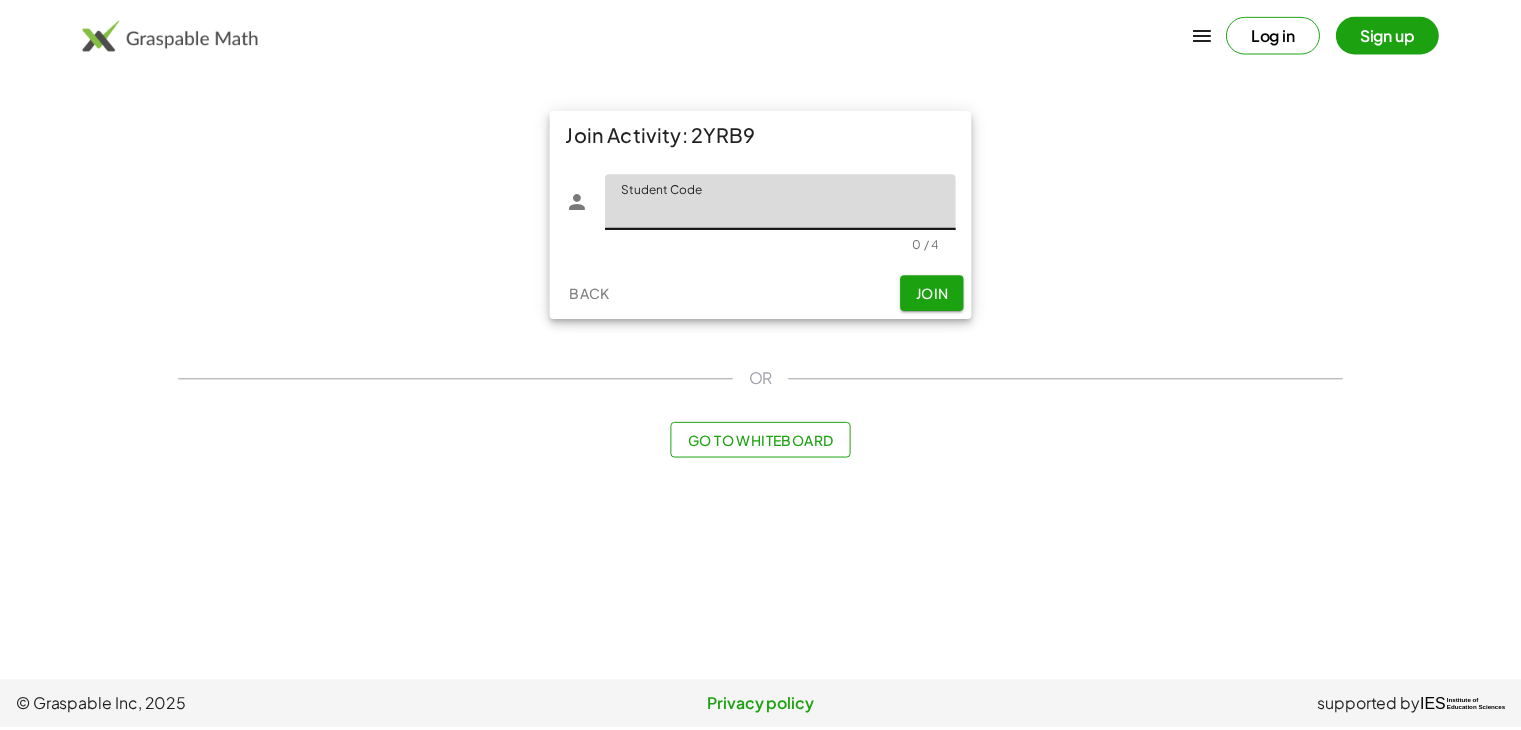 scroll, scrollTop: 0, scrollLeft: 0, axis: both 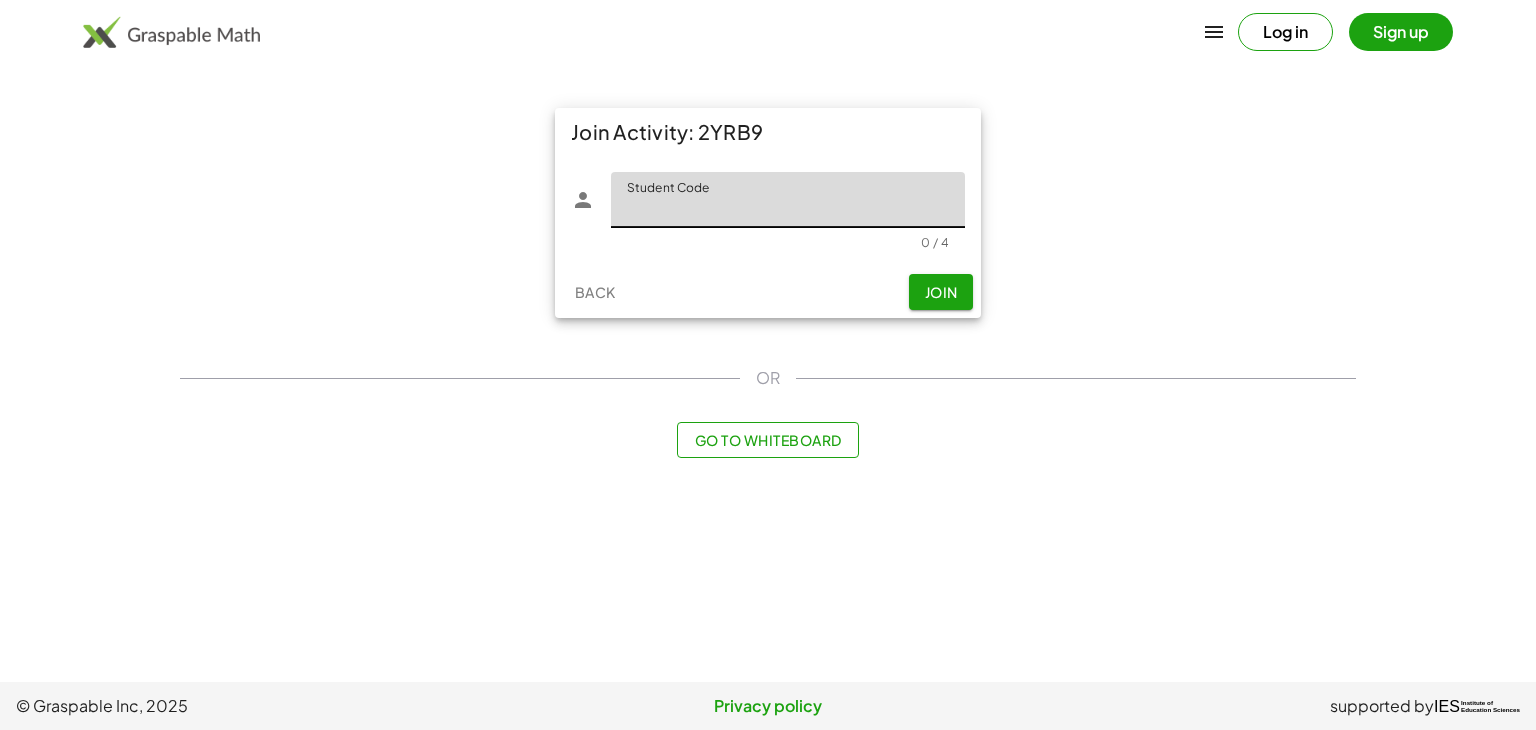 type on "*" 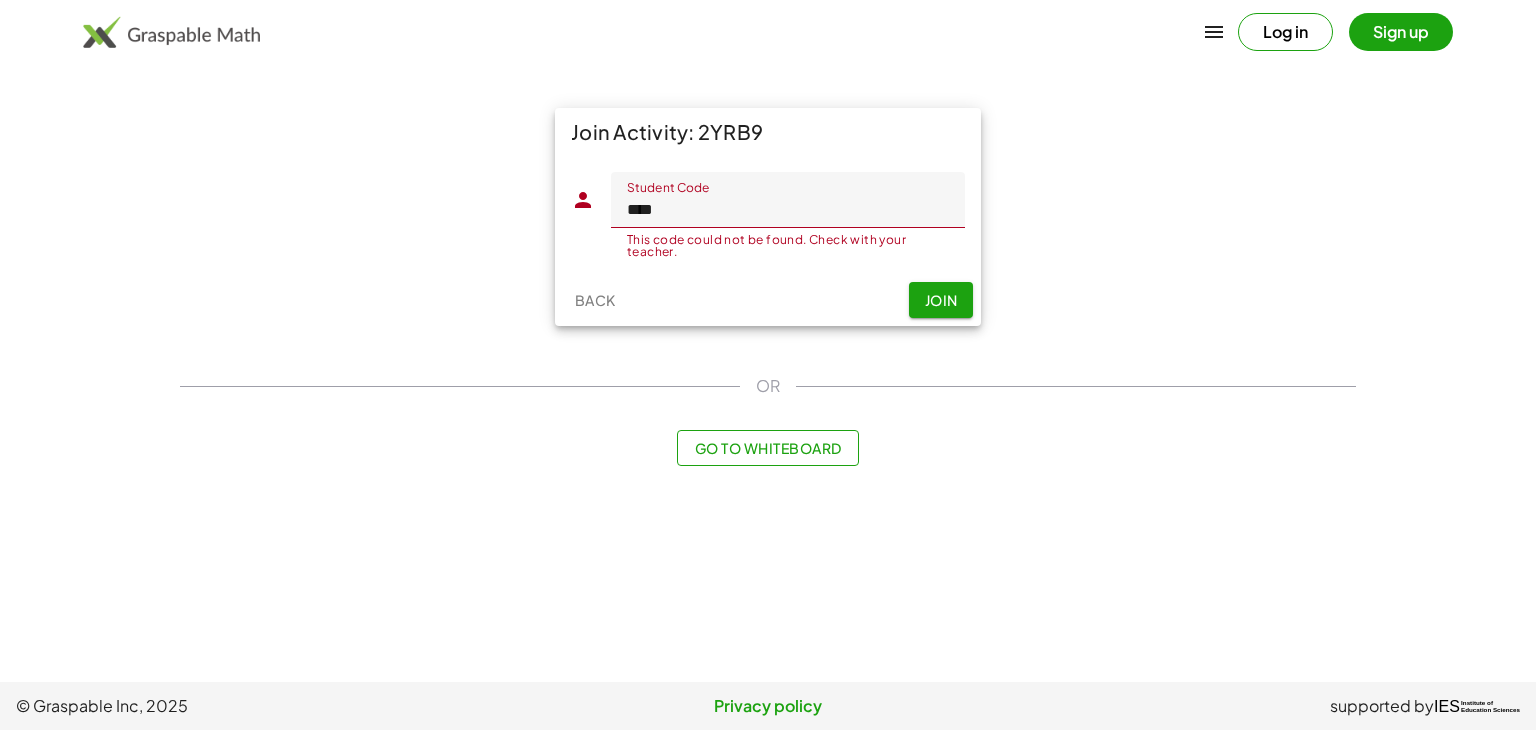 click on "****" 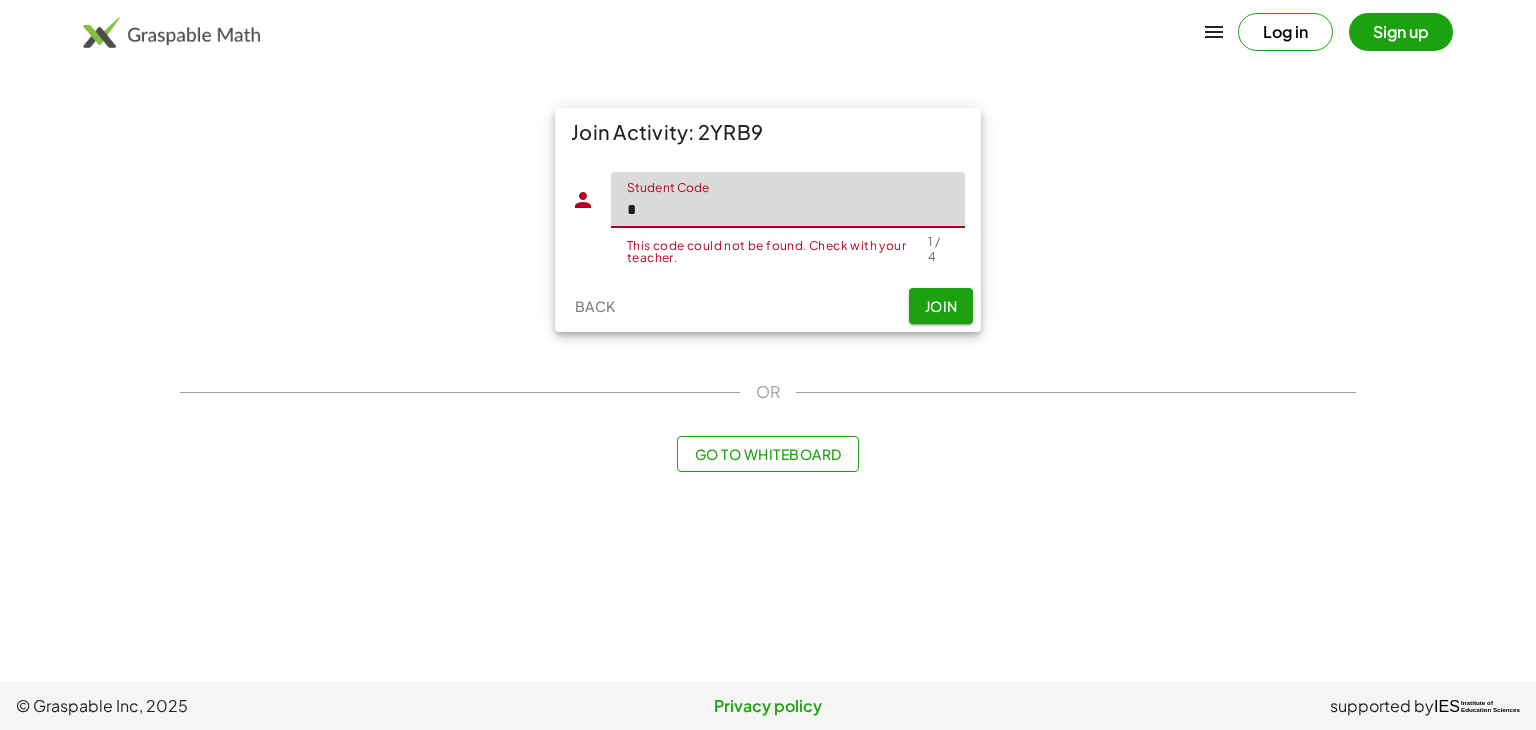 type on "****" 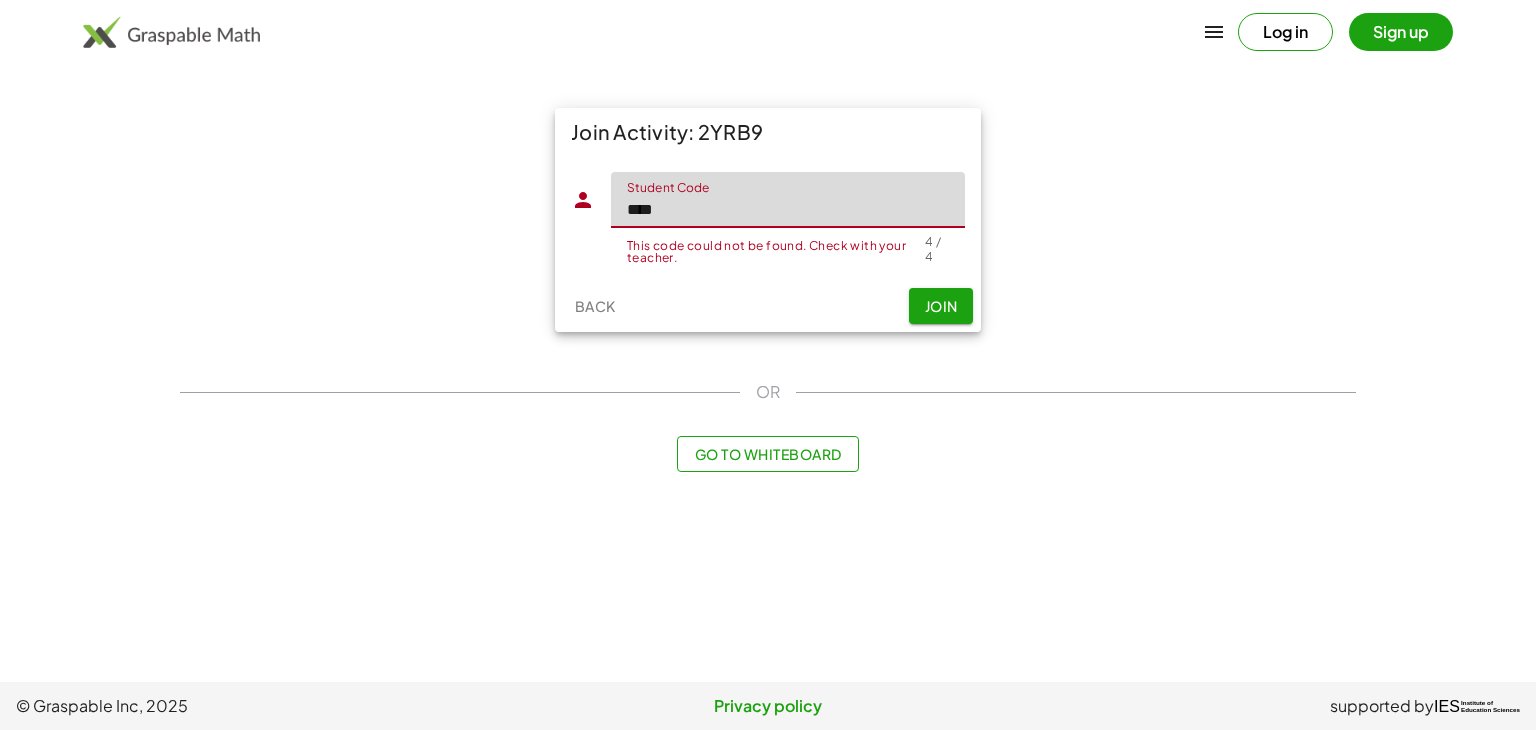 click on "Join" 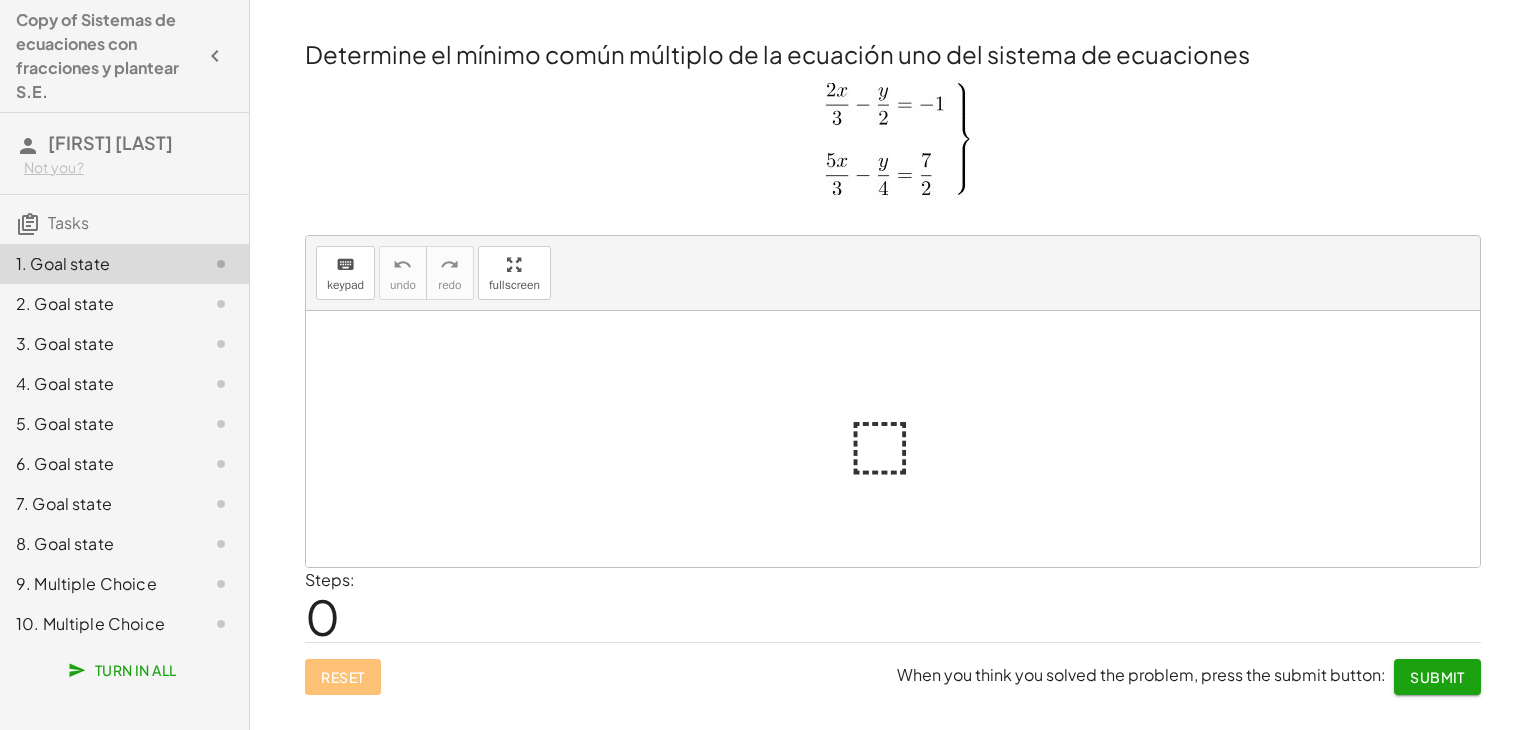 click at bounding box center (901, 439) 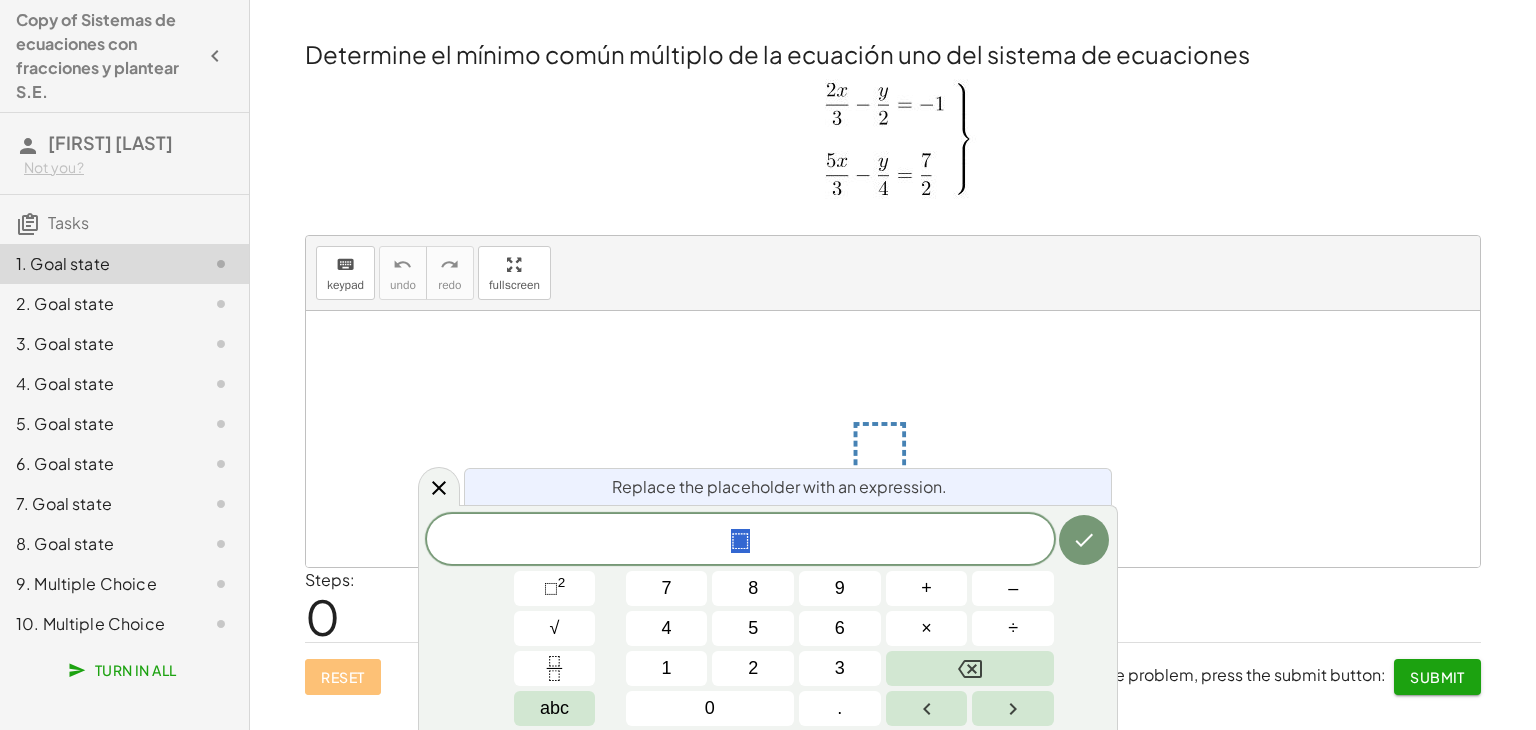 click at bounding box center [893, 439] 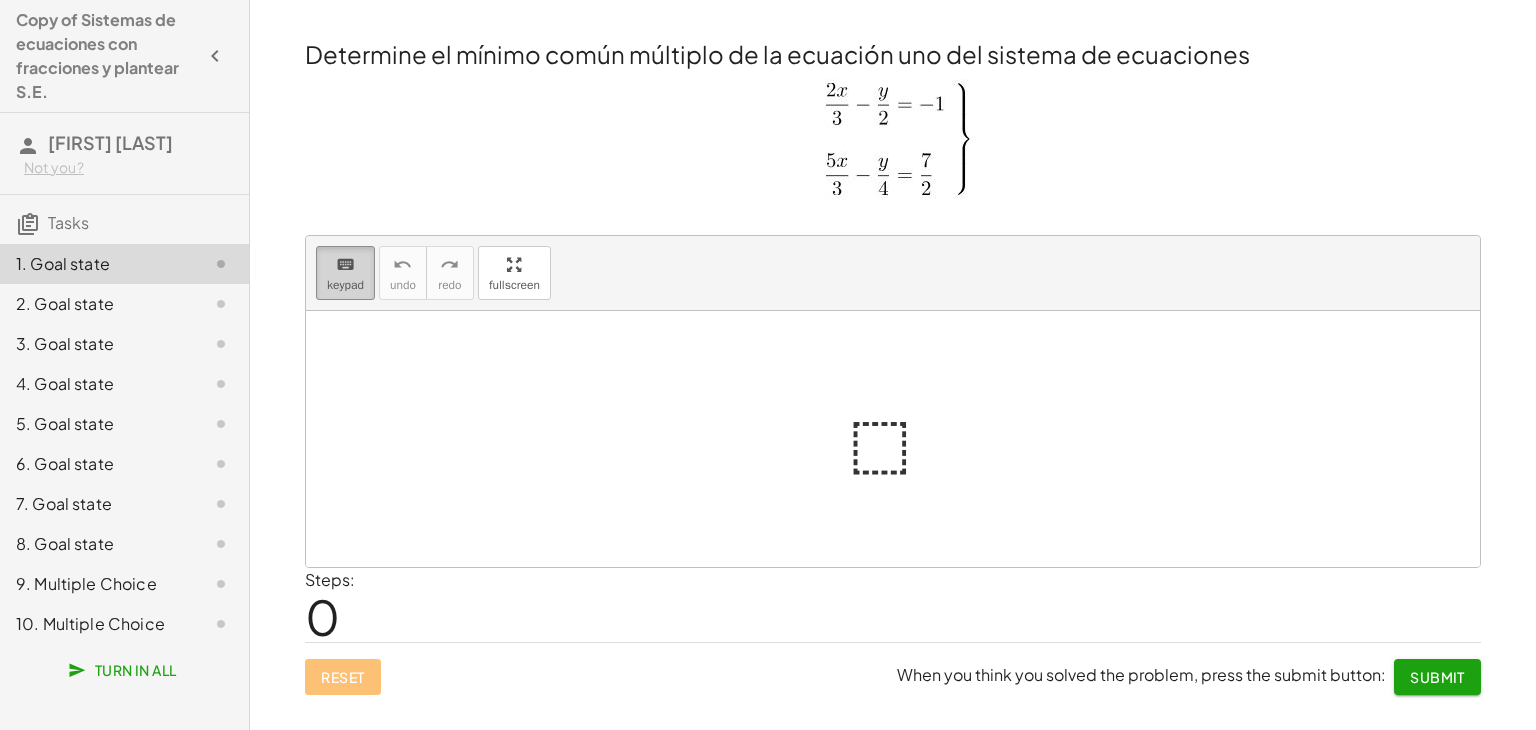 click on "keyboard" at bounding box center (345, 265) 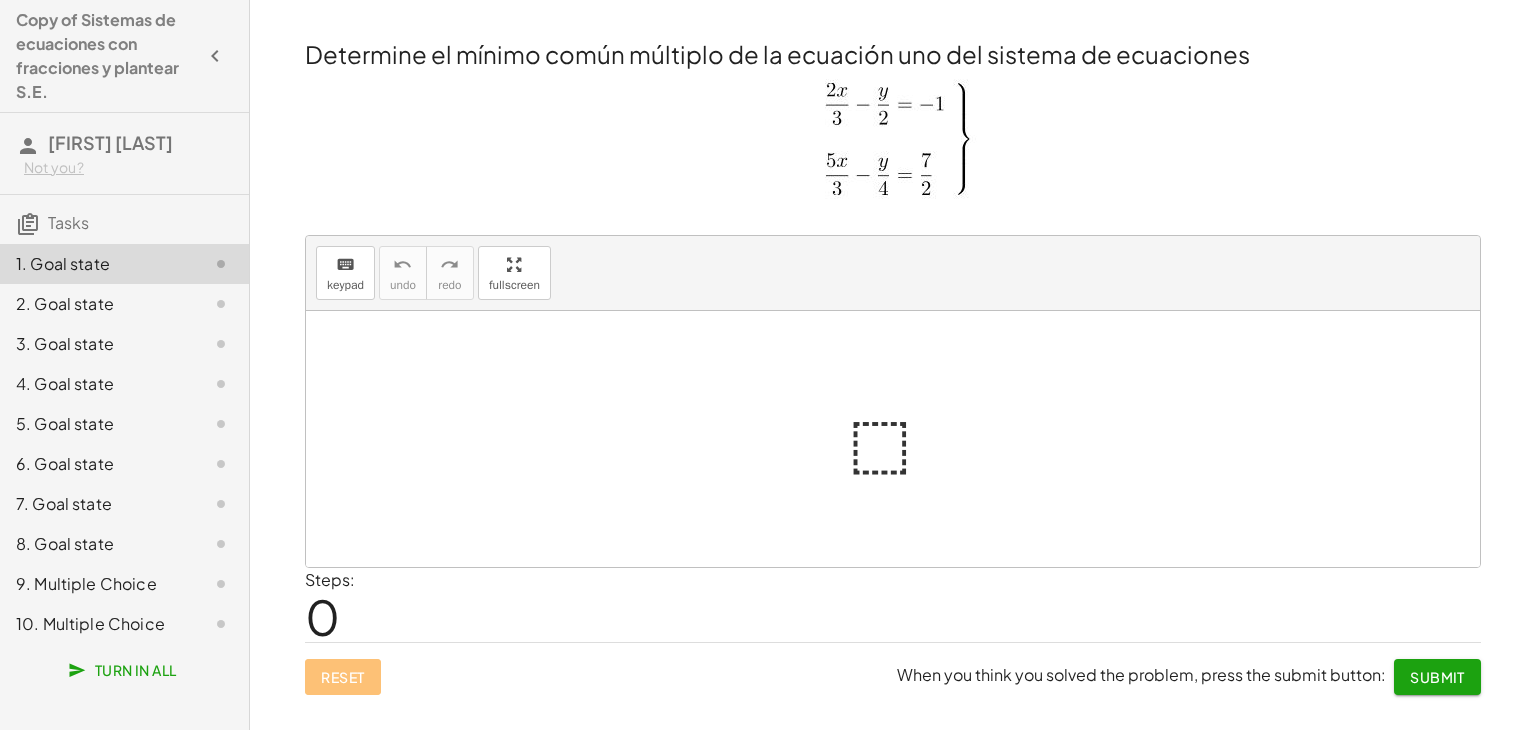 click at bounding box center [901, 439] 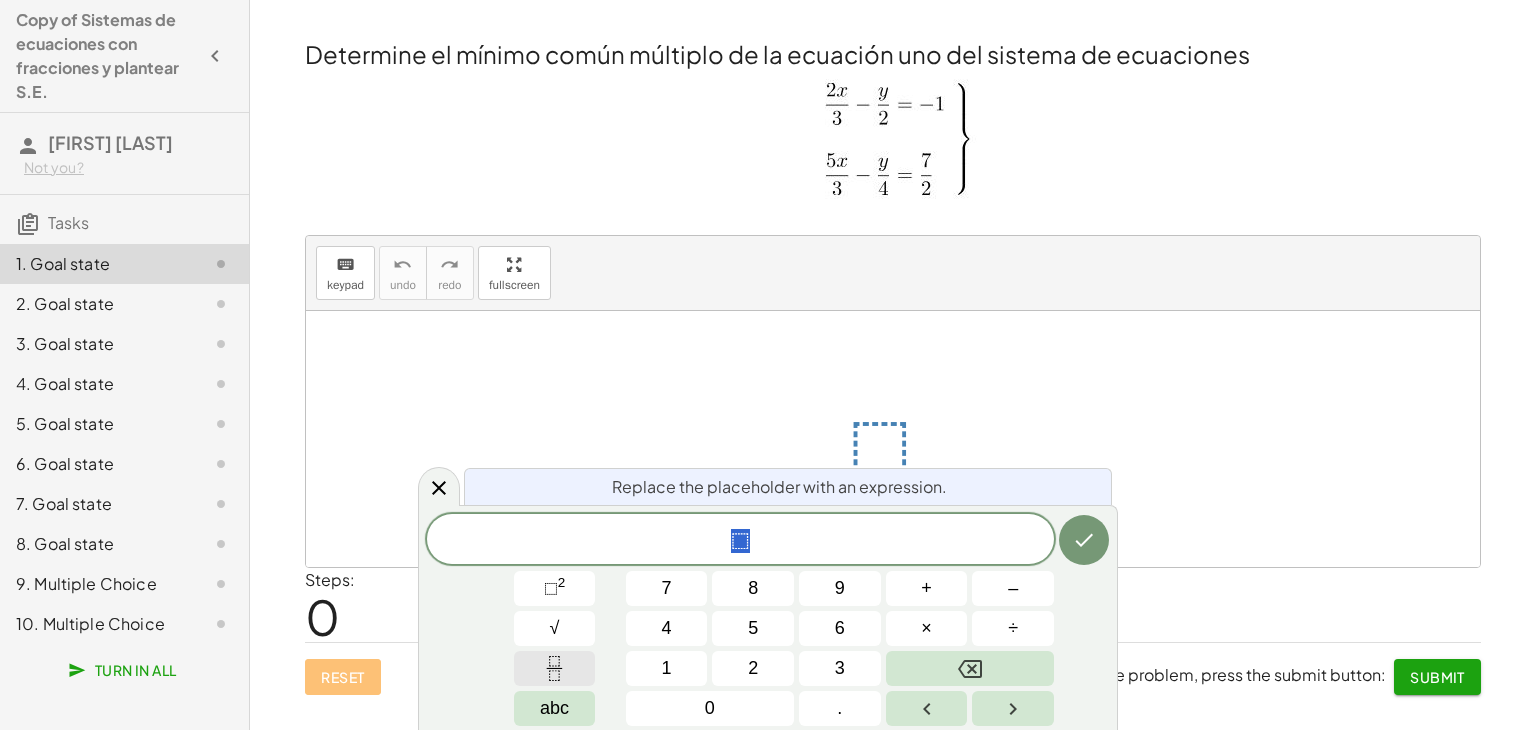 click at bounding box center [555, 668] 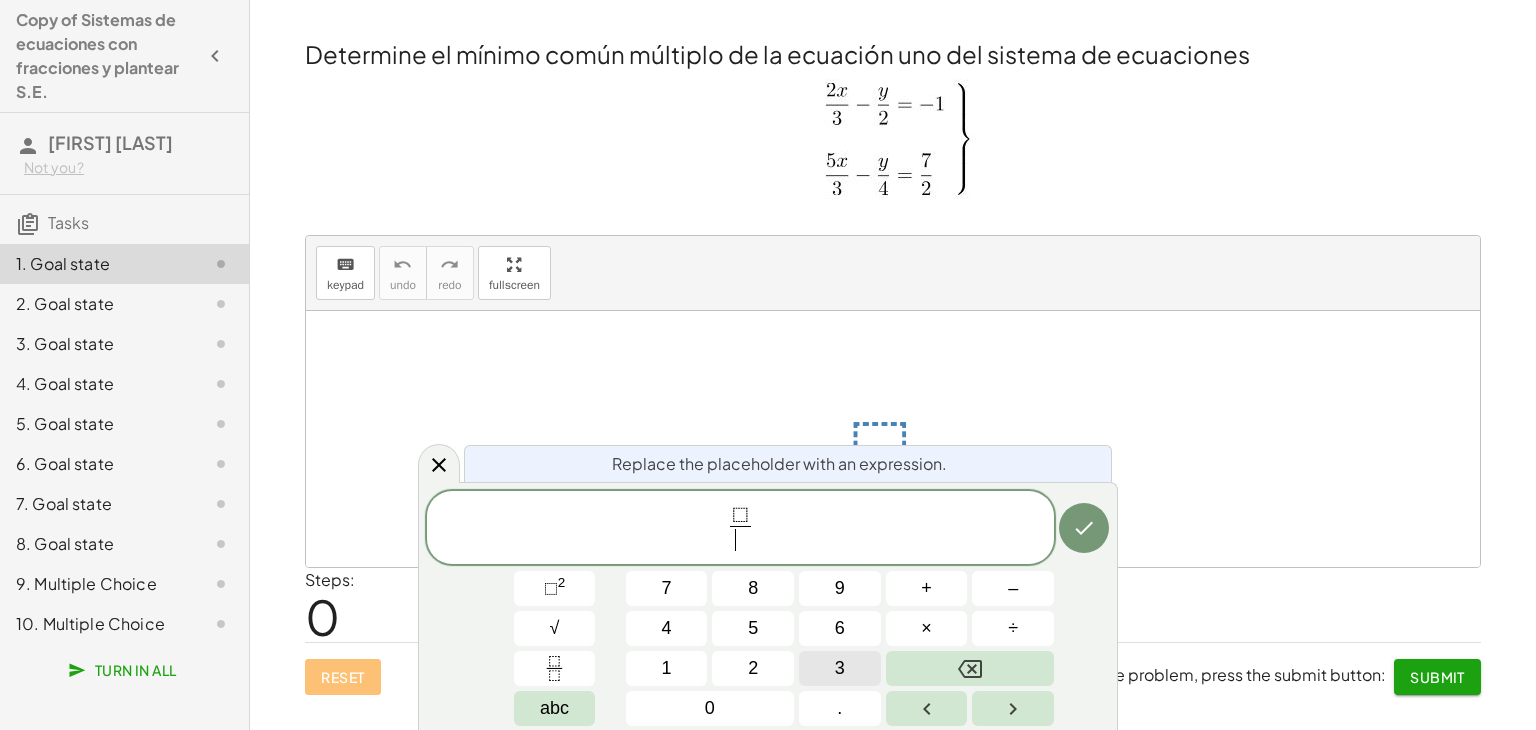 click on "3" at bounding box center [840, 668] 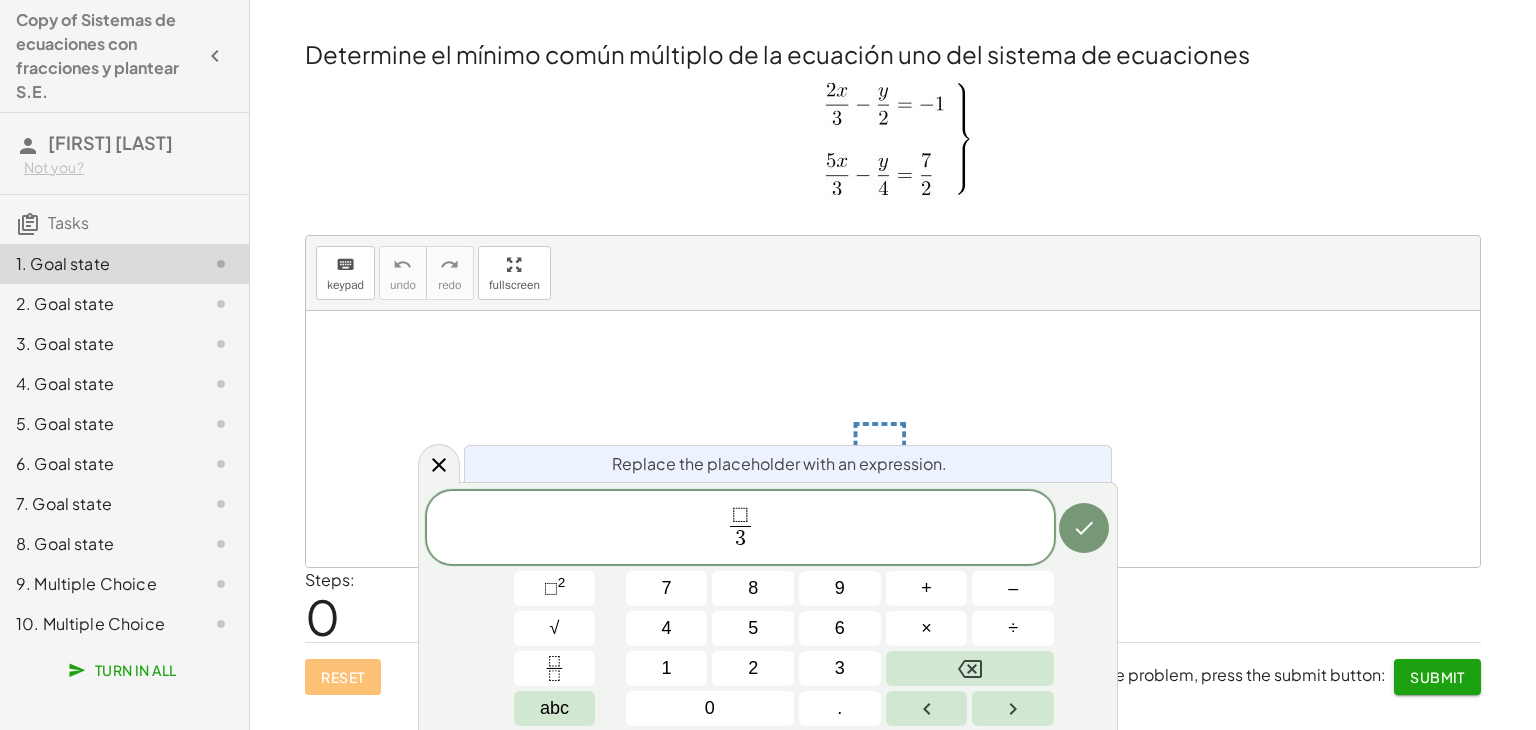 click on "⬚" at bounding box center (740, 515) 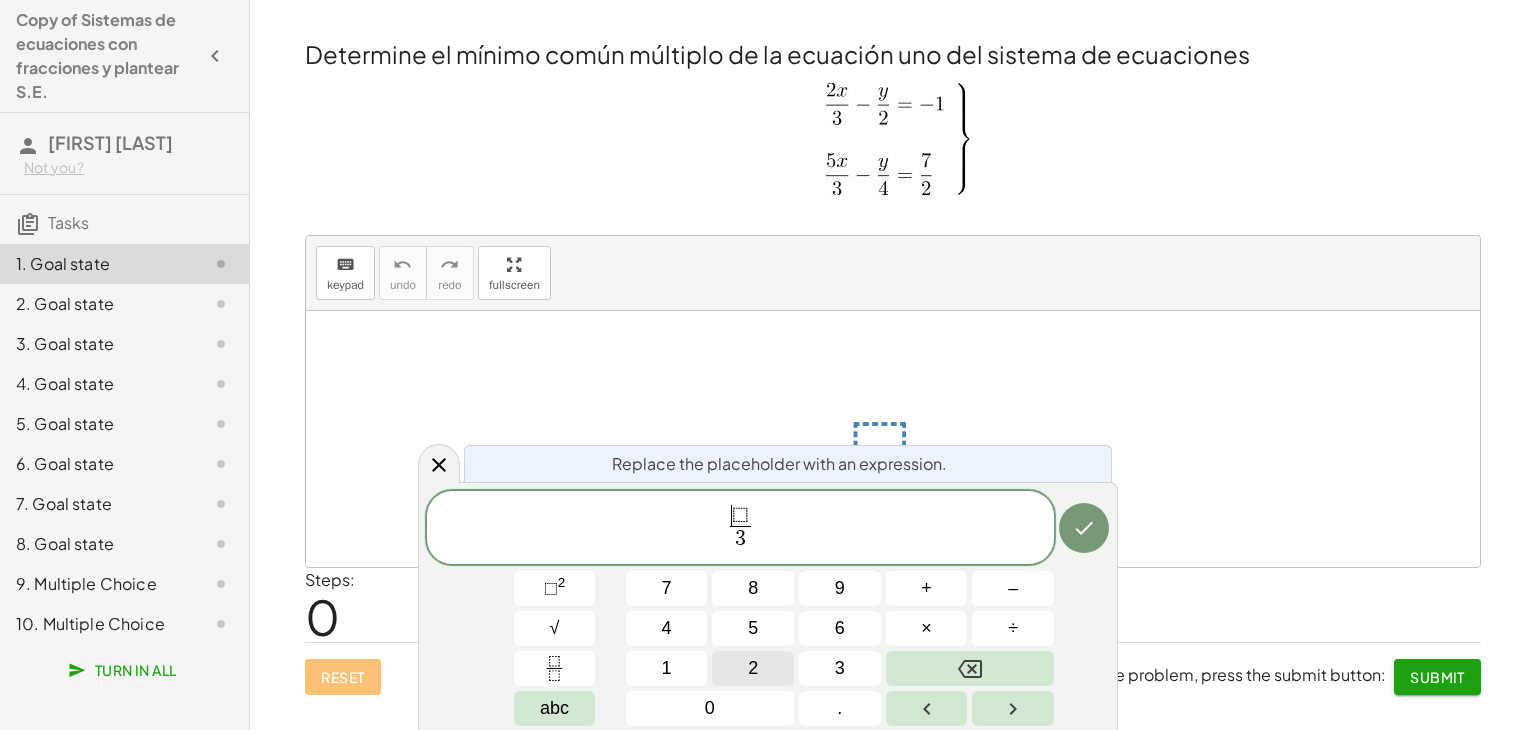 click on "2" at bounding box center (753, 668) 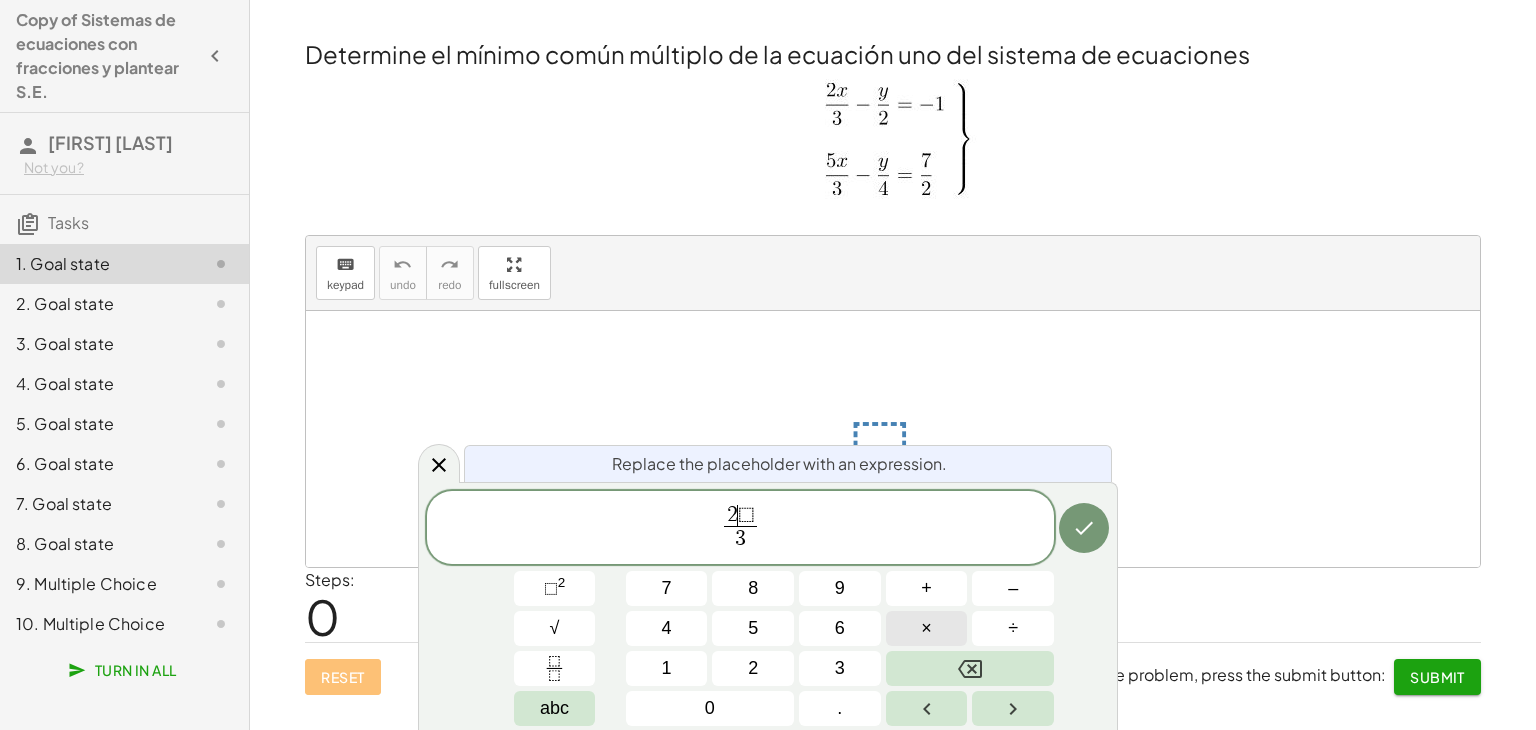 click on "×" at bounding box center (927, 628) 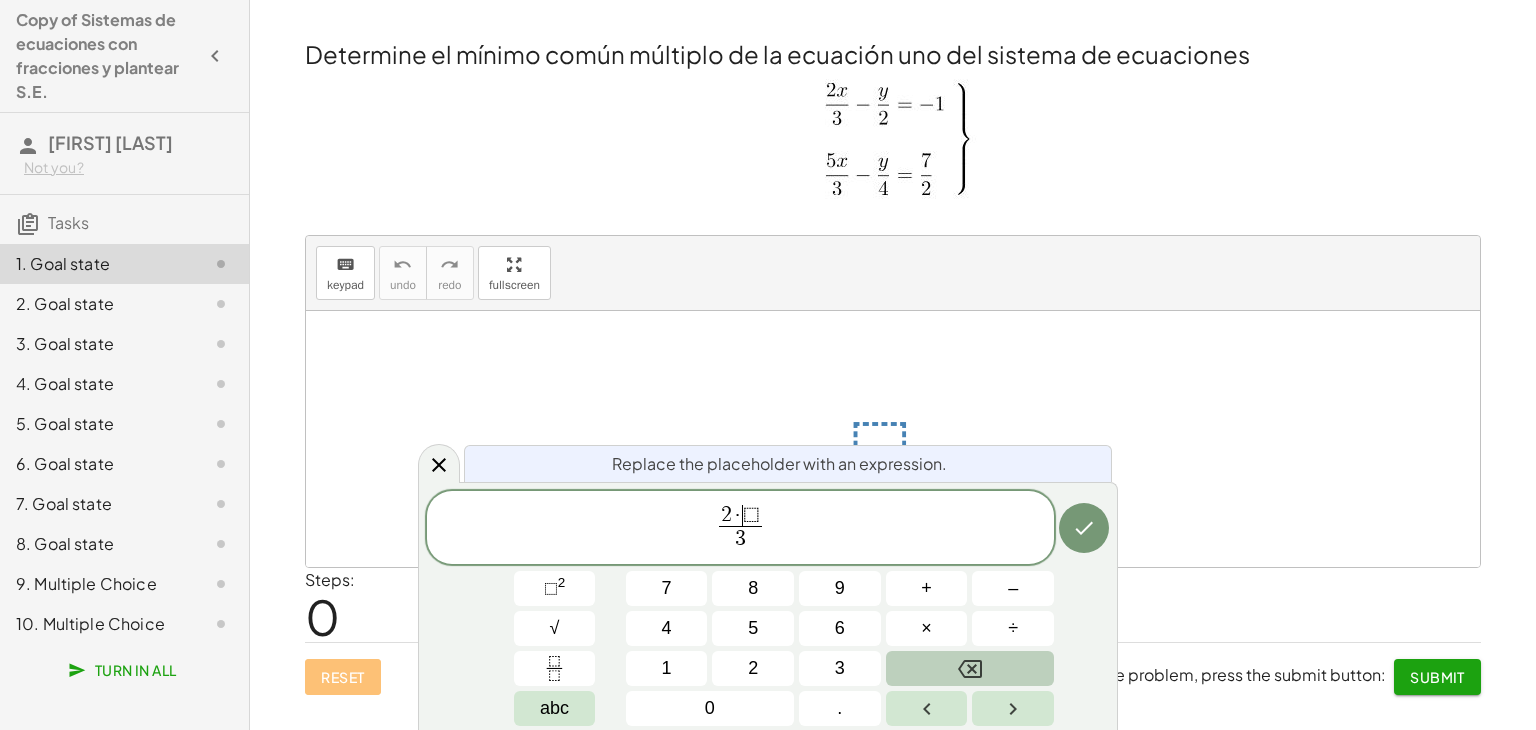 click 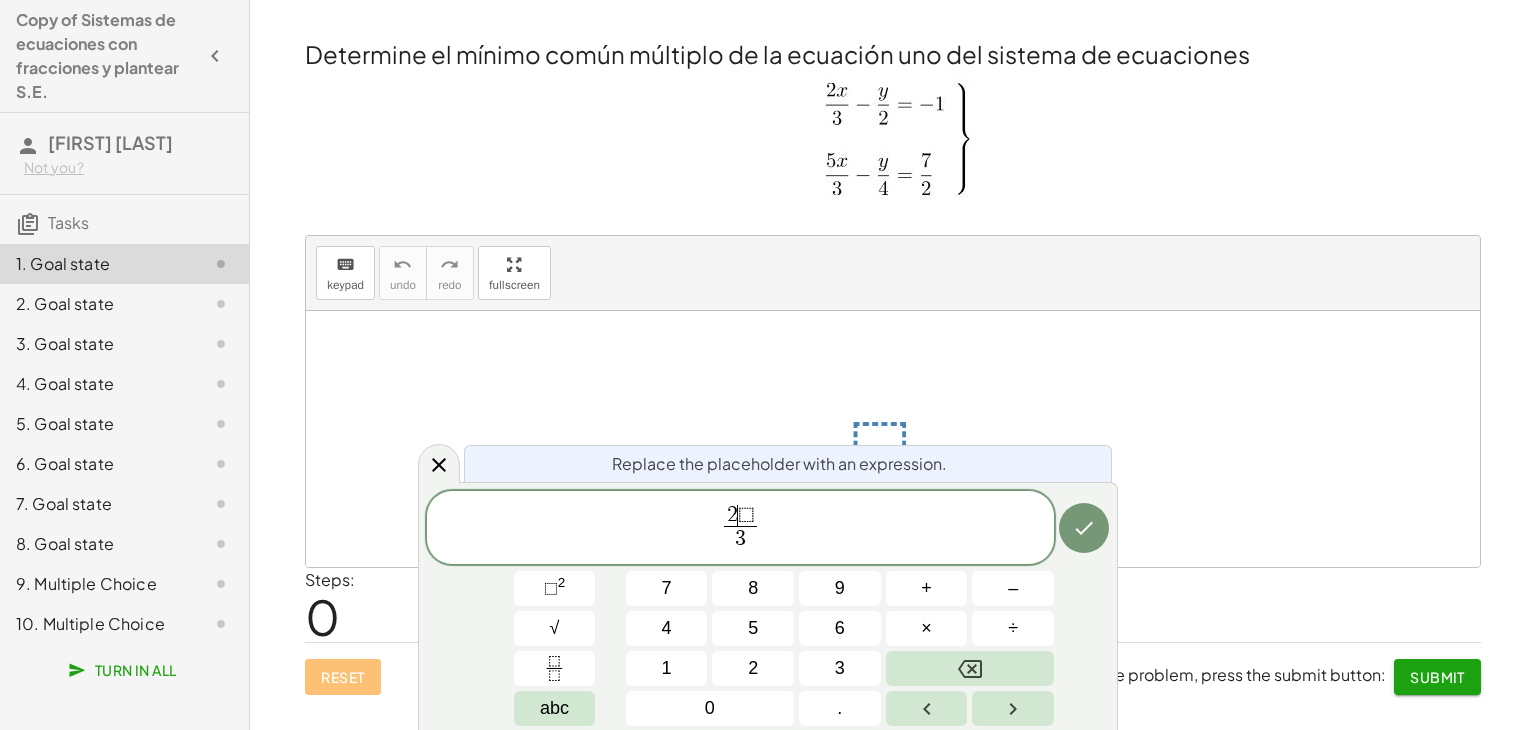click on "2 ​ ⬚ 3 ​" at bounding box center [740, 529] 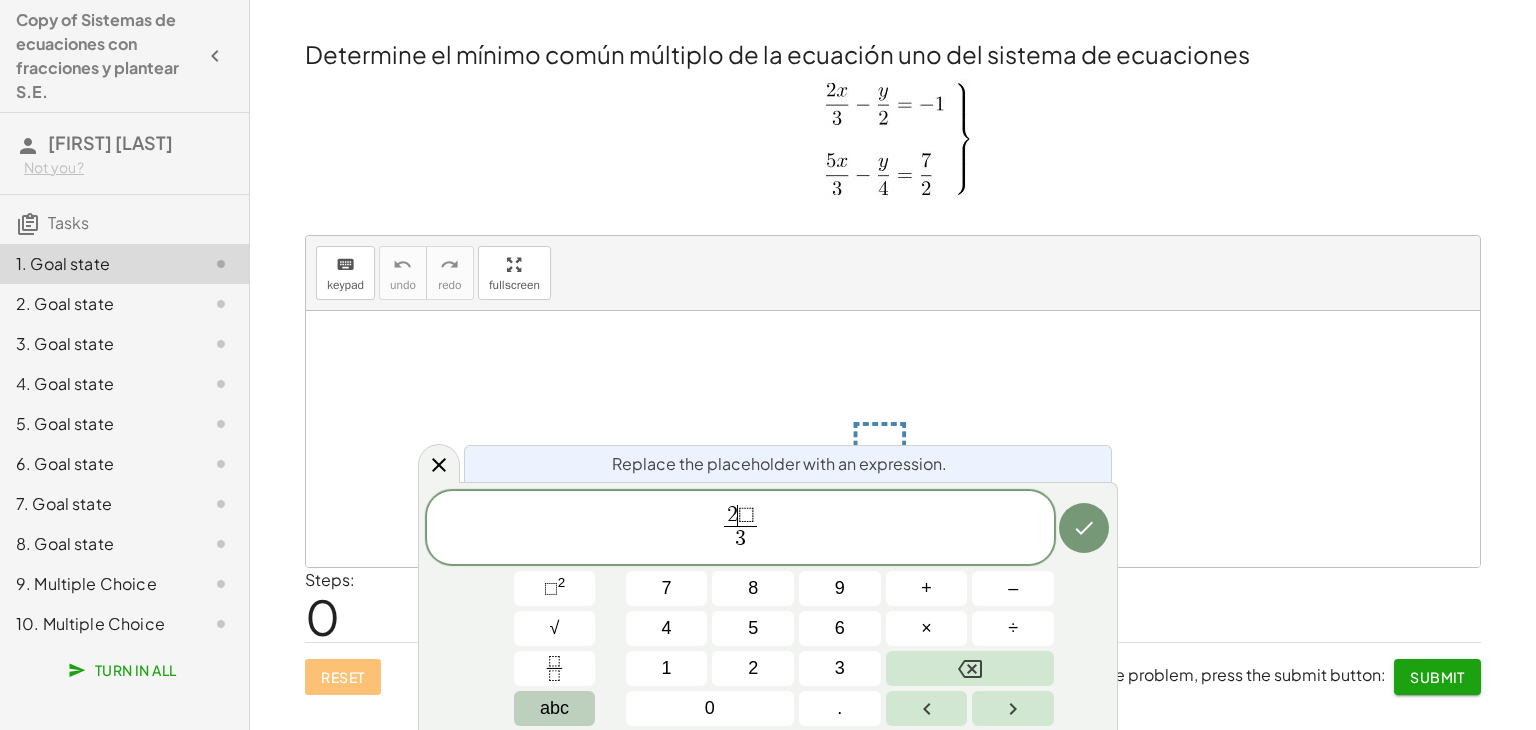 click on "abc" at bounding box center [555, 708] 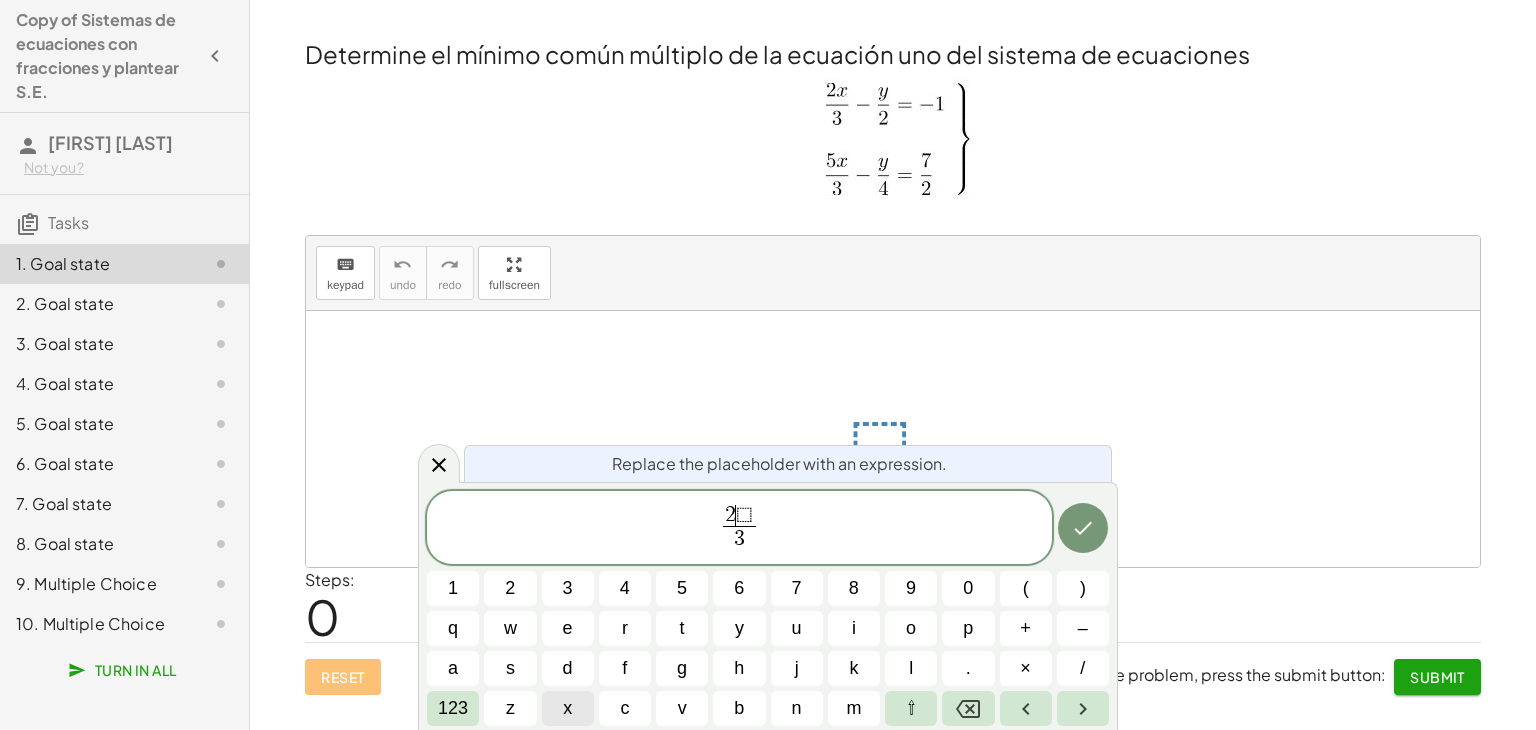 click on "x" at bounding box center [567, 708] 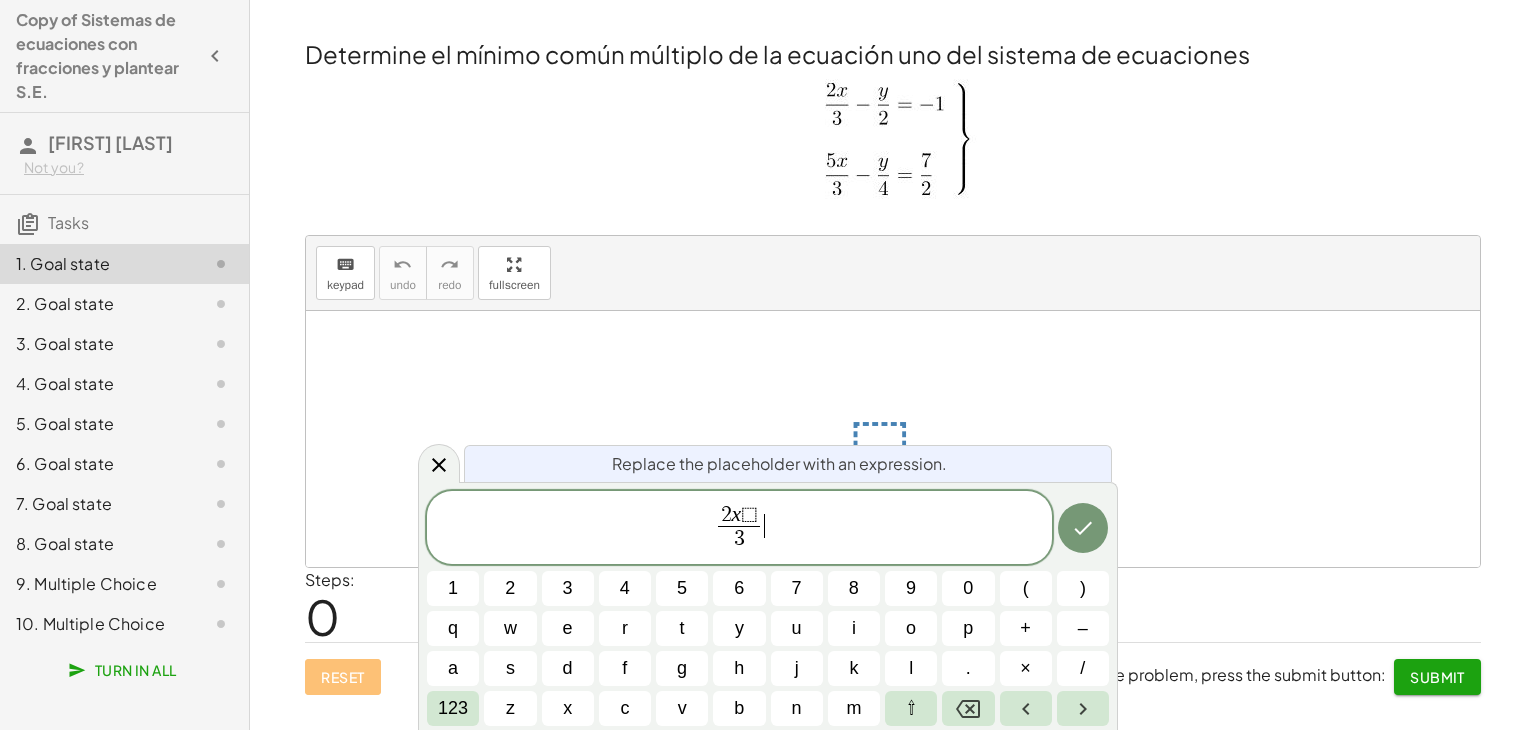 click on "2 x ⬚ 3 ​ ​" at bounding box center [739, 529] 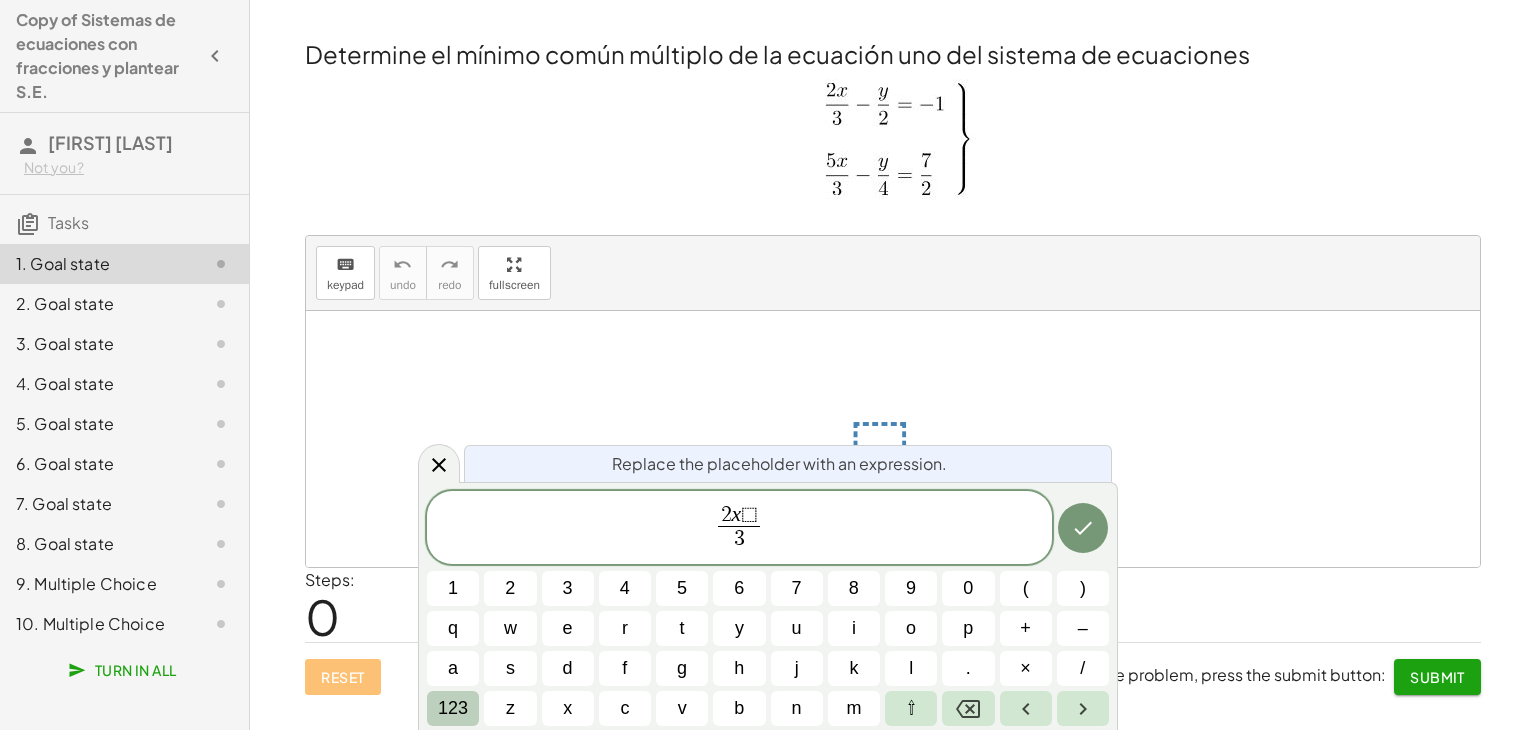 click on "123" at bounding box center [453, 708] 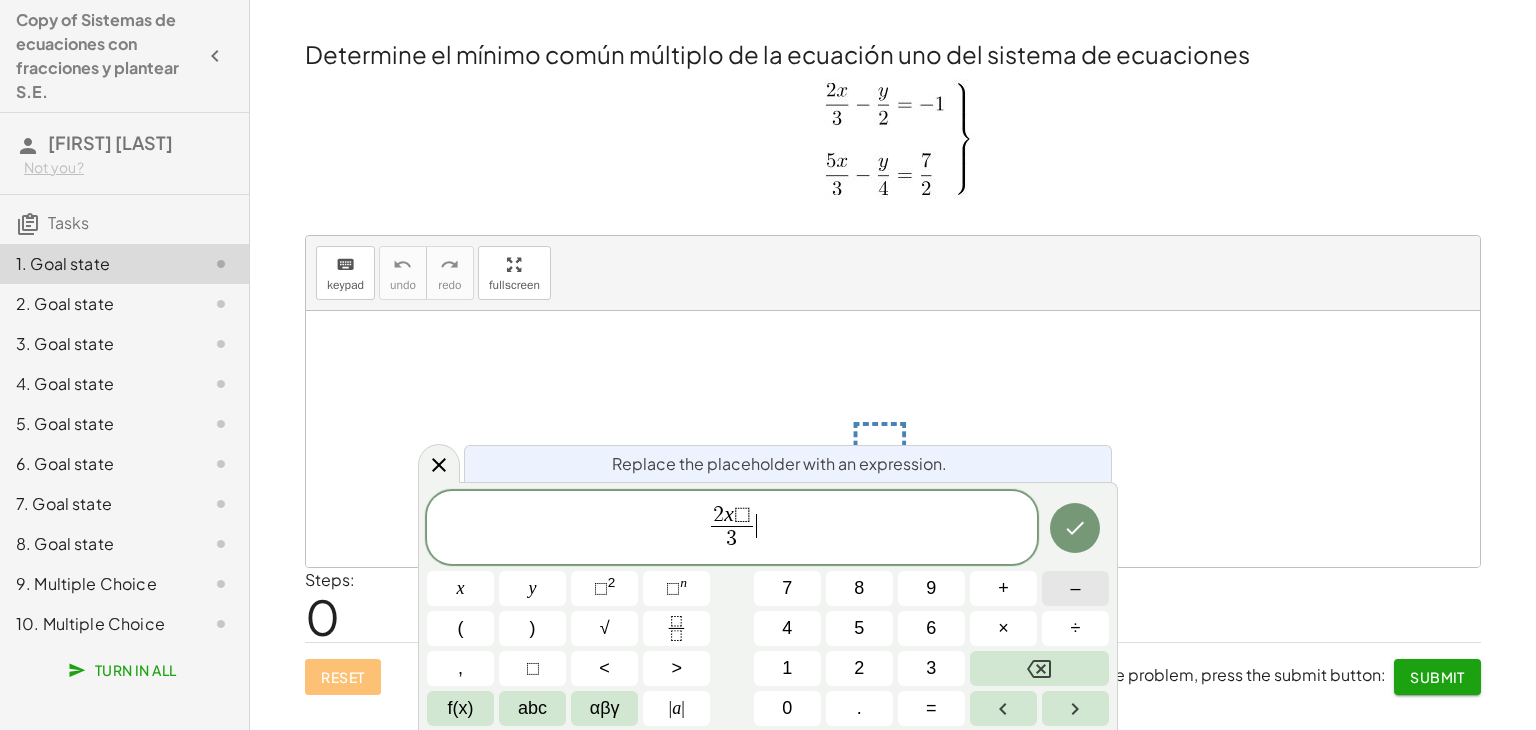 click on "–" at bounding box center [1075, 588] 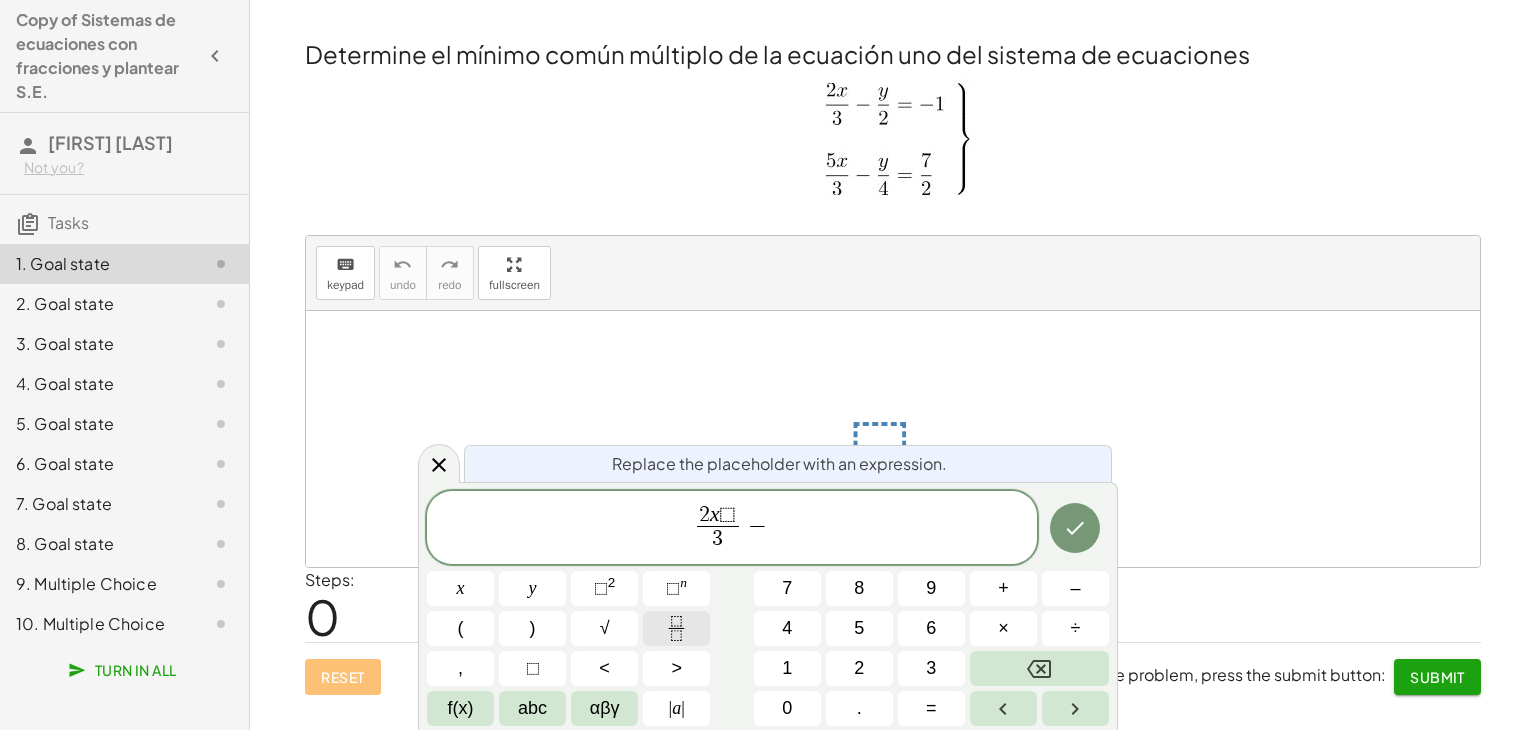 click at bounding box center [676, 628] 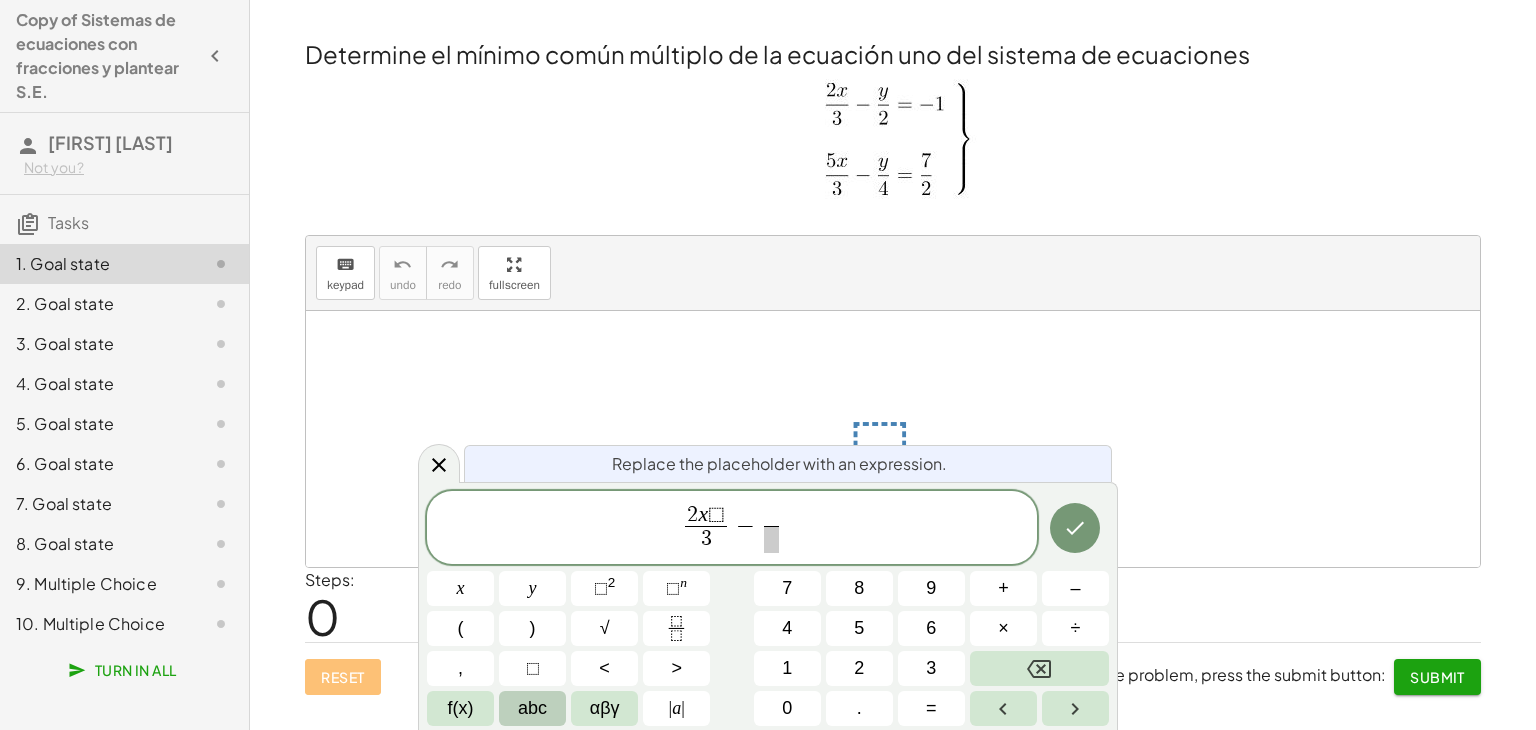 click on "abc" at bounding box center [532, 708] 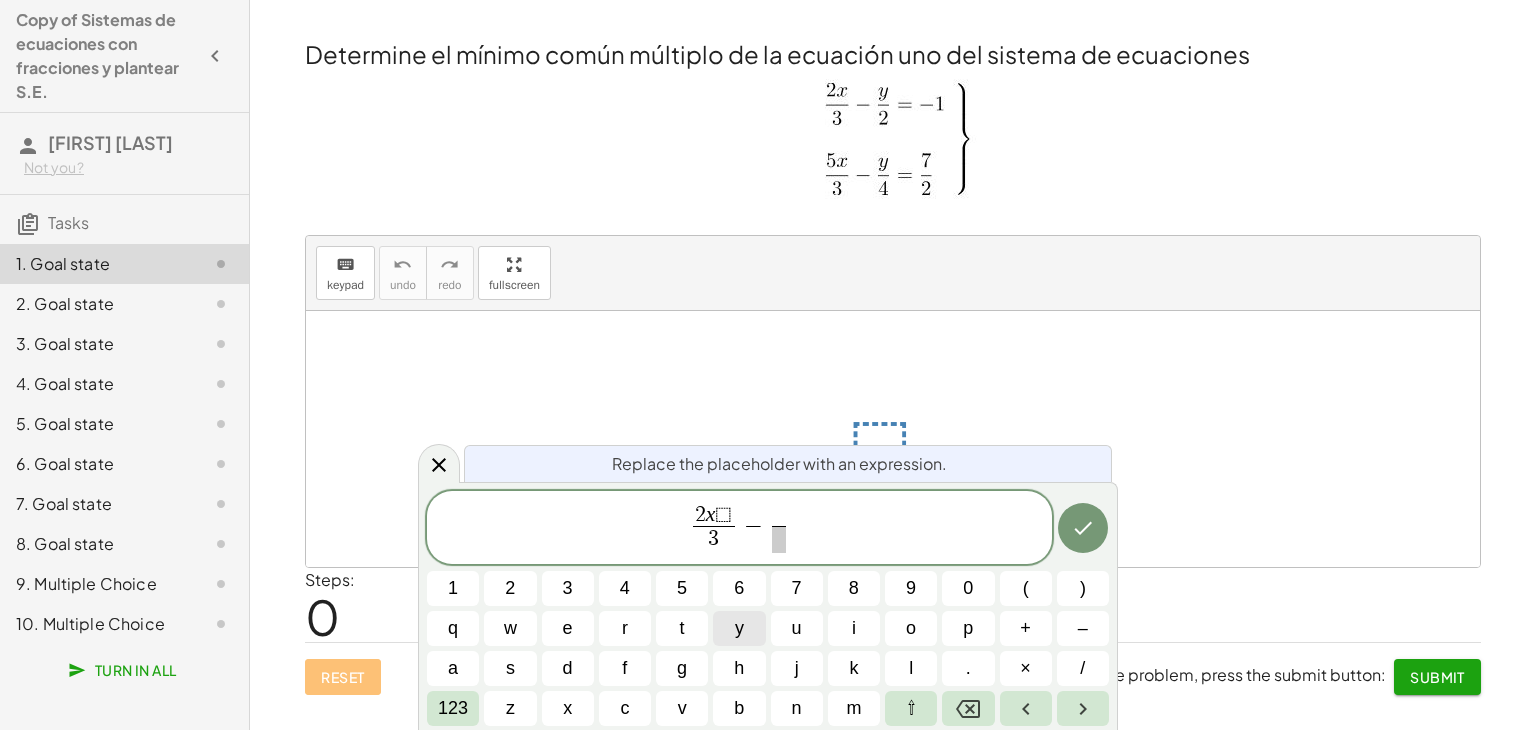 click on "y" at bounding box center (739, 628) 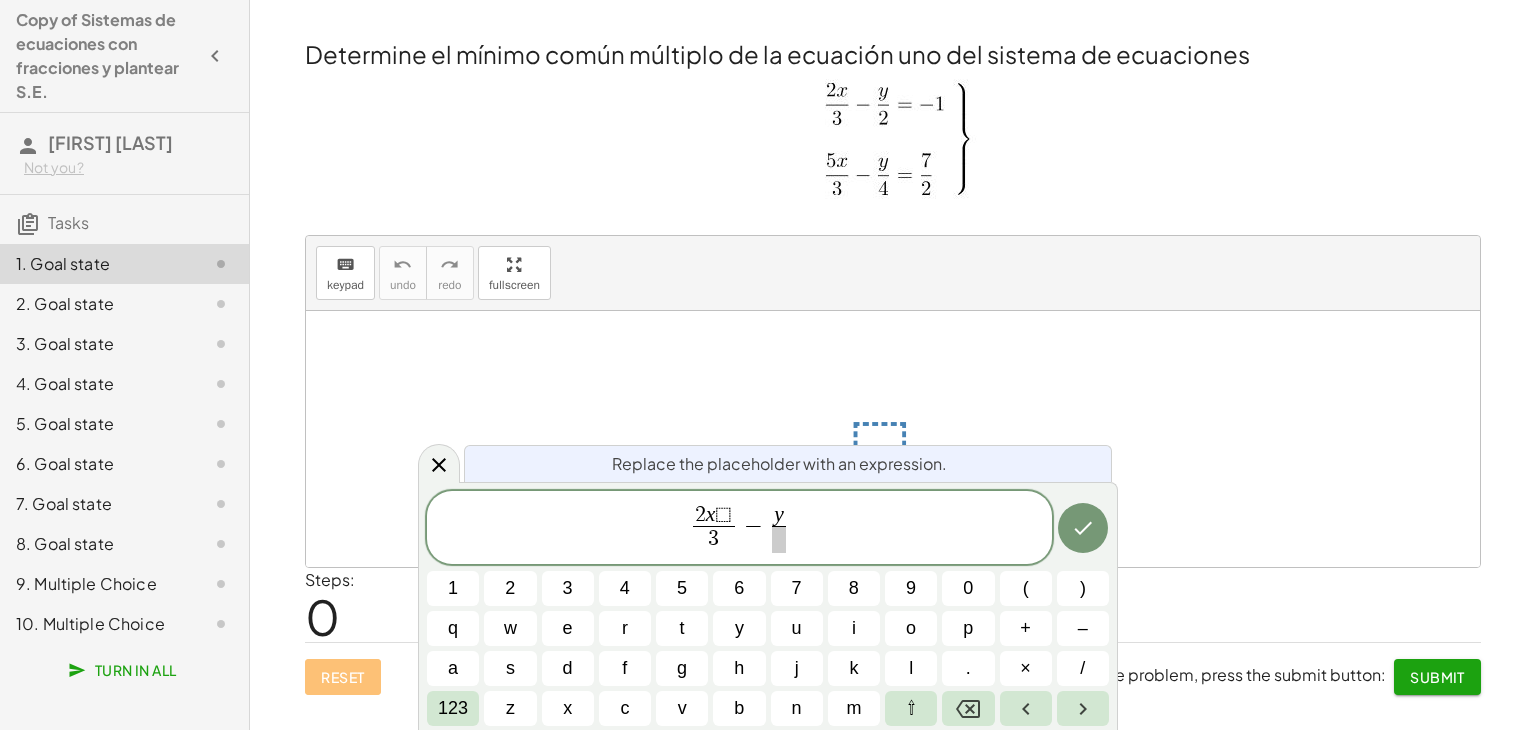 click at bounding box center (779, 539) 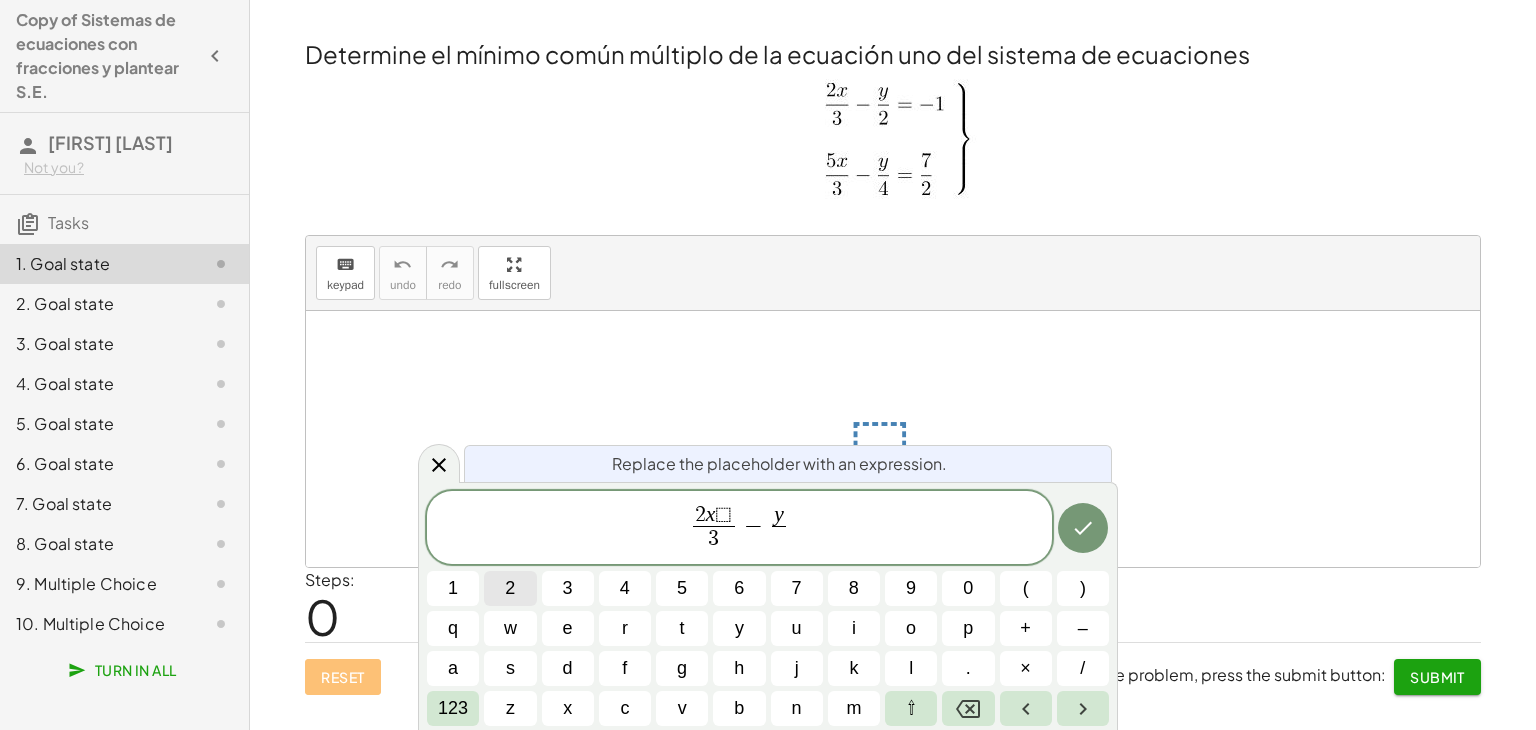 click on "2" at bounding box center (510, 588) 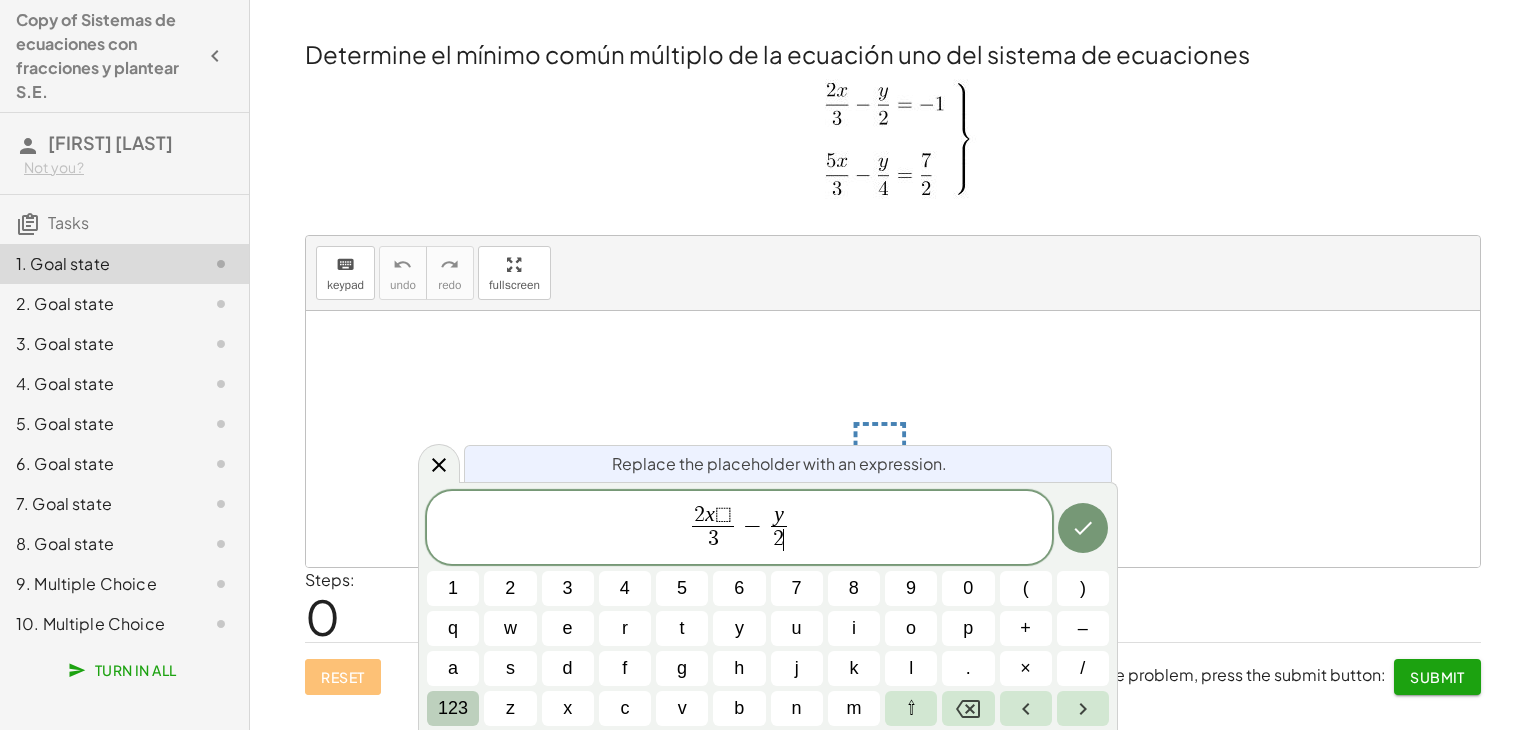 click on "123" at bounding box center [453, 708] 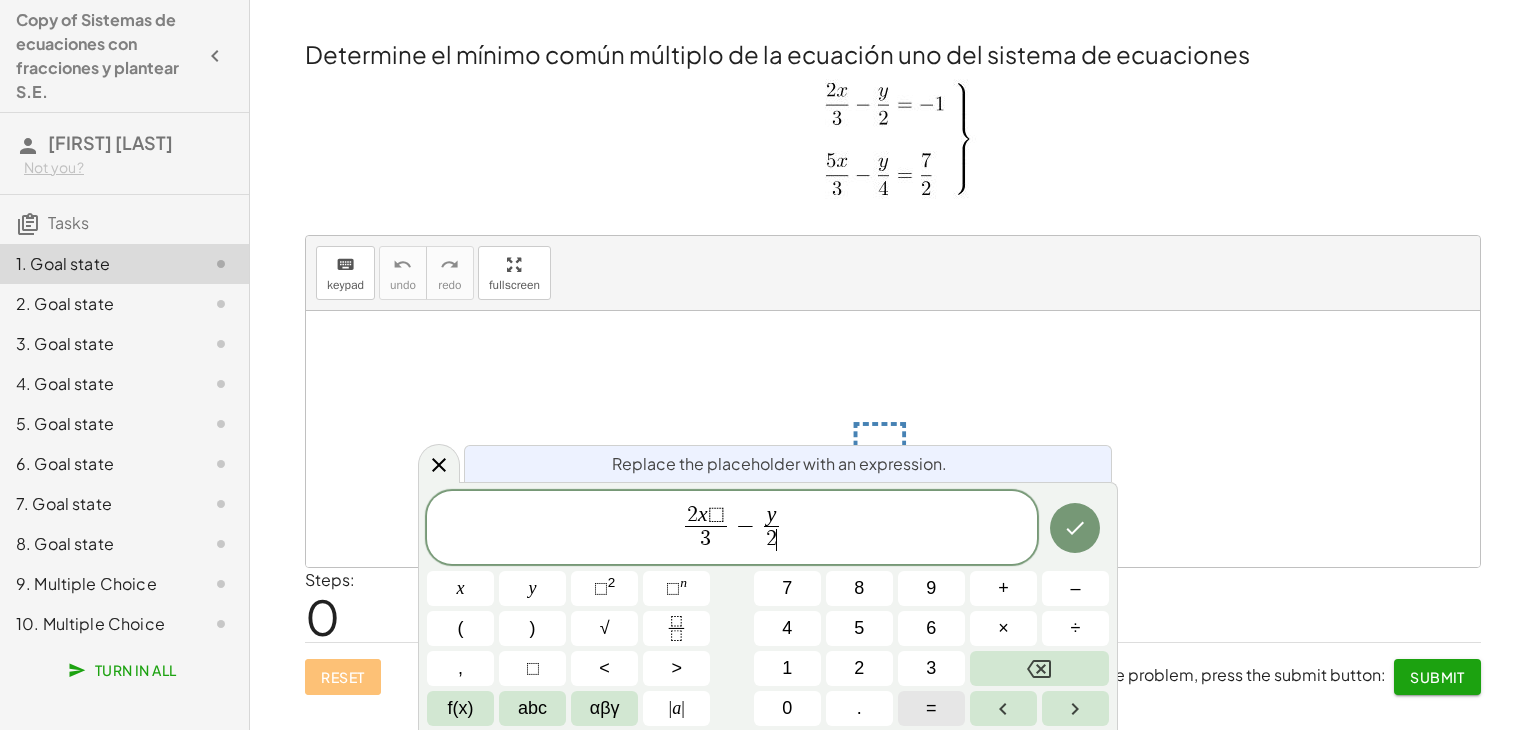 click on "=" at bounding box center [931, 708] 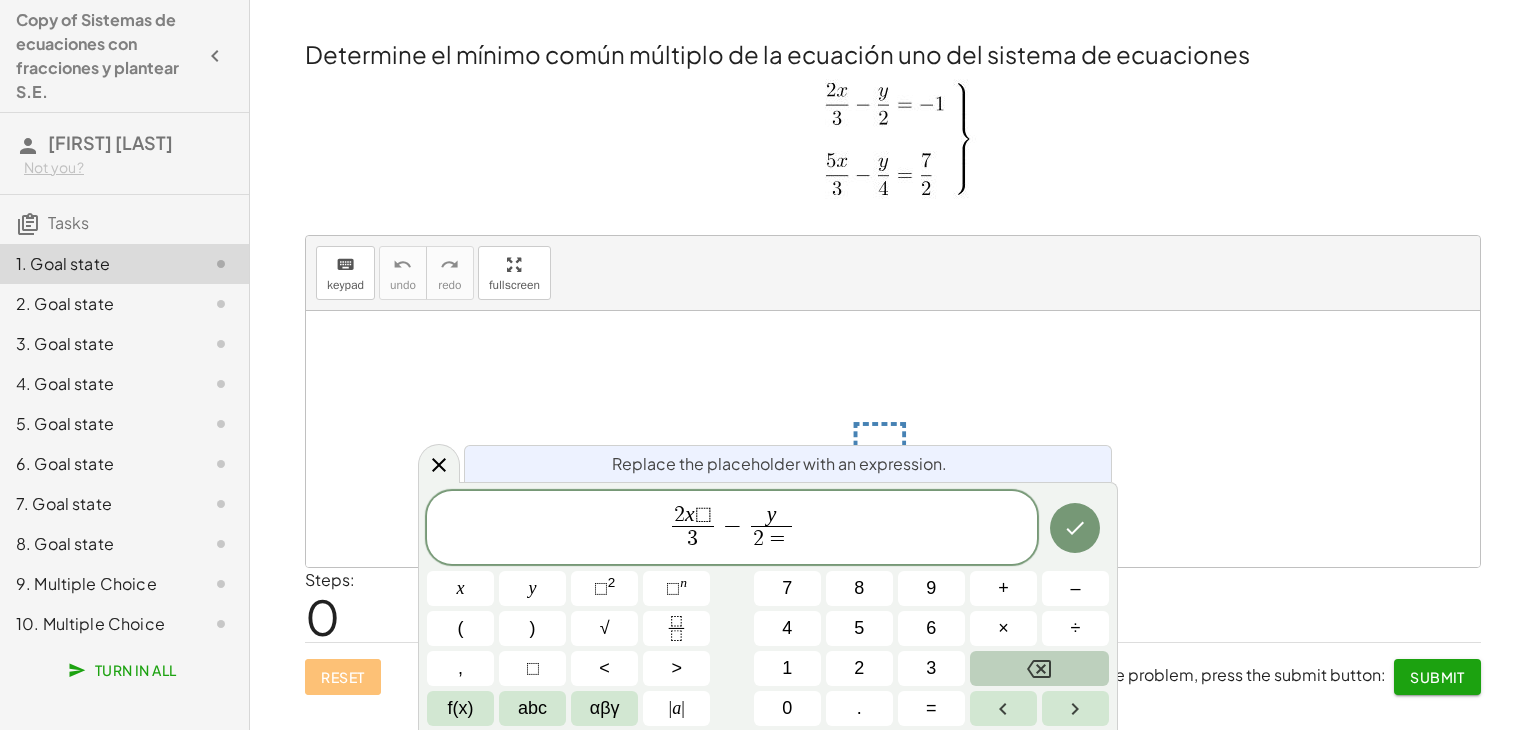 click at bounding box center [1039, 668] 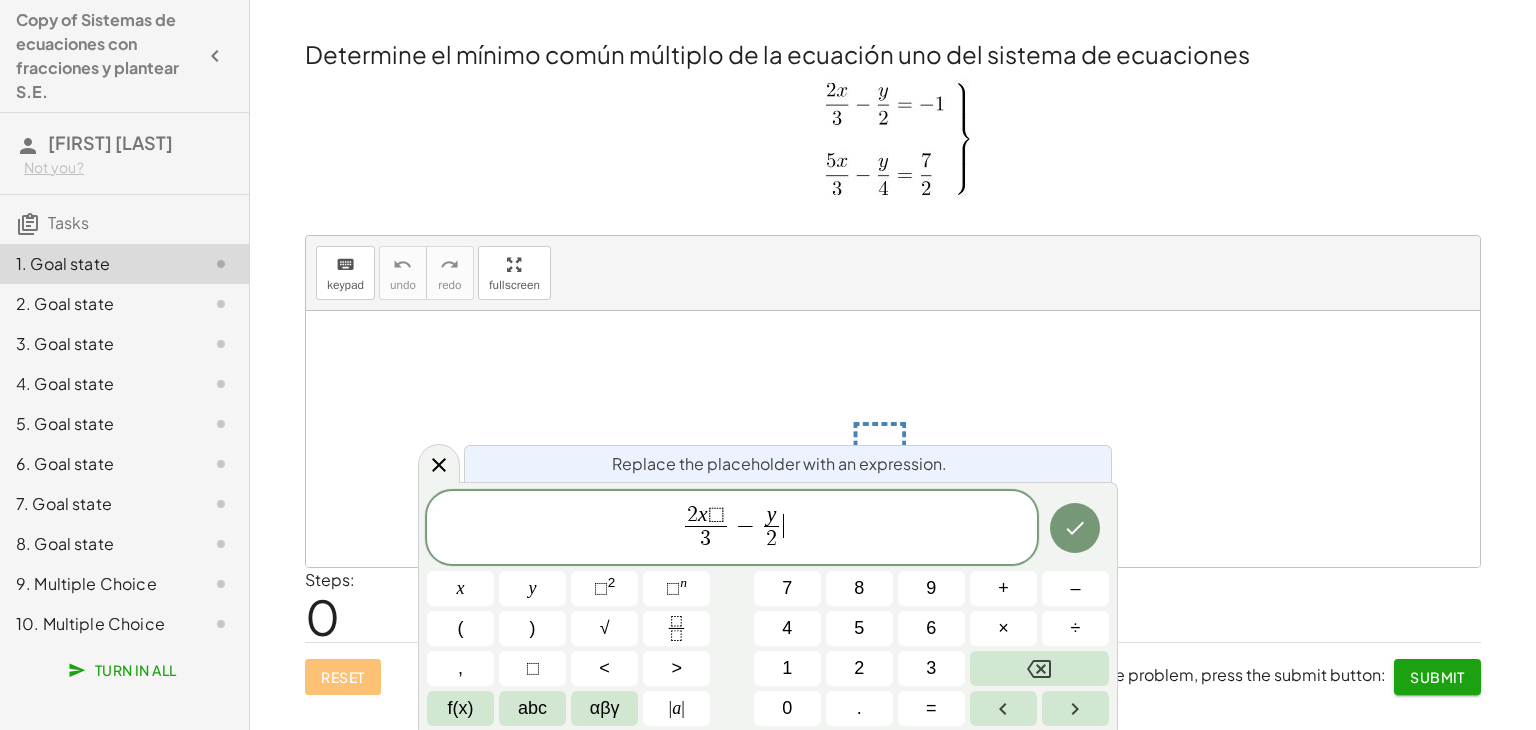 click on "2 x ⬚ 3 ​ − y 2 ​ ​" at bounding box center (732, 529) 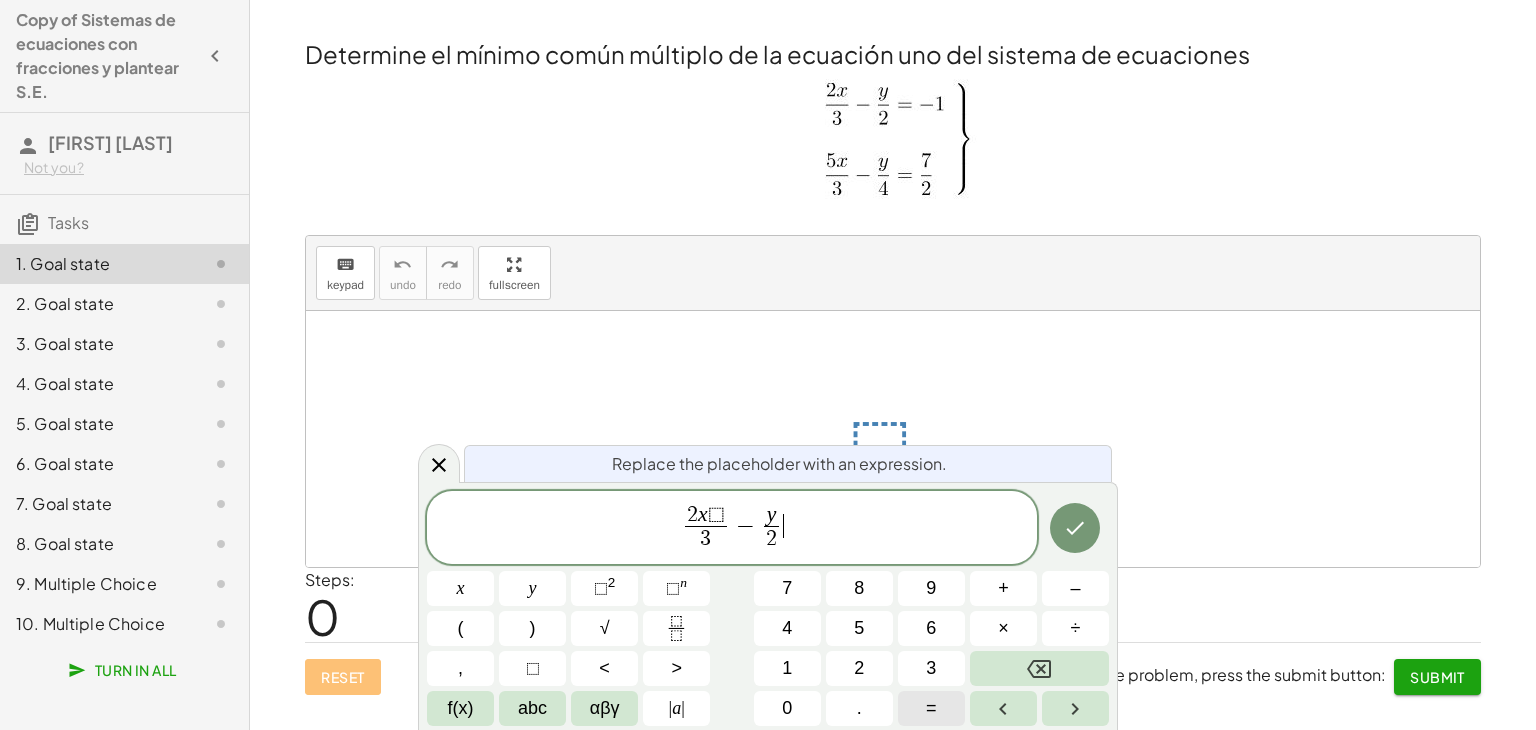 click on "=" at bounding box center (931, 708) 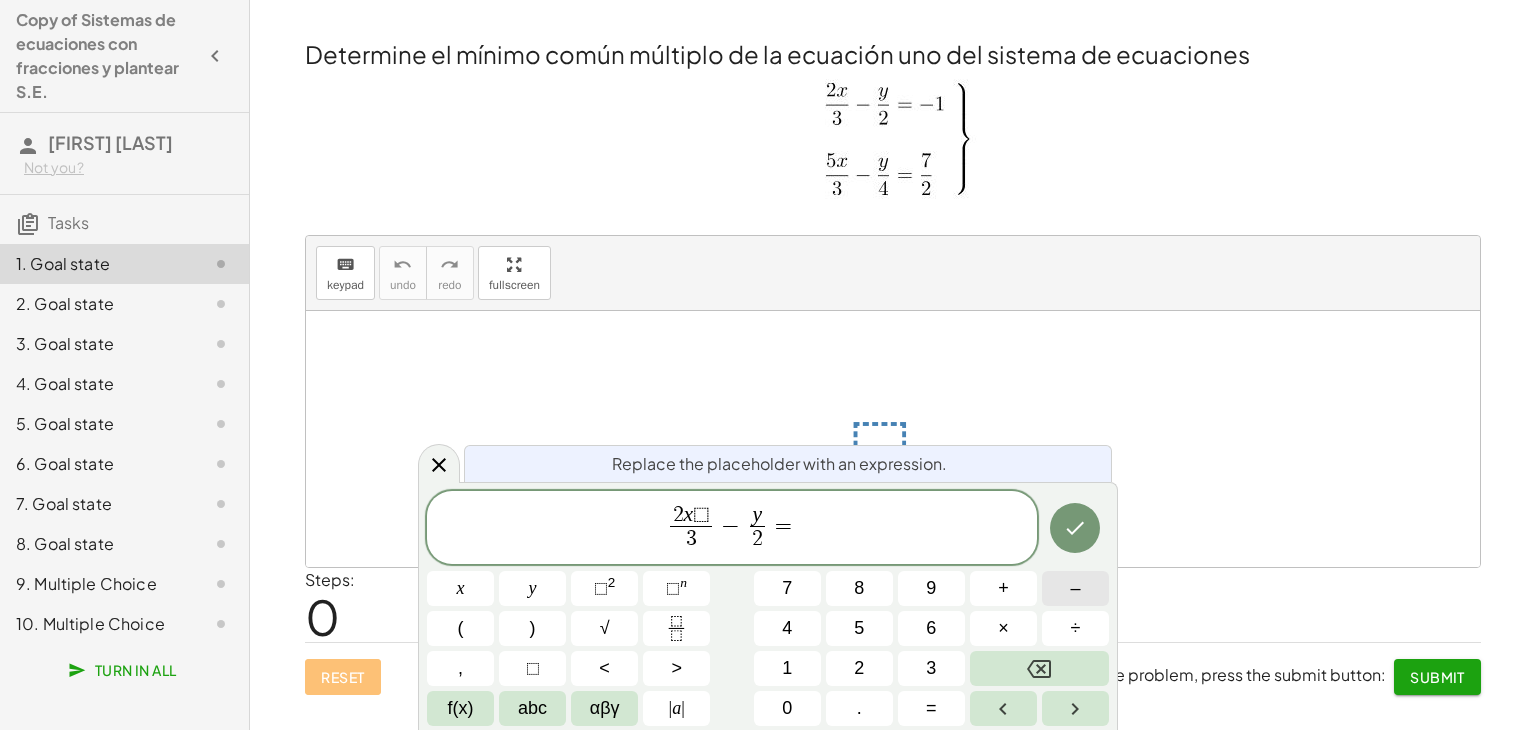 click on "–" at bounding box center (1075, 588) 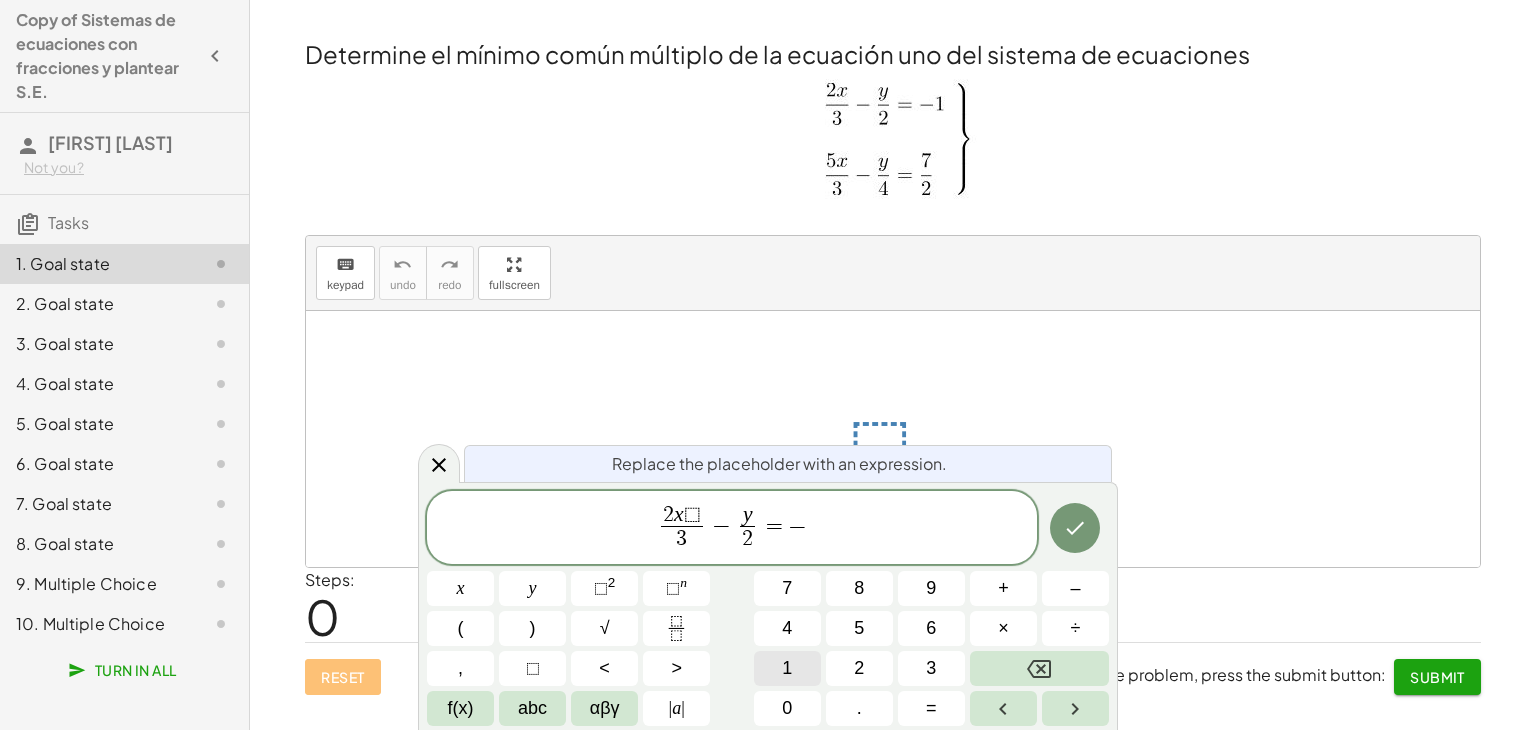 click on "1" at bounding box center [787, 668] 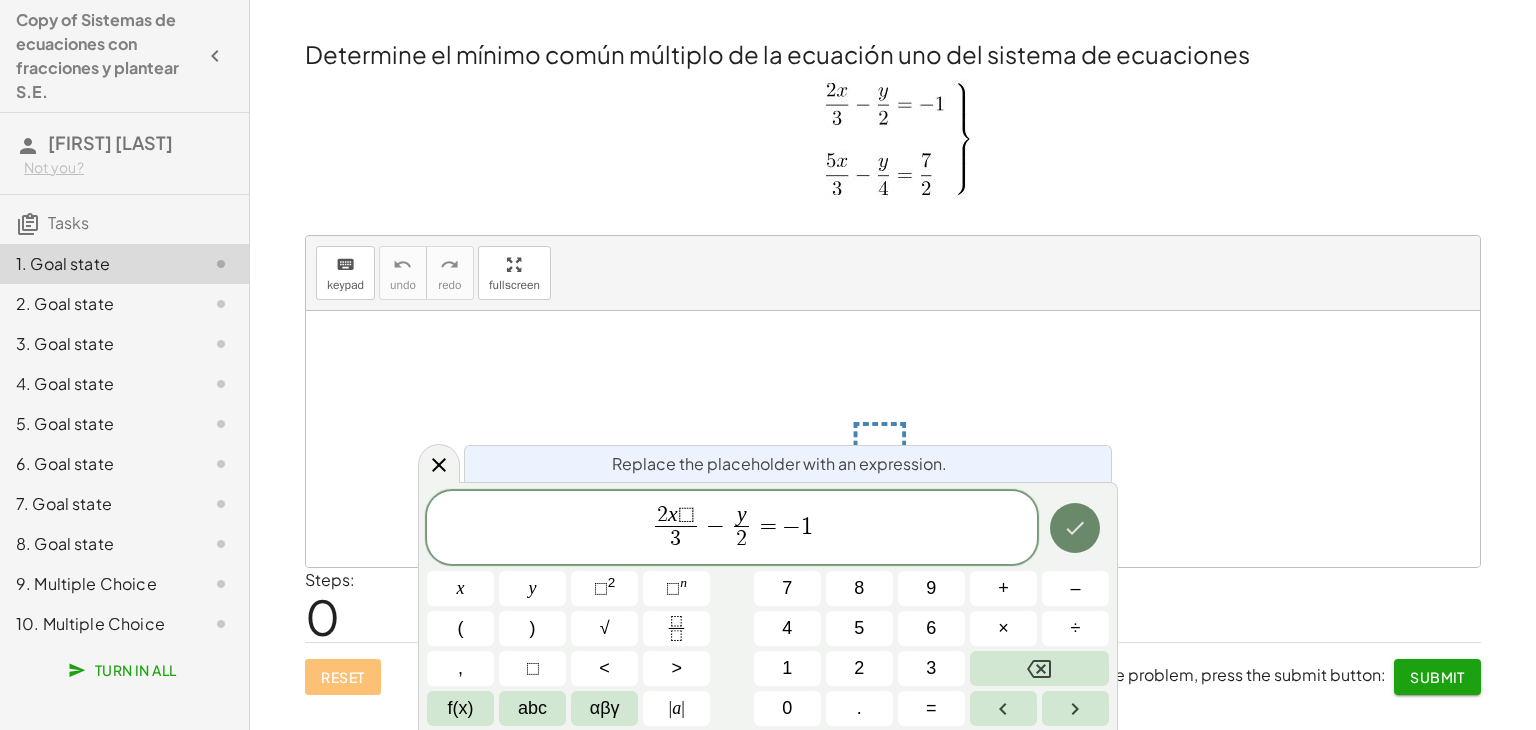 click 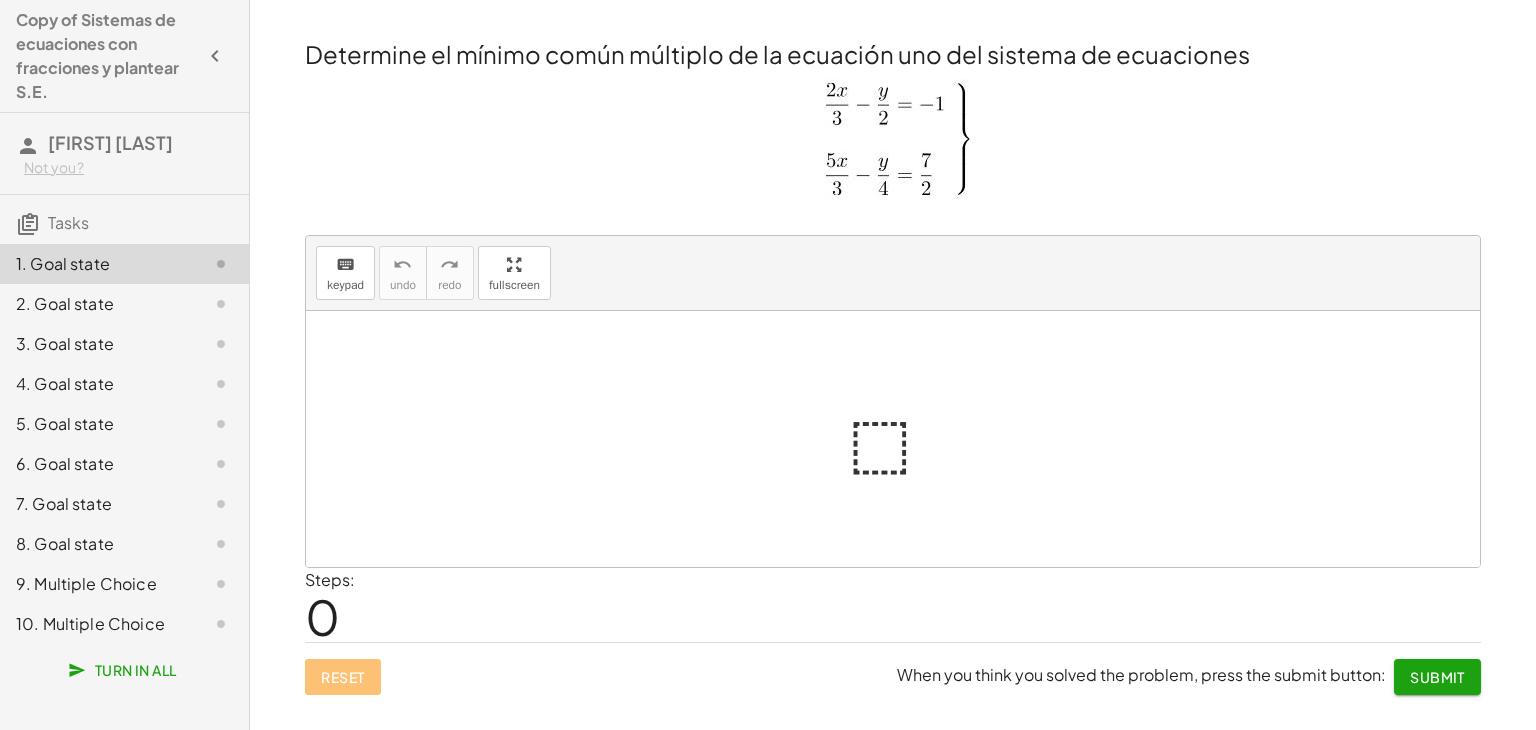 click at bounding box center [901, 439] 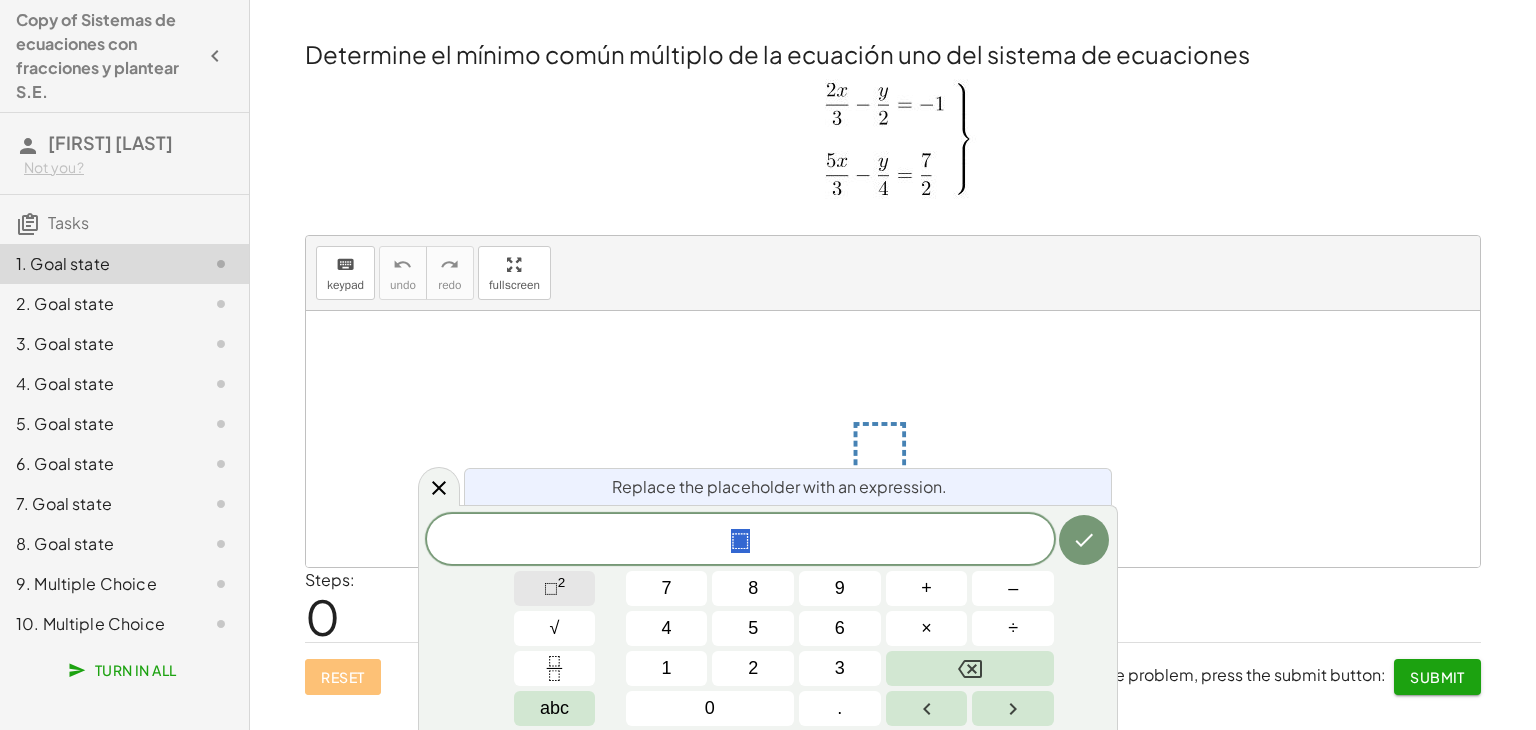 click on "⬚ 2" at bounding box center (555, 588) 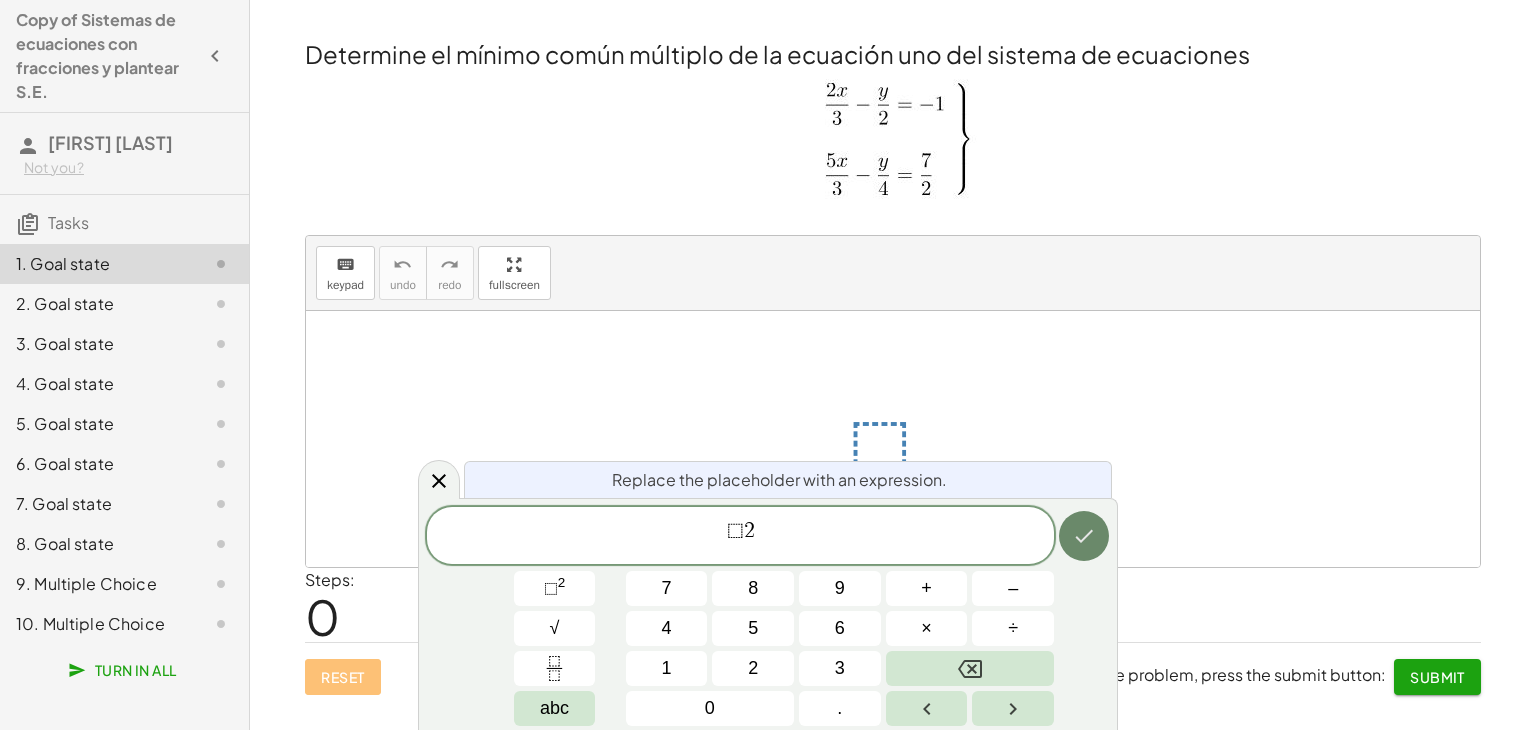 click at bounding box center [1084, 536] 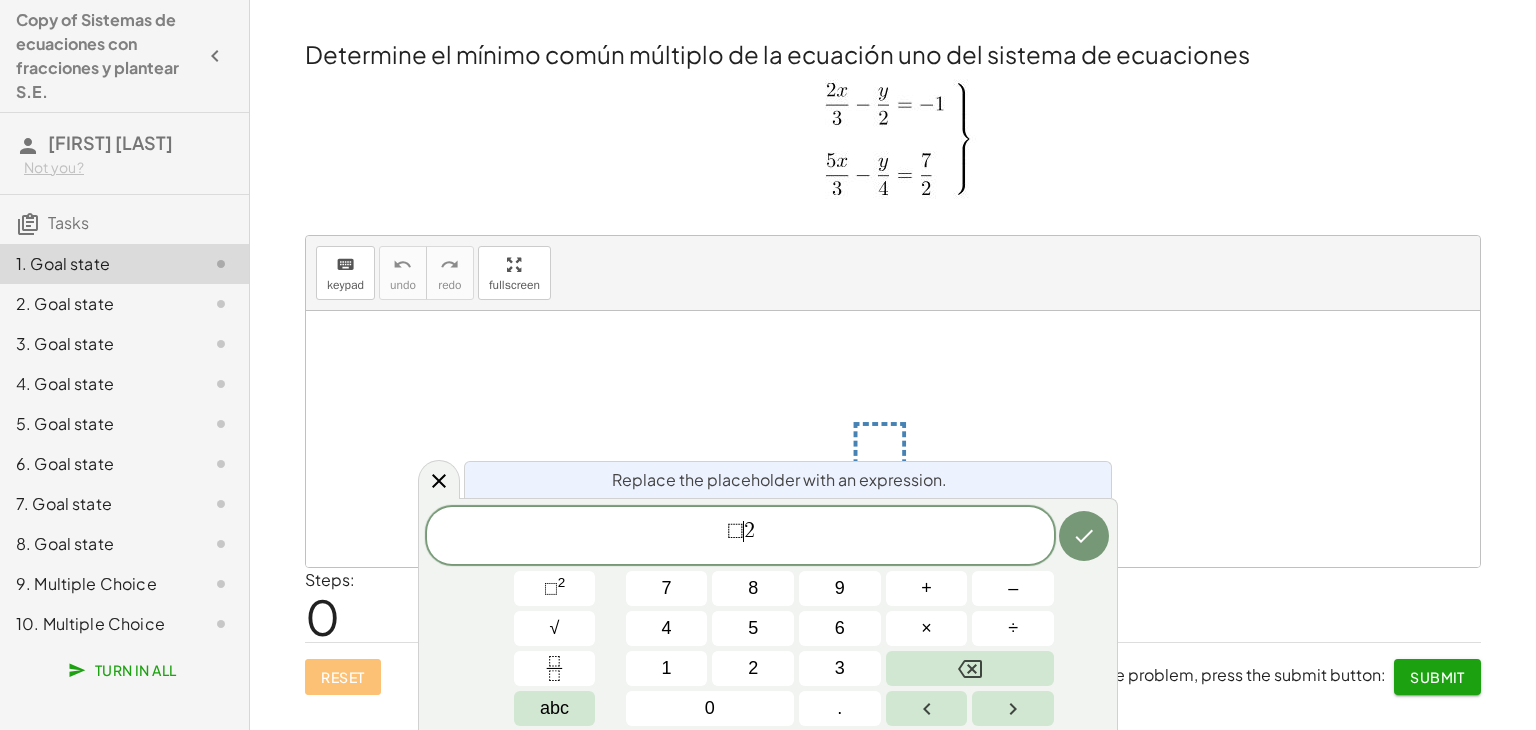 click on "⬚" at bounding box center [735, 531] 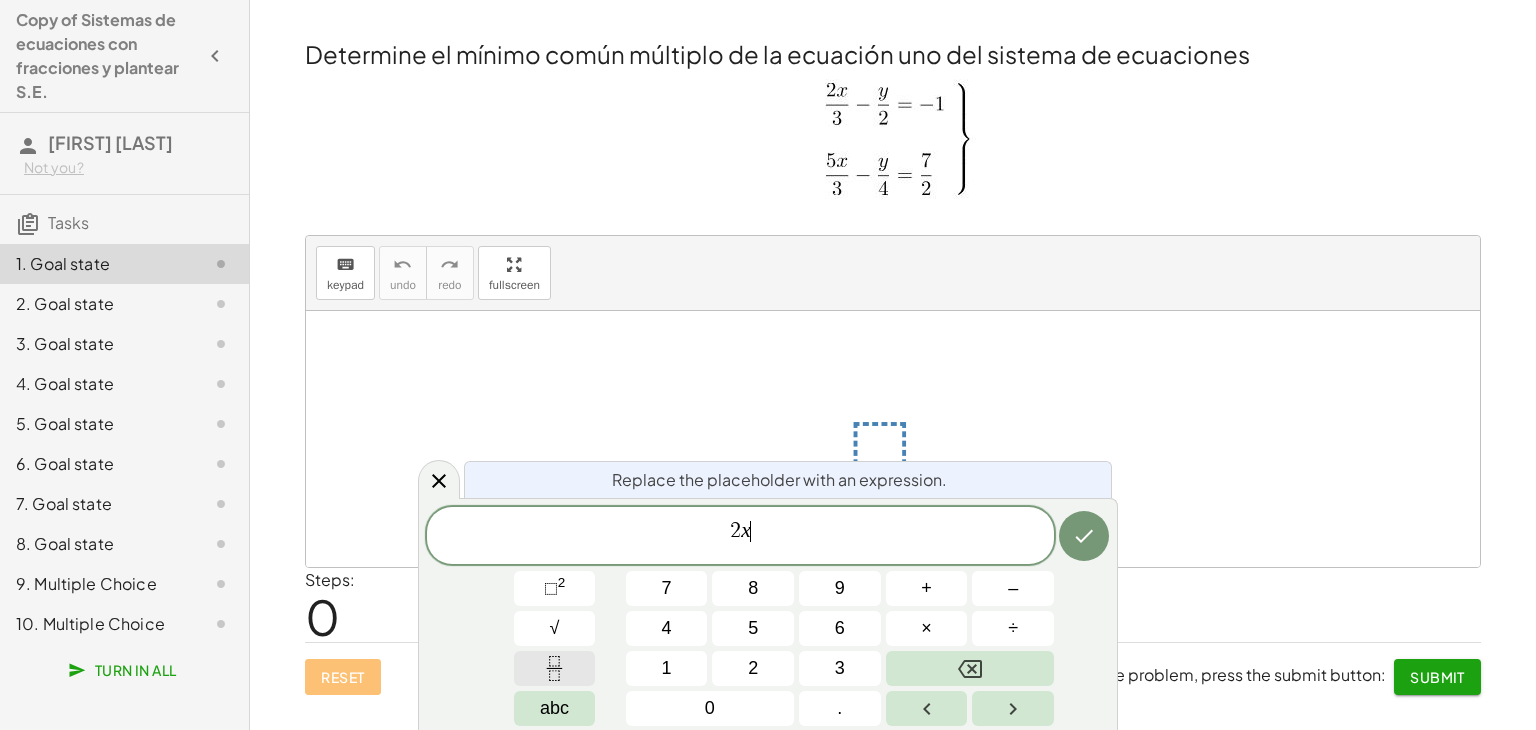 click 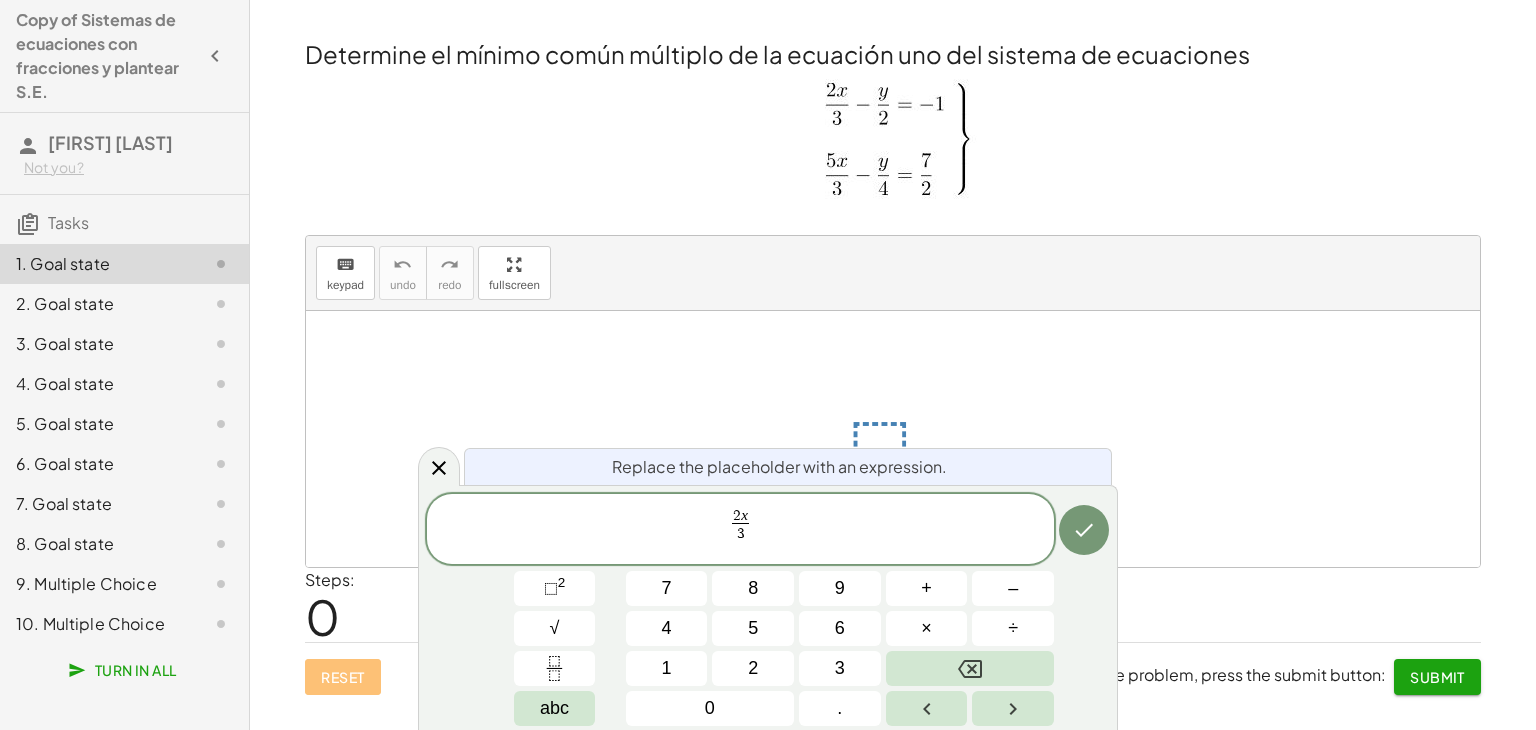 click on "2 x 3 ​ ​" at bounding box center [740, 530] 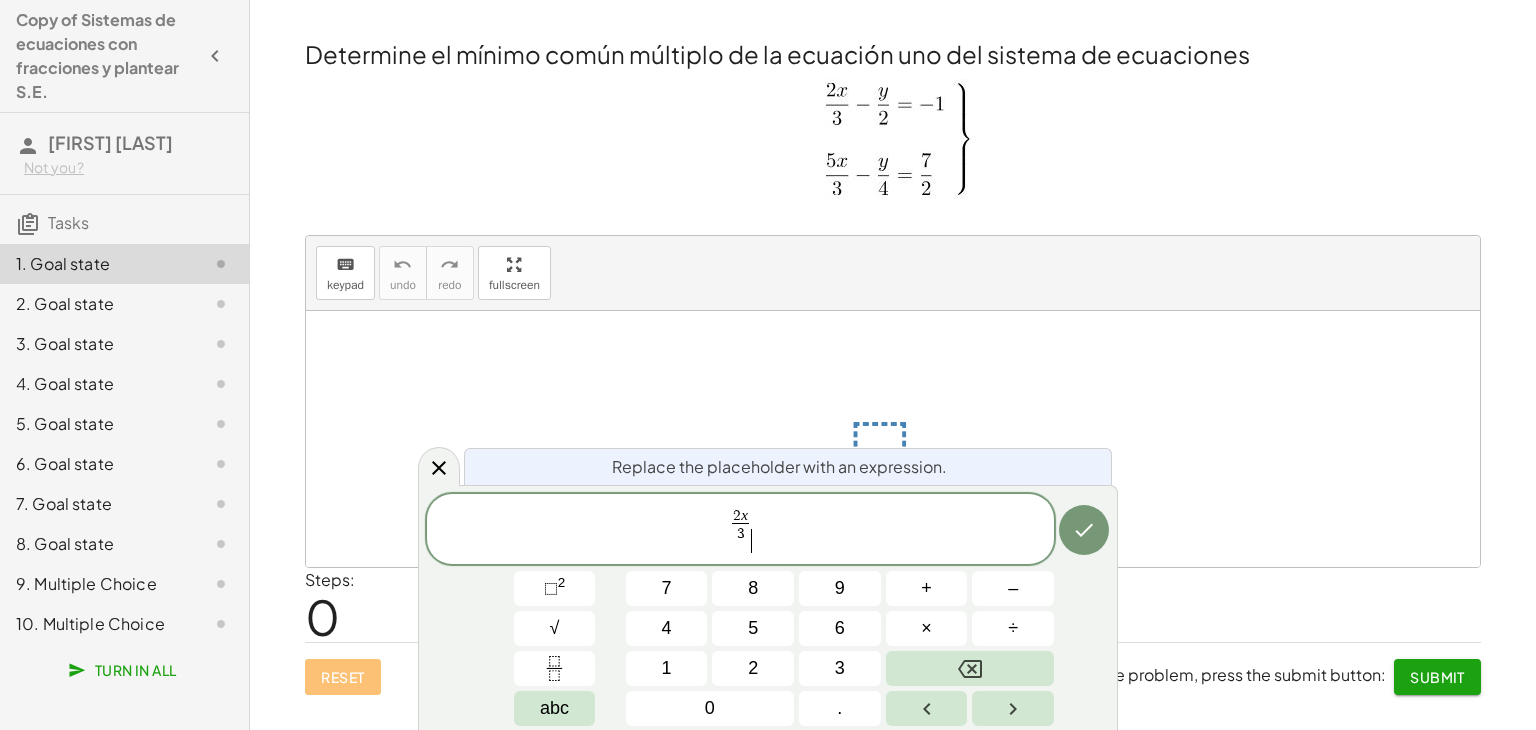 click on "2 x 3 ​ ​" at bounding box center (740, 530) 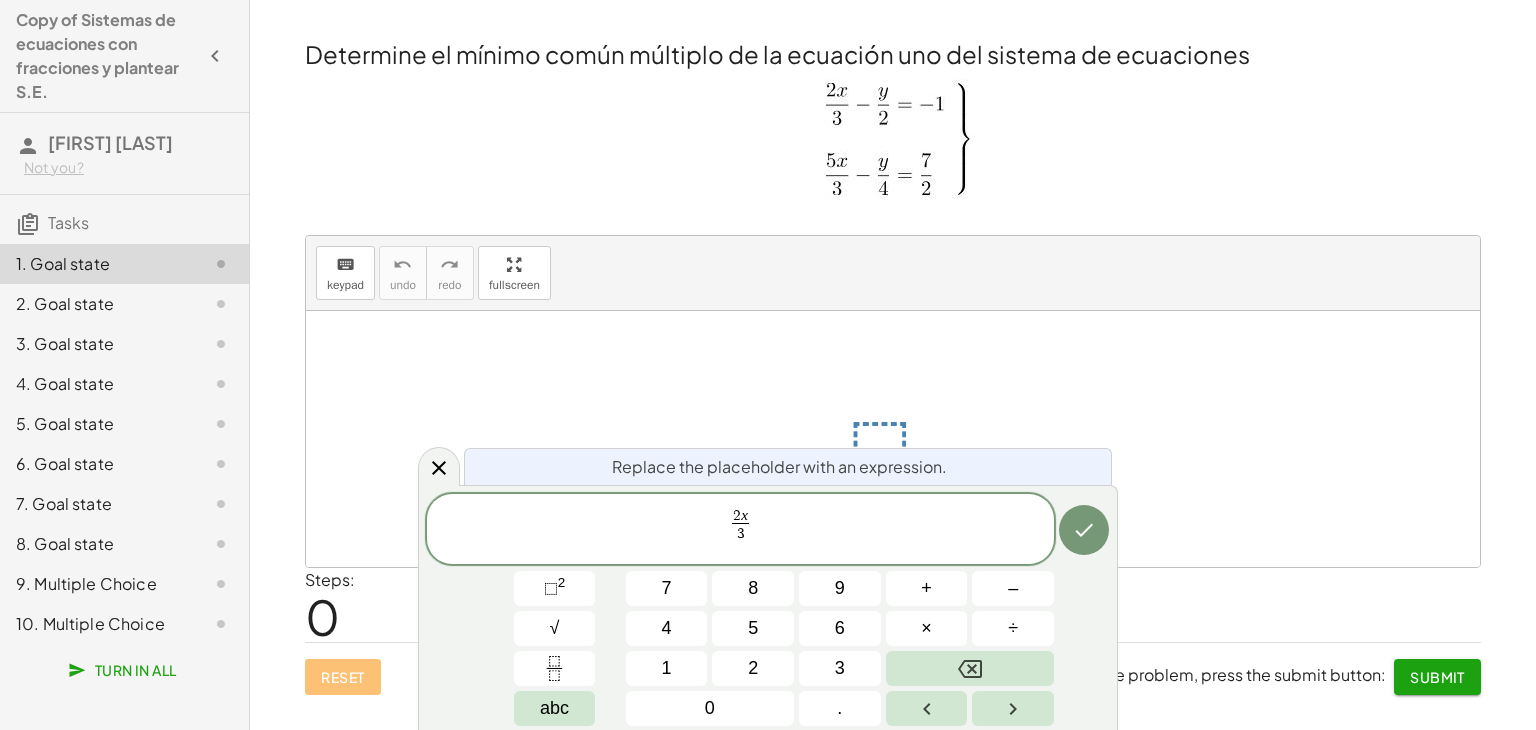 click on "2 x 3 ​ ​" at bounding box center [740, 530] 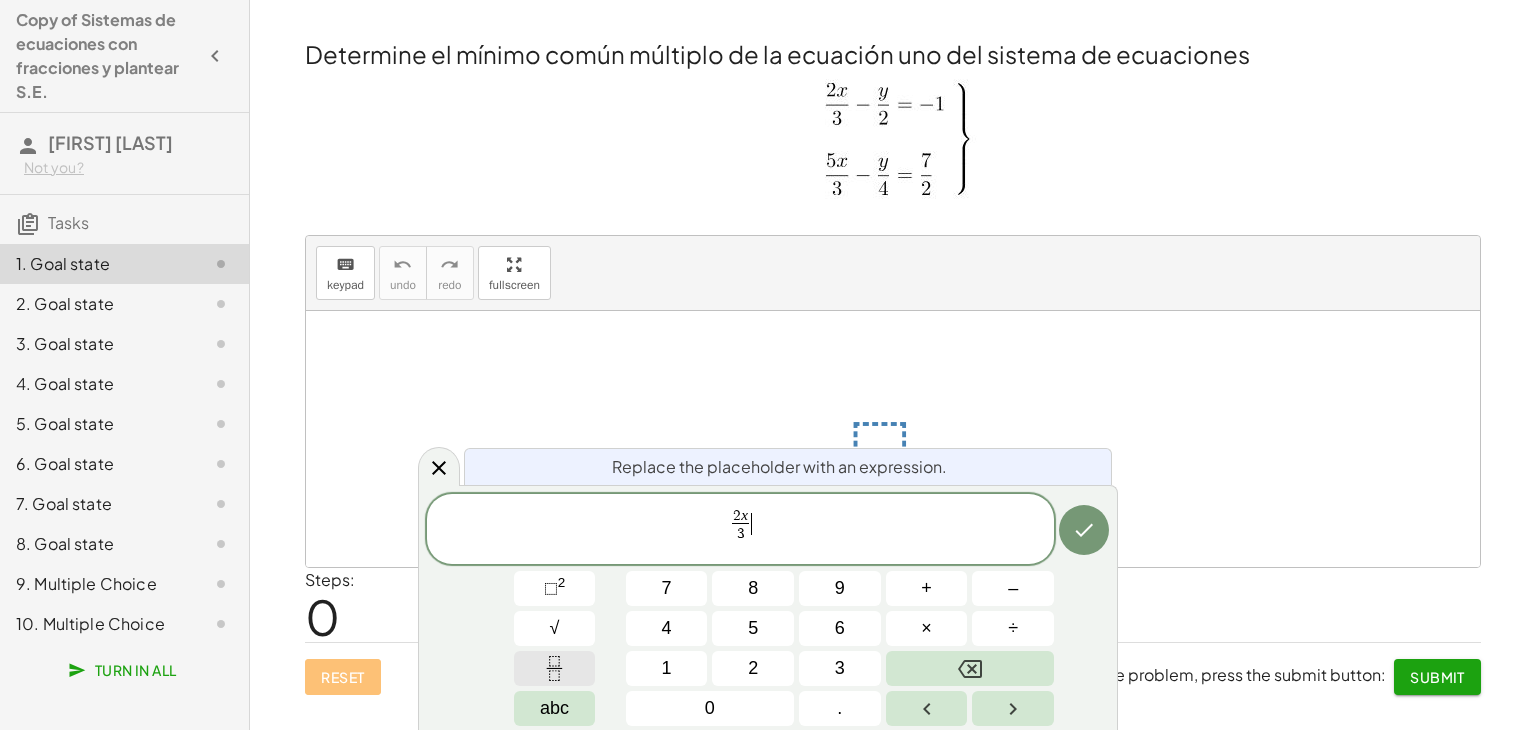 click 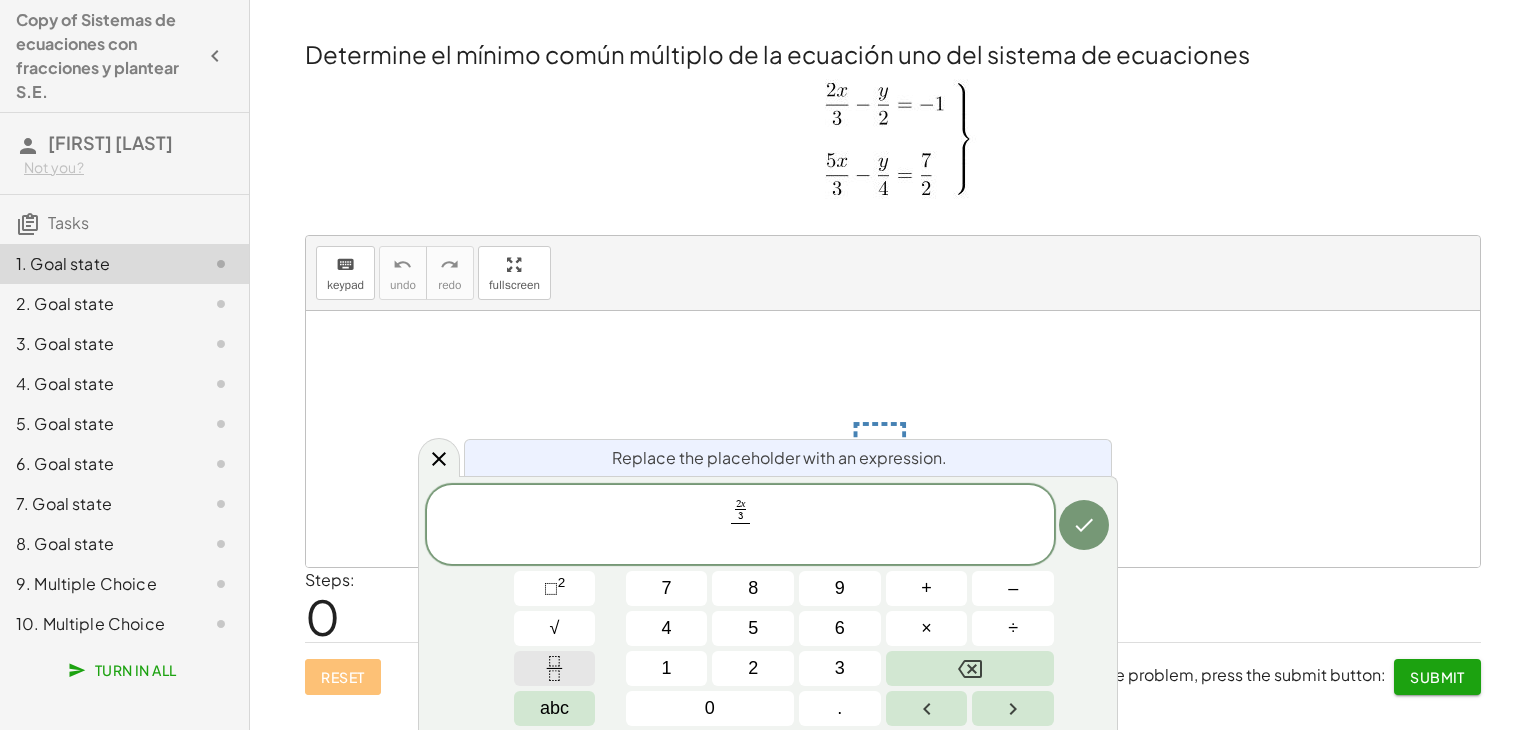 click 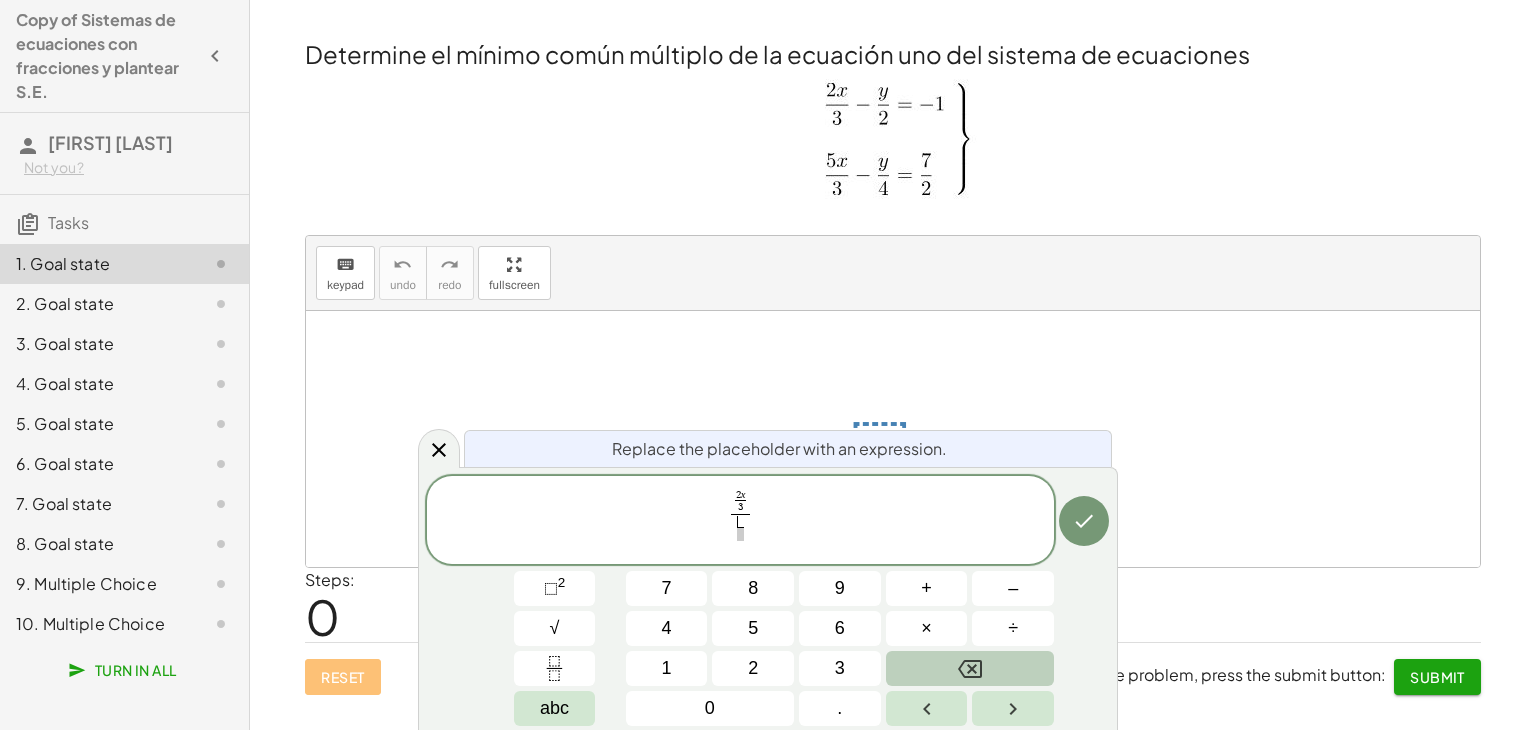 click at bounding box center (970, 668) 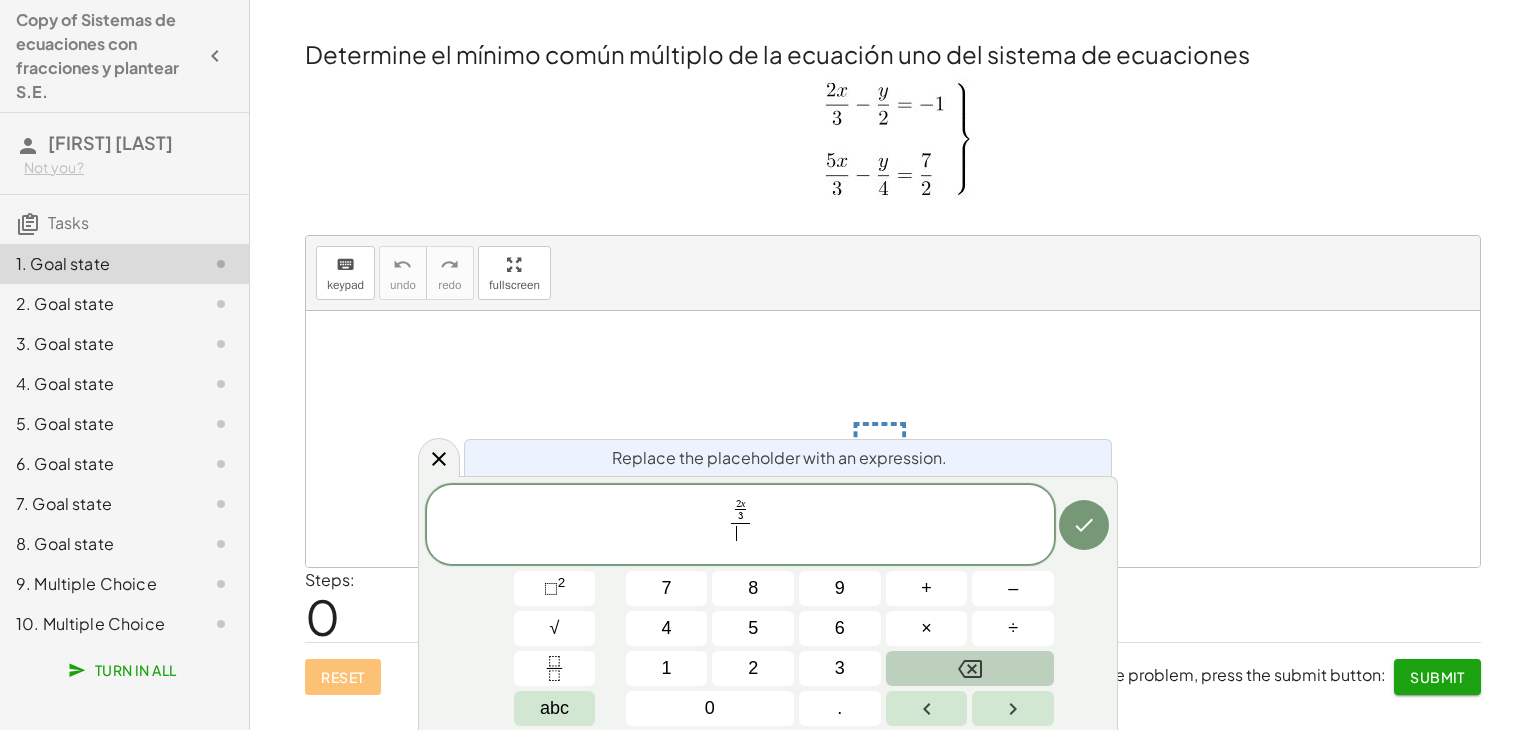 click at bounding box center (970, 668) 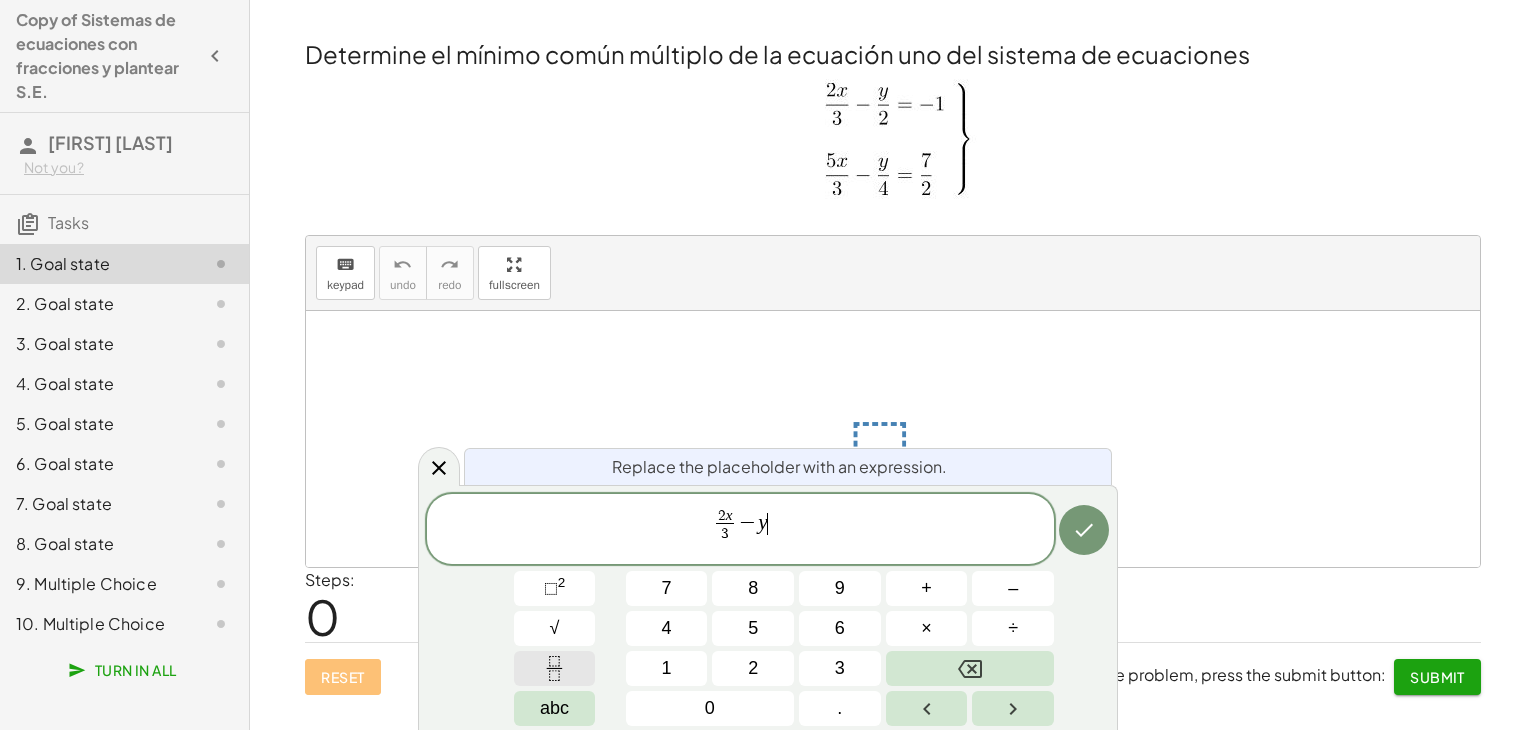 click 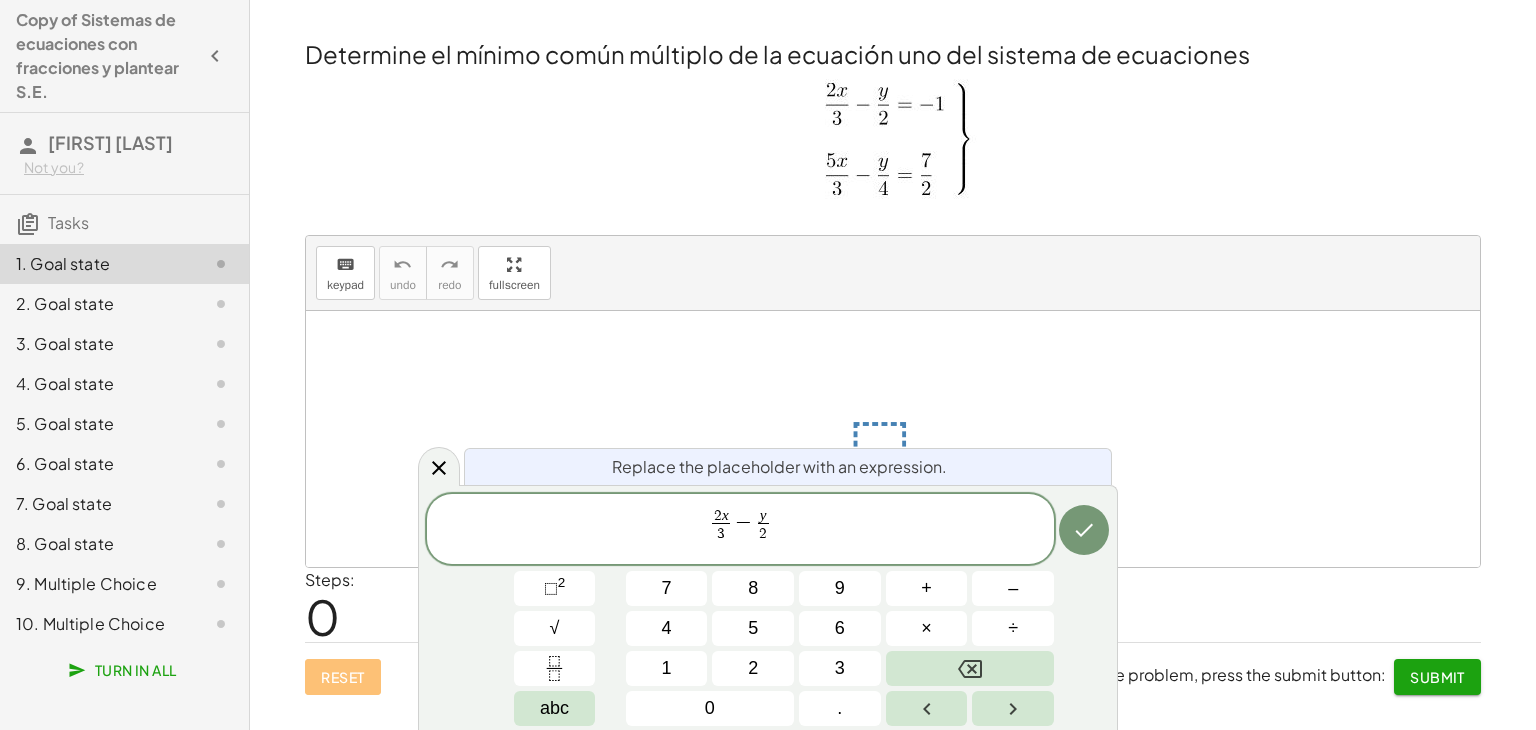 click on "2 x 3 ​ − y 2 ​ ​" at bounding box center [740, 530] 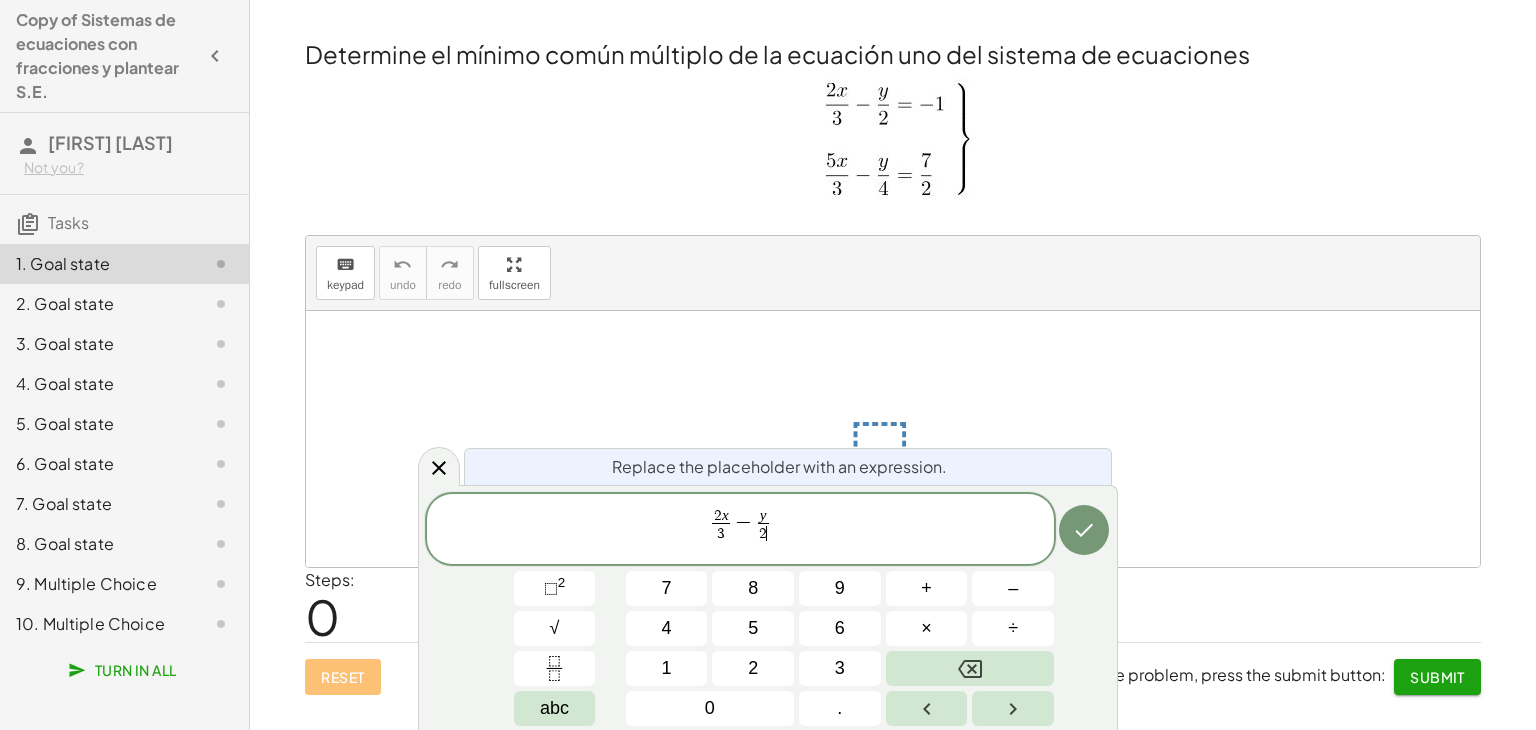 click on "y 2 ​ ​" at bounding box center [763, 525] 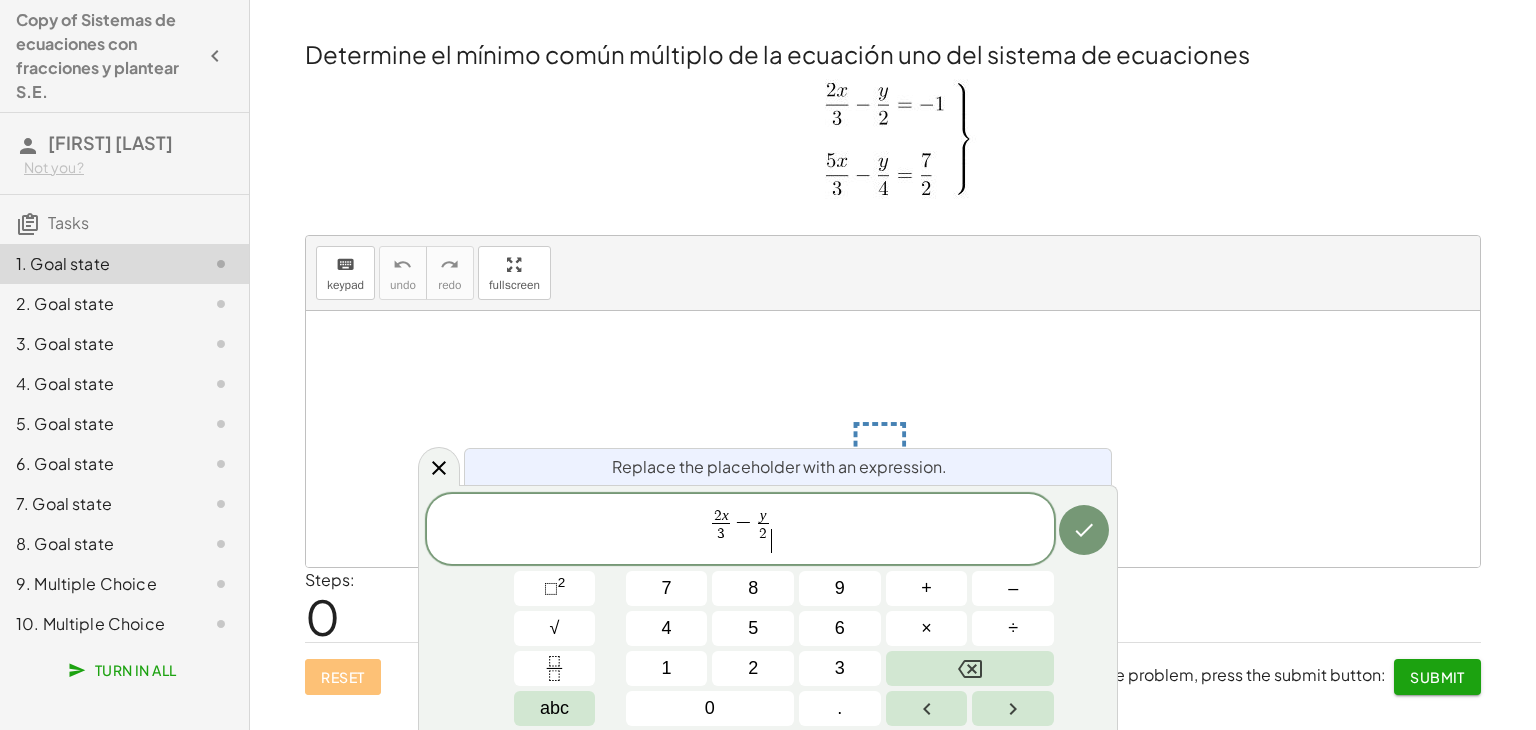 click on "2 x 3 ​ − y 2 ​ ​" at bounding box center (740, 530) 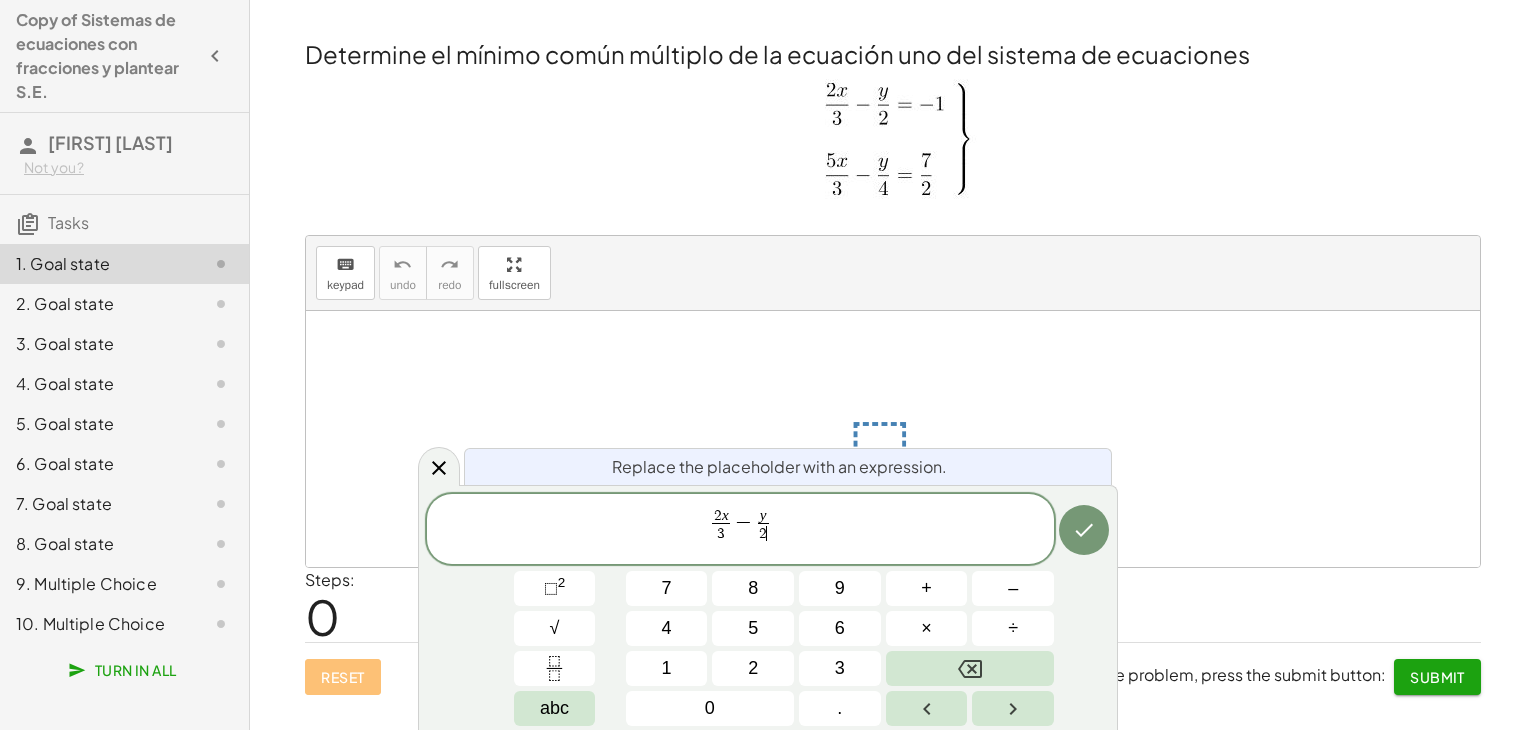 click on "y 2 ​ ​" at bounding box center (763, 525) 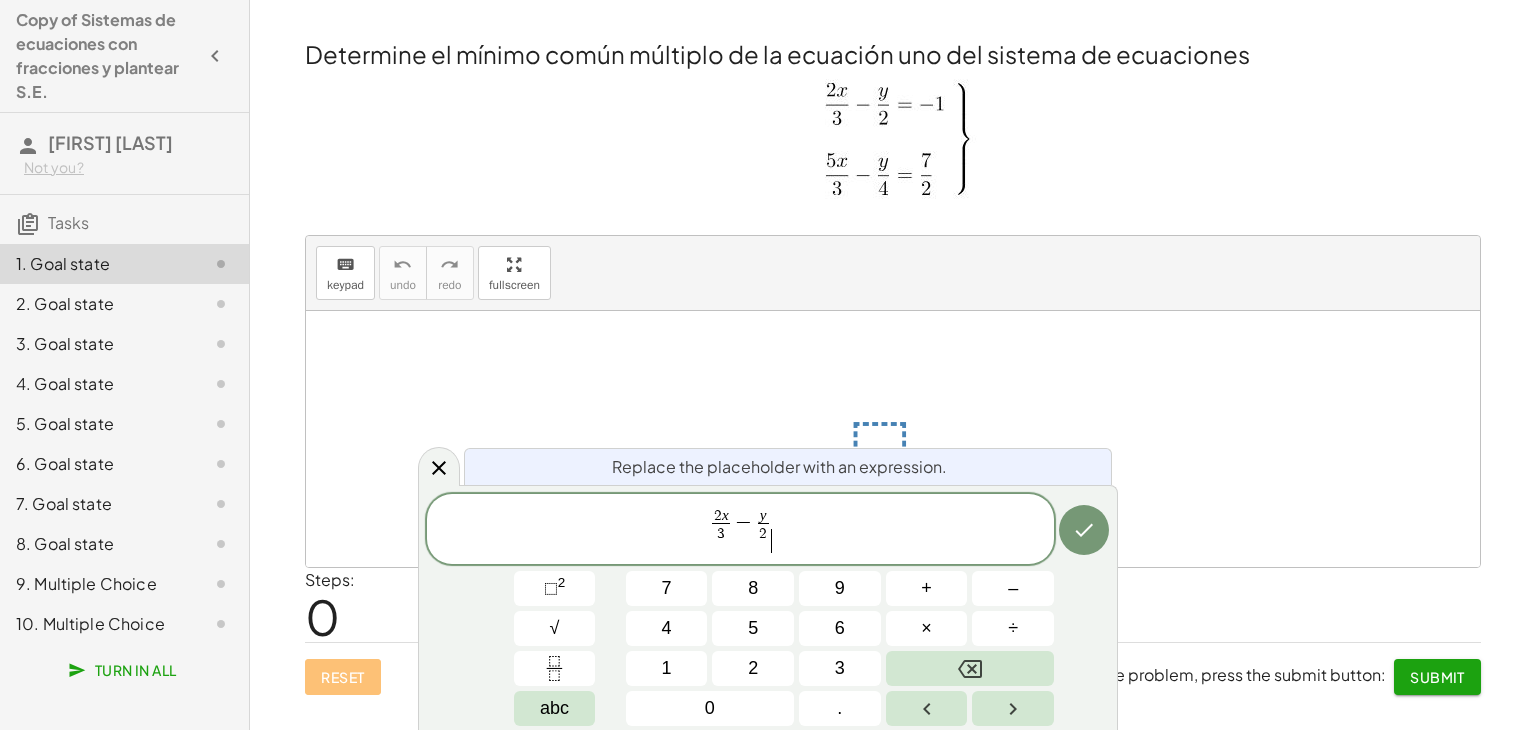 click on "2 x 3 ​ − y 2 ​ ​" at bounding box center [740, 530] 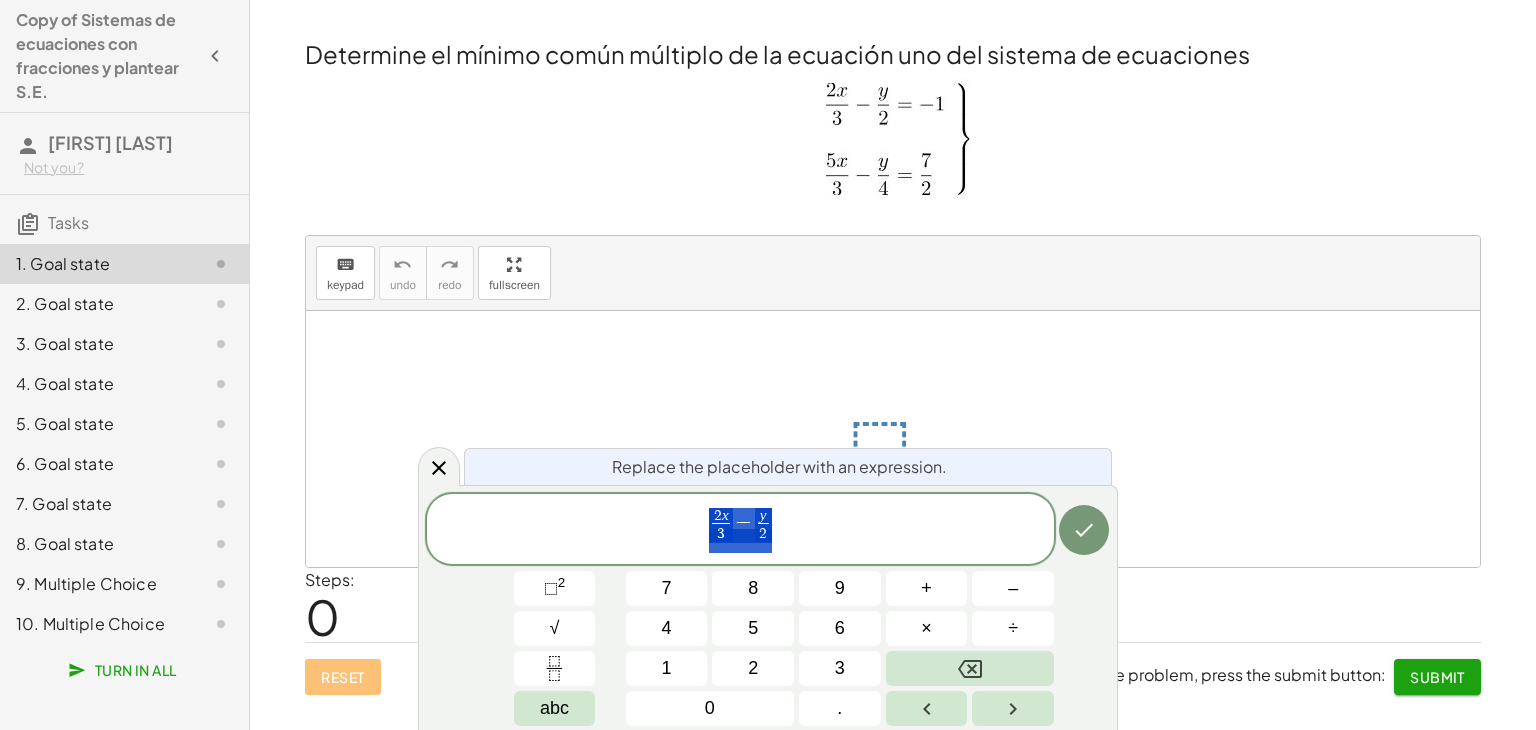 drag, startPoint x: 769, startPoint y: 545, endPoint x: 812, endPoint y: 511, distance: 54.81788 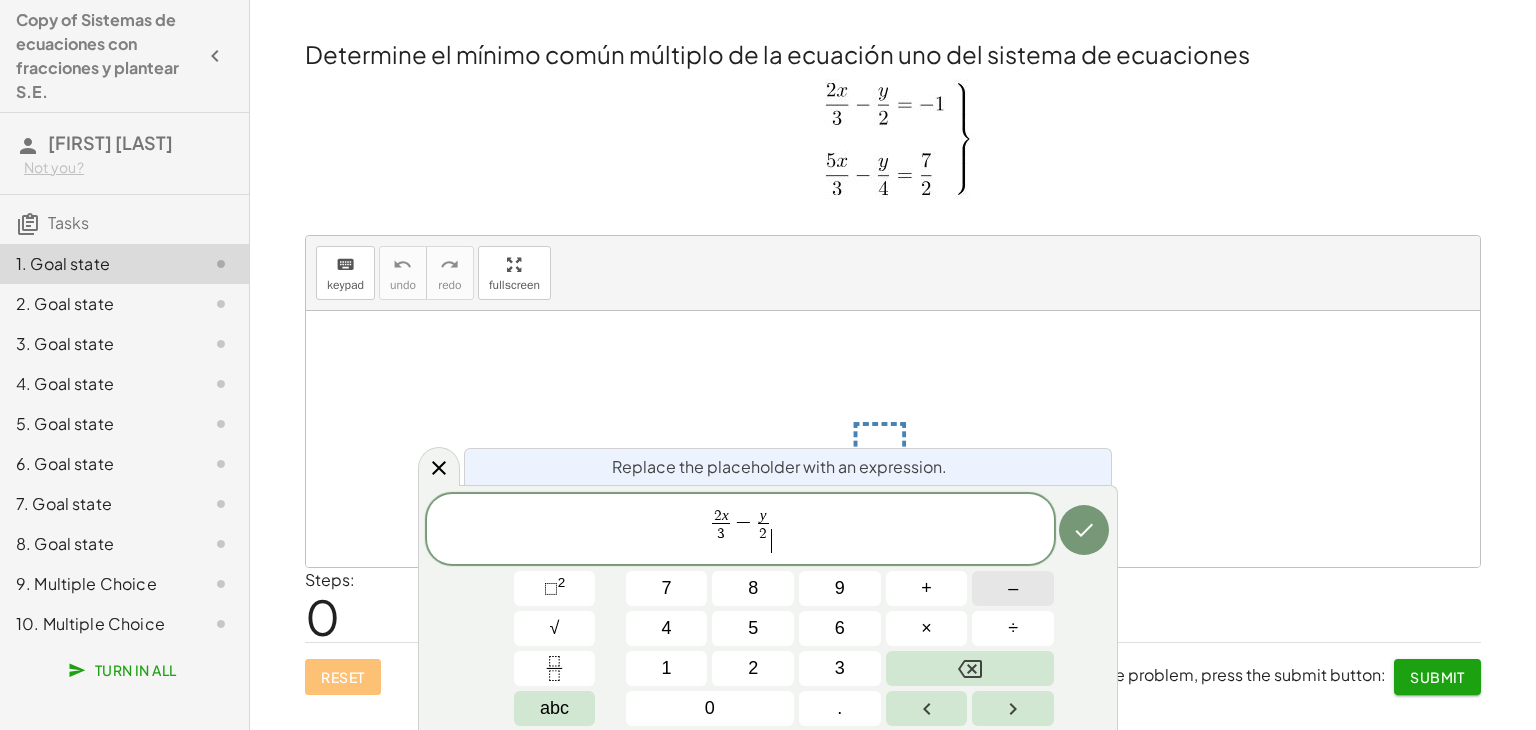 click on "–" at bounding box center (1013, 588) 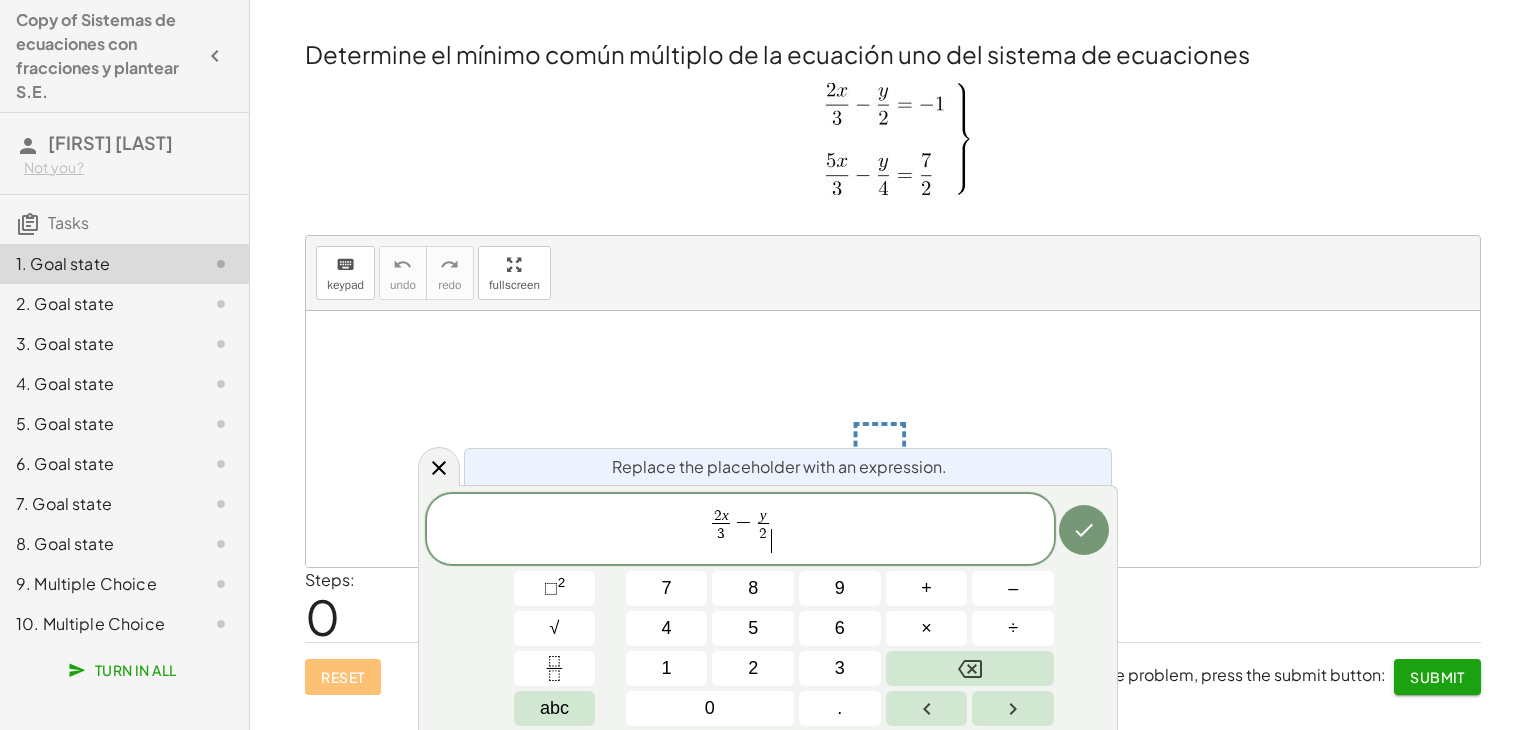 drag, startPoint x: 919, startPoint y: 524, endPoint x: 932, endPoint y: 525, distance: 13.038404 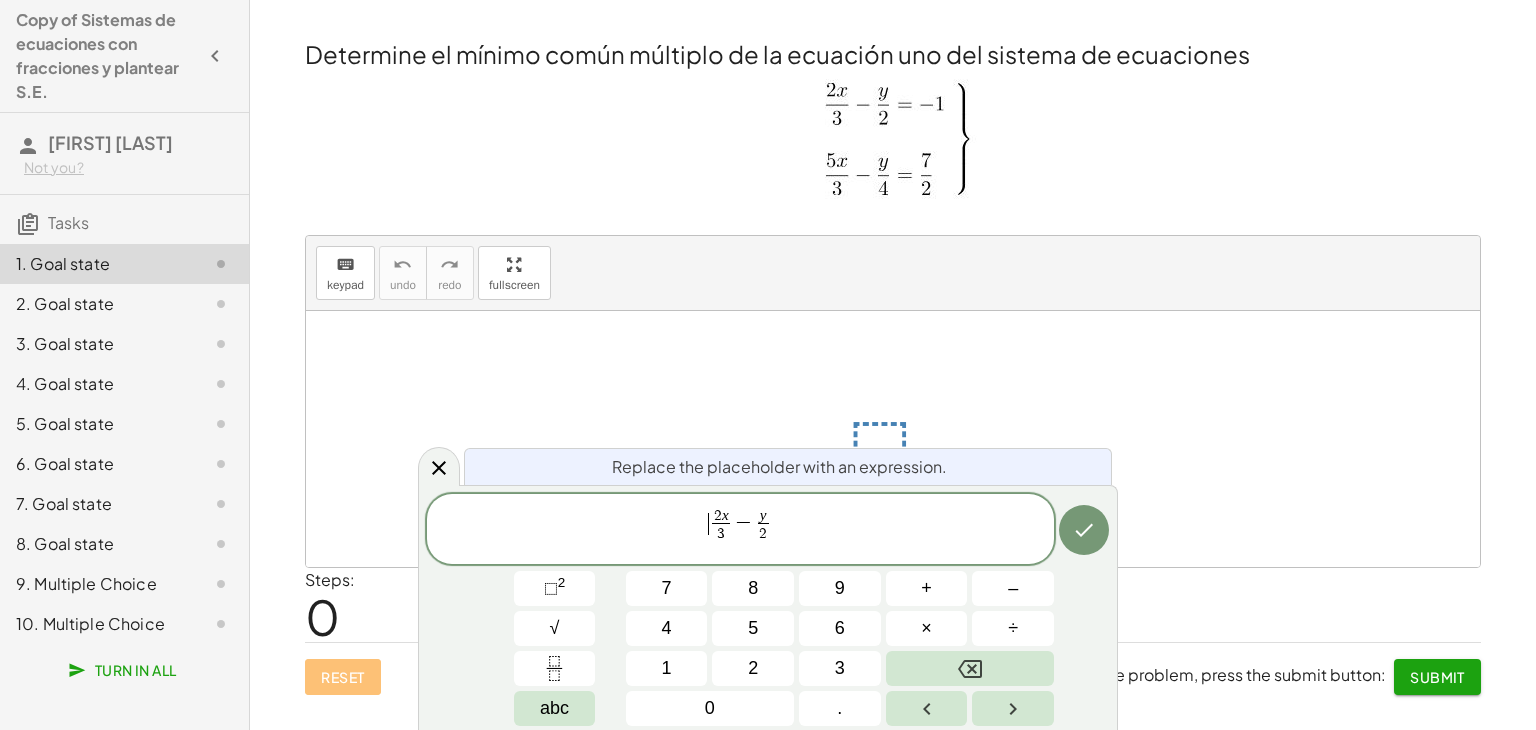 click on "​ 2 x 3 ​ − y 2 ​" at bounding box center [740, 530] 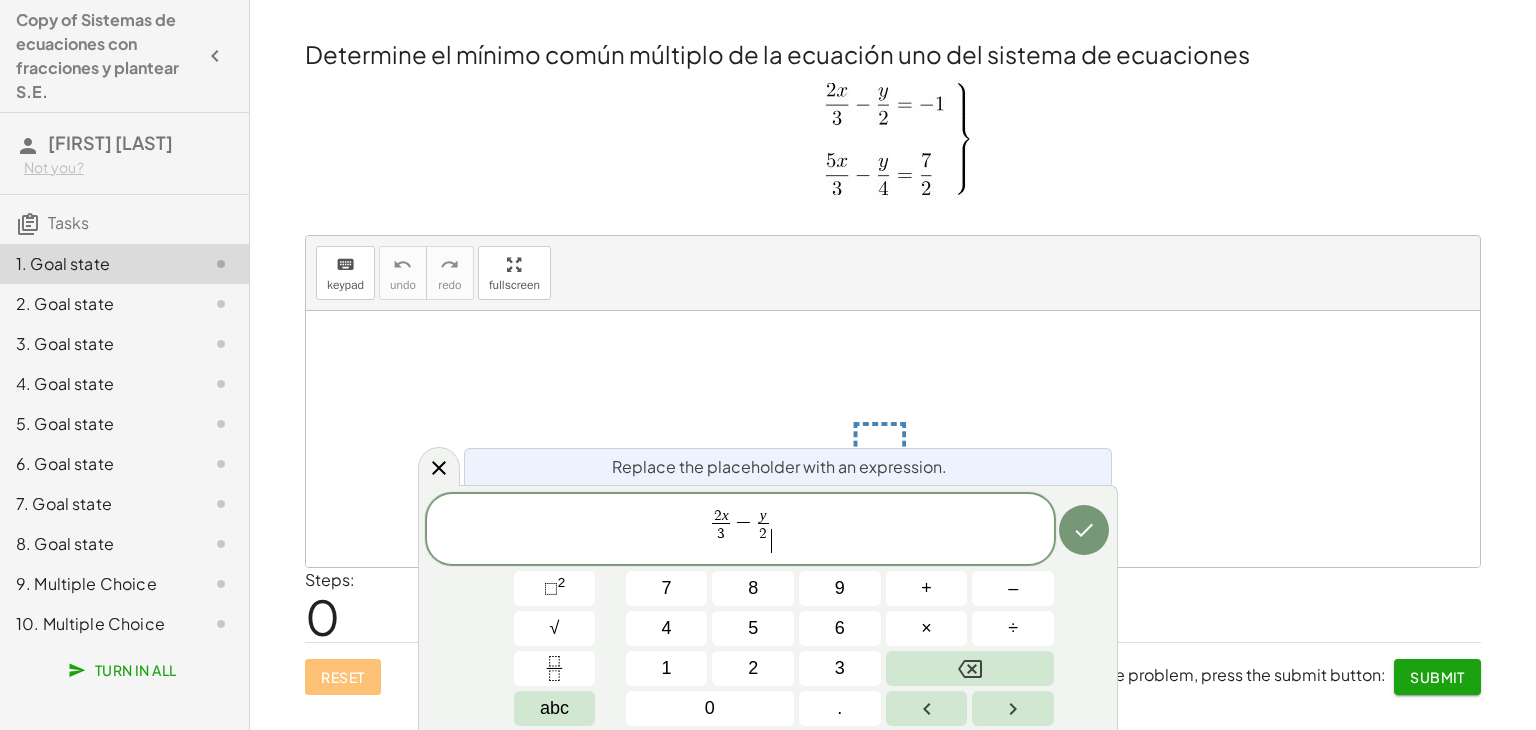 click on "2 x 3 ​ − y 2 ​ ​" at bounding box center [740, 530] 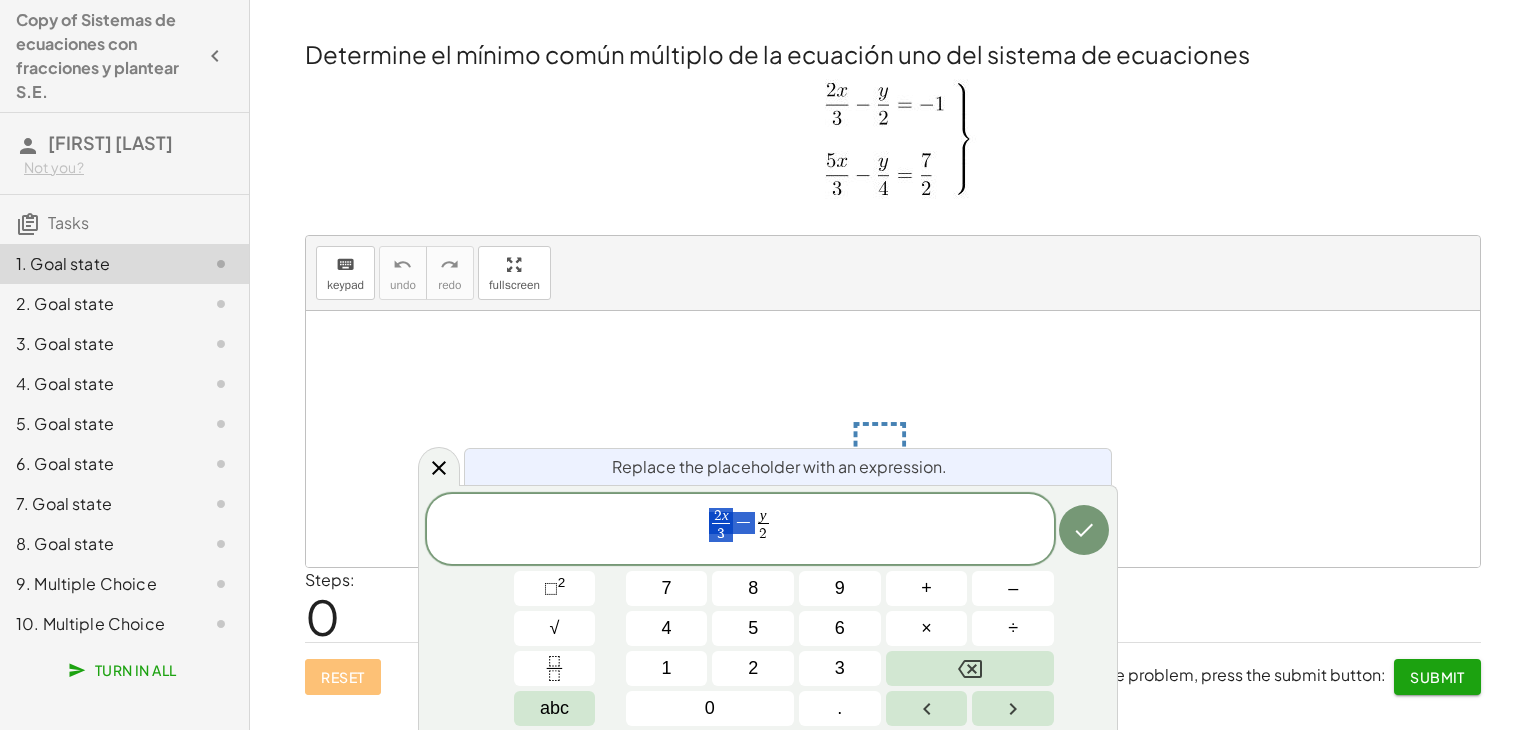 click on "2 x 3 ​ − y 2 ​" at bounding box center [740, 530] 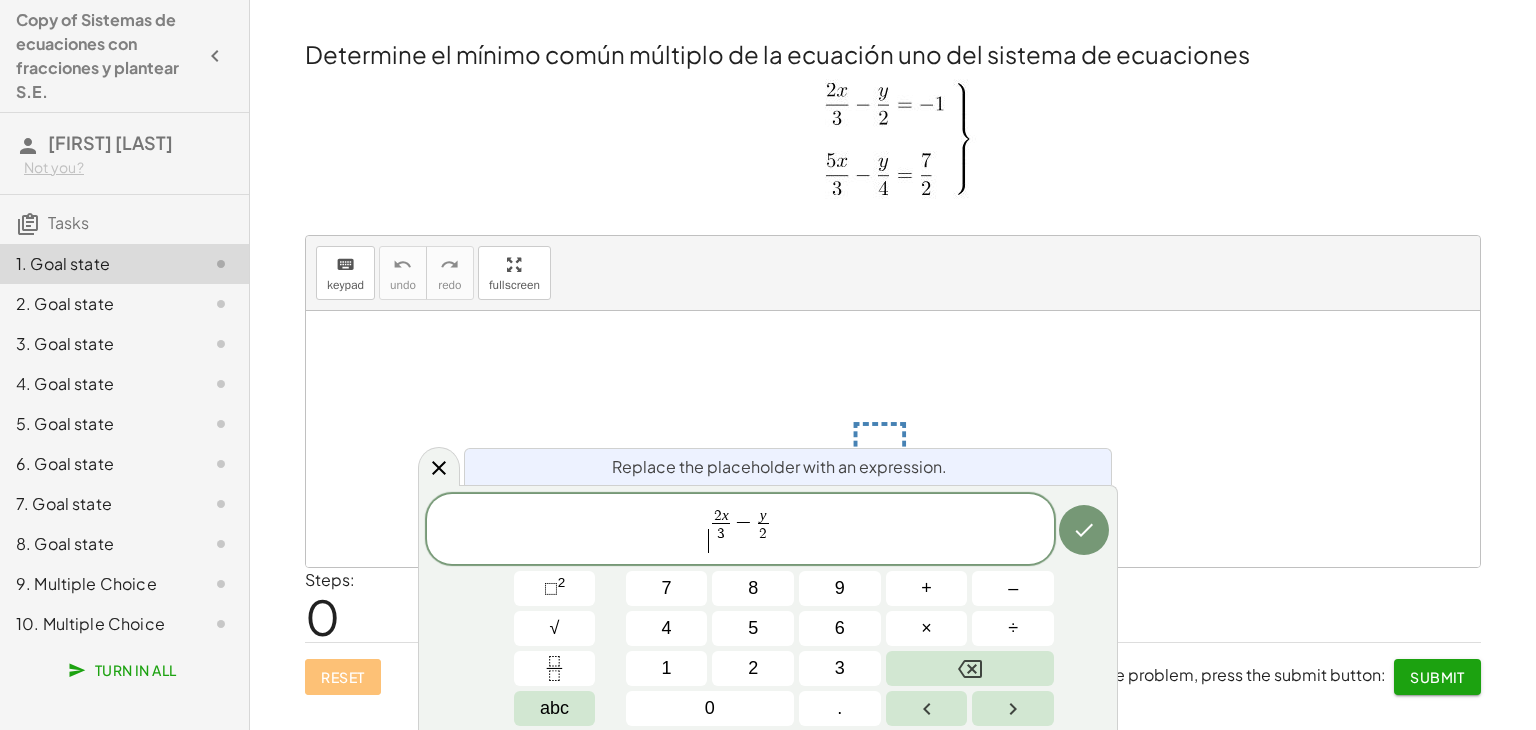 click on "​ 2 x 3 ​ − y 2 ​" 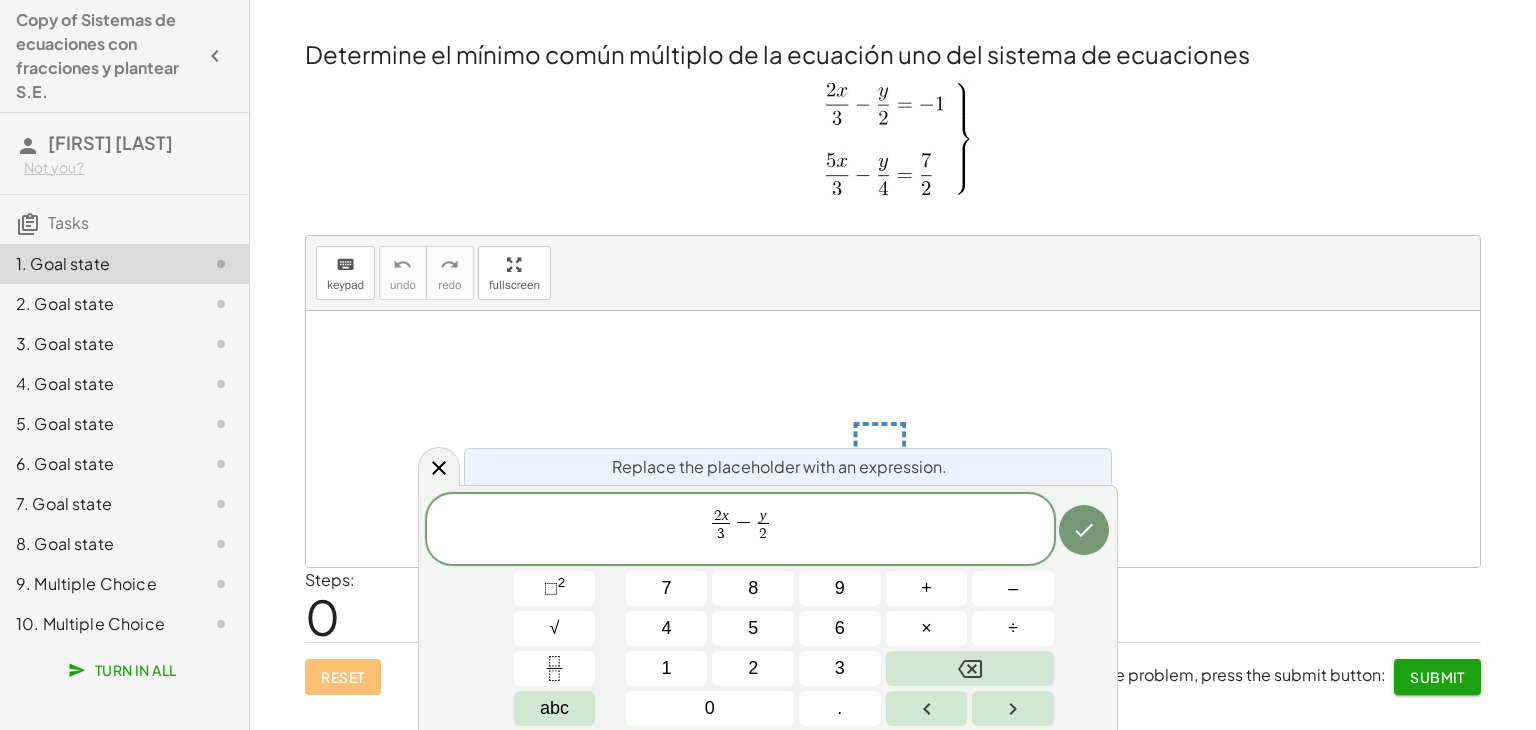 click on "2 x 3 ​" at bounding box center [721, 525] 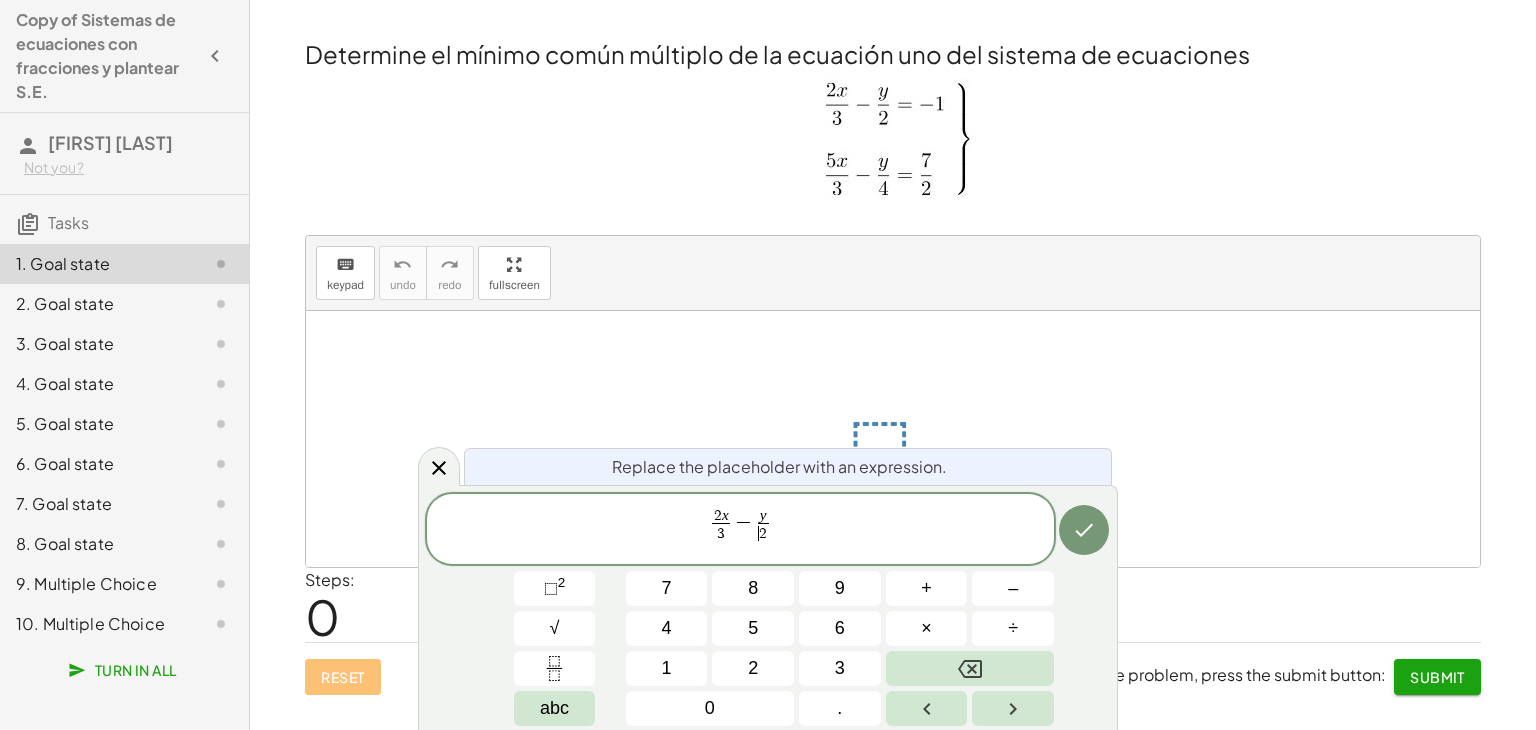 click on "​ 2" at bounding box center [763, 532] 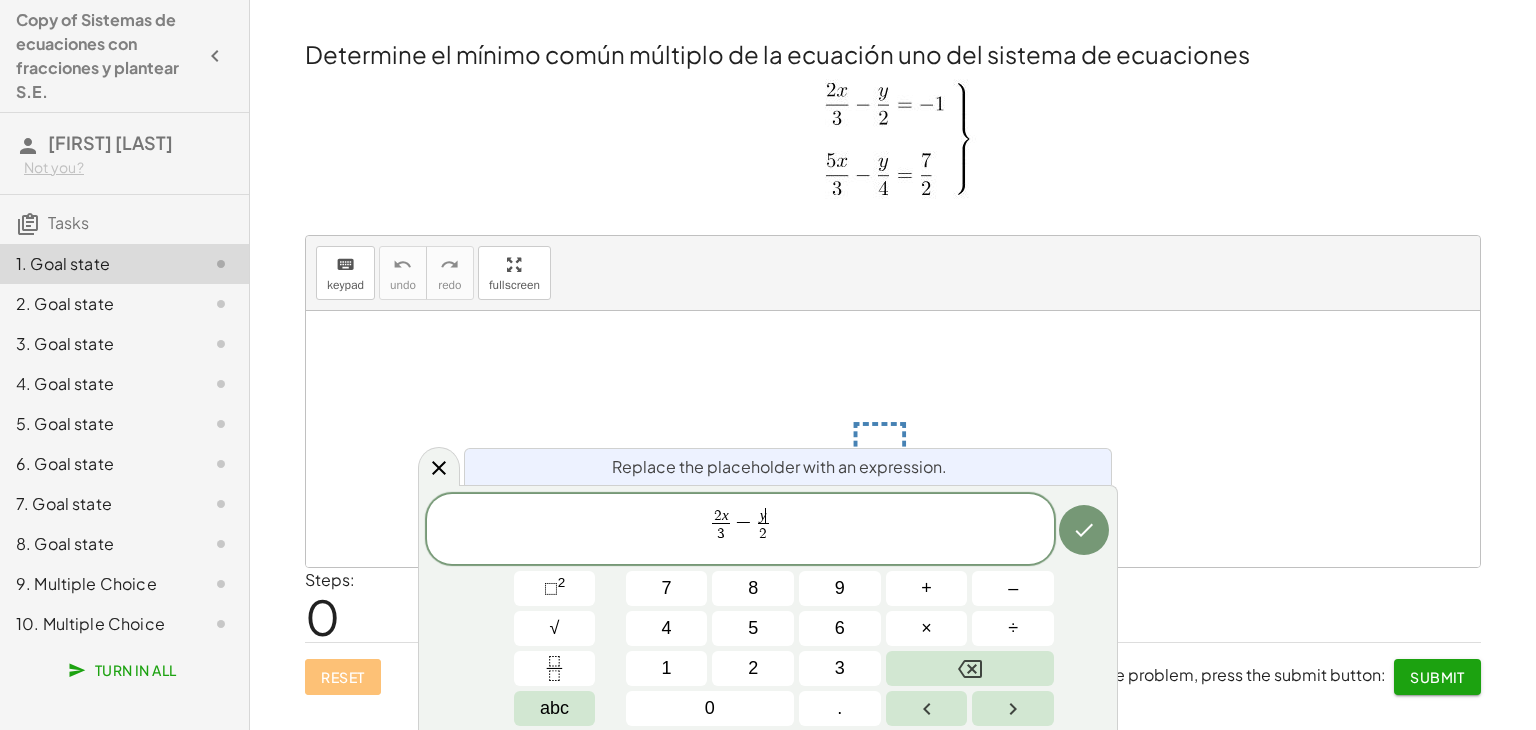 click on "y ​" at bounding box center [763, 515] 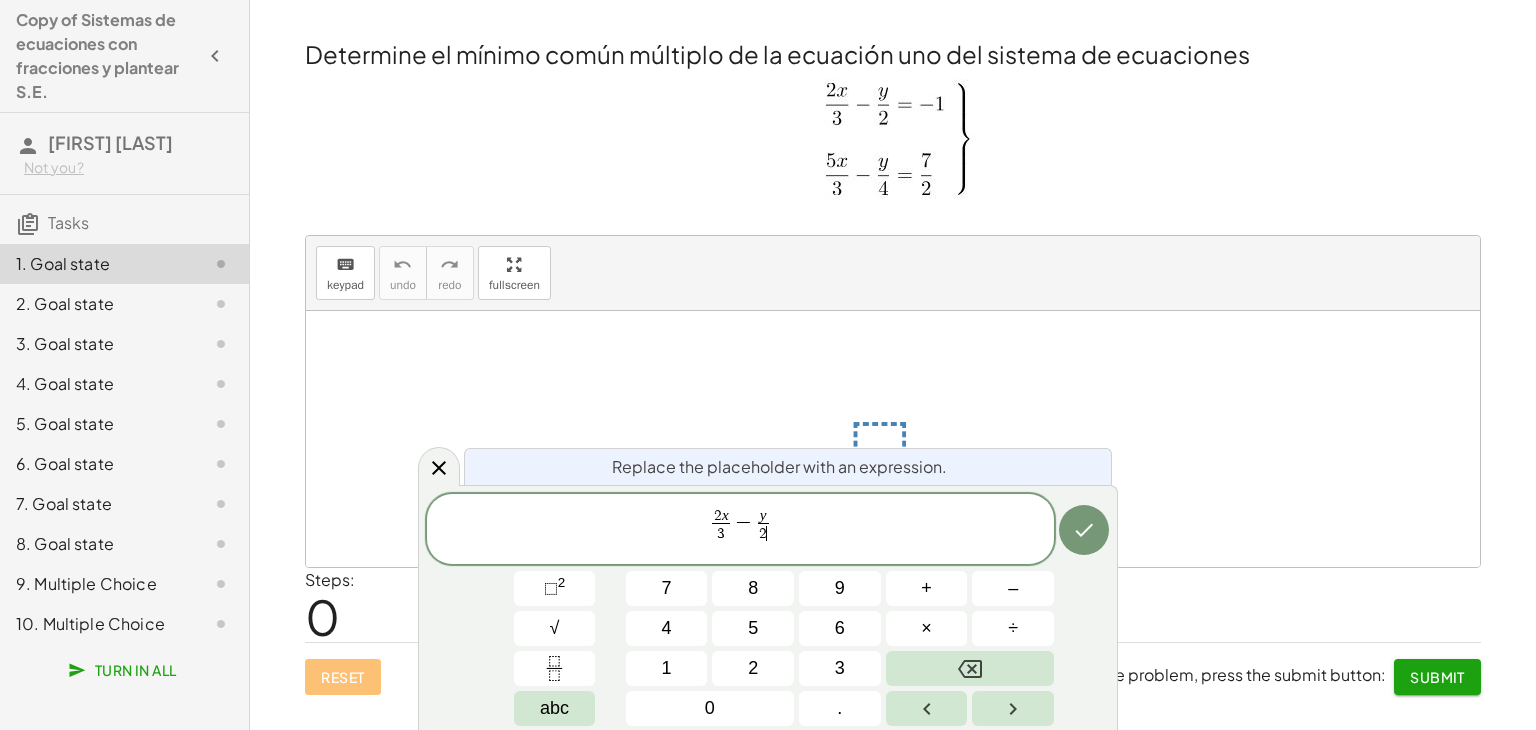 click on "y 2 ​ ​" at bounding box center (763, 525) 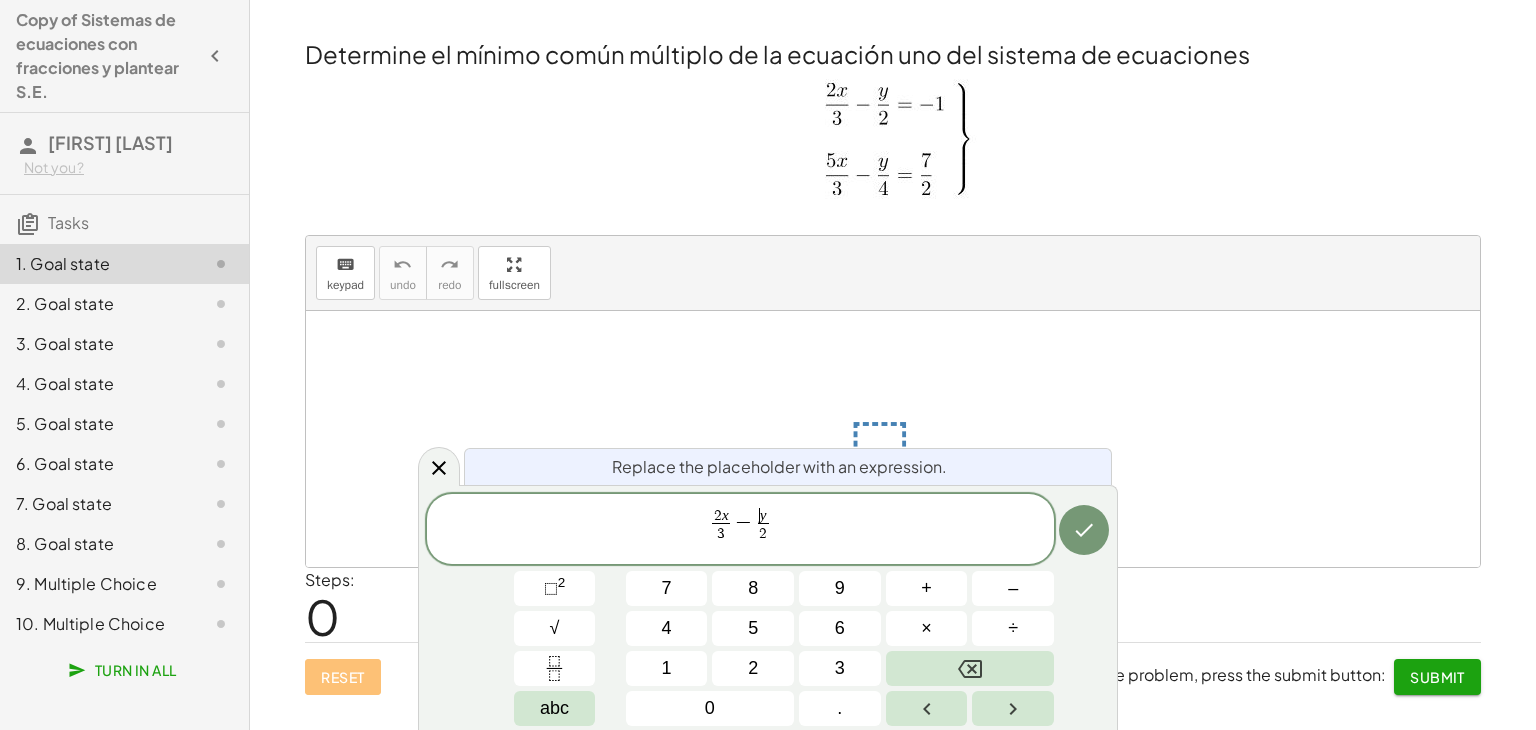 click on "y" at bounding box center [763, 515] 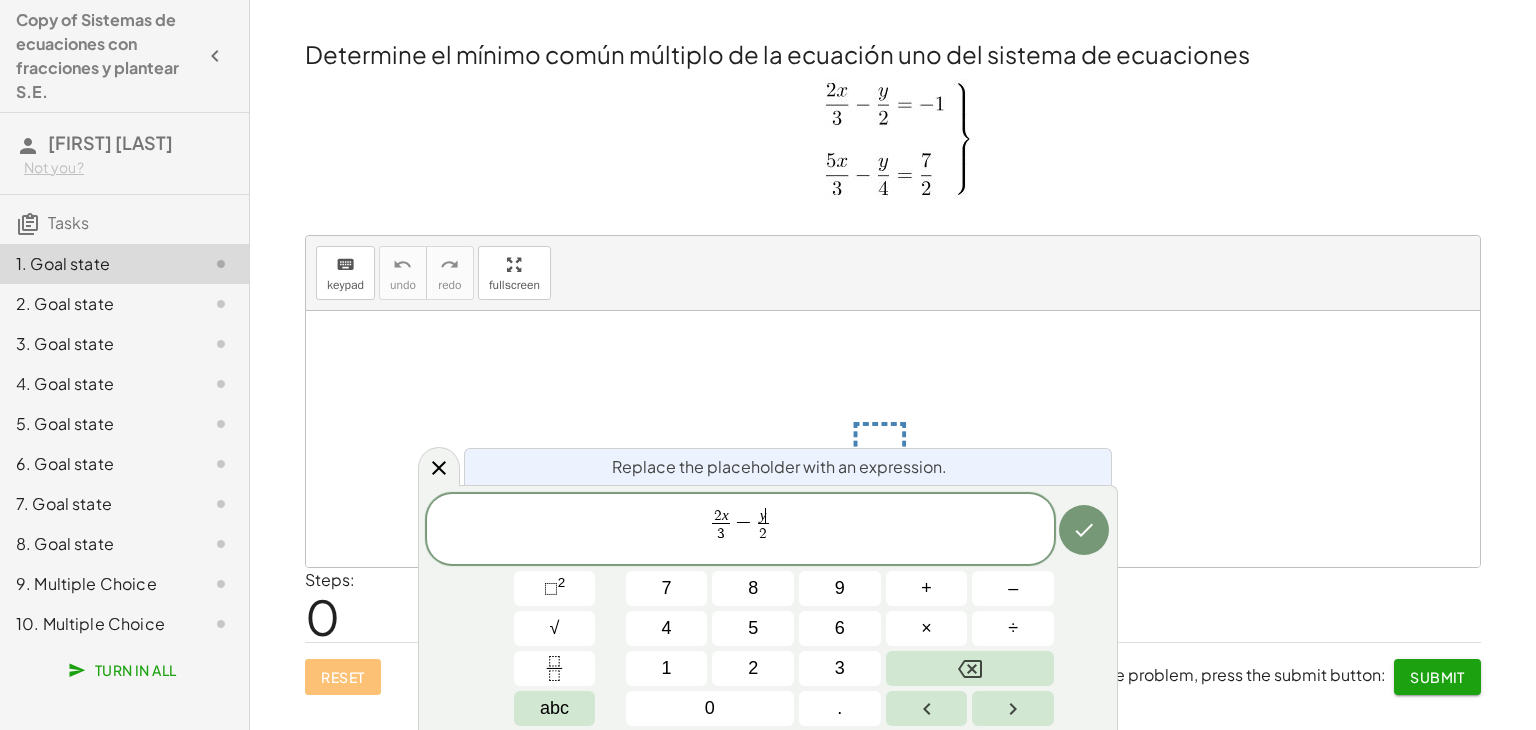 click on "y ​ 2 ​" at bounding box center (763, 525) 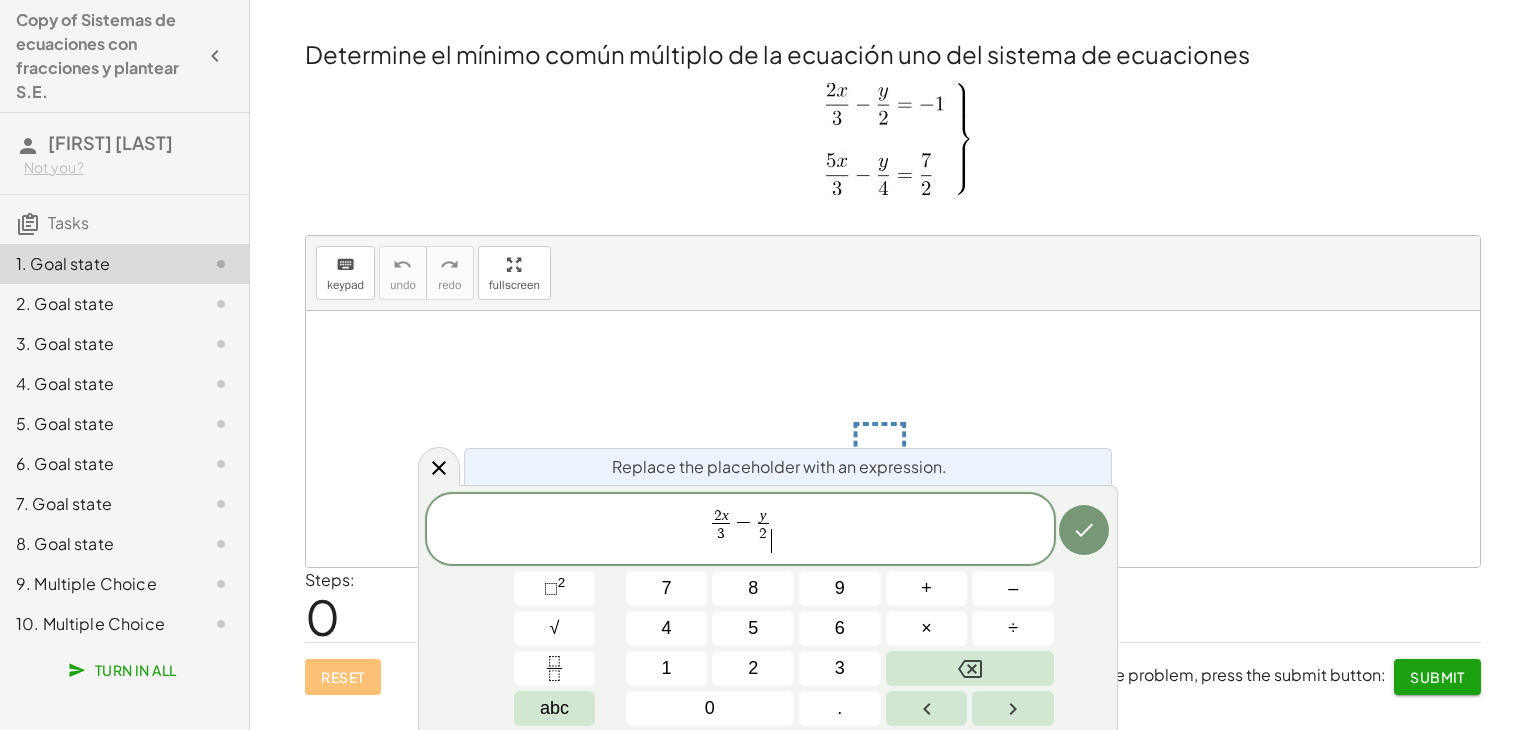 click on "2 x 3 ​ − y 2 ​ ​" at bounding box center [740, 530] 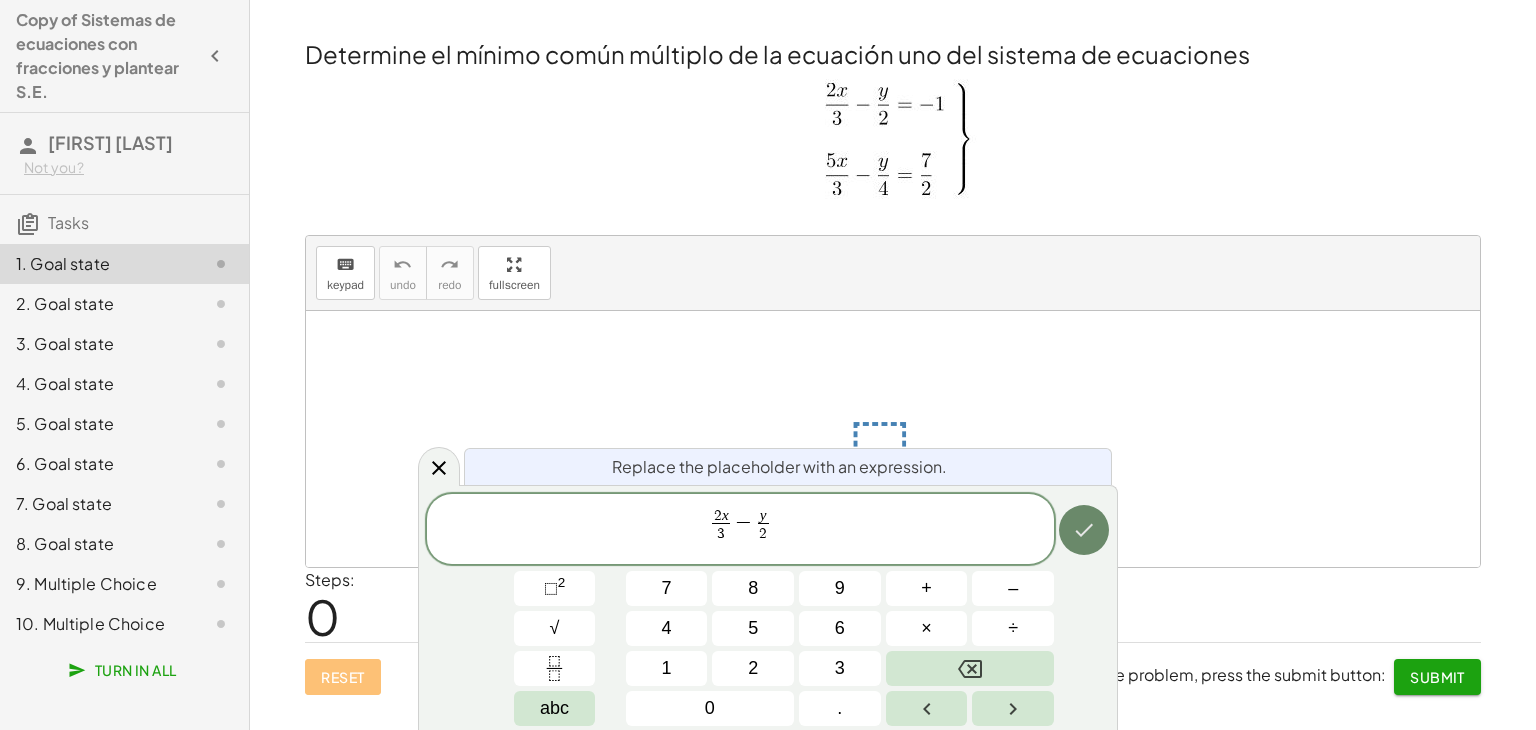 click 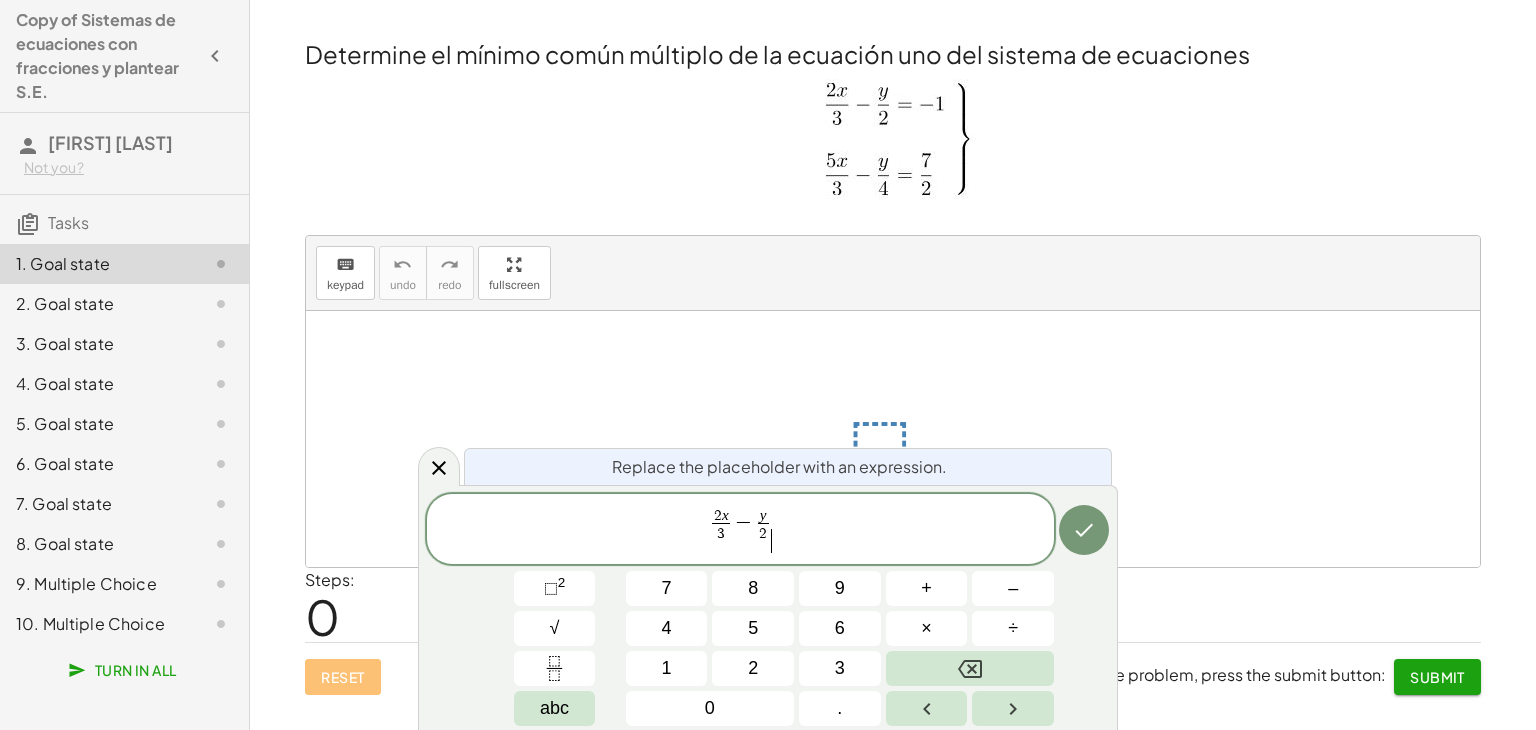 click on "2 x 3 ​ − y 2 ​ ​" at bounding box center [740, 530] 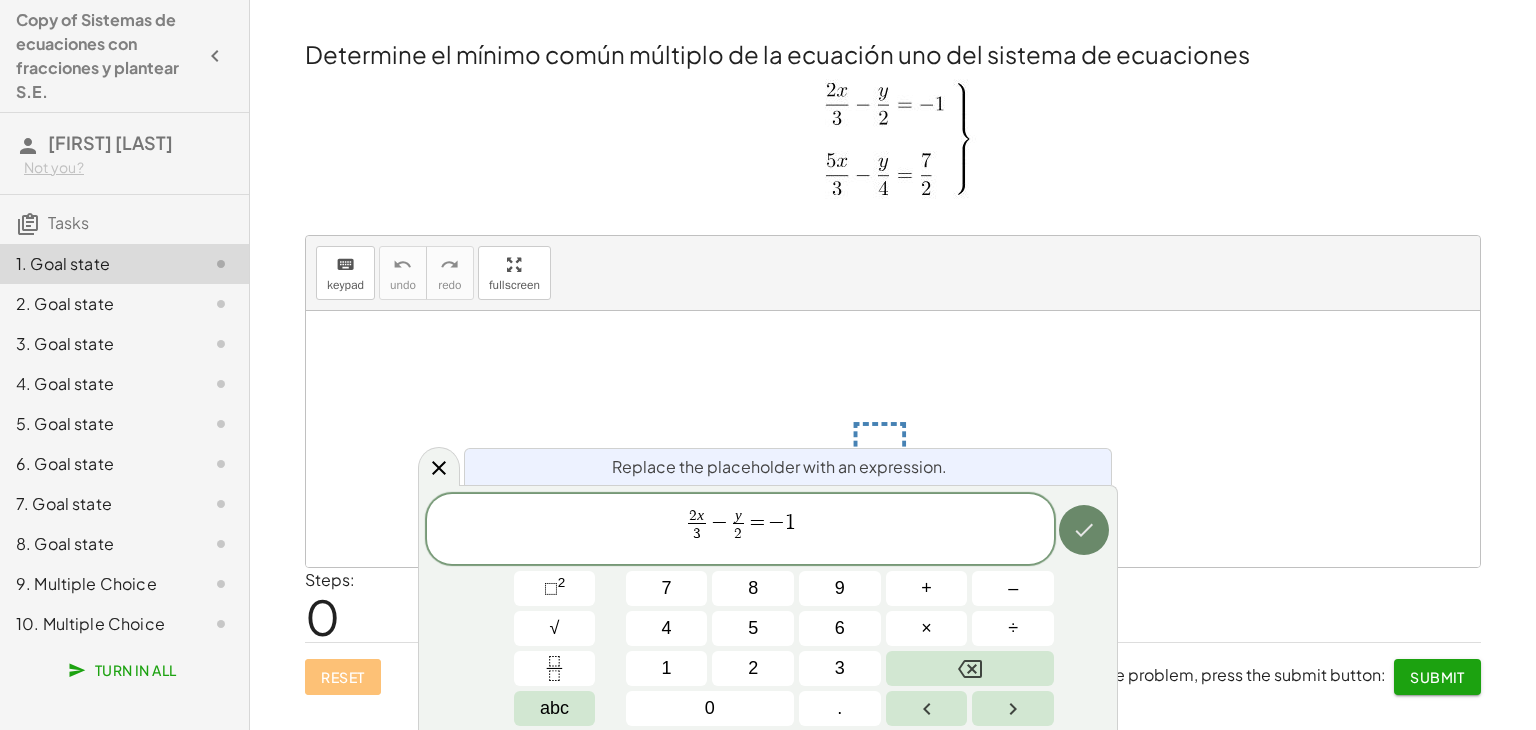 click 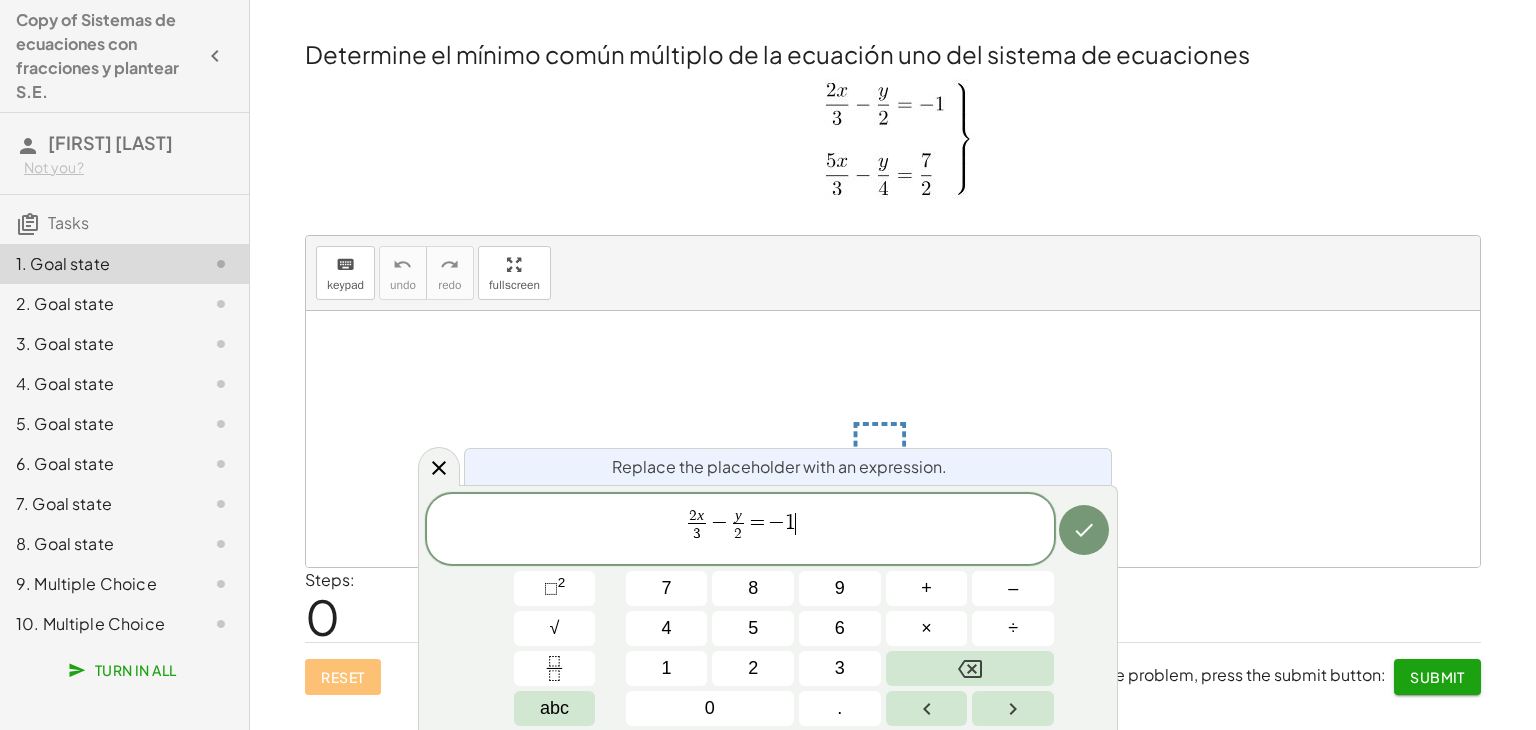 click on "2 x 3 ​ − y 2 ​ = − 1 ​" at bounding box center [740, 530] 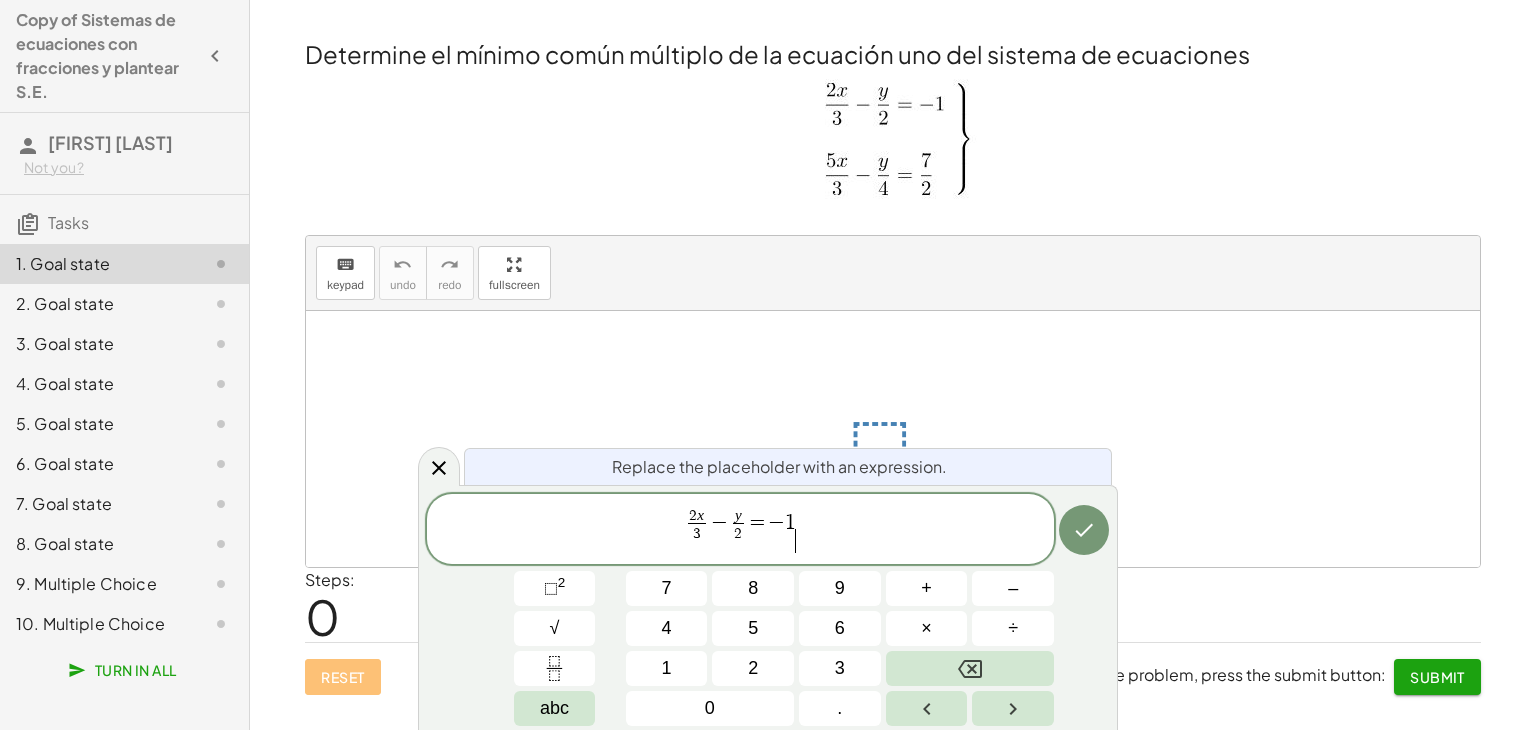 click on "2 x 3 ​ − y 2 ​ = − 1 ​" at bounding box center [740, 530] 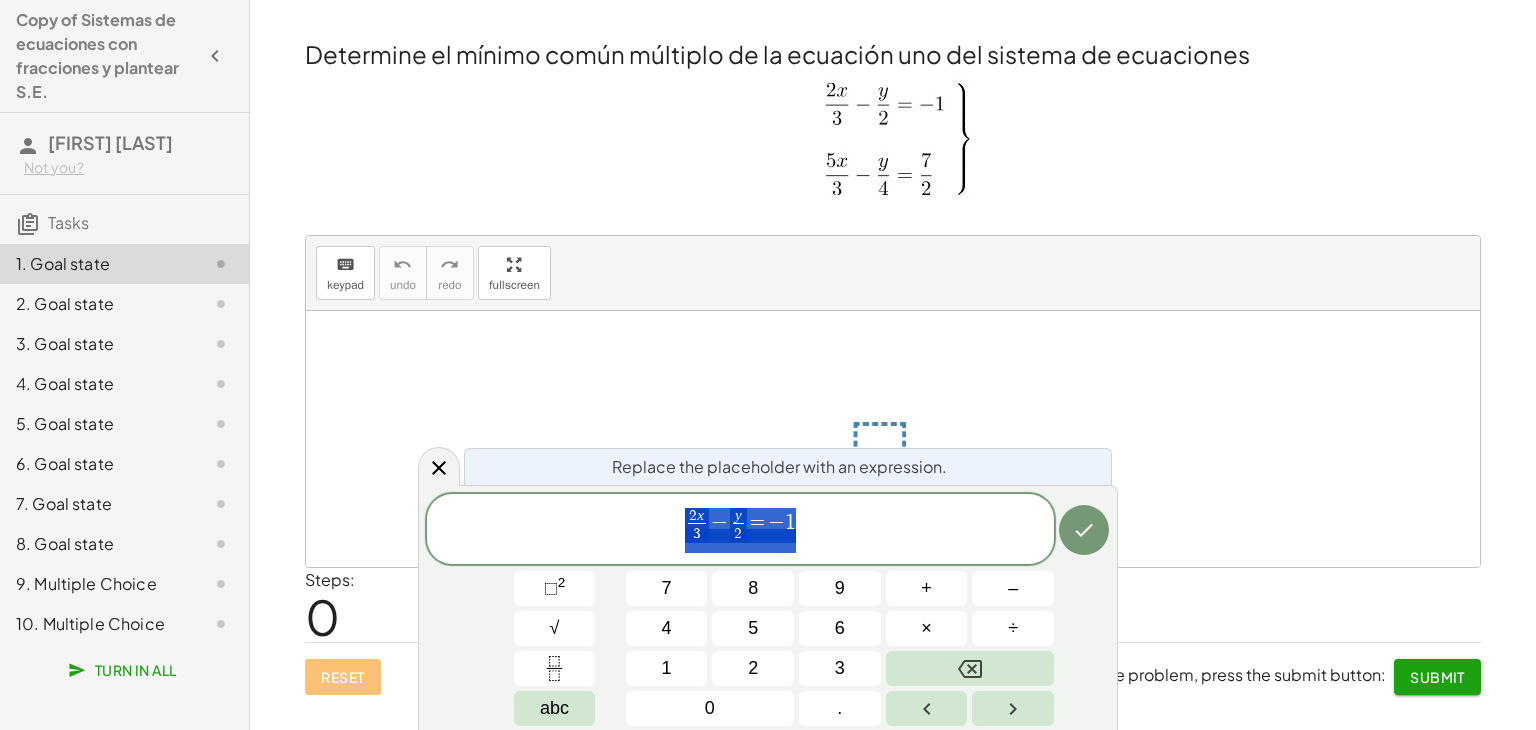 drag, startPoint x: 796, startPoint y: 528, endPoint x: 652, endPoint y: 521, distance: 144.17004 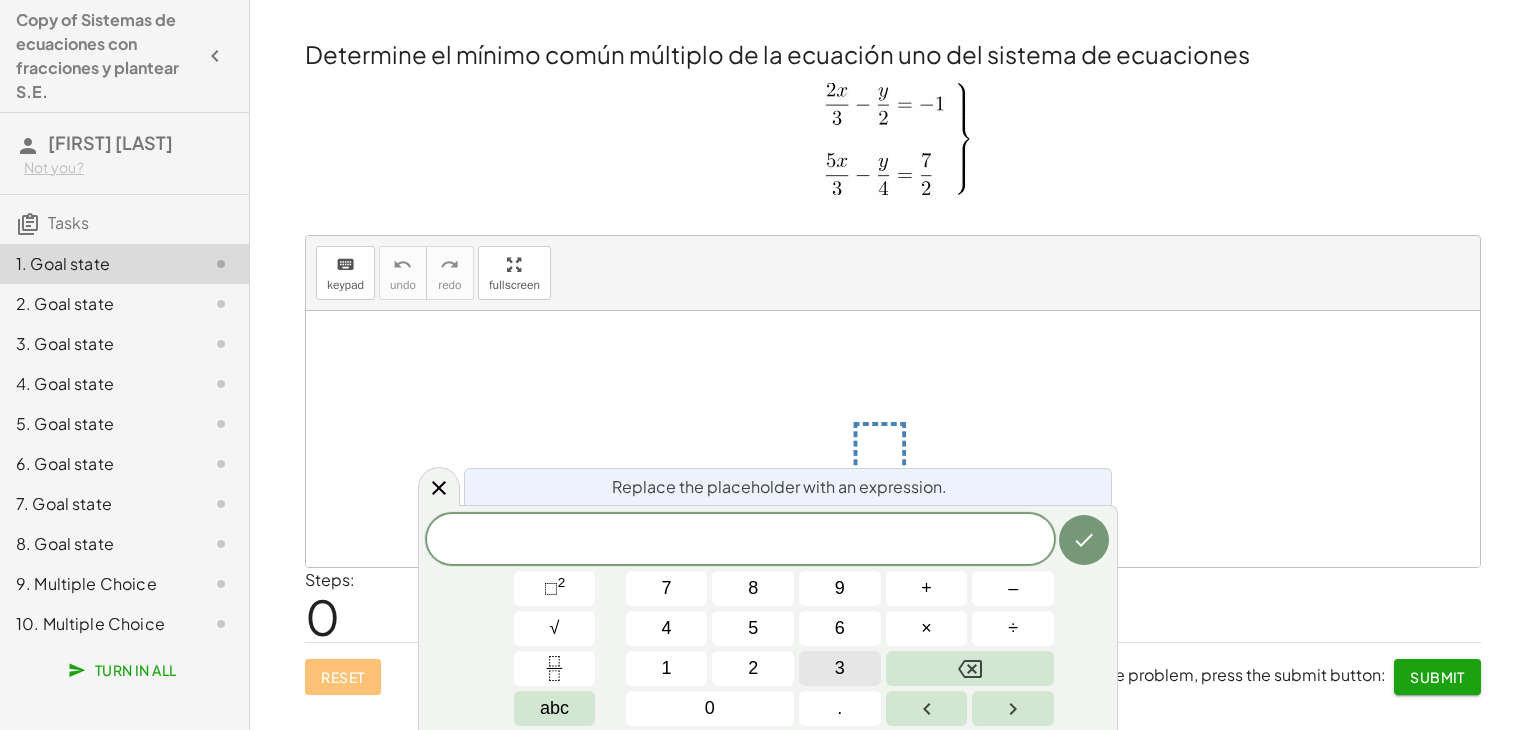 click on "3" at bounding box center (840, 668) 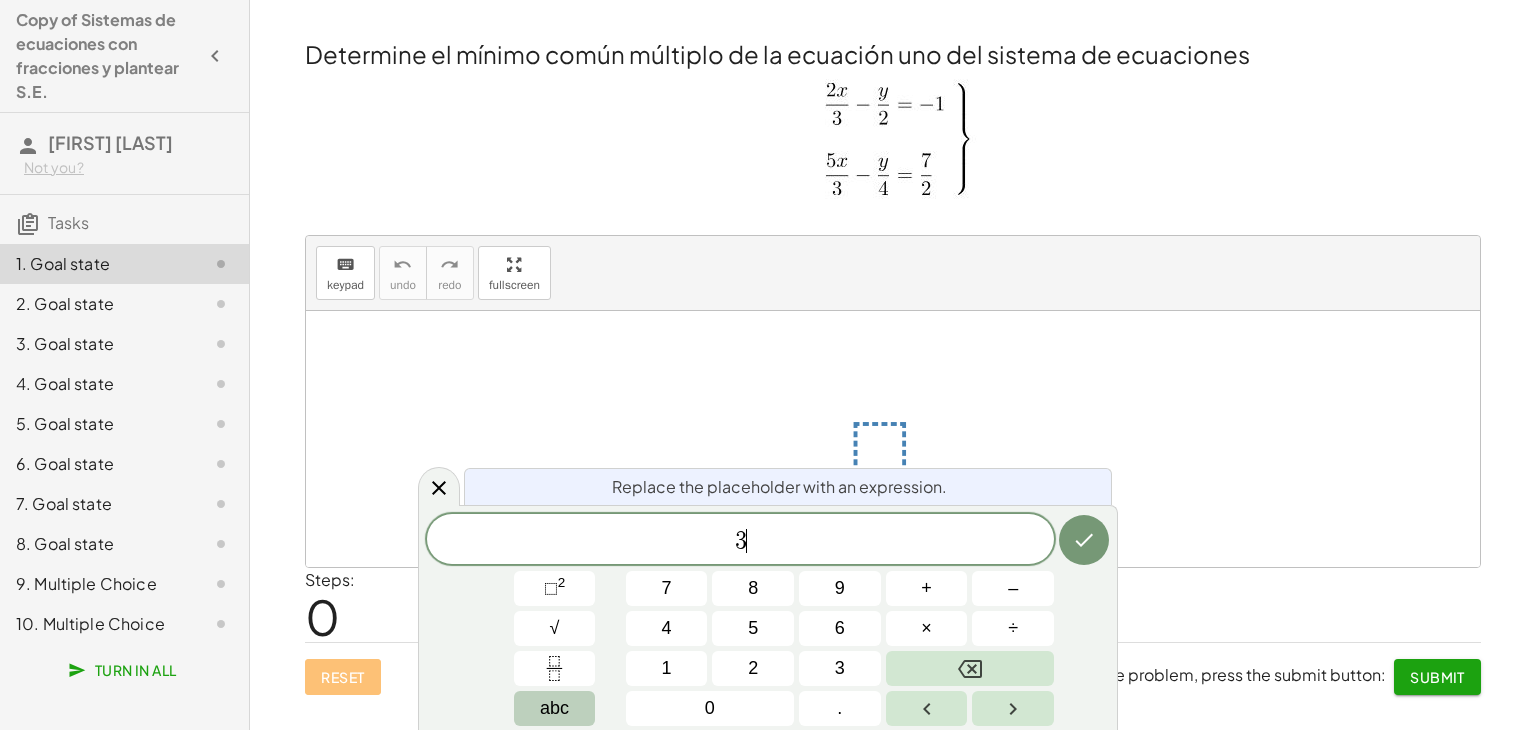 click on "abc" at bounding box center (555, 708) 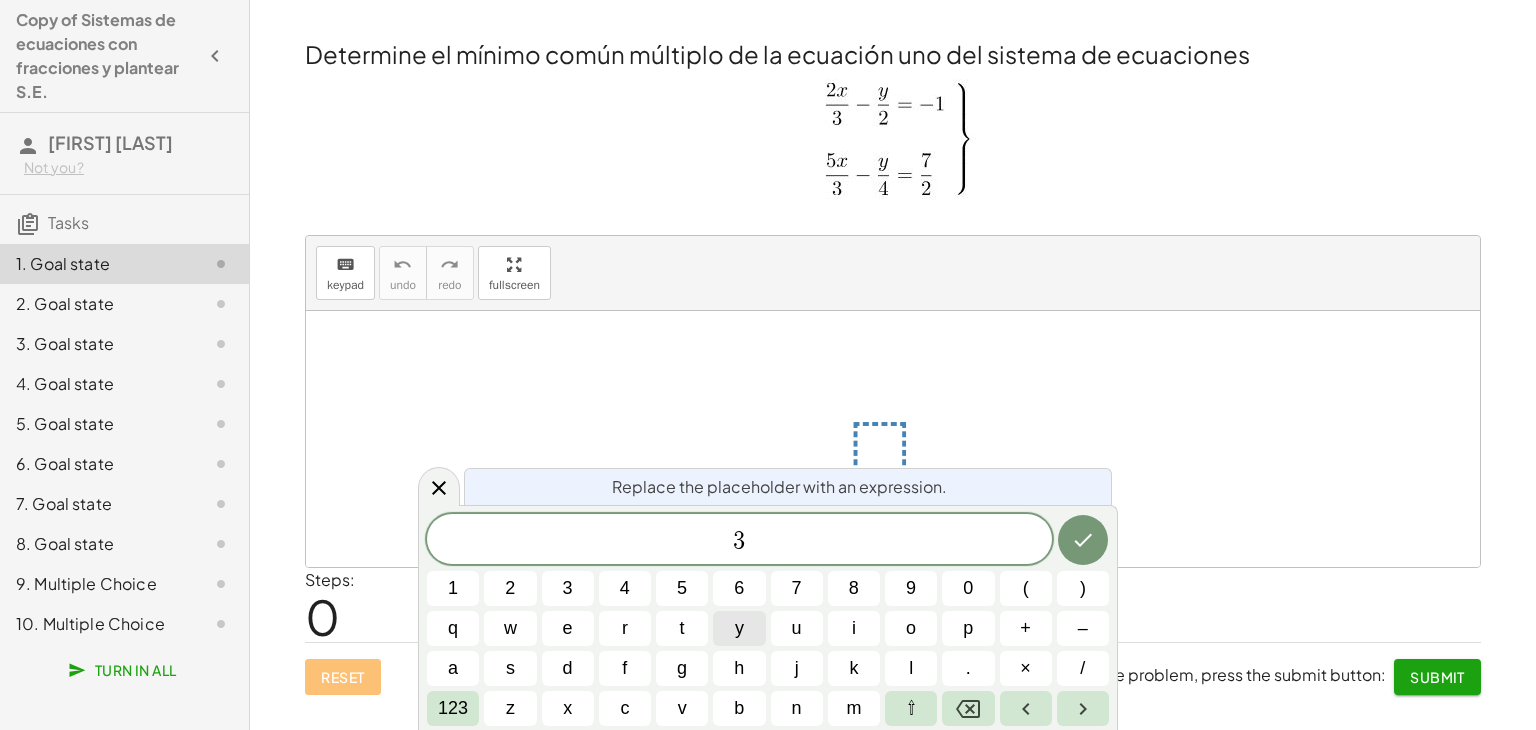 click on "y" at bounding box center [739, 628] 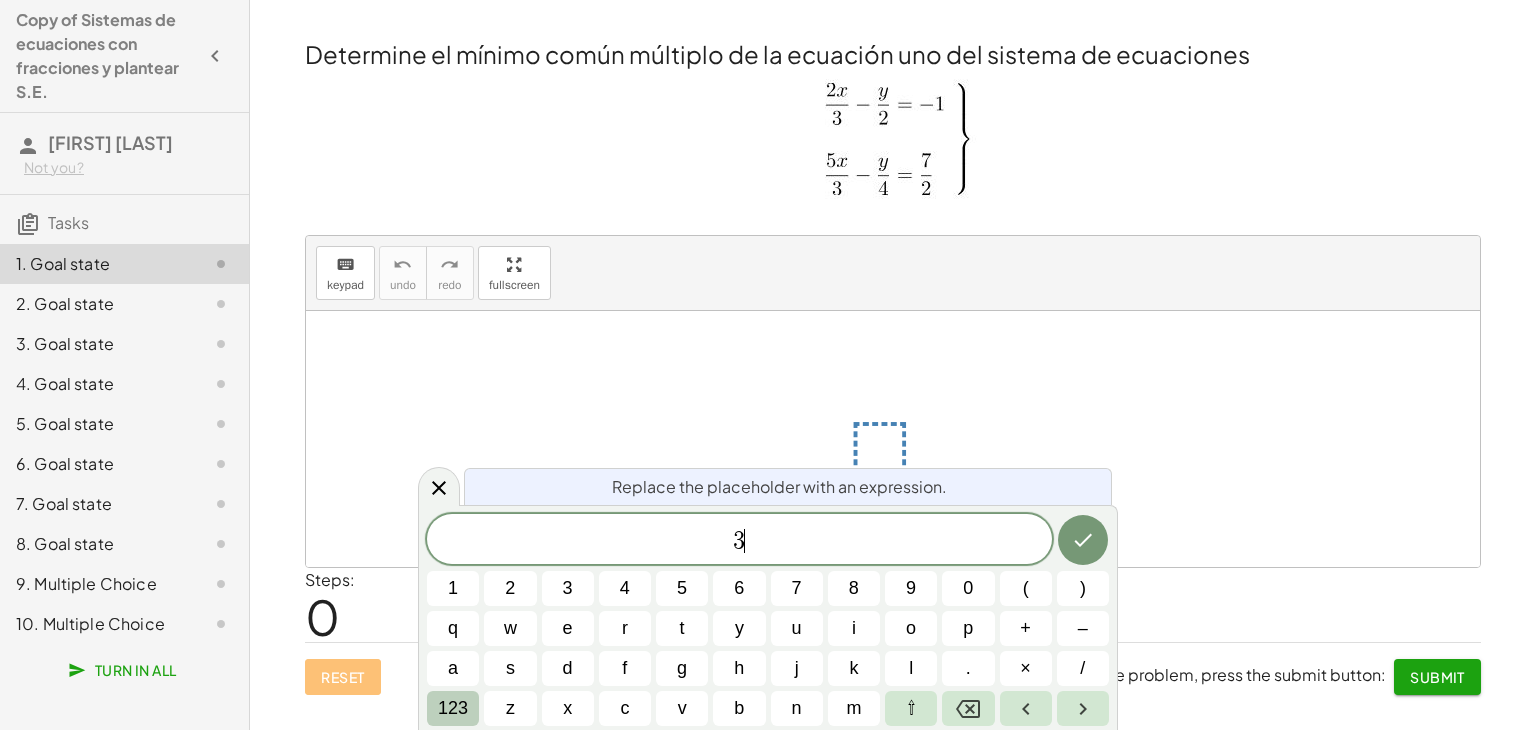 click on "123" at bounding box center (453, 708) 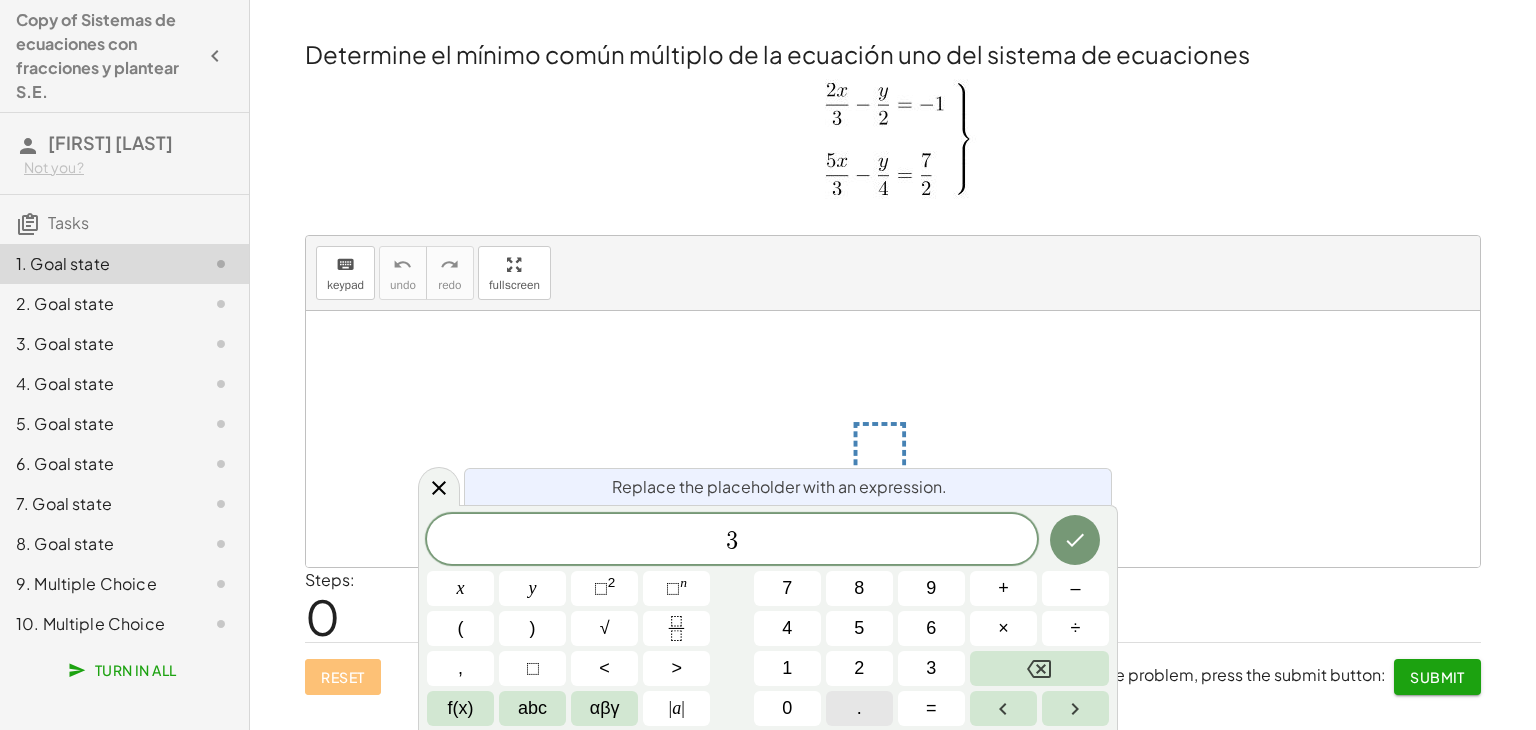 click on "." at bounding box center (859, 708) 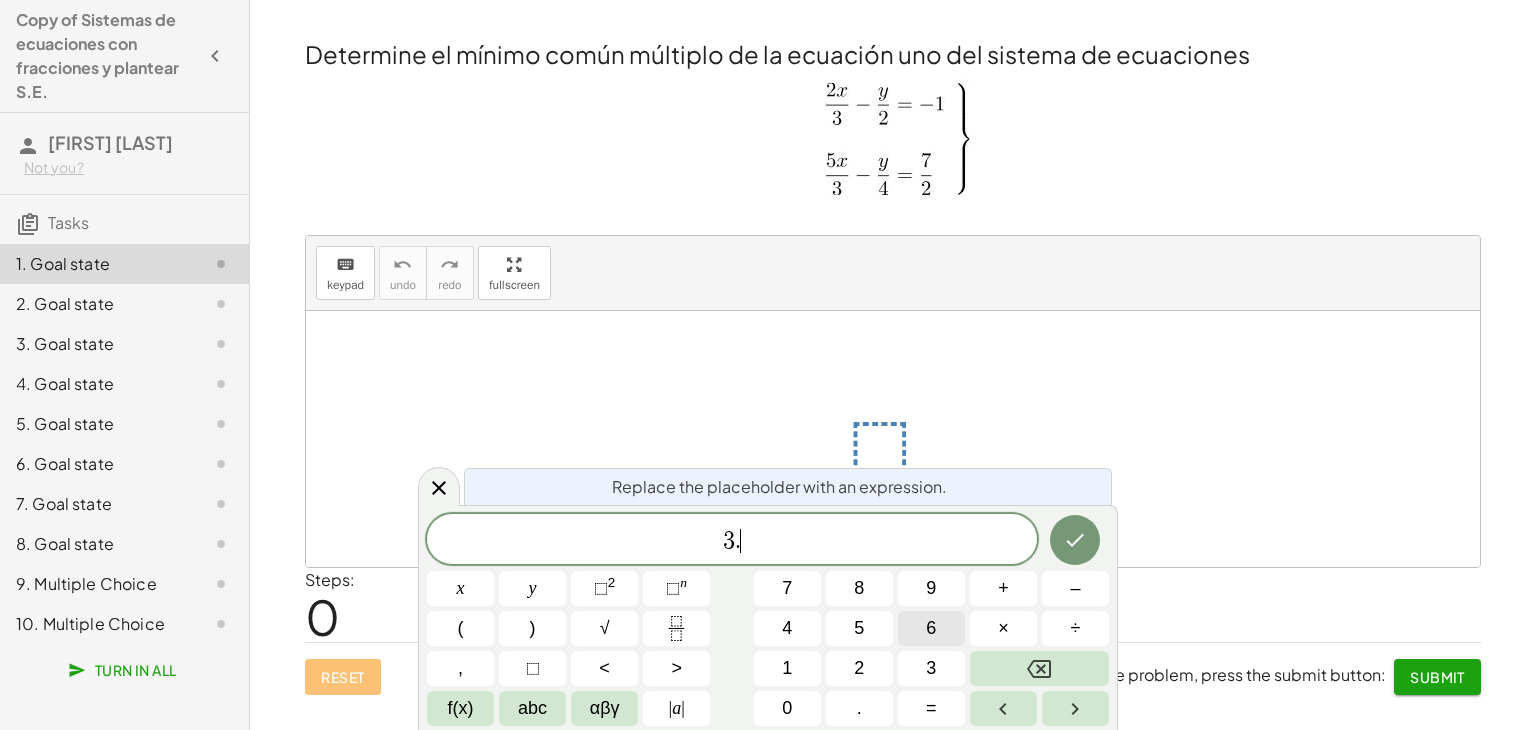 click on "6" at bounding box center (931, 628) 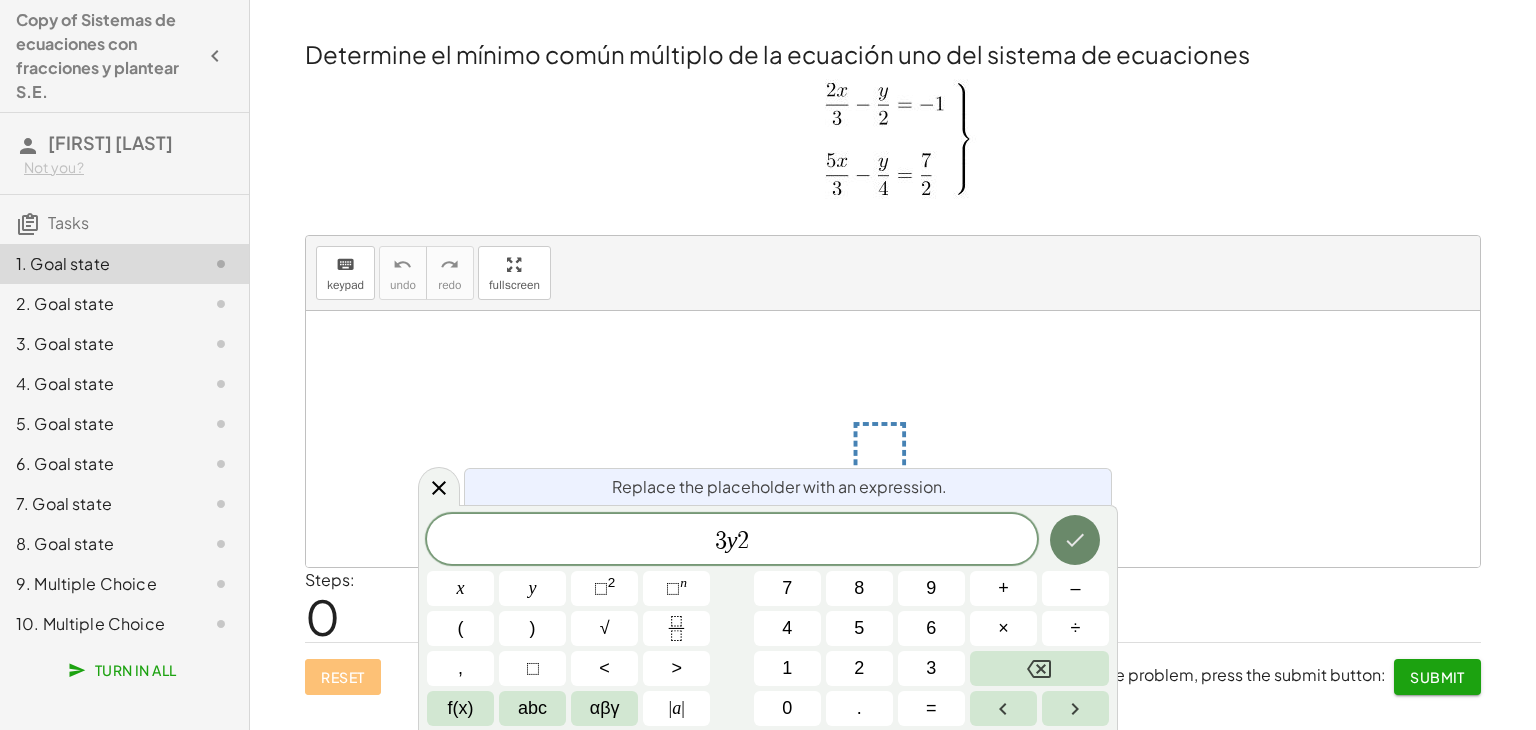 click 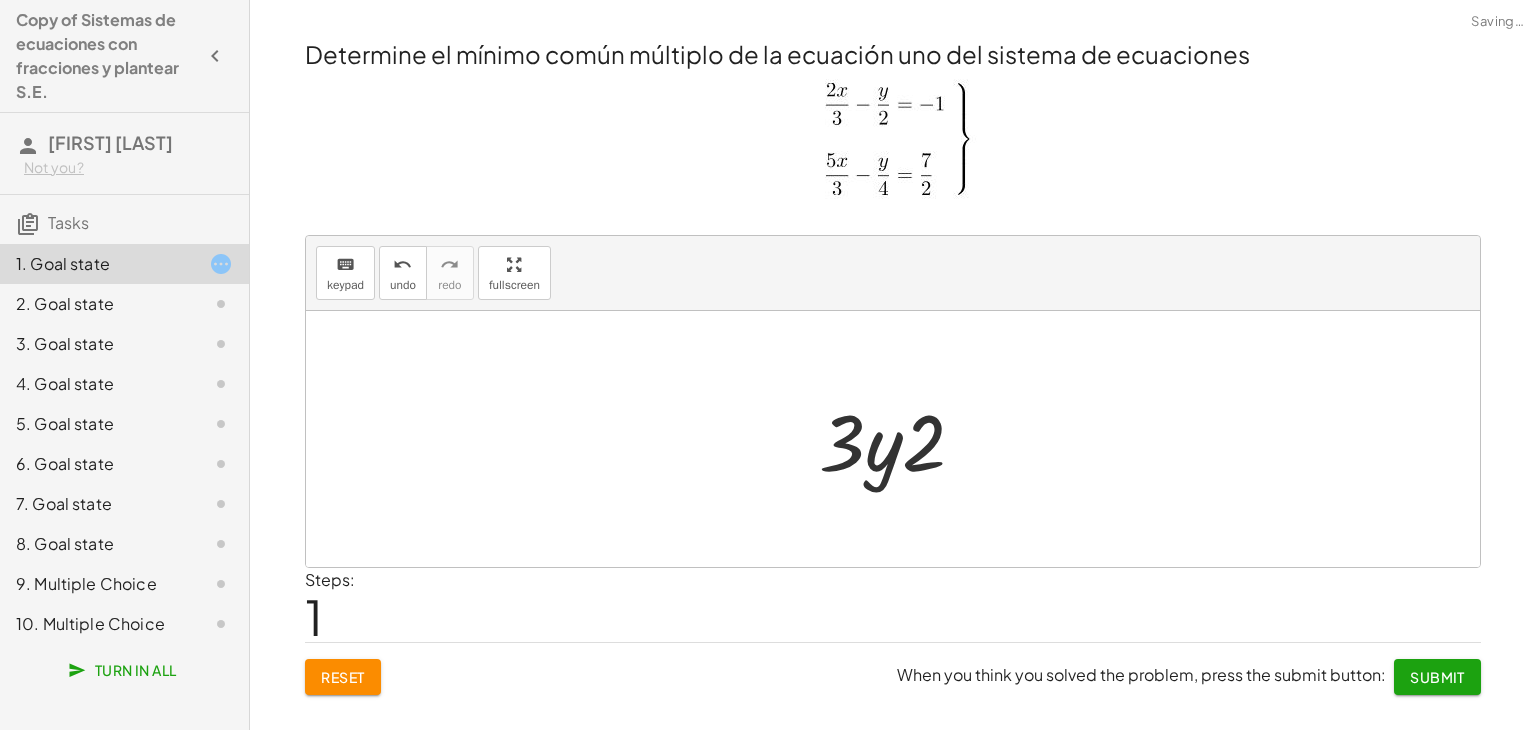 click on "Submit" 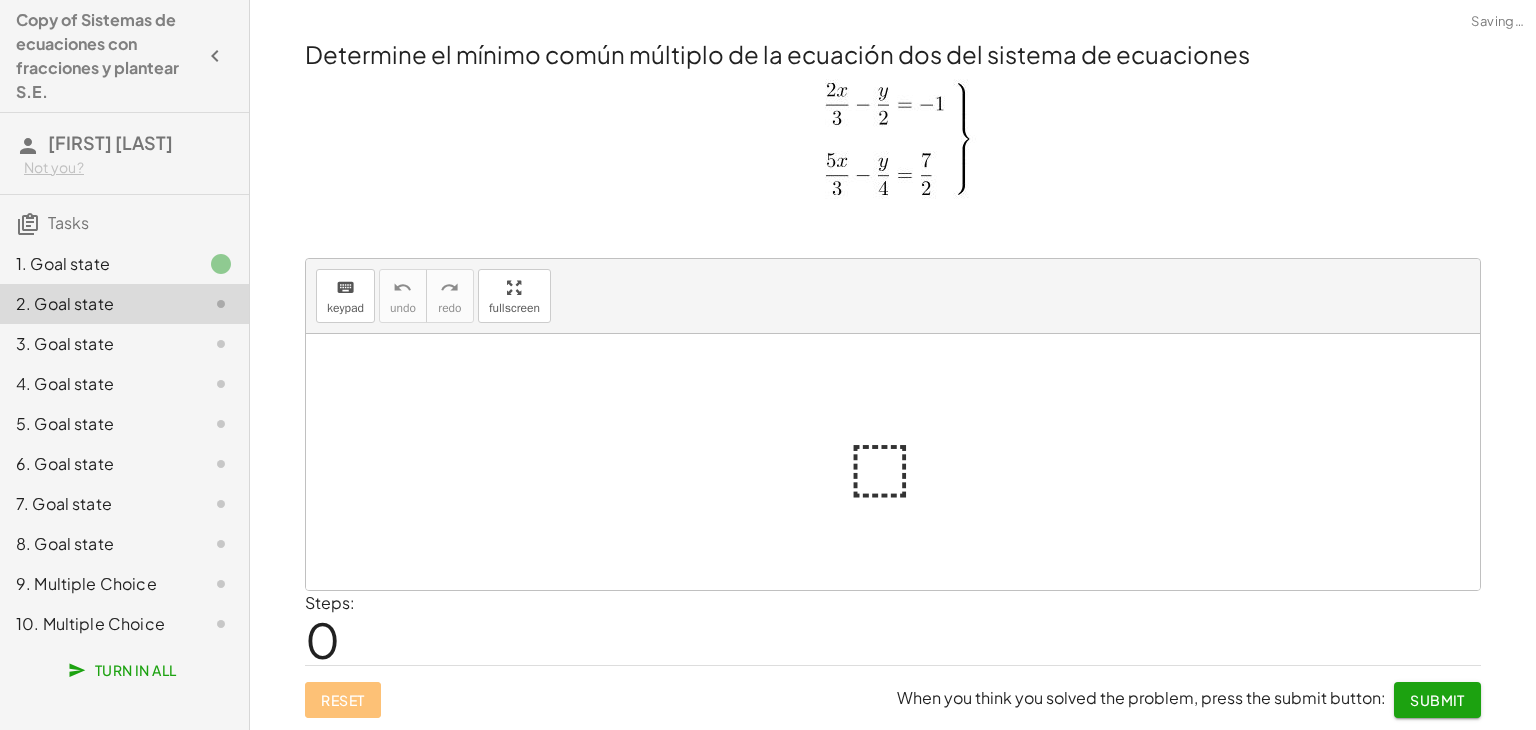 click at bounding box center (893, 230) 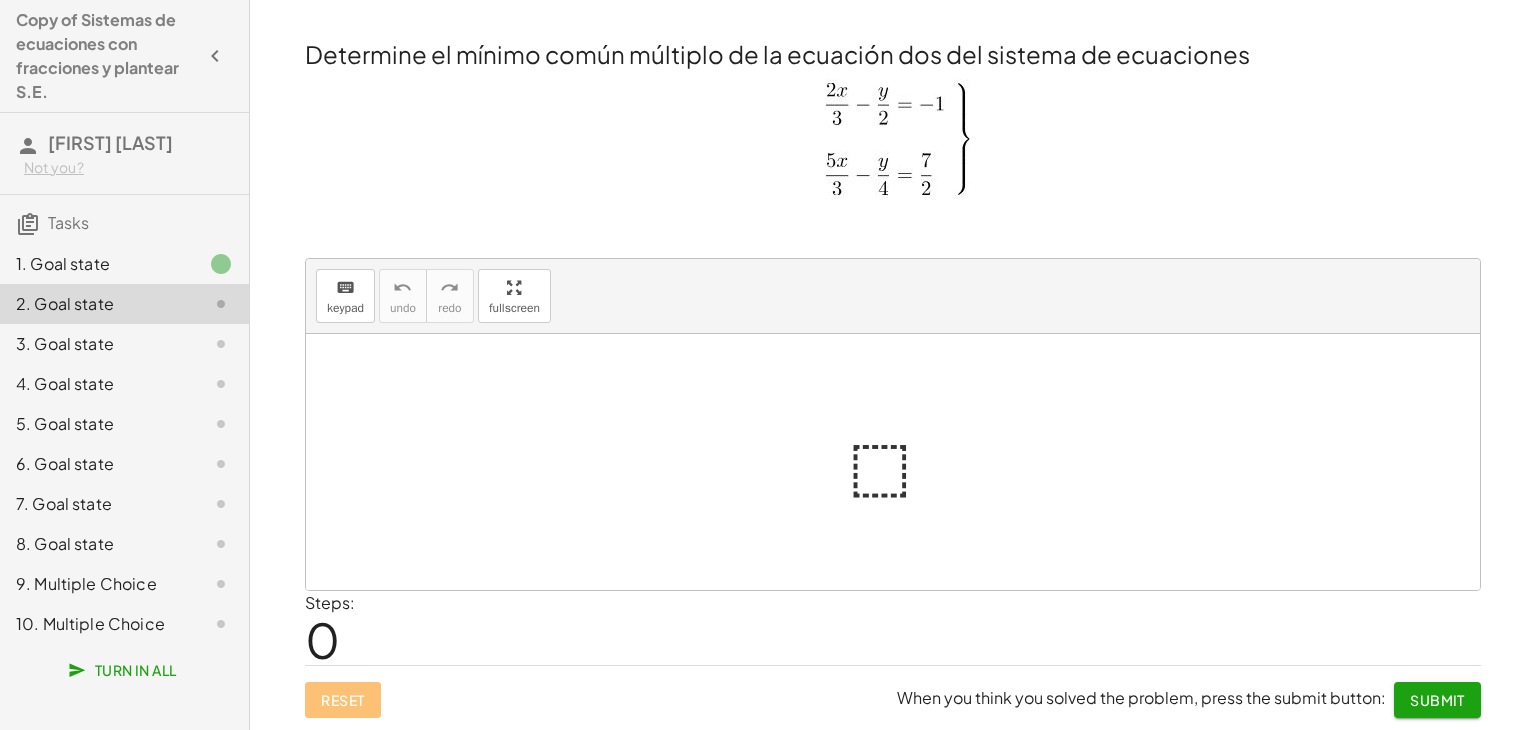 click at bounding box center [901, 462] 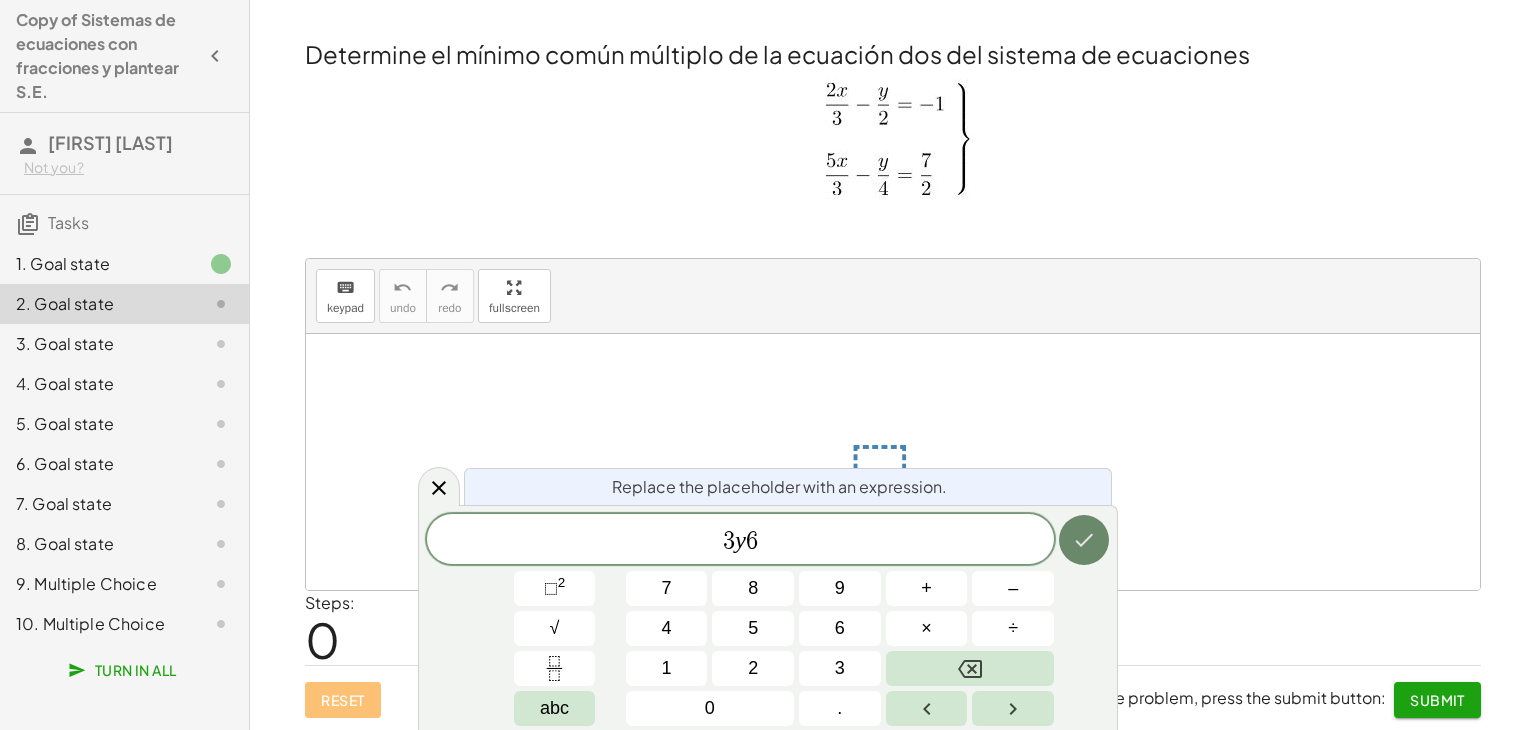 click 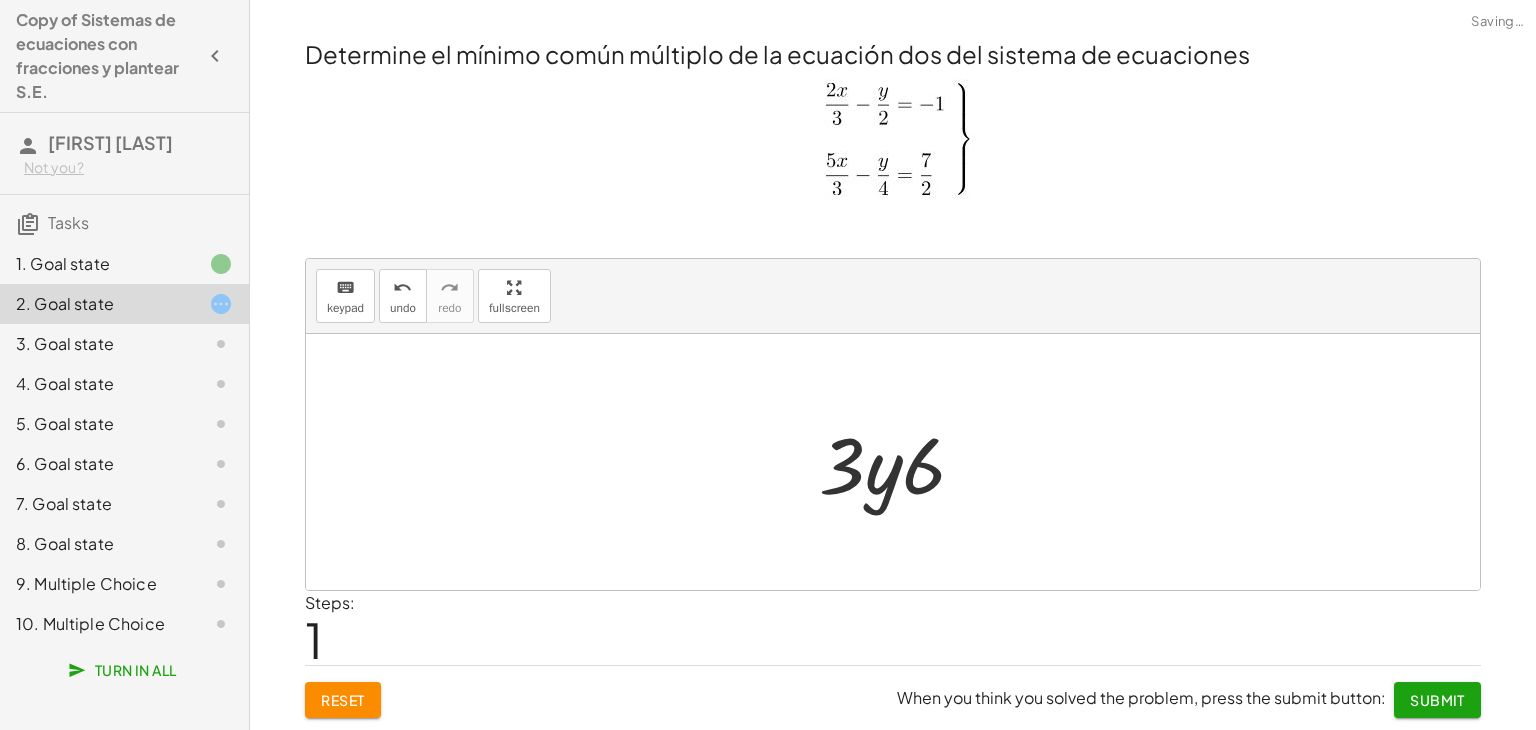 click on "Submit" 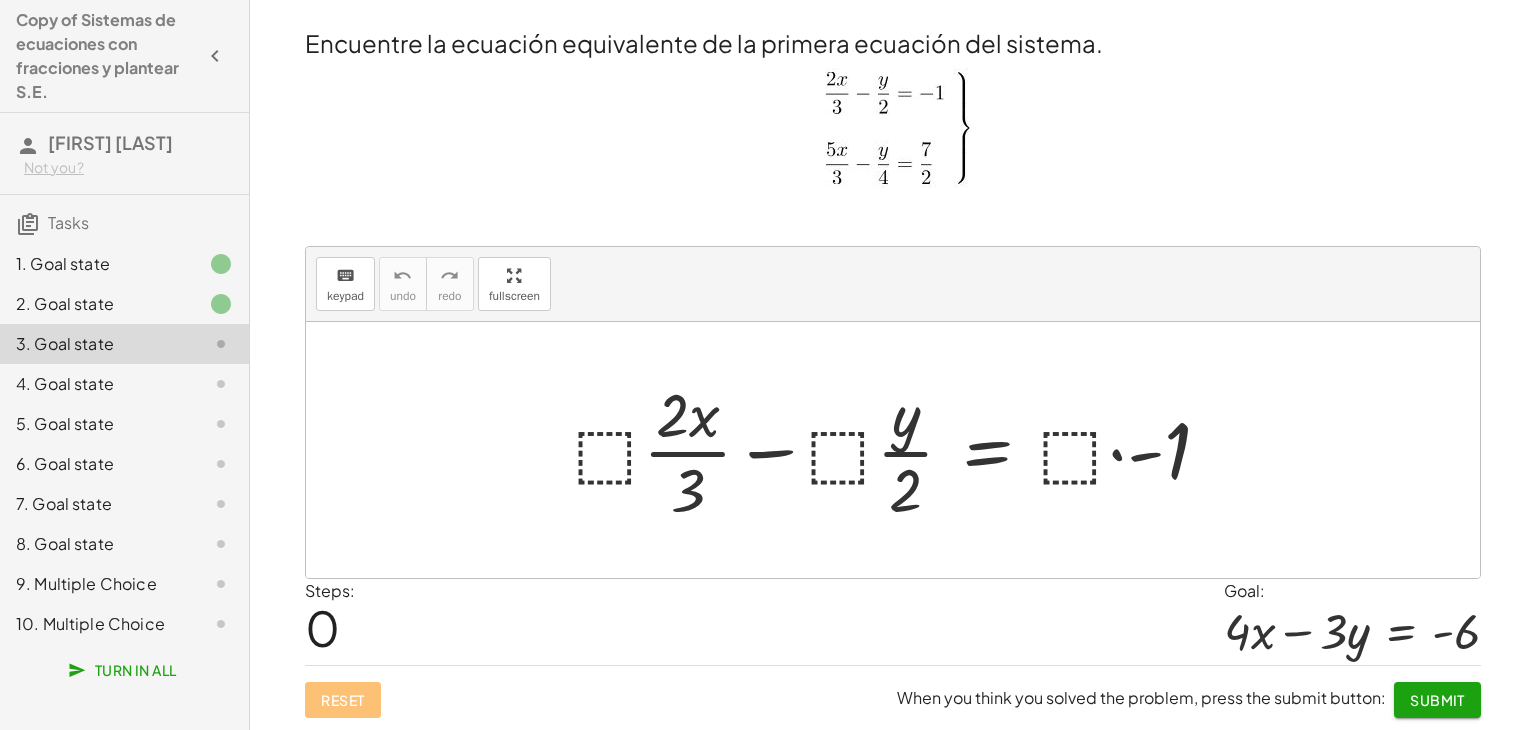 click at bounding box center [900, 450] 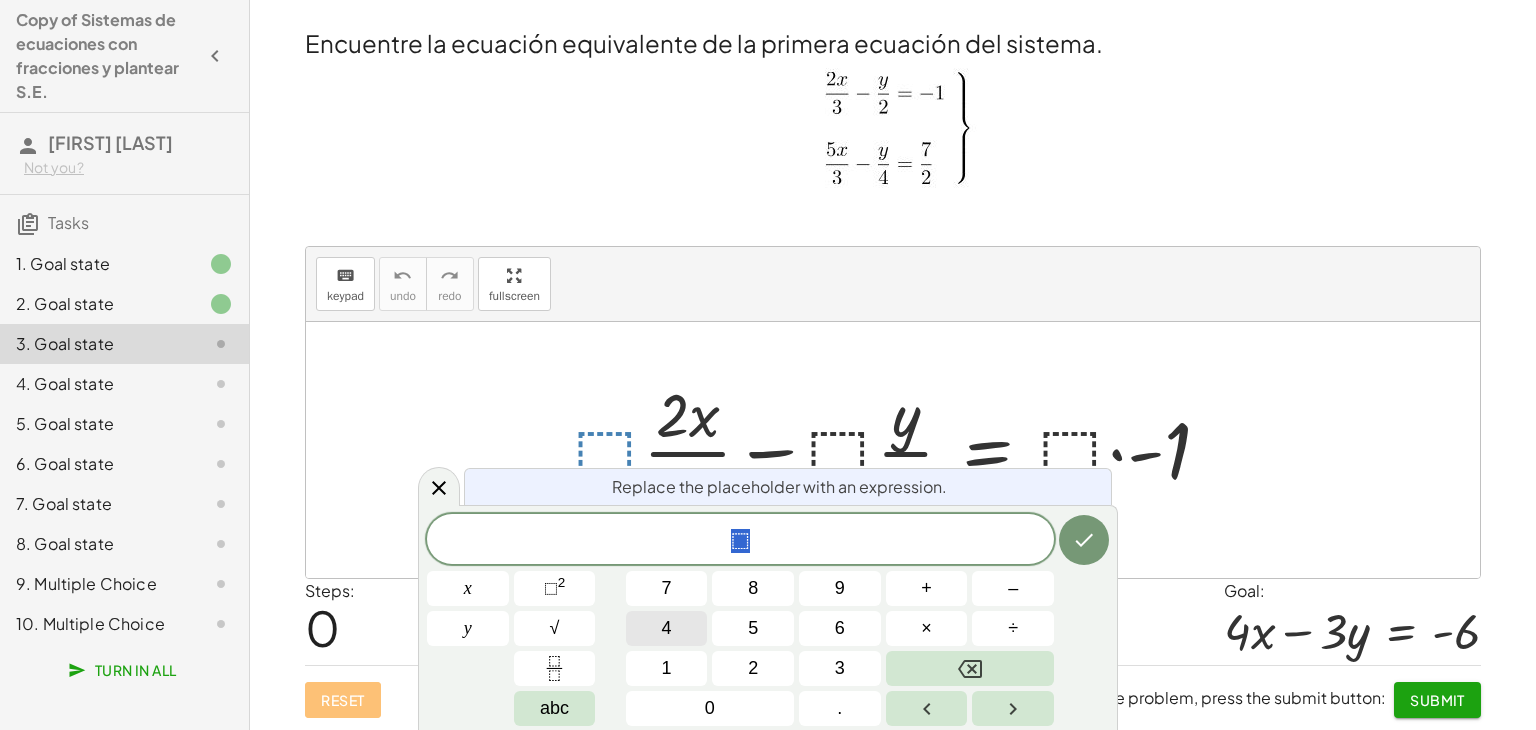 click on "4" at bounding box center (667, 628) 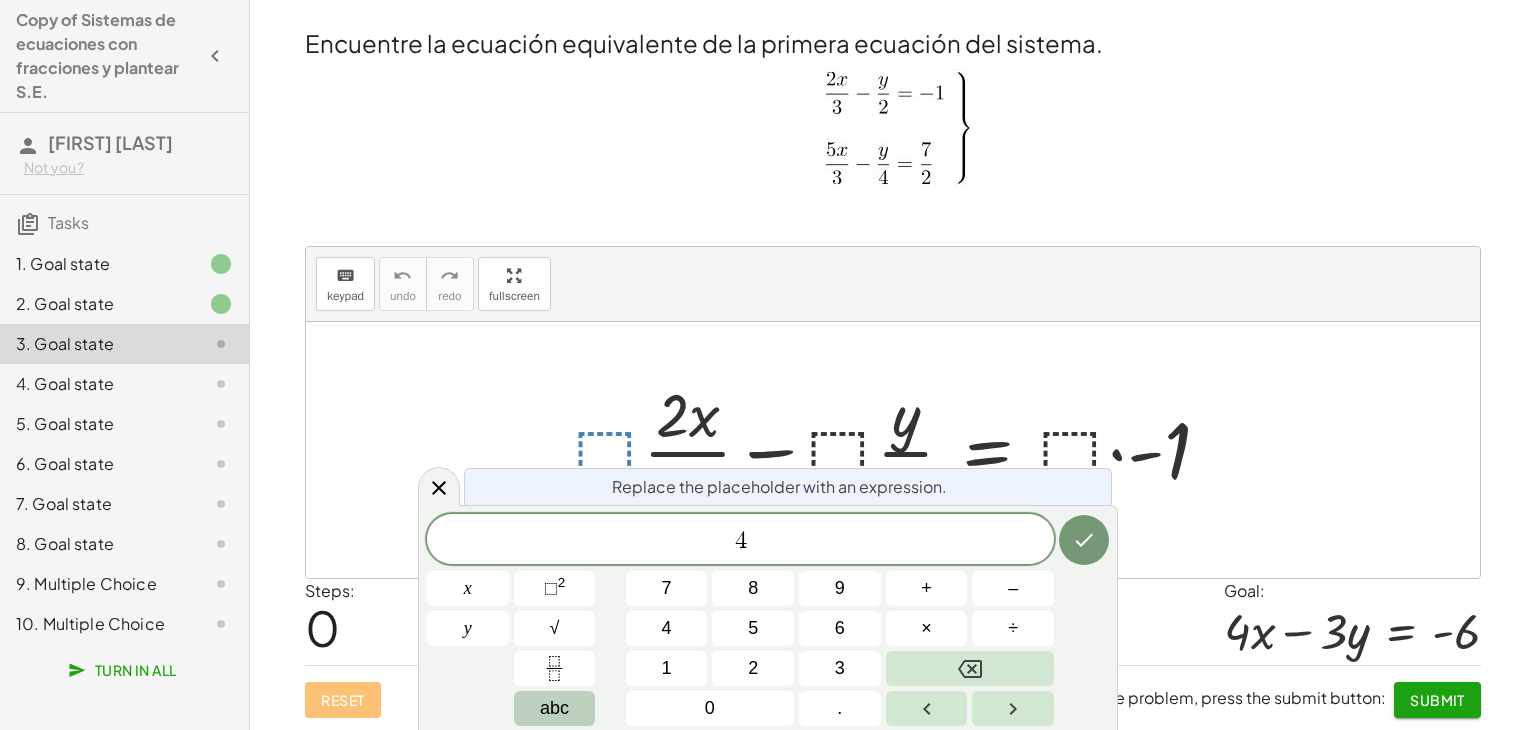 click on "abc" at bounding box center [555, 708] 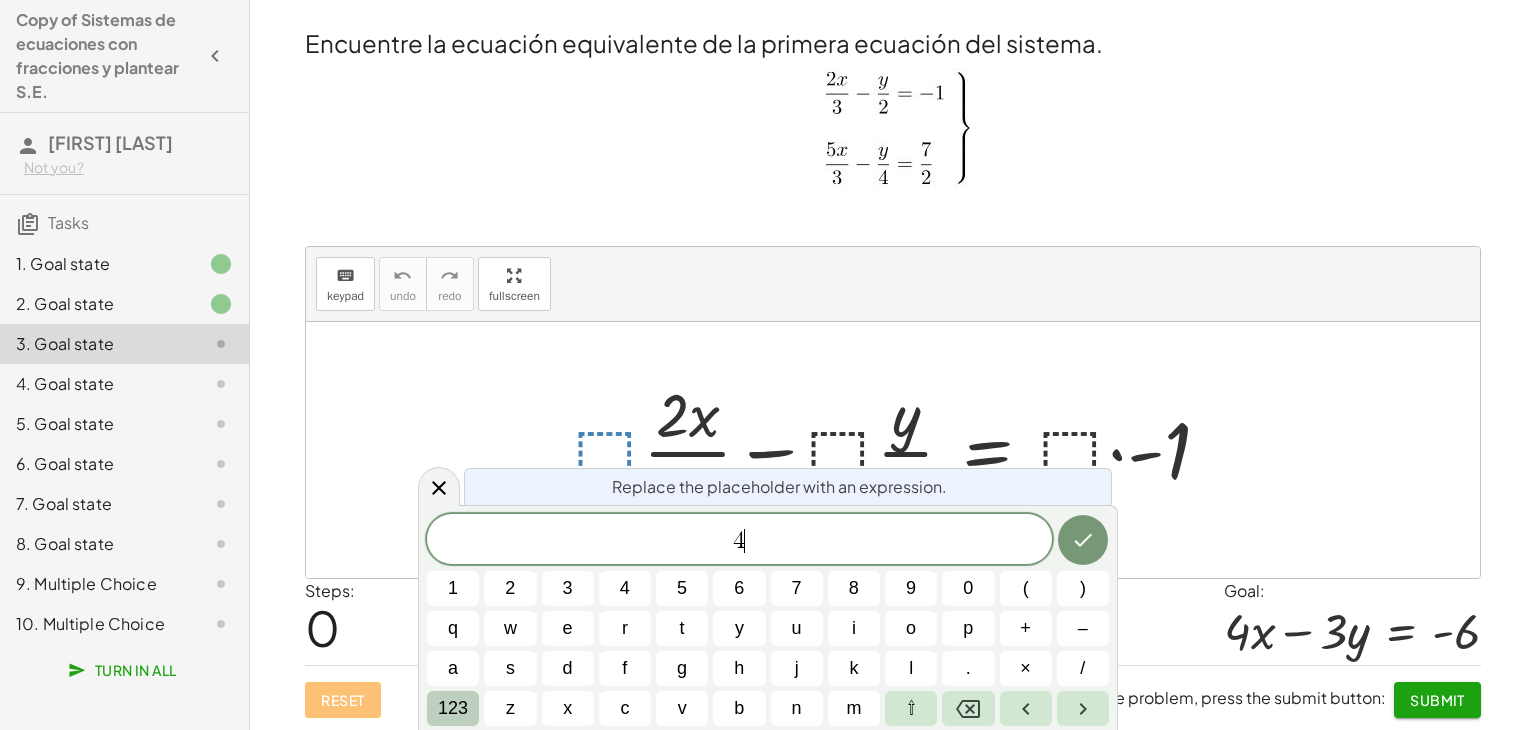 click on "123" at bounding box center [453, 708] 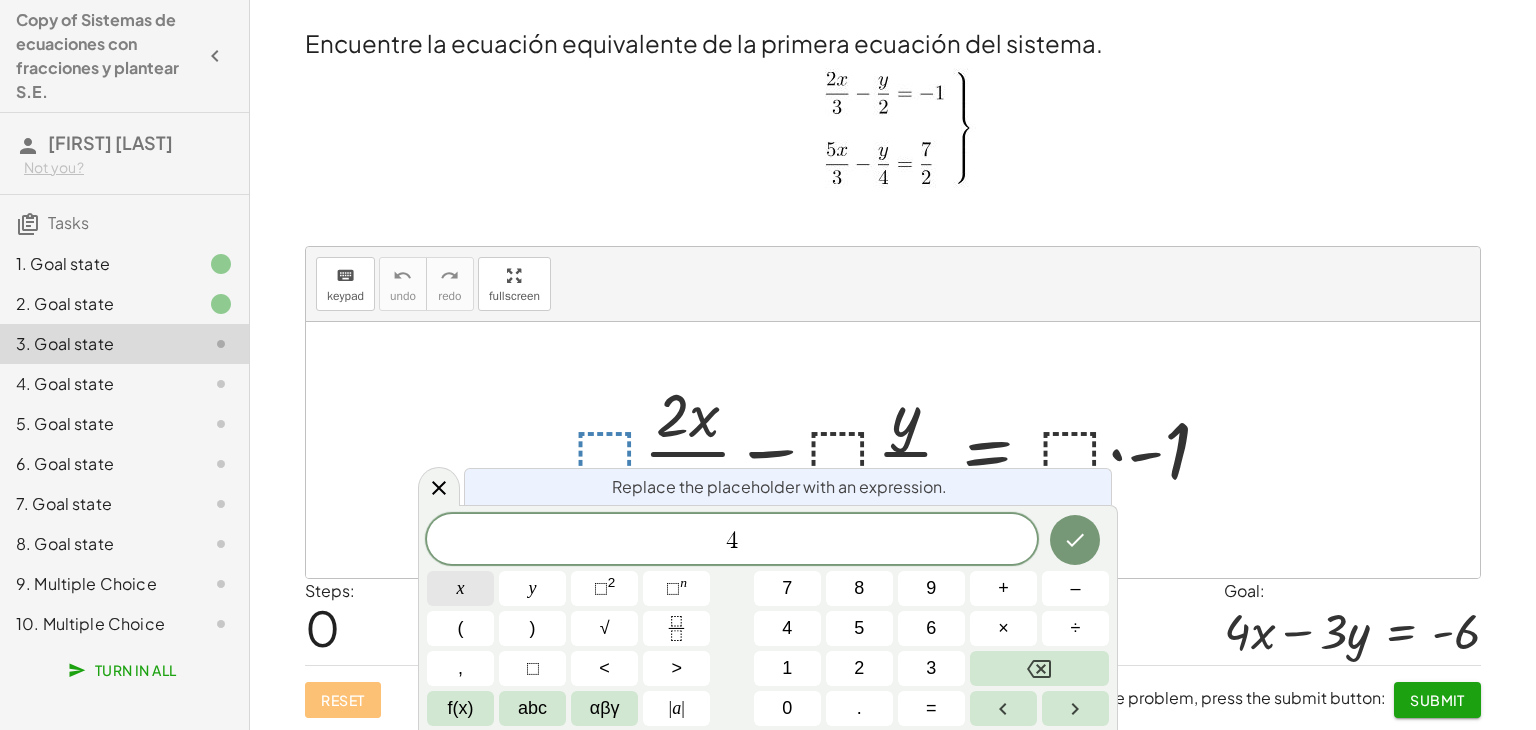 click on "x" at bounding box center (460, 588) 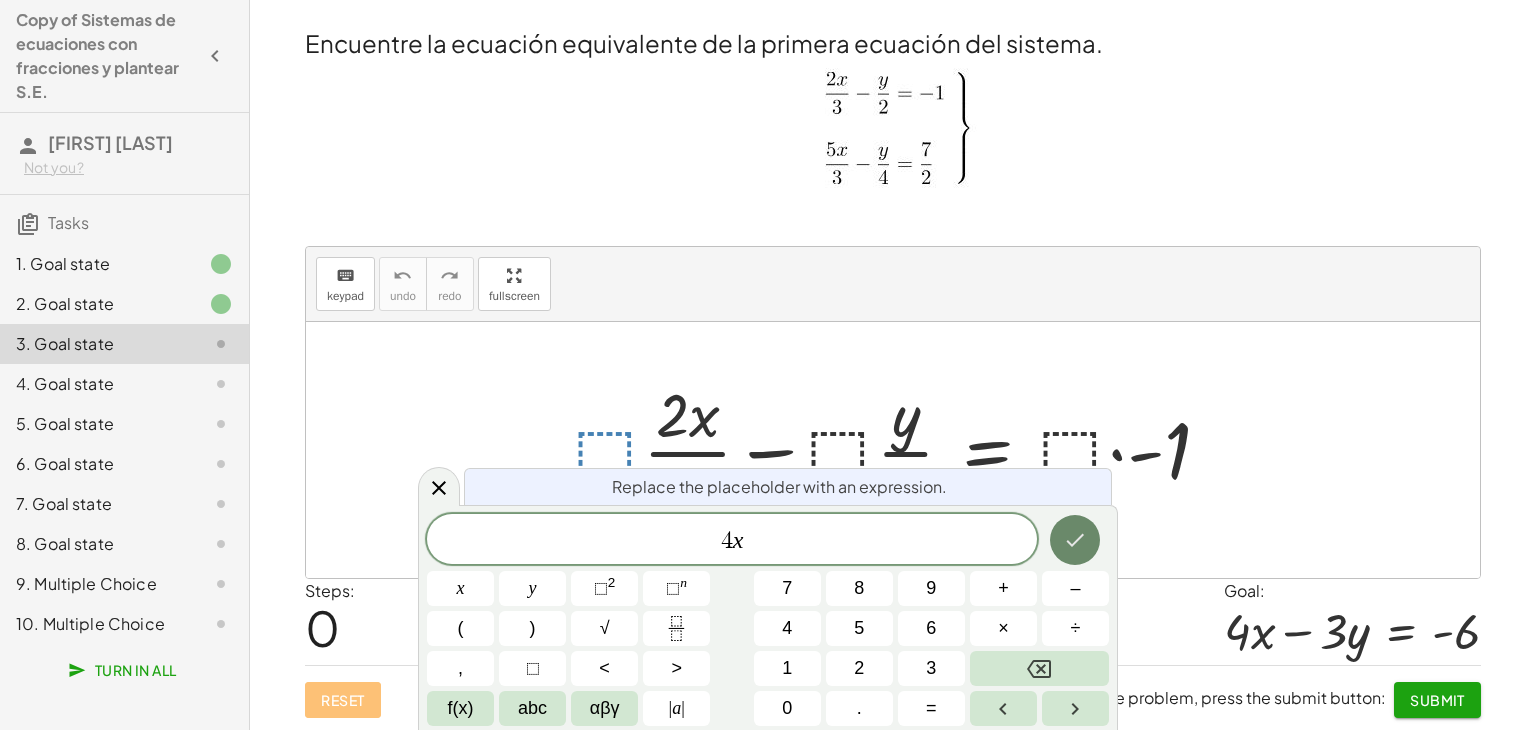 click 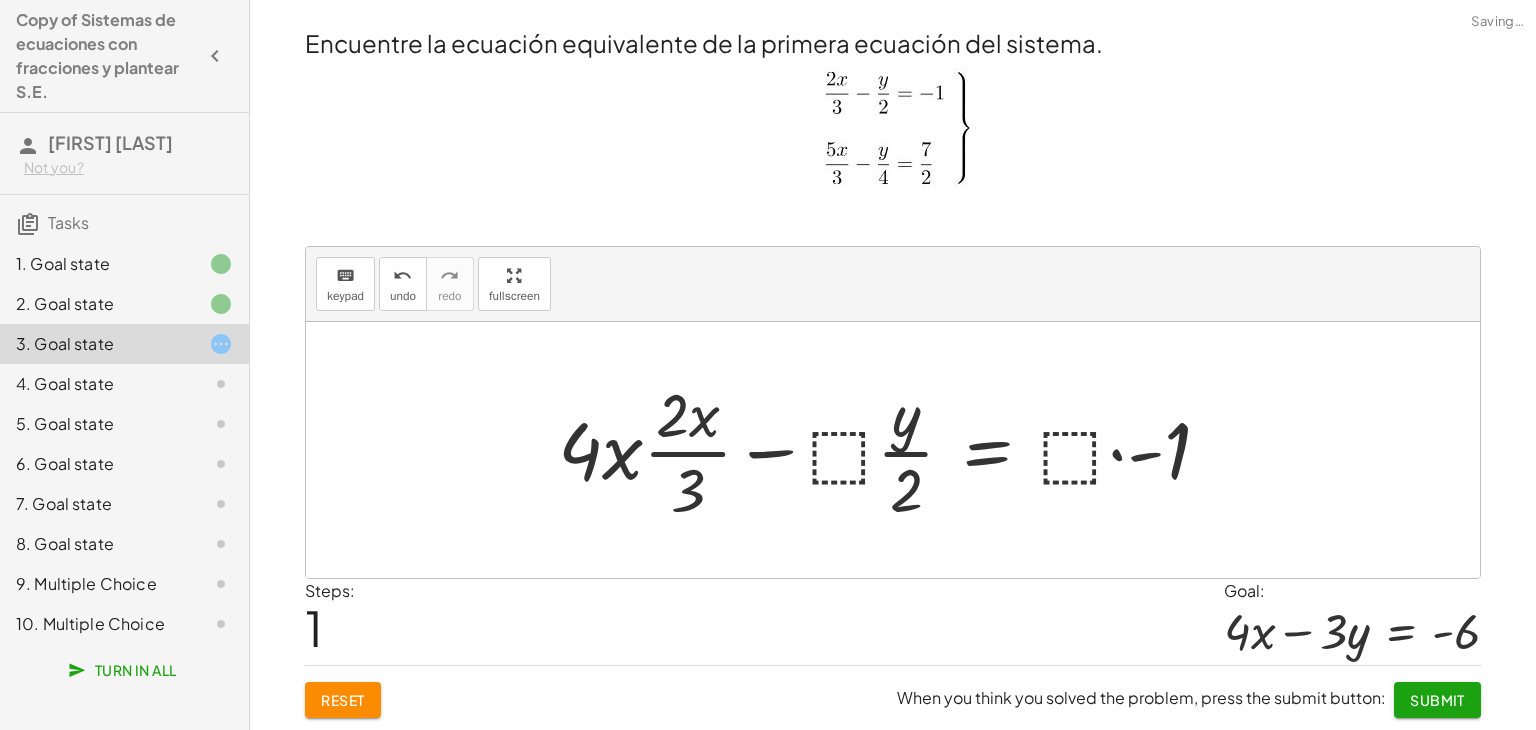 click at bounding box center (892, 450) 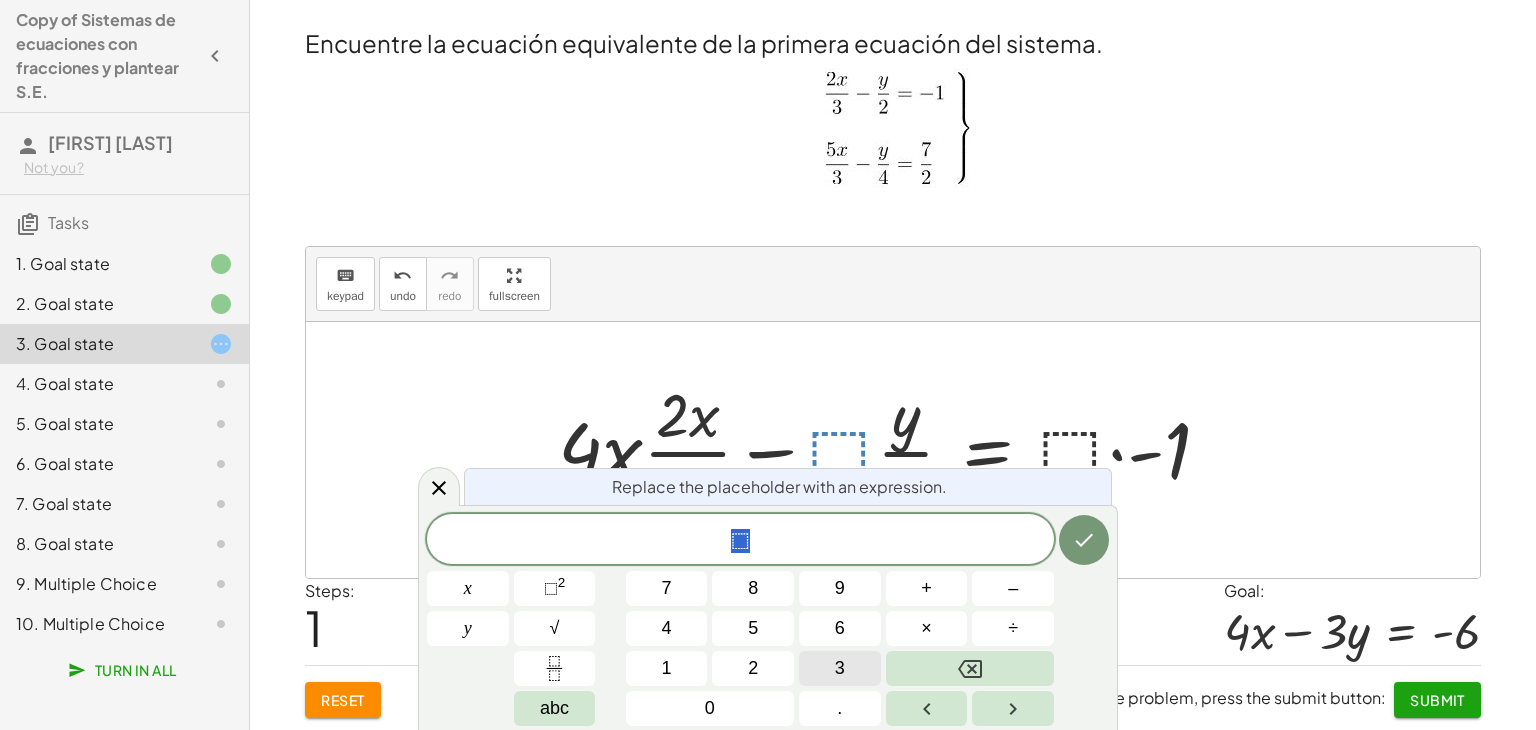 click on "3" at bounding box center (840, 668) 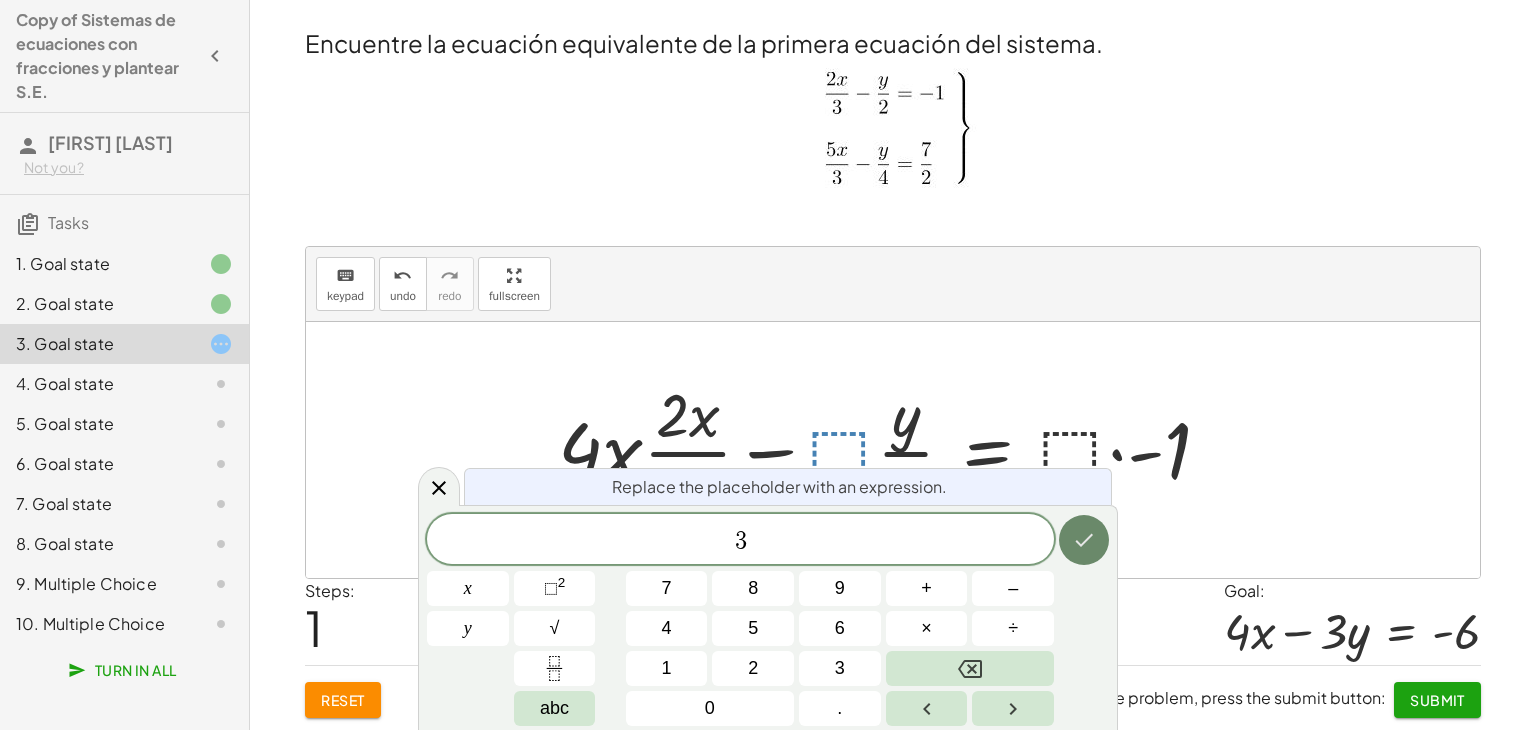 click 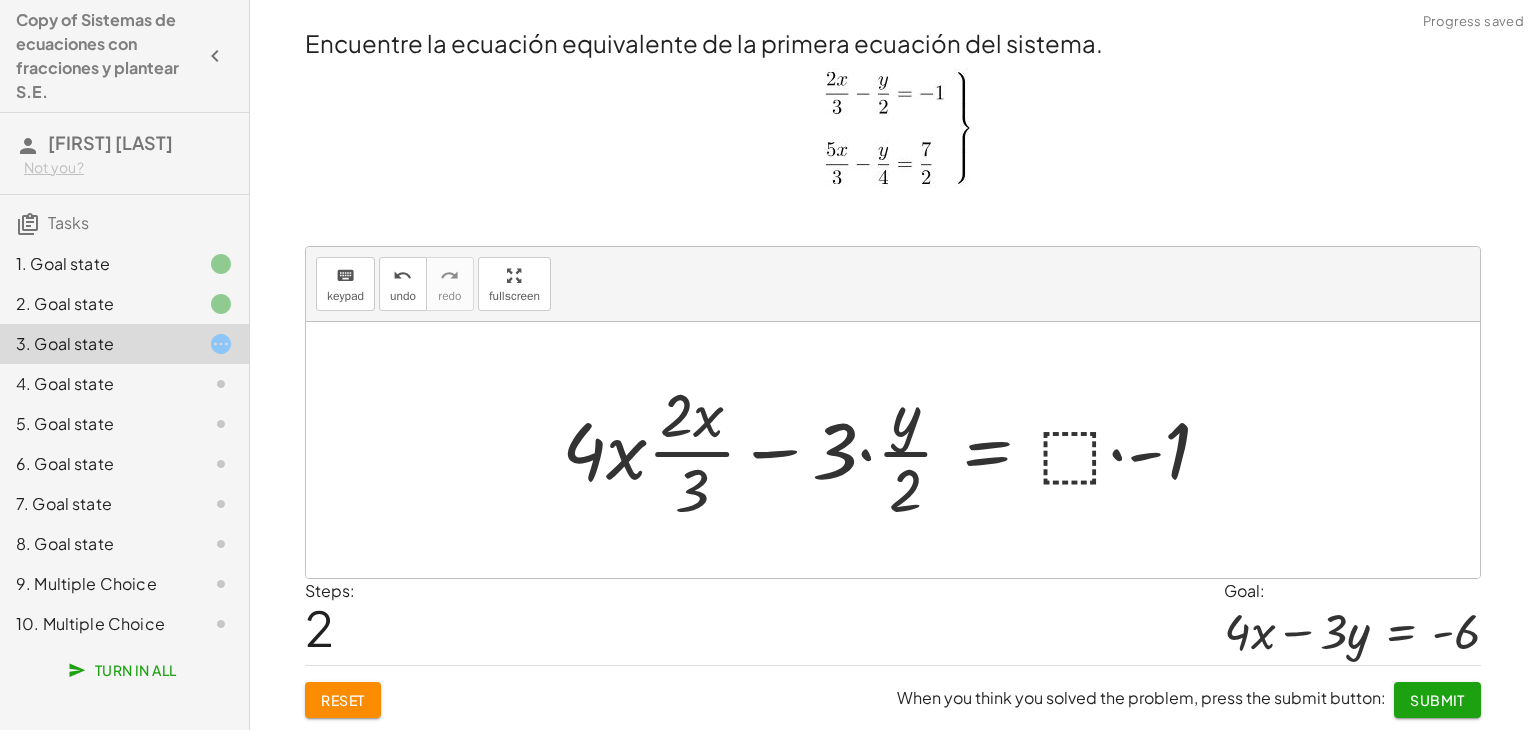 click at bounding box center [894, 450] 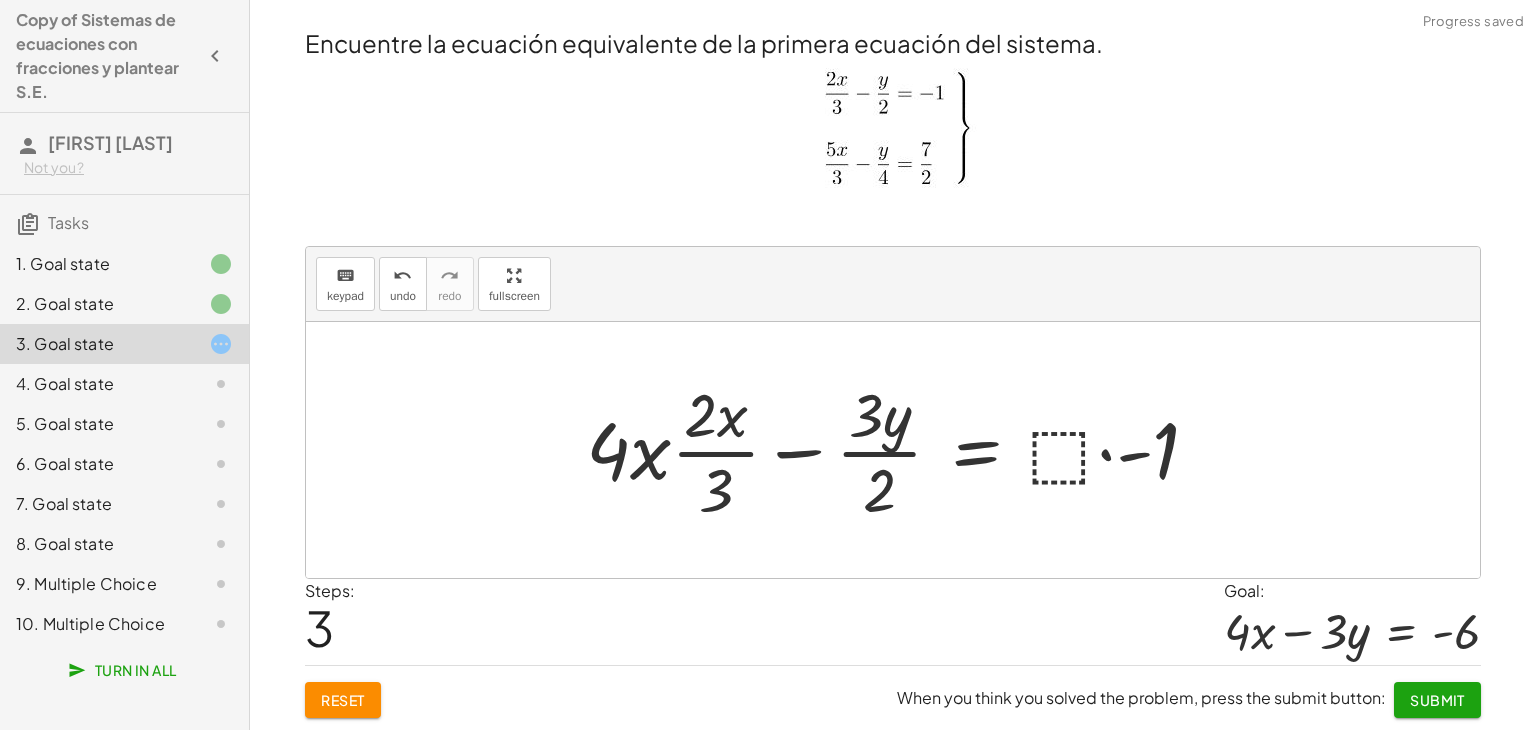 click at bounding box center [900, 450] 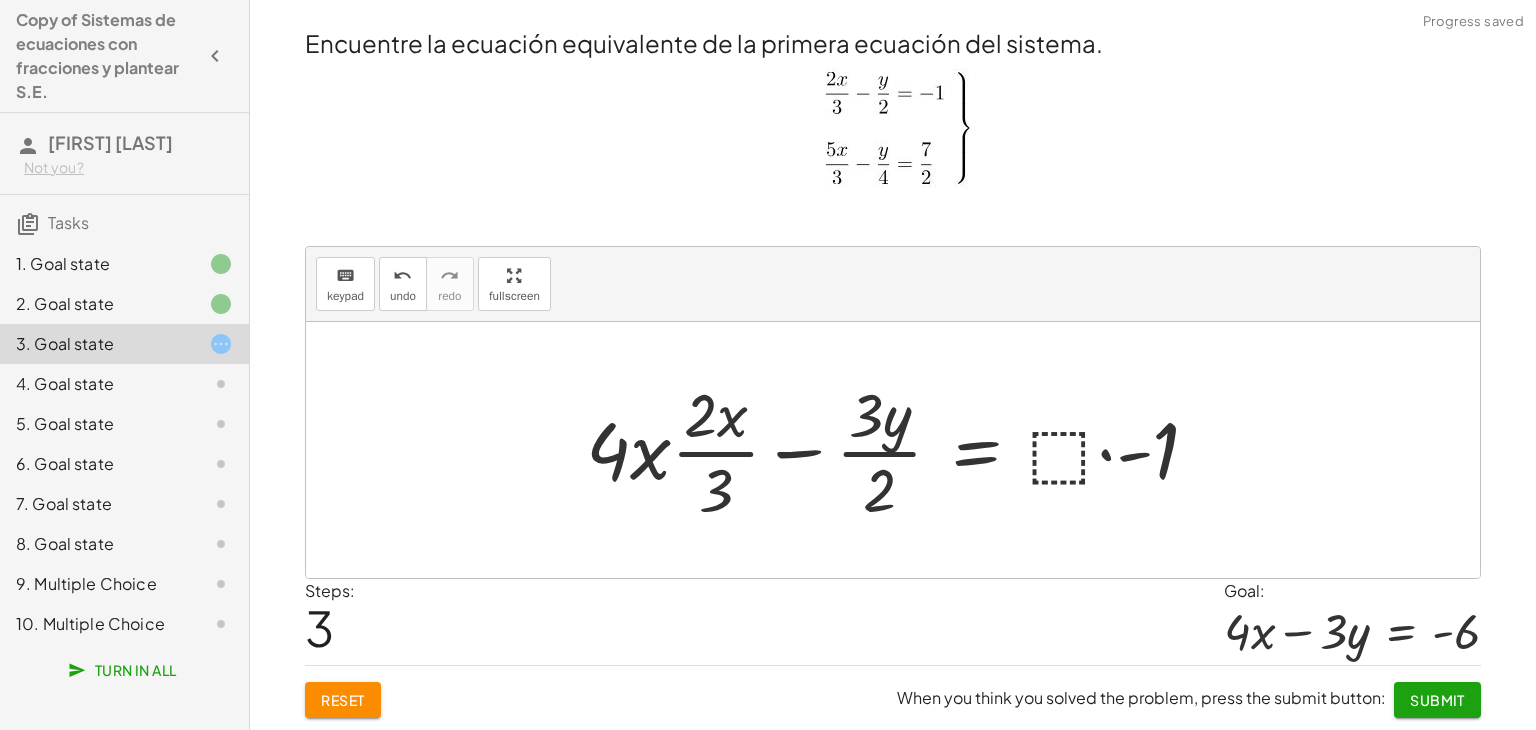 click at bounding box center (900, 450) 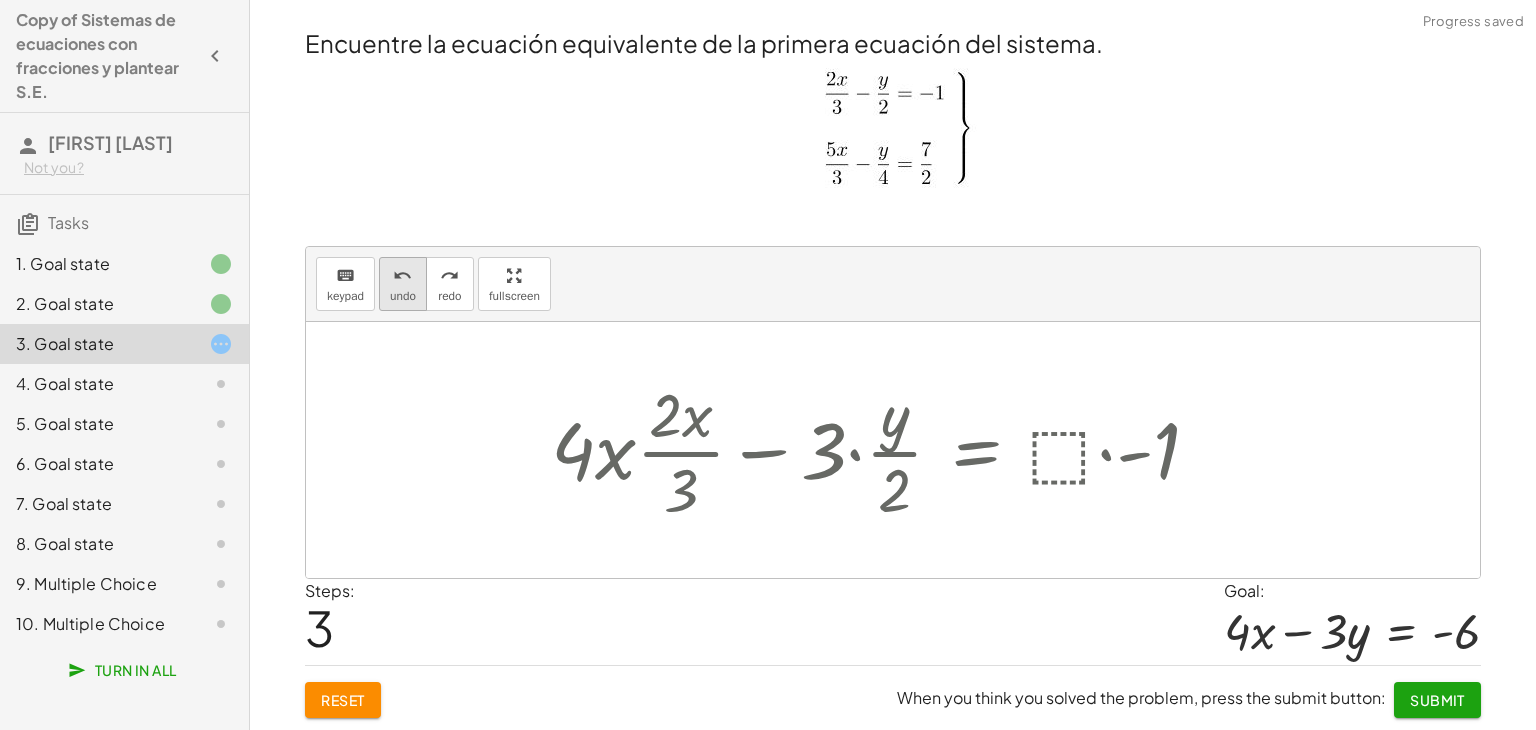 click on "undo" at bounding box center (402, 276) 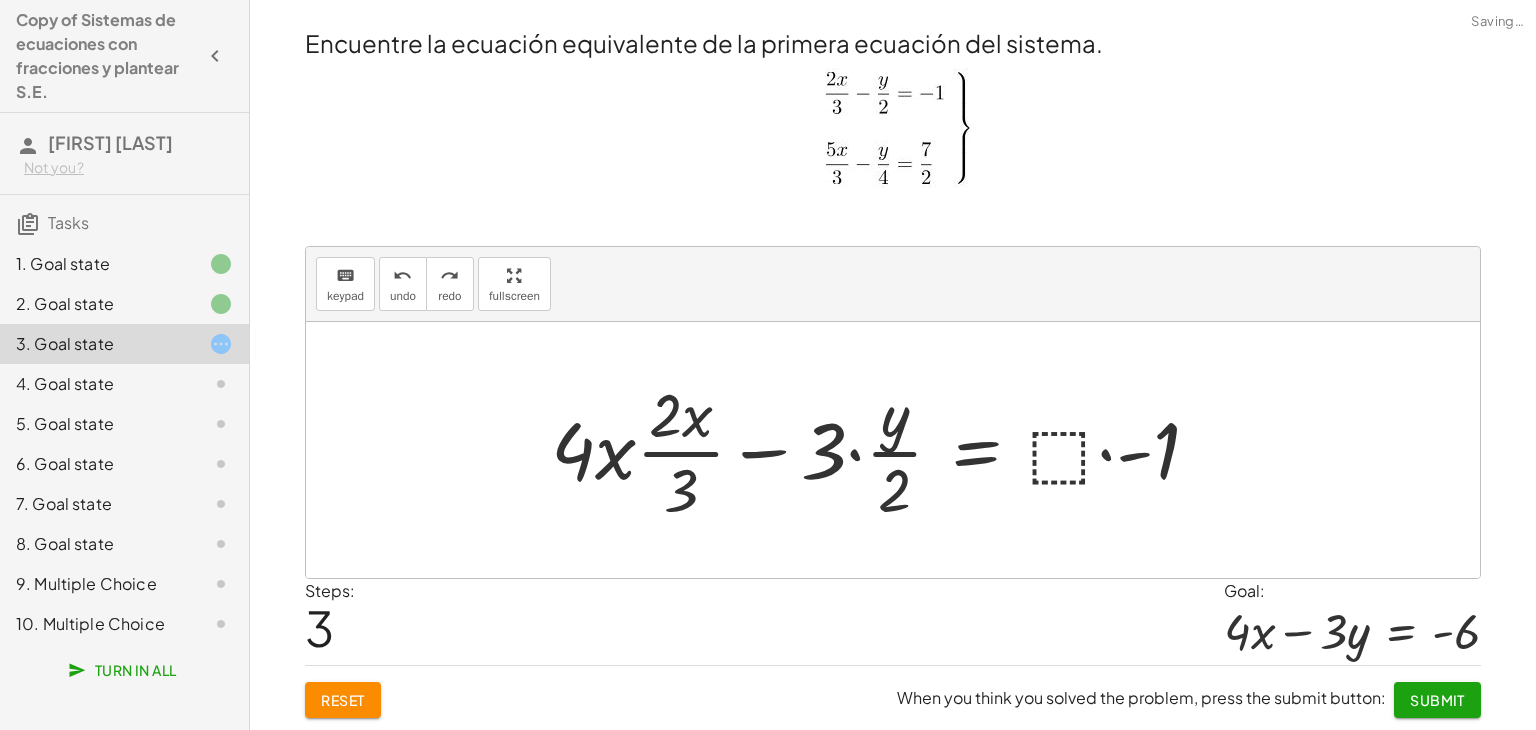 click at bounding box center (883, 450) 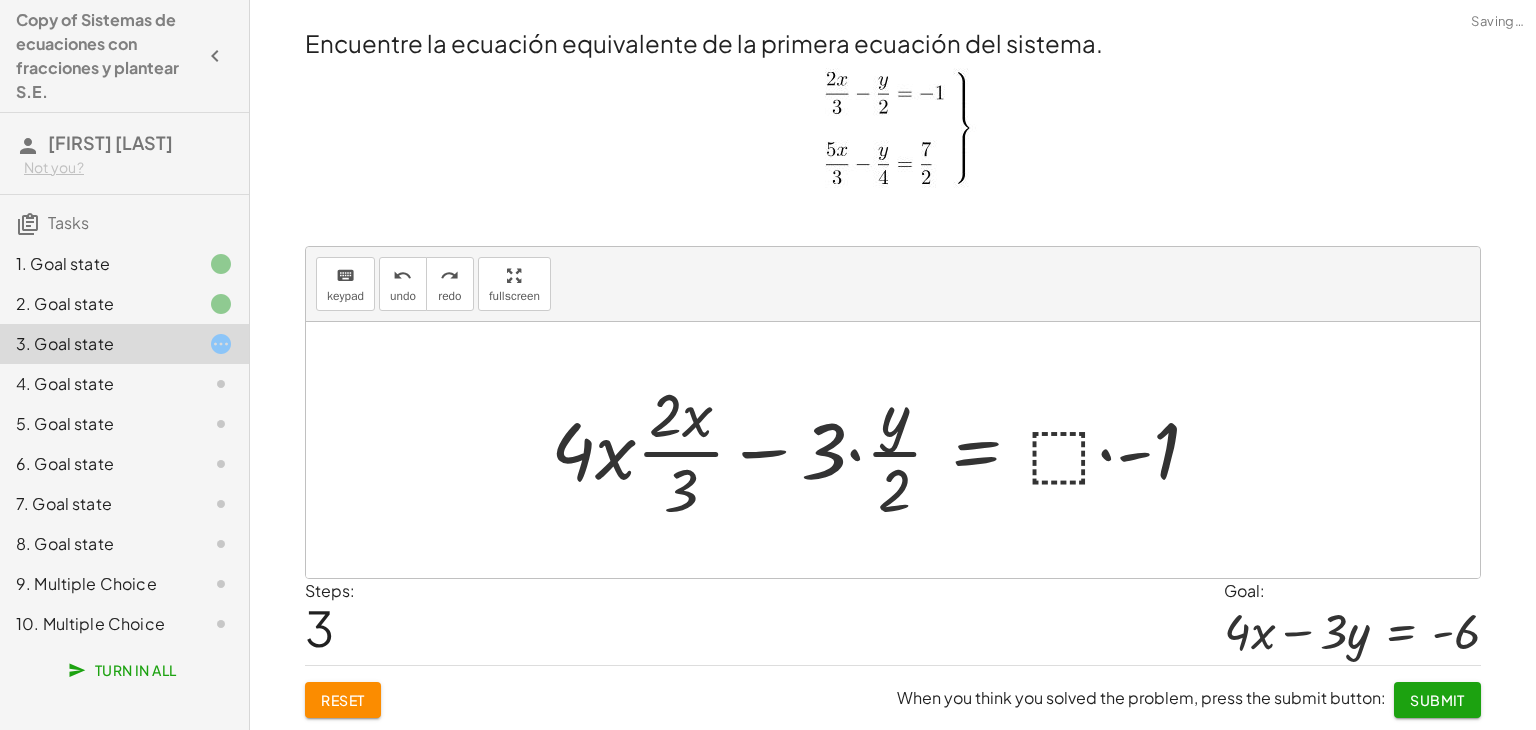 click at bounding box center [883, 450] 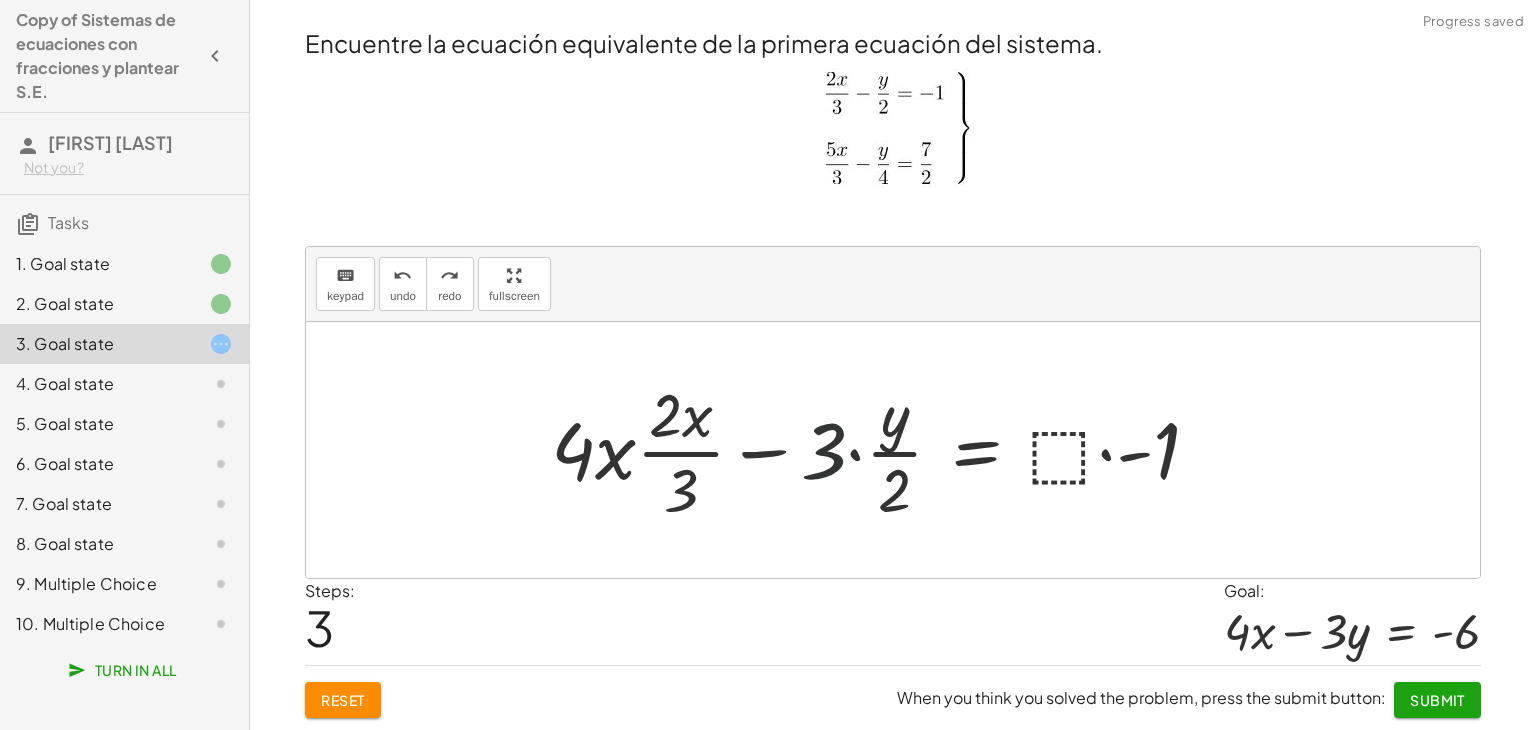 click at bounding box center (883, 450) 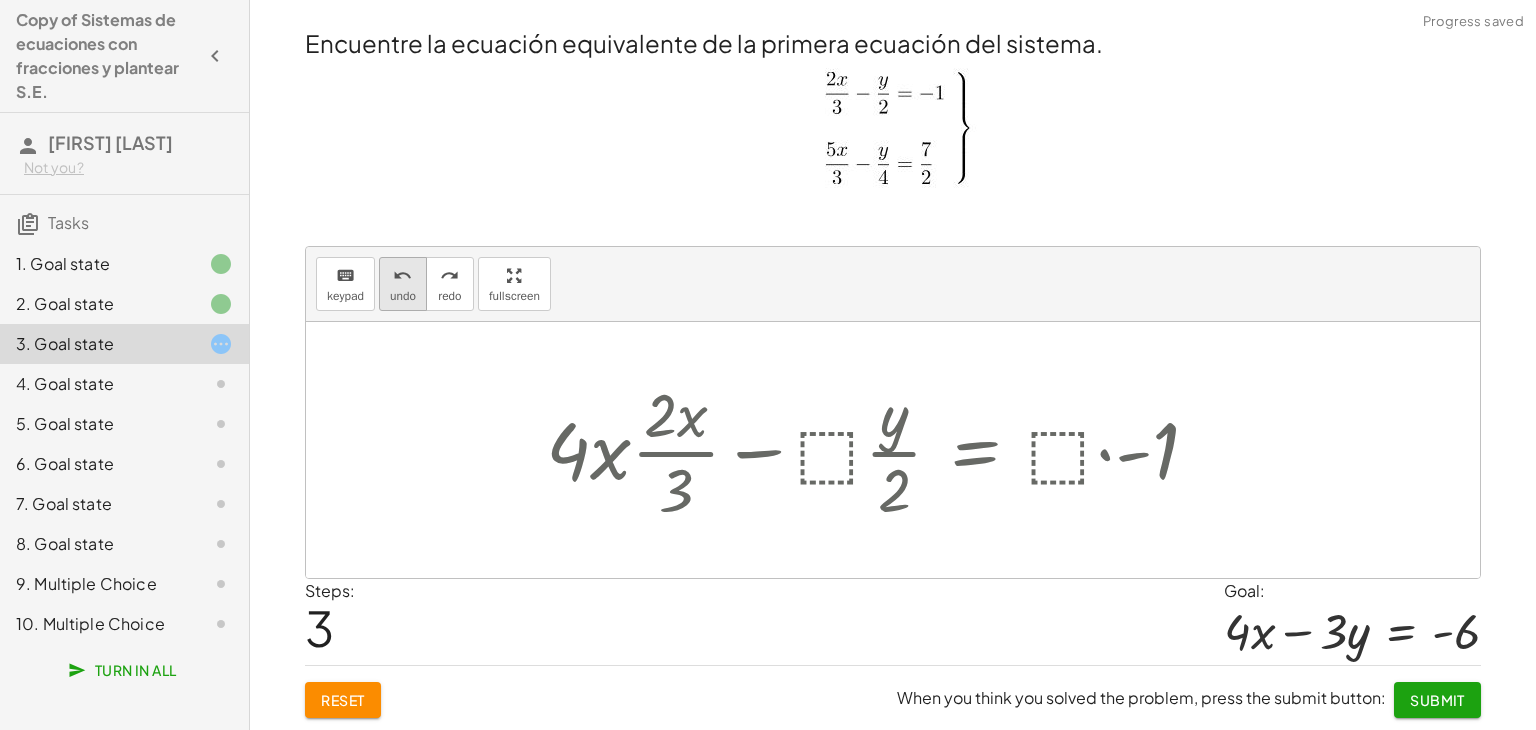 click on "undo" at bounding box center [403, 296] 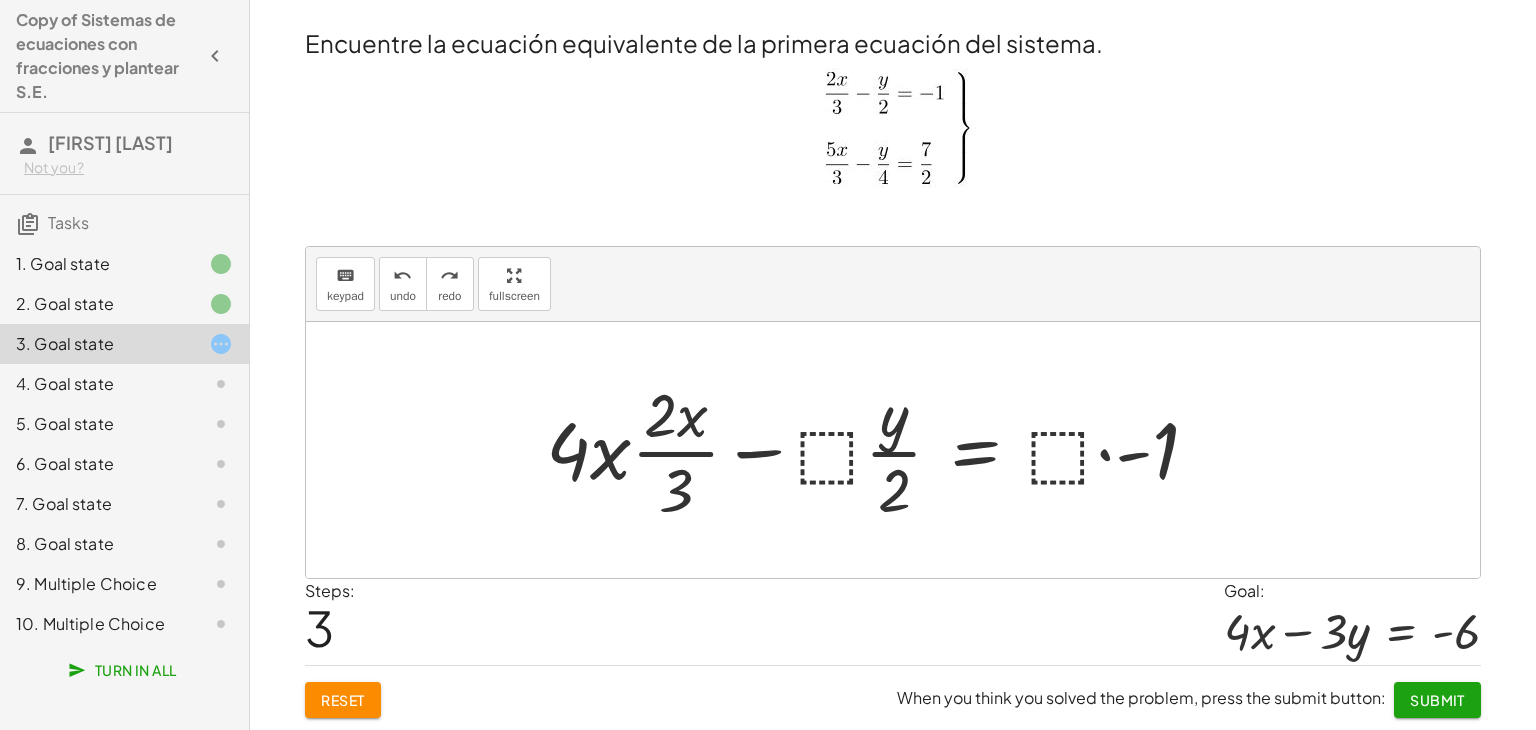 click at bounding box center (880, 450) 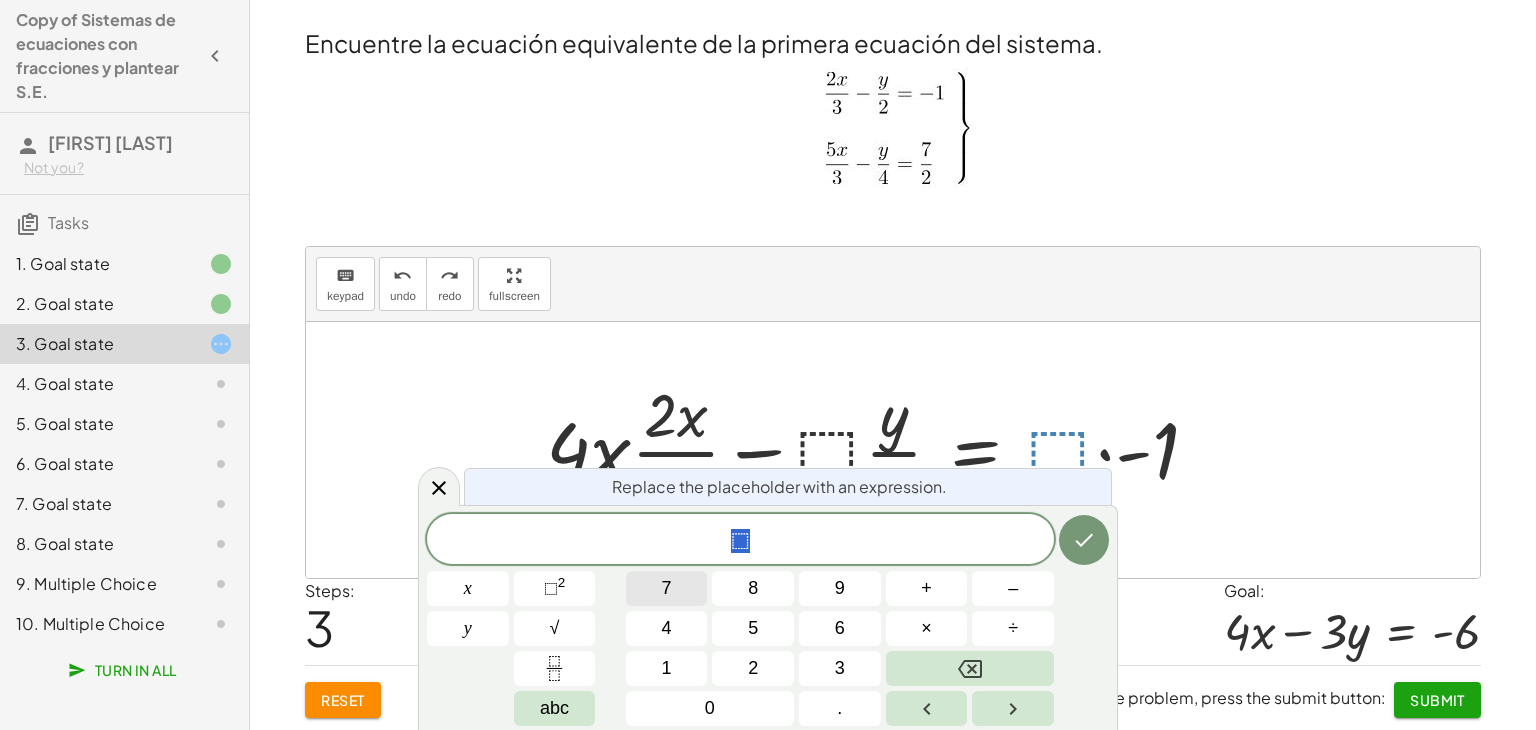 click on "7" at bounding box center (667, 588) 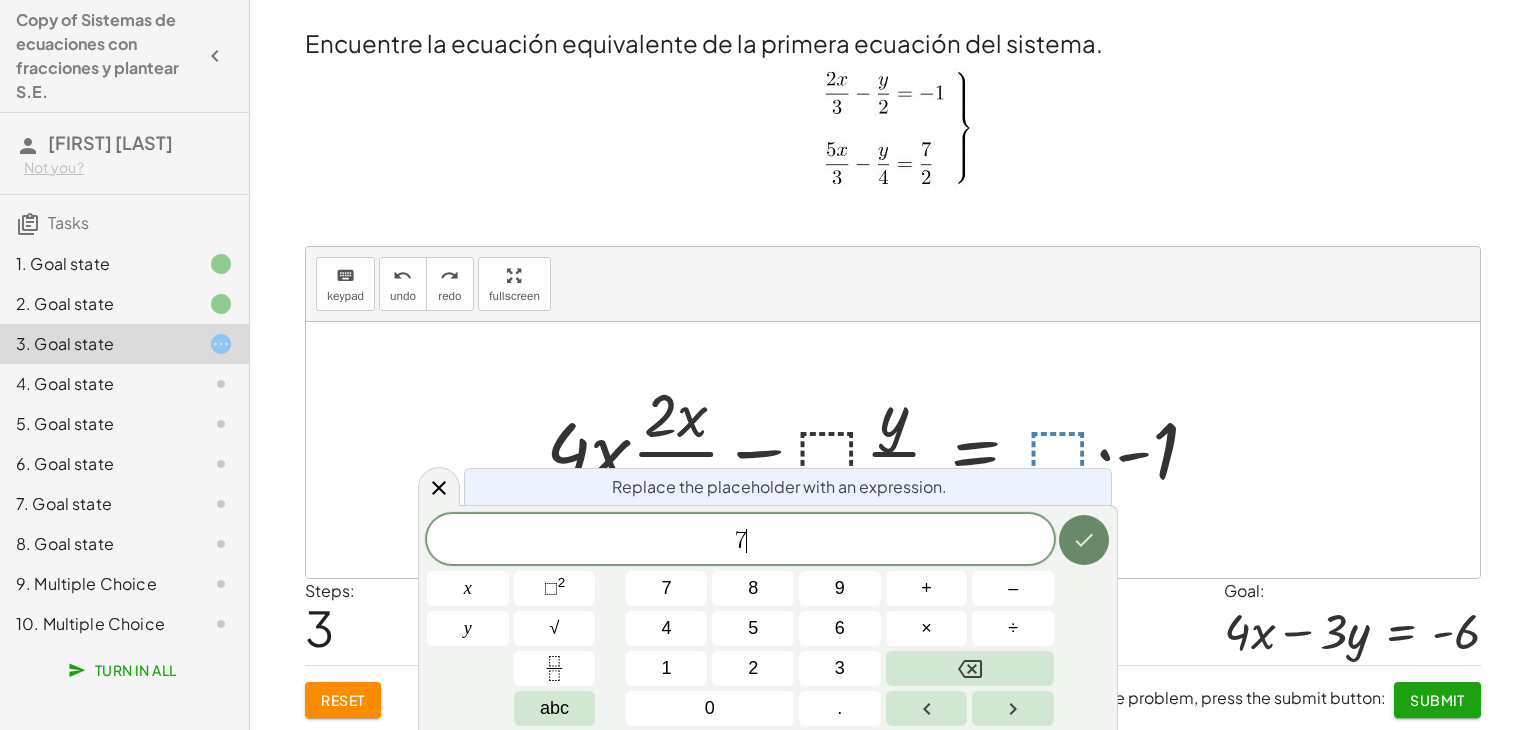 click 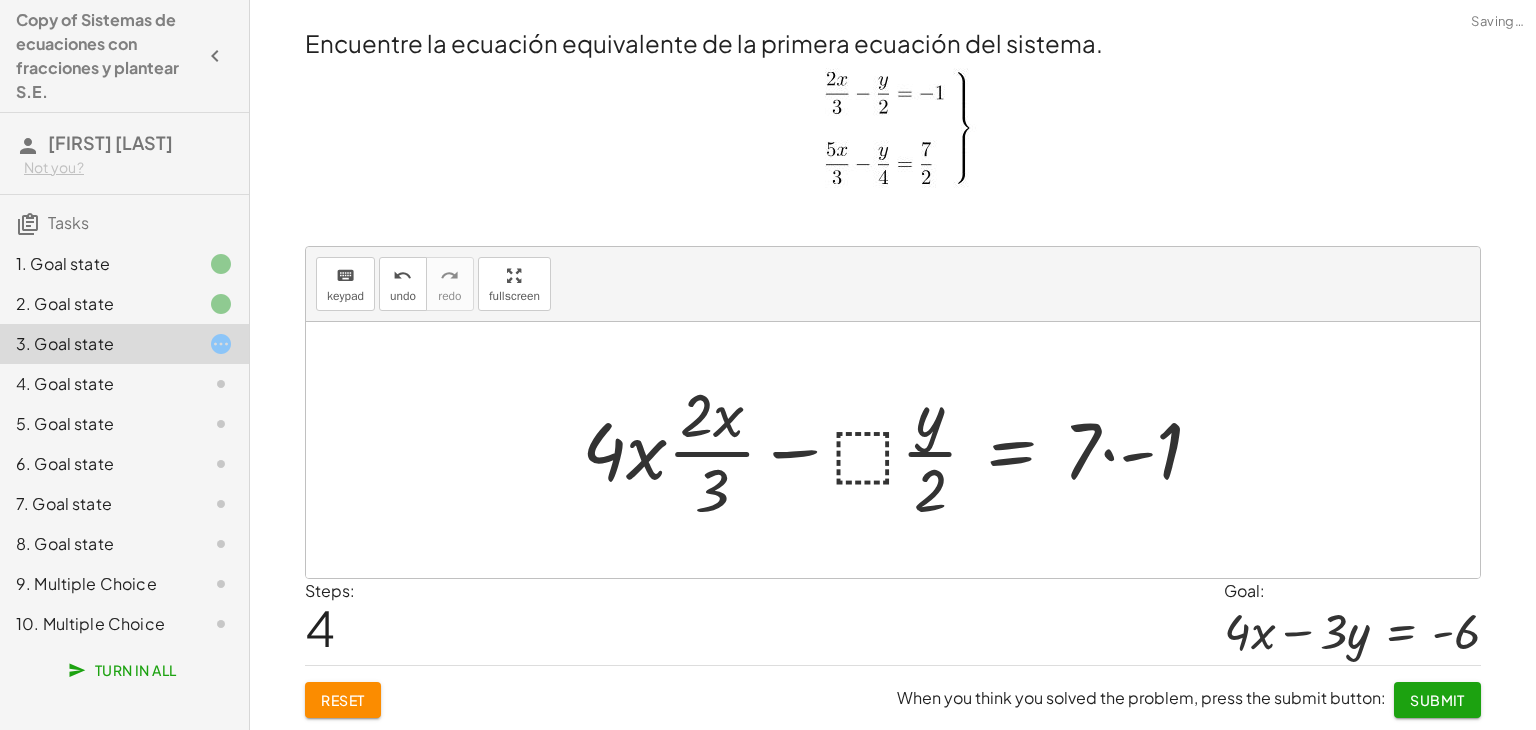 click at bounding box center (900, 450) 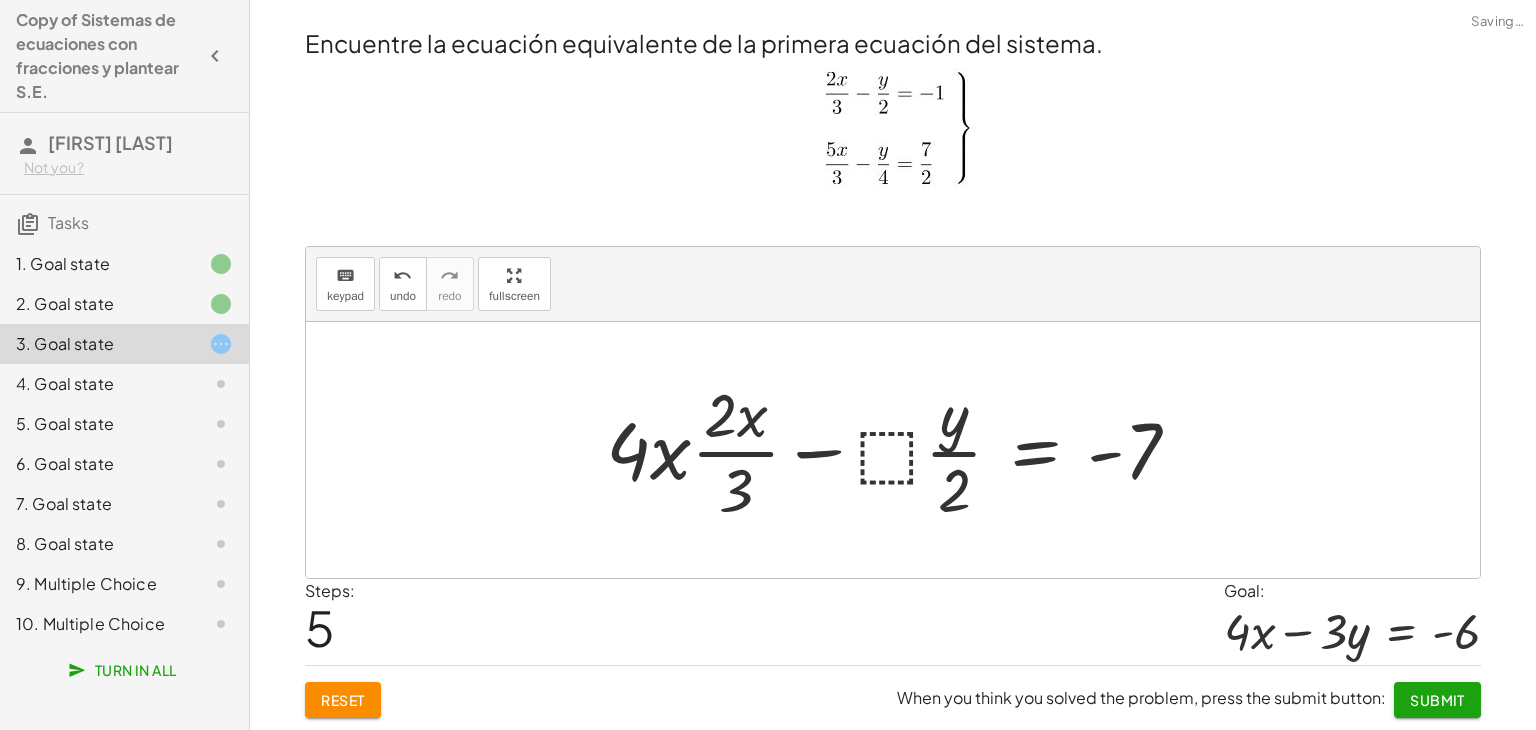 click at bounding box center (901, 450) 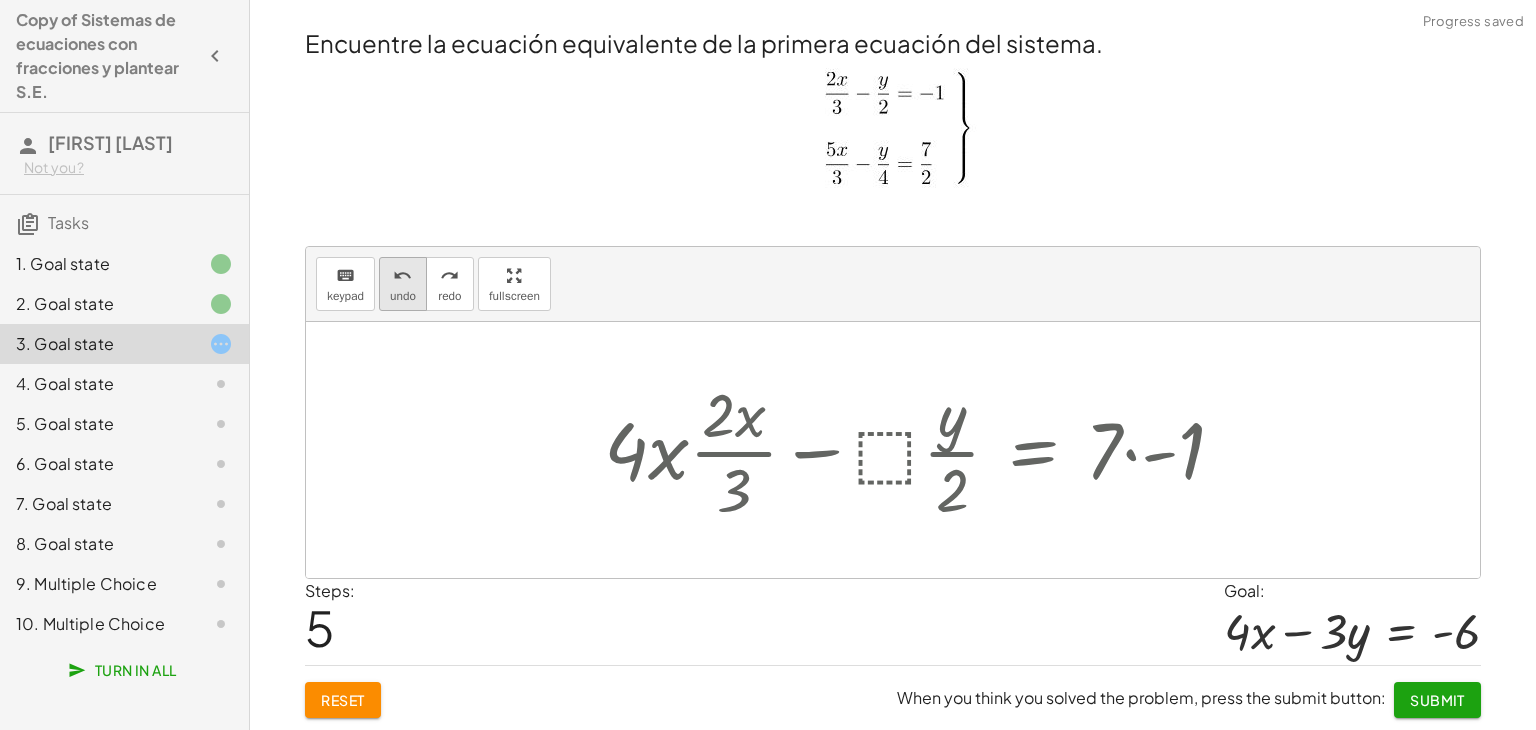 click on "undo" at bounding box center [402, 276] 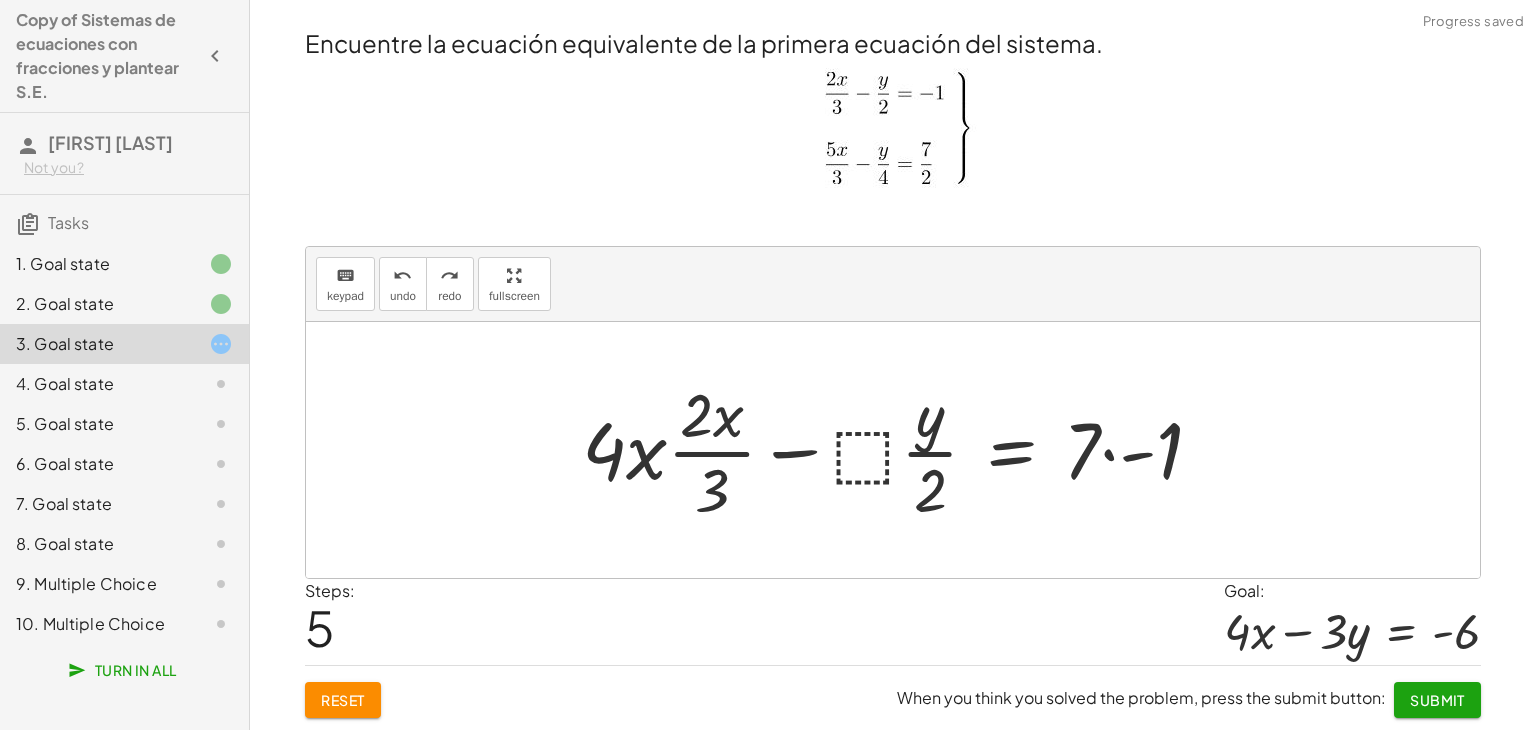 click at bounding box center (900, 450) 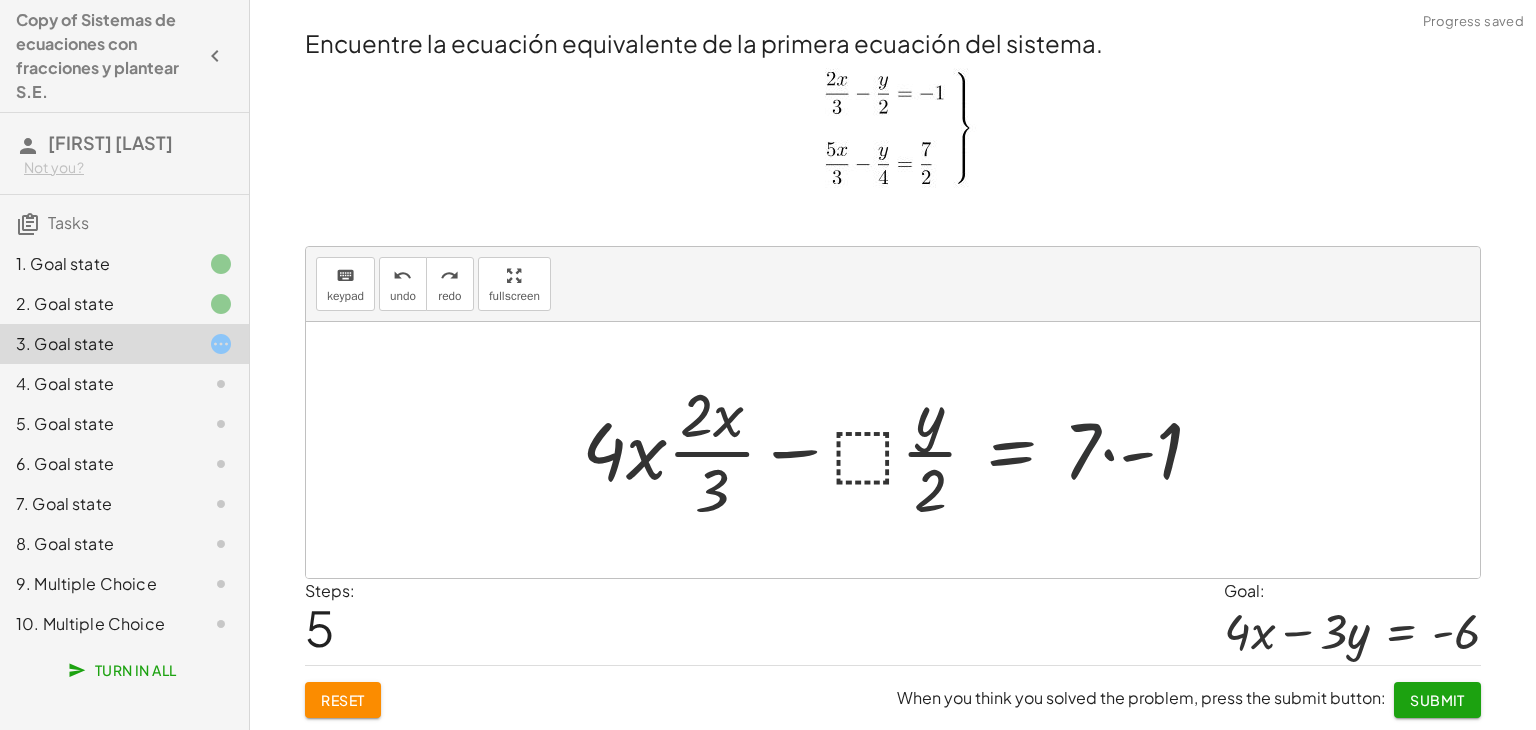 click at bounding box center (900, 450) 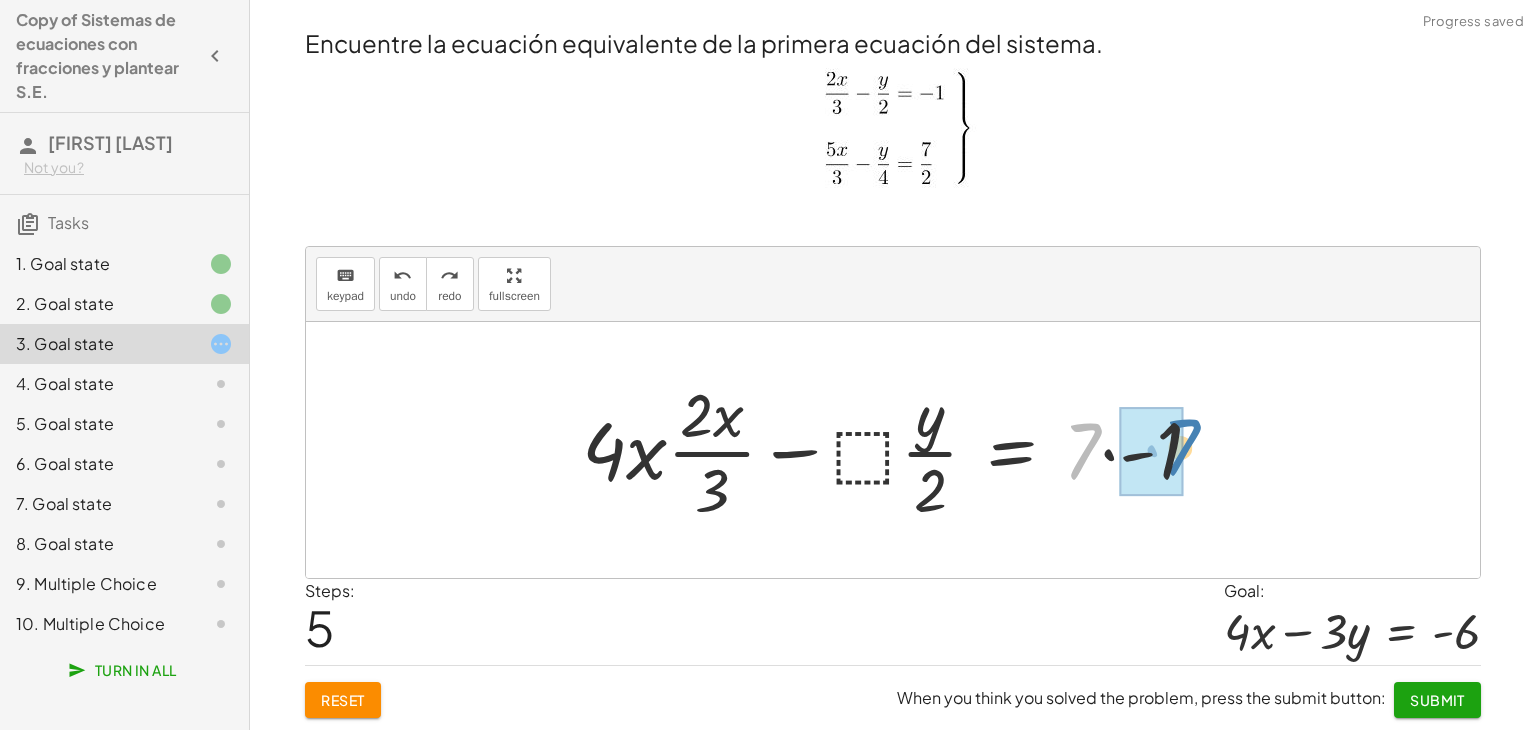 drag, startPoint x: 1080, startPoint y: 460, endPoint x: 1175, endPoint y: 457, distance: 95.047356 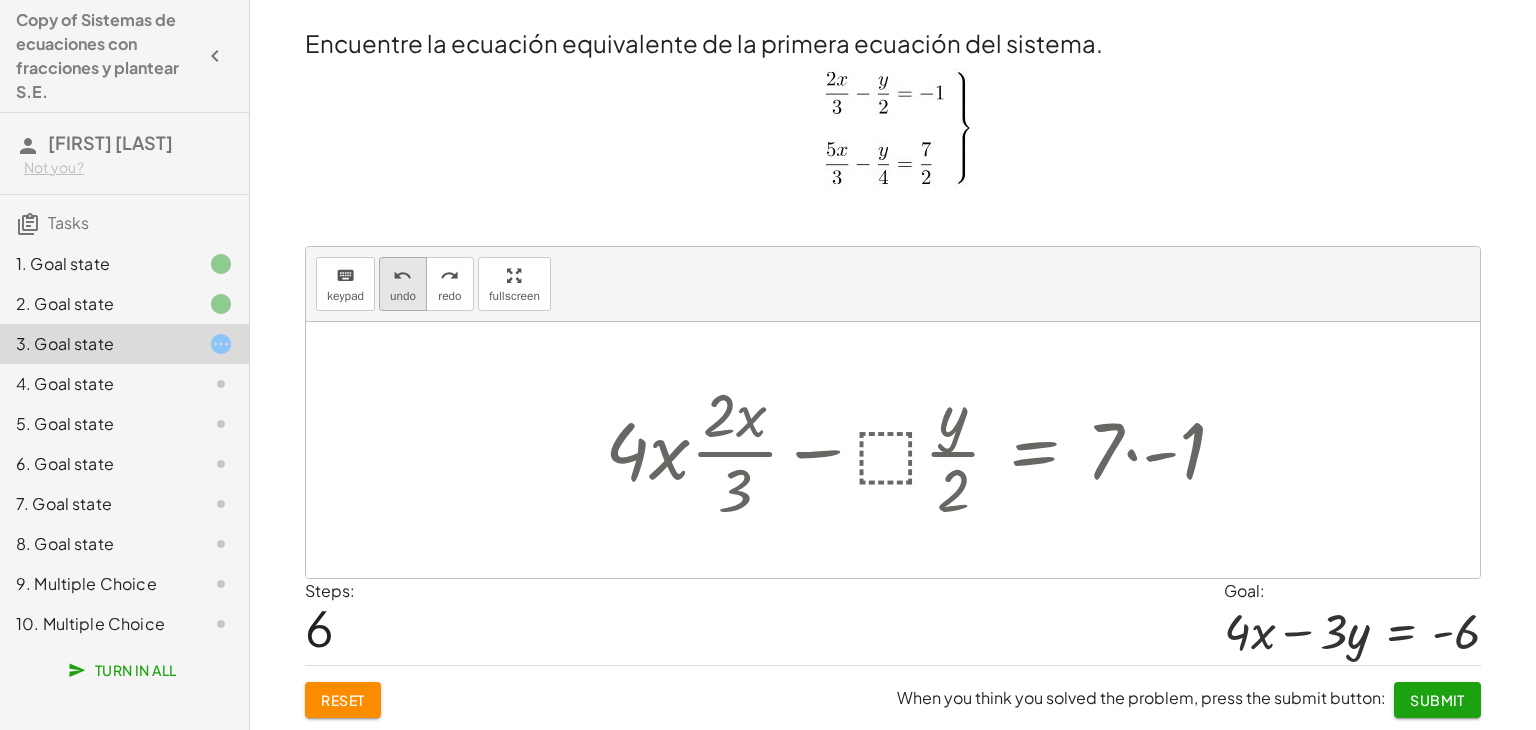 click on "undo" at bounding box center (402, 276) 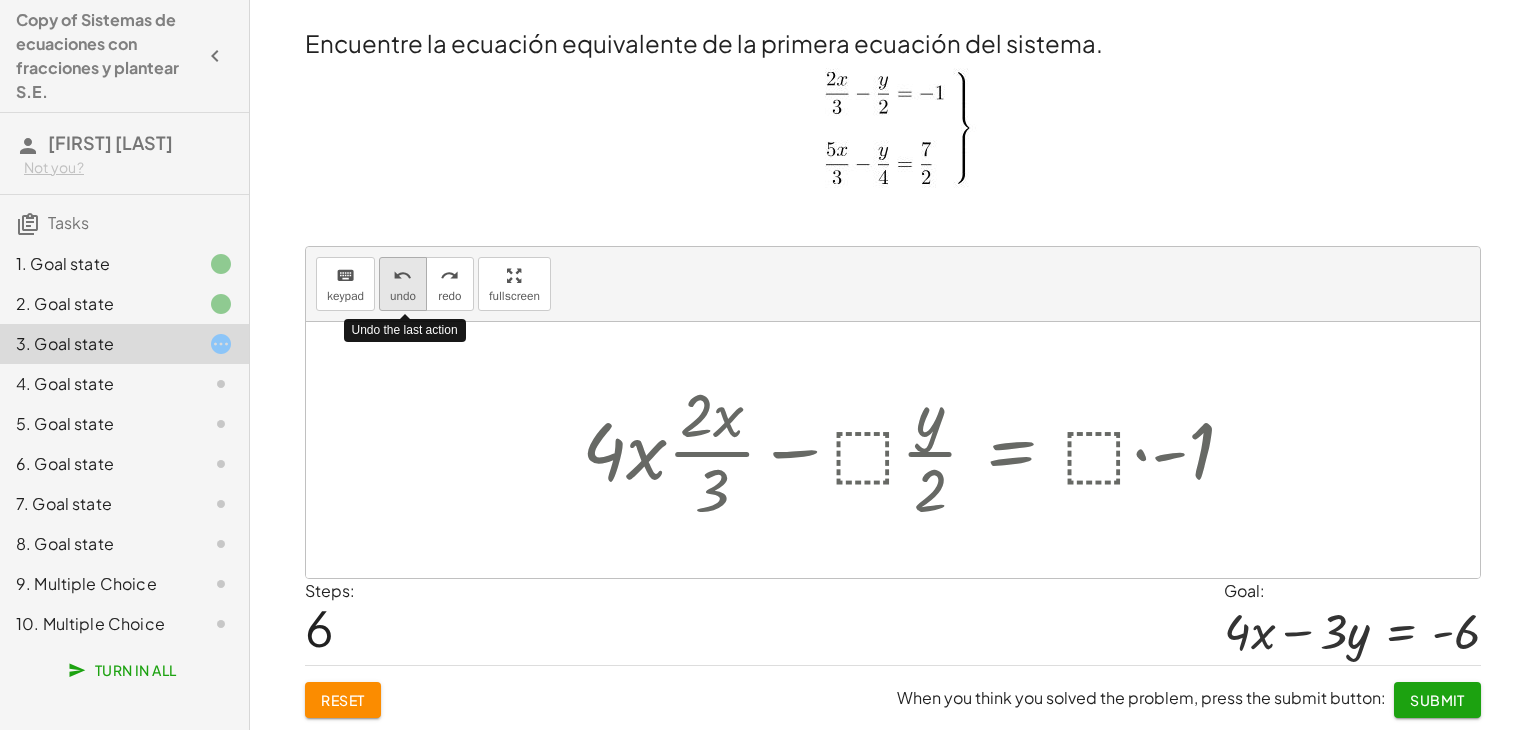 click on "undo" at bounding box center [402, 276] 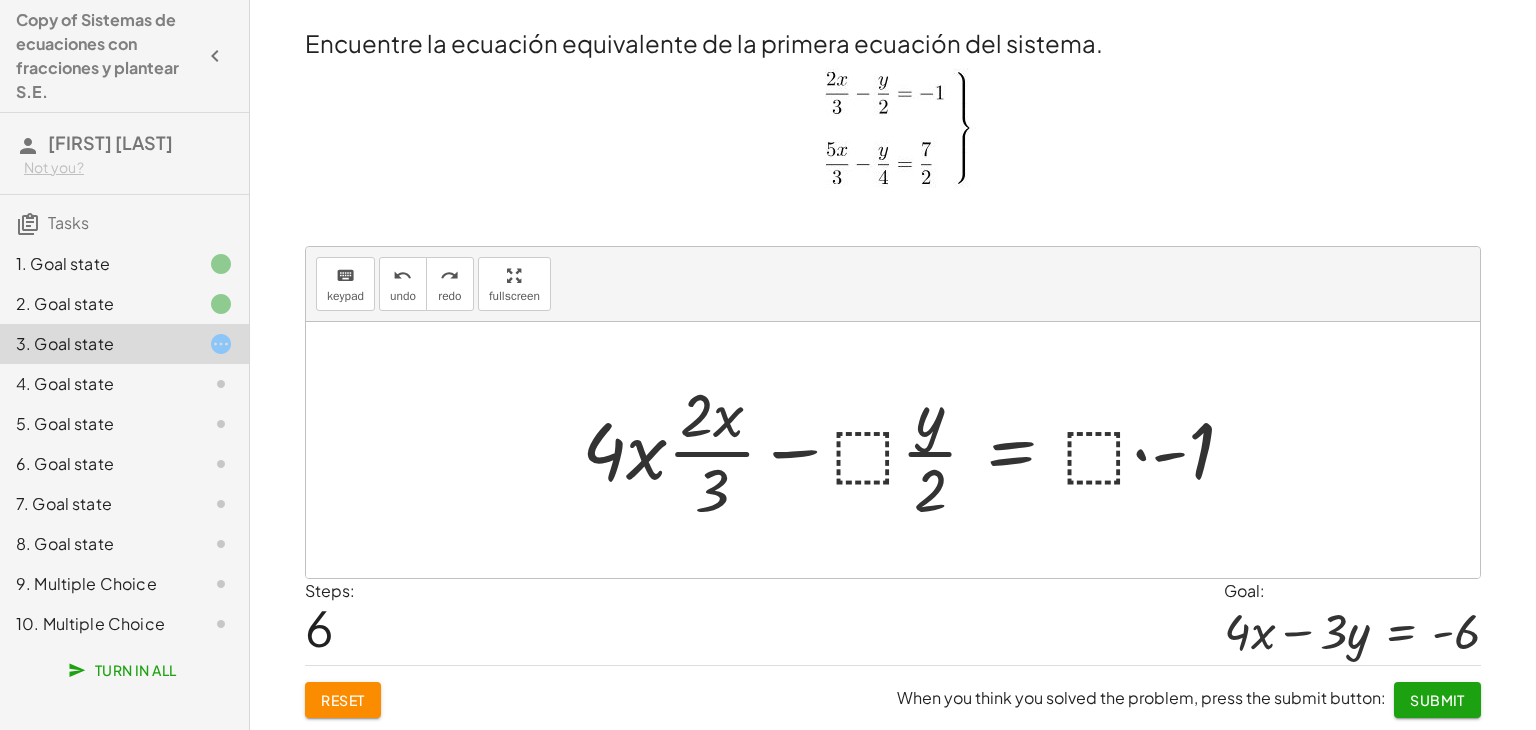click at bounding box center (916, 450) 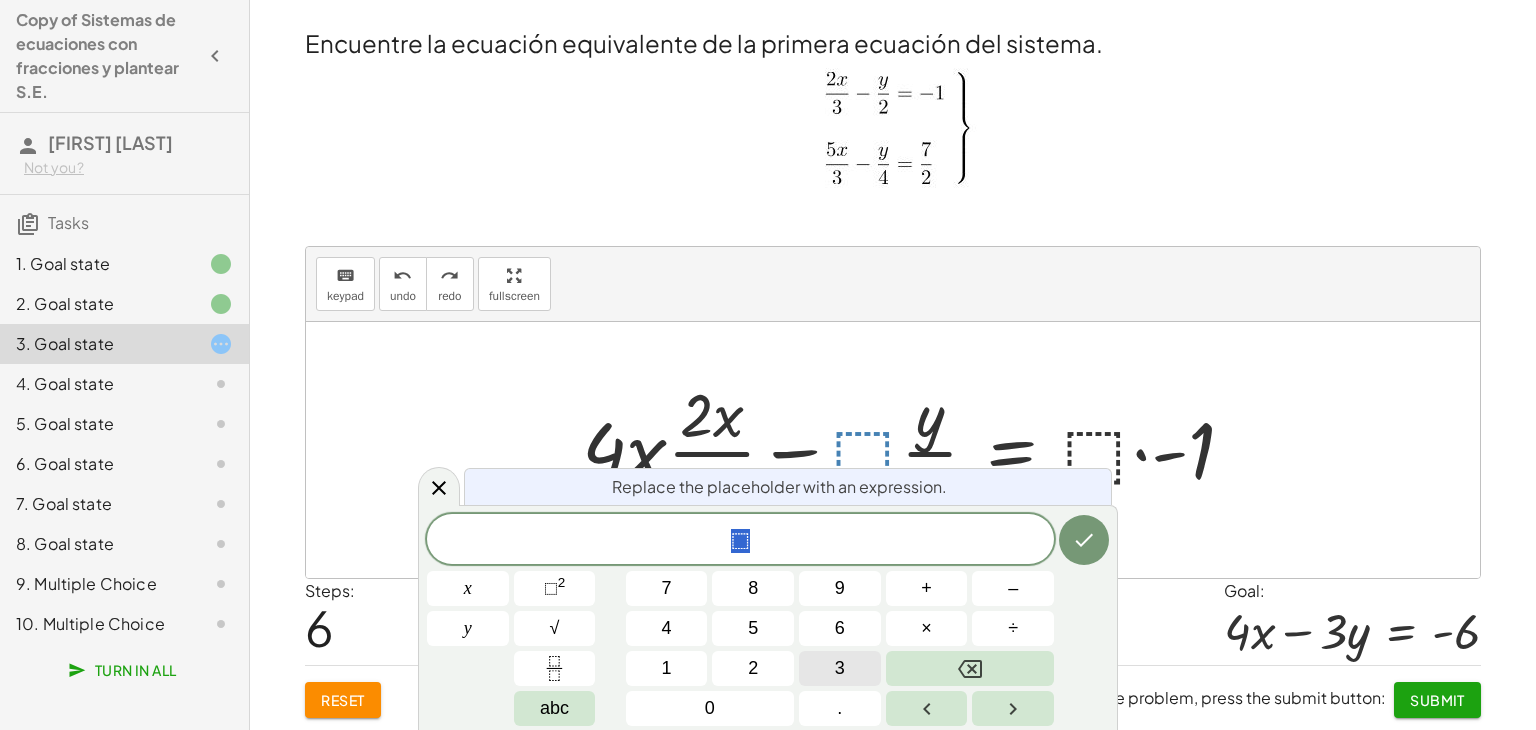 click on "3" at bounding box center [840, 668] 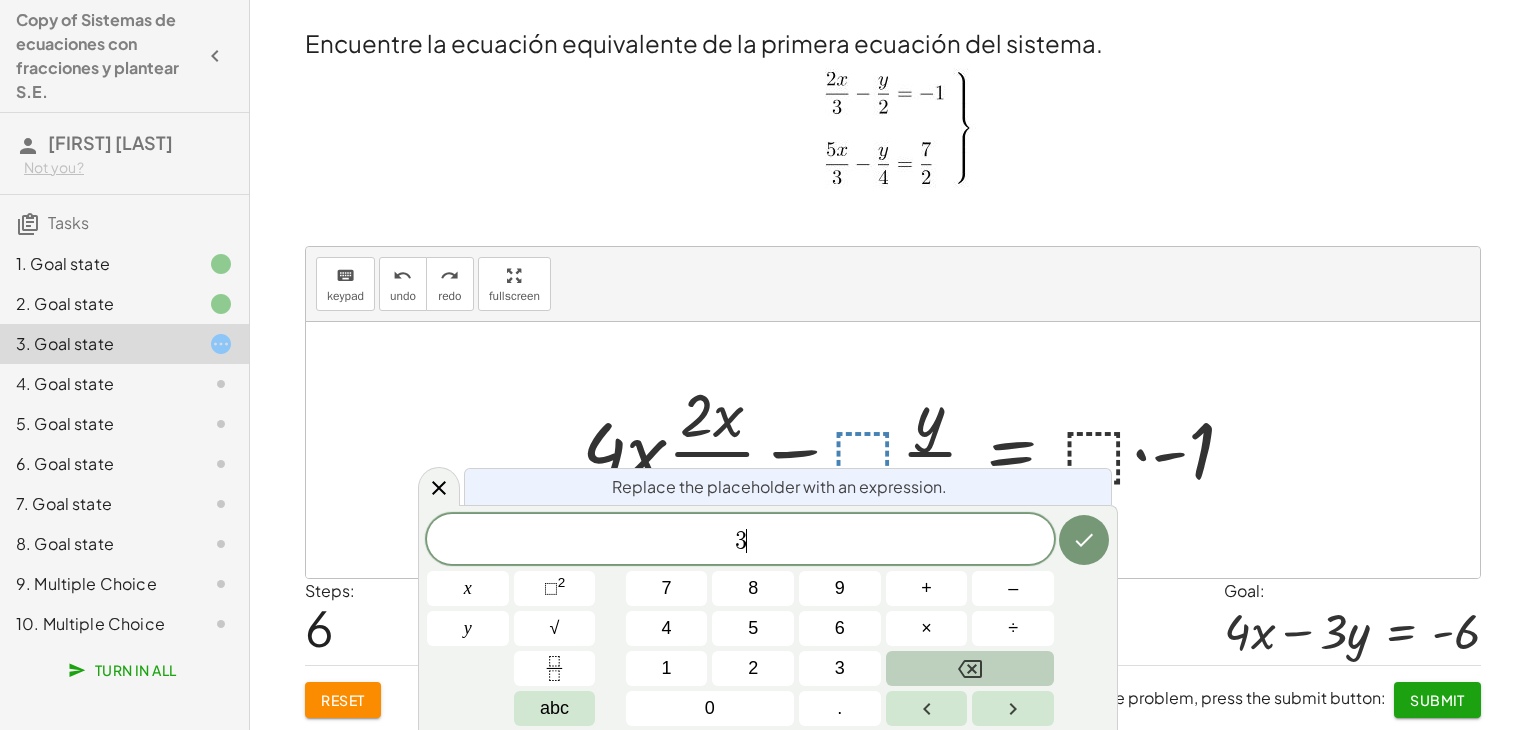 click at bounding box center [970, 668] 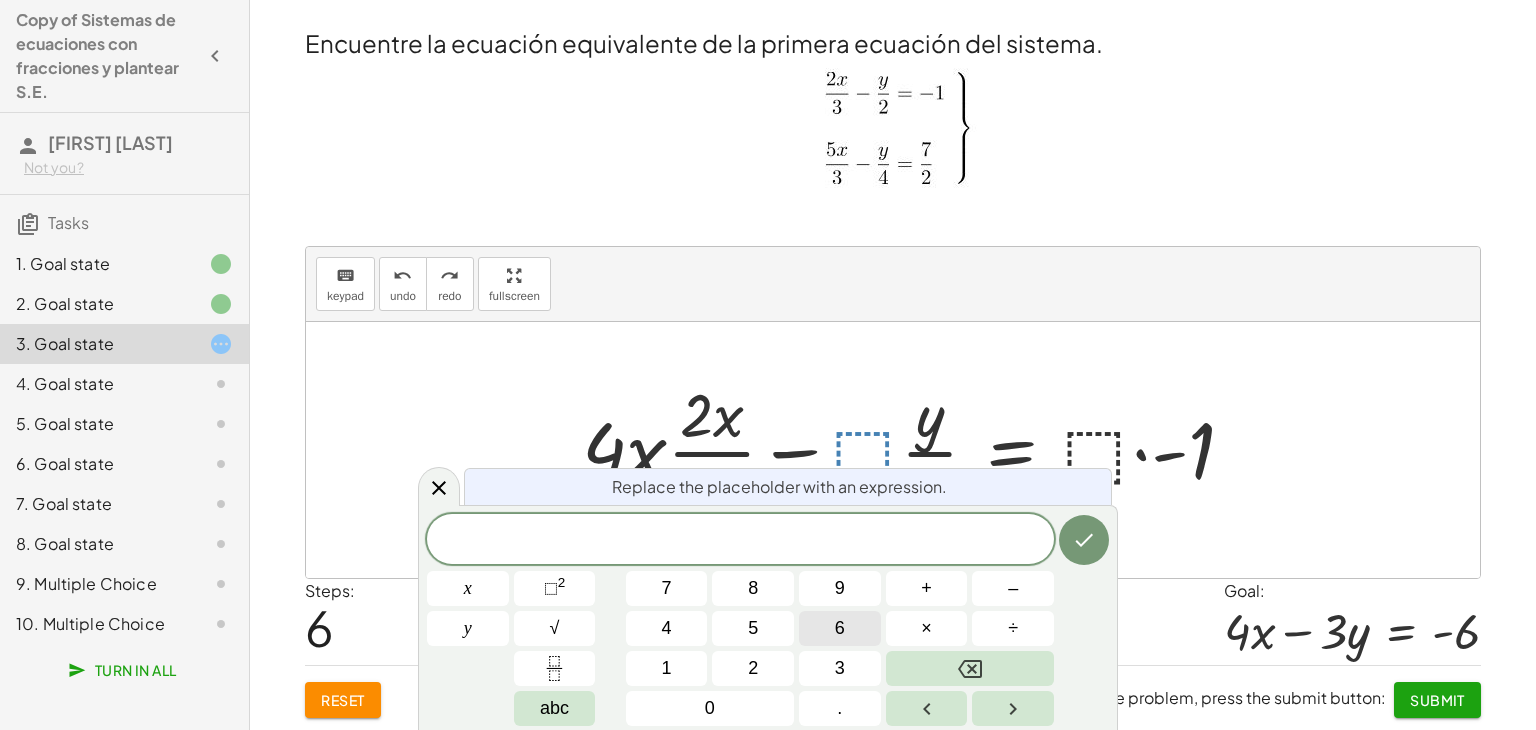 click on "6" at bounding box center [840, 628] 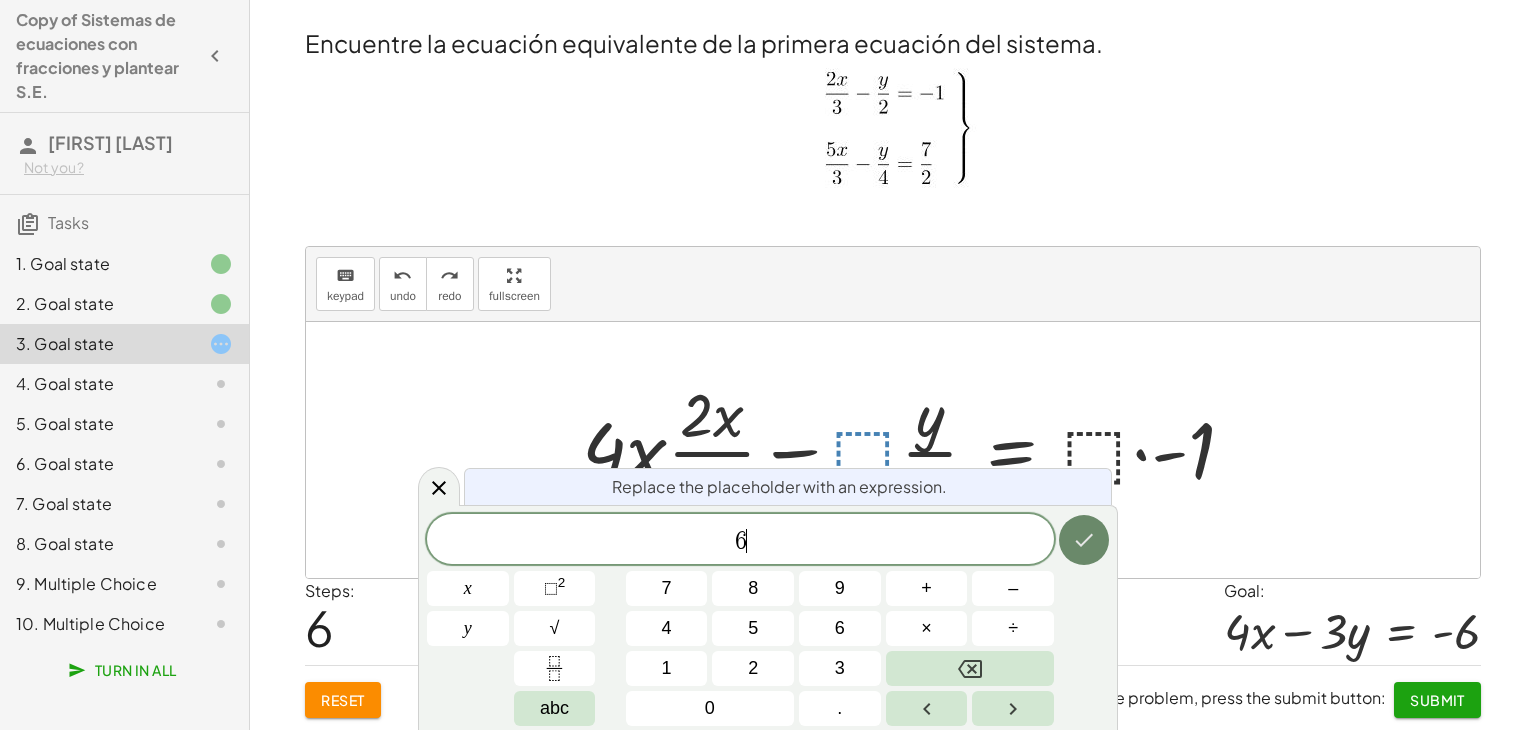 click at bounding box center [1084, 540] 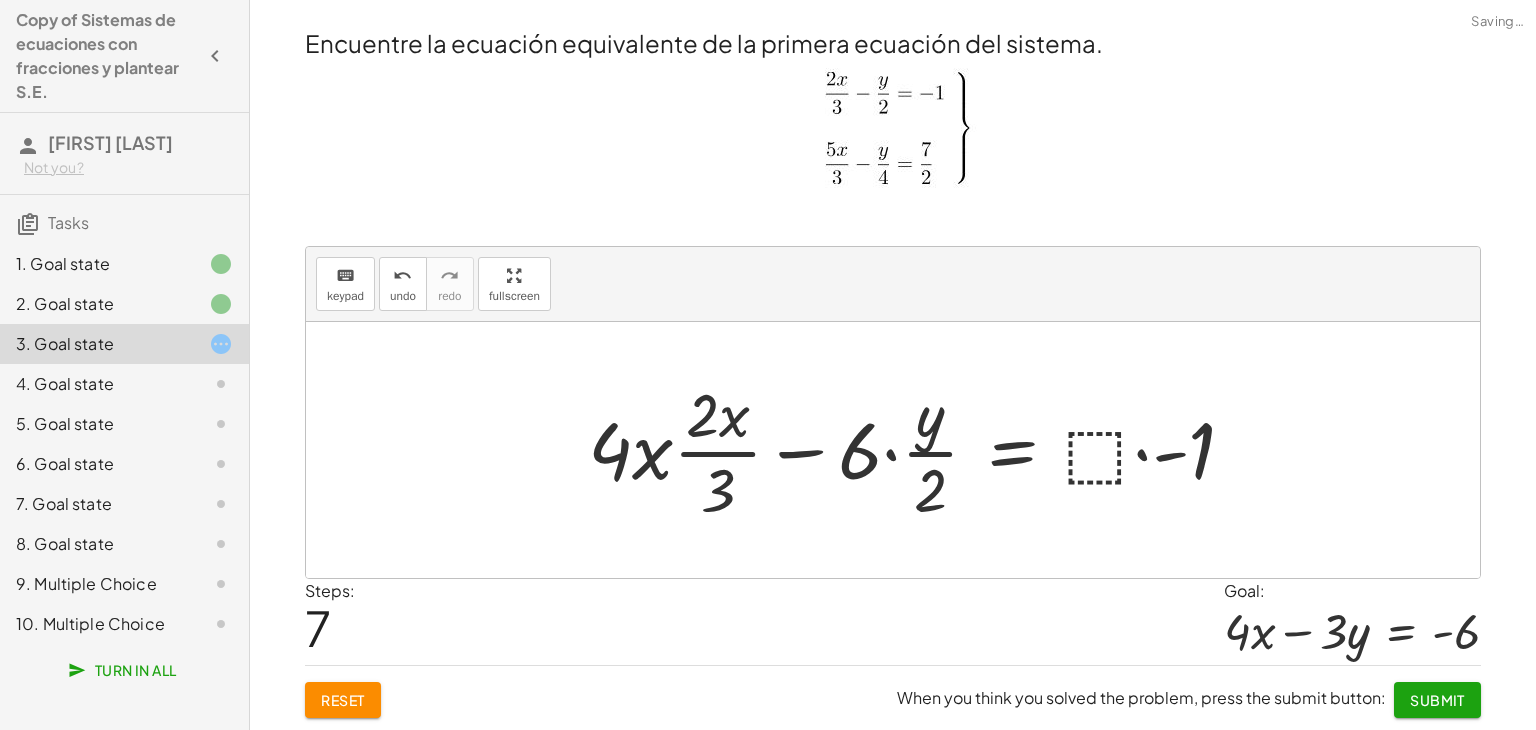 click at bounding box center (919, 450) 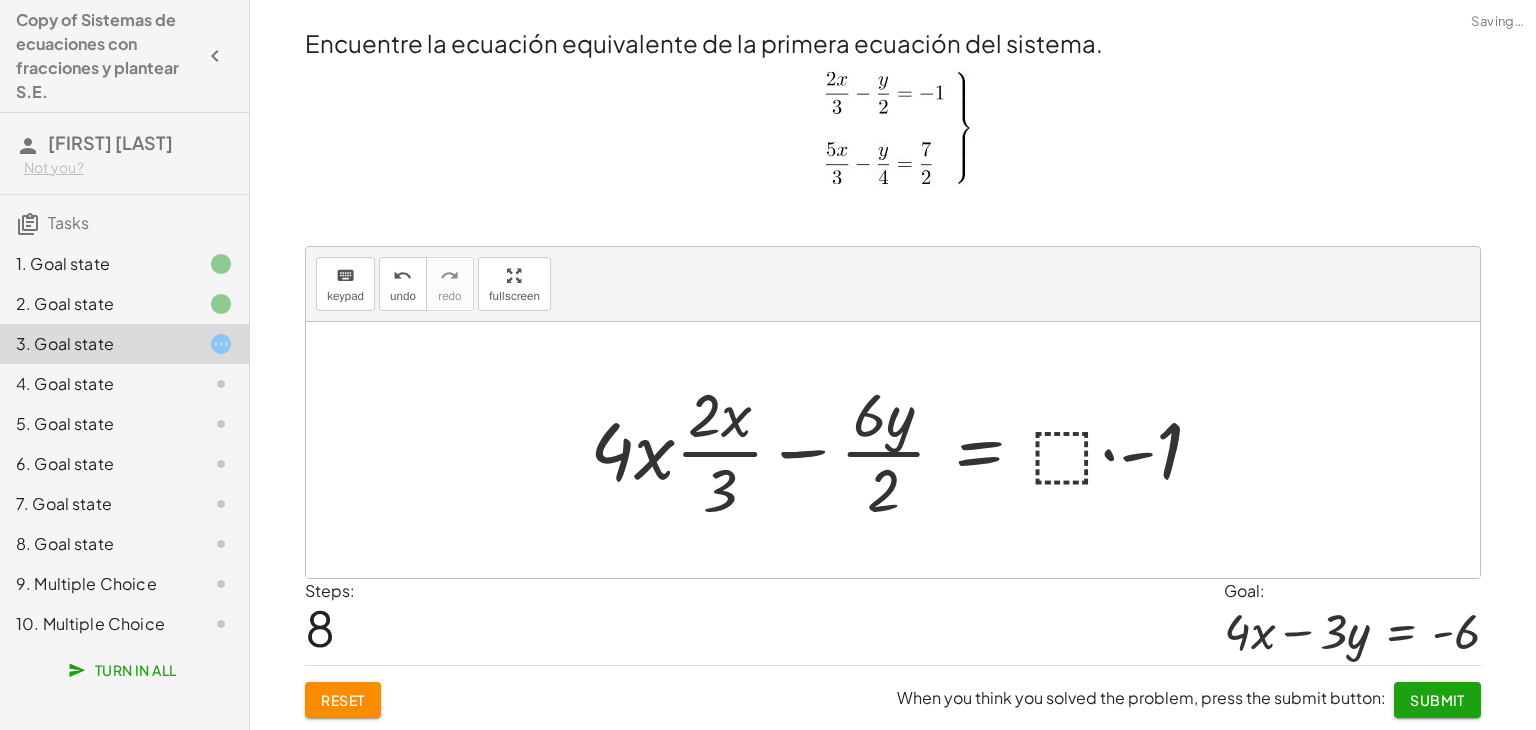click at bounding box center [904, 450] 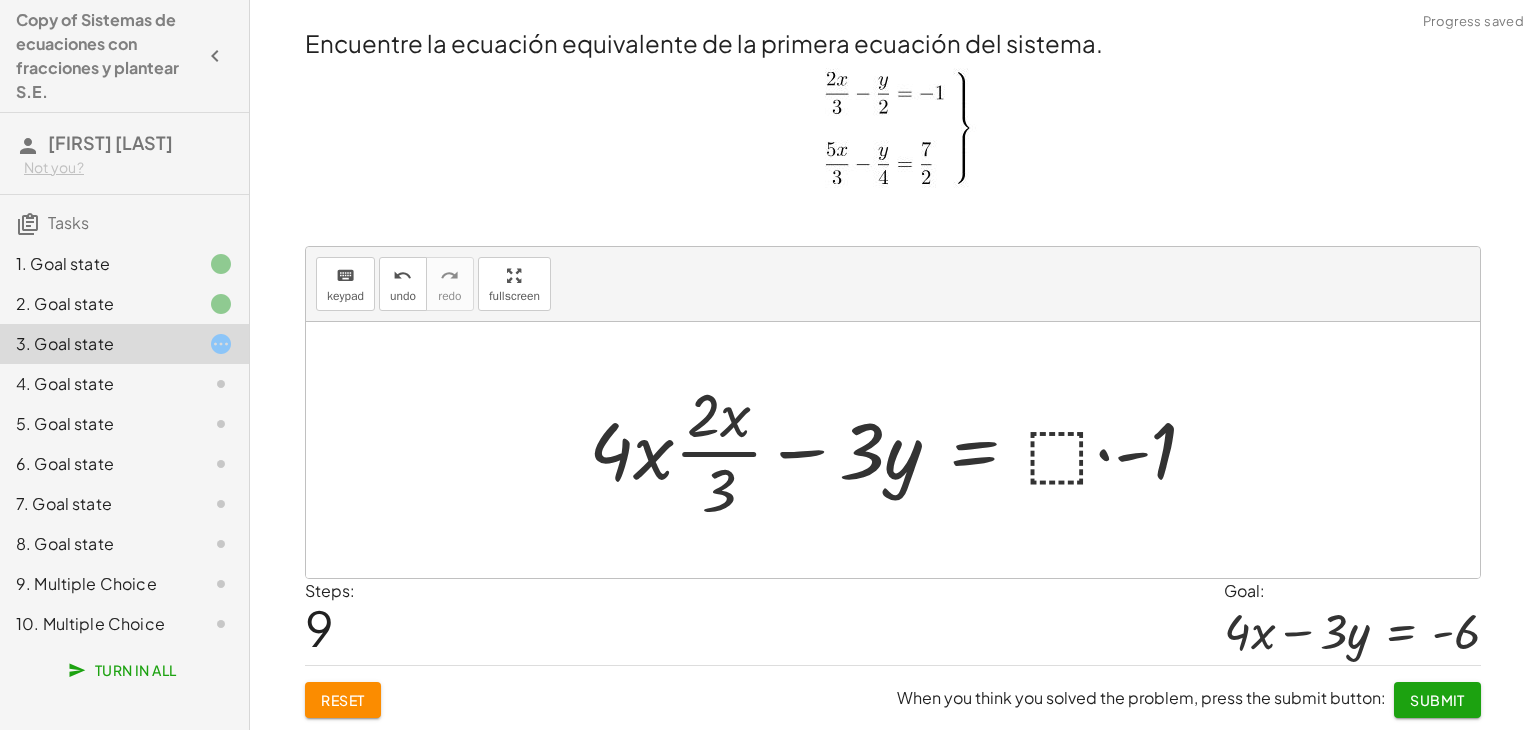 click at bounding box center (901, 450) 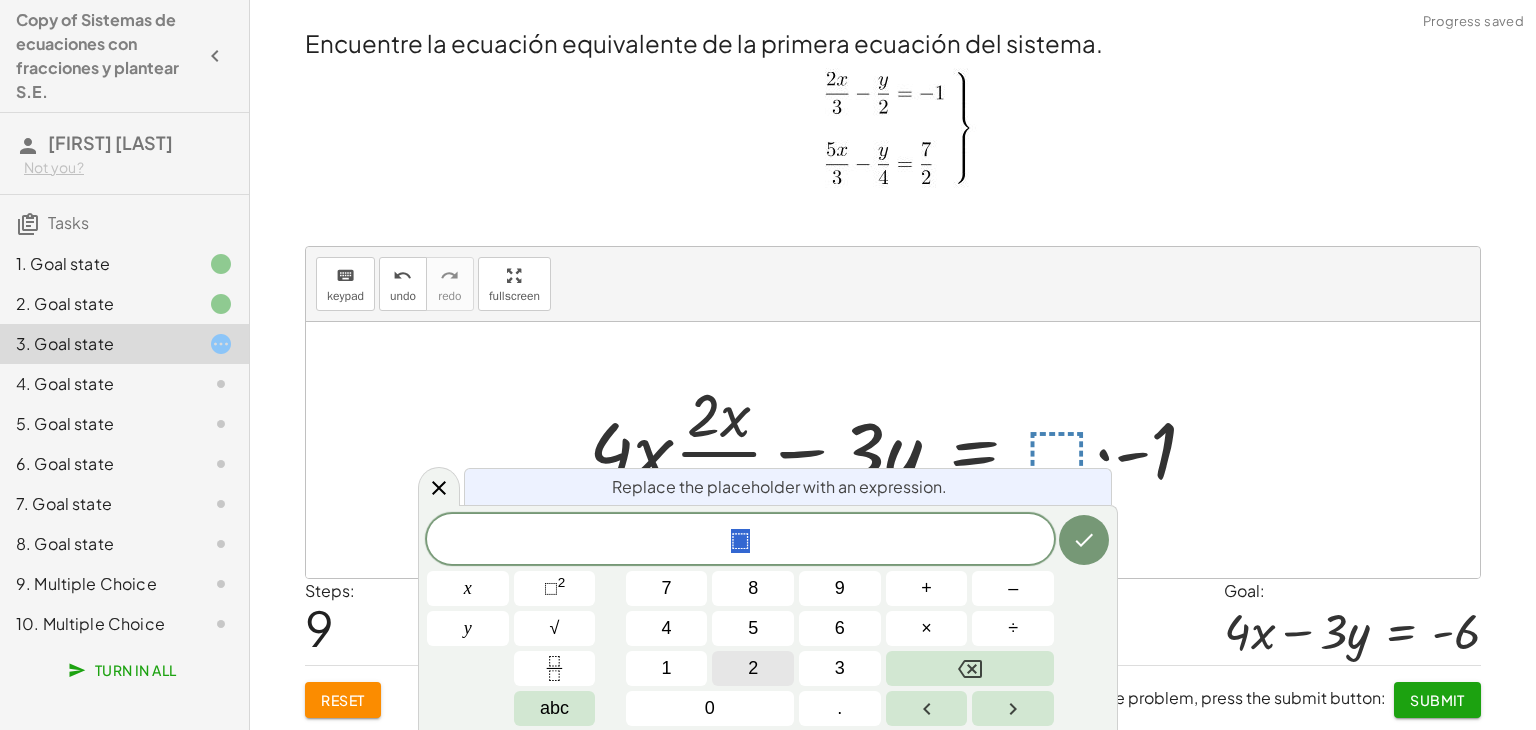 click on "2" at bounding box center [753, 668] 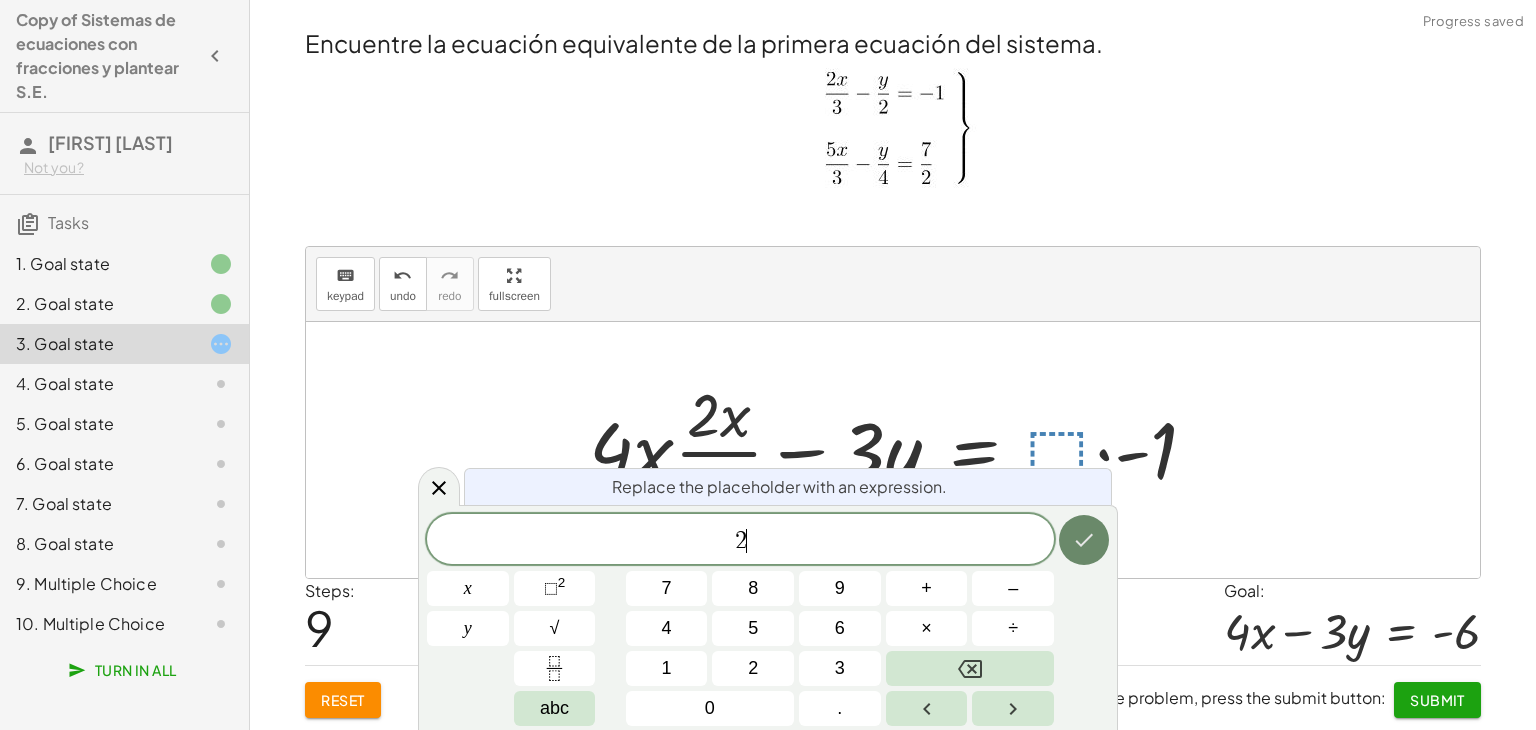 click at bounding box center [1084, 540] 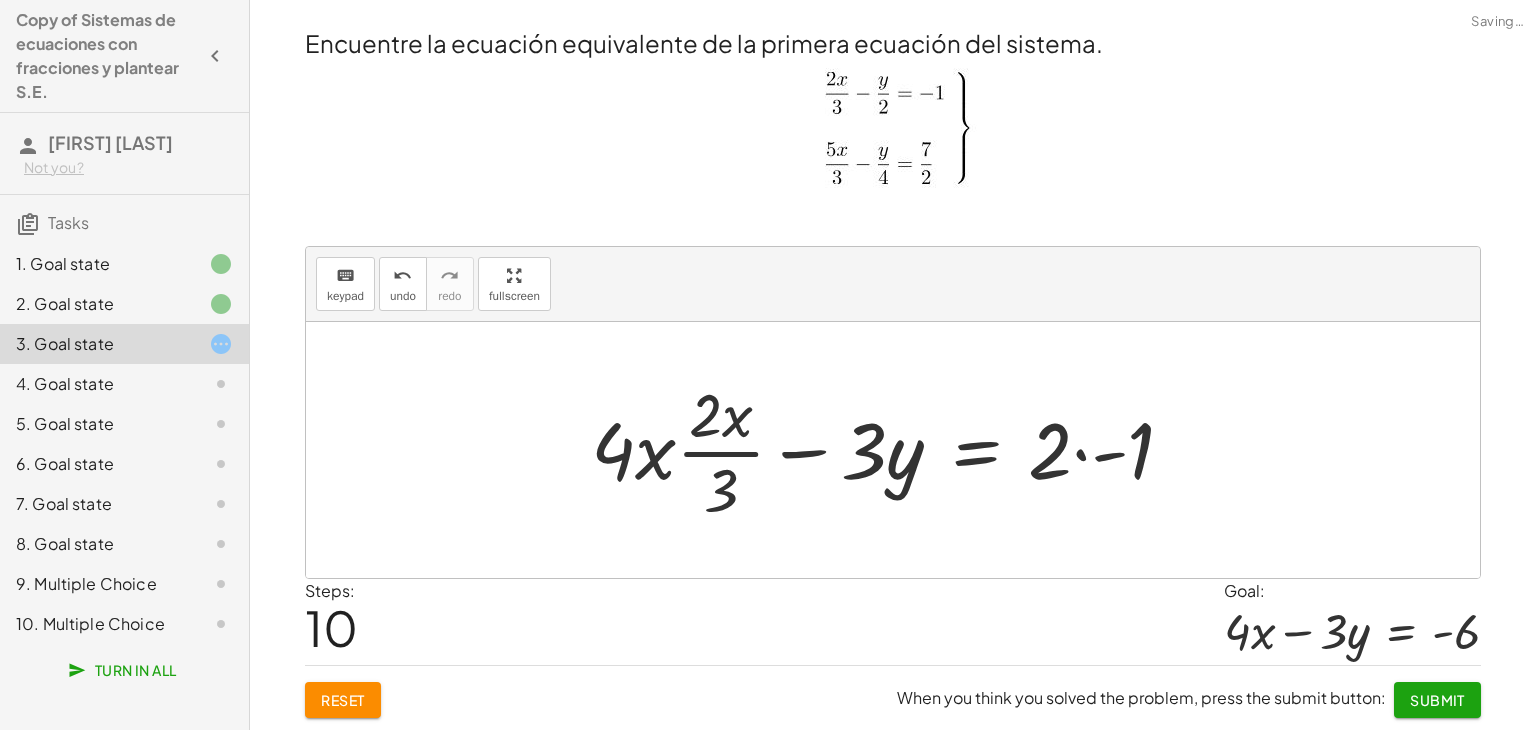 click at bounding box center [890, 450] 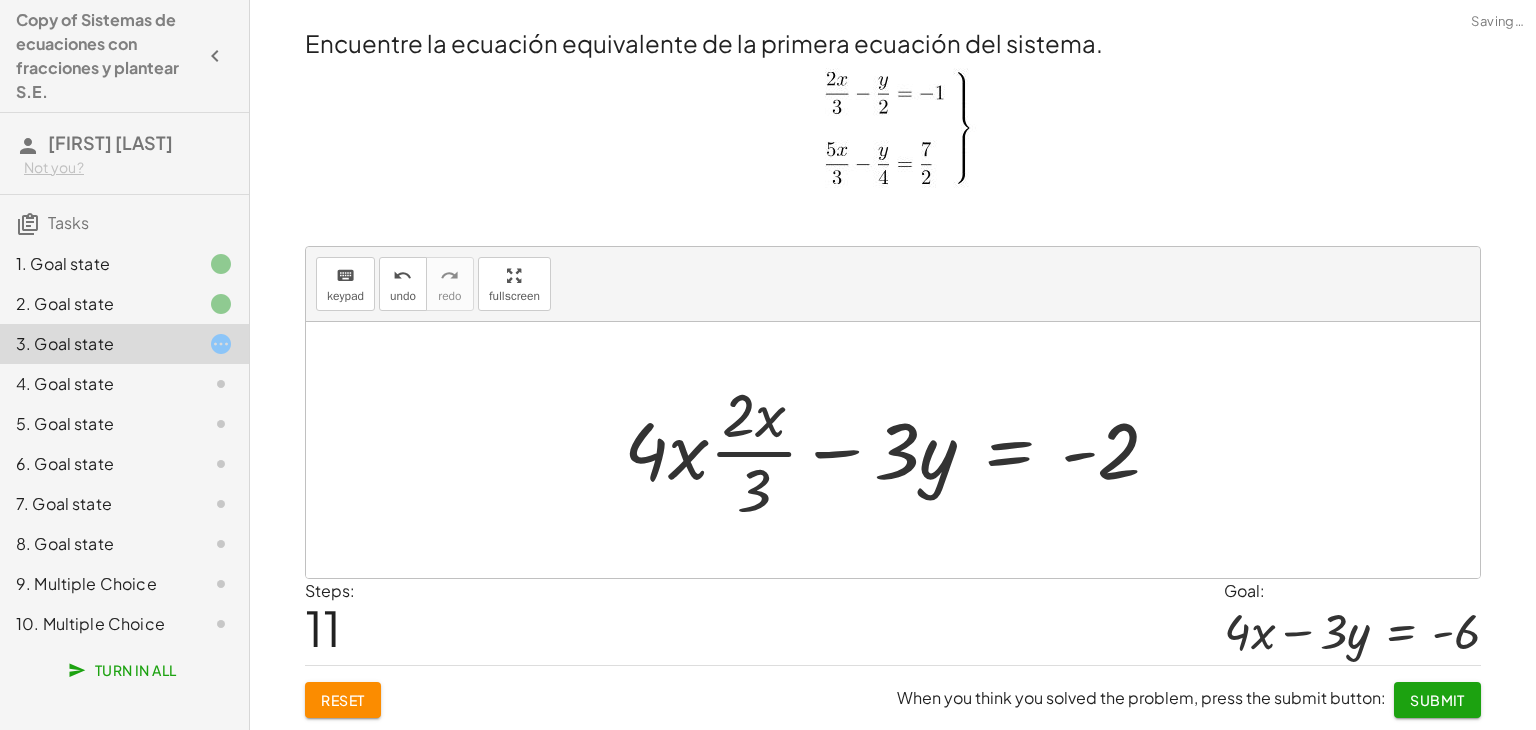 click at bounding box center (900, 450) 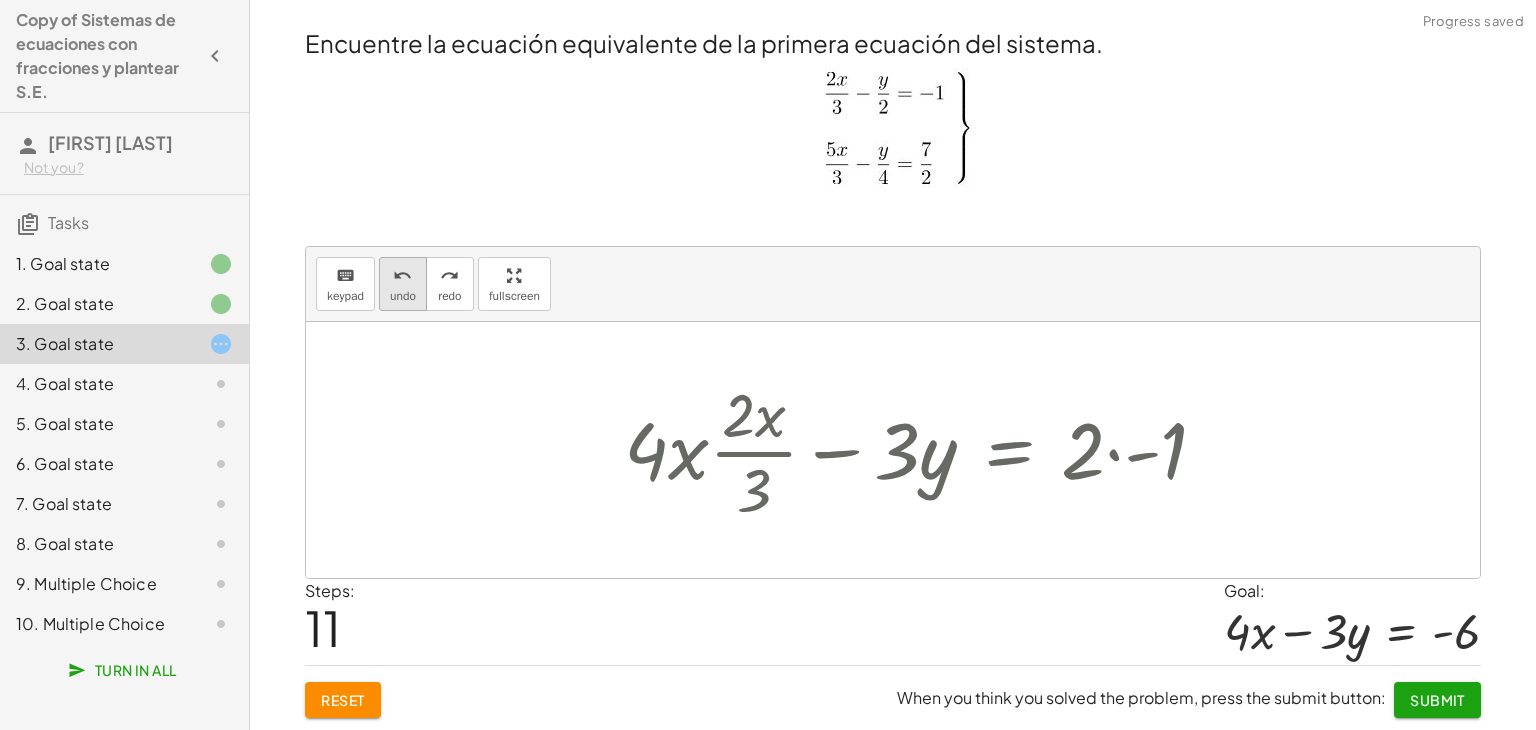 click on "undo" at bounding box center (403, 296) 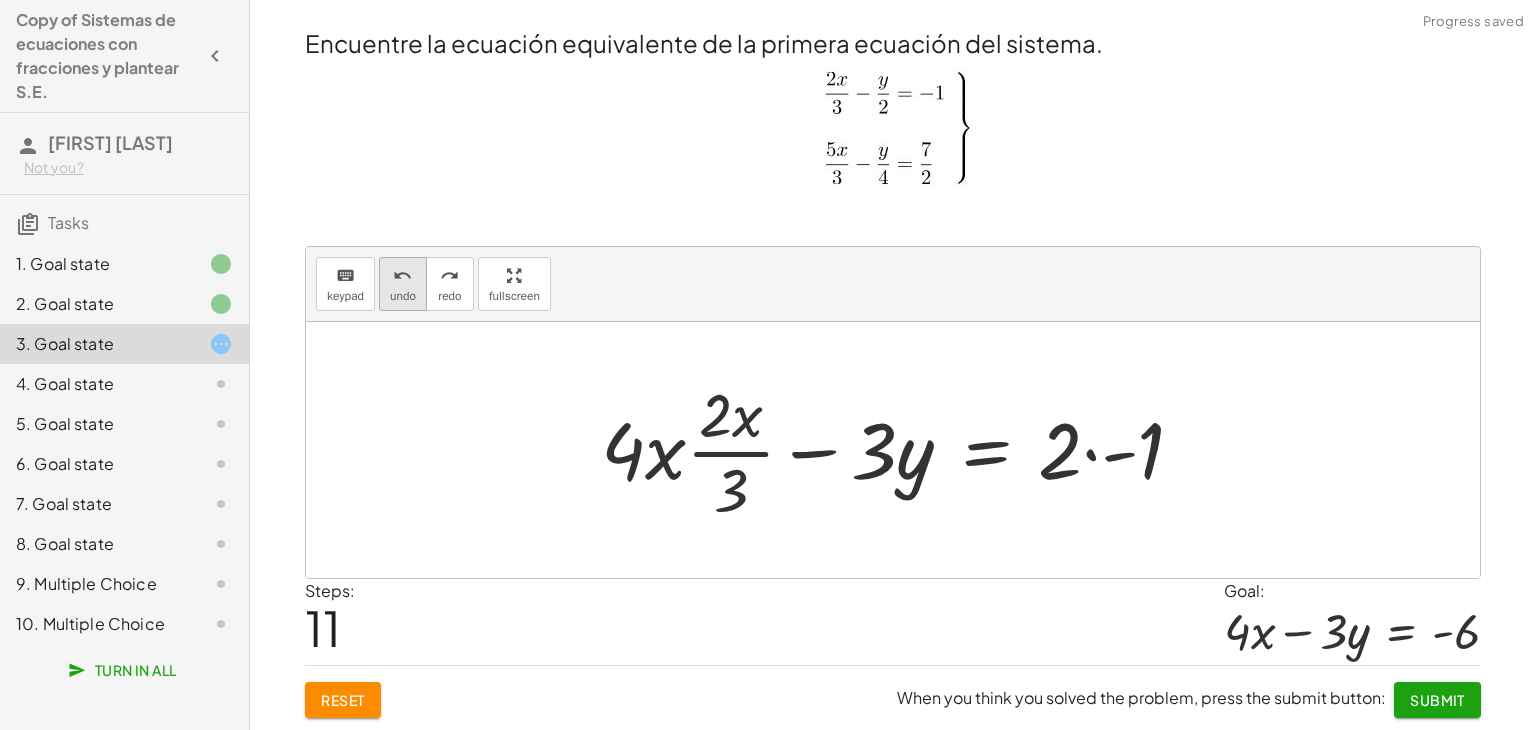click on "undo" at bounding box center (402, 276) 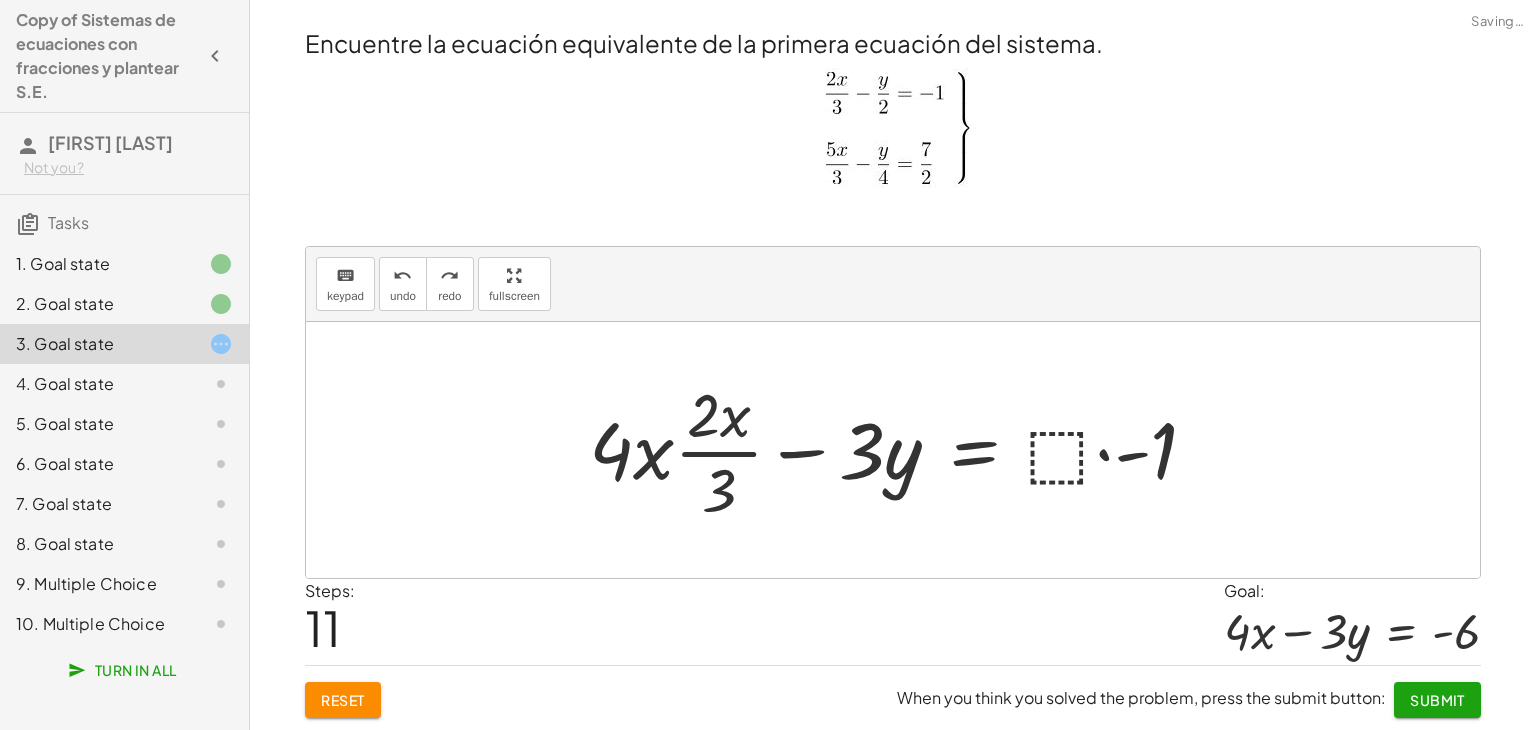 click at bounding box center (901, 450) 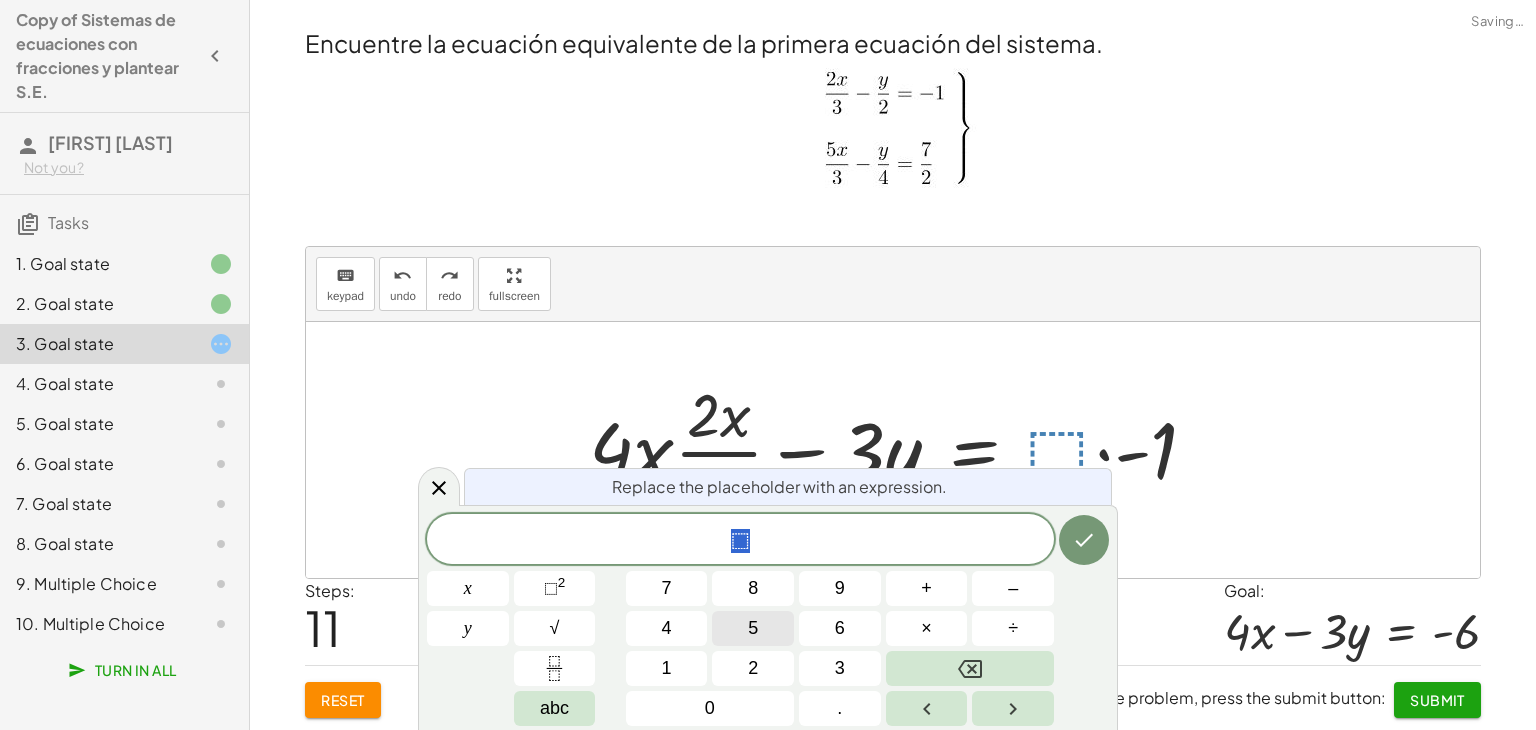 click on "5" at bounding box center (753, 628) 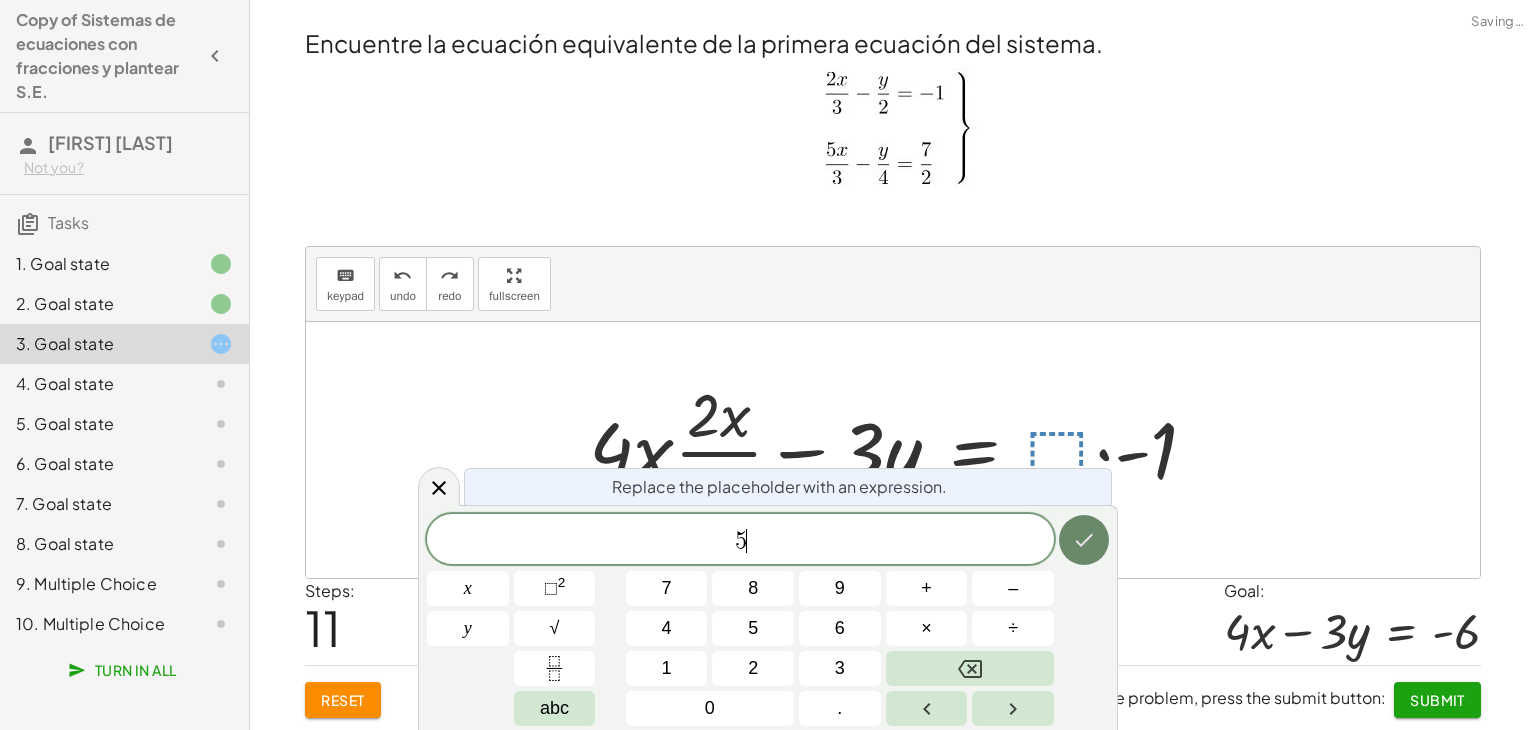click 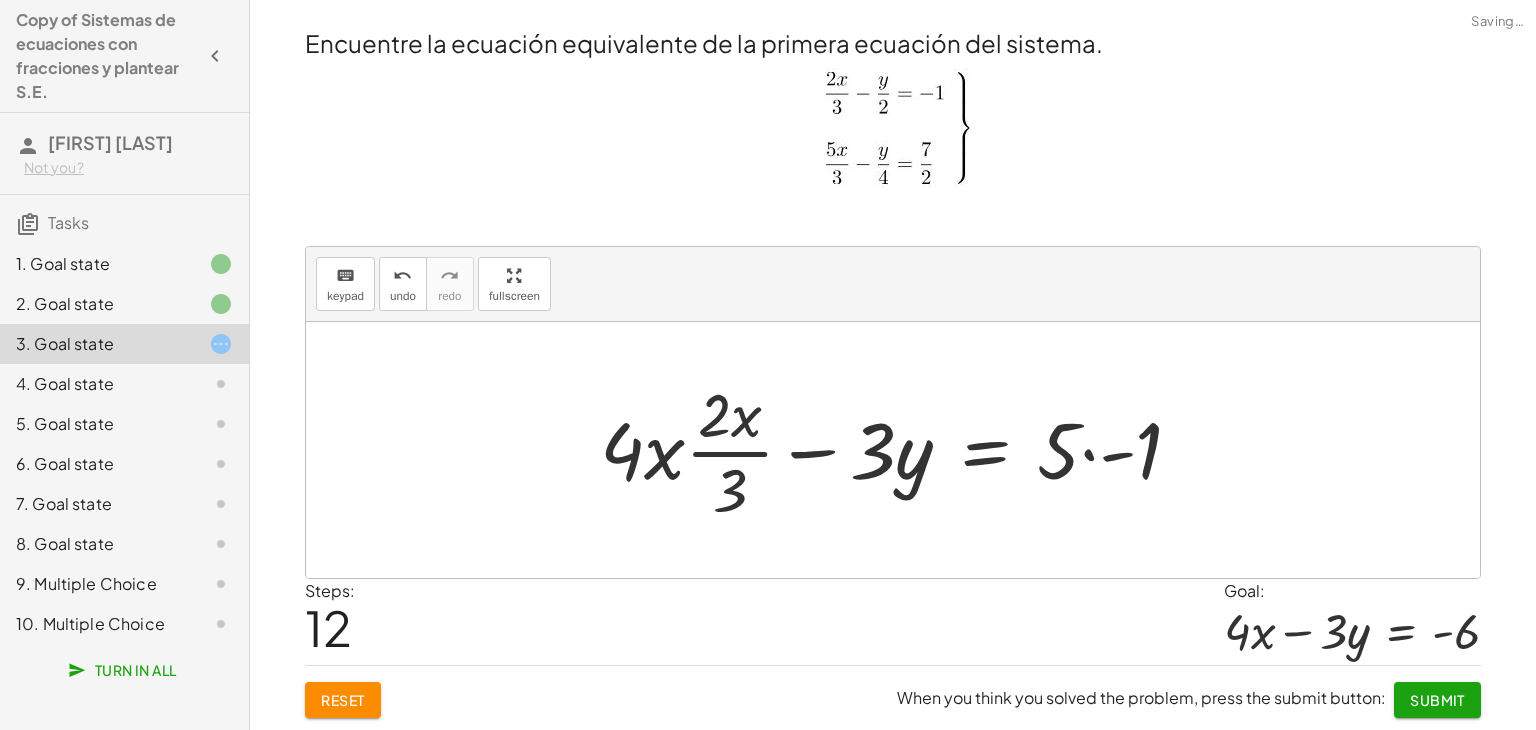 click at bounding box center (899, 450) 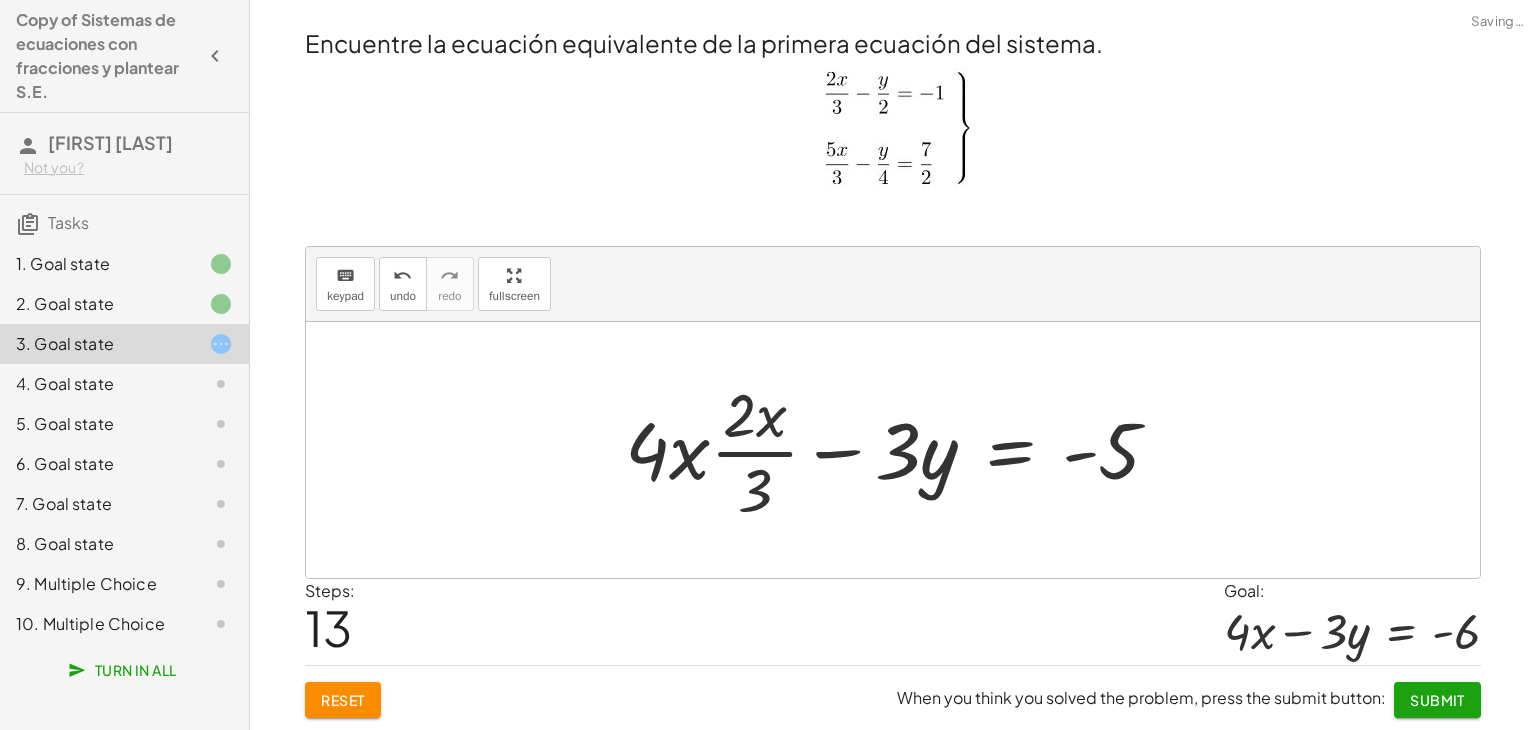 click at bounding box center [900, 450] 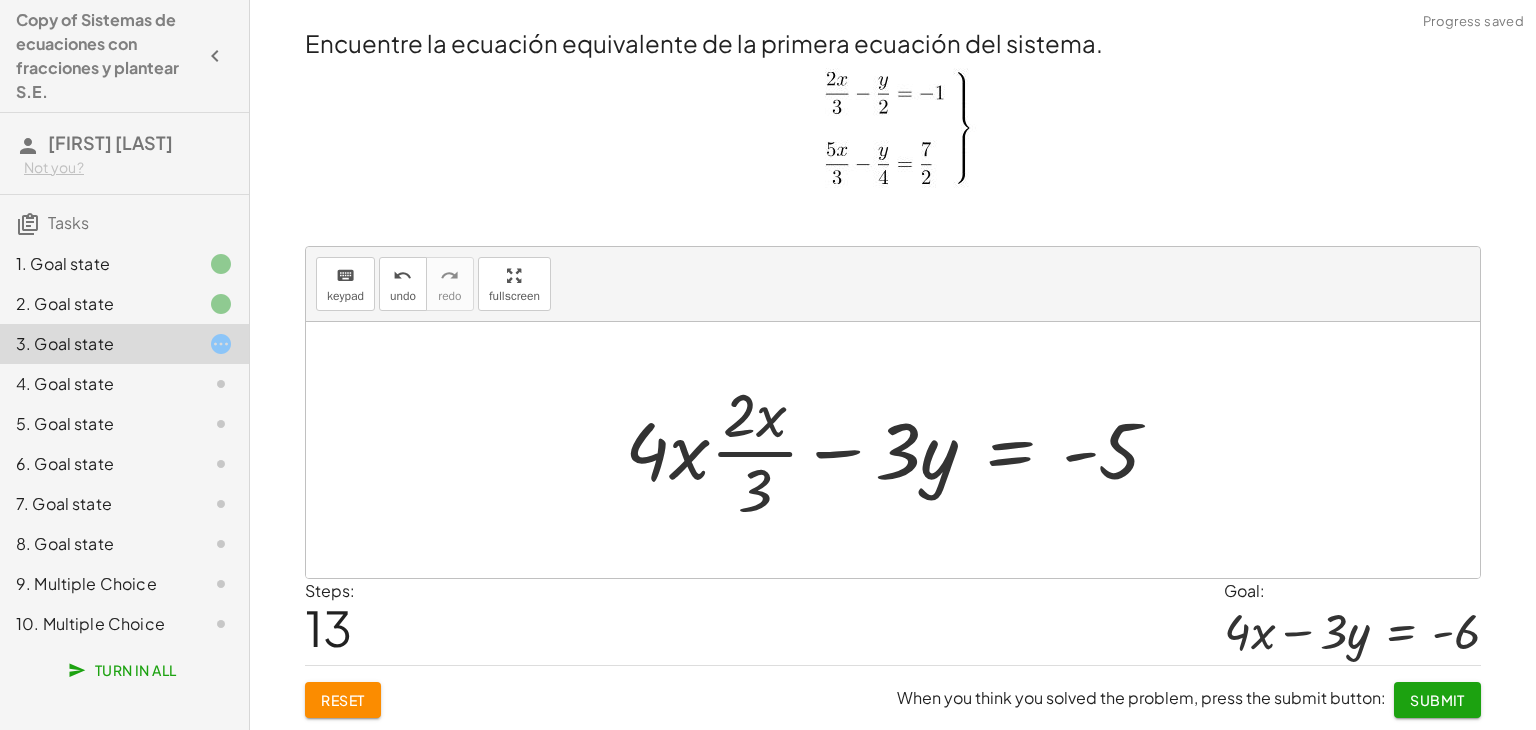 click at bounding box center (900, 450) 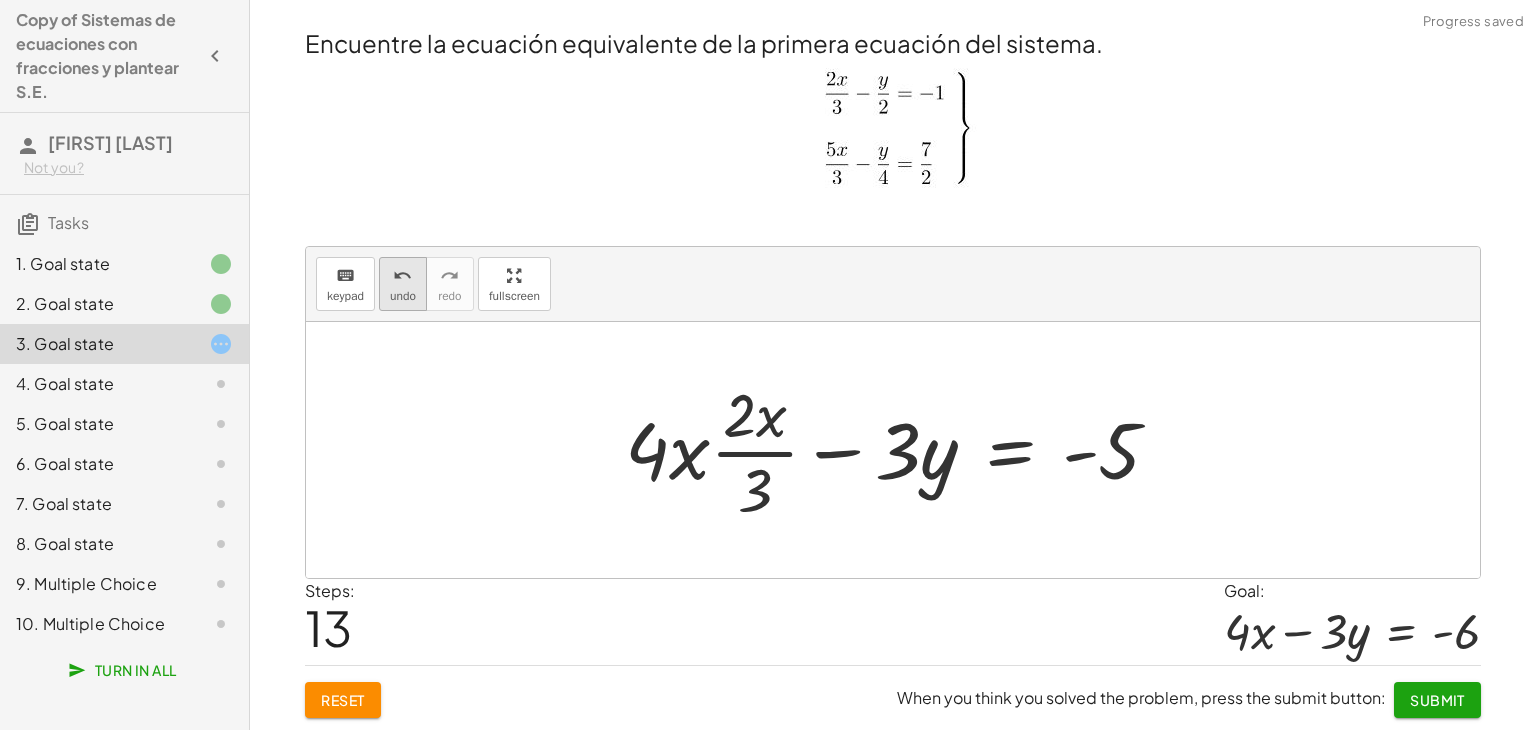 click on "undo" at bounding box center [403, 296] 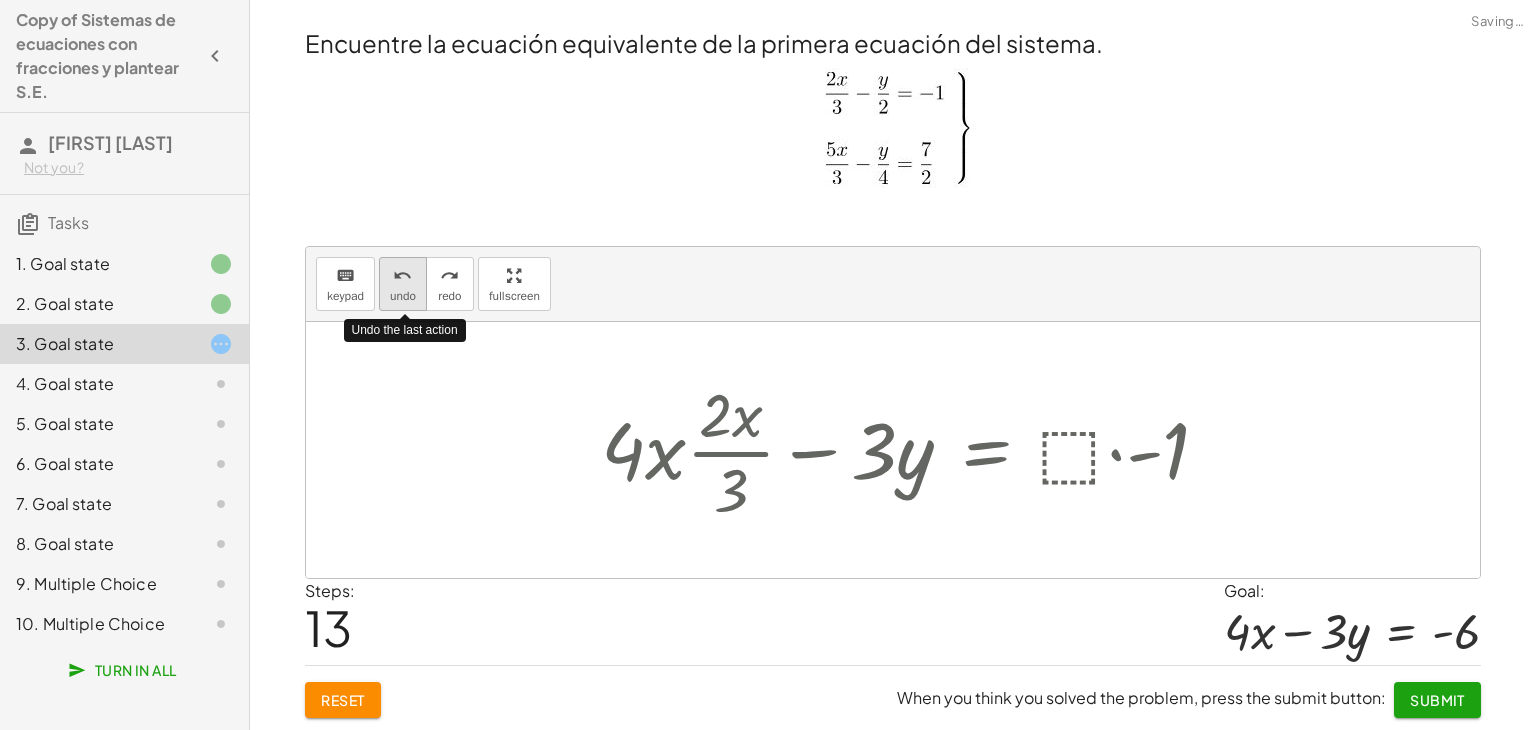 click on "undo" at bounding box center (403, 296) 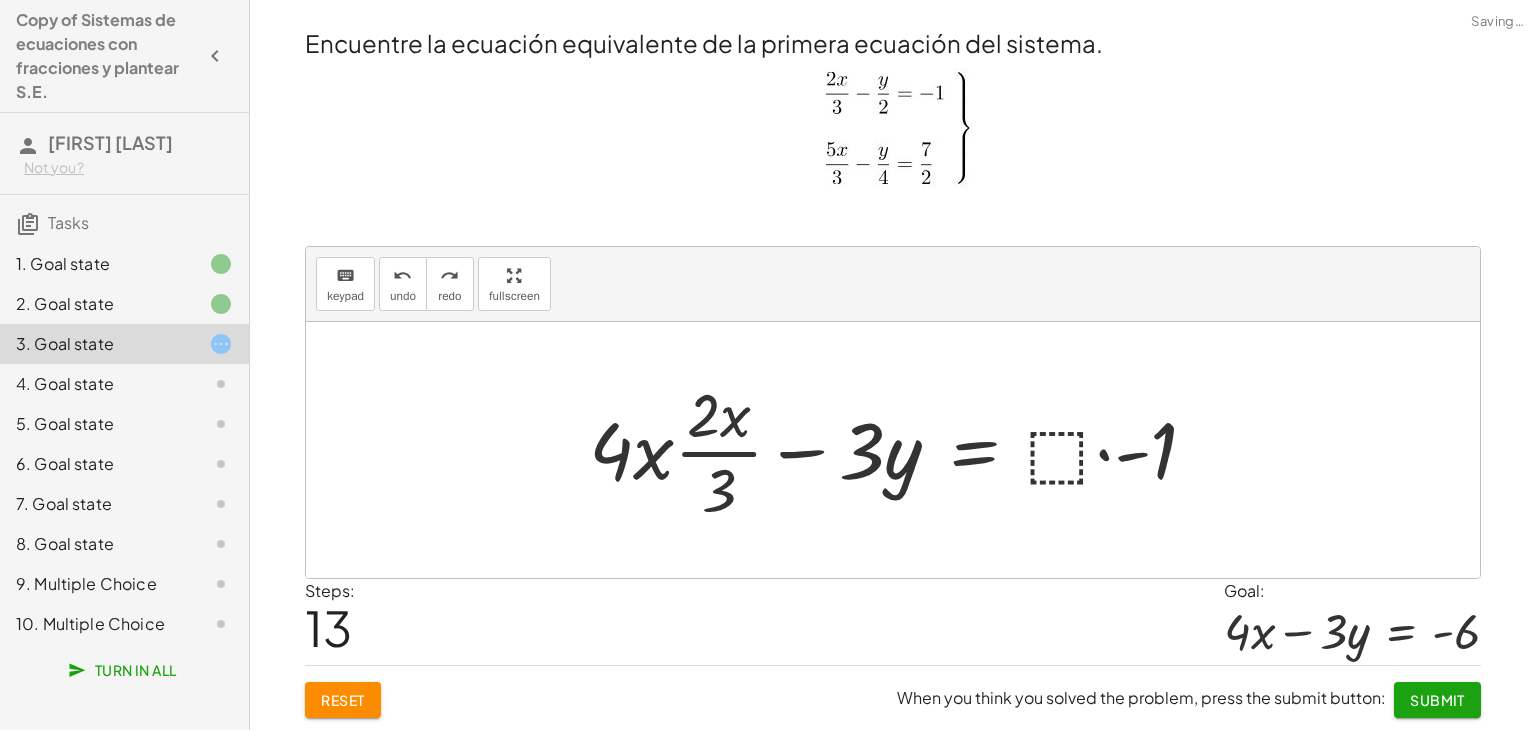 click at bounding box center (901, 450) 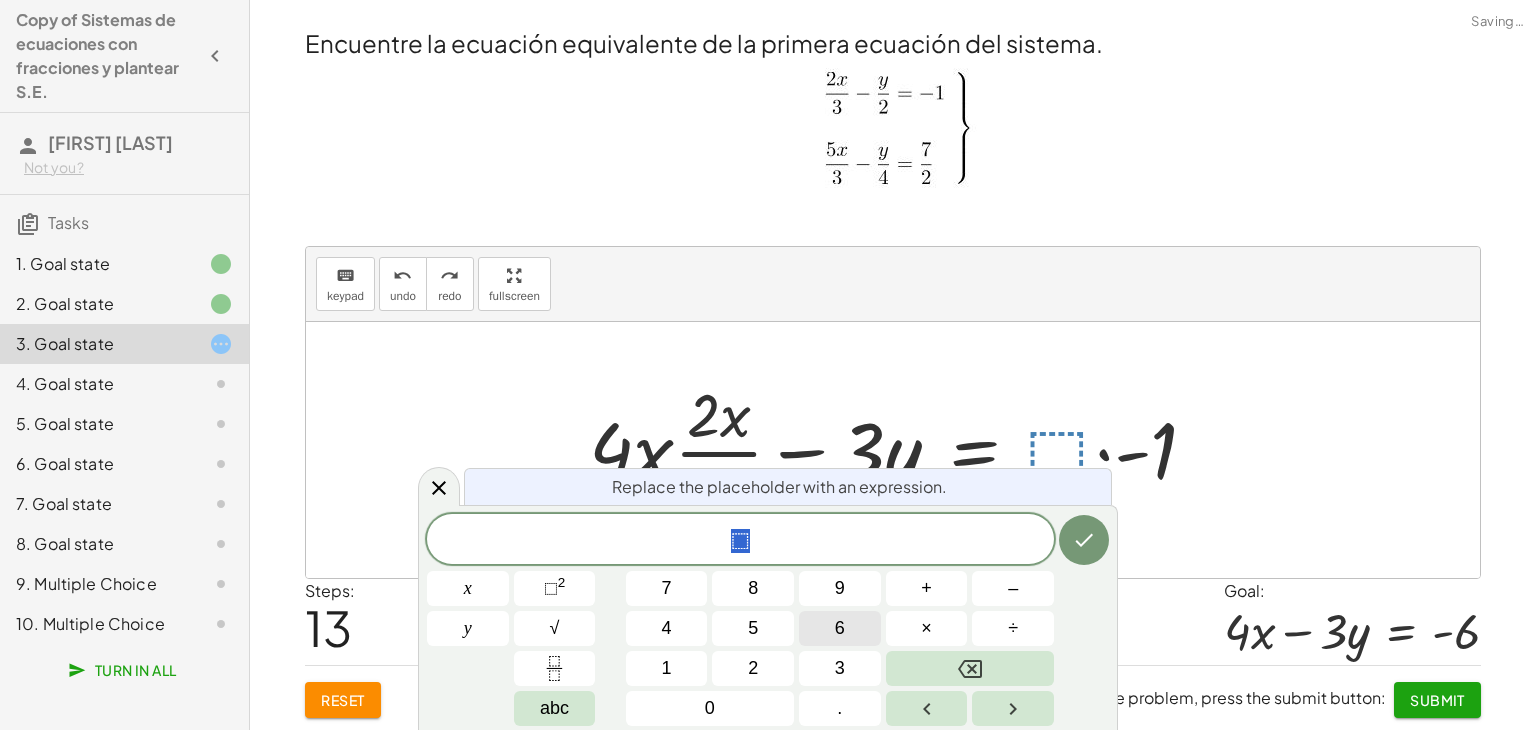 click on "6" at bounding box center (840, 628) 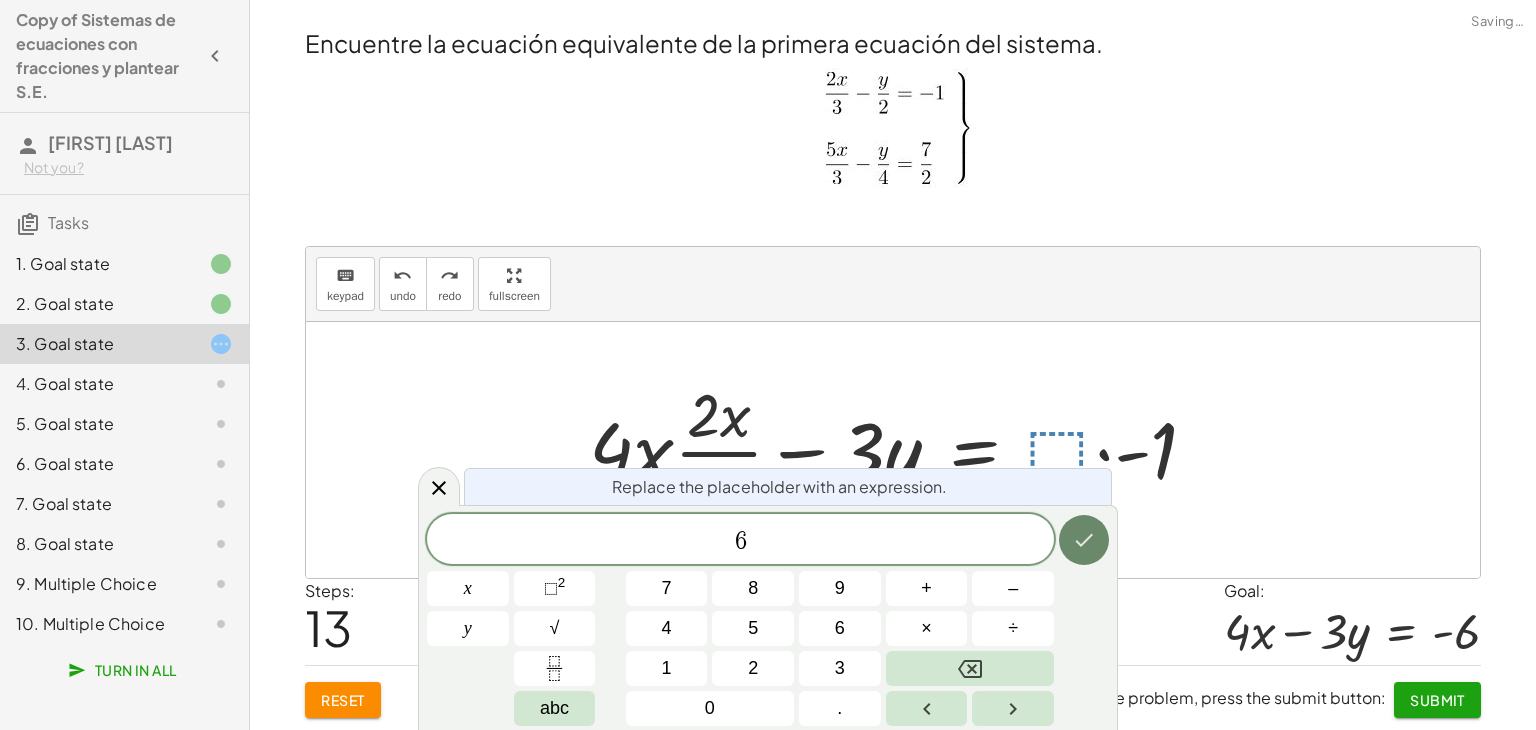 click 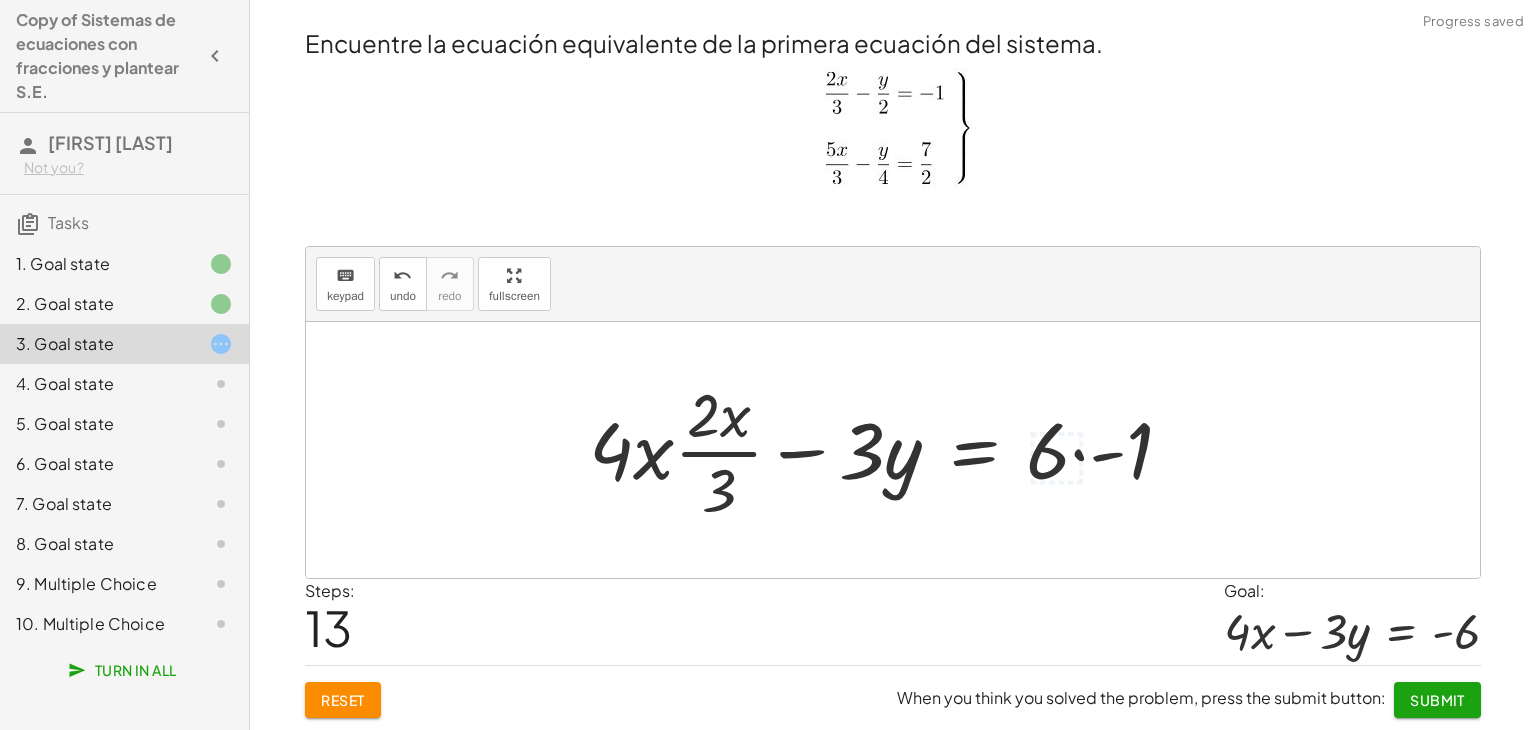 click at bounding box center [888, 450] 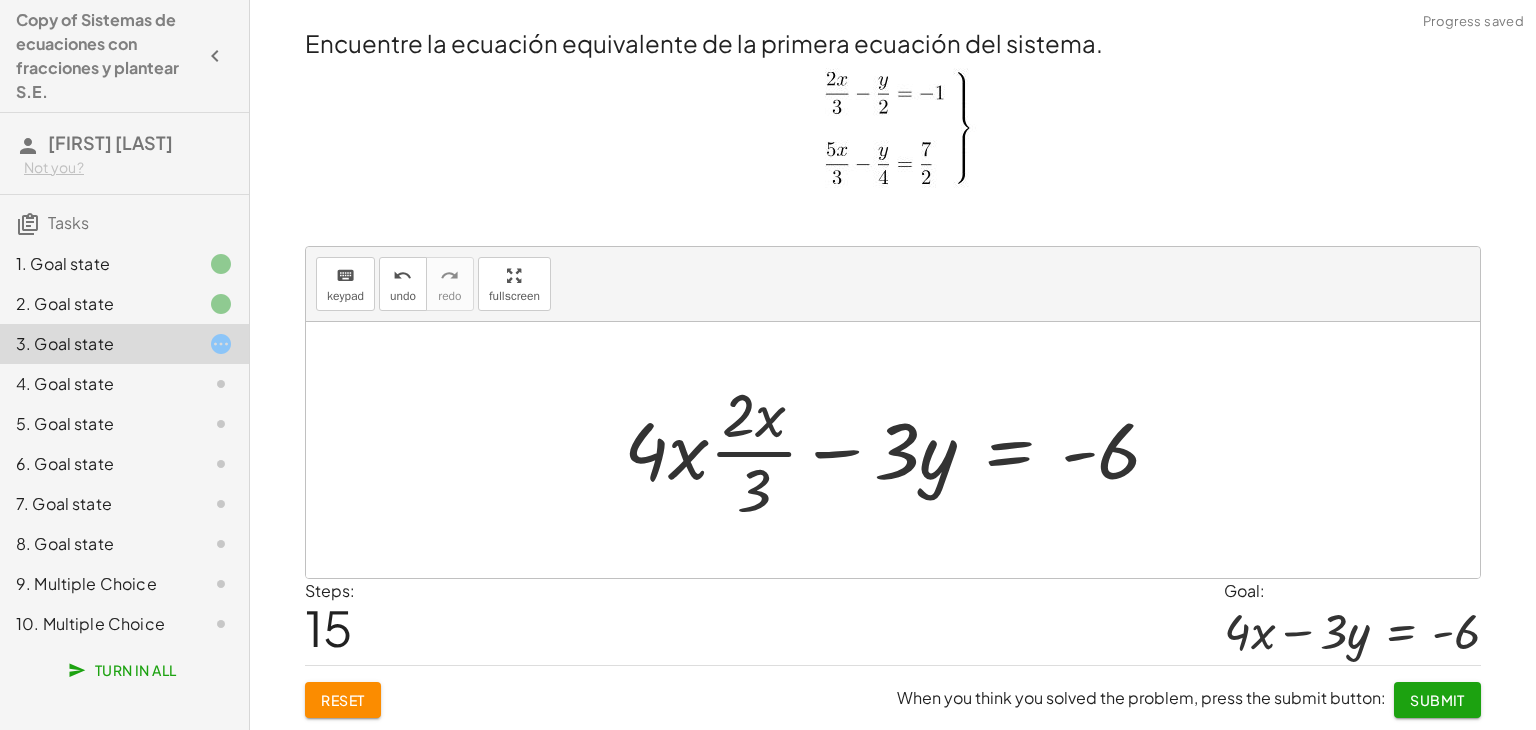 click at bounding box center (900, 450) 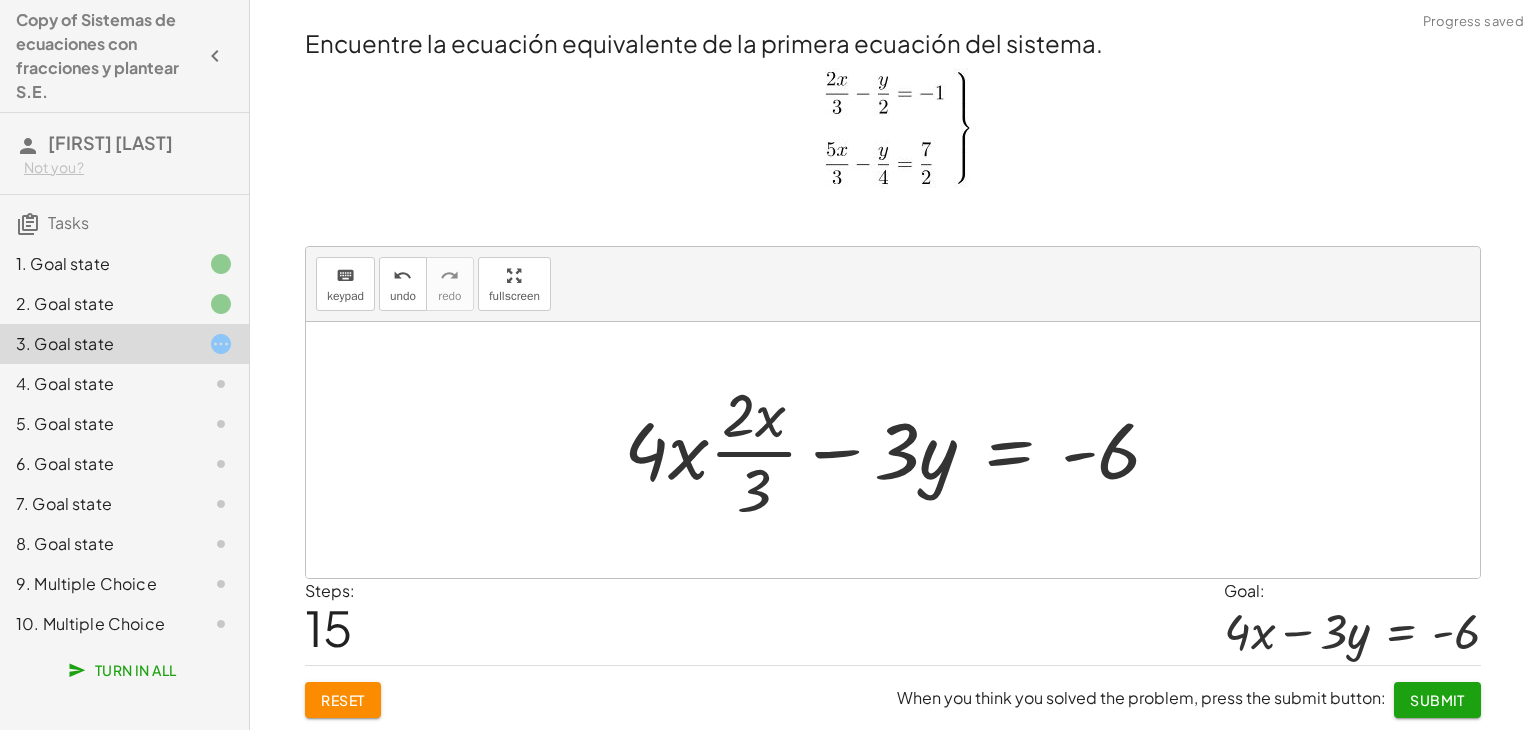 click at bounding box center (900, 450) 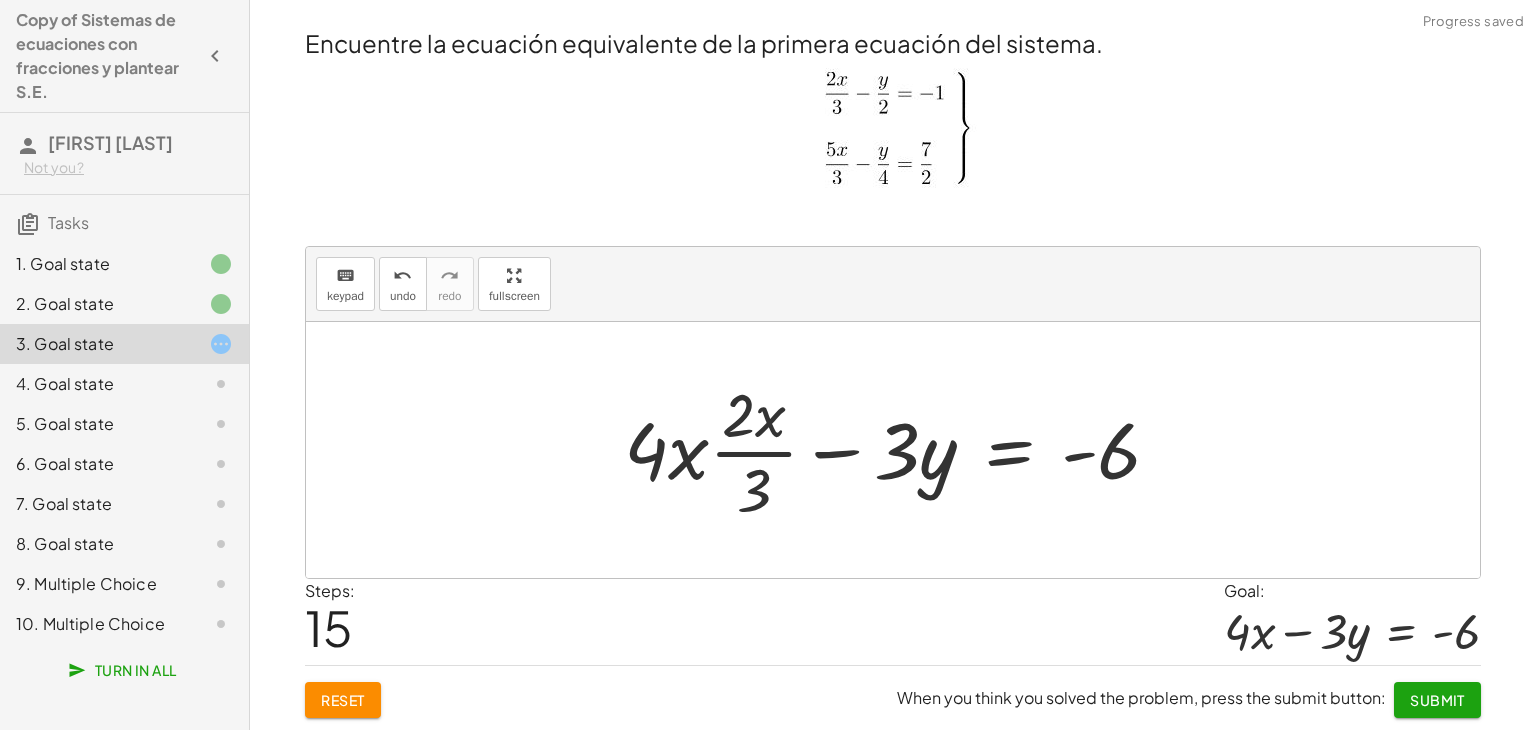 drag, startPoint x: 764, startPoint y: 431, endPoint x: 768, endPoint y: 450, distance: 19.416489 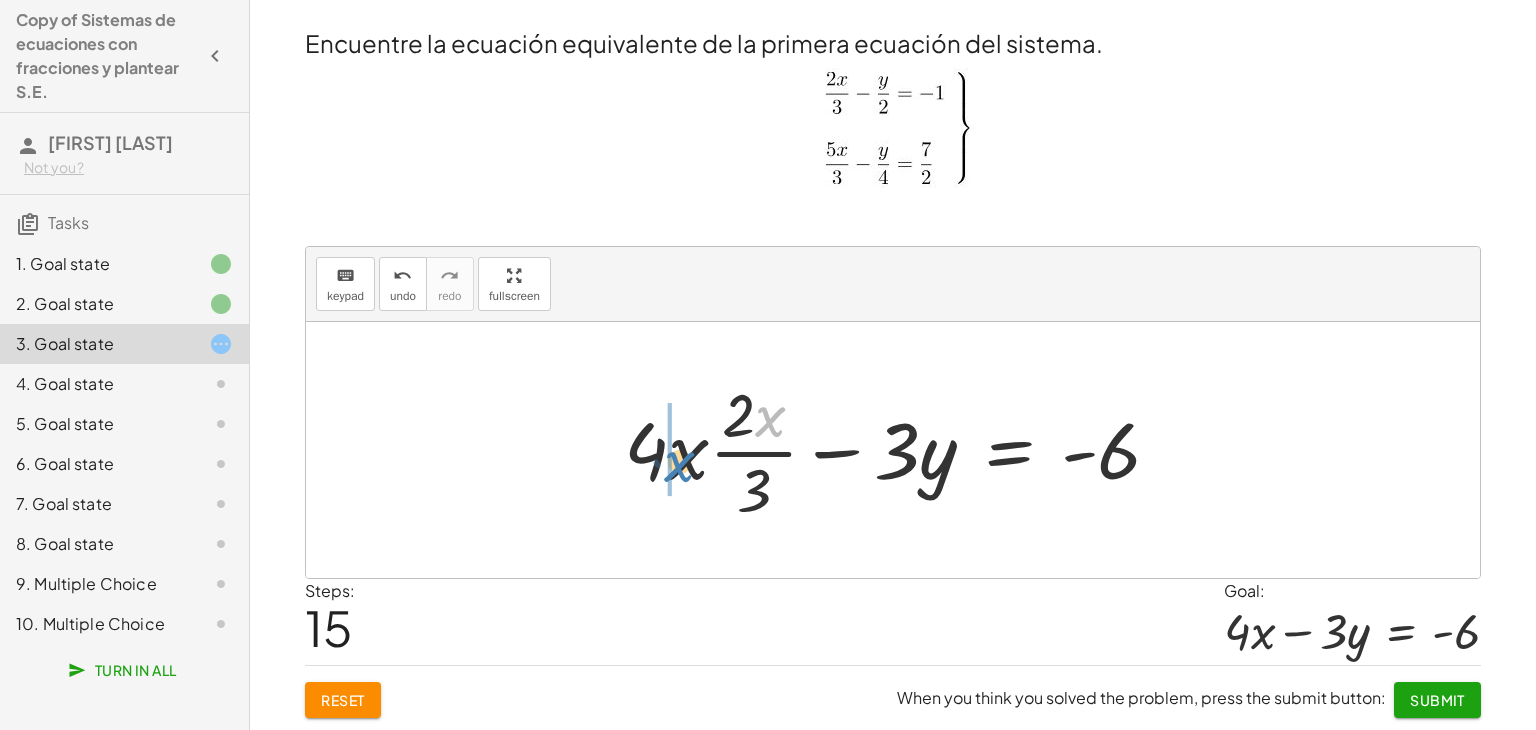 drag, startPoint x: 773, startPoint y: 416, endPoint x: 682, endPoint y: 461, distance: 101.51847 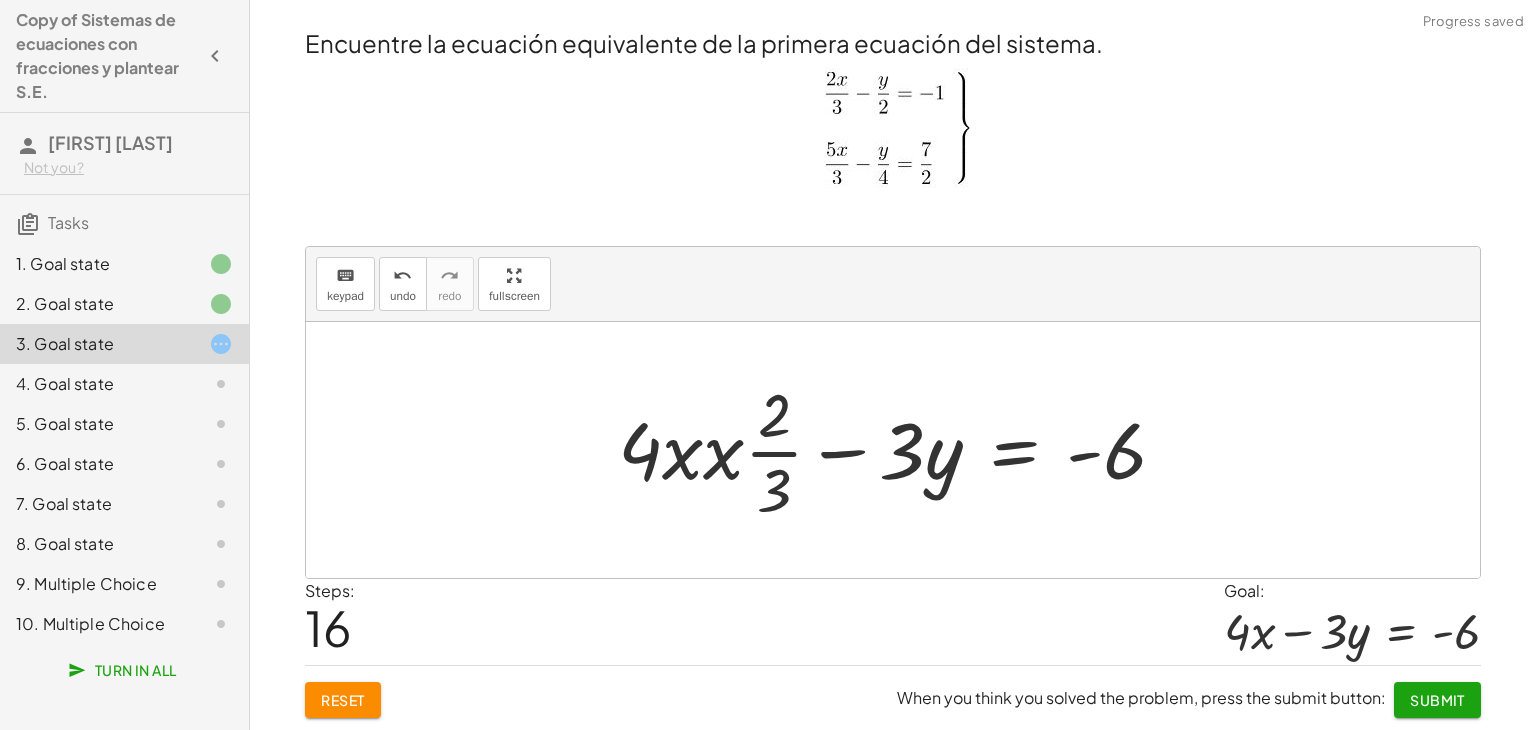click at bounding box center (900, 450) 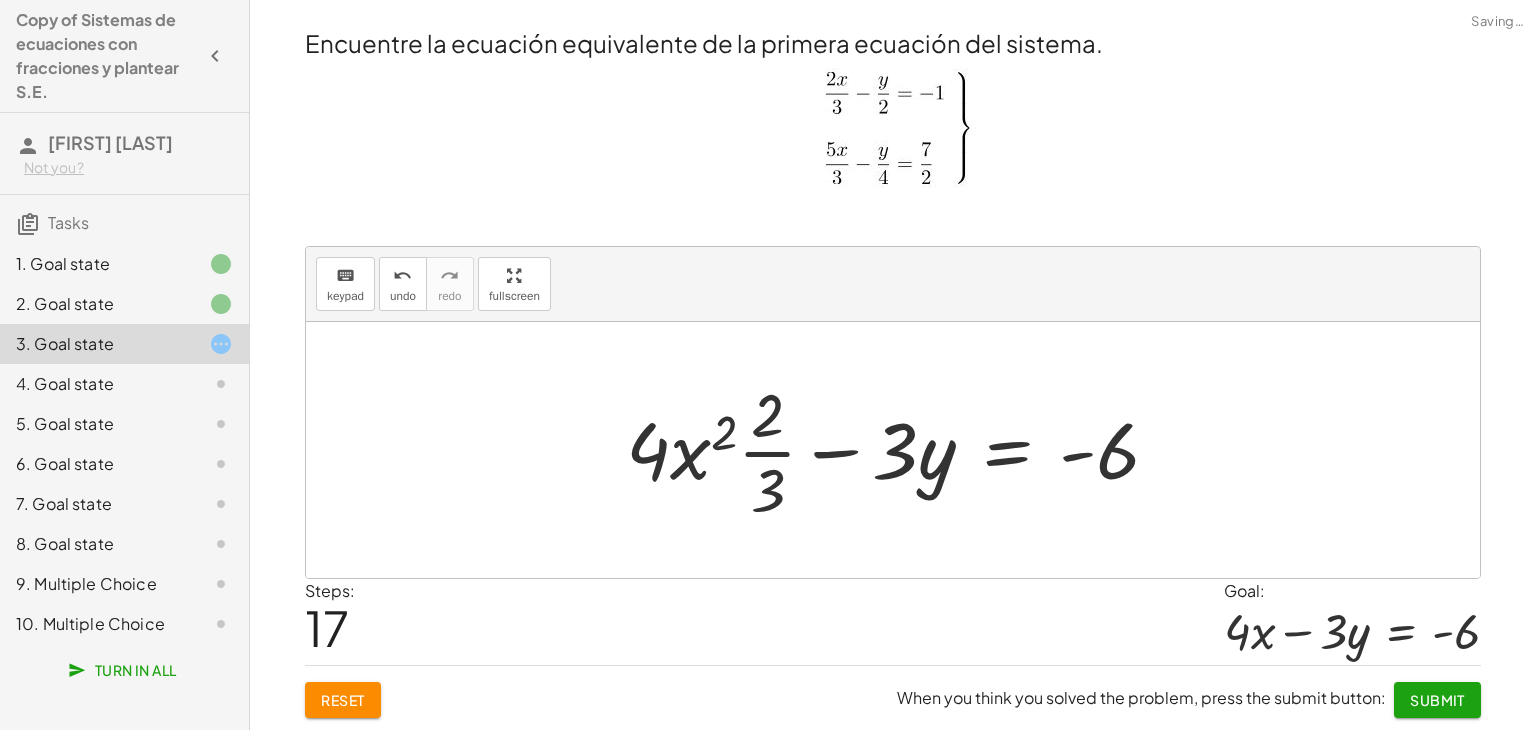 click at bounding box center [901, 450] 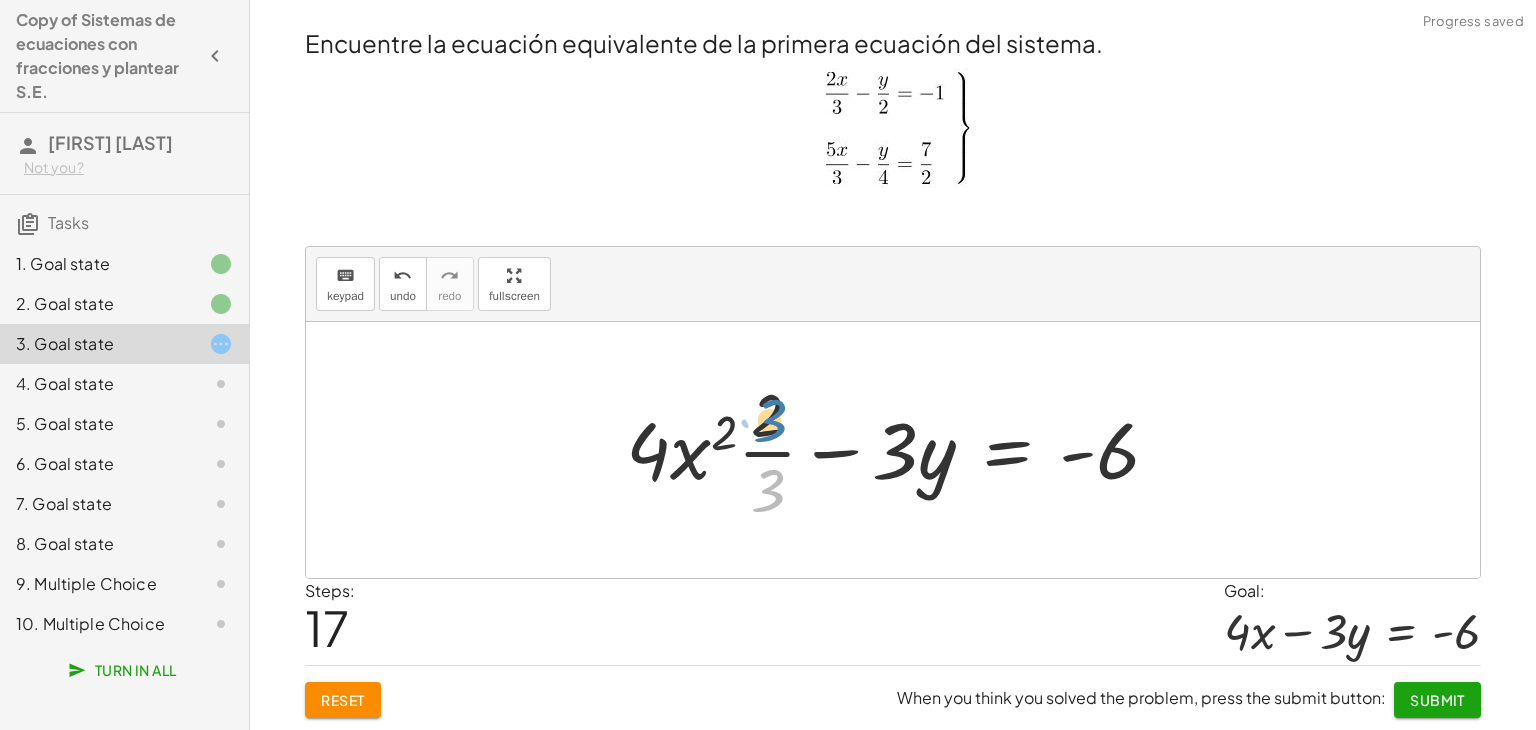 drag, startPoint x: 766, startPoint y: 488, endPoint x: 768, endPoint y: 413, distance: 75.026665 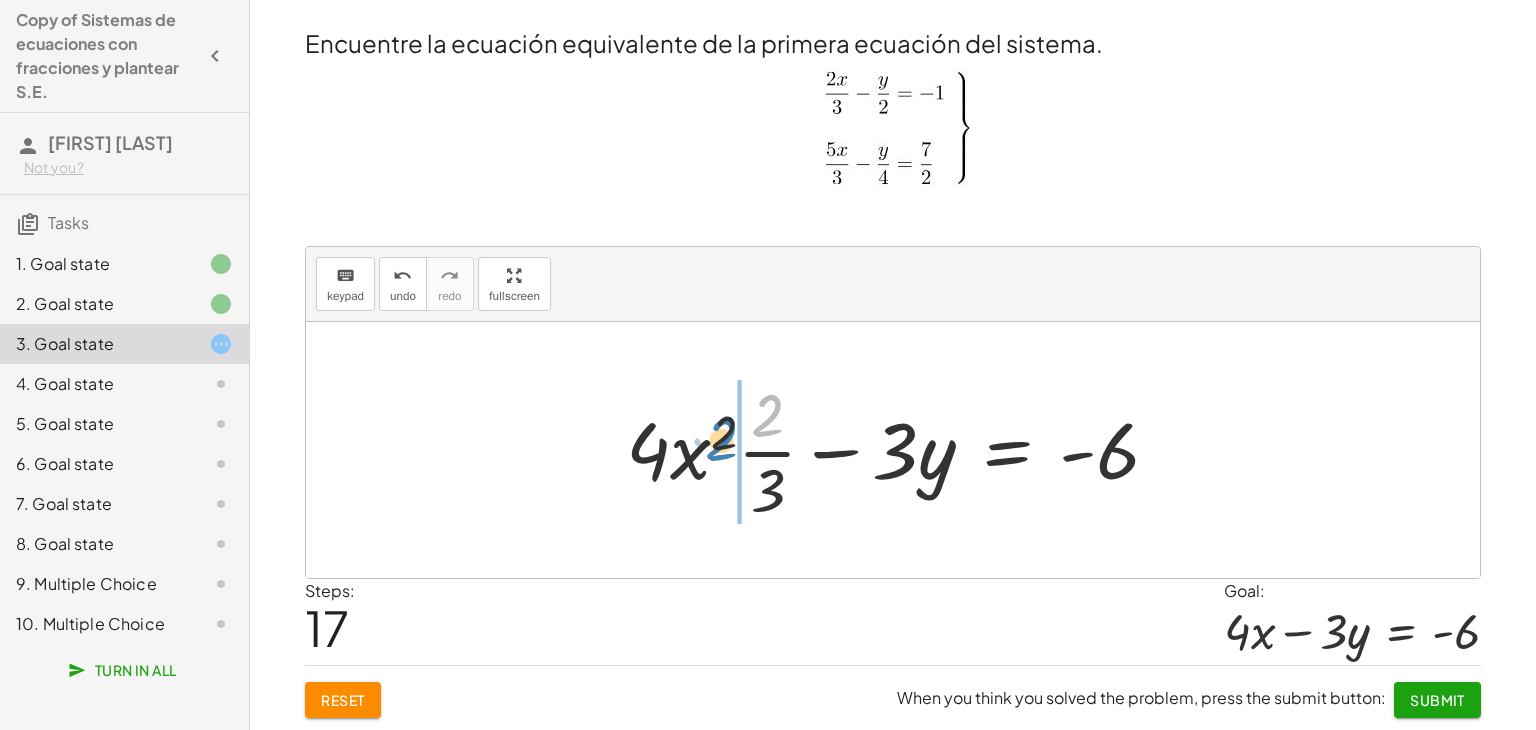 drag, startPoint x: 763, startPoint y: 417, endPoint x: 717, endPoint y: 441, distance: 51.884487 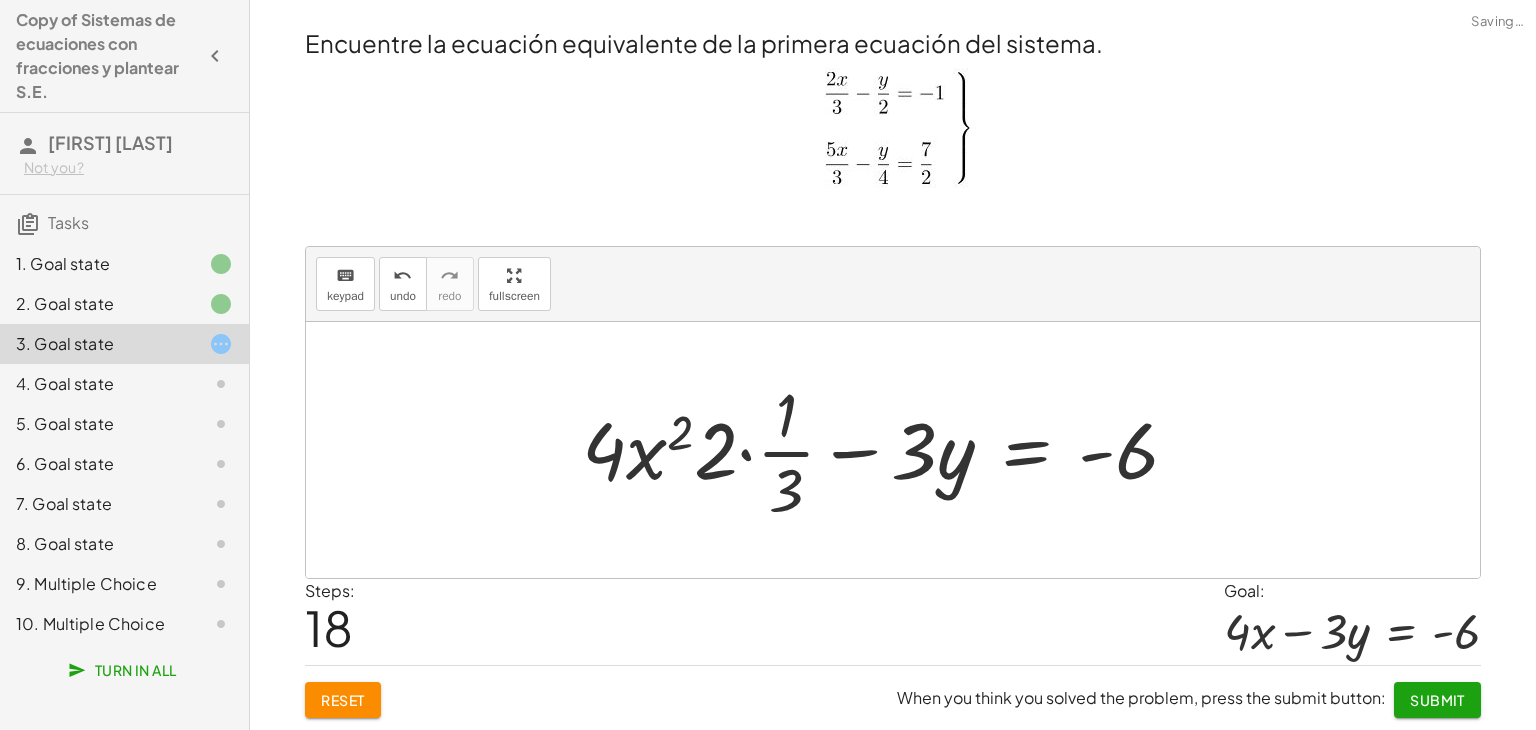 click at bounding box center [888, 450] 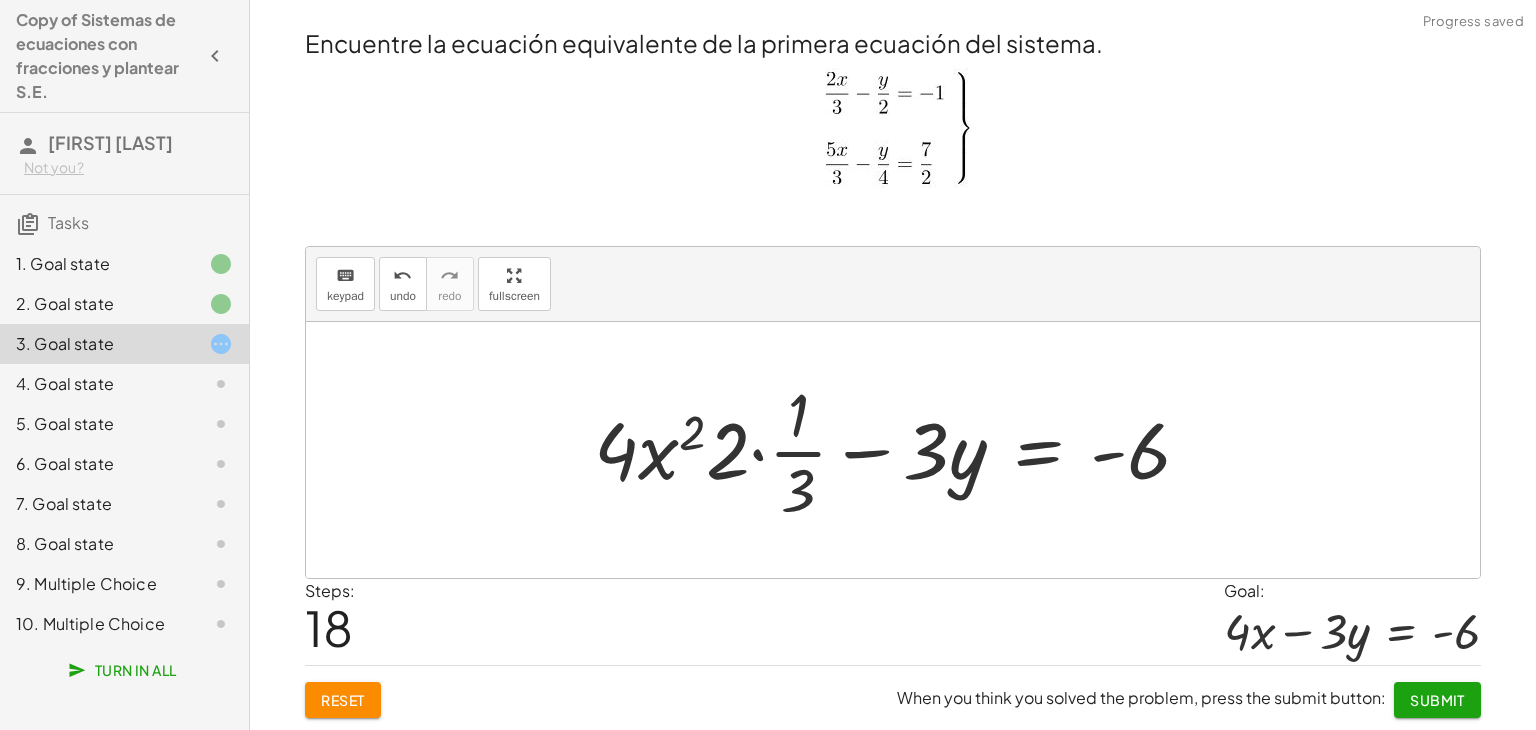click at bounding box center (900, 450) 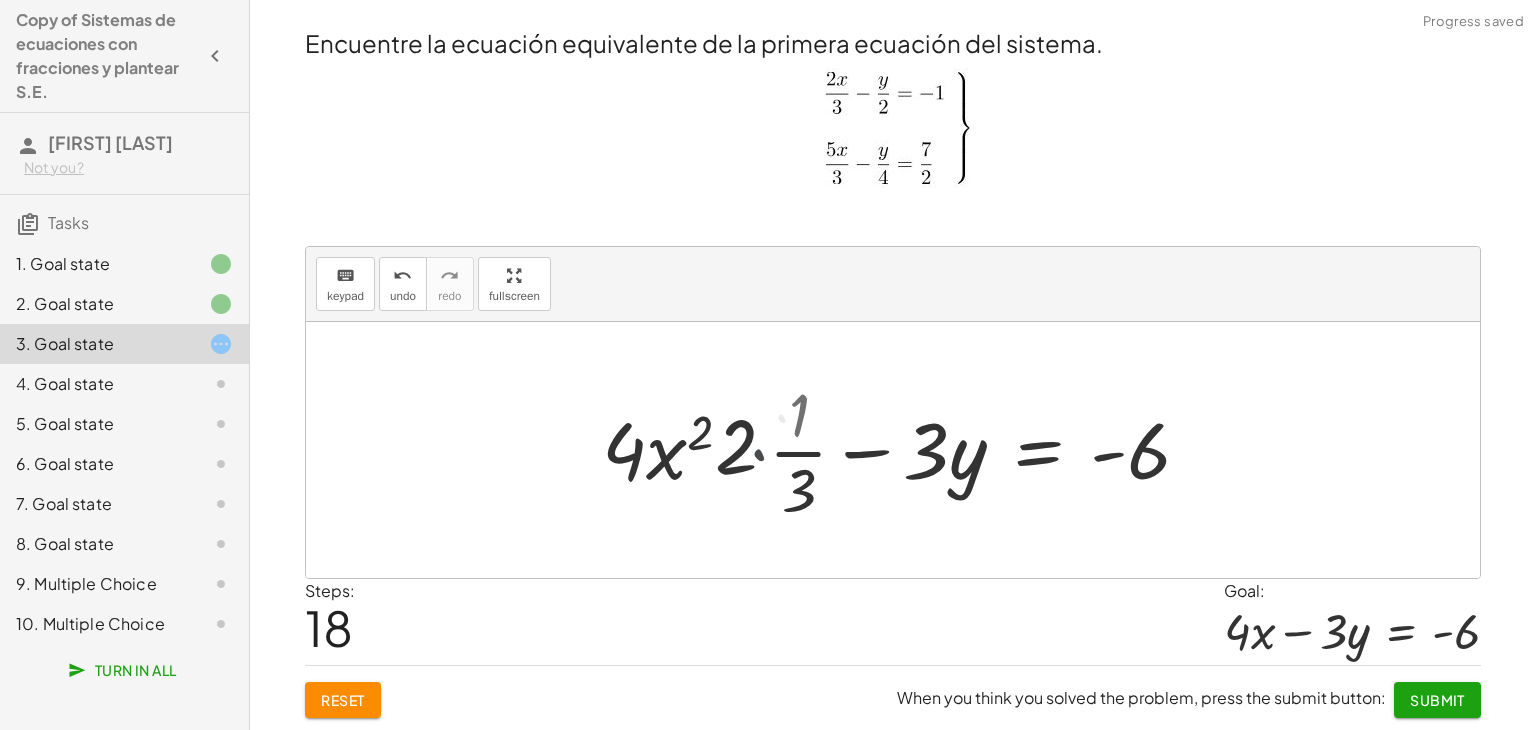 click at bounding box center (932, 450) 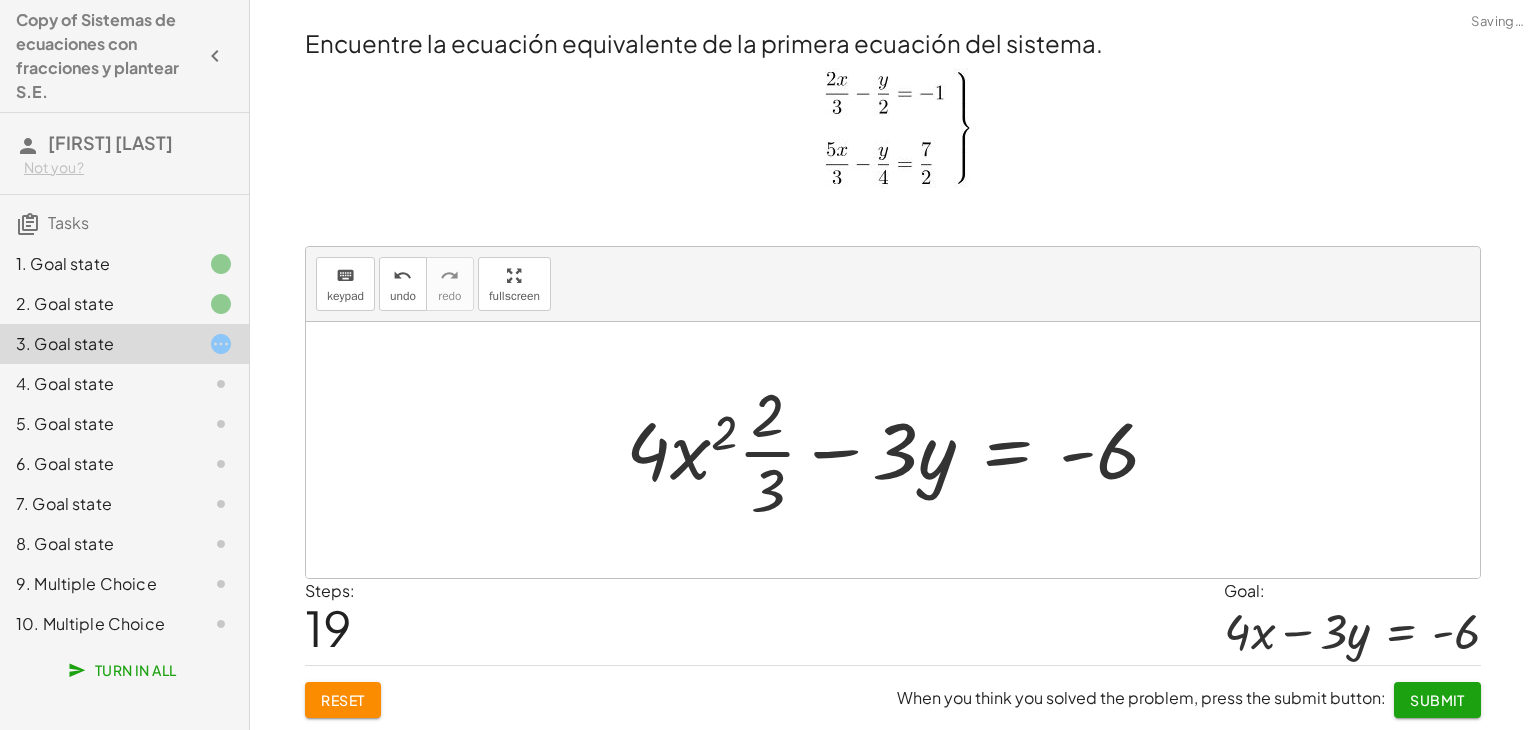click at bounding box center [901, 450] 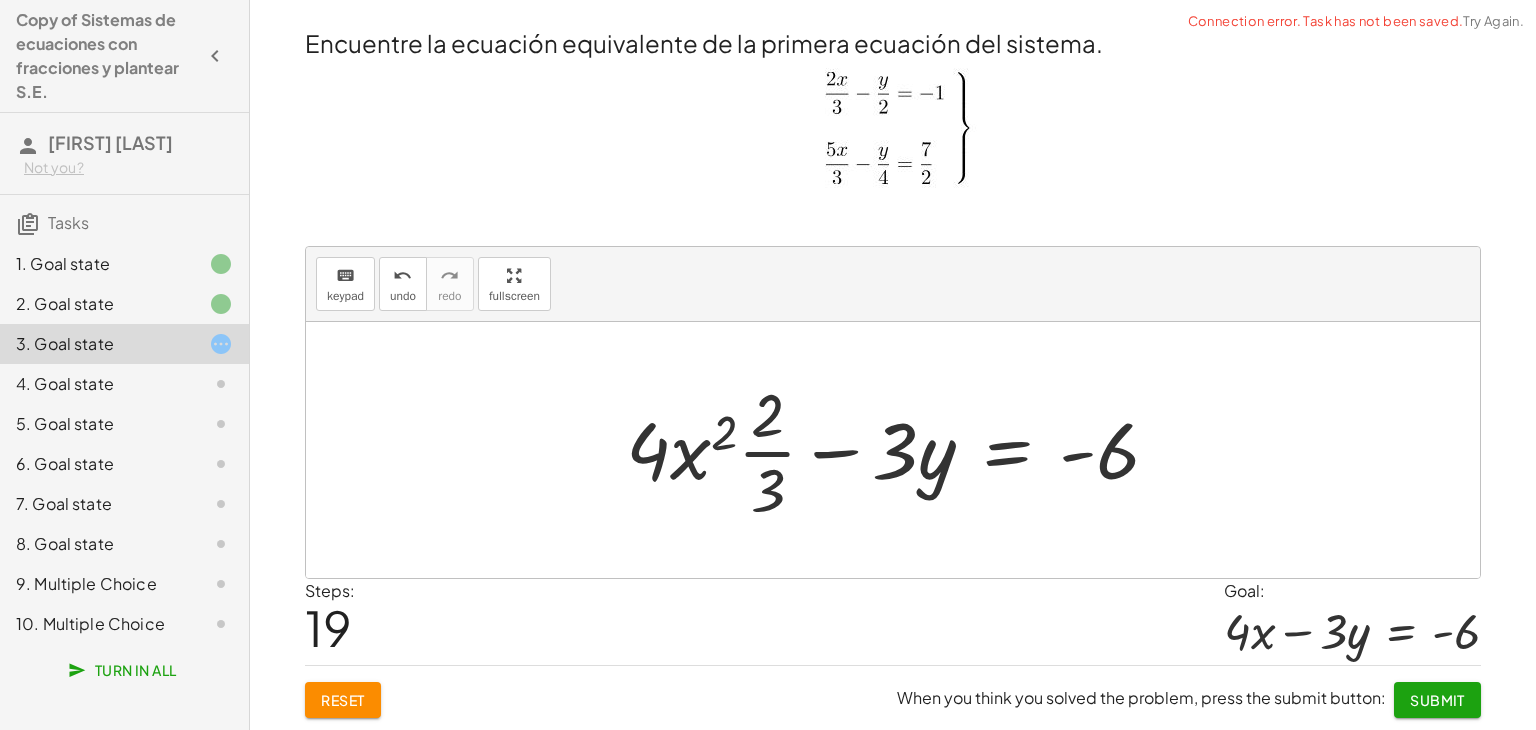 click at bounding box center [893, 134] 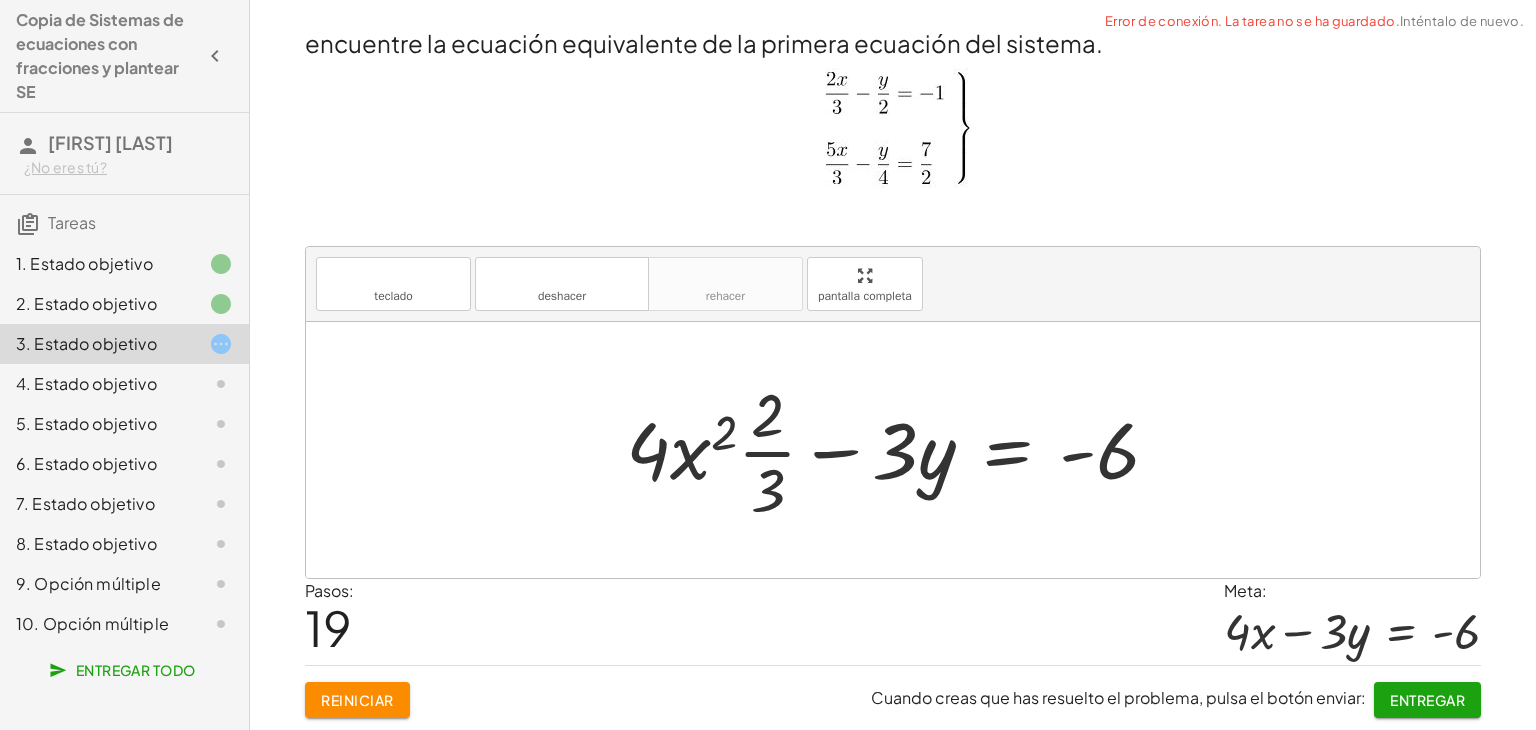 click at bounding box center (901, 450) 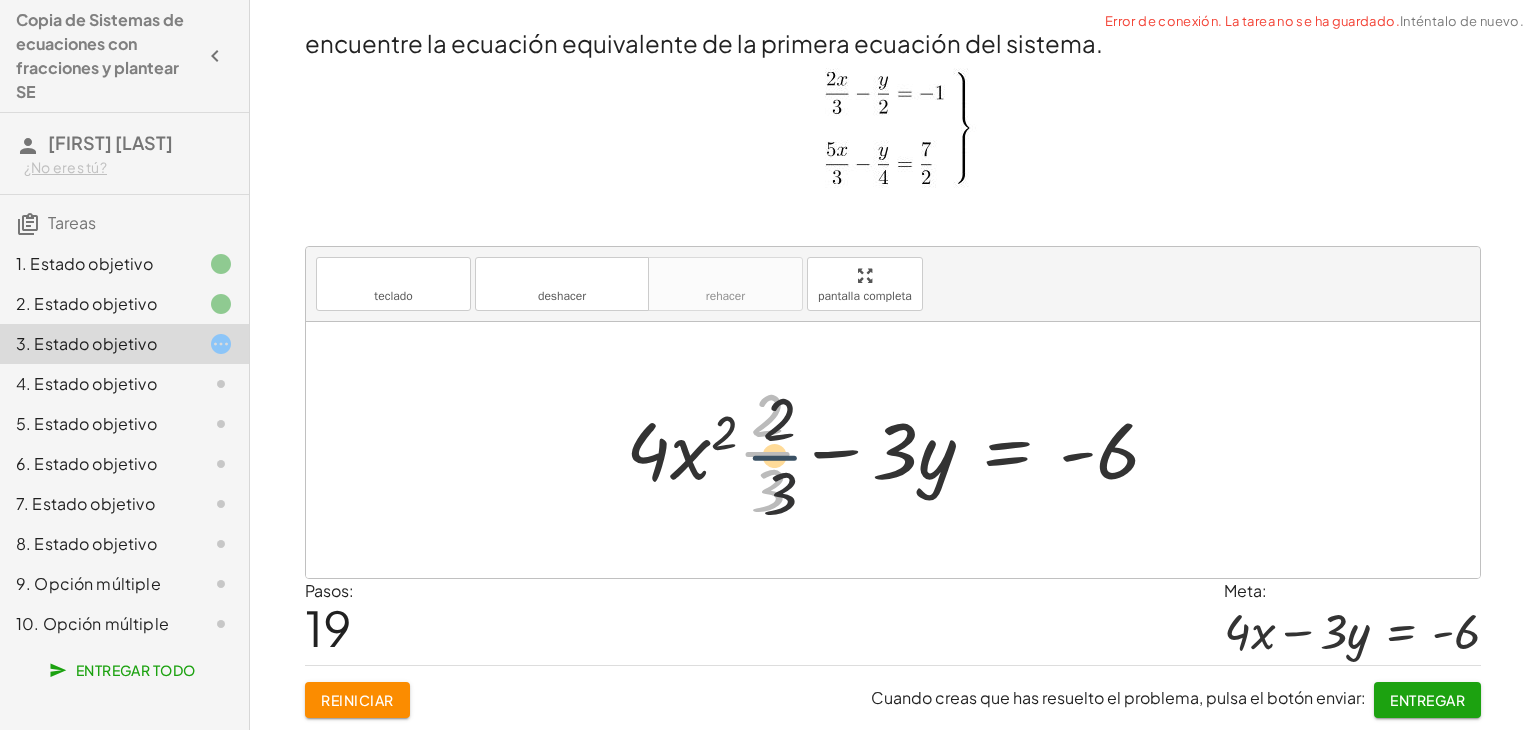 drag, startPoint x: 755, startPoint y: 449, endPoint x: 765, endPoint y: 454, distance: 11.18034 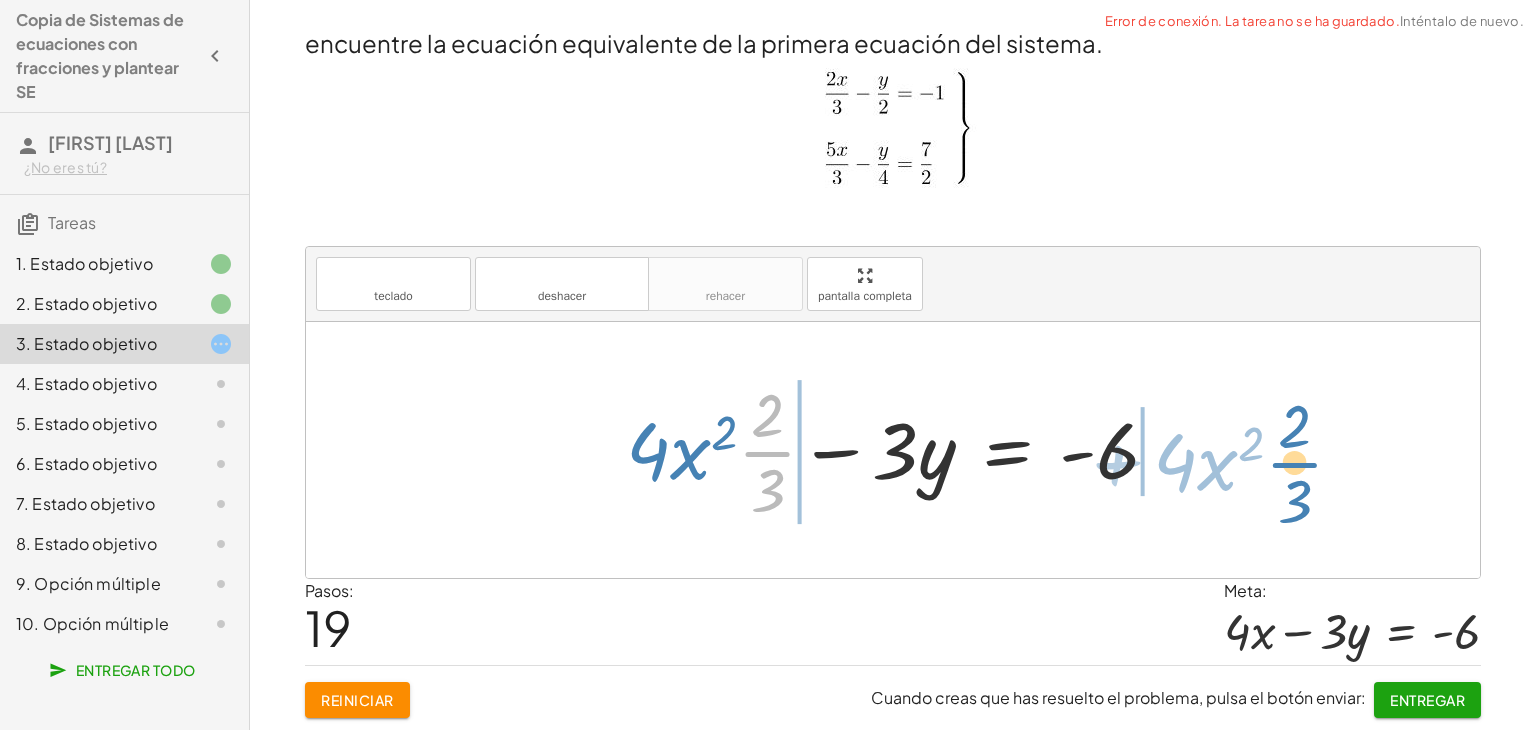 drag, startPoint x: 765, startPoint y: 454, endPoint x: 1292, endPoint y: 465, distance: 527.1148 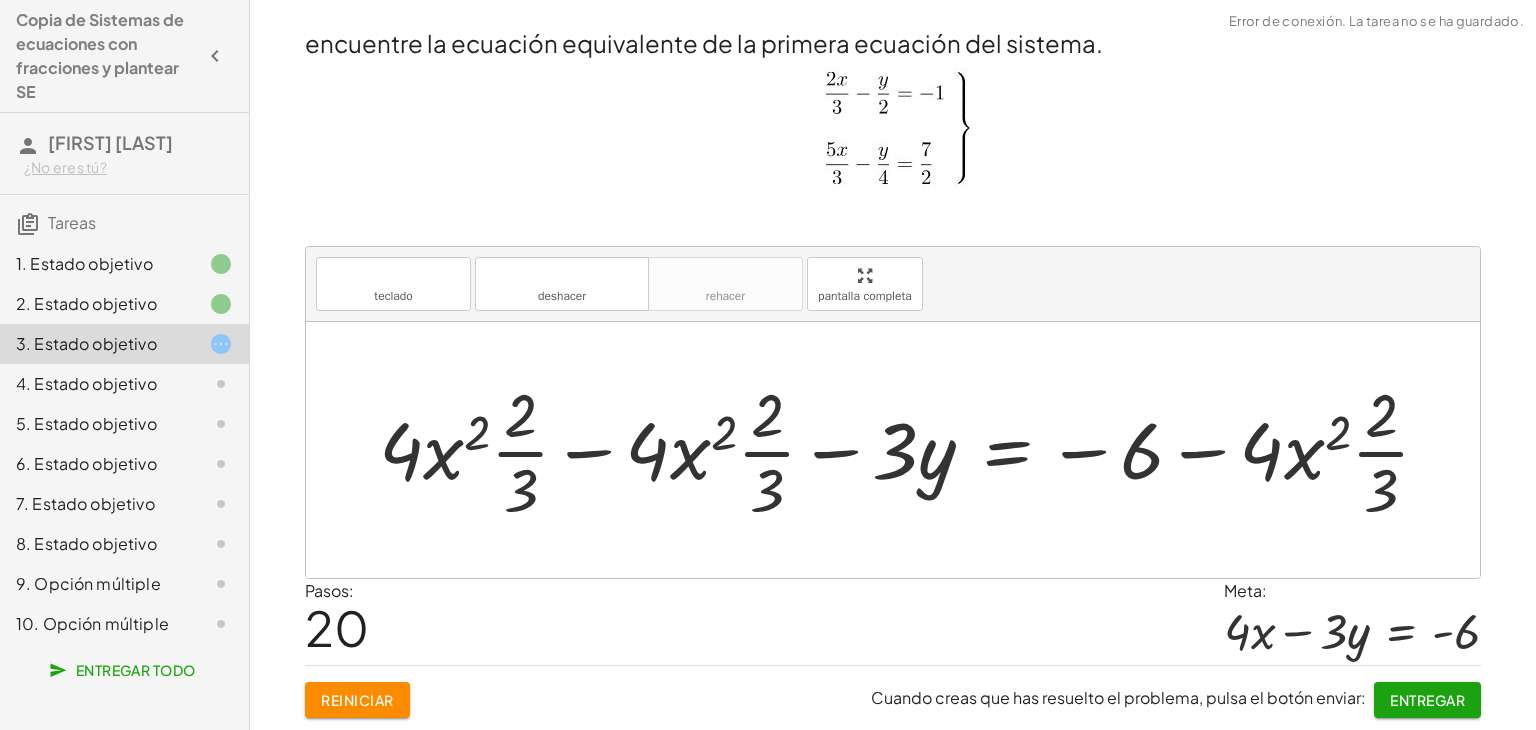 click at bounding box center [912, 450] 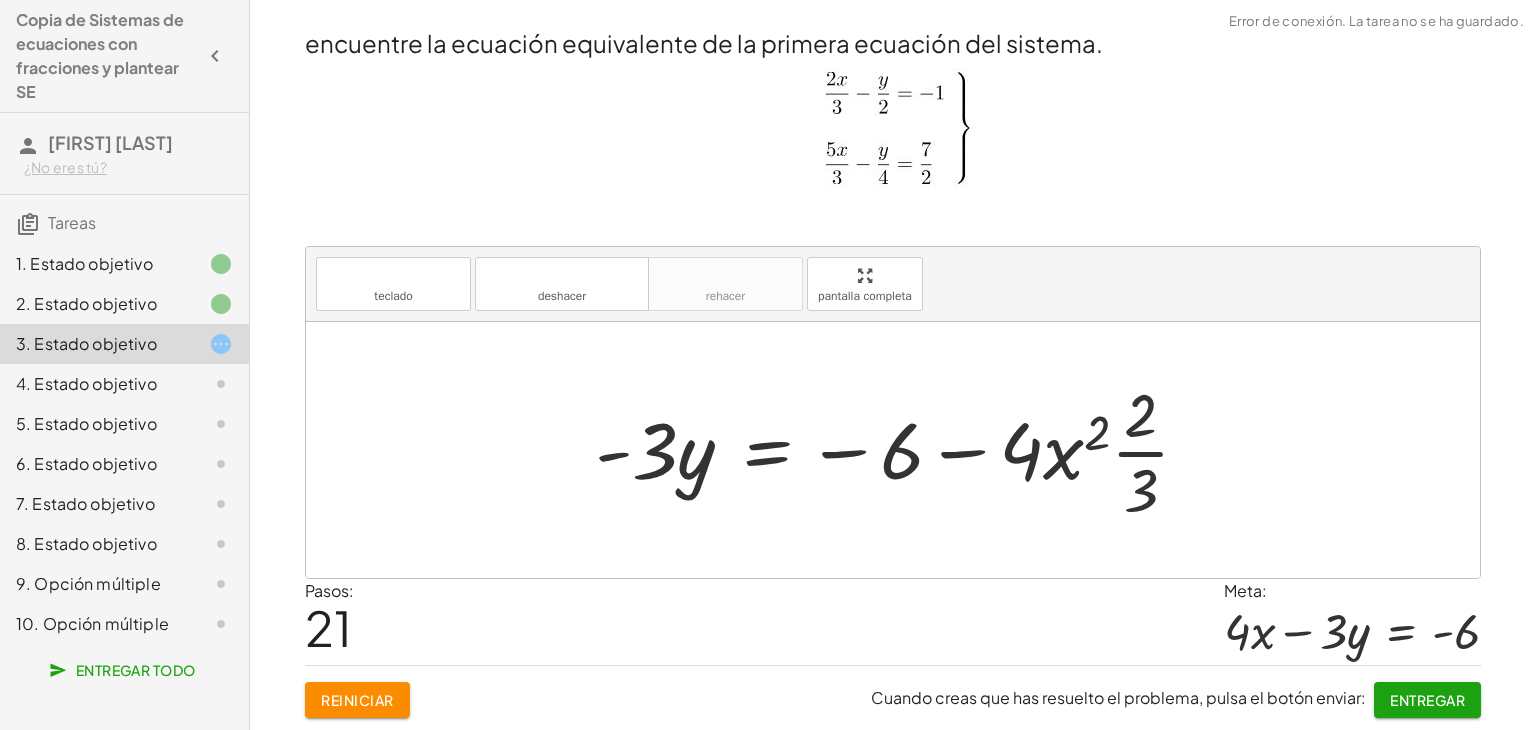 click at bounding box center (900, 450) 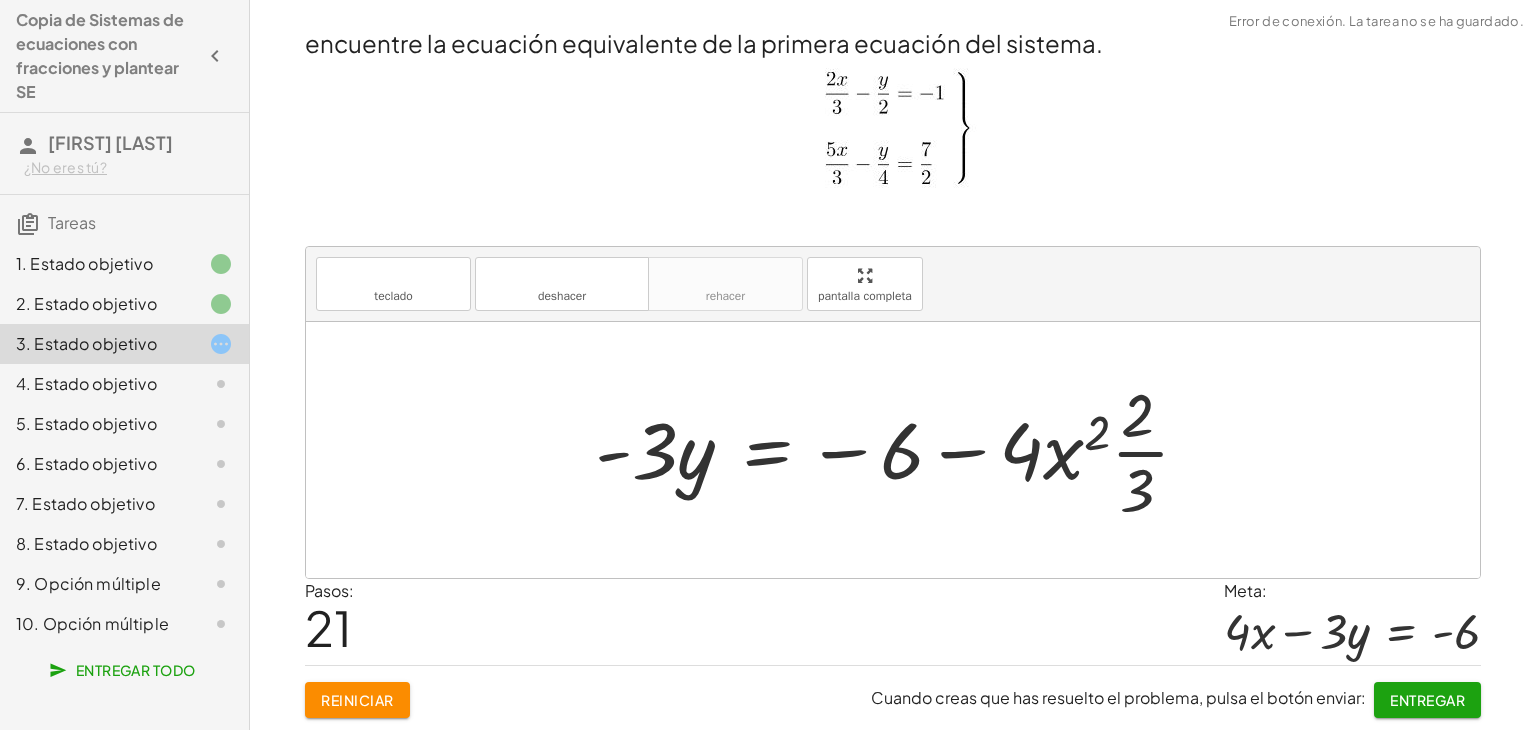 click at bounding box center (900, 450) 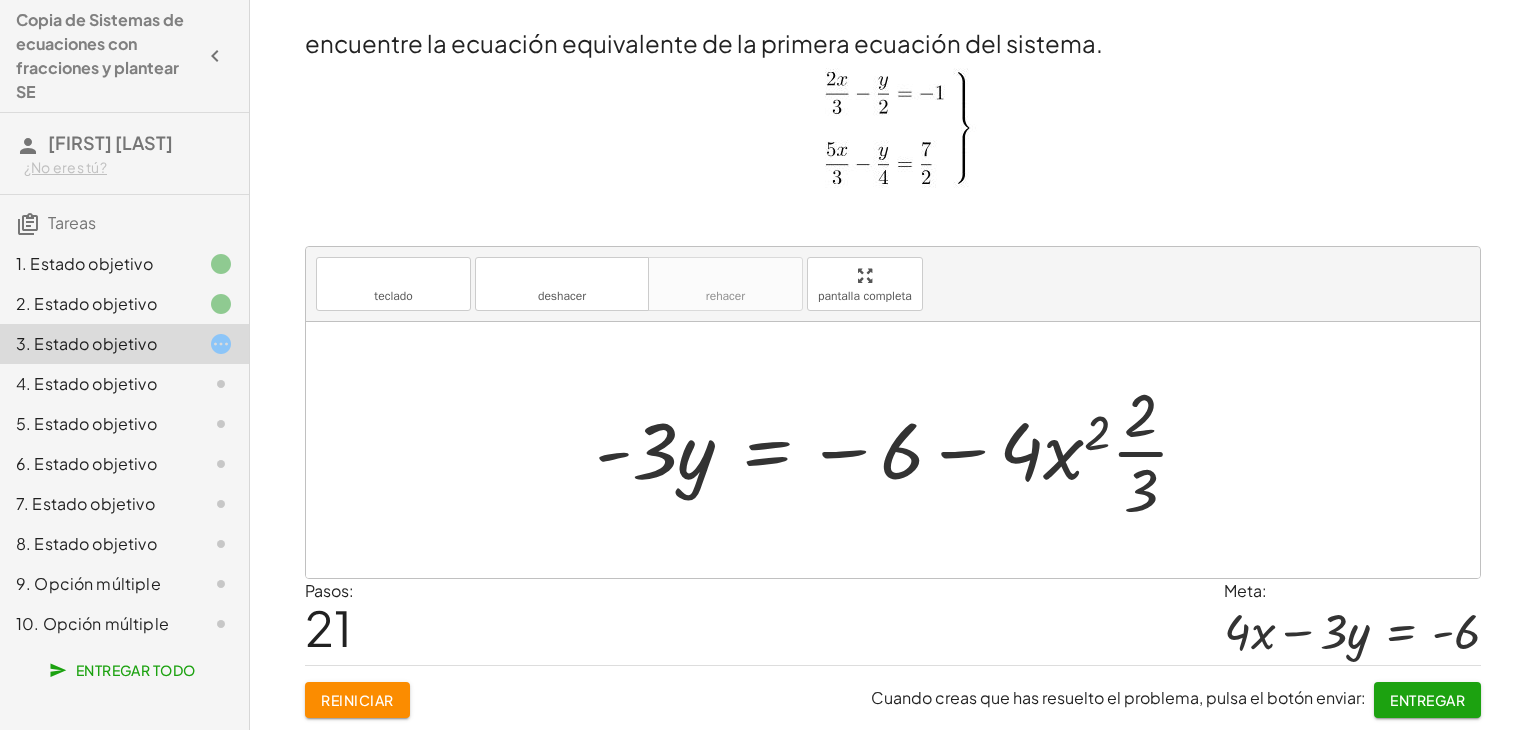 click at bounding box center [900, 450] 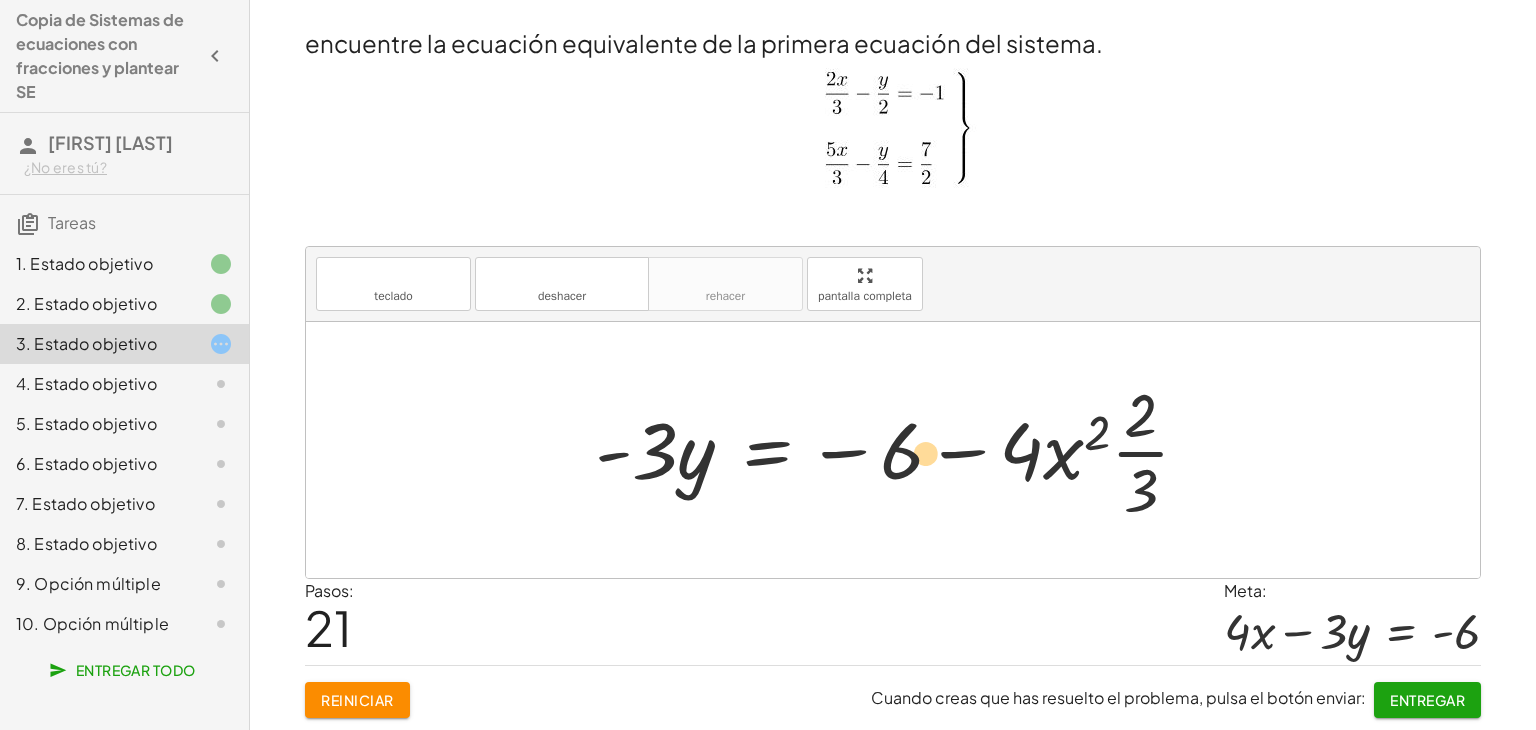 drag, startPoint x: 1056, startPoint y: 459, endPoint x: 983, endPoint y: 461, distance: 73.02739 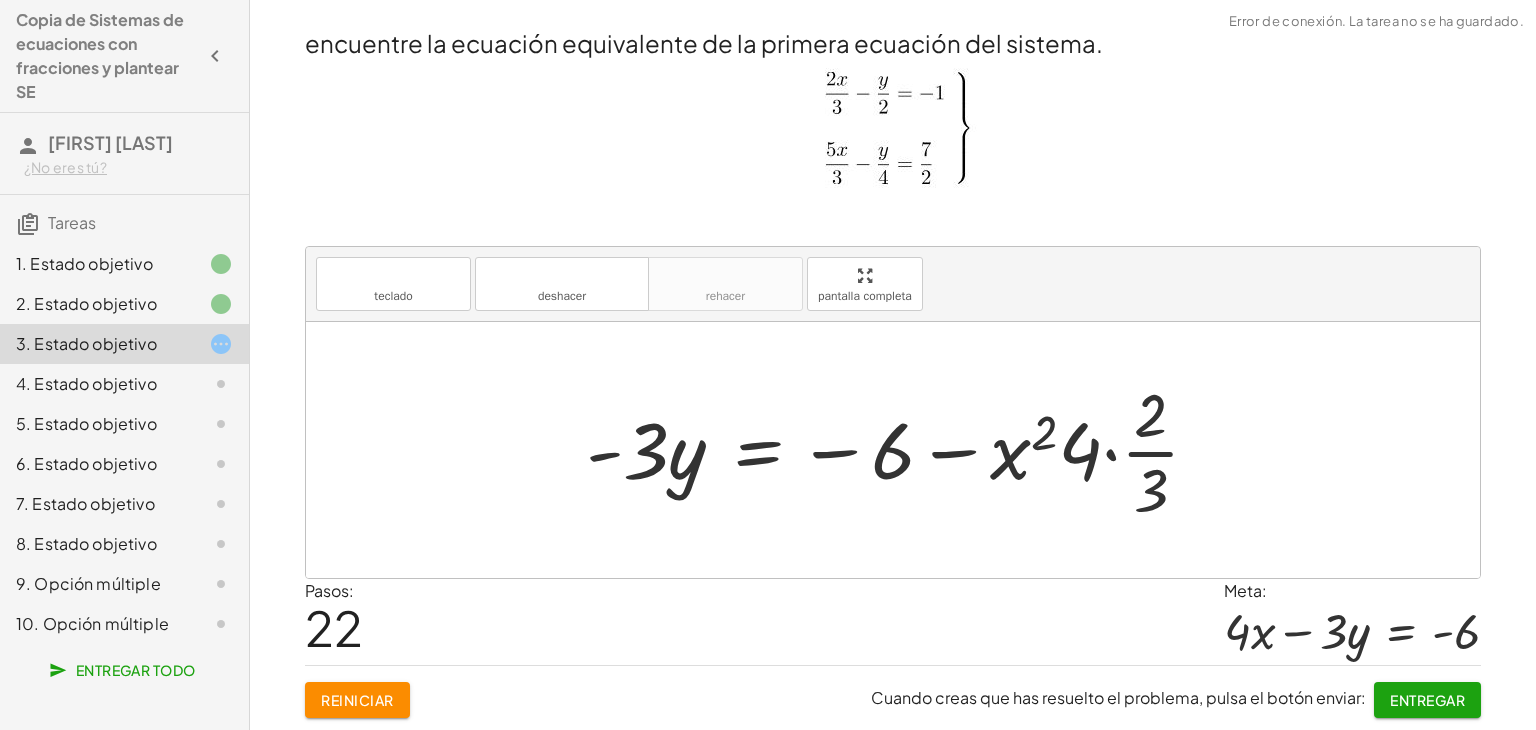 click at bounding box center [901, 450] 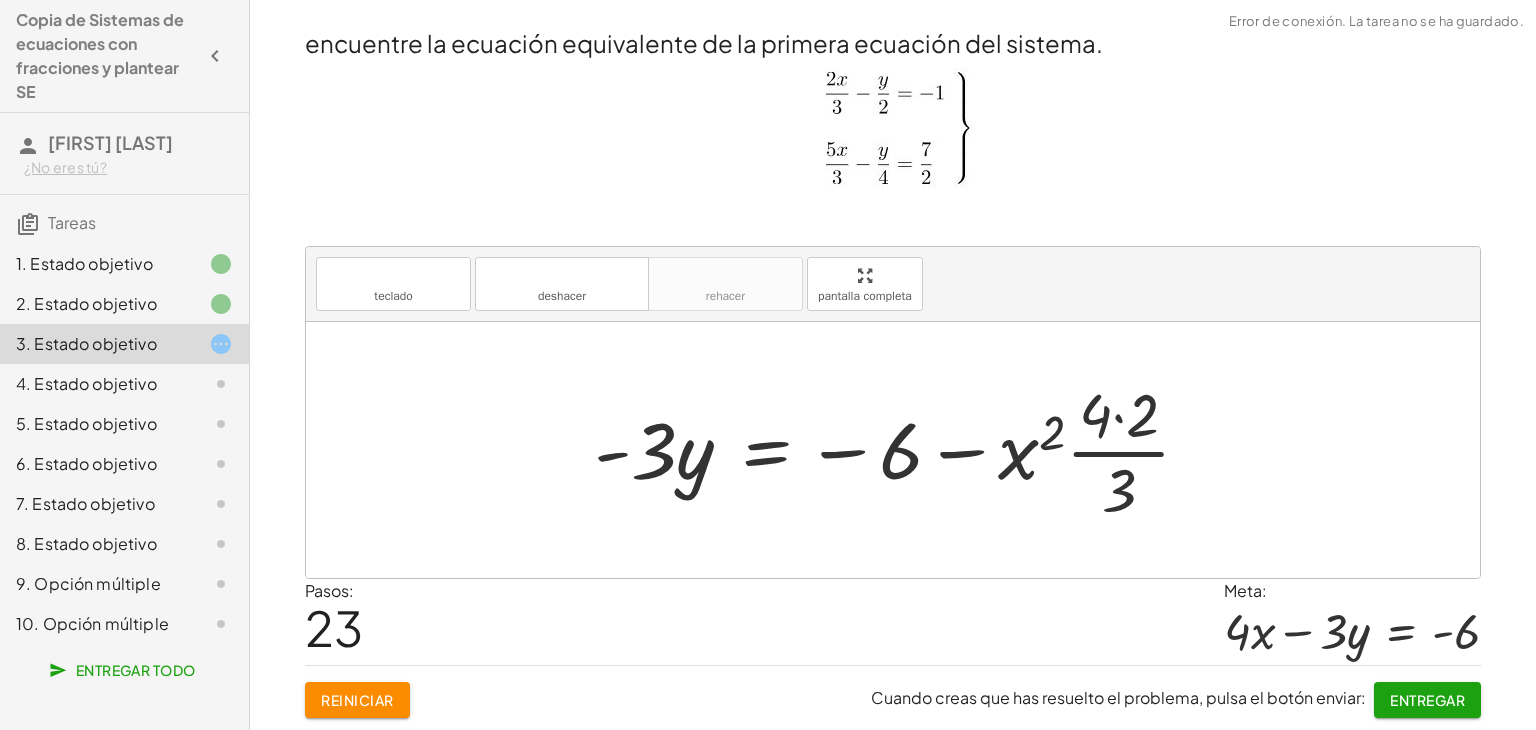 click at bounding box center [900, 450] 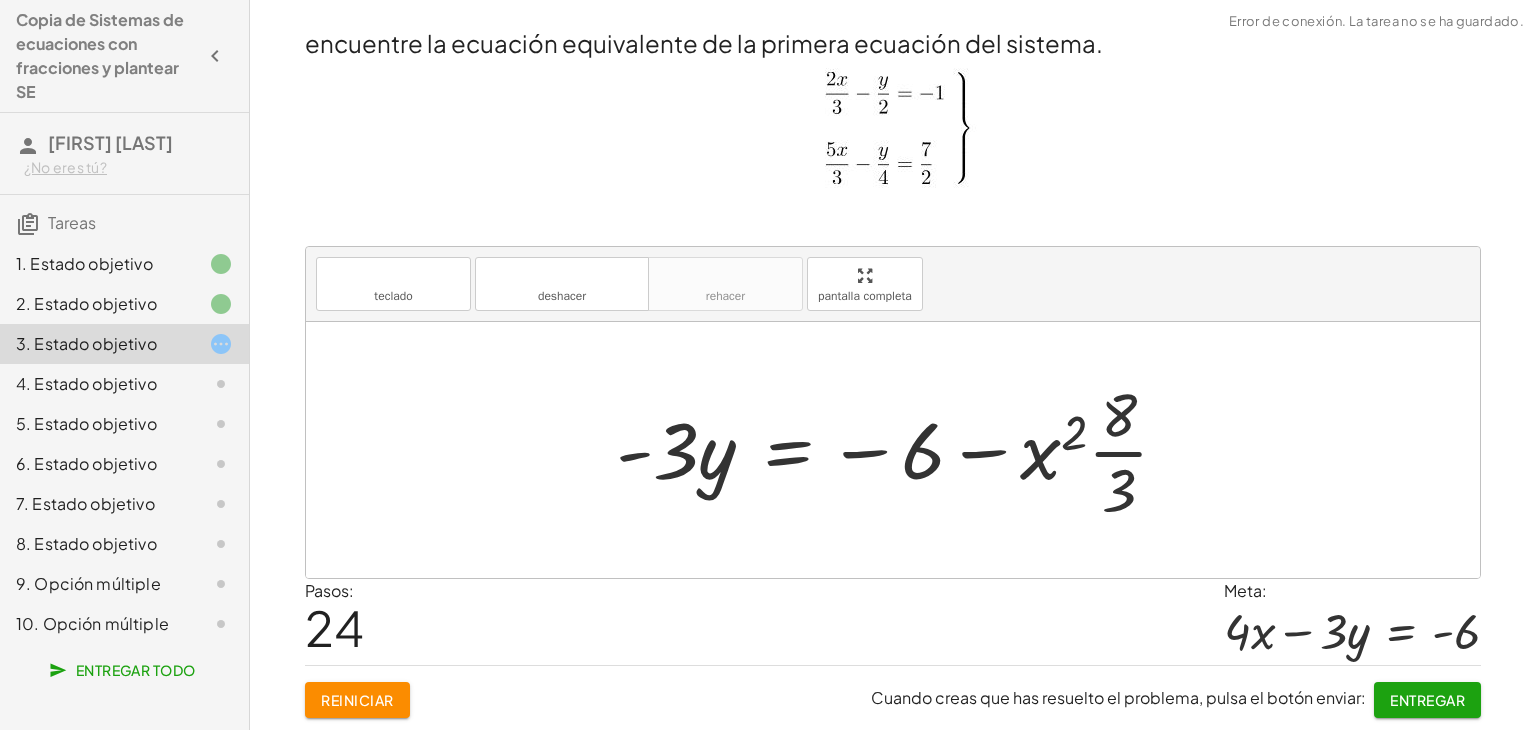 click at bounding box center (900, 450) 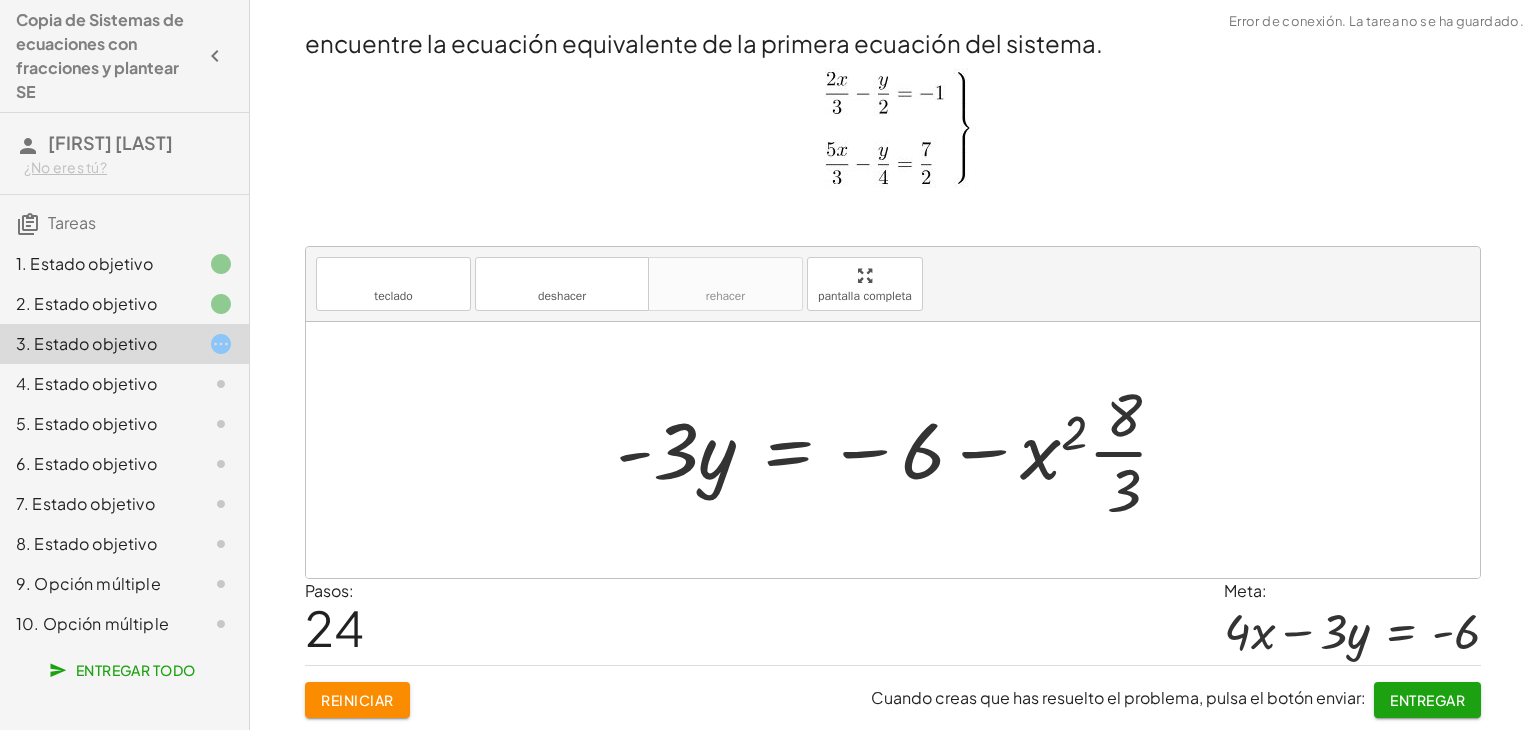 click at bounding box center (900, 450) 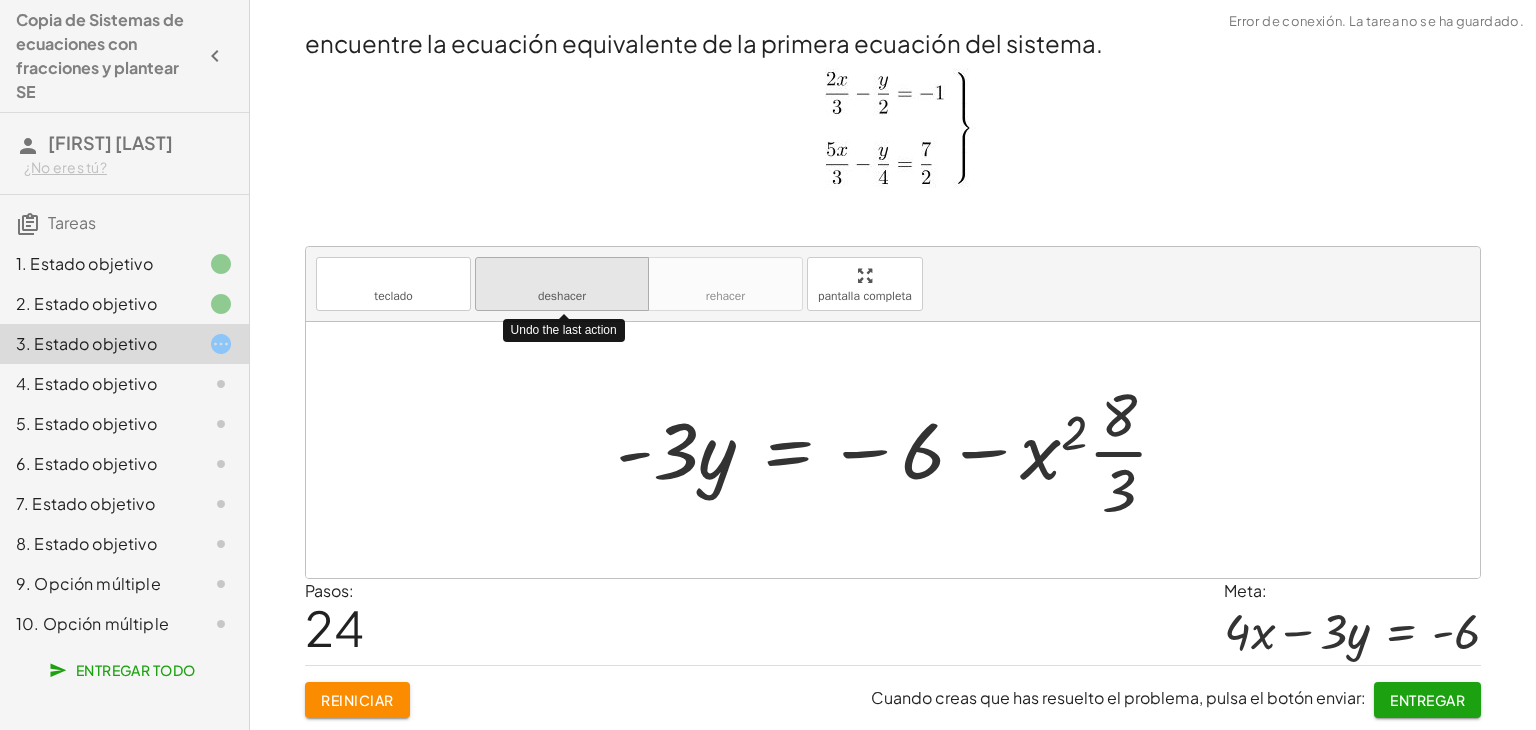 click on "deshacer" at bounding box center (562, 275) 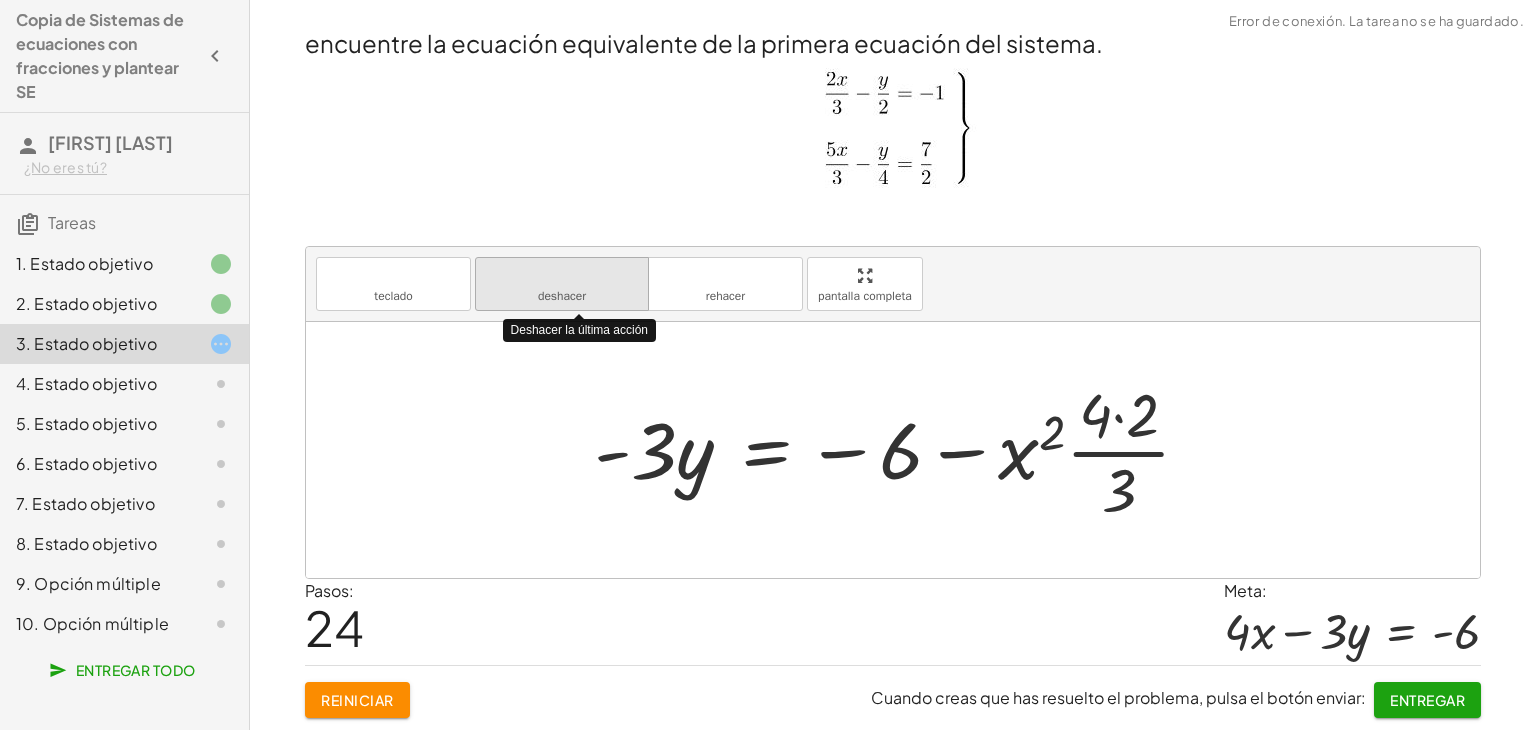 click on "deshacer" at bounding box center [562, 275] 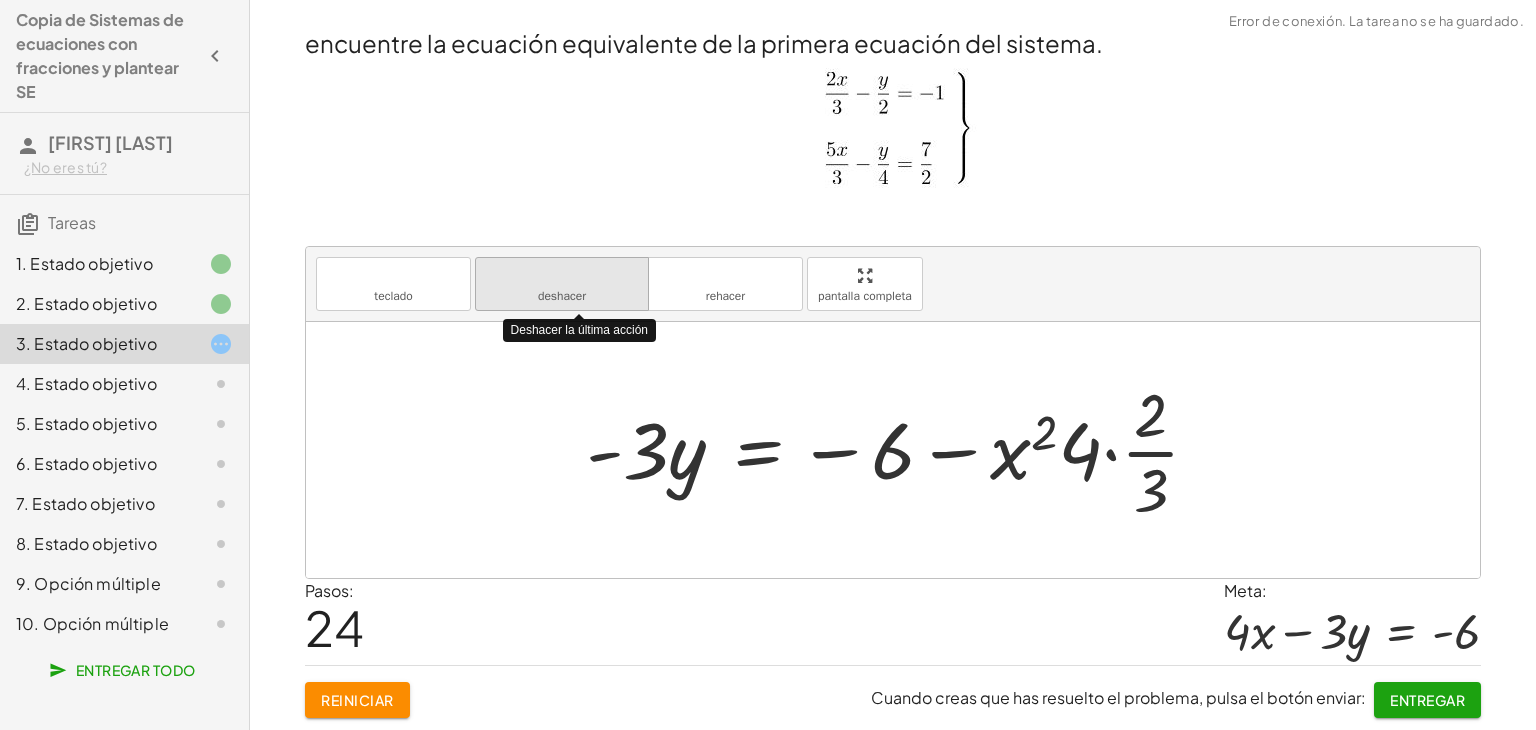 click on "deshacer" at bounding box center (562, 275) 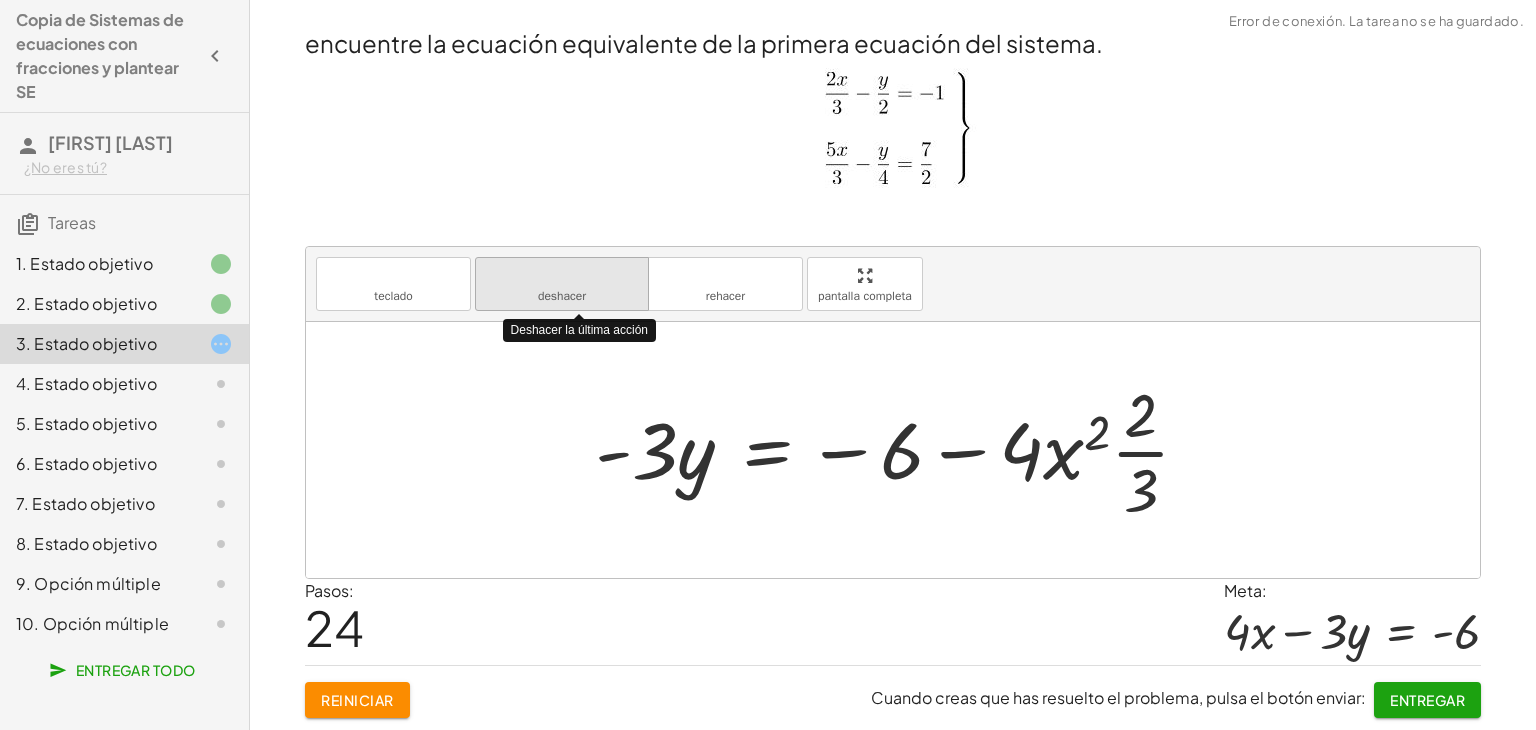 click on "deshacer" at bounding box center (562, 275) 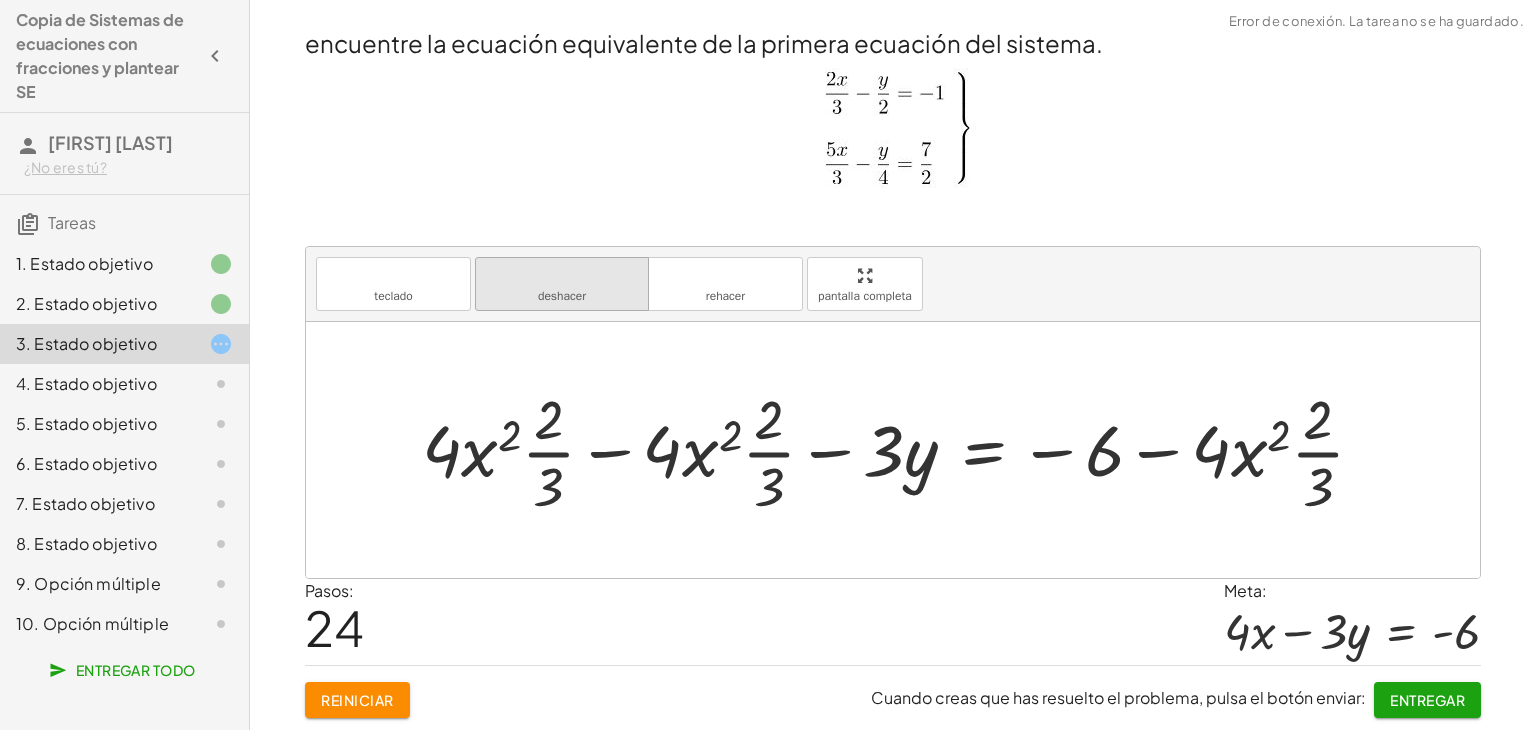 click on "deshacer" at bounding box center [562, 296] 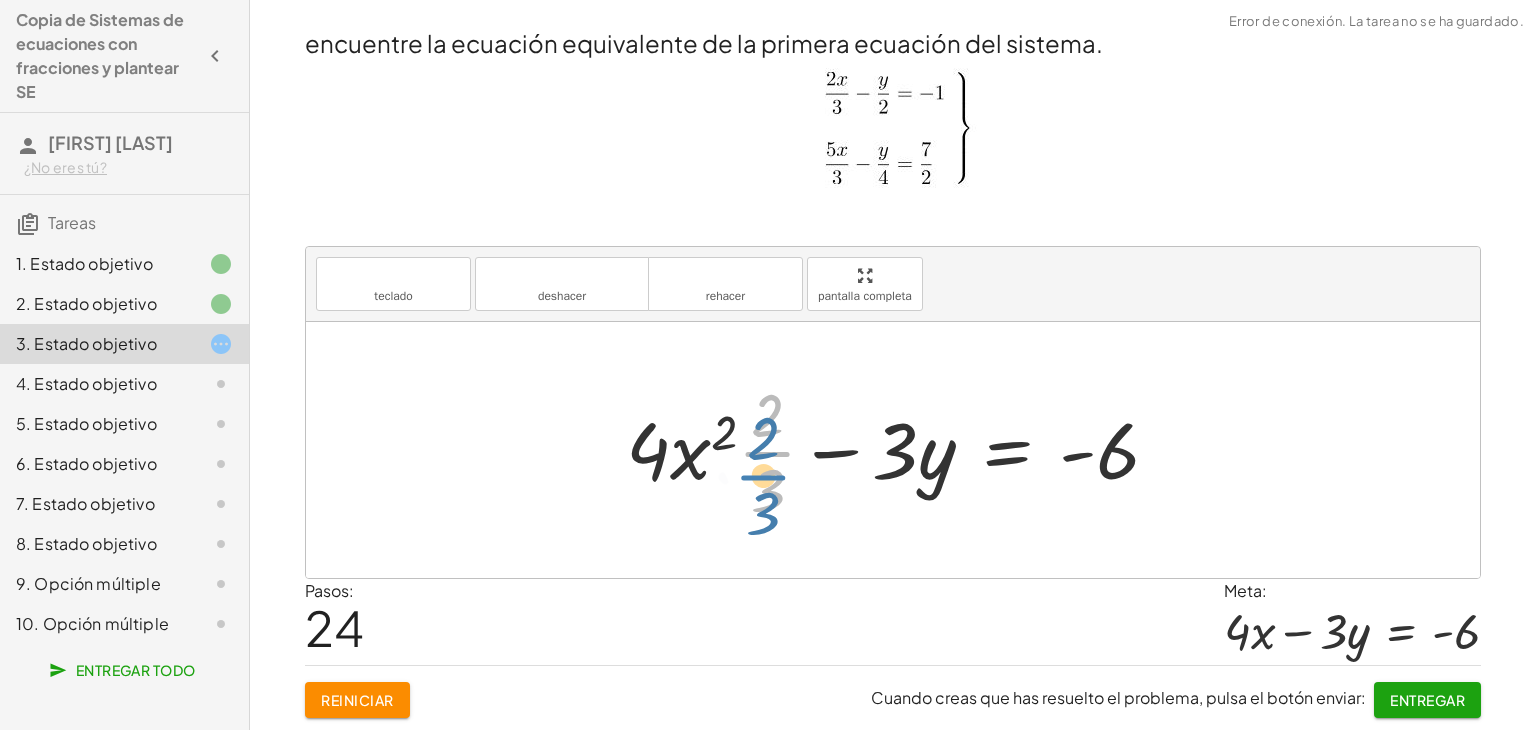 drag, startPoint x: 761, startPoint y: 457, endPoint x: 756, endPoint y: 485, distance: 28.442924 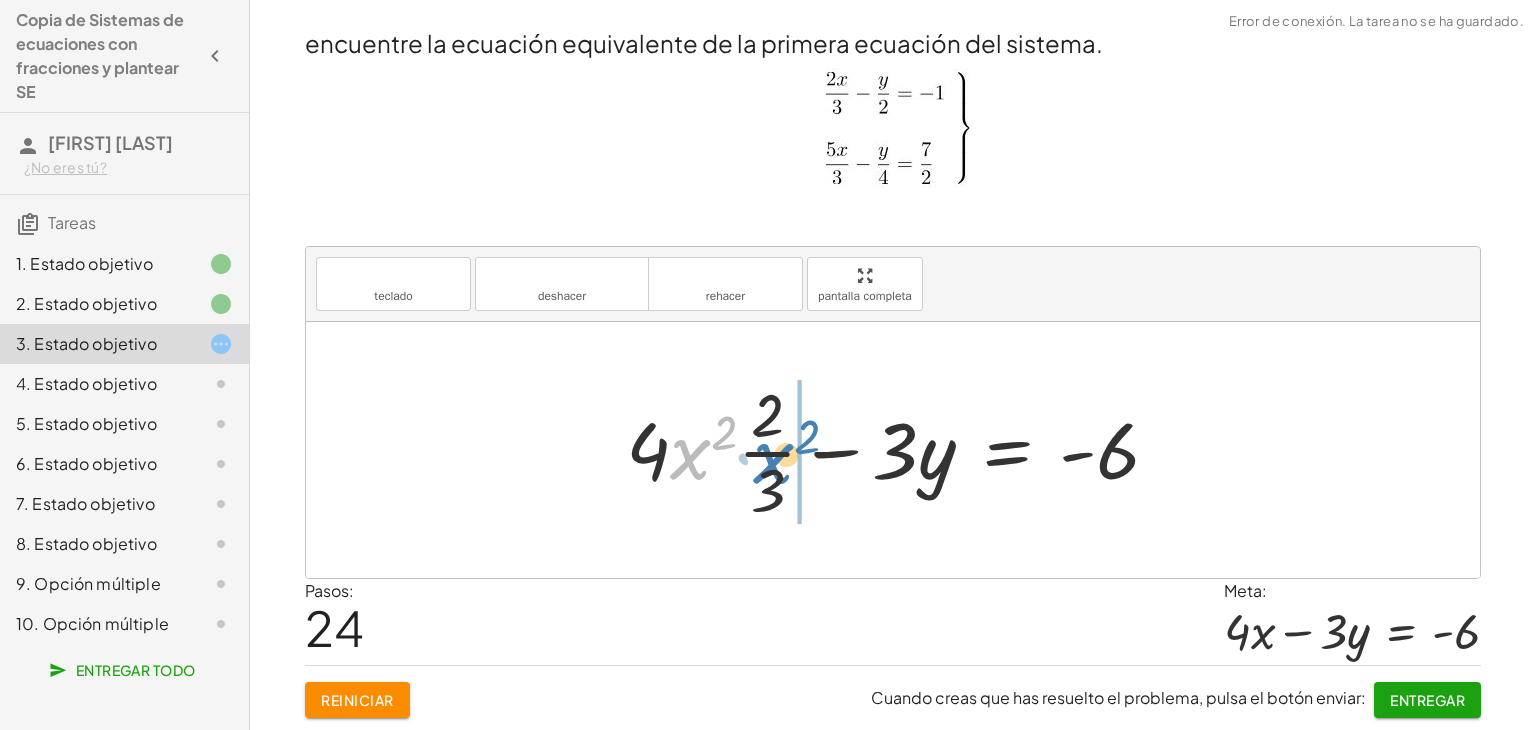 drag, startPoint x: 690, startPoint y: 457, endPoint x: 766, endPoint y: 461, distance: 76.105194 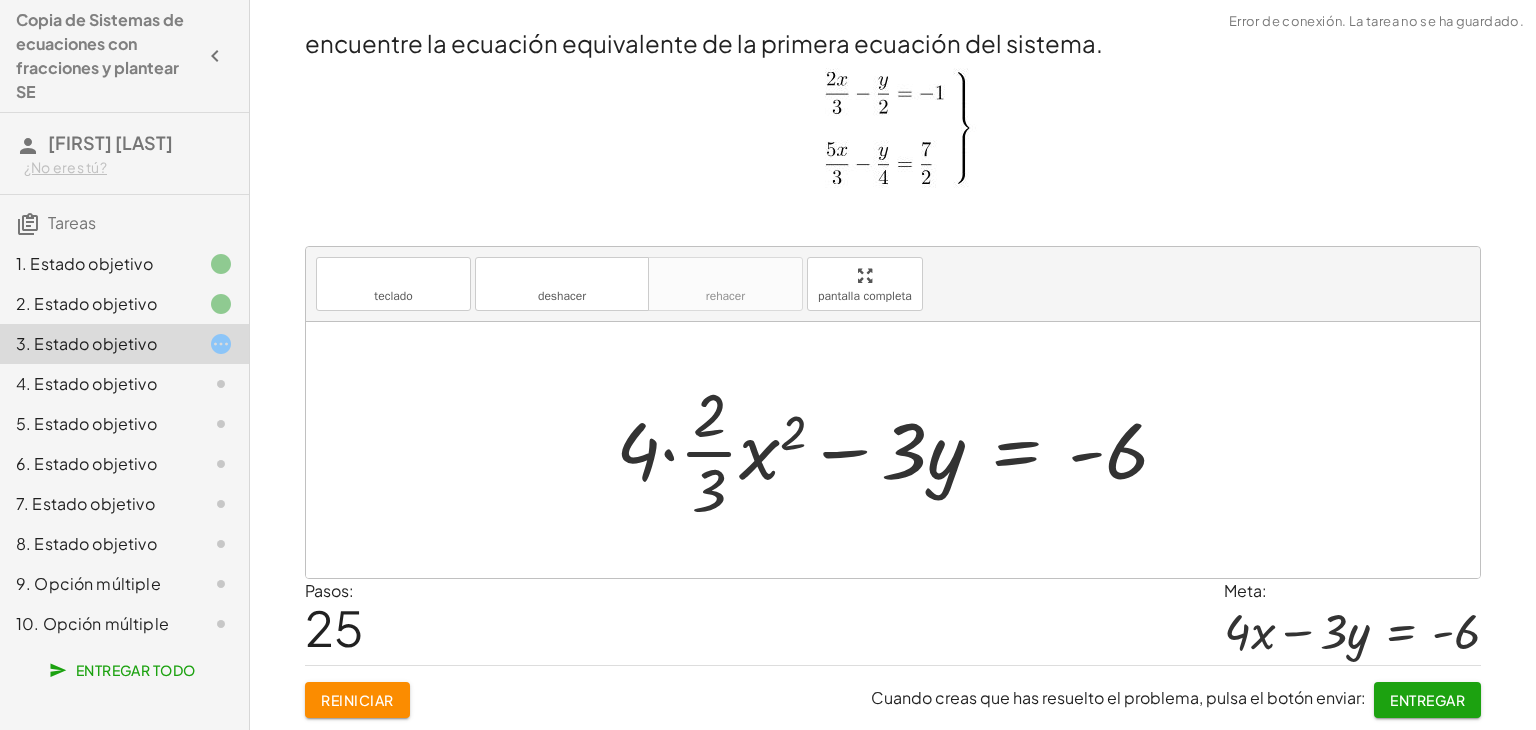 click at bounding box center (900, 450) 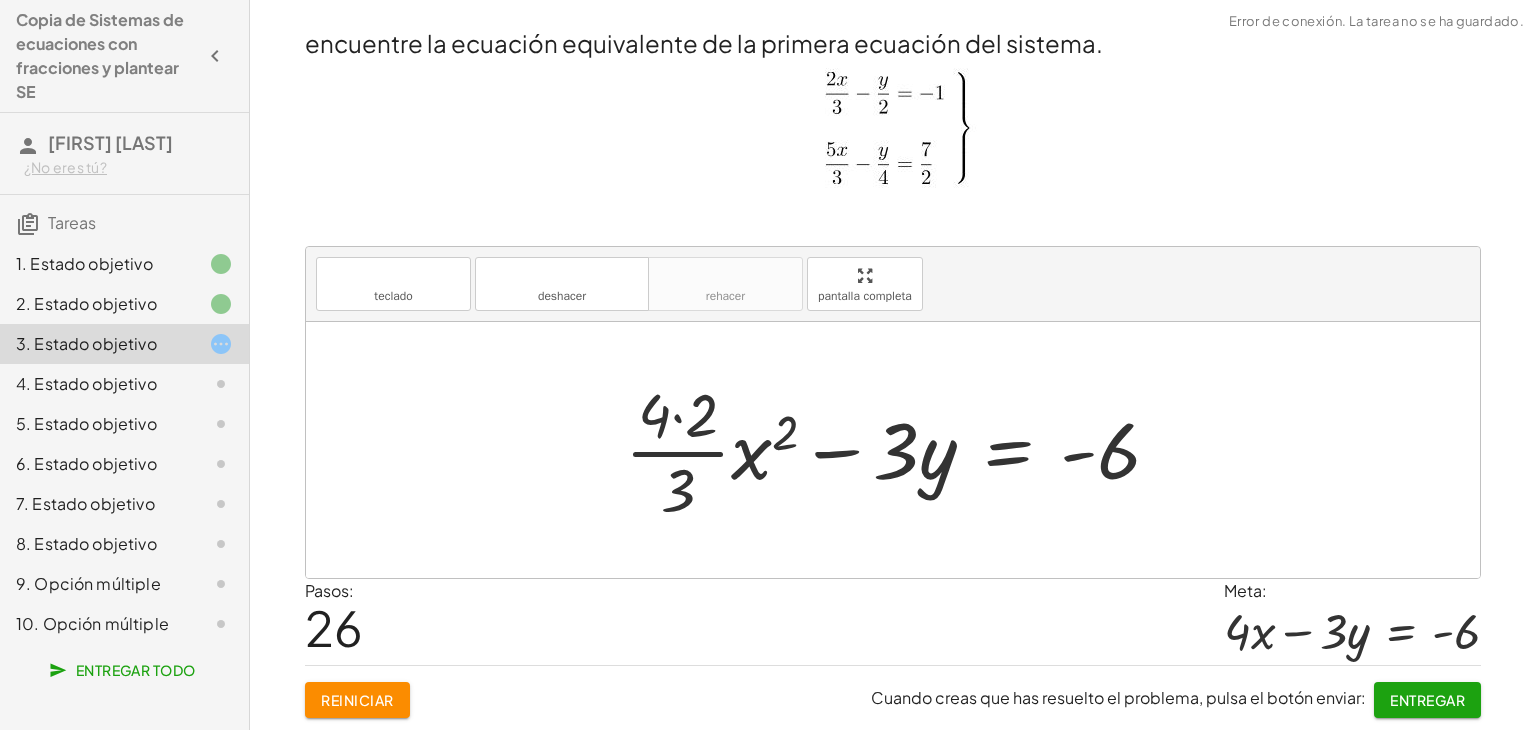 click at bounding box center (901, 450) 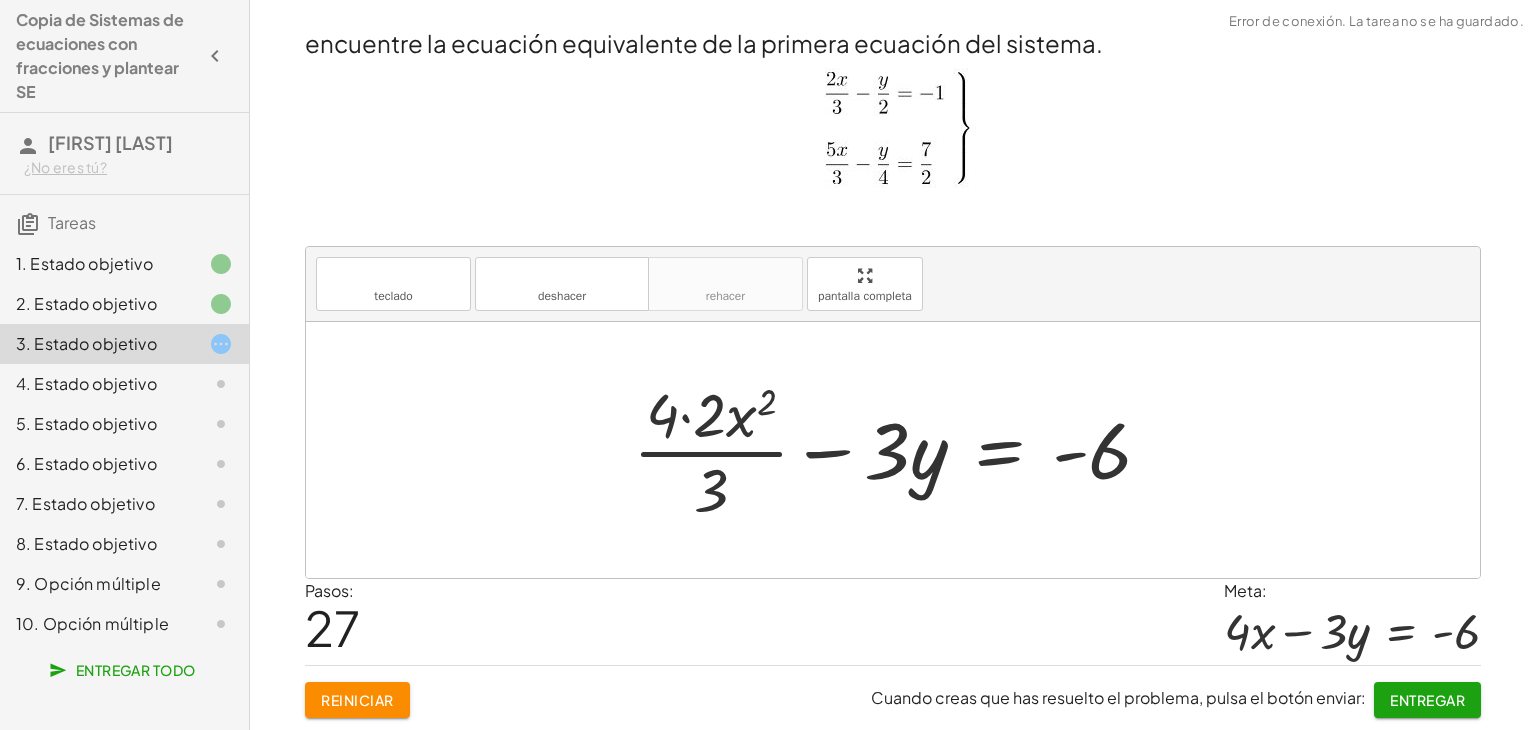 click at bounding box center (900, 450) 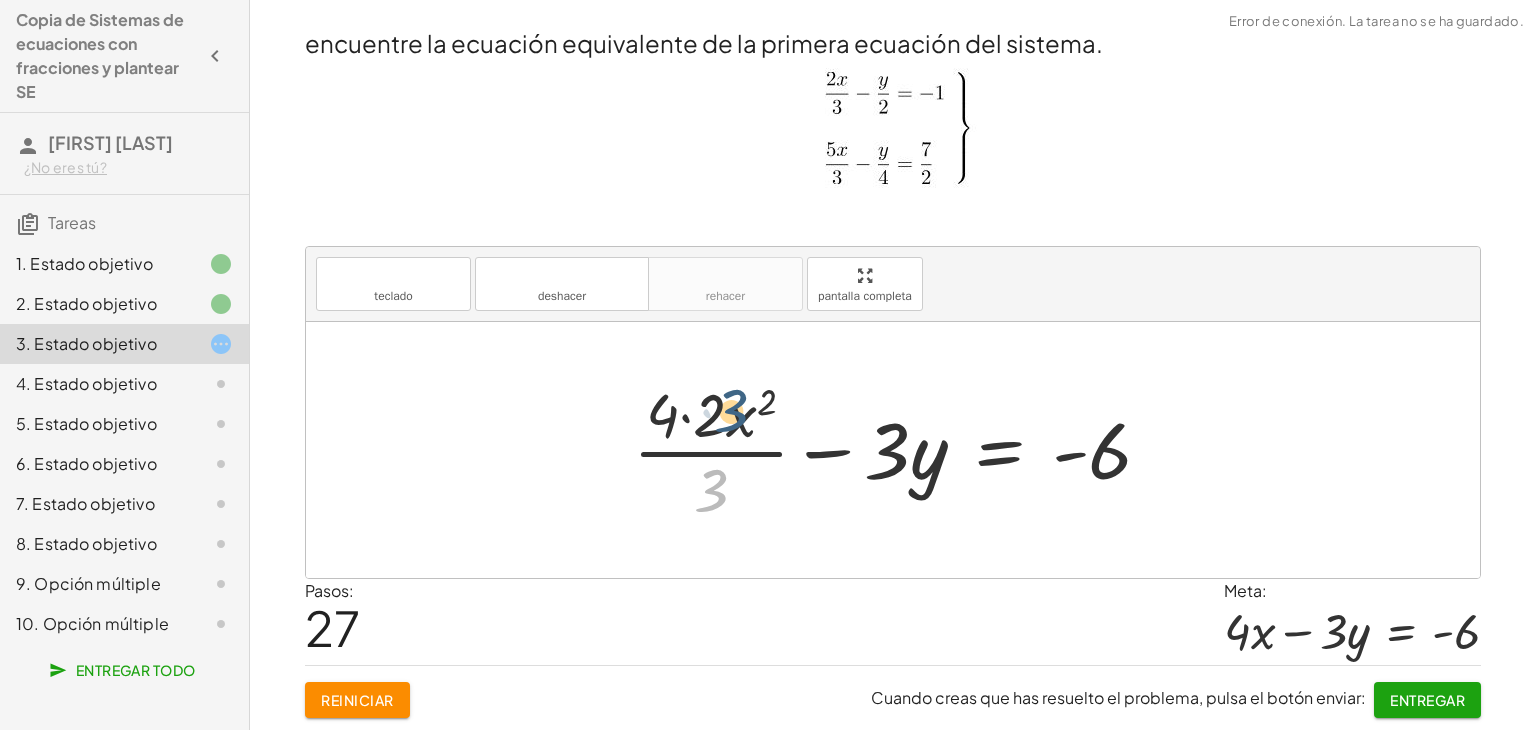 drag, startPoint x: 713, startPoint y: 497, endPoint x: 735, endPoint y: 414, distance: 85.86617 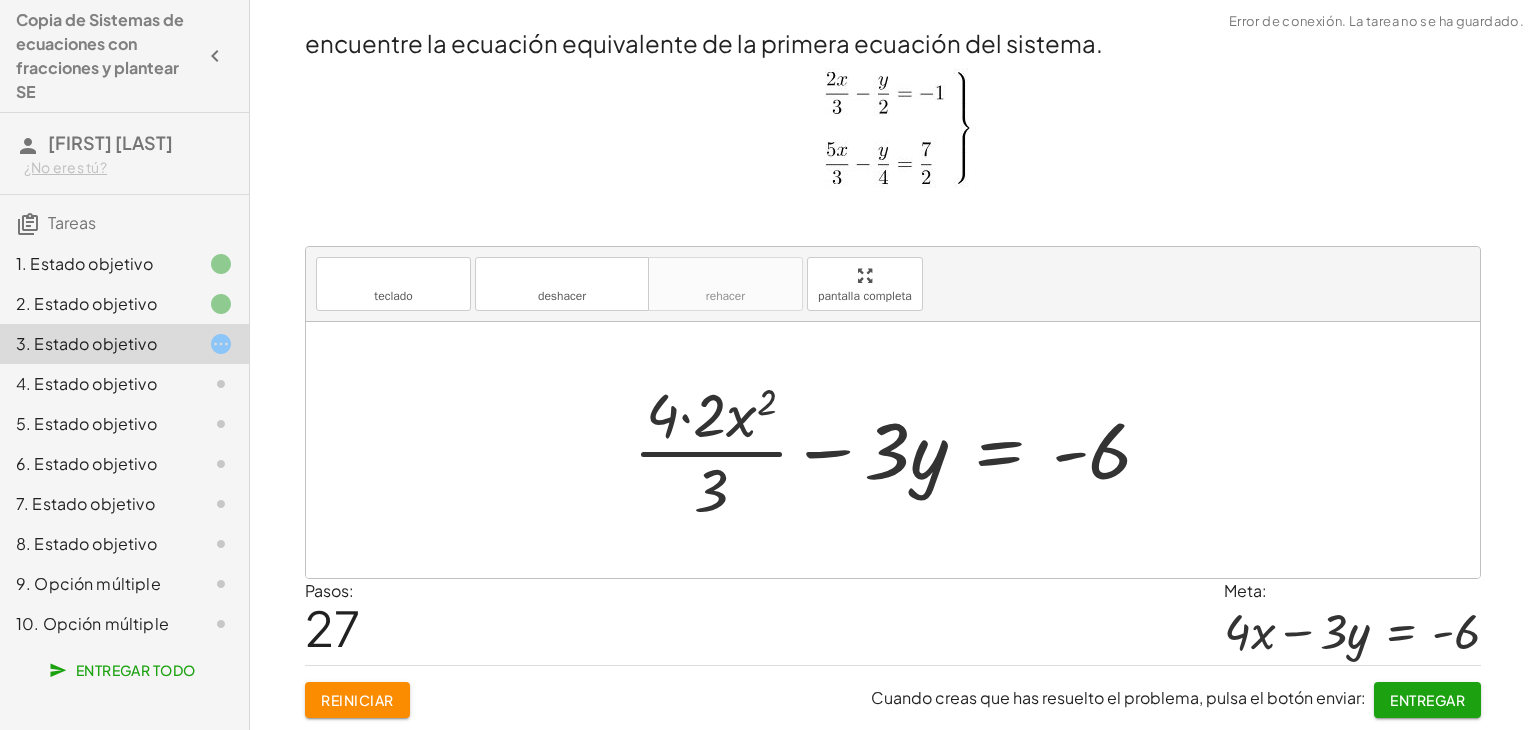 click at bounding box center [900, 450] 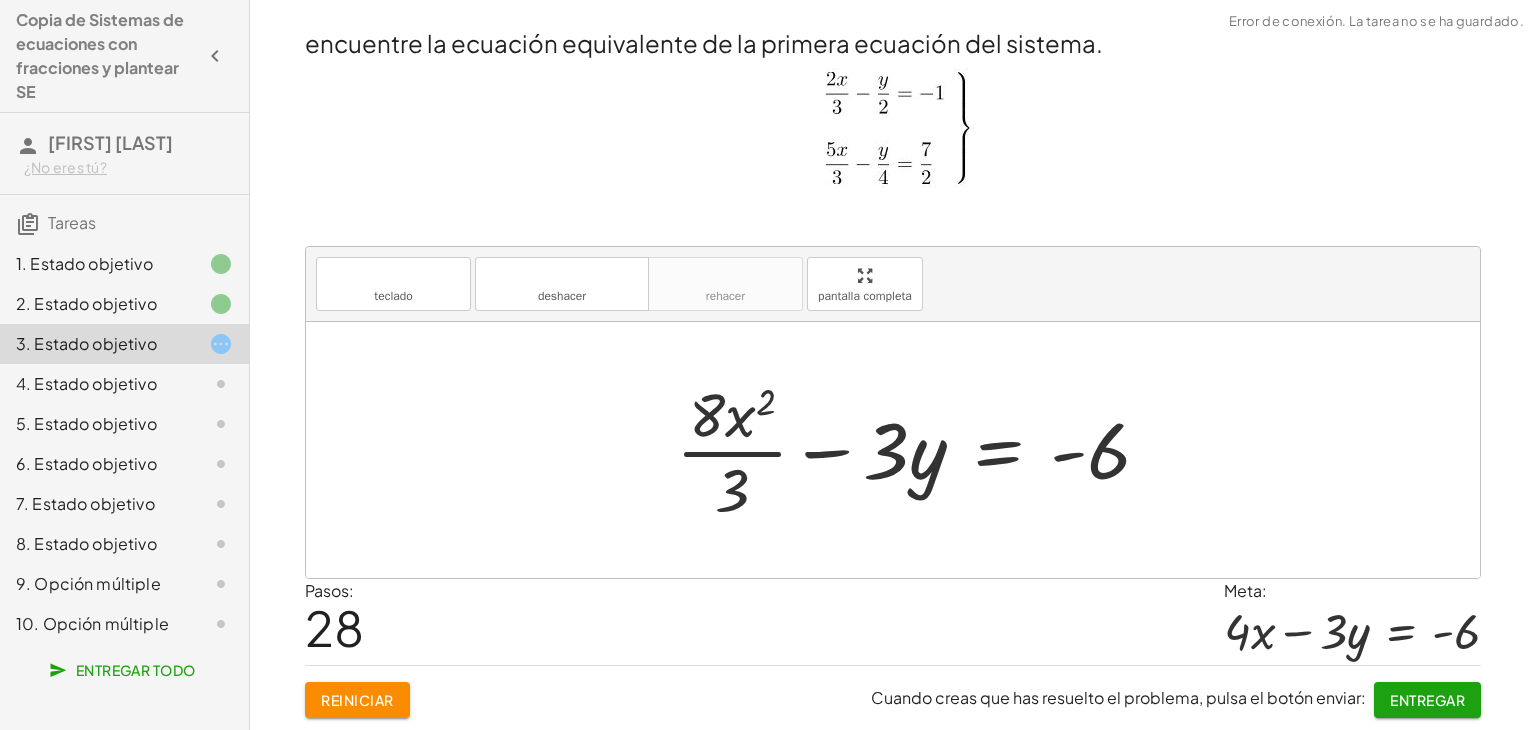 click at bounding box center (921, 450) 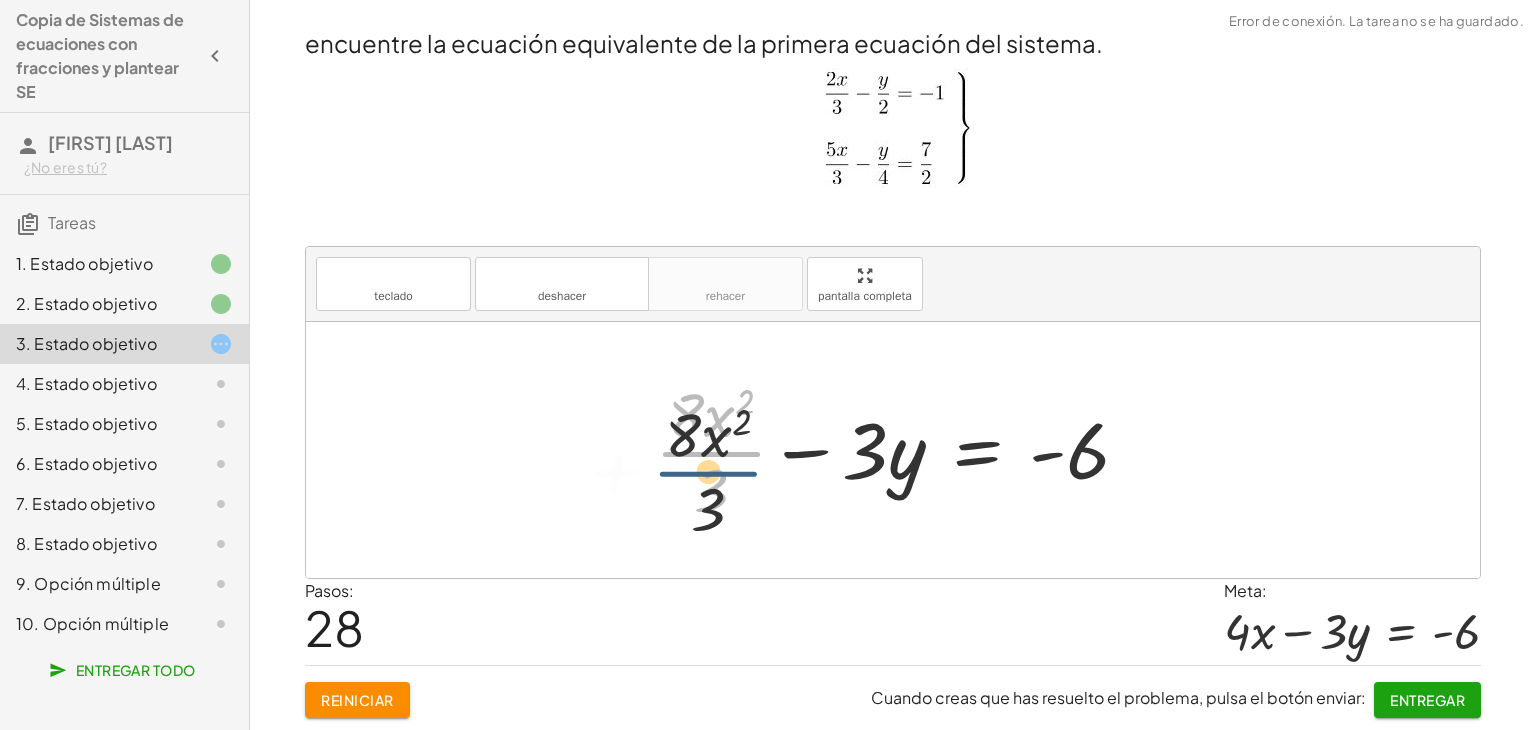 drag, startPoint x: 714, startPoint y: 455, endPoint x: 709, endPoint y: 506, distance: 51.24451 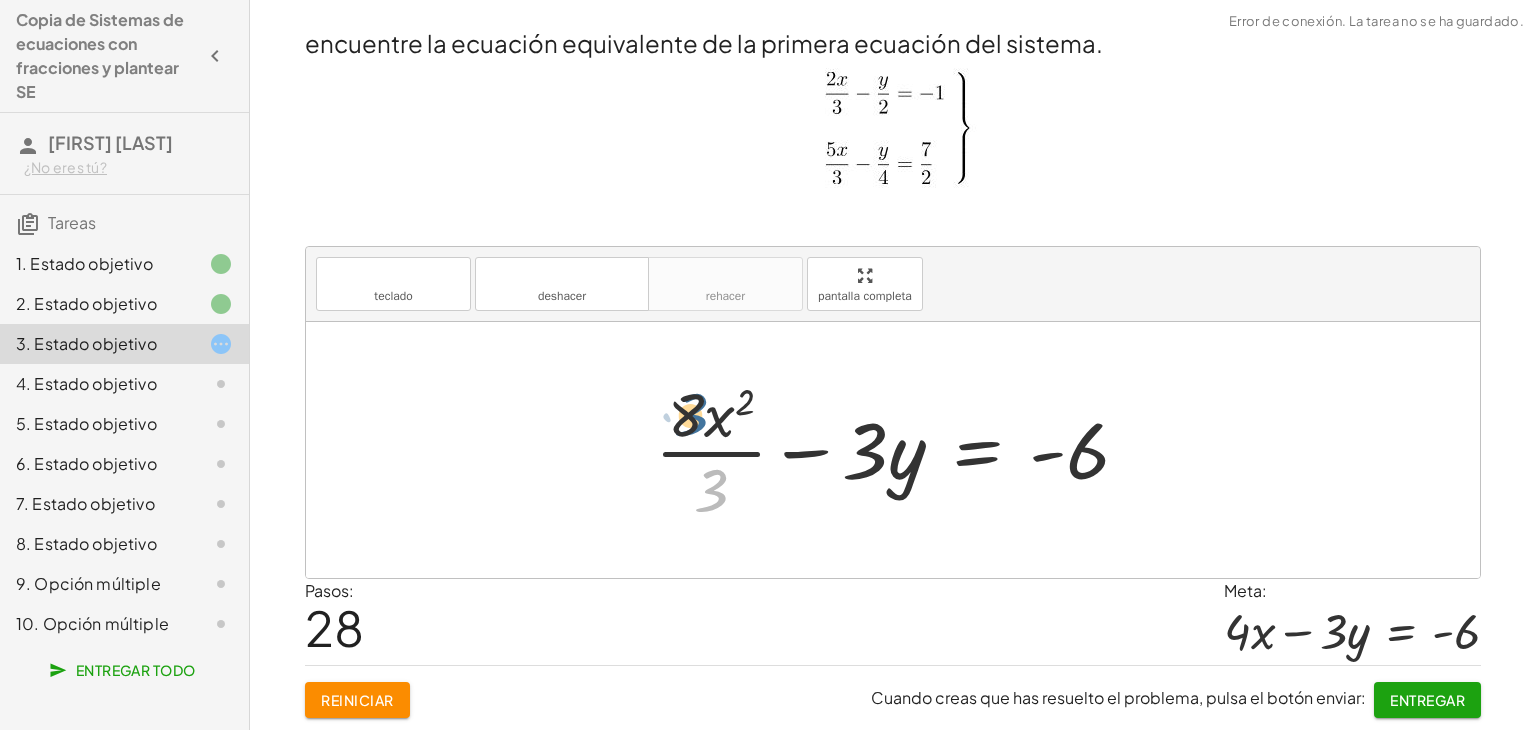 drag, startPoint x: 707, startPoint y: 490, endPoint x: 684, endPoint y: 412, distance: 81.32035 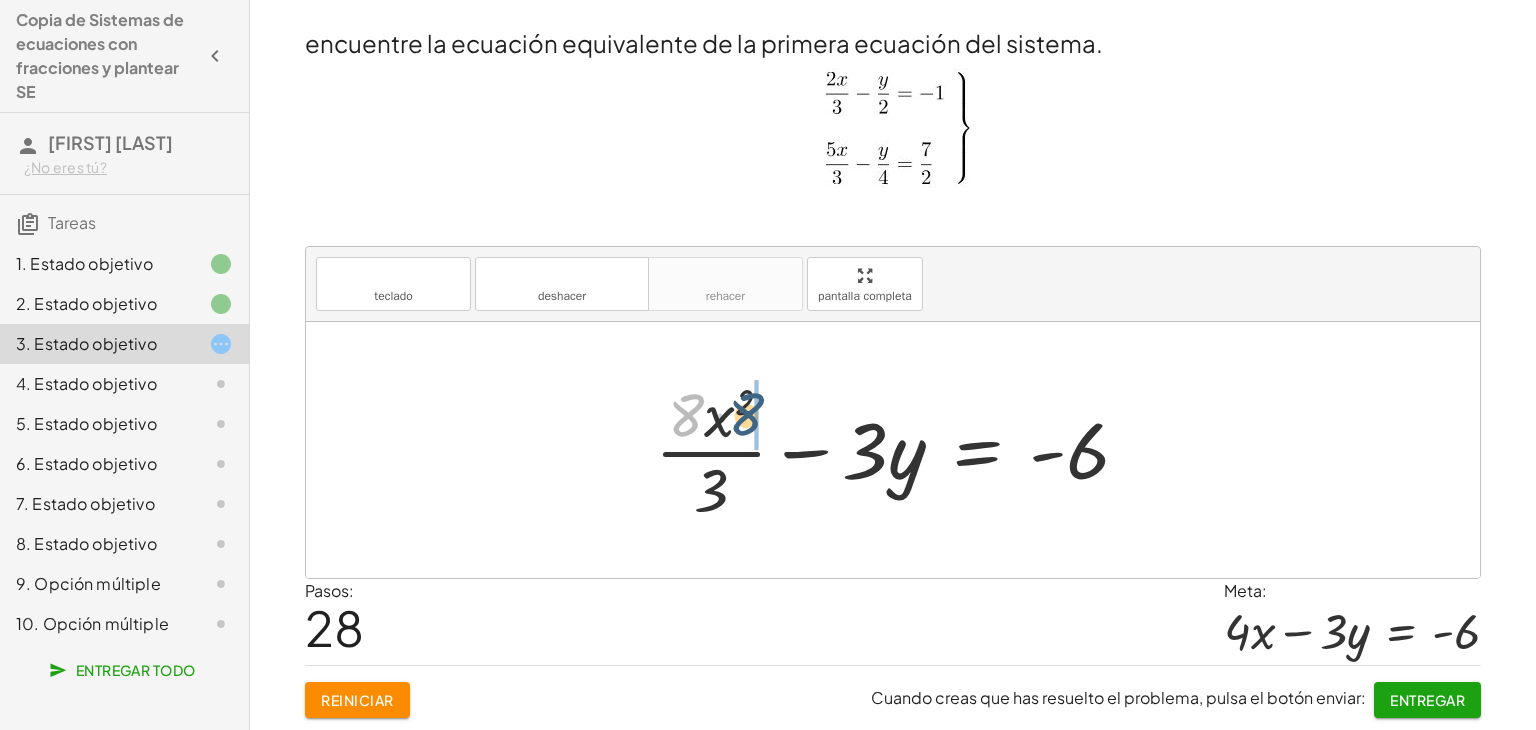 drag, startPoint x: 680, startPoint y: 410, endPoint x: 741, endPoint y: 409, distance: 61.008198 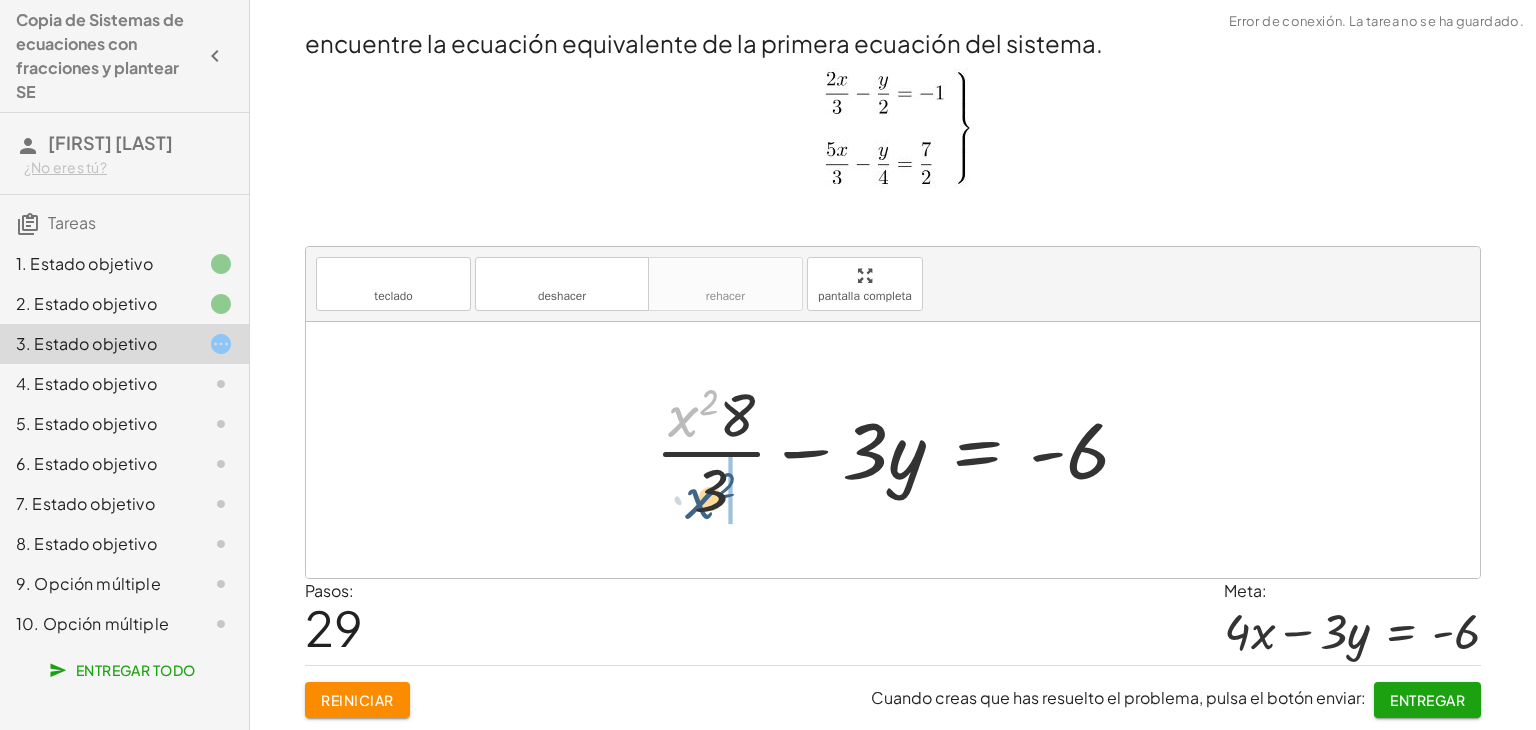 drag, startPoint x: 688, startPoint y: 452, endPoint x: 704, endPoint y: 512, distance: 62.0967 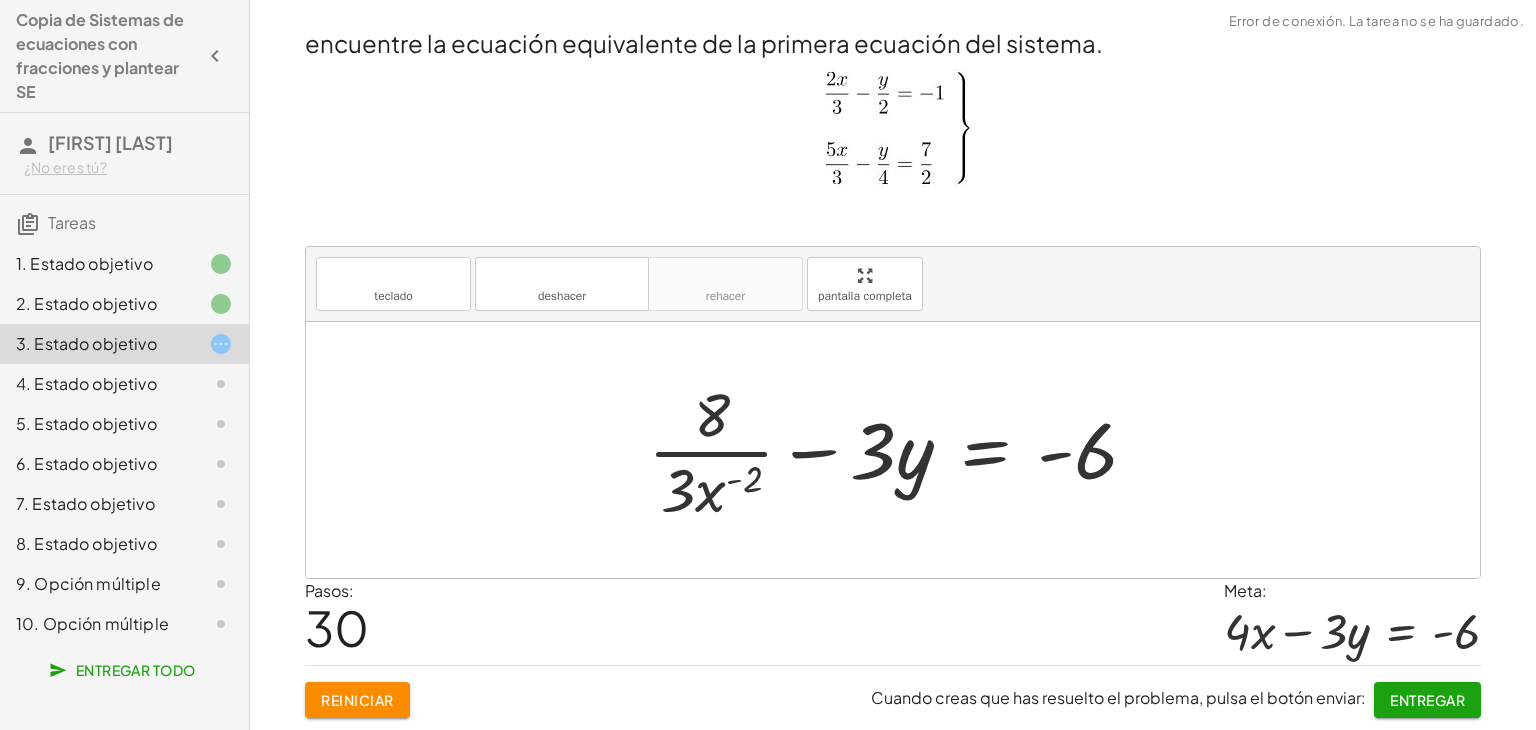 click at bounding box center [900, 450] 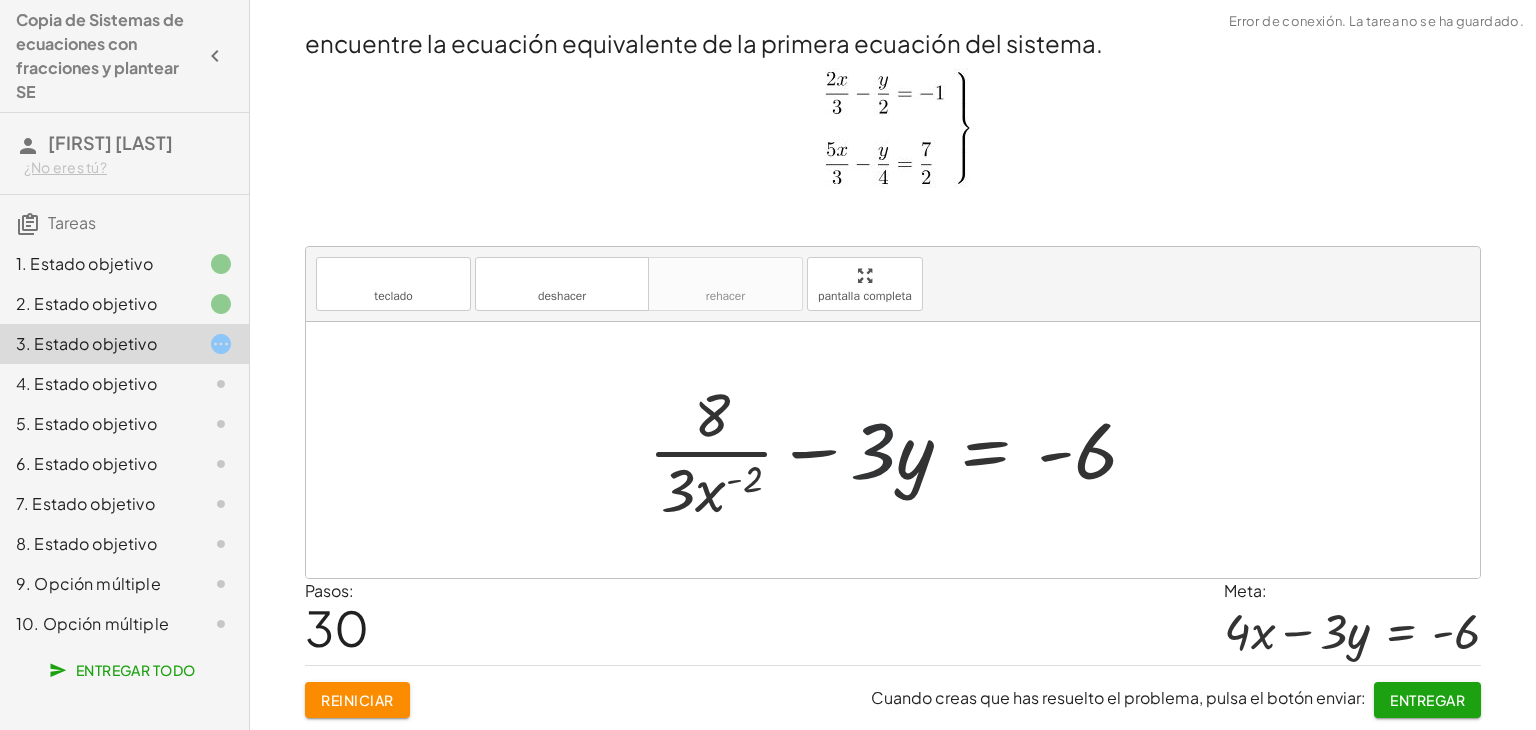 click at bounding box center (900, 450) 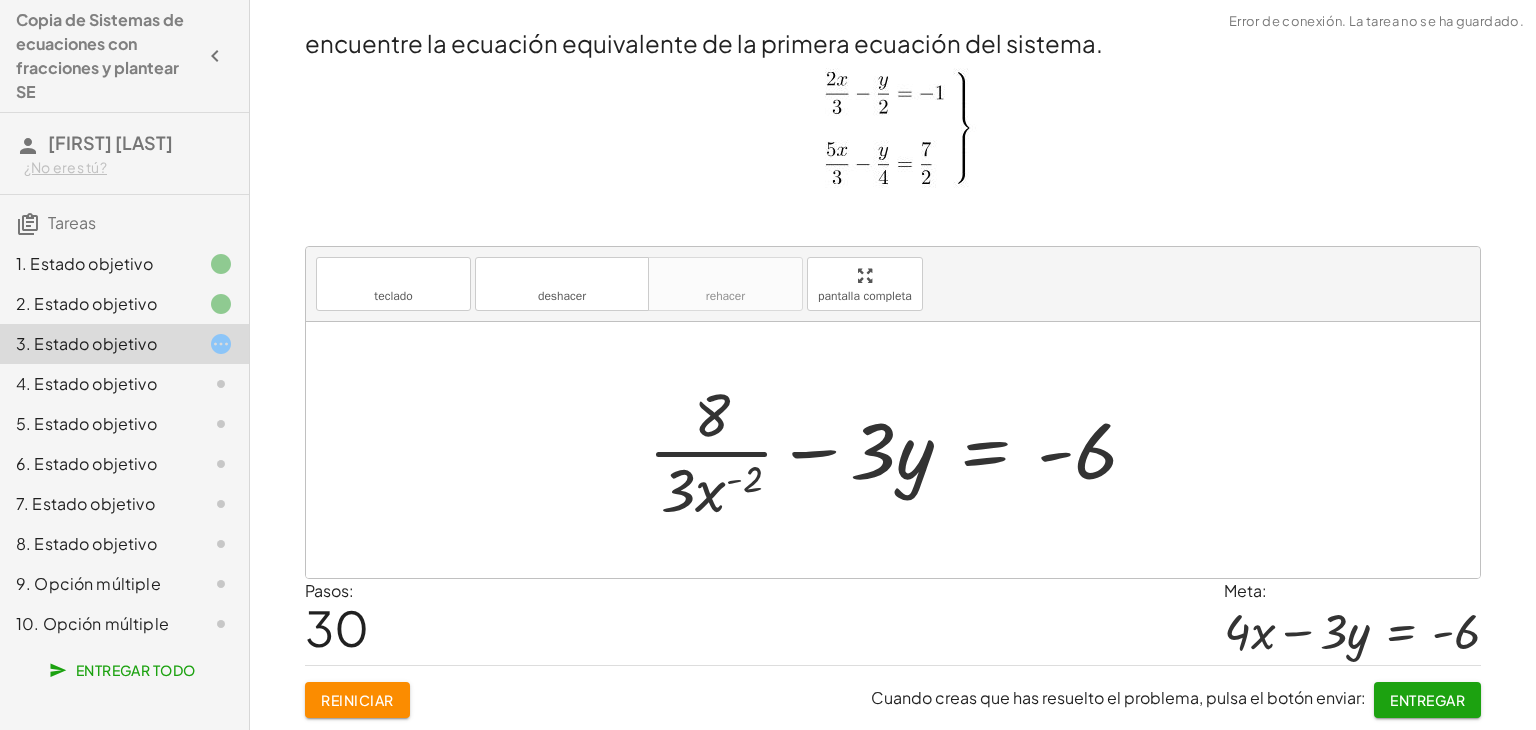 click at bounding box center (900, 450) 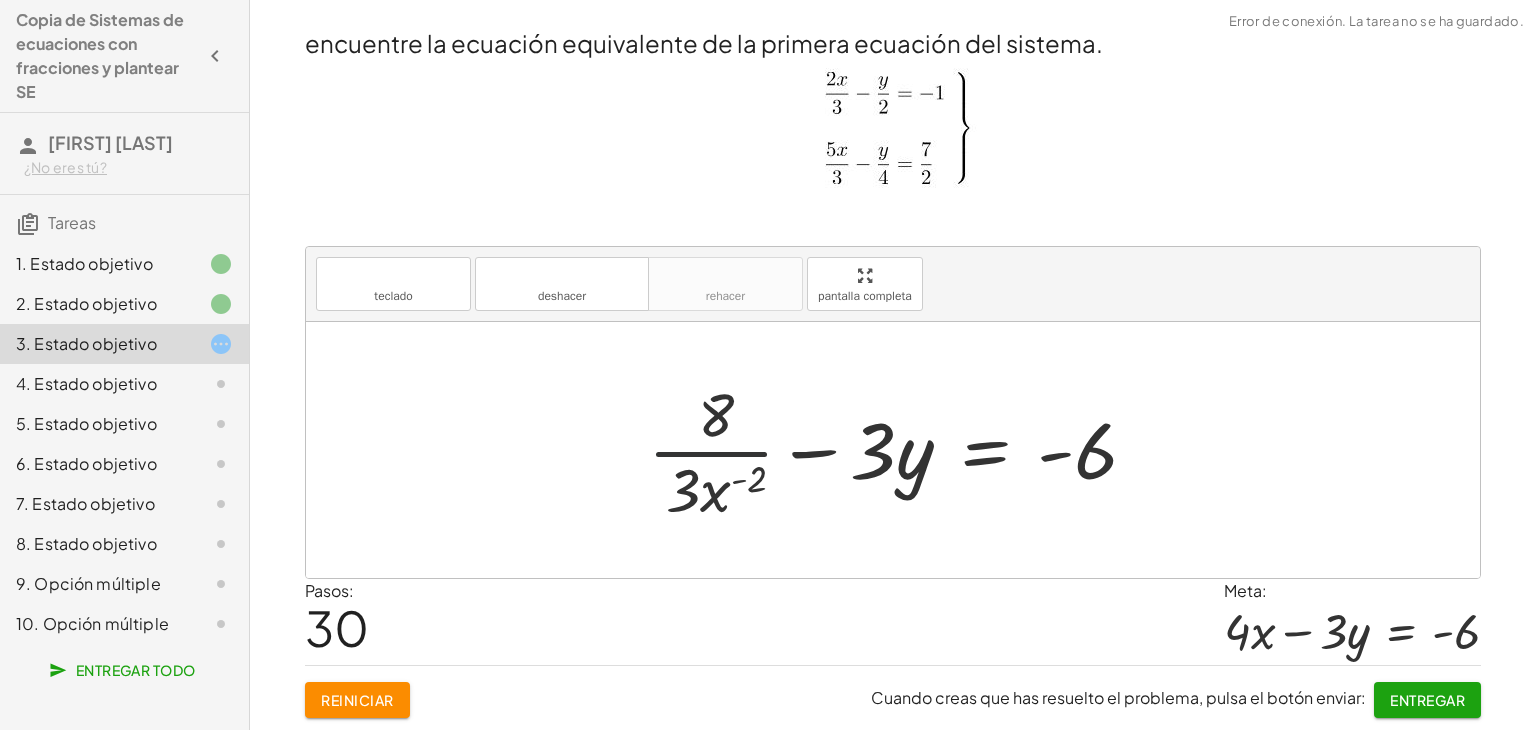 click at bounding box center [900, 450] 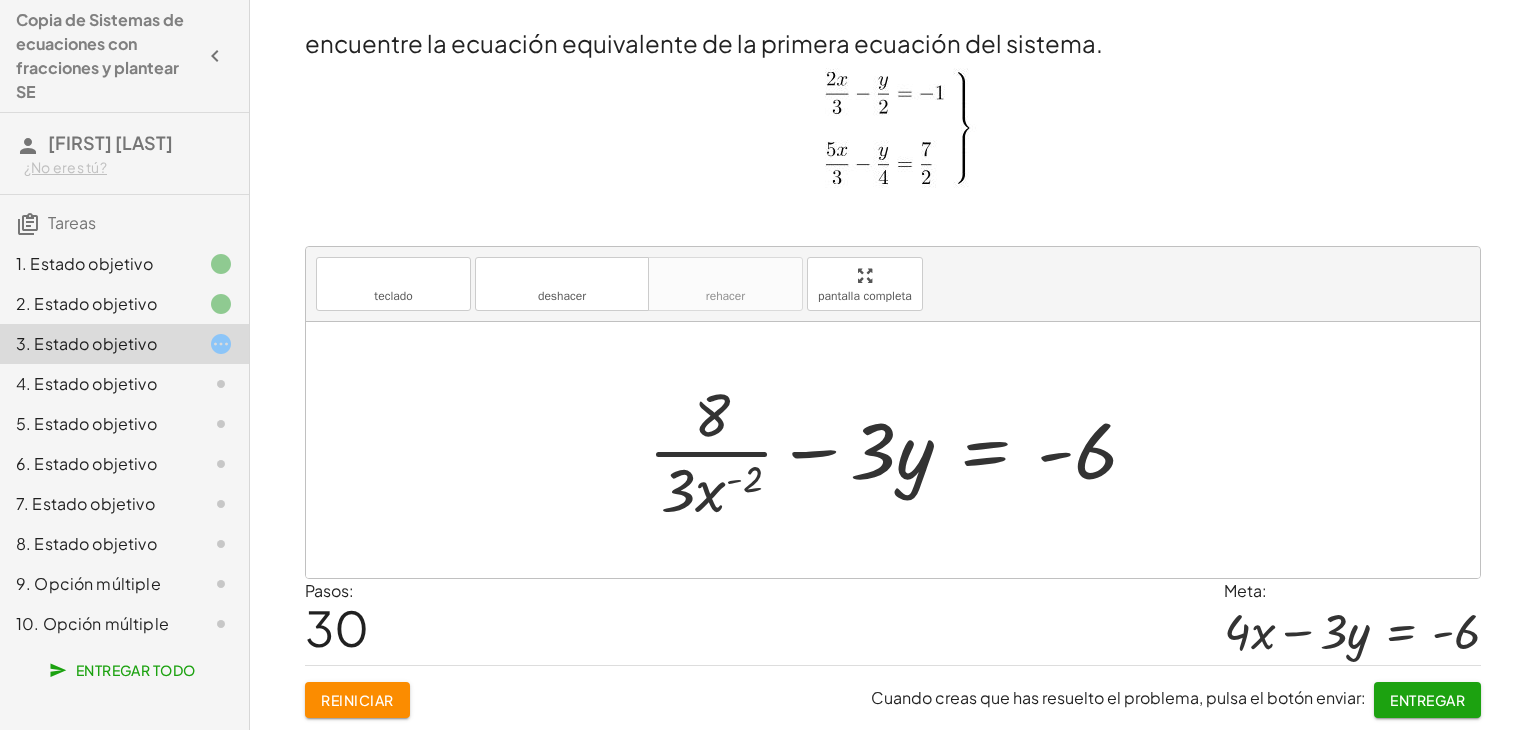 click at bounding box center [900, 450] 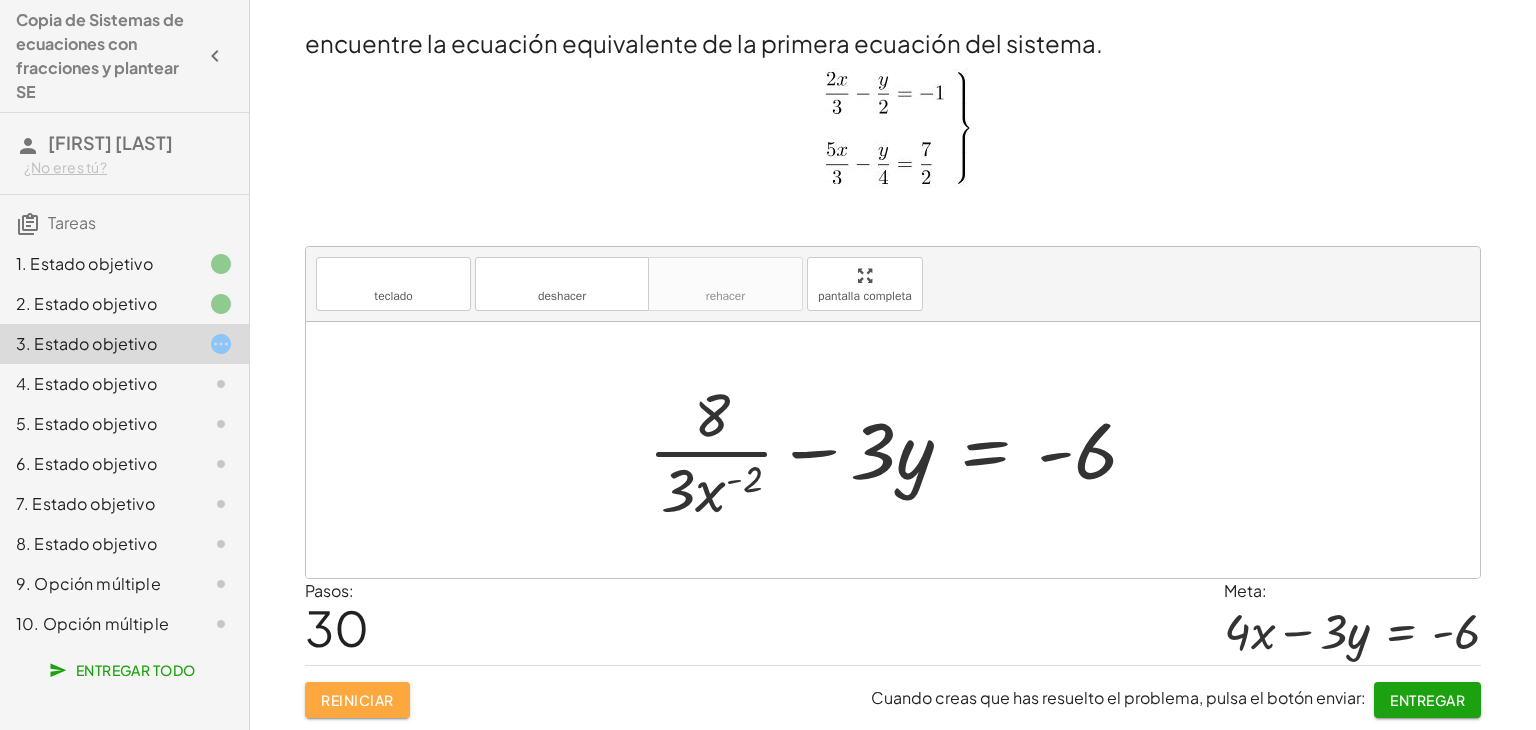 click on "Reiniciar" at bounding box center [357, 700] 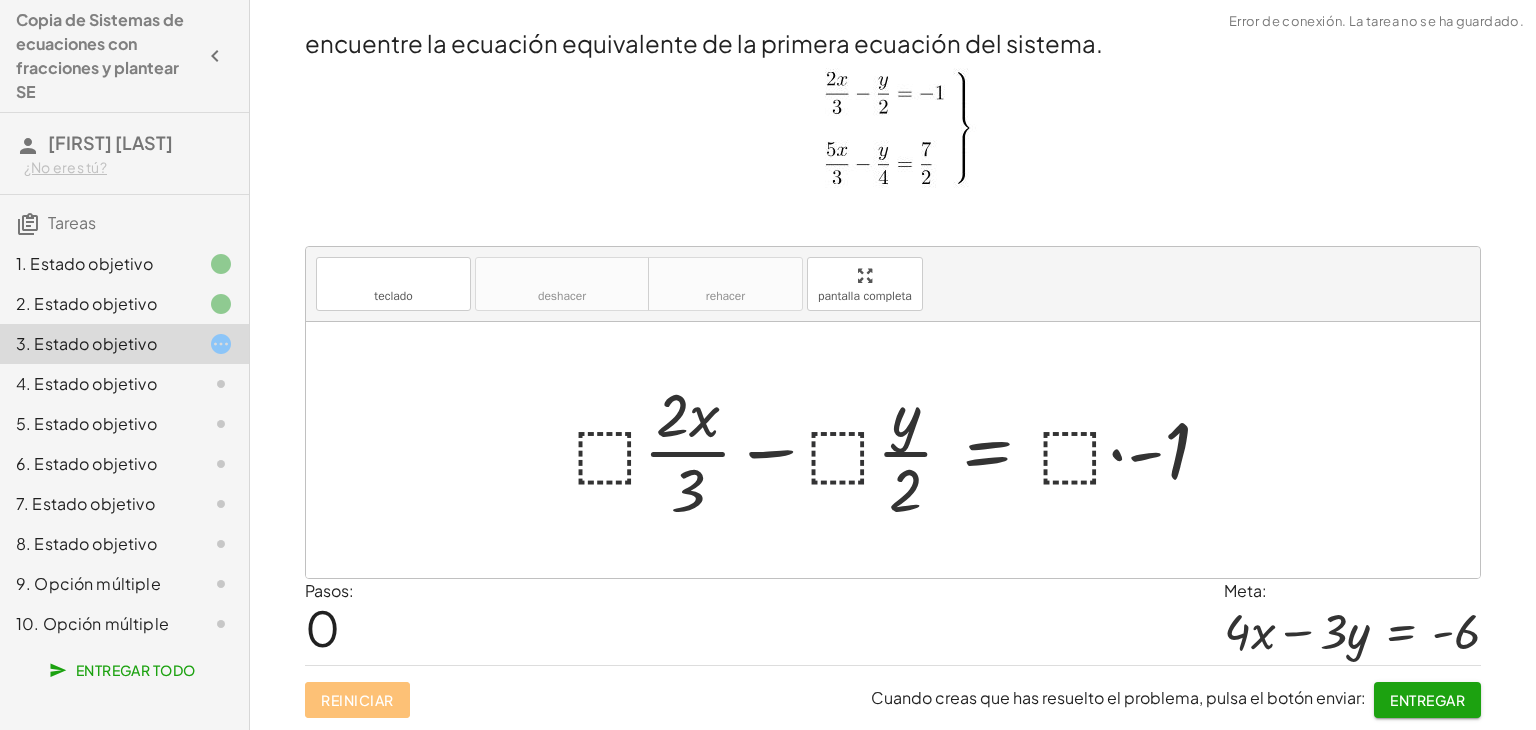 click at bounding box center (900, 450) 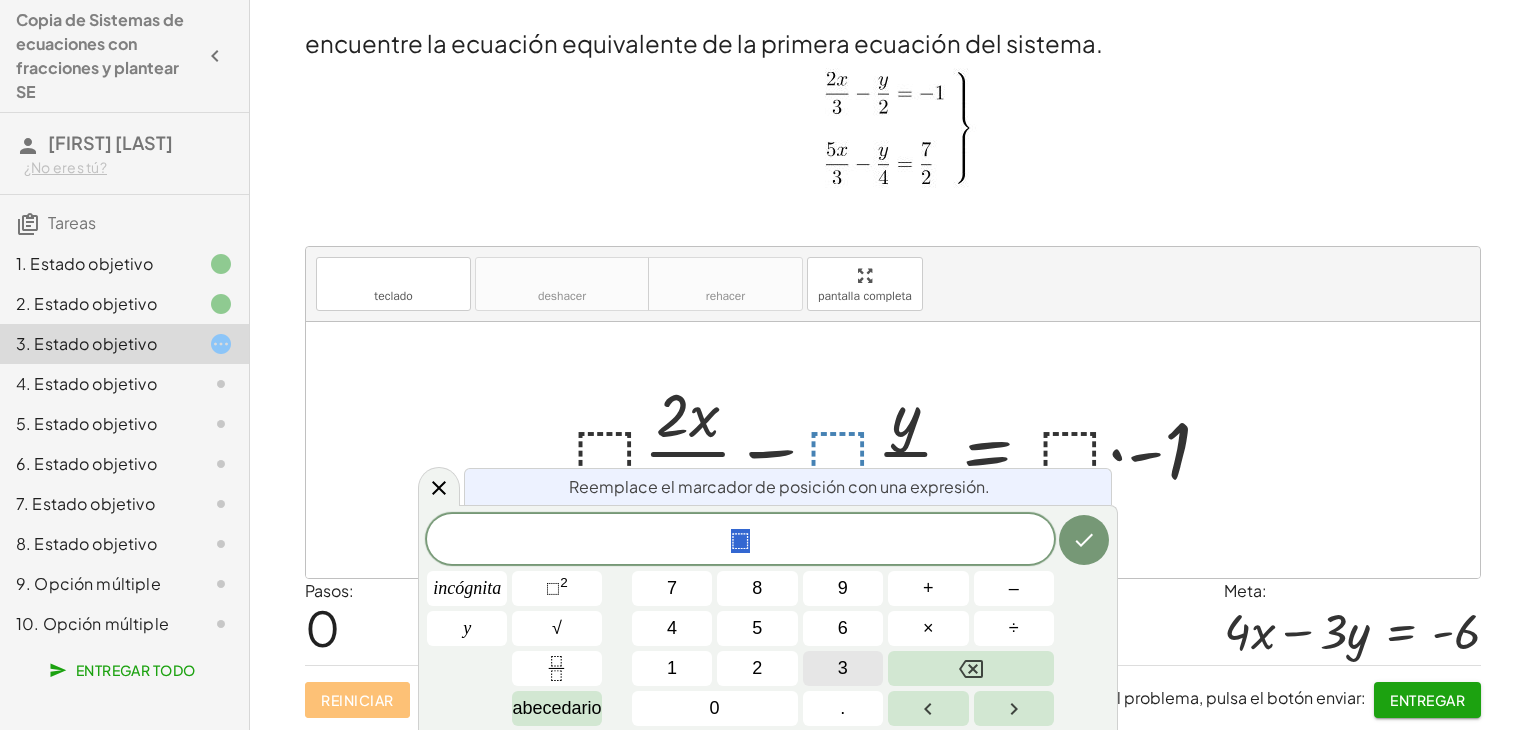 click on "3" at bounding box center [843, 668] 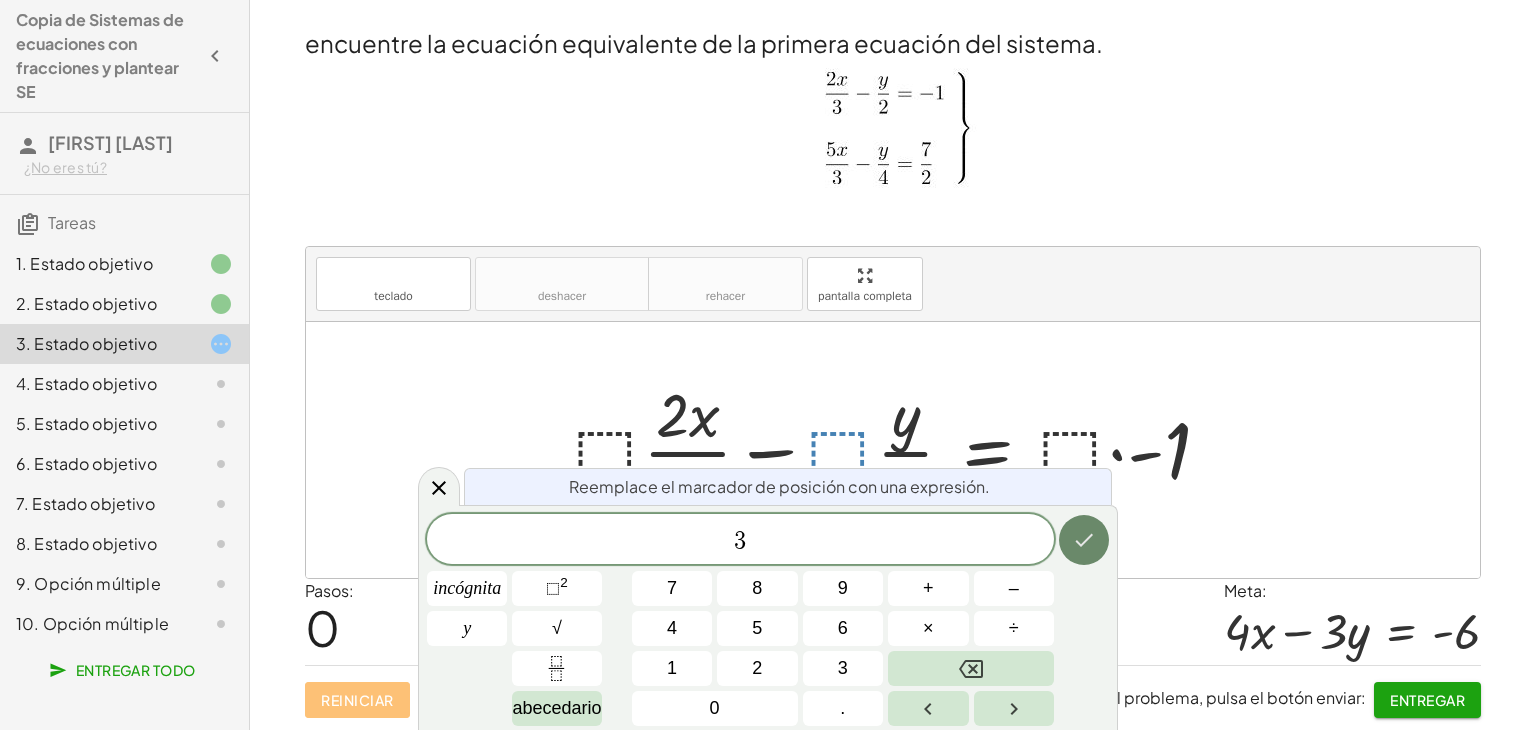 click 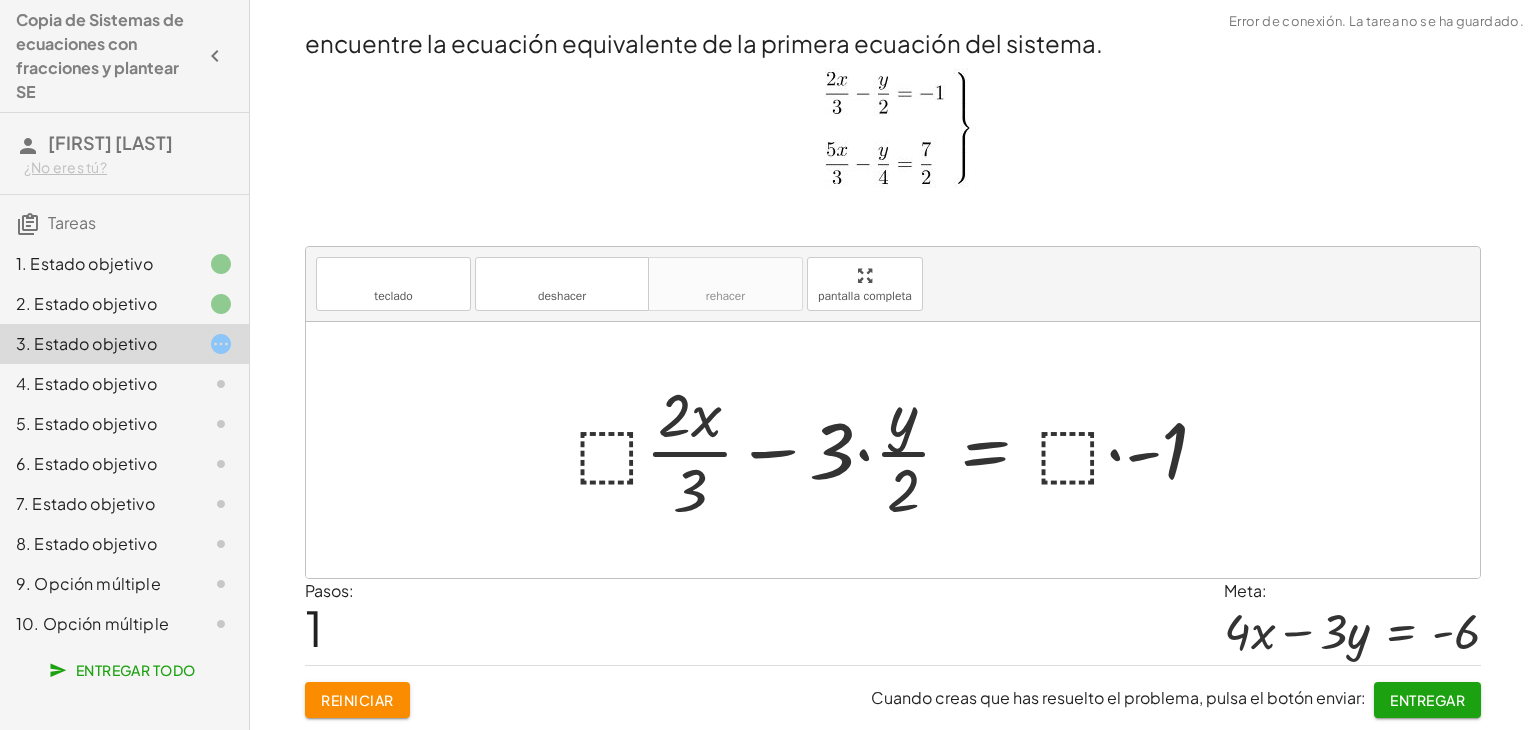 click at bounding box center [900, 450] 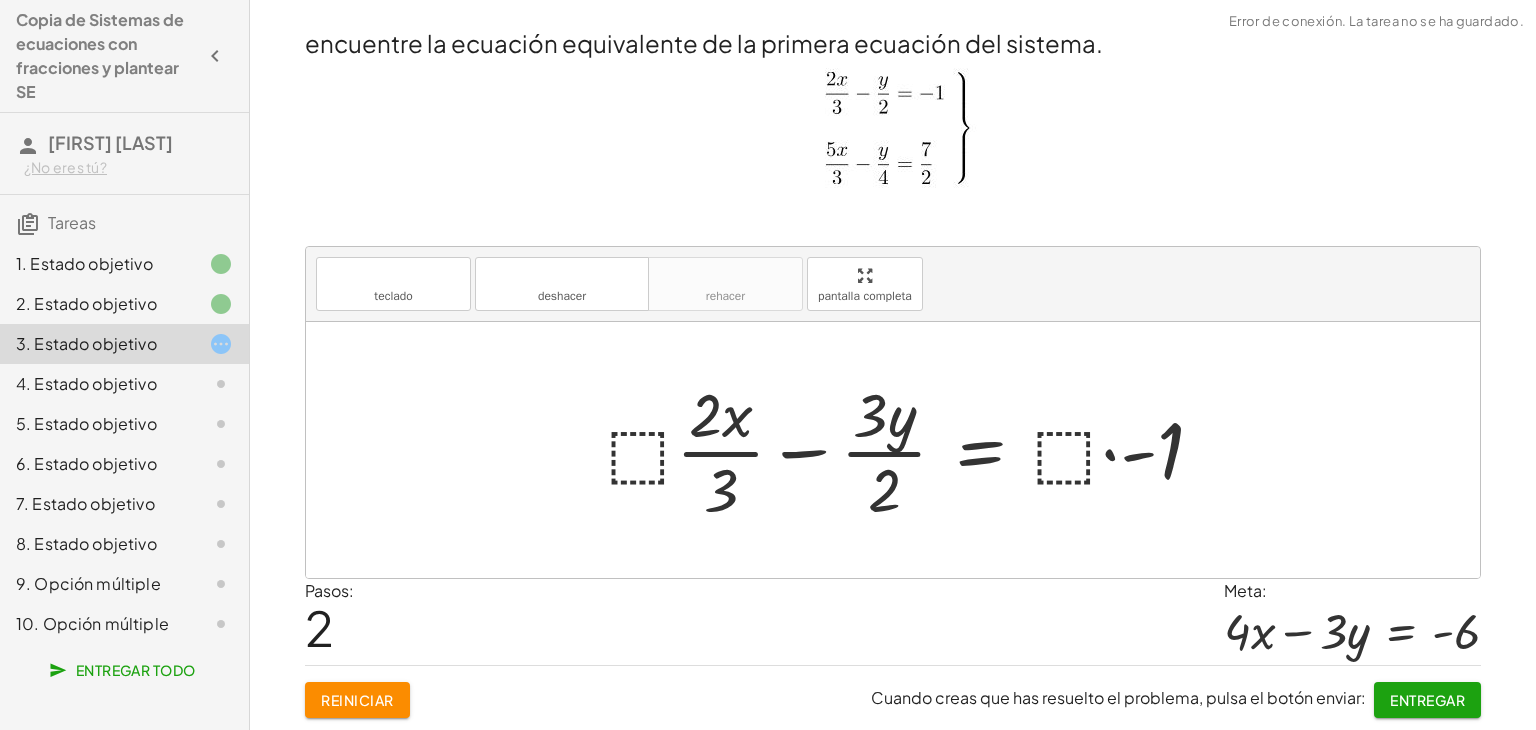 click at bounding box center (913, 450) 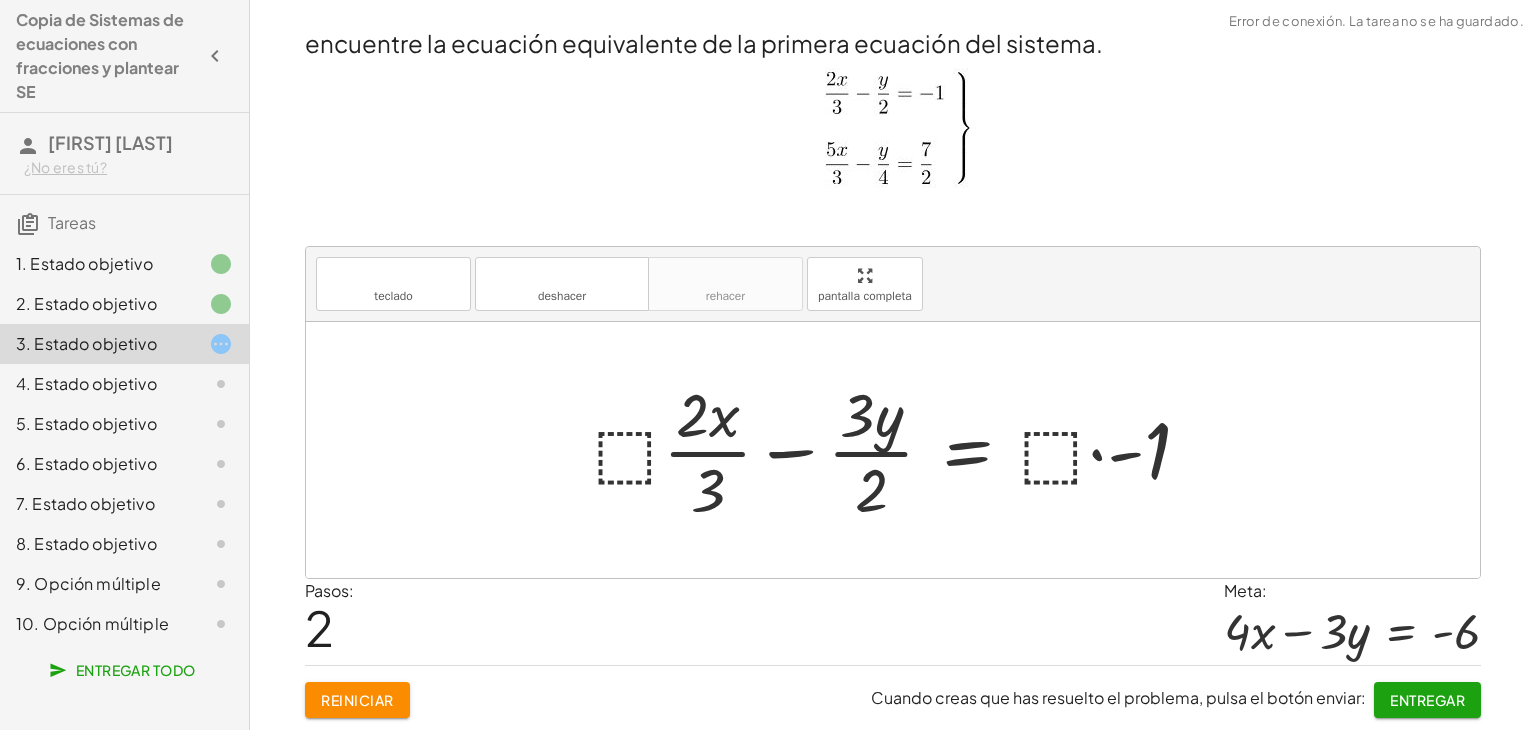 click at bounding box center [900, 450] 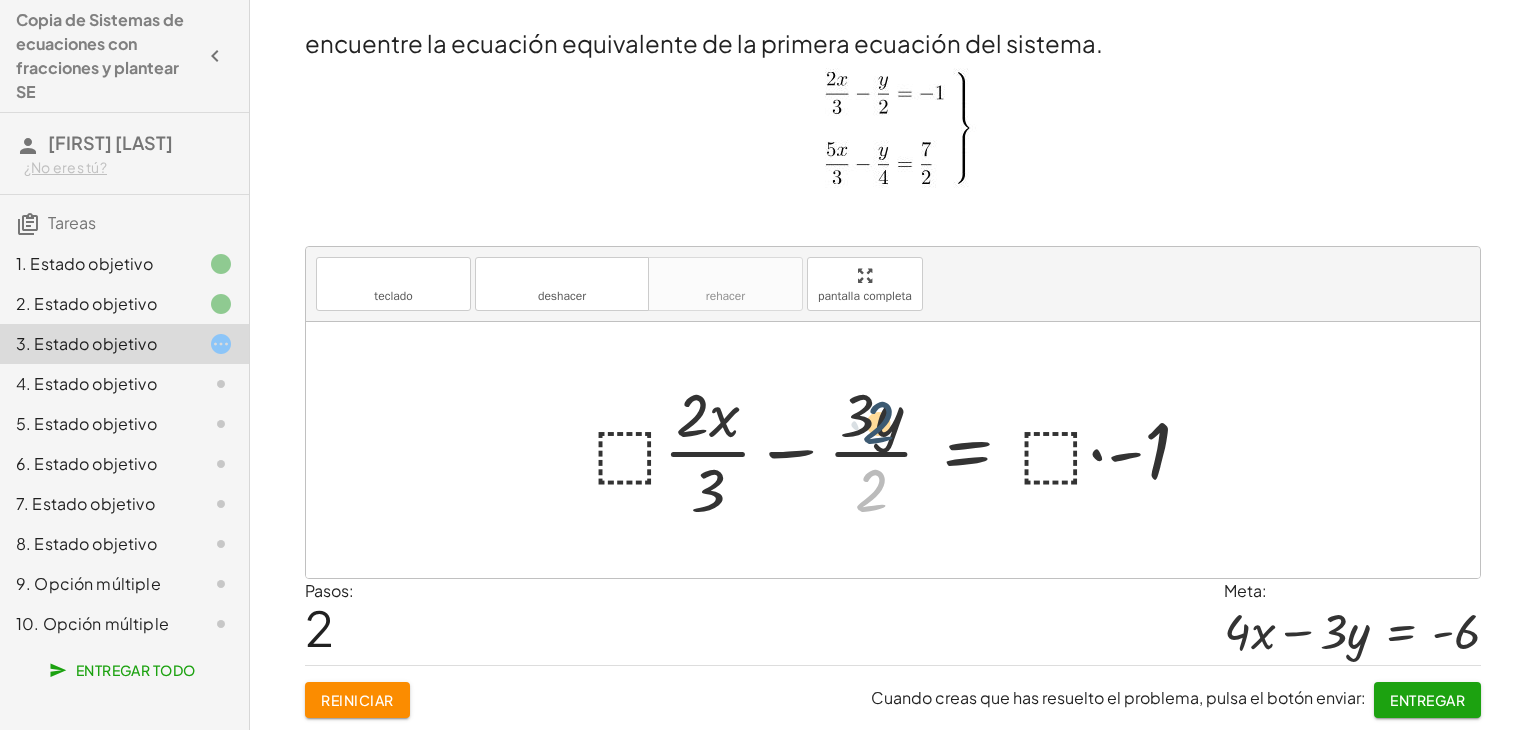 drag, startPoint x: 869, startPoint y: 485, endPoint x: 876, endPoint y: 412, distance: 73.33485 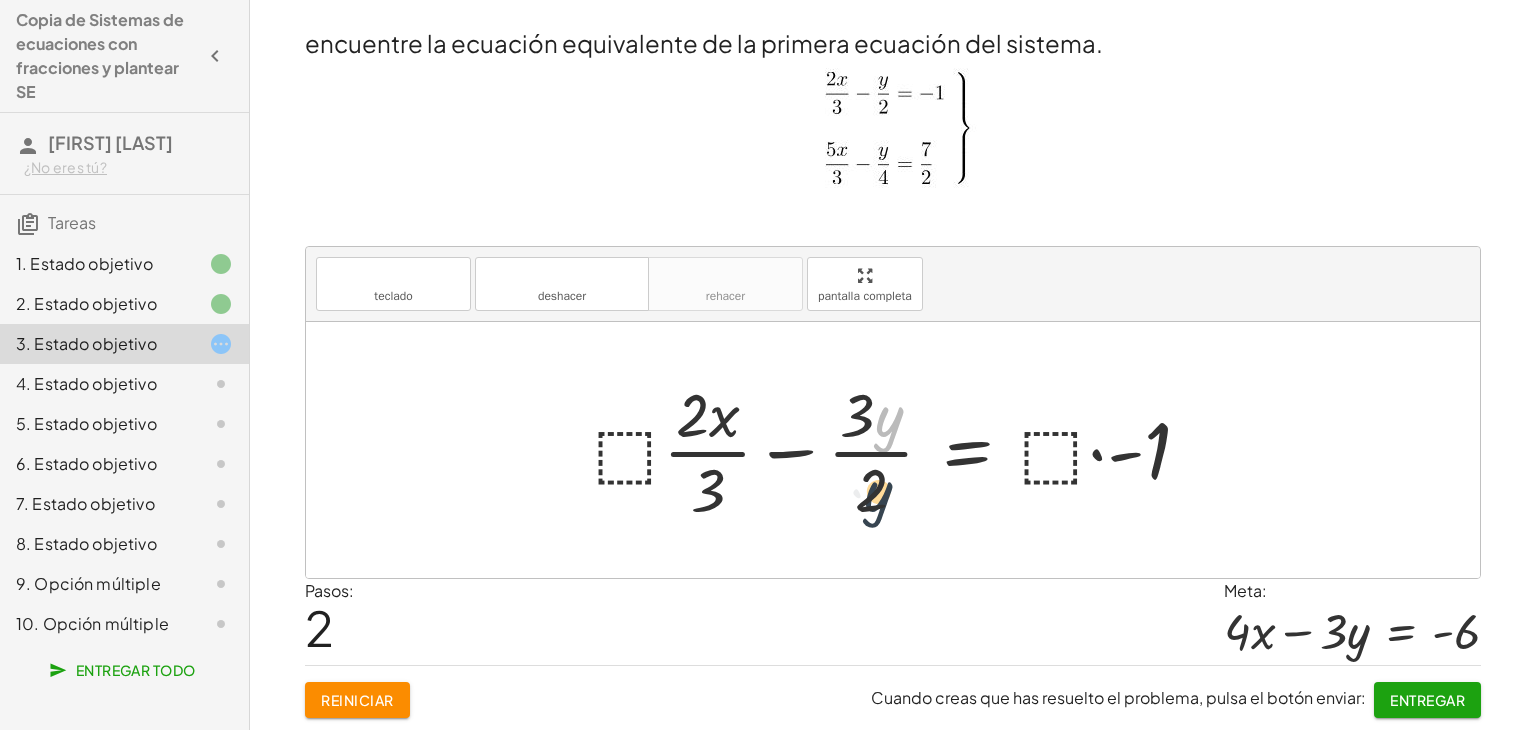 drag, startPoint x: 888, startPoint y: 452, endPoint x: 876, endPoint y: 505, distance: 54.34151 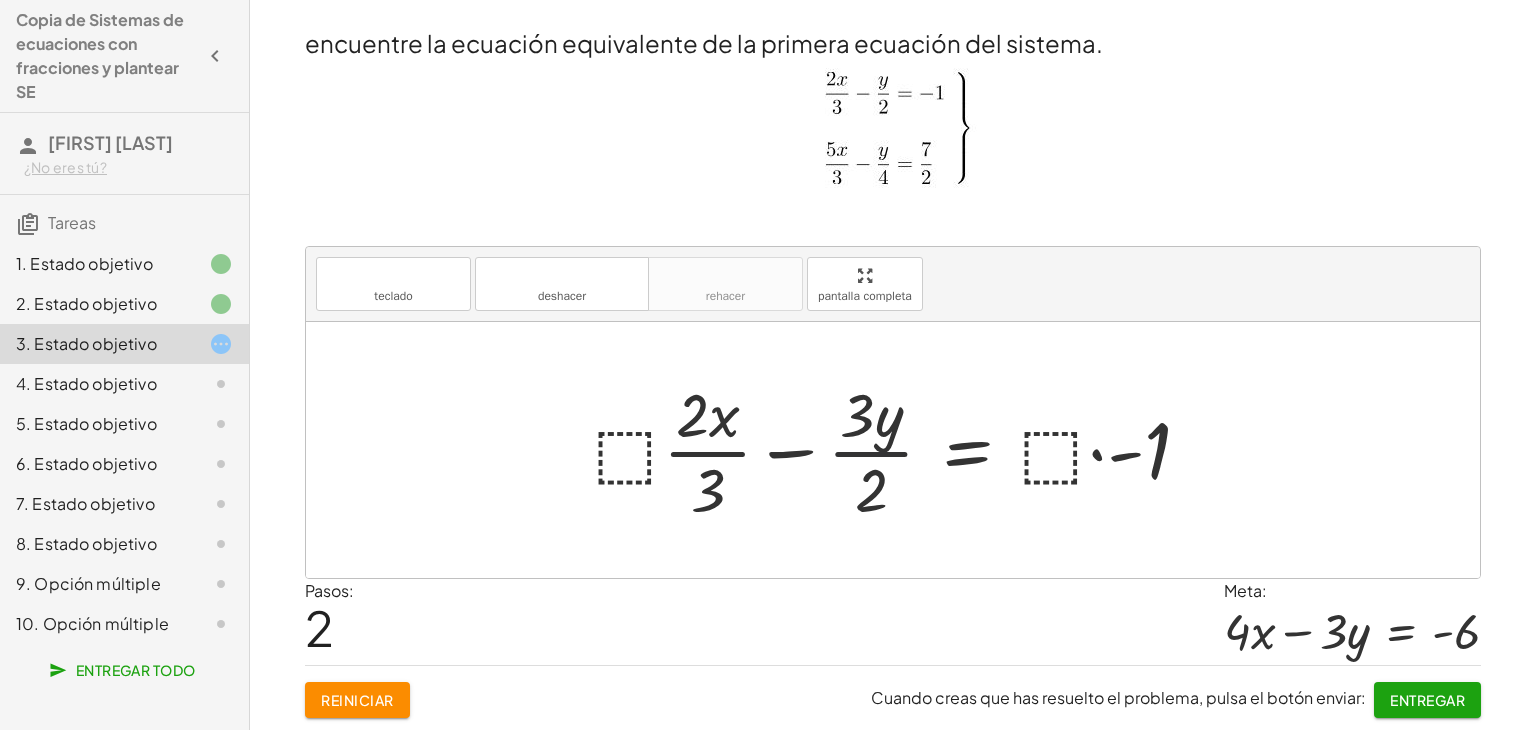 click at bounding box center (900, 450) 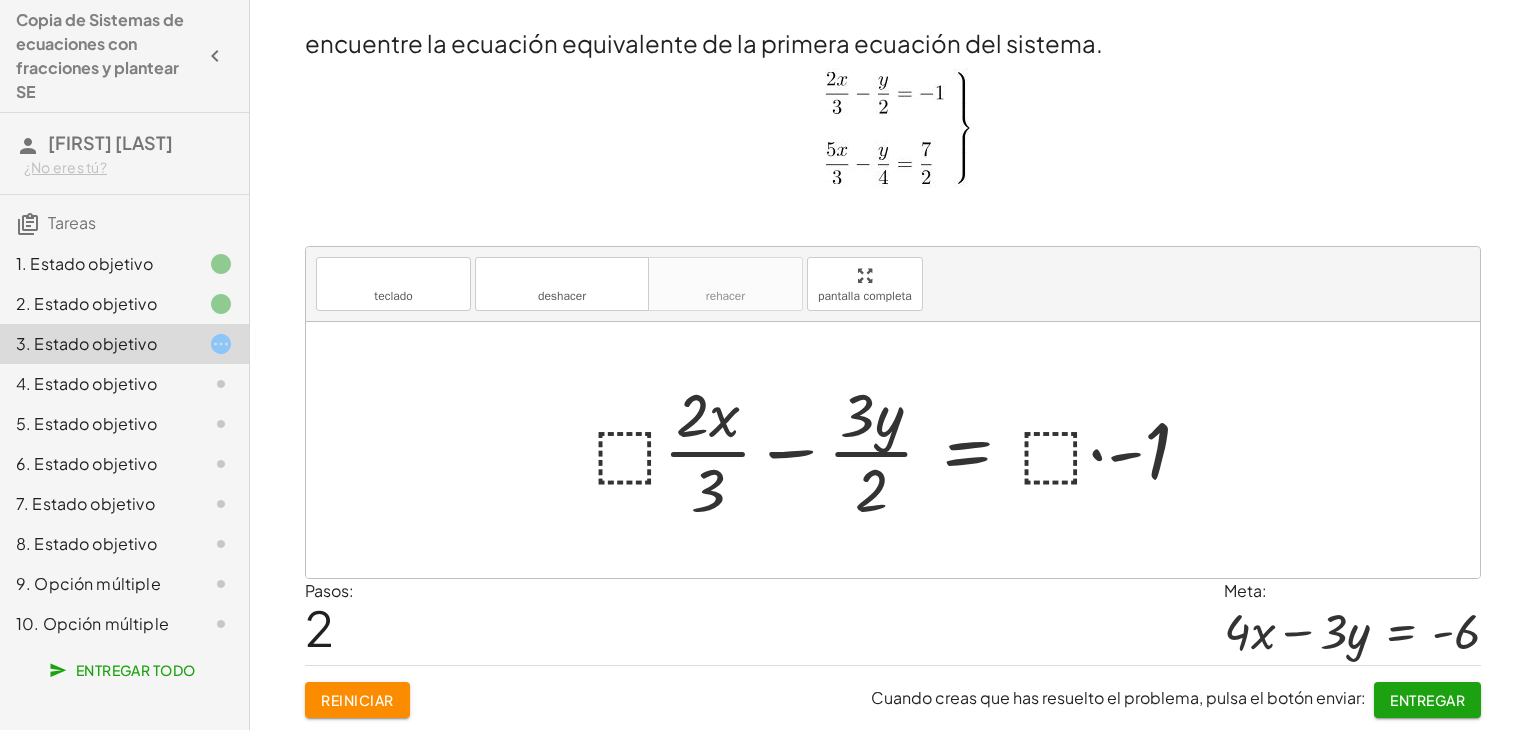 click at bounding box center [900, 450] 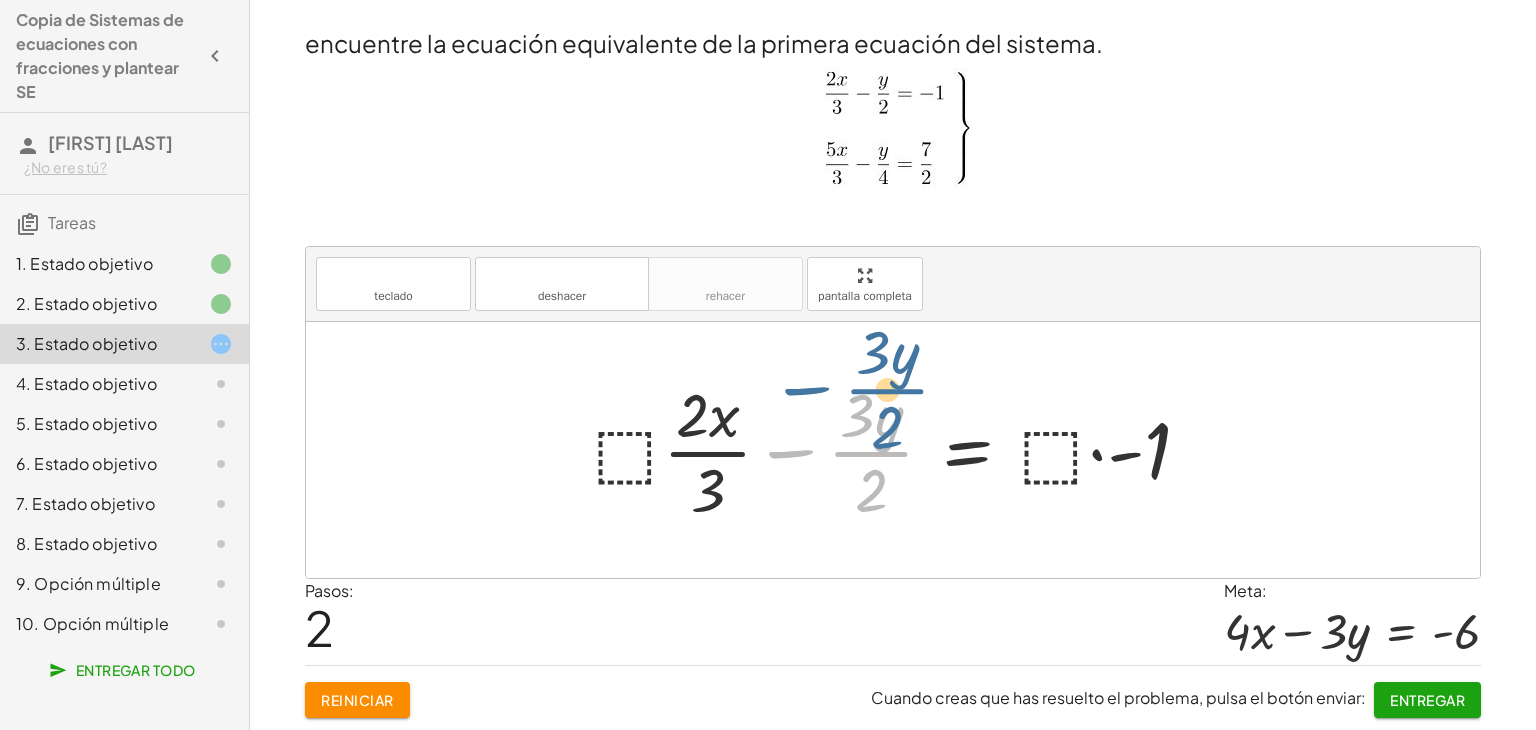 drag, startPoint x: 843, startPoint y: 456, endPoint x: 864, endPoint y: 397, distance: 62.625874 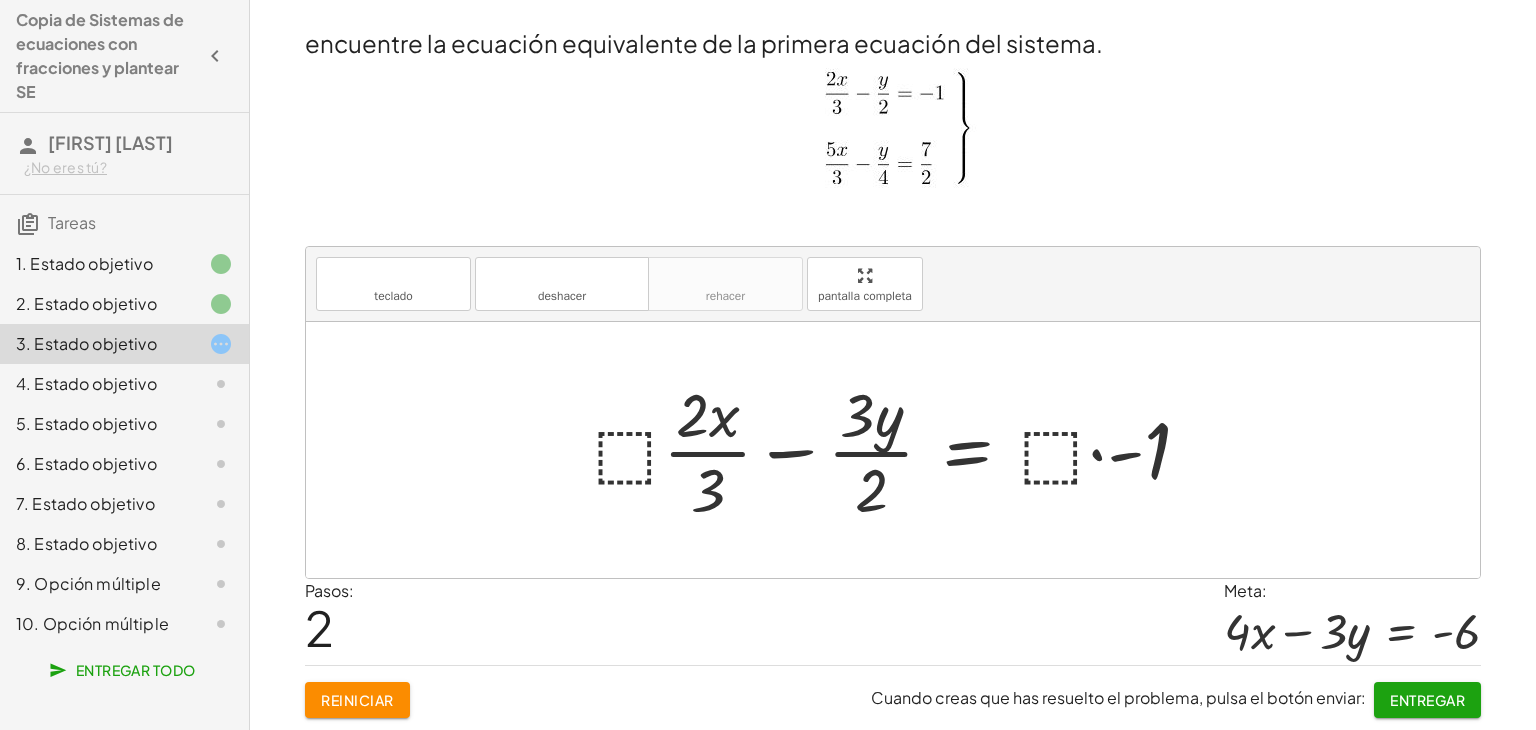 click at bounding box center [900, 450] 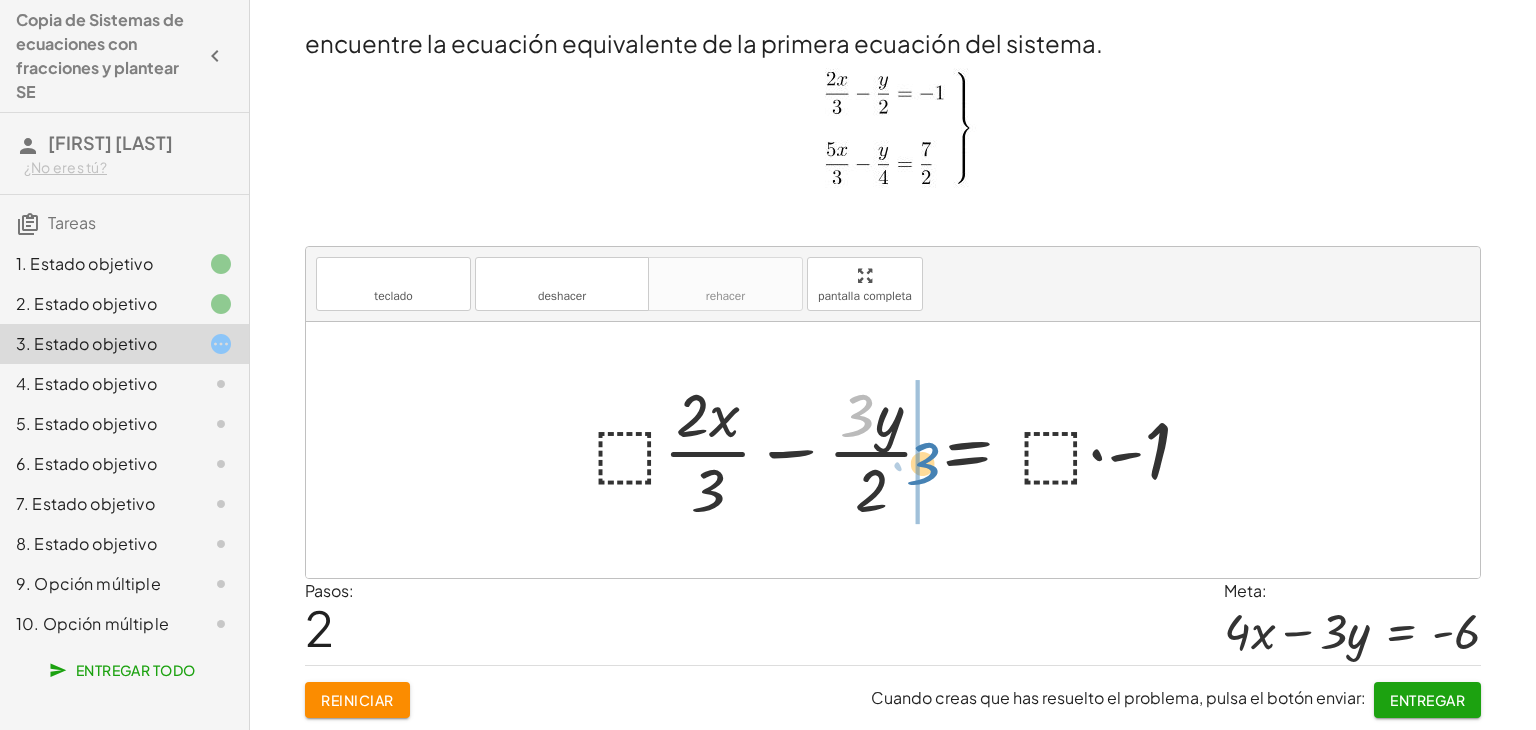 drag, startPoint x: 849, startPoint y: 414, endPoint x: 914, endPoint y: 461, distance: 80.21222 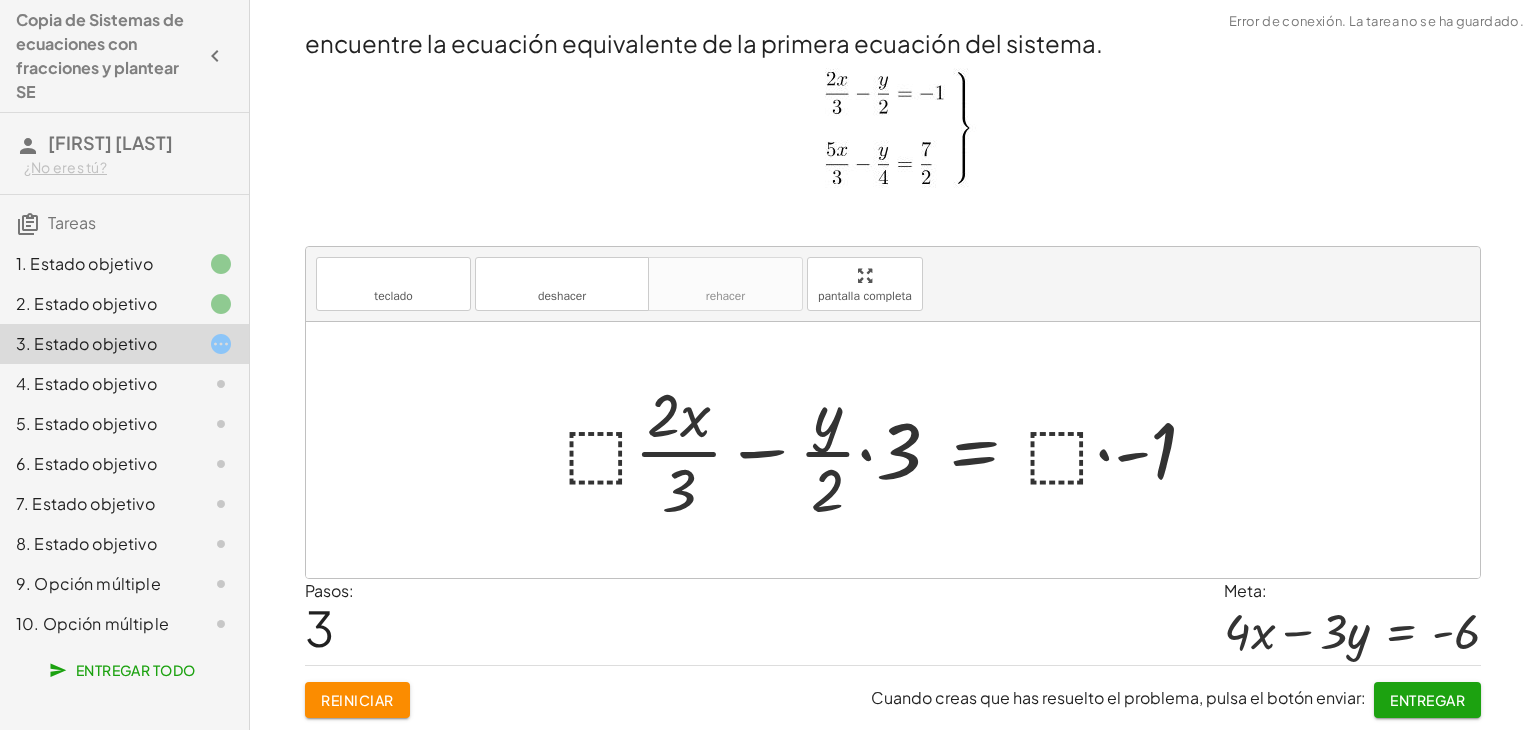 click at bounding box center [889, 450] 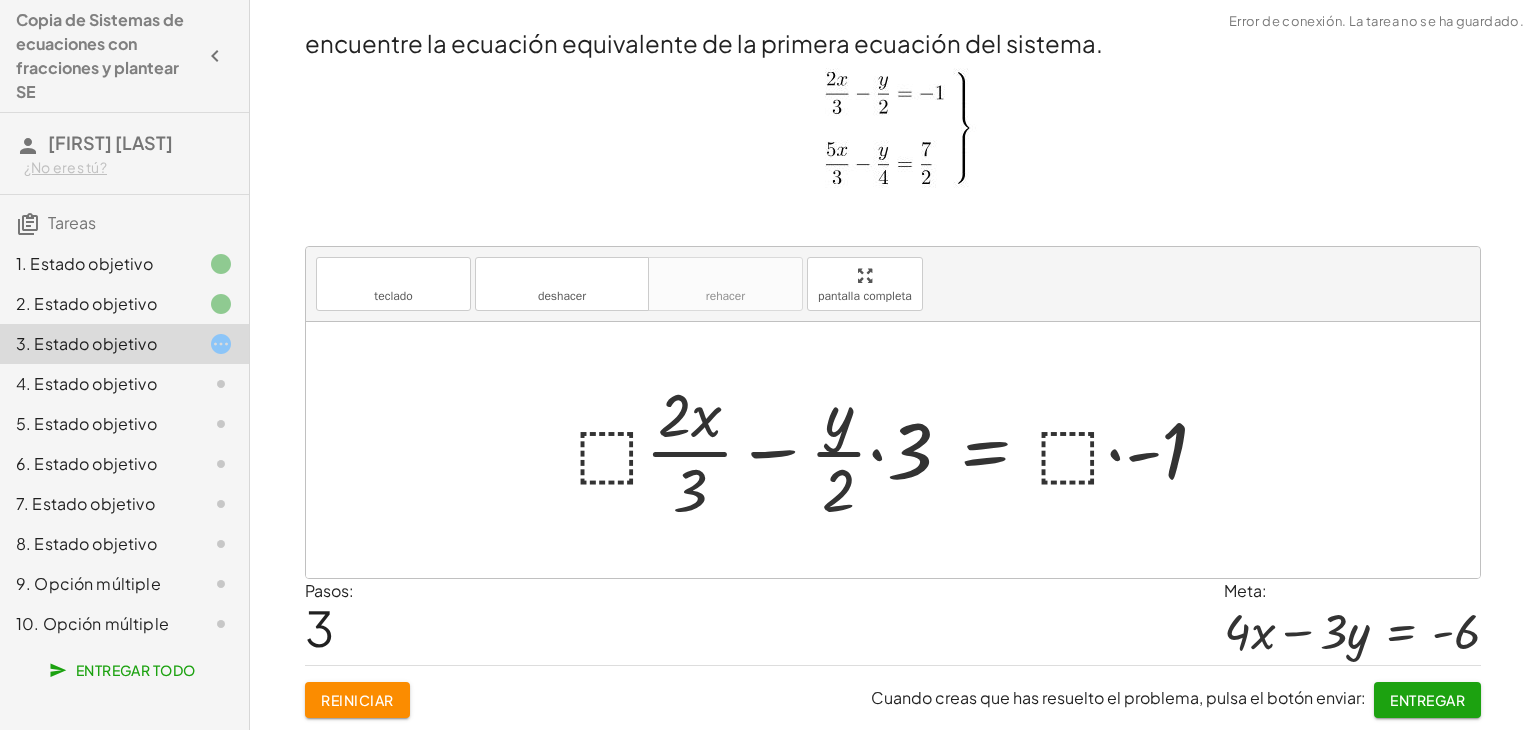 click at bounding box center (900, 450) 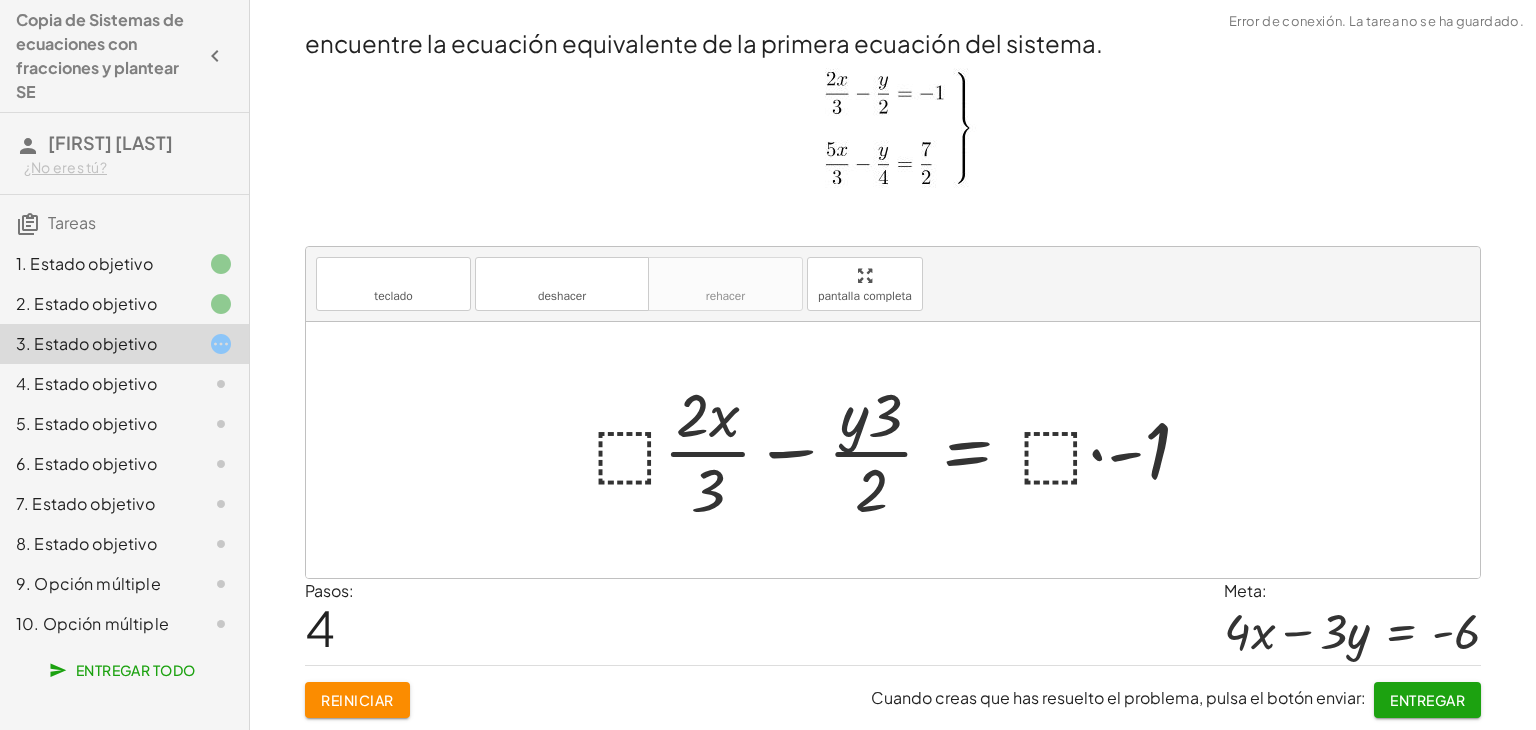 click at bounding box center [900, 450] 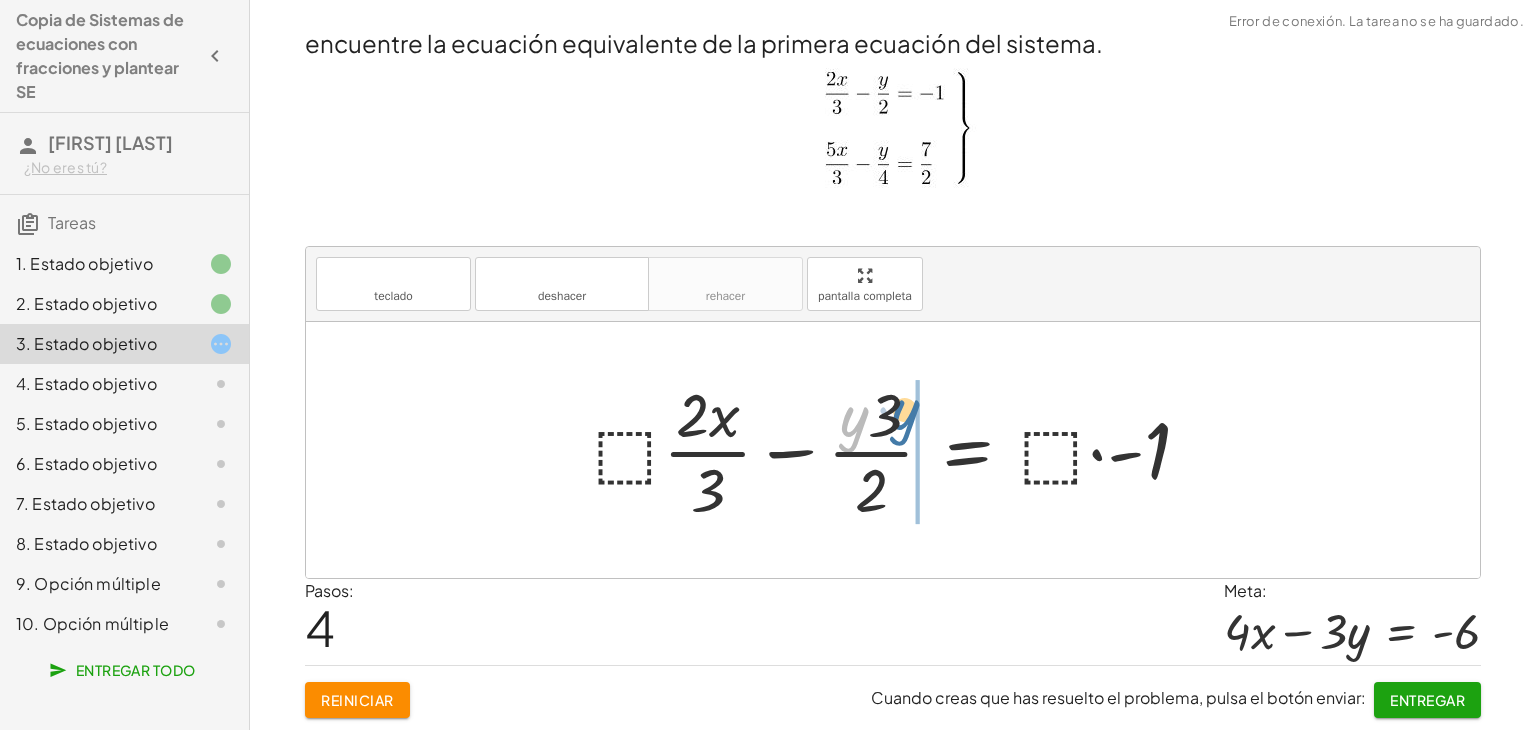 drag, startPoint x: 854, startPoint y: 427, endPoint x: 906, endPoint y: 420, distance: 52.46904 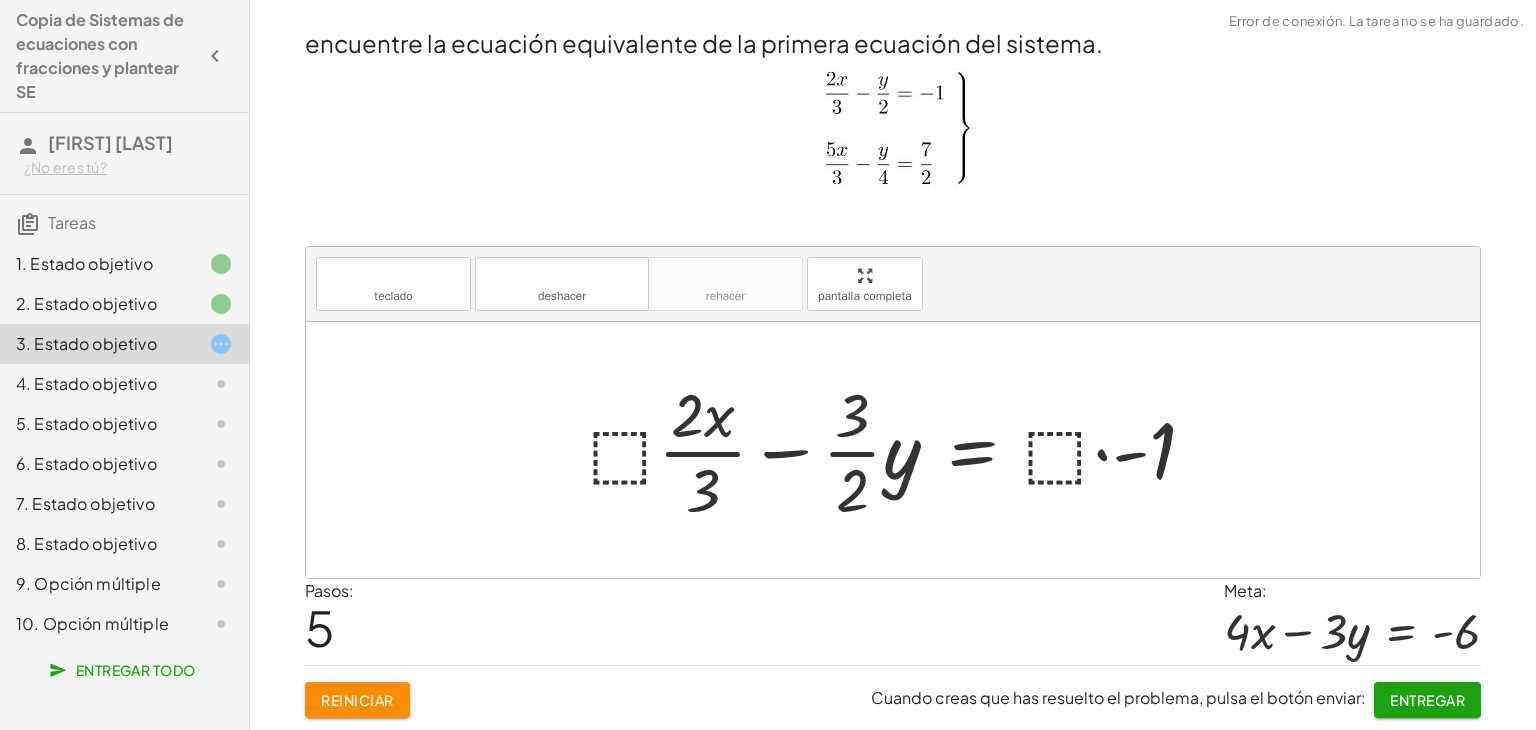 click at bounding box center (900, 450) 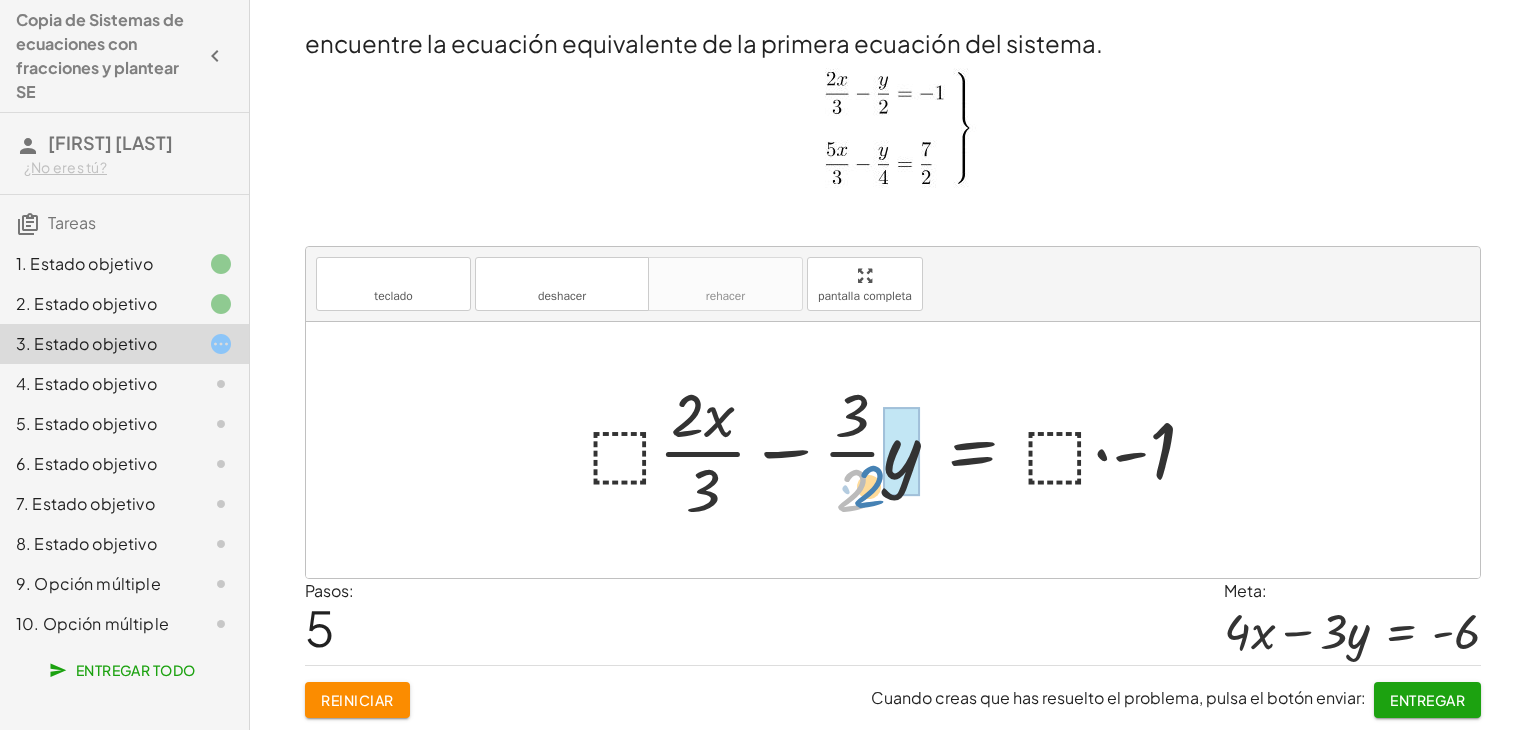 drag, startPoint x: 856, startPoint y: 484, endPoint x: 873, endPoint y: 480, distance: 17.464249 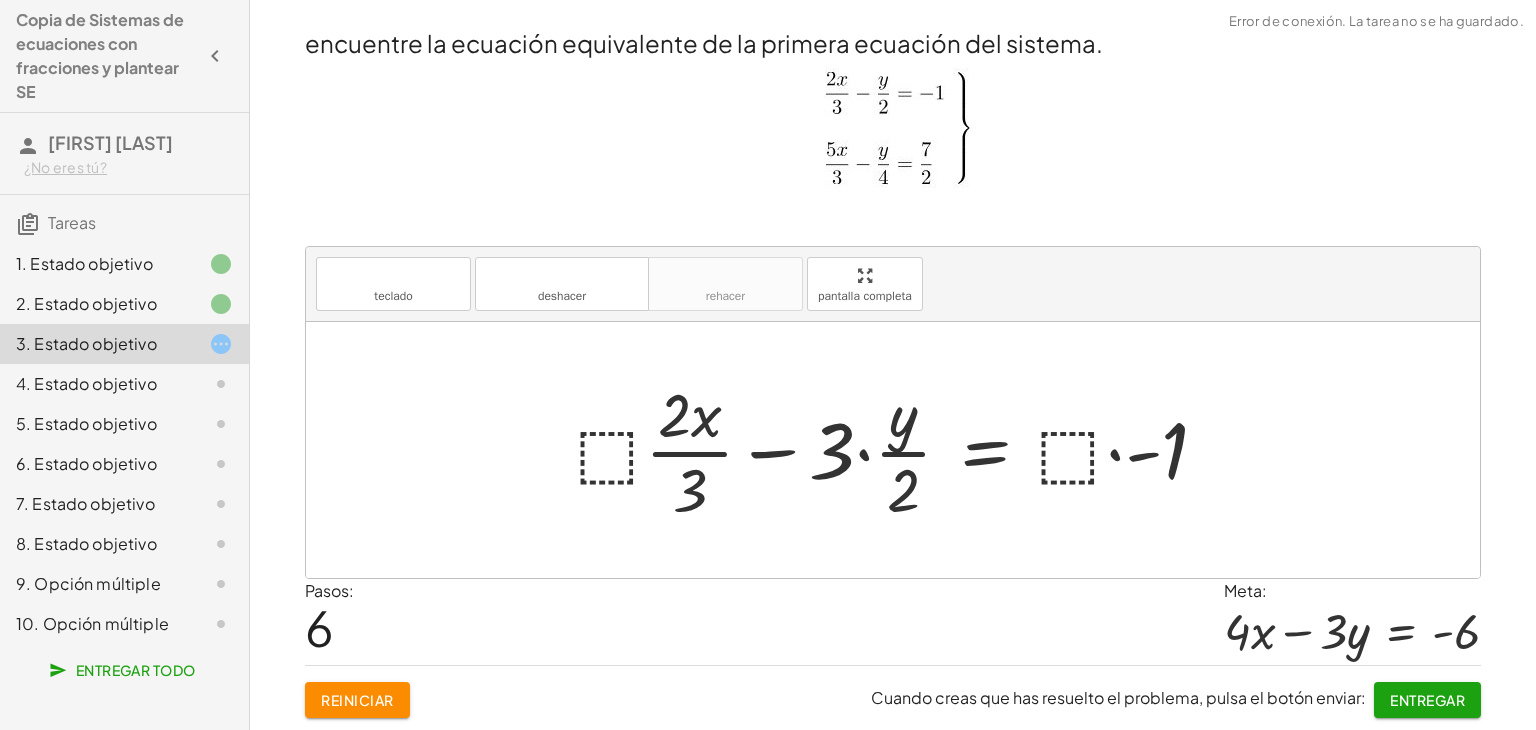 click at bounding box center [900, 450] 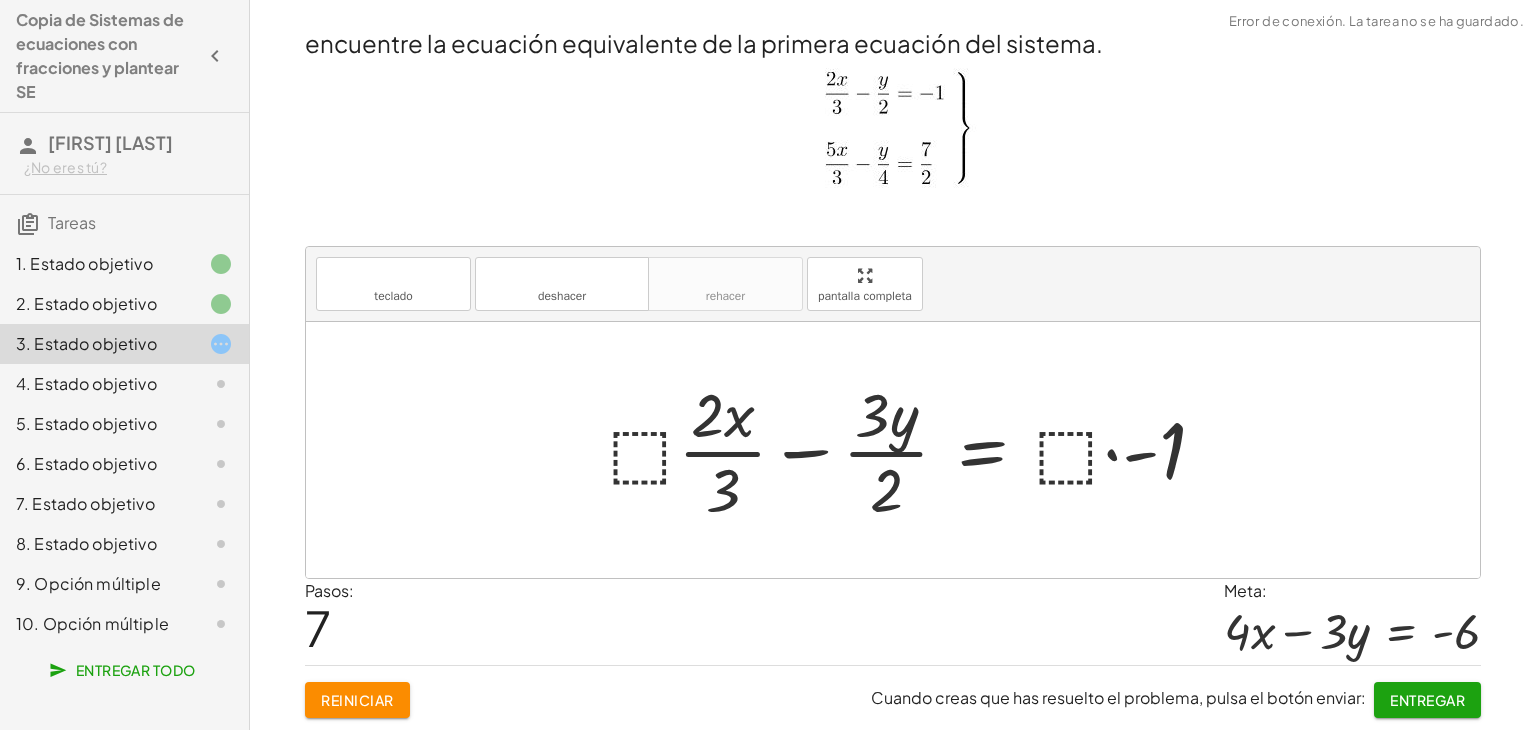 click at bounding box center (915, 450) 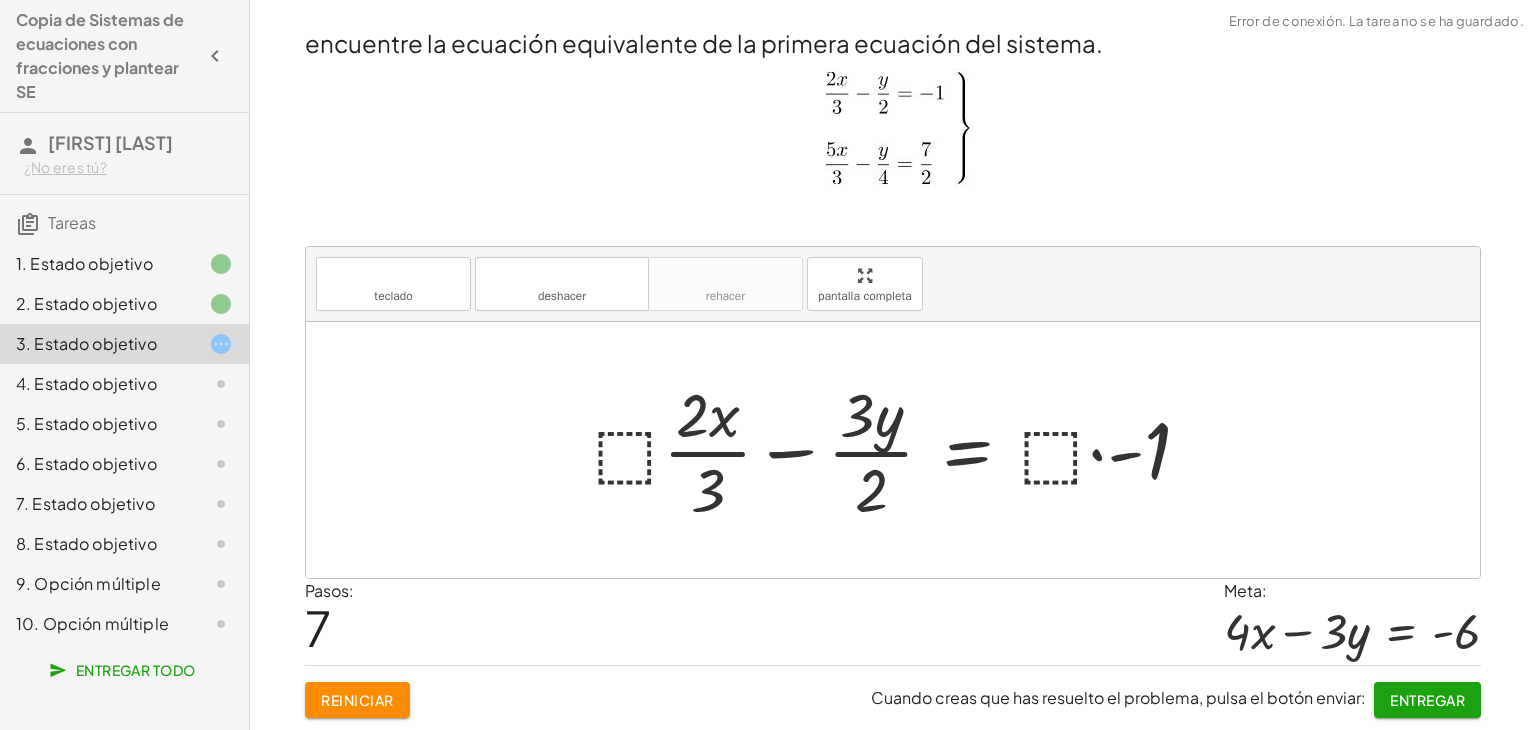 click at bounding box center [900, 450] 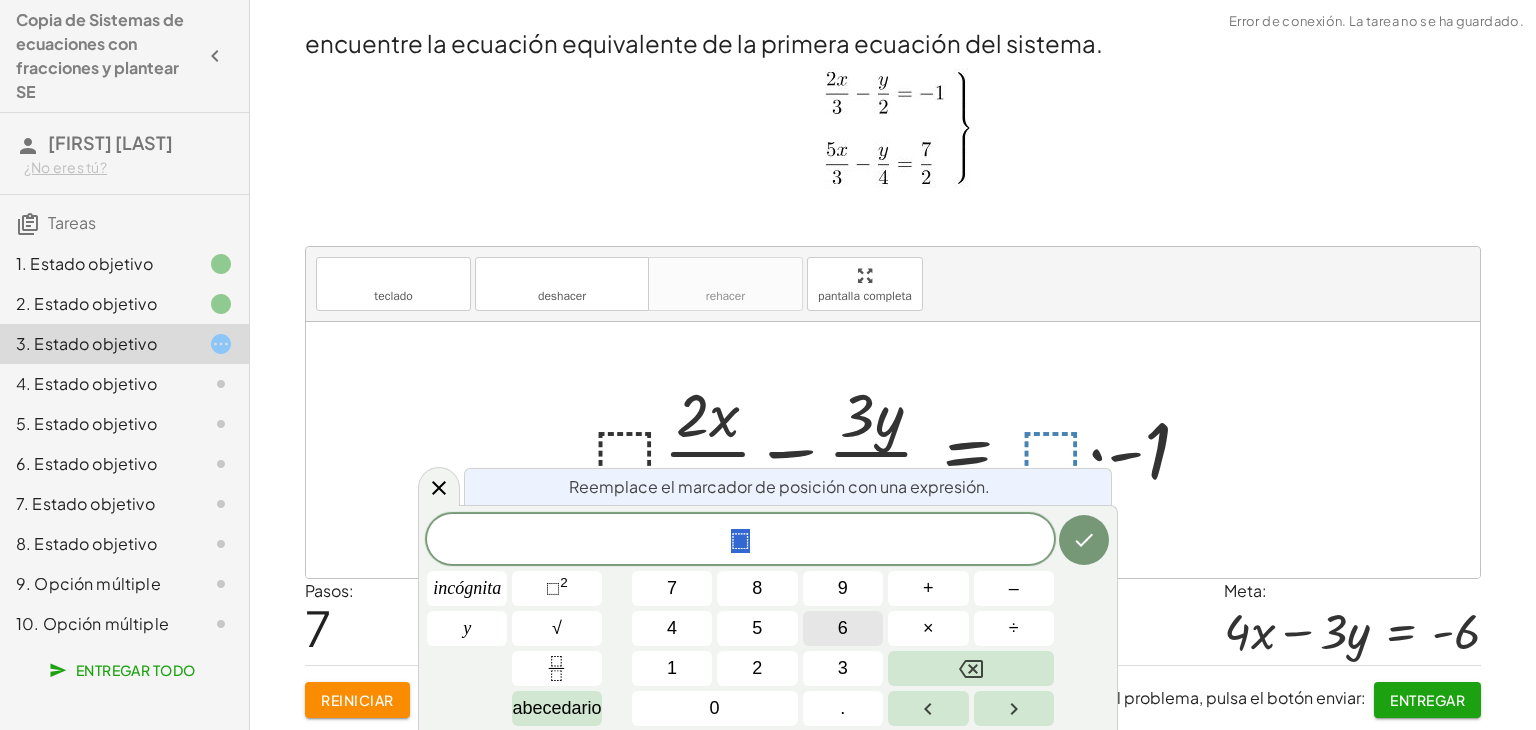 click on "6" at bounding box center (843, 628) 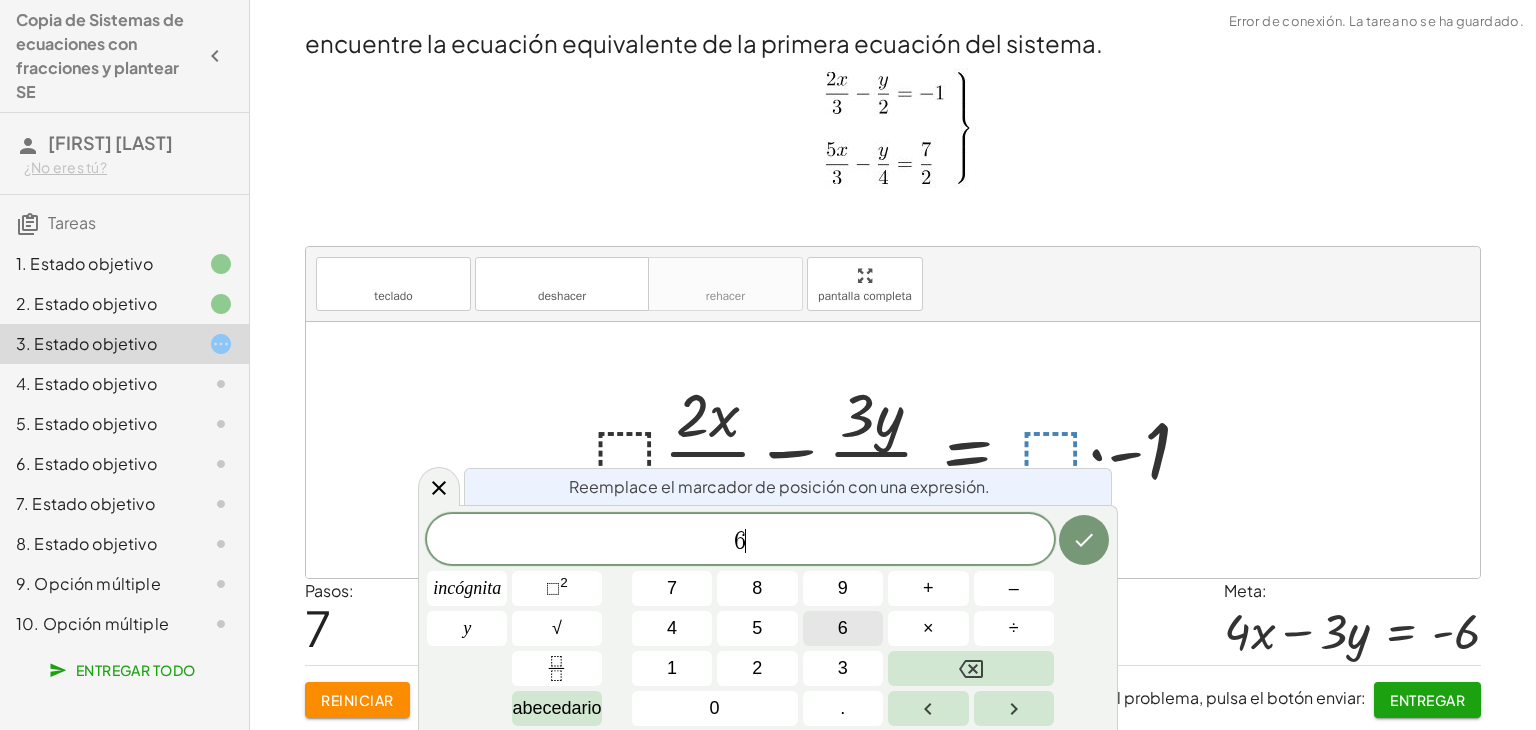 click on "6" at bounding box center [843, 628] 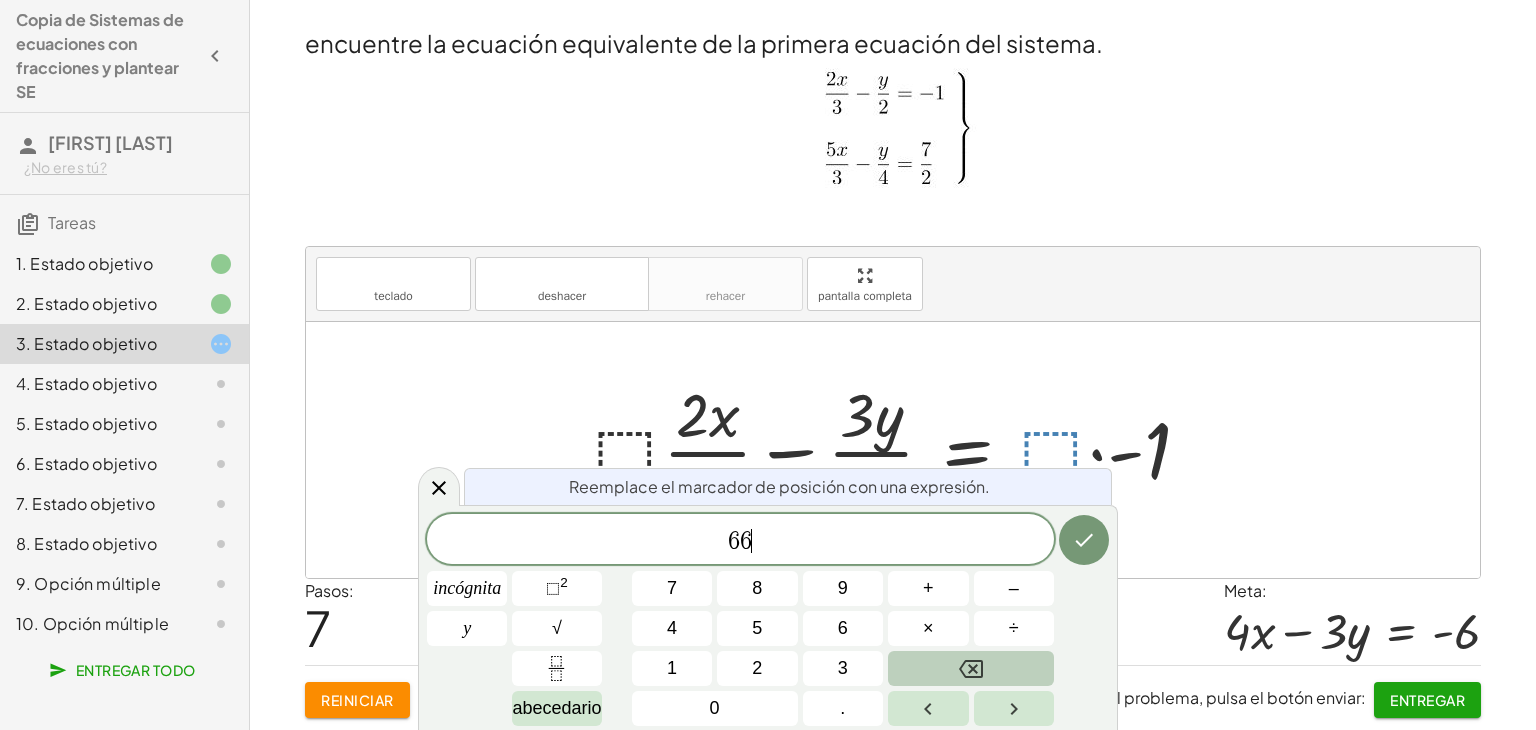 click at bounding box center [971, 668] 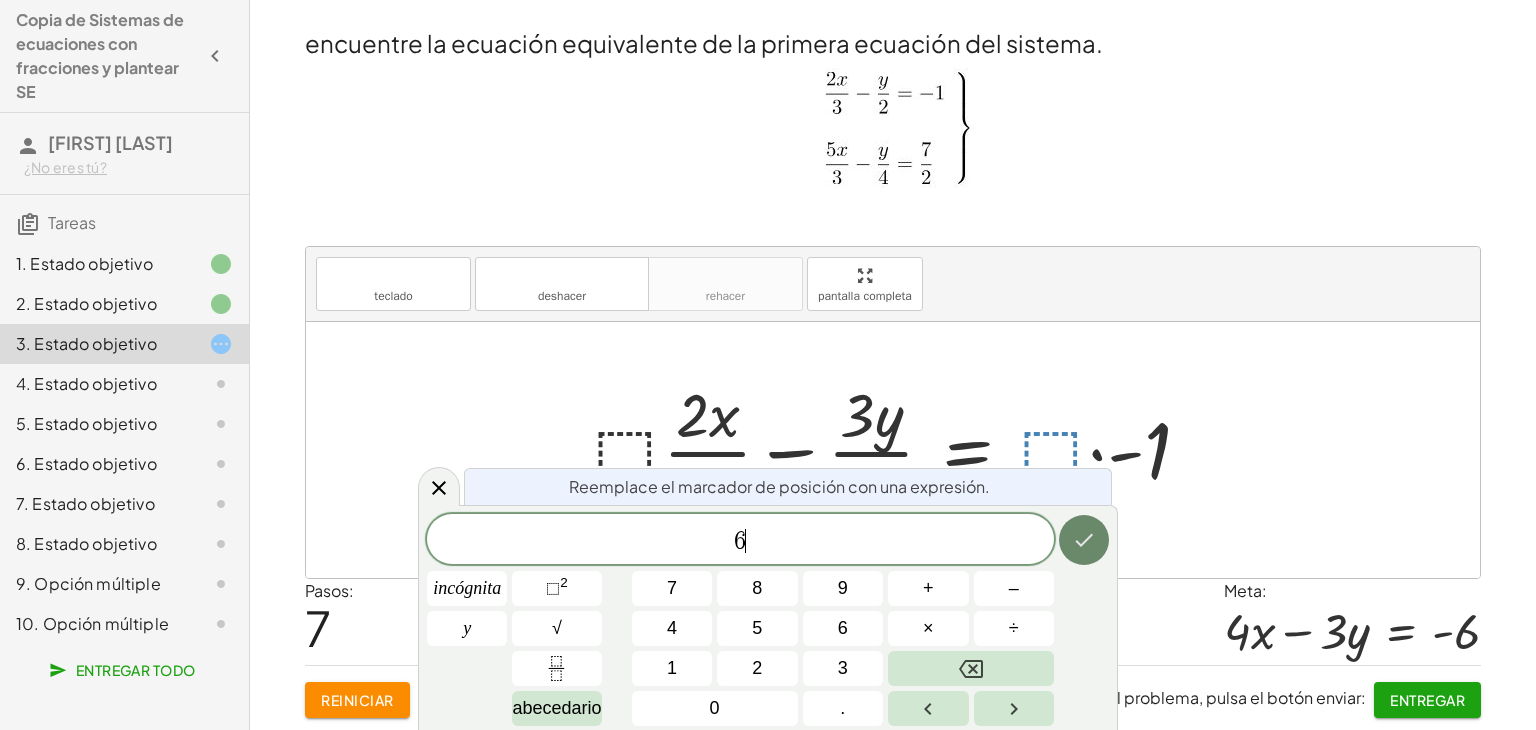 click 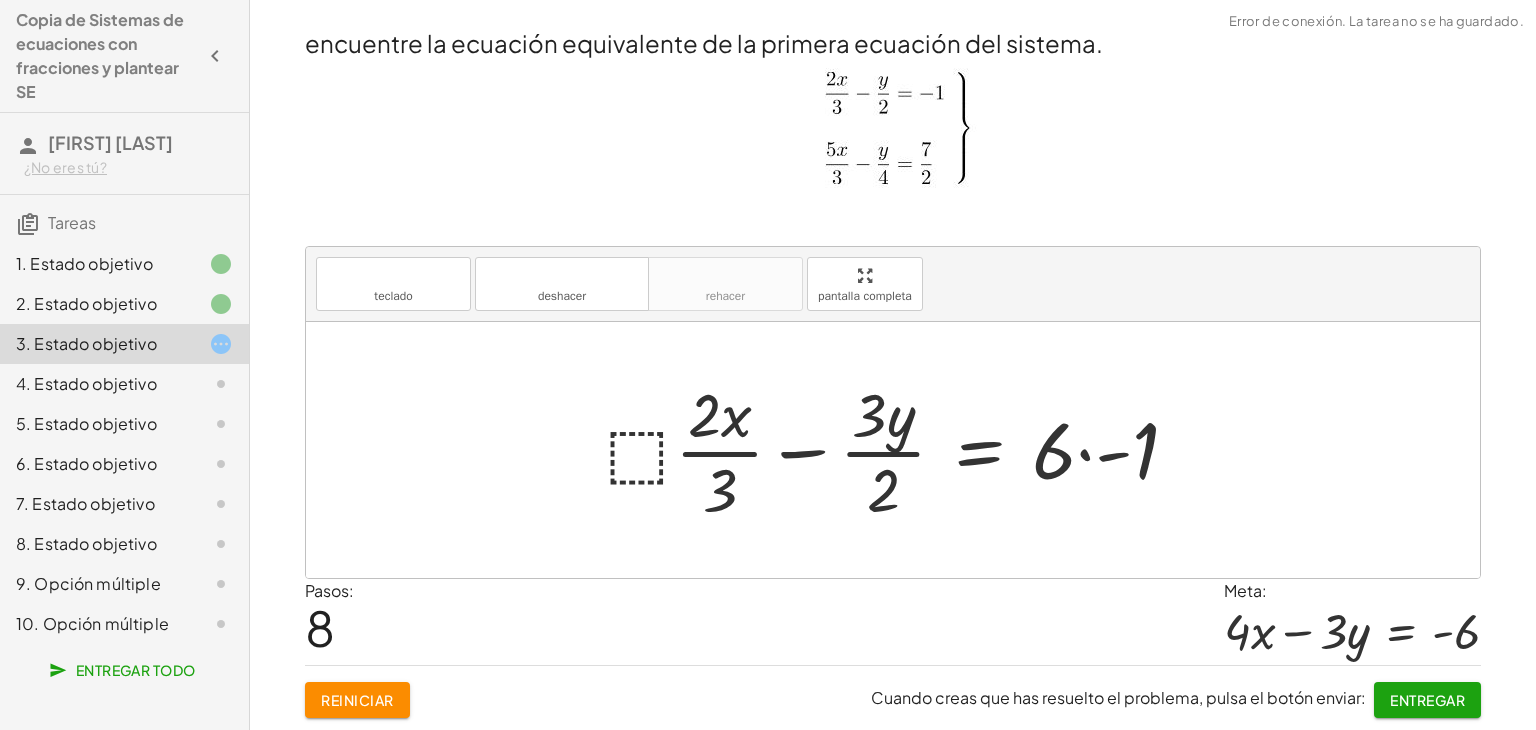 click at bounding box center [900, 450] 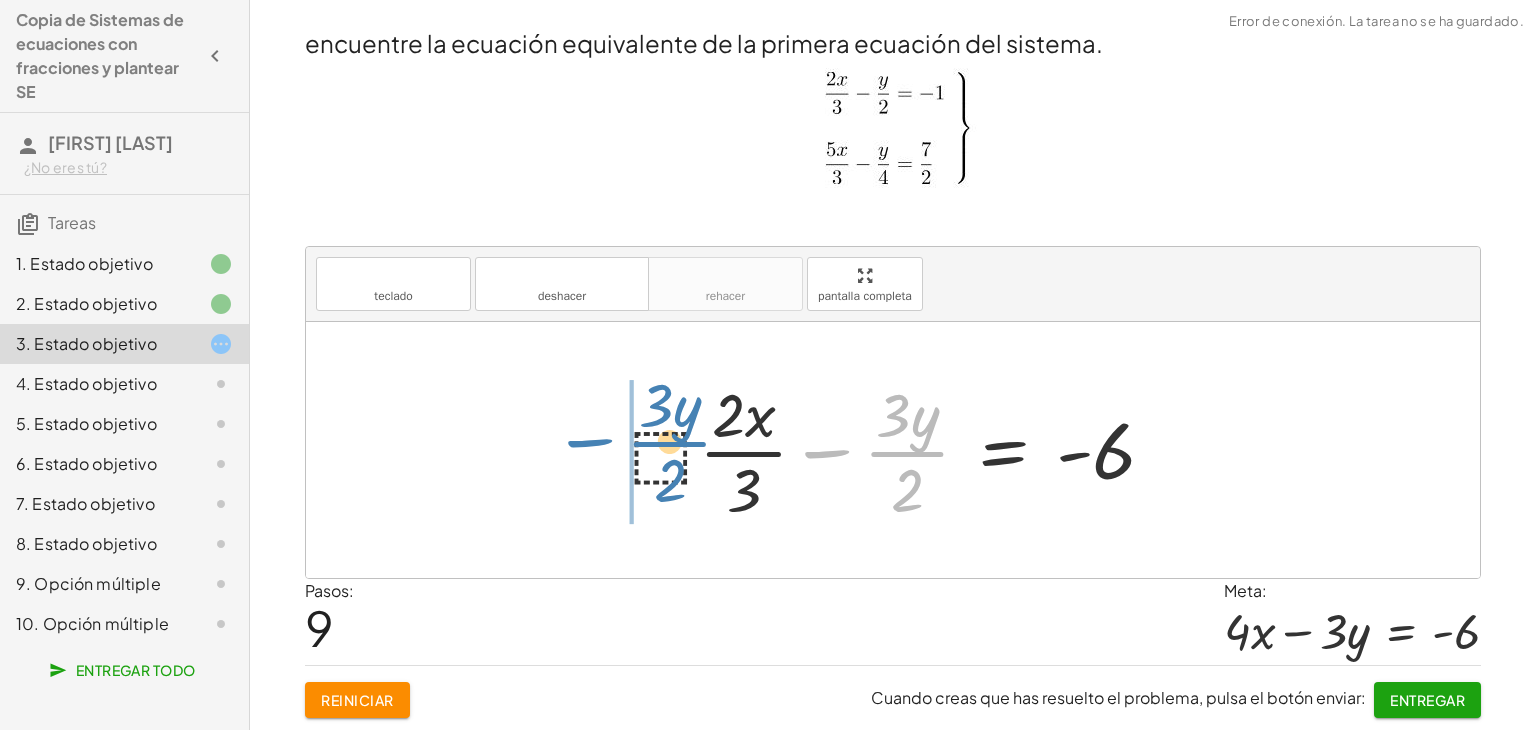 drag, startPoint x: 890, startPoint y: 458, endPoint x: 652, endPoint y: 448, distance: 238.20999 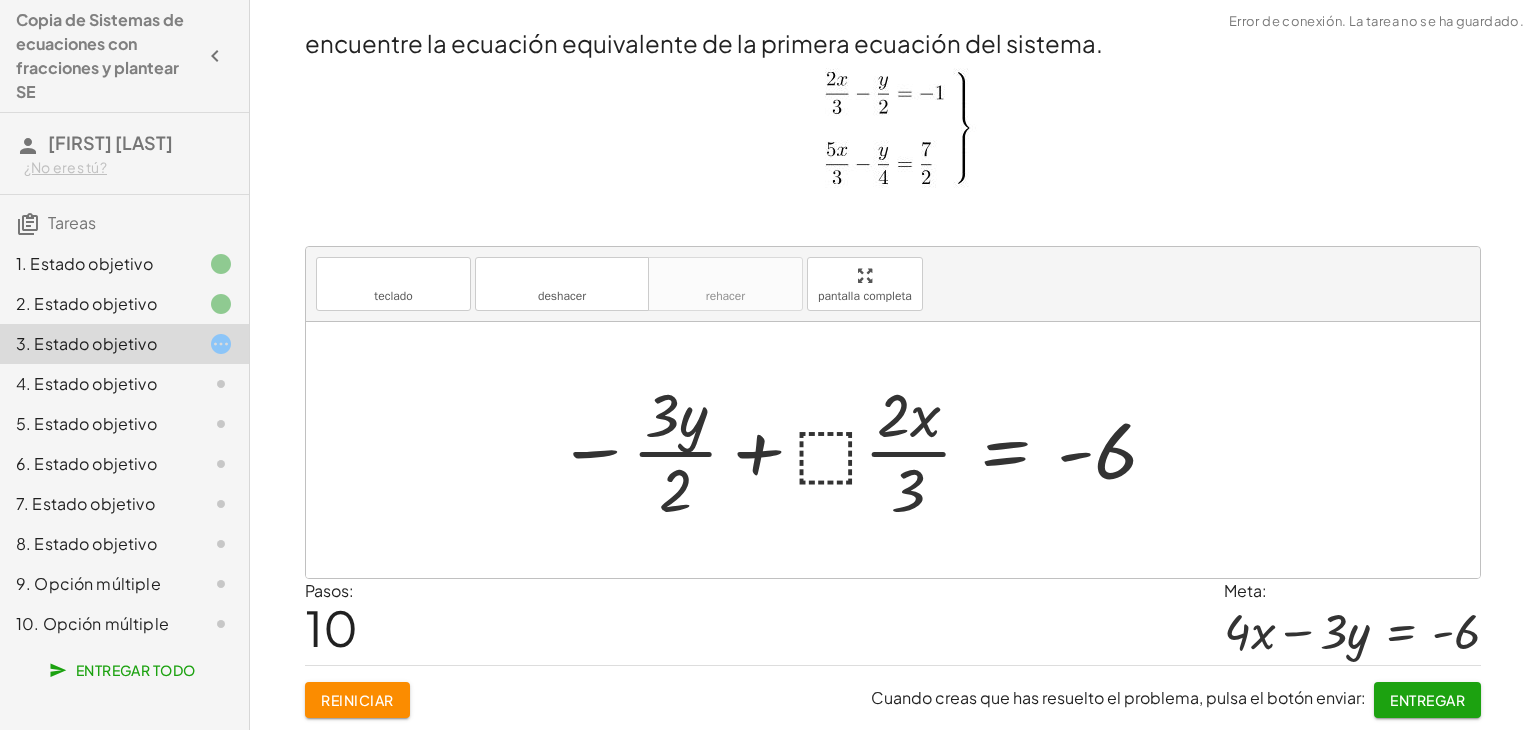 click at bounding box center (858, 450) 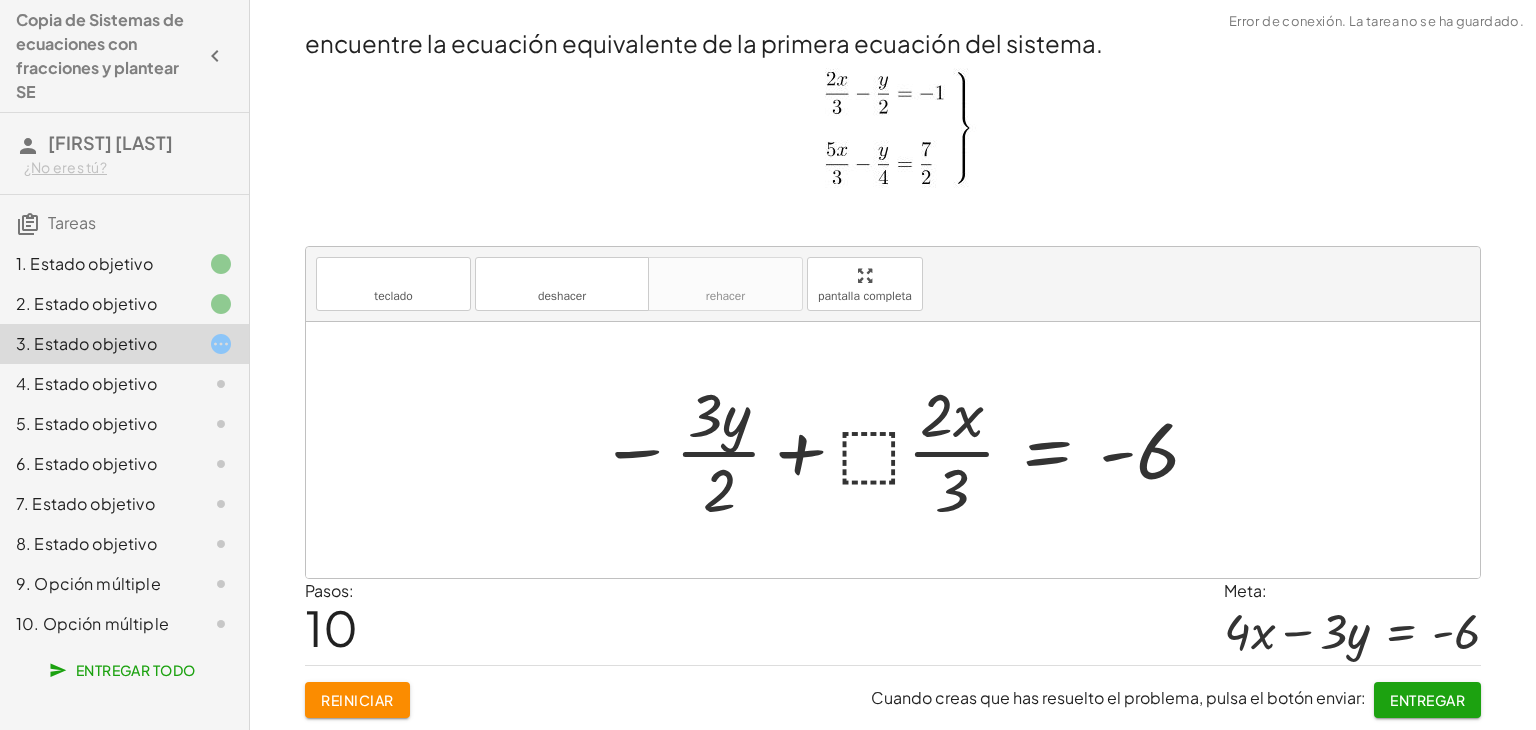 click at bounding box center (900, 450) 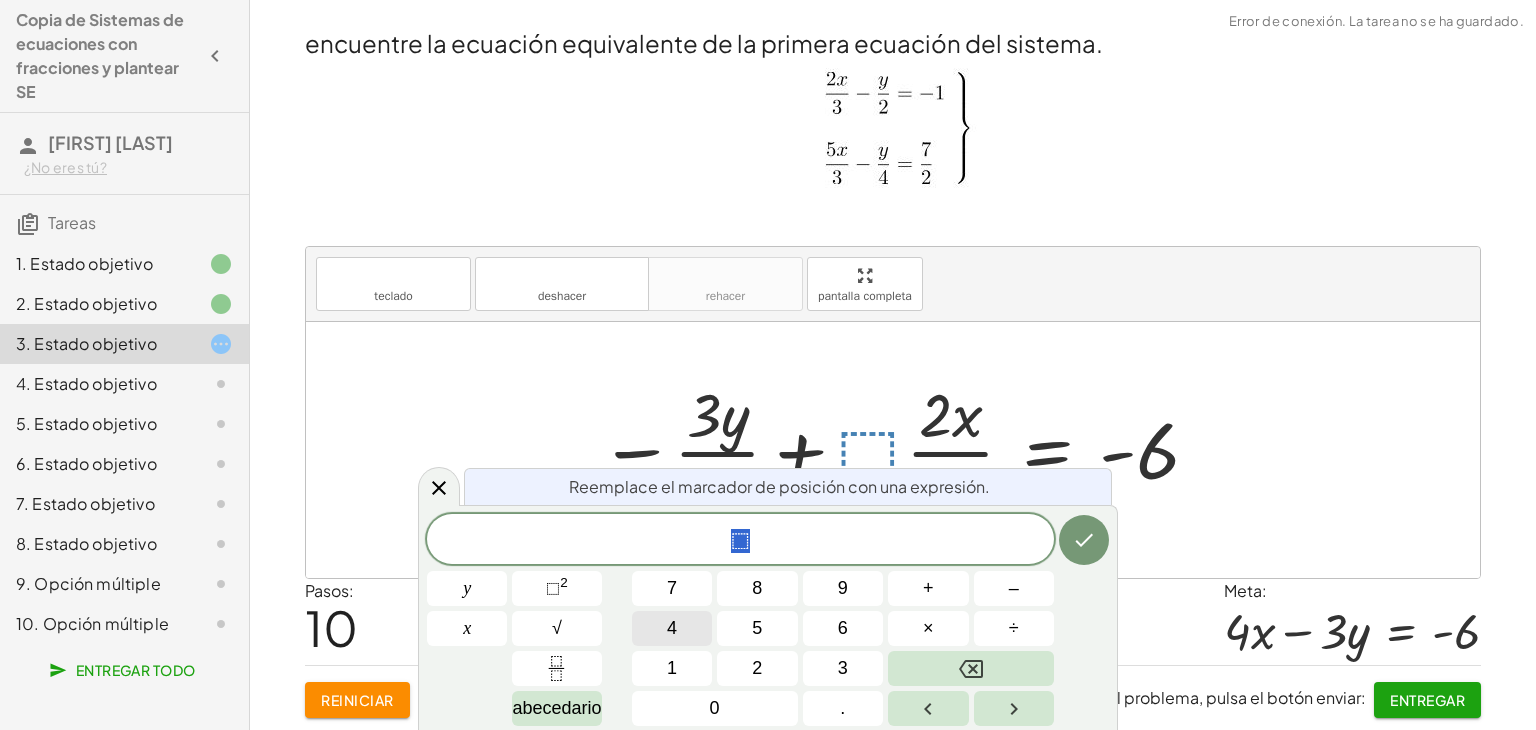 click on "4" at bounding box center (672, 628) 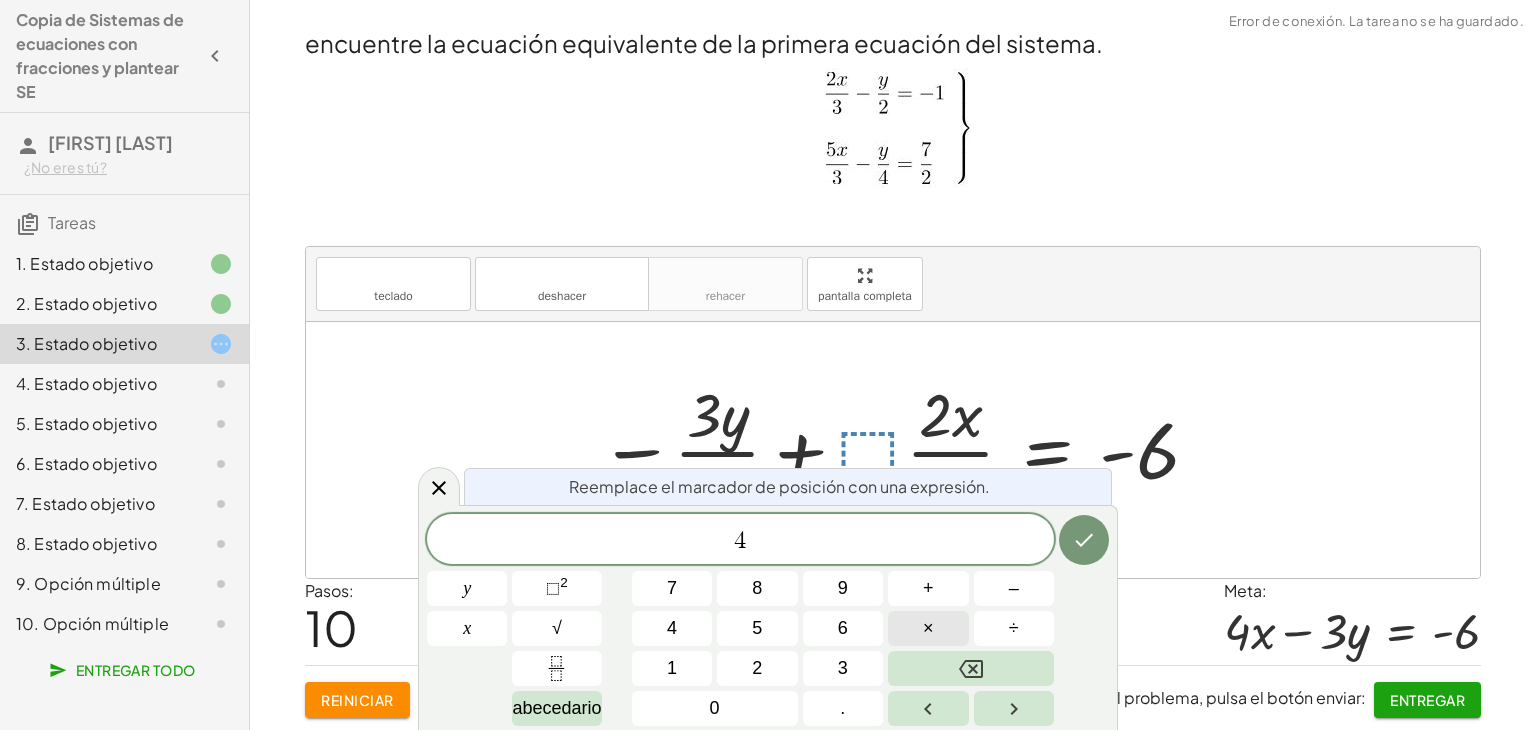 click on "×" at bounding box center (928, 628) 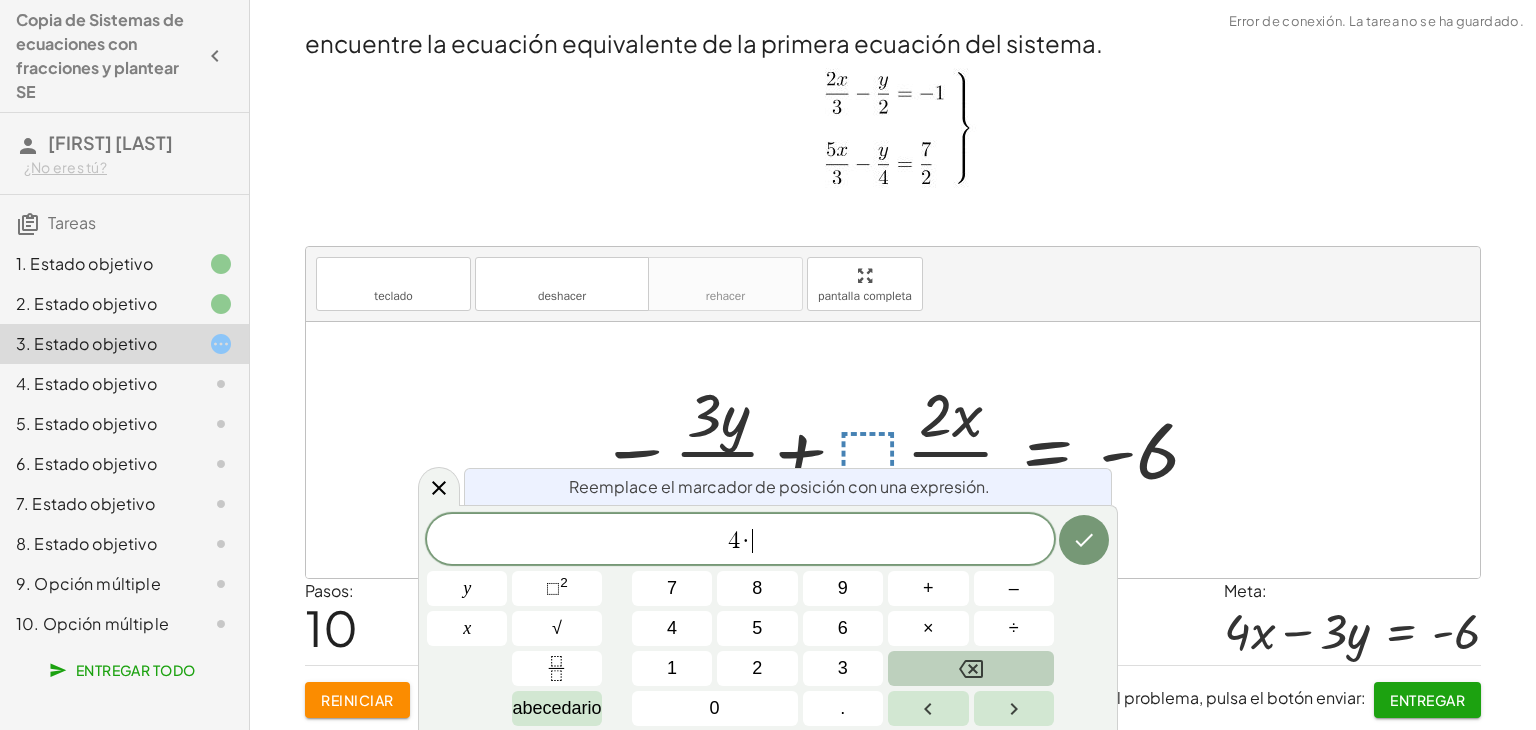 click 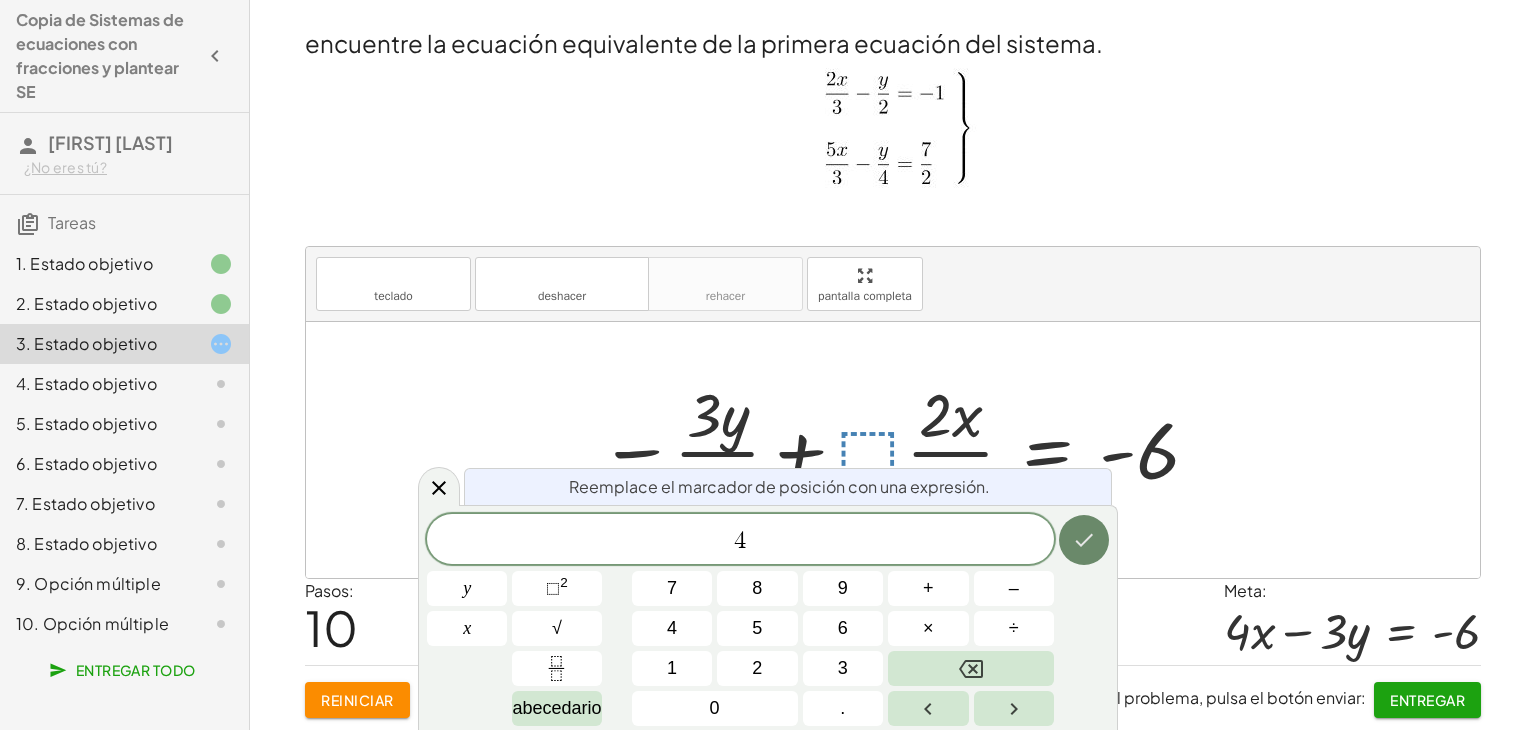 click at bounding box center (1084, 540) 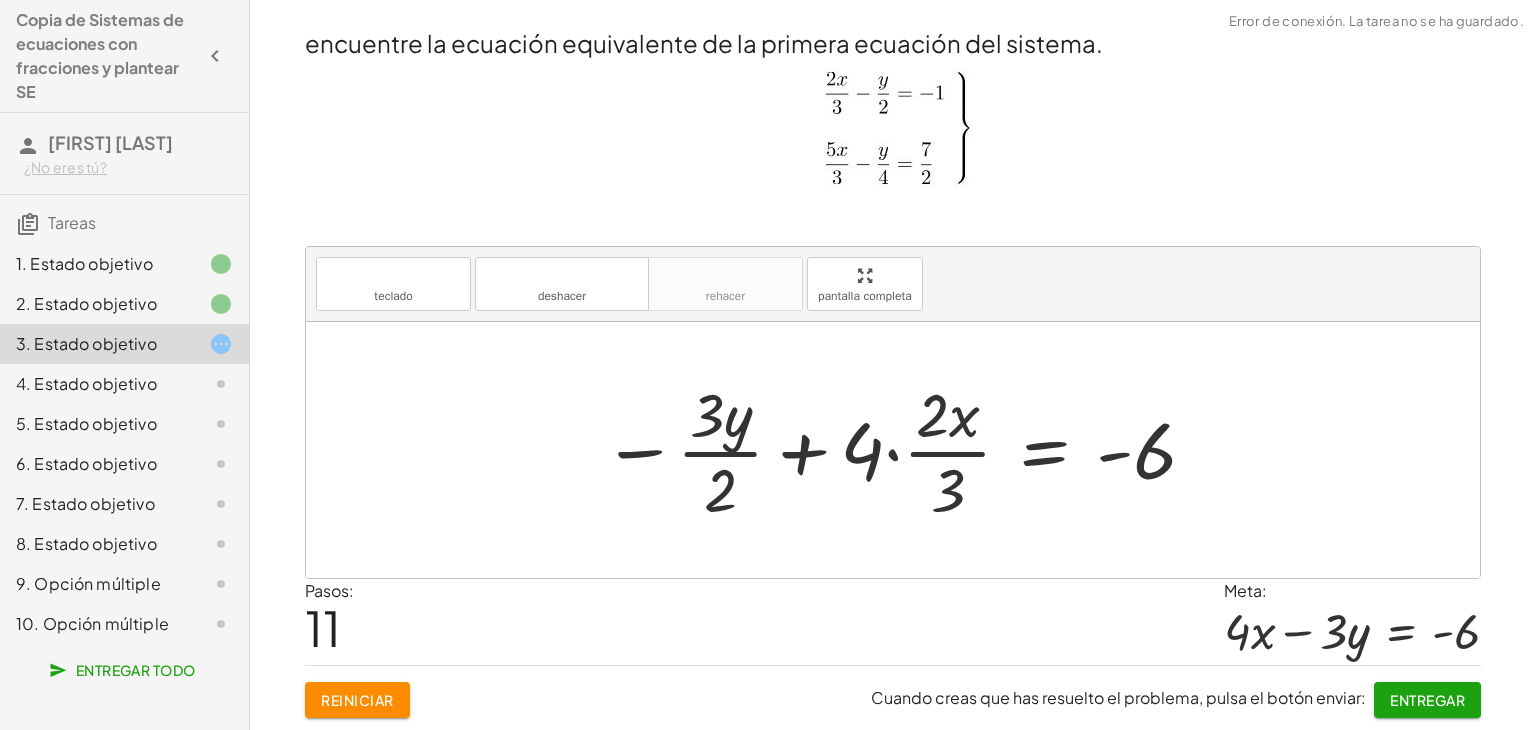 click at bounding box center [900, 450] 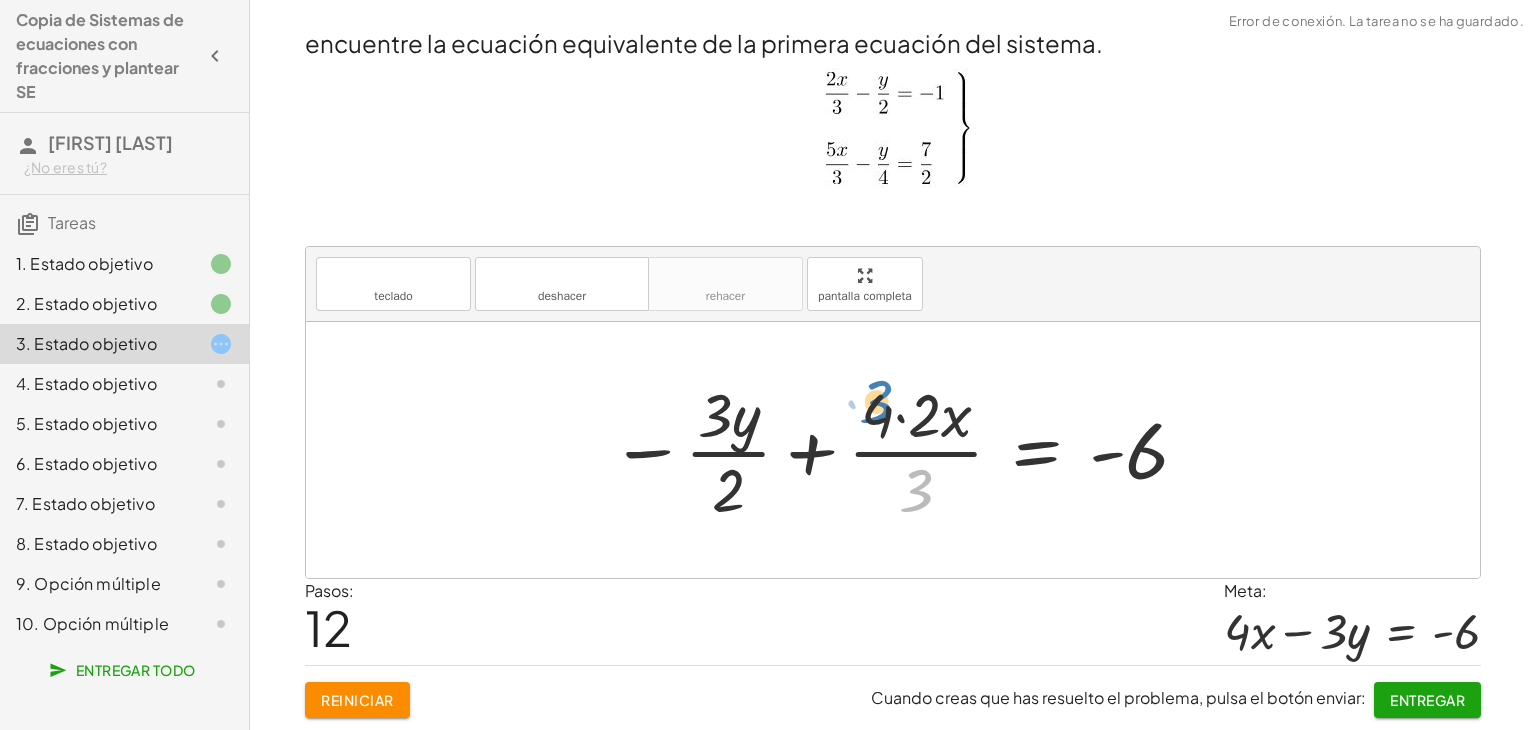 drag, startPoint x: 919, startPoint y: 486, endPoint x: 900, endPoint y: 417, distance: 71.568146 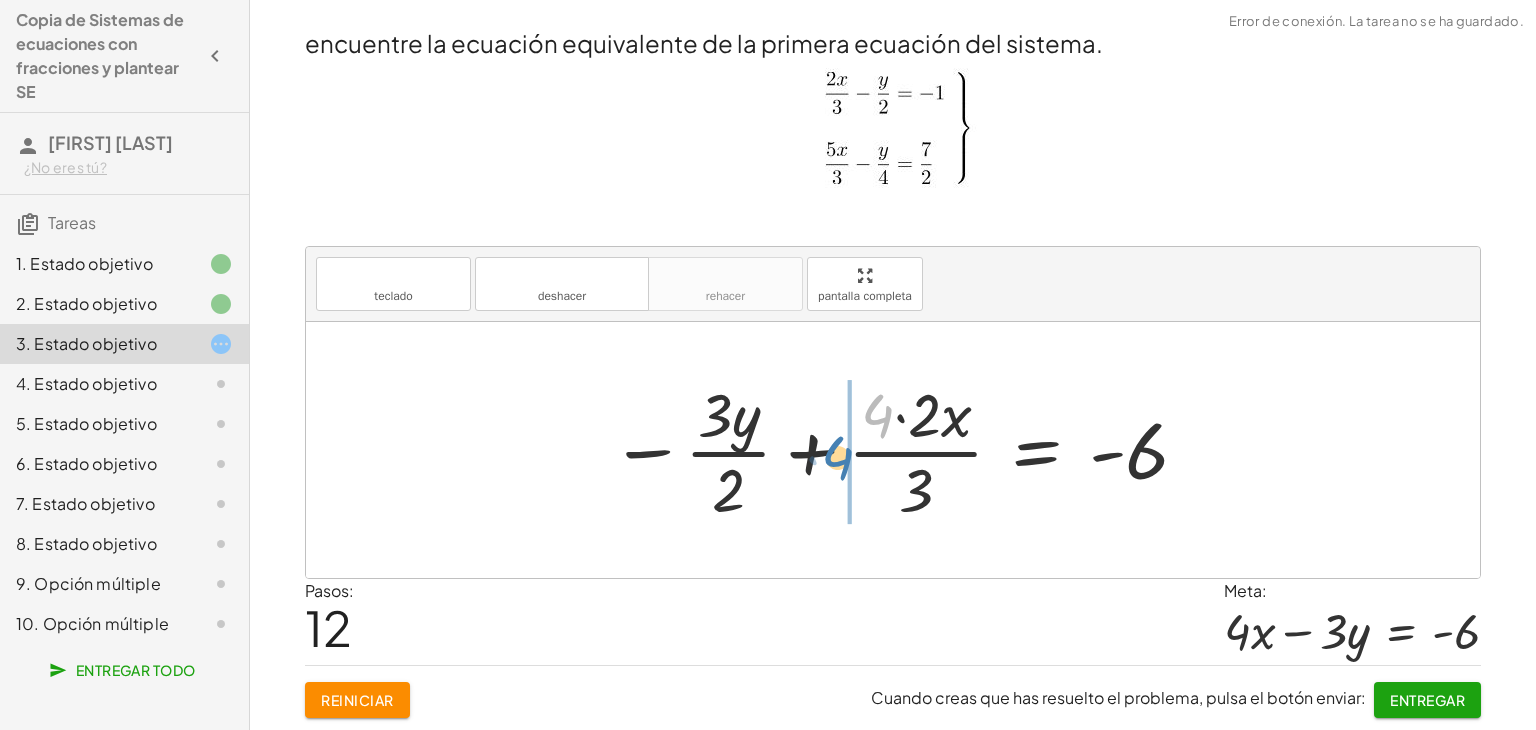 drag, startPoint x: 868, startPoint y: 413, endPoint x: 827, endPoint y: 455, distance: 58.694122 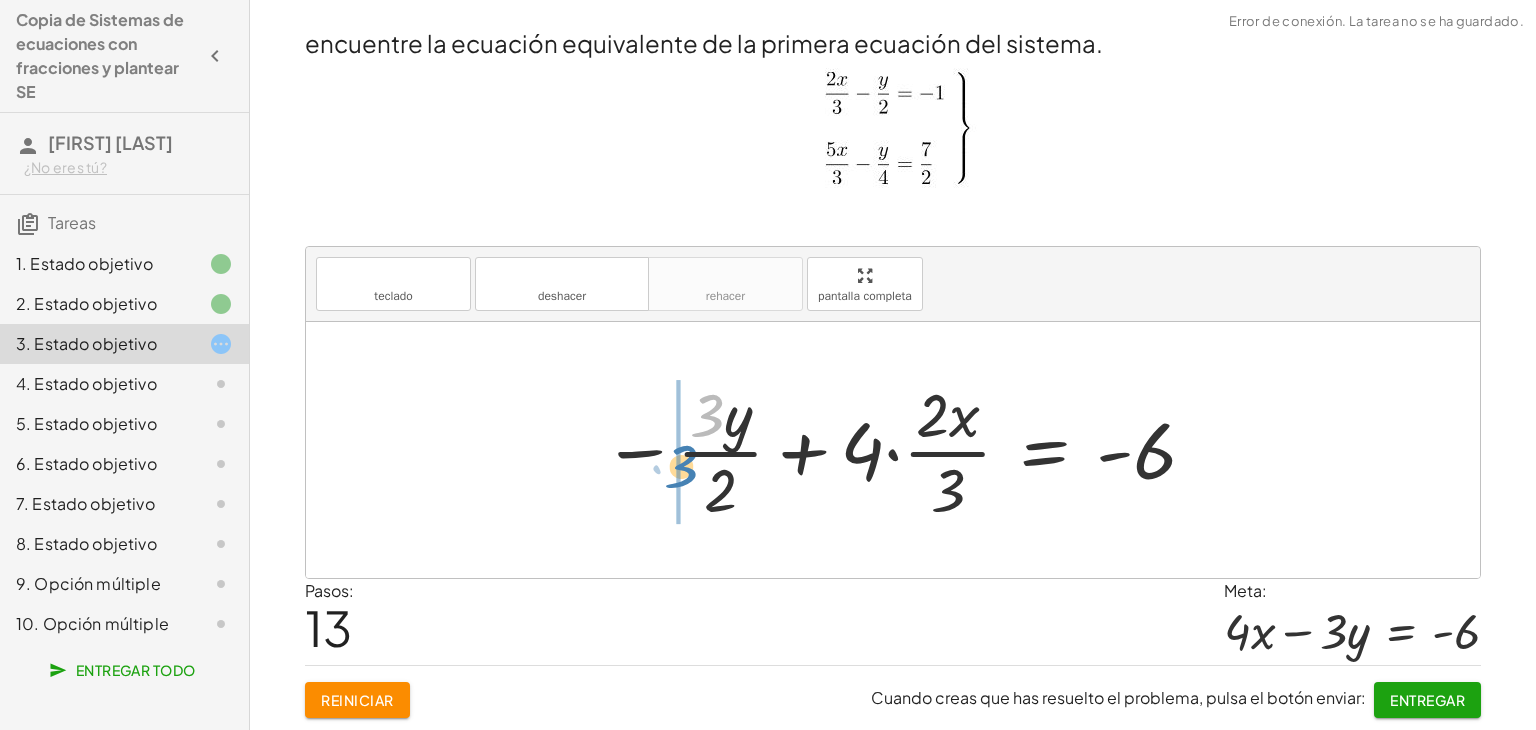 drag, startPoint x: 690, startPoint y: 424, endPoint x: 664, endPoint y: 475, distance: 57.245087 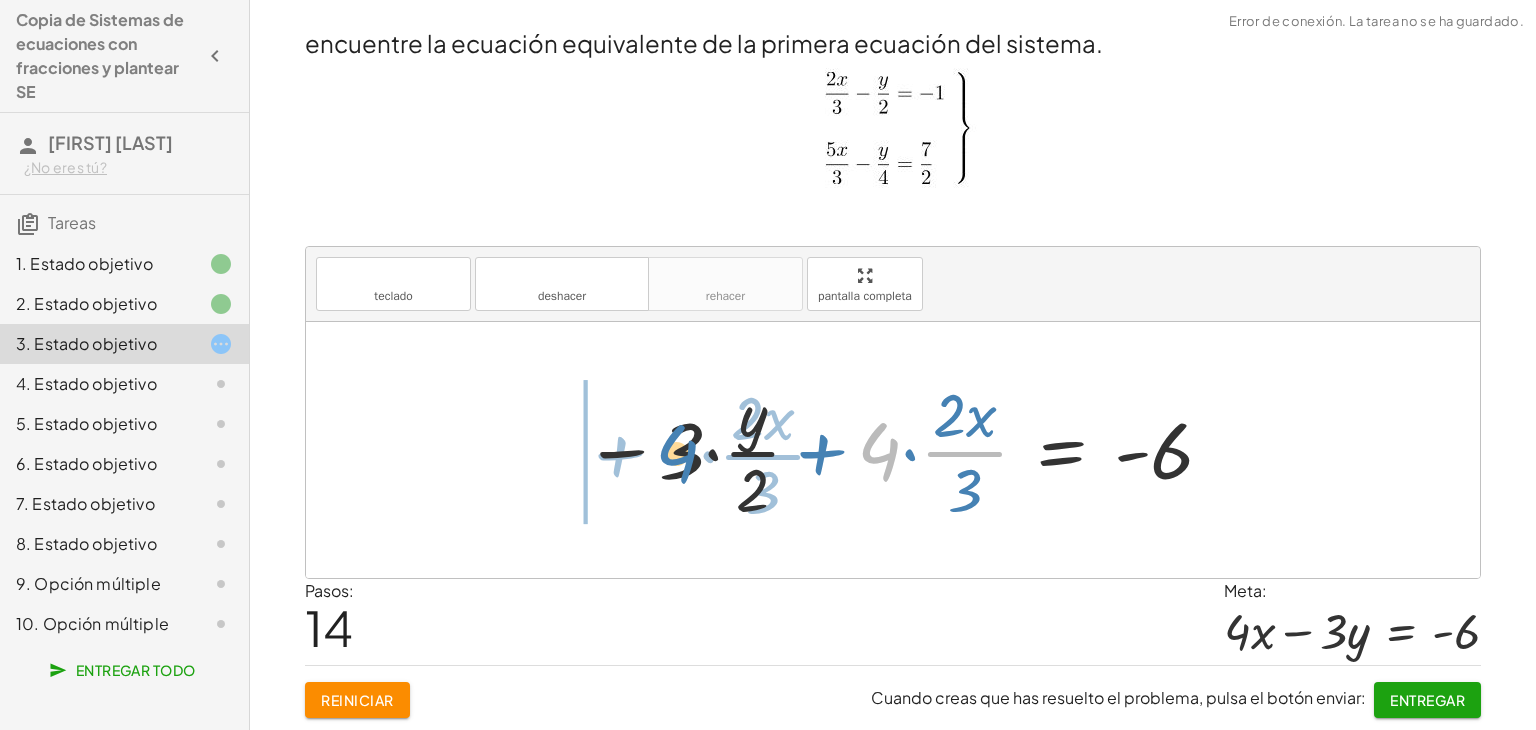 drag, startPoint x: 880, startPoint y: 457, endPoint x: 681, endPoint y: 460, distance: 199.02261 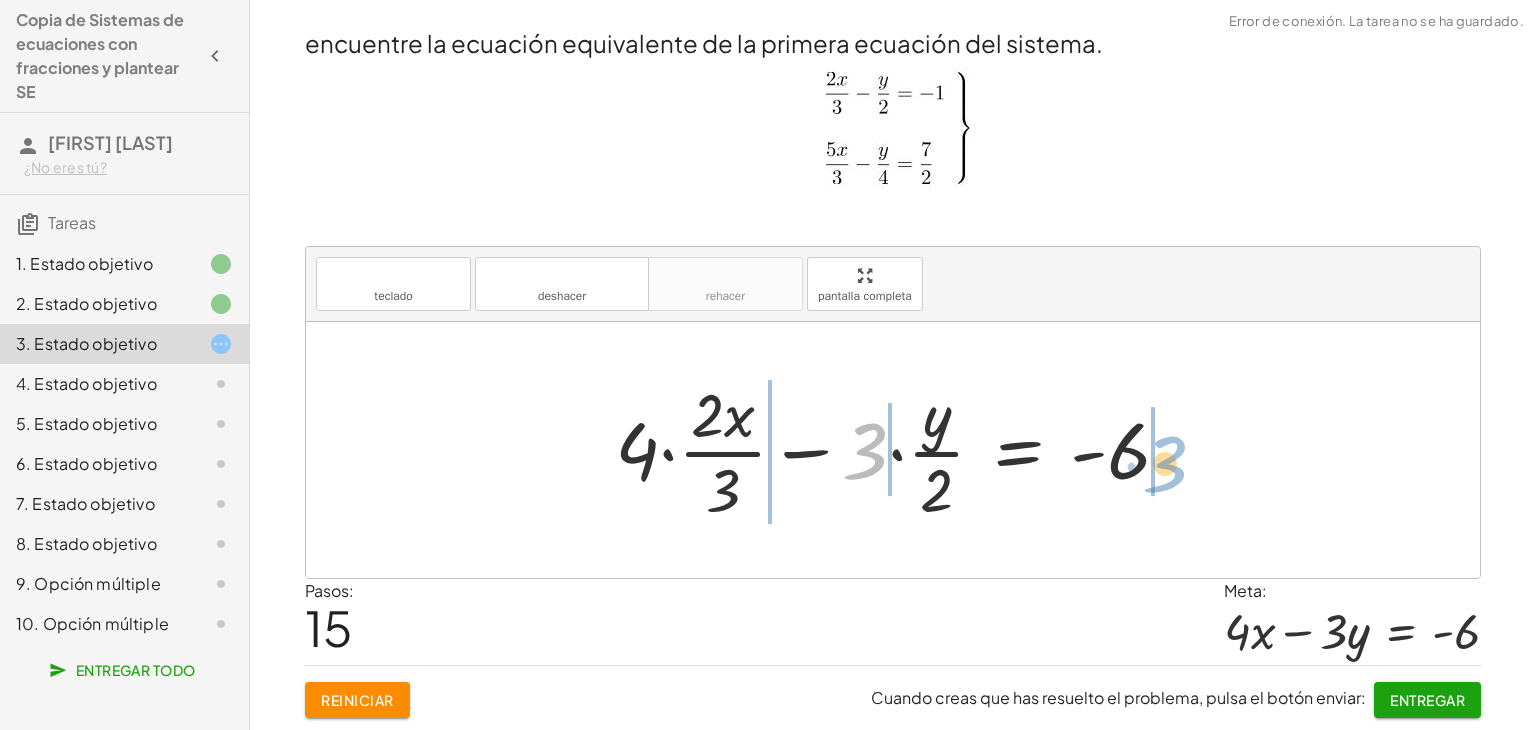 drag, startPoint x: 874, startPoint y: 459, endPoint x: 1172, endPoint y: 472, distance: 298.28342 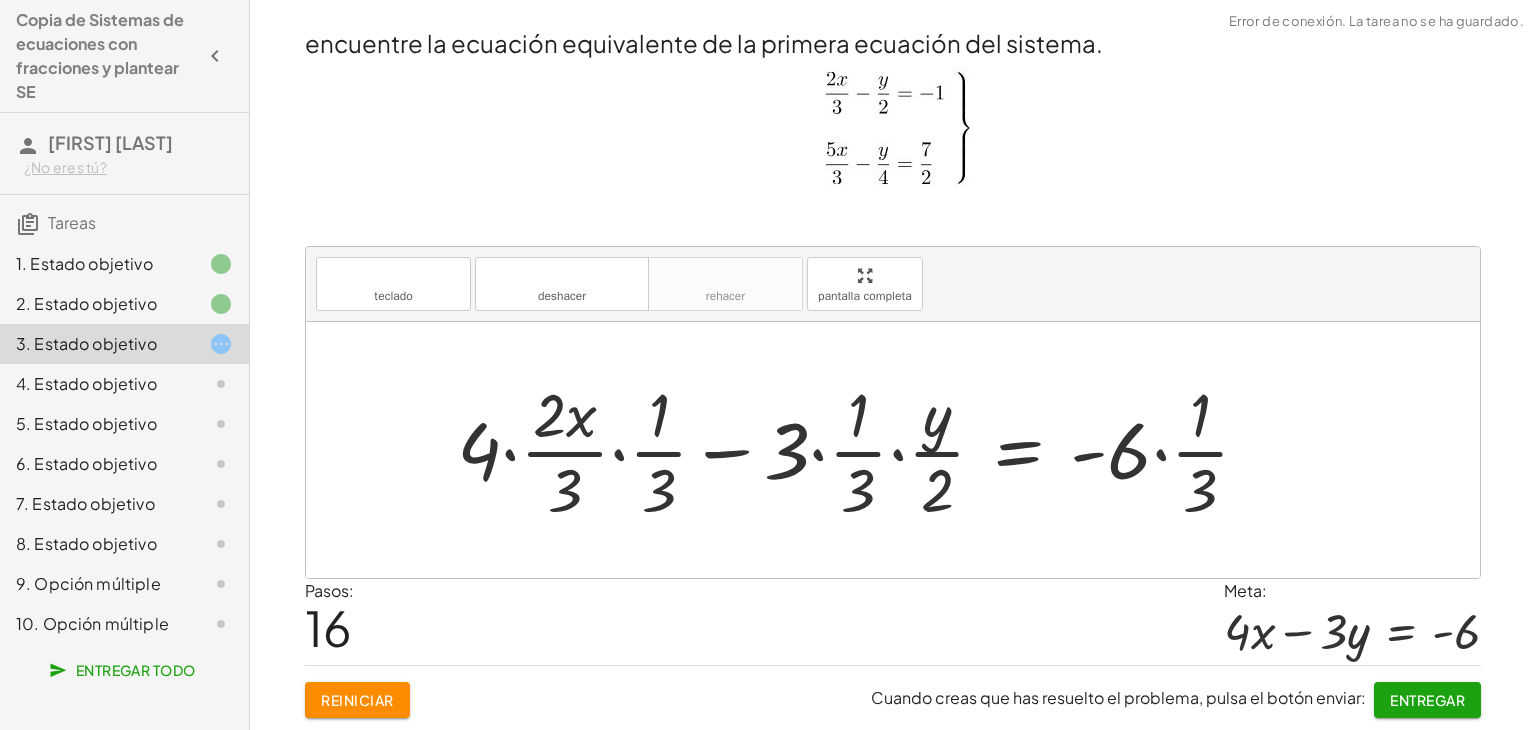 click at bounding box center [861, 450] 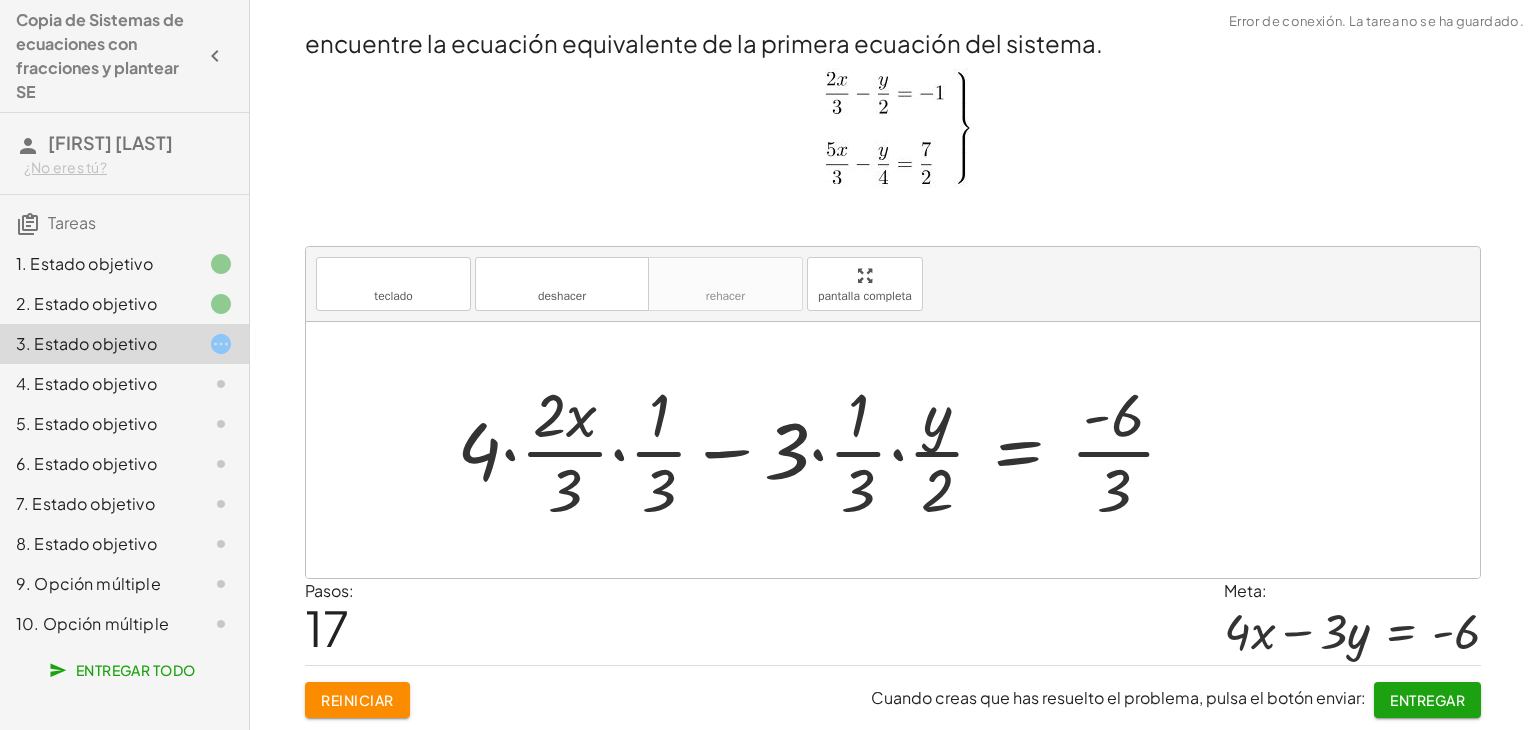 click at bounding box center [824, 450] 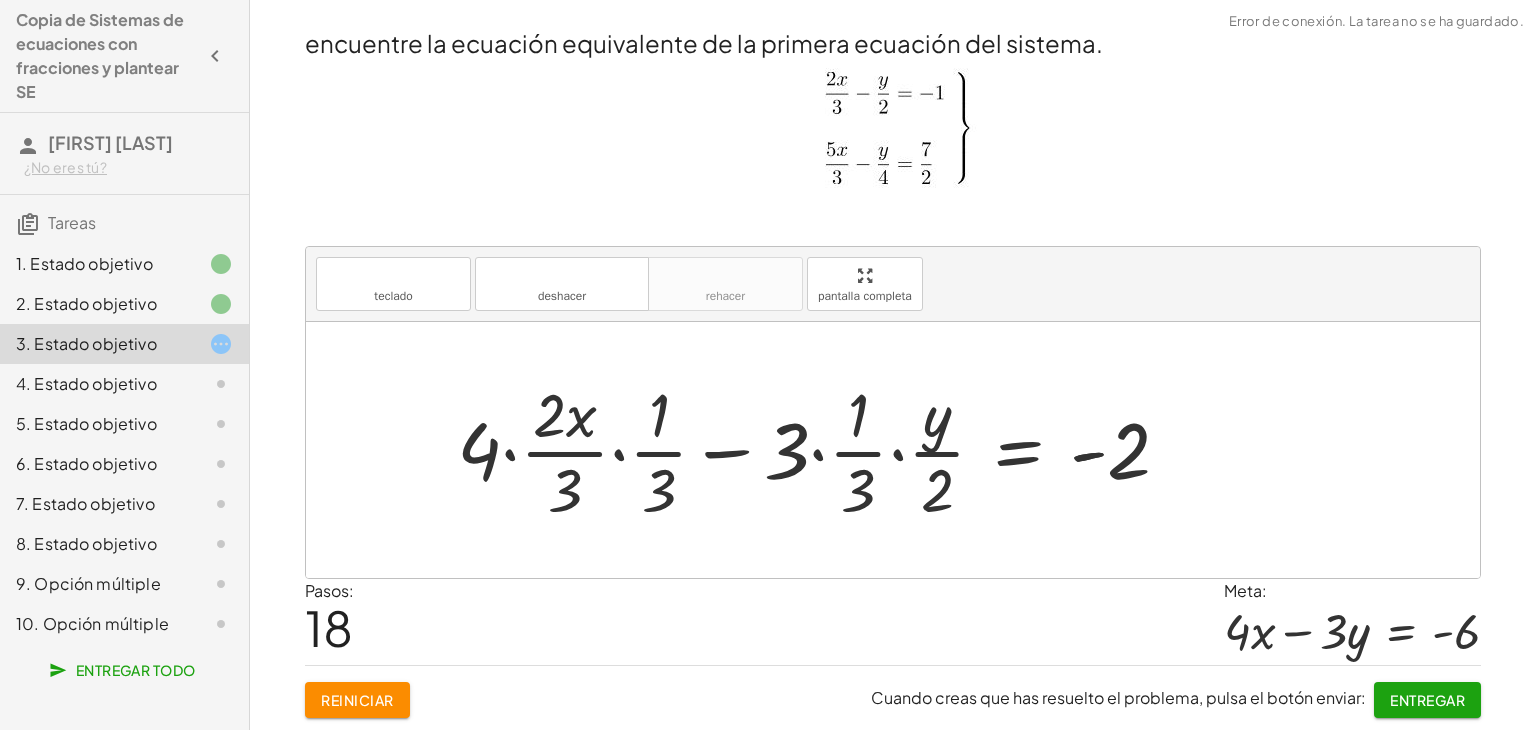click at bounding box center (821, 450) 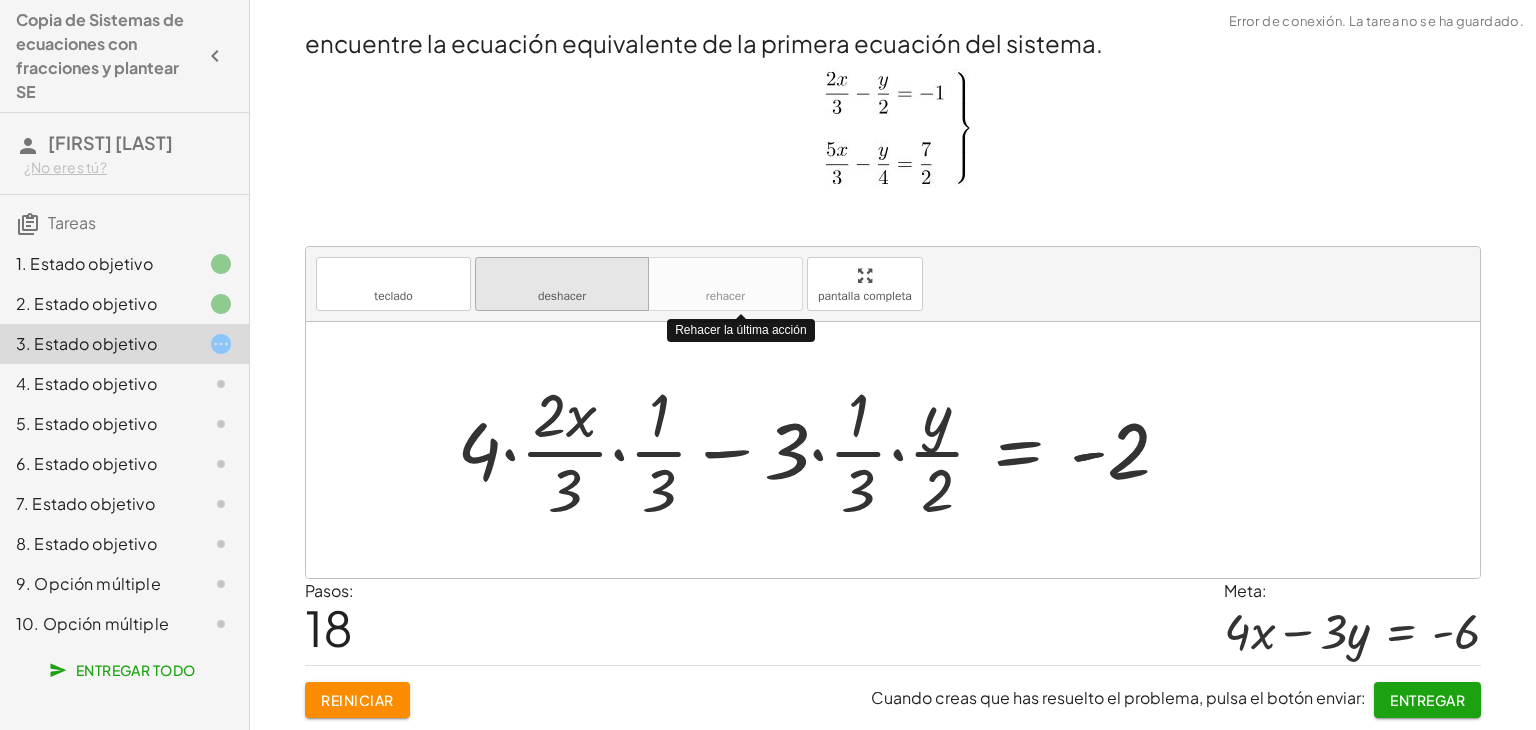 click on "deshacer" at bounding box center (562, 296) 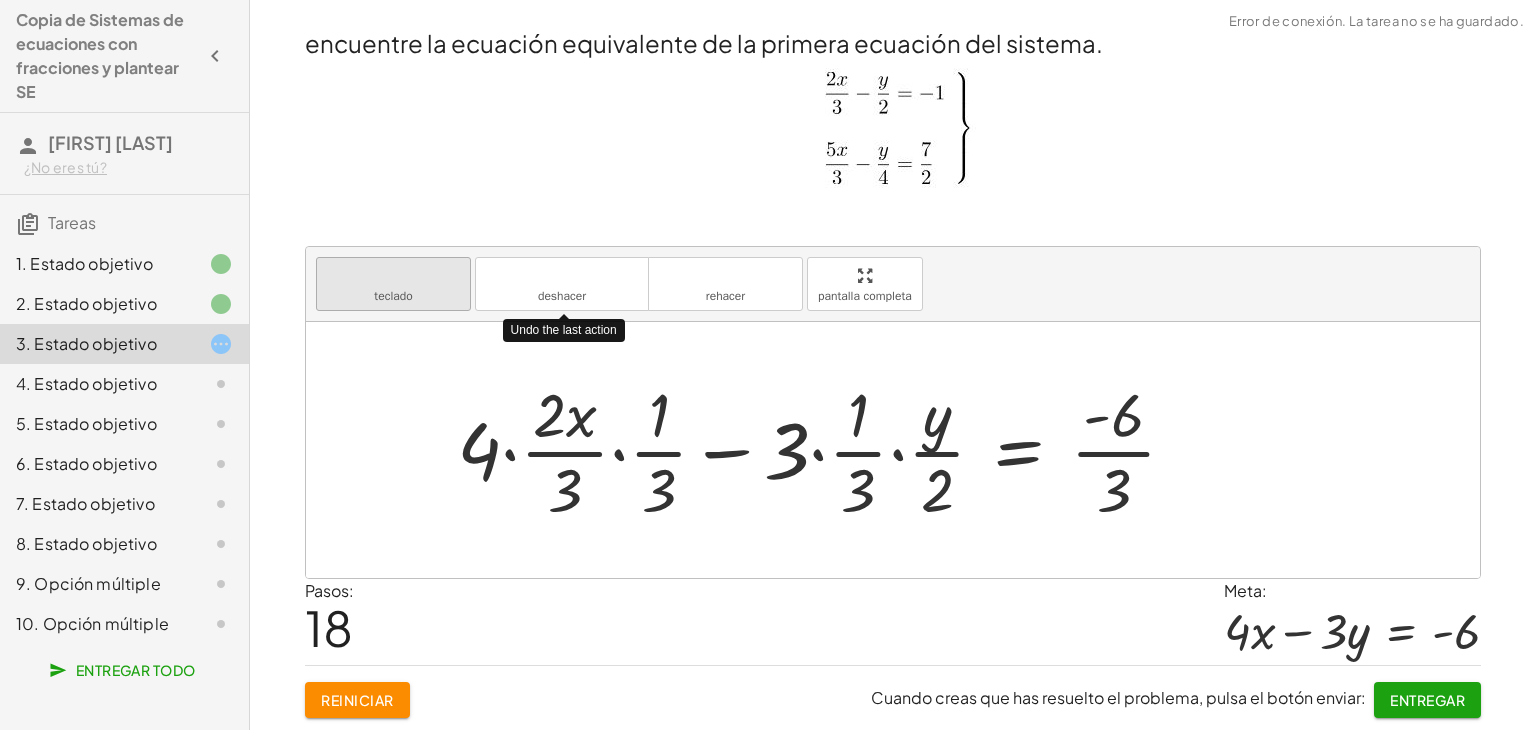 click on "teclado" at bounding box center (393, 275) 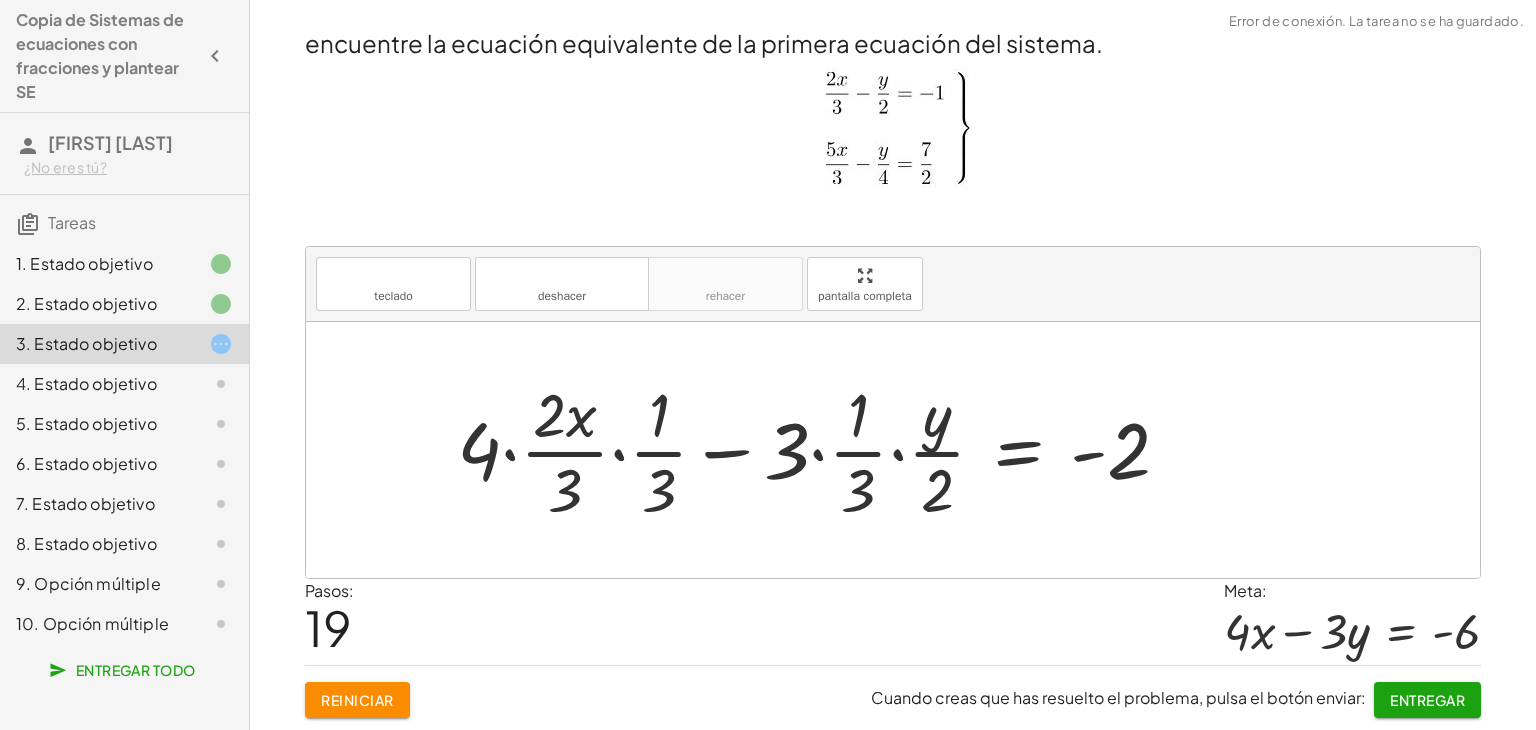 click on "Reiniciar" at bounding box center [357, 700] 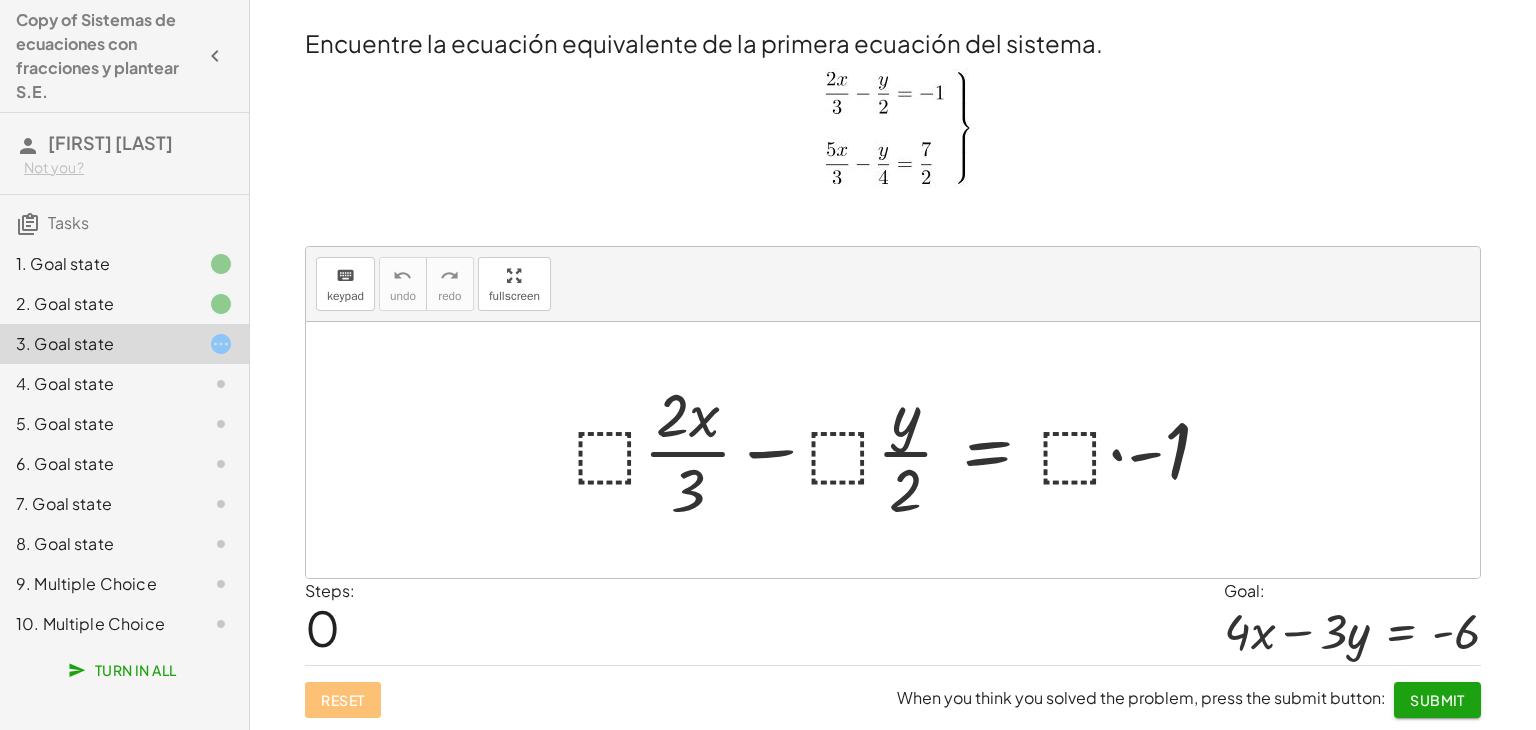 click at bounding box center [893, 134] 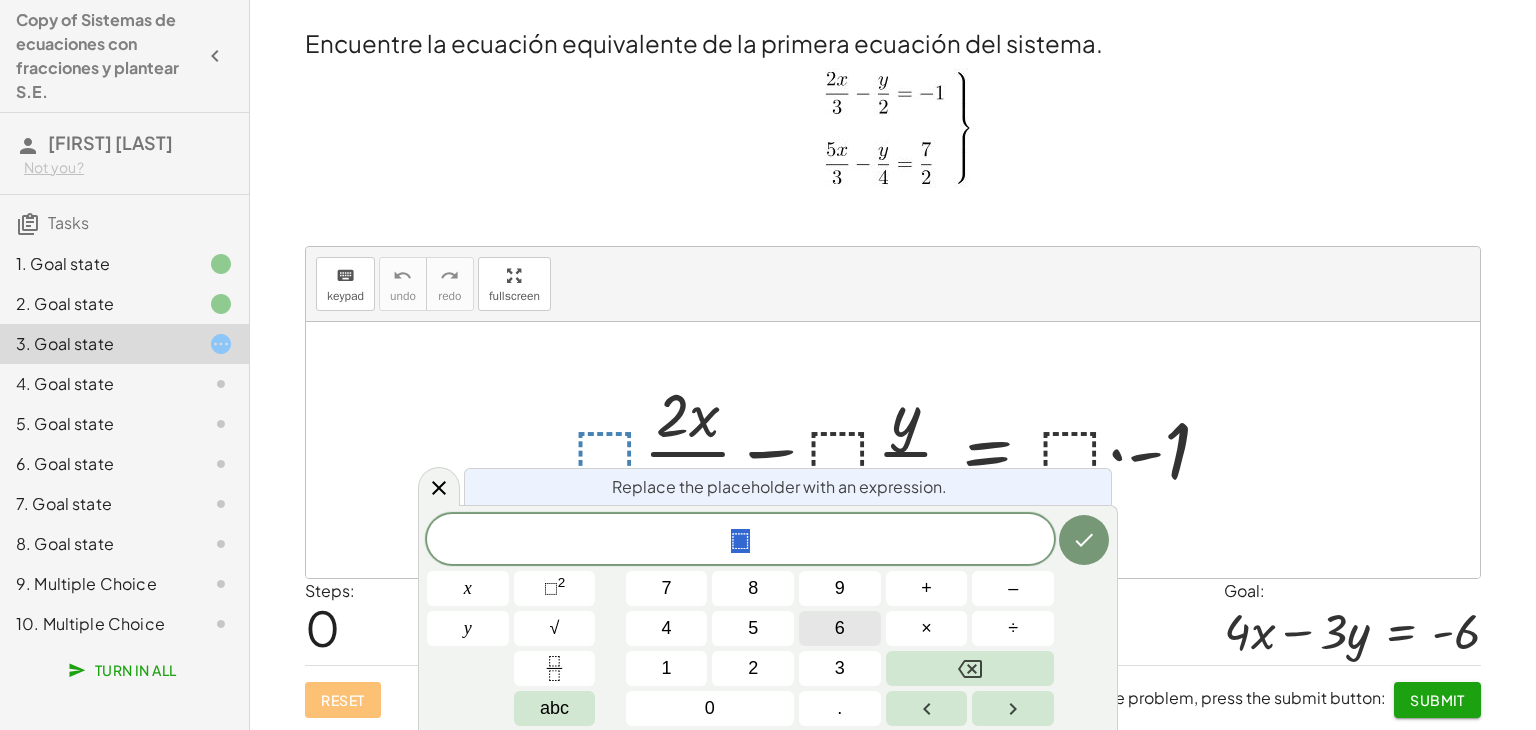 click on "6" at bounding box center [840, 628] 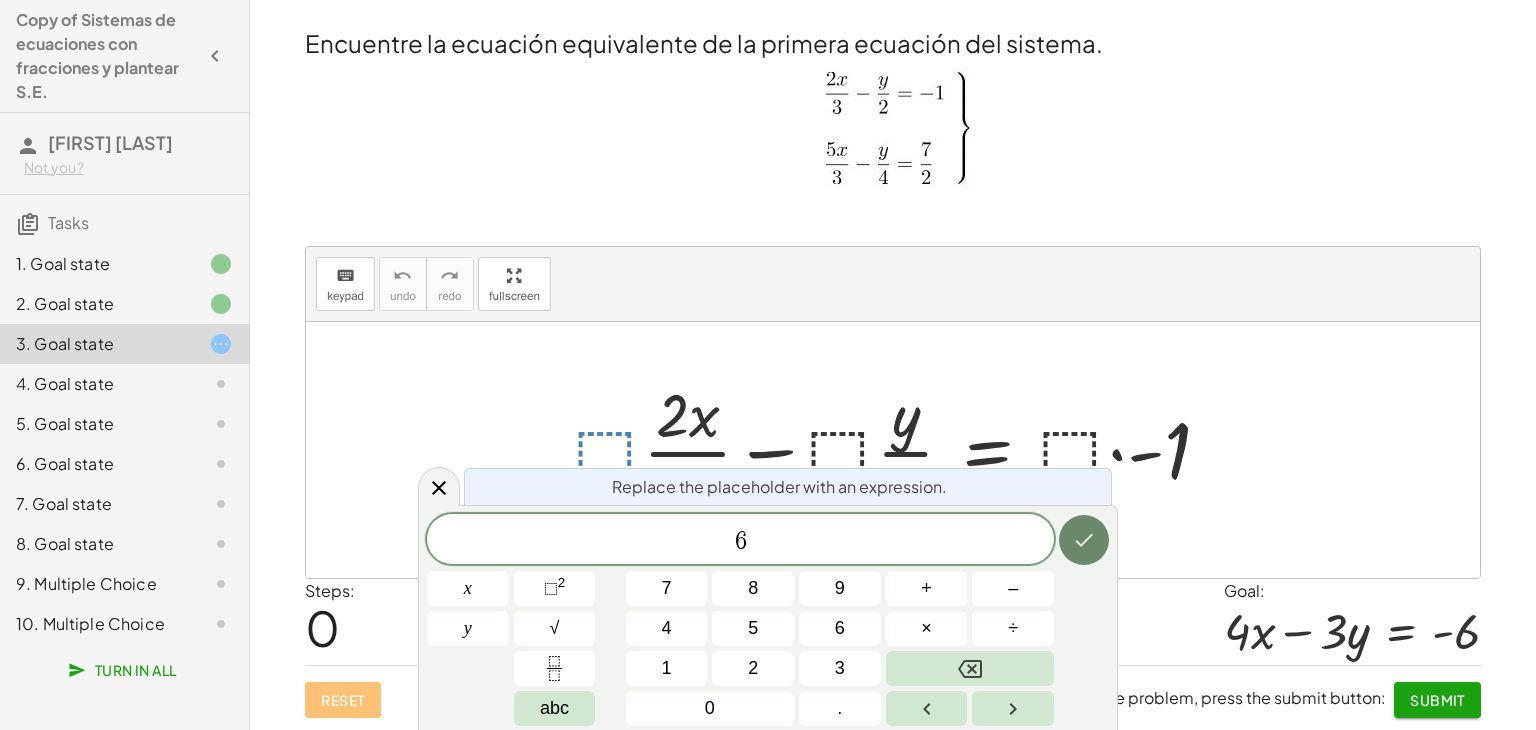 click 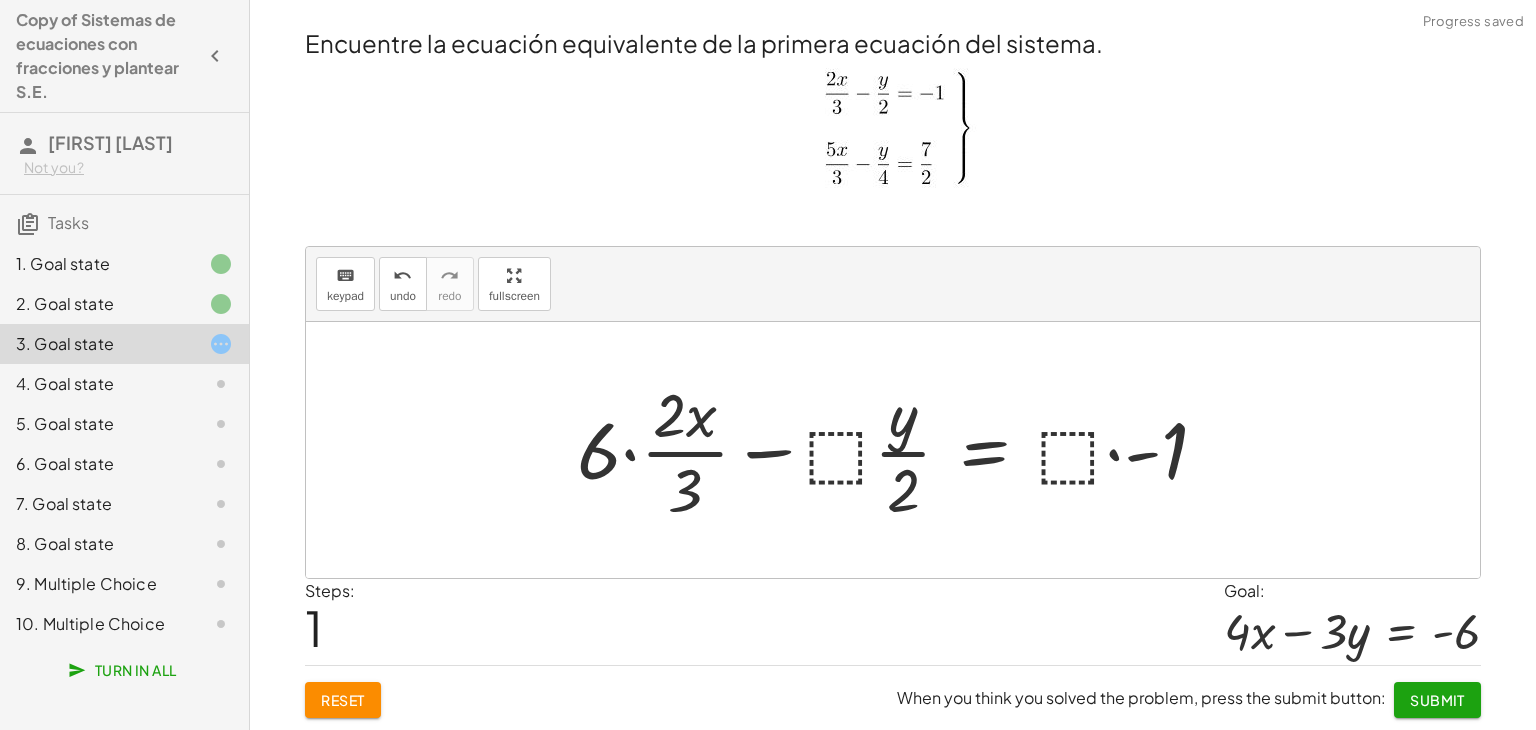 click at bounding box center (900, 450) 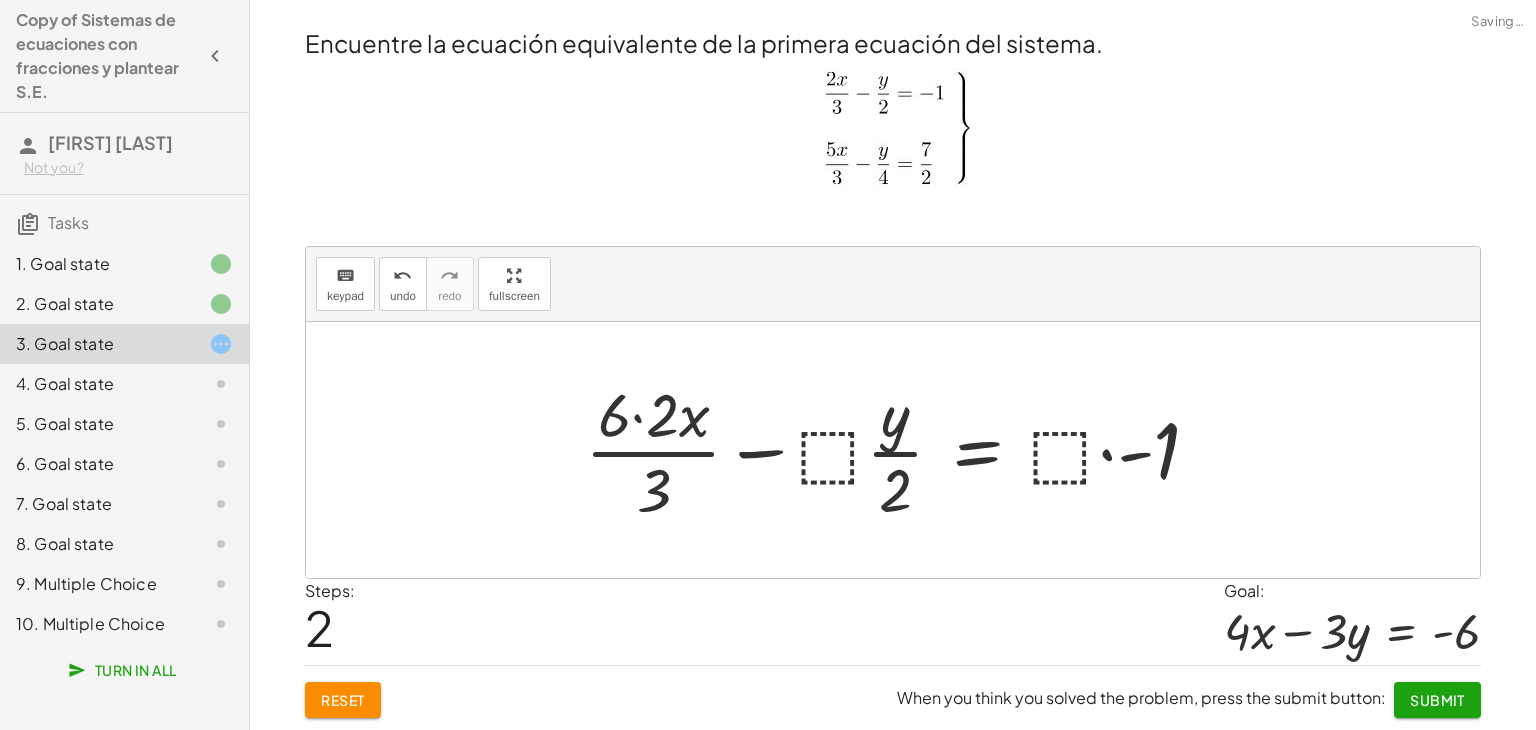 click at bounding box center [900, 450] 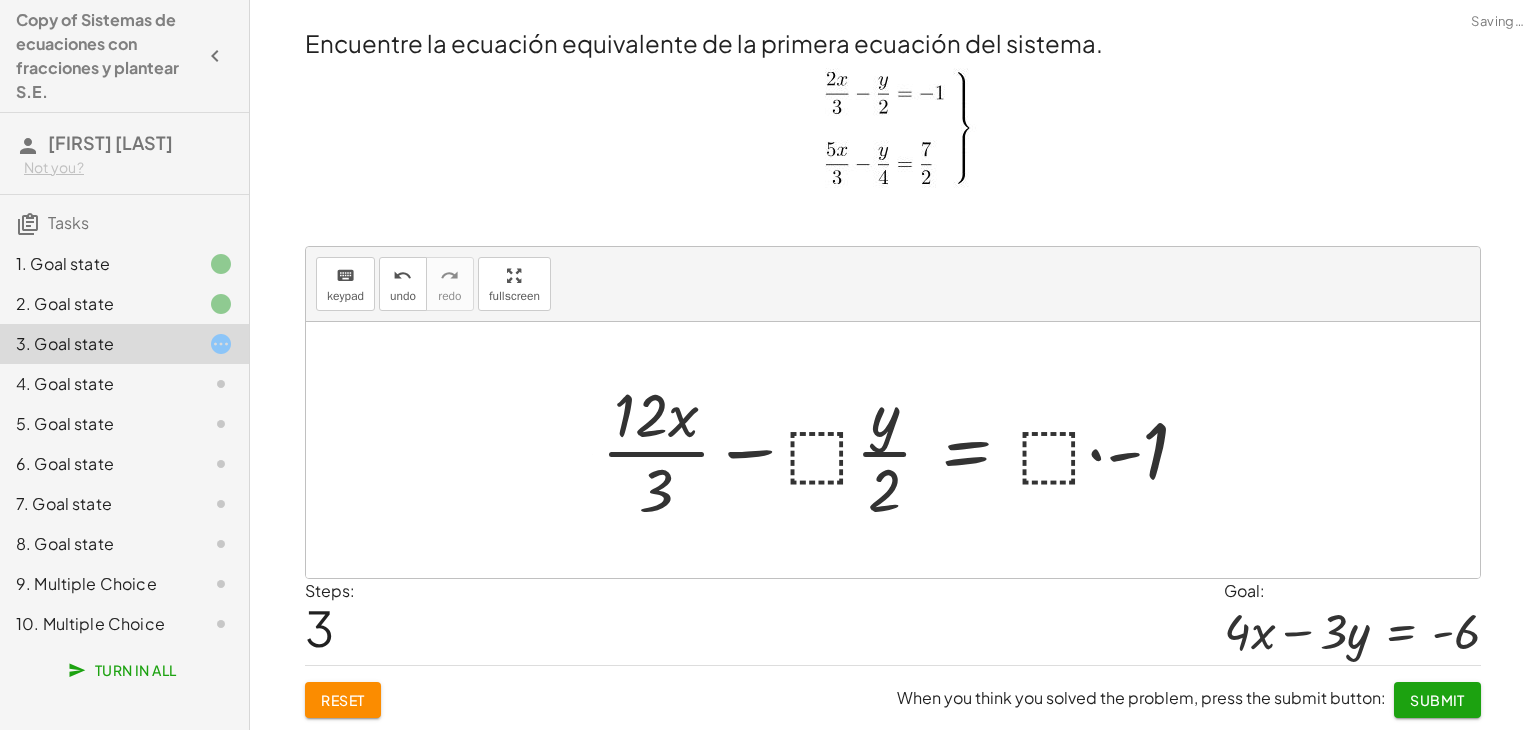 click at bounding box center (903, 450) 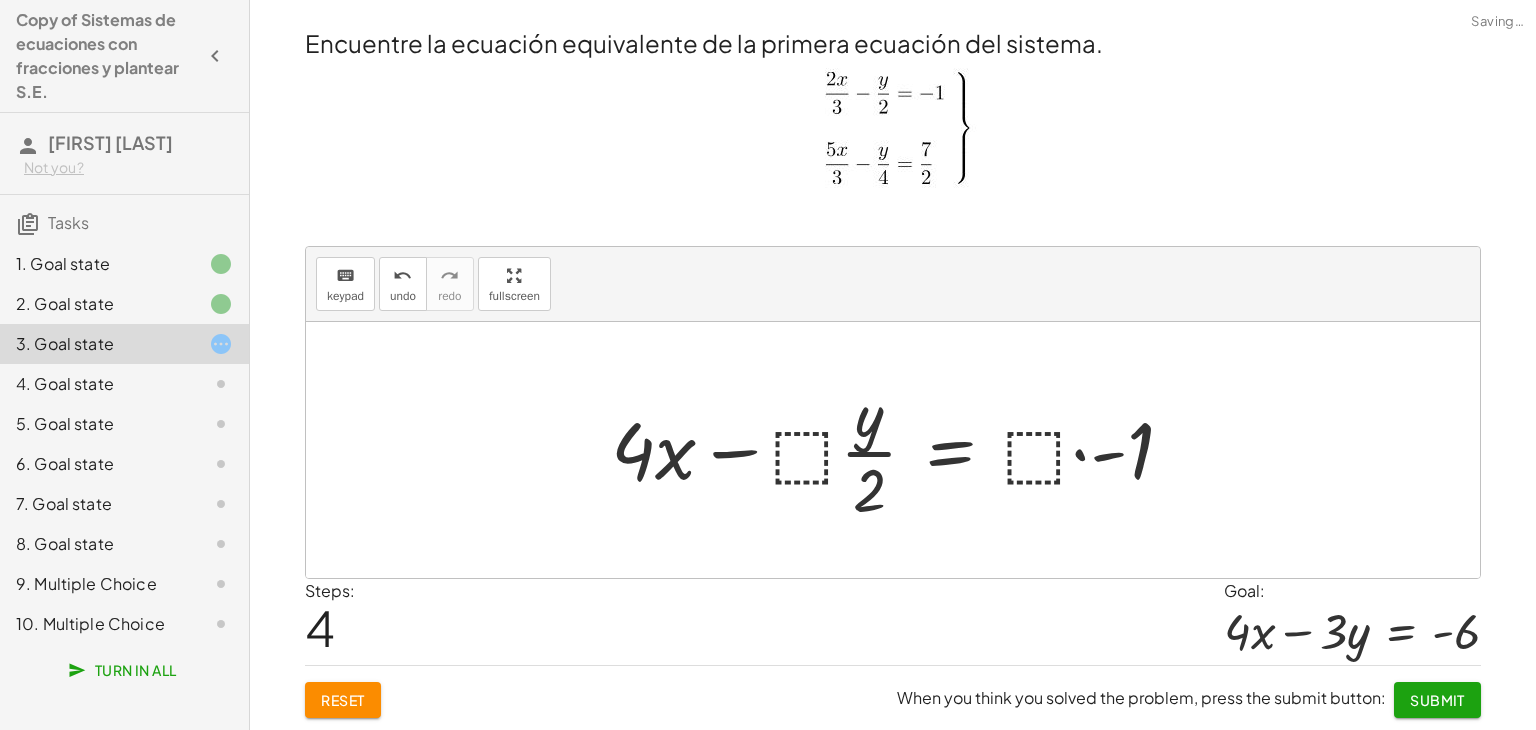 click at bounding box center (900, 450) 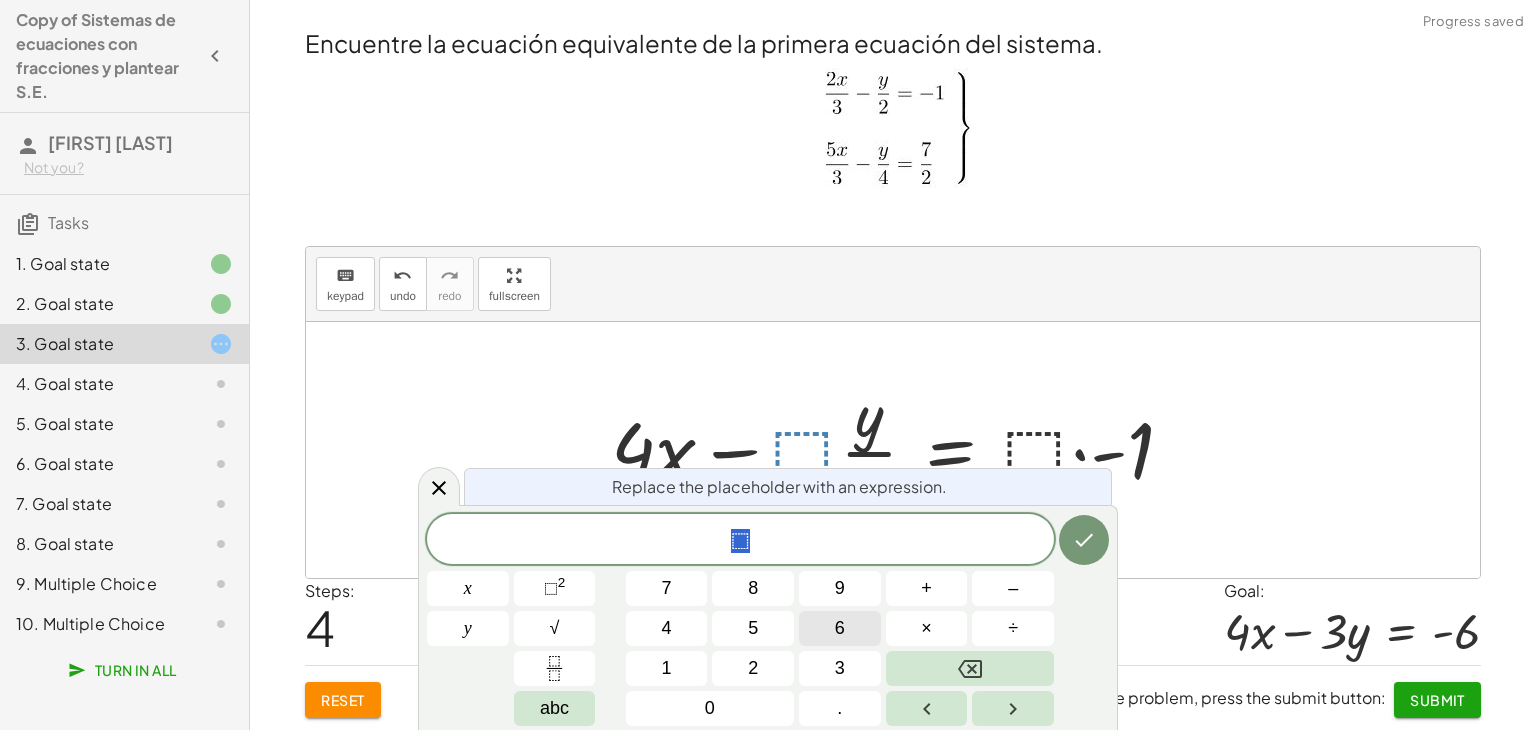 click on "6" at bounding box center [840, 628] 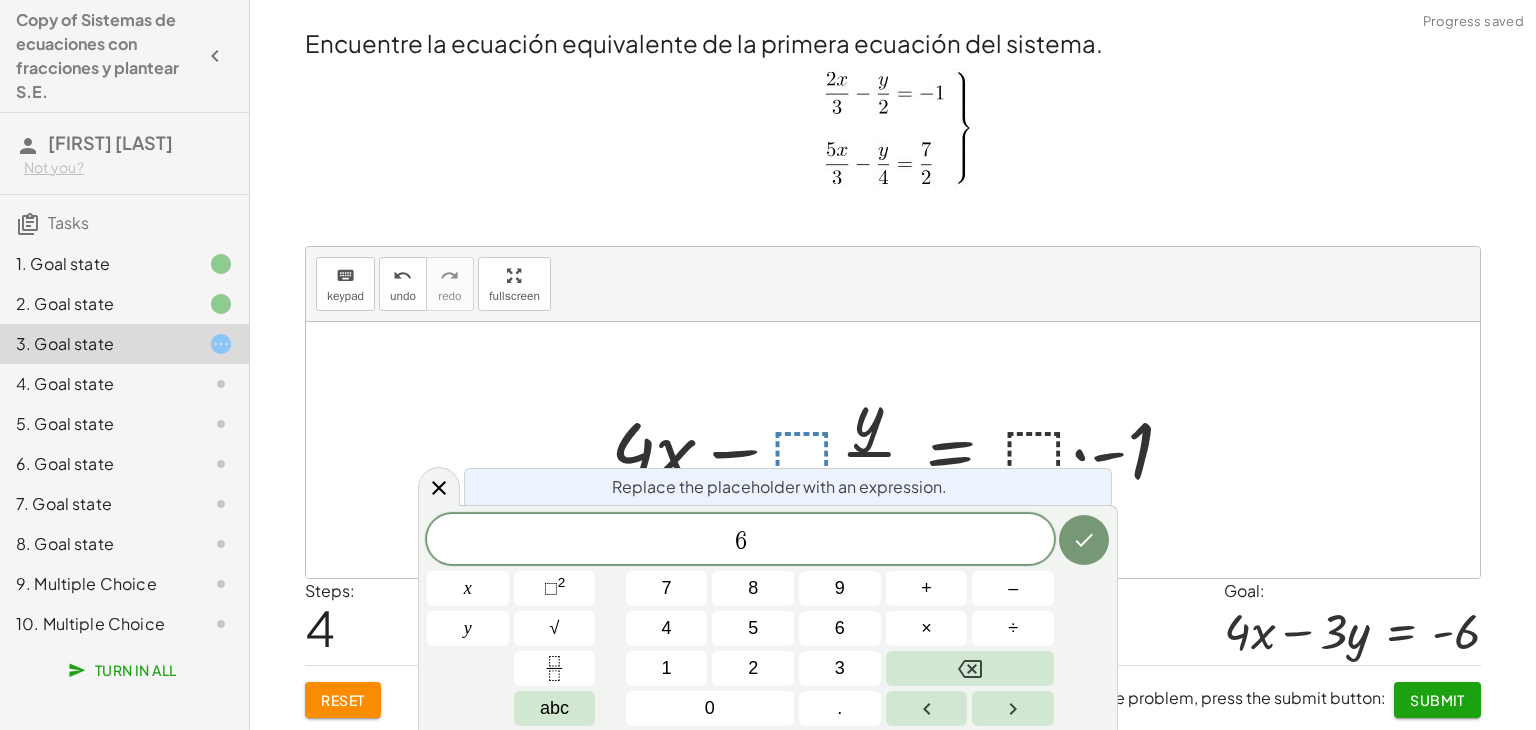 click on "6 x y 7 8 9 + – 4 5 6 × ÷ ⬚ 2 √ abc 1 2 3 0 ." at bounding box center [768, 620] 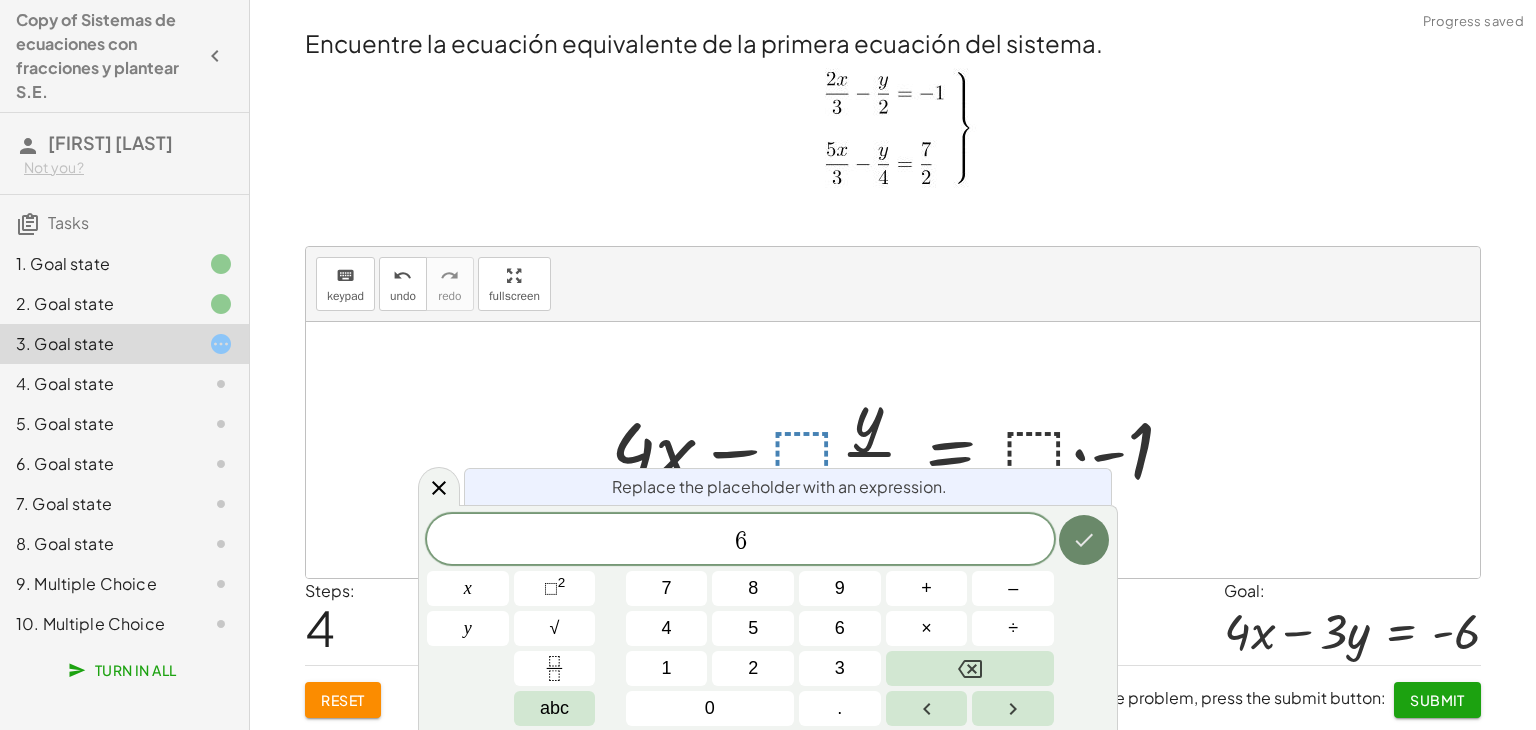click at bounding box center [1084, 540] 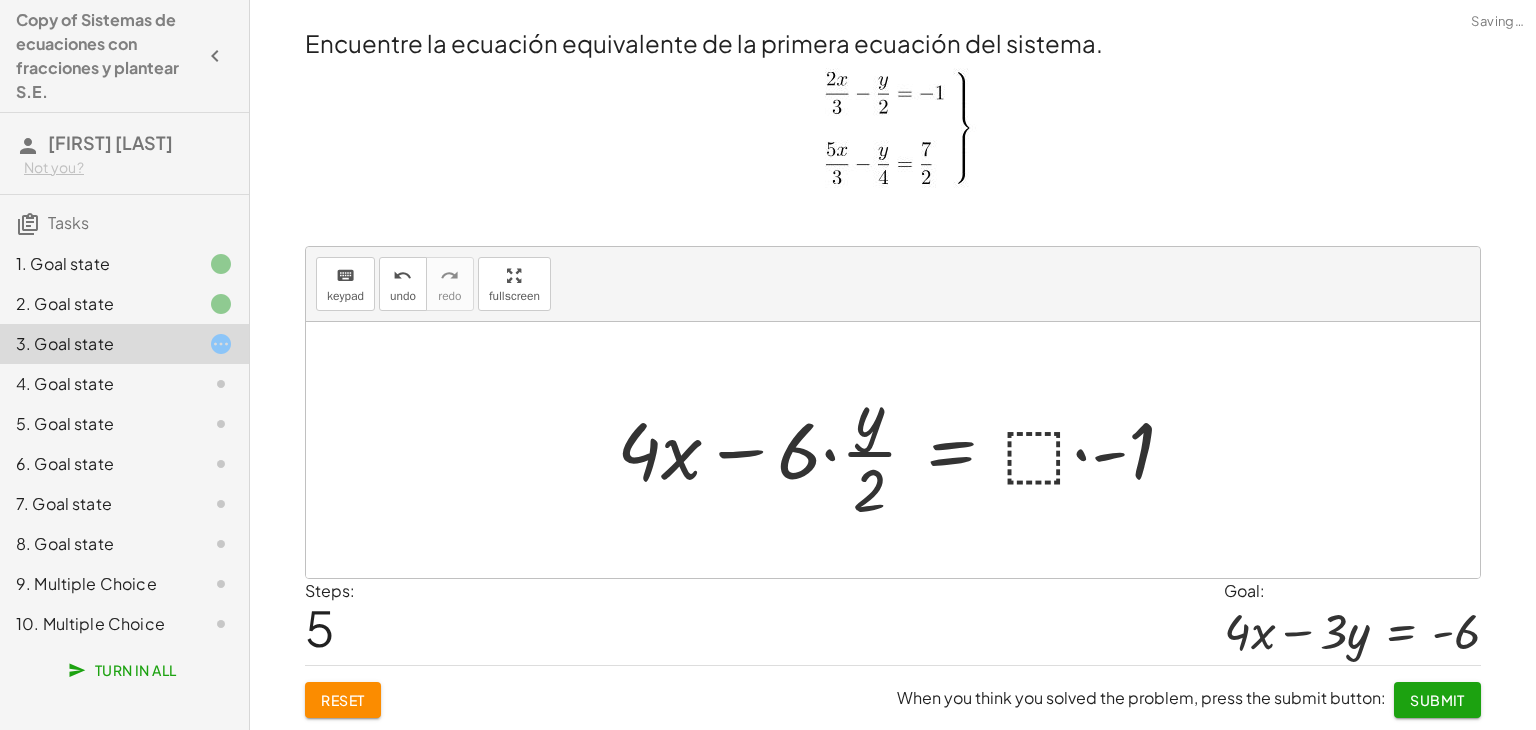 click at bounding box center (903, 450) 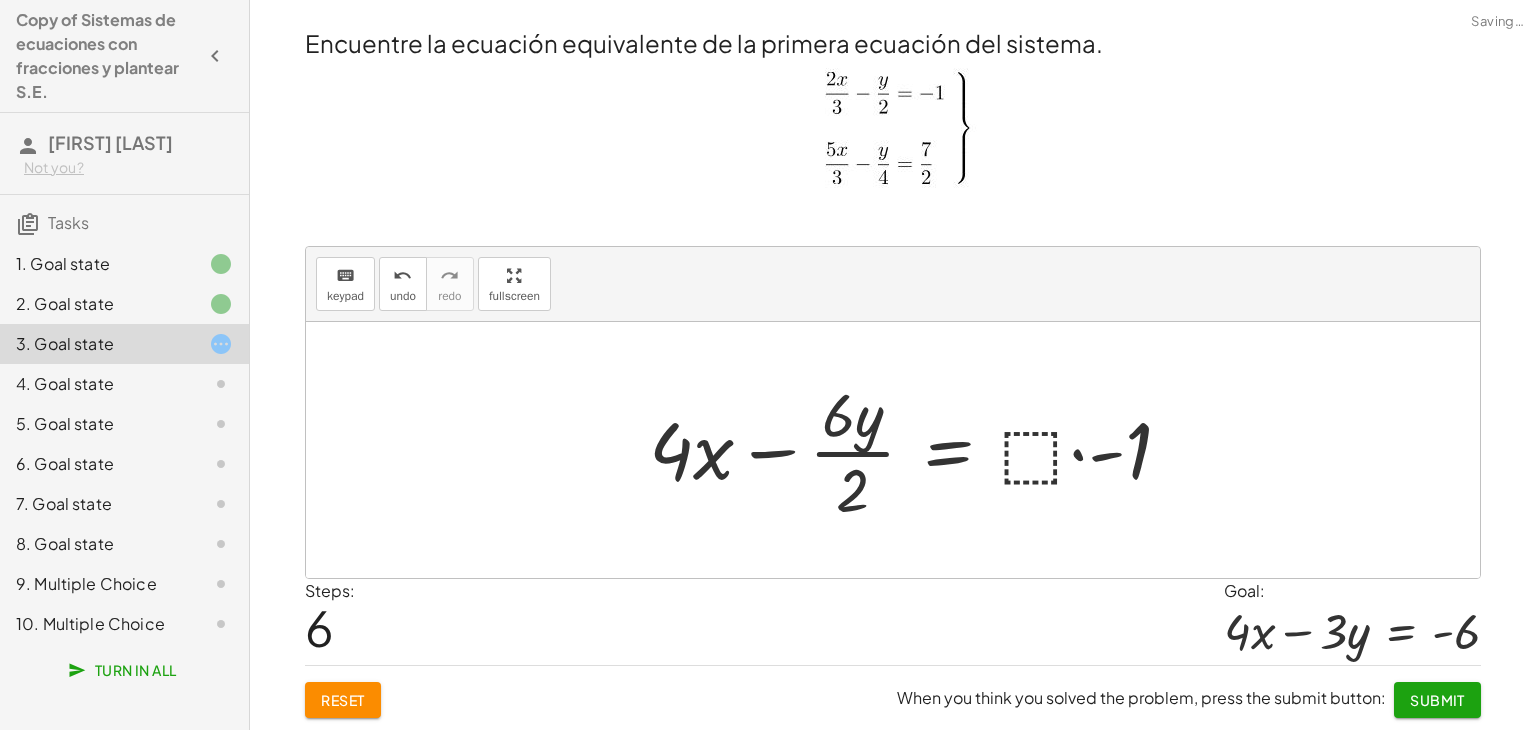 click at bounding box center (918, 450) 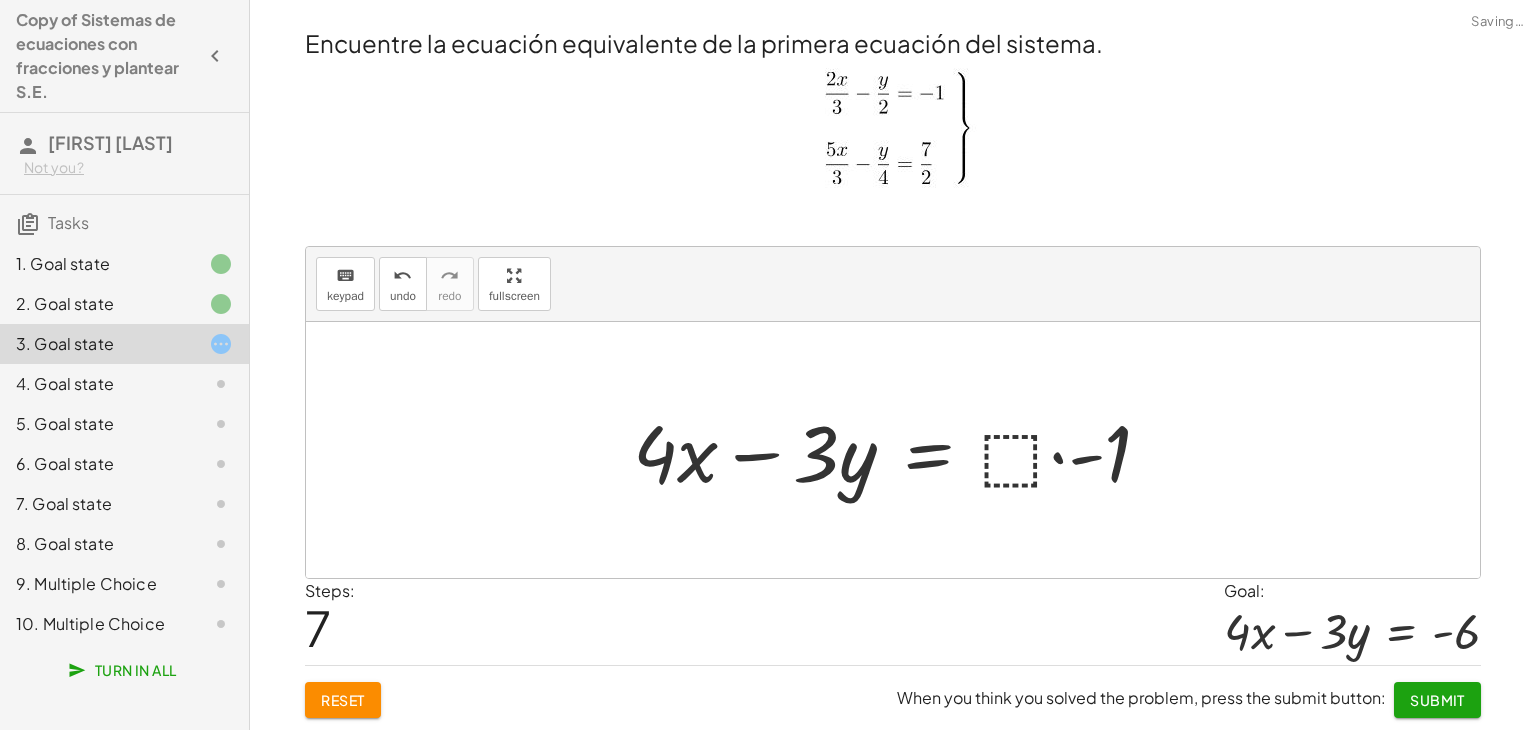 click at bounding box center [900, 450] 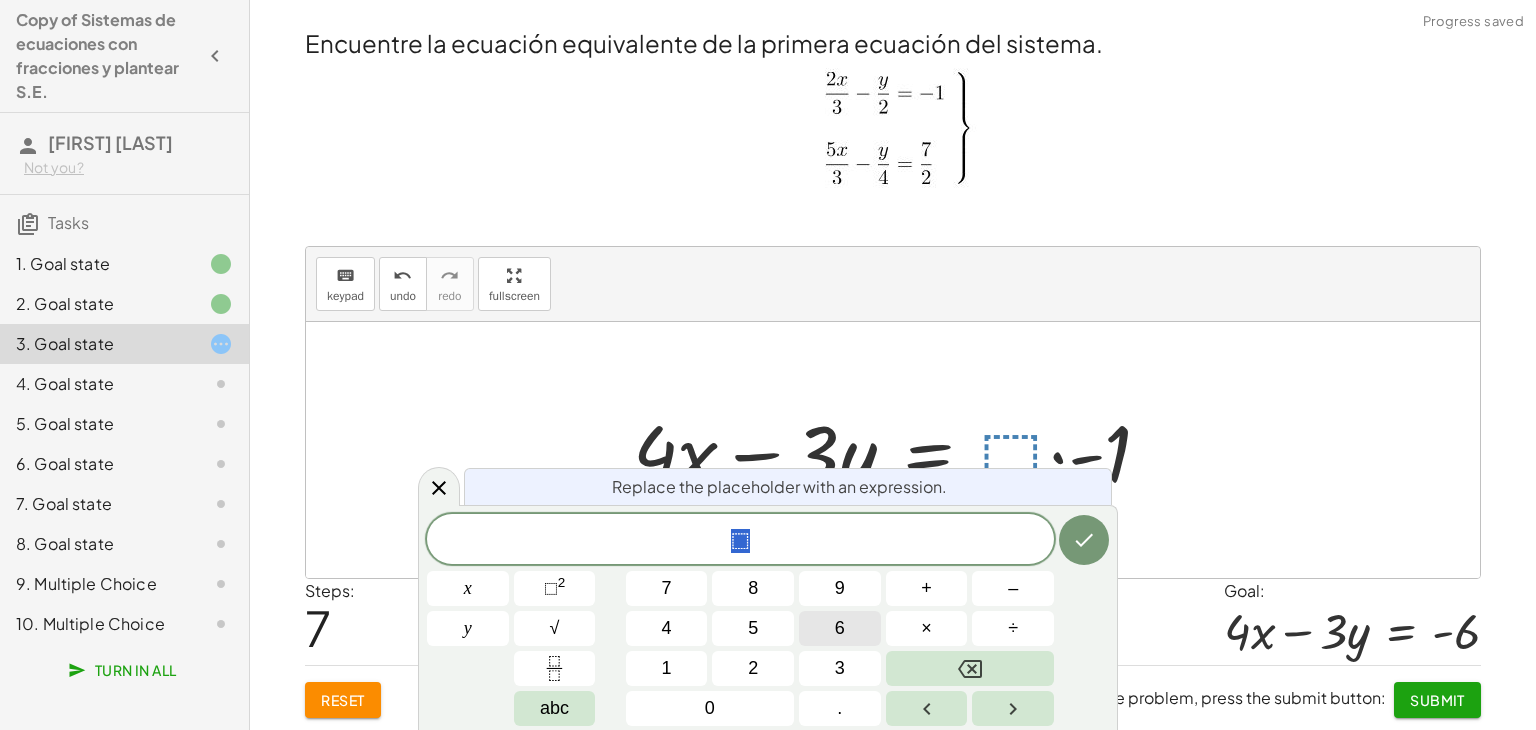 click on "6" at bounding box center (840, 628) 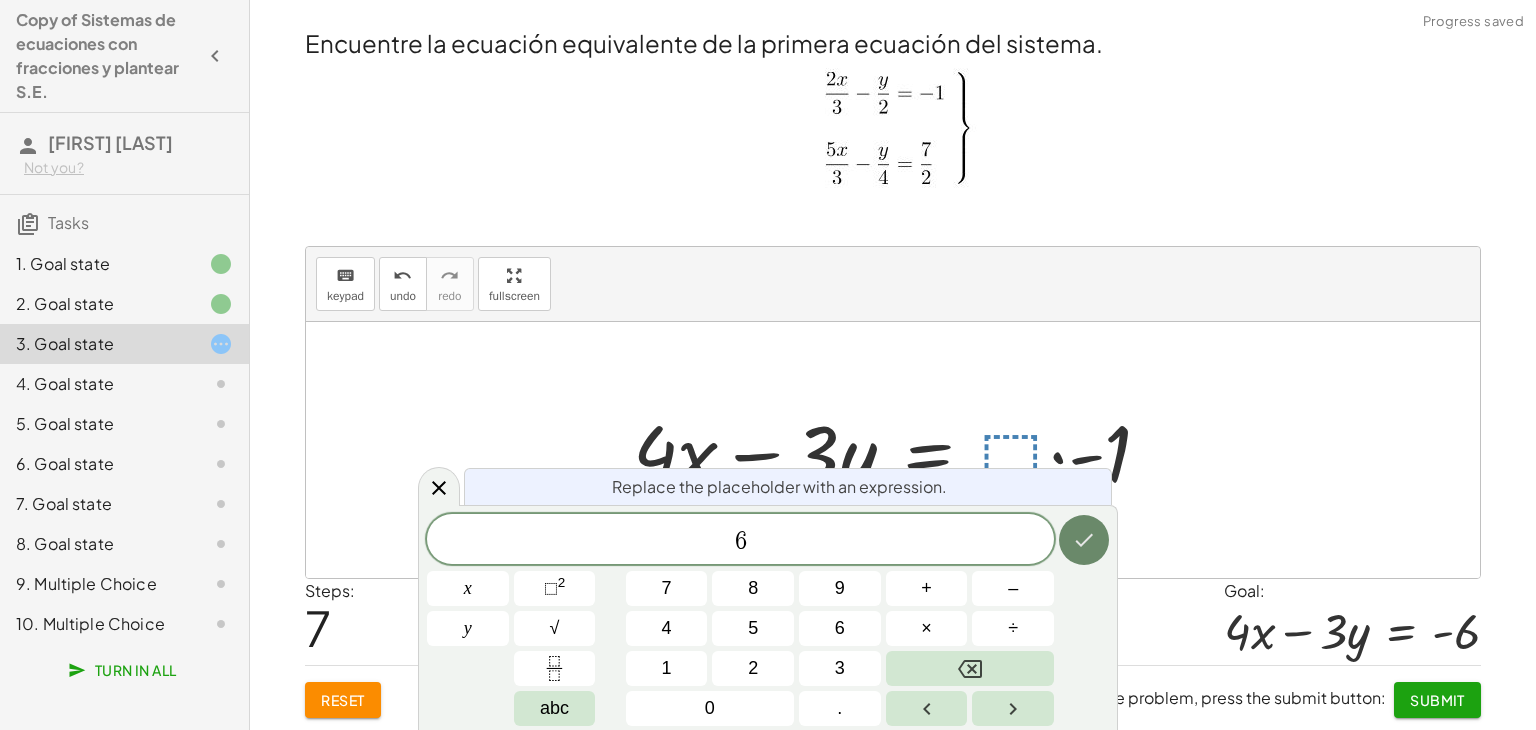 click at bounding box center (1084, 540) 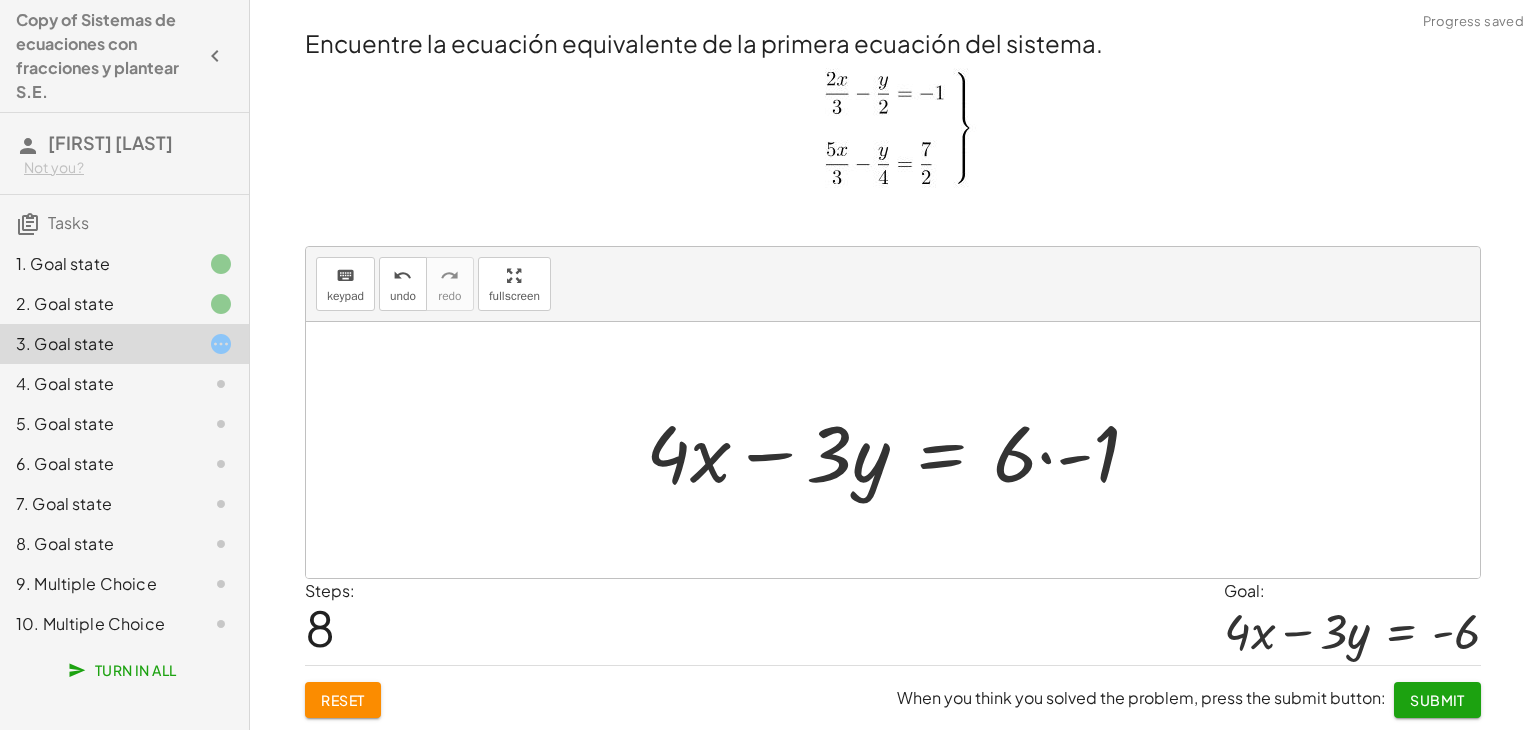 click at bounding box center (901, 450) 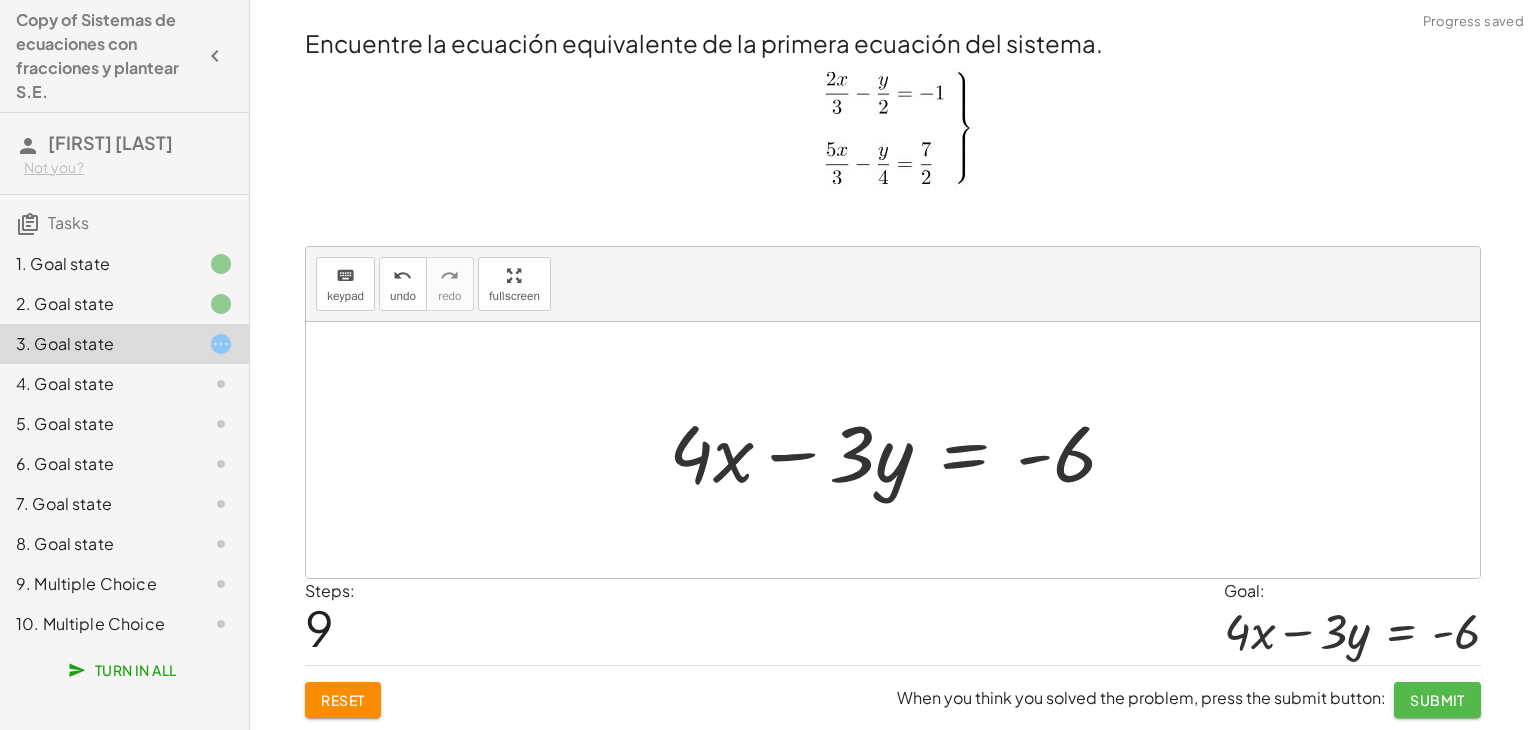 click on "Submit" at bounding box center (1437, 700) 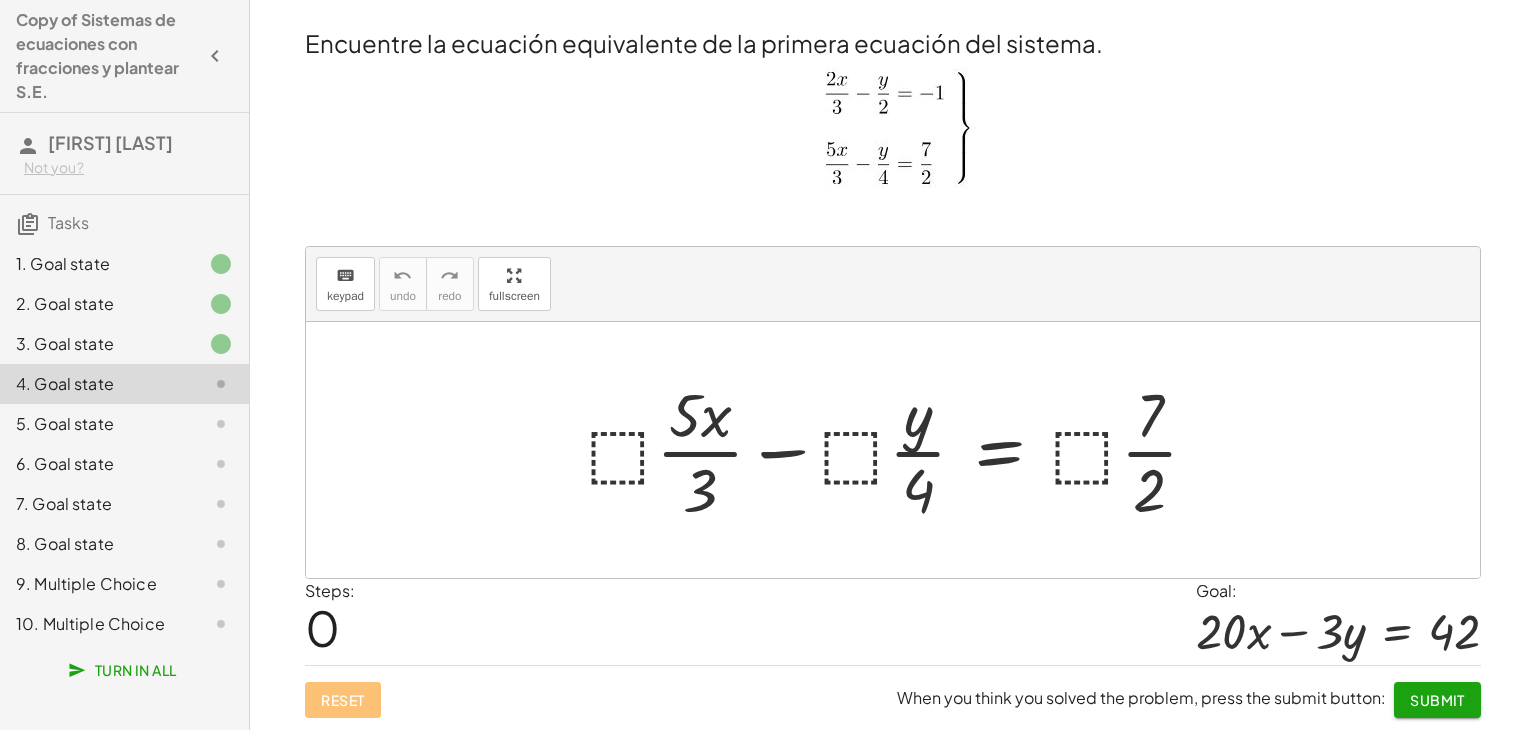 click at bounding box center [900, 450] 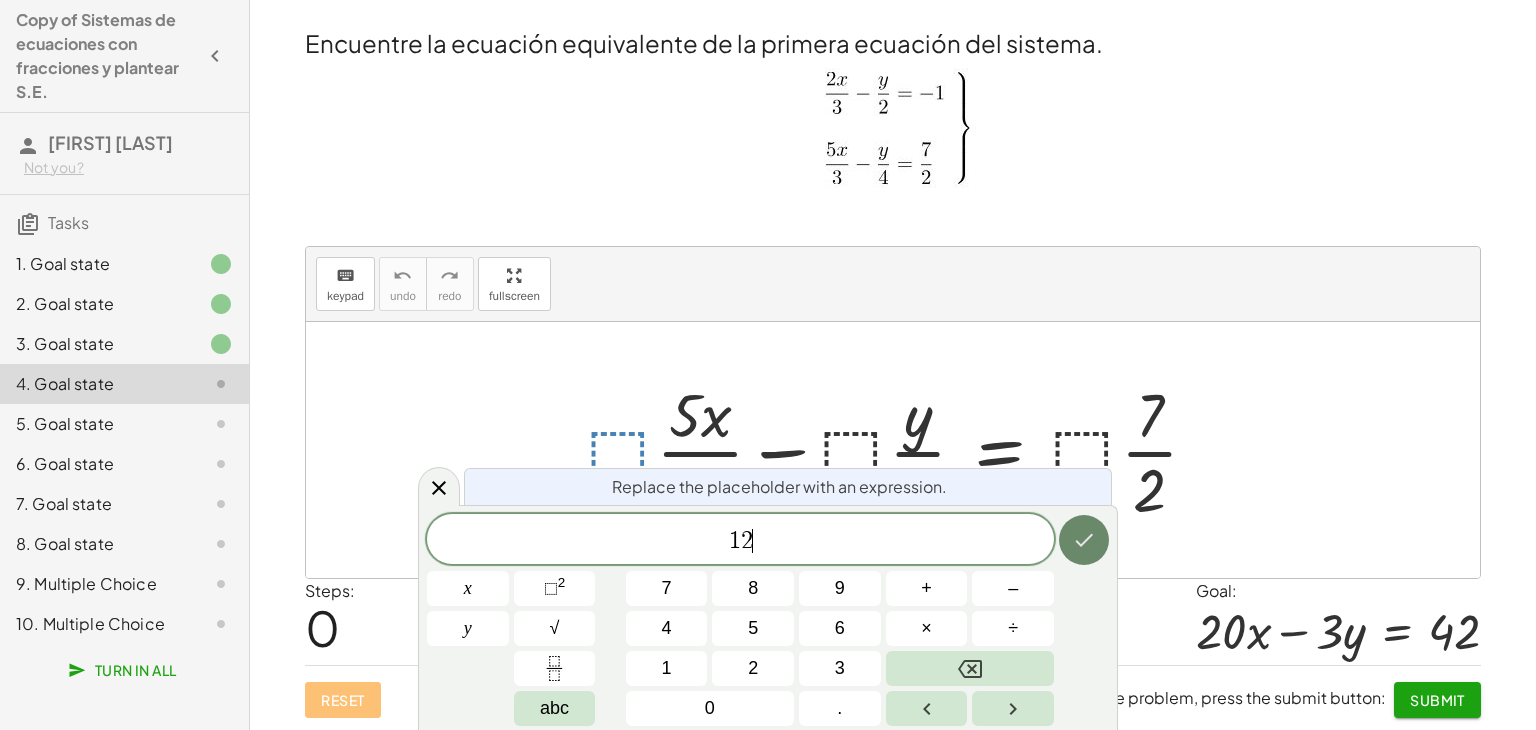 click at bounding box center (1084, 540) 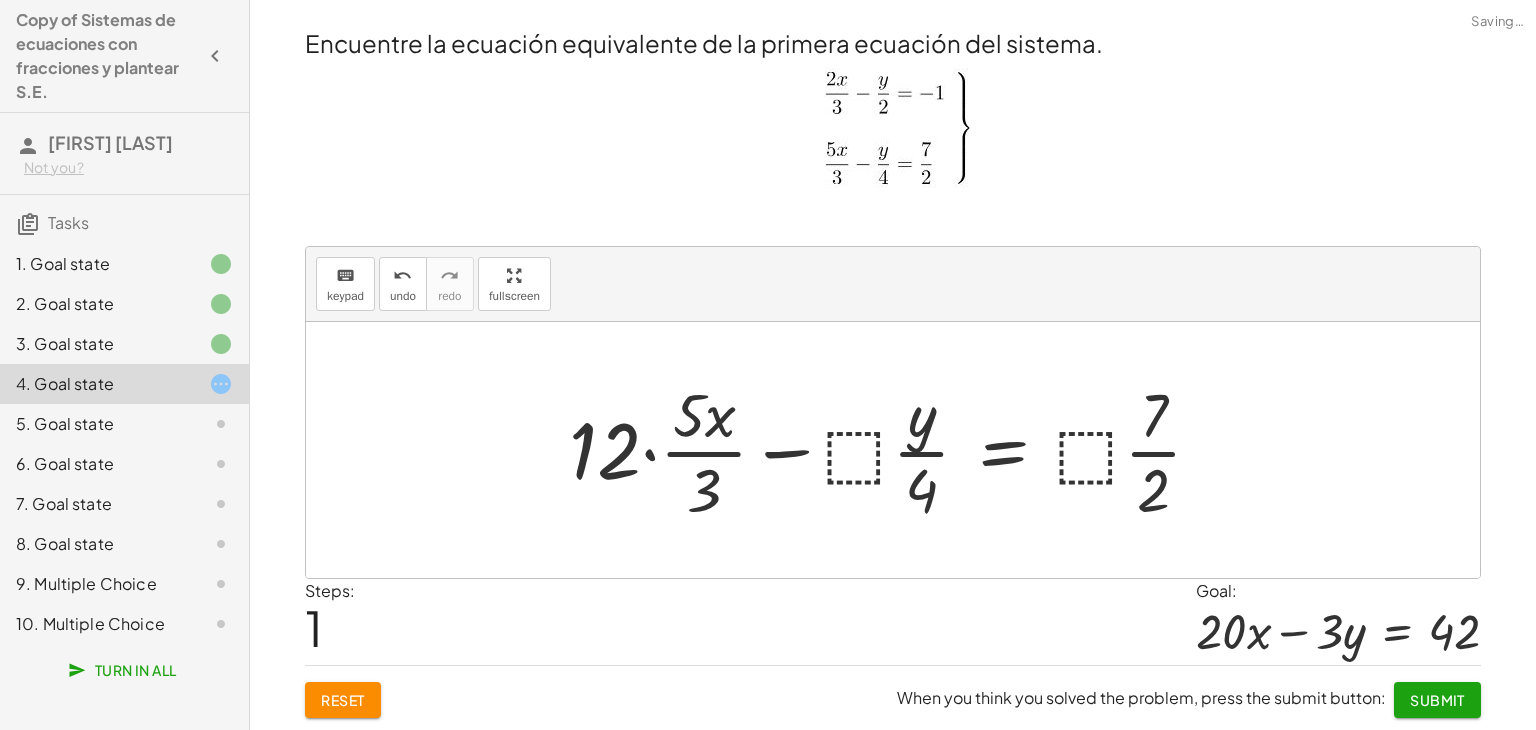 click at bounding box center (893, 450) 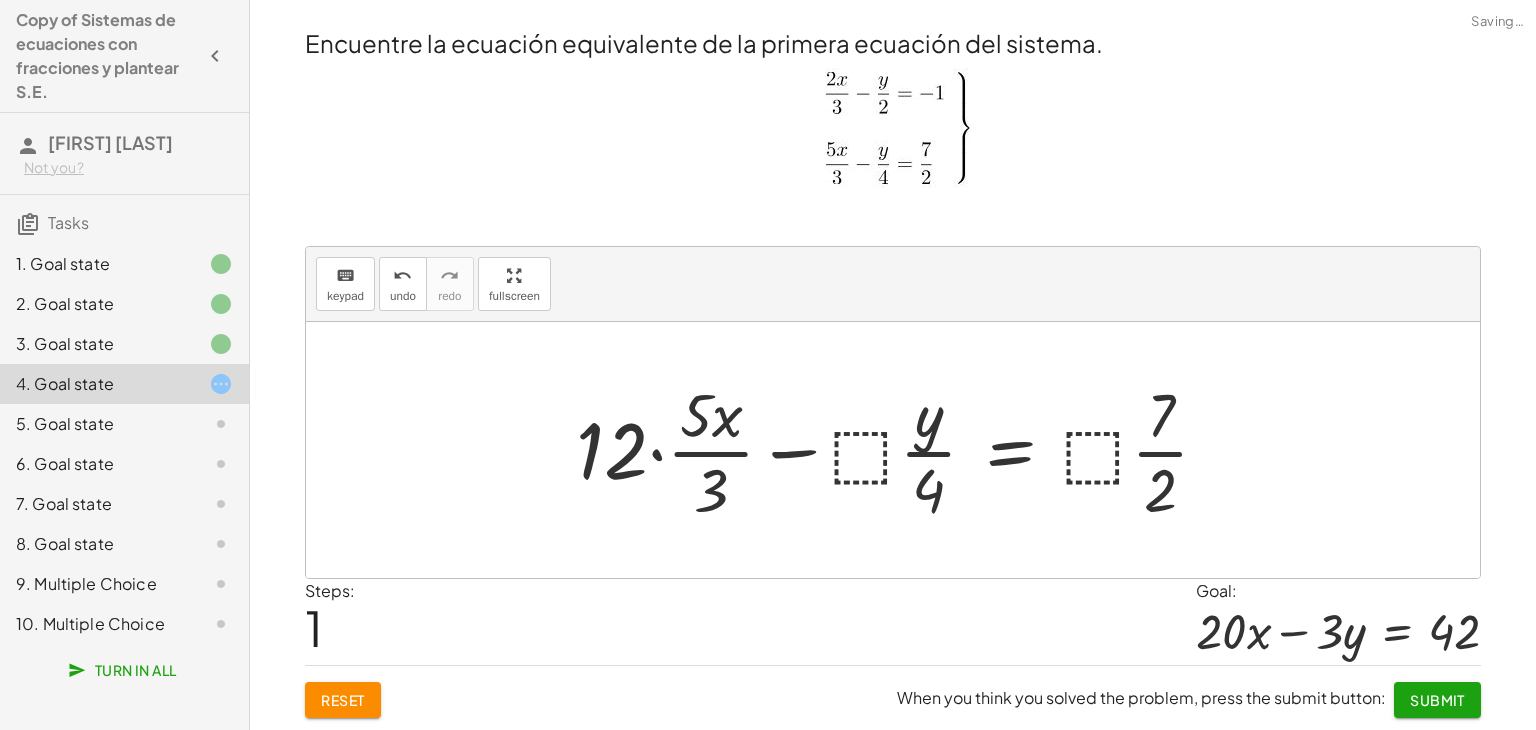 click at bounding box center [900, 450] 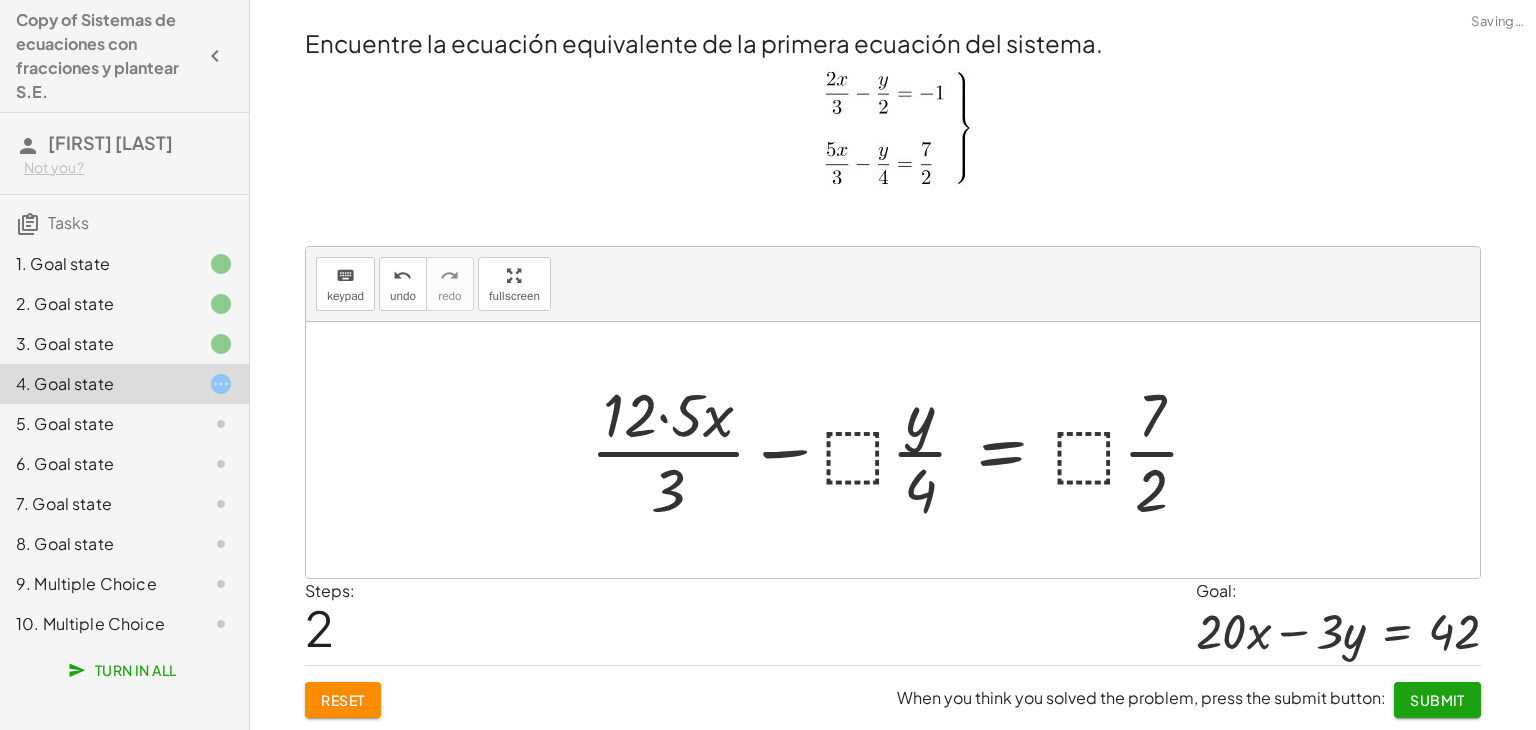 click at bounding box center [903, 450] 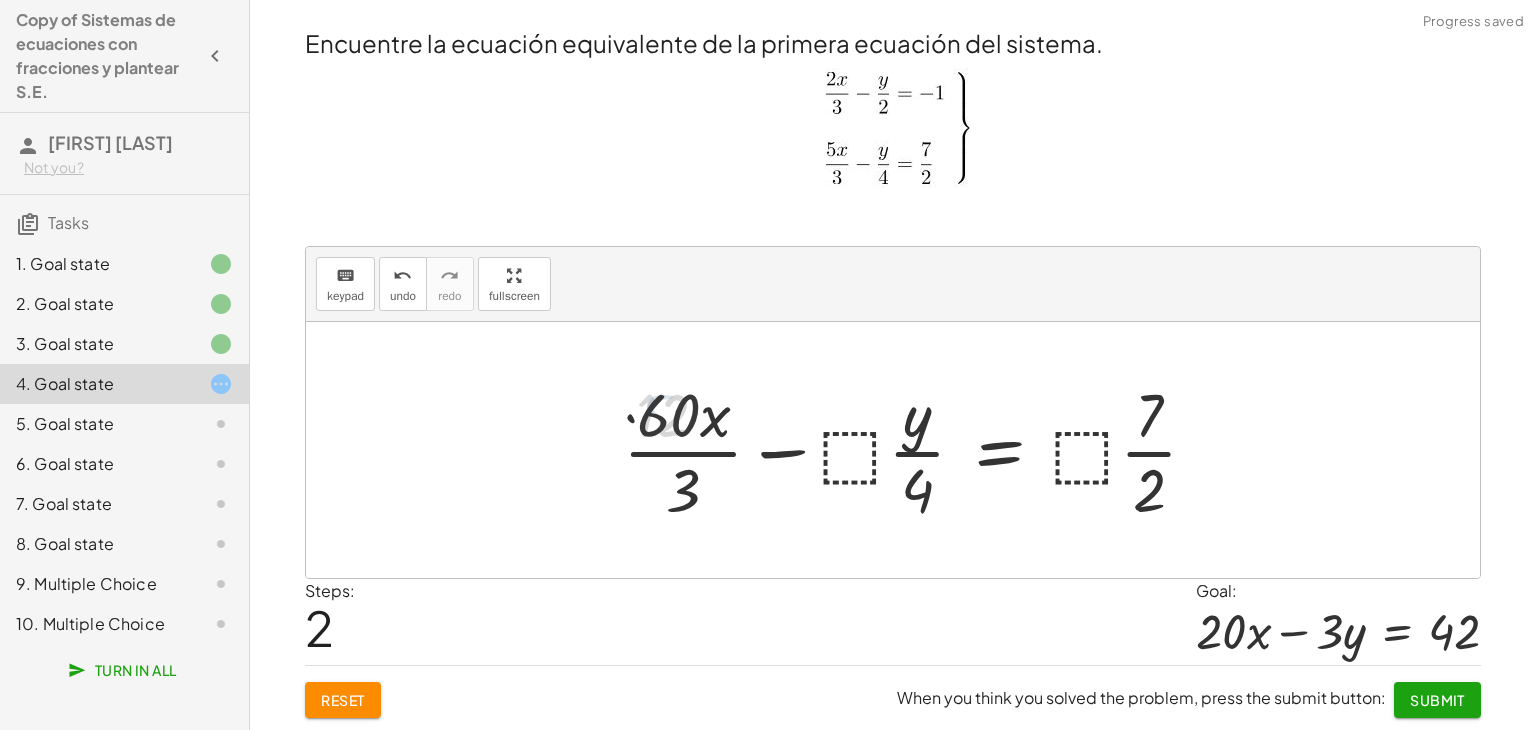 click at bounding box center [918, 450] 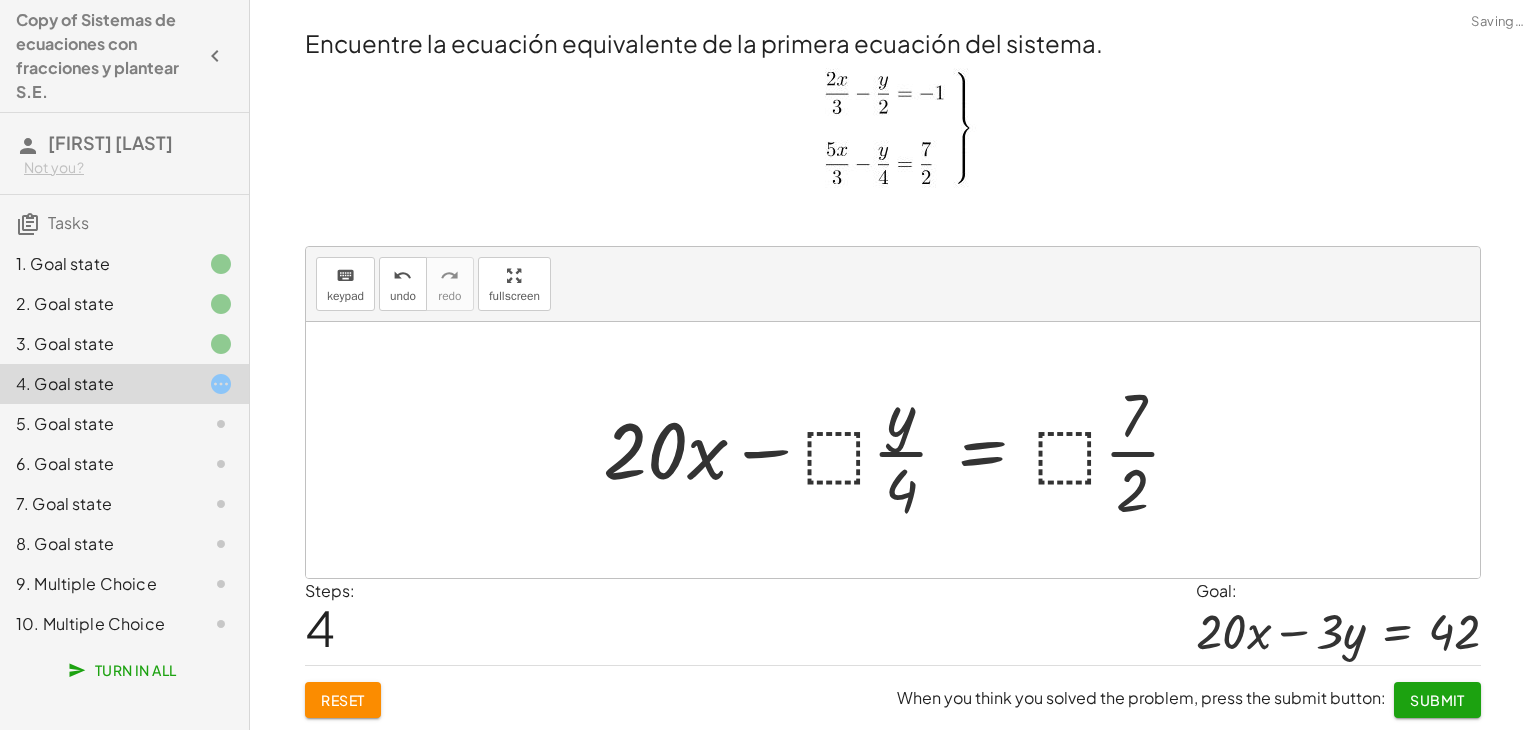 click at bounding box center (900, 450) 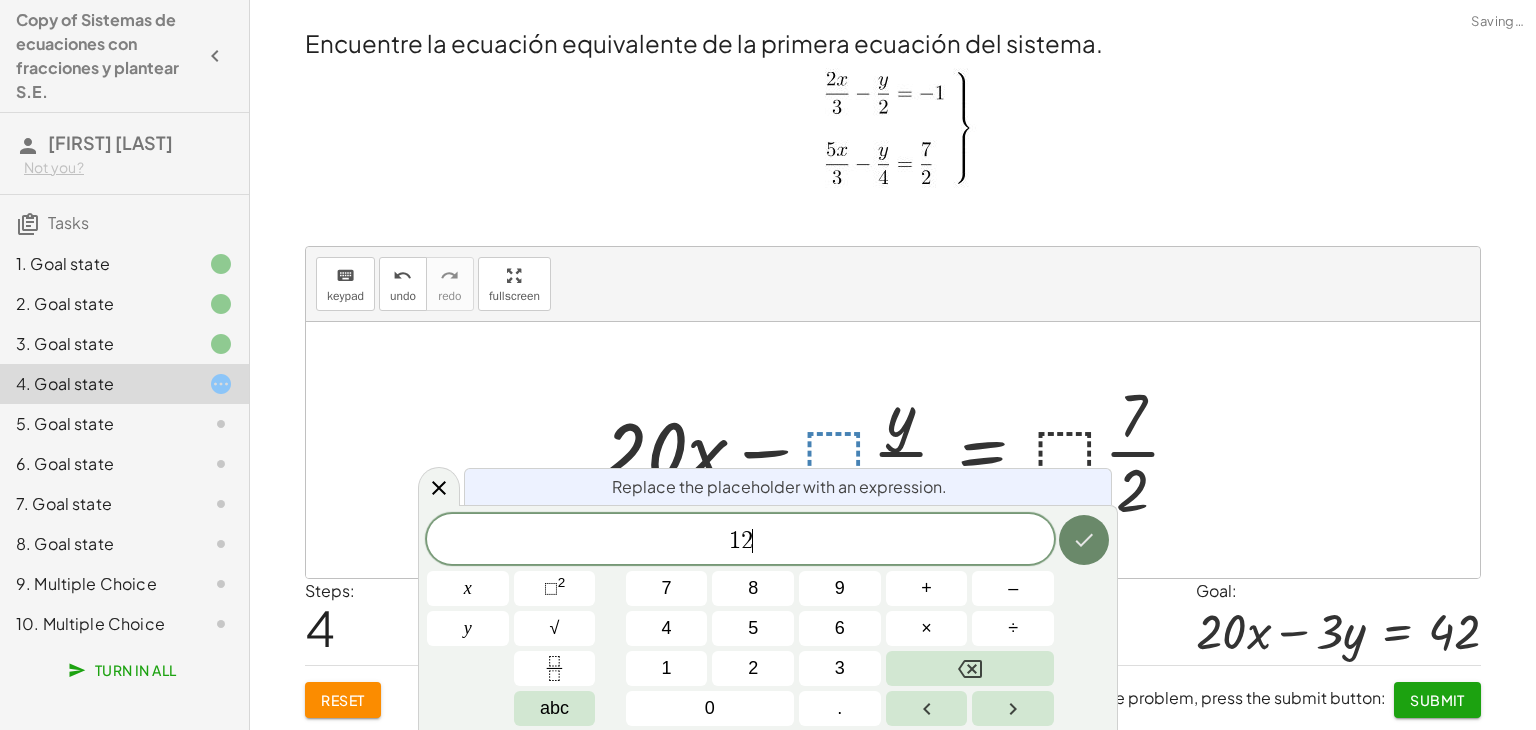 click 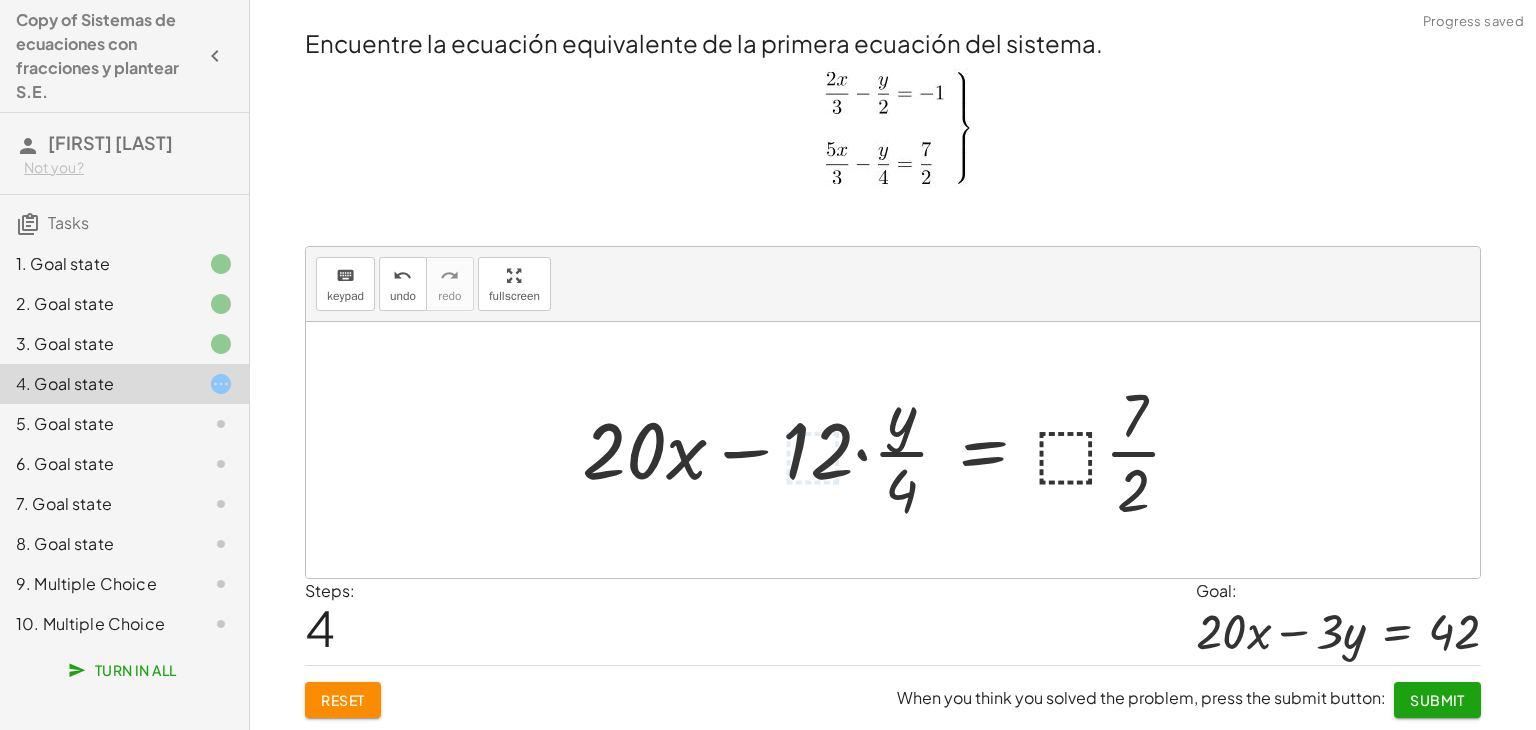 click at bounding box center [890, 450] 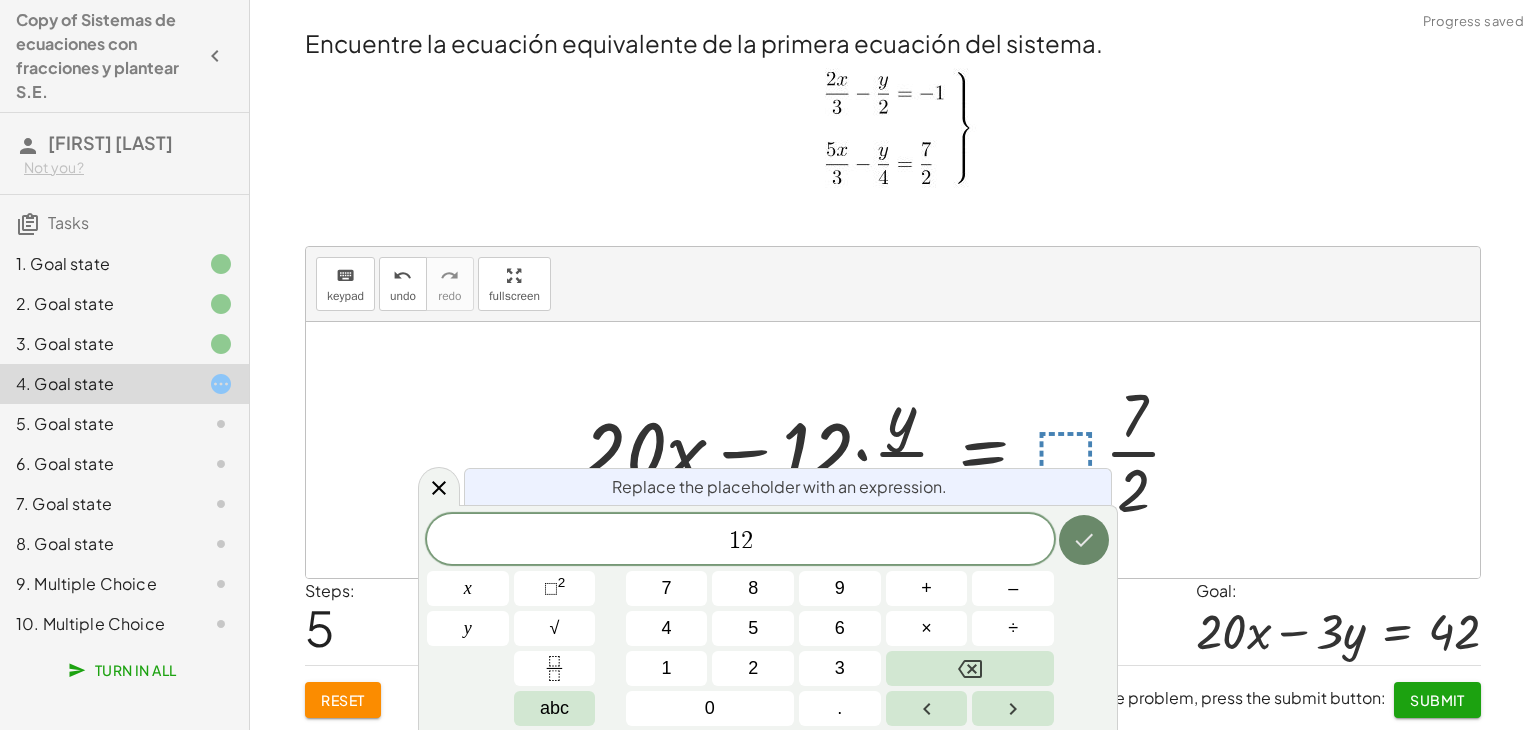 click 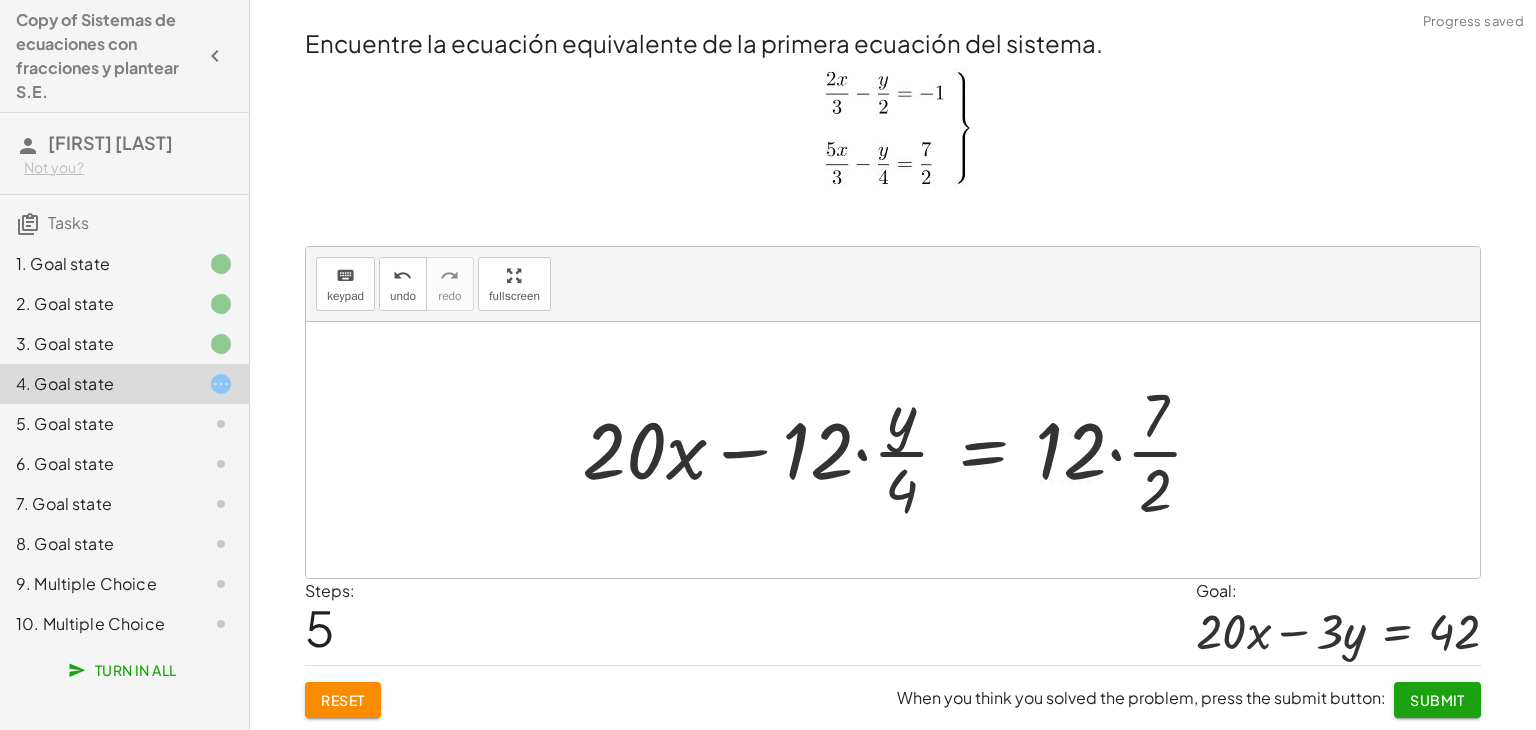click at bounding box center [901, 450] 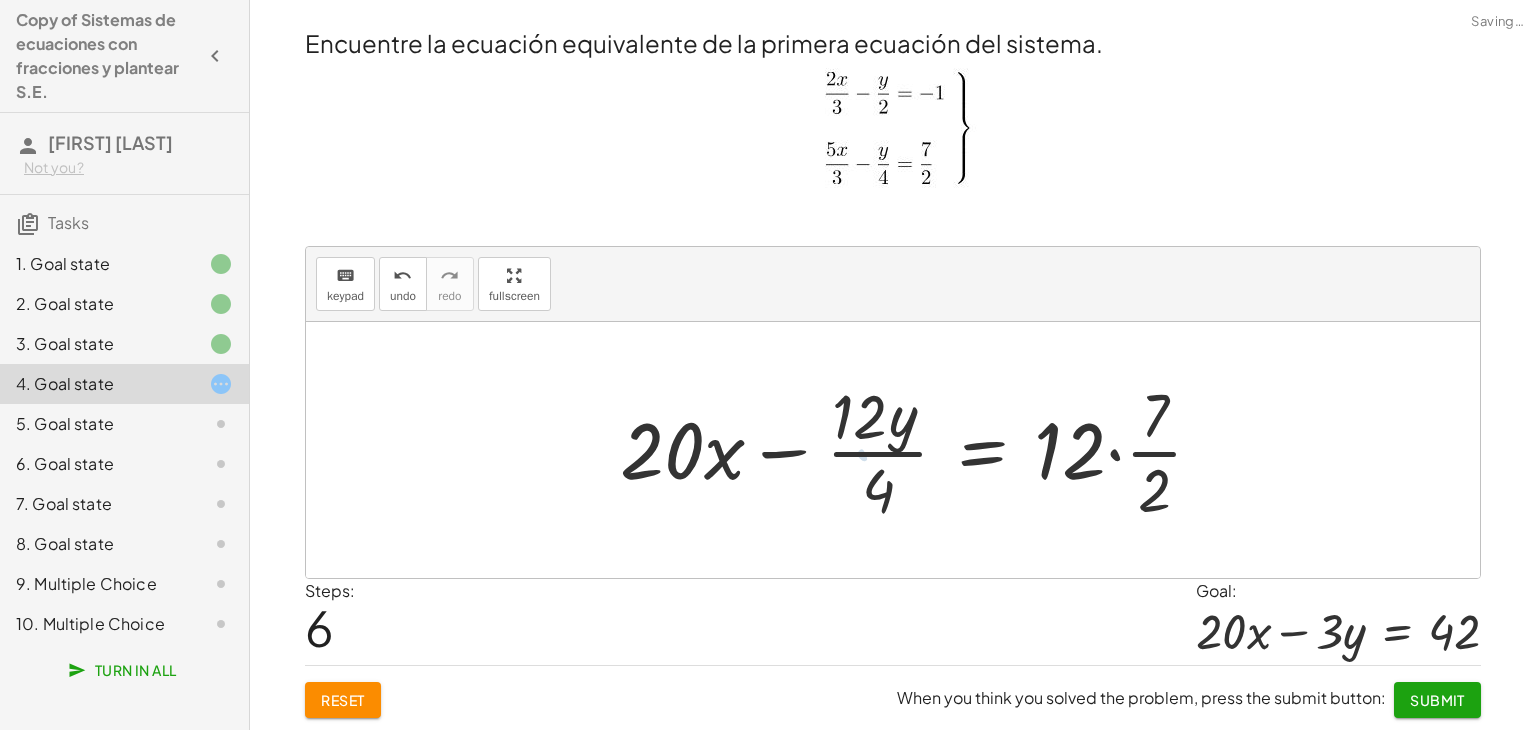 click at bounding box center [921, 450] 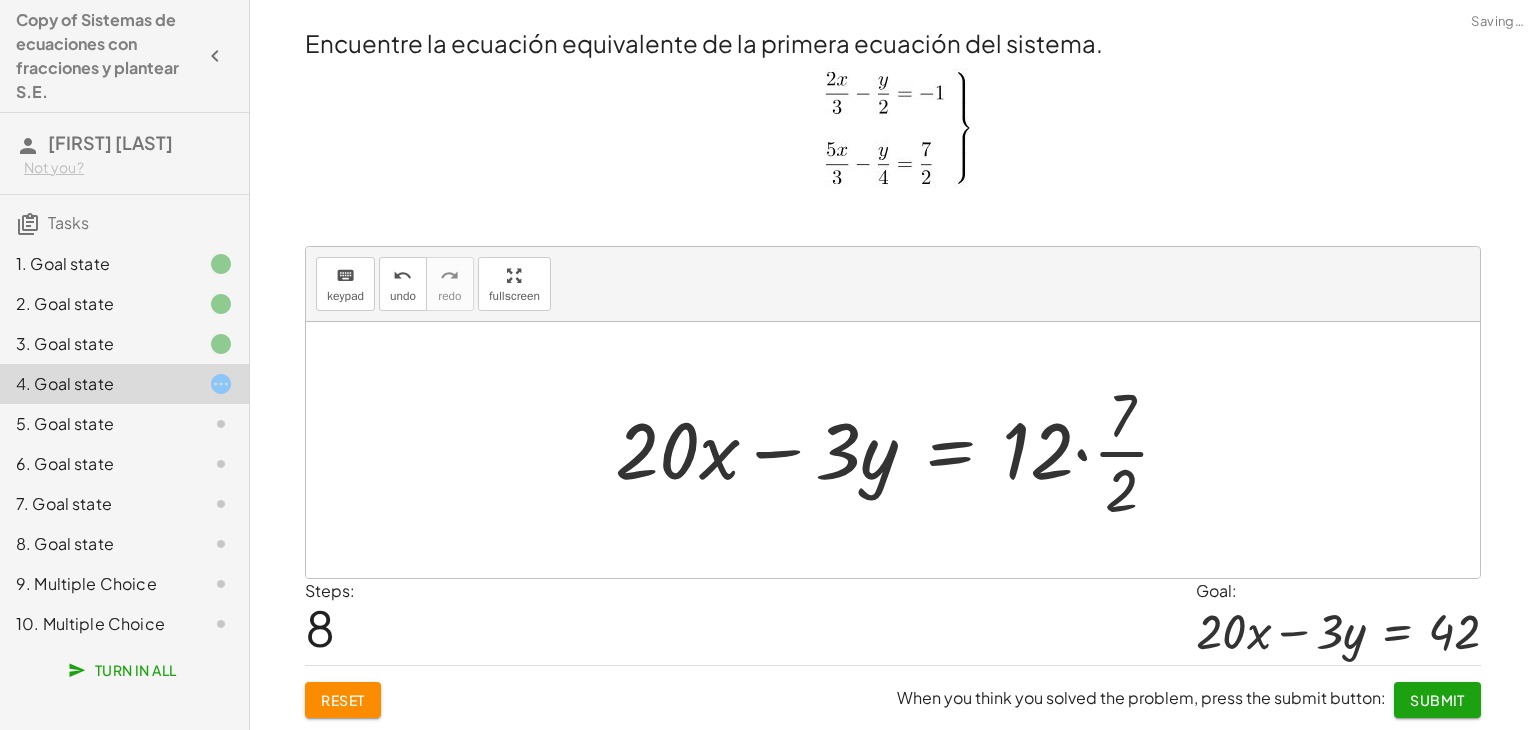 click at bounding box center (900, 450) 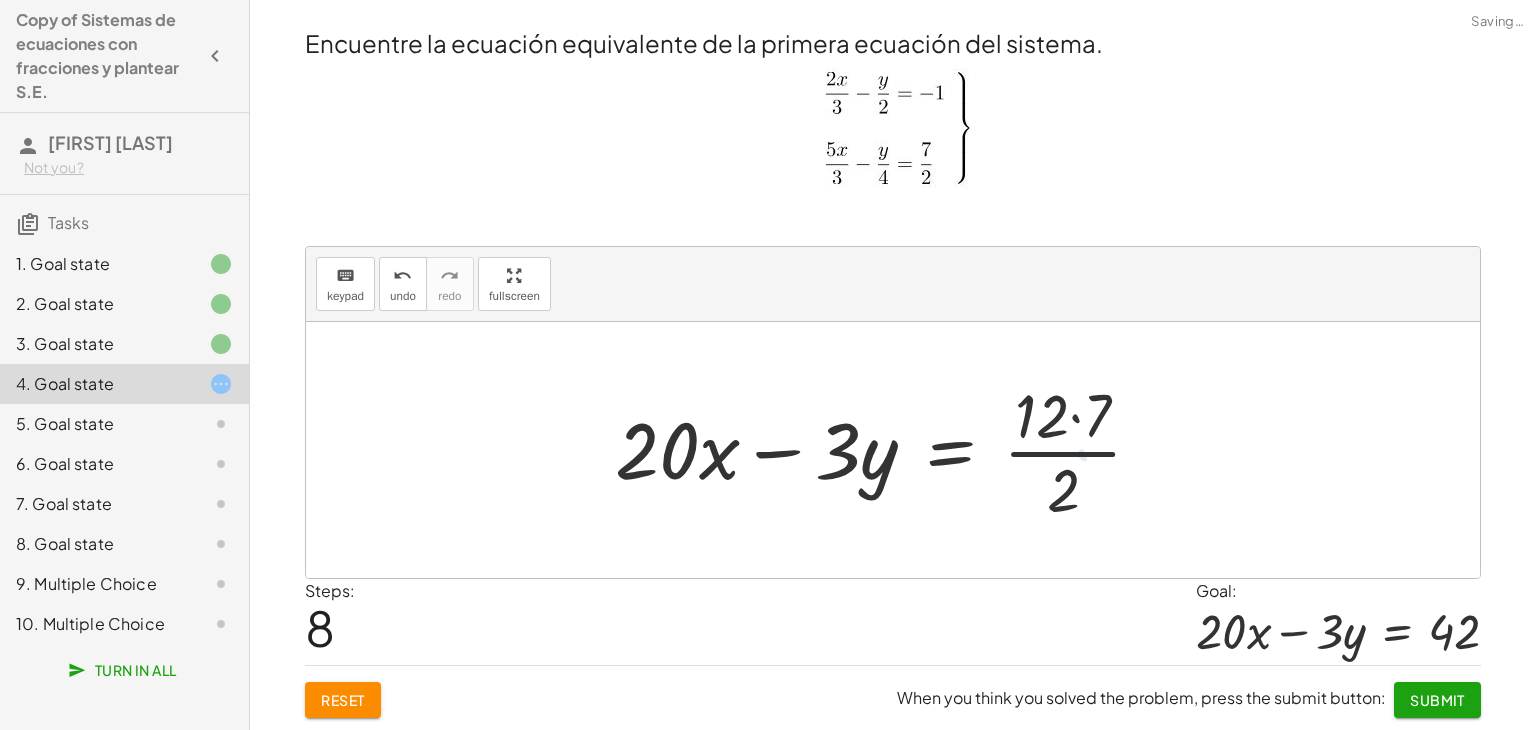 click at bounding box center (886, 450) 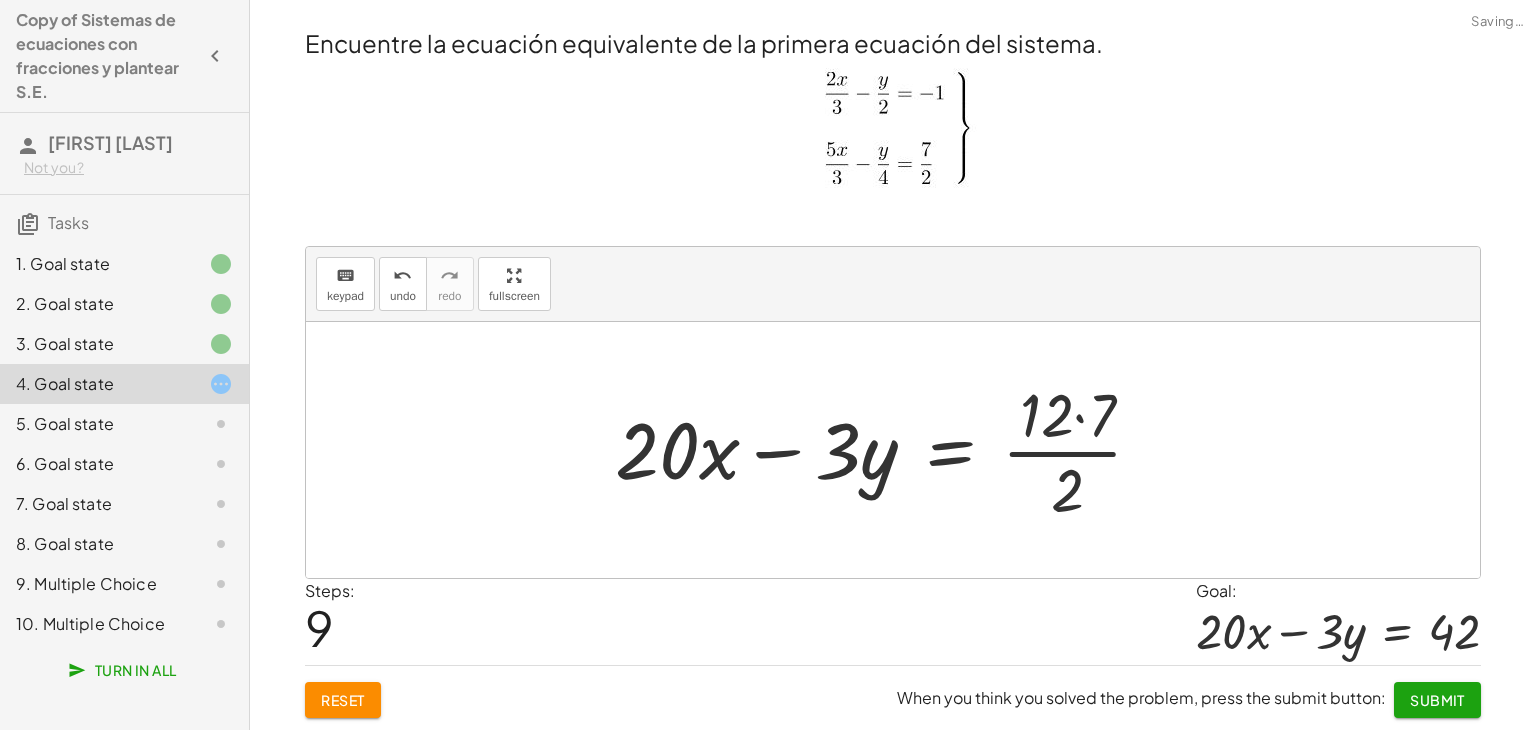 click at bounding box center (886, 450) 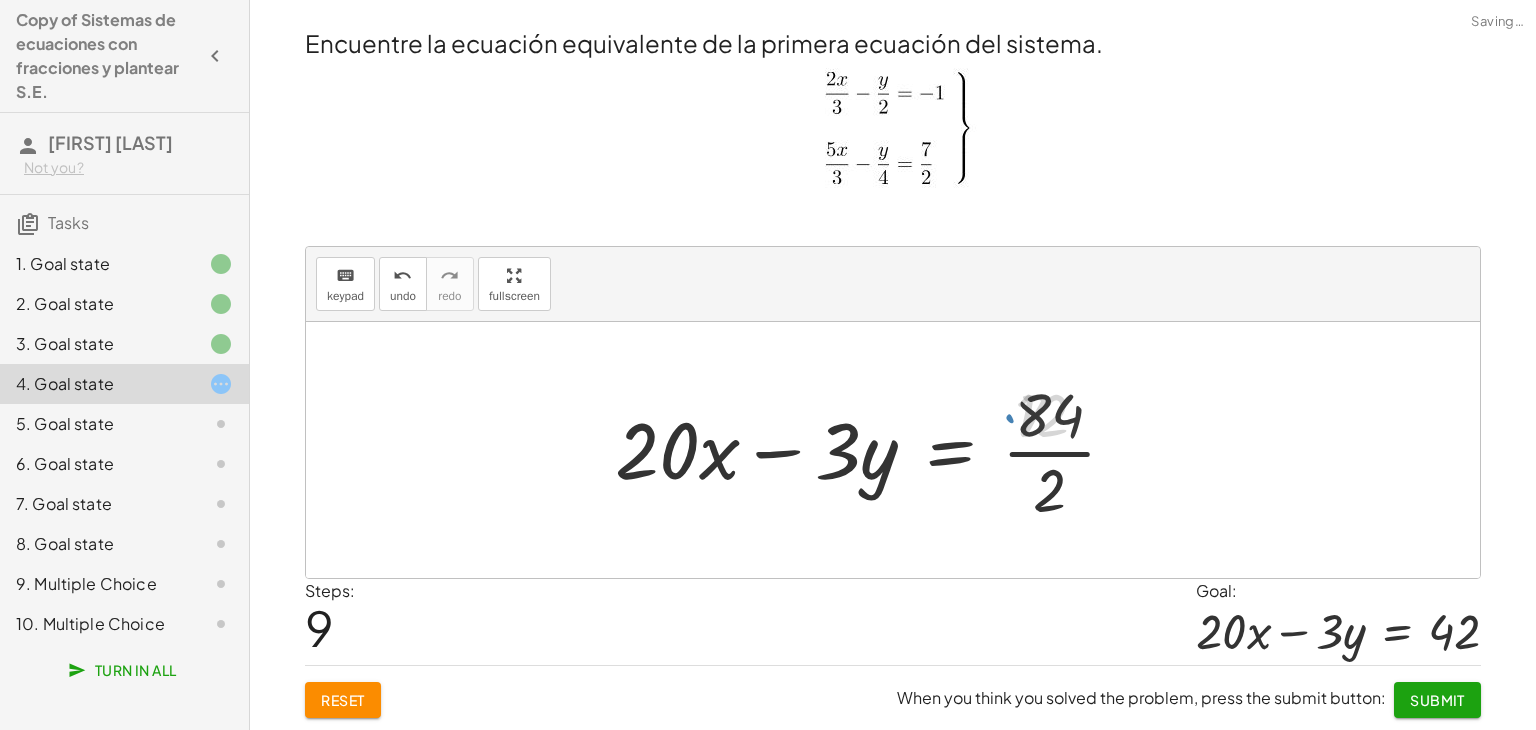click at bounding box center [873, 450] 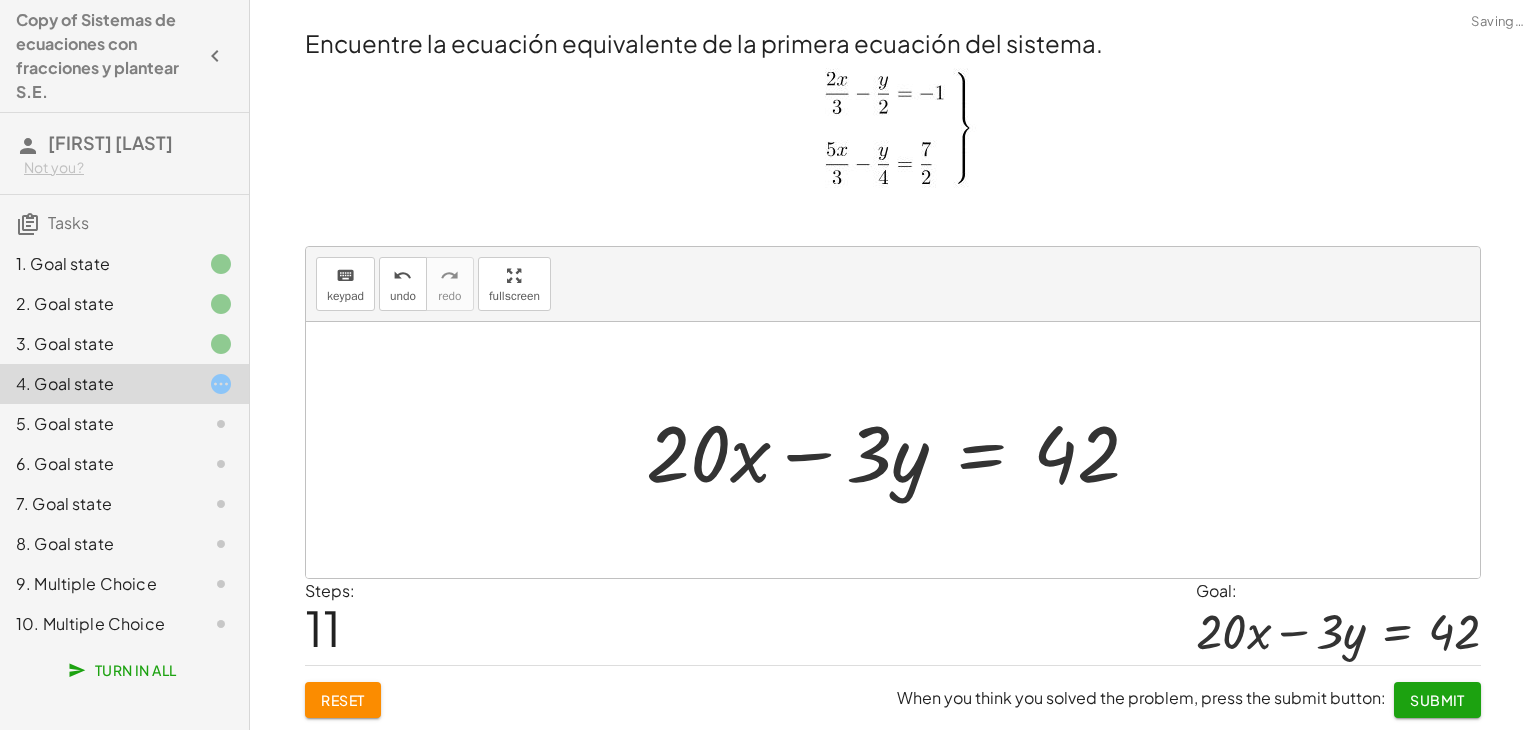 click on "Submit" 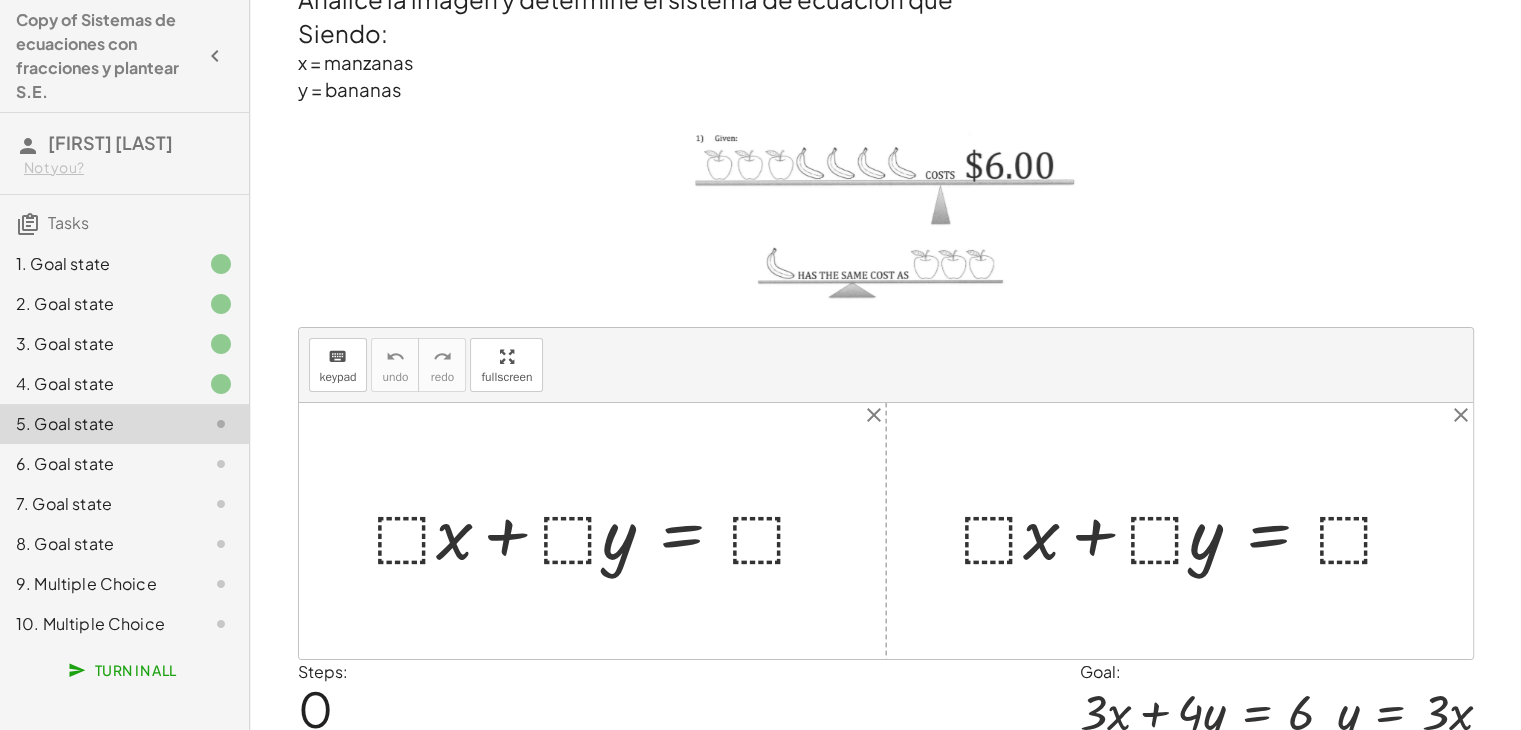 scroll, scrollTop: 0, scrollLeft: 0, axis: both 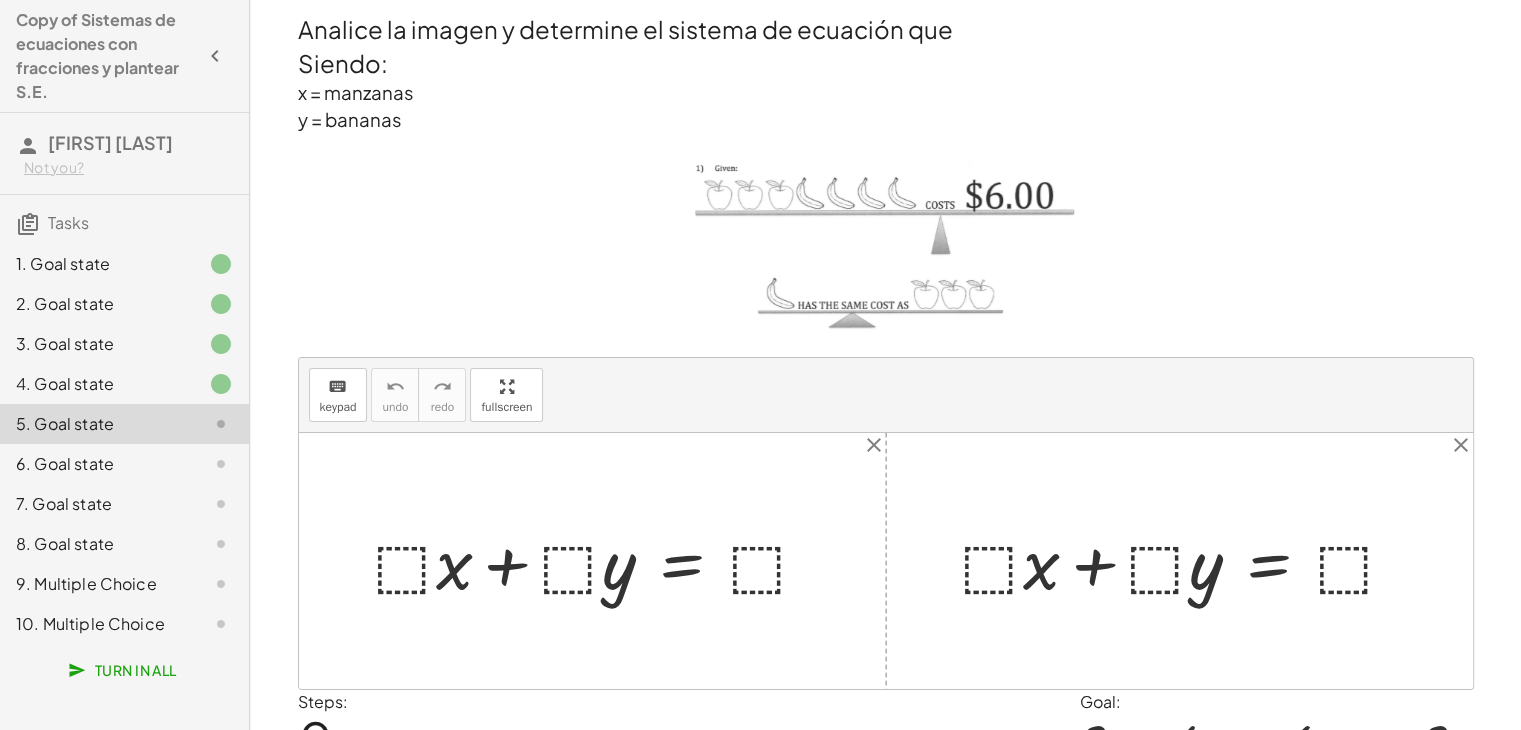 click at bounding box center (600, 560) 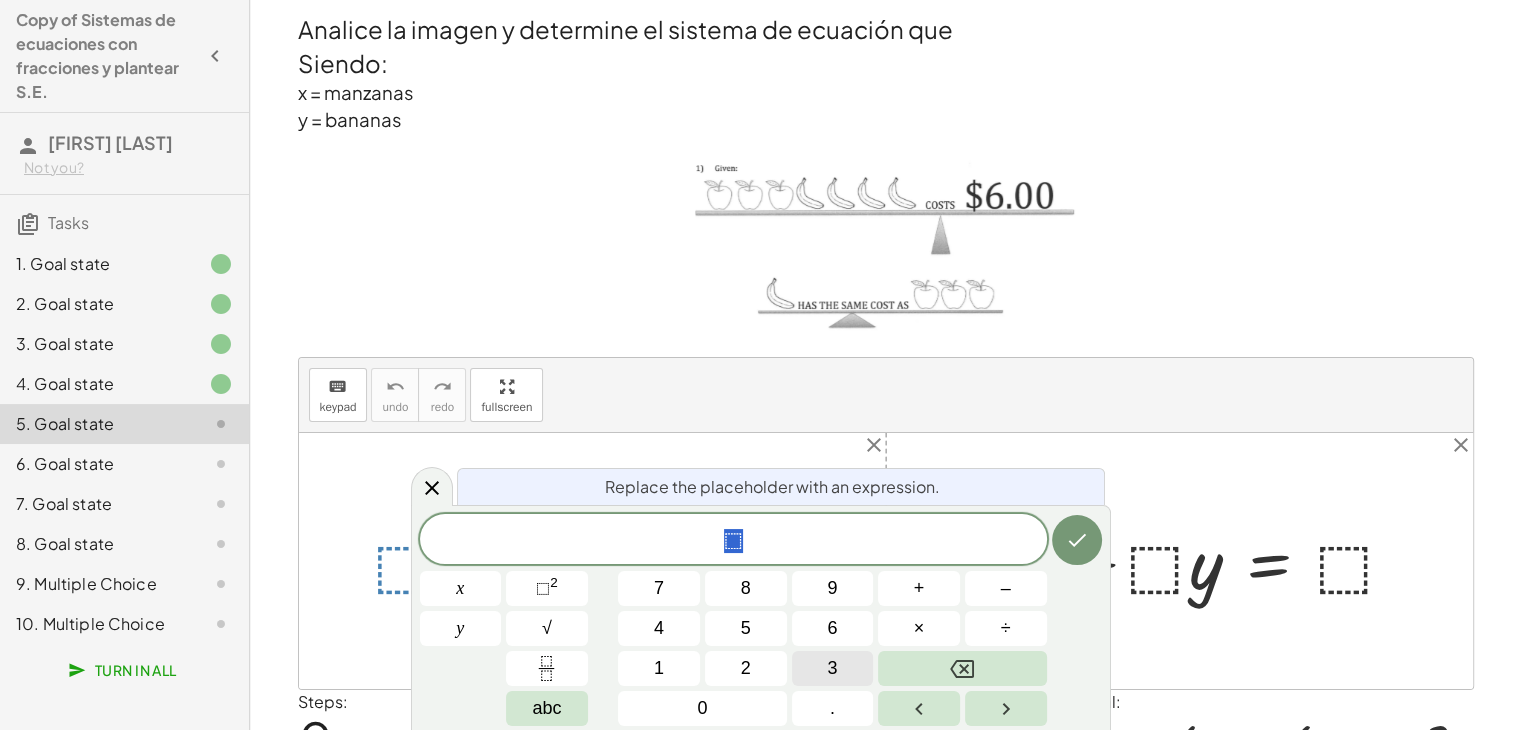 click on "3" at bounding box center [833, 668] 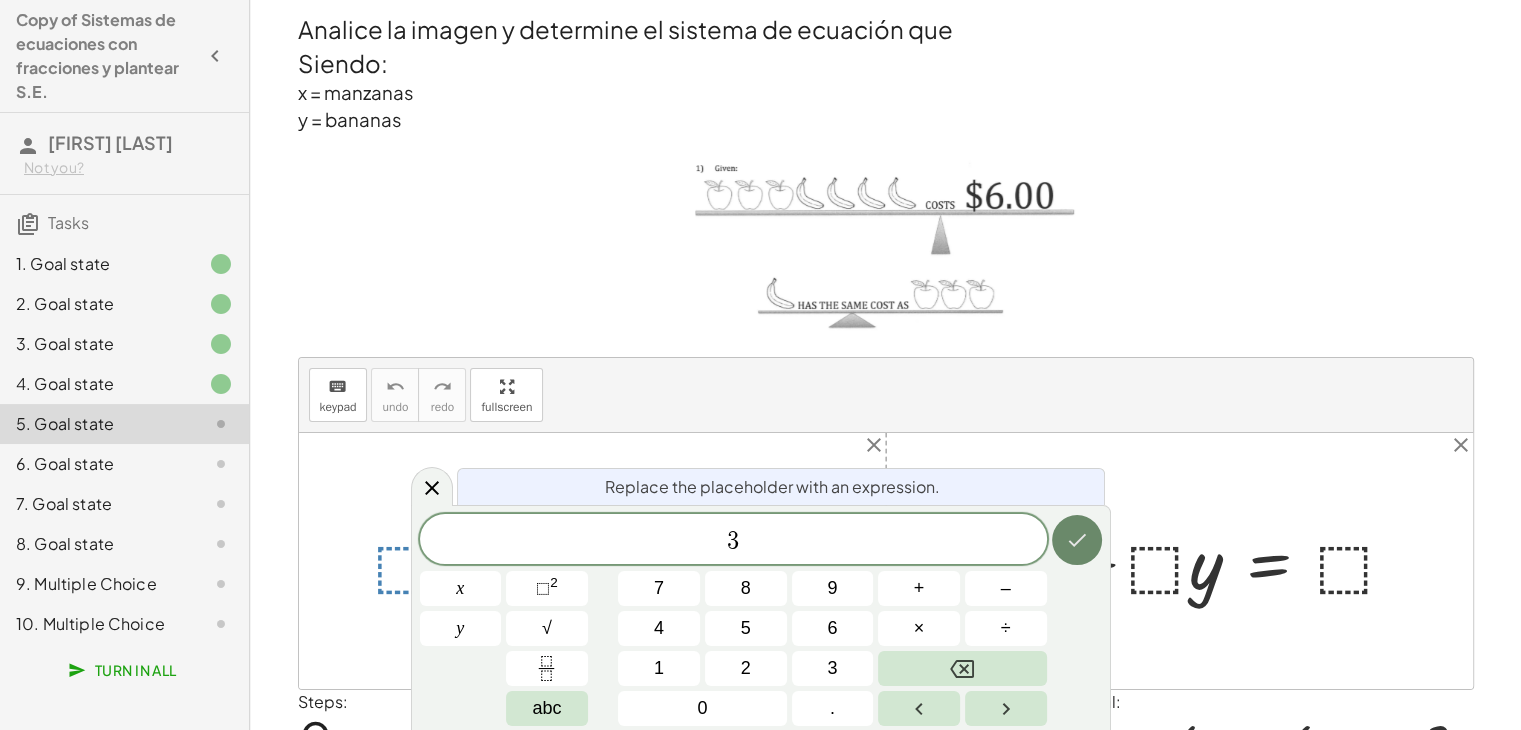 click at bounding box center (1077, 540) 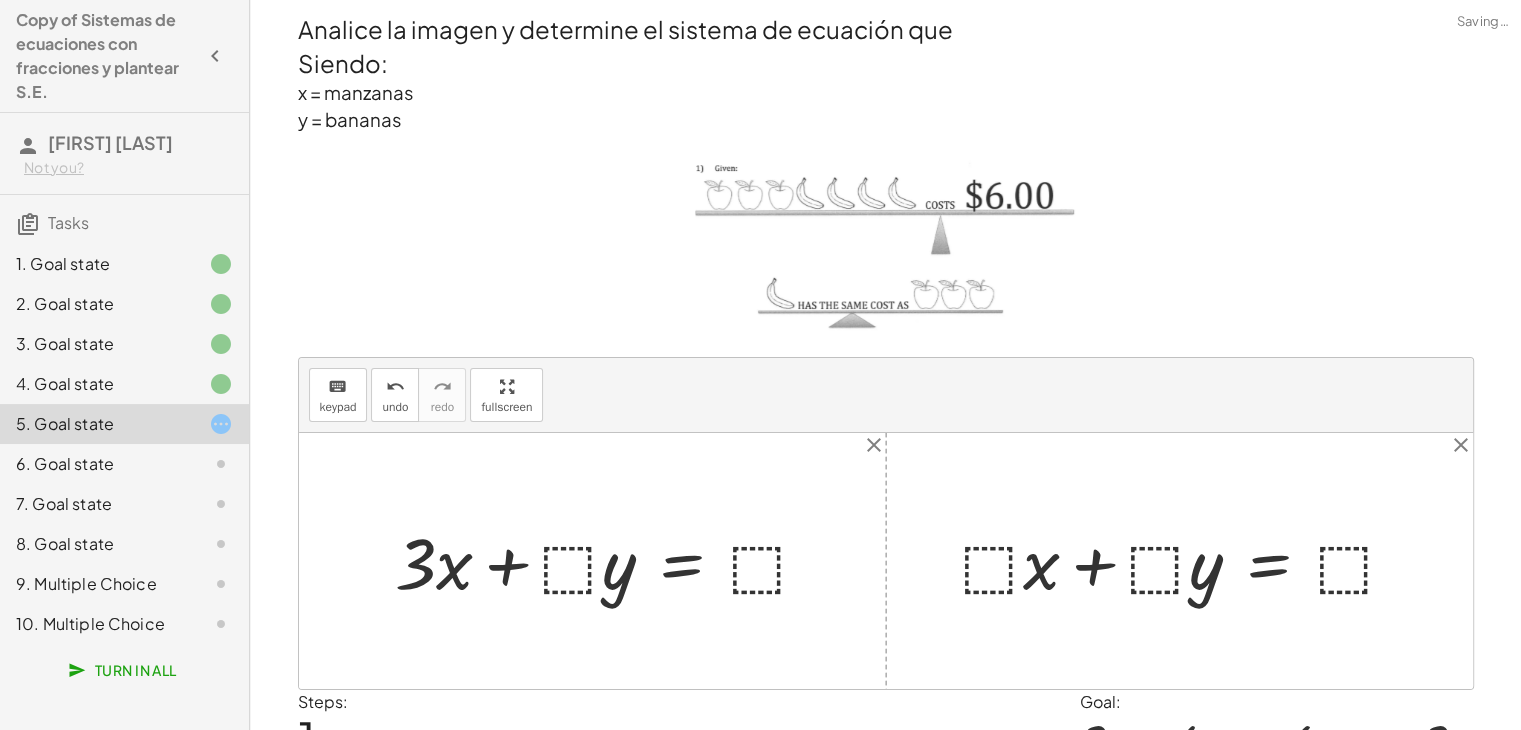 click at bounding box center [610, 560] 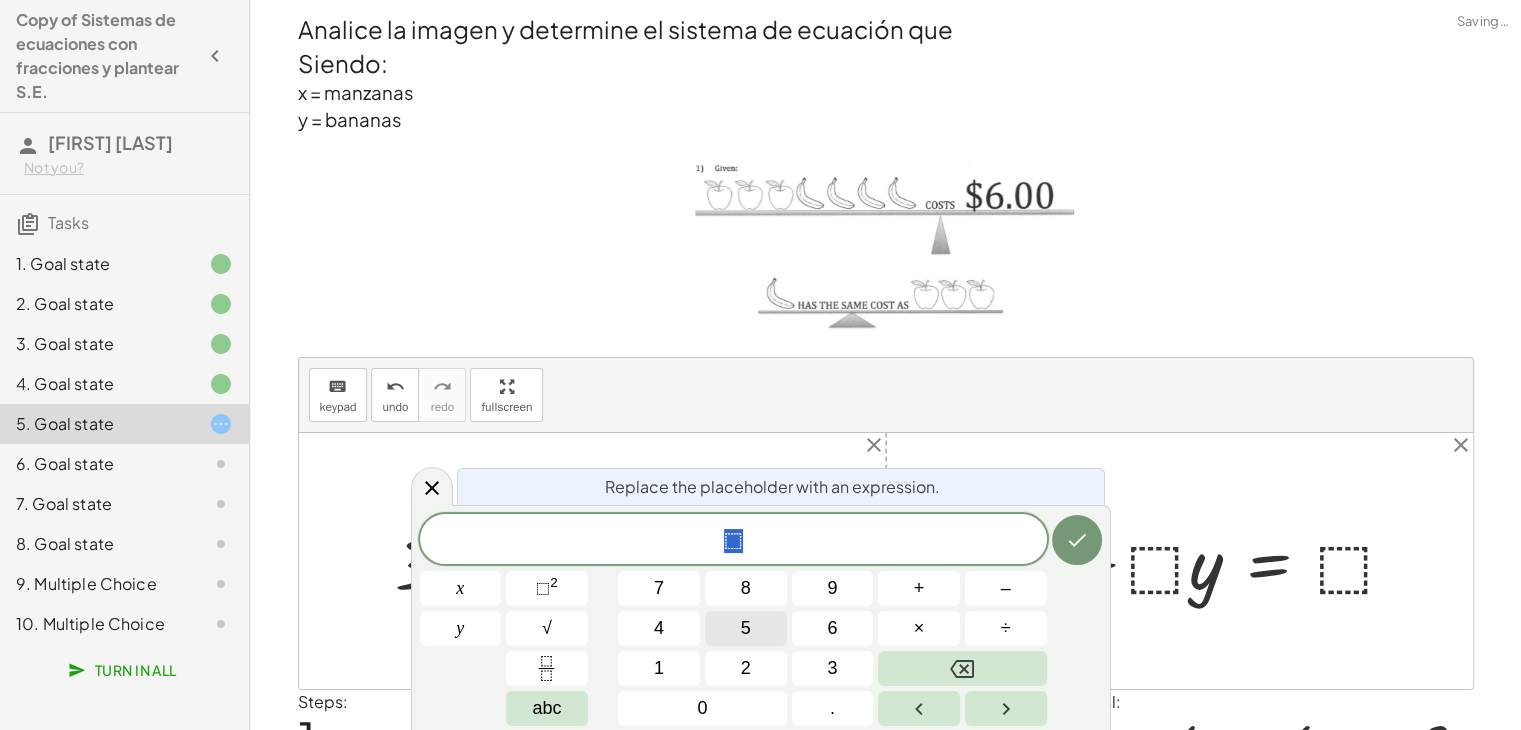 click on "5" at bounding box center (746, 628) 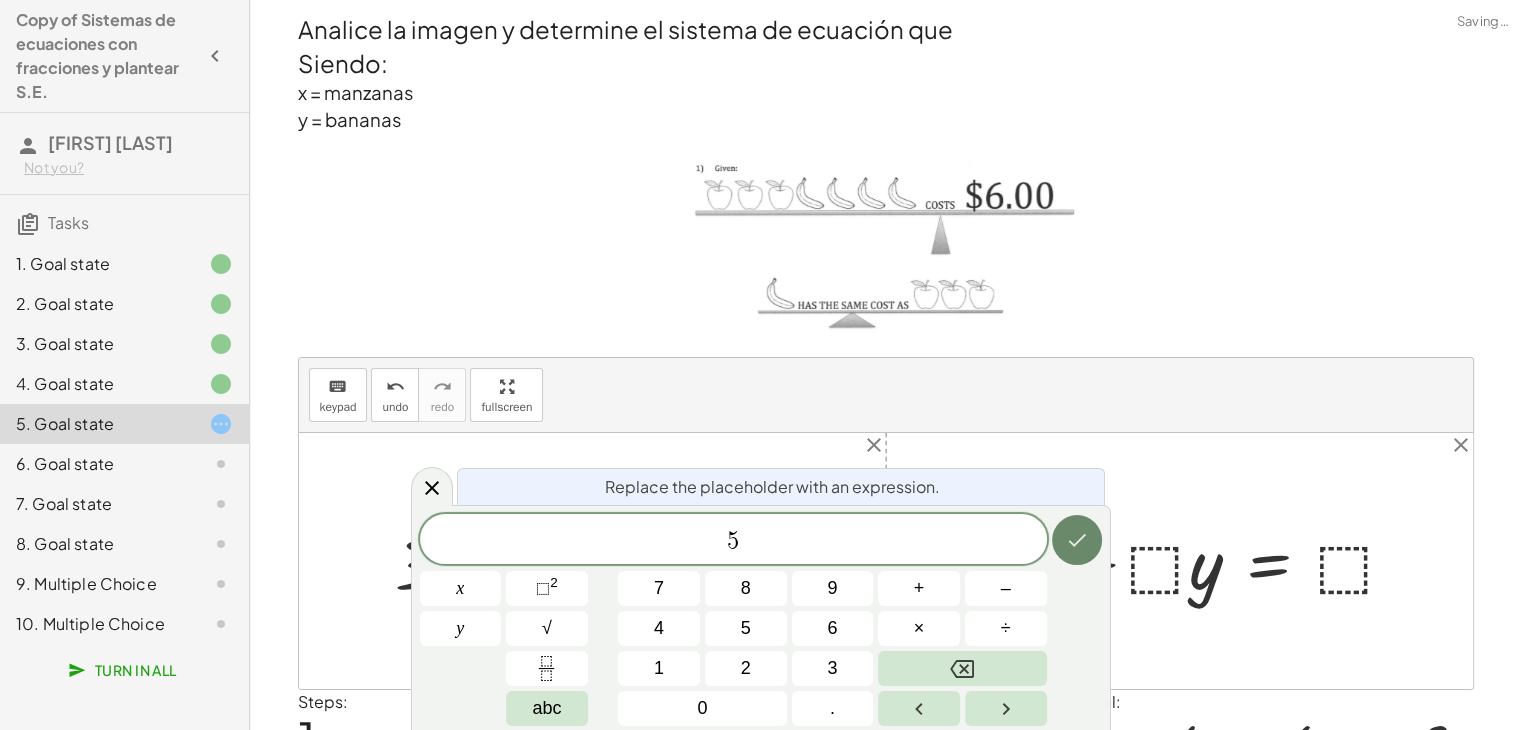 click at bounding box center (1077, 540) 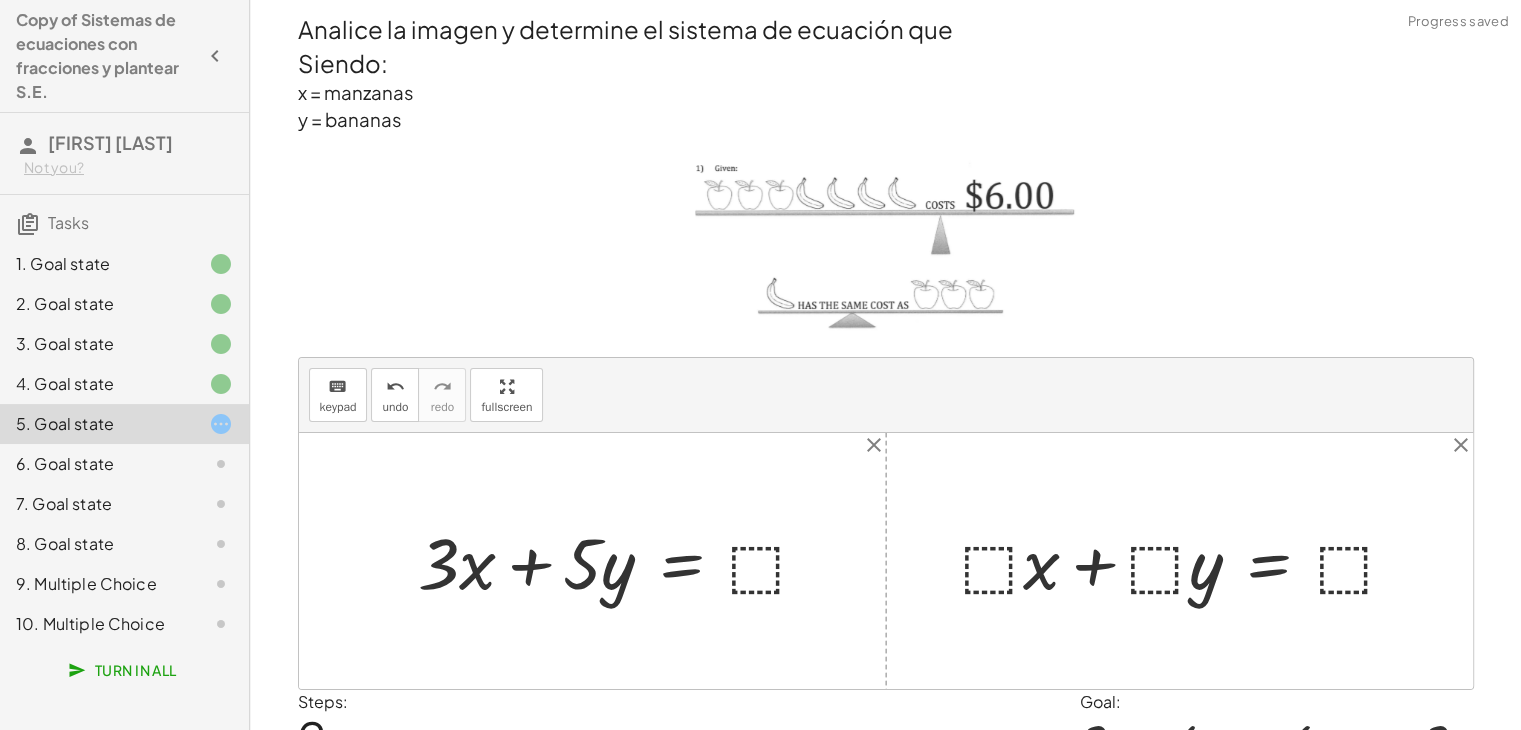 click at bounding box center (622, 560) 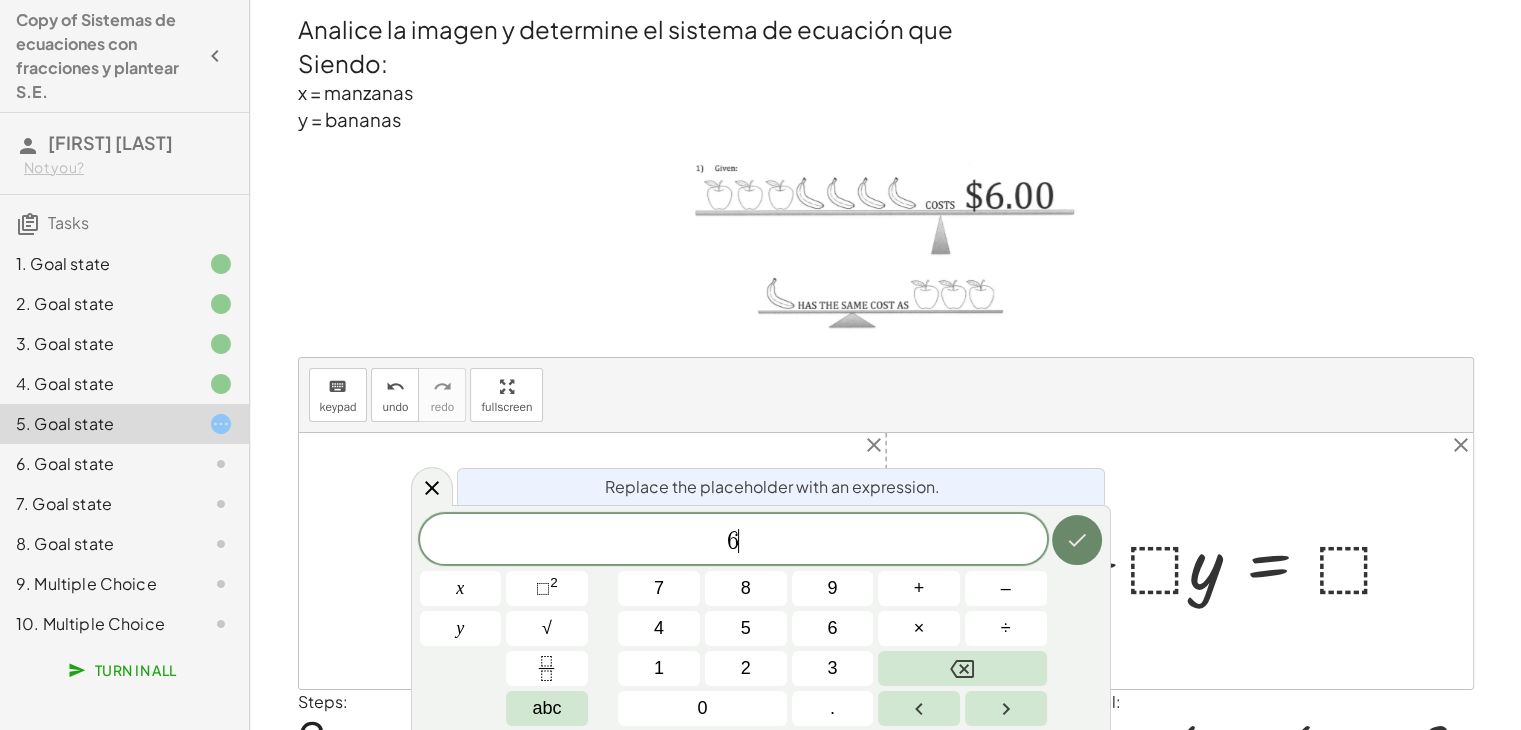 click at bounding box center [1077, 540] 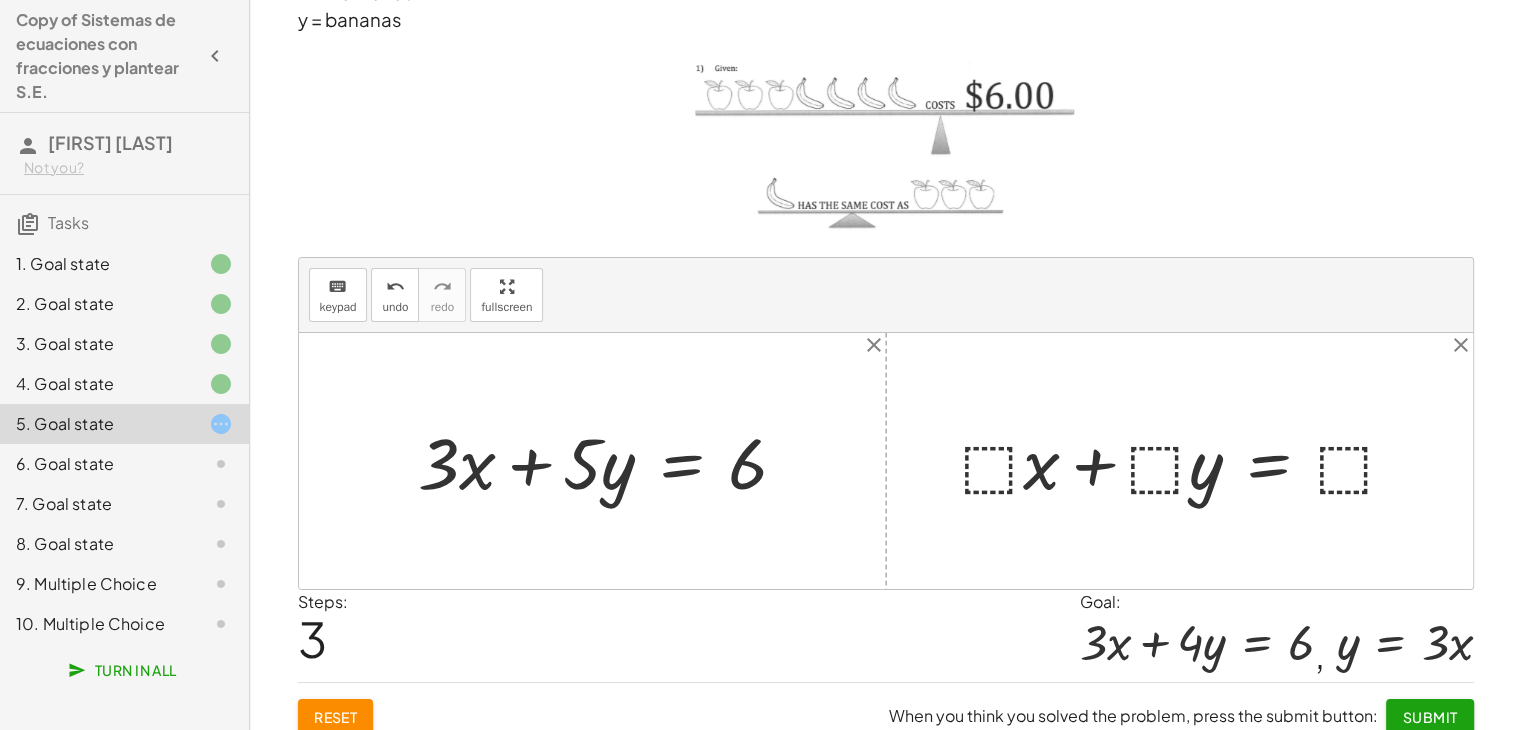 scroll, scrollTop: 115, scrollLeft: 0, axis: vertical 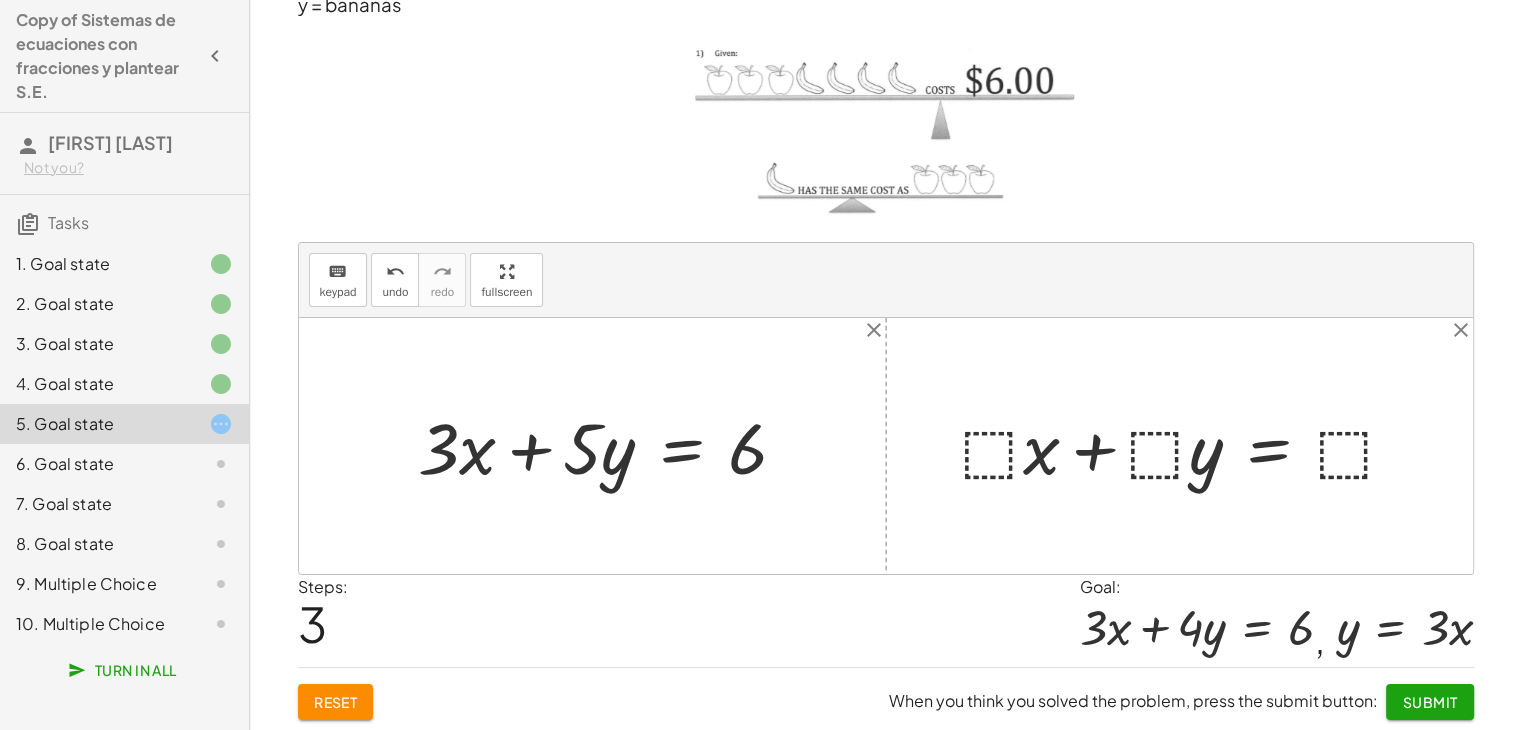 click at bounding box center [1187, 445] 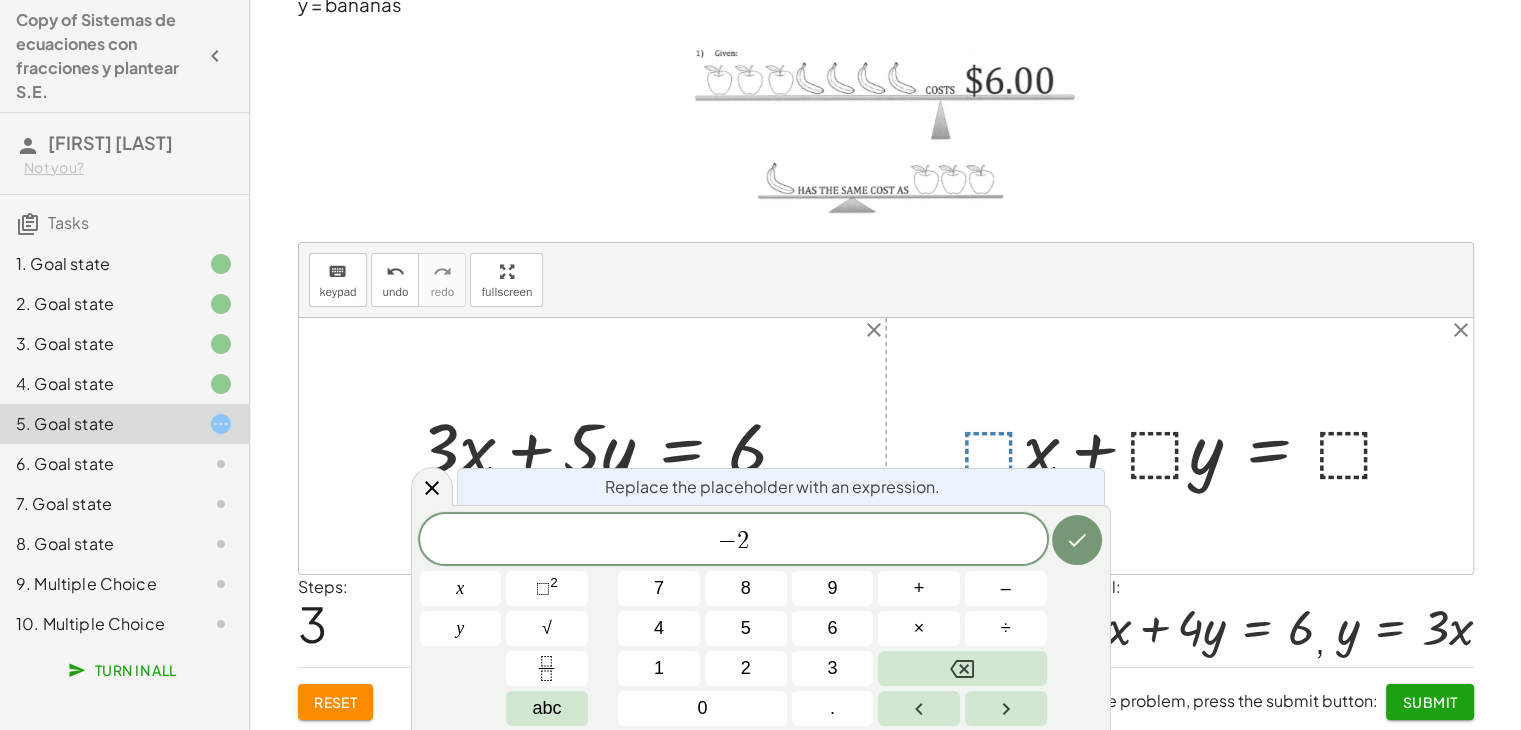 click at bounding box center [1187, 445] 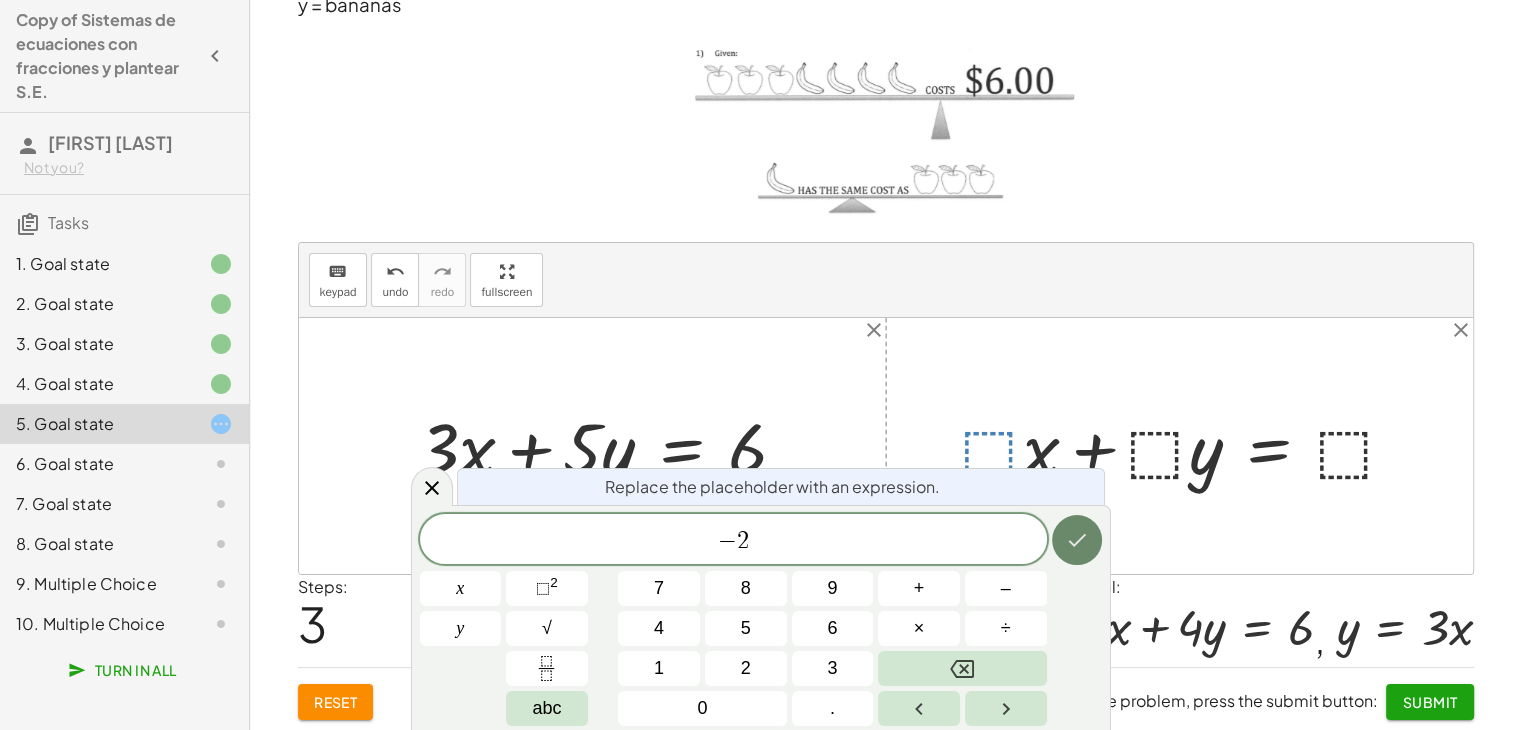 click at bounding box center [1077, 540] 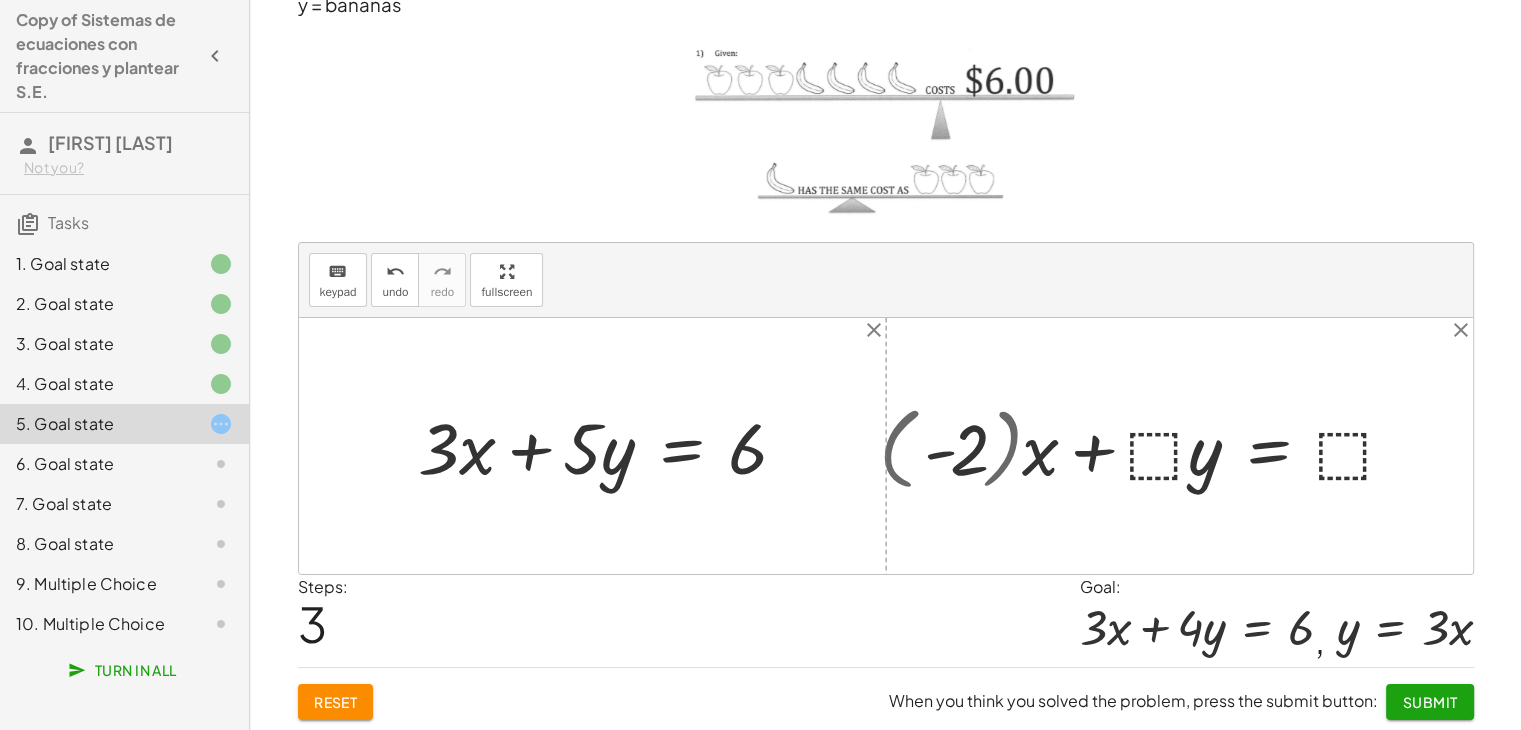 click at bounding box center (1146, 446) 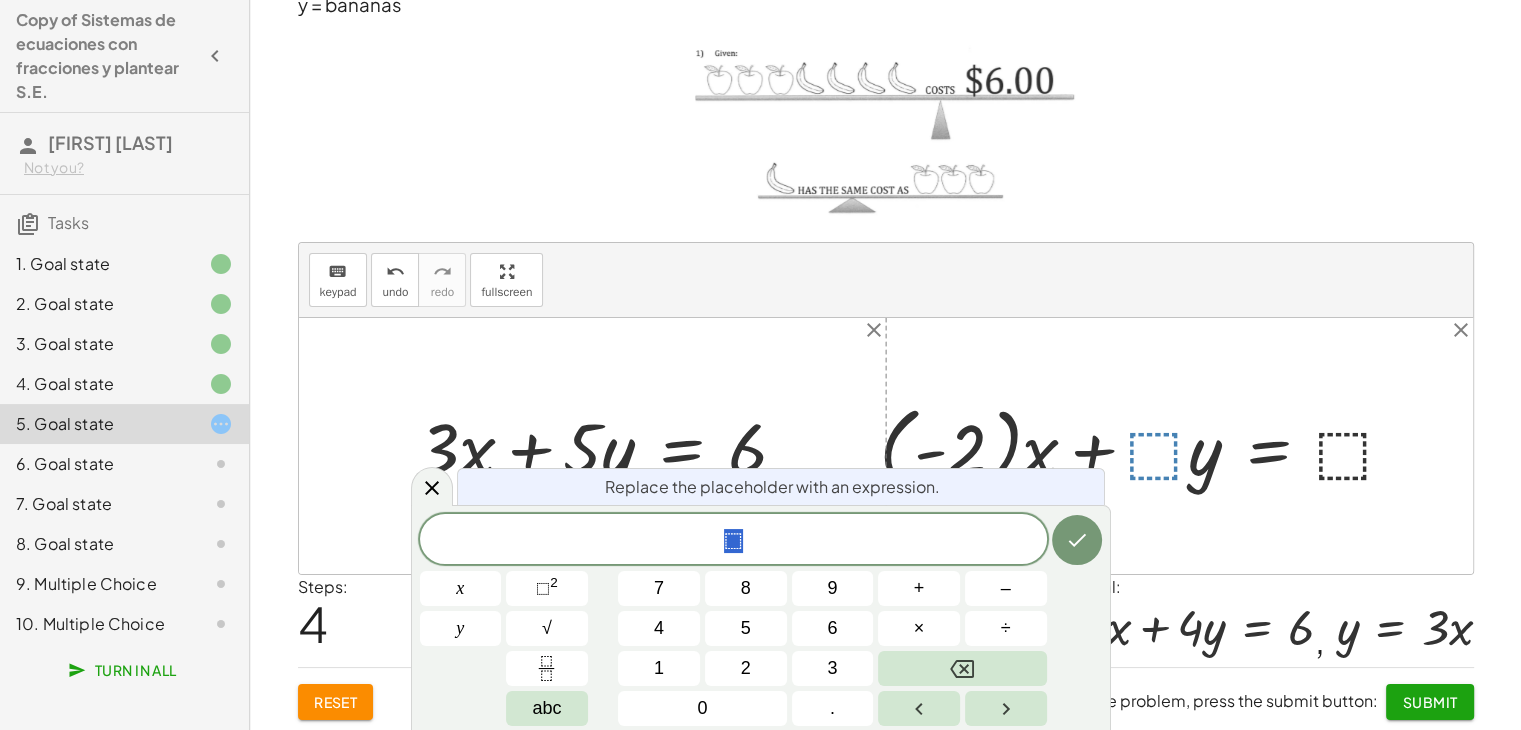 click at bounding box center [1146, 446] 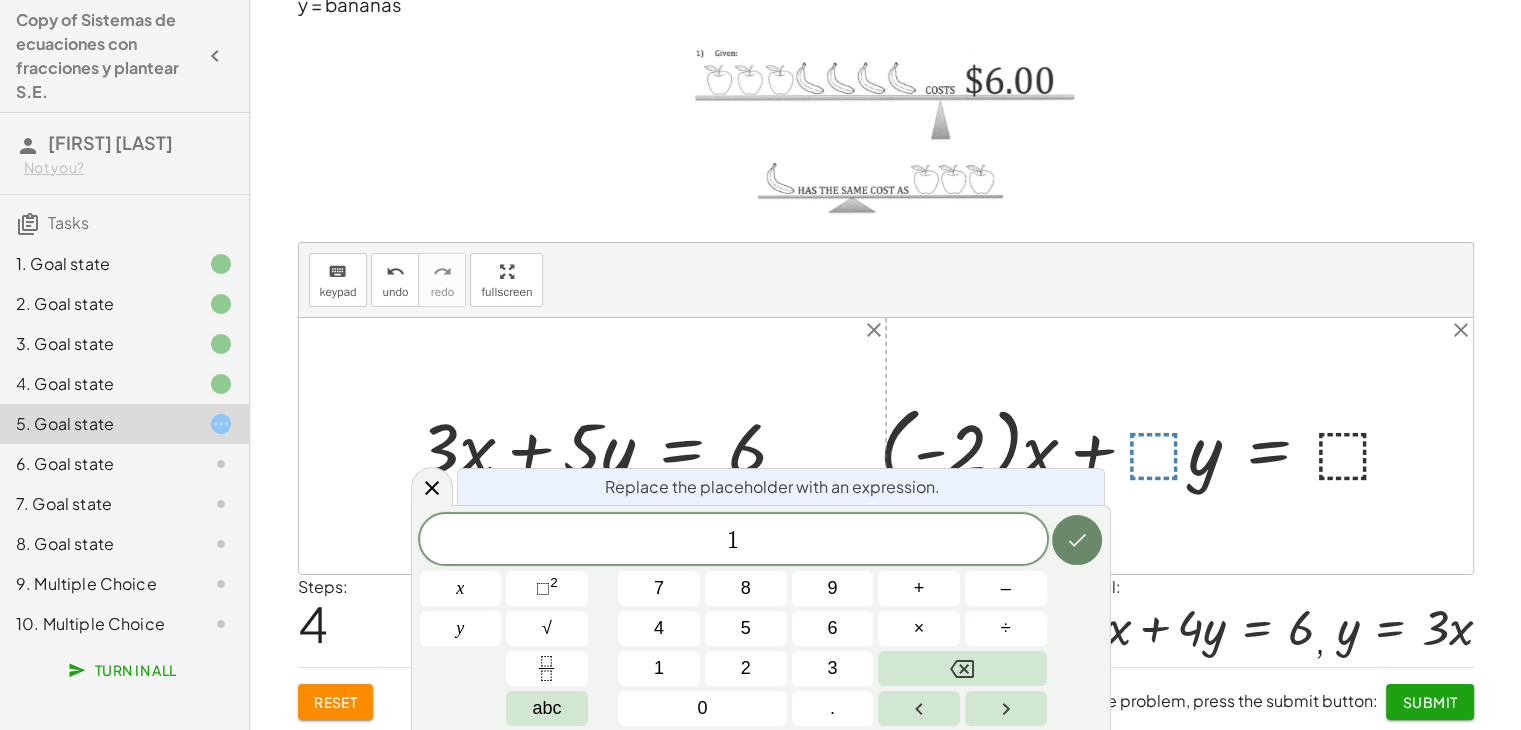 click 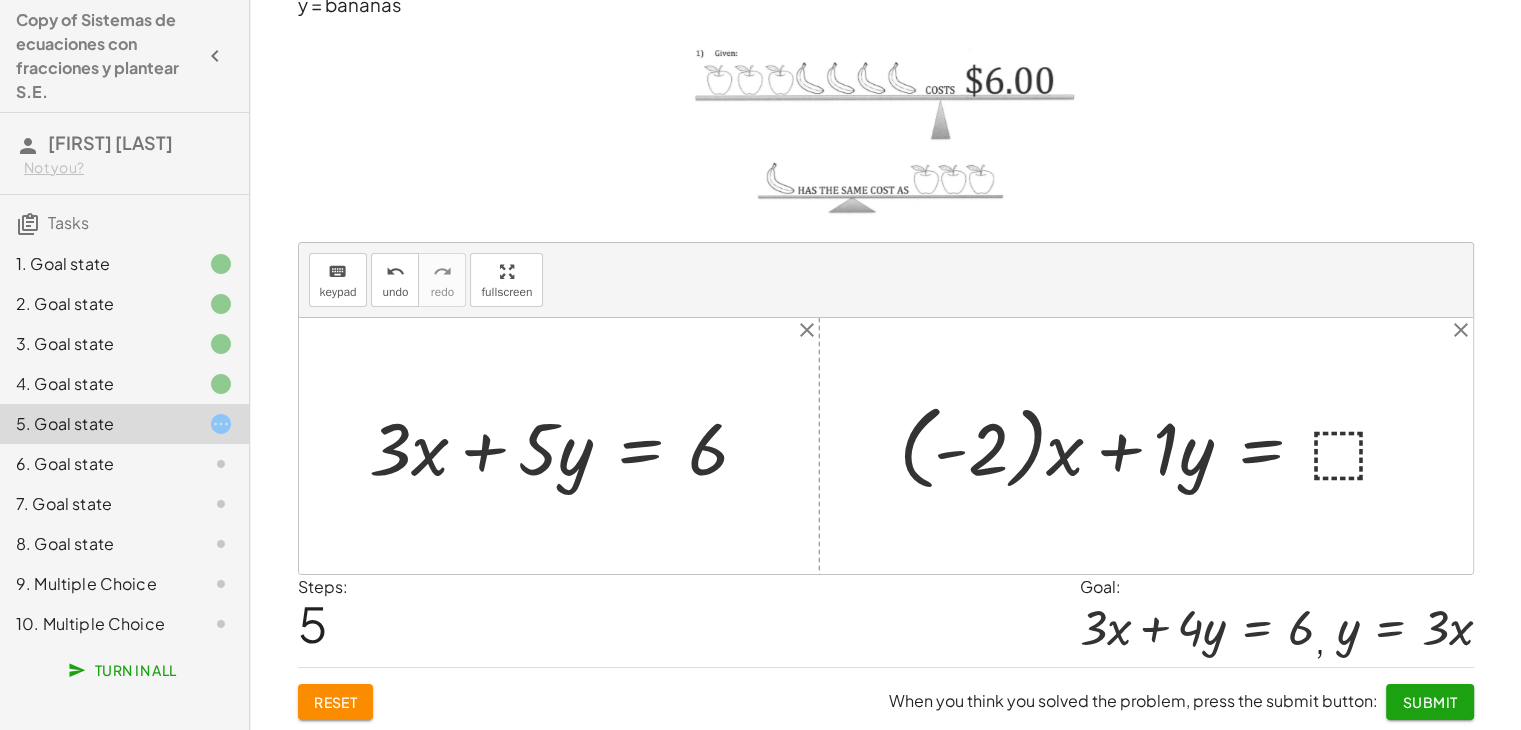 click at bounding box center (1154, 445) 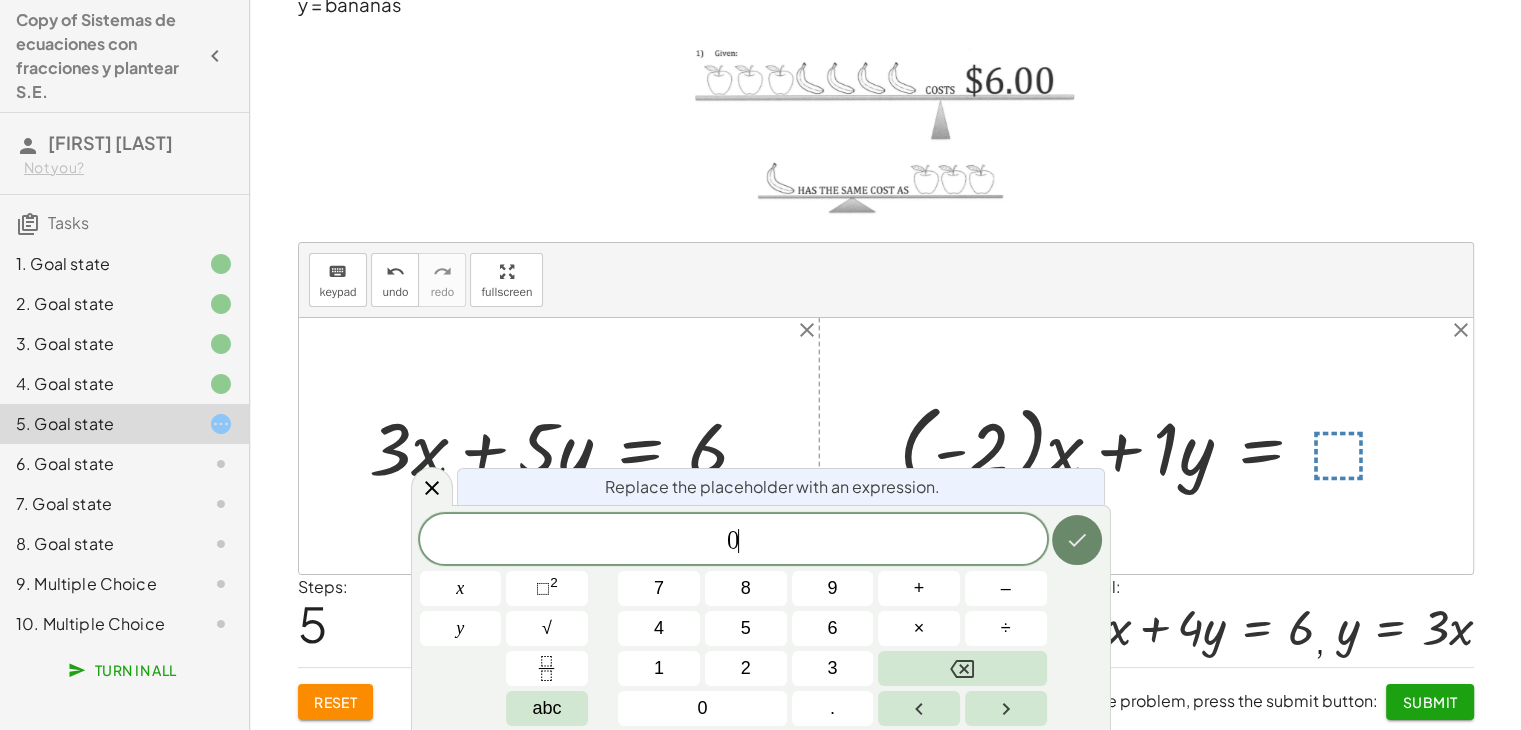 click at bounding box center (1077, 540) 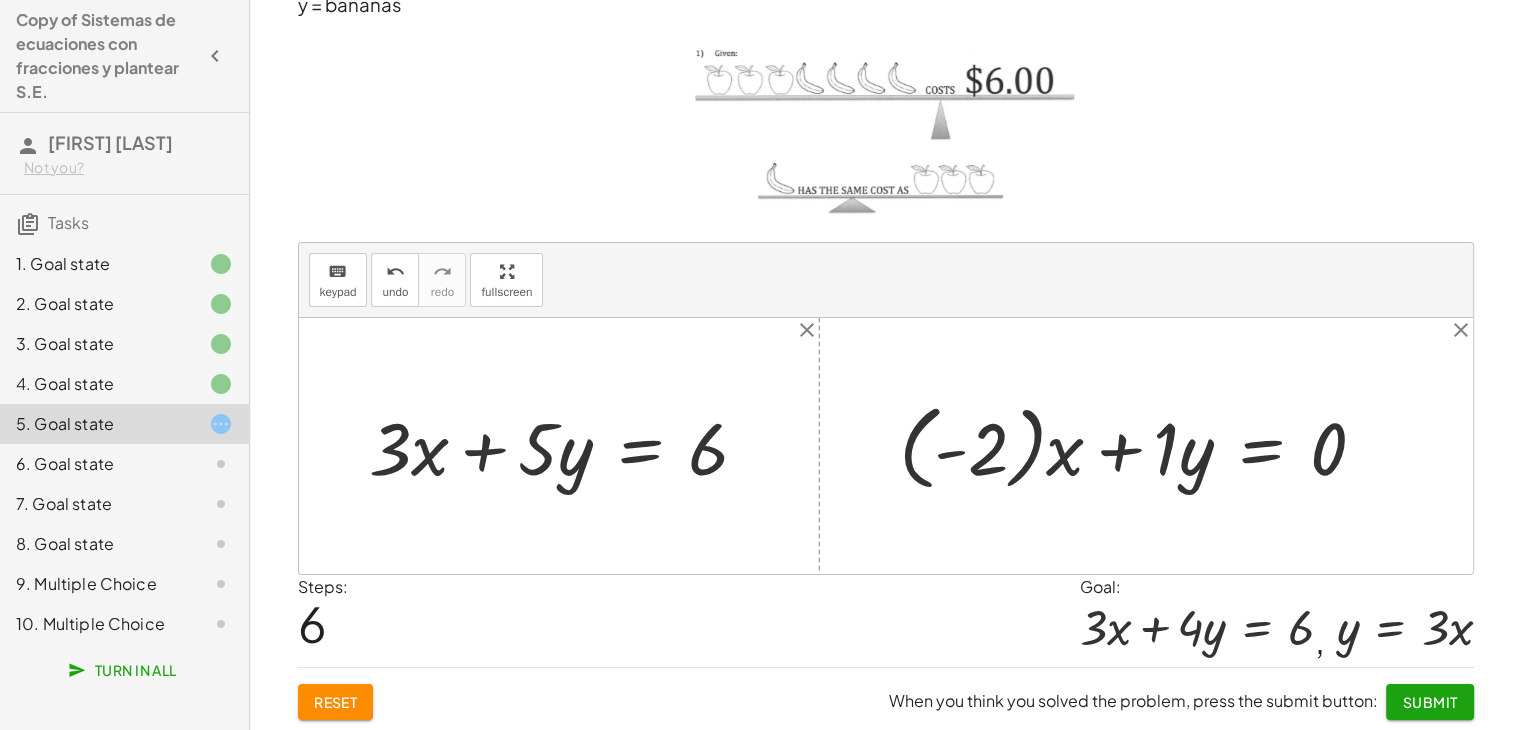 click at bounding box center (567, 446) 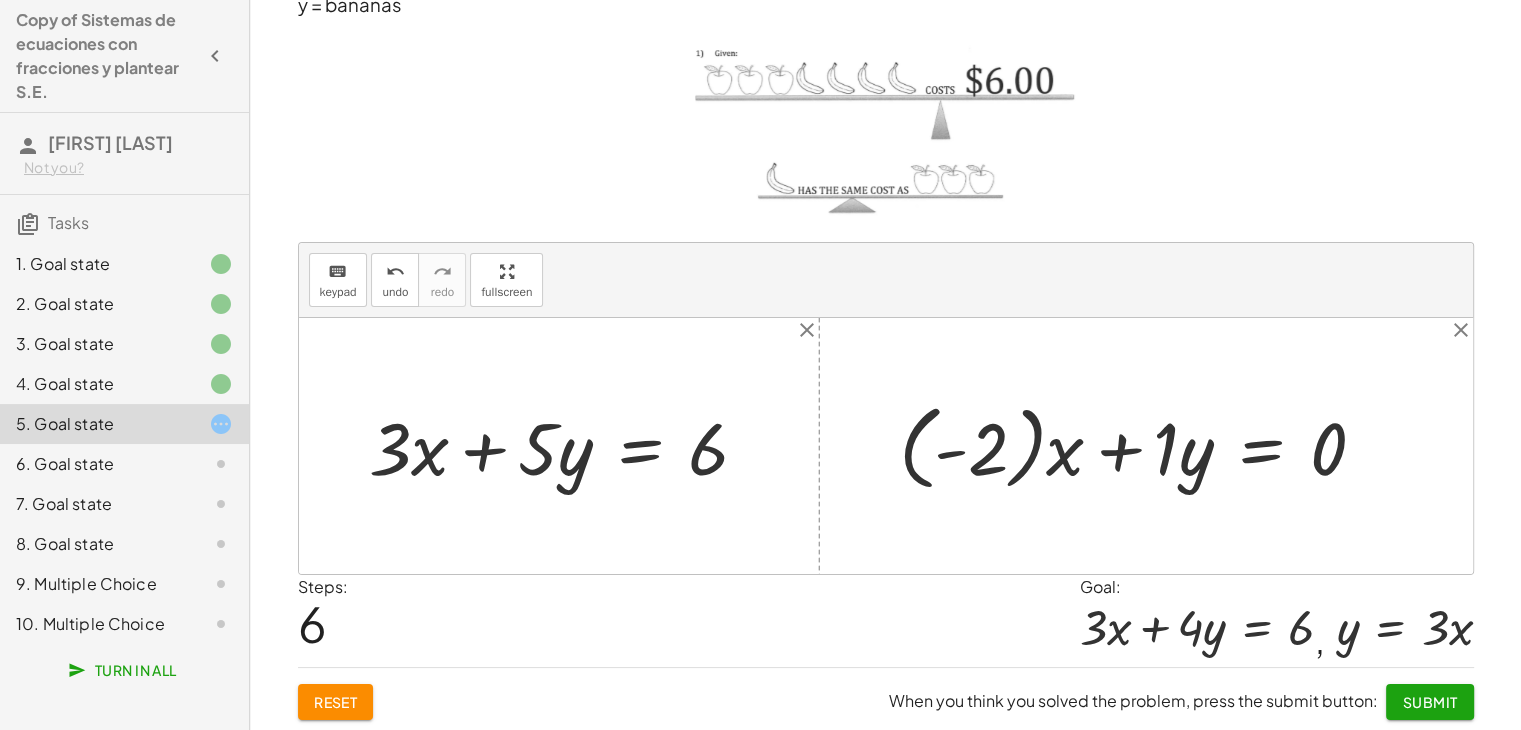 click at bounding box center [567, 446] 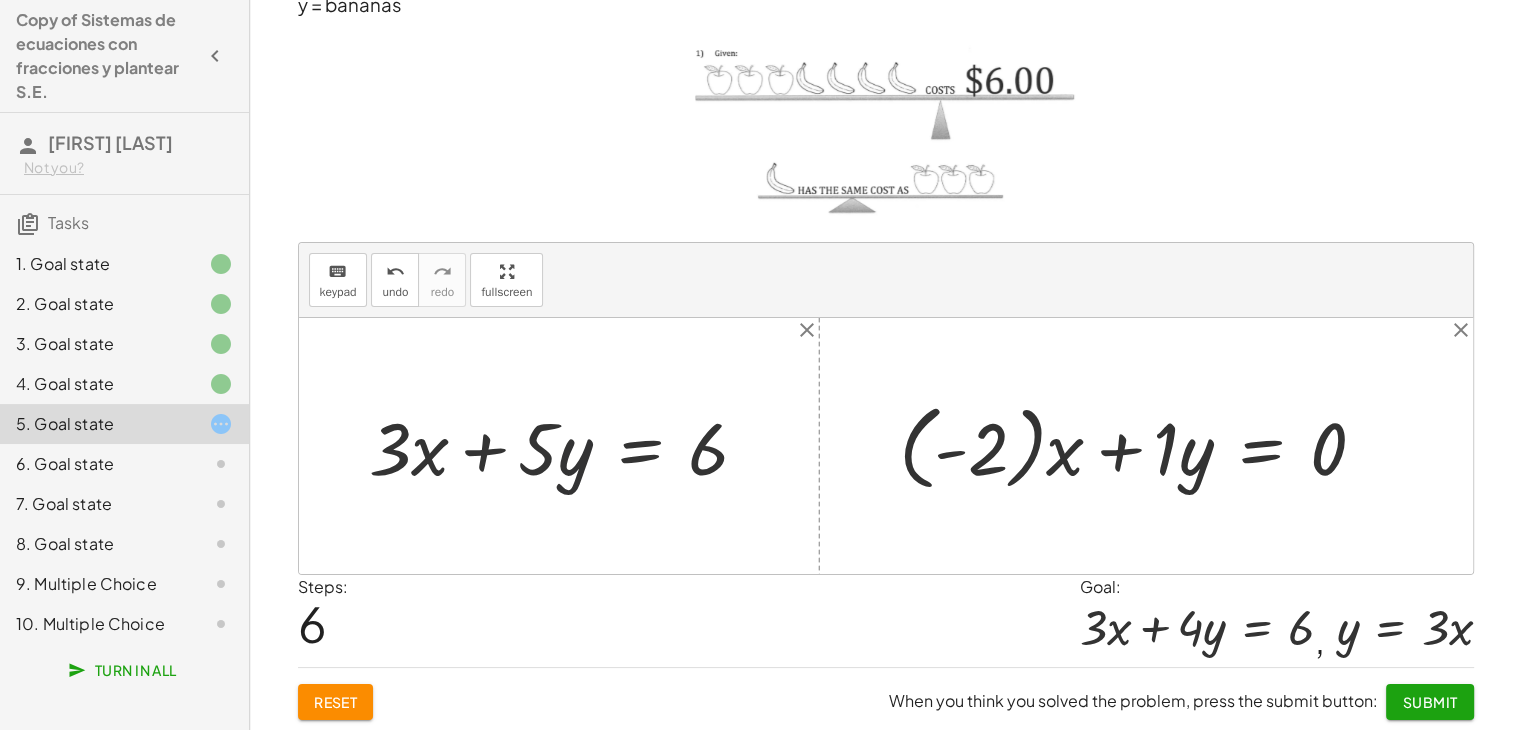 click at bounding box center (567, 446) 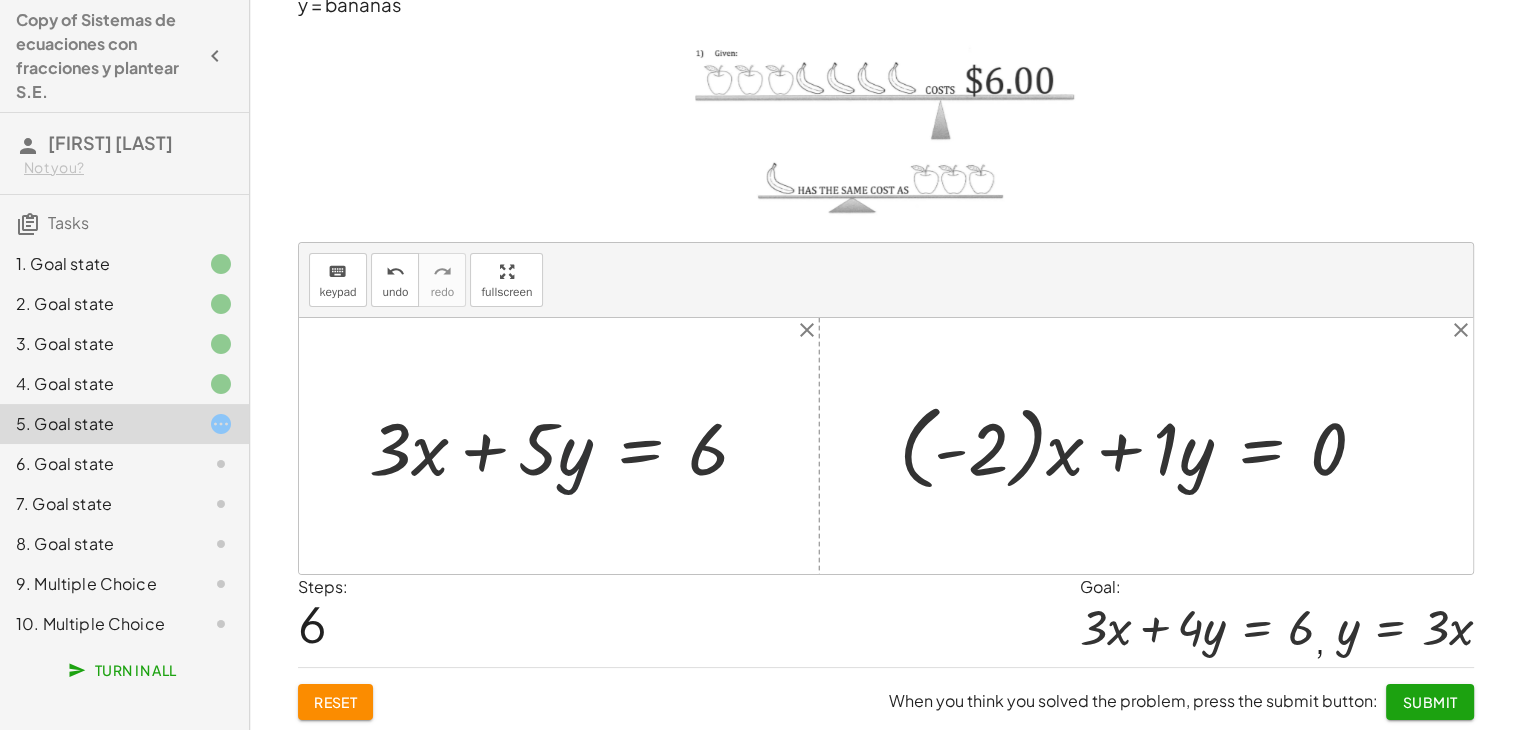 click at bounding box center (567, 446) 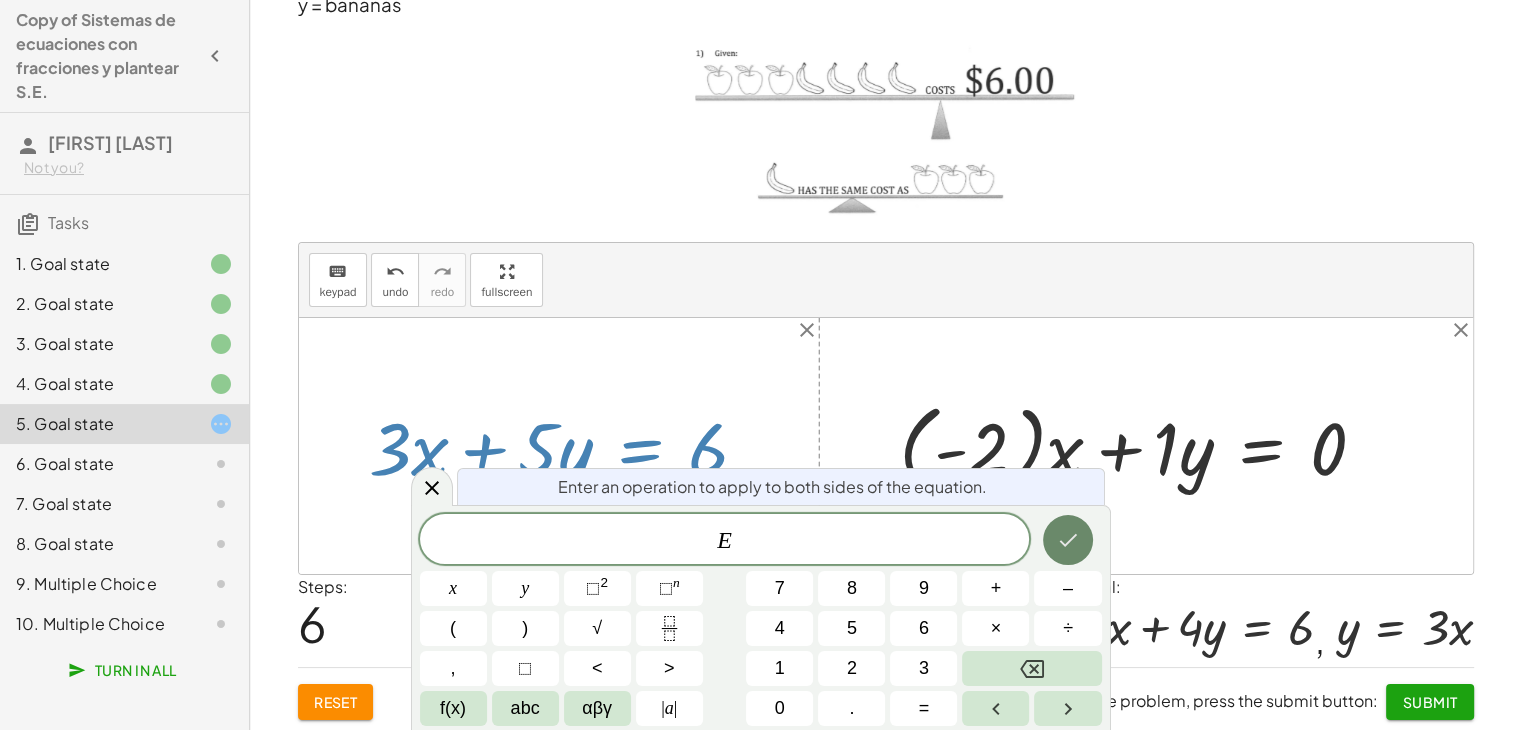 click 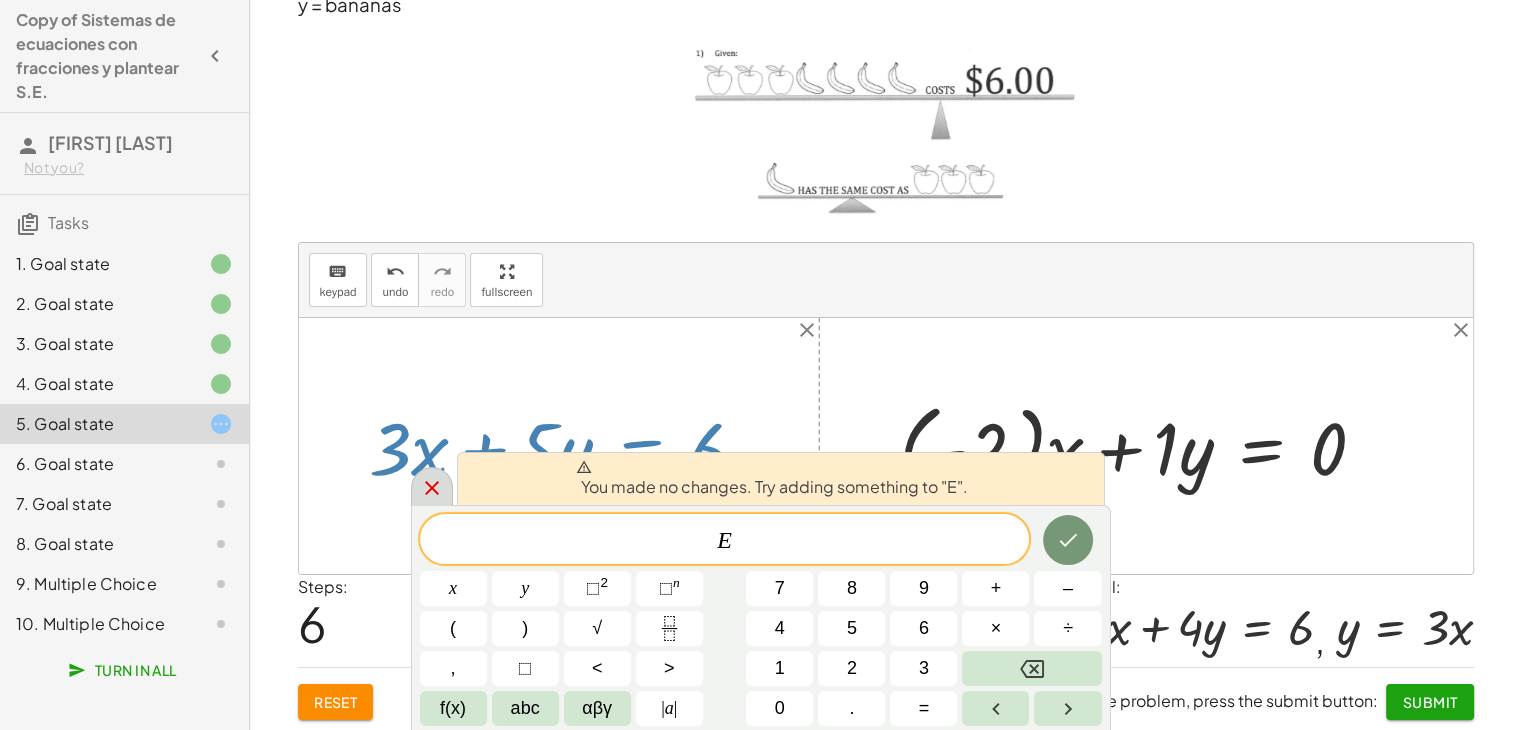 click 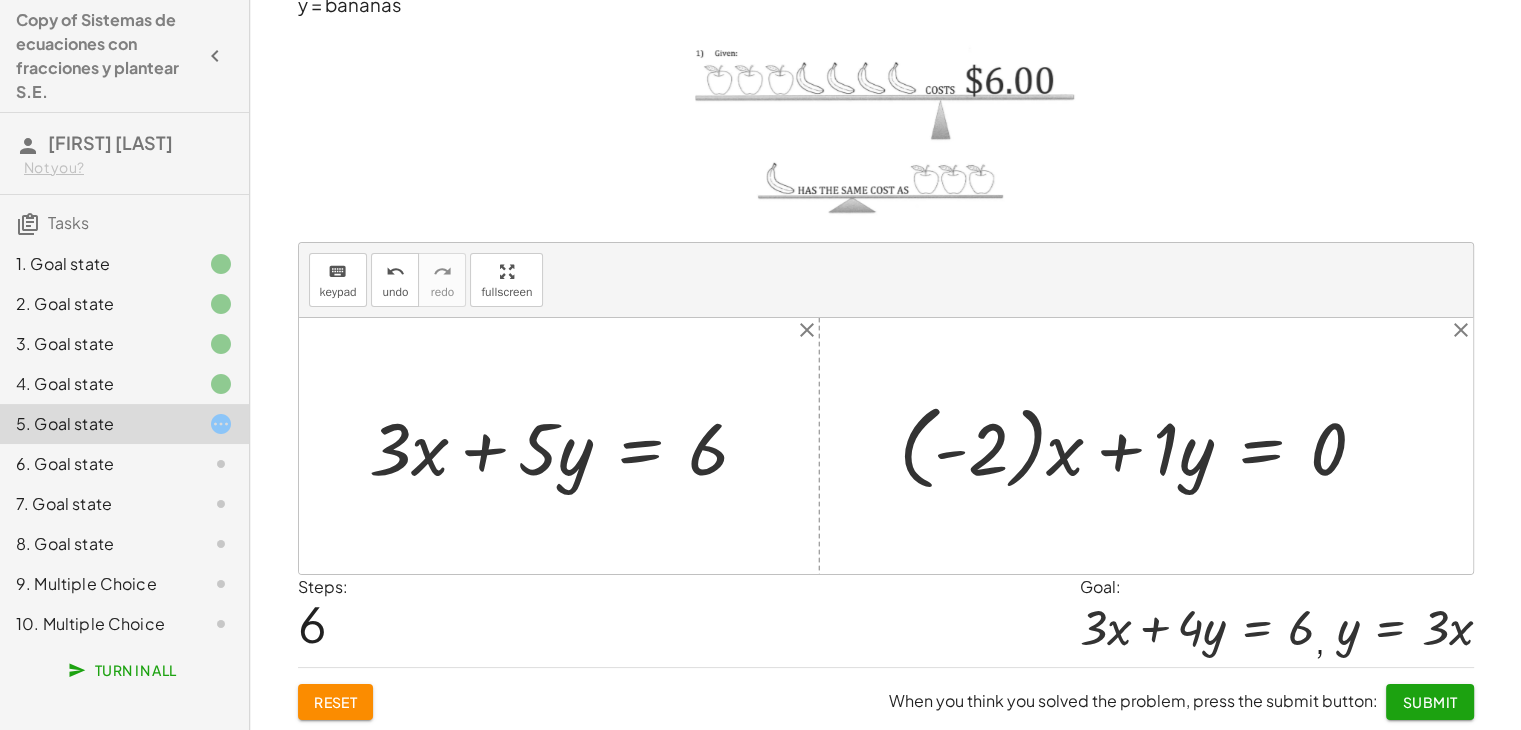 click at bounding box center (1140, 445) 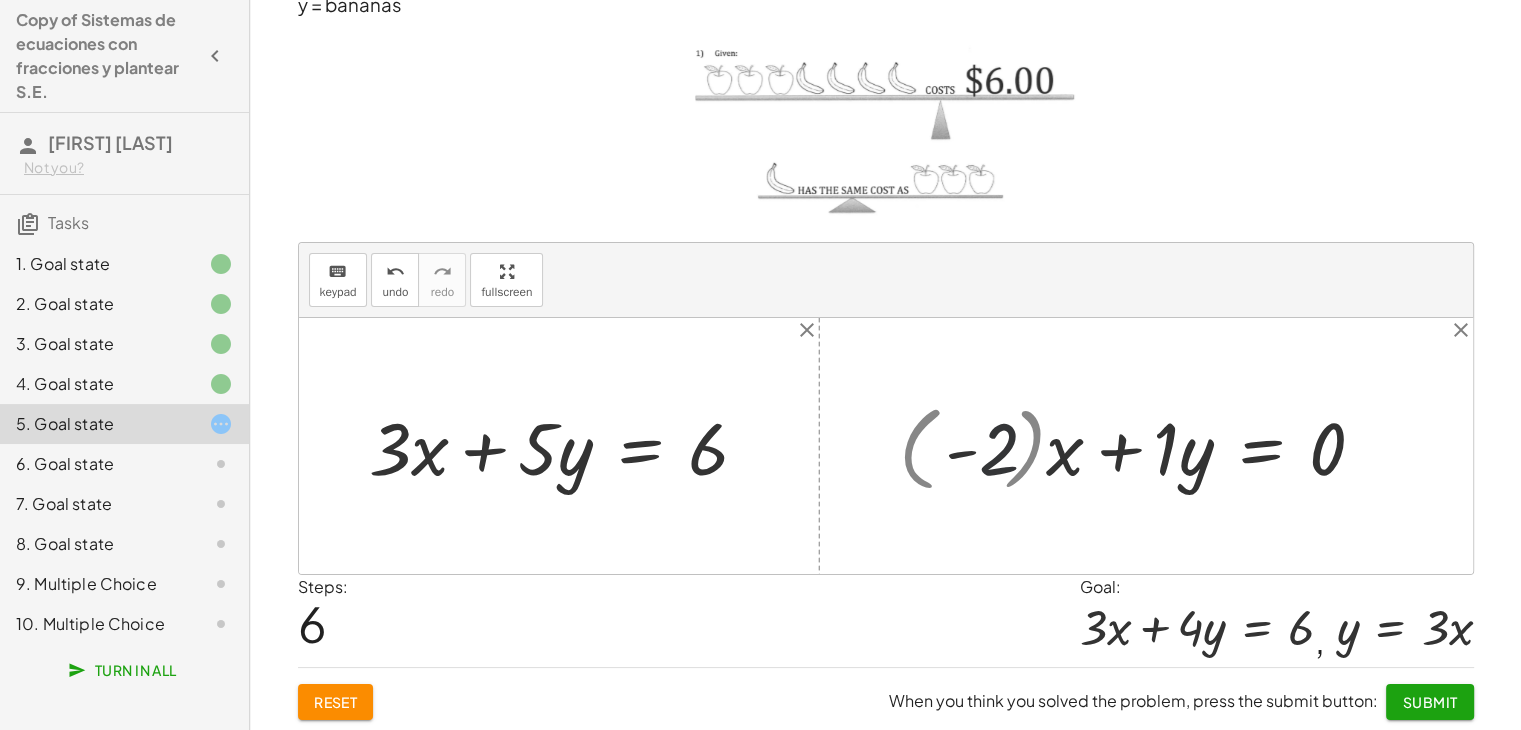 click at bounding box center [1177, 446] 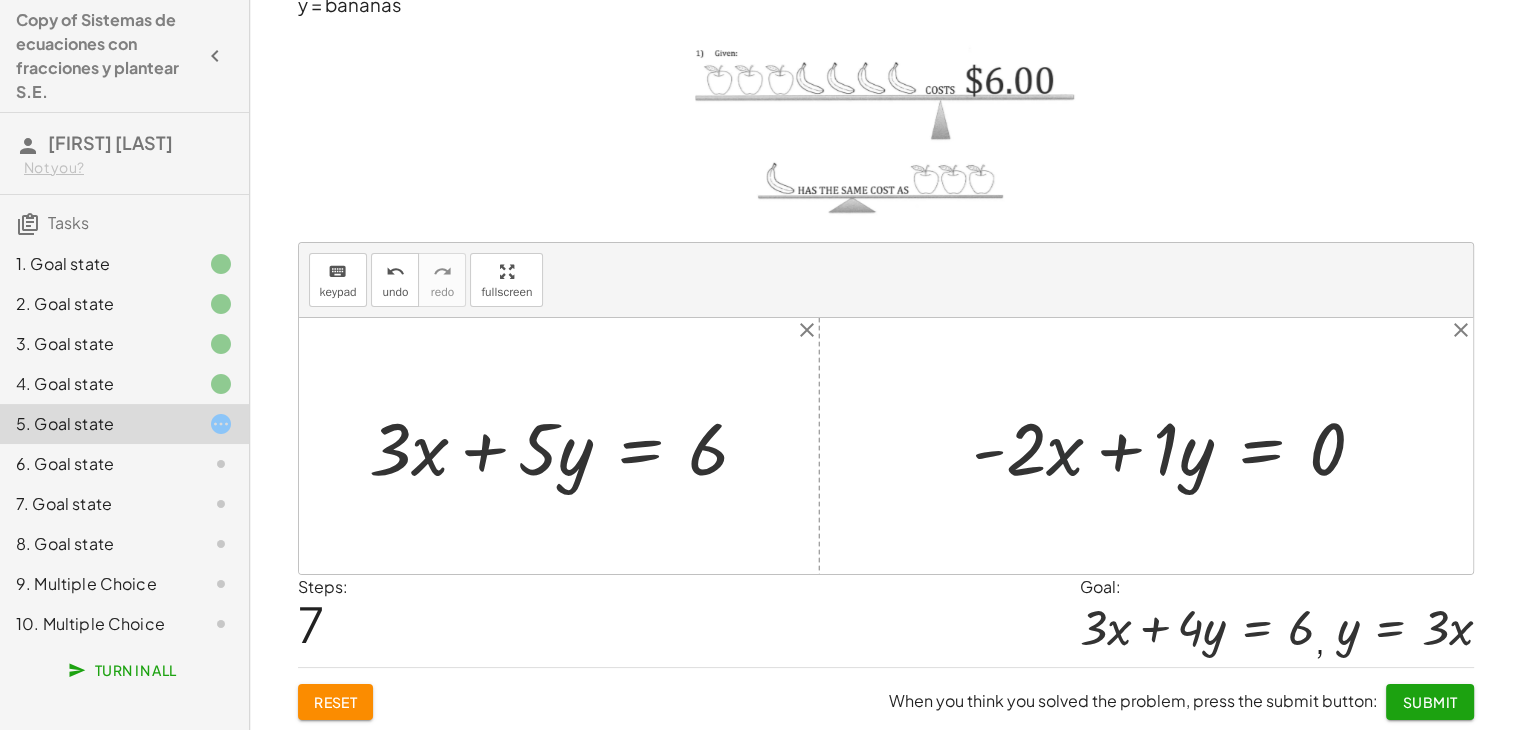 click at bounding box center (1177, 446) 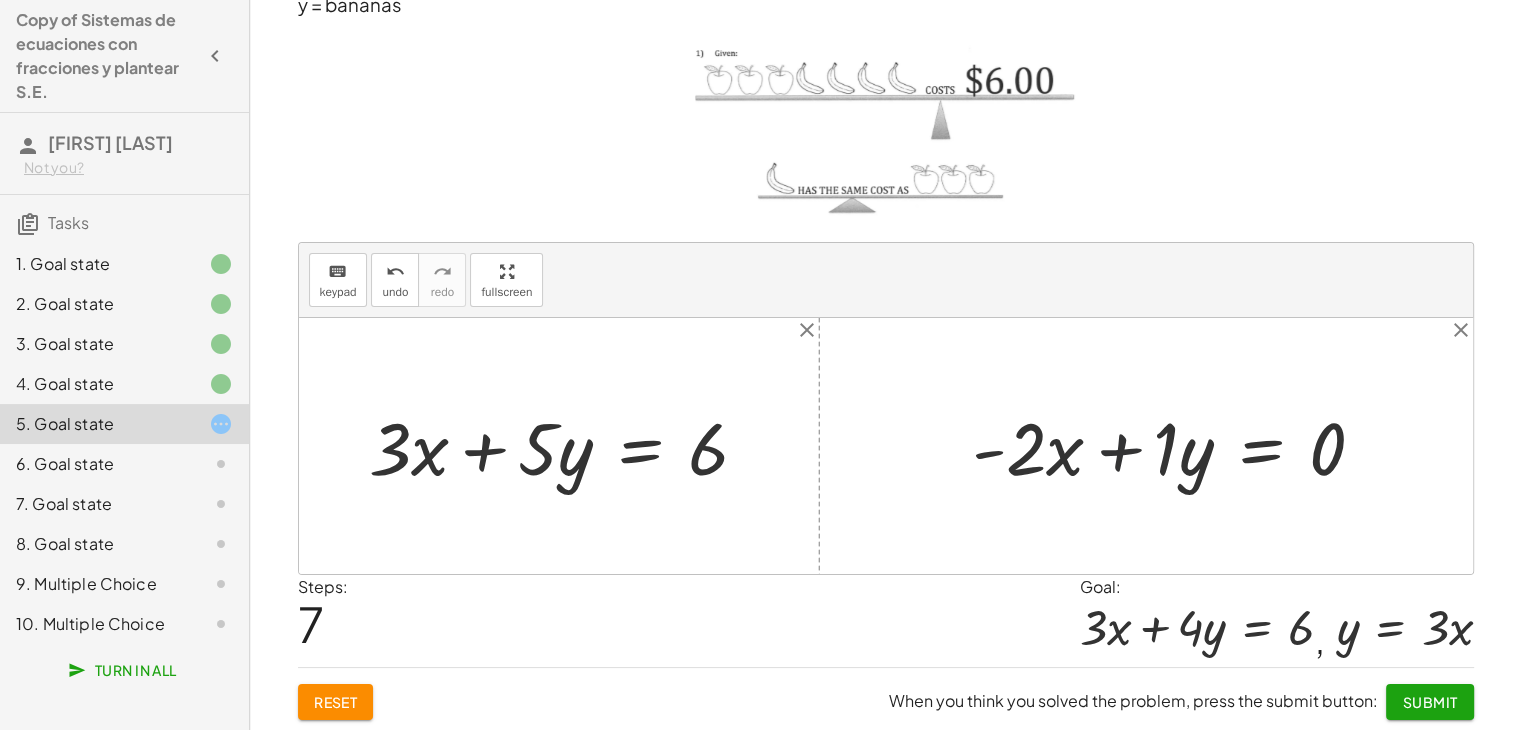 click at bounding box center [1177, 446] 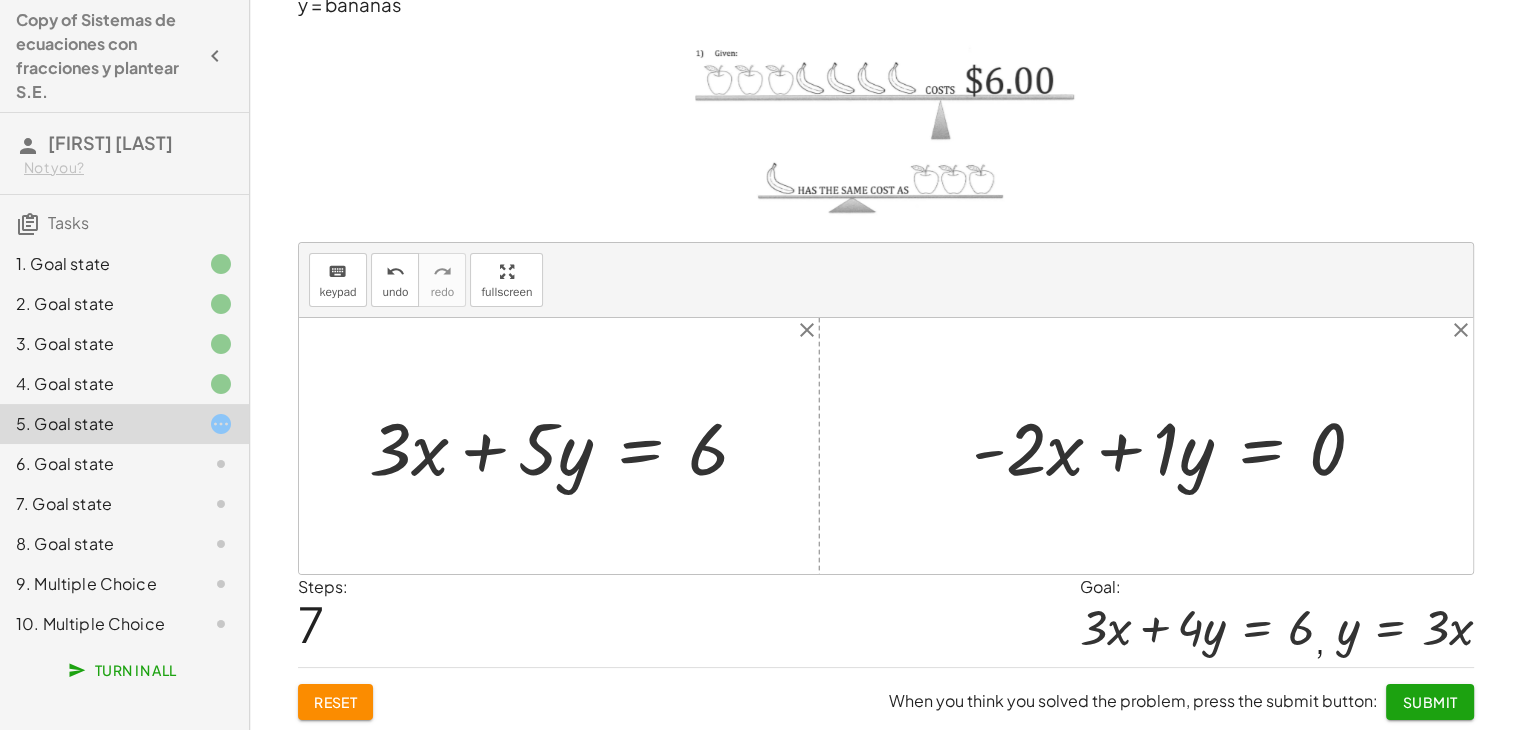 click at bounding box center (1177, 446) 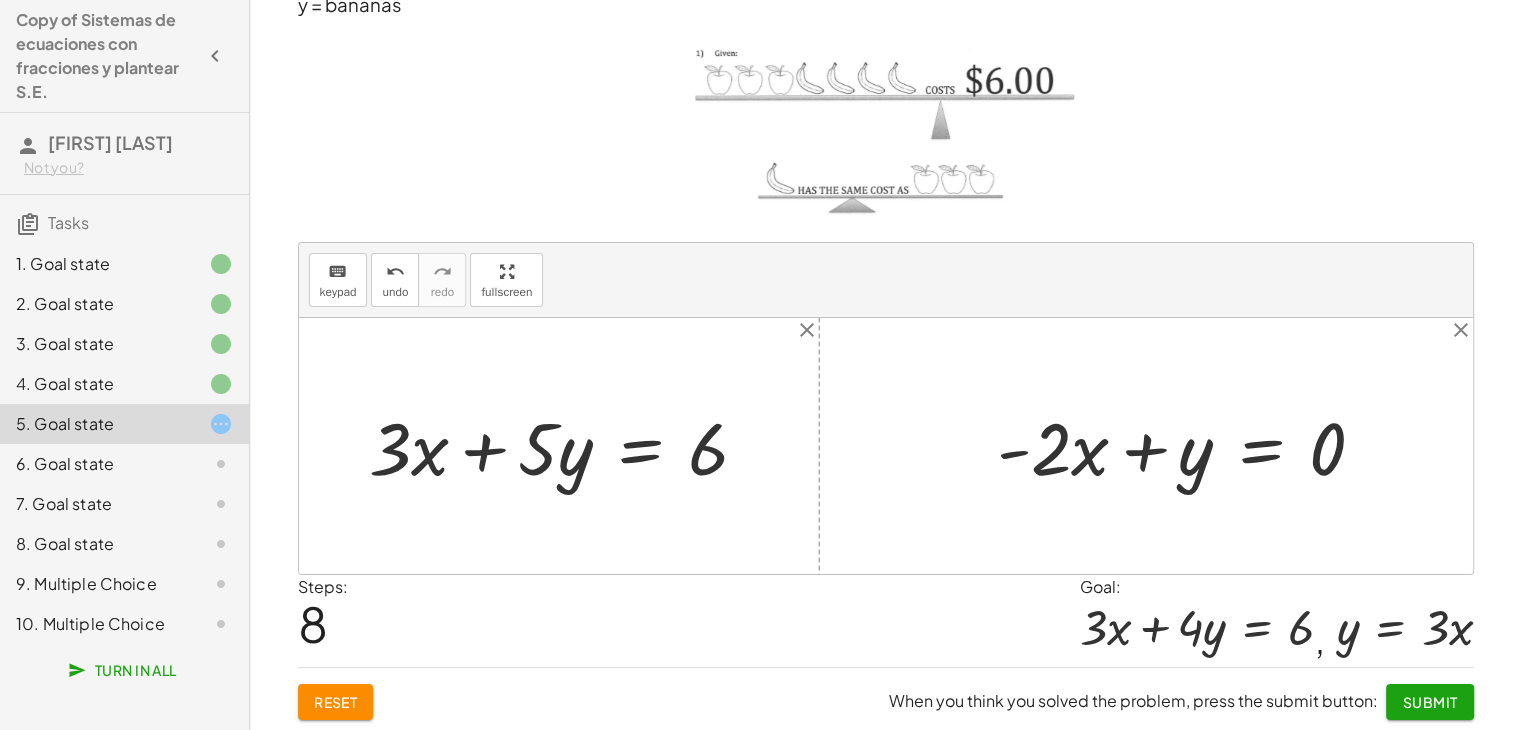 click at bounding box center (1189, 446) 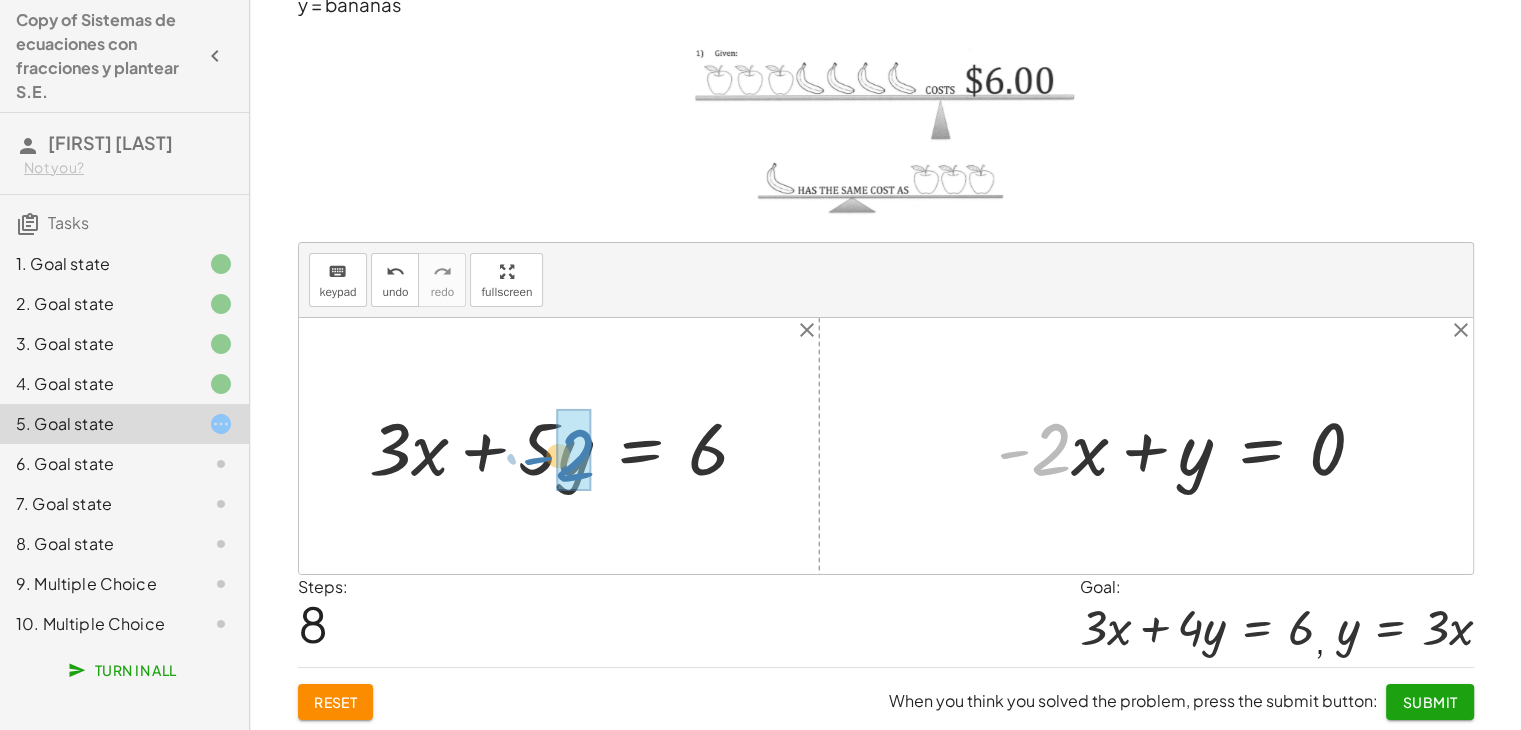 drag, startPoint x: 1053, startPoint y: 442, endPoint x: 577, endPoint y: 448, distance: 476.0378 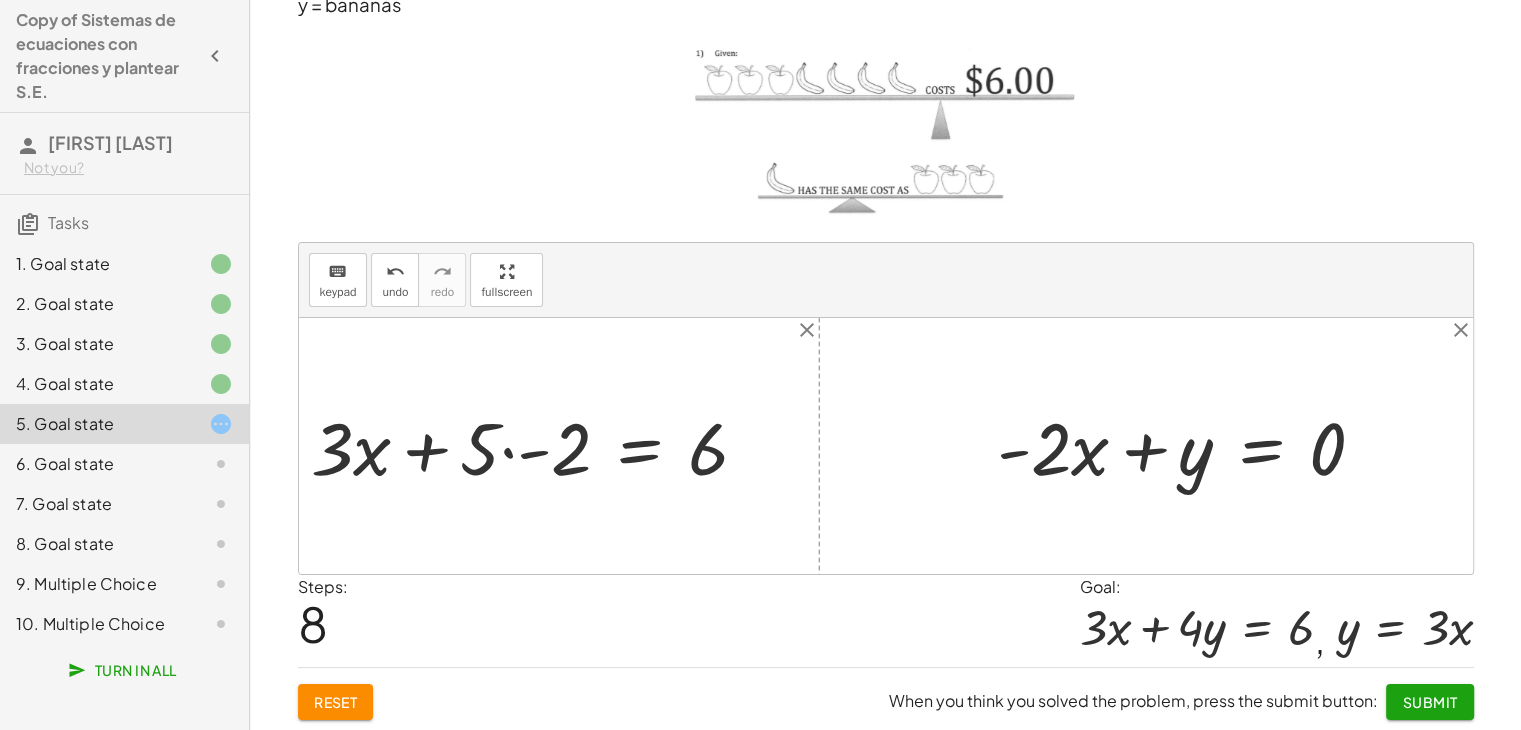 click at bounding box center [537, 446] 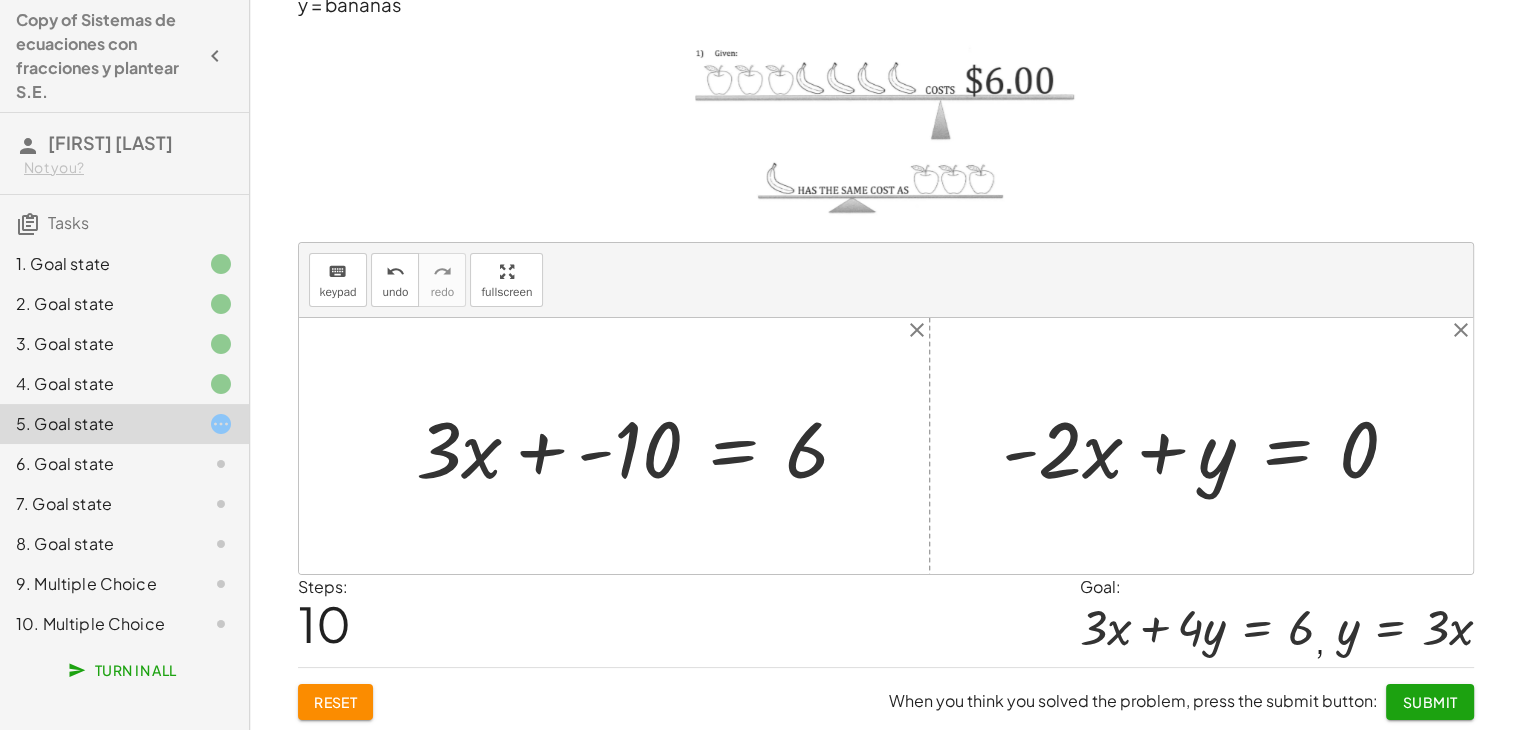 click at bounding box center (640, 446) 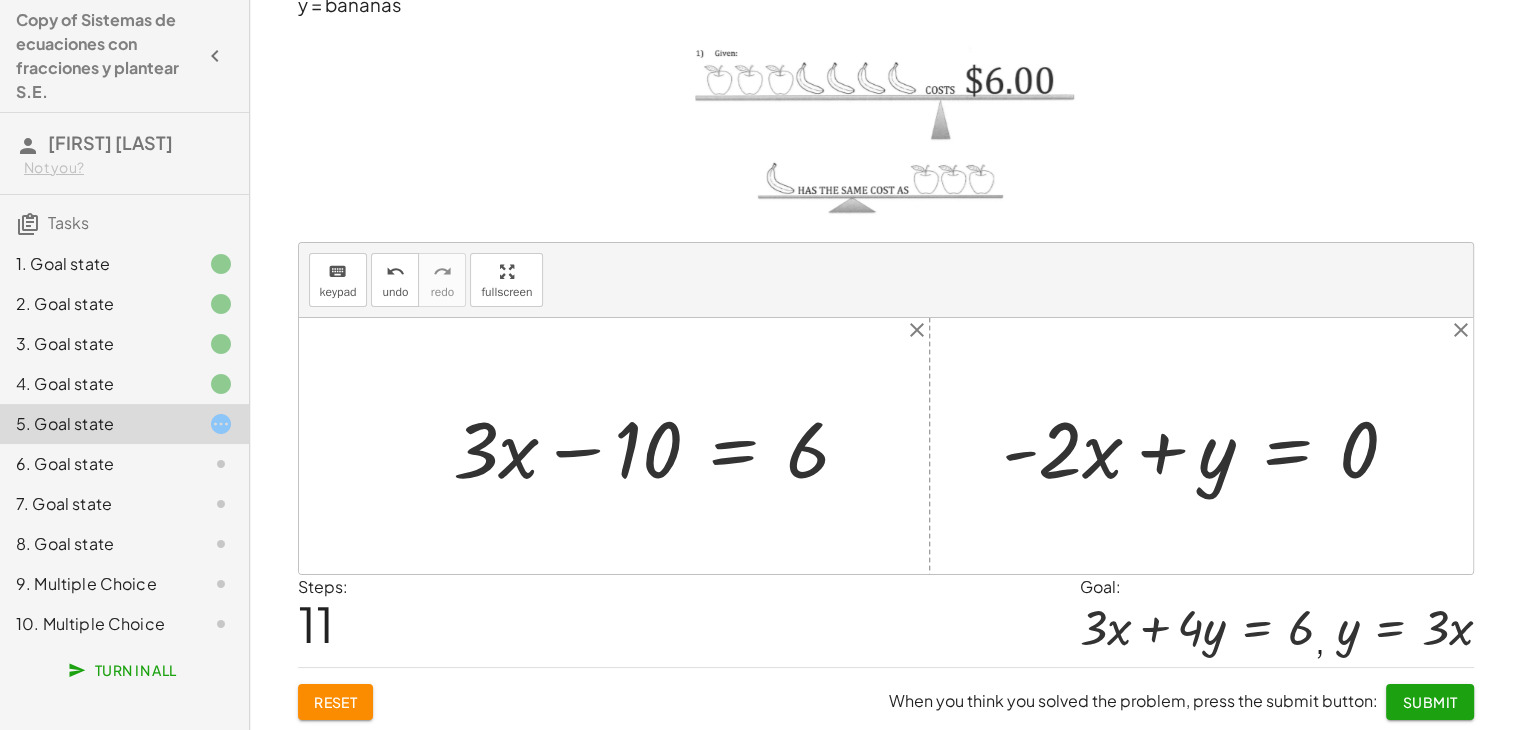 click at bounding box center [659, 446] 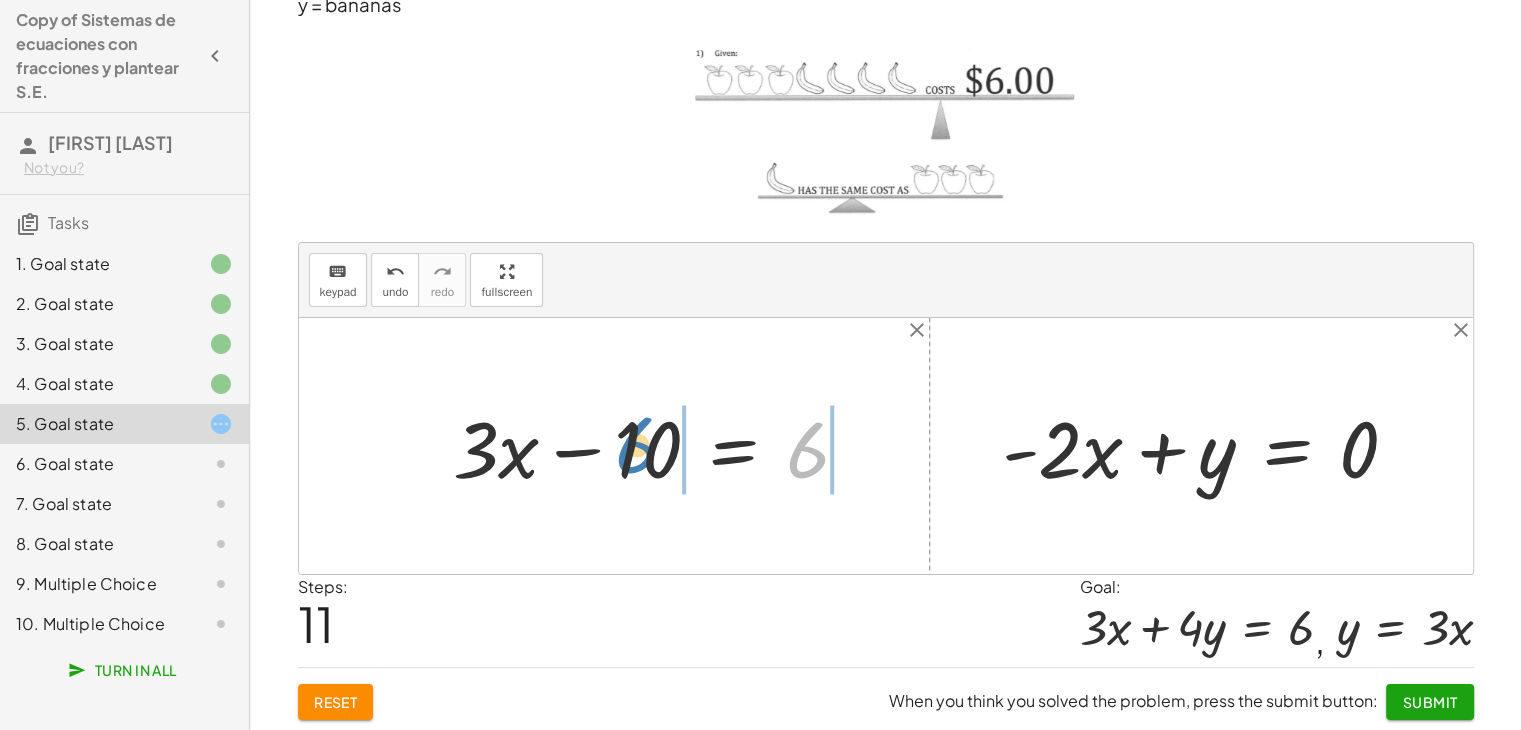 drag, startPoint x: 798, startPoint y: 452, endPoint x: 627, endPoint y: 447, distance: 171.07309 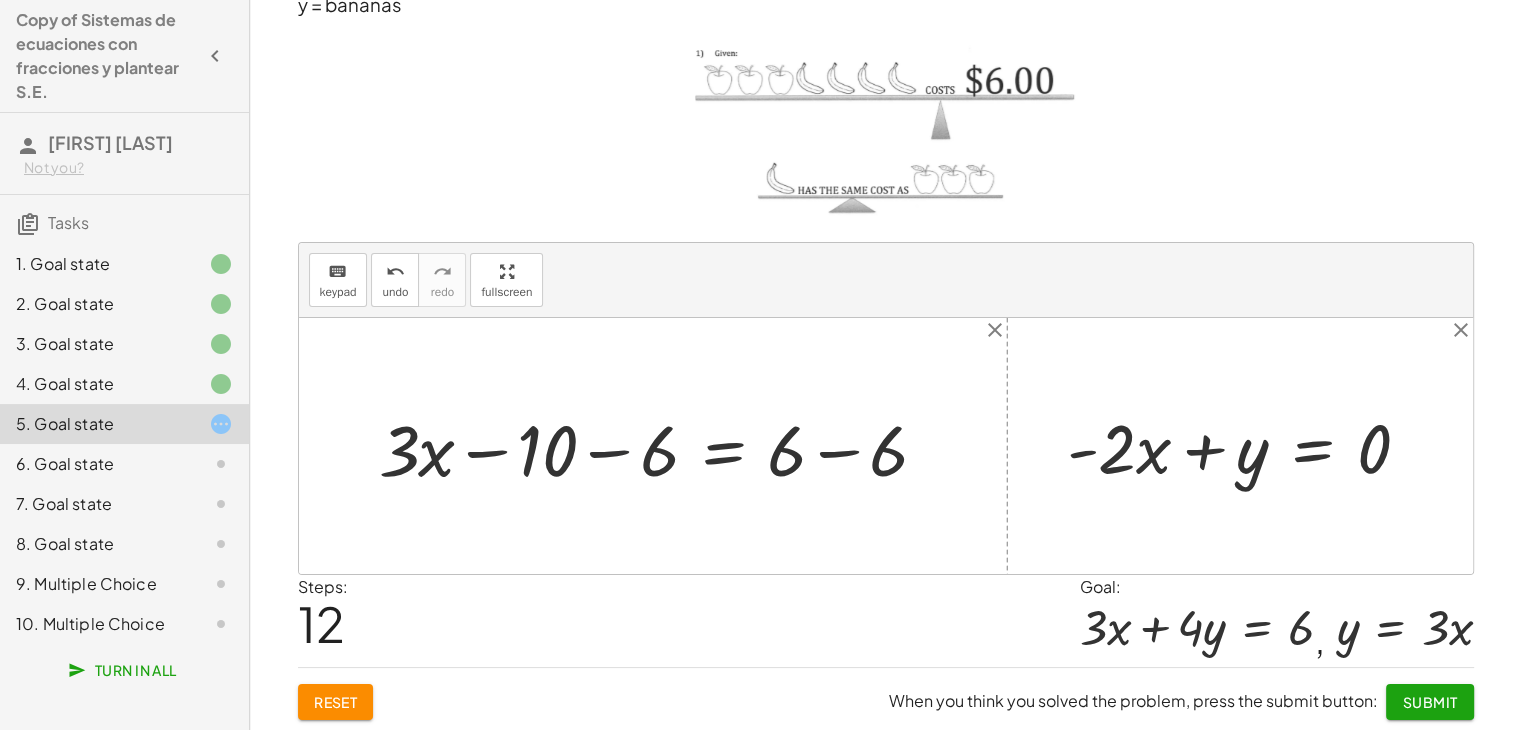 click at bounding box center [661, 446] 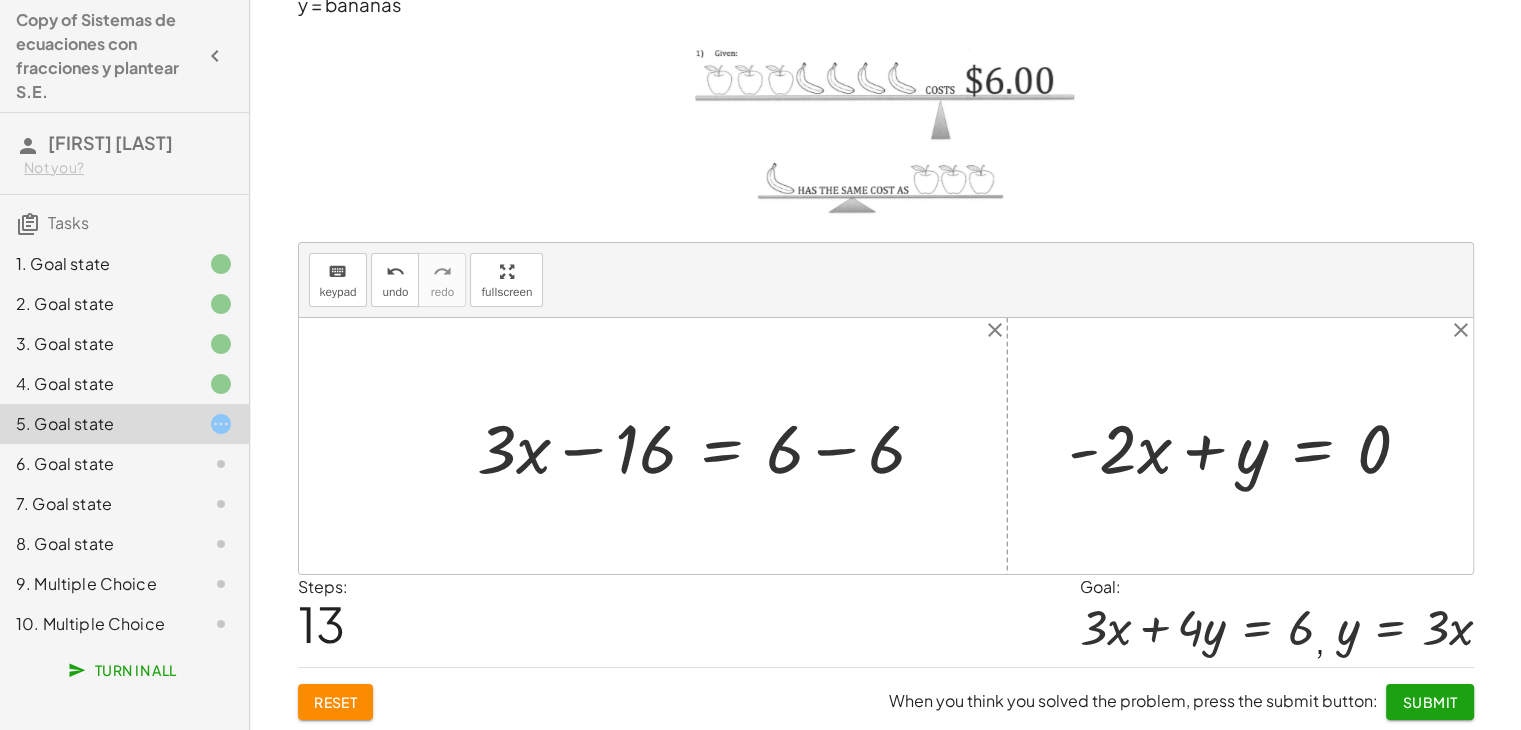 click at bounding box center [709, 446] 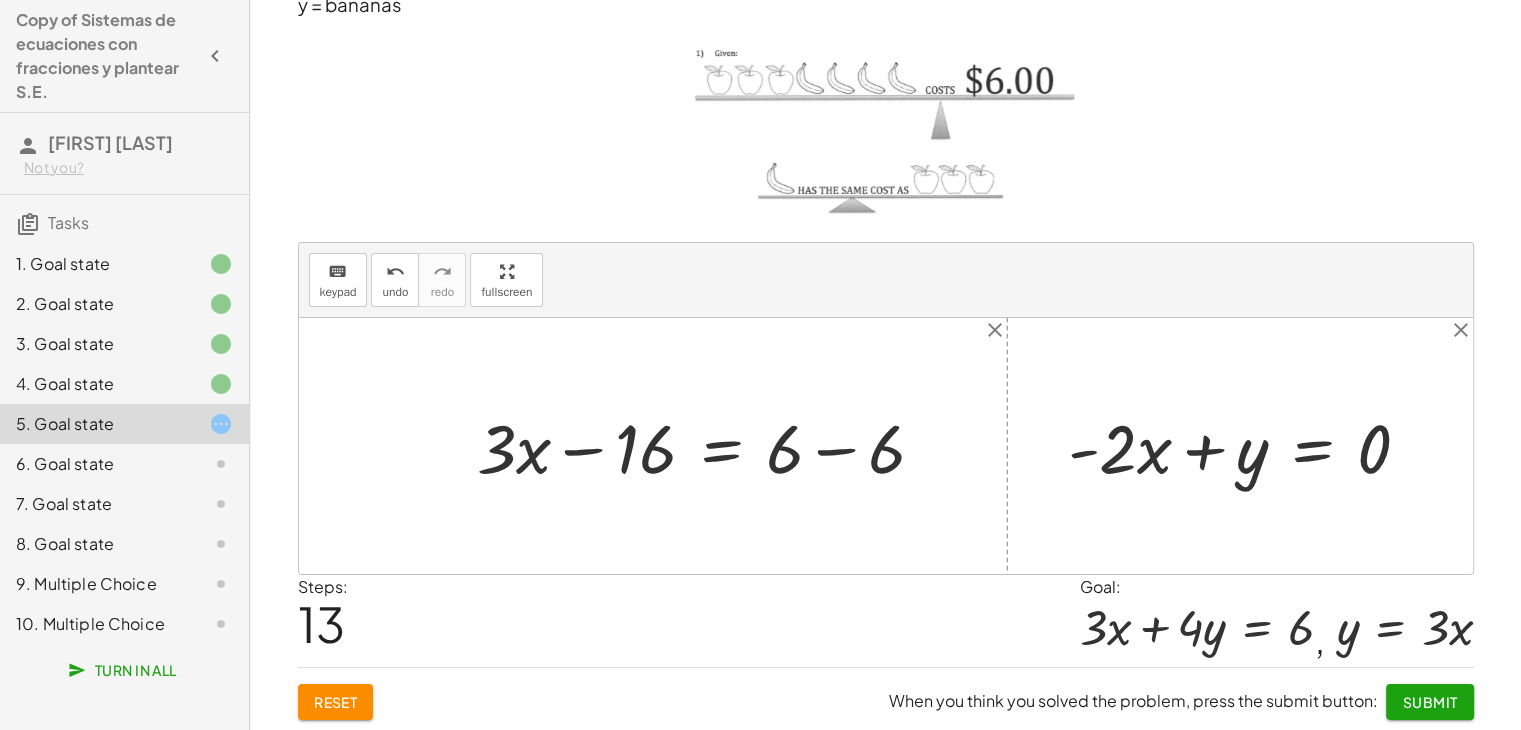 click at bounding box center (709, 446) 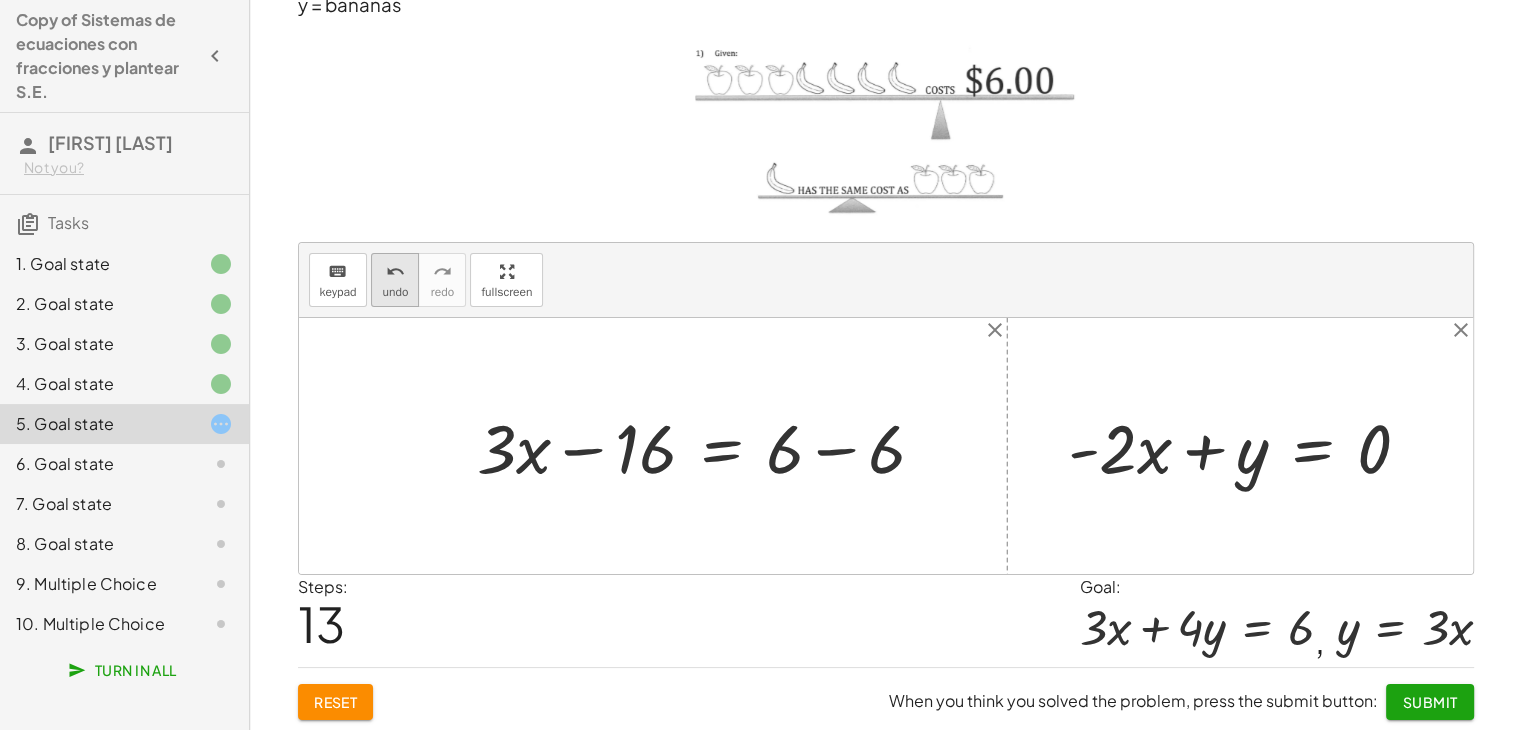 click on "undo" at bounding box center [395, 272] 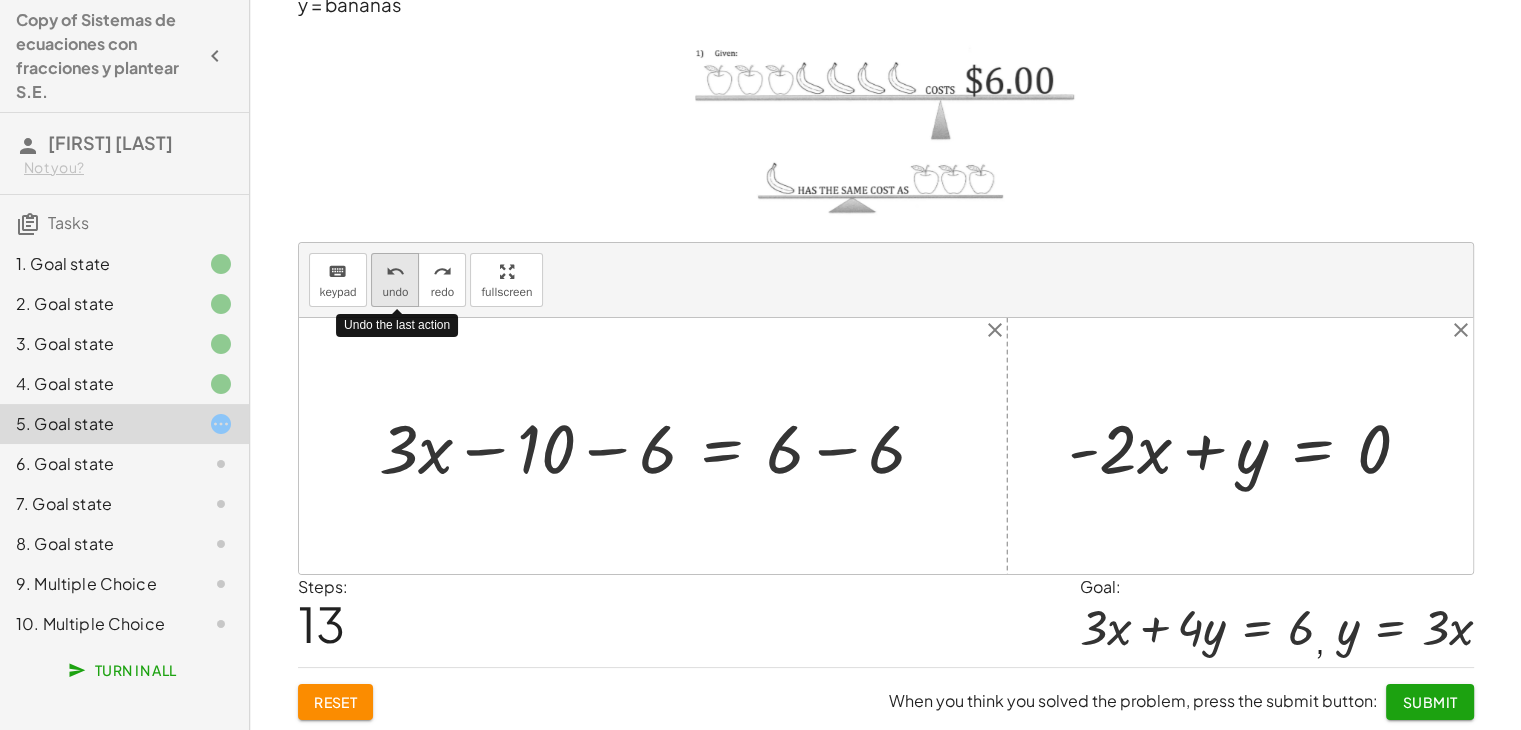 click on "undo" at bounding box center (395, 272) 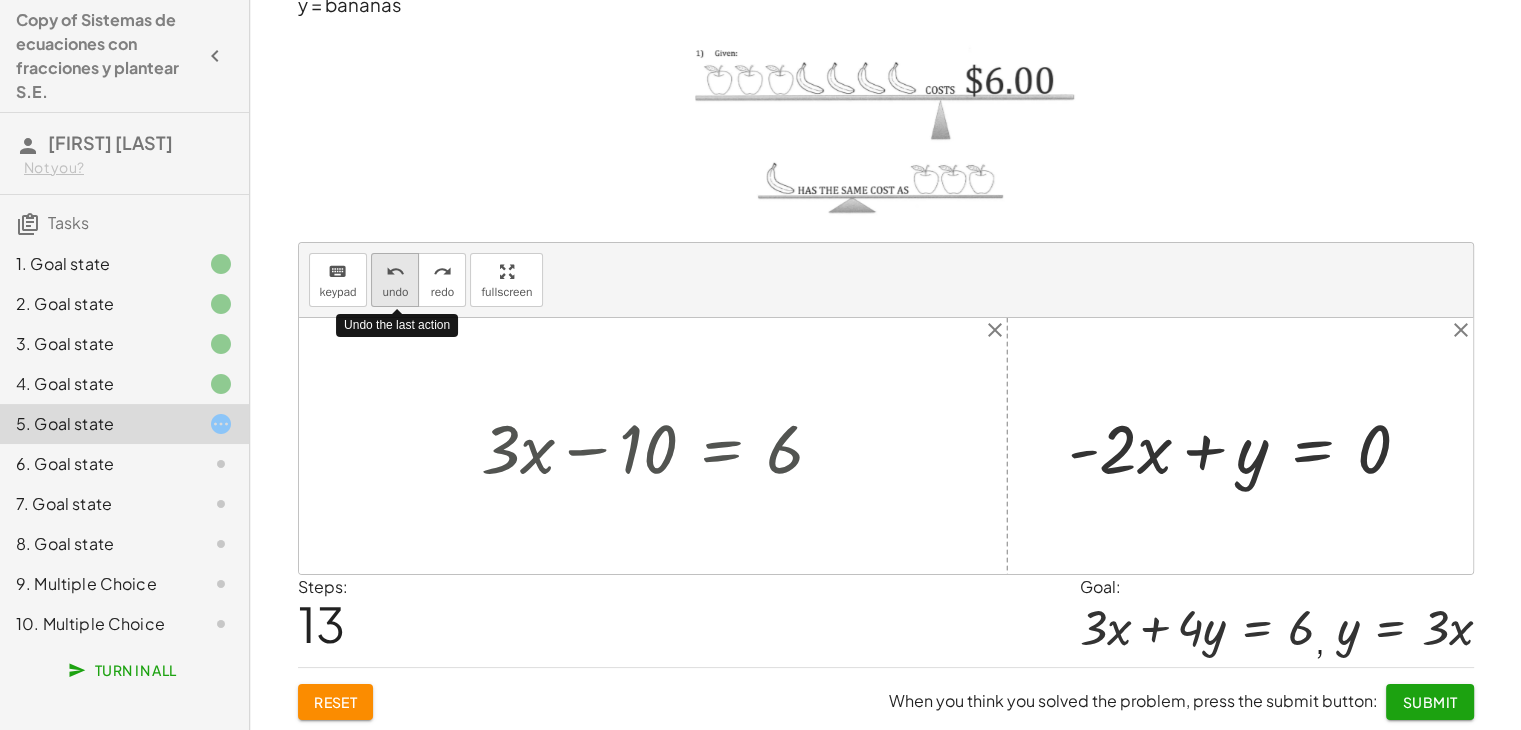 click on "undo" at bounding box center [395, 272] 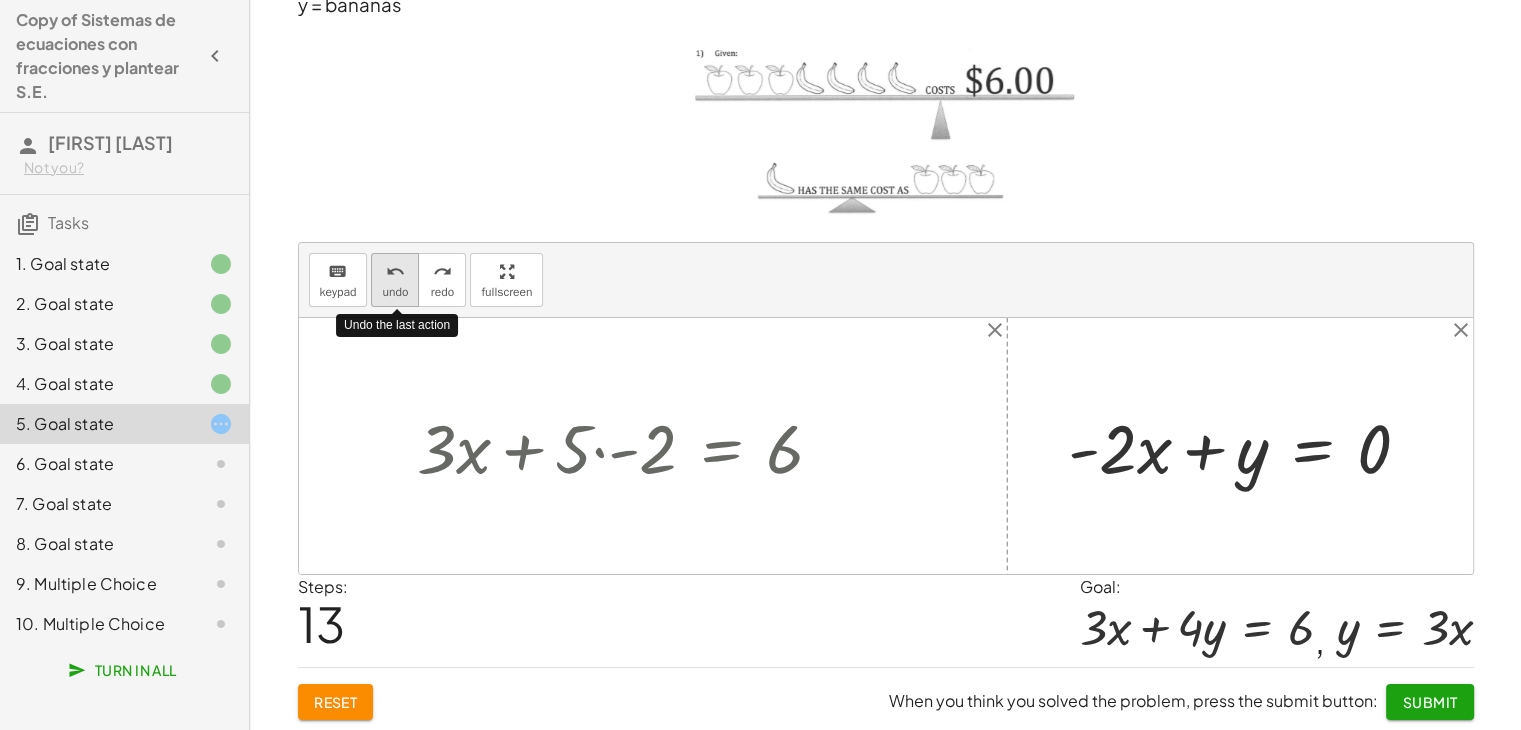 click on "undo" at bounding box center [395, 272] 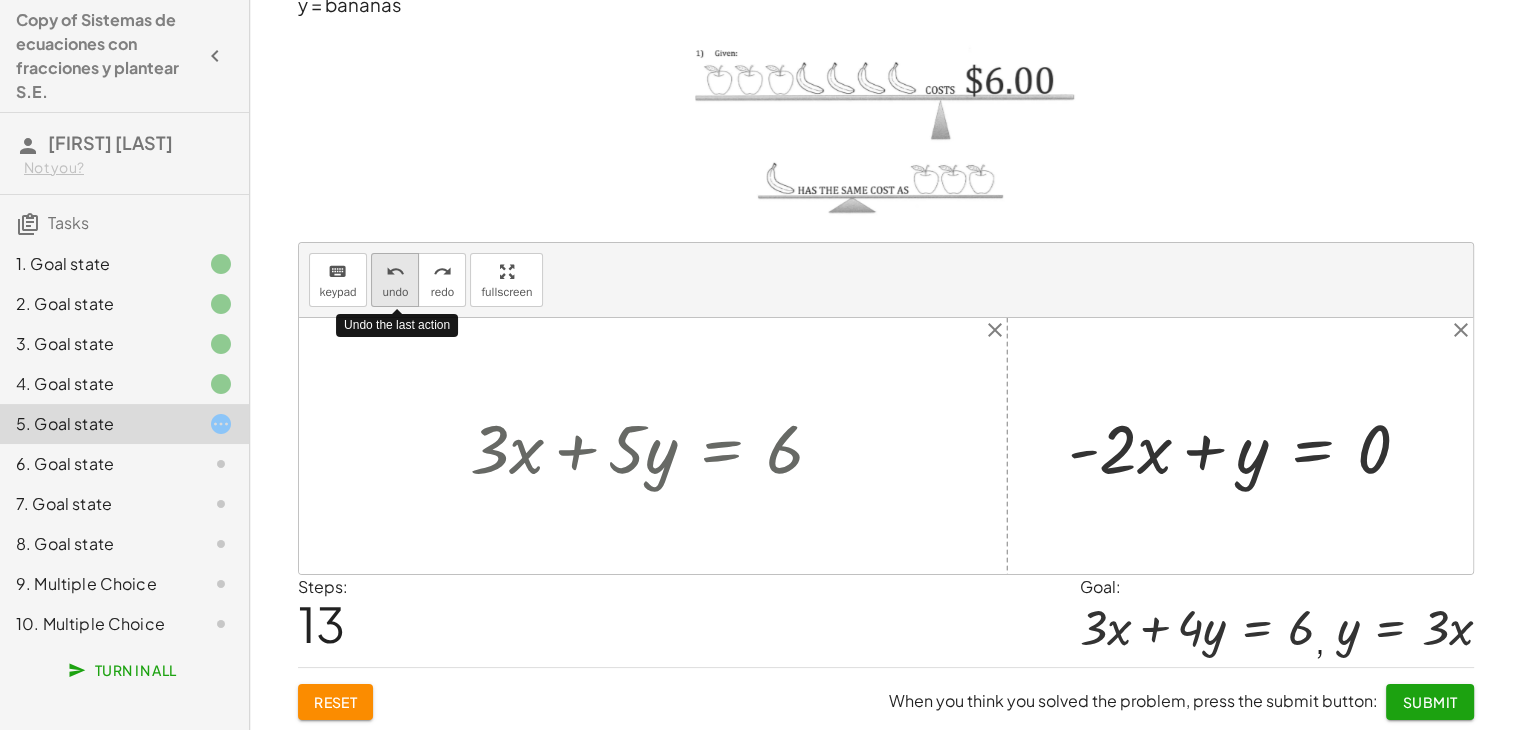 click on "undo" at bounding box center [395, 272] 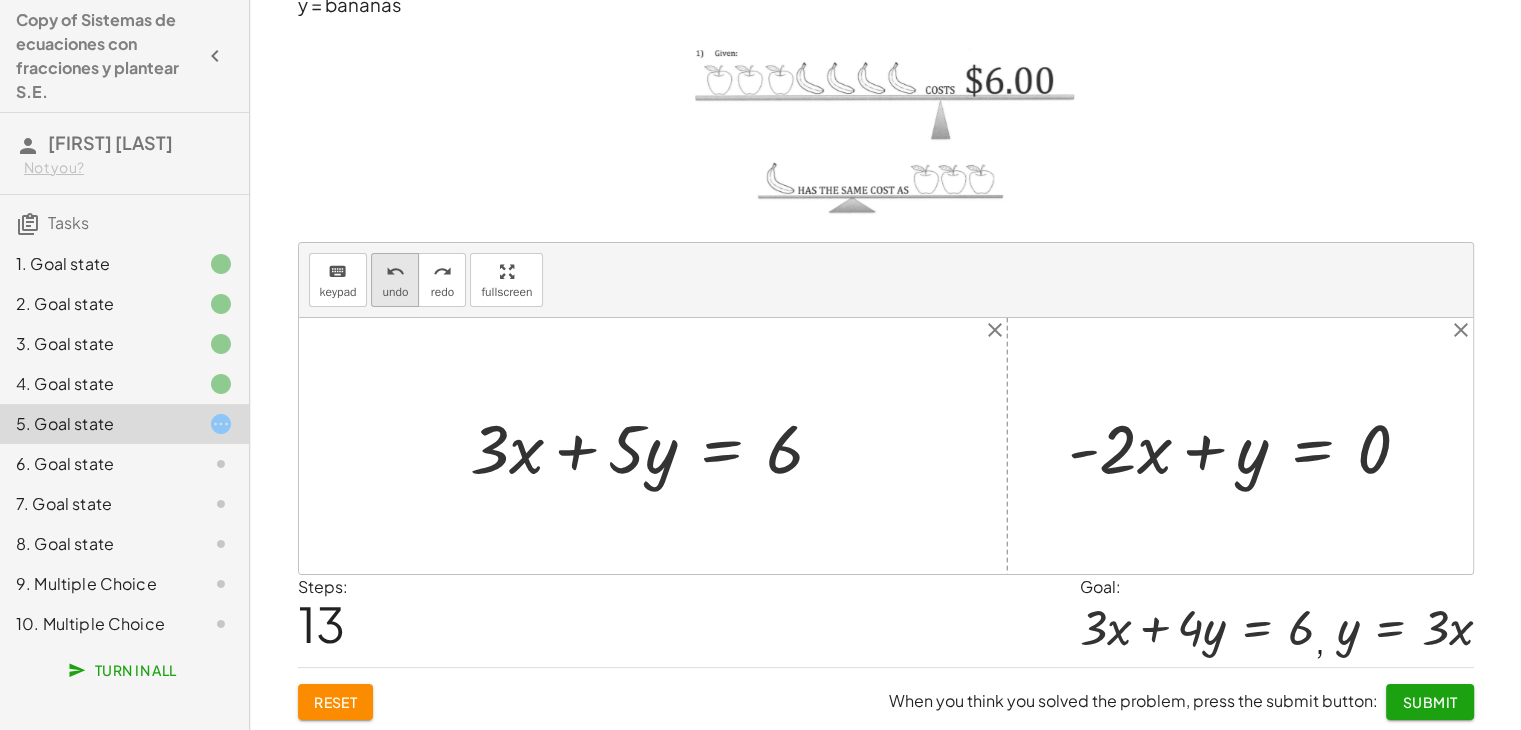 click on "undo" at bounding box center [395, 271] 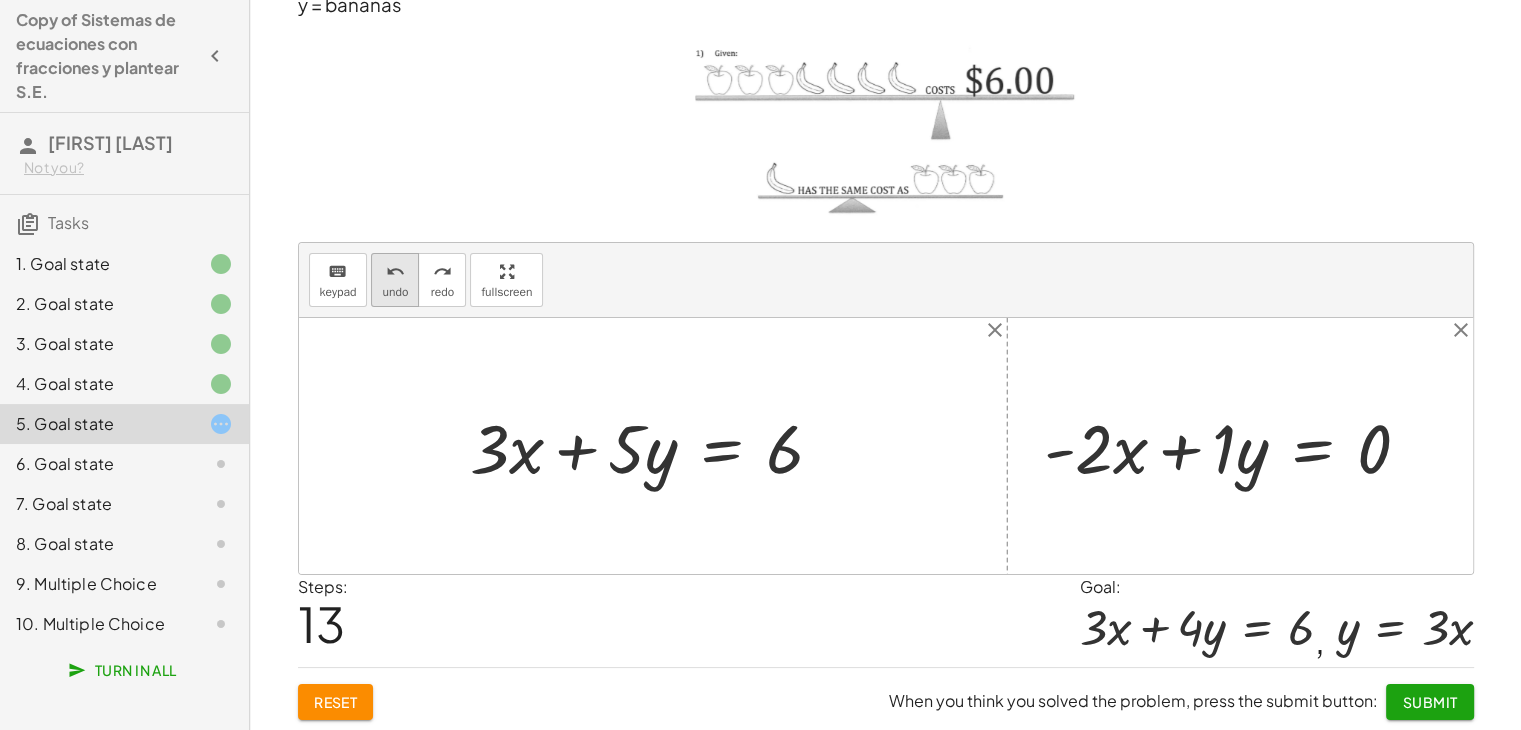 click on "undo" at bounding box center [395, 292] 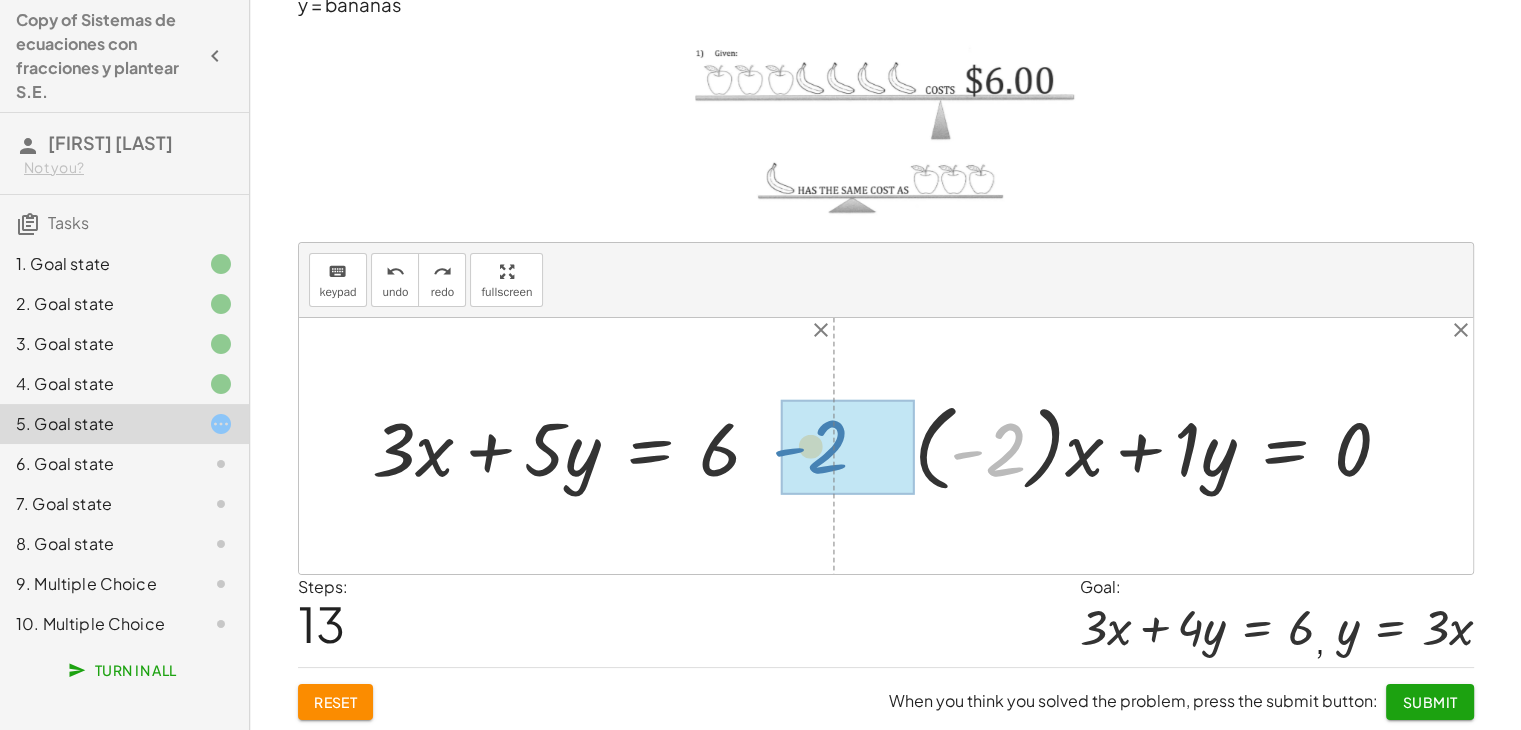 drag, startPoint x: 1006, startPoint y: 468, endPoint x: 792, endPoint y: 459, distance: 214.18916 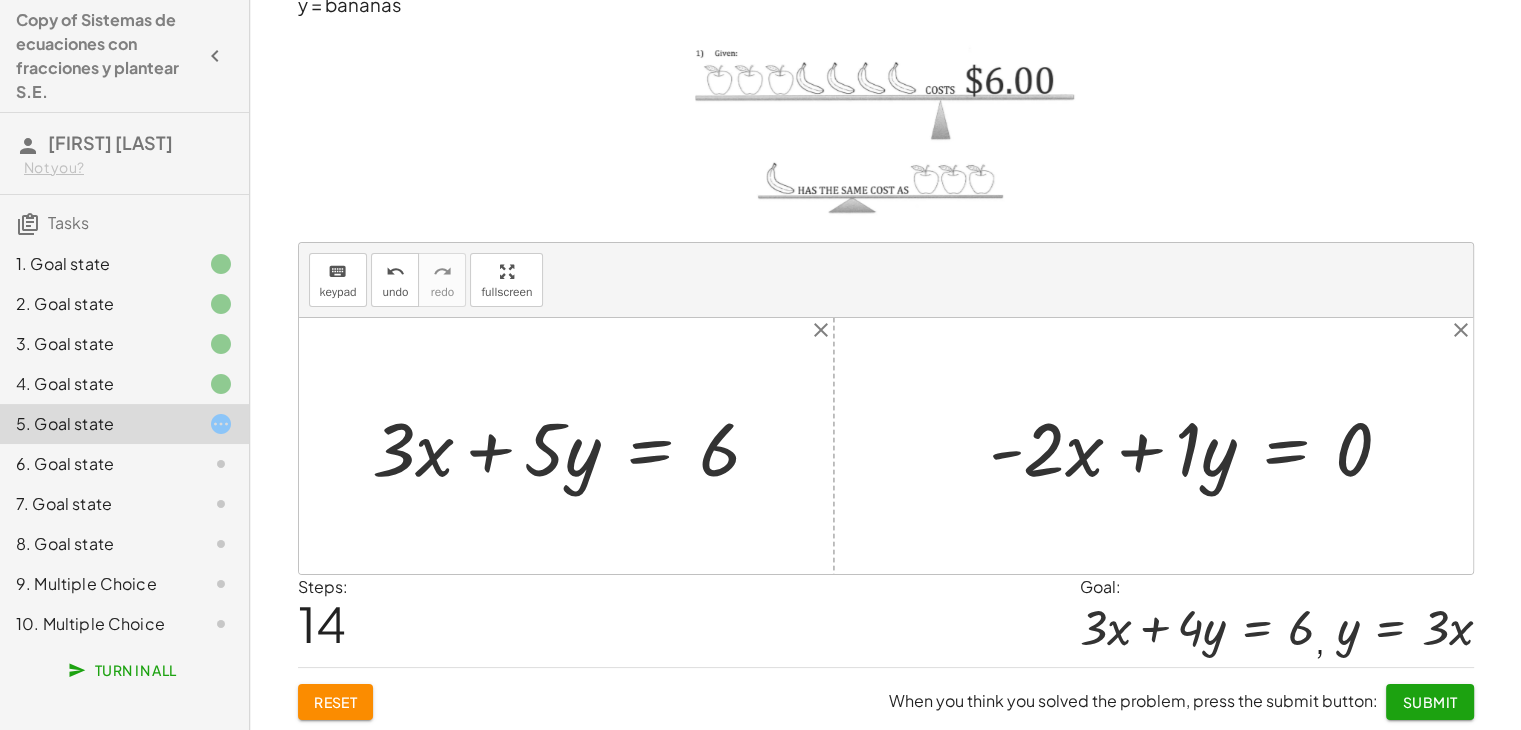 click at bounding box center (574, 446) 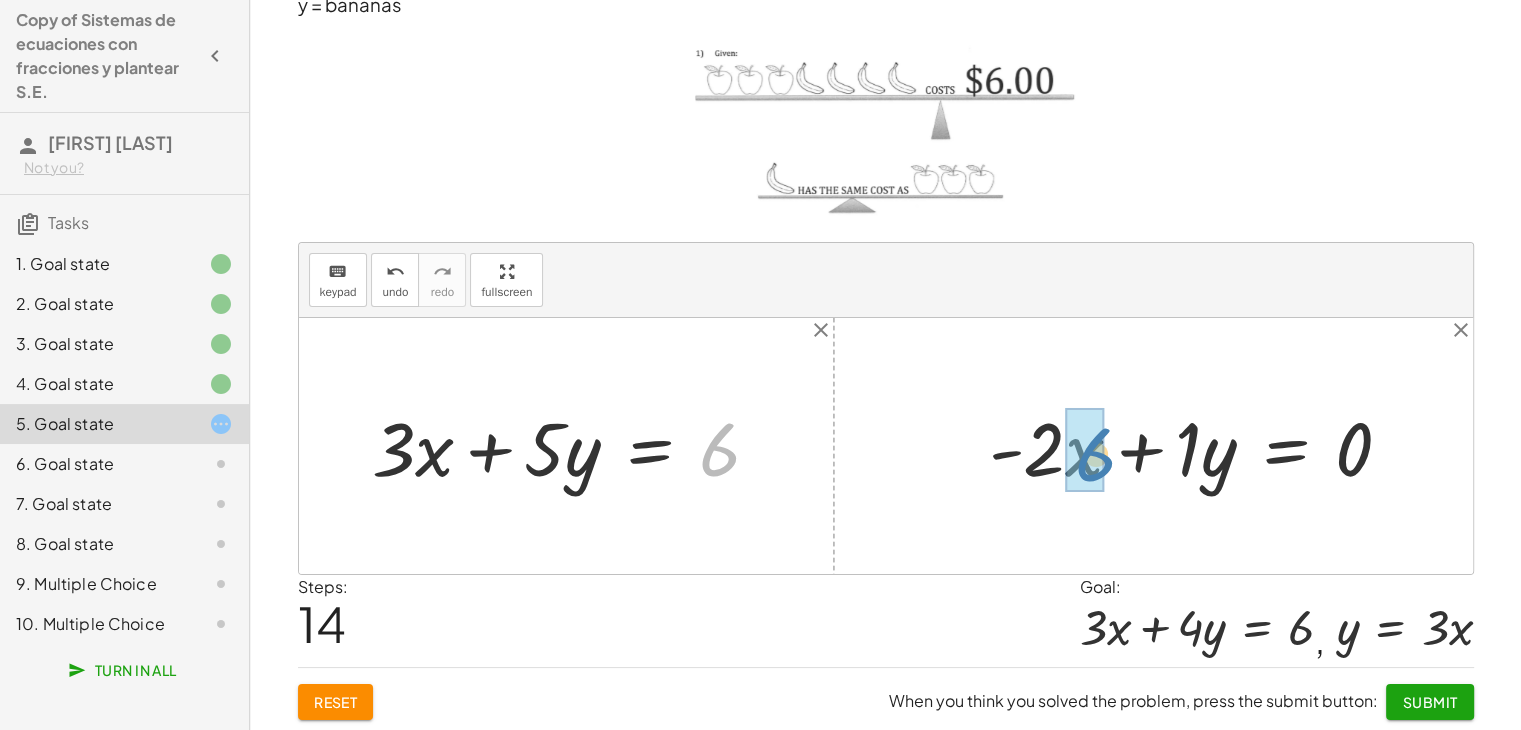drag, startPoint x: 727, startPoint y: 455, endPoint x: 1104, endPoint y: 460, distance: 377.03314 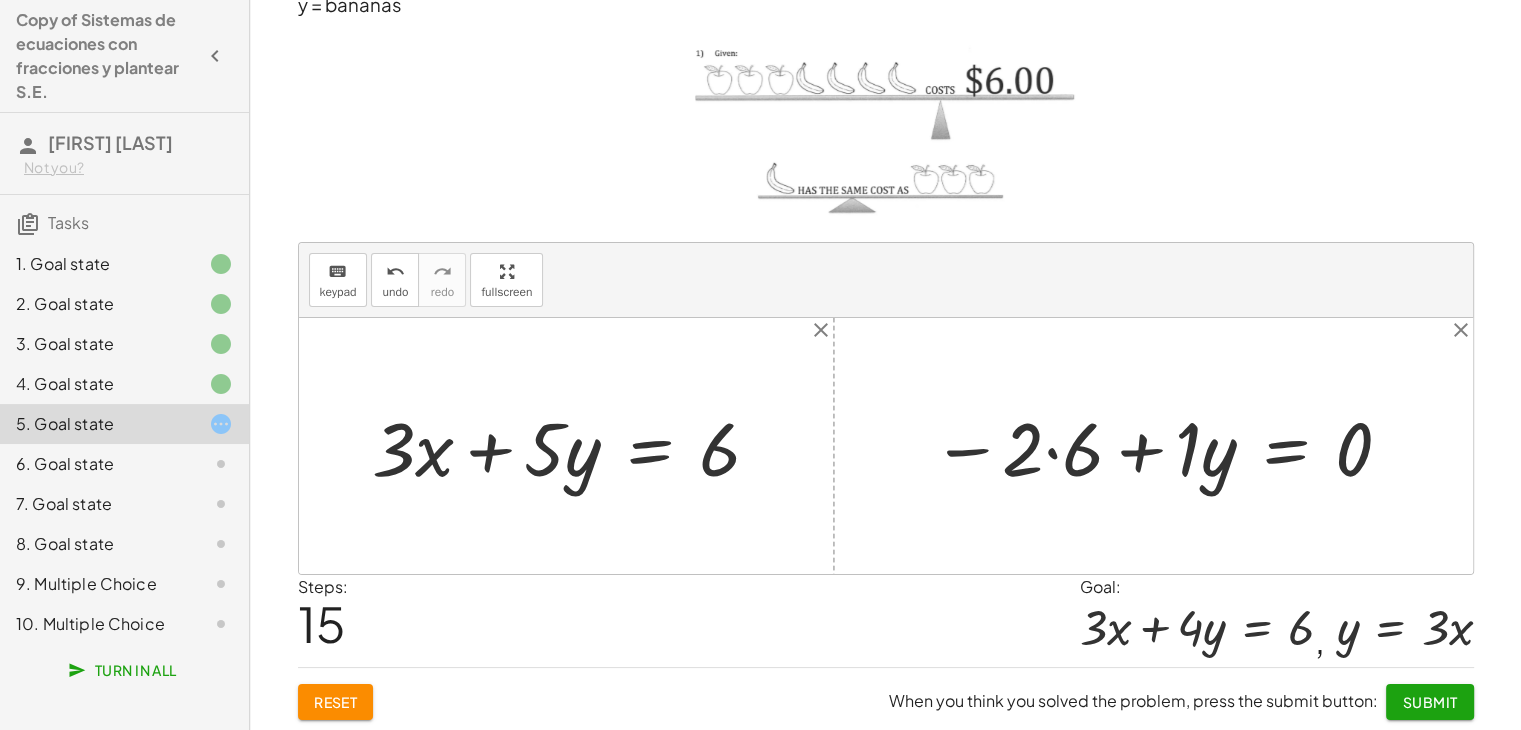 click at bounding box center (1163, 446) 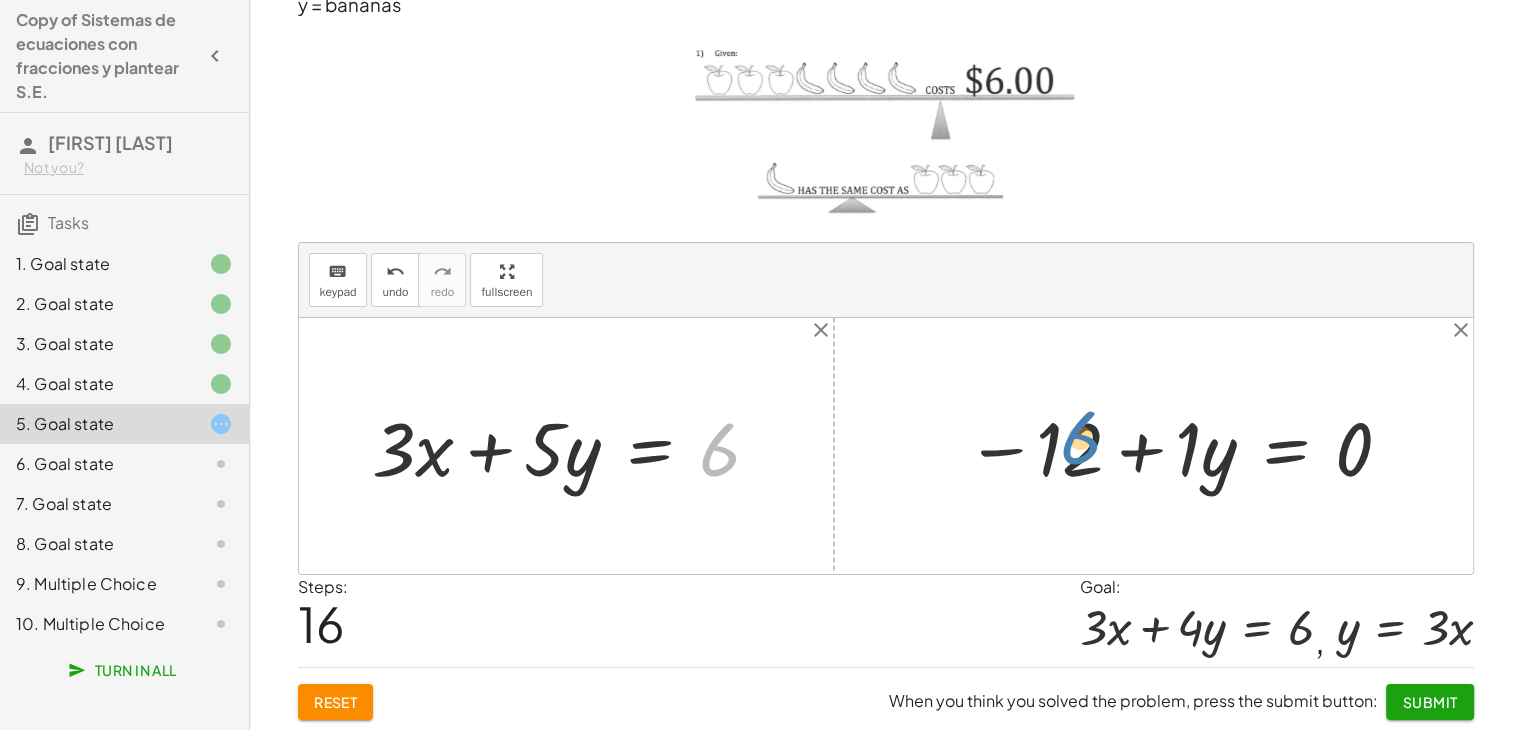 drag, startPoint x: 739, startPoint y: 459, endPoint x: 1067, endPoint y: 439, distance: 328.6092 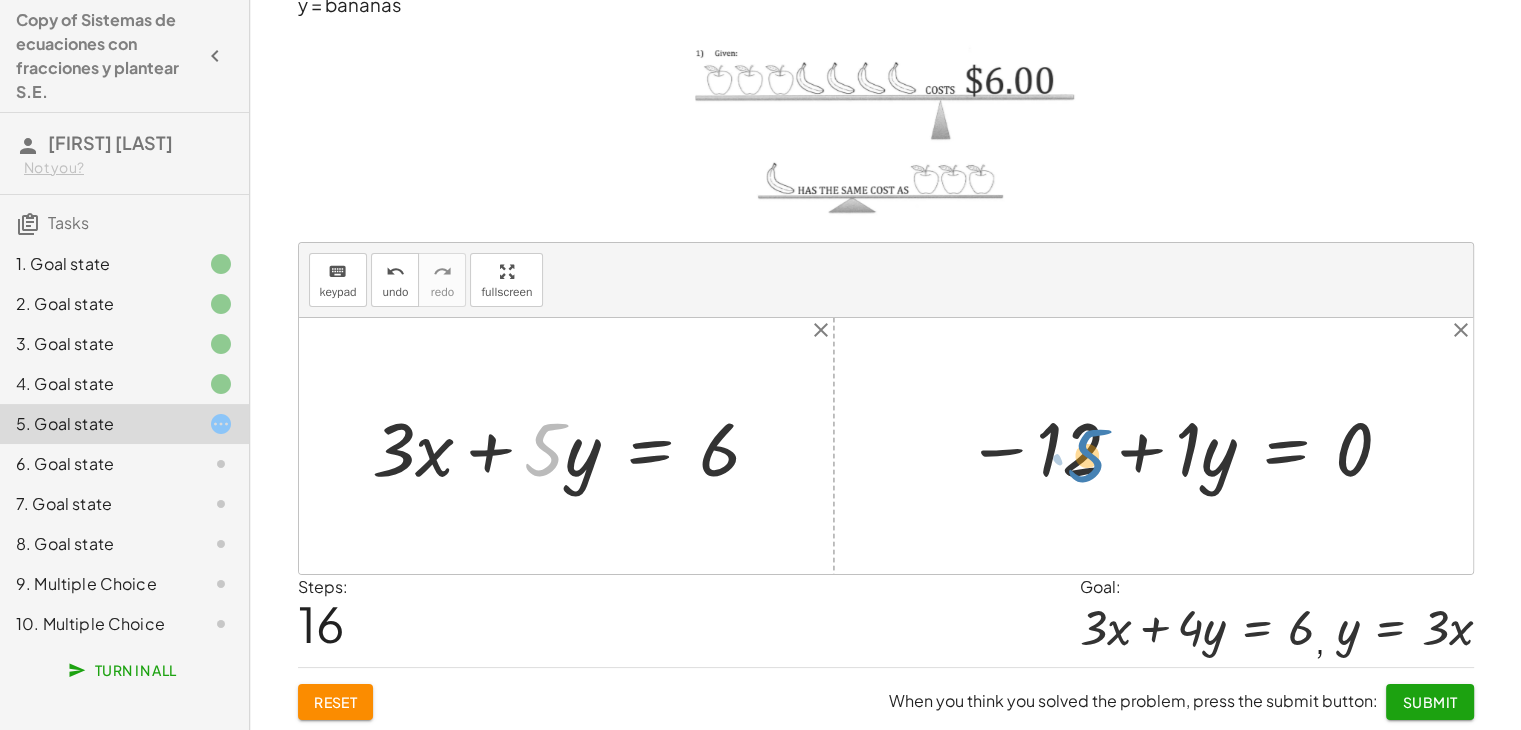 drag, startPoint x: 554, startPoint y: 453, endPoint x: 1097, endPoint y: 459, distance: 543.03314 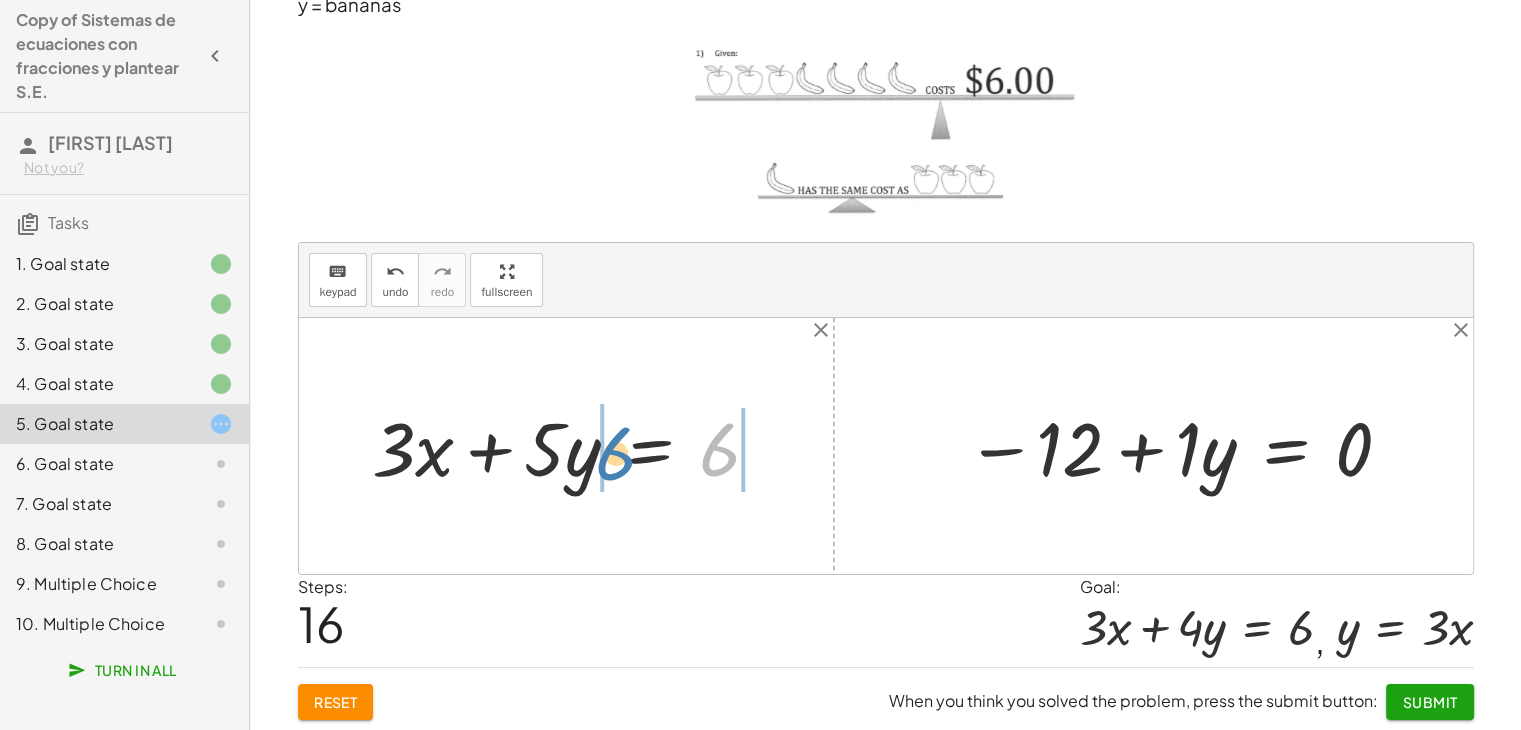 drag, startPoint x: 722, startPoint y: 472, endPoint x: 619, endPoint y: 476, distance: 103.077644 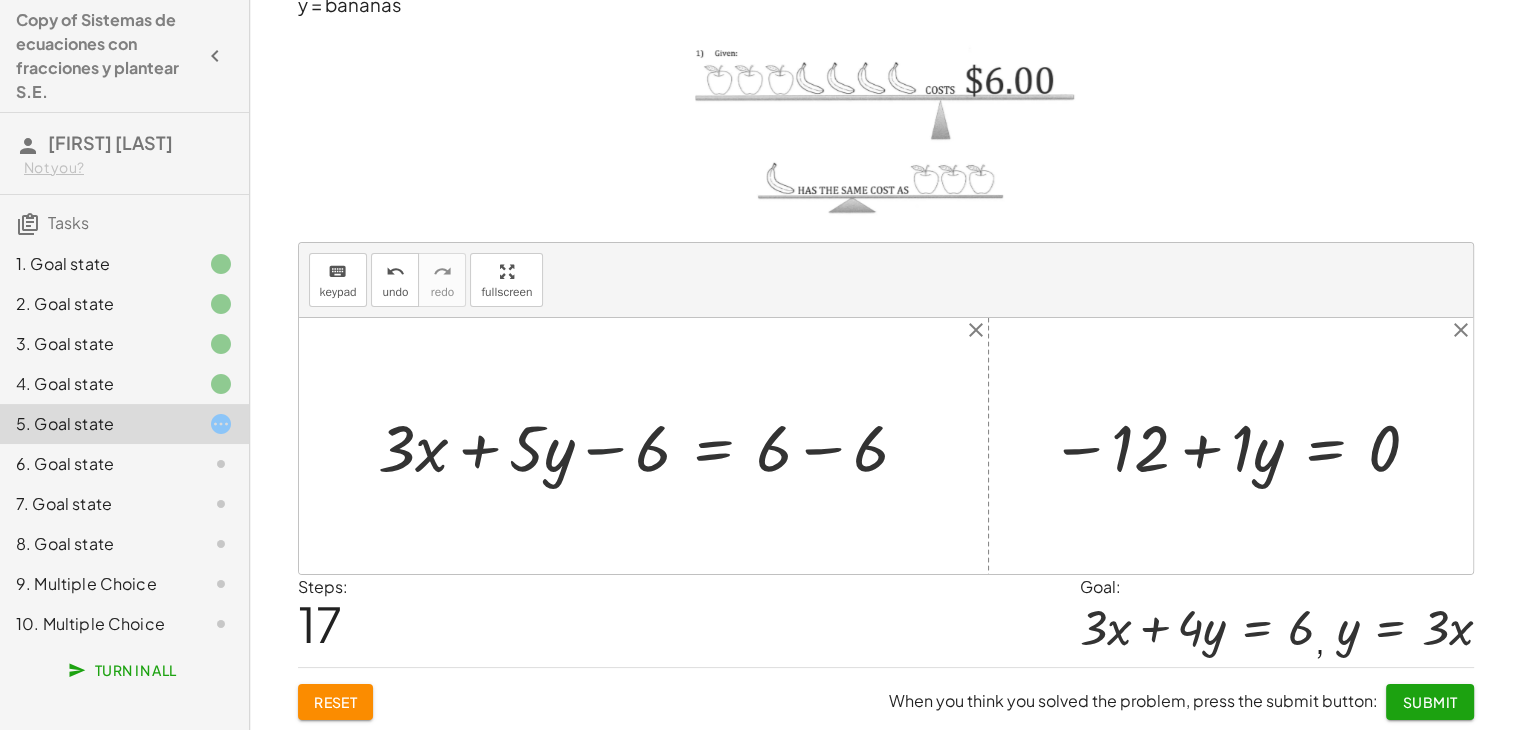 click at bounding box center (651, 446) 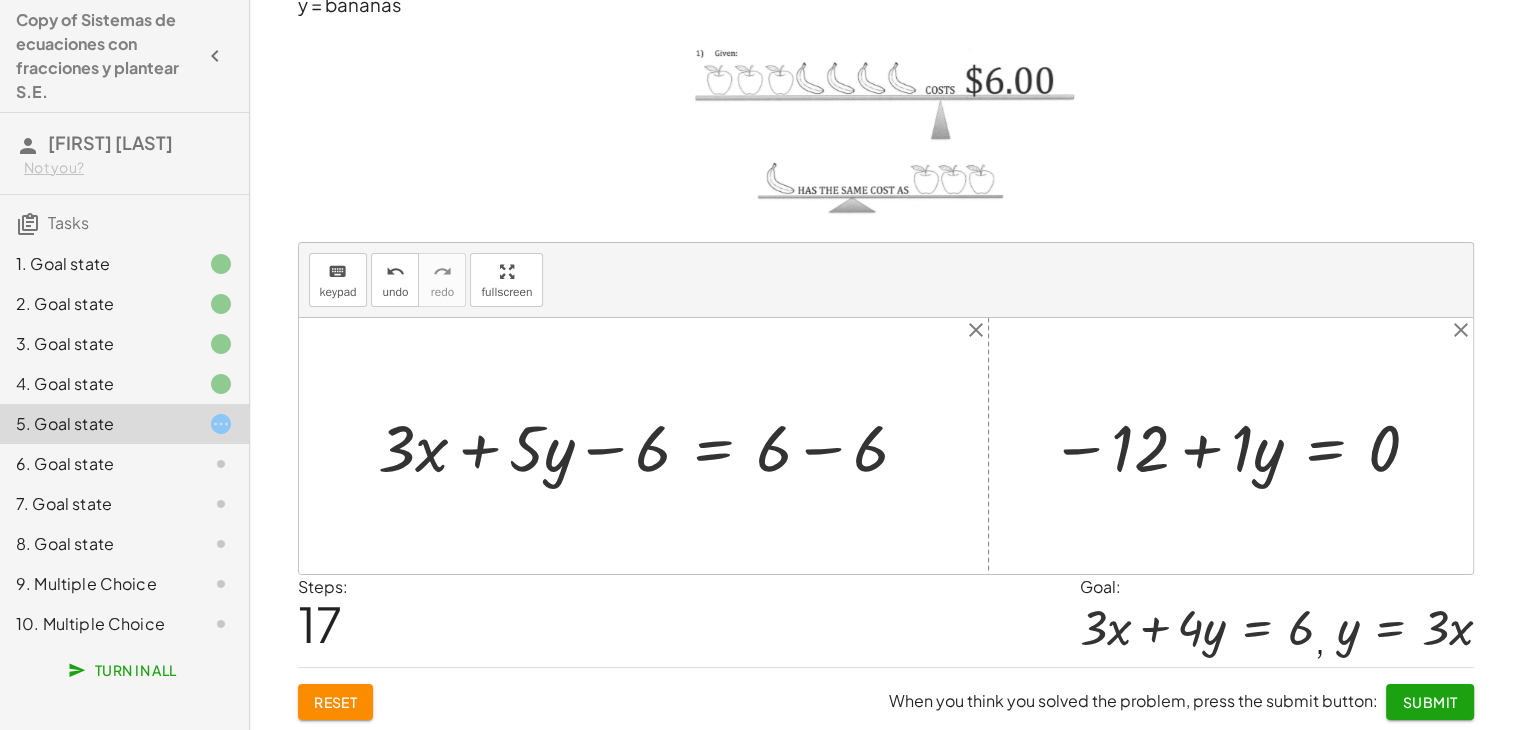 click at bounding box center (651, 446) 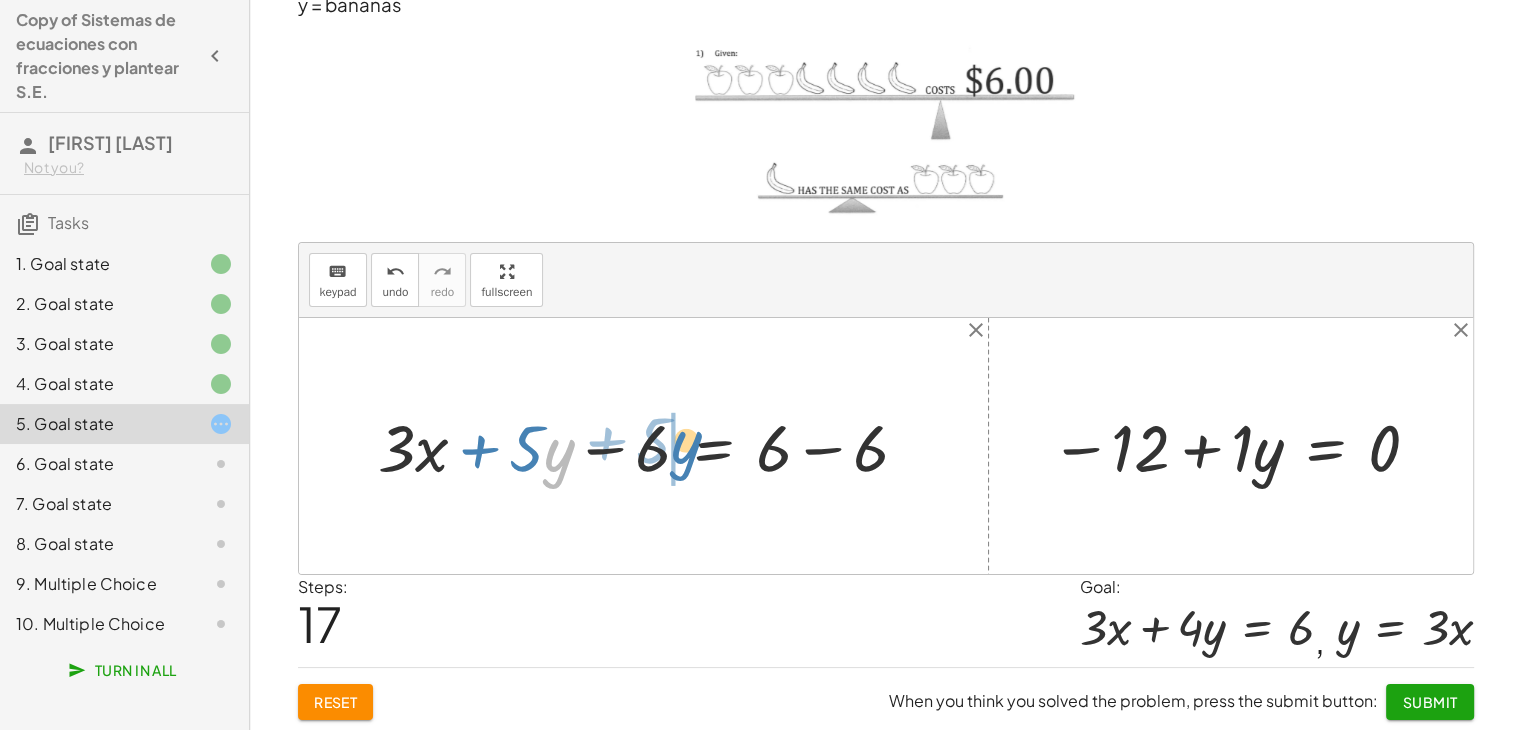 drag, startPoint x: 560, startPoint y: 467, endPoint x: 686, endPoint y: 459, distance: 126.253716 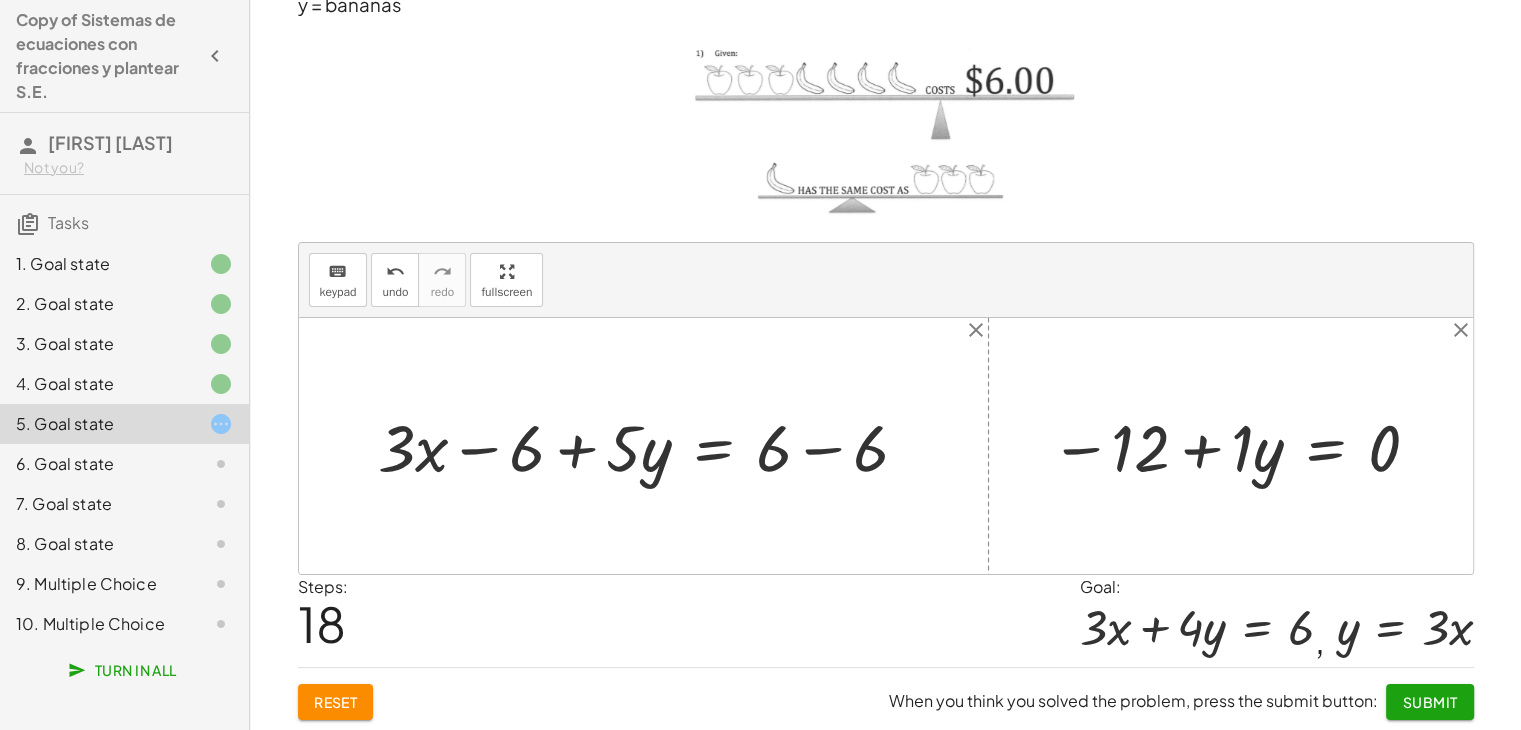 click at bounding box center [651, 446] 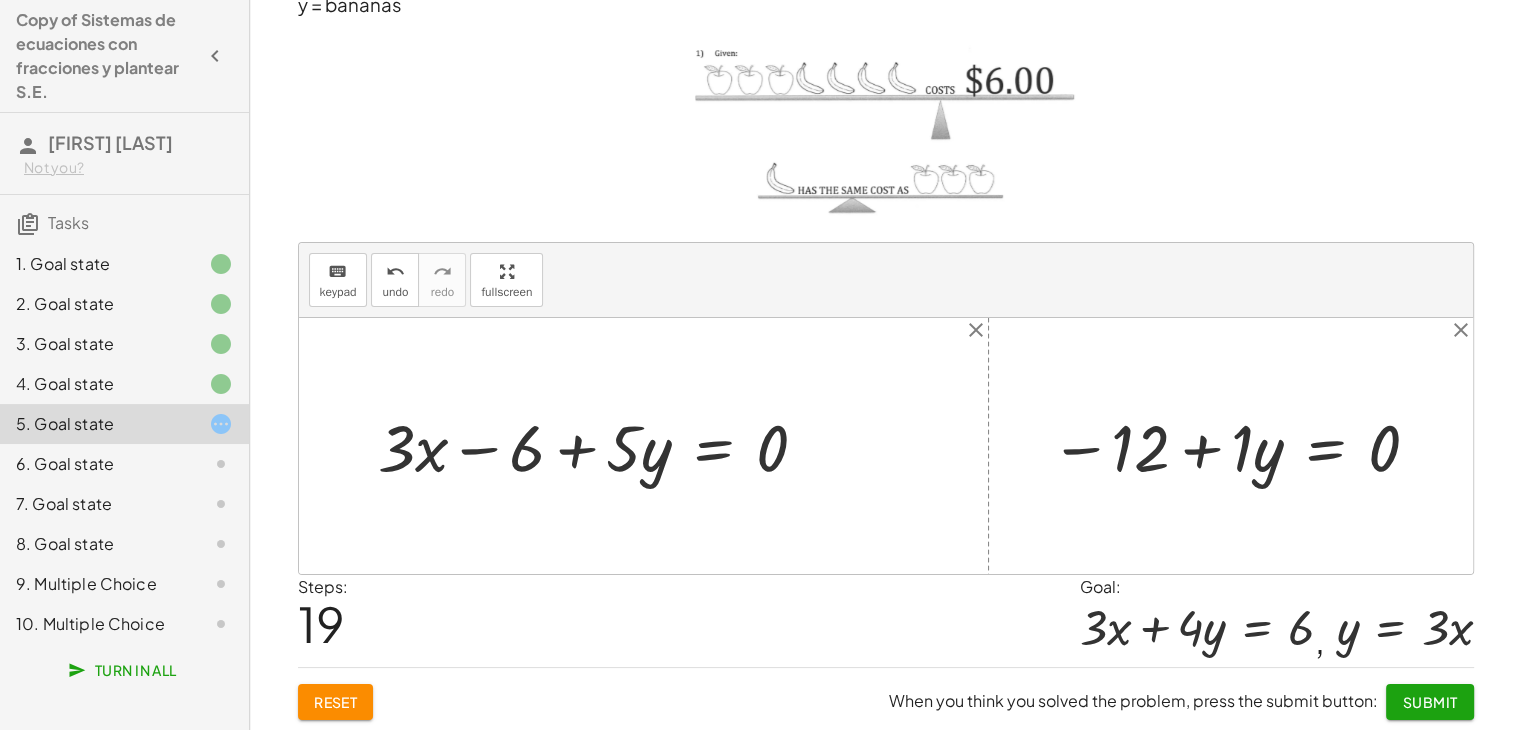 click at bounding box center [1238, 446] 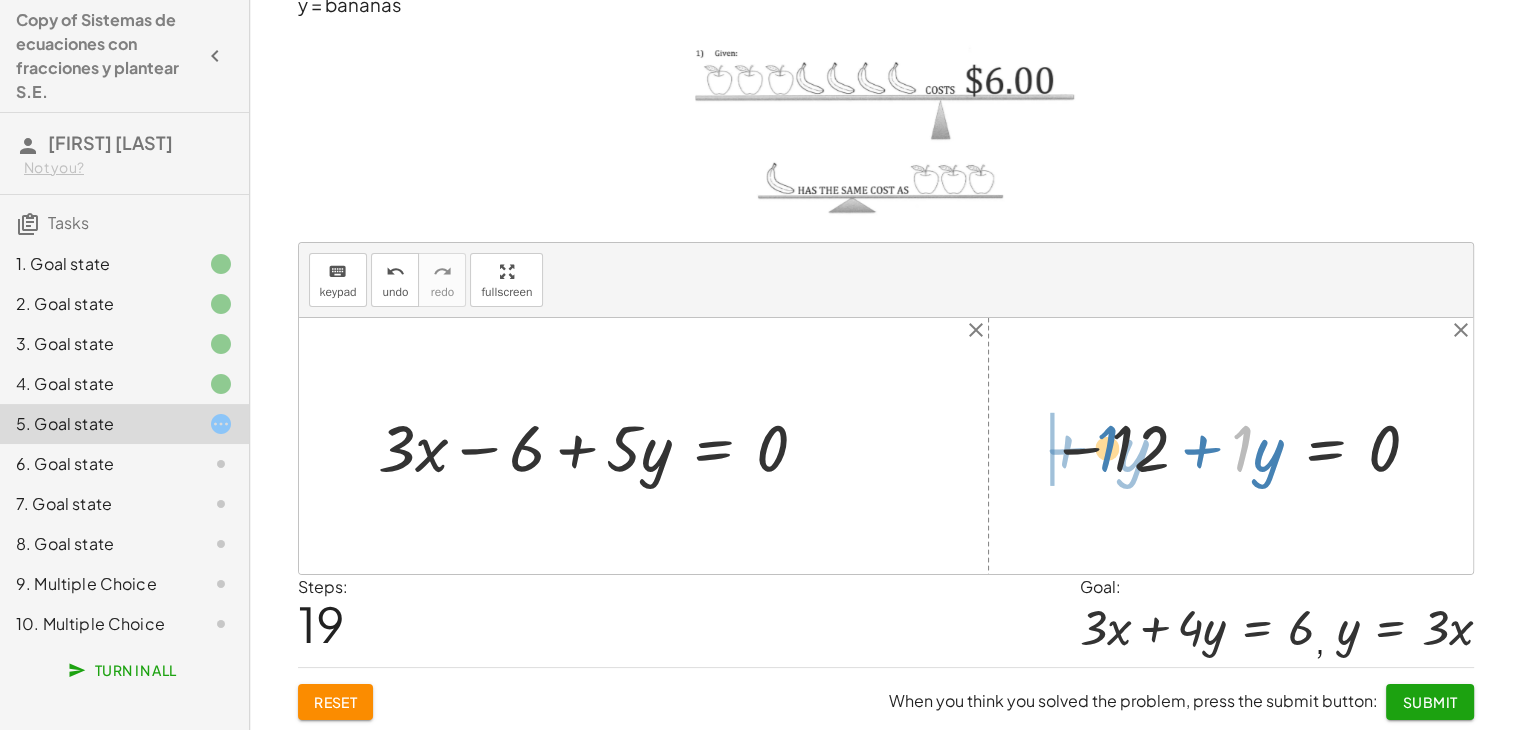 drag, startPoint x: 1248, startPoint y: 453, endPoint x: 1113, endPoint y: 453, distance: 135 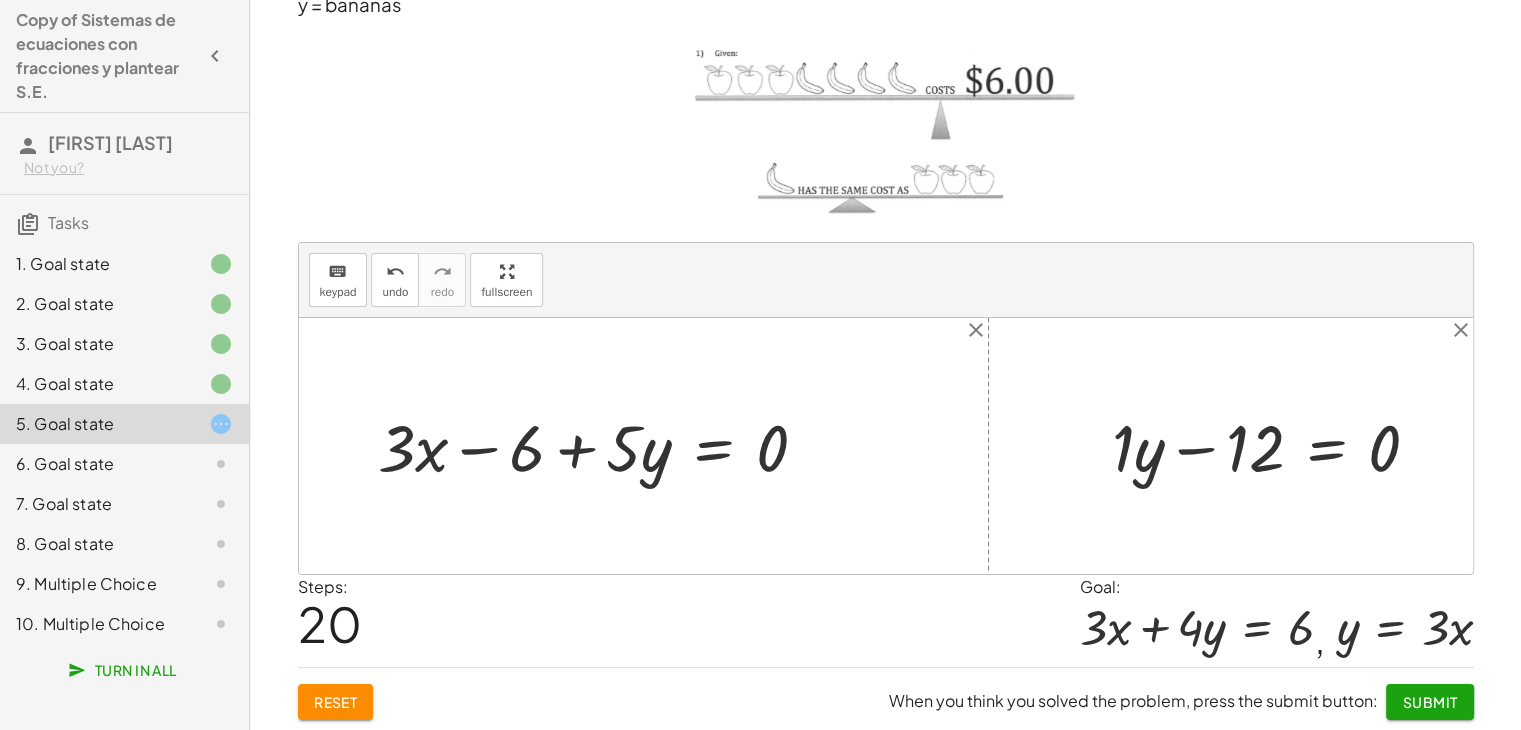 click at bounding box center (1274, 446) 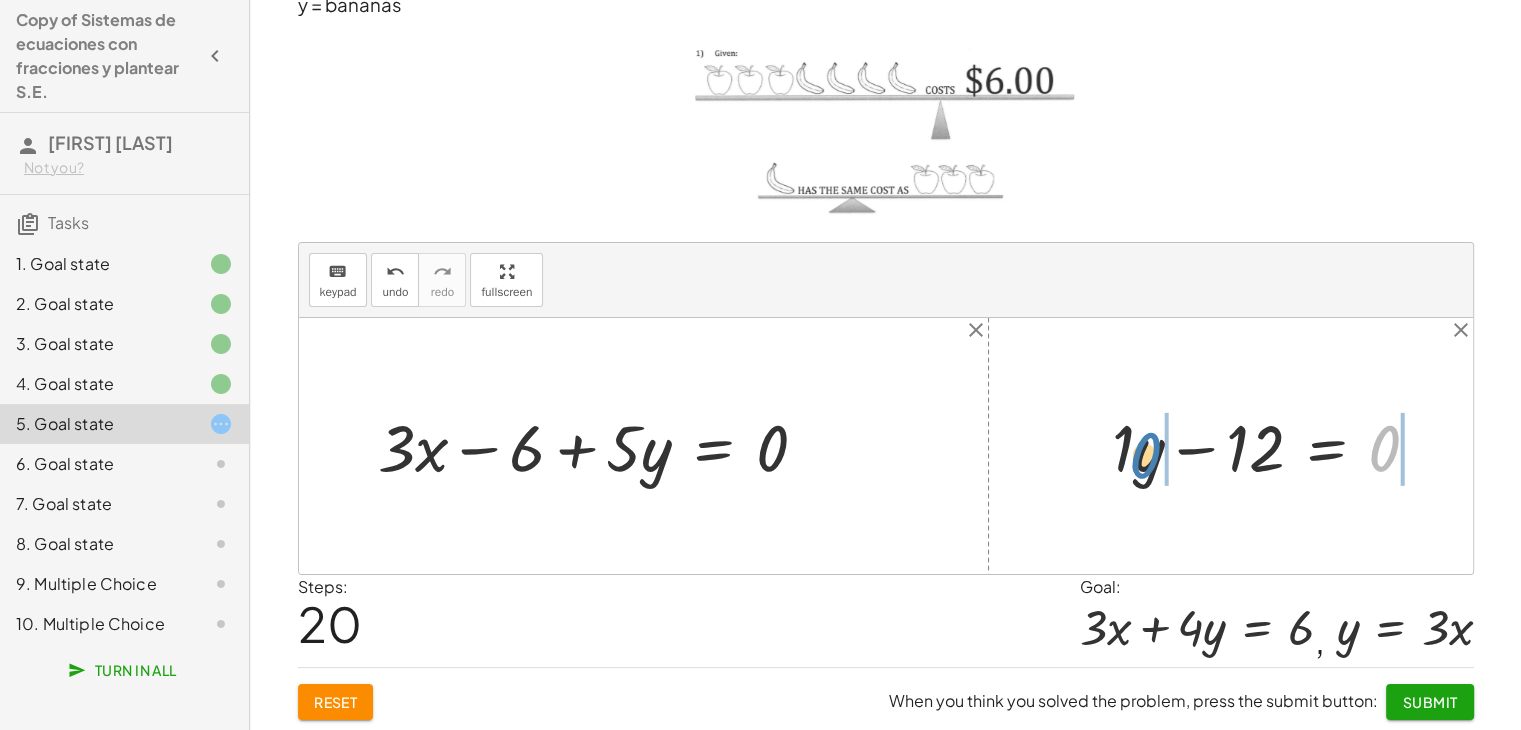 drag, startPoint x: 1380, startPoint y: 453, endPoint x: 1140, endPoint y: 460, distance: 240.10207 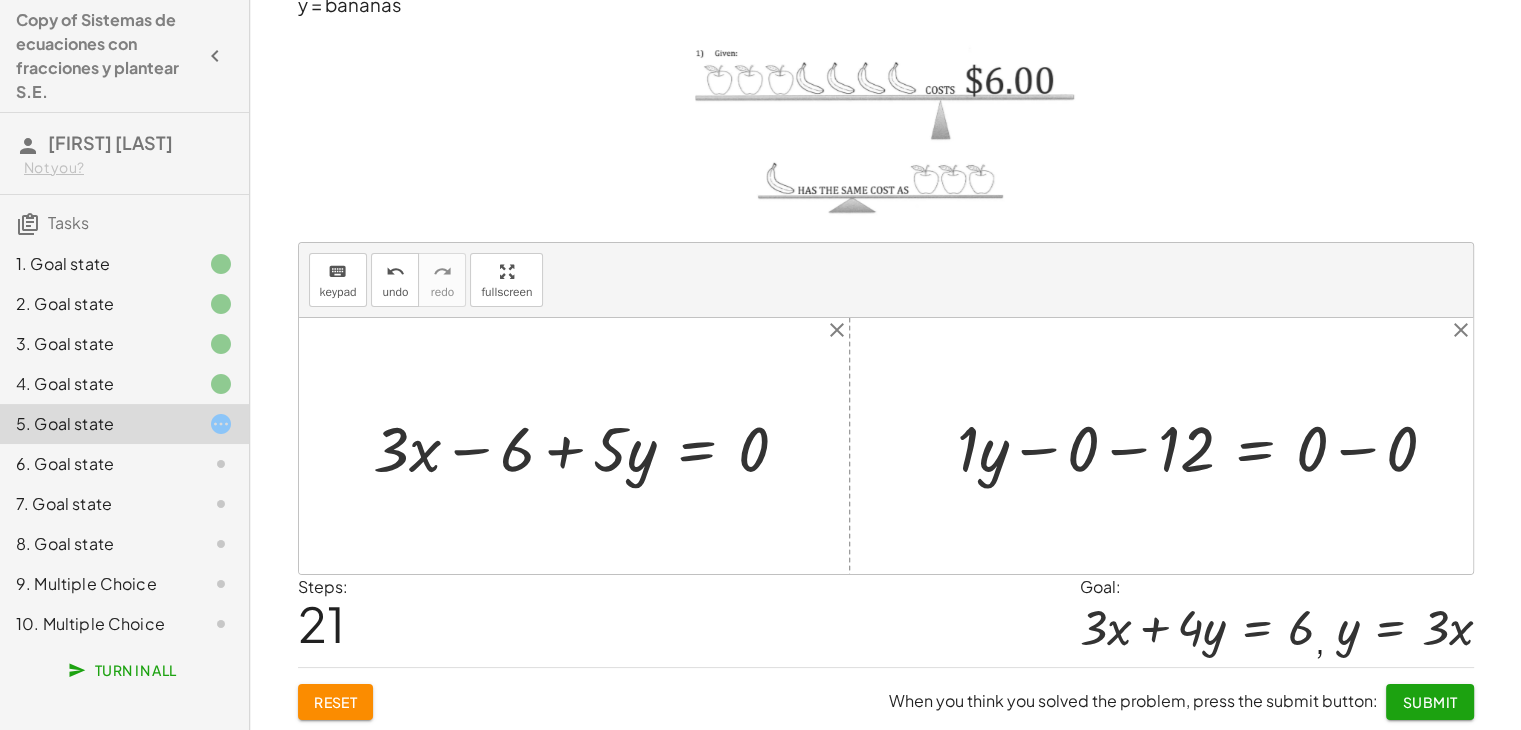 click at bounding box center (1206, 446) 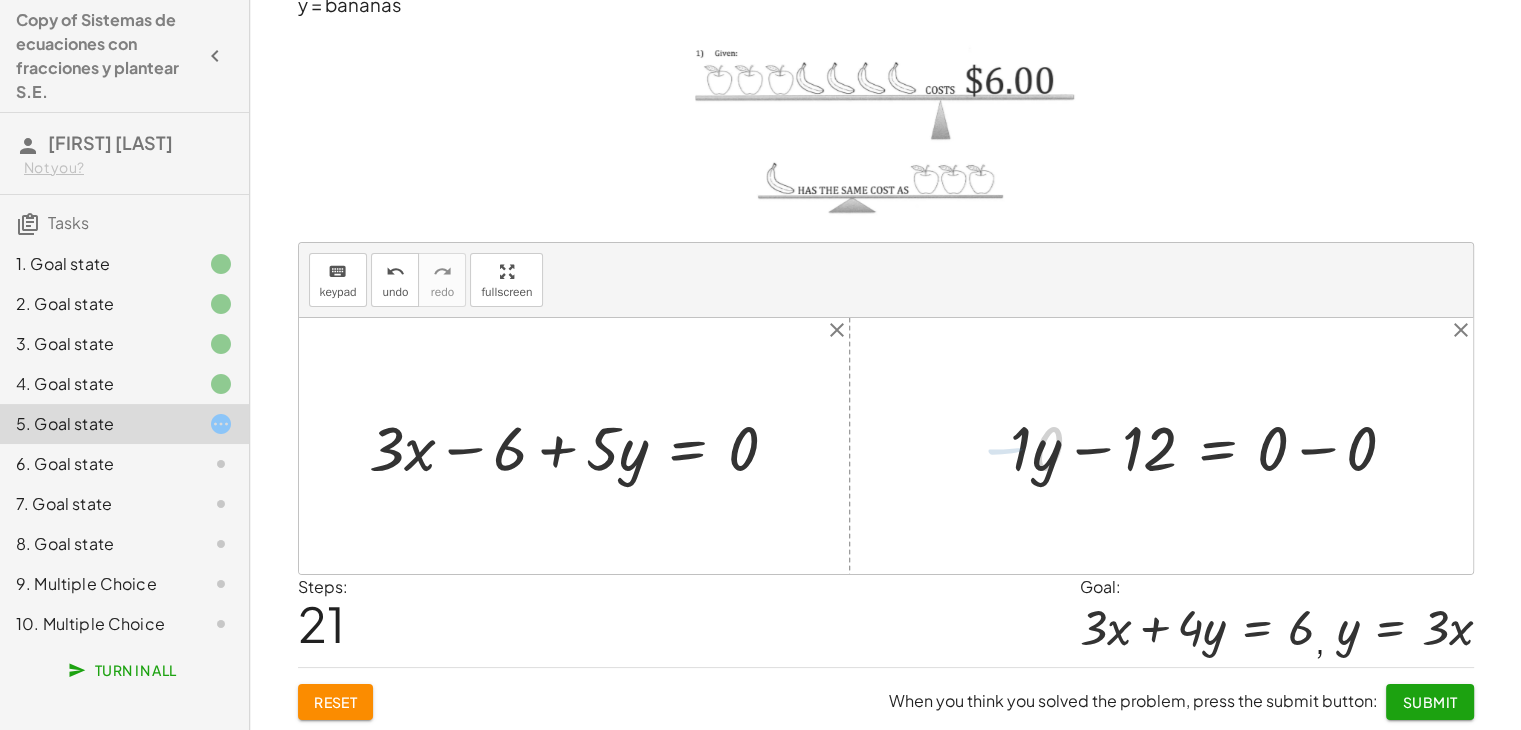 click at bounding box center [1213, 446] 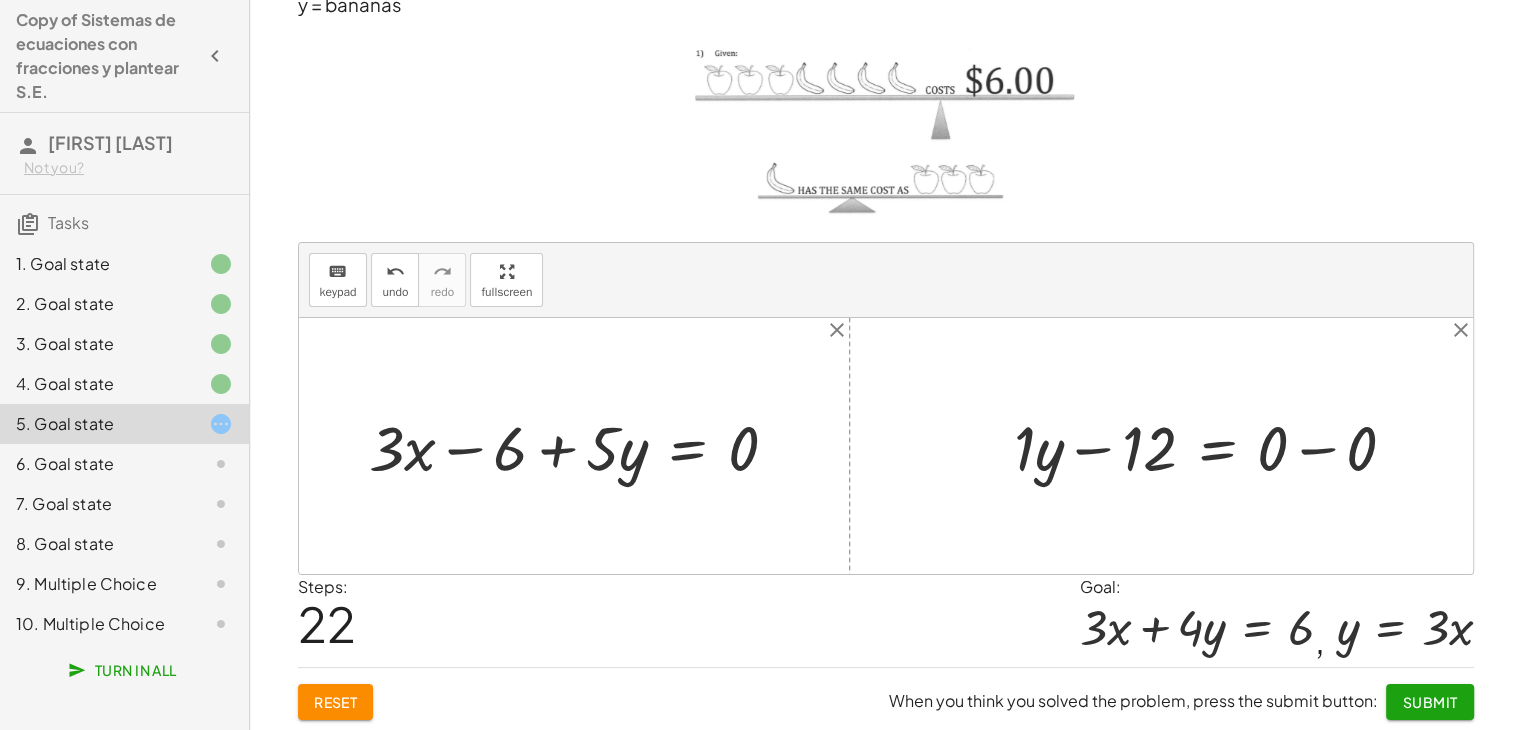 click at bounding box center [1213, 446] 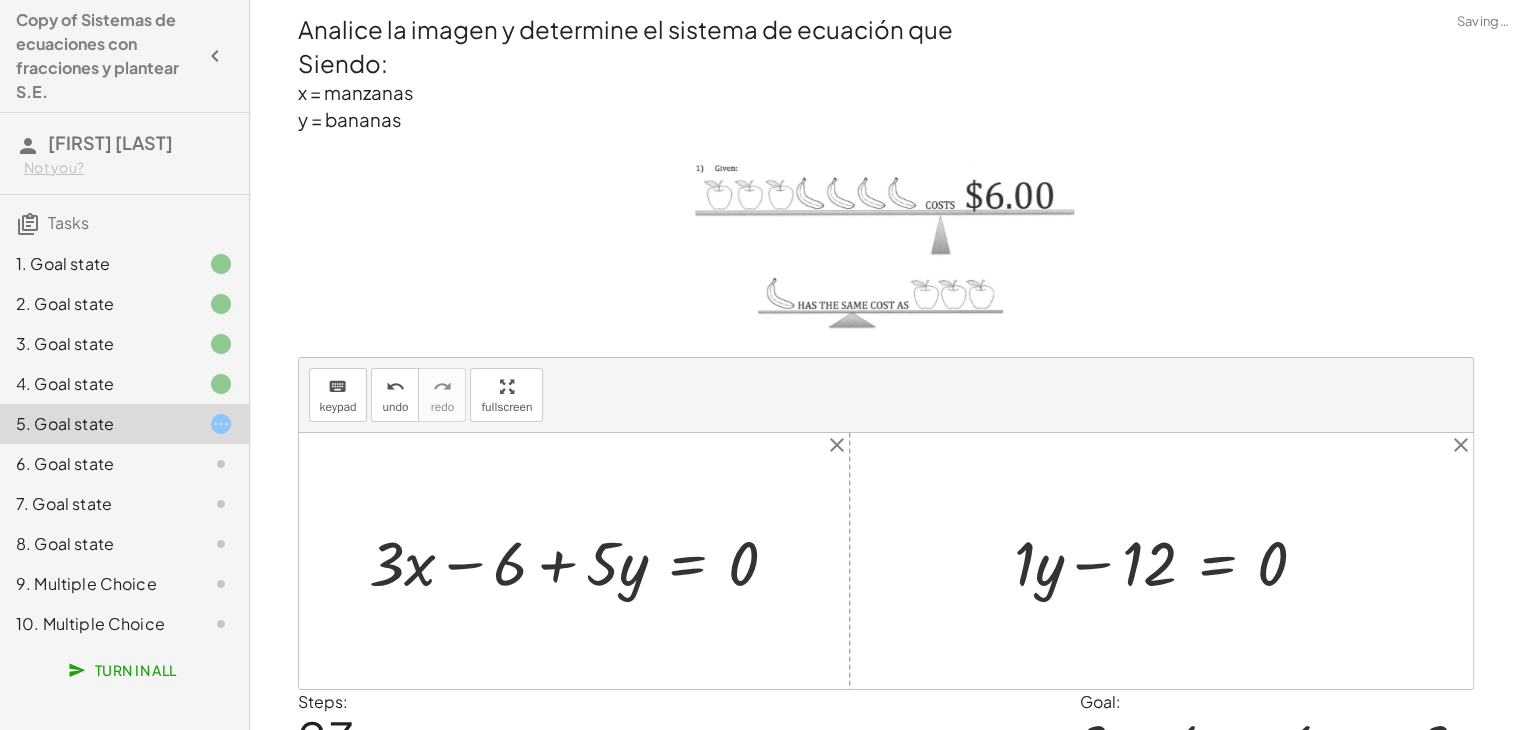 scroll, scrollTop: 0, scrollLeft: 0, axis: both 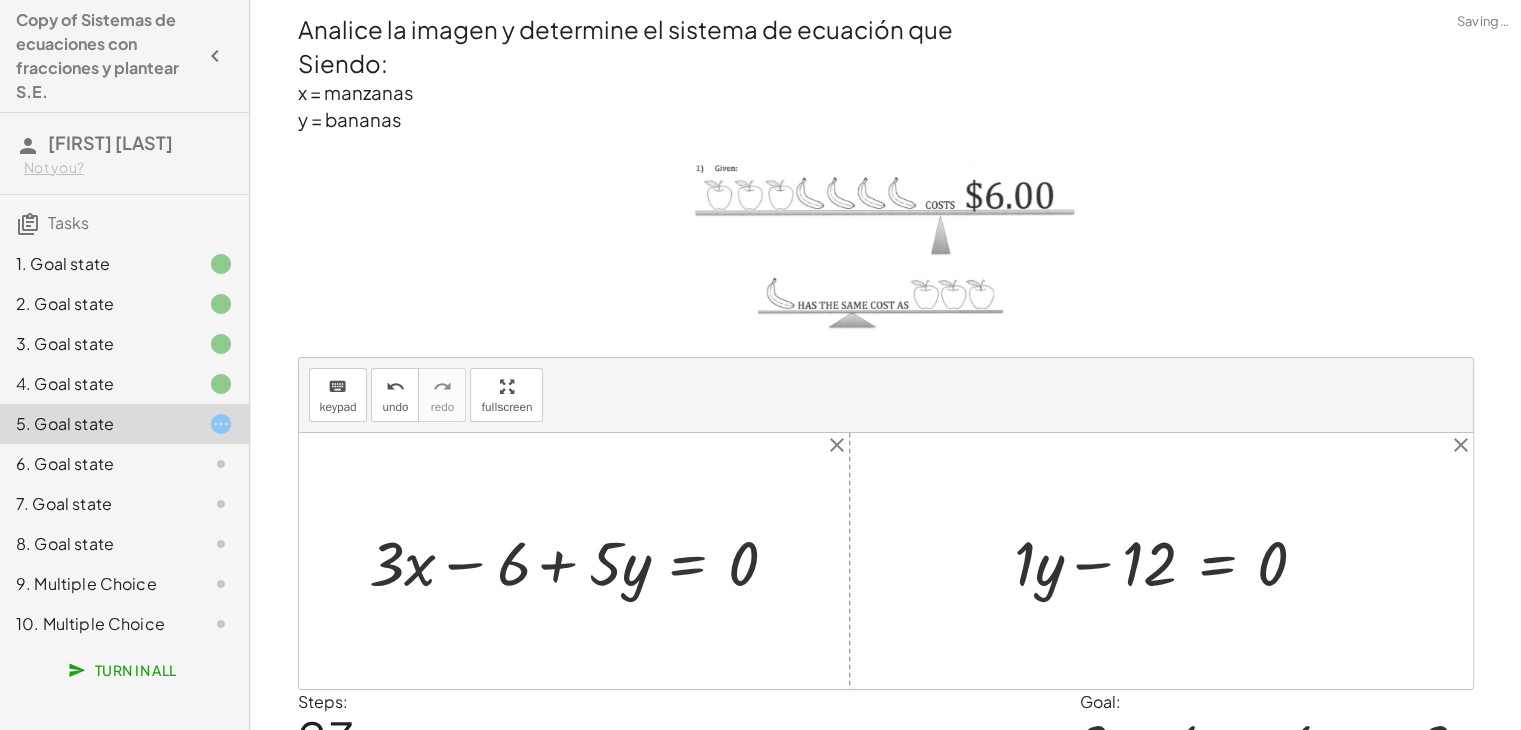 click at bounding box center (581, 561) 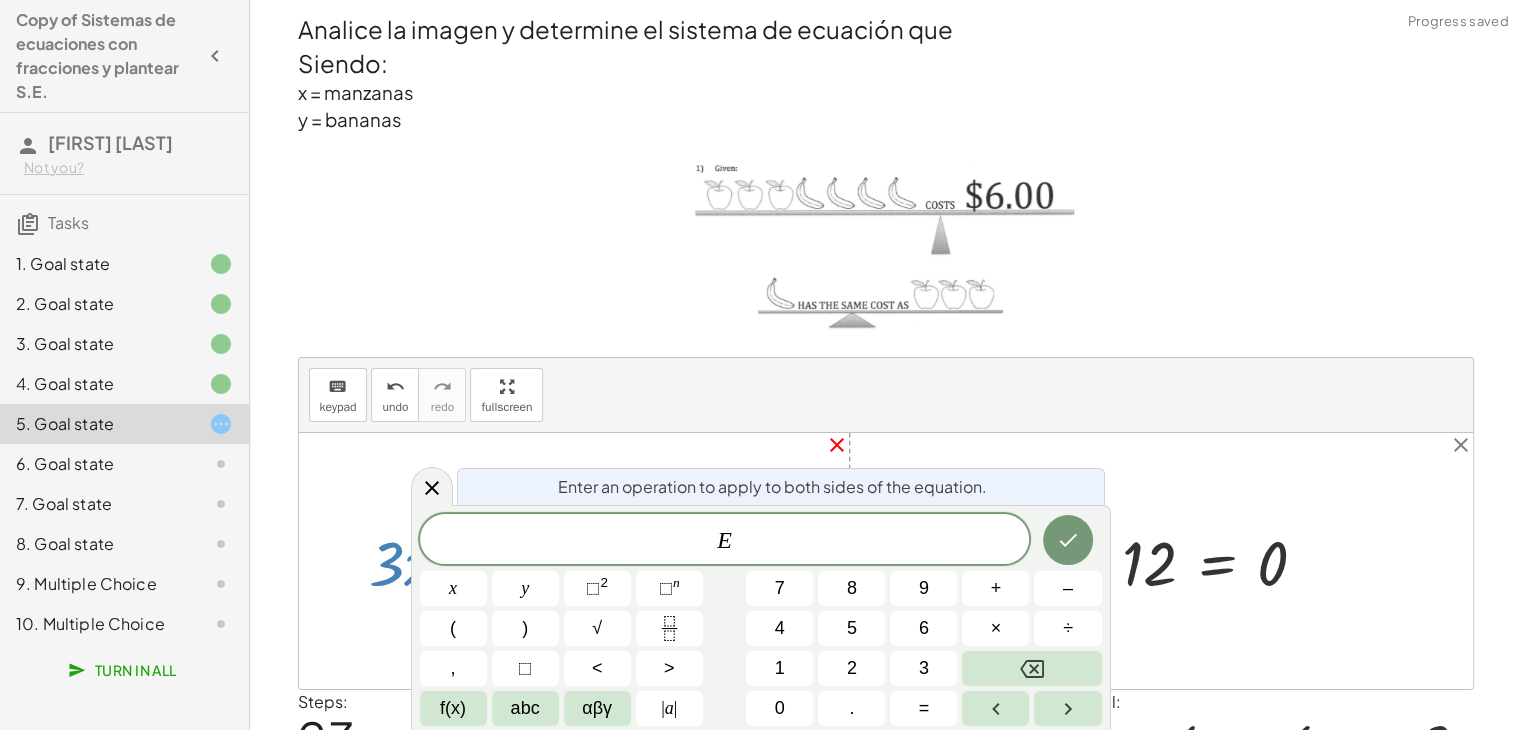 click on "close" at bounding box center [837, 445] 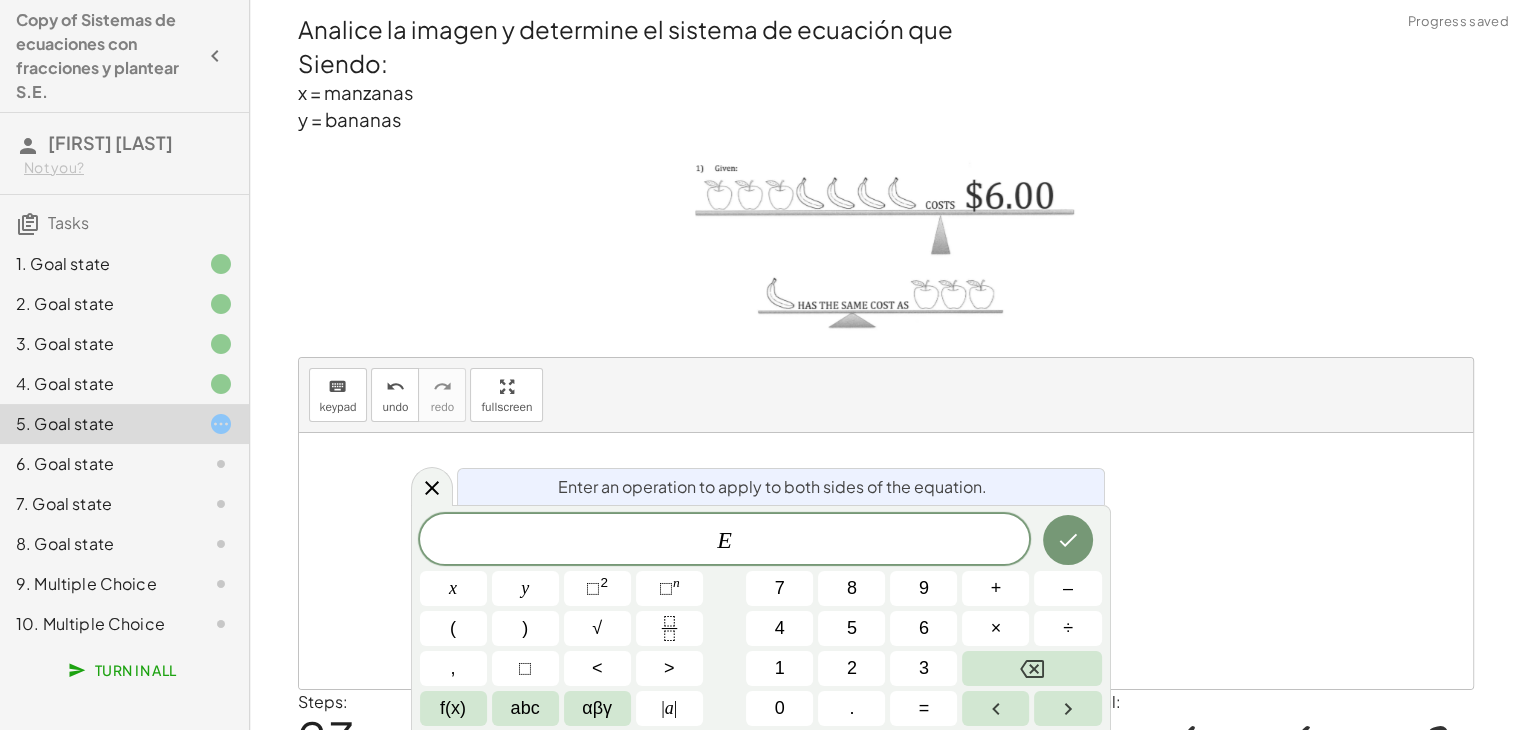 click 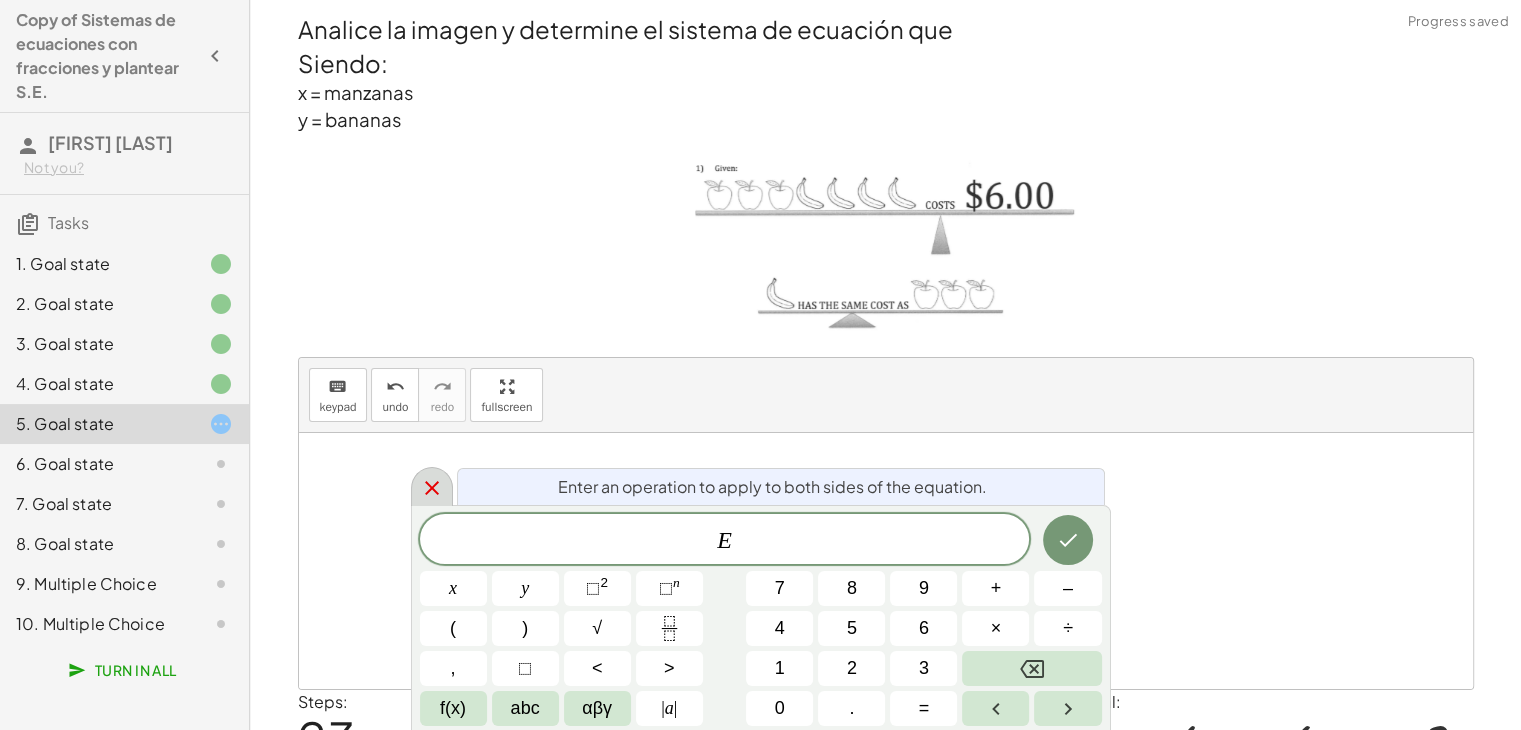click 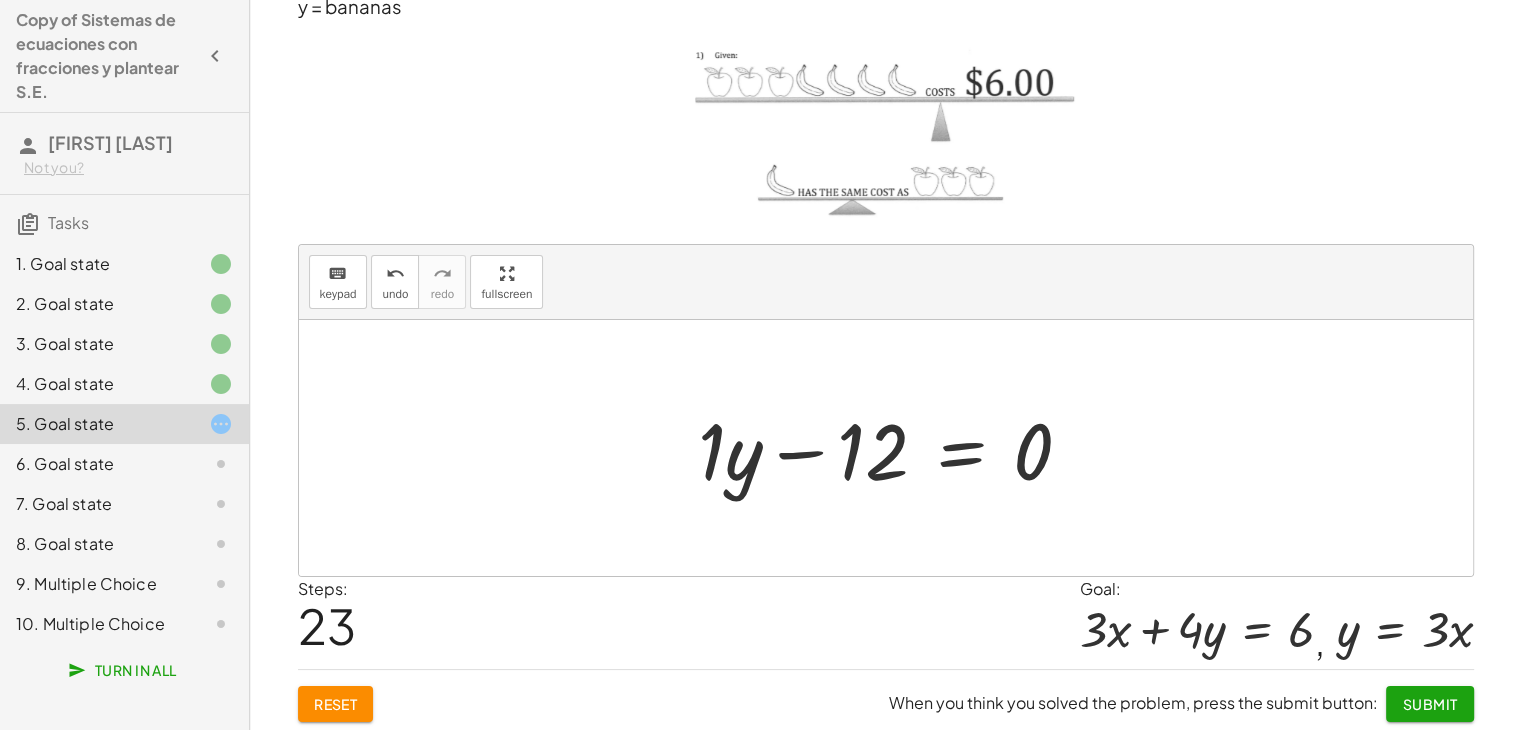 scroll, scrollTop: 115, scrollLeft: 0, axis: vertical 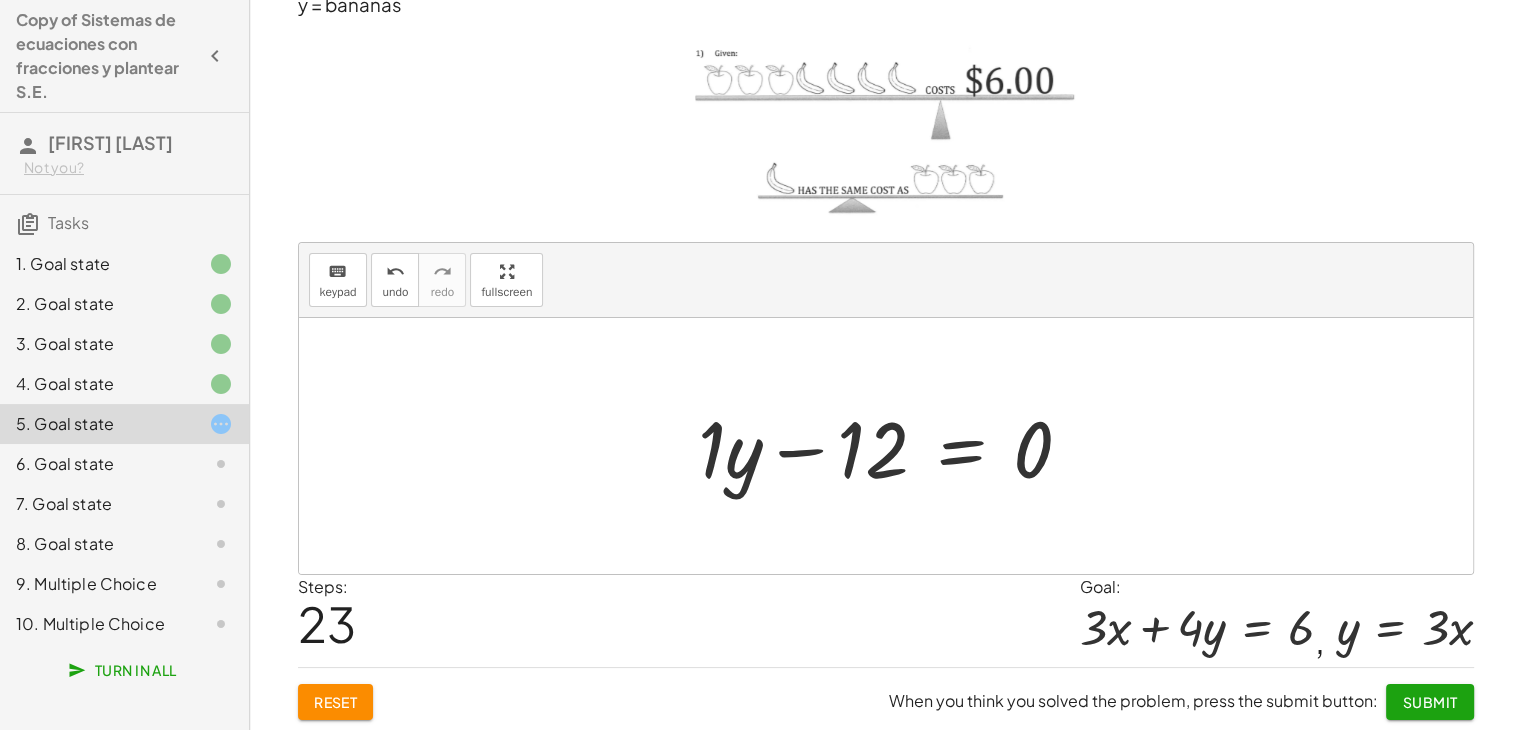 click at bounding box center (893, 446) 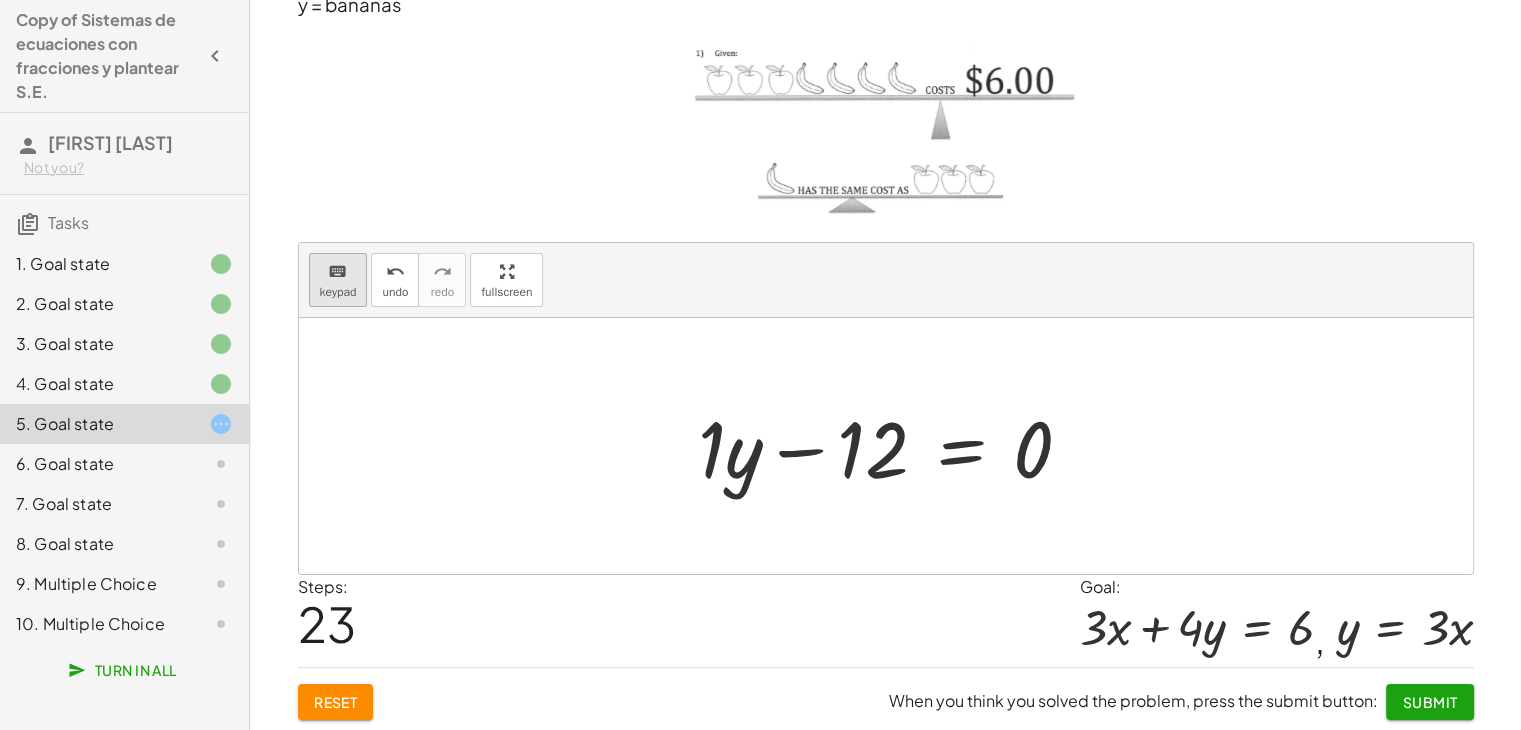 click on "keyboard" at bounding box center (337, 272) 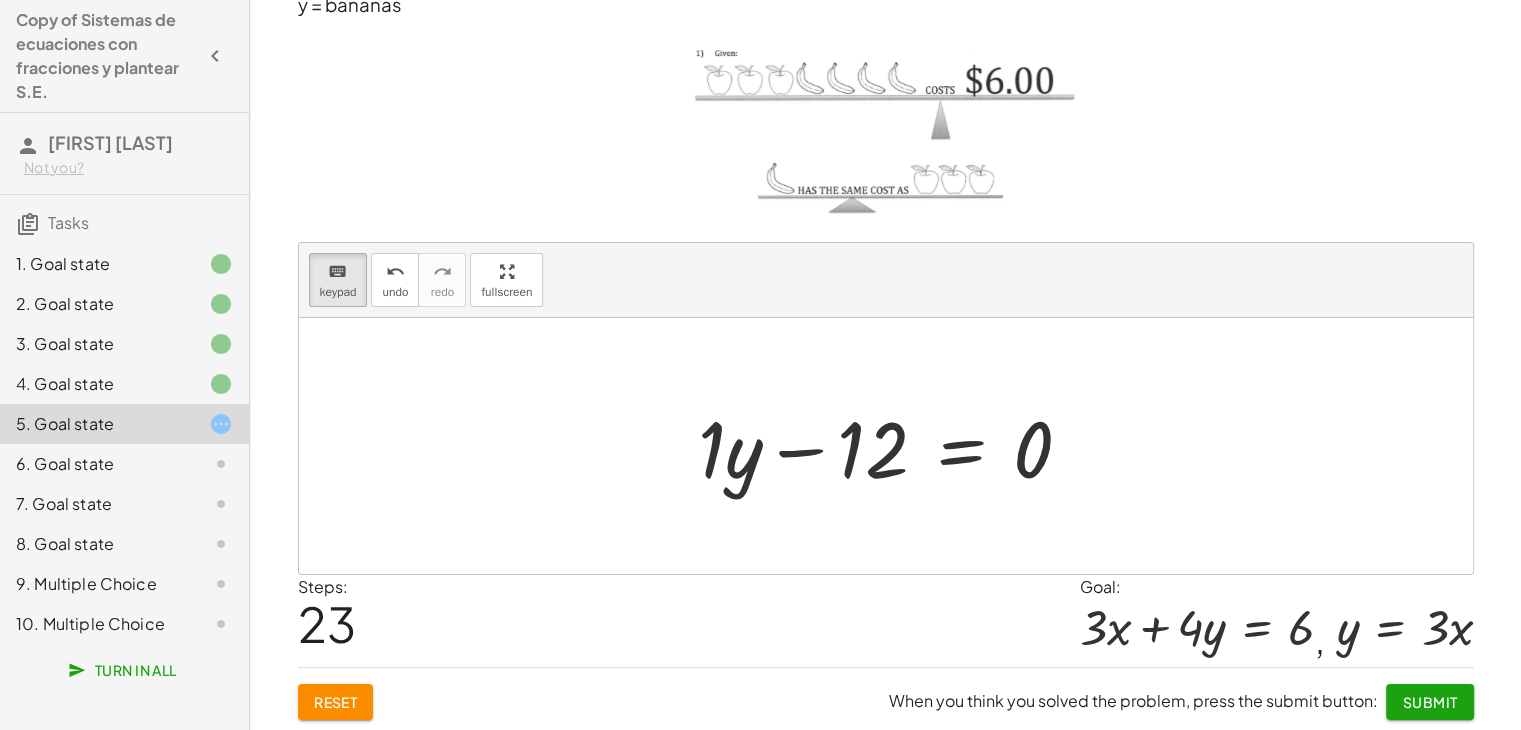 click on "Reset" 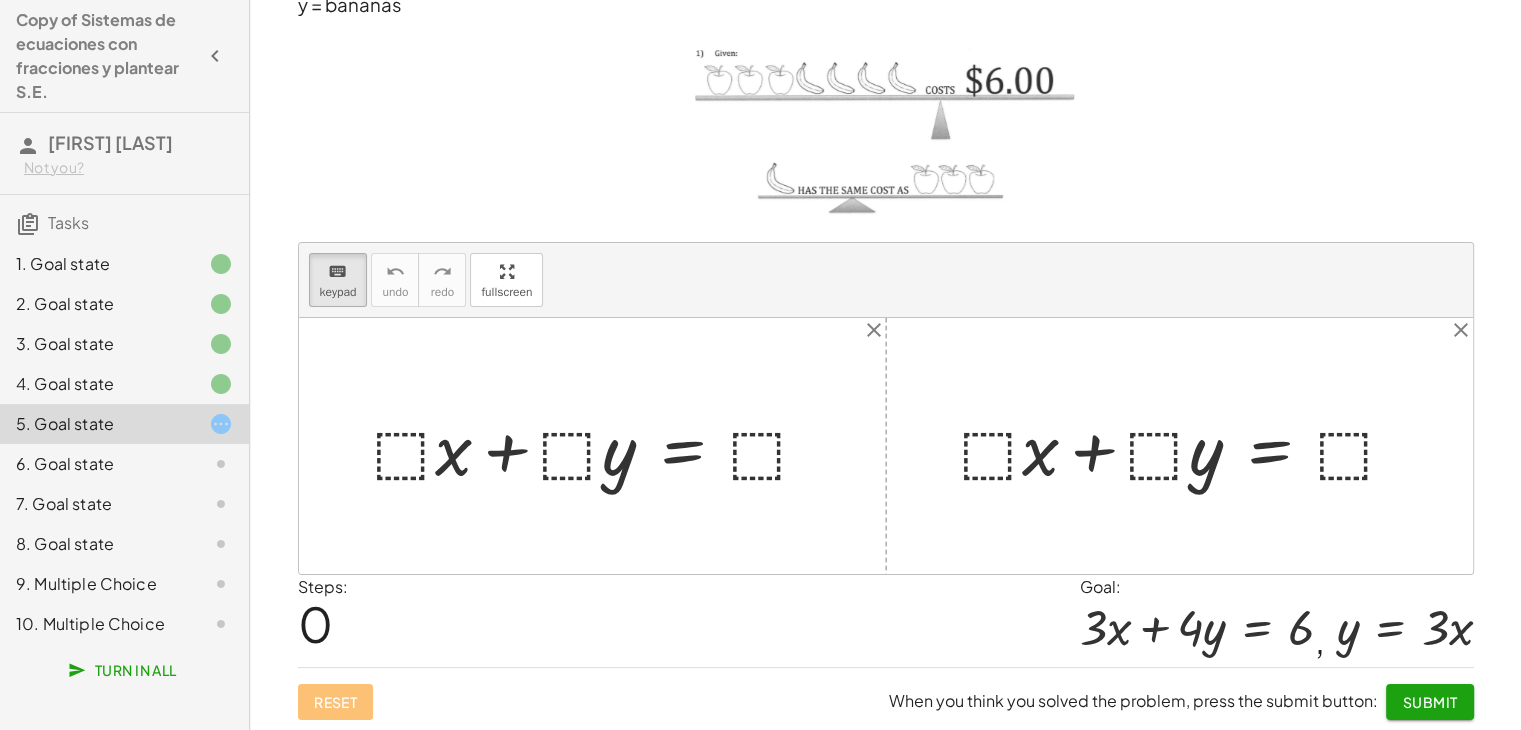 click at bounding box center [600, 446] 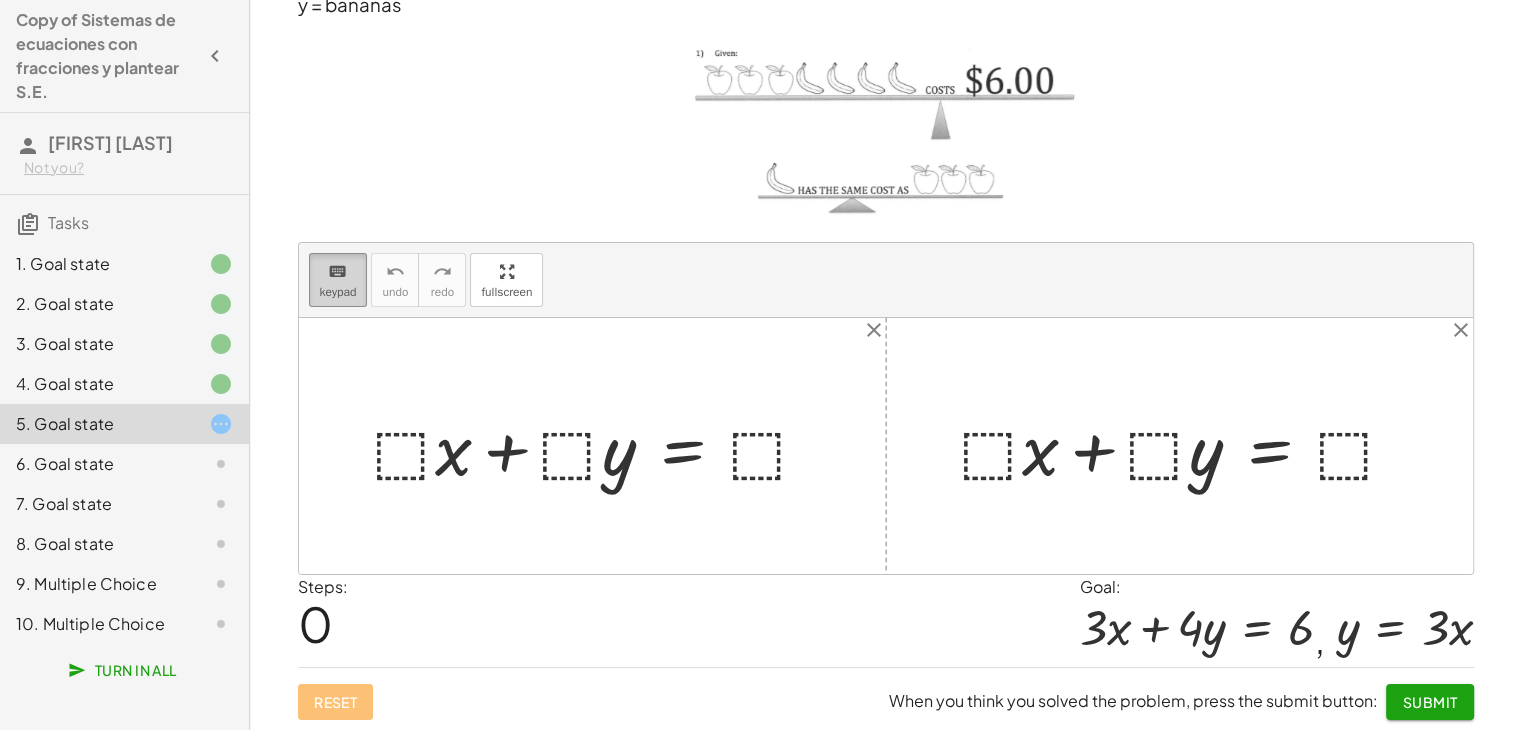 click on "keypad" at bounding box center [338, 292] 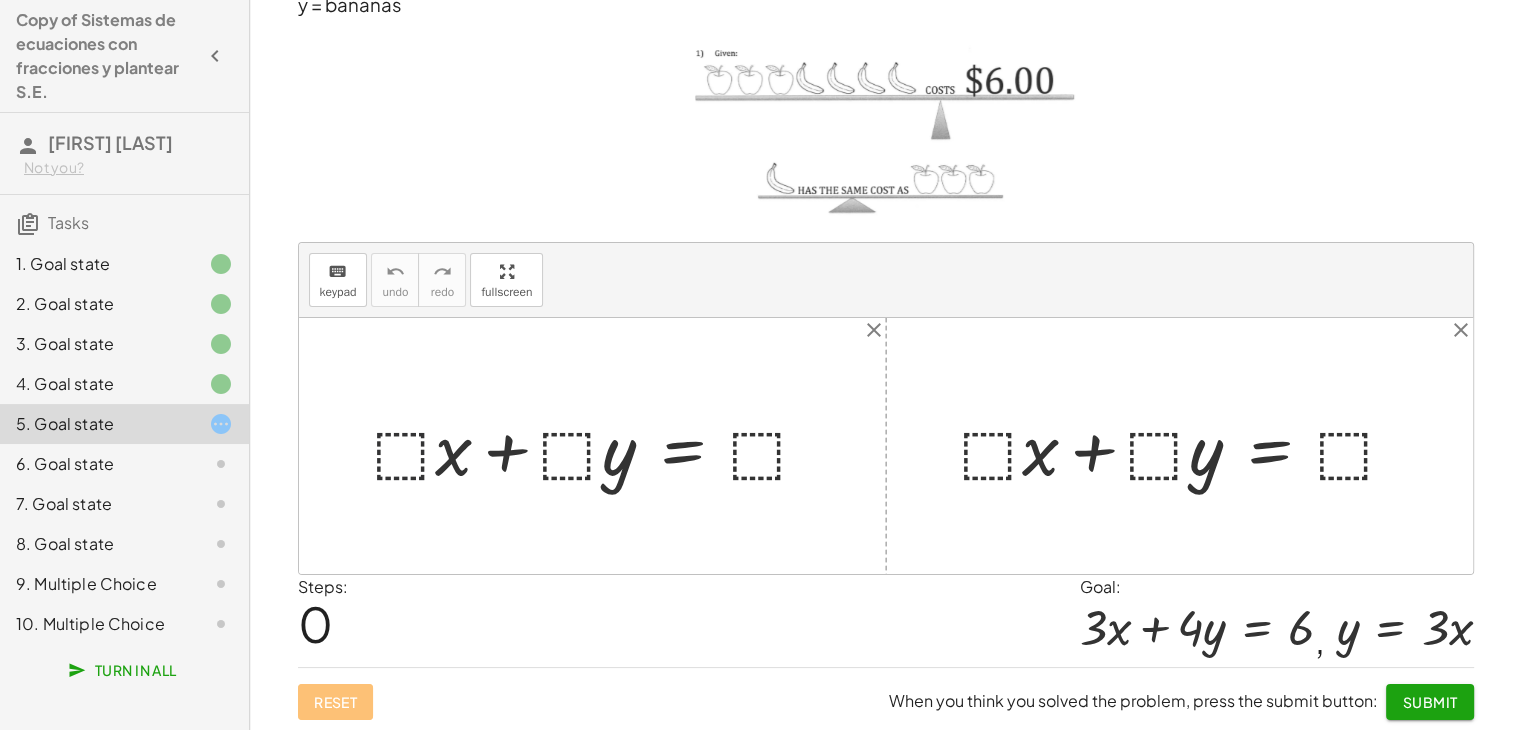click at bounding box center [600, 446] 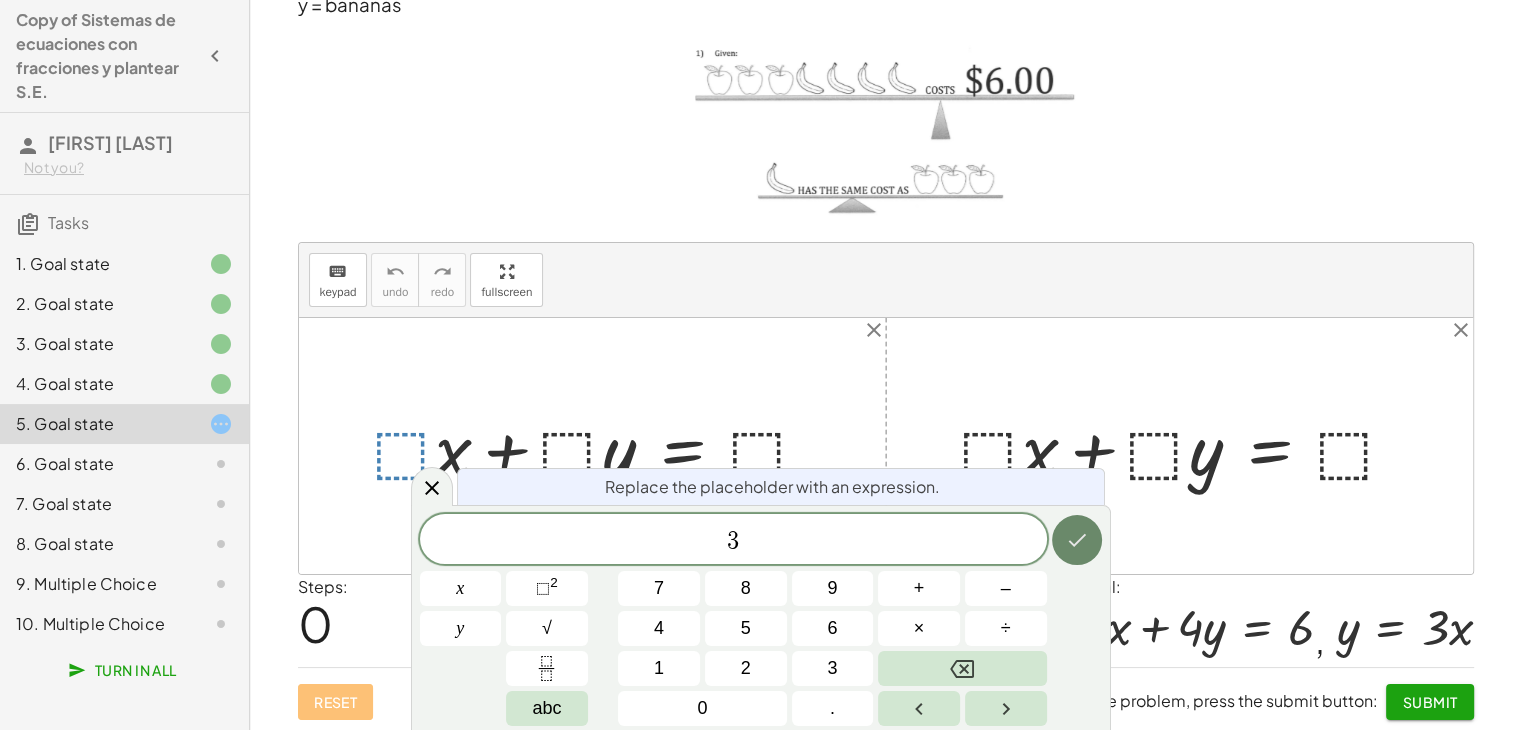 click at bounding box center [1077, 540] 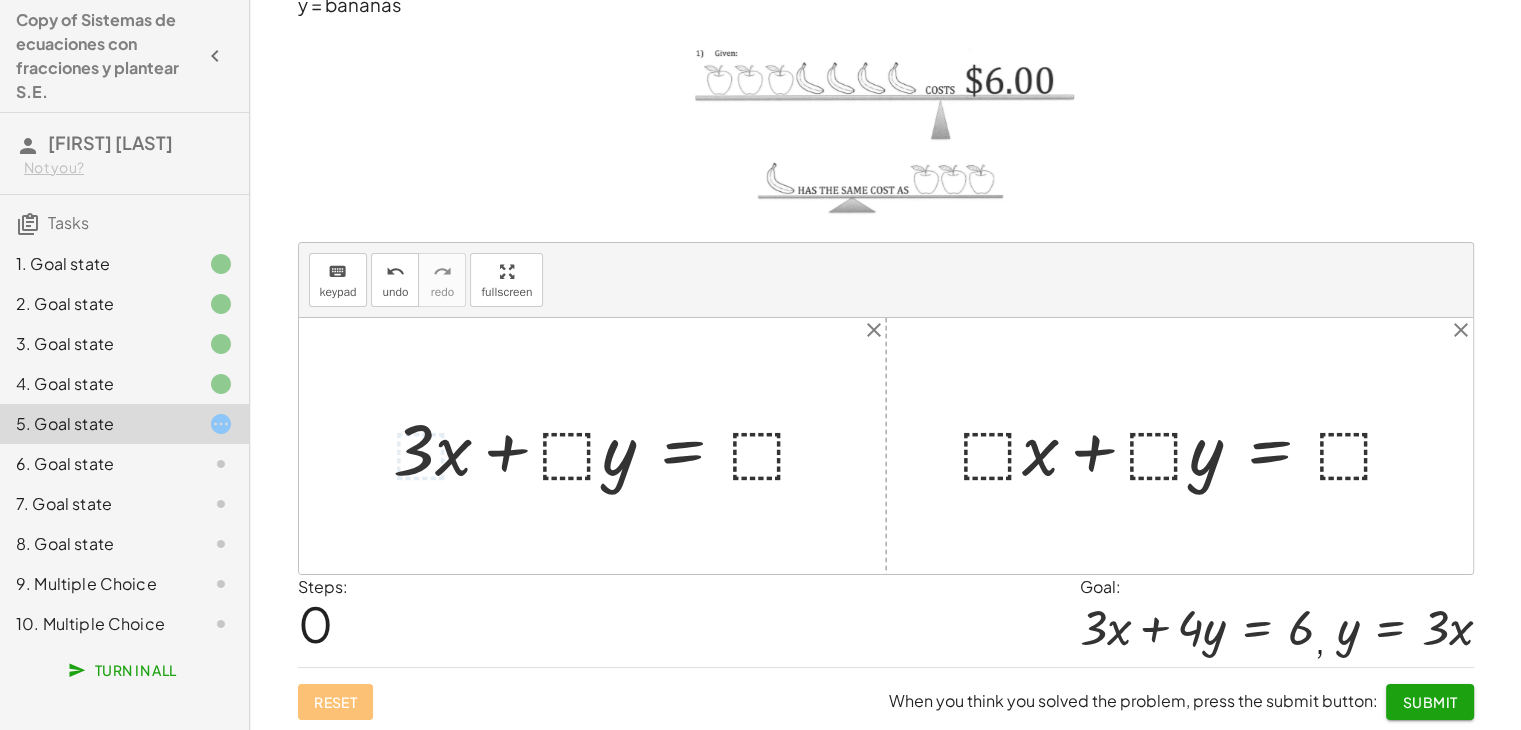 click at bounding box center [610, 446] 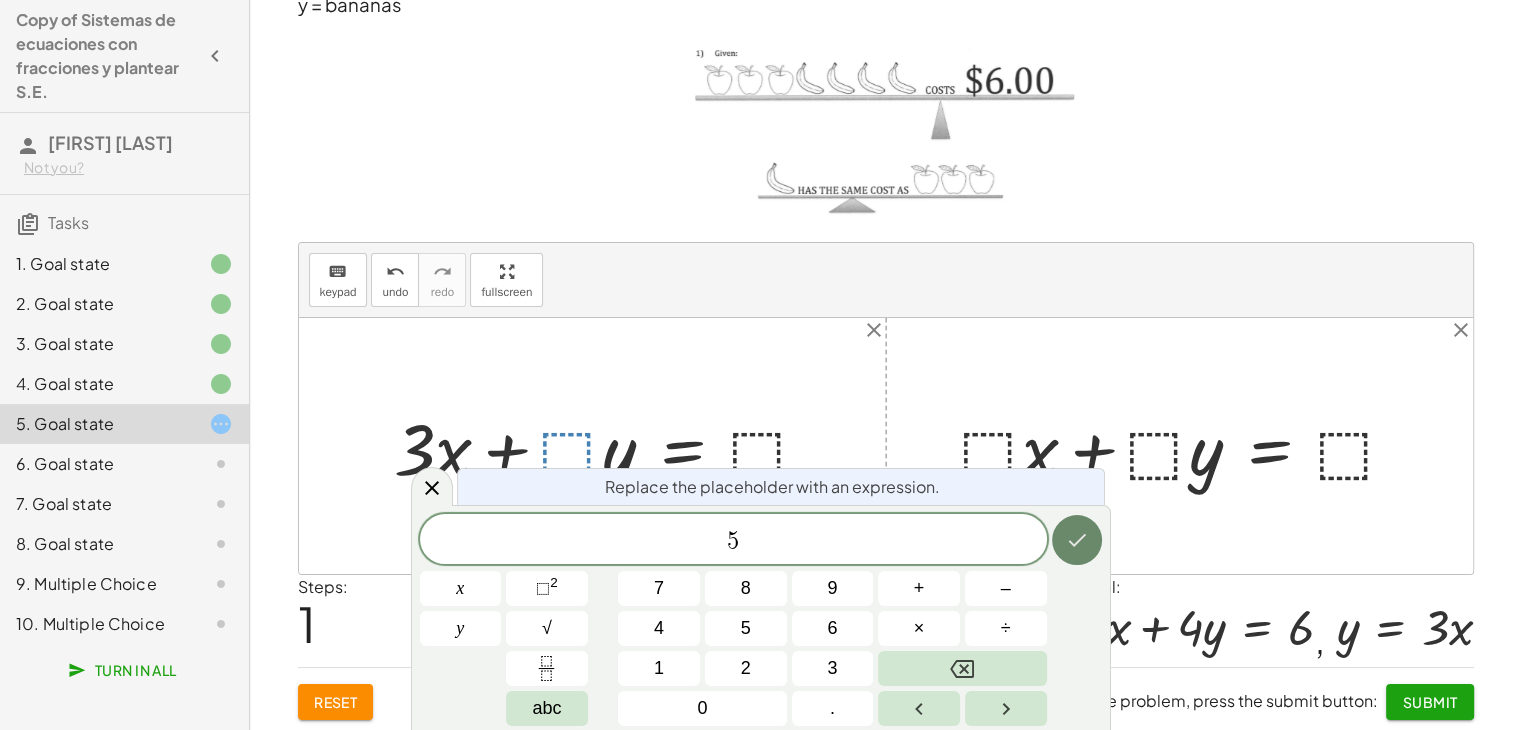click 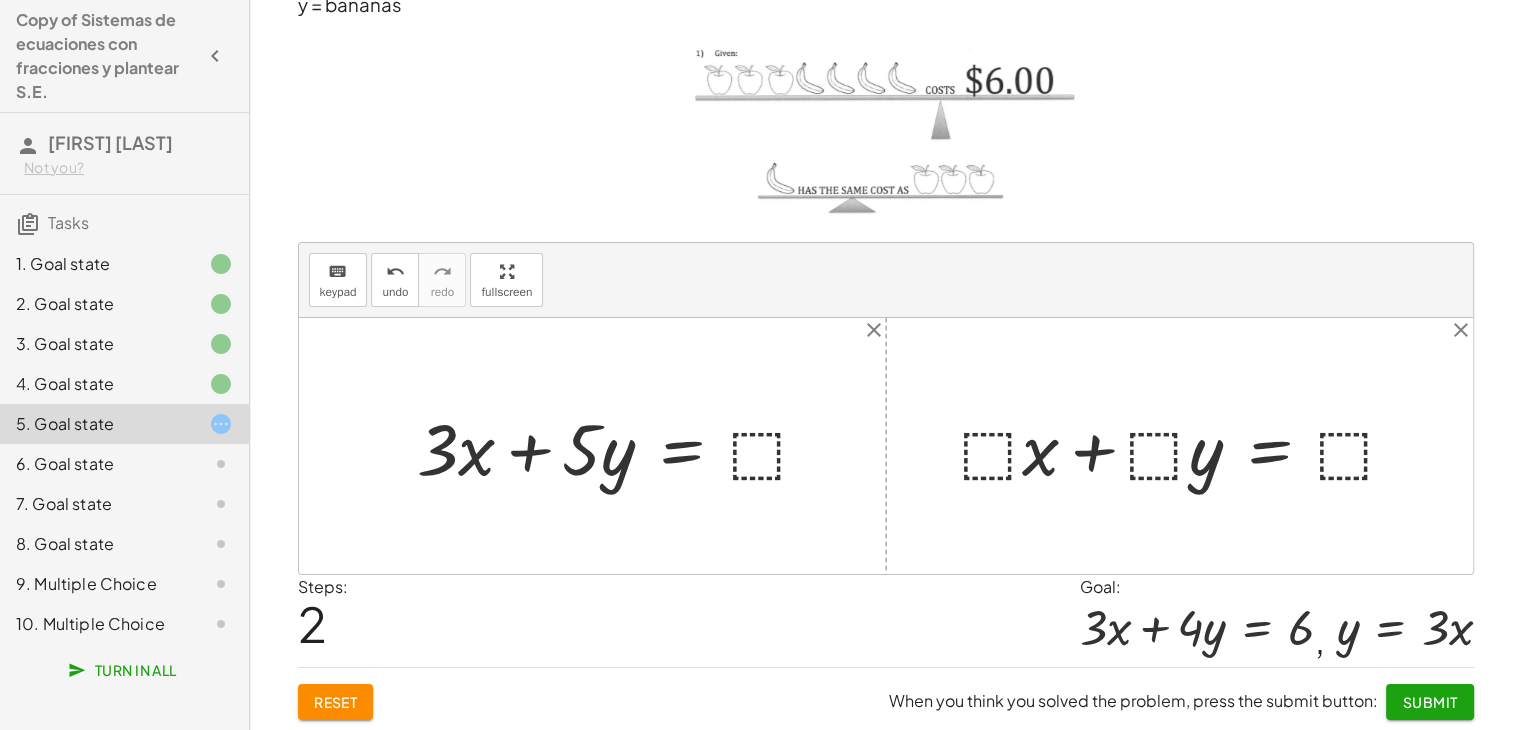click at bounding box center (622, 446) 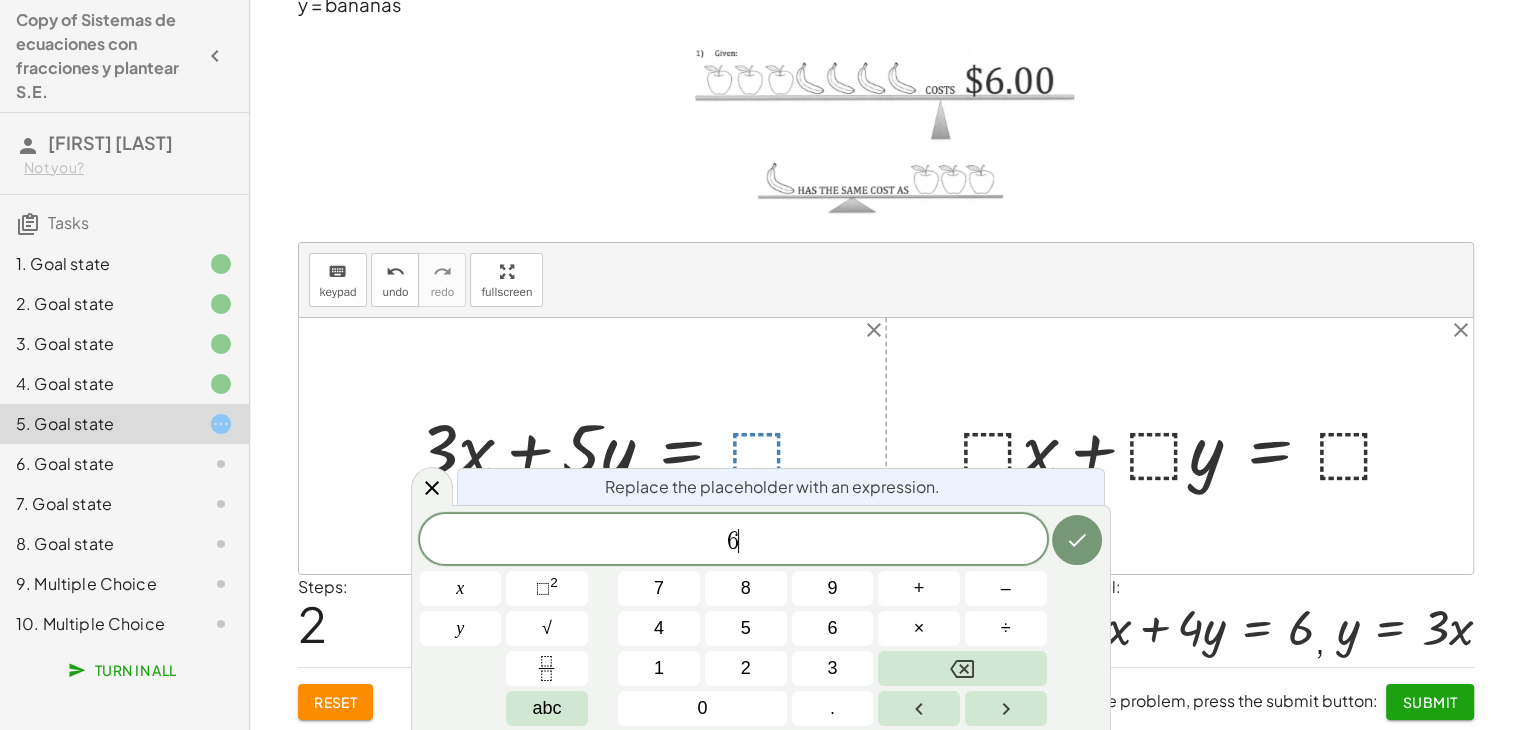click on "Replace the placeholder with an expression. 6 ​ x y 7 8 9 + – 4 5 6 × ÷ ⬚ 2 √ abc 1 2 3 0 ." at bounding box center (761, 617) 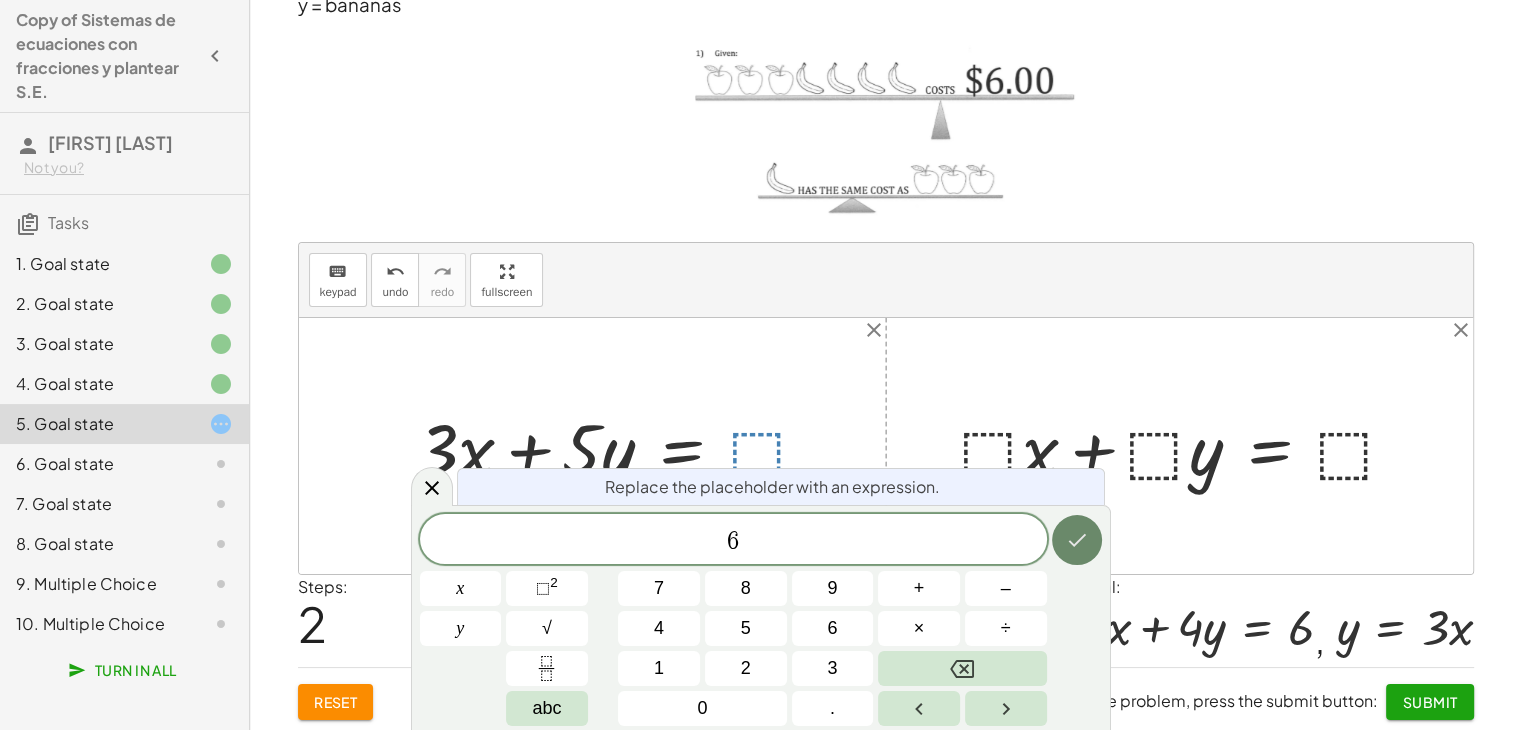 click at bounding box center (1077, 540) 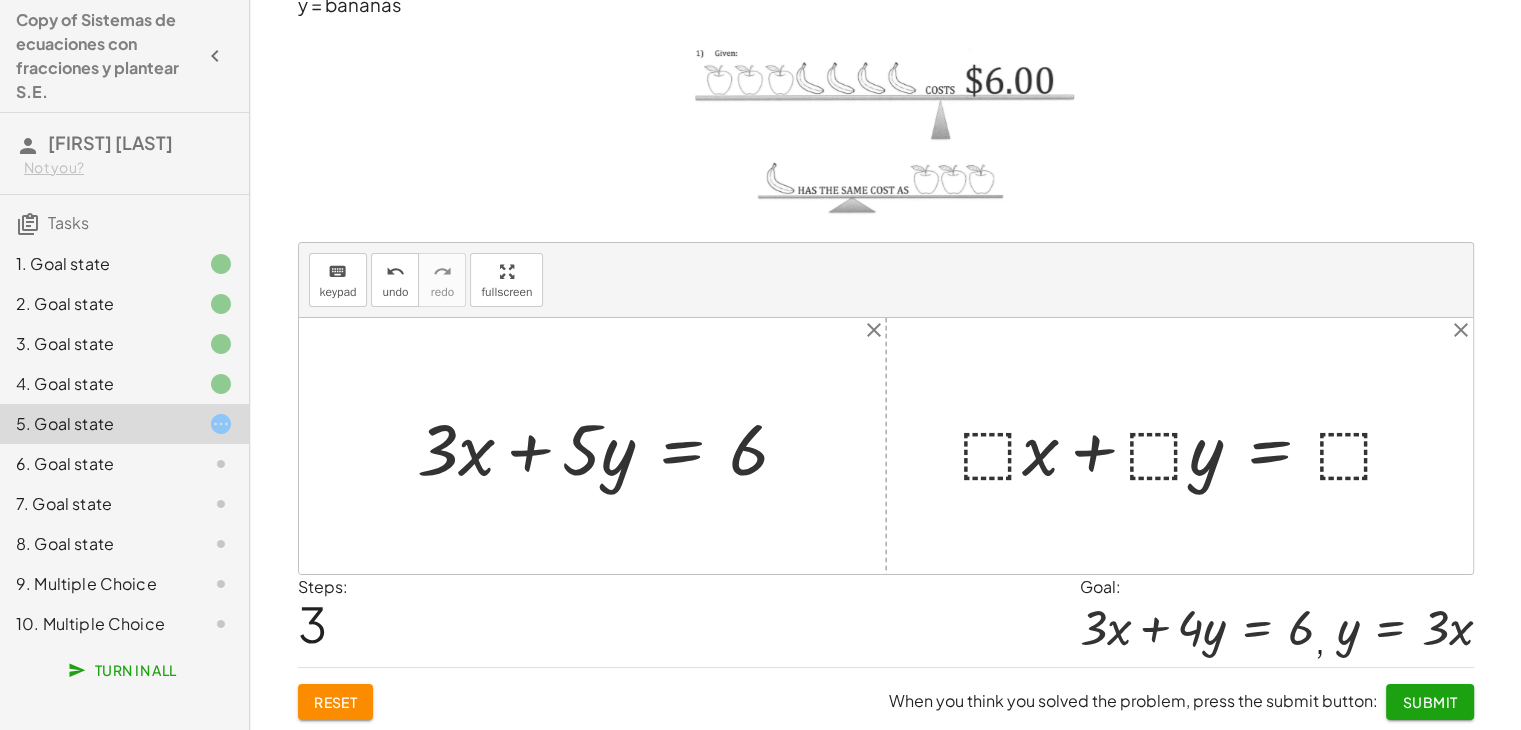 click at bounding box center [1187, 446] 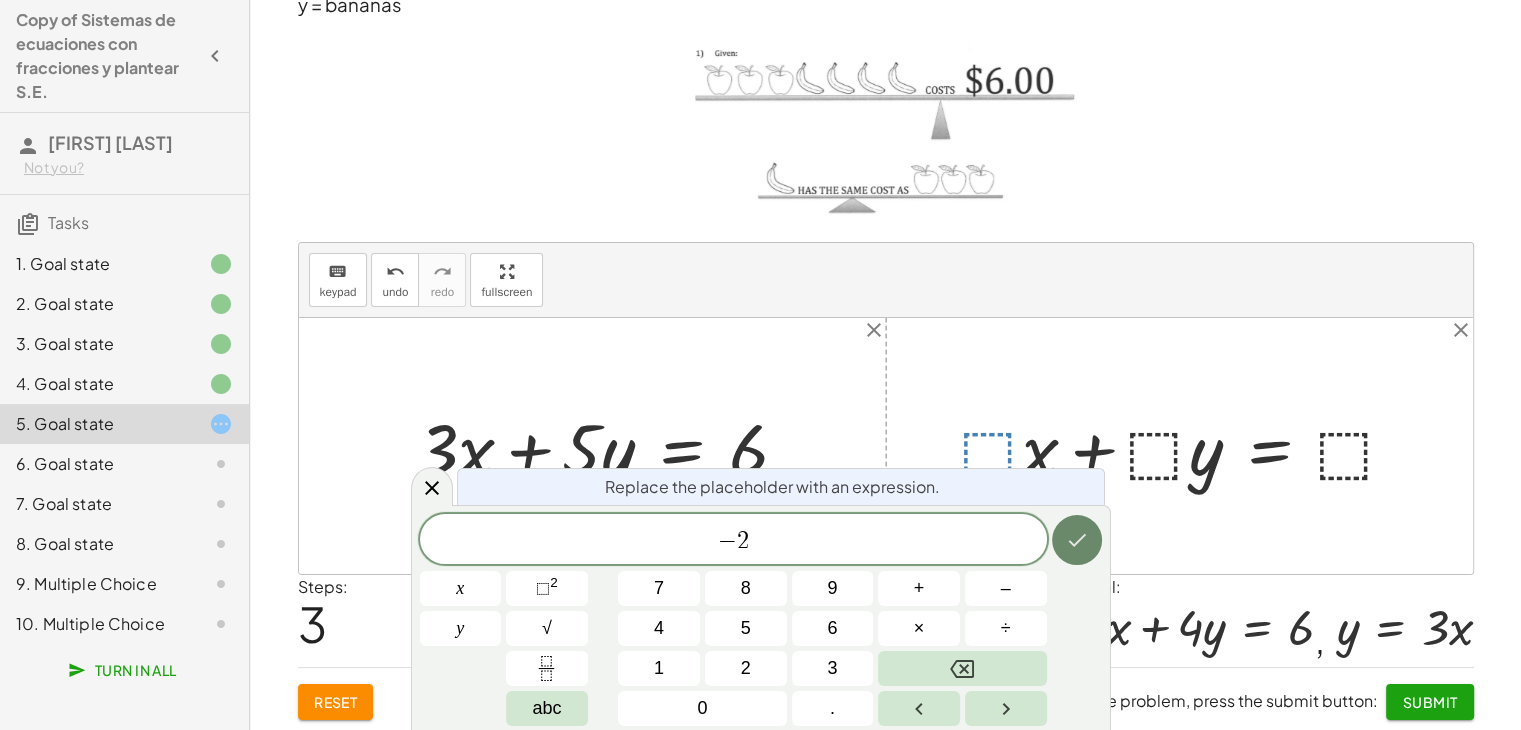 click 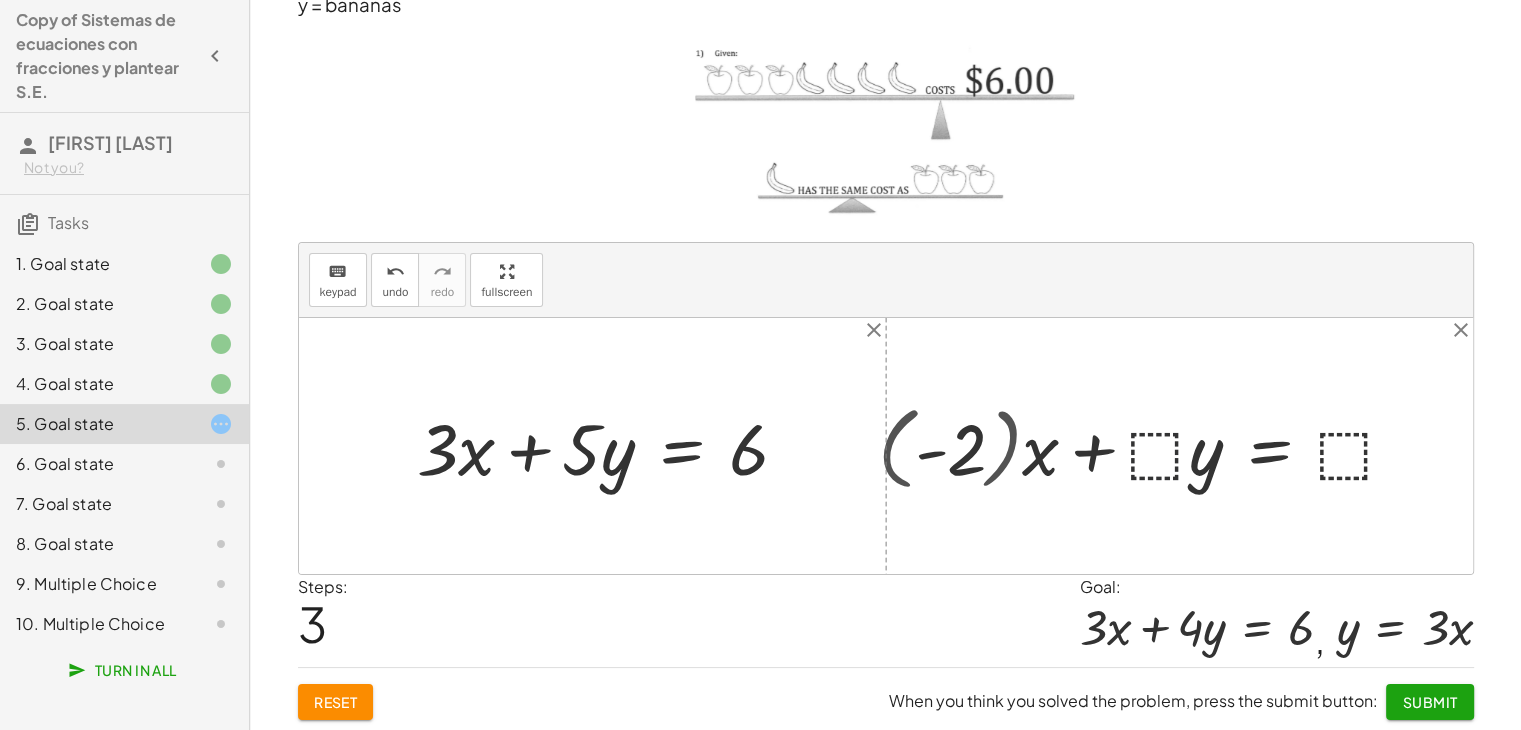 click at bounding box center (1146, 445) 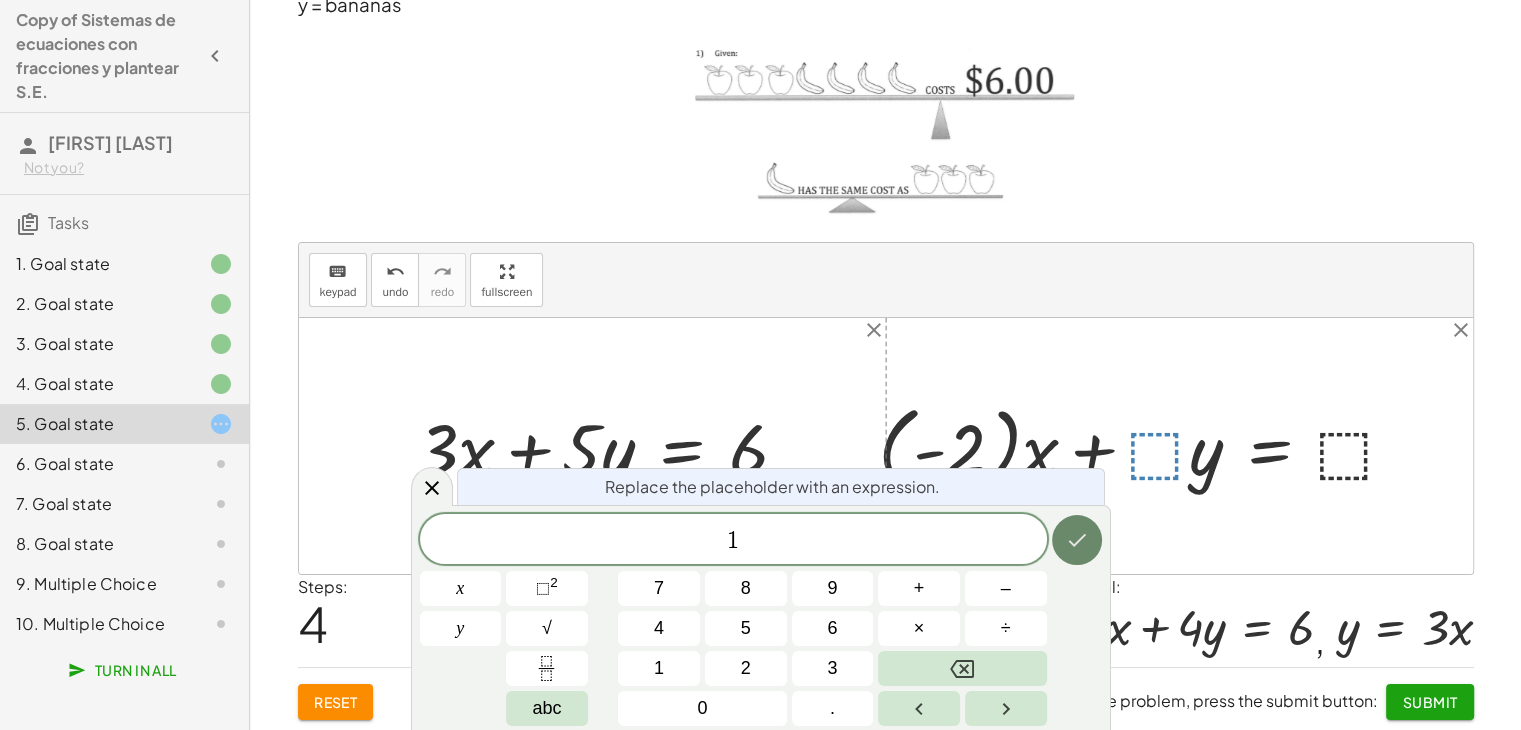 click 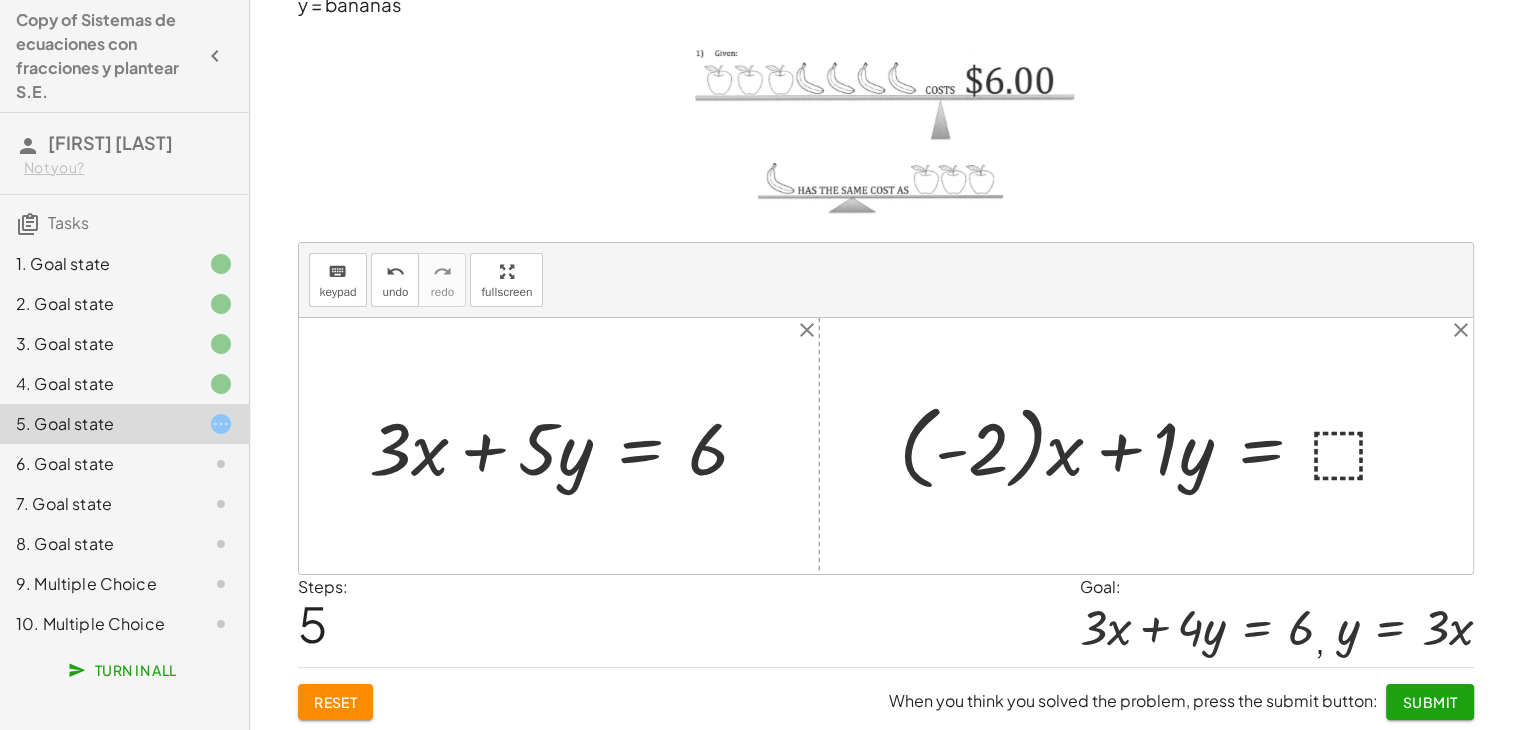 click at bounding box center [1154, 445] 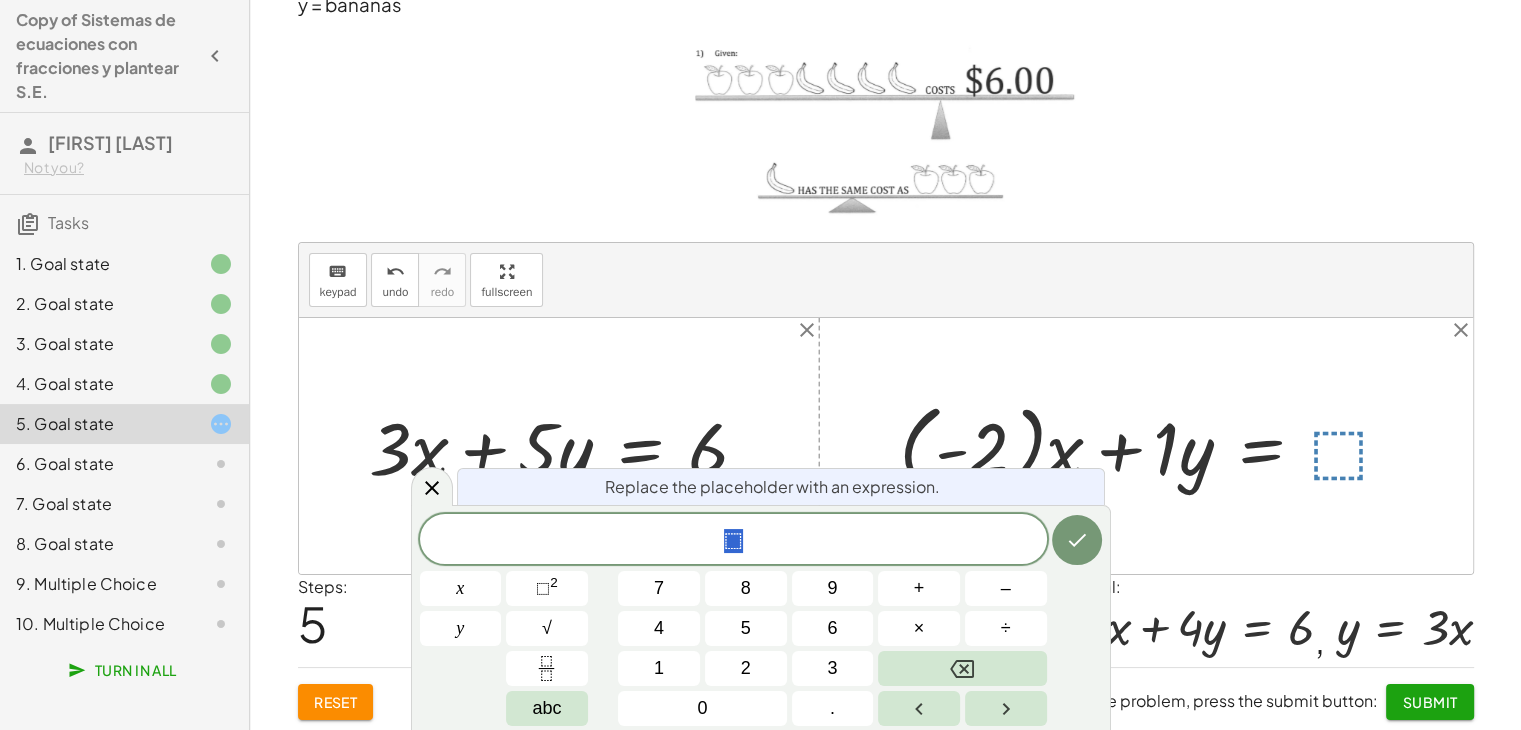 click at bounding box center (1154, 445) 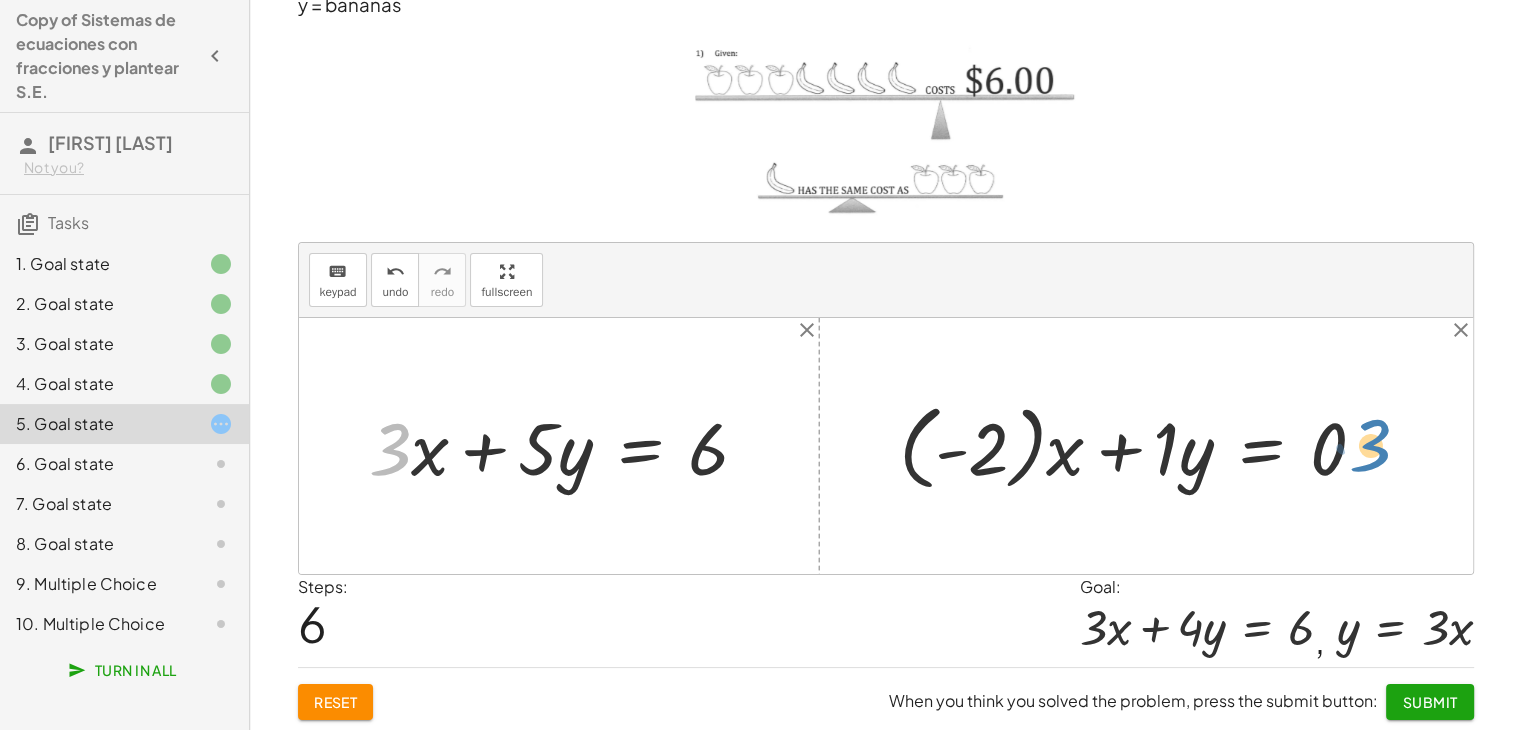 drag, startPoint x: 397, startPoint y: 445, endPoint x: 1375, endPoint y: 441, distance: 978.0082 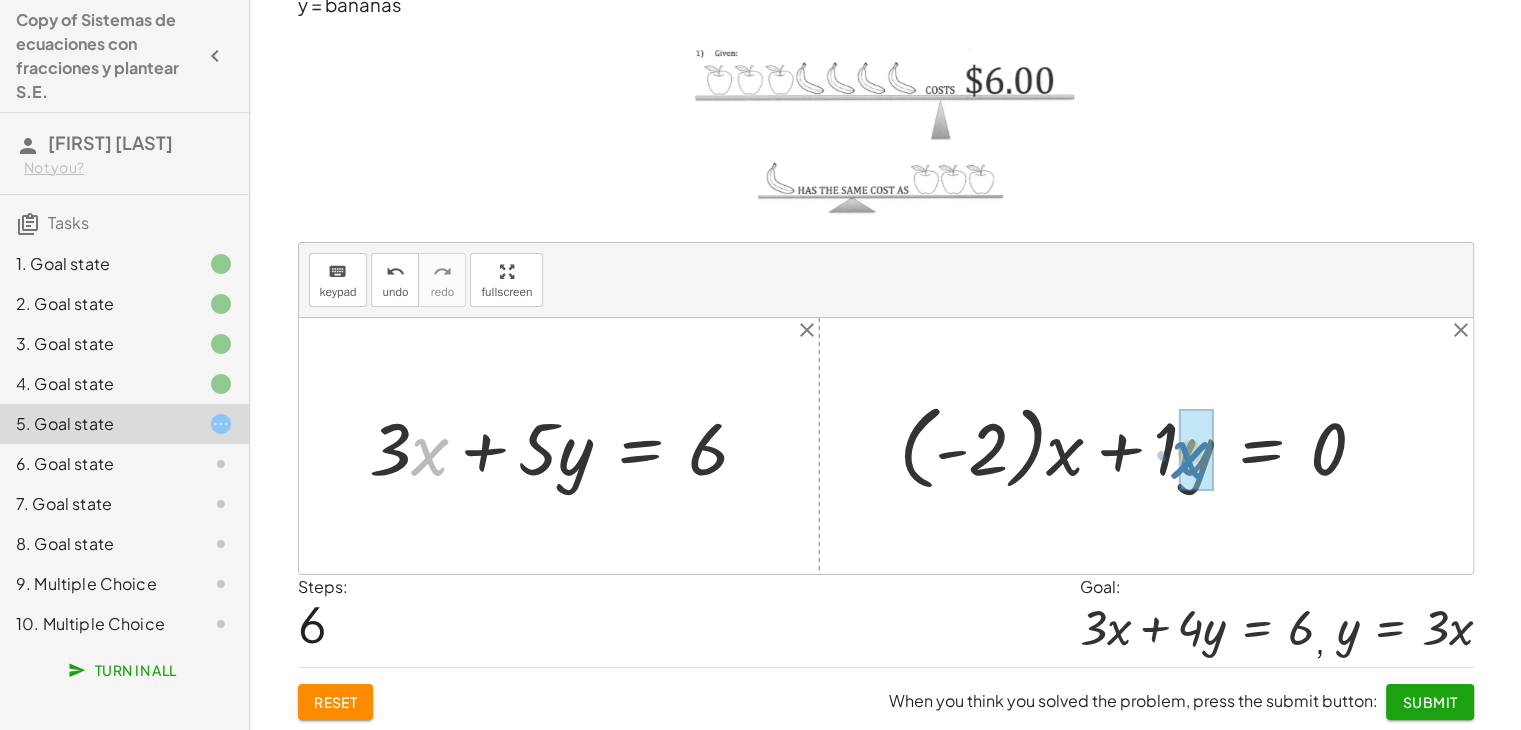 drag, startPoint x: 432, startPoint y: 458, endPoint x: 1195, endPoint y: 461, distance: 763.0059 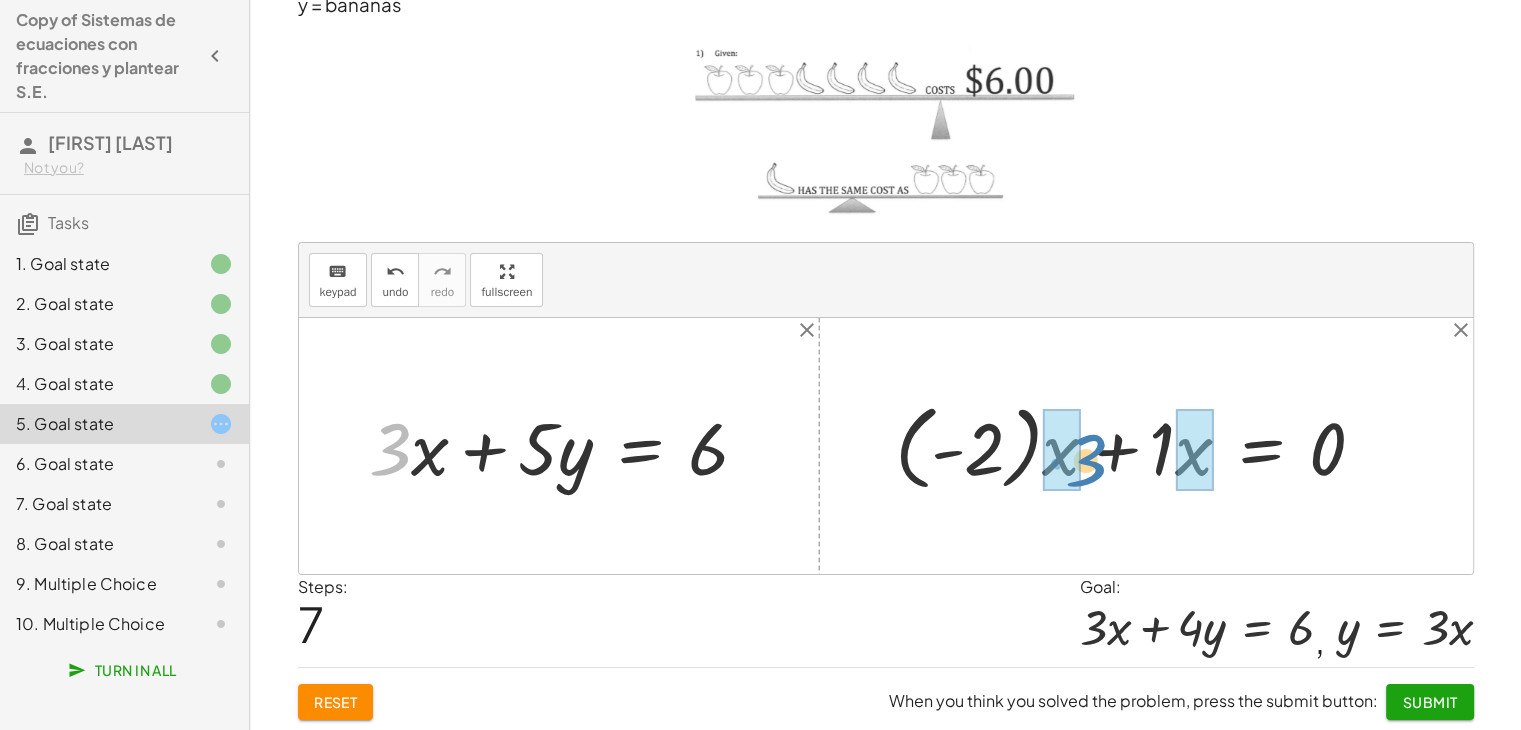 drag, startPoint x: 418, startPoint y: 459, endPoint x: 1079, endPoint y: 459, distance: 661 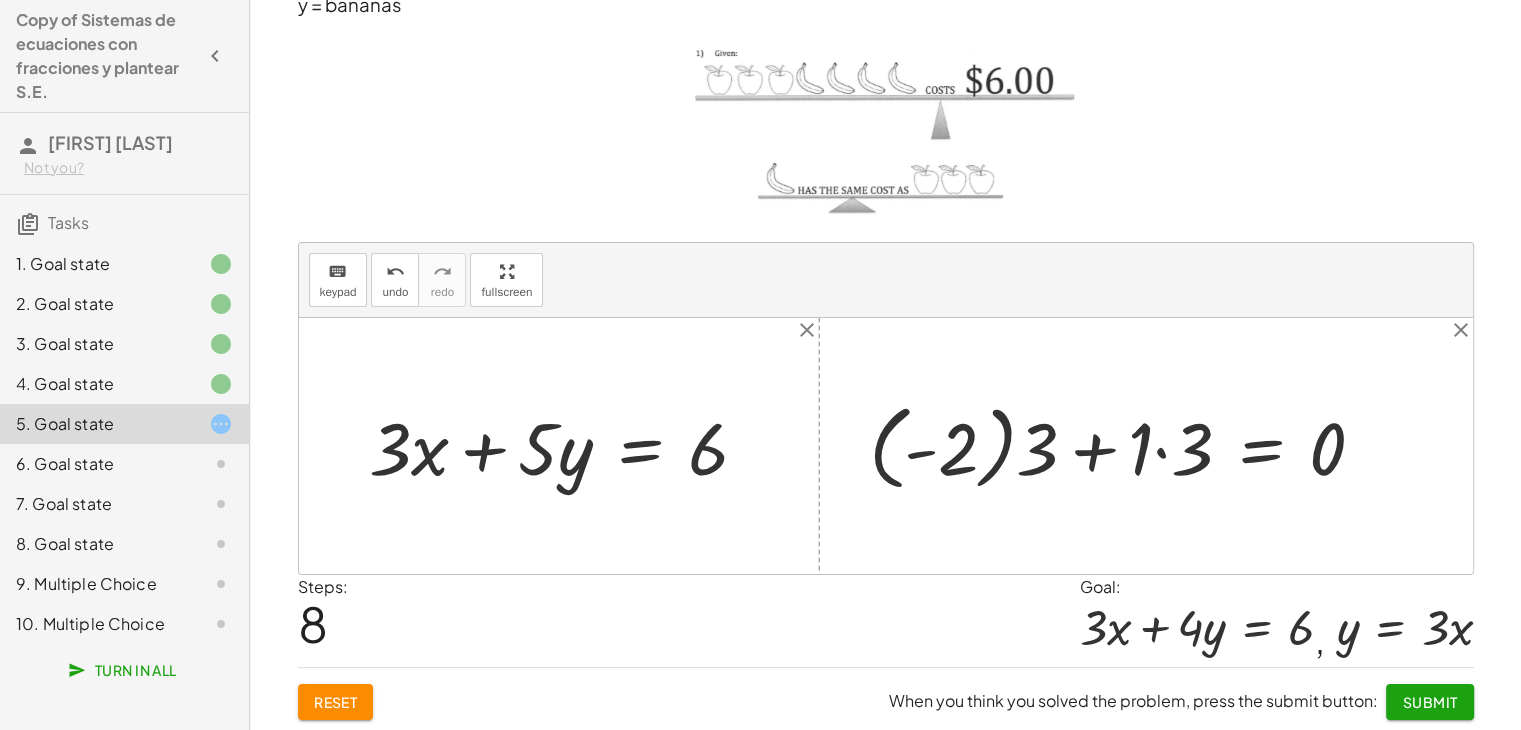 click at bounding box center (1125, 445) 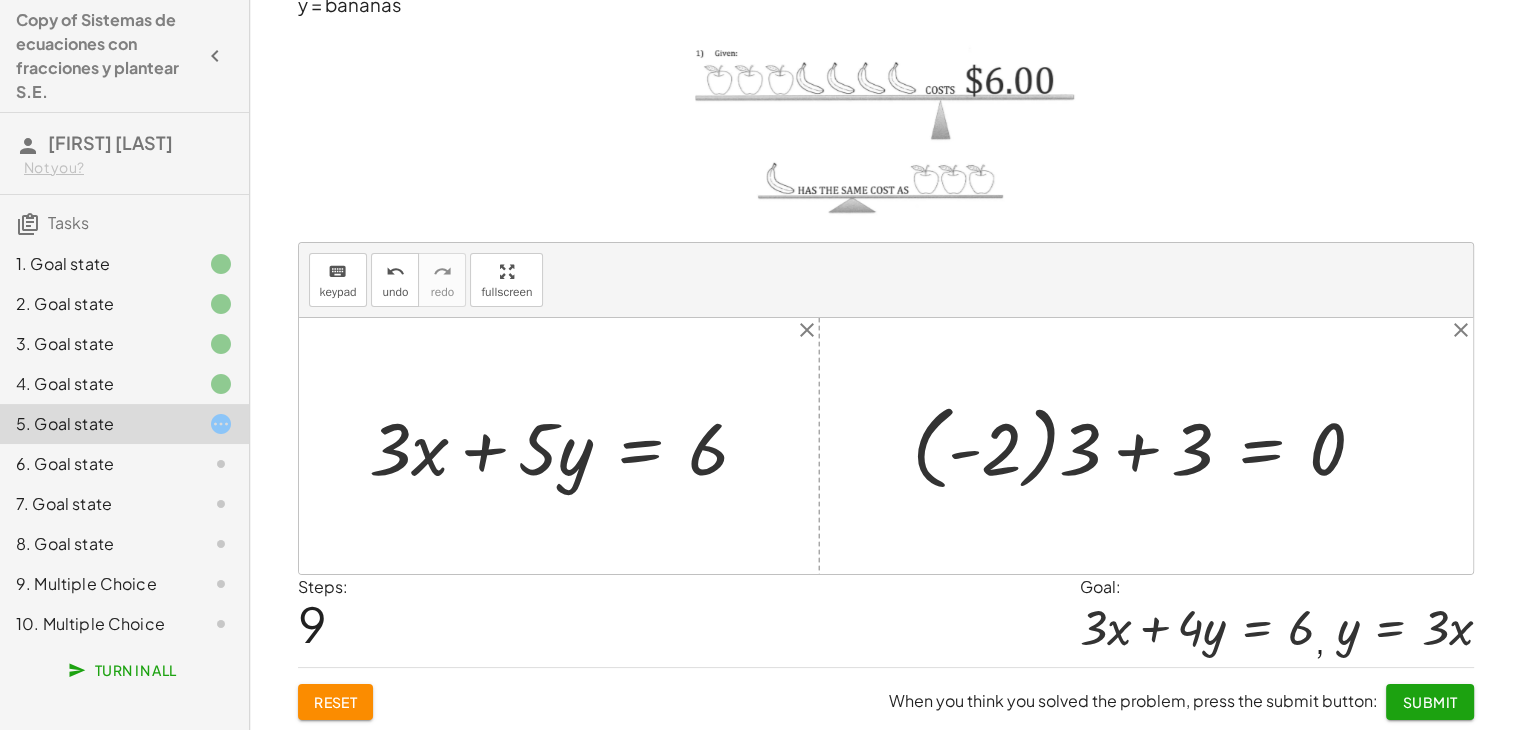 click at bounding box center (1146, 445) 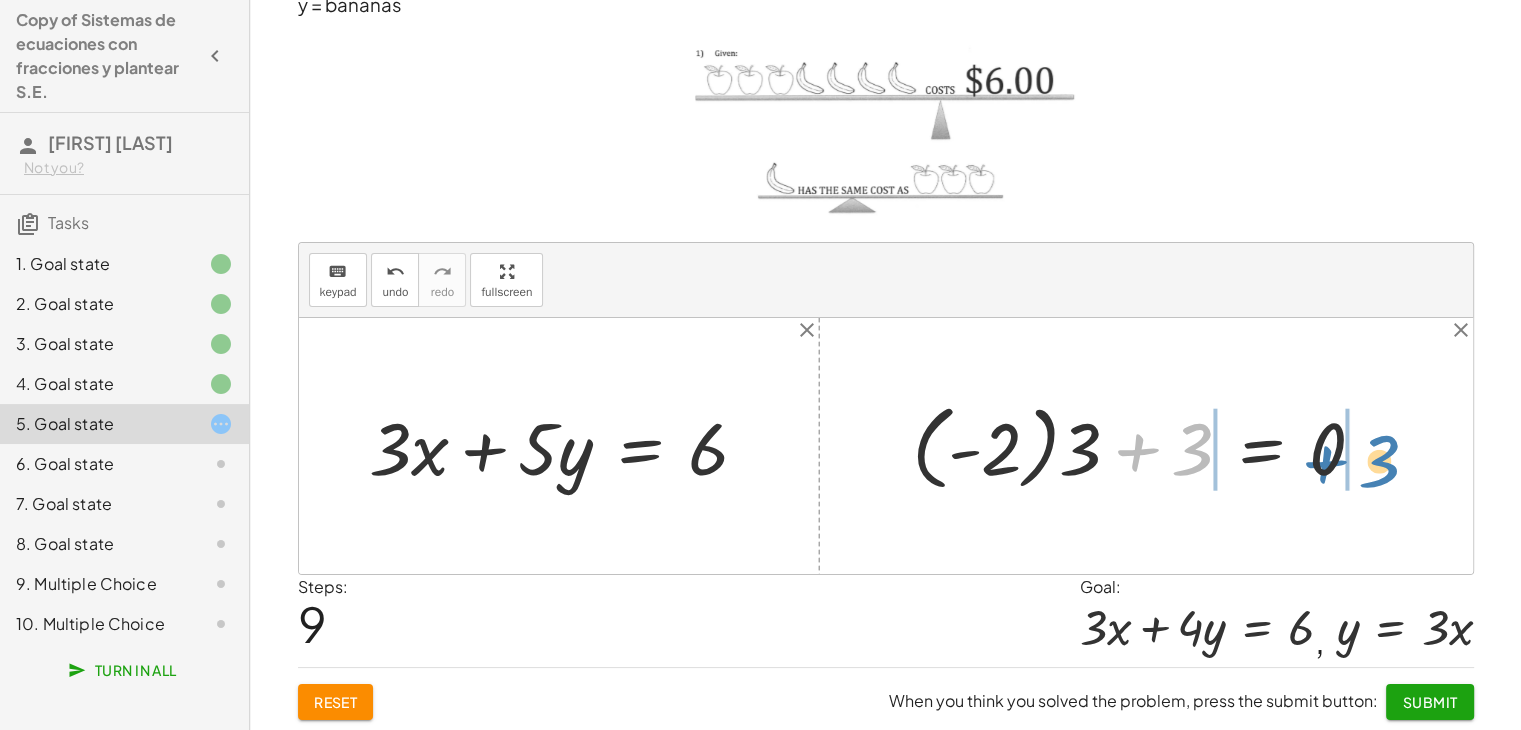 drag, startPoint x: 1197, startPoint y: 457, endPoint x: 1385, endPoint y: 469, distance: 188.38258 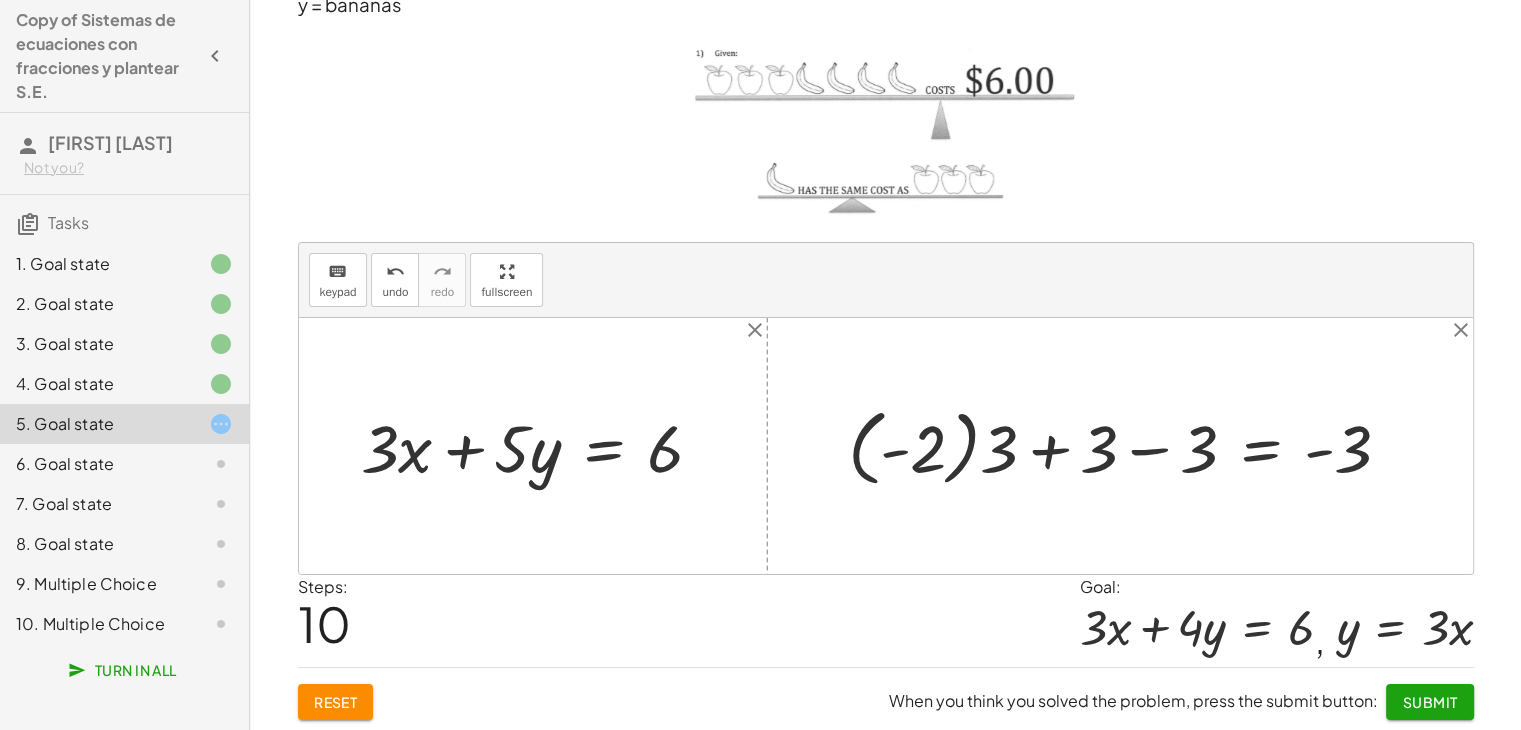 click at bounding box center (1127, 446) 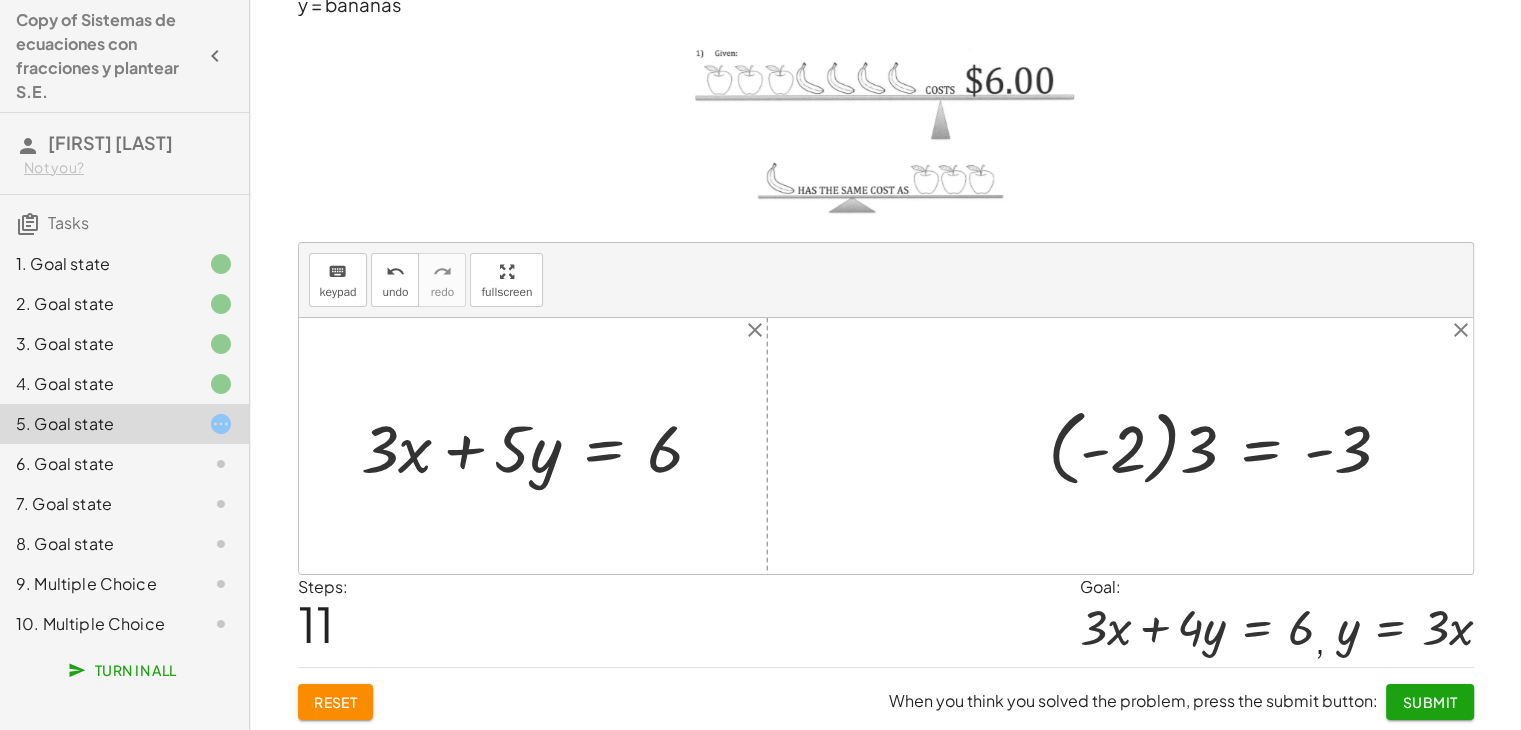click at bounding box center (1228, 446) 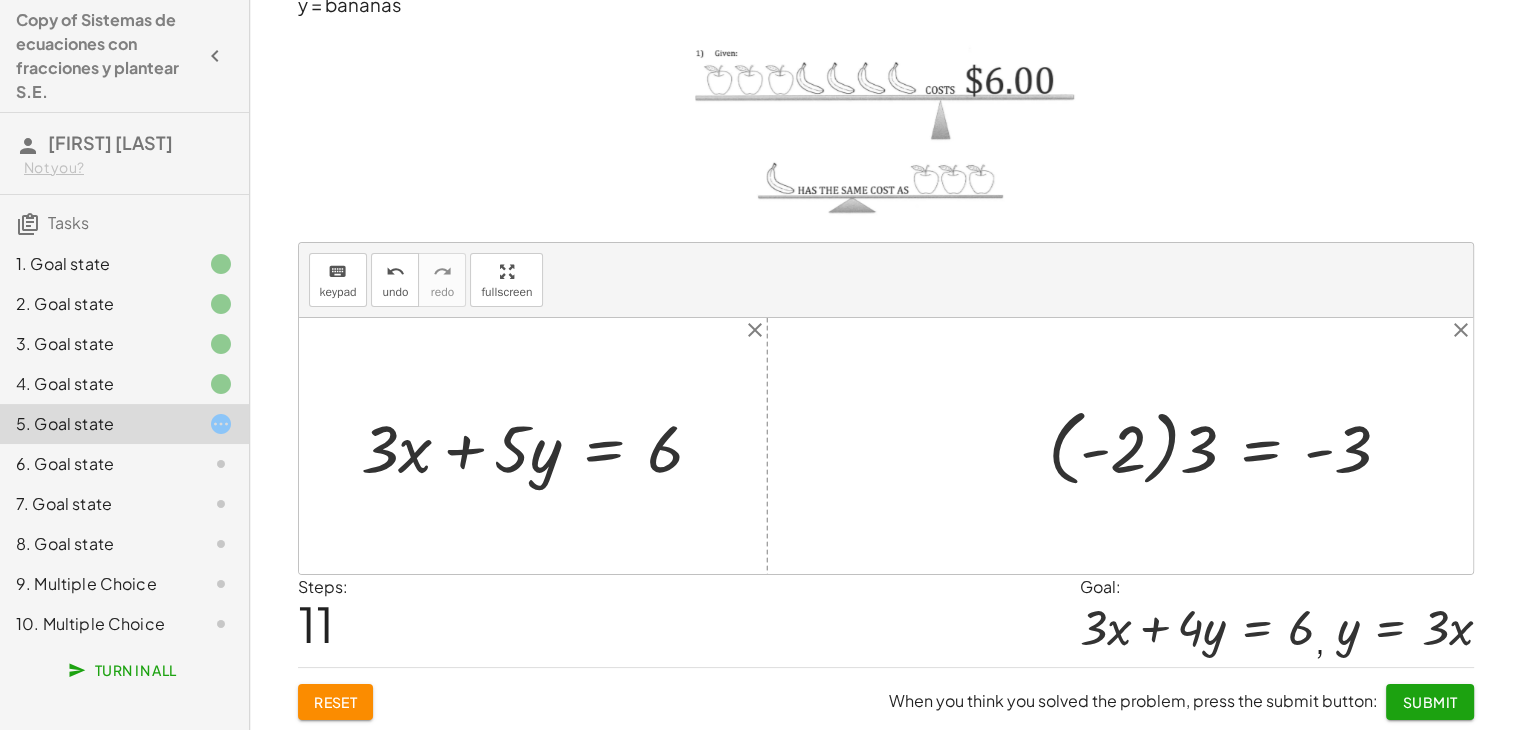 click at bounding box center [1228, 446] 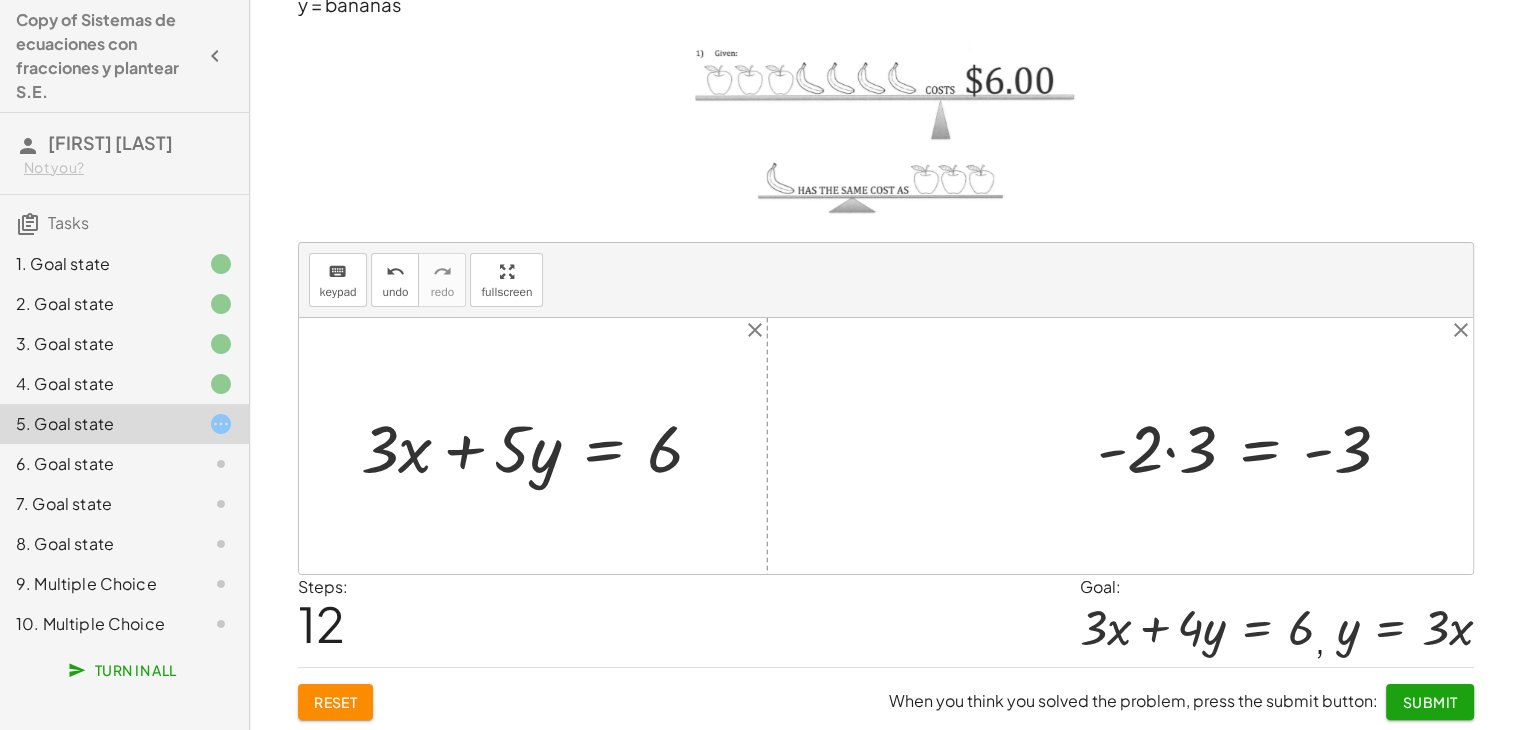 click at bounding box center [1252, 446] 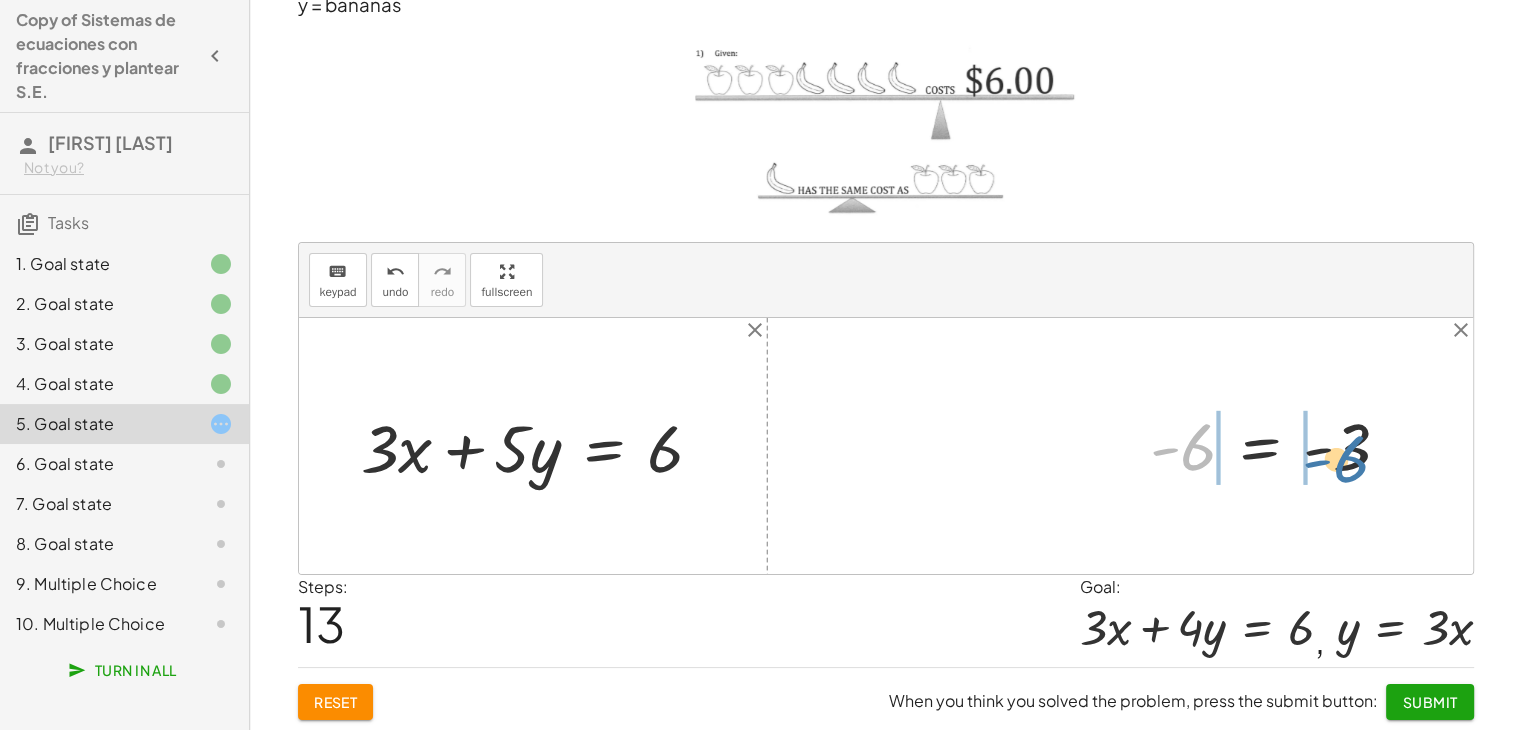 drag, startPoint x: 1193, startPoint y: 450, endPoint x: 1346, endPoint y: 462, distance: 153.46986 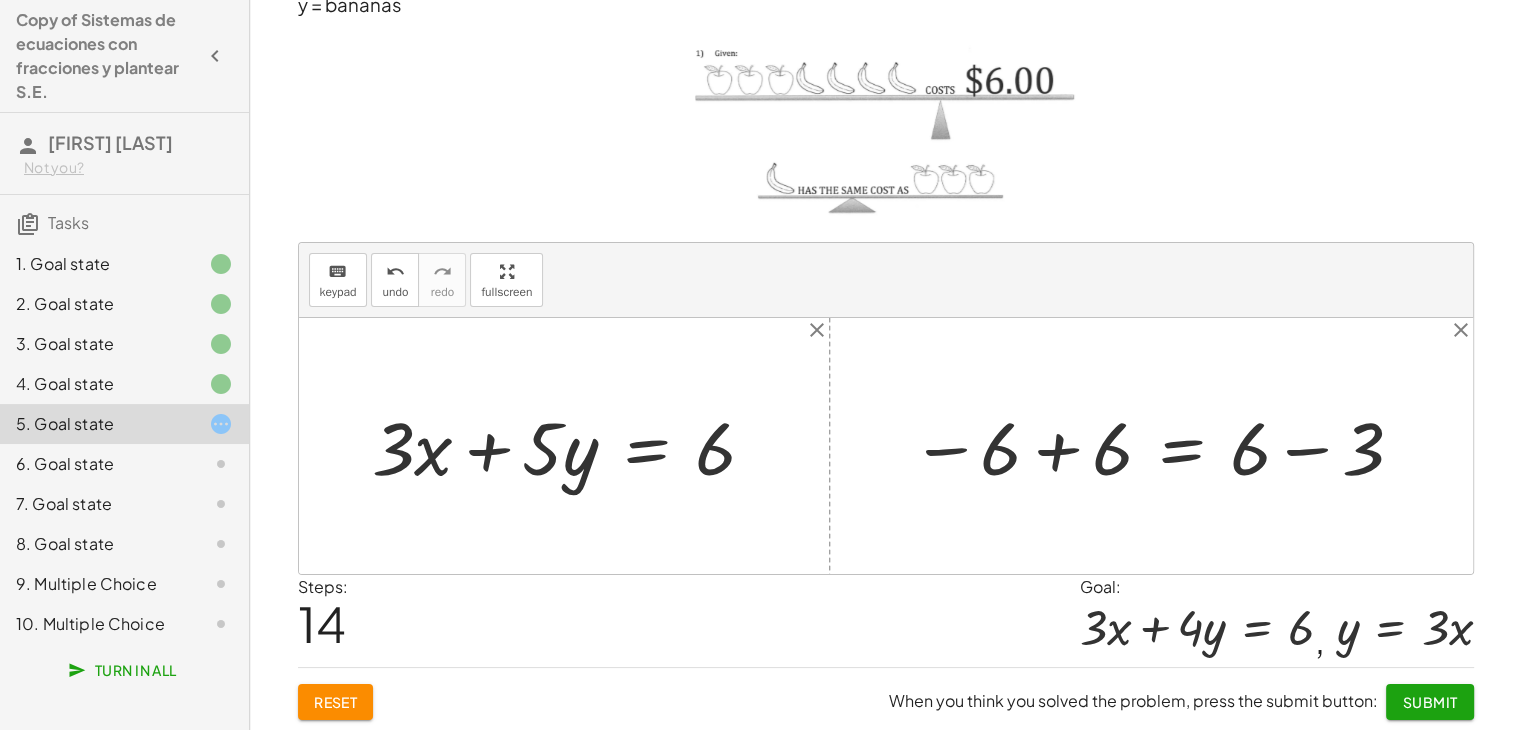 click at bounding box center (1159, 446) 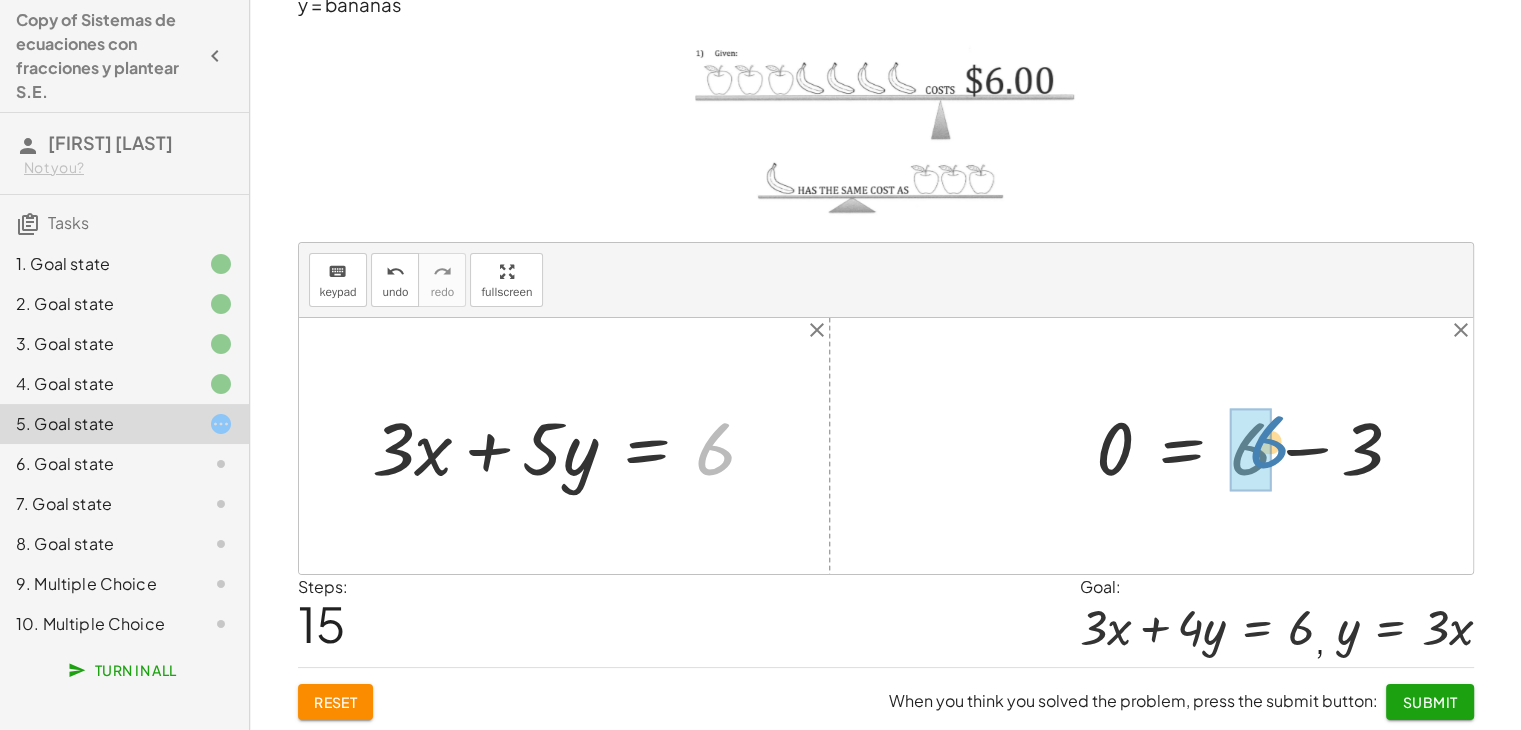 drag, startPoint x: 715, startPoint y: 470, endPoint x: 1252, endPoint y: 463, distance: 537.0456 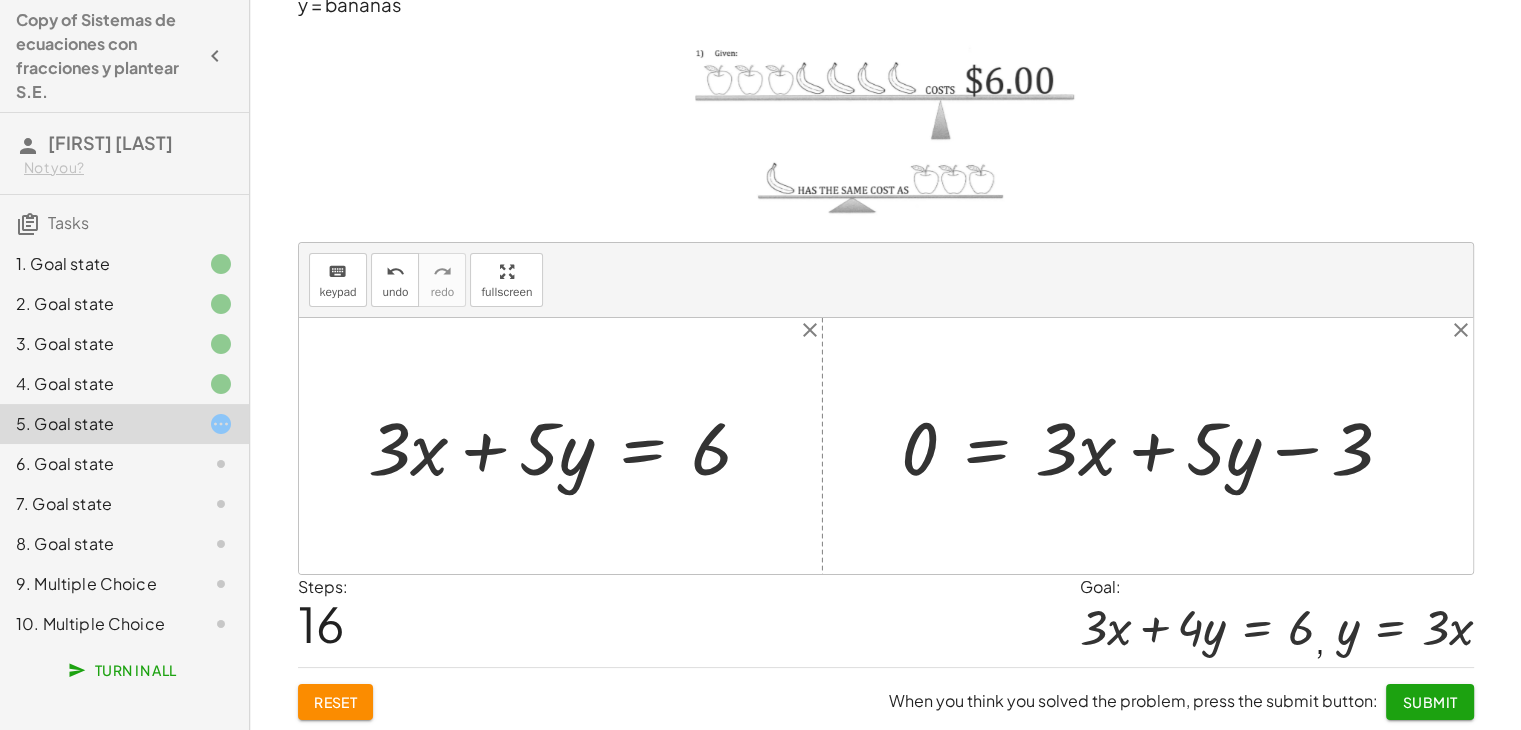 click at bounding box center (1155, 446) 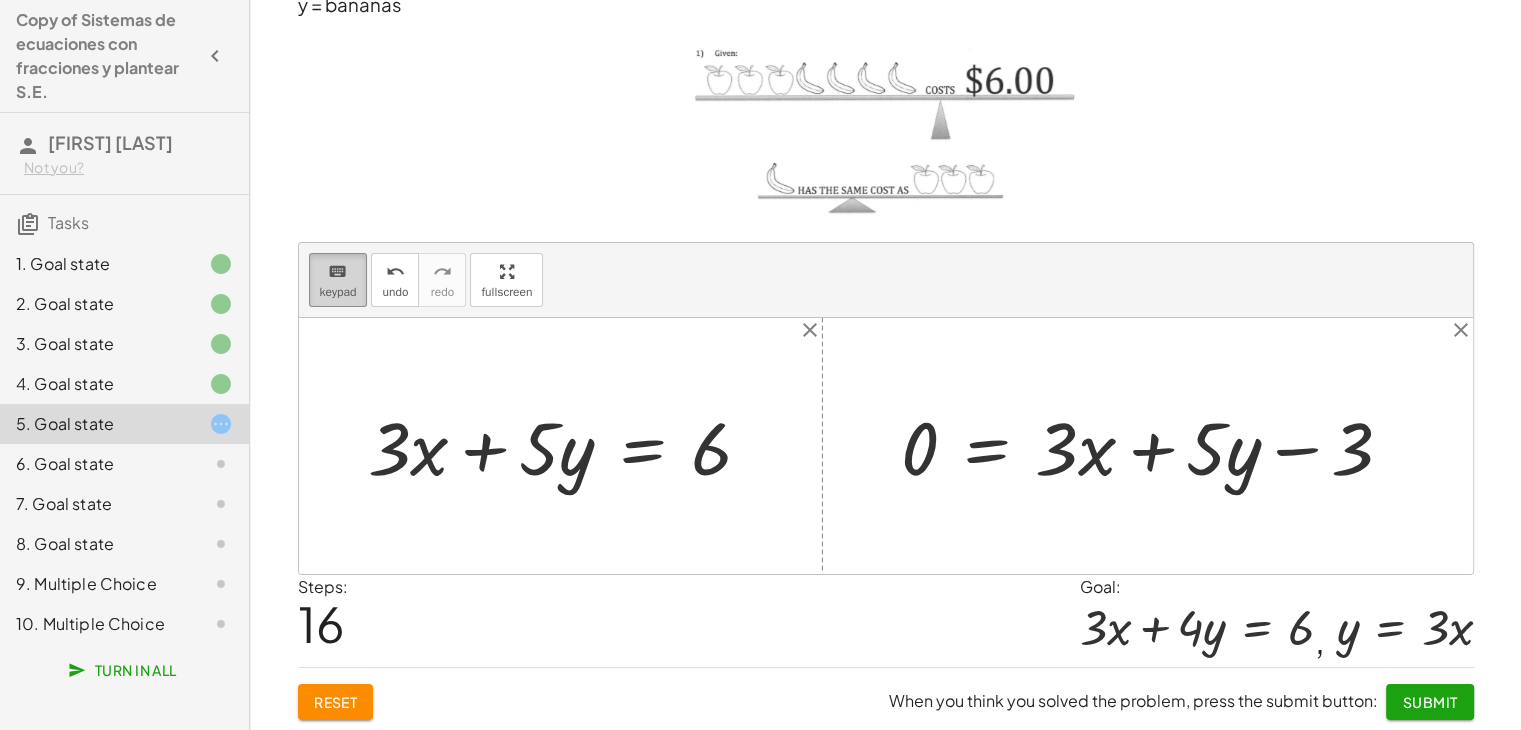 click on "keyboard" at bounding box center (337, 272) 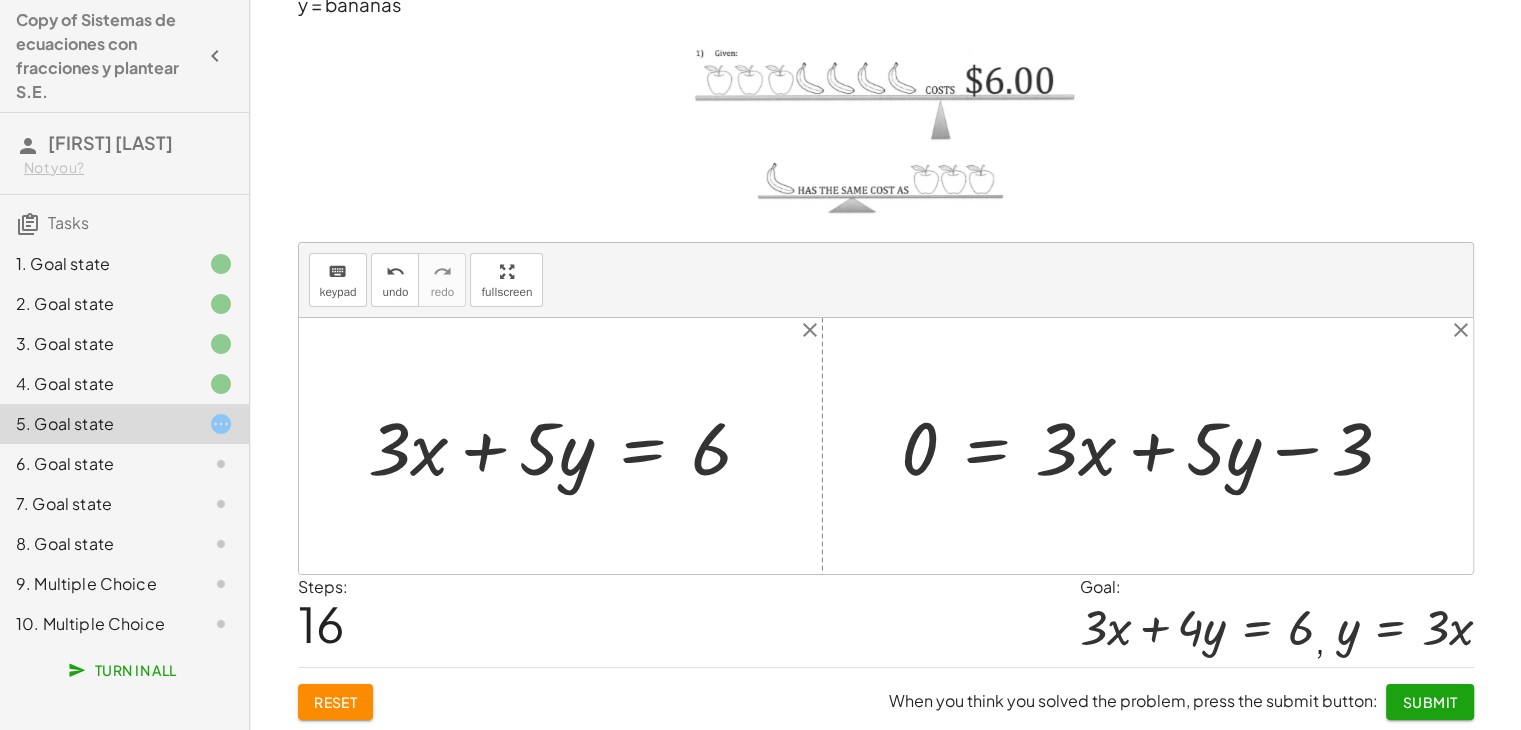 click at bounding box center [568, 446] 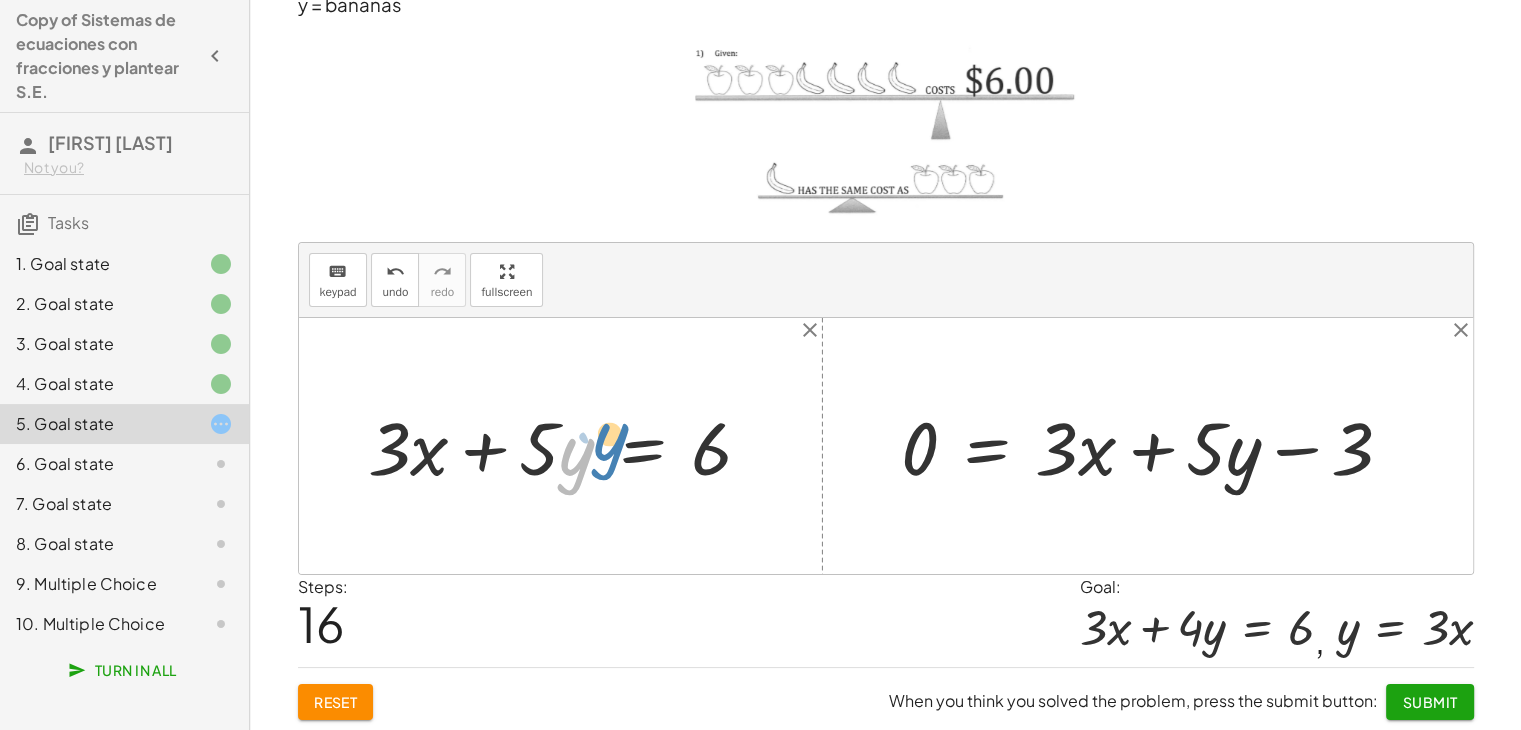 drag, startPoint x: 581, startPoint y: 454, endPoint x: 608, endPoint y: 438, distance: 31.38471 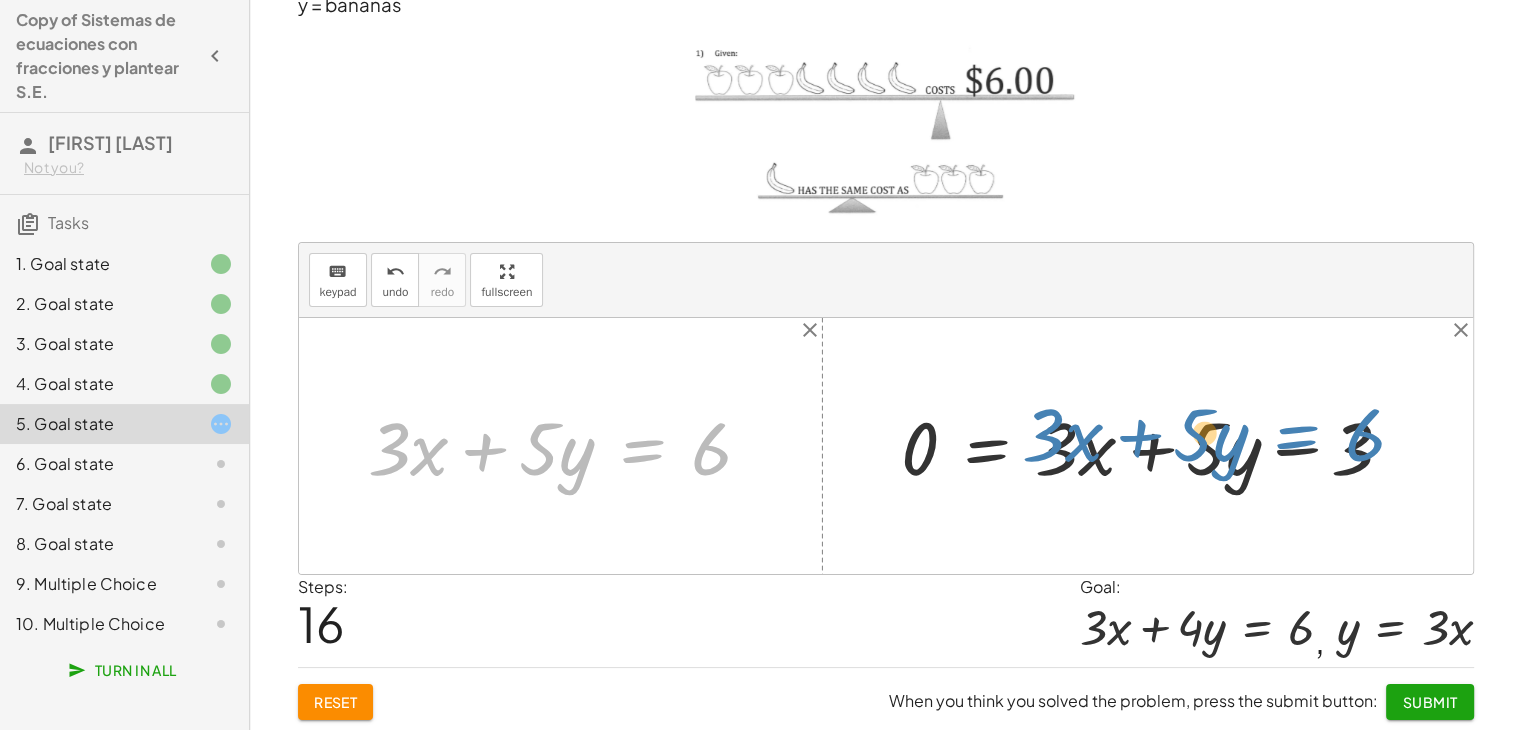 drag, startPoint x: 644, startPoint y: 410, endPoint x: 1288, endPoint y: 395, distance: 644.1747 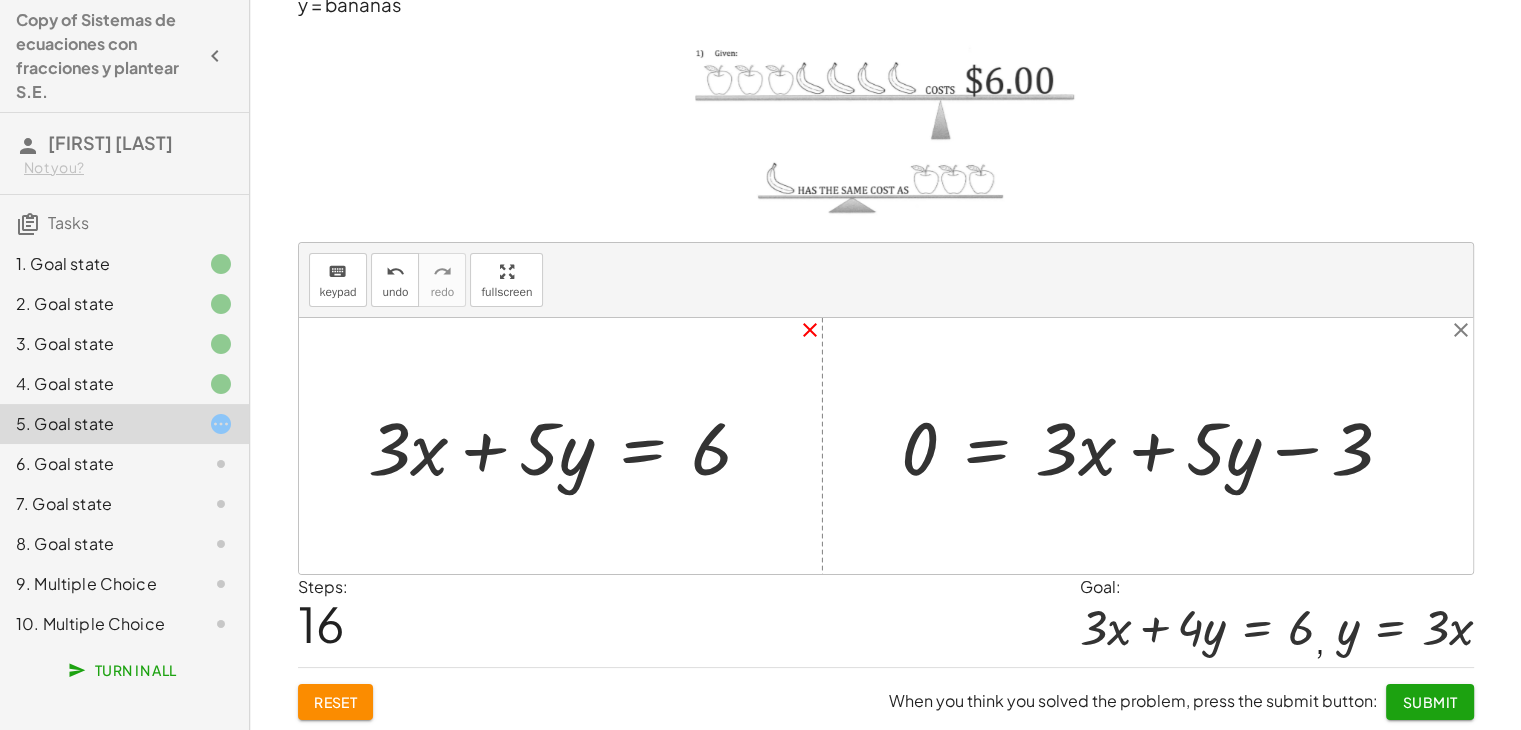 click on "close" at bounding box center (810, 330) 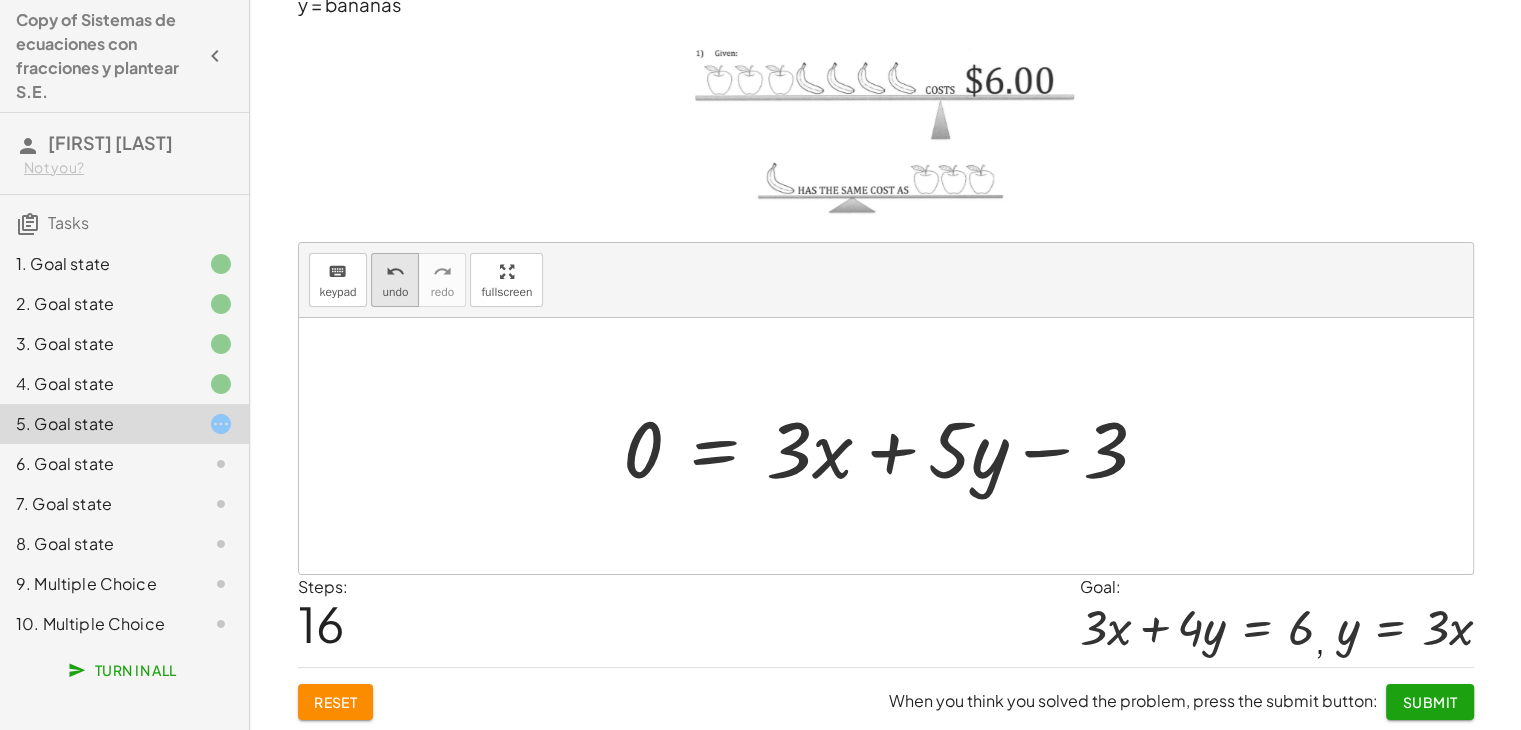 click on "undo" at bounding box center (395, 292) 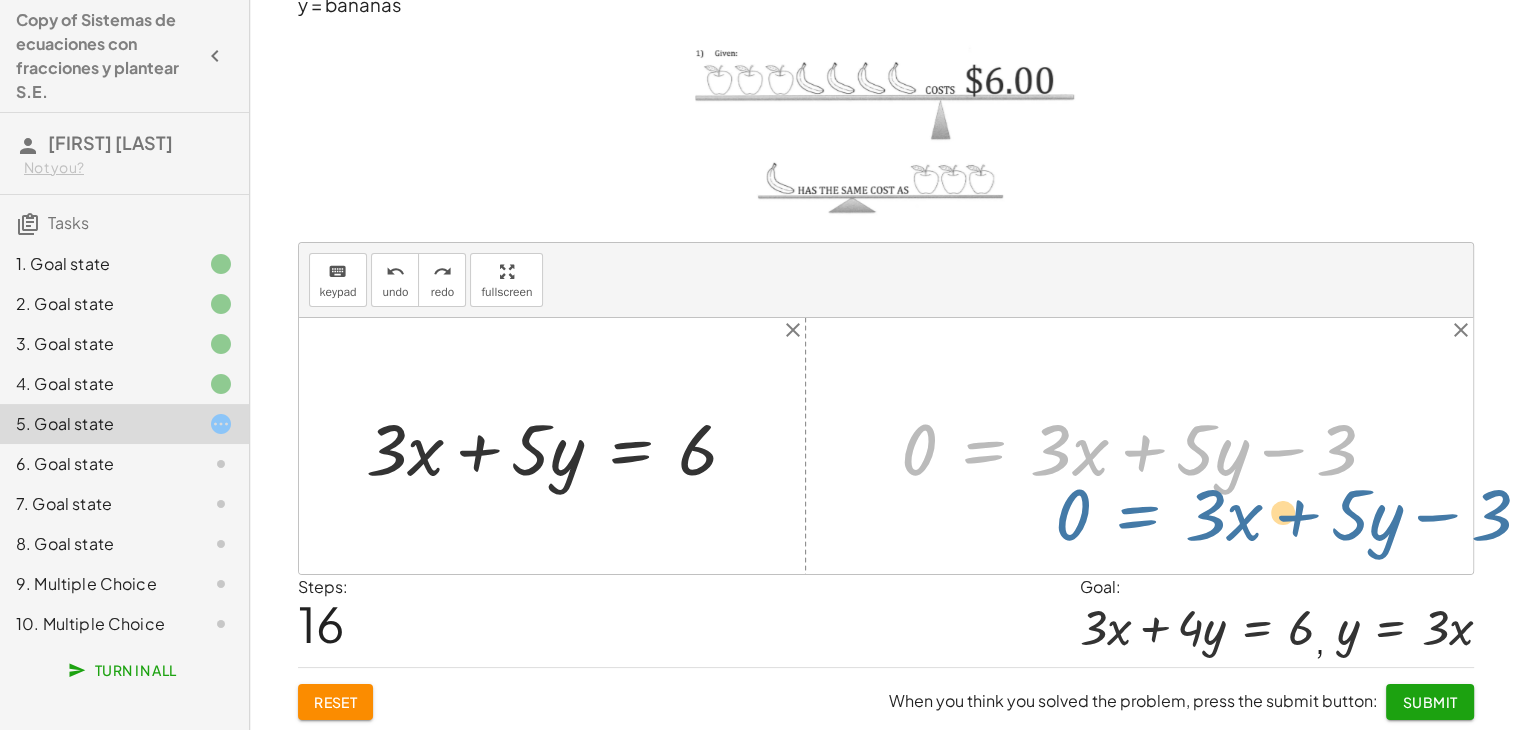 click at bounding box center [1147, 446] 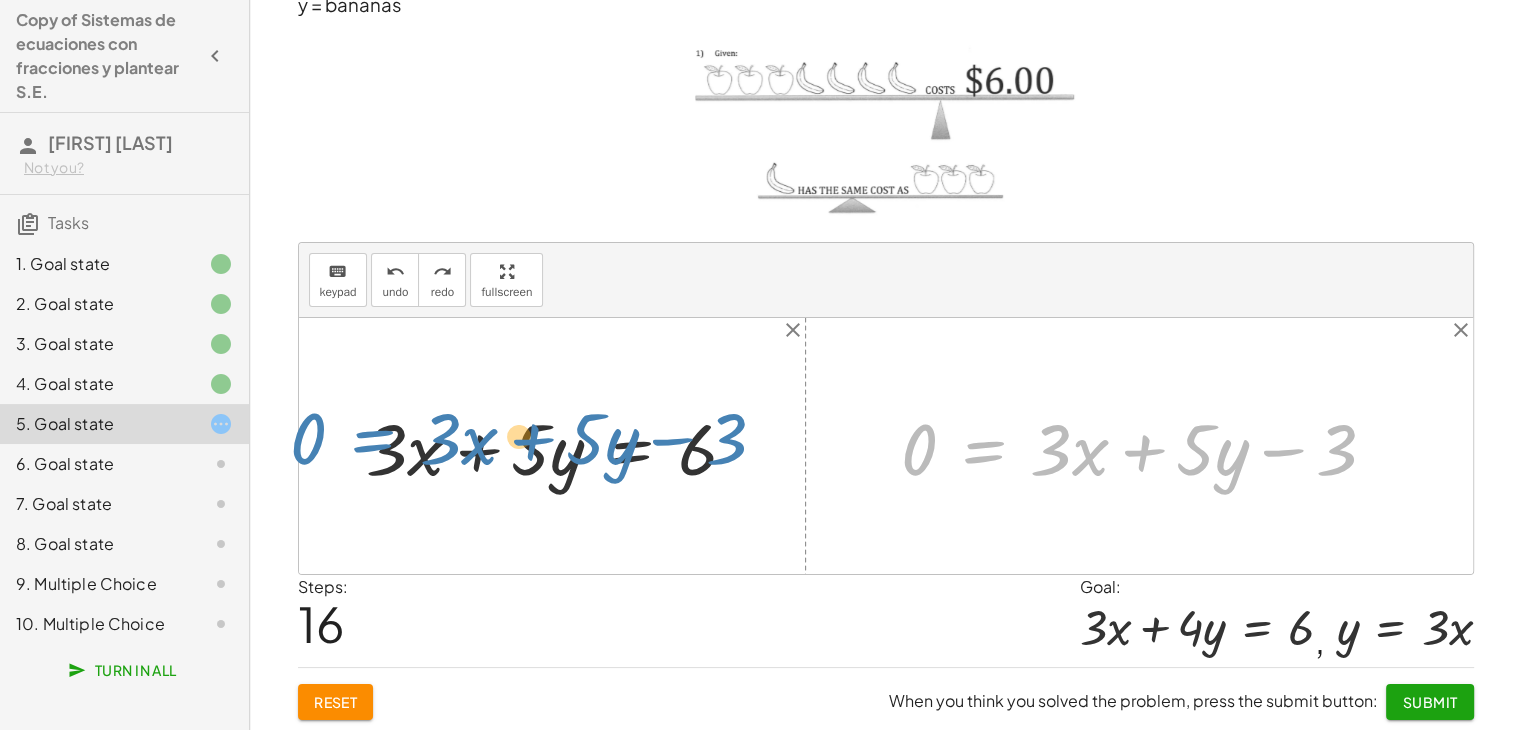 drag, startPoint x: 990, startPoint y: 445, endPoint x: 380, endPoint y: 436, distance: 610.0664 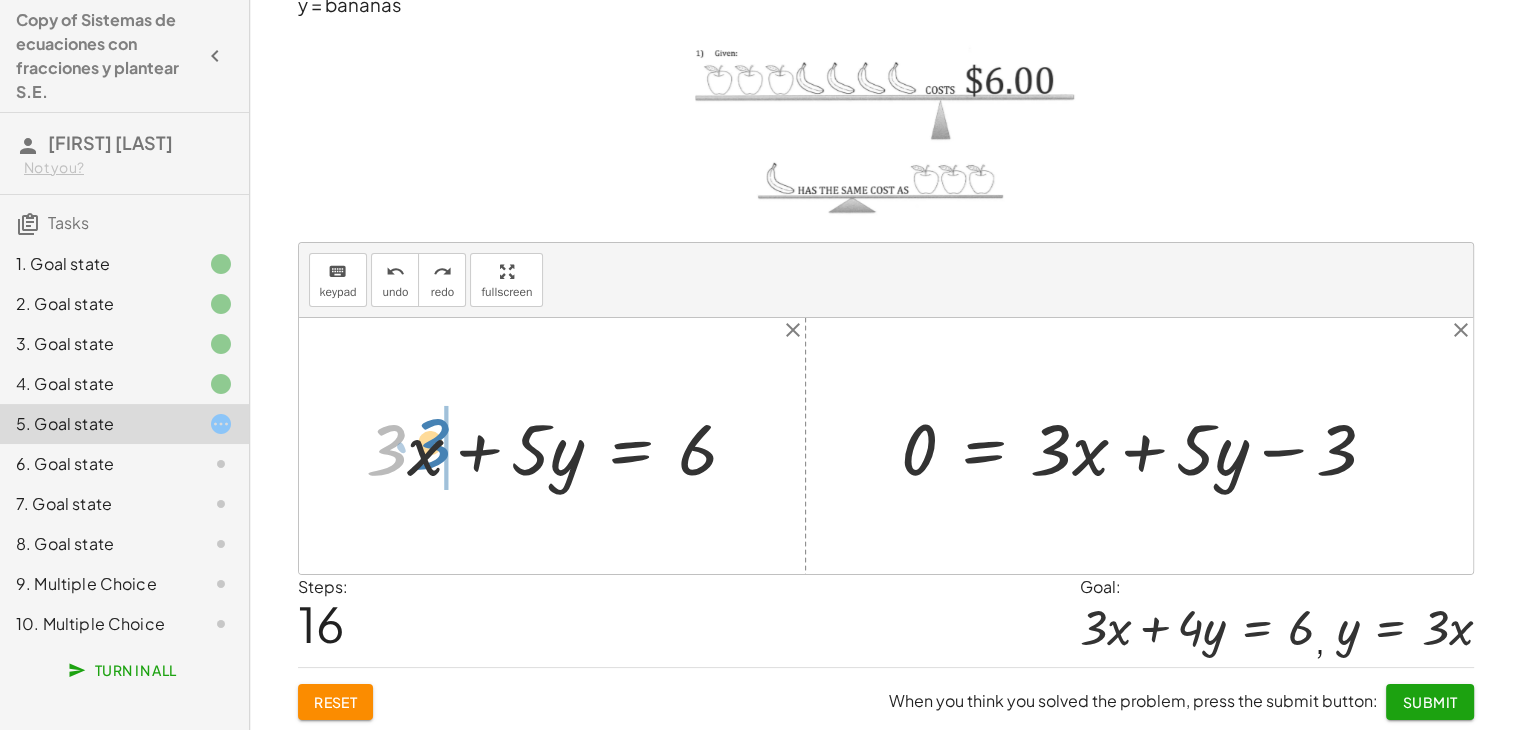 drag, startPoint x: 406, startPoint y: 450, endPoint x: 449, endPoint y: 443, distance: 43.56604 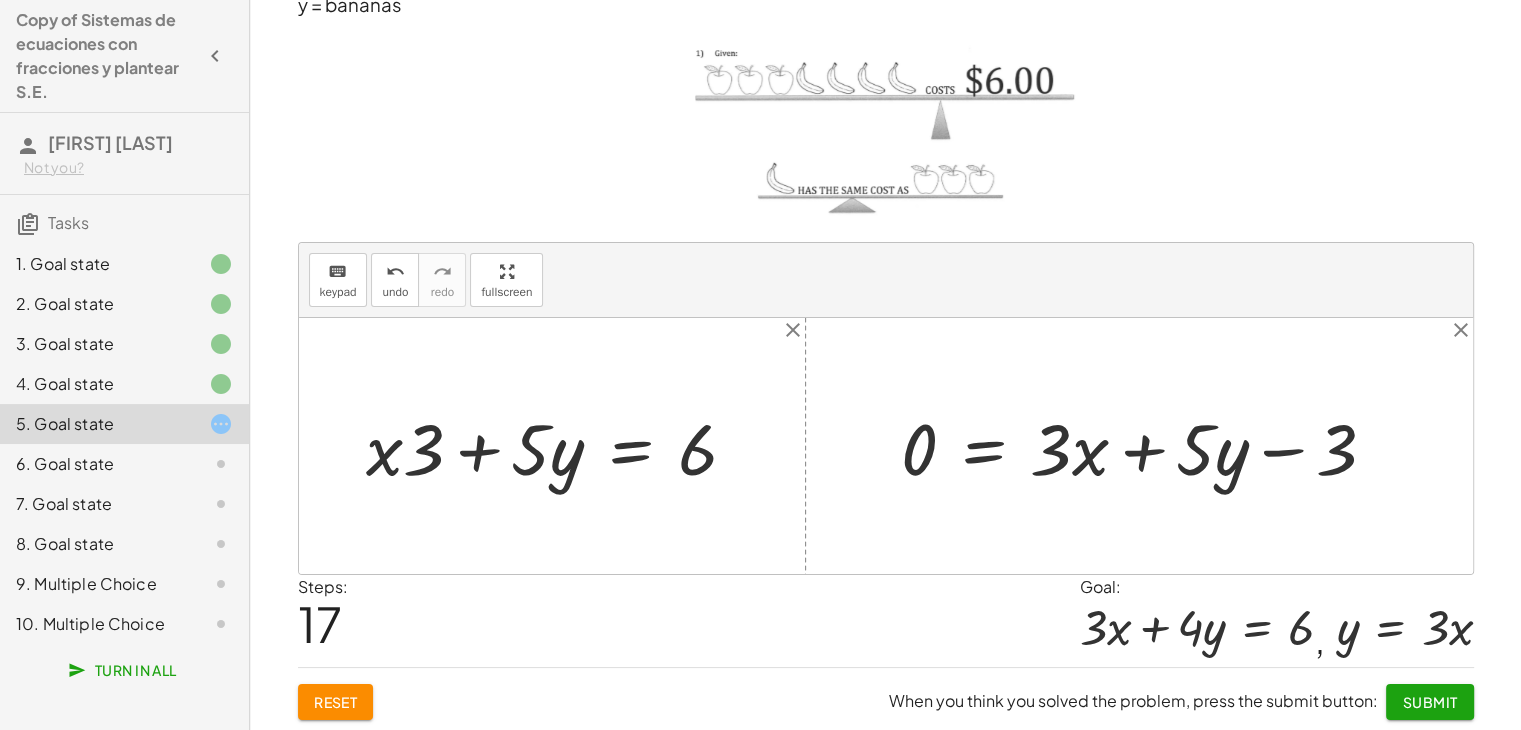 click at bounding box center (559, 446) 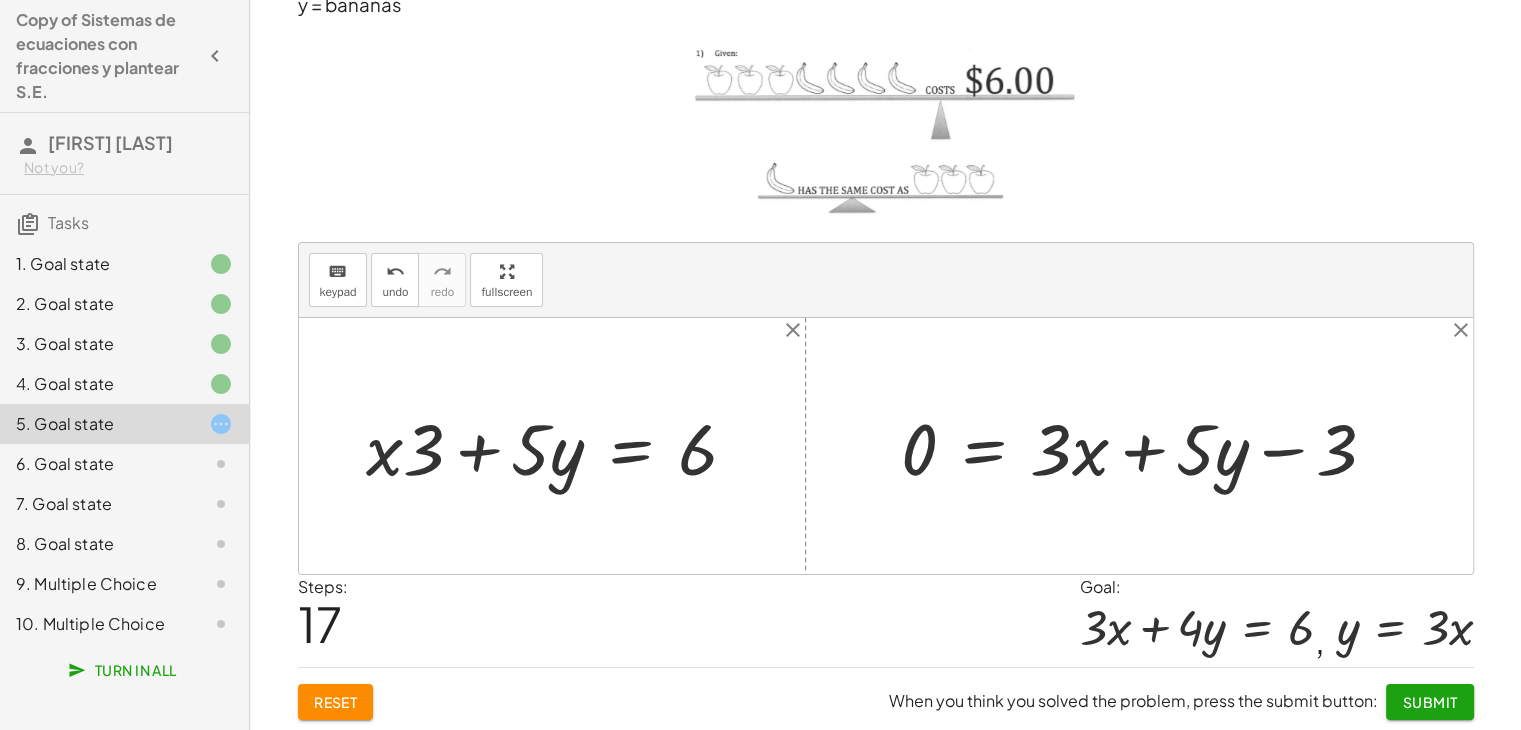 click at bounding box center (559, 446) 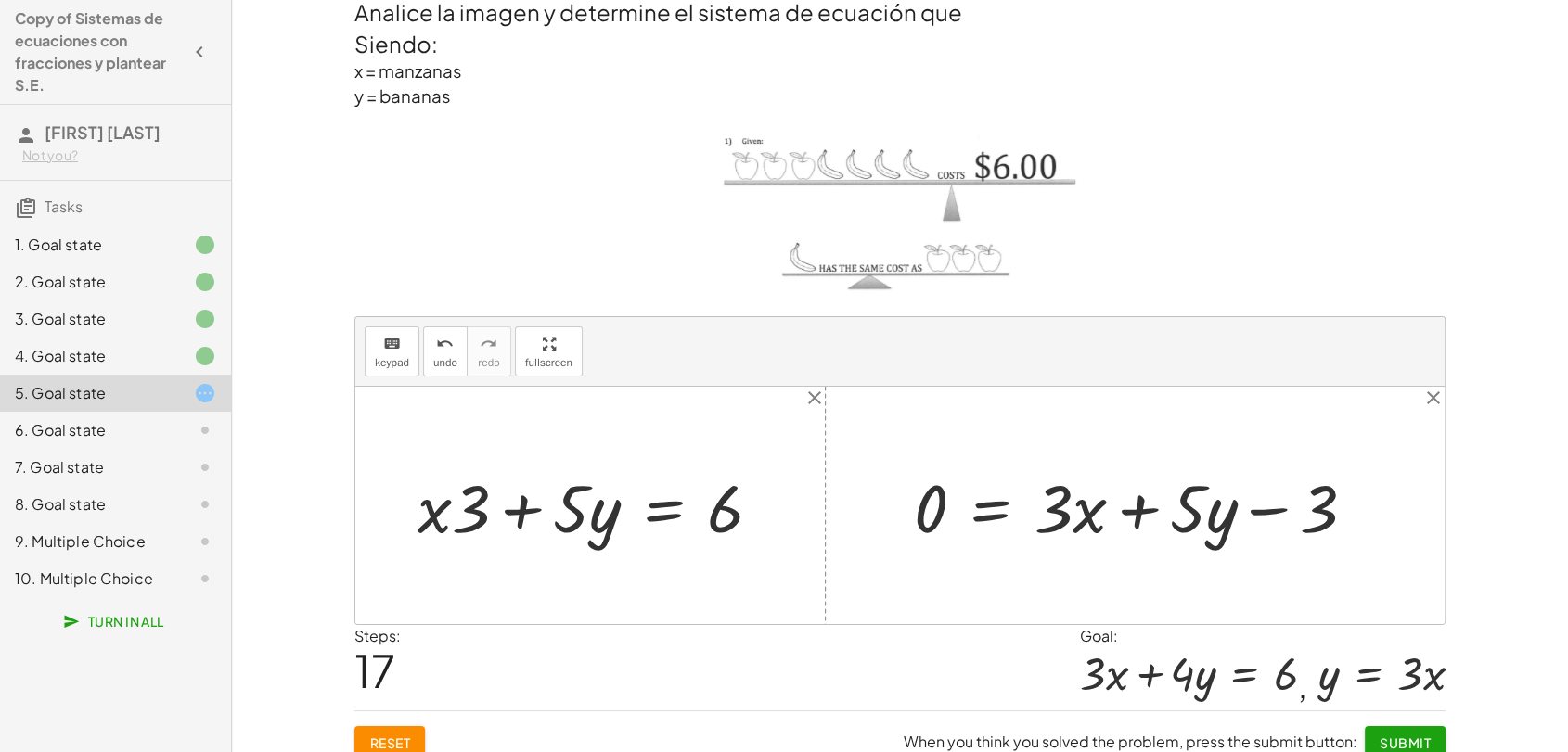 scroll, scrollTop: 0, scrollLeft: 0, axis: both 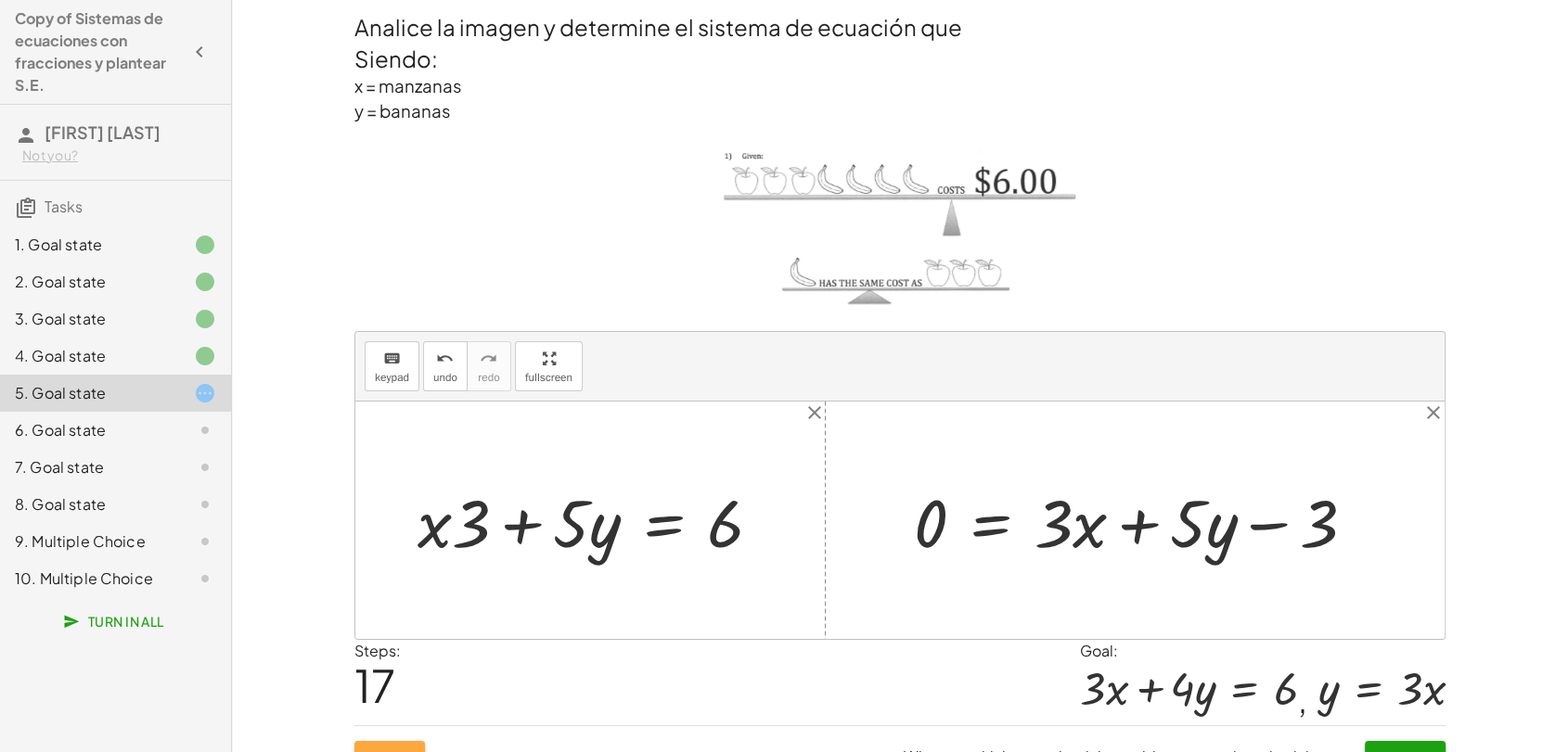 click on "Reset" at bounding box center (390, 758) 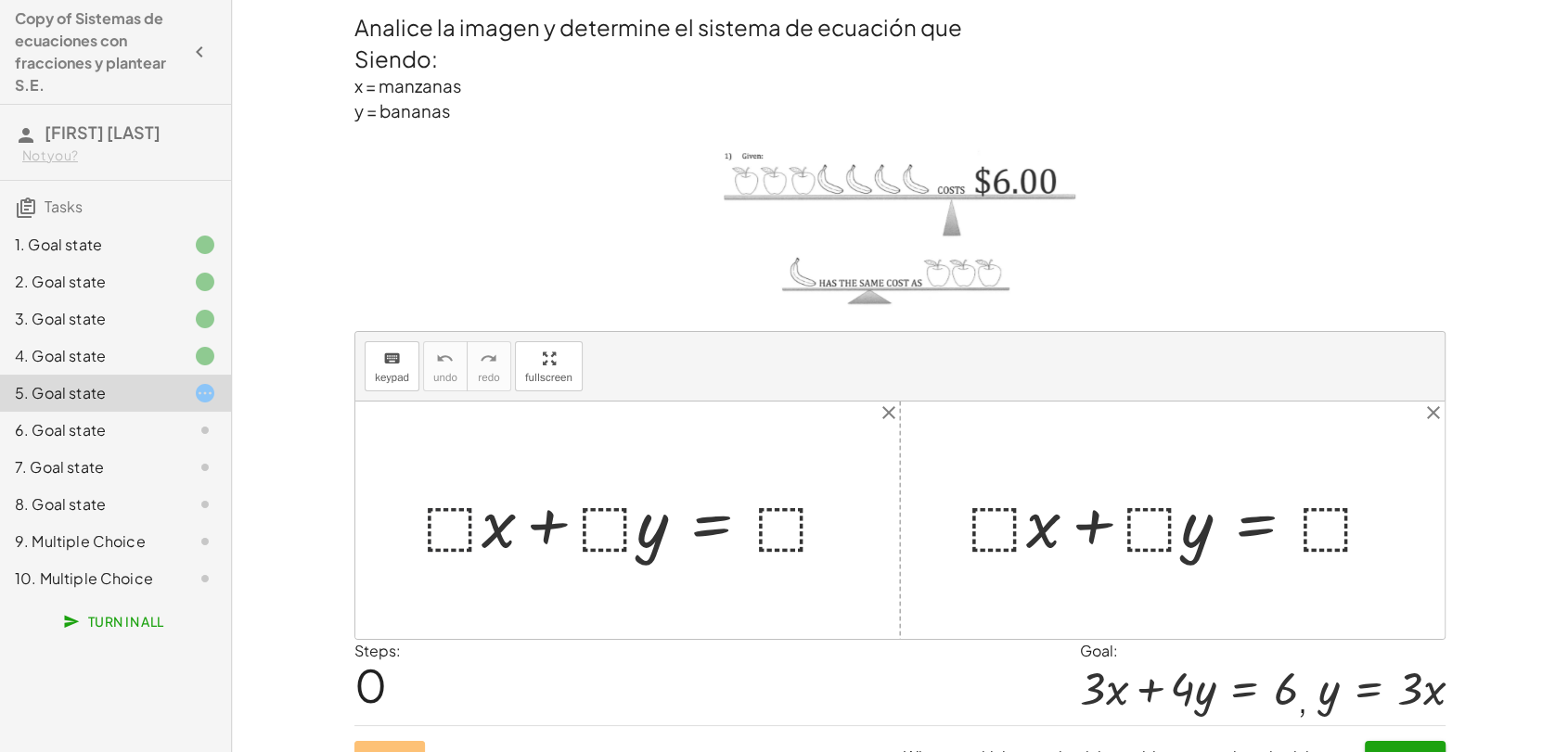 click at bounding box center [635, 520] 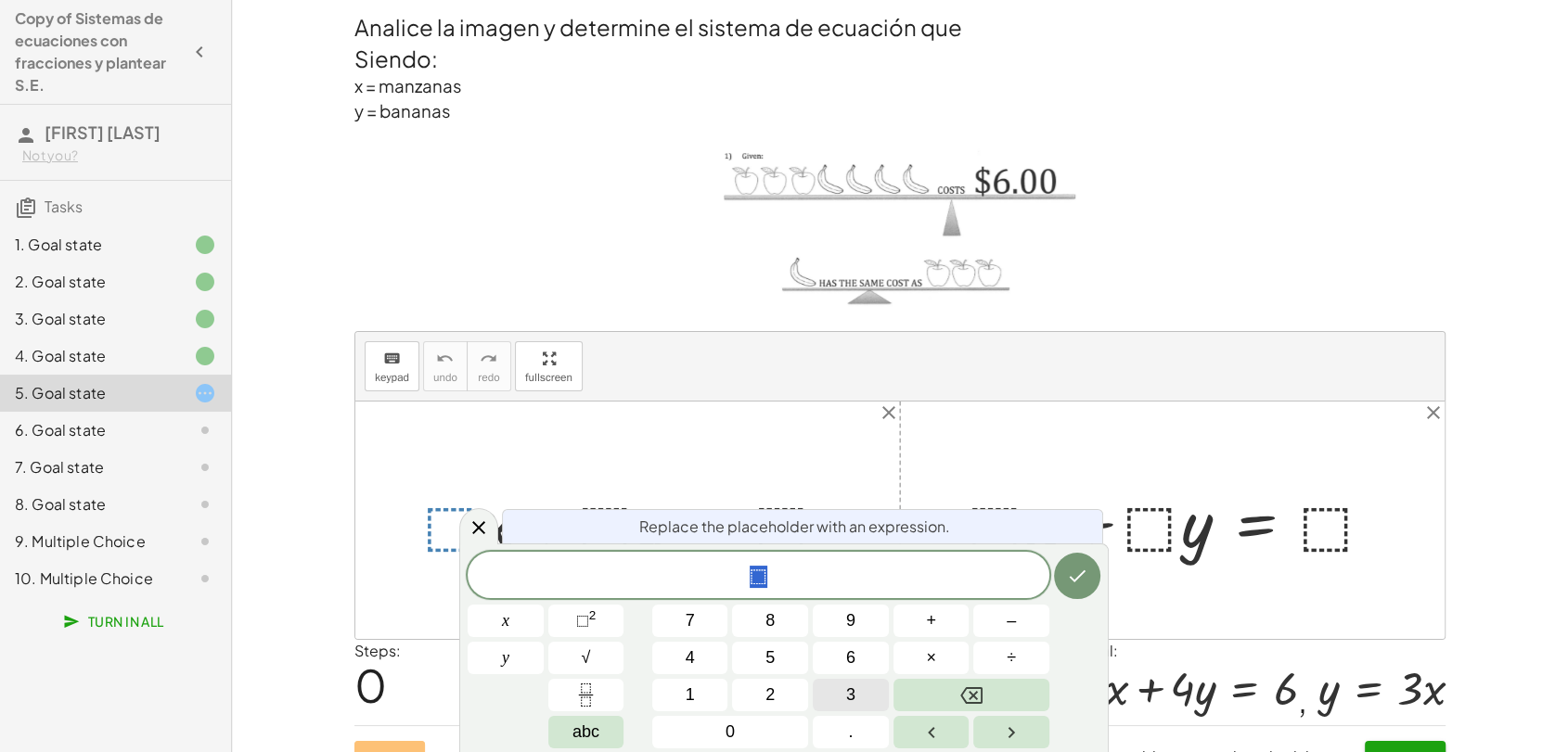 click on "3" at bounding box center (851, 695) 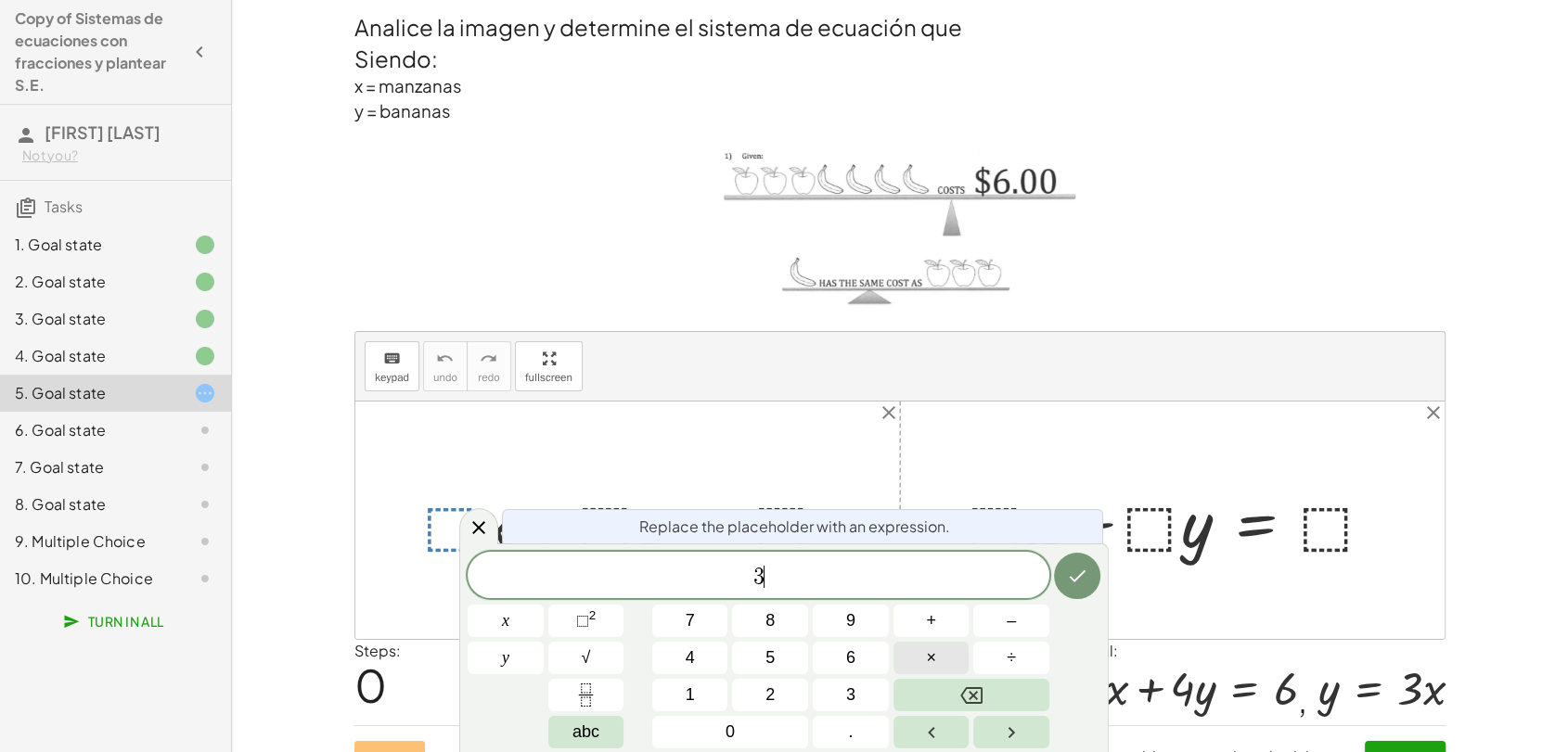 click on "×" at bounding box center [932, 657] 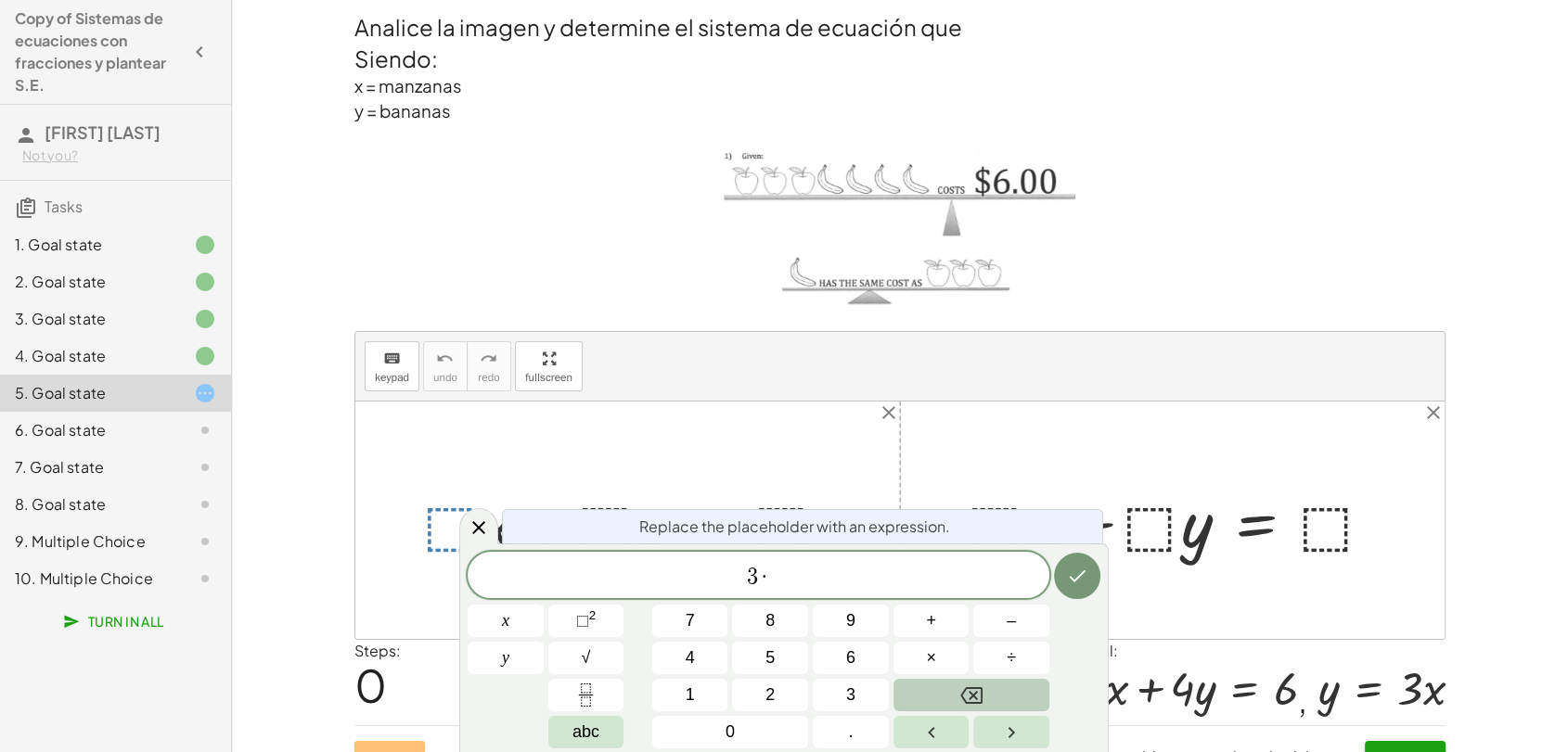 click at bounding box center (971, 695) 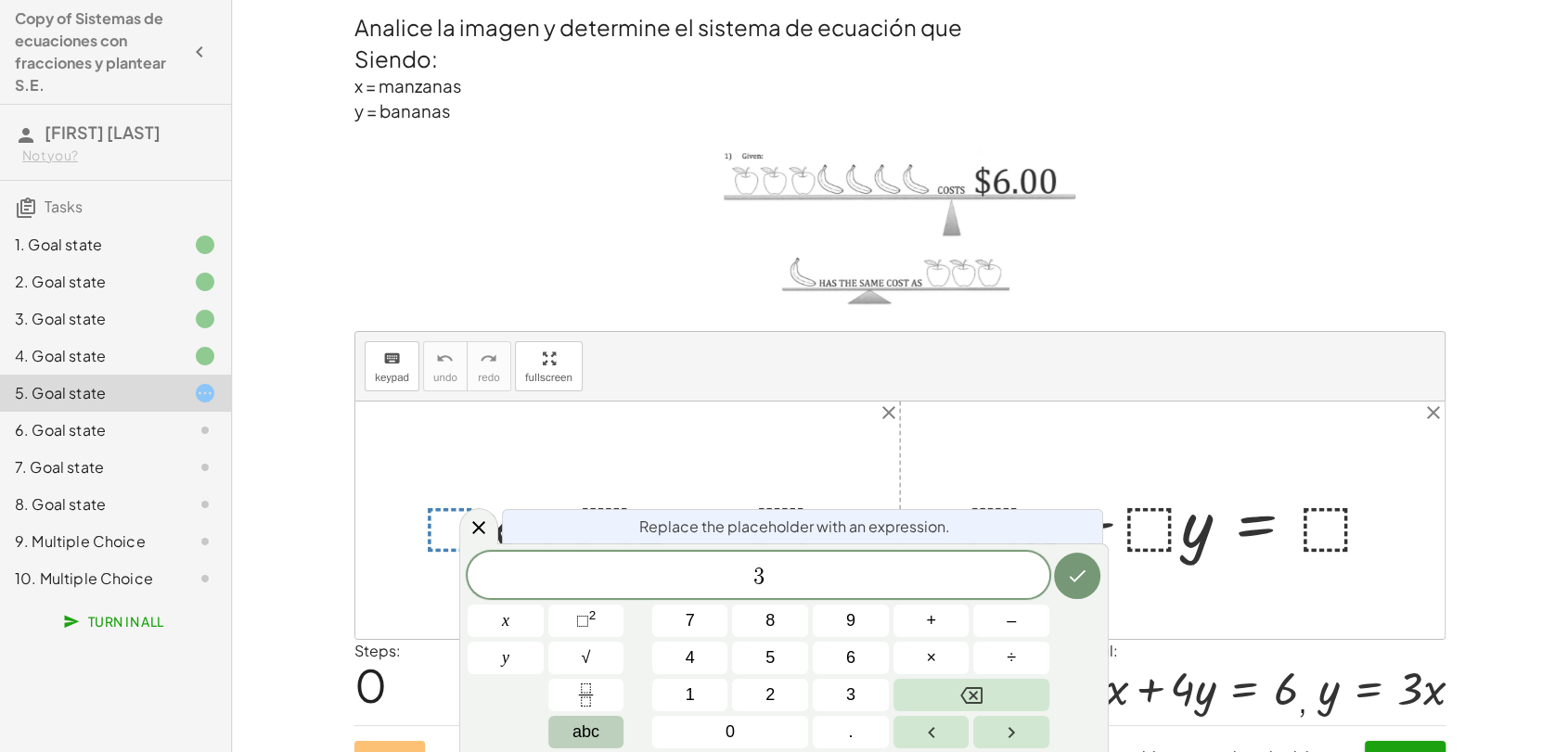 click on "abc" at bounding box center (585, 732) 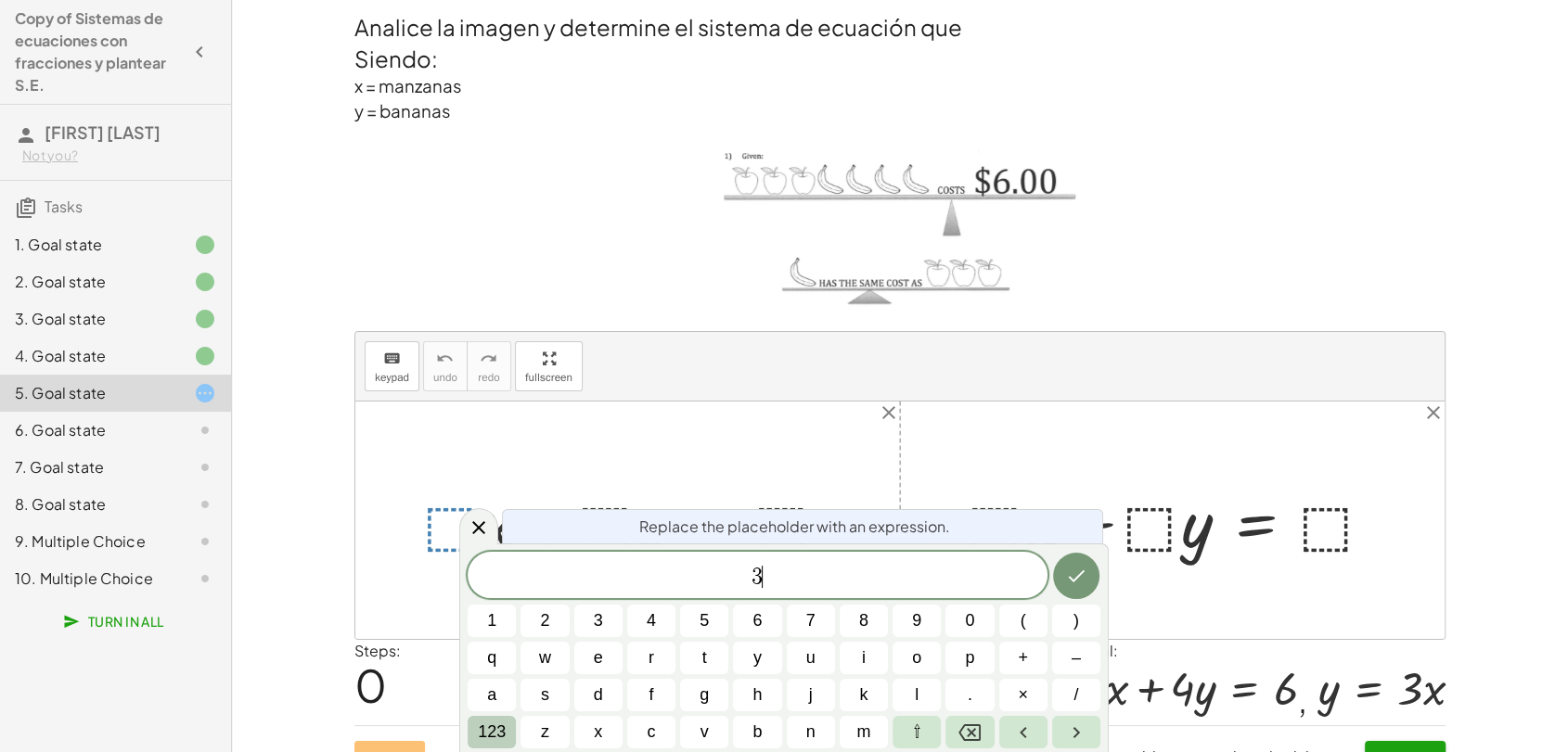 click on "123" at bounding box center [492, 732] 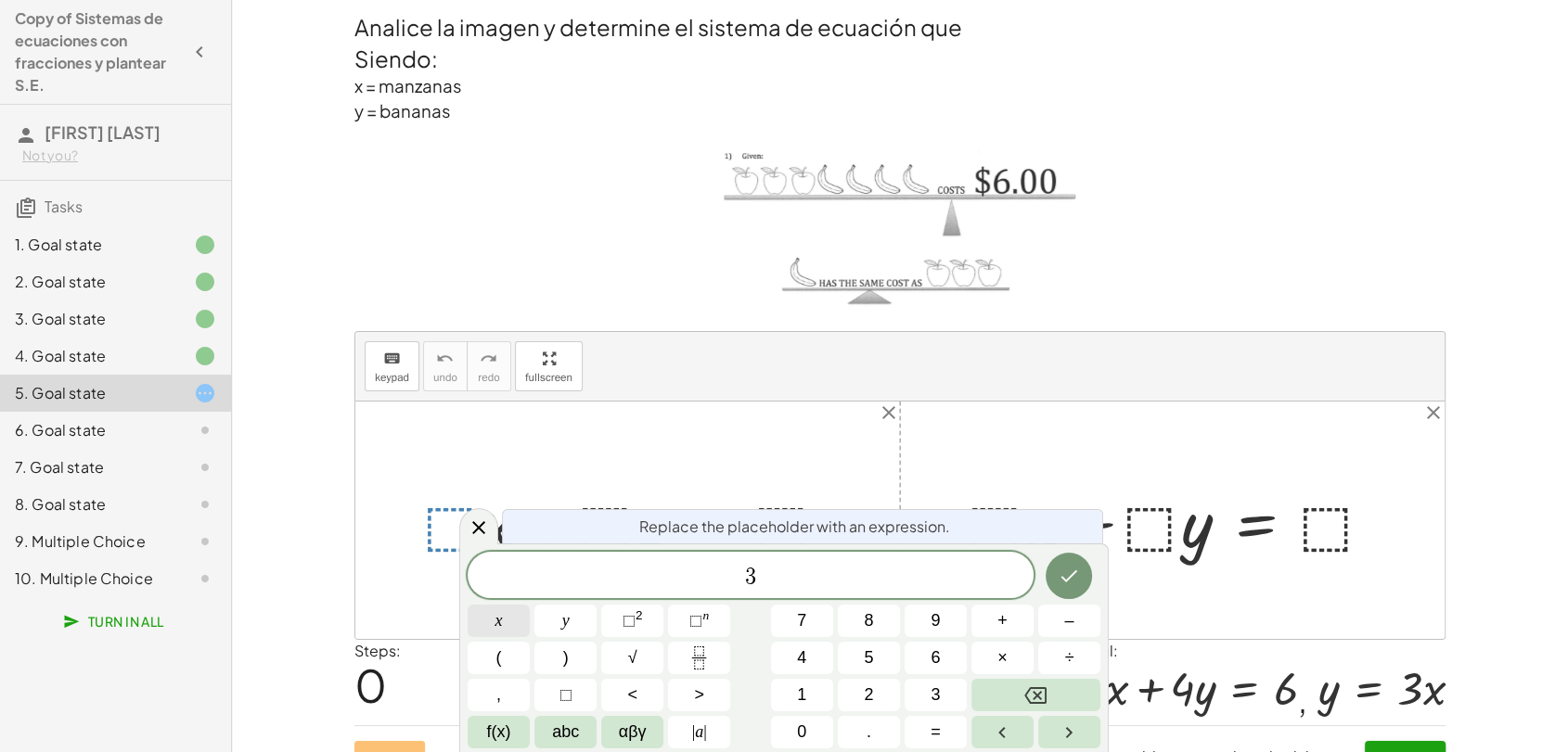 click on "x" at bounding box center [499, 620] 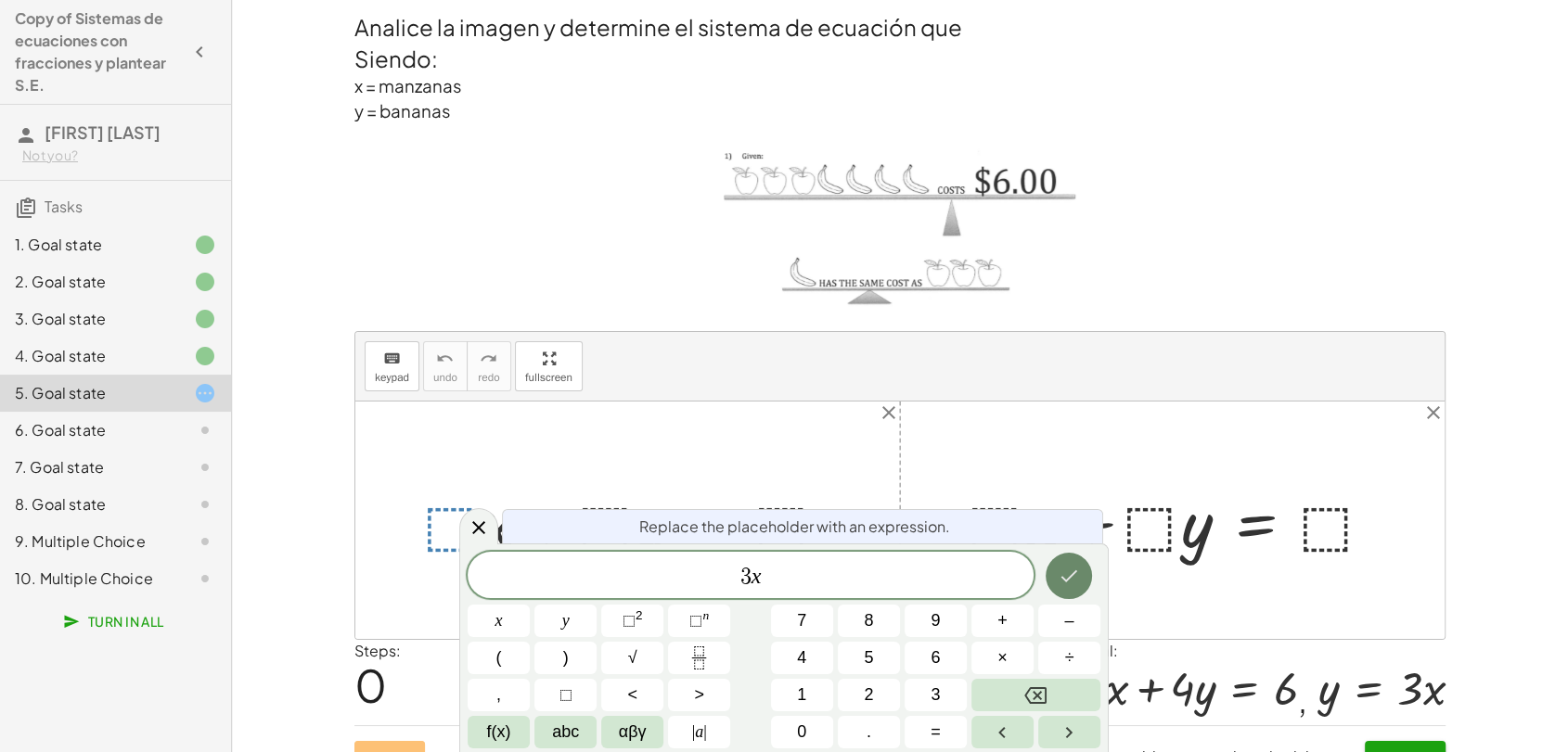 click at bounding box center [1069, 576] 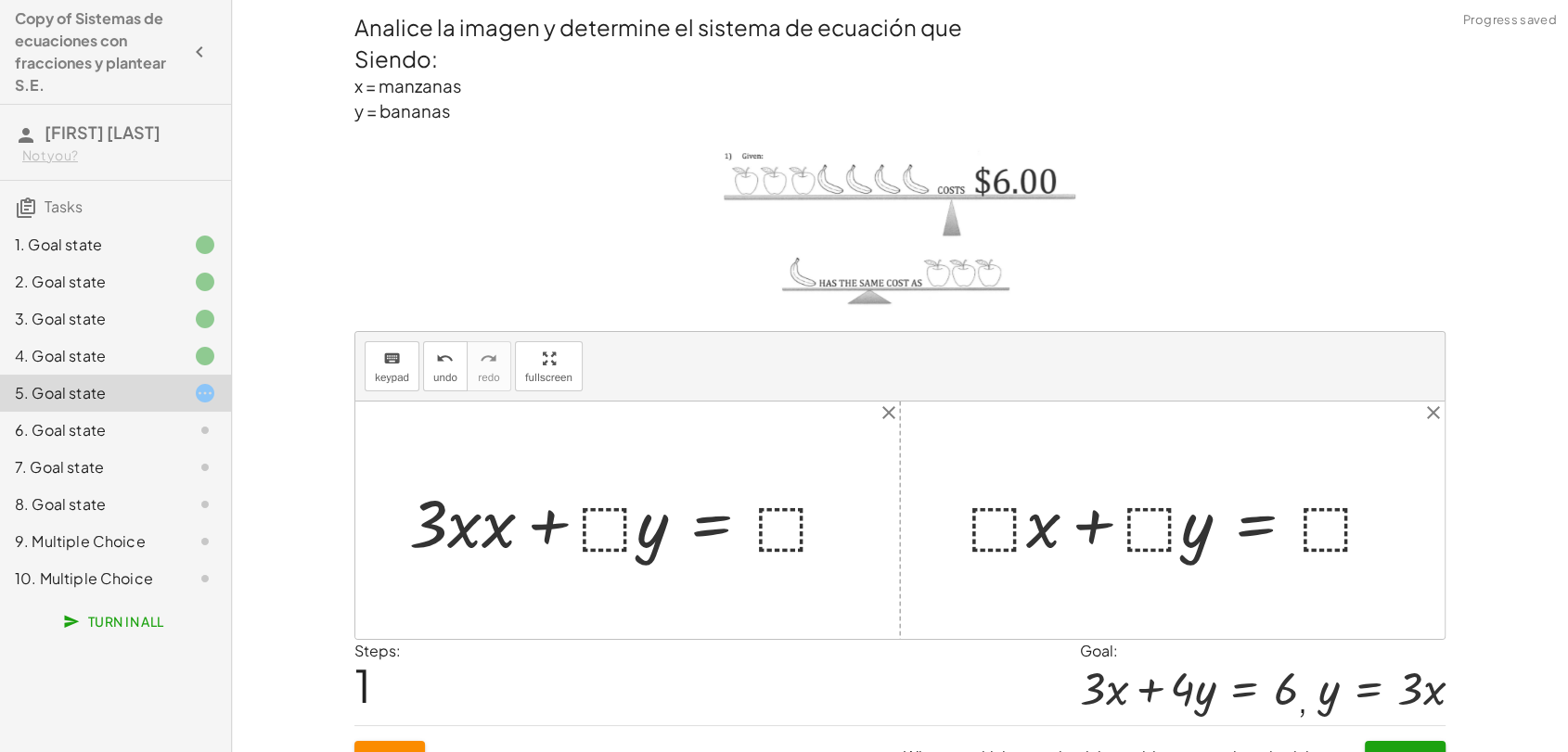 click at bounding box center (627, 520) 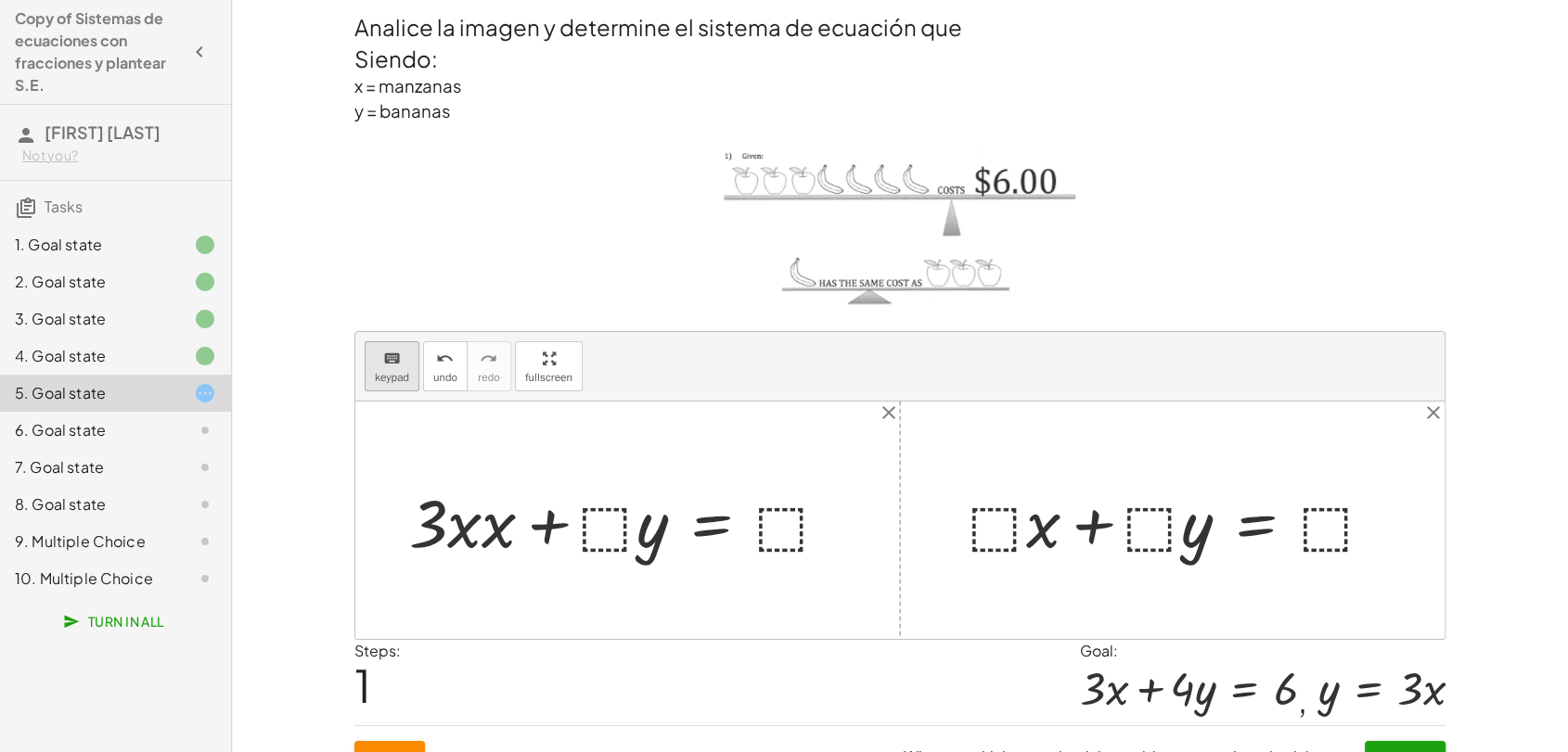 drag, startPoint x: 379, startPoint y: 356, endPoint x: 385, endPoint y: 369, distance: 14.317821 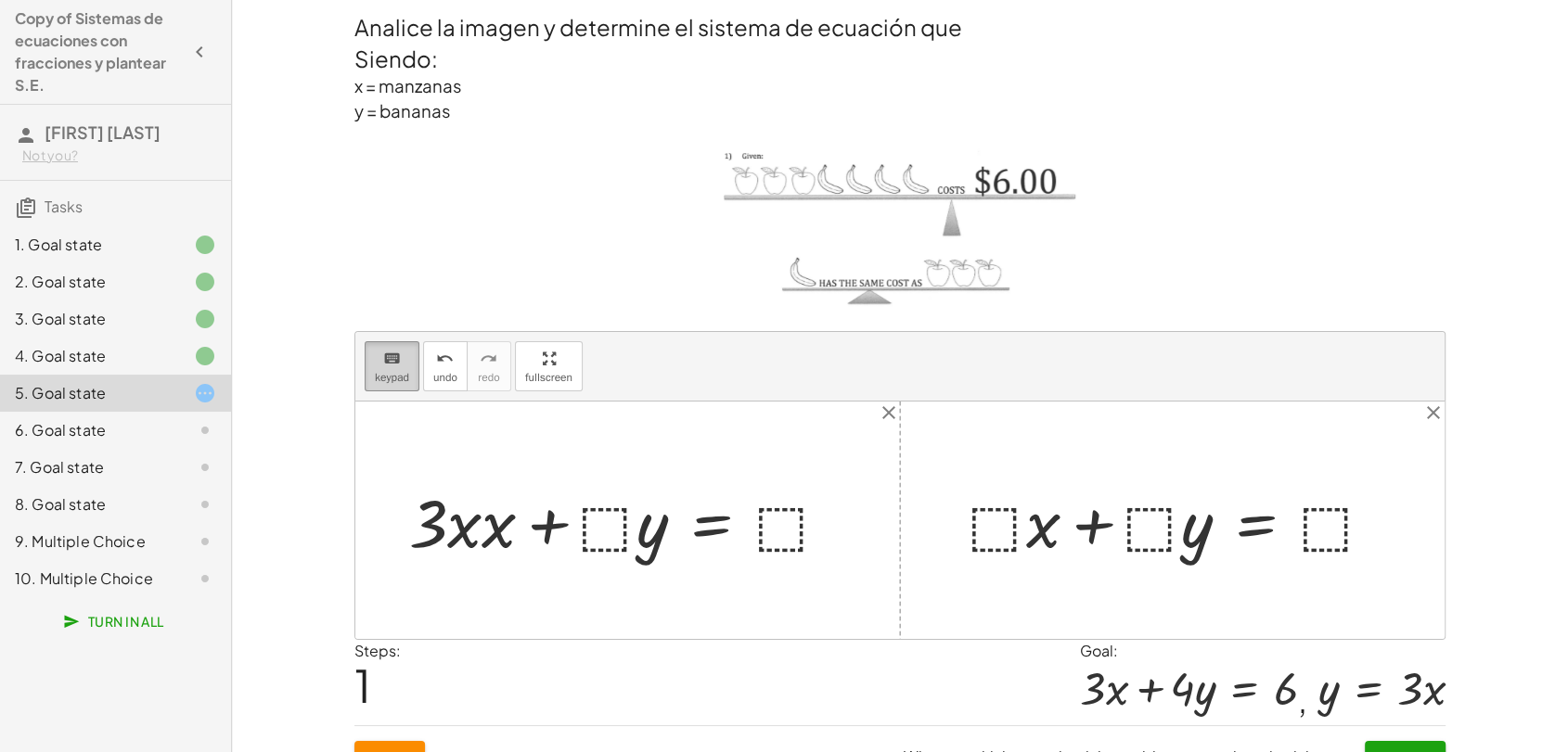 click on "keyboard keypad" at bounding box center [392, 366] 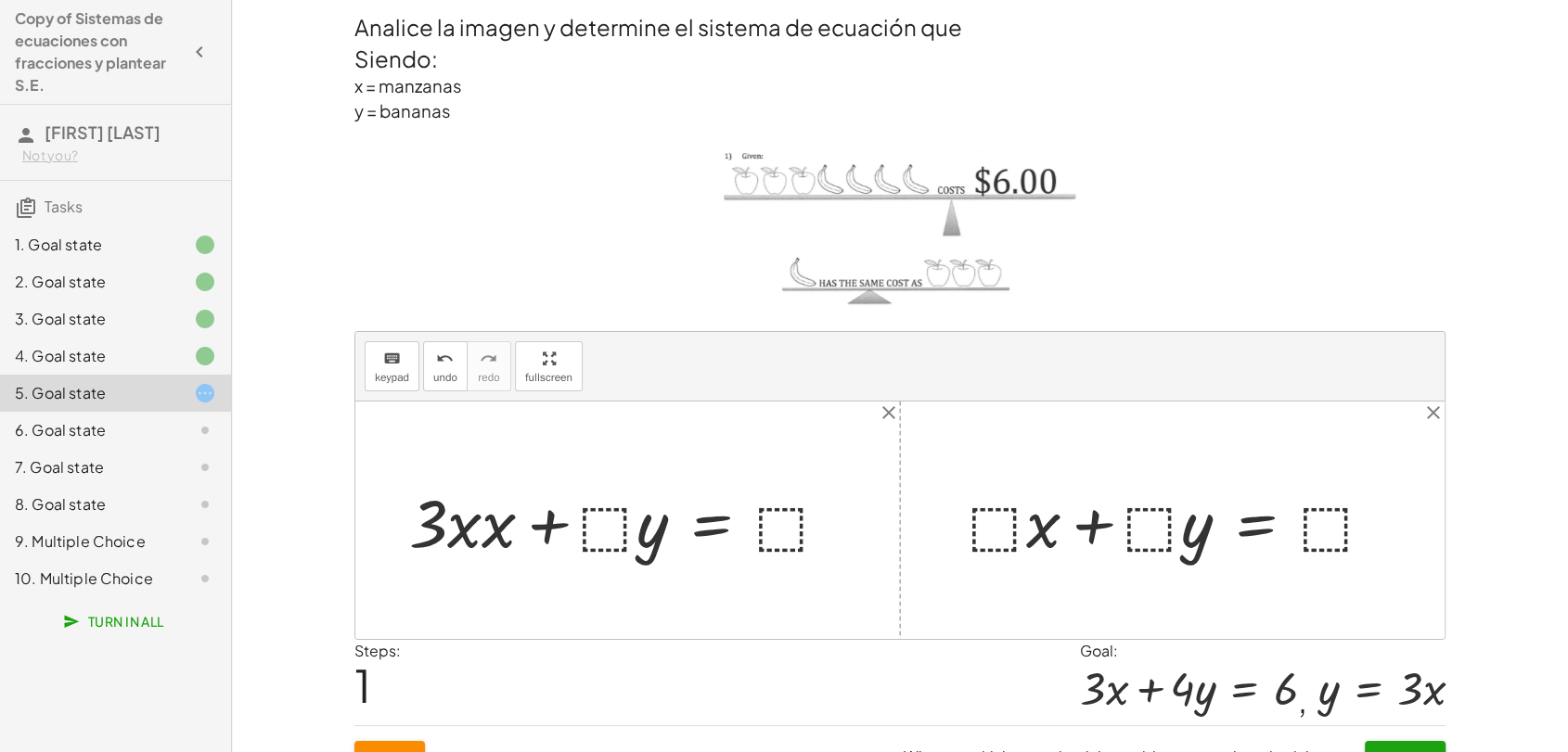 click at bounding box center [627, 520] 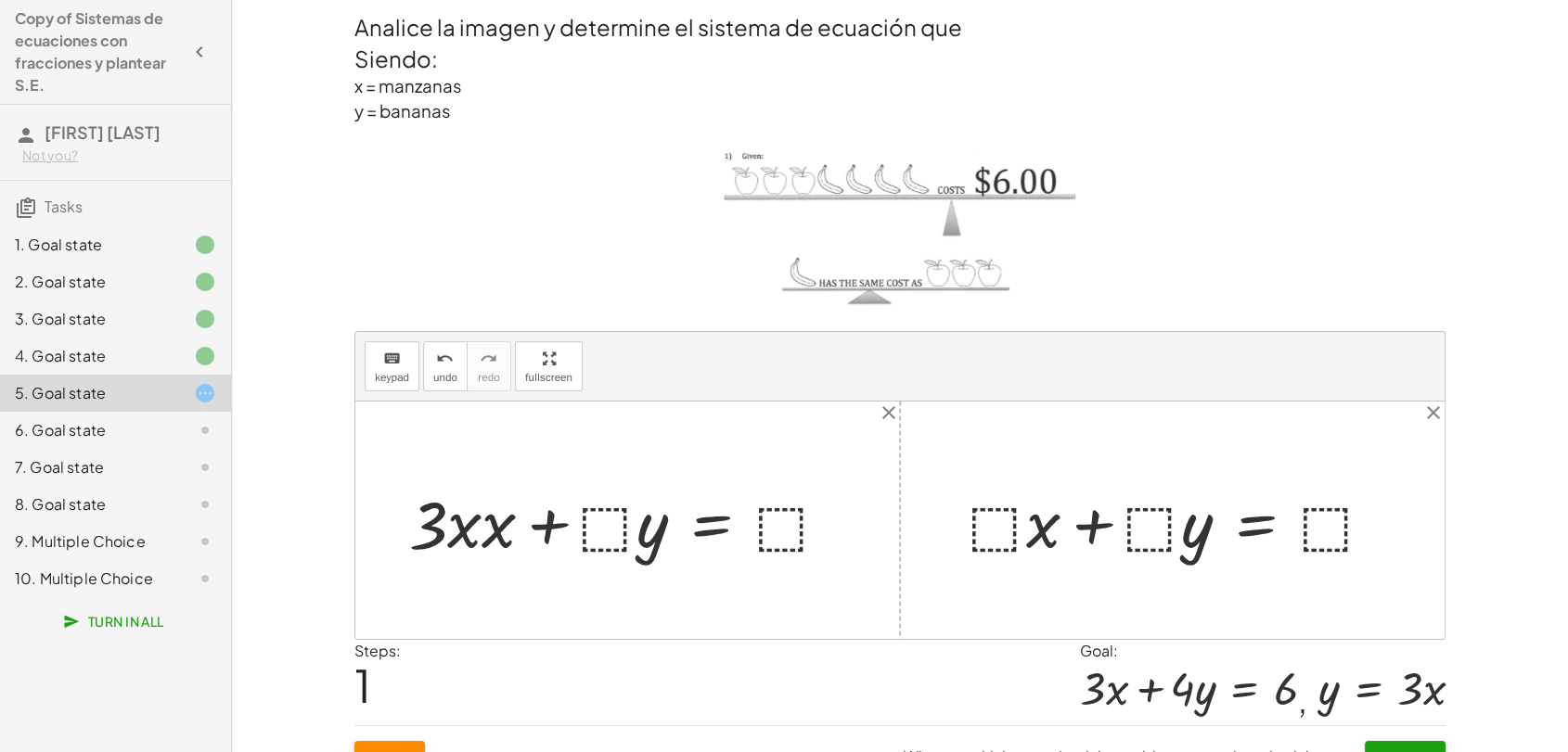 click at bounding box center [627, 520] 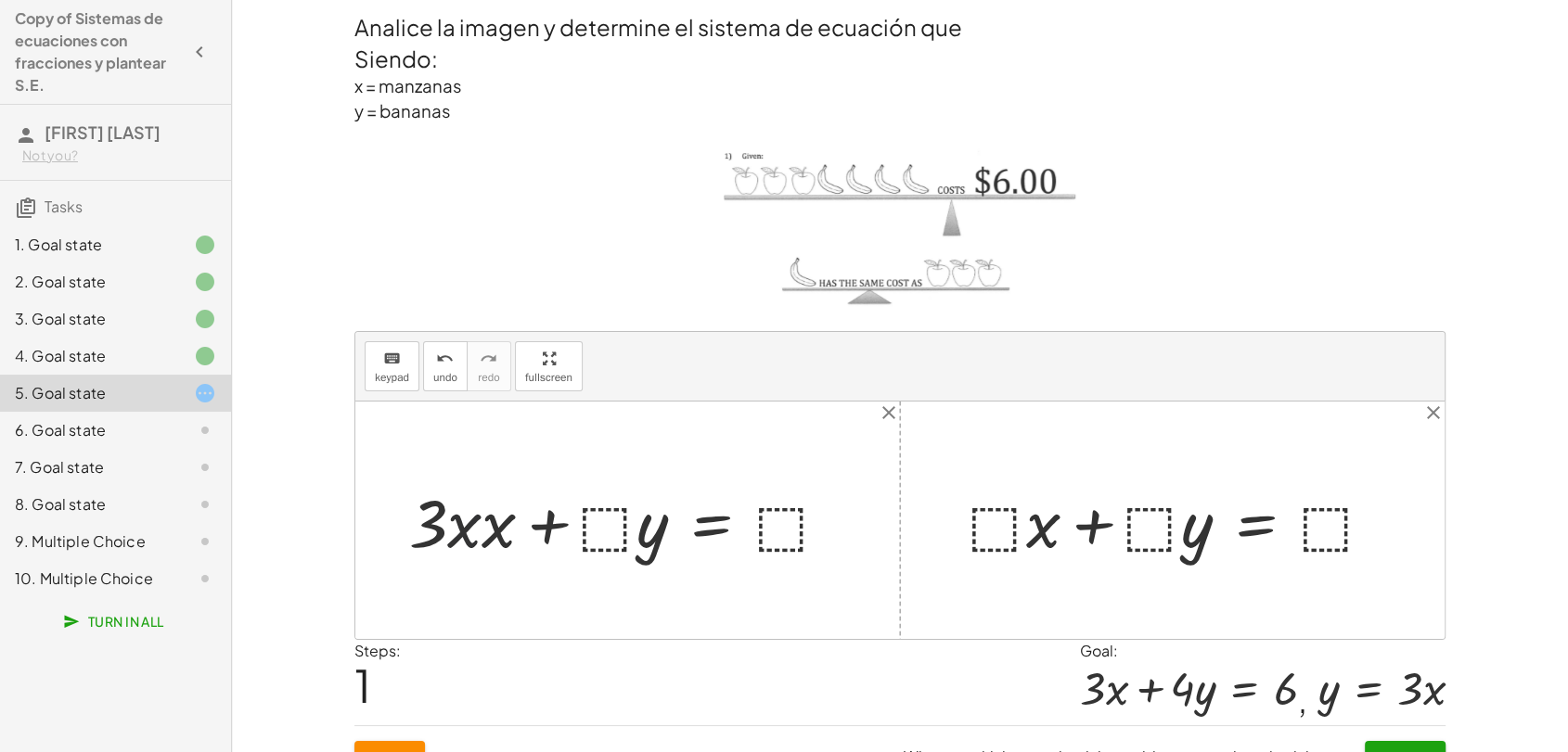 drag, startPoint x: 469, startPoint y: 530, endPoint x: 482, endPoint y: 524, distance: 14.317821 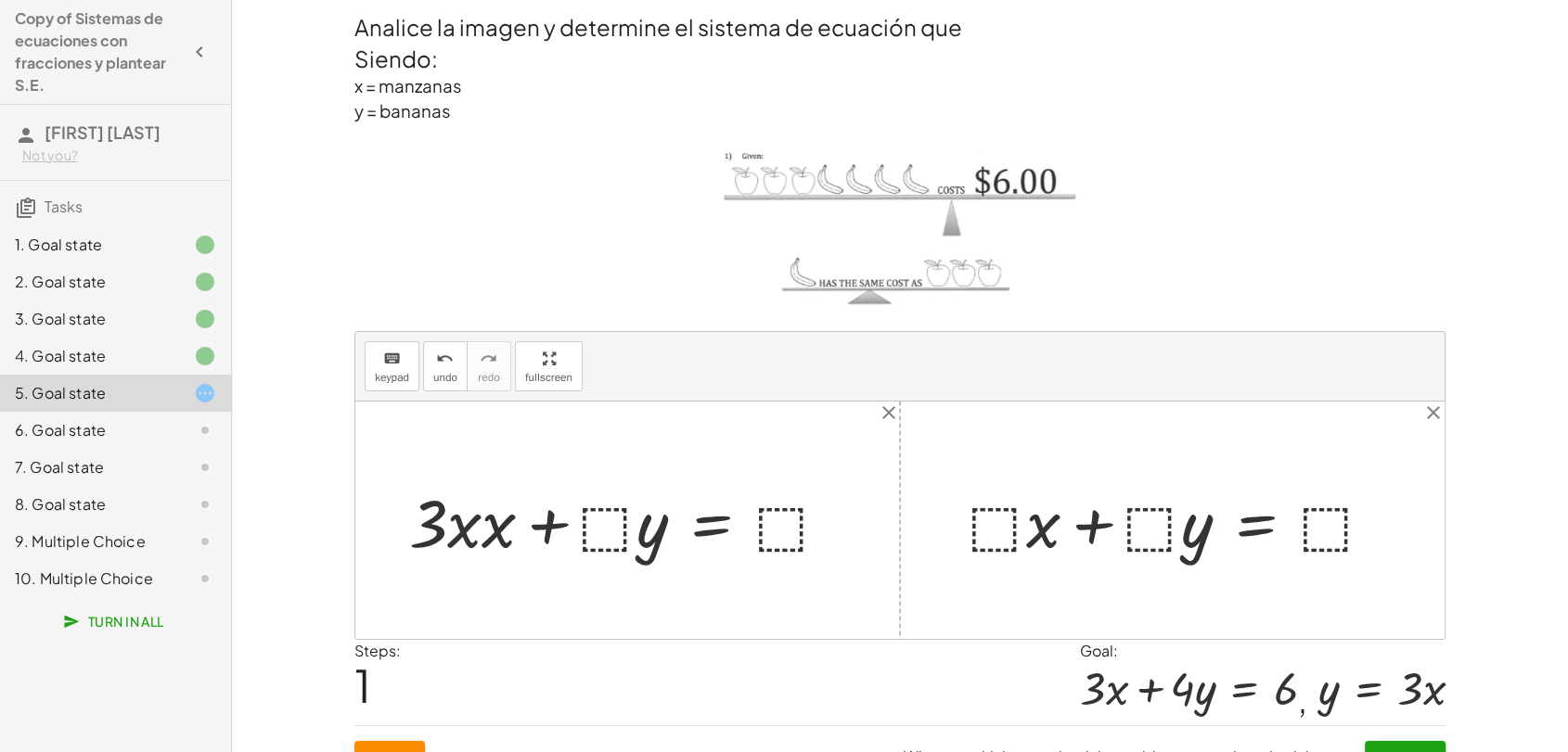 click at bounding box center [627, 520] 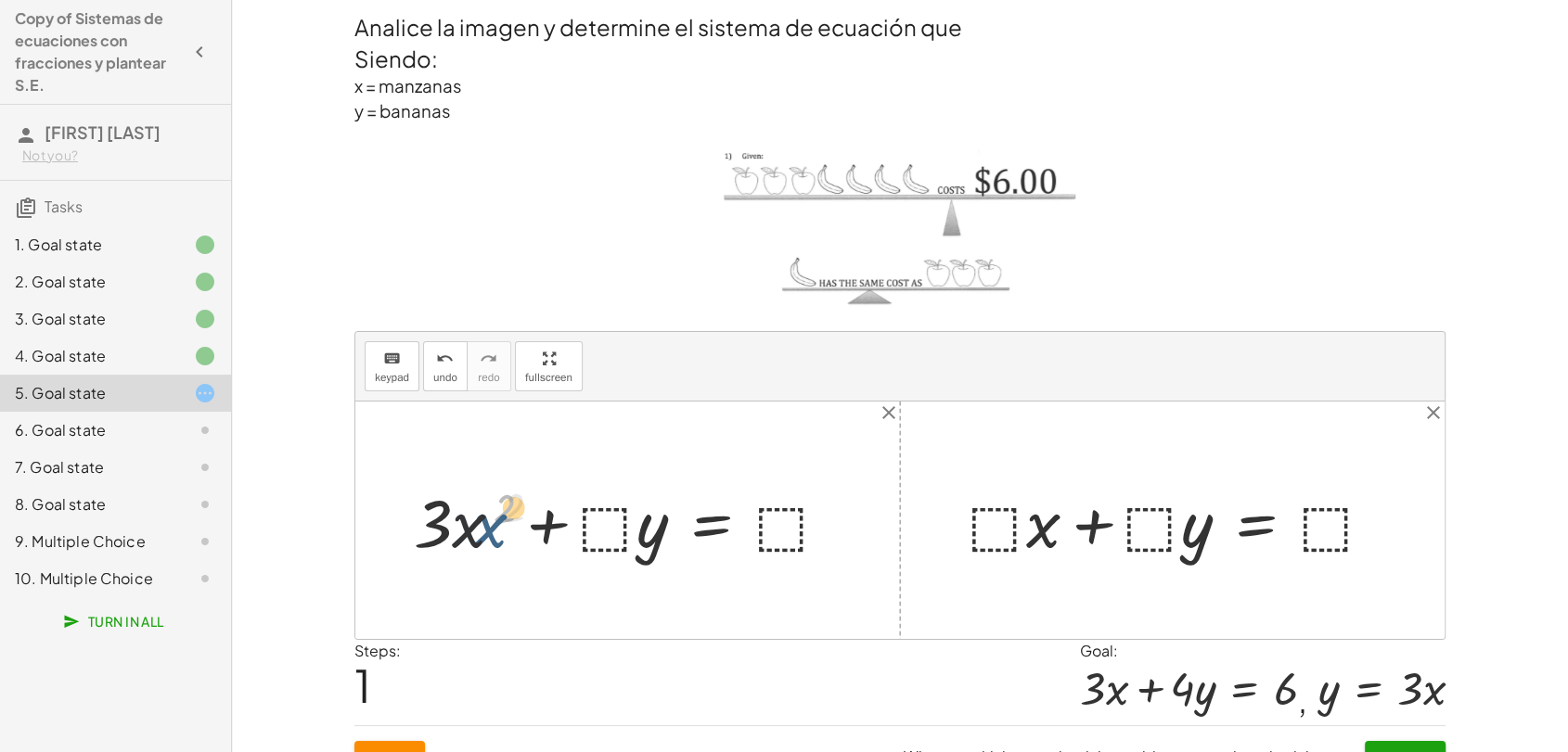 drag, startPoint x: 509, startPoint y: 521, endPoint x: 527, endPoint y: 519, distance: 18.11077 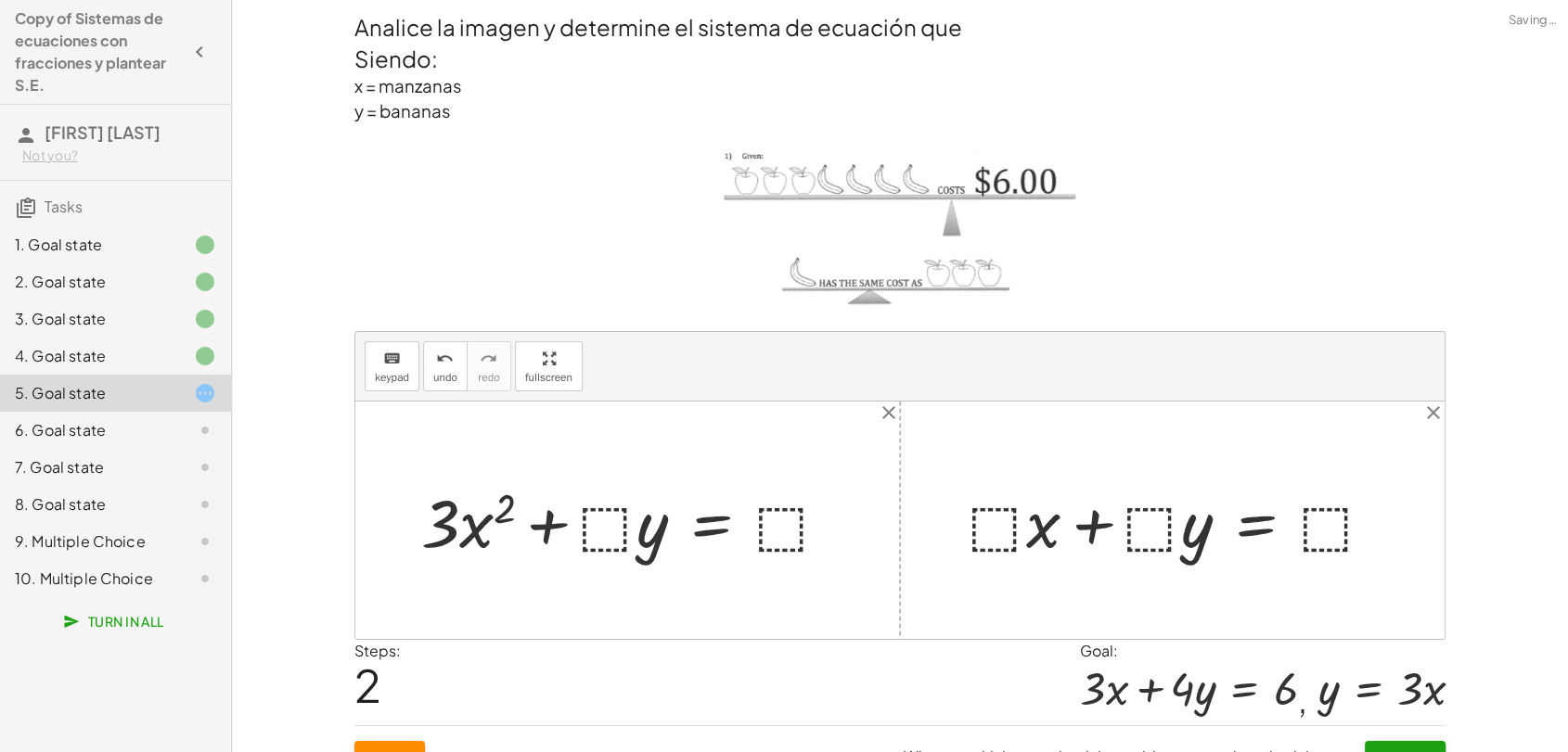 click at bounding box center [633, 520] 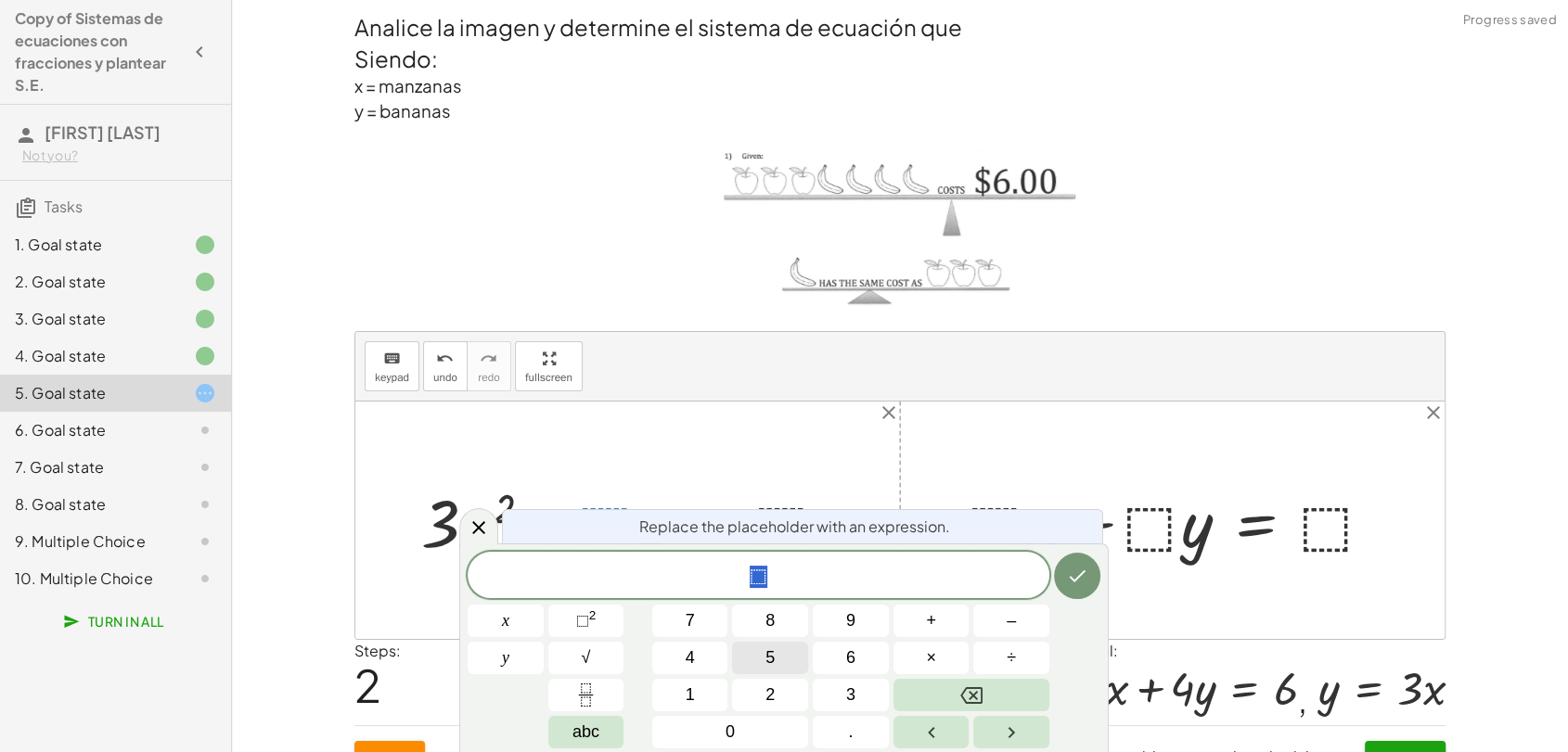 click on "5" at bounding box center (770, 657) 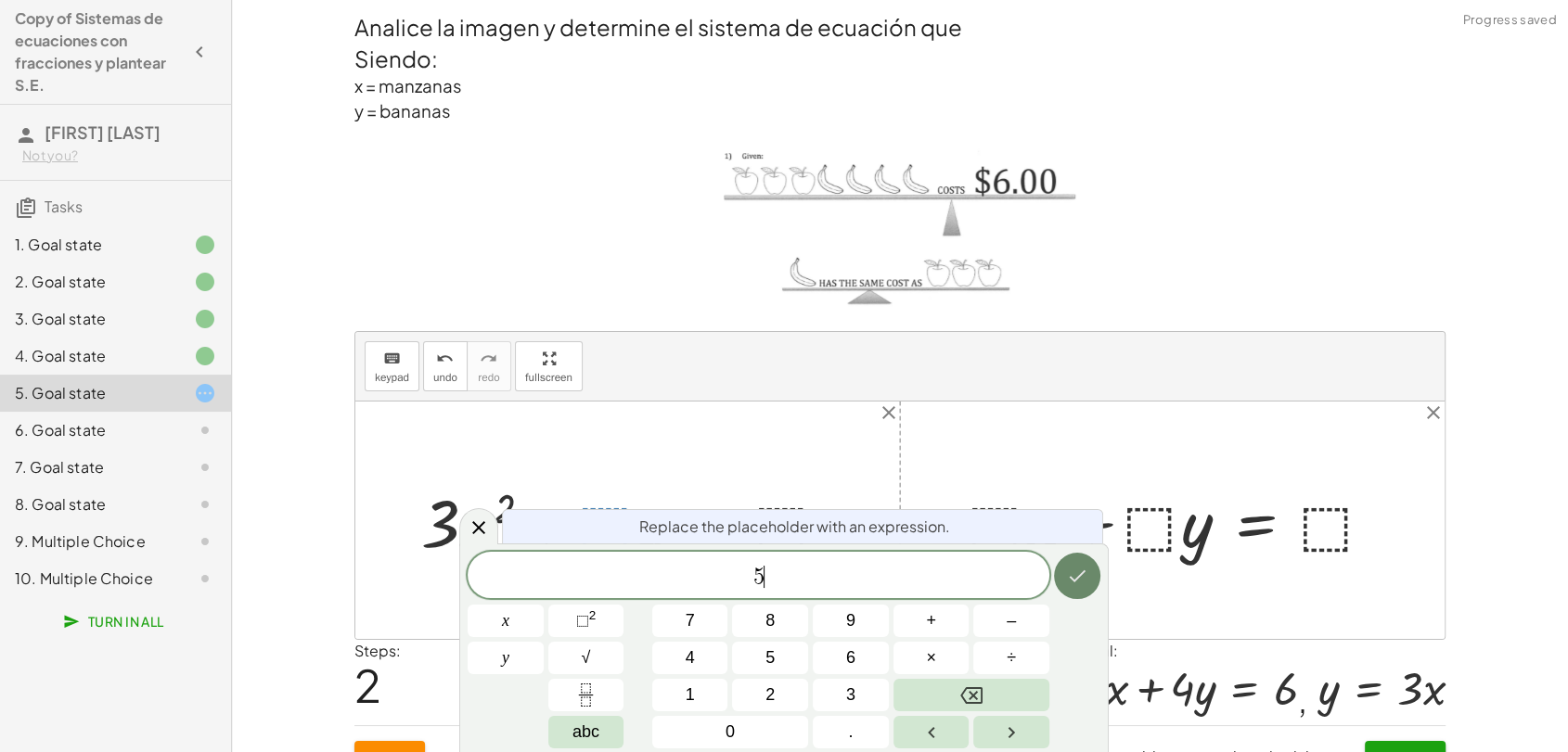 click 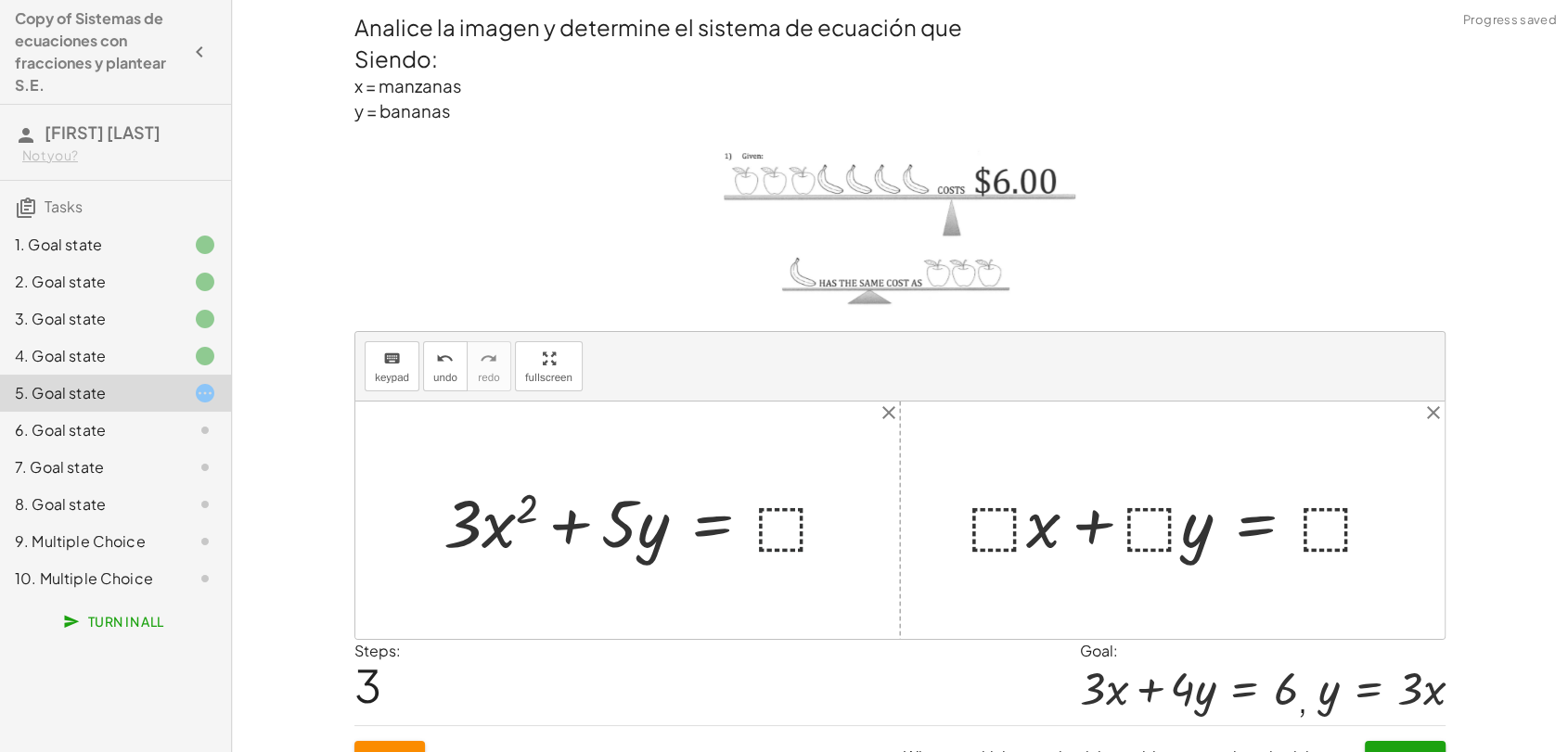 click at bounding box center [644, 520] 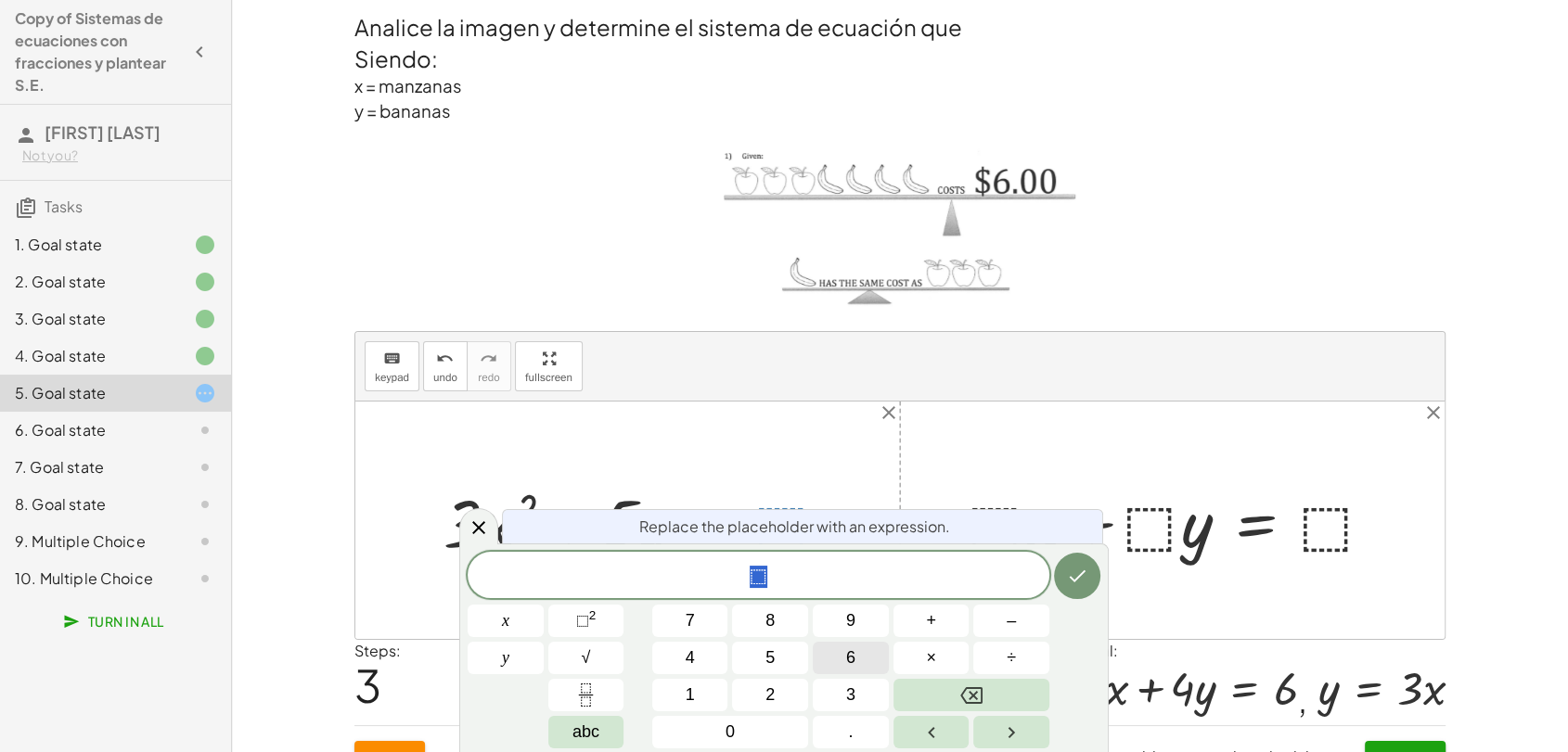 click on "6" at bounding box center [851, 657] 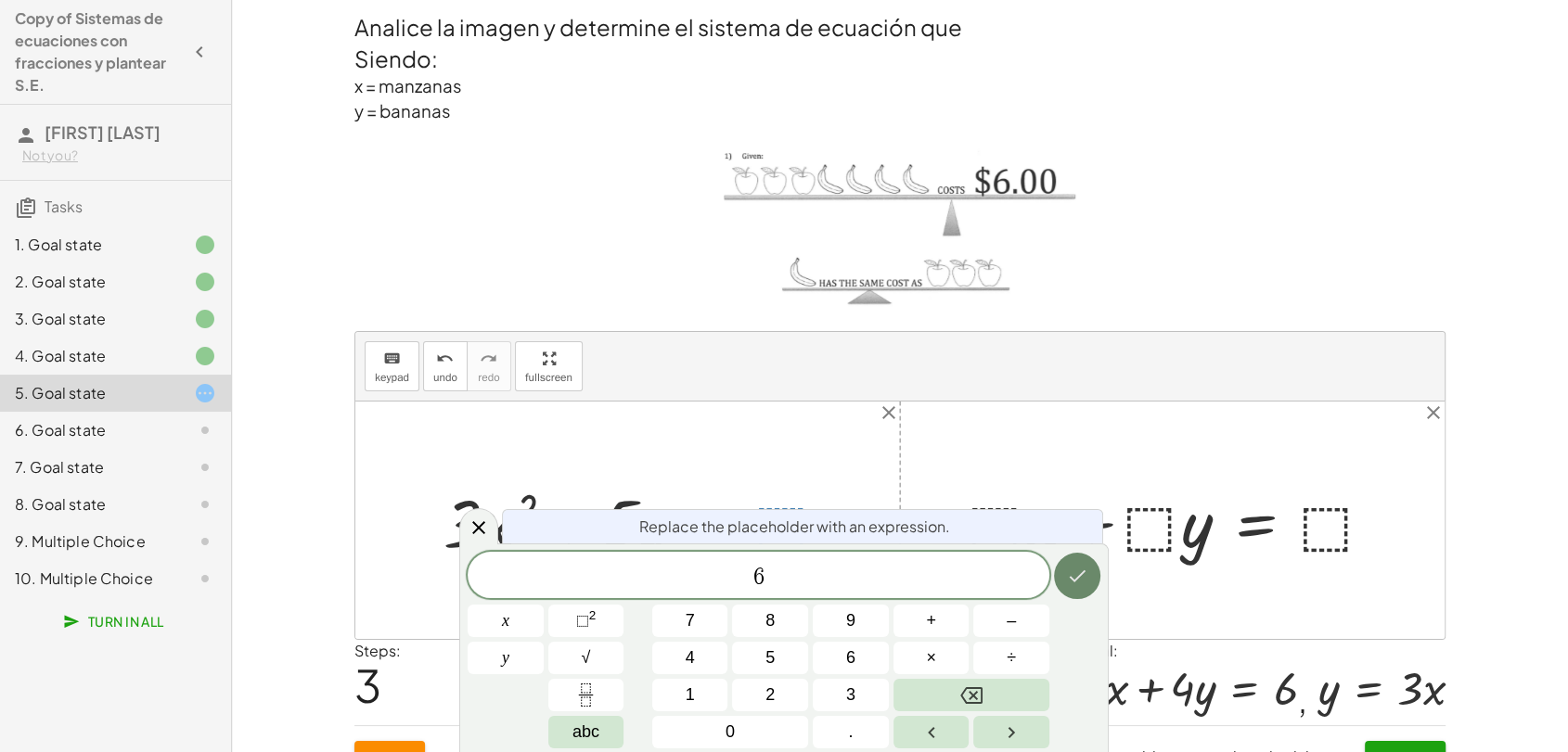 click at bounding box center (1077, 576) 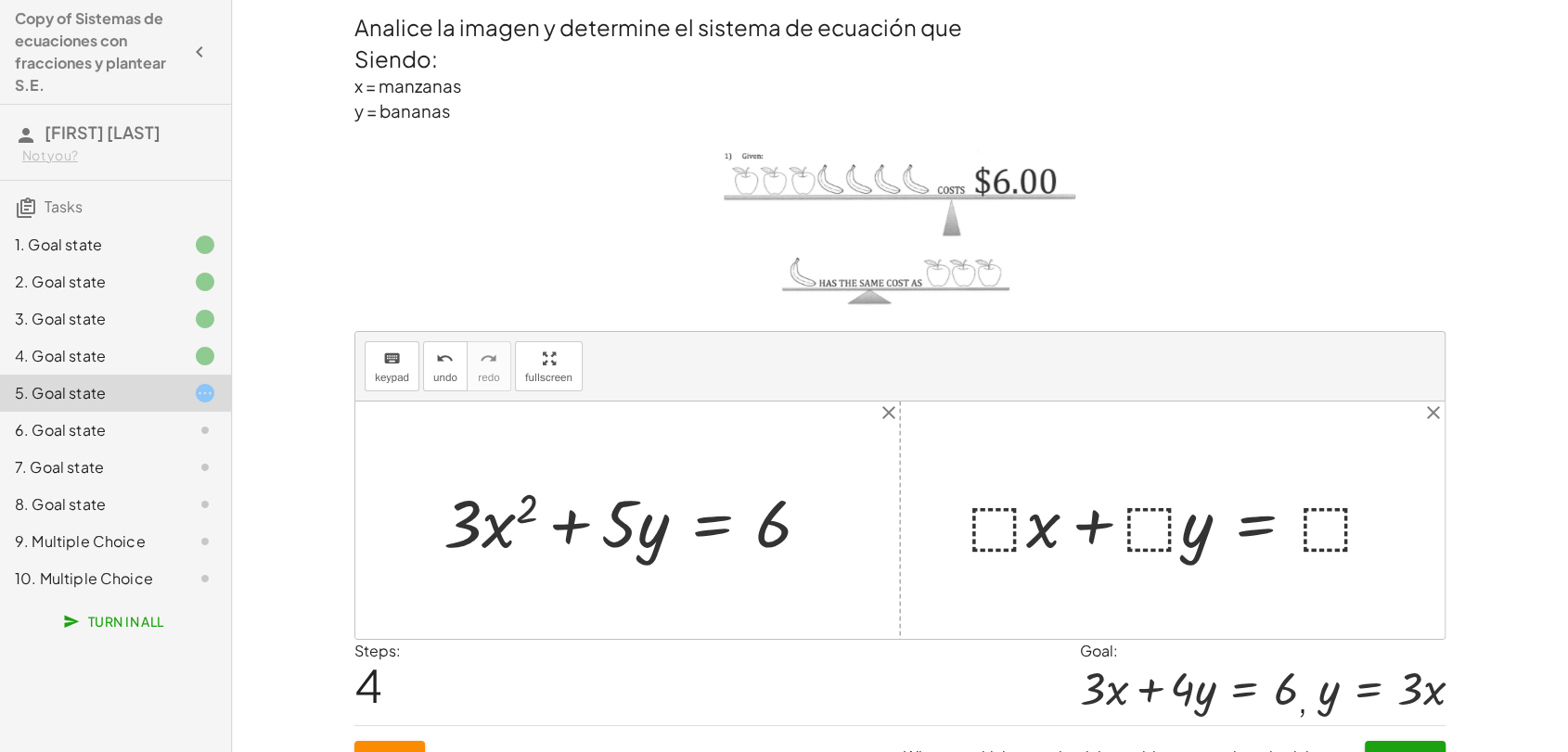 click at bounding box center [1179, 520] 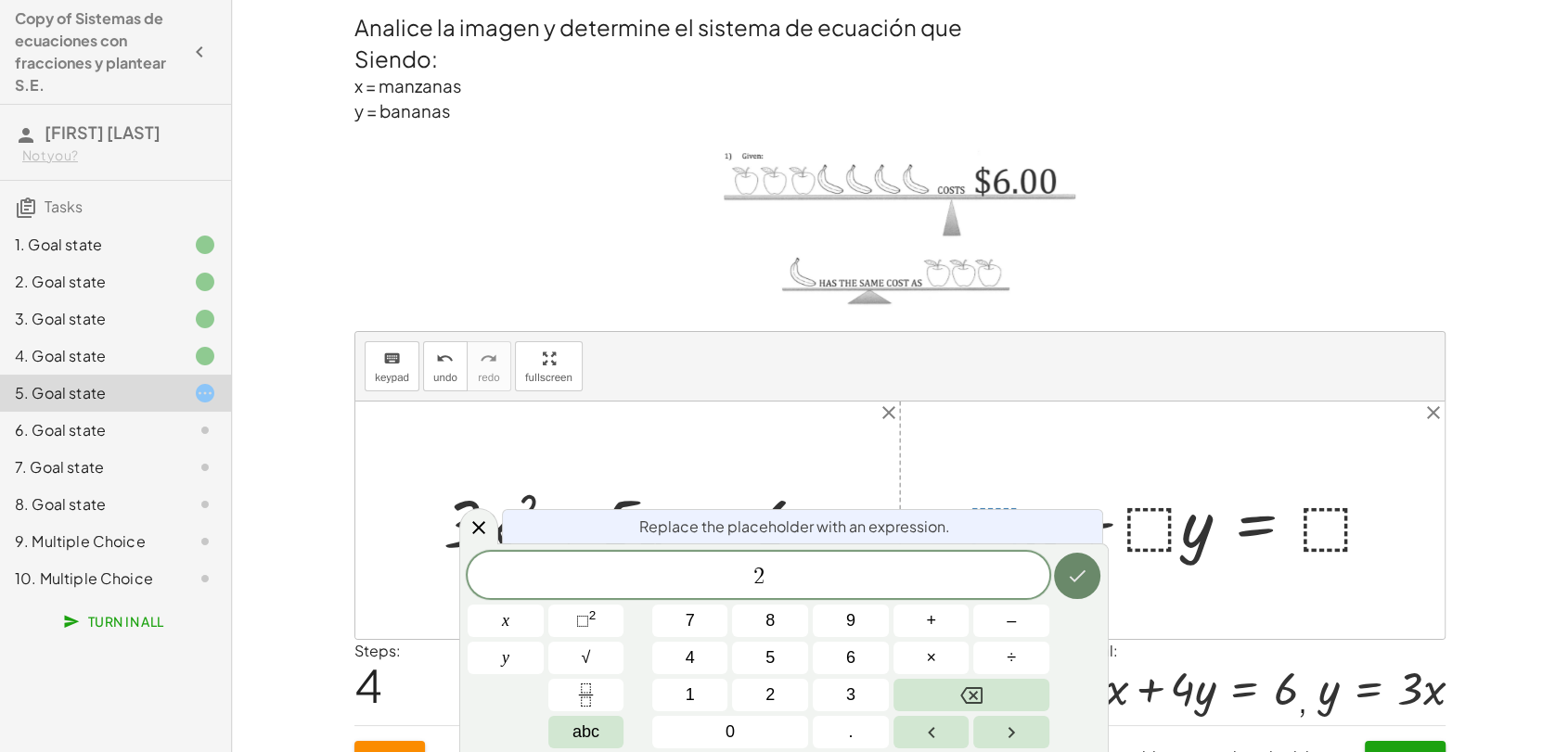 click at bounding box center (1077, 576) 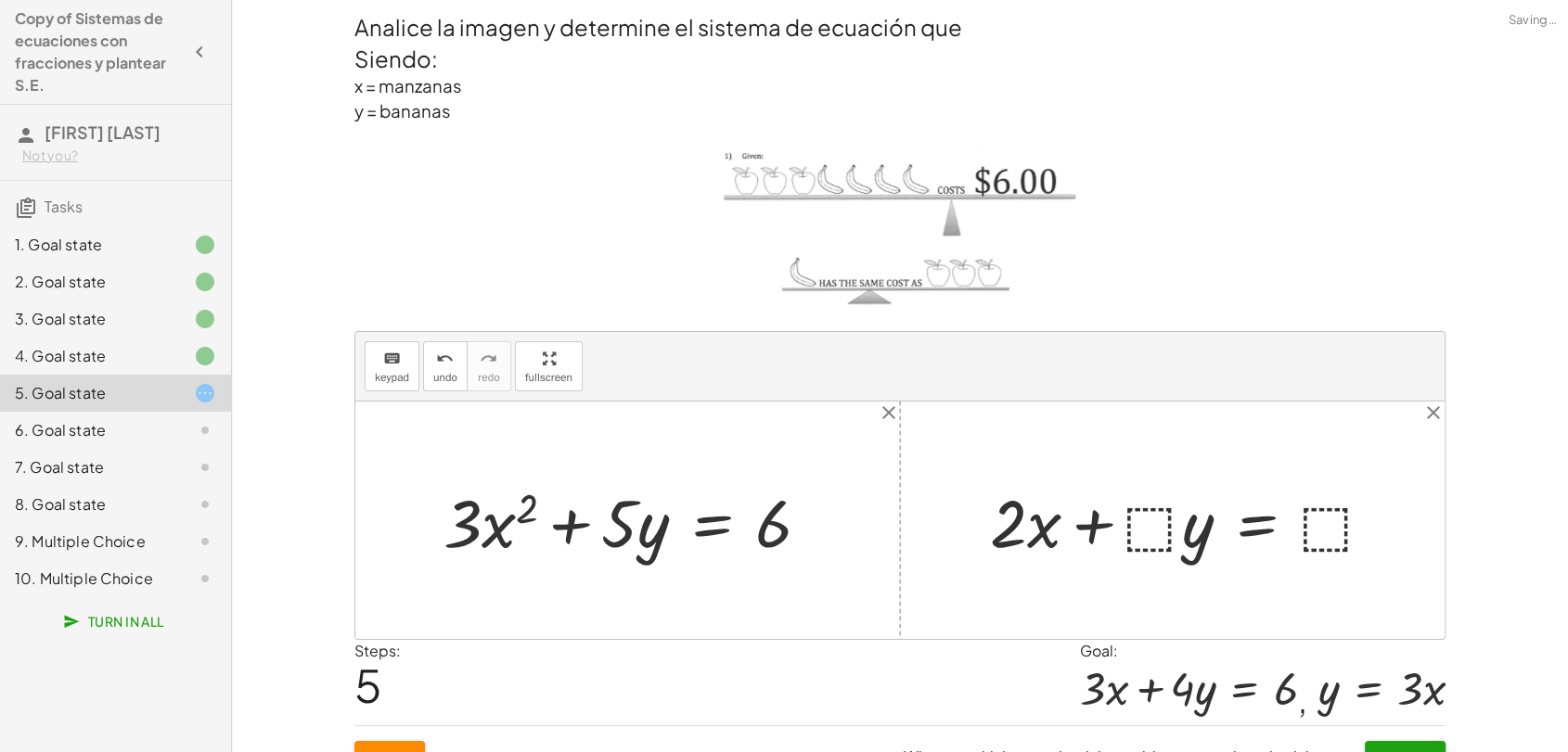 click at bounding box center (1189, 520) 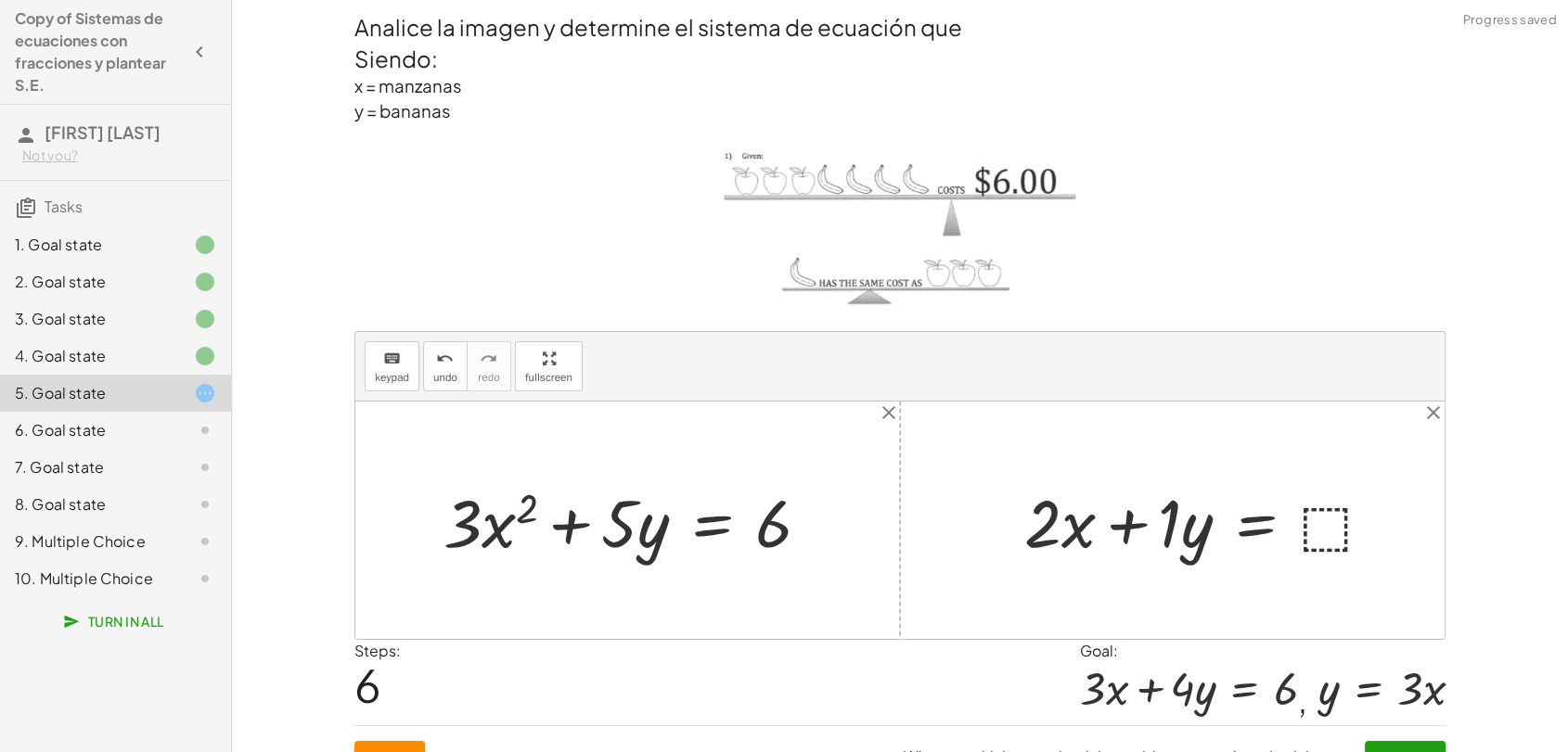 click at bounding box center [1207, 520] 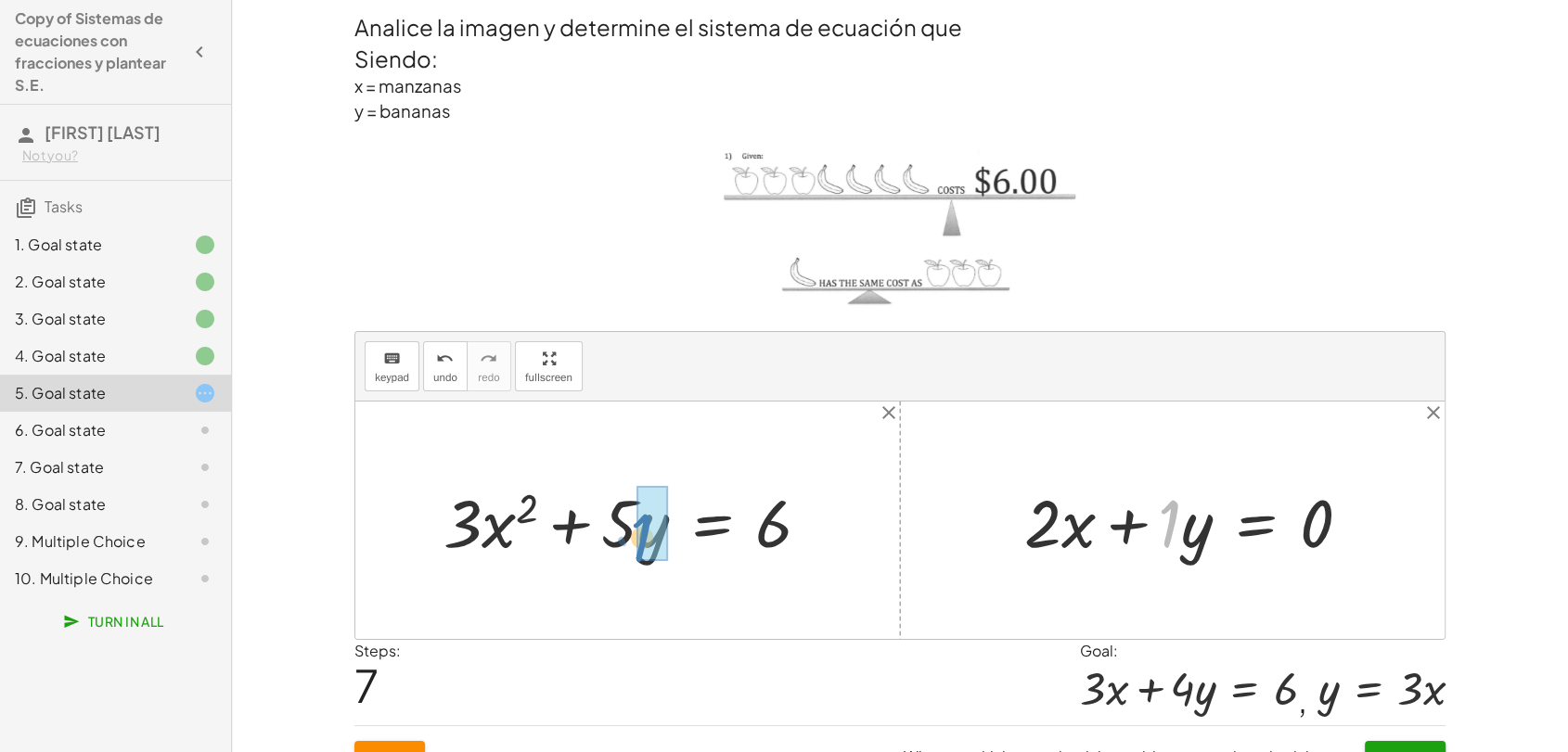drag, startPoint x: 1164, startPoint y: 534, endPoint x: 636, endPoint y: 548, distance: 528.1856 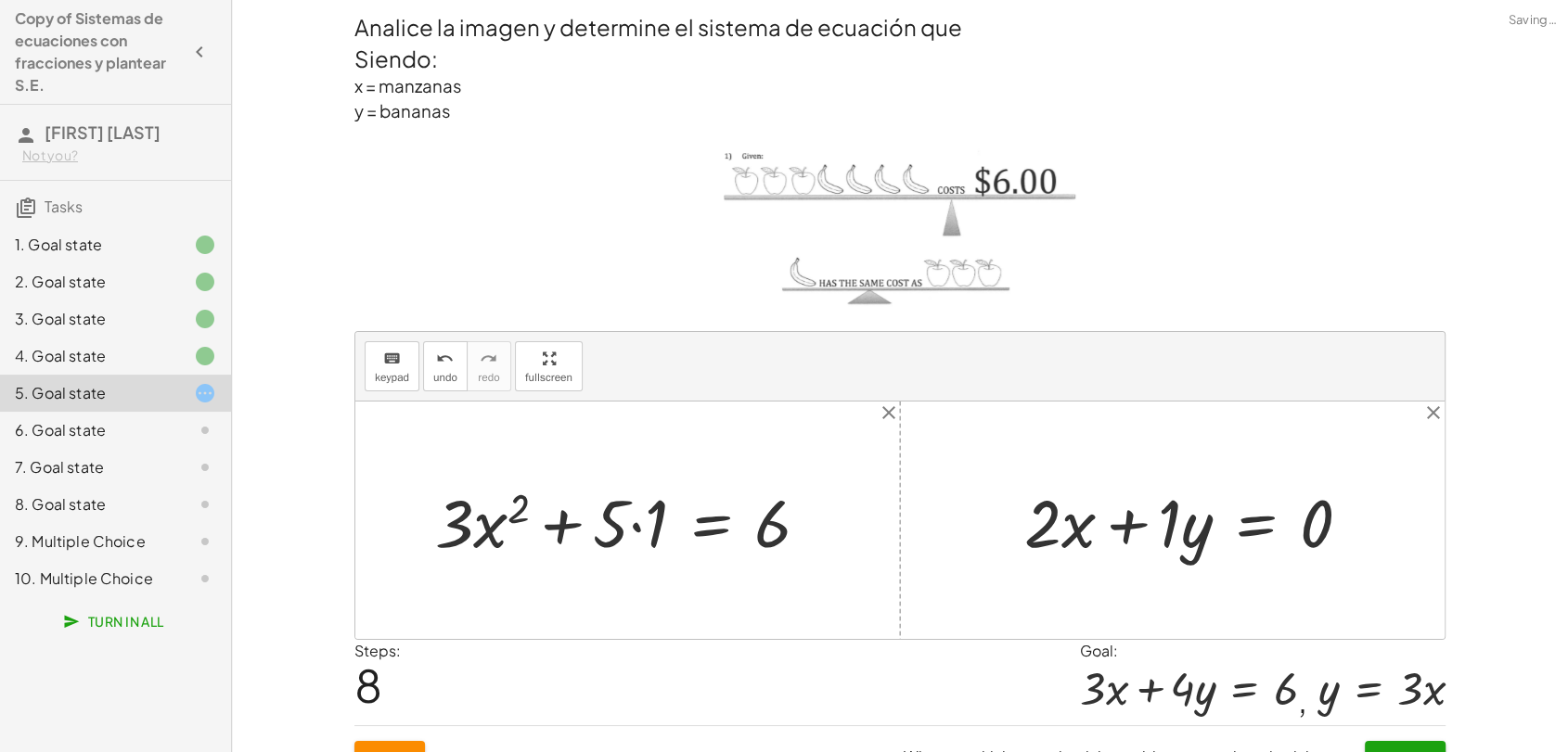 click at bounding box center (630, 520) 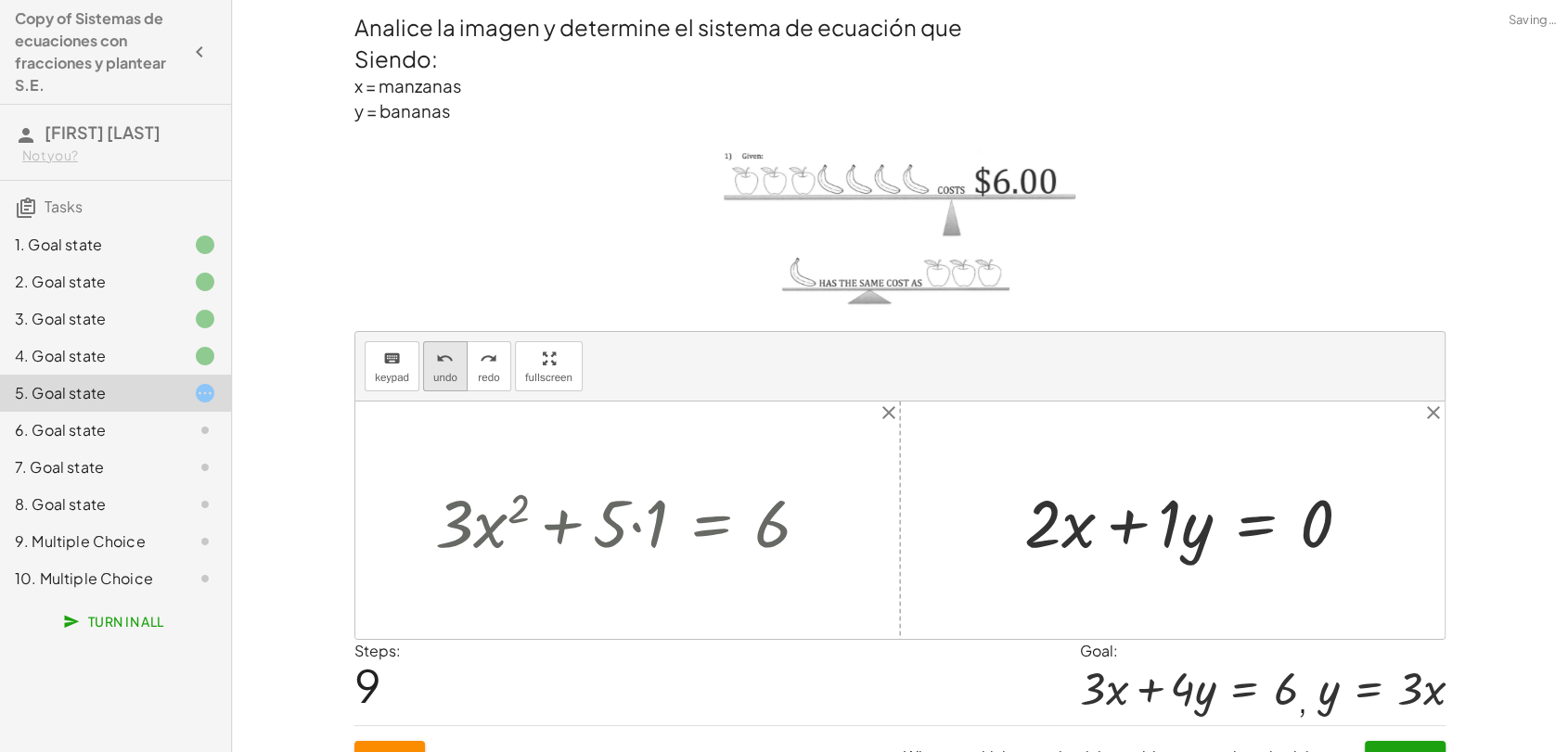 click on "undo undo" at bounding box center (445, 366) 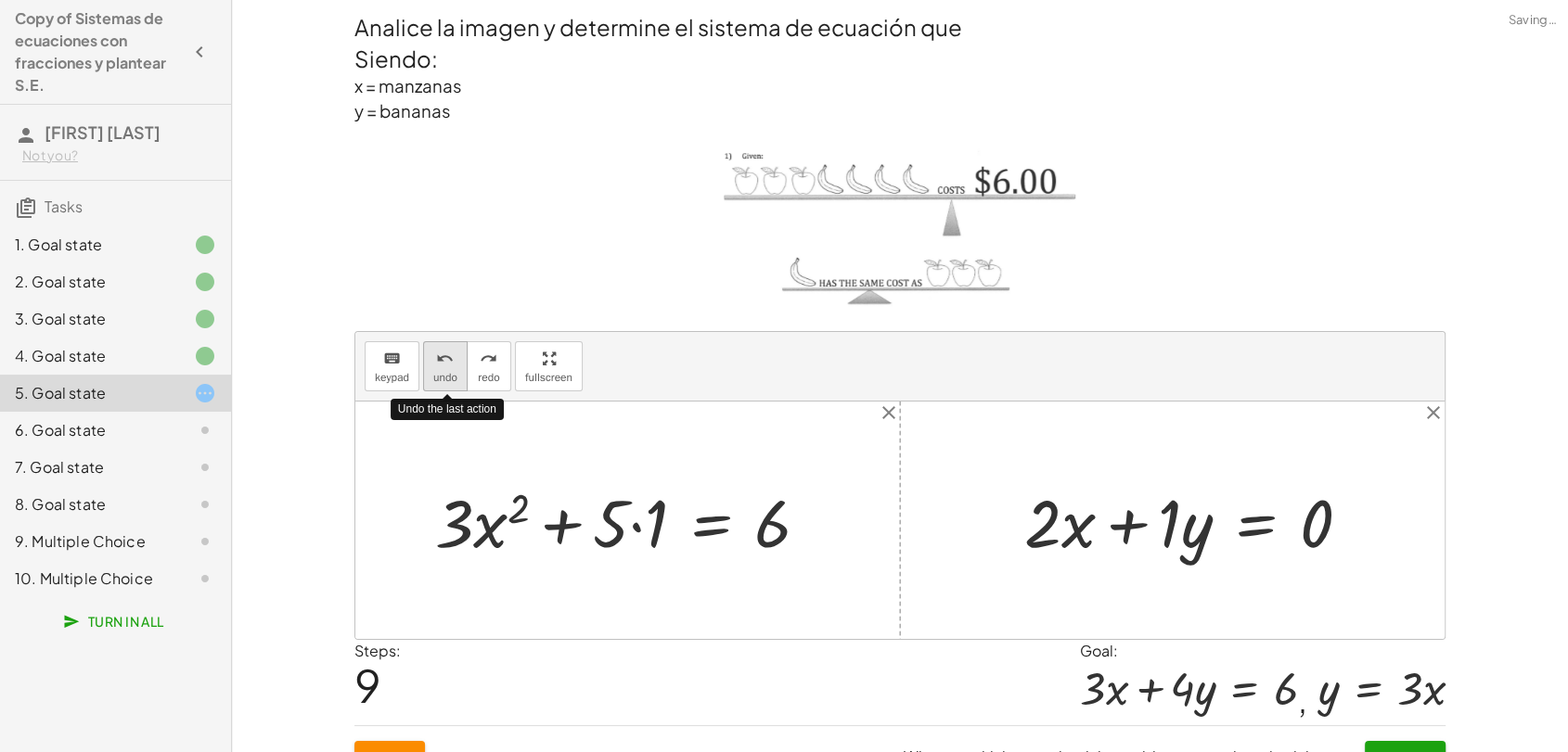click on "undo" at bounding box center (445, 377) 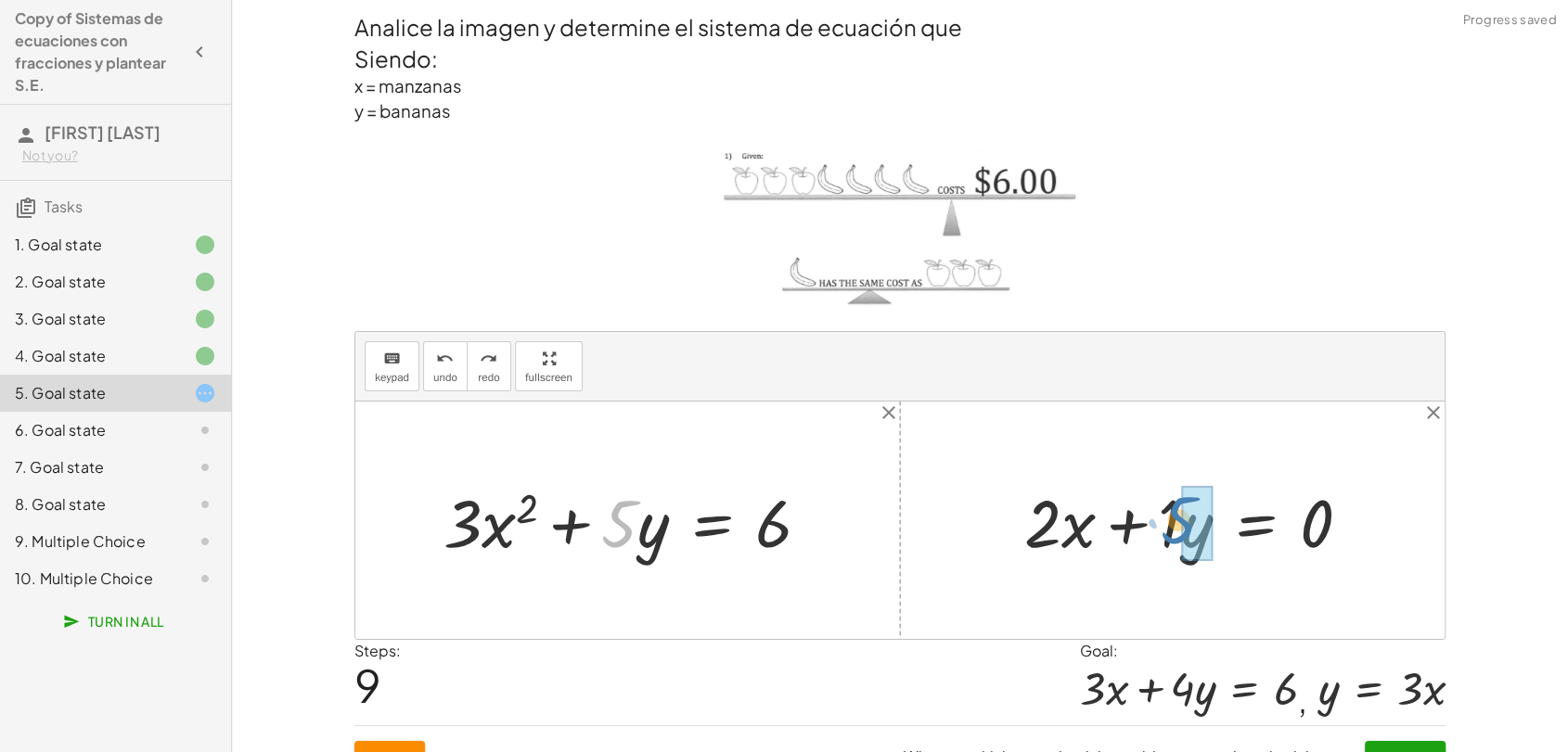 drag, startPoint x: 605, startPoint y: 535, endPoint x: 1165, endPoint y: 531, distance: 560.01429 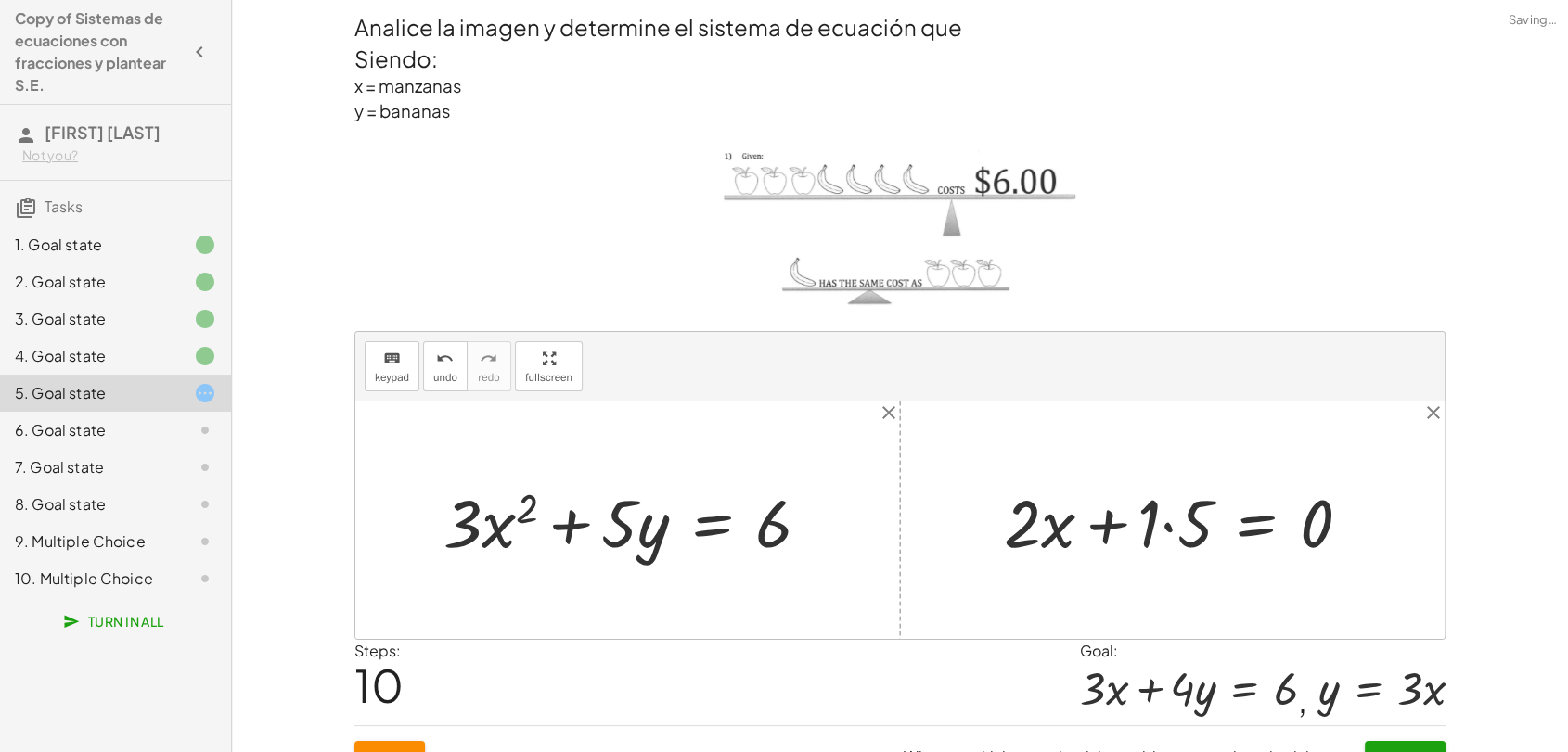 click at bounding box center (1185, 520) 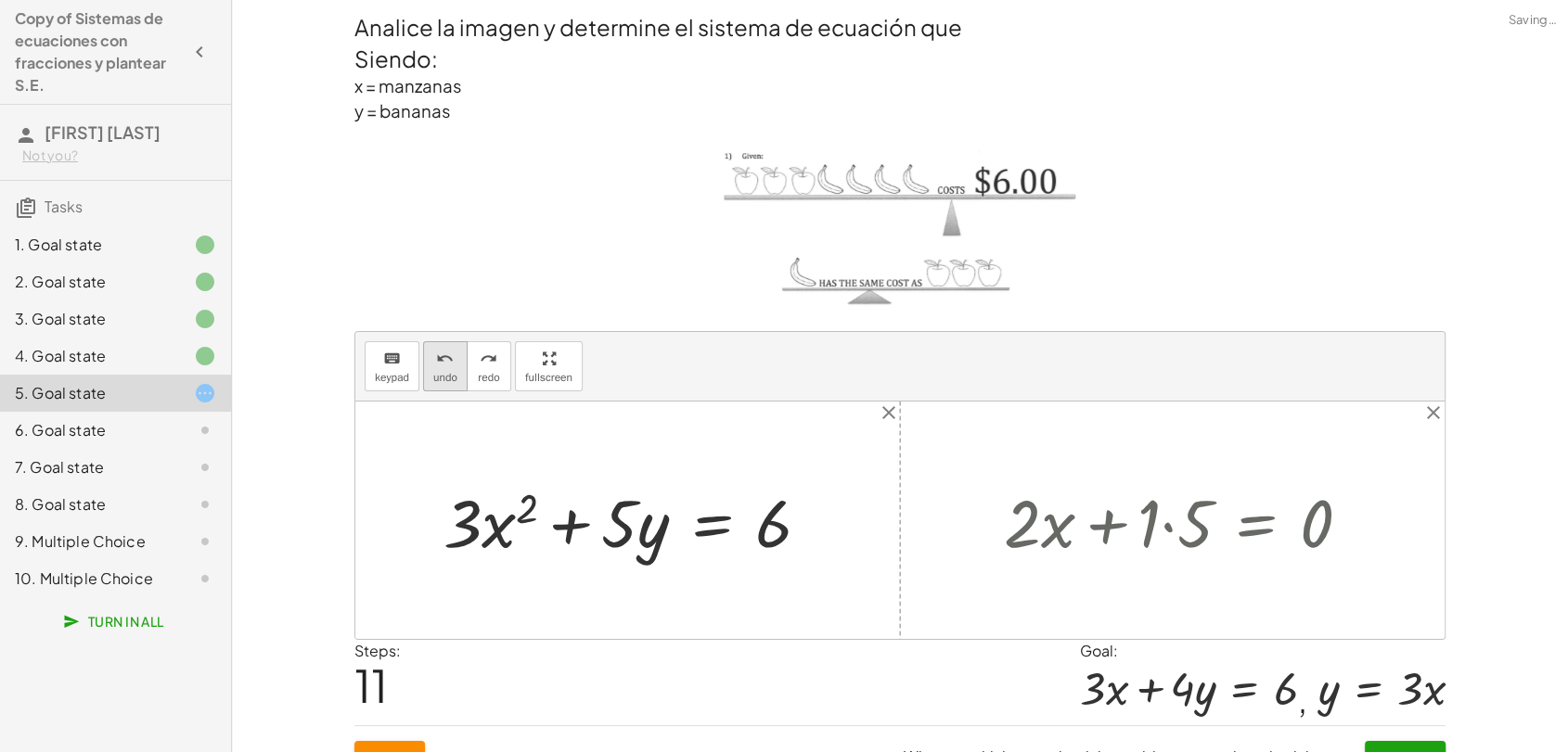 click on "undo undo" at bounding box center (445, 366) 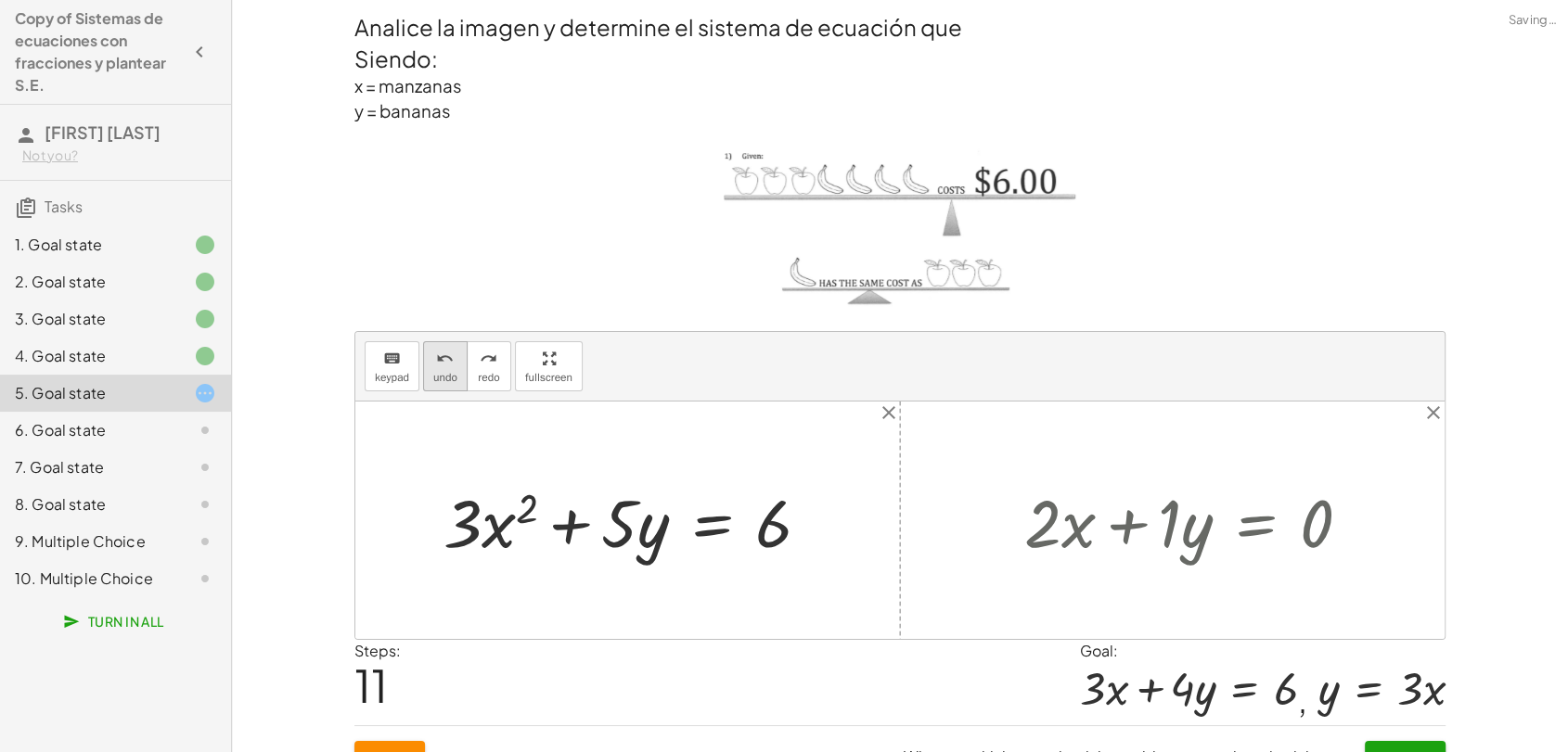 click on "undo" at bounding box center (444, 359) 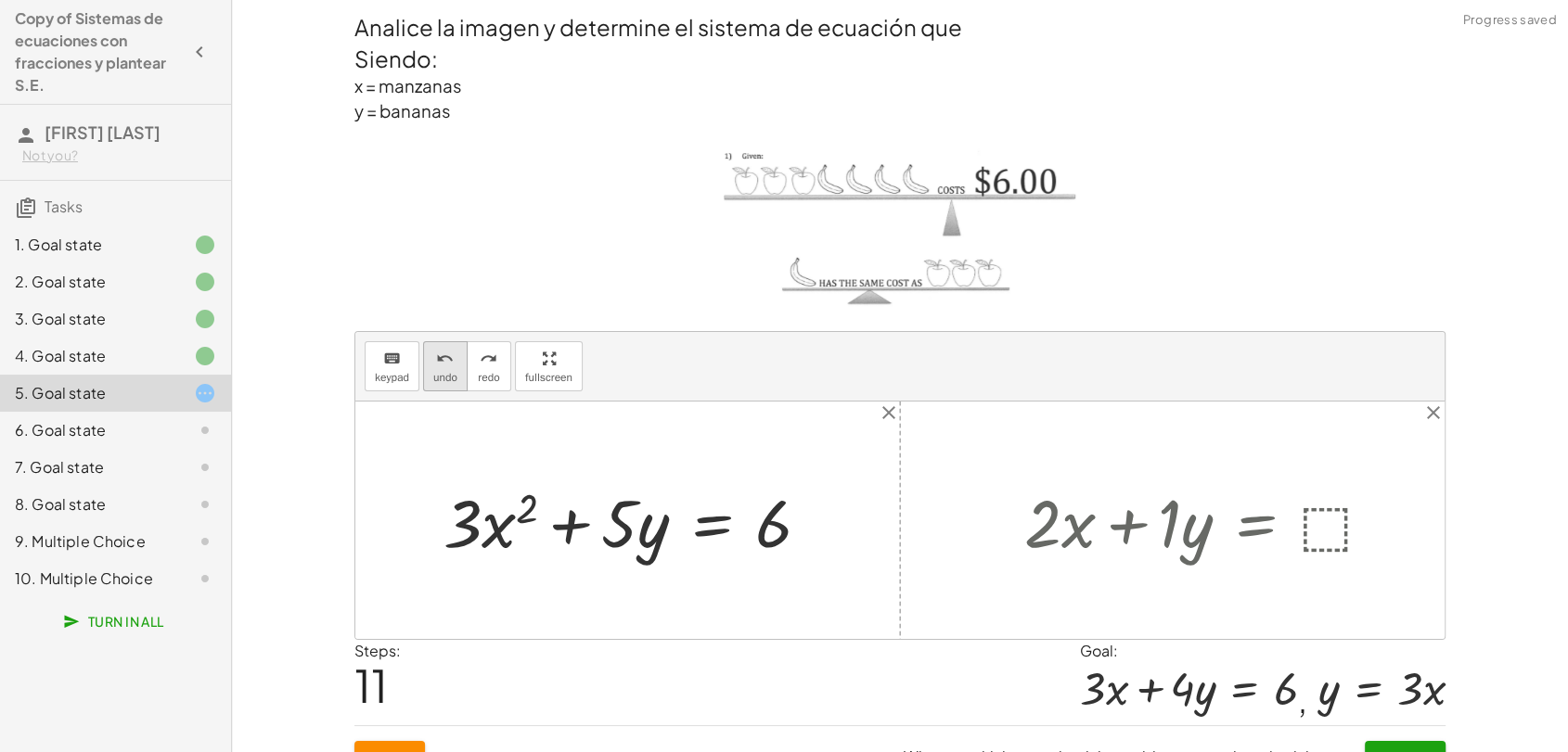 click on "undo undo" at bounding box center [445, 366] 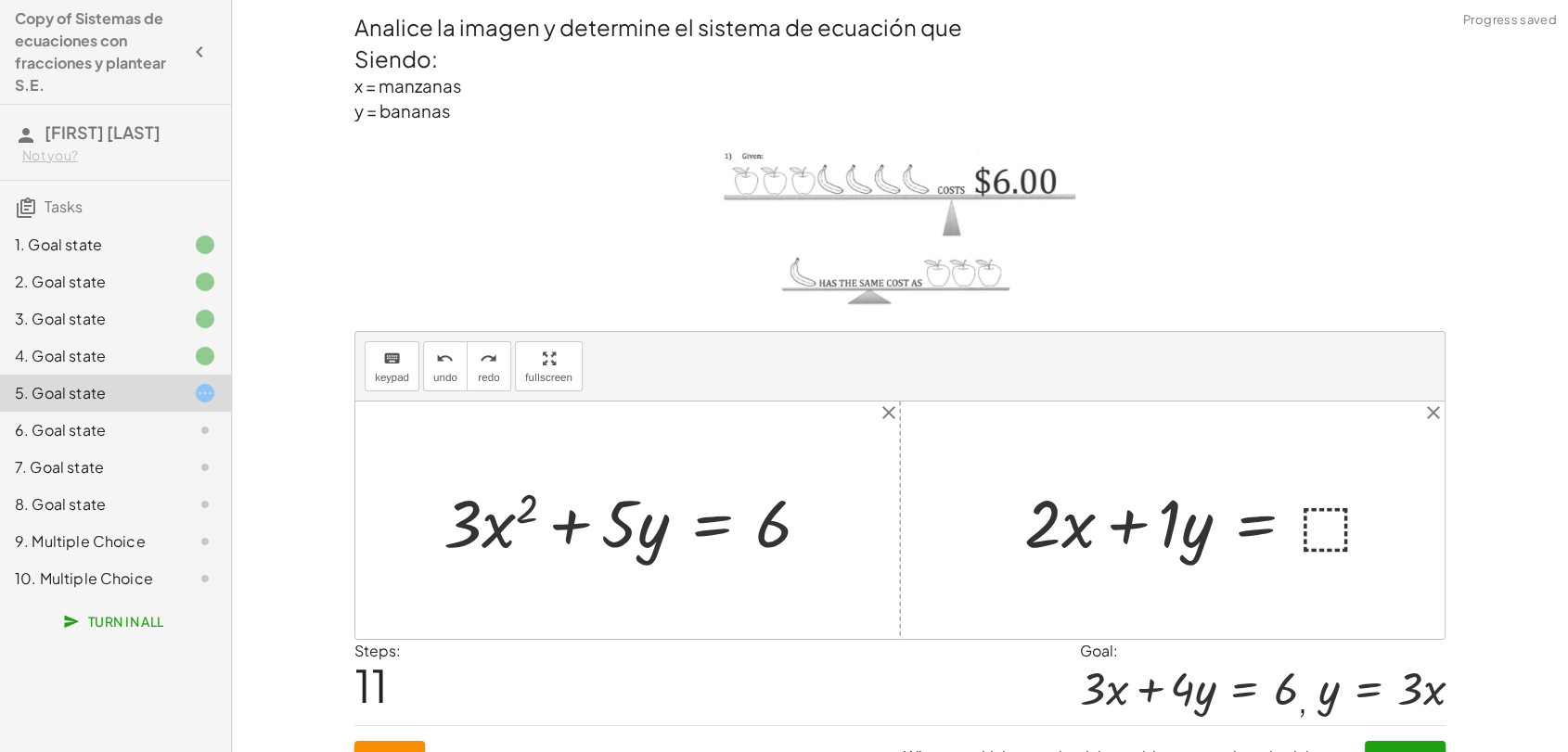 click at bounding box center [1207, 520] 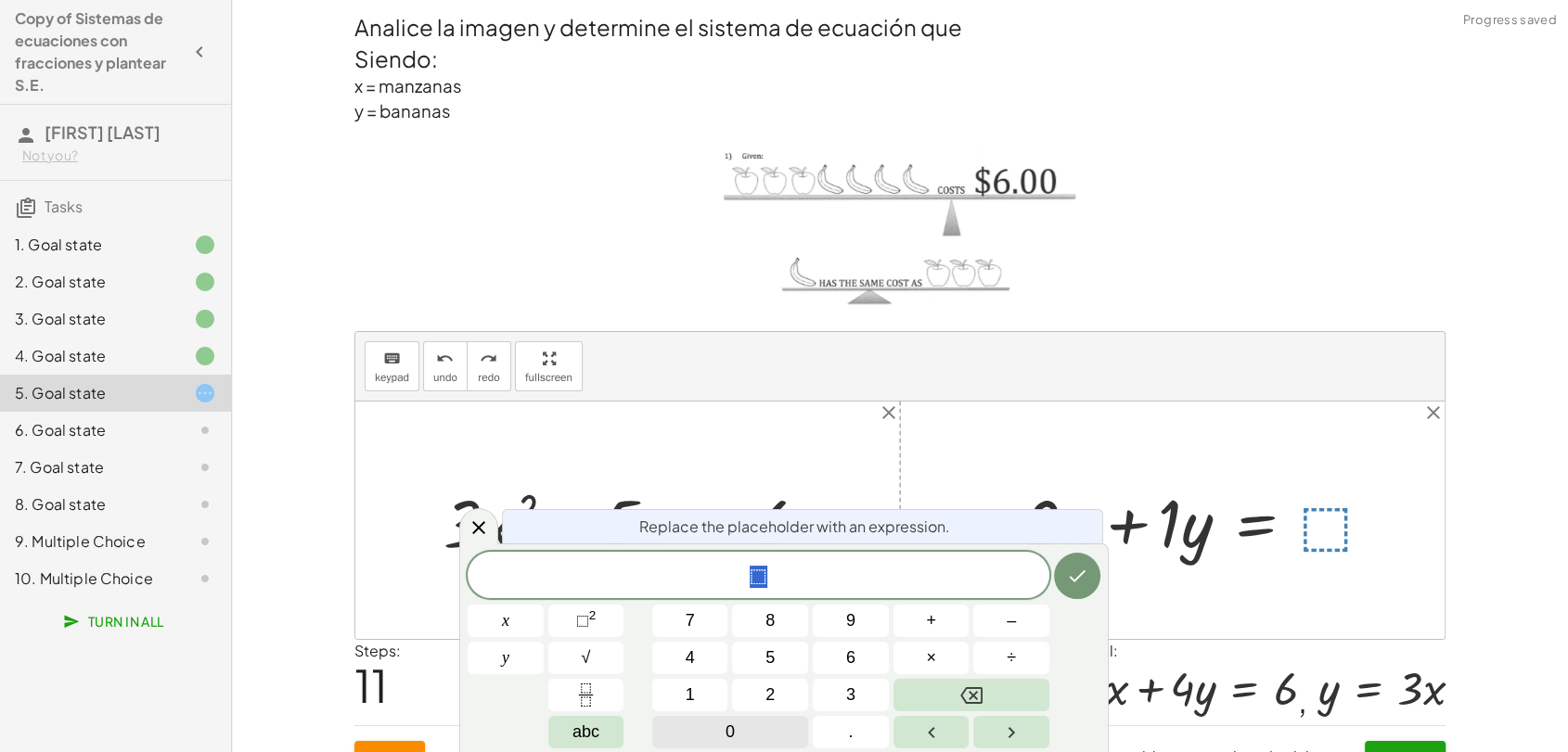 click on "0" at bounding box center (730, 732) 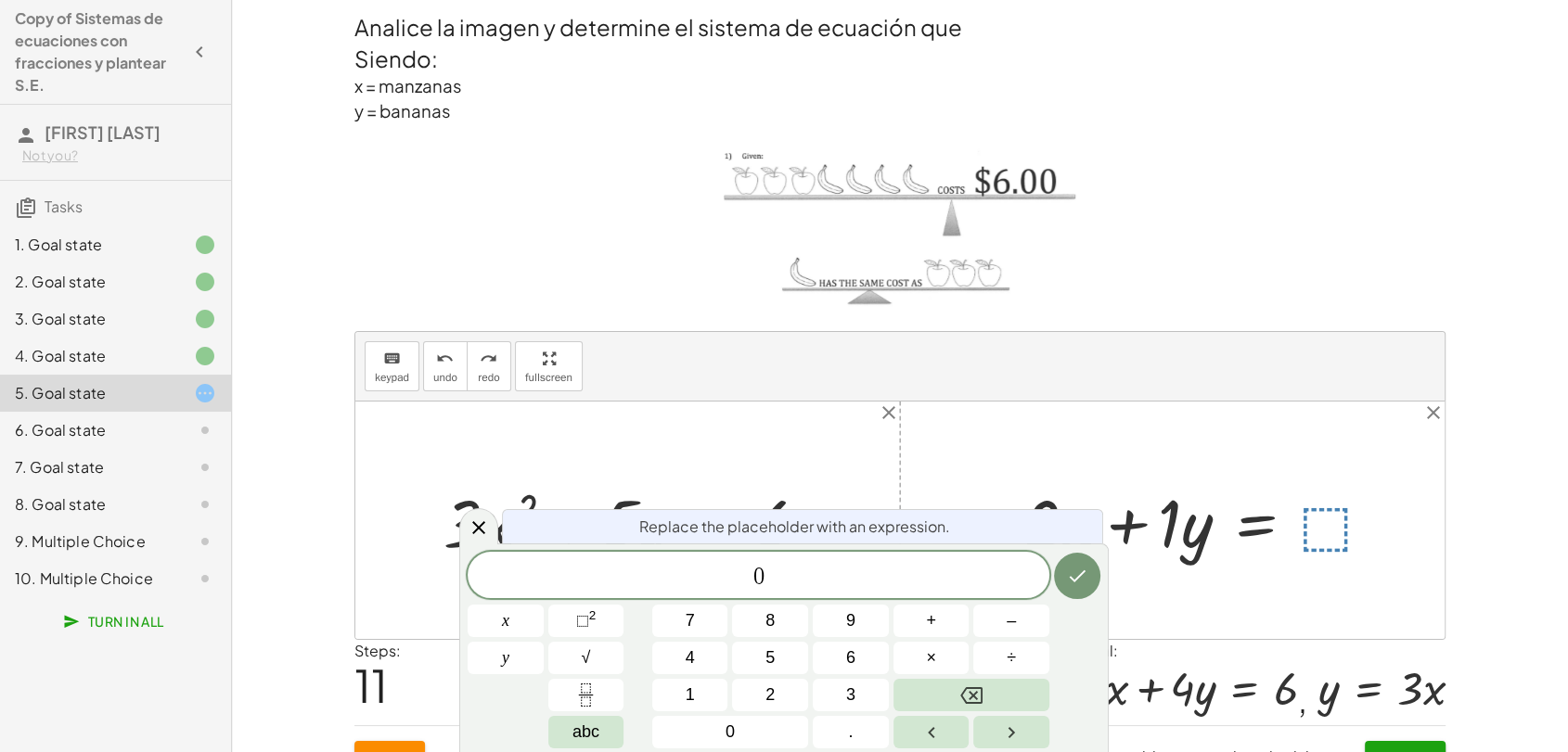 click on "Replace the placeholder with an expression. 0 x y 7 8 9 + – 4 5 6 × ÷ ⬚ 2 √ abc 1 2 3 0 ." at bounding box center (784, 647) 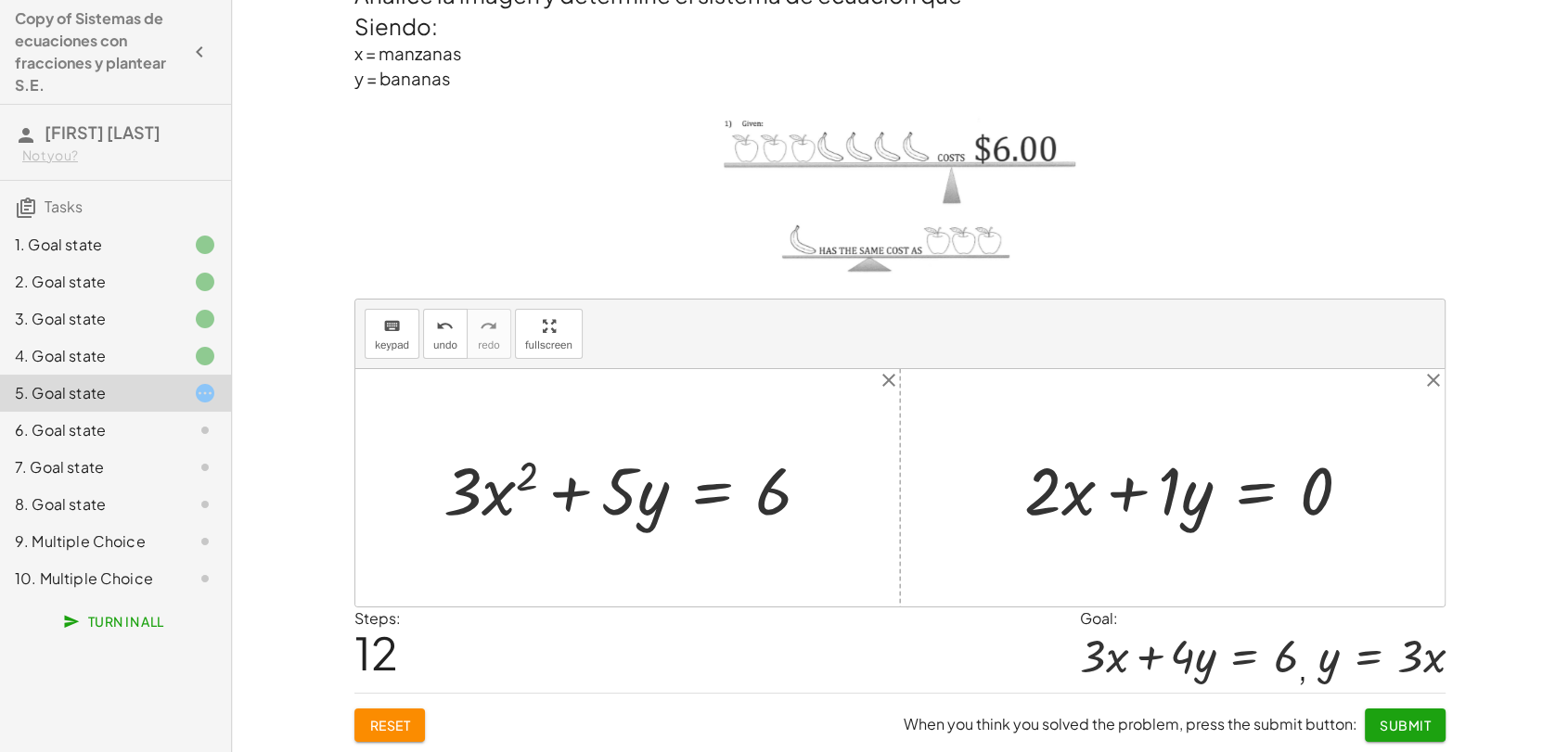 scroll, scrollTop: 0, scrollLeft: 0, axis: both 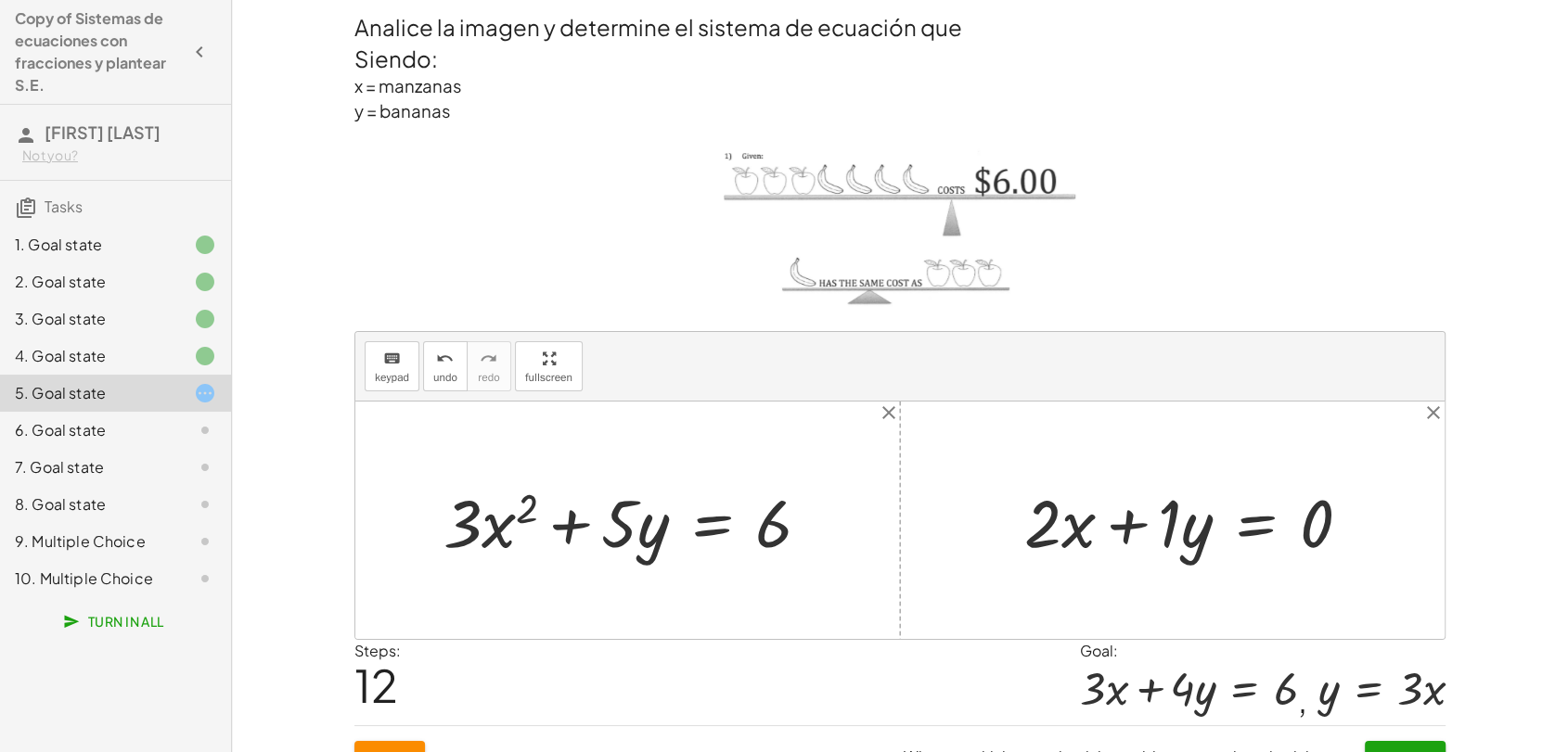 click at bounding box center (1189, 688) 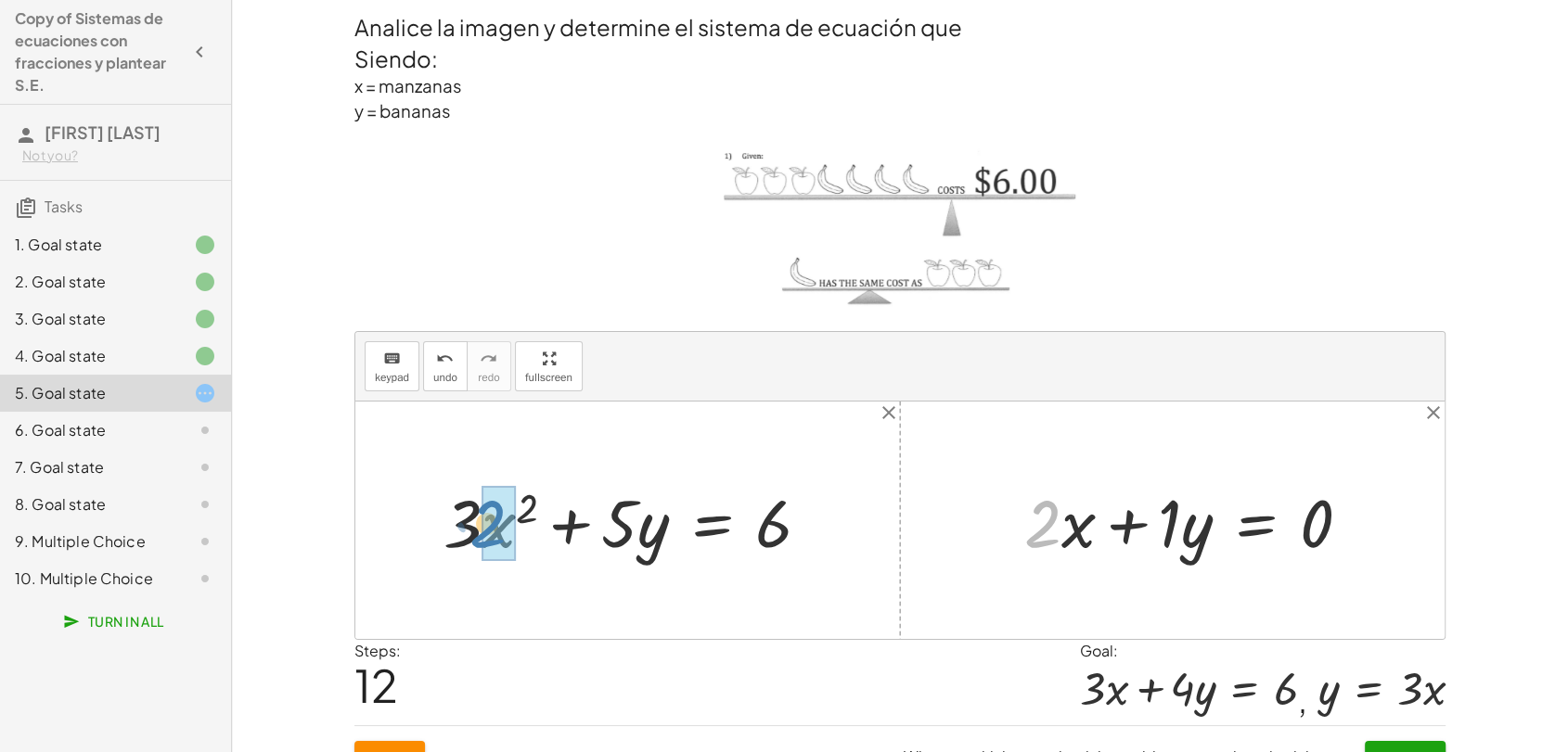 drag, startPoint x: 1046, startPoint y: 516, endPoint x: 493, endPoint y: 517, distance: 553.0009 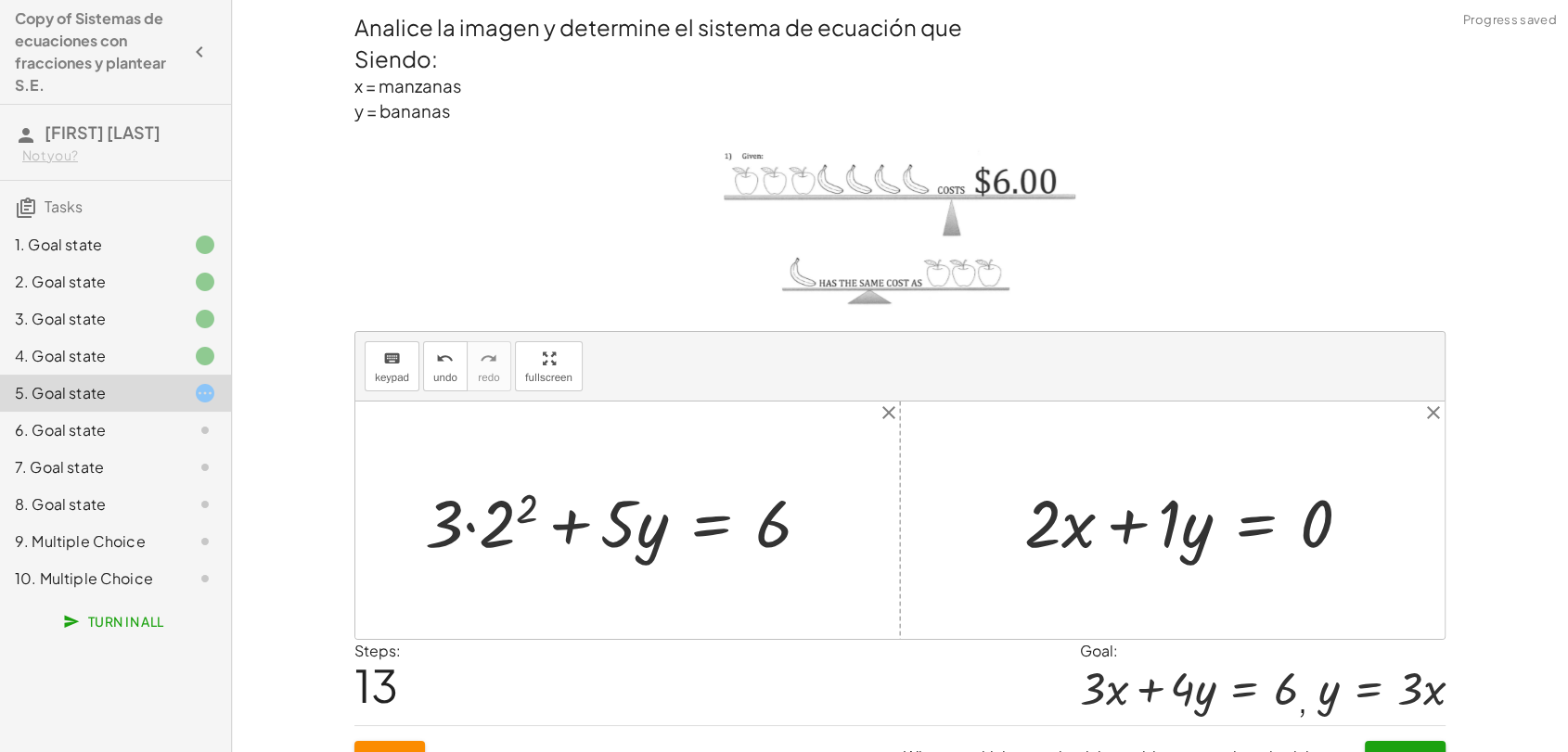 click at bounding box center (624, 520) 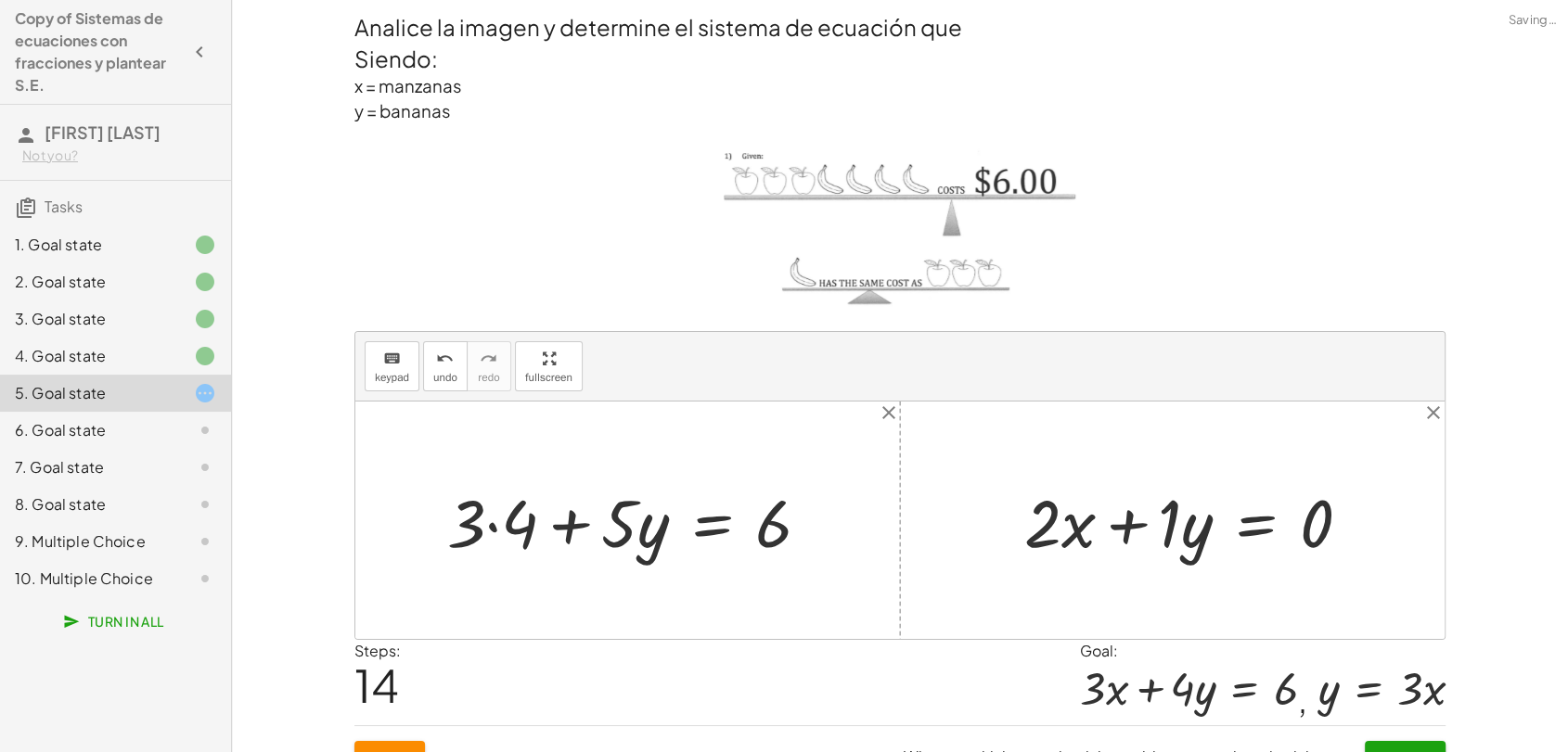 click at bounding box center [636, 520] 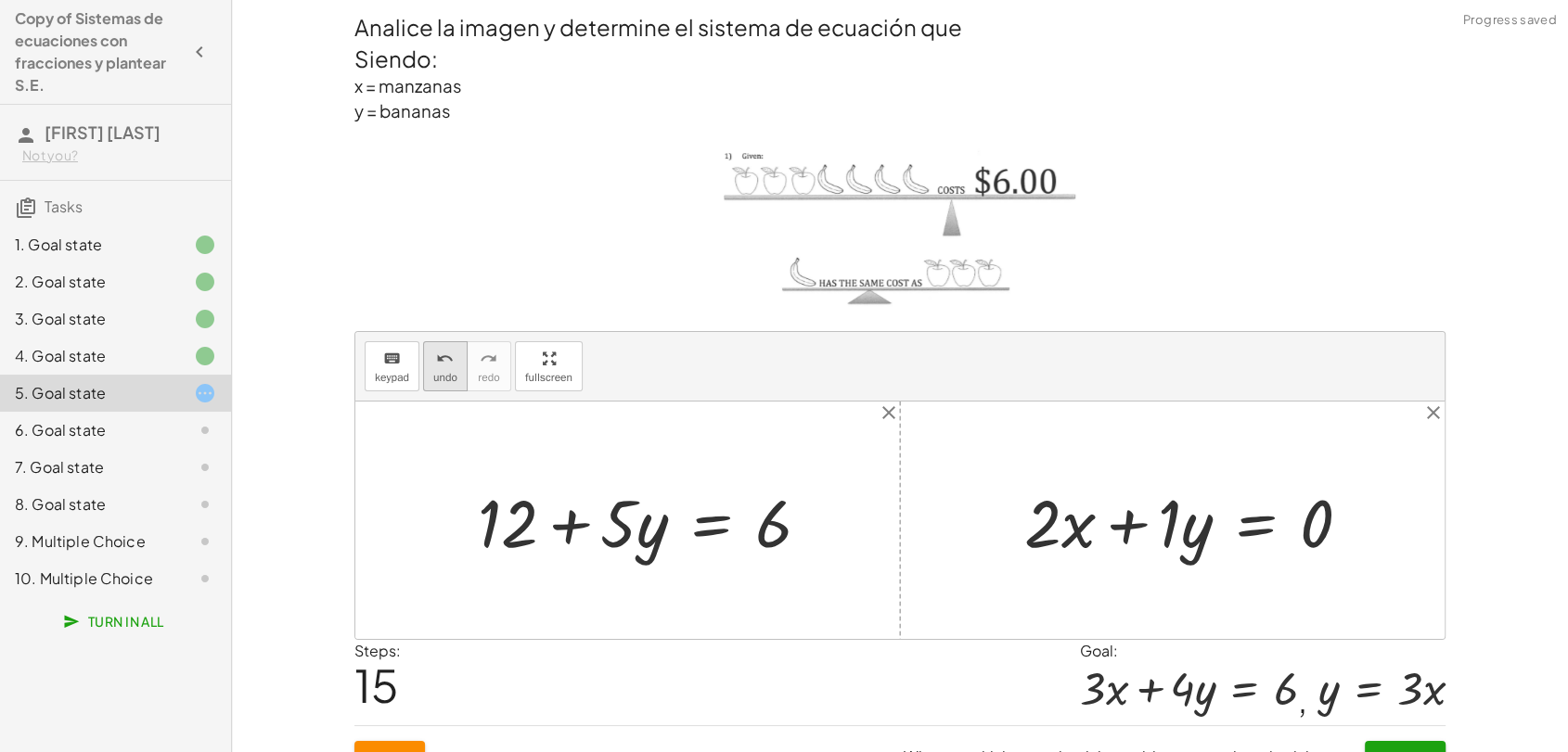 click on "undo" at bounding box center [445, 358] 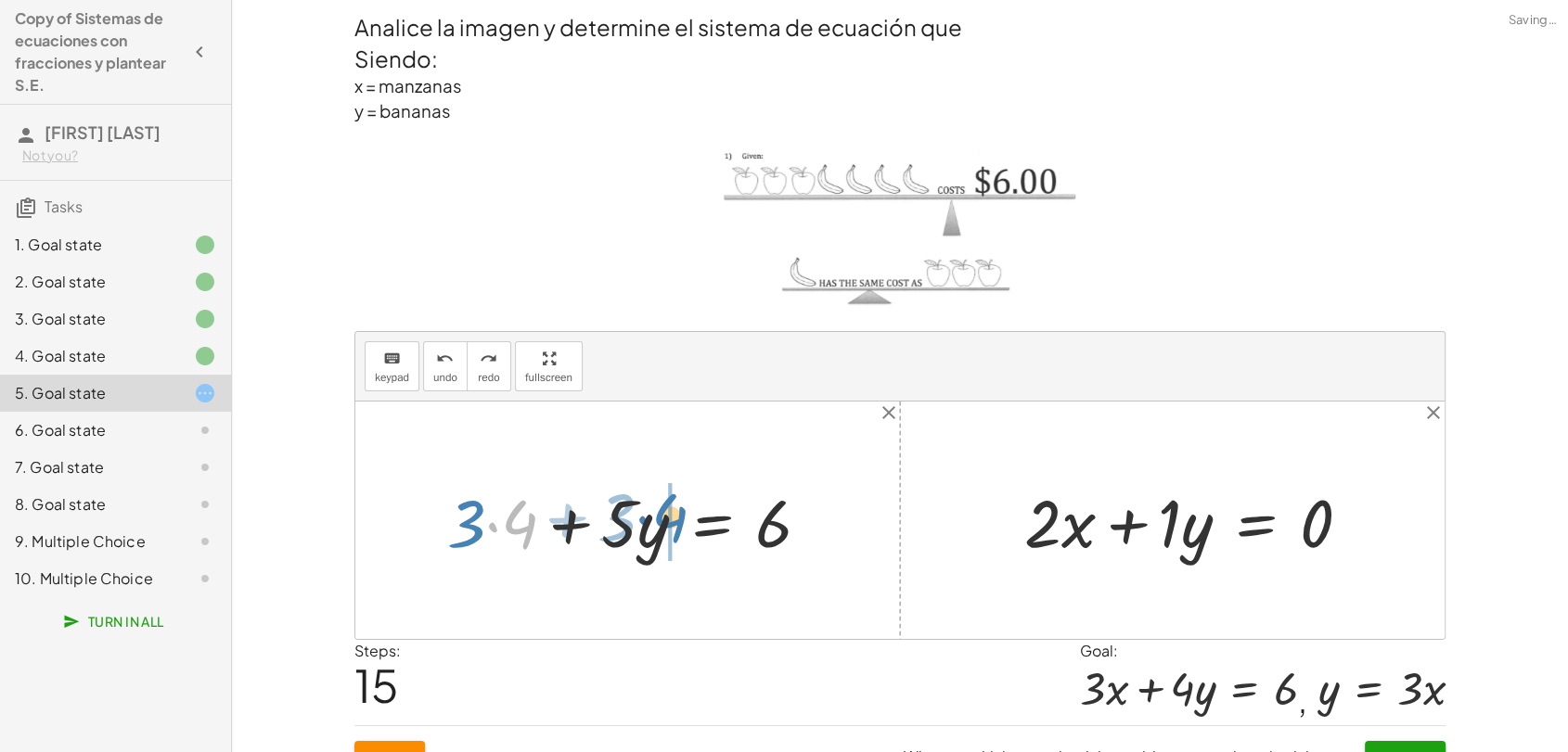 drag, startPoint x: 520, startPoint y: 525, endPoint x: 638, endPoint y: 516, distance: 118.34272 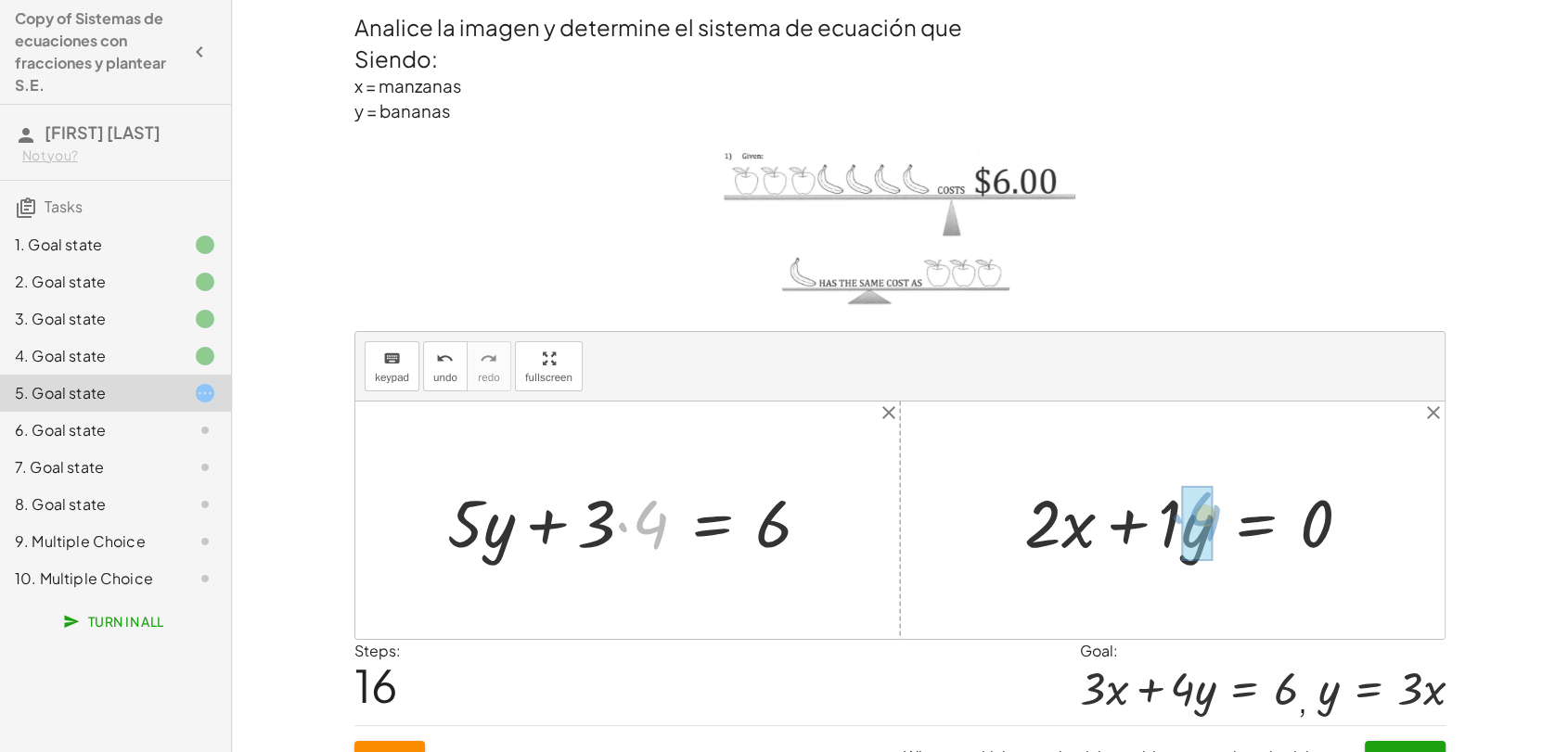 drag, startPoint x: 659, startPoint y: 516, endPoint x: 1214, endPoint y: 507, distance: 555.07297 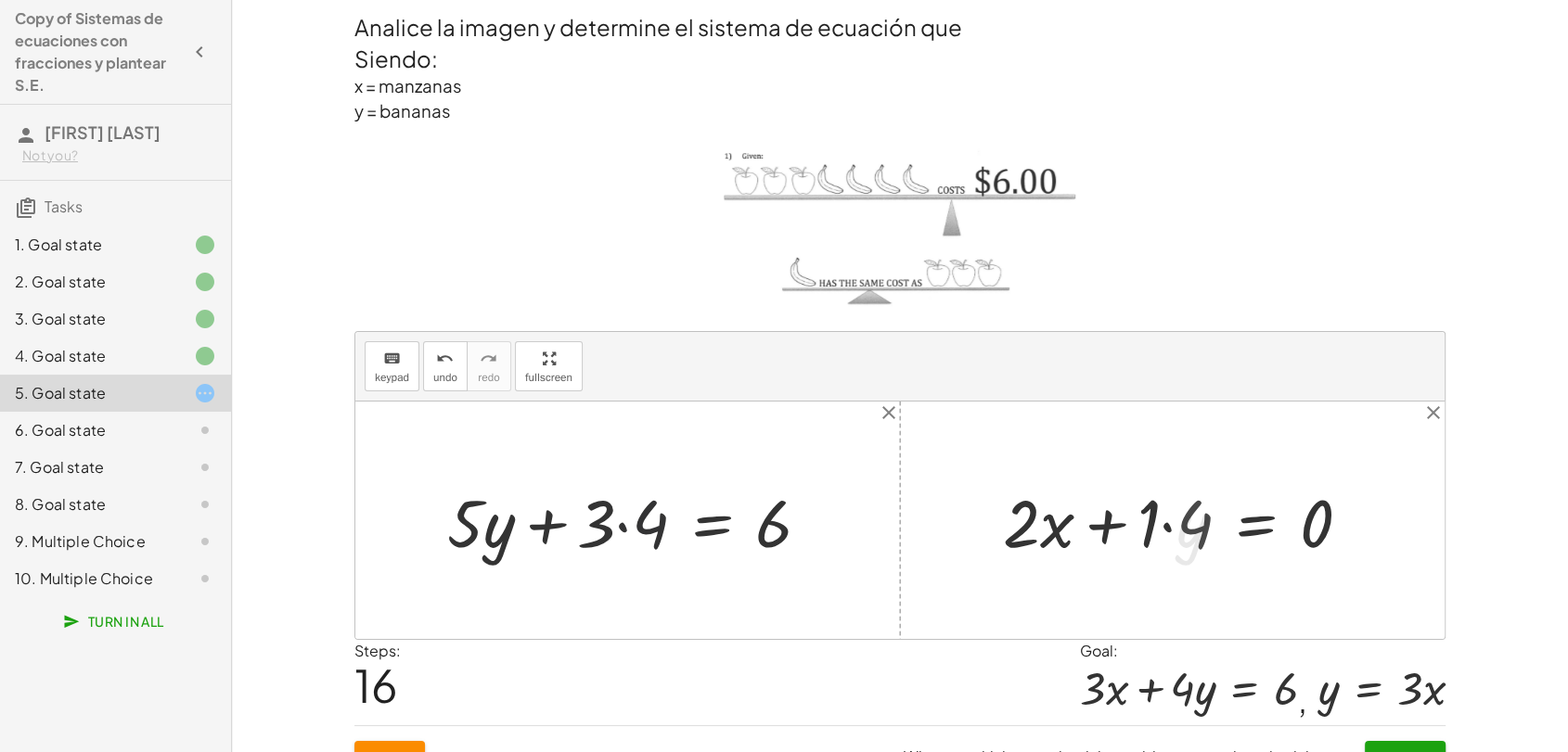 click at bounding box center (1184, 520) 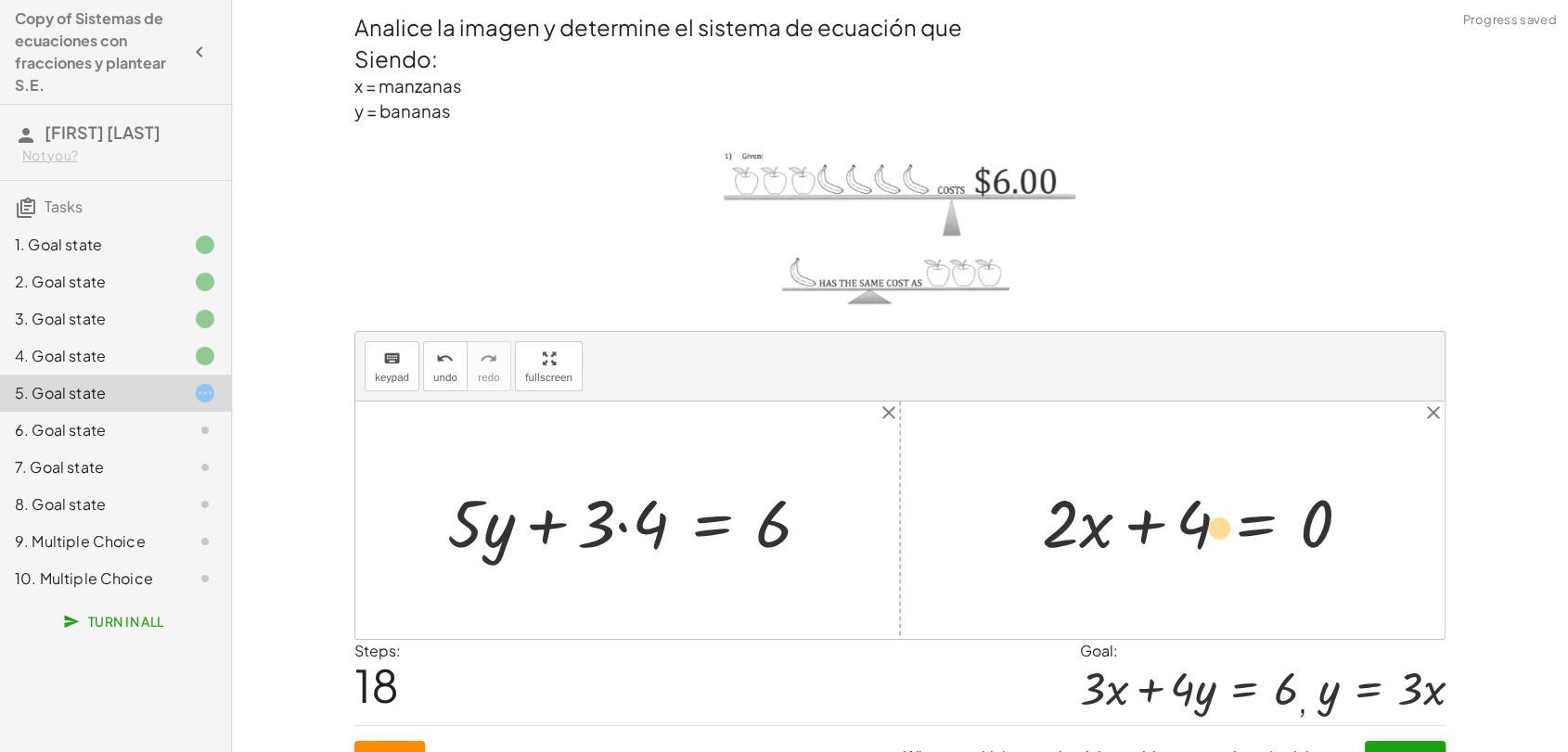 drag, startPoint x: 499, startPoint y: 542, endPoint x: 1032, endPoint y: 526, distance: 533.2401 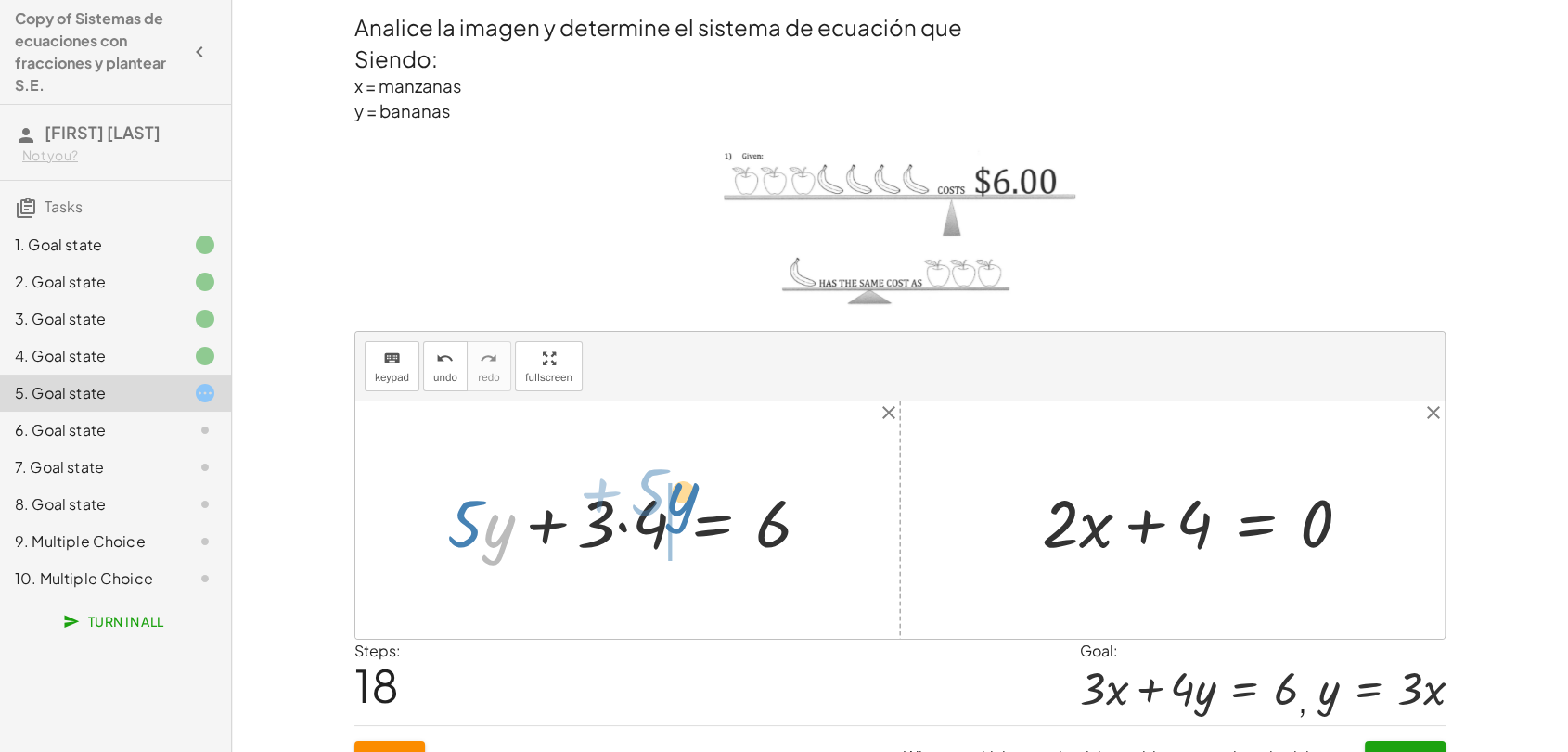 drag, startPoint x: 503, startPoint y: 532, endPoint x: 688, endPoint y: 501, distance: 187.57932 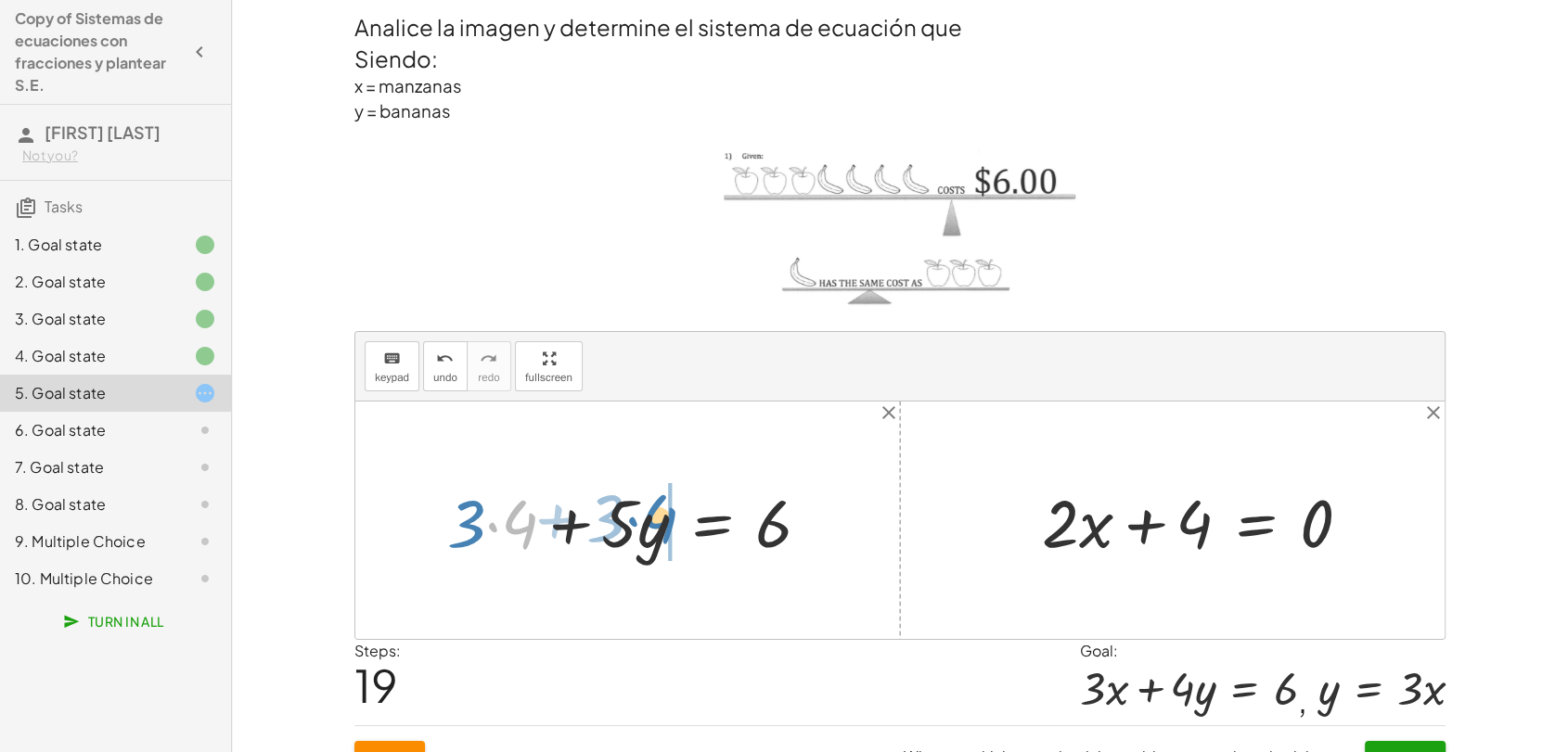 drag, startPoint x: 517, startPoint y: 516, endPoint x: 657, endPoint y: 511, distance: 140.08926 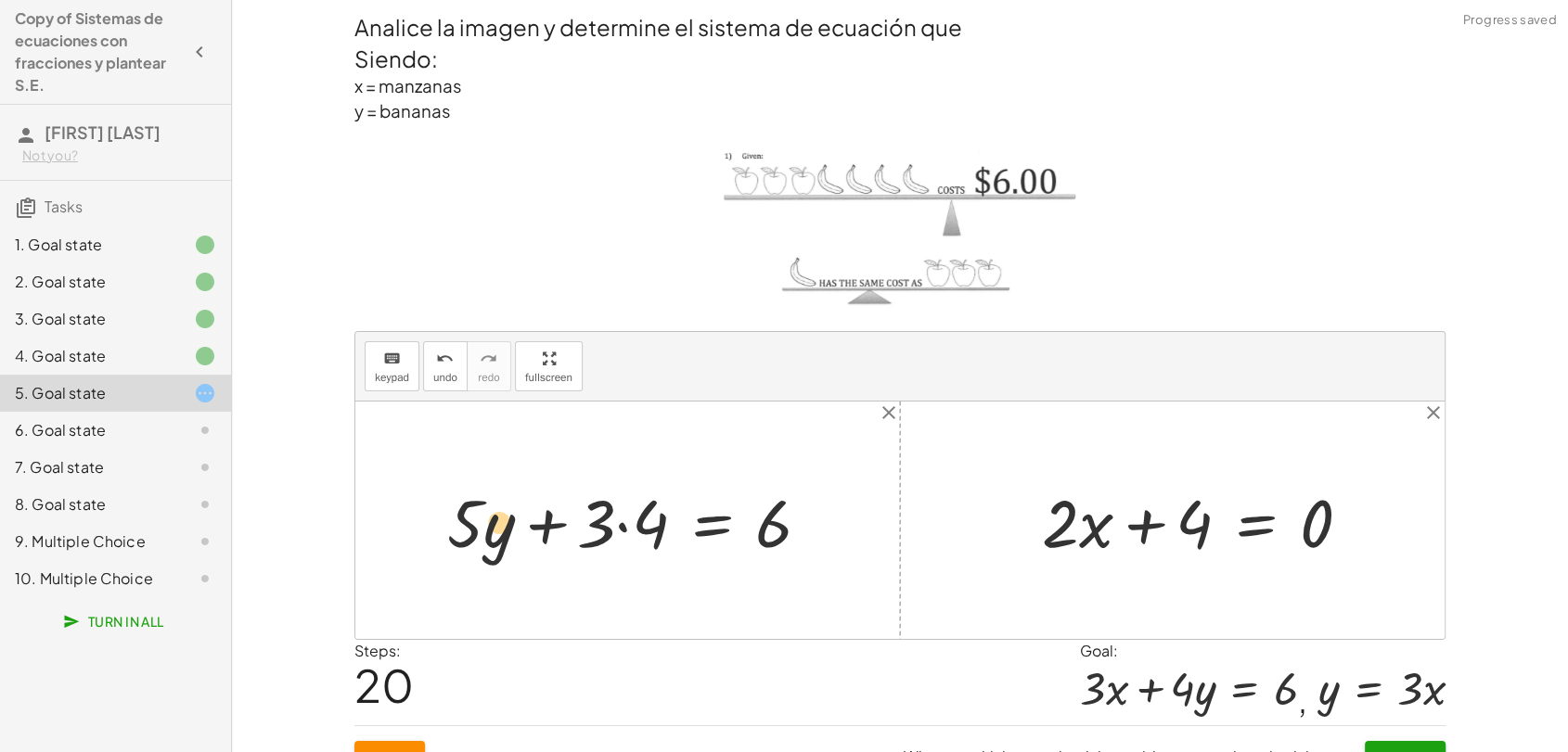 drag, startPoint x: 649, startPoint y: 522, endPoint x: 498, endPoint y: 521, distance: 151.00331 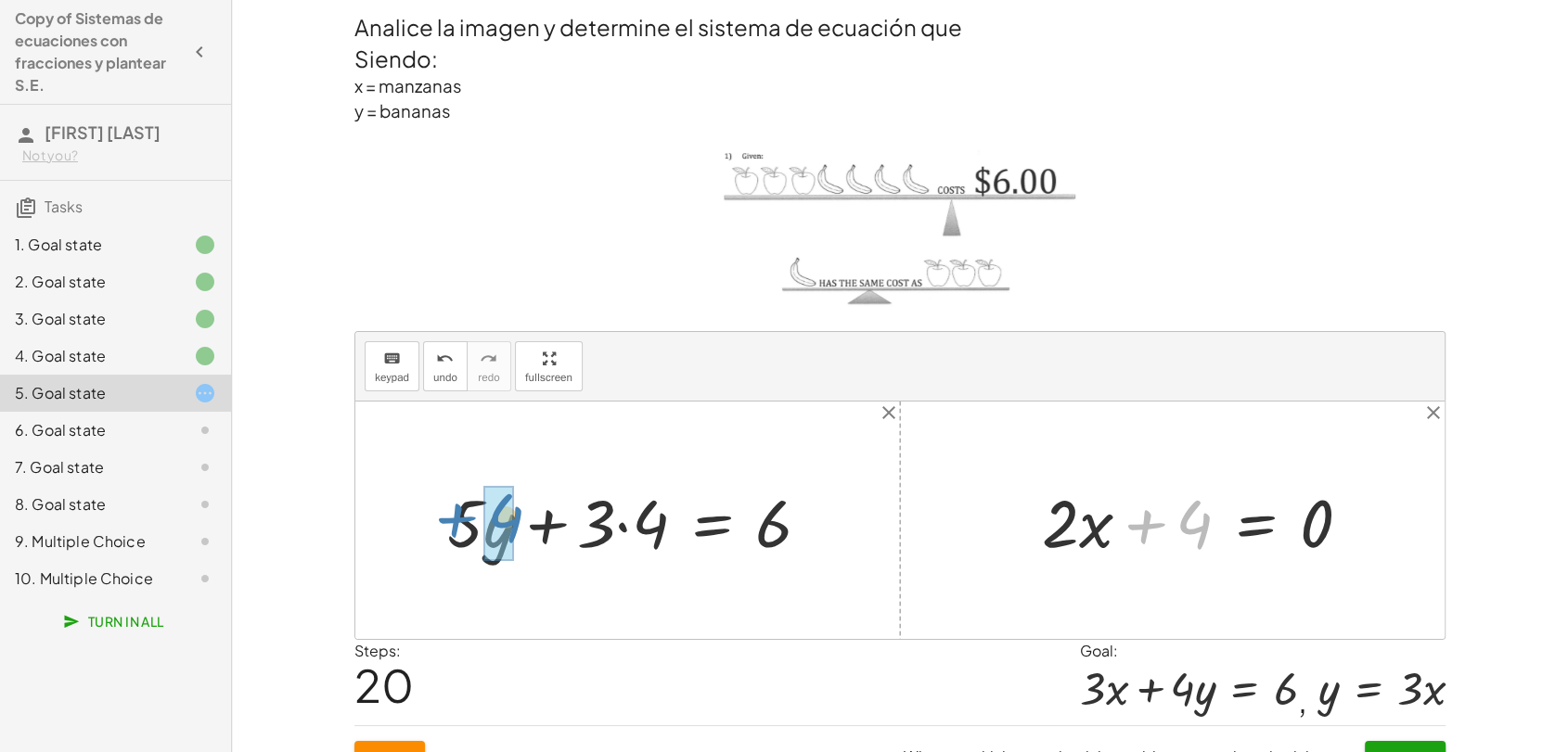 drag, startPoint x: 1198, startPoint y: 522, endPoint x: 509, endPoint y: 516, distance: 689.026 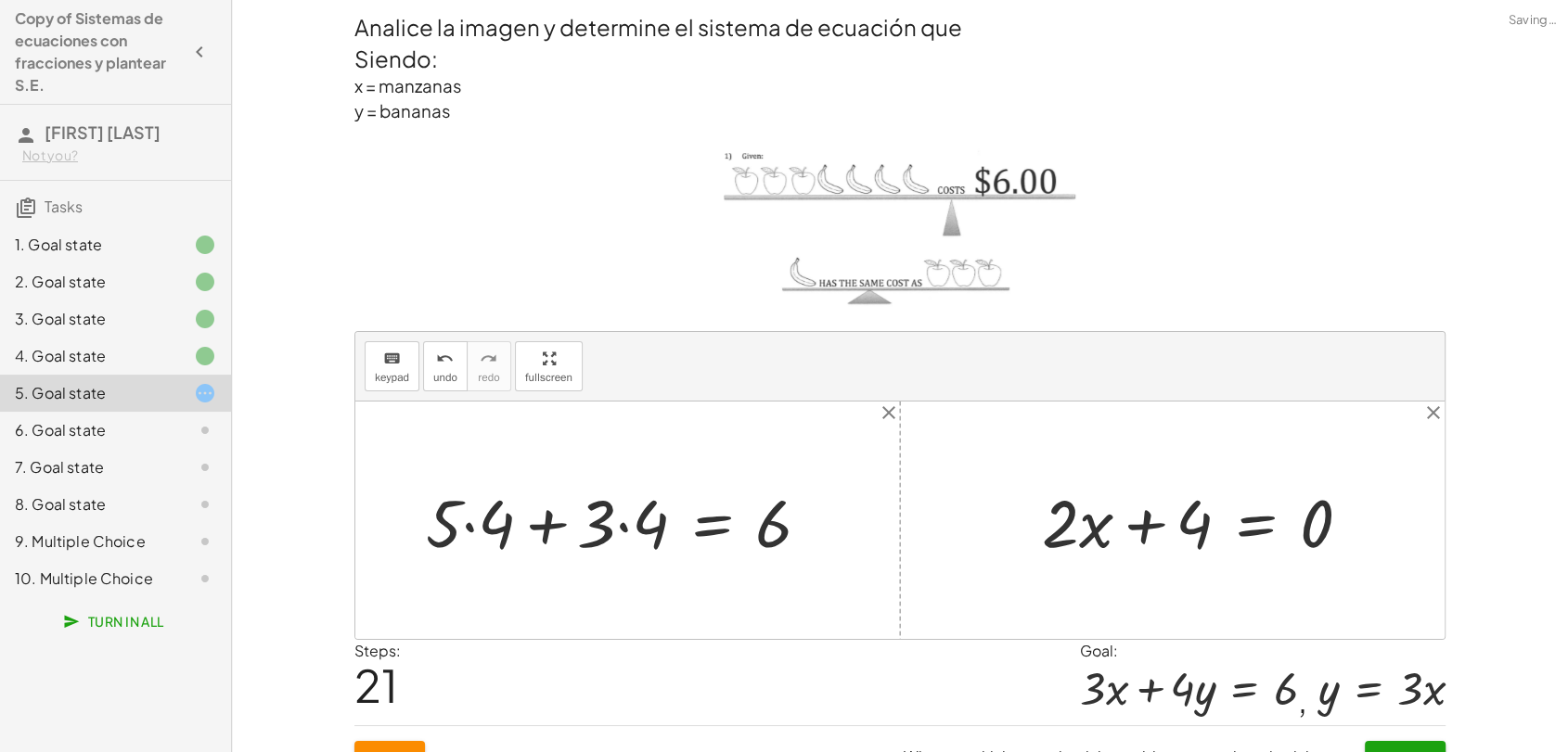 click at bounding box center [625, 520] 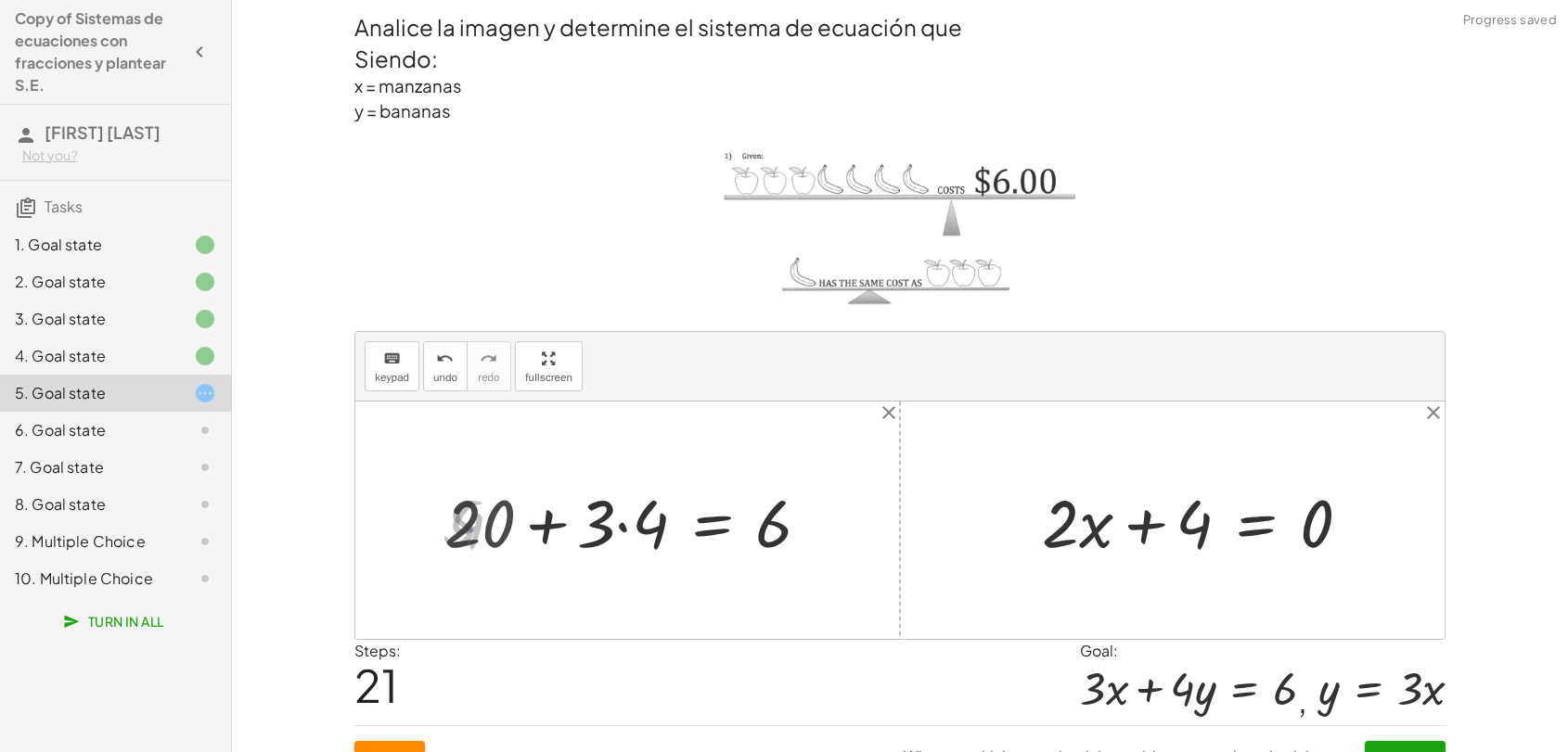 scroll, scrollTop: 0, scrollLeft: 0, axis: both 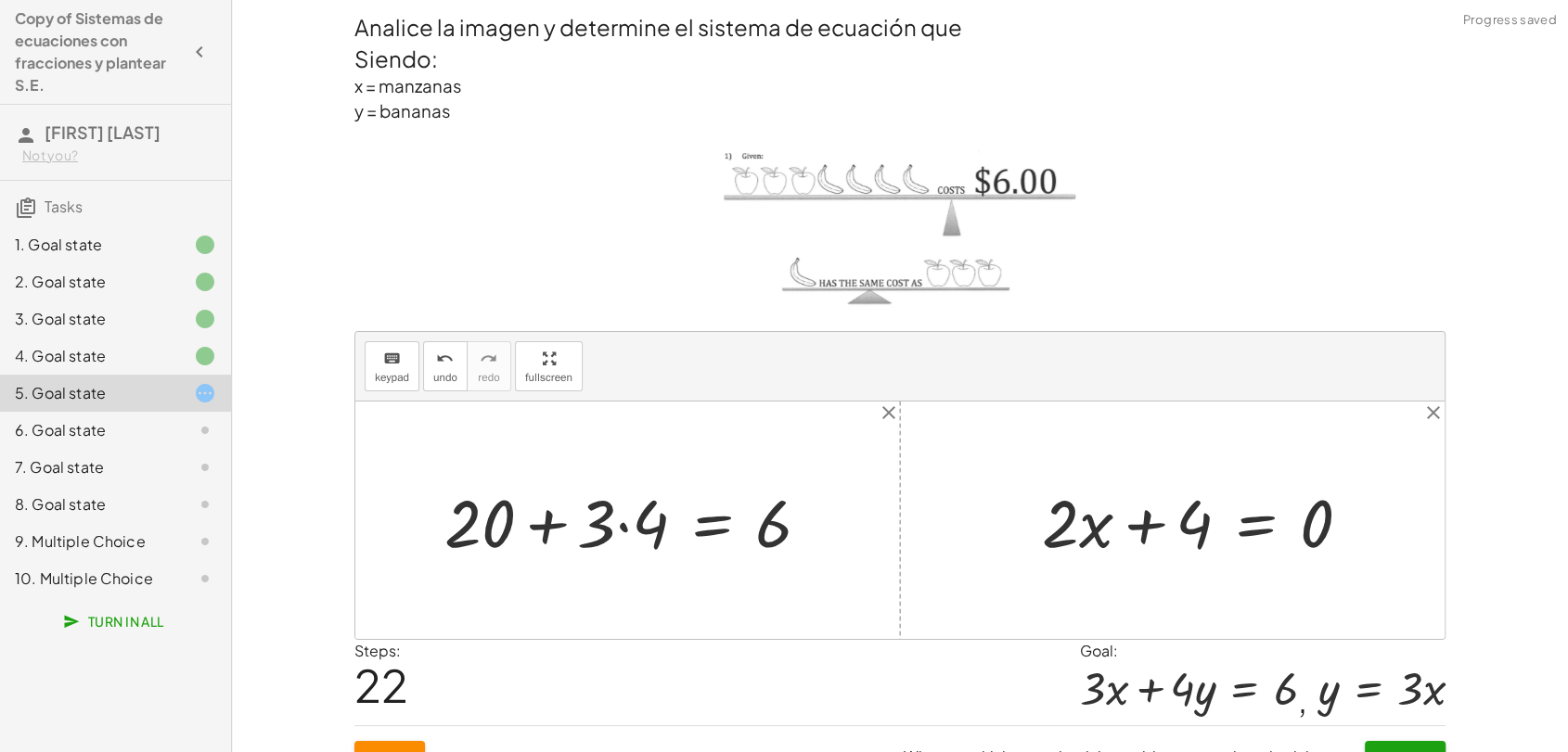 click on "Reset" at bounding box center (390, 758) 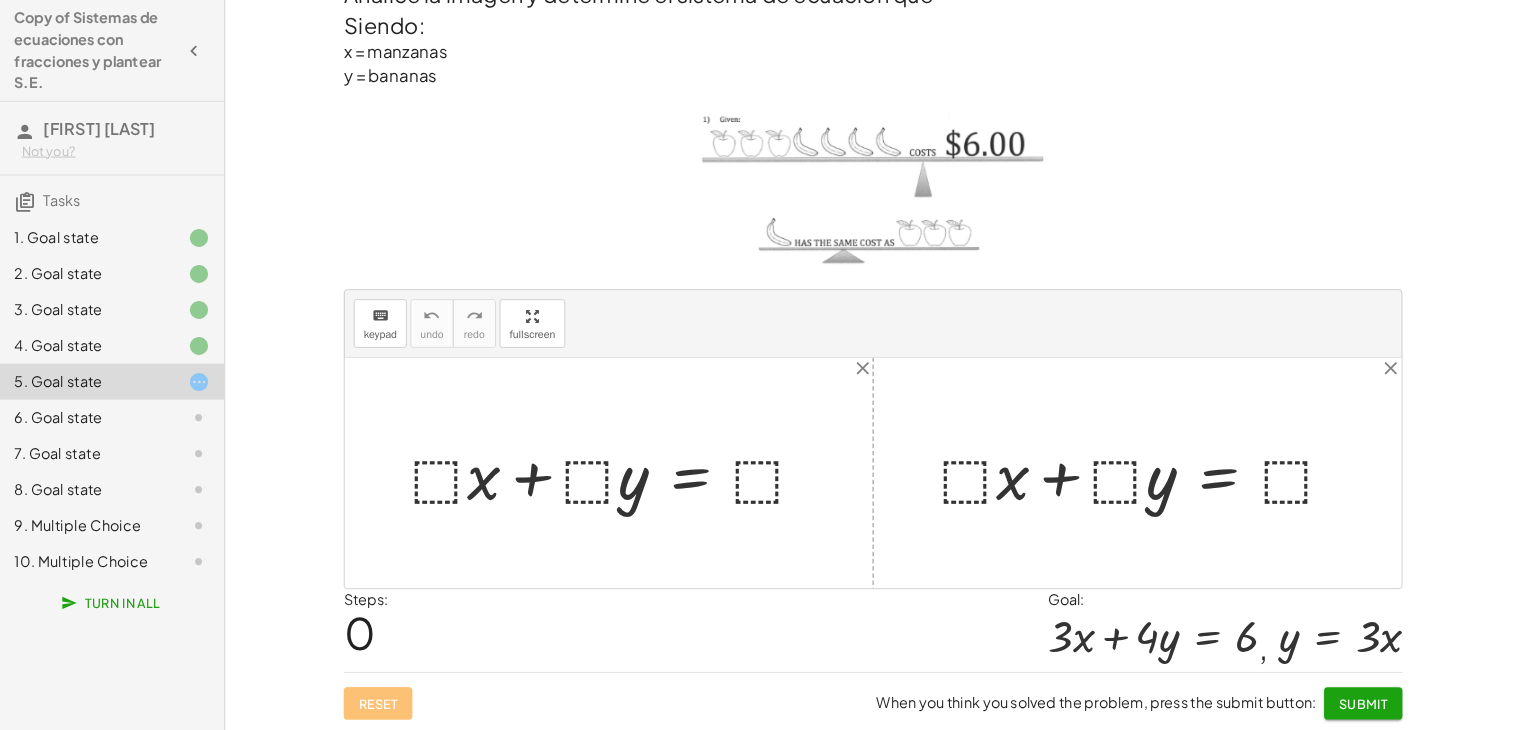 scroll, scrollTop: 0, scrollLeft: 0, axis: both 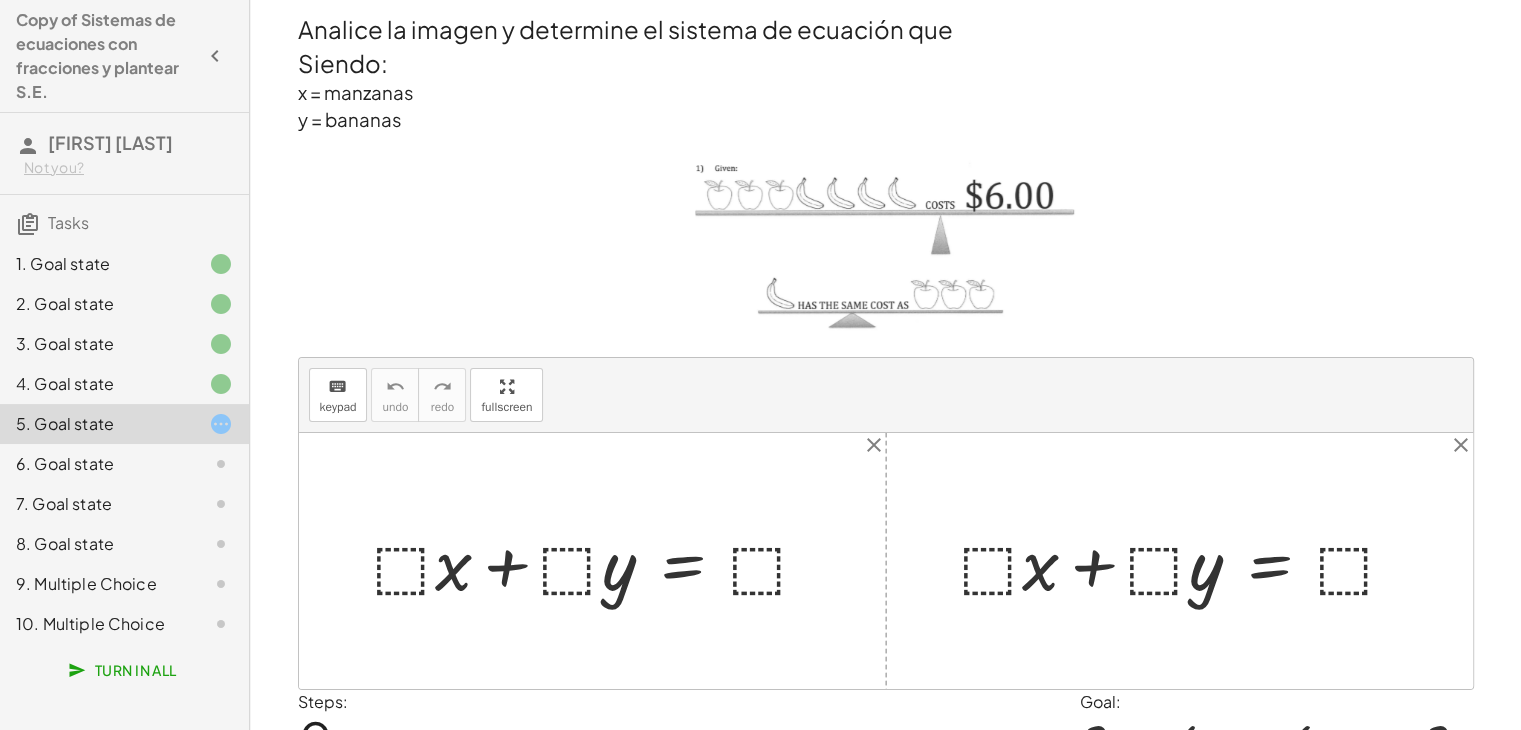click at bounding box center [886, 248] 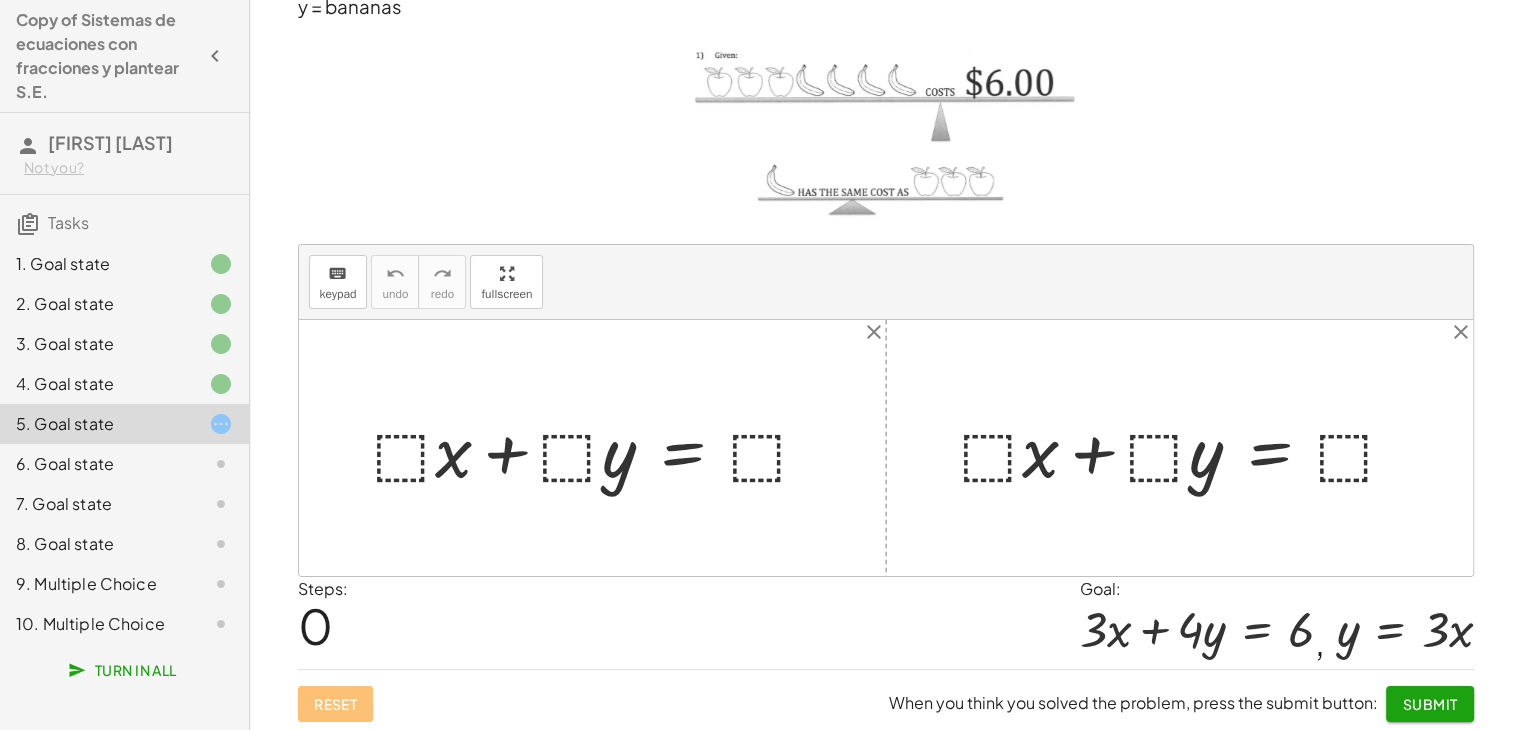 scroll, scrollTop: 115, scrollLeft: 0, axis: vertical 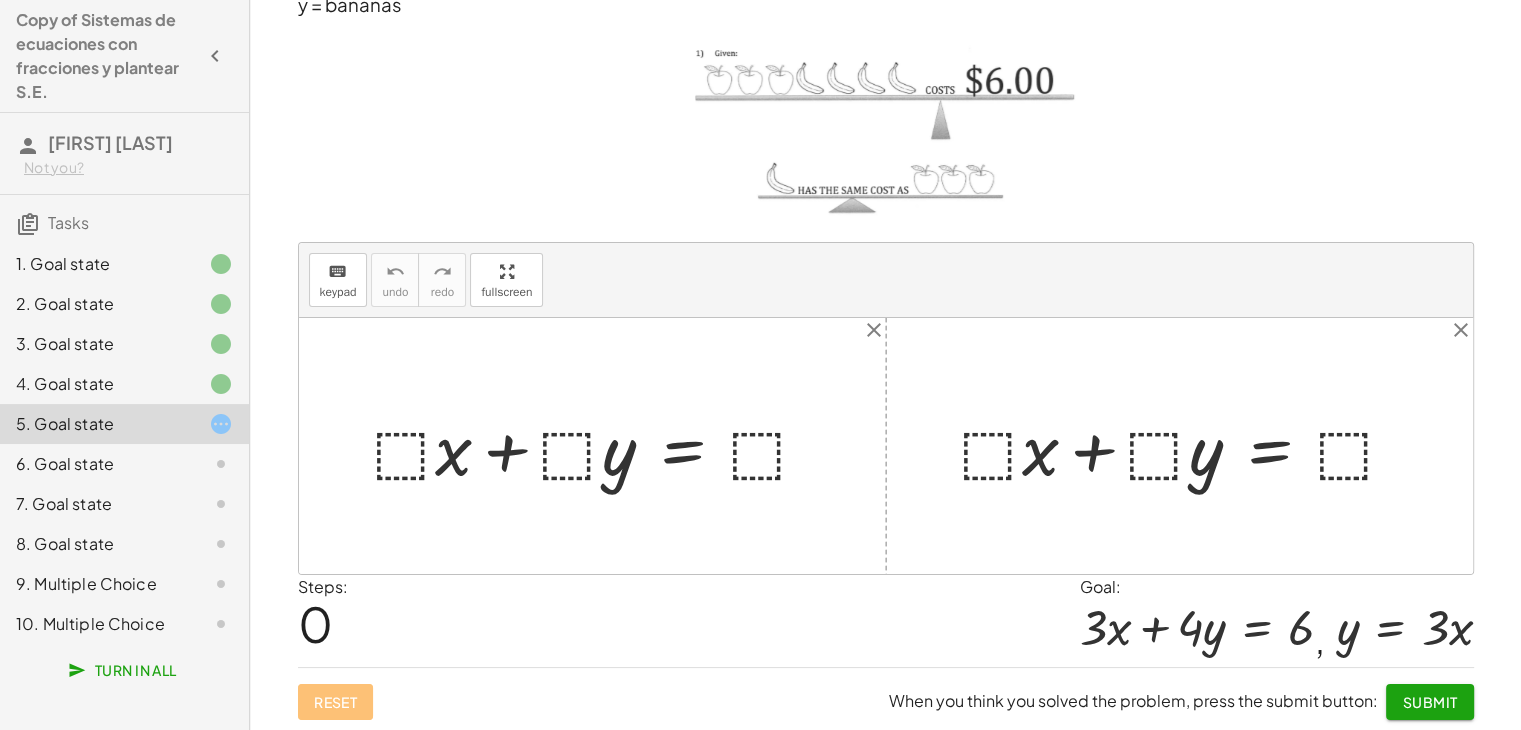 click on "When you think you solved the problem, press the submit button:" at bounding box center (1133, 700) 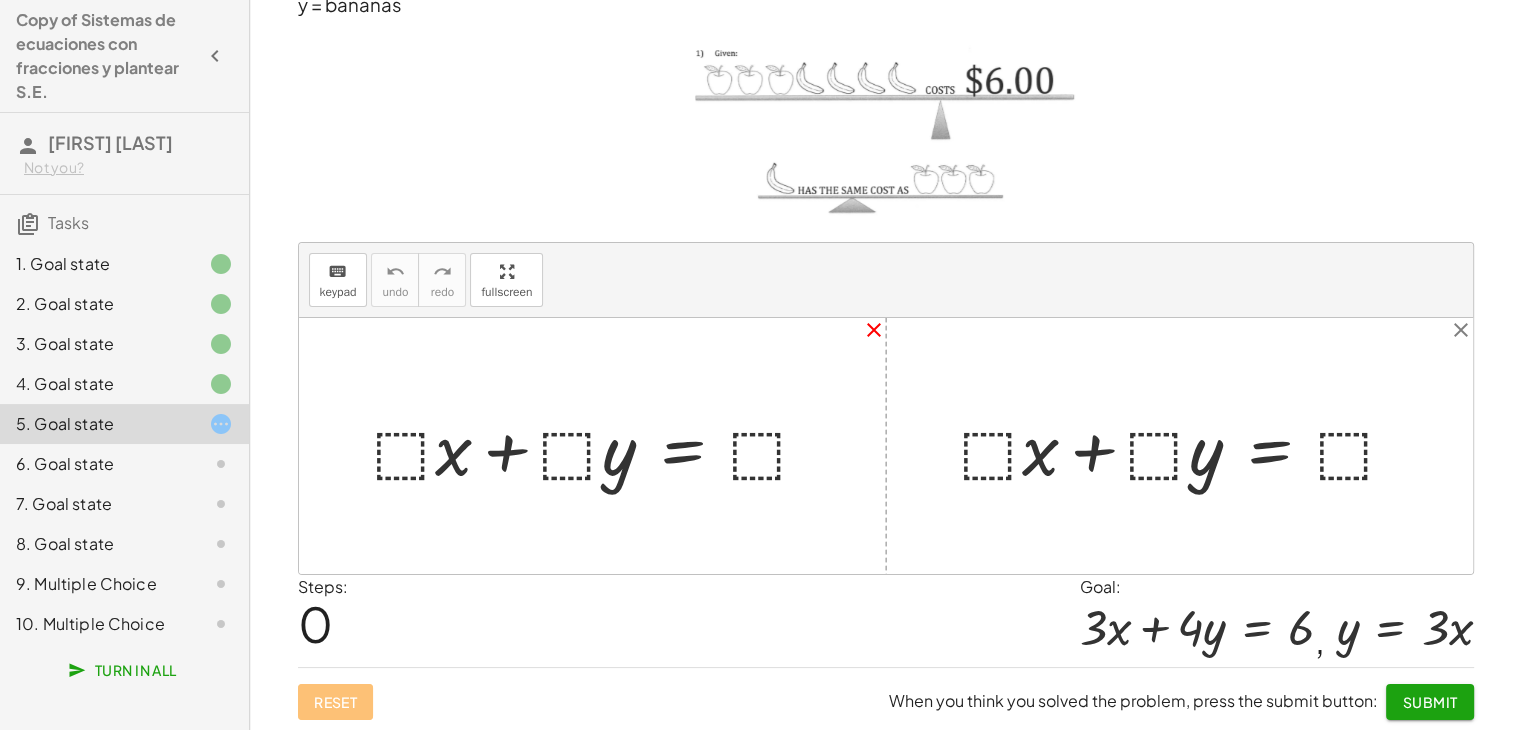 click on "close" at bounding box center (874, 330) 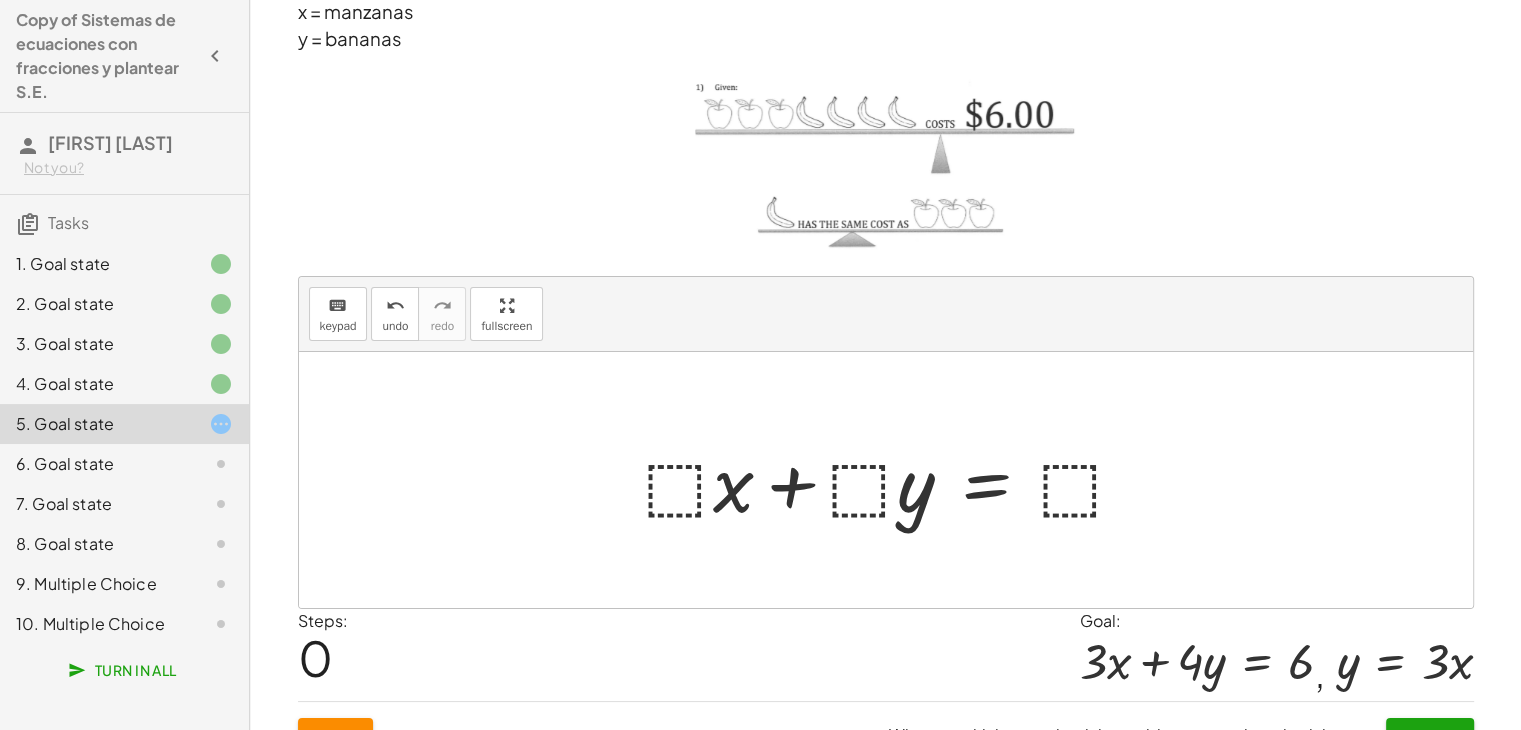 scroll, scrollTop: 115, scrollLeft: 0, axis: vertical 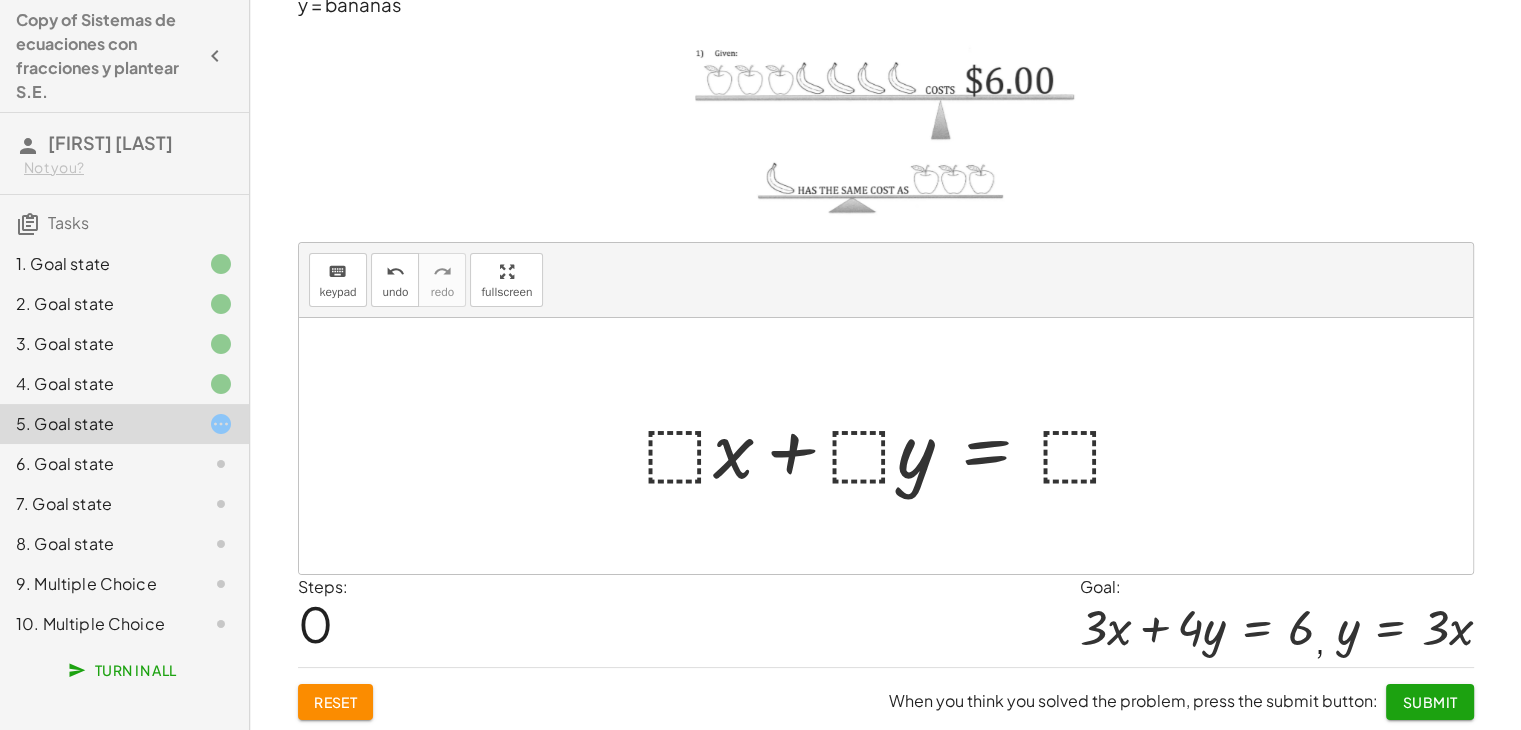 click at bounding box center [893, 446] 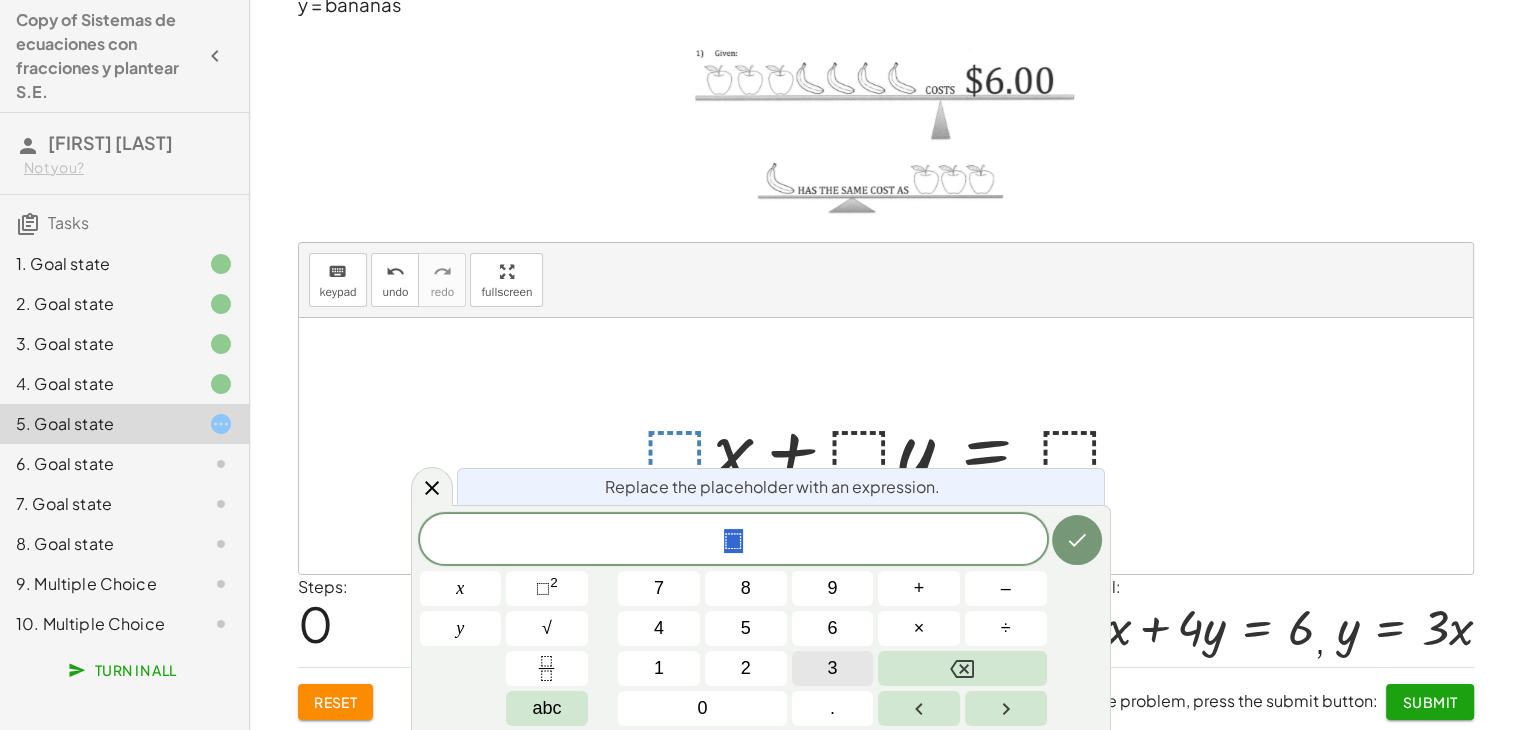 click on "3" at bounding box center (833, 668) 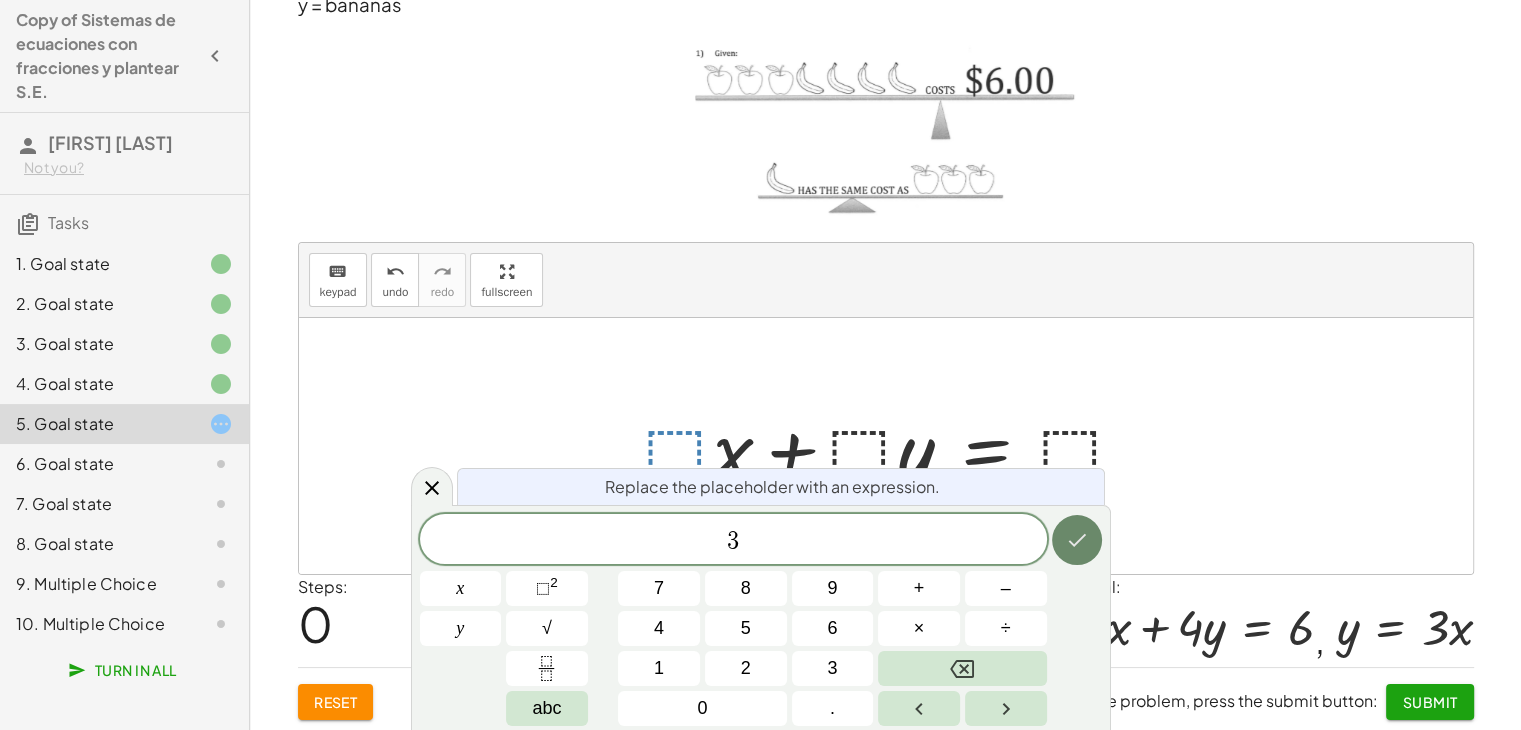 click 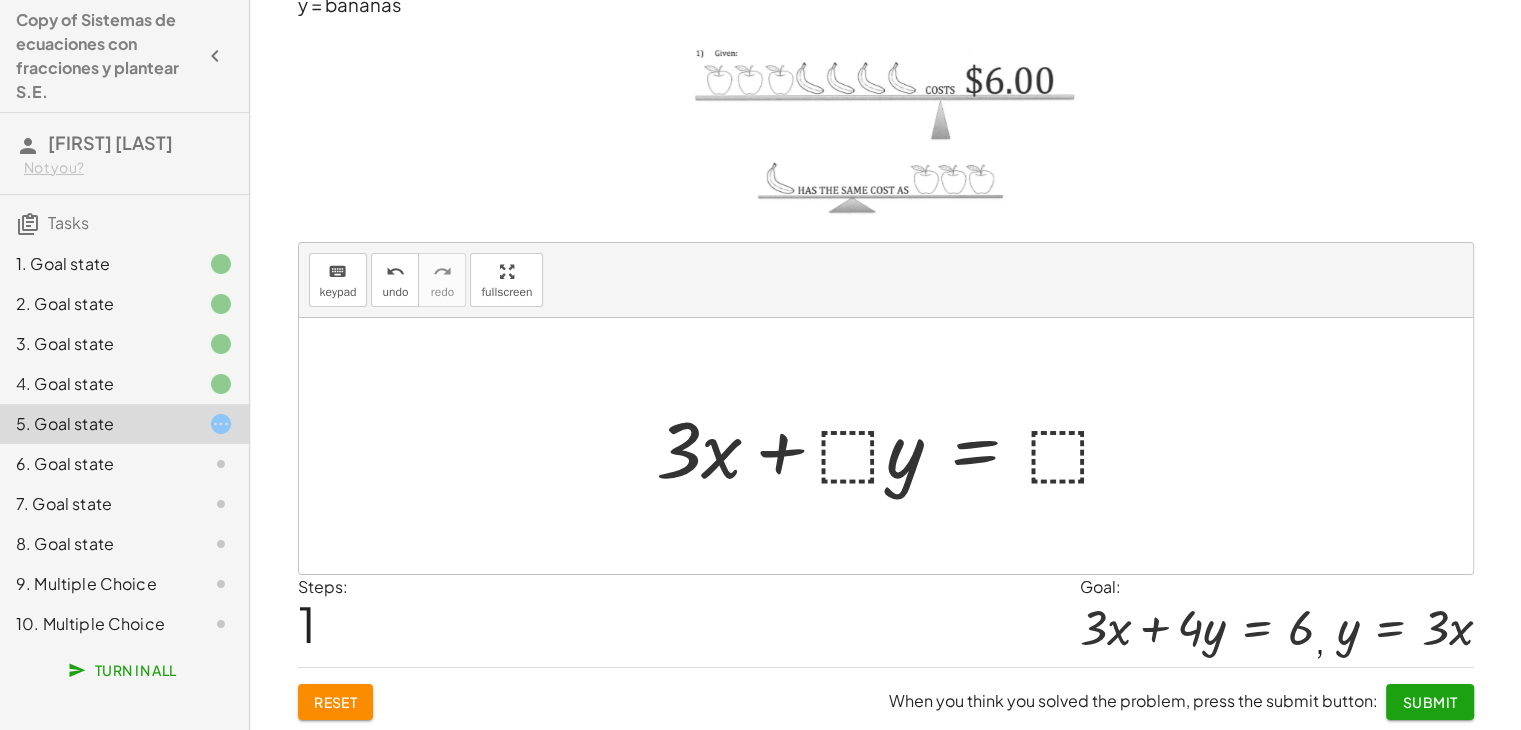 click at bounding box center (894, 446) 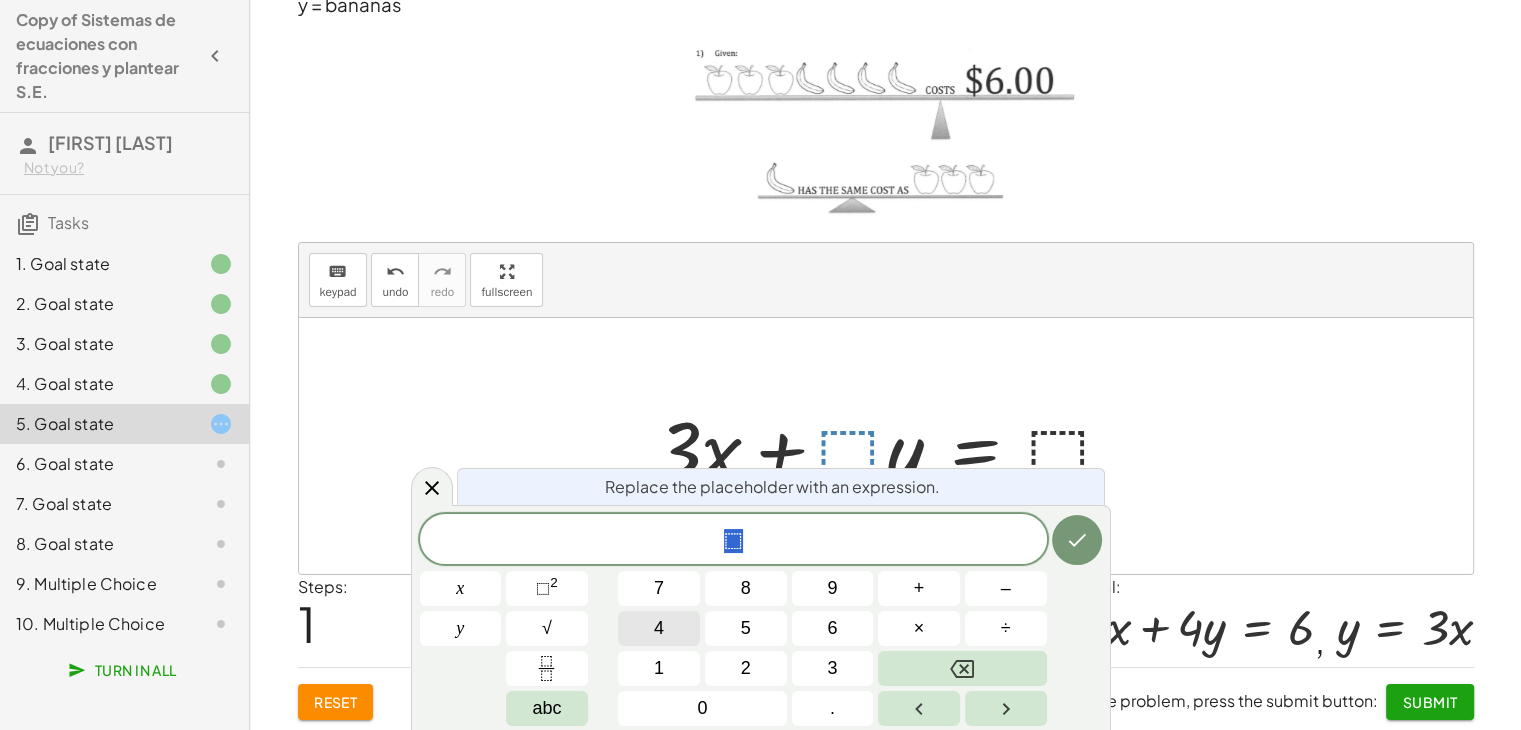 click on "4" at bounding box center (659, 628) 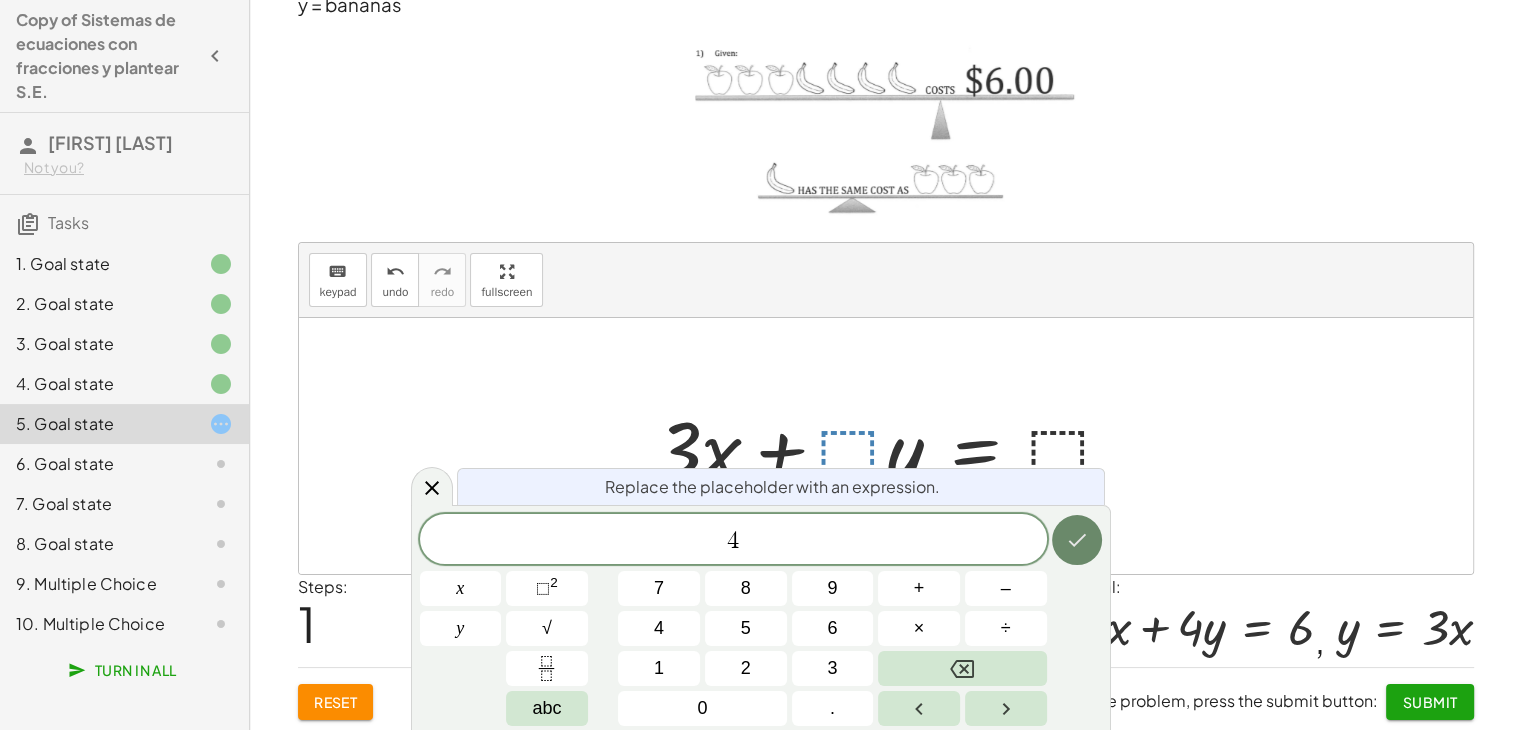 click at bounding box center (1077, 540) 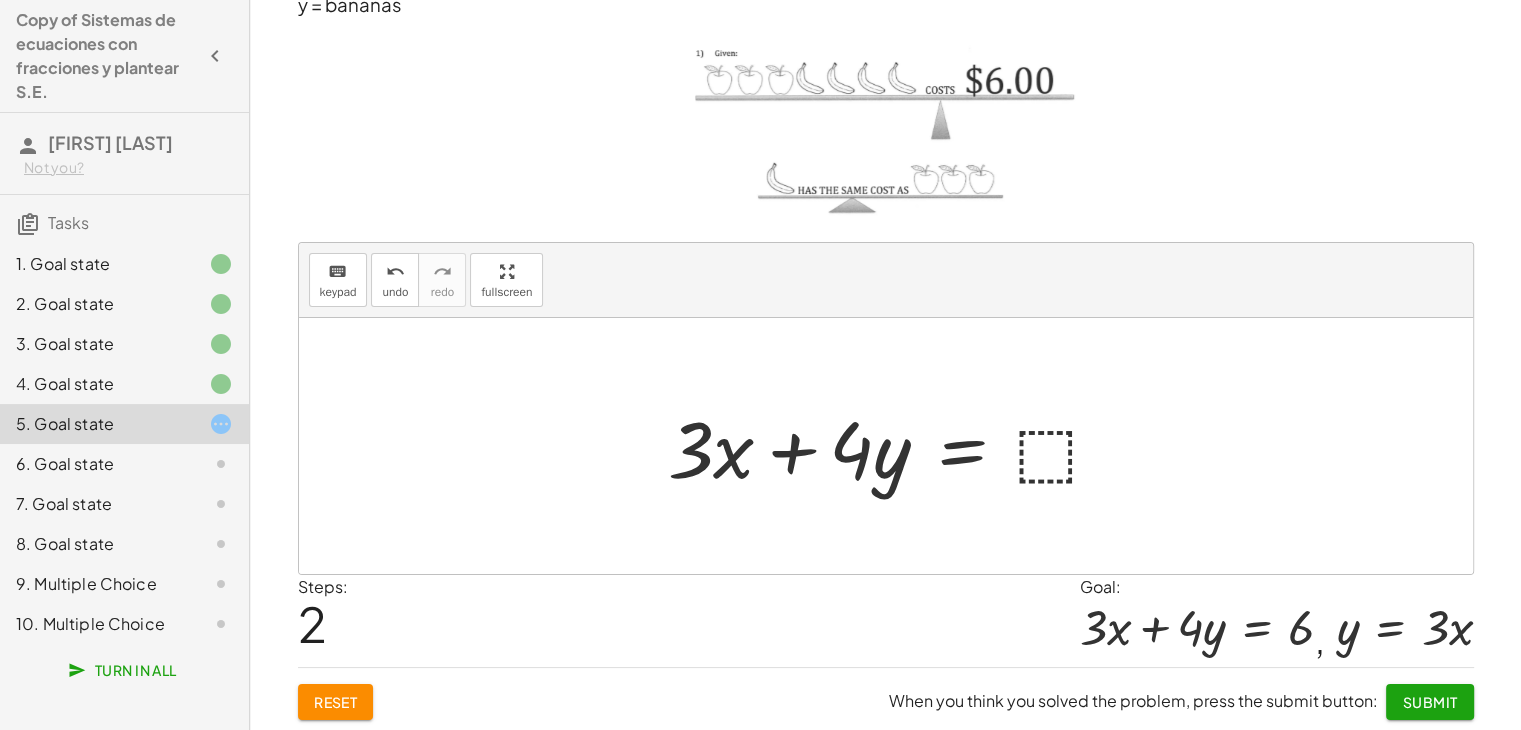 click at bounding box center [893, 446] 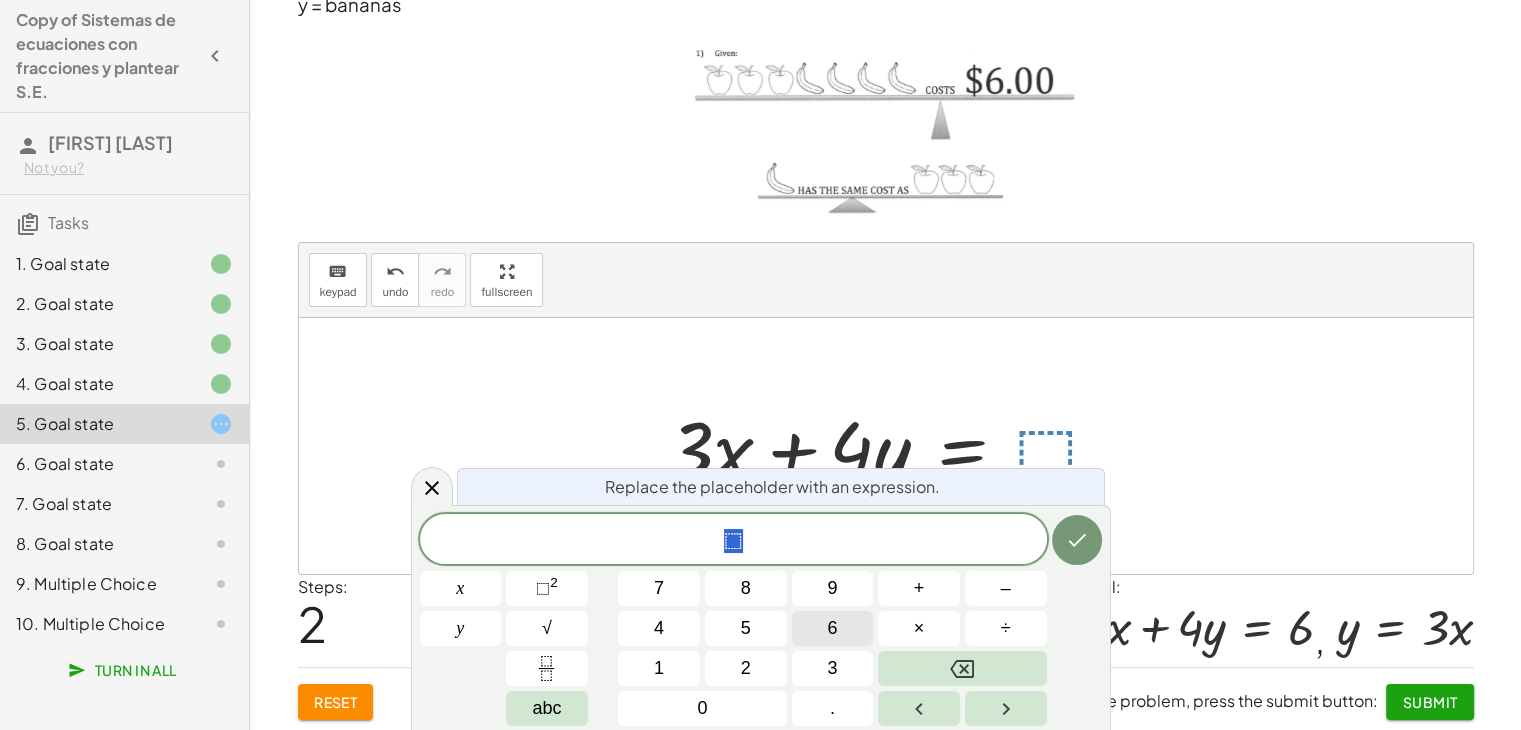 click on "6" at bounding box center [833, 628] 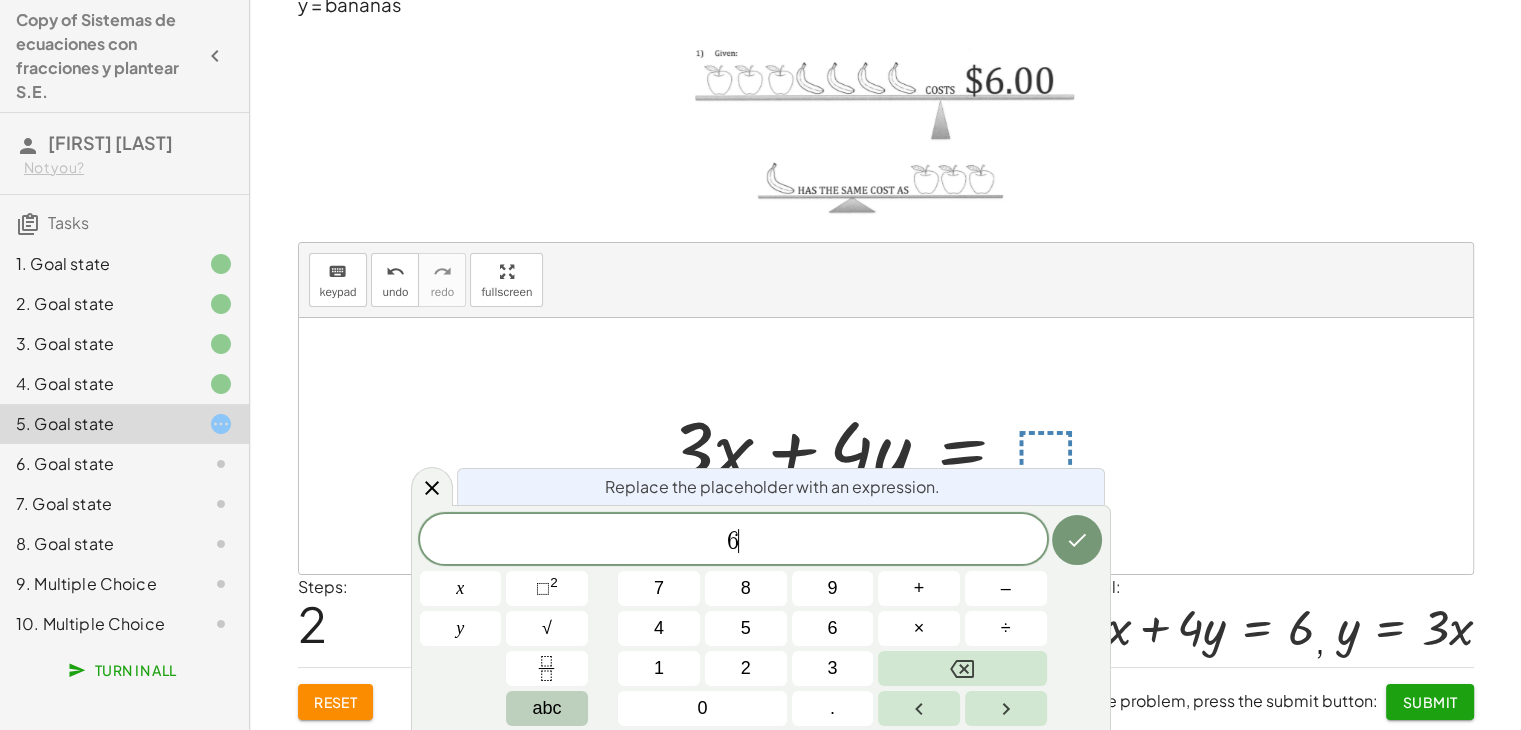click on "abc" at bounding box center (546, 708) 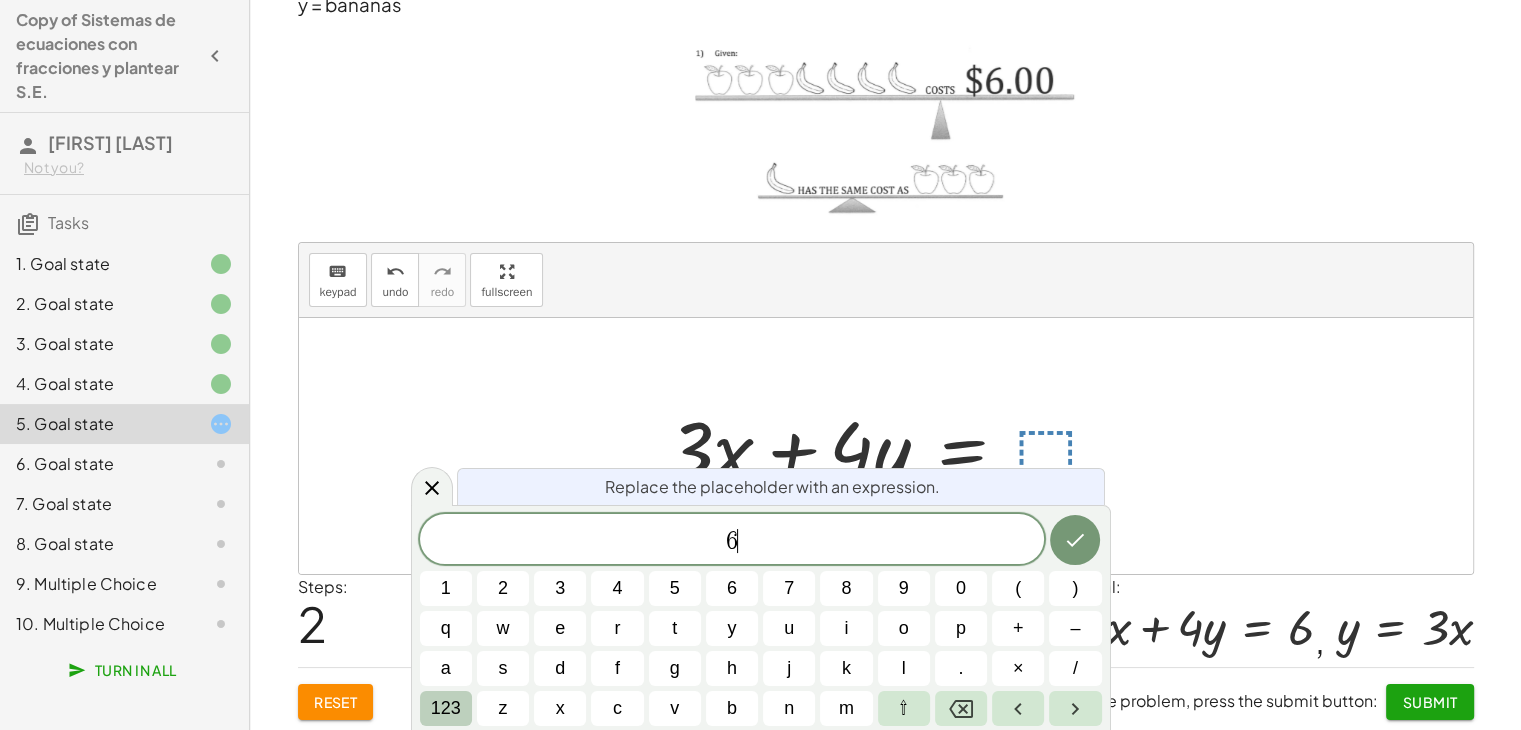 click on "123" at bounding box center [446, 708] 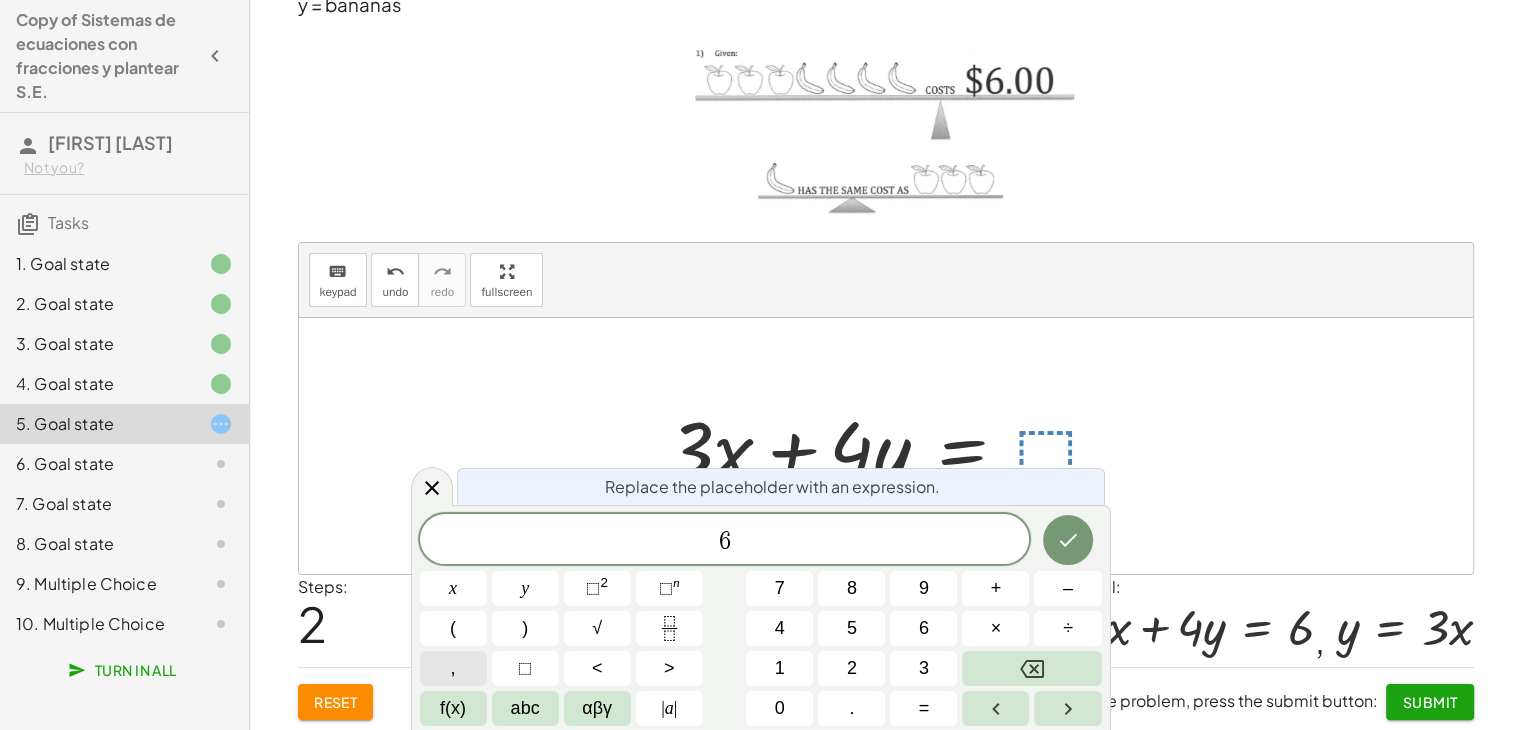 click on "," at bounding box center [453, 668] 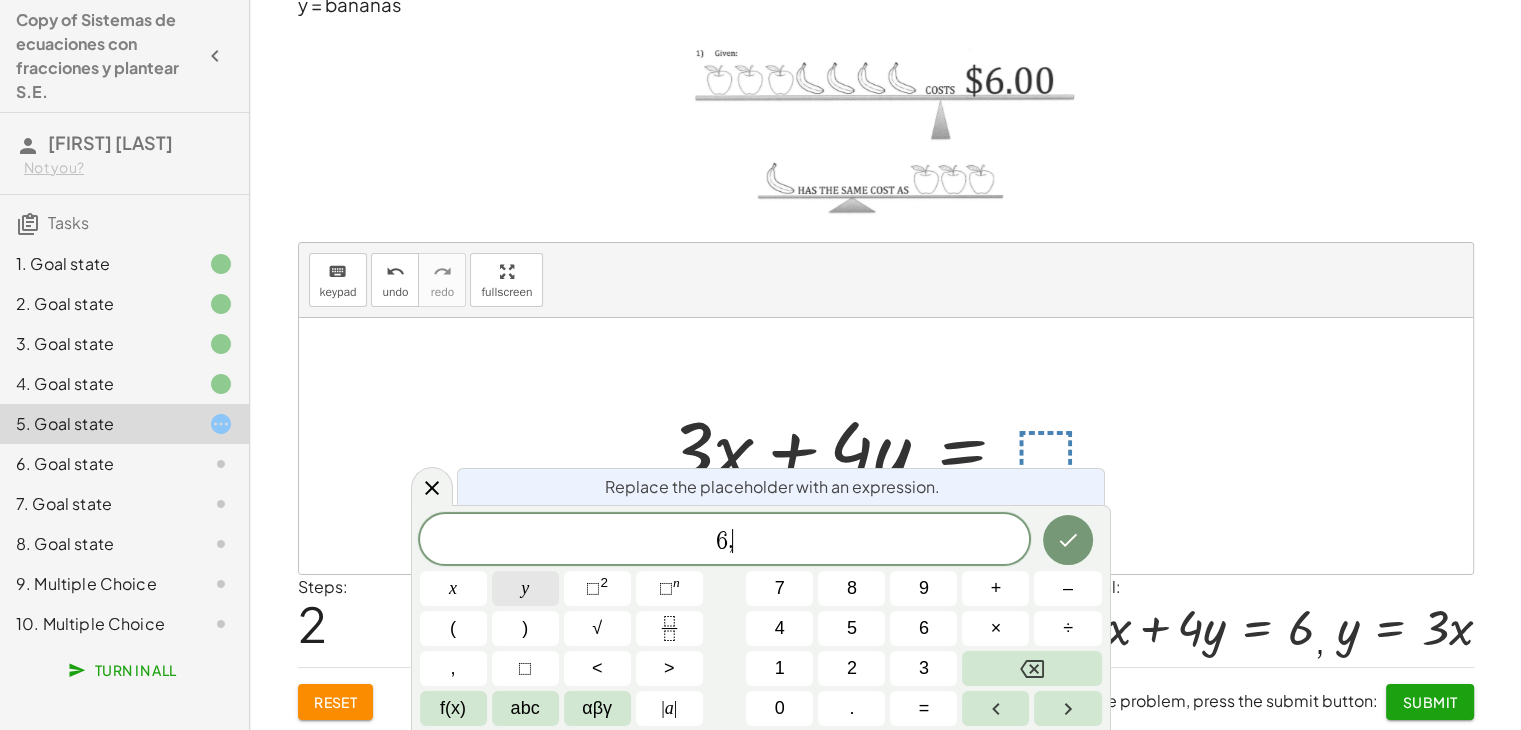 click on "y" at bounding box center (525, 588) 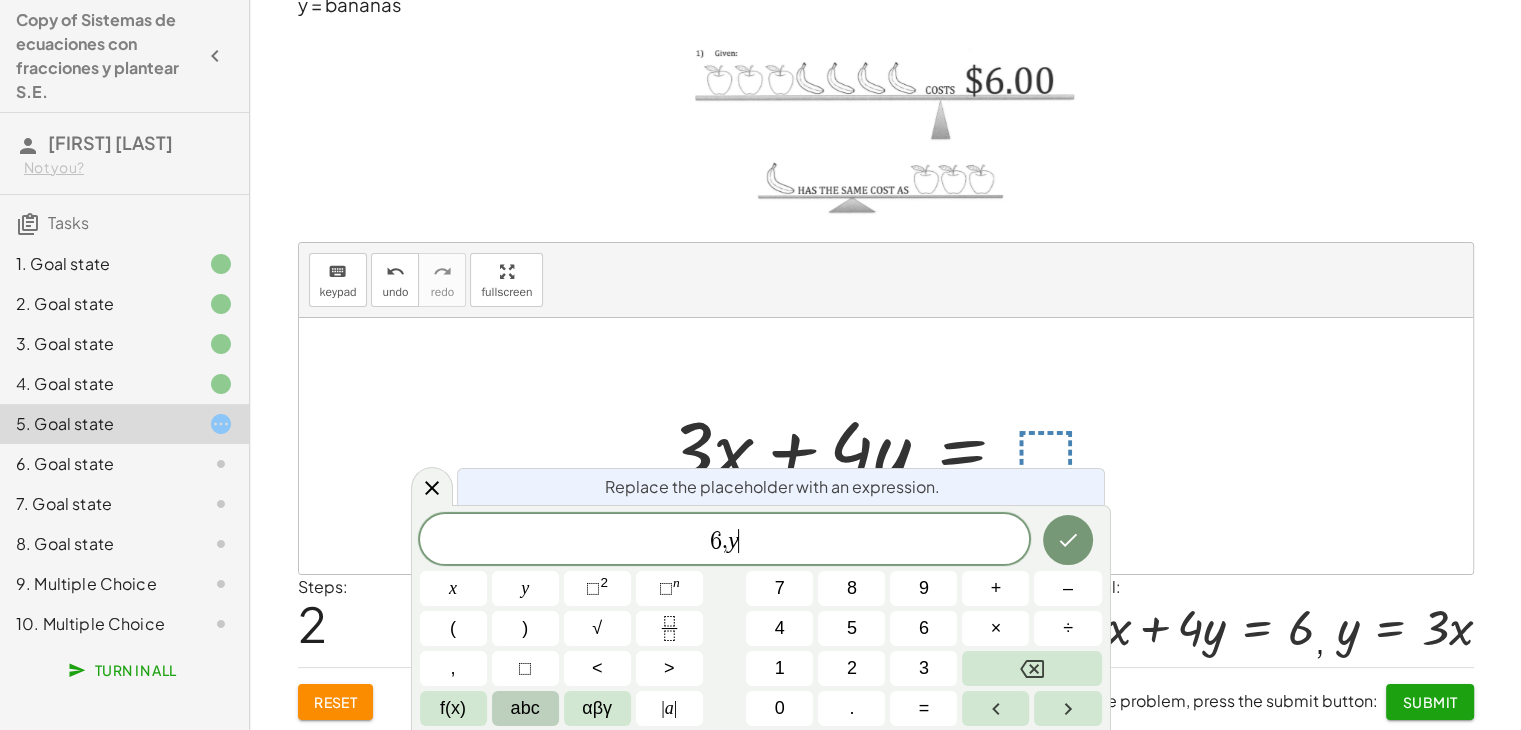 click on "abc" at bounding box center [525, 708] 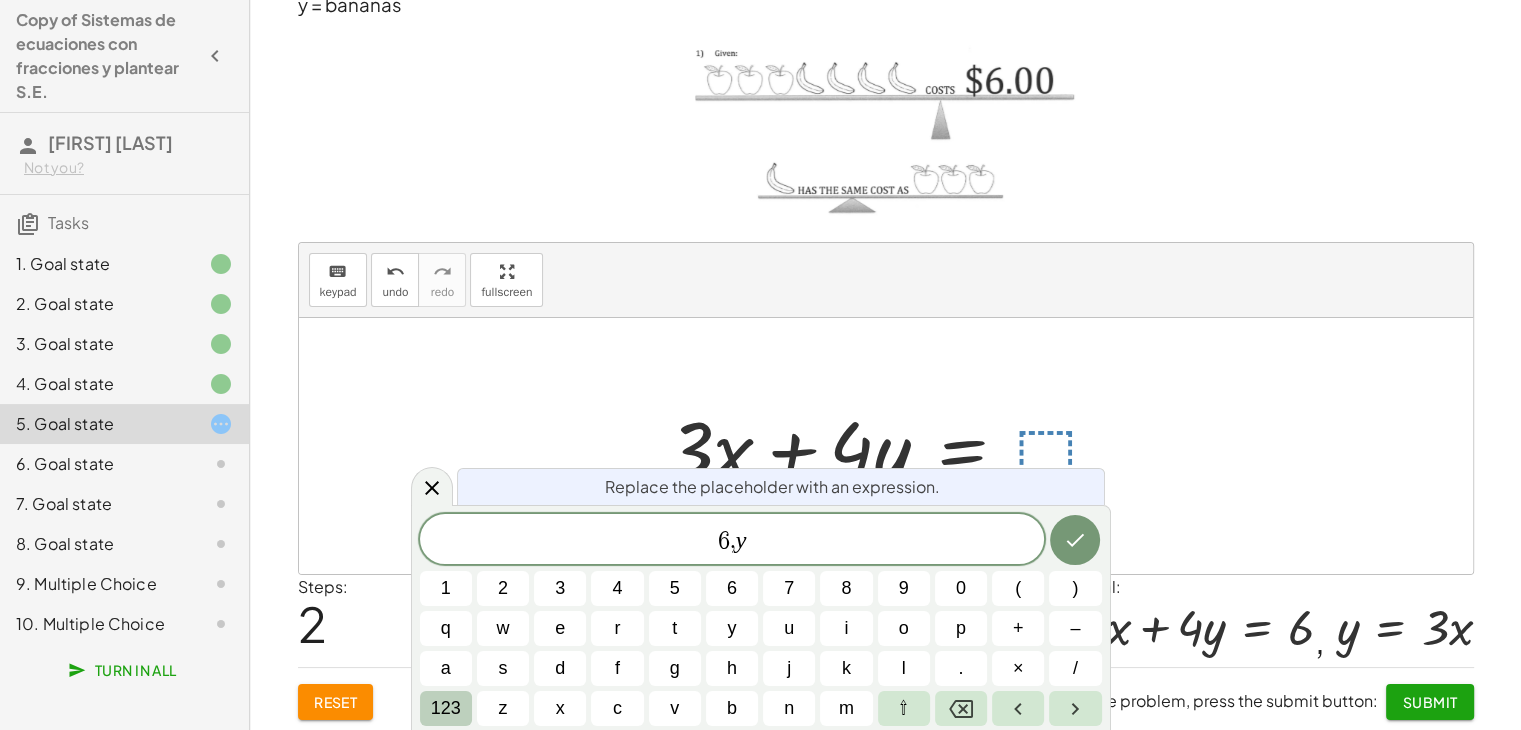 click on "123" at bounding box center [446, 708] 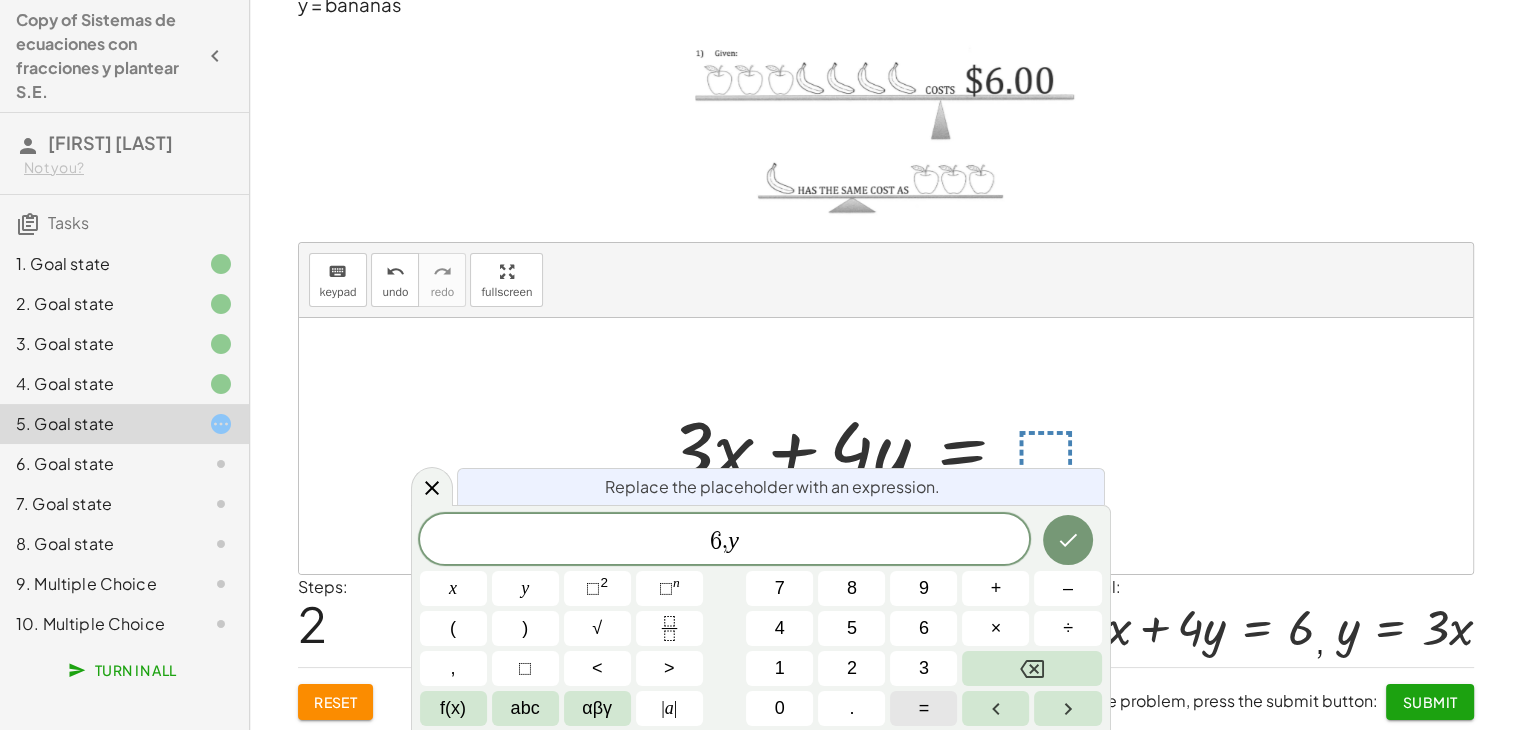 click on "=" at bounding box center (923, 708) 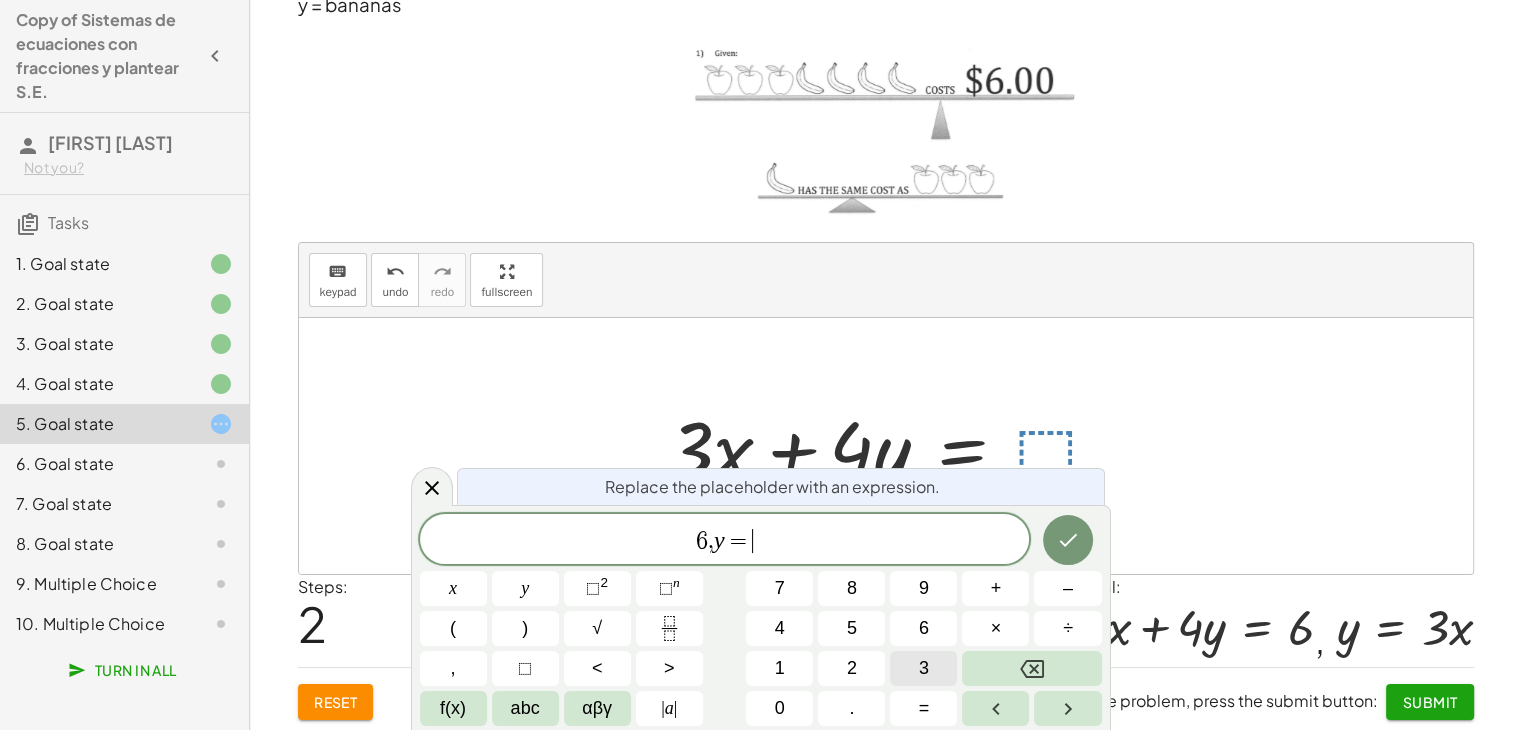 click on "3" at bounding box center (923, 668) 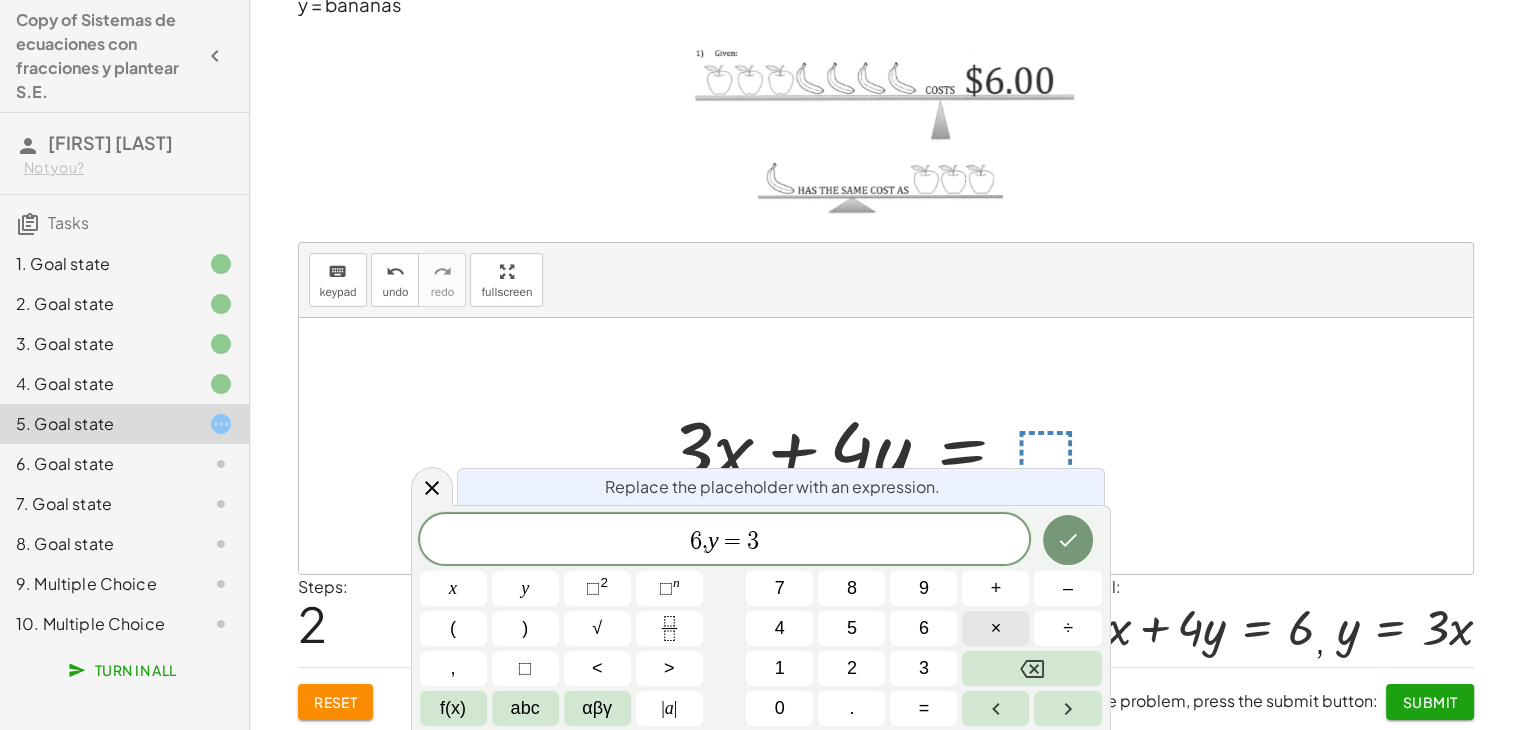 click on "×" at bounding box center [995, 628] 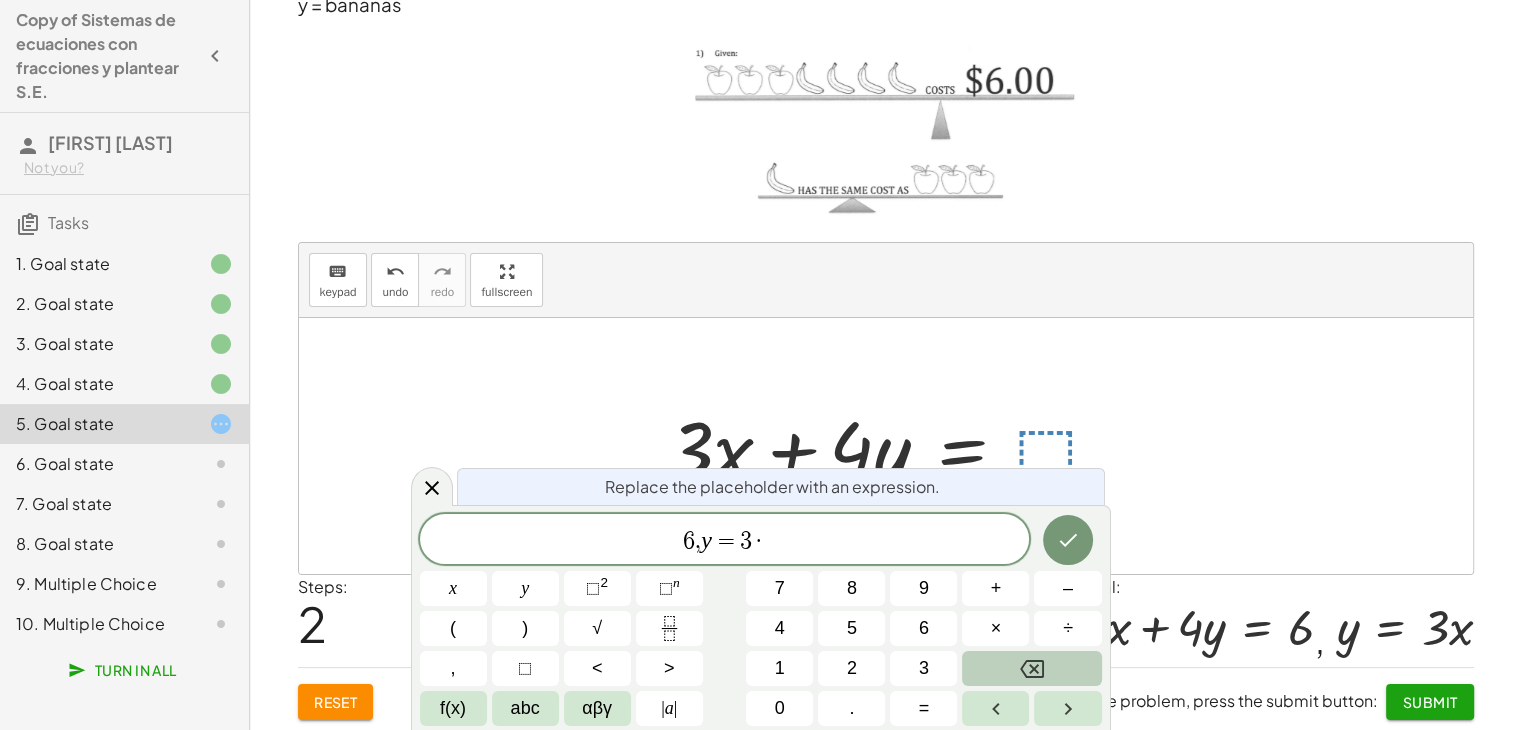 click 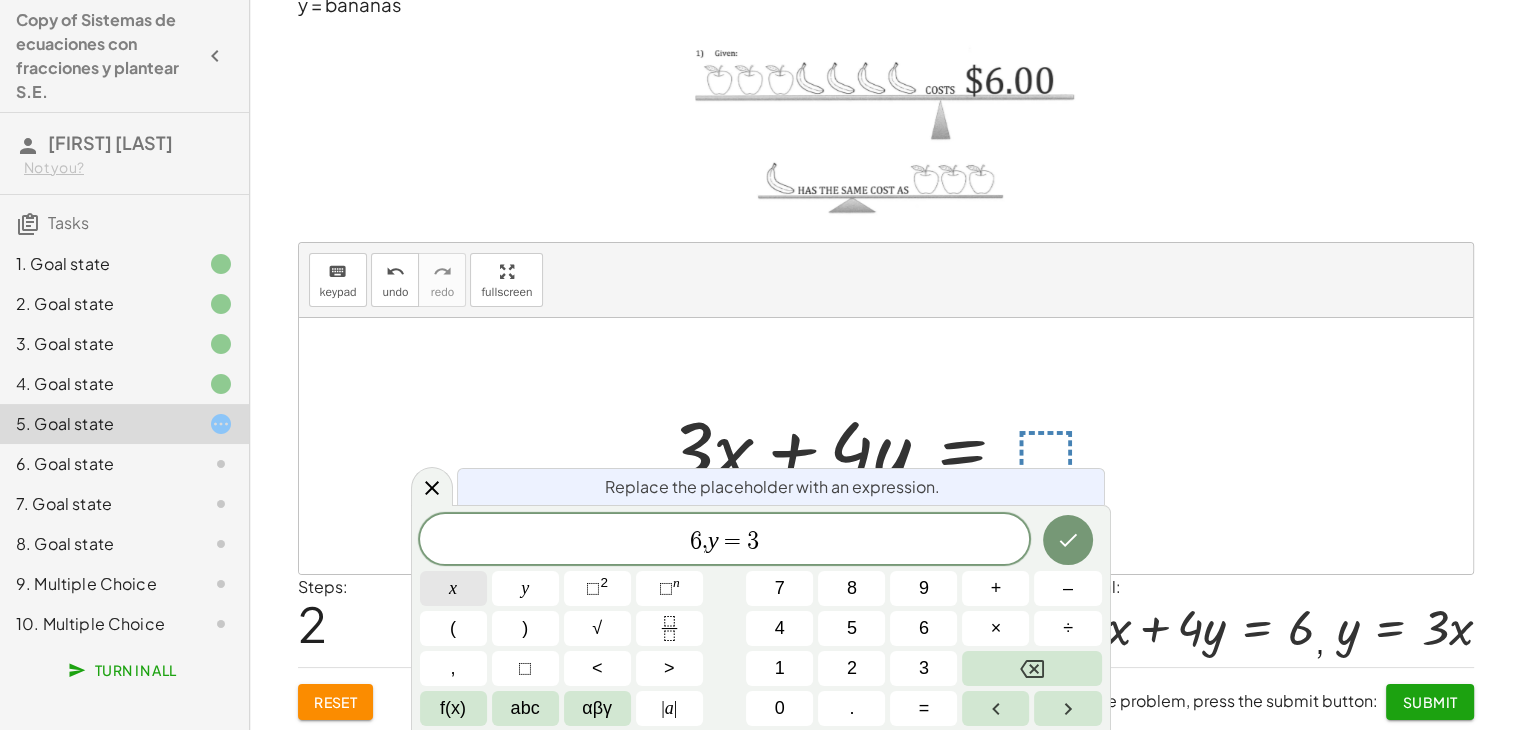 click on "x" at bounding box center (453, 588) 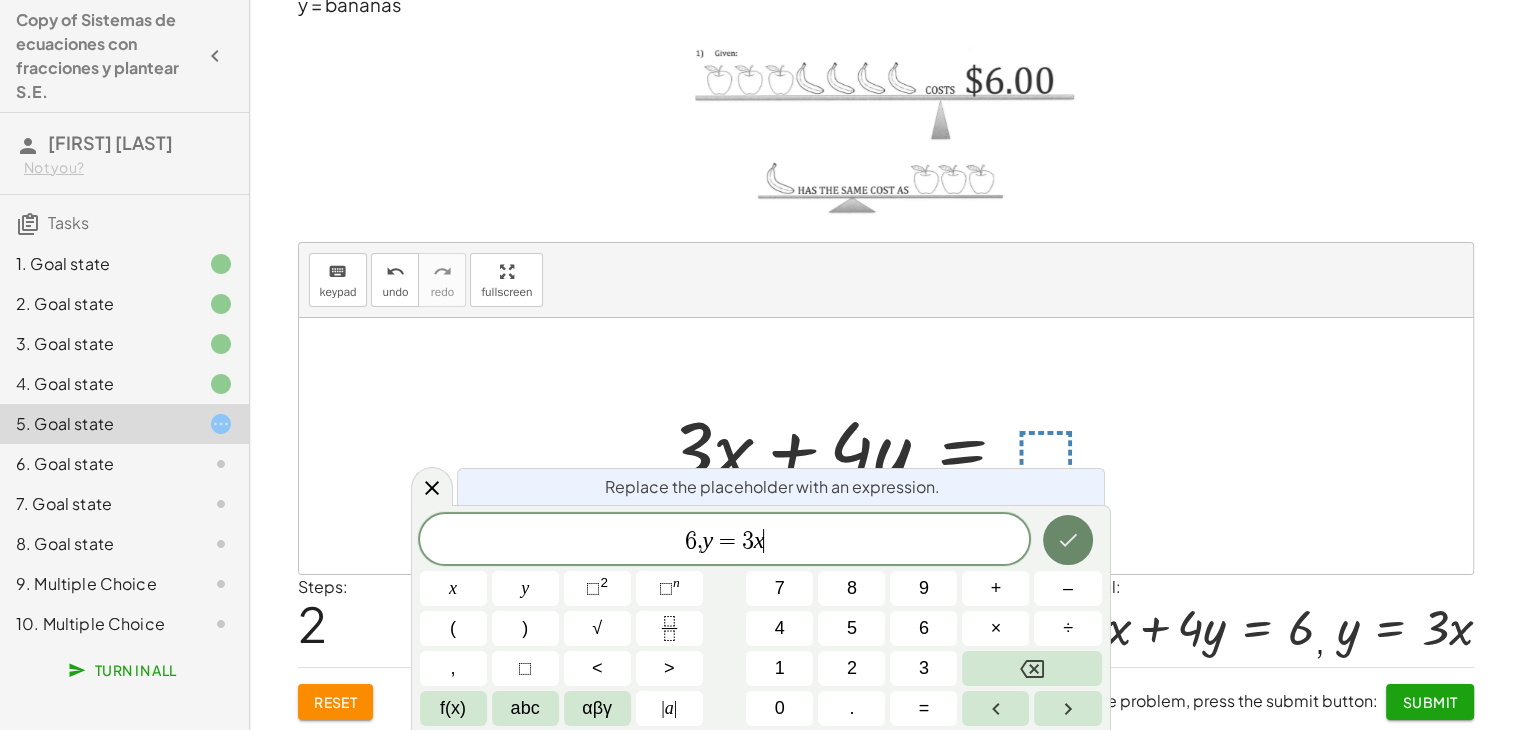 click 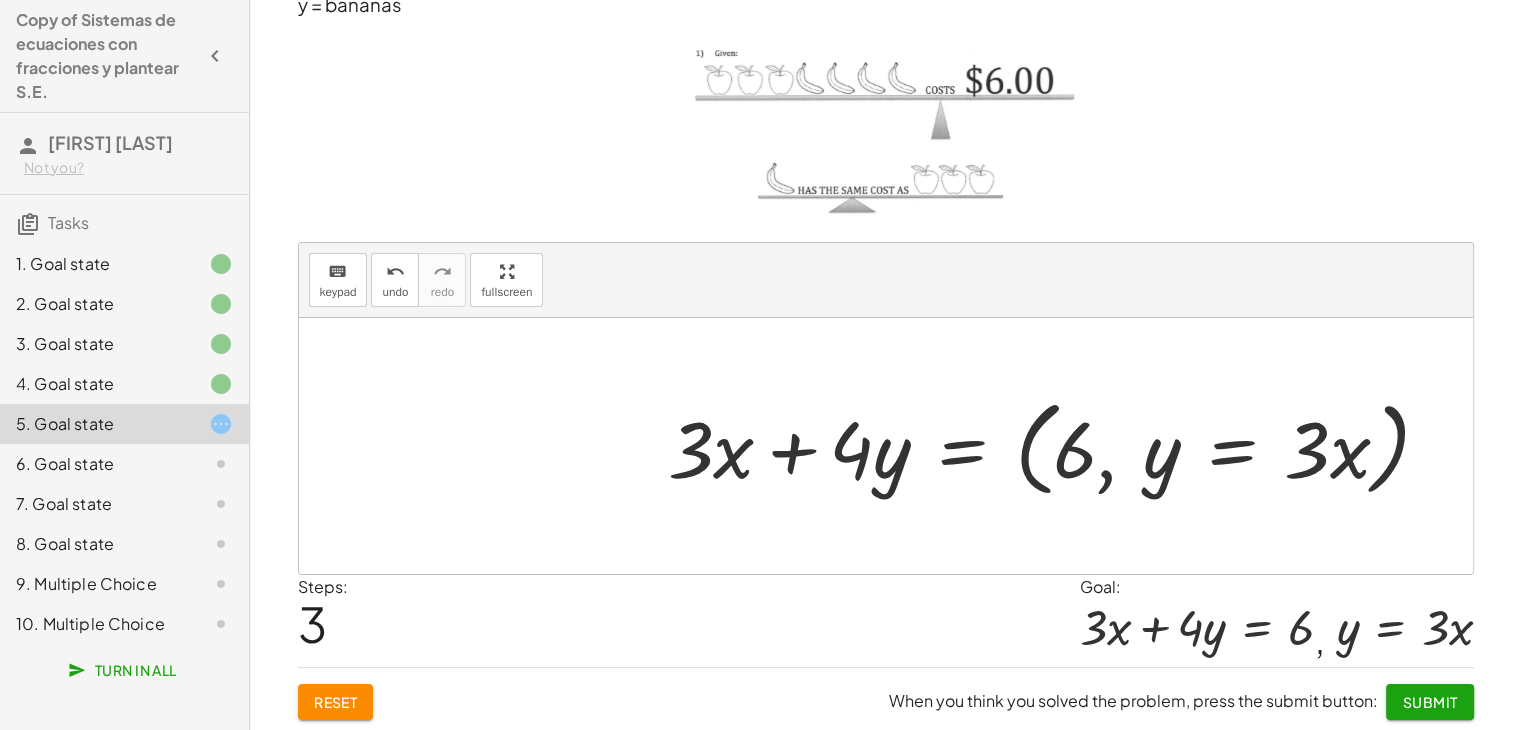 click at bounding box center (1057, 446) 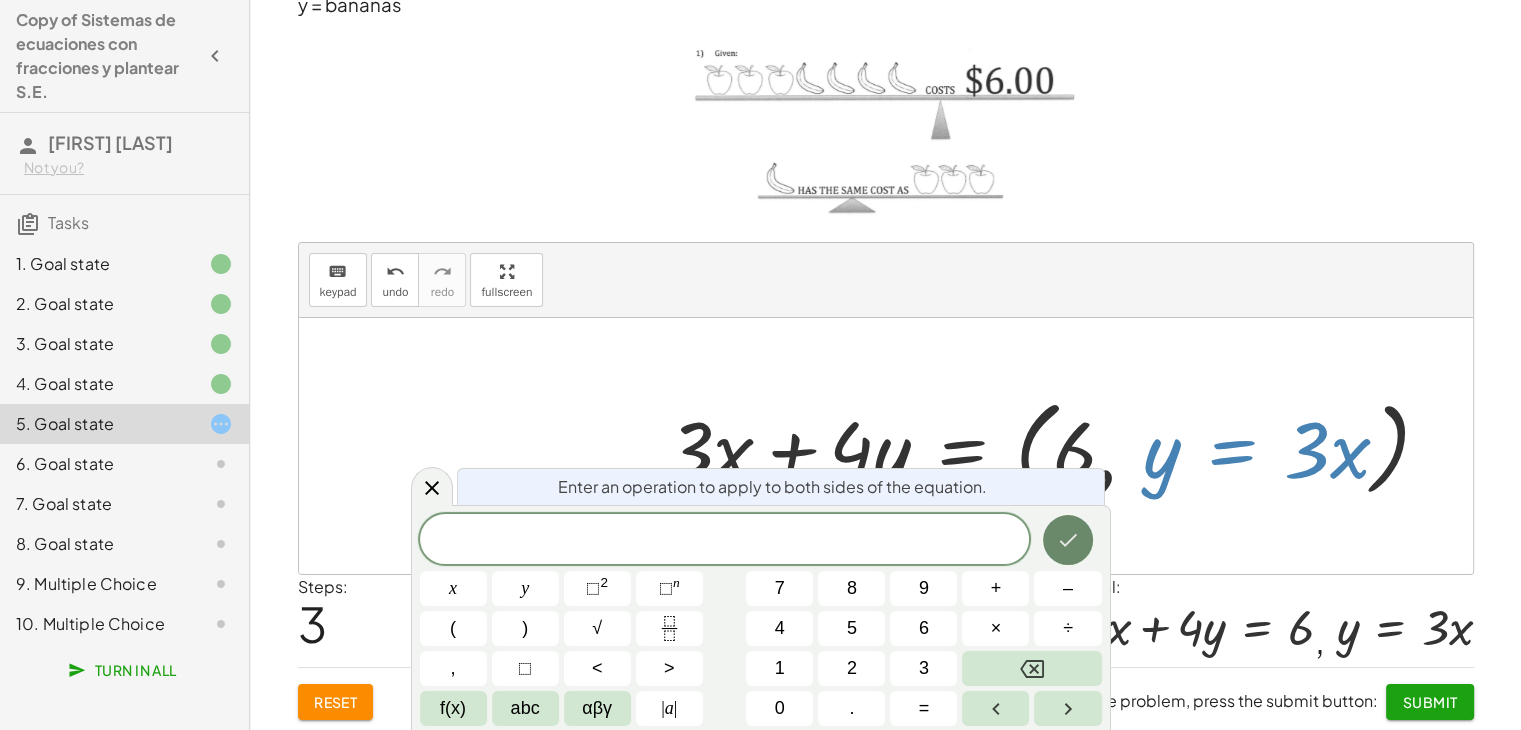 click at bounding box center (1068, 540) 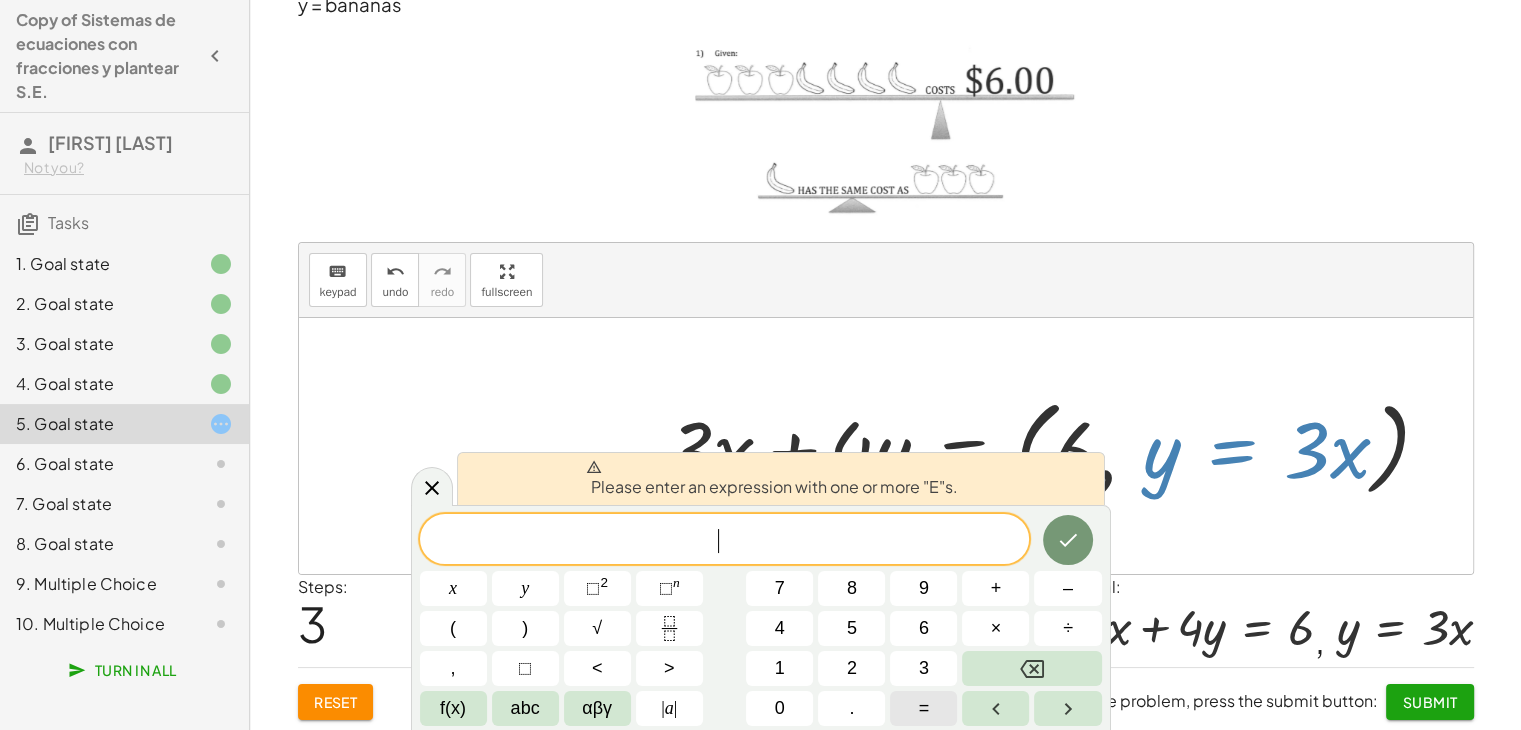 click on "=" at bounding box center (924, 708) 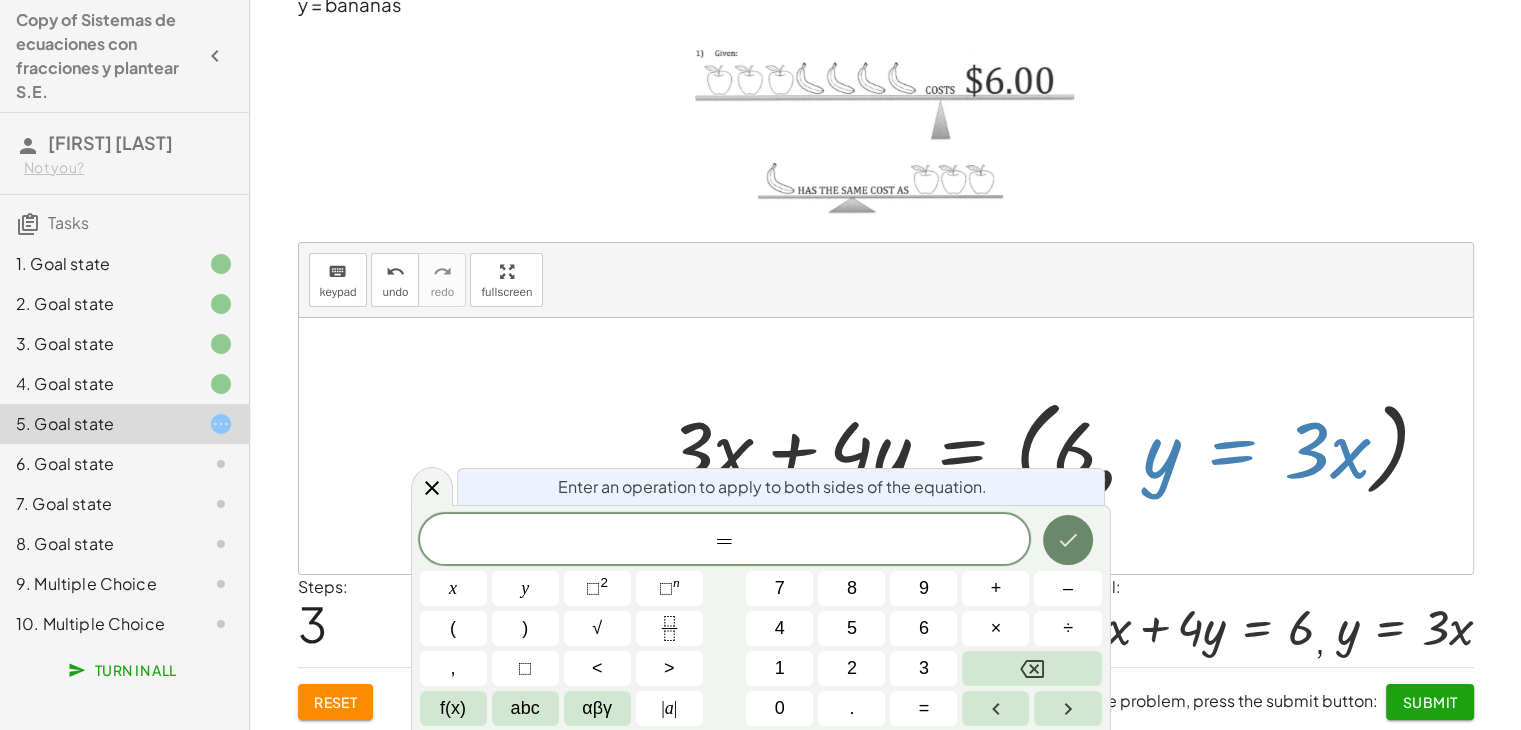 click 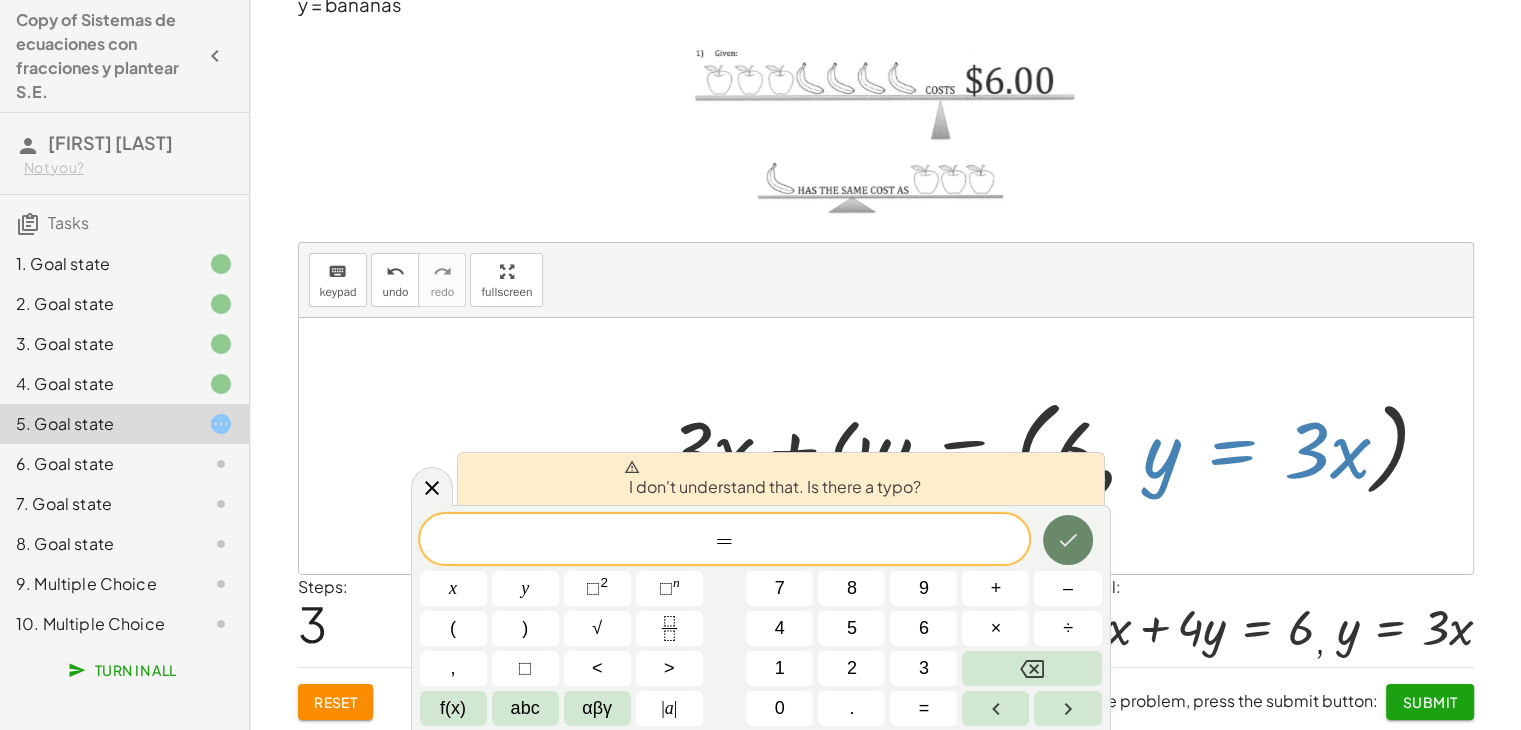 click 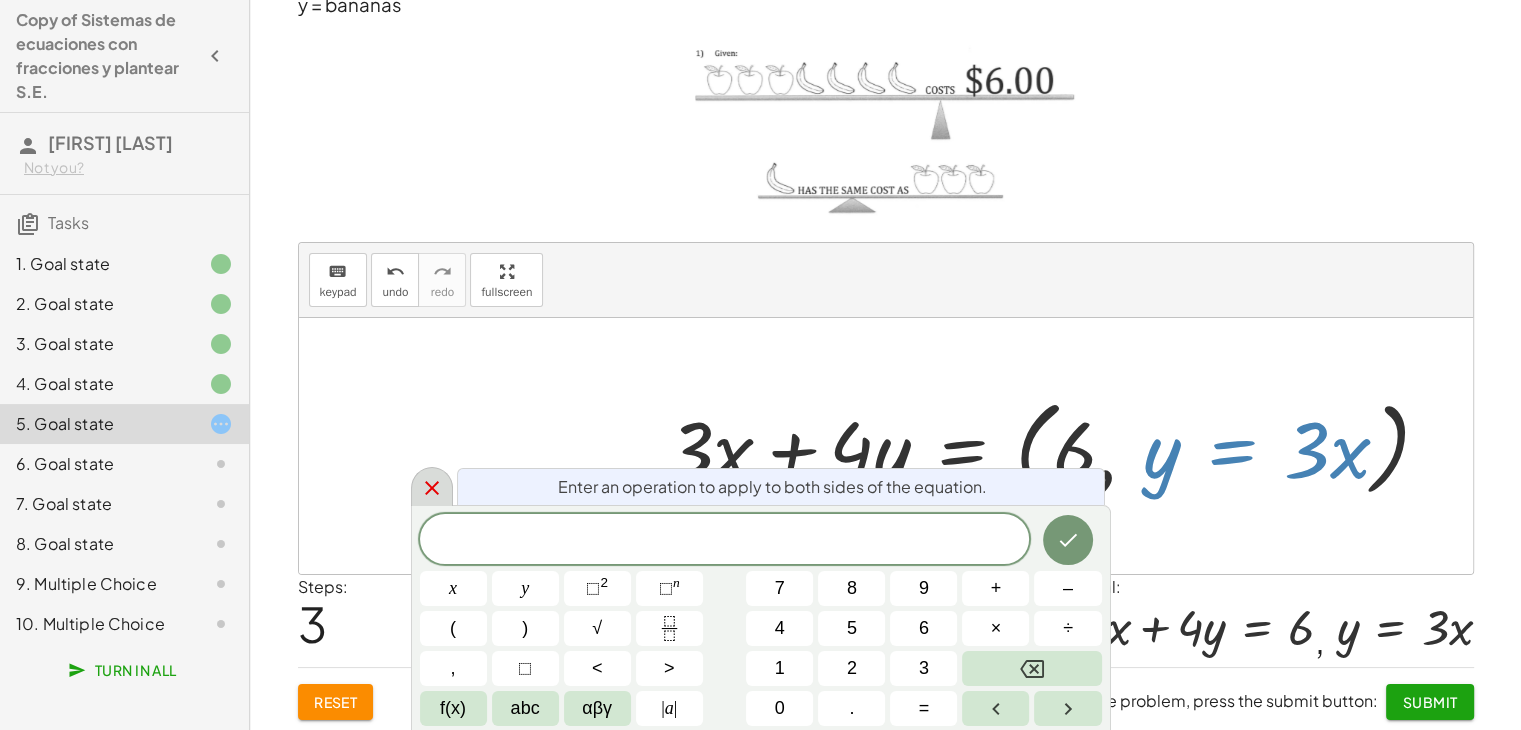 click 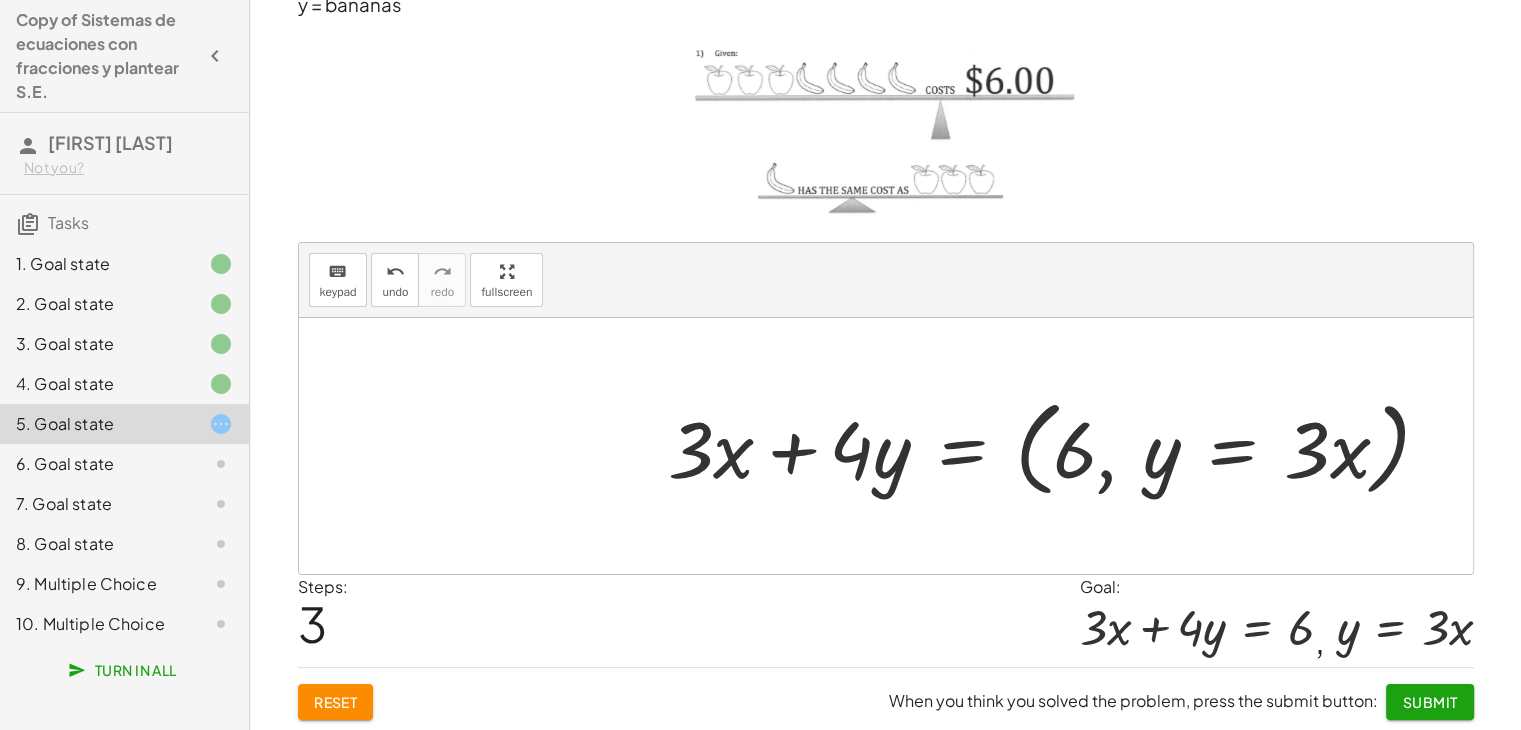 click at bounding box center [1057, 446] 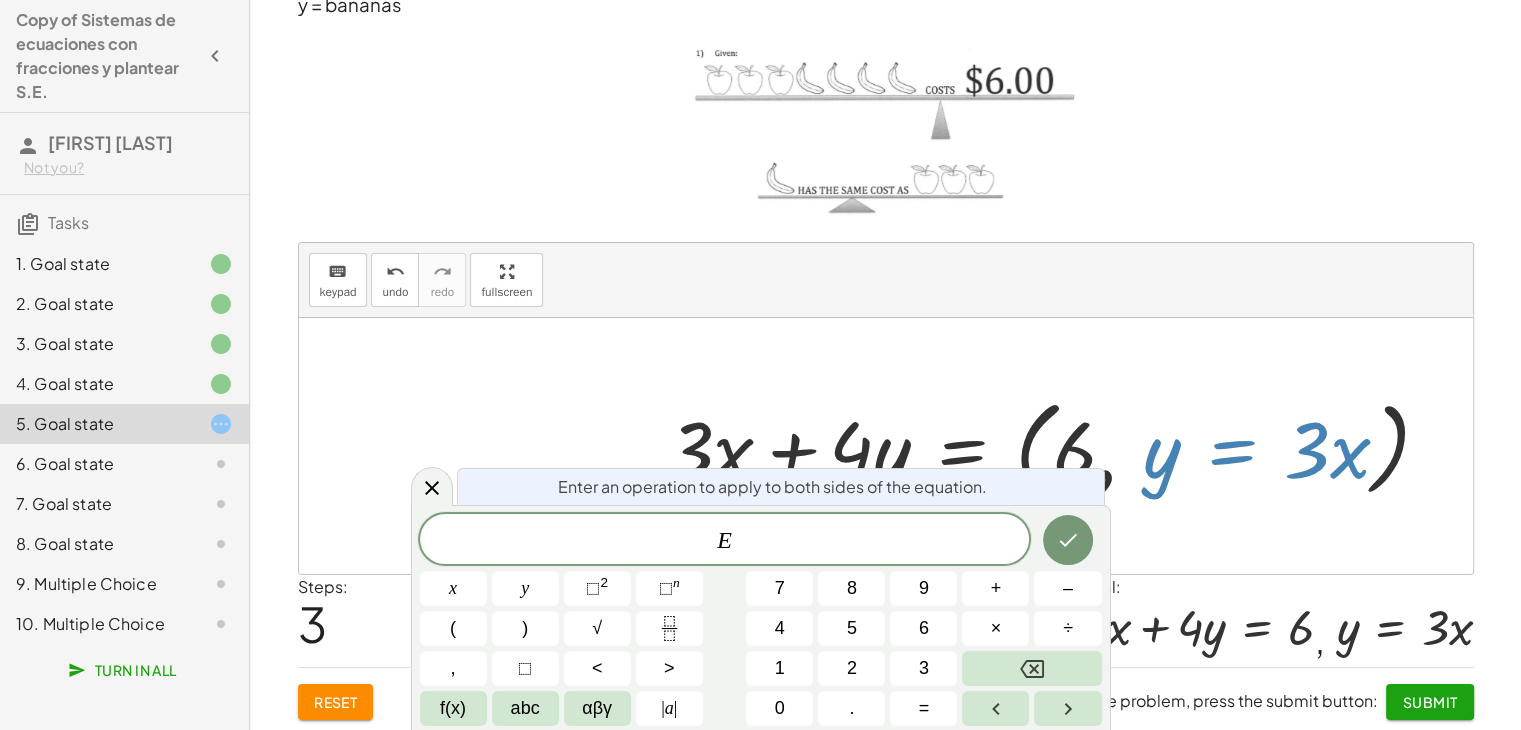 click at bounding box center (1057, 446) 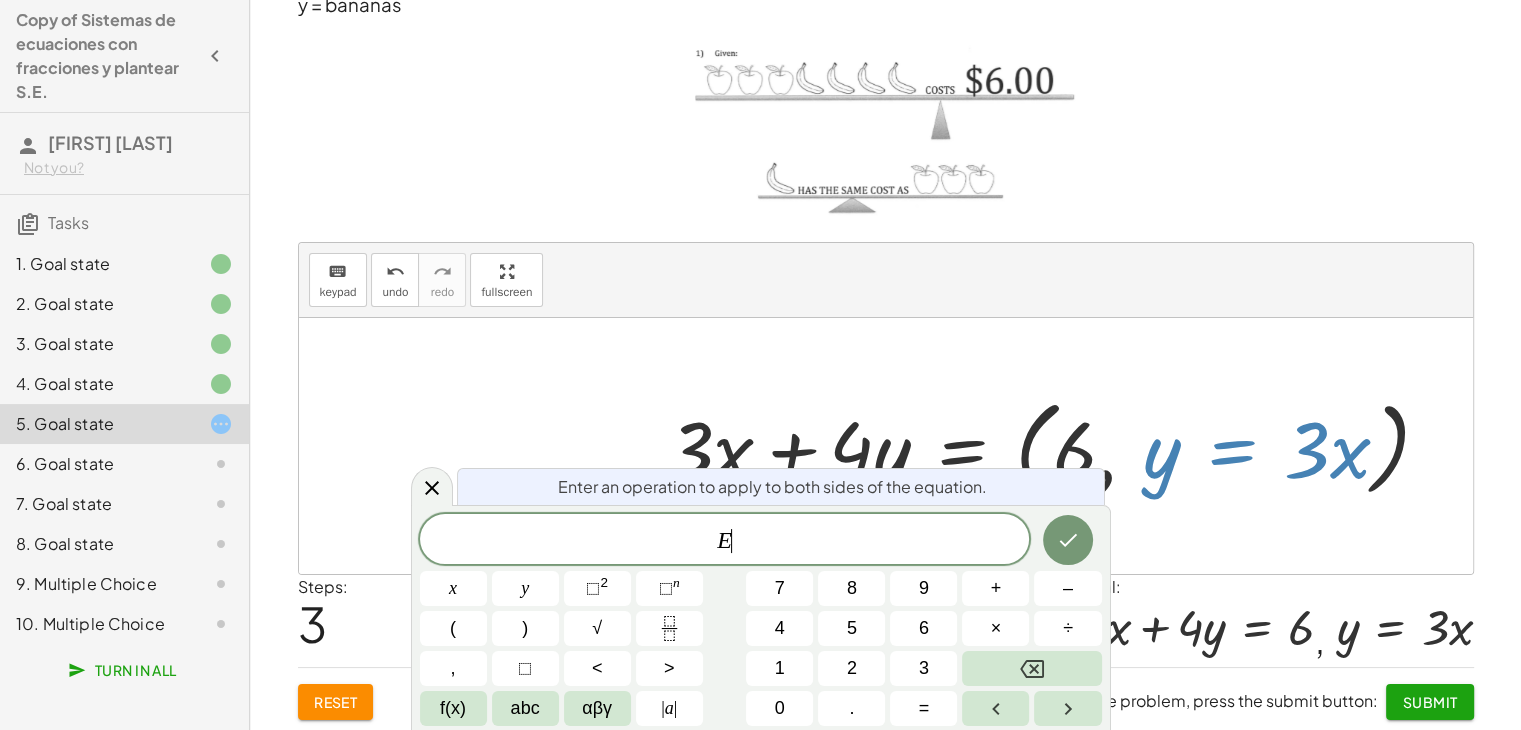 click at bounding box center [886, 446] 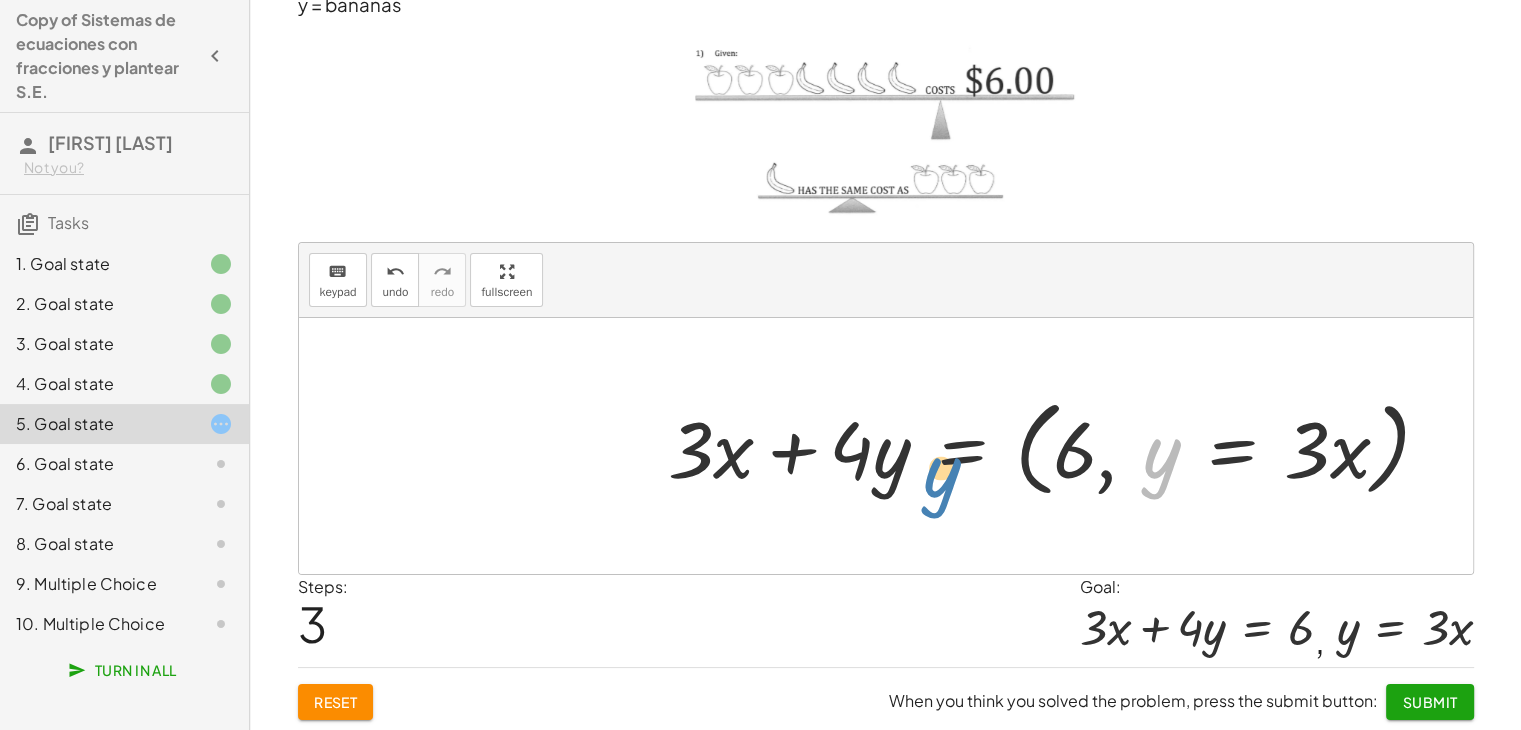 drag, startPoint x: 1156, startPoint y: 475, endPoint x: 936, endPoint y: 493, distance: 220.73514 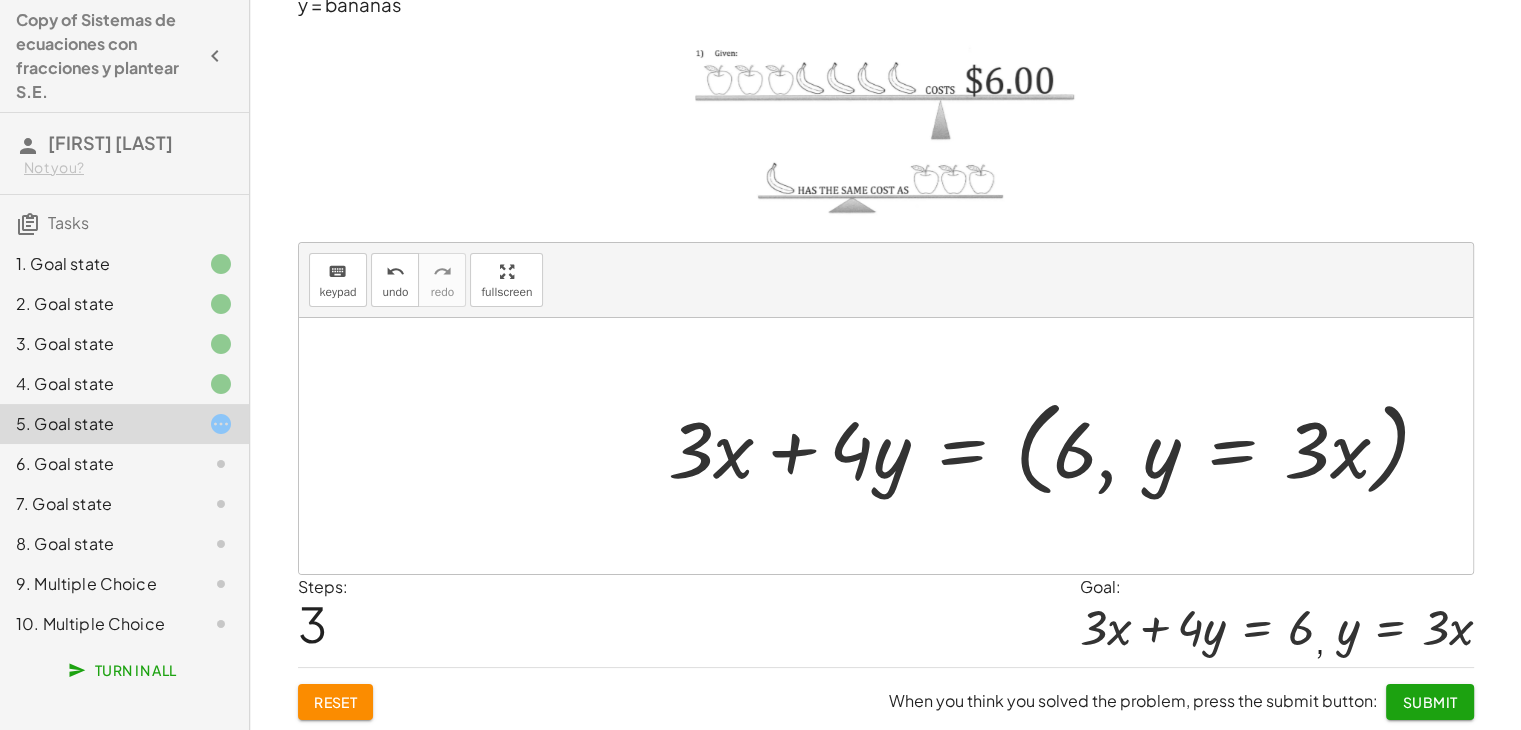 click at bounding box center [1057, 446] 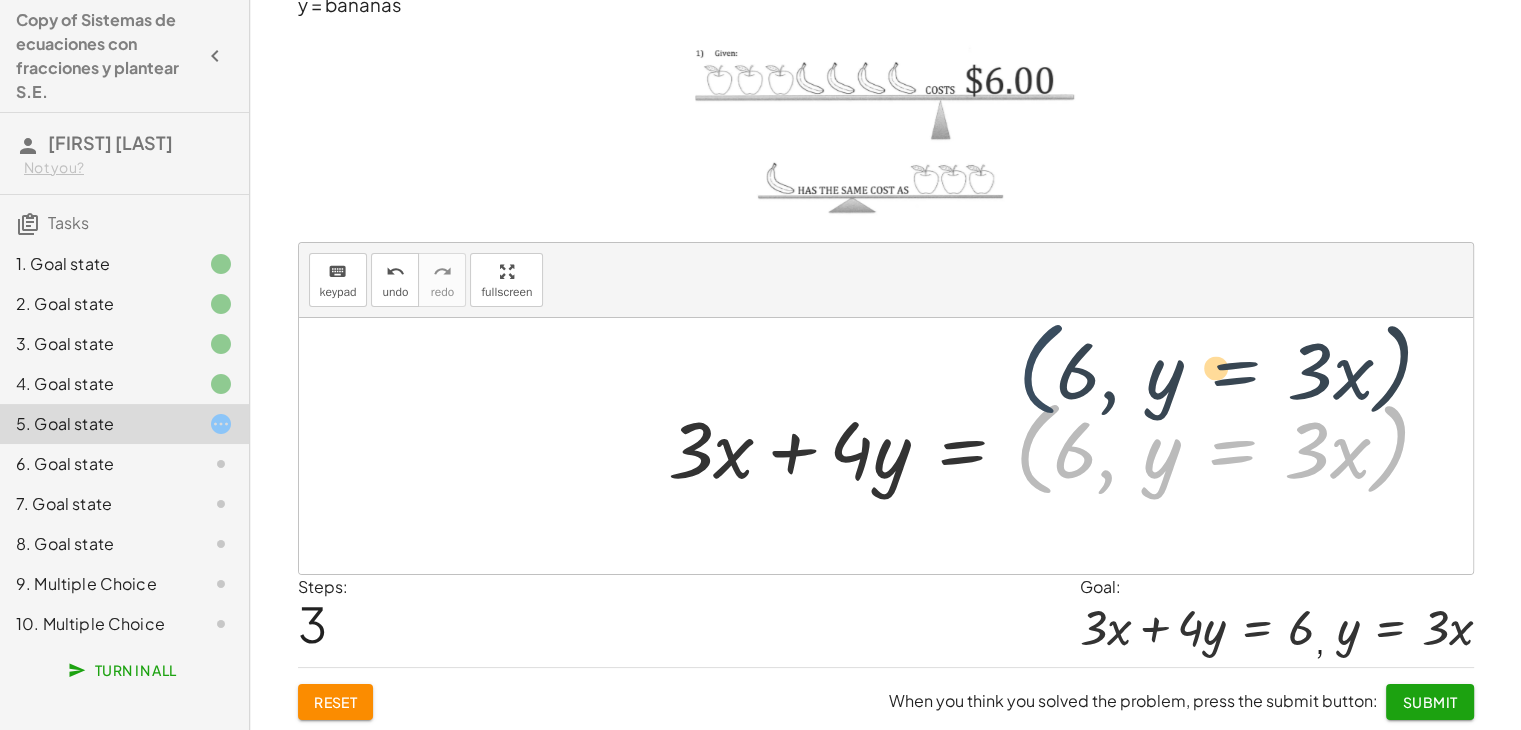 drag, startPoint x: 1033, startPoint y: 479, endPoint x: 1051, endPoint y: 437, distance: 45.694637 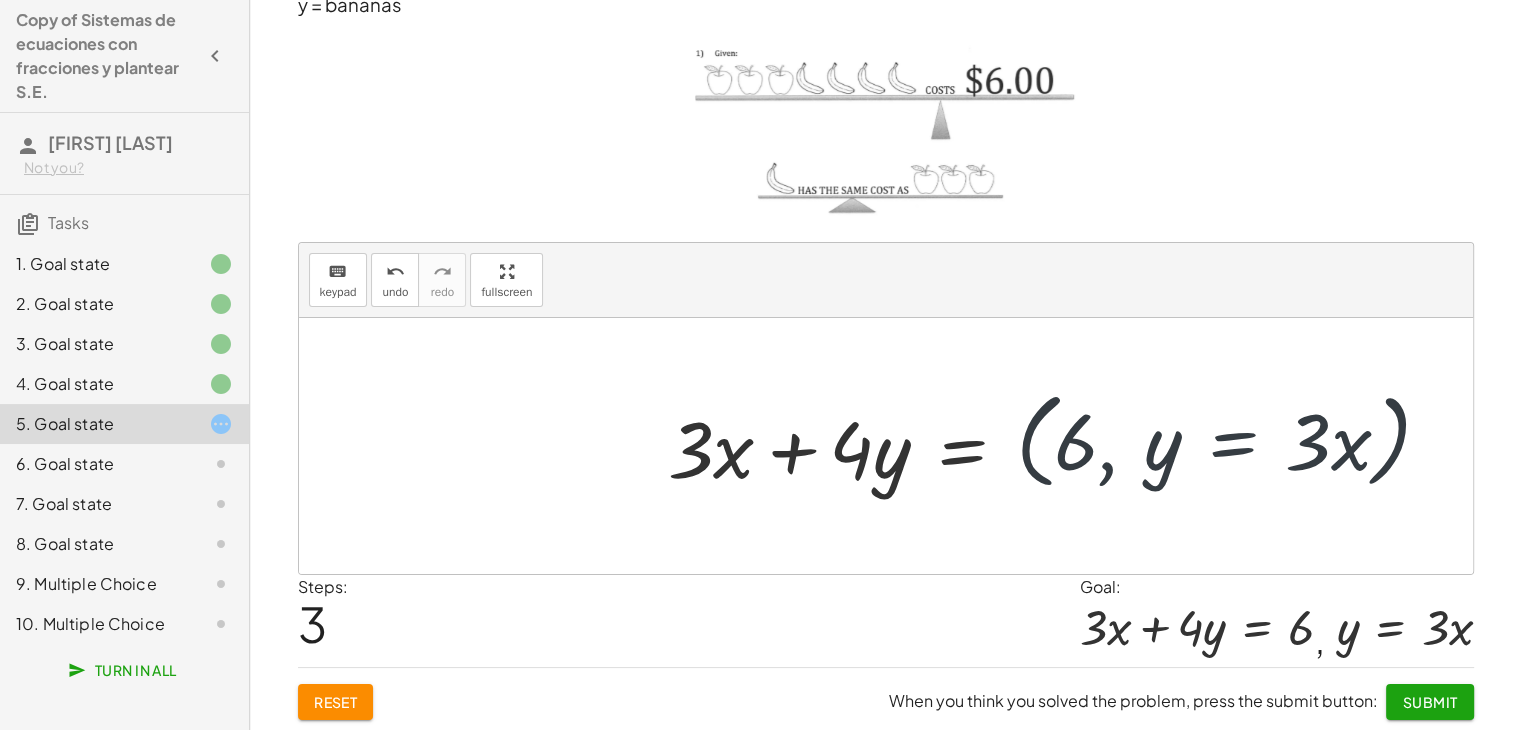 click at bounding box center [1057, 446] 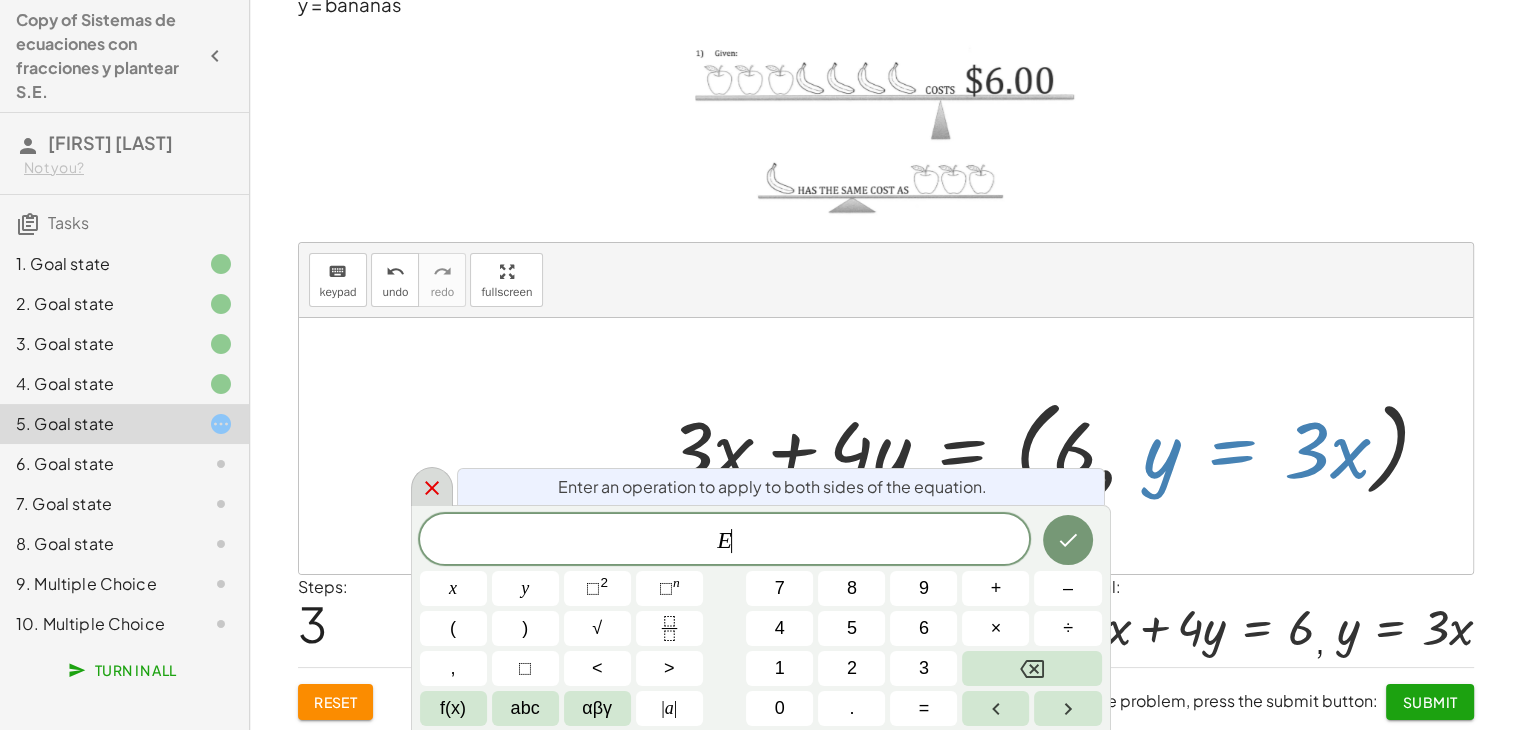 click 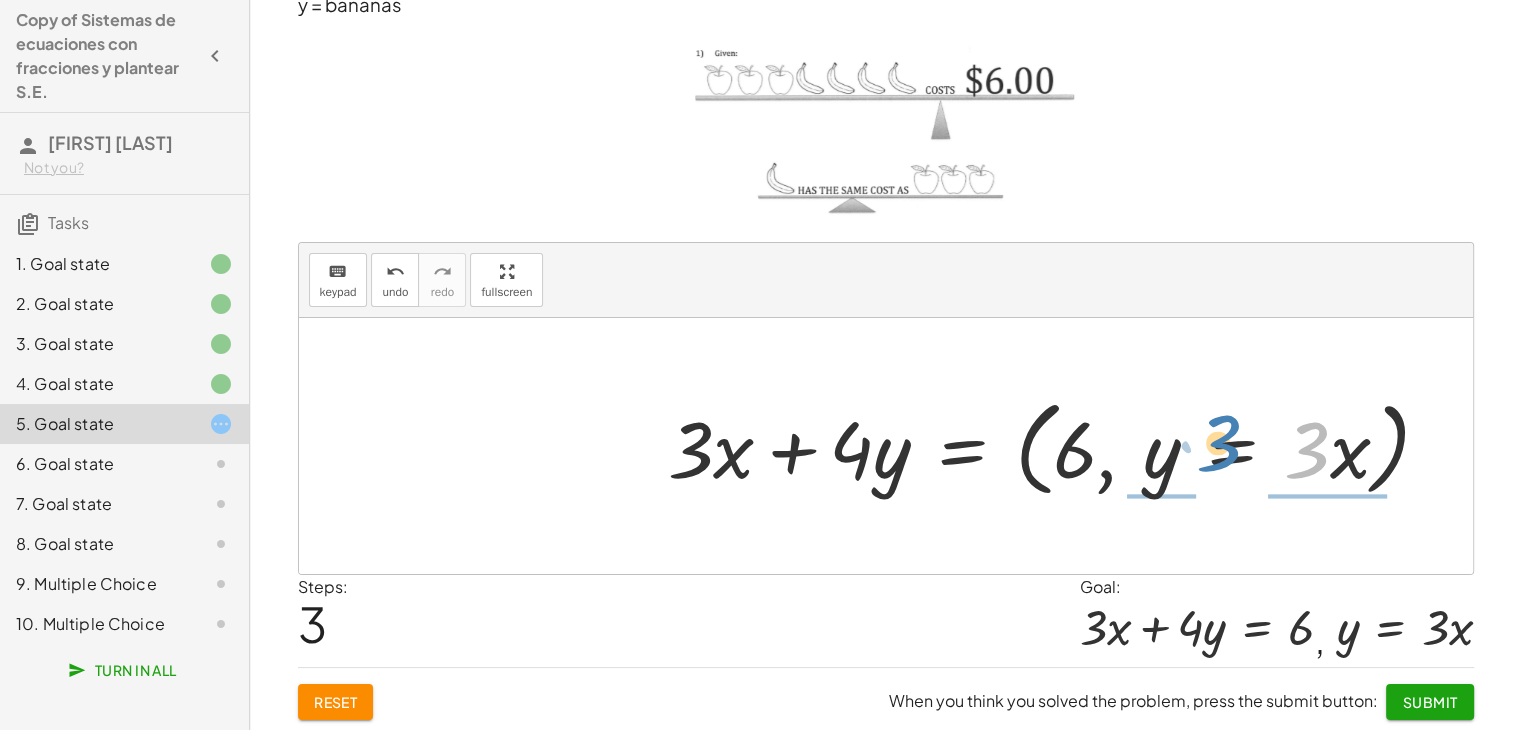 drag, startPoint x: 1320, startPoint y: 460, endPoint x: 1232, endPoint y: 453, distance: 88.27797 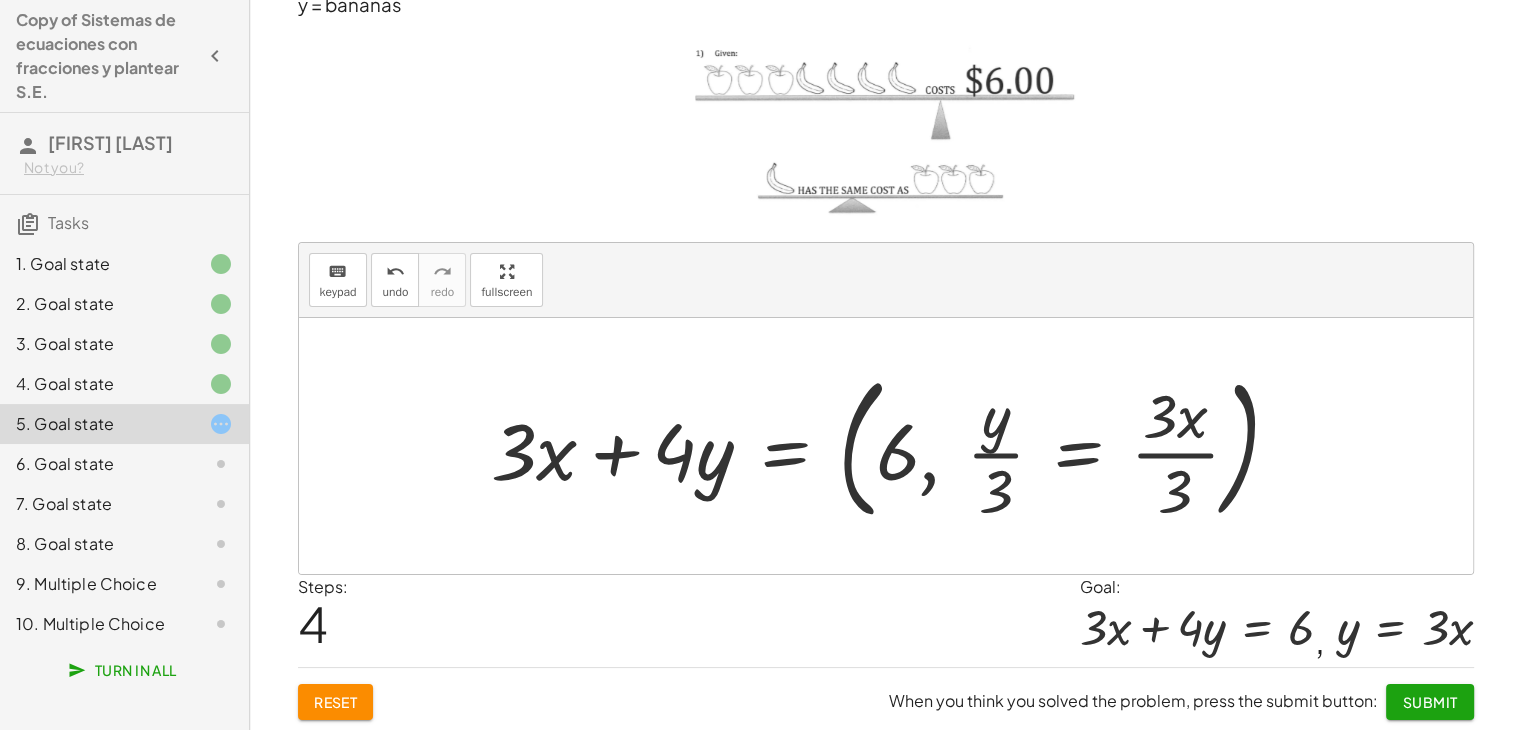 click at bounding box center [894, 446] 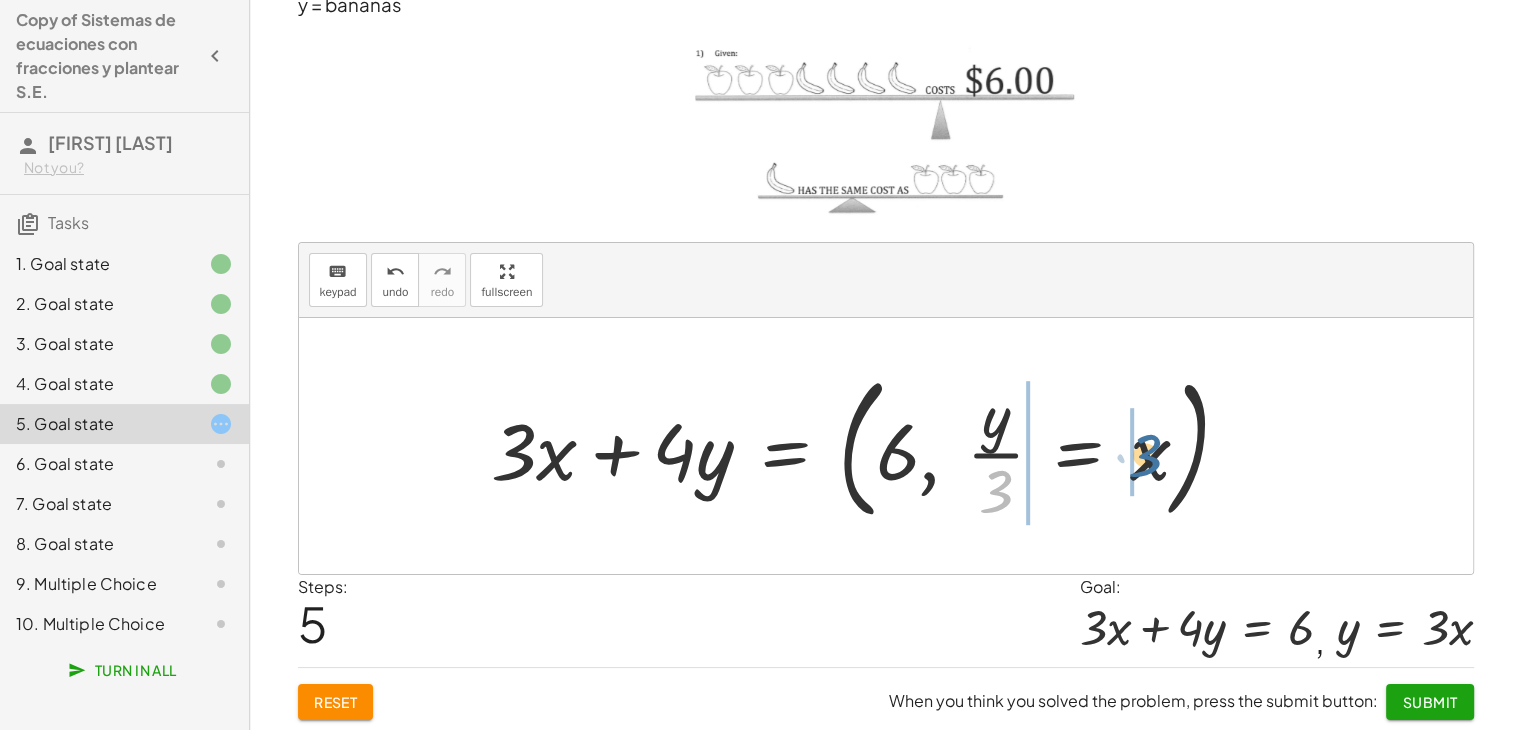 drag, startPoint x: 1004, startPoint y: 491, endPoint x: 1157, endPoint y: 453, distance: 157.64835 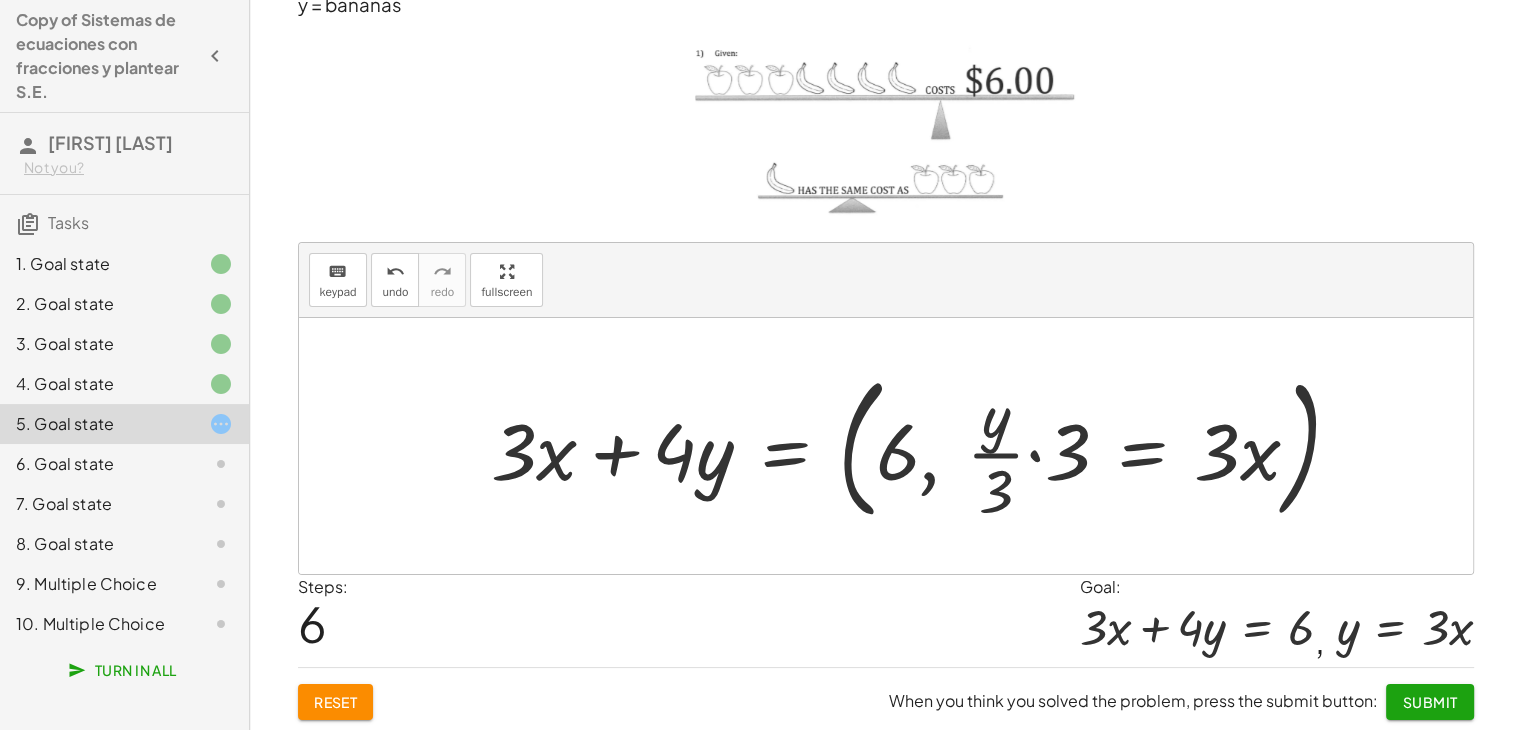 click at bounding box center (924, 446) 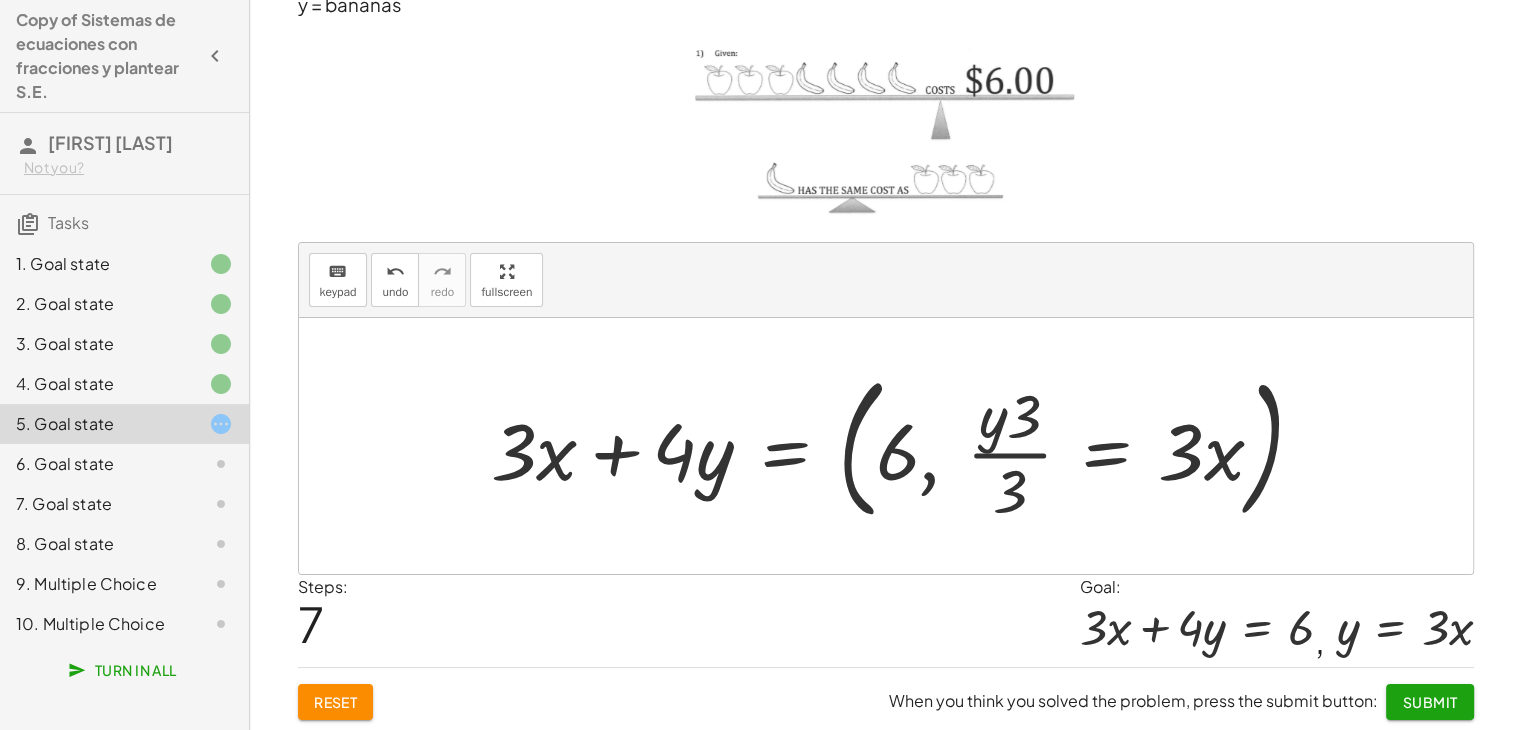 click at bounding box center [905, 446] 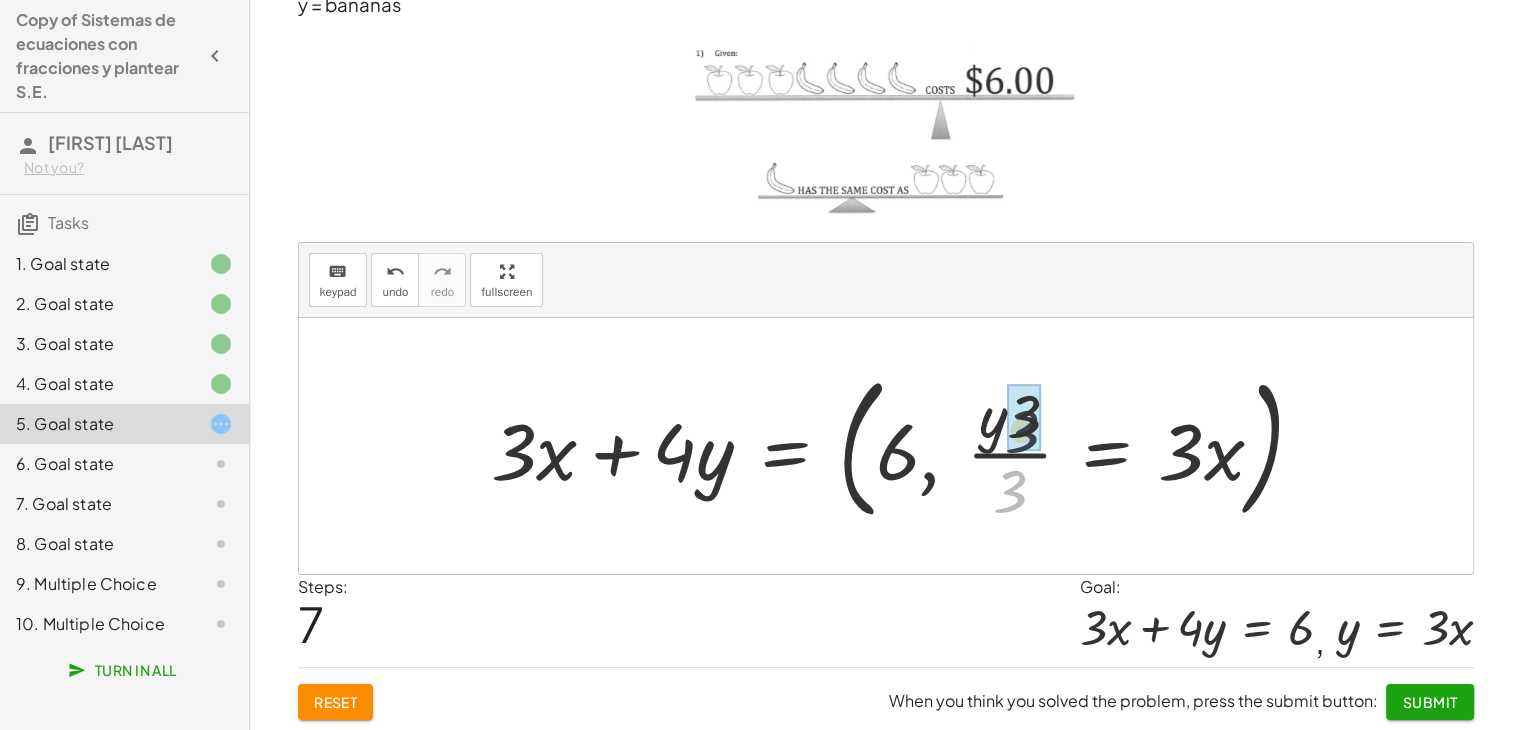 drag, startPoint x: 1016, startPoint y: 477, endPoint x: 1031, endPoint y: 421, distance: 57.974133 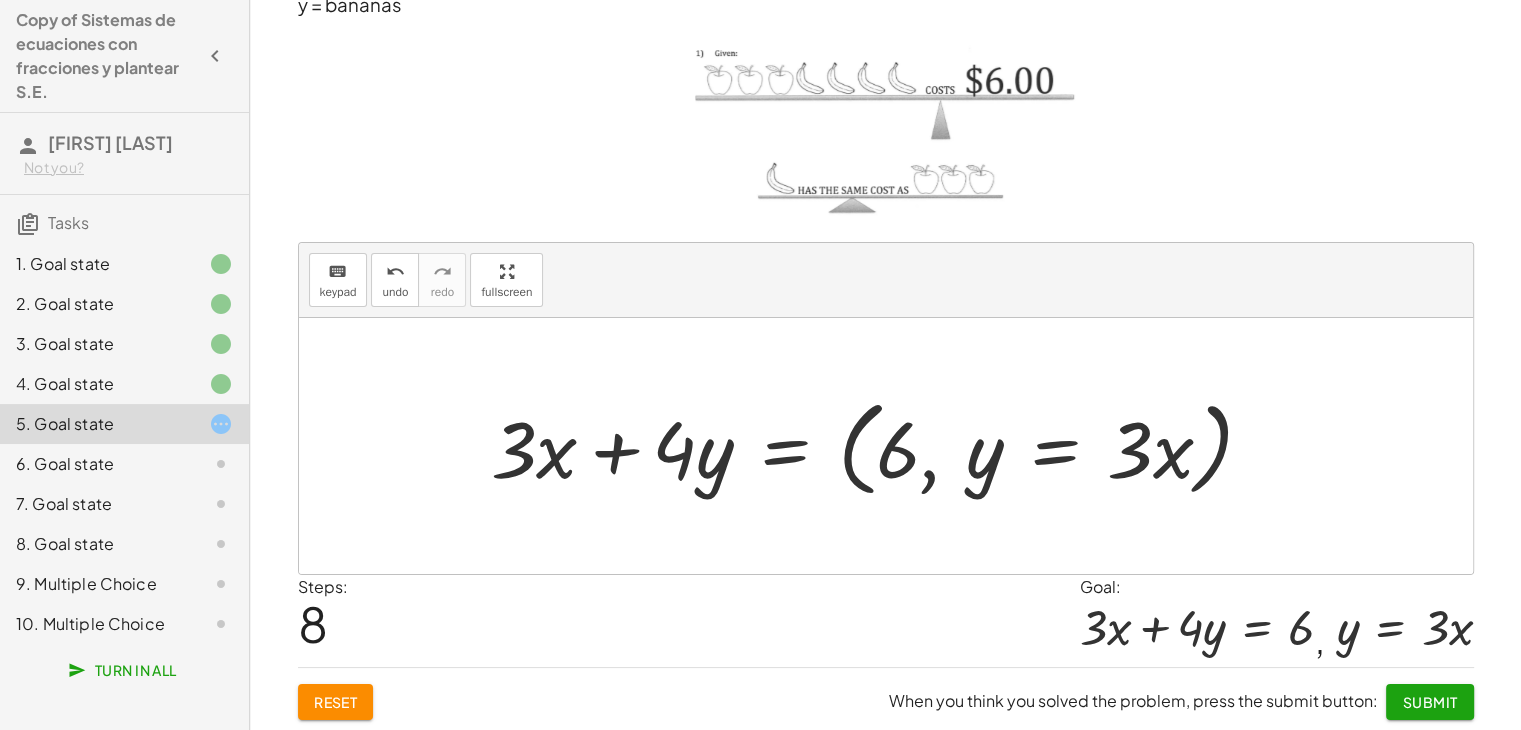 click at bounding box center (880, 446) 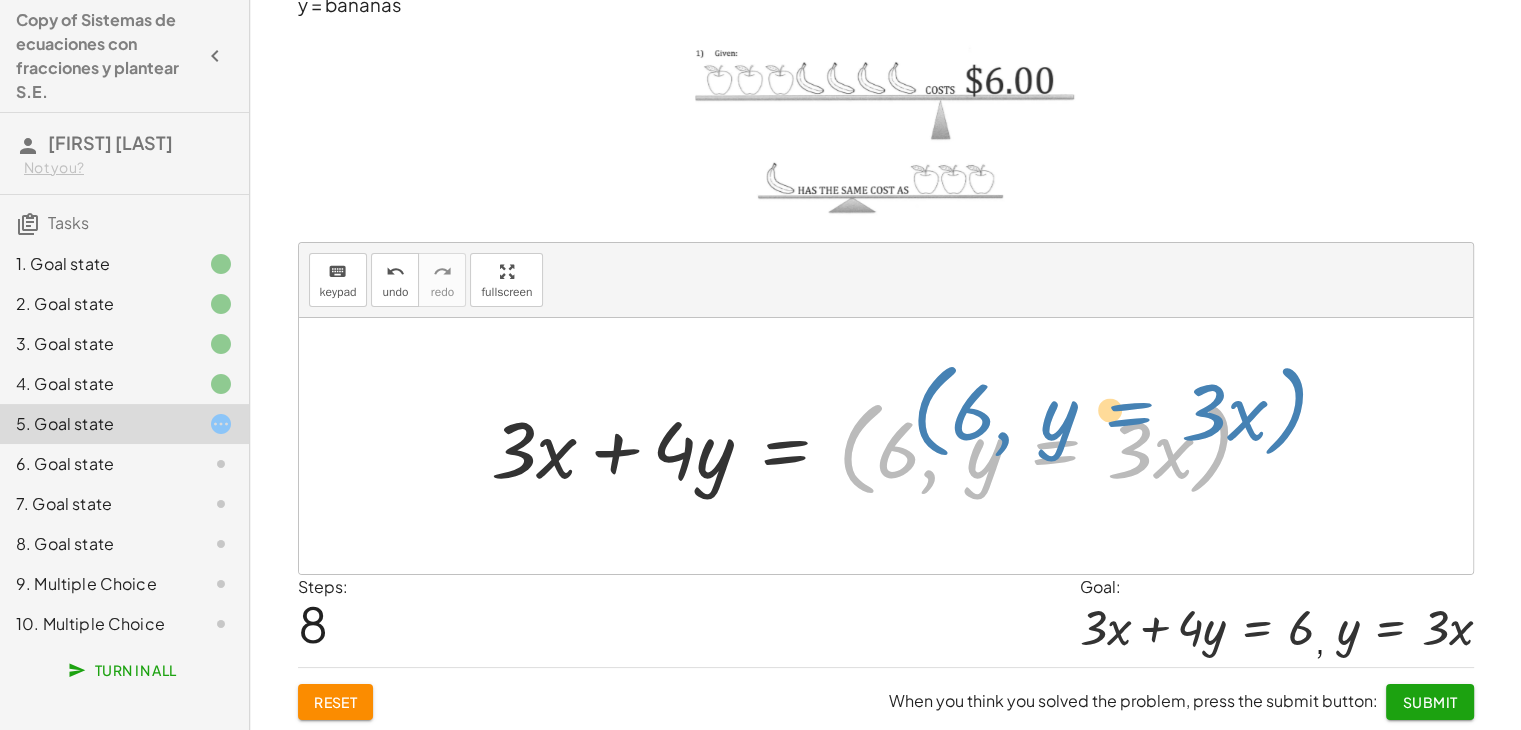 drag, startPoint x: 854, startPoint y: 469, endPoint x: 948, endPoint y: 439, distance: 98.67117 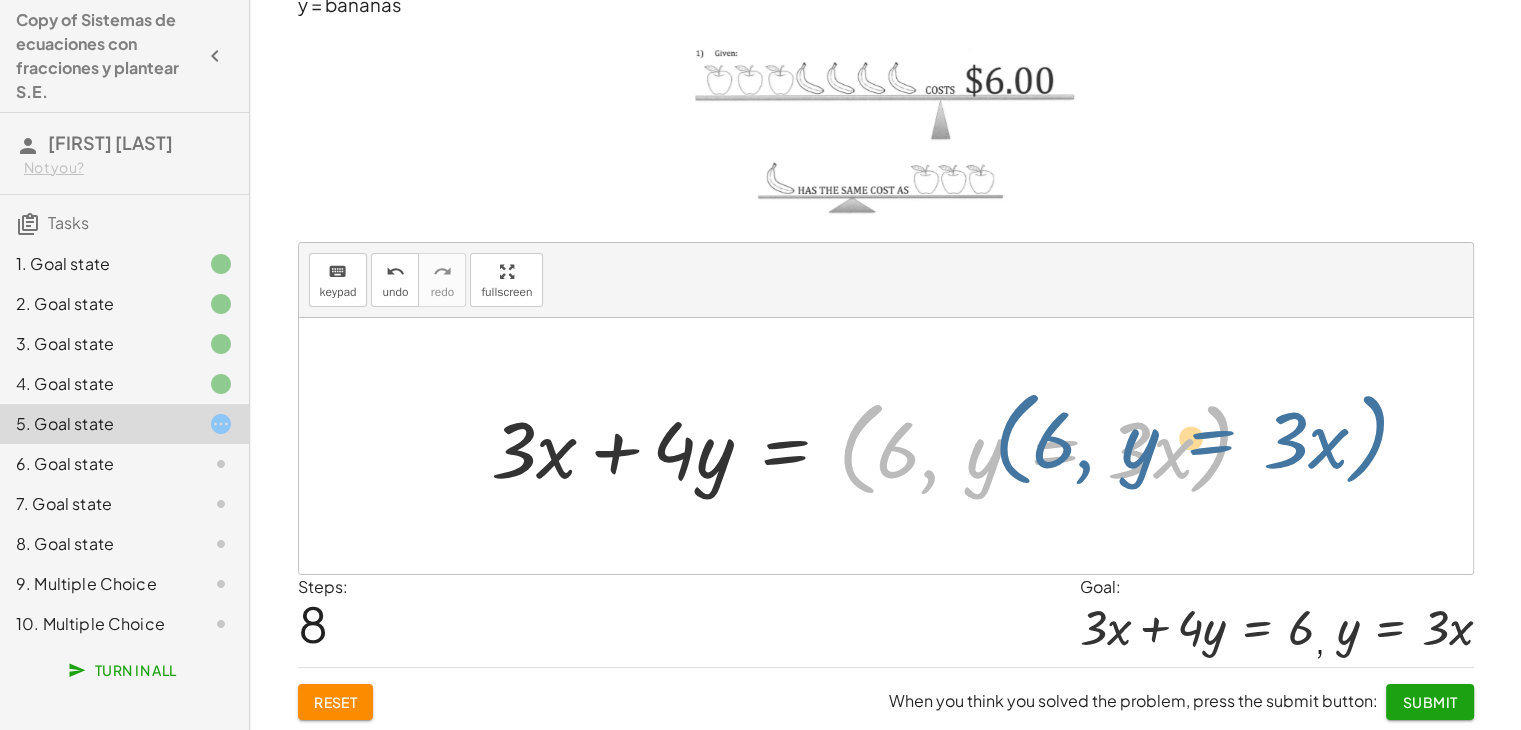 drag, startPoint x: 846, startPoint y: 441, endPoint x: 1102, endPoint y: 442, distance: 256.00195 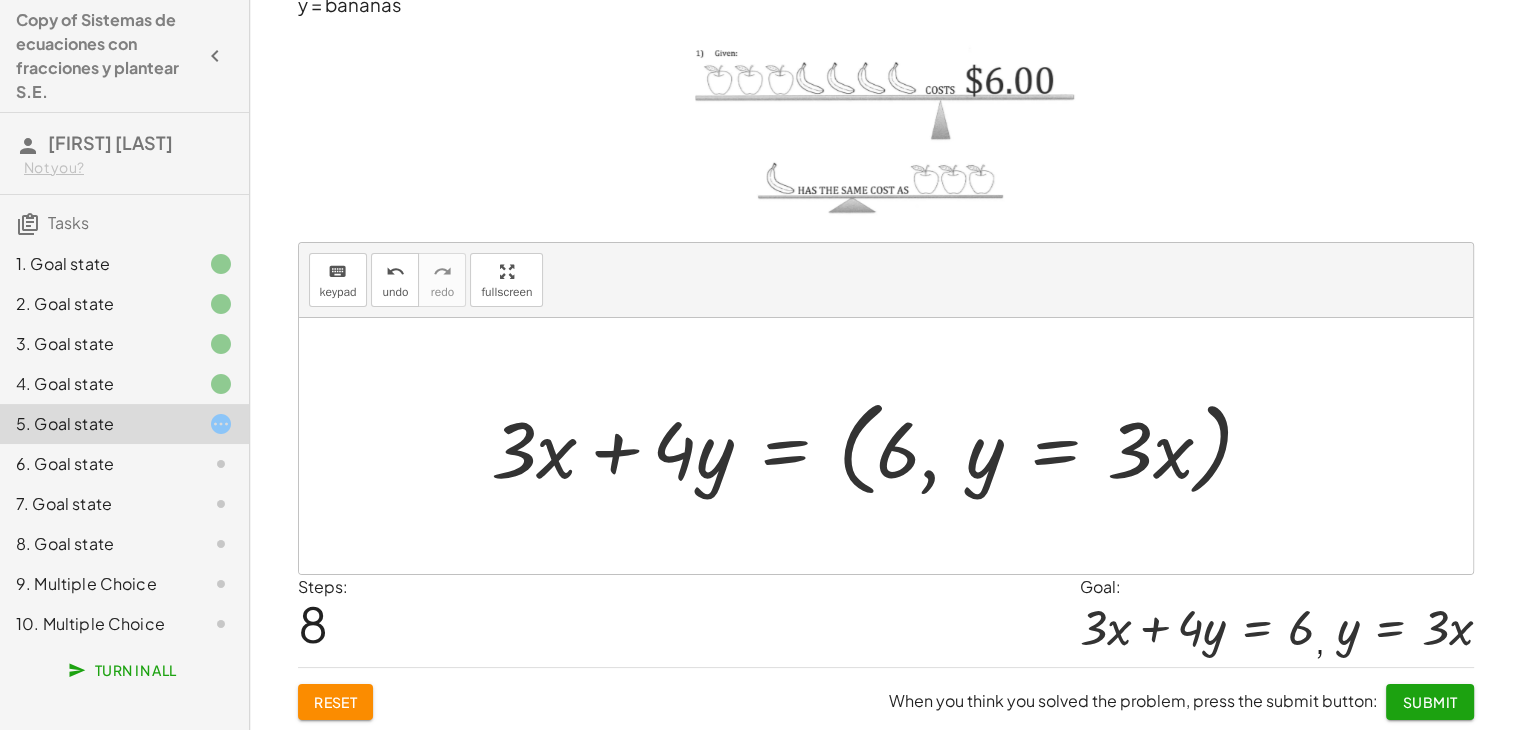 click at bounding box center [880, 446] 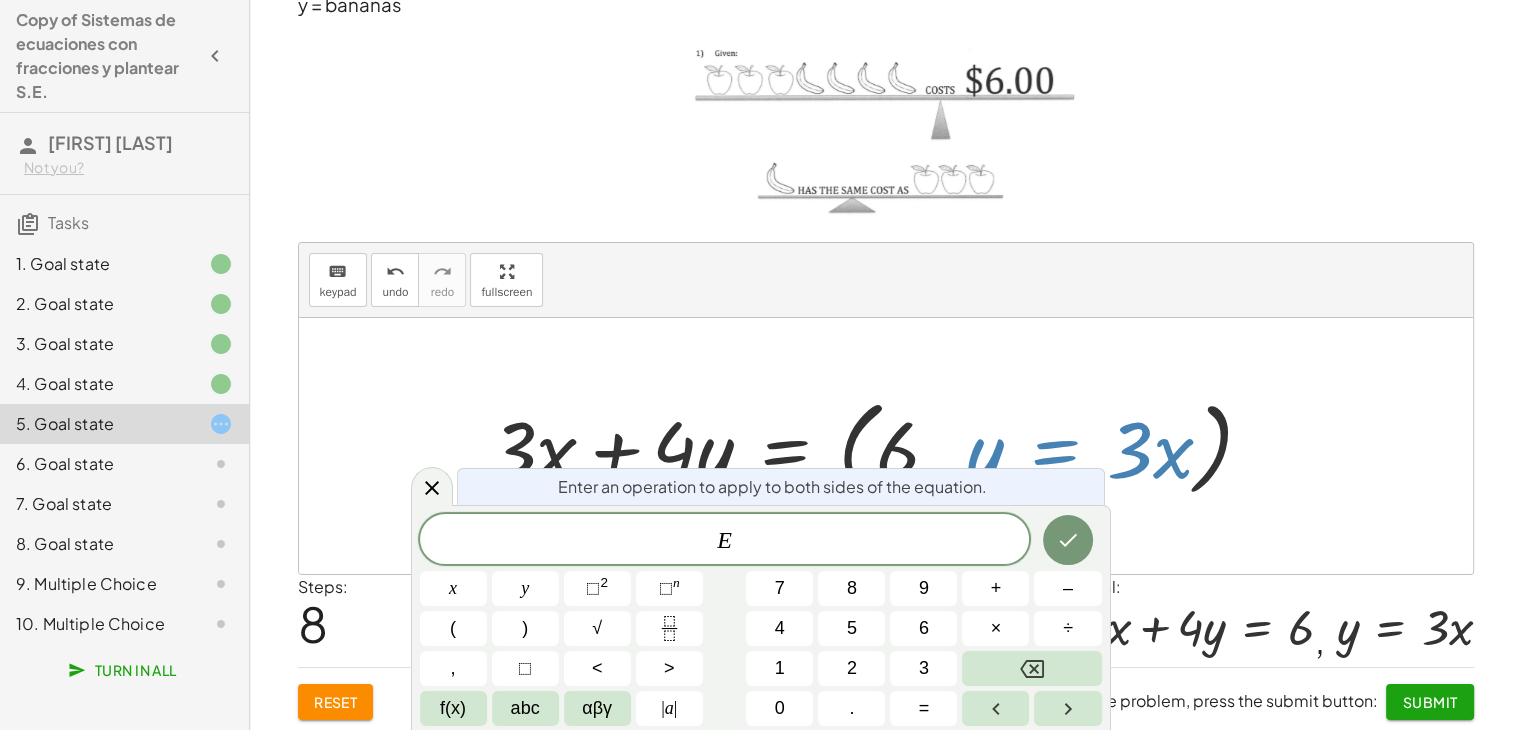 click on "E ​" at bounding box center (725, 541) 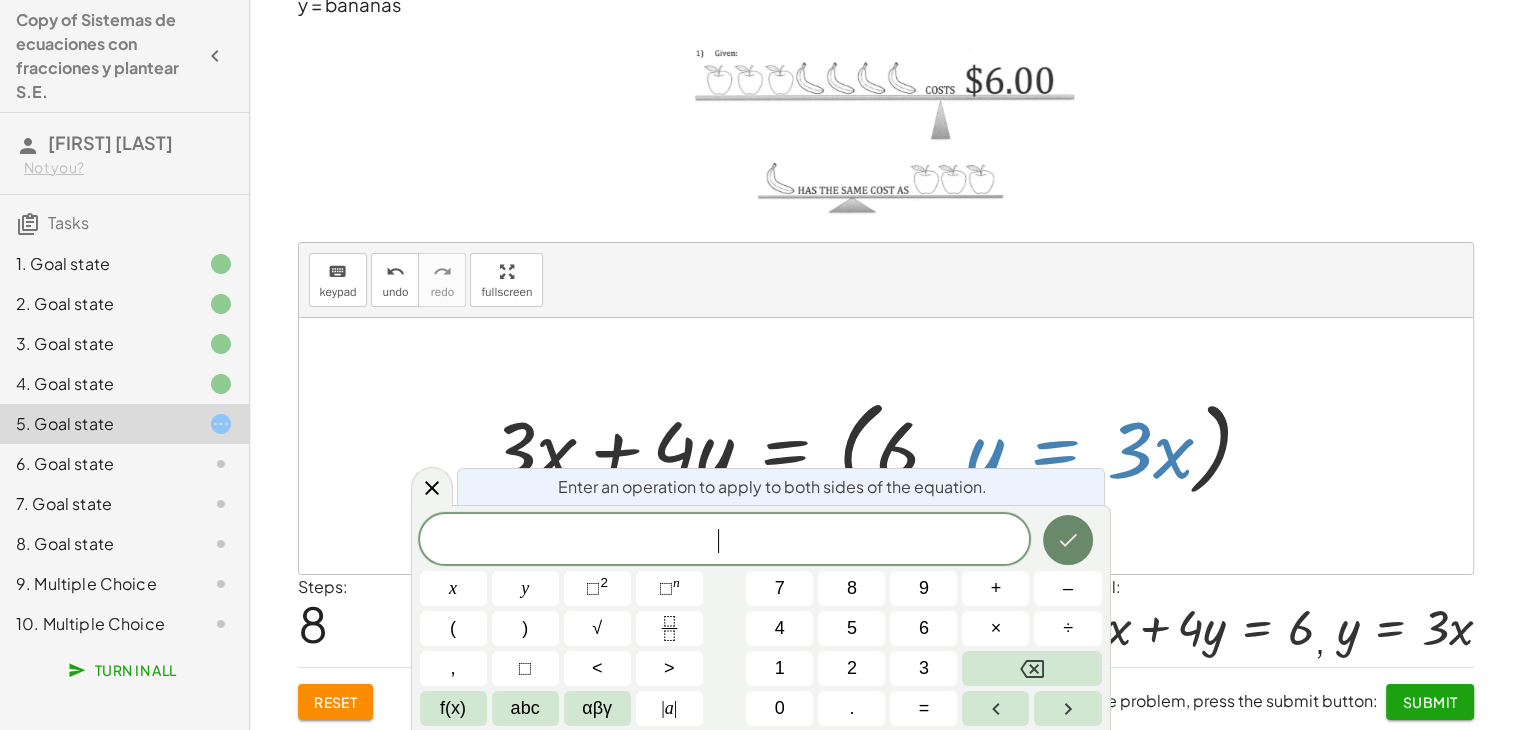 click at bounding box center (1068, 540) 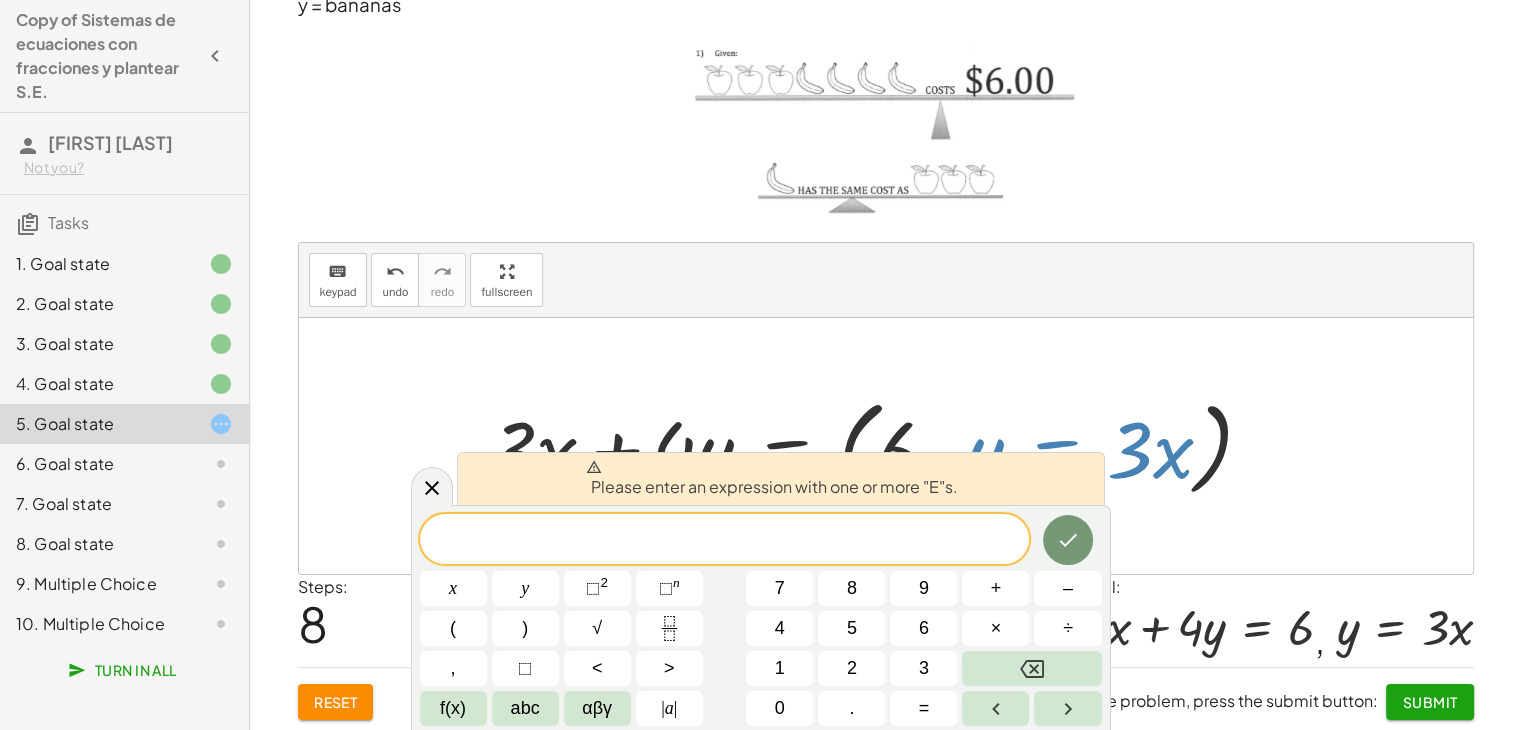 click on "keyboard keypad undo undo redo redo fullscreen" at bounding box center [886, 280] 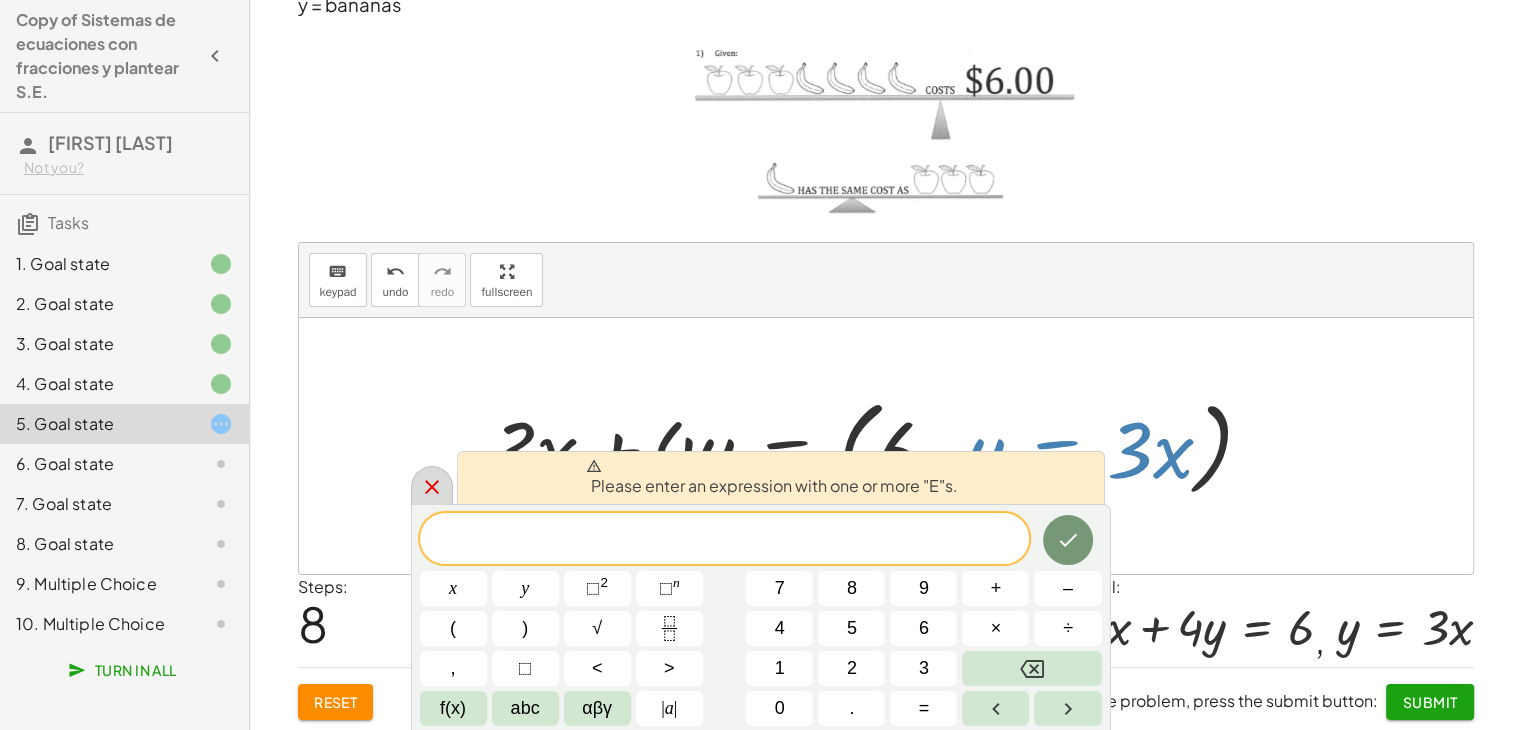 click at bounding box center (432, 485) 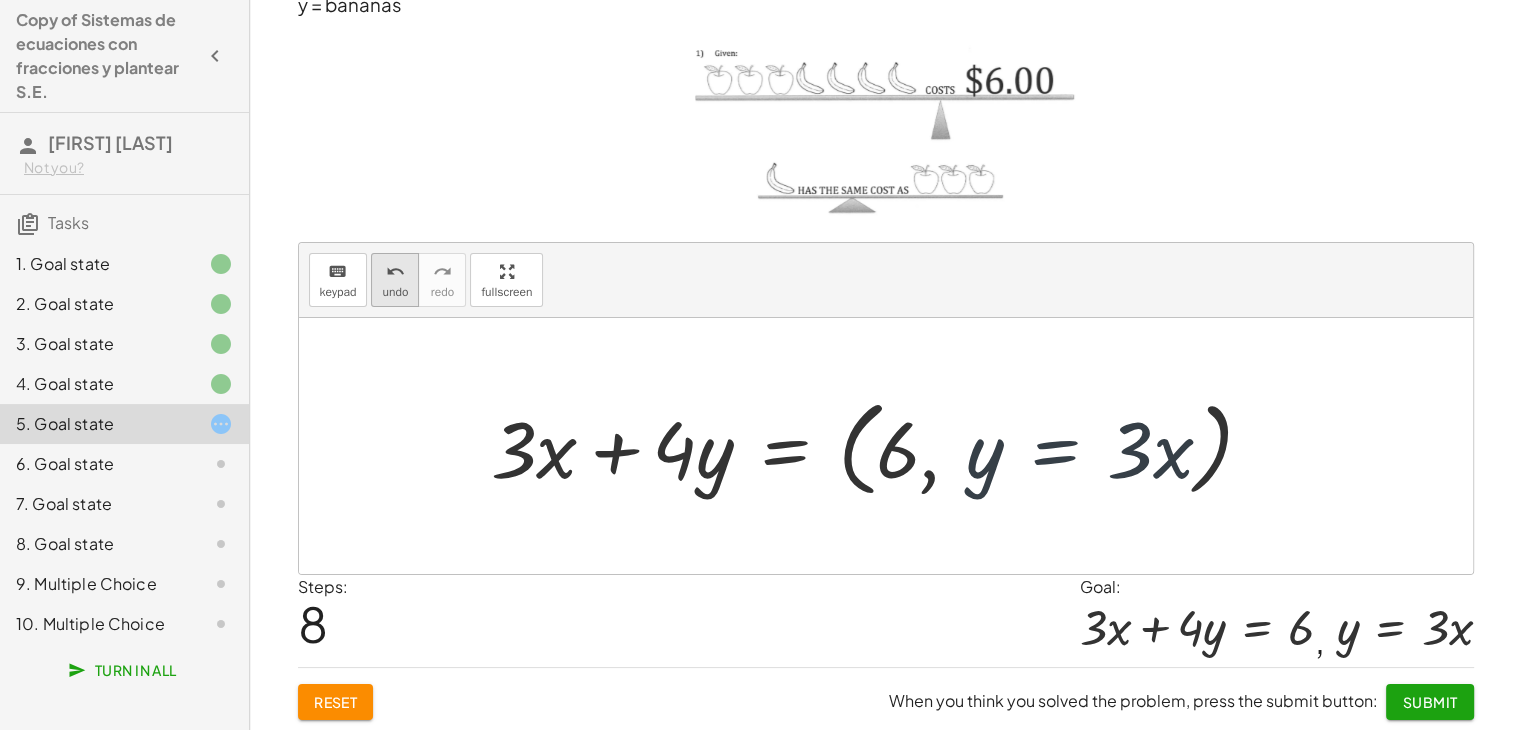 click on "undo" at bounding box center [395, 292] 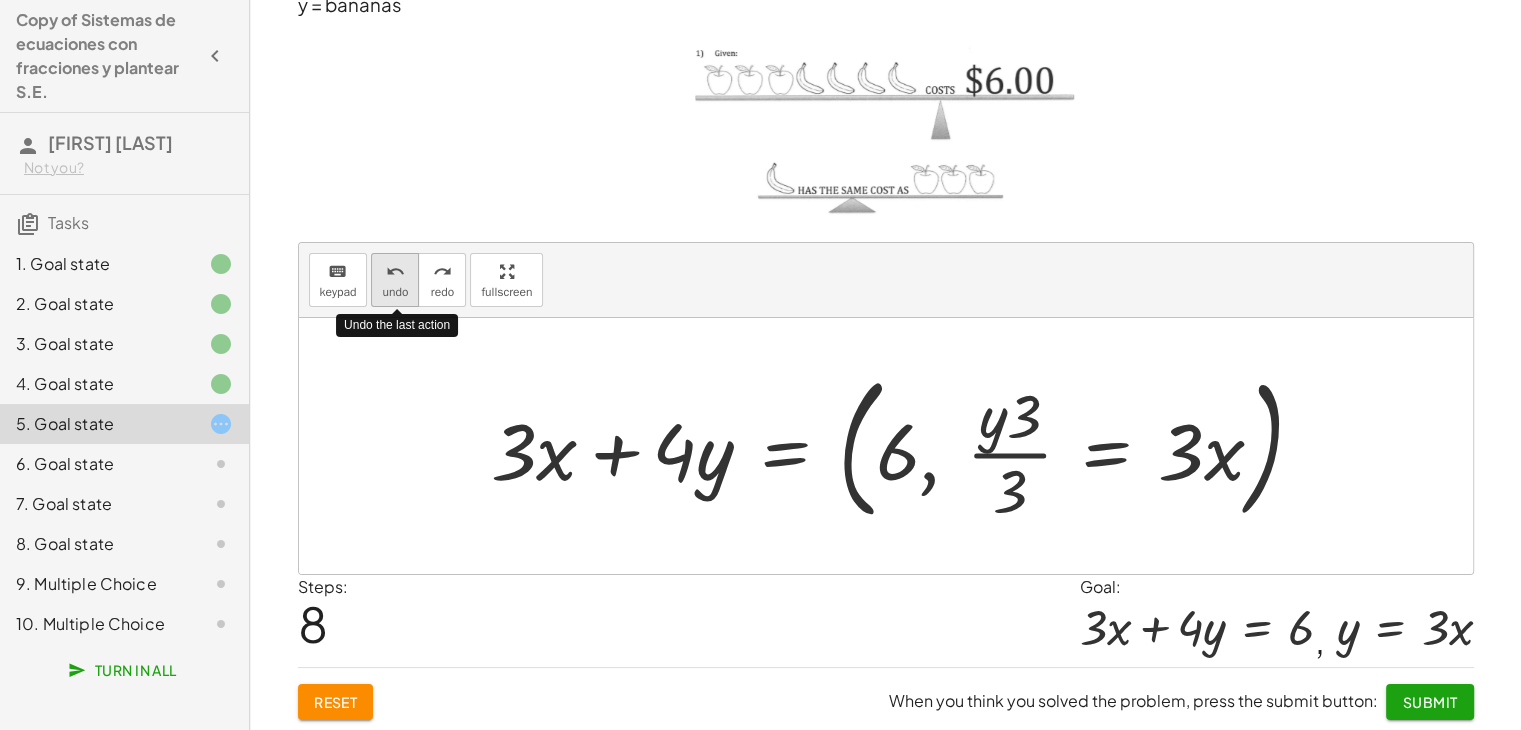 click on "undo" at bounding box center (395, 292) 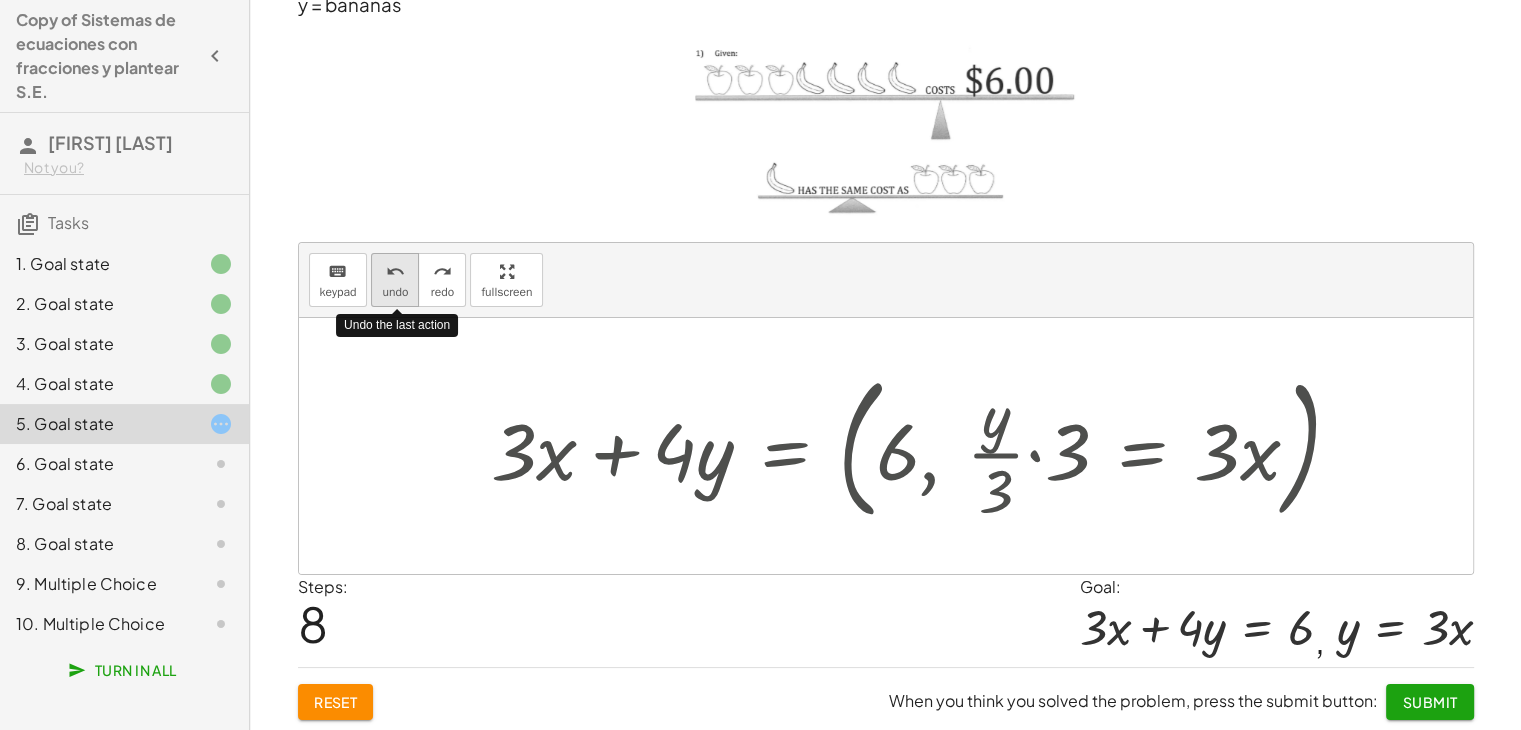 click on "undo" at bounding box center (395, 292) 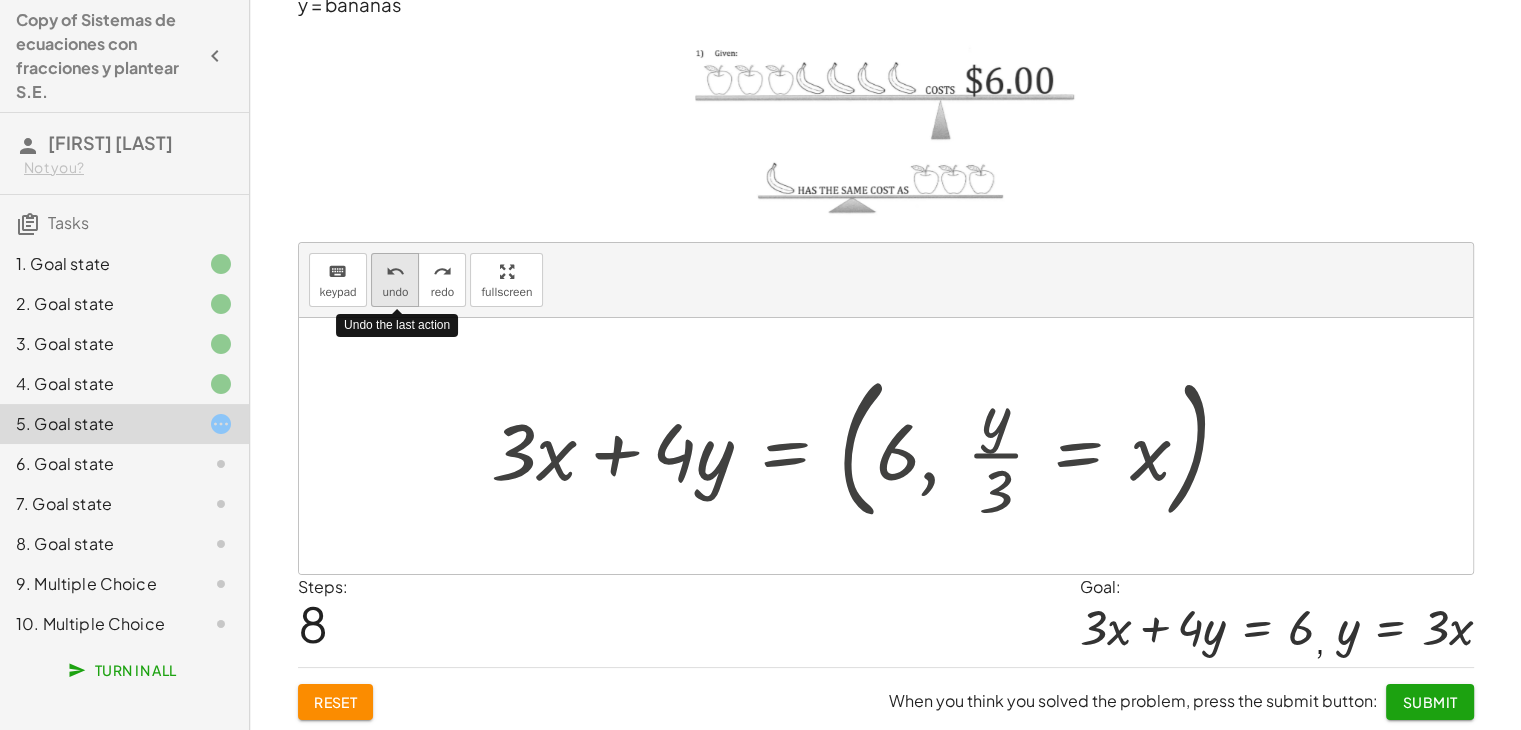 click on "undo" at bounding box center (395, 292) 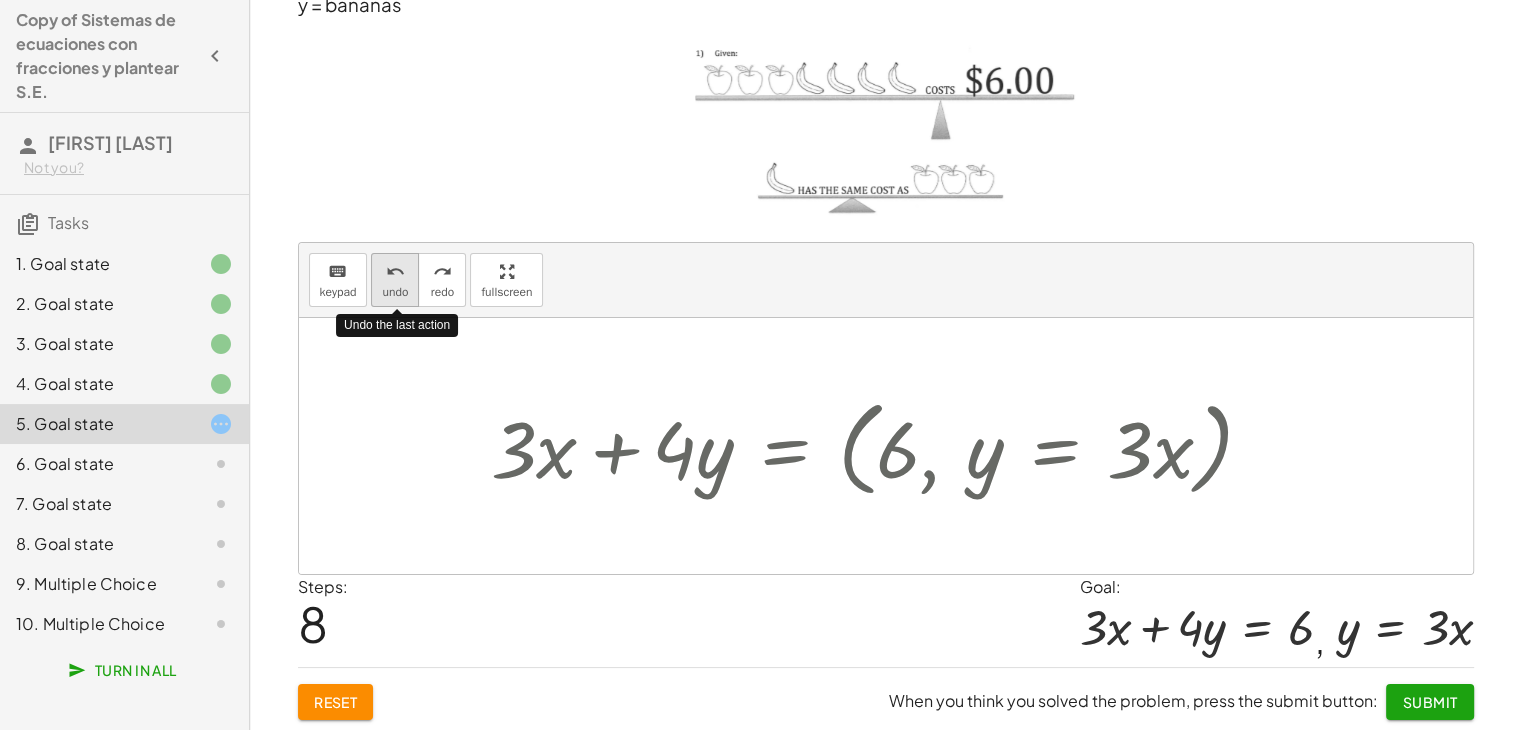 click on "undo" at bounding box center (395, 292) 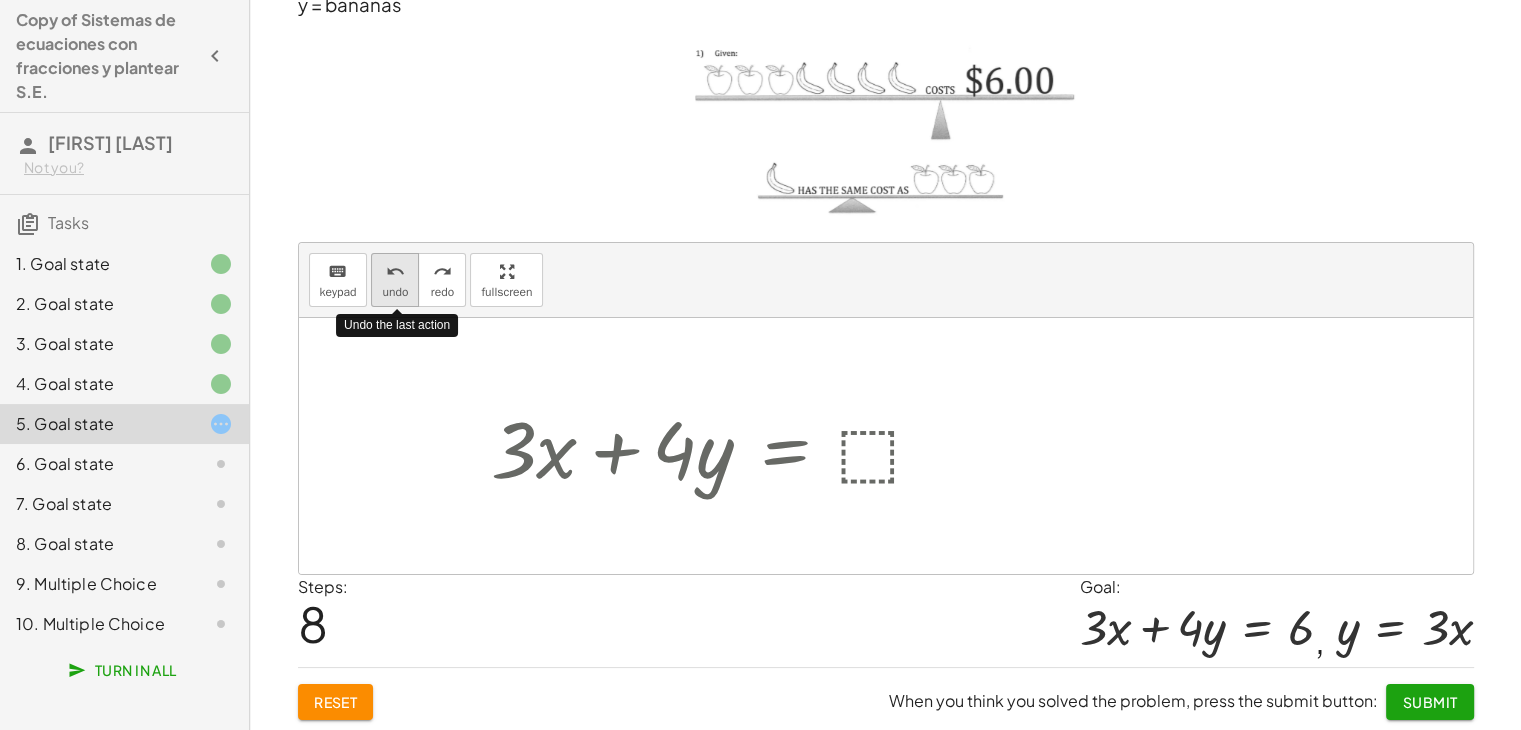 click on "undo" at bounding box center (395, 292) 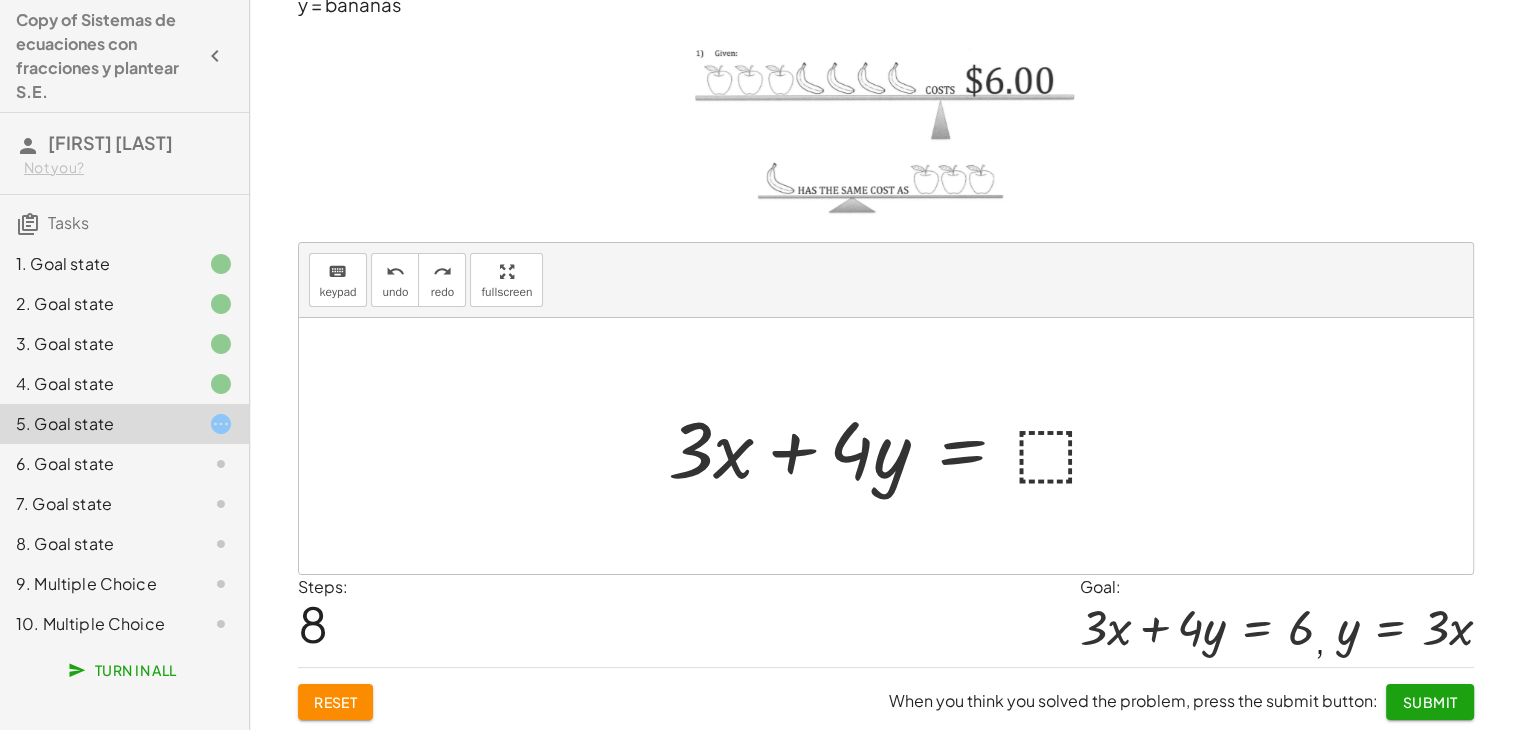 click at bounding box center [893, 446] 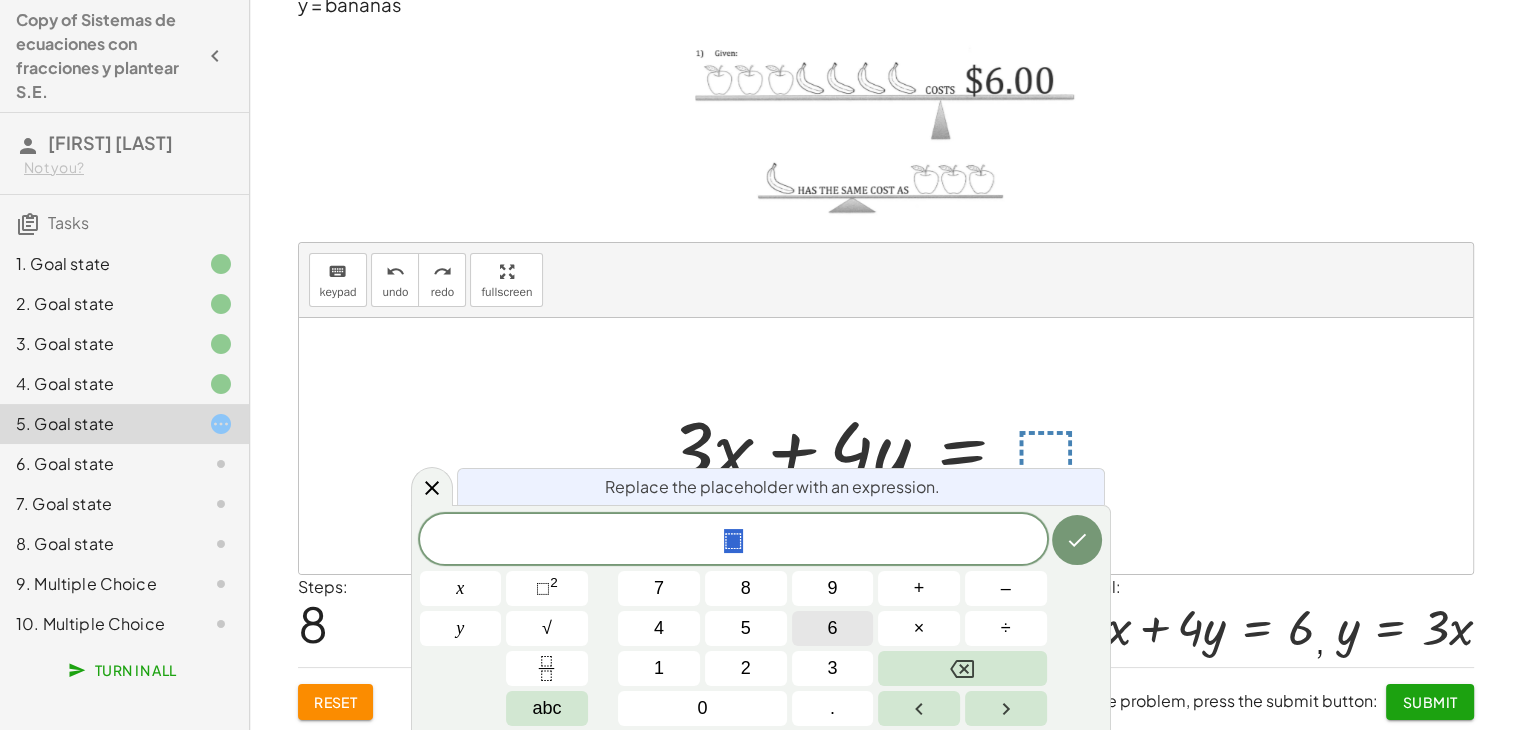 click on "6" at bounding box center (833, 628) 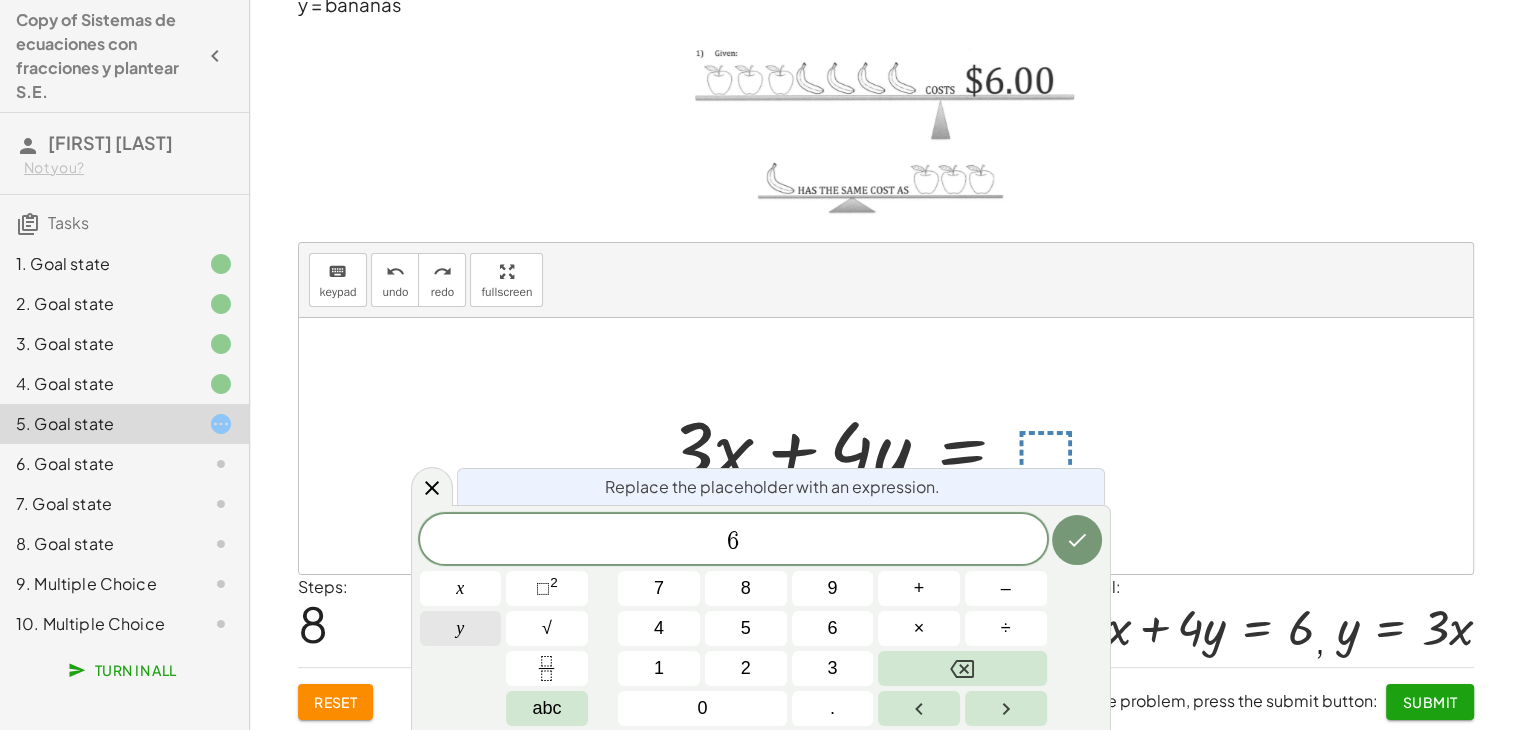 click on "y" at bounding box center [461, 628] 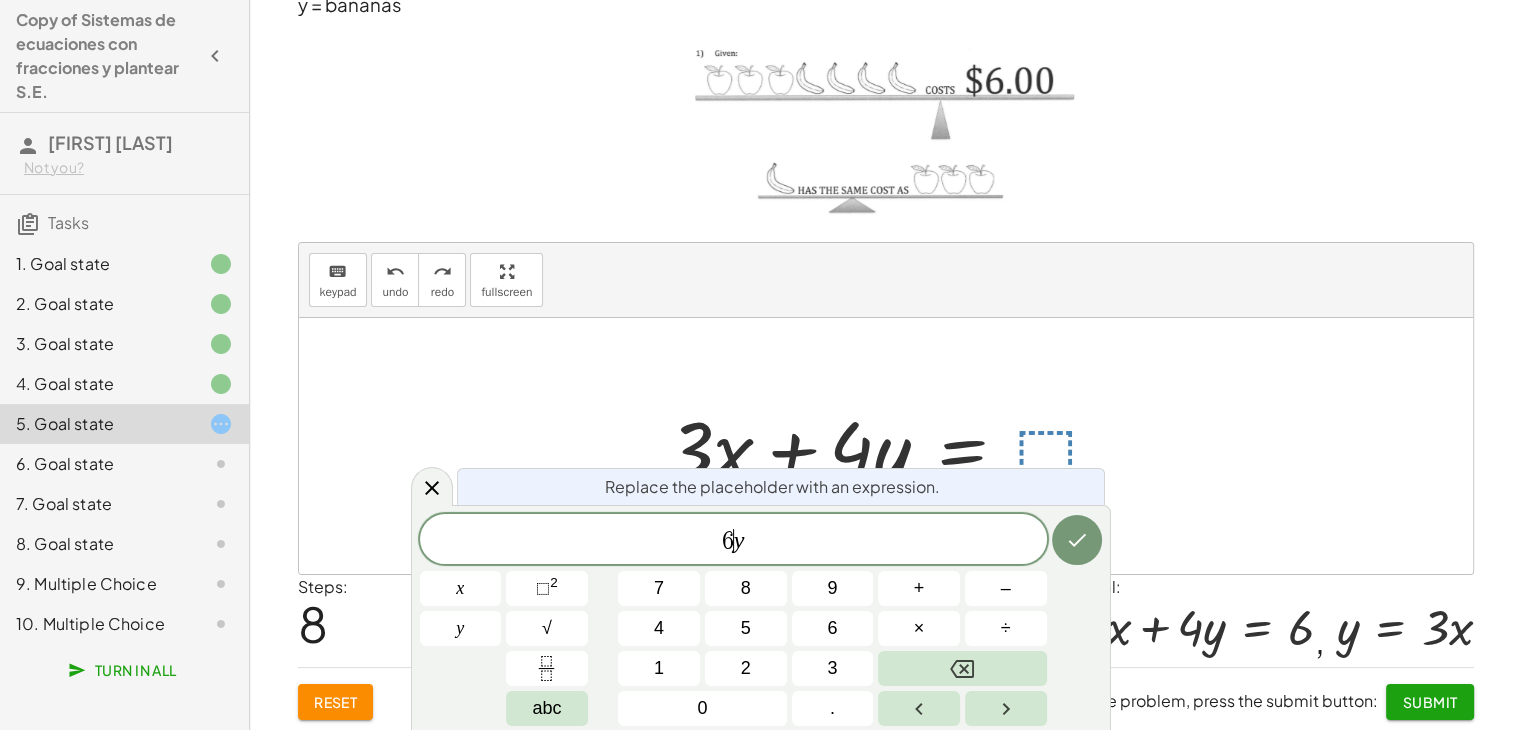 click on "6 ​ y" at bounding box center (733, 541) 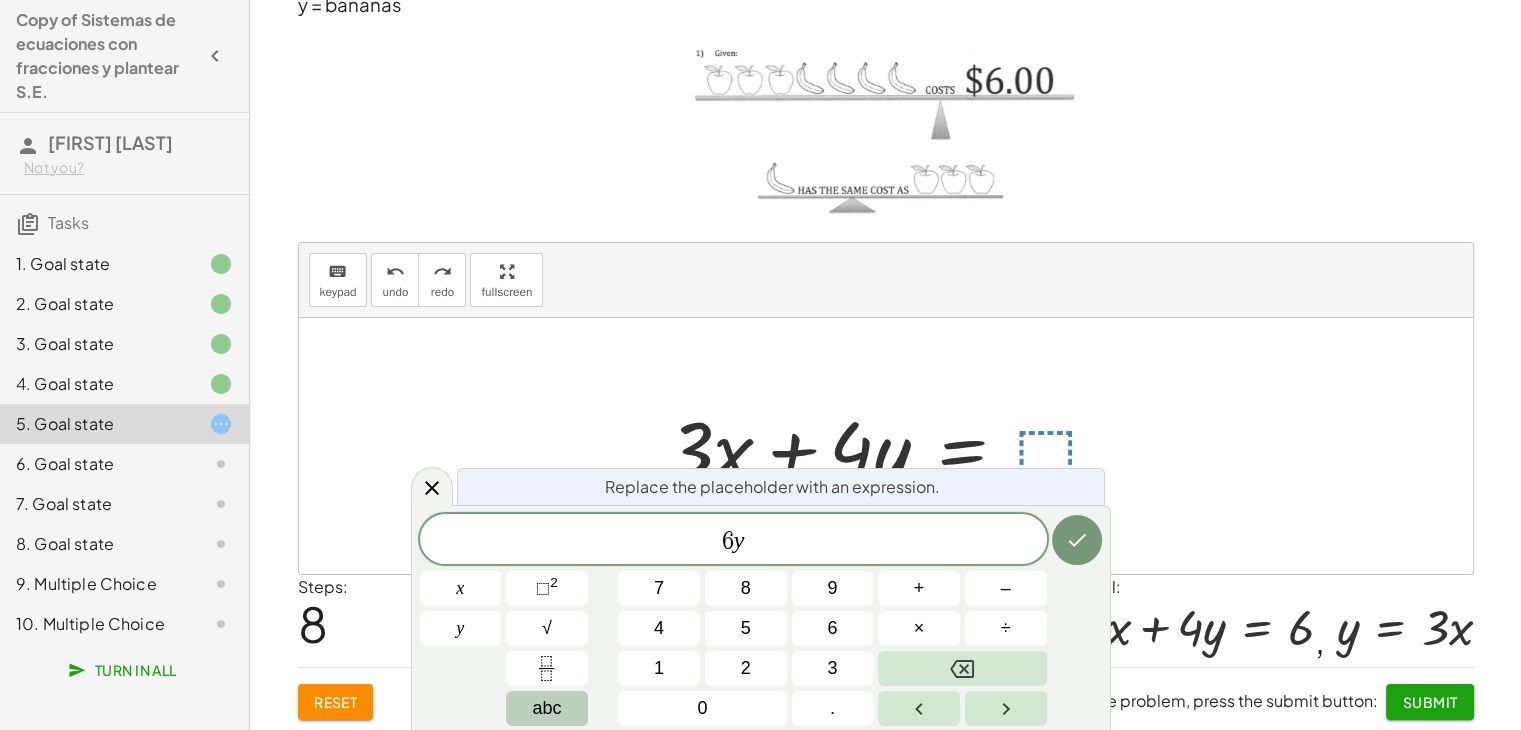 click on "abc" at bounding box center (546, 708) 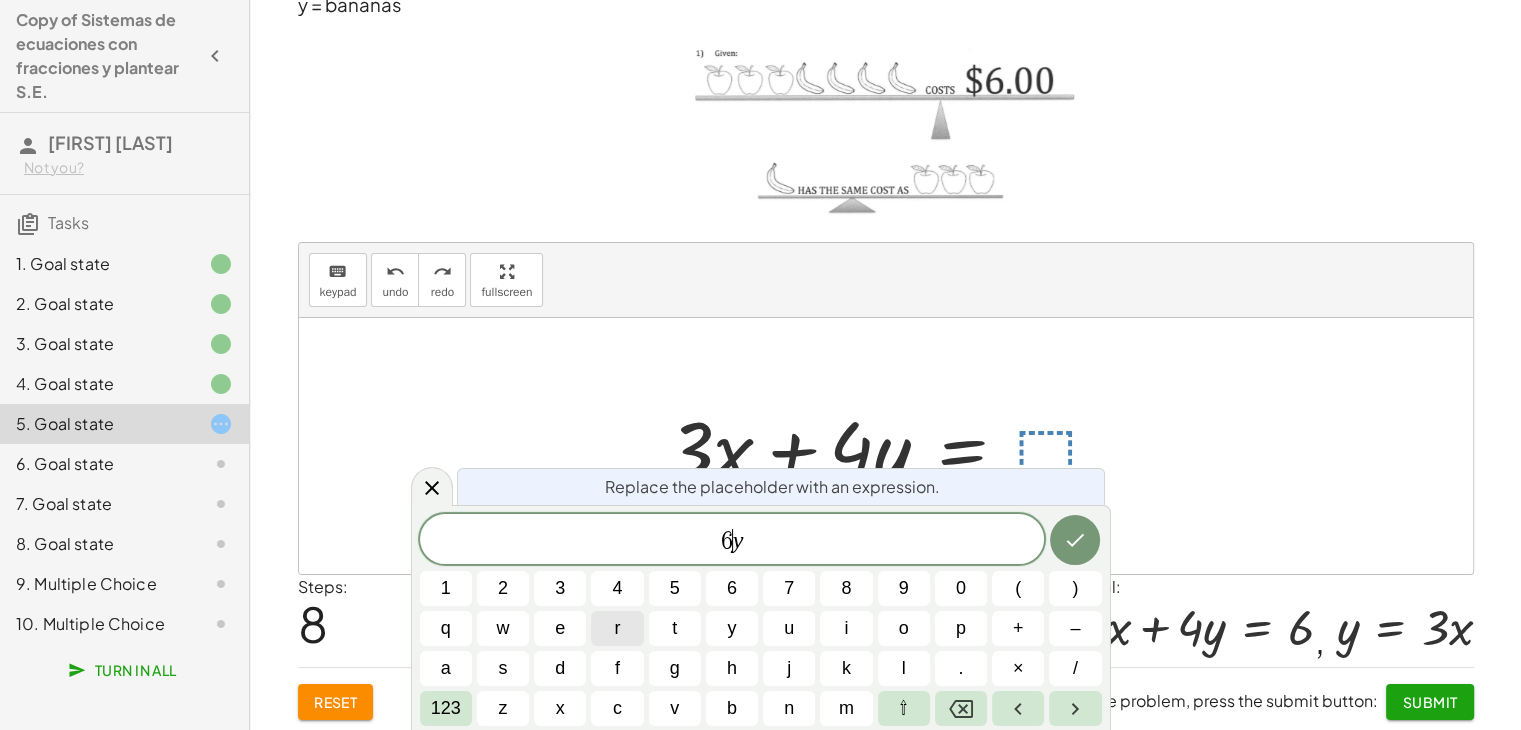 click on "x" at bounding box center [560, 708] 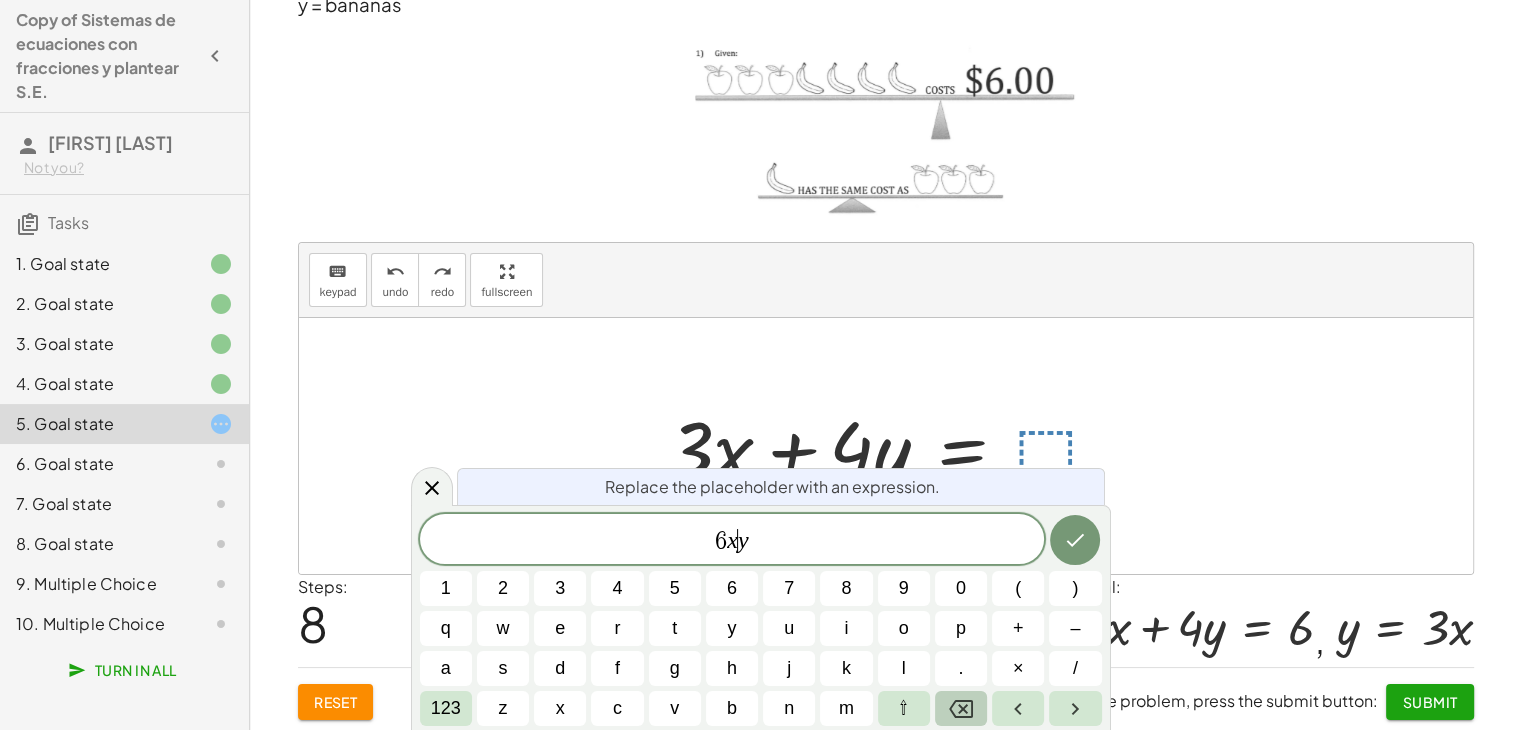 click 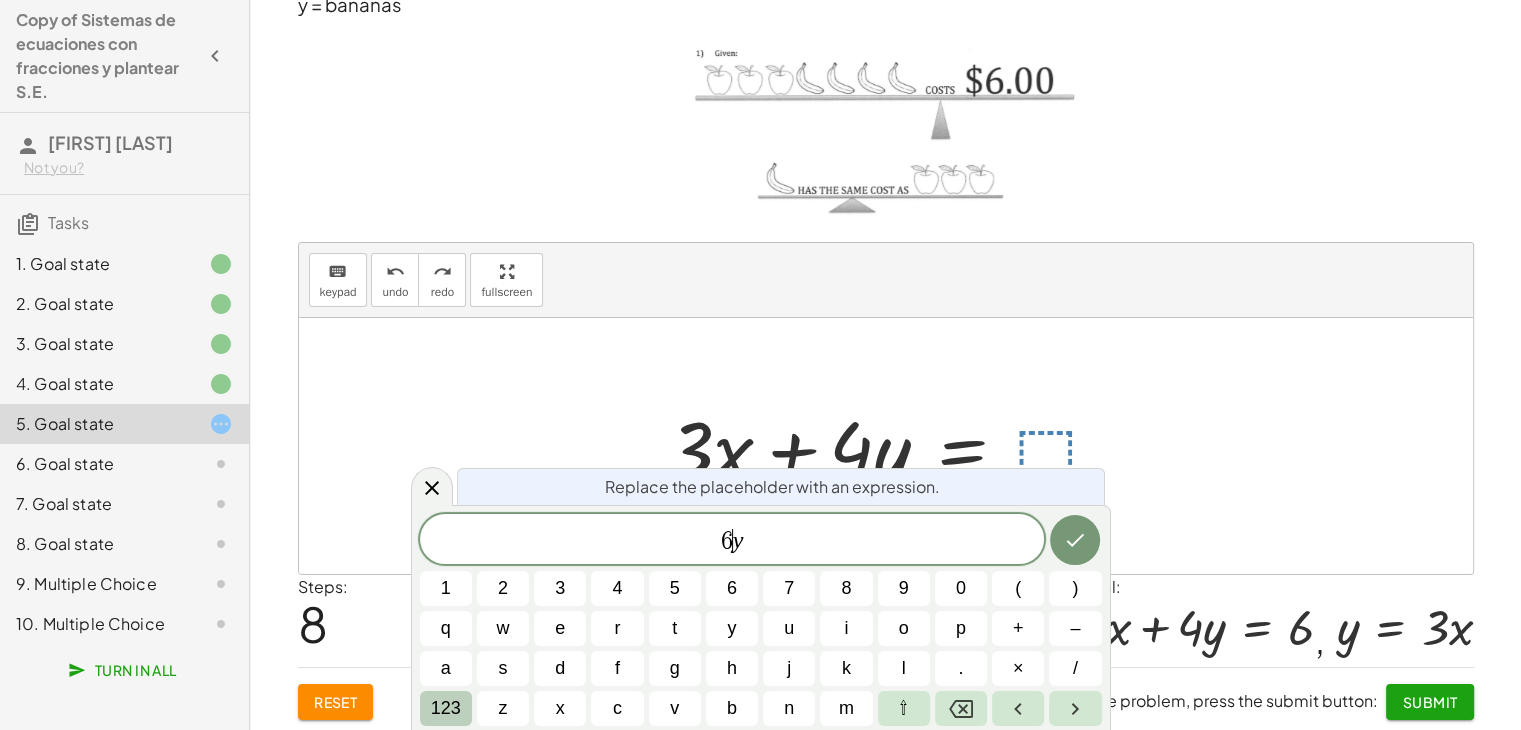 click on "123" at bounding box center (446, 708) 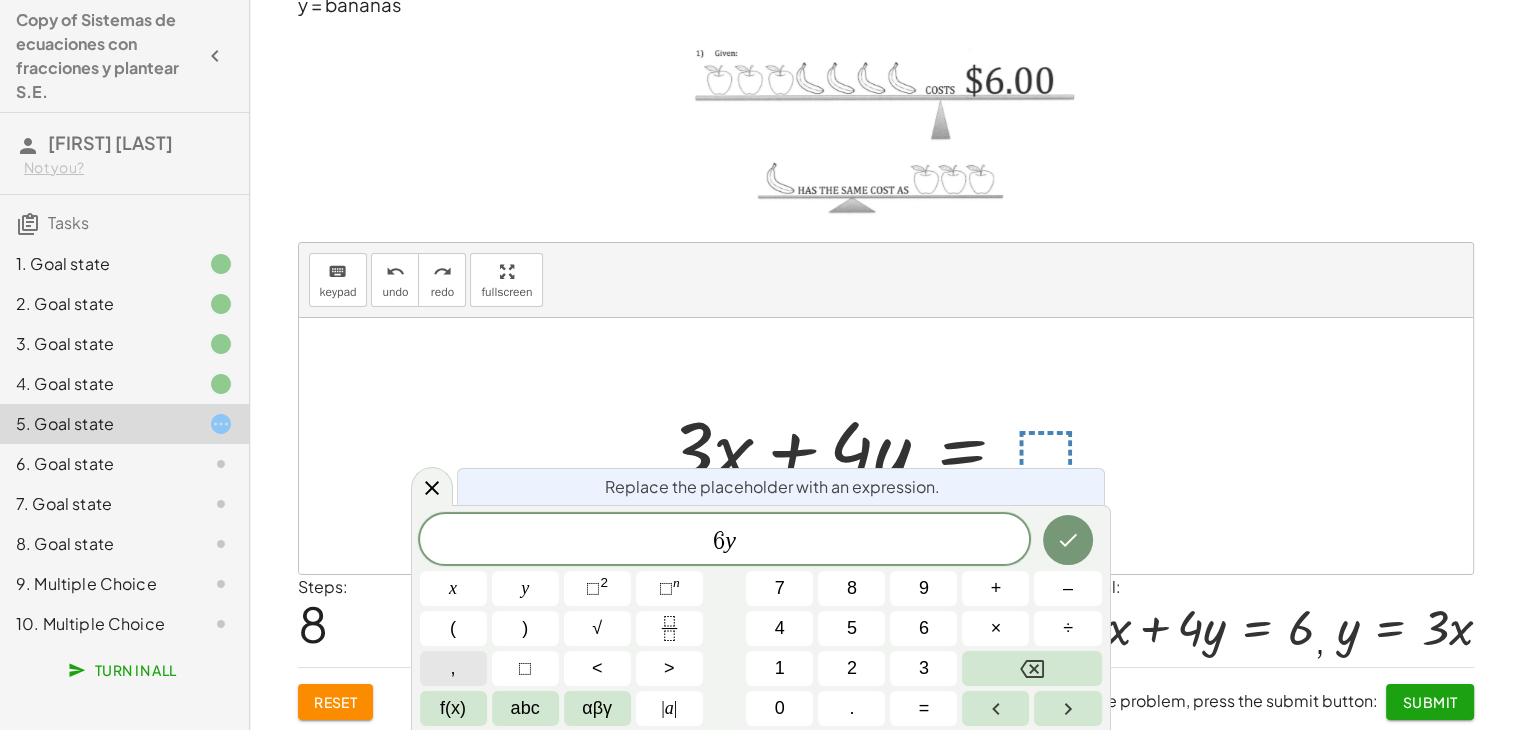 click on "," at bounding box center (453, 668) 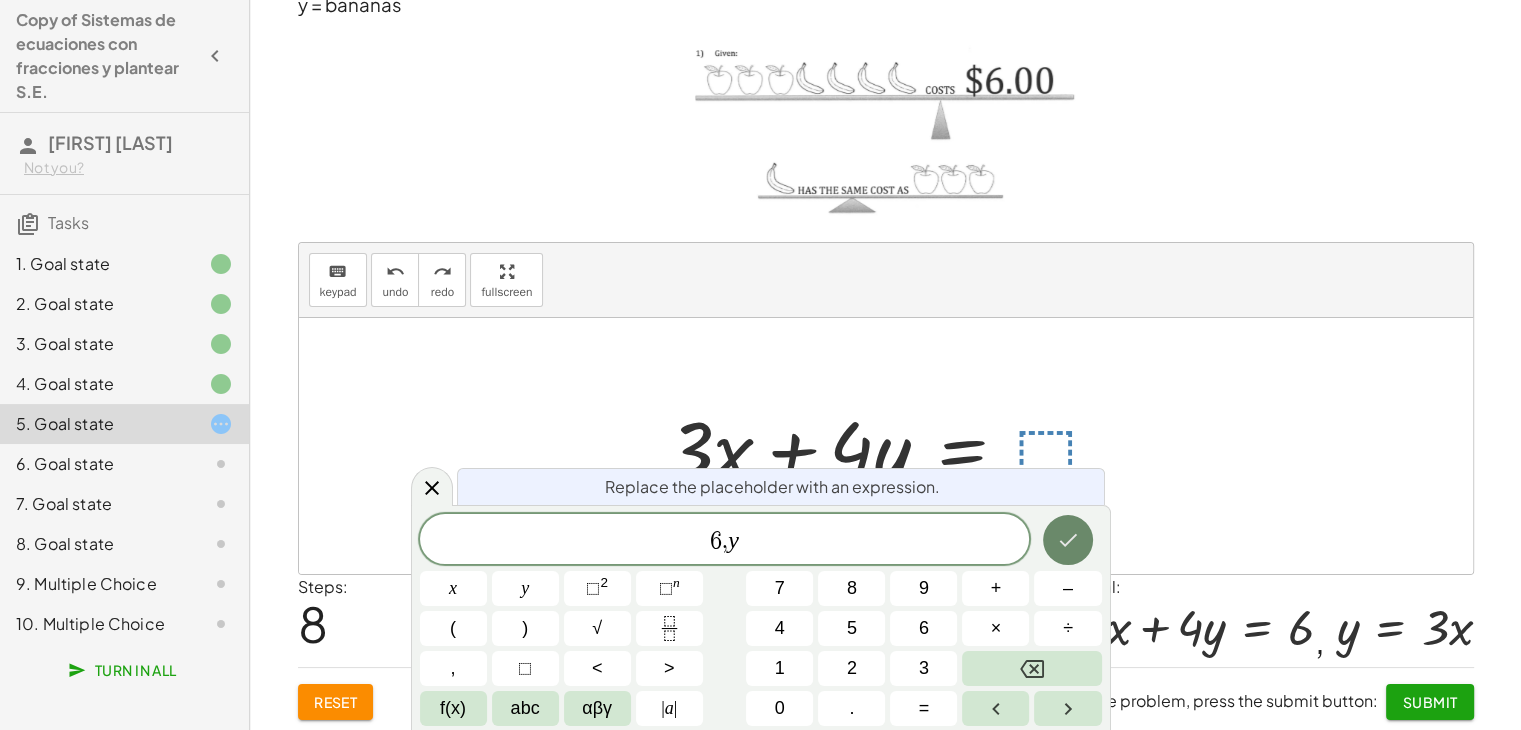 click at bounding box center (1068, 540) 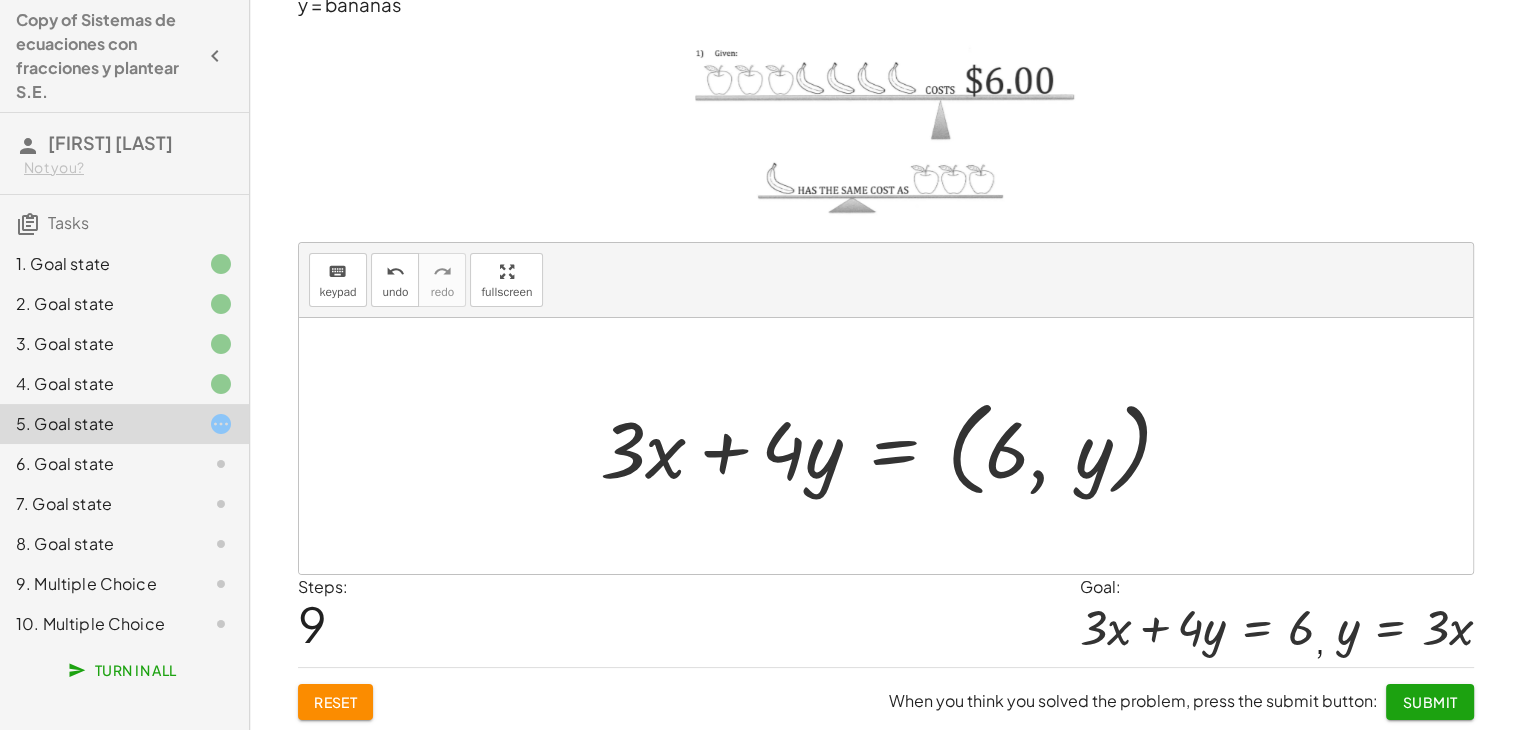 click at bounding box center (894, 446) 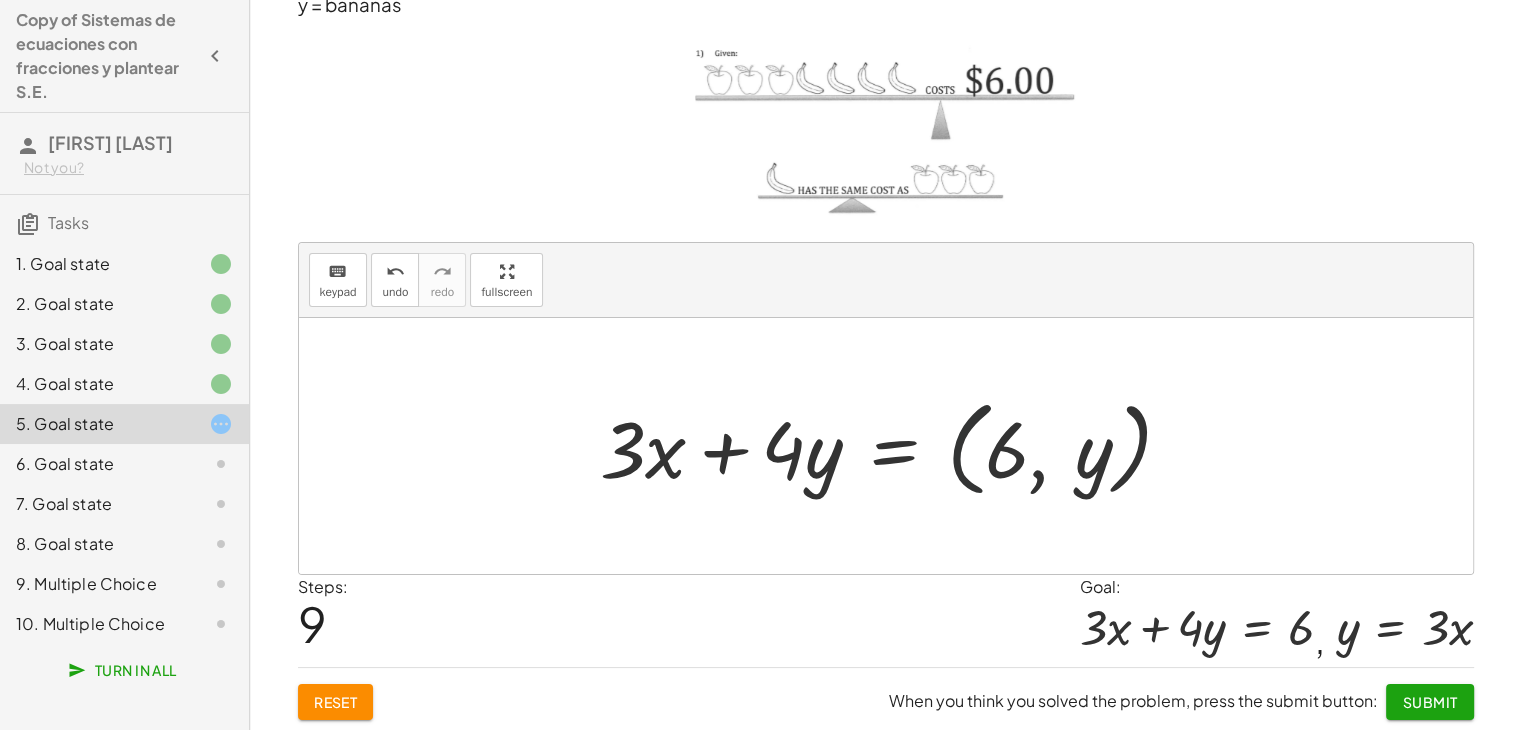 click at bounding box center (894, 446) 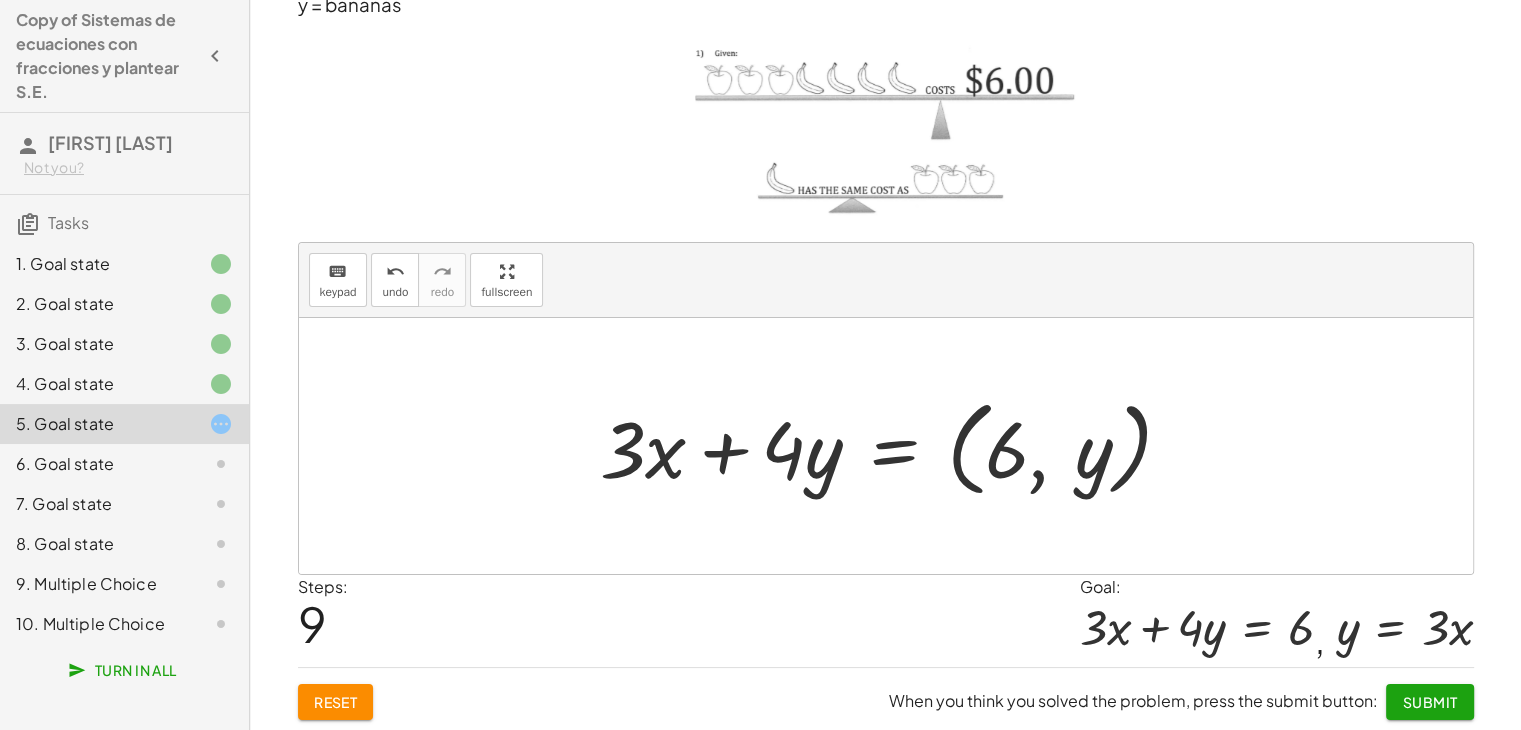 click at bounding box center (894, 446) 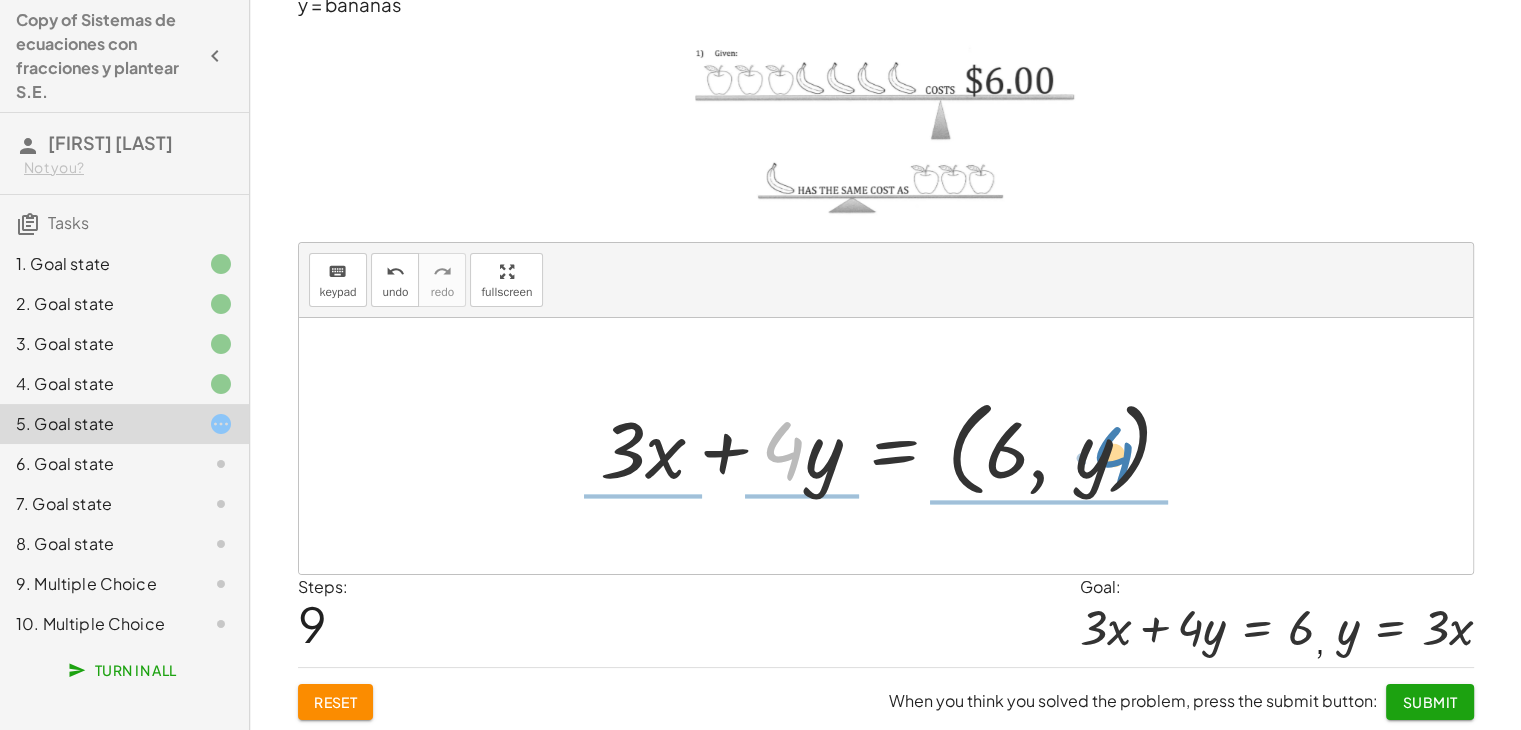 drag, startPoint x: 785, startPoint y: 457, endPoint x: 1115, endPoint y: 462, distance: 330.03787 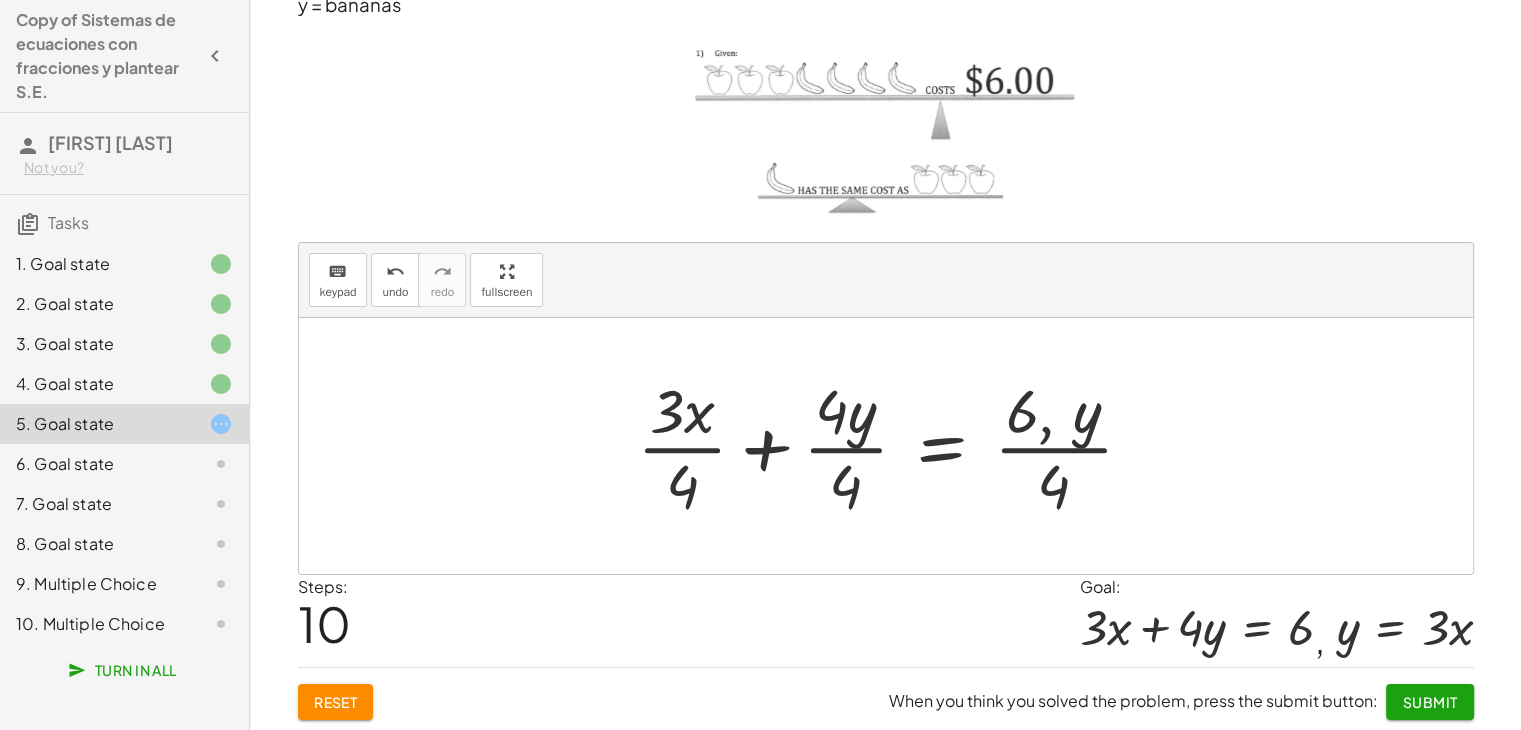 click at bounding box center [893, 446] 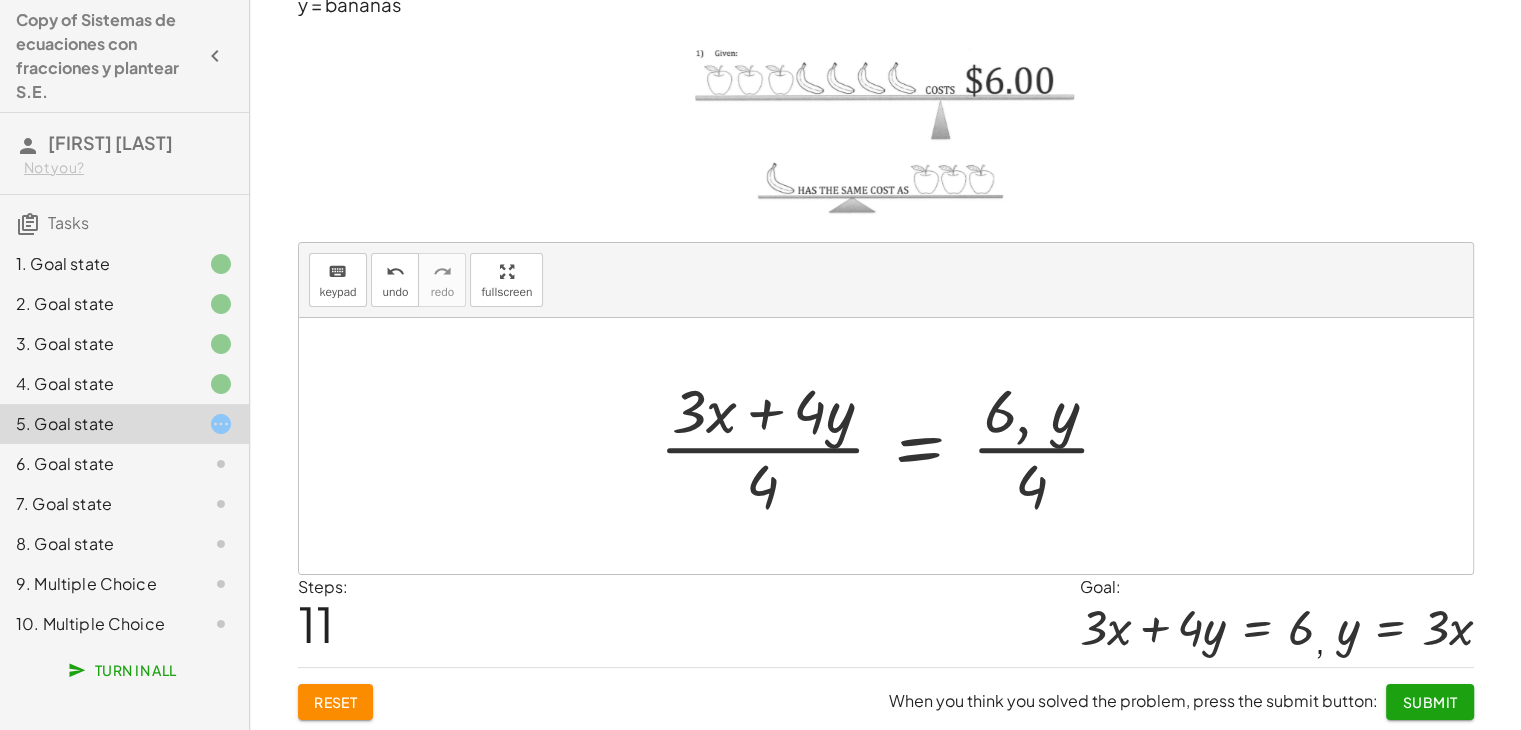 click at bounding box center [893, 446] 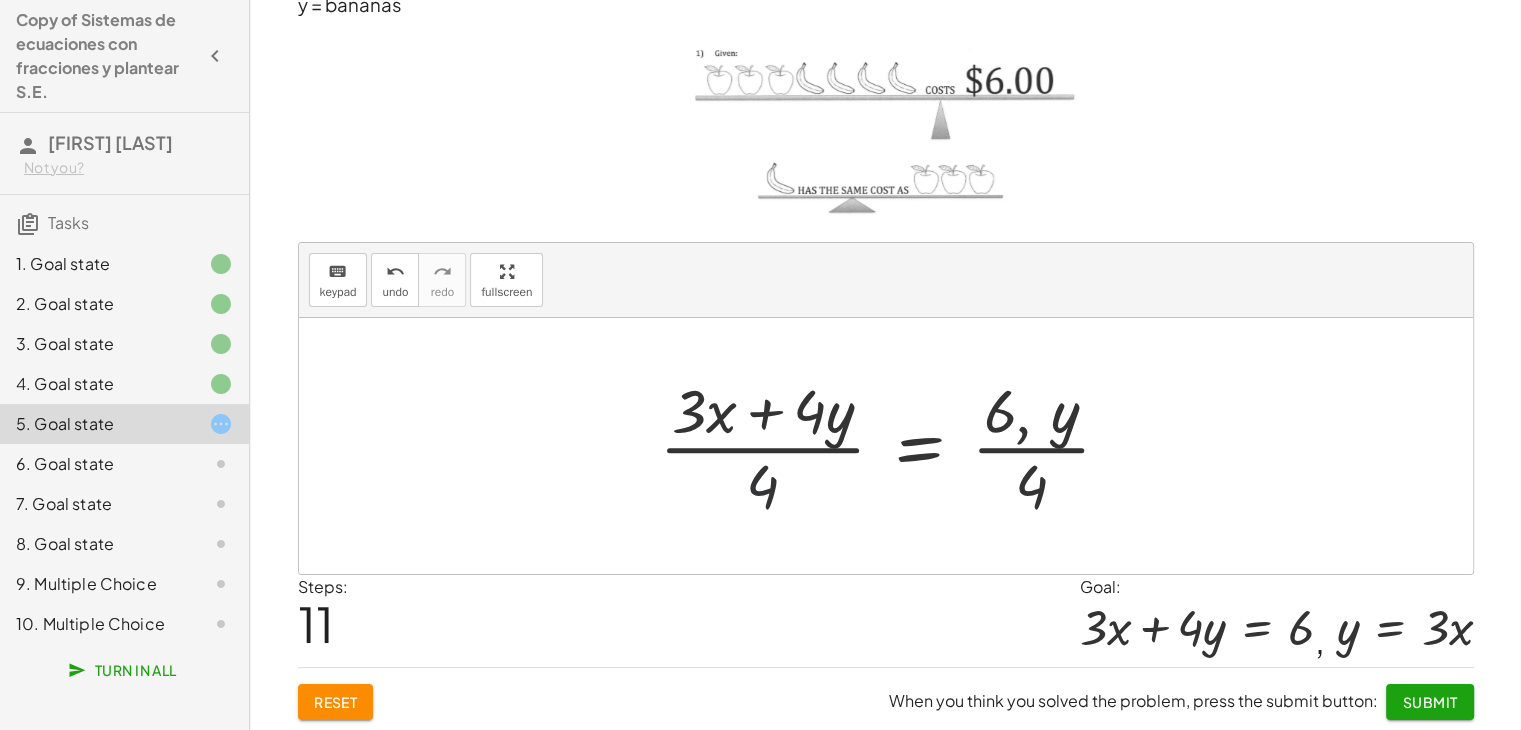 click at bounding box center (893, 446) 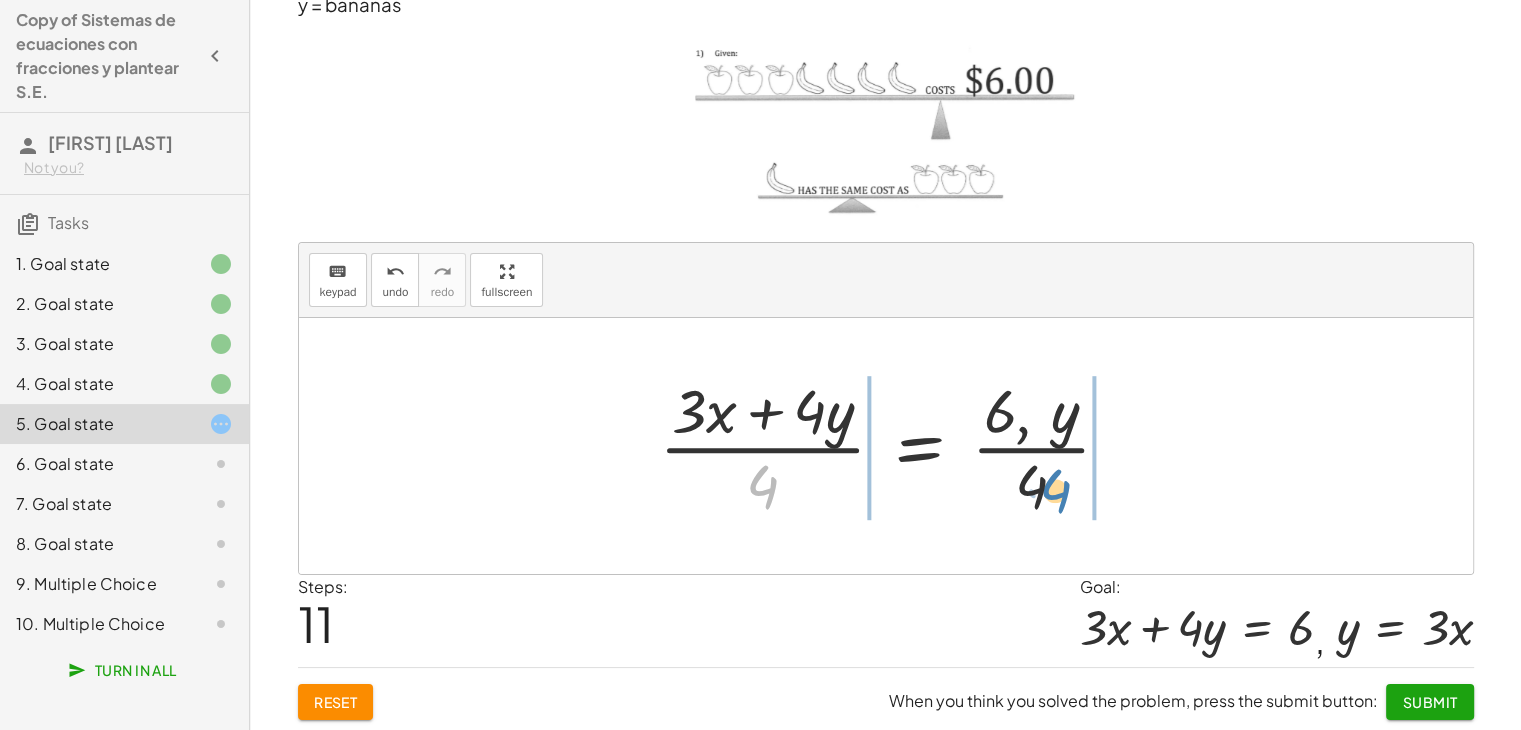 drag, startPoint x: 761, startPoint y: 481, endPoint x: 1050, endPoint y: 486, distance: 289.04324 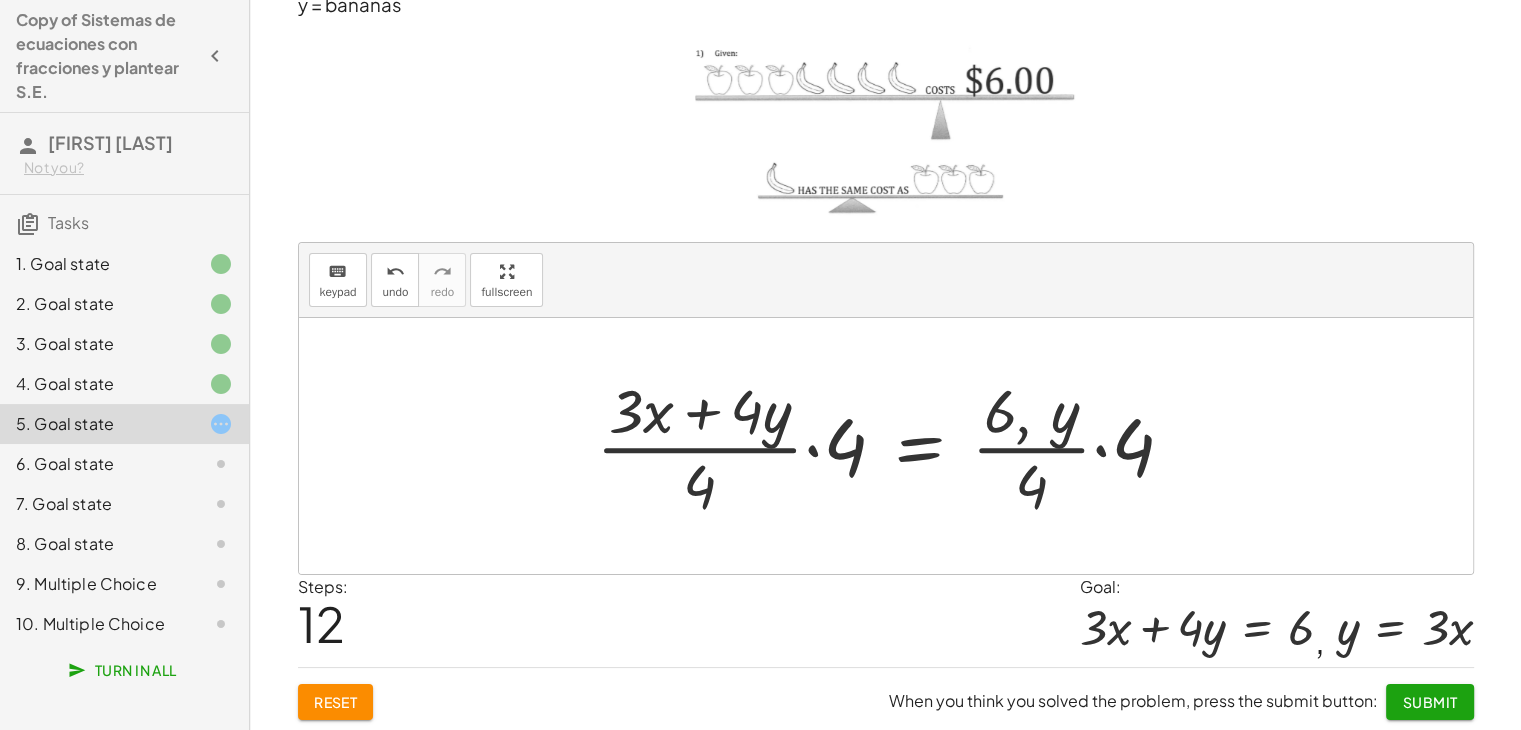 click at bounding box center [893, 446] 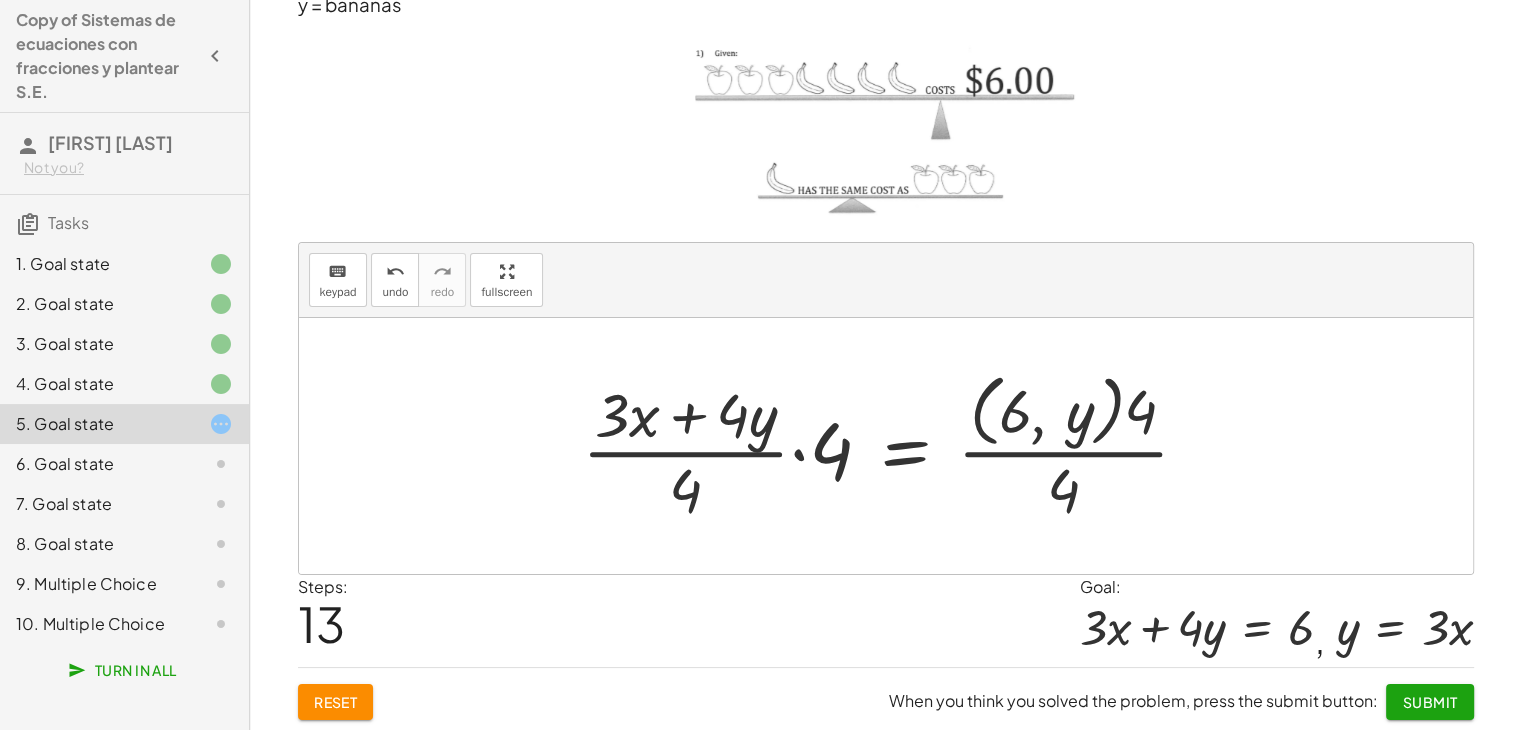 click at bounding box center [894, 445] 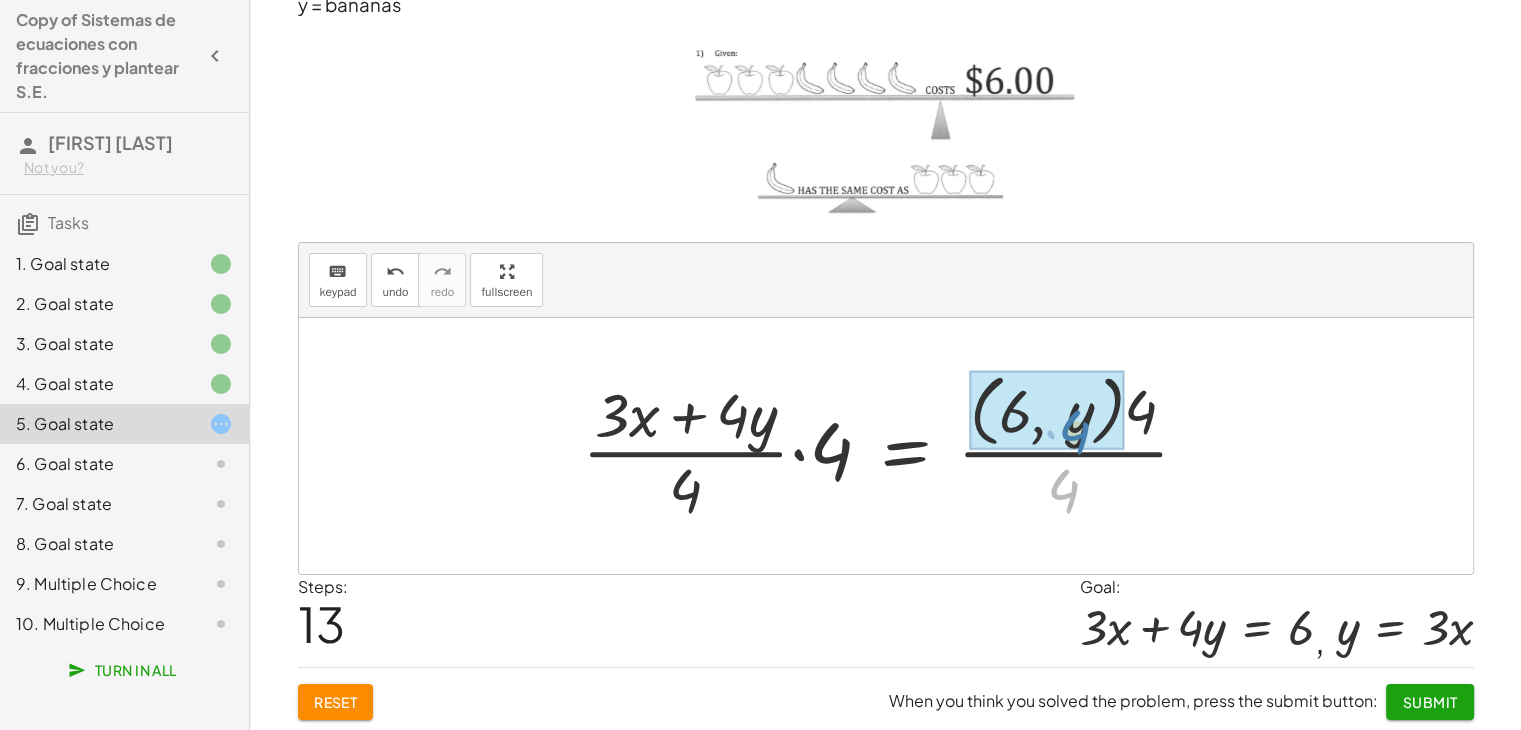 drag, startPoint x: 1057, startPoint y: 476, endPoint x: 1067, endPoint y: 413, distance: 63.788715 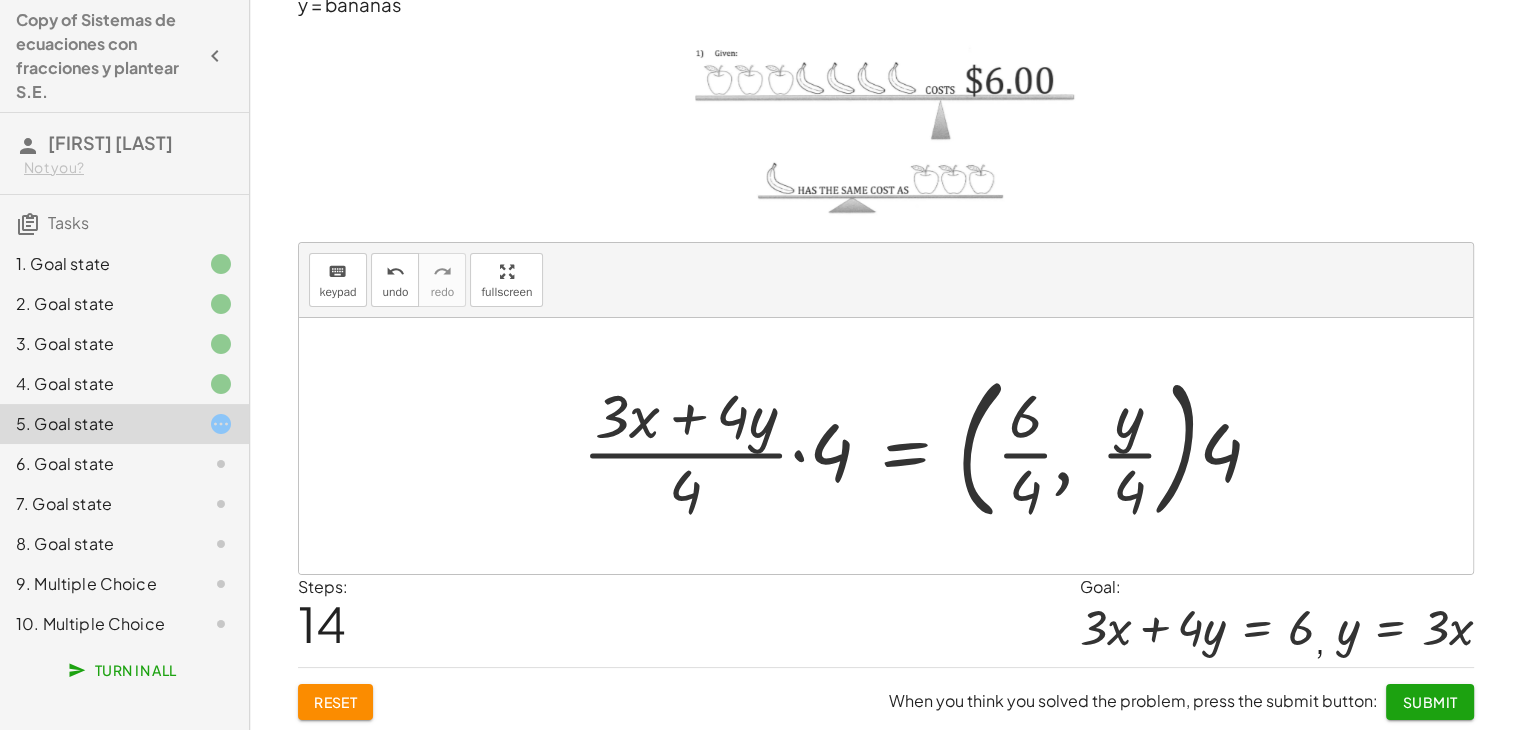 click at bounding box center [930, 446] 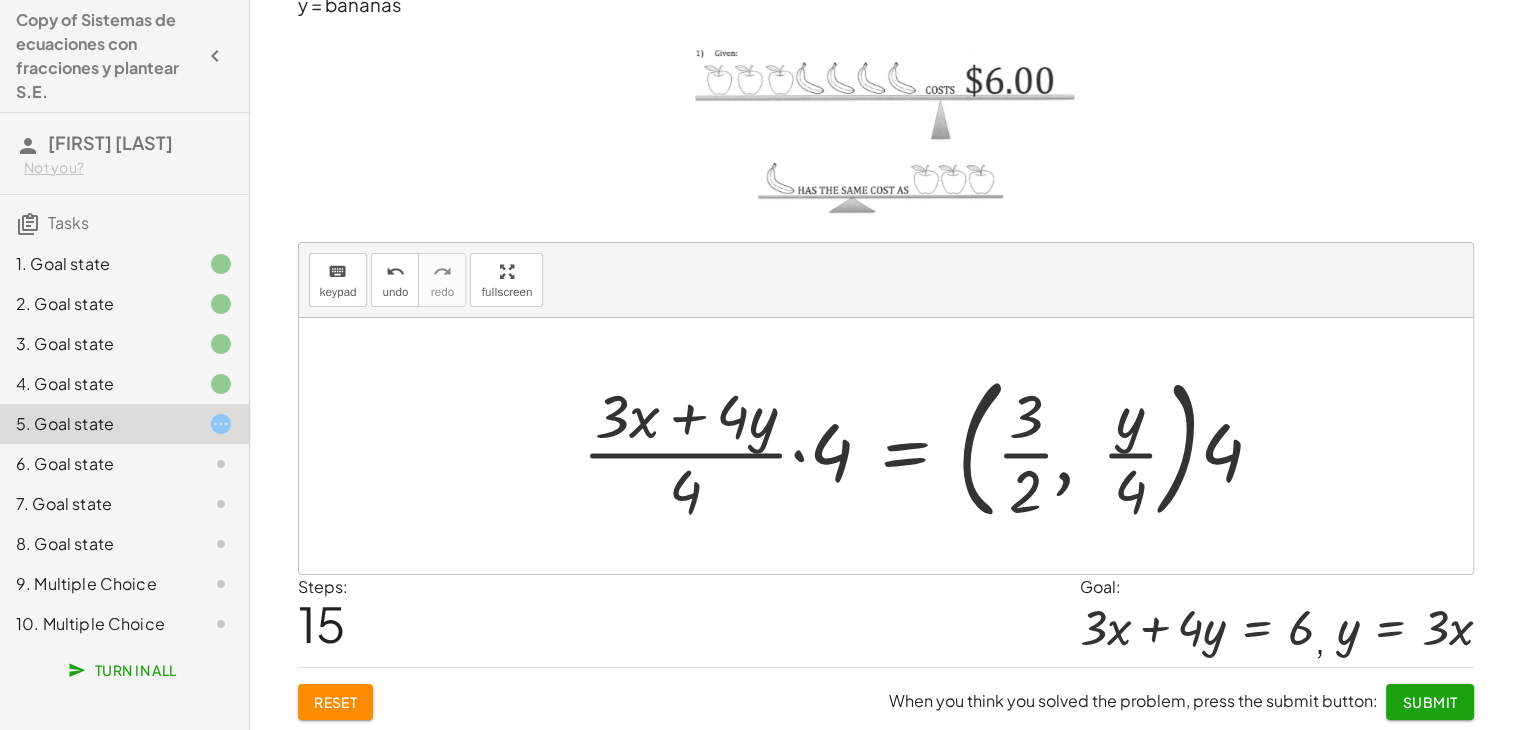 click at bounding box center (931, 446) 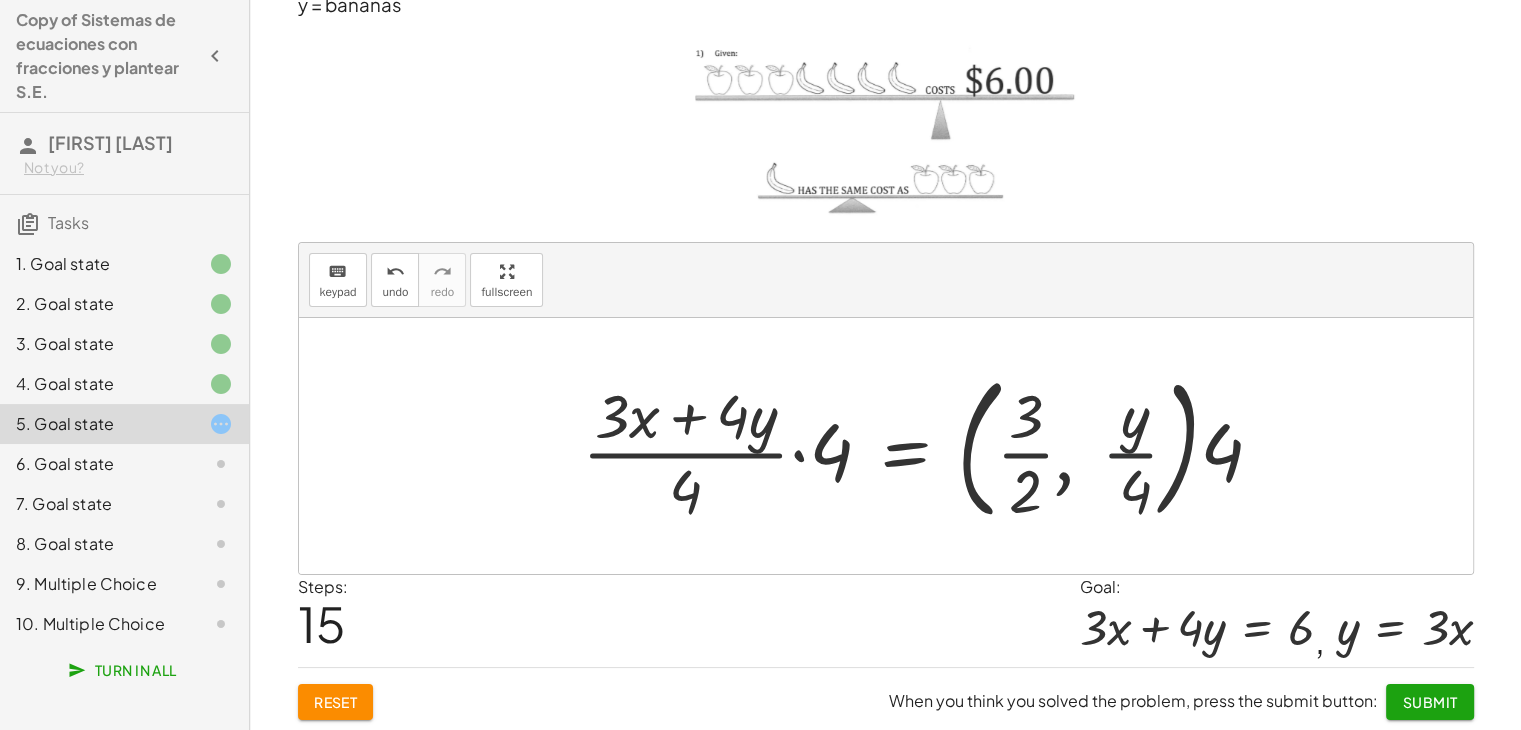 click at bounding box center [931, 446] 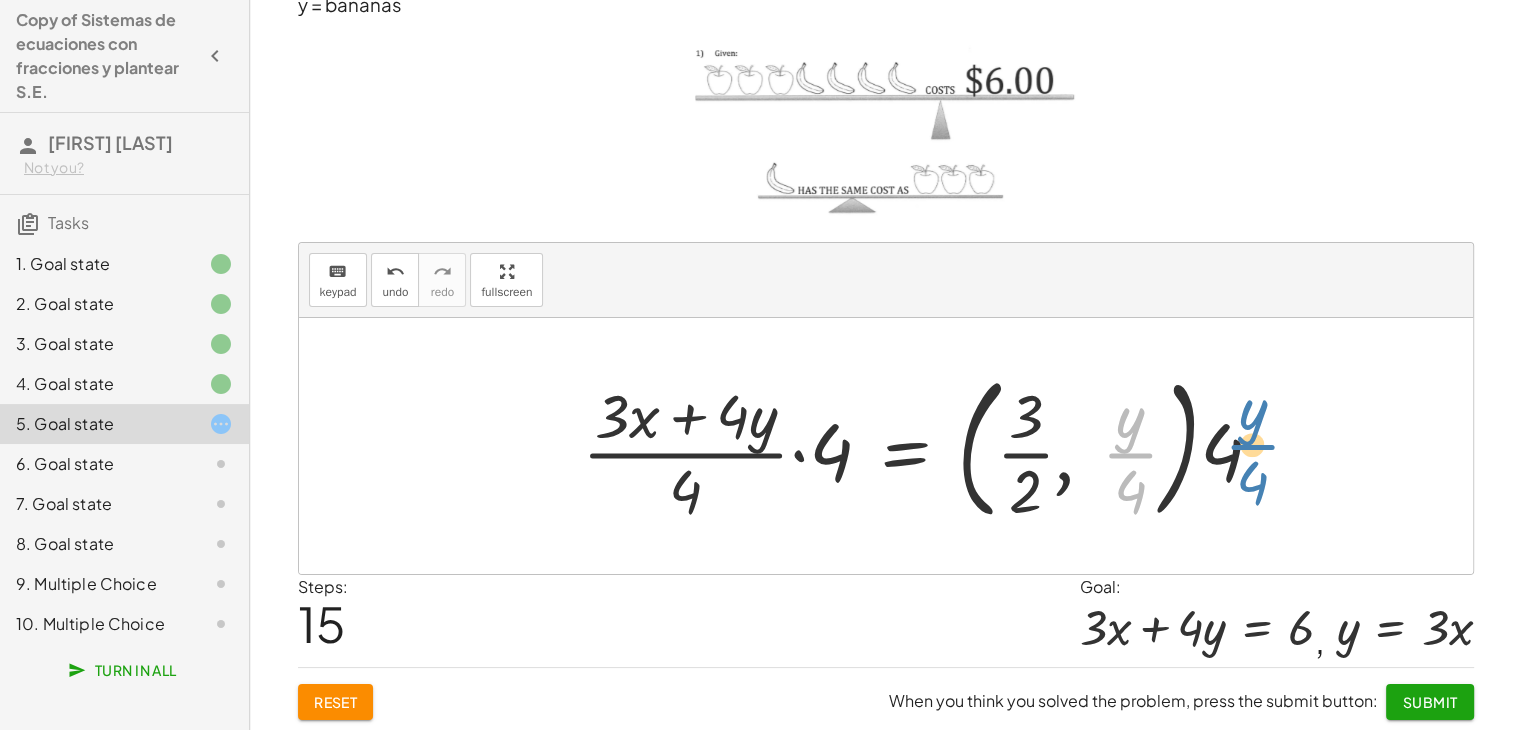 drag, startPoint x: 1138, startPoint y: 450, endPoint x: 1222, endPoint y: 438, distance: 84.85281 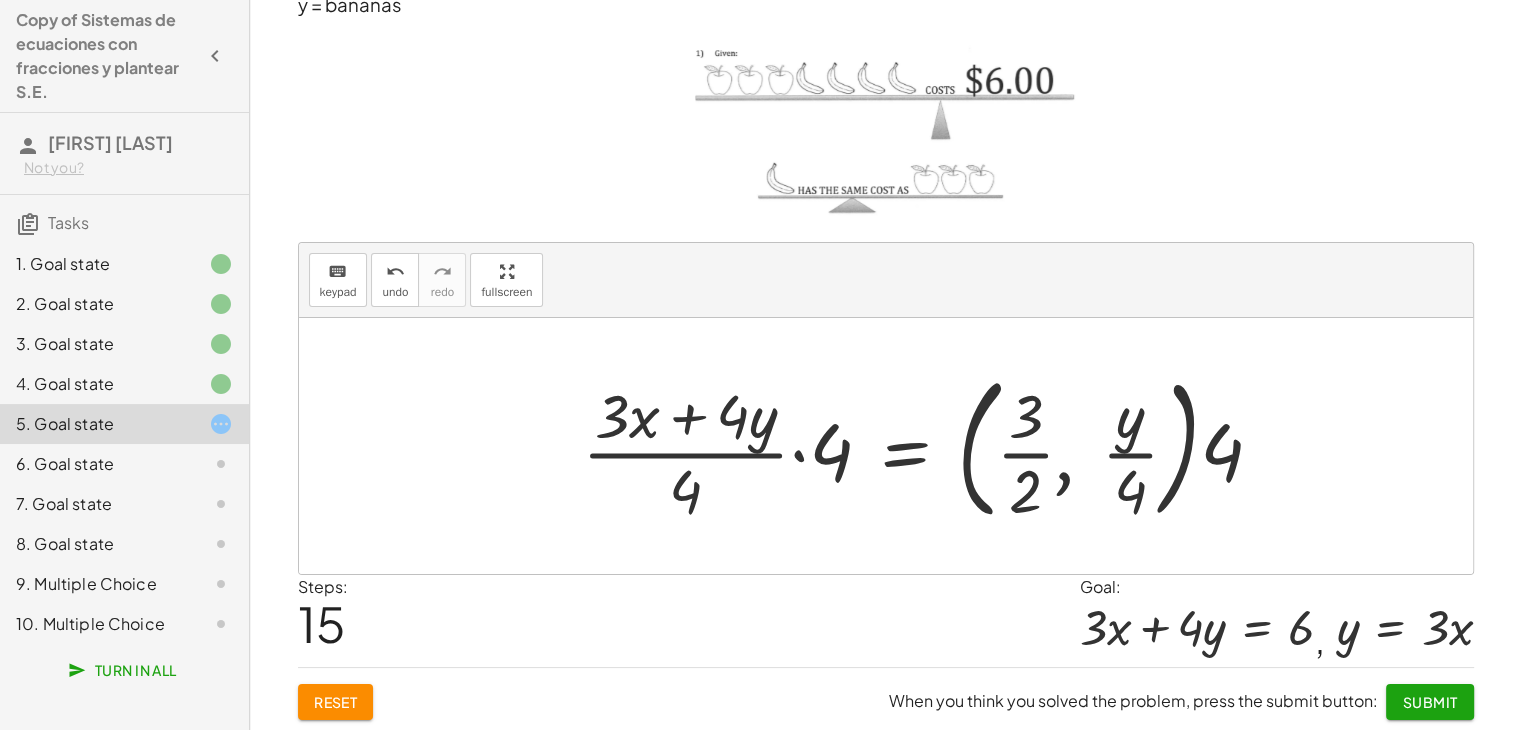 click at bounding box center [931, 446] 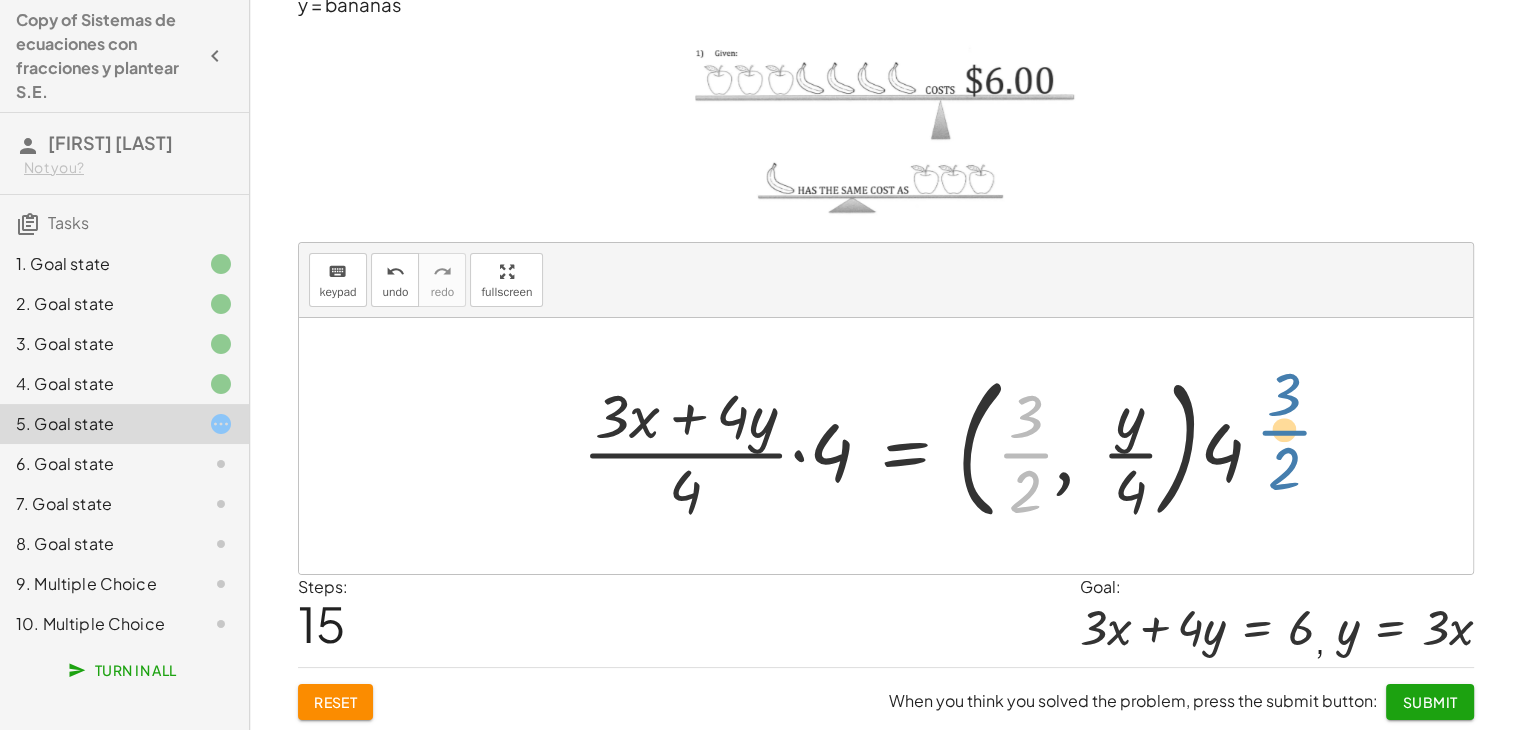 drag, startPoint x: 1040, startPoint y: 452, endPoint x: 1303, endPoint y: 429, distance: 264.00378 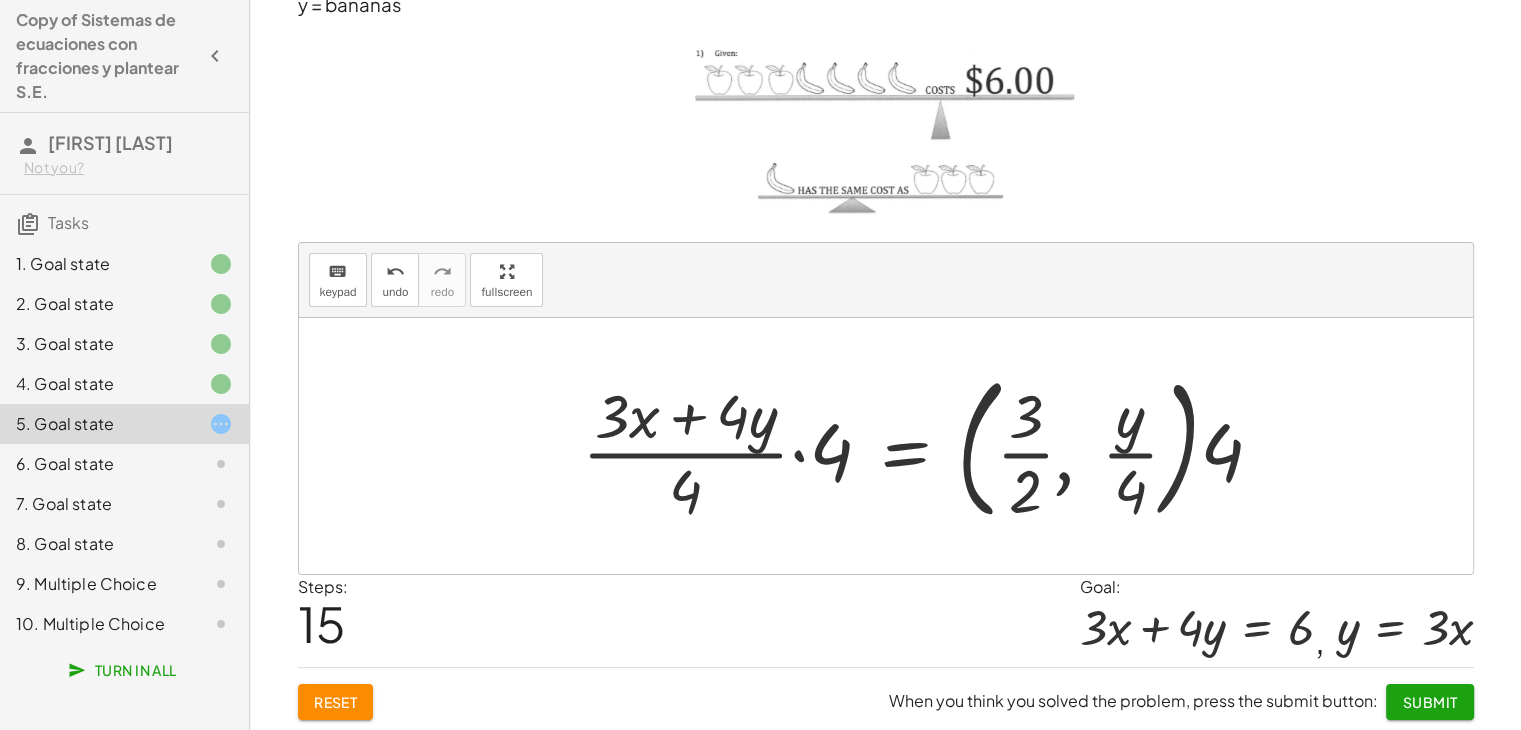 click at bounding box center [931, 446] 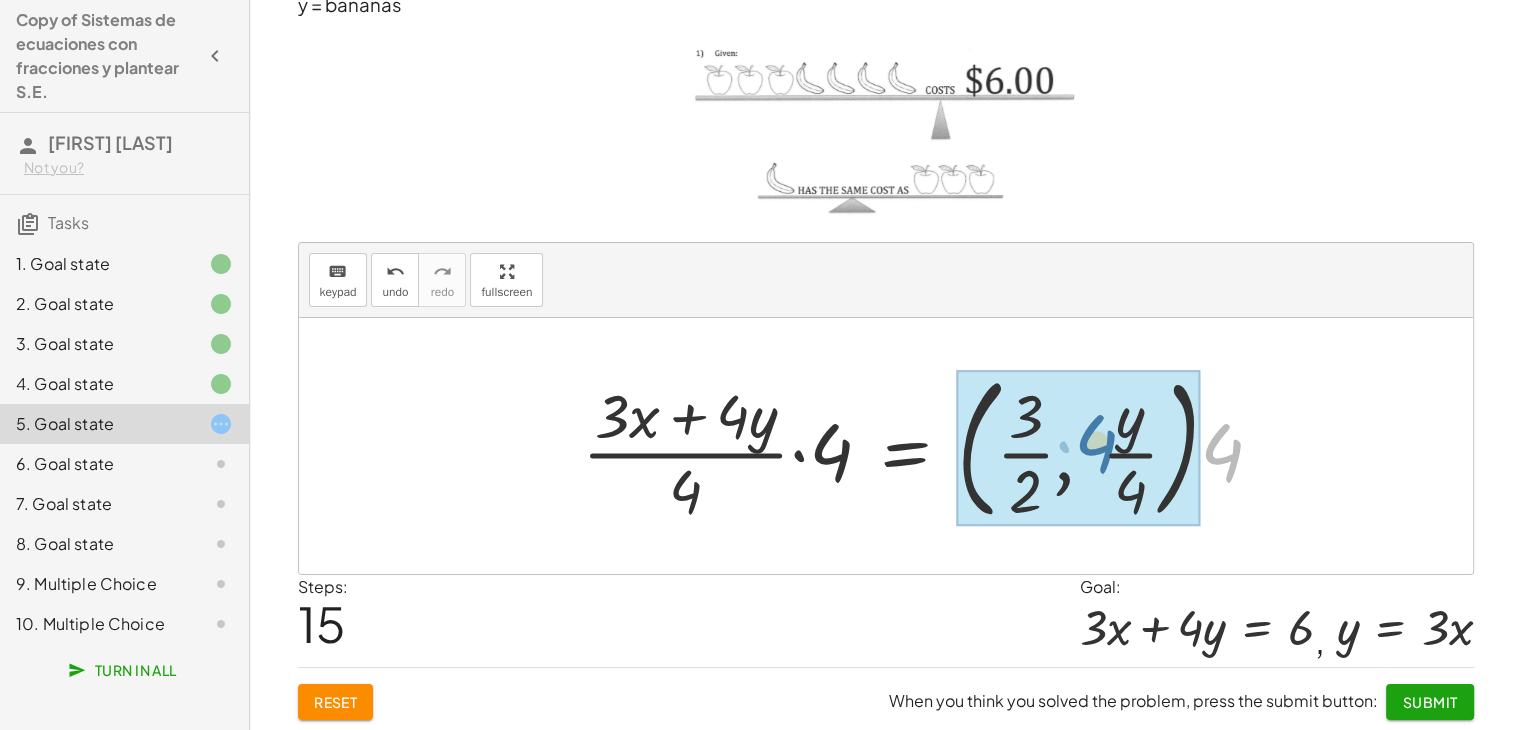 drag, startPoint x: 1232, startPoint y: 451, endPoint x: 1105, endPoint y: 443, distance: 127.25172 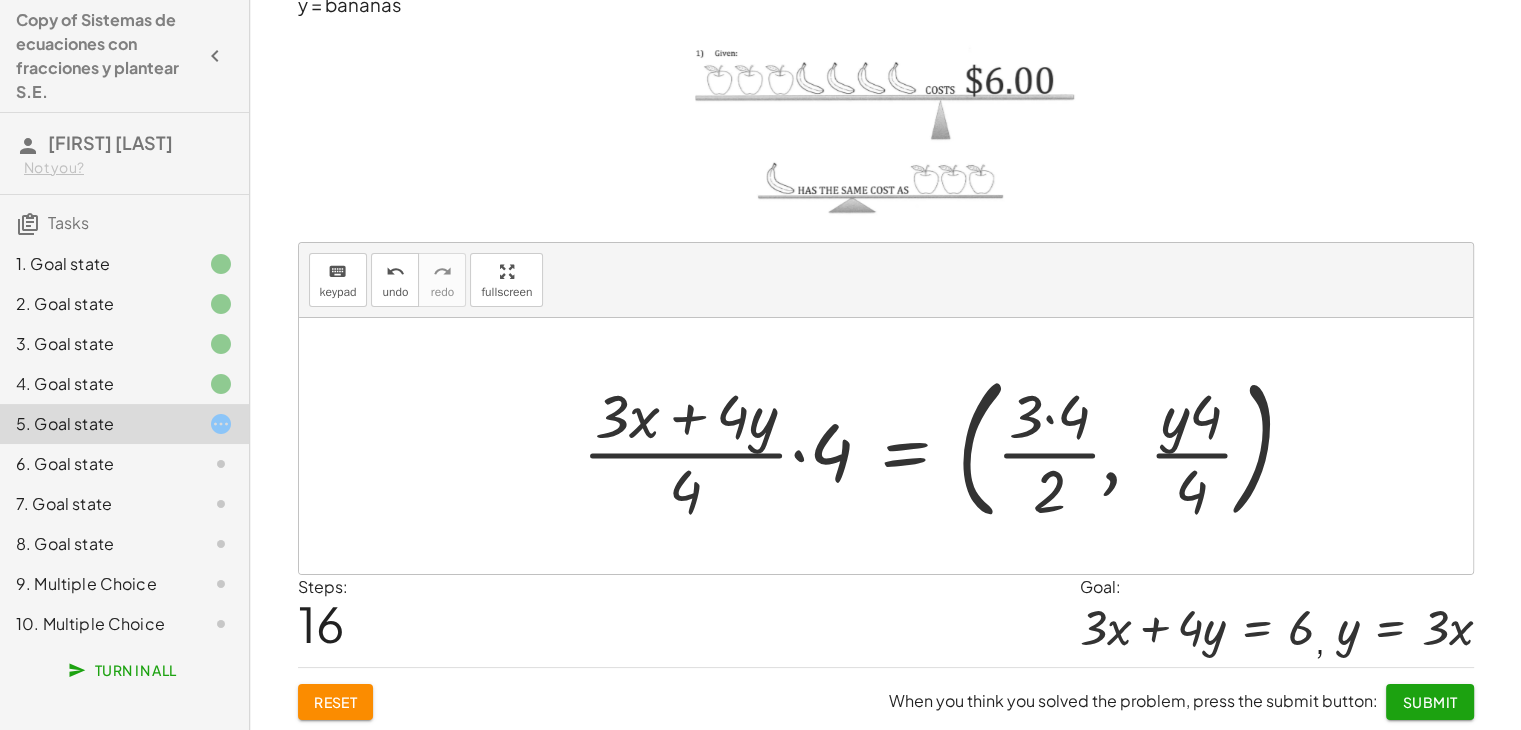 click at bounding box center [946, 446] 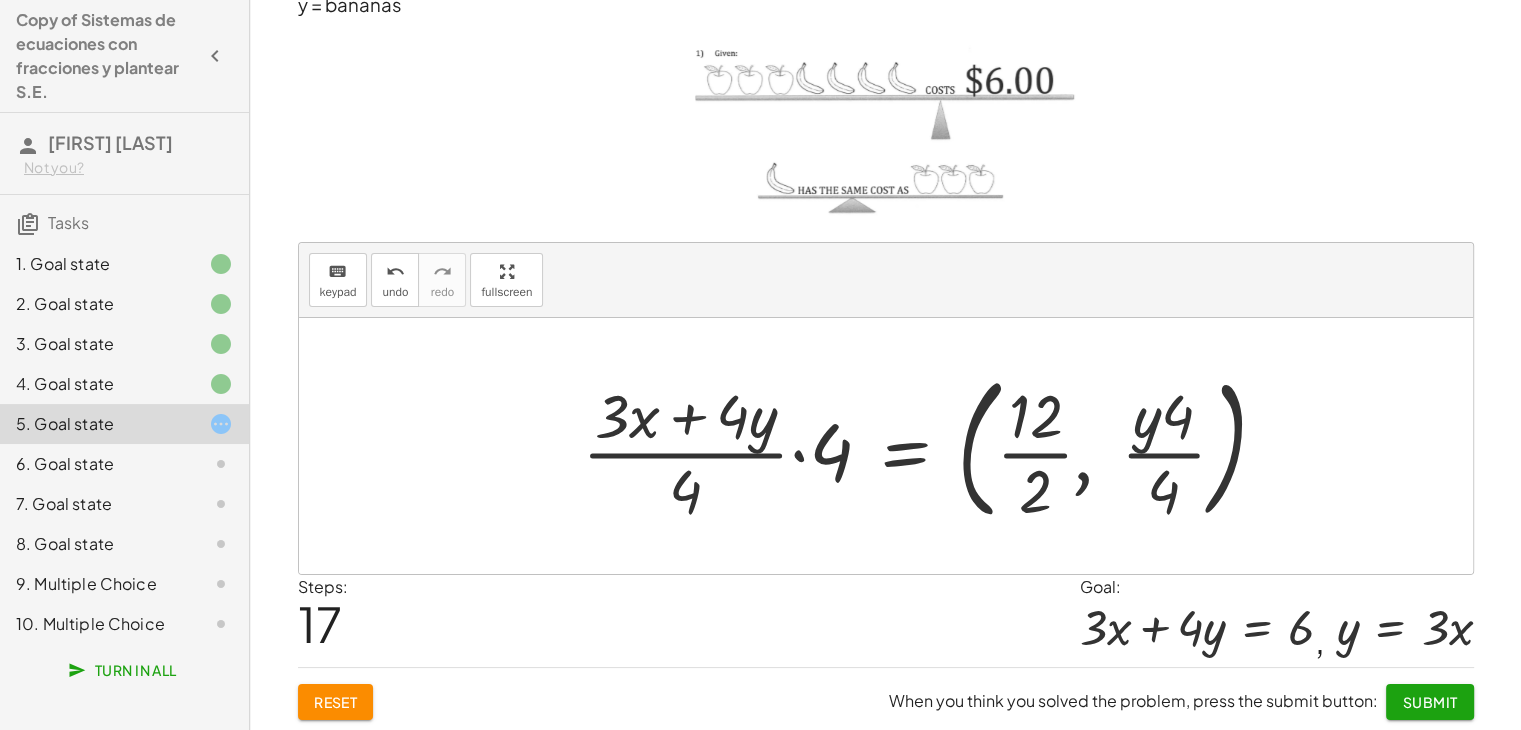 click at bounding box center [932, 446] 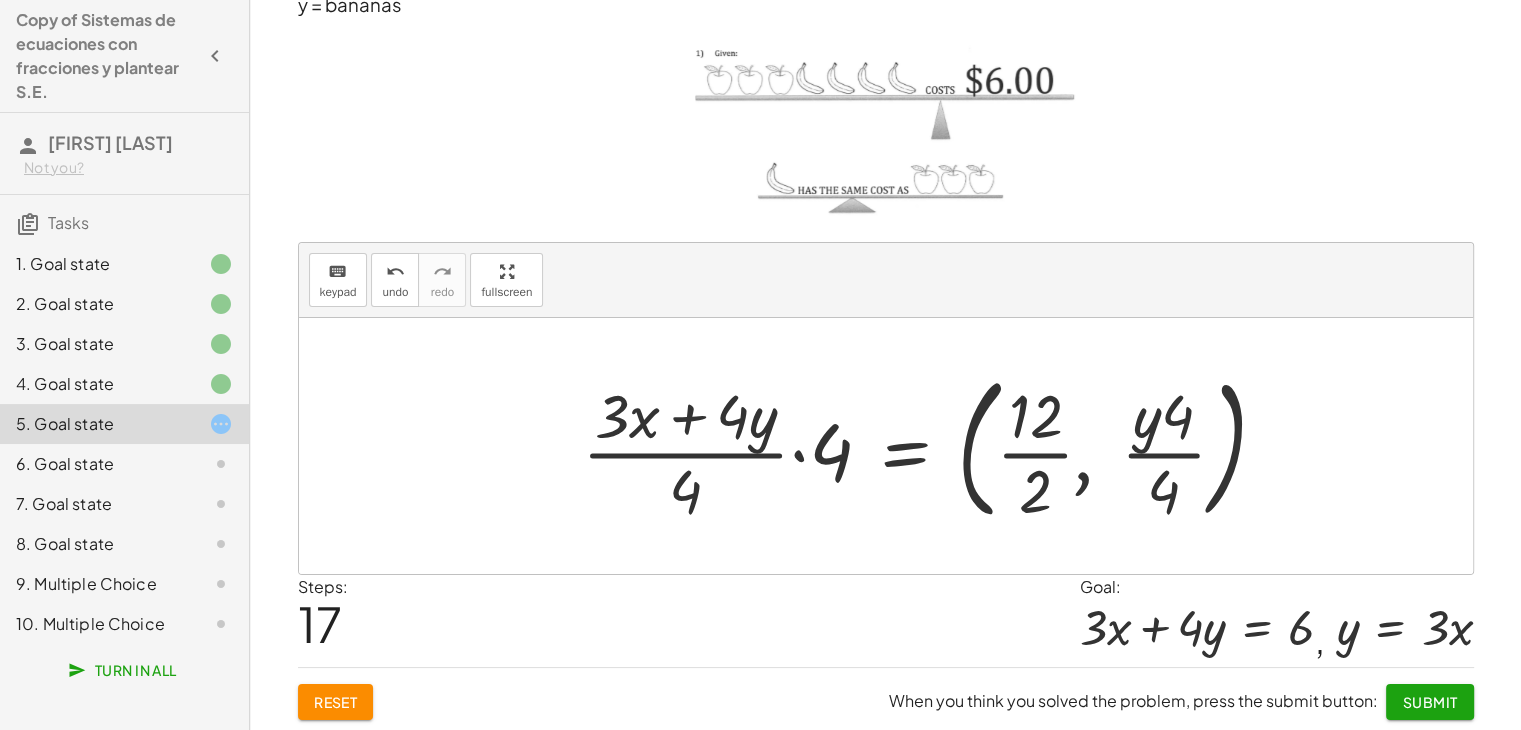 click at bounding box center (932, 446) 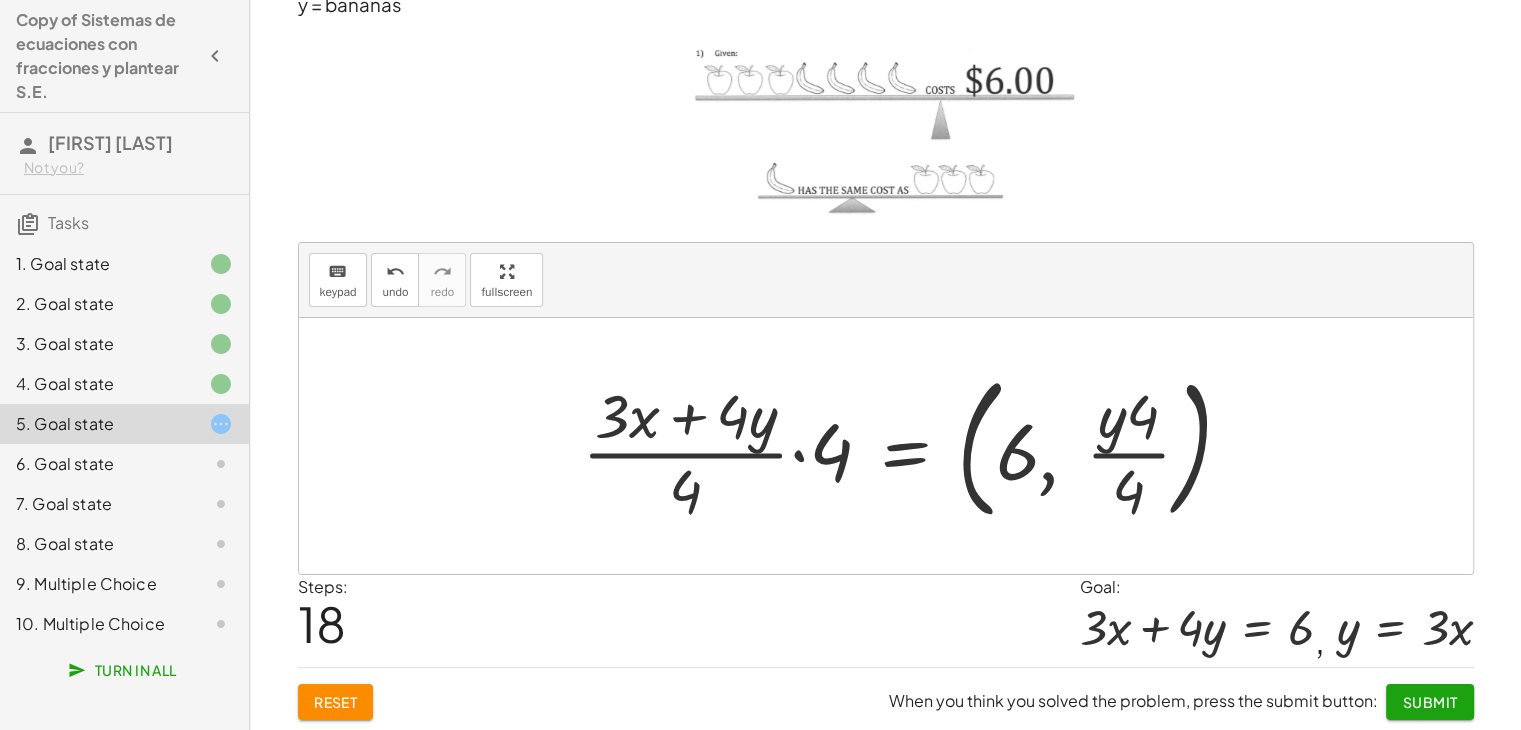 click at bounding box center [915, 446] 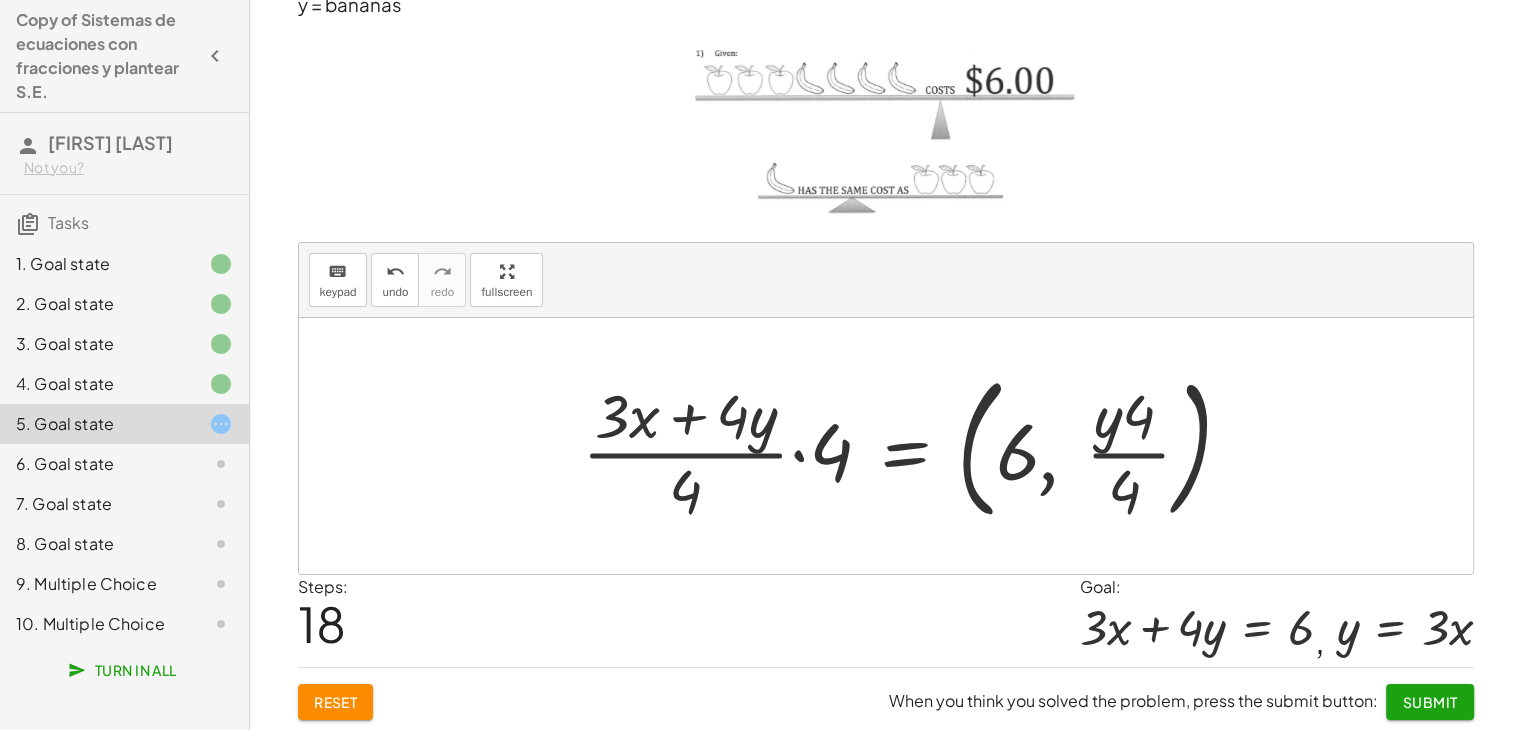 click at bounding box center (915, 446) 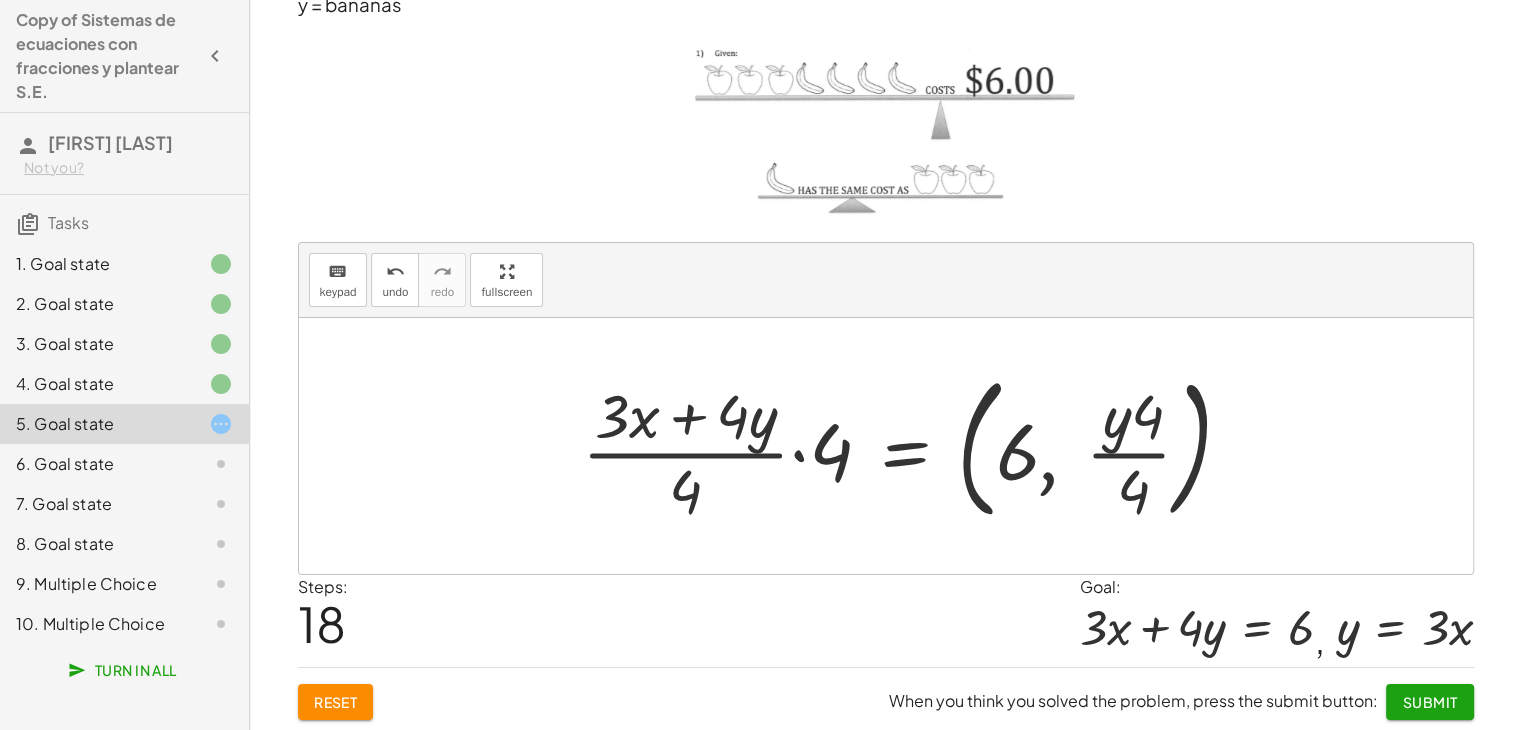 drag, startPoint x: 1137, startPoint y: 475, endPoint x: 1126, endPoint y: 493, distance: 21.095022 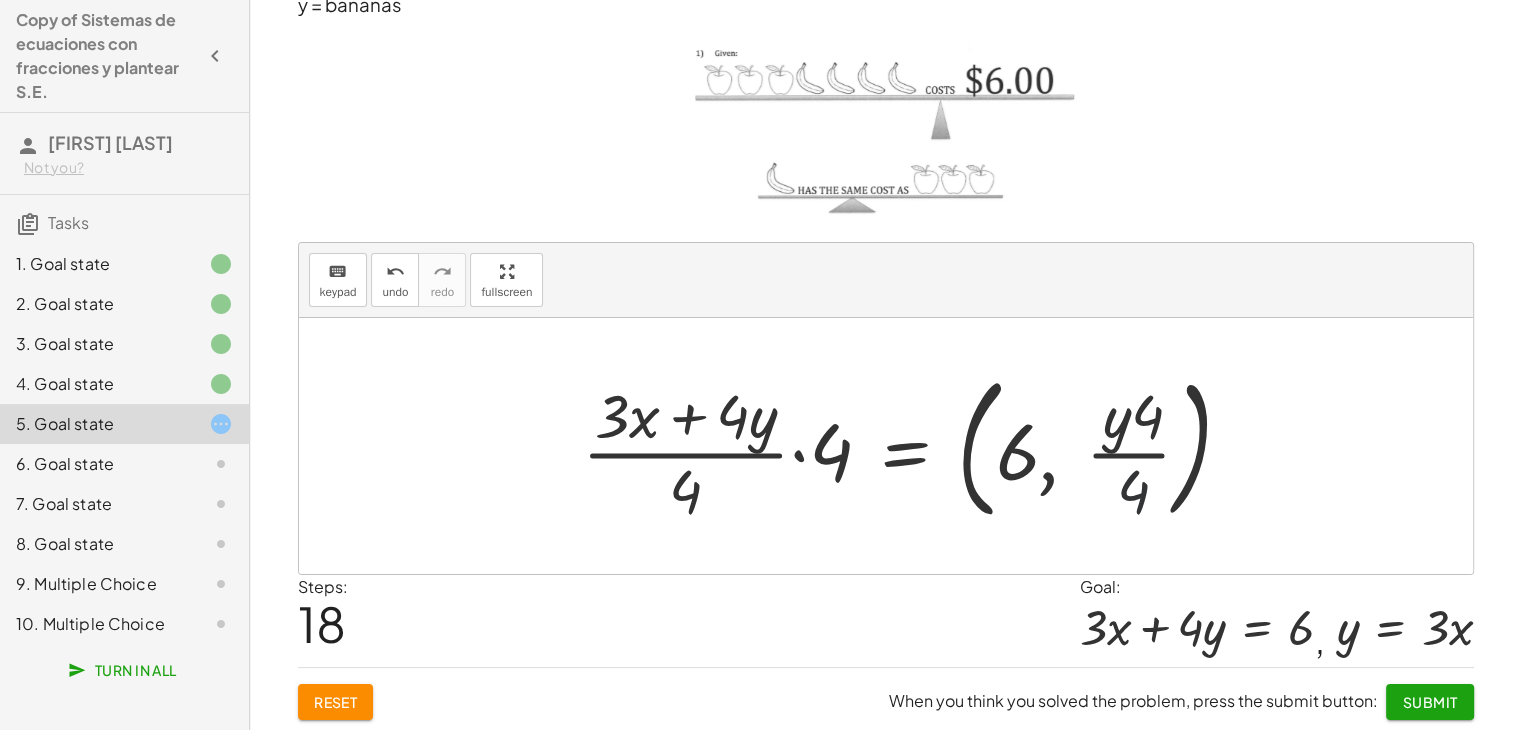 click at bounding box center (915, 446) 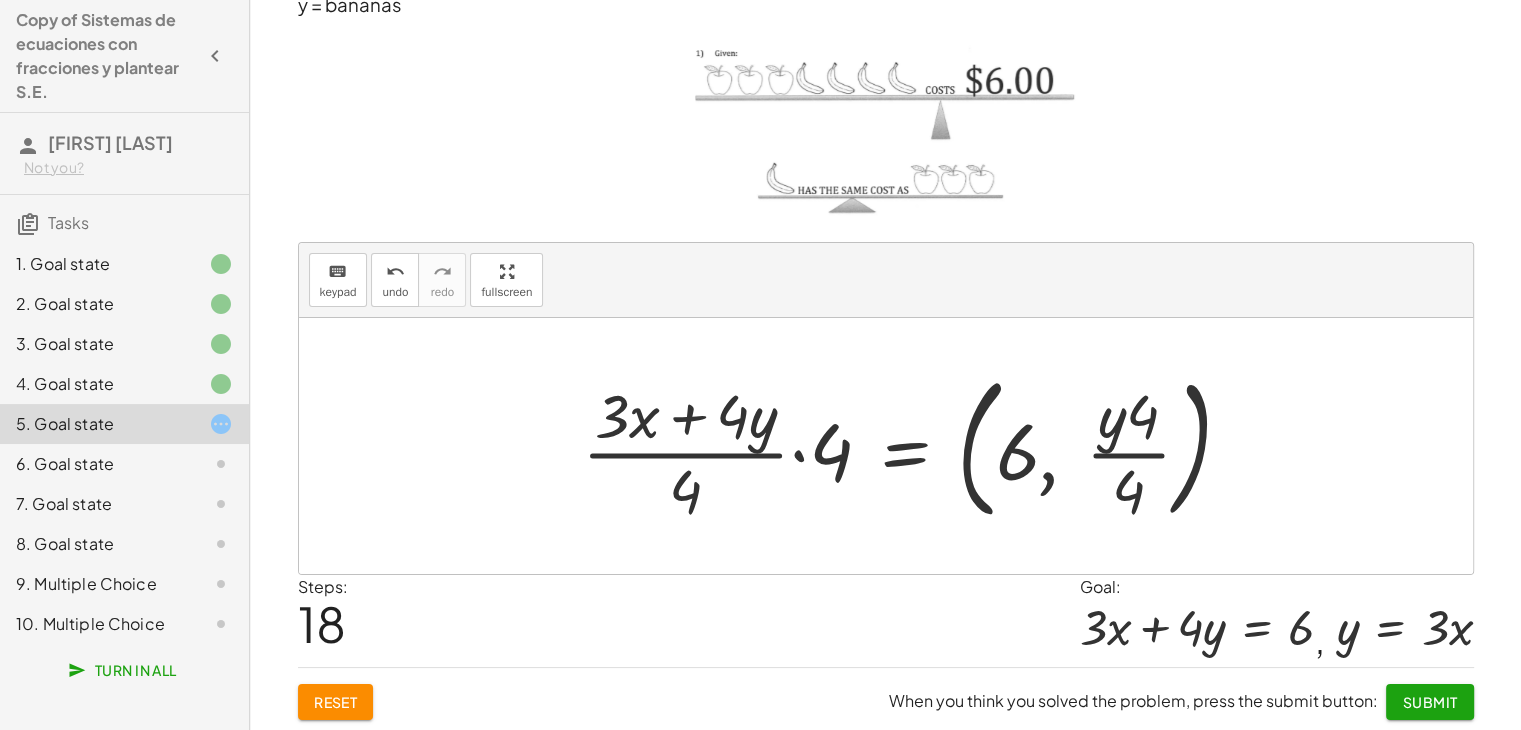 click at bounding box center [915, 446] 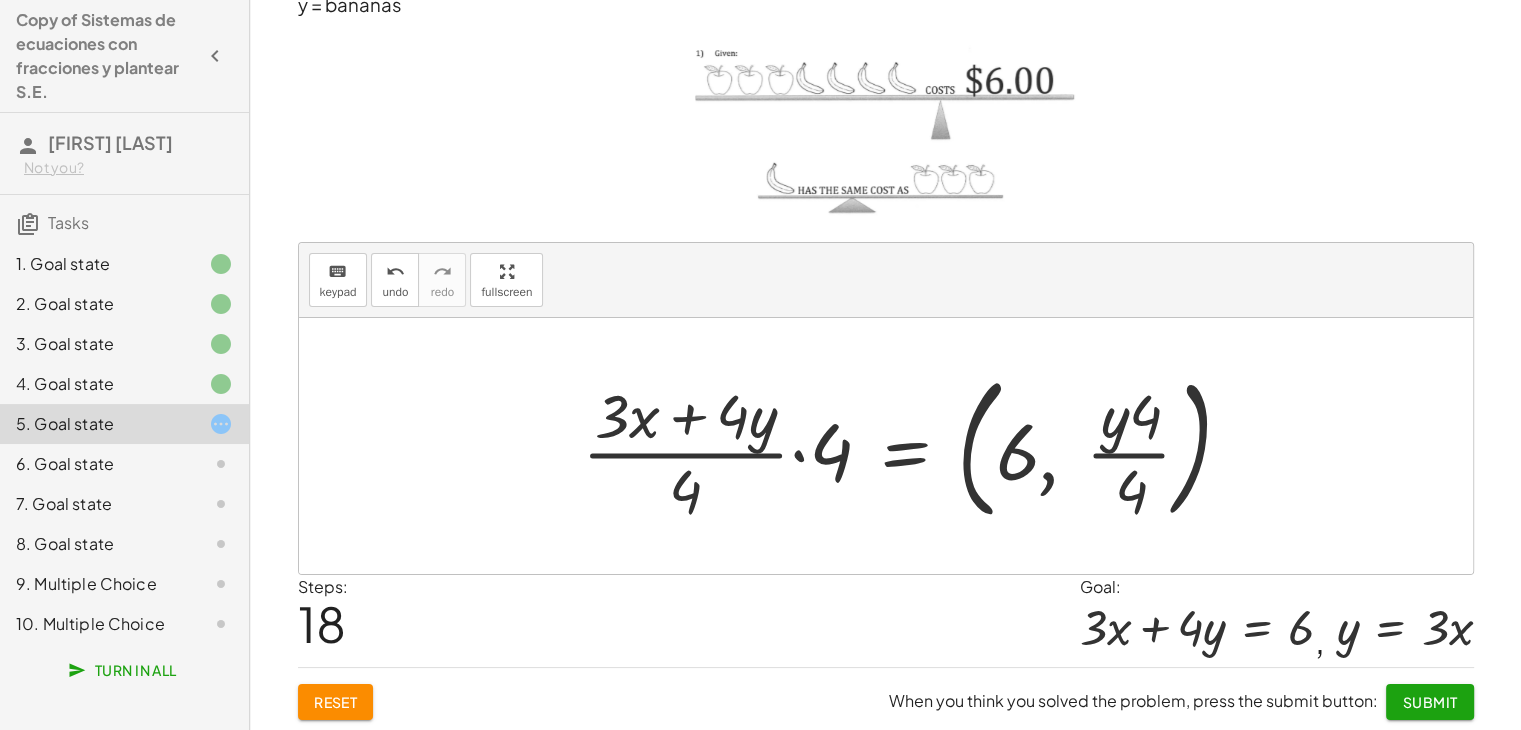 click at bounding box center [915, 446] 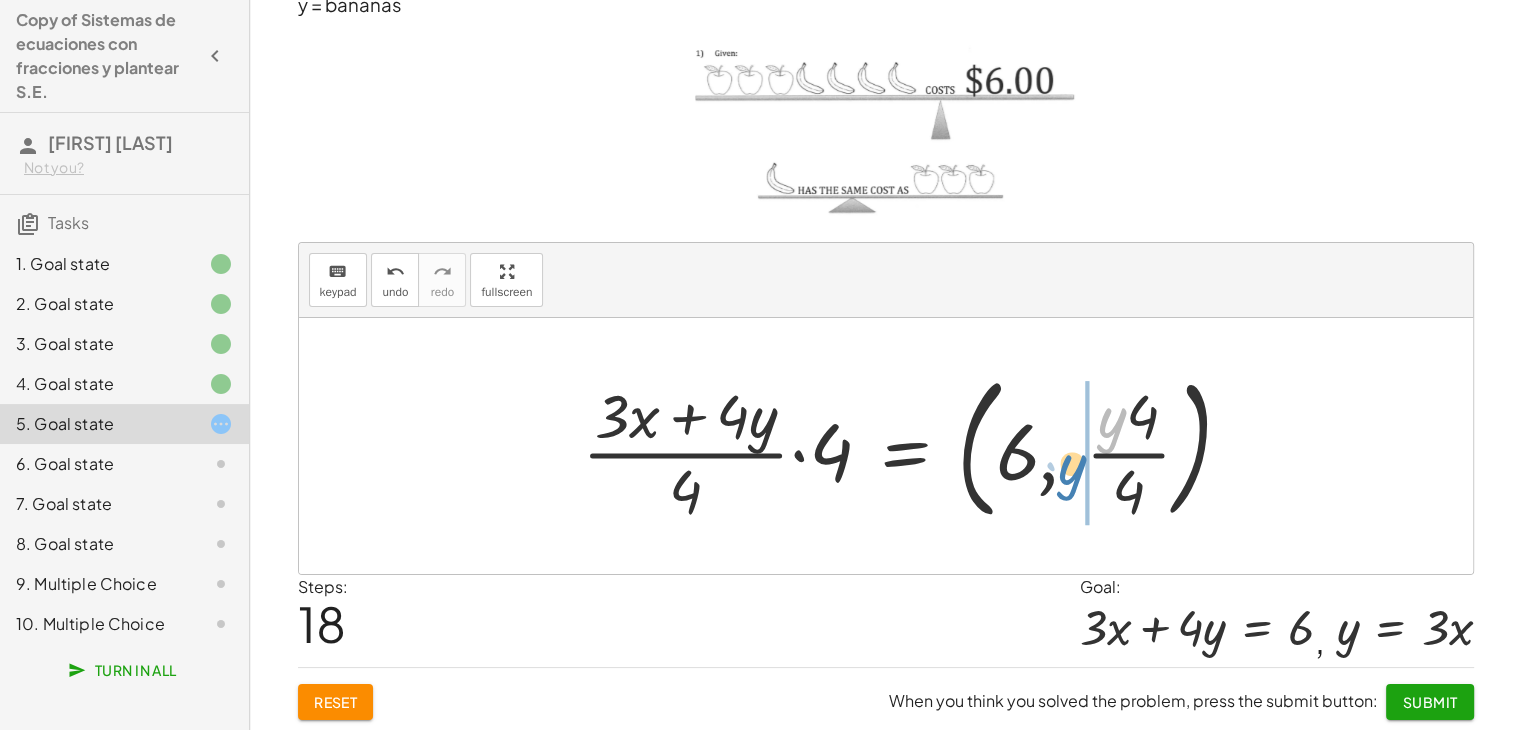 drag, startPoint x: 1114, startPoint y: 430, endPoint x: 1075, endPoint y: 477, distance: 61.073727 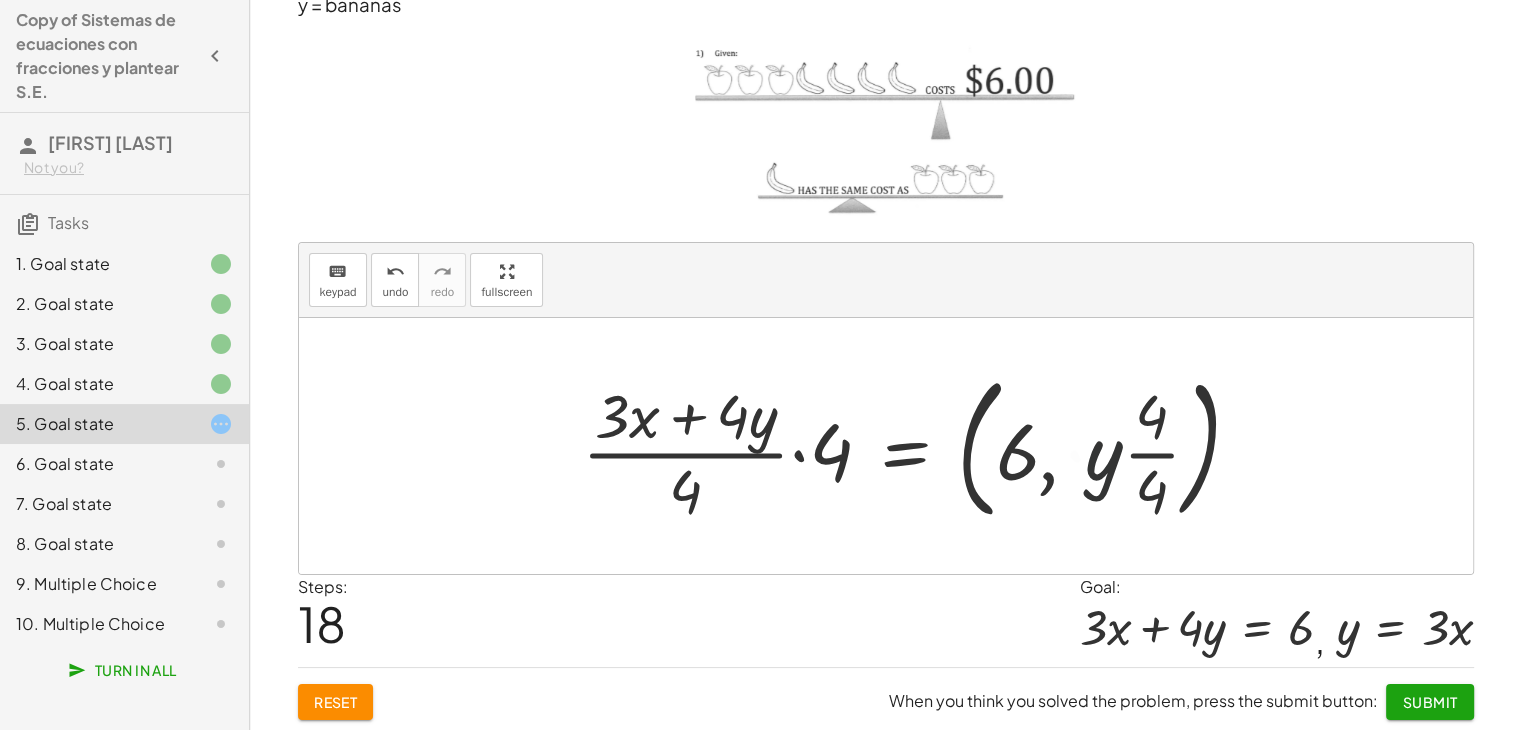 click at bounding box center (919, 446) 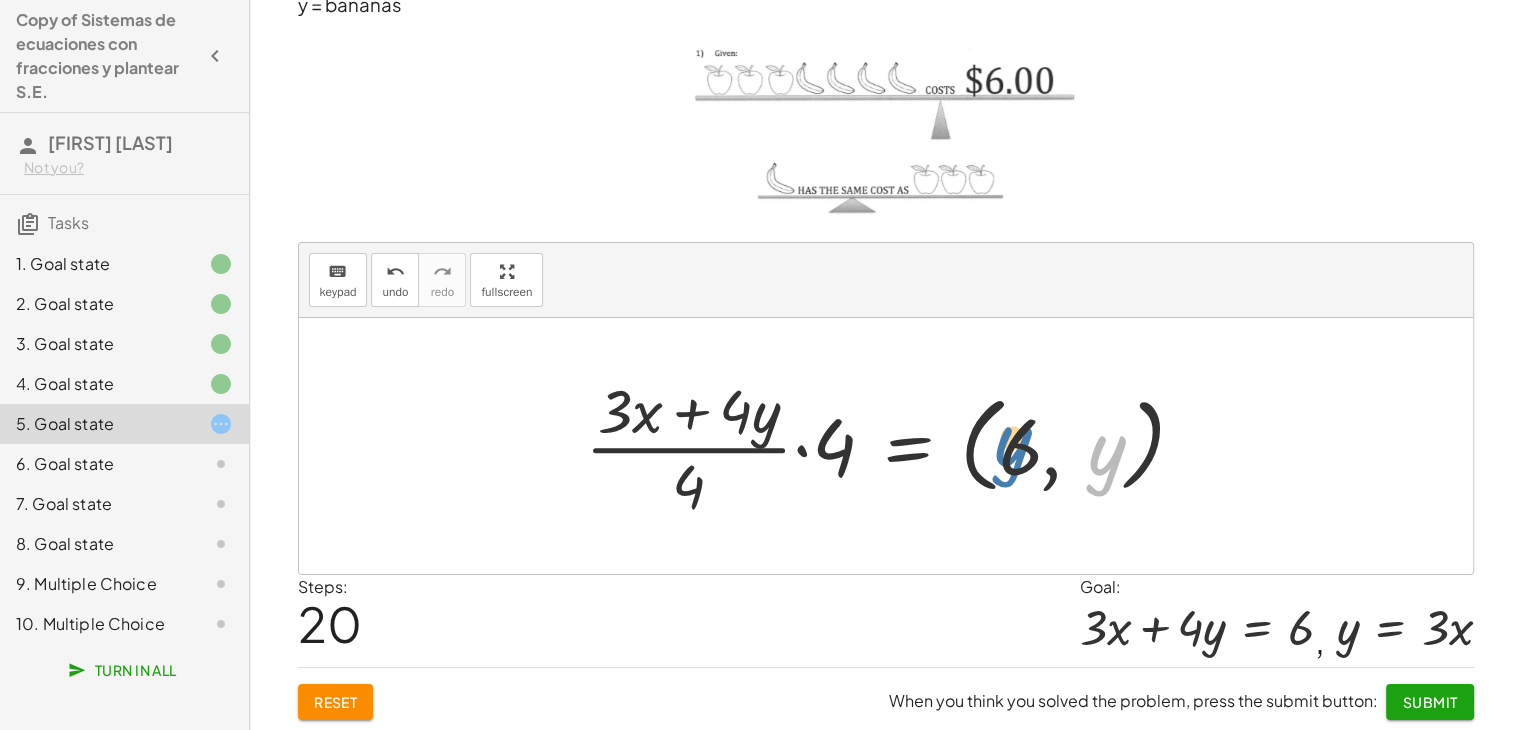 drag, startPoint x: 1110, startPoint y: 456, endPoint x: 1016, endPoint y: 447, distance: 94.42987 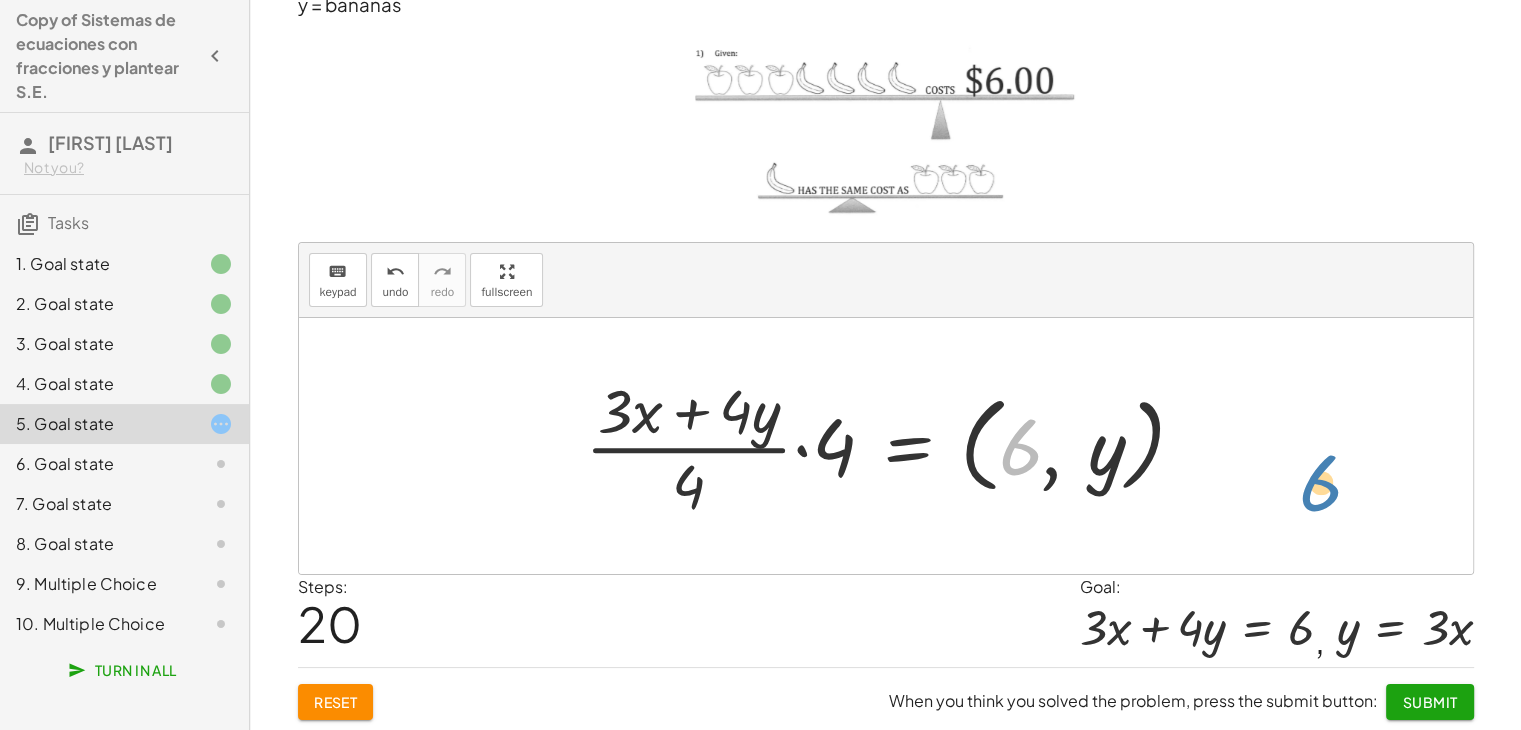drag, startPoint x: 1016, startPoint y: 447, endPoint x: 1319, endPoint y: 484, distance: 305.2507 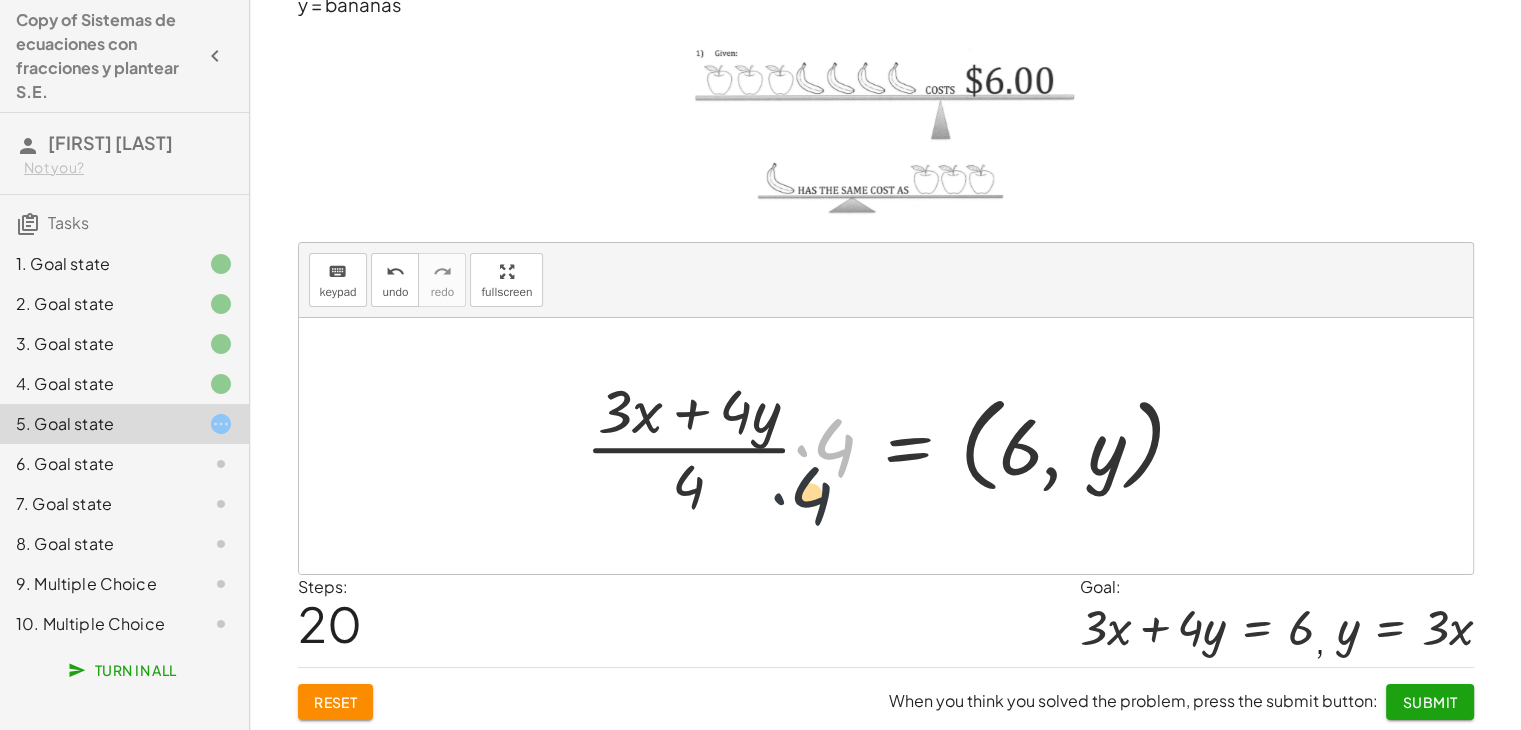 drag, startPoint x: 800, startPoint y: 449, endPoint x: 763, endPoint y: 525, distance: 84.5281 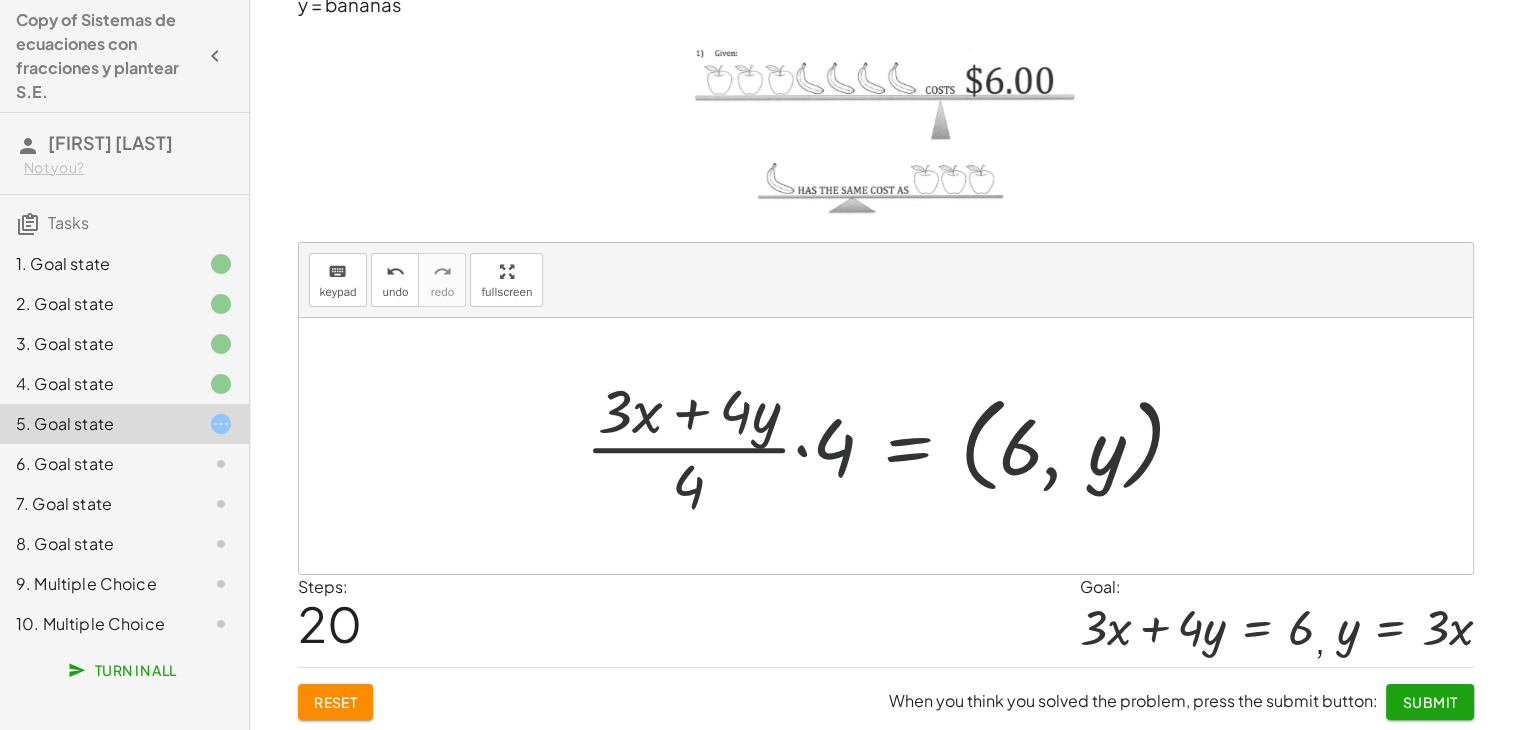 click at bounding box center (893, 446) 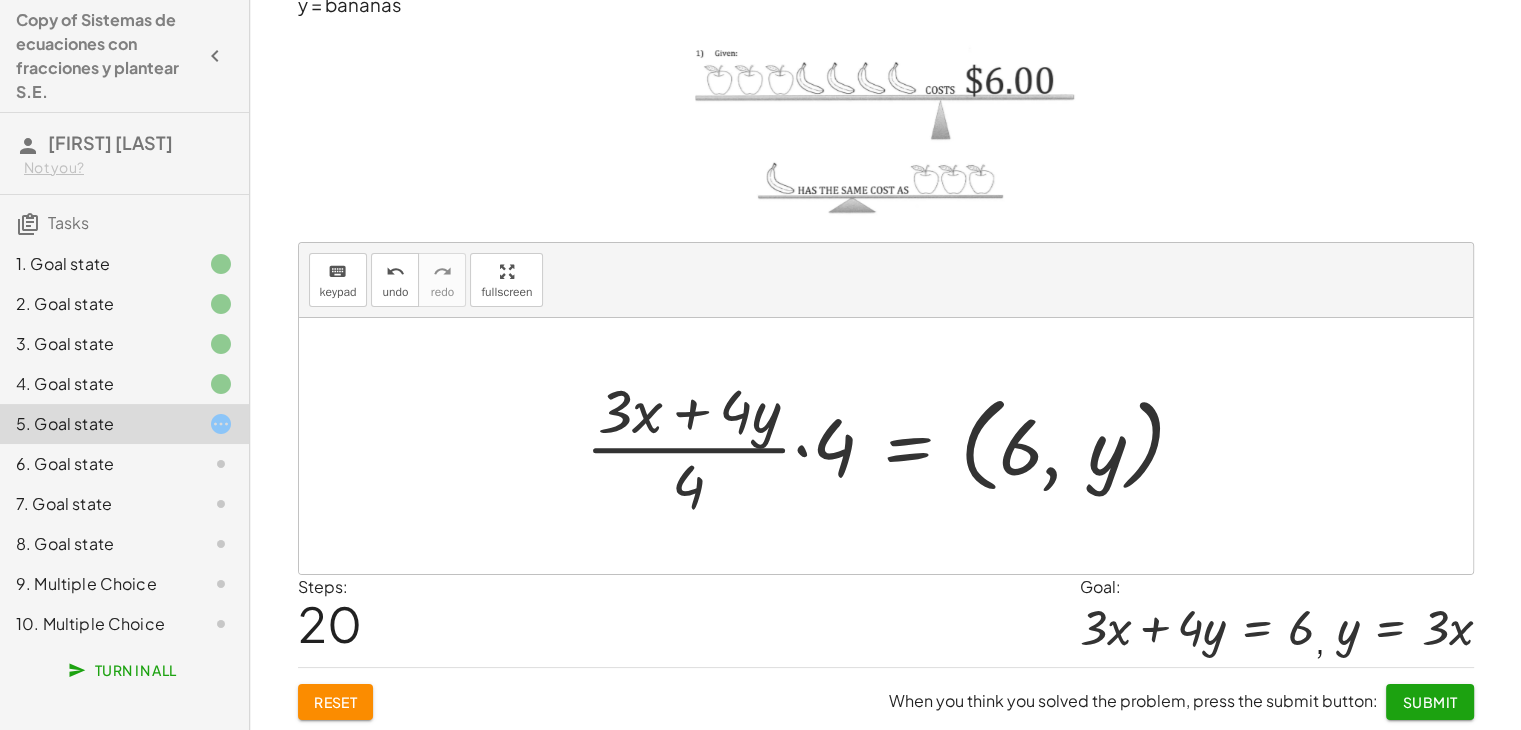 click on "Reset" at bounding box center (336, 702) 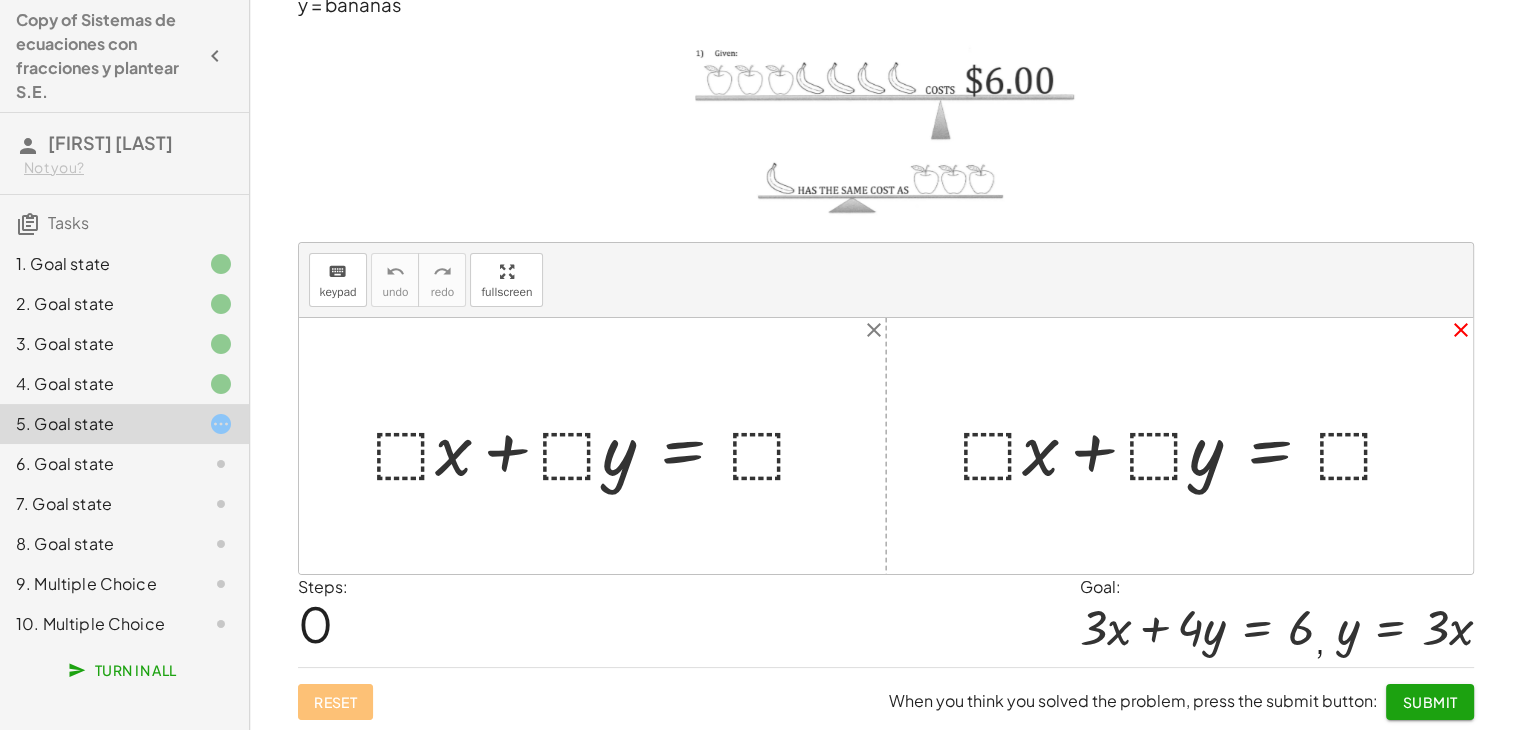 click on "close" at bounding box center (1461, 330) 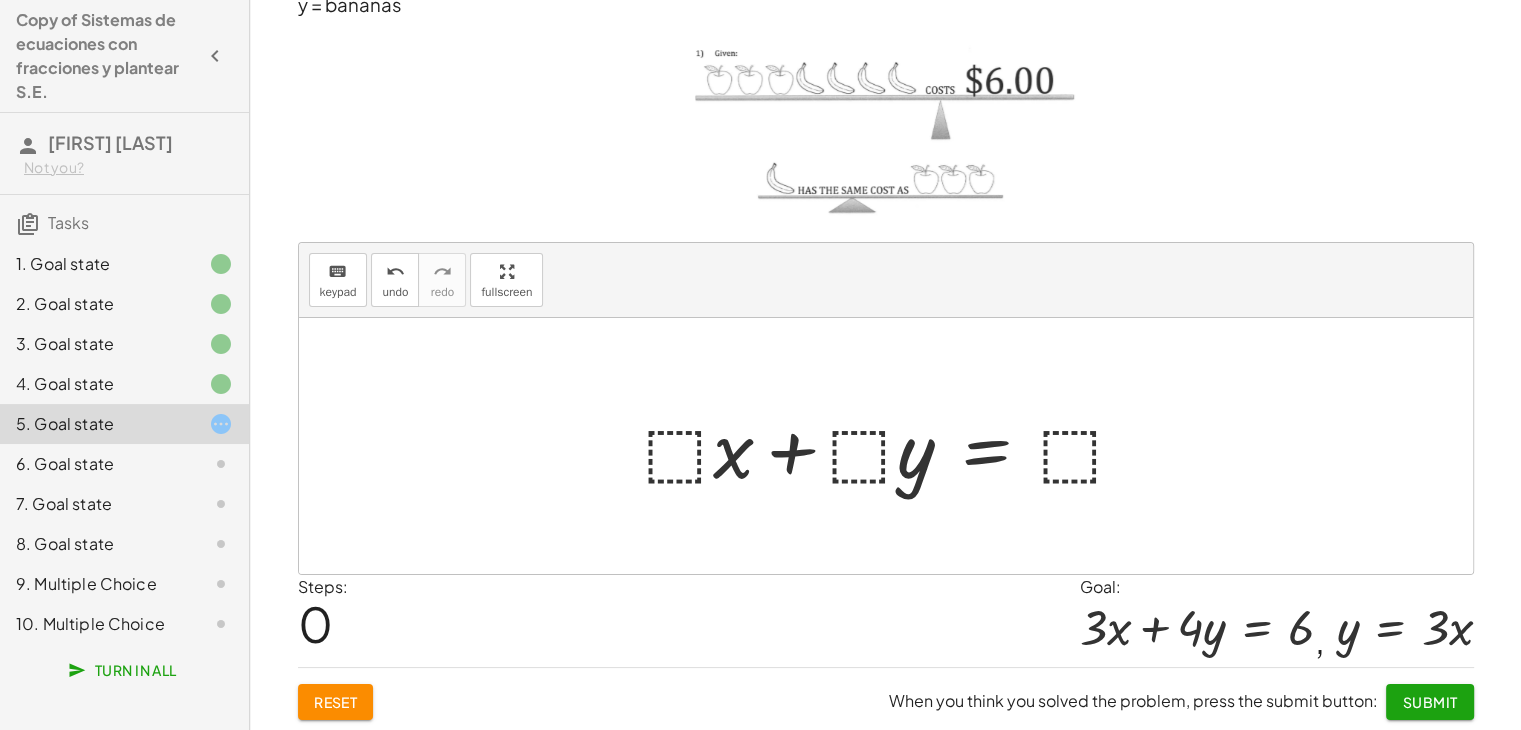 click at bounding box center [893, 446] 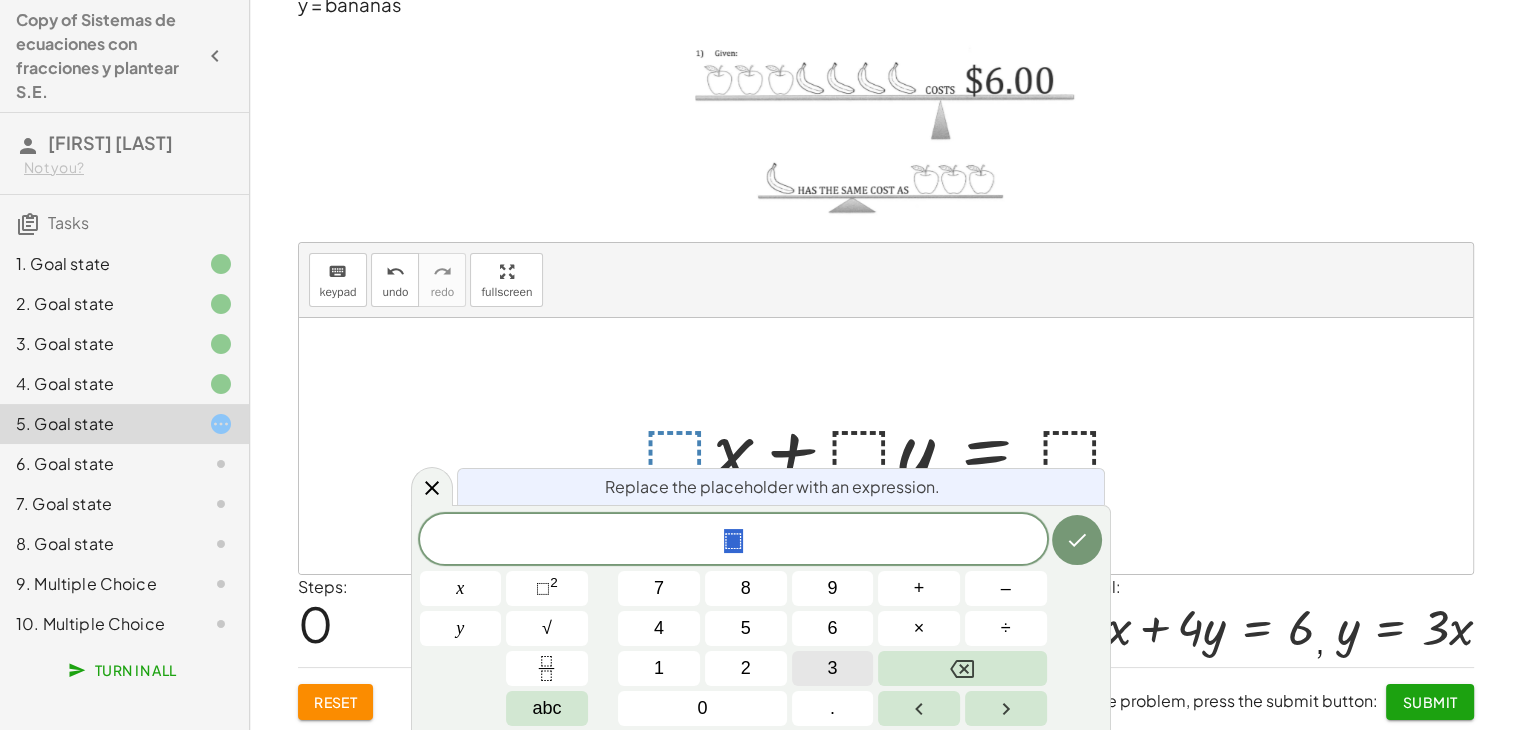 click on "3" at bounding box center (832, 668) 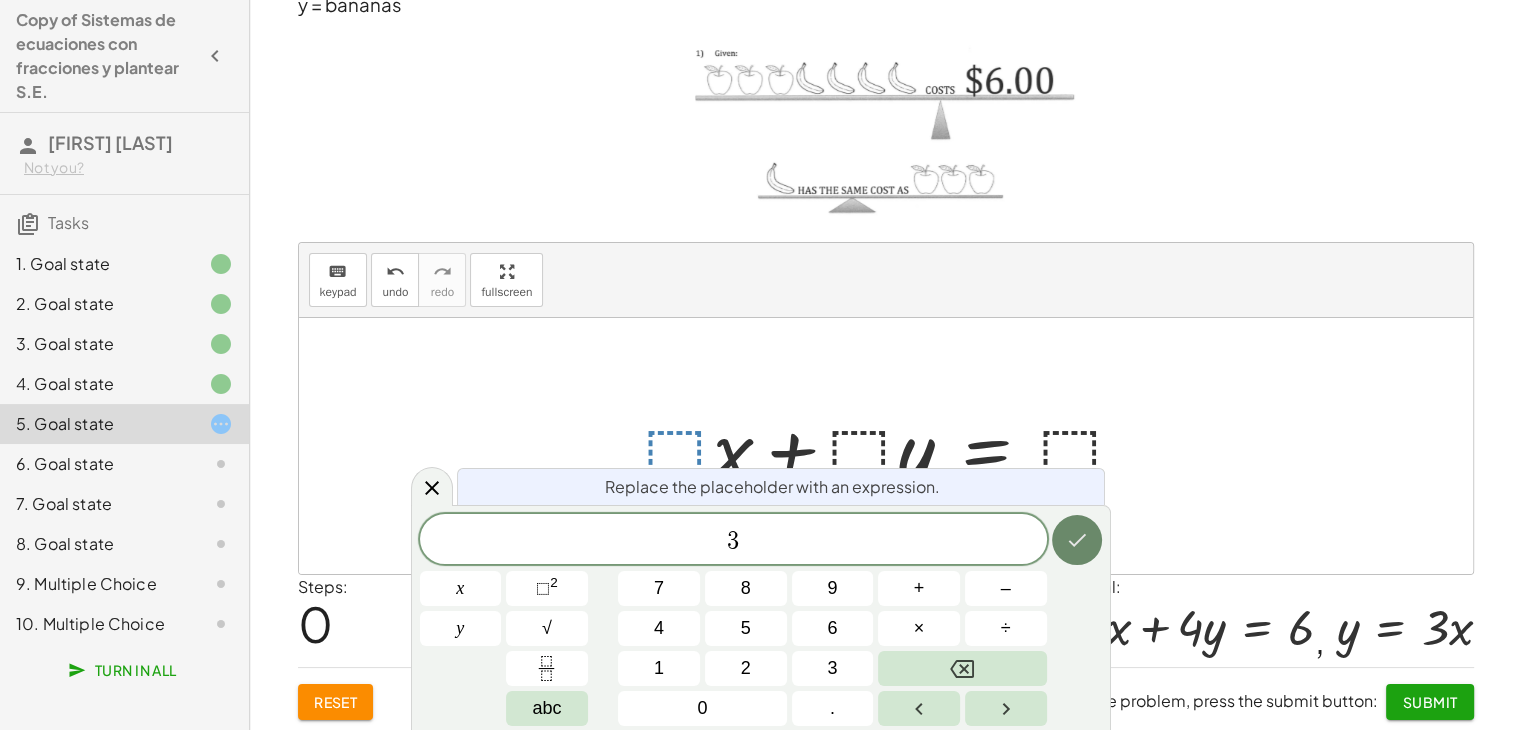 click 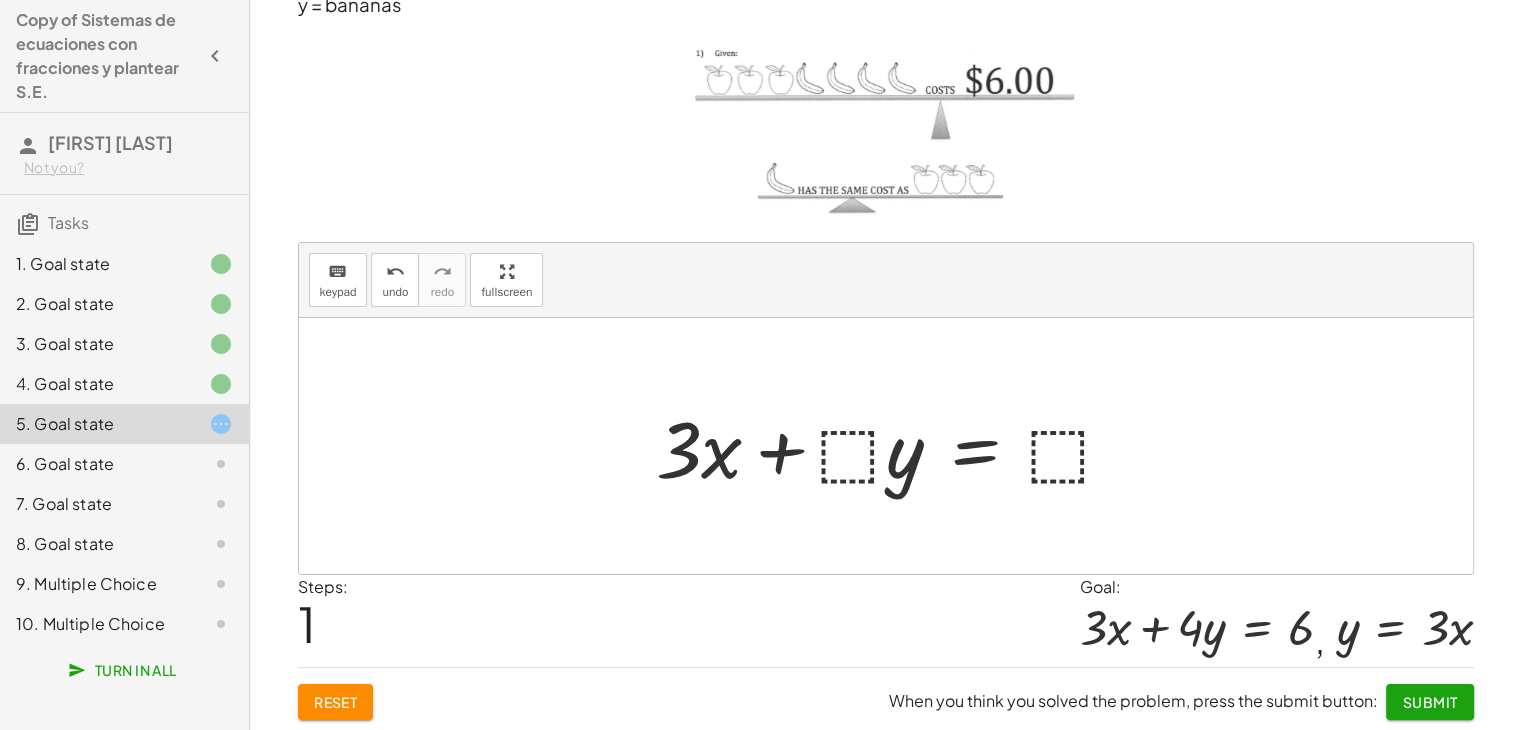 click at bounding box center [894, 446] 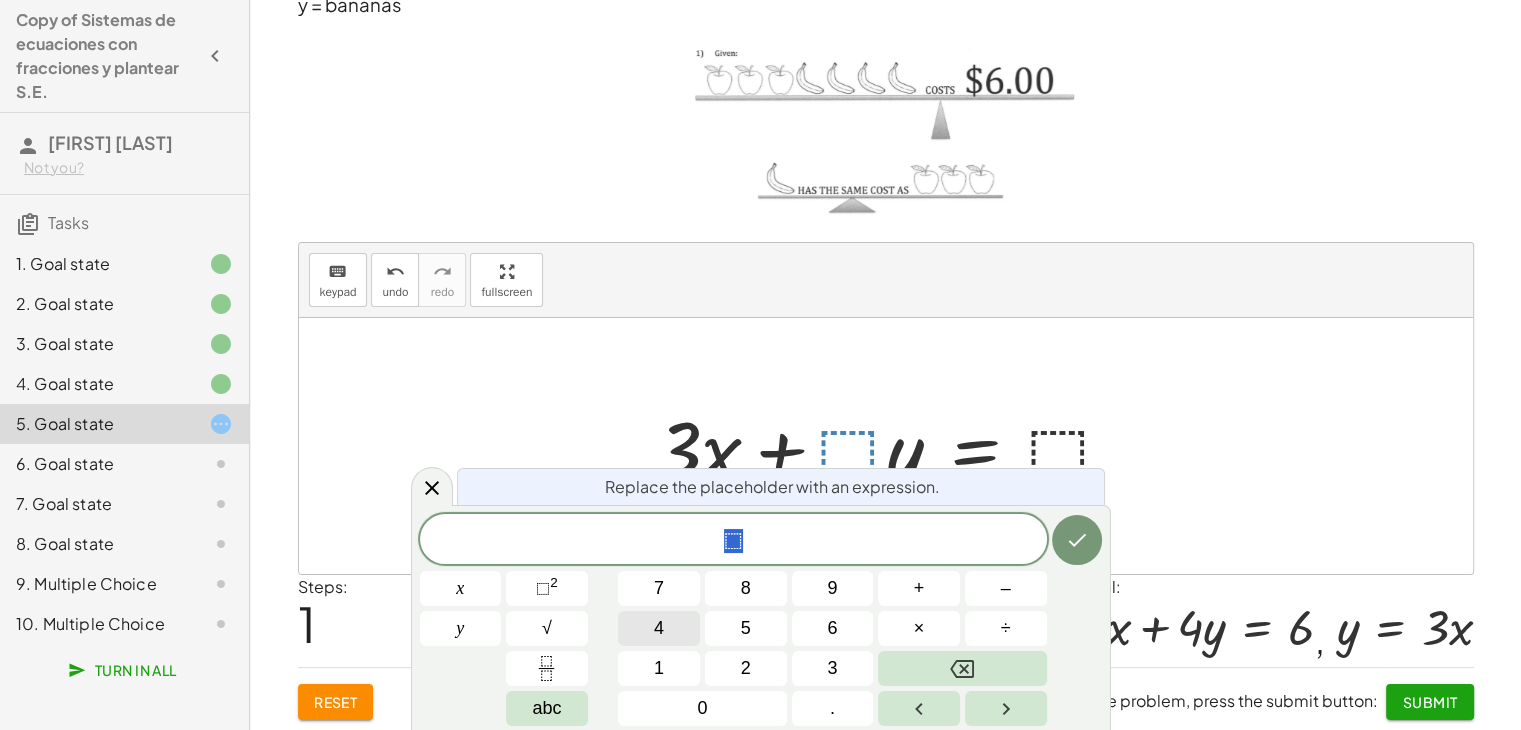 click on "4" at bounding box center (659, 628) 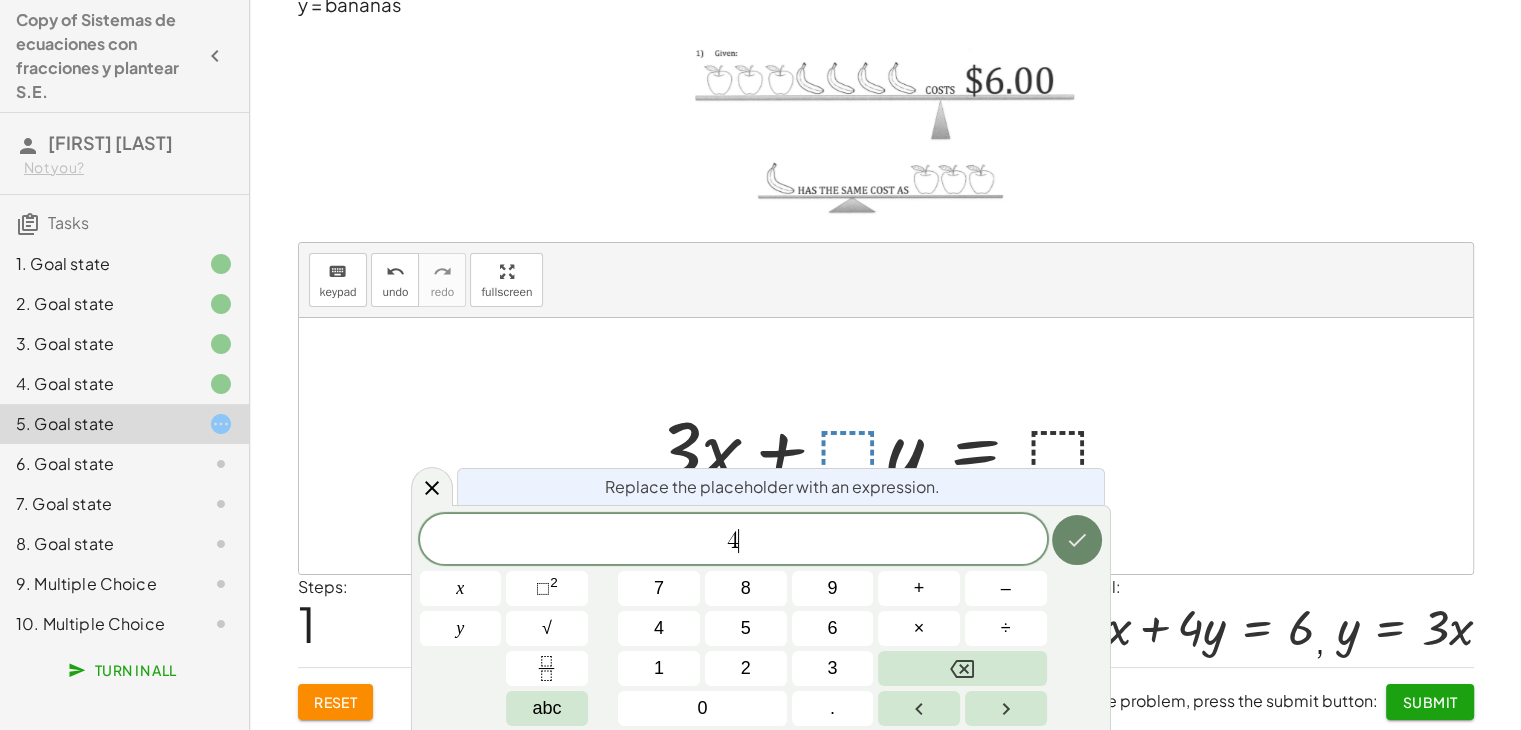 click 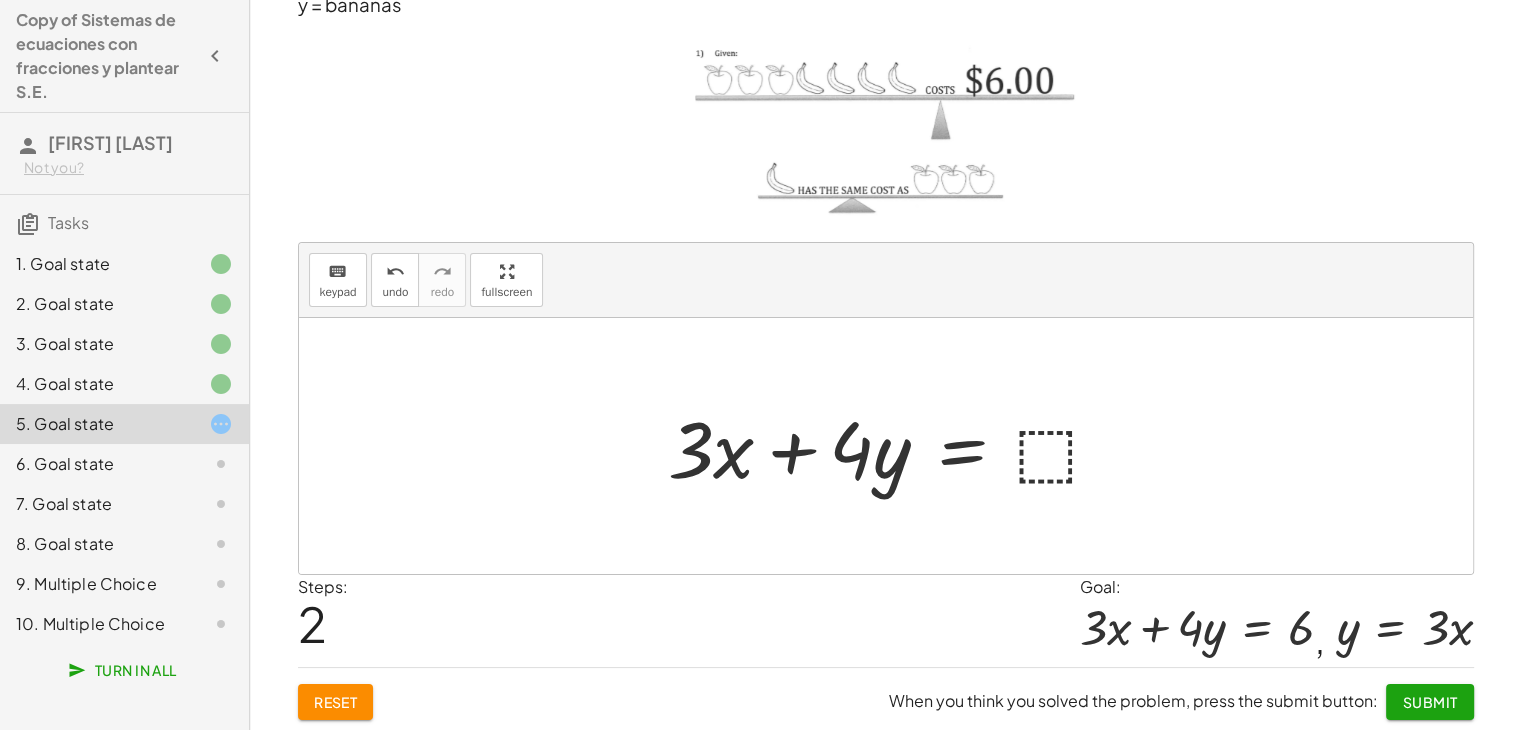 click at bounding box center (893, 446) 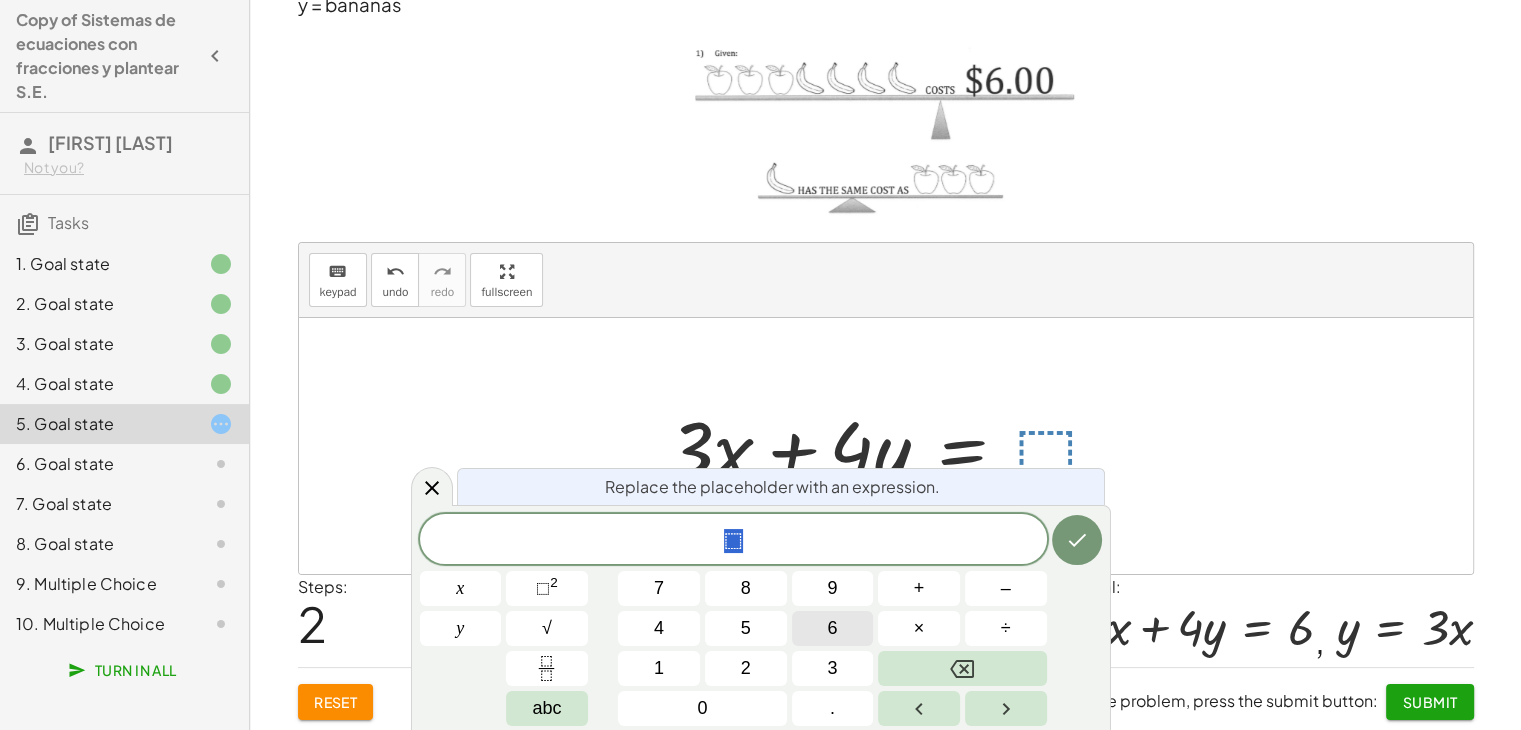 click on "6" at bounding box center [833, 628] 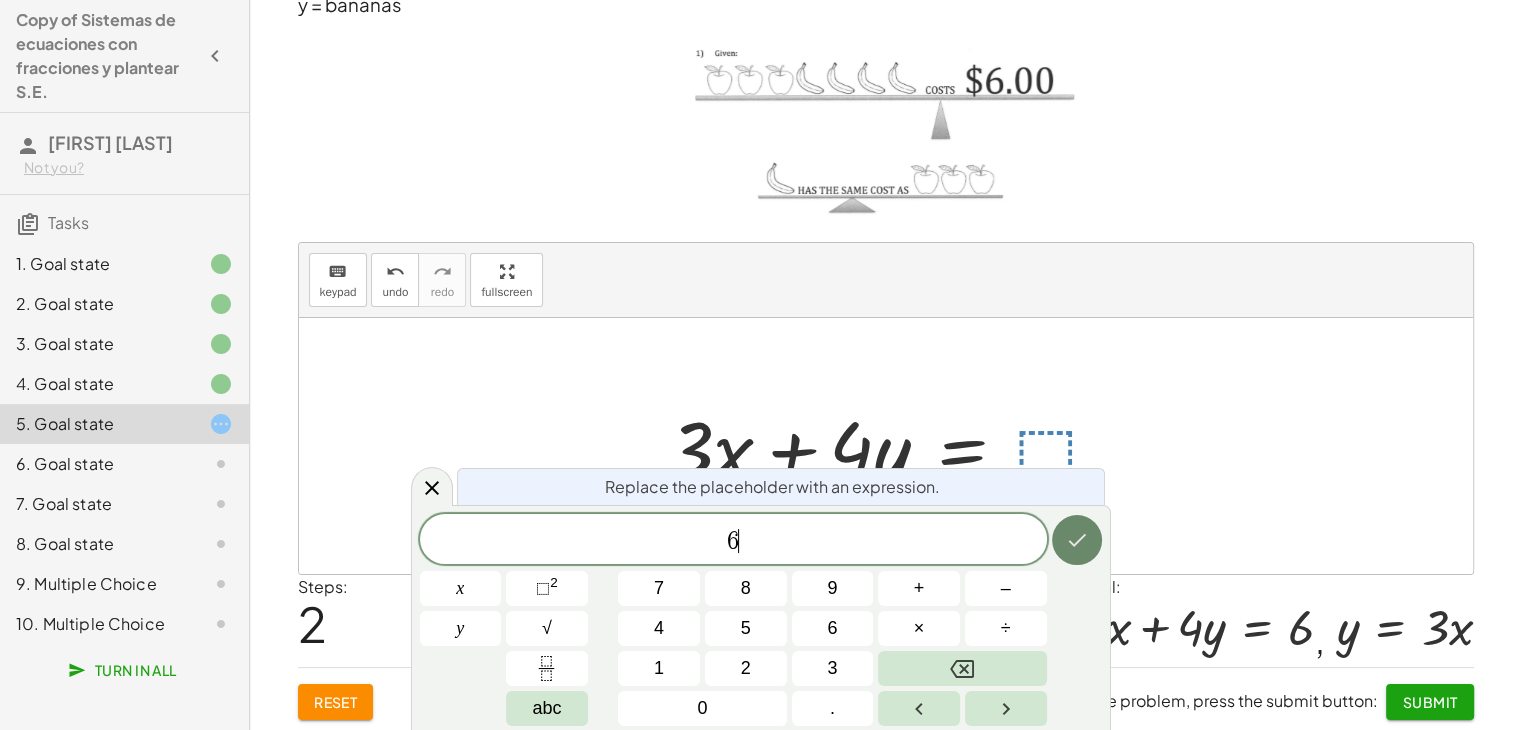 click at bounding box center (1077, 540) 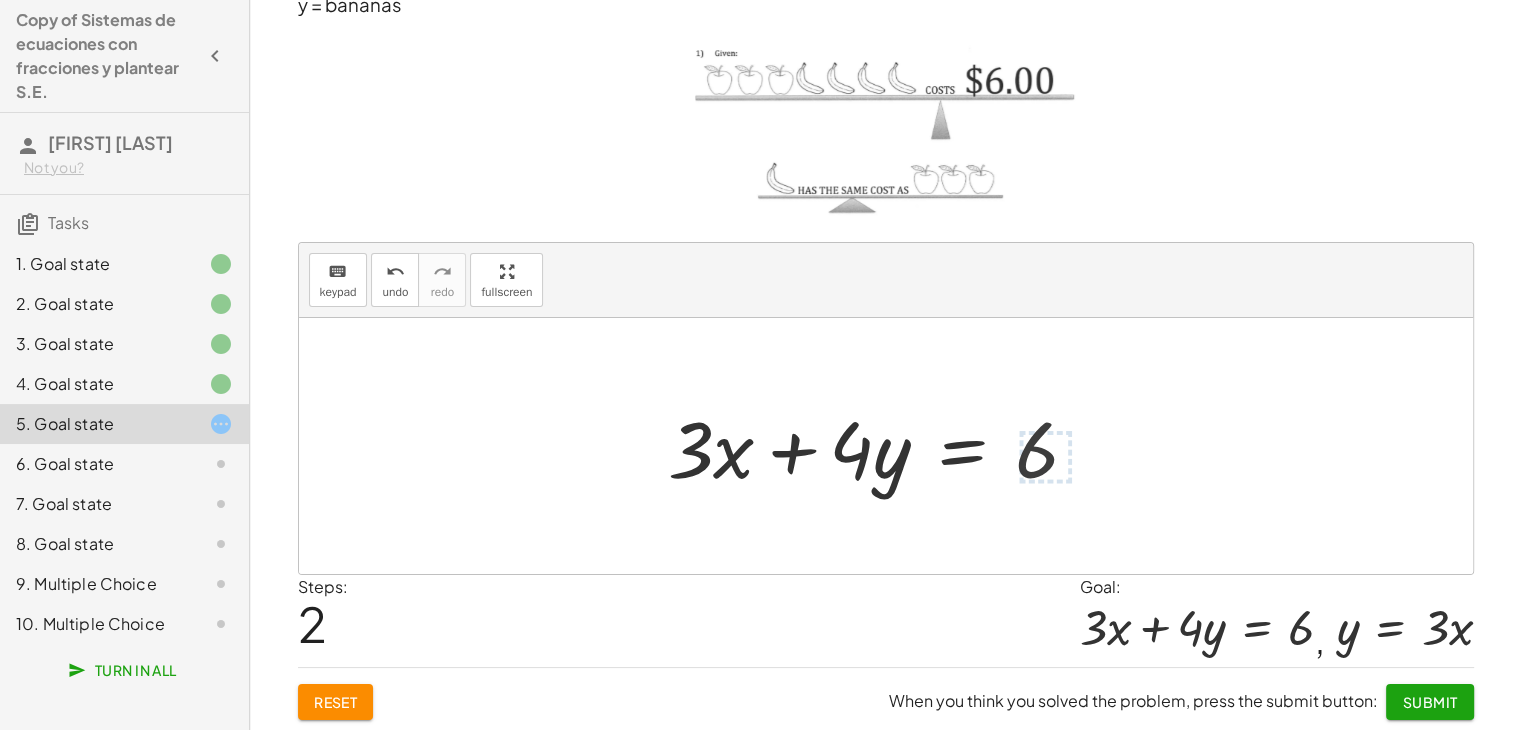 click at bounding box center [881, 446] 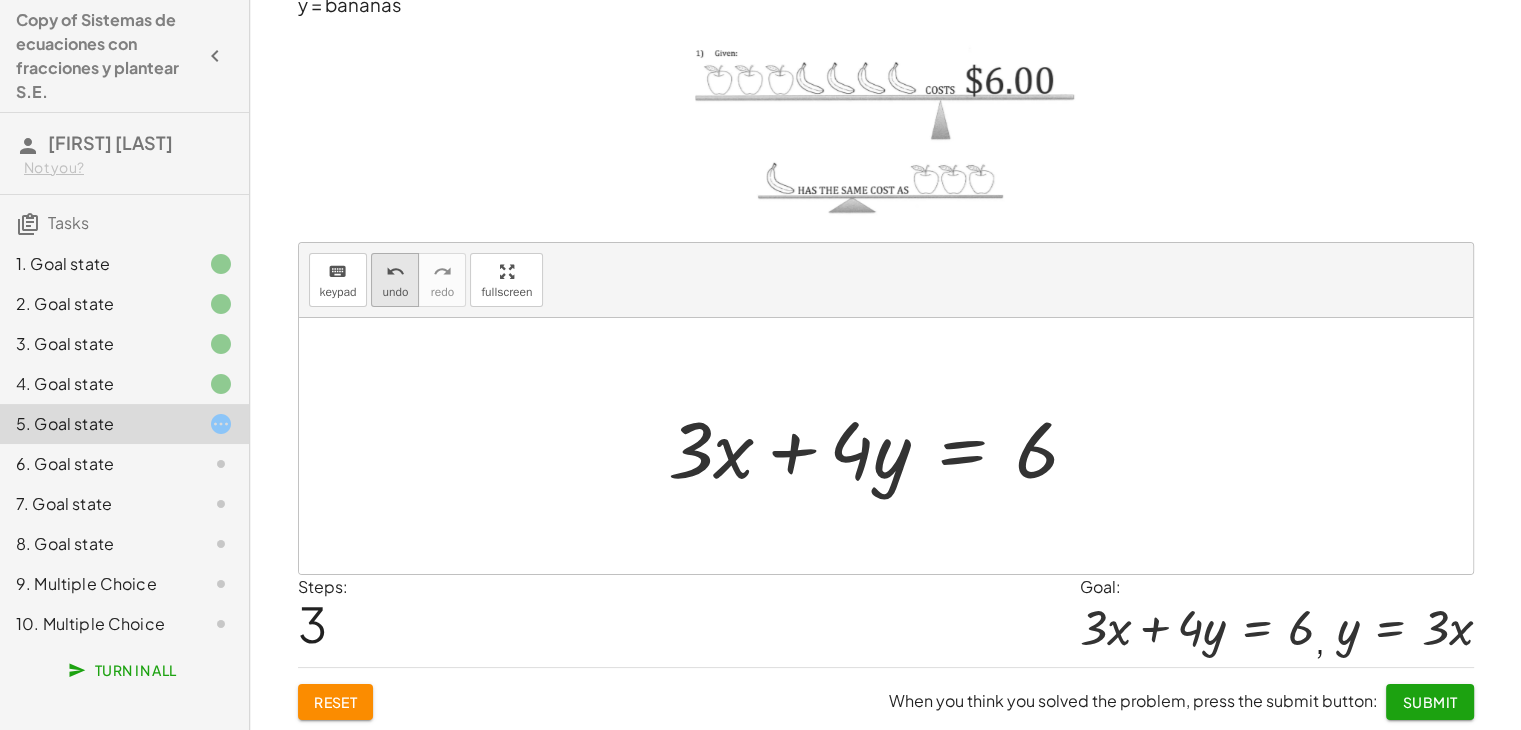 click on "undo" at bounding box center (395, 292) 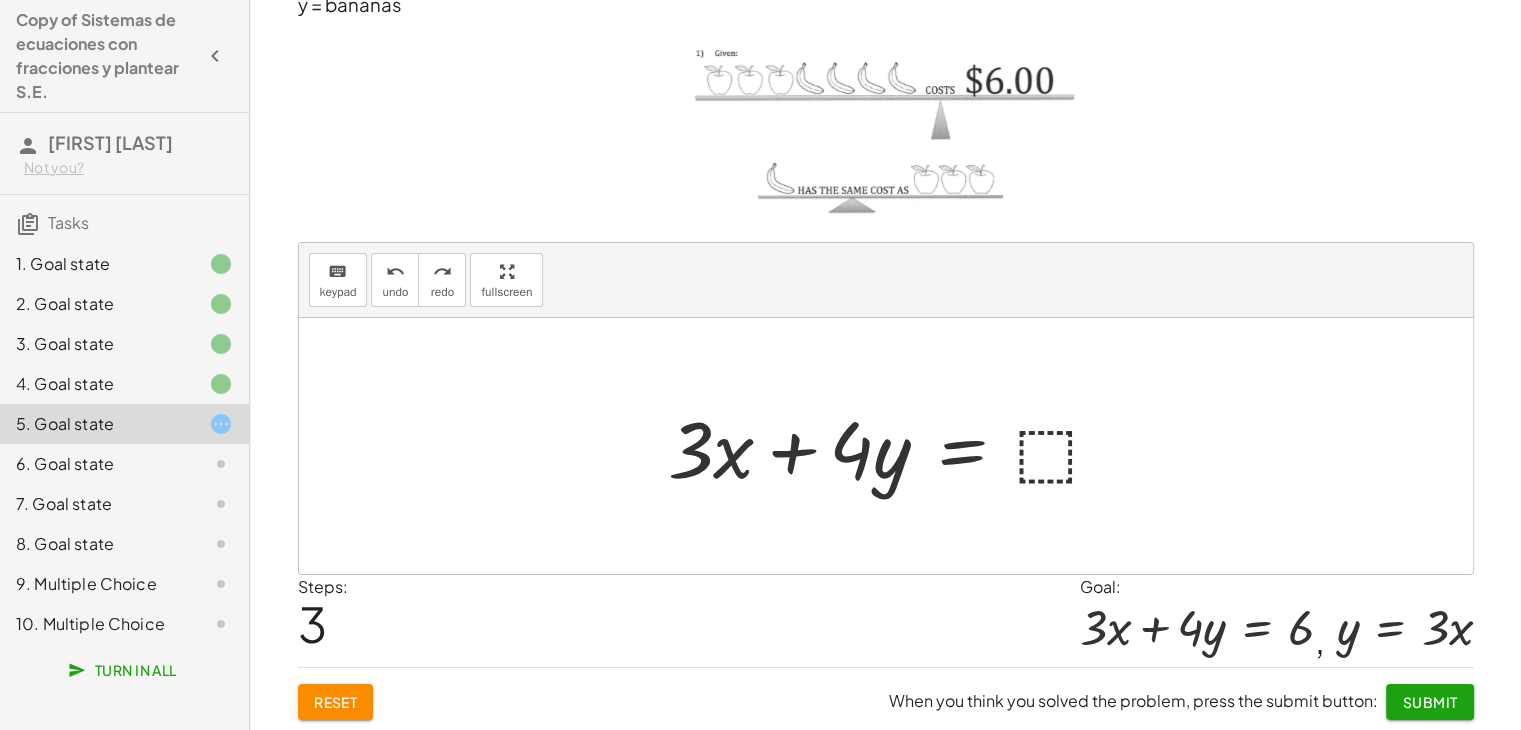click at bounding box center (893, 446) 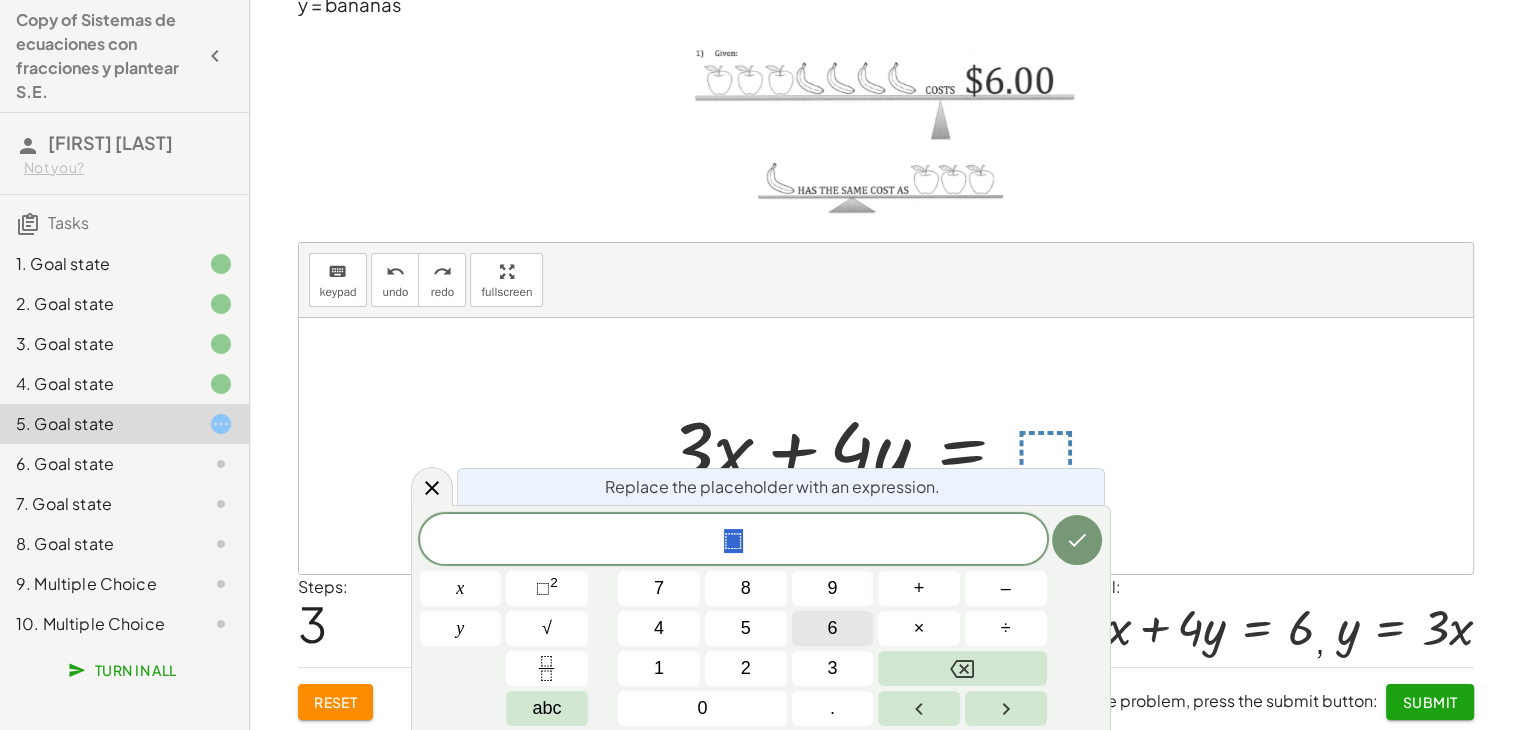 click on "6" at bounding box center (833, 628) 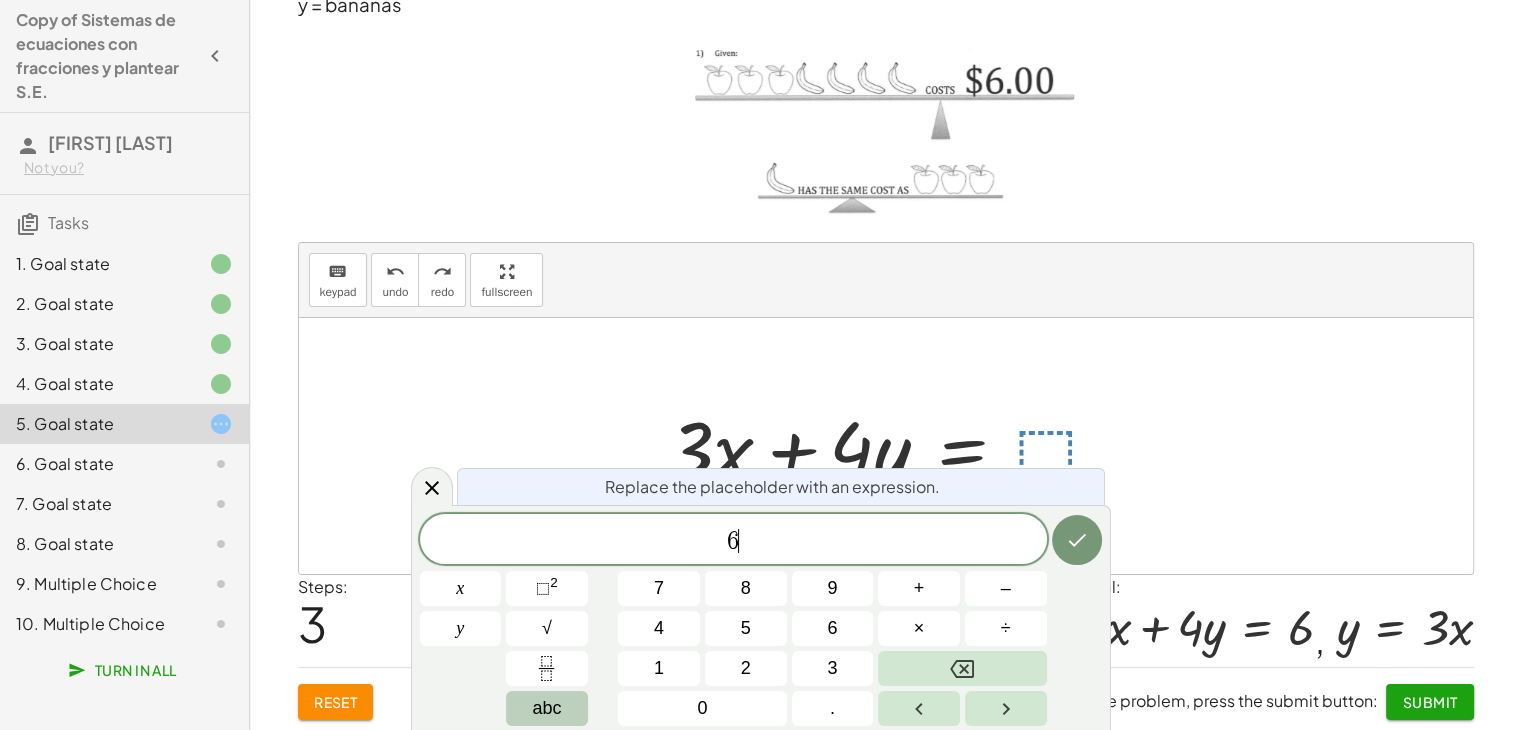 click on "abc" at bounding box center (547, 708) 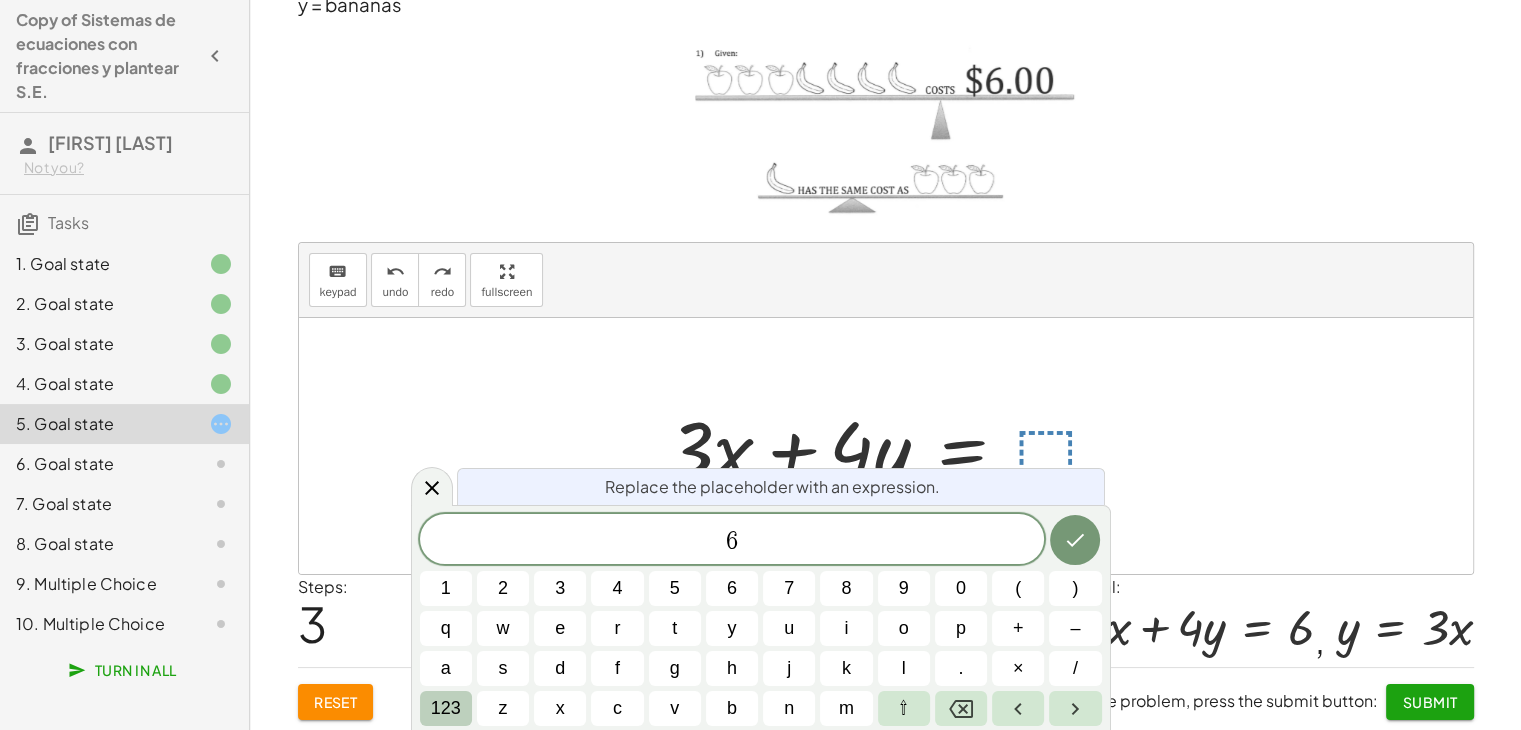 click on "123" at bounding box center (446, 708) 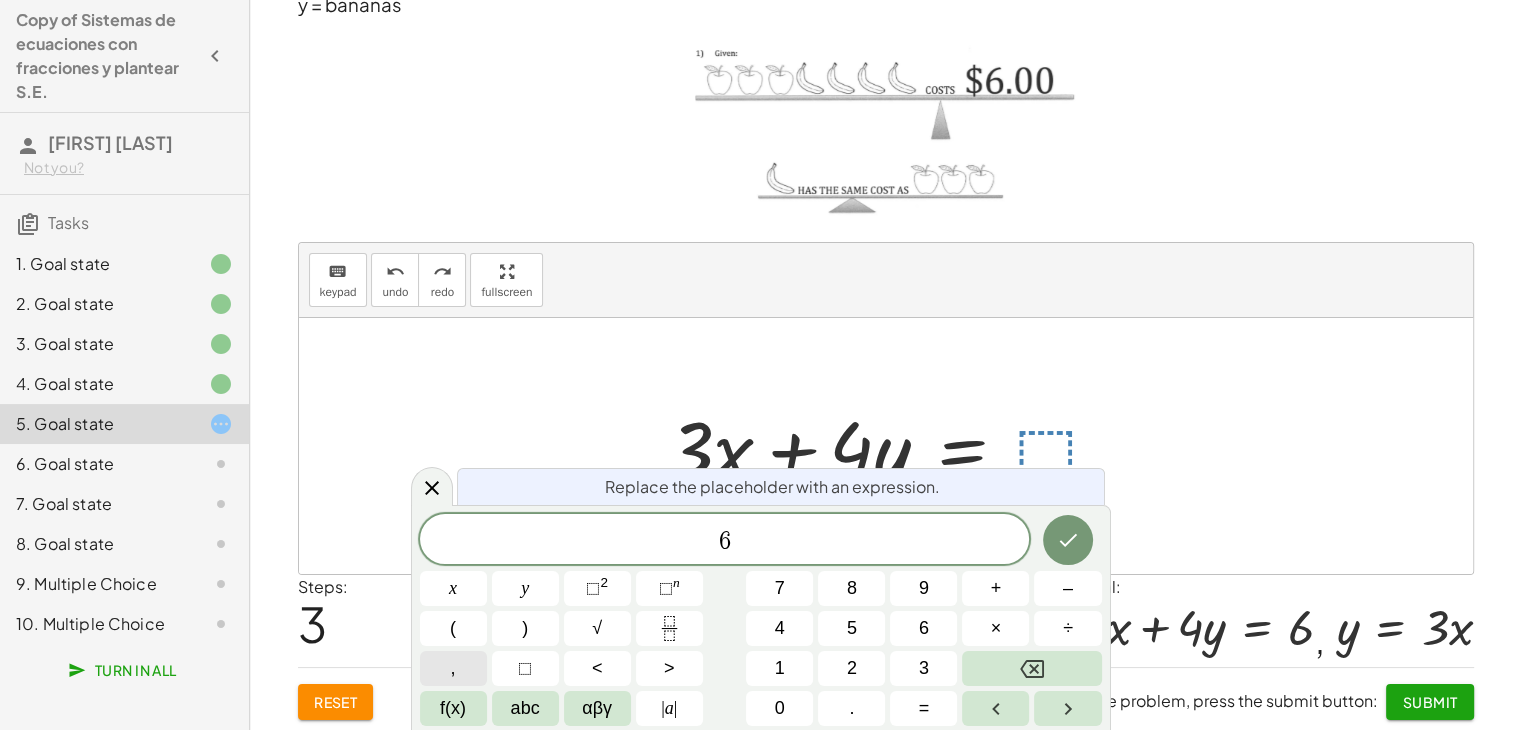 click on "," at bounding box center (453, 668) 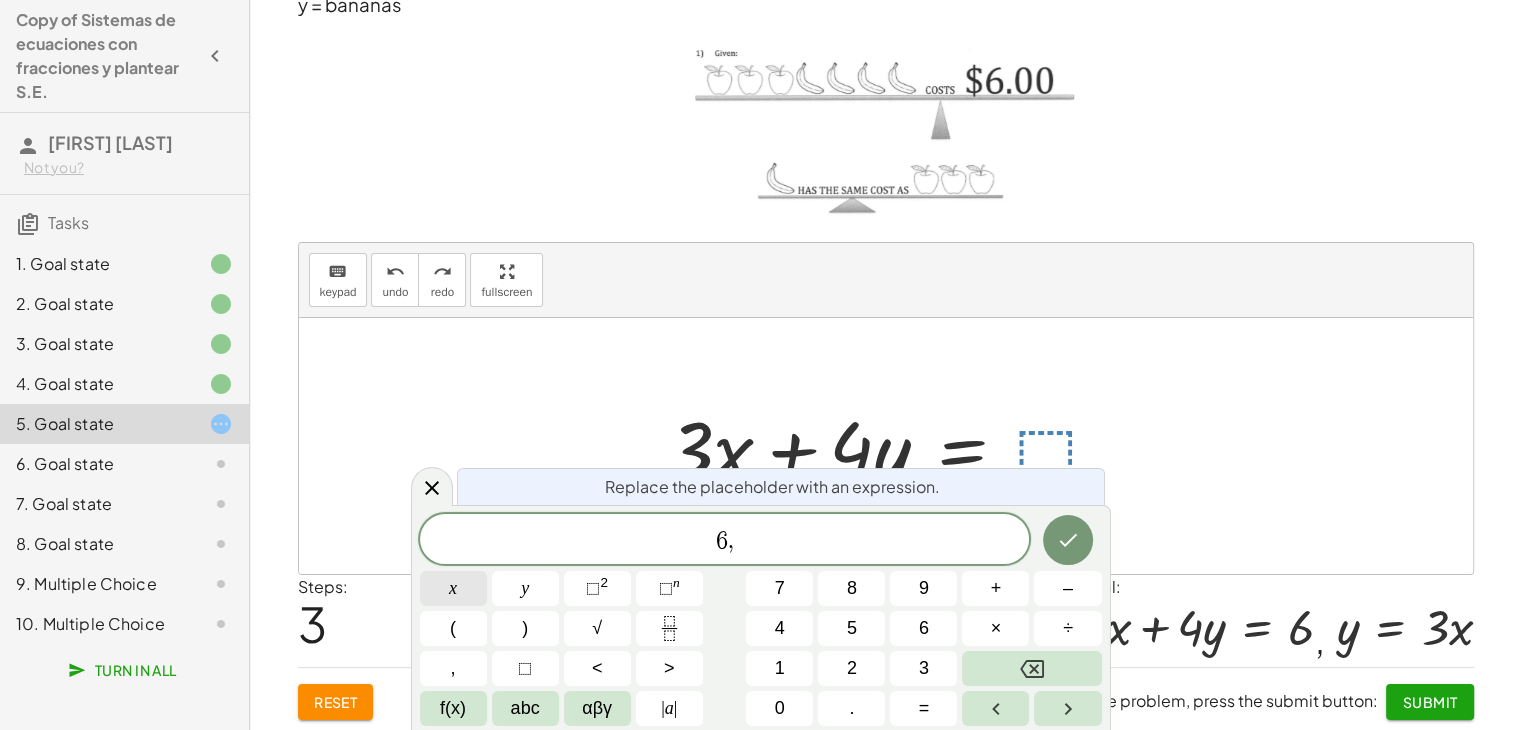 click on "x" at bounding box center (453, 588) 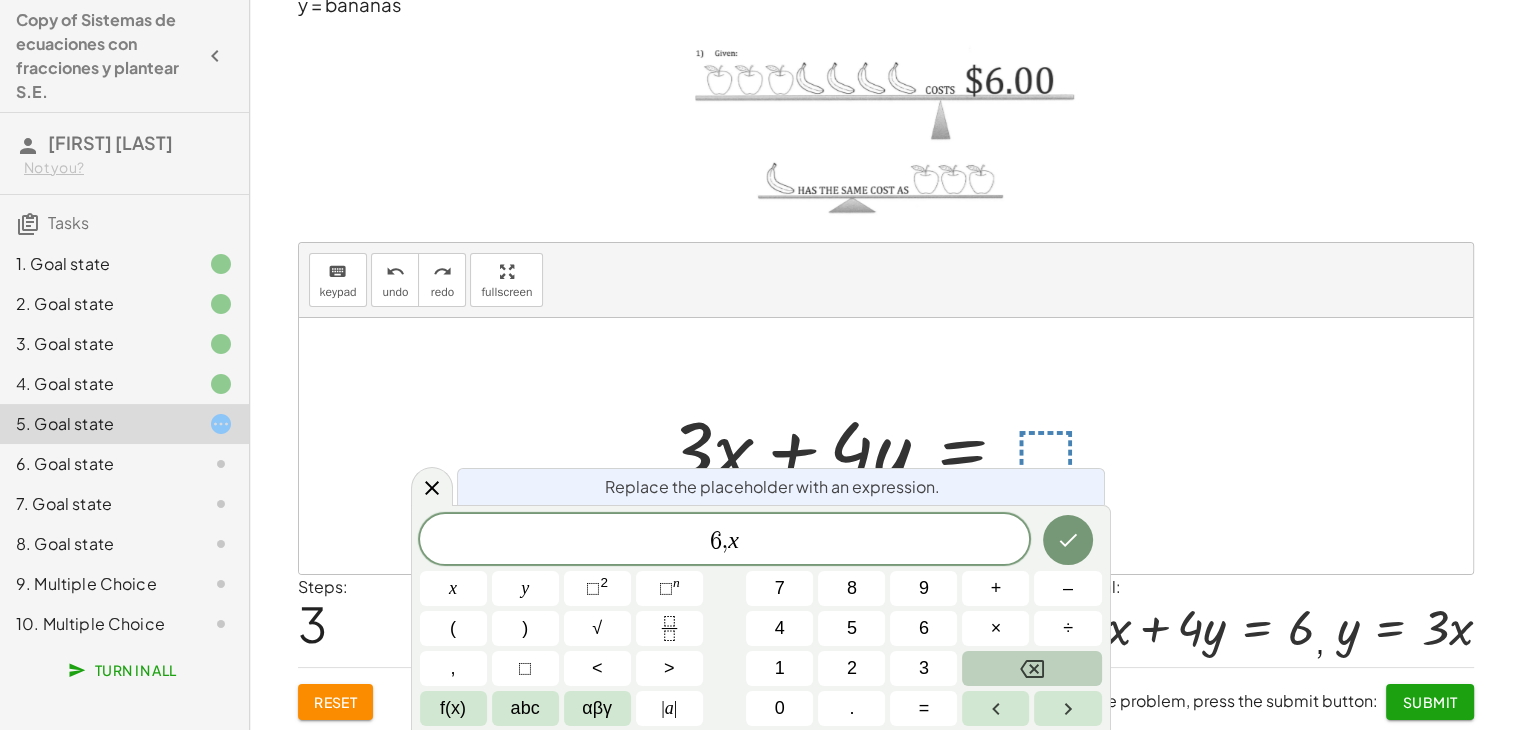click 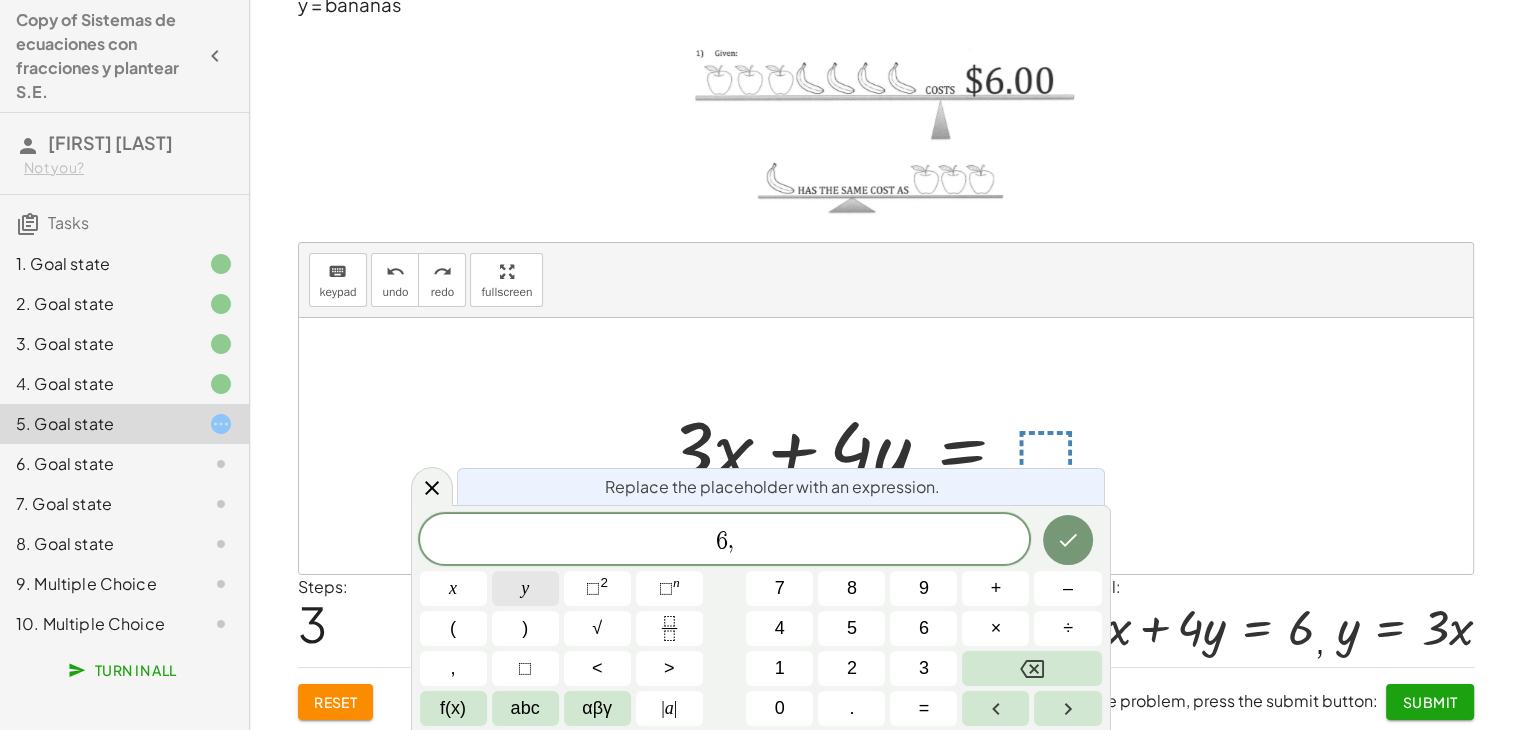 click on "y" at bounding box center [525, 588] 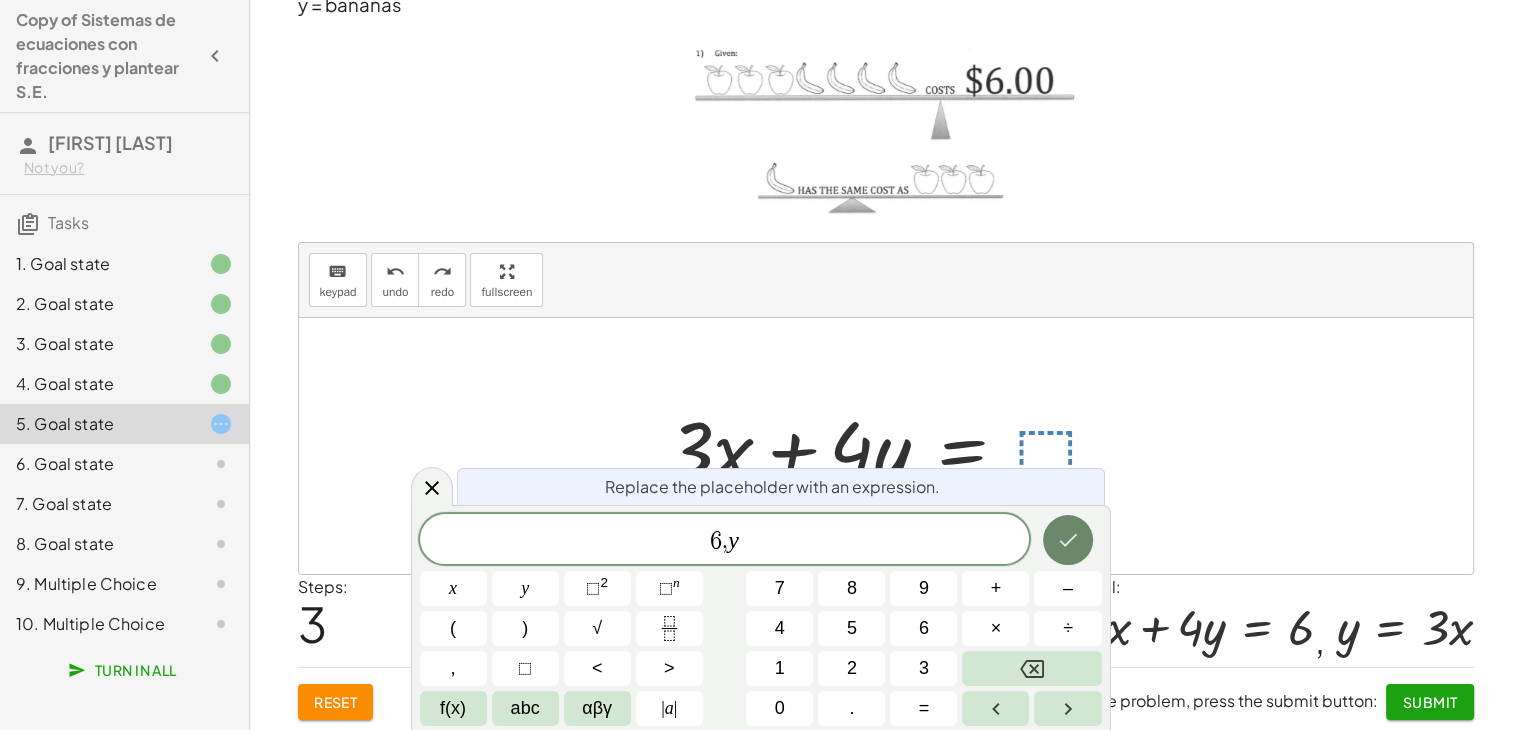 click at bounding box center [1068, 540] 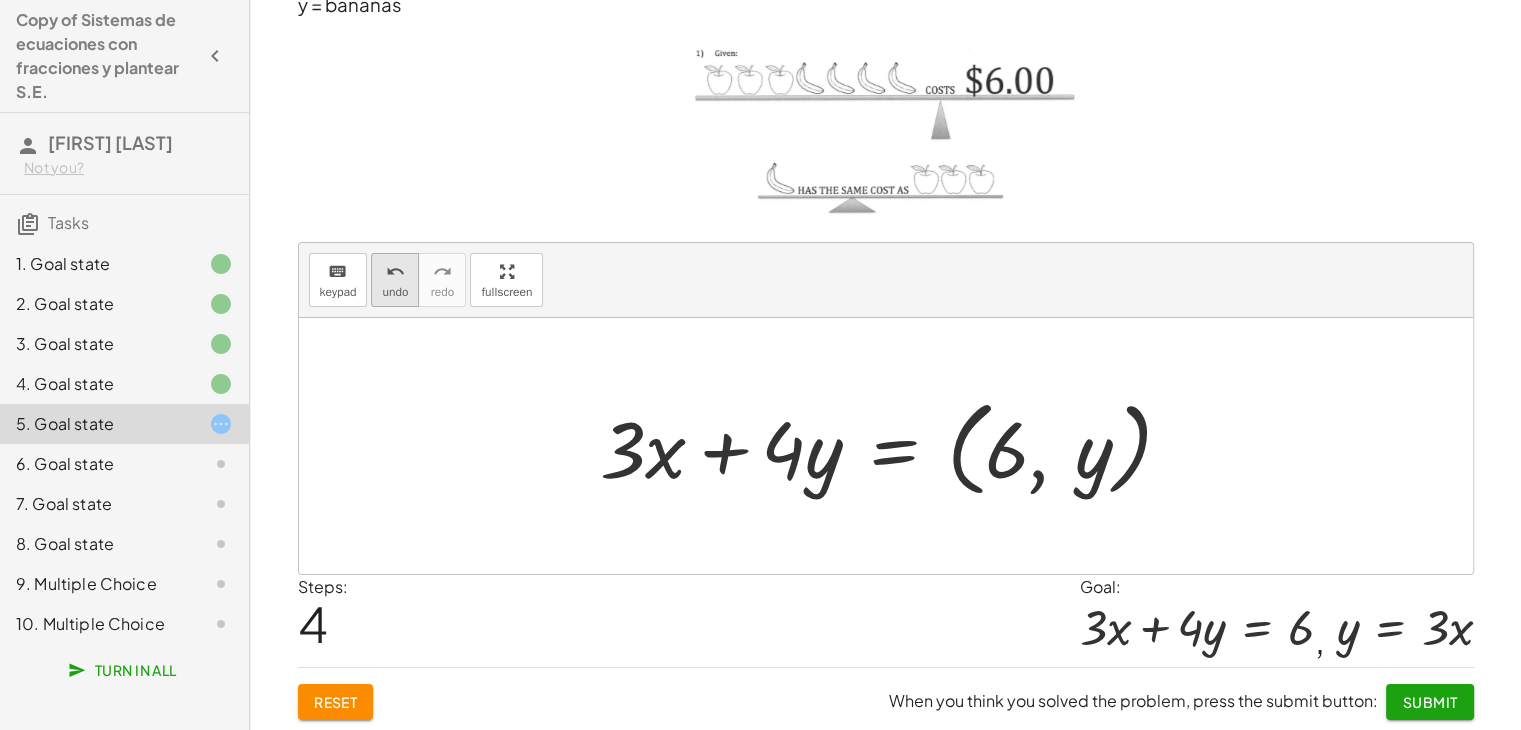 click on "undo" at bounding box center (395, 292) 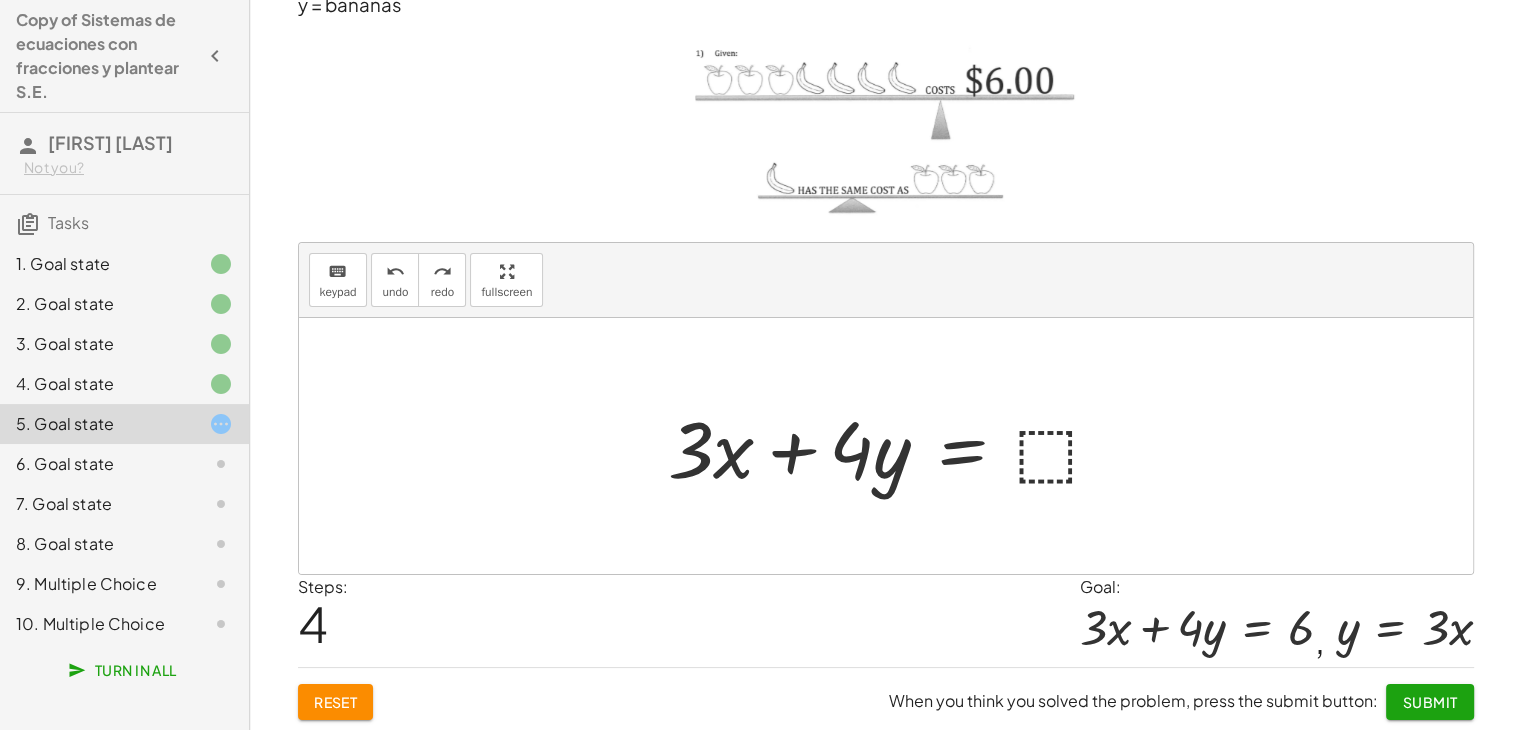 click at bounding box center [893, 446] 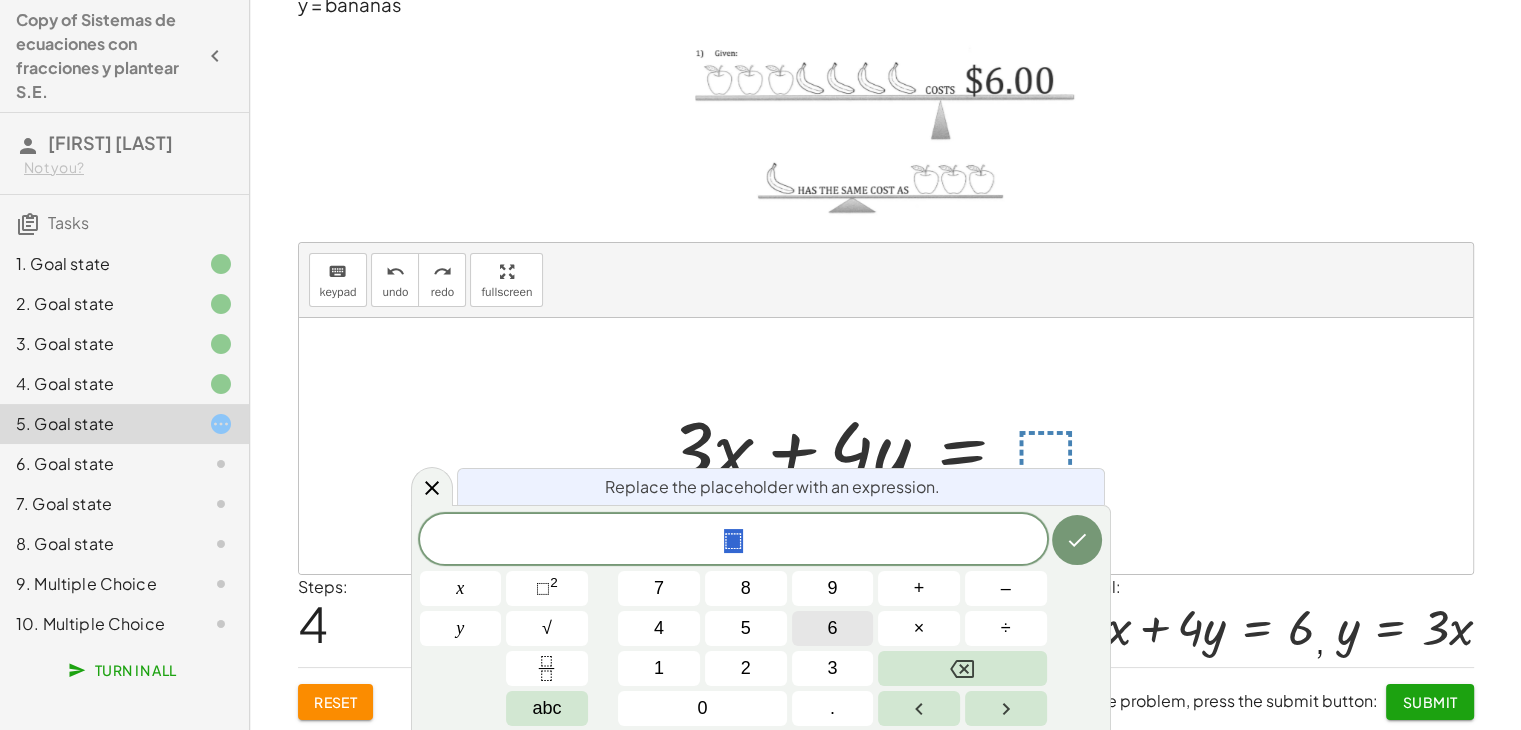 click on "6" at bounding box center [833, 628] 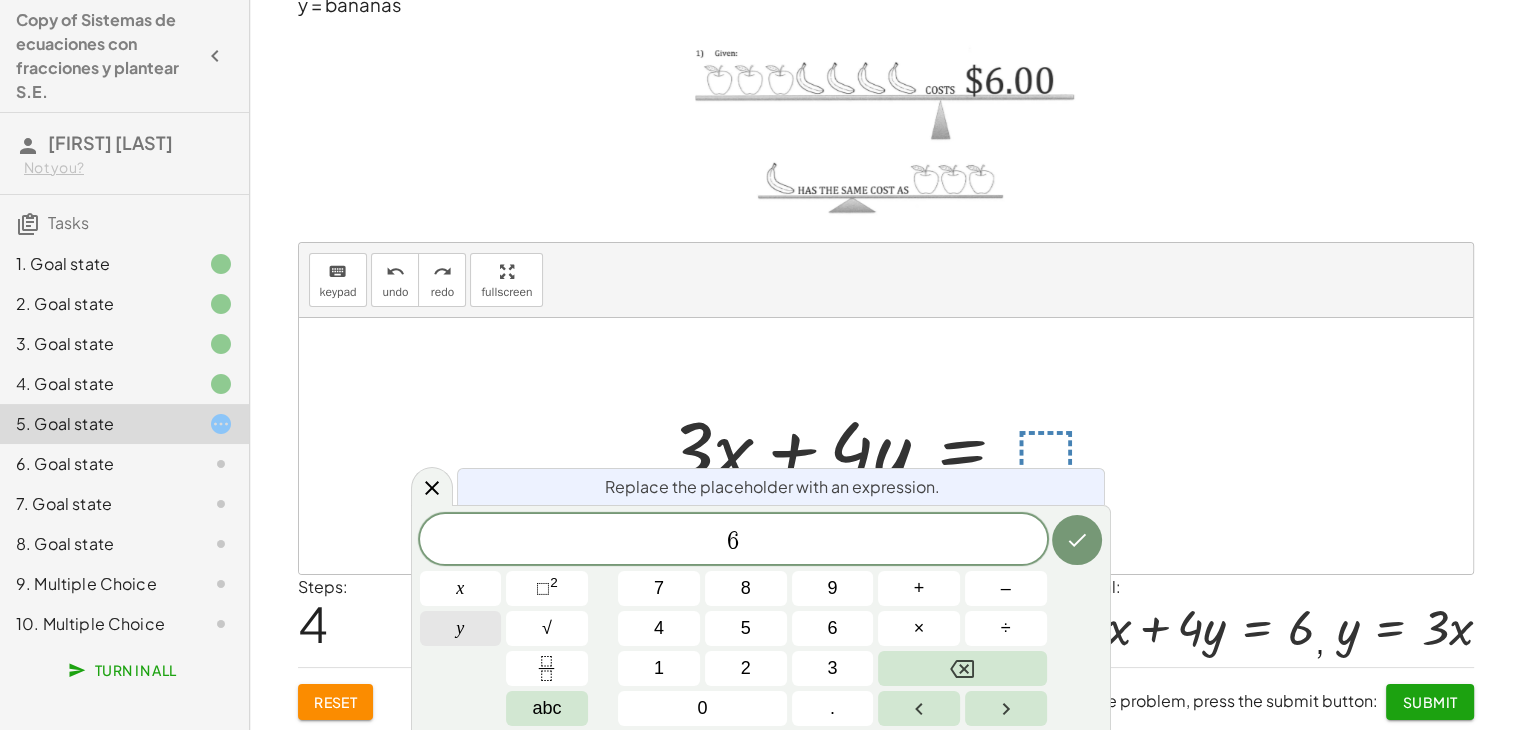 click on "y" at bounding box center [461, 628] 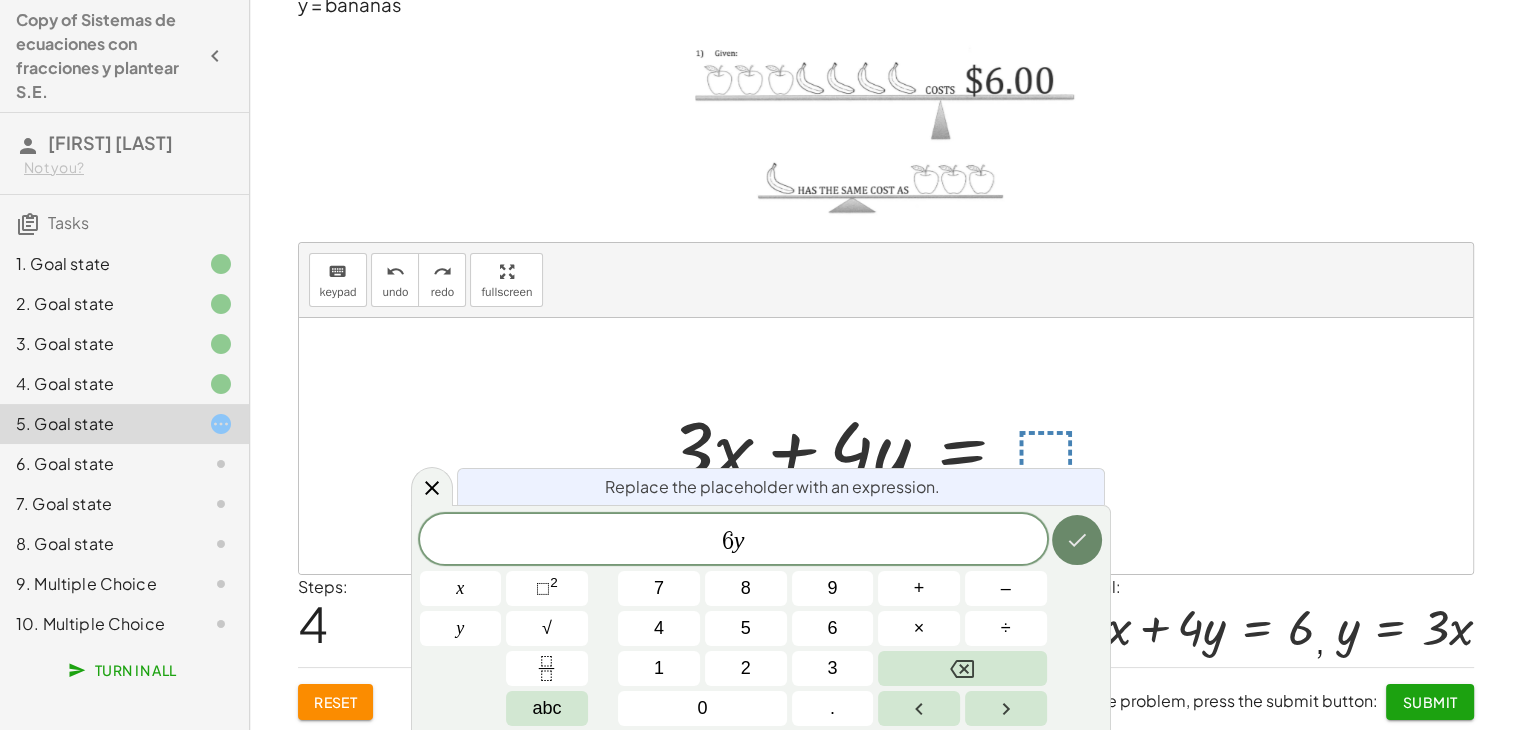click 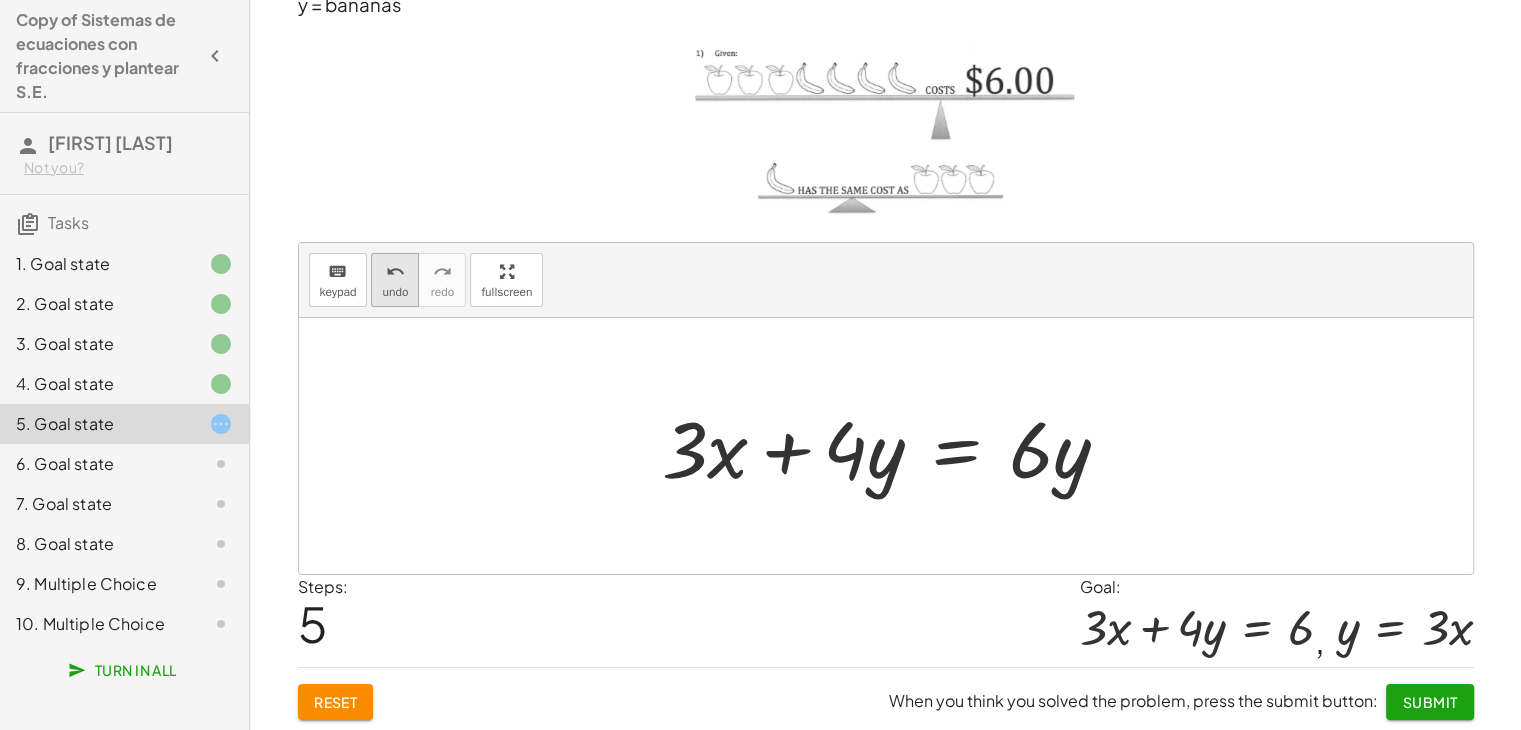 click on "undo" at bounding box center [395, 272] 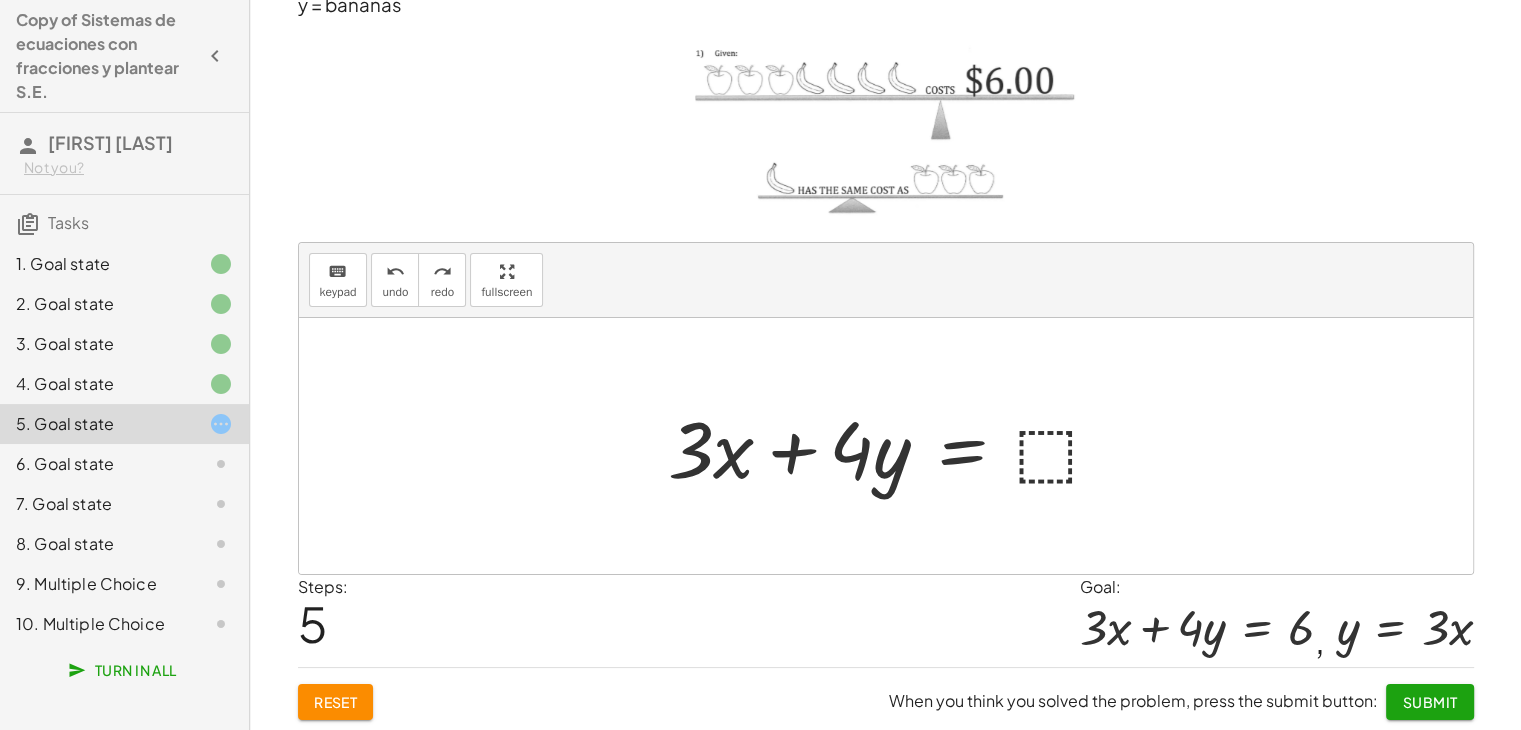 click at bounding box center (893, 446) 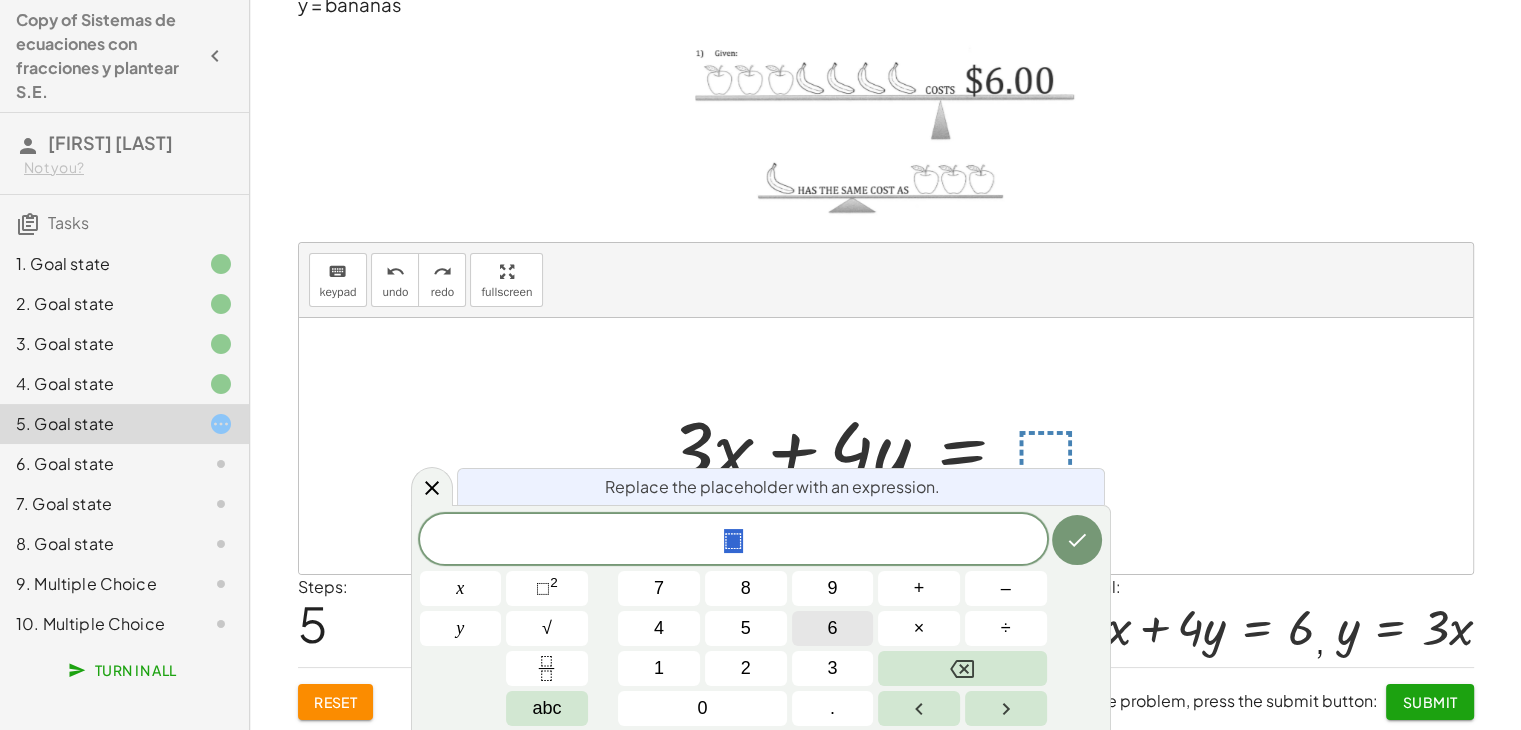 click on "6" at bounding box center [833, 628] 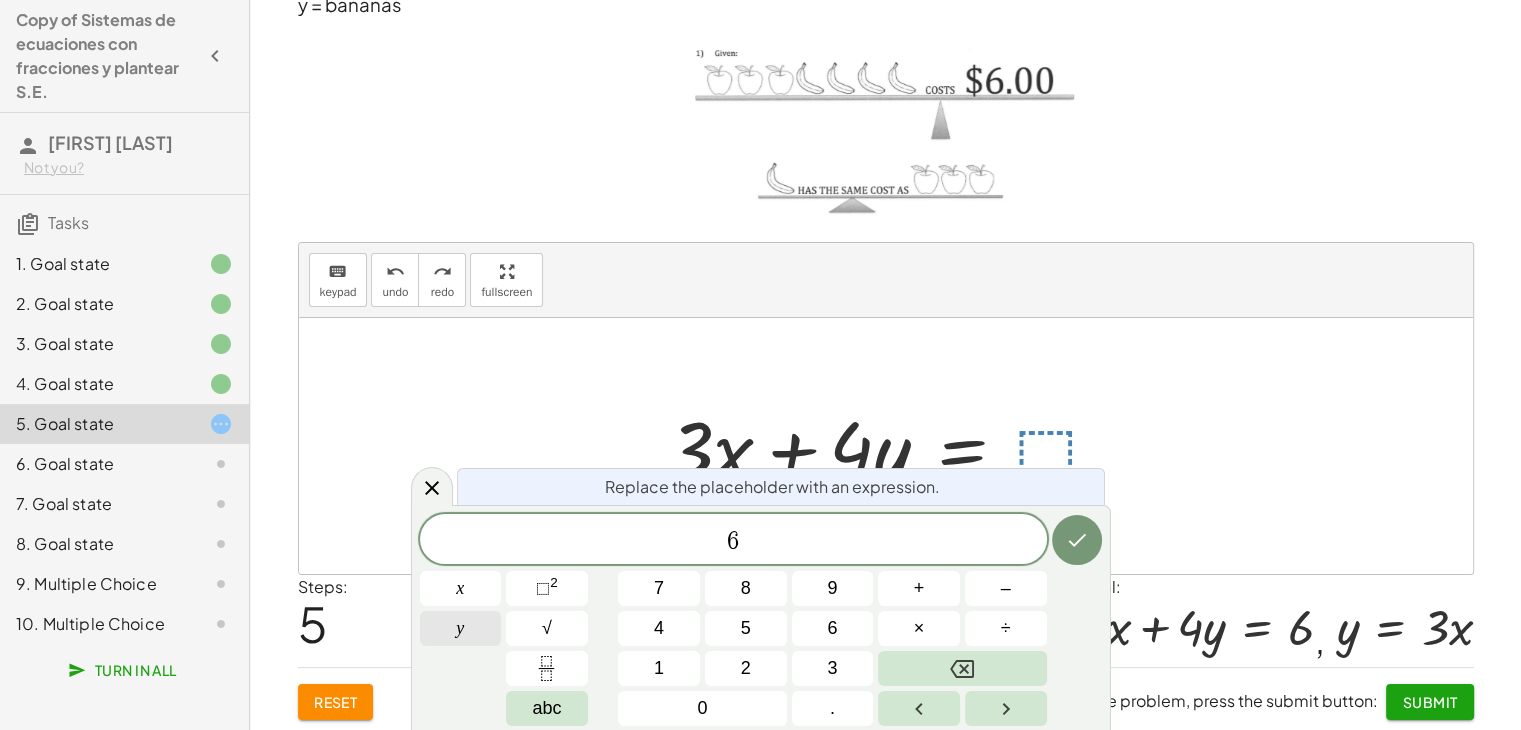 click on "y" at bounding box center [461, 628] 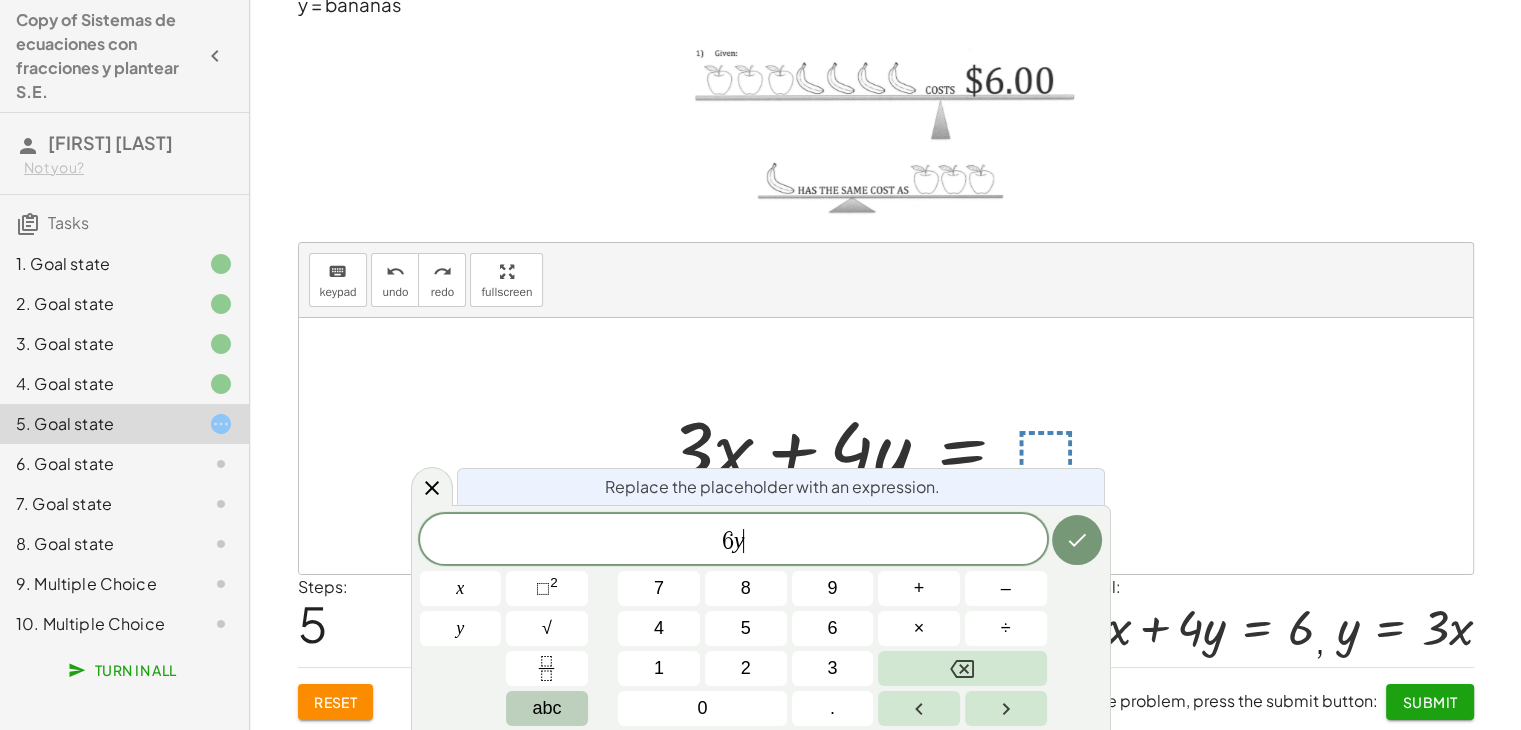 click on "abc" at bounding box center [546, 708] 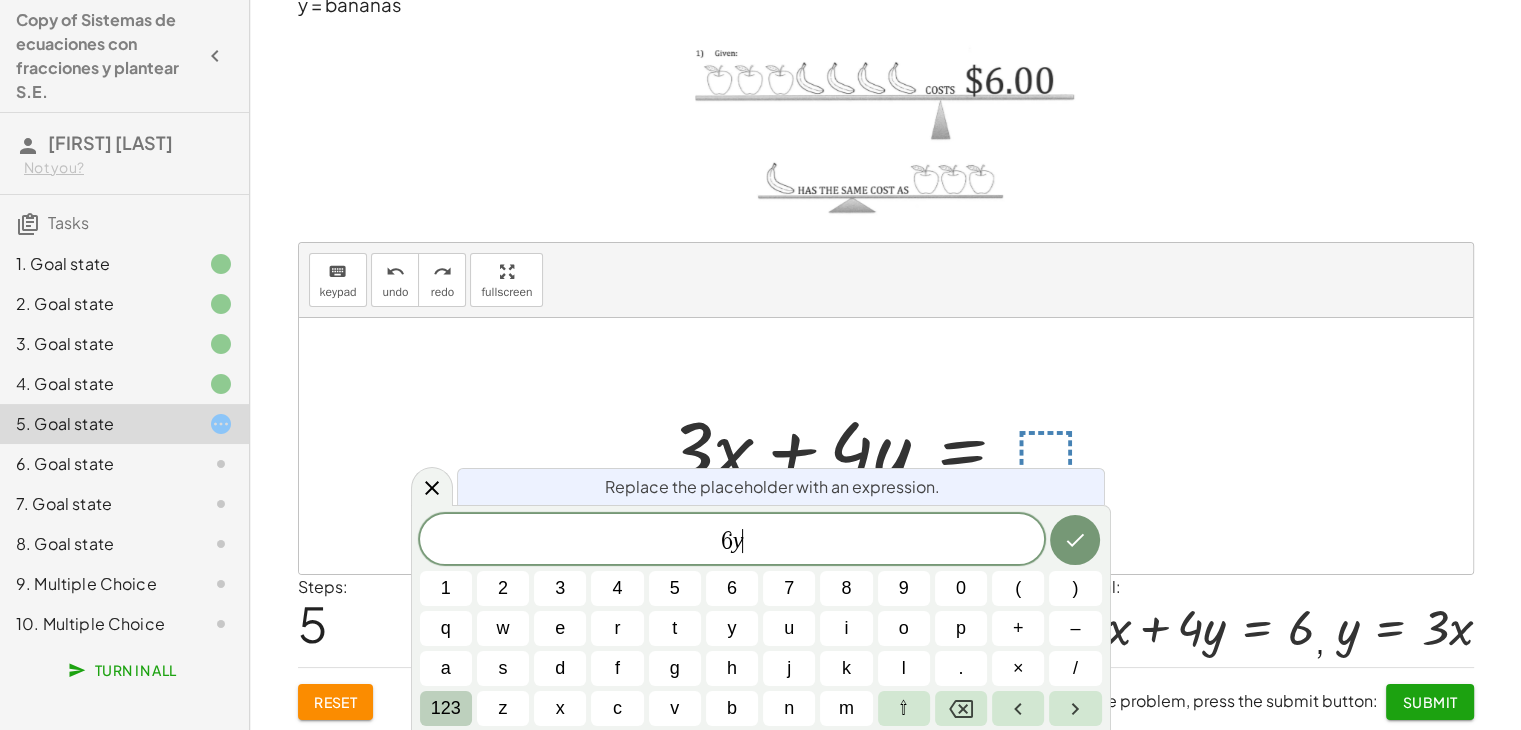 click on "123" at bounding box center (446, 708) 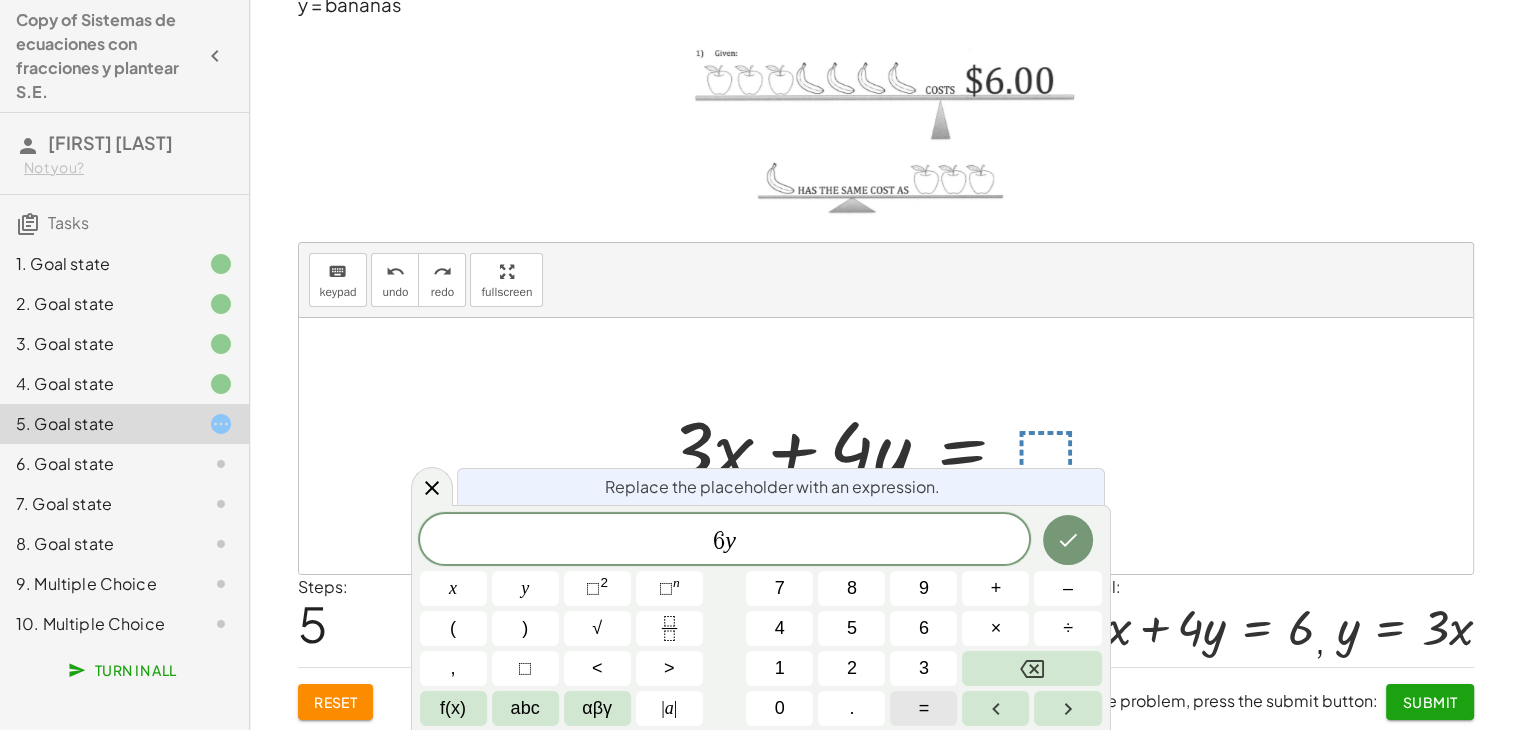 click on "=" at bounding box center (923, 708) 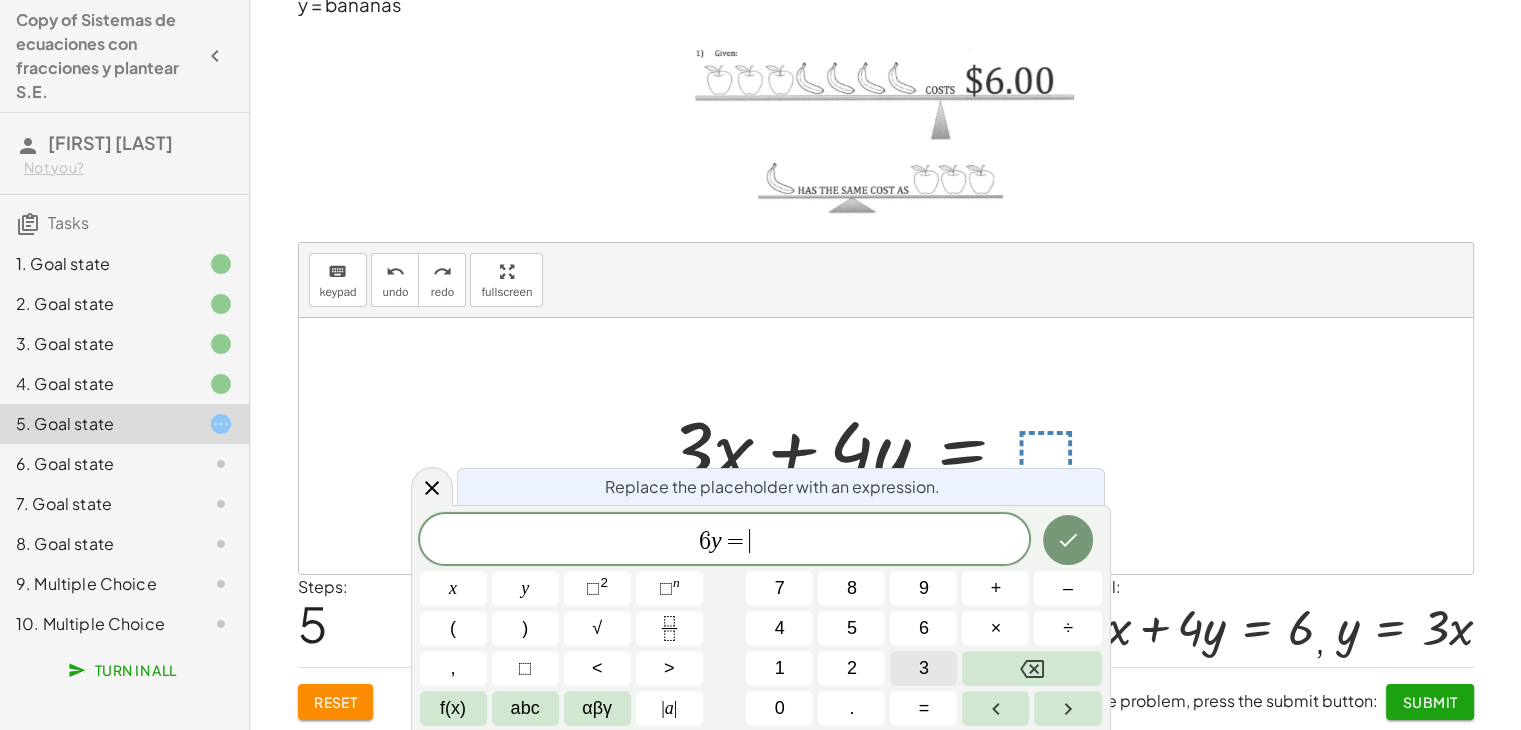 click on "3" at bounding box center (923, 668) 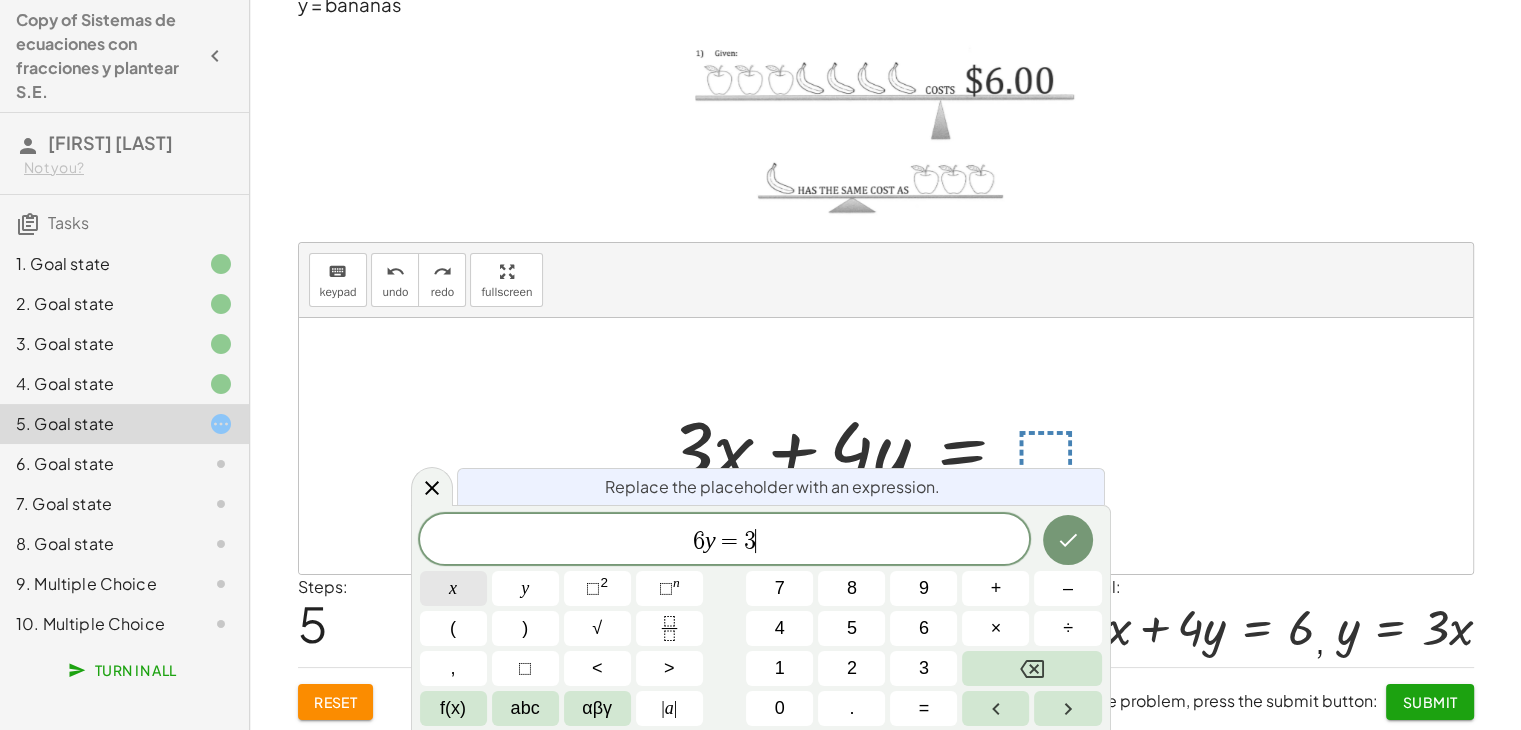 click on "x" at bounding box center (453, 588) 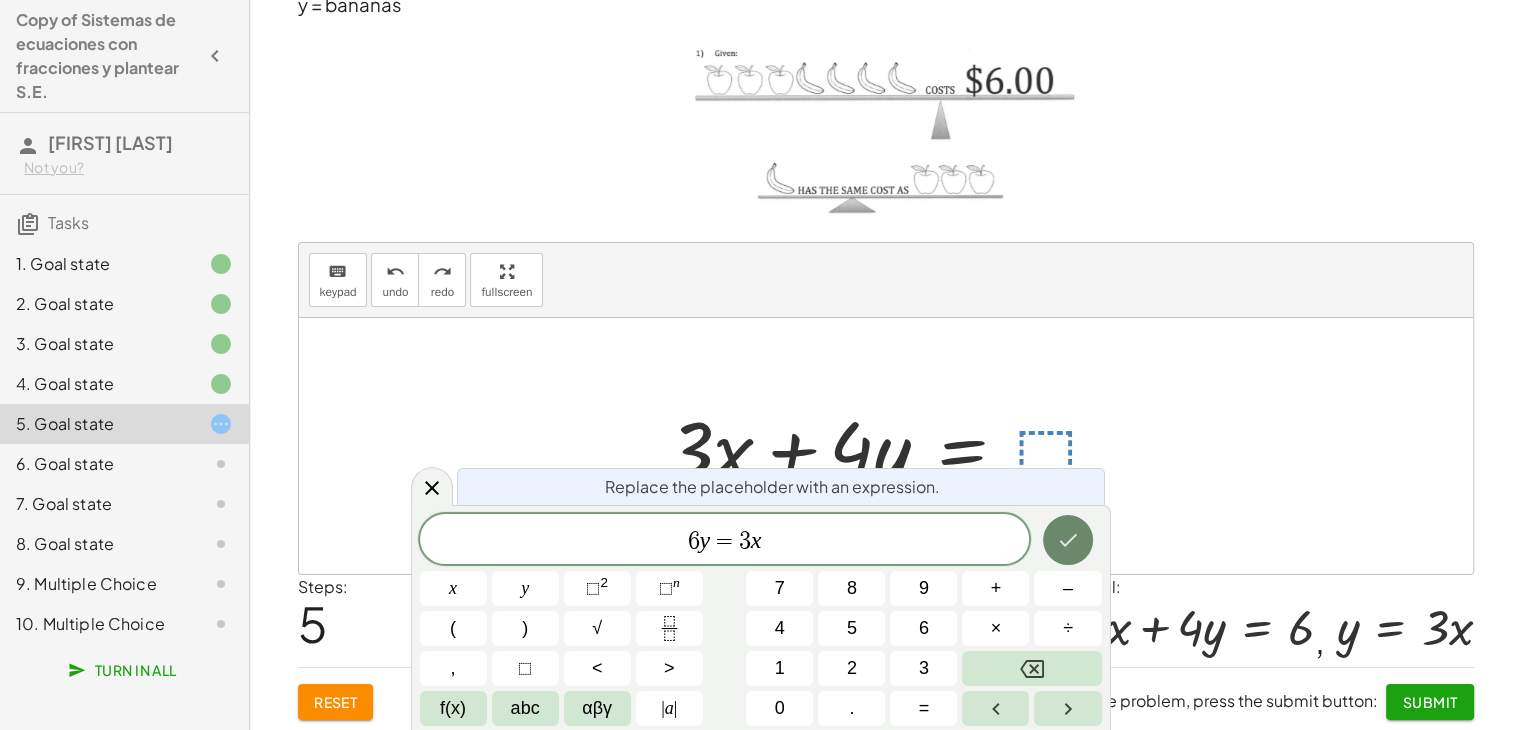 click at bounding box center [1068, 540] 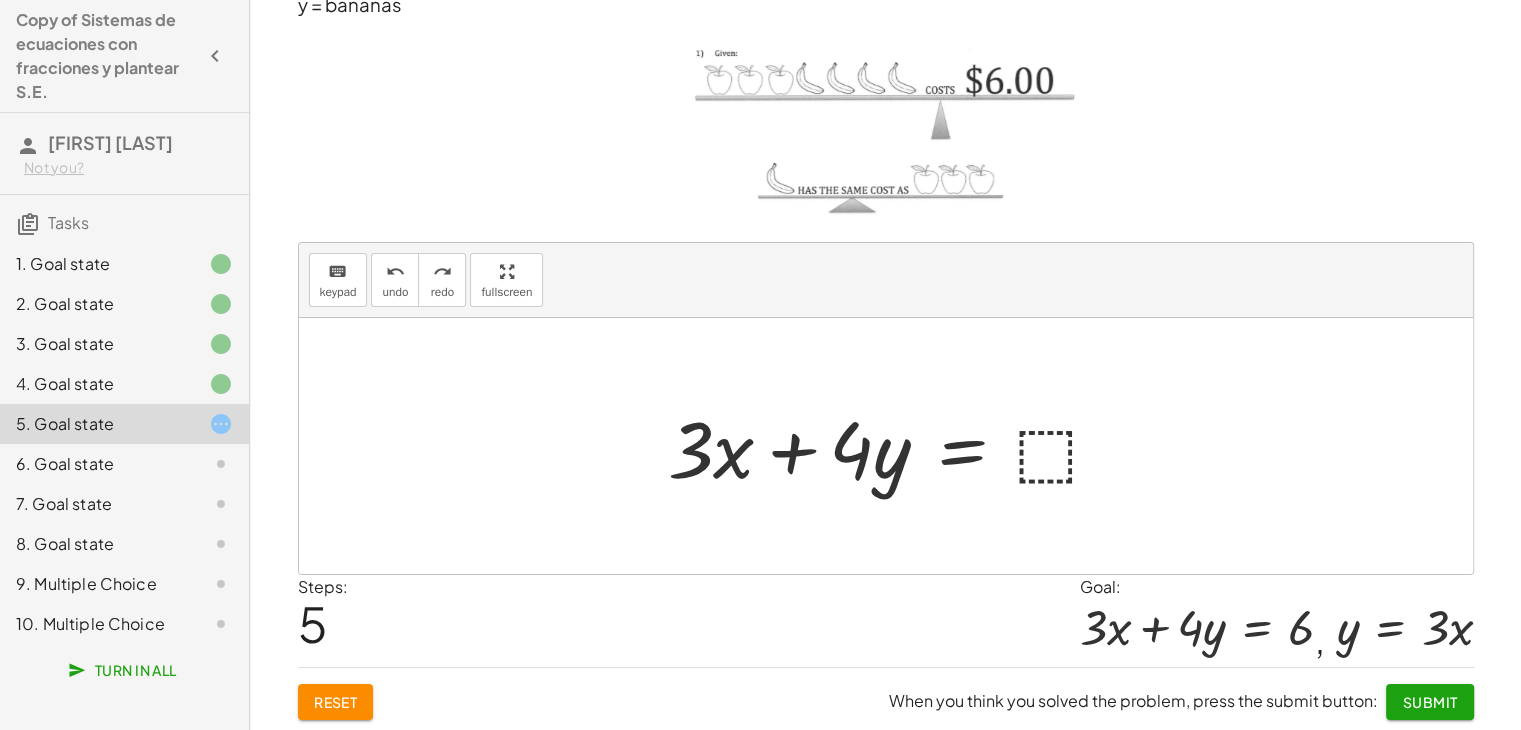 click at bounding box center (893, 446) 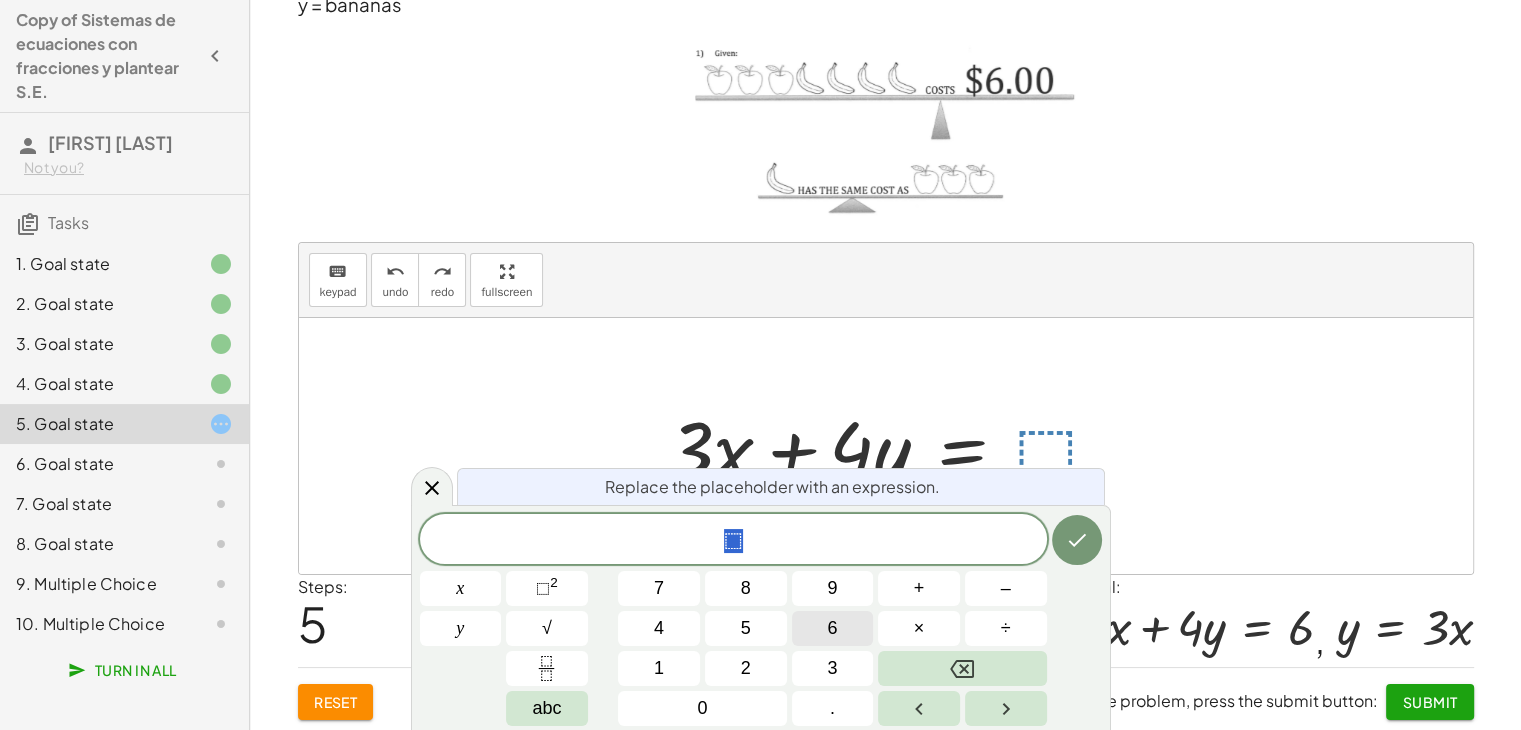 click on "6" at bounding box center [833, 628] 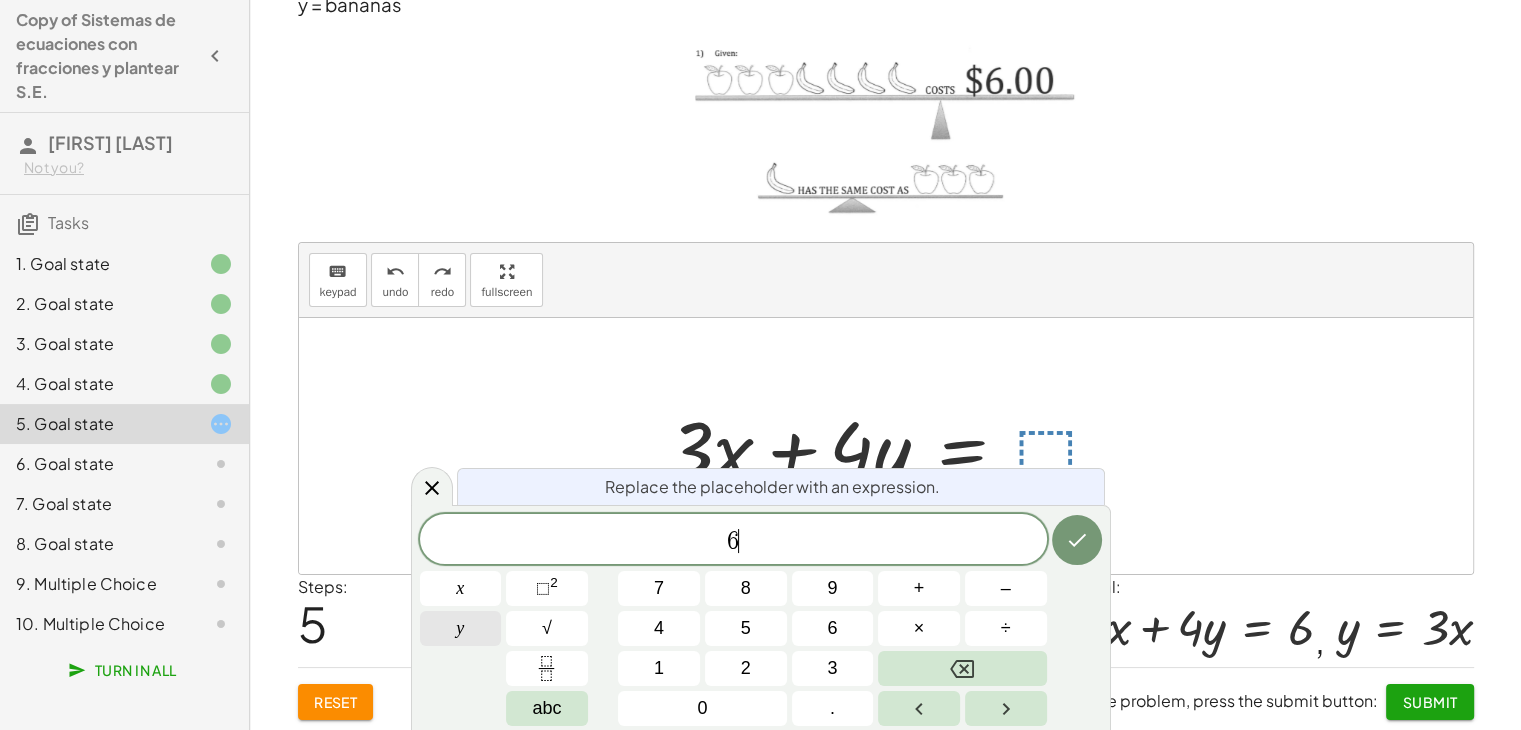 click on "y" at bounding box center [460, 628] 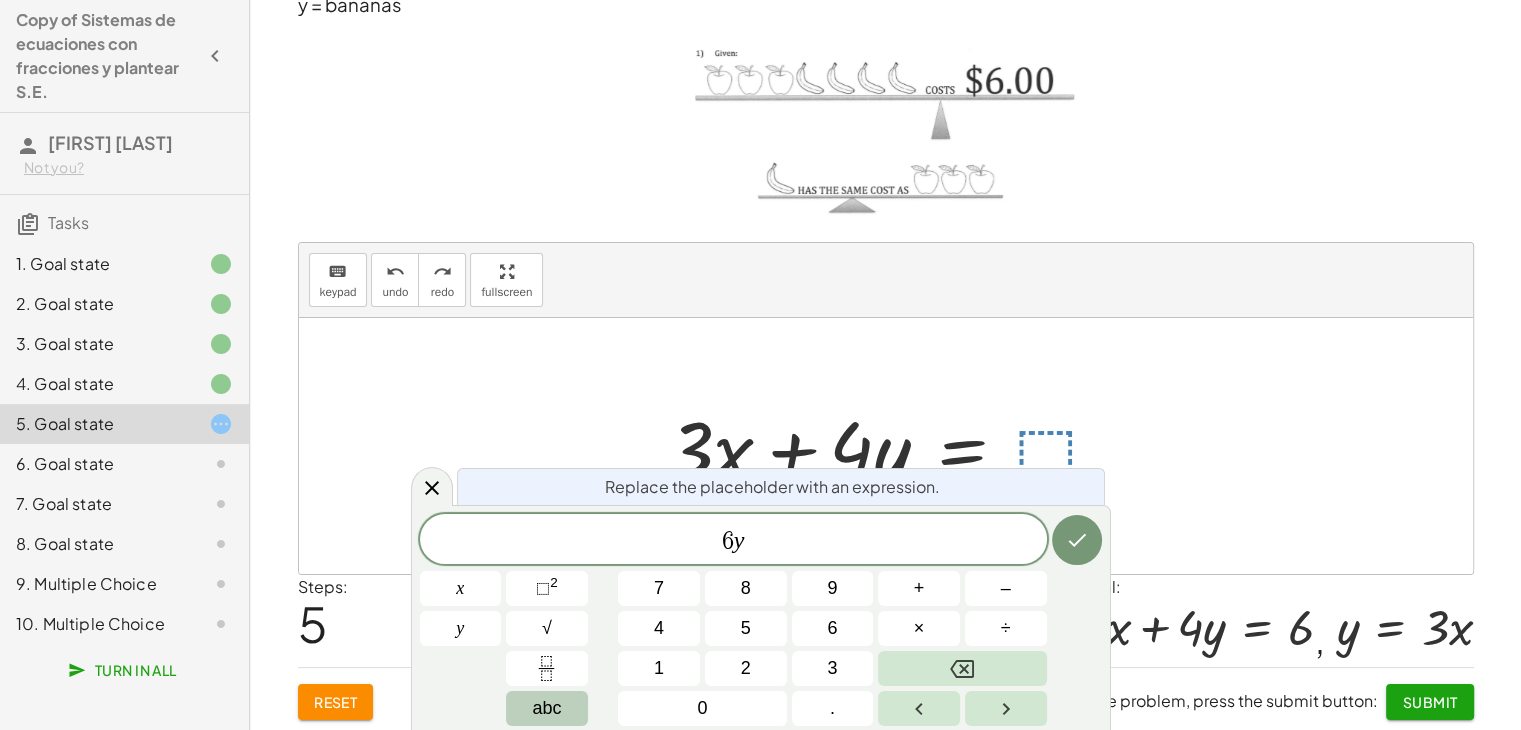 click on "abc" at bounding box center [546, 708] 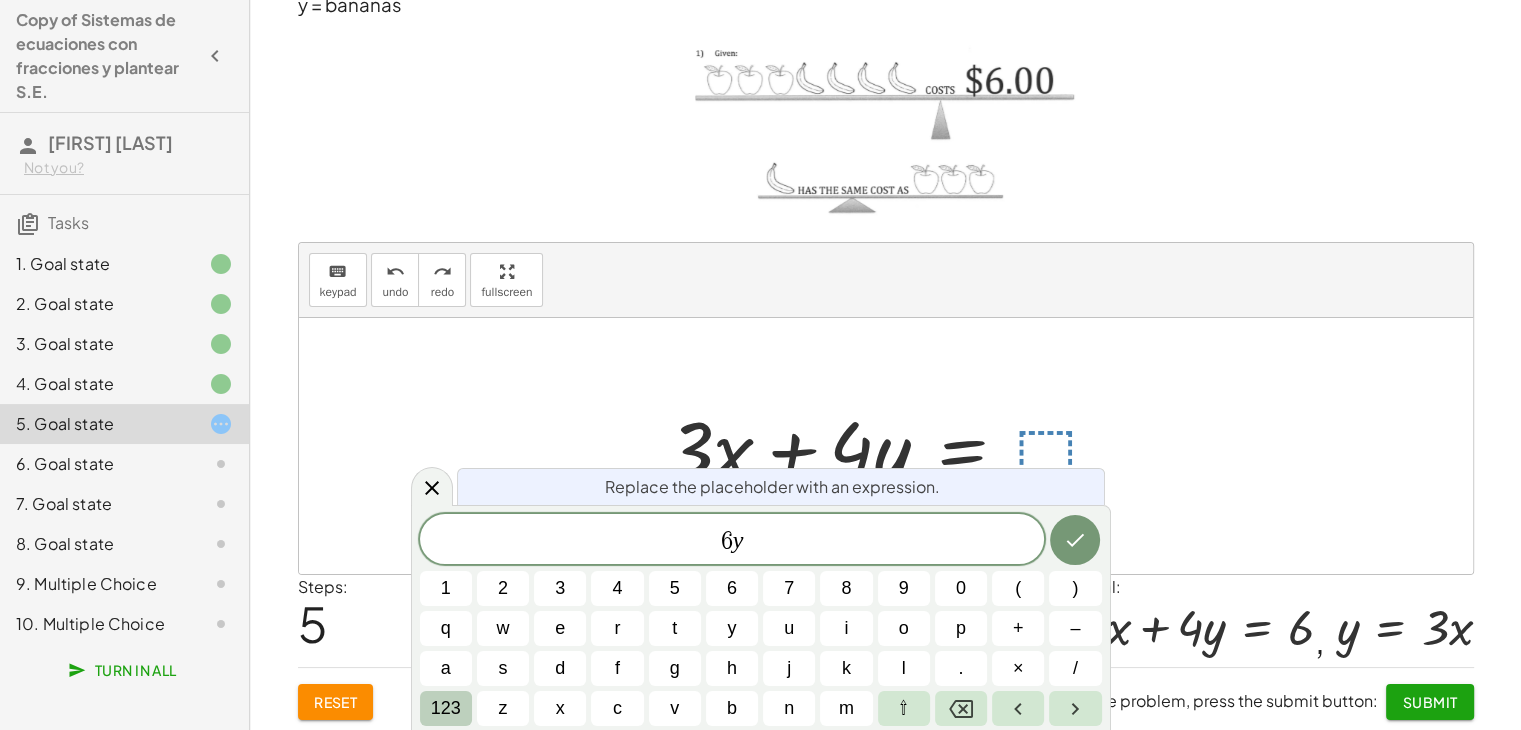 click on "123" at bounding box center (446, 708) 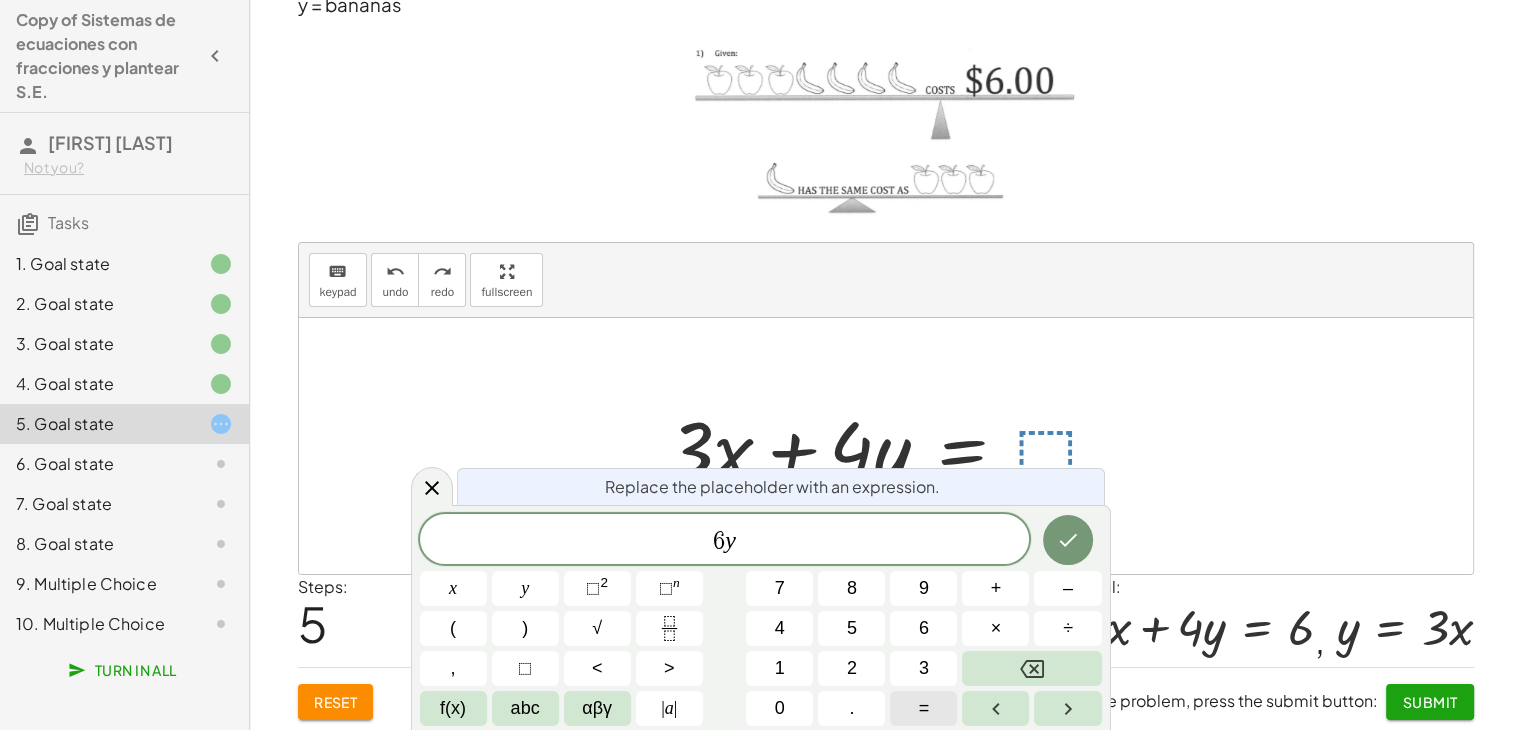 click on "=" at bounding box center (923, 708) 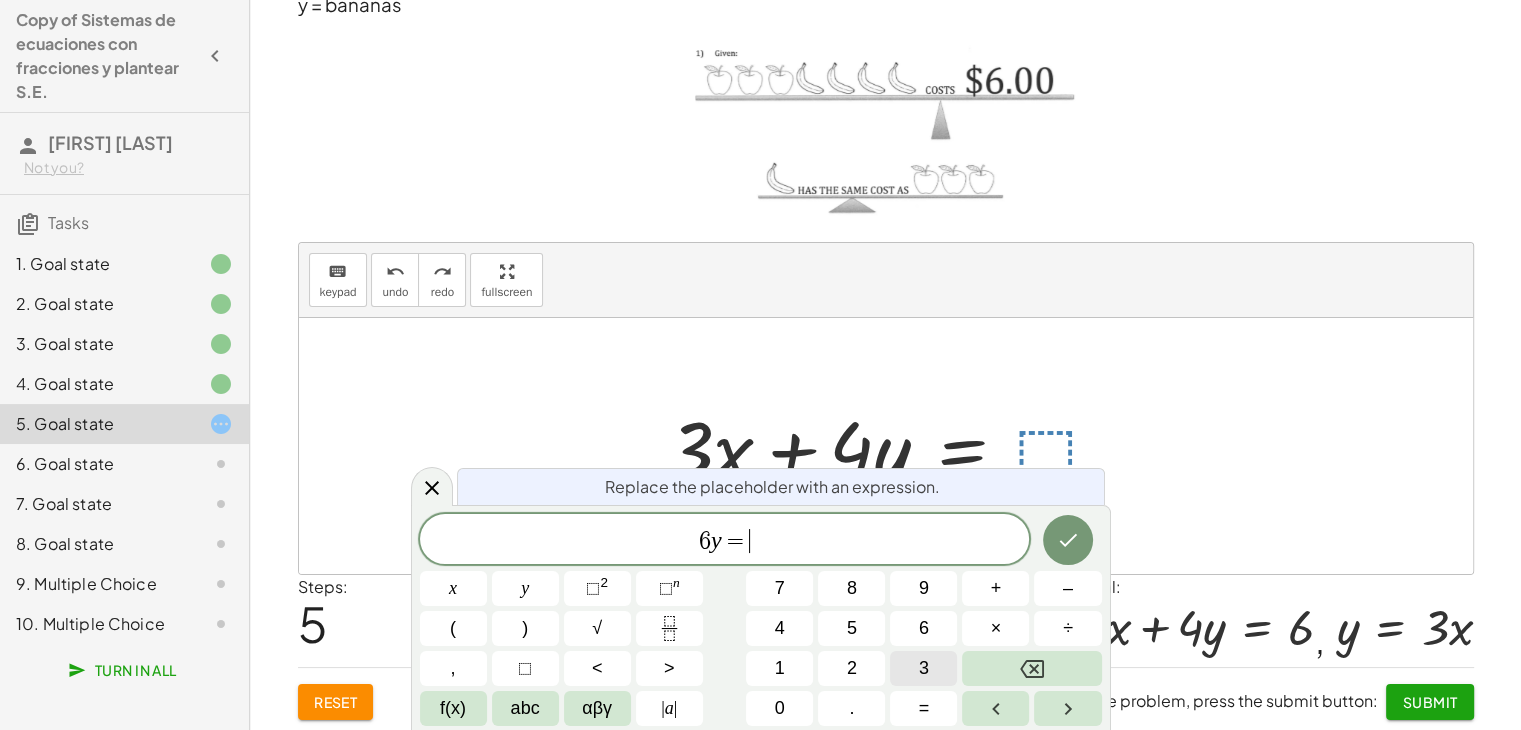 click on "3" at bounding box center [924, 668] 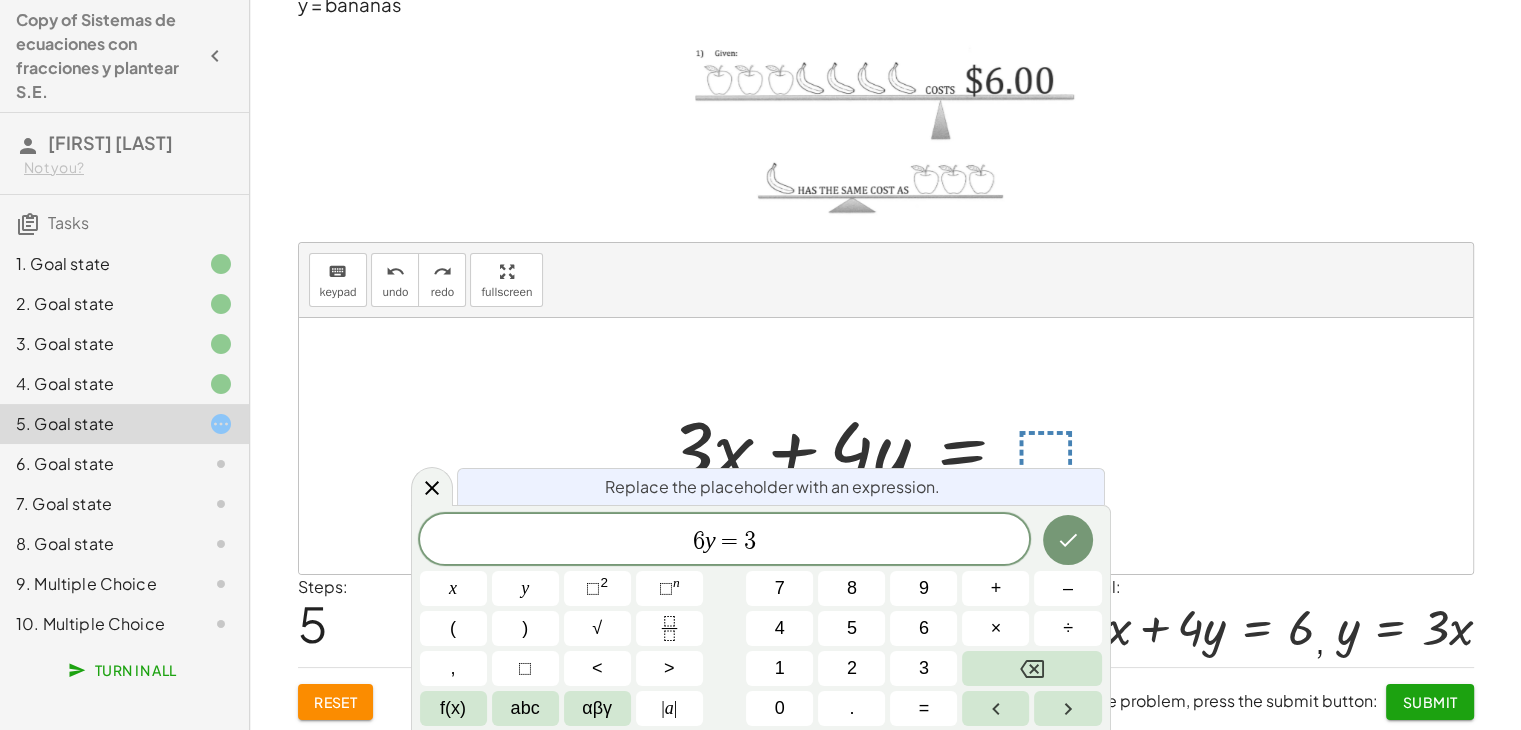 click on "6 y = 3 x y ⬚ 2 ⬚ n 7 8 9 + – ( ) √ 4 5 6 × ÷ , ⬚ < > 1 2 3 f(x) abc αβγ | a | 0 . =" at bounding box center [761, 620] 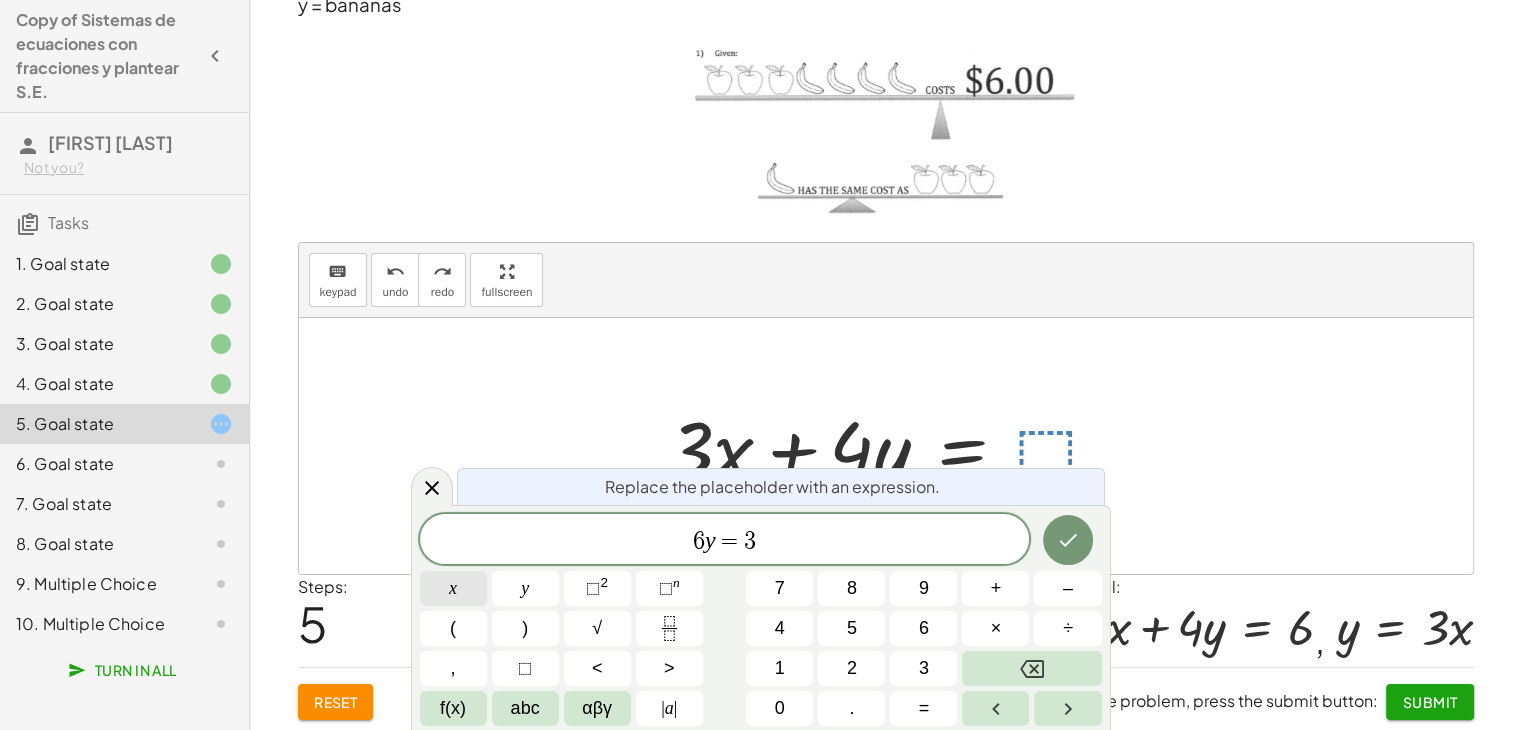 click on "x" at bounding box center (453, 588) 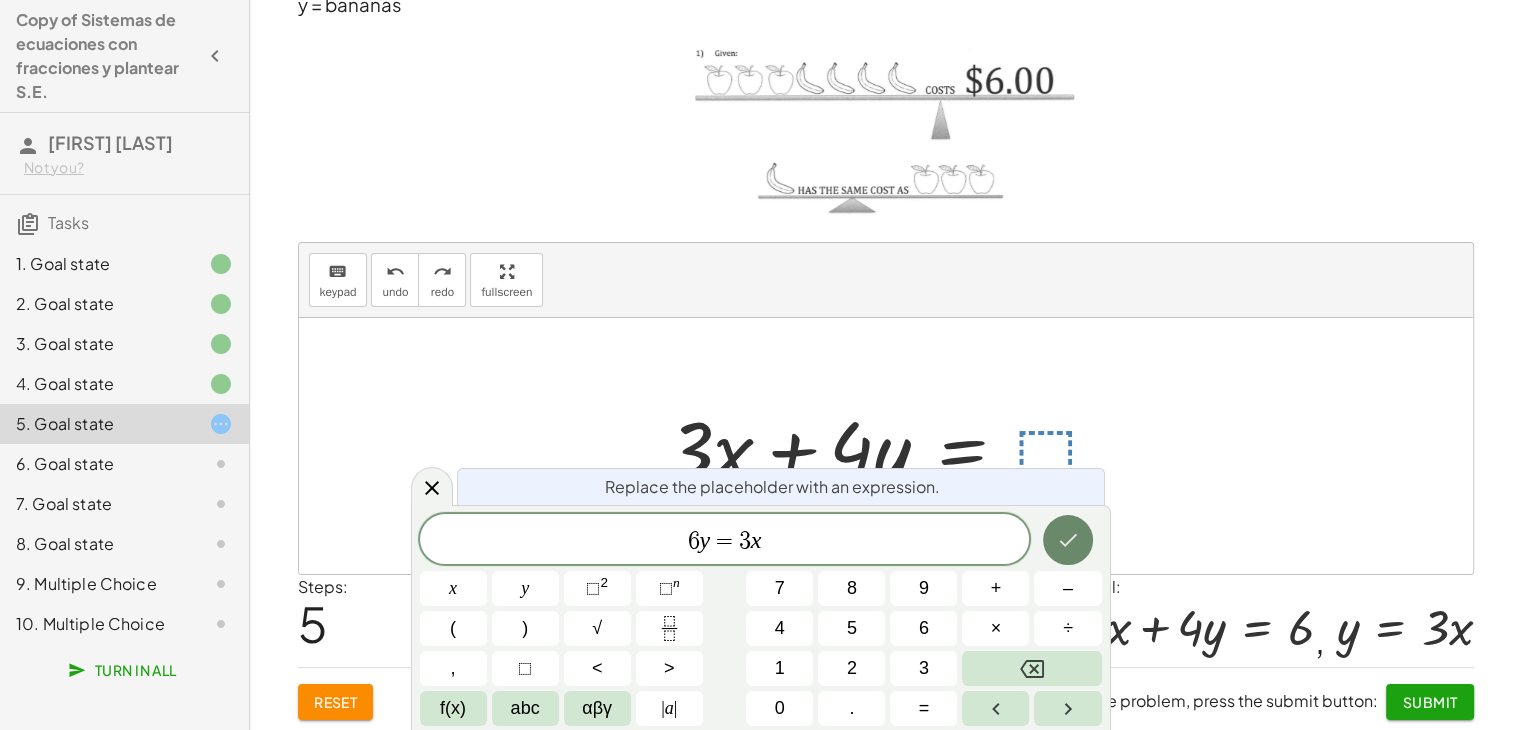 click at bounding box center [1068, 540] 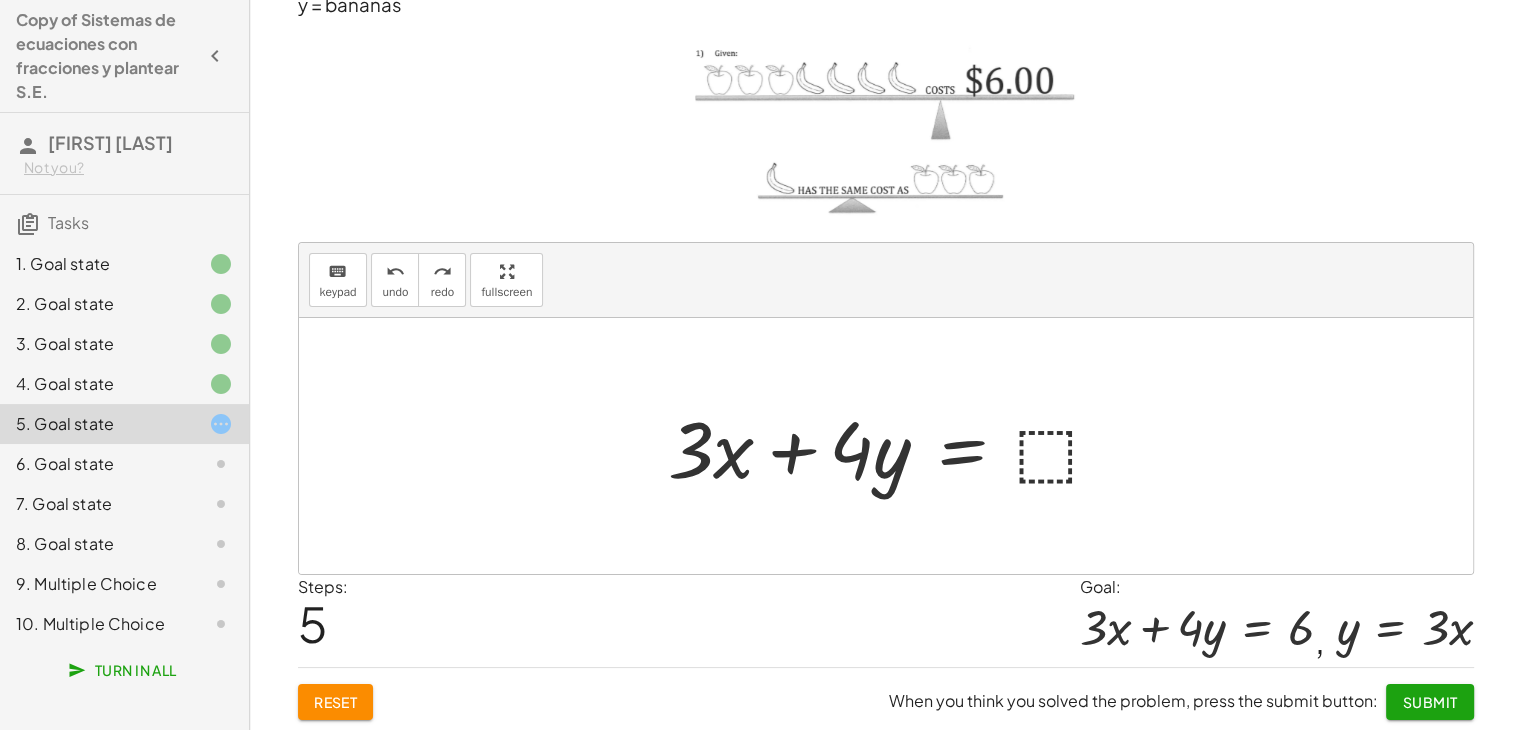 click at bounding box center (893, 446) 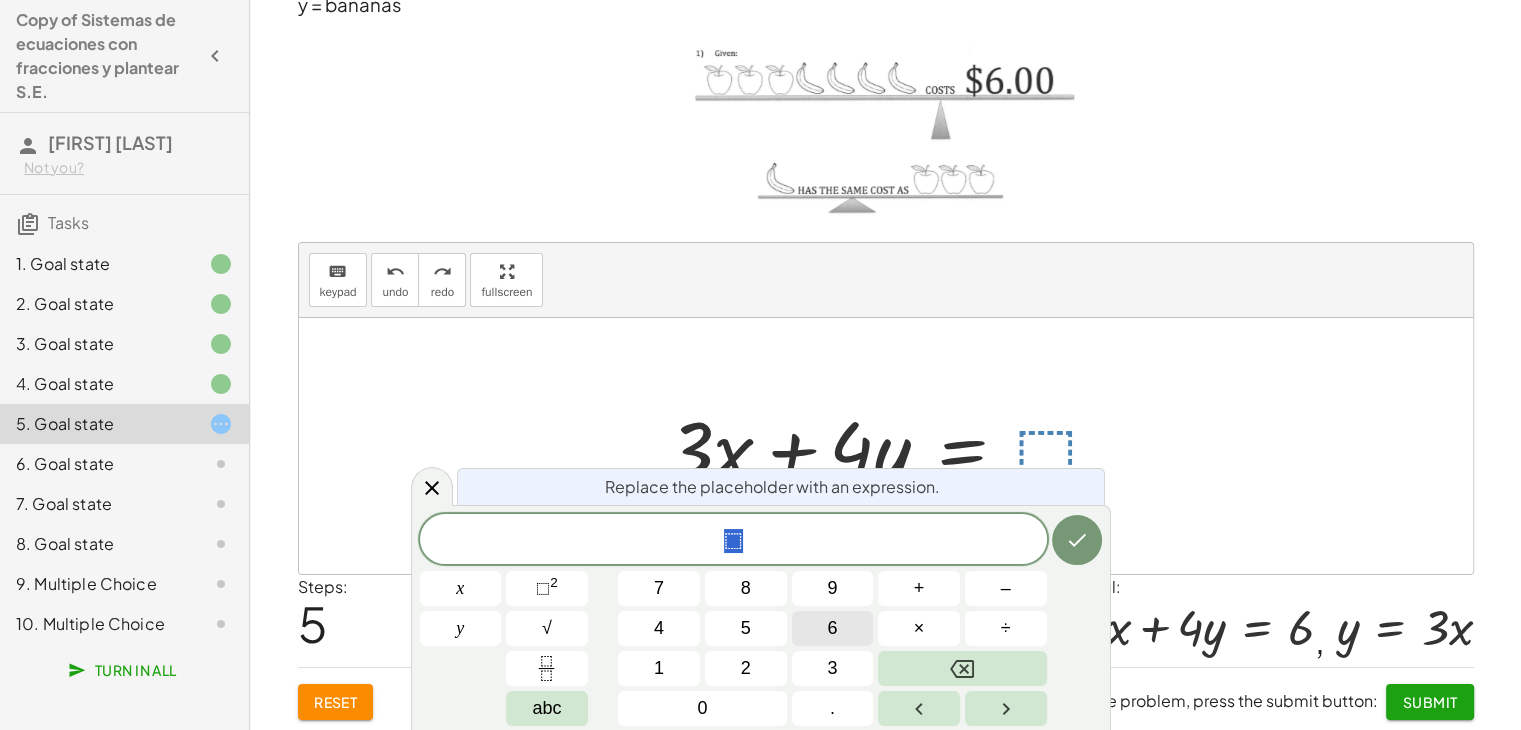 click on "6" at bounding box center (833, 628) 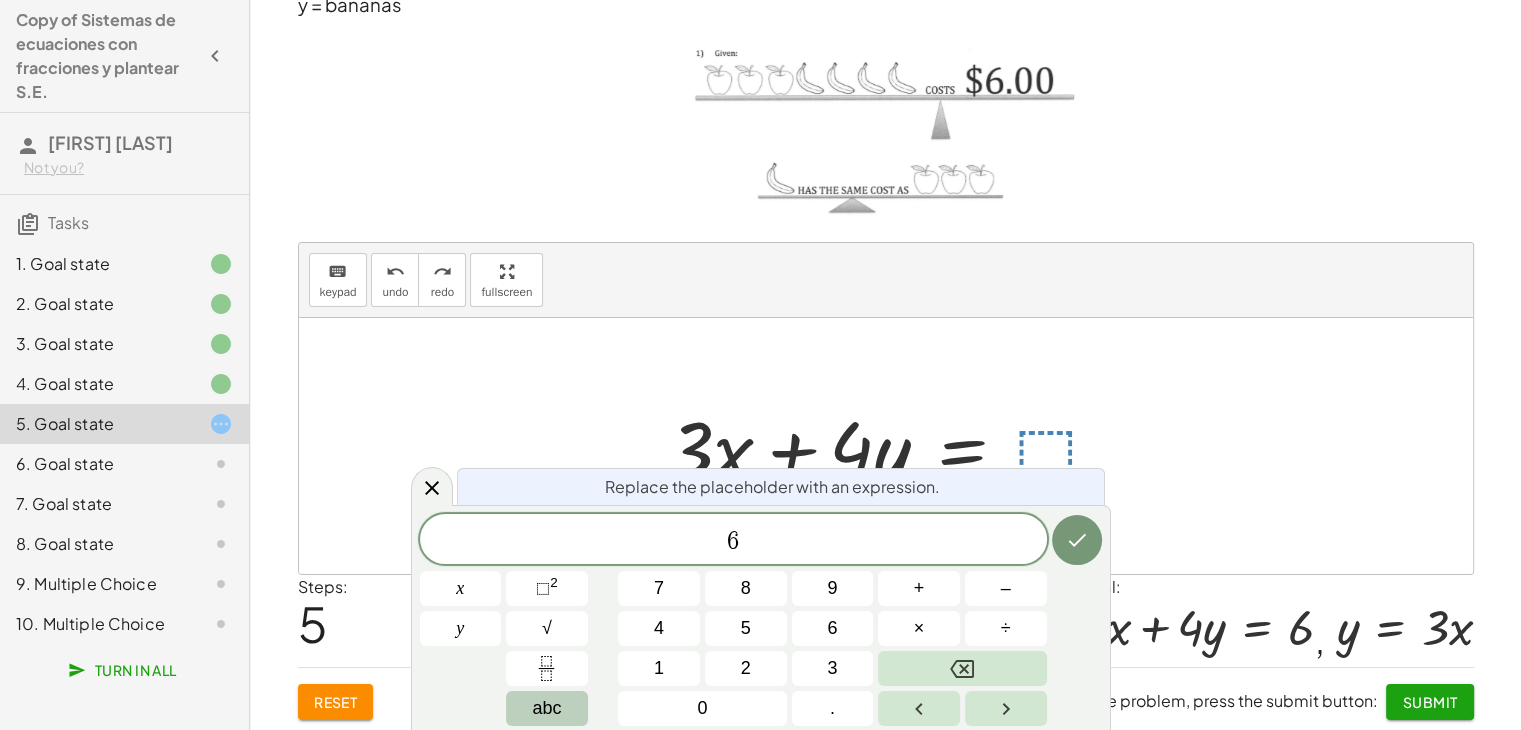 click on "abc" at bounding box center (546, 708) 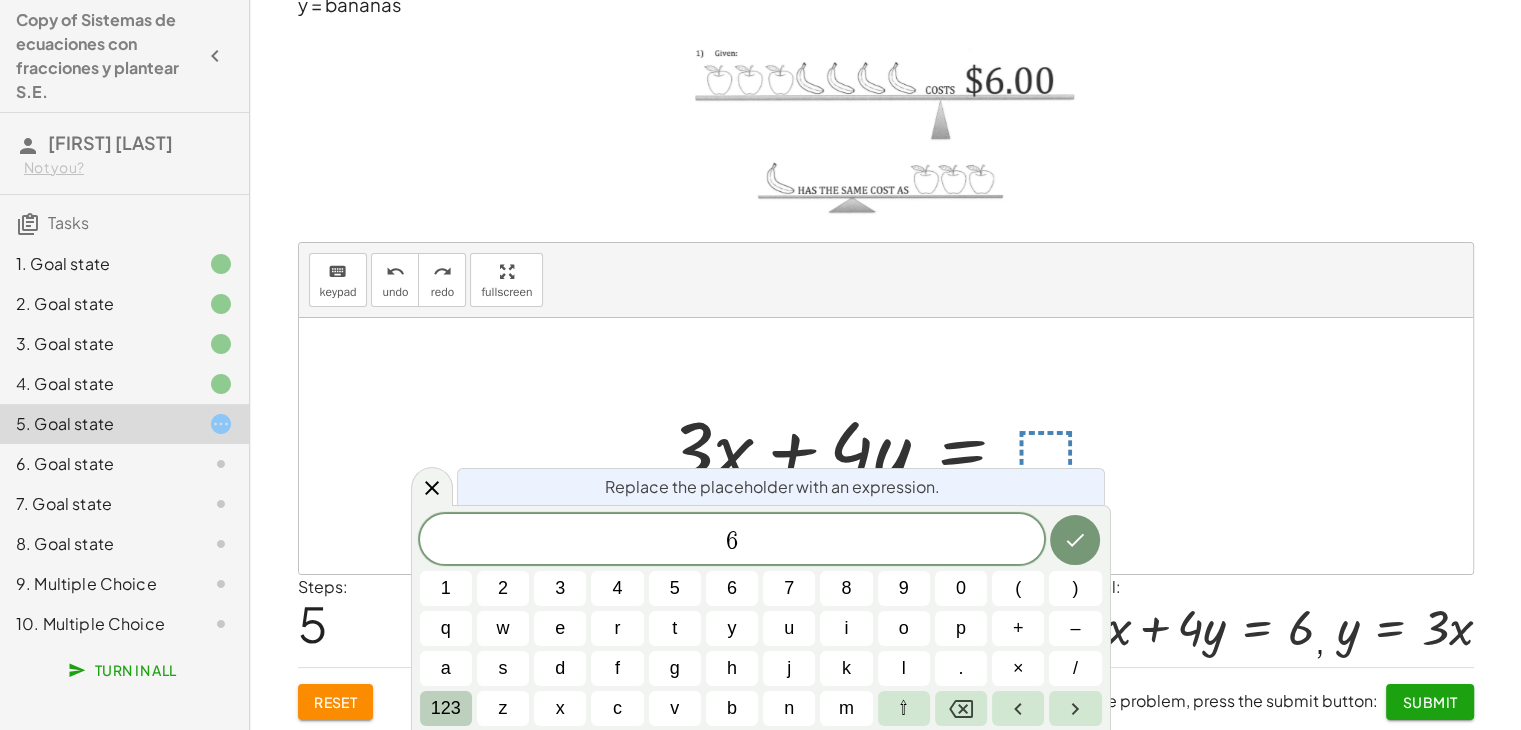 click on "123" at bounding box center [446, 708] 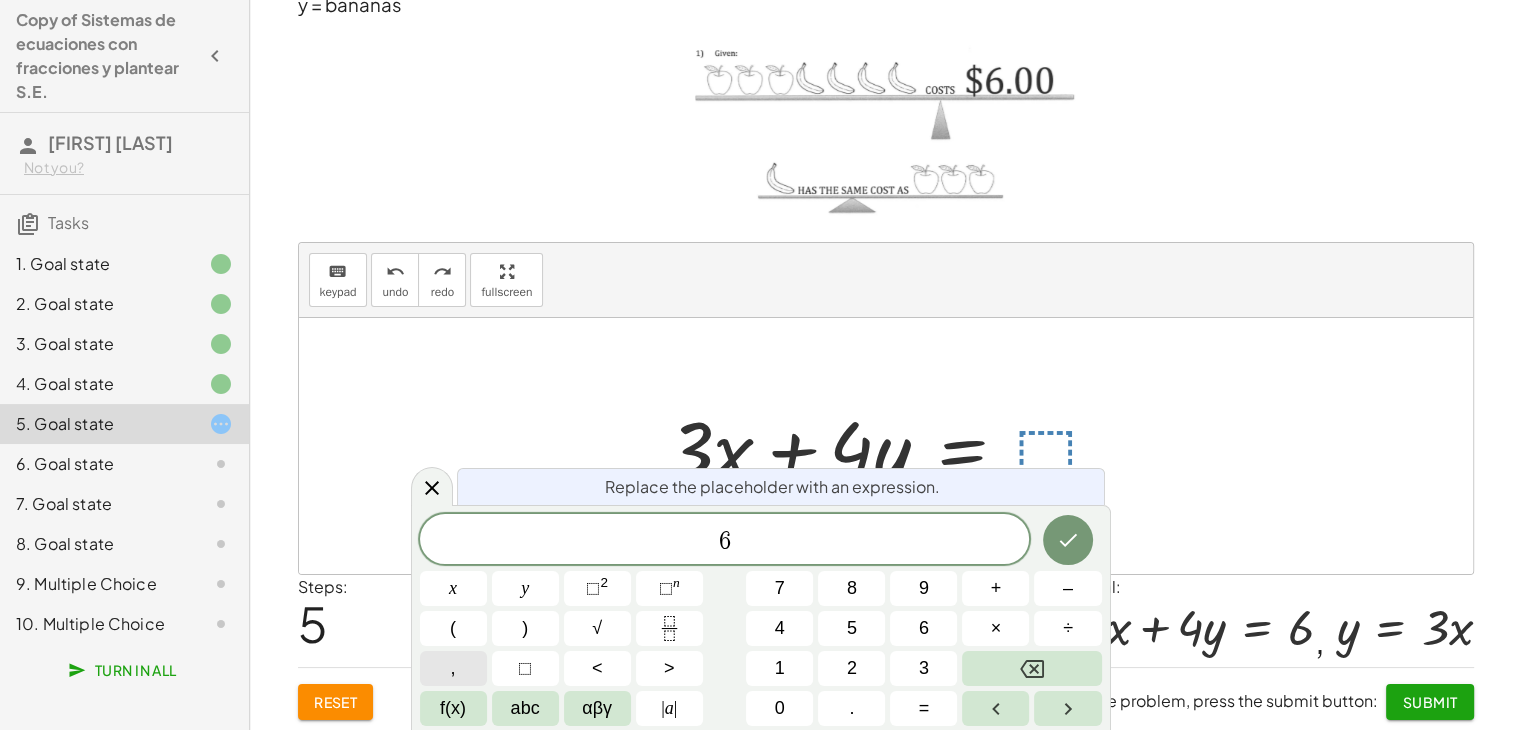 click on "," at bounding box center [453, 668] 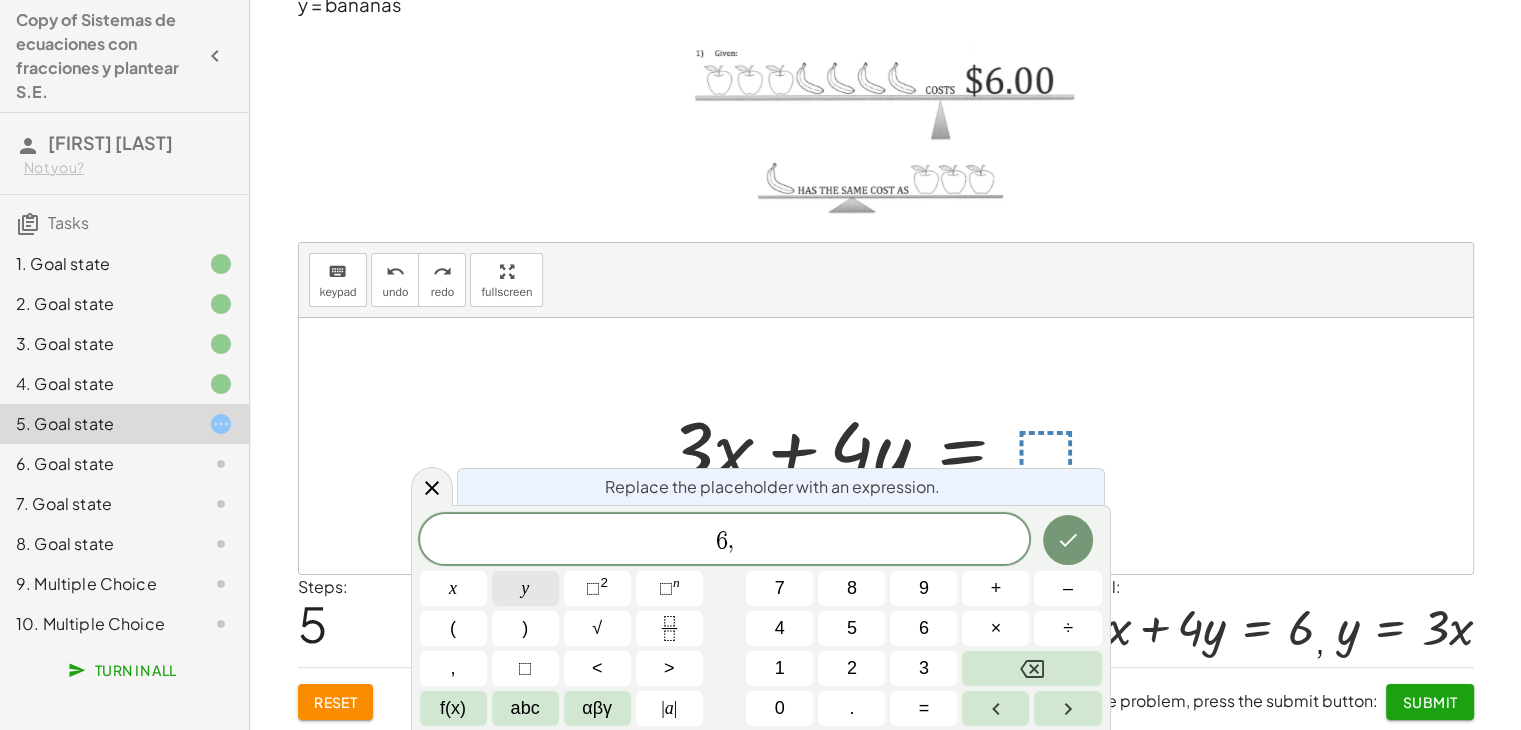 click on "y" at bounding box center (525, 588) 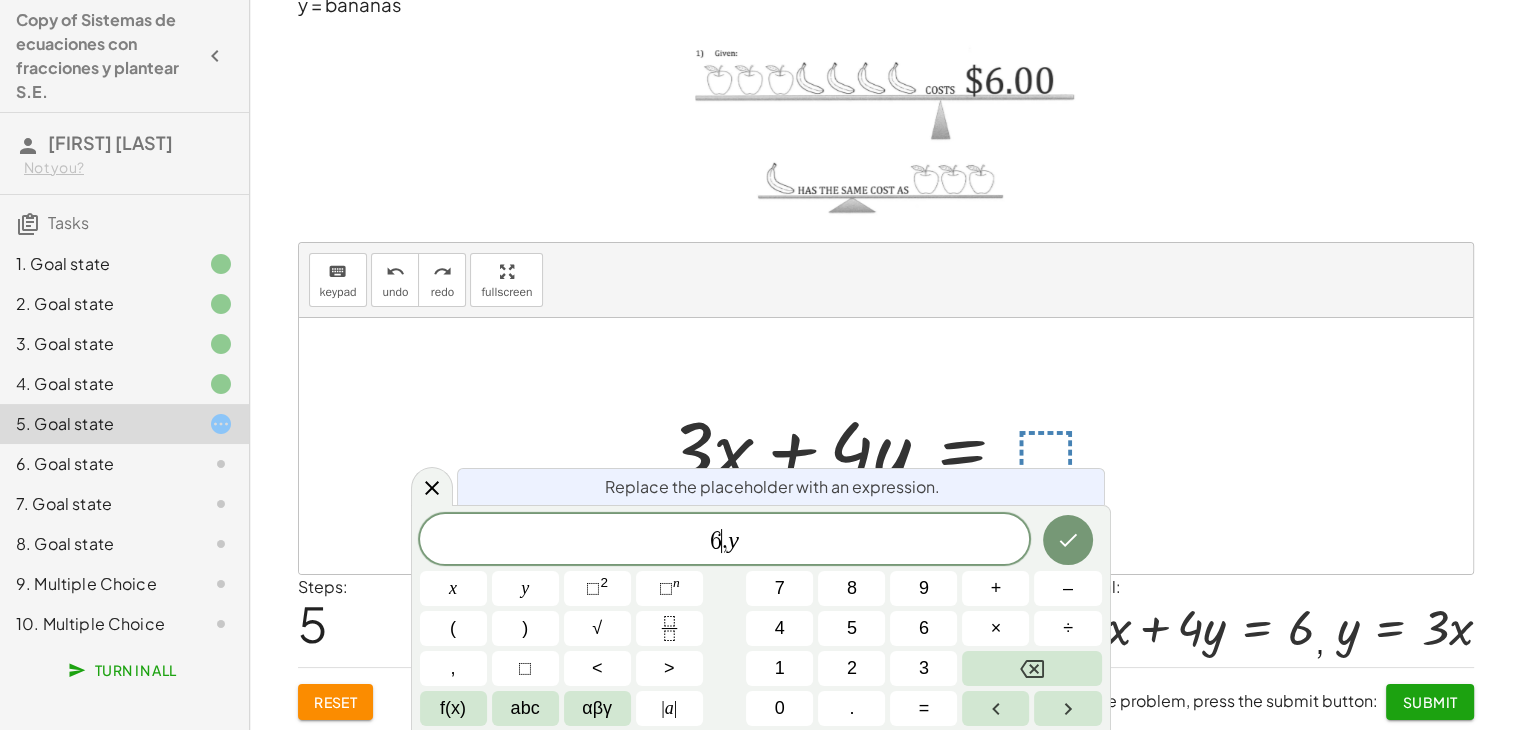 click on "6 ​ , y" at bounding box center (725, 541) 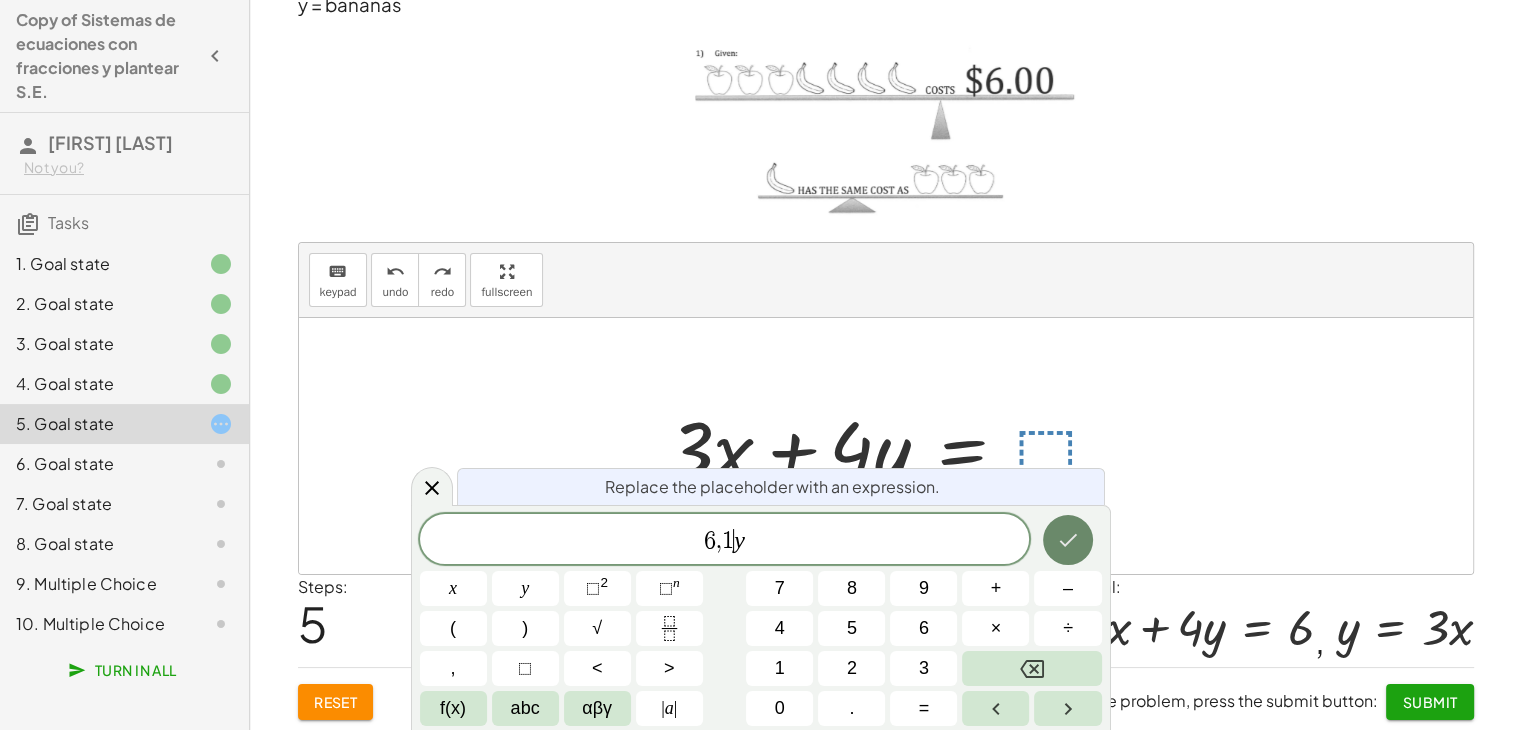 click 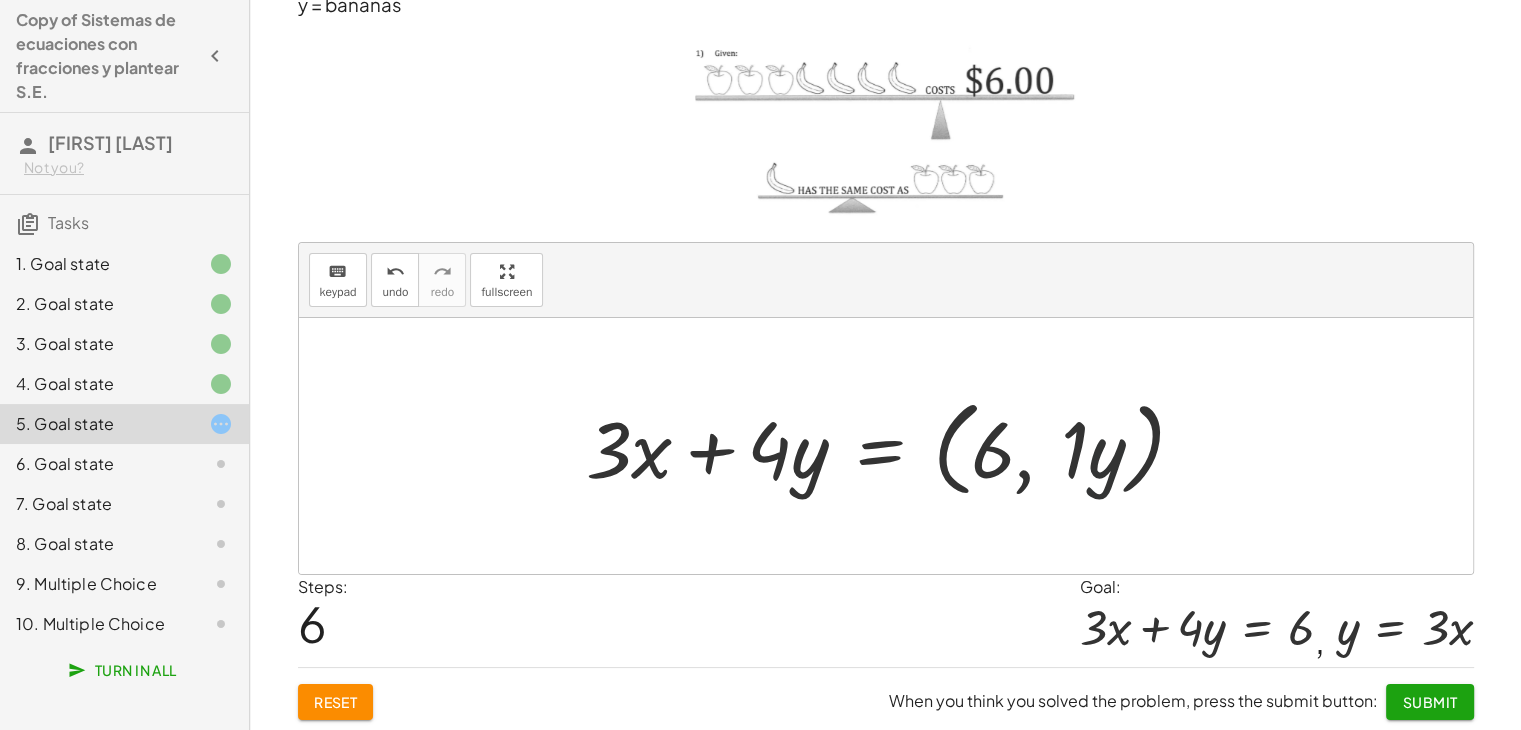 click at bounding box center (894, 446) 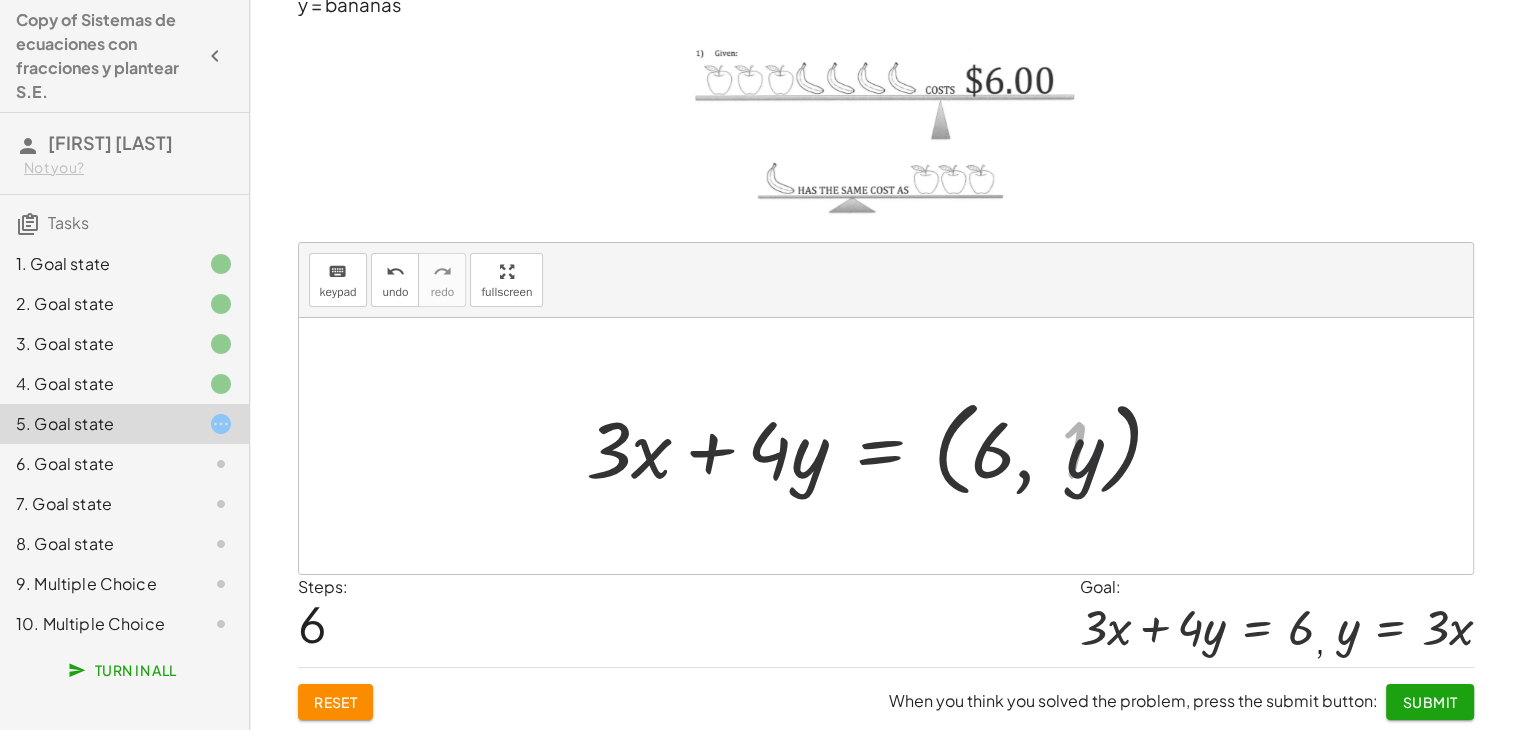 click at bounding box center [880, 446] 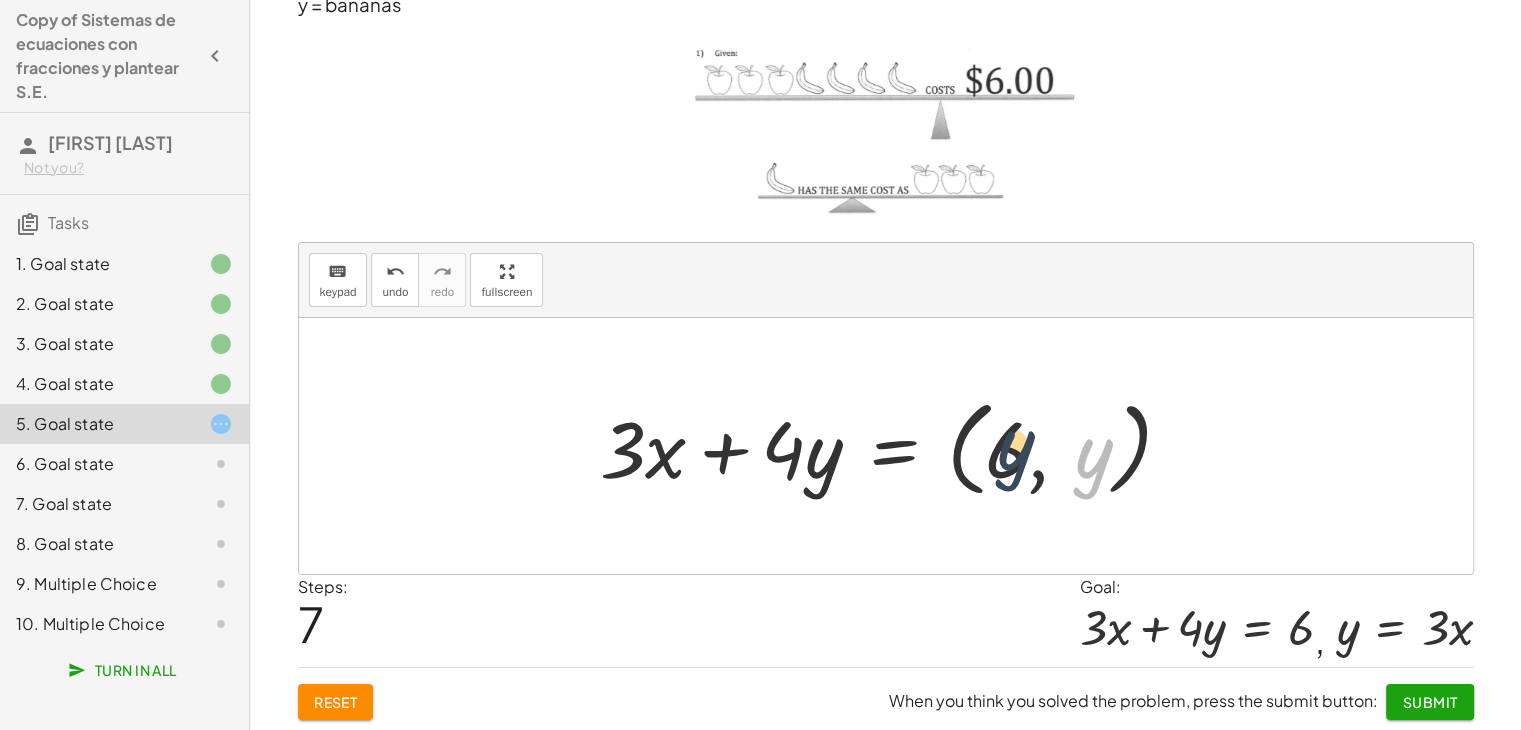 drag, startPoint x: 1080, startPoint y: 469, endPoint x: 991, endPoint y: 460, distance: 89.453896 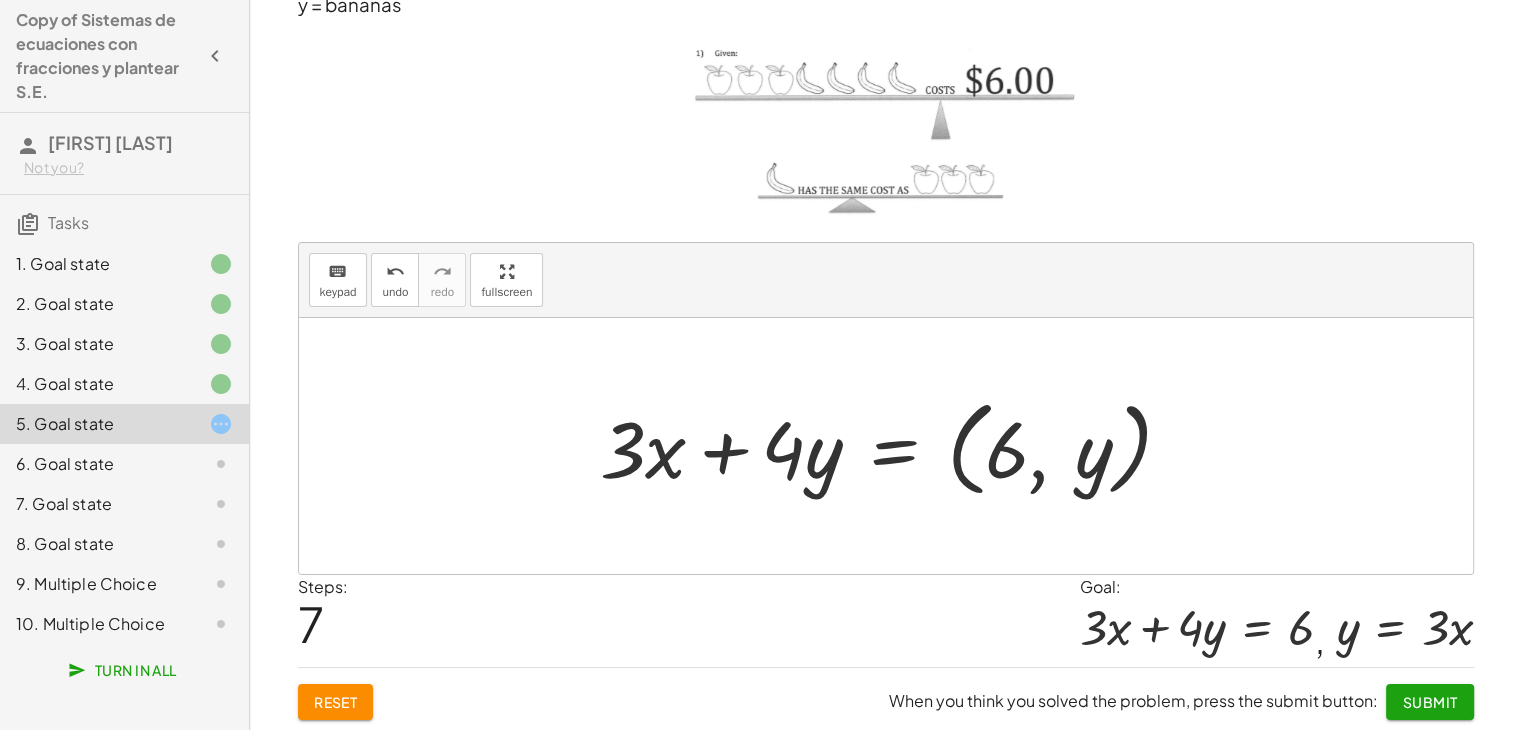 drag, startPoint x: 1032, startPoint y: 469, endPoint x: 584, endPoint y: 375, distance: 457.7554 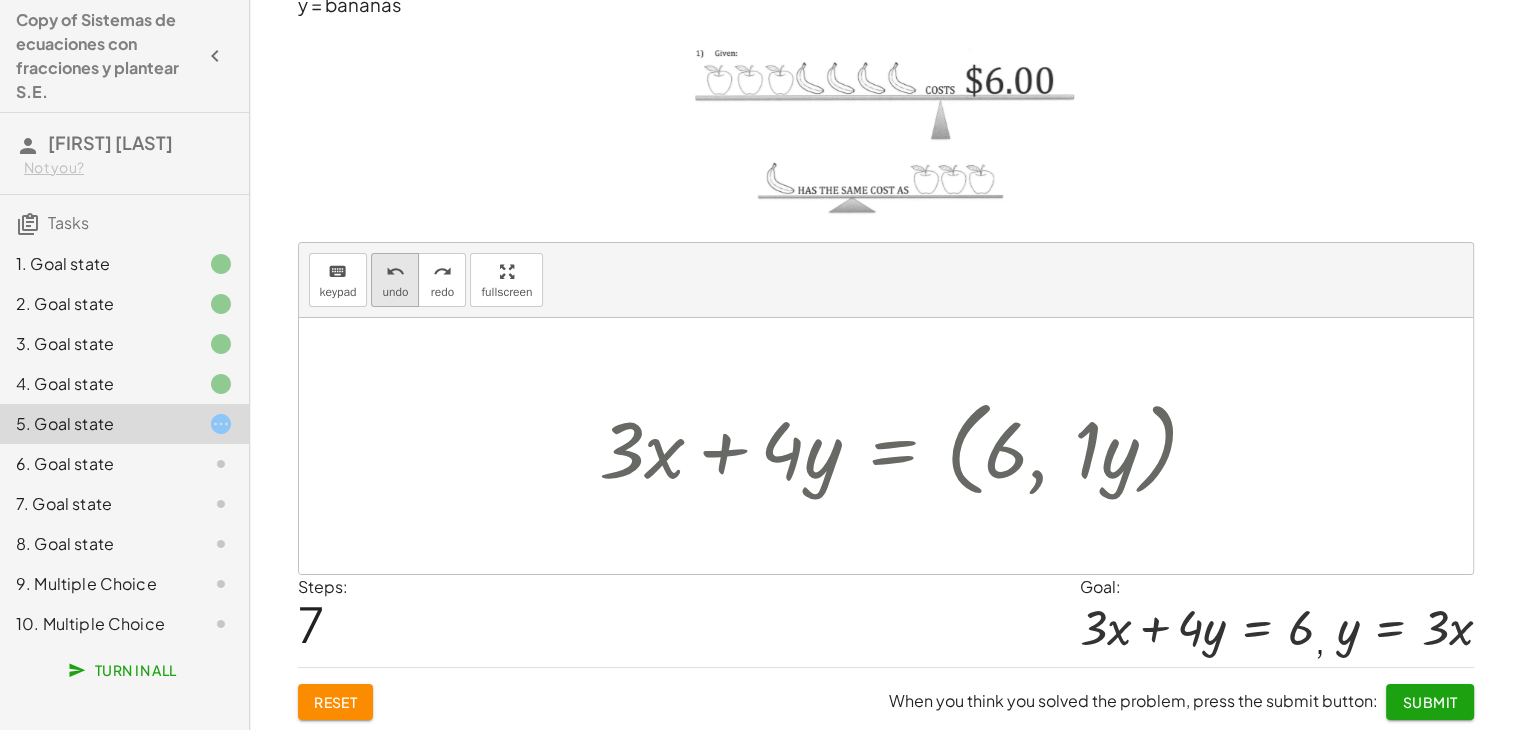 click on "undo" at bounding box center (395, 292) 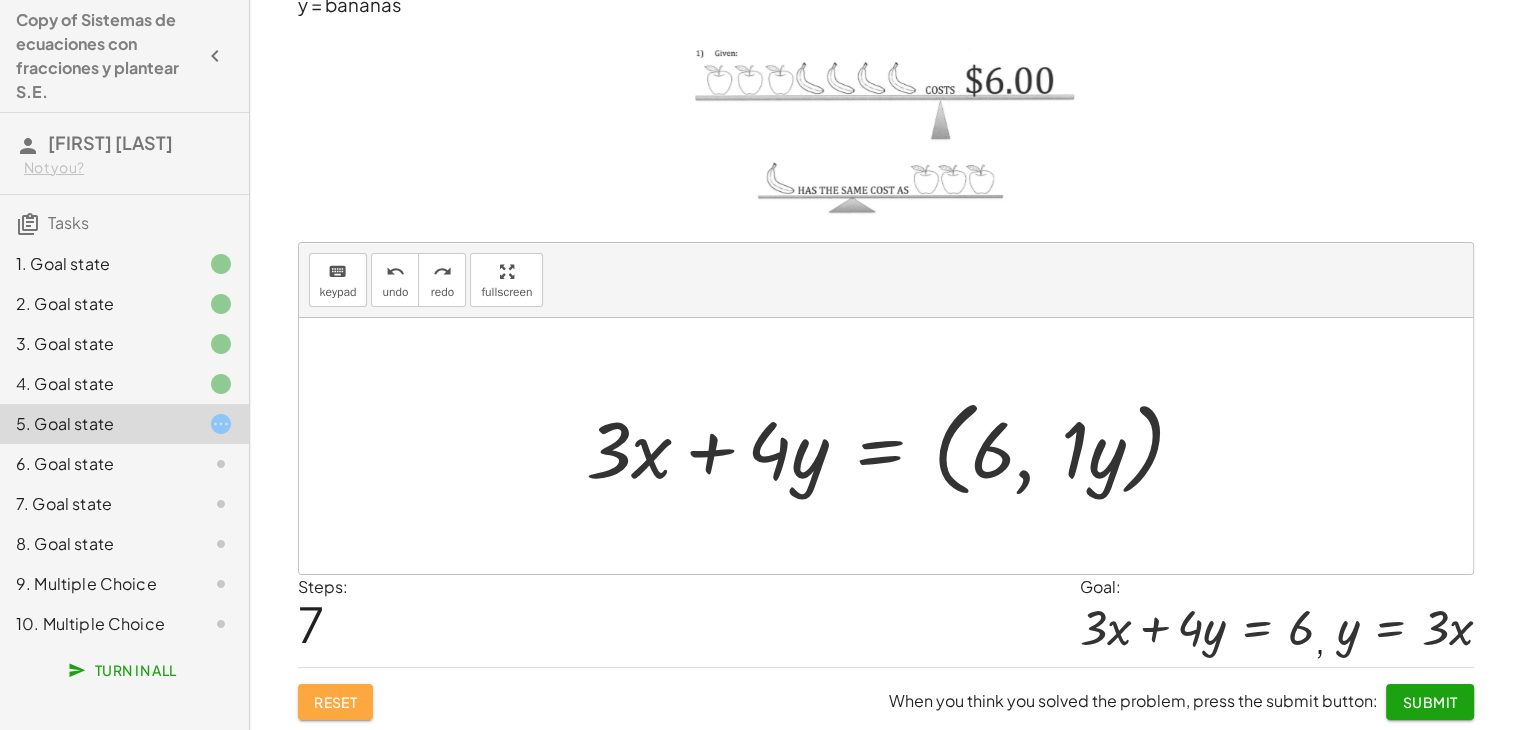 click on "Reset" 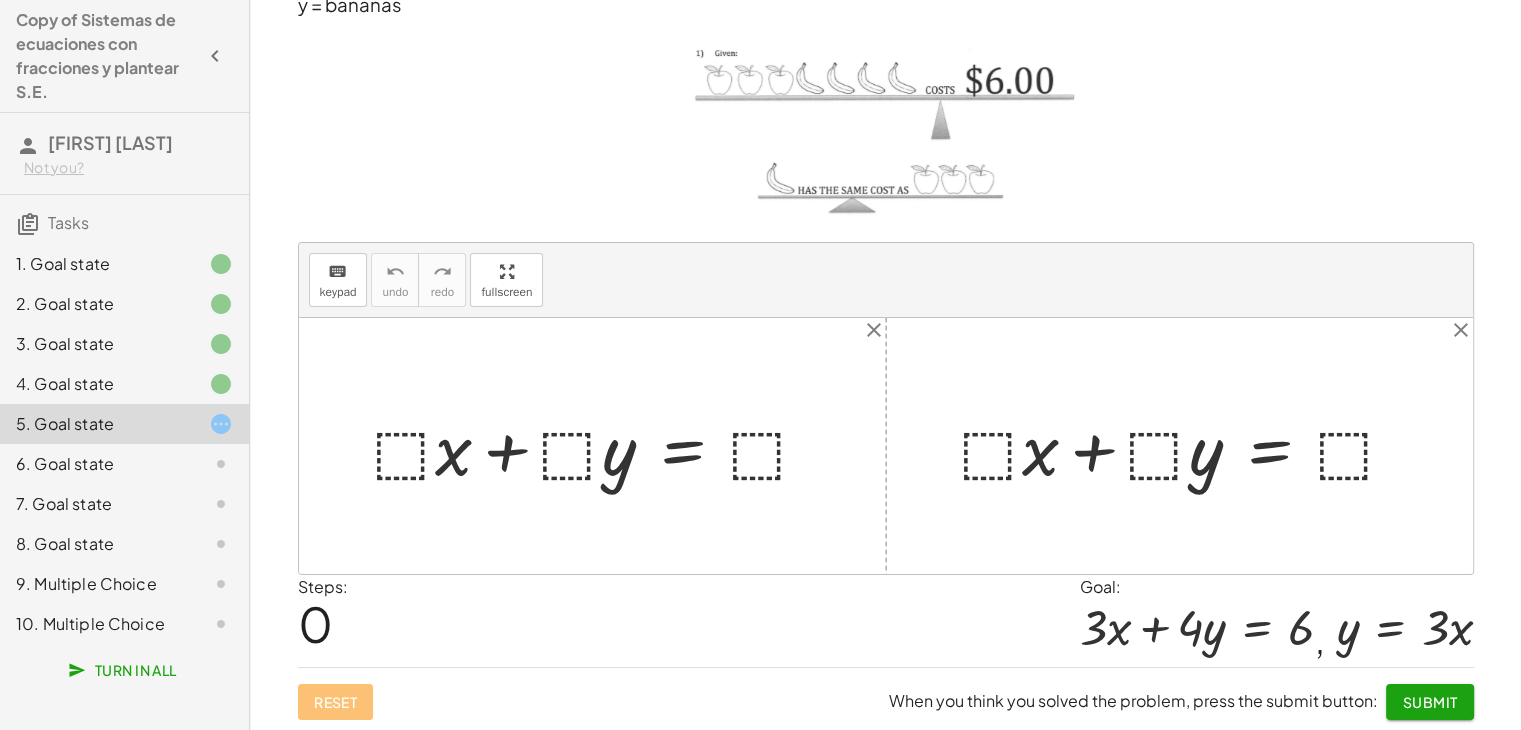 click on "Turn In All" 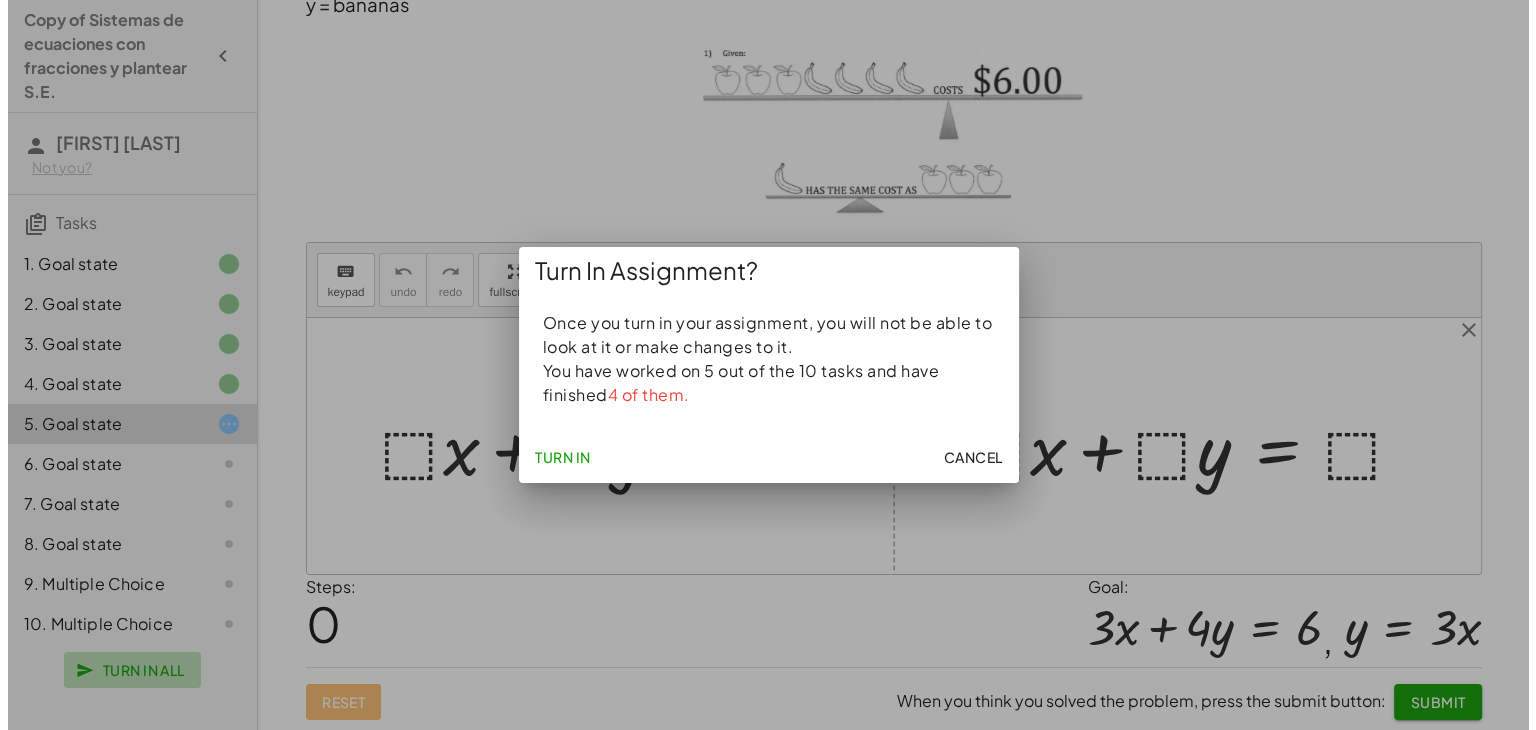 scroll, scrollTop: 0, scrollLeft: 0, axis: both 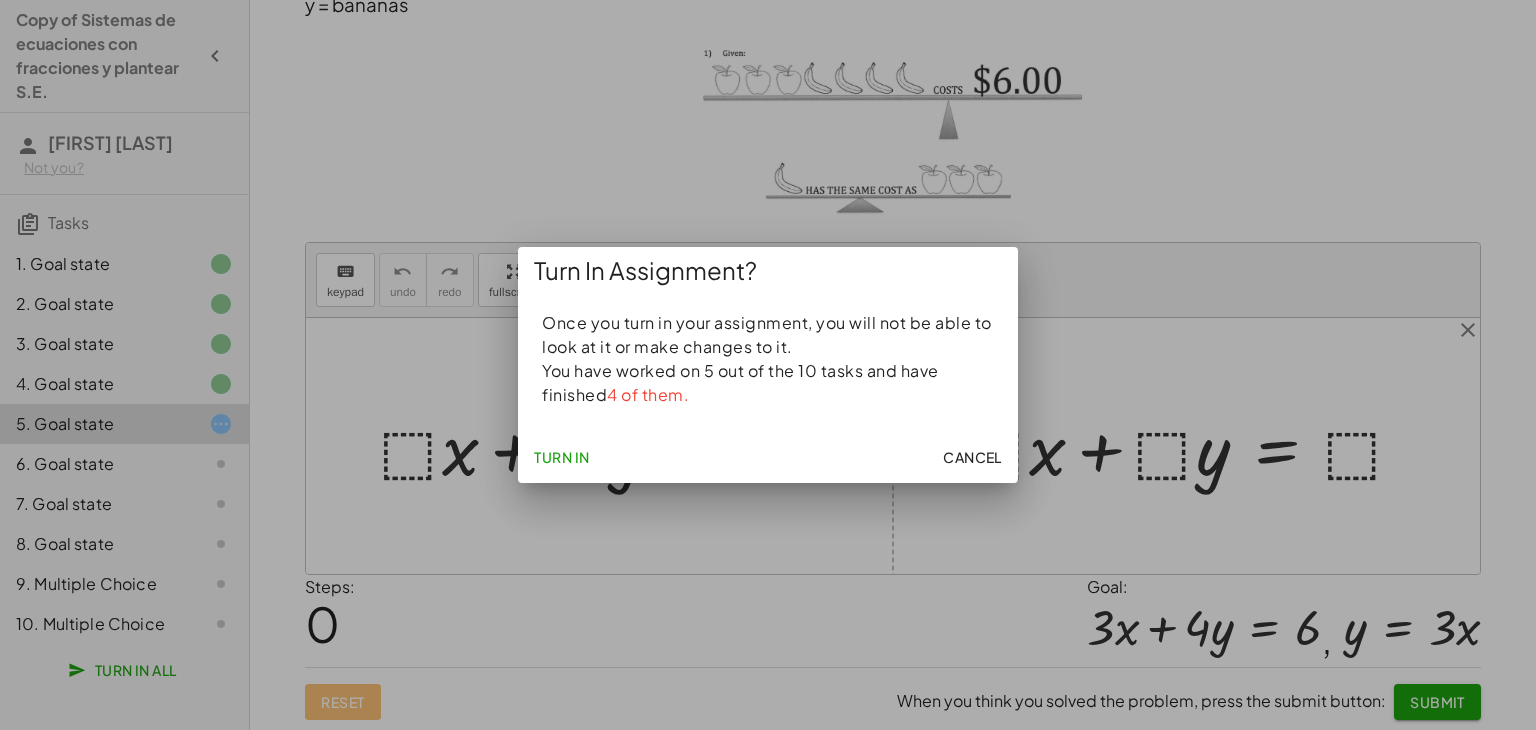 click on "Cancel" 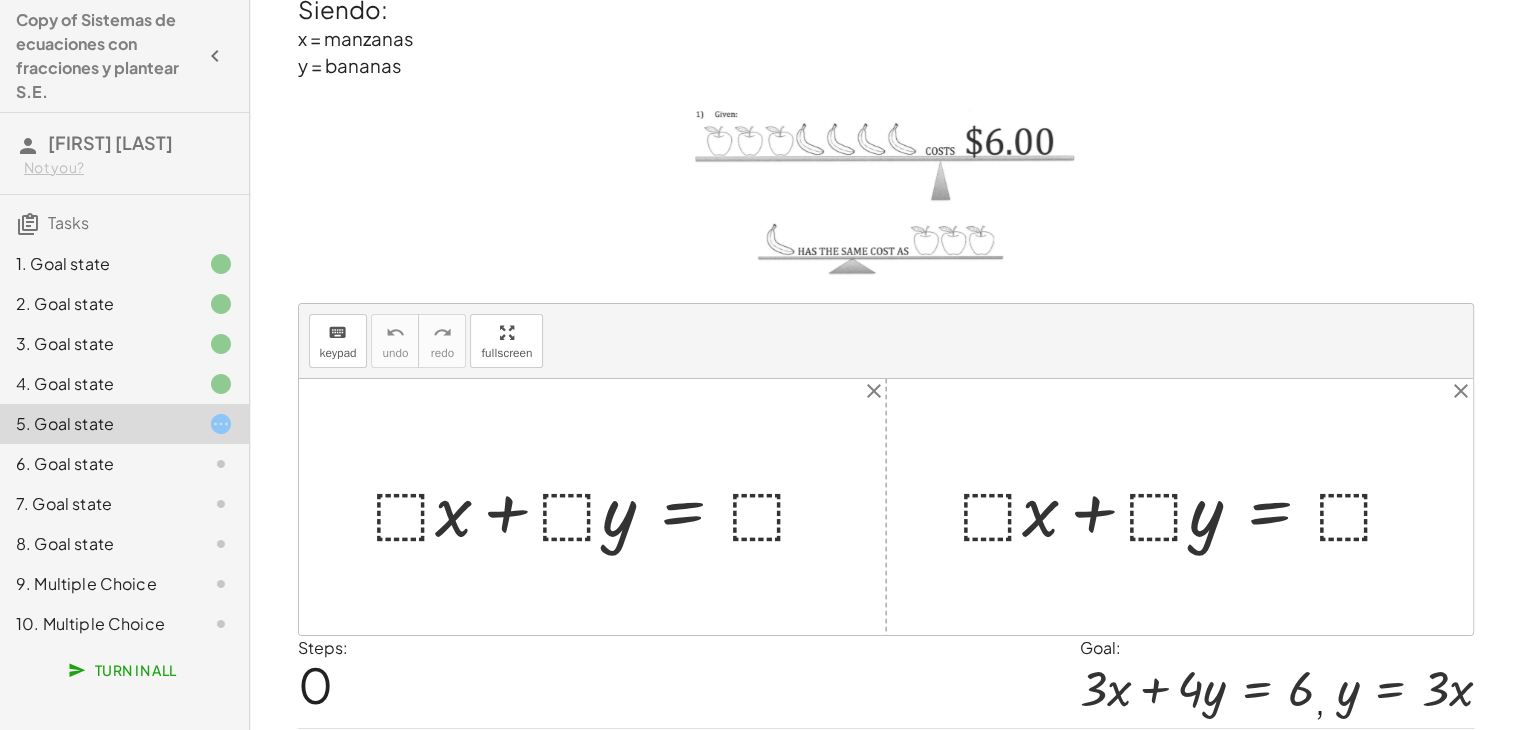 scroll, scrollTop: 0, scrollLeft: 0, axis: both 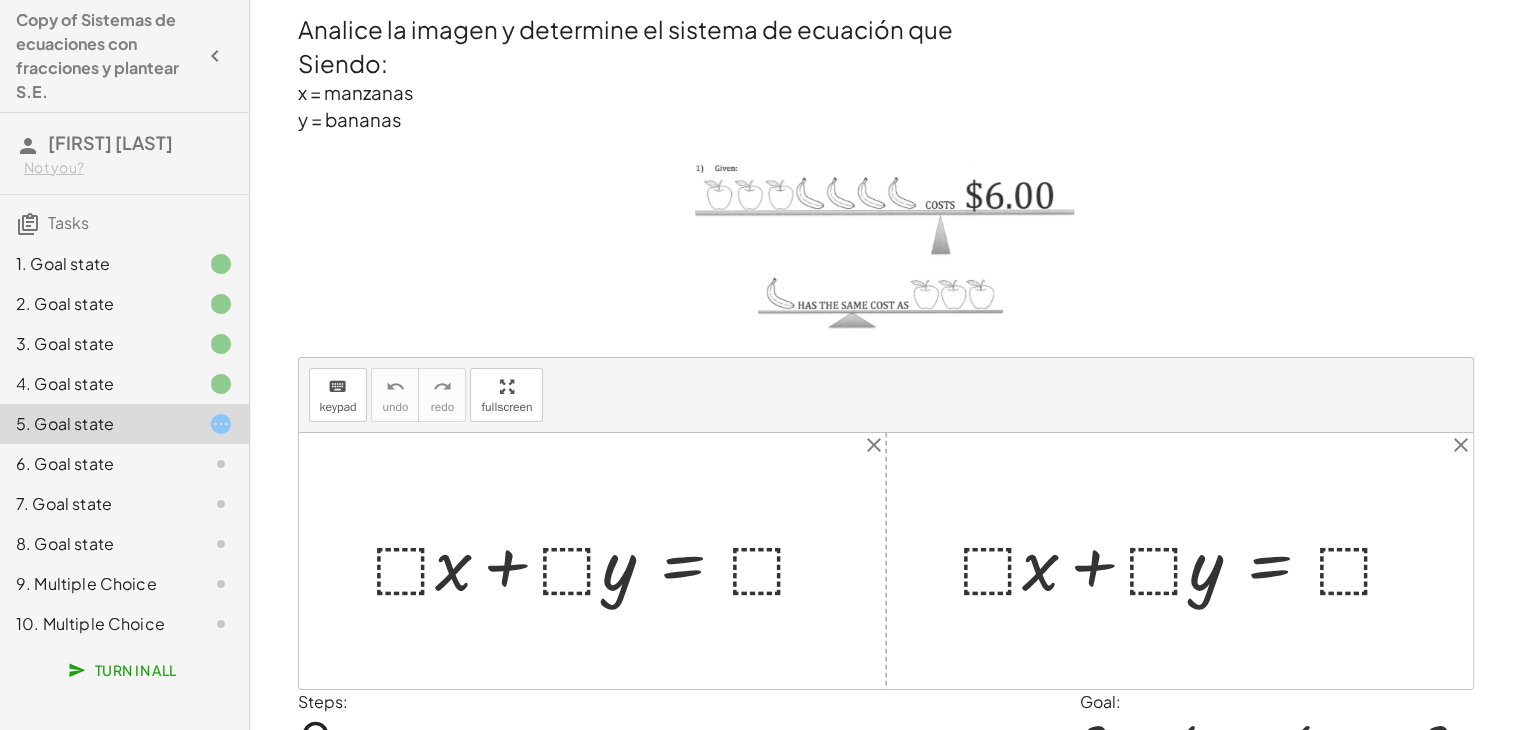 click on "Analice la imagen y determine el sistema de ecuación que" at bounding box center [886, 29] 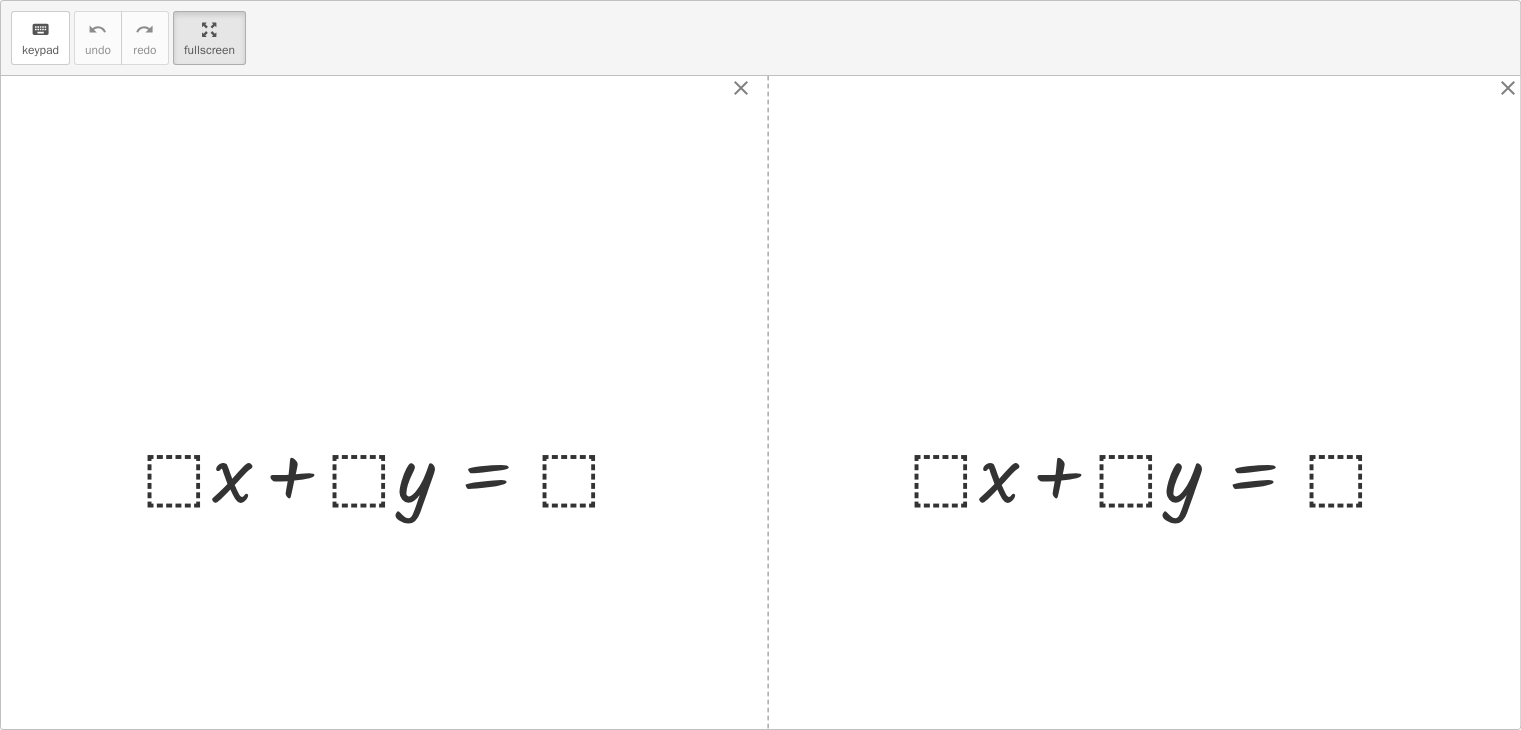 click on "keyboard keypad undo undo redo redo fullscreen + · ⬚ · x + · ⬚ · y = ⬚ + · ⬚ · x + · ⬚ · y = ⬚ × close close" at bounding box center [760, 365] 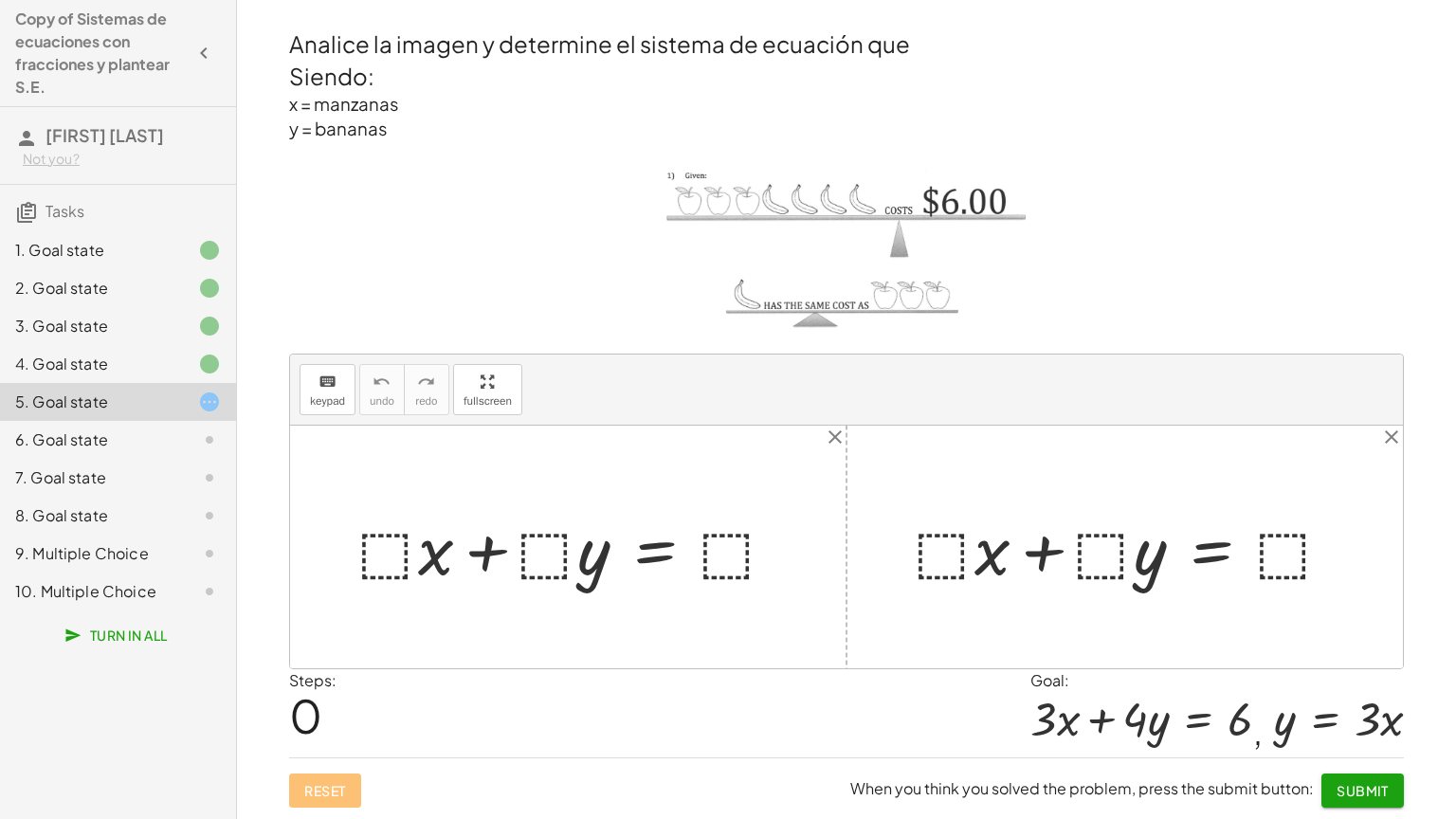 click on "Copy of Sistemas de ecuaciones con fracciones y plantear S.E. VLADIMIR REYES Not you? Tasks 1. Goal state 2. Goal state 3. Goal state 4. Goal state 5. Goal state 6. Goal state 7. Goal state 8. Goal state 9. Multiple Choice 10. Multiple Choice Turn In All Determine el mínimo común múltiplo de la ecuación uno del sistema de ecuaciones keyboard keypad undo undo redo redo fullscreen ⬚ · 3 · y · 2 × Steps:  1 Reset  When you think you solved the problem, press the submit button:  Continue  Determine el mínimo común múltiplo de la ecuación dos del sistema de ecuaciones keyboard keypad undo undo redo redo fullscreen ⬚ · 3 · y · 6 × Steps:  1 Reset  When you think you solved the problem, press the submit button:  Continue  Encuentre la ecuación equivalente de la primera ecuación del sistema. keyboard keypad undo undo redo redo fullscreen + · ⬚ · · 2 · x · 3 − · ⬚ · · y · 2 = · ⬚ · - 1 + · 6 · · 2 · x · 3 − · ⬚ · · y · 2 = · ⬚ · - 1 + · 6 ·" at bounding box center [728, 410] 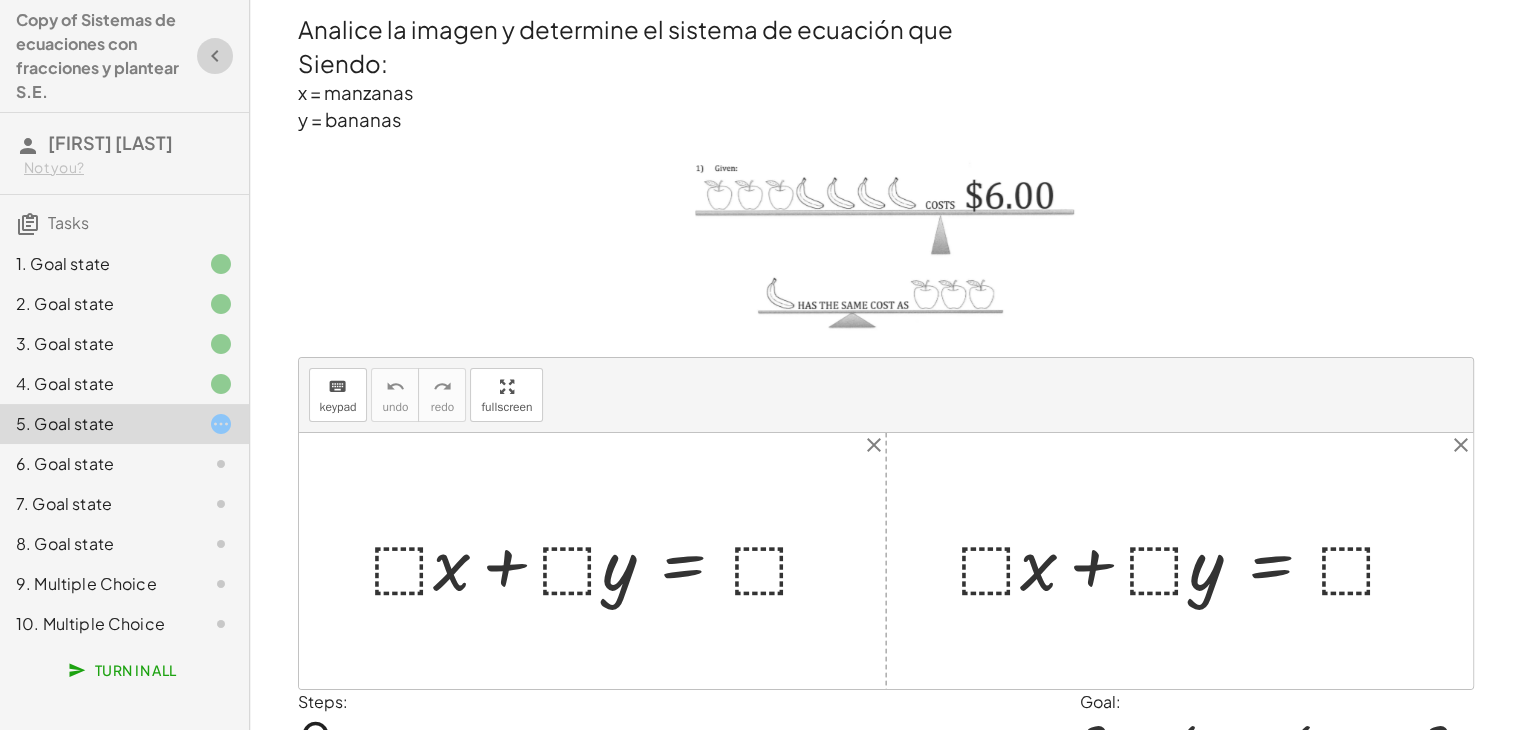 click 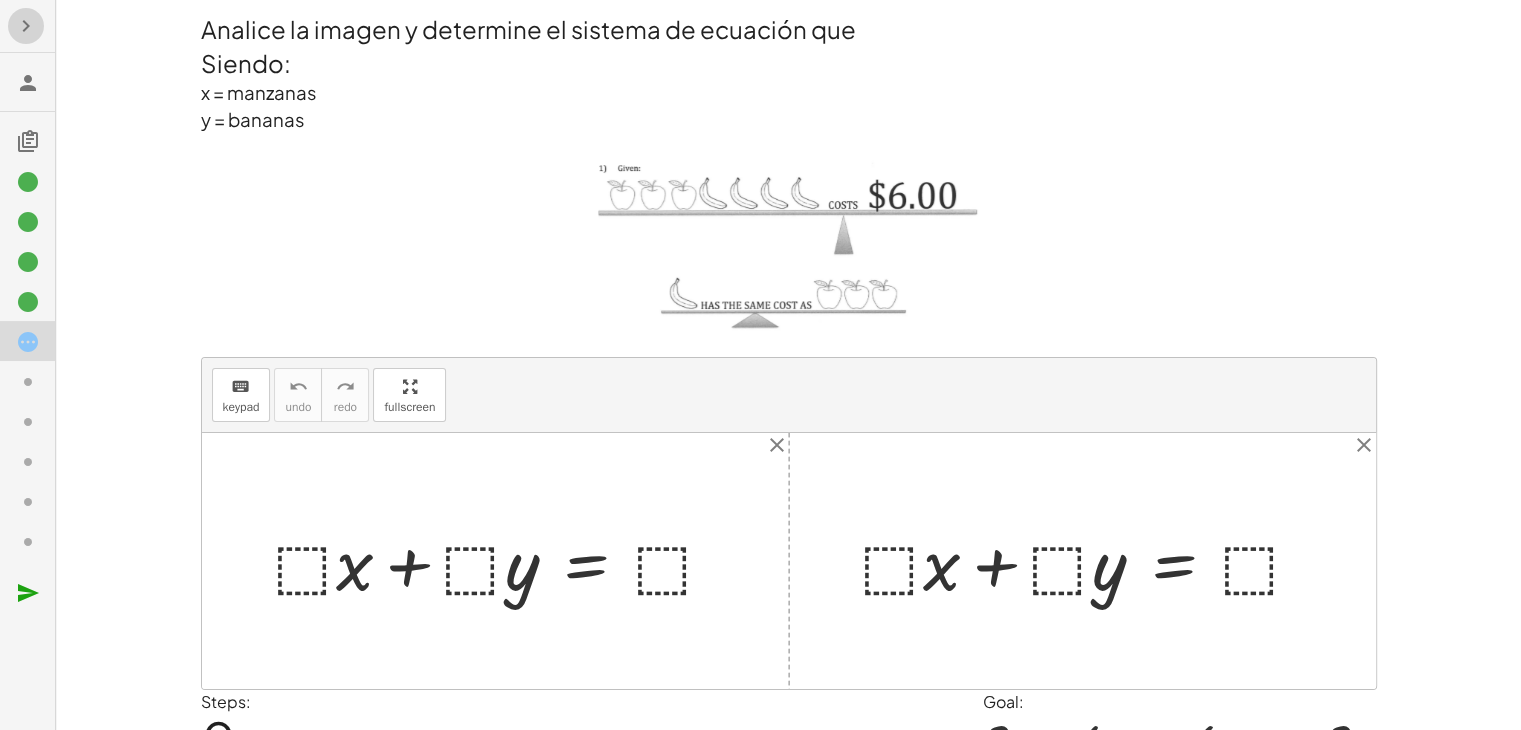 click 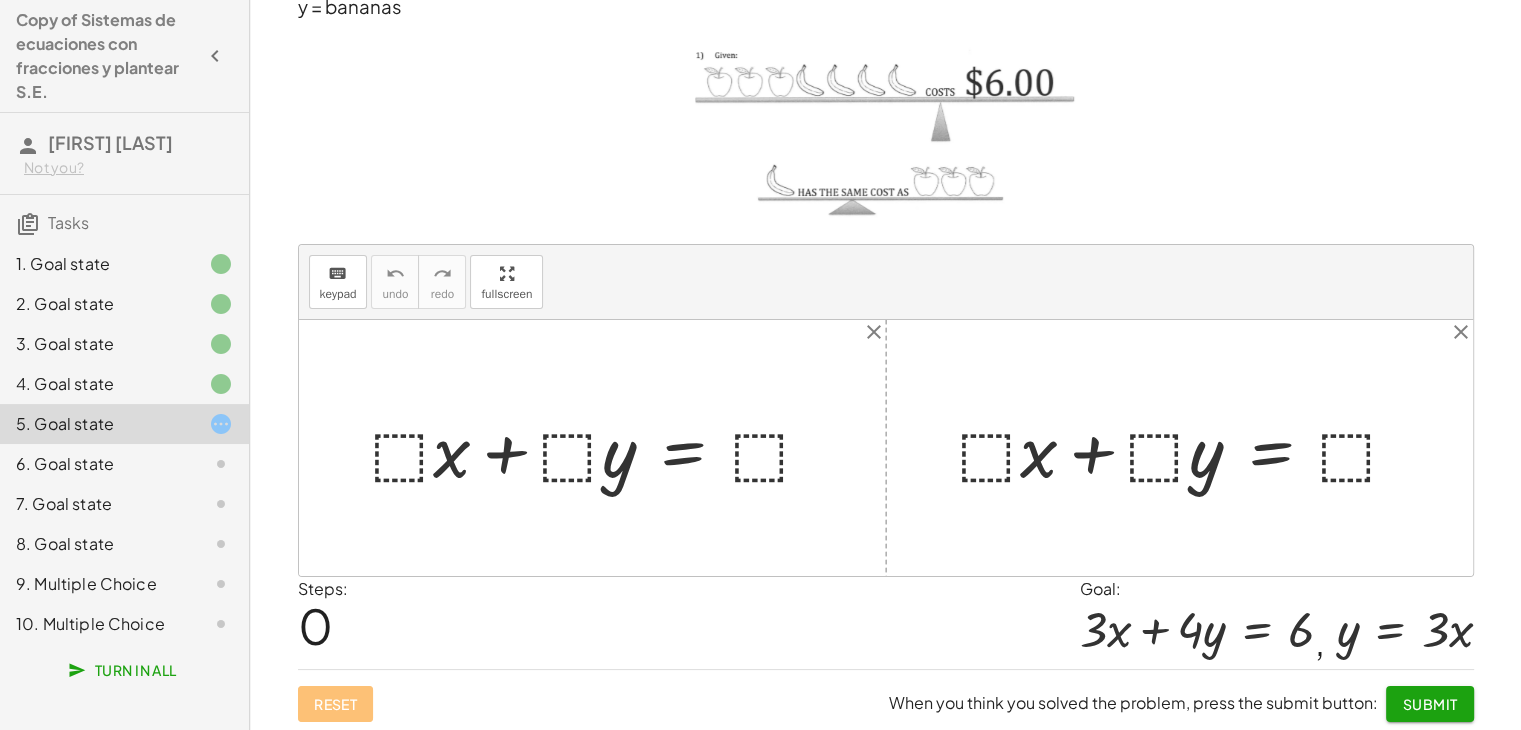 scroll, scrollTop: 115, scrollLeft: 0, axis: vertical 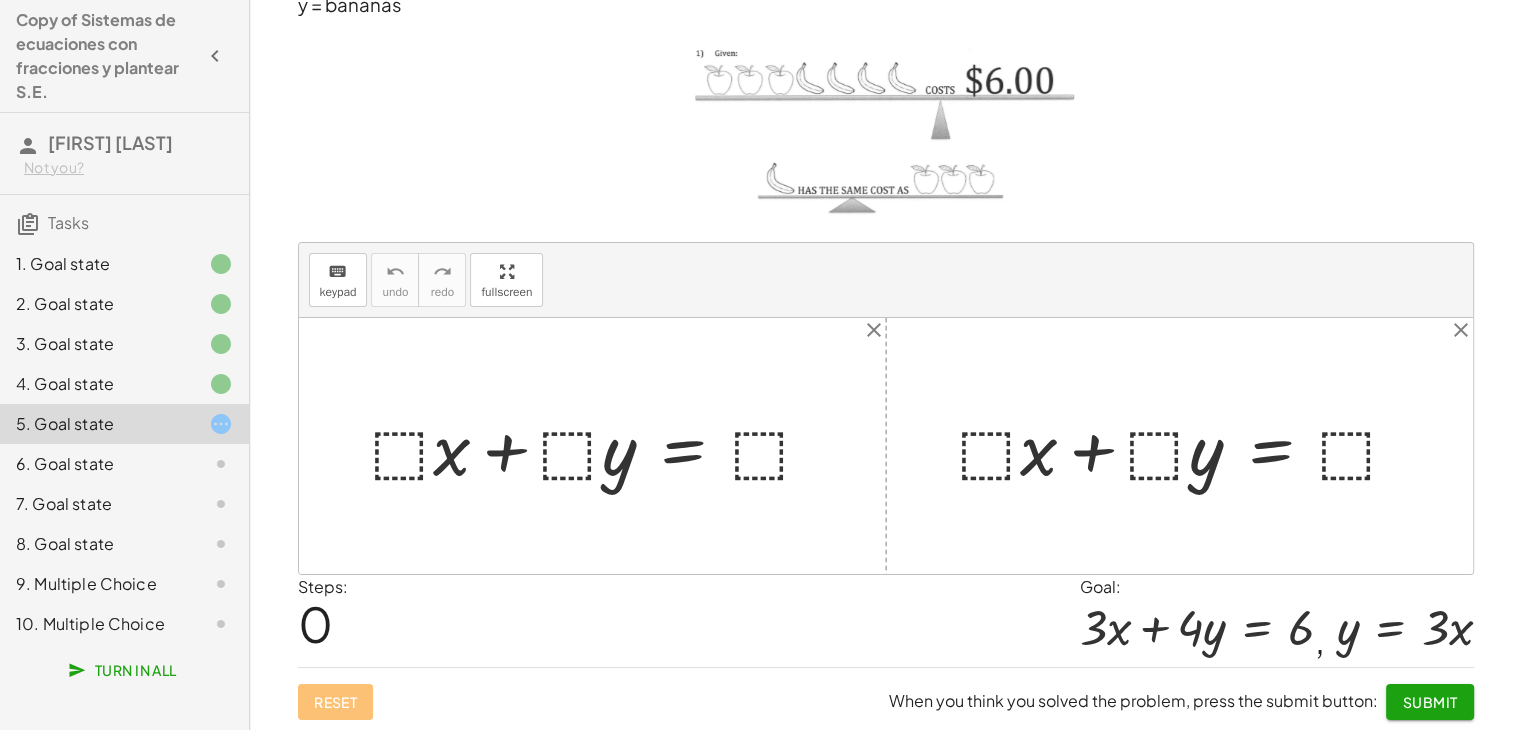 click on "When you think you solved the problem, press the submit button:" at bounding box center (1133, 700) 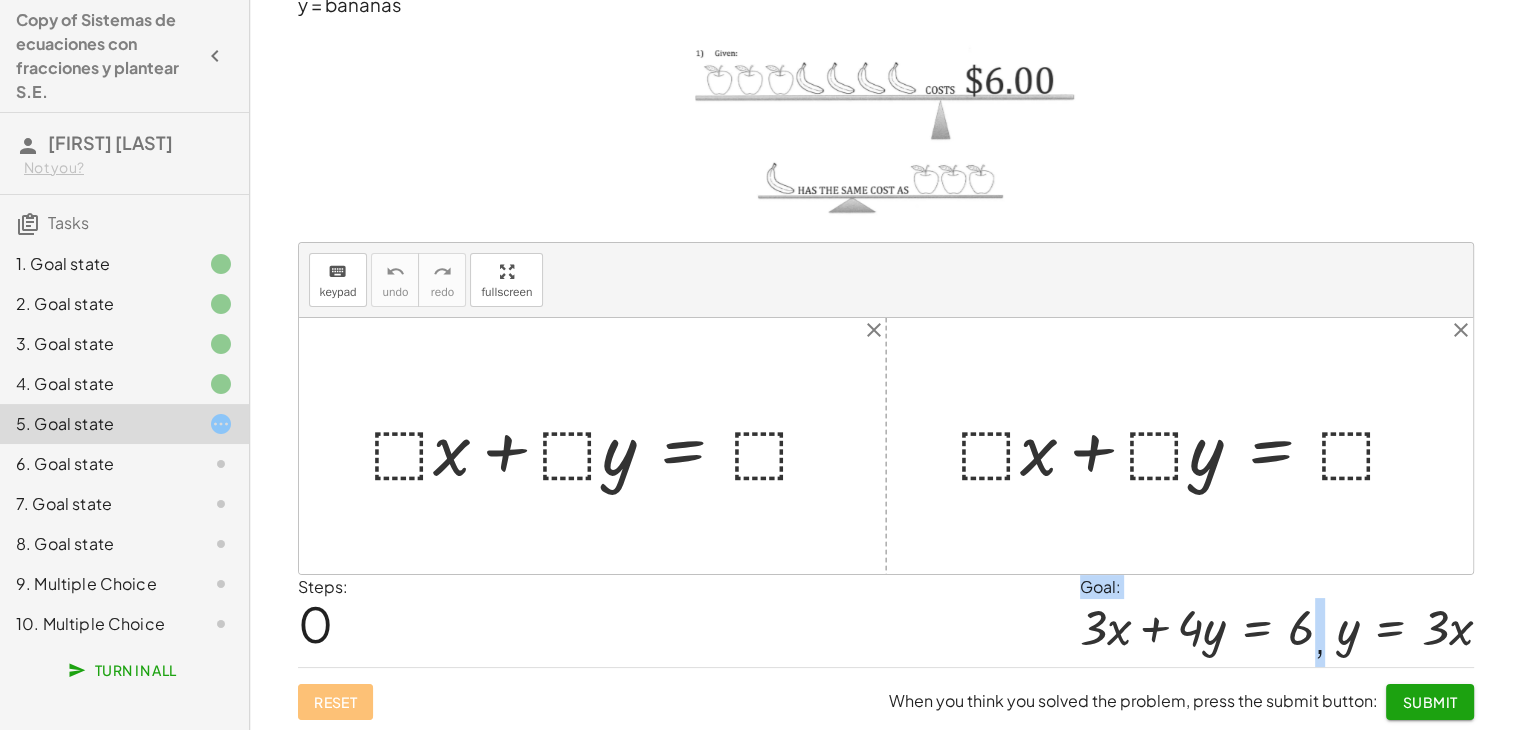 click on "Reset  When you think you solved the problem, press the submit button: Submit" at bounding box center [886, 693] 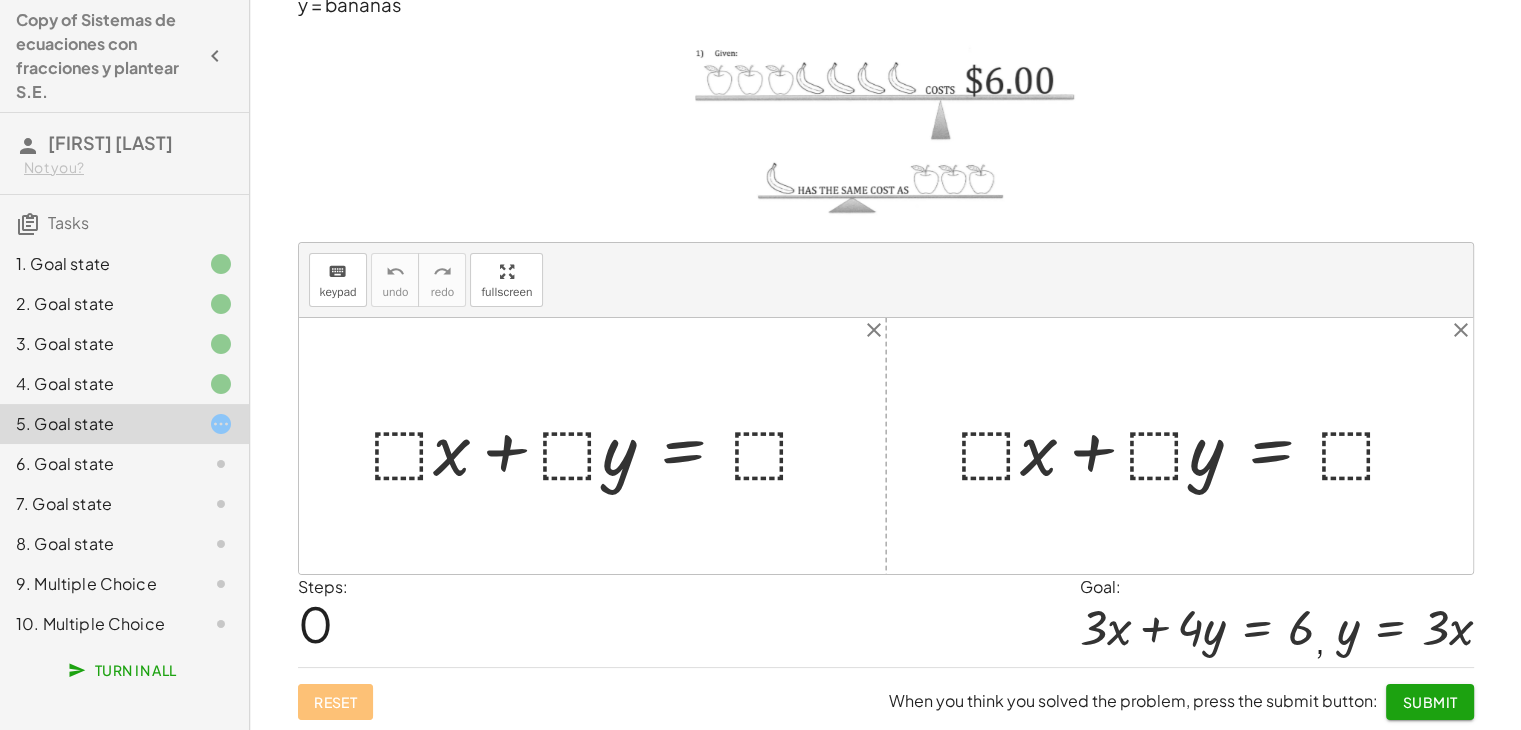 click on "Steps:  0 Goal: + · 3 · x + · 4 · y = 6 ,  y = · 3 · x" at bounding box center [886, 621] 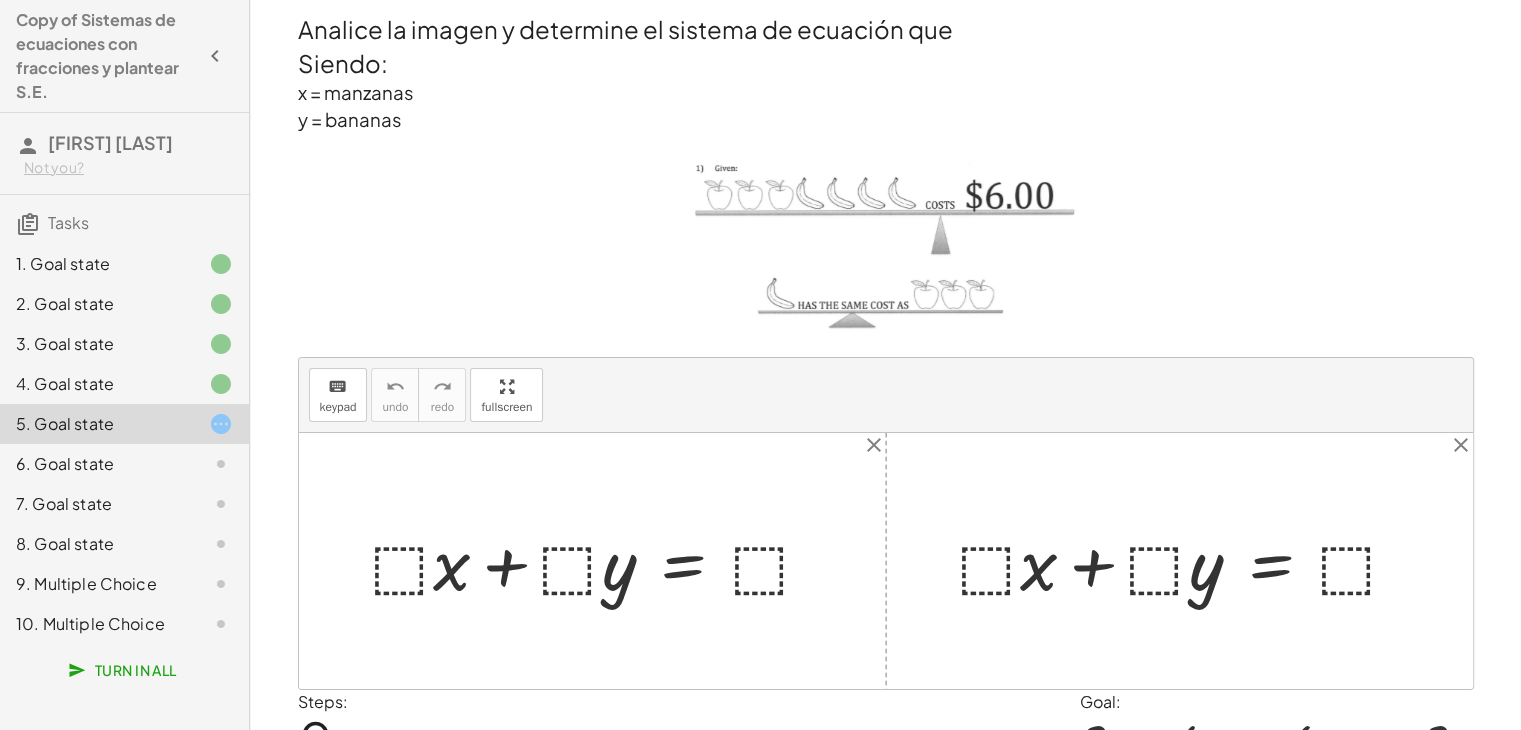 scroll, scrollTop: 0, scrollLeft: 0, axis: both 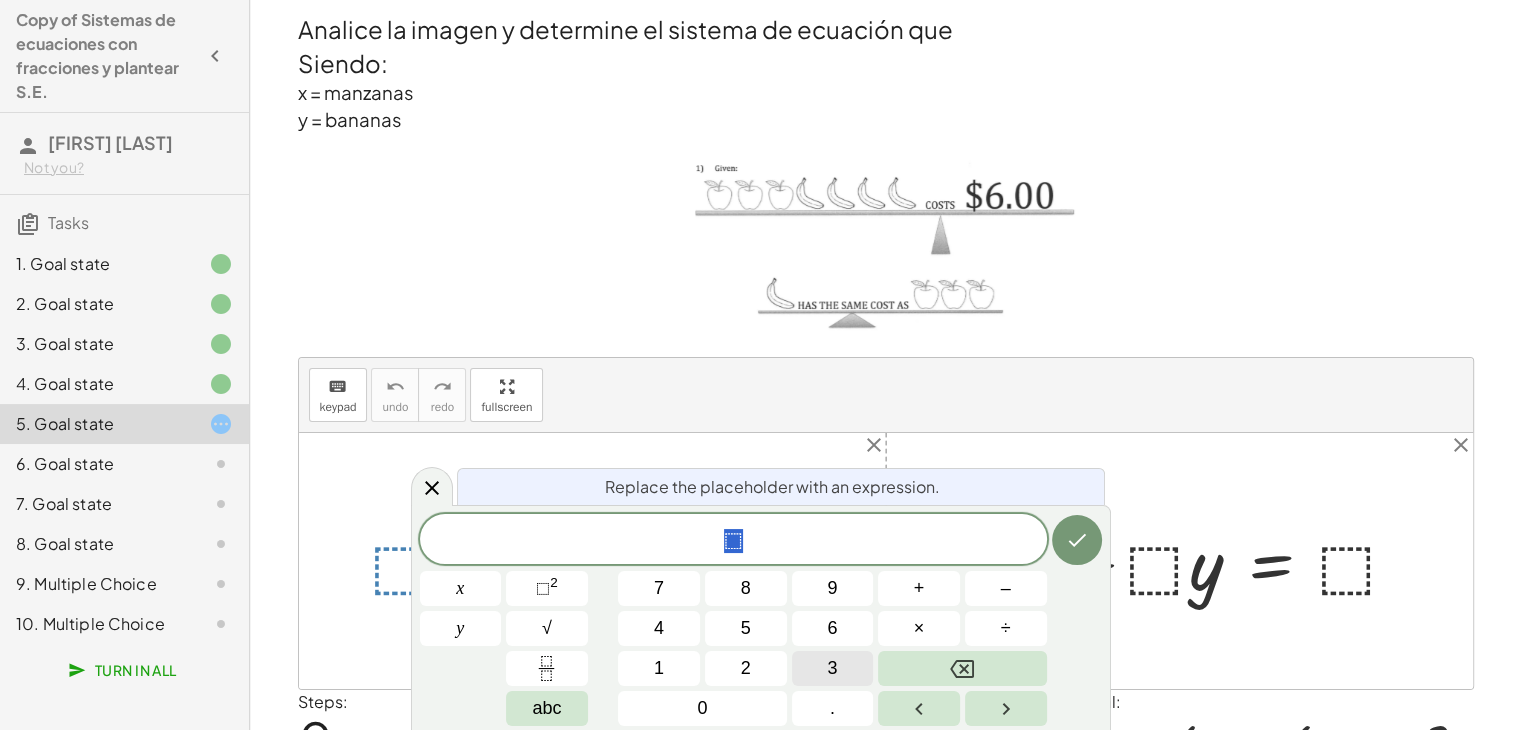 click on "3" at bounding box center [833, 668] 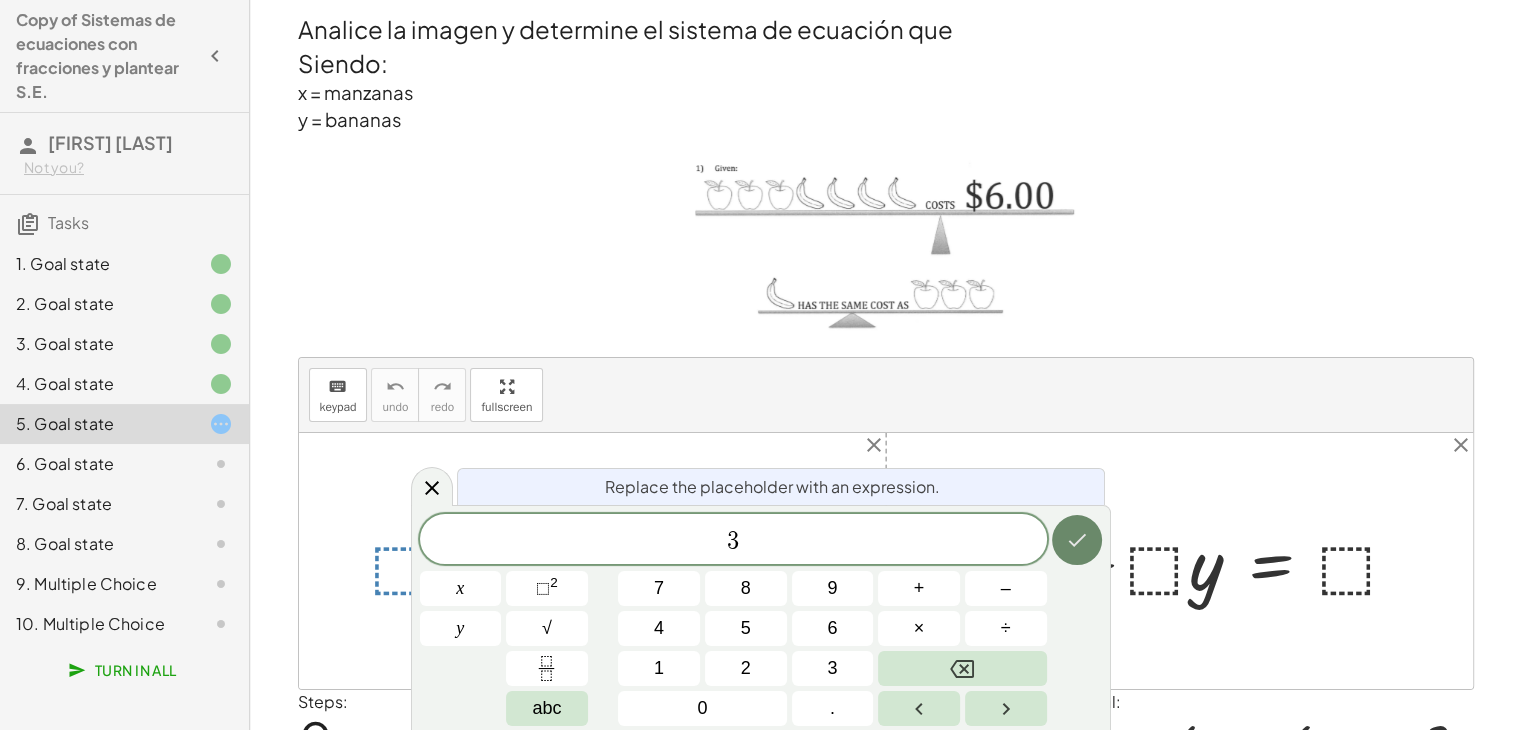 click 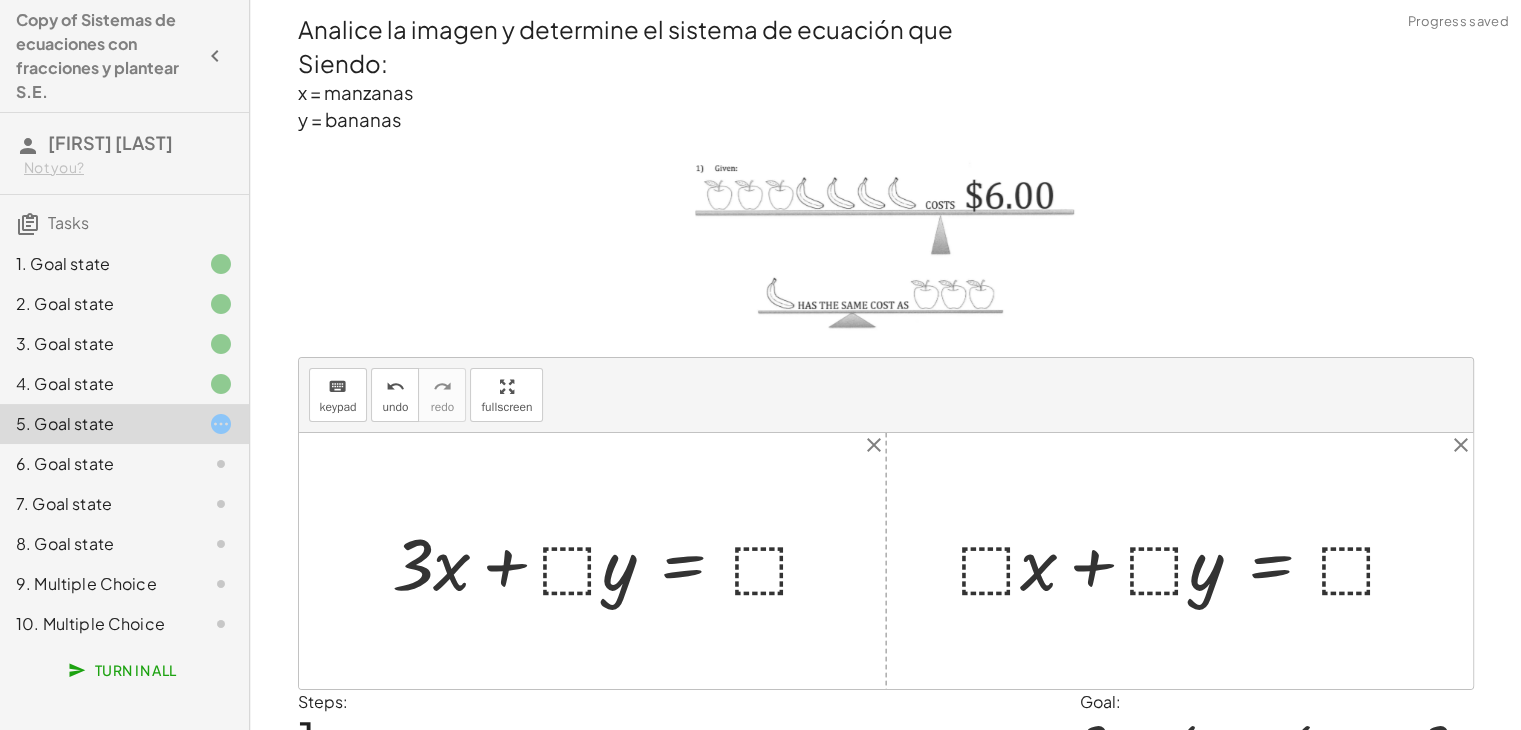 click at bounding box center (610, 561) 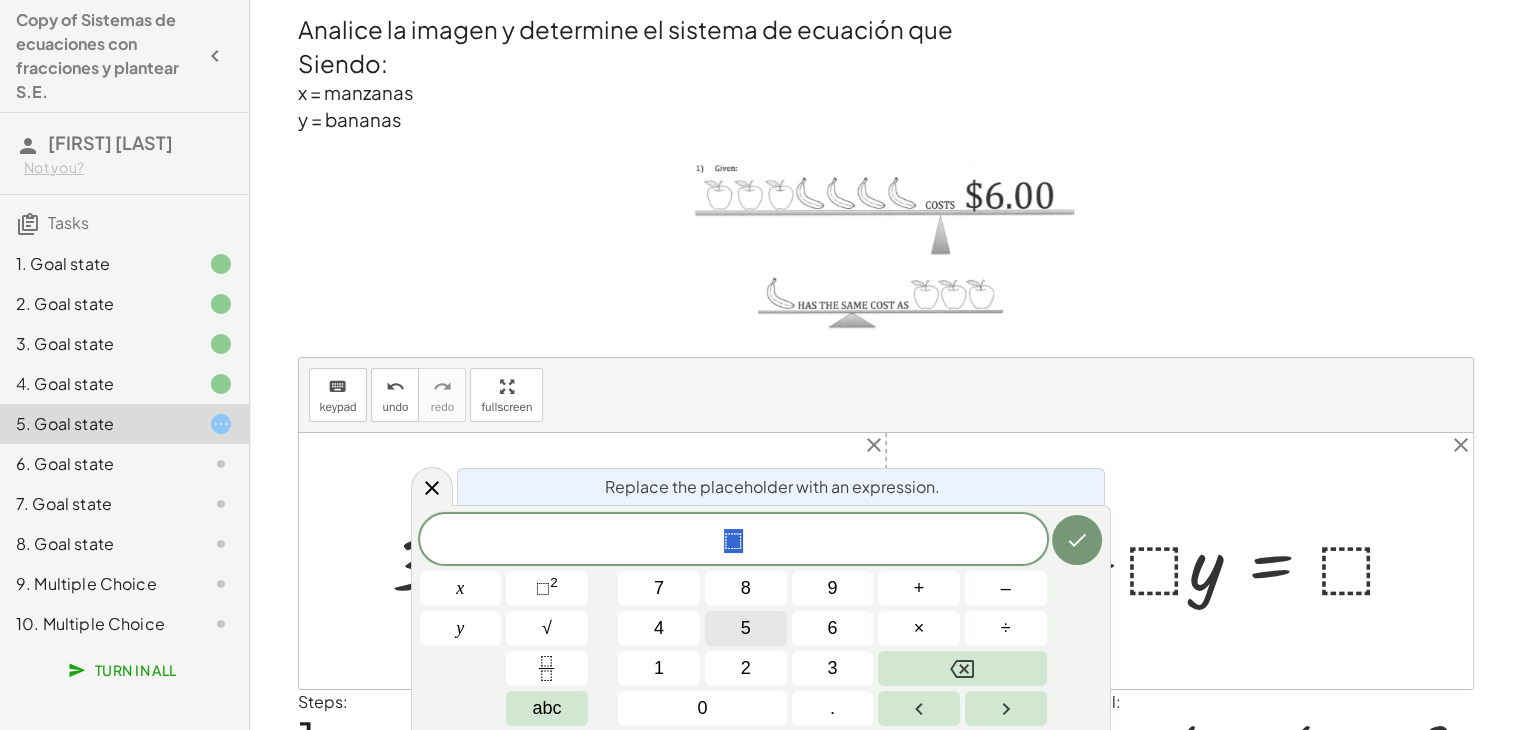 click on "5" at bounding box center [746, 628] 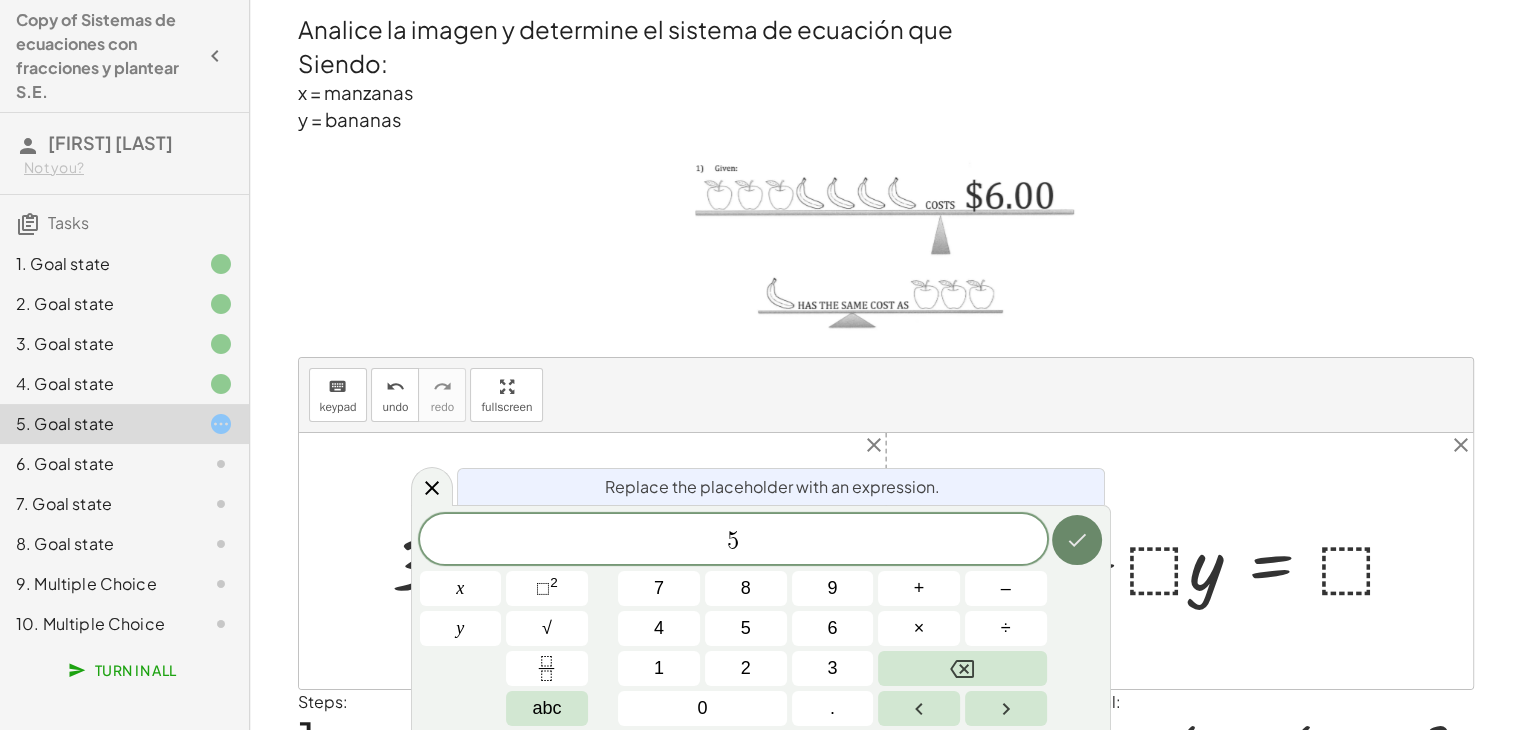 click 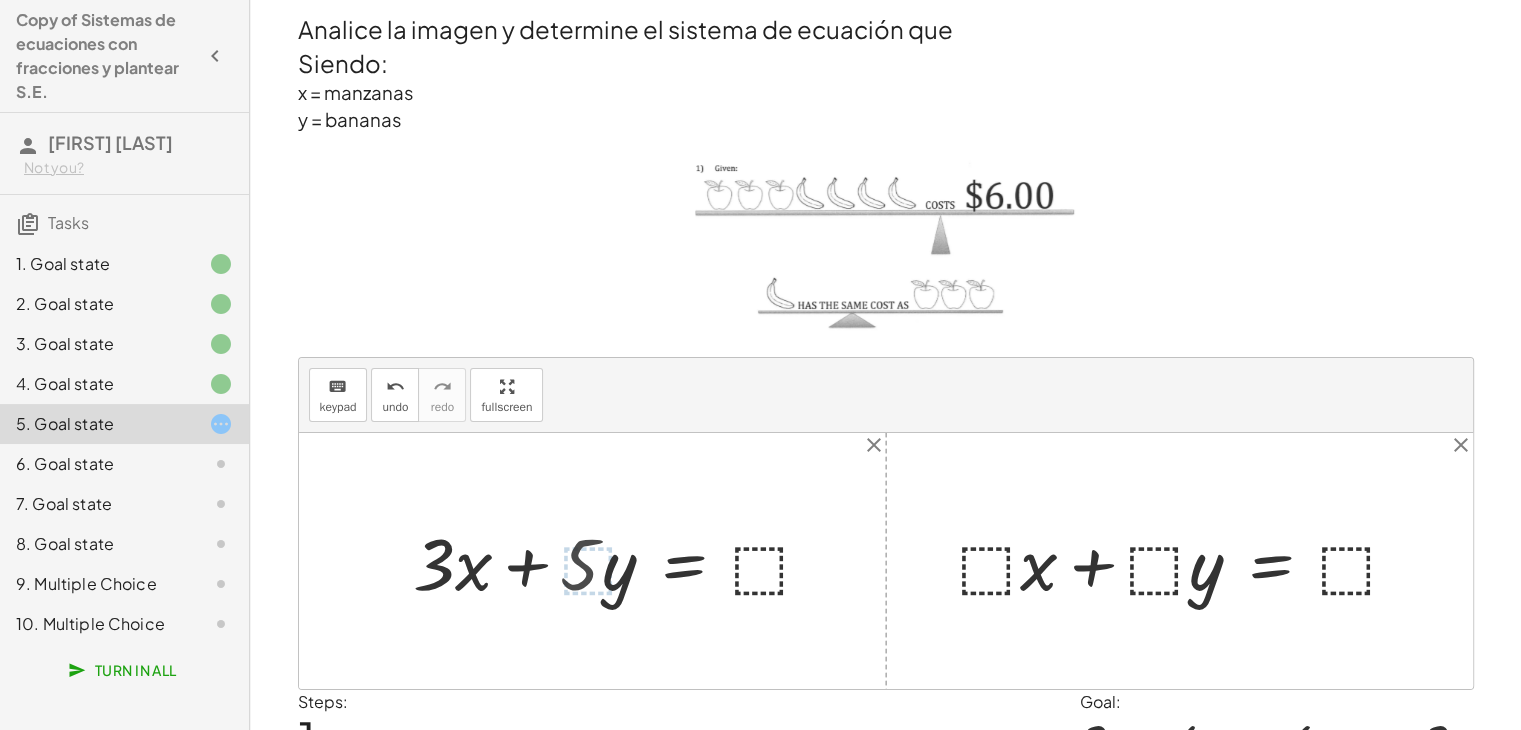 click at bounding box center [622, 561] 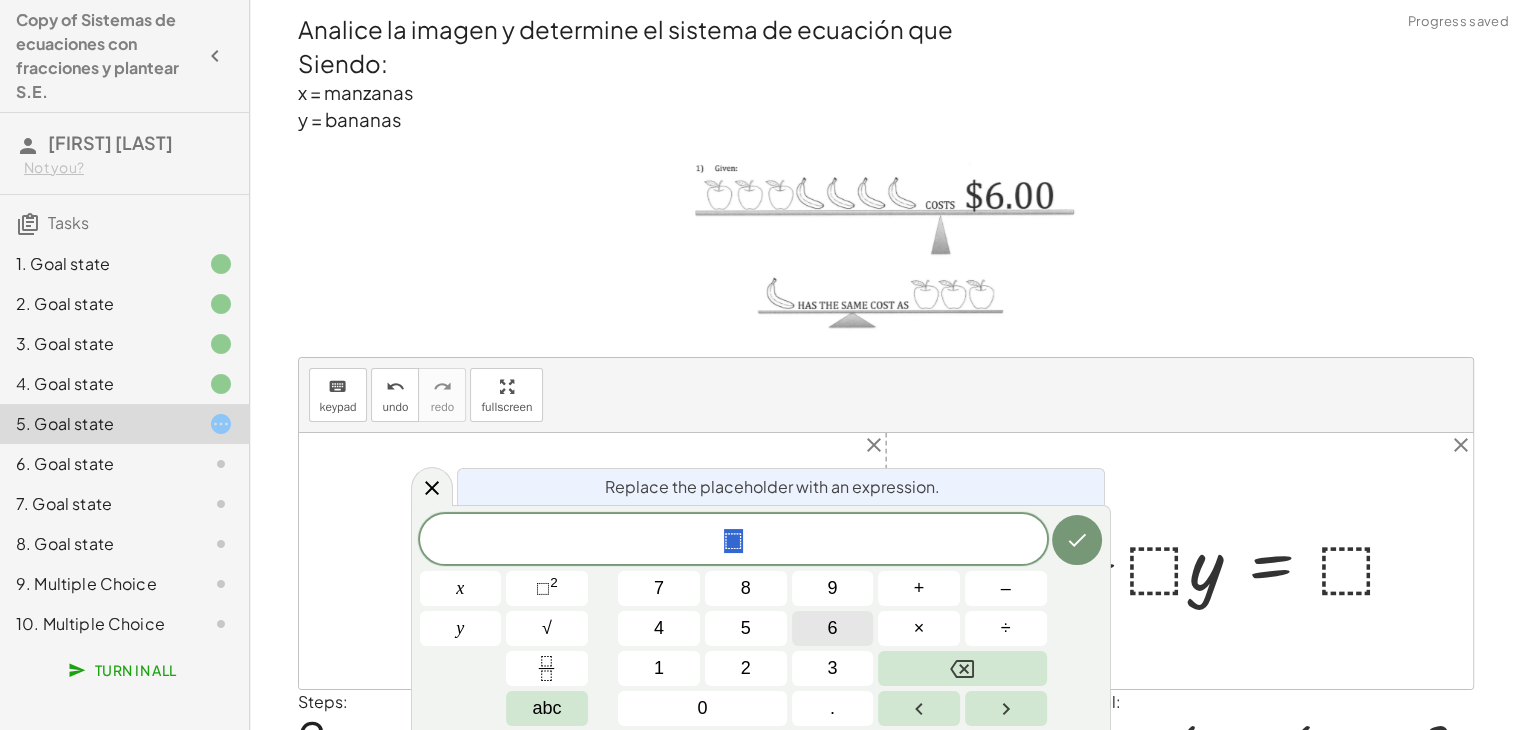 click on "6" at bounding box center [833, 628] 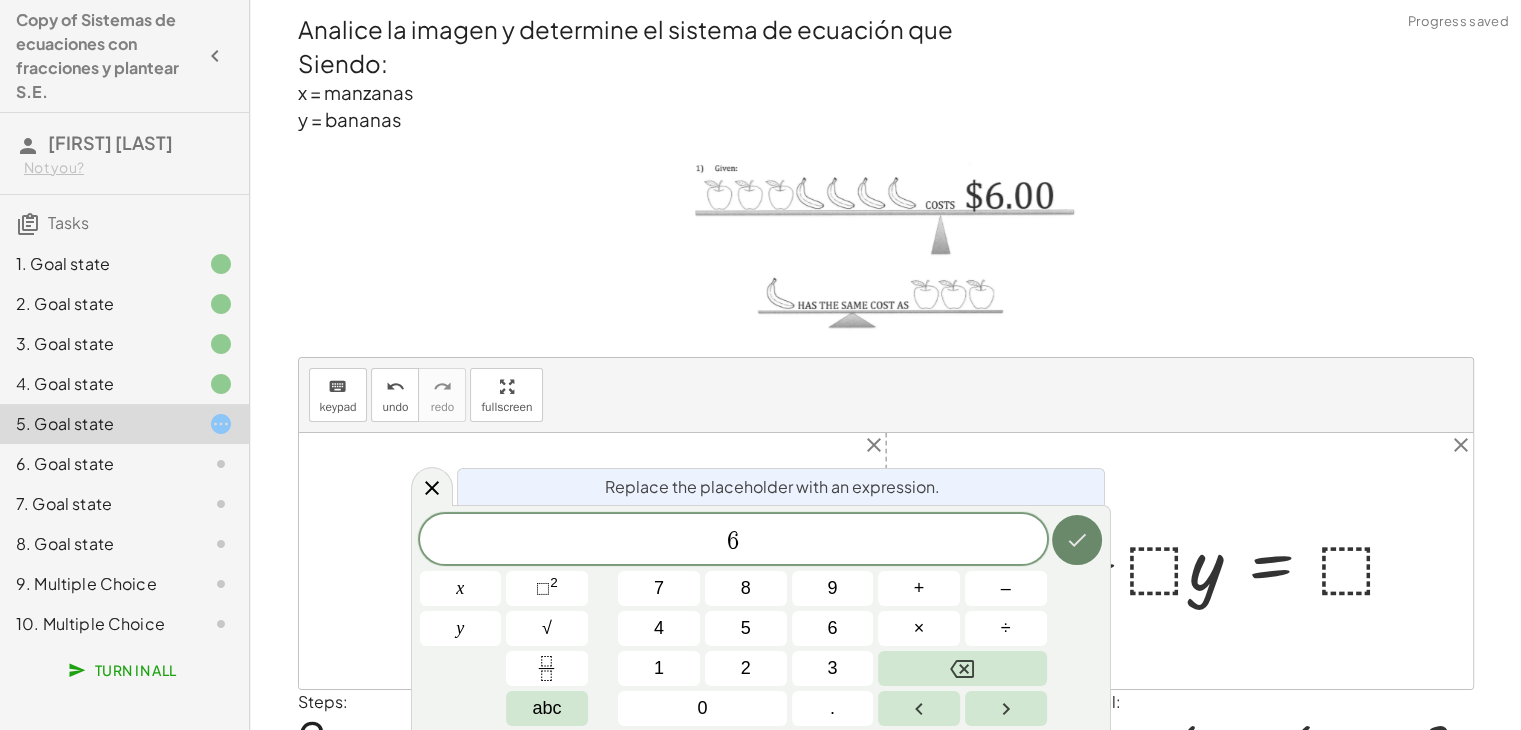 click at bounding box center (1077, 540) 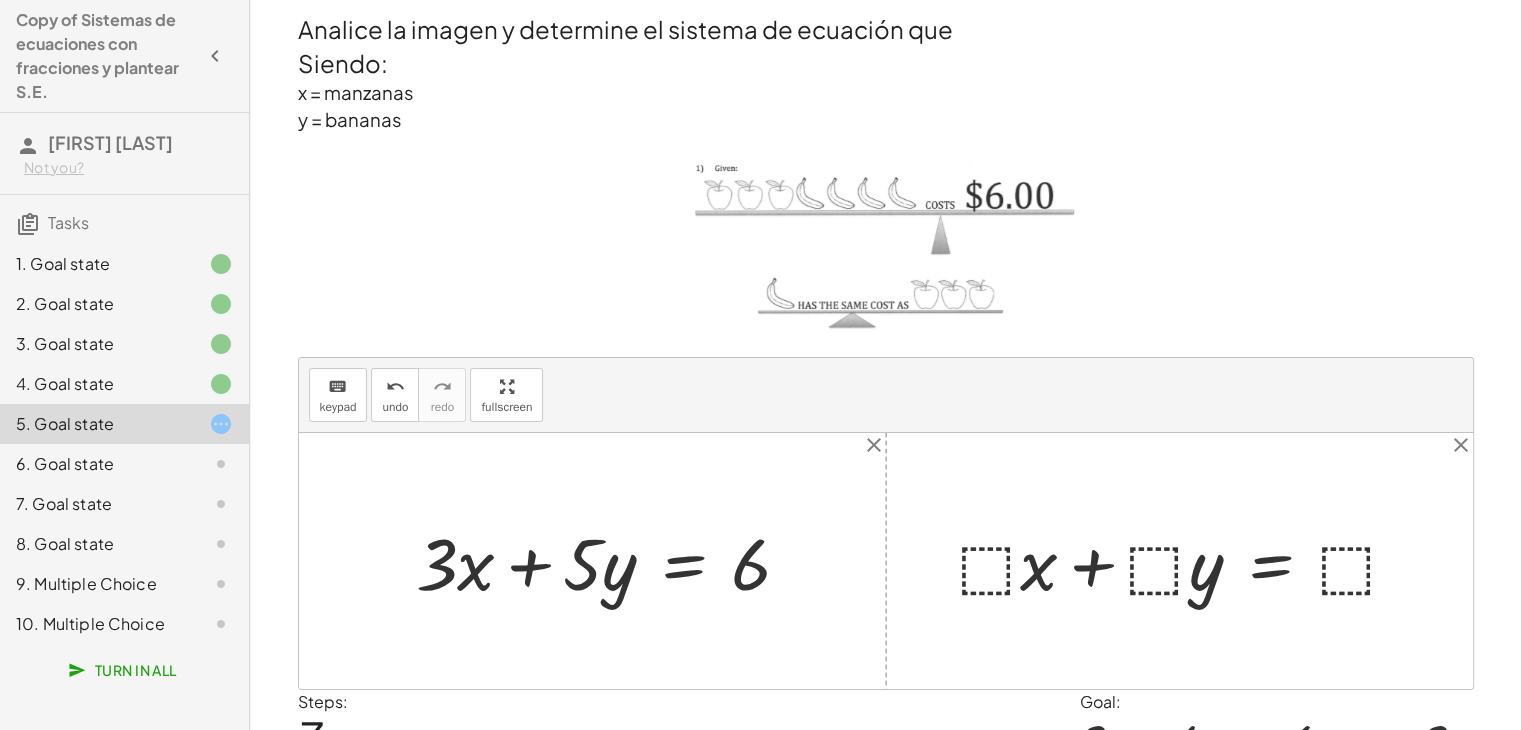 click at bounding box center [1187, 561] 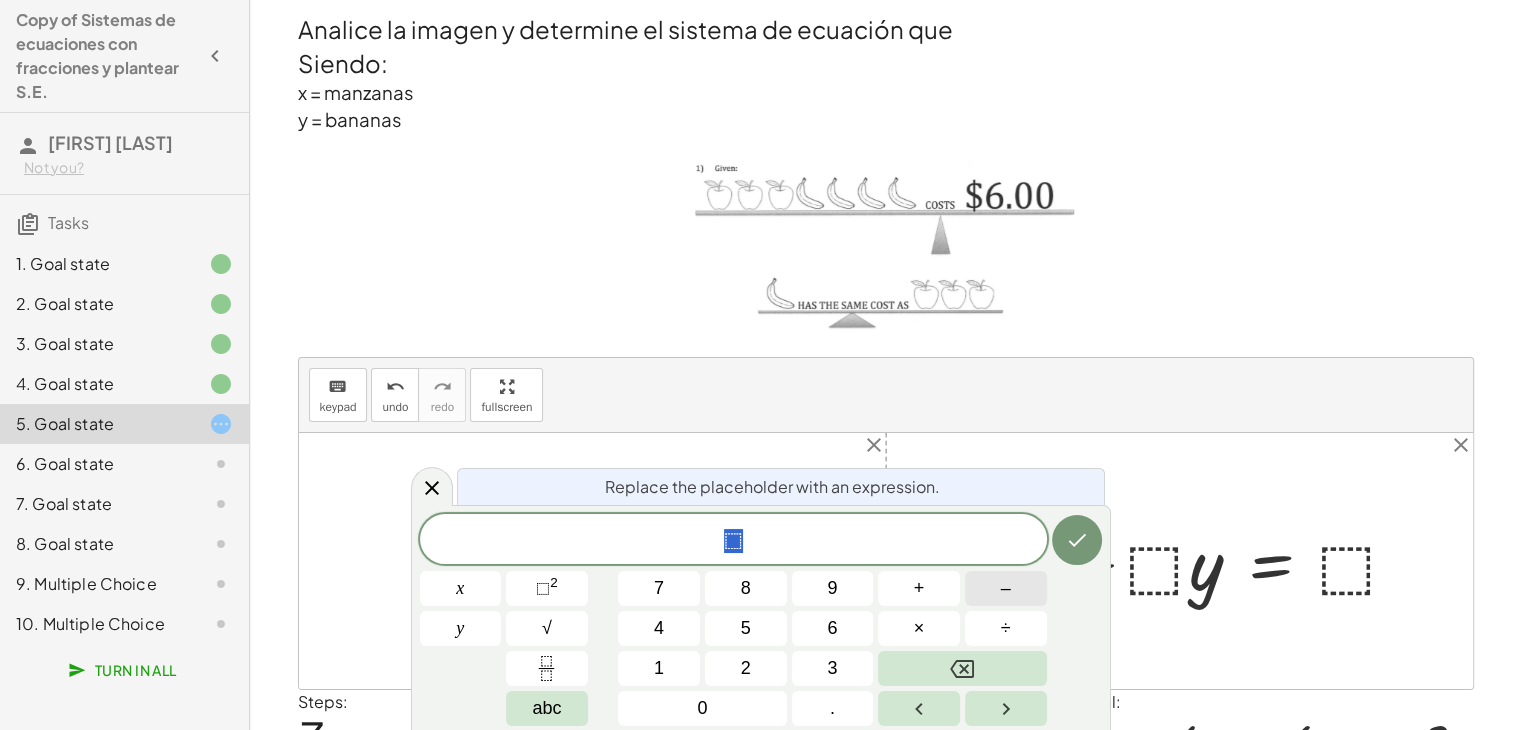 click on "–" at bounding box center [1006, 588] 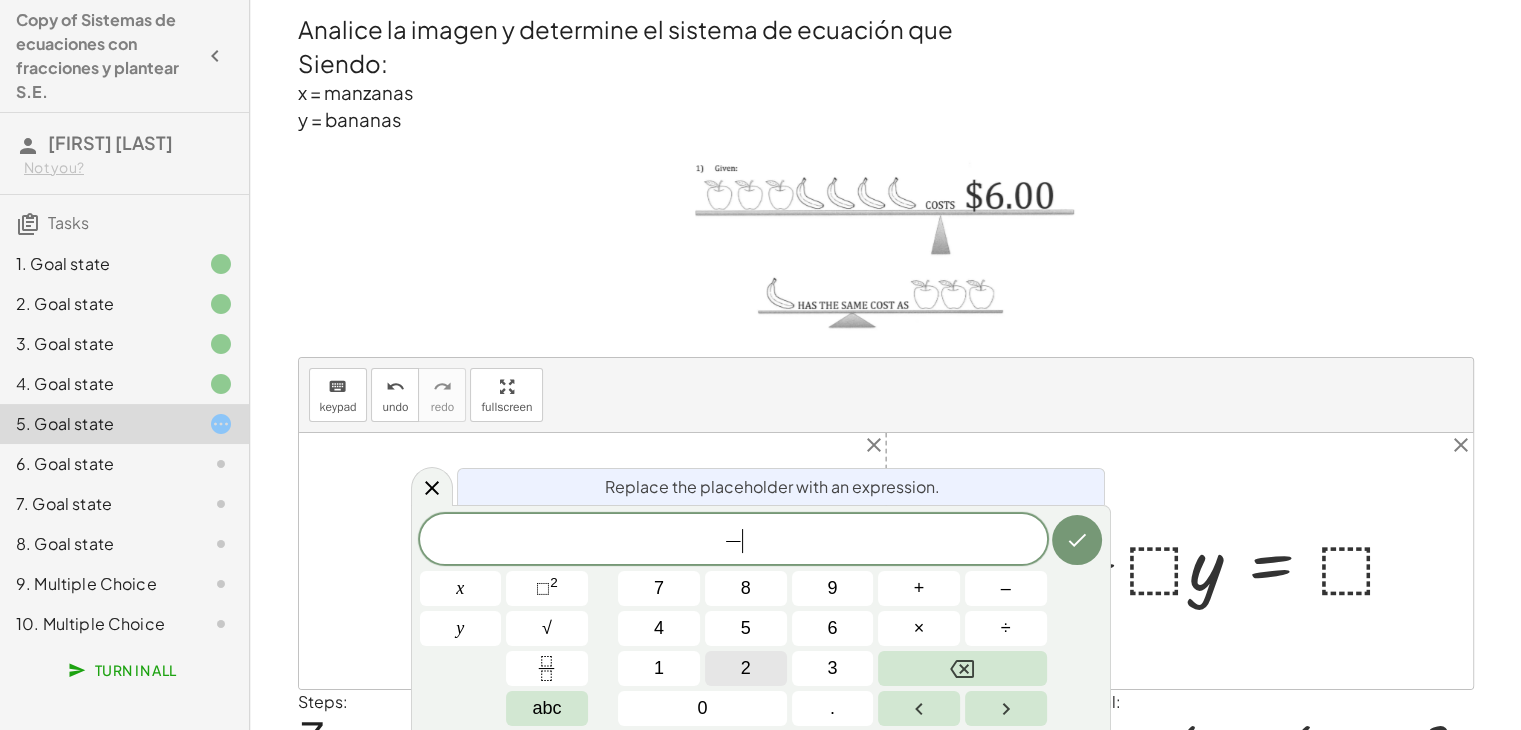 click on "2" at bounding box center (746, 668) 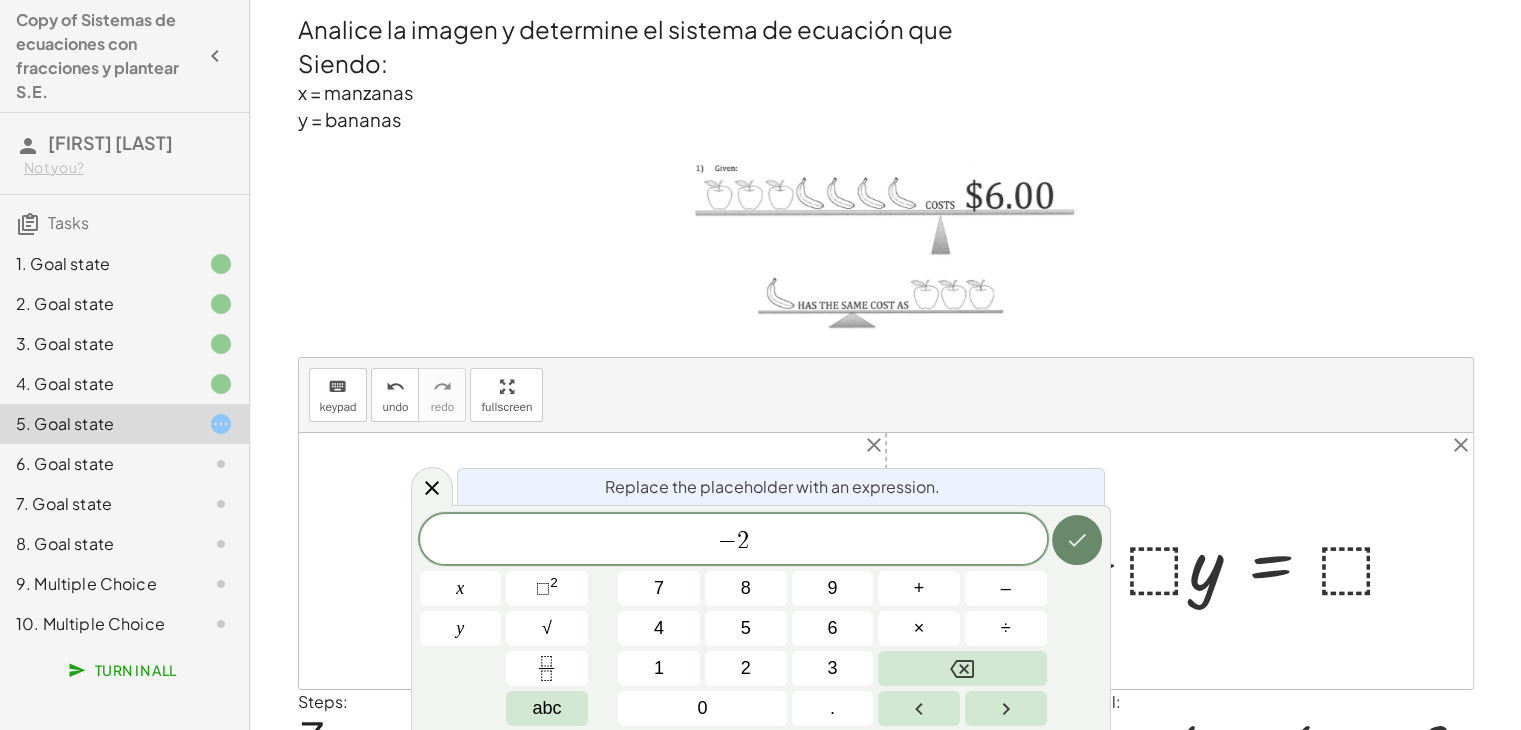 click at bounding box center (1077, 540) 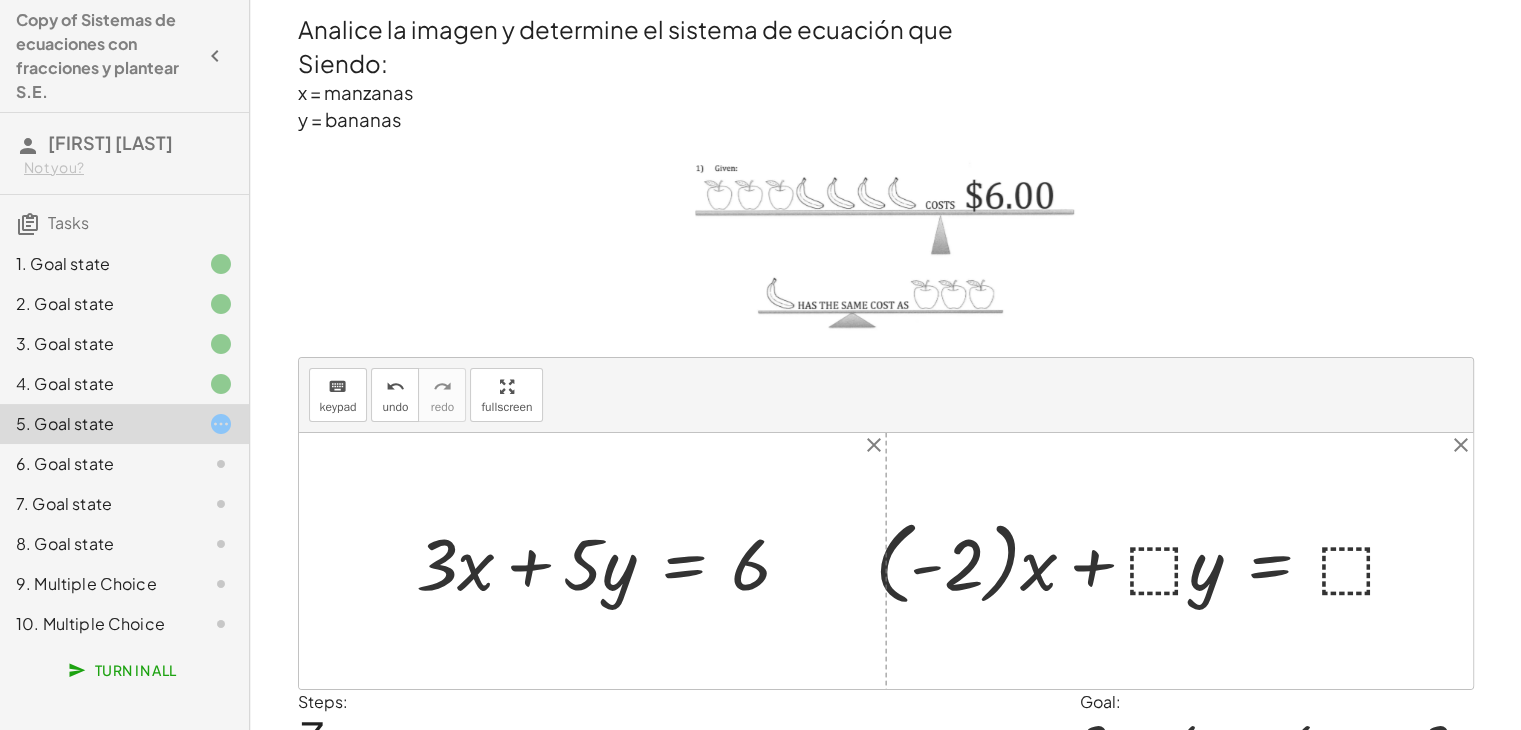 click at bounding box center [1145, 561] 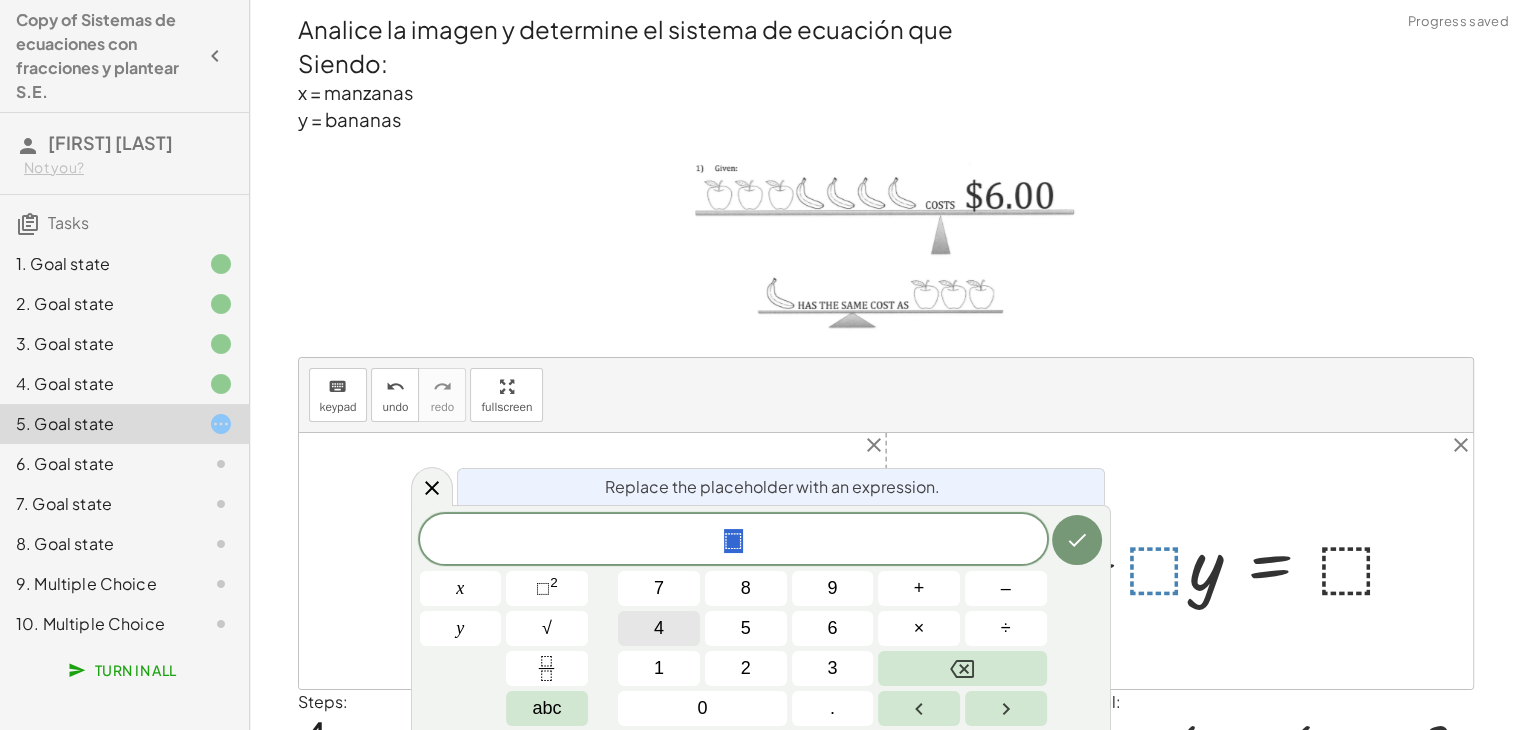 click on "4" at bounding box center [659, 628] 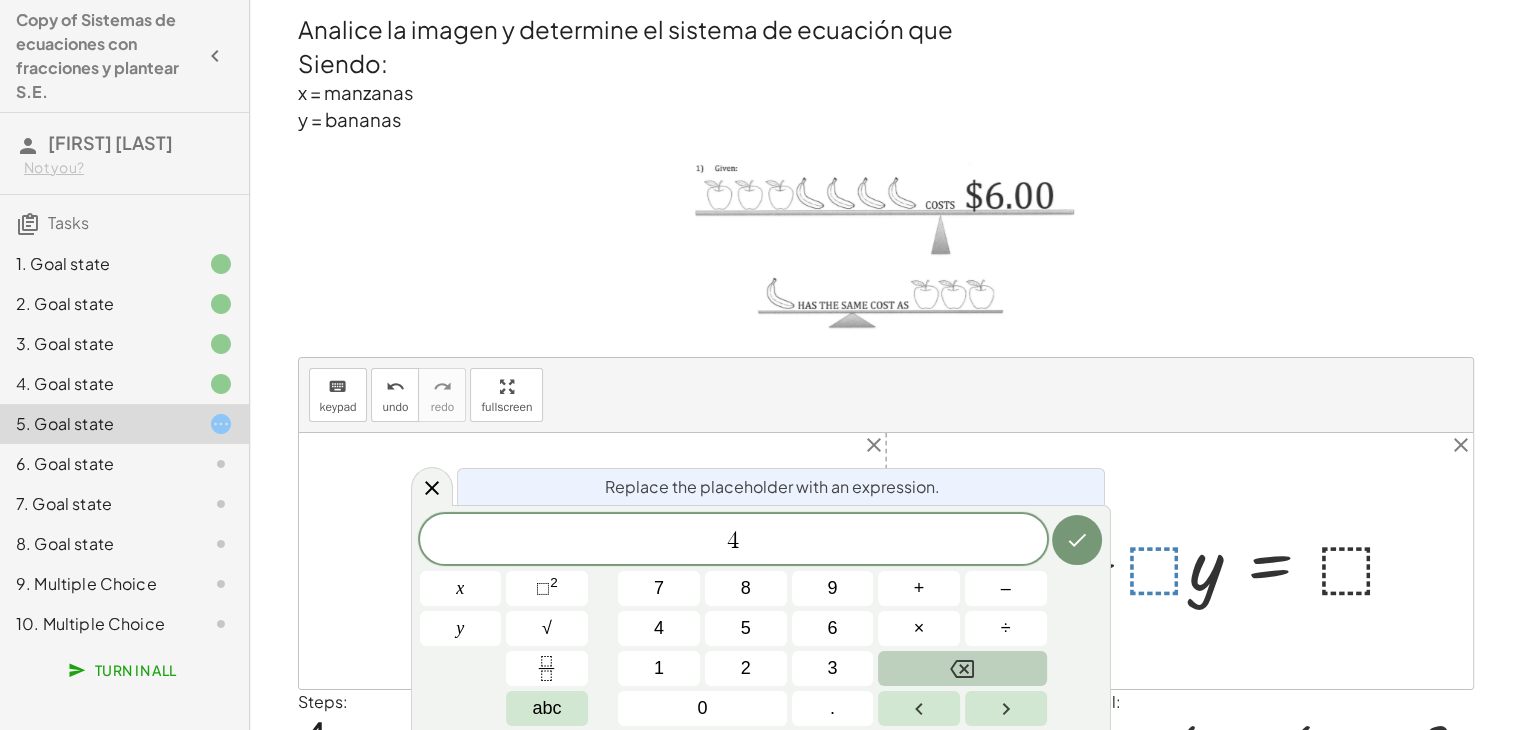 click at bounding box center (962, 668) 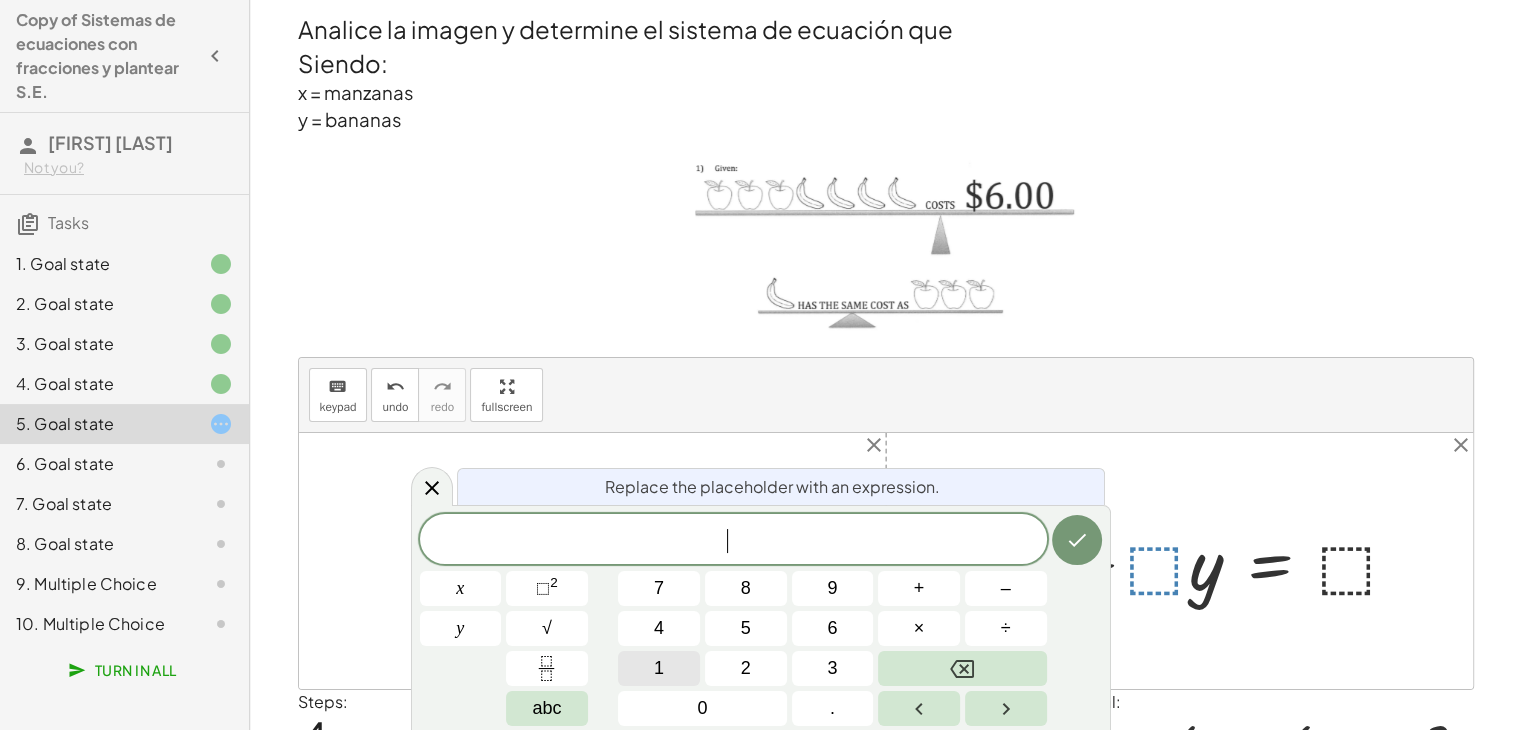 click on "1" at bounding box center (659, 668) 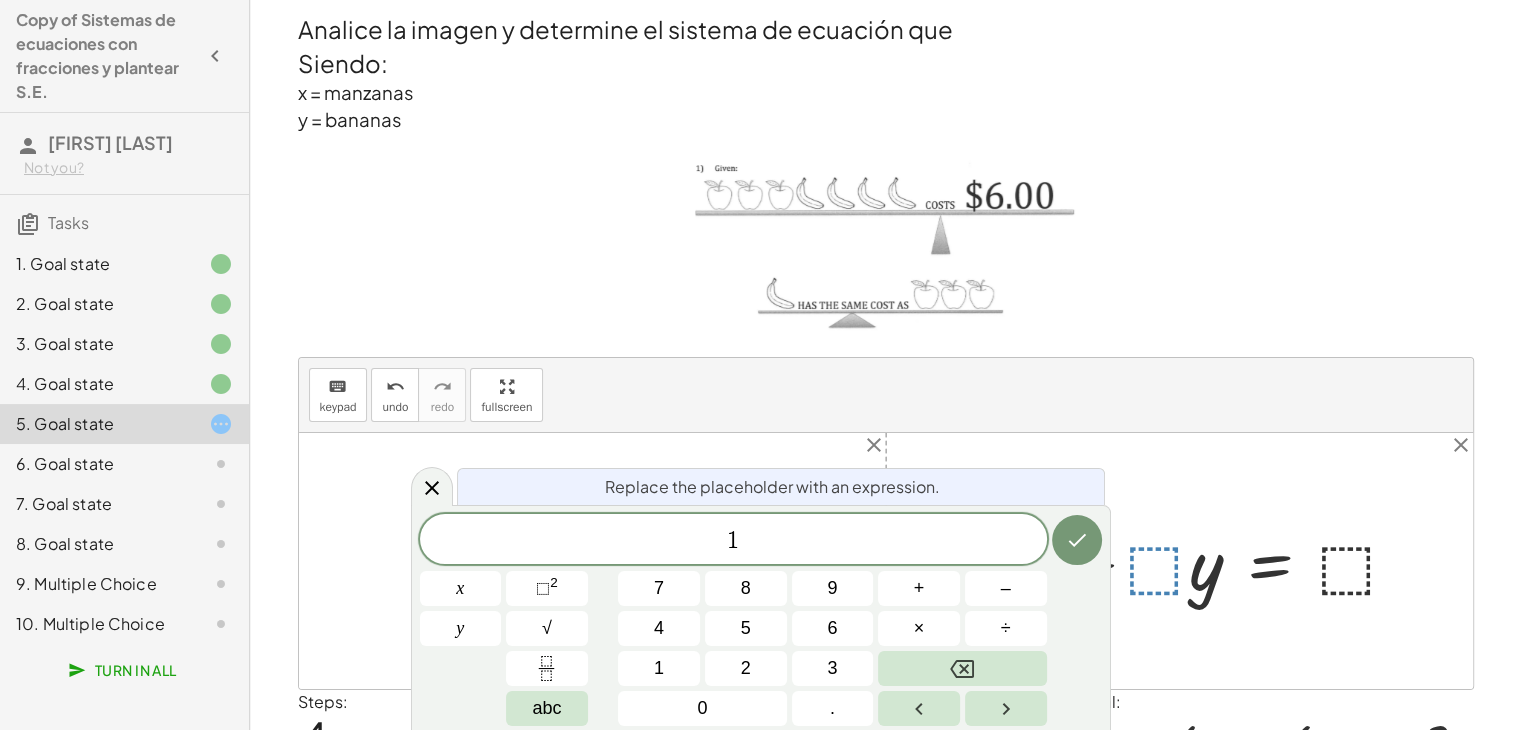 click on "Replace the placeholder with an expression. 1 ​ x y 7 8 9 + – 4 5 6 × ÷ ⬚ 2 √ abc 1 2 3 0 ." at bounding box center [761, 617] 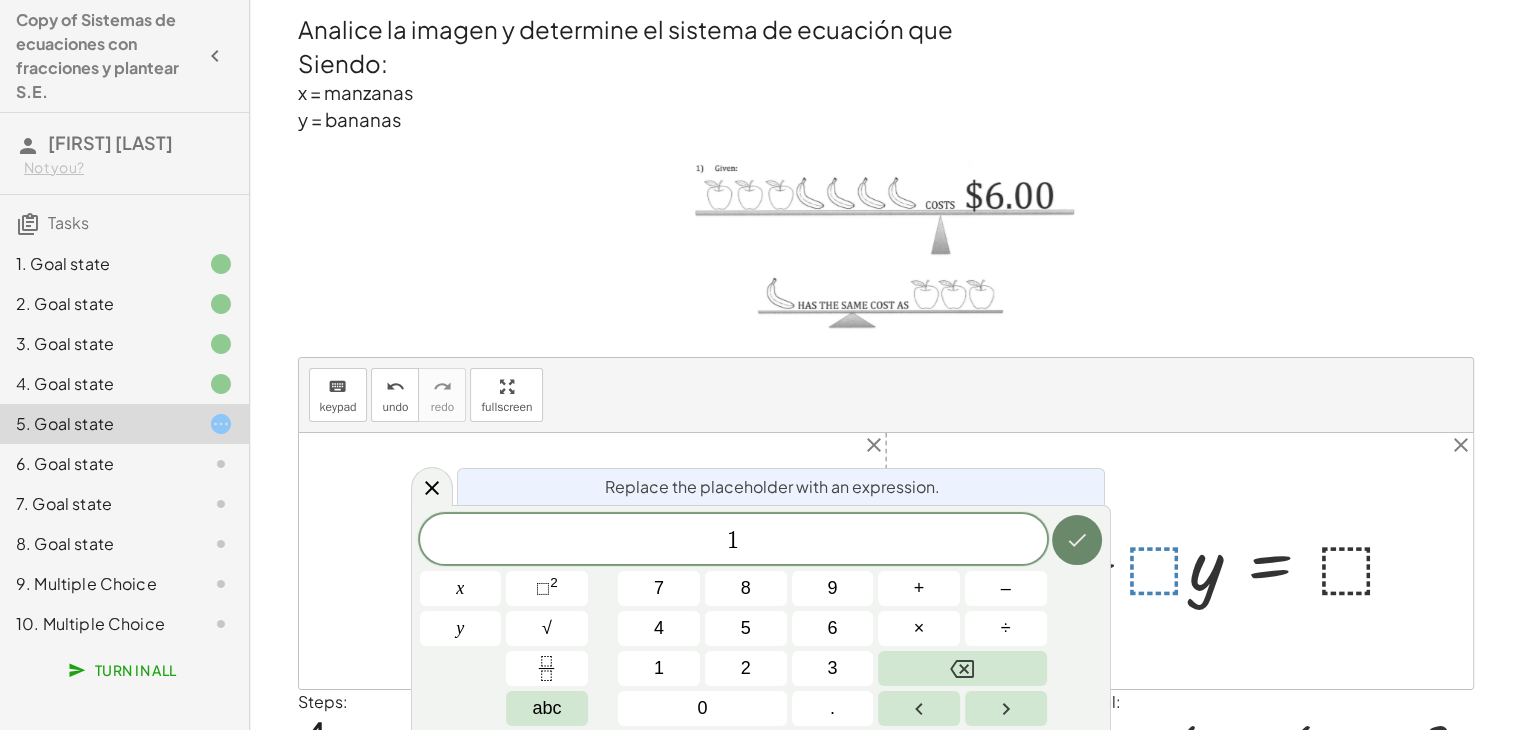 click at bounding box center (1077, 540) 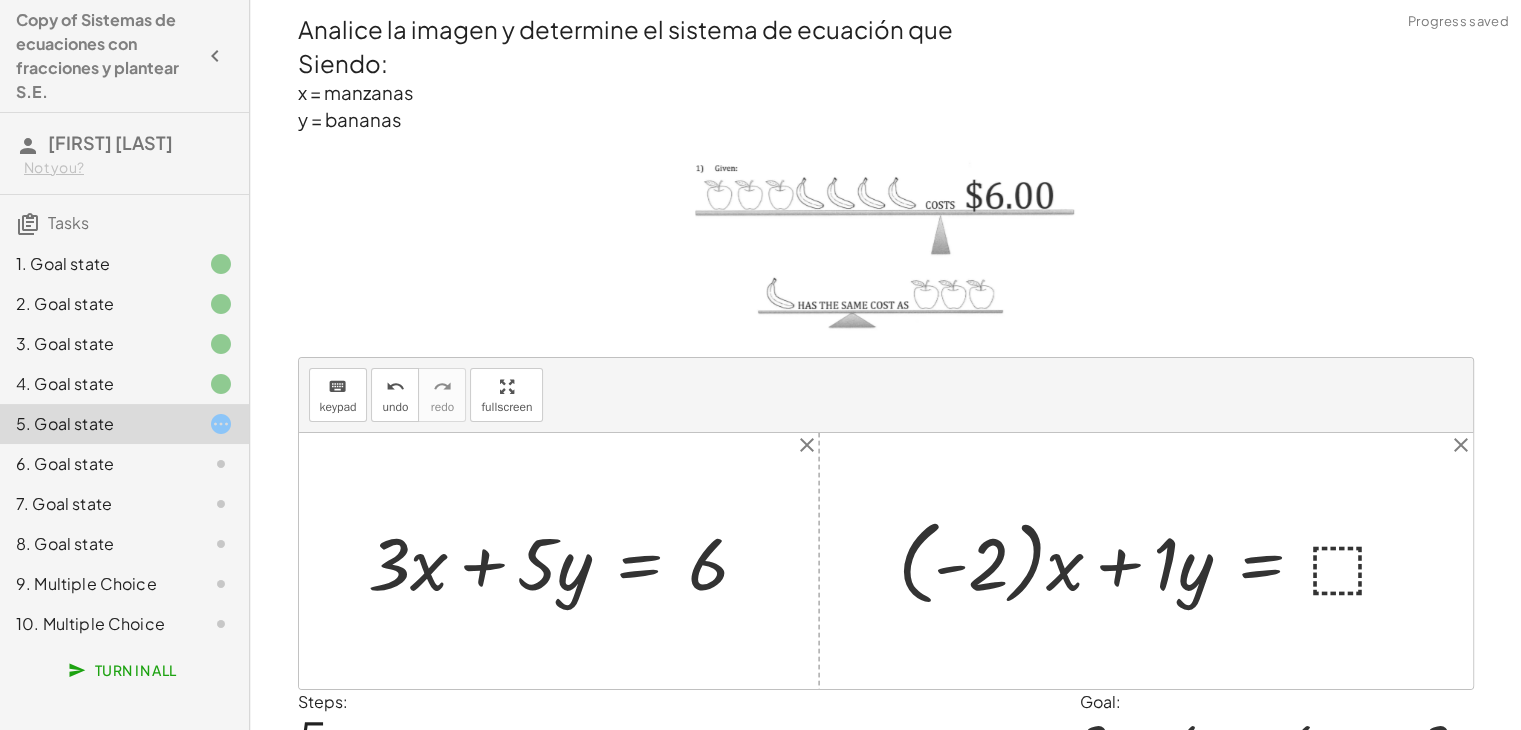 click at bounding box center (1153, 560) 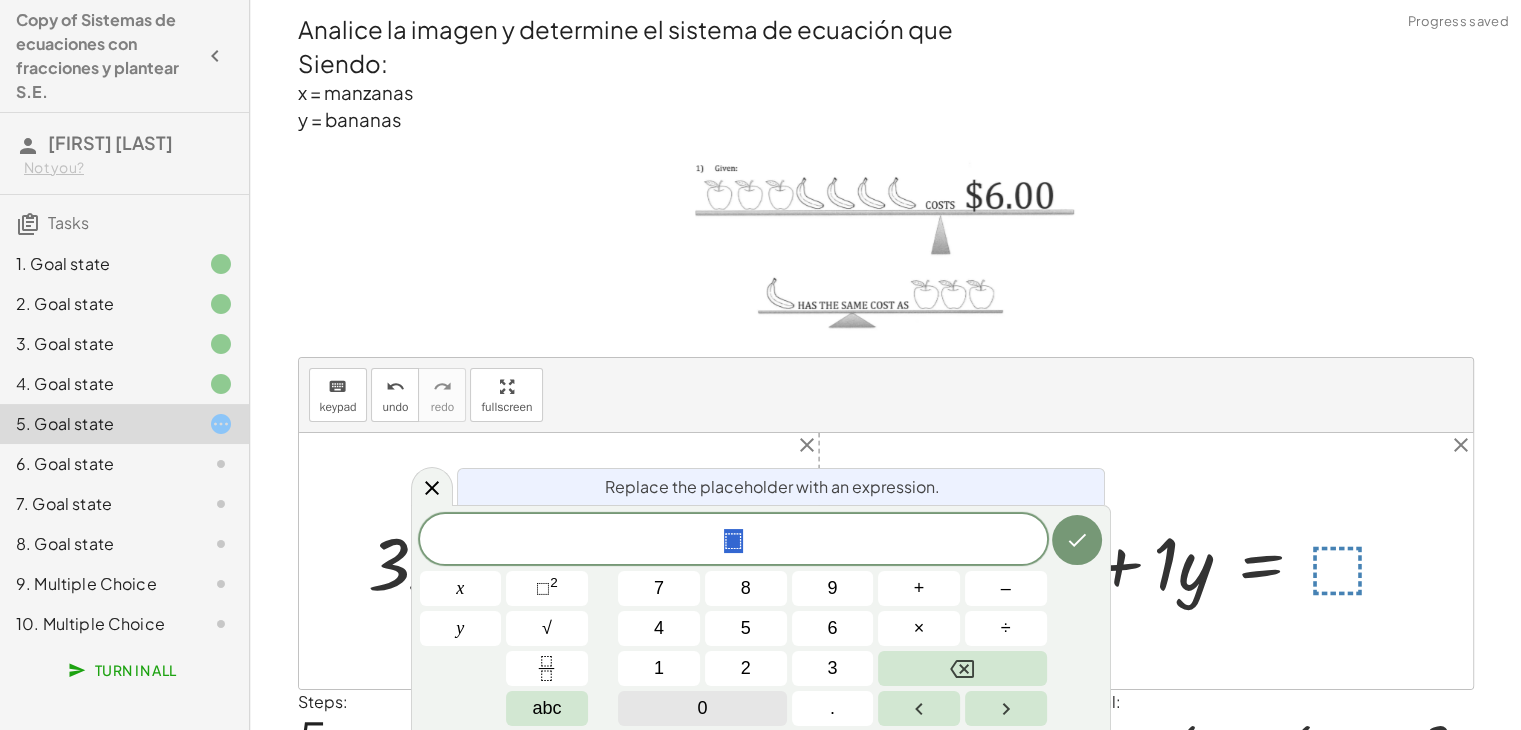 click on "0" at bounding box center (702, 708) 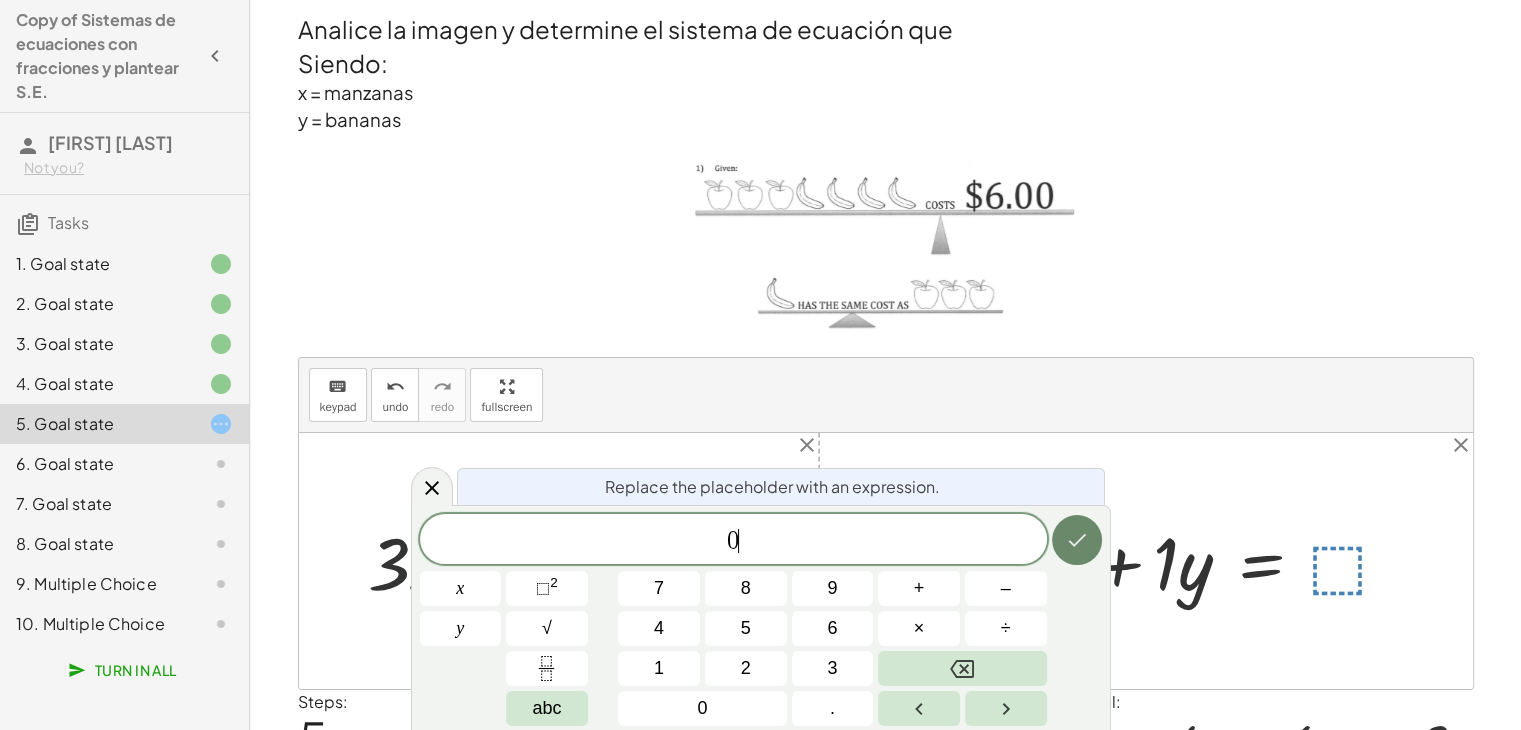 click at bounding box center [1077, 540] 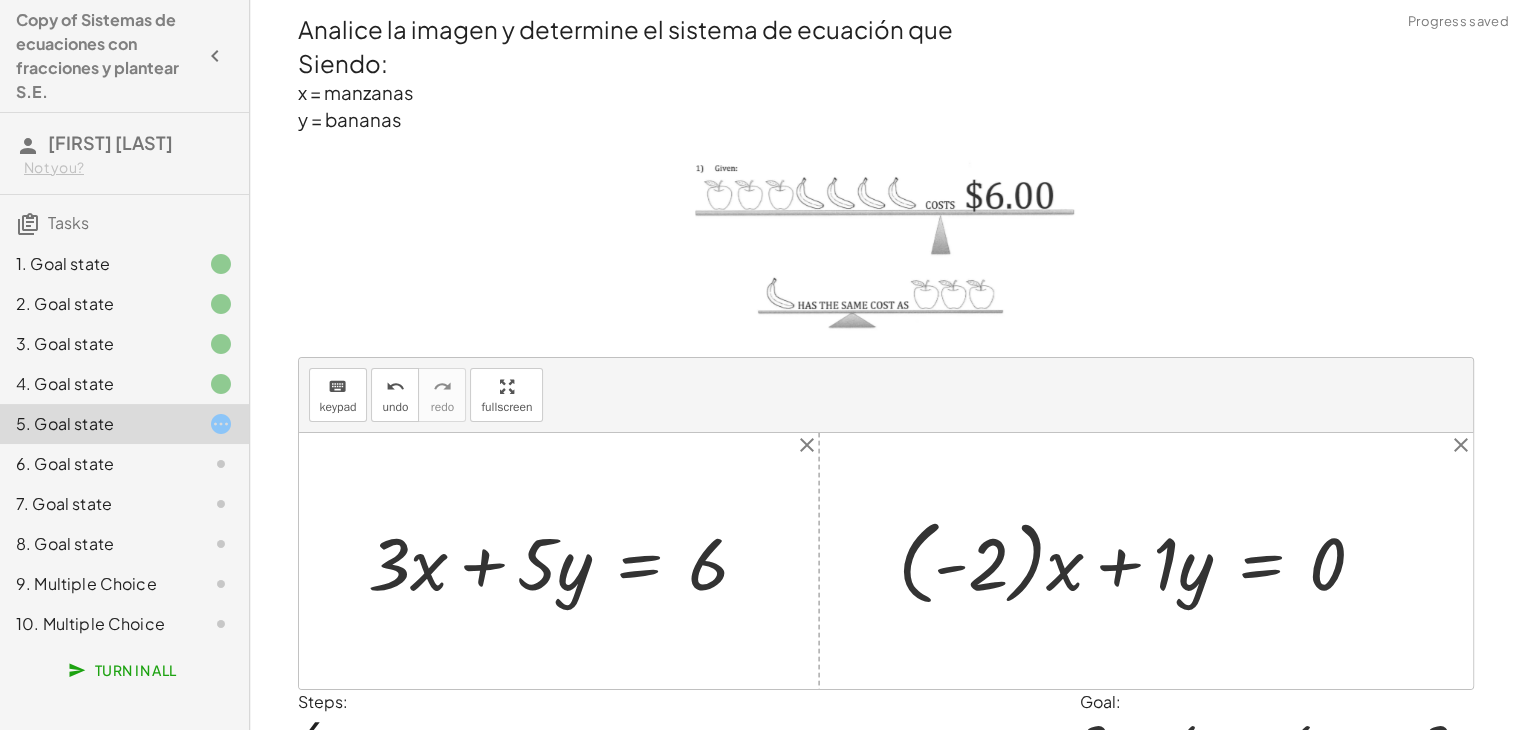 scroll, scrollTop: 115, scrollLeft: 0, axis: vertical 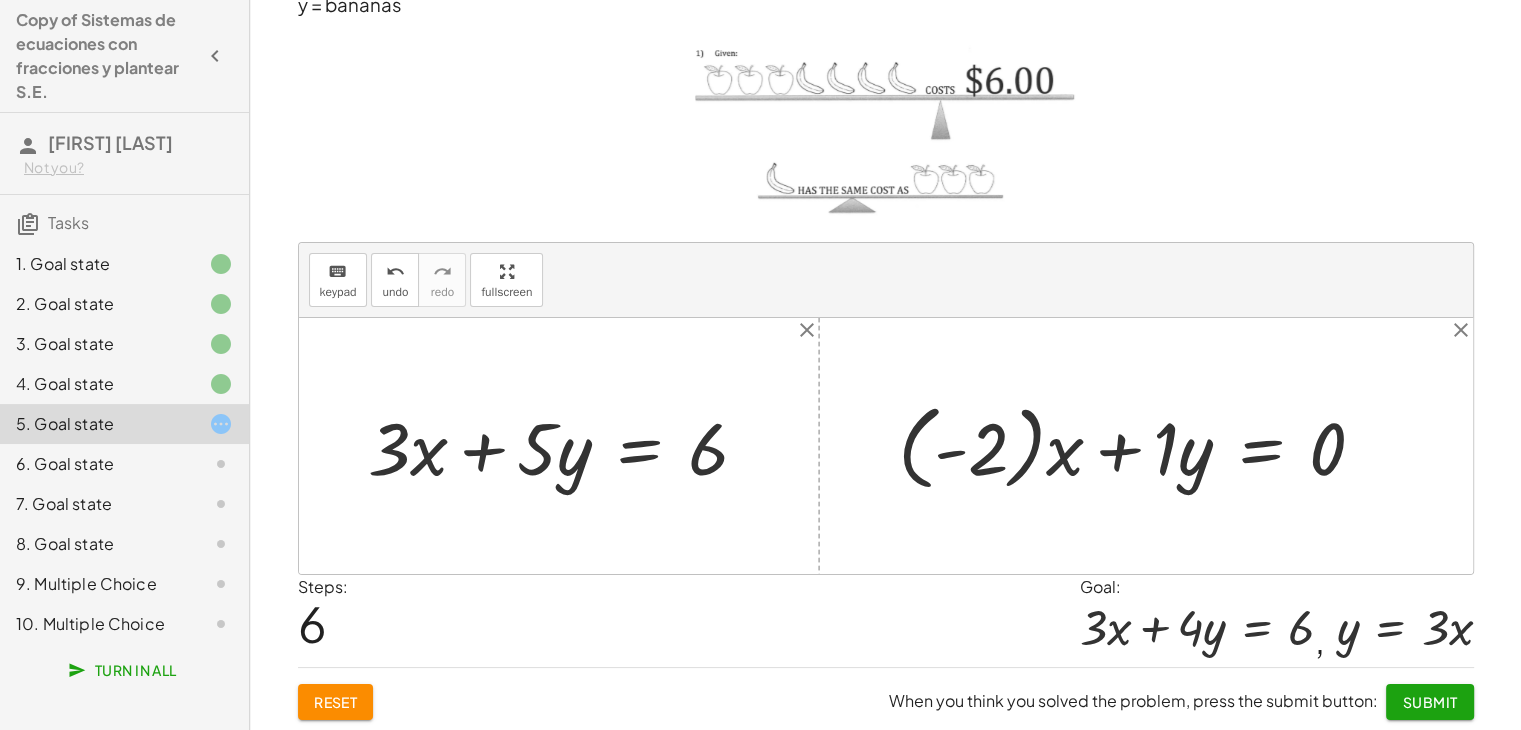 click at bounding box center (1140, 445) 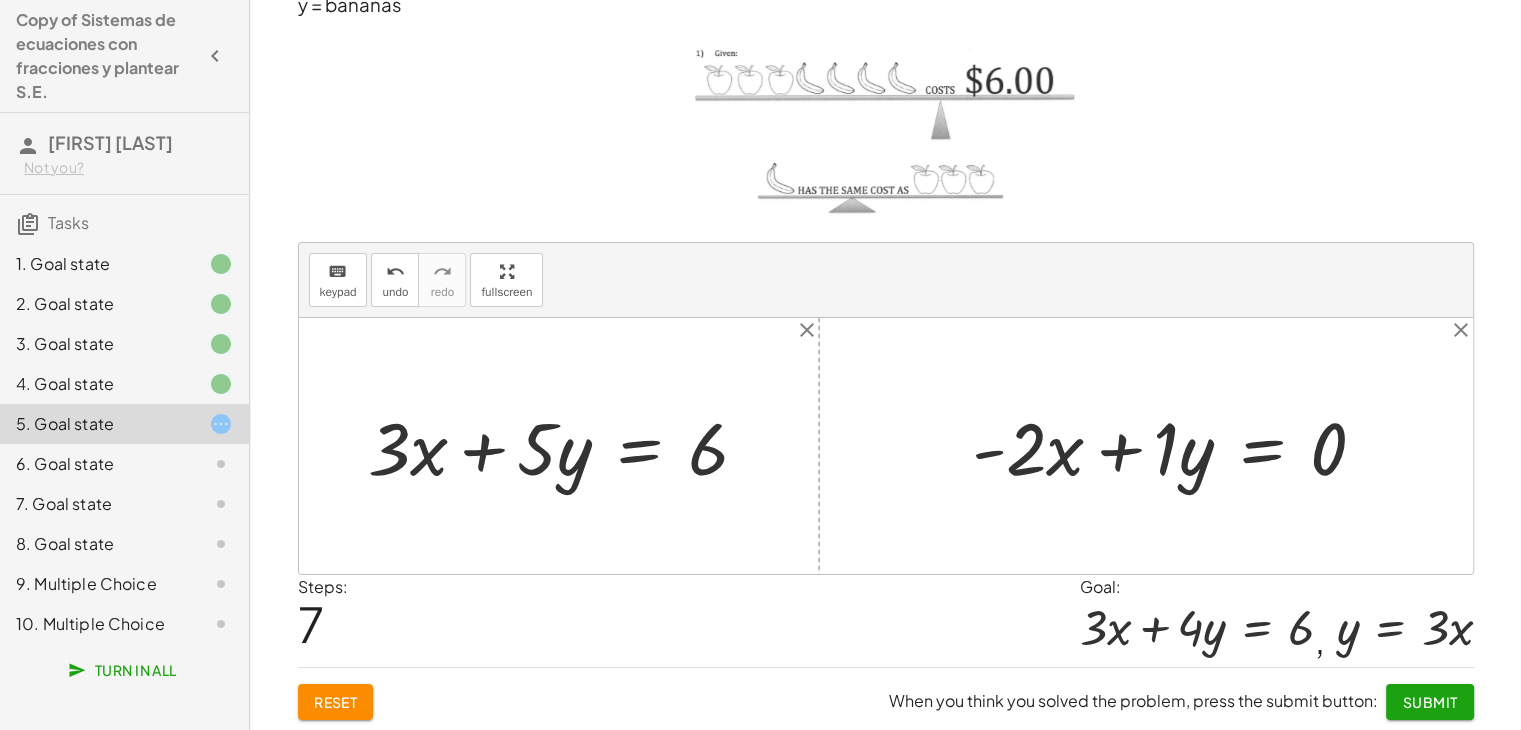 click at bounding box center [1177, 446] 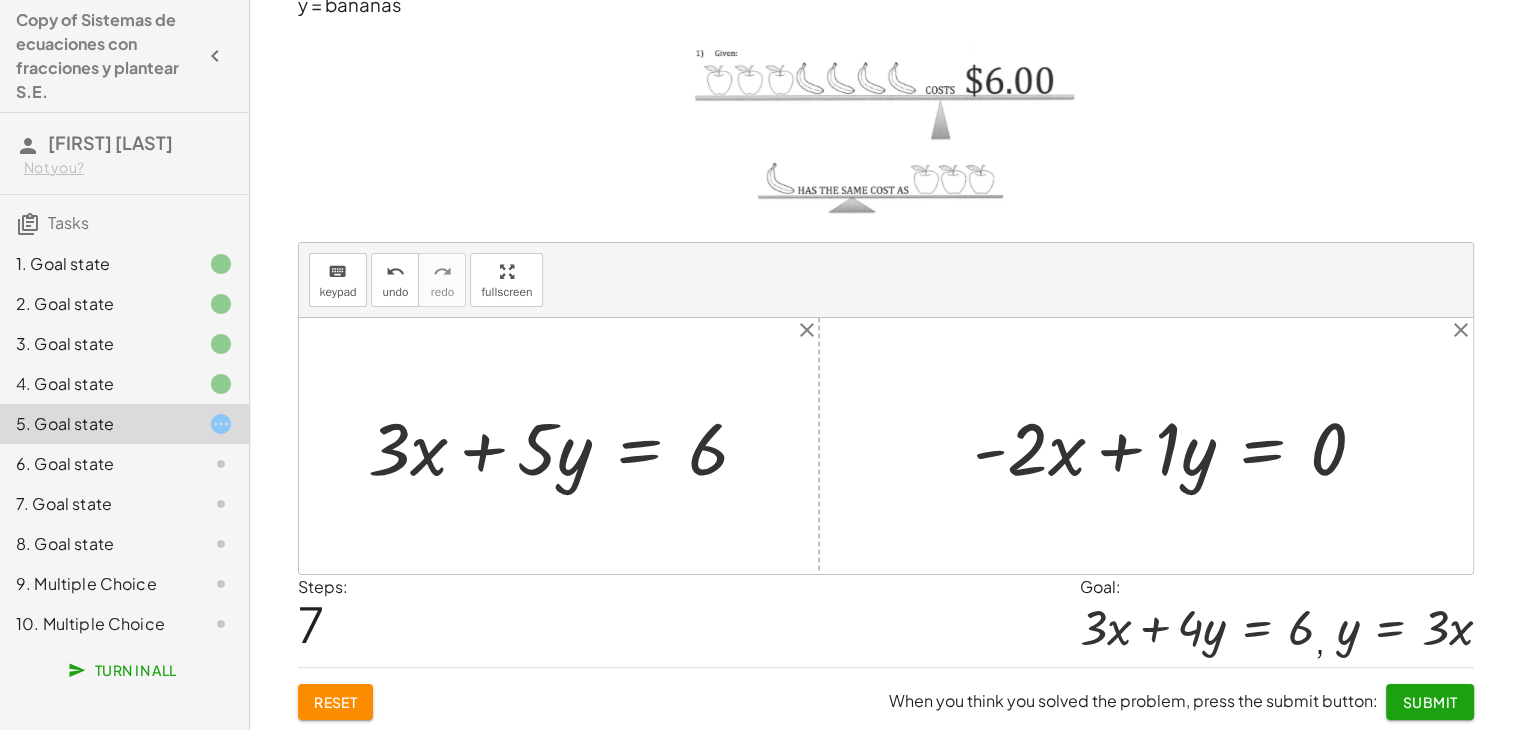 click at bounding box center [1177, 446] 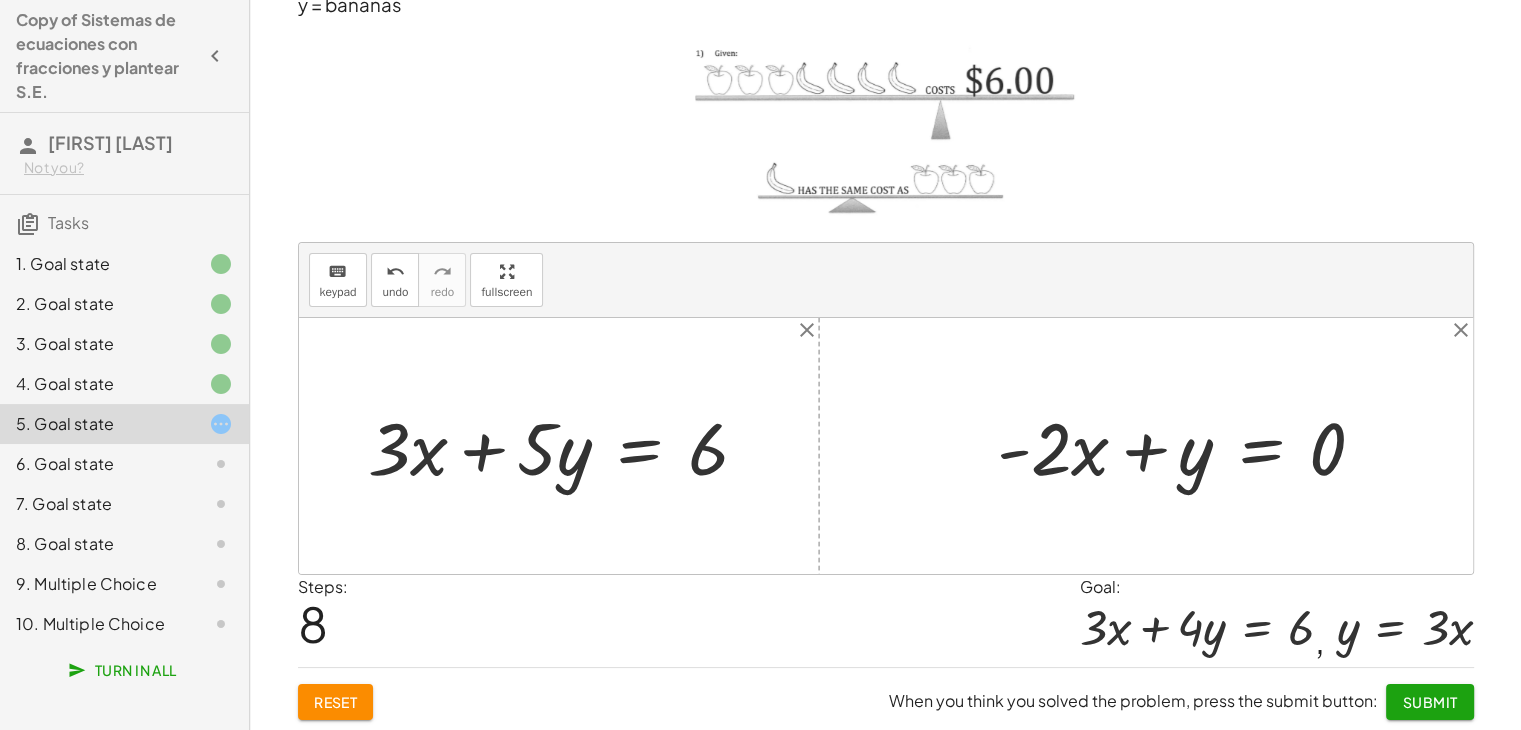 click at bounding box center [1189, 446] 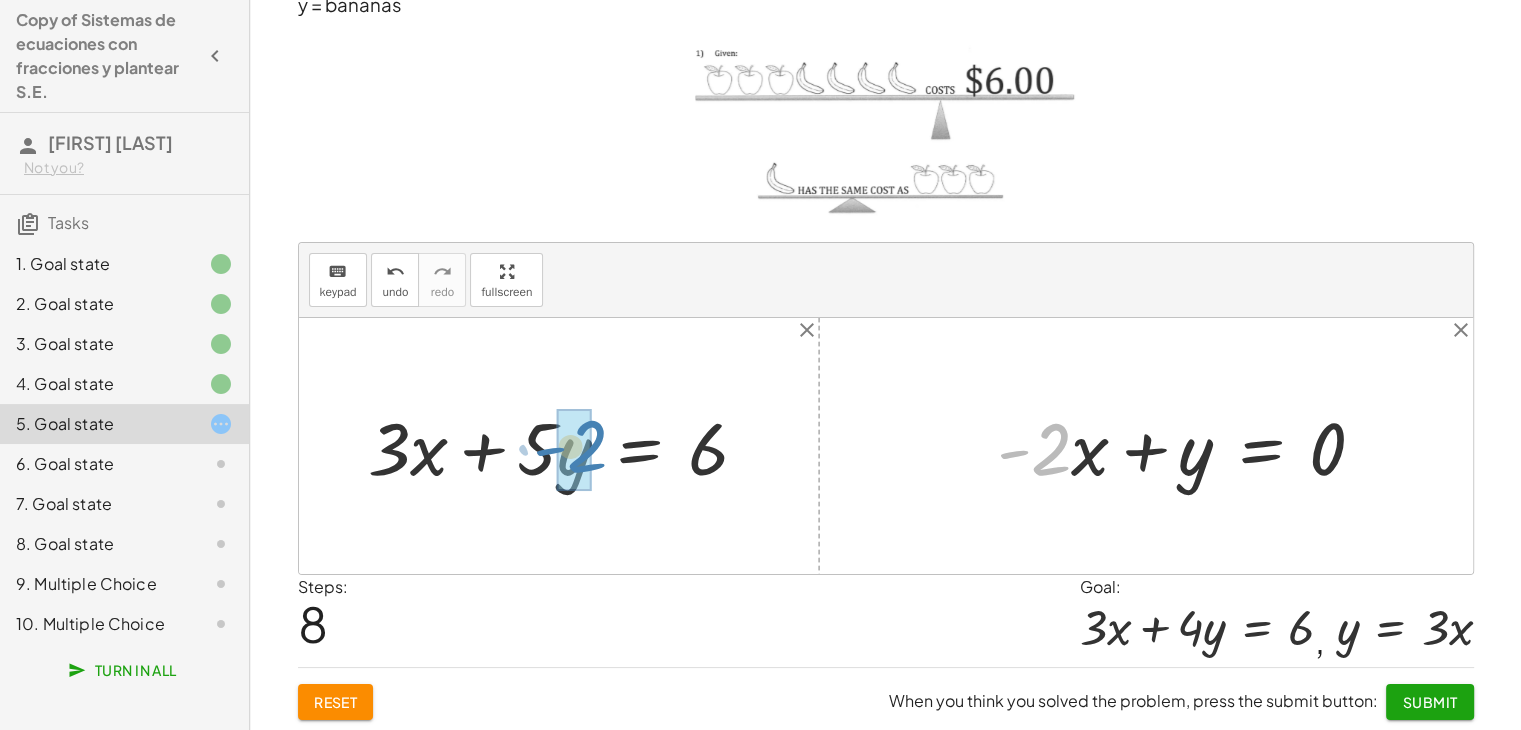 drag, startPoint x: 1047, startPoint y: 451, endPoint x: 583, endPoint y: 448, distance: 464.0097 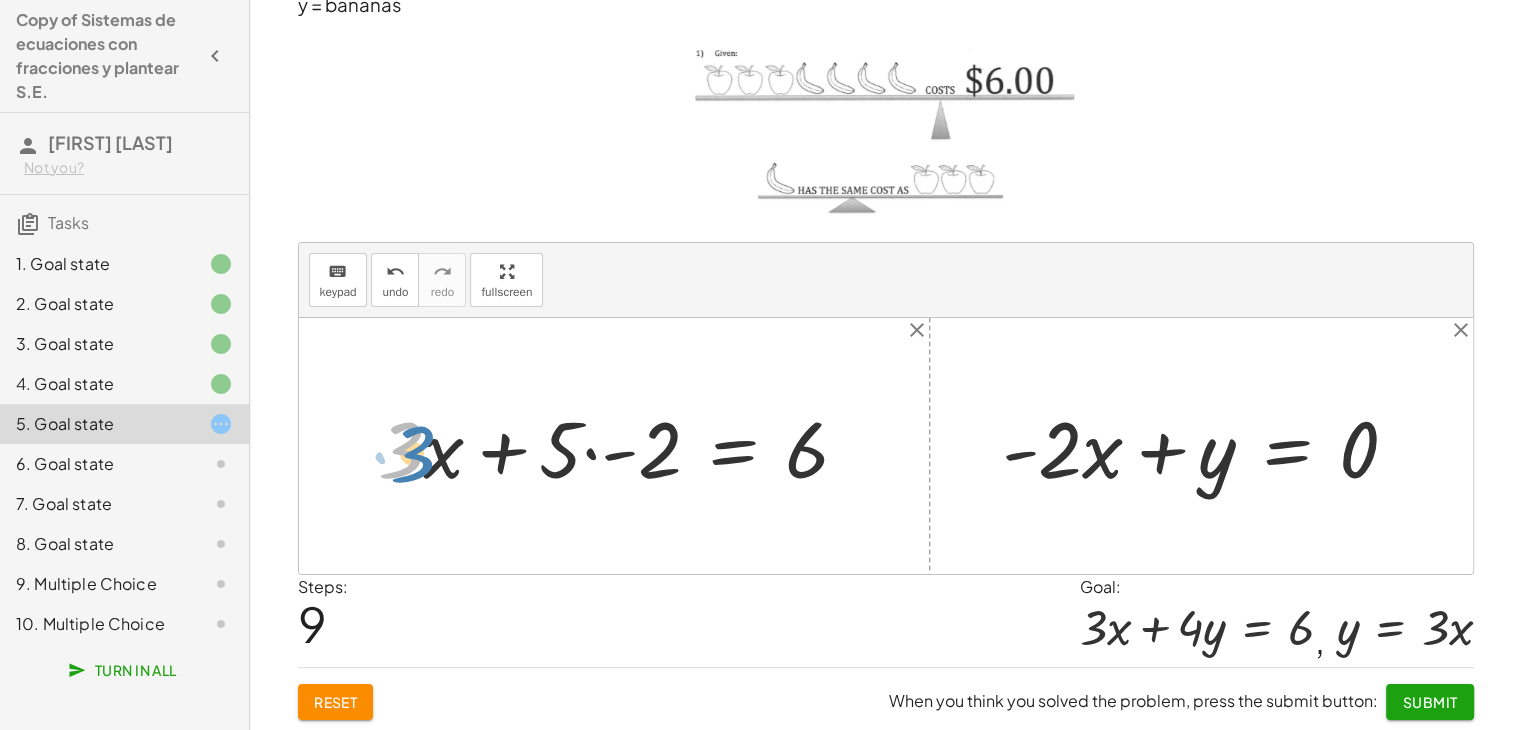 drag, startPoint x: 400, startPoint y: 449, endPoint x: 412, endPoint y: 450, distance: 12.0415945 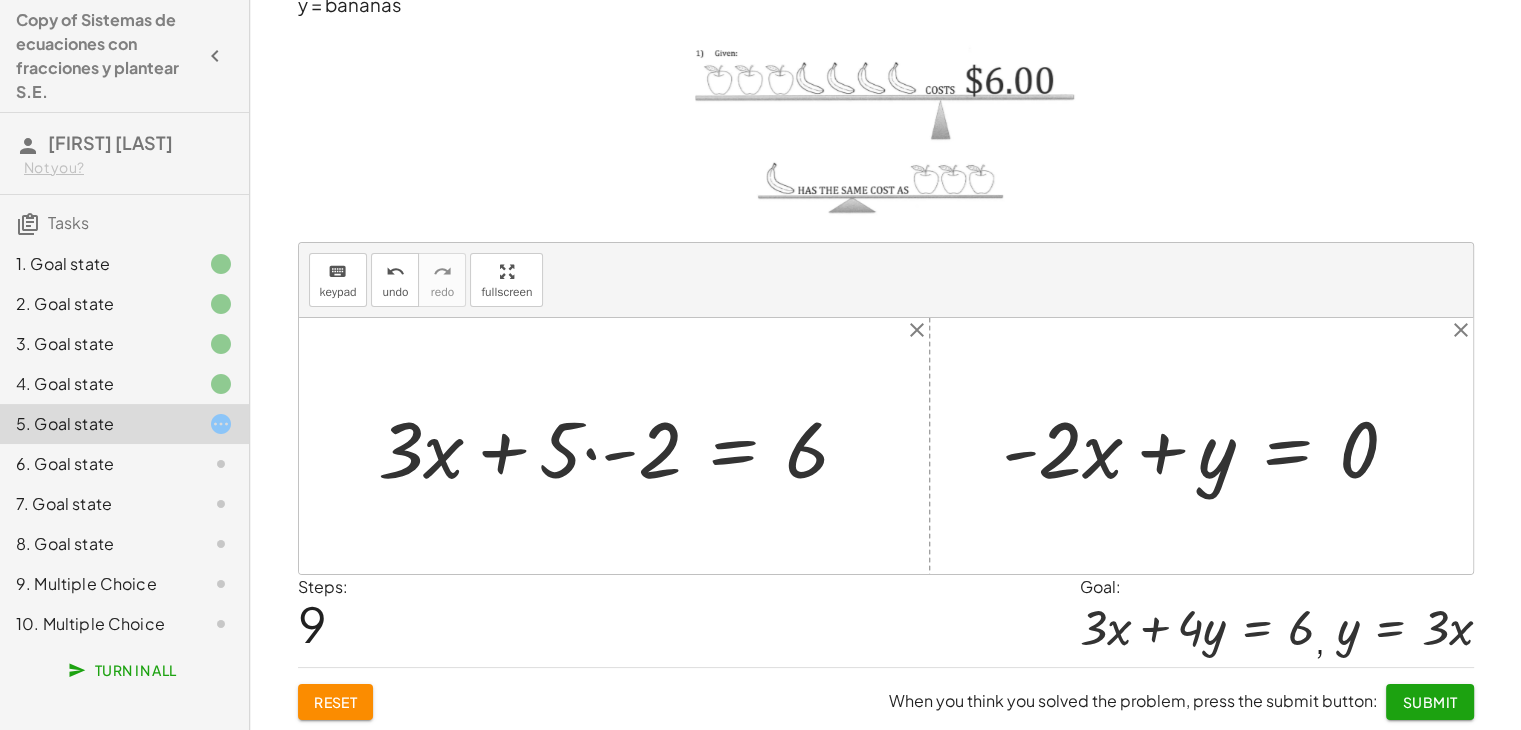 click at bounding box center [621, 446] 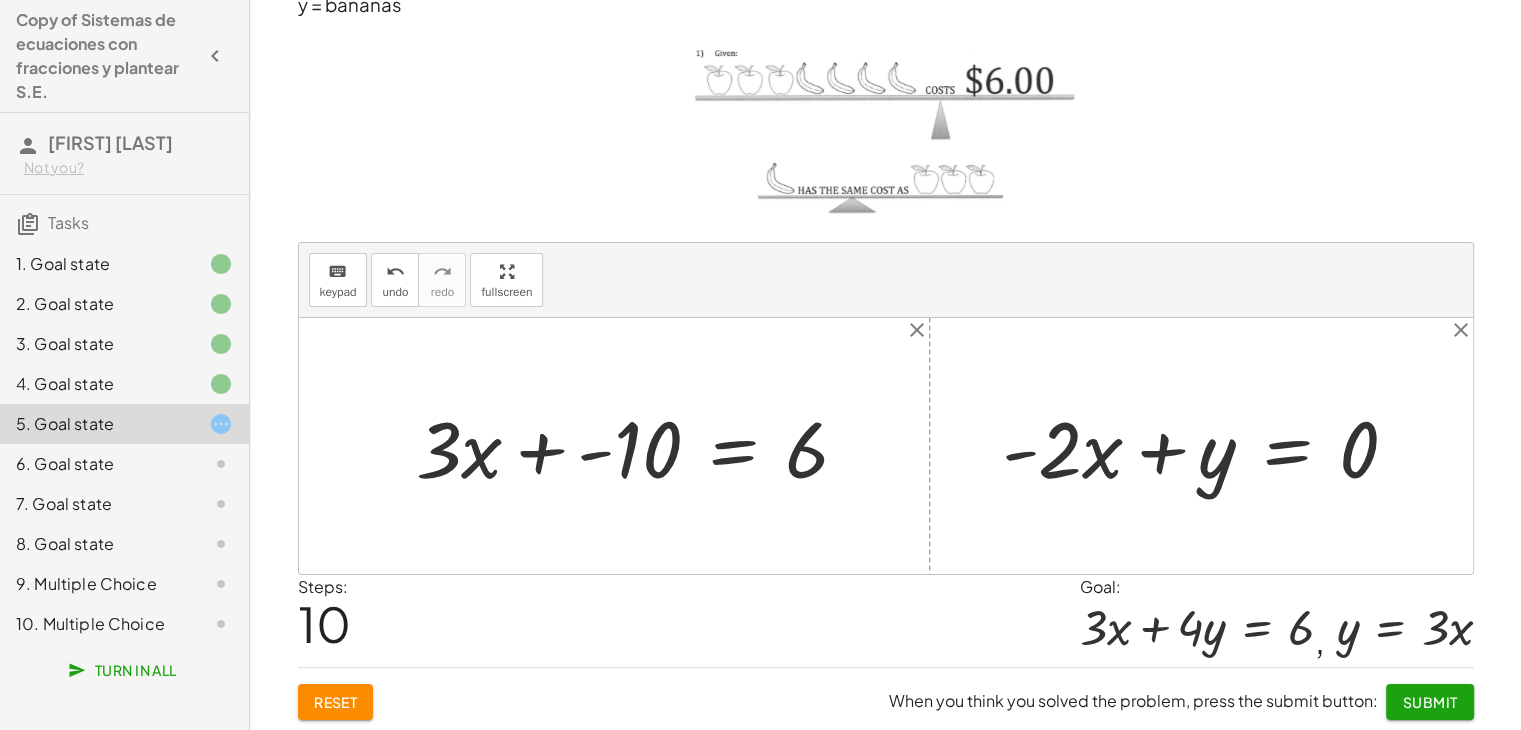 click at bounding box center (640, 446) 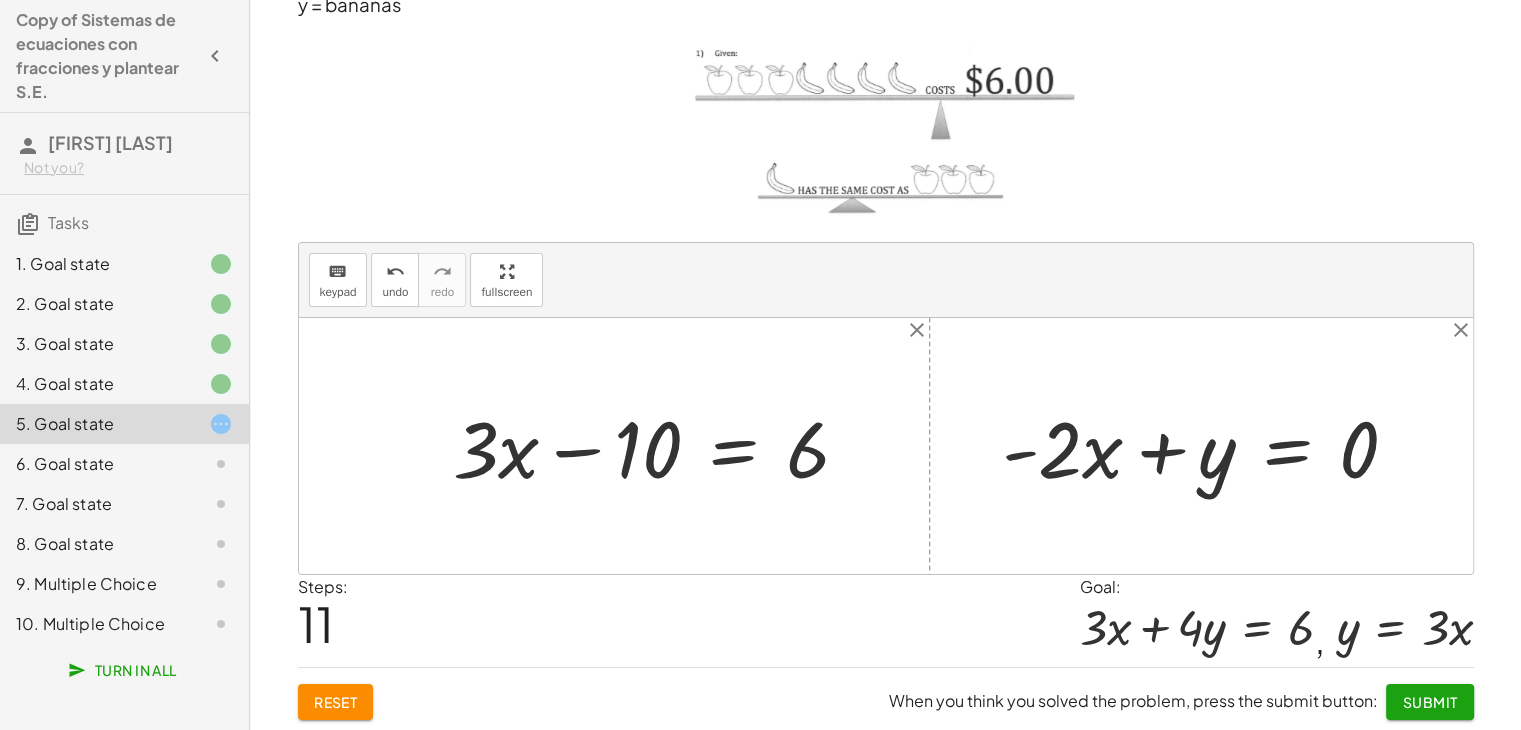 click at bounding box center [659, 446] 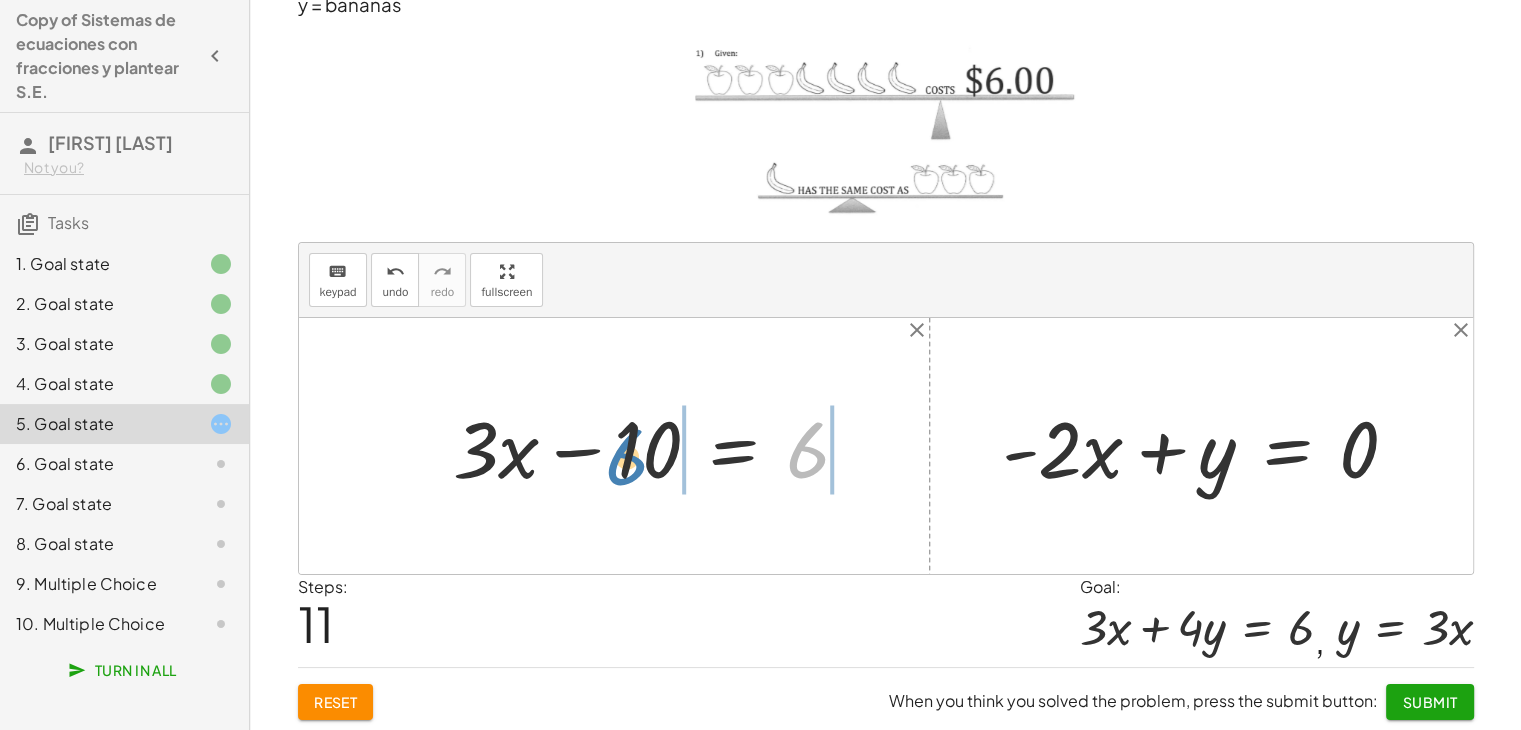 drag, startPoint x: 808, startPoint y: 447, endPoint x: 627, endPoint y: 454, distance: 181.13531 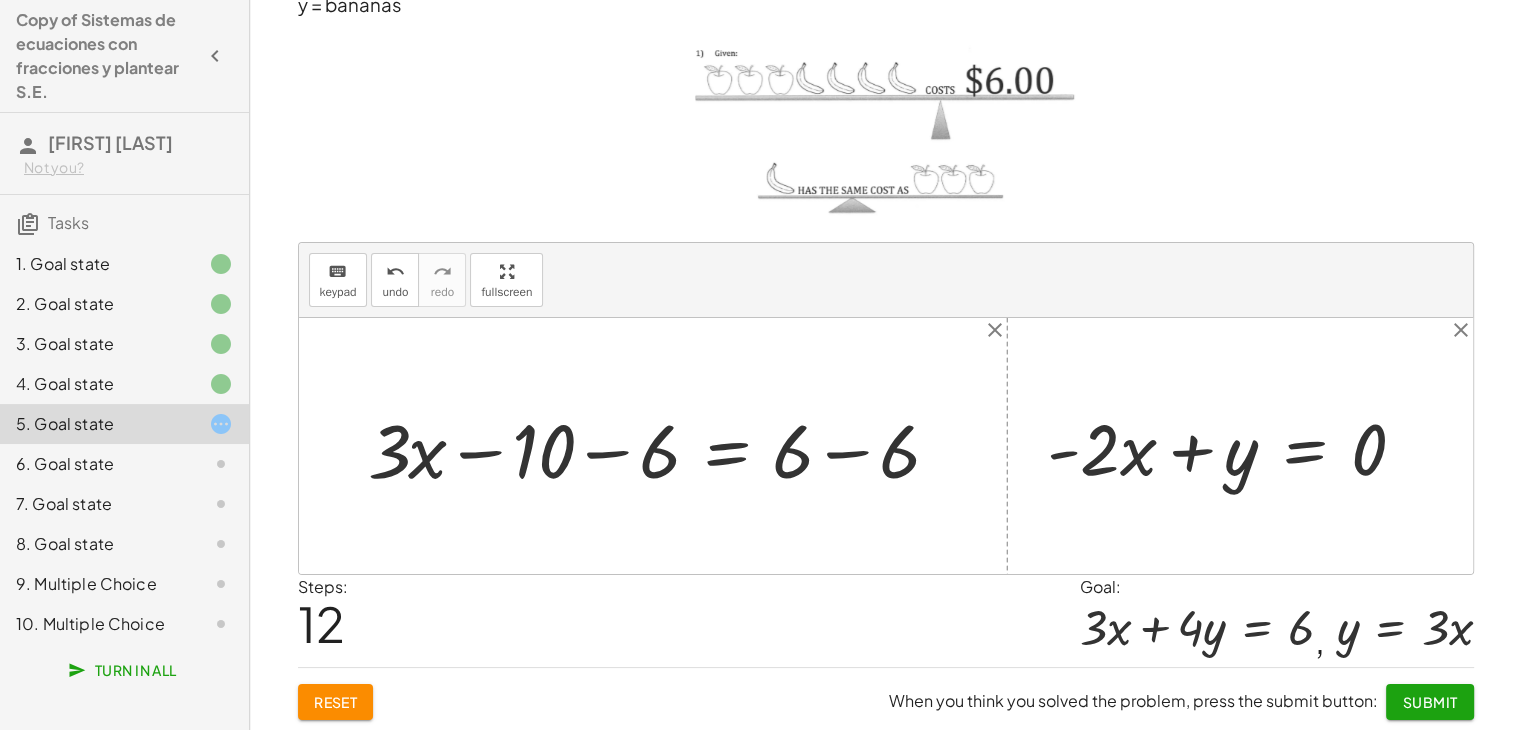 click at bounding box center (664, 446) 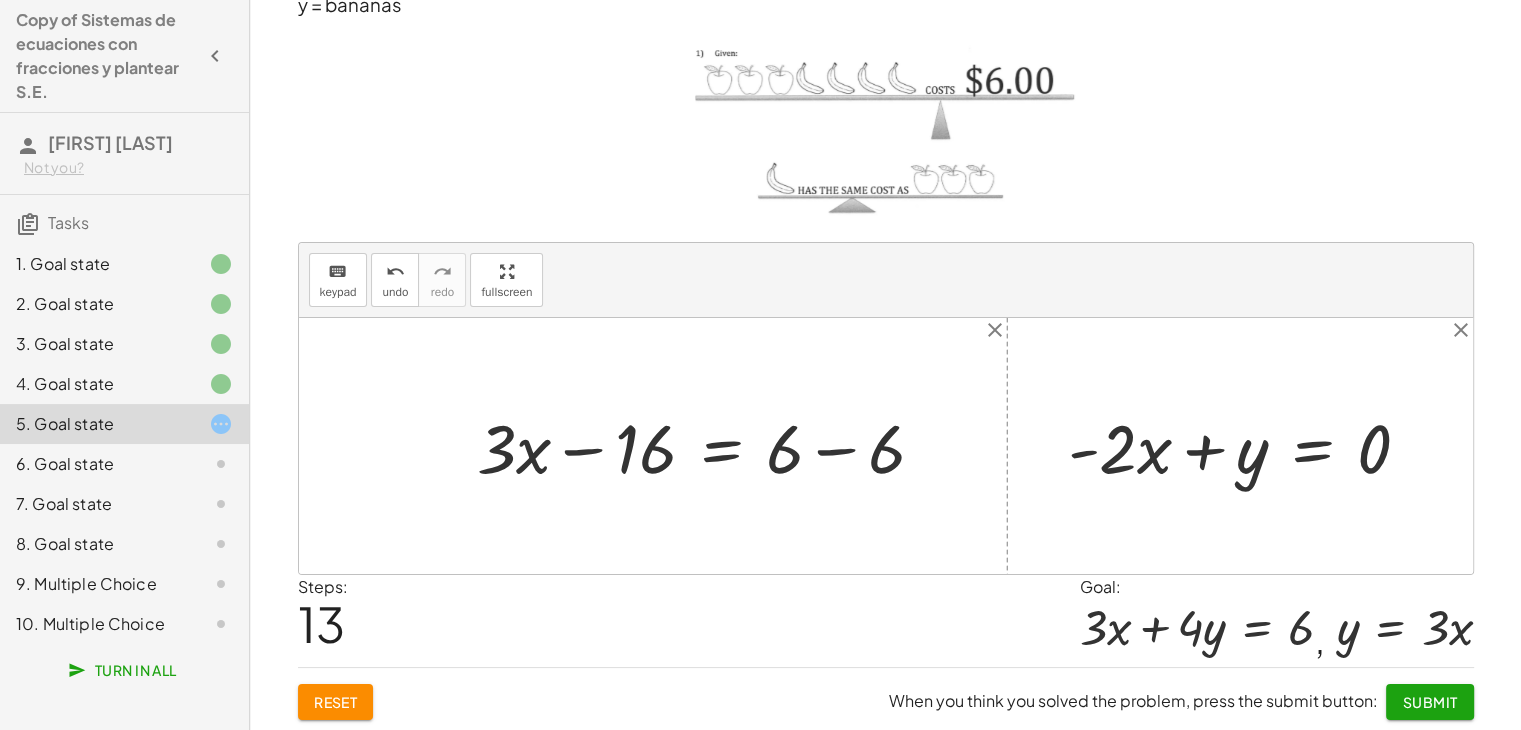 click at bounding box center [709, 446] 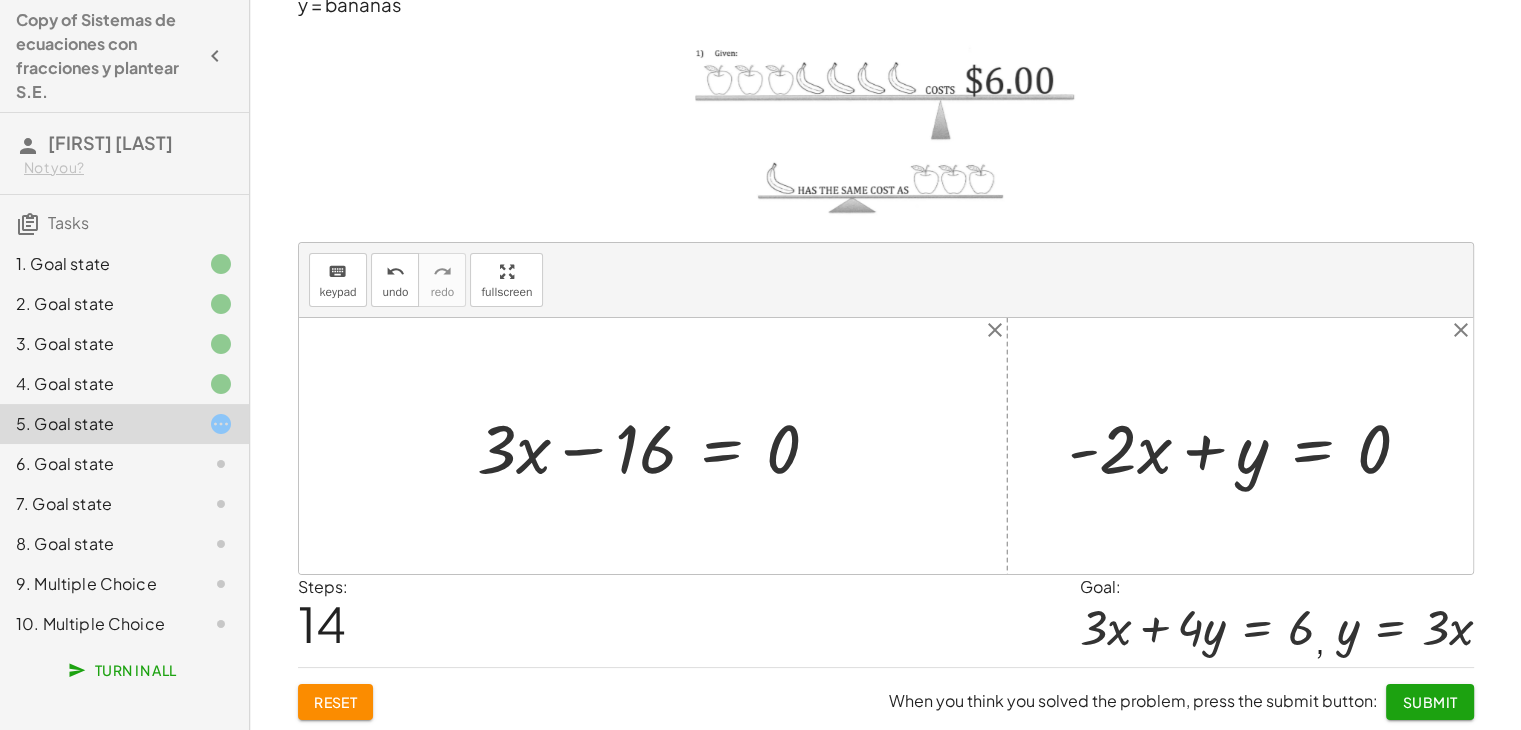 click at bounding box center [656, 446] 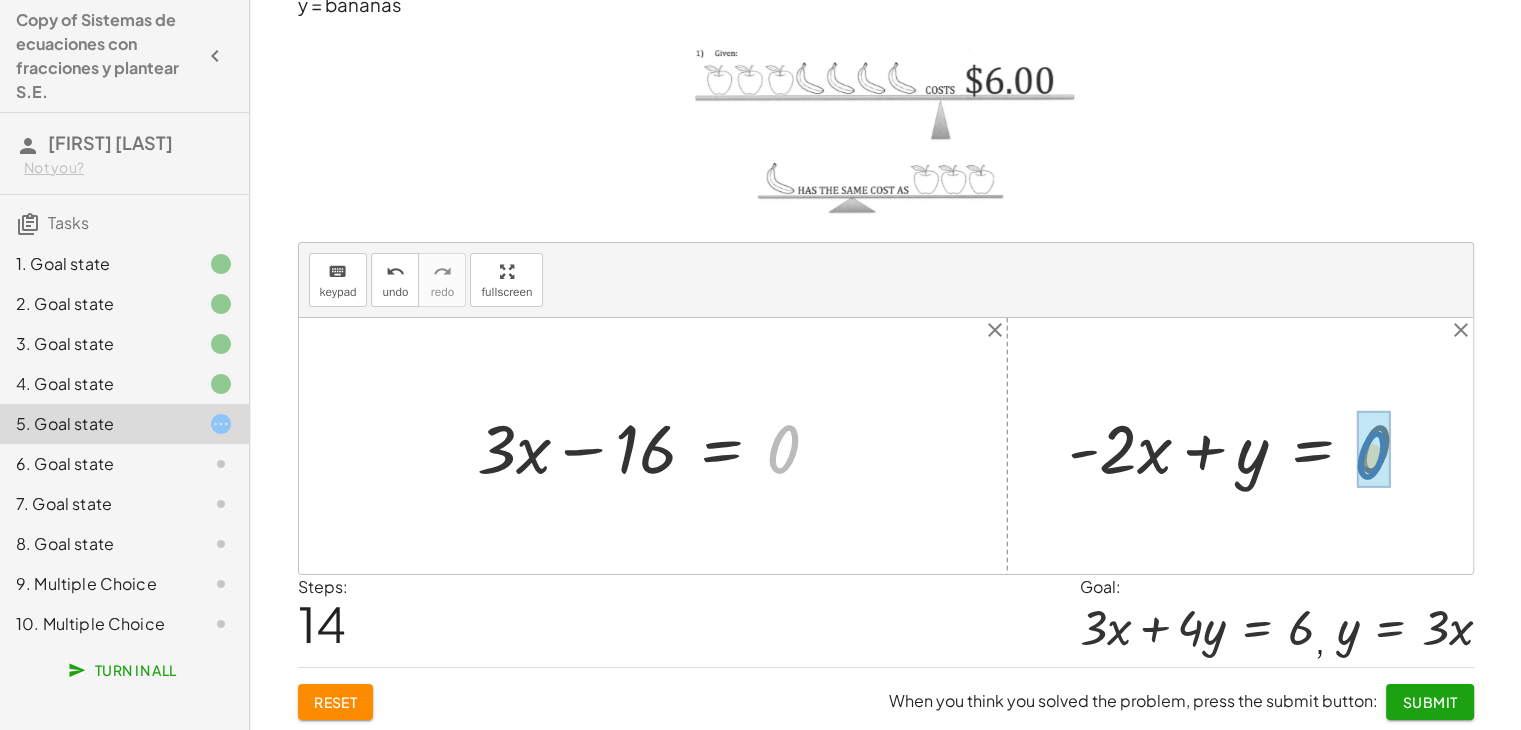 drag, startPoint x: 781, startPoint y: 443, endPoint x: 1368, endPoint y: 449, distance: 587.03064 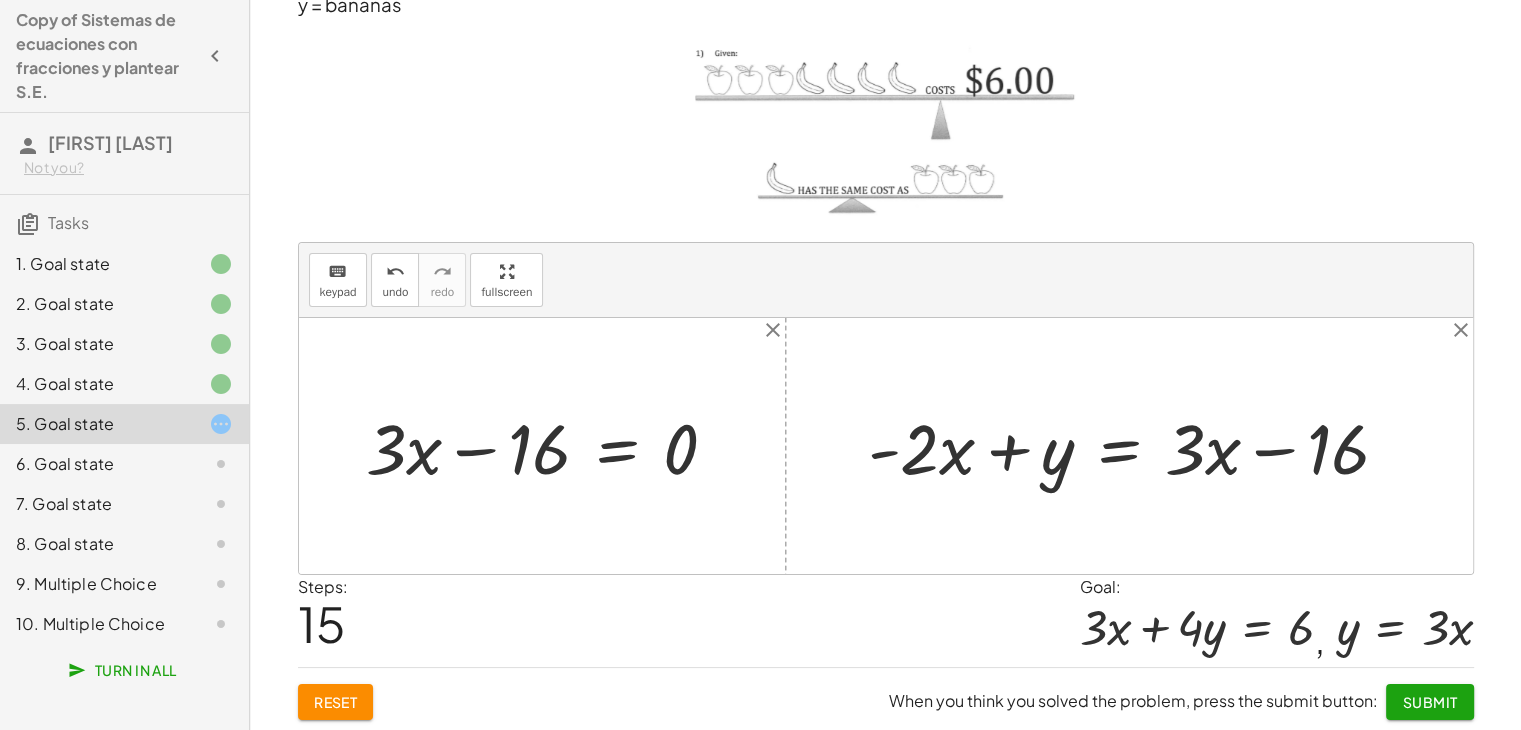 click at bounding box center [1137, 446] 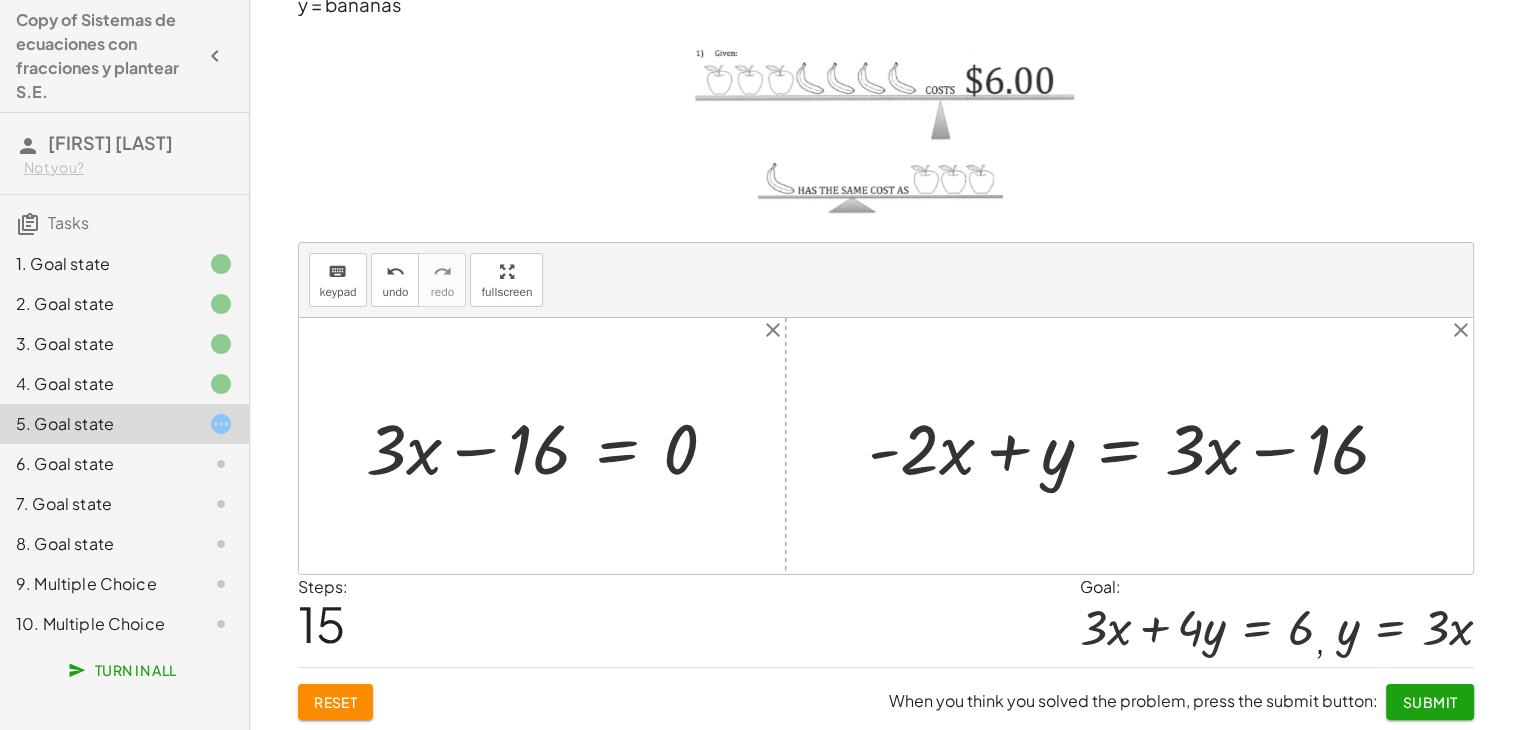 click at bounding box center [1137, 446] 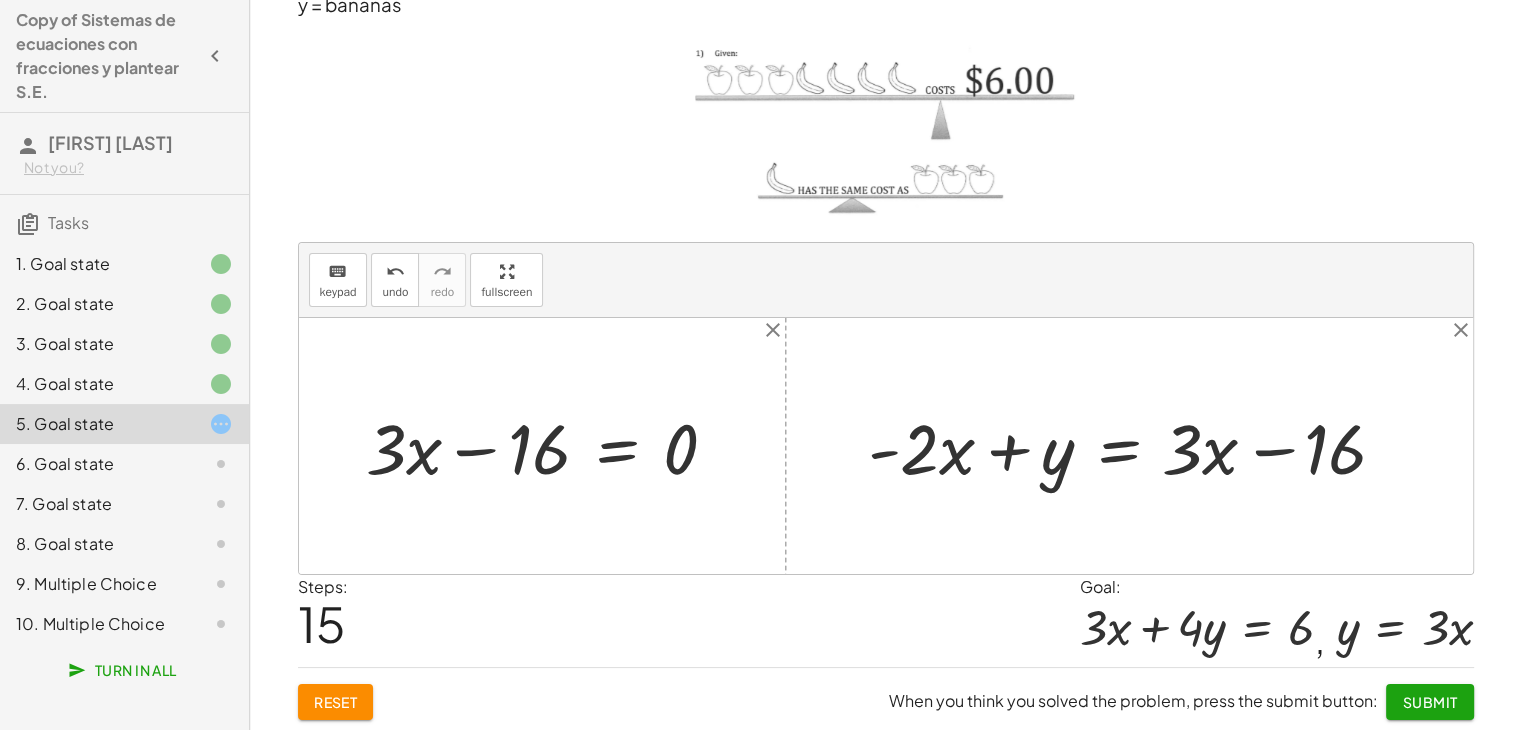 click at bounding box center (1137, 446) 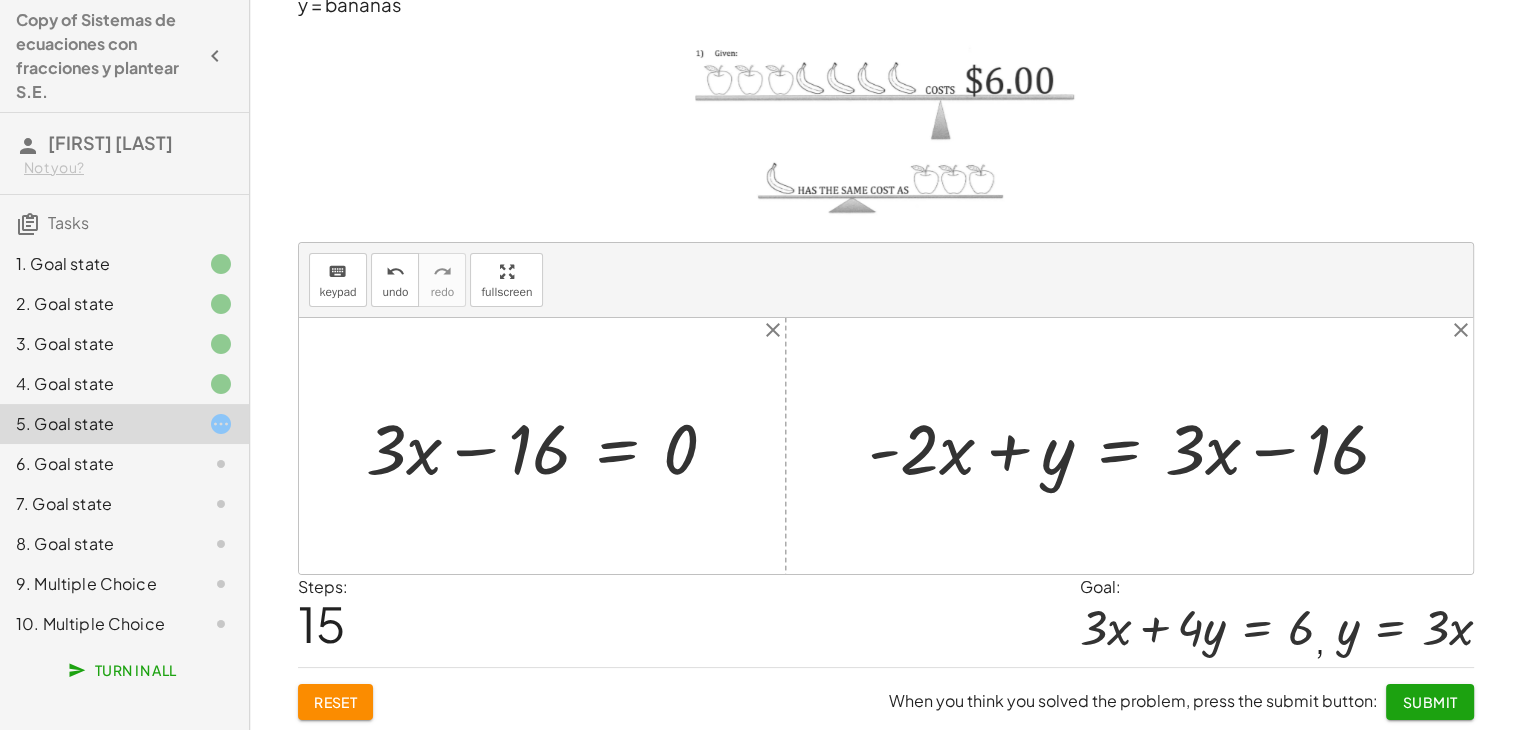 click at bounding box center [1137, 446] 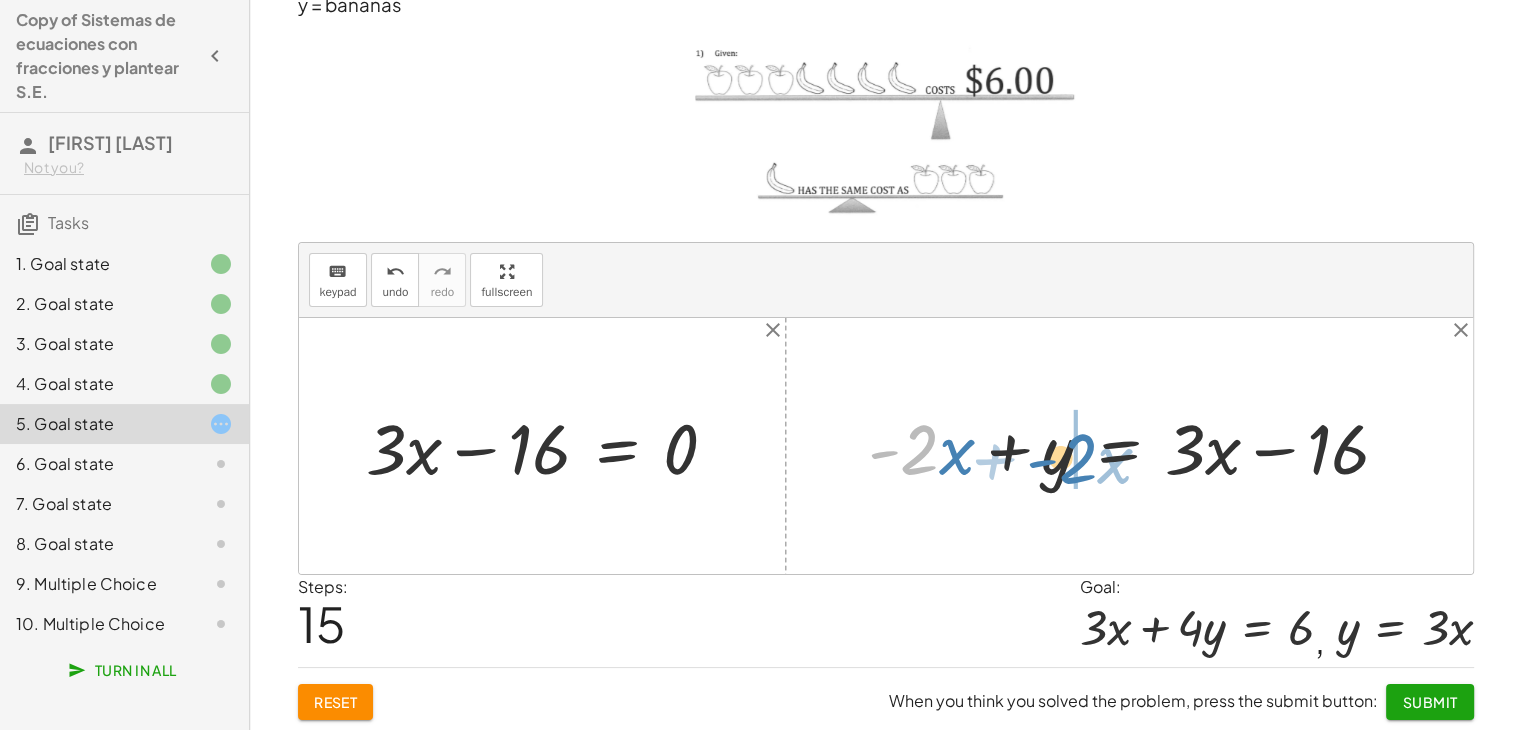 drag, startPoint x: 912, startPoint y: 445, endPoint x: 1068, endPoint y: 453, distance: 156.20499 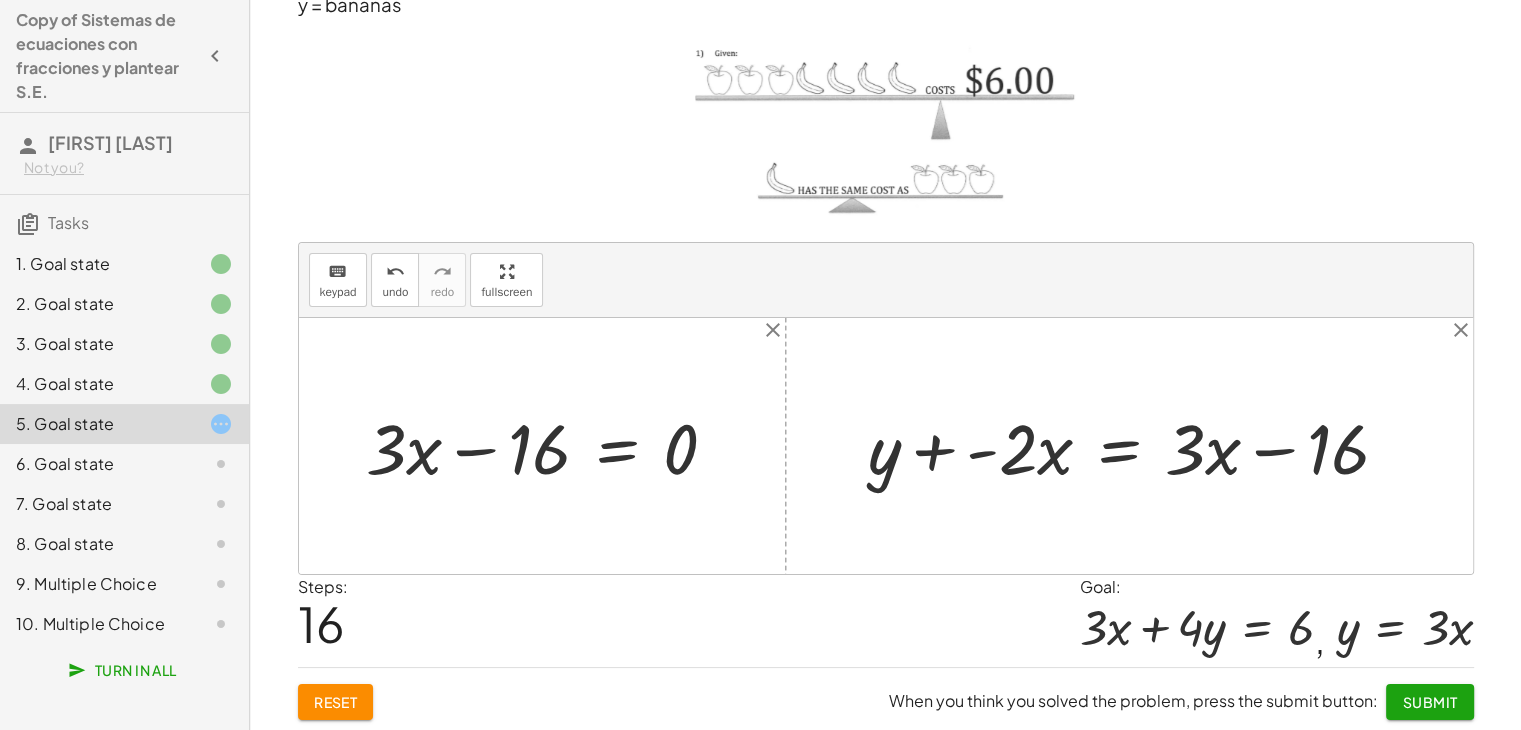 click at bounding box center (1137, 446) 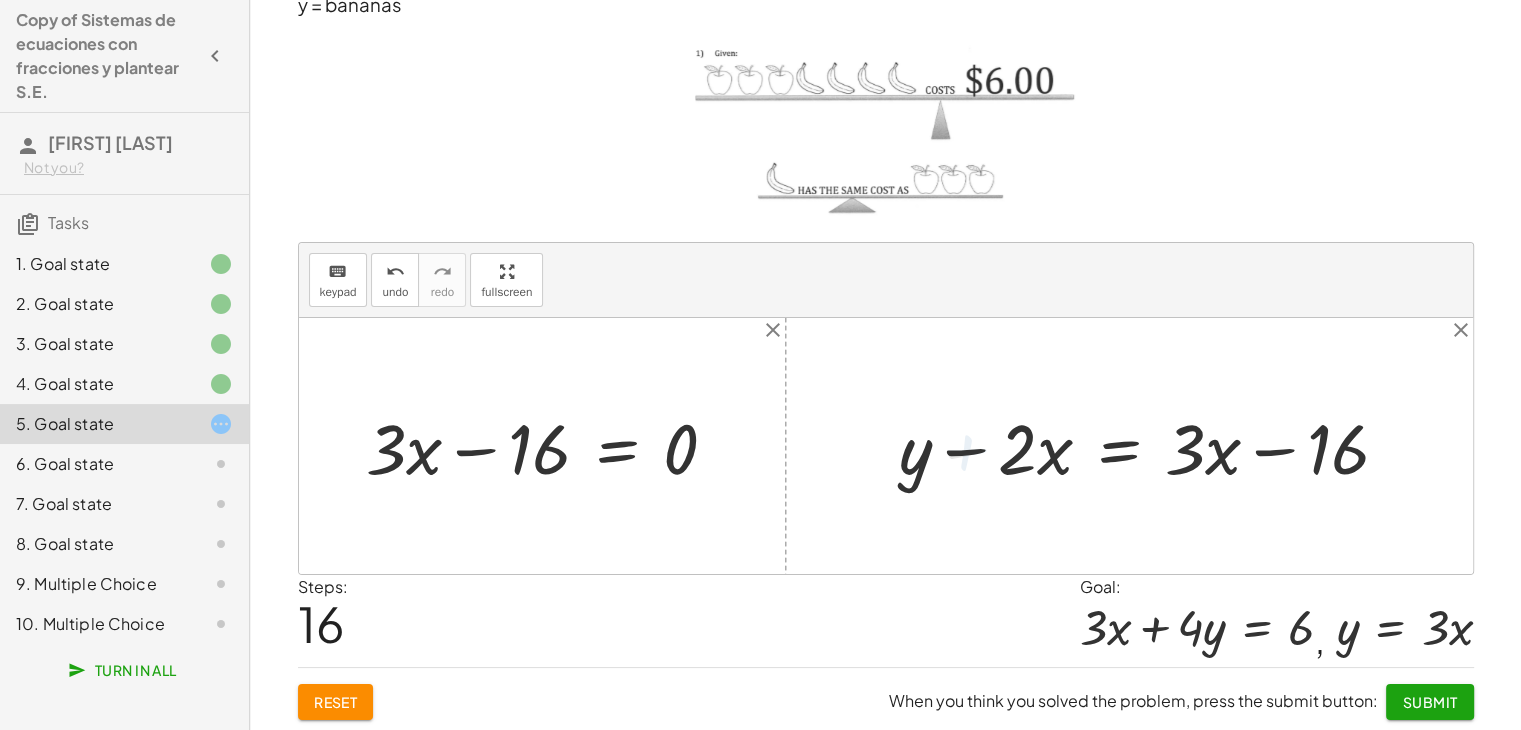 click at bounding box center [1153, 446] 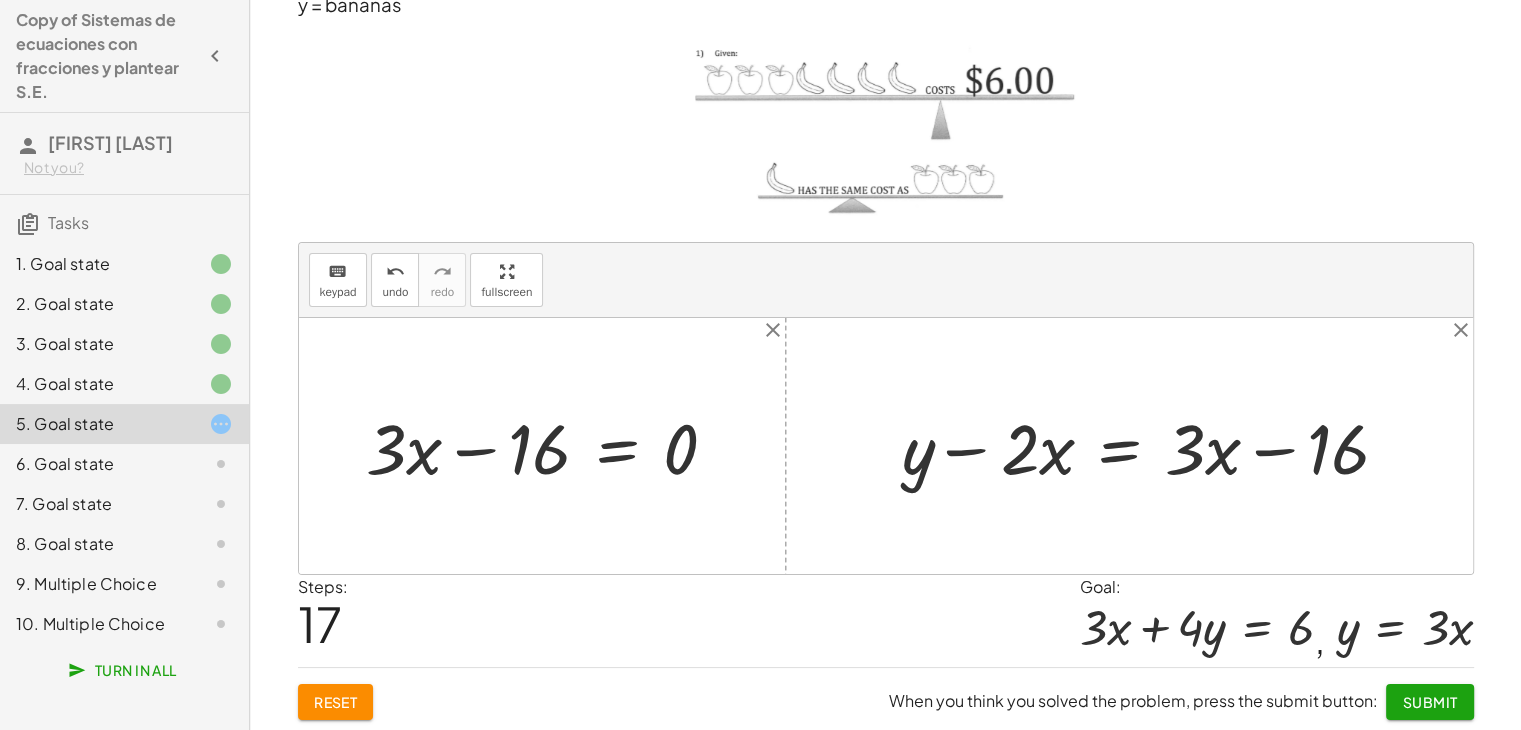 click at bounding box center [1153, 446] 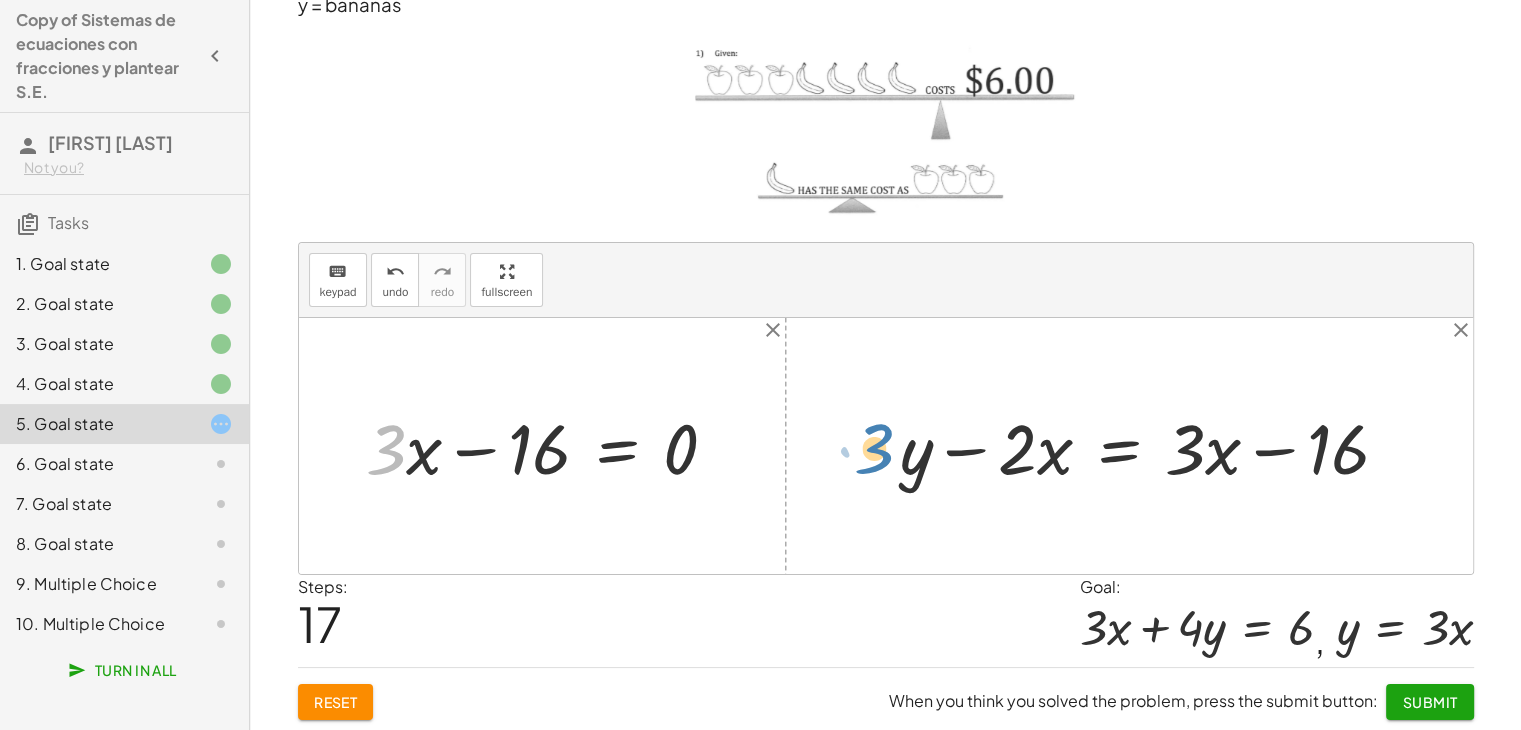 drag, startPoint x: 380, startPoint y: 457, endPoint x: 869, endPoint y: 456, distance: 489.00104 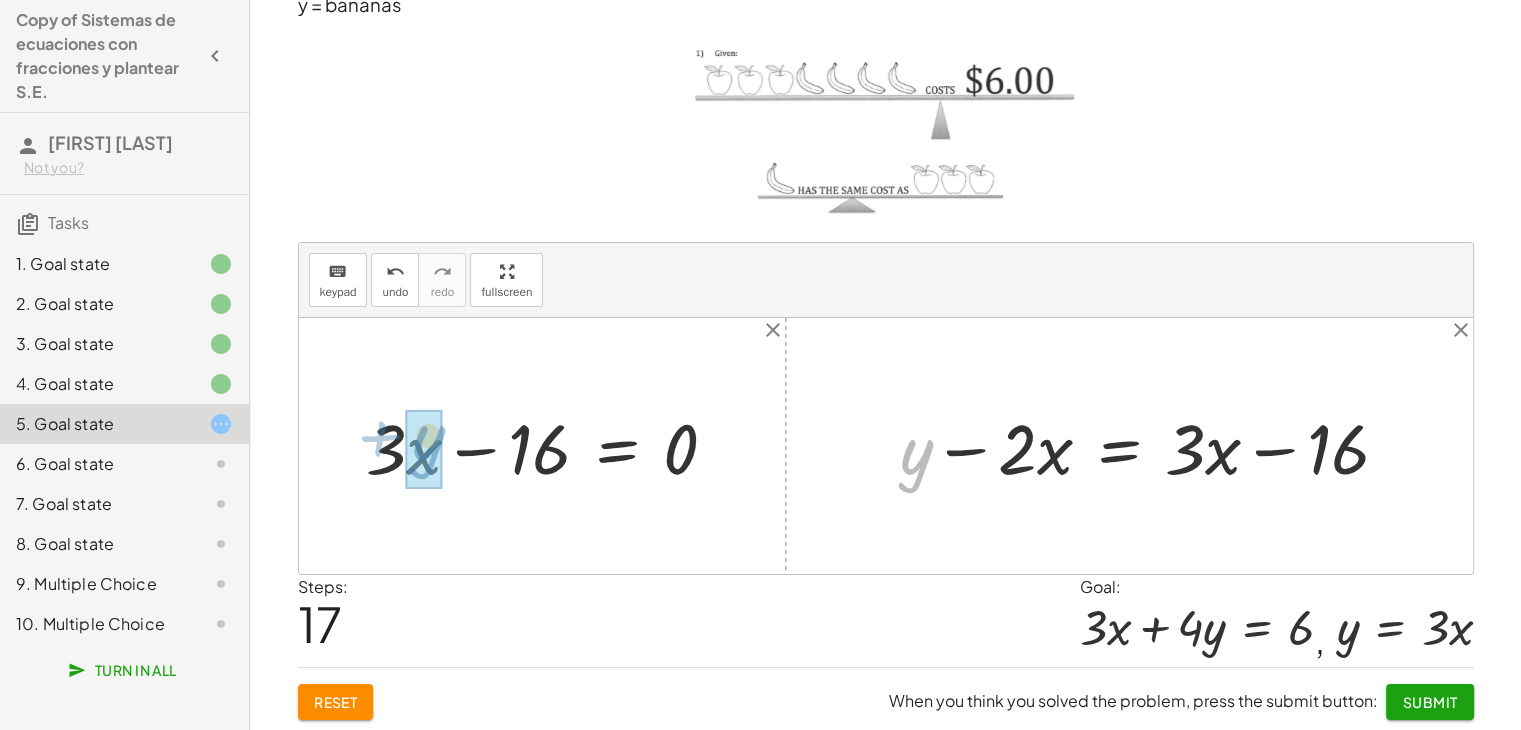 drag, startPoint x: 905, startPoint y: 447, endPoint x: 400, endPoint y: 434, distance: 505.1673 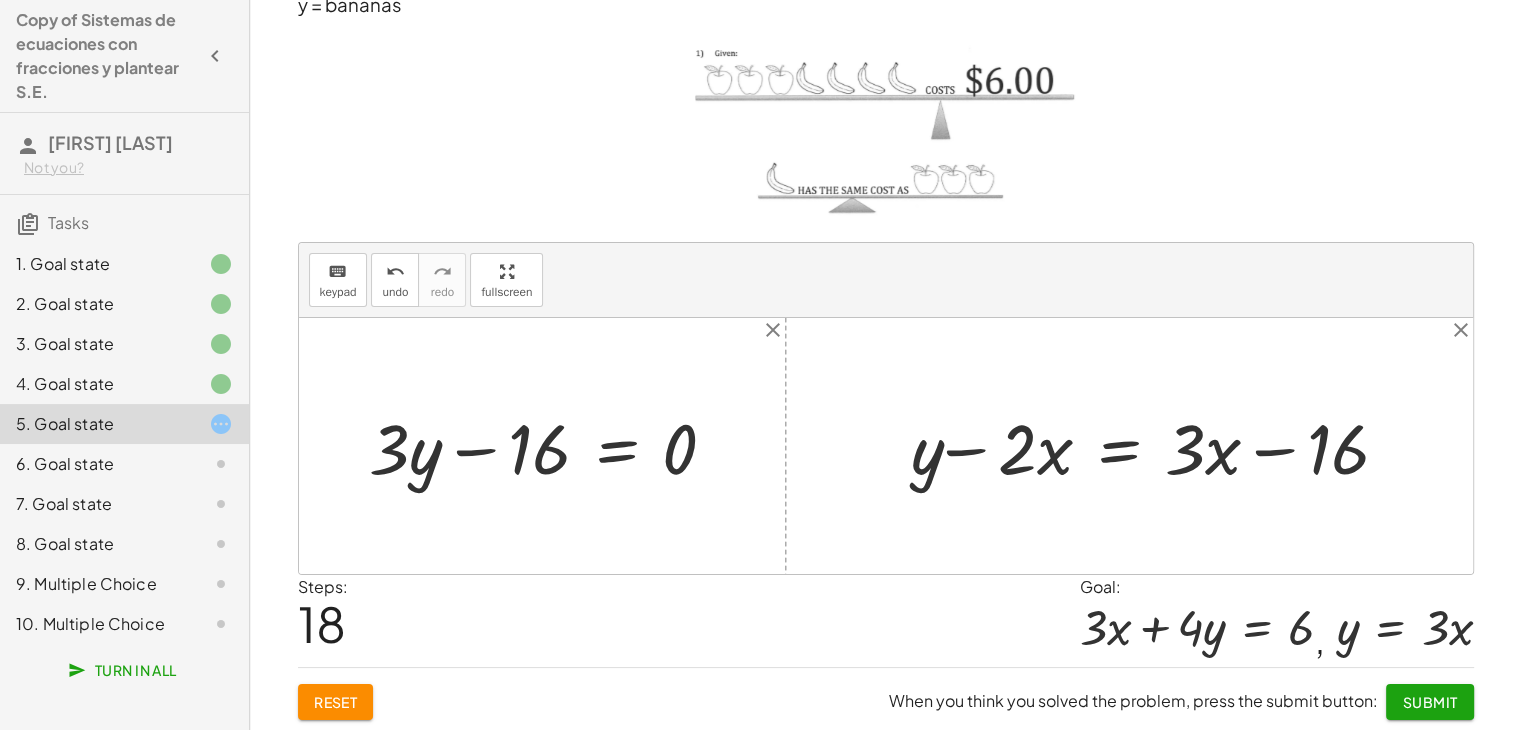 click at bounding box center [551, 446] 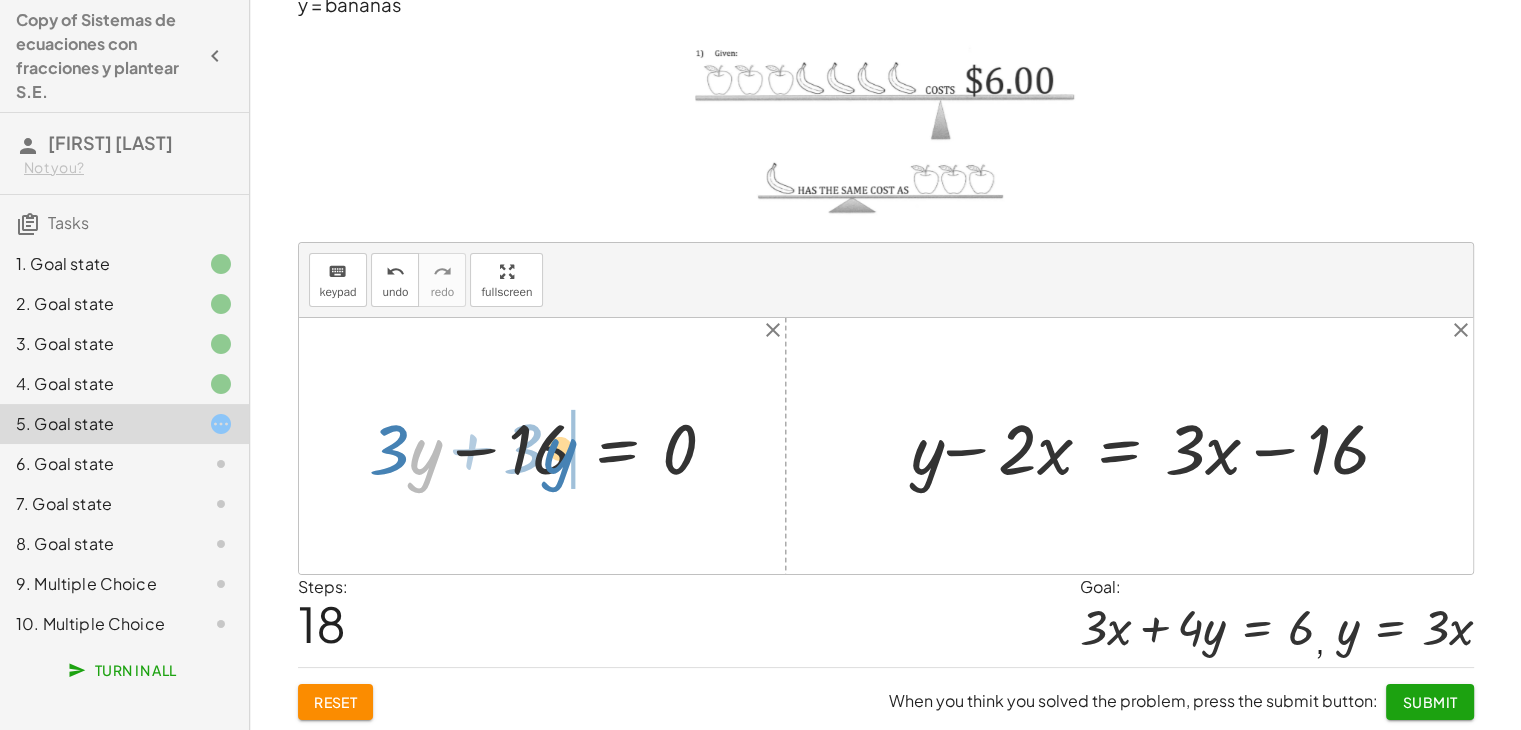 drag, startPoint x: 494, startPoint y: 457, endPoint x: 564, endPoint y: 457, distance: 70 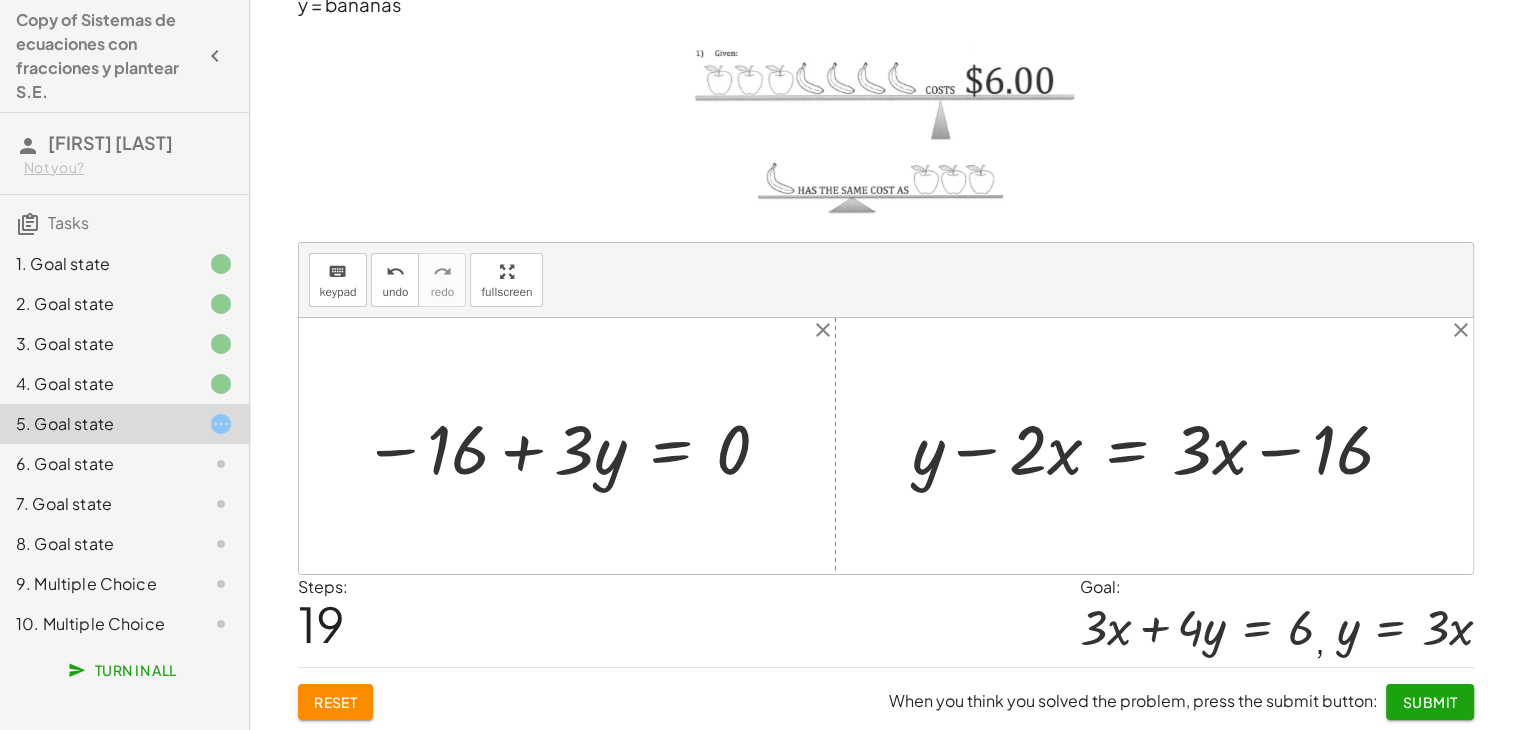 click at bounding box center (569, 446) 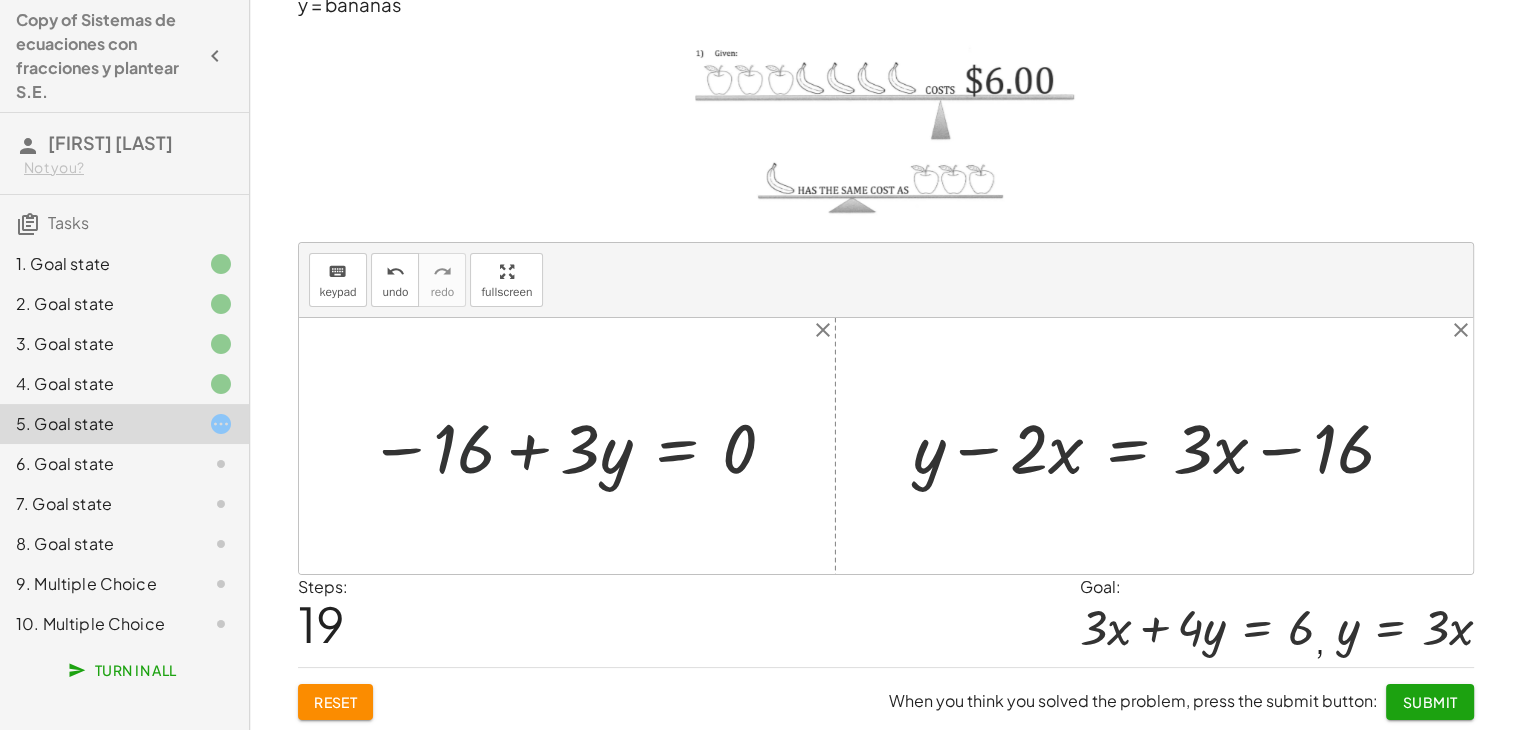 click at bounding box center (575, 446) 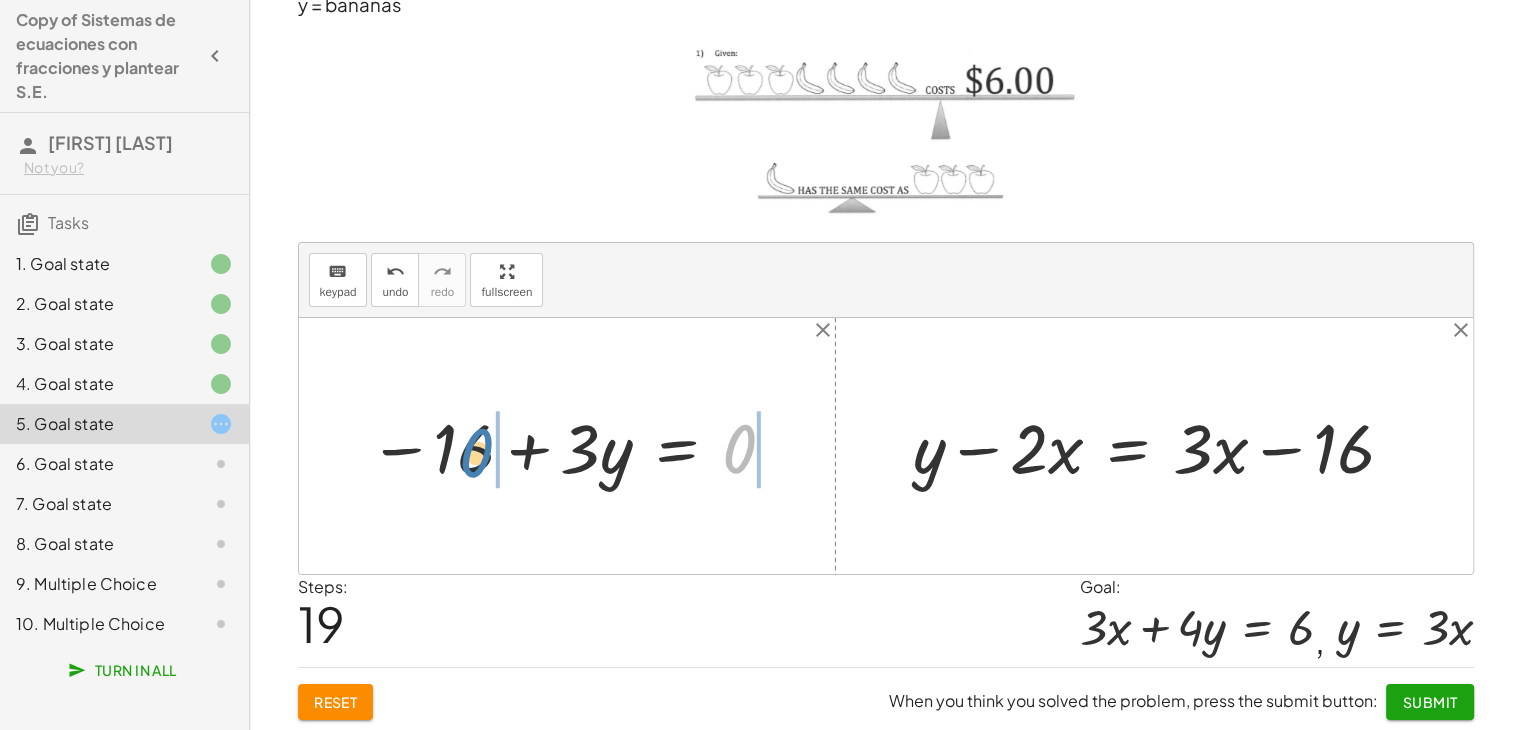 drag, startPoint x: 737, startPoint y: 452, endPoint x: 473, endPoint y: 456, distance: 264.0303 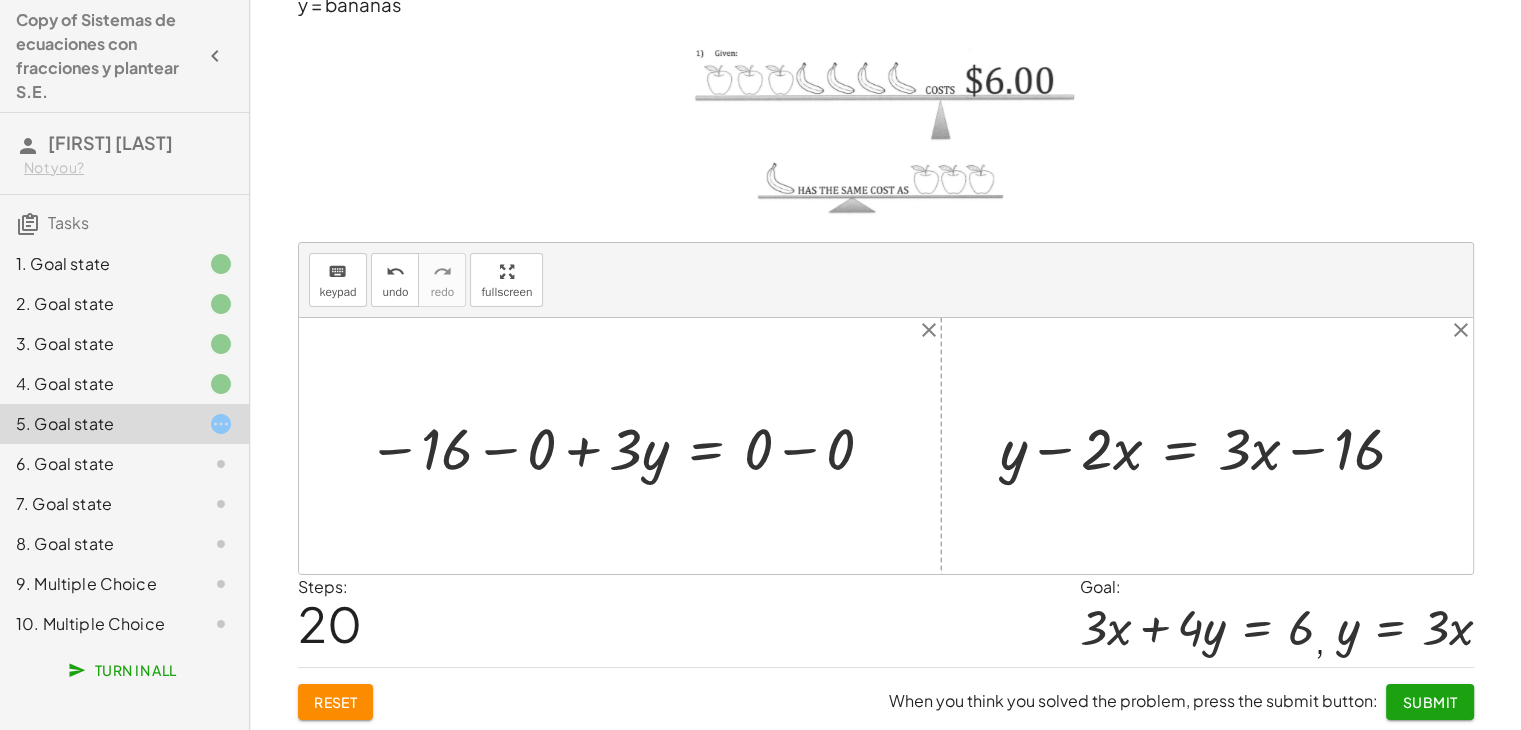 click at bounding box center [625, 446] 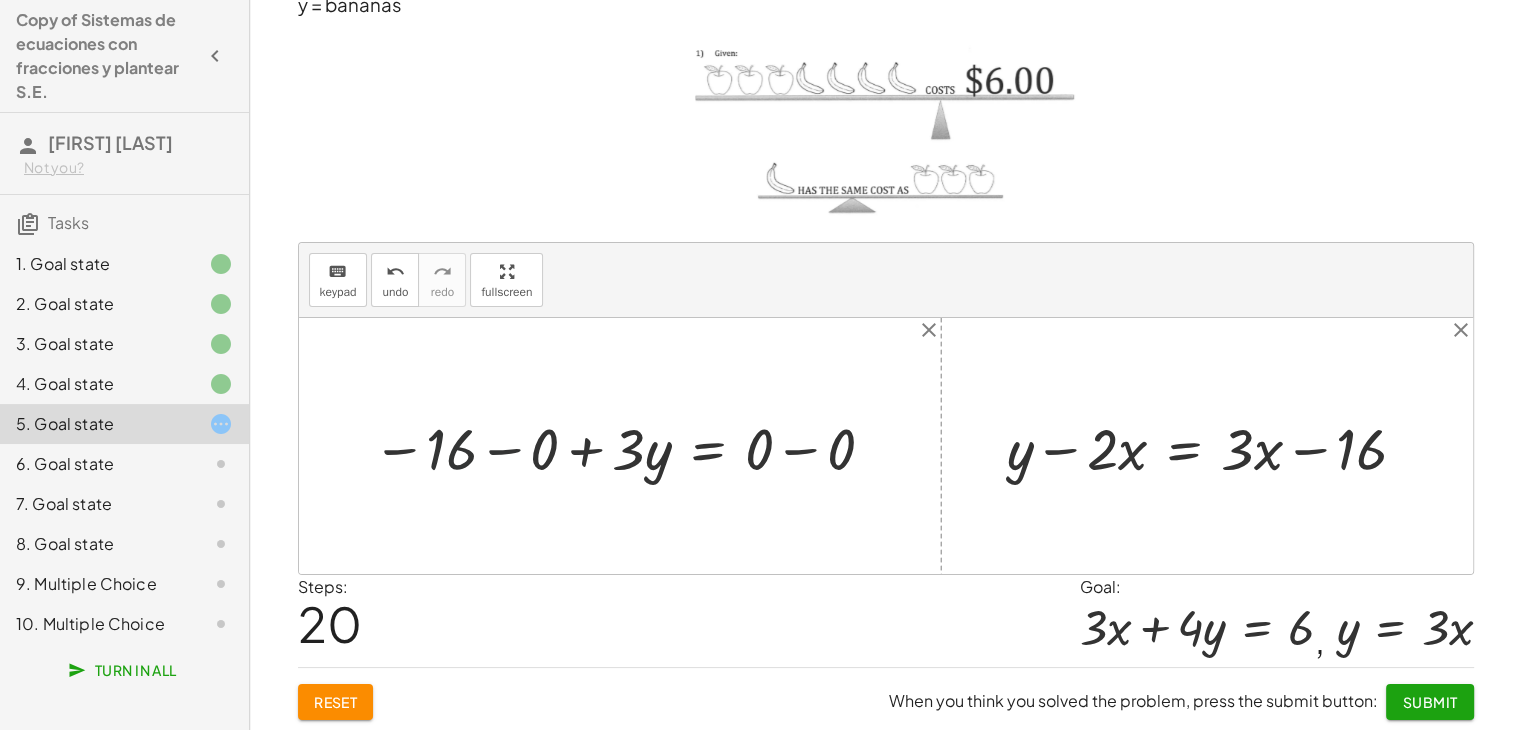 click at bounding box center [627, 446] 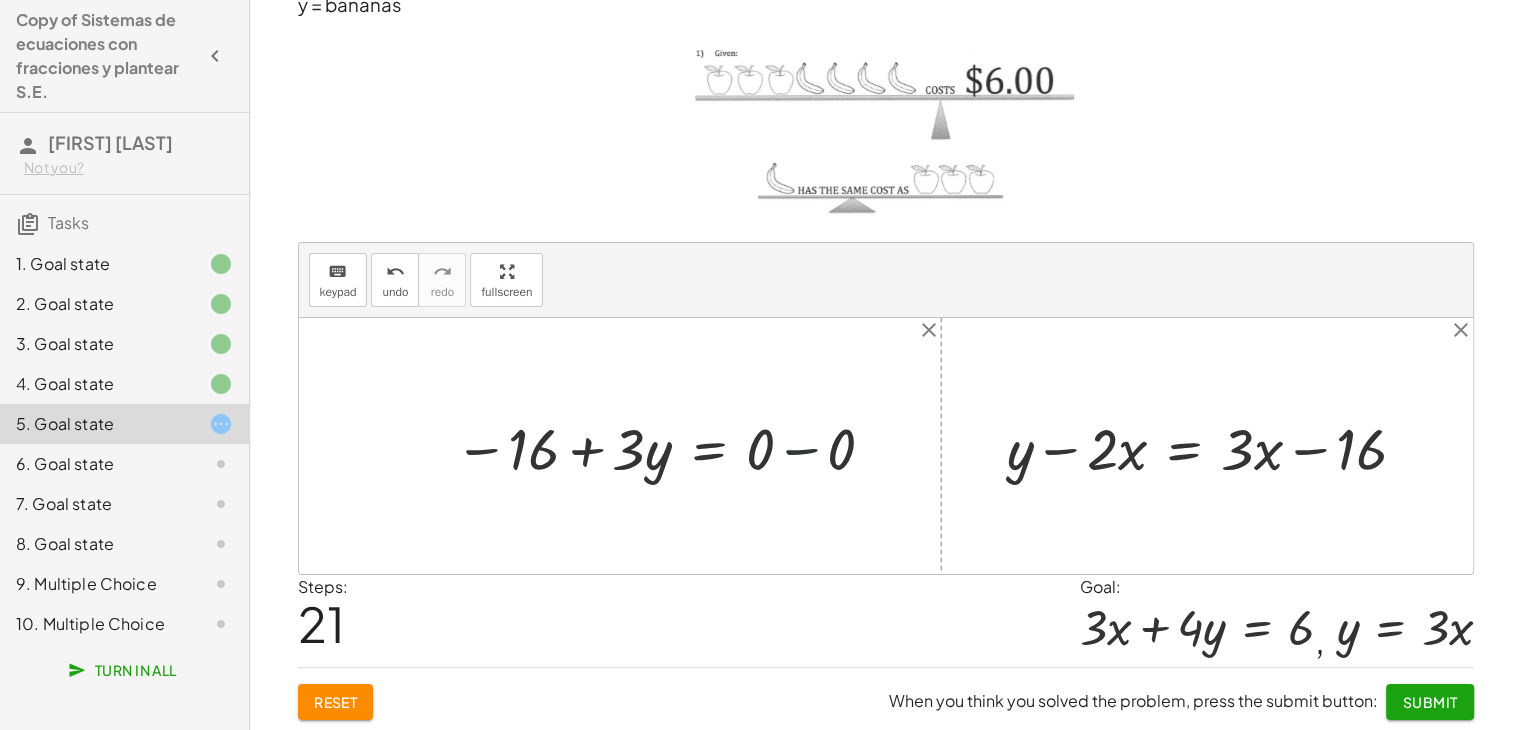 click at bounding box center [668, 446] 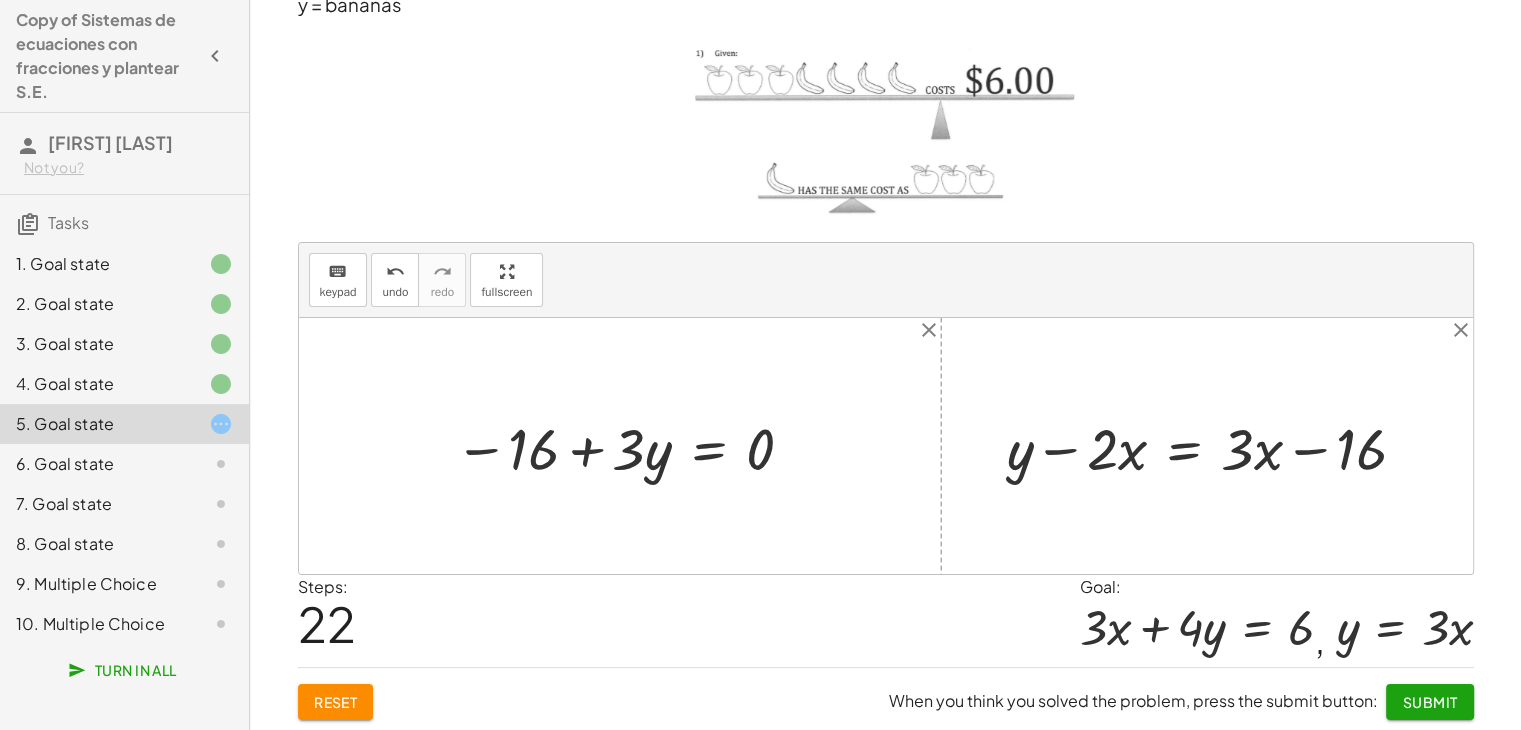 click at bounding box center (1215, 446) 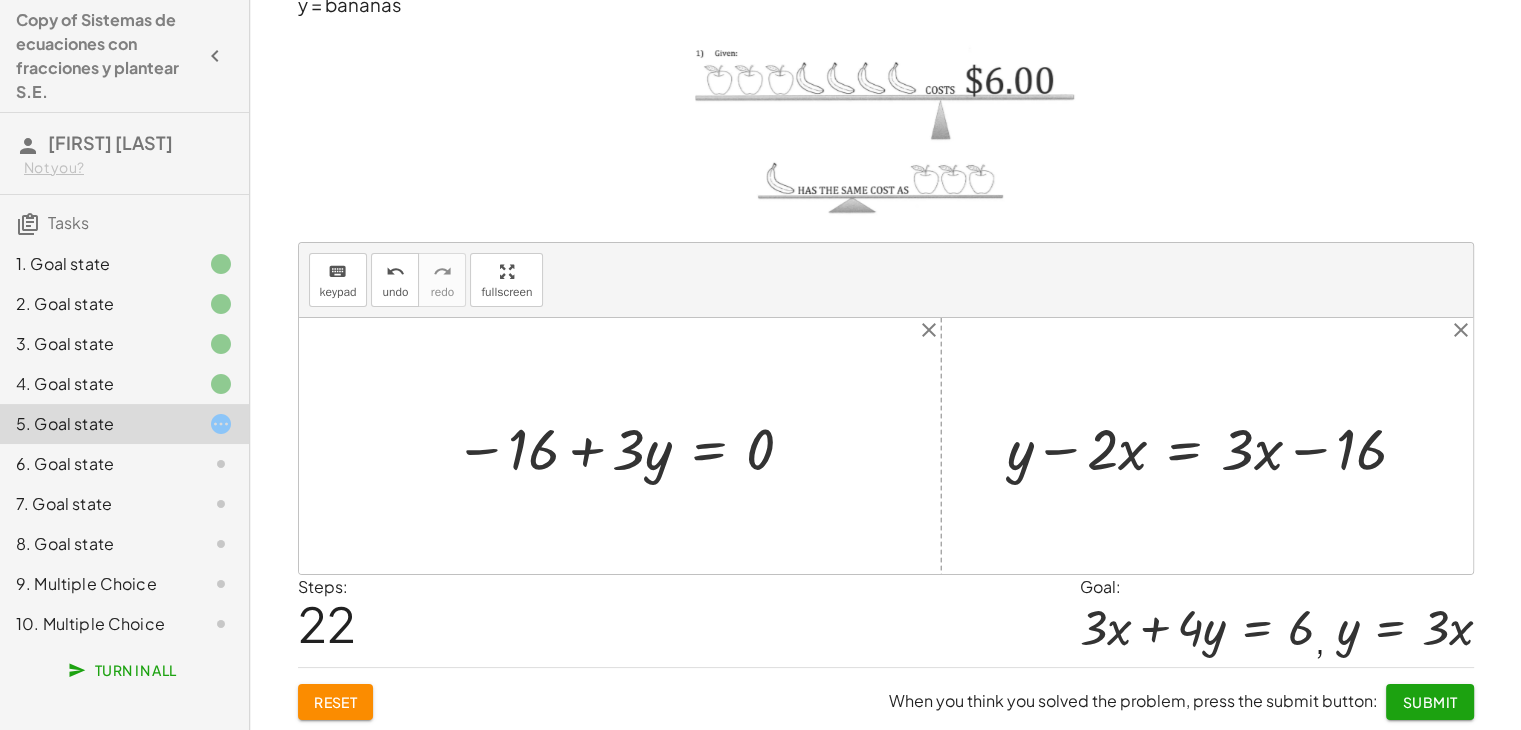 click at bounding box center [1215, 446] 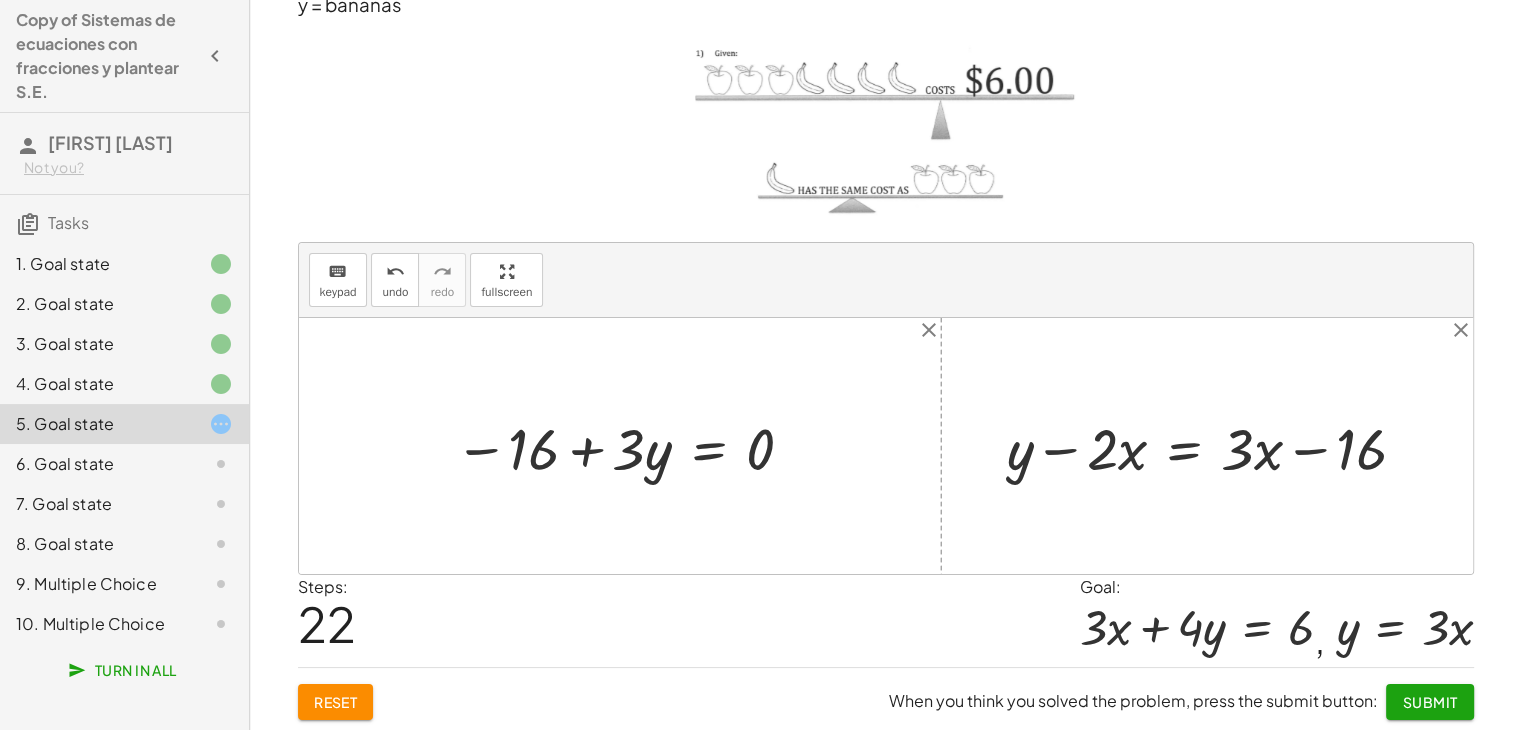 click at bounding box center (1215, 446) 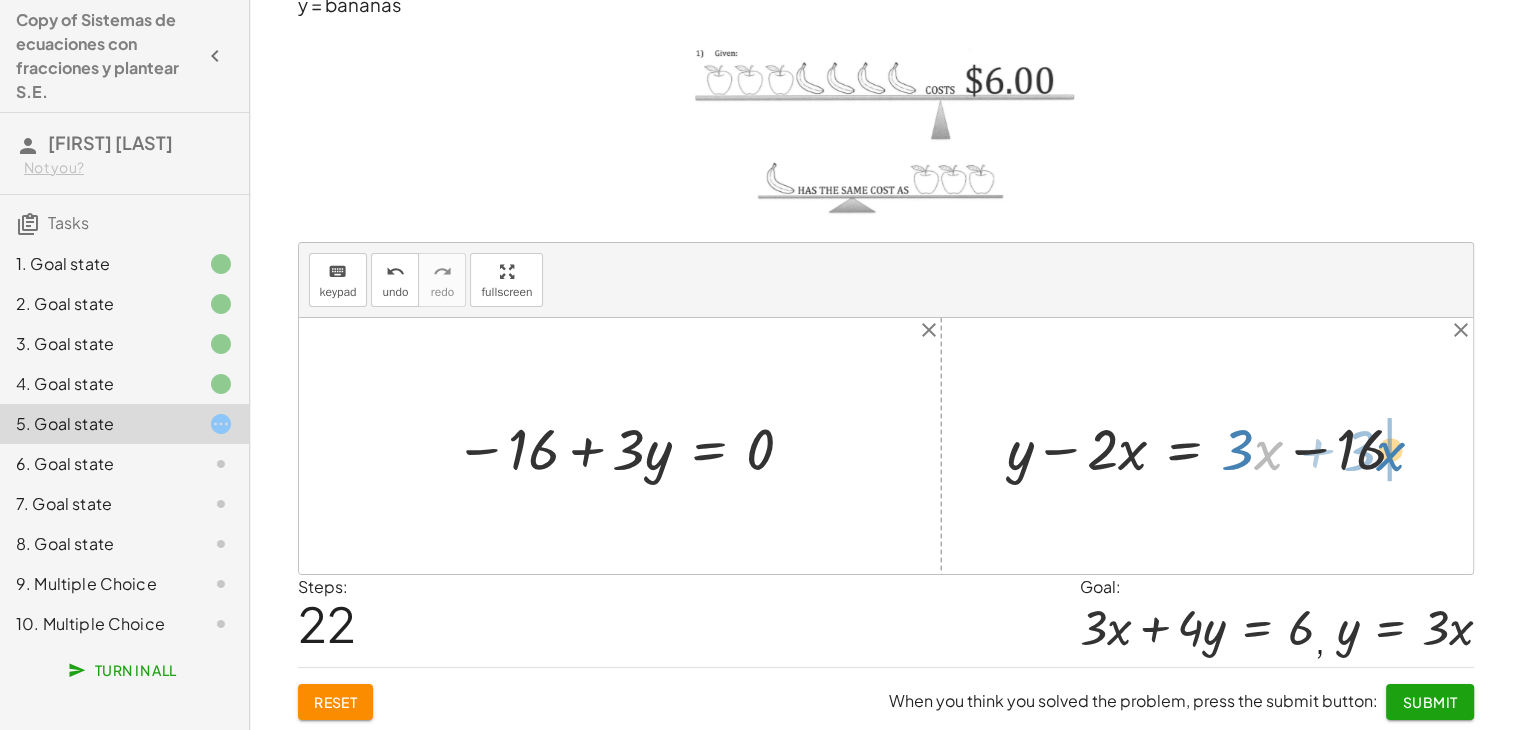 drag, startPoint x: 1264, startPoint y: 451, endPoint x: 1385, endPoint y: 452, distance: 121.004135 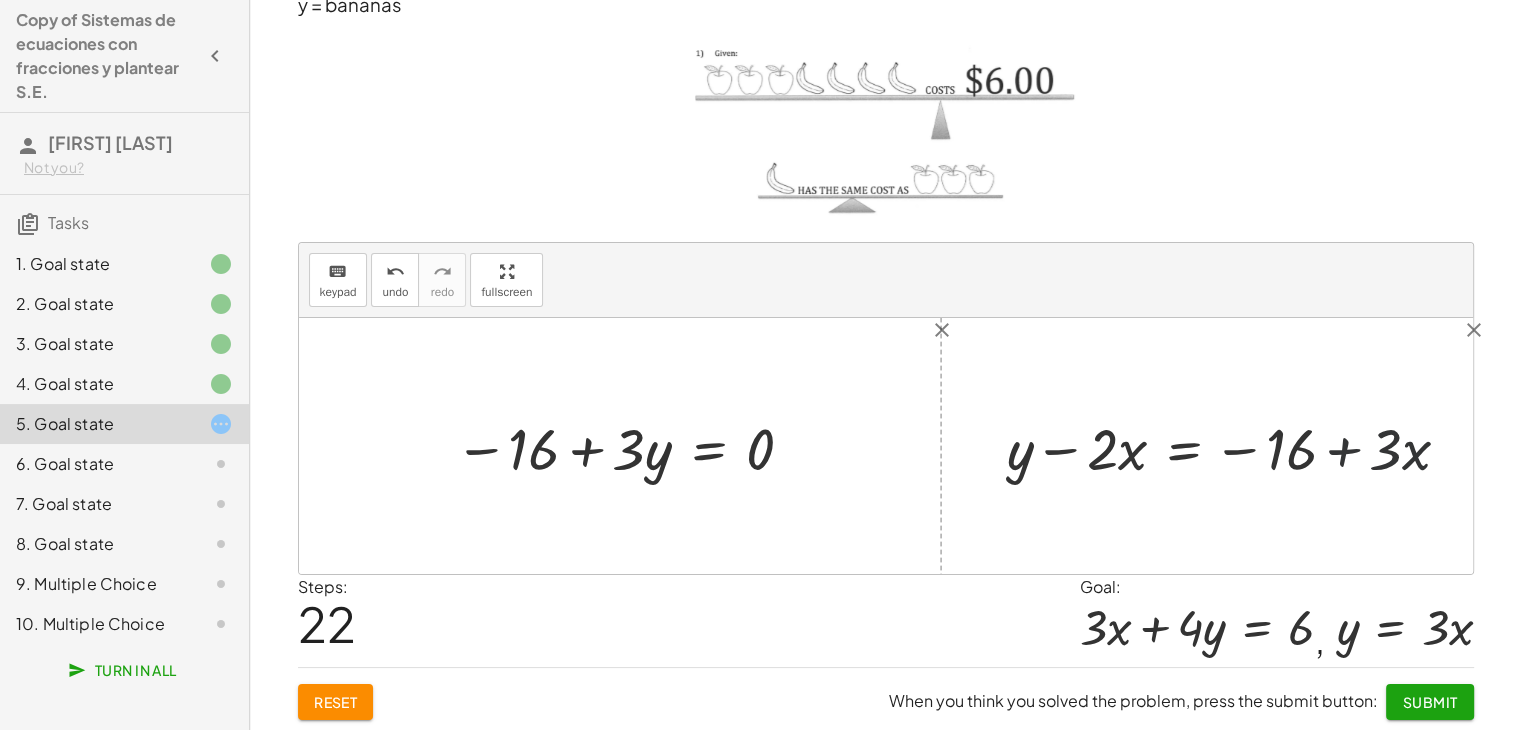 click at bounding box center [1237, 446] 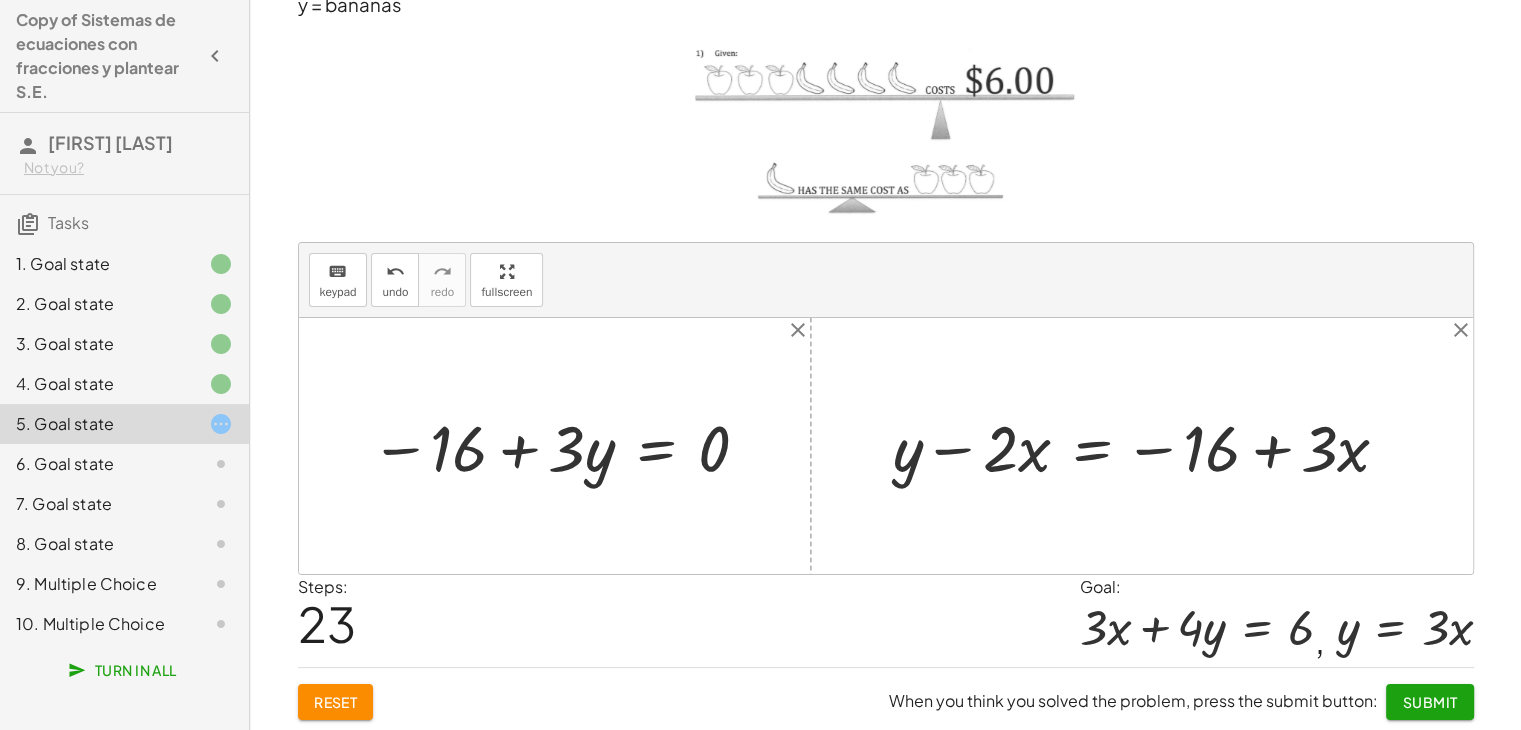 click at bounding box center (1149, 446) 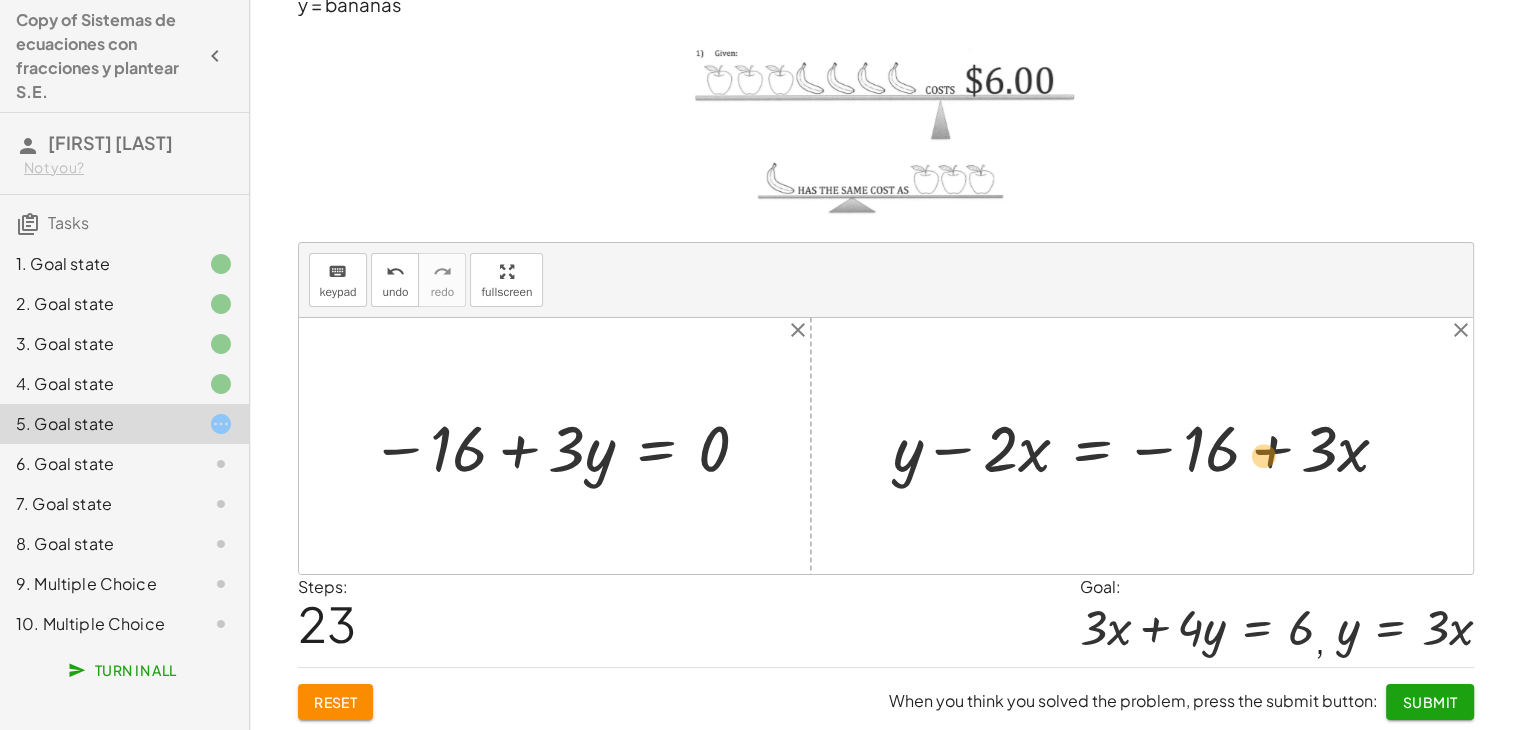 drag, startPoint x: 468, startPoint y: 443, endPoint x: 1219, endPoint y: 456, distance: 751.1125 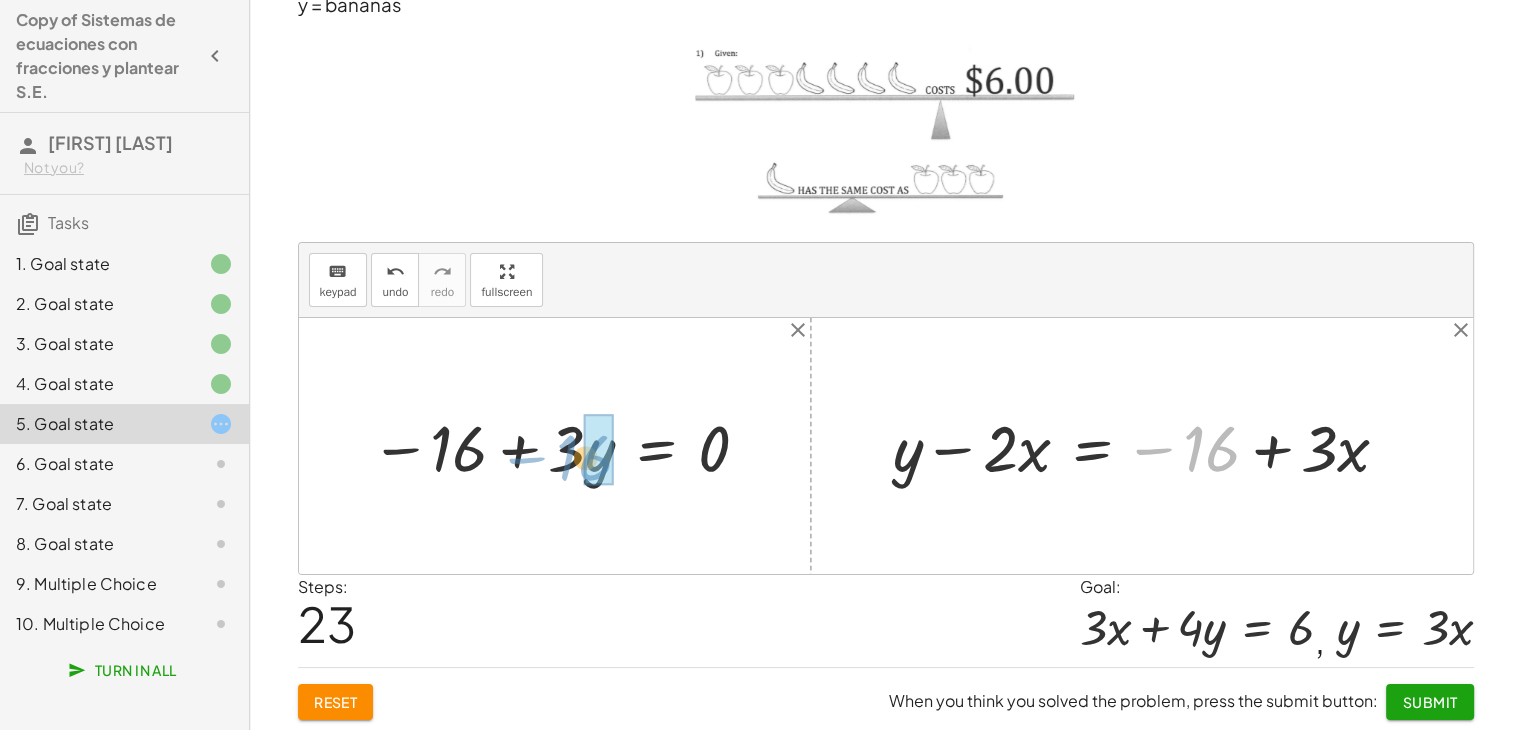 drag, startPoint x: 1219, startPoint y: 456, endPoint x: 593, endPoint y: 465, distance: 626.0647 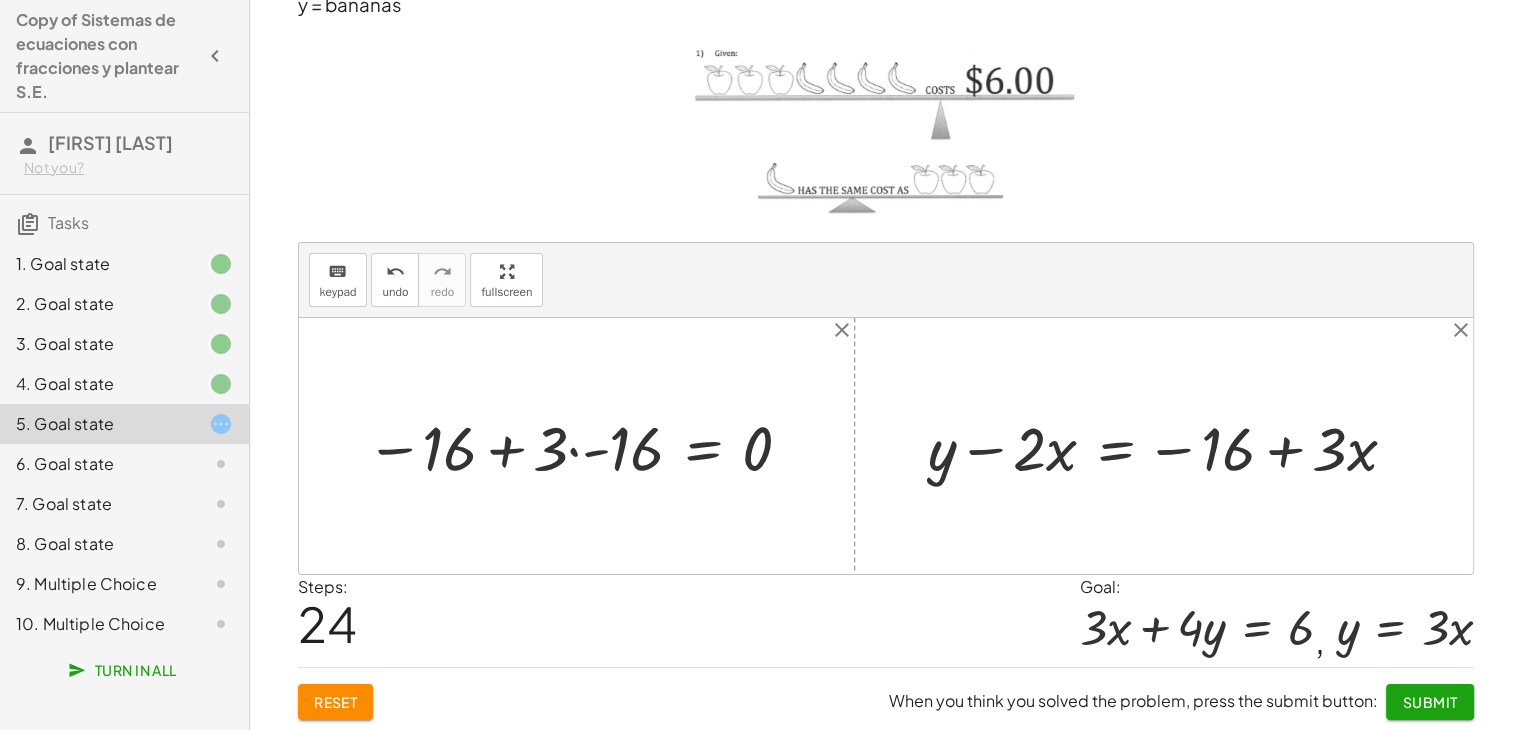 click at bounding box center [582, 446] 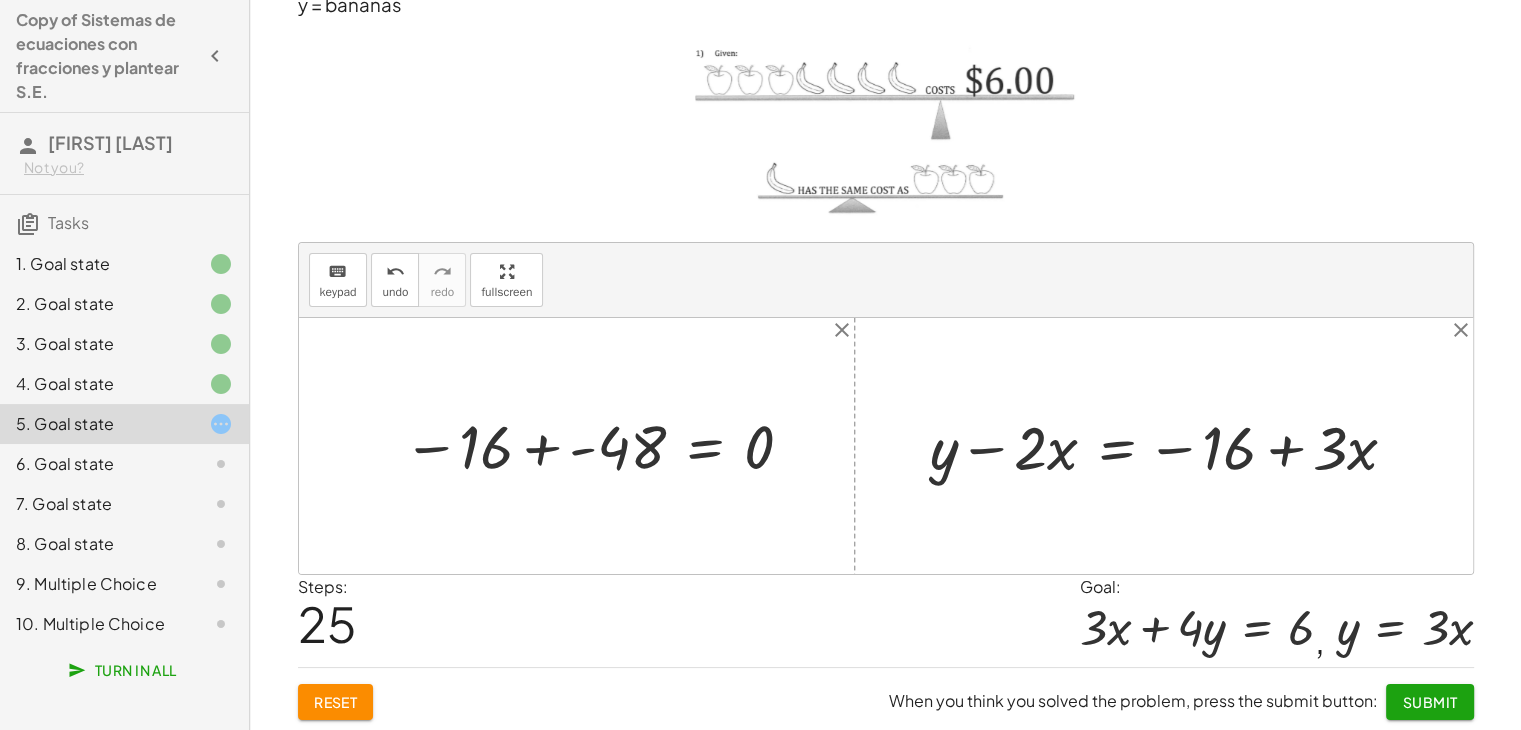 click at bounding box center (601, 446) 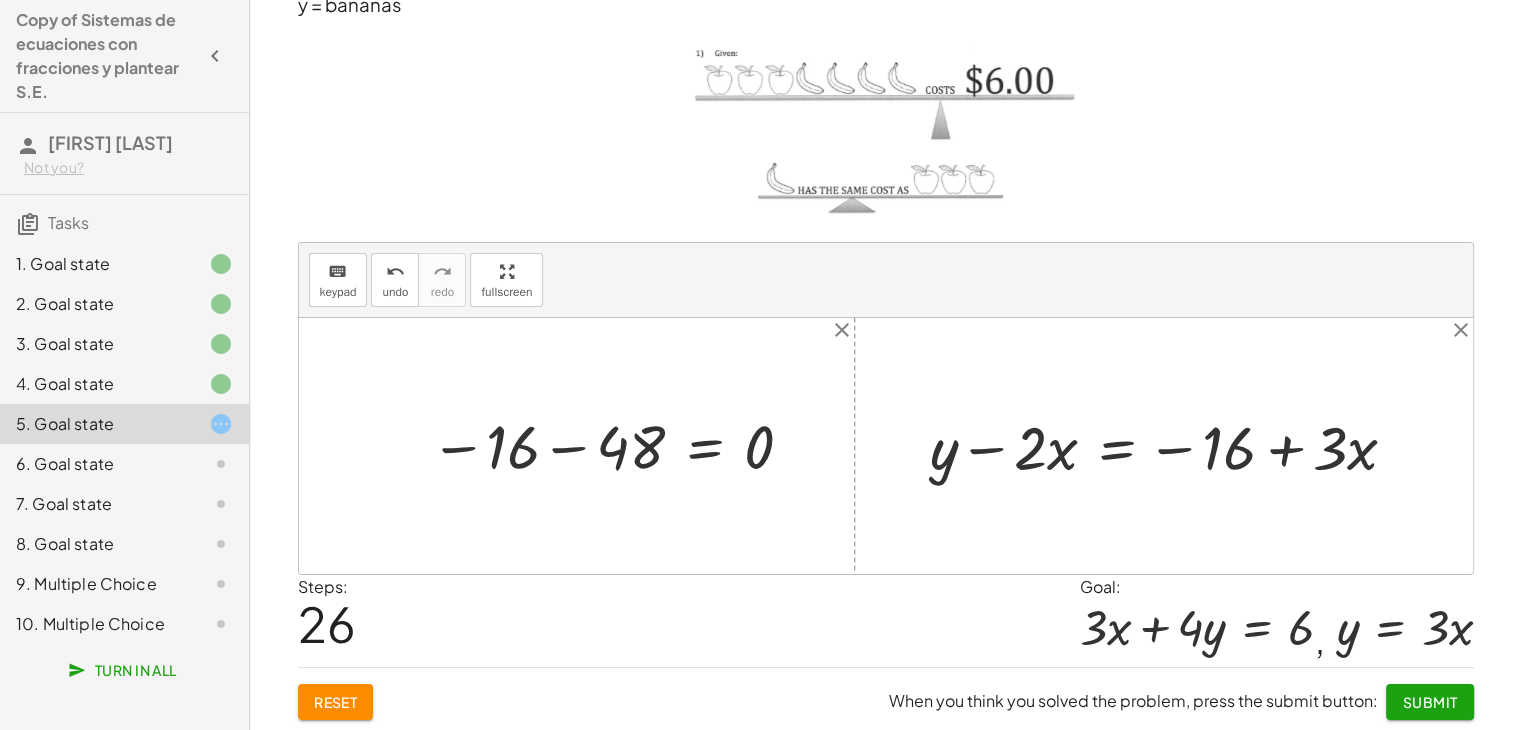 click at bounding box center [614, 446] 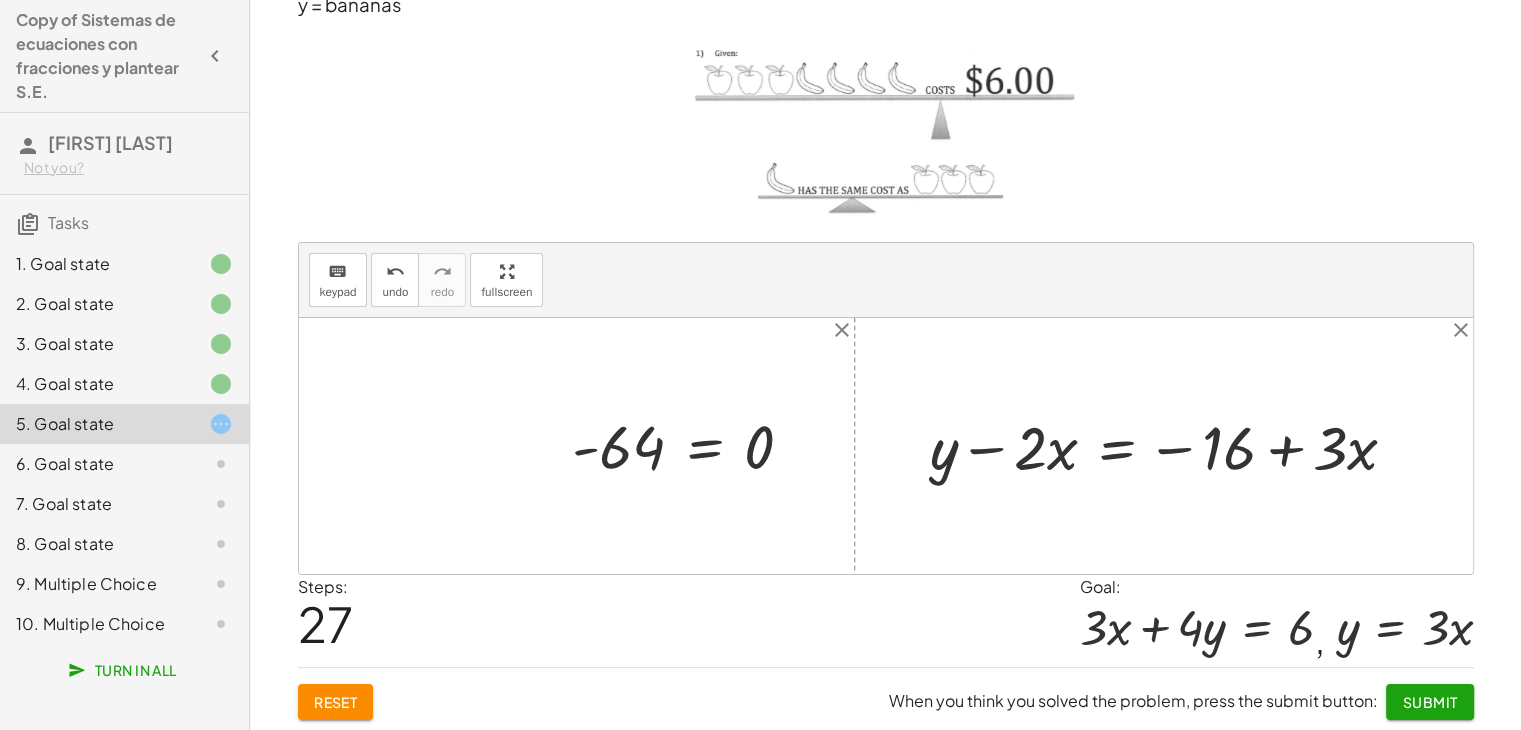 click at bounding box center [690, 446] 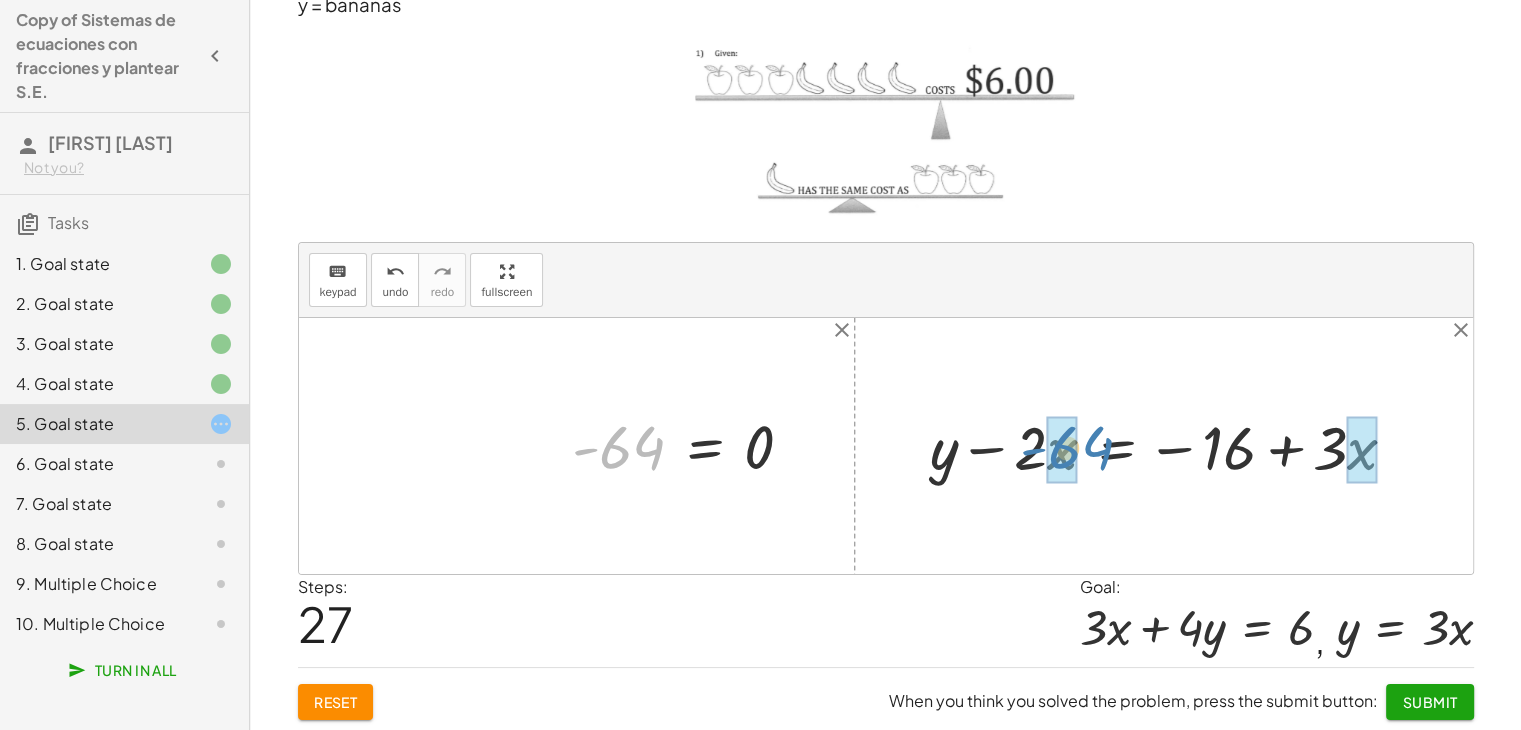 drag, startPoint x: 624, startPoint y: 445, endPoint x: 1047, endPoint y: 453, distance: 423.07565 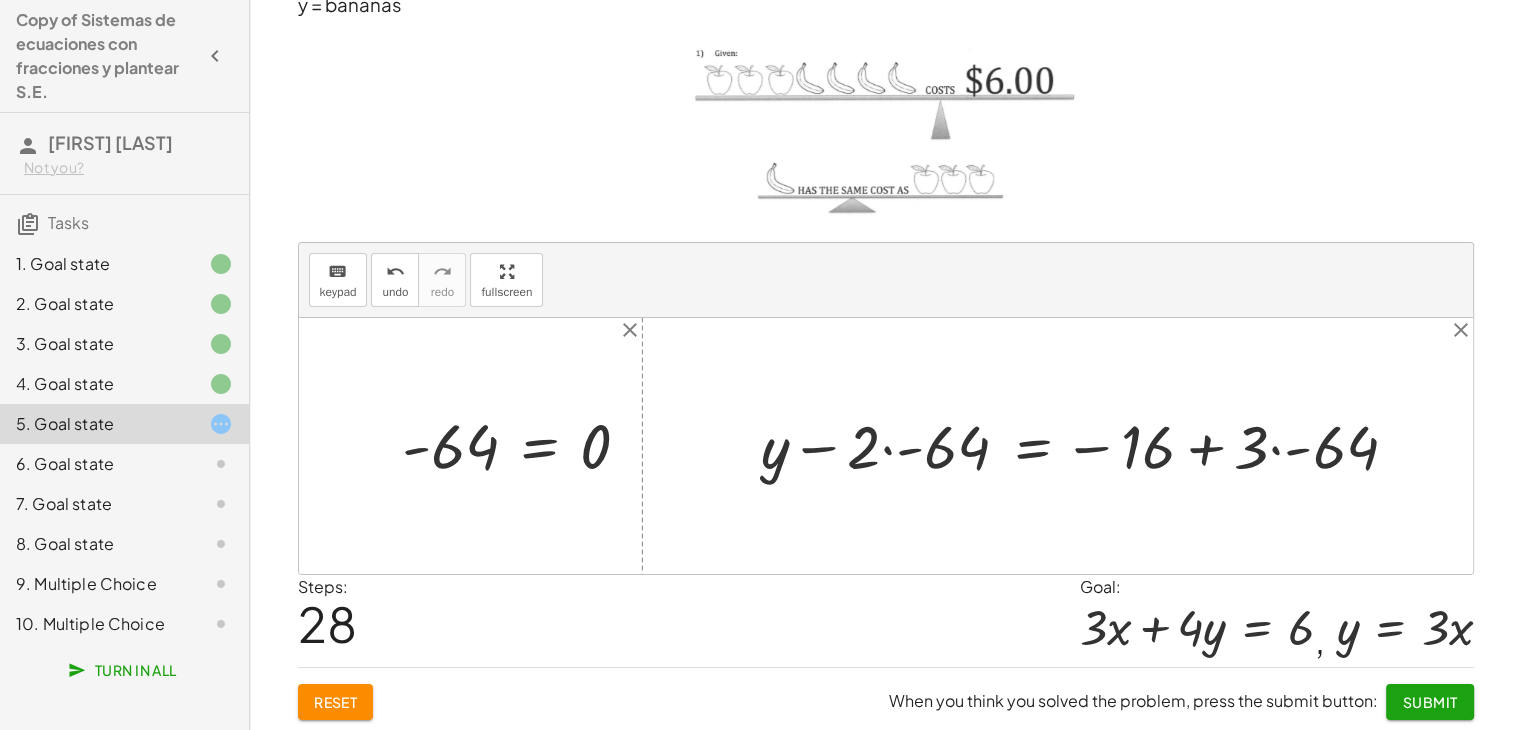 click at bounding box center (1089, 446) 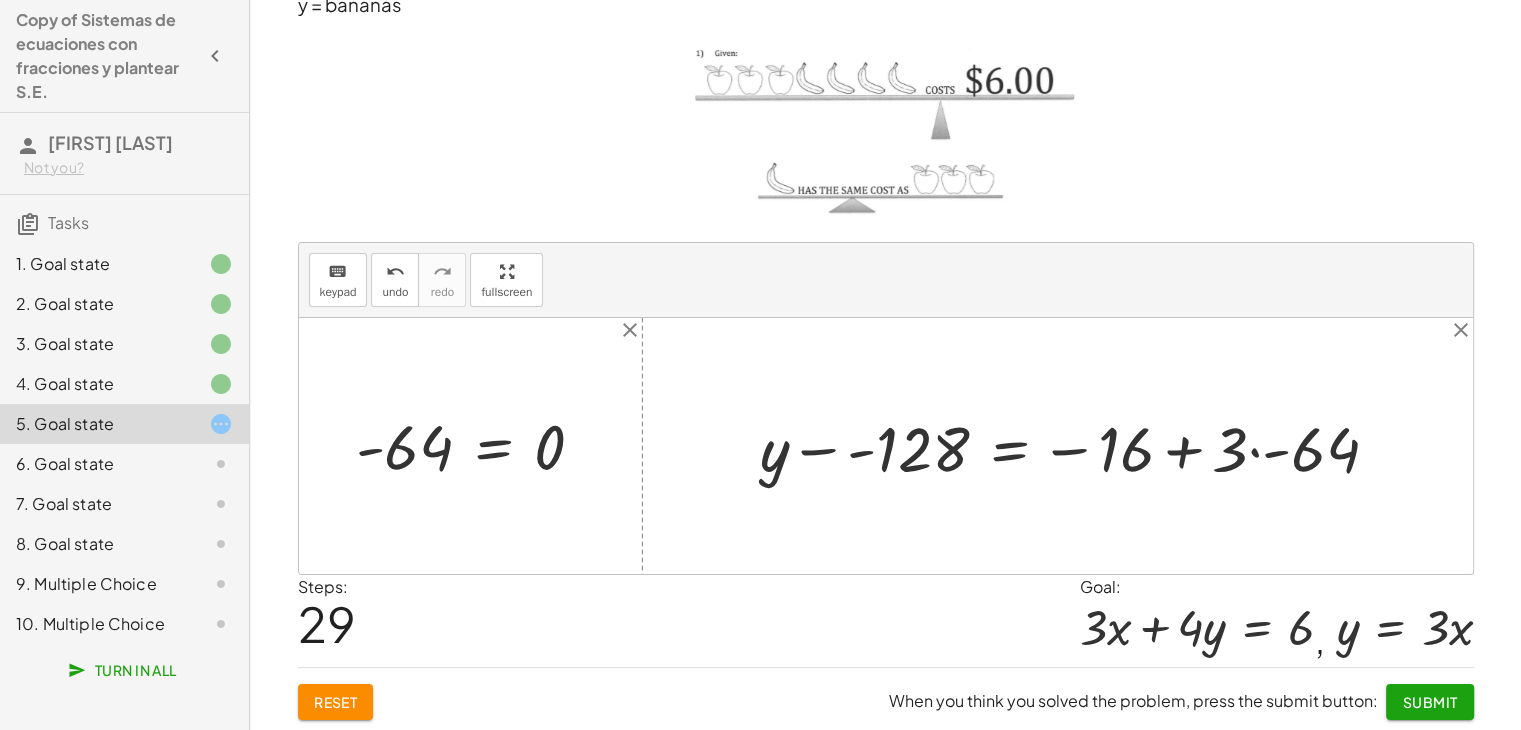 click at bounding box center (1077, 446) 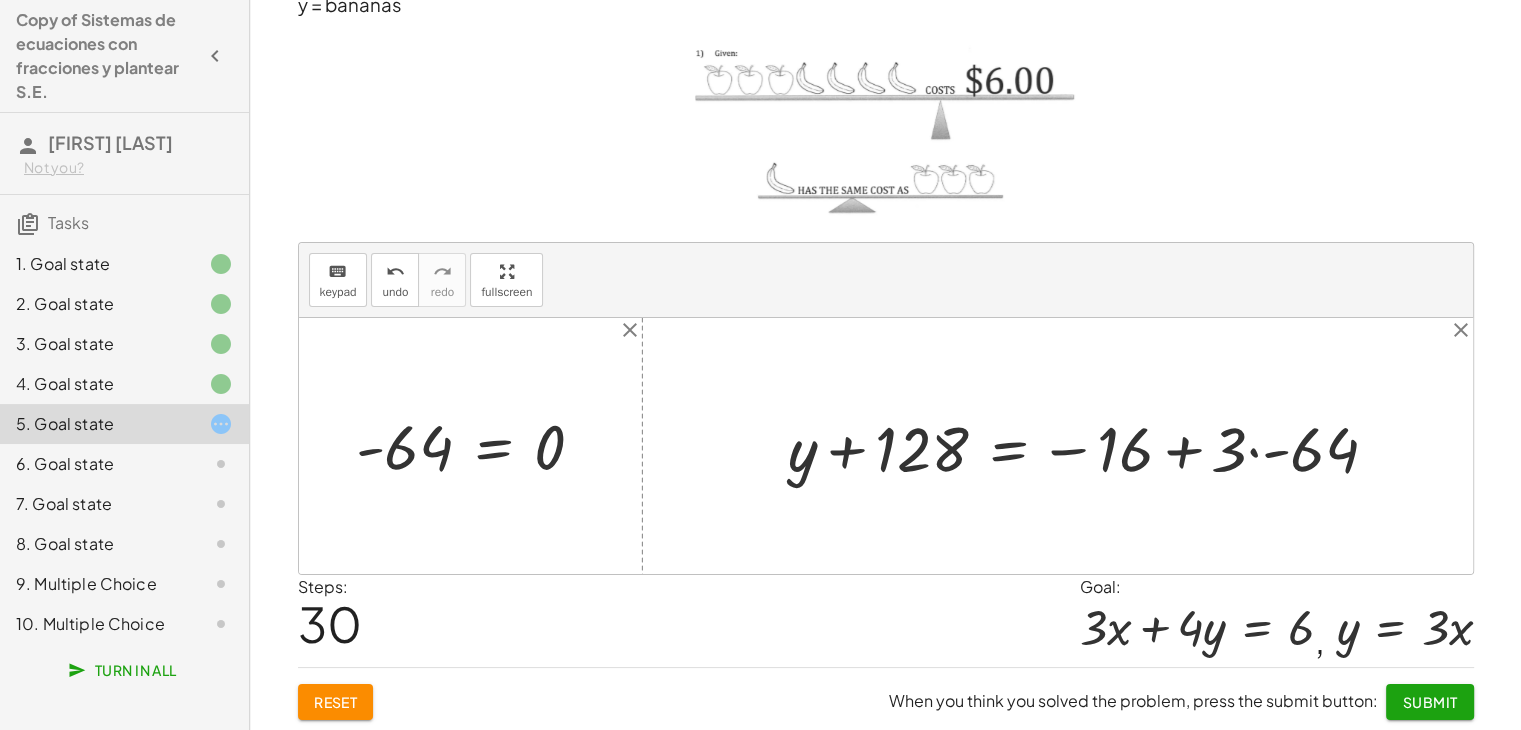 click at bounding box center (1091, 446) 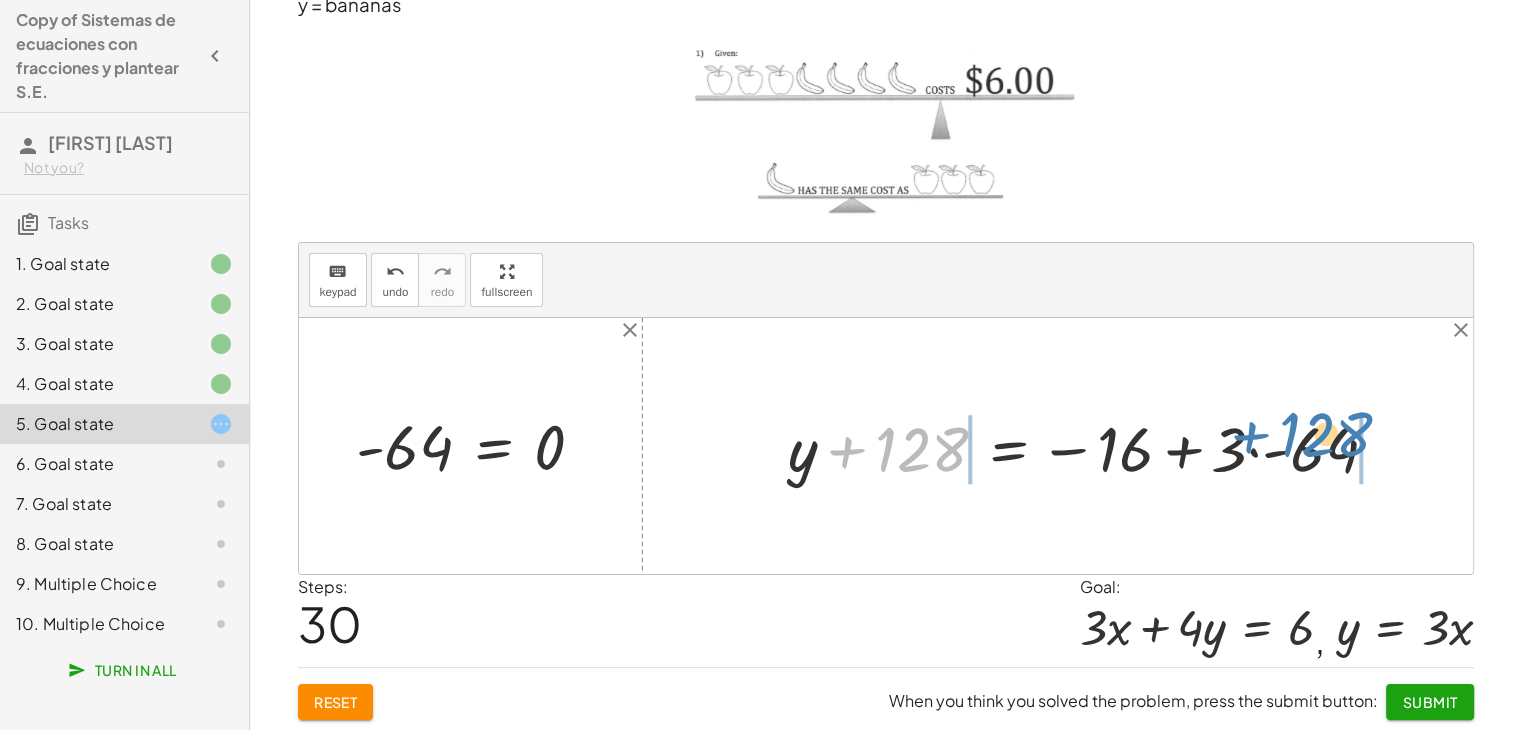 drag, startPoint x: 907, startPoint y: 451, endPoint x: 1312, endPoint y: 436, distance: 405.27768 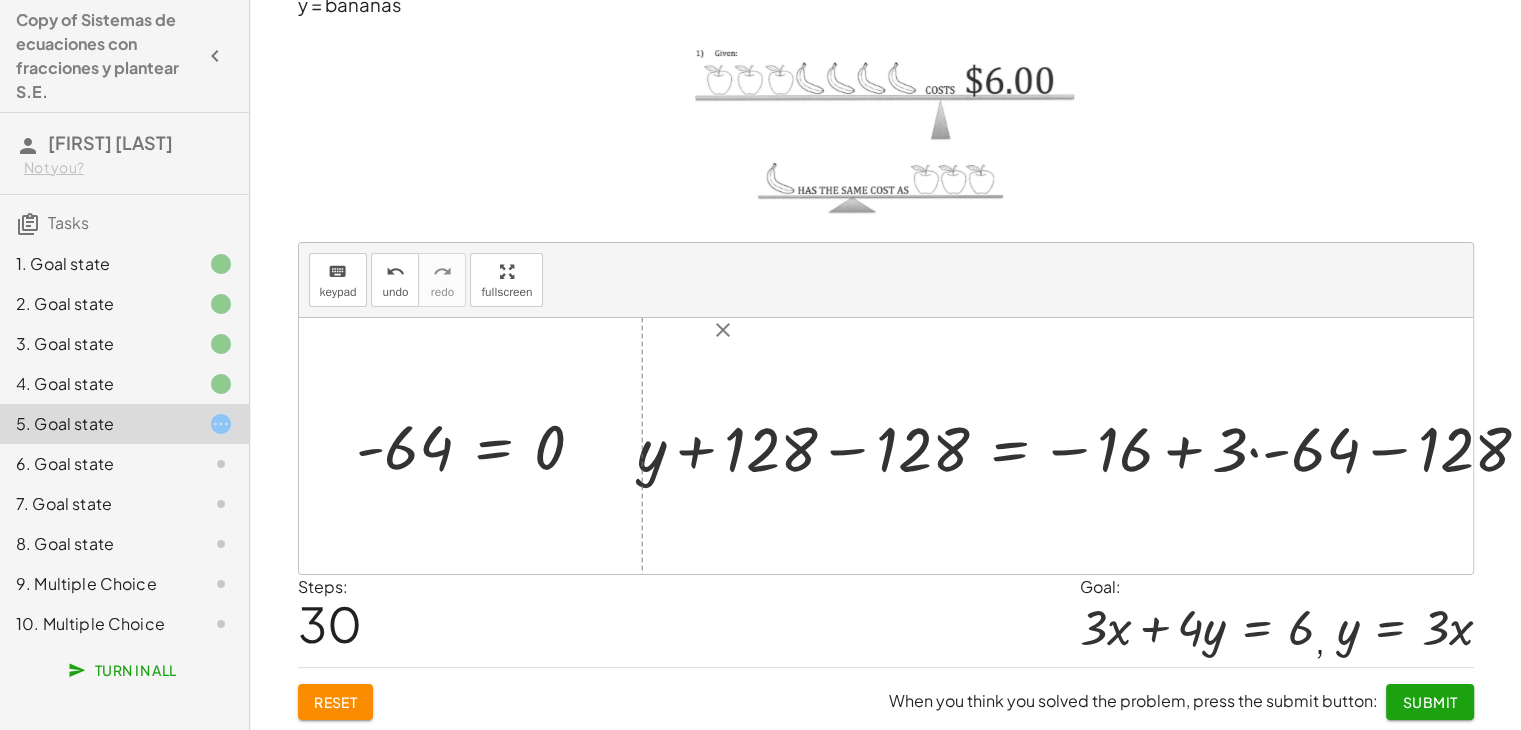 click at bounding box center [1092, 446] 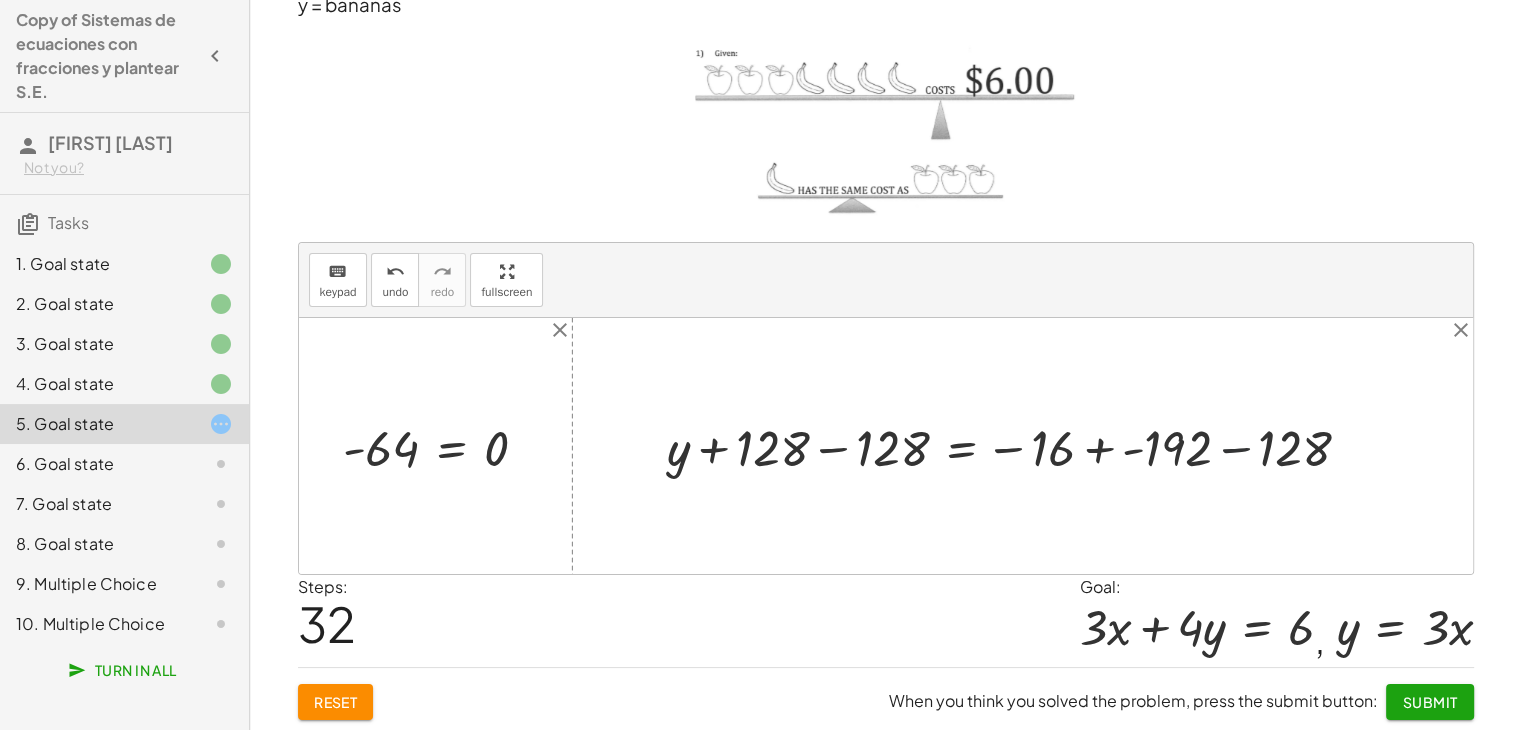 click at bounding box center [1017, 445] 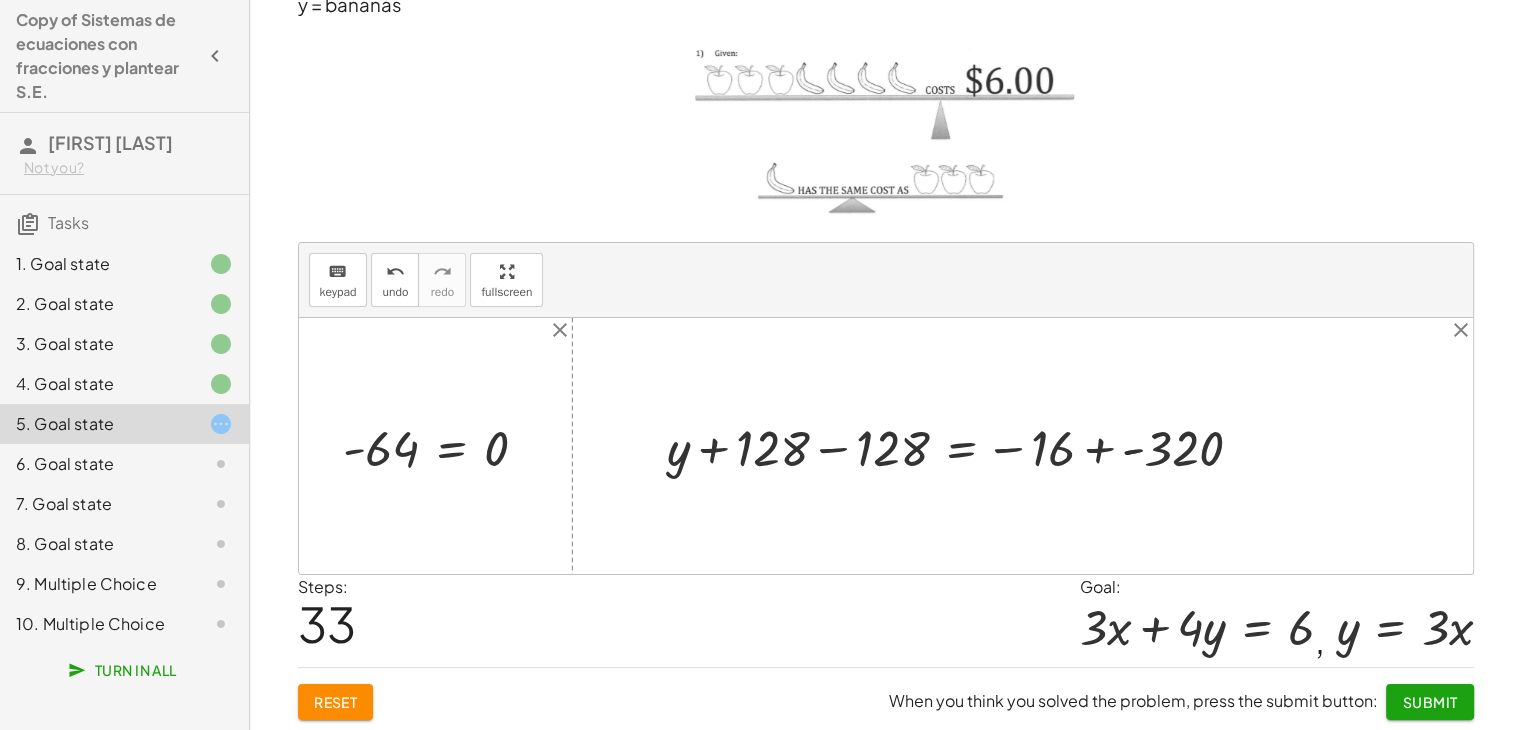 click at bounding box center [963, 445] 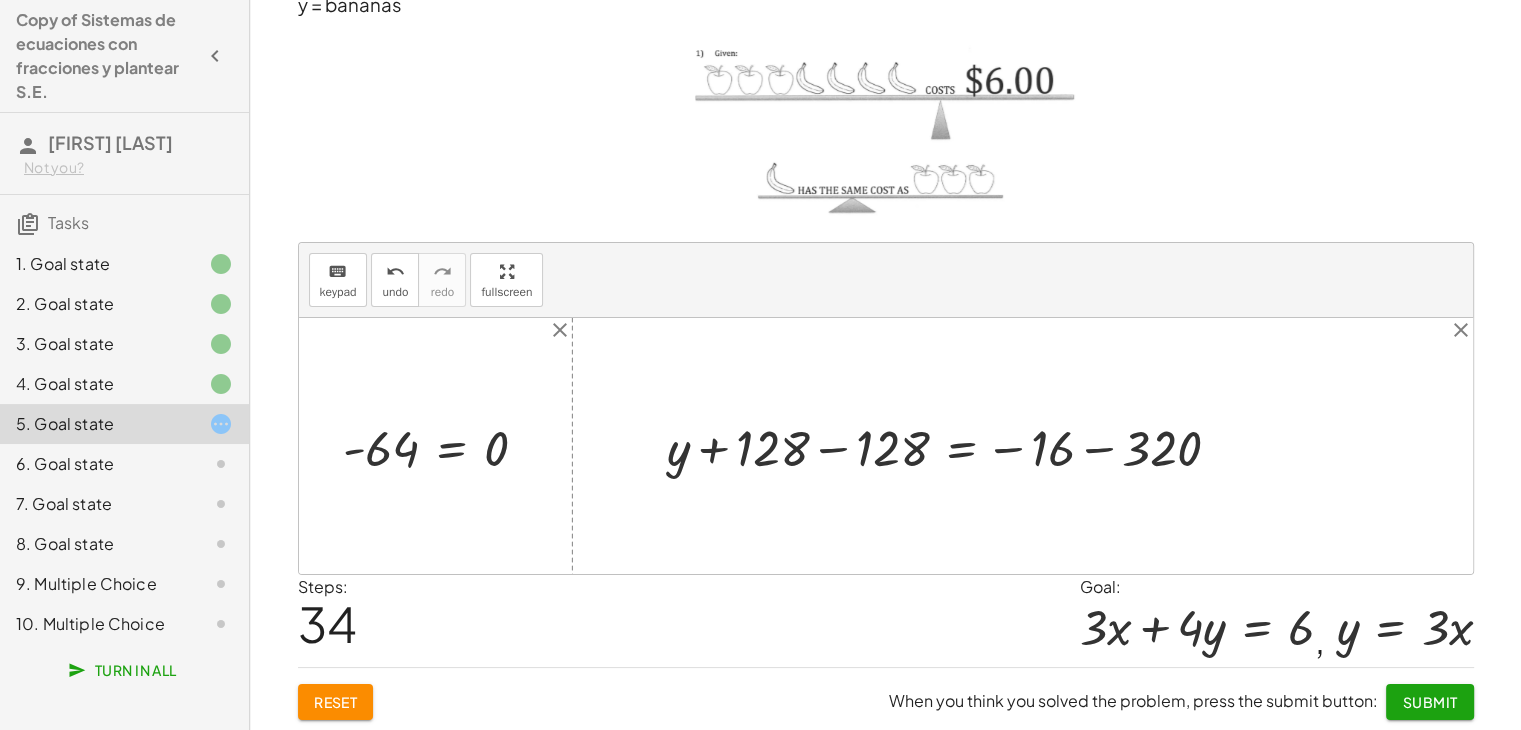 click at bounding box center (952, 445) 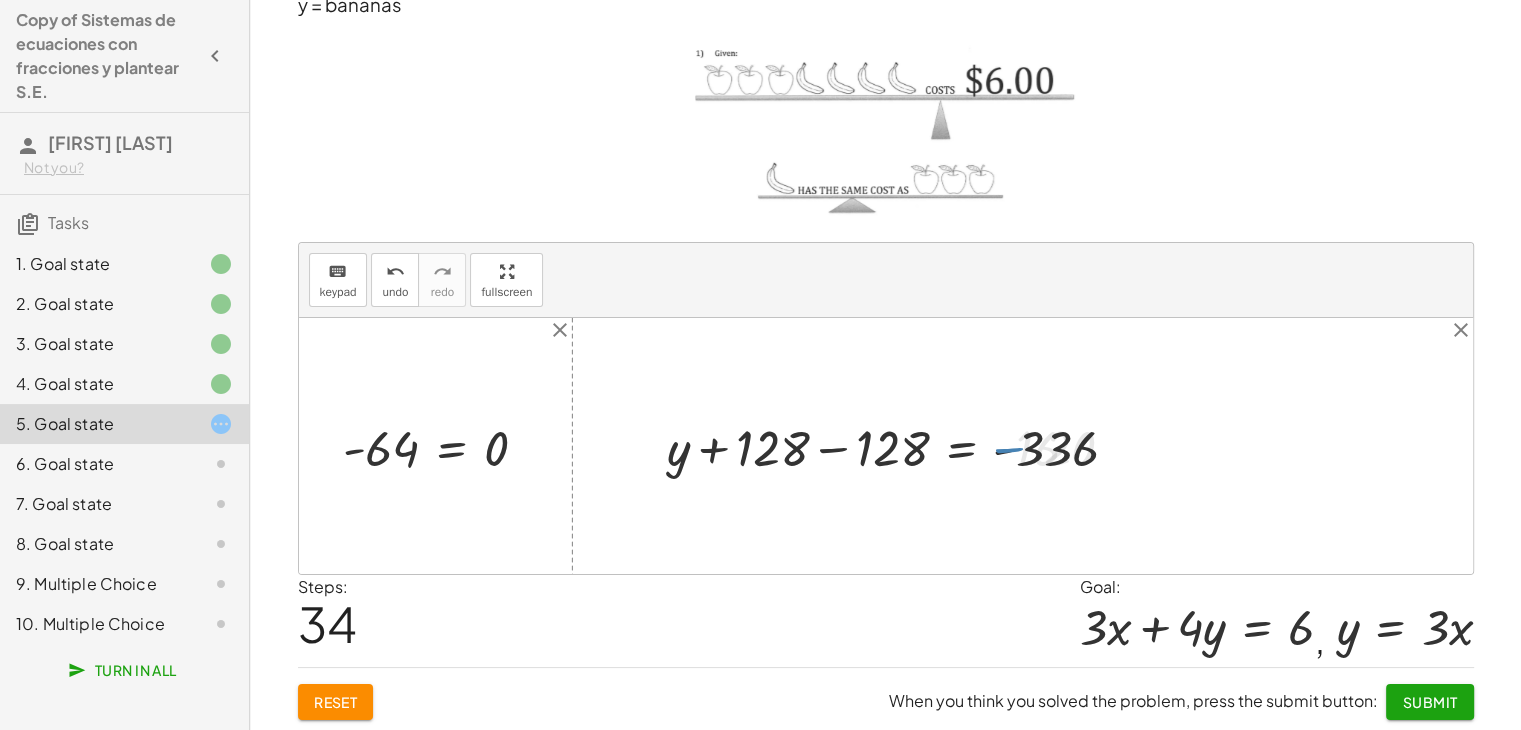 click at bounding box center (901, 445) 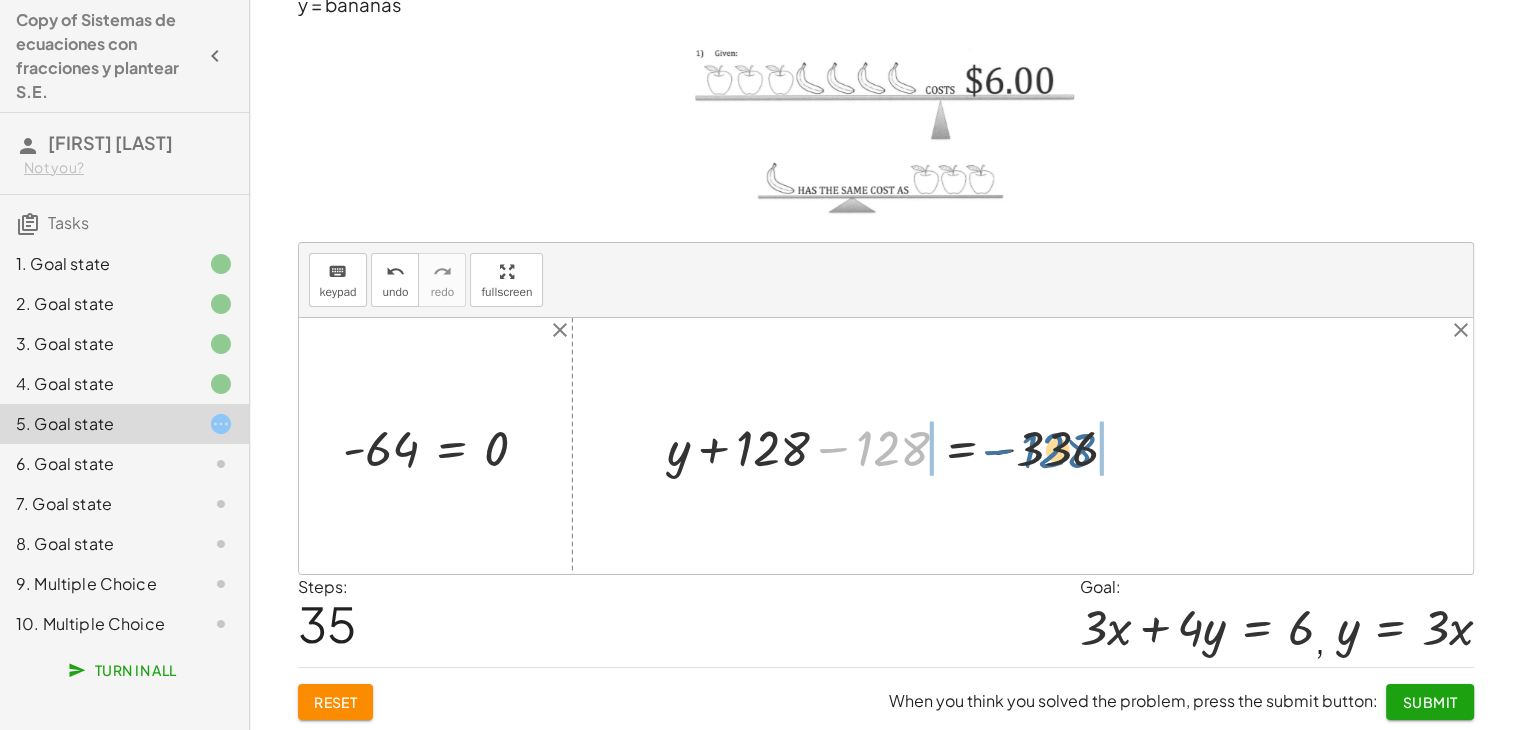 drag, startPoint x: 895, startPoint y: 445, endPoint x: 1062, endPoint y: 447, distance: 167.01198 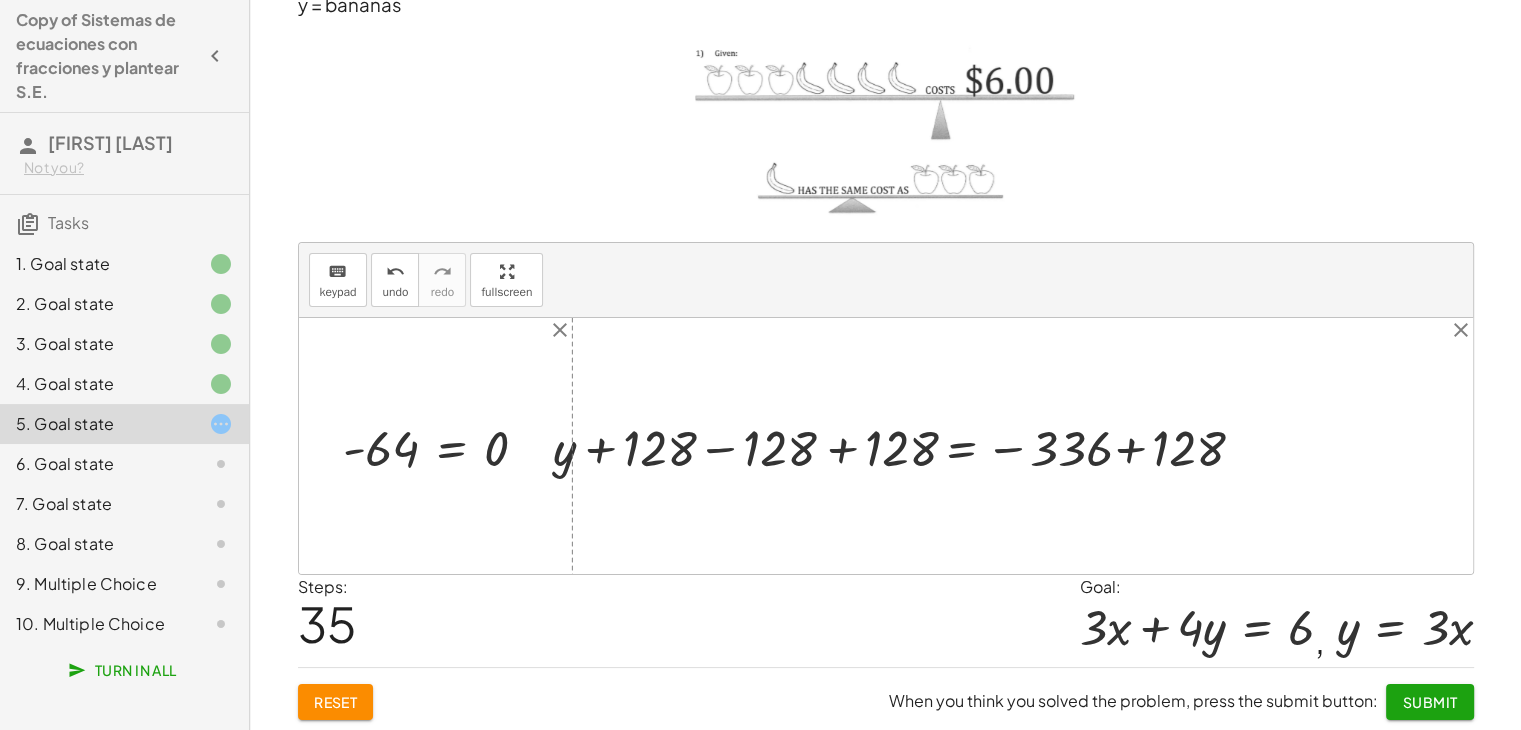 click at bounding box center (908, 445) 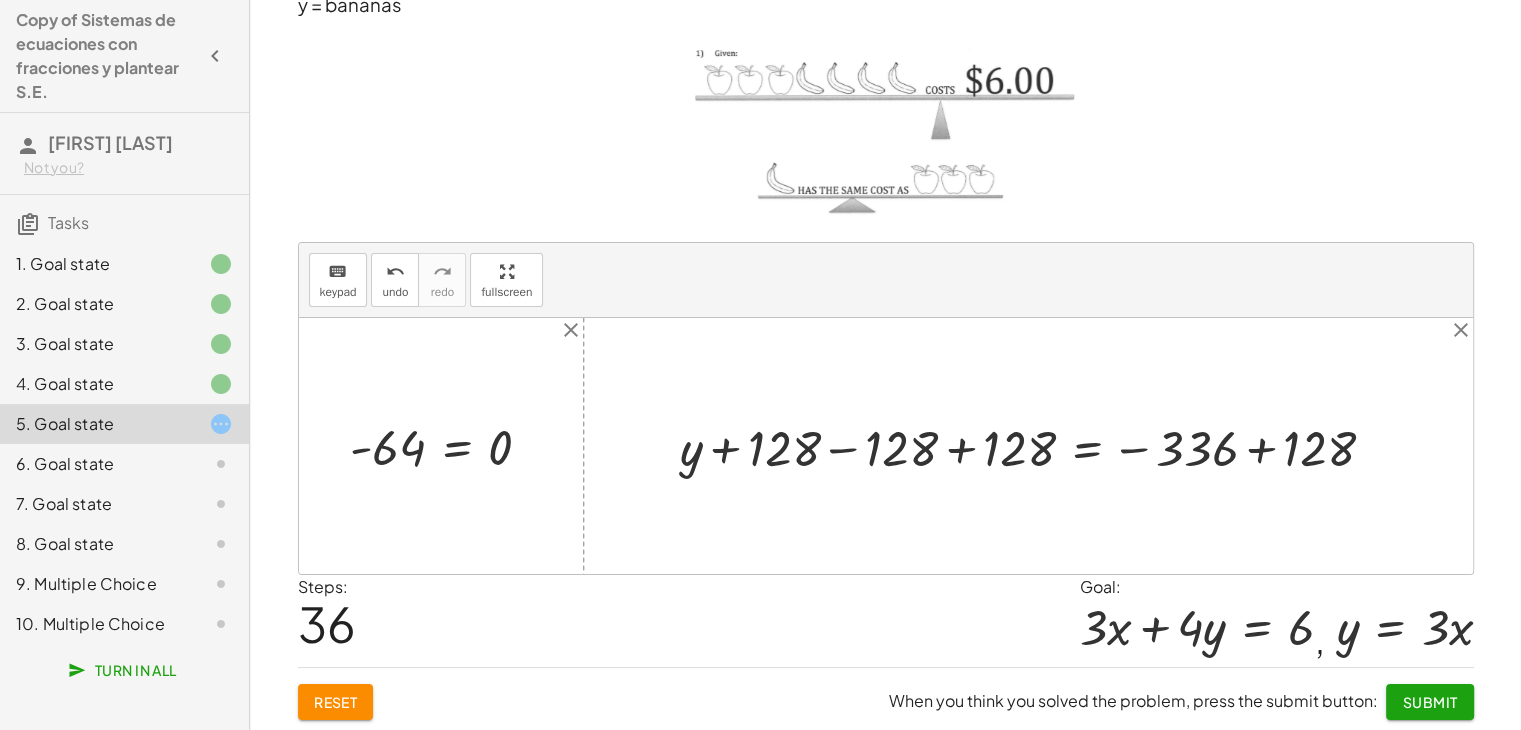 click at bounding box center [1035, 446] 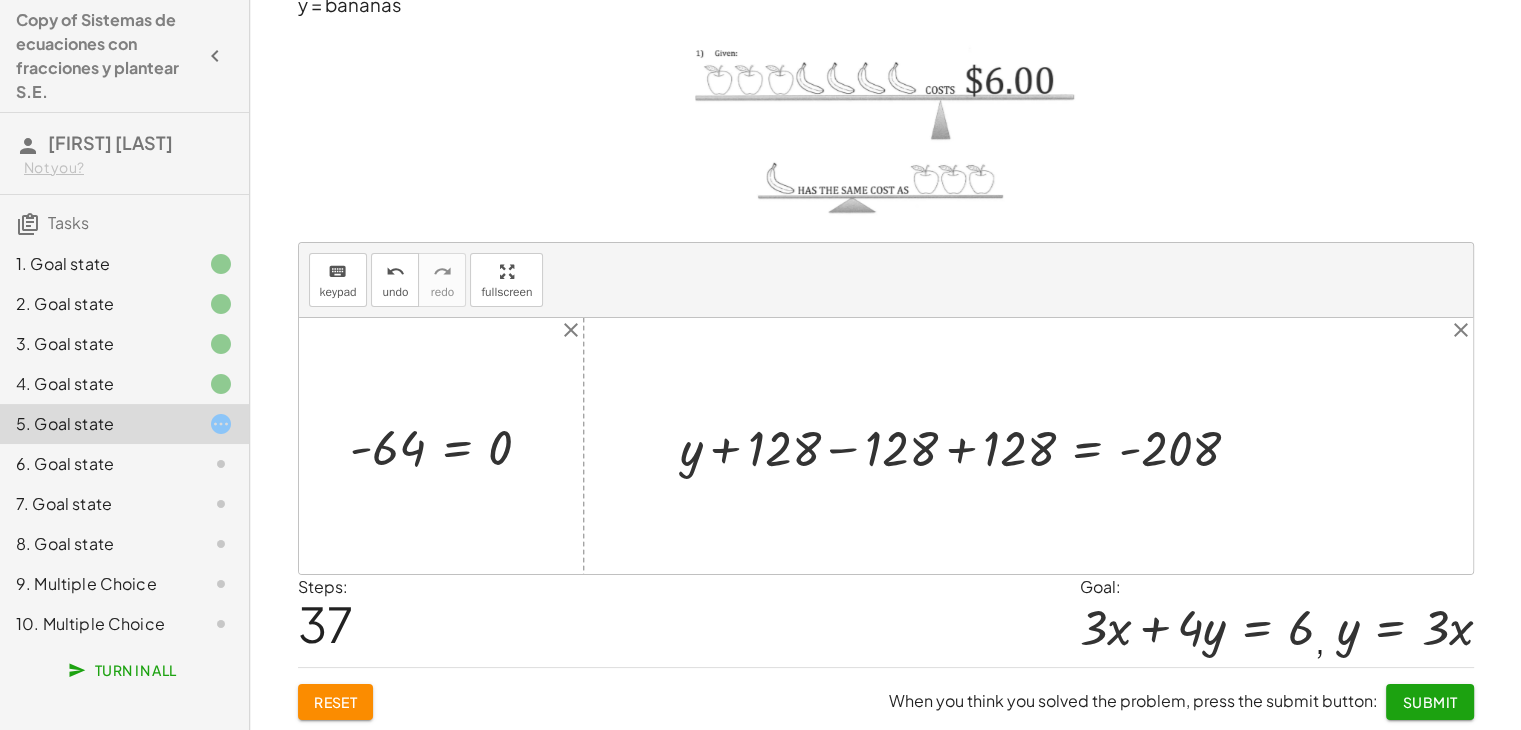 click at bounding box center [968, 446] 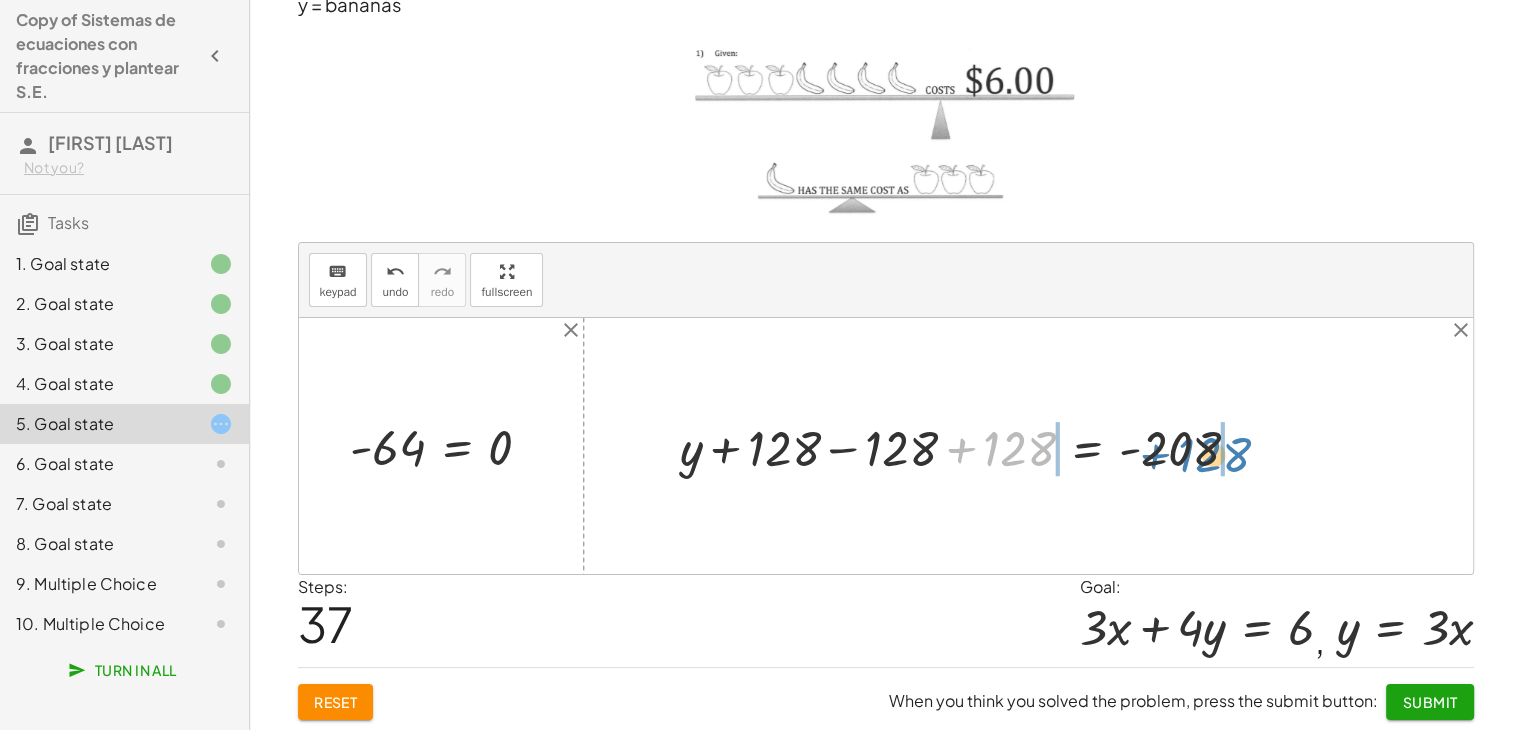 drag, startPoint x: 1025, startPoint y: 447, endPoint x: 1220, endPoint y: 453, distance: 195.09229 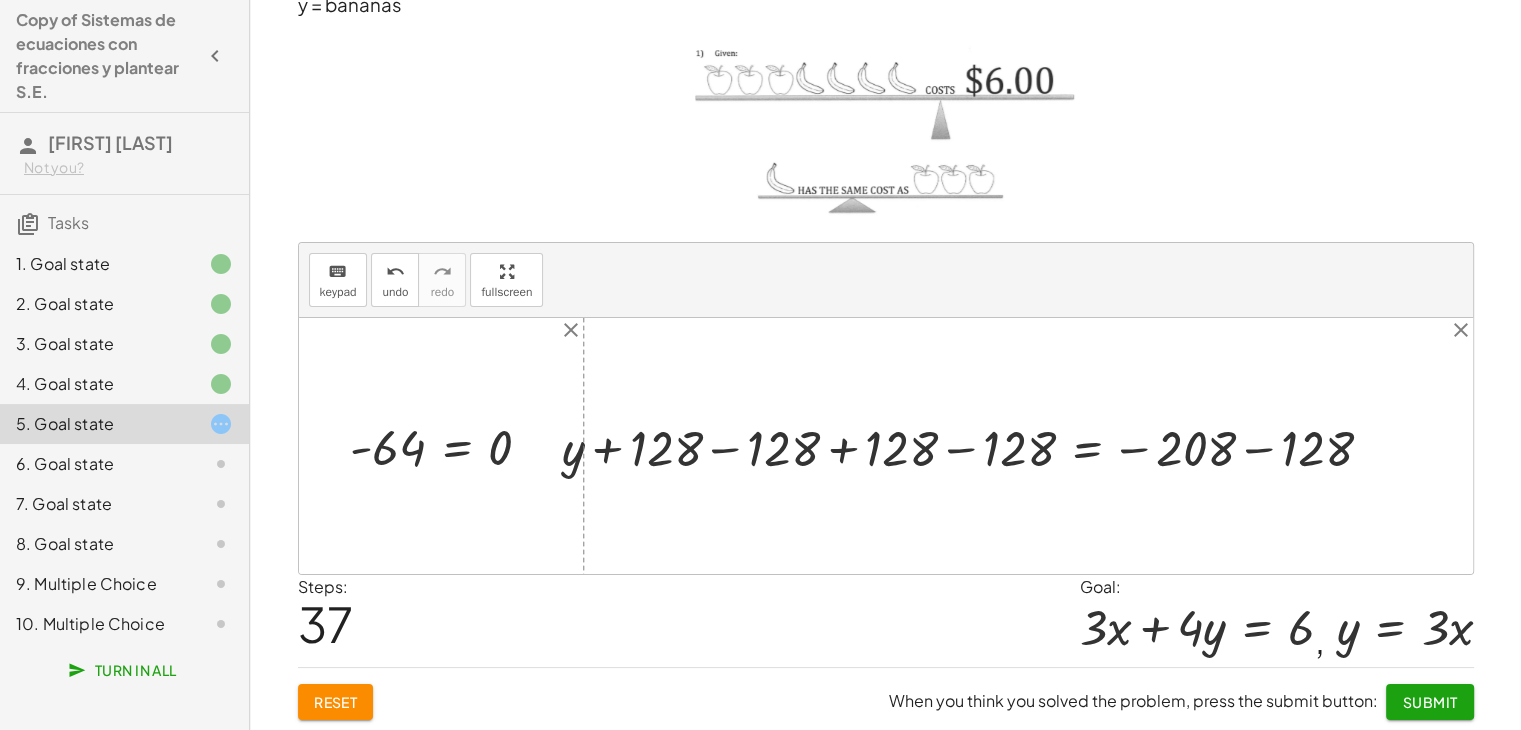 click at bounding box center [975, 446] 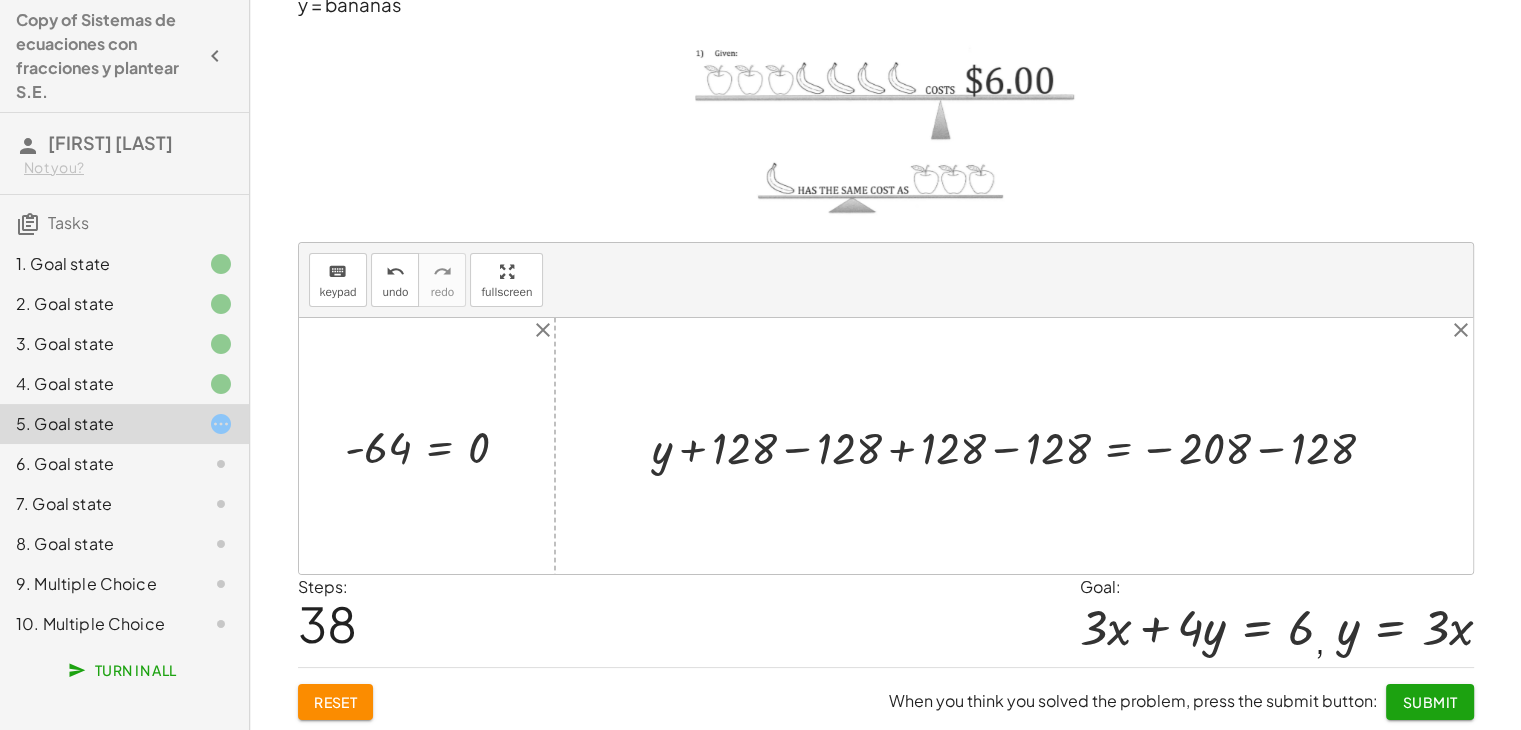 click at bounding box center [1021, 446] 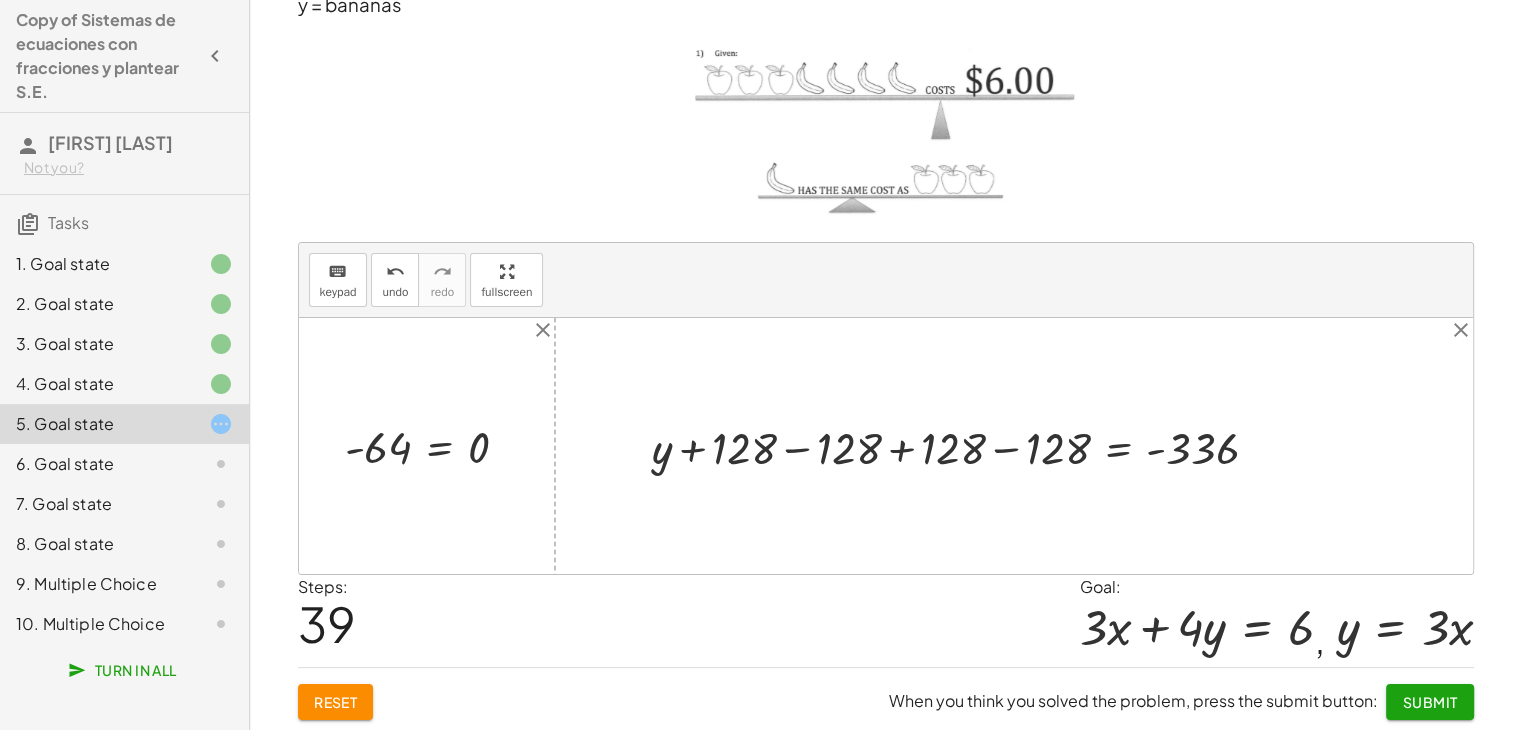 click at bounding box center (963, 446) 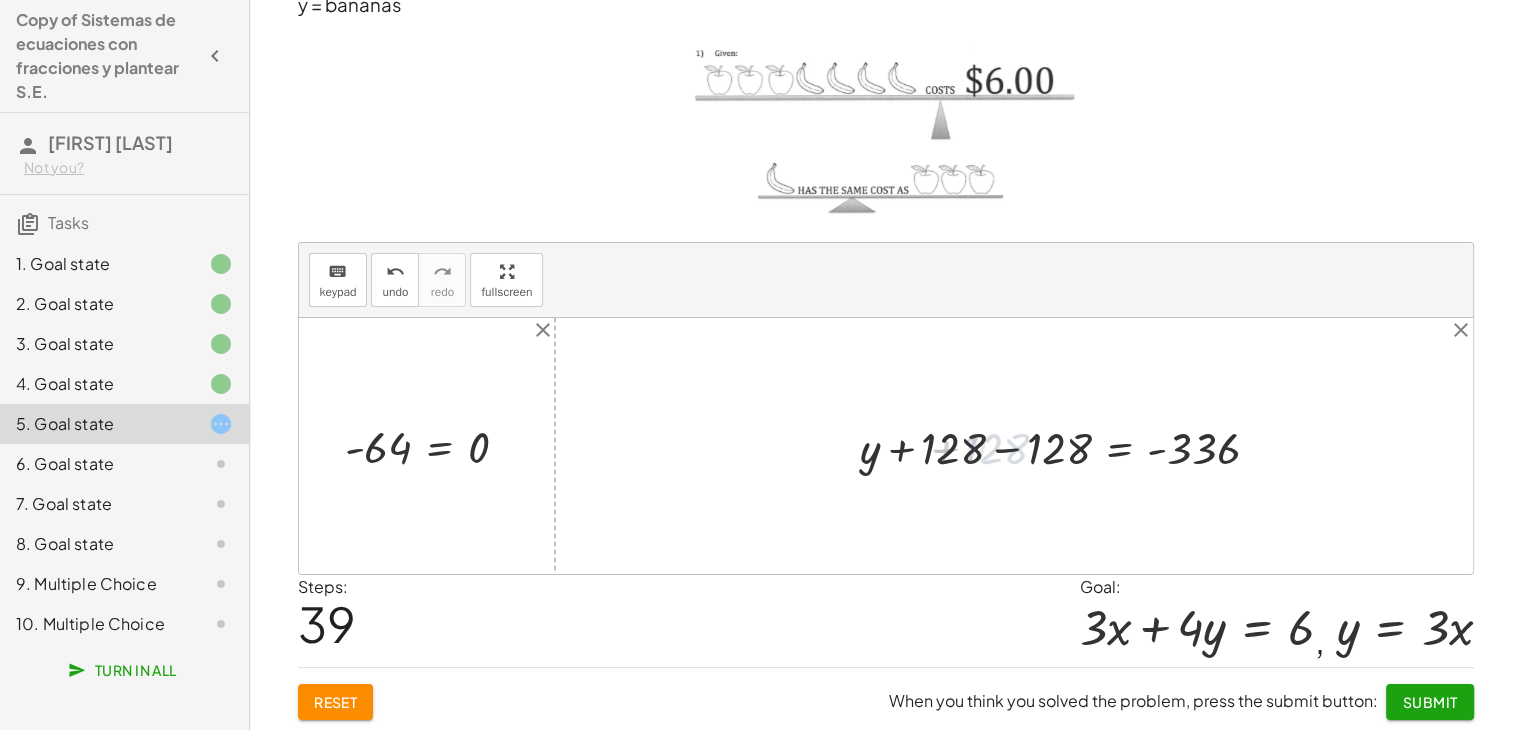 click at bounding box center [1068, 446] 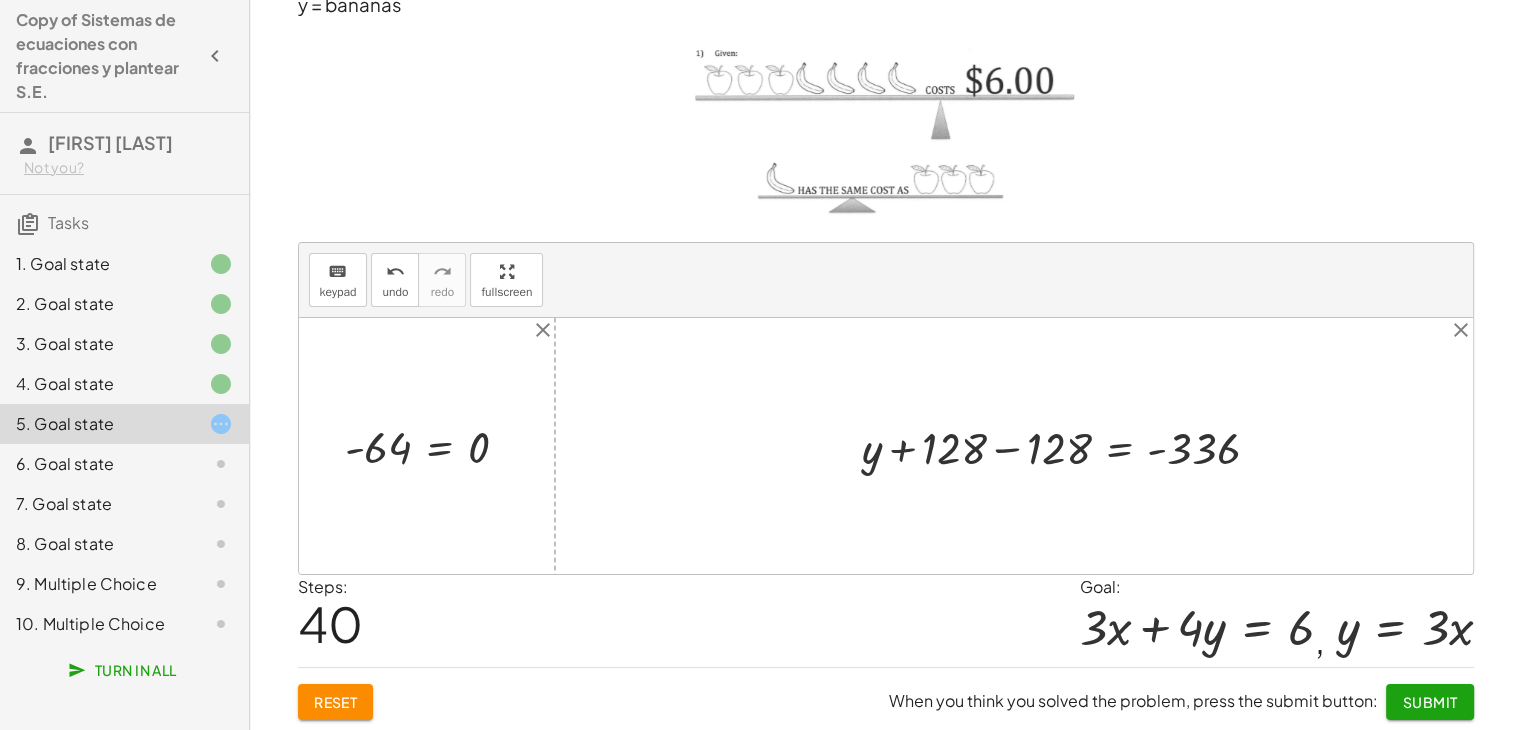 click at bounding box center [1068, 446] 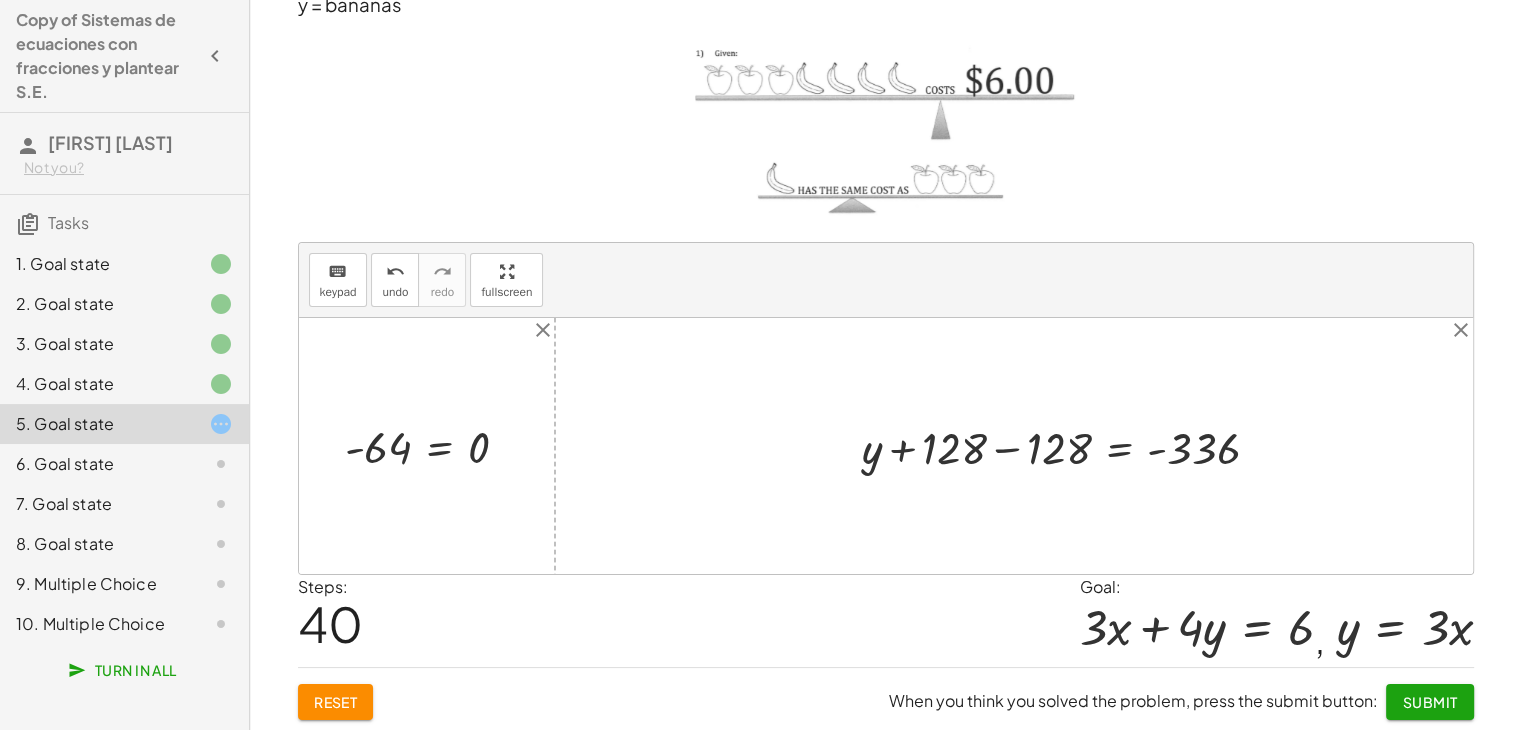 click at bounding box center (1068, 446) 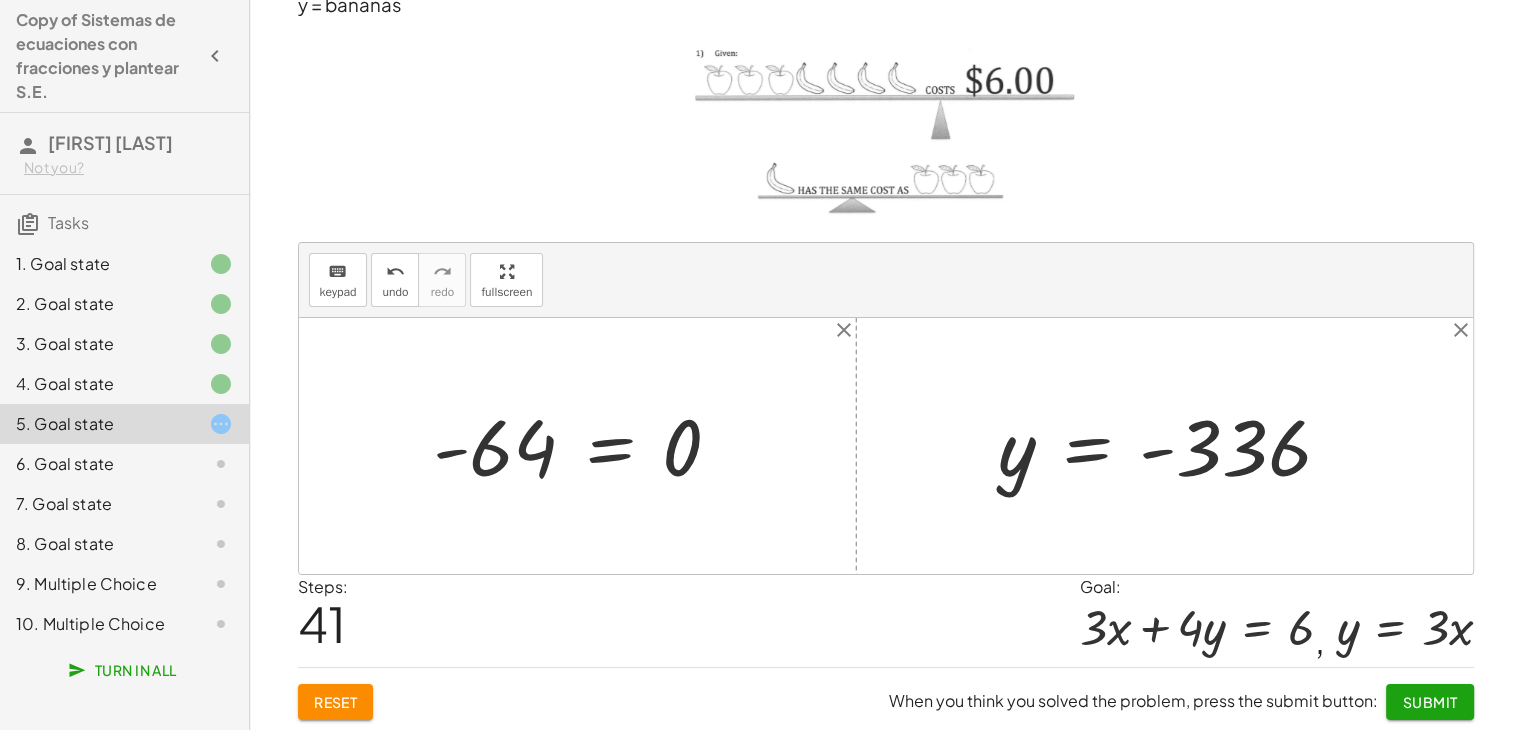 click at bounding box center (585, 446) 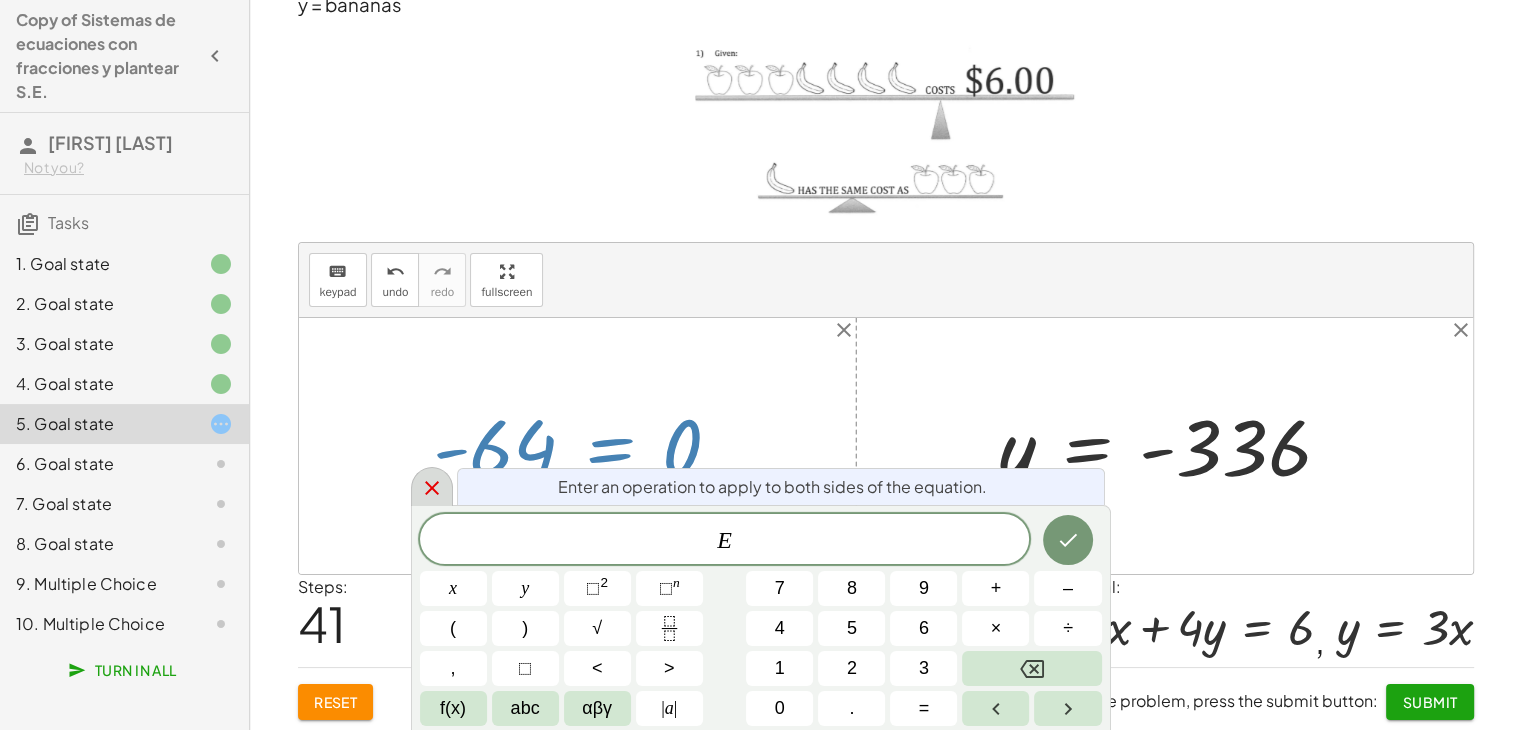 click 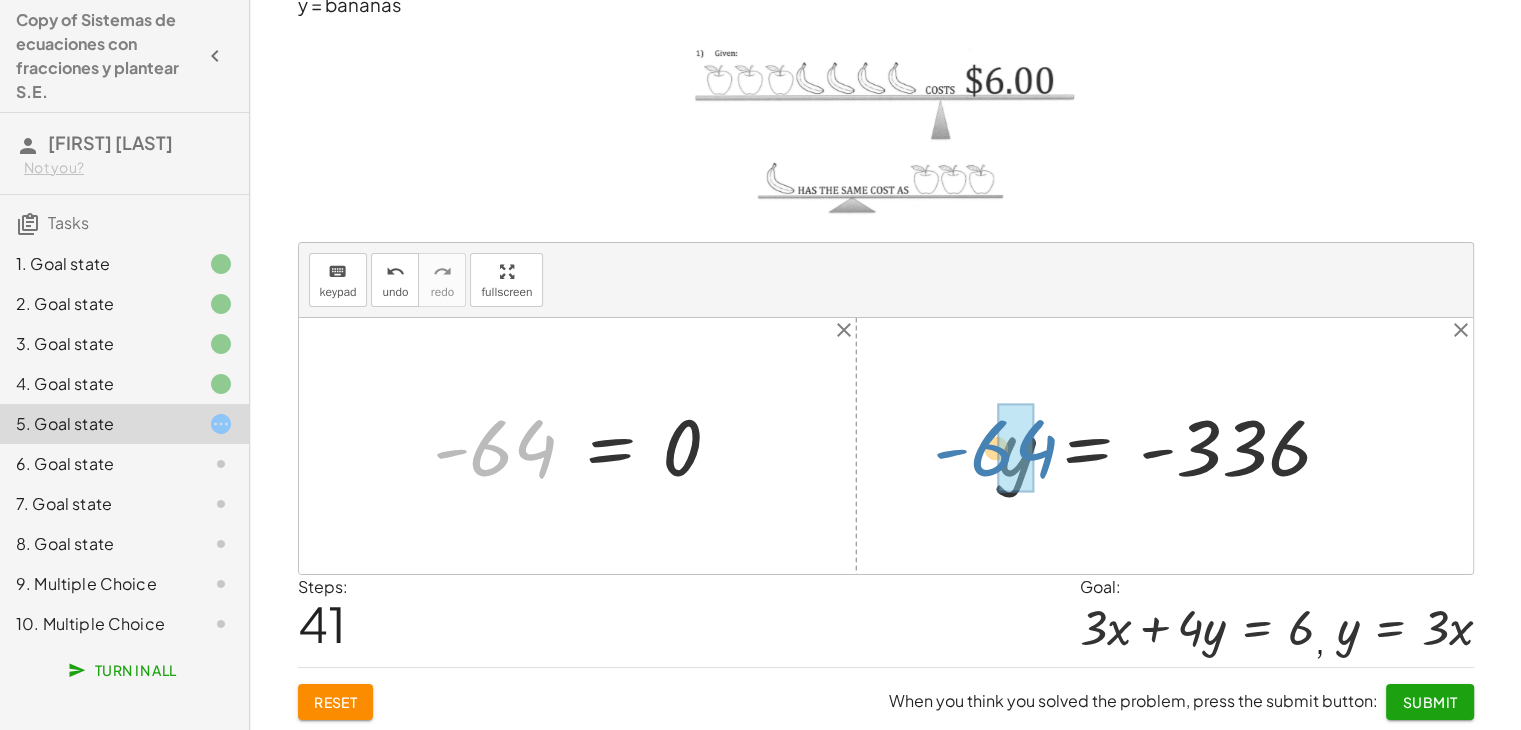 drag, startPoint x: 500, startPoint y: 463, endPoint x: 1016, endPoint y: 466, distance: 516.0087 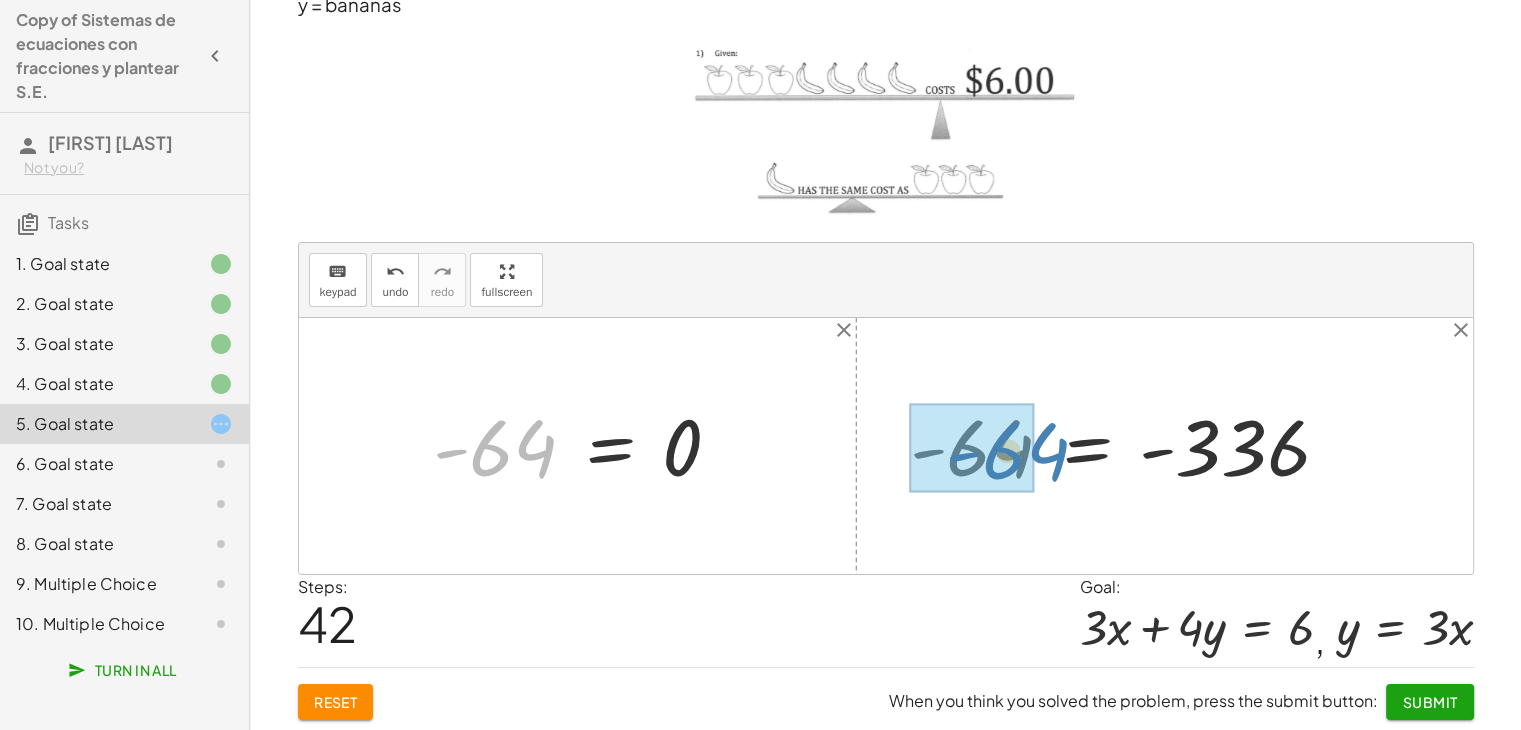drag, startPoint x: 520, startPoint y: 446, endPoint x: 1032, endPoint y: 449, distance: 512.0088 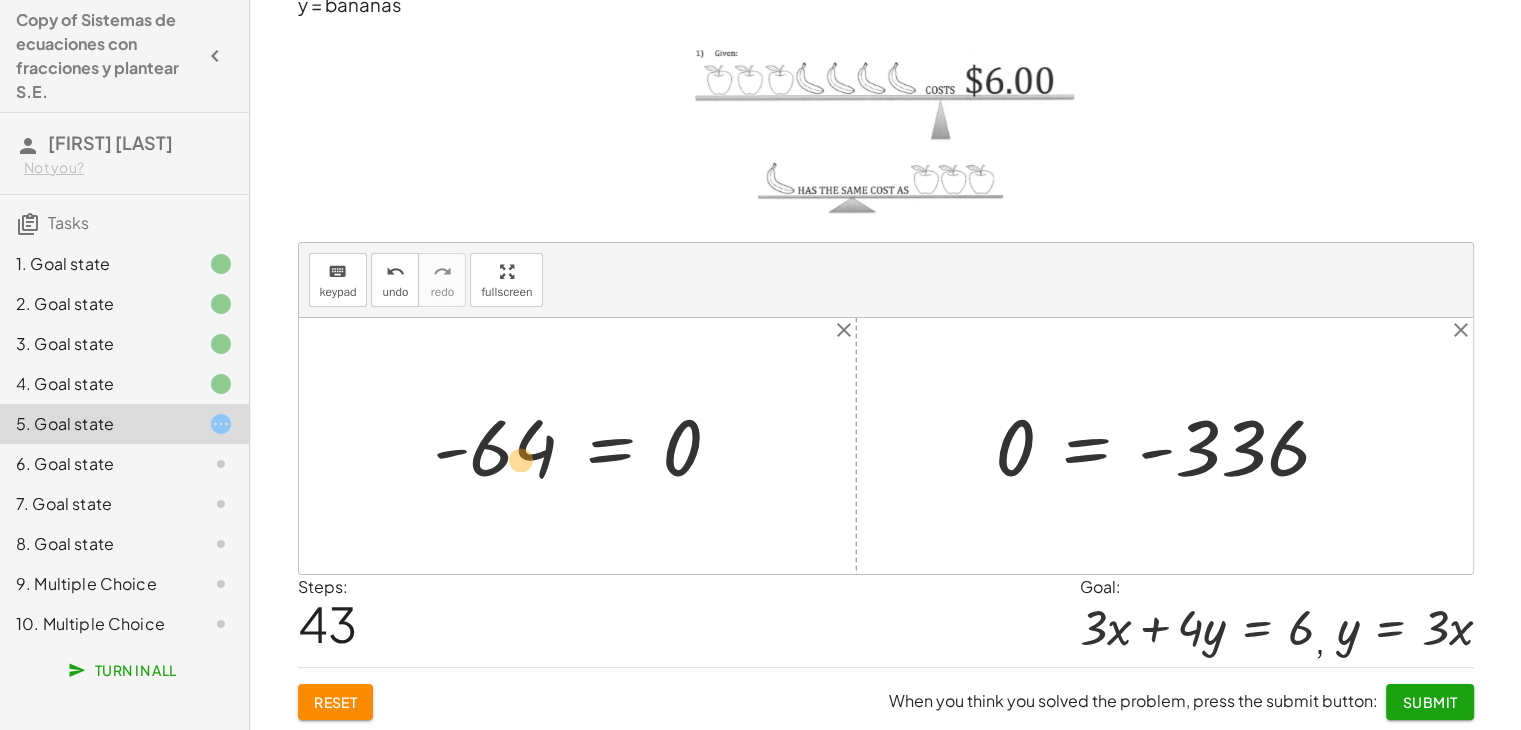 drag, startPoint x: 1017, startPoint y: 450, endPoint x: 528, endPoint y: 465, distance: 489.23 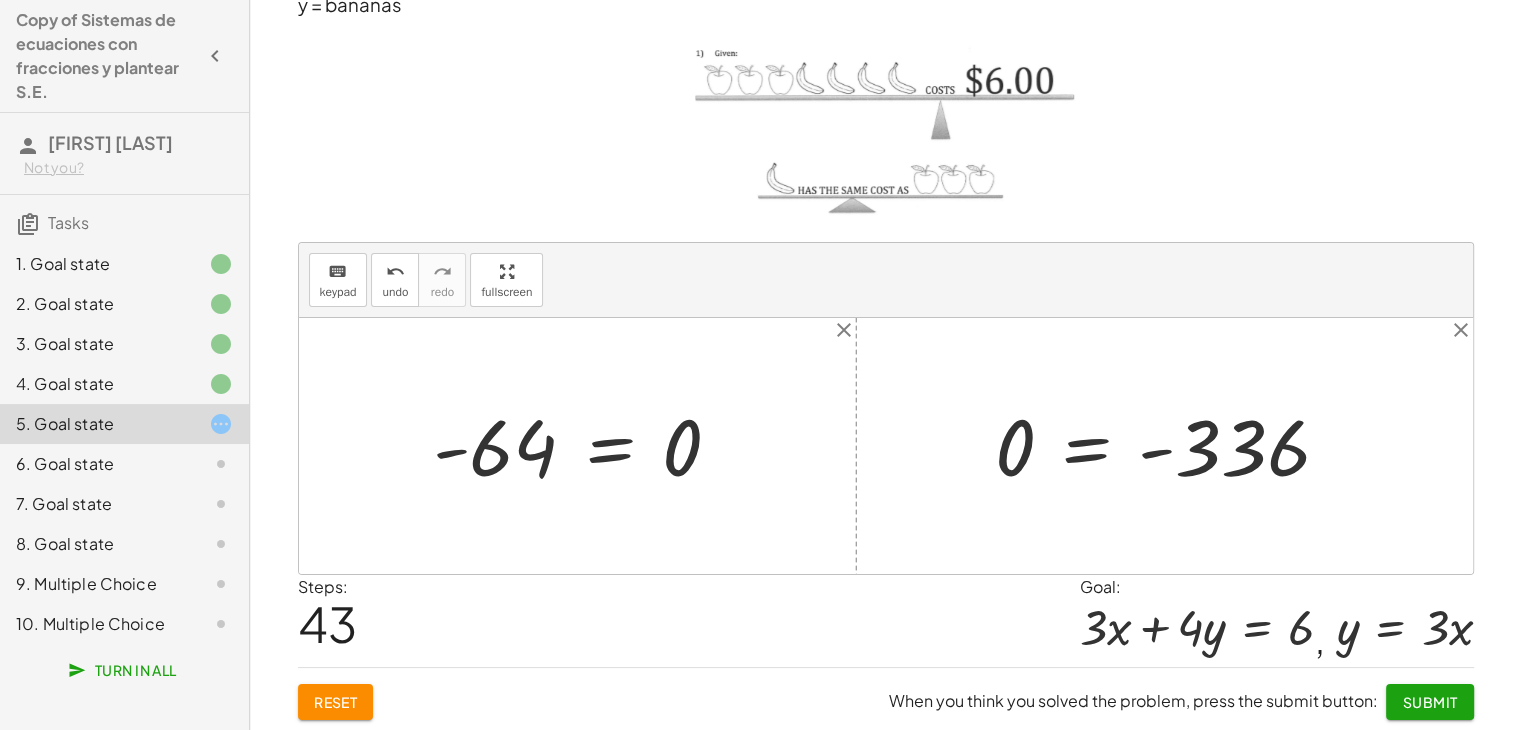 click at bounding box center (1170, 446) 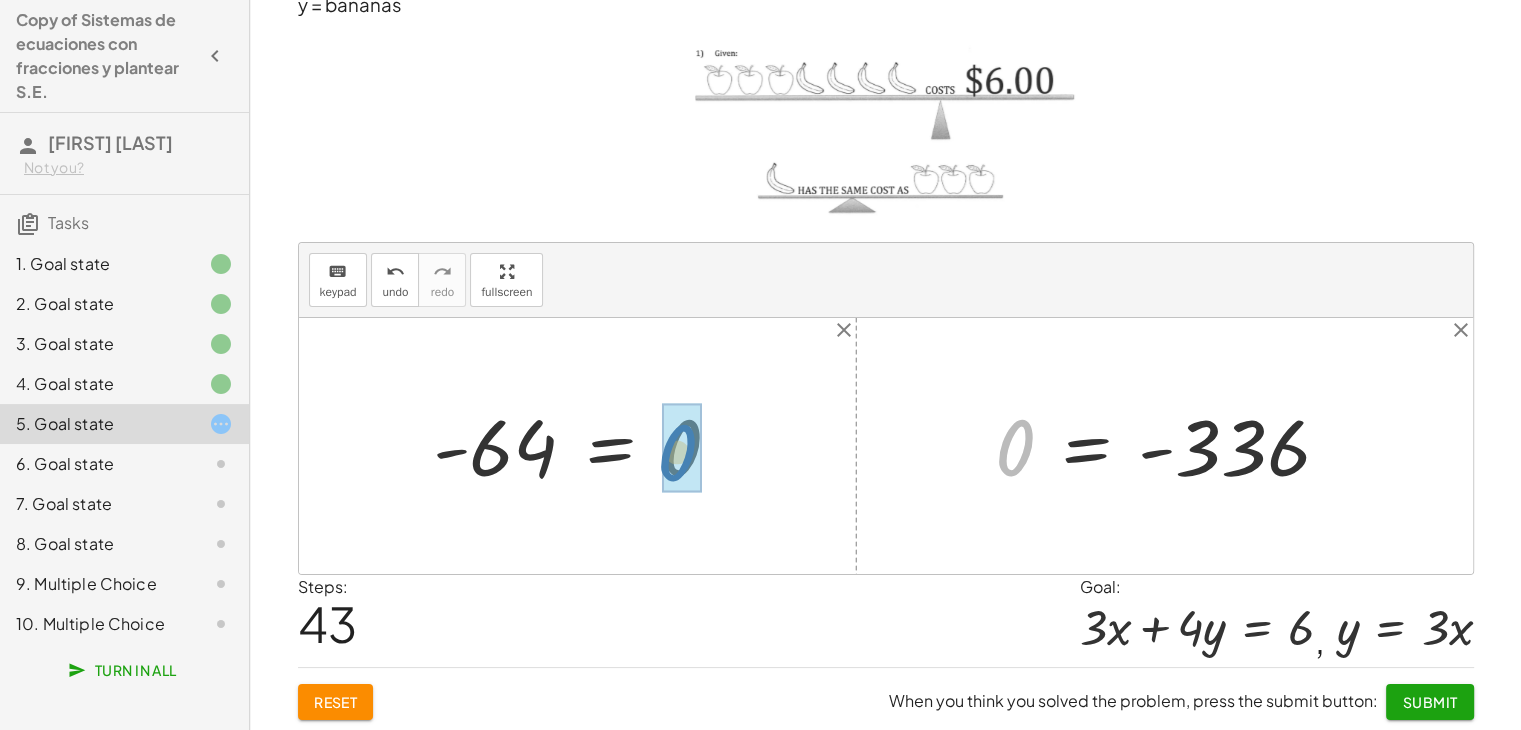 drag, startPoint x: 1000, startPoint y: 449, endPoint x: 672, endPoint y: 451, distance: 328.0061 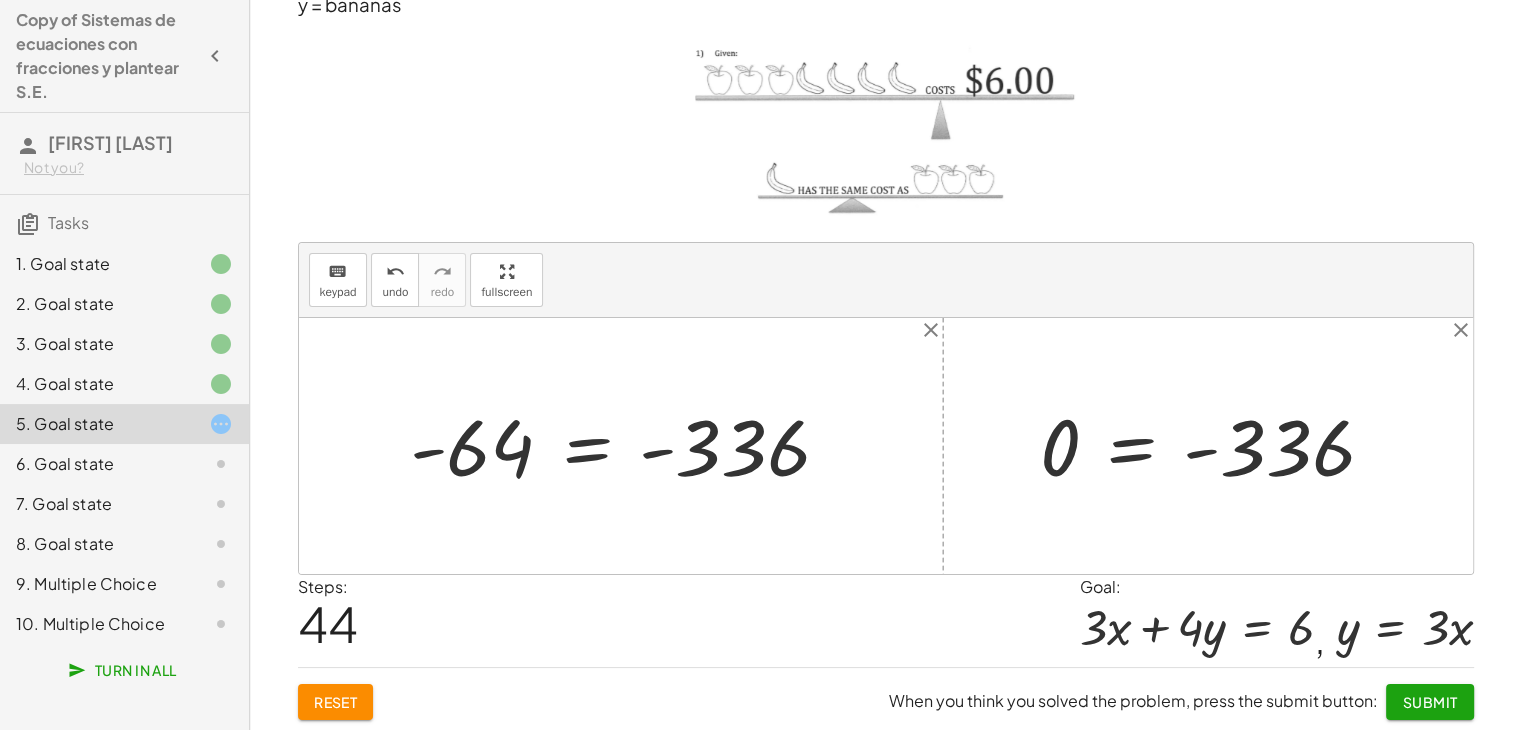 click on "6. Goal state" 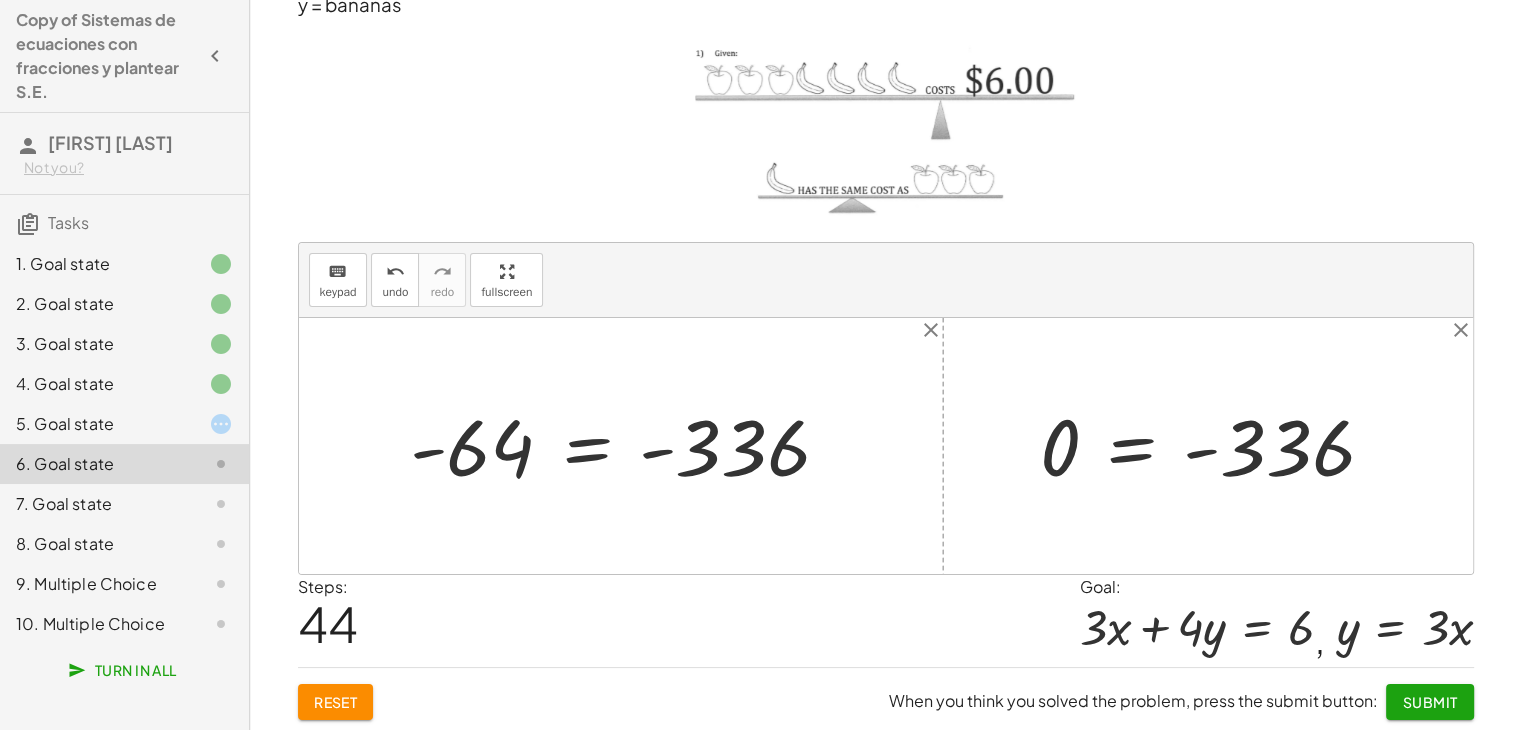 click on "7. Goal state" 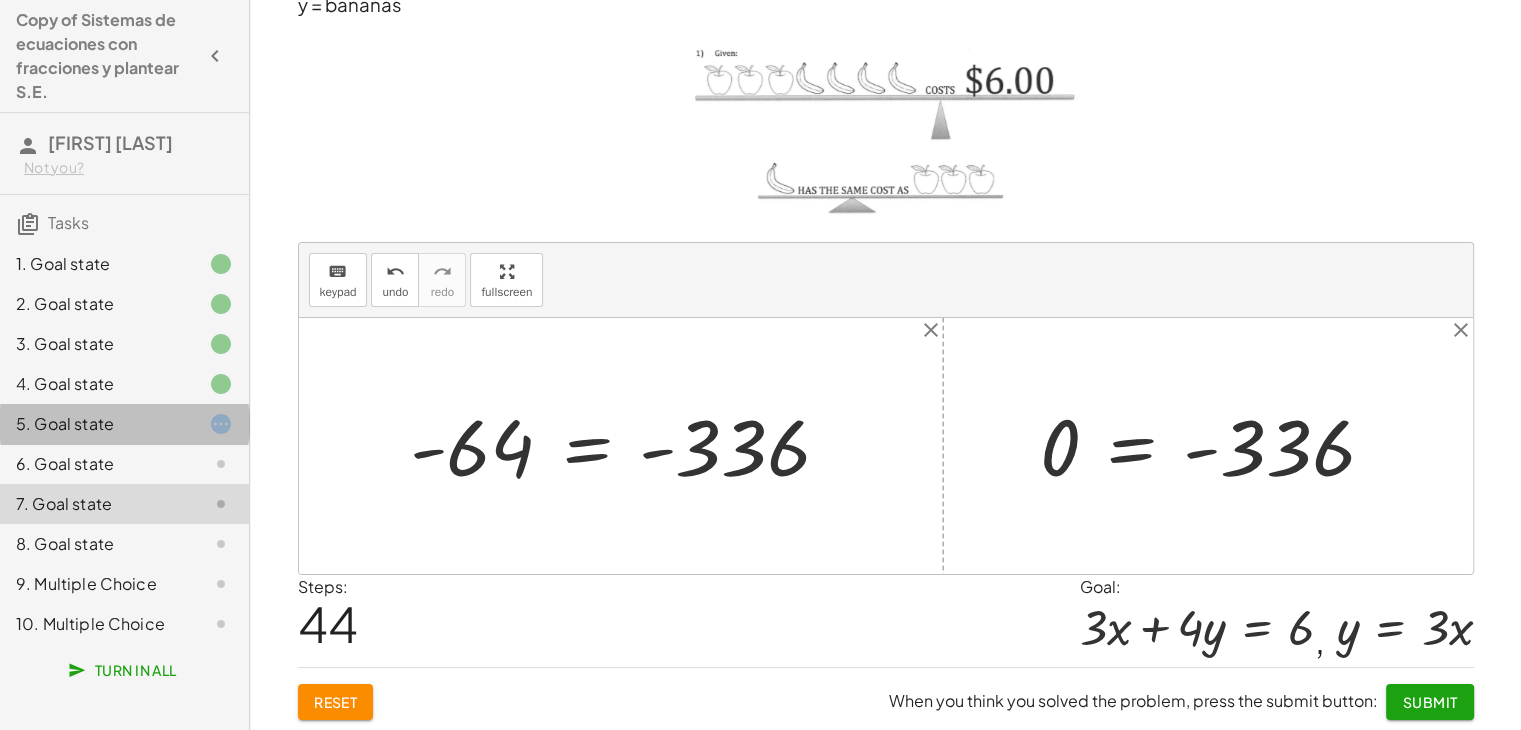 click on "5. Goal state" 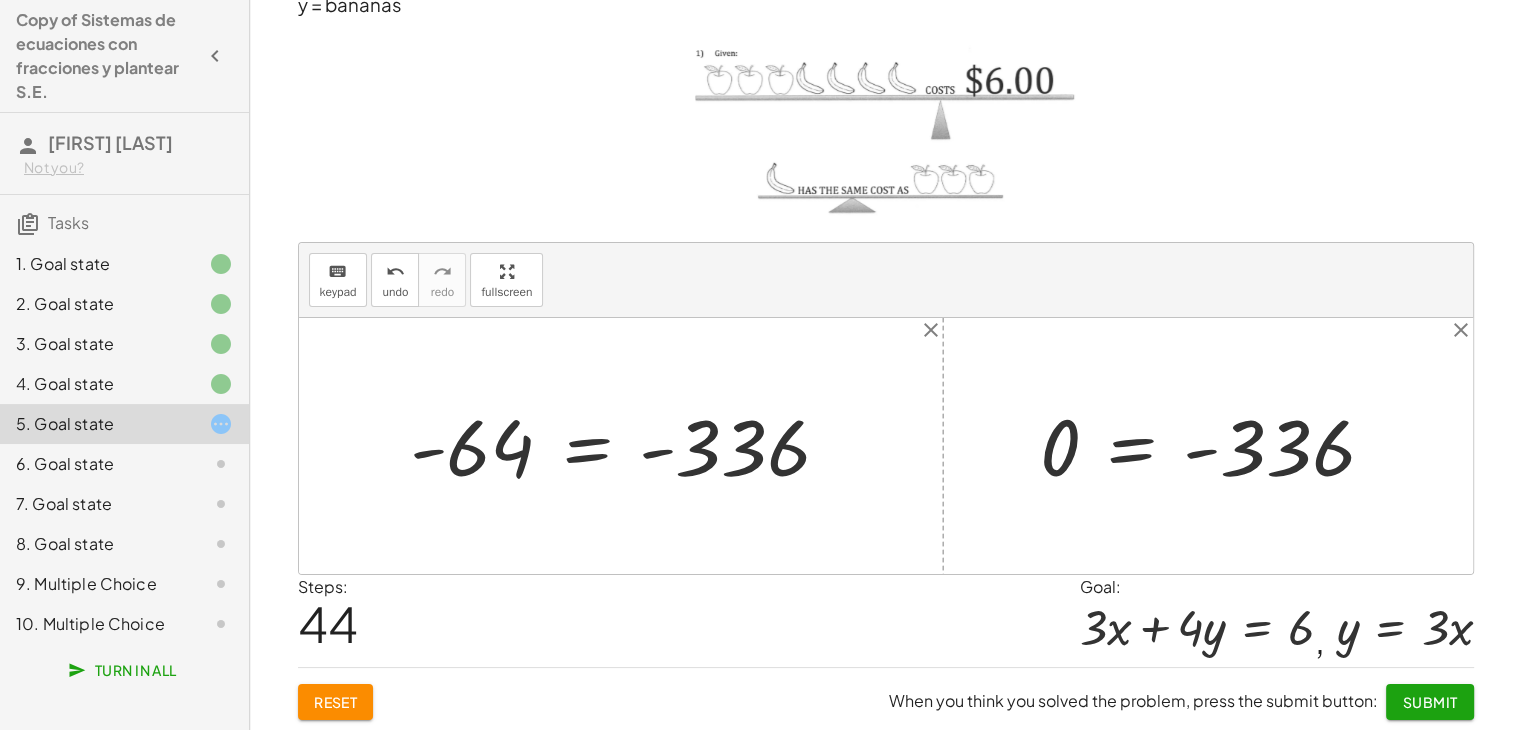 click on "9. Multiple Choice" 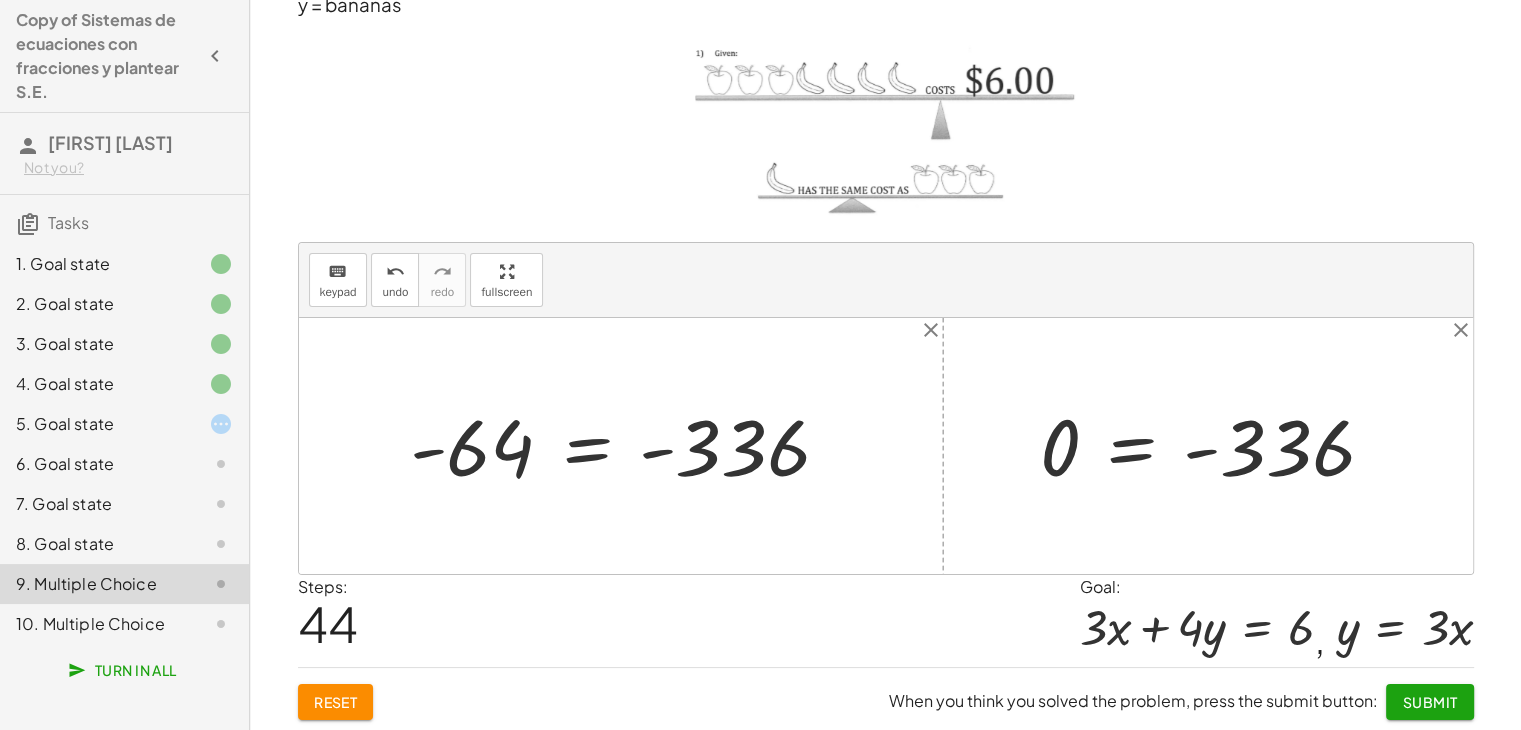 click on "10. Multiple Choice" 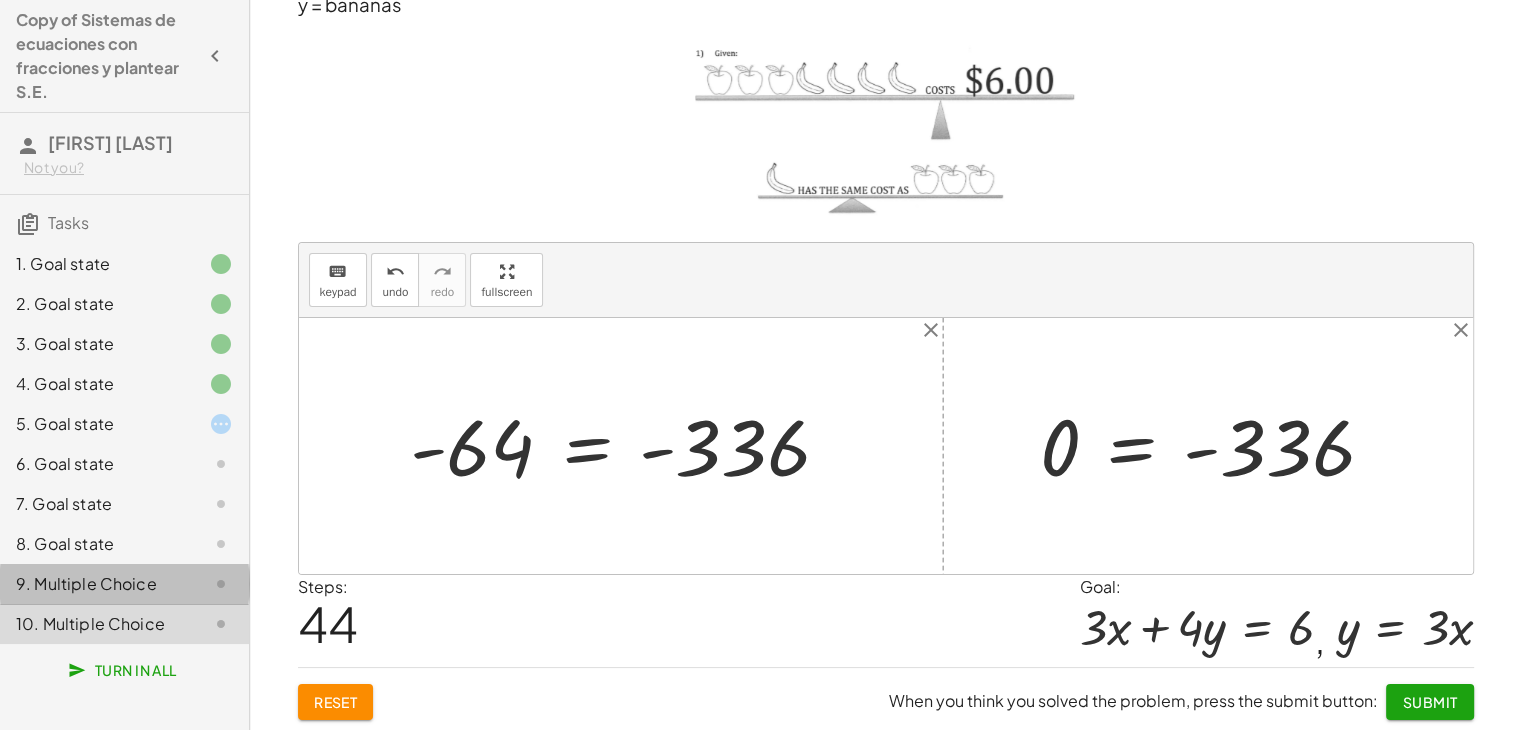 click on "9. Multiple Choice" 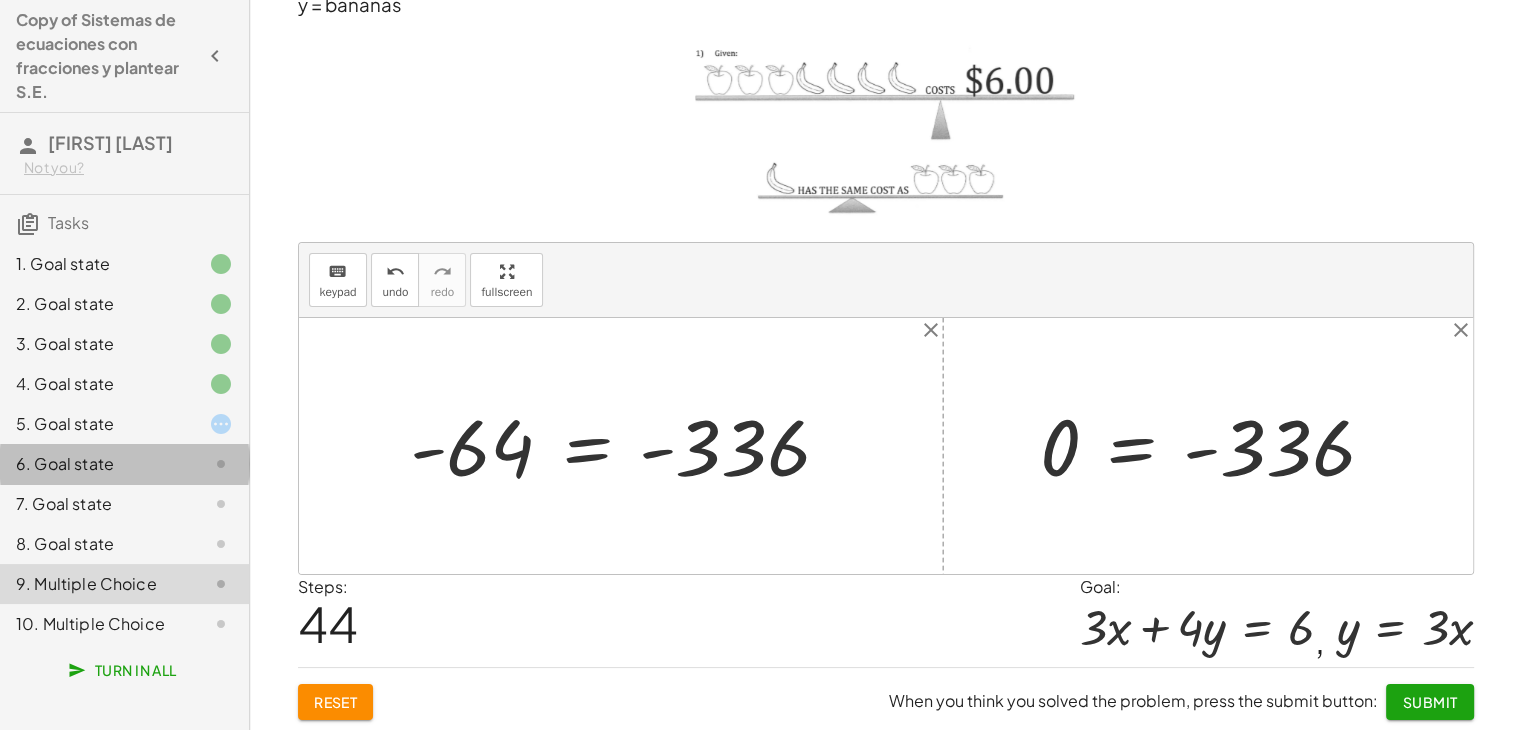 drag, startPoint x: 121, startPoint y: 479, endPoint x: 140, endPoint y: 446, distance: 38.078865 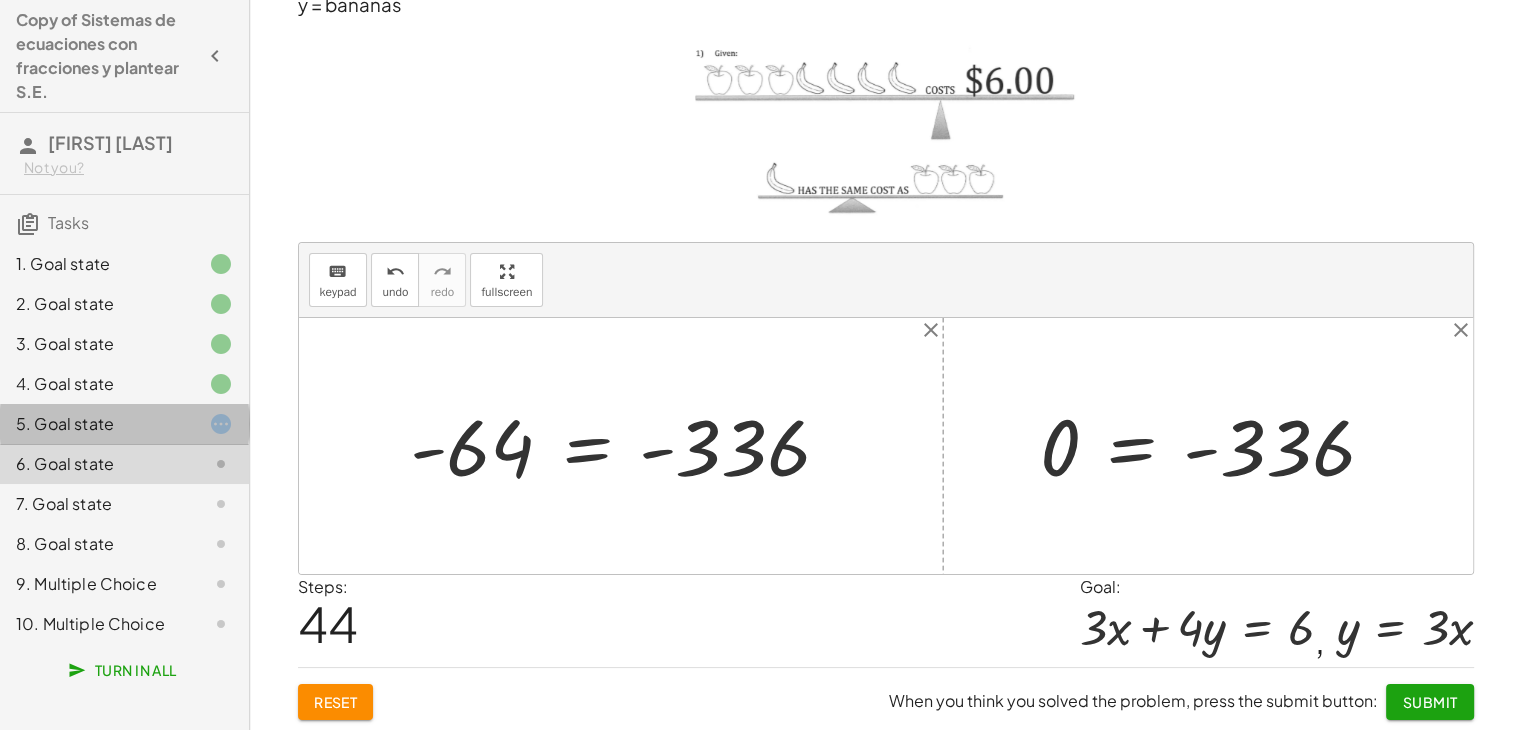 click on "5. Goal state" 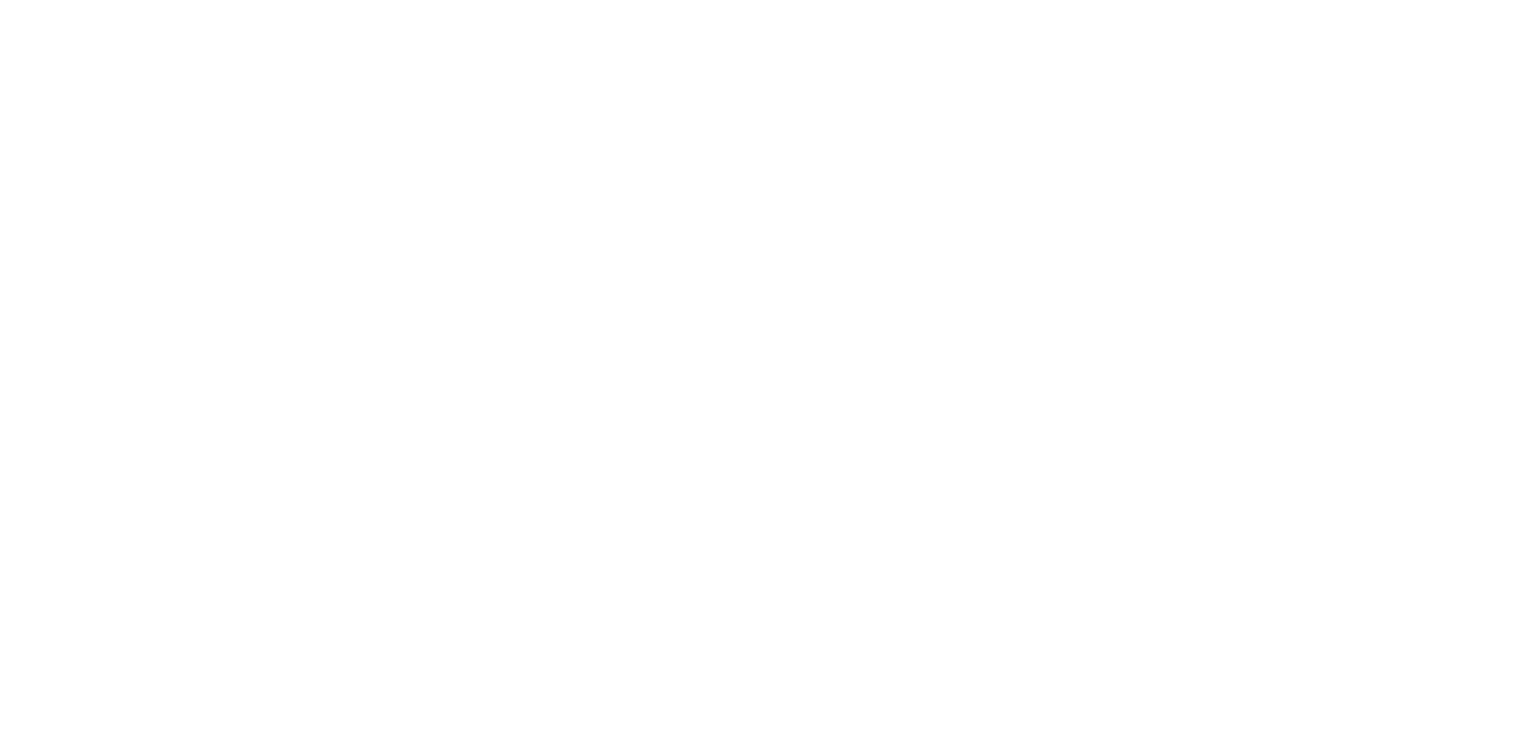 scroll, scrollTop: 0, scrollLeft: 0, axis: both 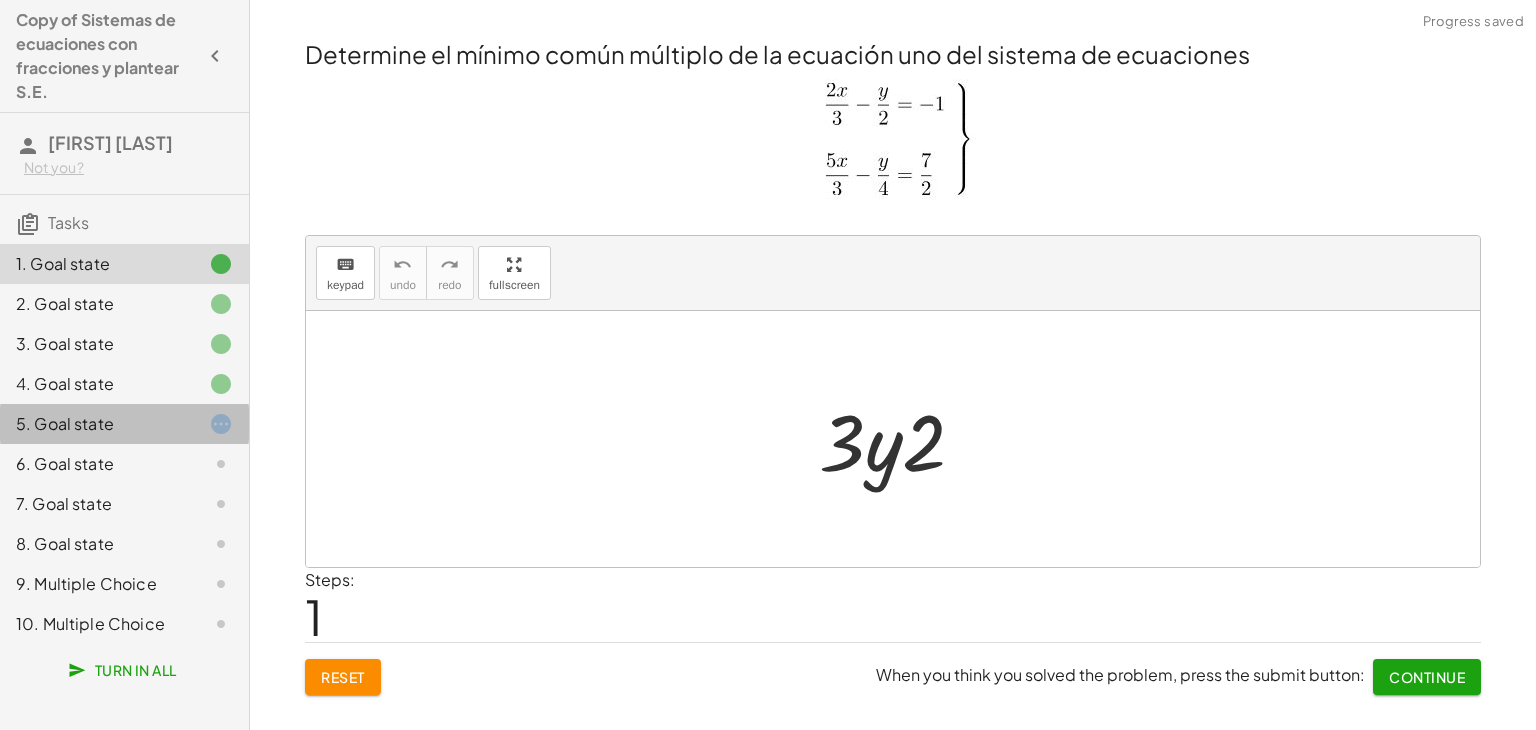 click on "5. Goal state" 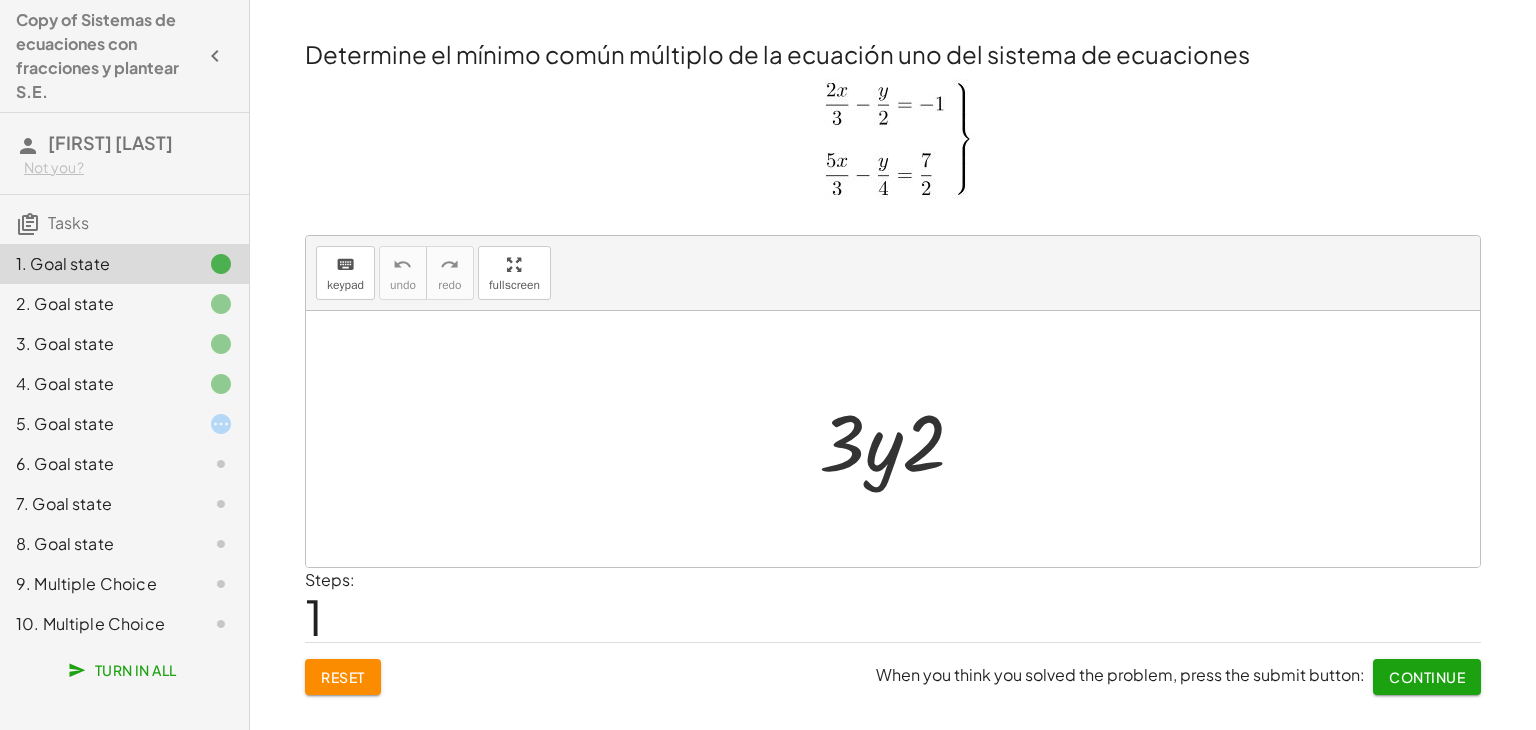 click on "5. Goal state" 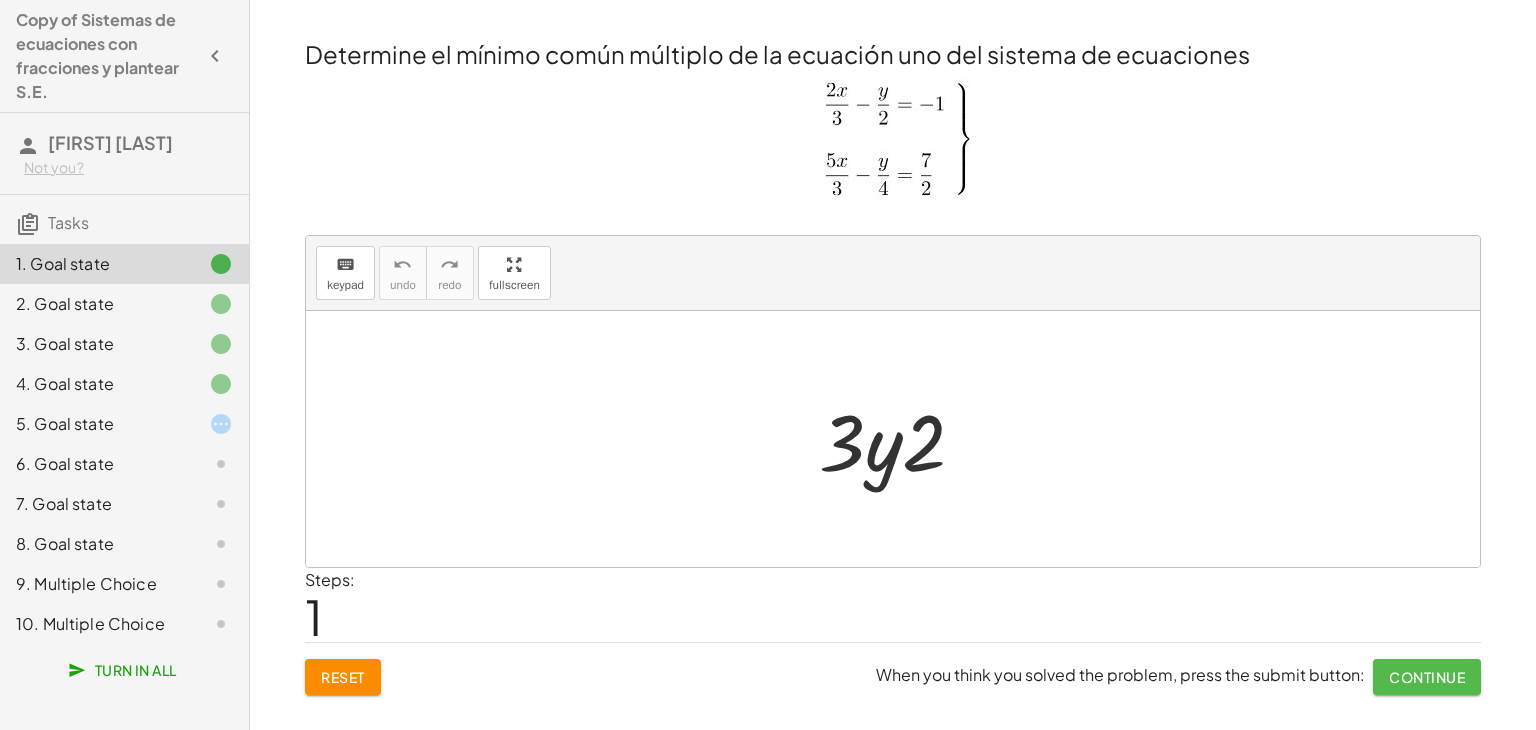 click on "Continue" 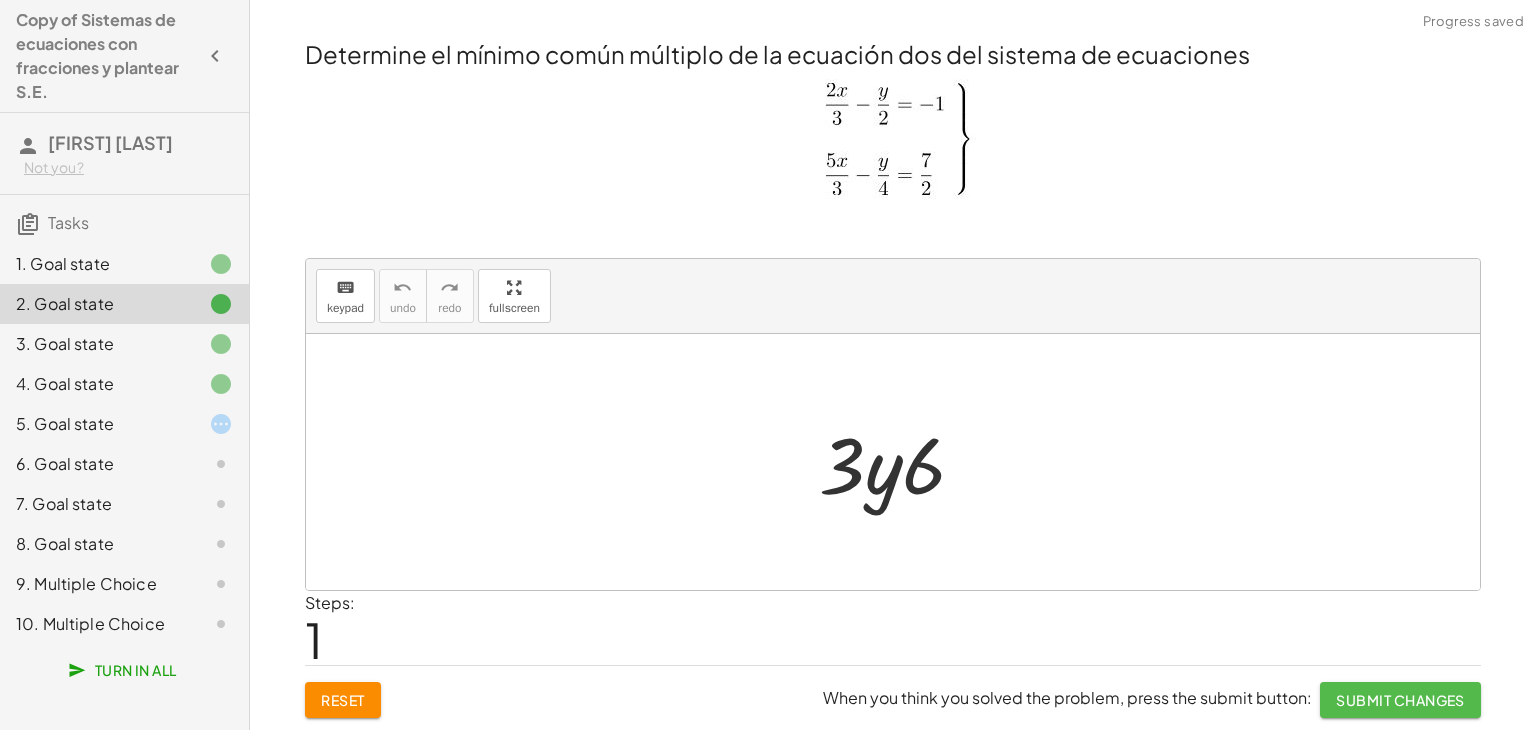 click on "Submit Changes" at bounding box center (1400, 700) 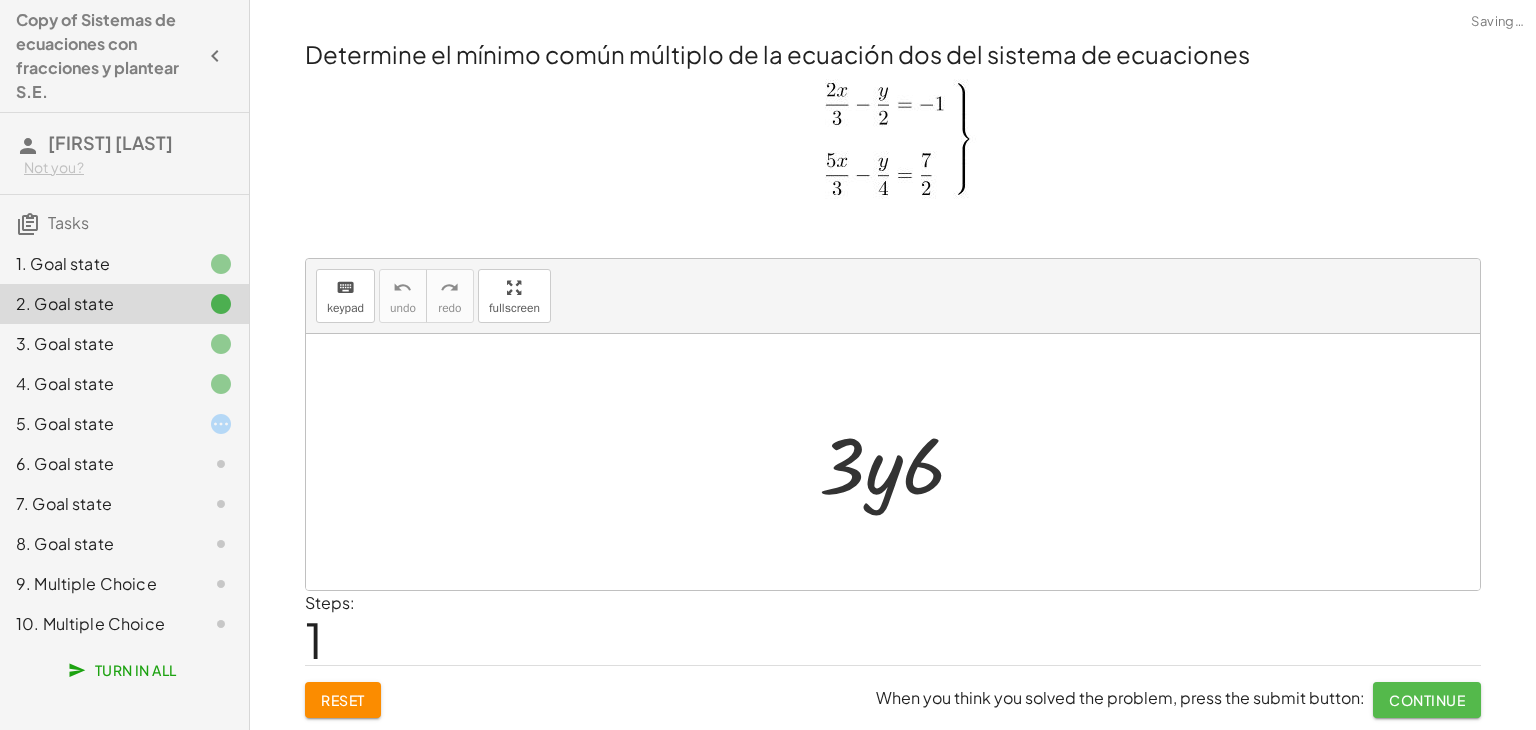 click on "Continue" at bounding box center (1427, 700) 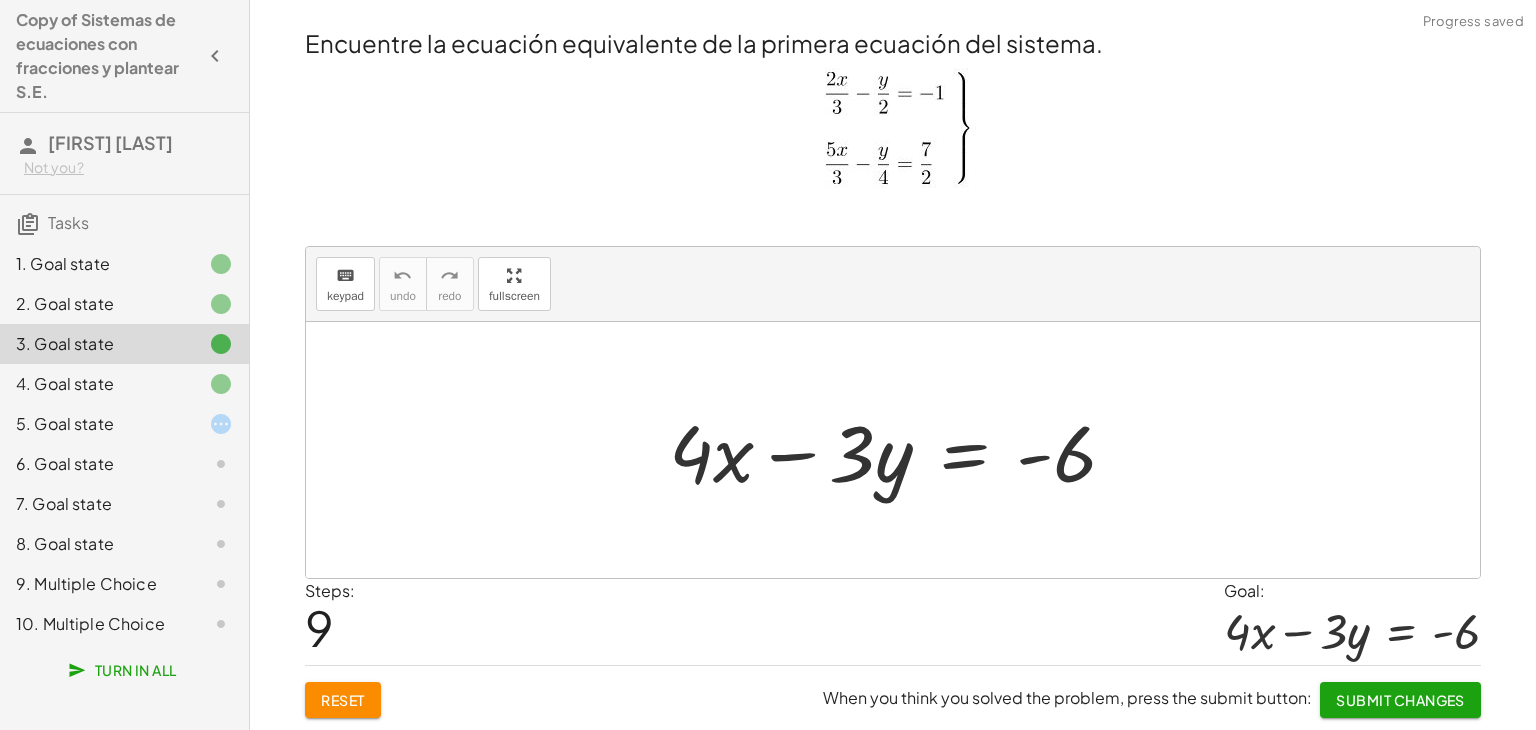 click on "Submit Changes" 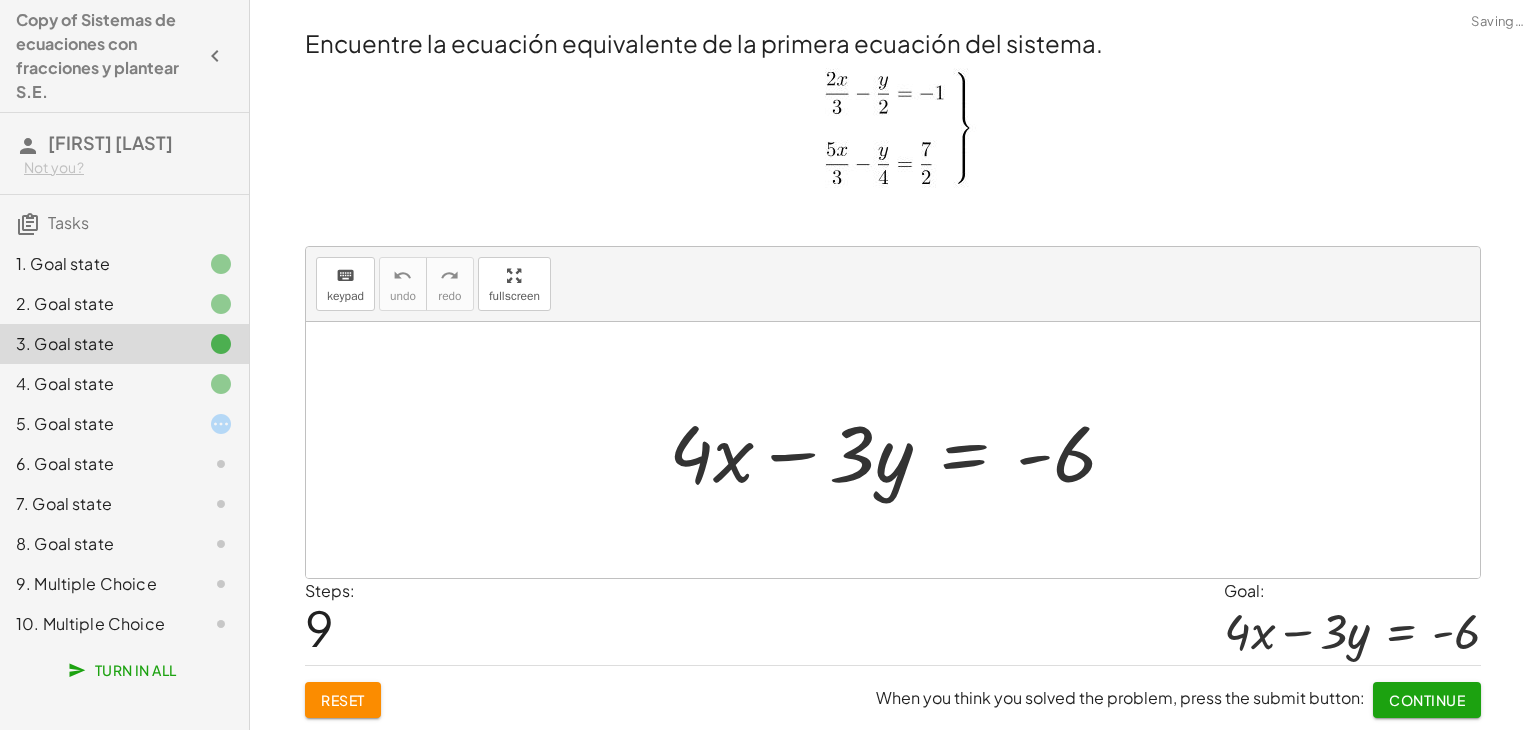 click on "Continue" 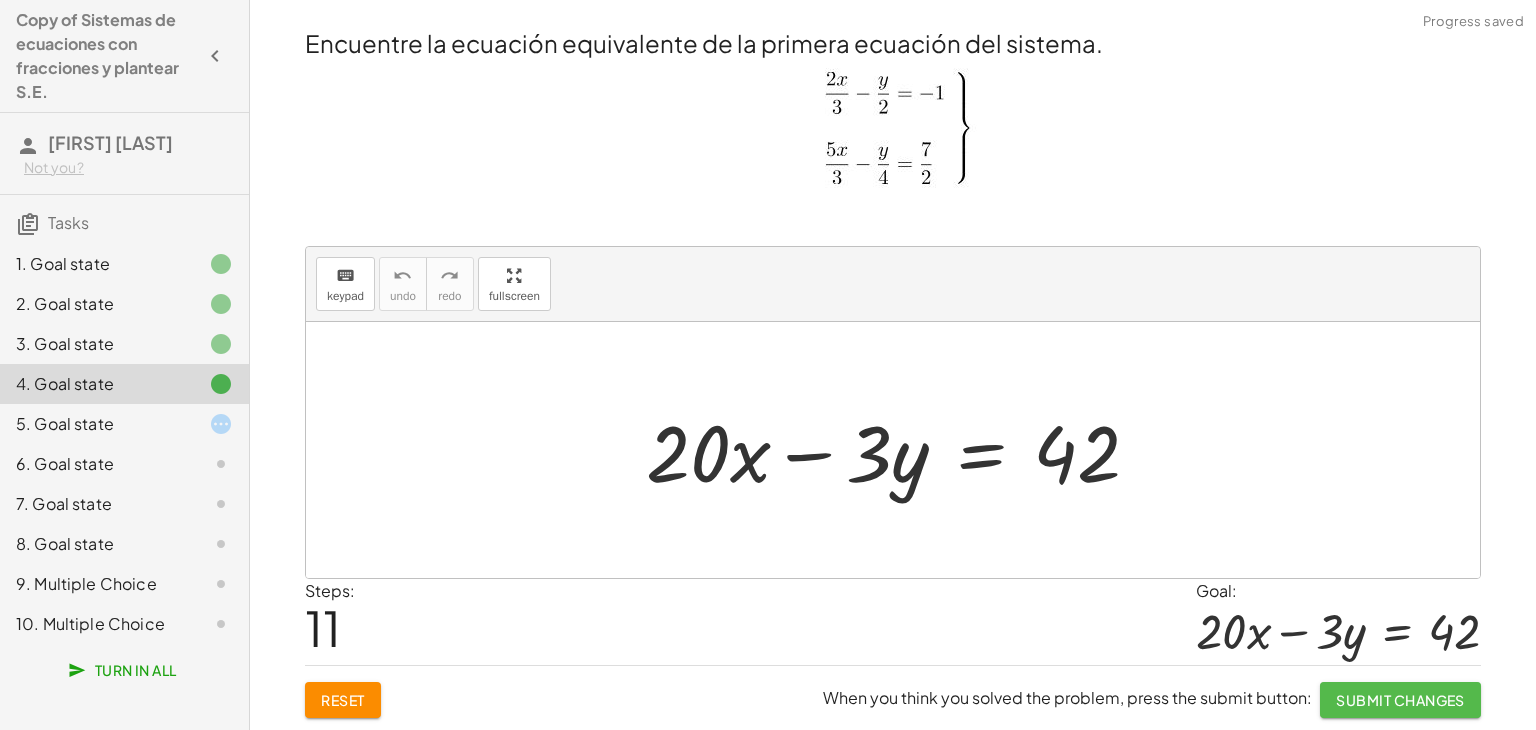 click on "Submit Changes" at bounding box center [1400, 700] 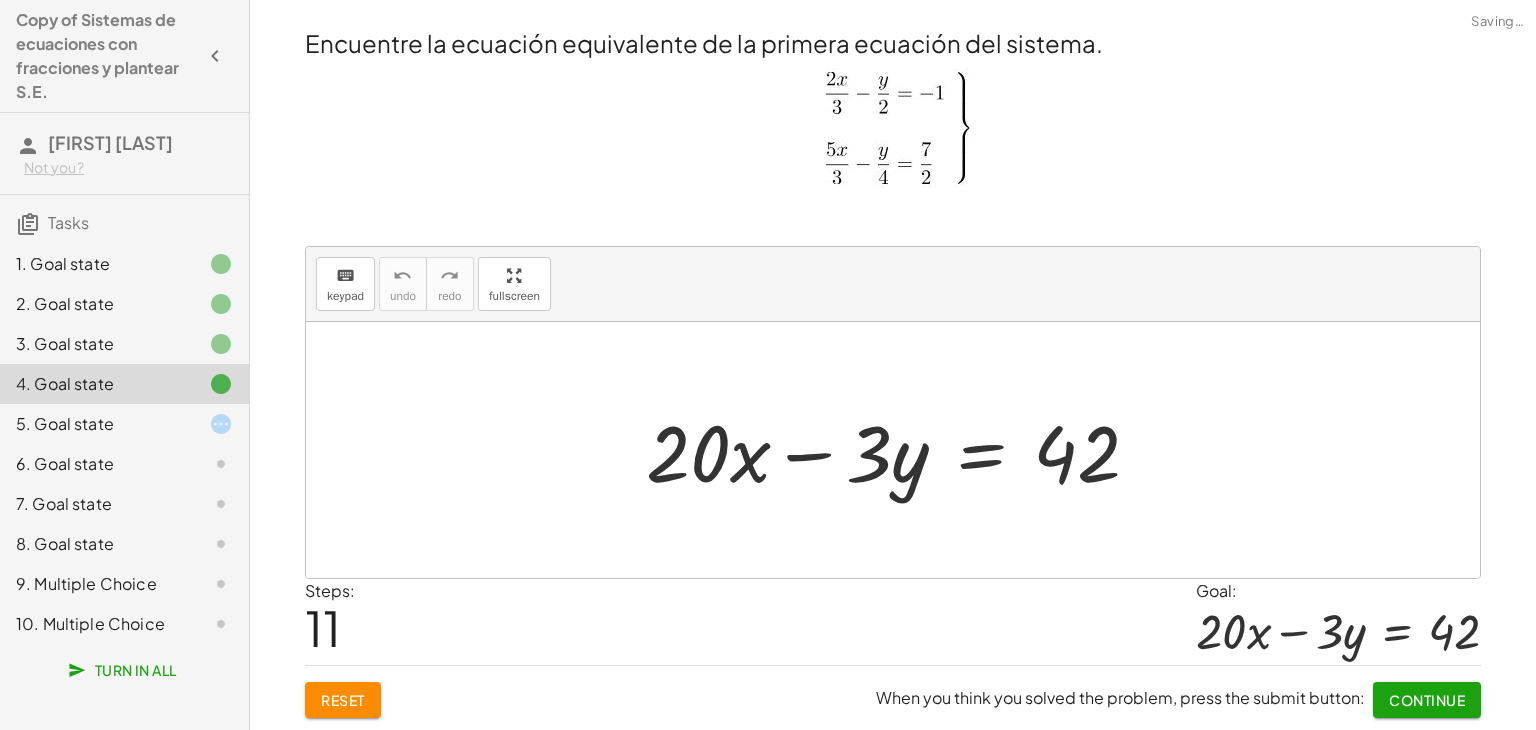 click on "Continue" at bounding box center [1427, 700] 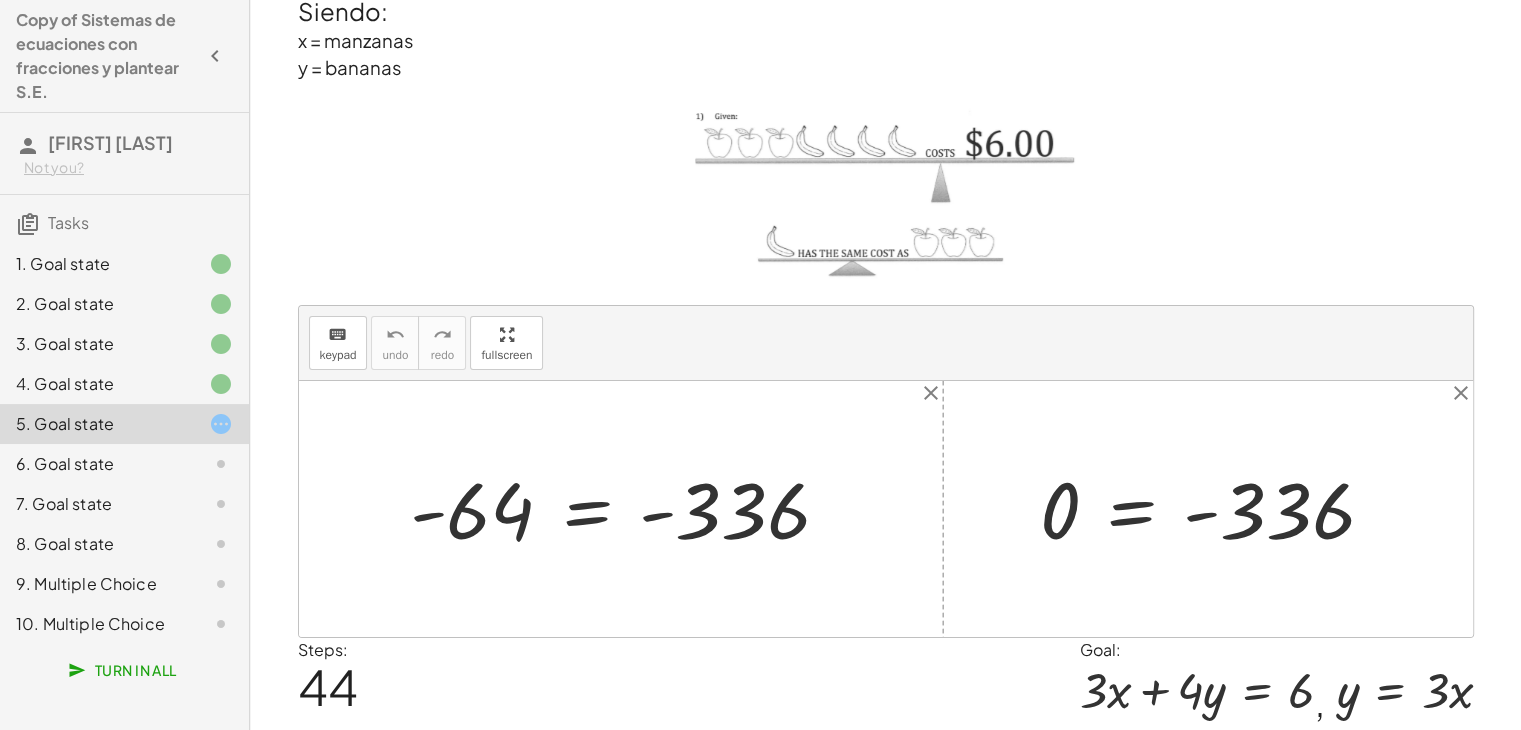 scroll, scrollTop: 100, scrollLeft: 0, axis: vertical 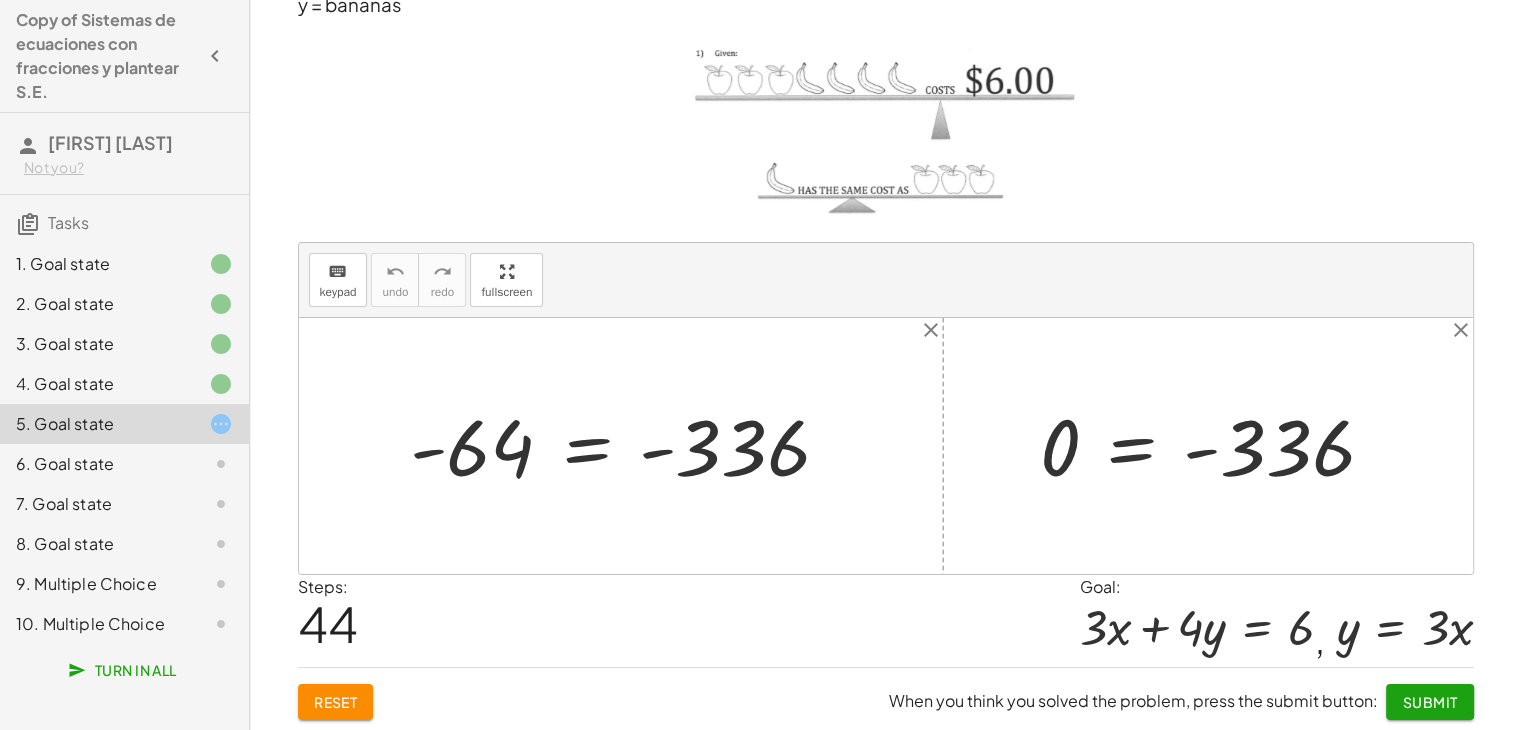 click on "Submit" 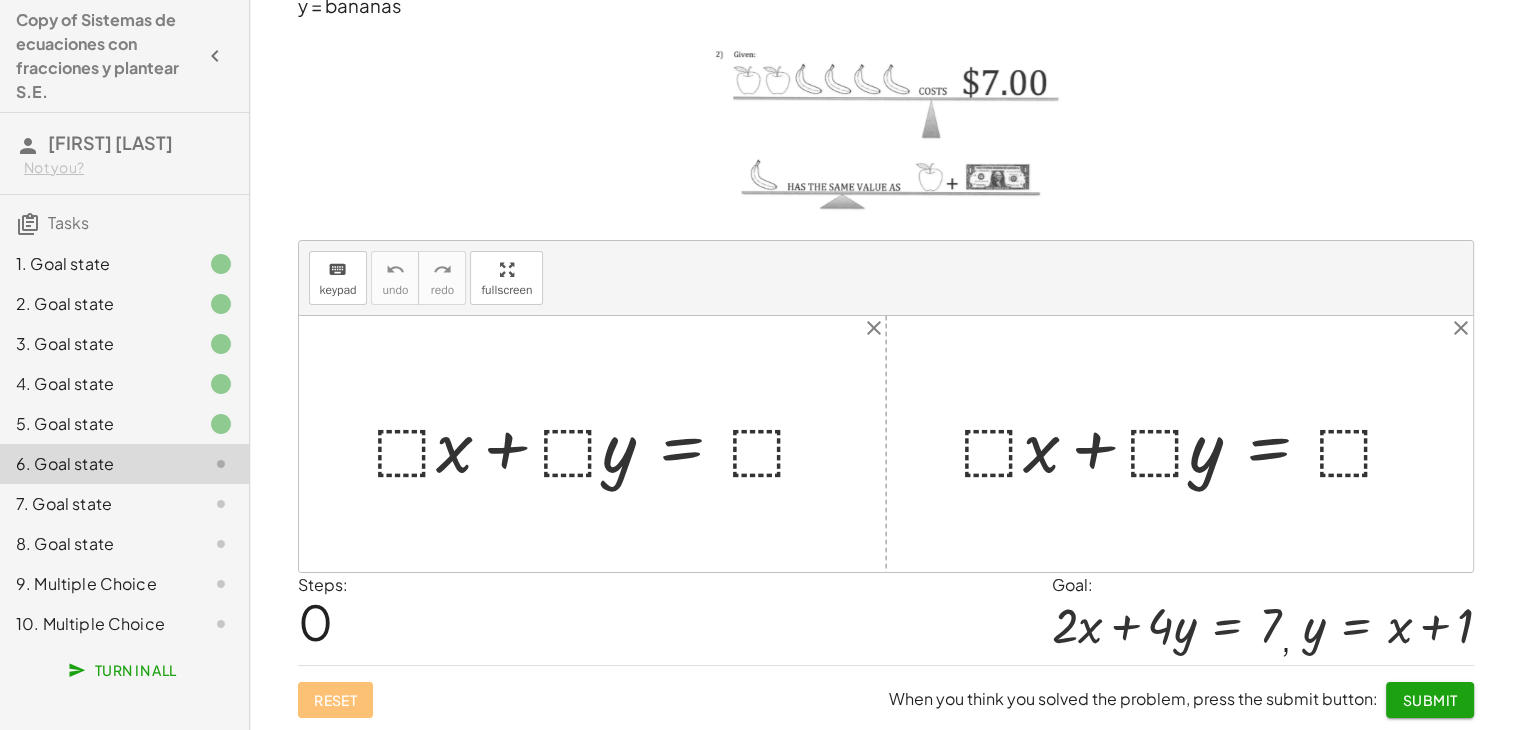 scroll, scrollTop: 112, scrollLeft: 0, axis: vertical 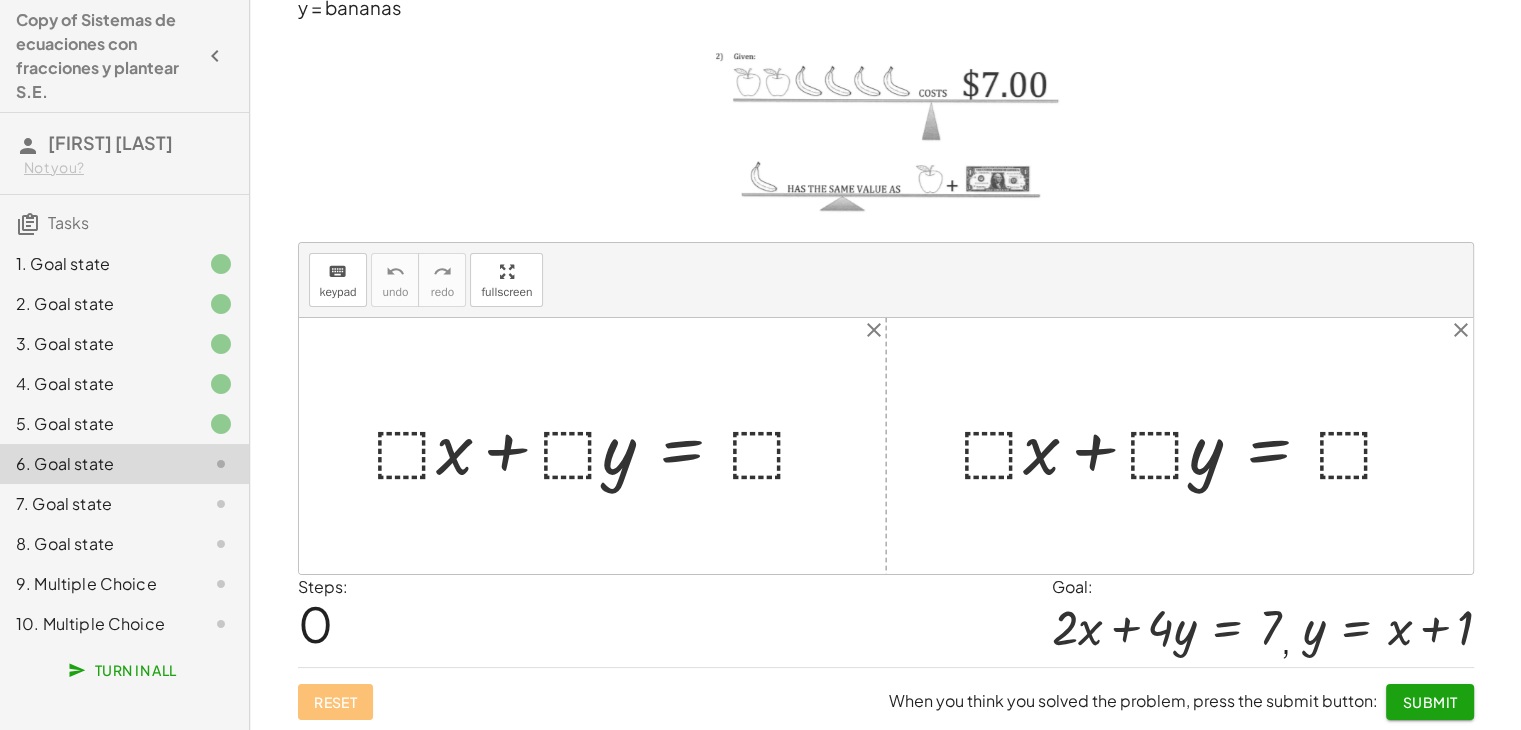 click on "Submit" 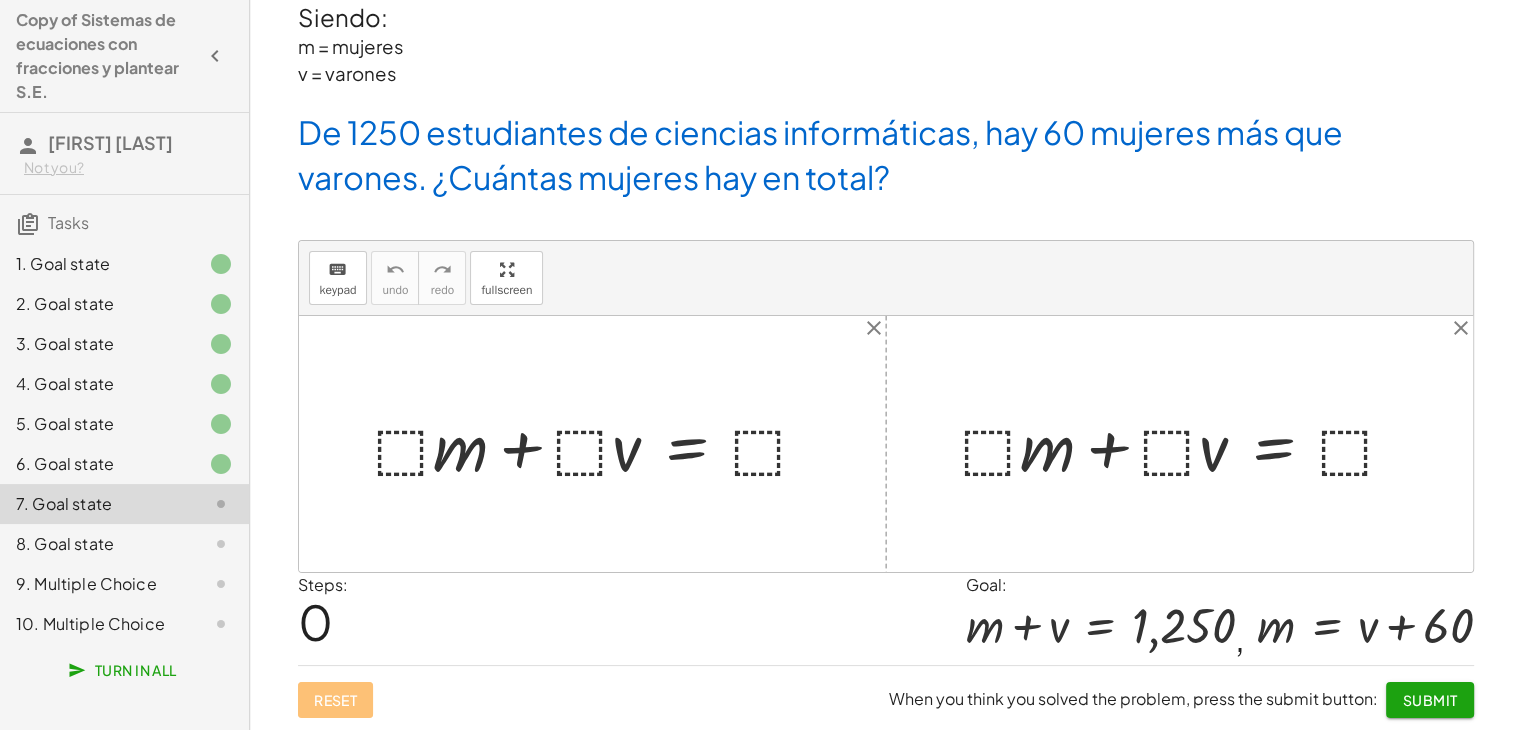 scroll, scrollTop: 44, scrollLeft: 0, axis: vertical 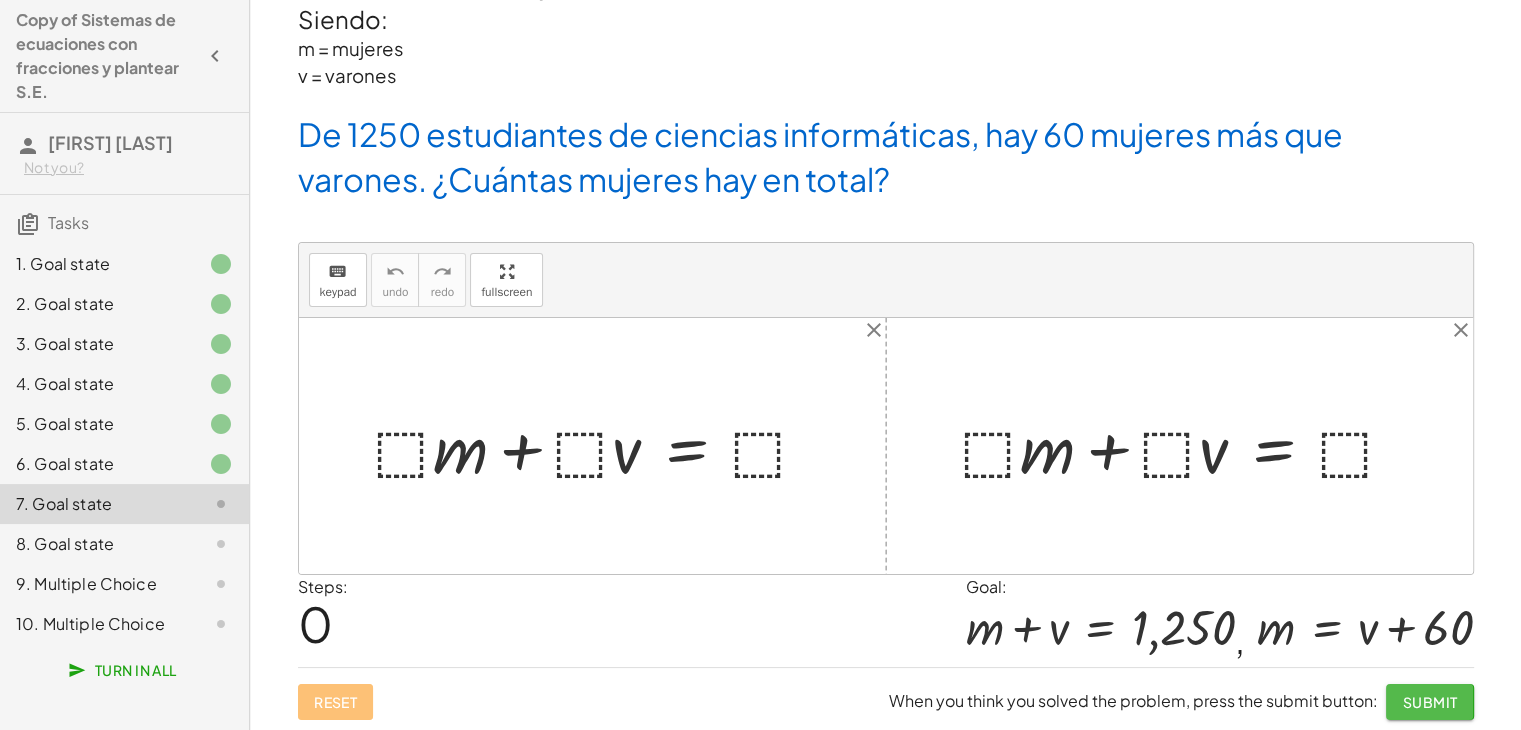 click on "Submit" 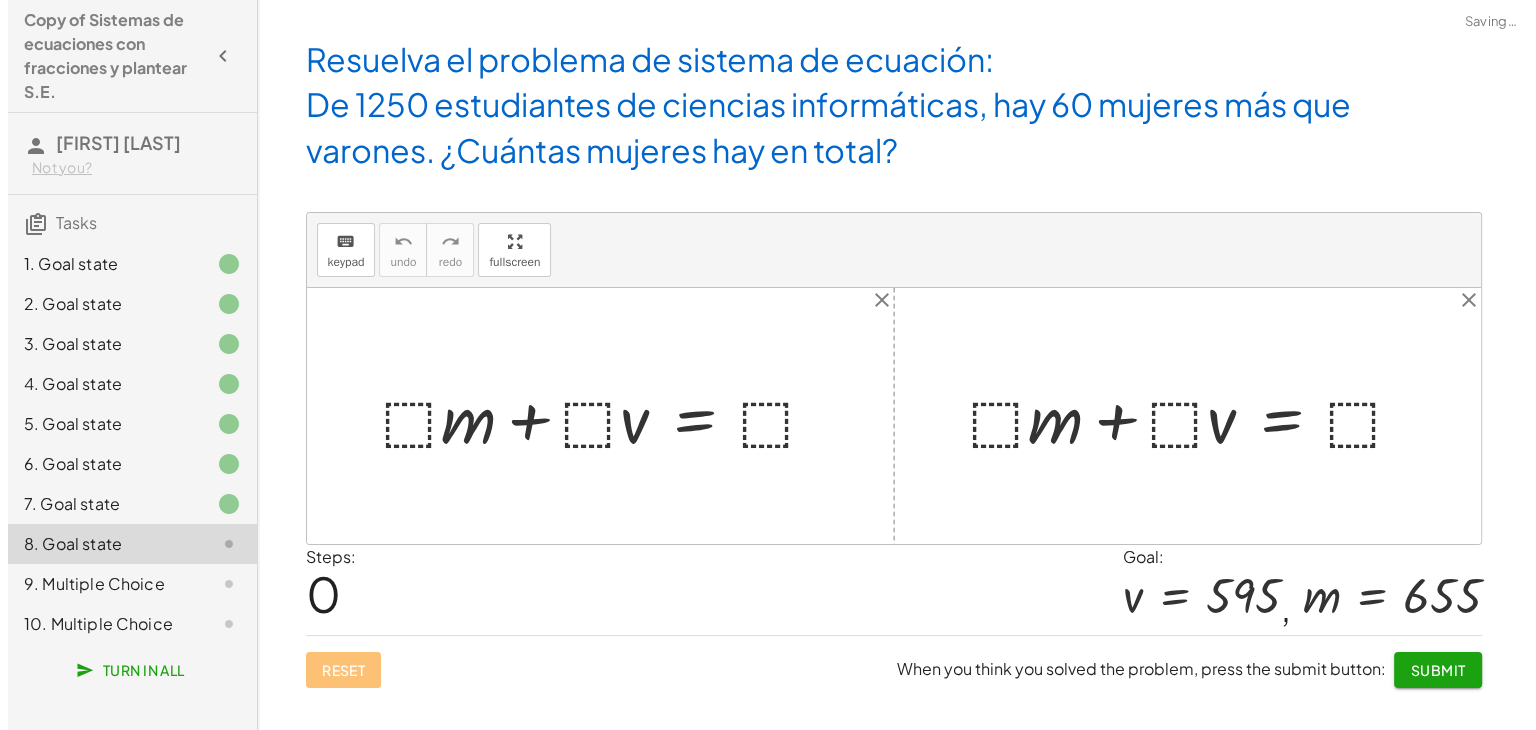 scroll, scrollTop: 0, scrollLeft: 0, axis: both 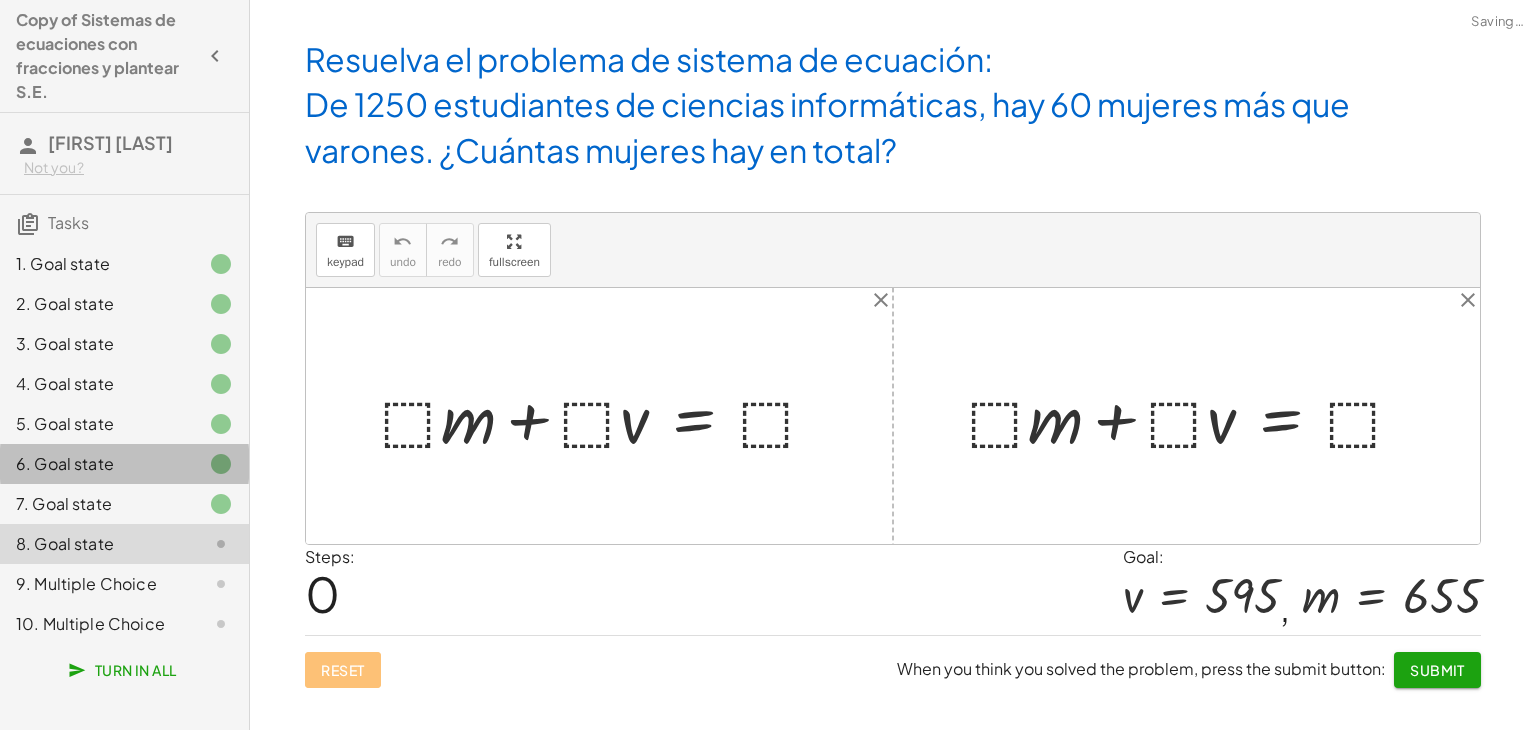 click on "6. Goal state" 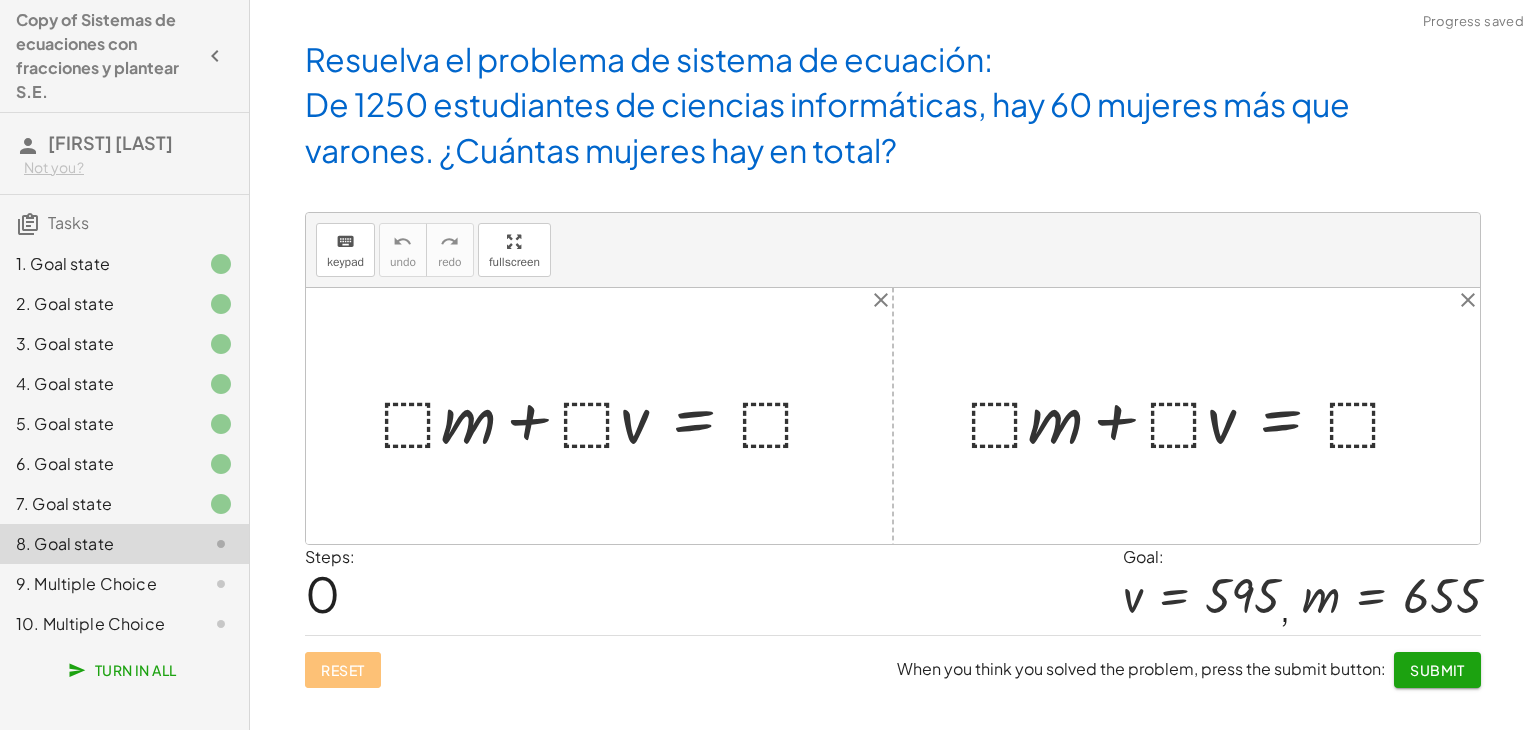 click on "Reset  When you think you solved the problem, press the submit button: Submit" at bounding box center [893, 661] 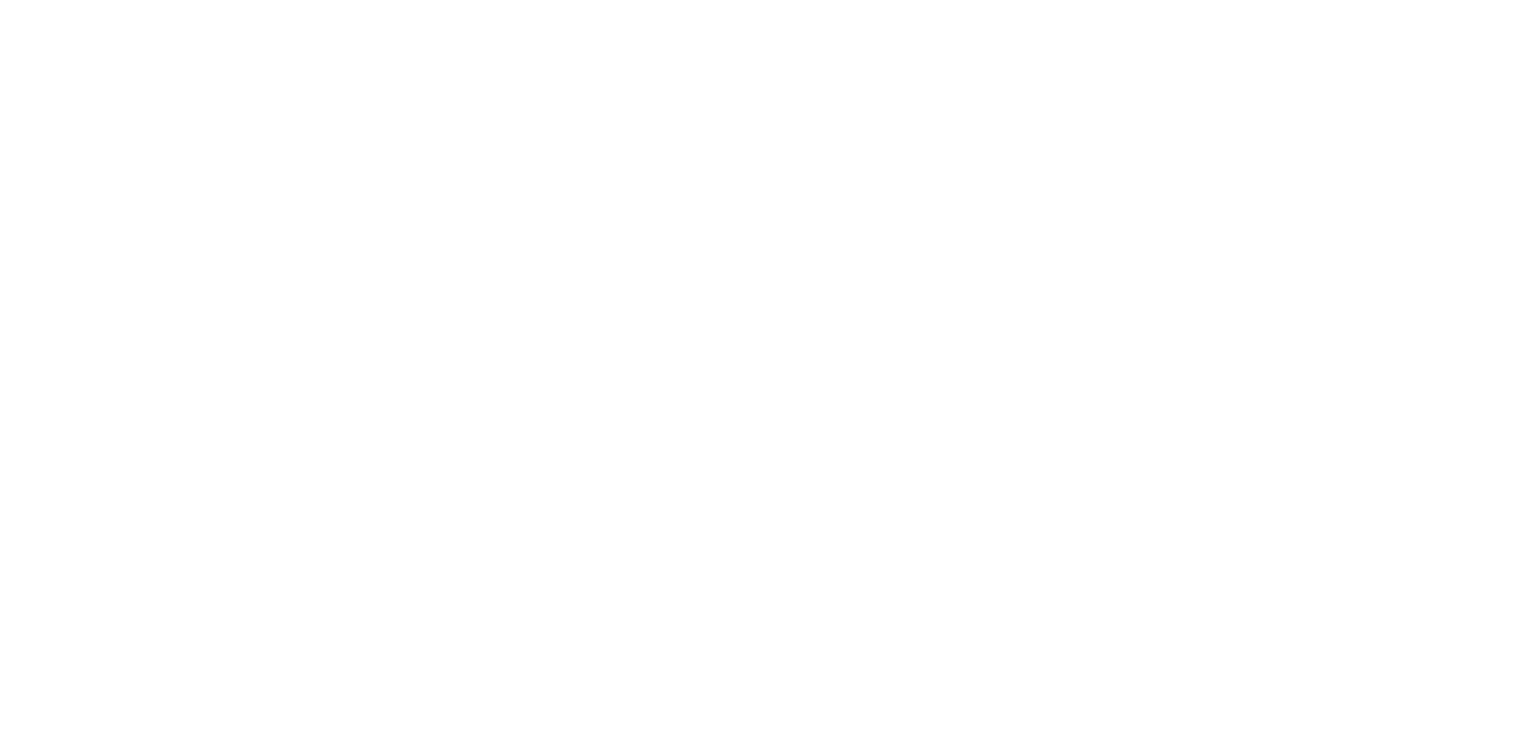 scroll, scrollTop: 0, scrollLeft: 0, axis: both 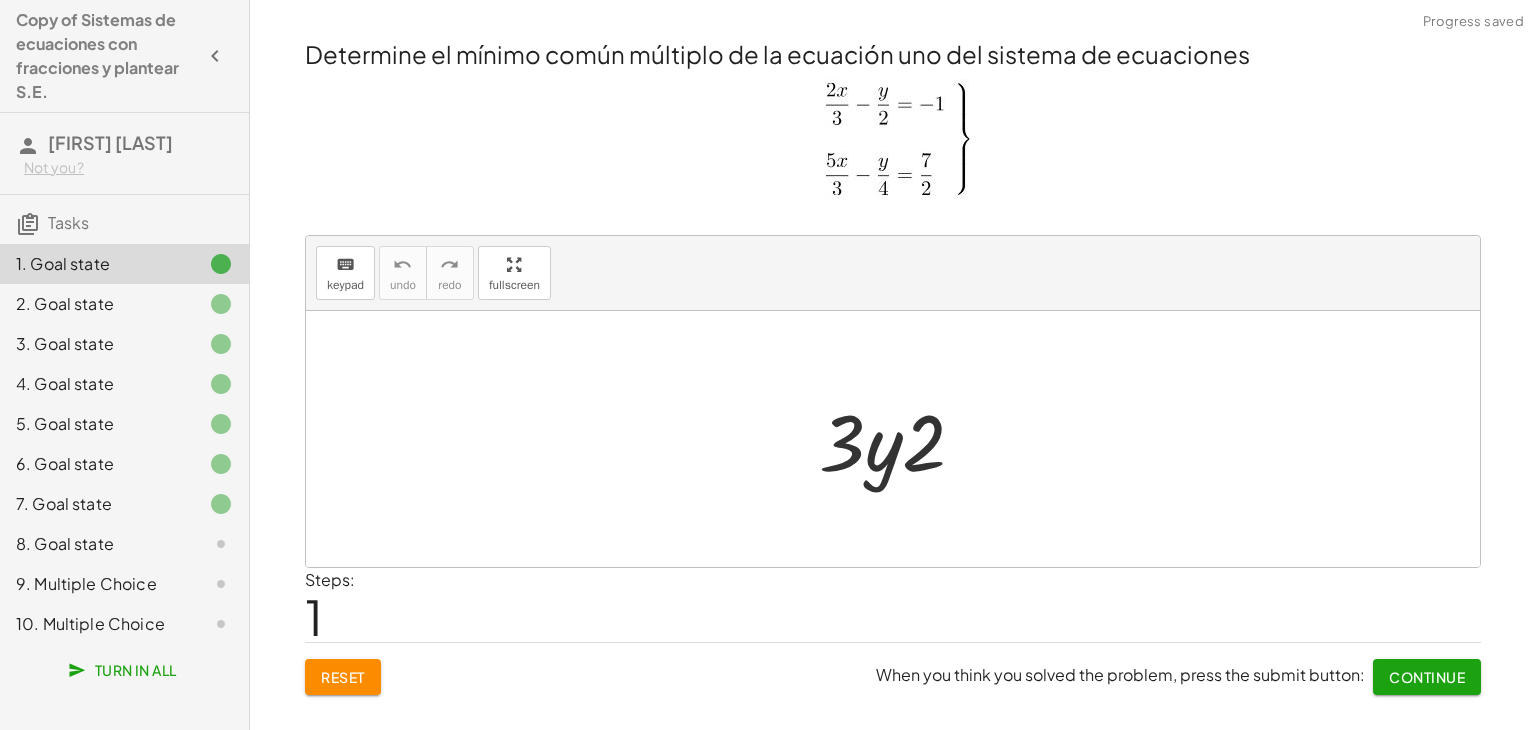 click on "6. Goal state" 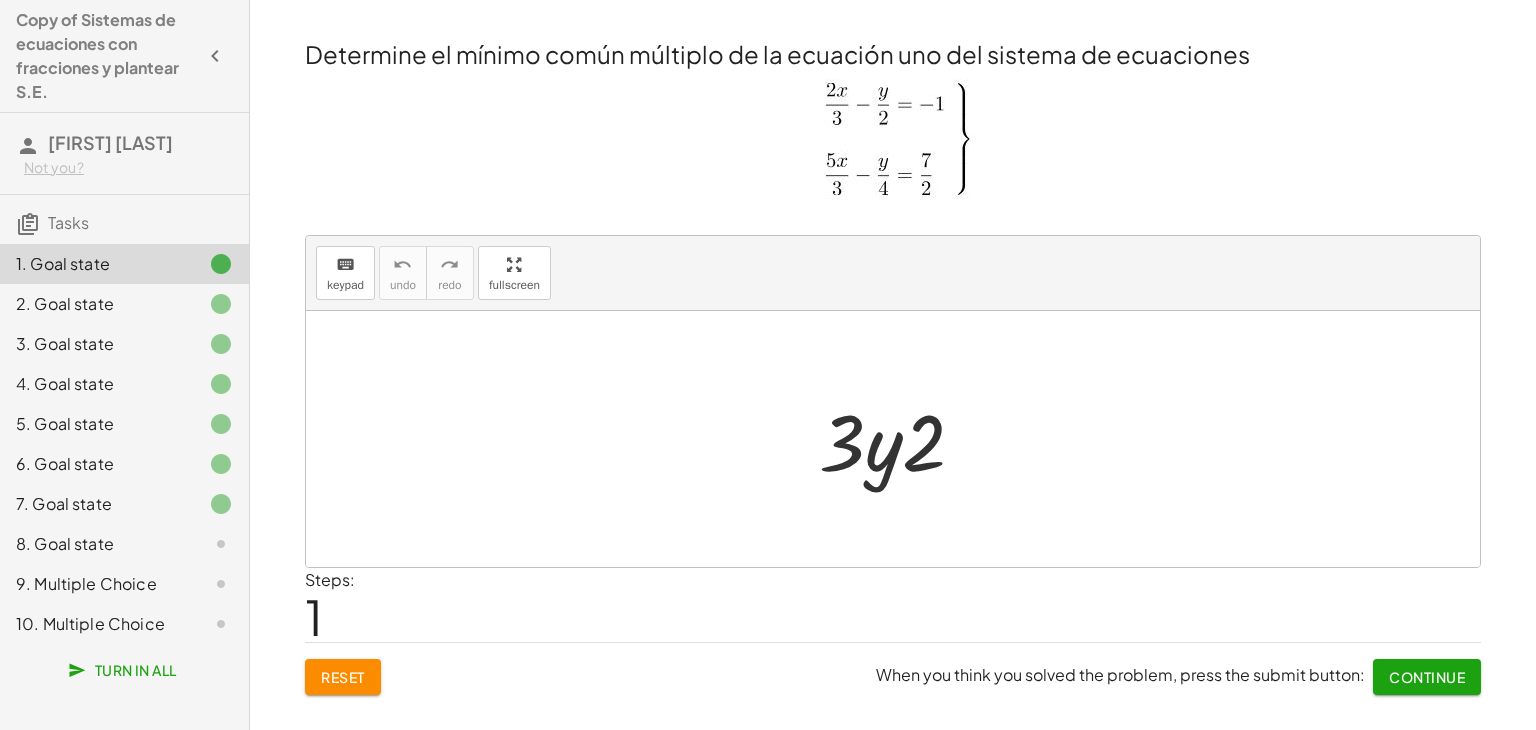 click 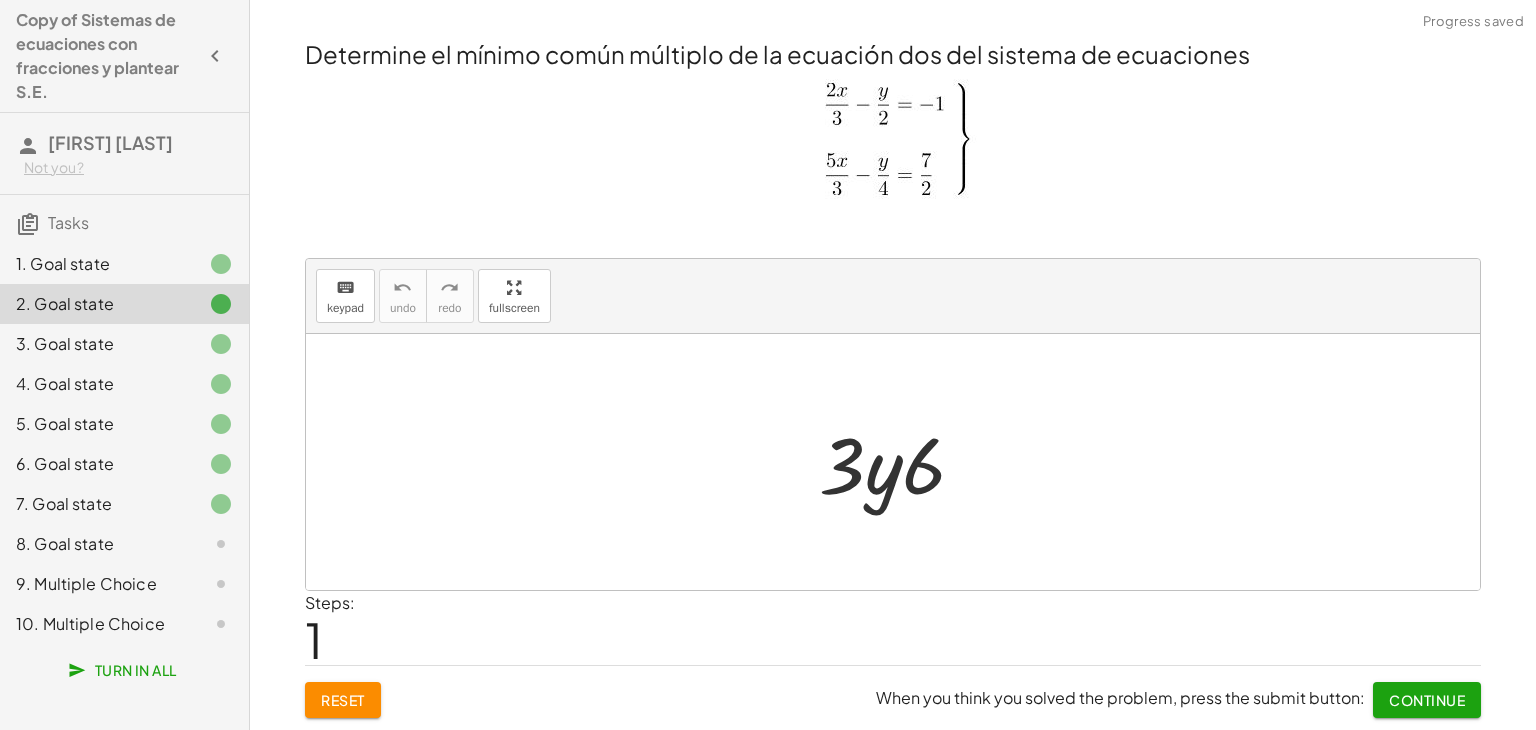 click on "Continue" at bounding box center [1427, 700] 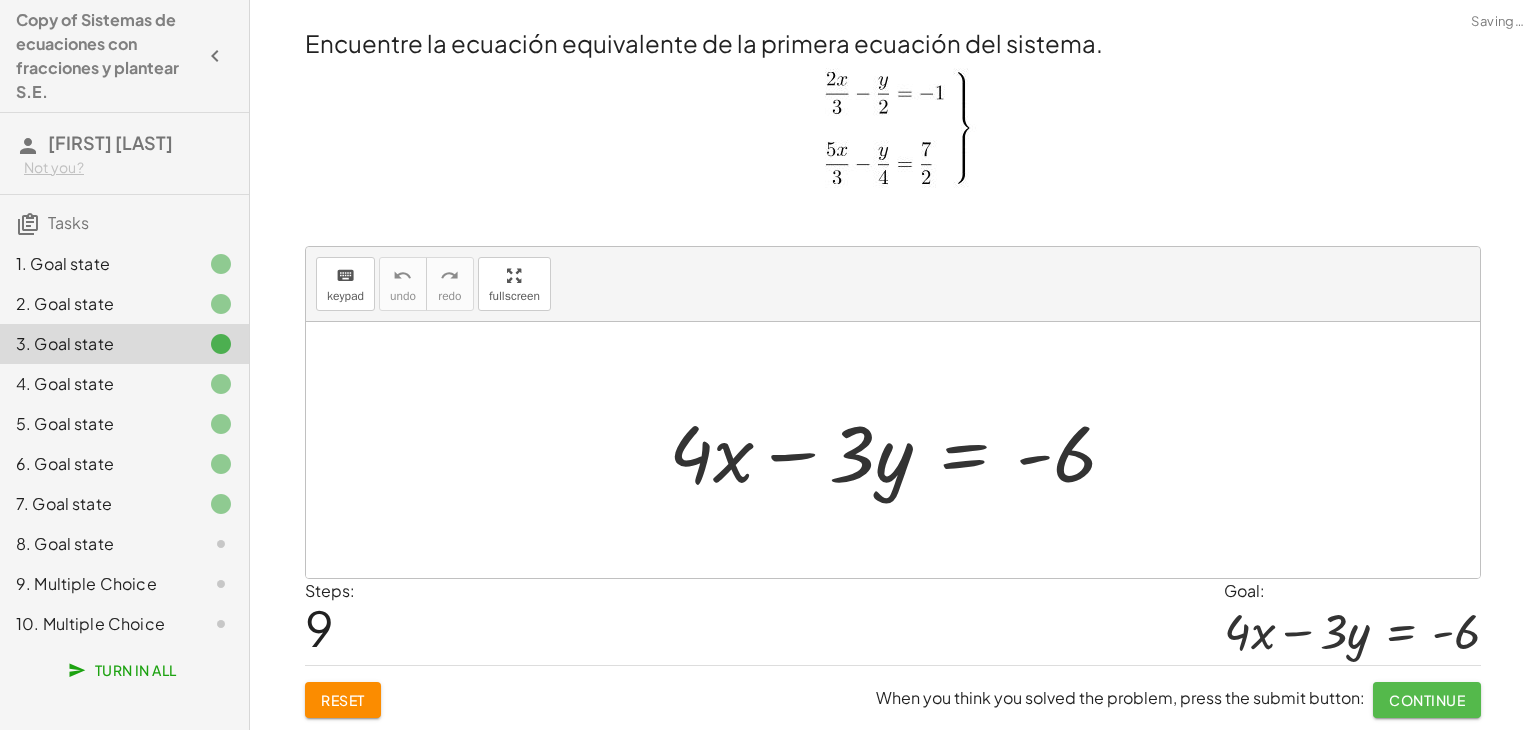 click on "Continue" 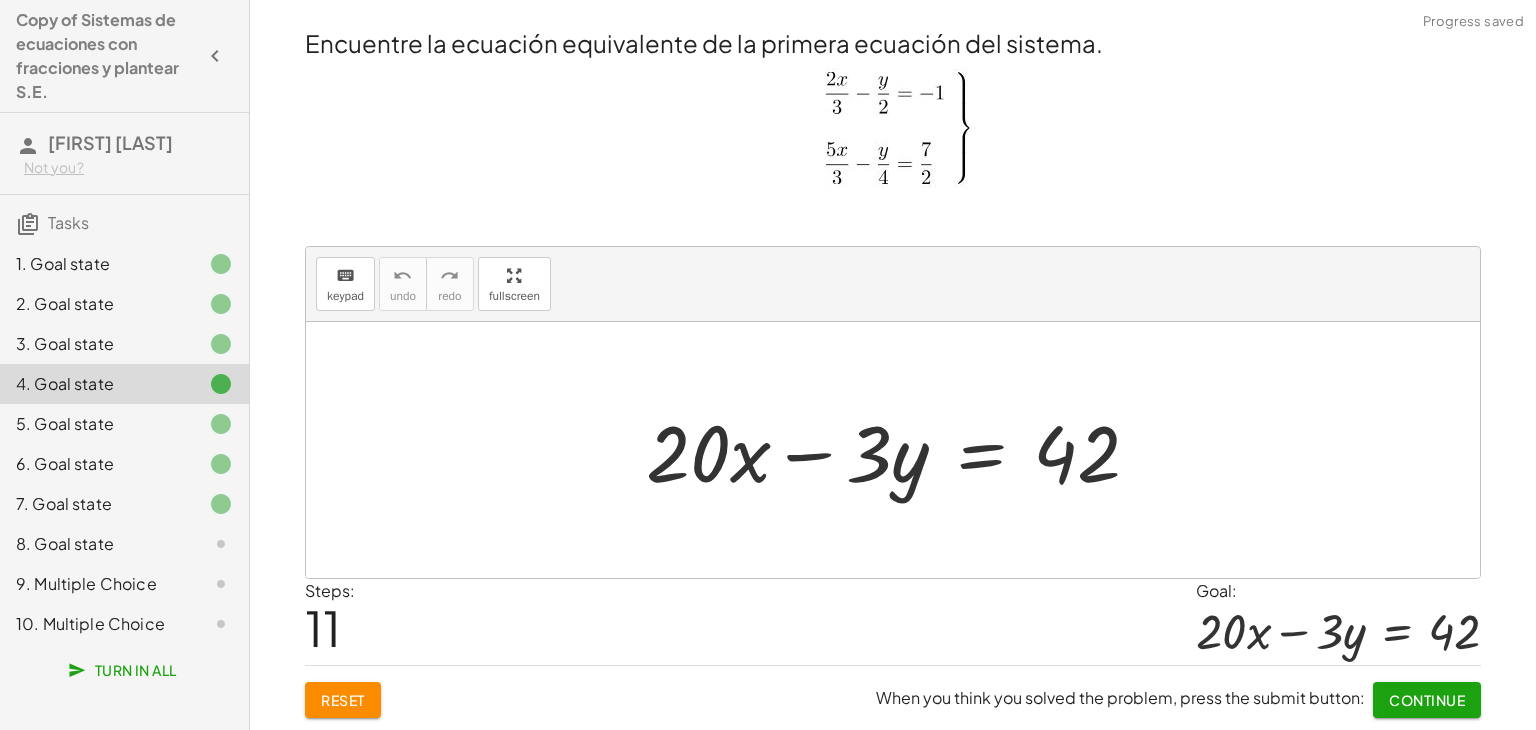 click on "Continue" 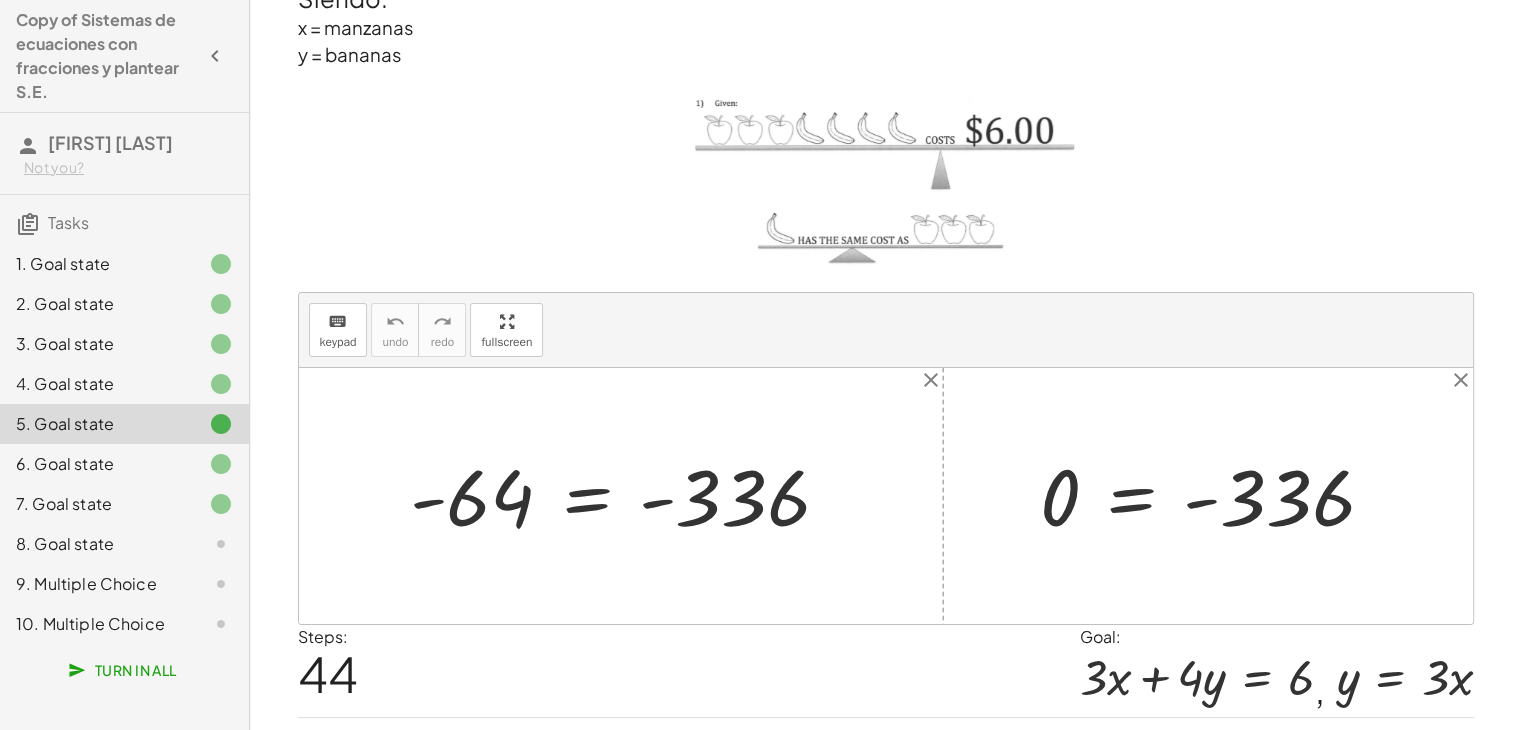 scroll, scrollTop: 115, scrollLeft: 0, axis: vertical 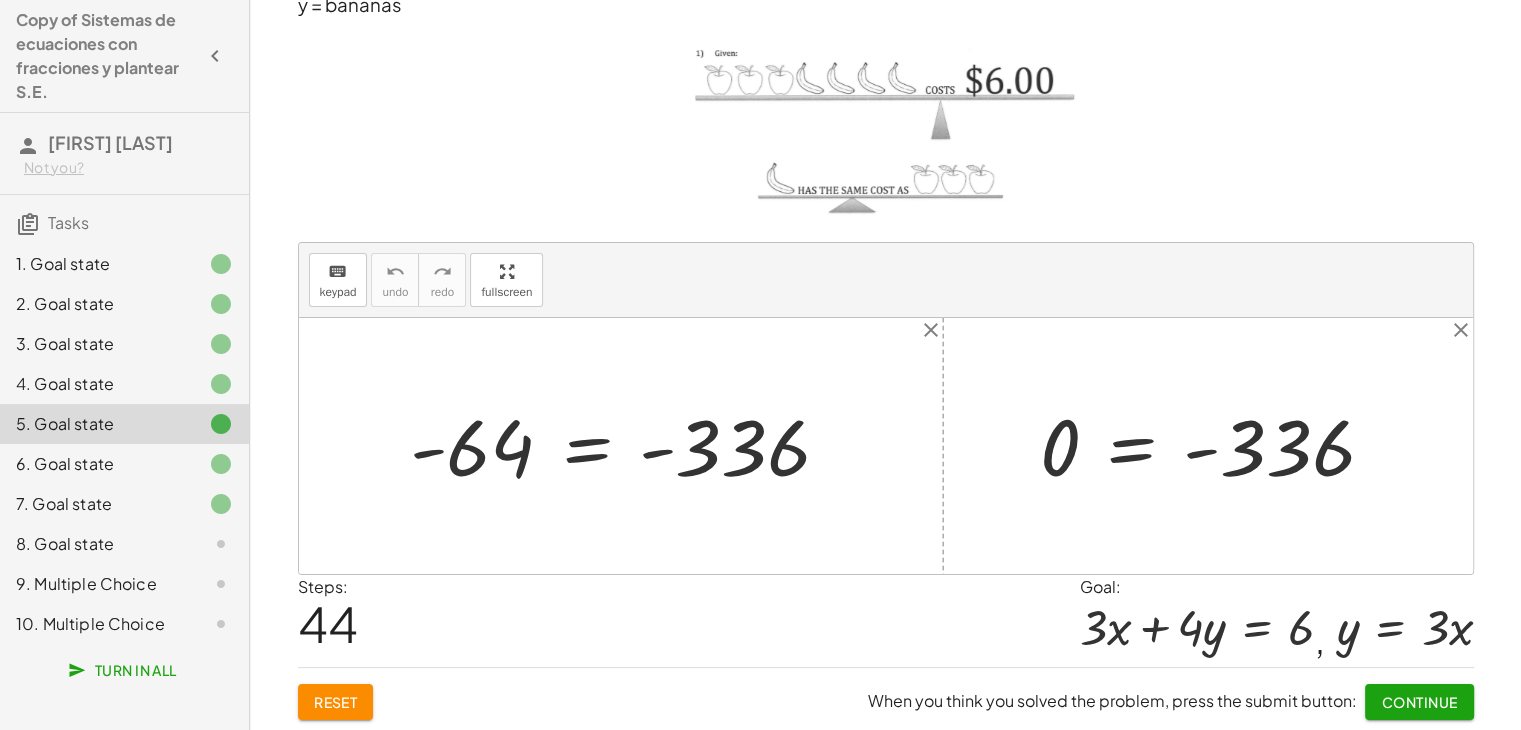click on "Reset" 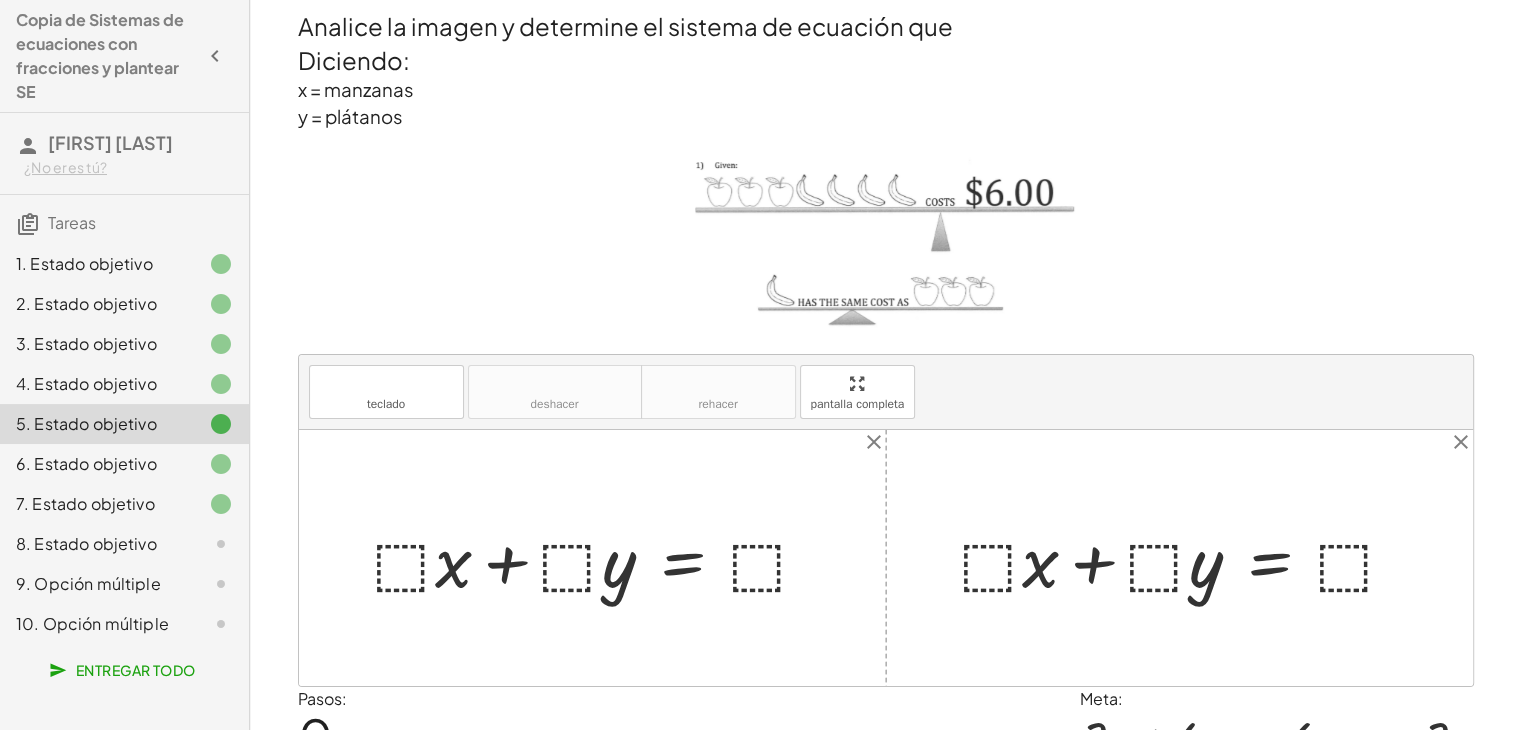 scroll, scrollTop: 0, scrollLeft: 0, axis: both 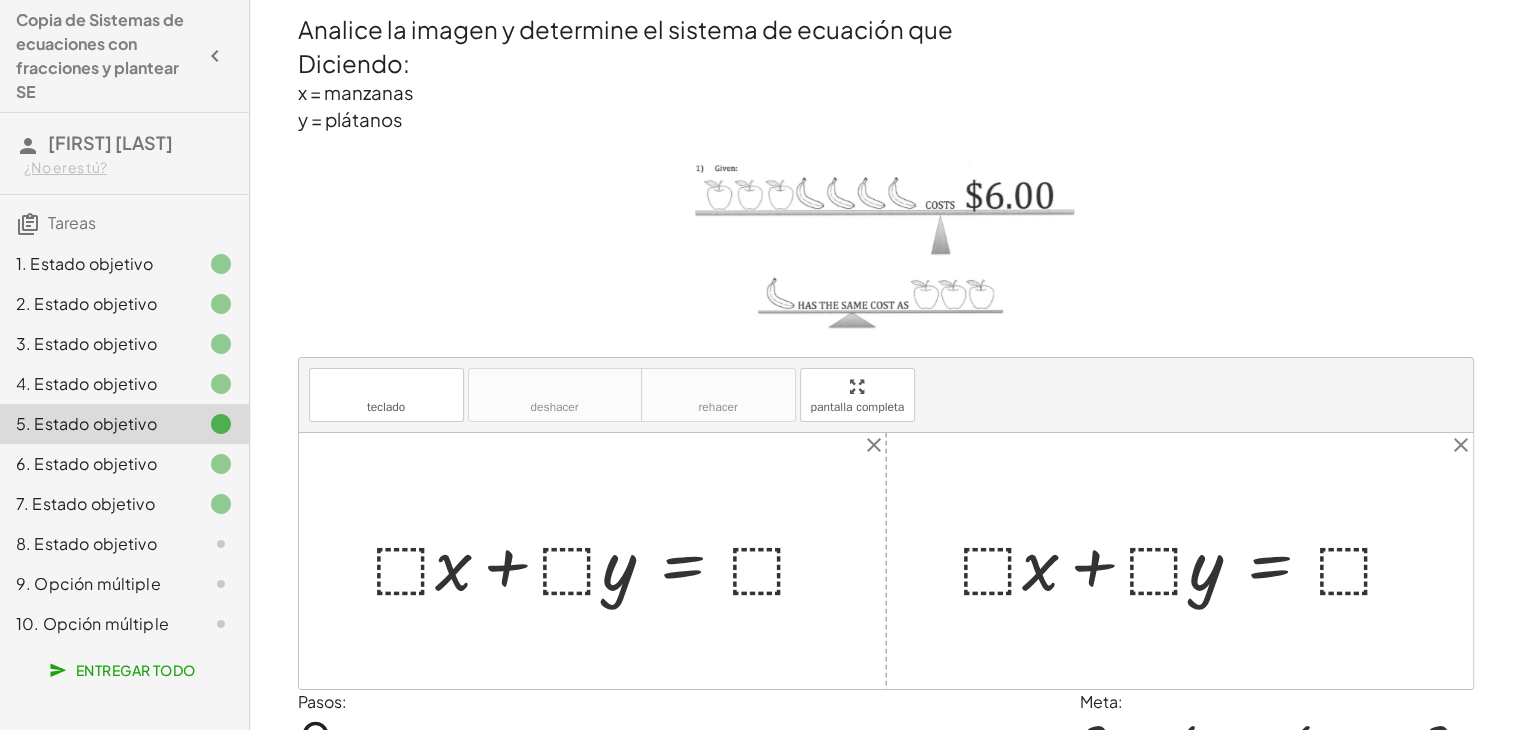 click at bounding box center (886, 248) 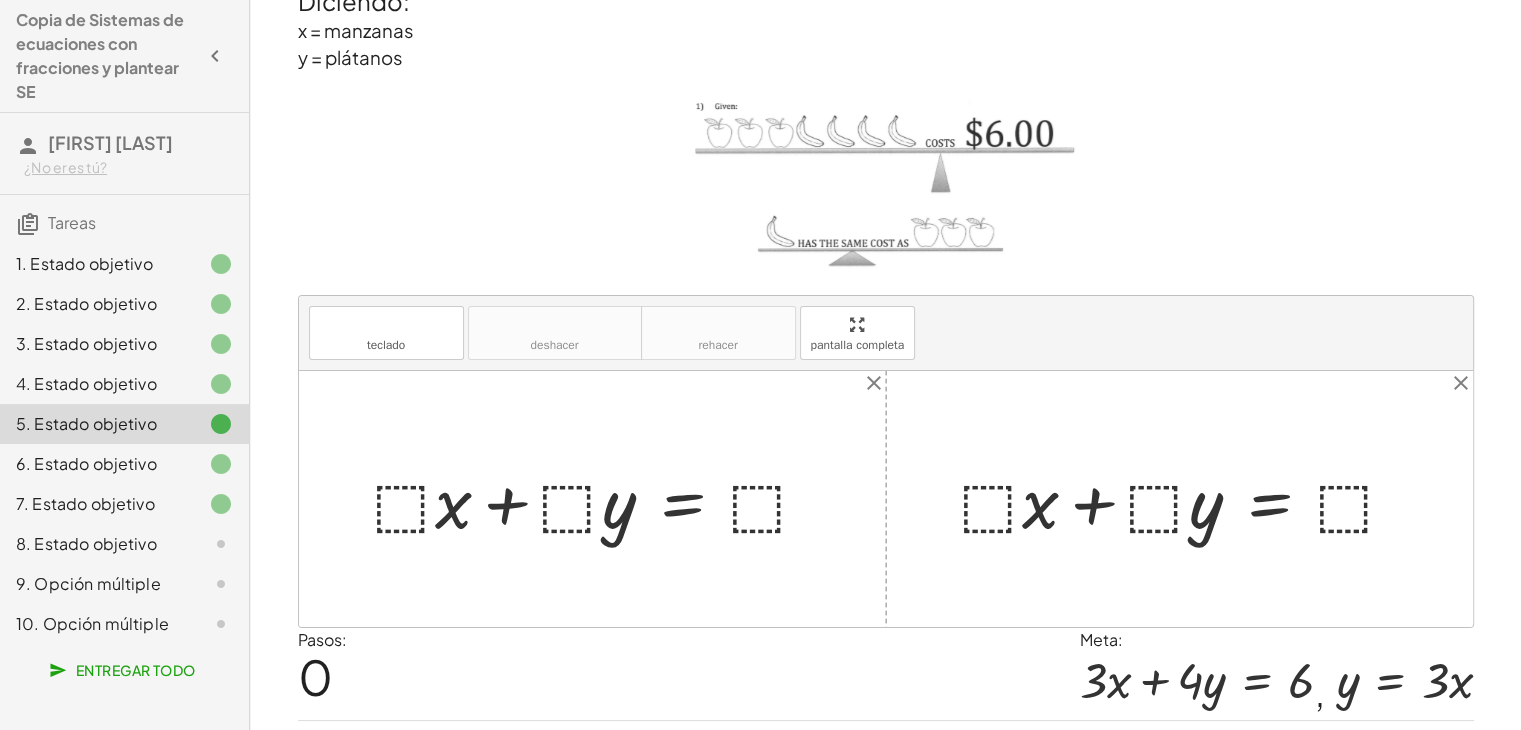 scroll, scrollTop: 115, scrollLeft: 0, axis: vertical 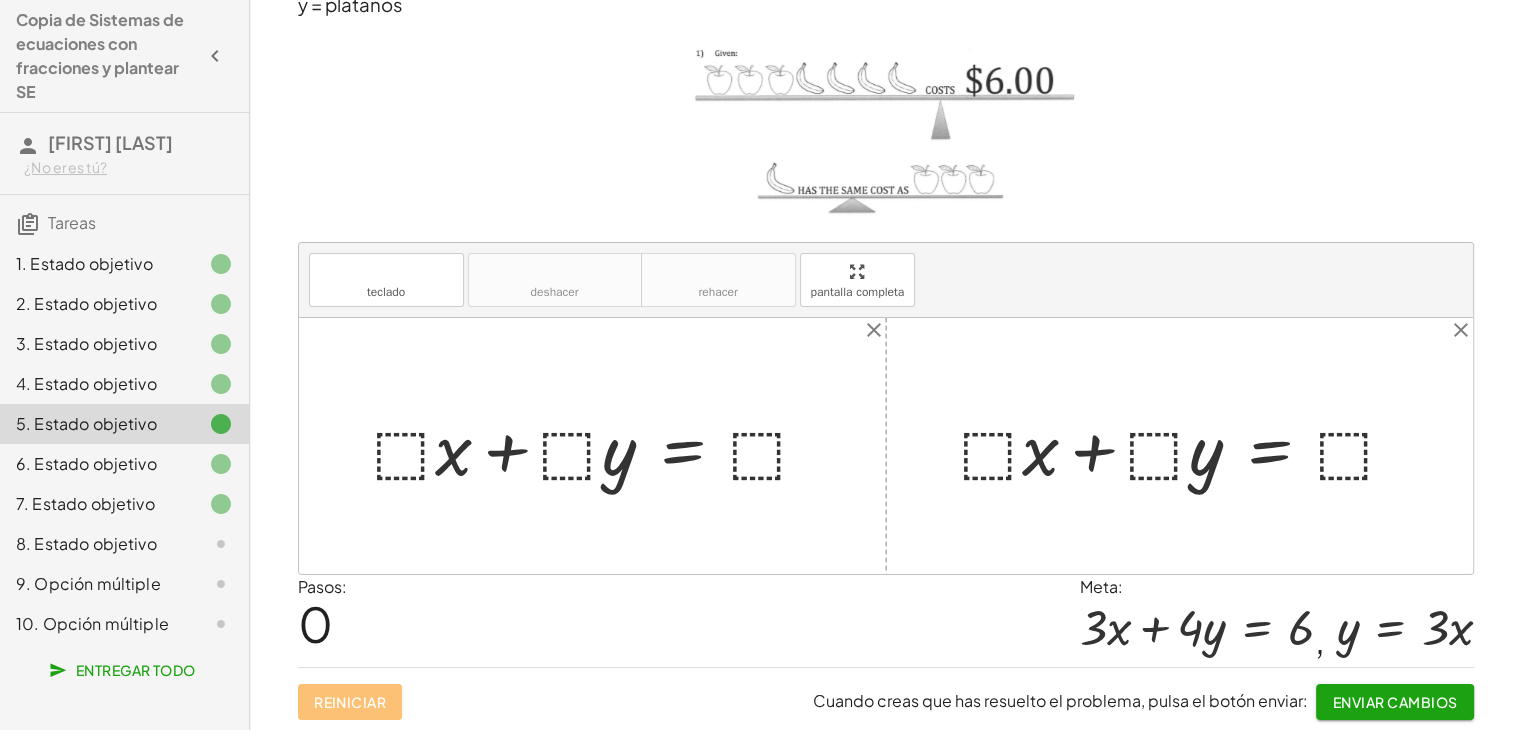 drag, startPoint x: 696, startPoint y: 637, endPoint x: 552, endPoint y: 653, distance: 144.88617 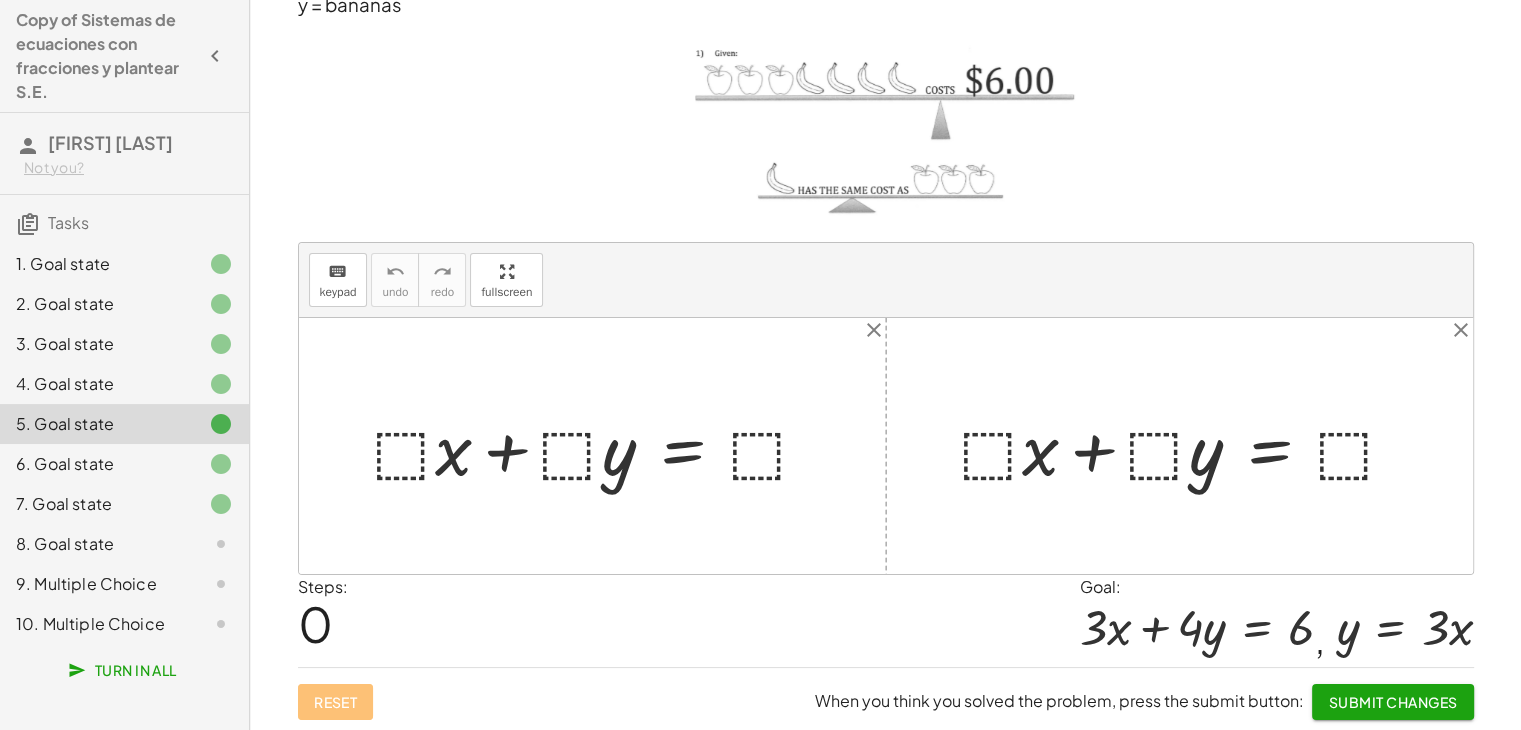 click at bounding box center [886, 133] 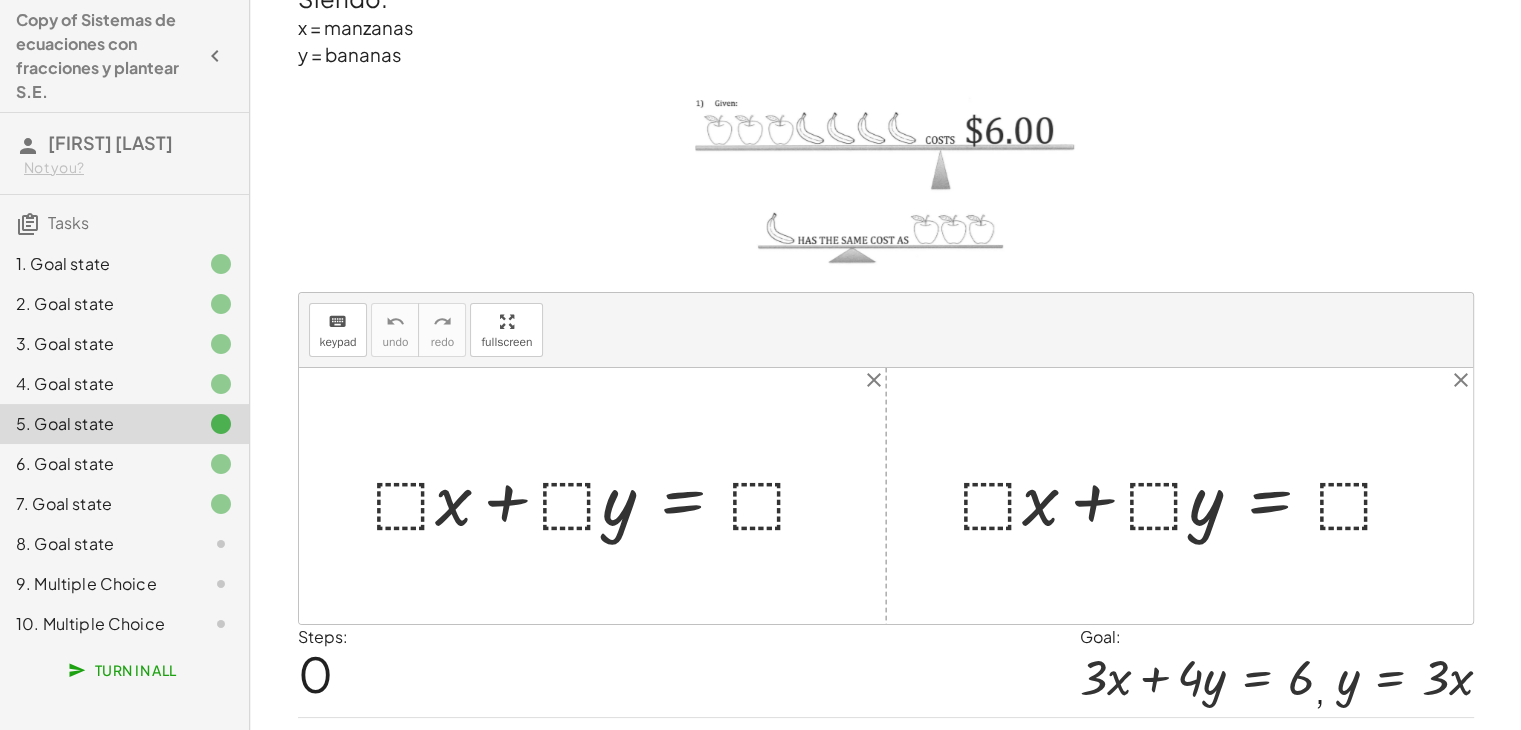 scroll, scrollTop: 100, scrollLeft: 0, axis: vertical 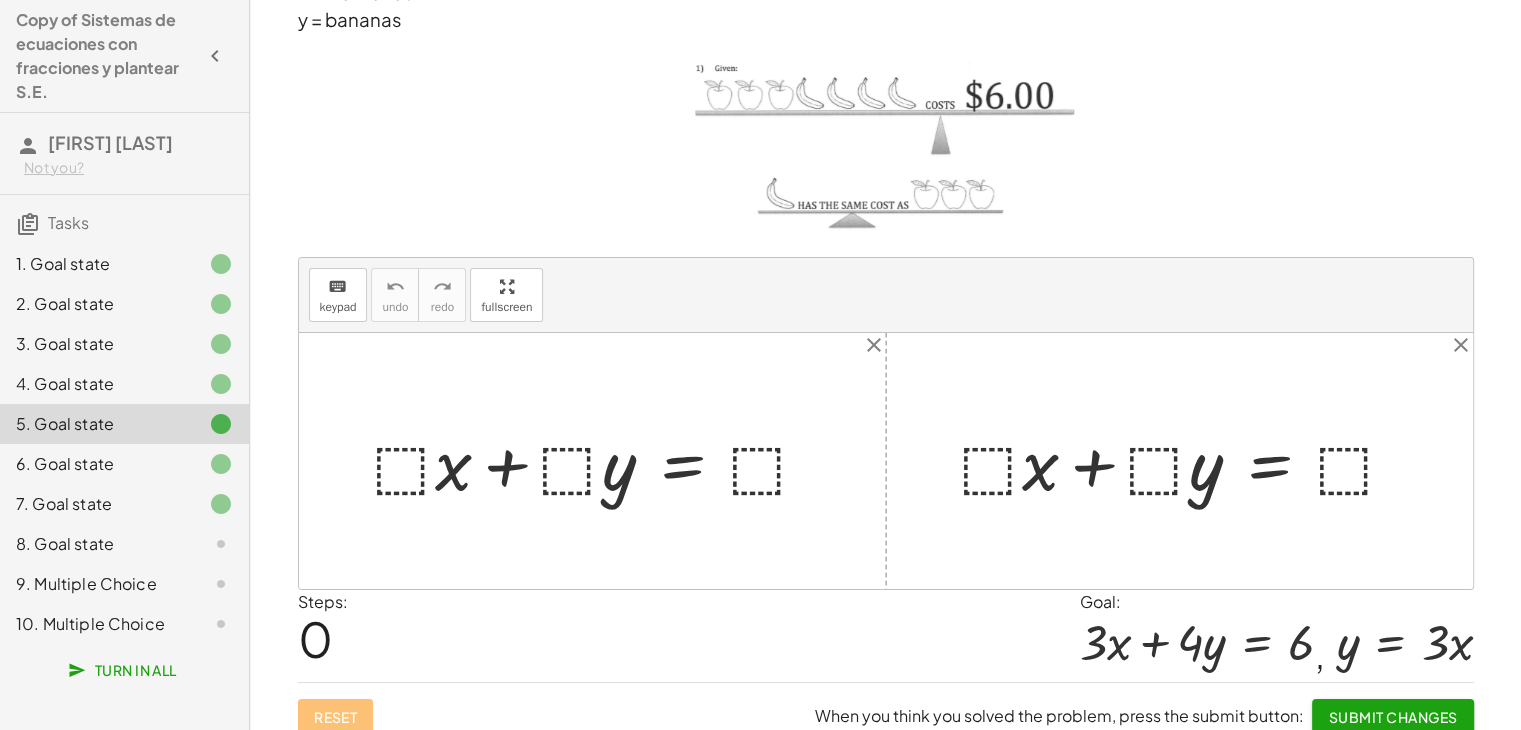 click at bounding box center (600, 461) 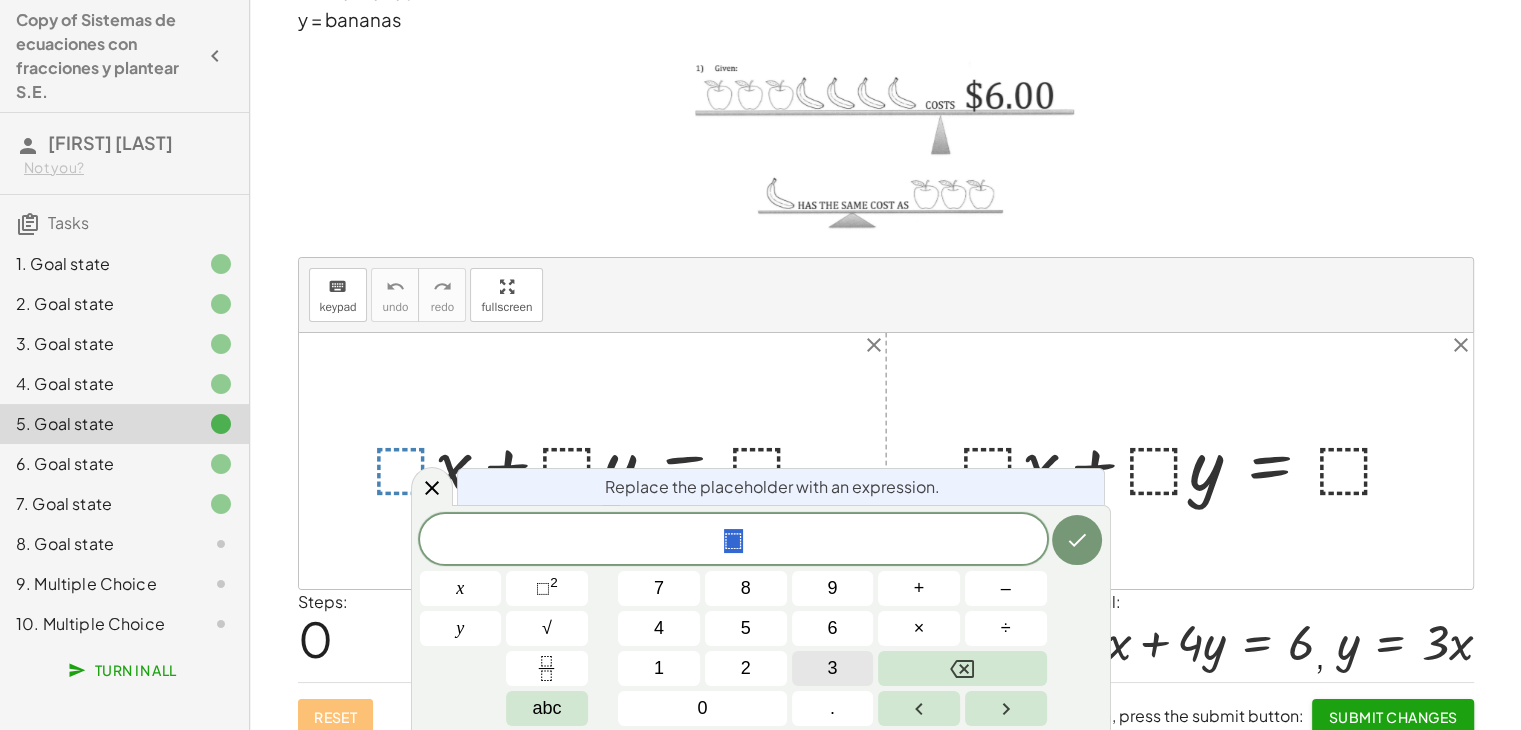 click on "3" at bounding box center [833, 668] 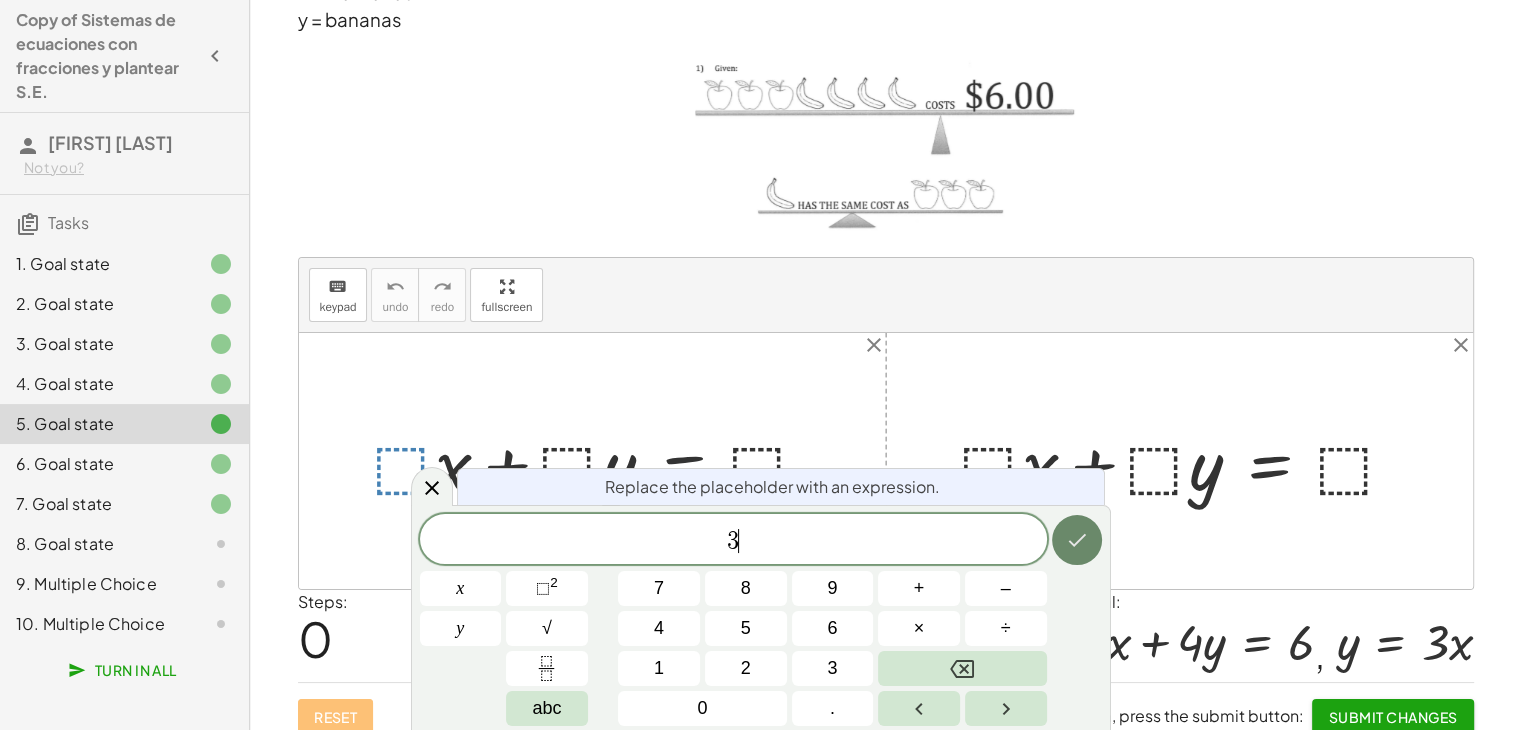 click at bounding box center [1077, 540] 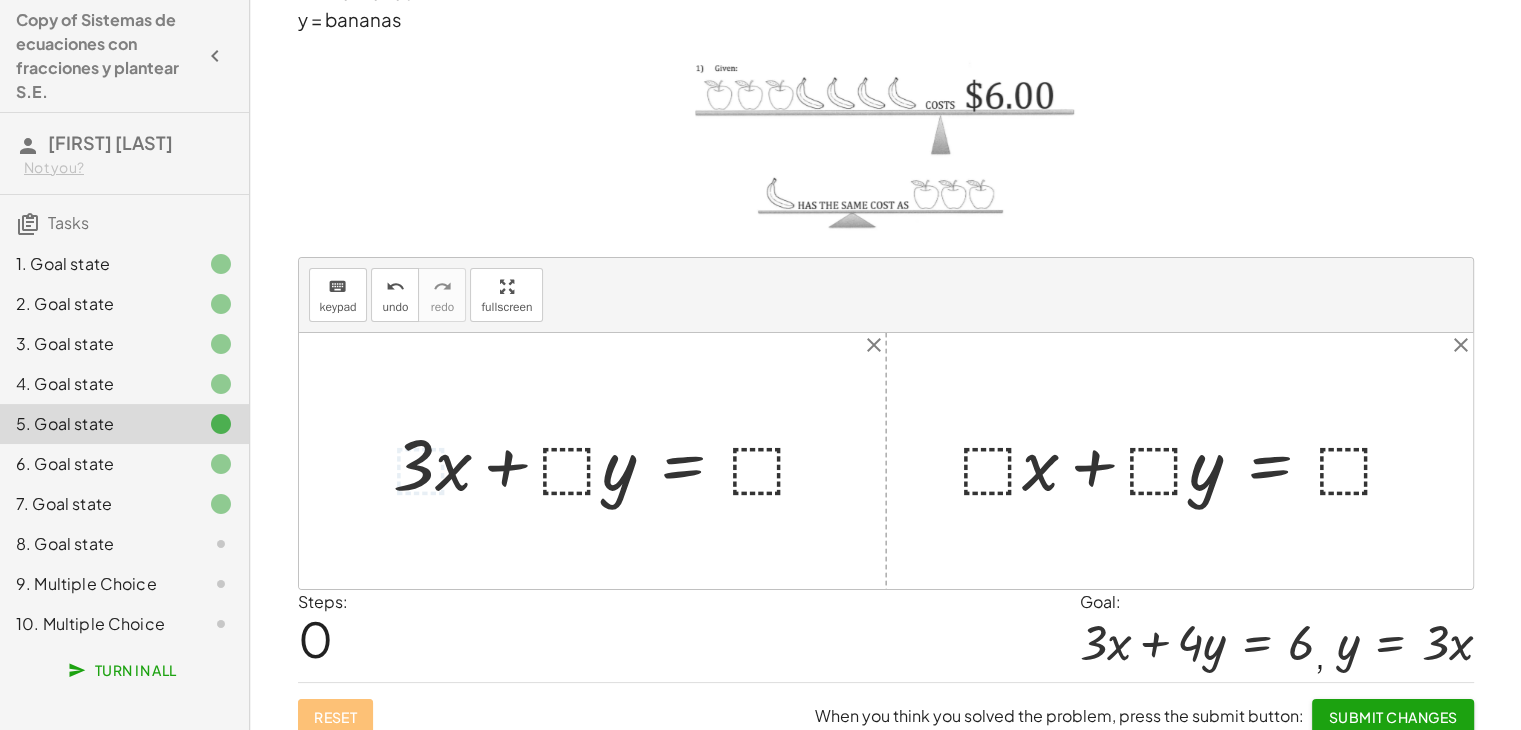 click at bounding box center (610, 461) 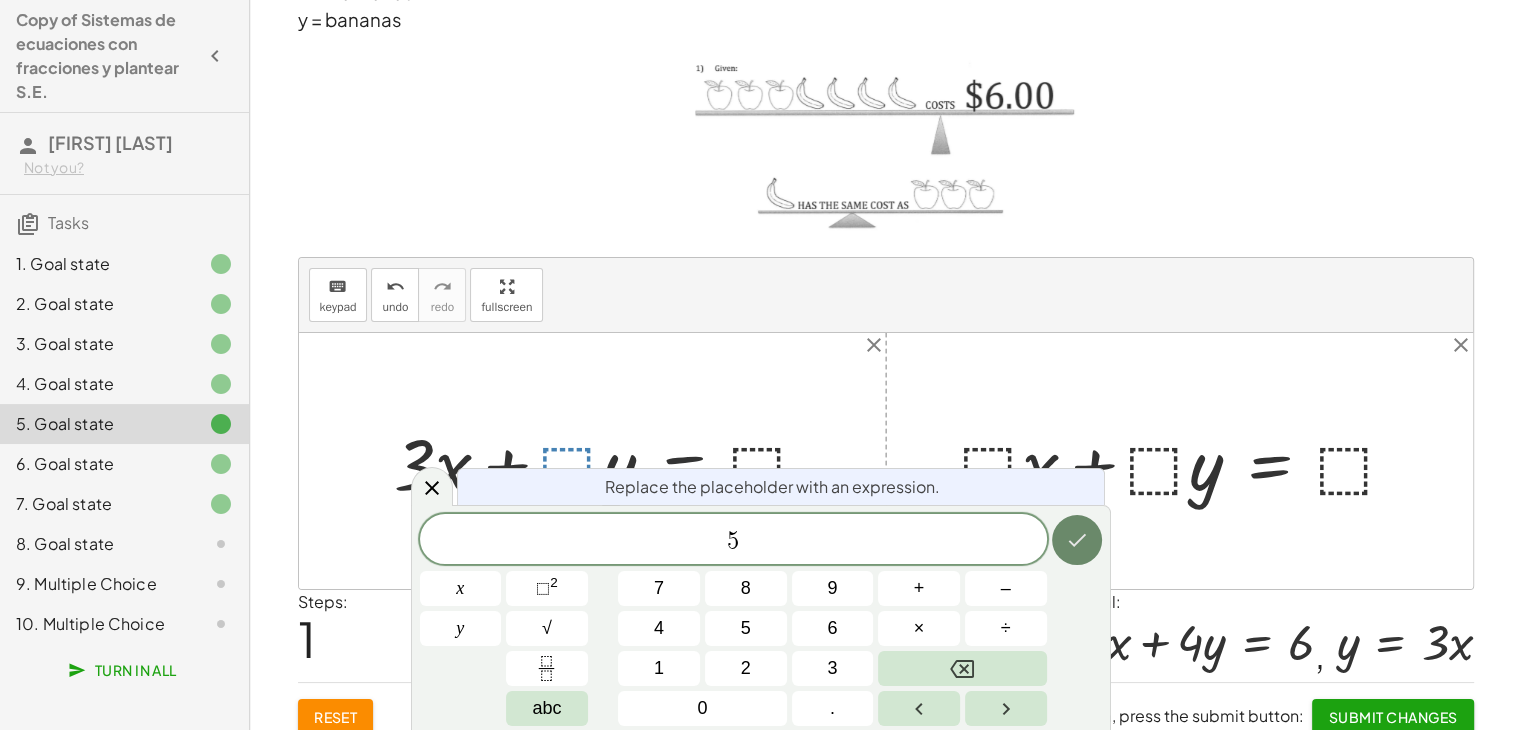 click at bounding box center (1077, 540) 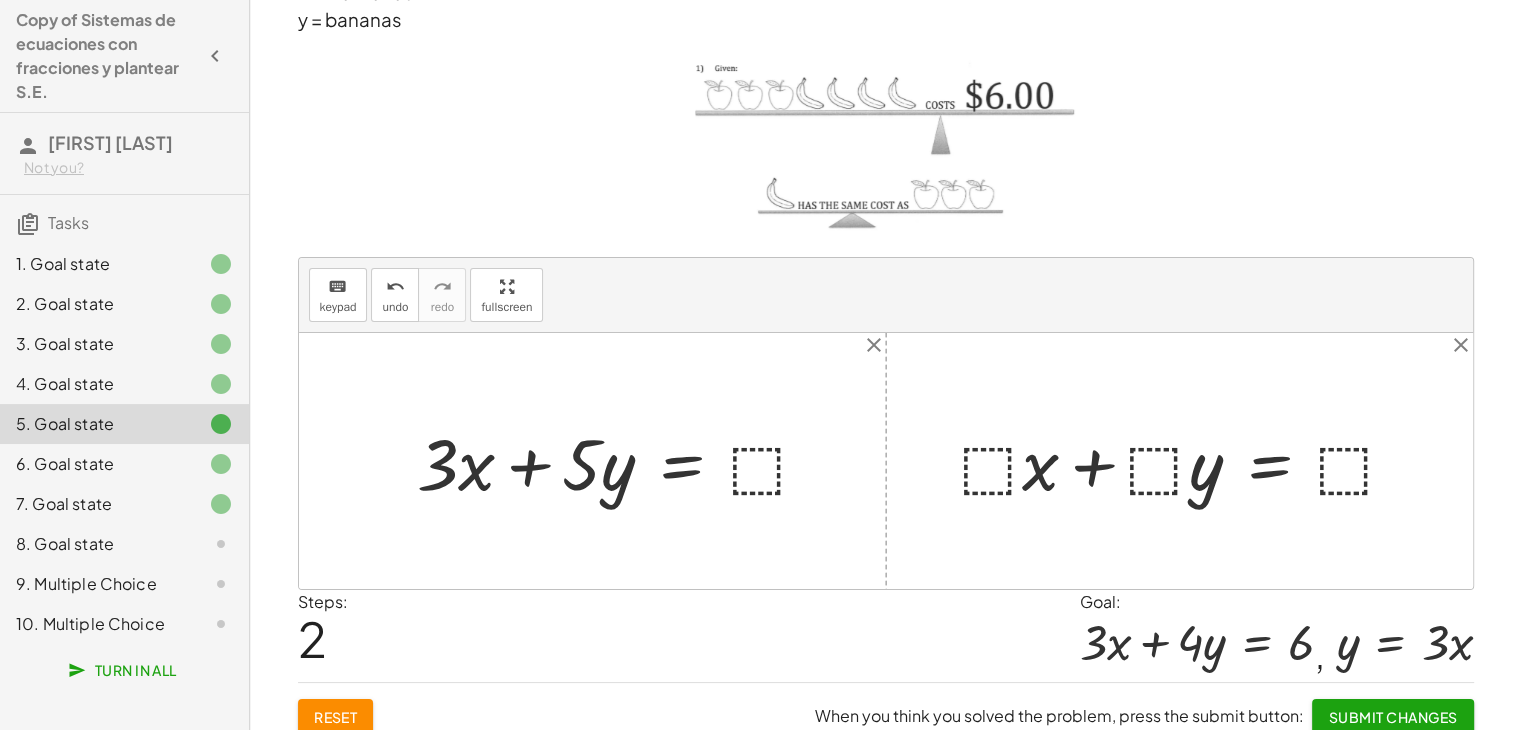 click at bounding box center (622, 461) 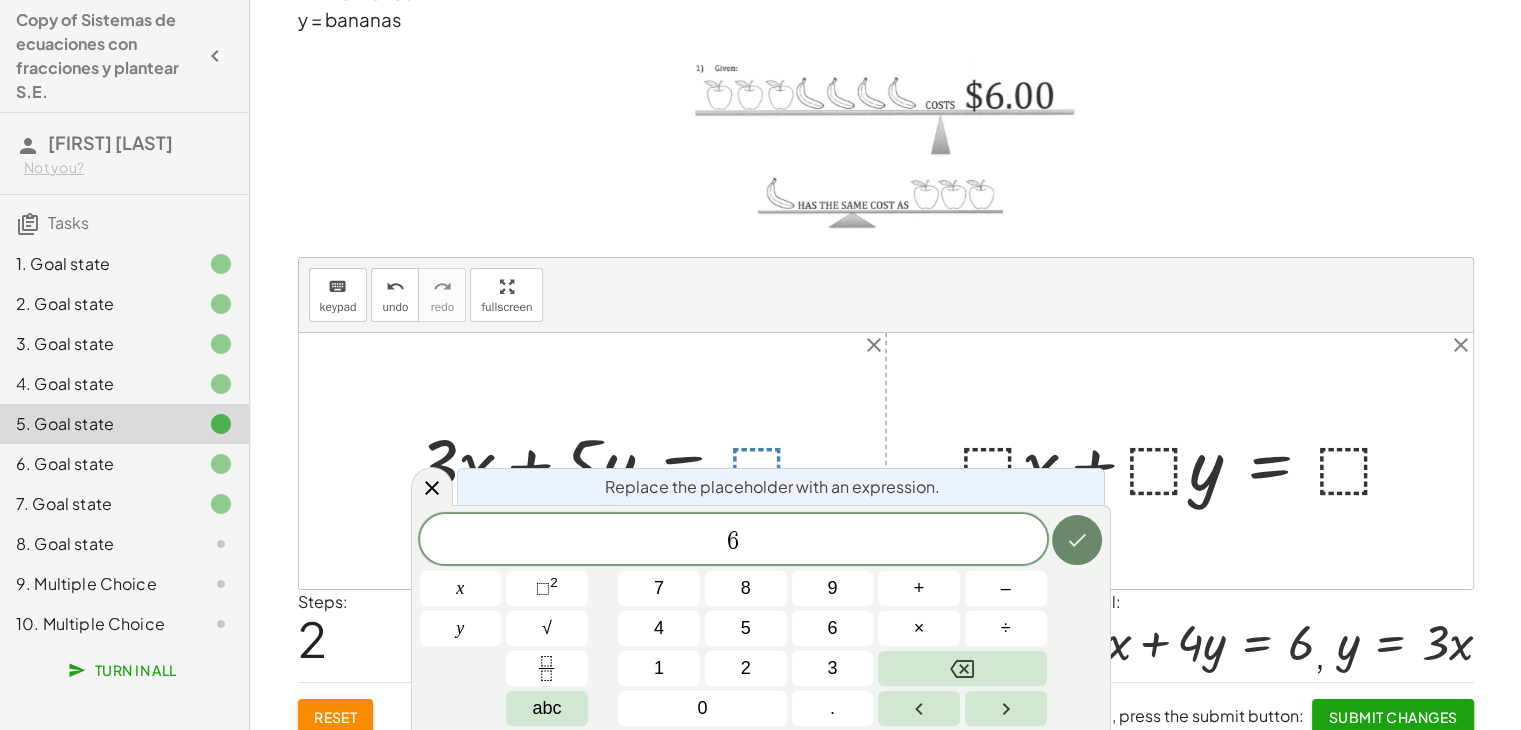 click at bounding box center [1077, 540] 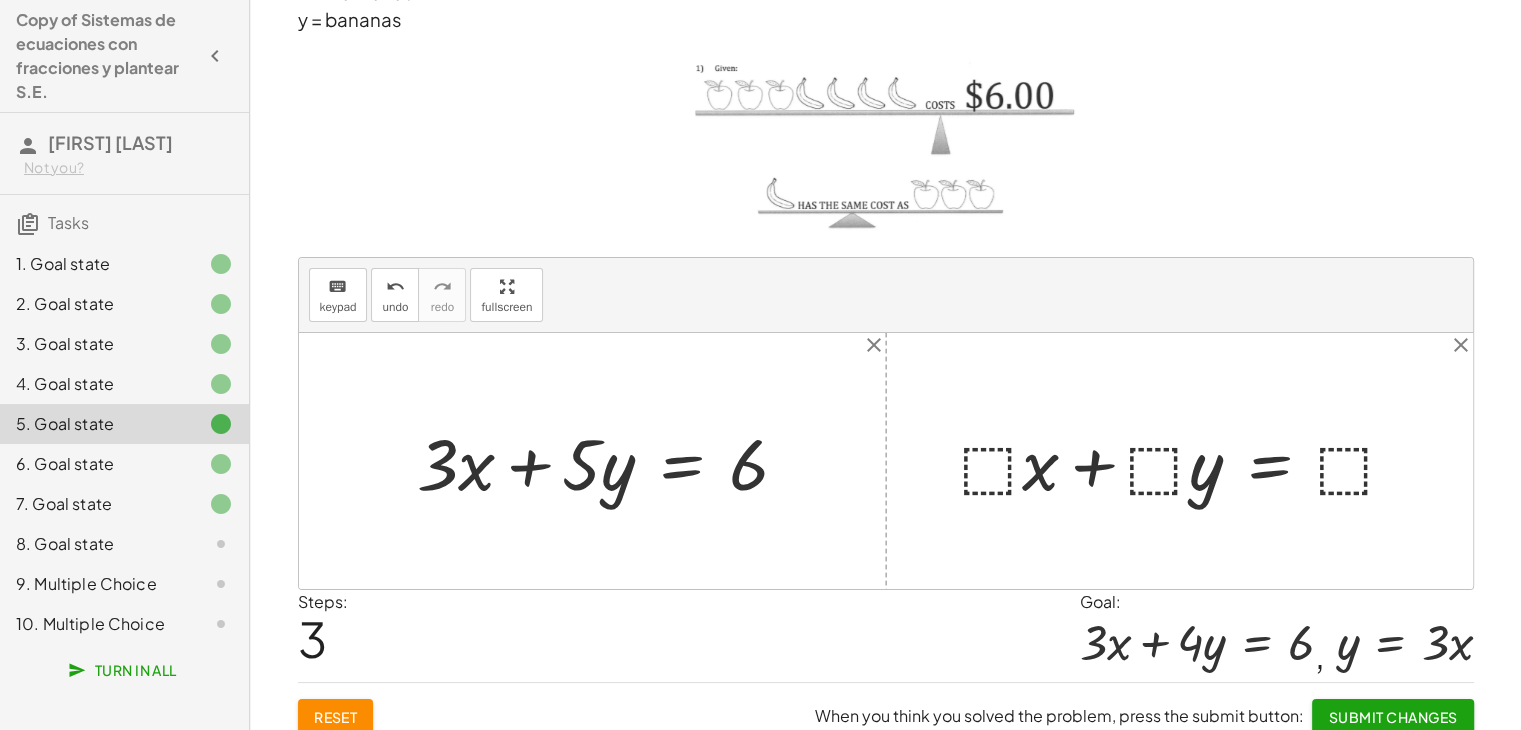 click at bounding box center (1187, 461) 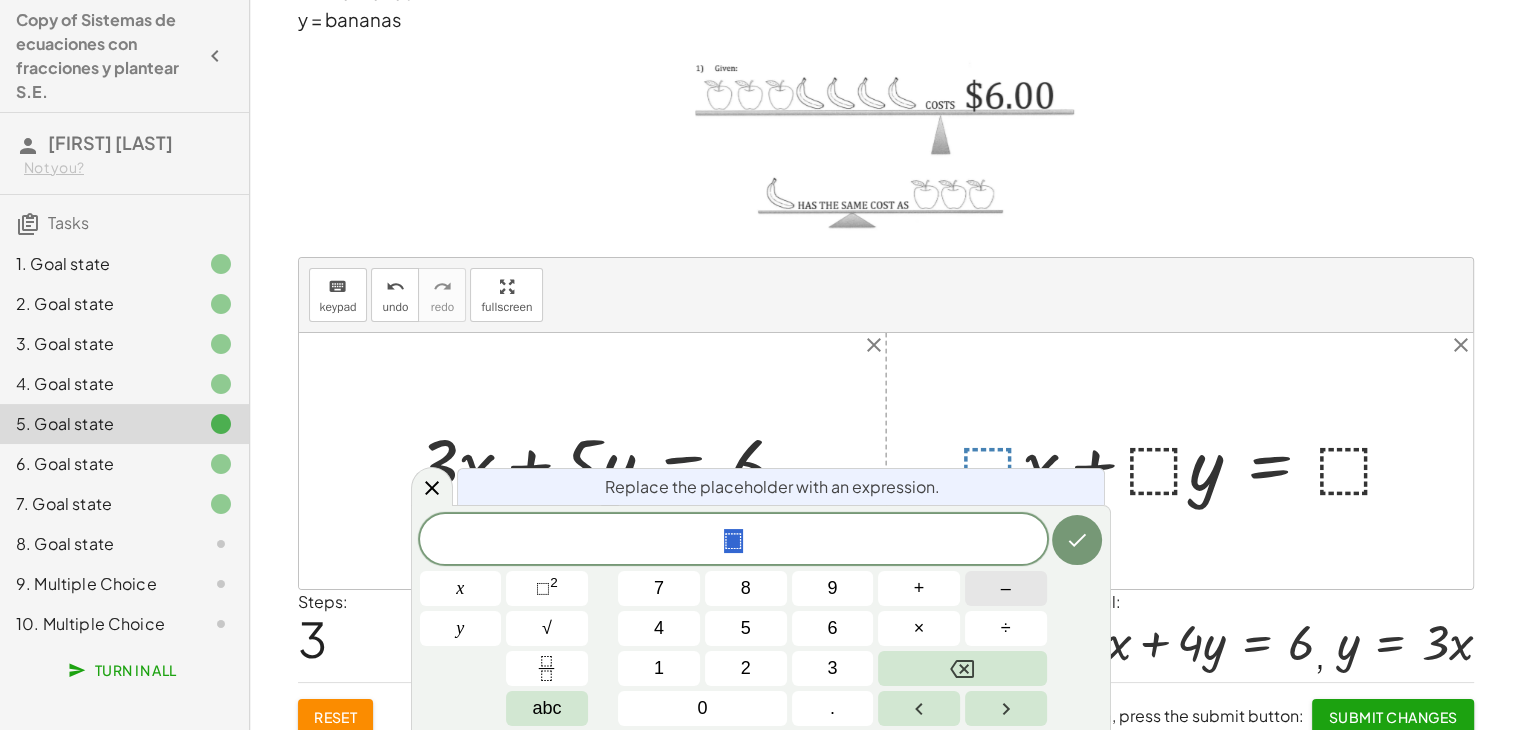 click on "–" at bounding box center (1006, 588) 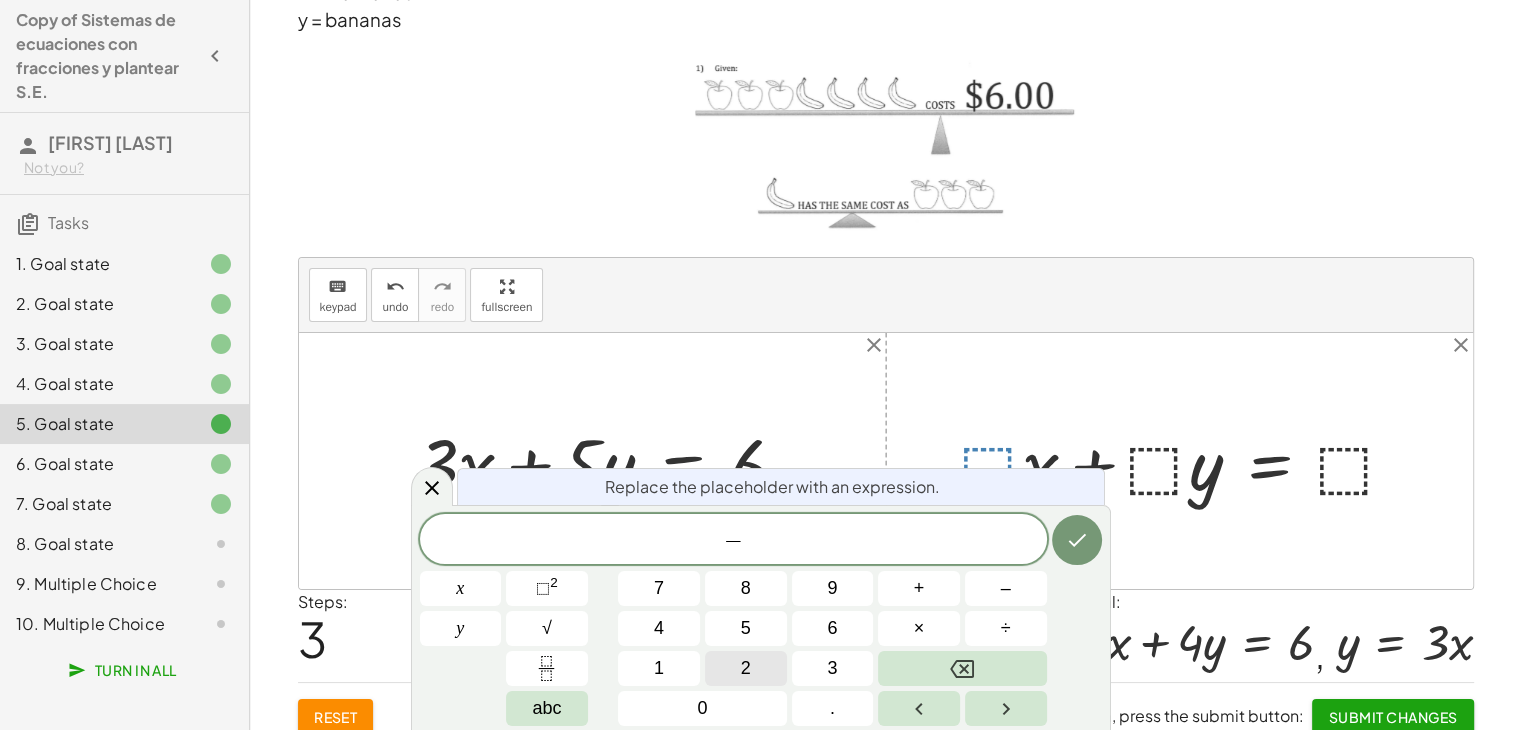 click on "2" at bounding box center [746, 668] 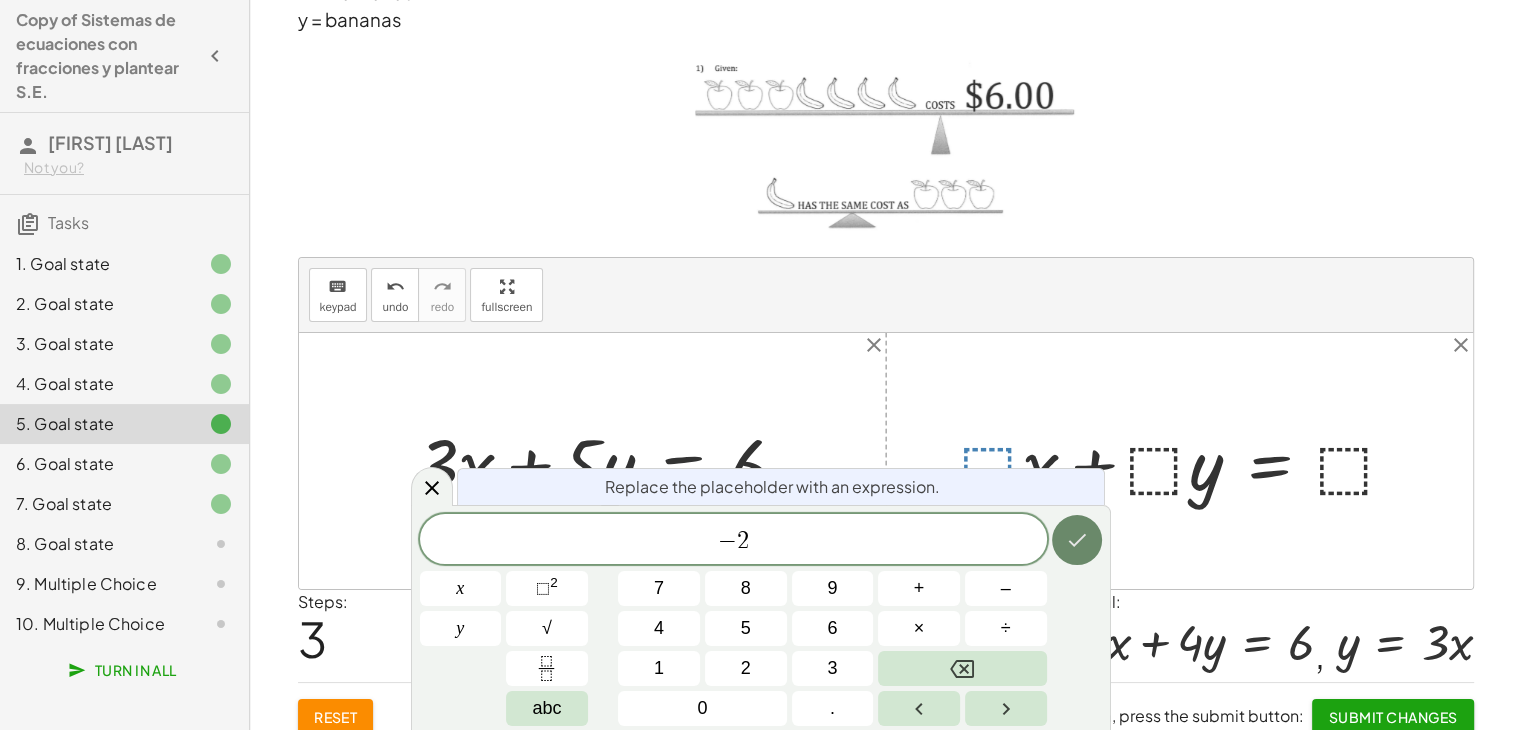 click 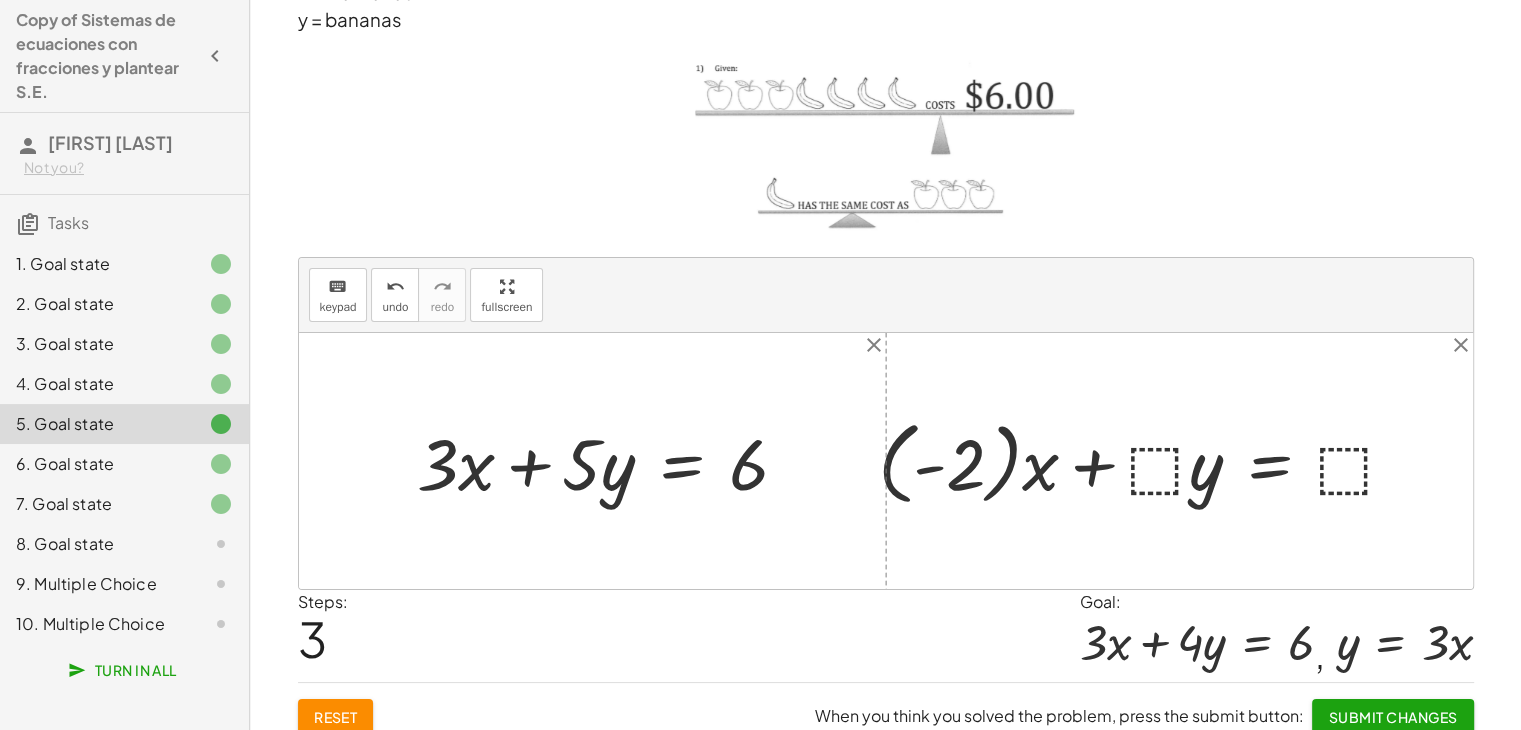 click at bounding box center [1146, 460] 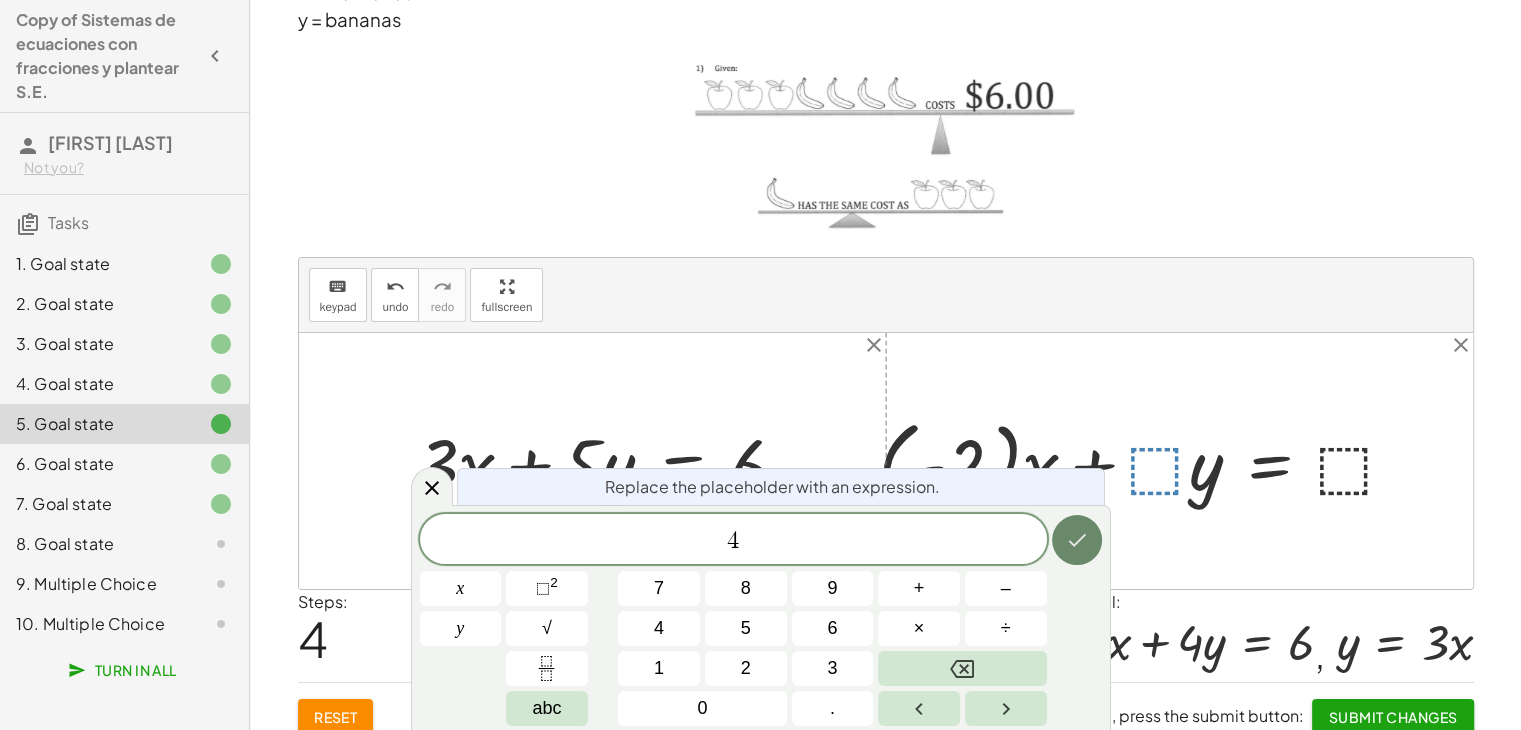 click 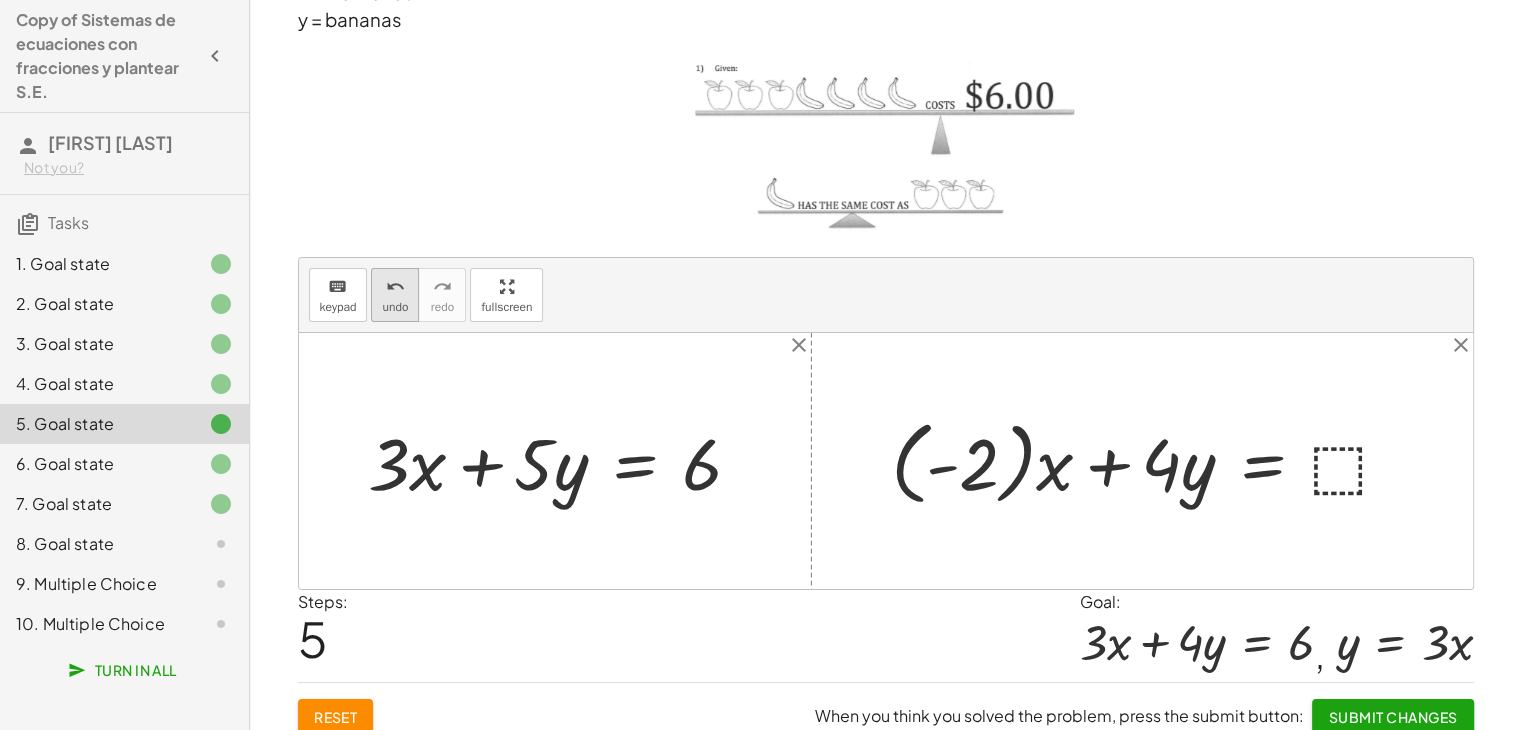 click on "undo" at bounding box center [395, 286] 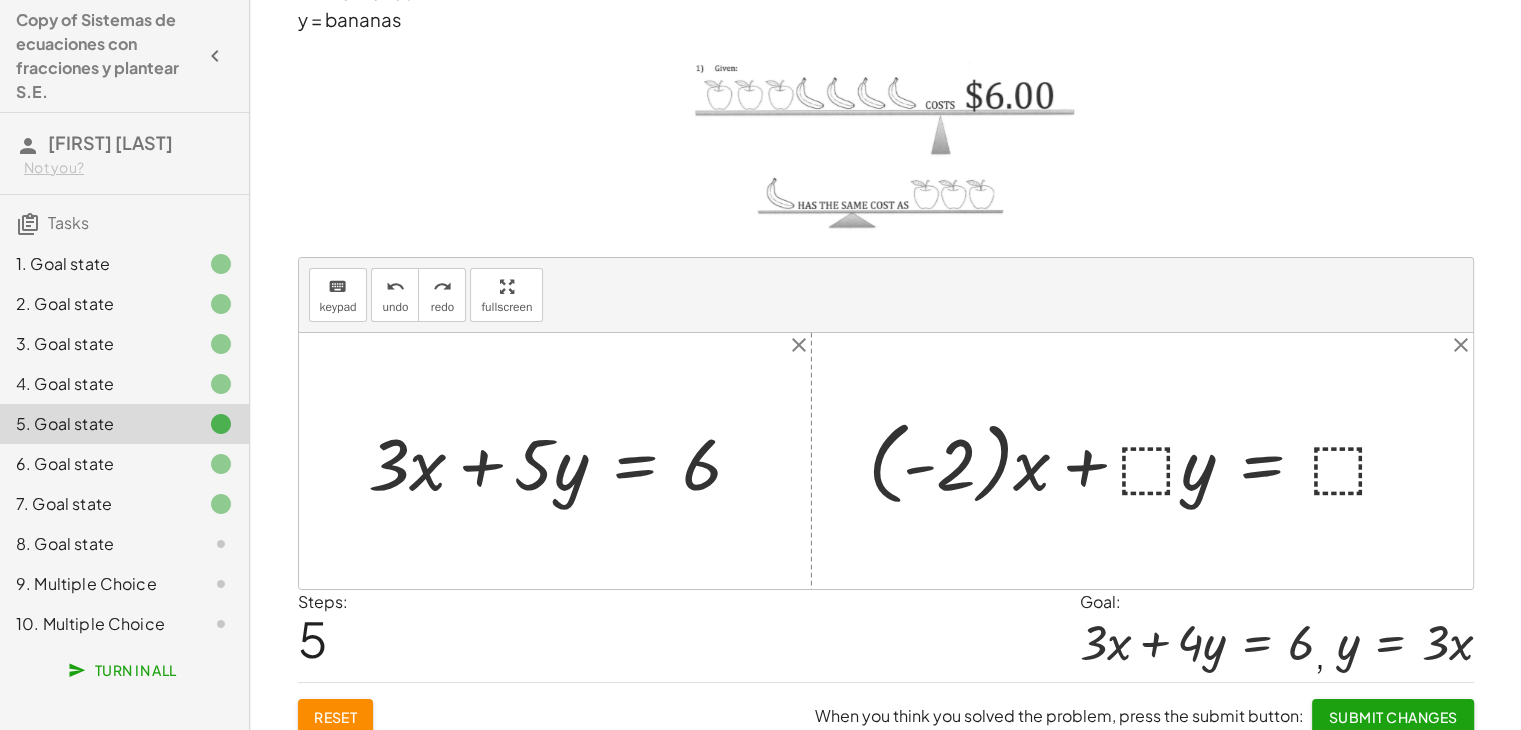 click at bounding box center [1138, 461] 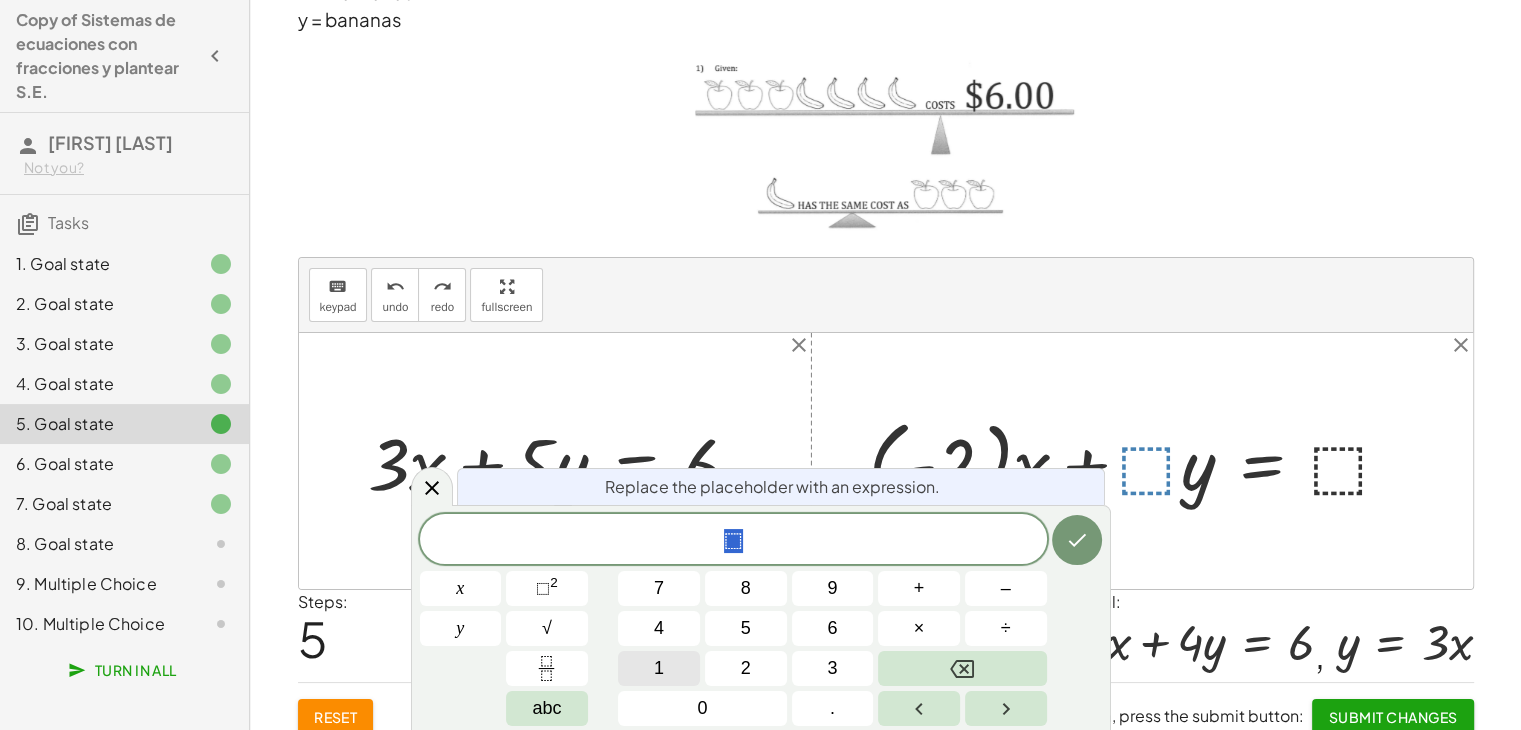 click on "1" at bounding box center (659, 668) 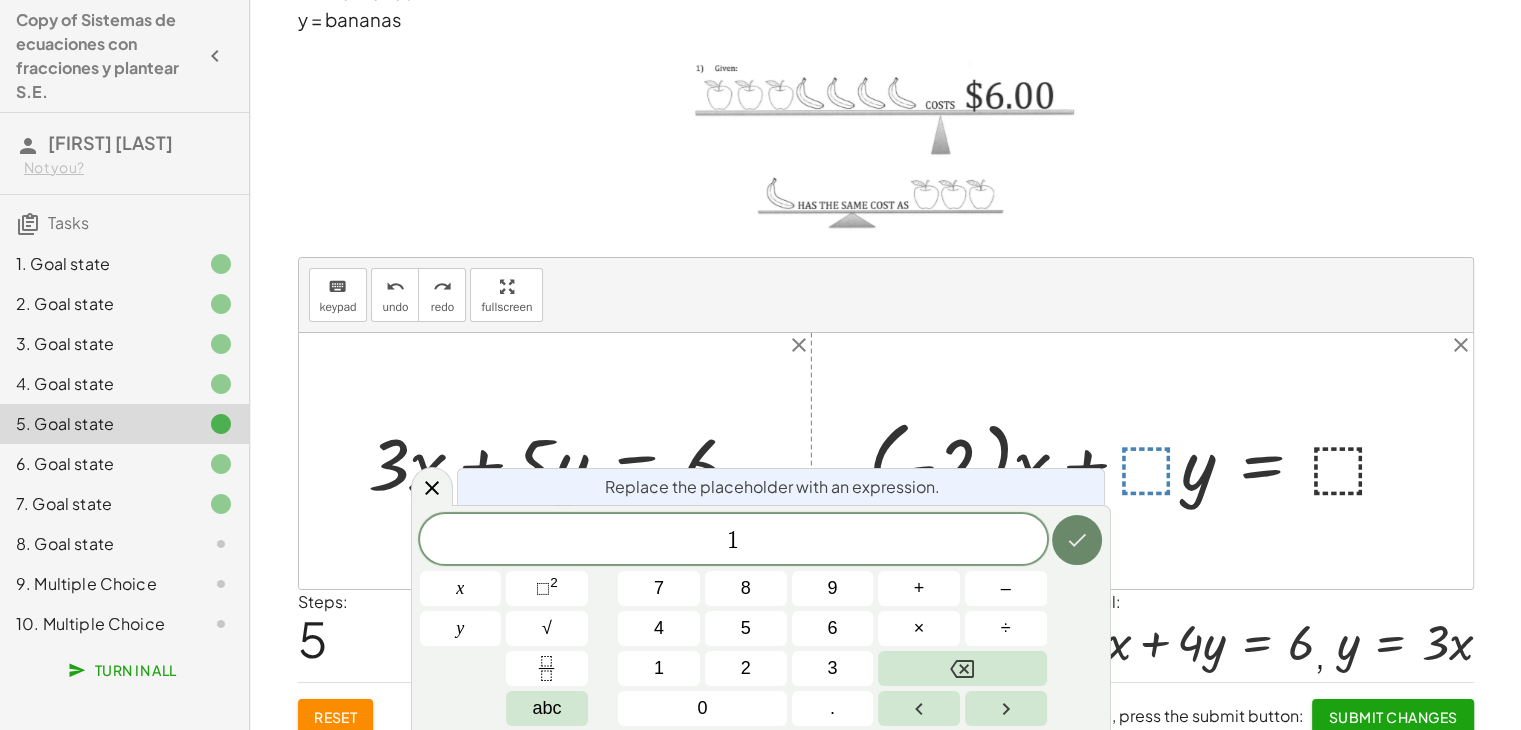 click 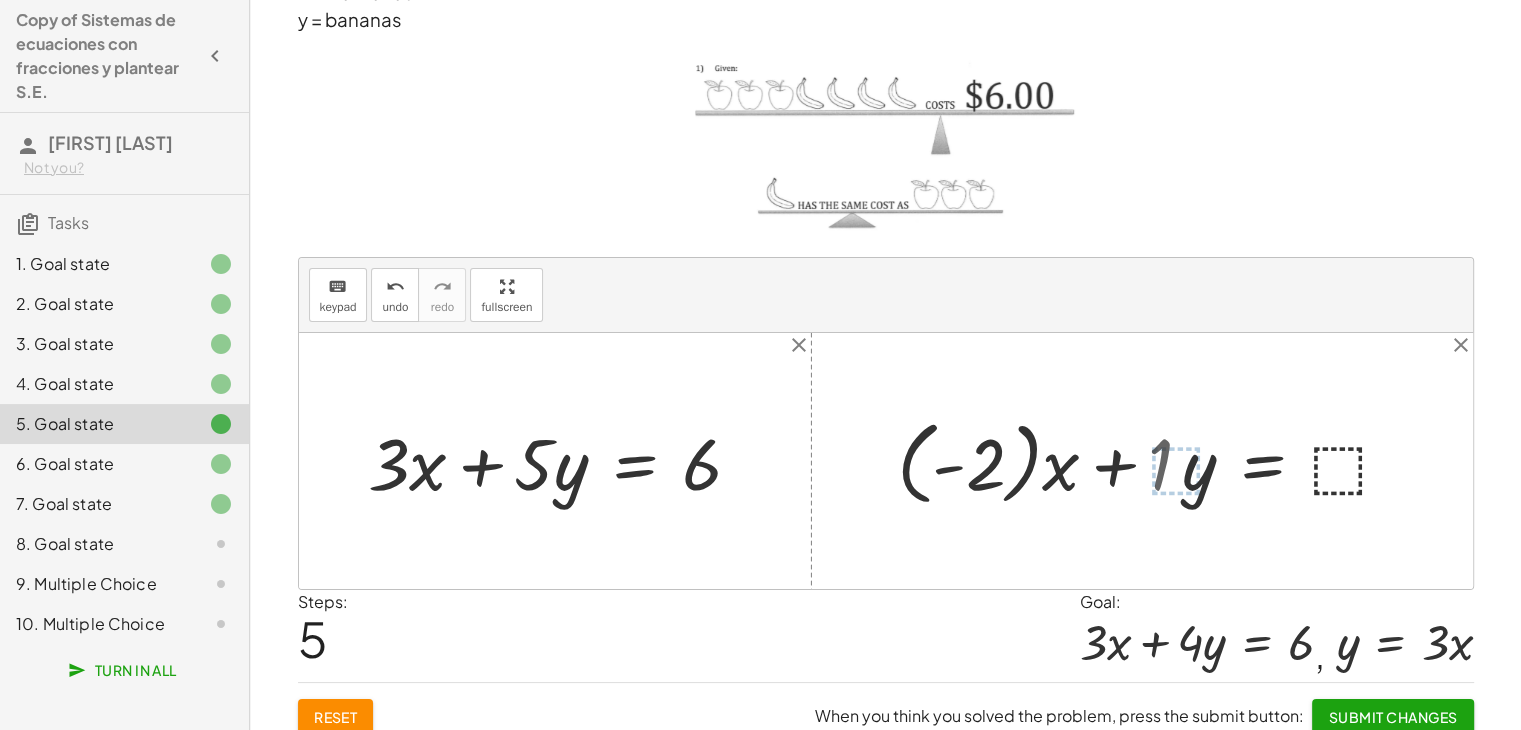 click at bounding box center (1157, 461) 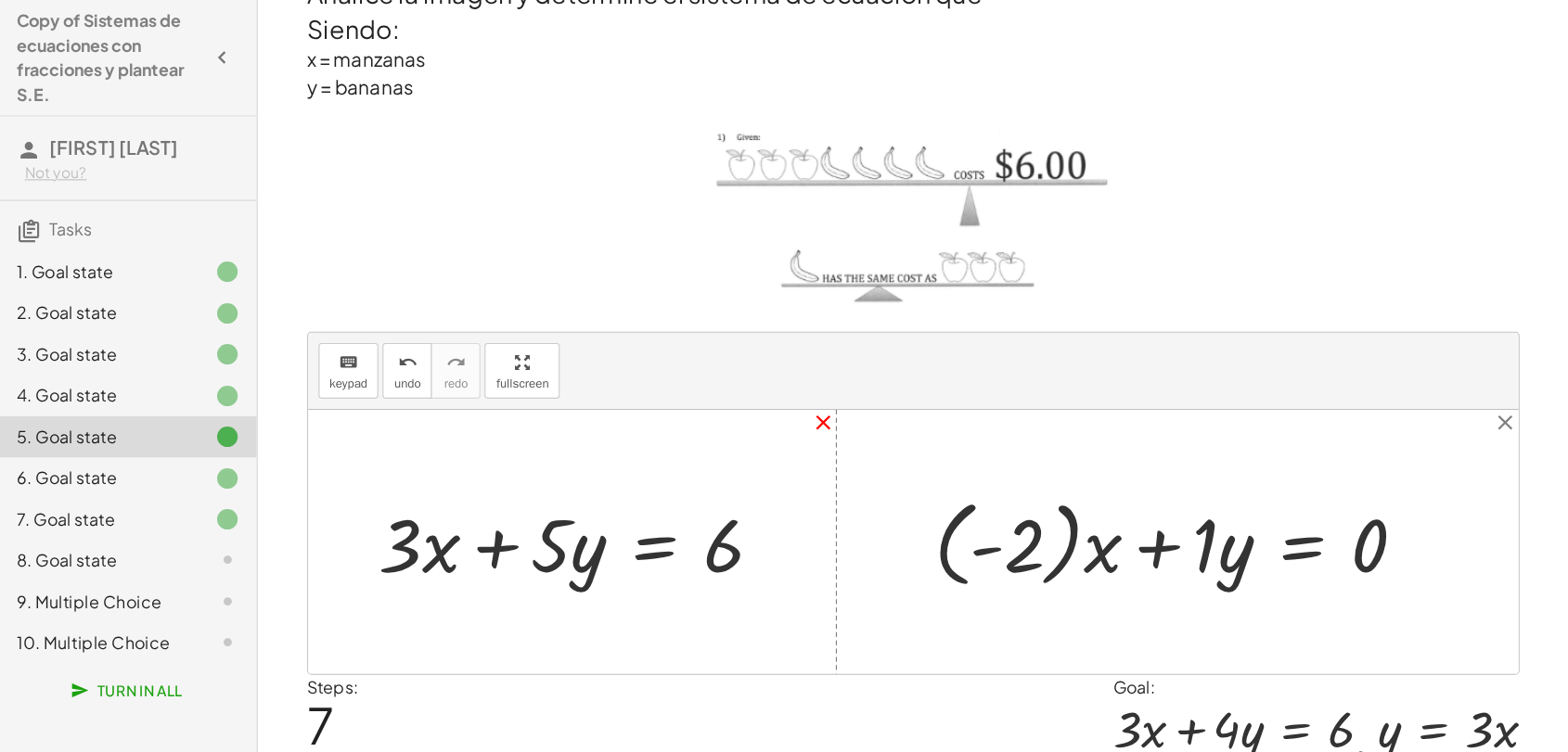 scroll, scrollTop: 0, scrollLeft: 0, axis: both 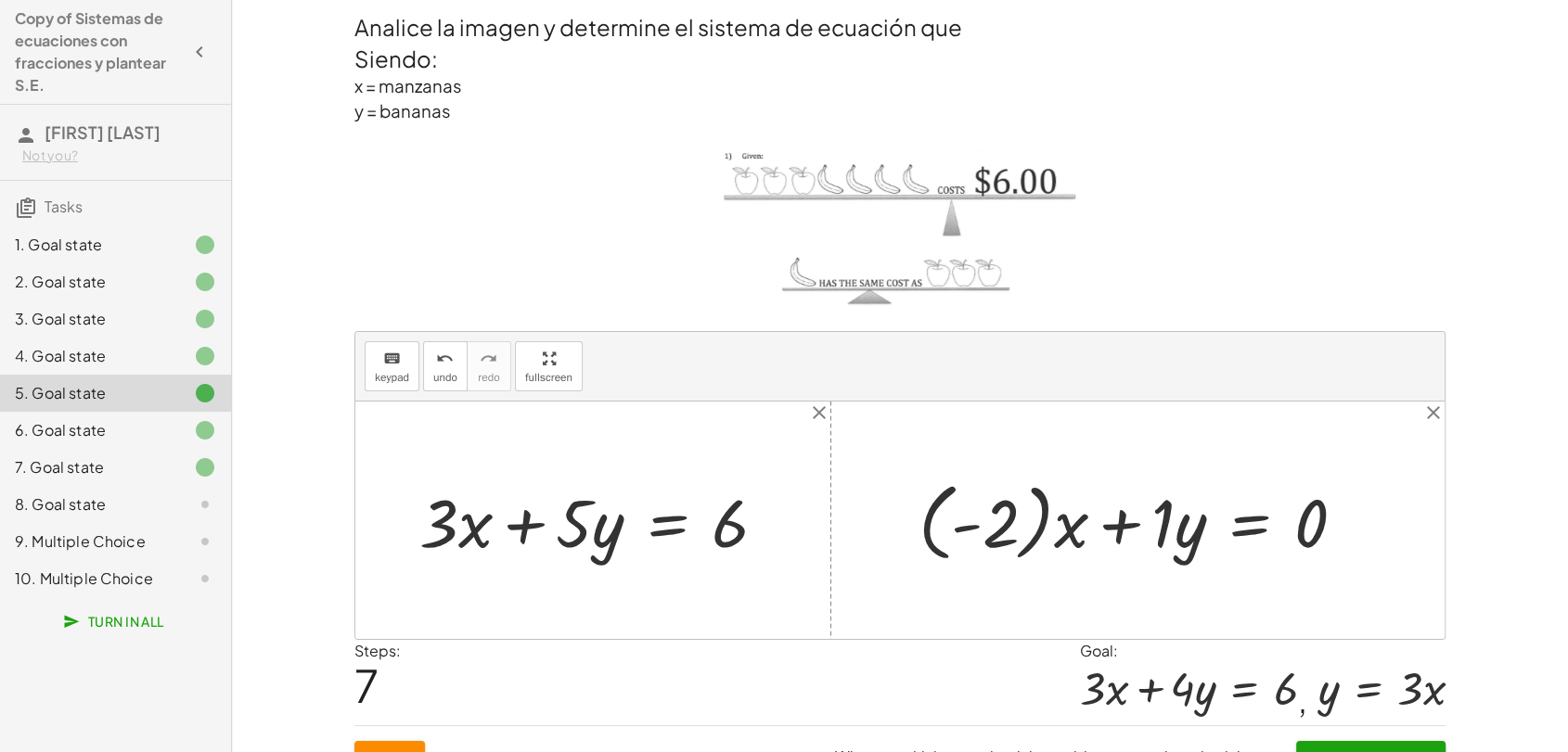 drag, startPoint x: 408, startPoint y: 191, endPoint x: 1089, endPoint y: 233, distance: 682.2939 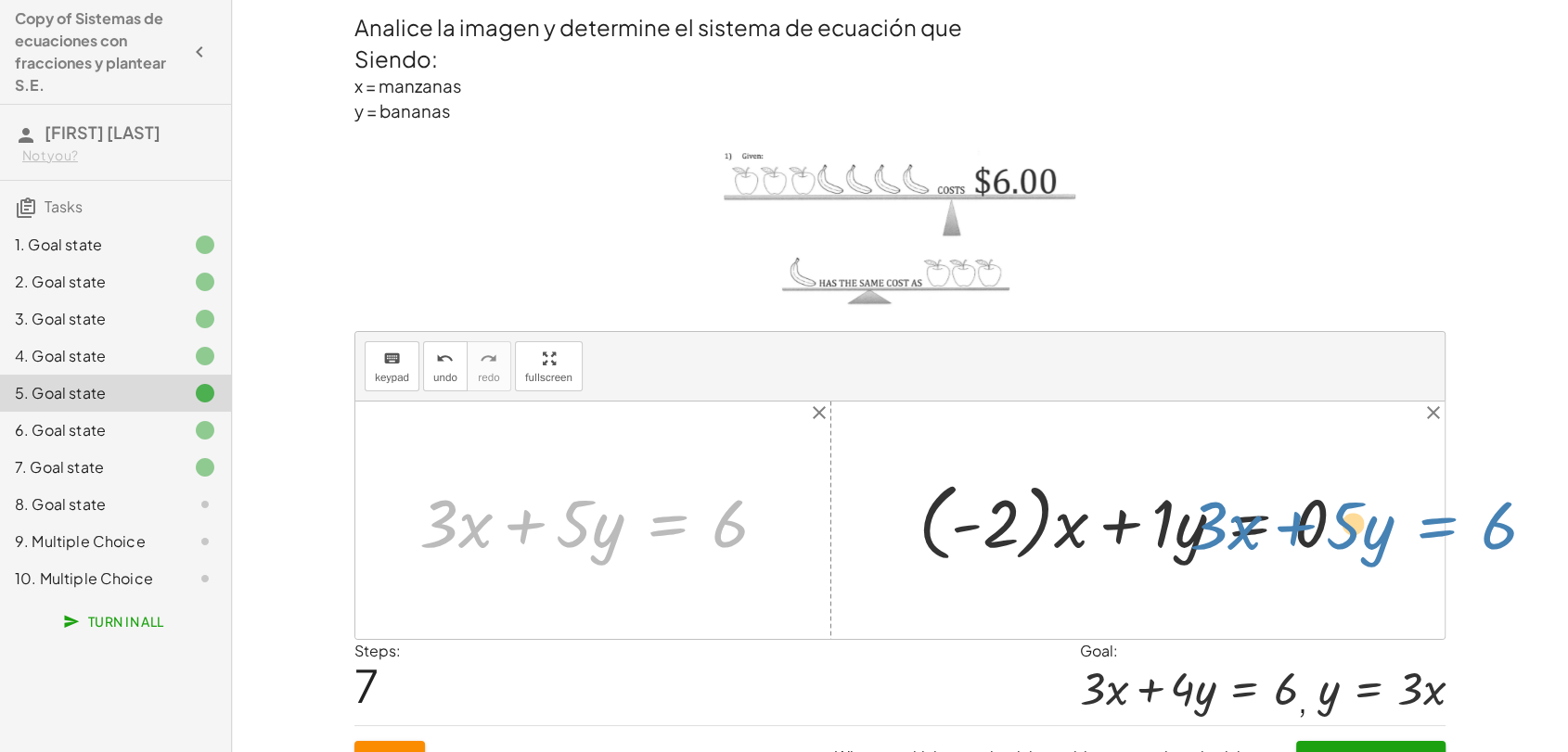 drag, startPoint x: 693, startPoint y: 533, endPoint x: 1440, endPoint y: 529, distance: 747.01071 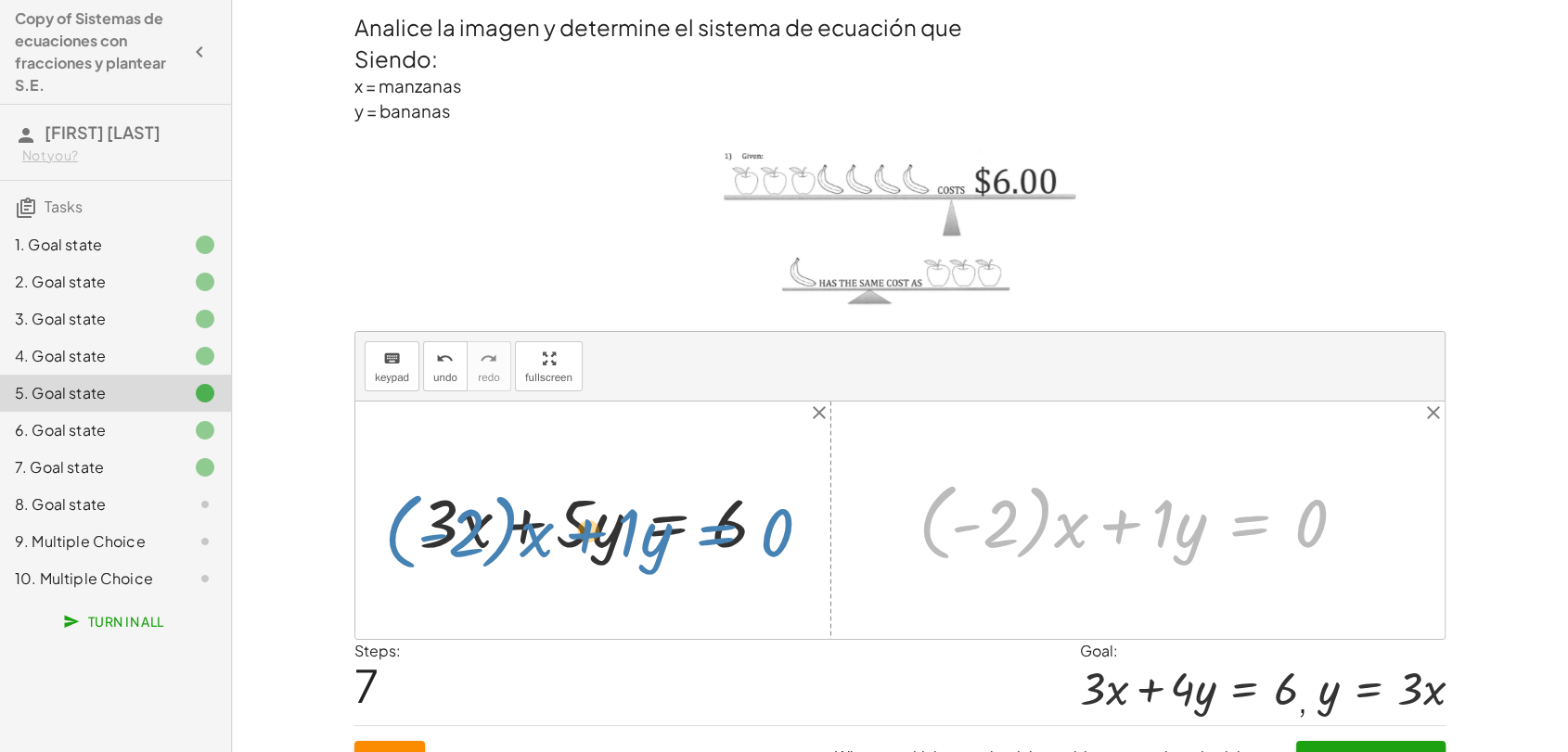 drag, startPoint x: 1277, startPoint y: 529, endPoint x: 735, endPoint y: 542, distance: 542.1559 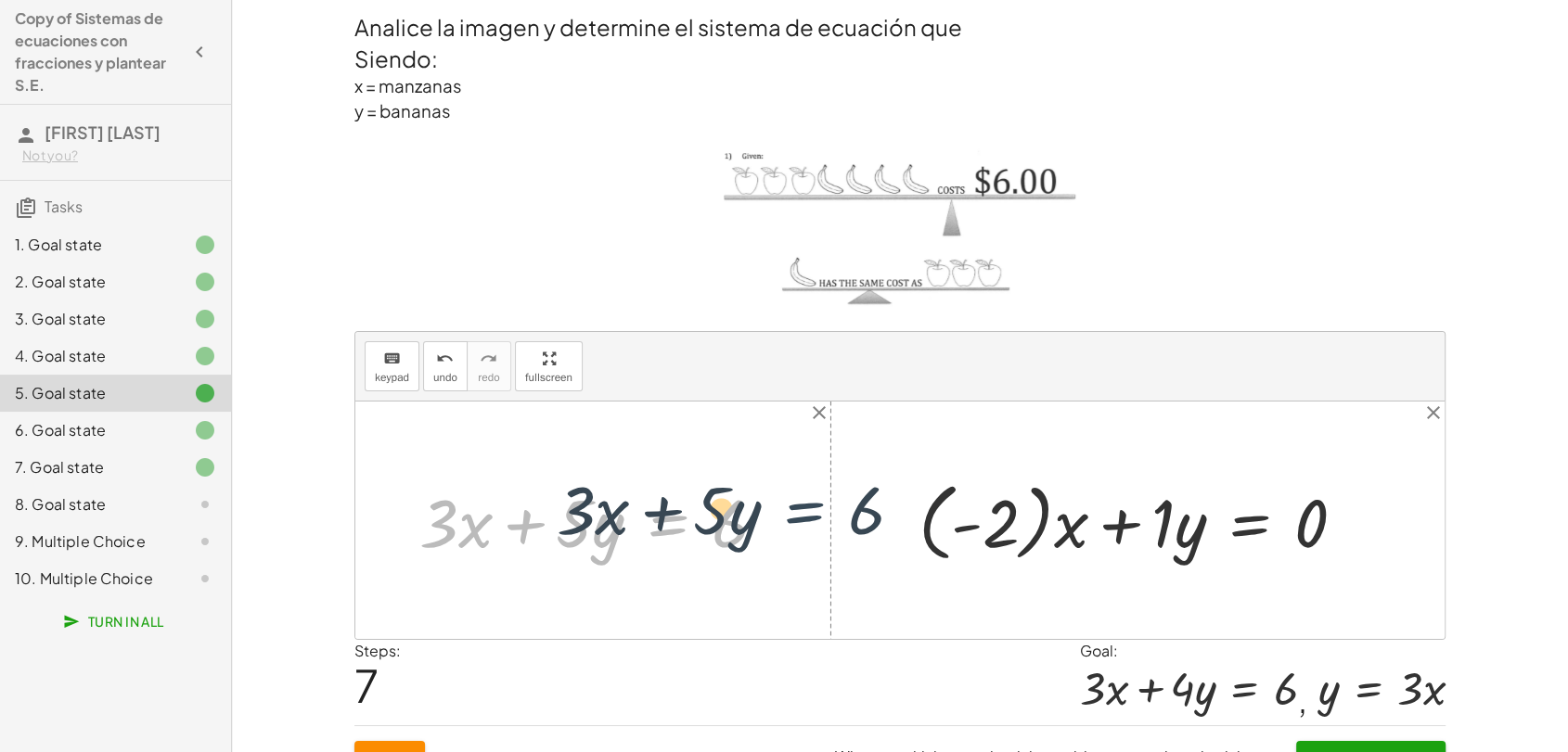drag, startPoint x: 653, startPoint y: 529, endPoint x: 803, endPoint y: 516, distance: 150.5623 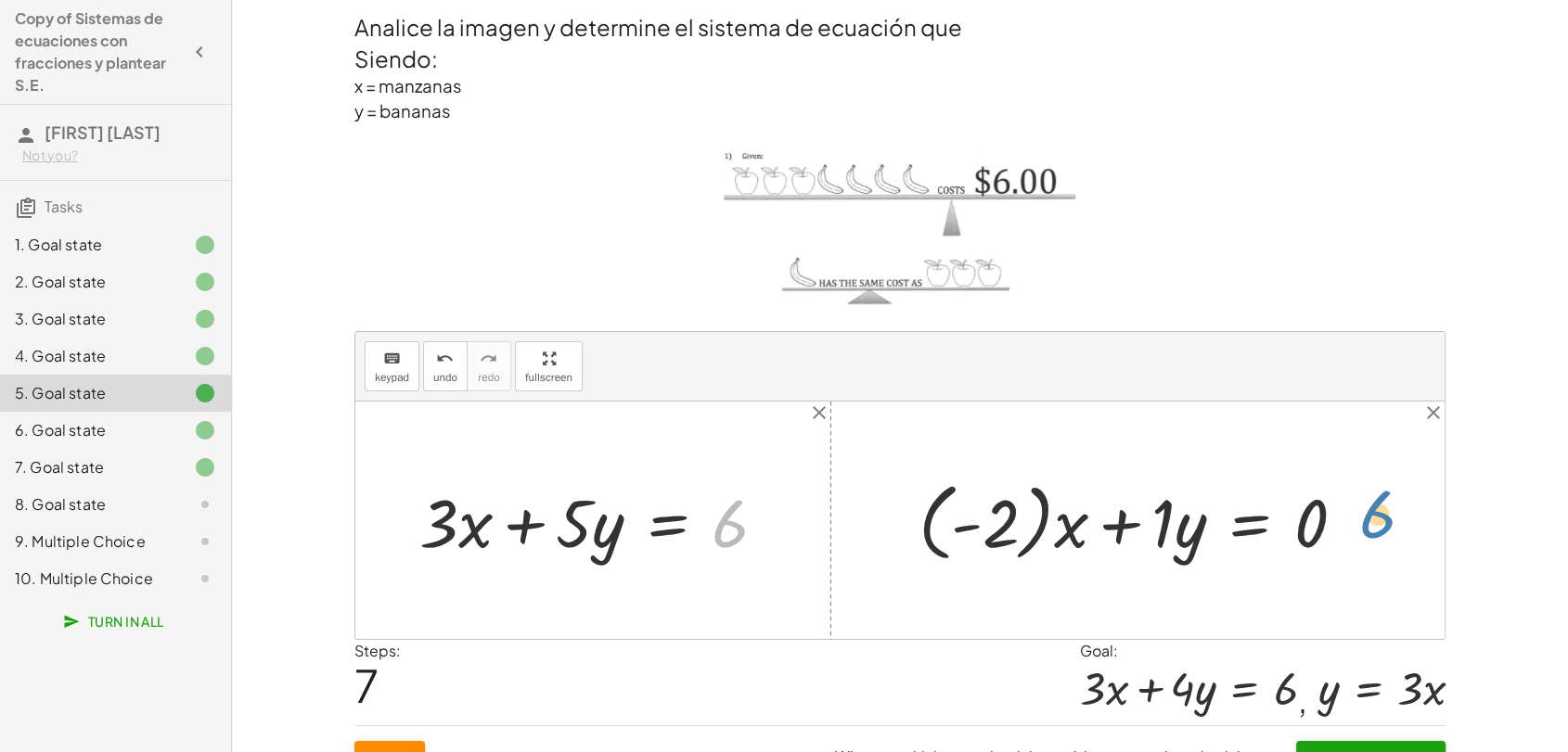 drag, startPoint x: 732, startPoint y: 535, endPoint x: 1368, endPoint y: 529, distance: 636.0283 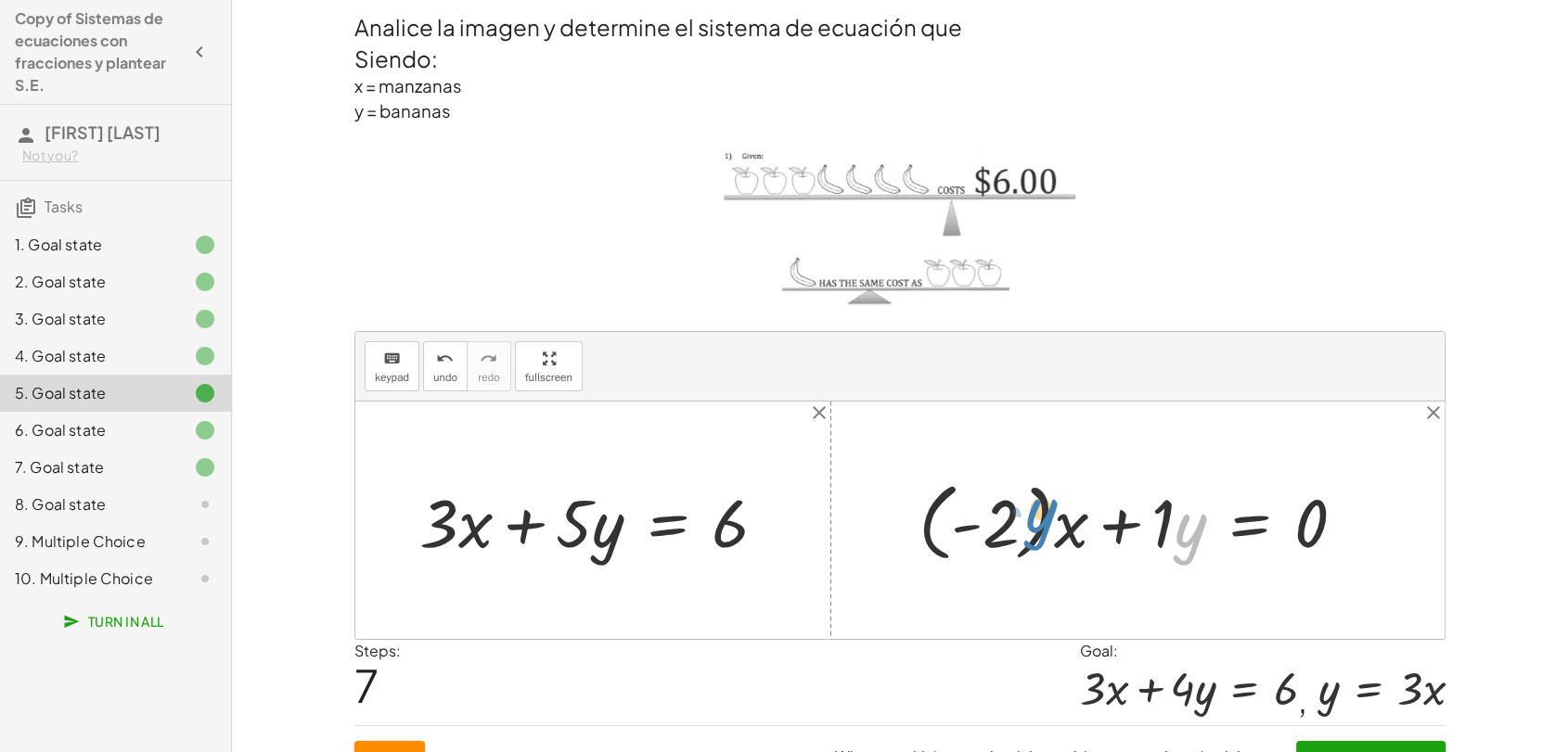 drag, startPoint x: 1182, startPoint y: 540, endPoint x: 1035, endPoint y: 525, distance: 147.76332 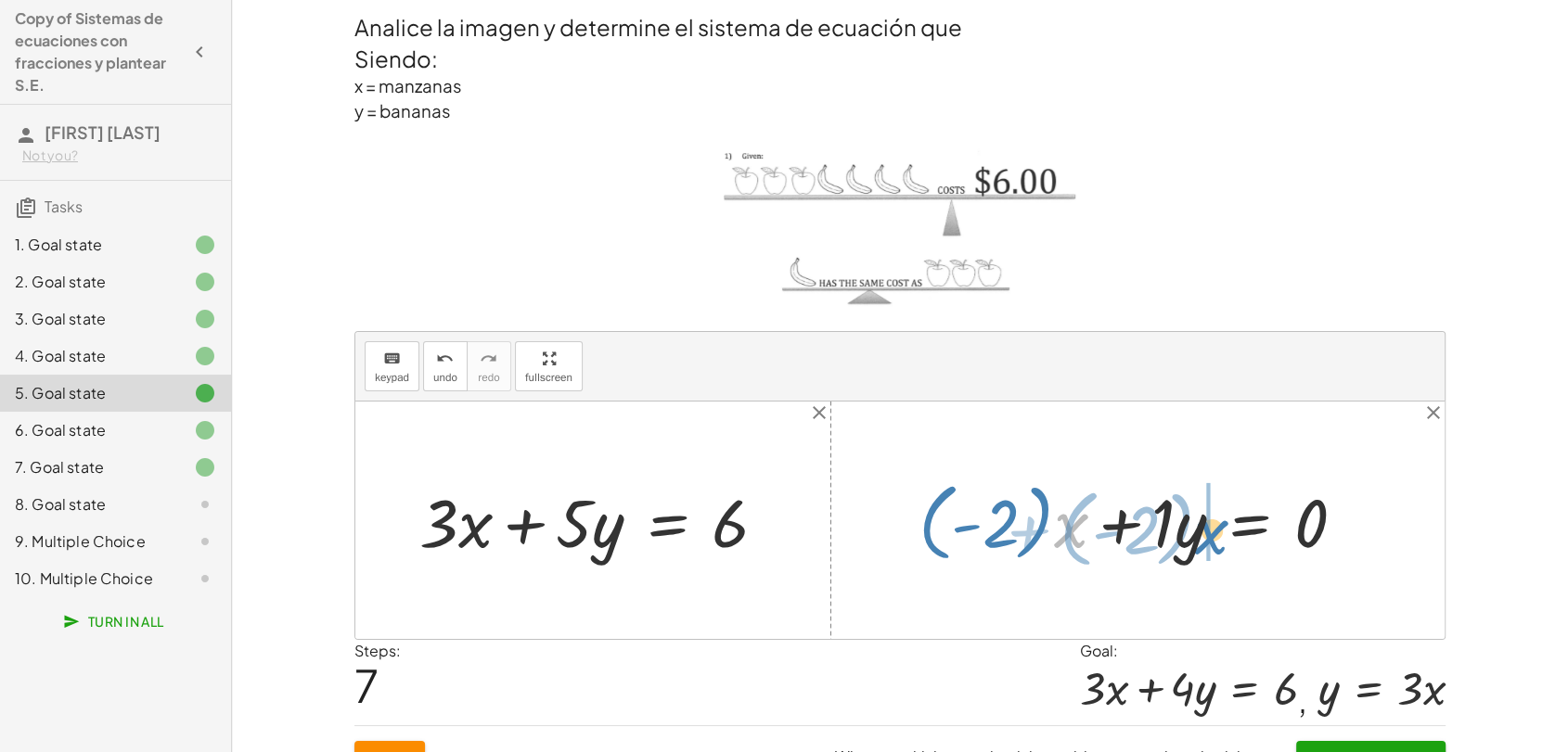 drag, startPoint x: 1061, startPoint y: 523, endPoint x: 1202, endPoint y: 529, distance: 141.1276 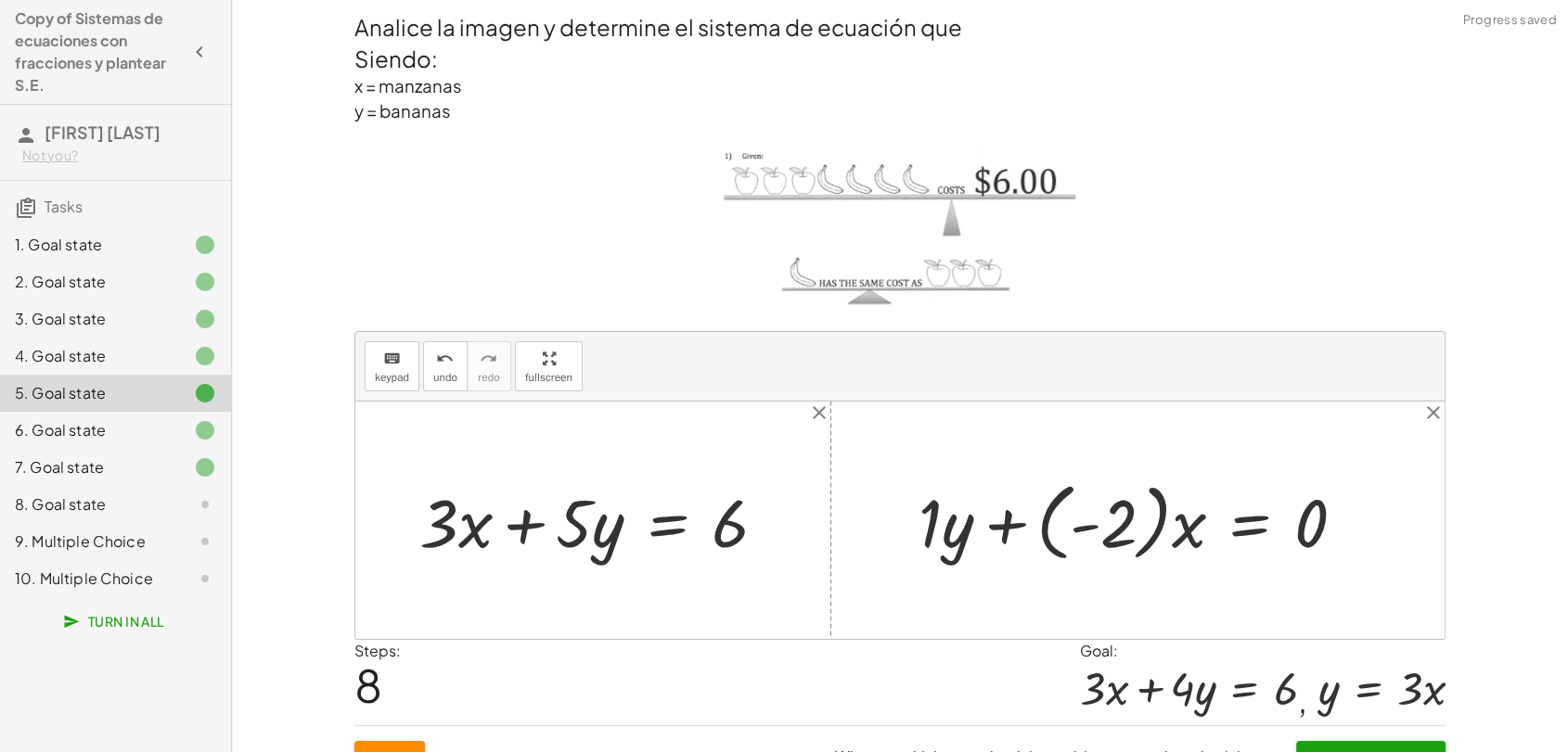 click at bounding box center [1139, 520] 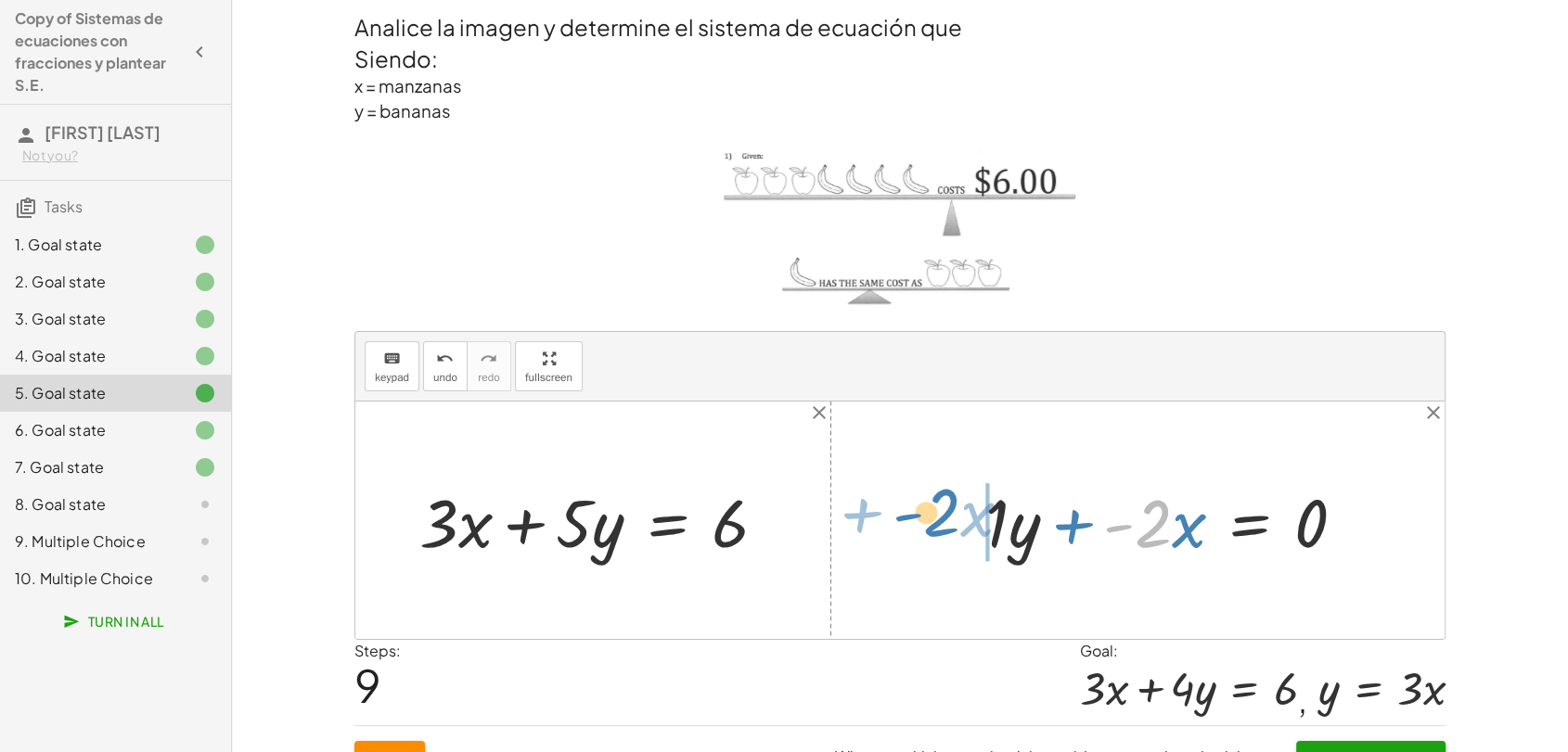drag, startPoint x: 1163, startPoint y: 523, endPoint x: 951, endPoint y: 512, distance: 212.28519 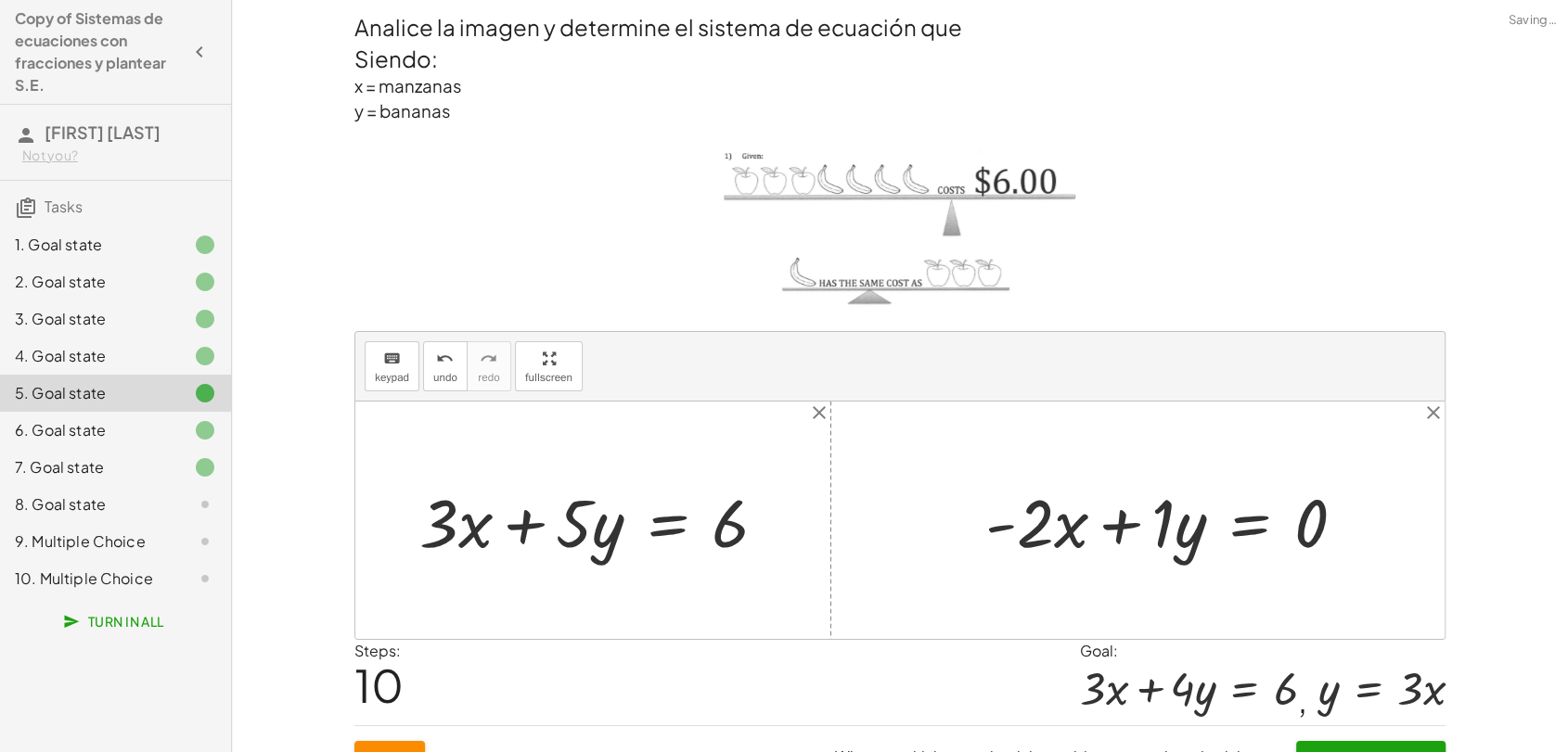 click at bounding box center [1173, 520] 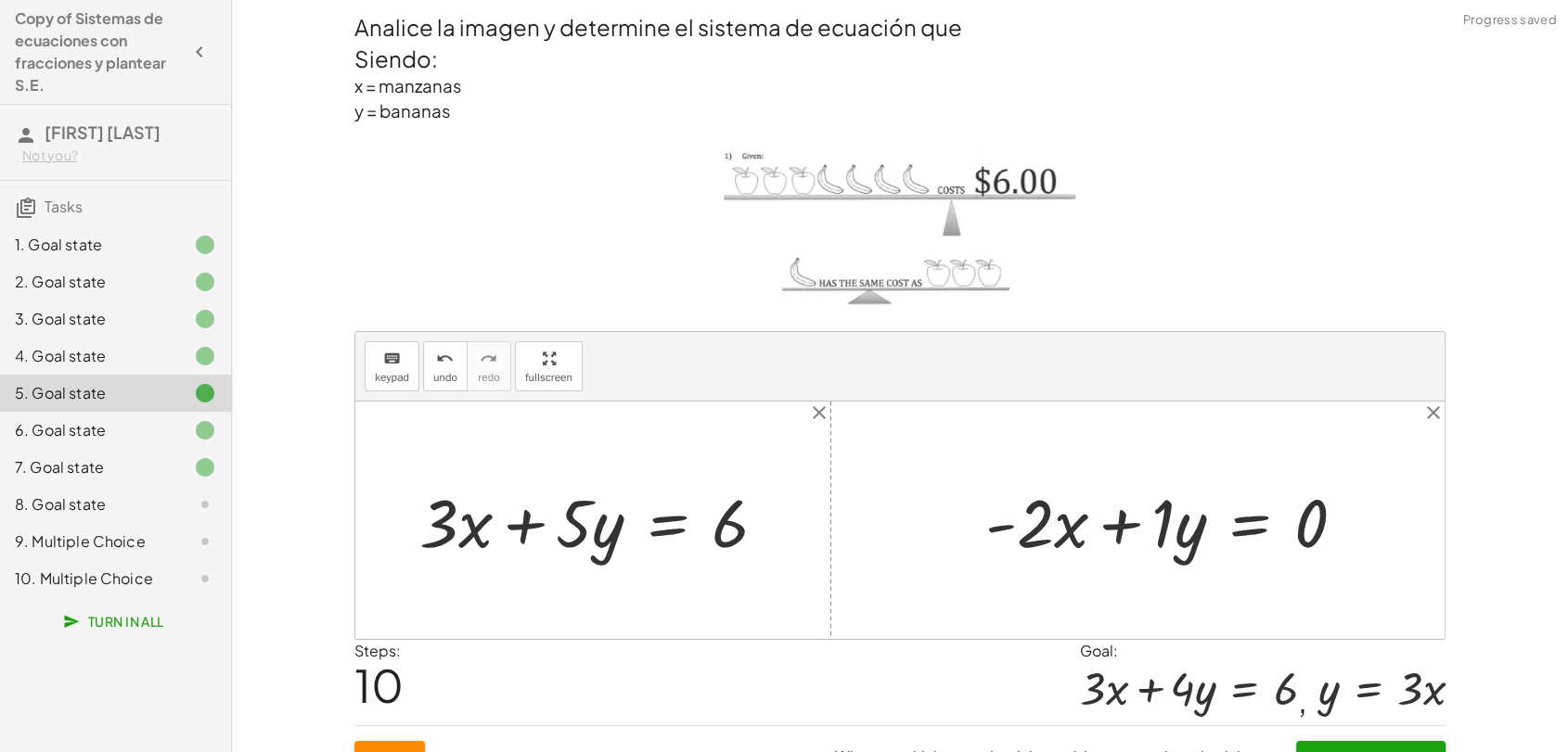 click at bounding box center [1173, 520] 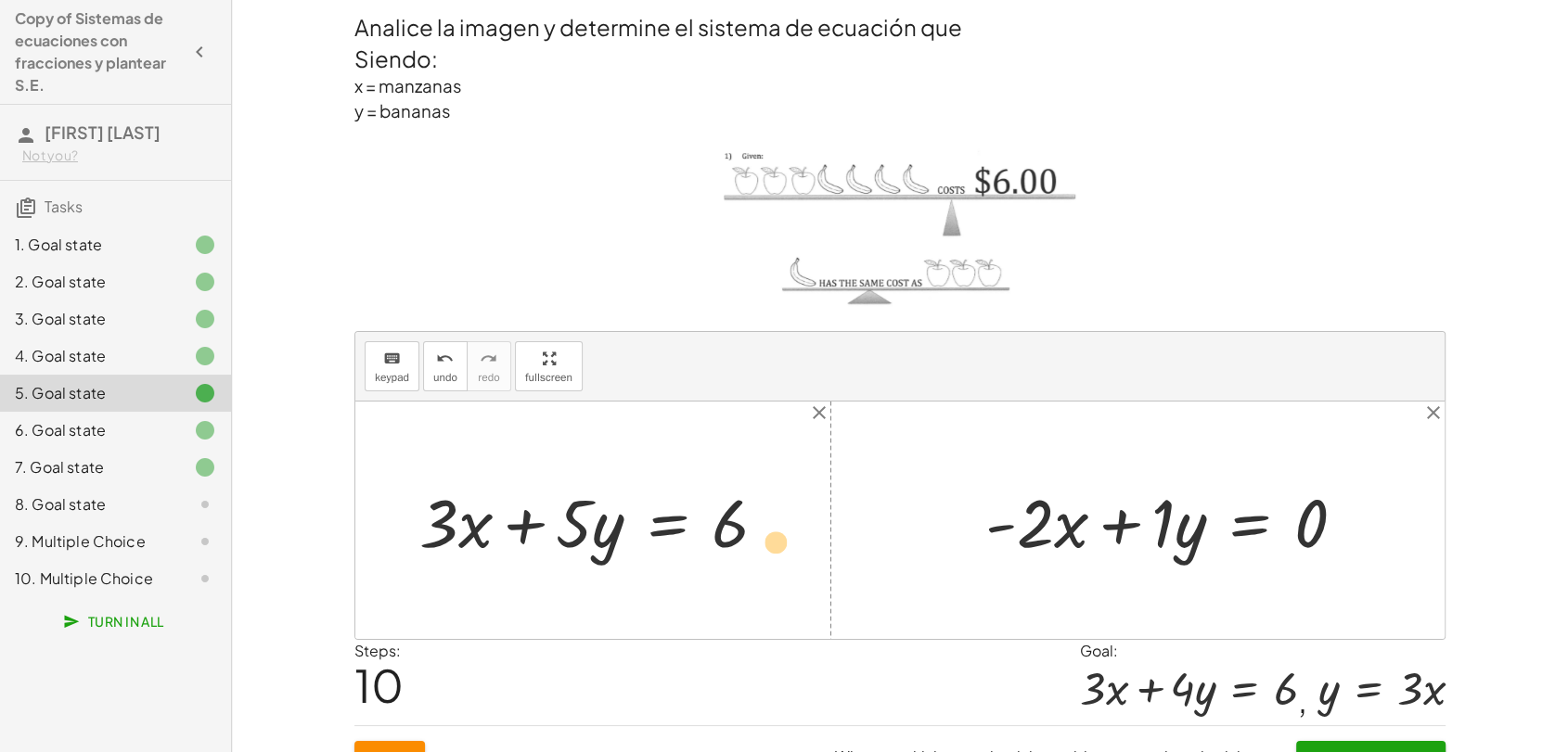 drag, startPoint x: 1045, startPoint y: 531, endPoint x: 1039, endPoint y: 552, distance: 21.84033 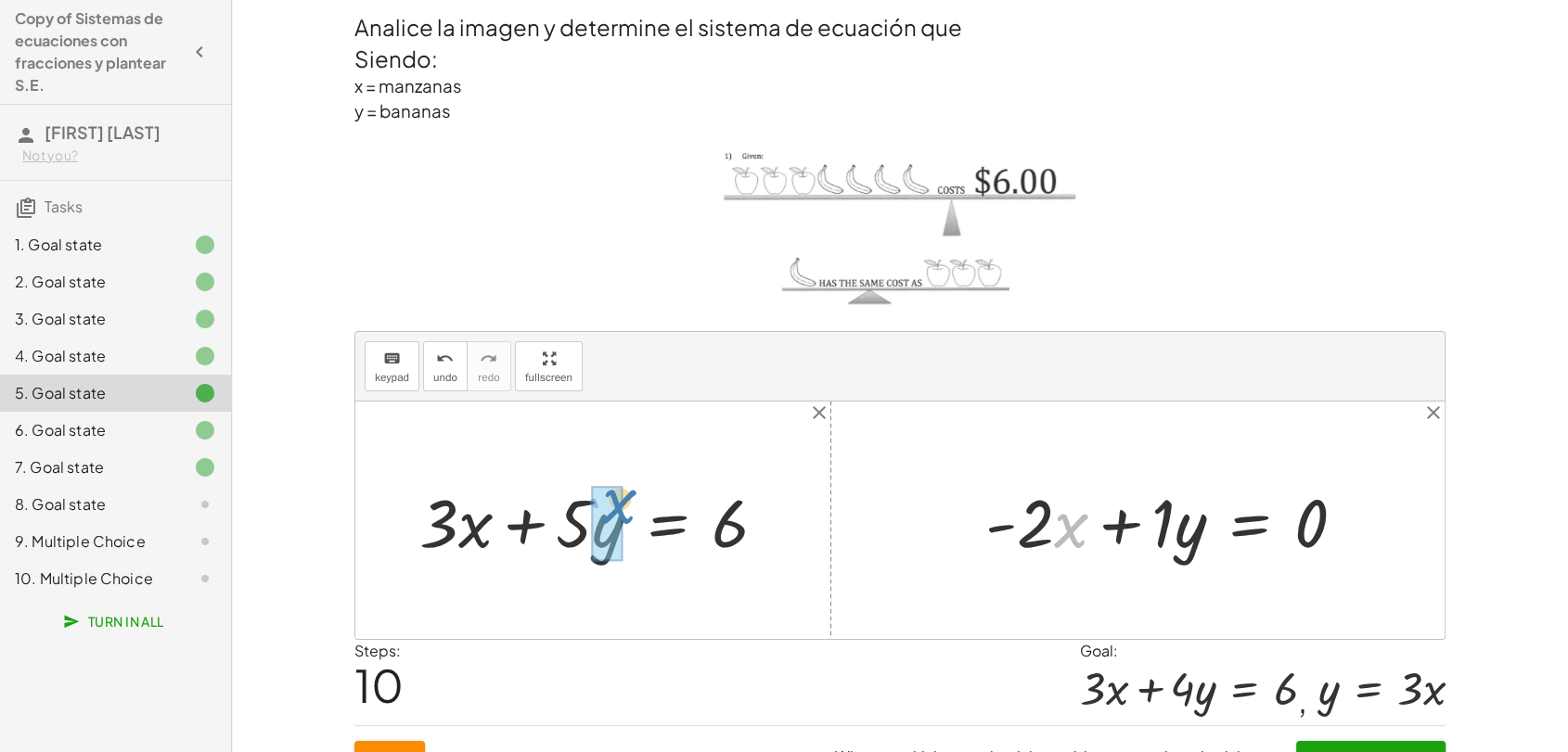 drag, startPoint x: 1077, startPoint y: 538, endPoint x: 626, endPoint y: 514, distance: 451.63813 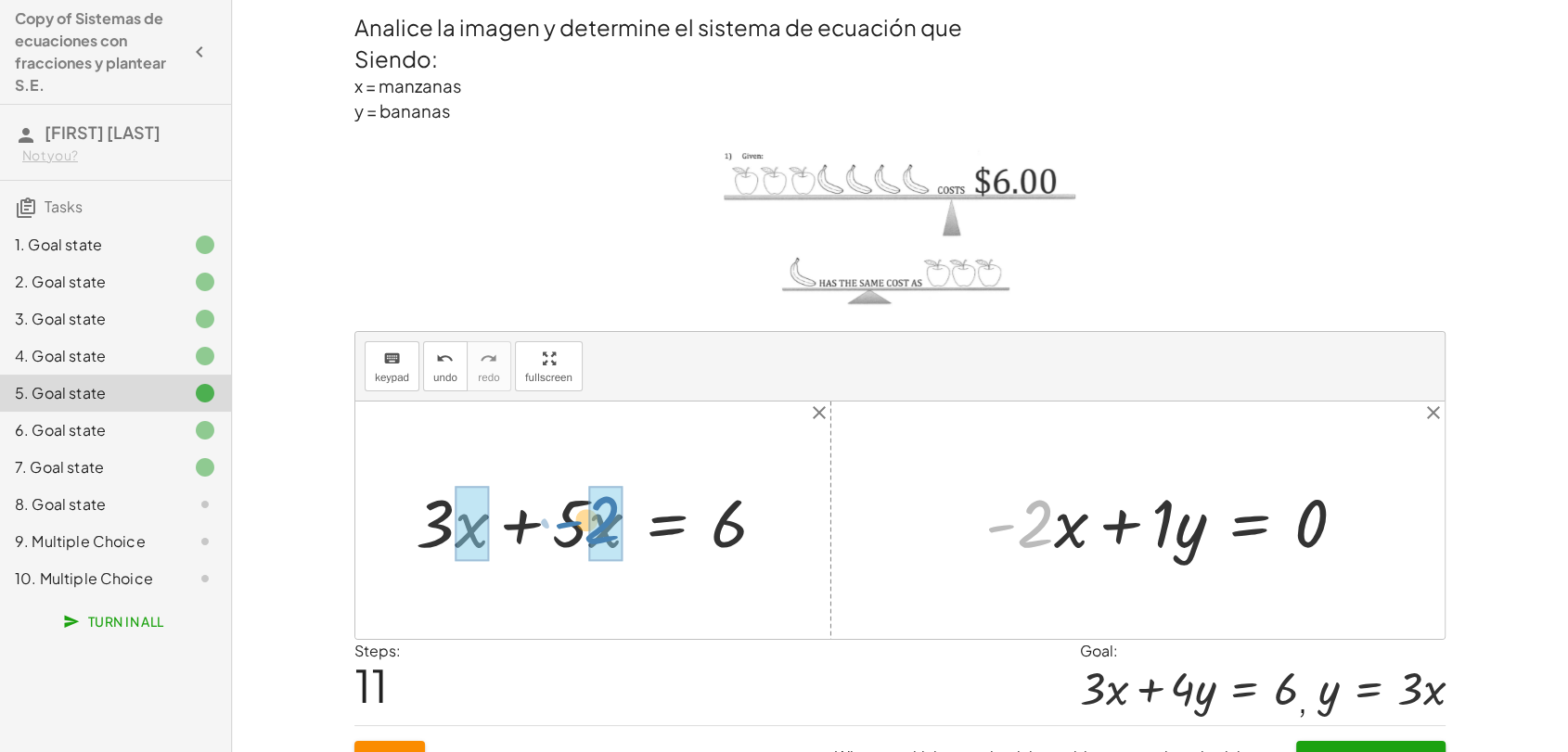 drag, startPoint x: 1047, startPoint y: 524, endPoint x: 611, endPoint y: 521, distance: 436.01032 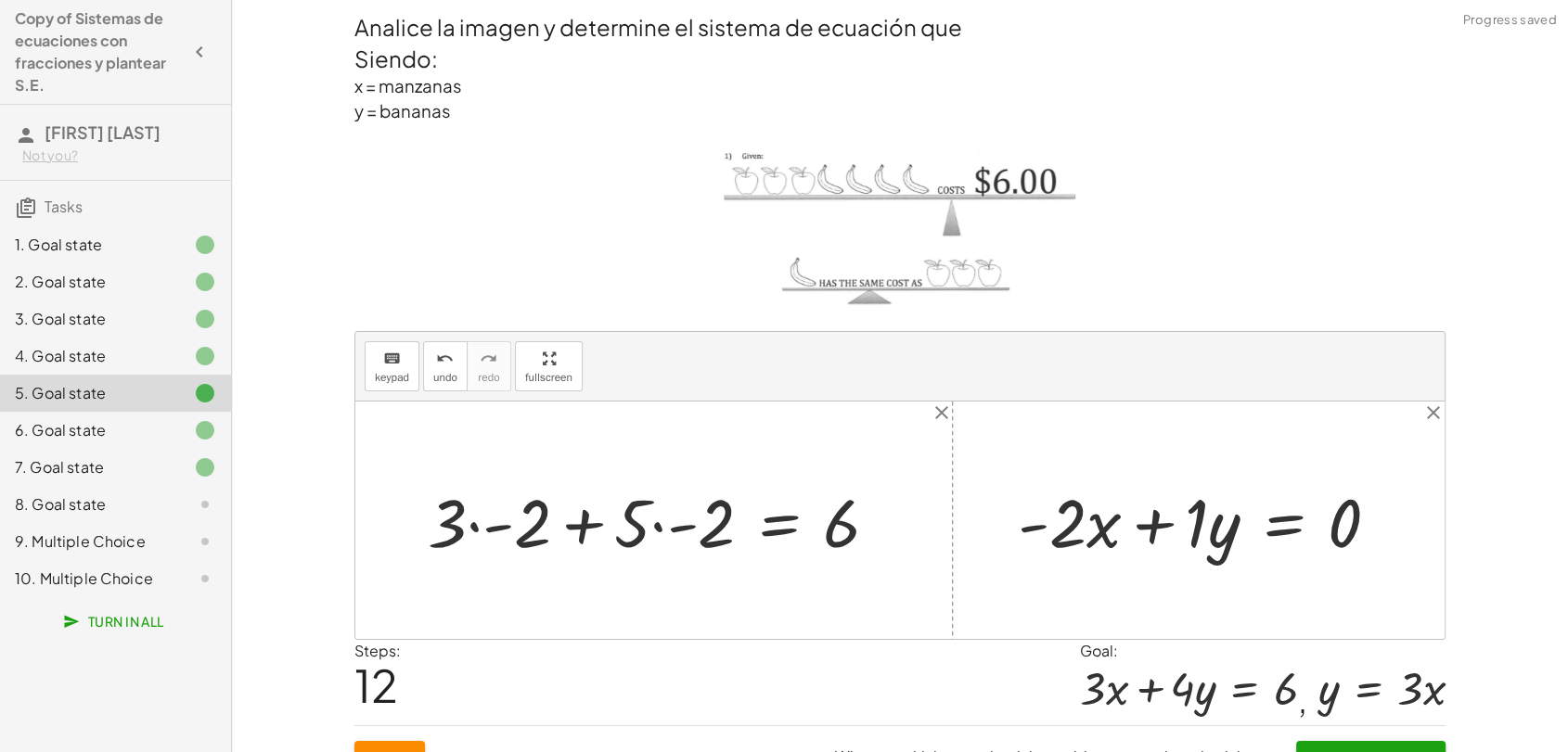 click at bounding box center (661, 520) 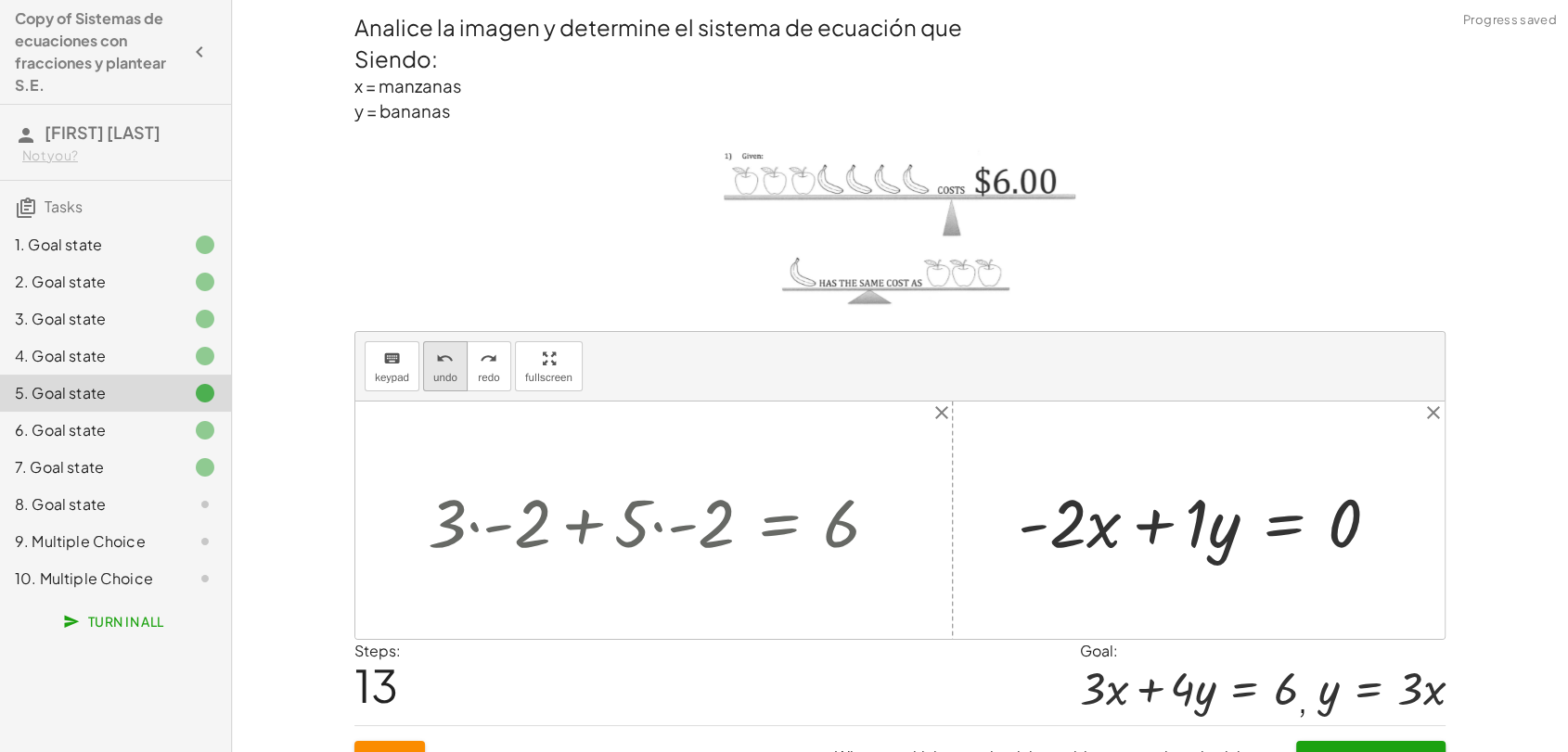 click on "undo" at bounding box center [444, 359] 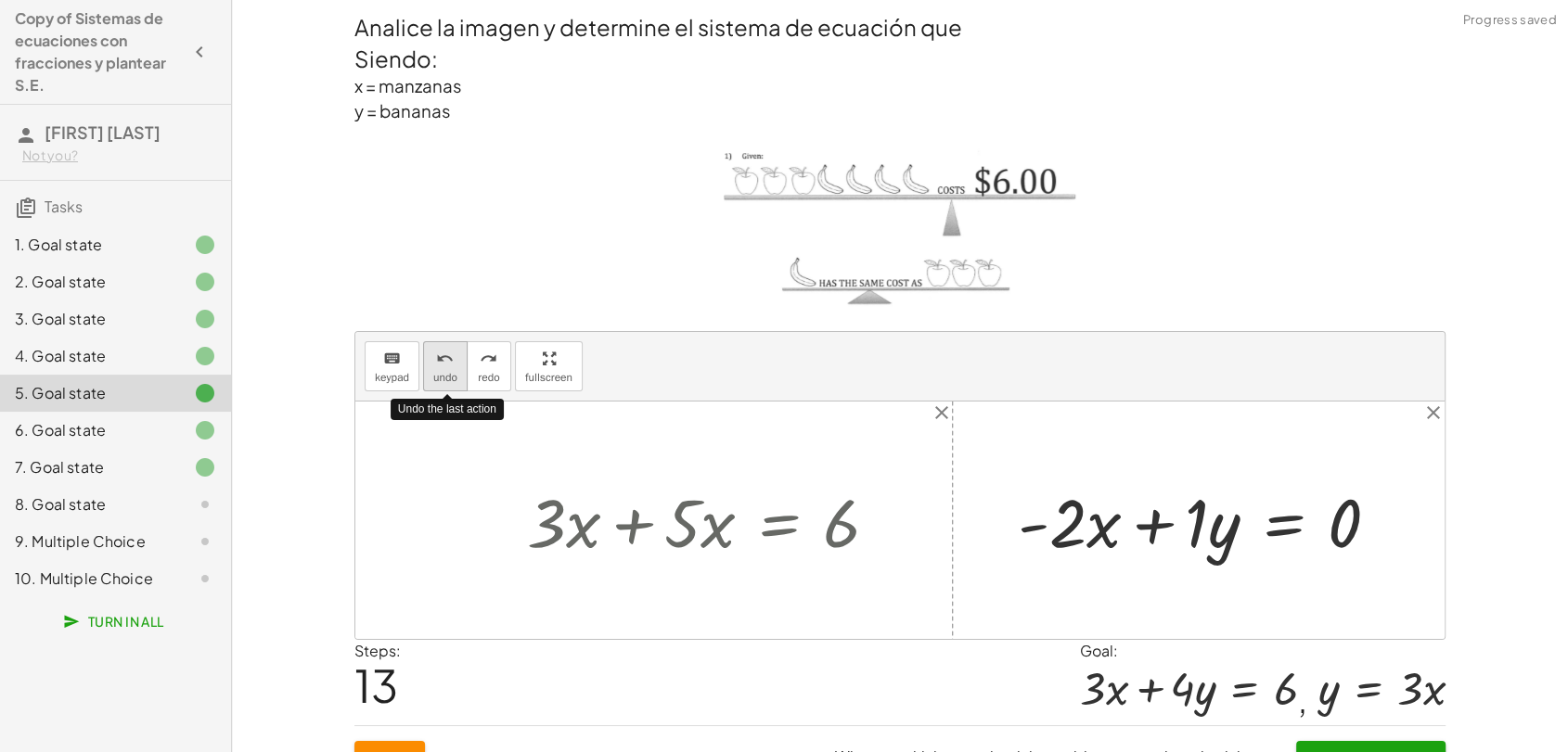 click on "undo" at bounding box center [444, 359] 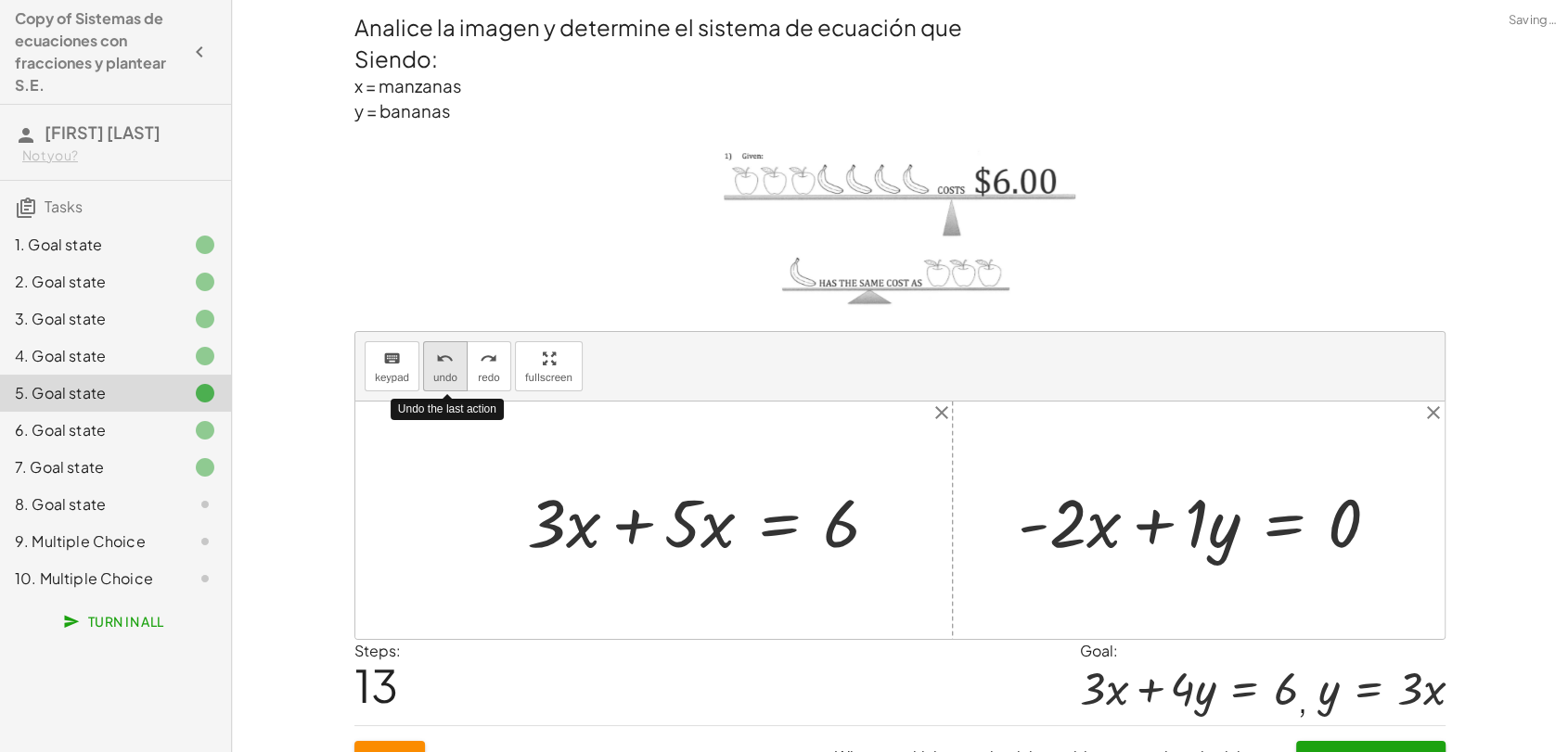 click on "undo" at bounding box center (444, 359) 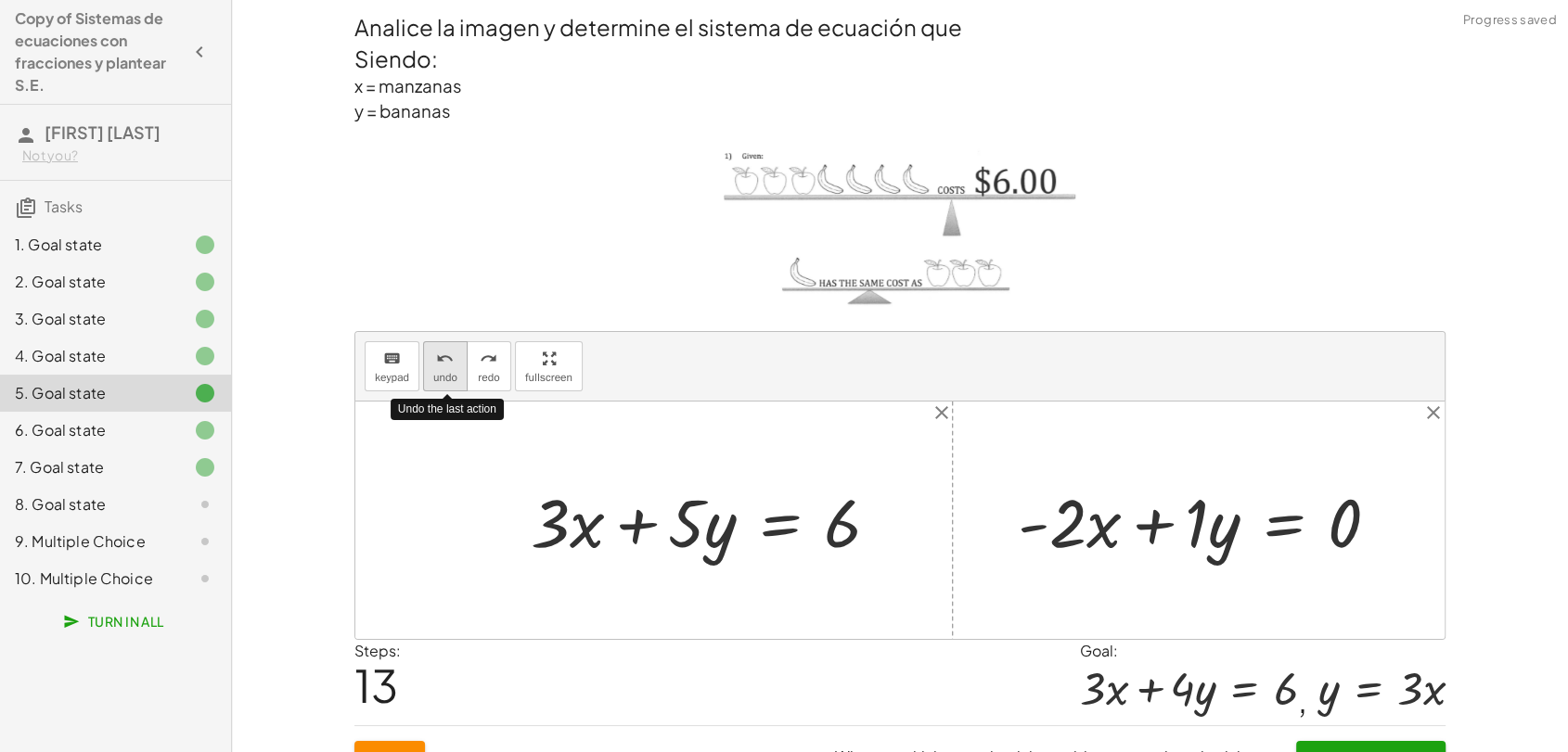 click on "undo" at bounding box center (444, 359) 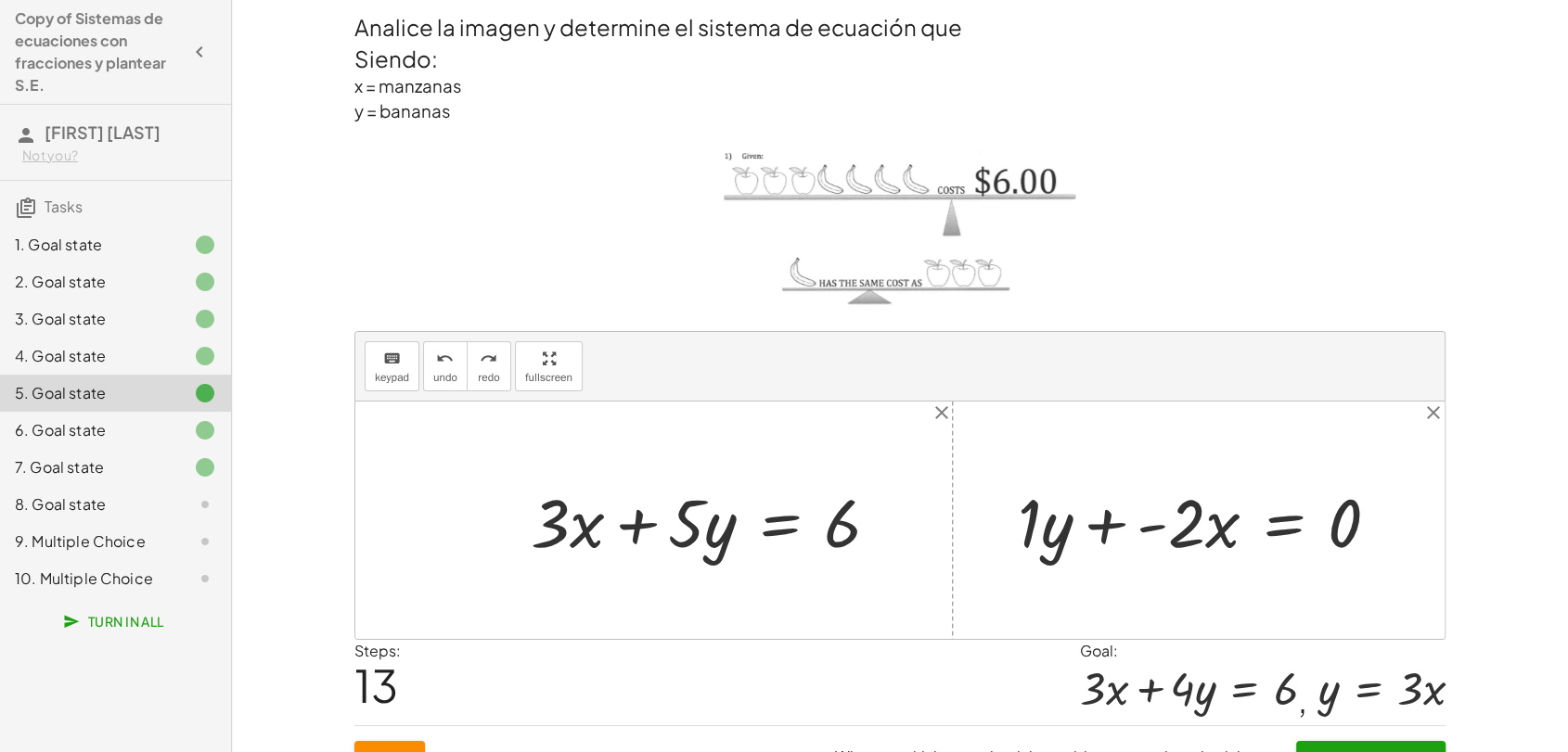 click at bounding box center (1206, 520) 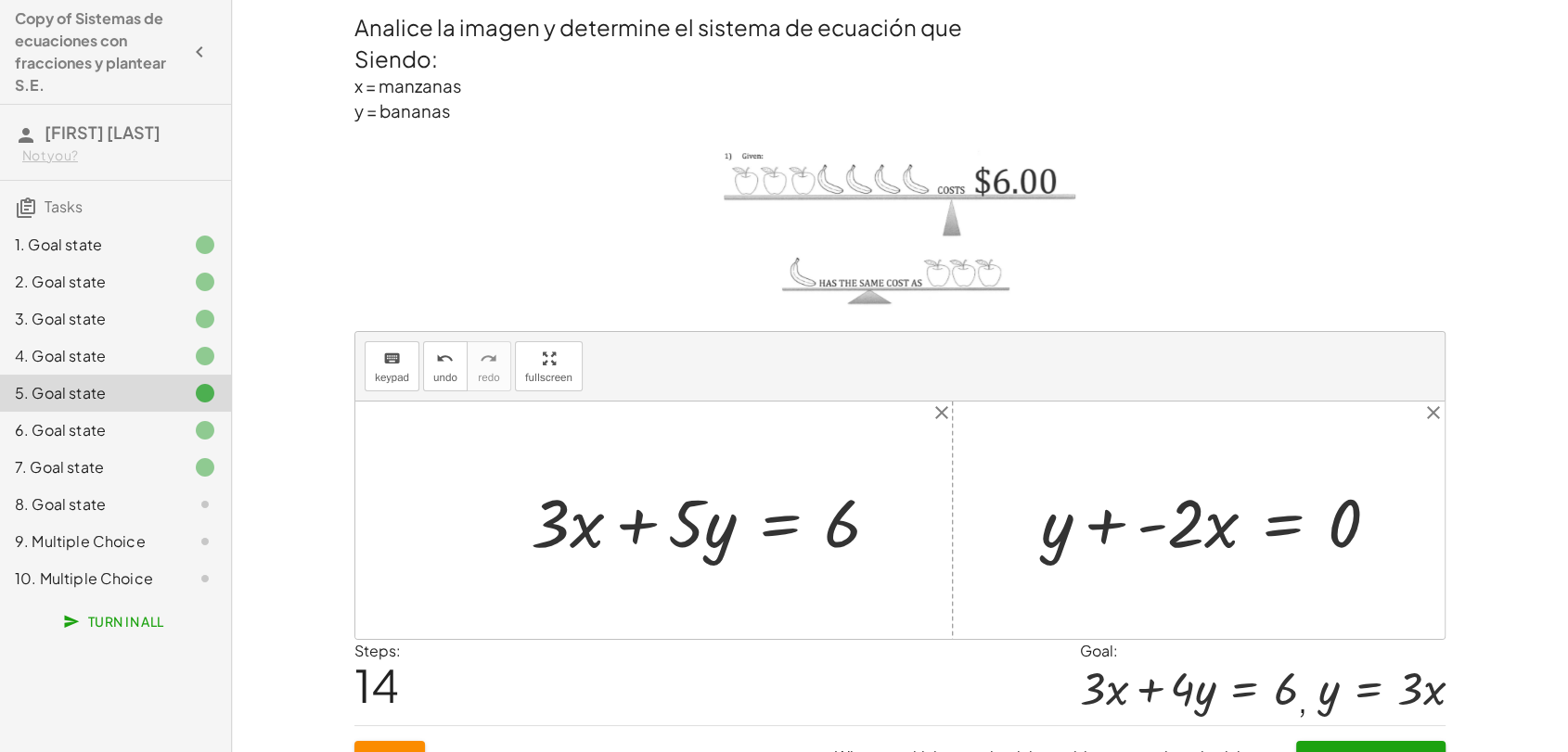 click at bounding box center [1217, 520] 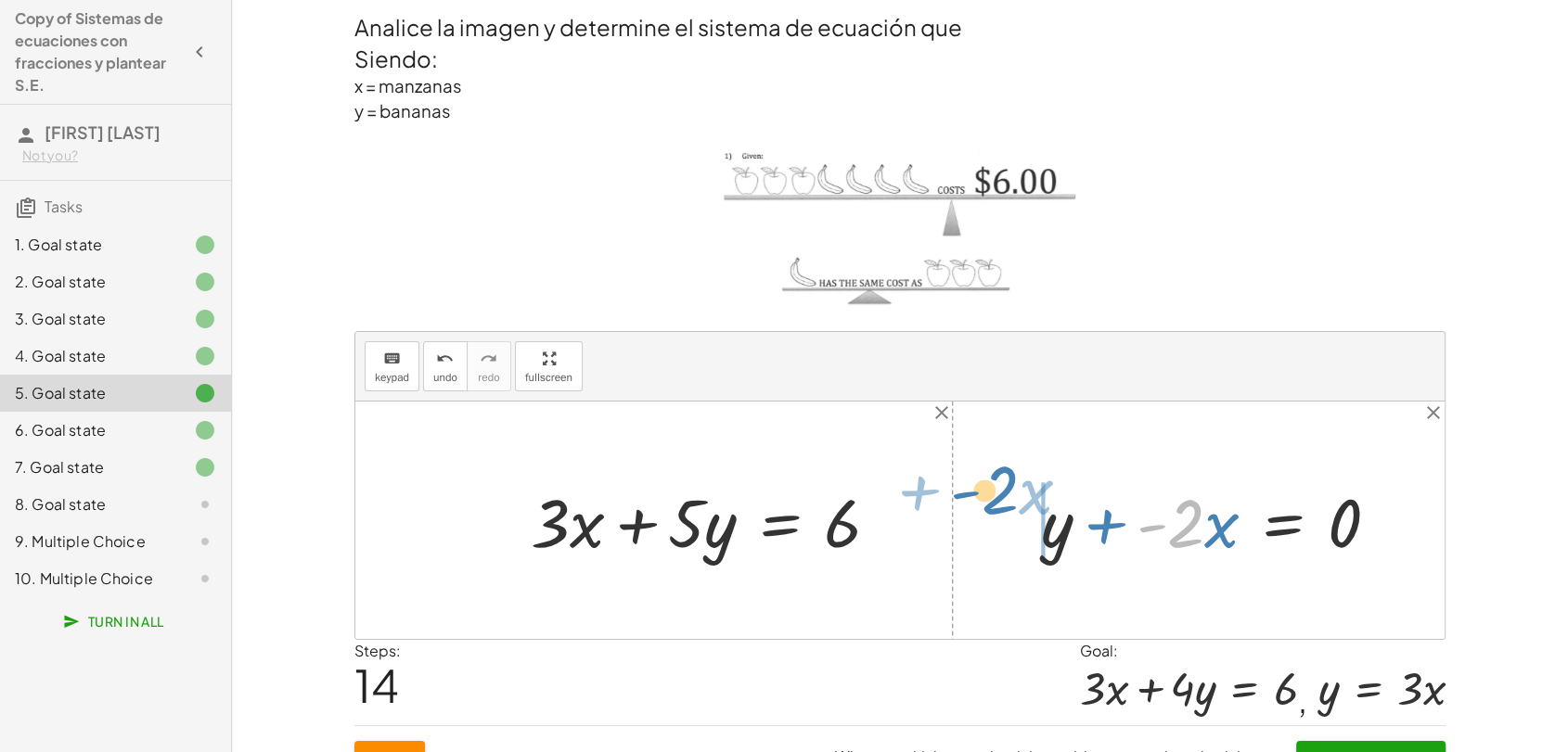 drag, startPoint x: 1180, startPoint y: 519, endPoint x: 992, endPoint y: 486, distance: 190.8743 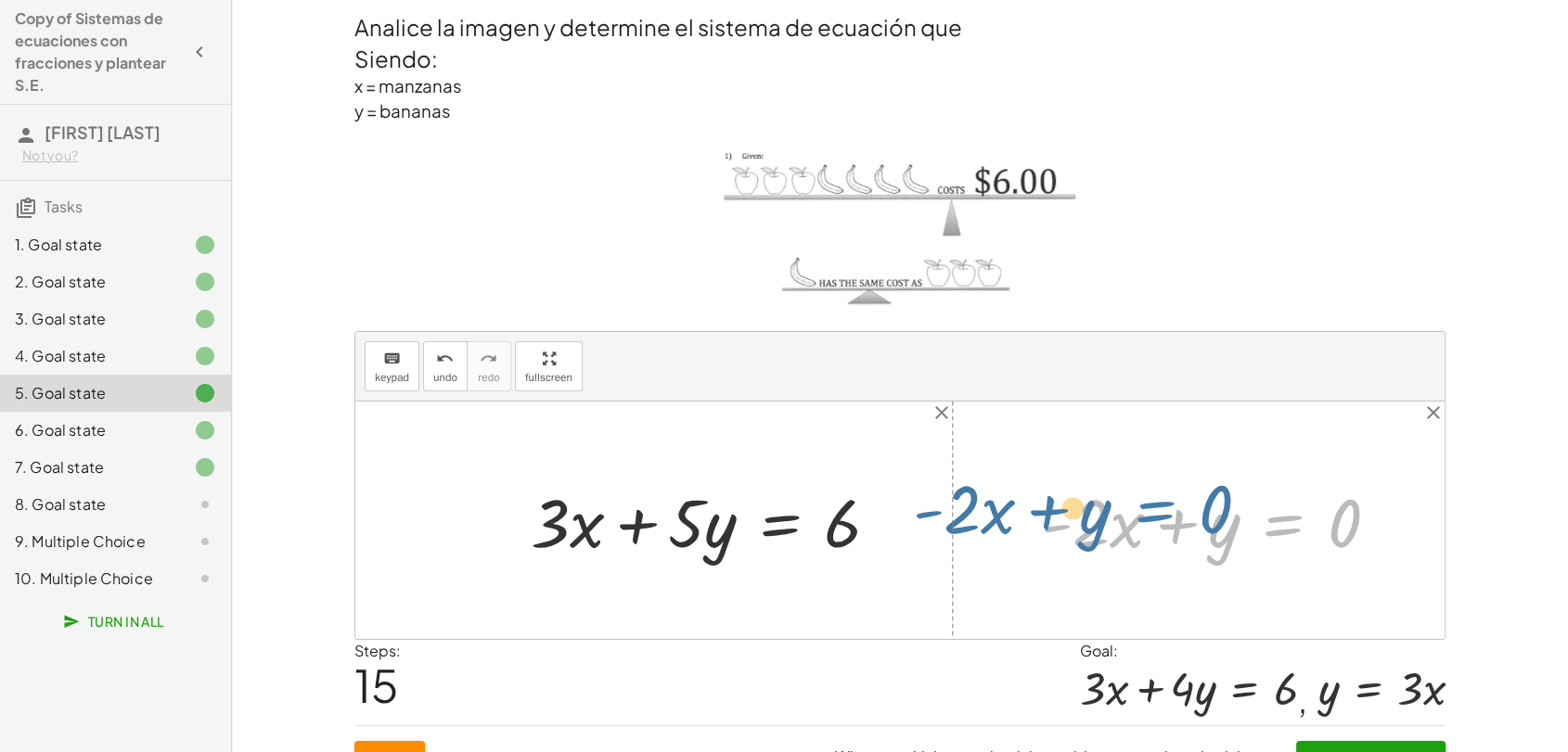 drag, startPoint x: 1288, startPoint y: 525, endPoint x: 1159, endPoint y: 511, distance: 129.757 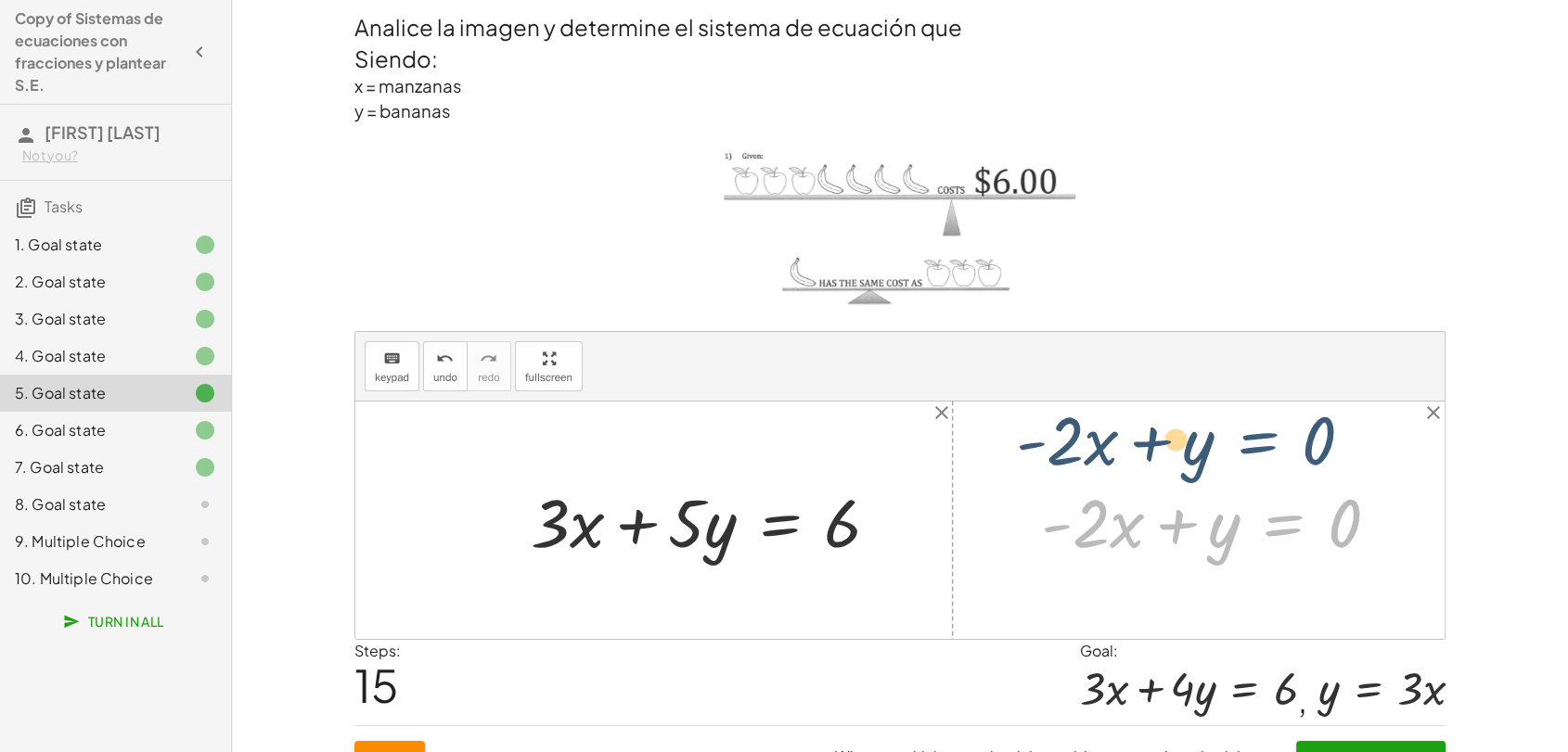 drag, startPoint x: 1283, startPoint y: 533, endPoint x: 1266, endPoint y: 469, distance: 66.21933 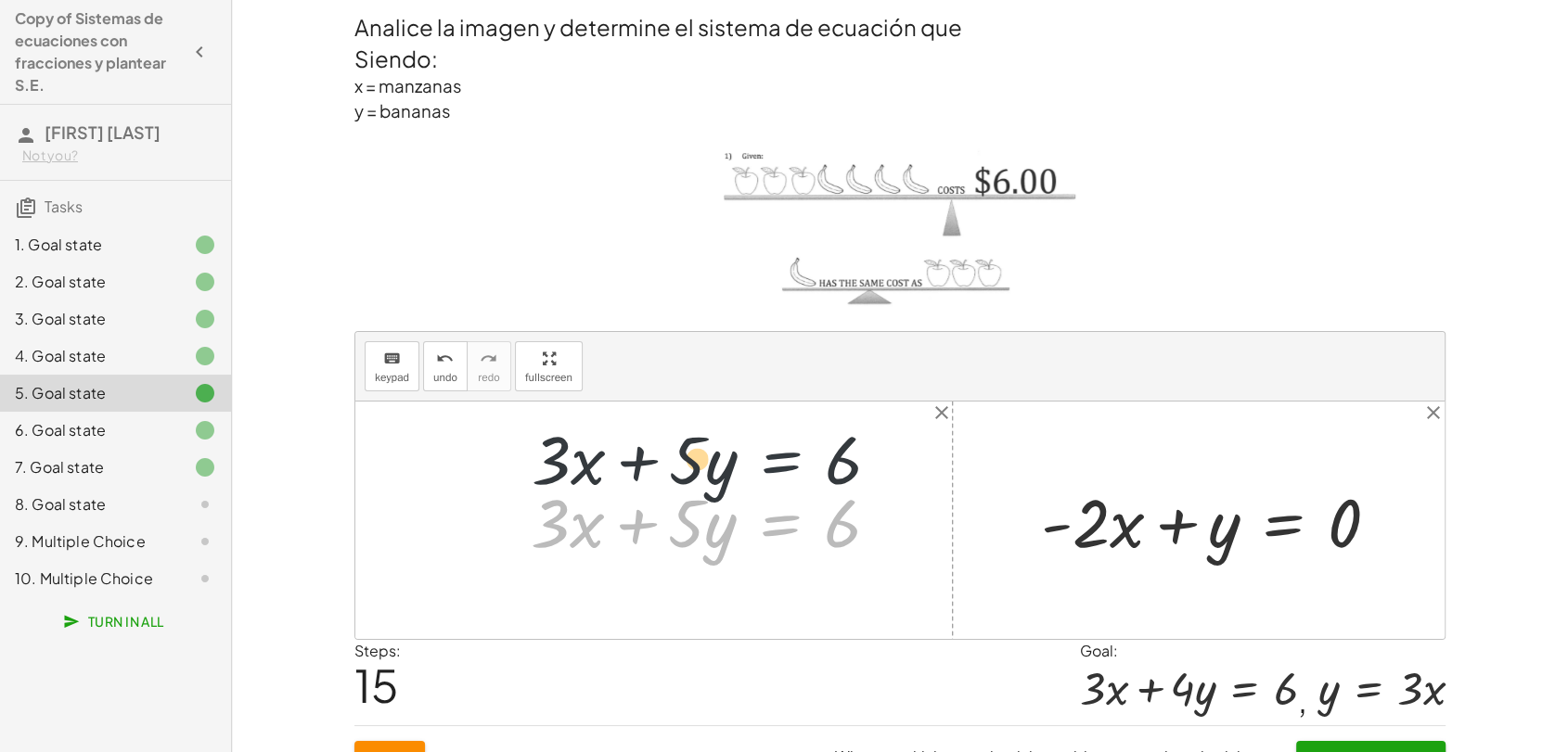 drag, startPoint x: 787, startPoint y: 529, endPoint x: 788, endPoint y: 462, distance: 67.00746 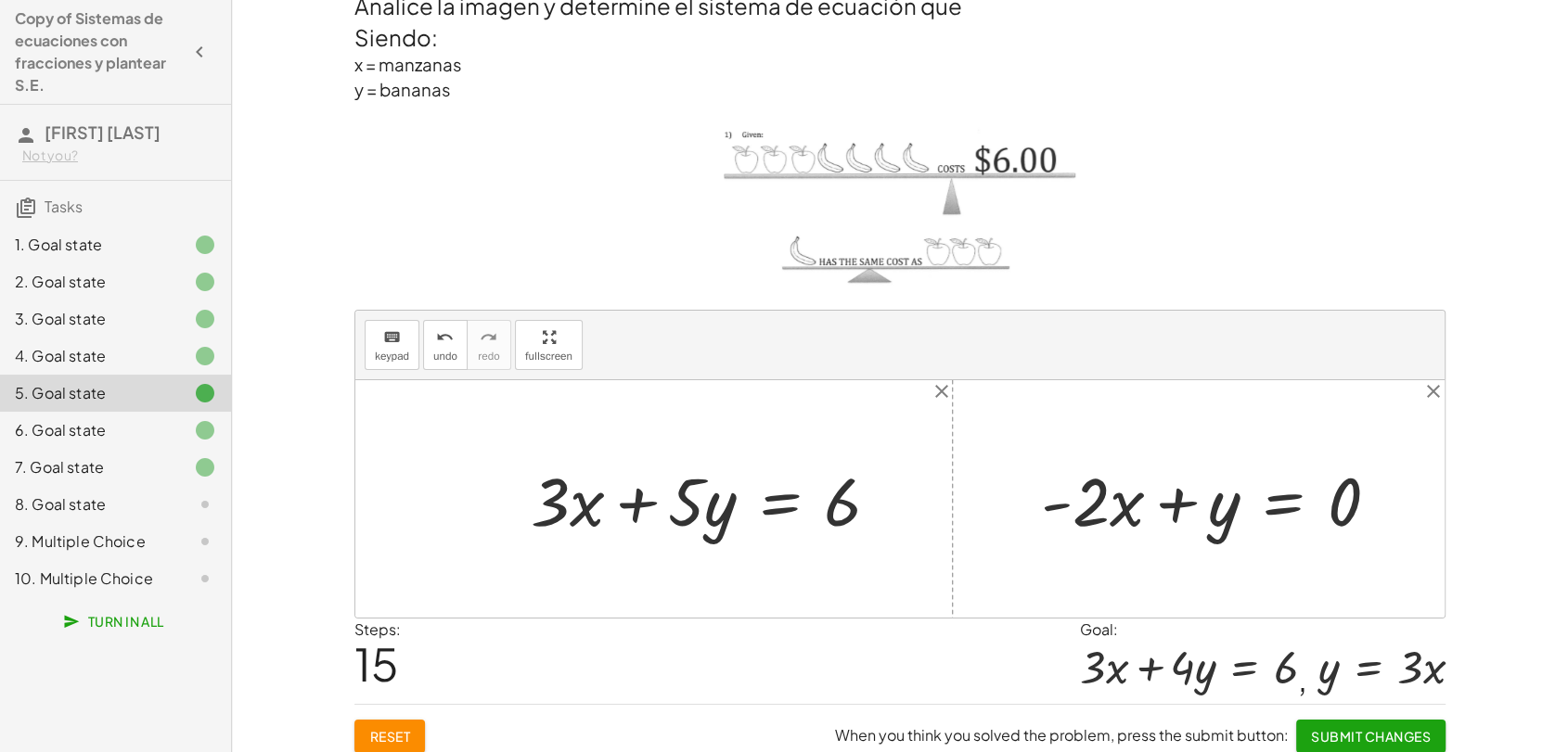 scroll, scrollTop: 32, scrollLeft: 0, axis: vertical 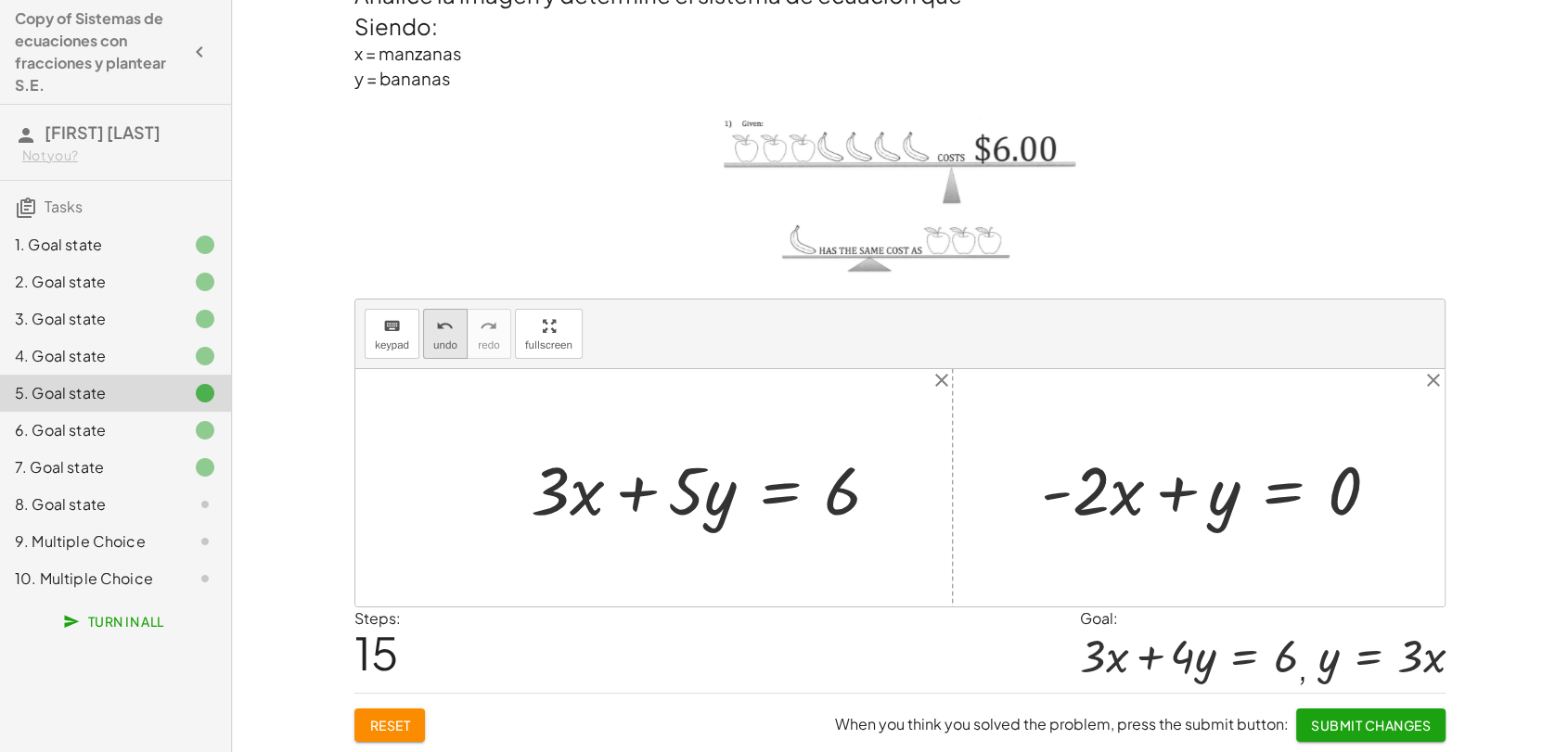 click on "undo" at bounding box center [445, 345] 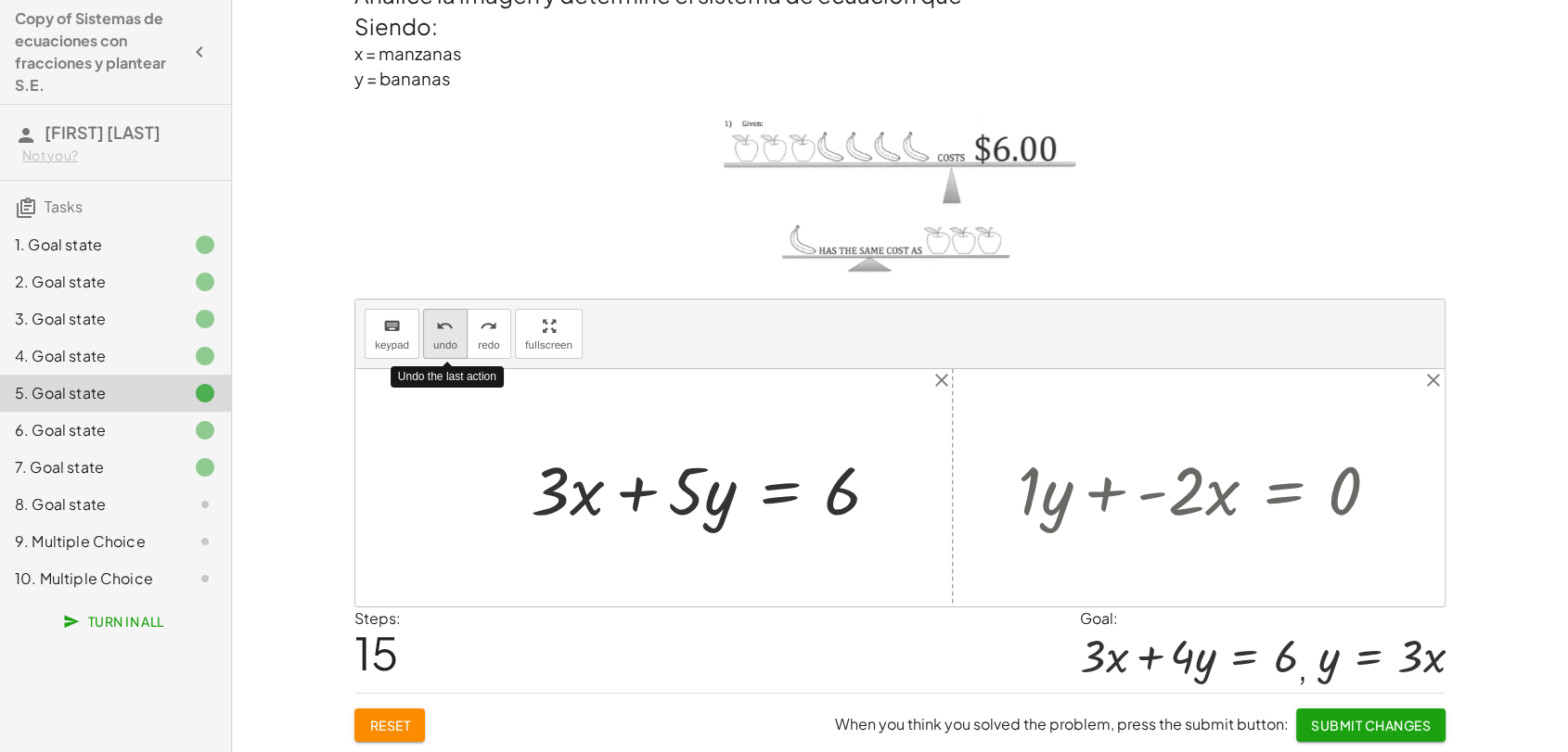 click on "undo" at bounding box center (445, 345) 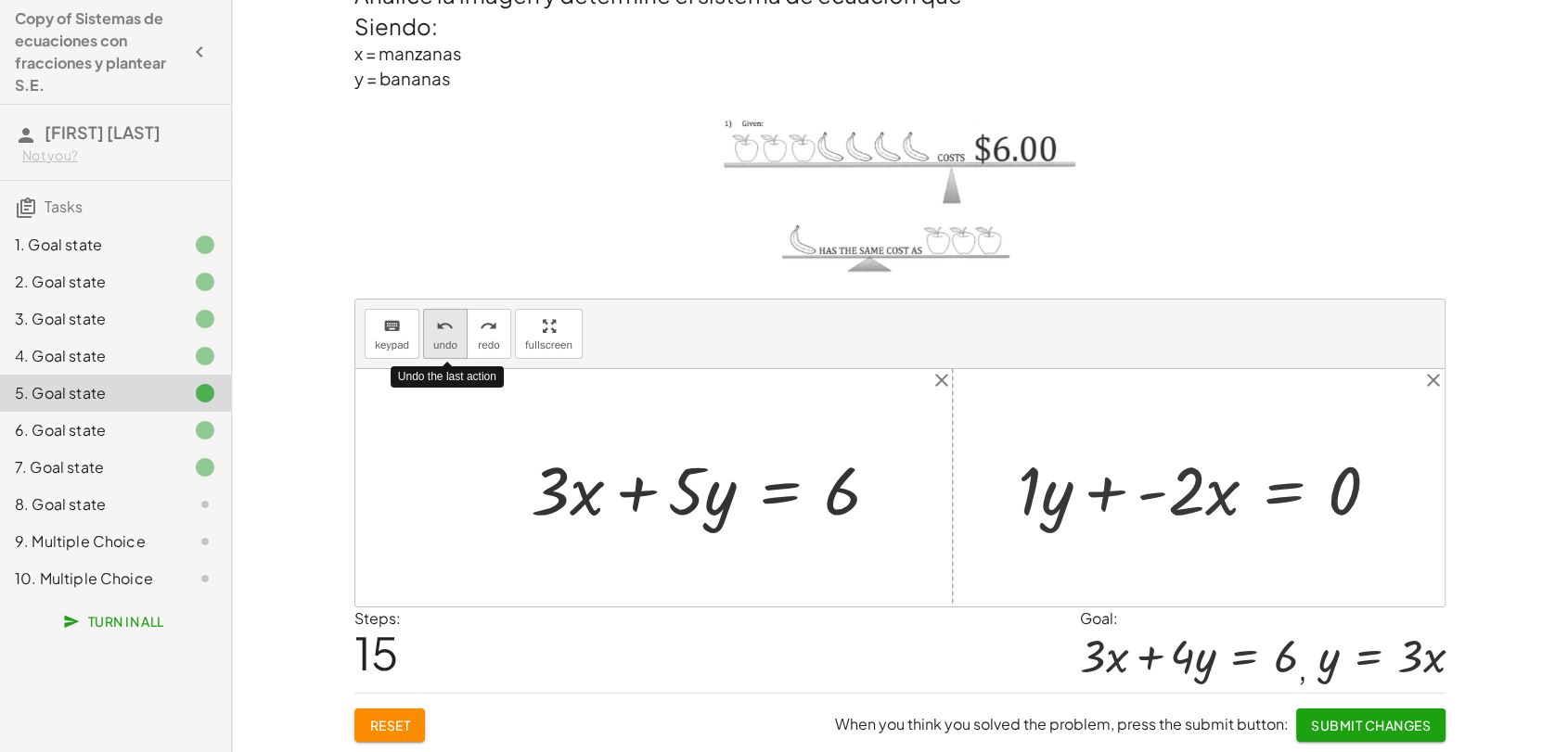 click on "undo" at bounding box center [445, 345] 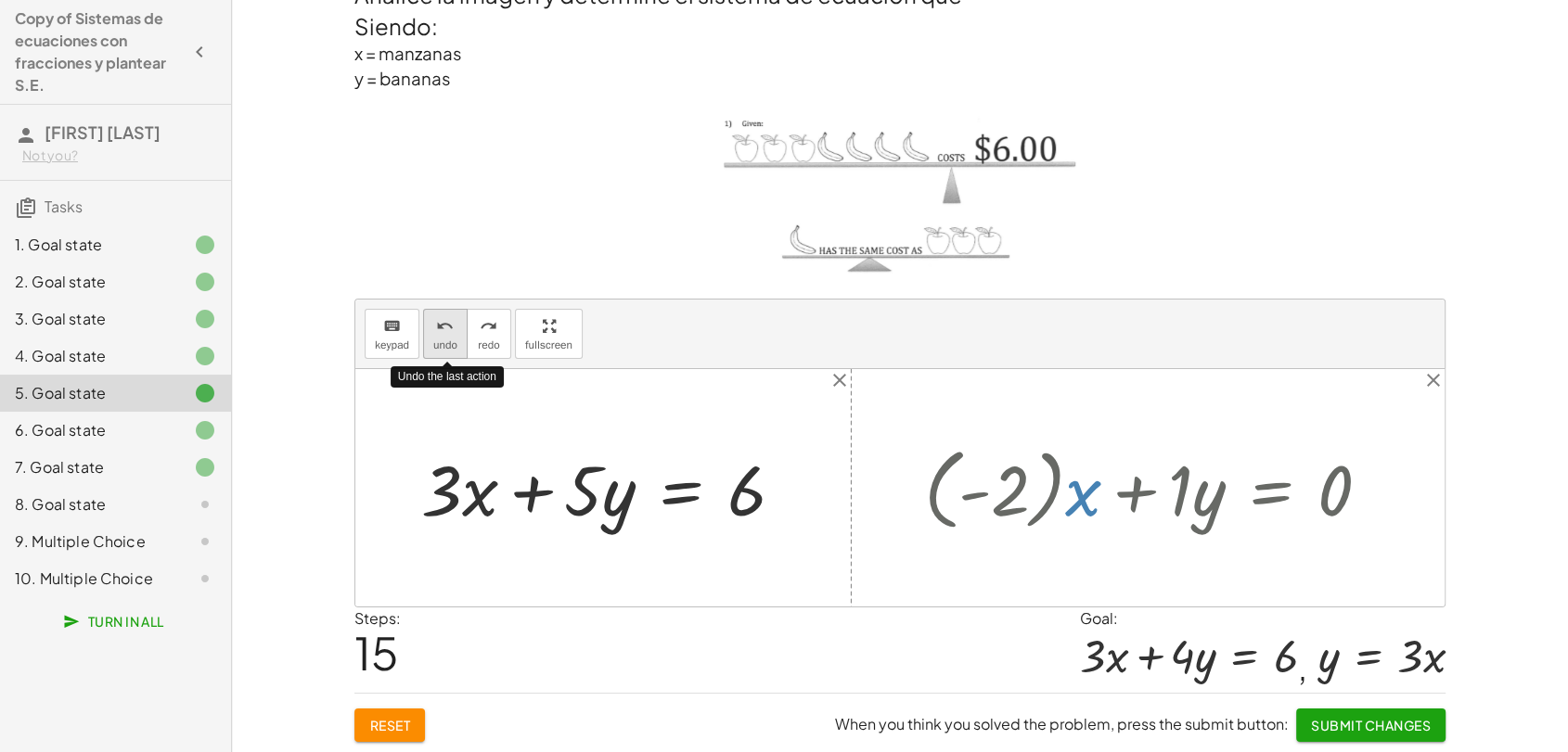click on "undo" at bounding box center (445, 345) 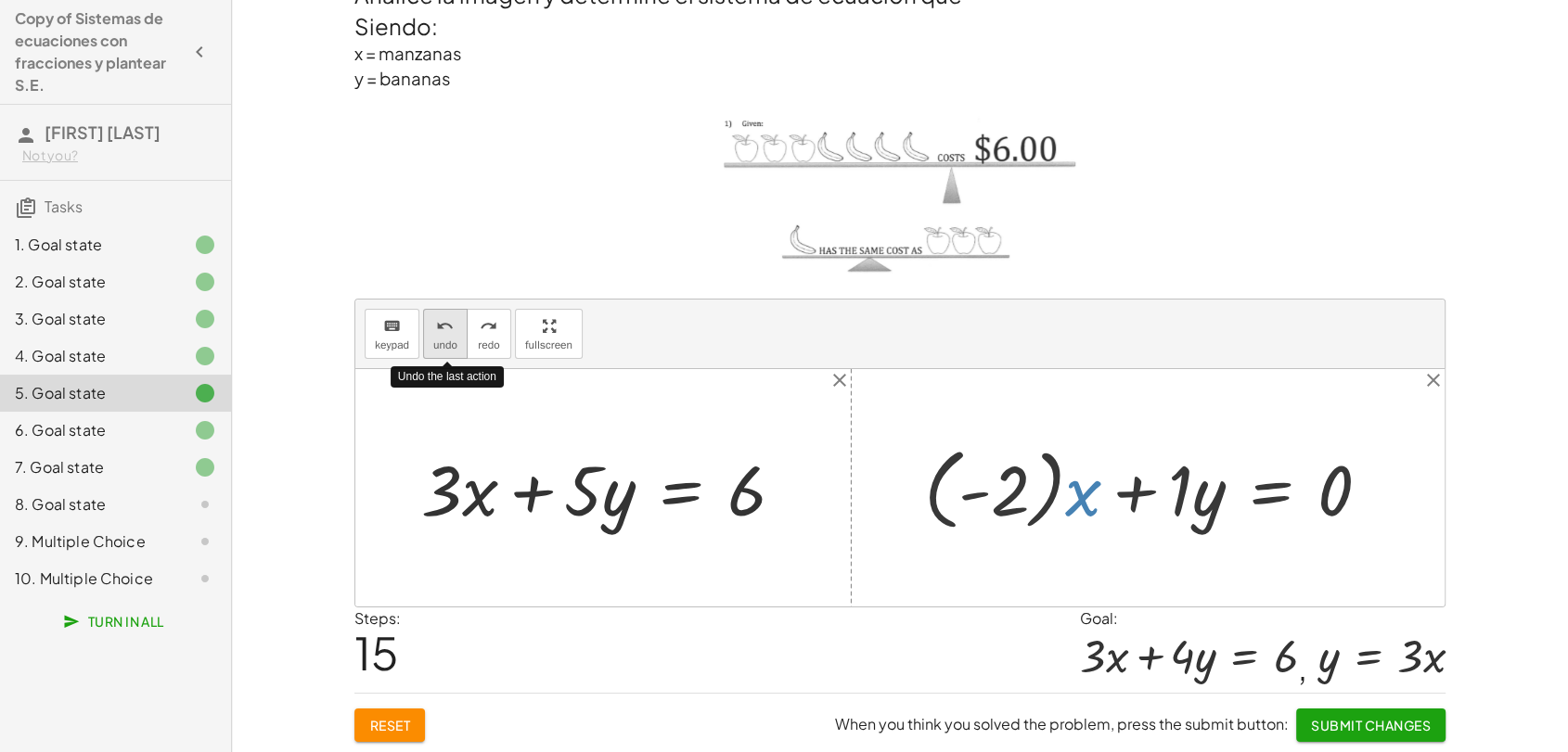 click on "undo" at bounding box center [445, 345] 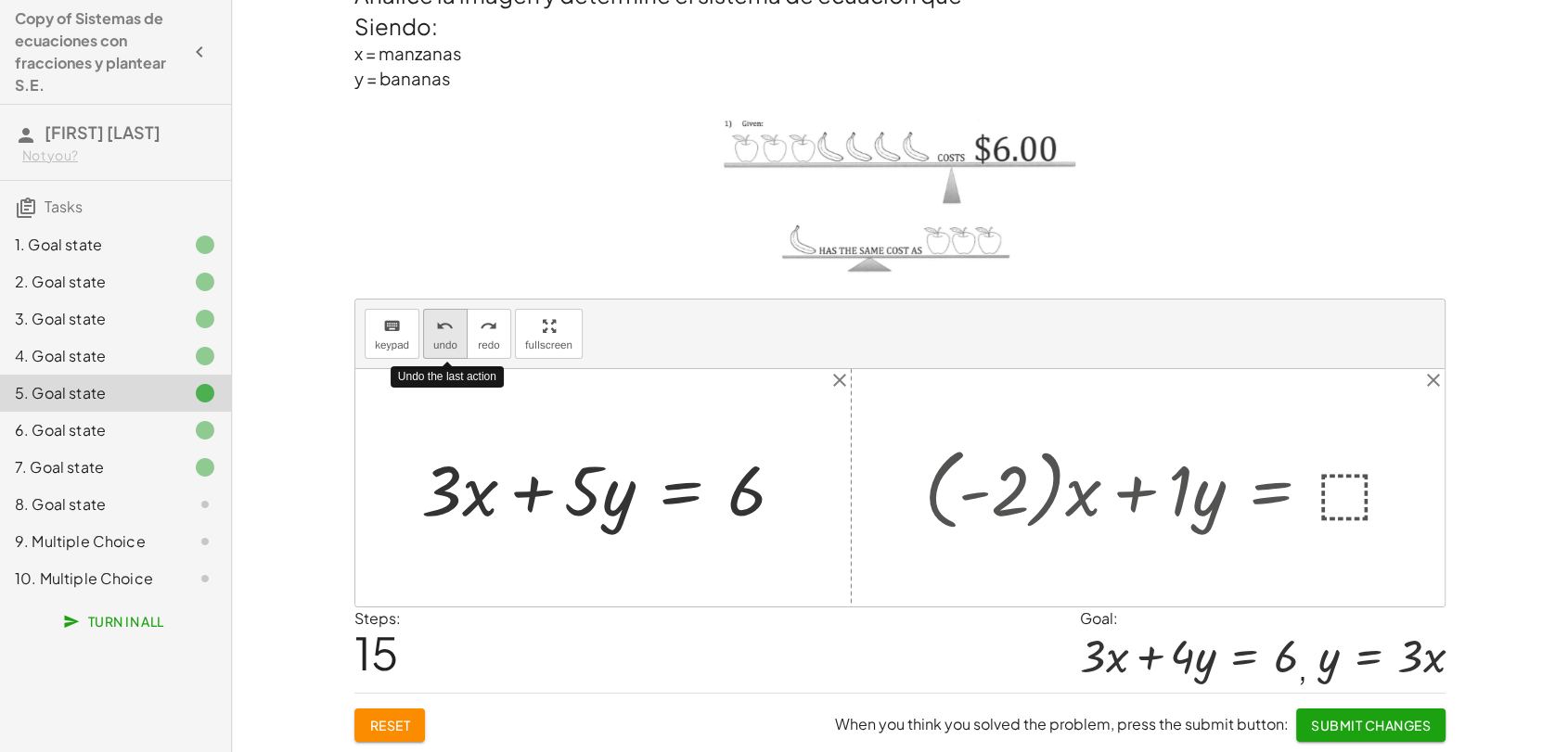 click on "undo" at bounding box center (445, 345) 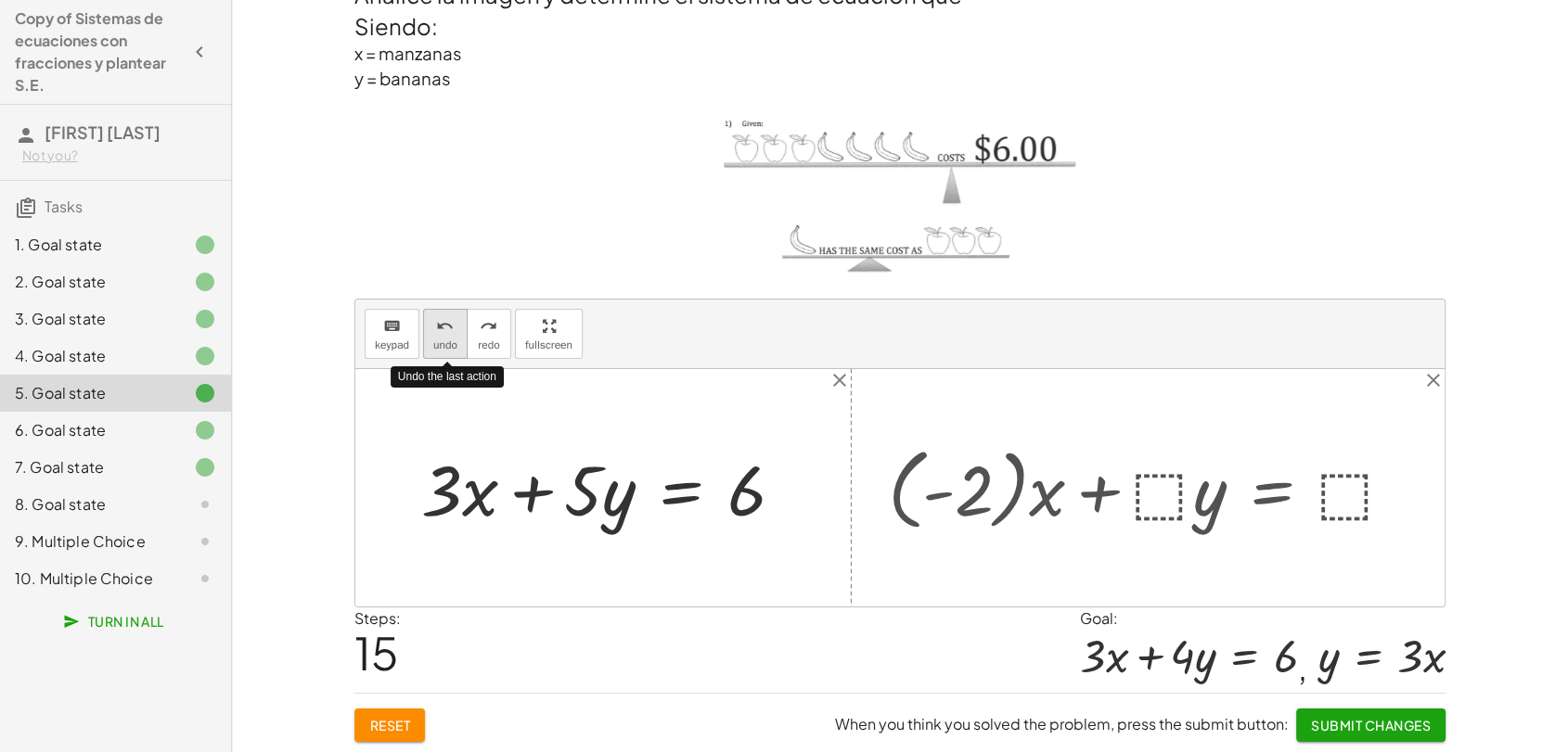 click on "undo" at bounding box center (444, 326) 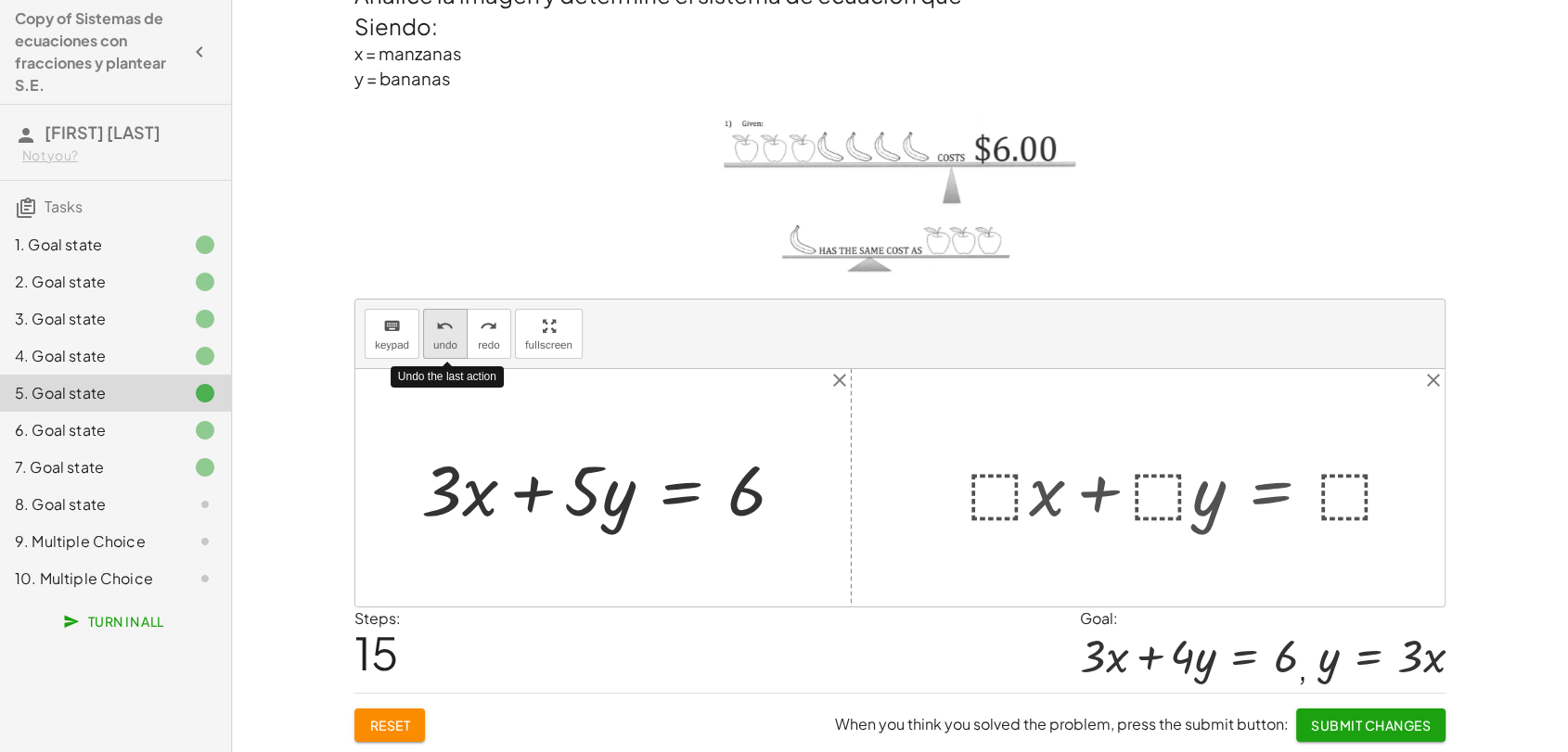 click on "undo" at bounding box center (444, 326) 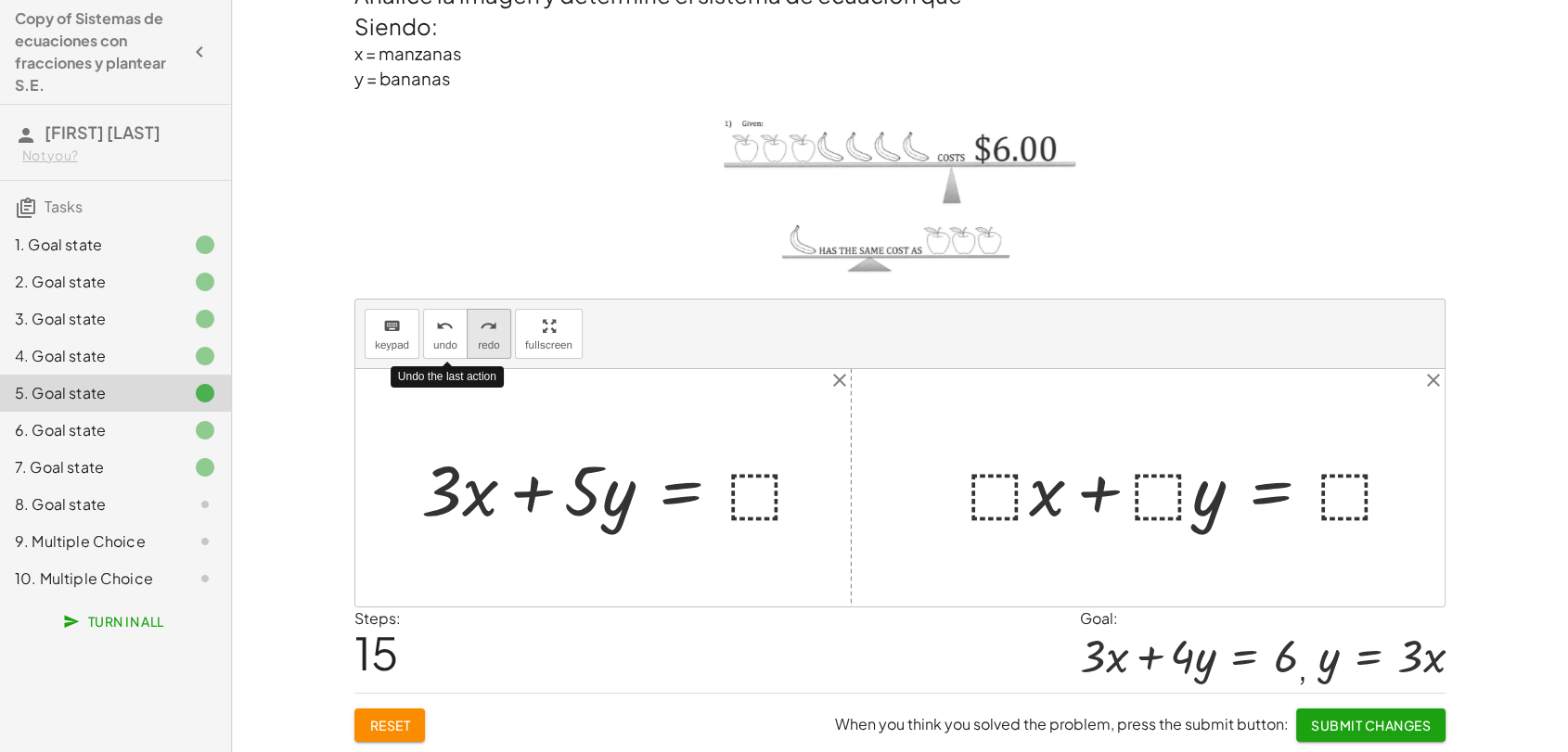 click on "redo" at bounding box center (488, 326) 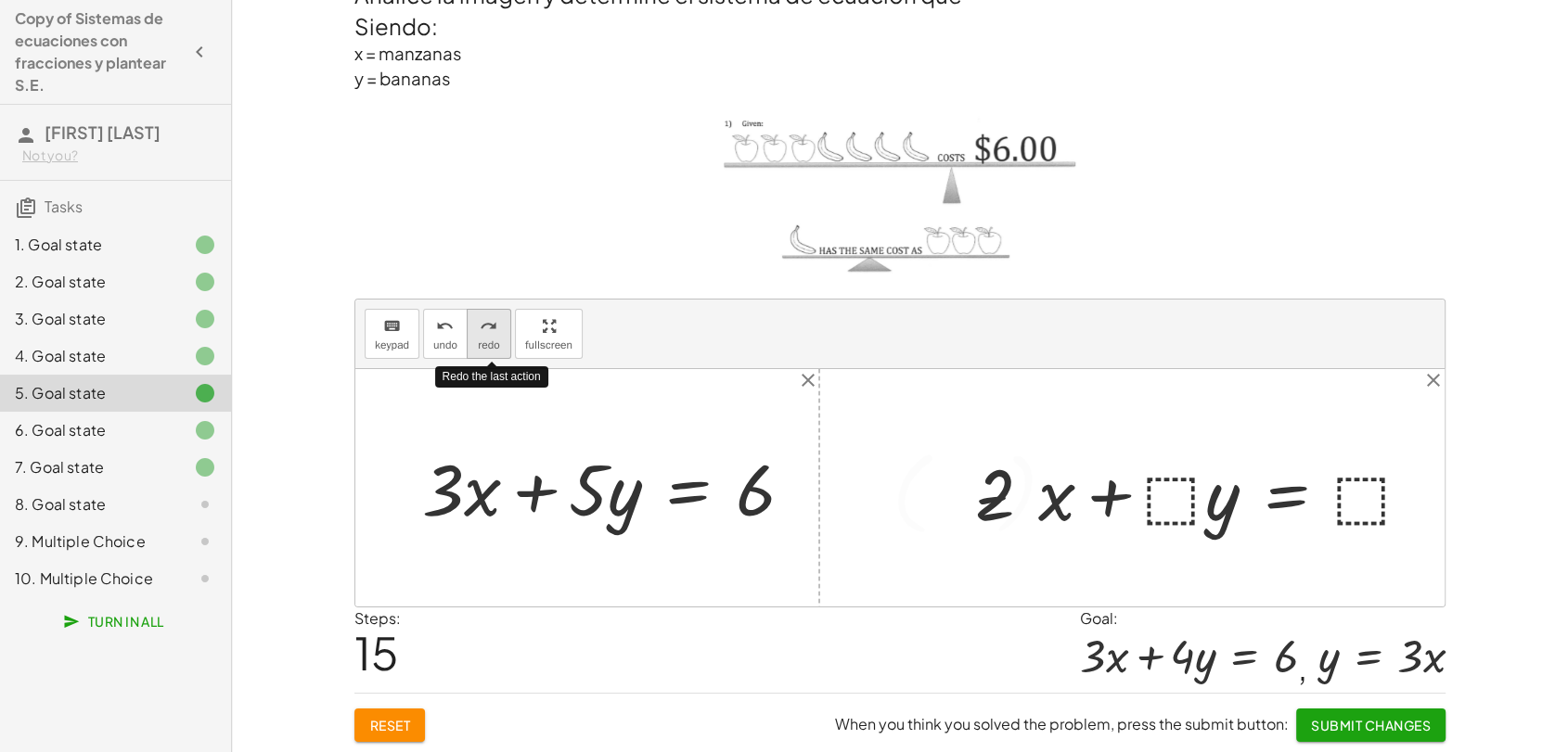 click on "redo" at bounding box center [488, 326] 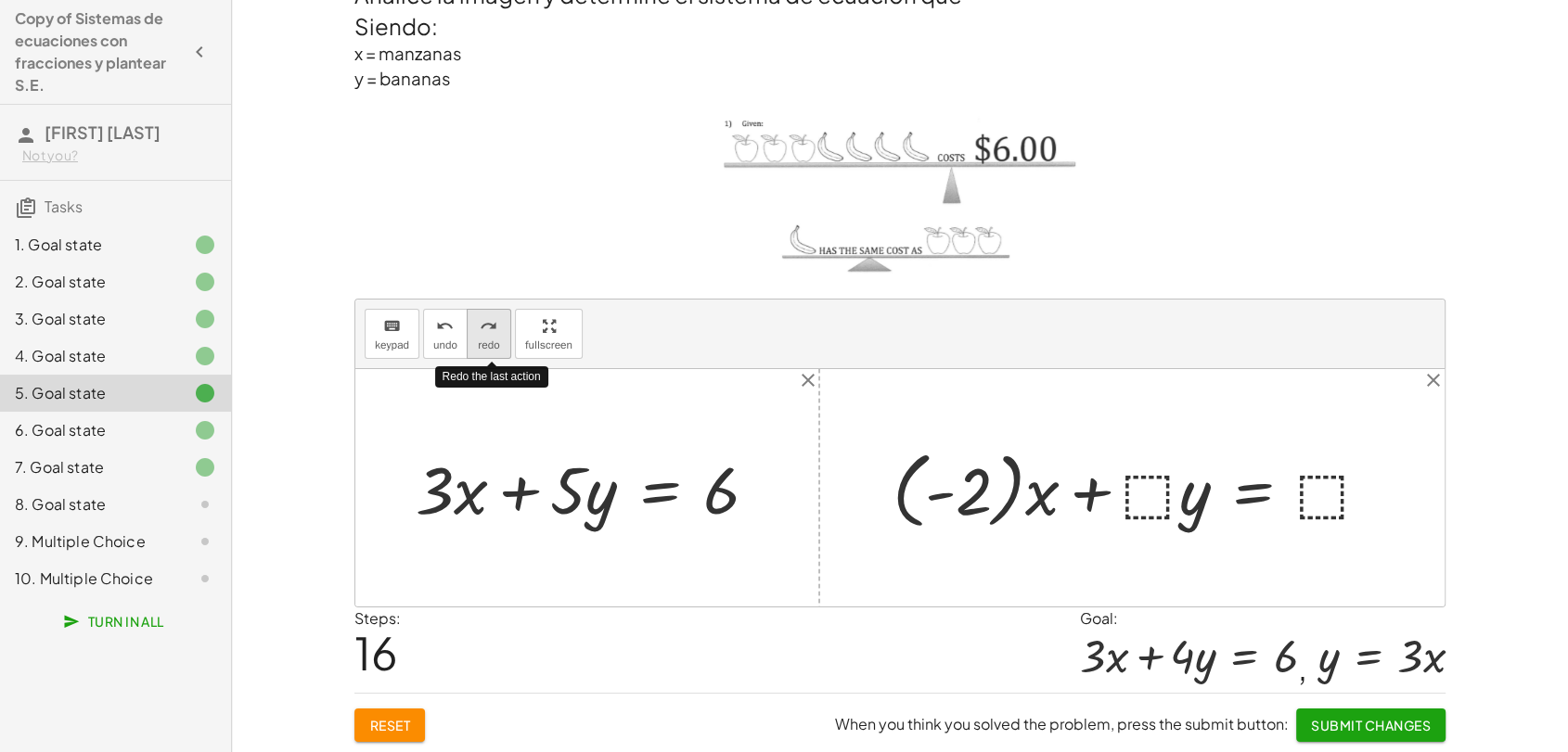 click on "redo" at bounding box center (488, 326) 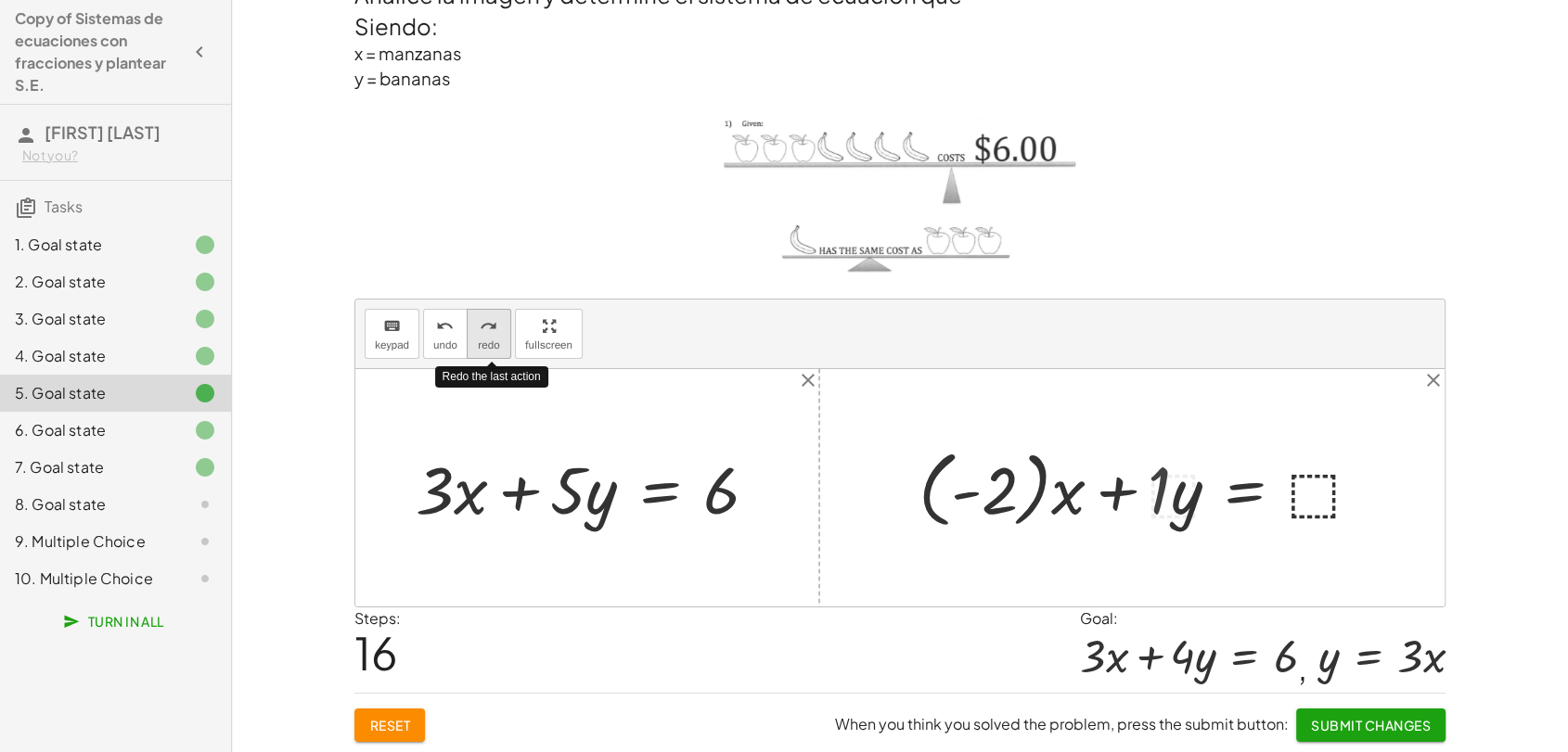 click on "redo" at bounding box center (488, 326) 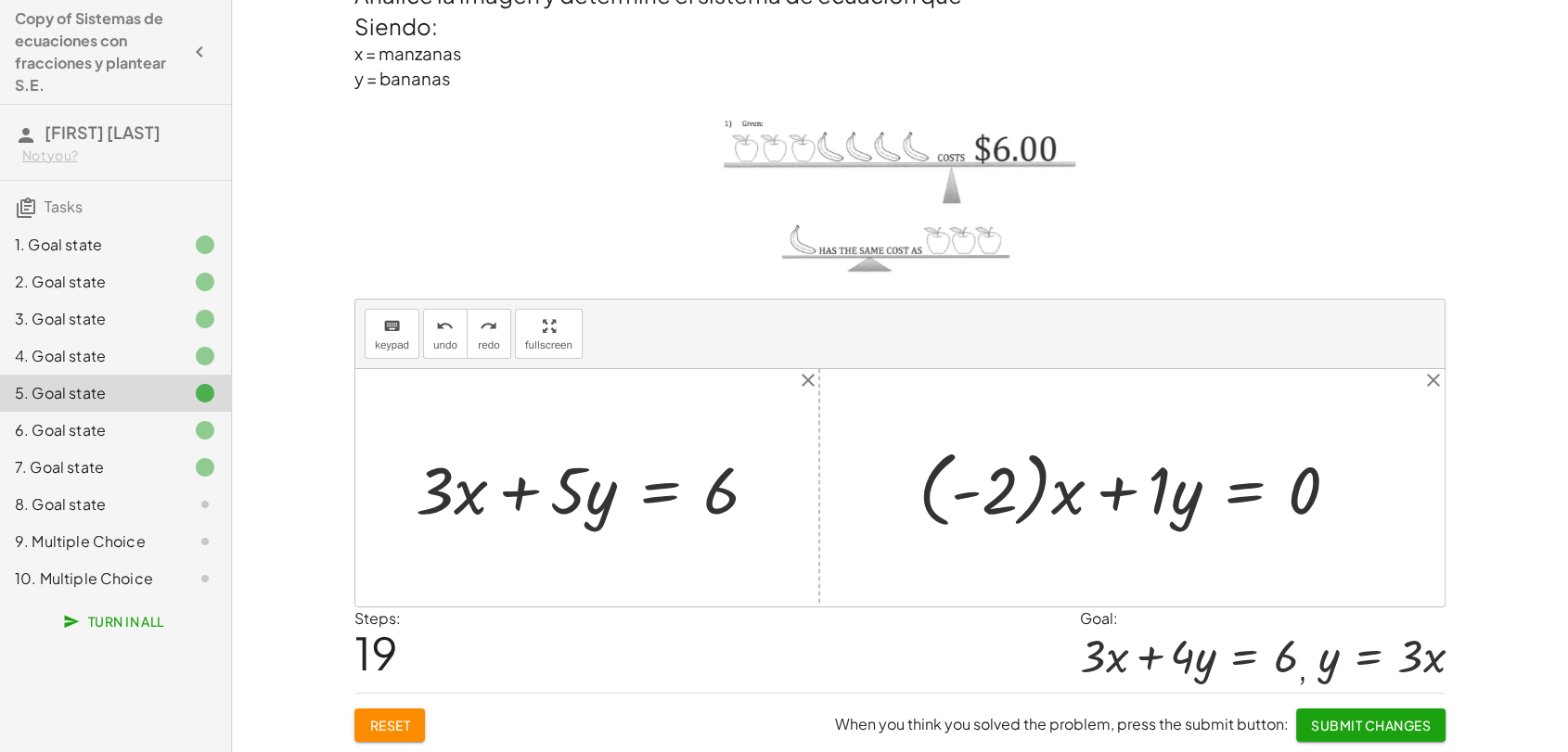 click at bounding box center [1136, 487] 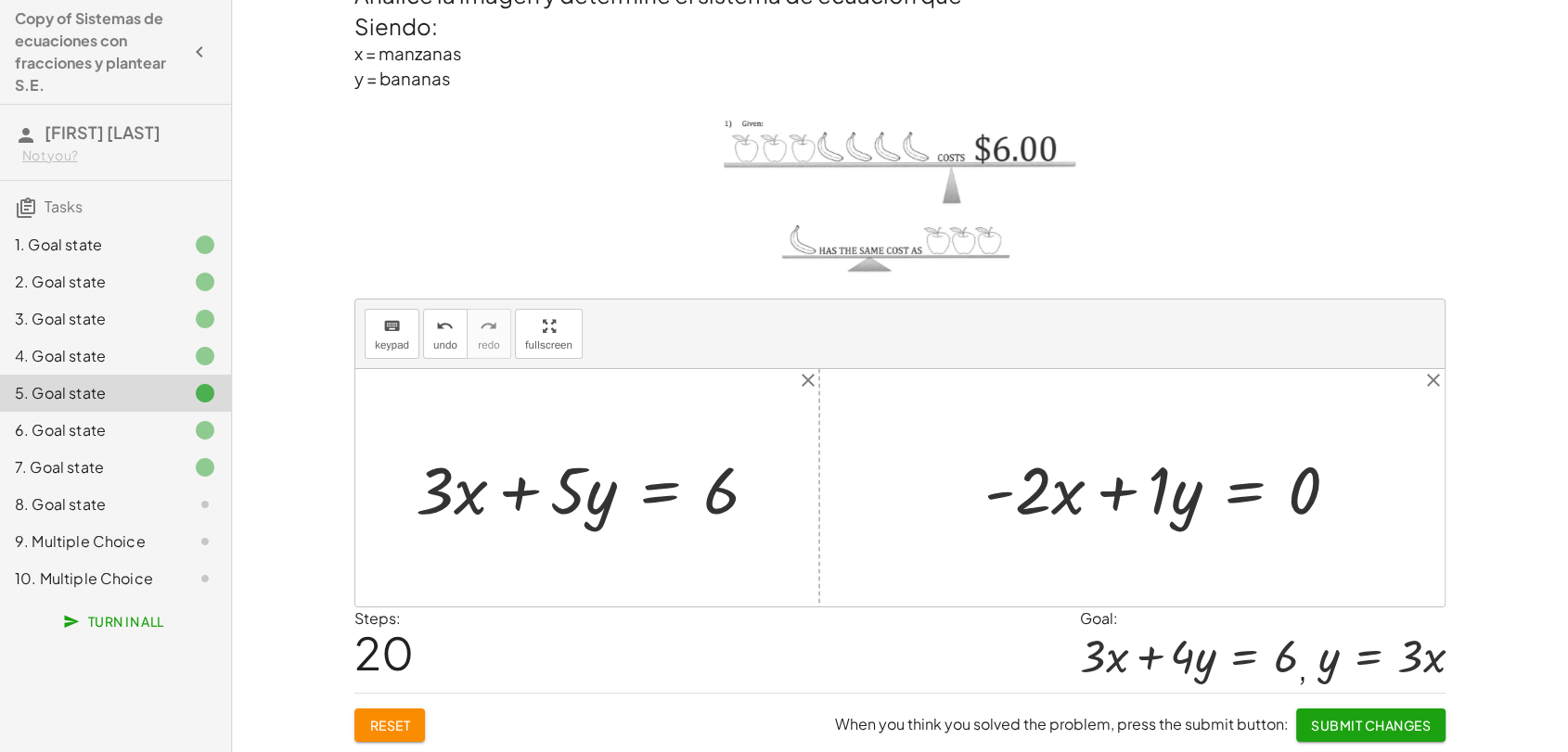 click at bounding box center [1169, 487] 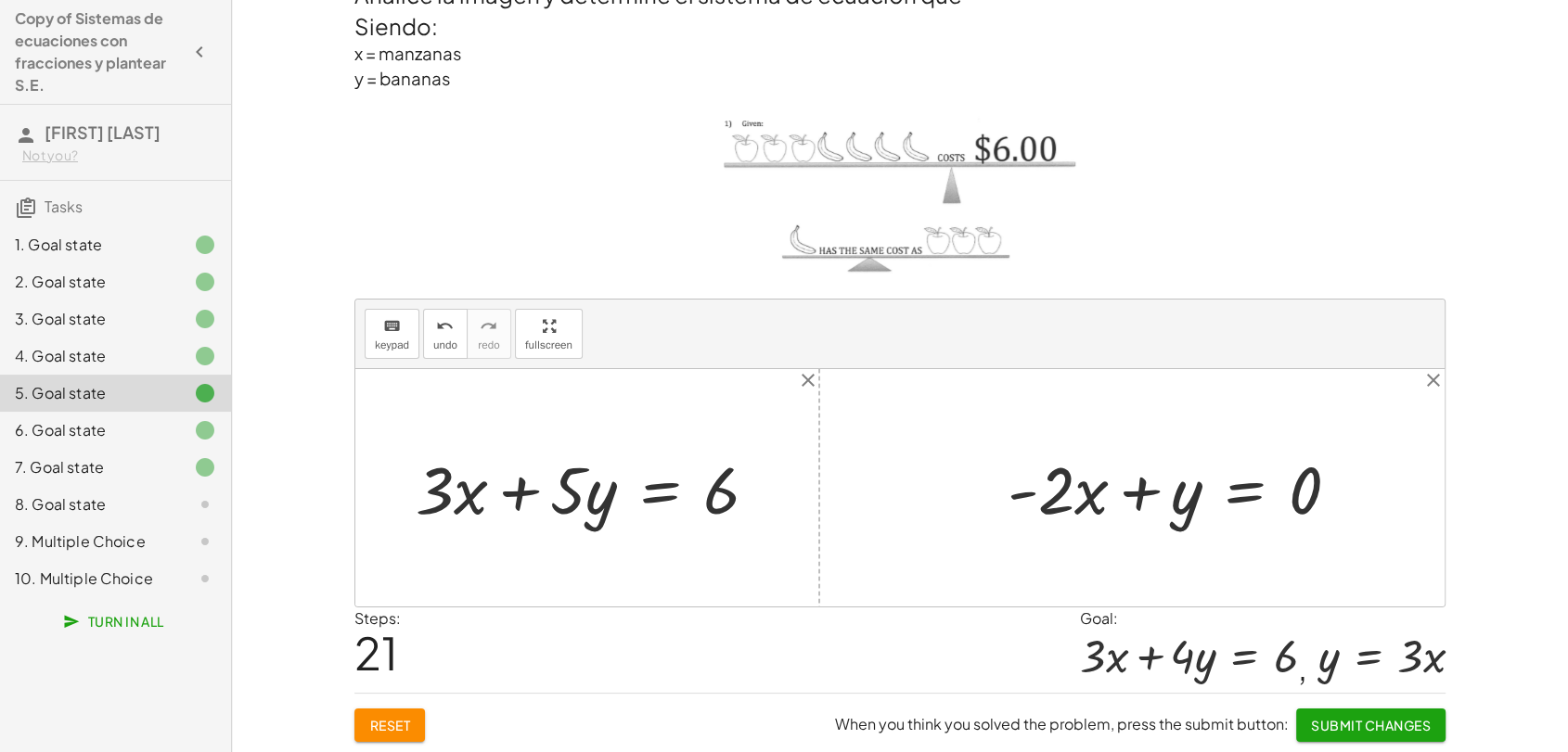 click at bounding box center (1180, 487) 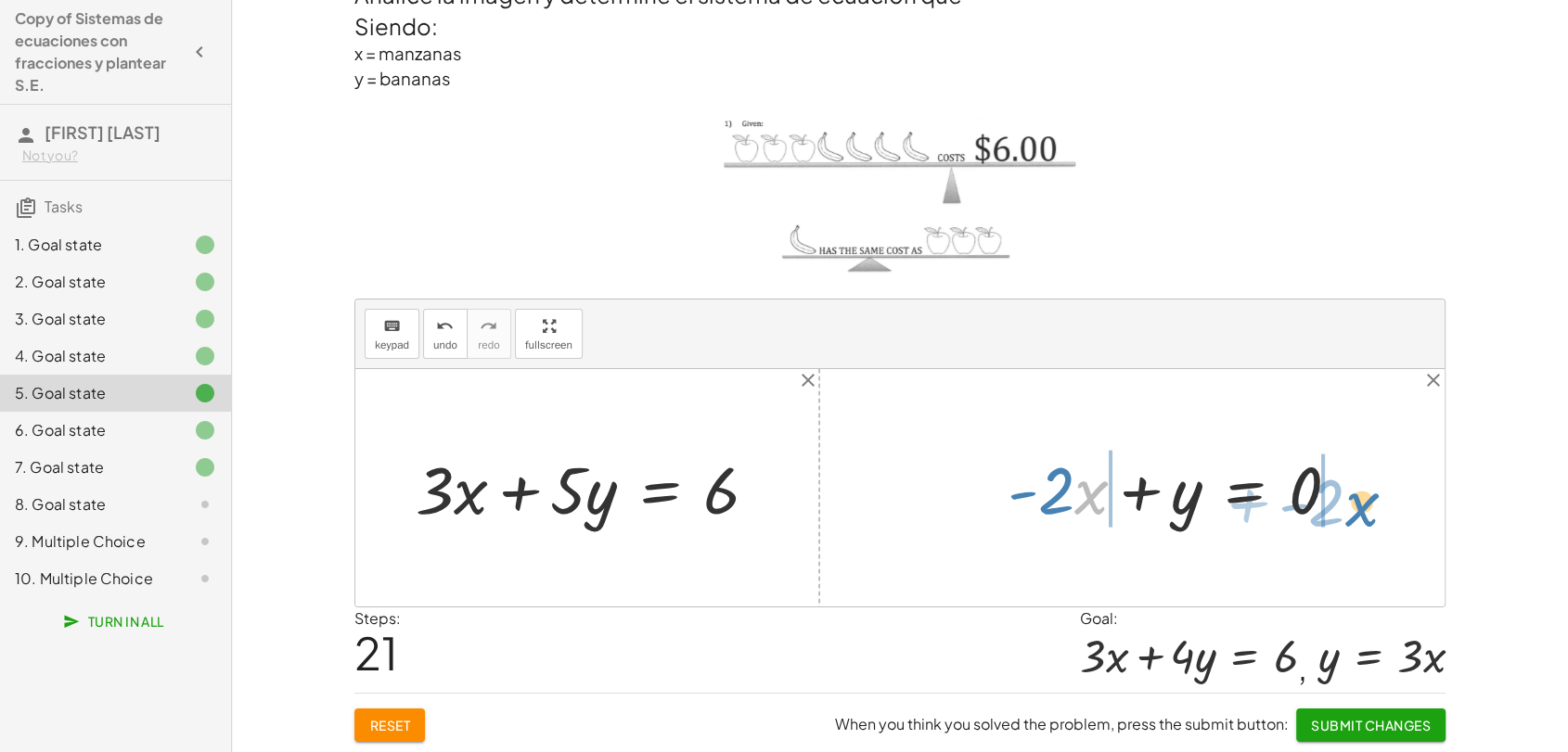 drag, startPoint x: 1088, startPoint y: 493, endPoint x: 1358, endPoint y: 504, distance: 270.224 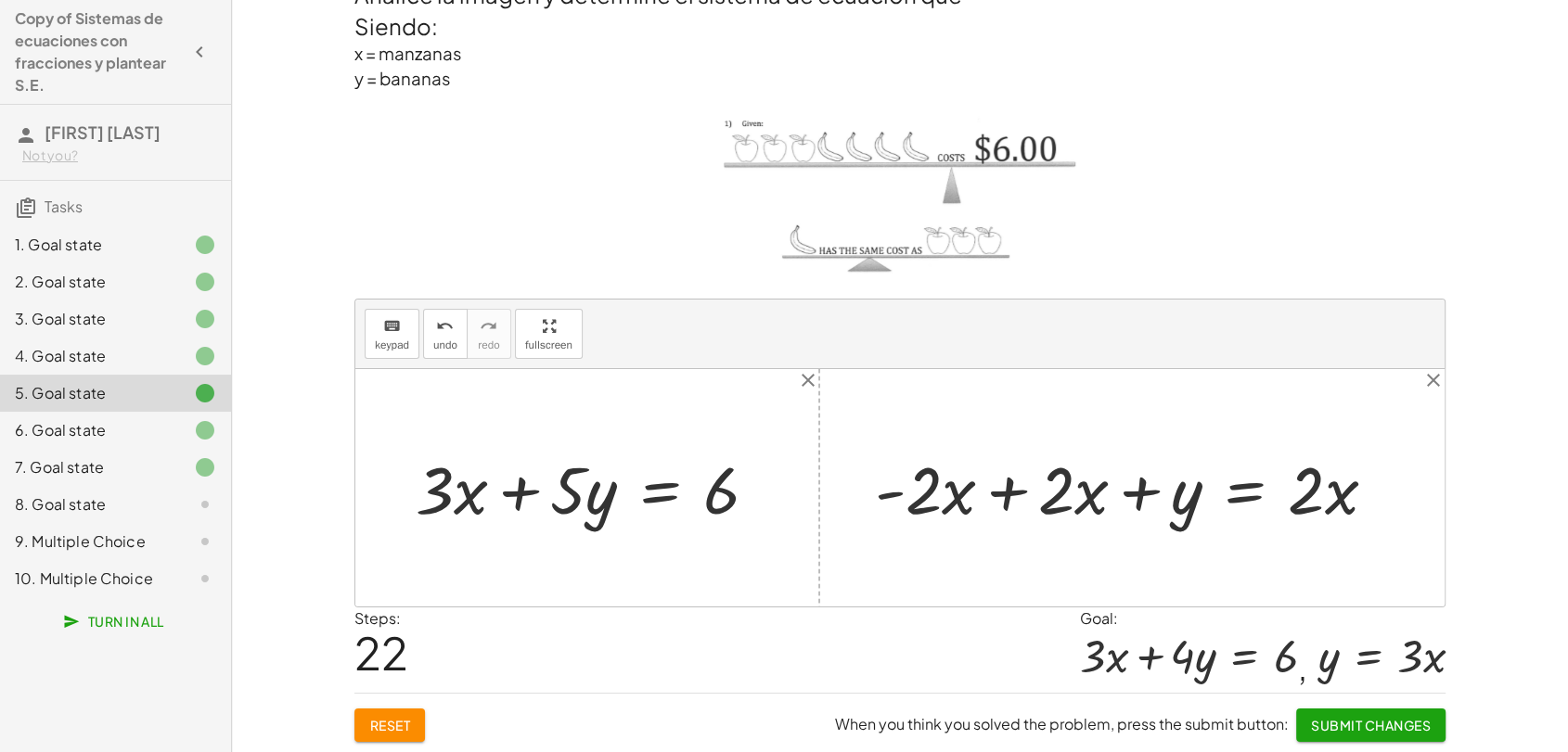 click at bounding box center [1133, 487] 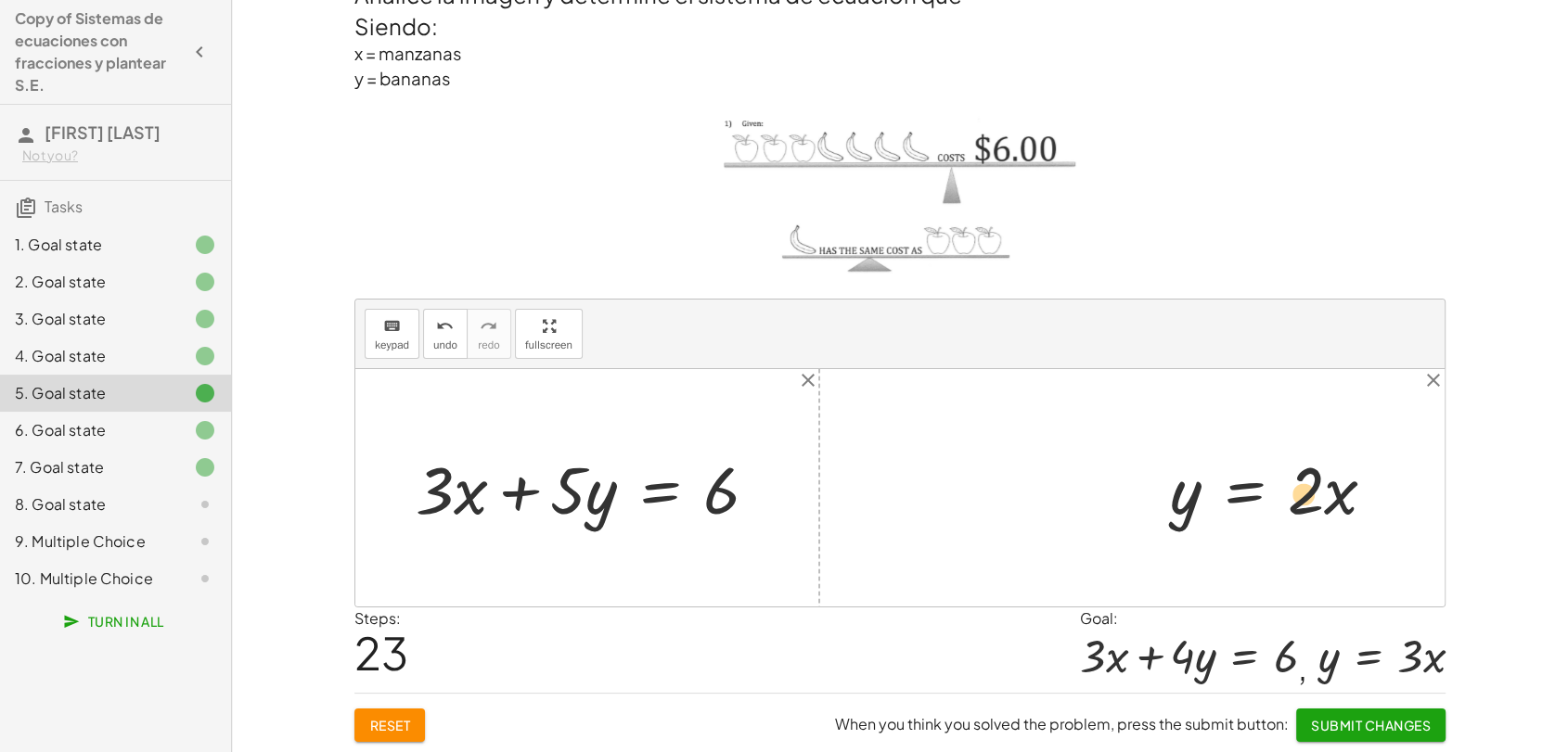 drag, startPoint x: 1346, startPoint y: 489, endPoint x: 1319, endPoint y: 486, distance: 27.16616 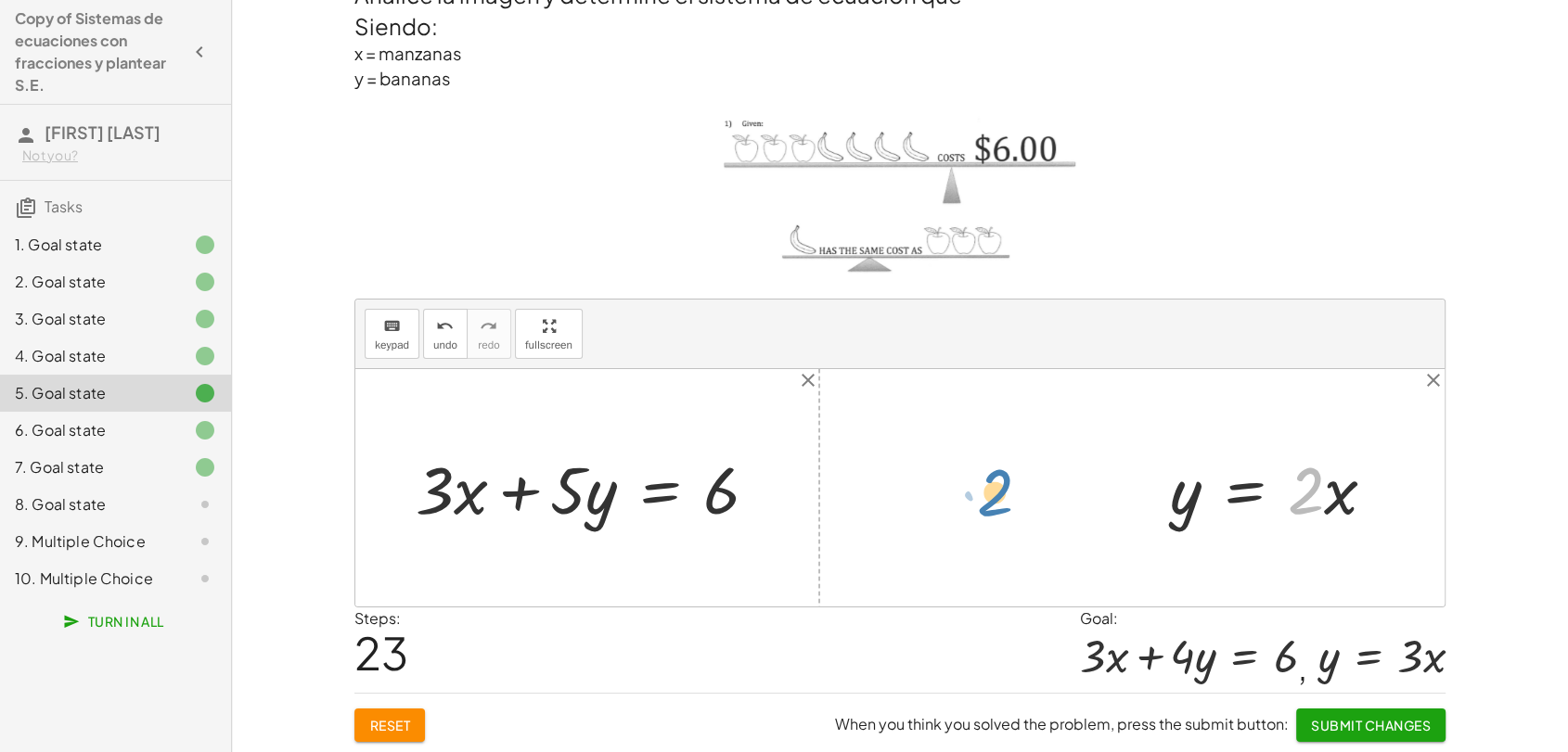drag, startPoint x: 1312, startPoint y: 485, endPoint x: 1023, endPoint y: 484, distance: 289.00173 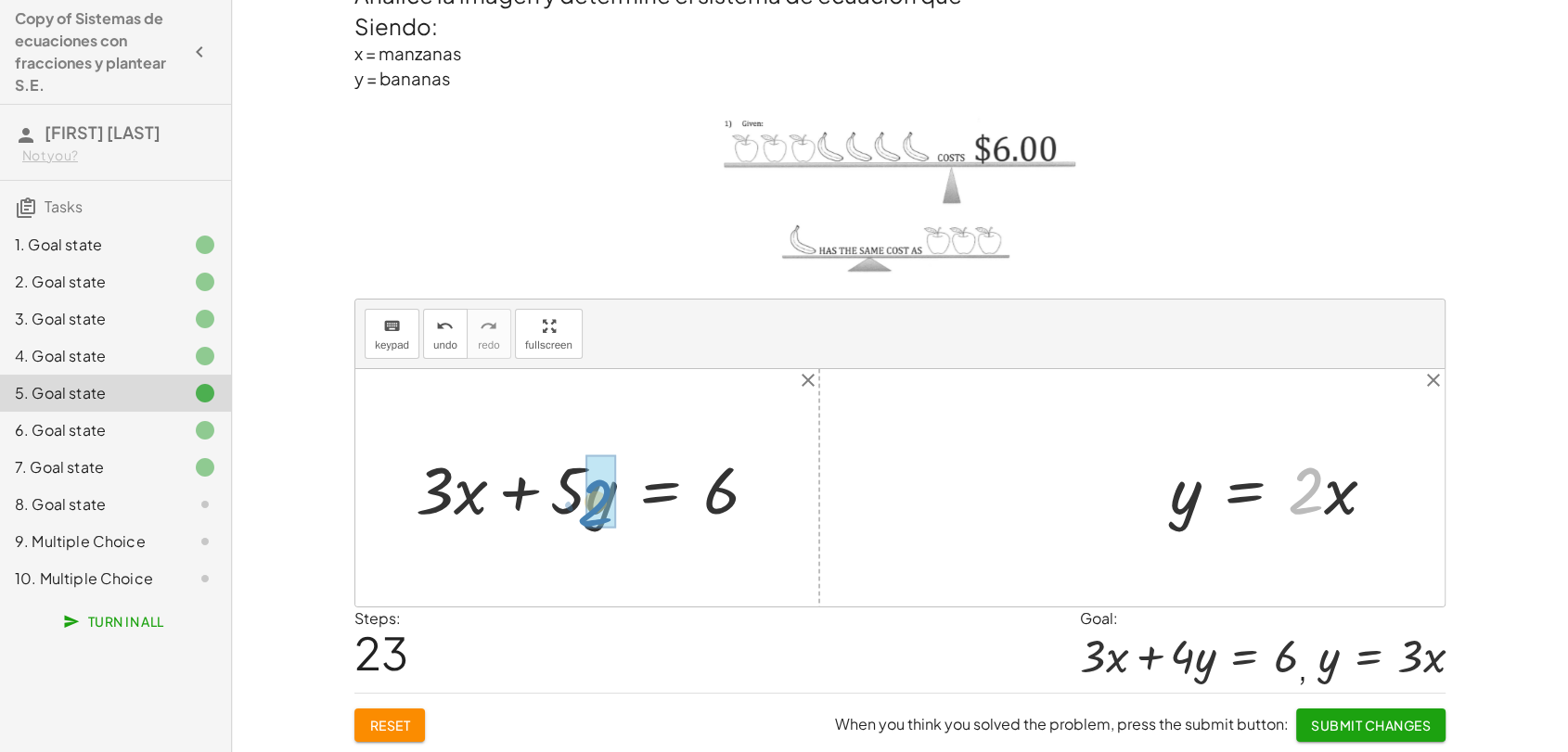 drag, startPoint x: 1299, startPoint y: 500, endPoint x: 588, endPoint y: 510, distance: 711.07 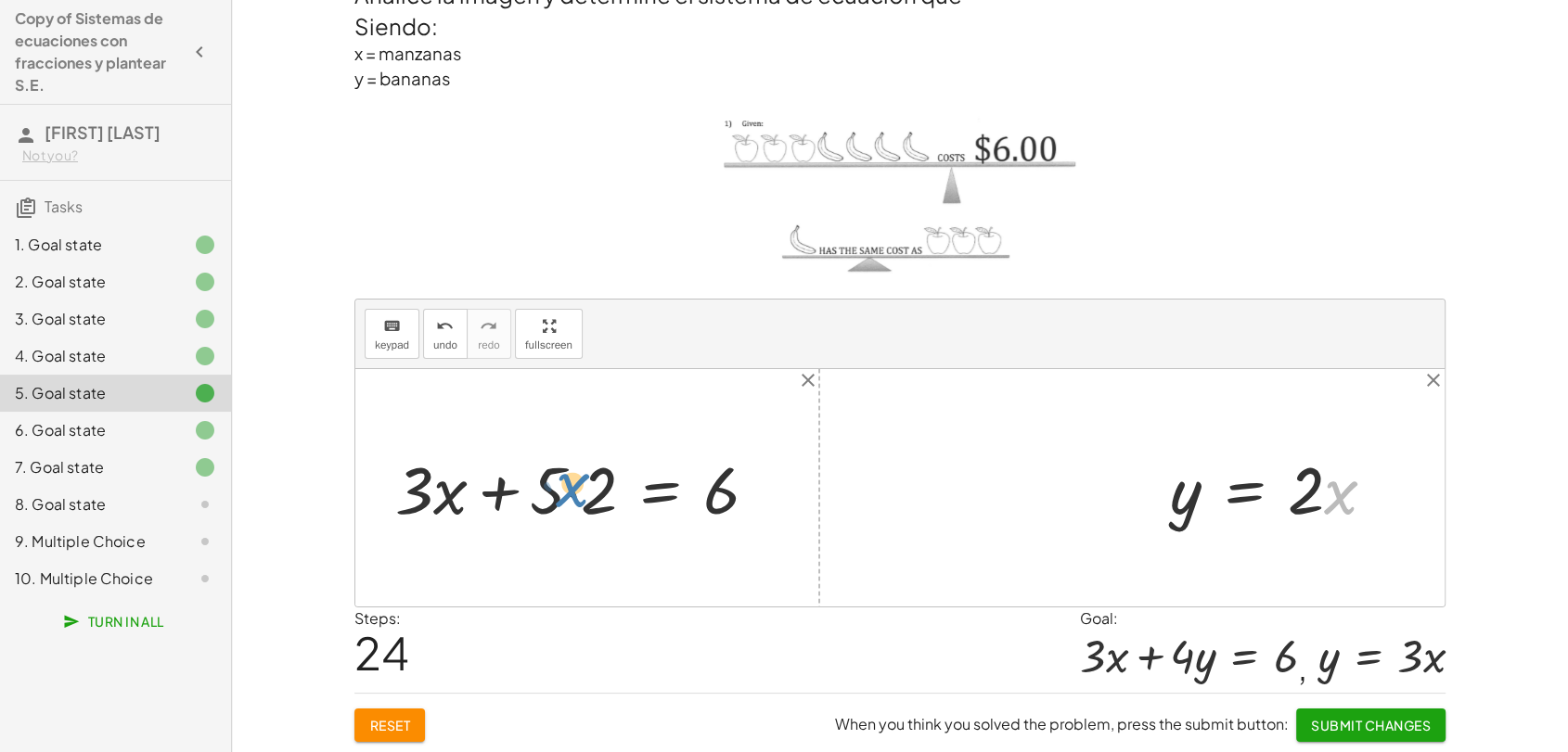 drag, startPoint x: 1334, startPoint y: 495, endPoint x: 581, endPoint y: 489, distance: 753.0239 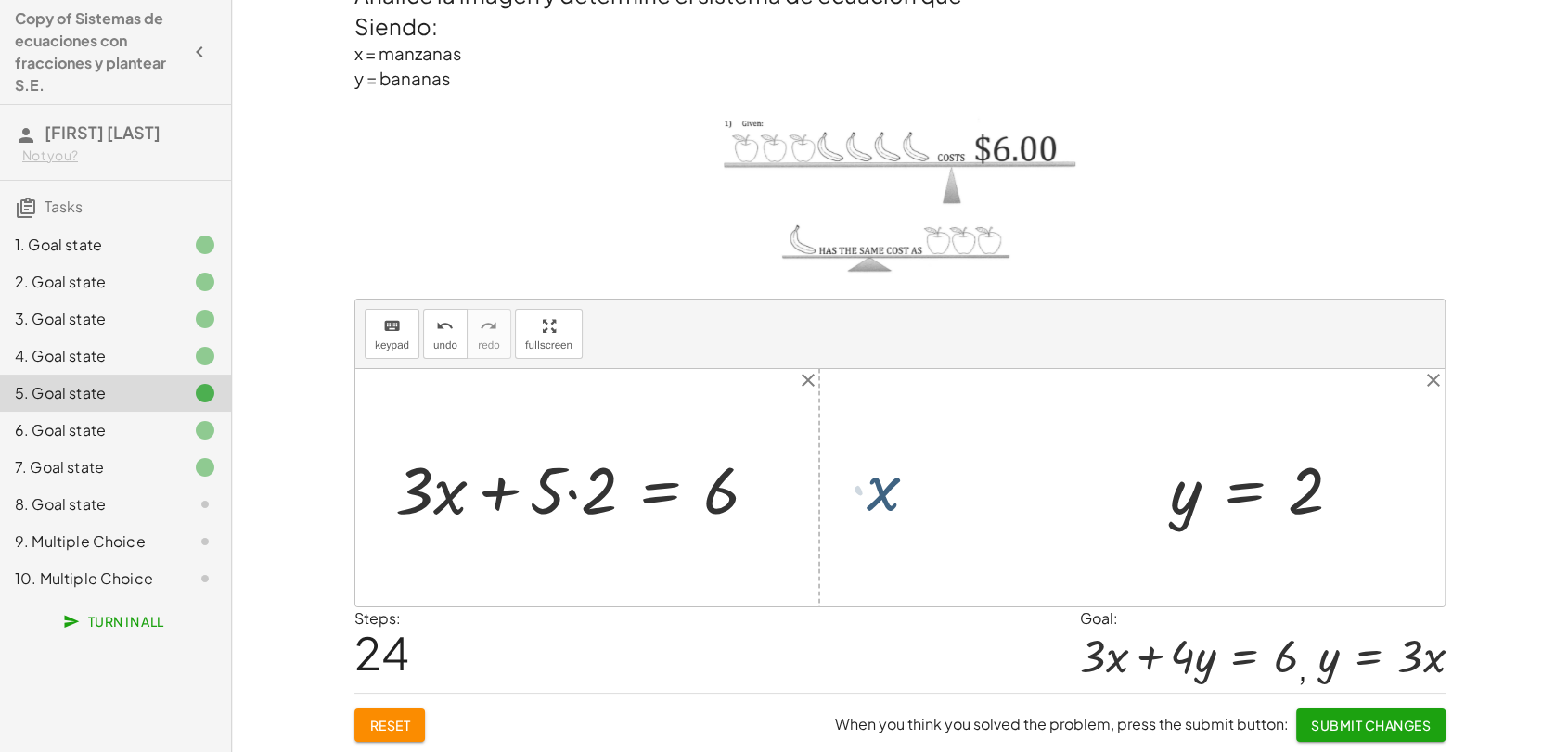 click at bounding box center (584, 487) 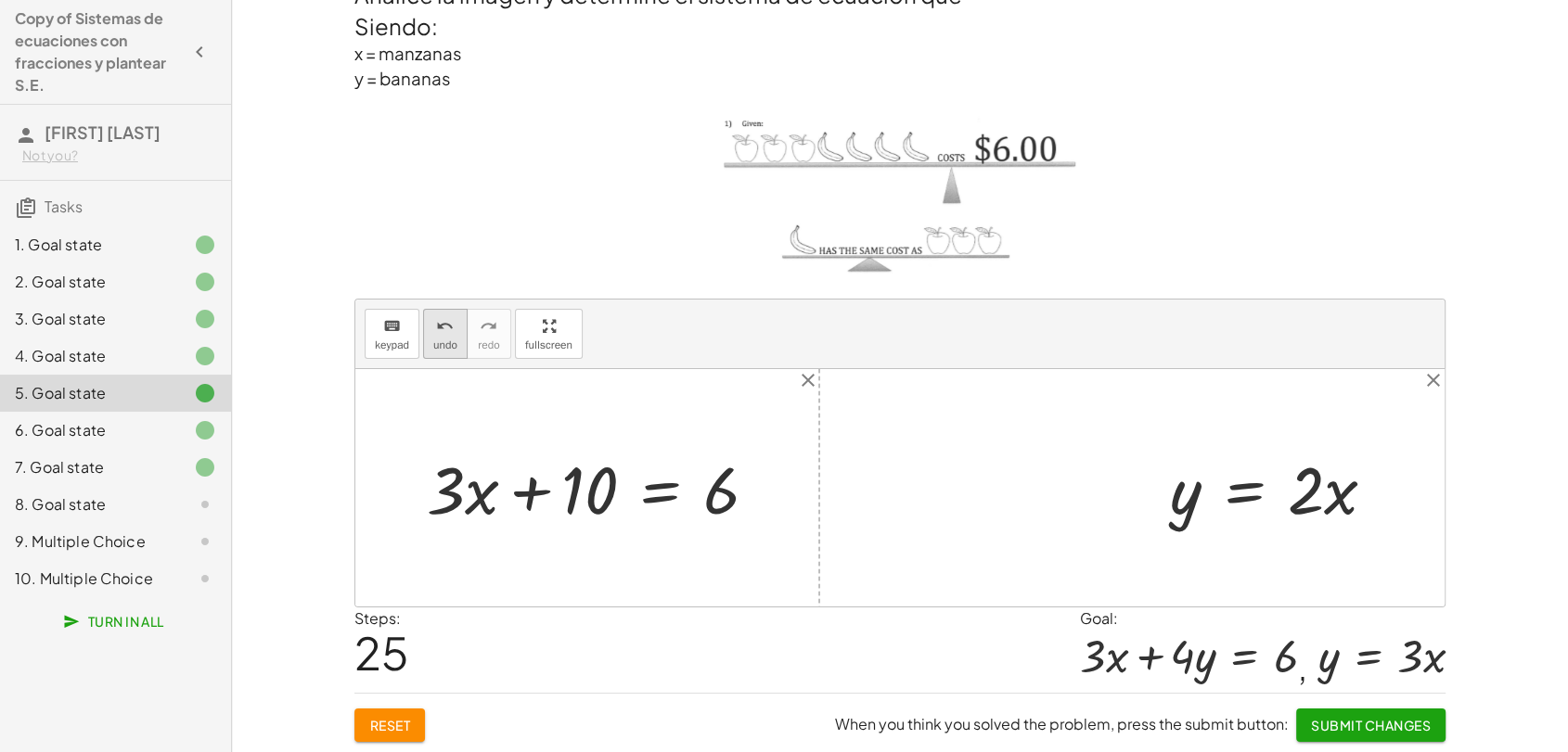click on "undo" at bounding box center [445, 345] 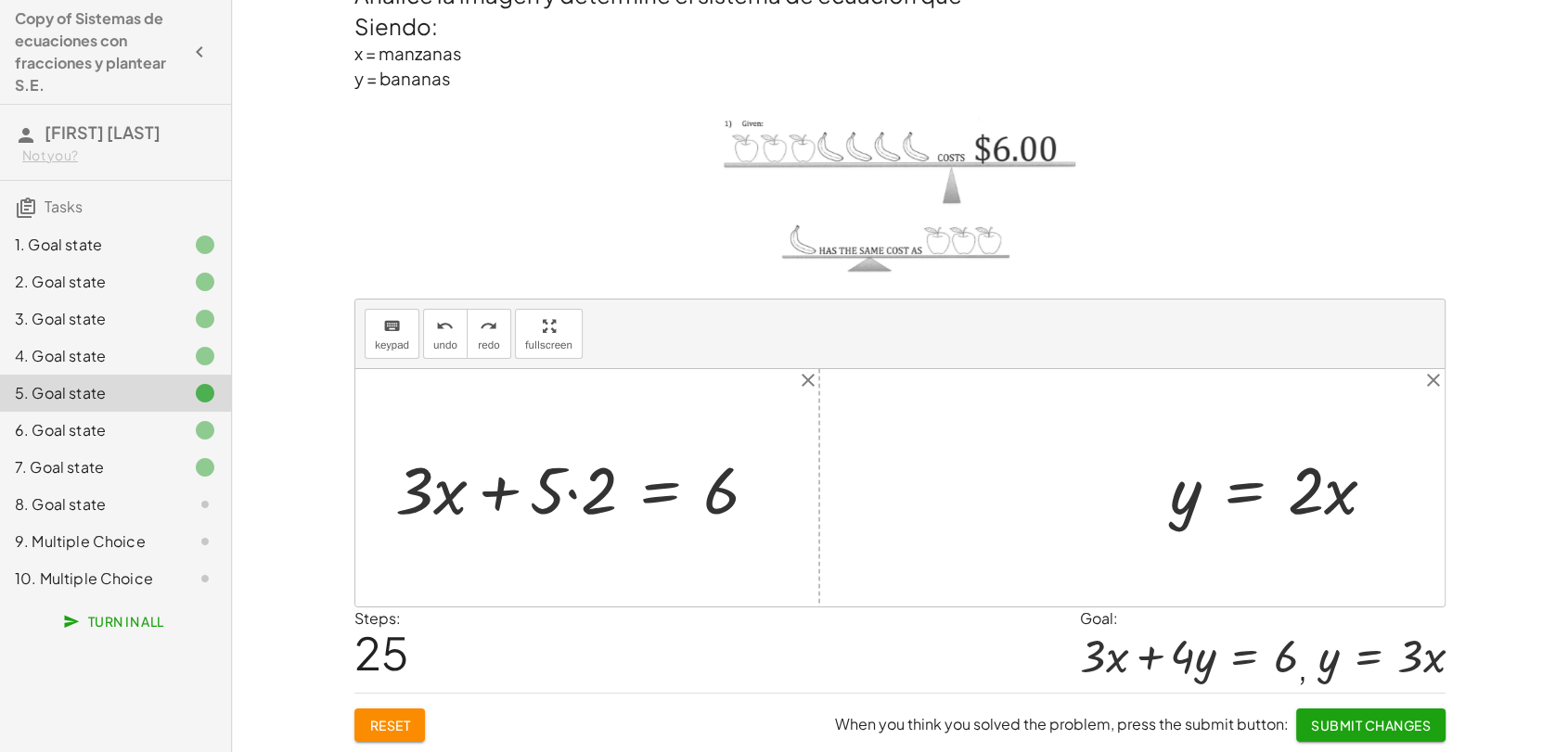 click at bounding box center [584, 487] 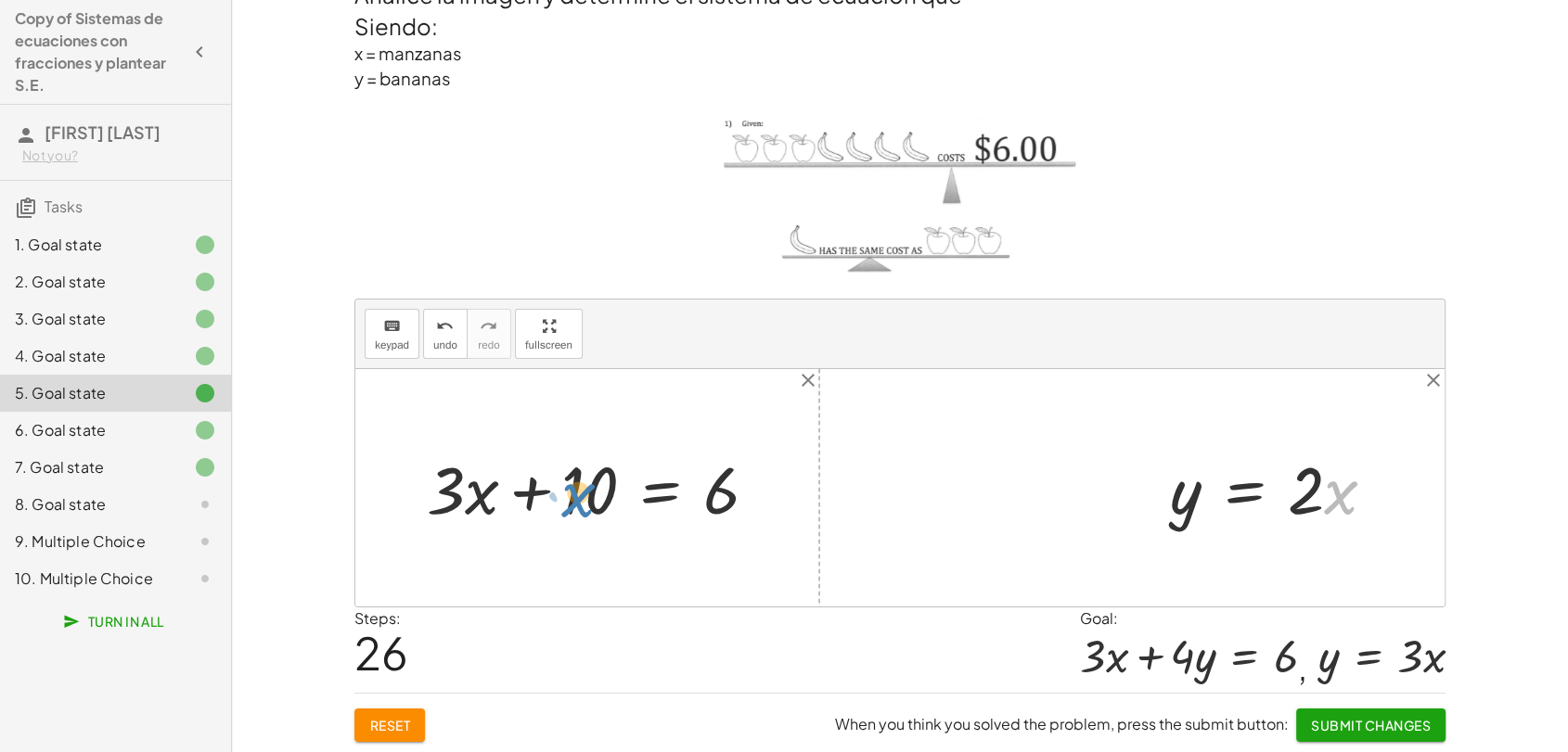 drag, startPoint x: 1339, startPoint y: 498, endPoint x: 585, endPoint y: 501, distance: 754.00597 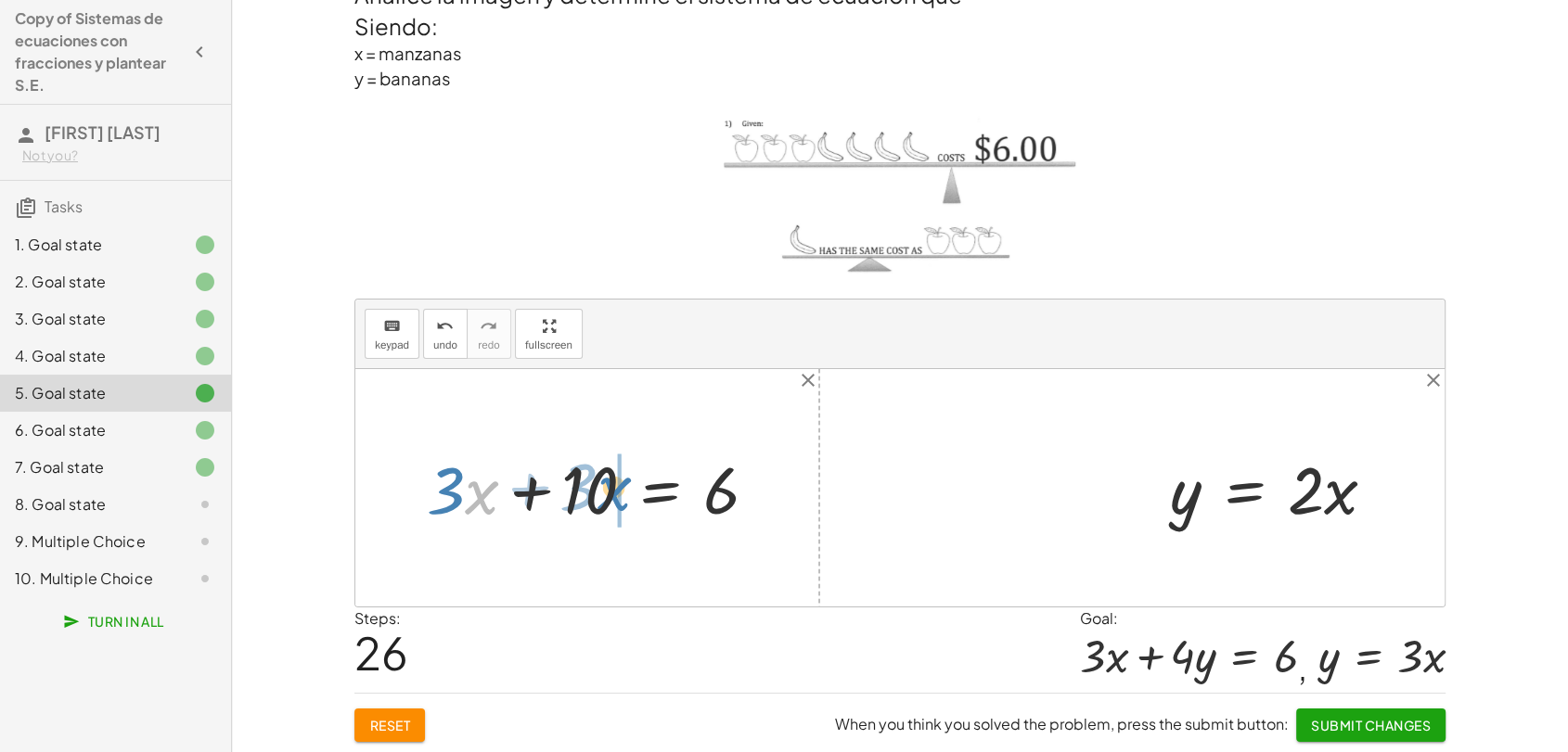drag, startPoint x: 483, startPoint y: 497, endPoint x: 616, endPoint y: 493, distance: 133.06014 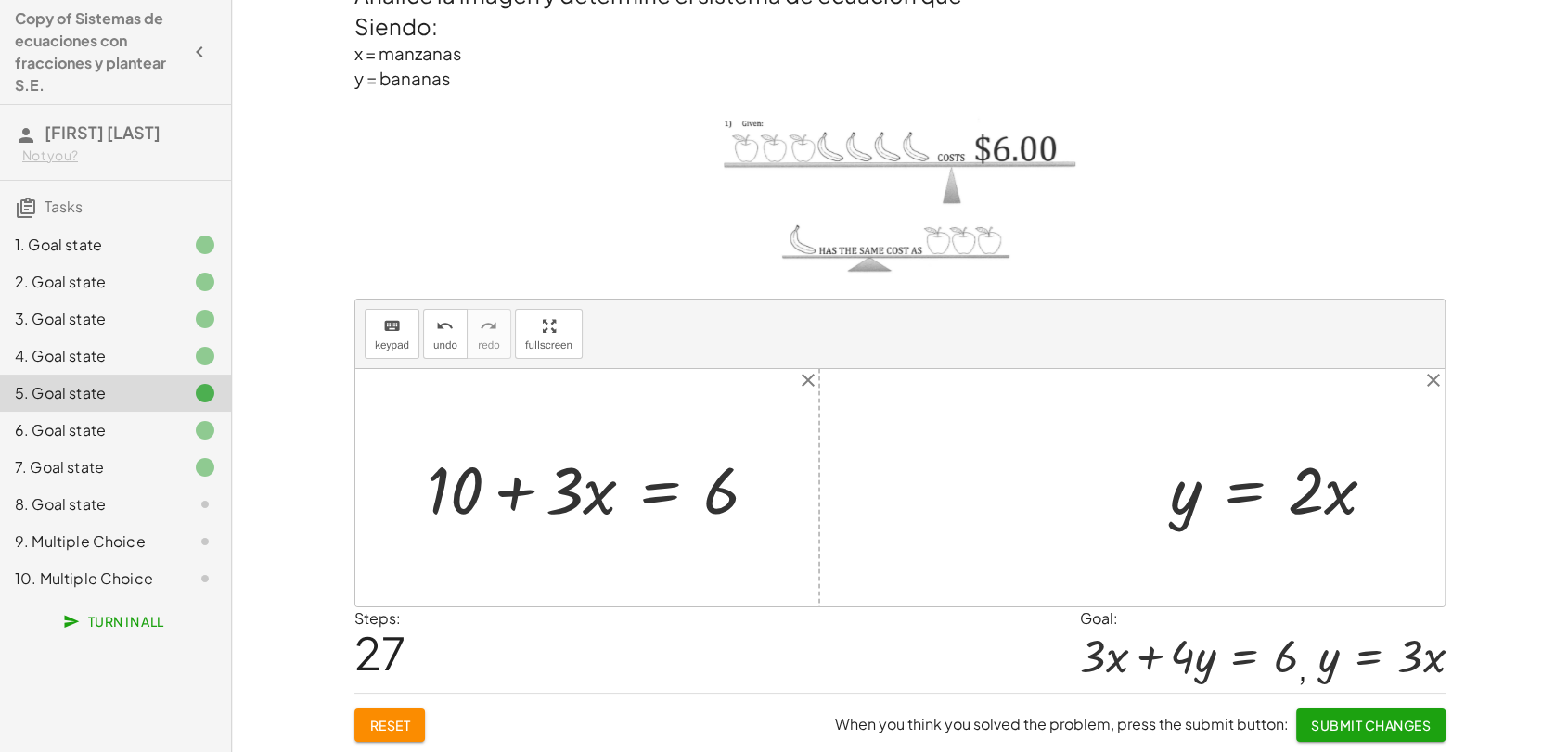 click at bounding box center (599, 487) 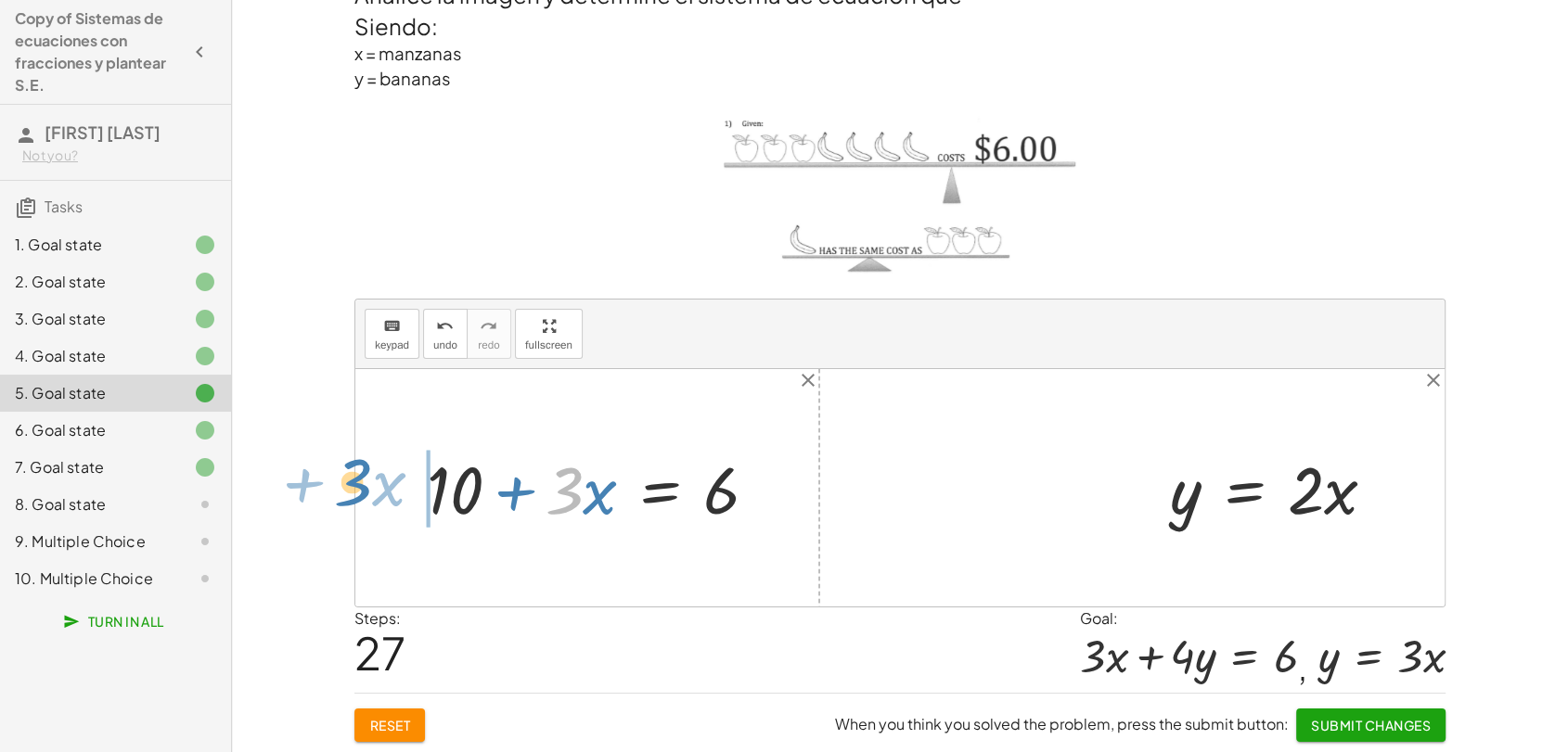drag, startPoint x: 576, startPoint y: 496, endPoint x: 363, endPoint y: 488, distance: 213.15018 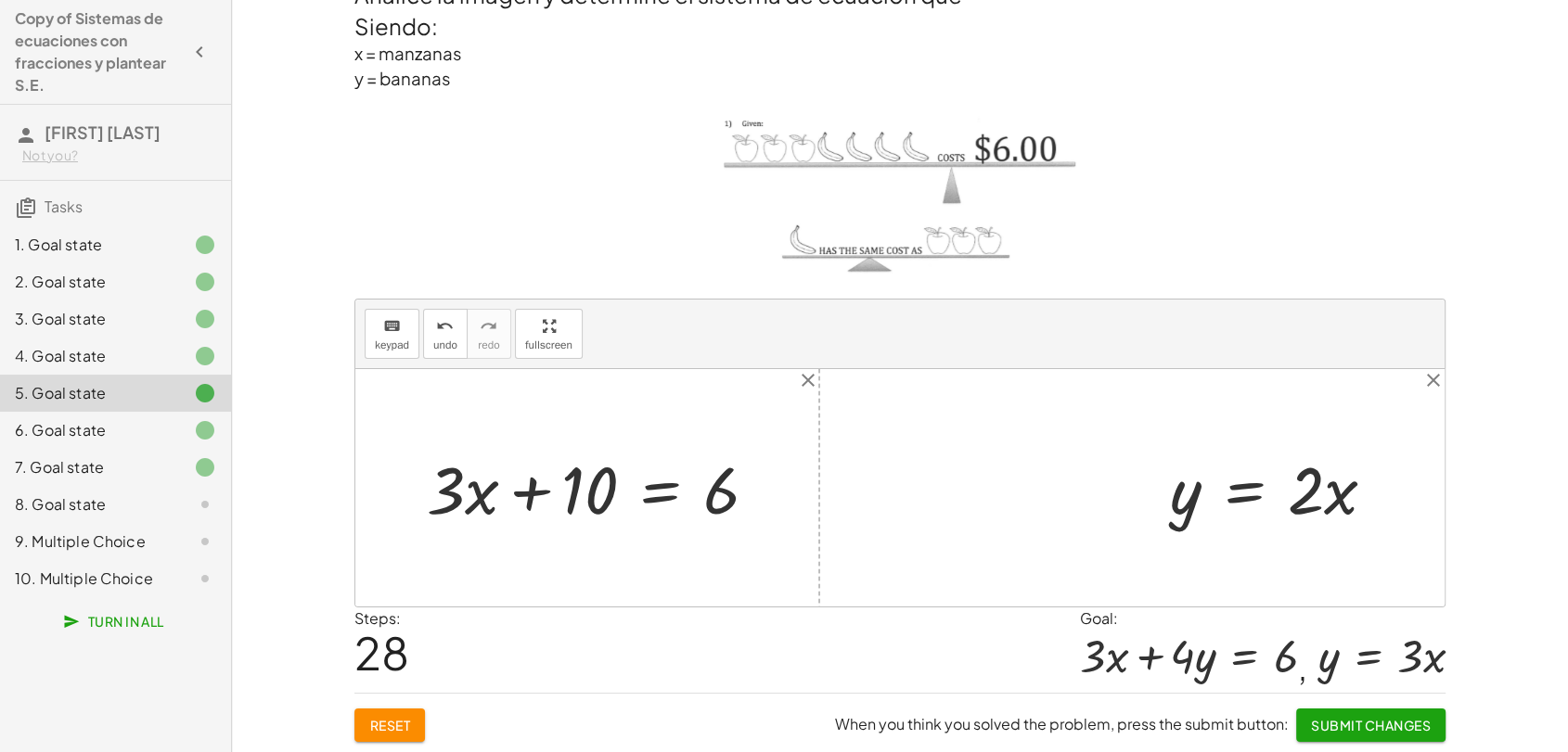 click at bounding box center (599, 487) 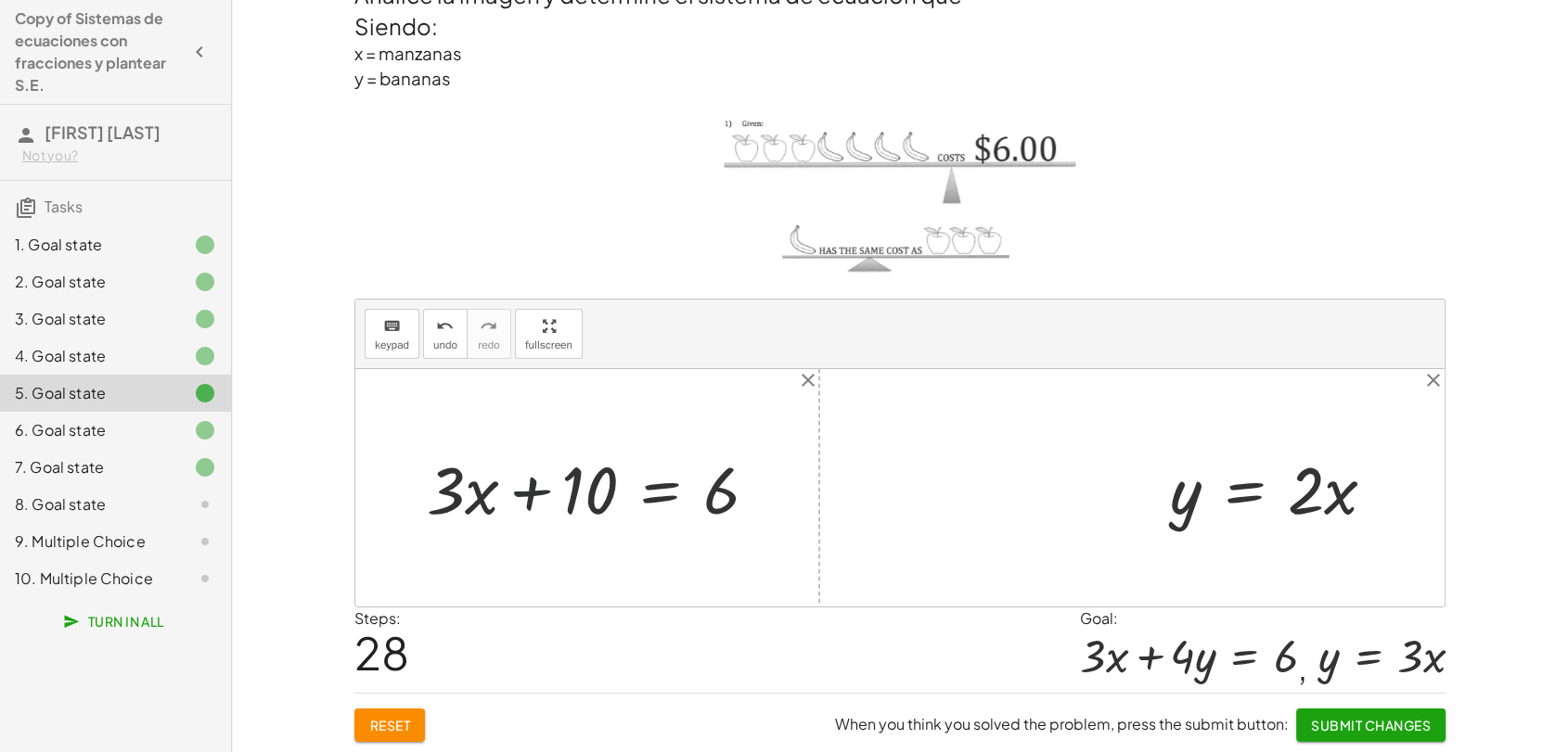 click at bounding box center (599, 487) 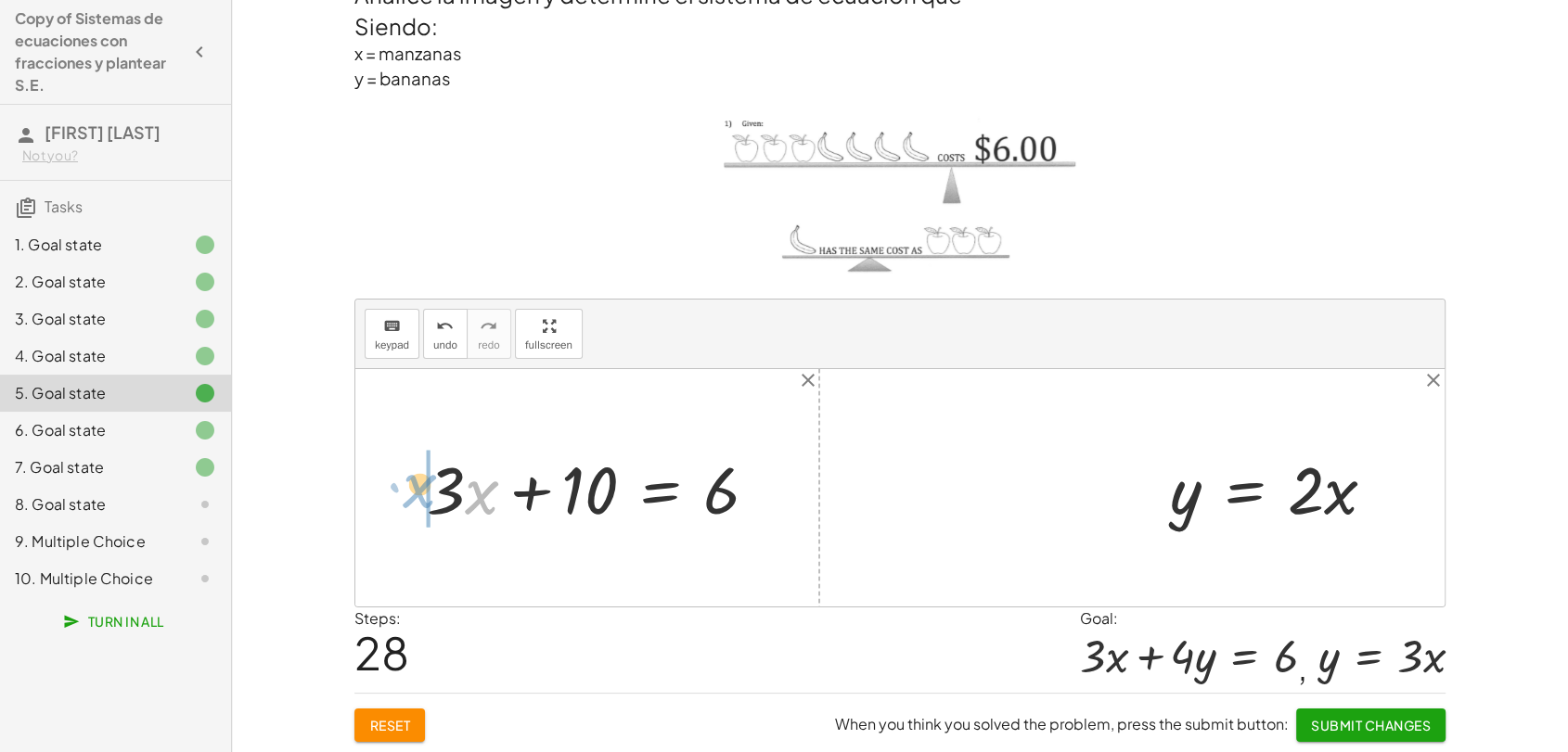 drag, startPoint x: 480, startPoint y: 495, endPoint x: 417, endPoint y: 490, distance: 63.1981 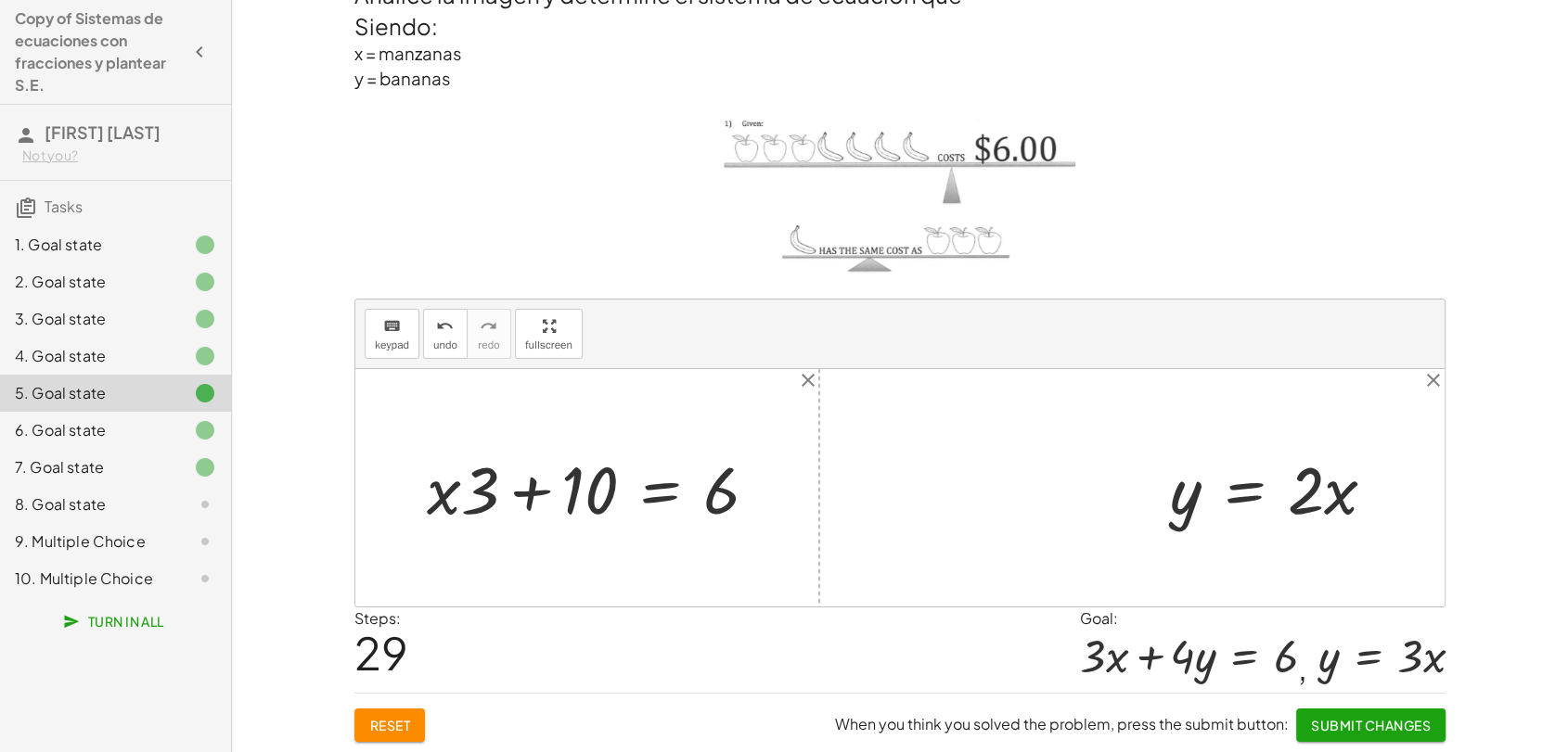 click at bounding box center [599, 487] 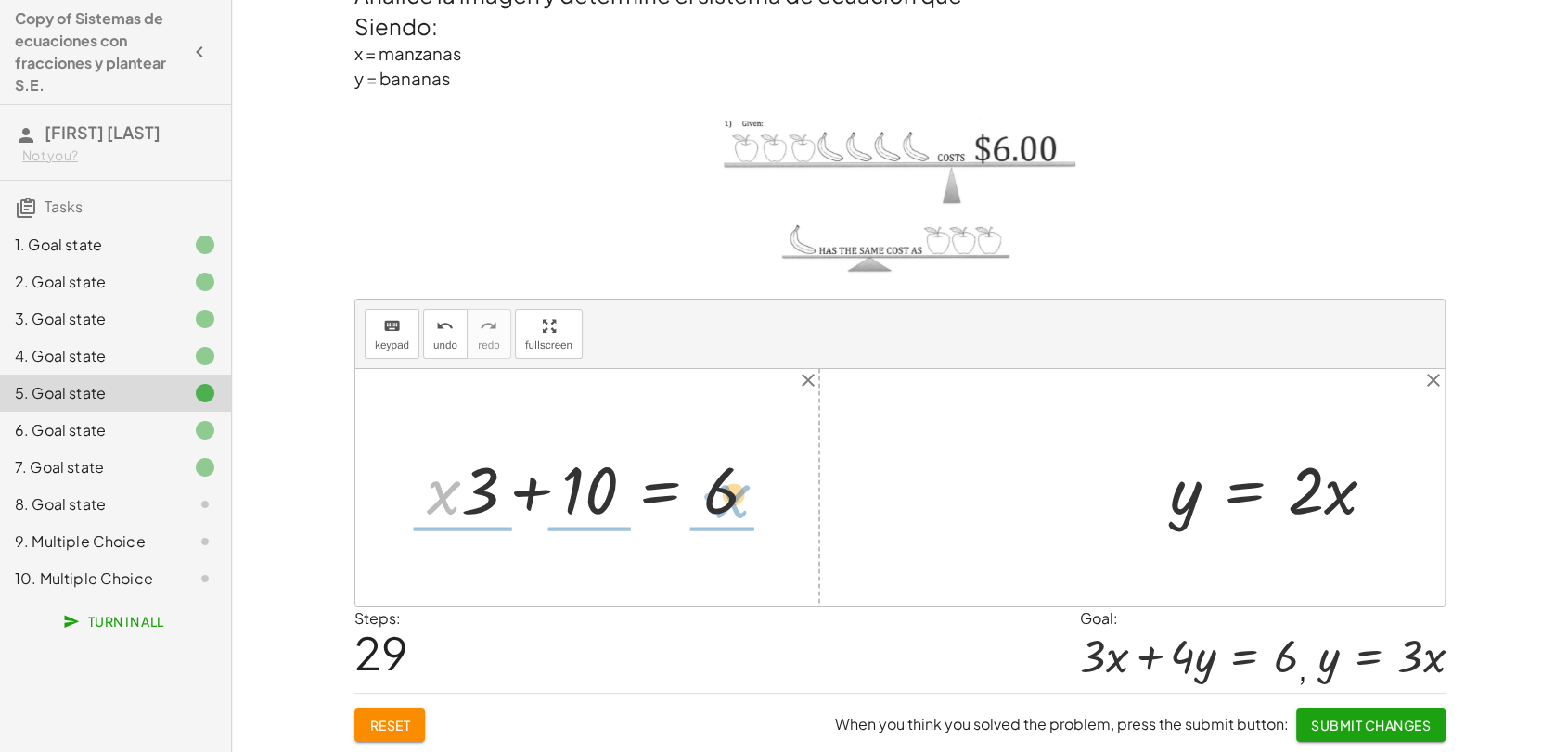 drag, startPoint x: 441, startPoint y: 490, endPoint x: 734, endPoint y: 490, distance: 293 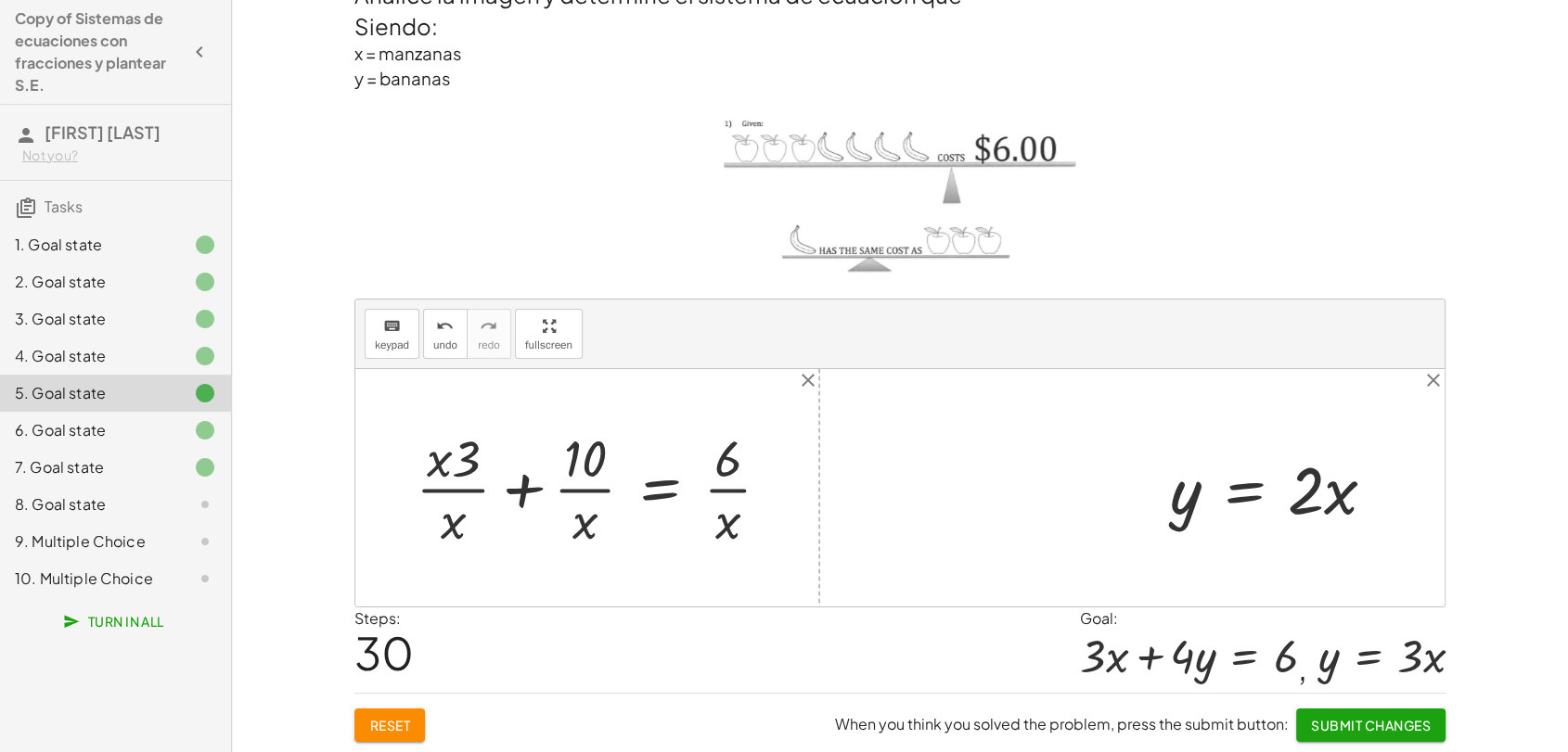 click at bounding box center [600, 487] 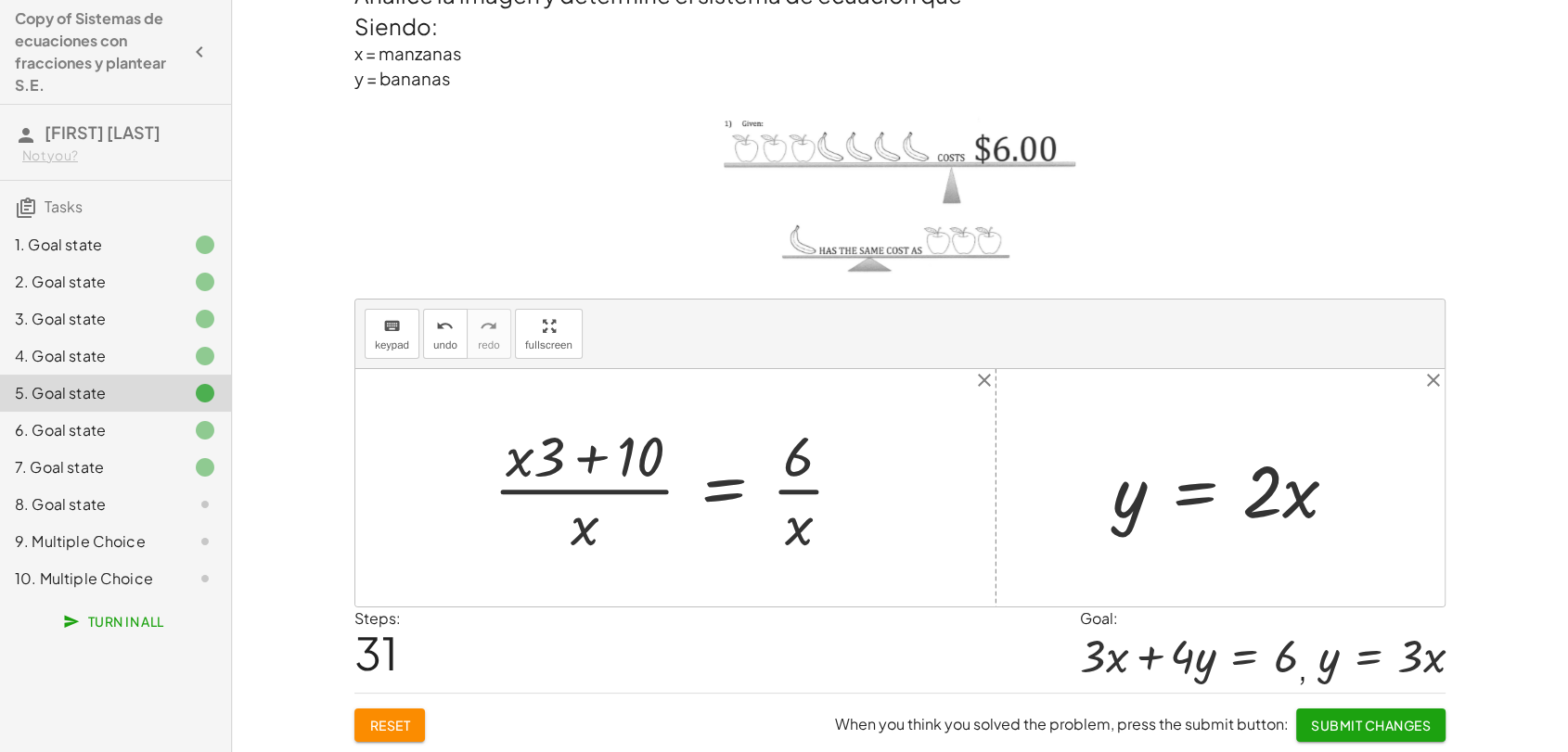 click at bounding box center (675, 488) 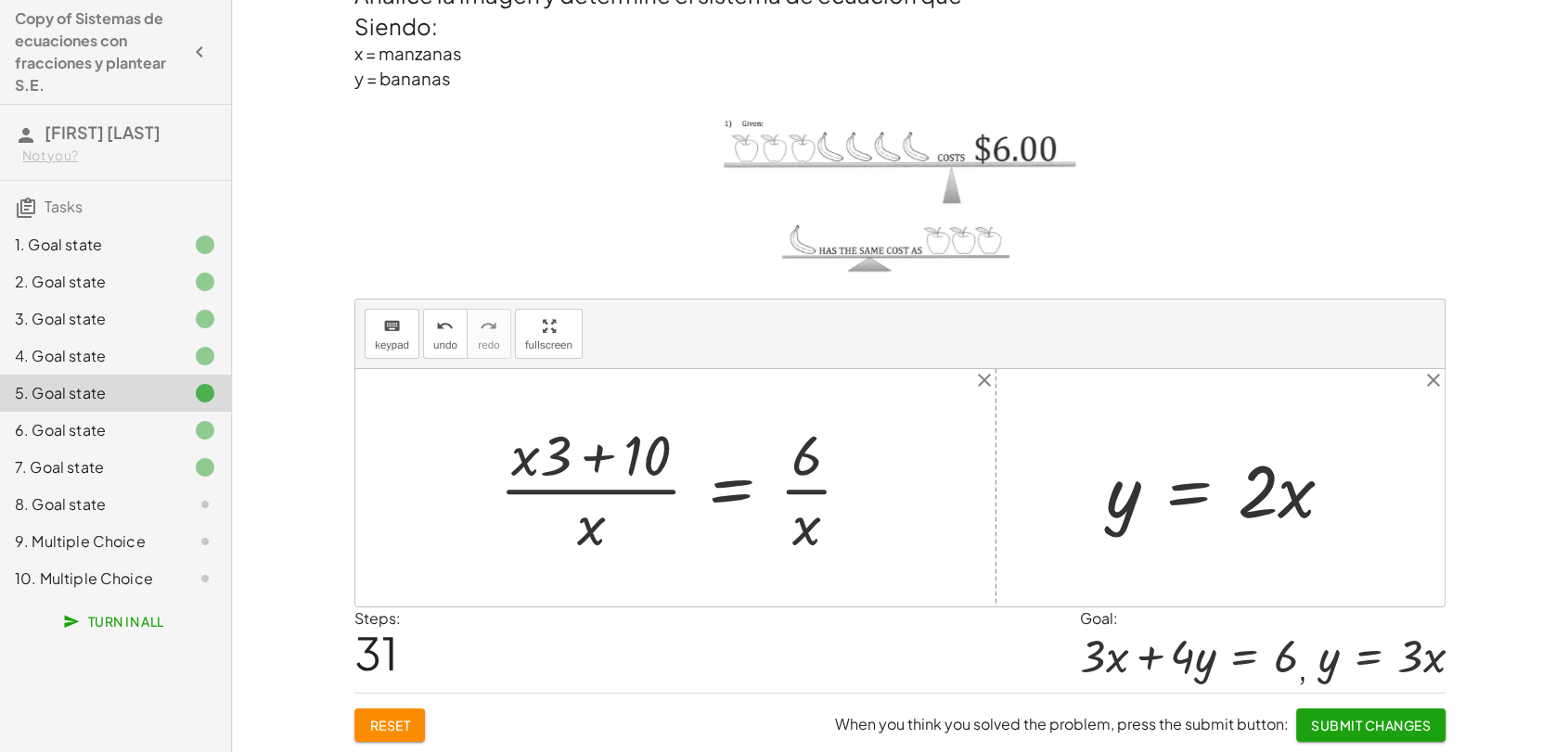 click at bounding box center [683, 488] 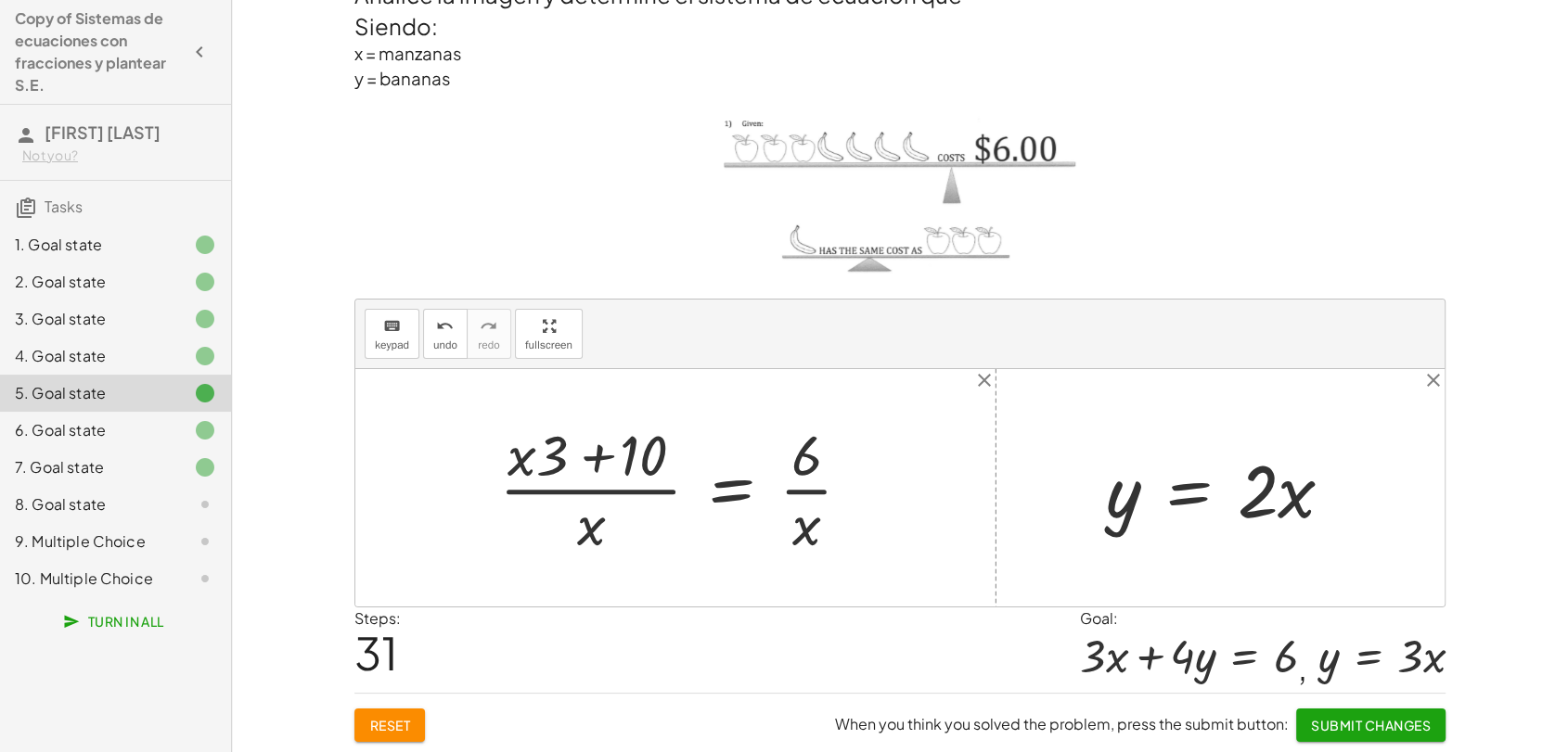 click at bounding box center [683, 488] 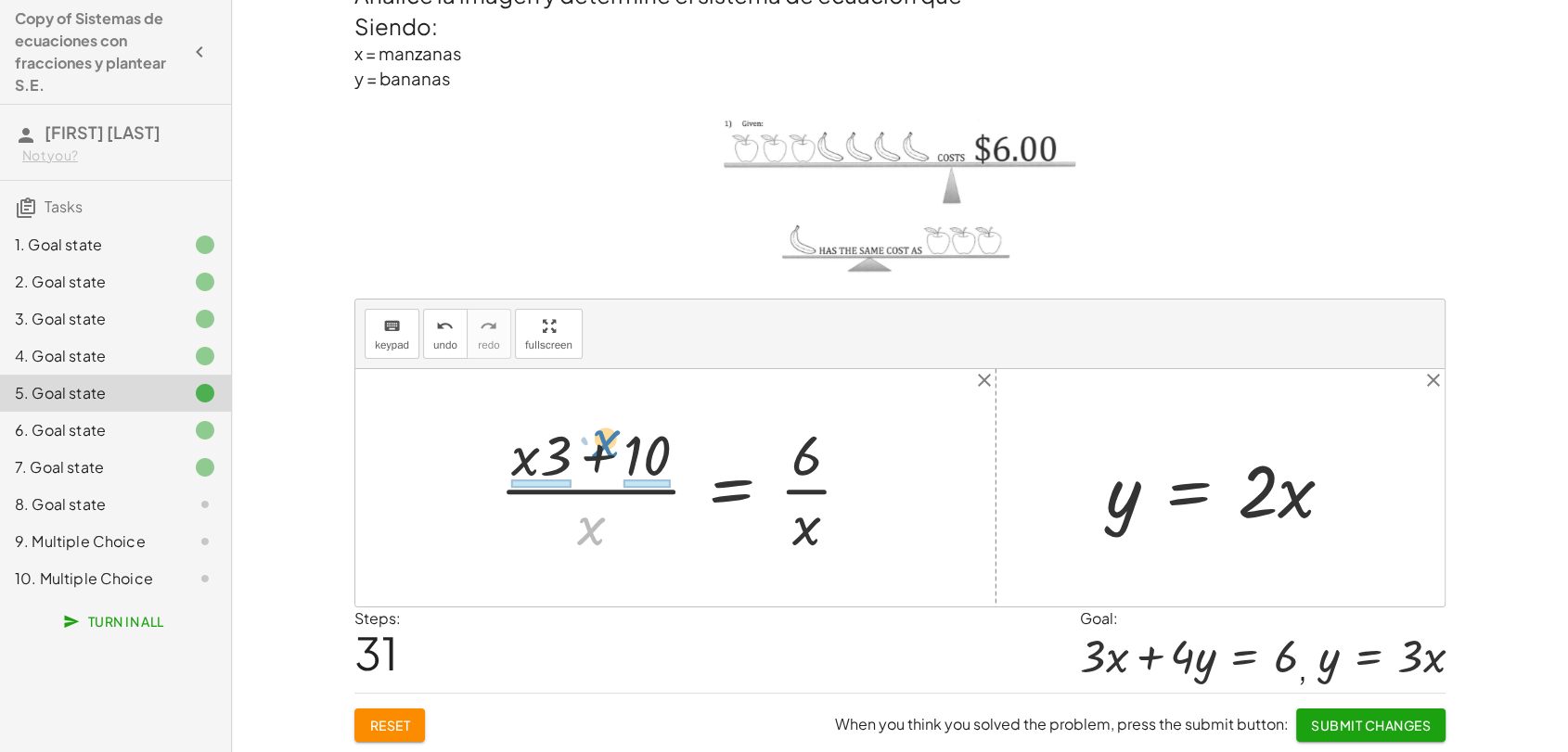 drag, startPoint x: 581, startPoint y: 531, endPoint x: 596, endPoint y: 444, distance: 88.28363 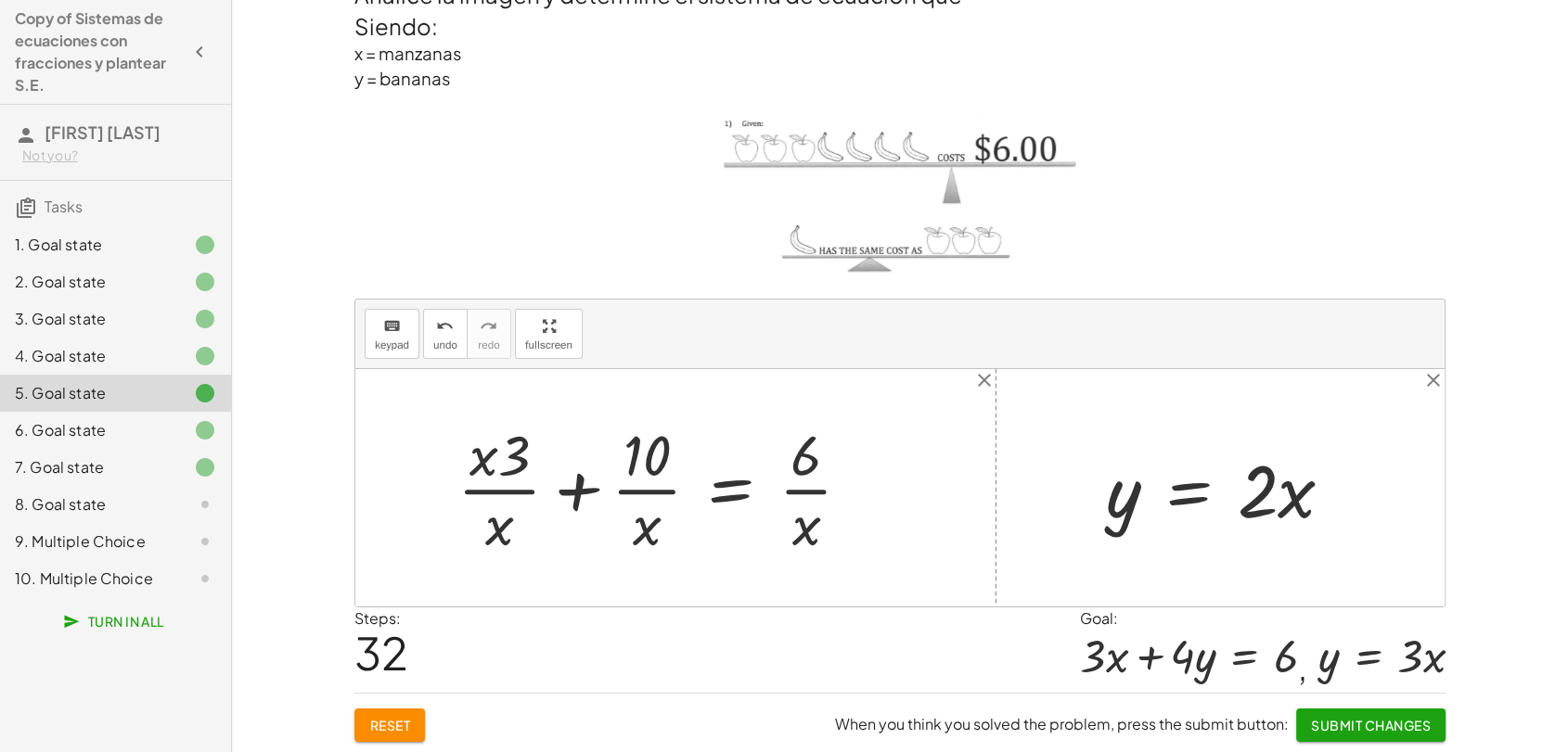 click at bounding box center (662, 488) 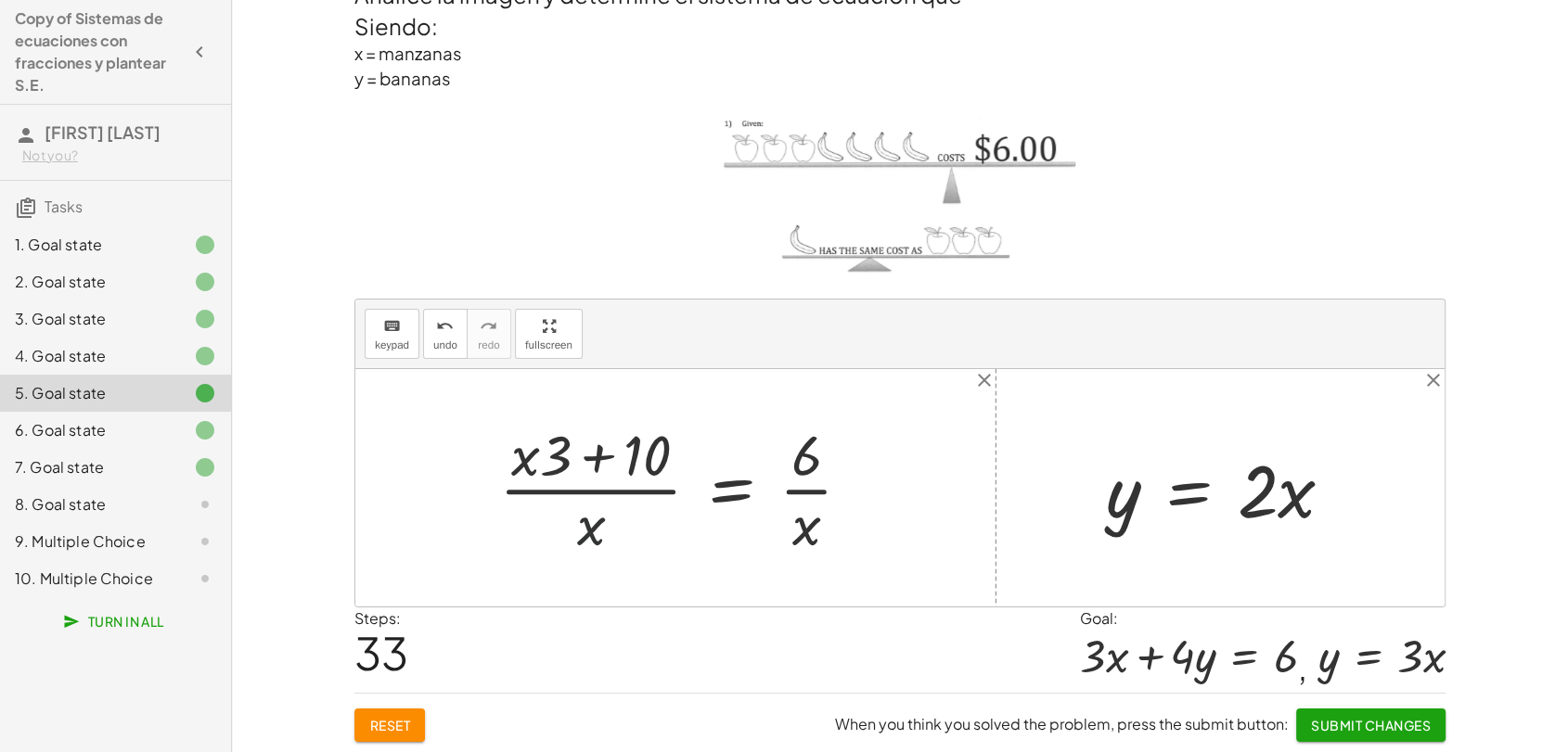 click at bounding box center (683, 488) 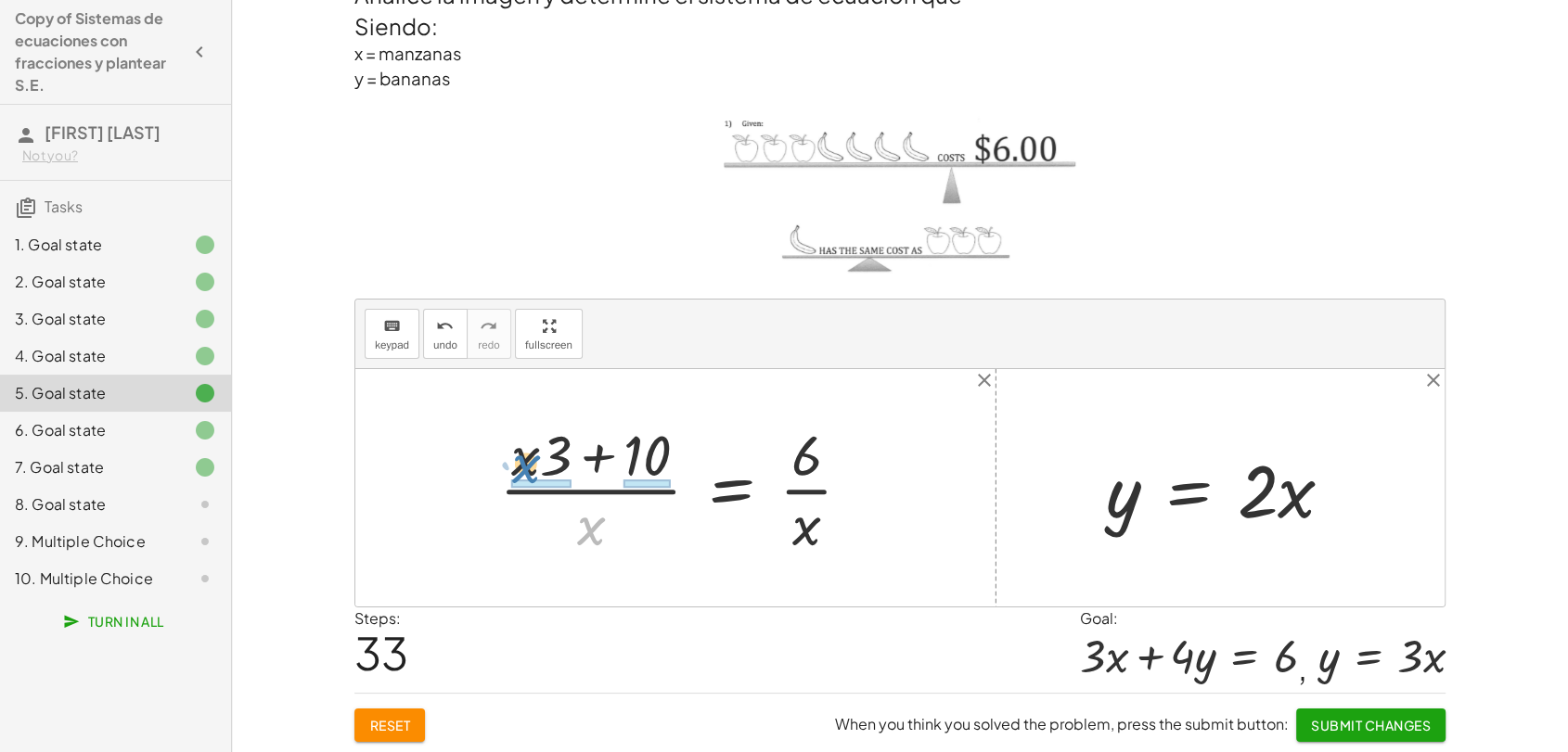 drag, startPoint x: 593, startPoint y: 521, endPoint x: 528, endPoint y: 459, distance: 89.82761 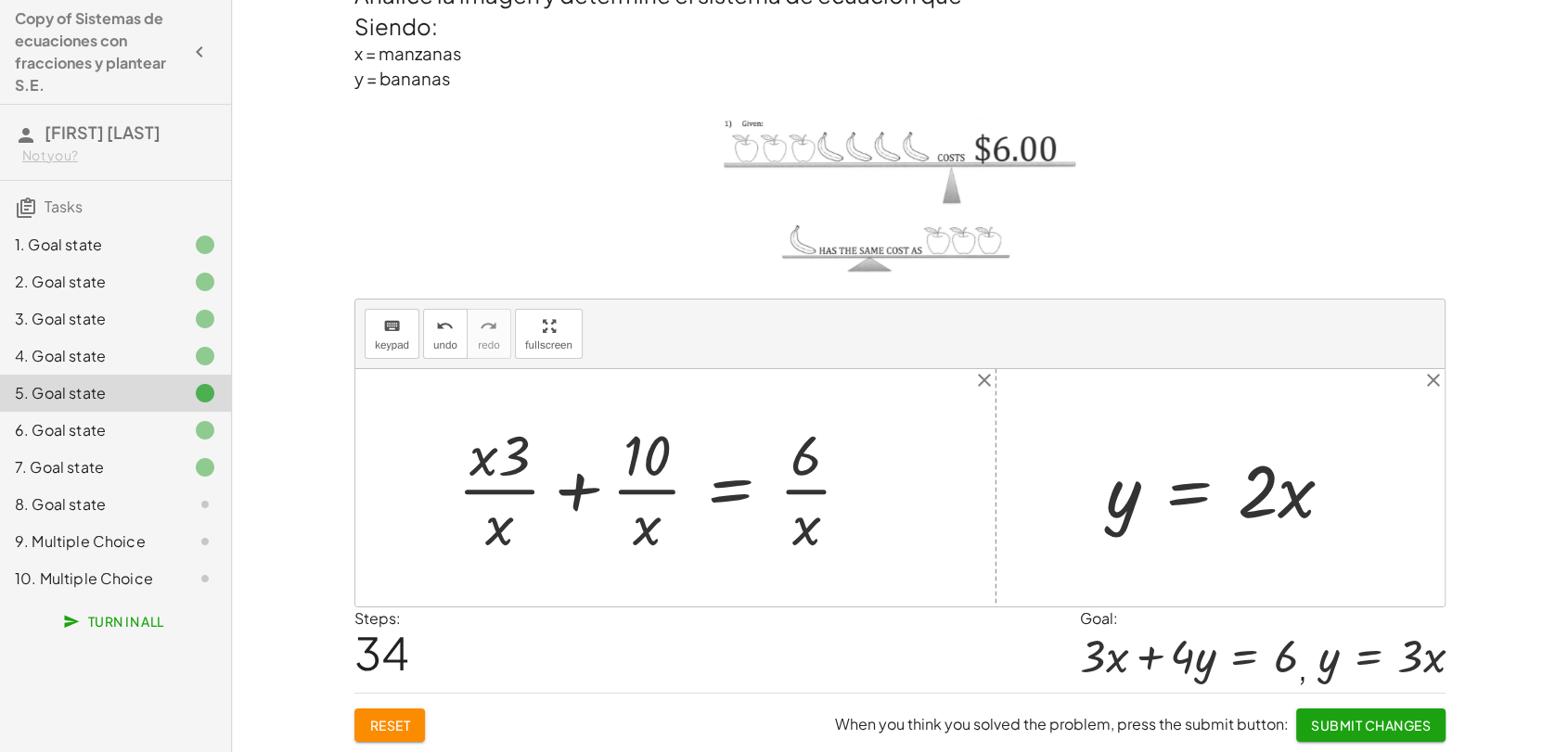 click at bounding box center [662, 488] 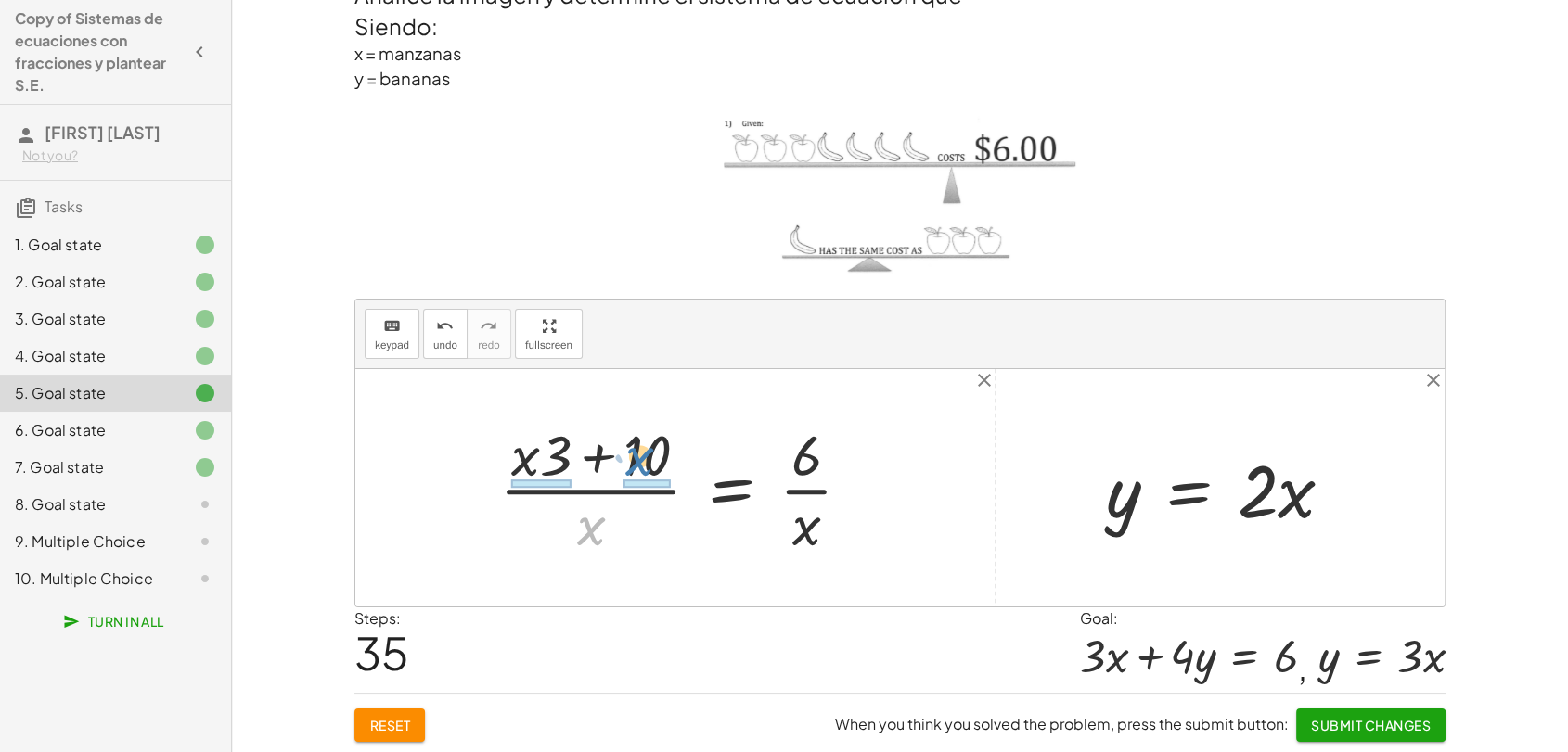 drag, startPoint x: 587, startPoint y: 524, endPoint x: 636, endPoint y: 454, distance: 85.445889 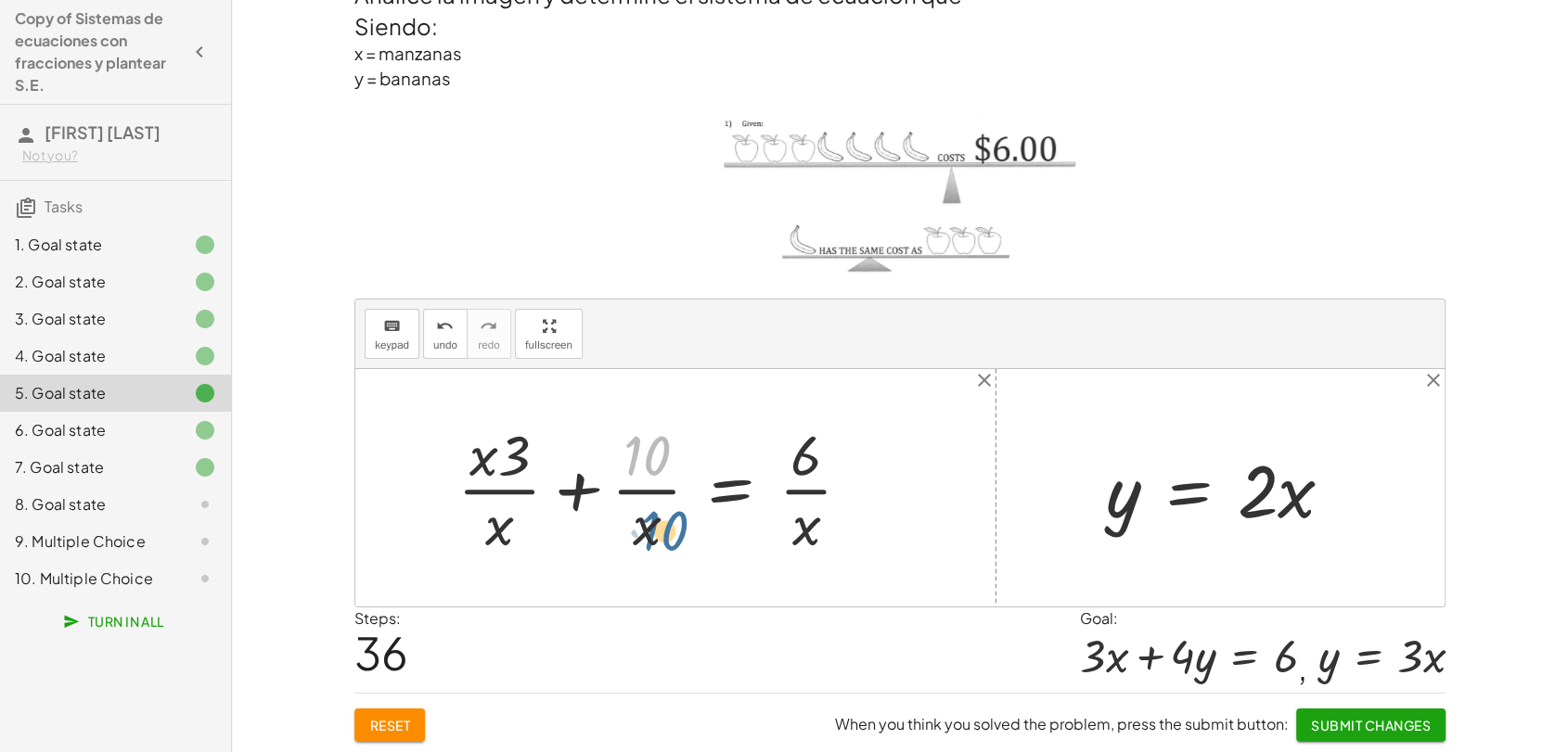 drag, startPoint x: 634, startPoint y: 469, endPoint x: 649, endPoint y: 551, distance: 83.36066 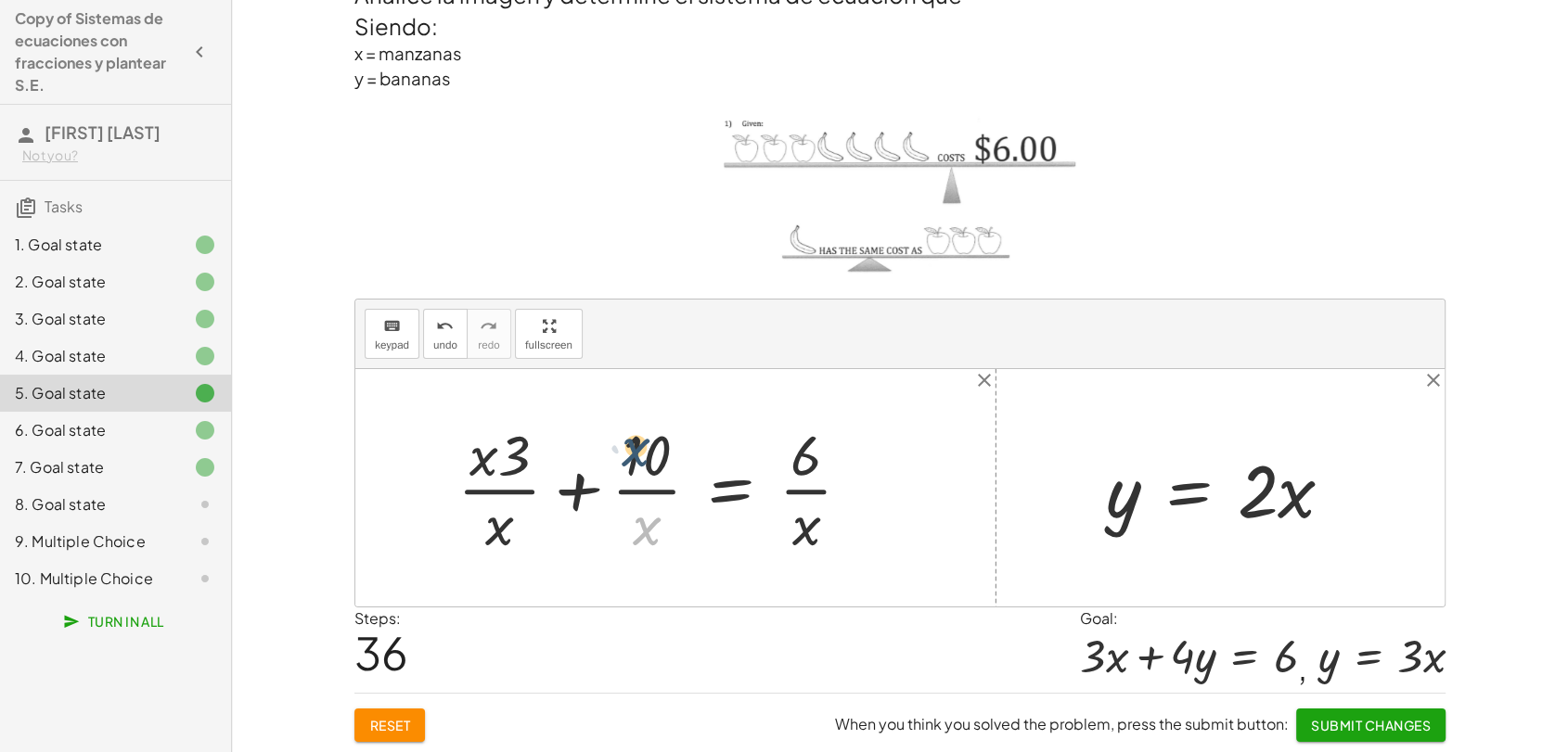 drag, startPoint x: 637, startPoint y: 533, endPoint x: 620, endPoint y: 447, distance: 87.66413 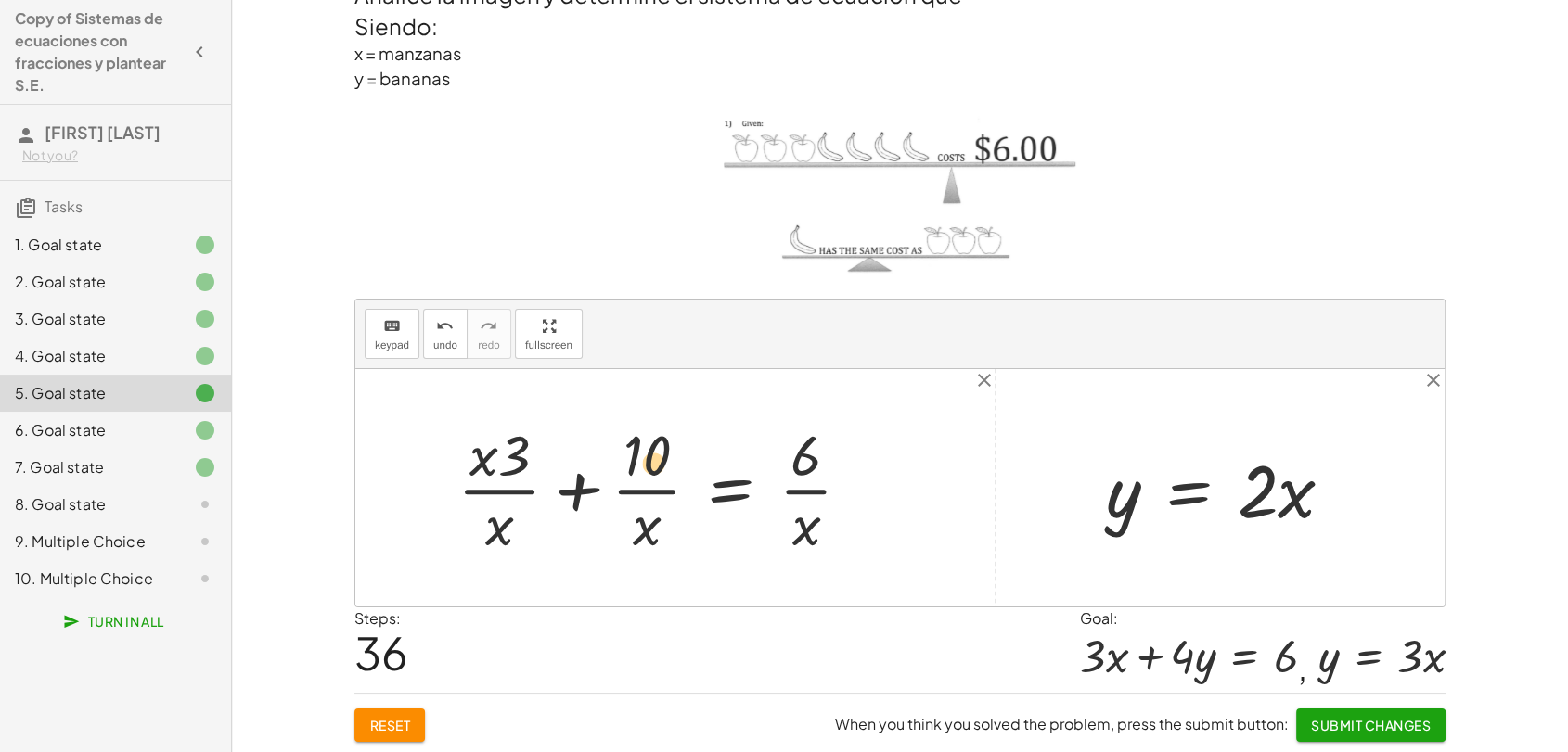 drag, startPoint x: 504, startPoint y: 529, endPoint x: 657, endPoint y: 467, distance: 165.08483 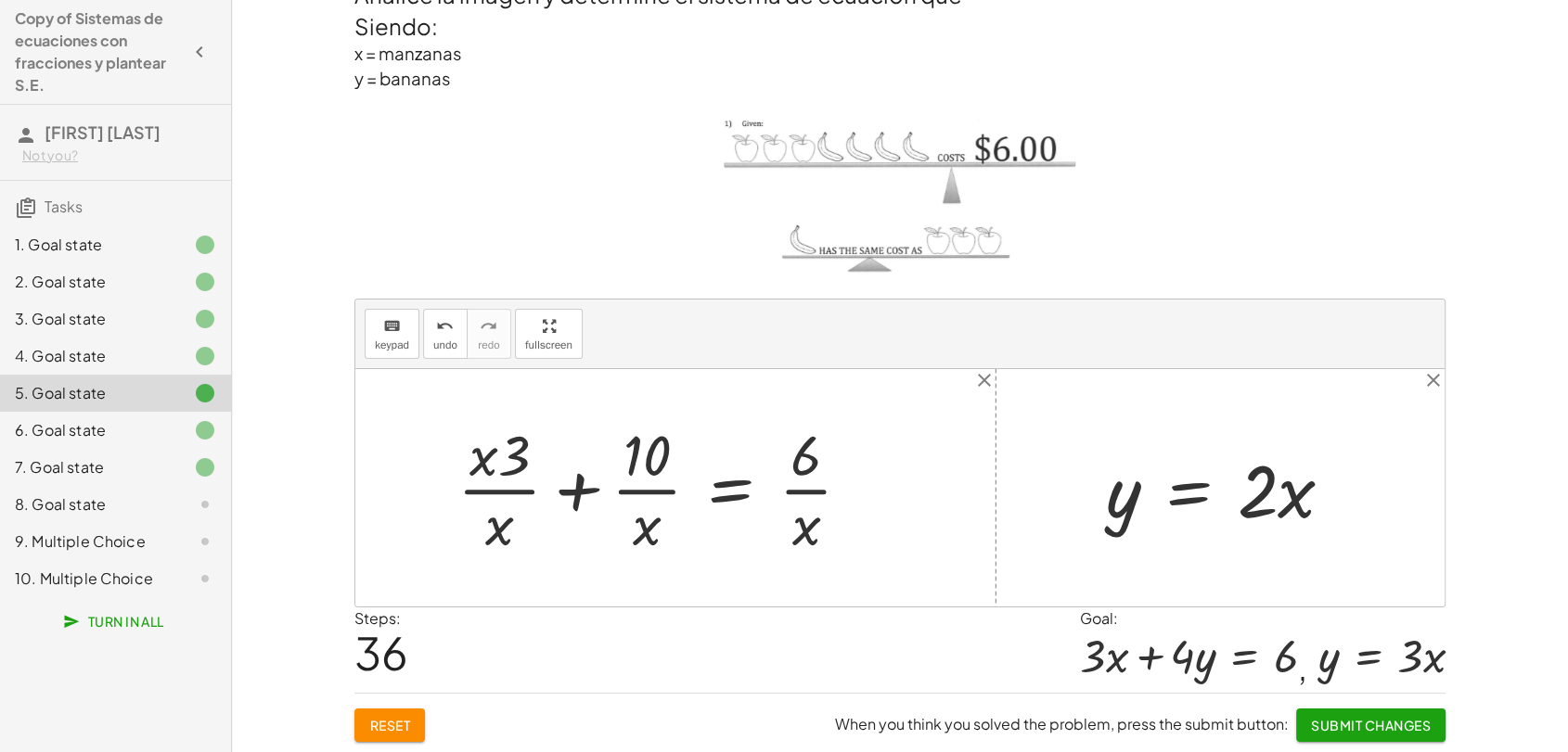 click at bounding box center (662, 488) 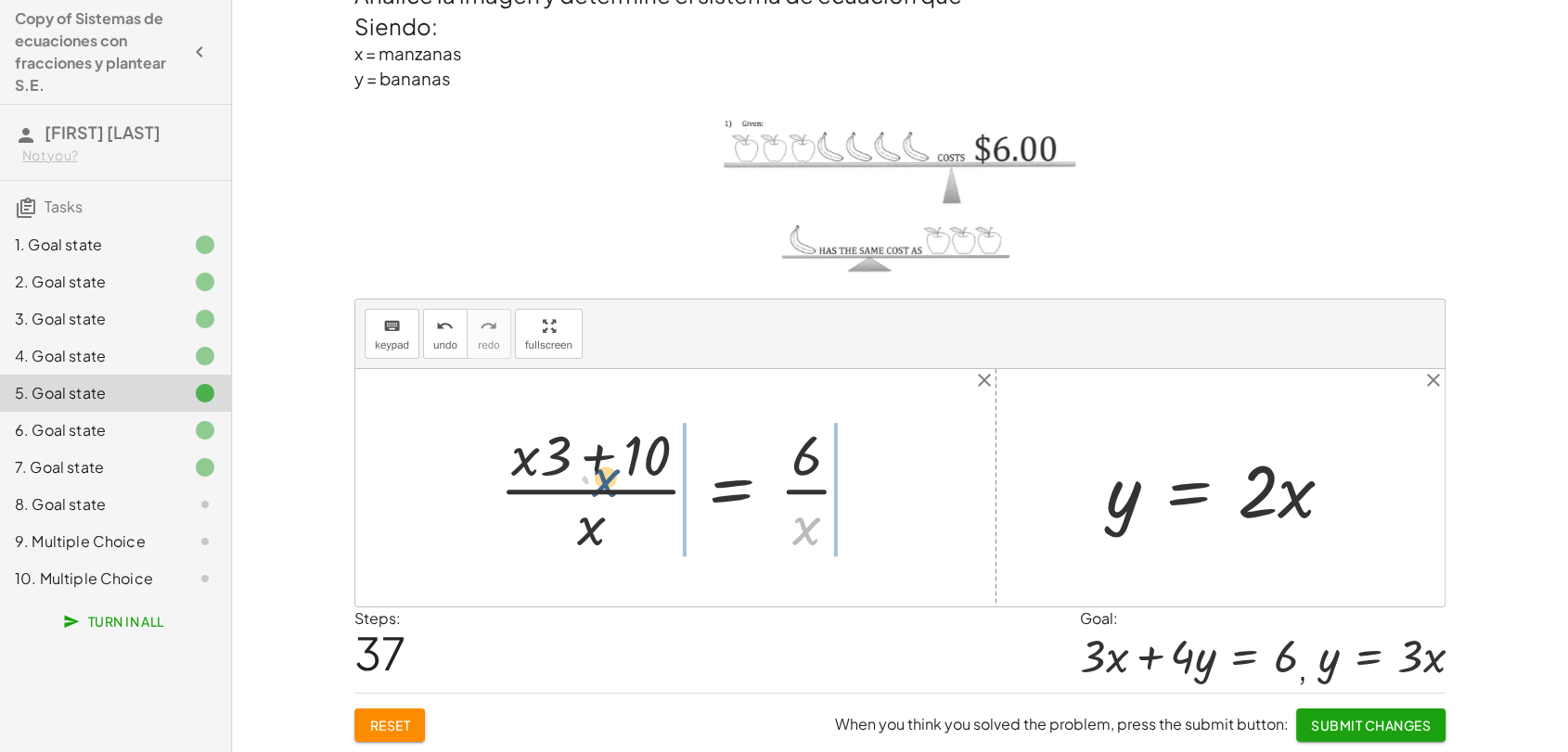 drag, startPoint x: 816, startPoint y: 539, endPoint x: 612, endPoint y: 490, distance: 209.80229 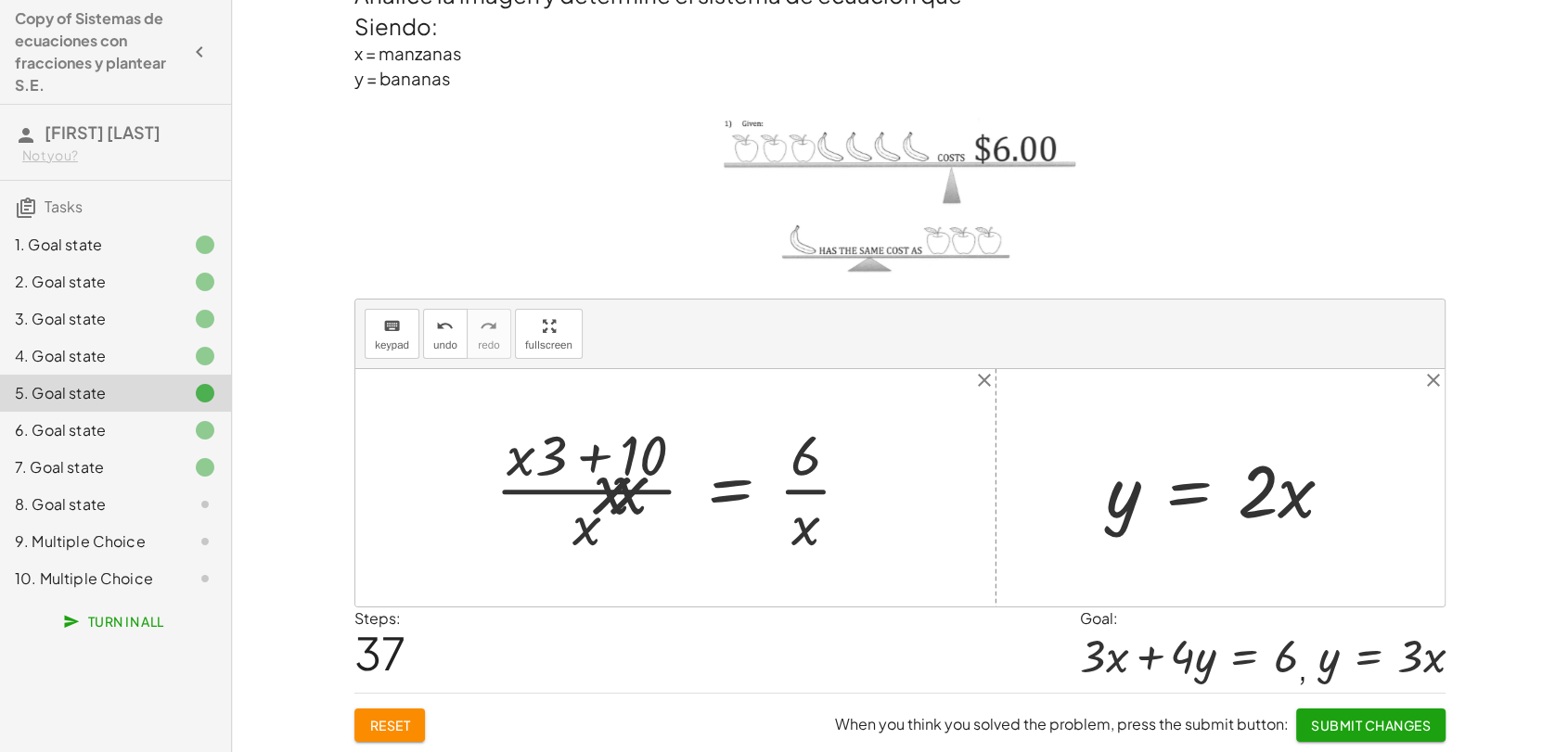 click at bounding box center (682, 488) 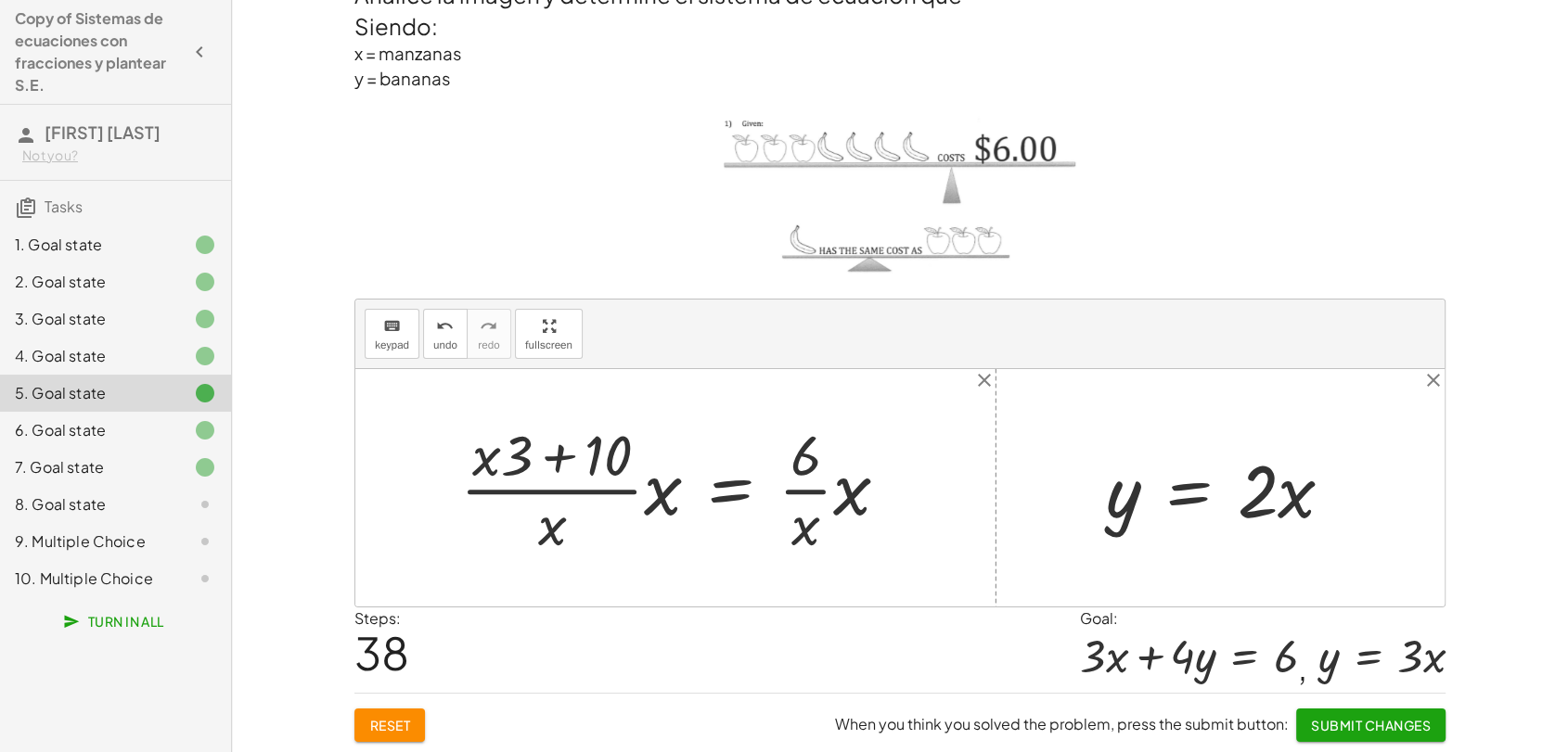 click at bounding box center (682, 488) 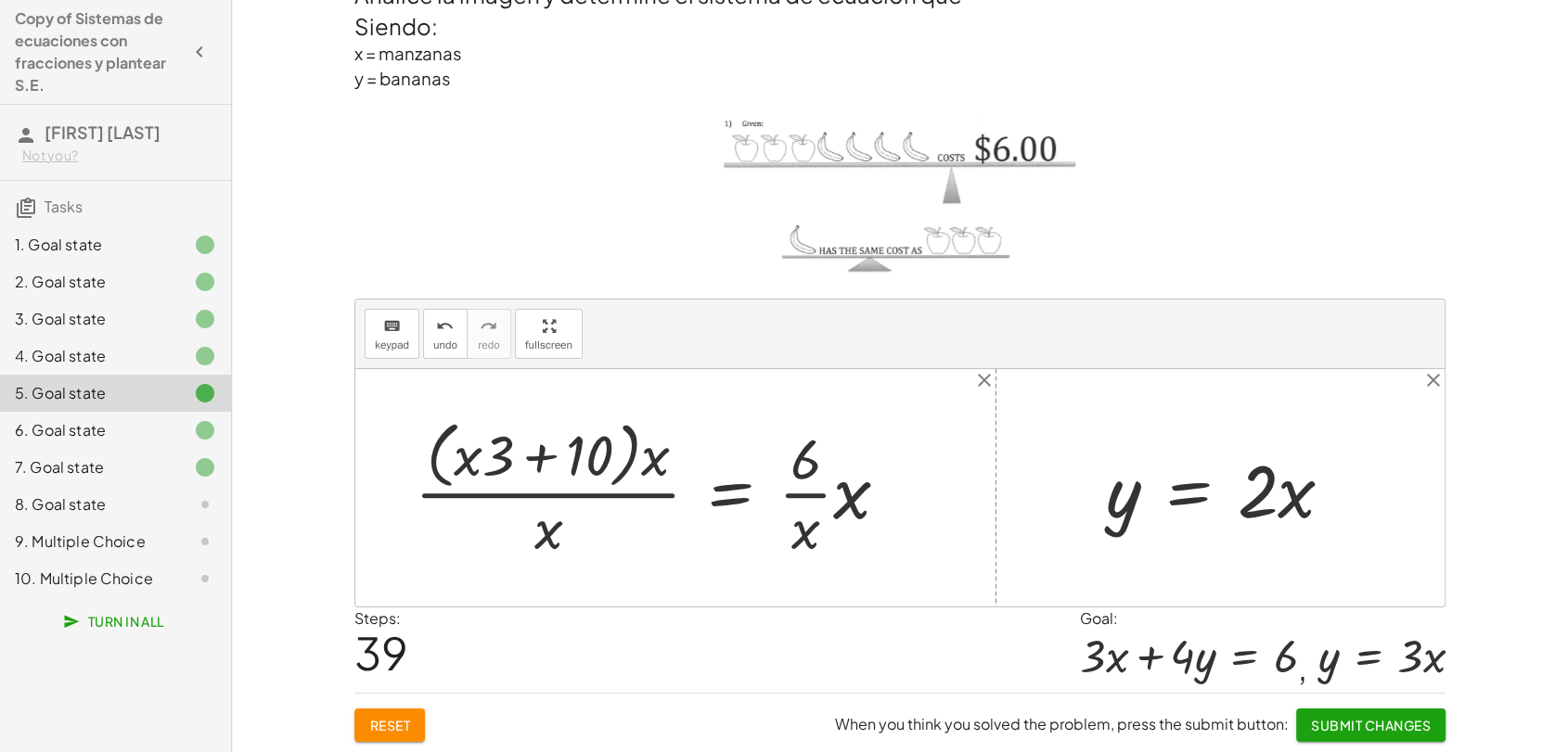 click at bounding box center (659, 487) 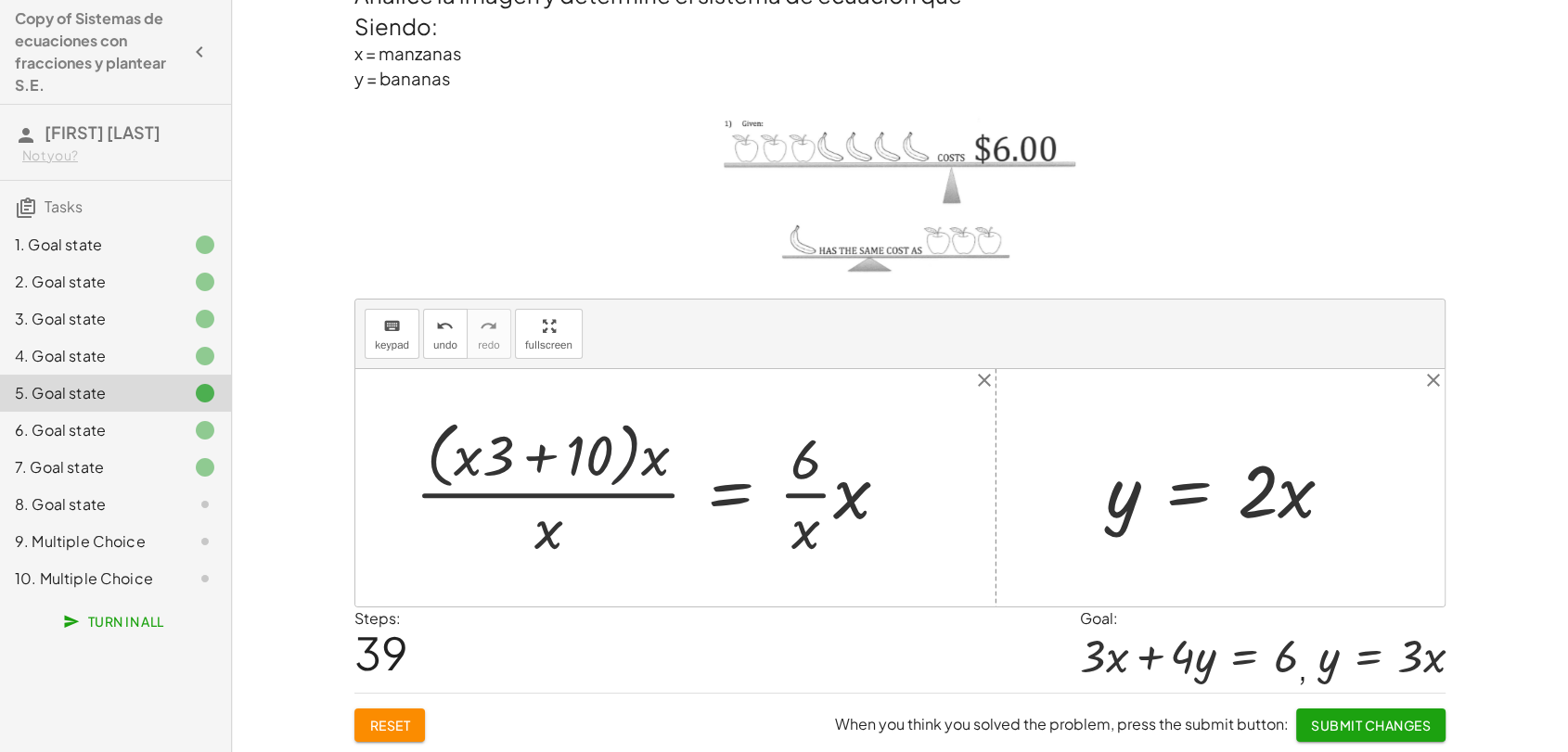 click at bounding box center [659, 487] 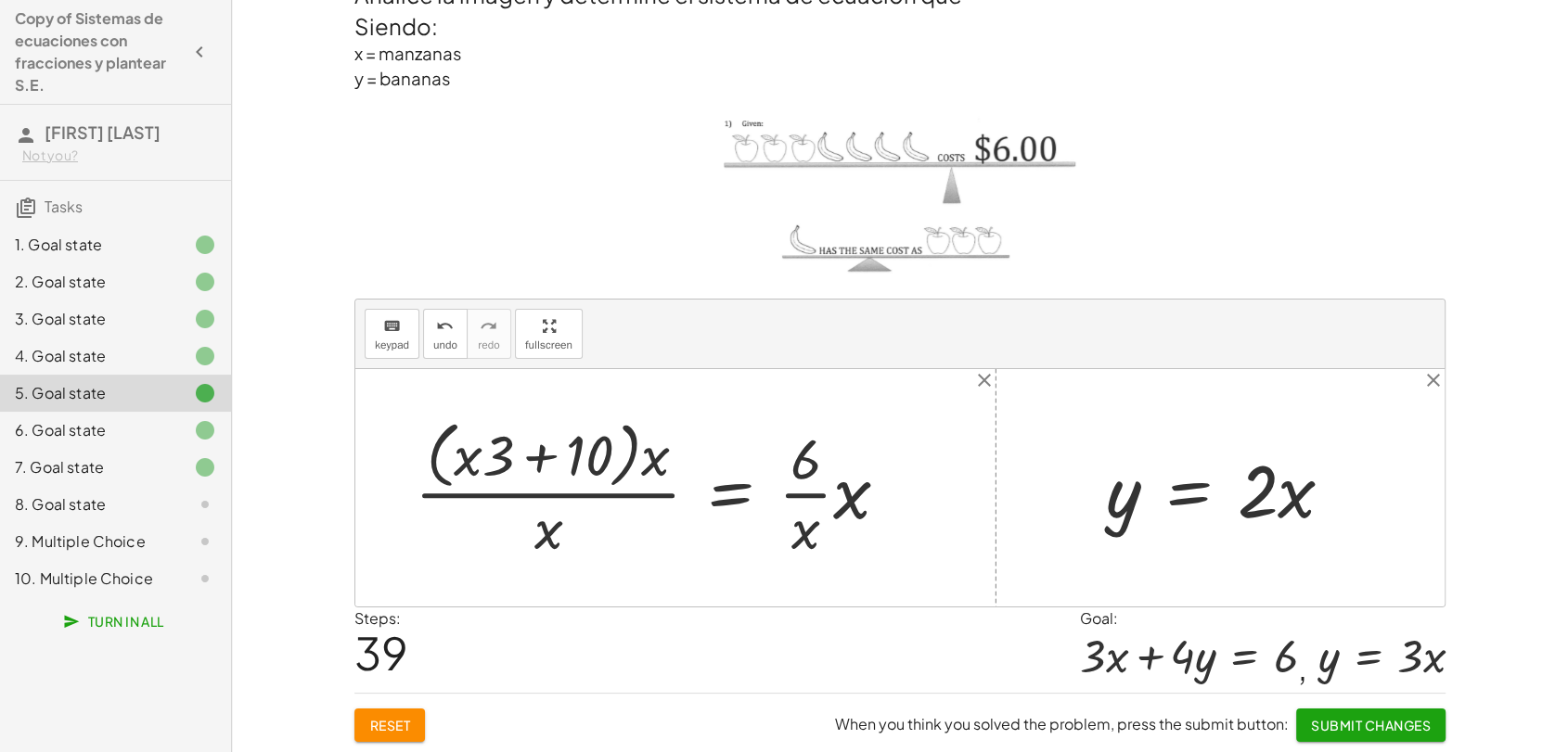 drag, startPoint x: 688, startPoint y: 491, endPoint x: 704, endPoint y: 491, distance: 16 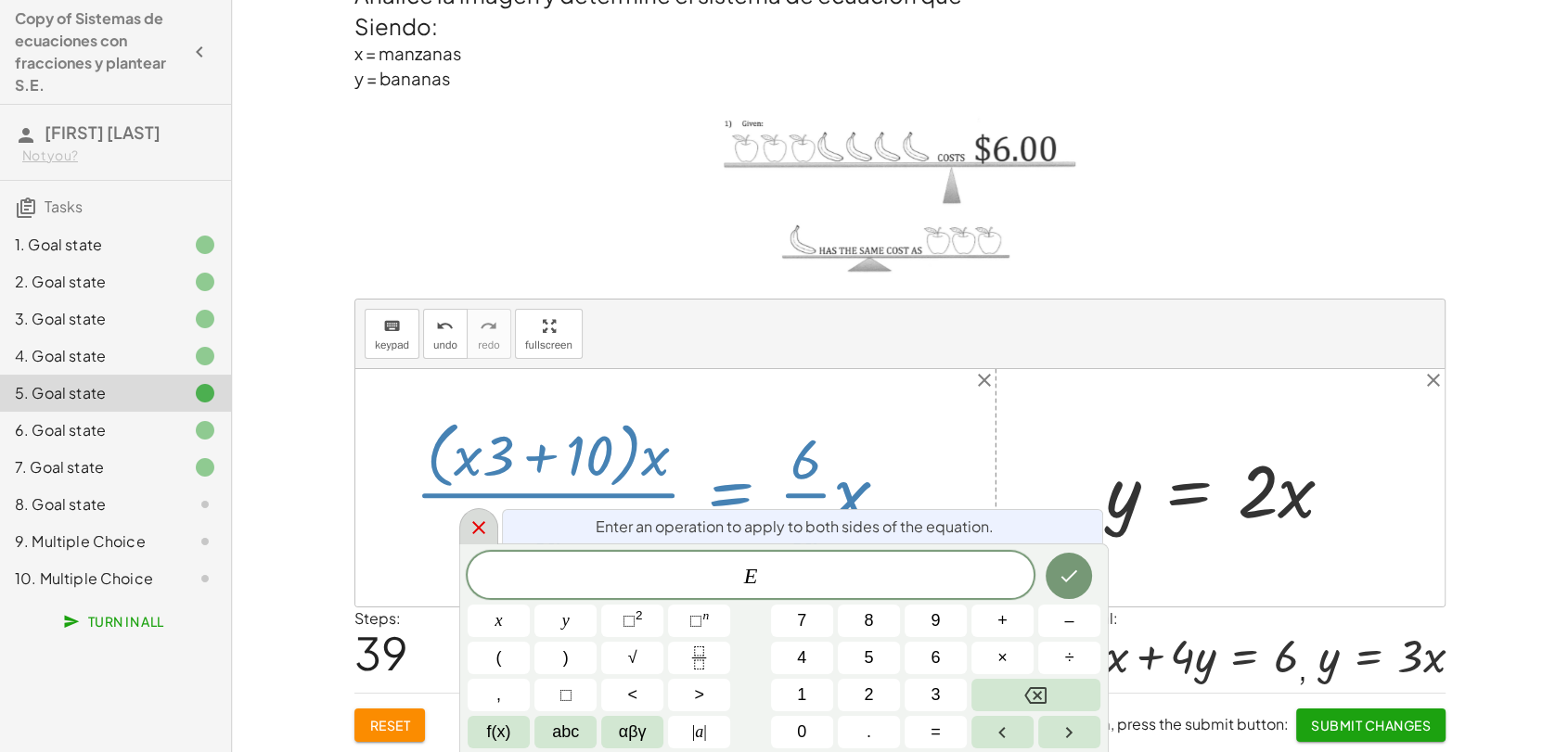 click 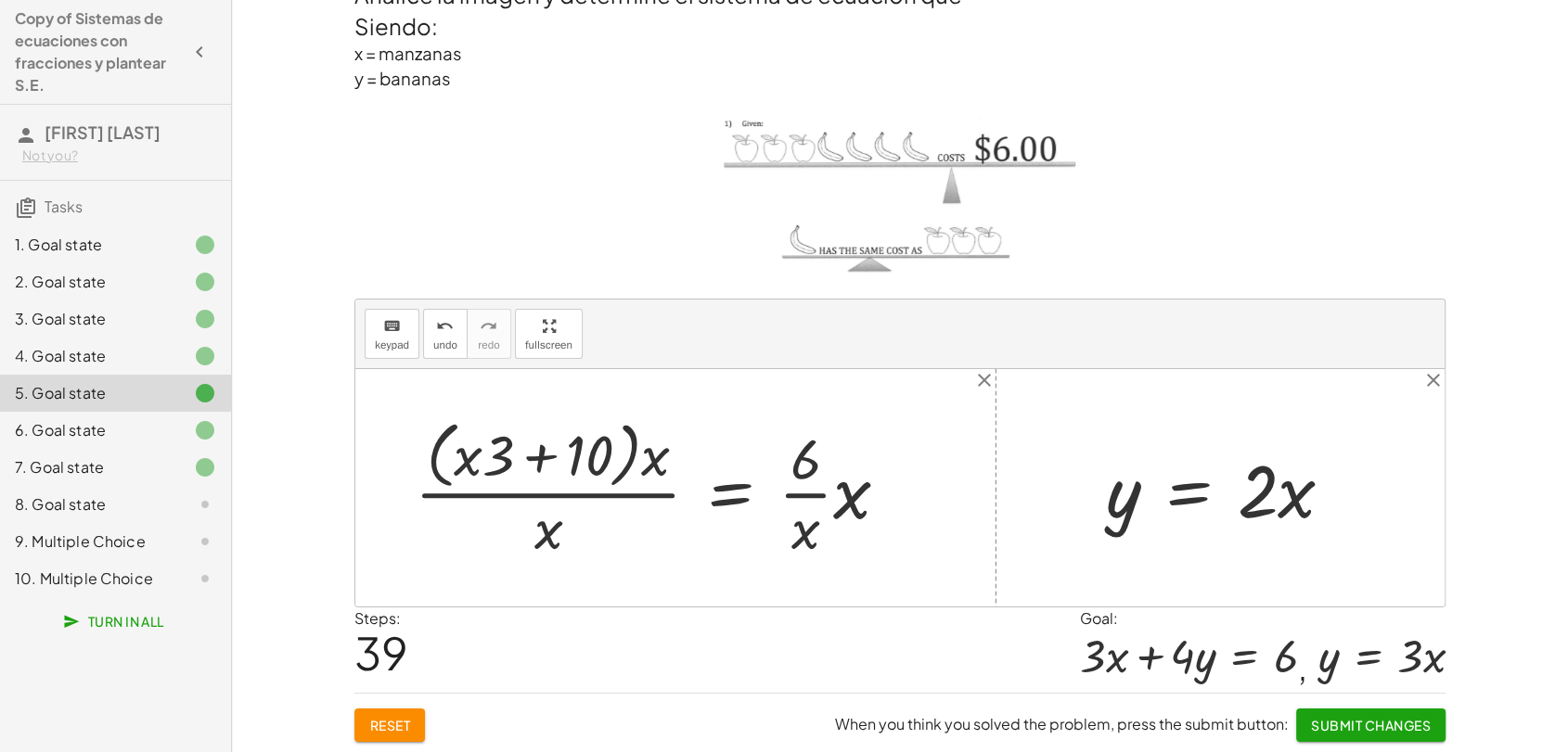 click at bounding box center (659, 487) 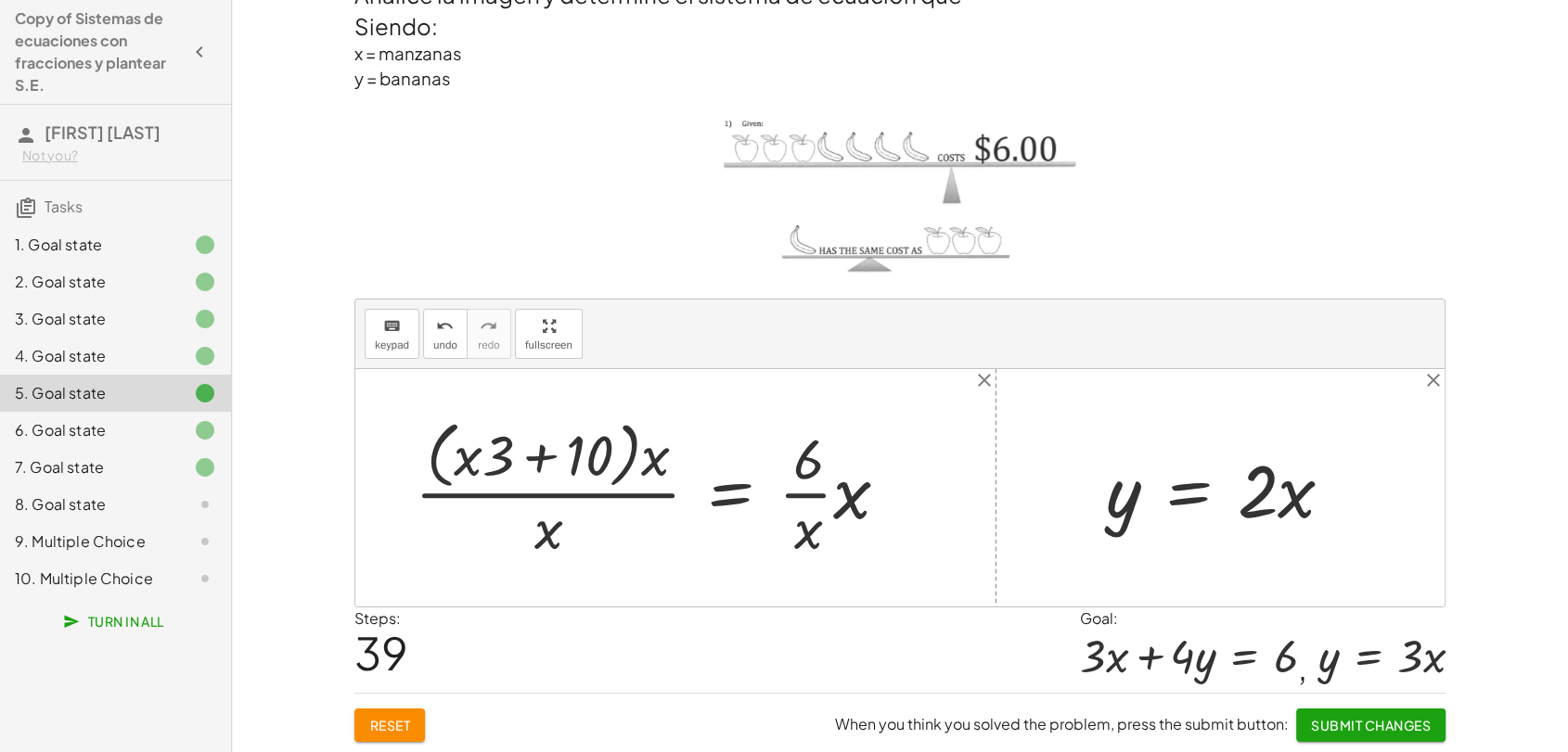 click at bounding box center [659, 487] 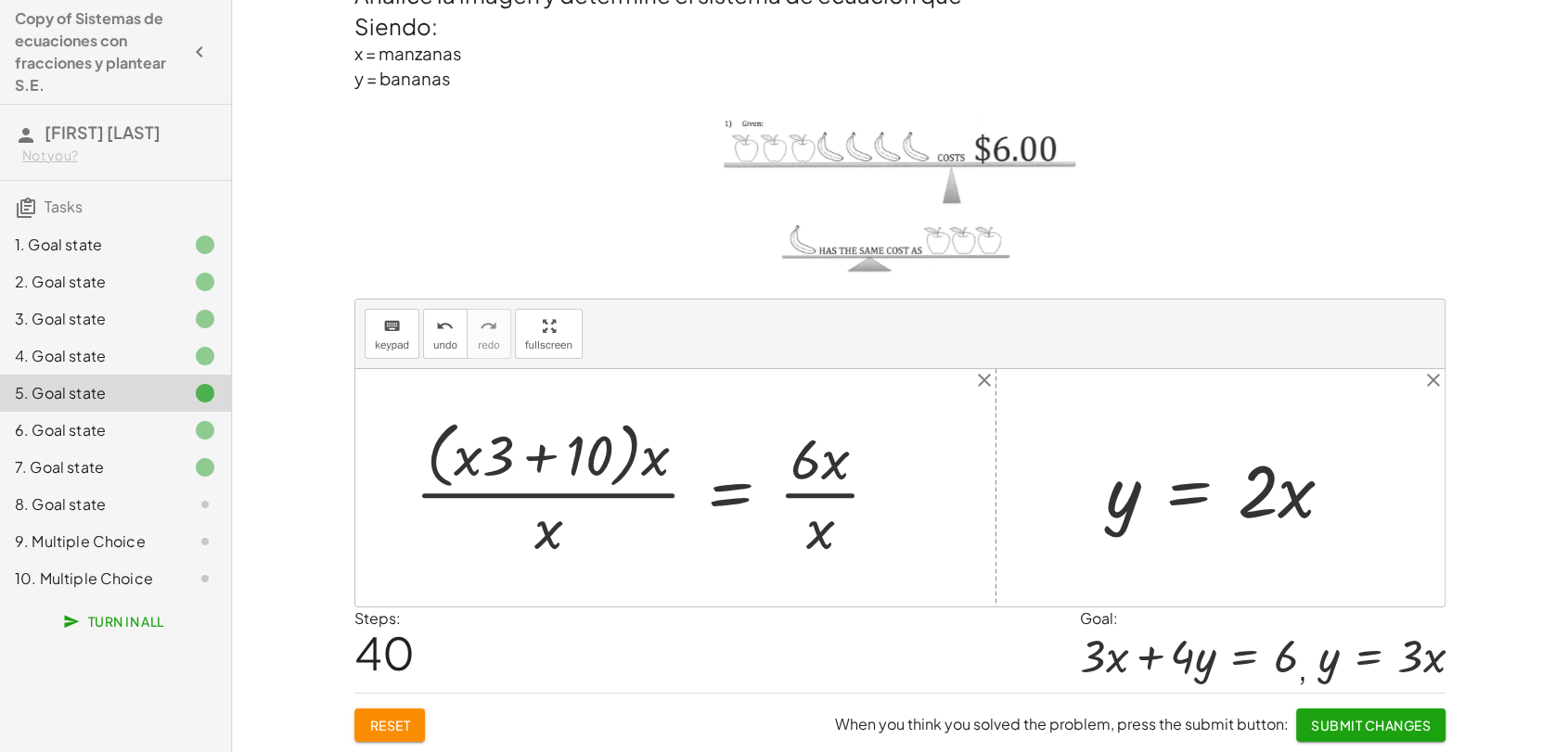 click at bounding box center [654, 487] 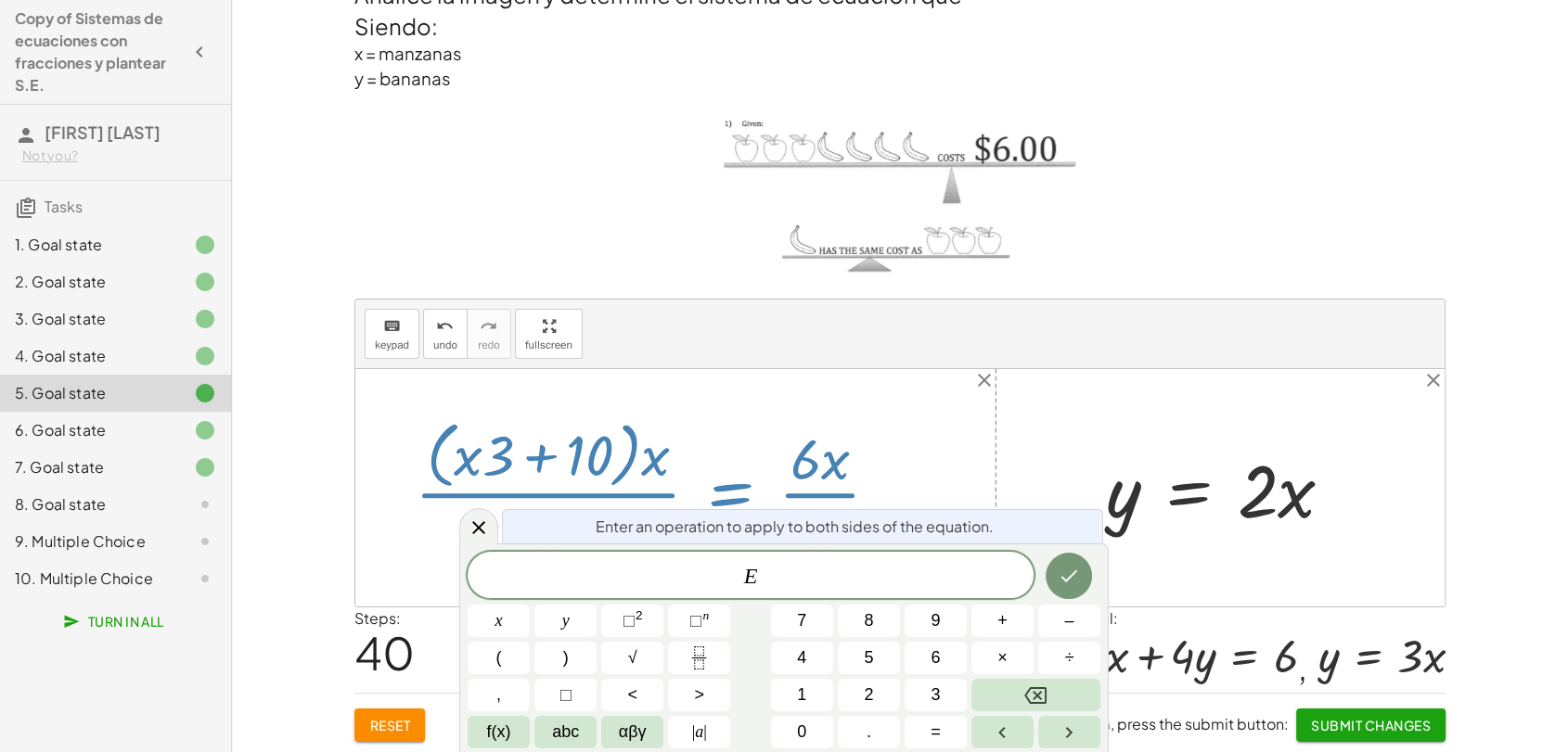 click 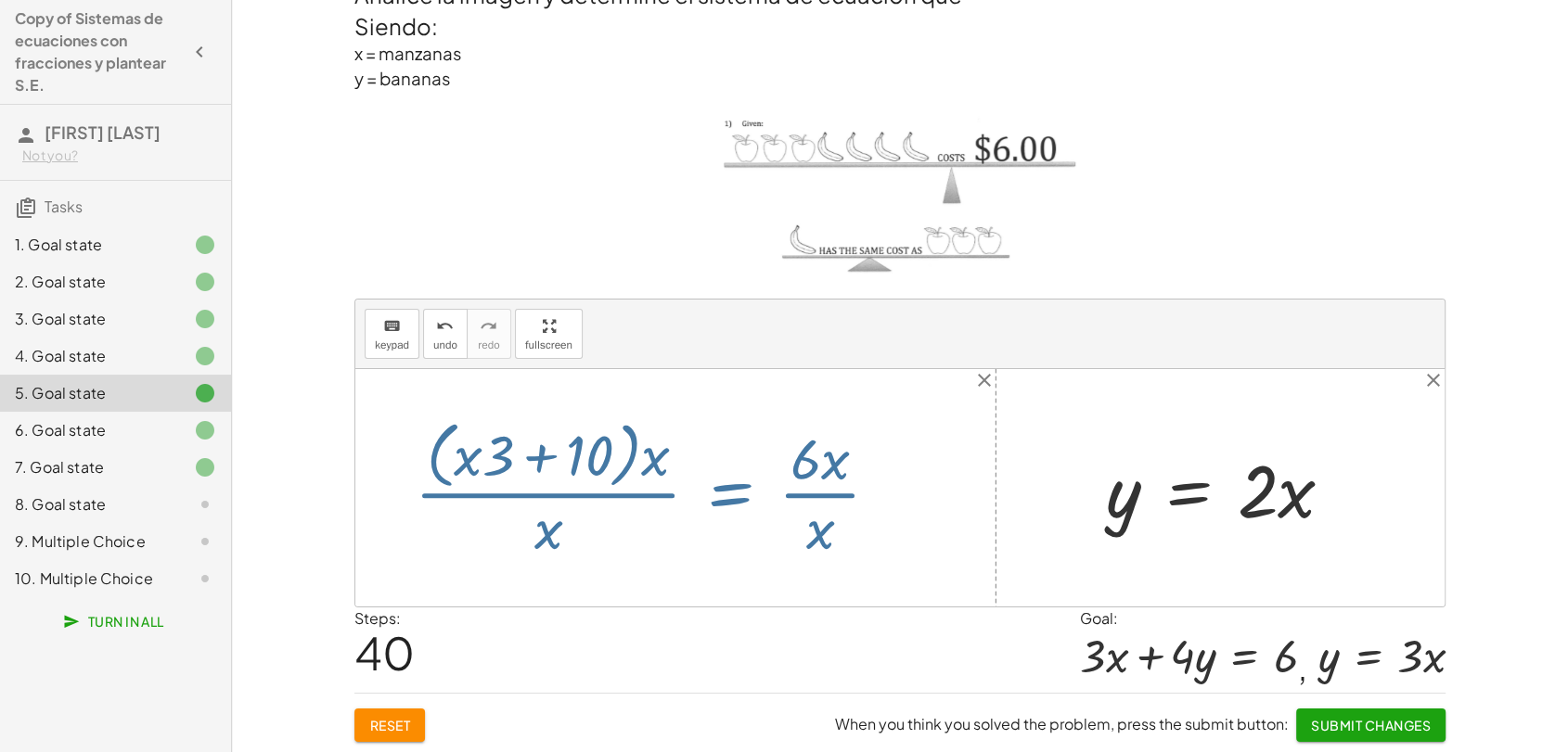 click at bounding box center [654, 487] 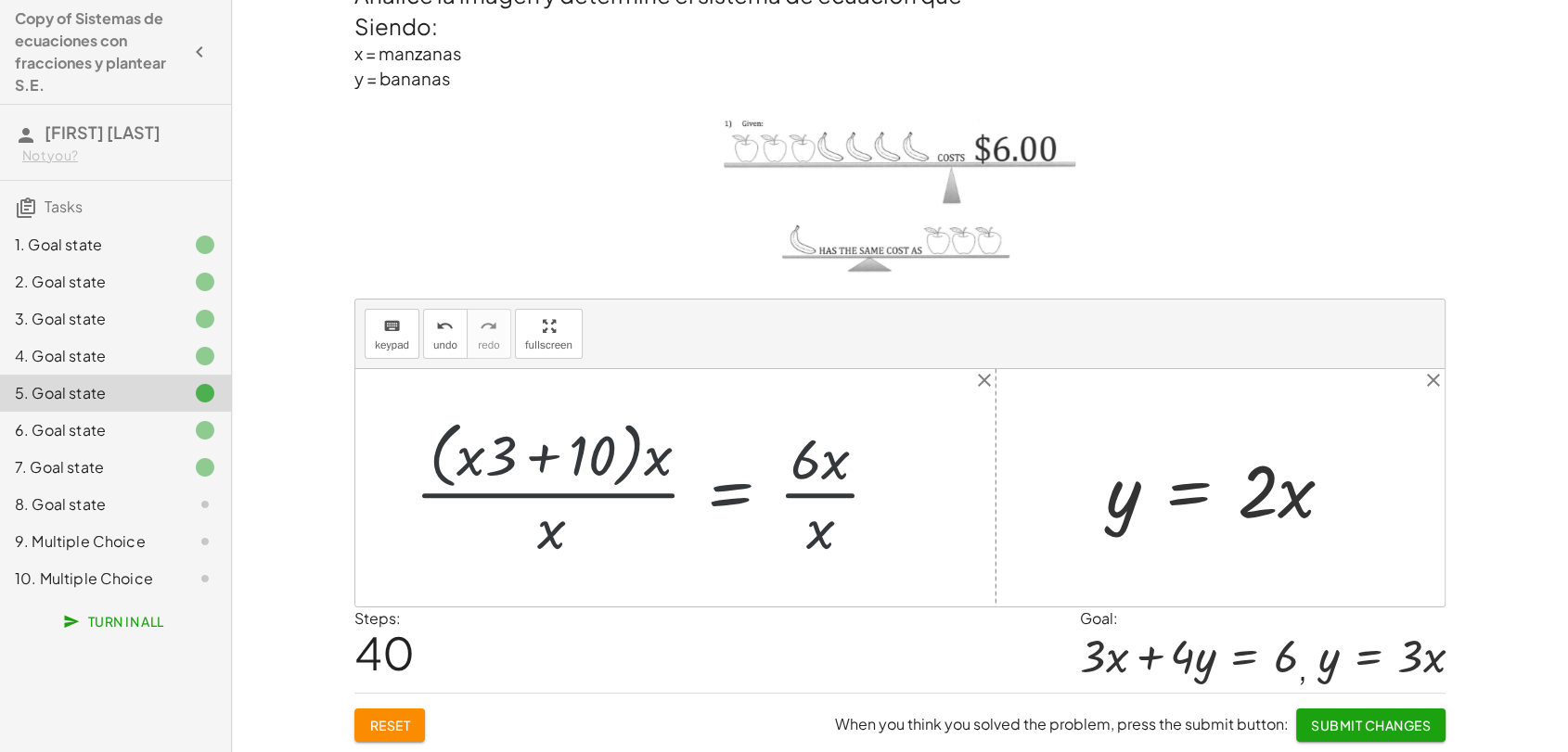 click at bounding box center [654, 487] 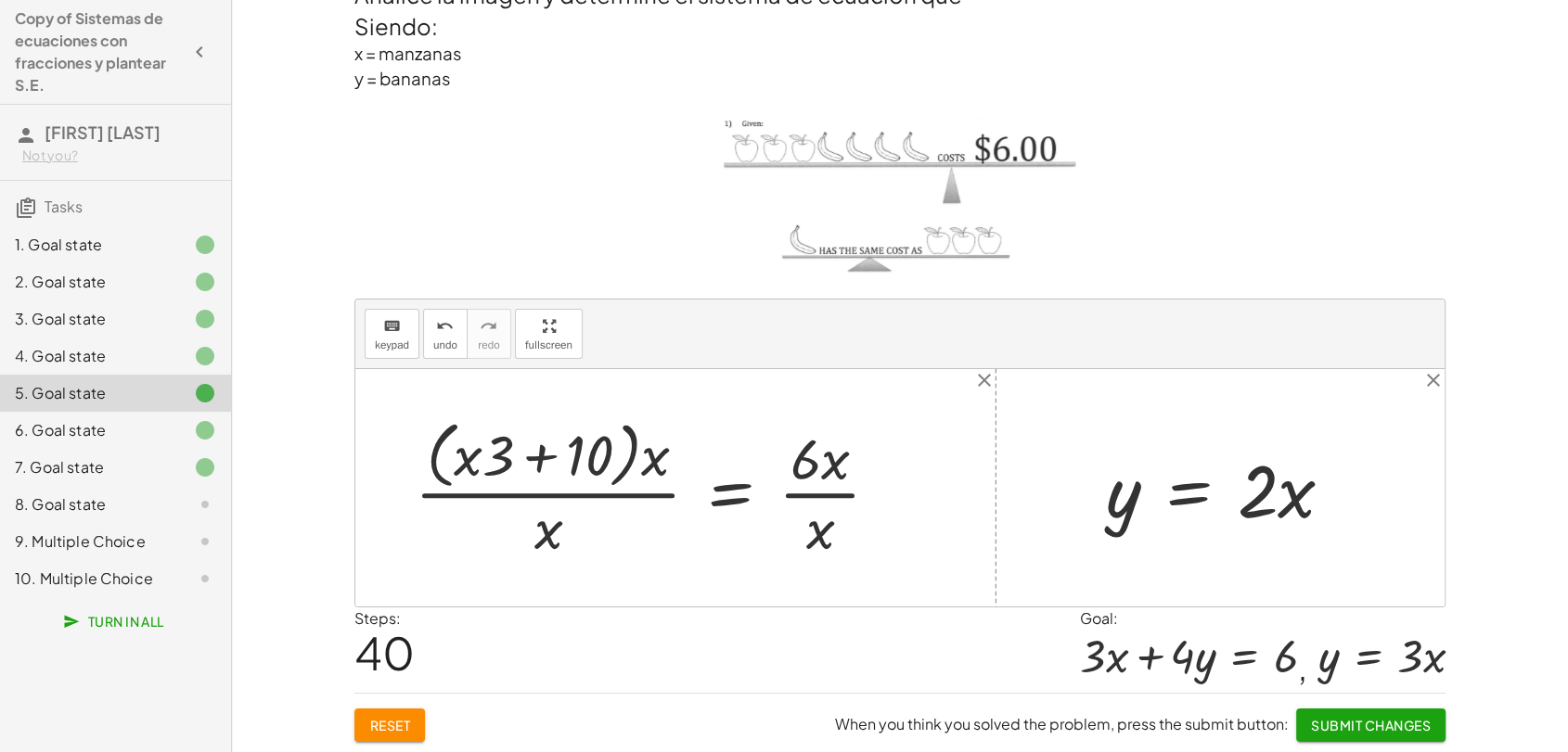 click at bounding box center (654, 487) 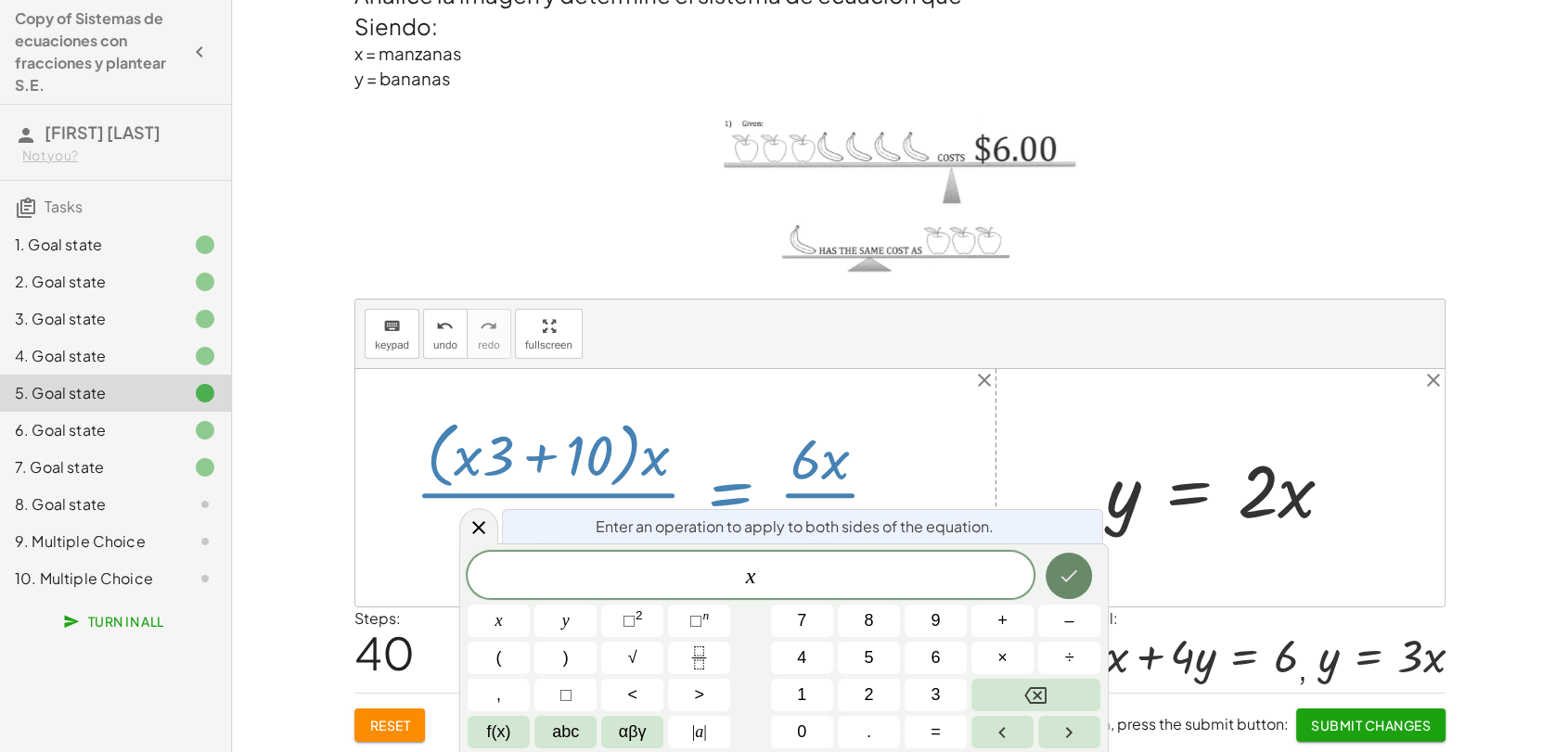 click 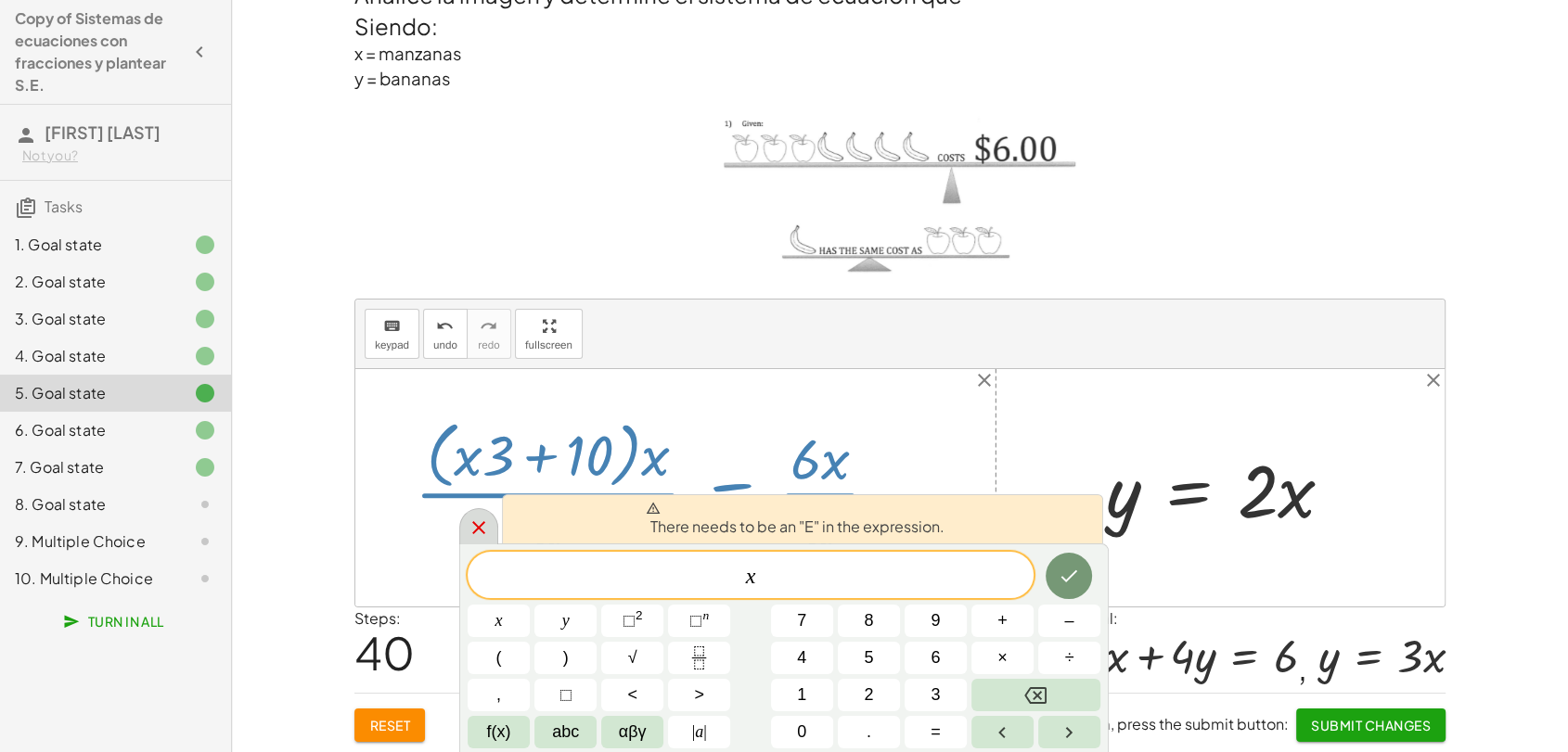 click 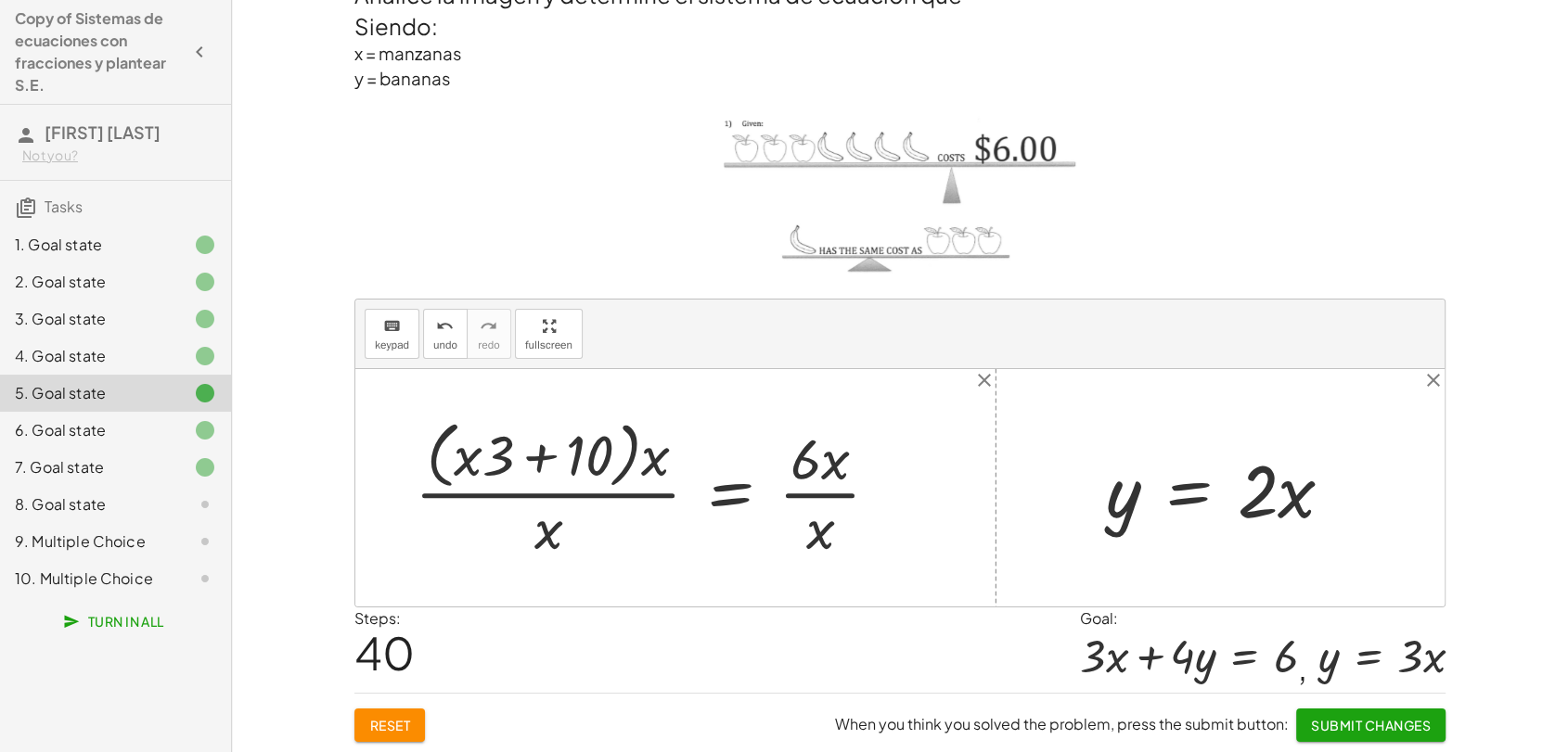 click at bounding box center (654, 487) 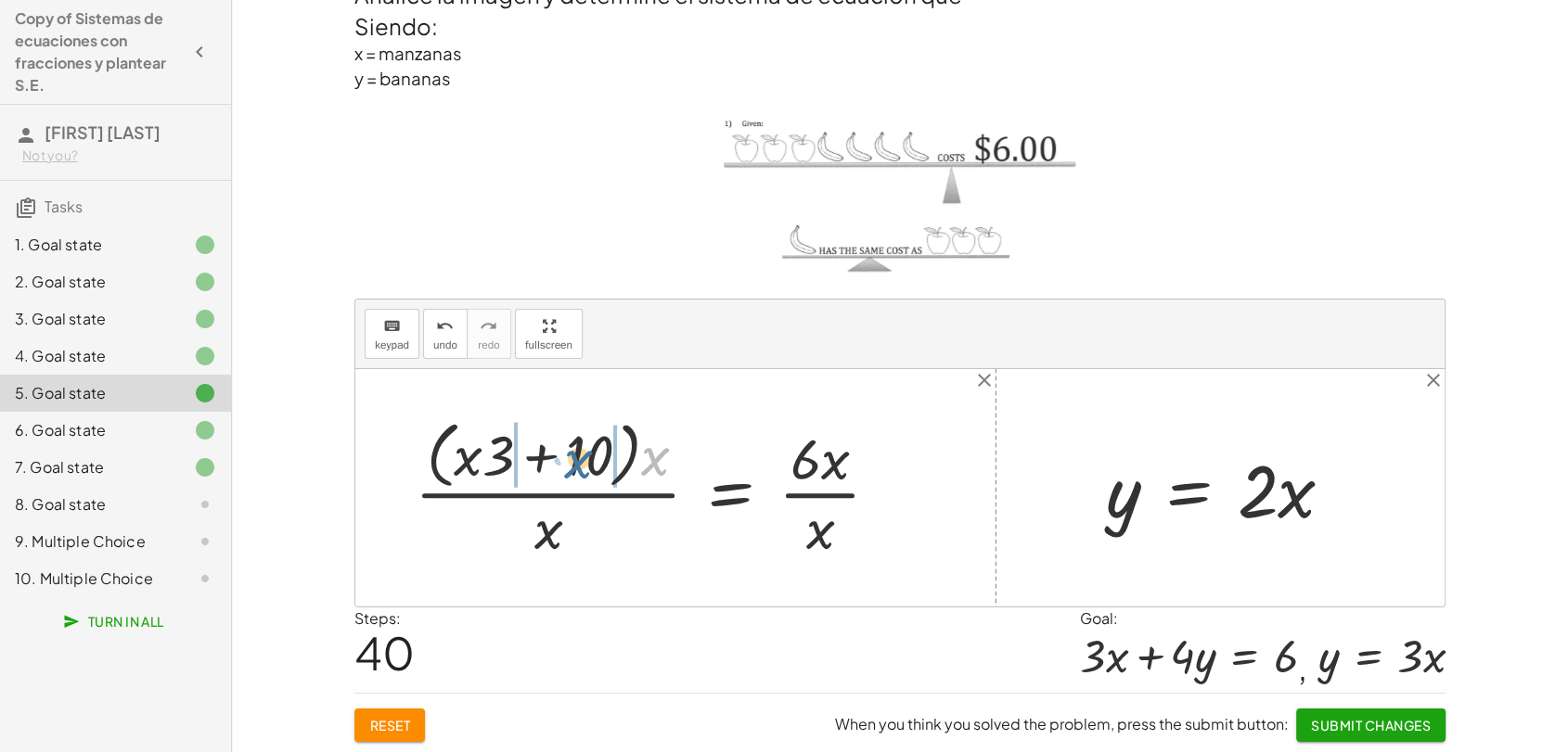 drag, startPoint x: 656, startPoint y: 462, endPoint x: 579, endPoint y: 465, distance: 77.0584 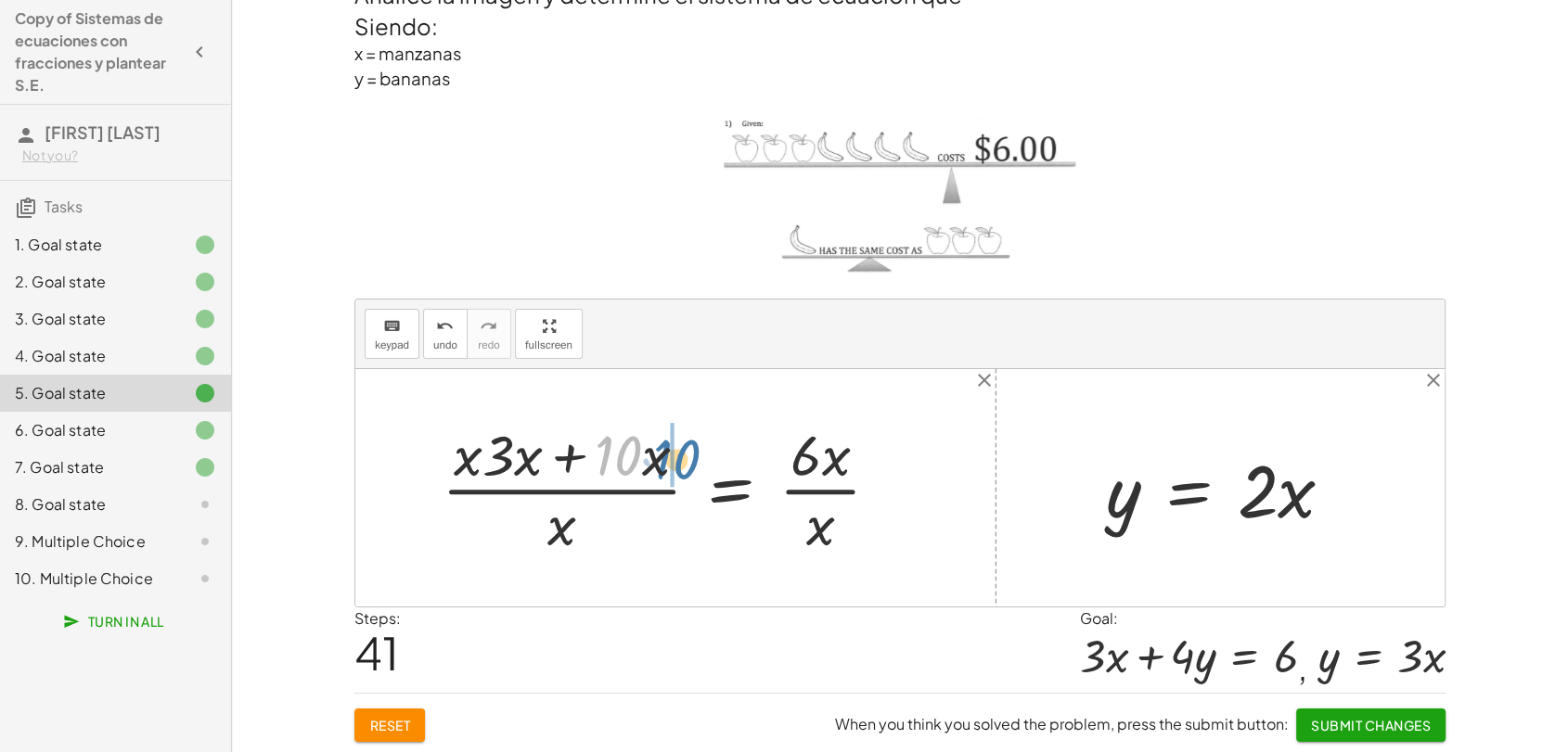 drag, startPoint x: 611, startPoint y: 463, endPoint x: 670, endPoint y: 466, distance: 59.076222 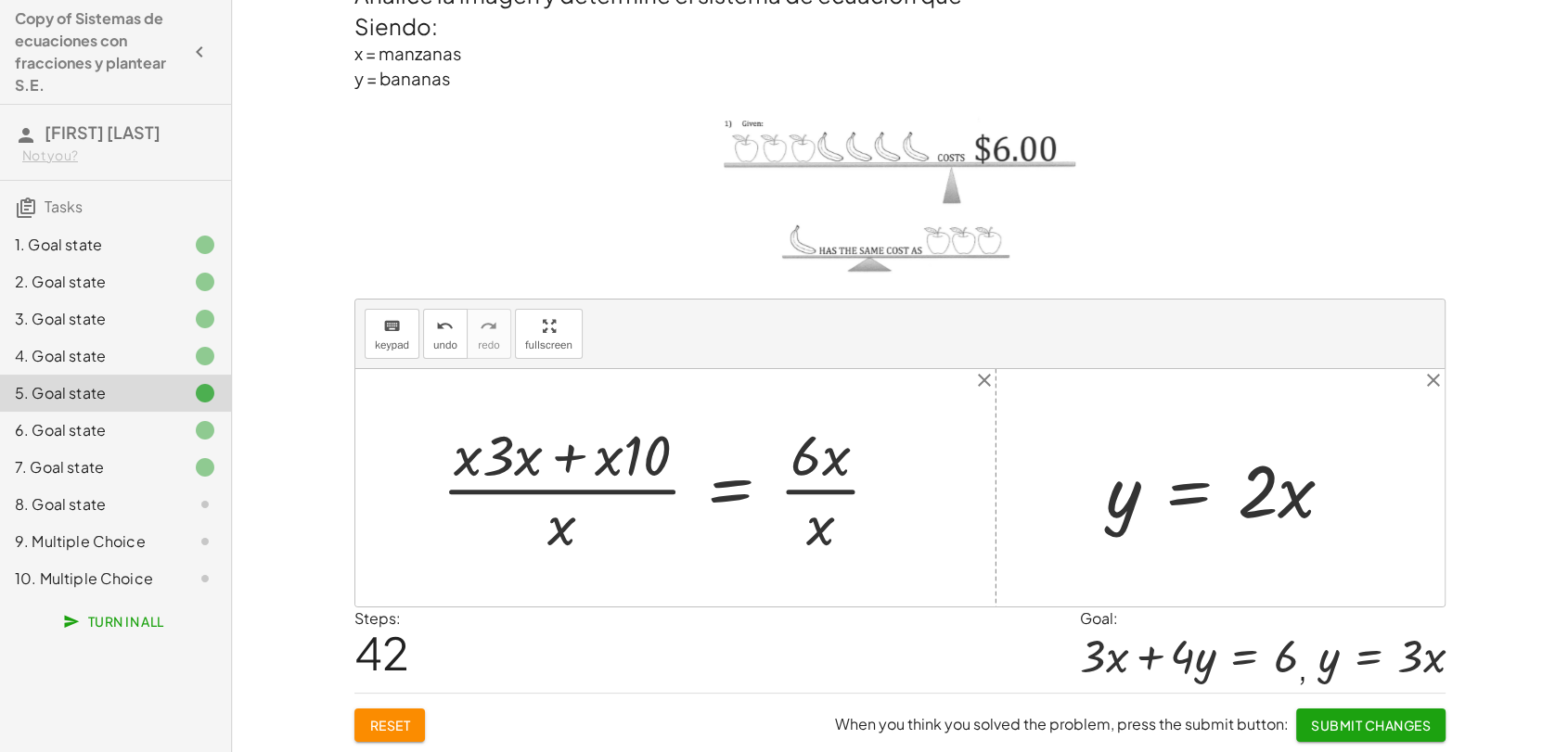 click at bounding box center (668, 488) 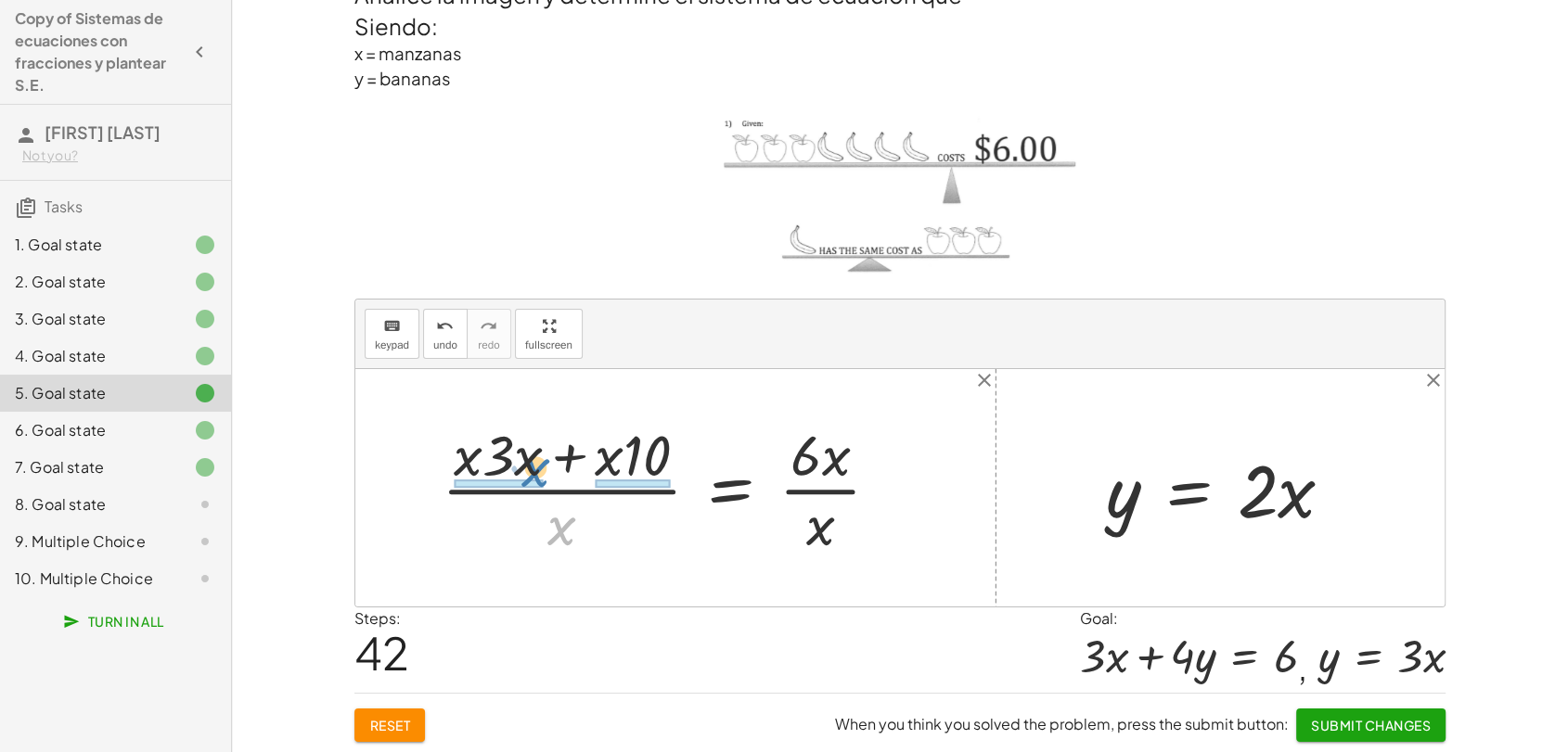 drag, startPoint x: 549, startPoint y: 526, endPoint x: 522, endPoint y: 467, distance: 64.884513 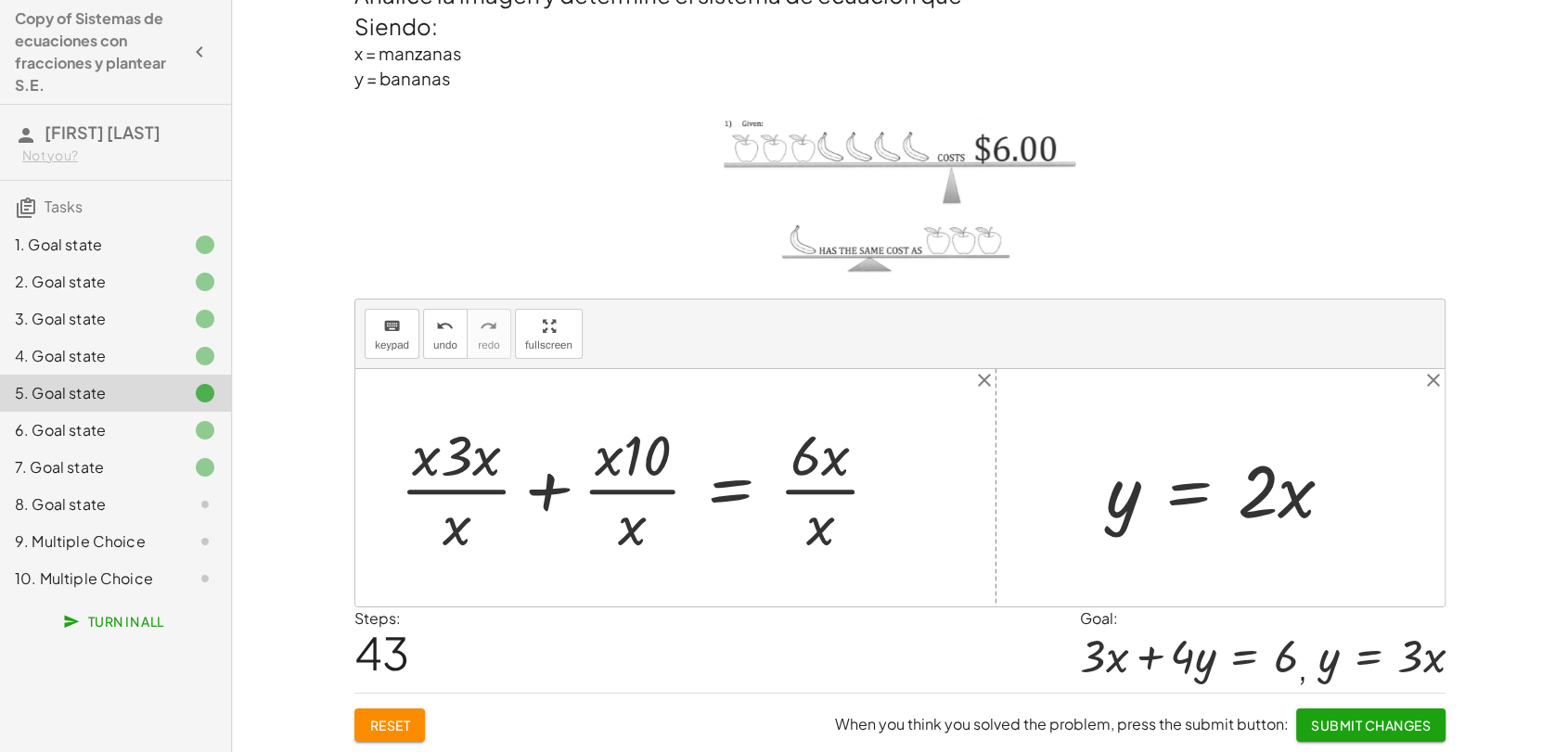 click at bounding box center [647, 488] 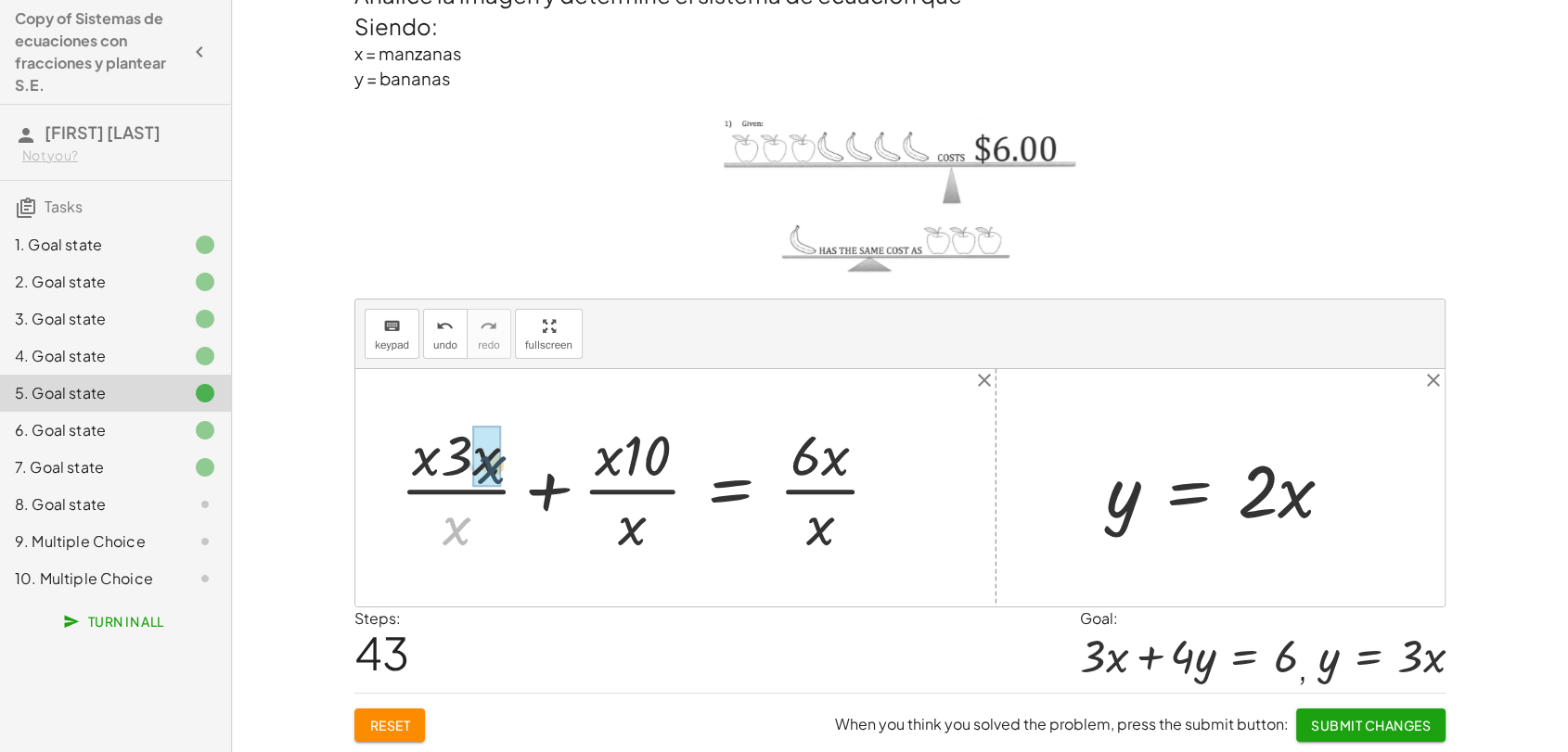 drag, startPoint x: 457, startPoint y: 517, endPoint x: 495, endPoint y: 452, distance: 75.29276 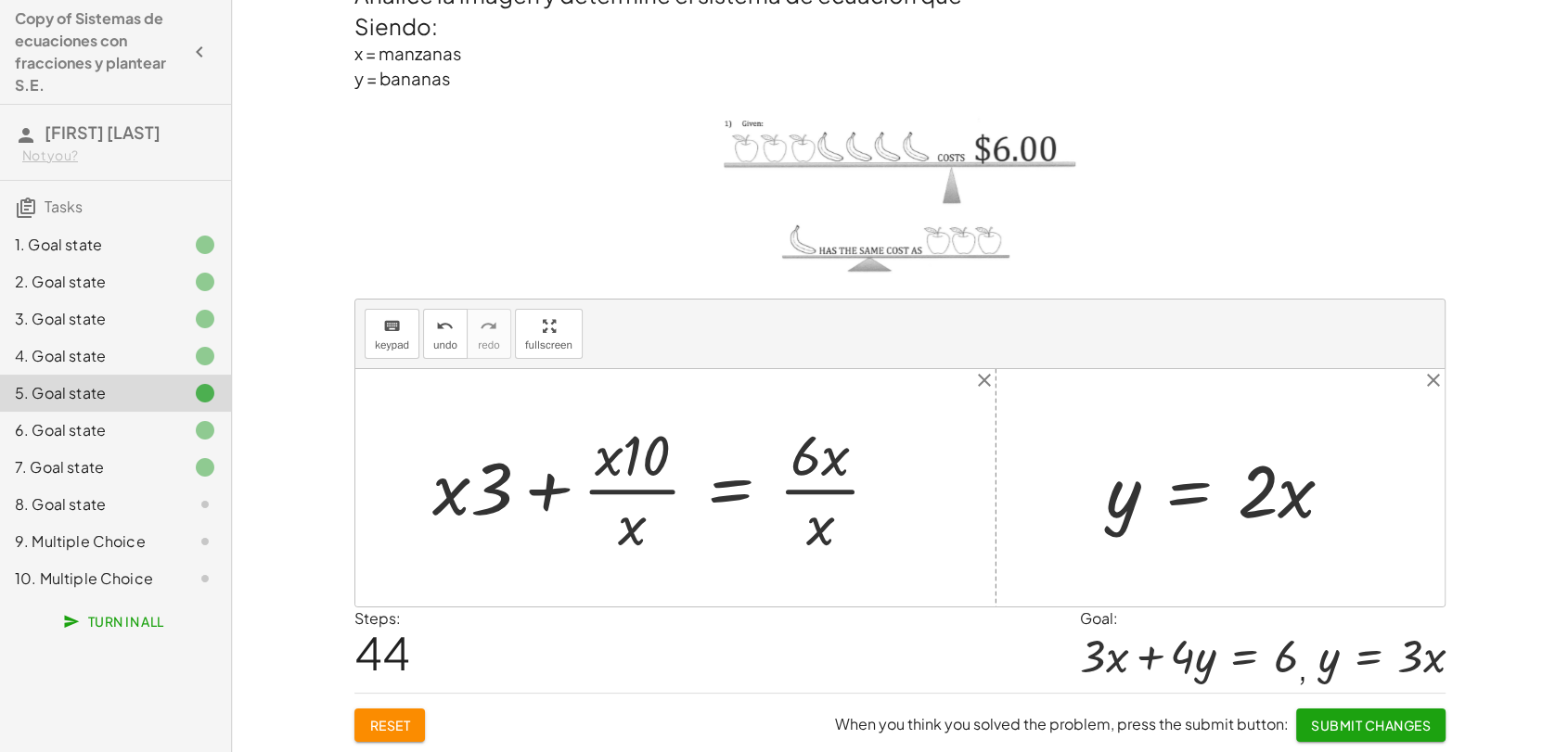 click at bounding box center [663, 488] 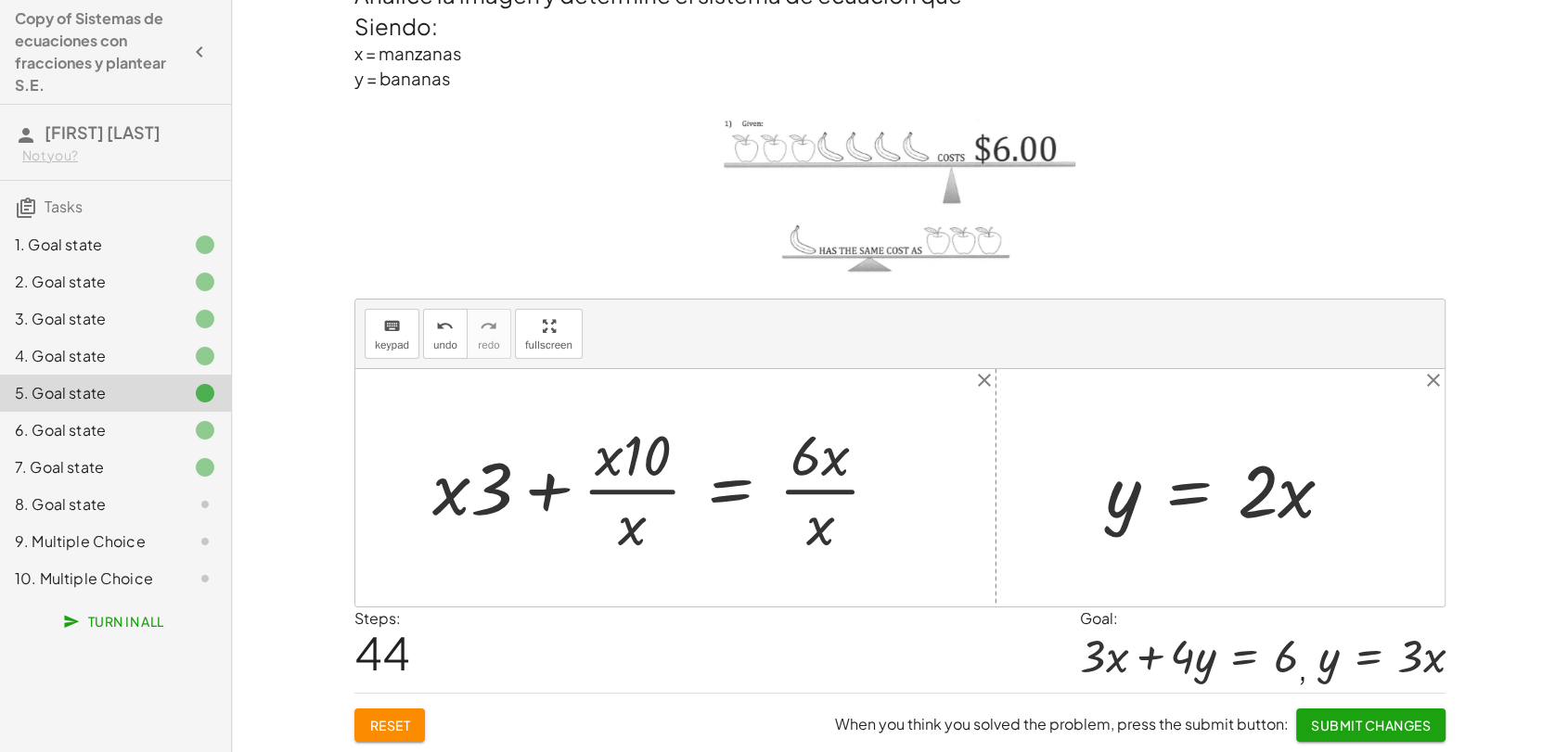 click at bounding box center (663, 488) 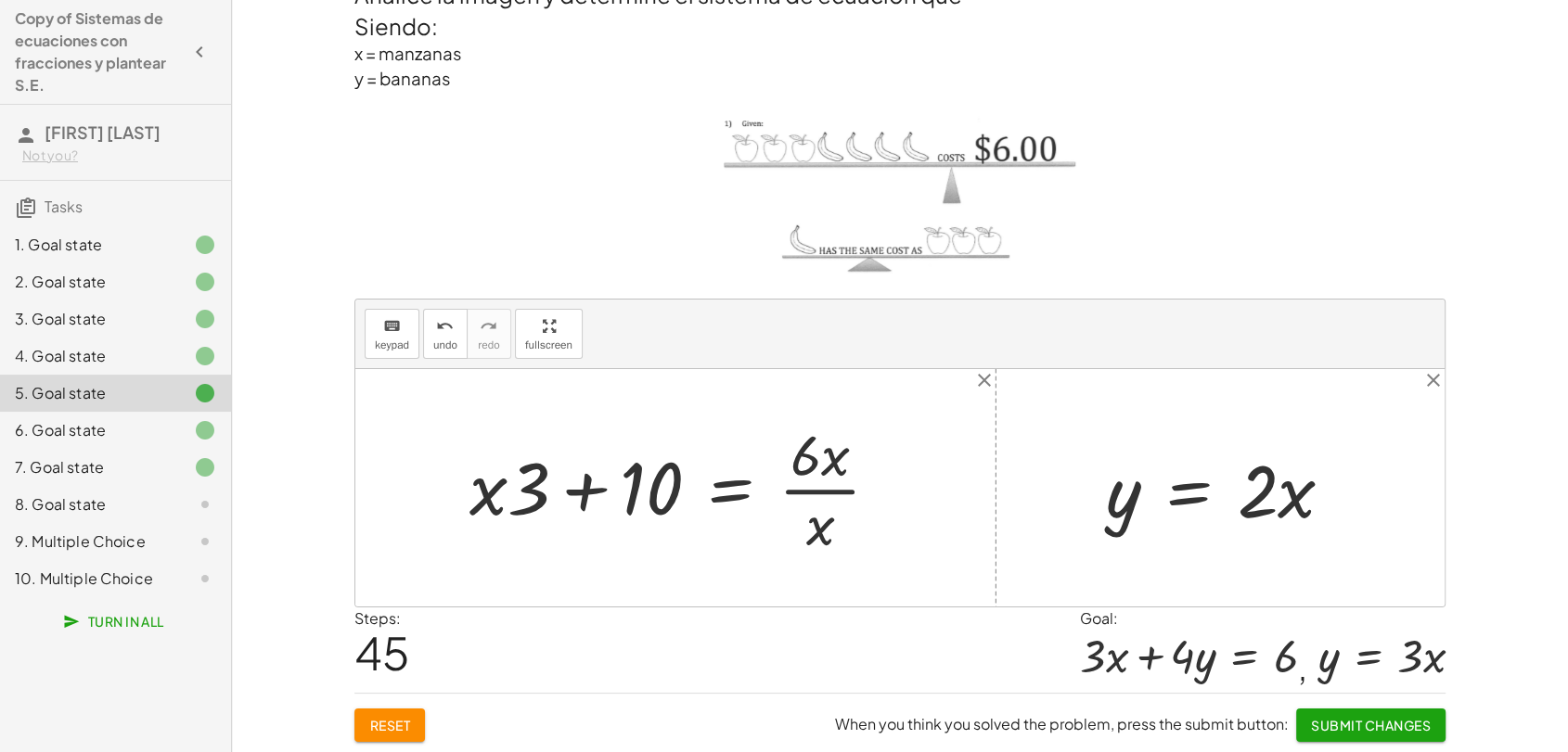 click at bounding box center (682, 488) 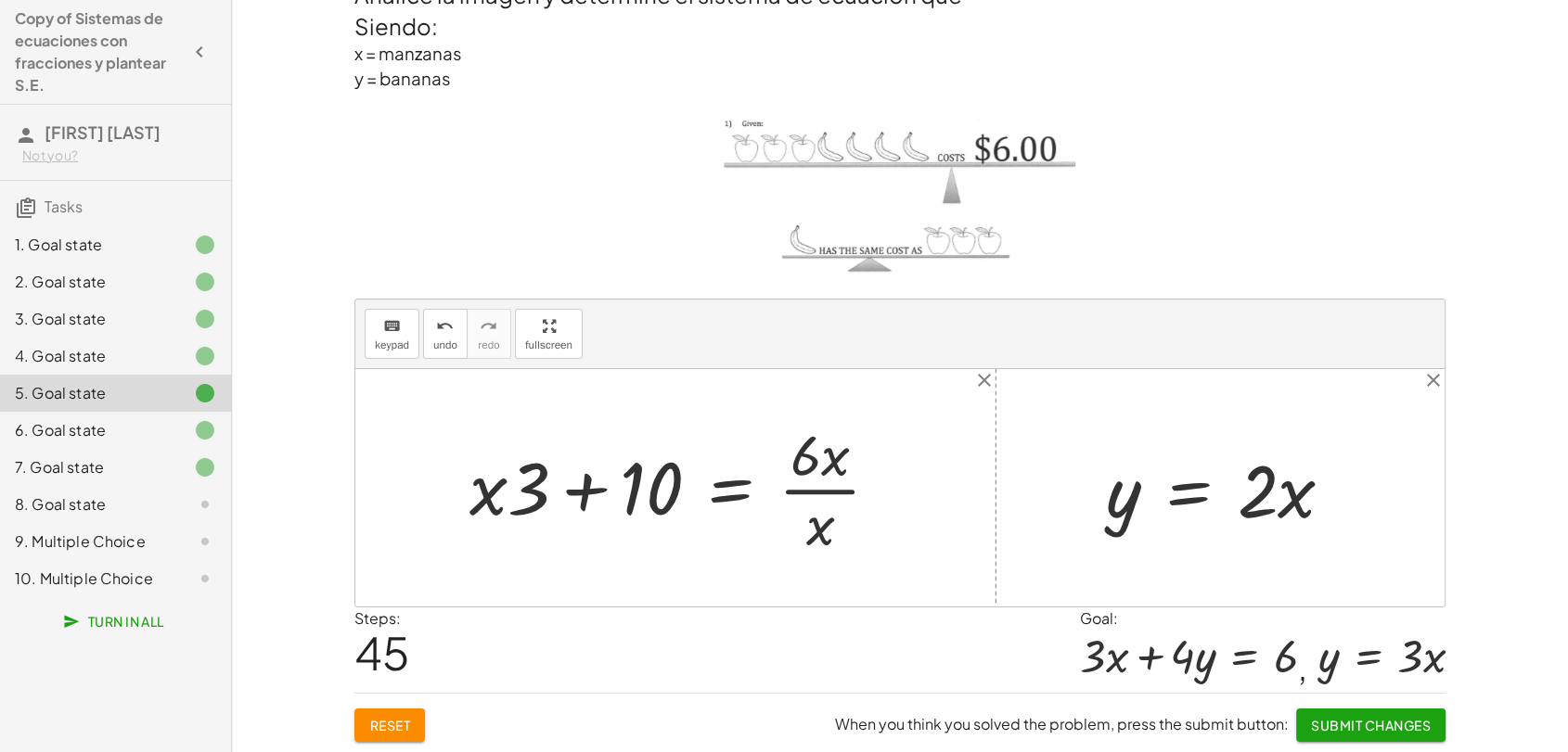 click at bounding box center (682, 488) 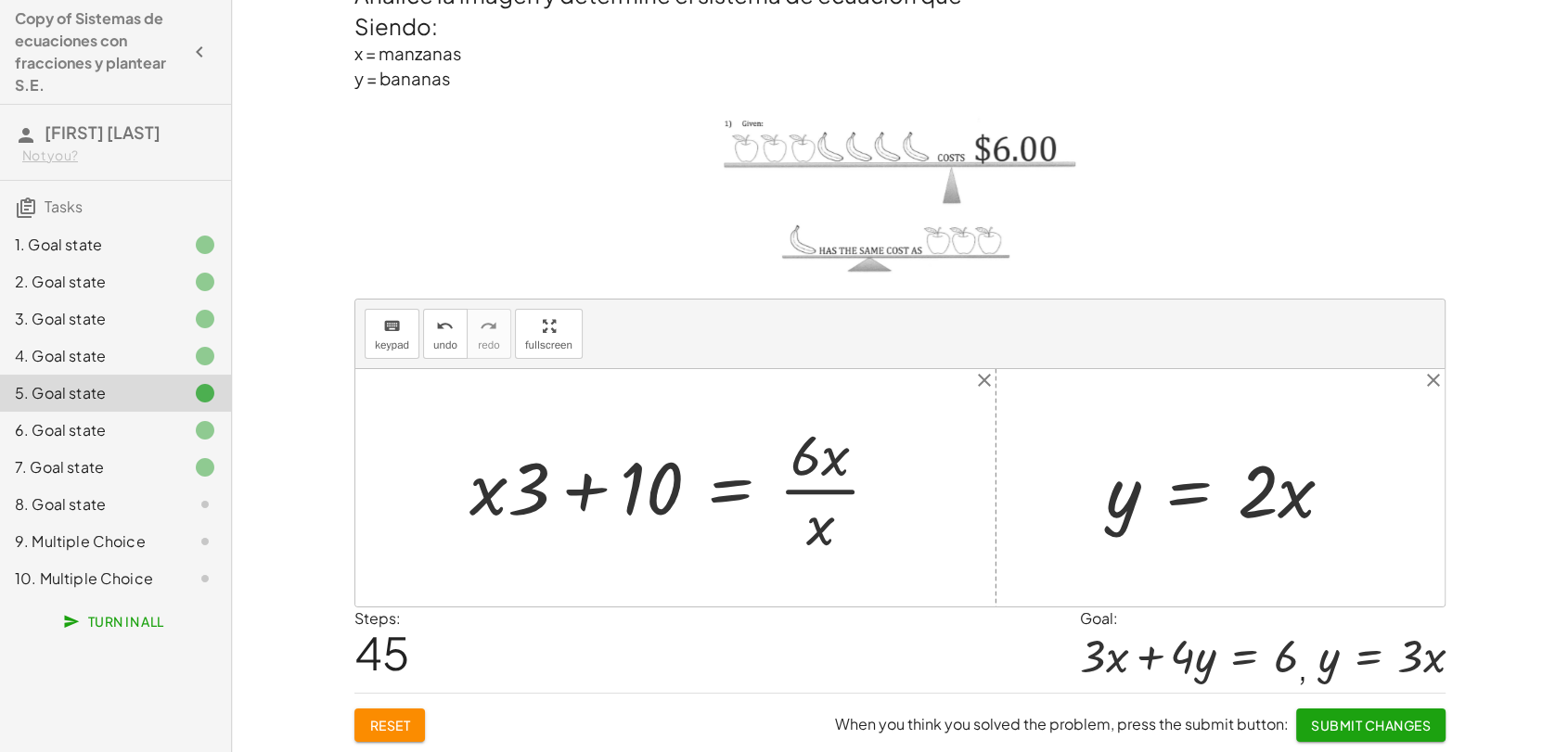 click at bounding box center (682, 488) 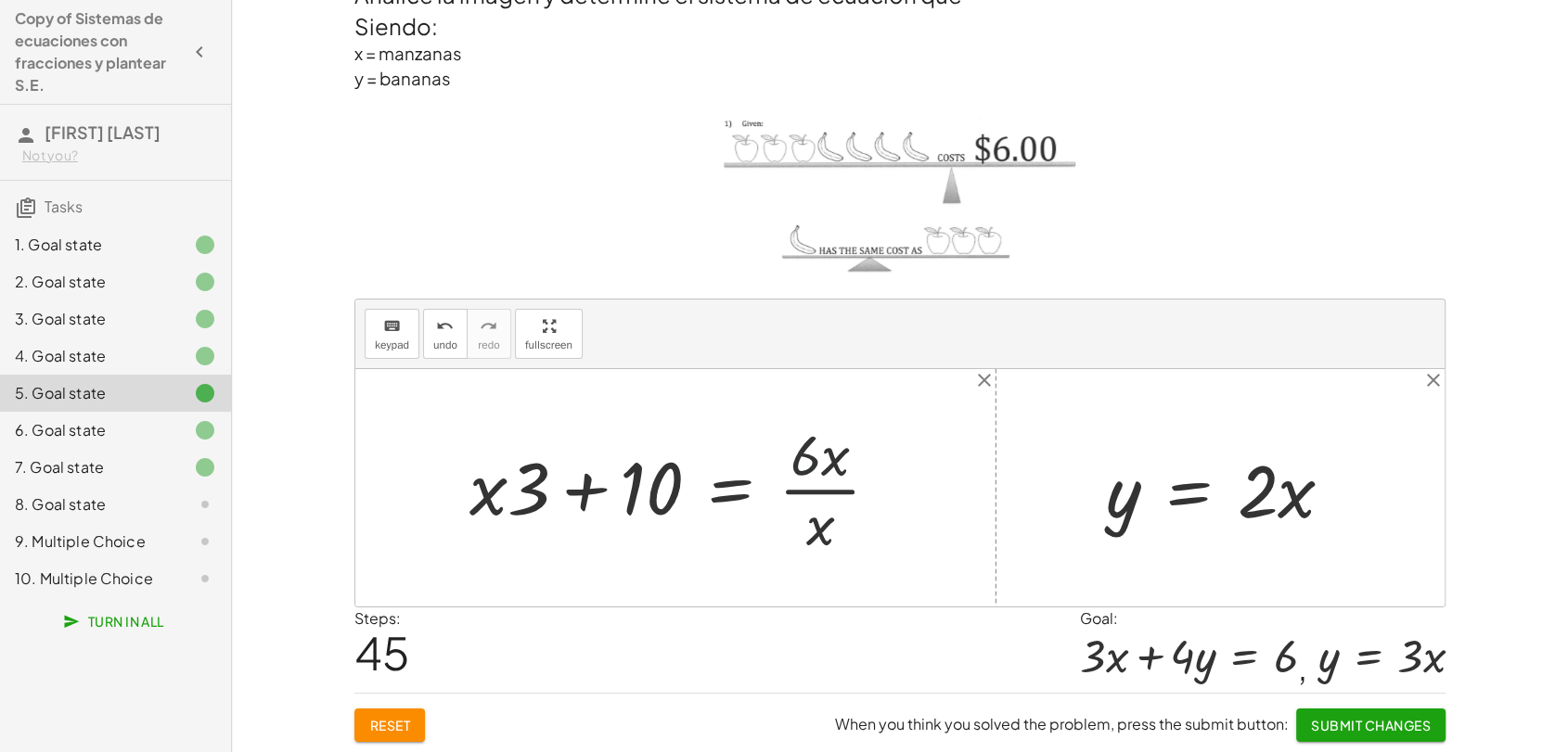 click at bounding box center (682, 488) 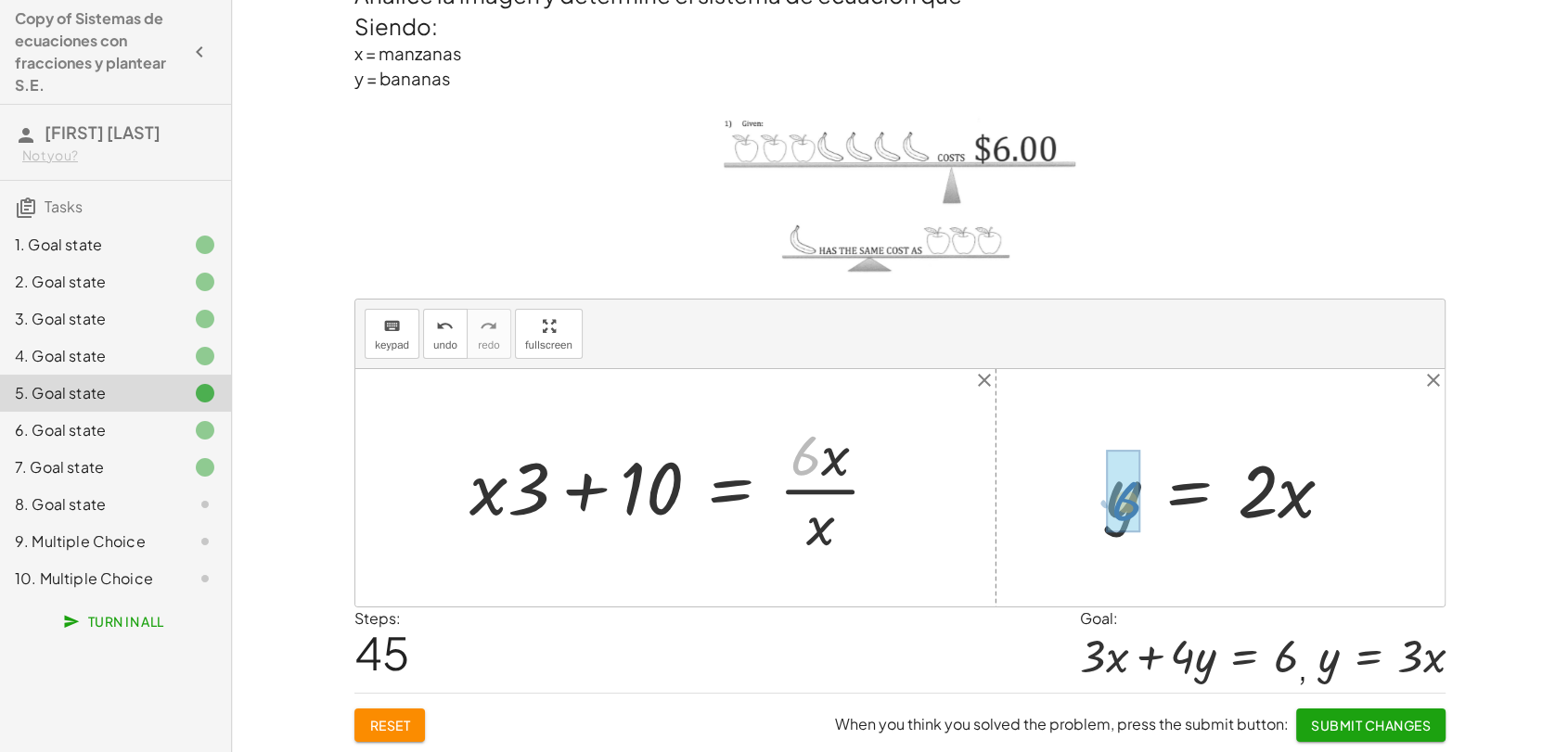 drag, startPoint x: 804, startPoint y: 453, endPoint x: 1125, endPoint y: 499, distance: 324.2792 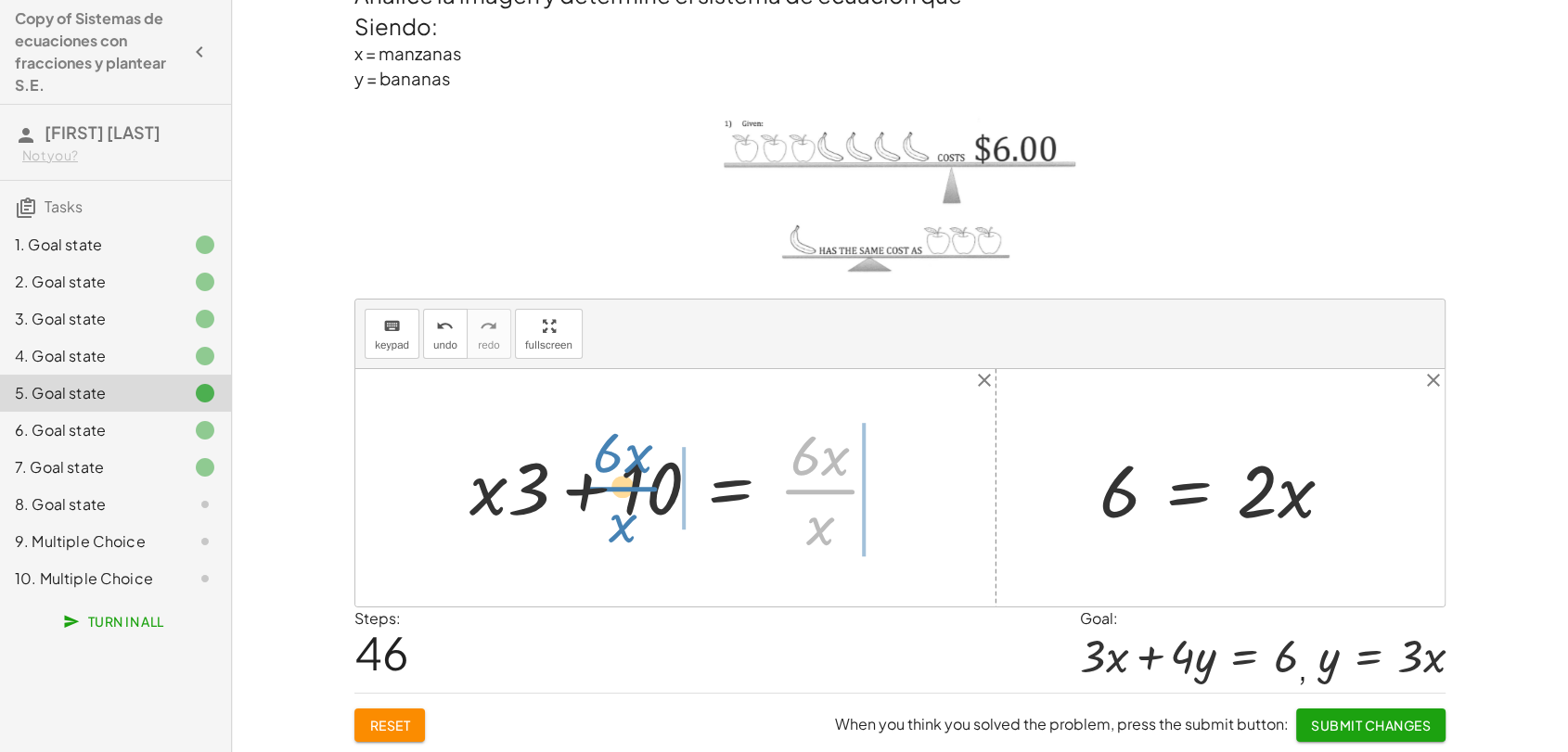 drag, startPoint x: 812, startPoint y: 492, endPoint x: 615, endPoint y: 490, distance: 197.01015 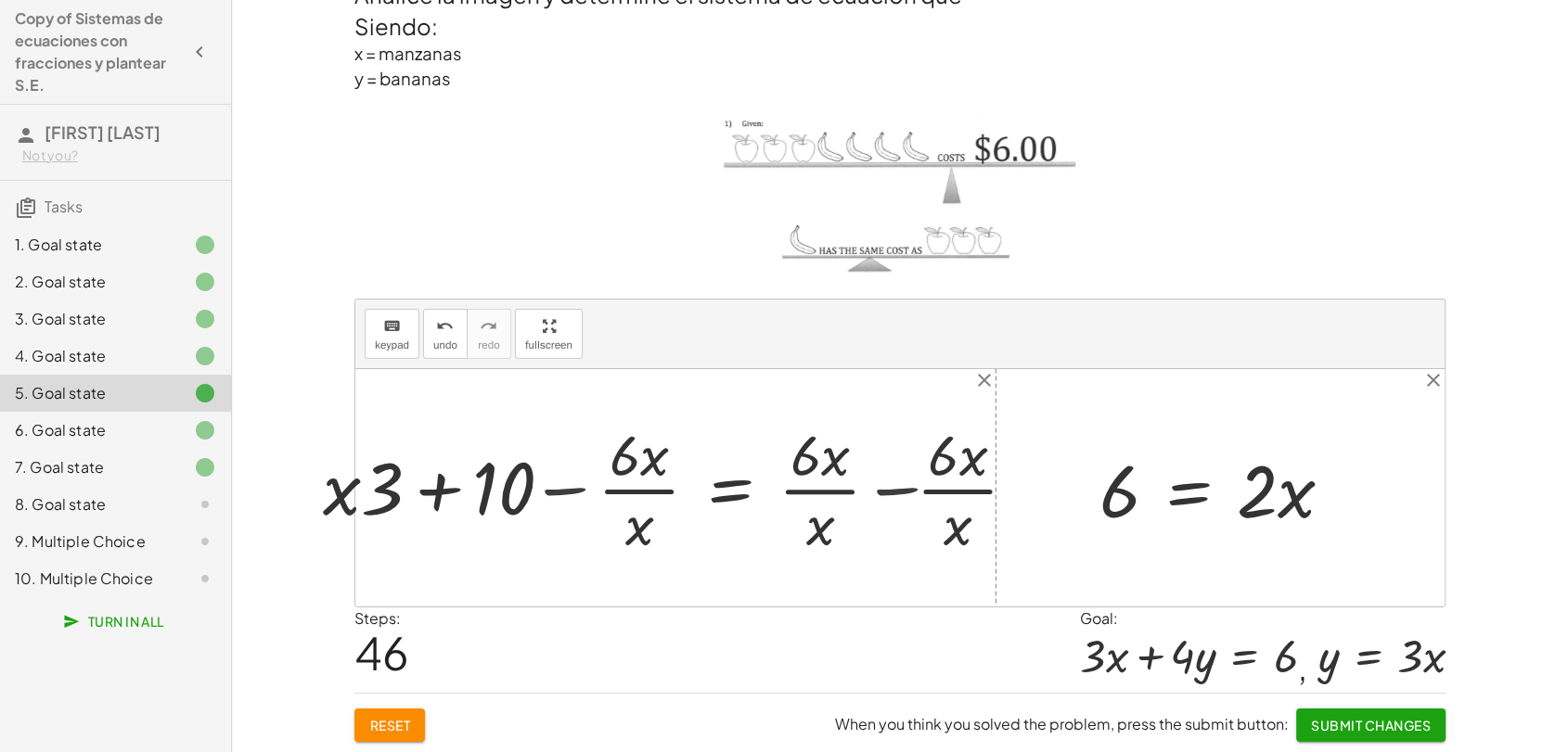 click at bounding box center (682, 488) 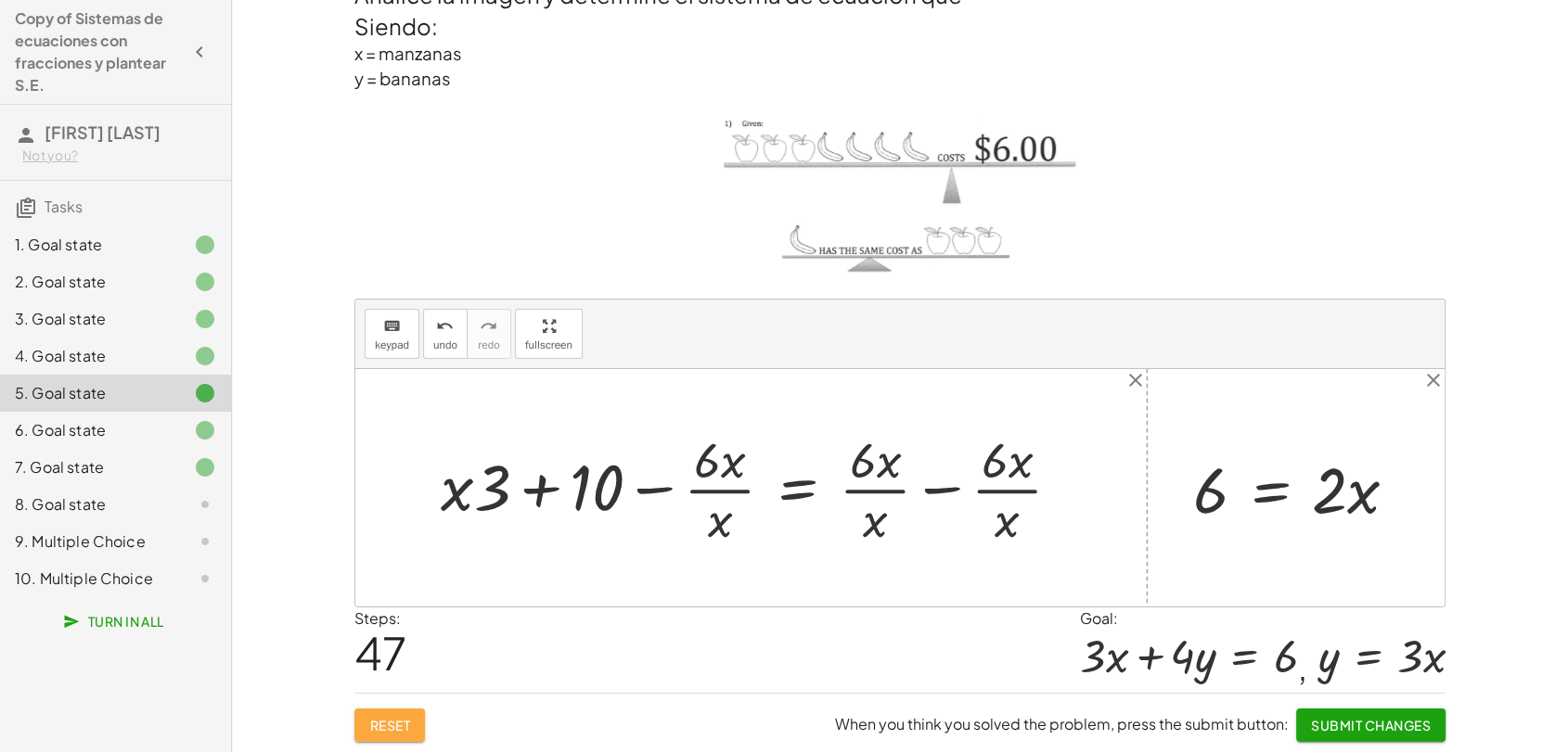 click on "Reset" at bounding box center [390, 725] 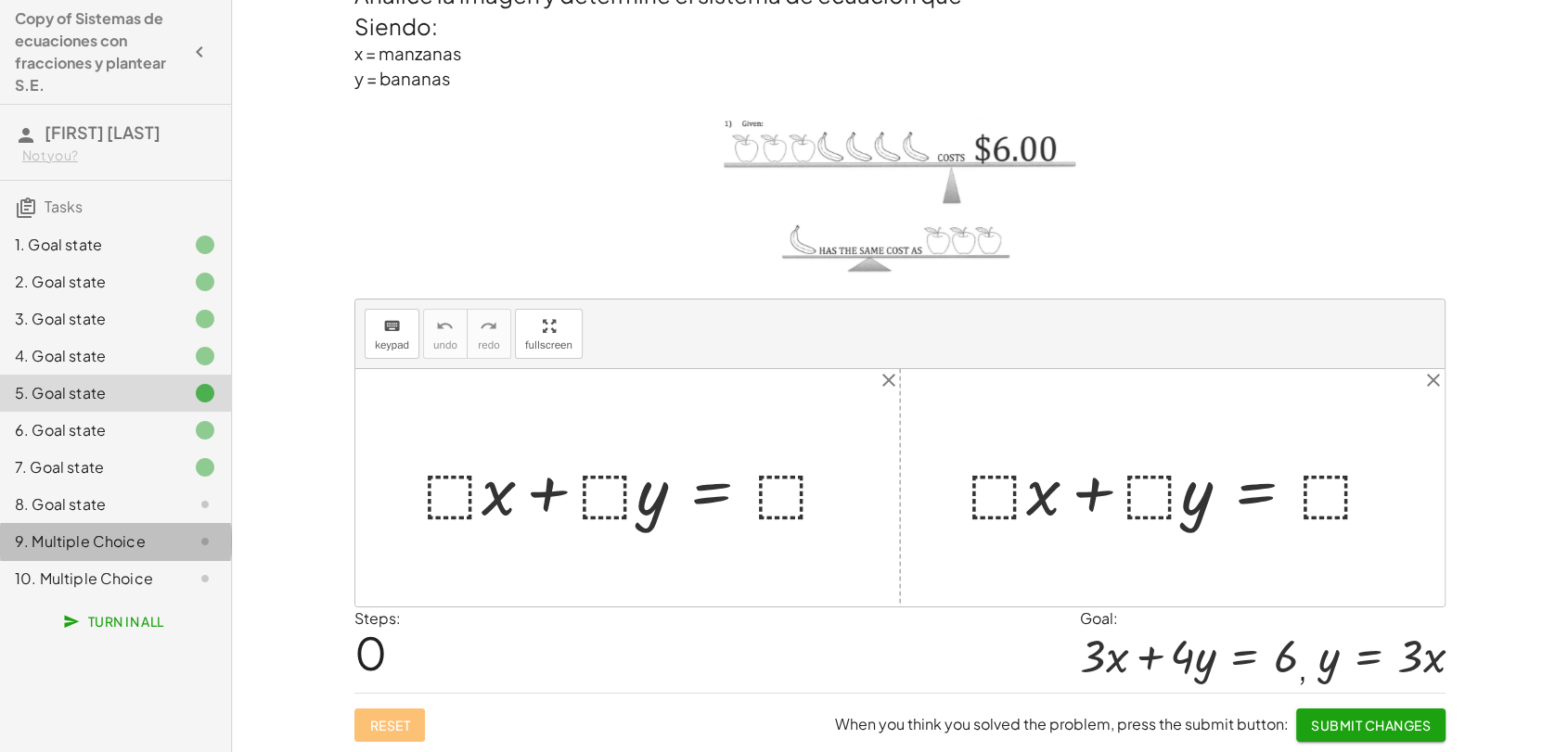 click on "9. Multiple Choice" 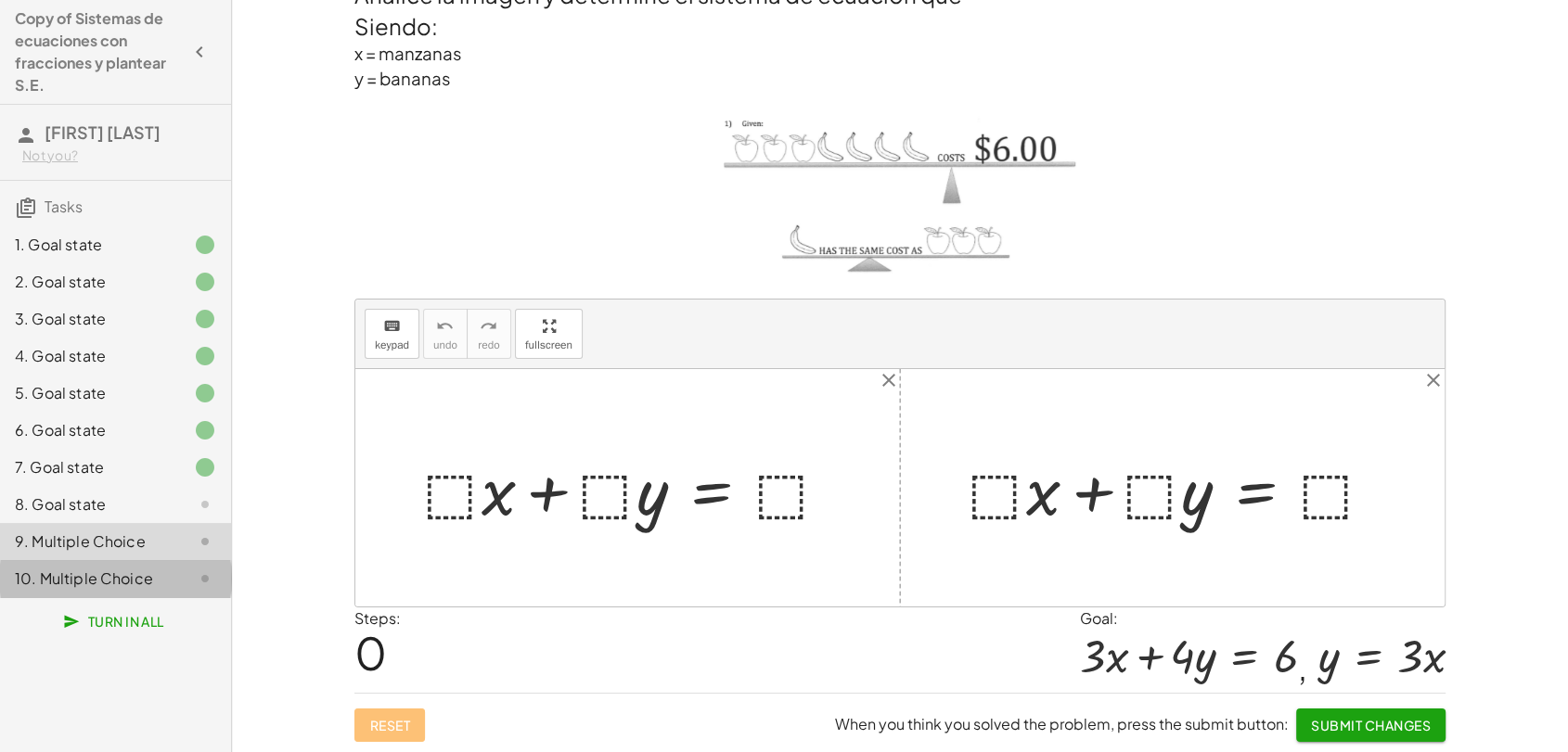 click on "10. Multiple Choice" 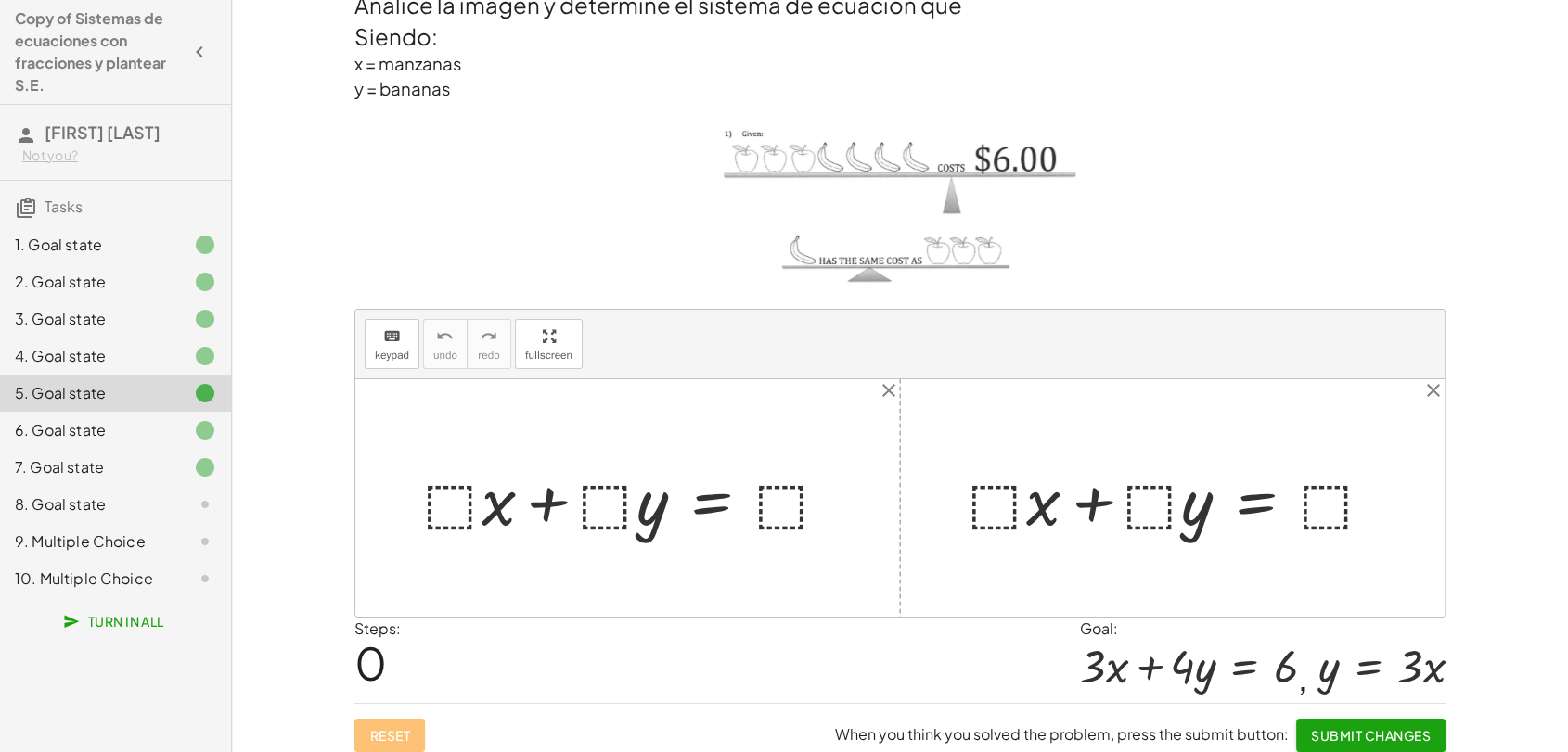 scroll, scrollTop: 32, scrollLeft: 0, axis: vertical 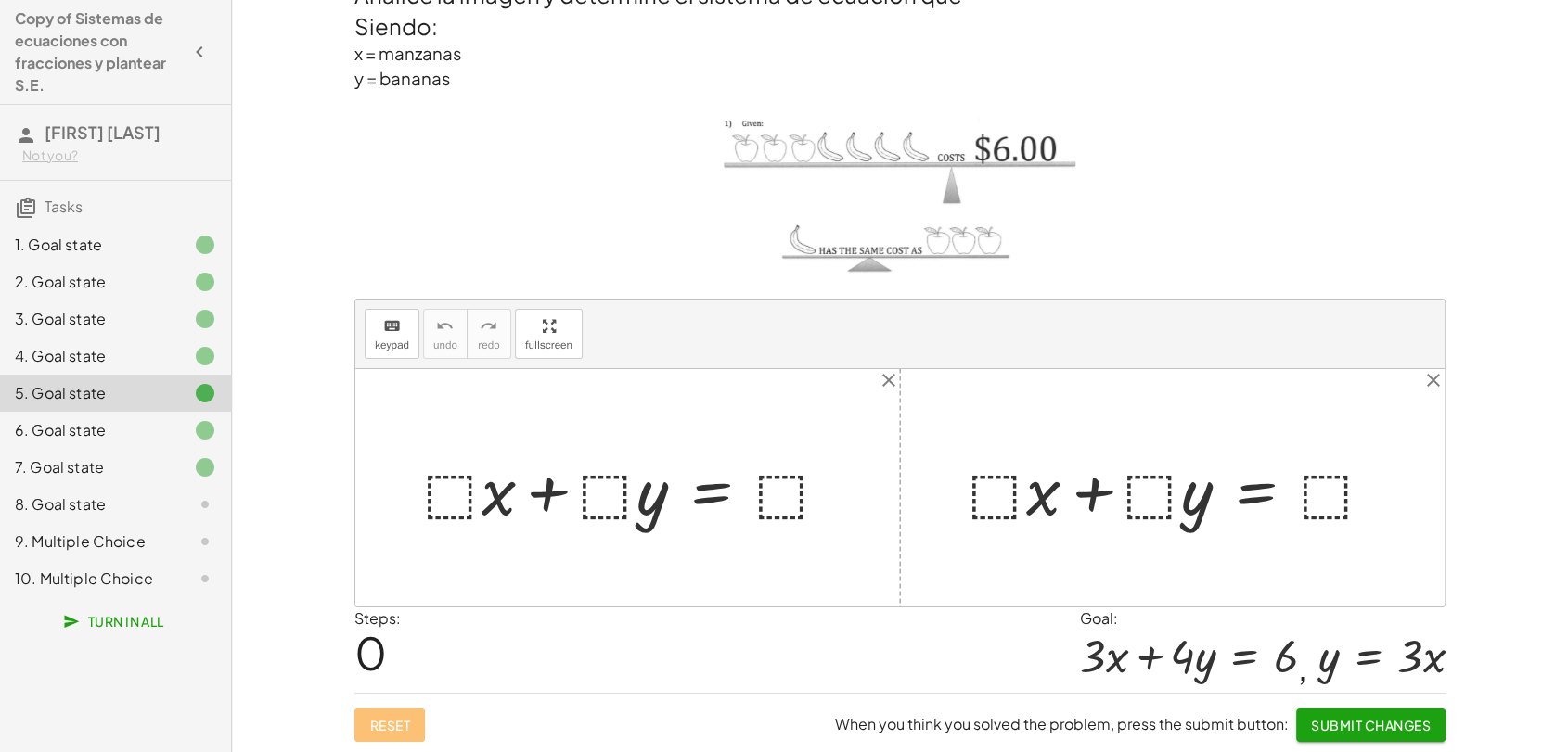 click on "Tasks" at bounding box center (63, 206) 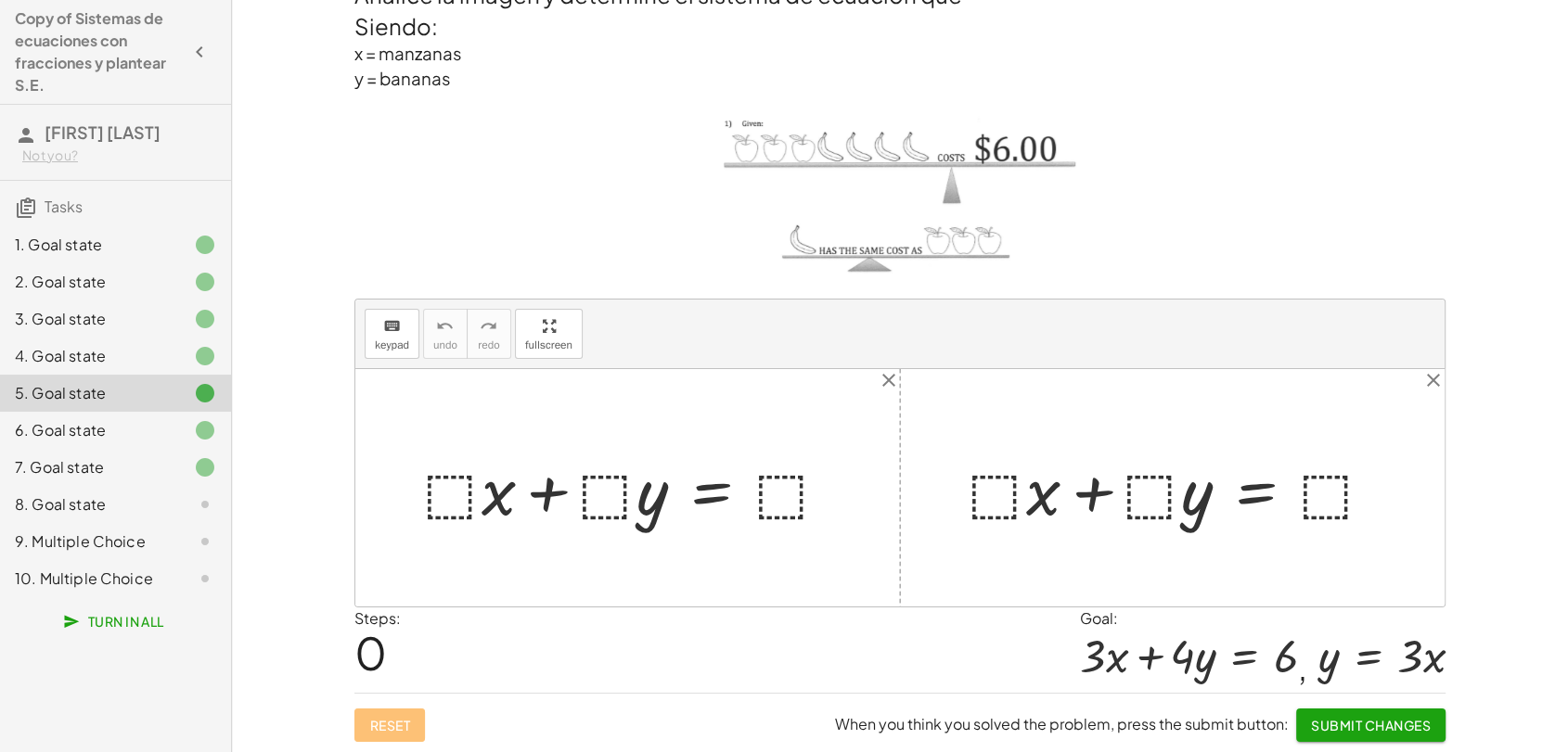 click 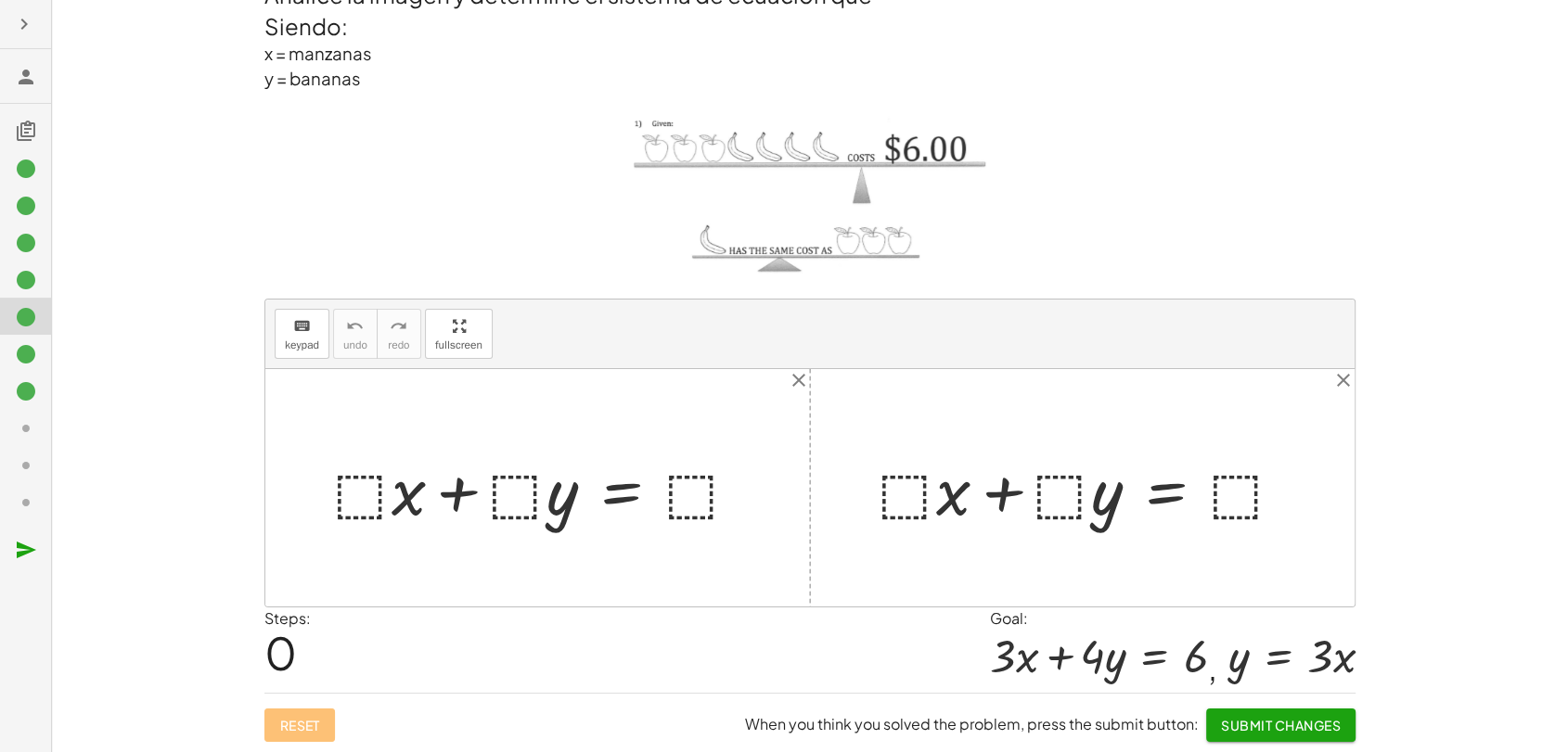 click at bounding box center (545, 488) 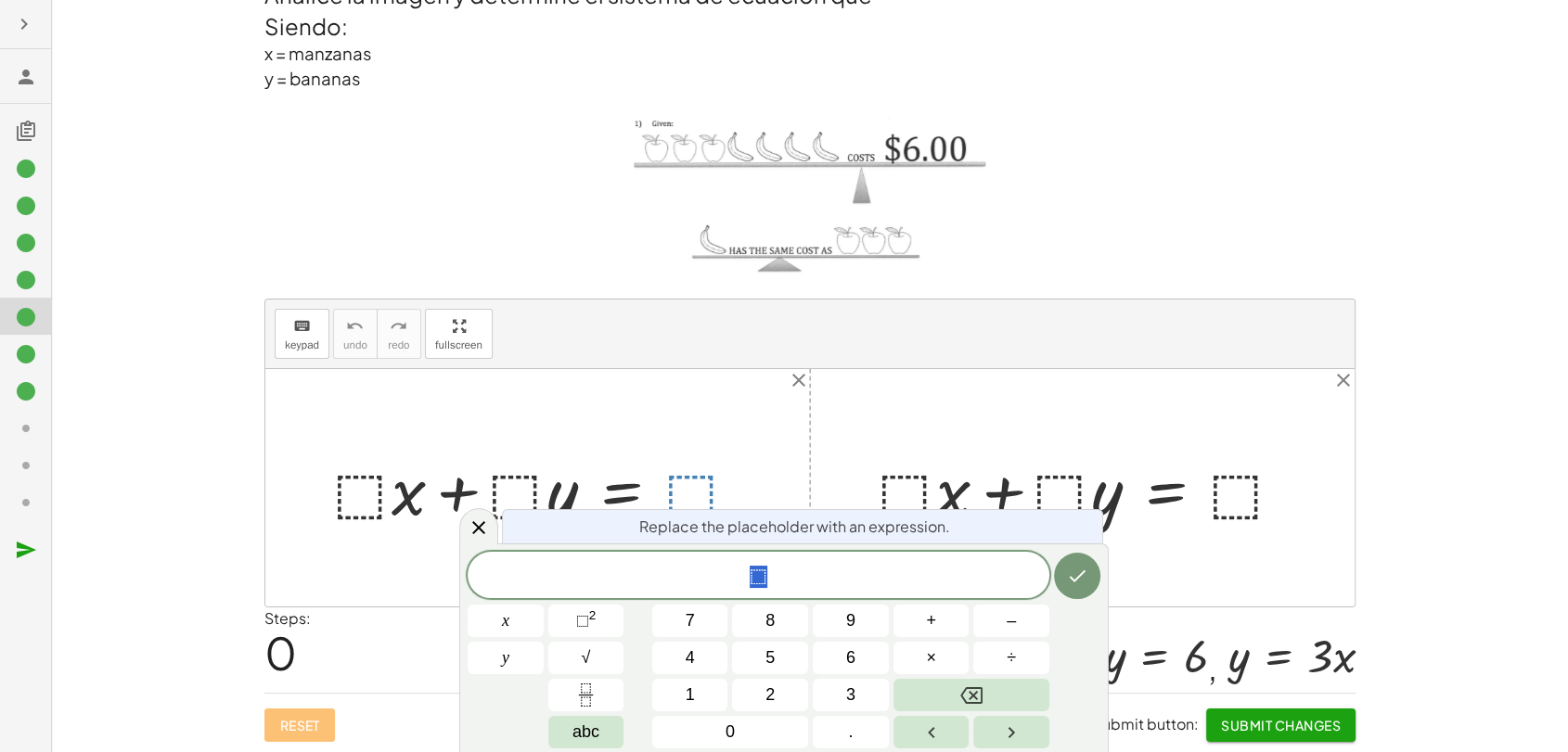 click on "Determine el mínimo común múltiplo de la ecuación uno del sistema de ecuaciones keyboard keypad undo undo redo redo fullscreen ⬚ · 3 · y · 2 × Steps:  1 Reset  When you think you solved the problem, press the submit button:  Continue  Determine el mínimo común múltiplo de la ecuación dos del sistema de ecuaciones keyboard keypad undo undo redo redo fullscreen ⬚ · 3 · y · 6 × Steps:  1 Reset  When you think you solved the problem, press the submit button:  Continue  Encuentre la ecuación equivalente de la primera ecuación del sistema. keyboard keypad undo undo redo redo fullscreen + · ⬚ · · 2 · x · 3 − · ⬚ · · y · 2 = · ⬚ · - 1 + · 6 · · 2 · x · 3 − · ⬚ · · y · 2 = · ⬚ · - 1 + · 6 · 2 · x · 3 − · ⬚ · · y · 2 = · ⬚ · - 1 + · 12 · x · 3 − · ⬚ · · y · 2 = · ⬚ · - 1 + · 4 · x − · ⬚ · · y · 2 = · ⬚ · - 1 + · 4 · x − · 6 · · y · 2 = · ⬚ · - 1 + · 4 · x − · 6 · y · 2 = · ⬚ · - 1 + · 4 · x" 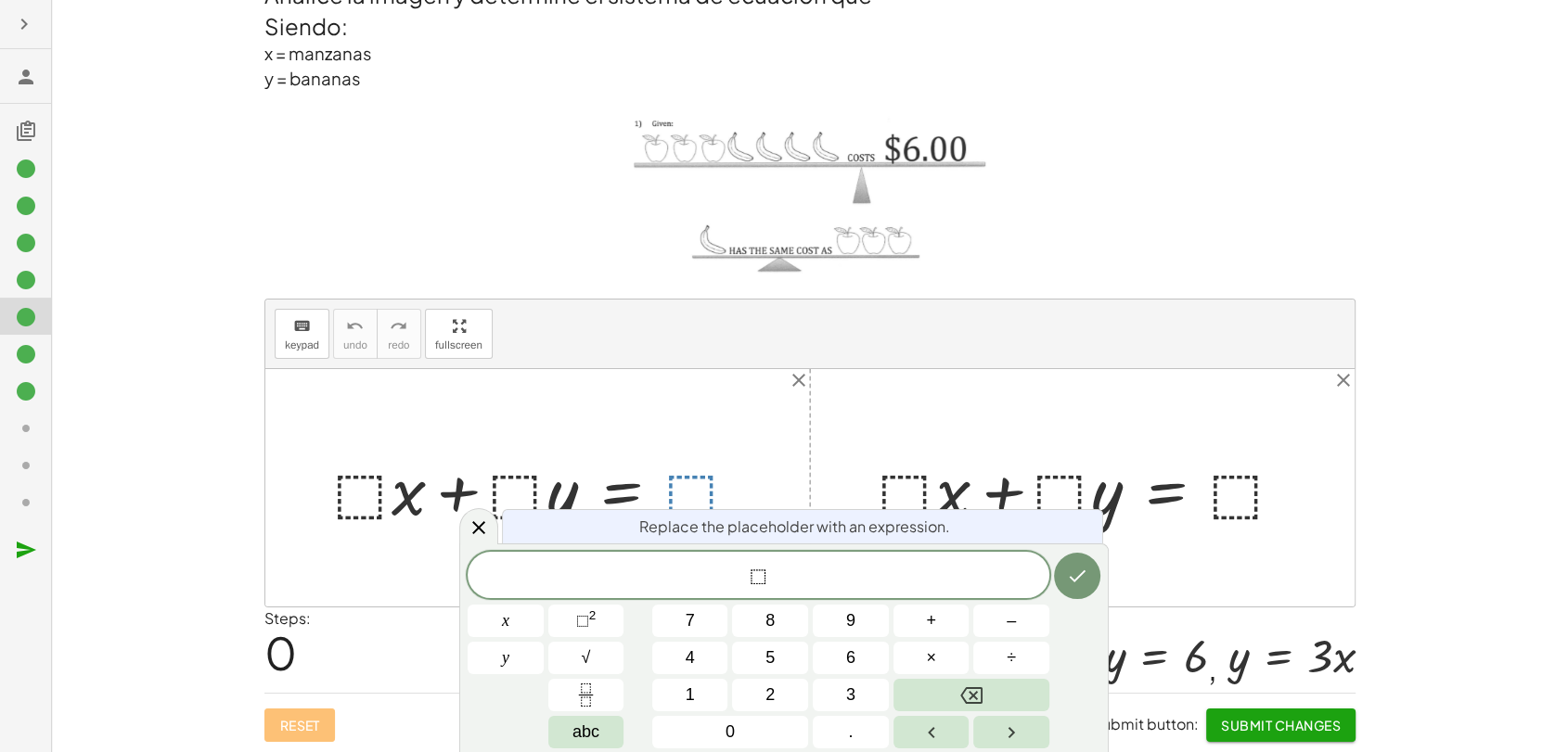 click 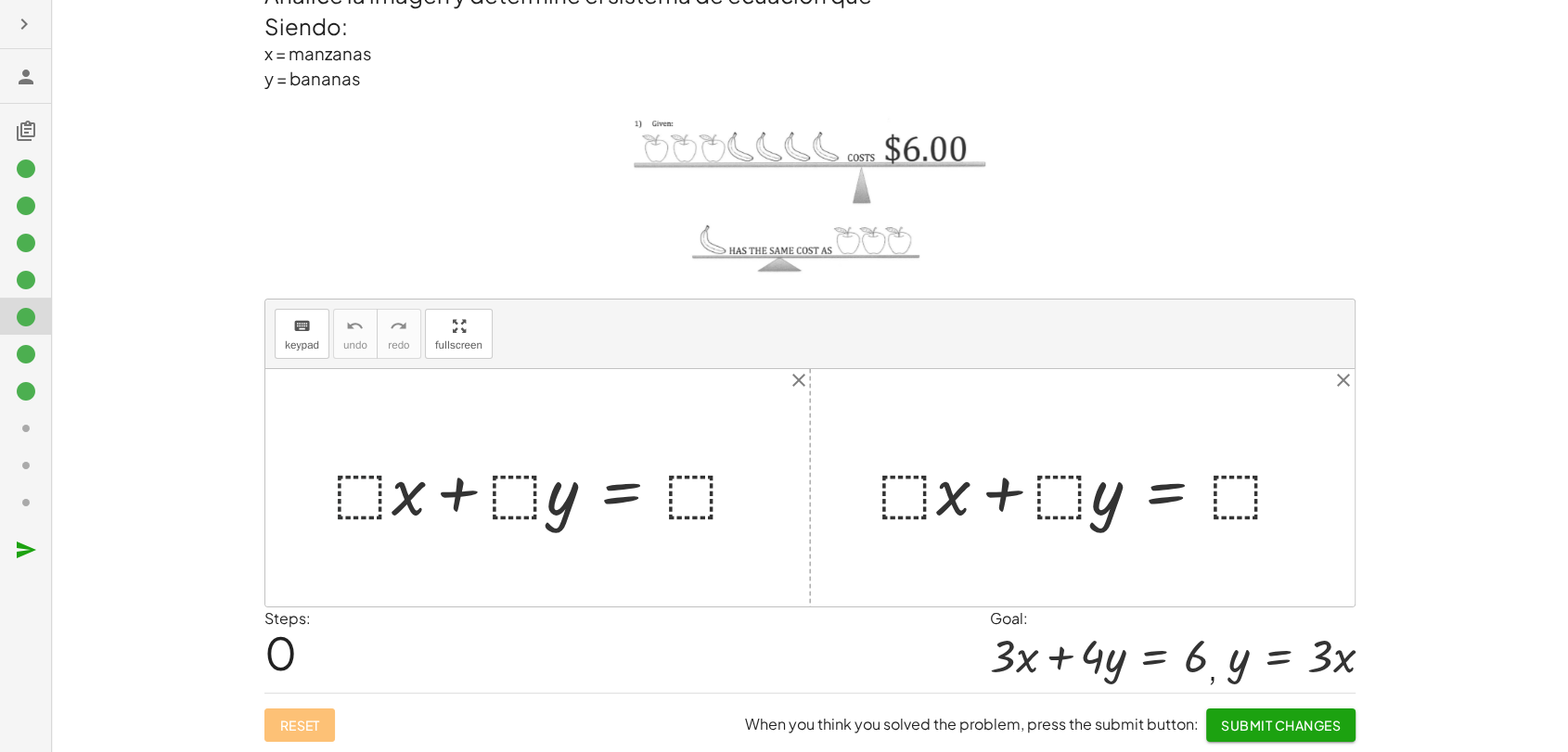 click at bounding box center [545, 488] 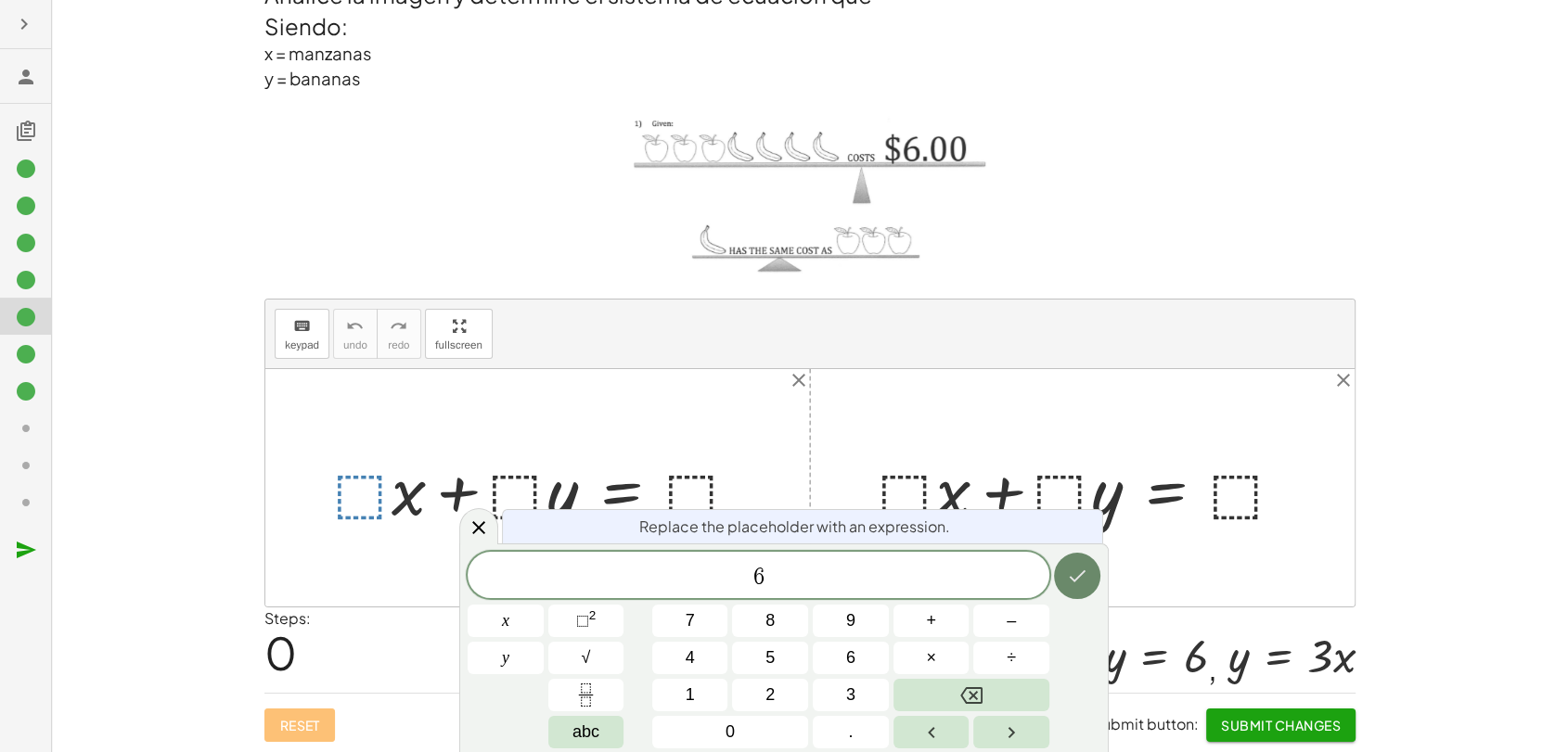 click at bounding box center [1077, 576] 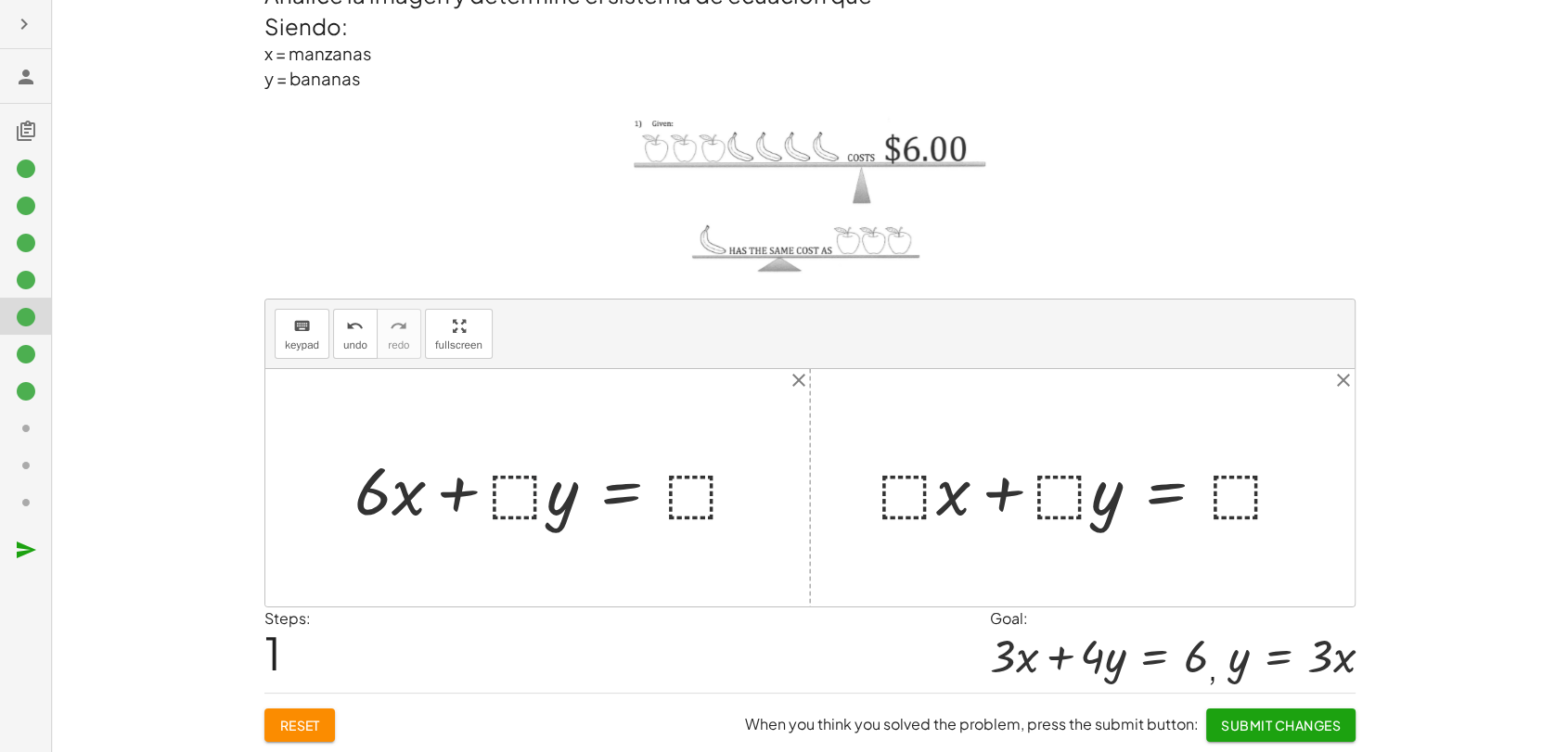 click at bounding box center (555, 488) 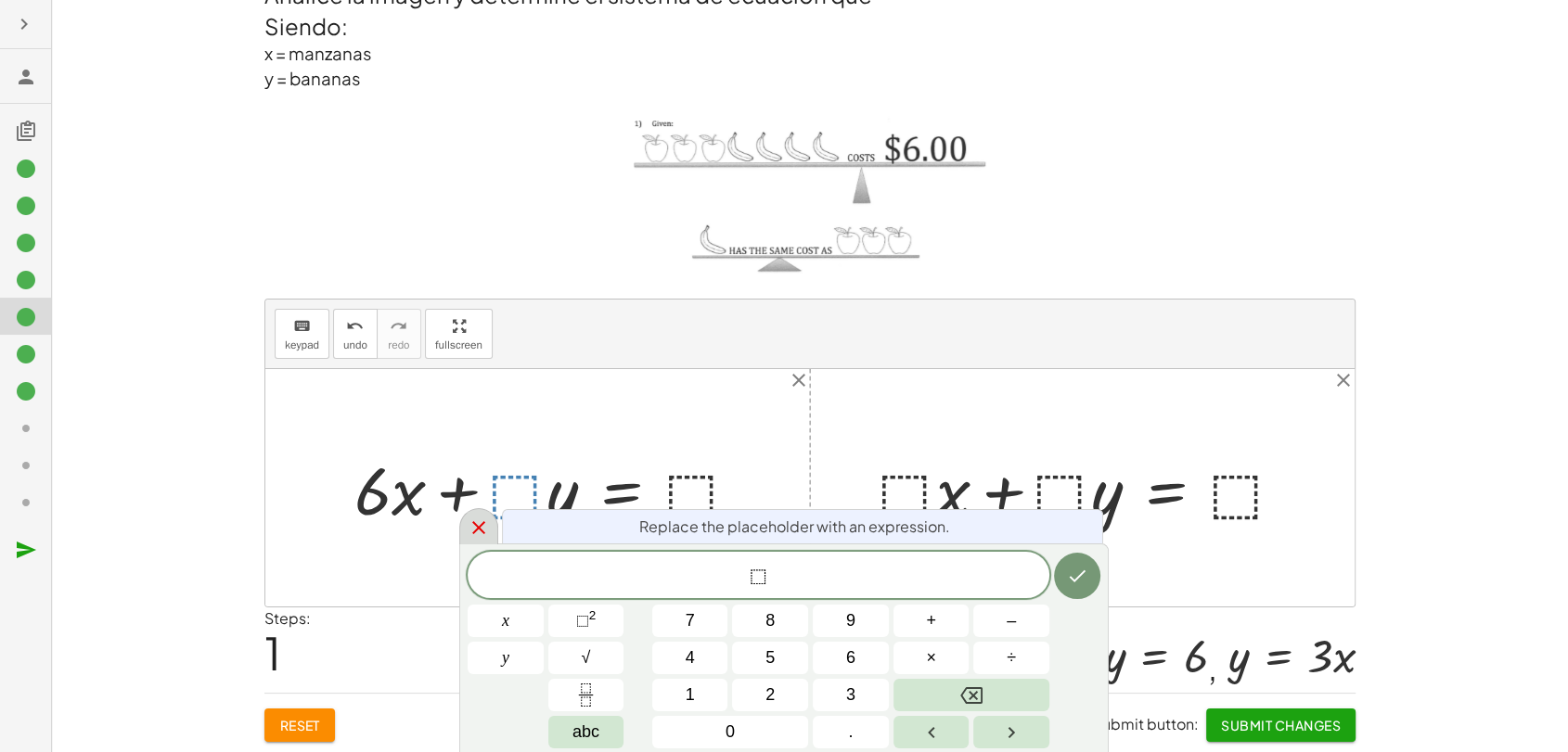 click 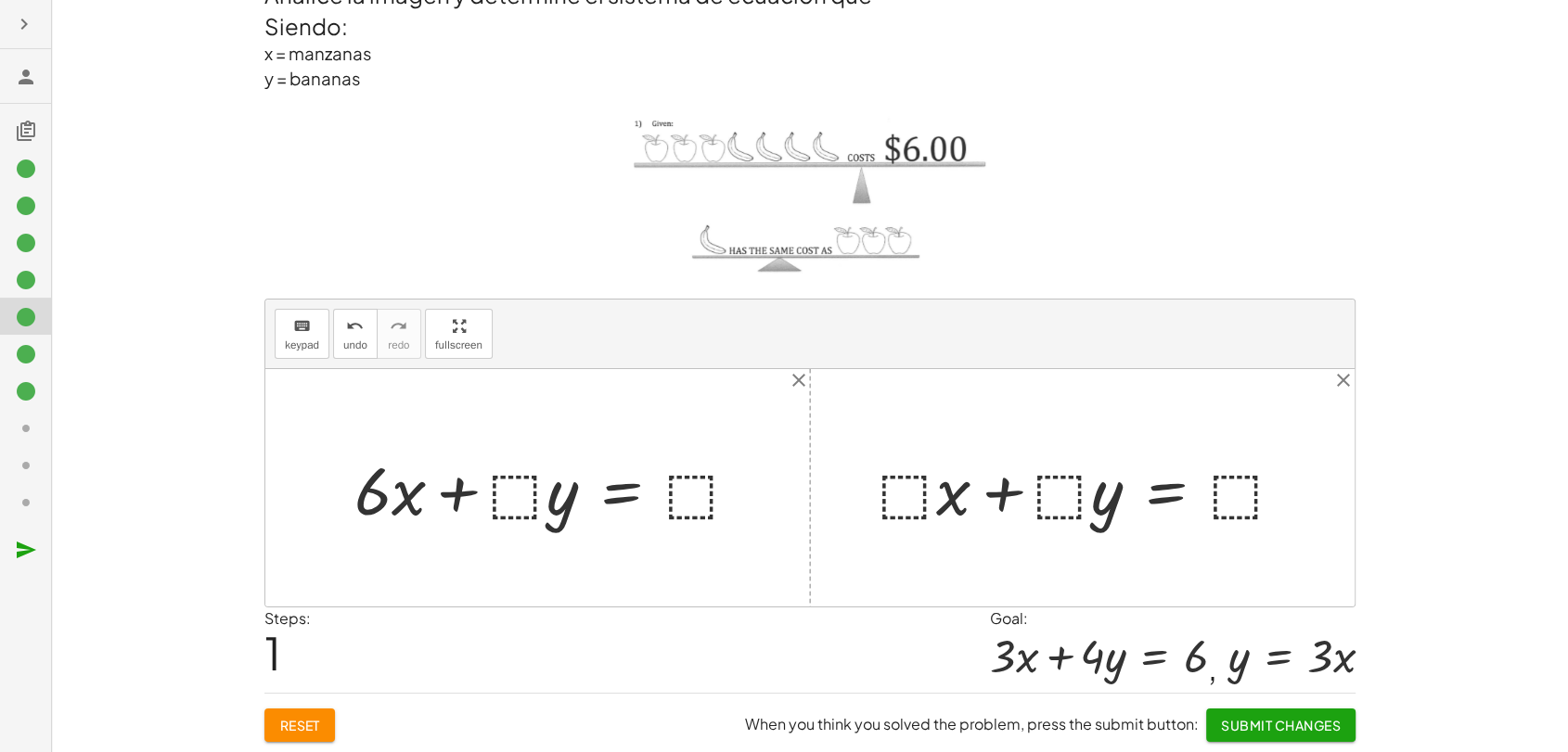 click at bounding box center [555, 488] 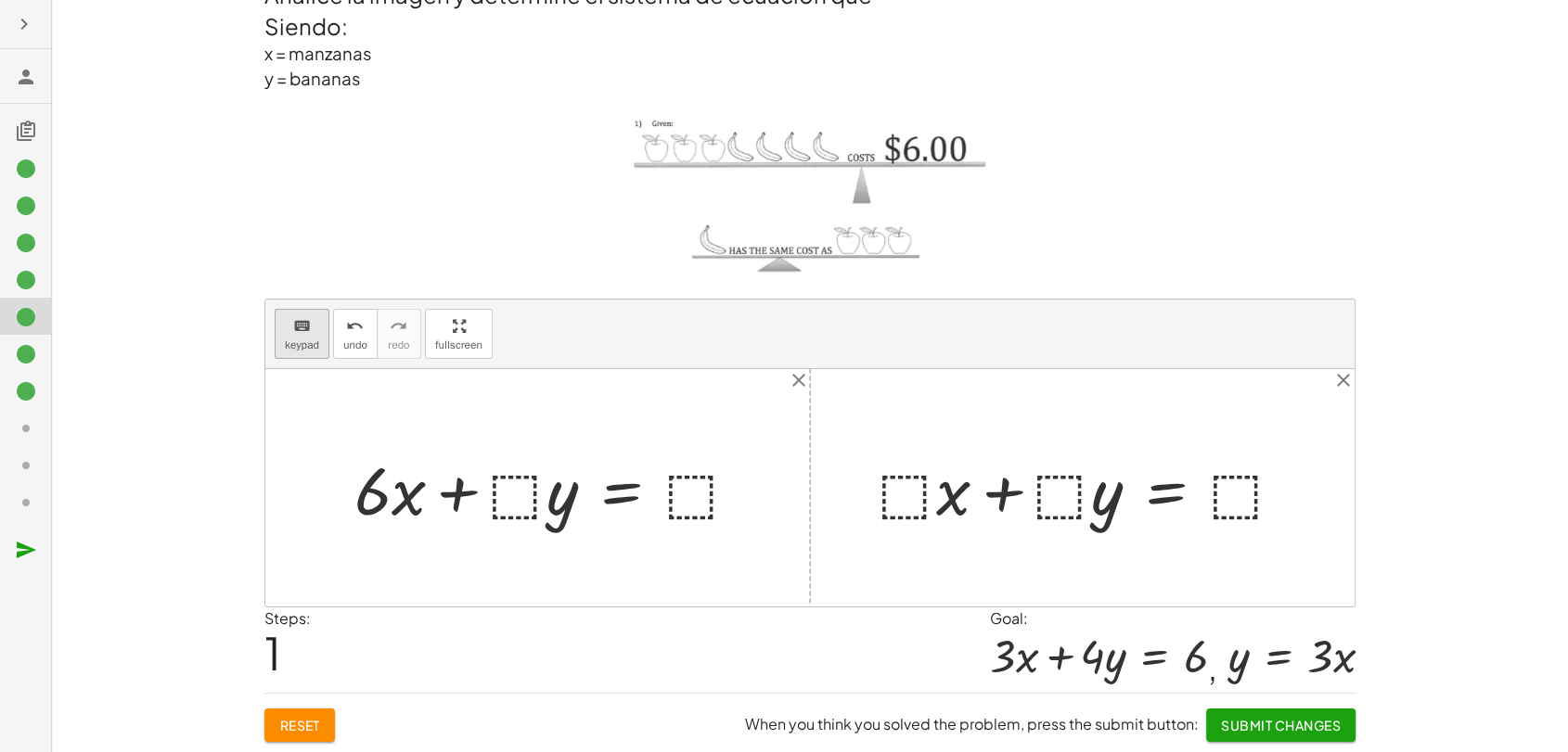 click on "keypad" at bounding box center (302, 345) 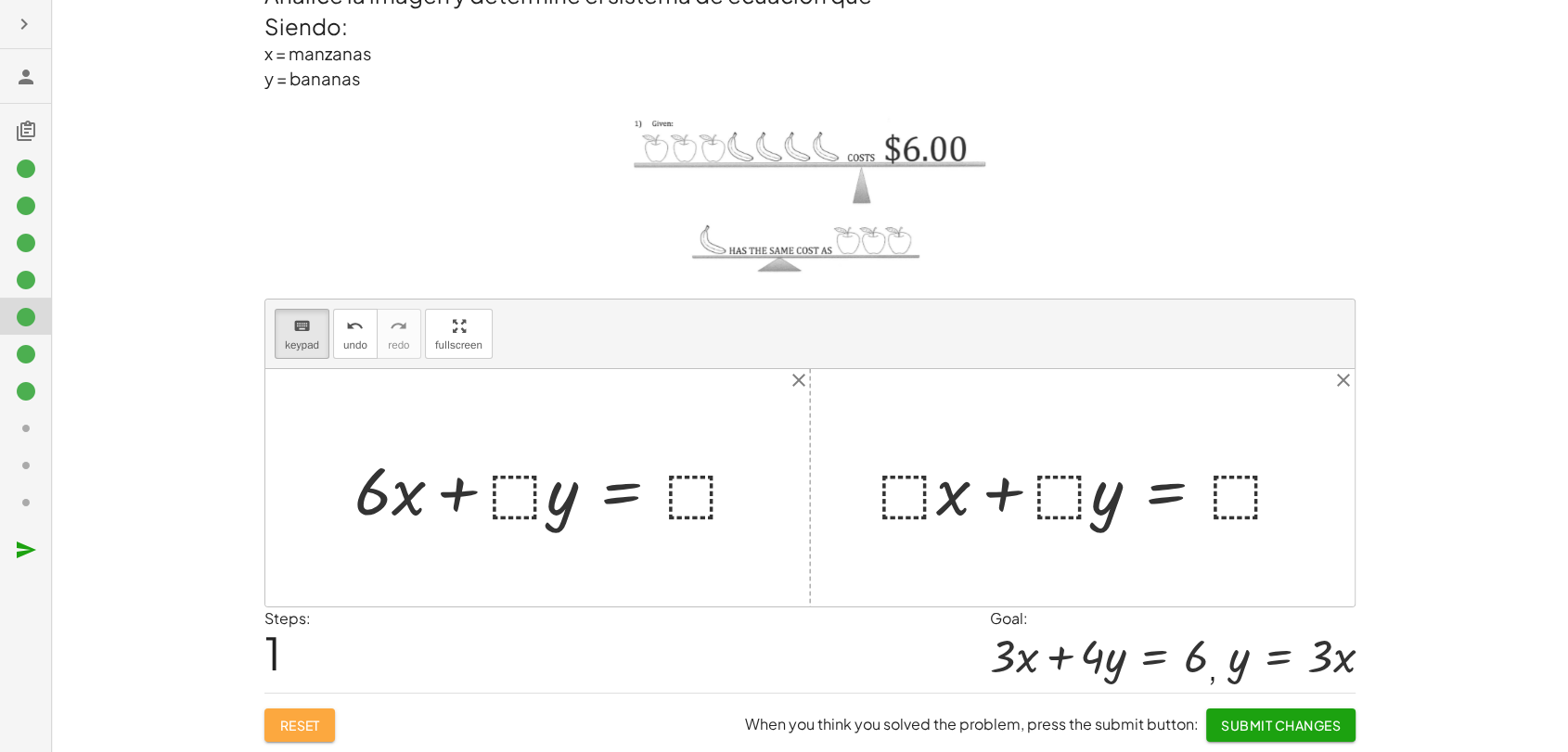 drag, startPoint x: 293, startPoint y: 724, endPoint x: 291, endPoint y: 715, distance: 9.219544 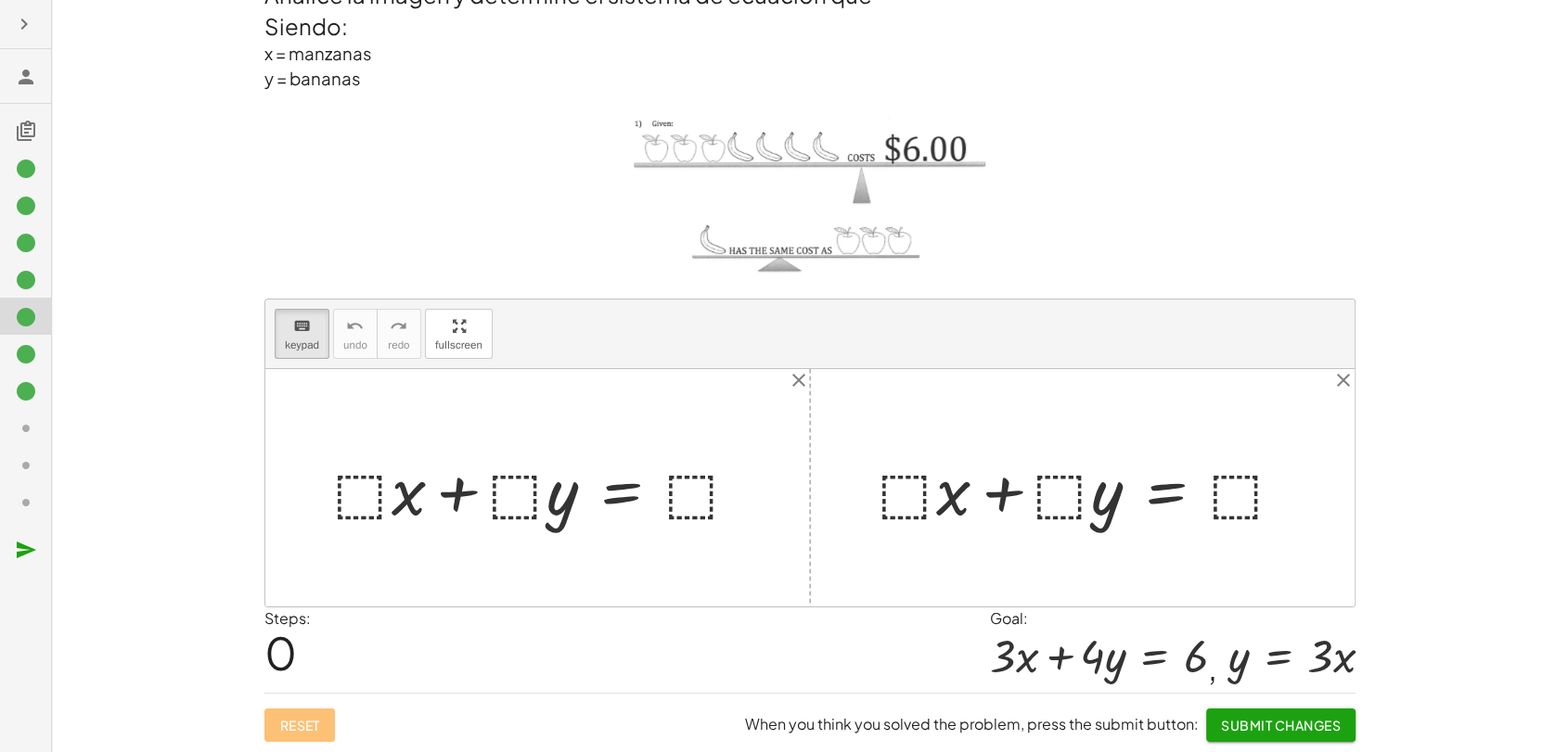 click at bounding box center [545, 488] 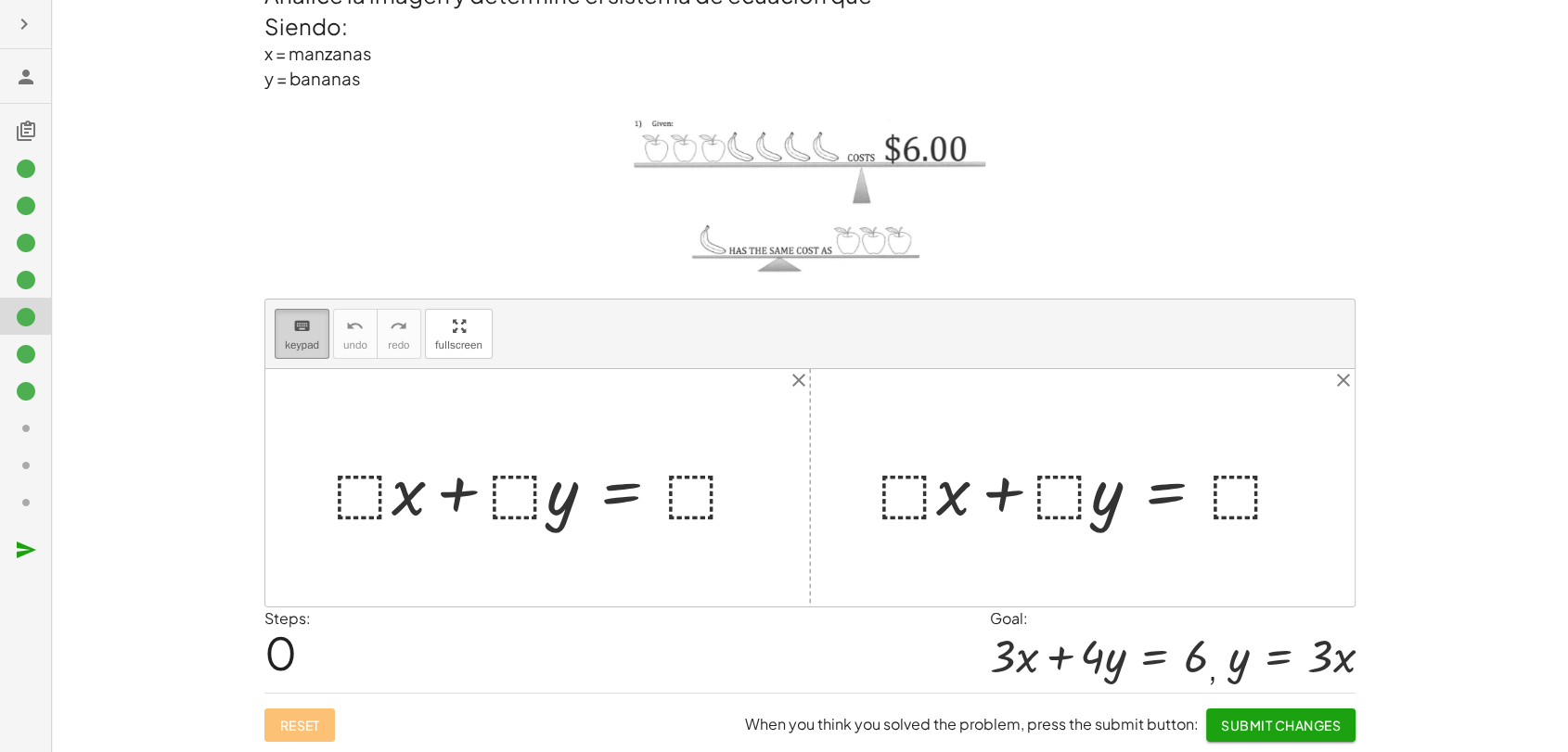 click on "keyboard keypad" at bounding box center [302, 334] 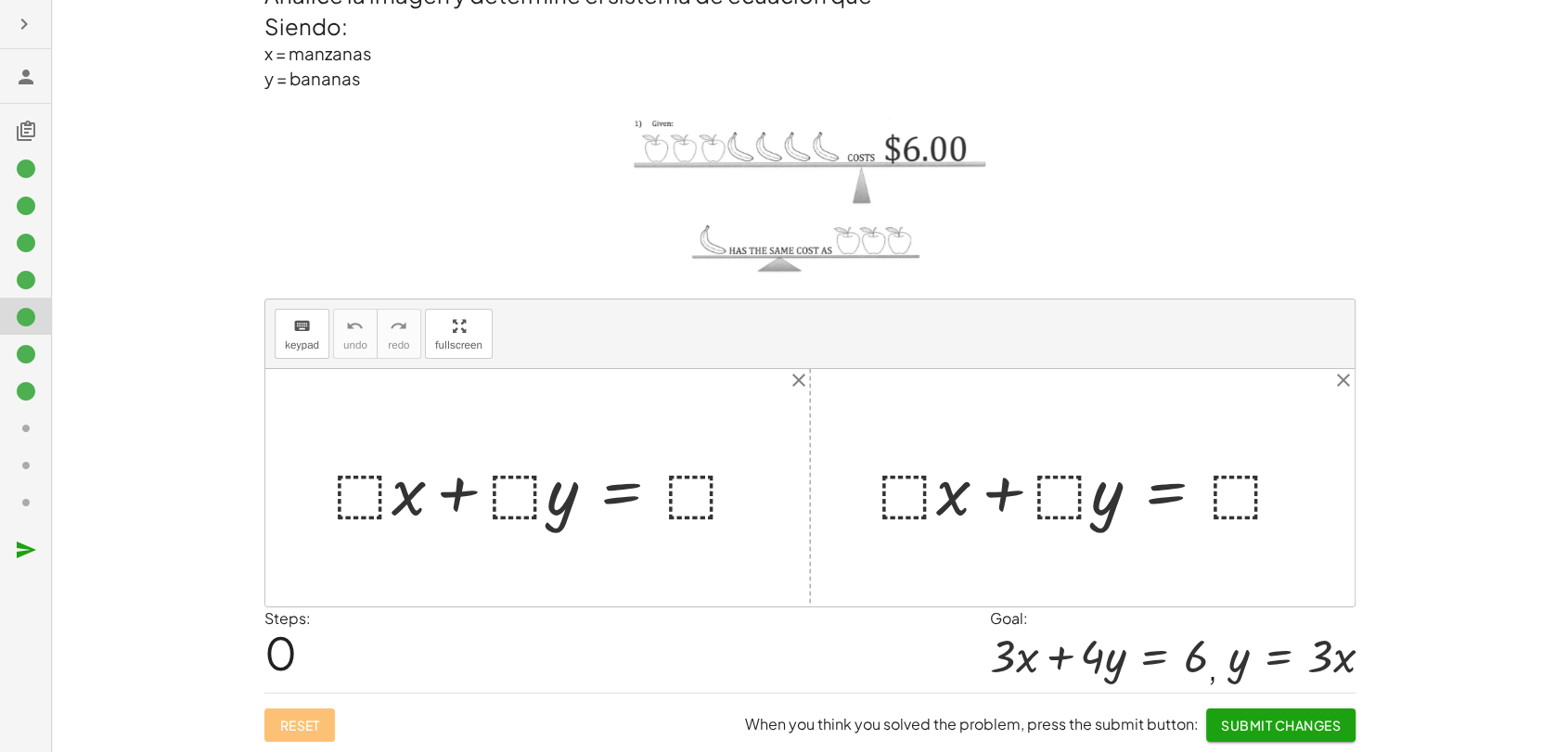 click at bounding box center [545, 488] 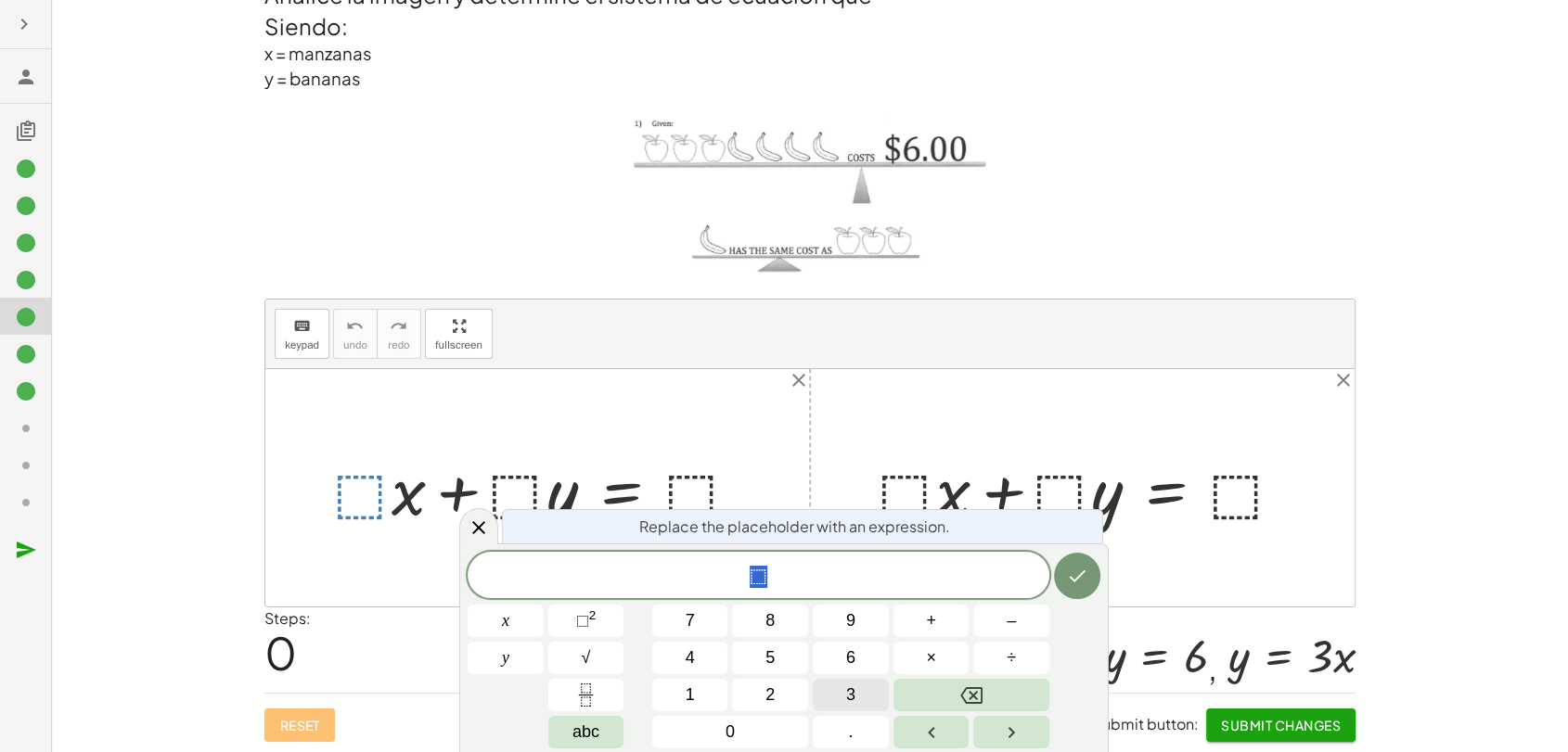 click on "3" at bounding box center [851, 695] 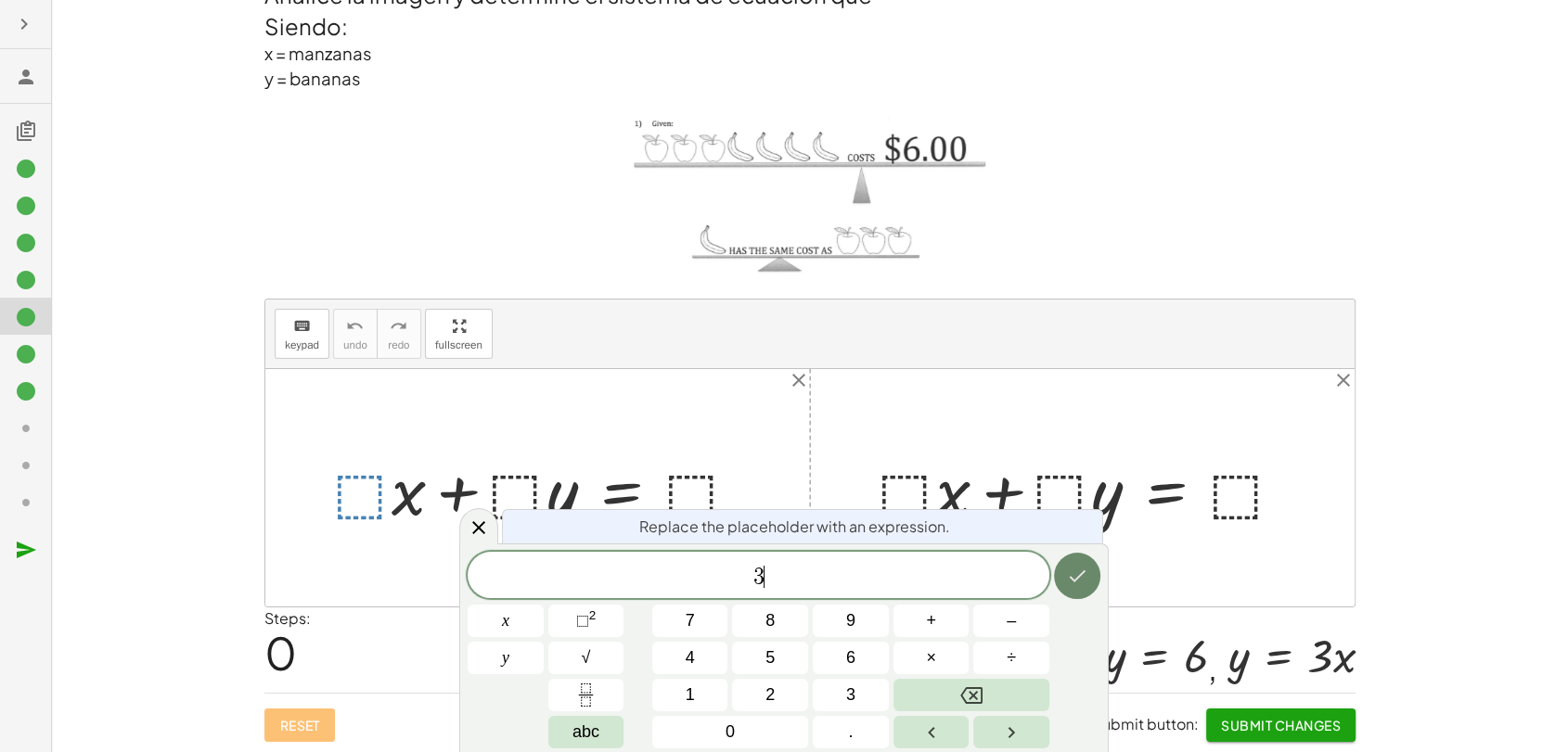 click 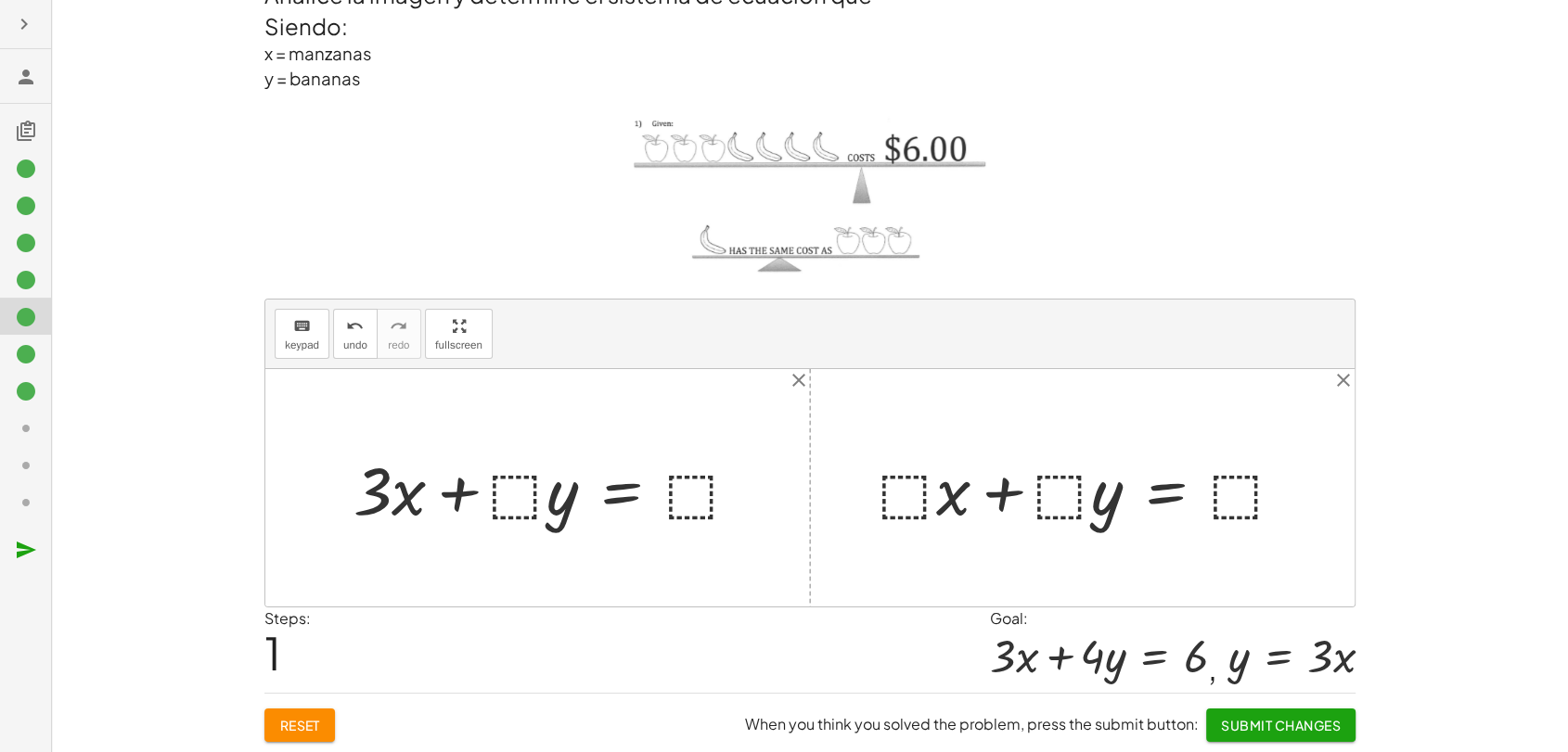 click at bounding box center [554, 488] 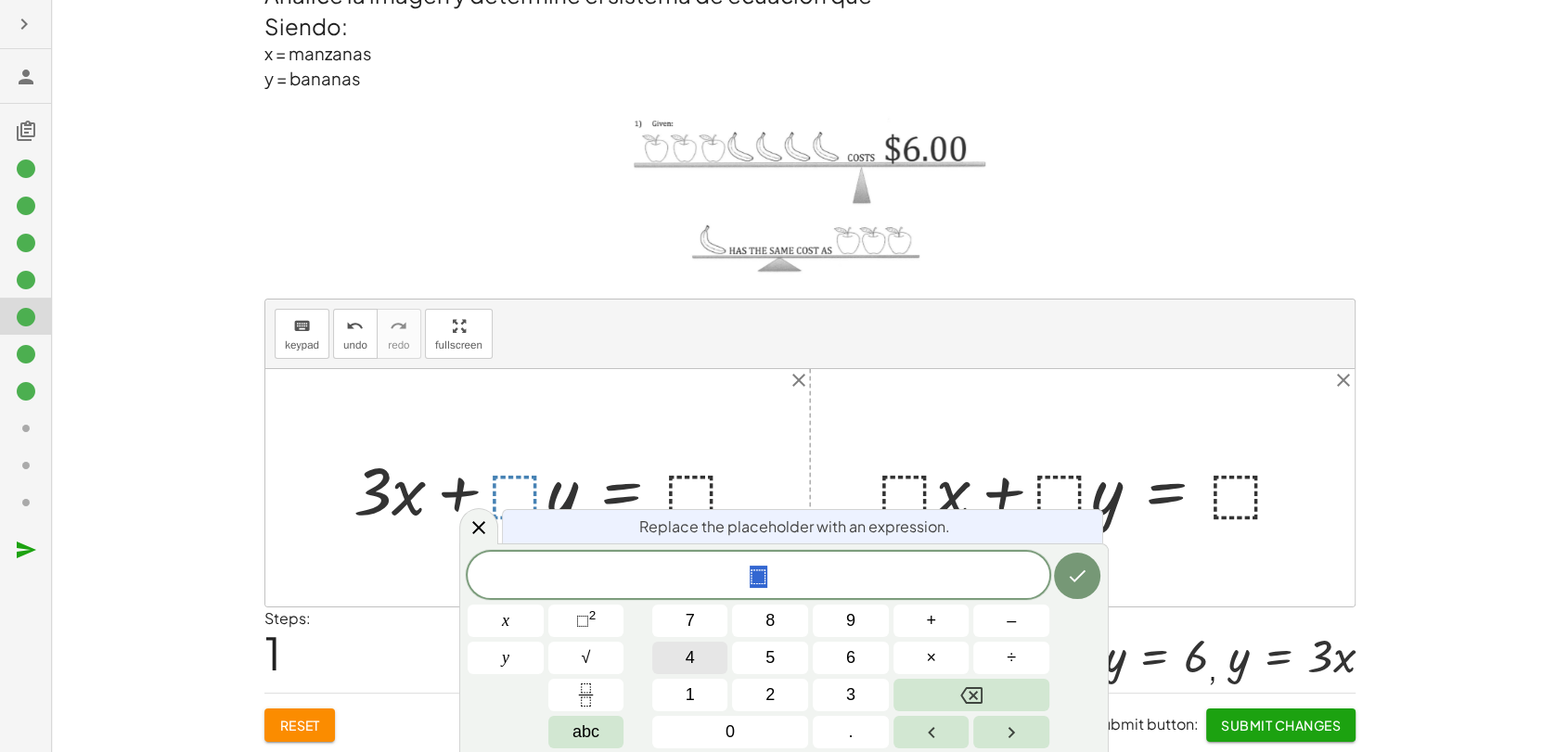 click on "4" at bounding box center [690, 657] 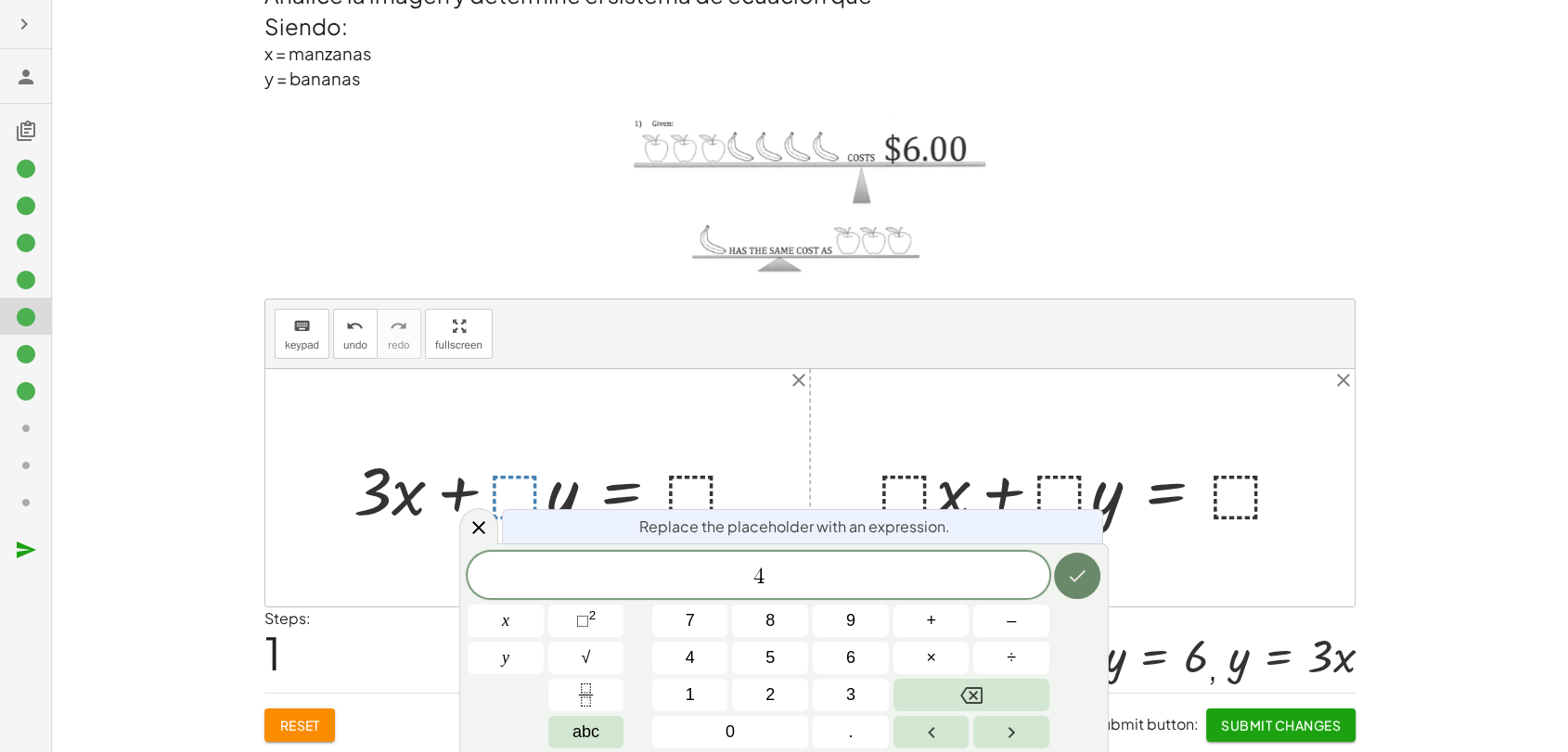 click at bounding box center [1077, 576] 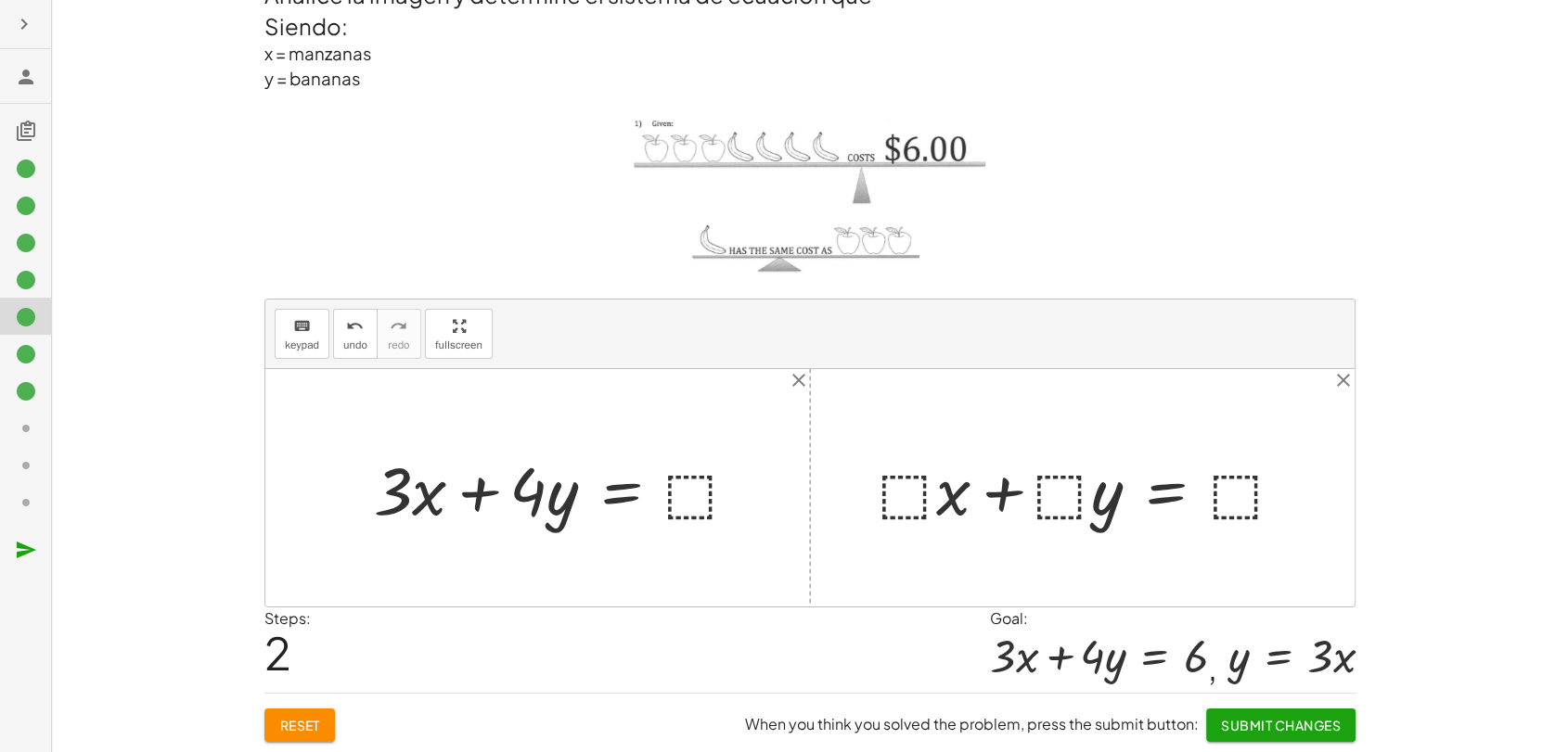click at bounding box center [564, 488] 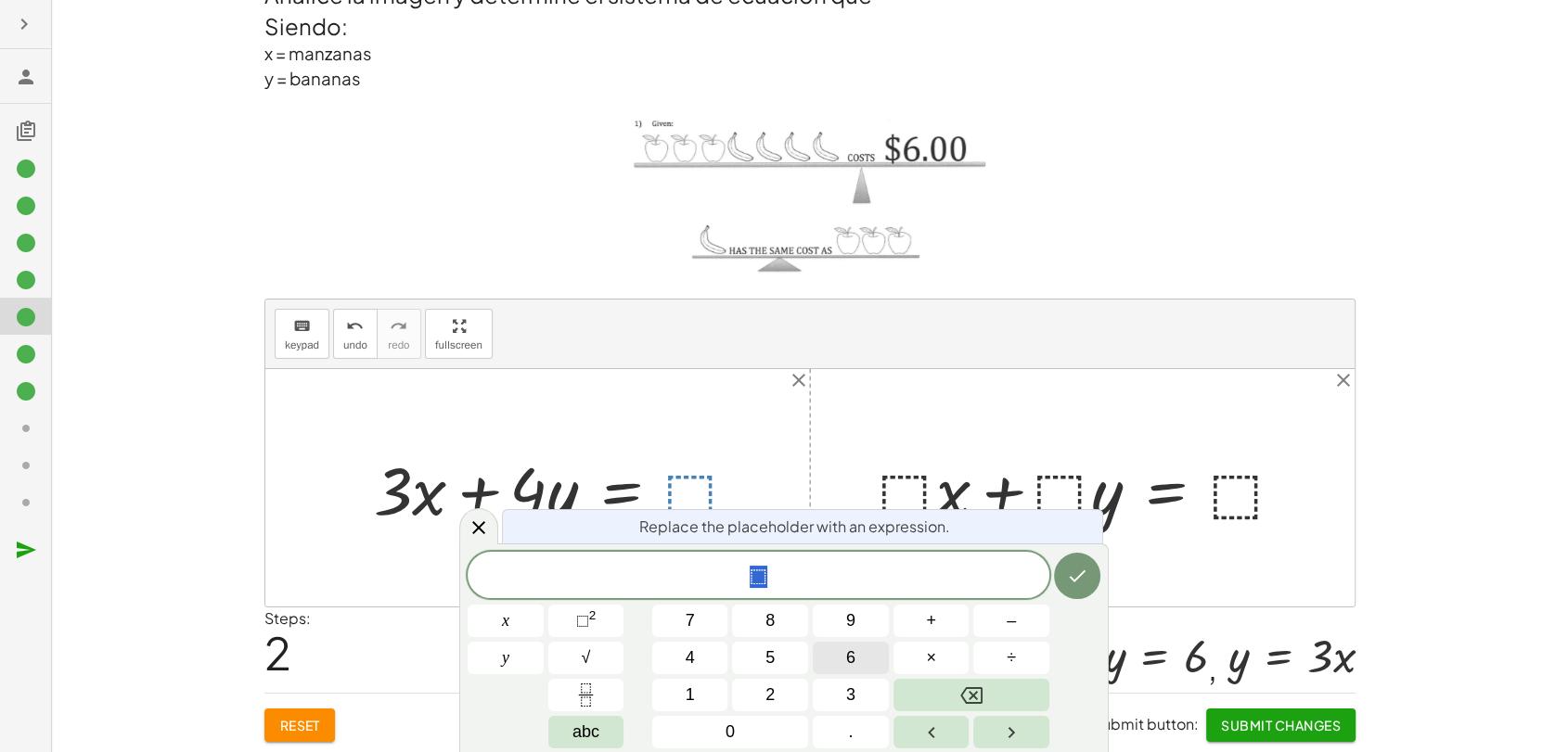 click on "6" at bounding box center [851, 657] 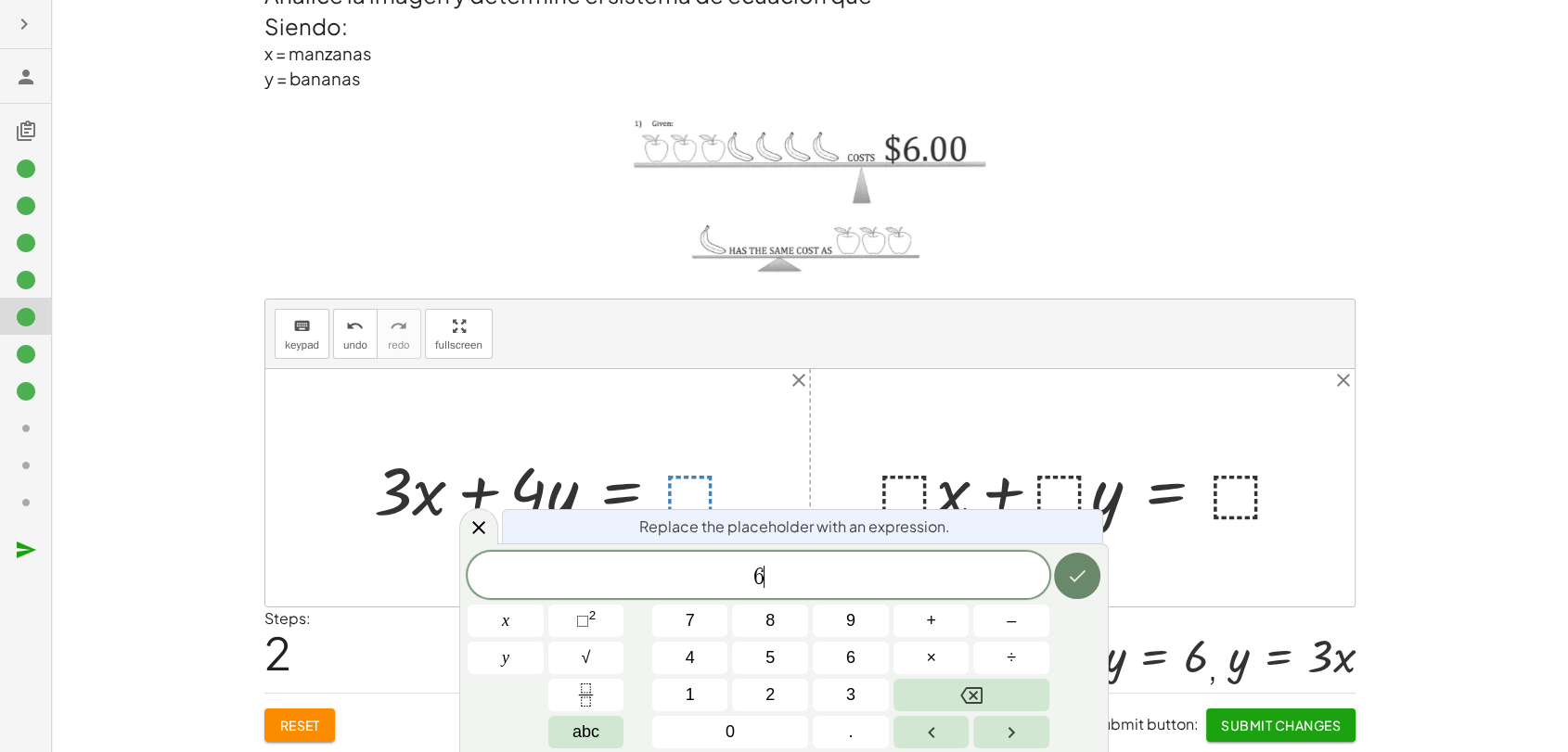 click 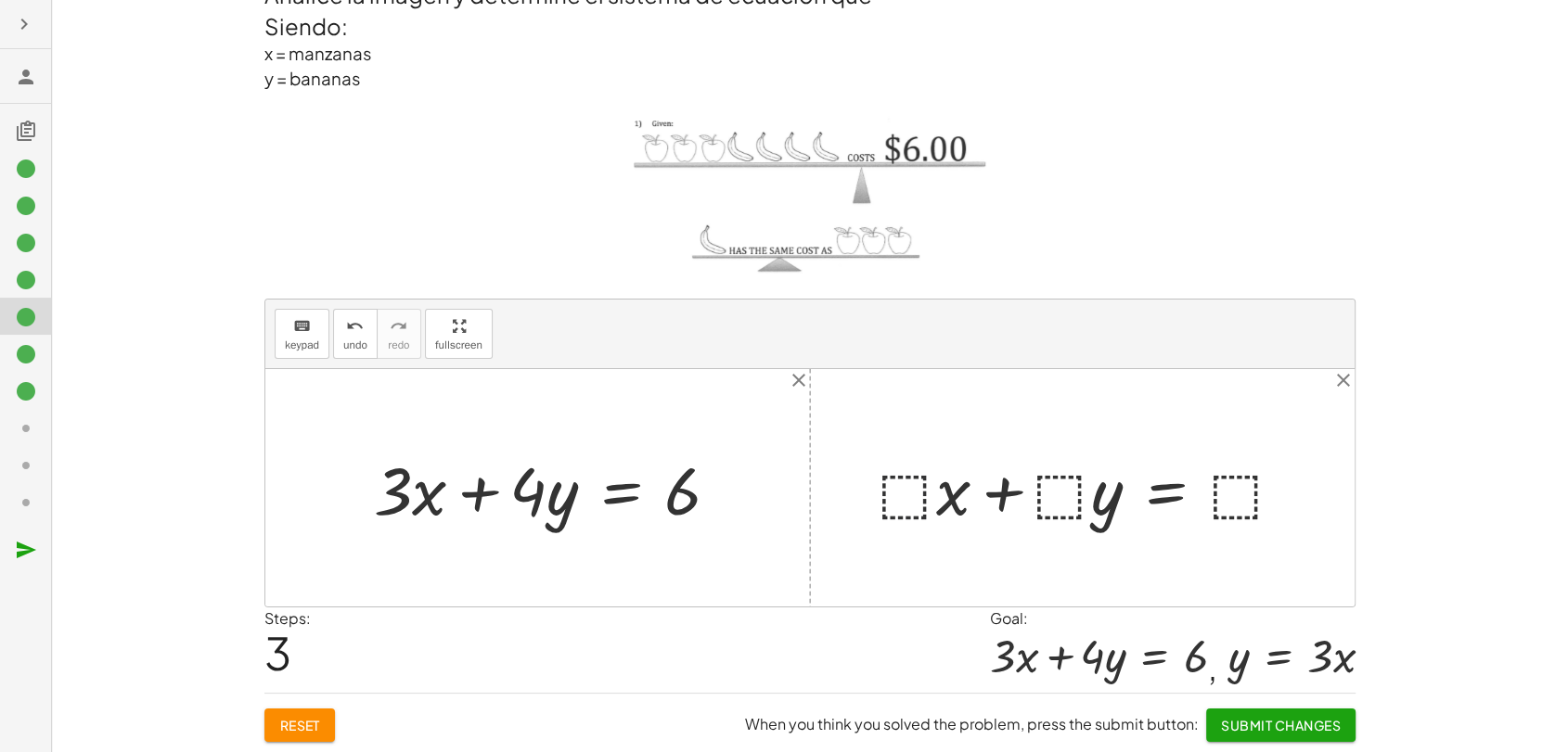 click at bounding box center (1089, 488) 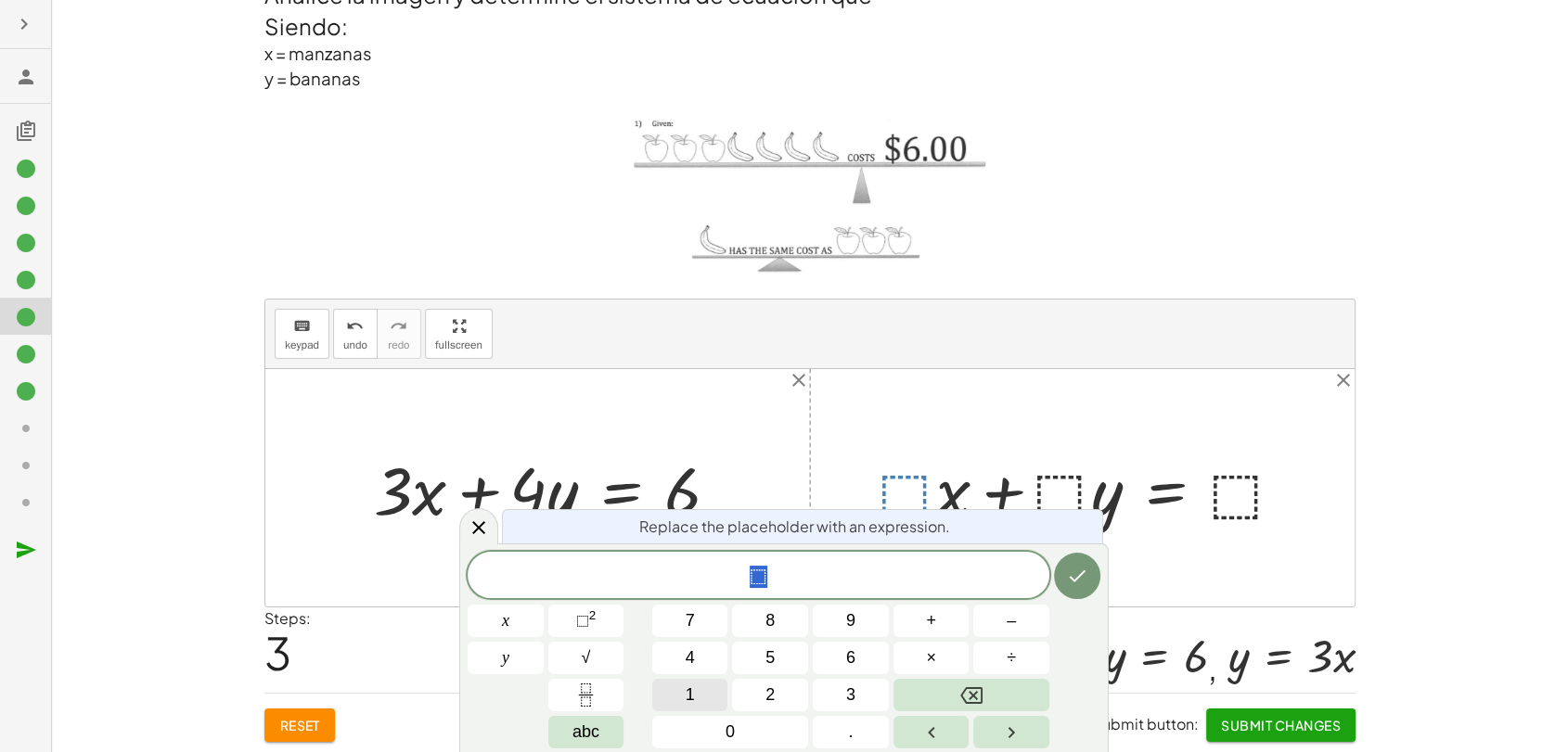 click on "1" at bounding box center [690, 695] 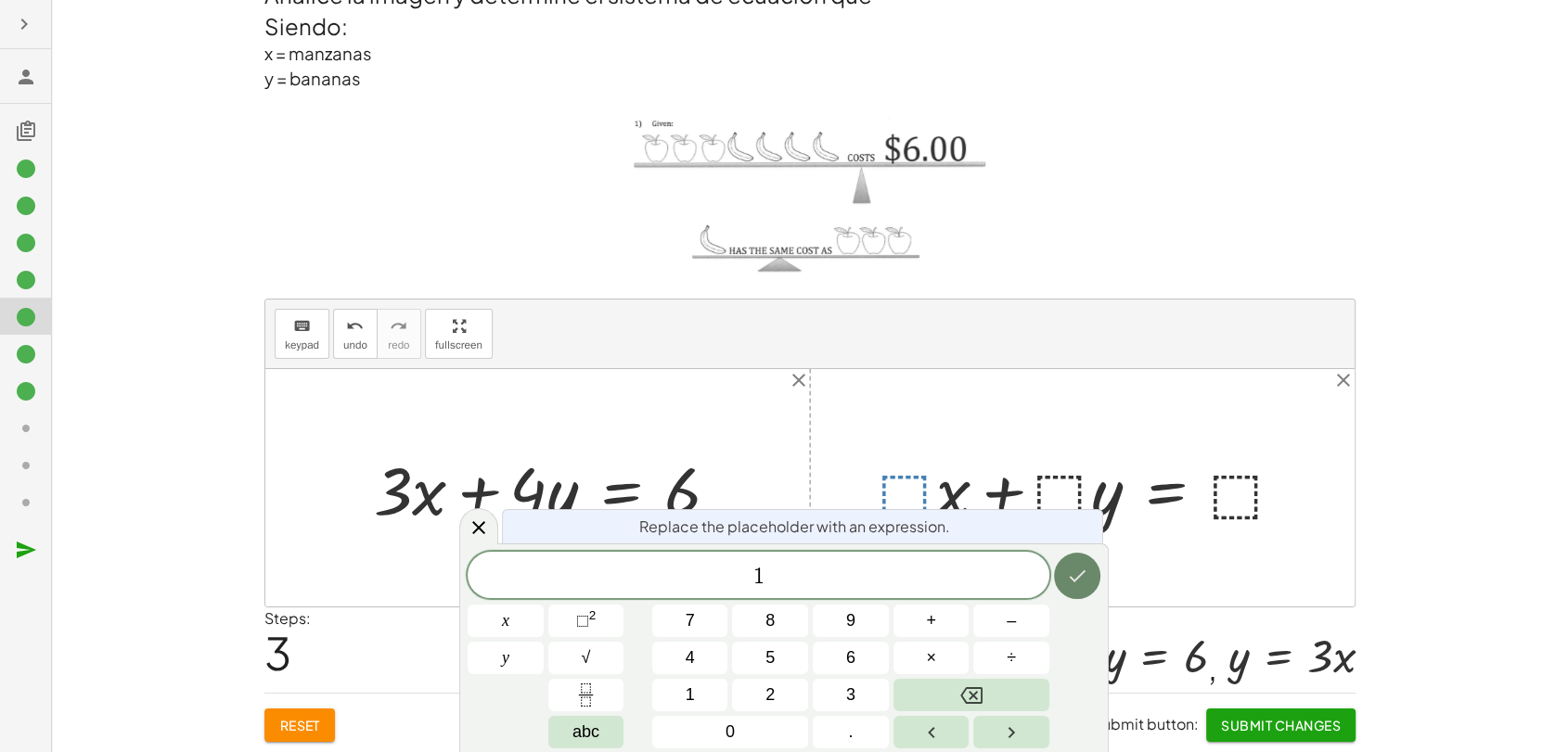 click 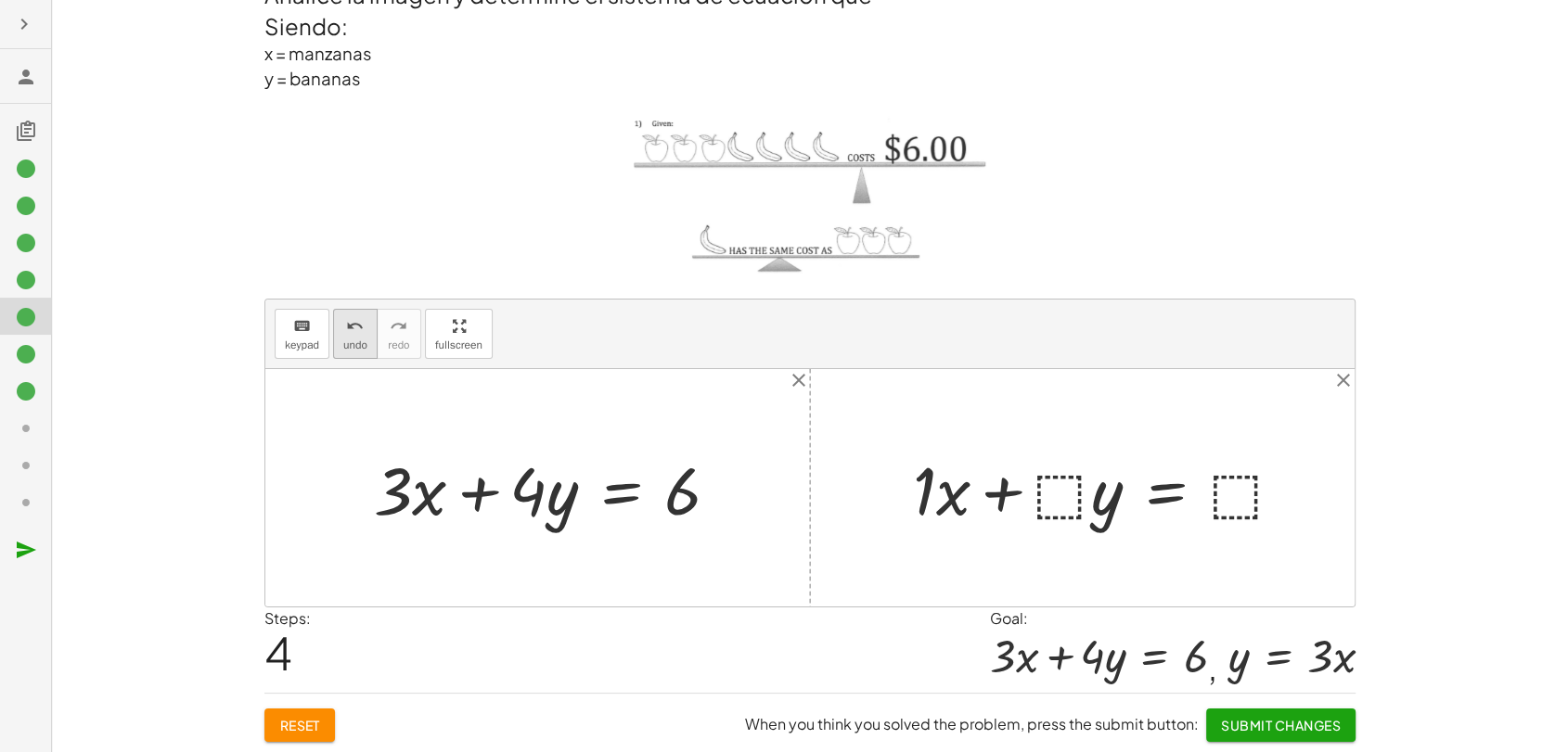 click on "undo" at bounding box center [355, 345] 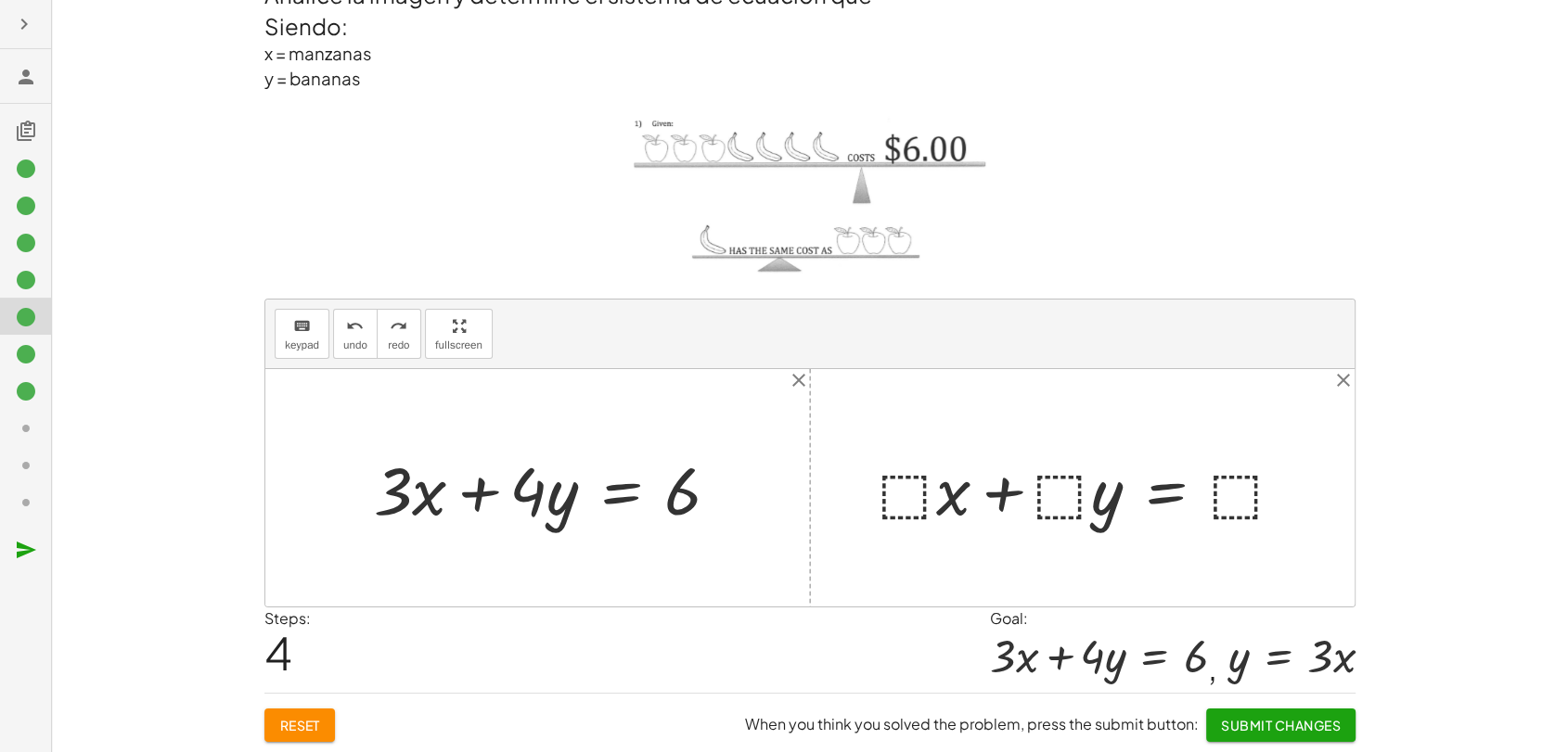 click at bounding box center (1089, 488) 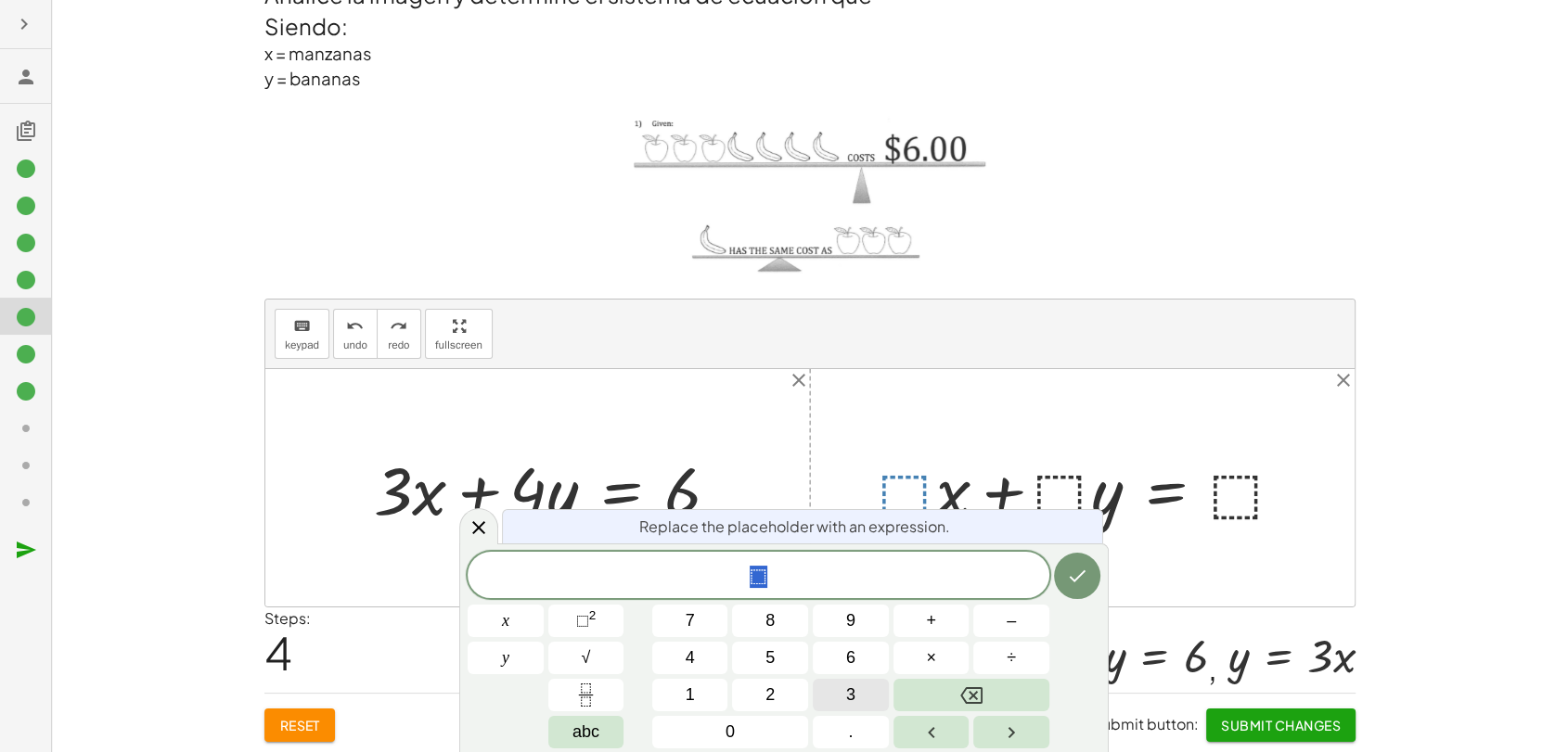 click on "3" at bounding box center [851, 695] 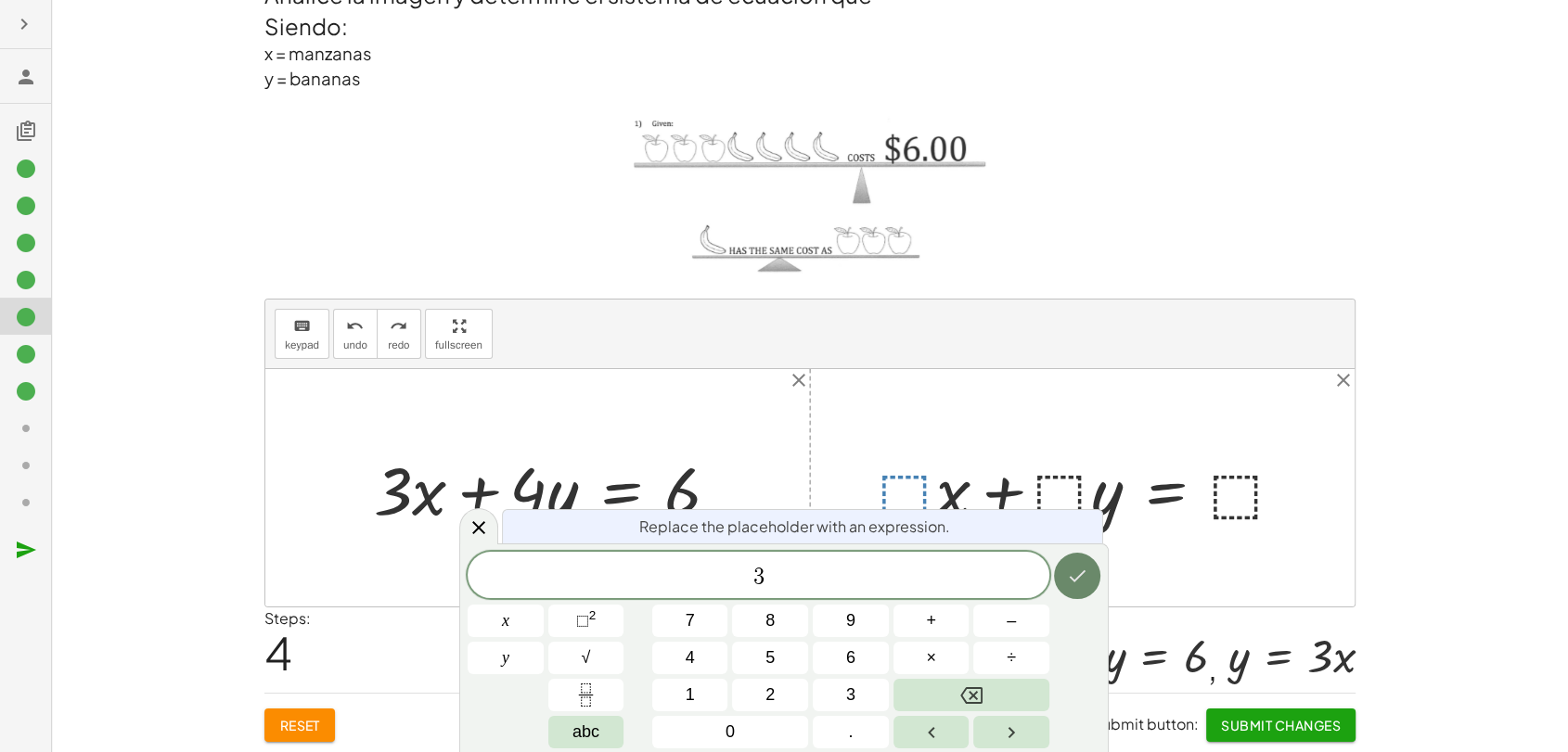 click 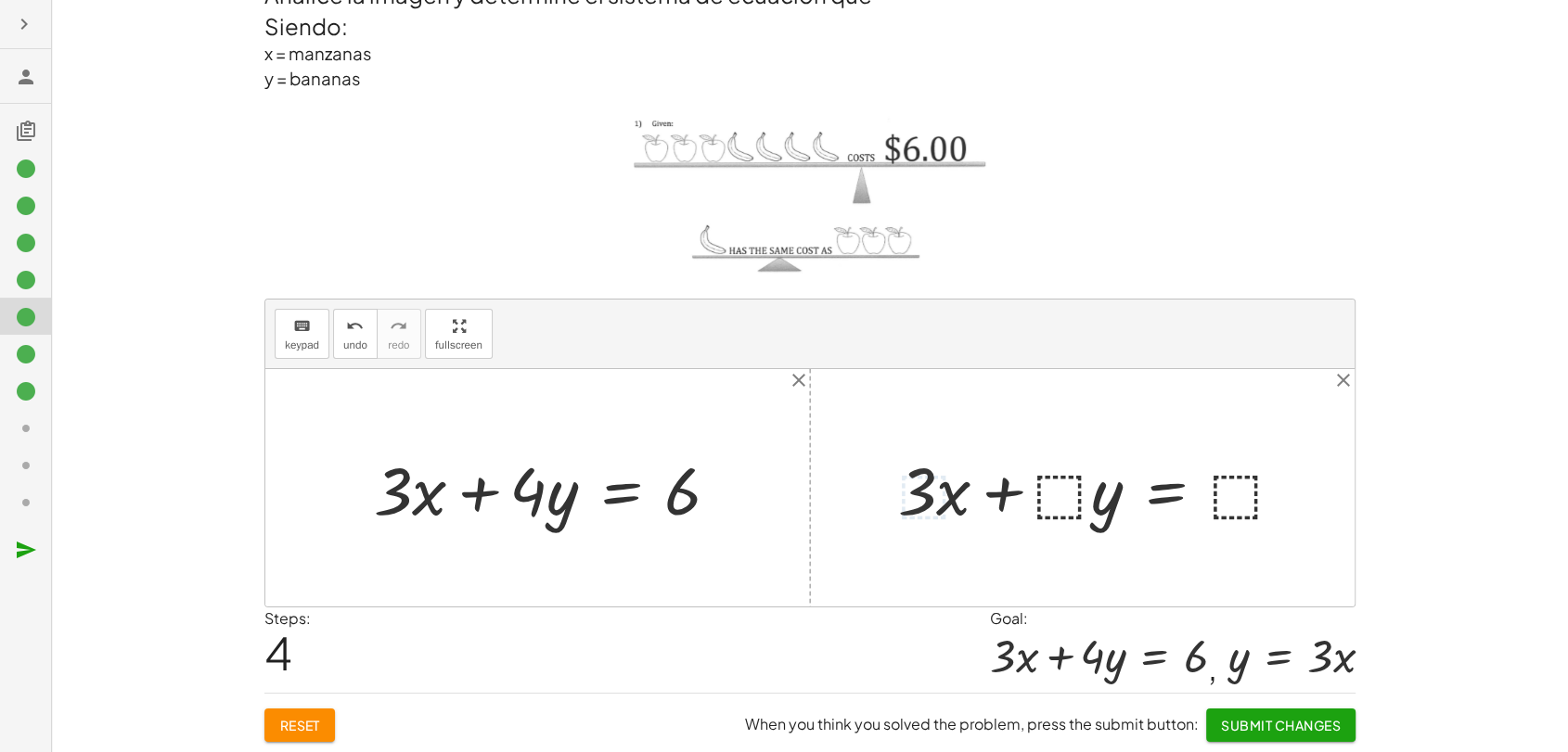 click at bounding box center [1099, 488] 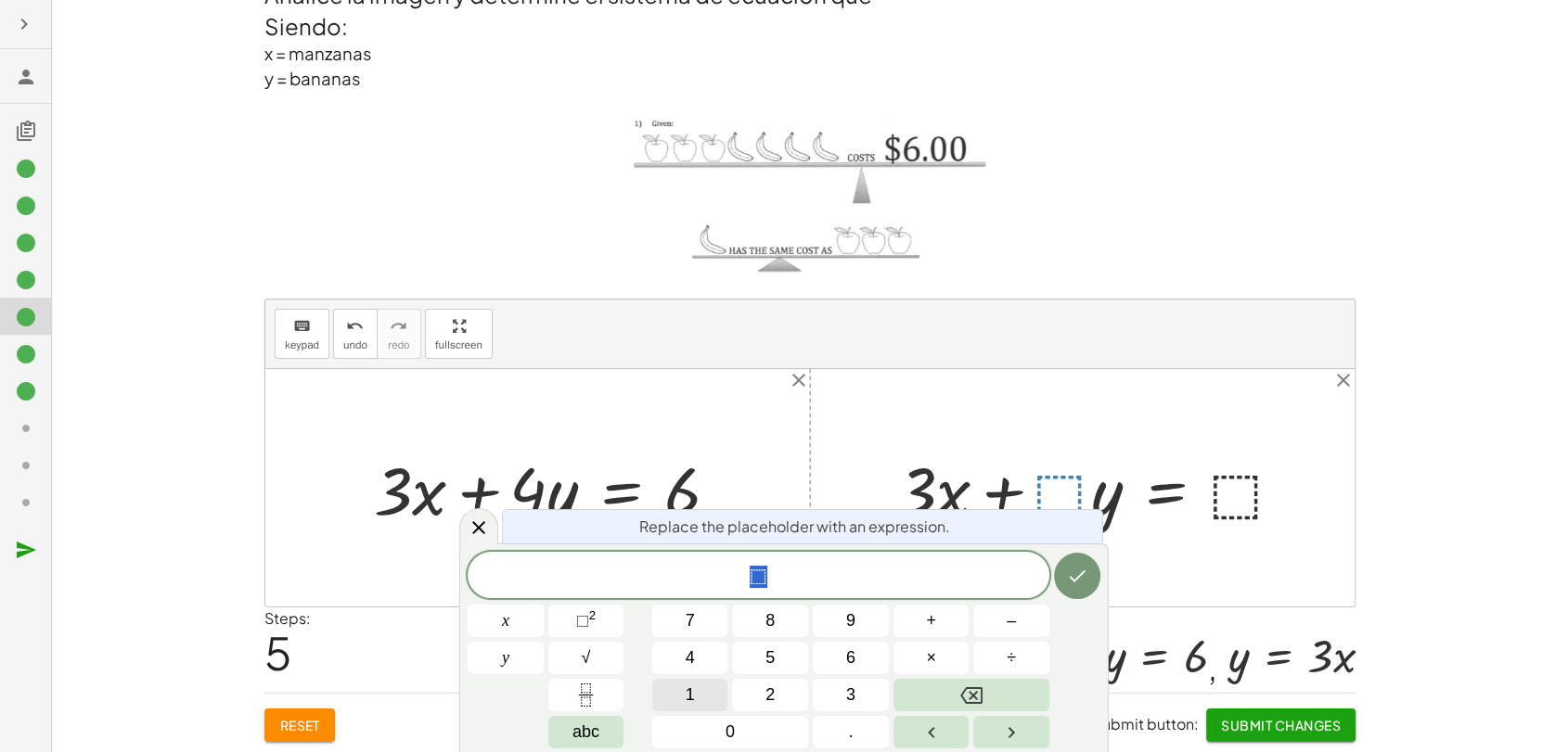 click on "1" at bounding box center [690, 695] 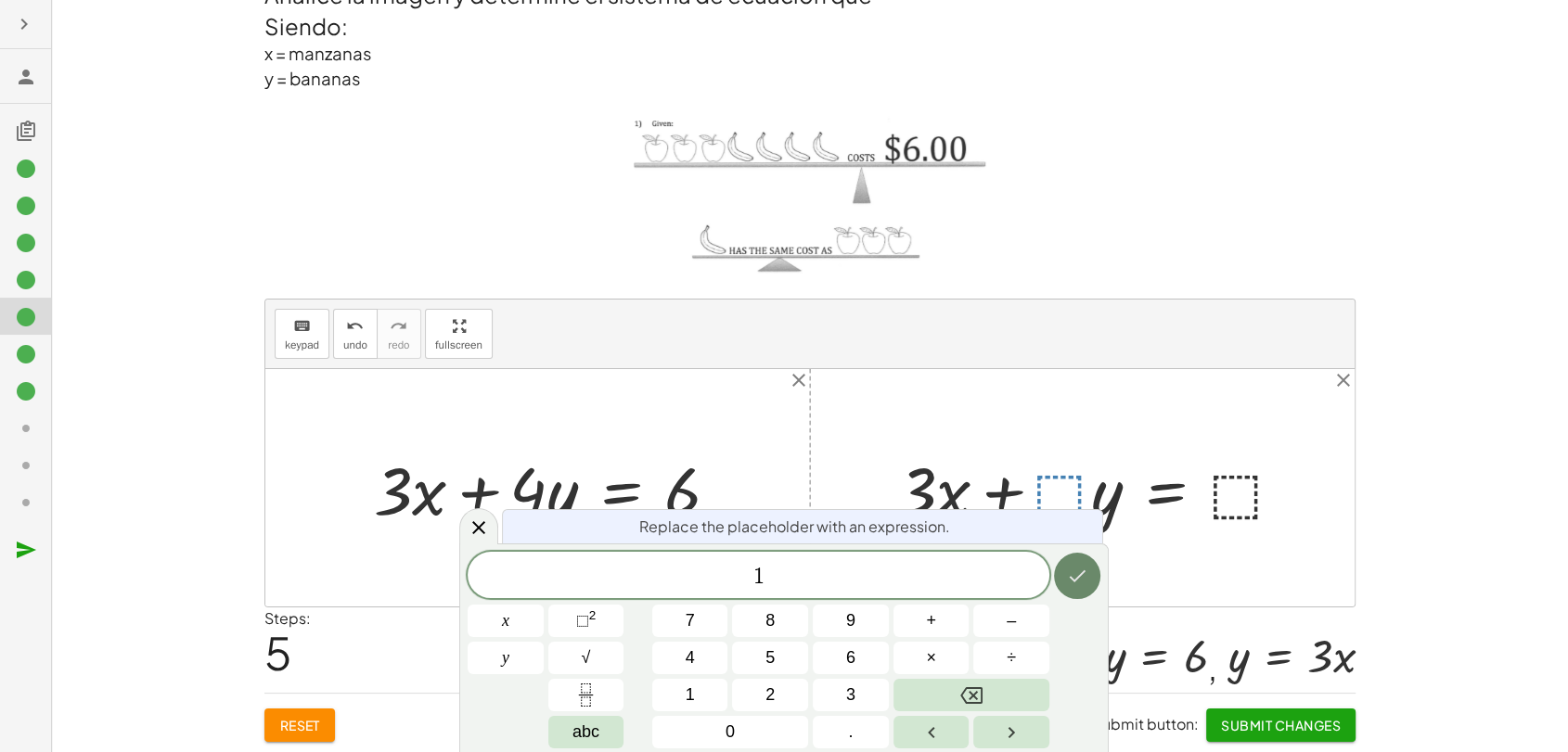 click 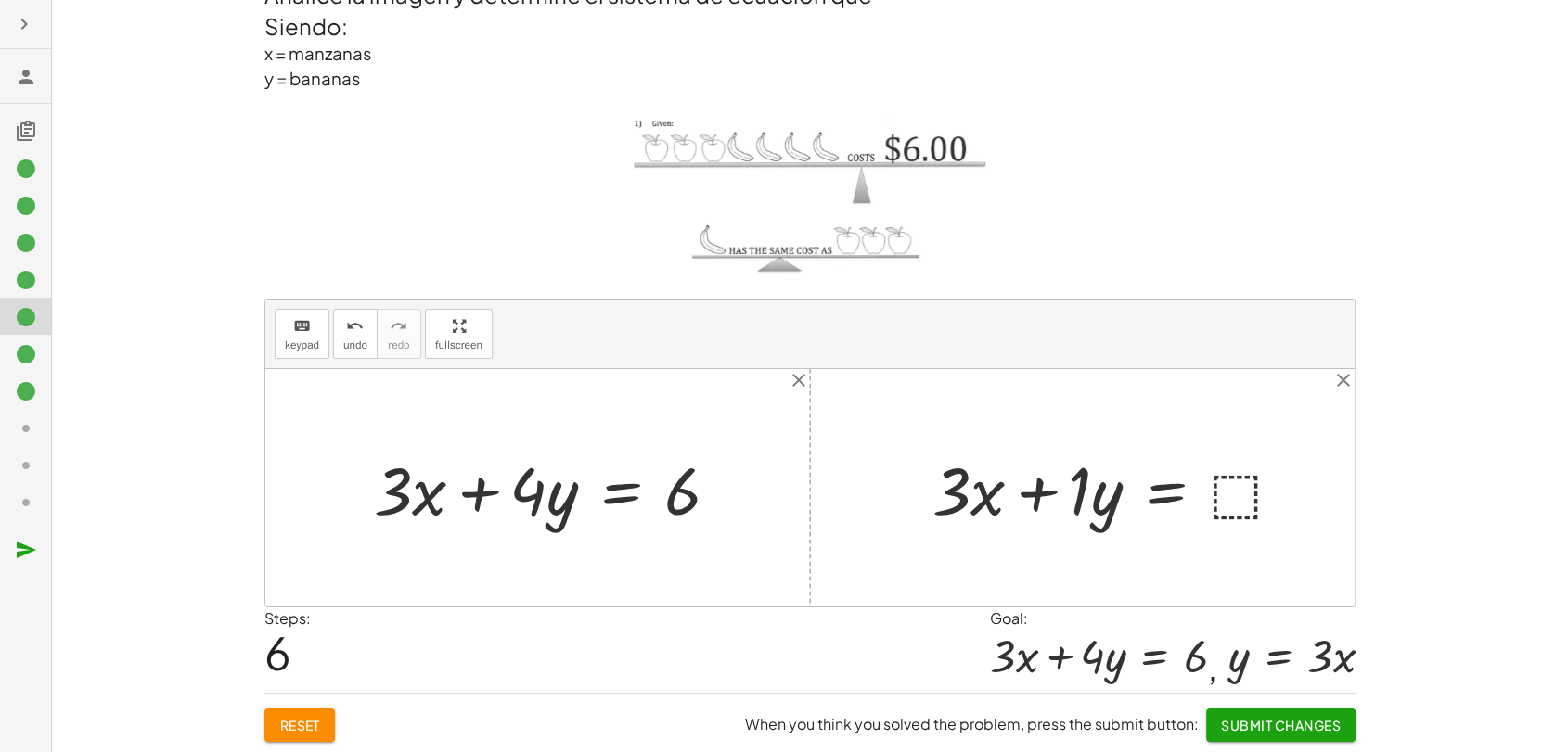 click at bounding box center [1116, 488] 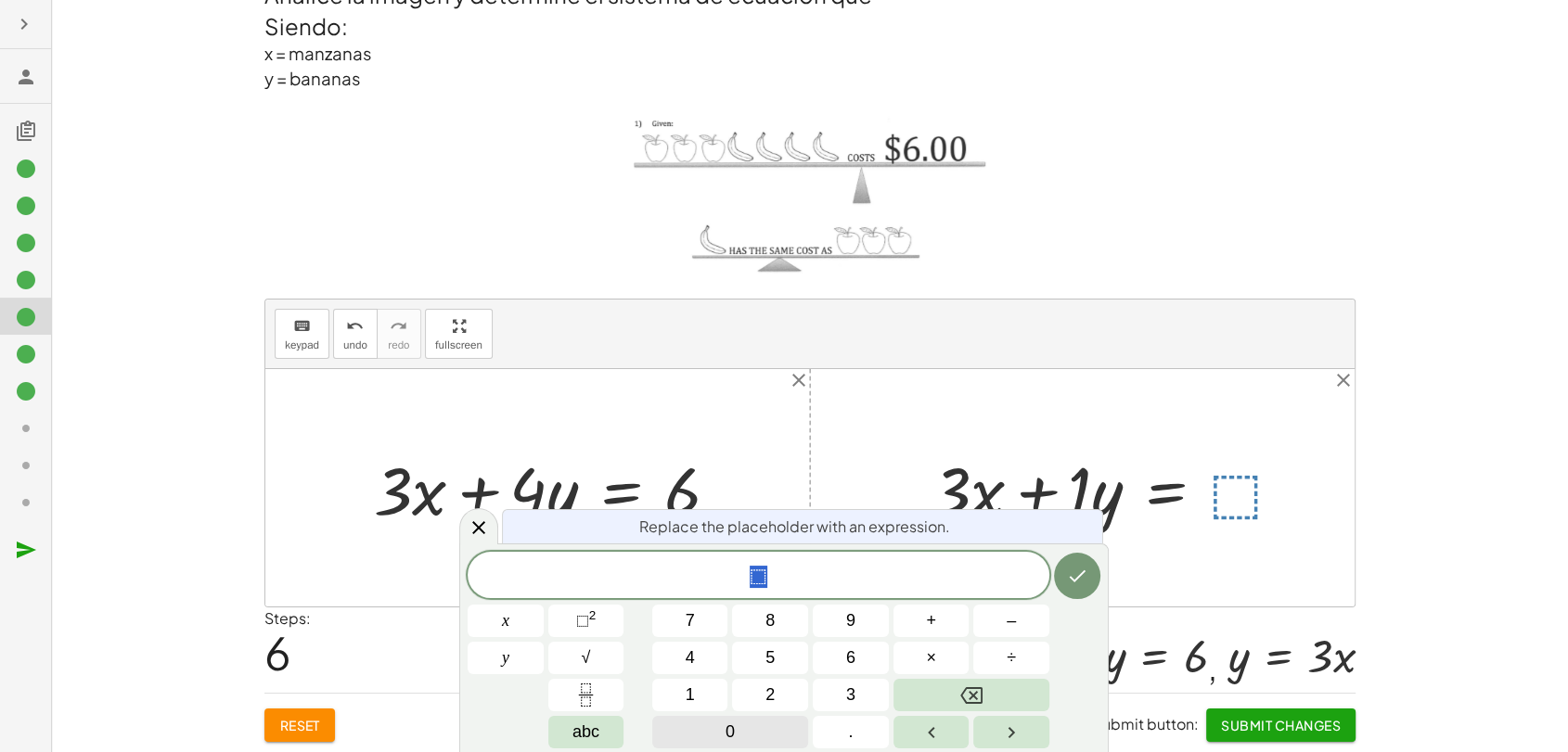 click on "0" at bounding box center (730, 732) 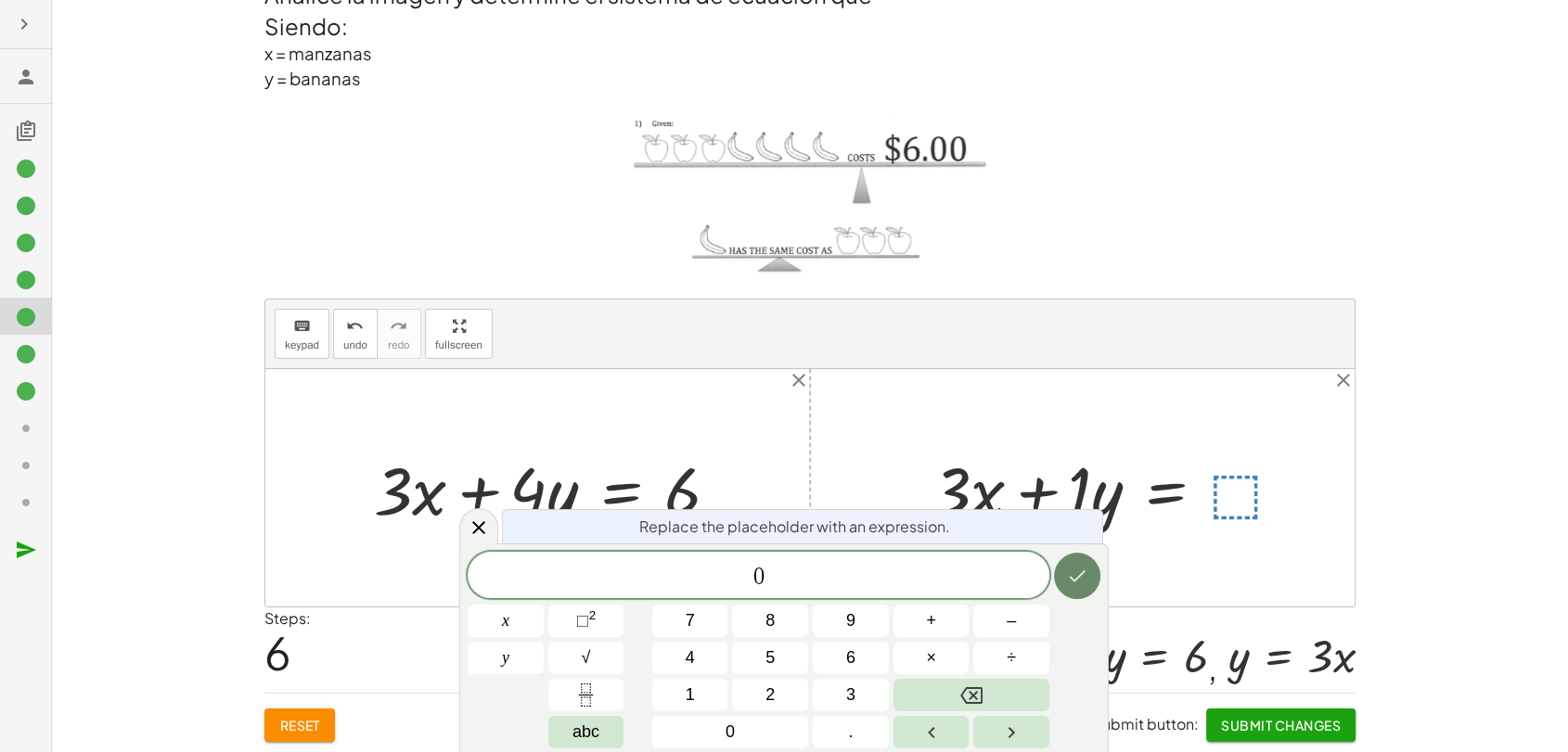 click 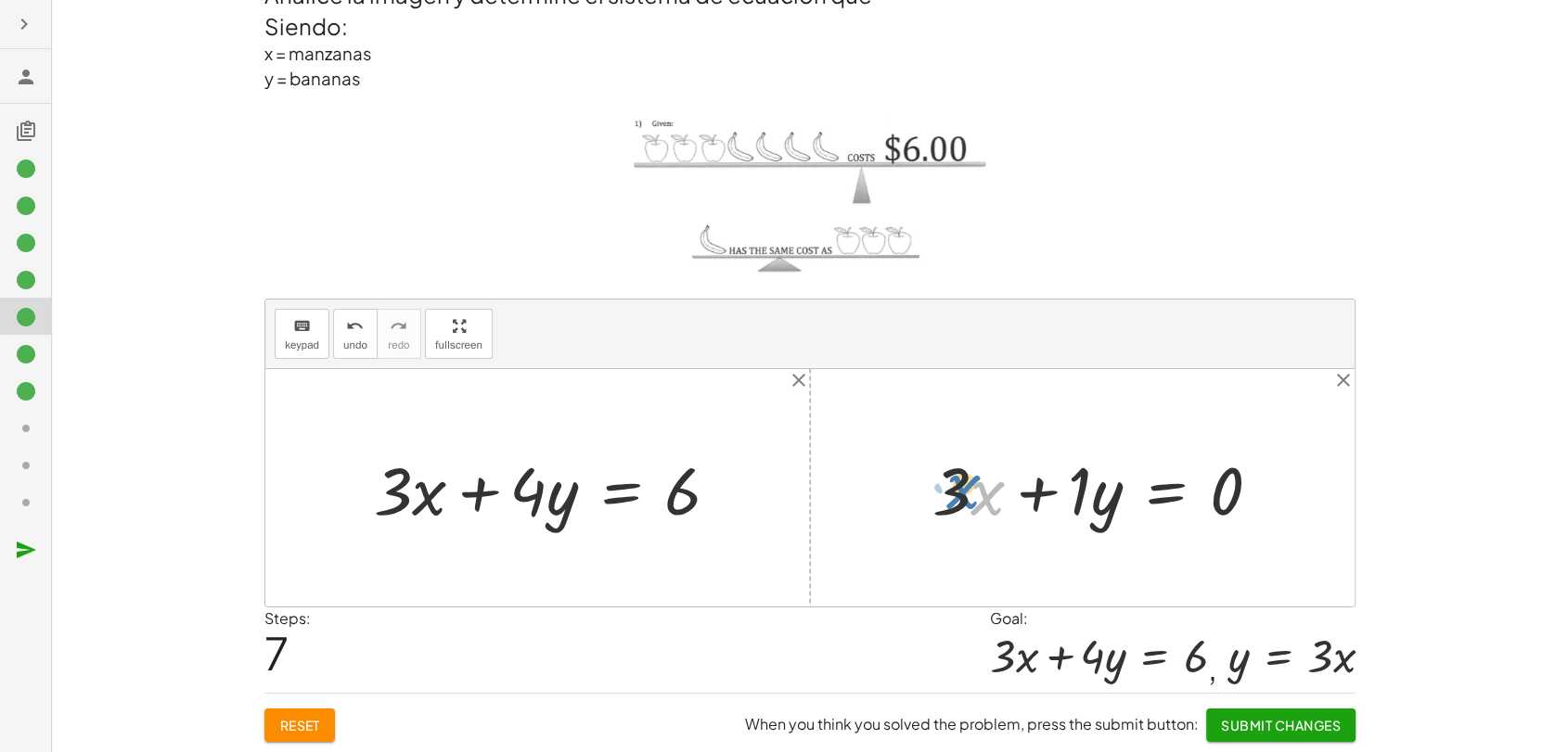 drag, startPoint x: 984, startPoint y: 491, endPoint x: 966, endPoint y: 481, distance: 20.59126 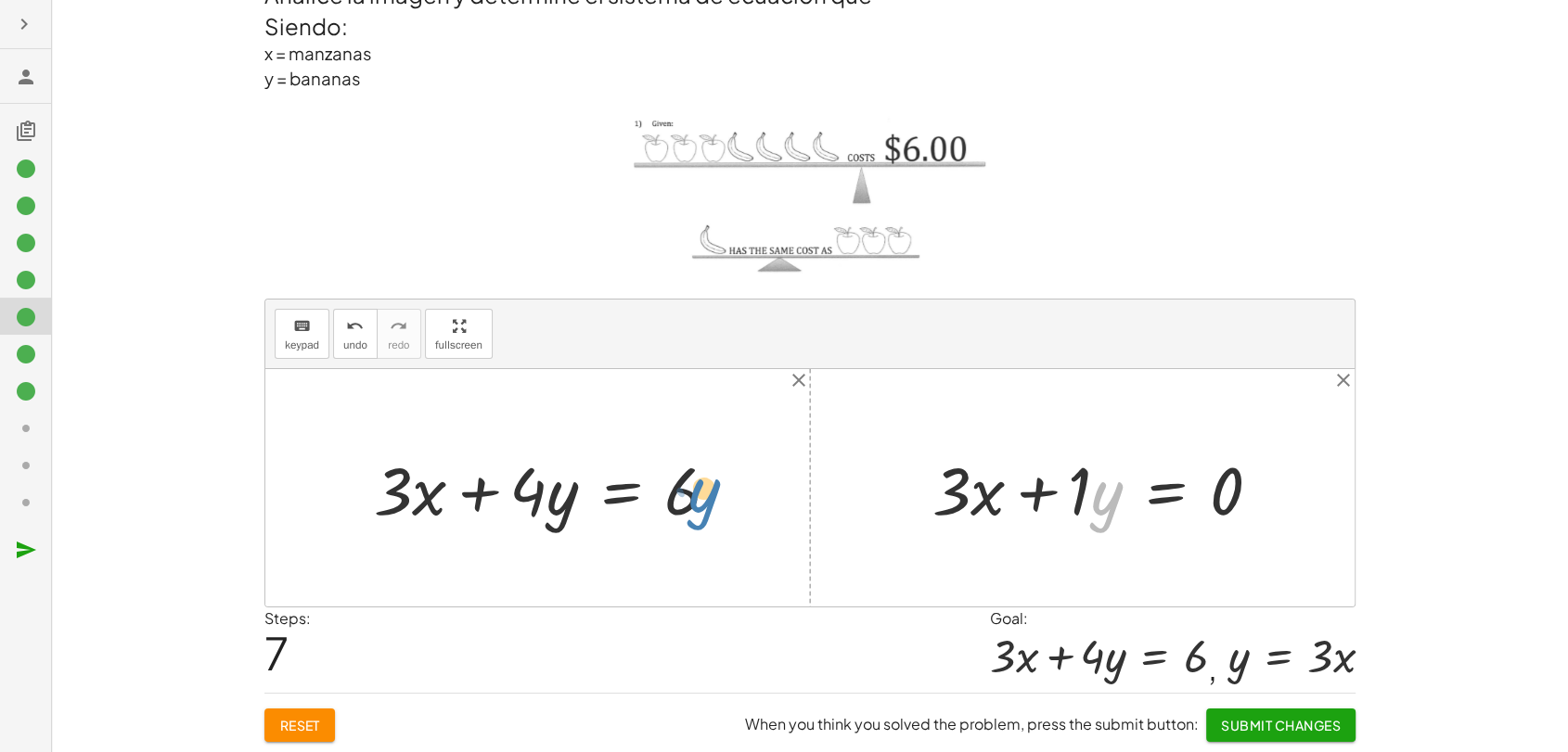 drag, startPoint x: 1092, startPoint y: 502, endPoint x: 688, endPoint y: 499, distance: 404.0111 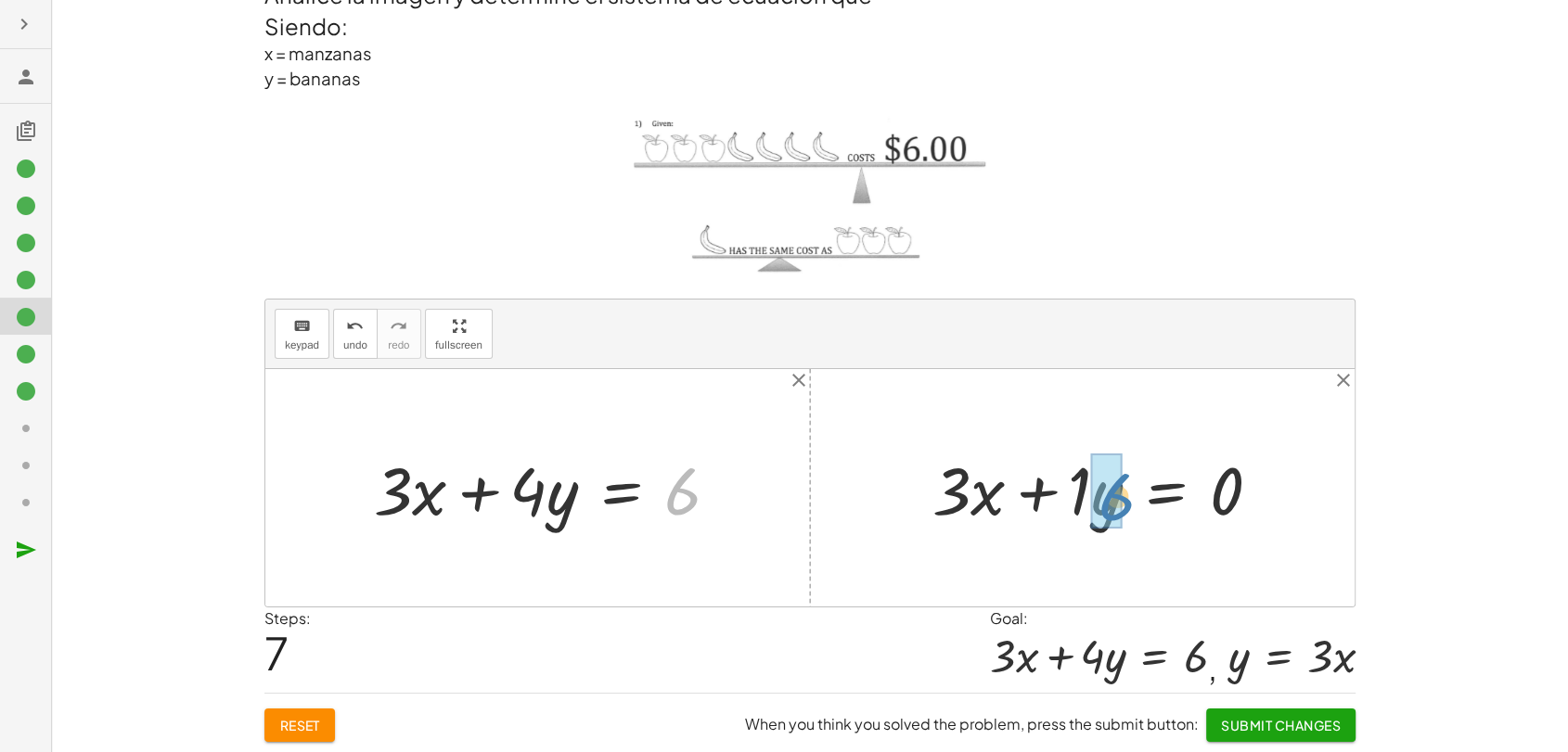 drag, startPoint x: 679, startPoint y: 497, endPoint x: 1101, endPoint y: 503, distance: 422.04265 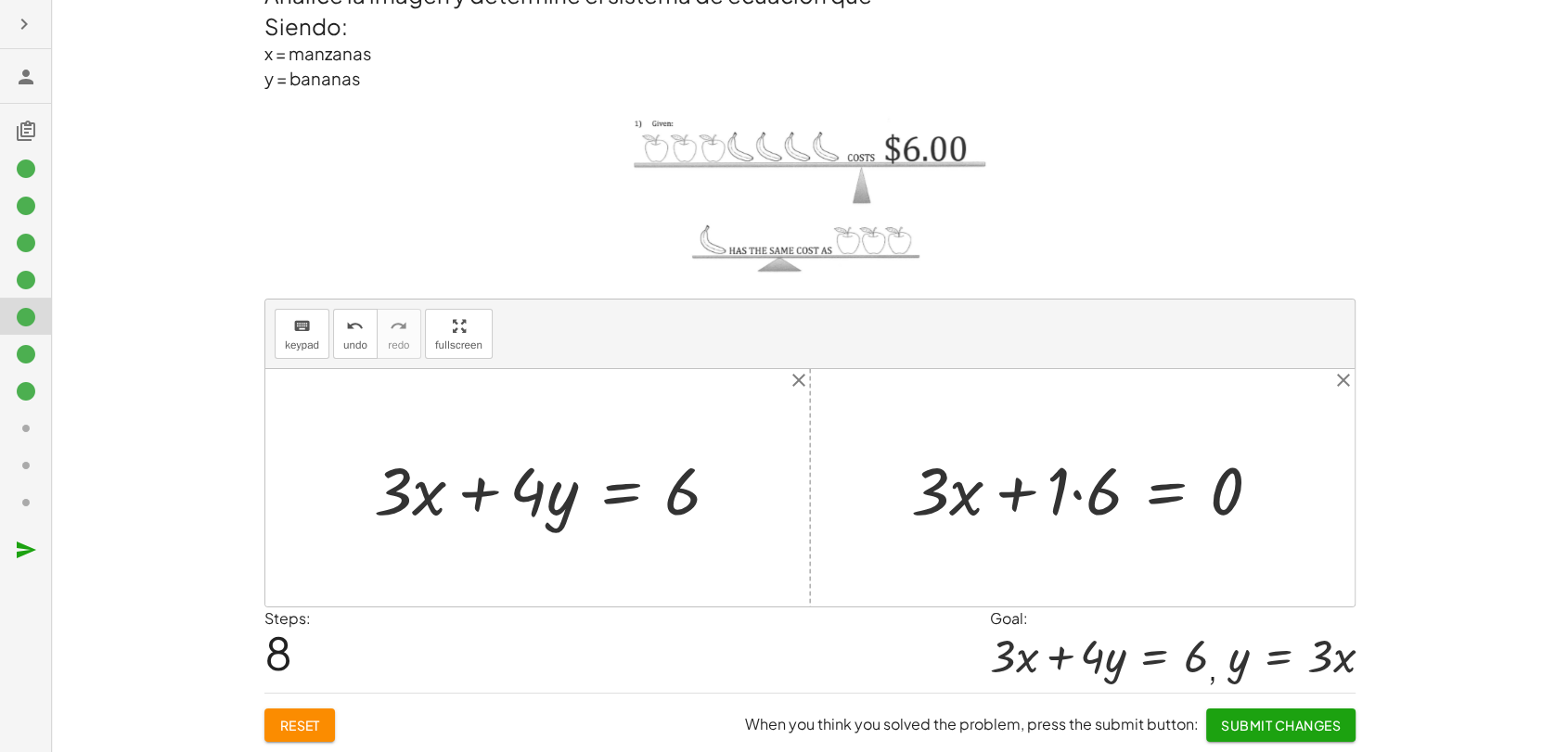 click at bounding box center (1093, 488) 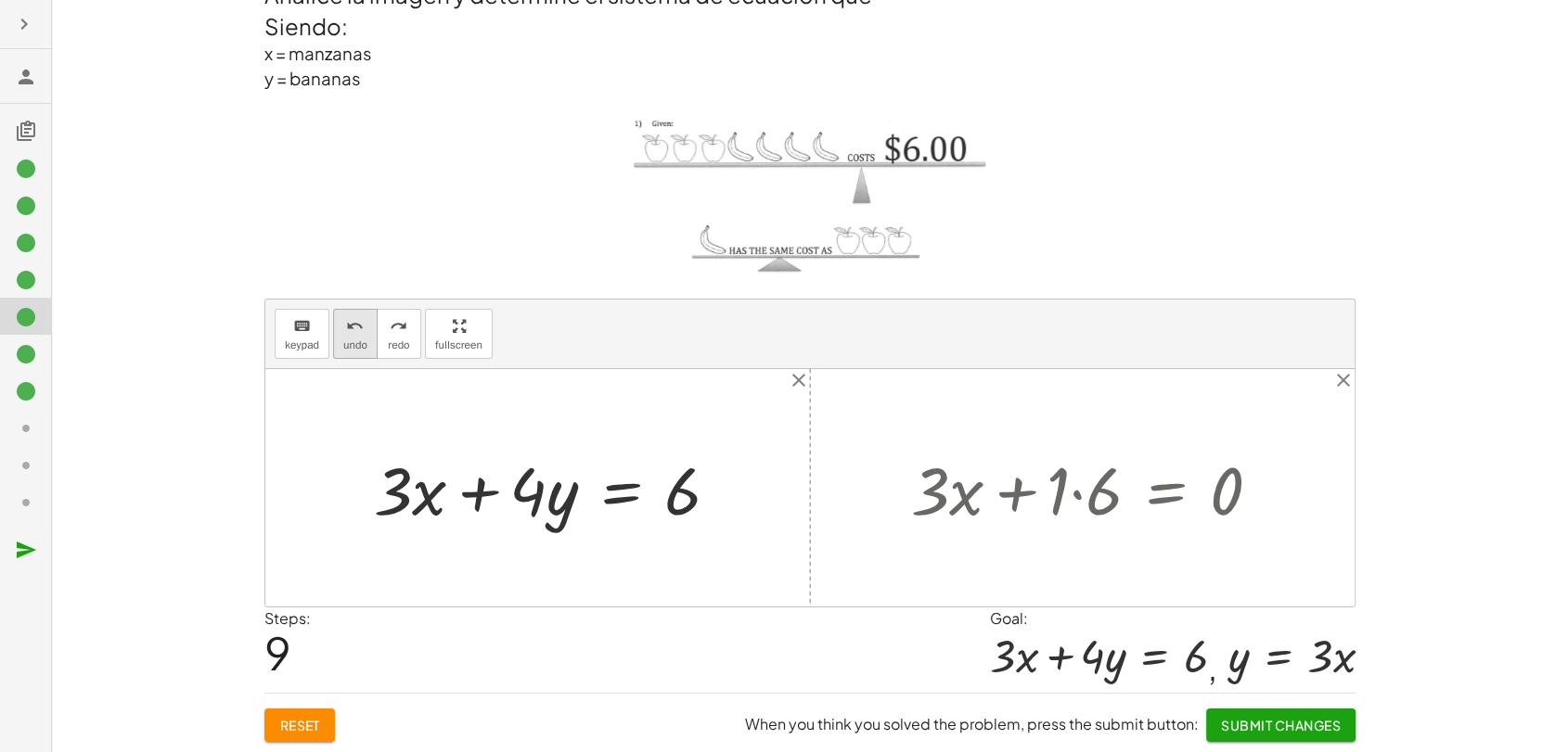 click on "undo" at bounding box center [355, 345] 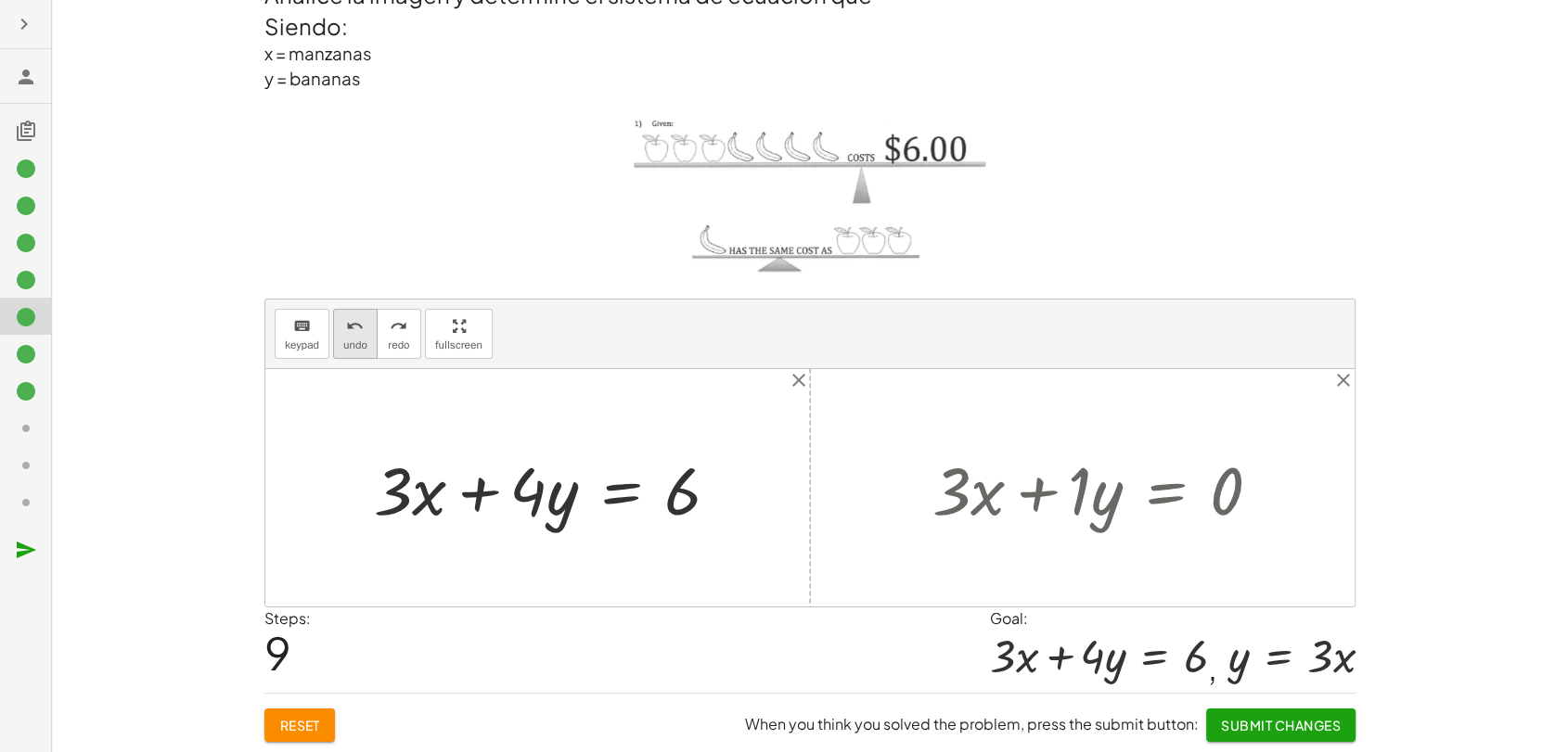 click on "undo" at bounding box center (354, 326) 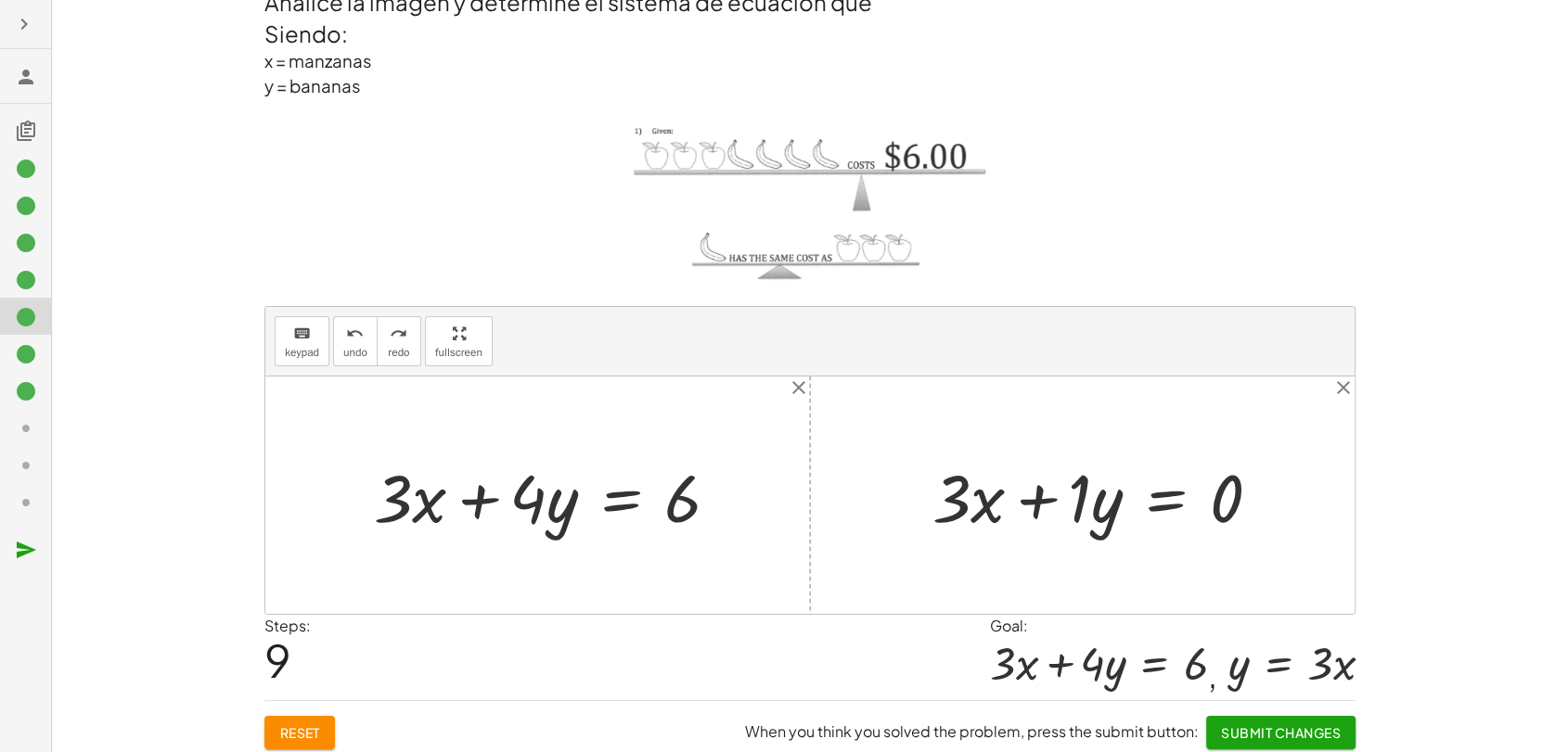 scroll, scrollTop: 32, scrollLeft: 0, axis: vertical 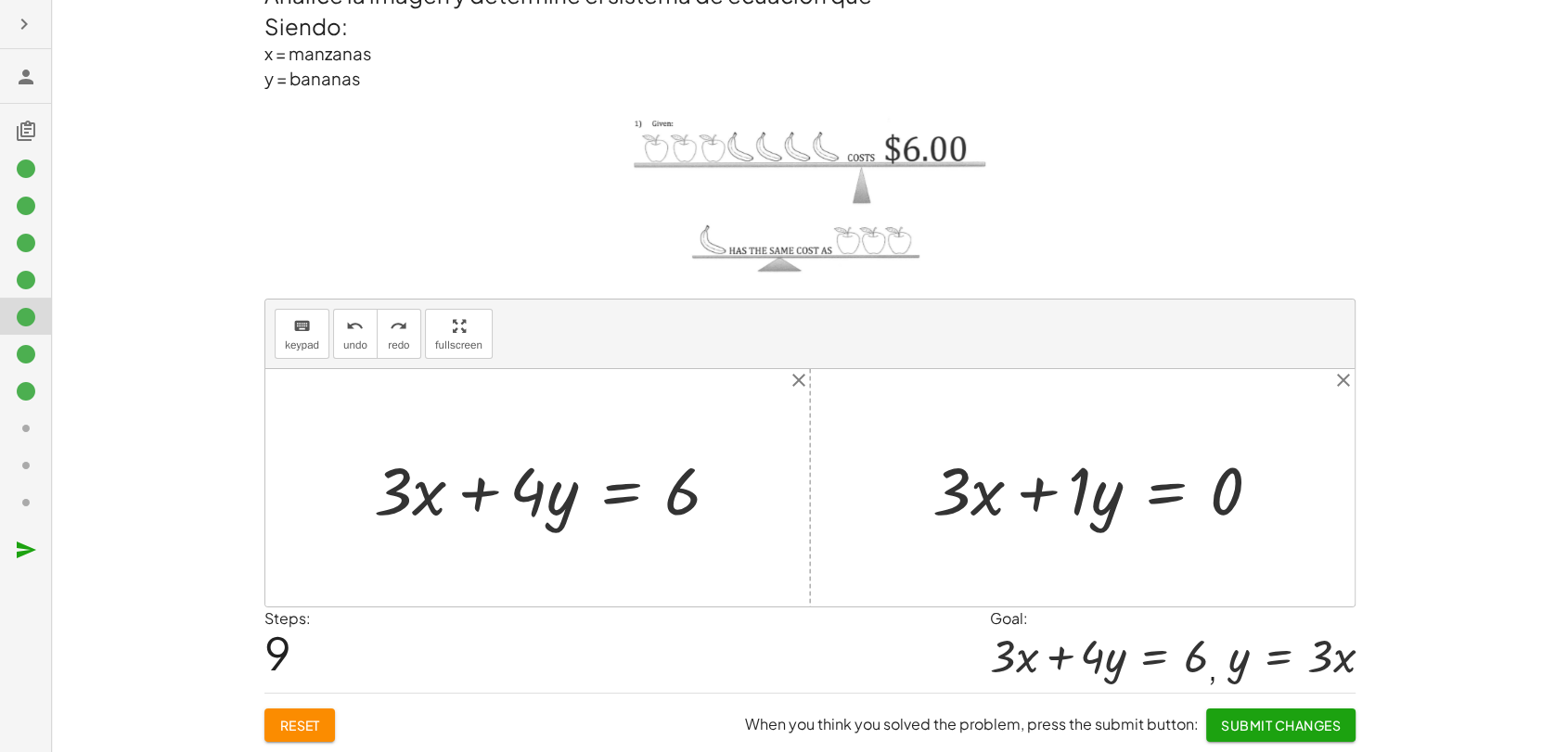 click at bounding box center (554, 488) 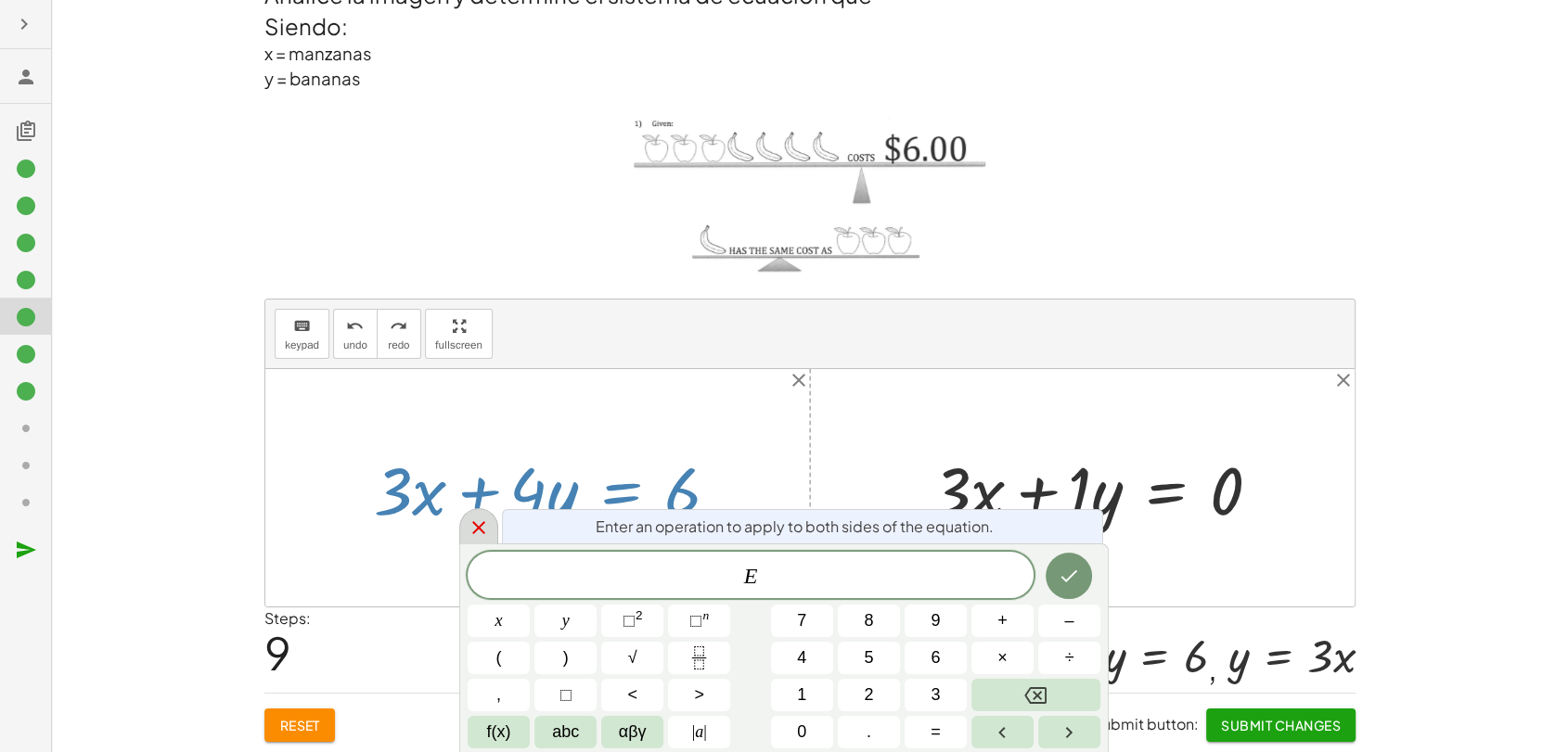 click 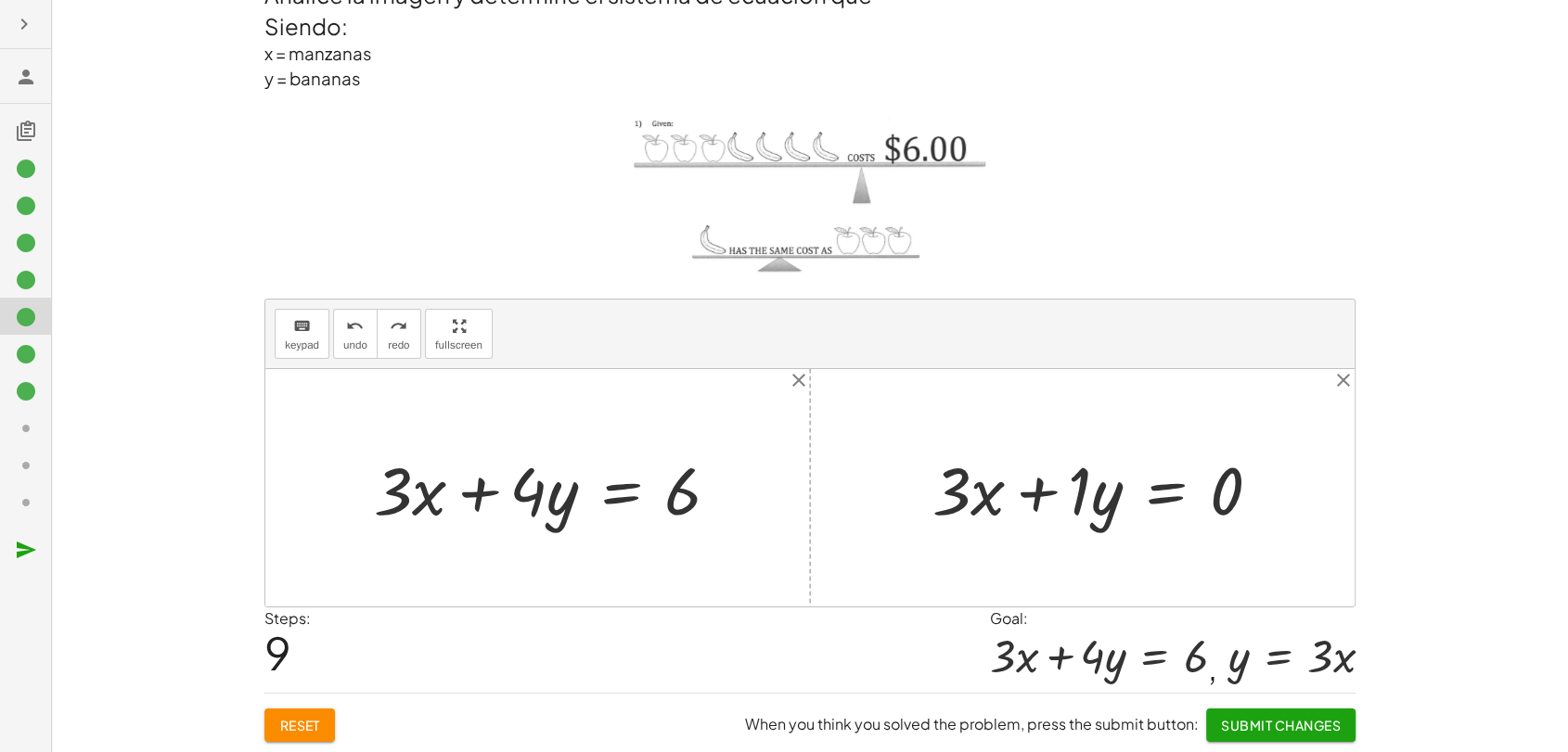 click at bounding box center [554, 488] 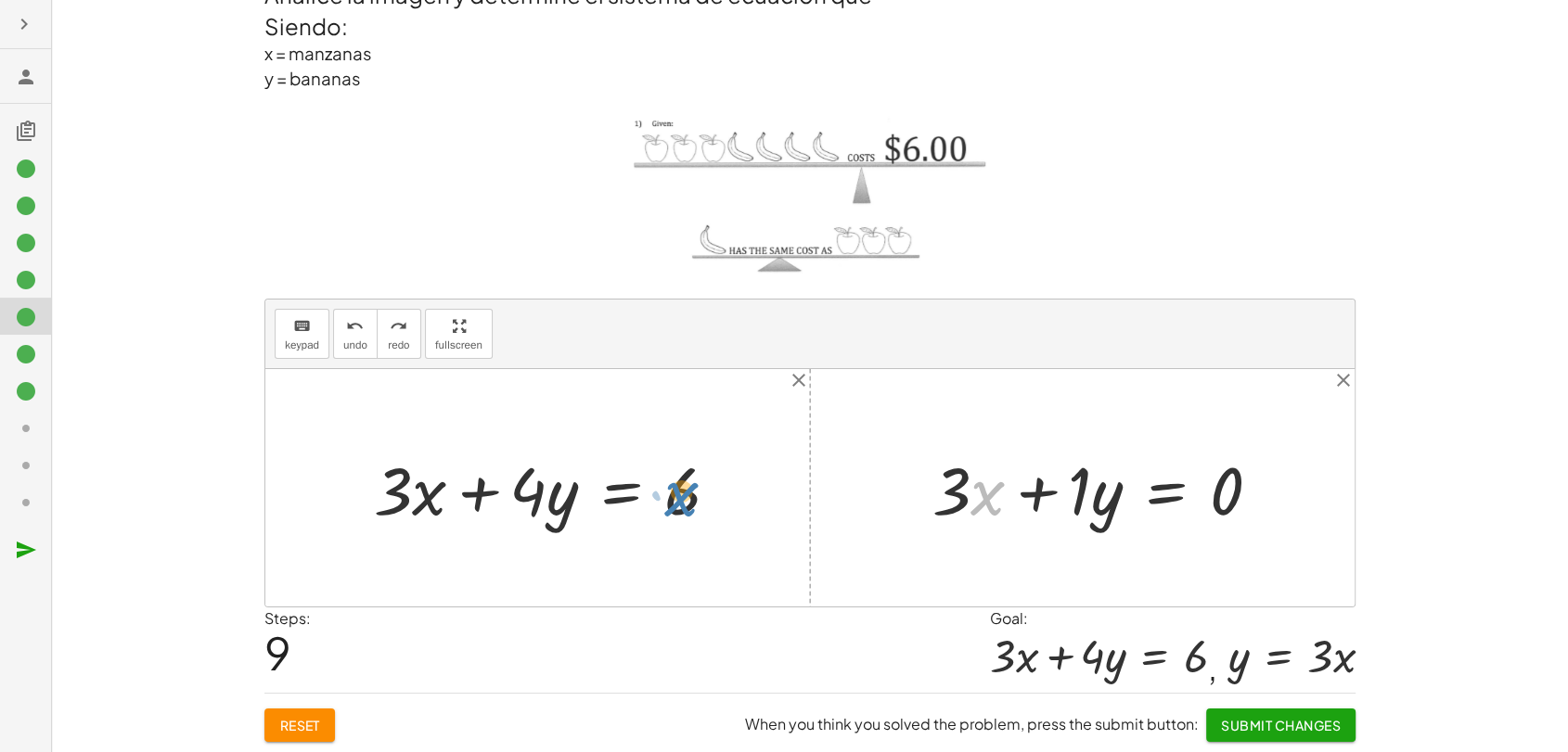drag, startPoint x: 988, startPoint y: 505, endPoint x: 682, endPoint y: 507, distance: 306.00654 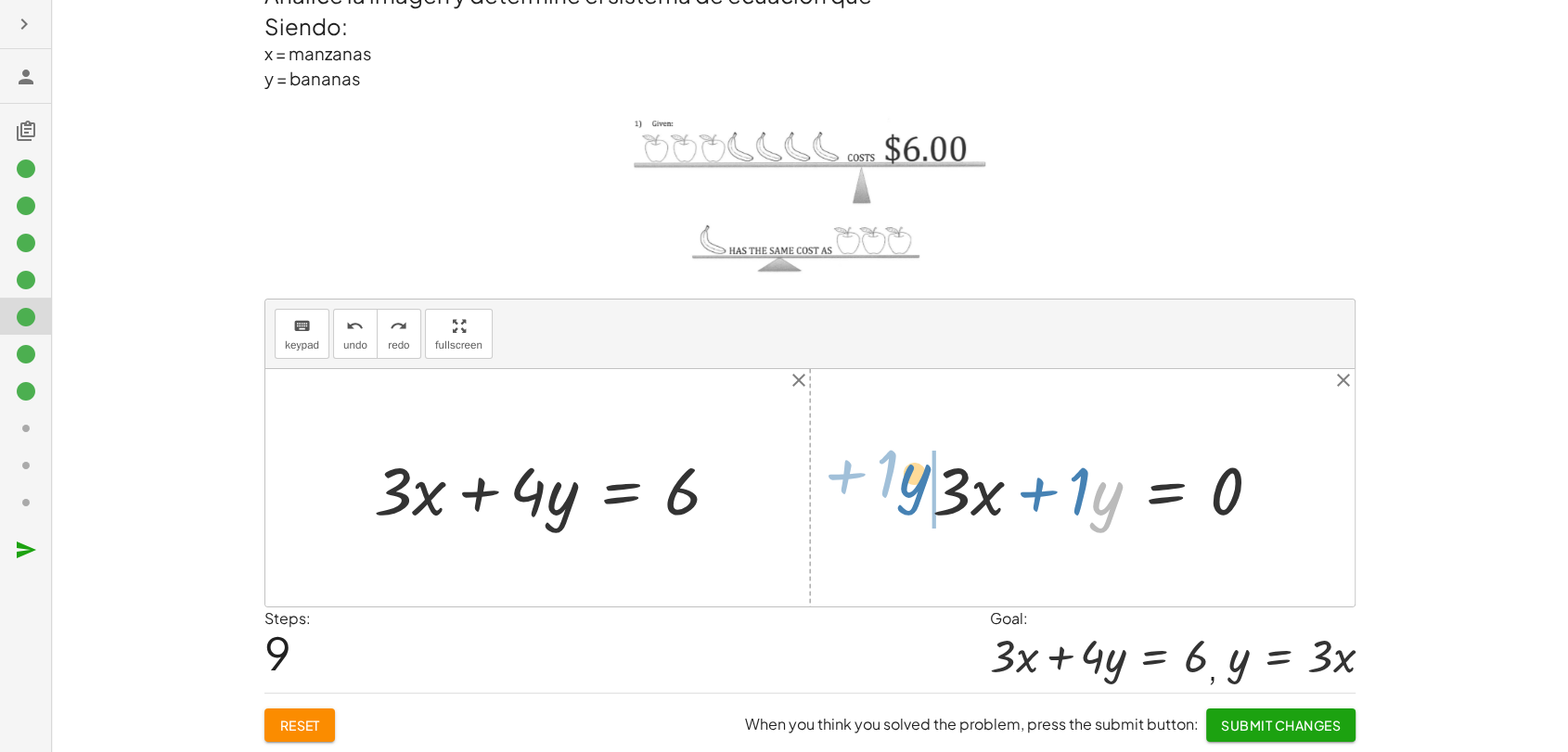 drag, startPoint x: 1100, startPoint y: 507, endPoint x: 920, endPoint y: 490, distance: 180.801 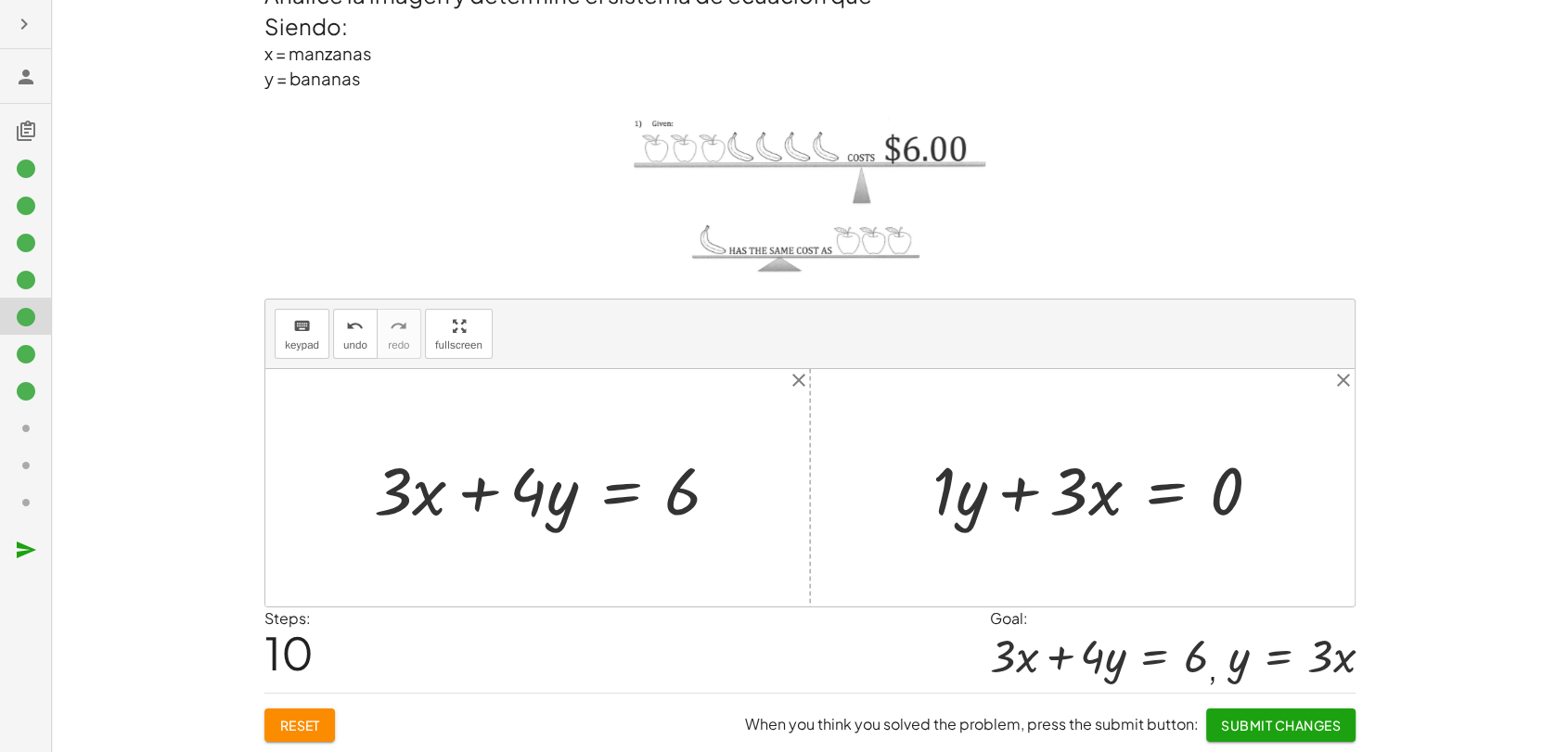 click at bounding box center [1104, 488] 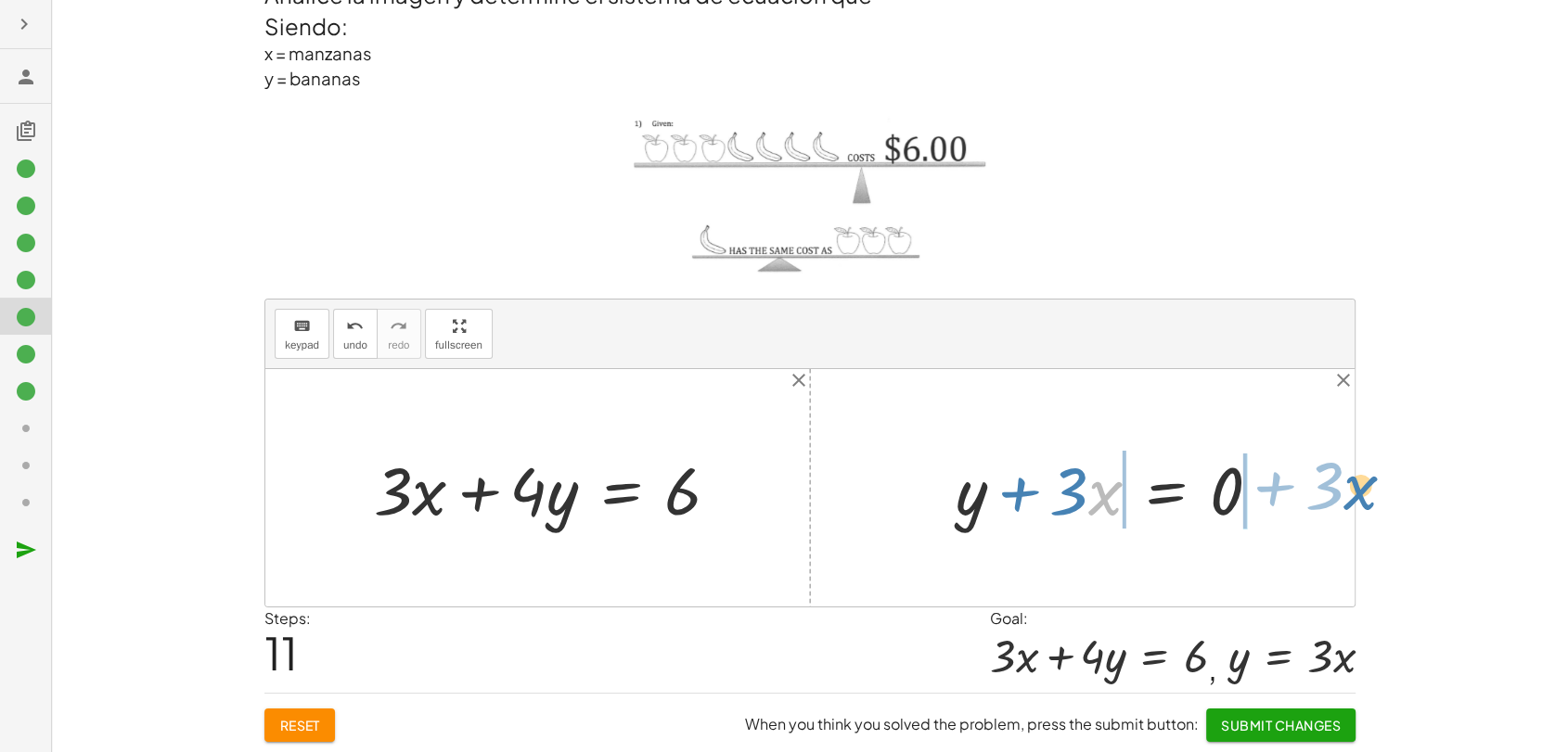 drag, startPoint x: 1100, startPoint y: 493, endPoint x: 1355, endPoint y: 489, distance: 255.03137 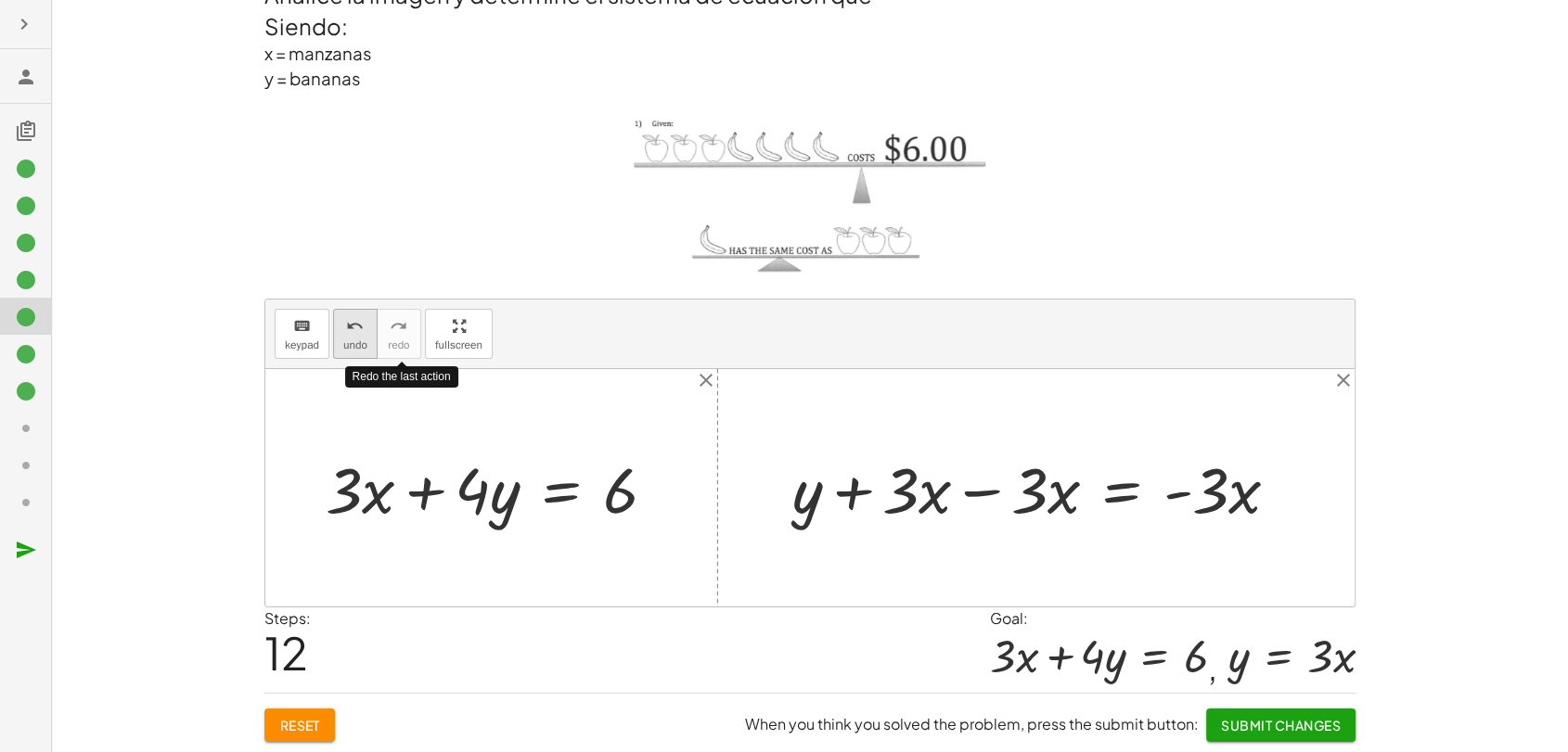 click on "undo" at bounding box center [355, 345] 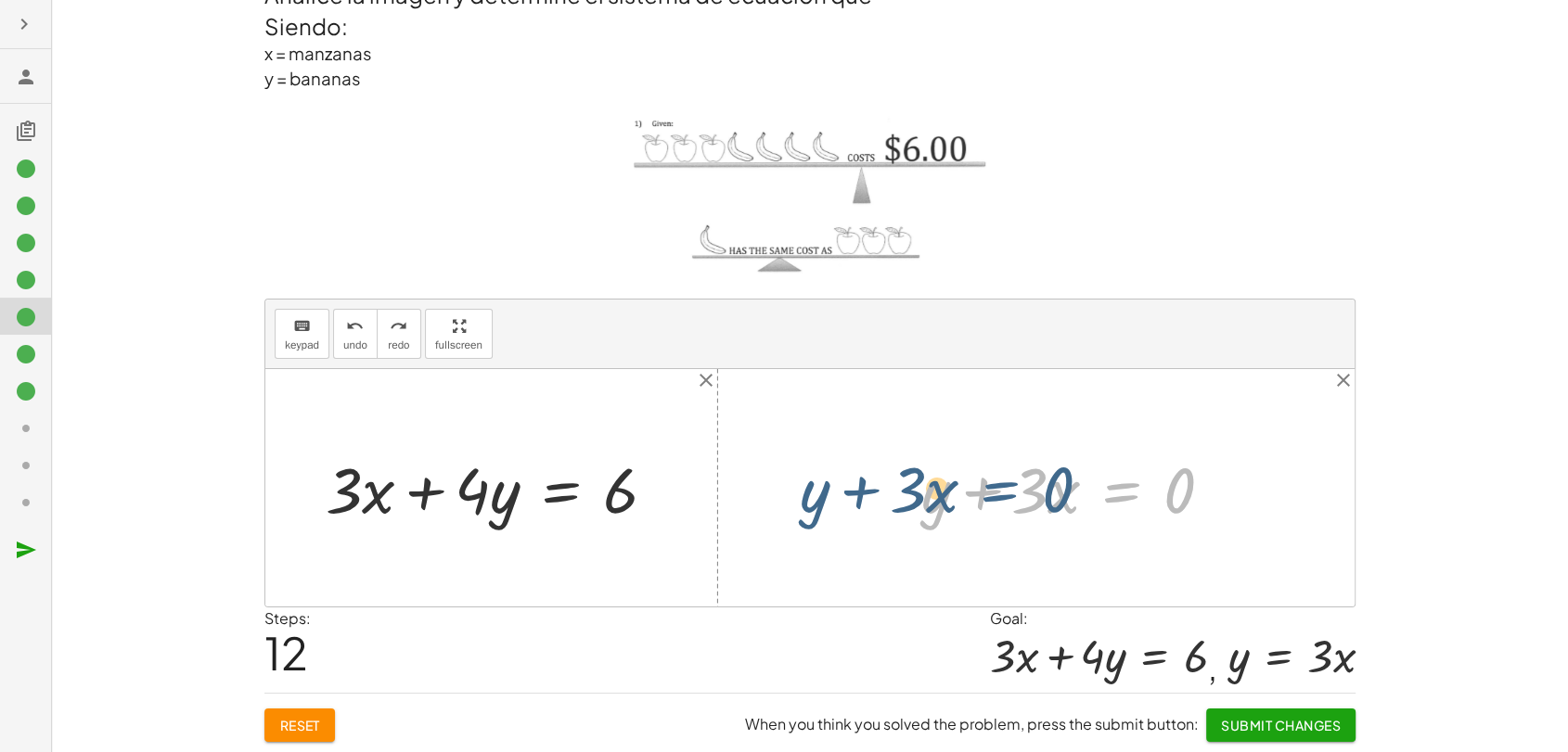 drag, startPoint x: 1160, startPoint y: 502, endPoint x: 1035, endPoint y: 501, distance: 125.004 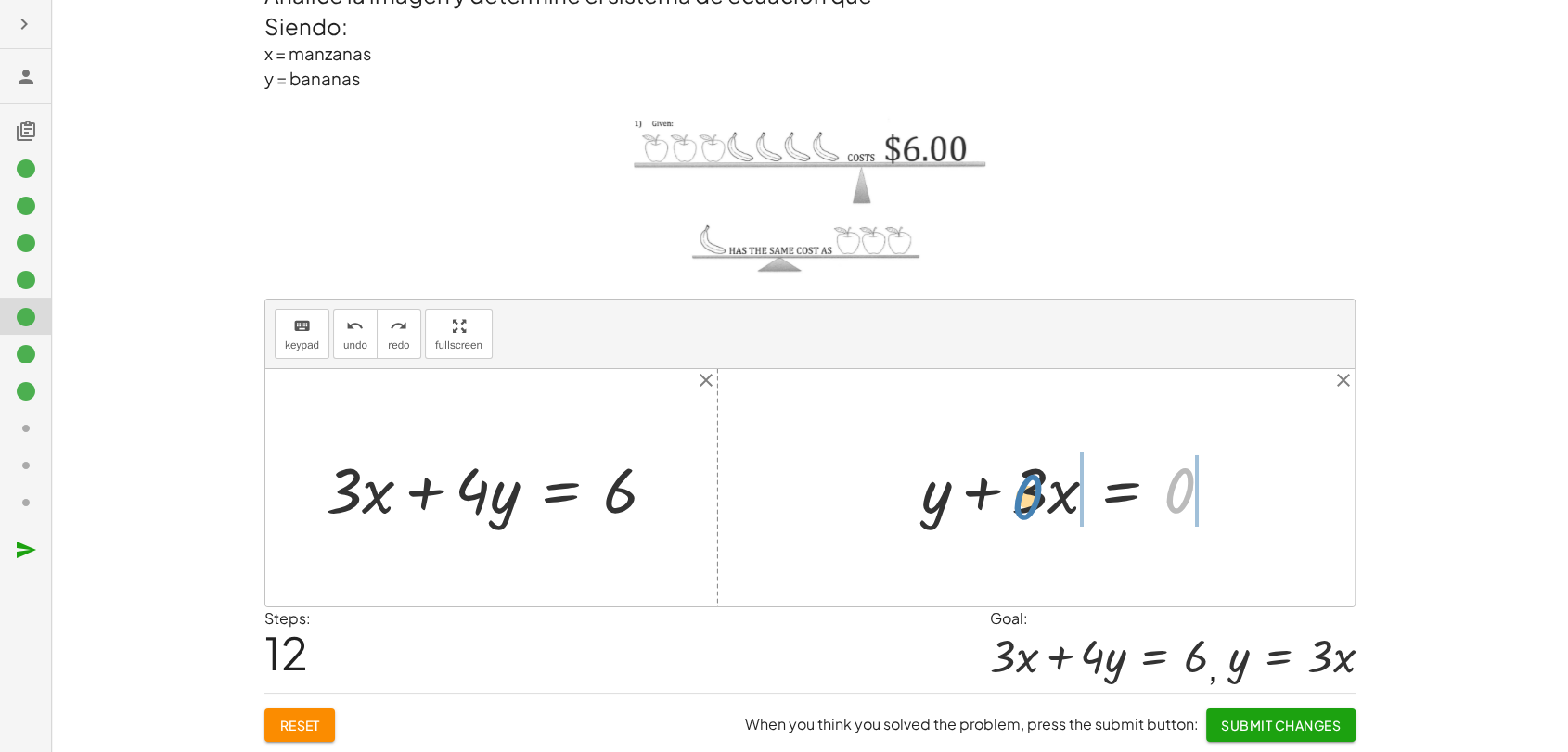 drag, startPoint x: 1183, startPoint y: 488, endPoint x: 1031, endPoint y: 493, distance: 152.08221 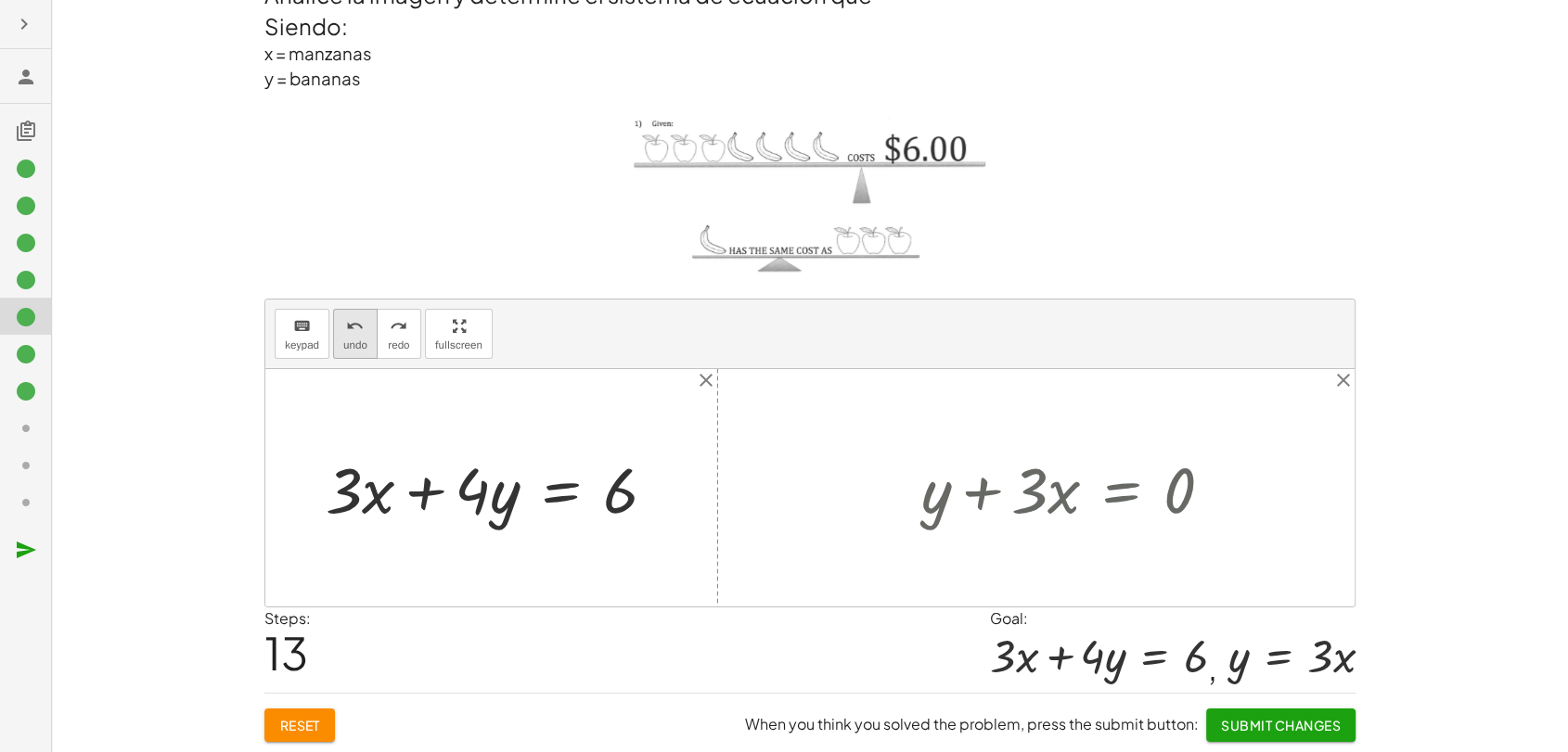 click on "undo" at bounding box center [355, 345] 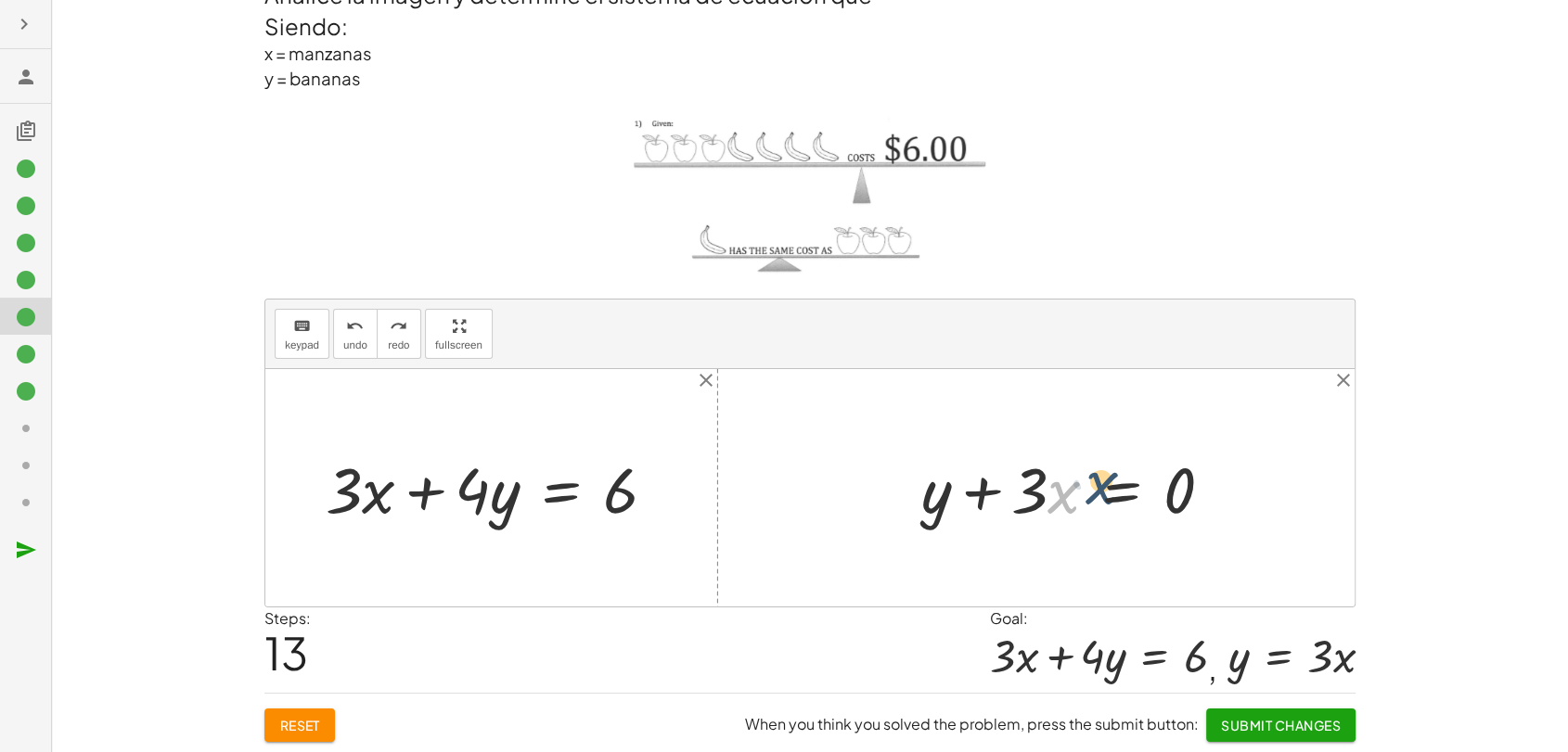drag, startPoint x: 1054, startPoint y: 493, endPoint x: 1185, endPoint y: 481, distance: 131.54847 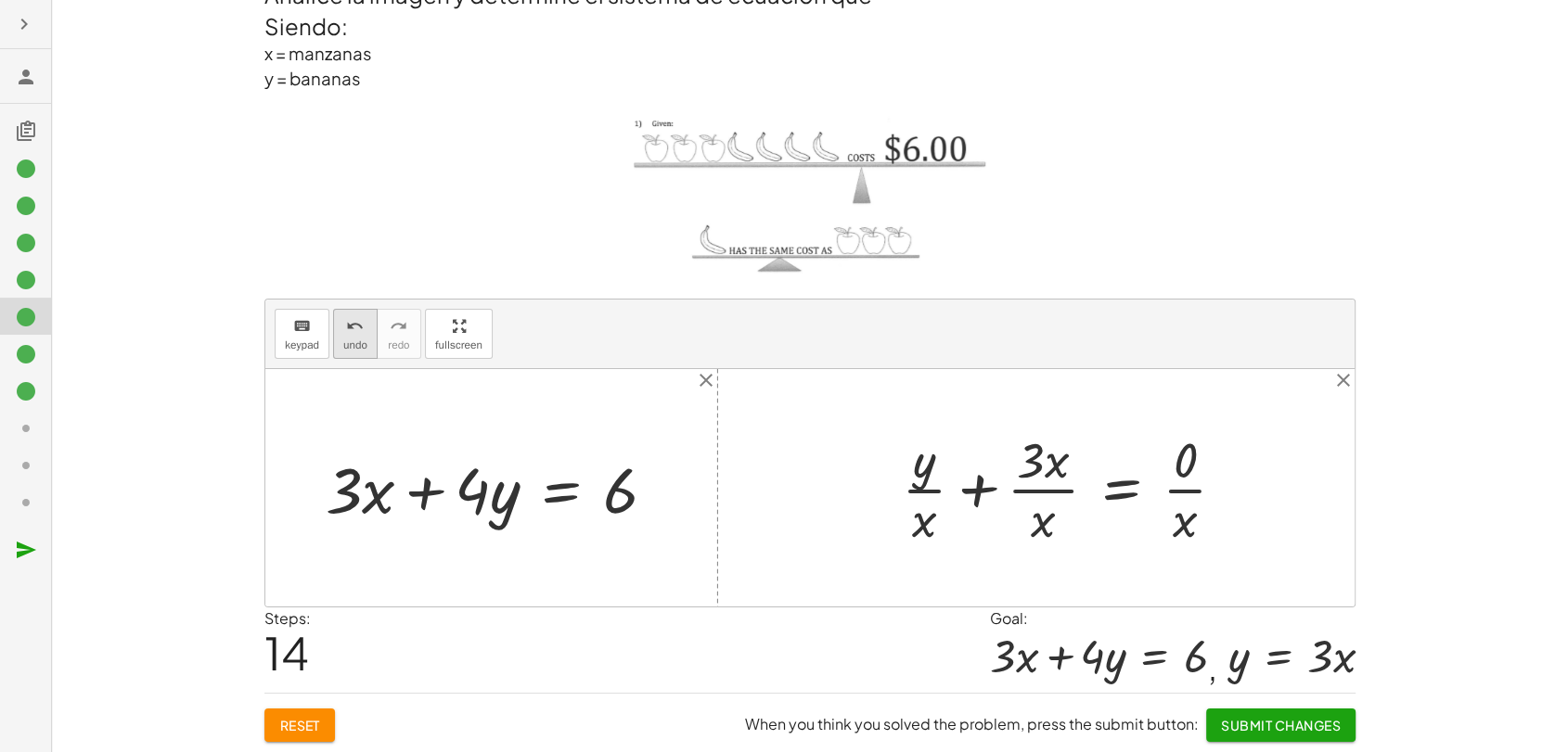 click on "undo" at bounding box center (355, 345) 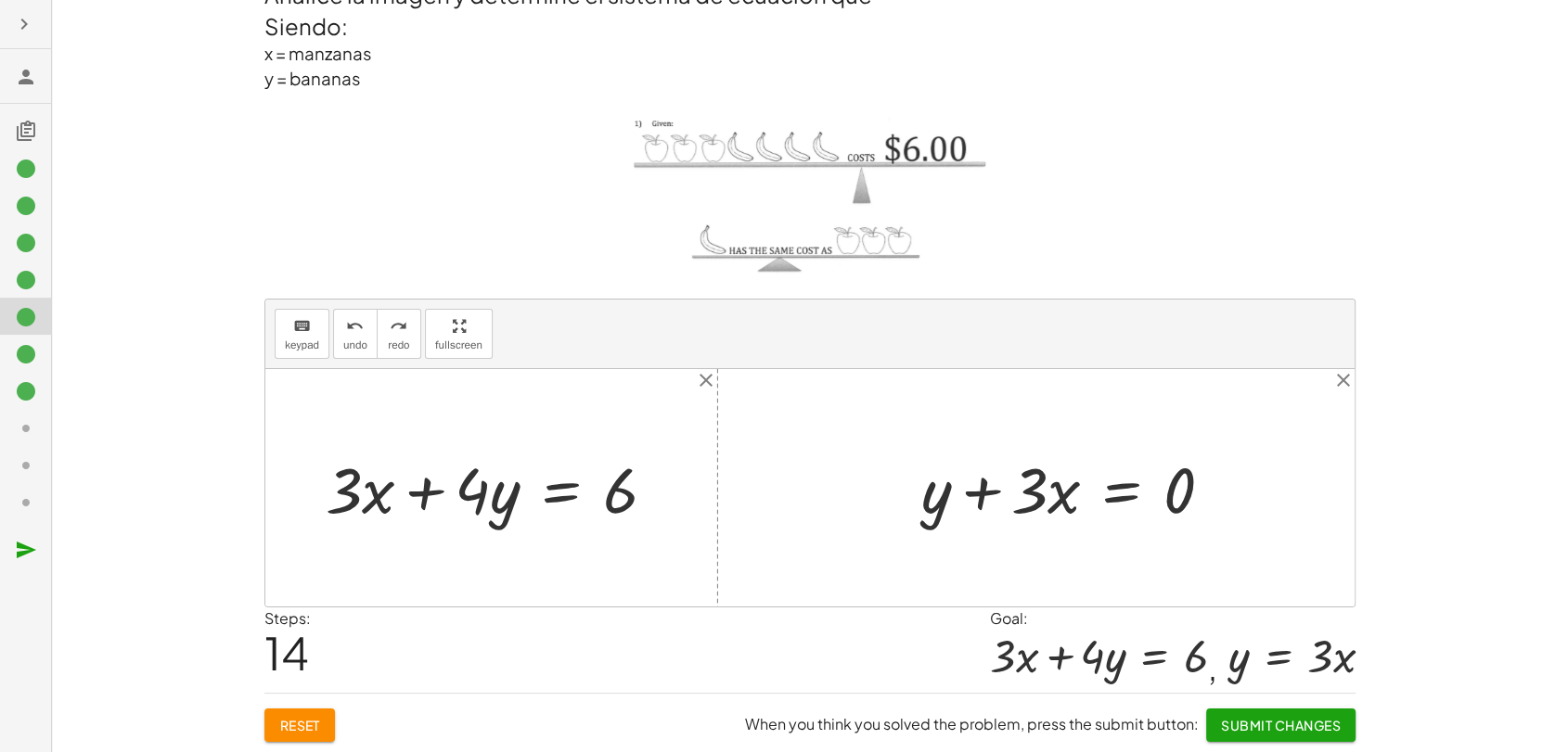 click at bounding box center (810, 488) 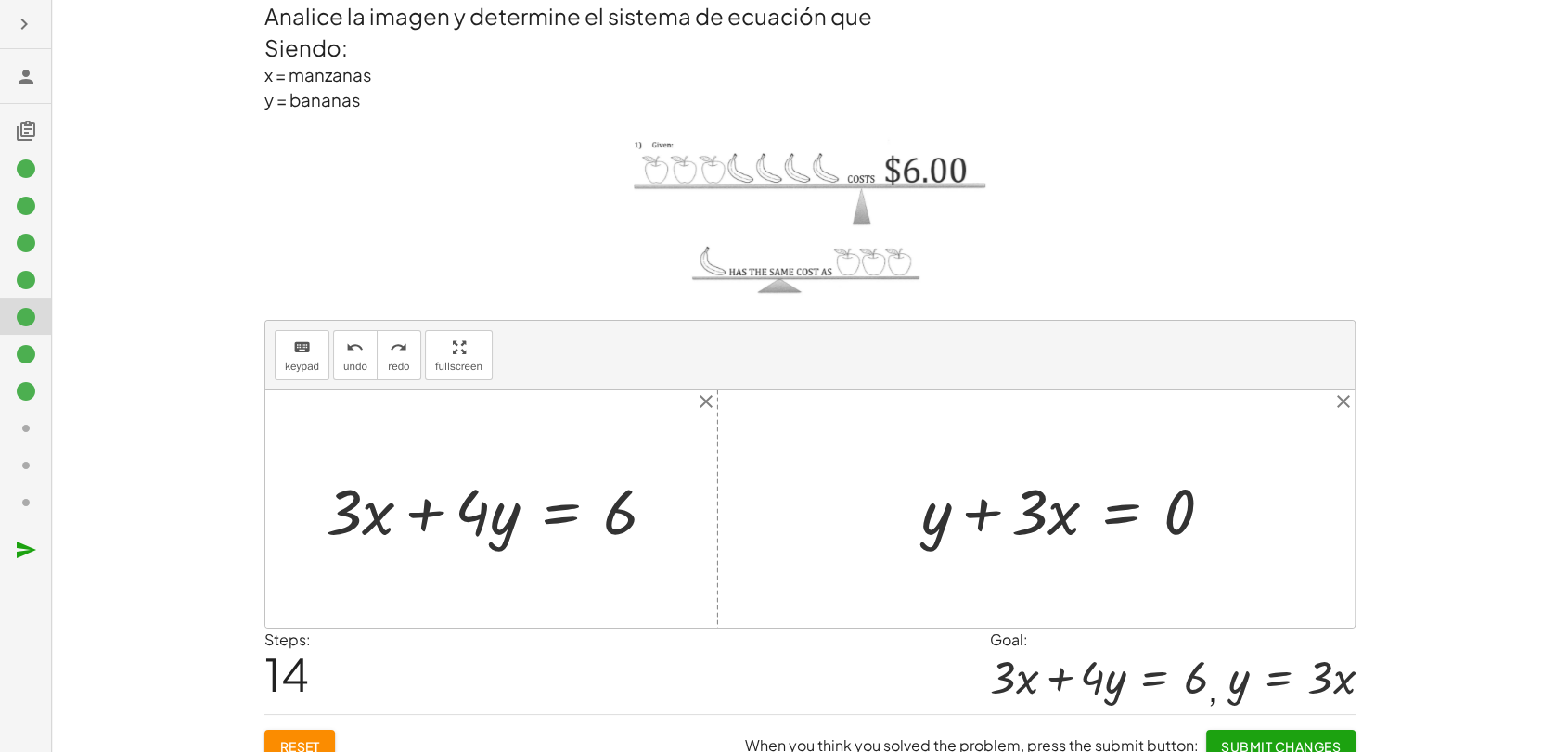 scroll, scrollTop: 0, scrollLeft: 0, axis: both 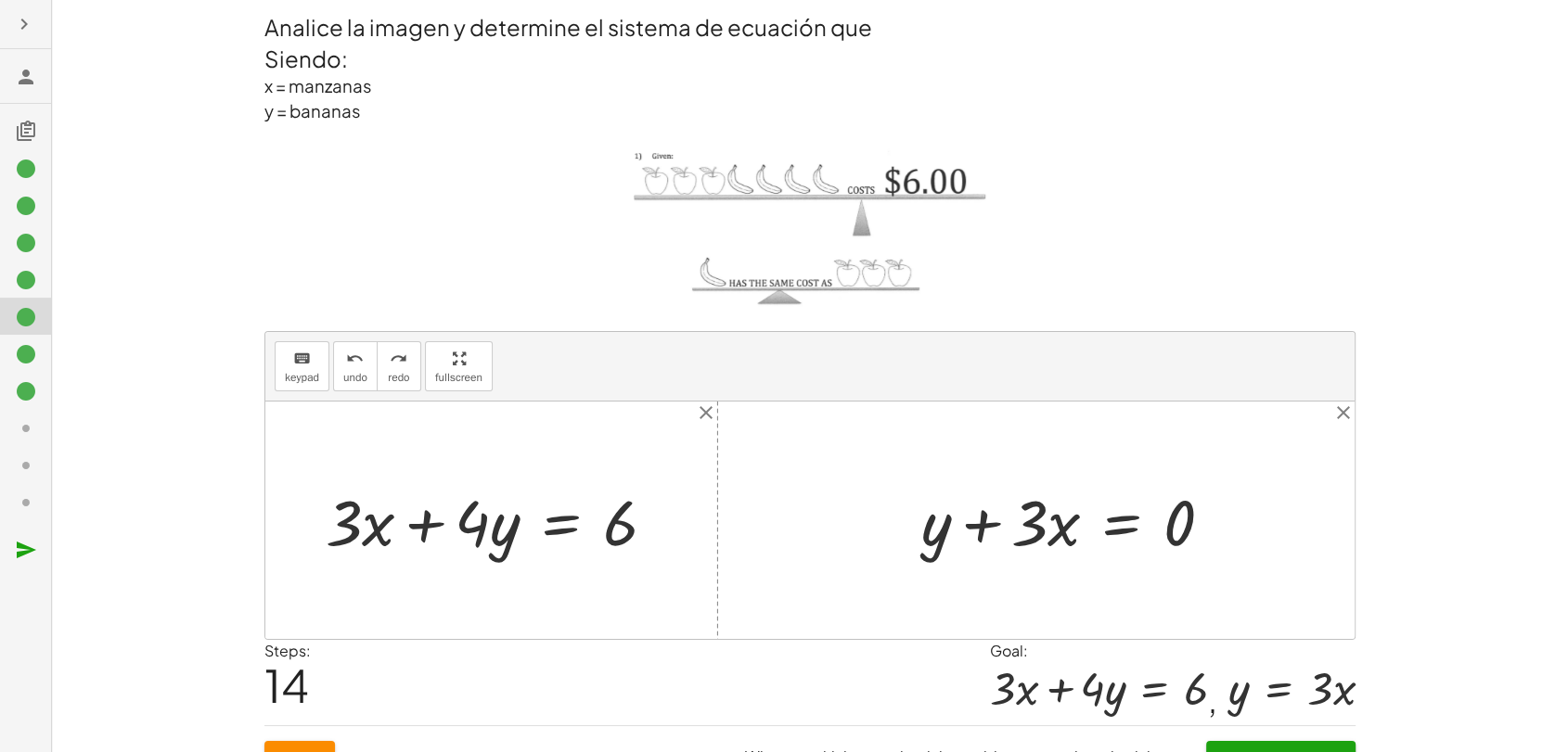 click at bounding box center (1074, 520) 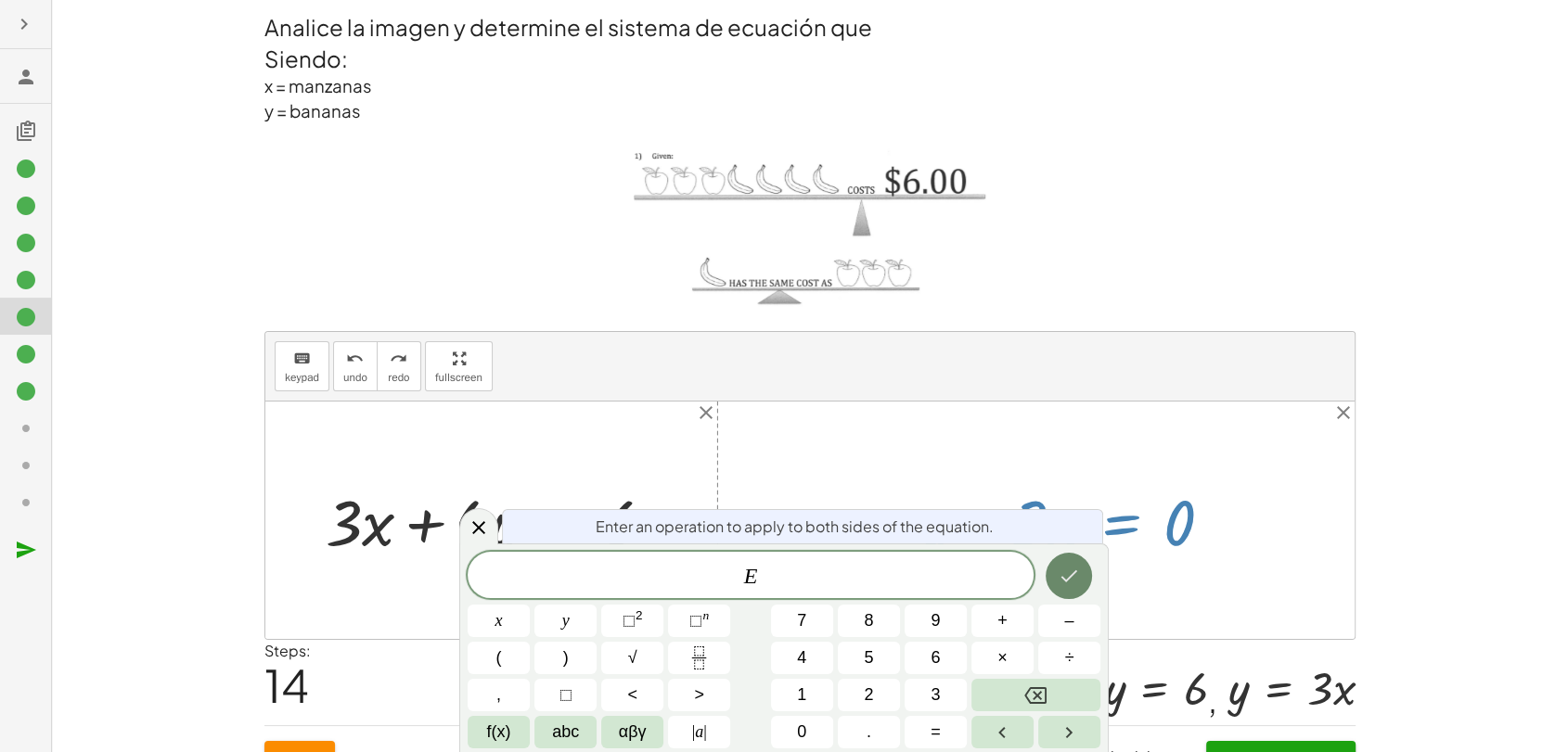 click at bounding box center [1069, 576] 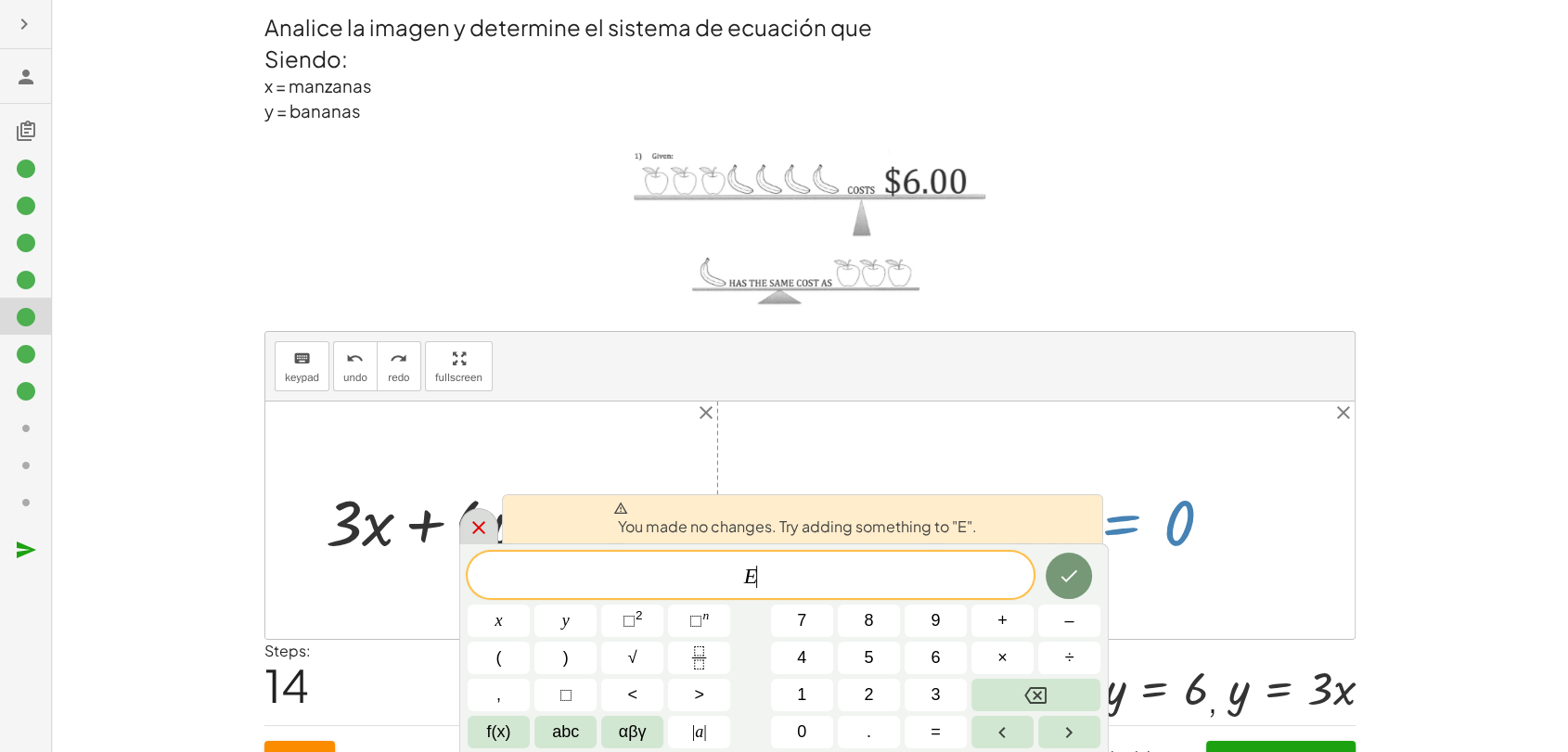 click 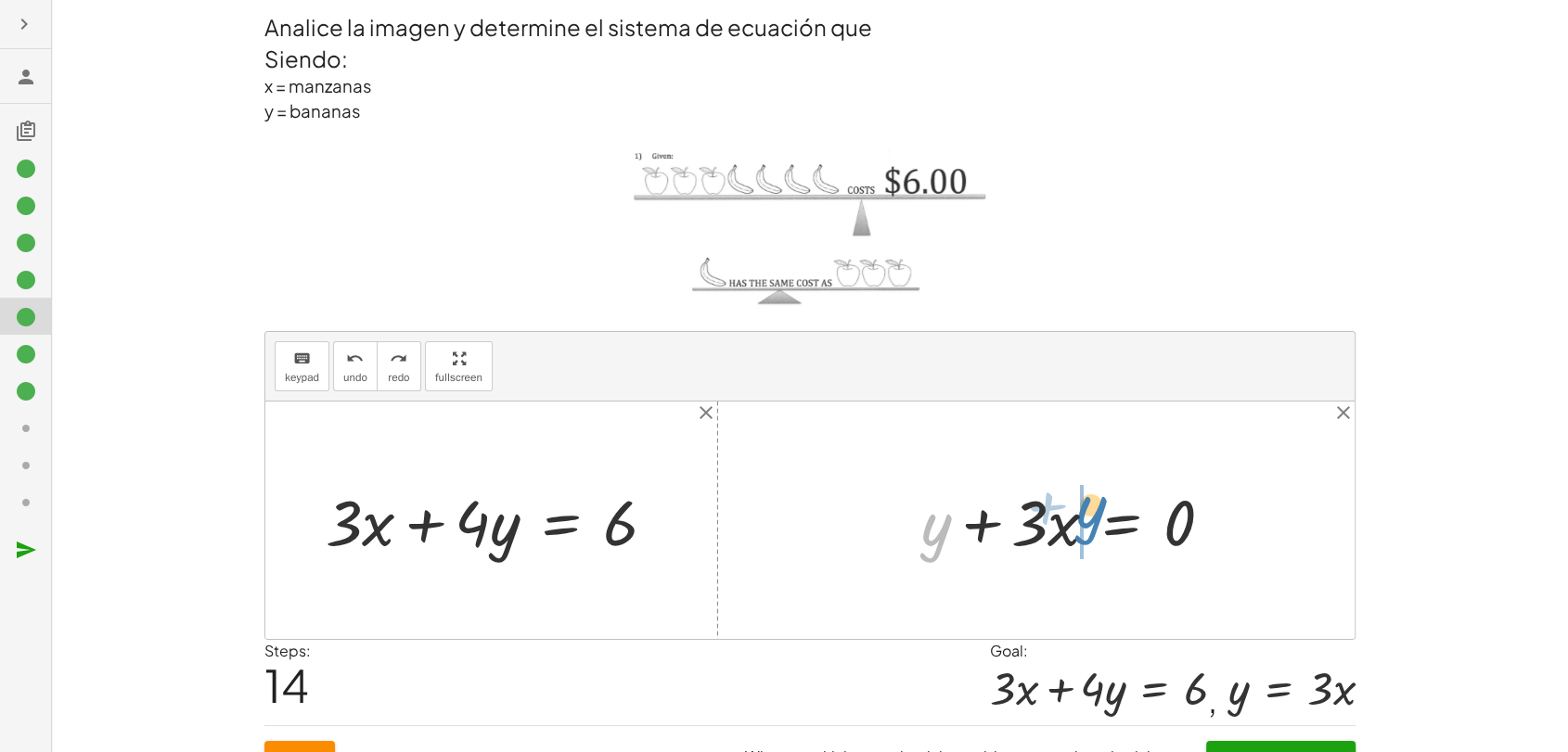 drag, startPoint x: 929, startPoint y: 533, endPoint x: 1084, endPoint y: 515, distance: 156.04166 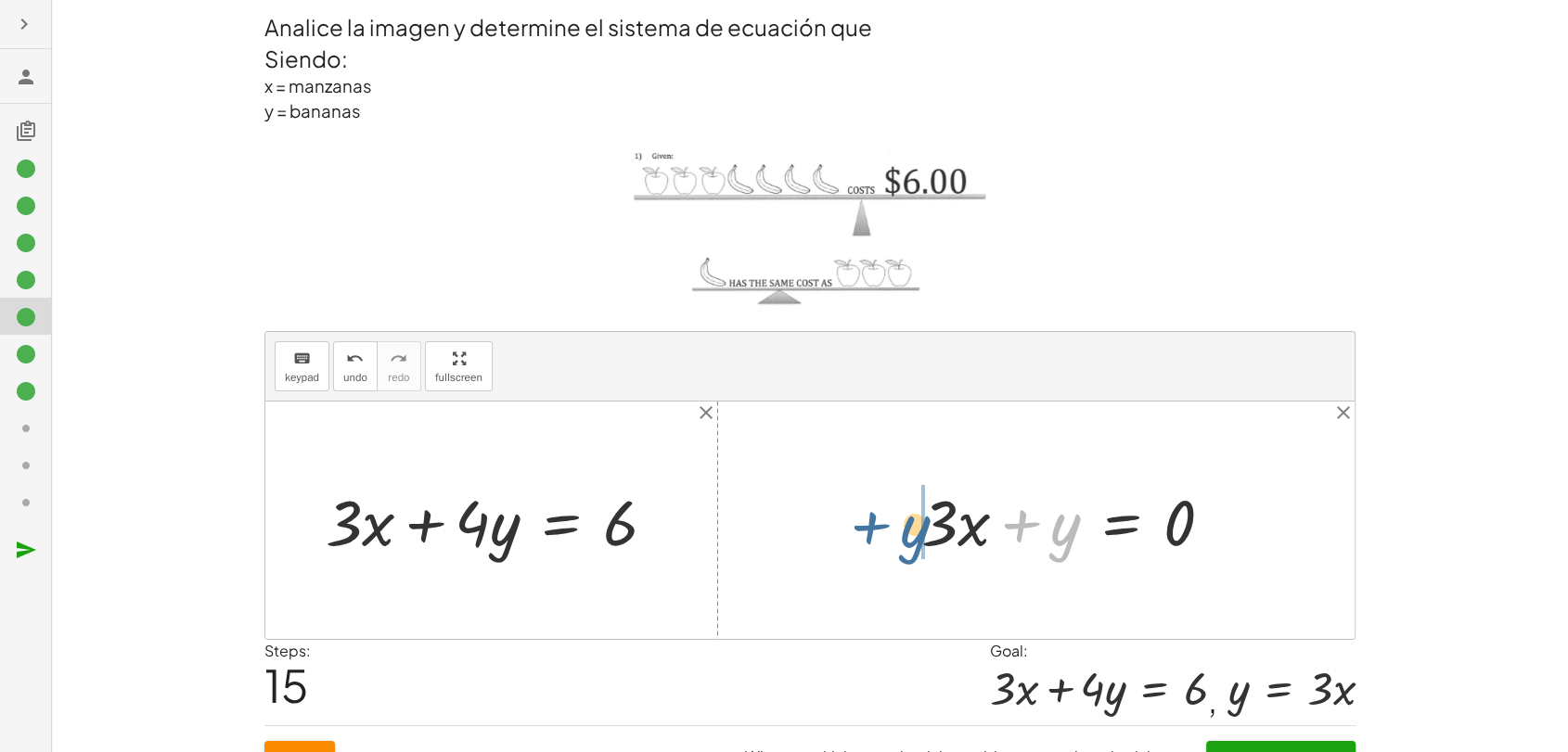 drag, startPoint x: 1057, startPoint y: 550, endPoint x: 902, endPoint y: 553, distance: 155.02903 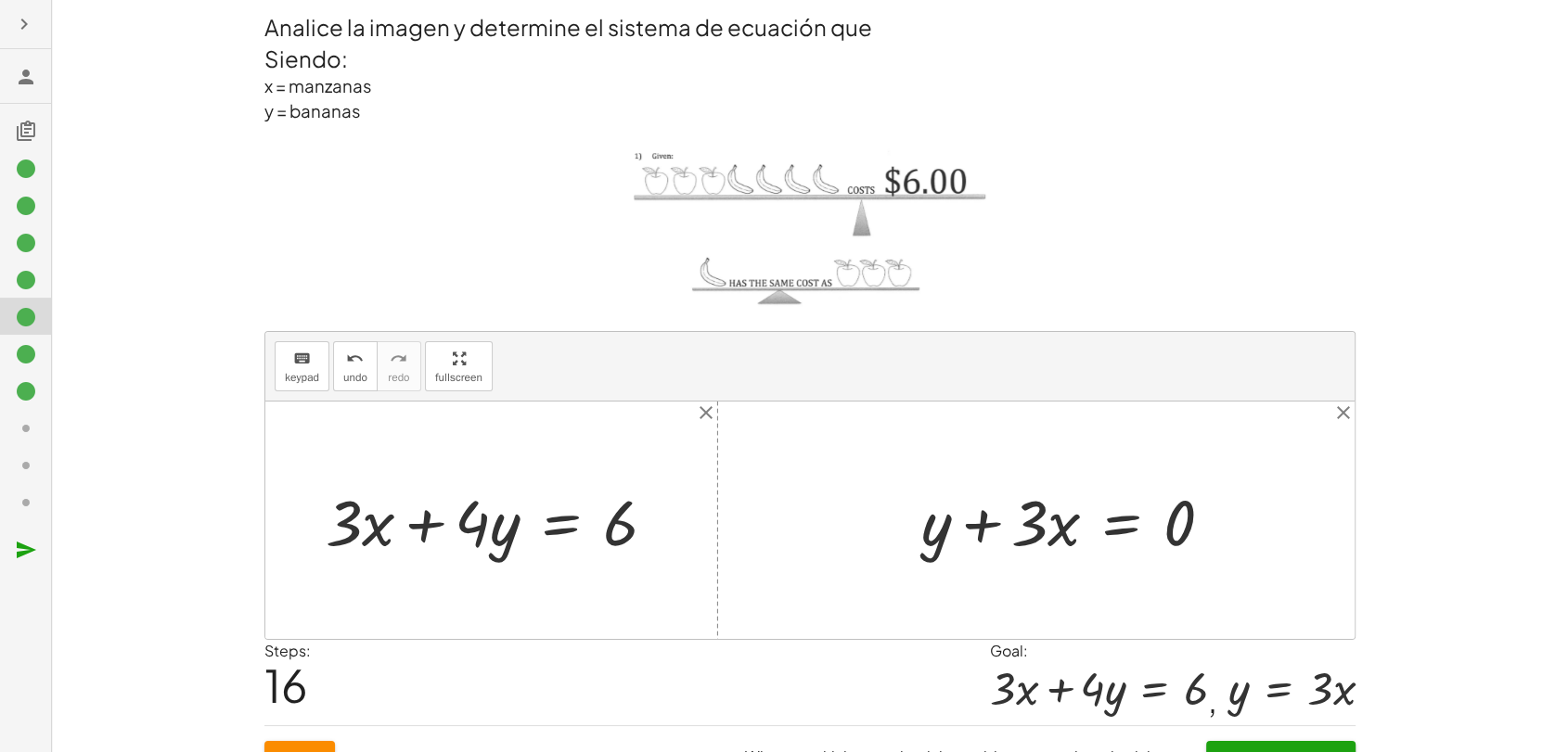 click at bounding box center (810, 520) 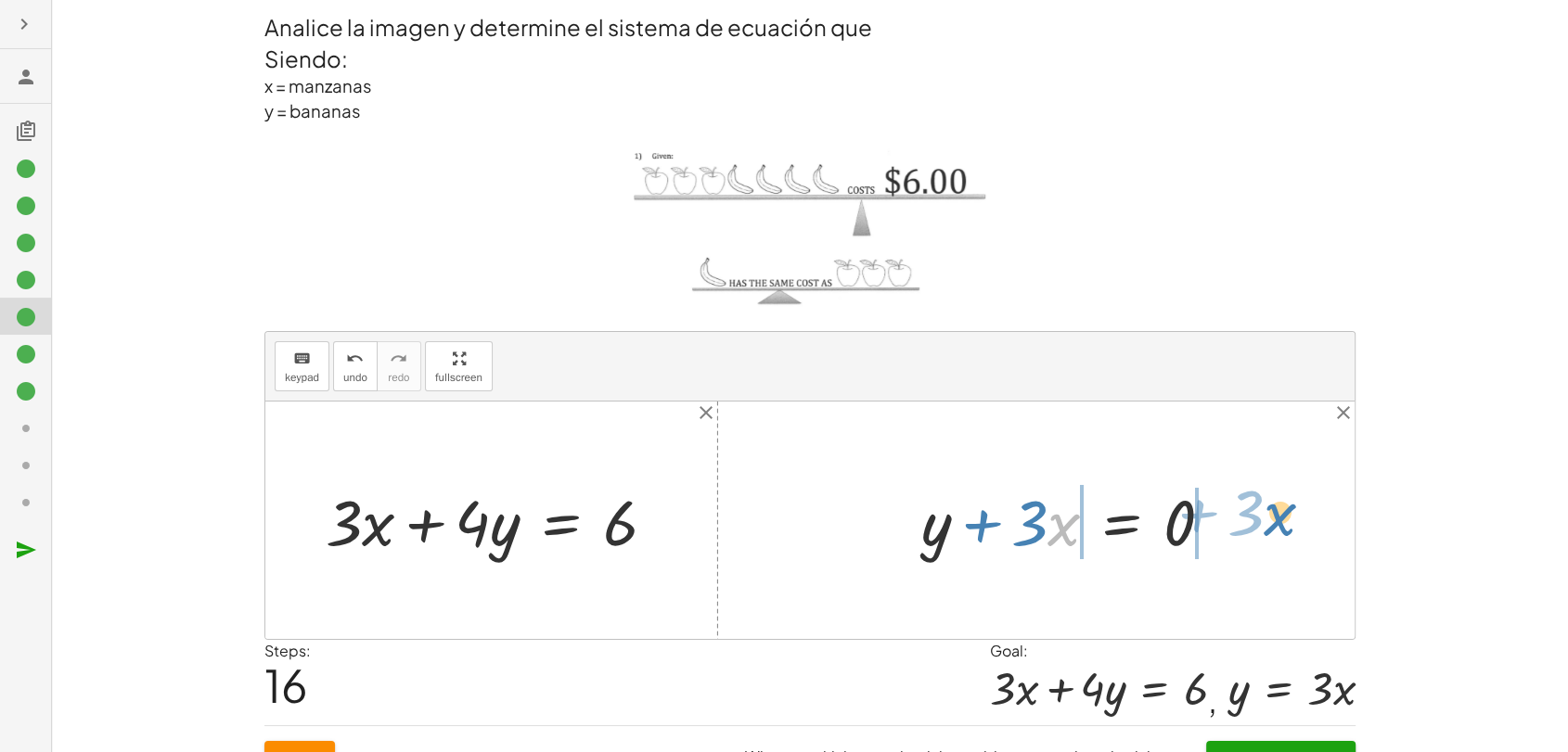 drag, startPoint x: 1063, startPoint y: 535, endPoint x: 1279, endPoint y: 525, distance: 216.2314 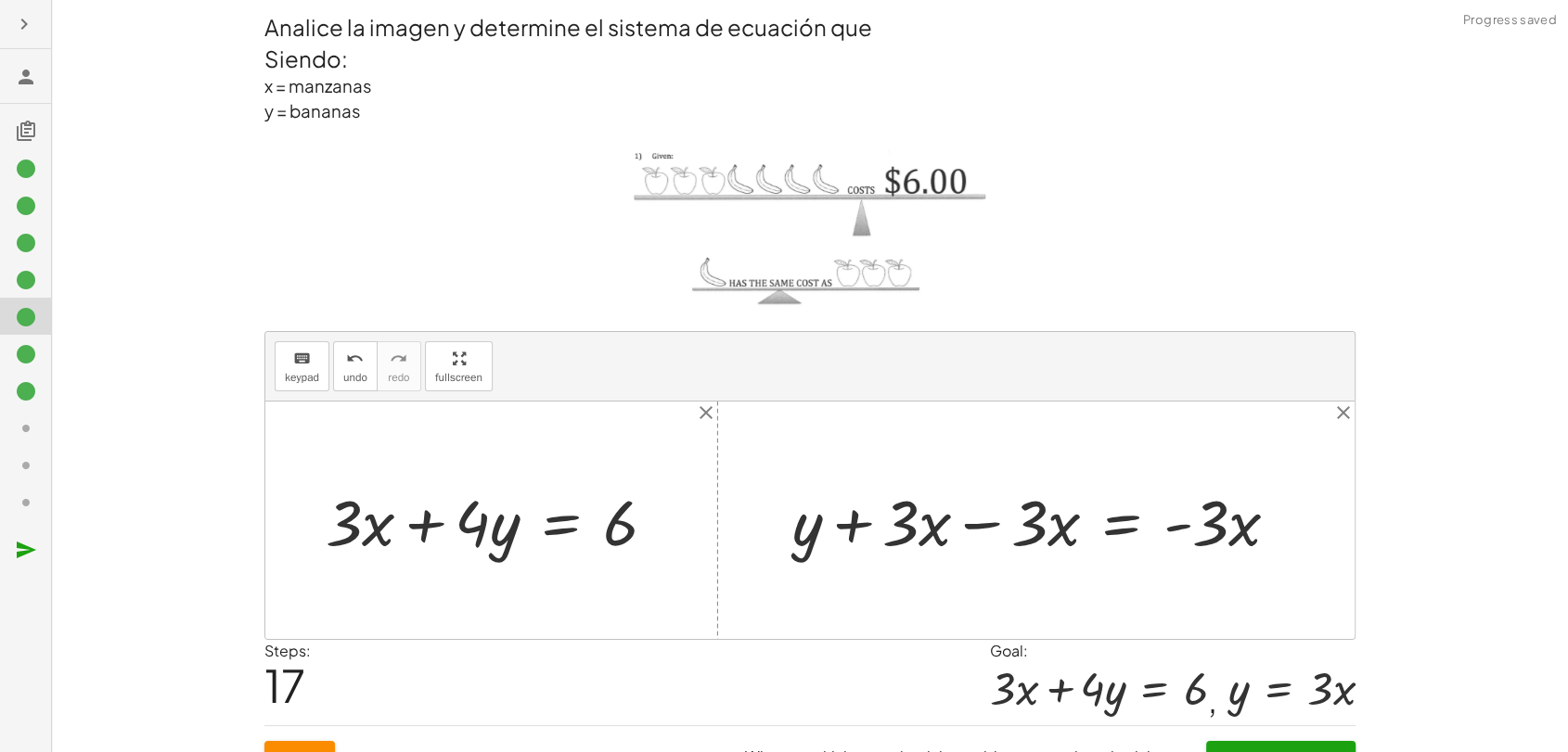 click at bounding box center (1043, 520) 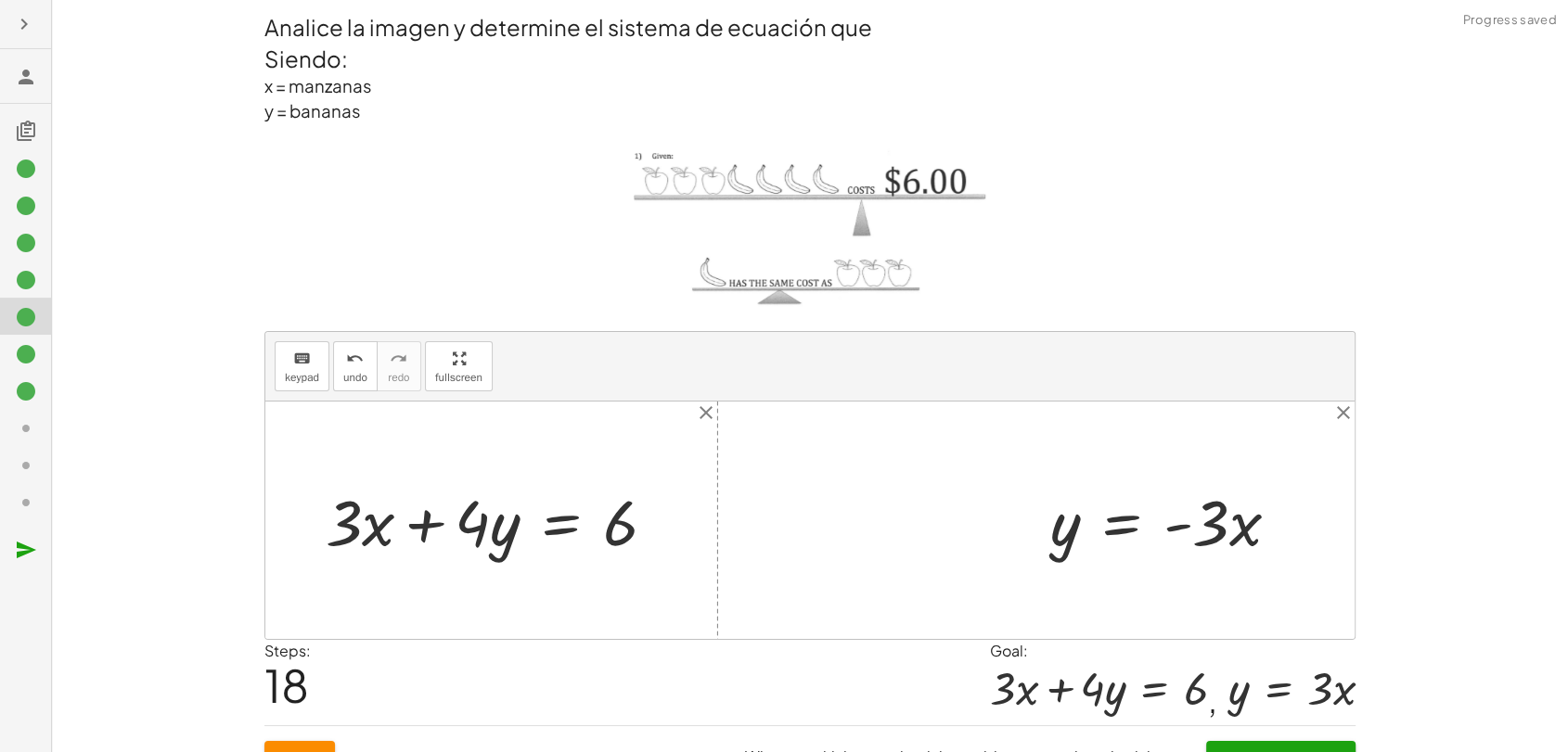 click at bounding box center (1172, 520) 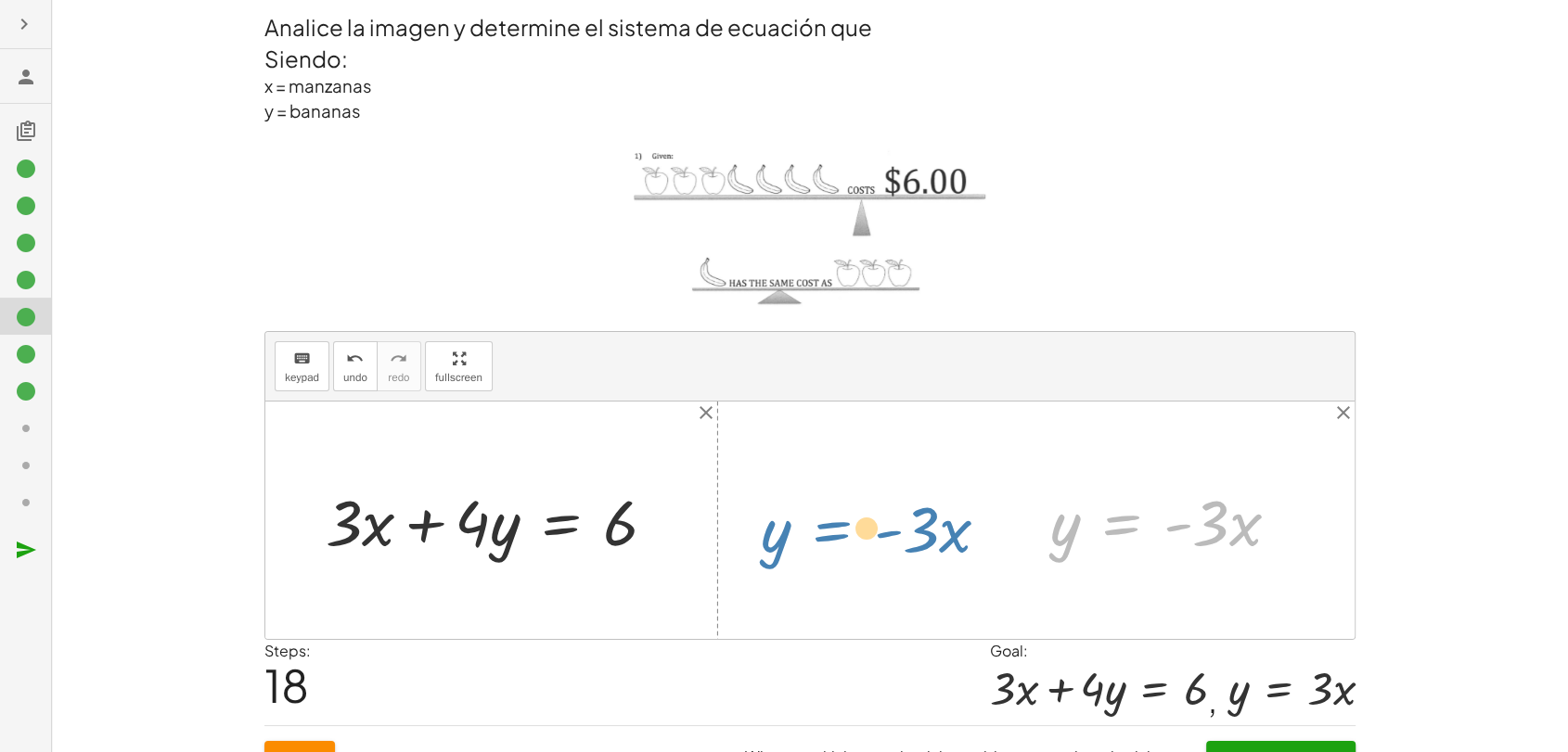 drag, startPoint x: 1130, startPoint y: 521, endPoint x: 849, endPoint y: 527, distance: 281.064 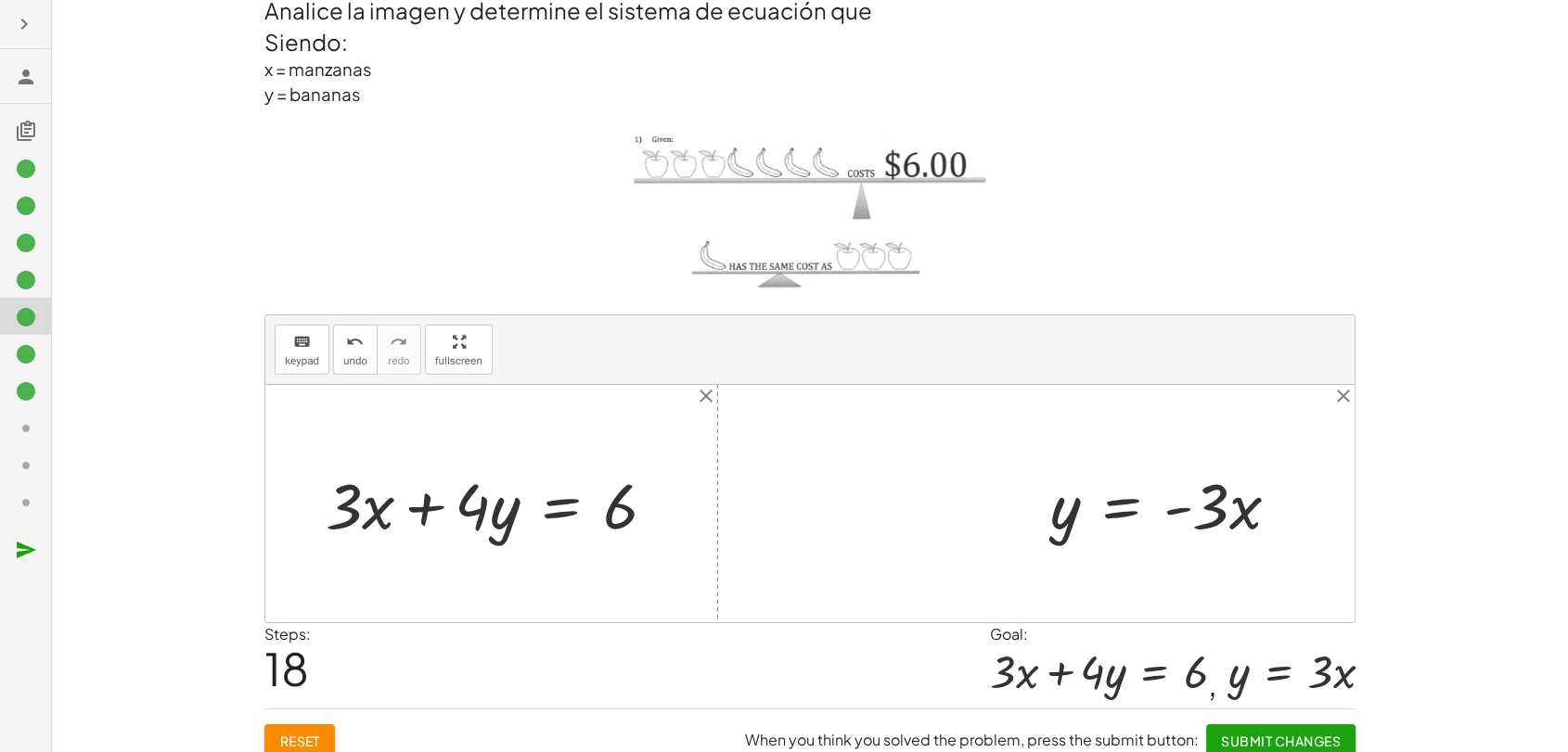 scroll, scrollTop: 32, scrollLeft: 0, axis: vertical 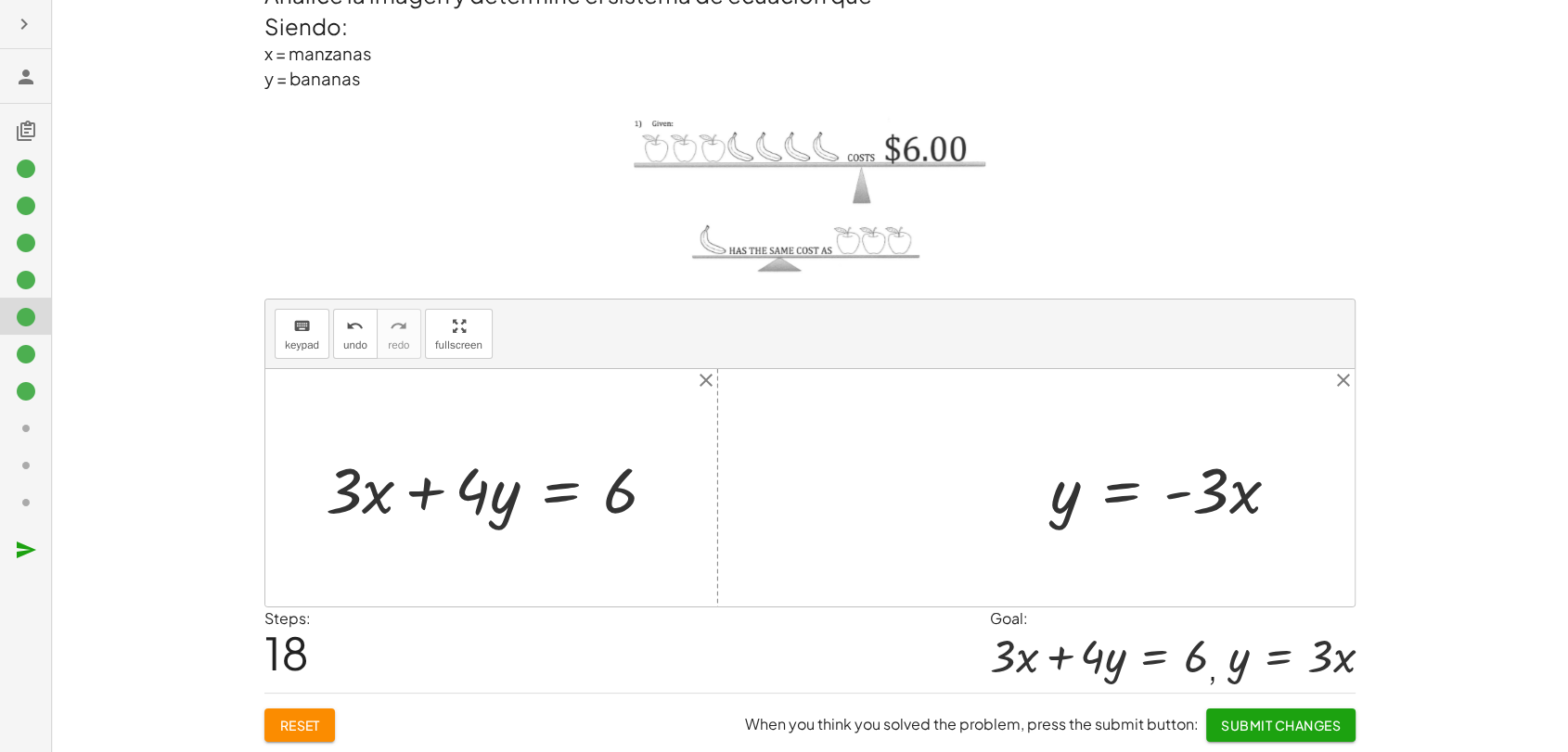 click at bounding box center [1172, 488] 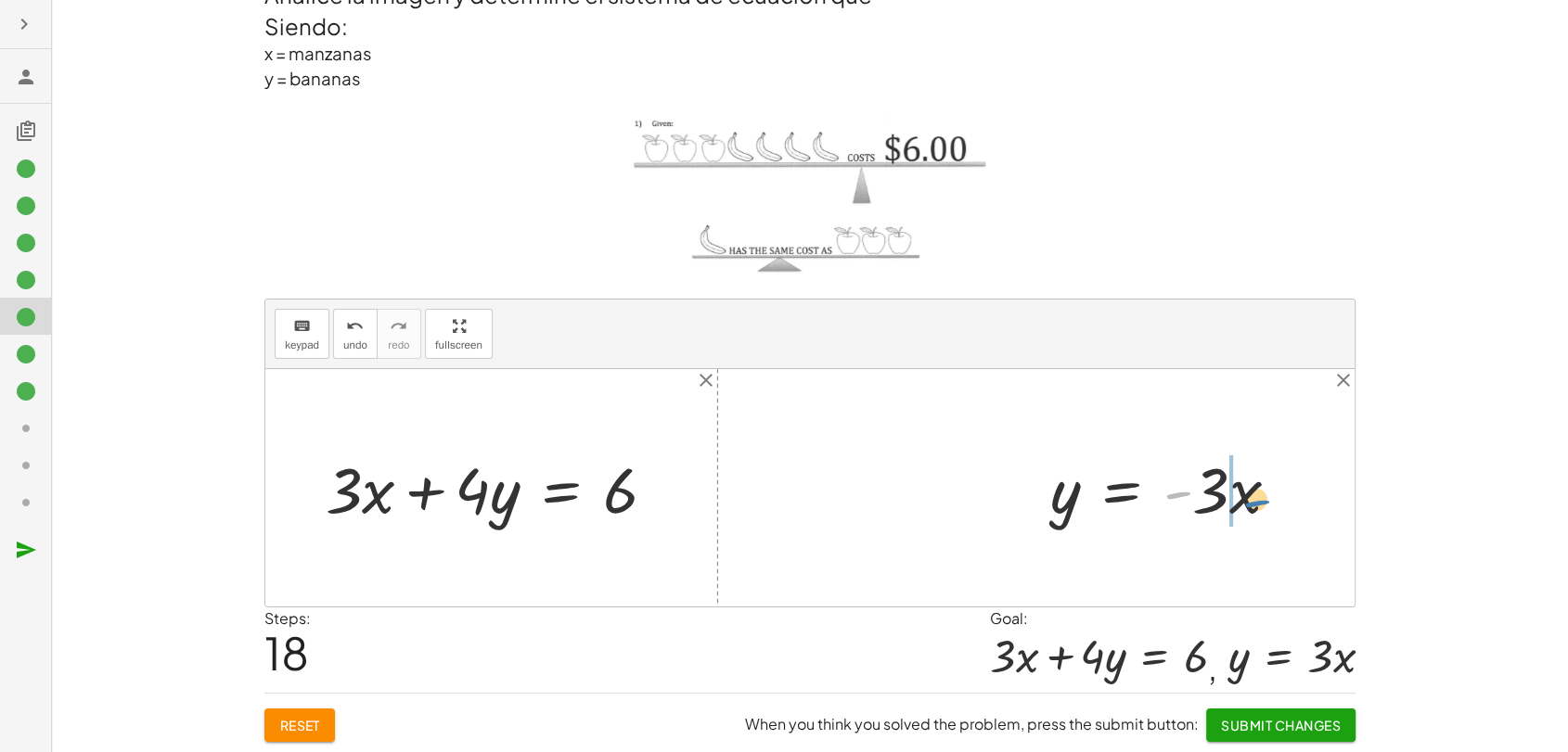 drag, startPoint x: 1170, startPoint y: 492, endPoint x: 1241, endPoint y: 497, distance: 71.17584 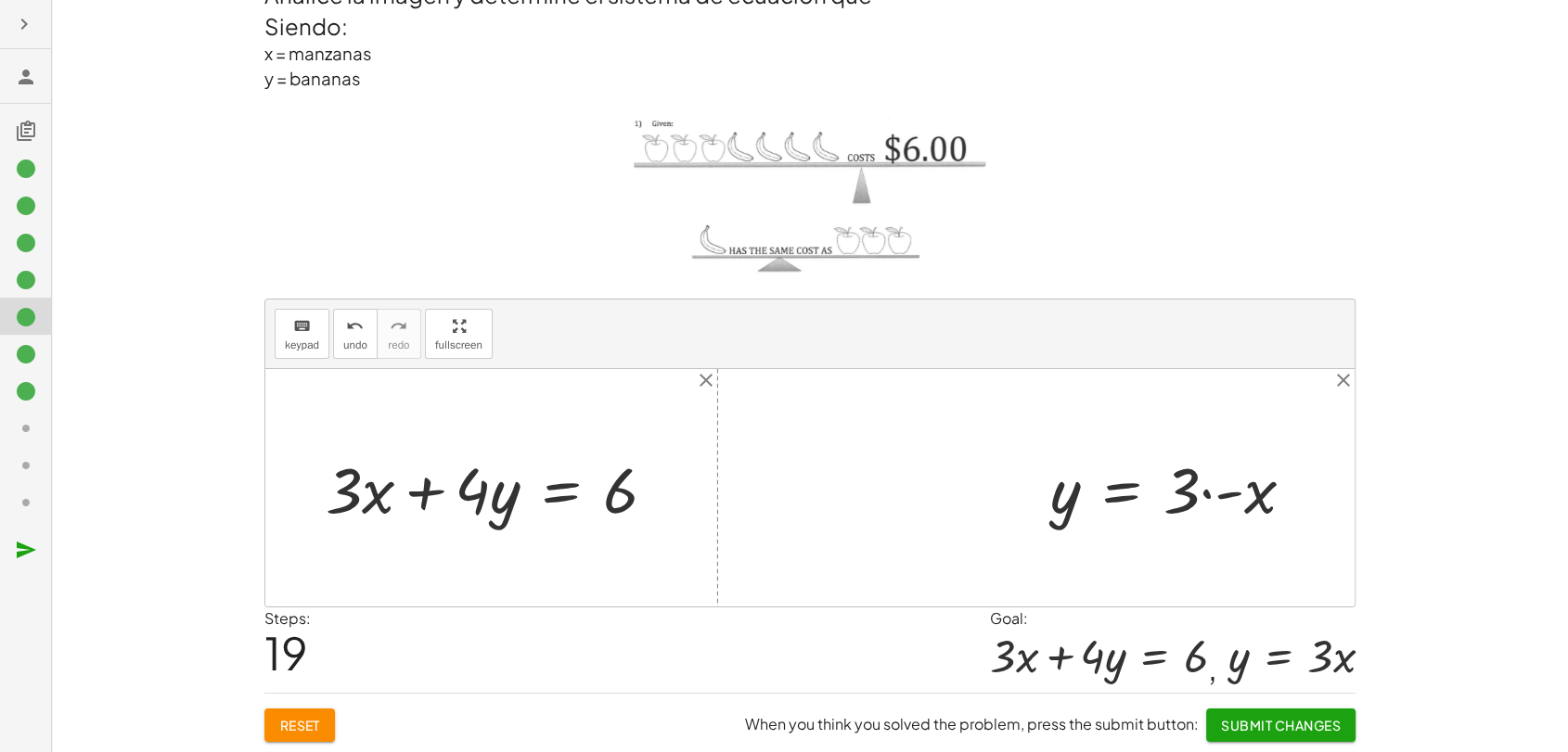 click at bounding box center [1179, 488] 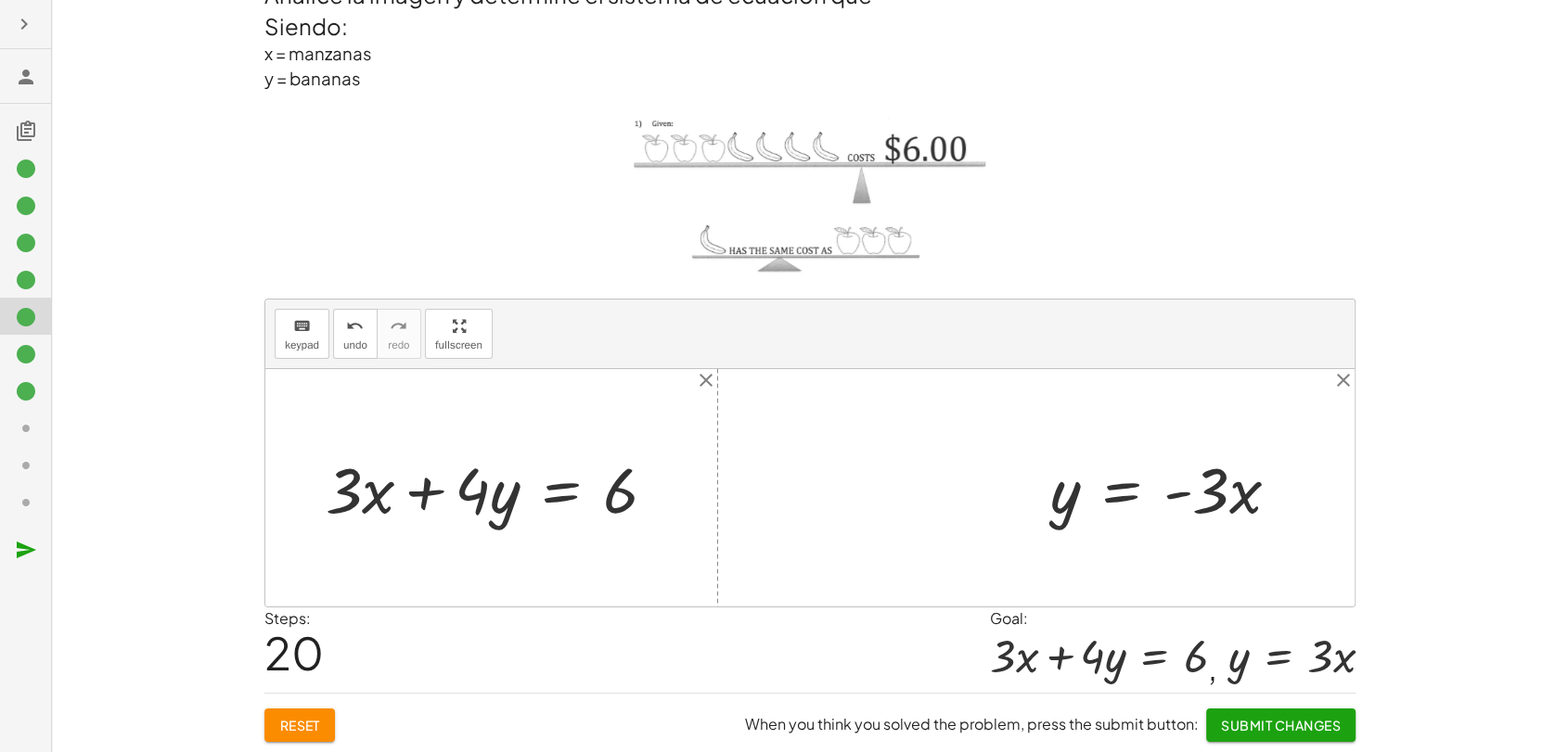 click at bounding box center [1172, 488] 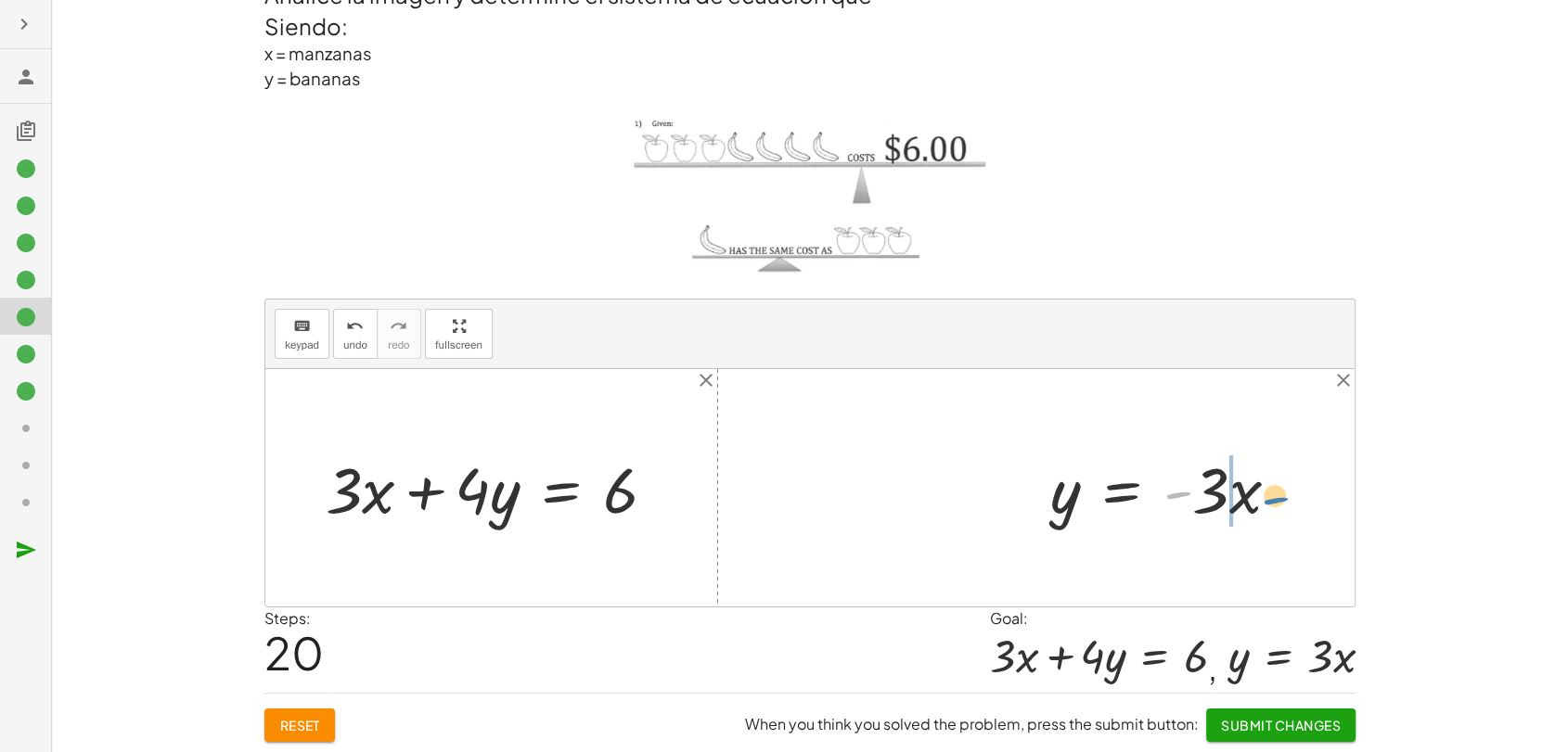 drag, startPoint x: 1184, startPoint y: 492, endPoint x: 1280, endPoint y: 498, distance: 96.187317 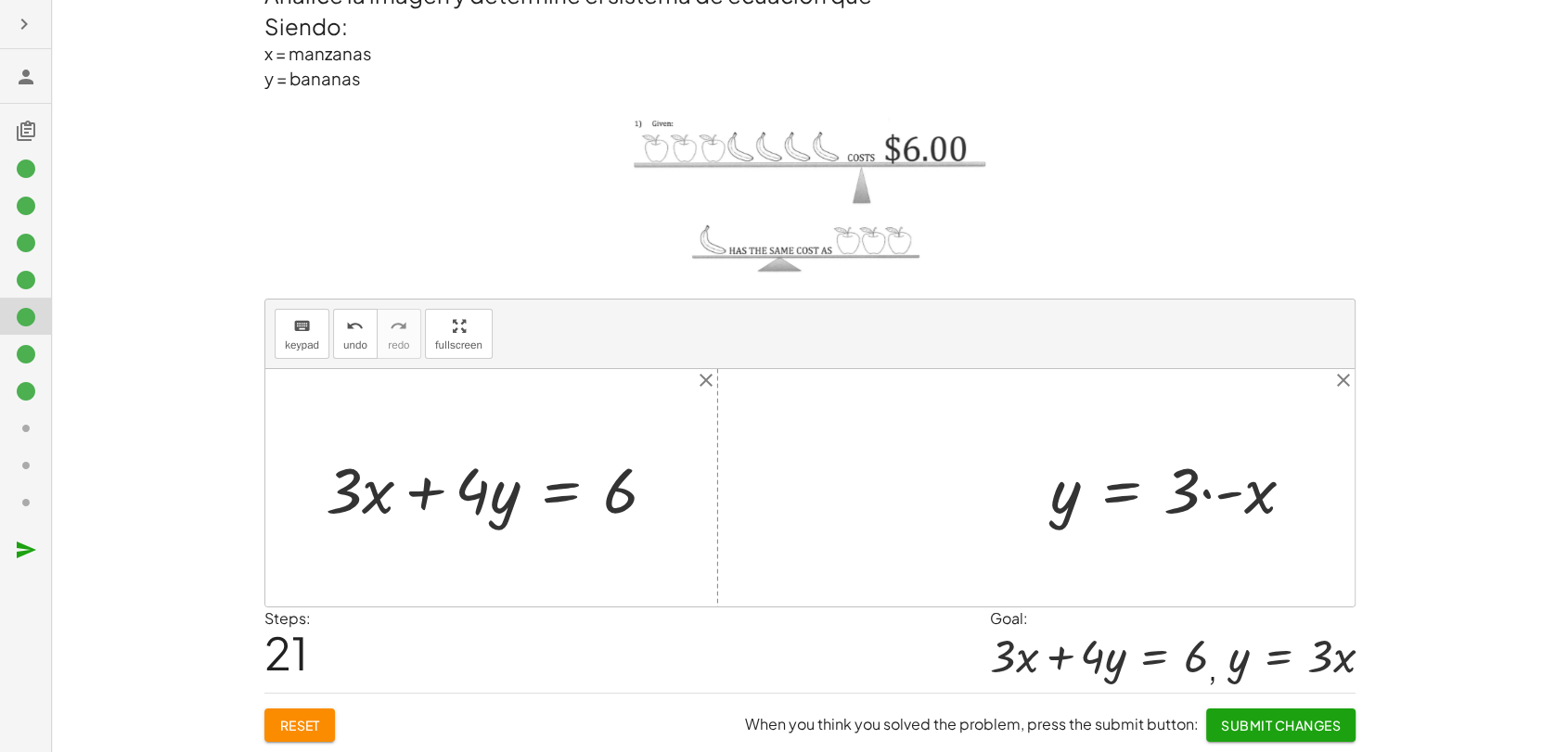 click at bounding box center (1179, 488) 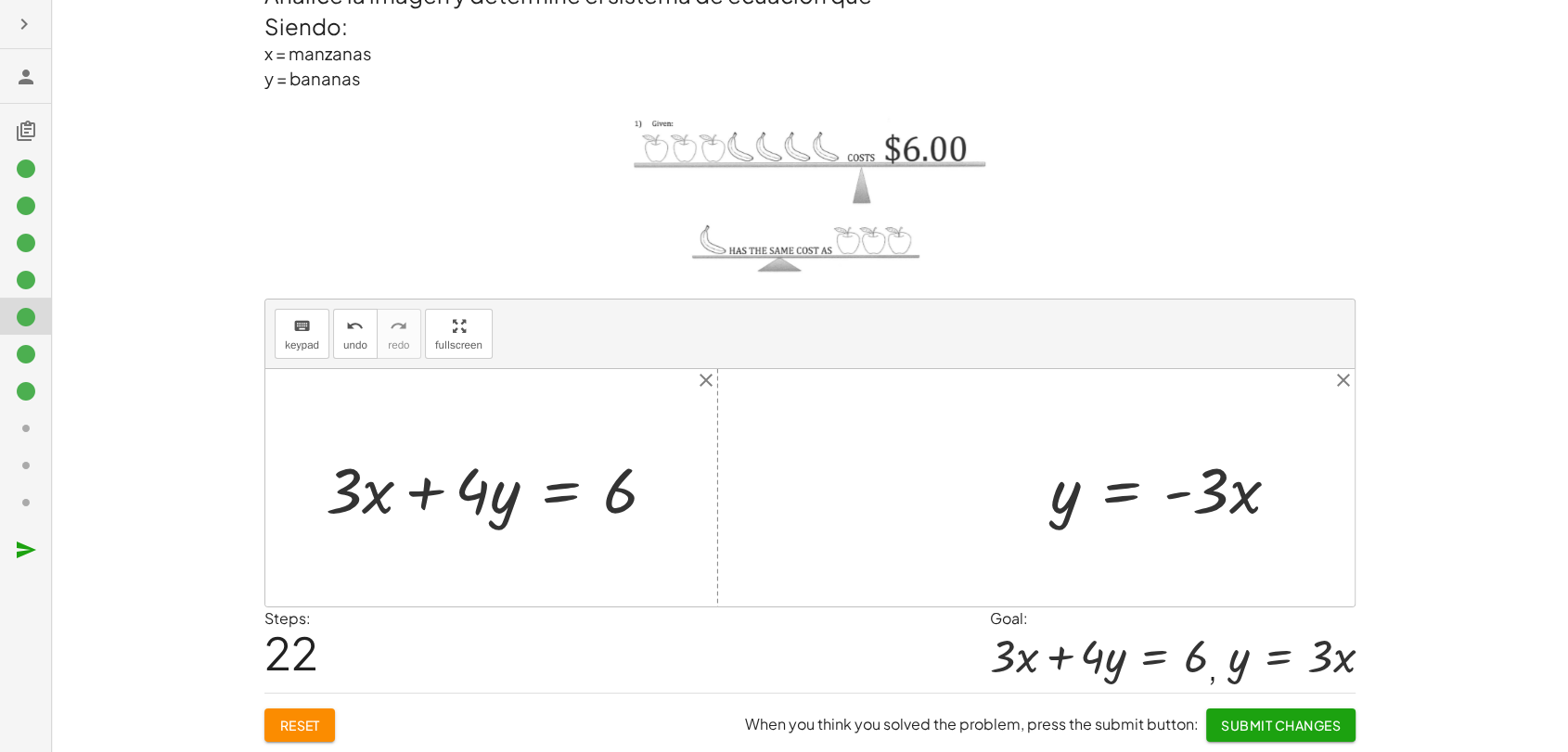 click at bounding box center (1172, 488) 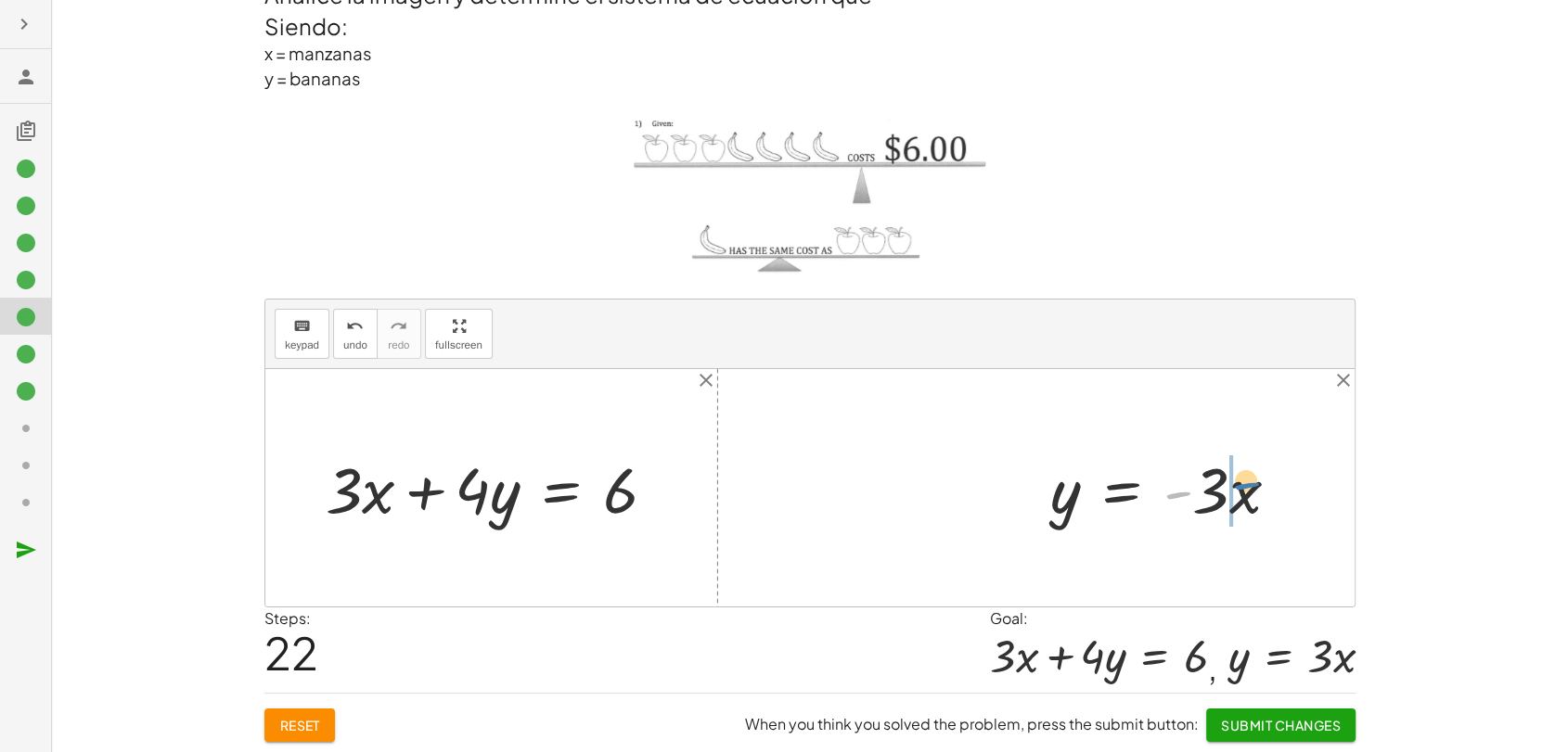 drag, startPoint x: 1170, startPoint y: 490, endPoint x: 1240, endPoint y: 480, distance: 70.71068 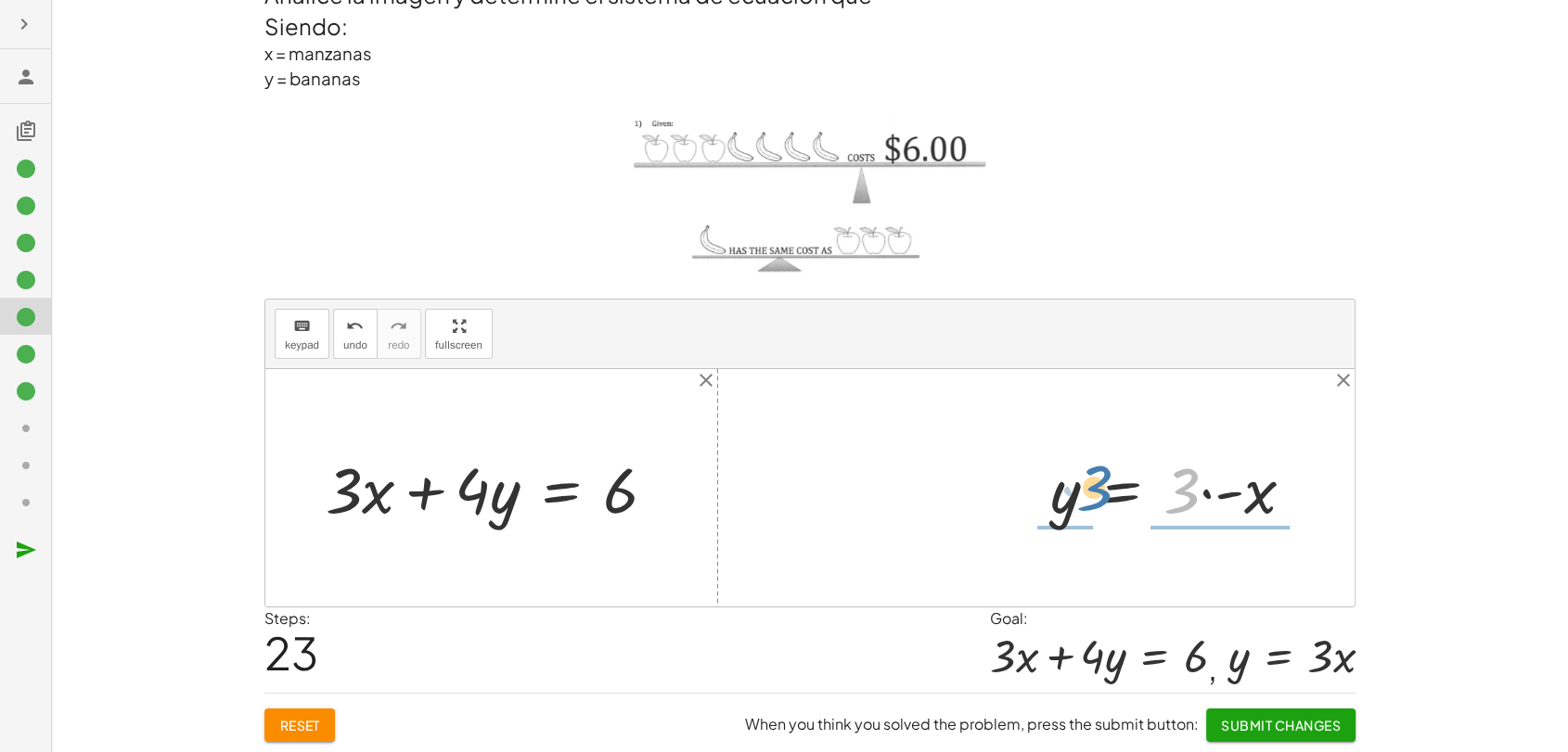 drag, startPoint x: 1184, startPoint y: 492, endPoint x: 1096, endPoint y: 490, distance: 88.022724 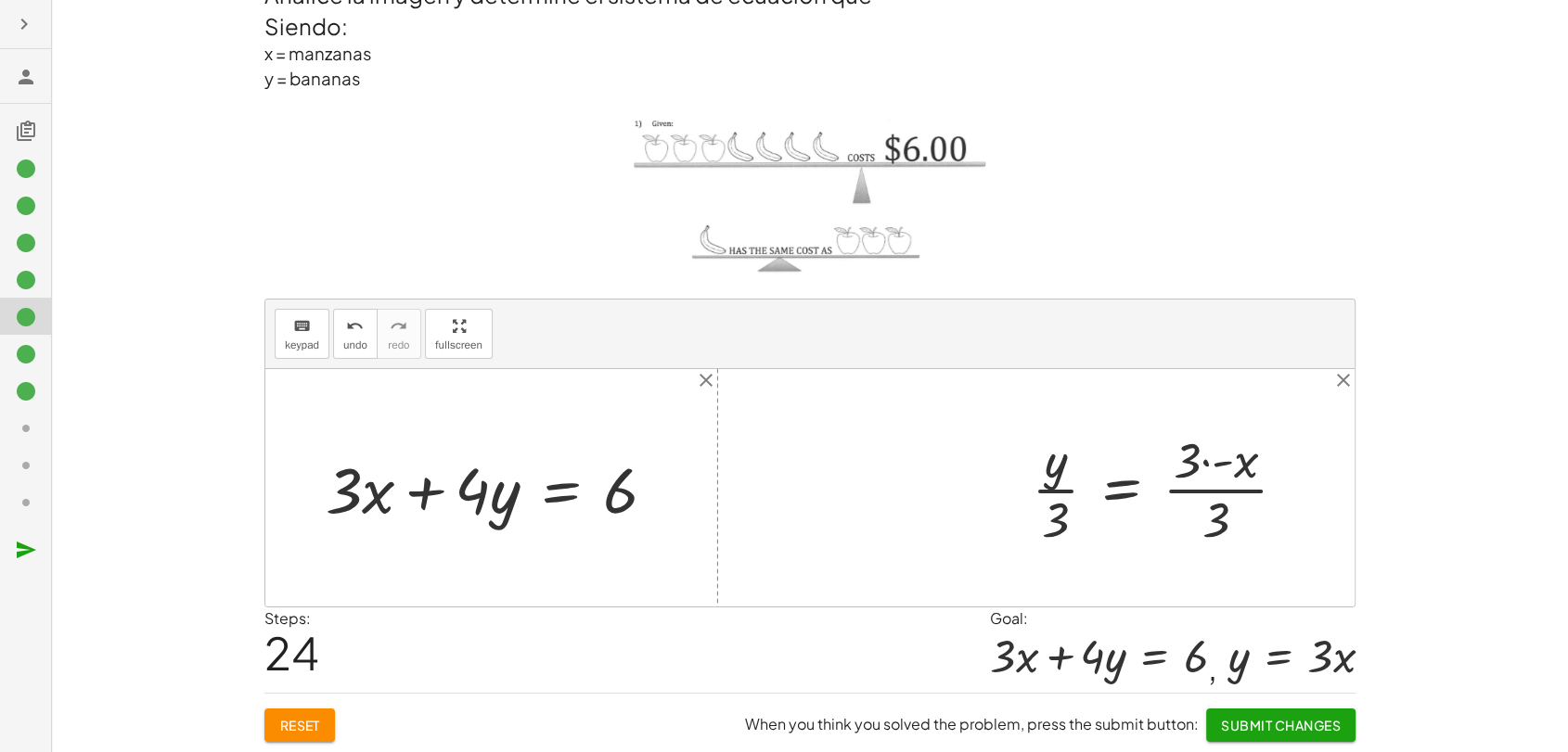click at bounding box center (1166, 488) 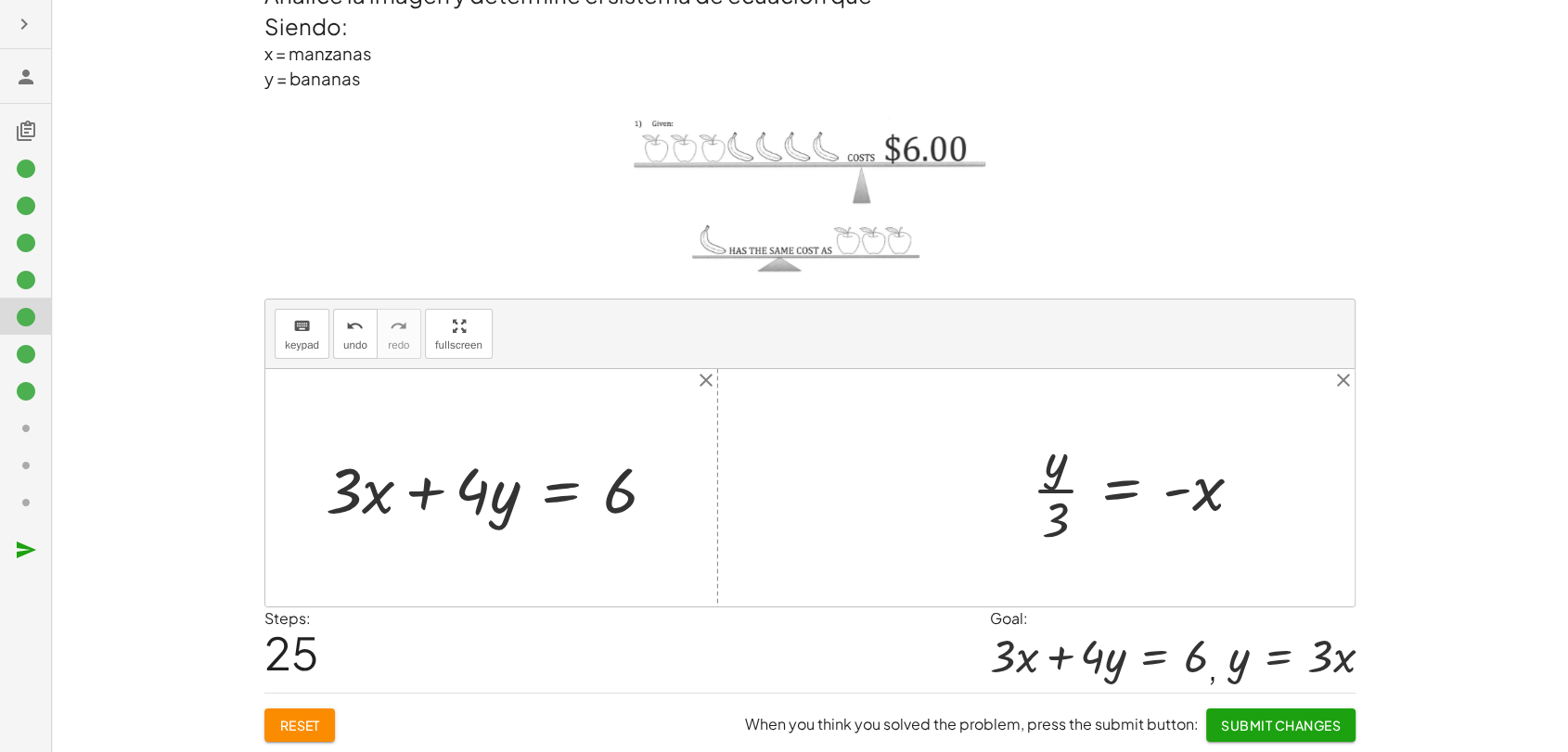 click at bounding box center [1144, 488] 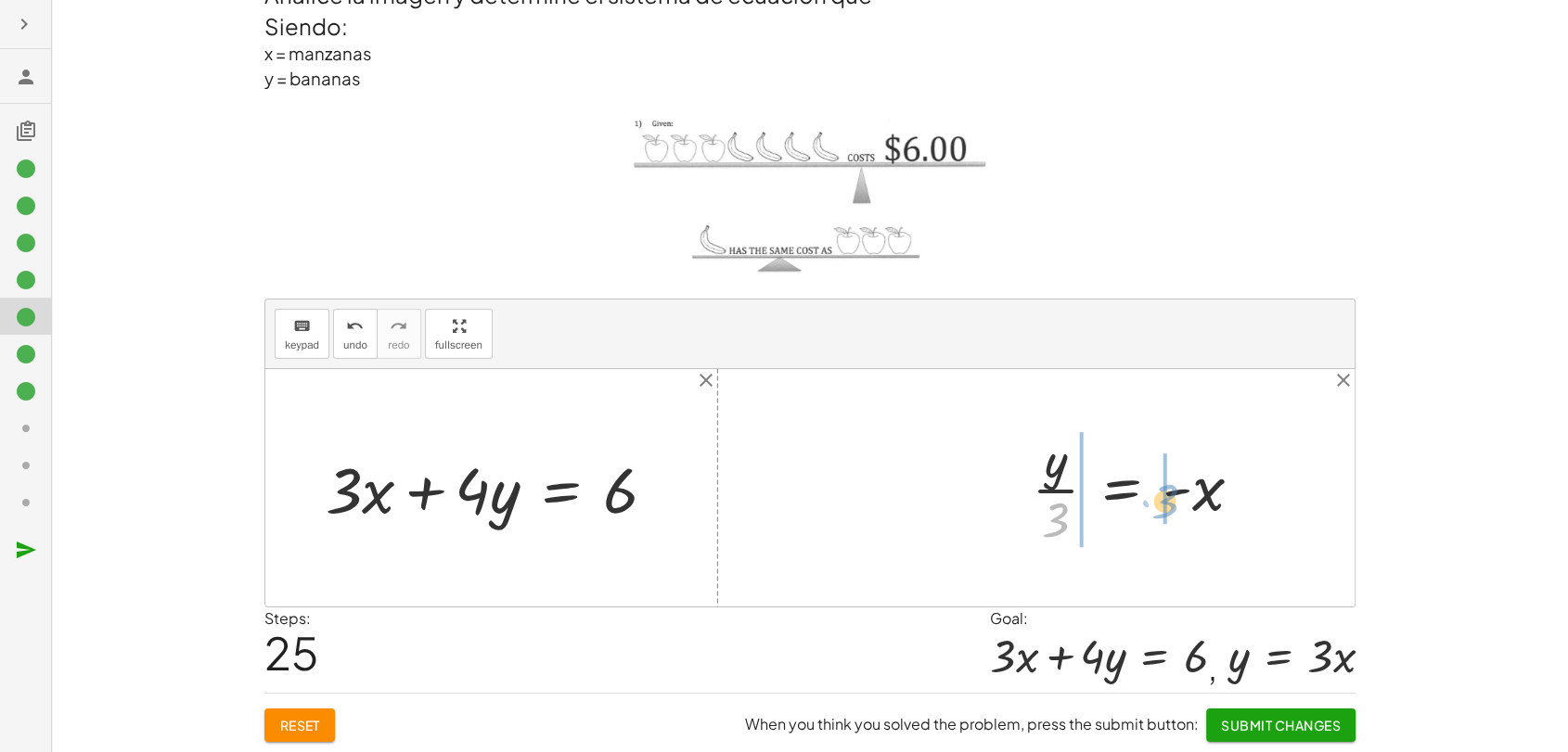 drag, startPoint x: 1061, startPoint y: 518, endPoint x: 1173, endPoint y: 497, distance: 113.95174 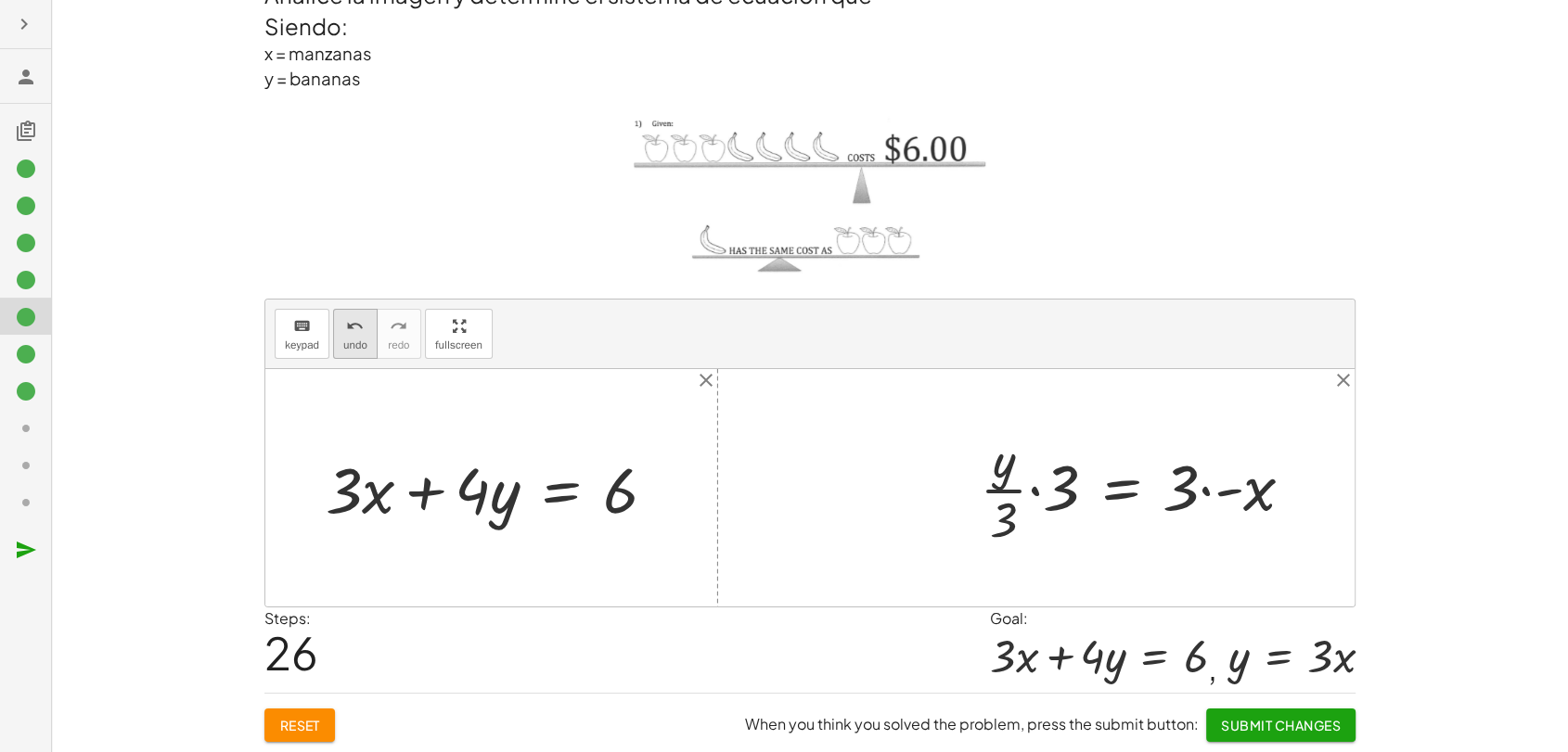 click on "undo" at bounding box center [355, 345] 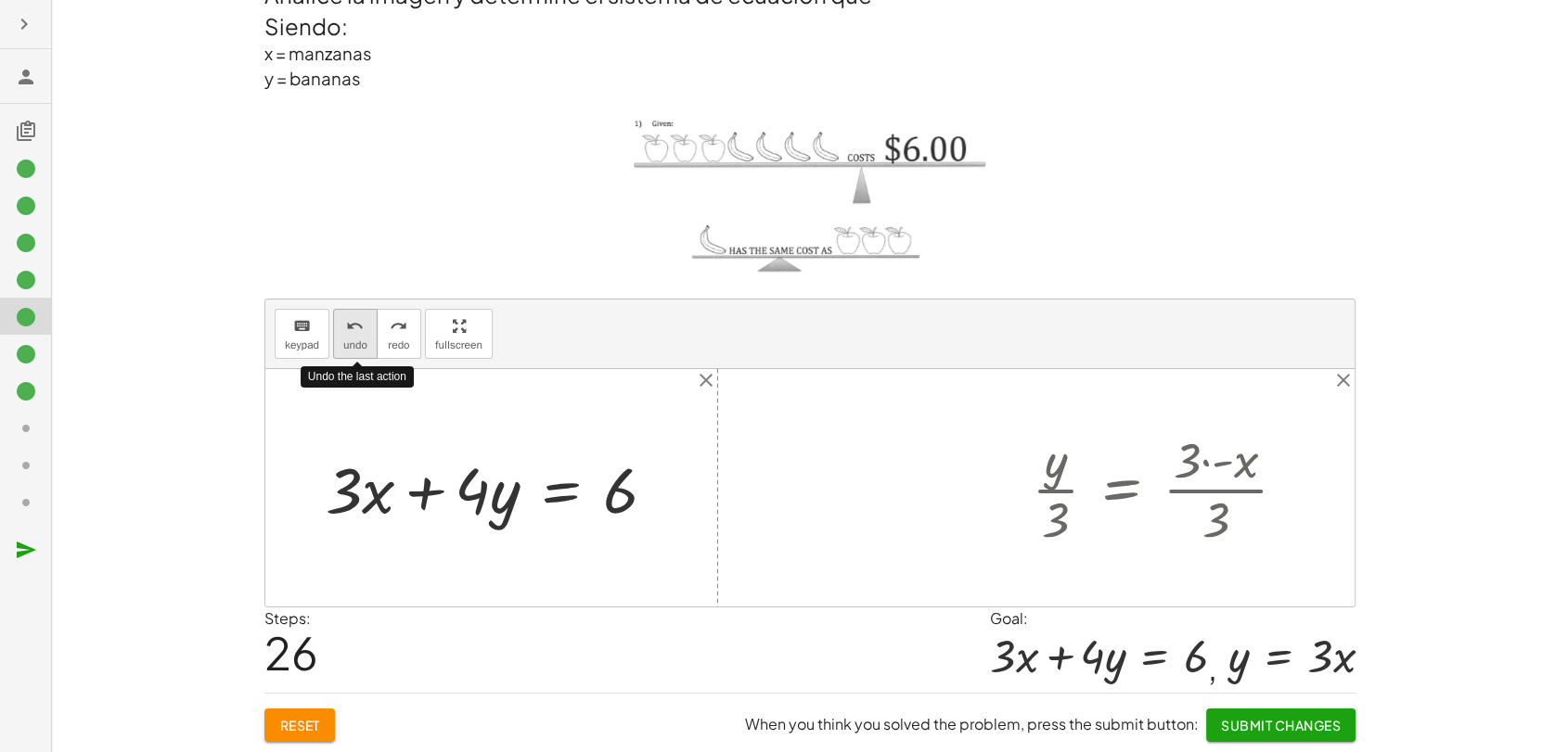 click on "undo" at bounding box center (355, 345) 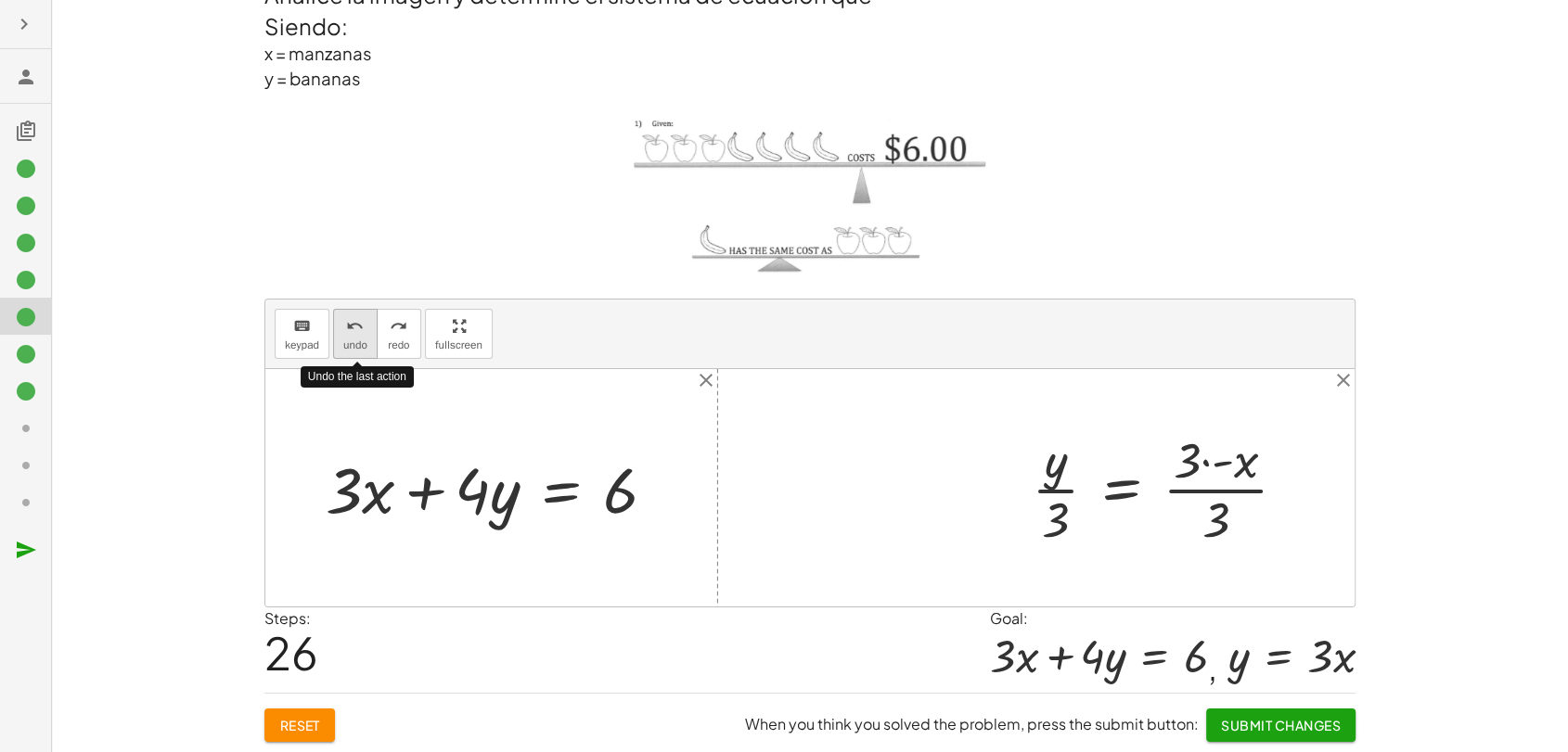 click on "undo" at bounding box center (355, 345) 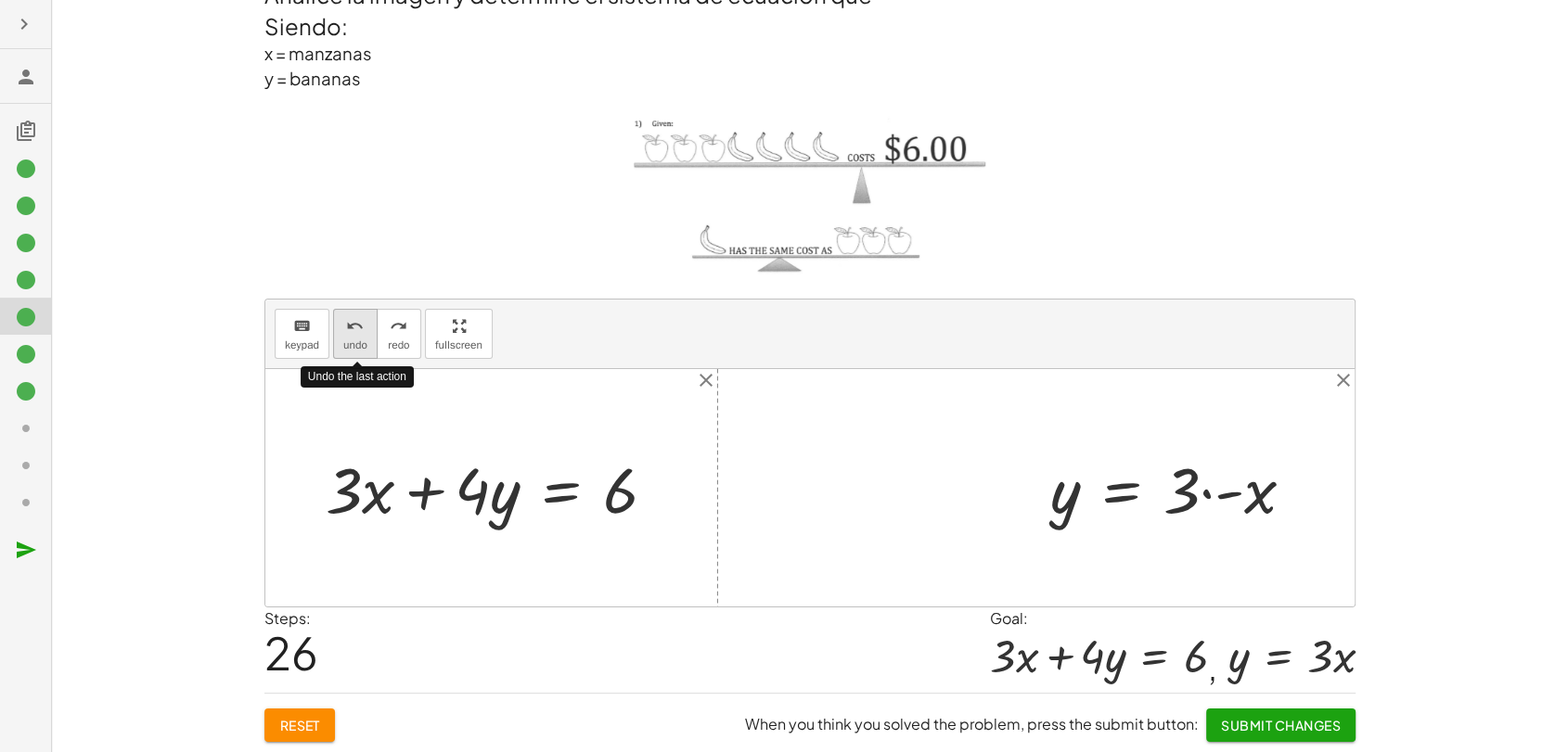 click on "undo" at bounding box center [355, 345] 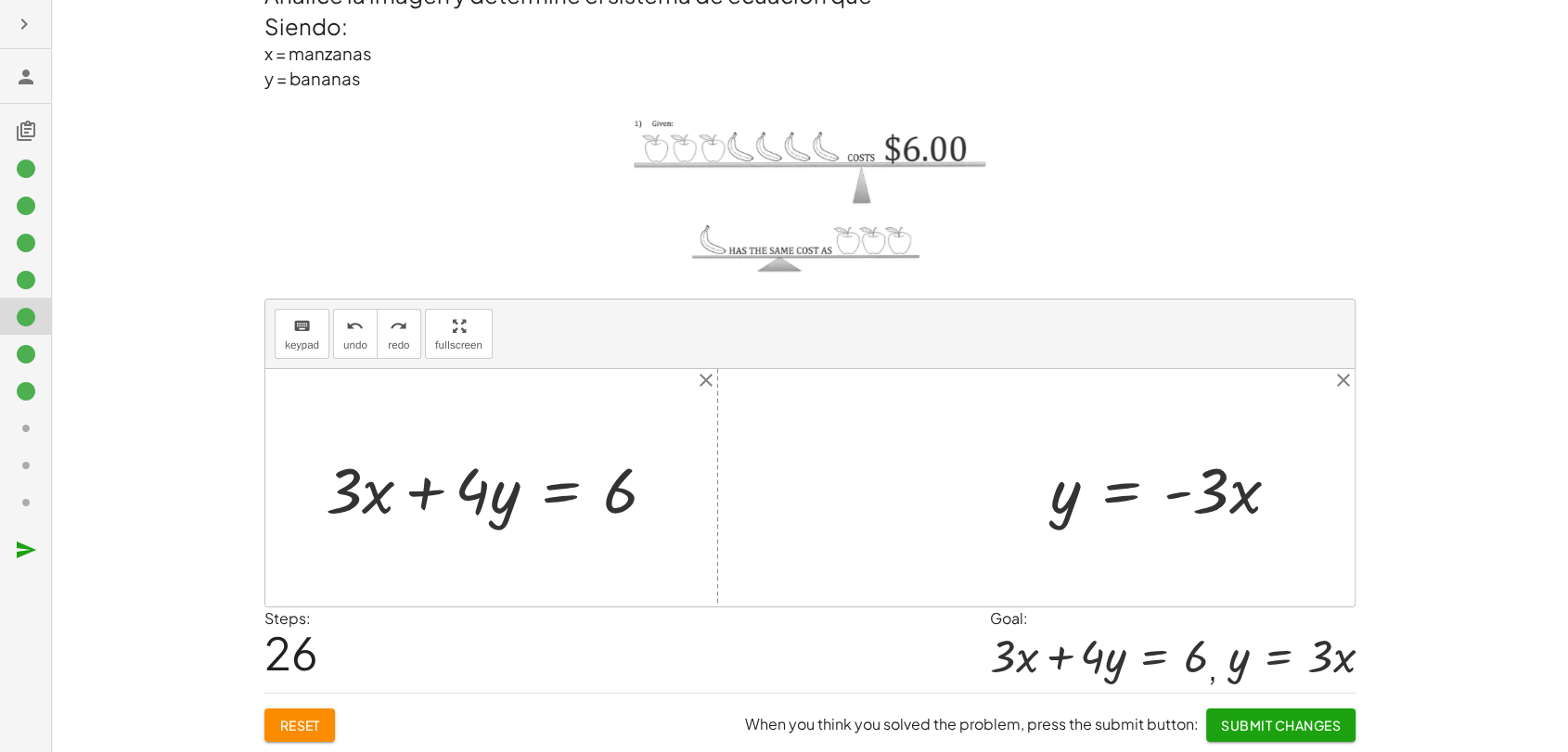 click at bounding box center (1172, 488) 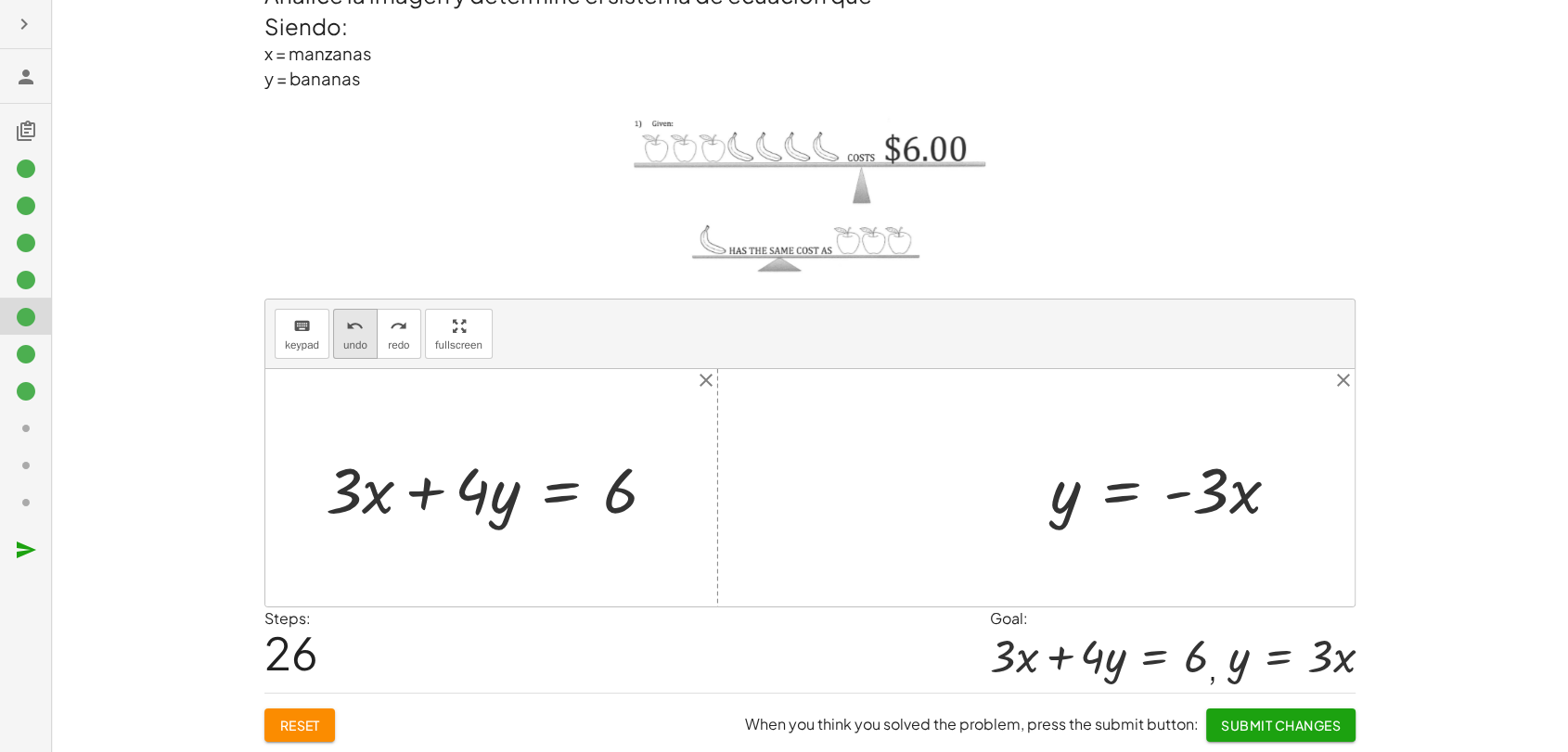 click on "undo undo" at bounding box center (355, 334) 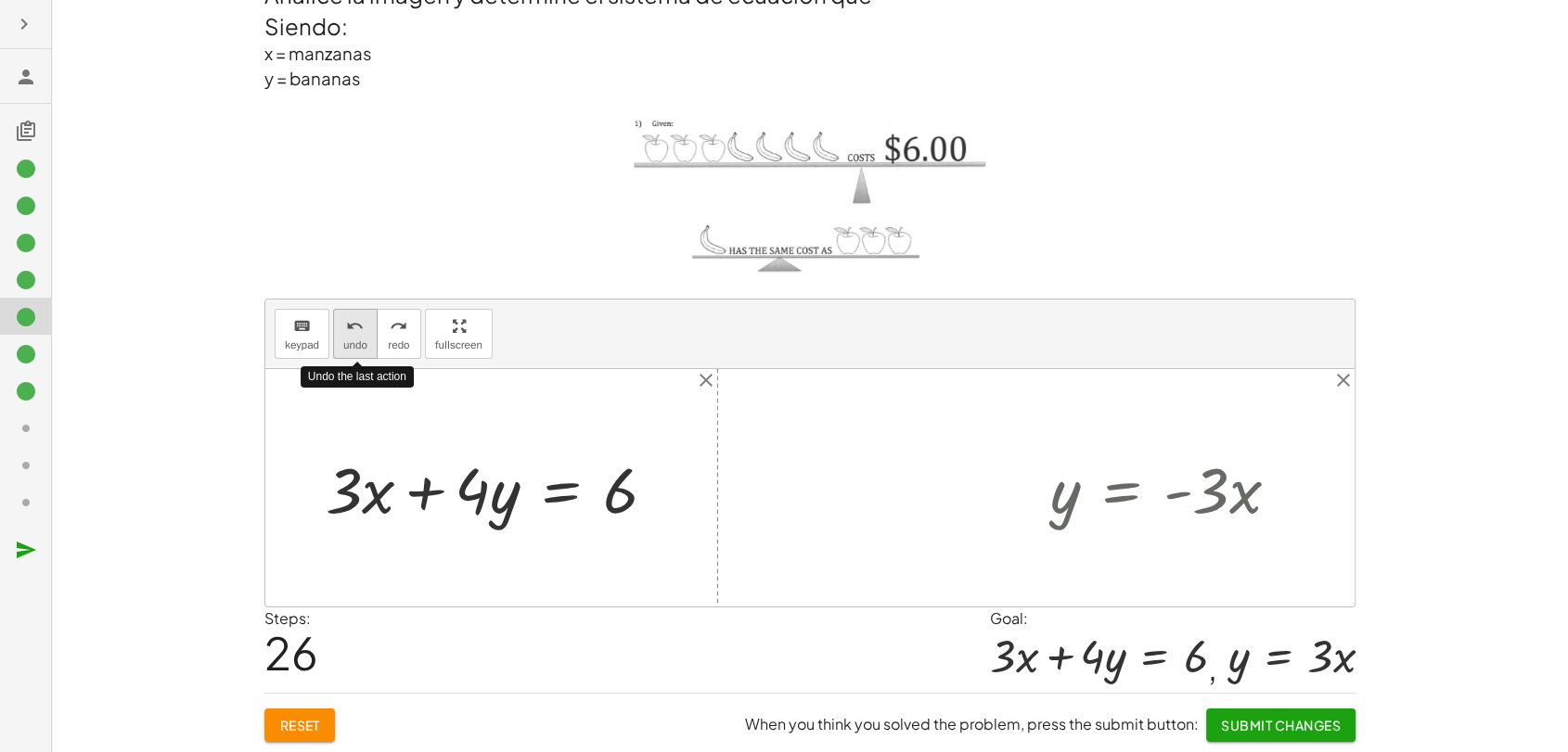 click on "undo" at bounding box center (355, 345) 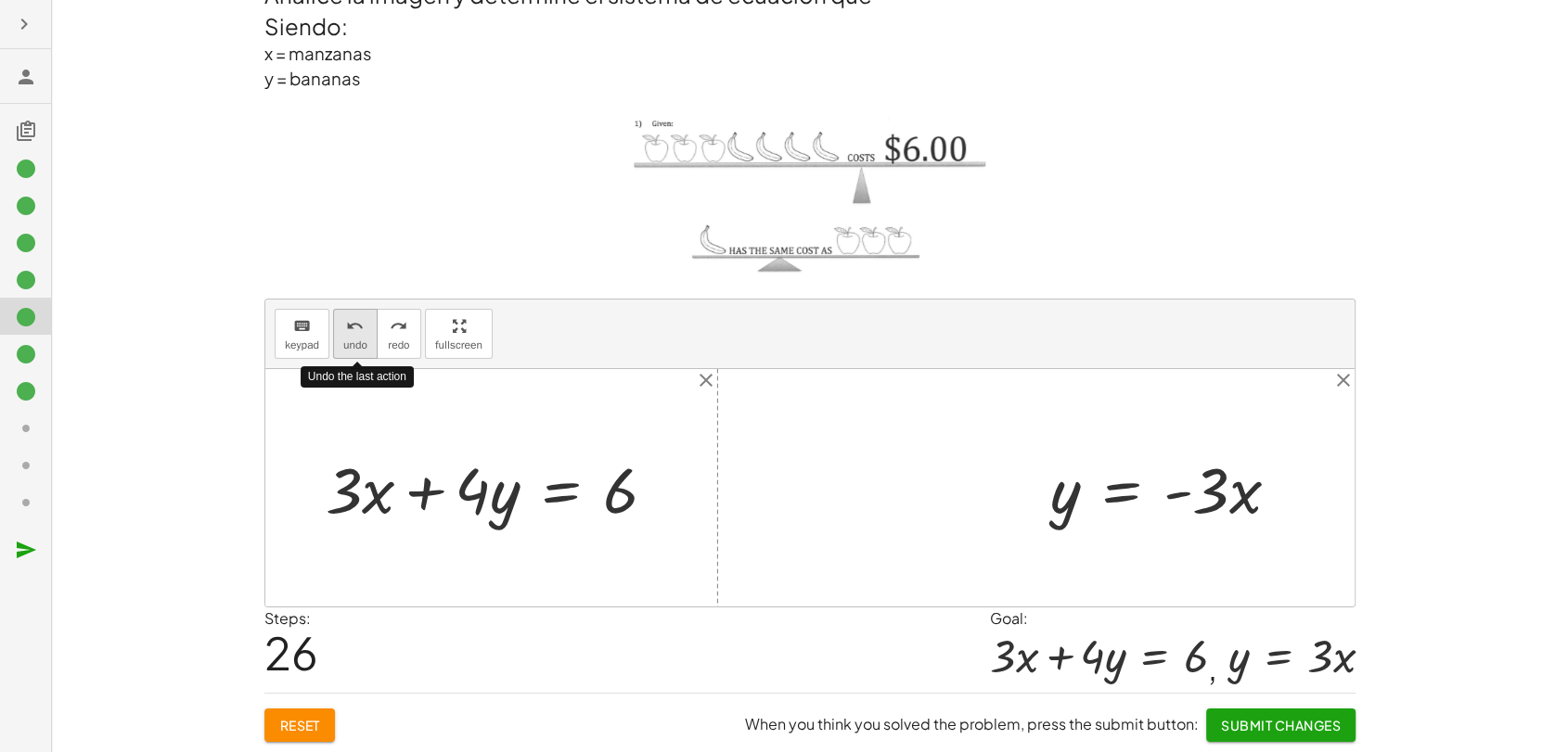 click on "undo" at bounding box center [355, 345] 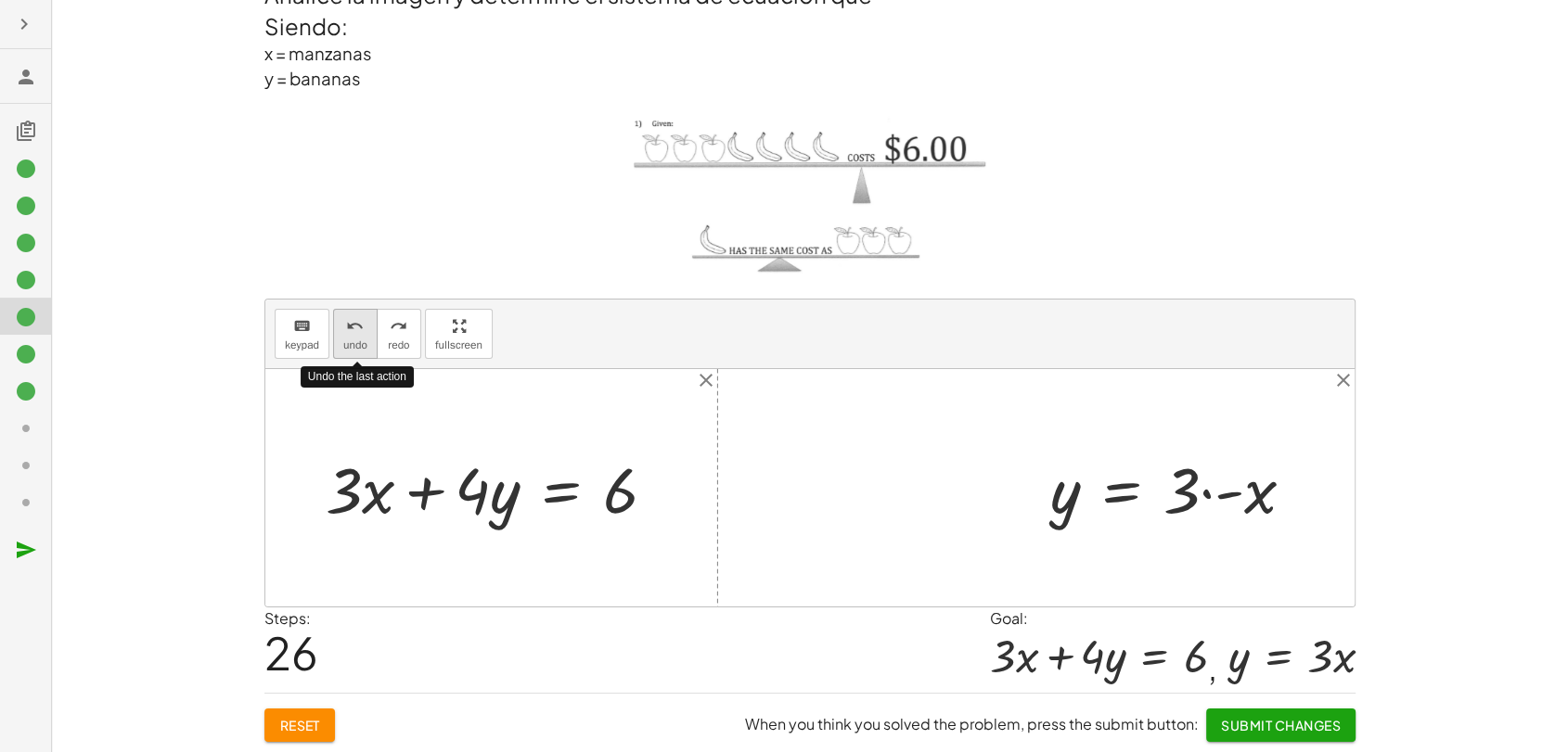 click on "undo" at bounding box center (355, 345) 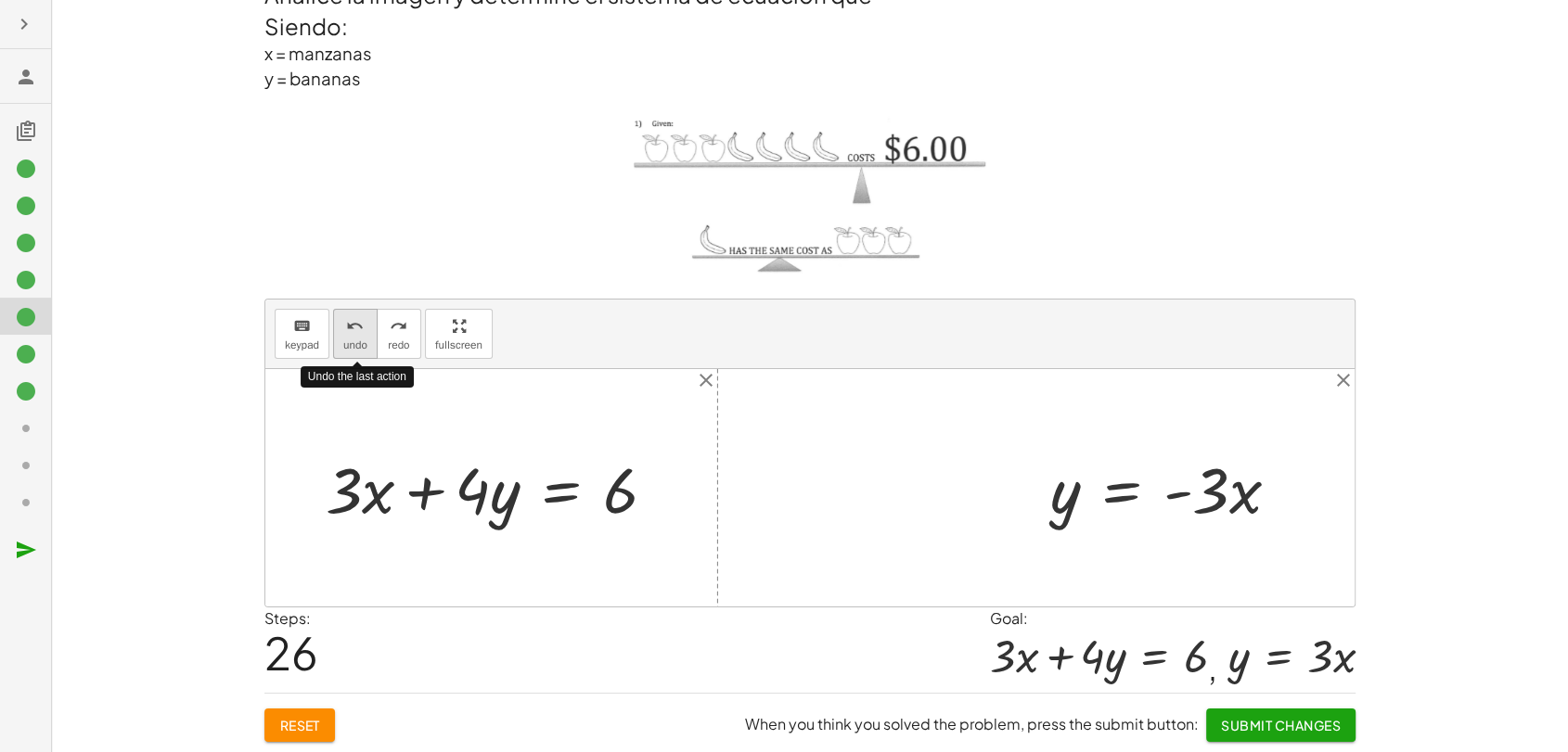 click on "undo" at bounding box center (355, 345) 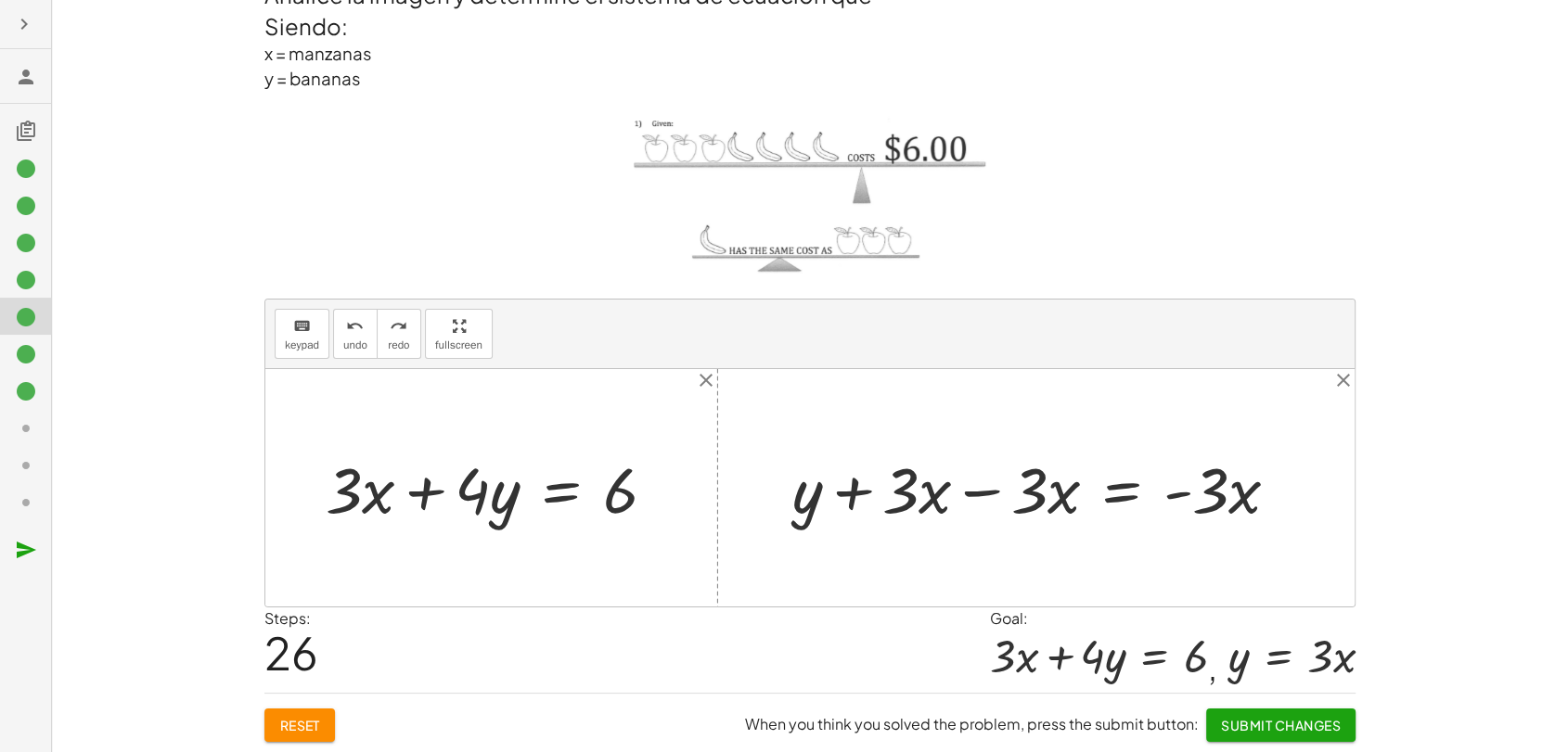 click at bounding box center [1043, 488] 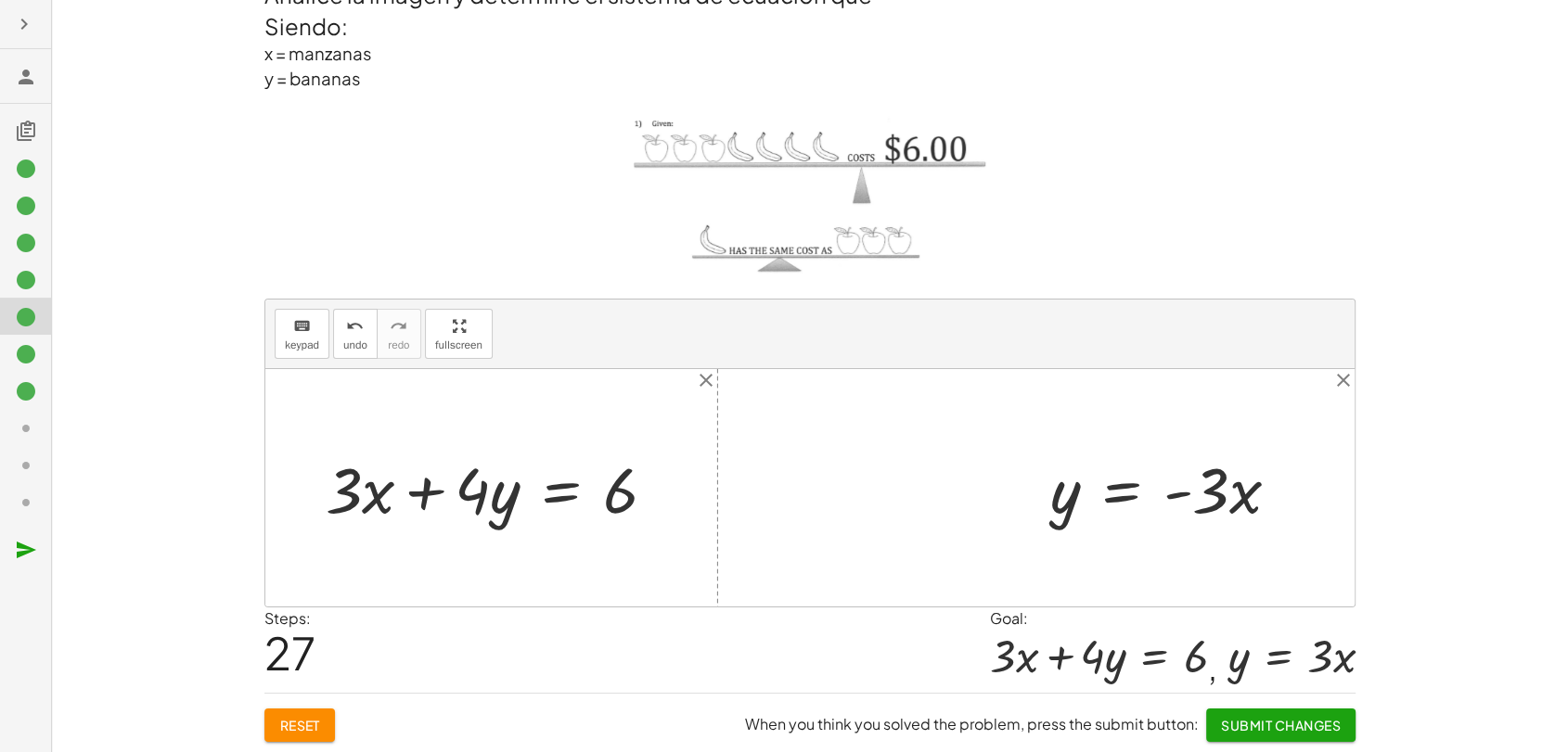 click at bounding box center (1172, 488) 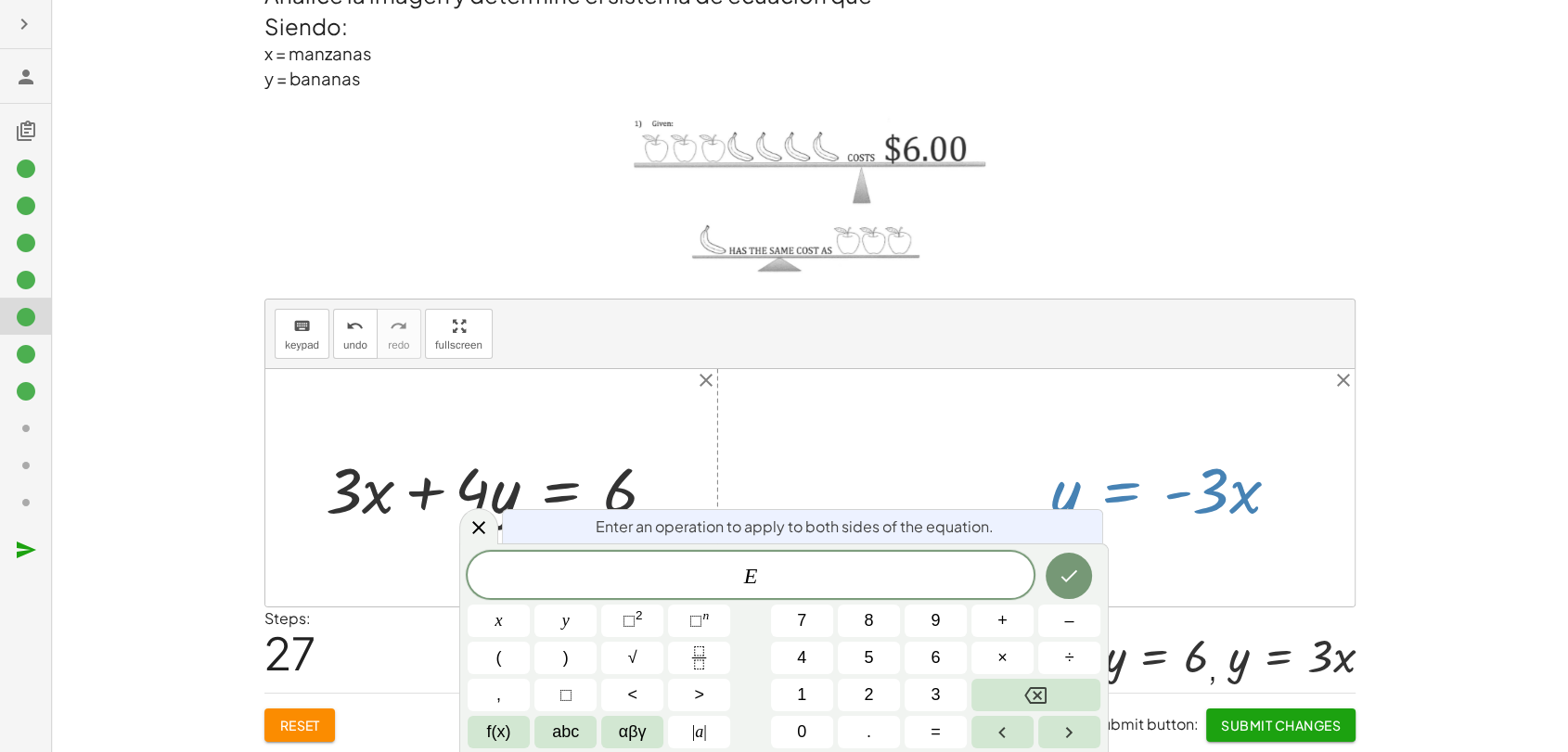 click at bounding box center [1172, 488] 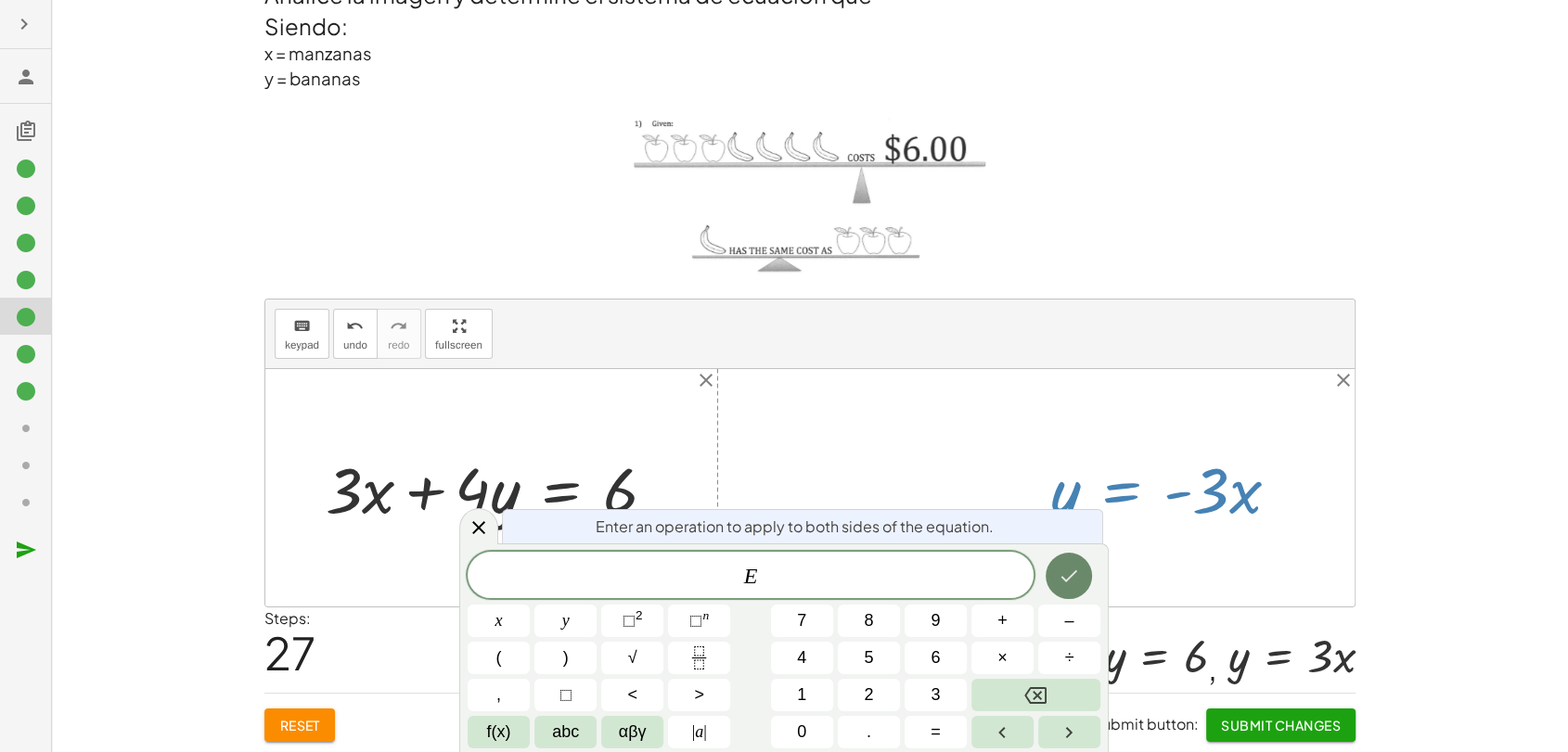click 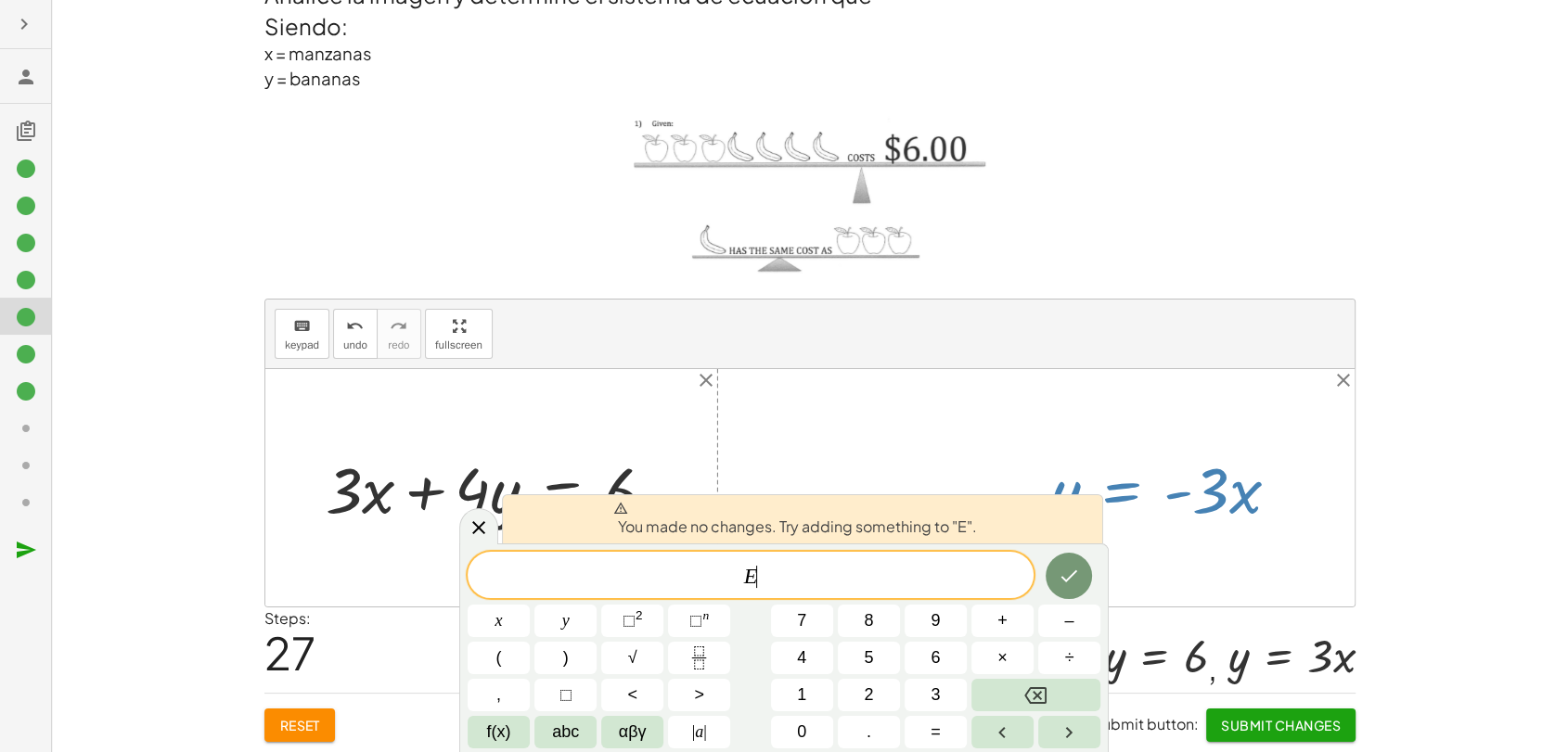 click 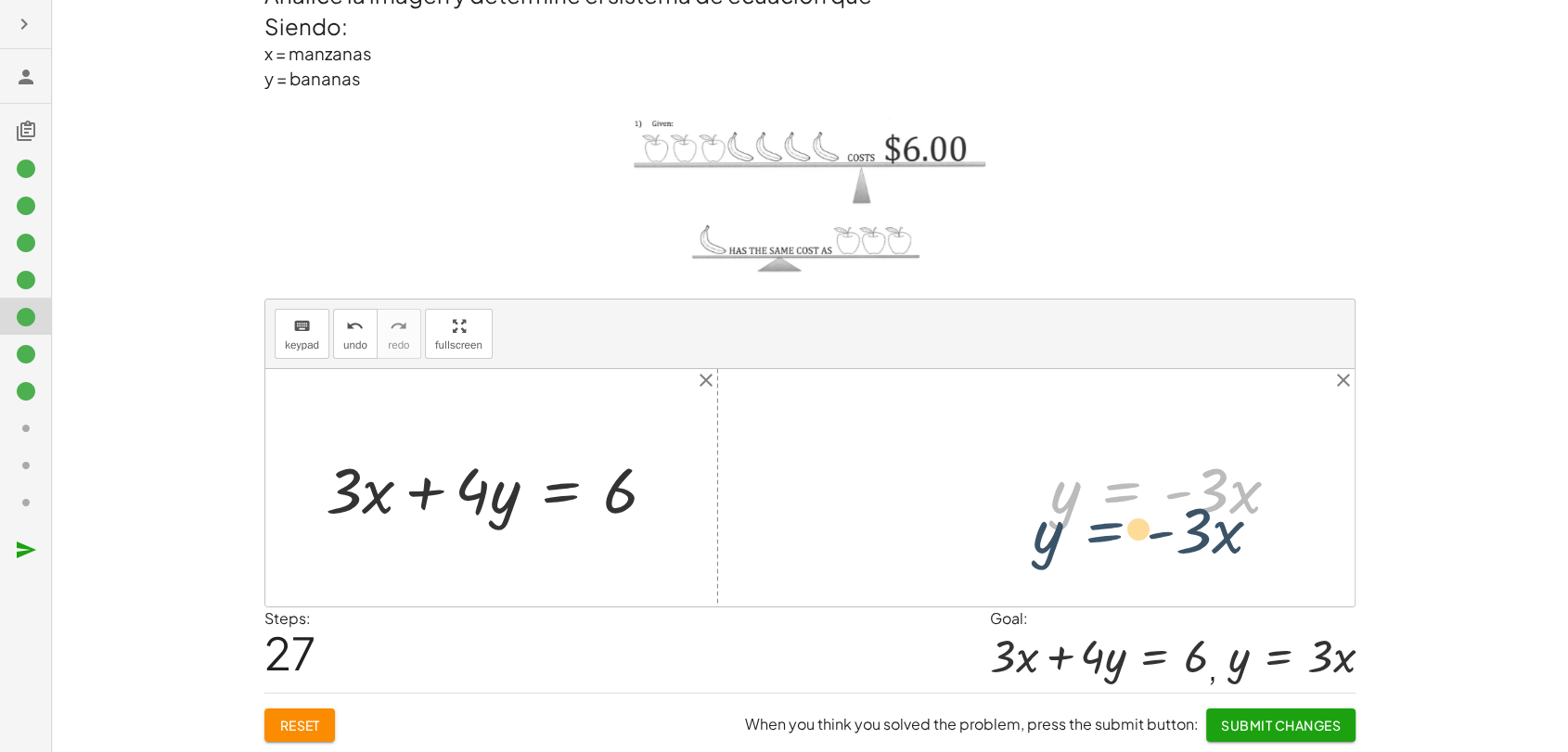 drag, startPoint x: 1162, startPoint y: 491, endPoint x: 1137, endPoint y: 529, distance: 45.486262 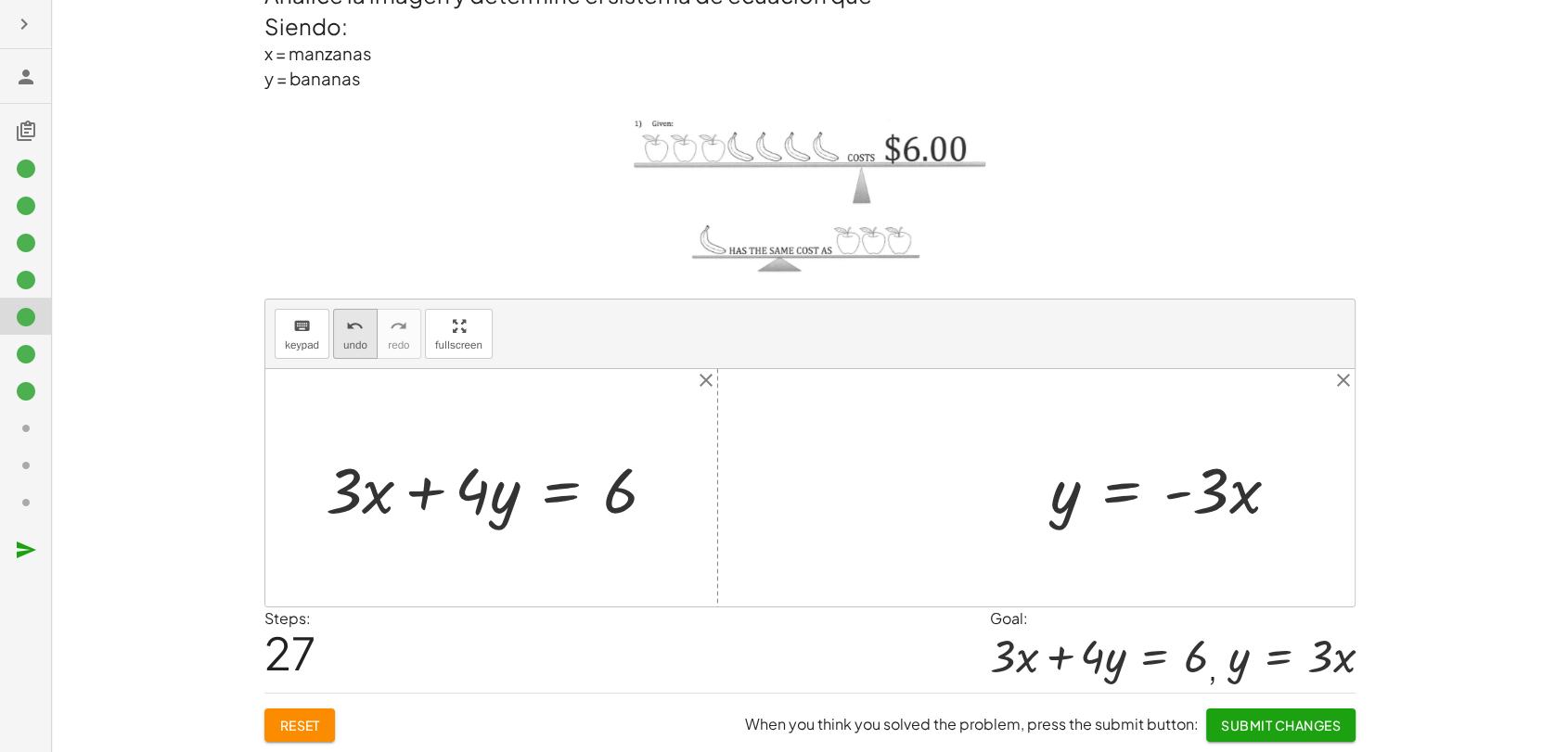 click on "undo undo" at bounding box center (355, 334) 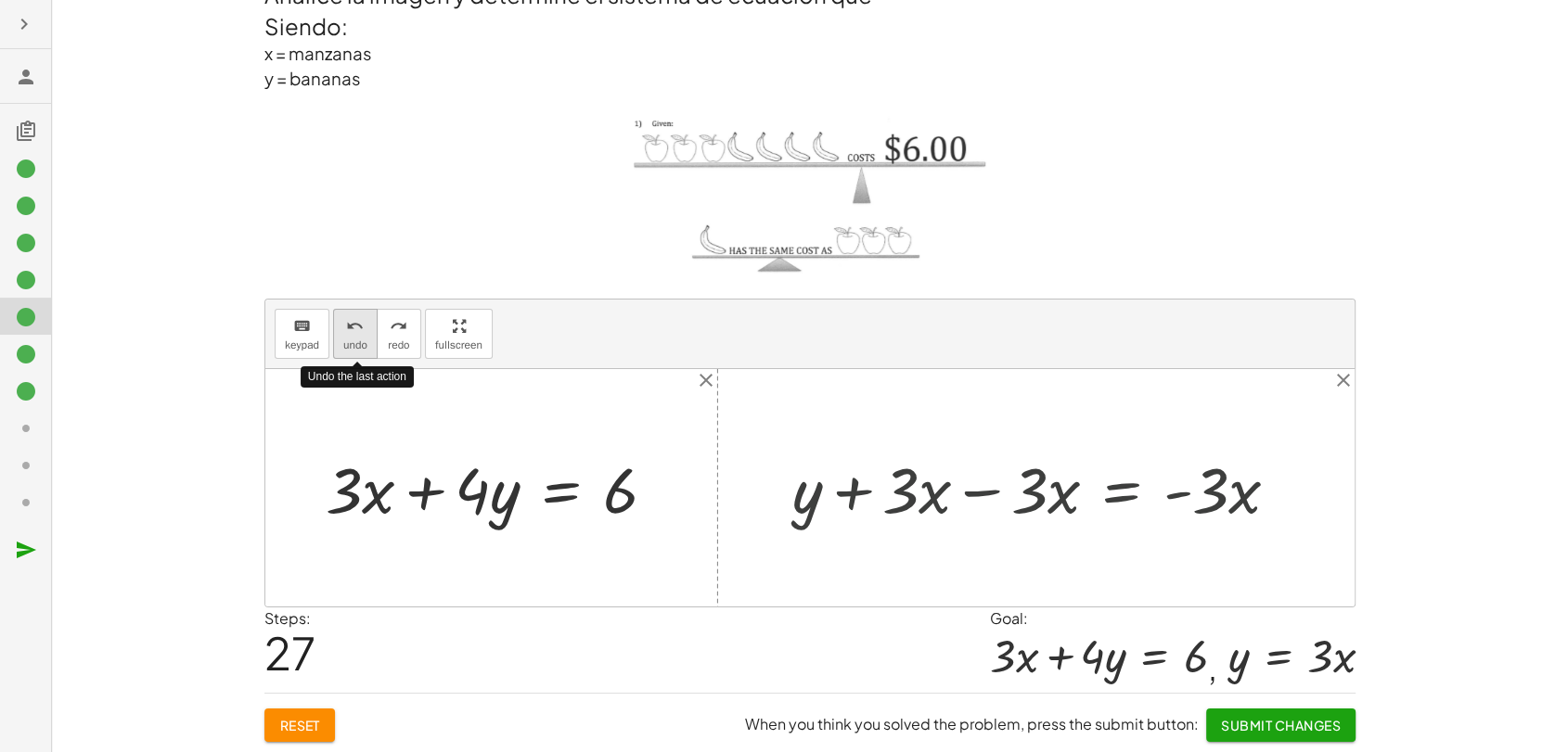 click on "undo" at bounding box center (355, 325) 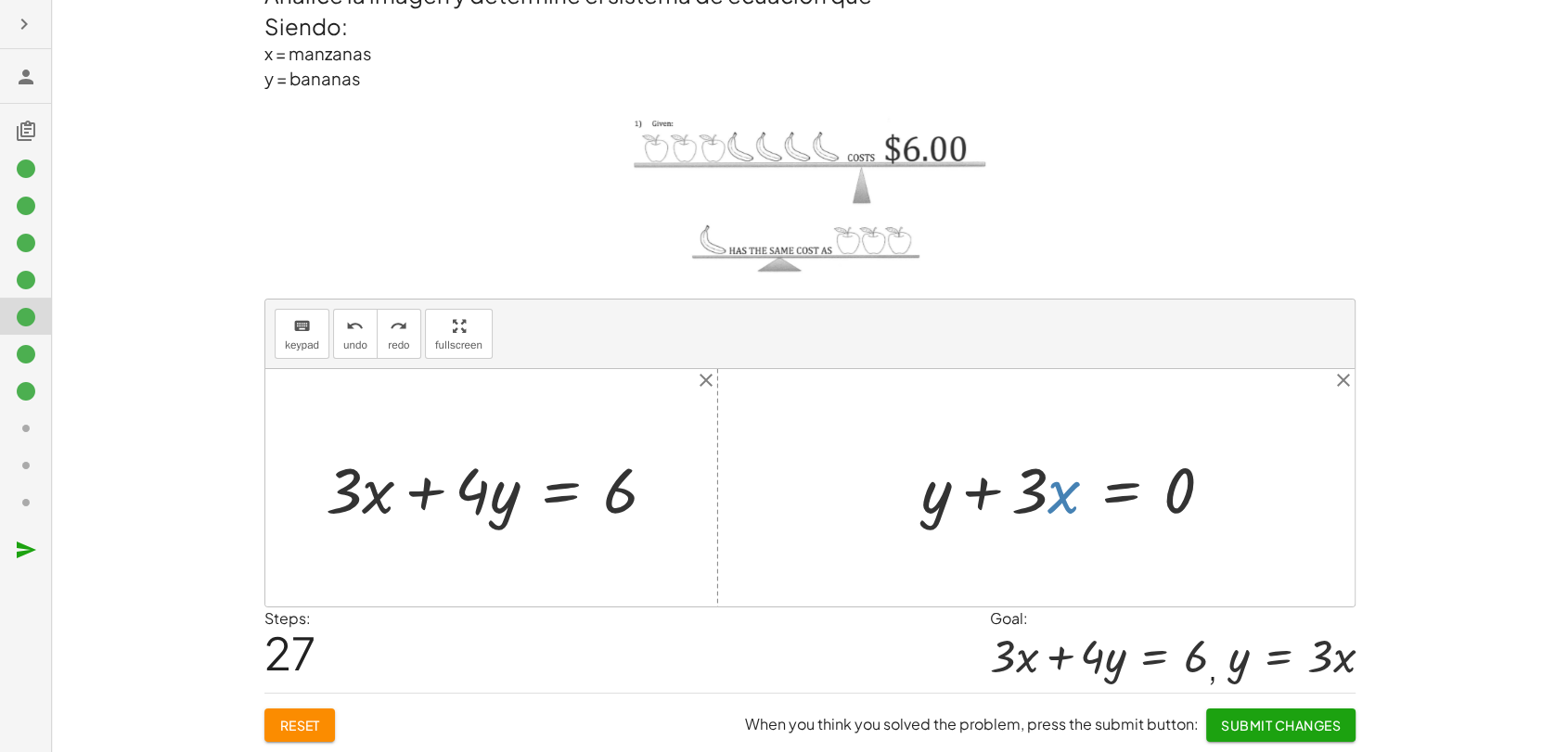 click at bounding box center (1074, 488) 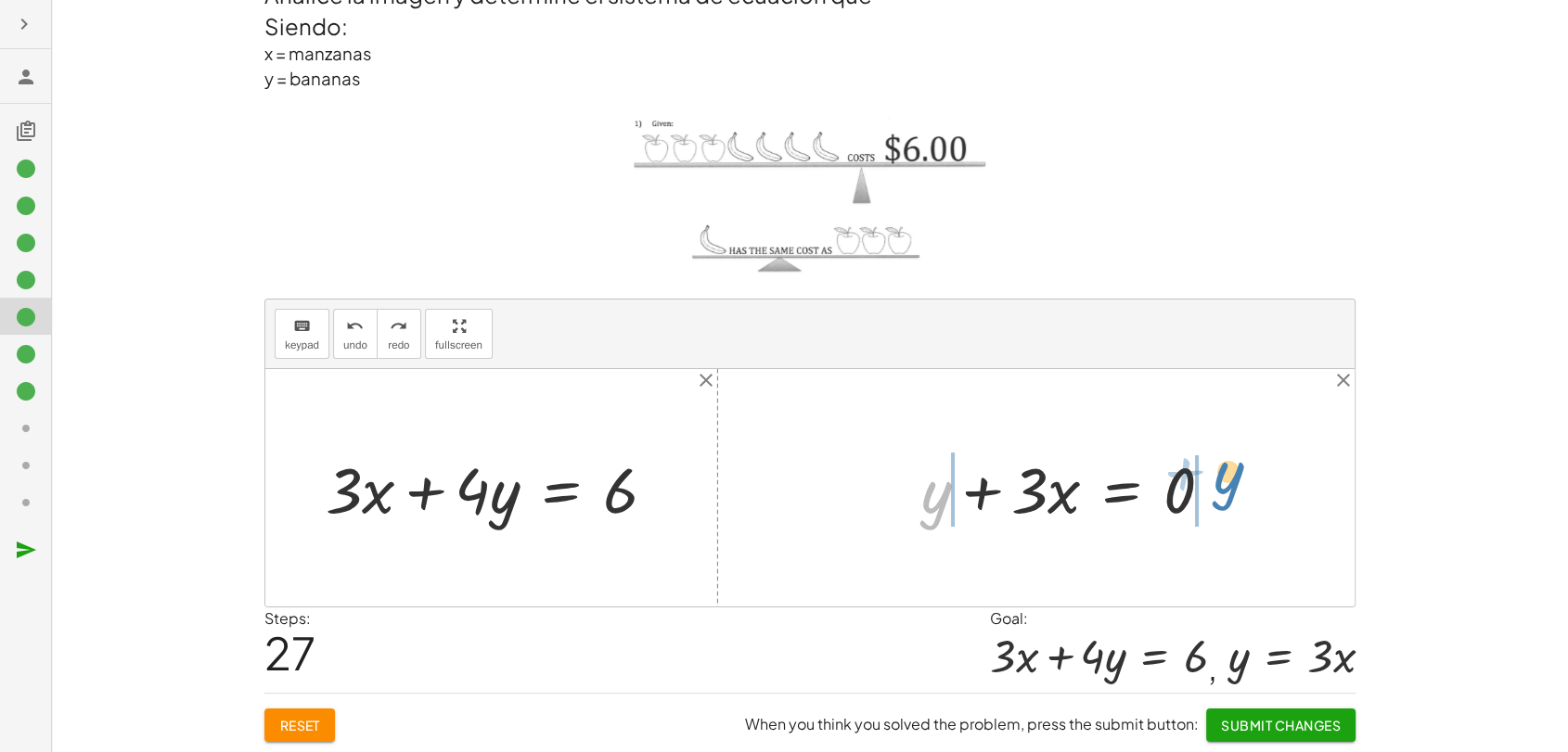 drag, startPoint x: 926, startPoint y: 504, endPoint x: 1219, endPoint y: 484, distance: 293.6818 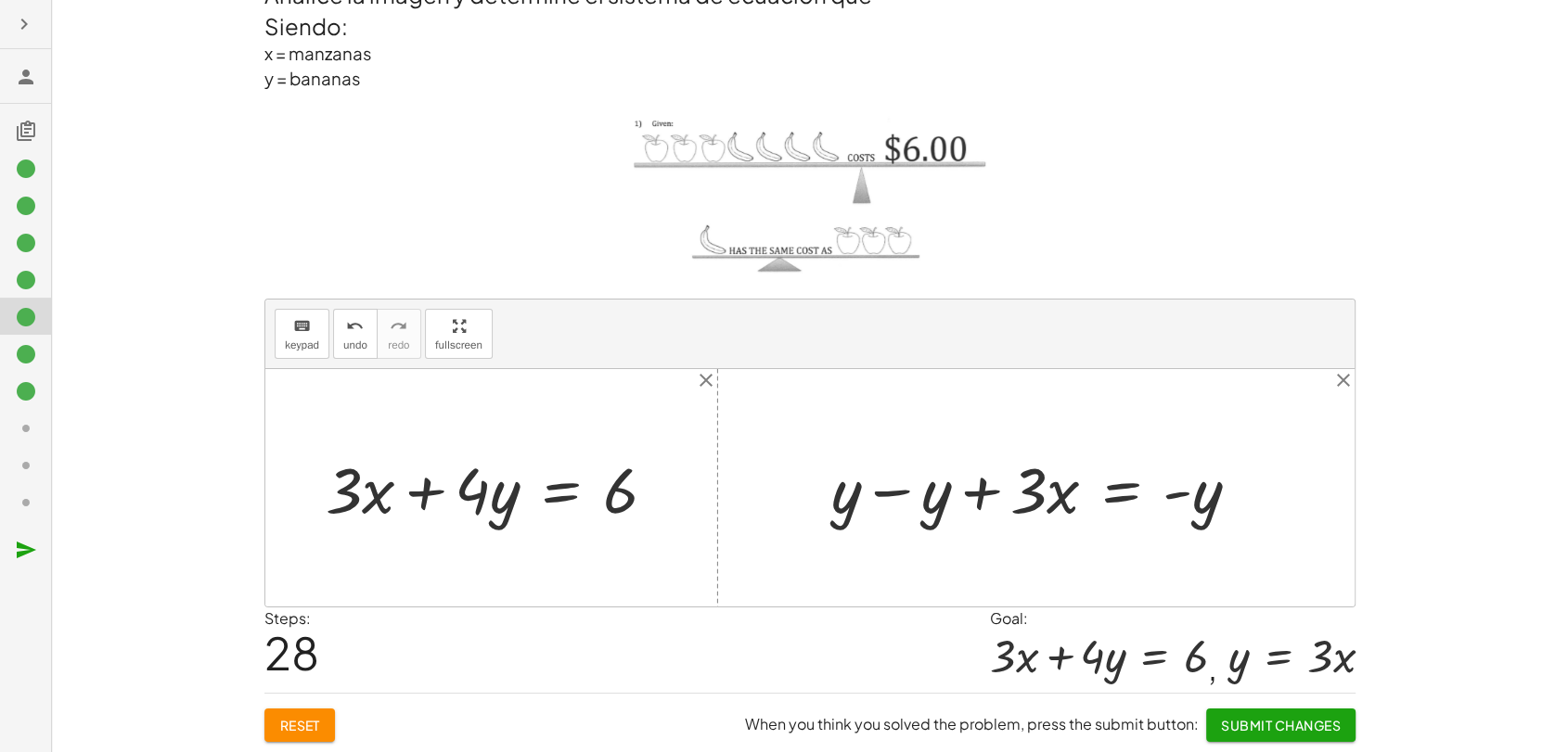 click at bounding box center (1043, 488) 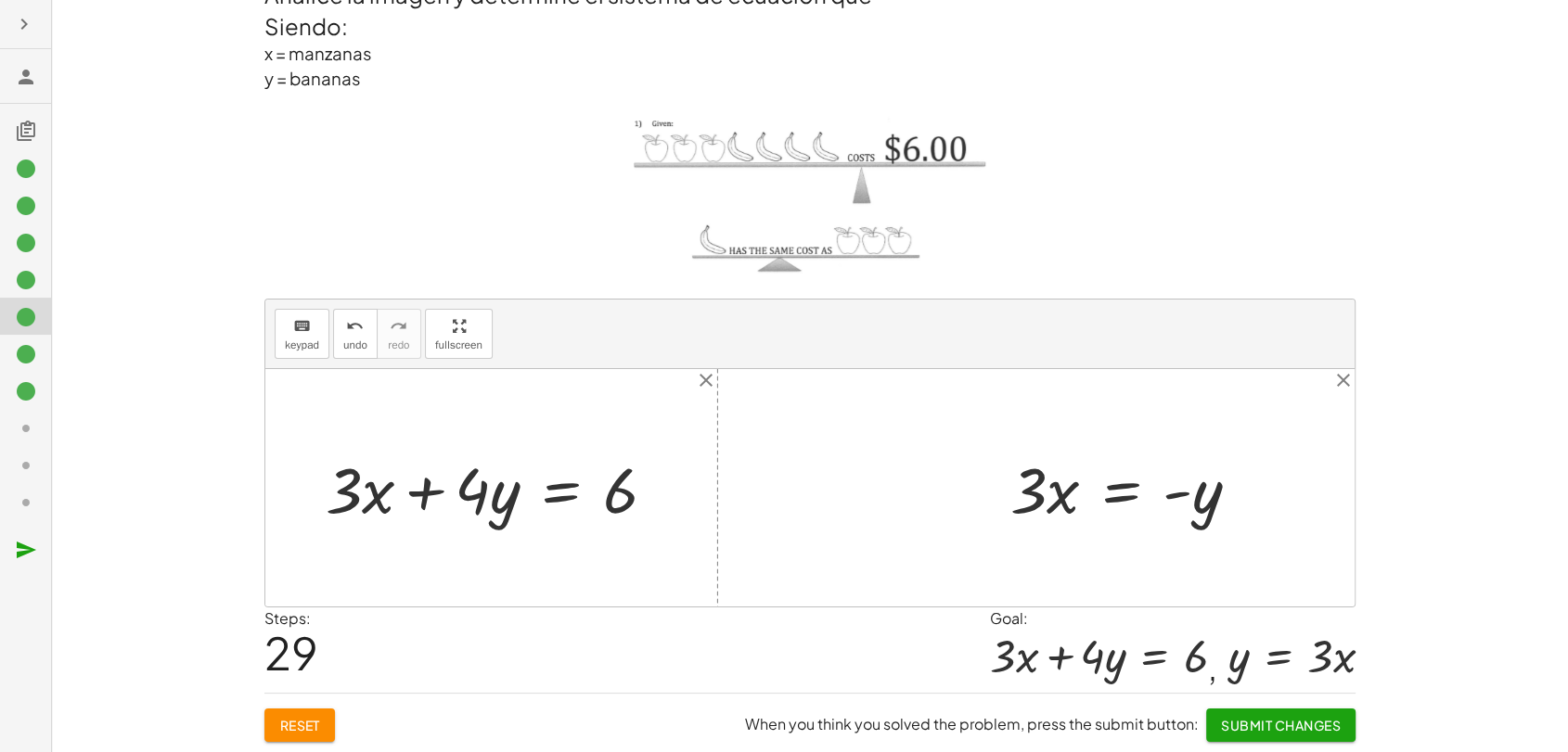 click at bounding box center (1132, 488) 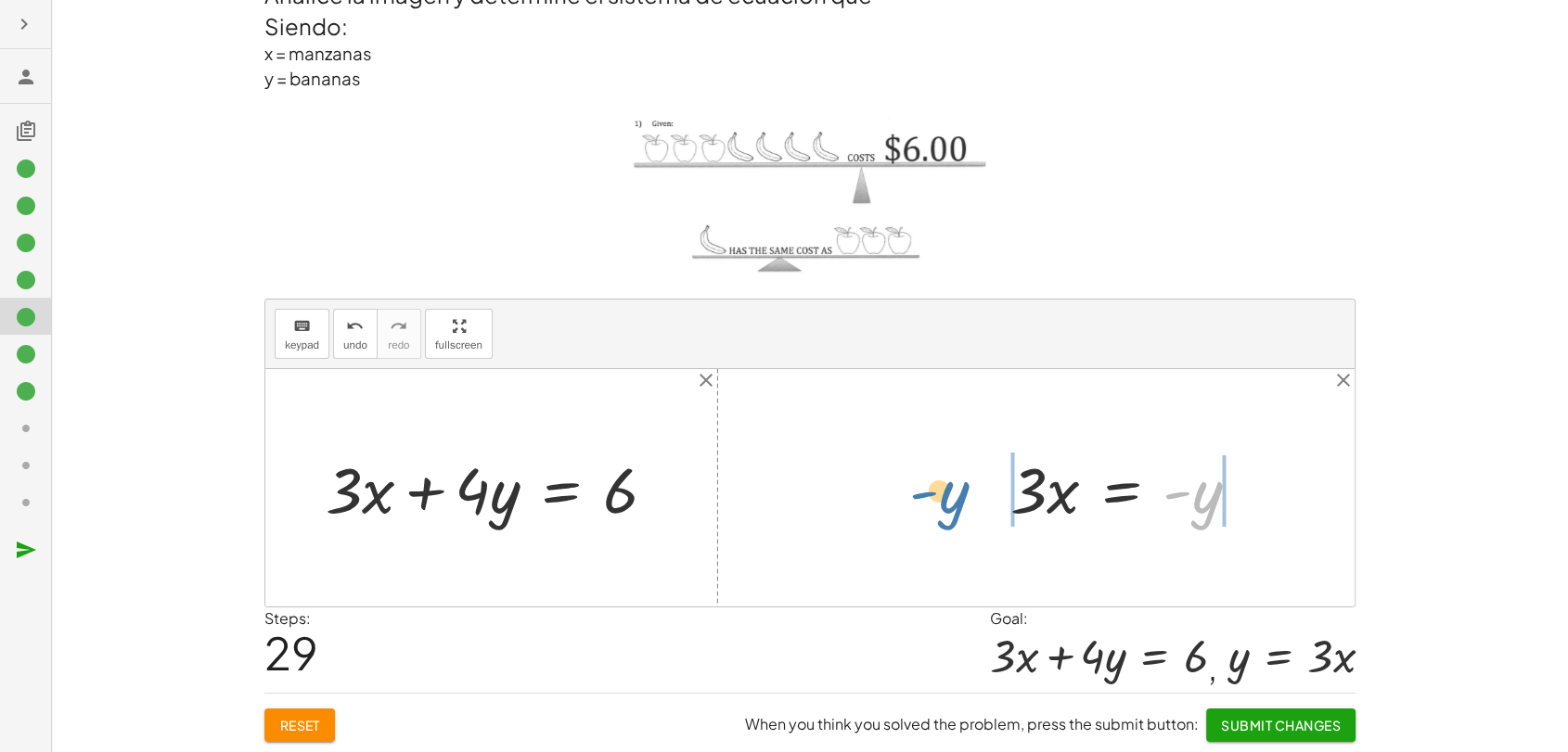 drag, startPoint x: 1166, startPoint y: 501, endPoint x: 955, endPoint y: 493, distance: 211.1516 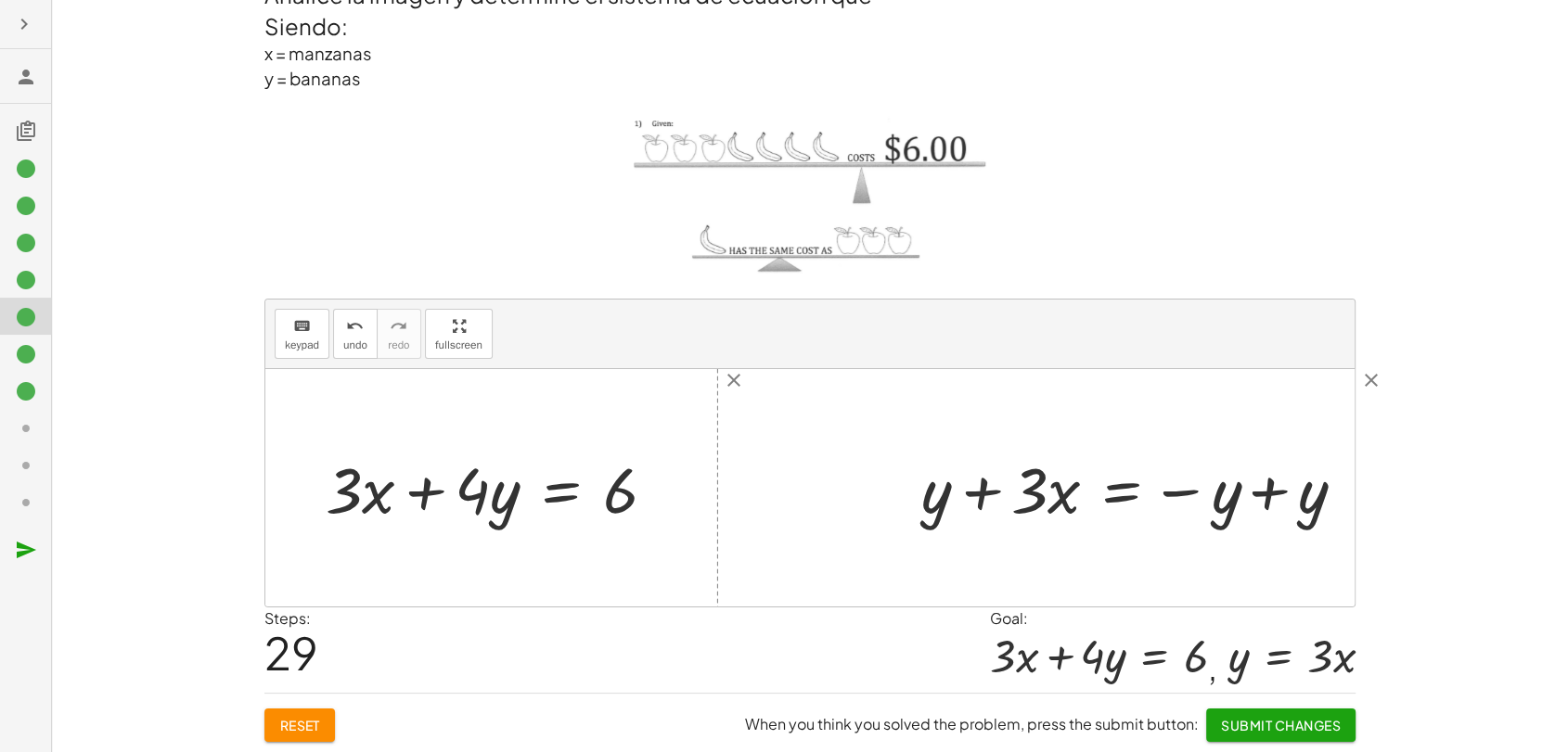 click at bounding box center (1142, 488) 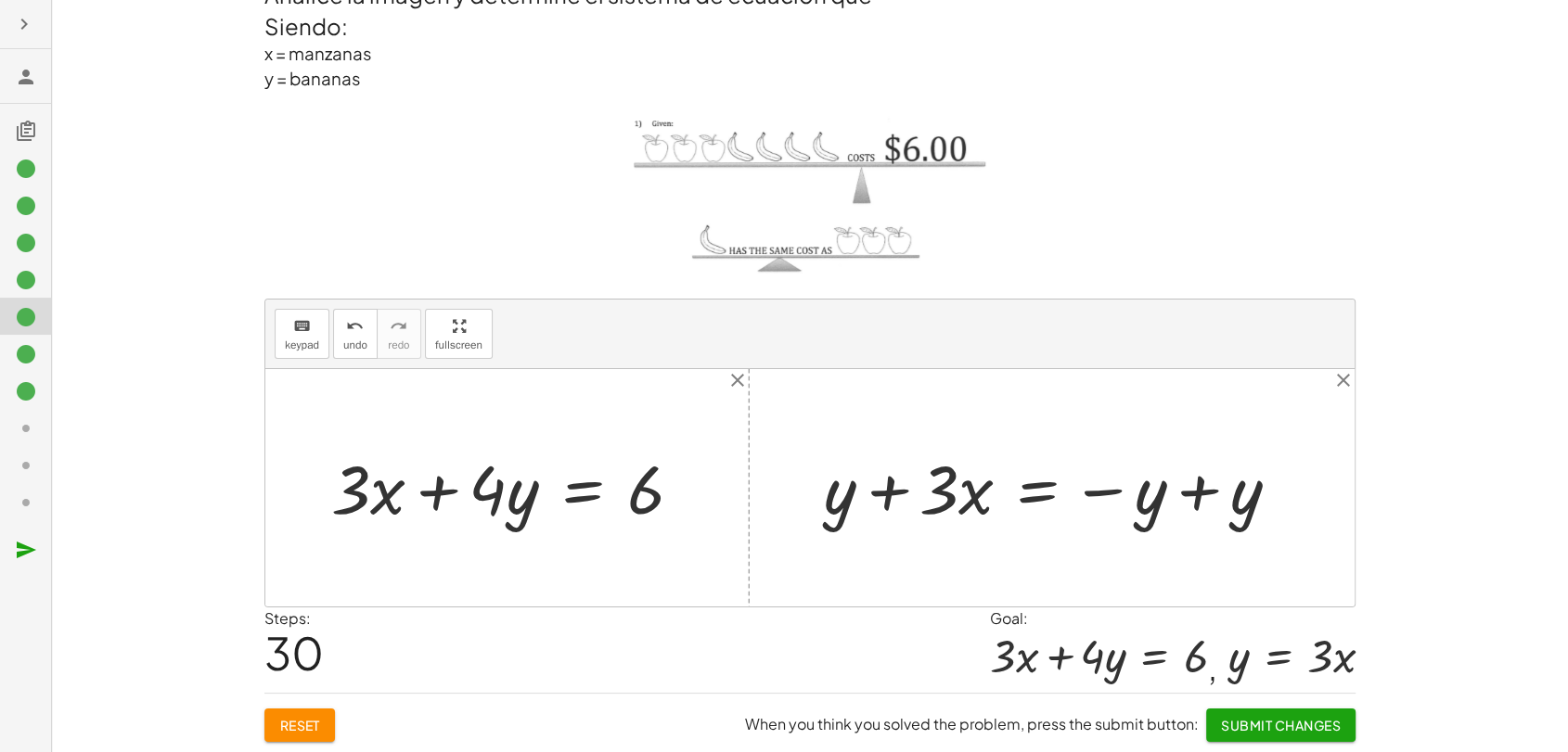click at bounding box center [1059, 487] 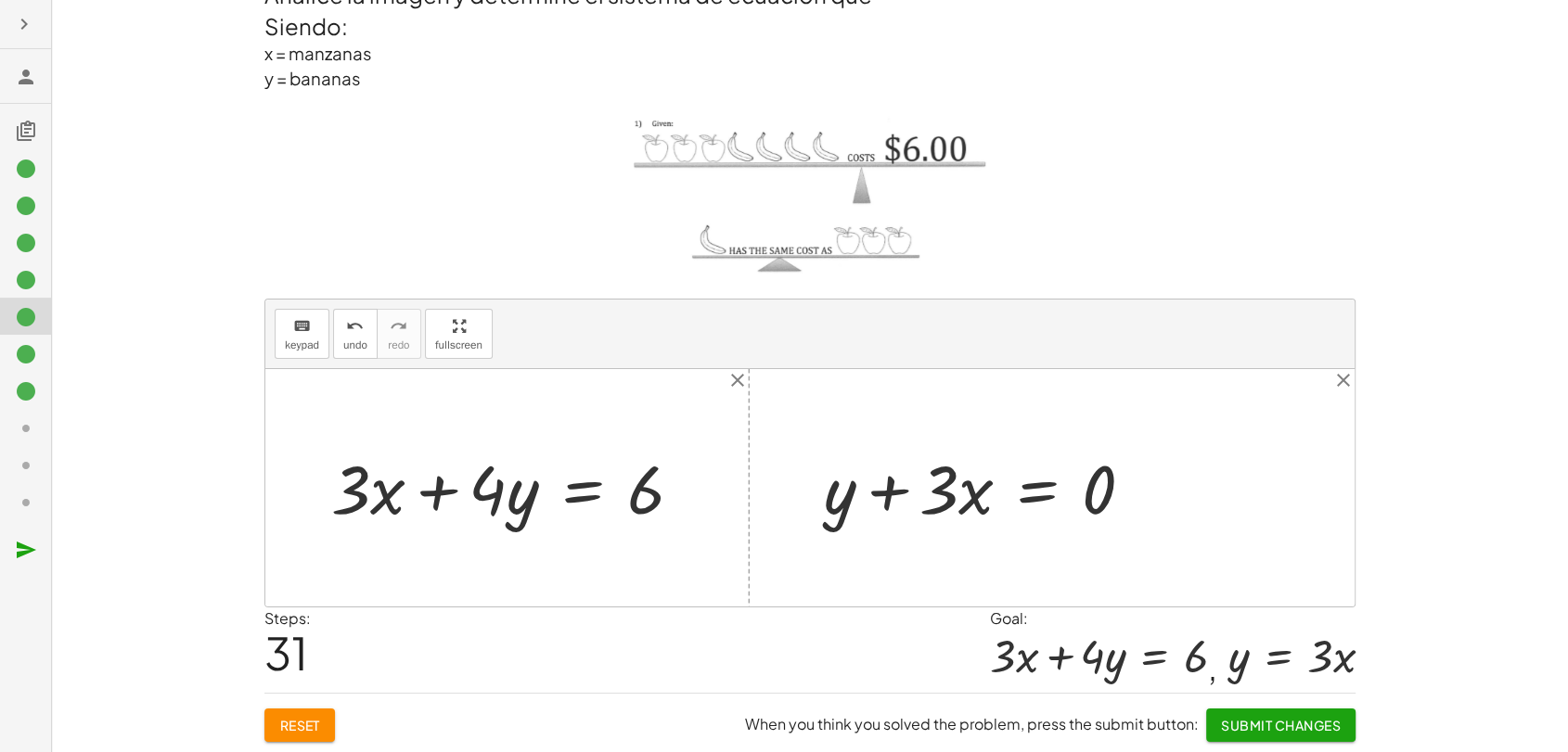 click at bounding box center [986, 487] 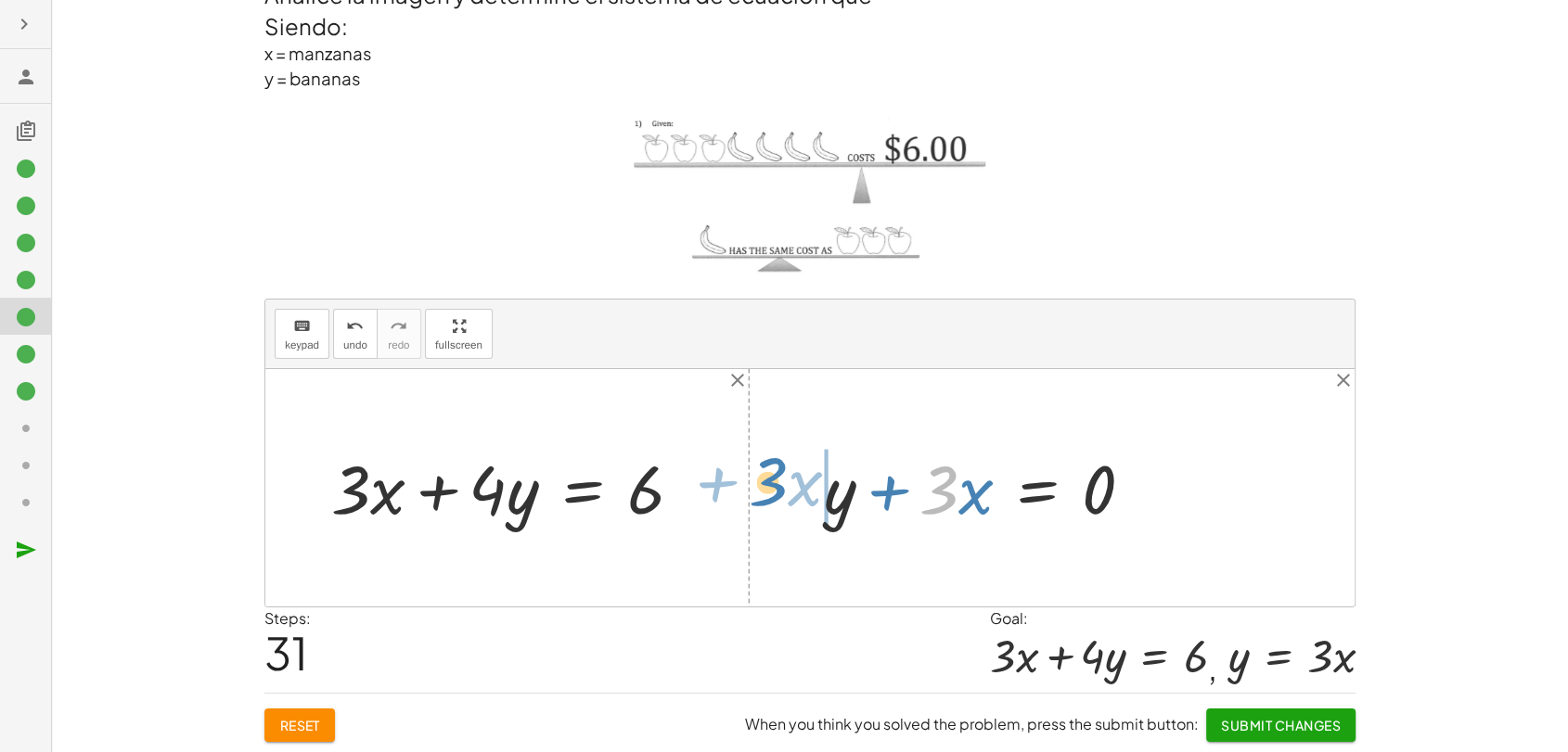 drag, startPoint x: 944, startPoint y: 491, endPoint x: 772, endPoint y: 482, distance: 172.2353 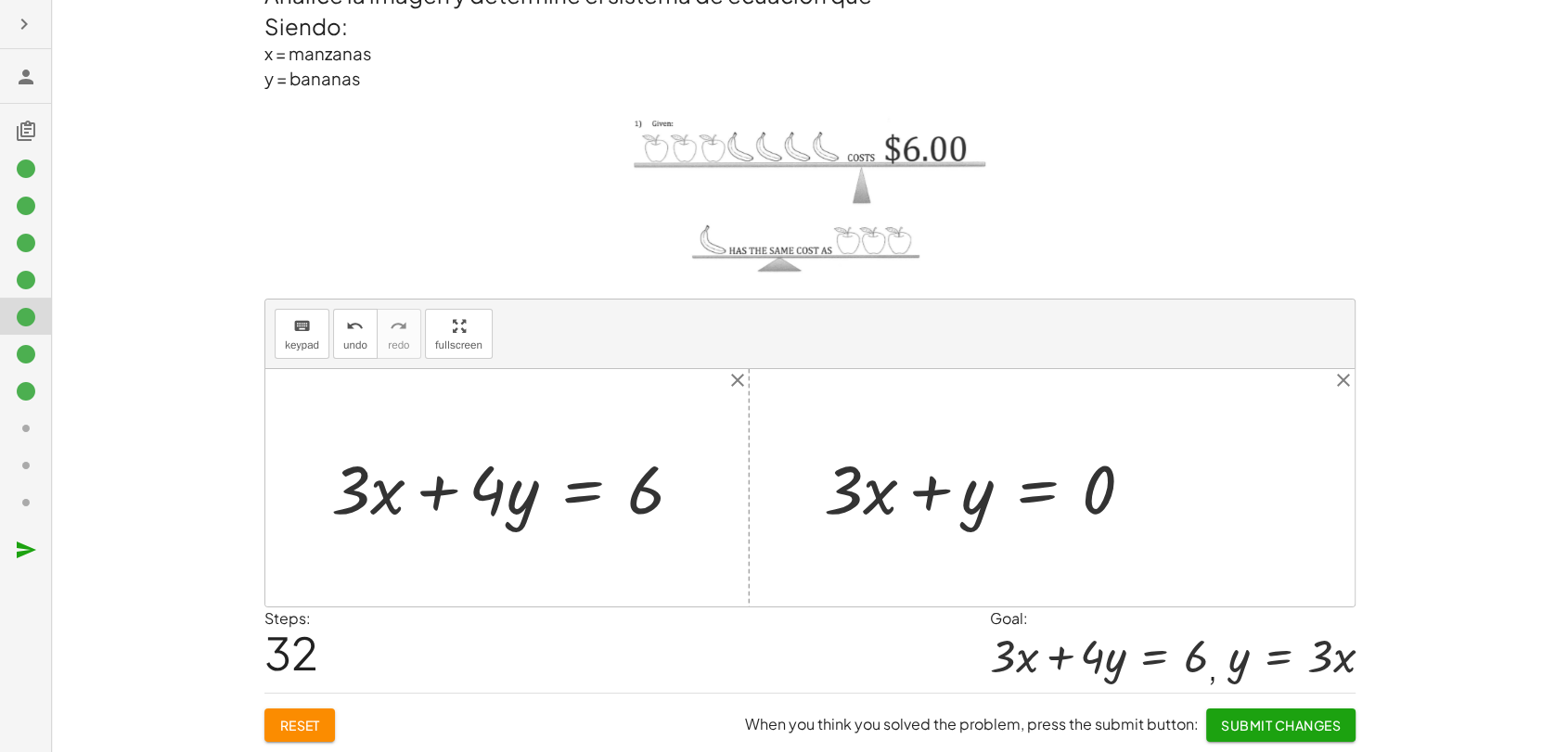 click at bounding box center (986, 487) 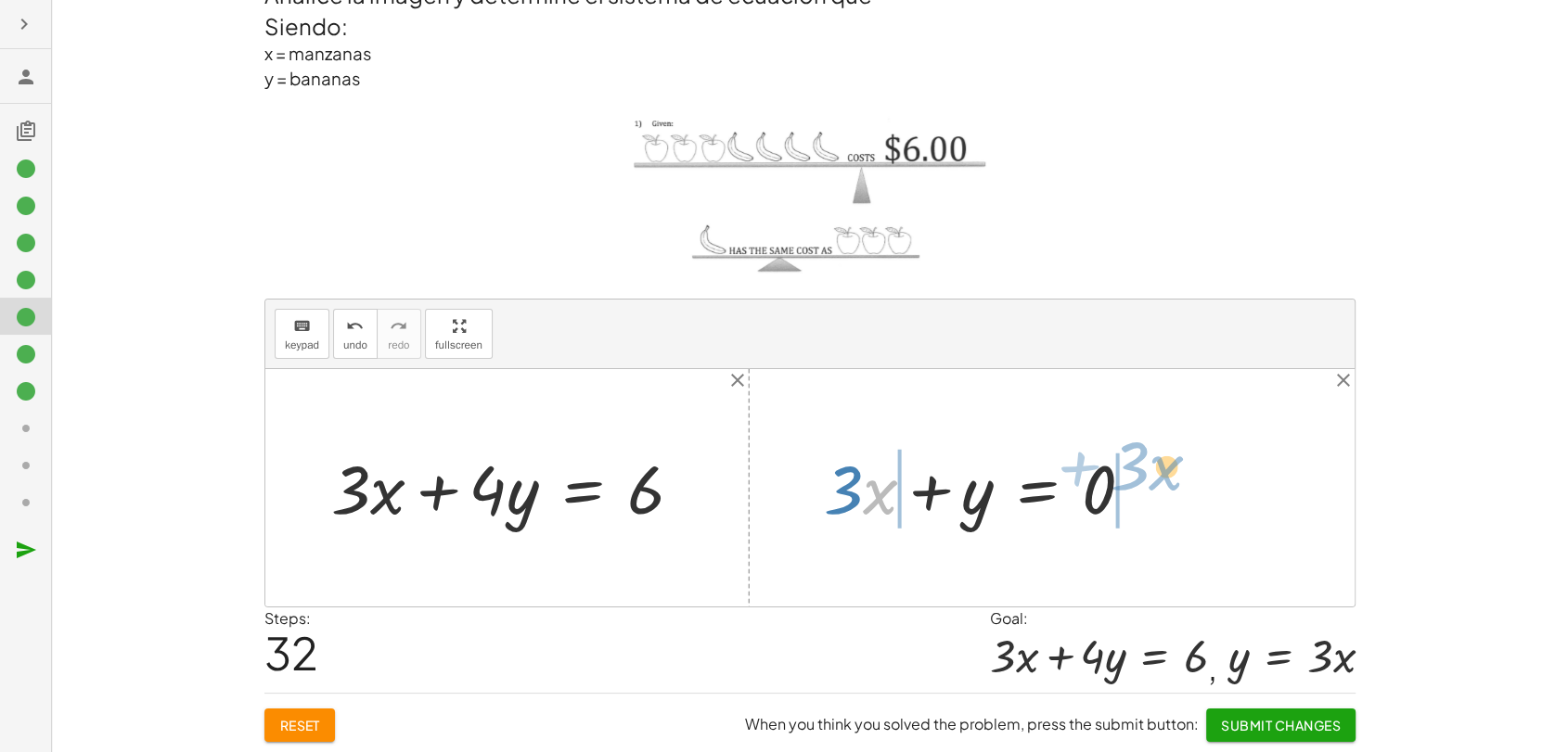 drag, startPoint x: 873, startPoint y: 498, endPoint x: 1159, endPoint y: 474, distance: 287.00523 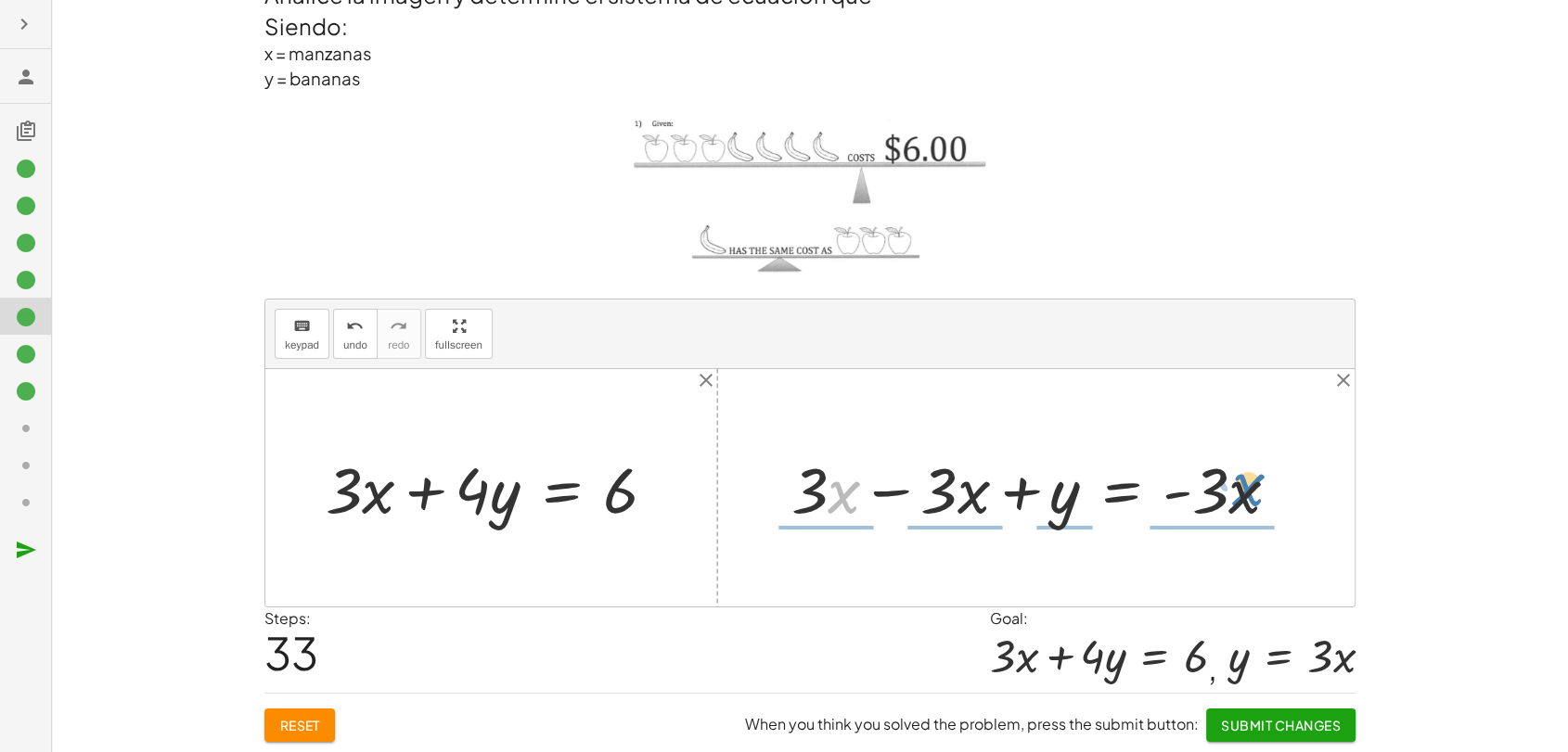 drag, startPoint x: 833, startPoint y: 495, endPoint x: 1237, endPoint y: 488, distance: 404.06064 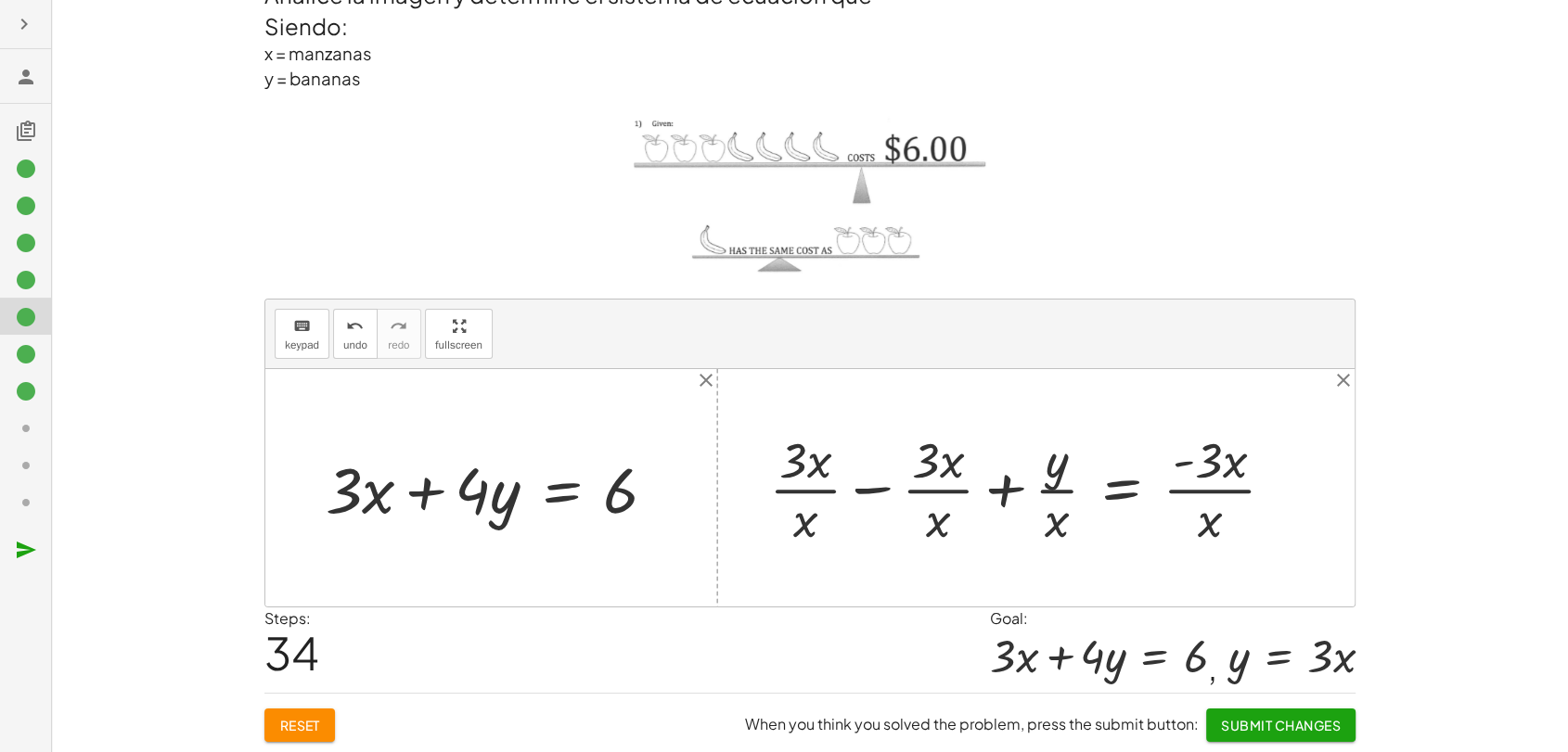 click at bounding box center (1029, 488) 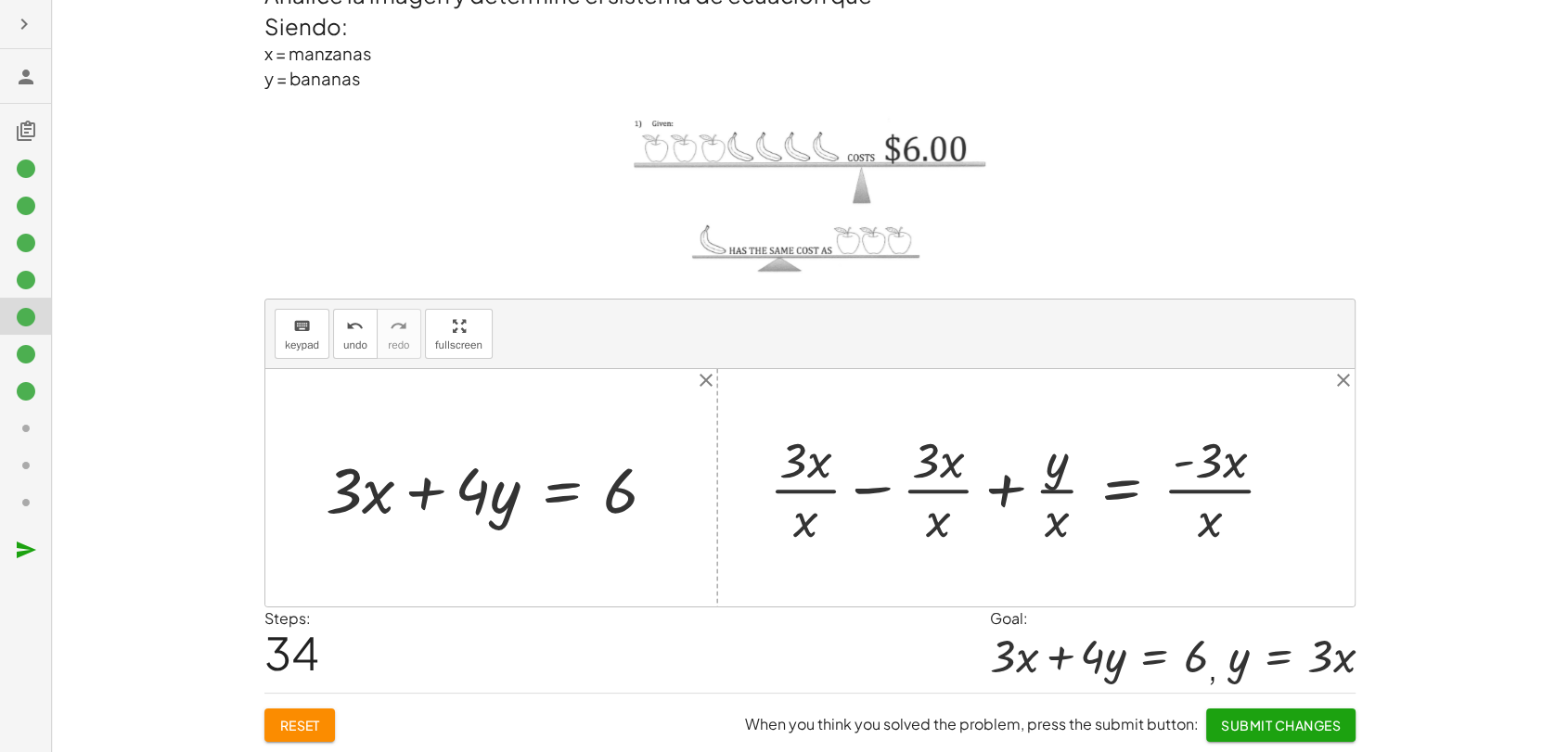 click at bounding box center (1029, 488) 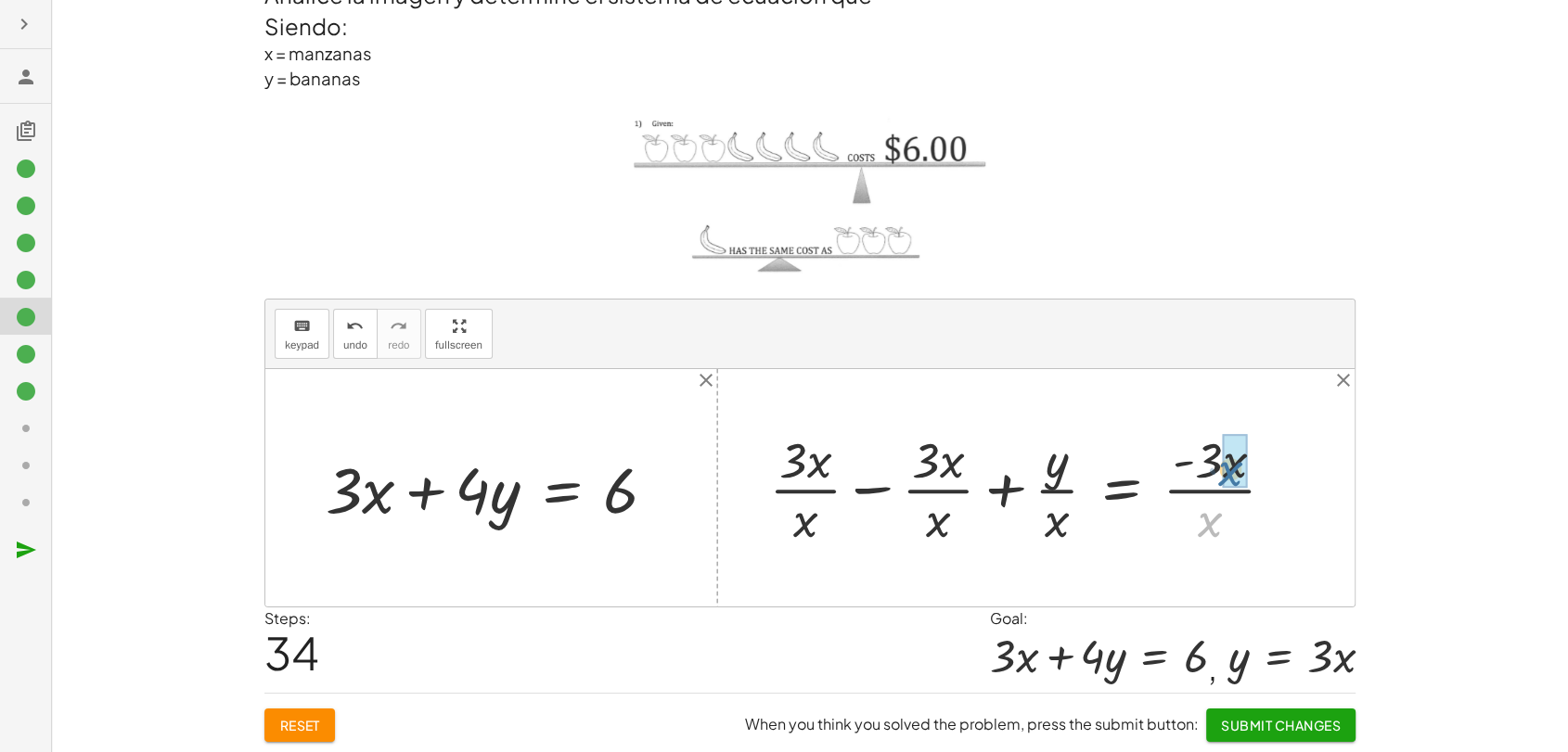 drag, startPoint x: 1211, startPoint y: 514, endPoint x: 1232, endPoint y: 461, distance: 57.00877 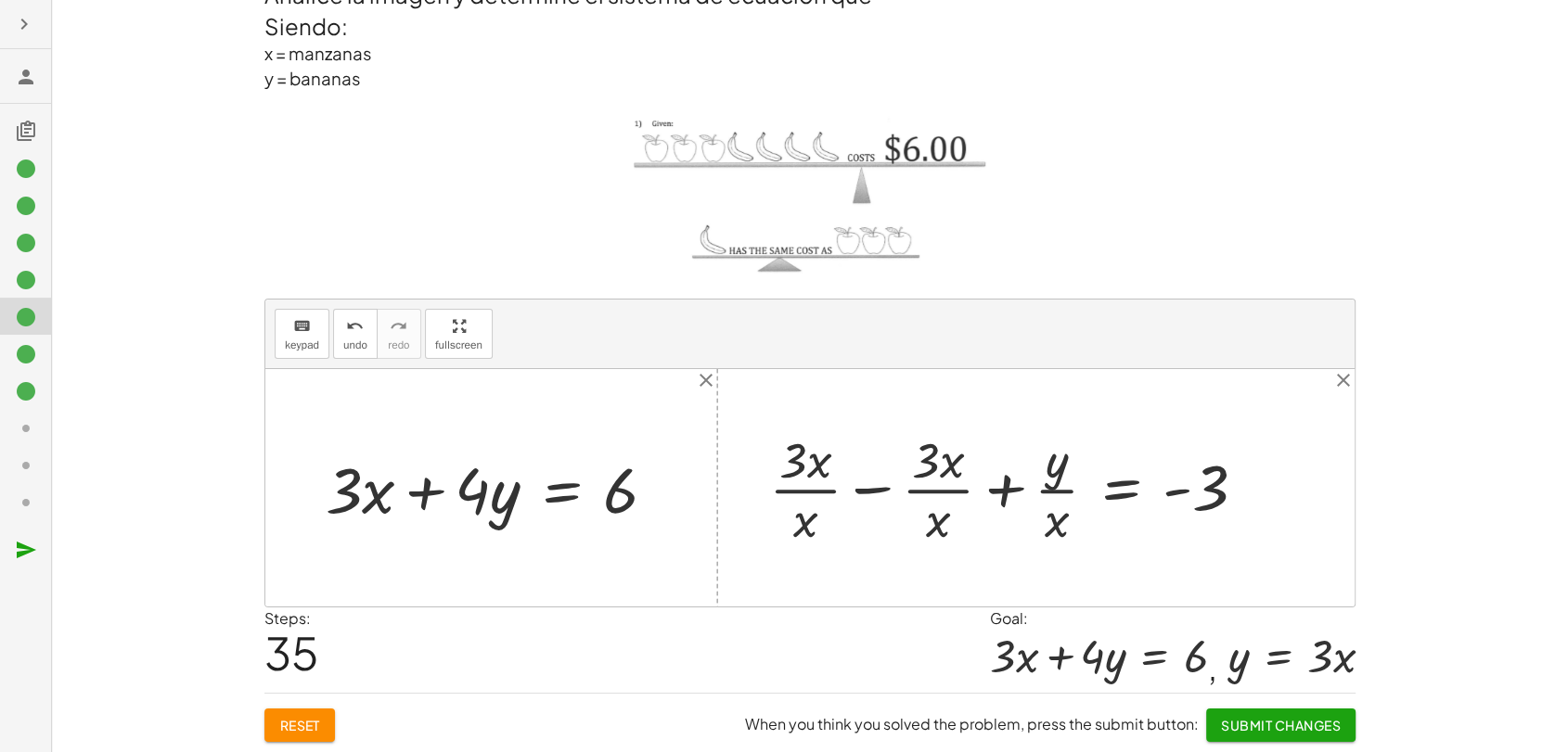 click at bounding box center [1015, 488] 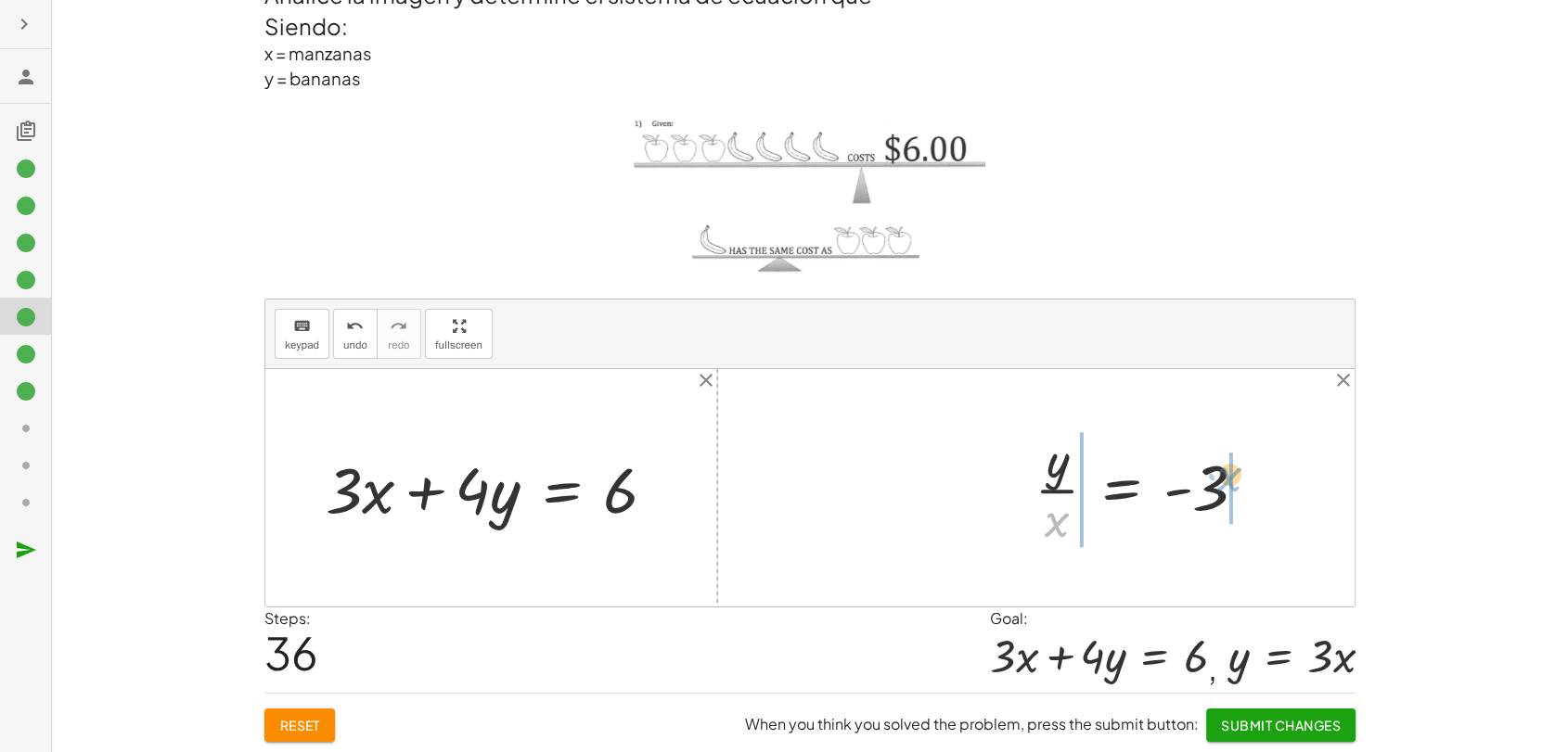 drag, startPoint x: 1057, startPoint y: 516, endPoint x: 1232, endPoint y: 469, distance: 181.20155 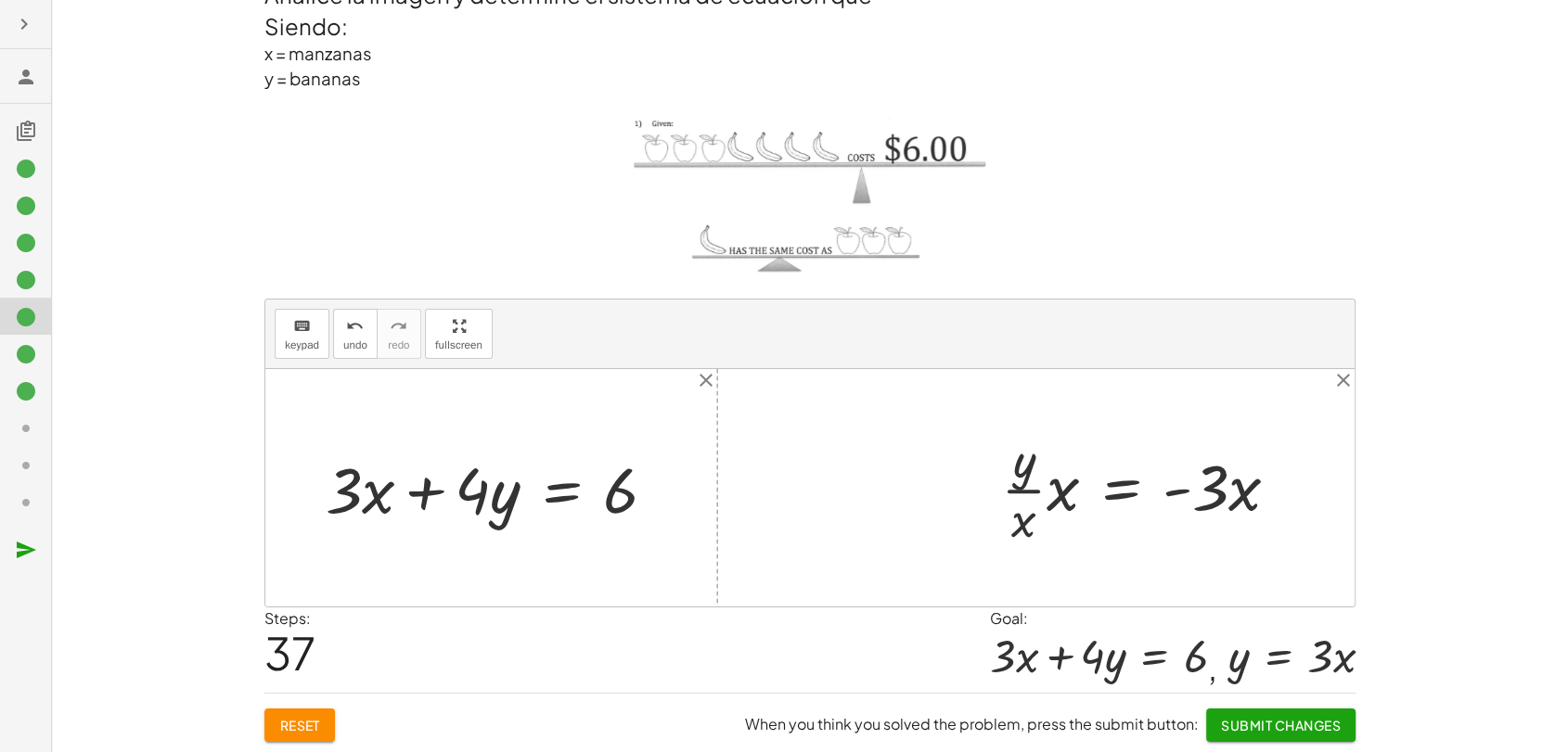 drag, startPoint x: 1158, startPoint y: 485, endPoint x: 1176, endPoint y: 487, distance: 18.11077 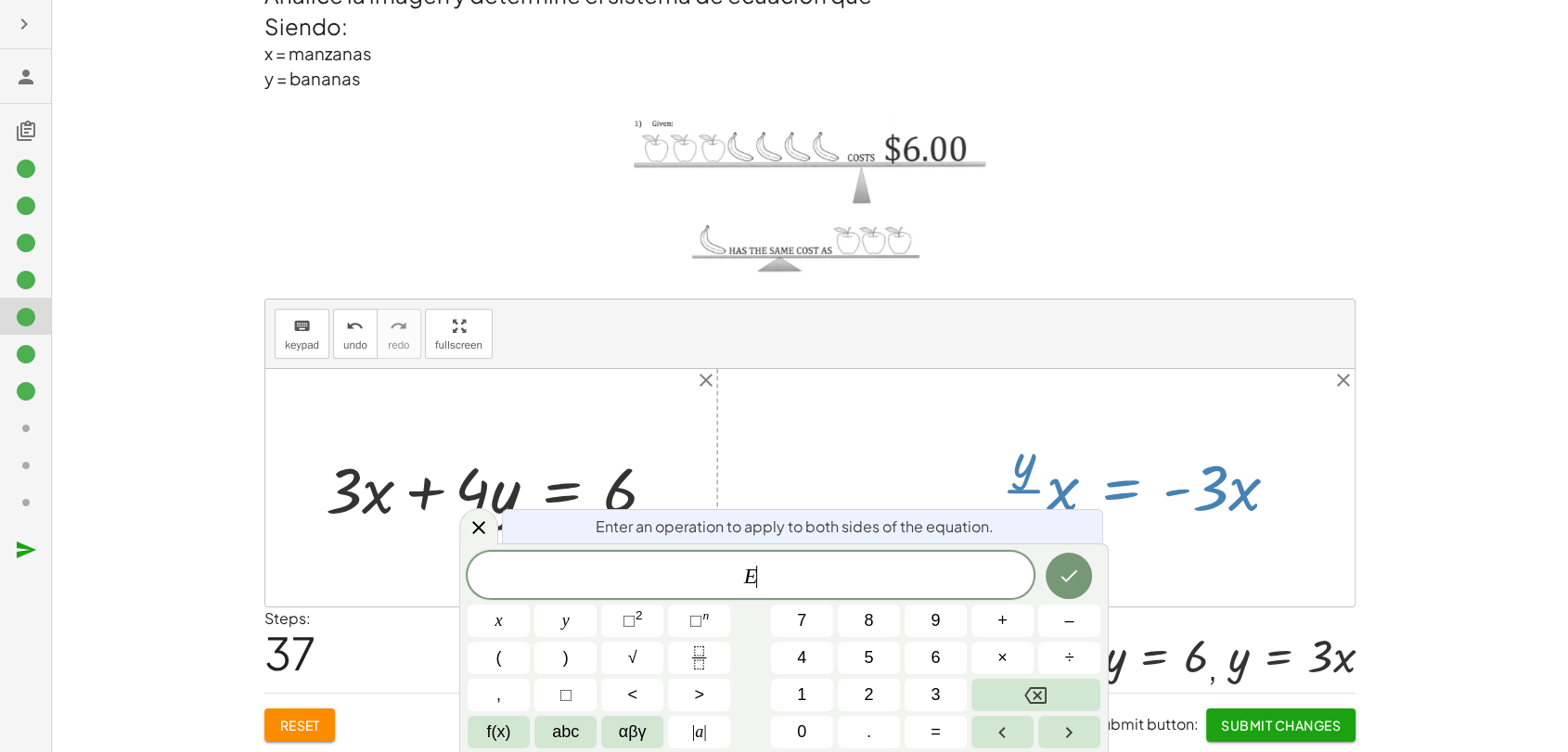 click at bounding box center [810, 488] 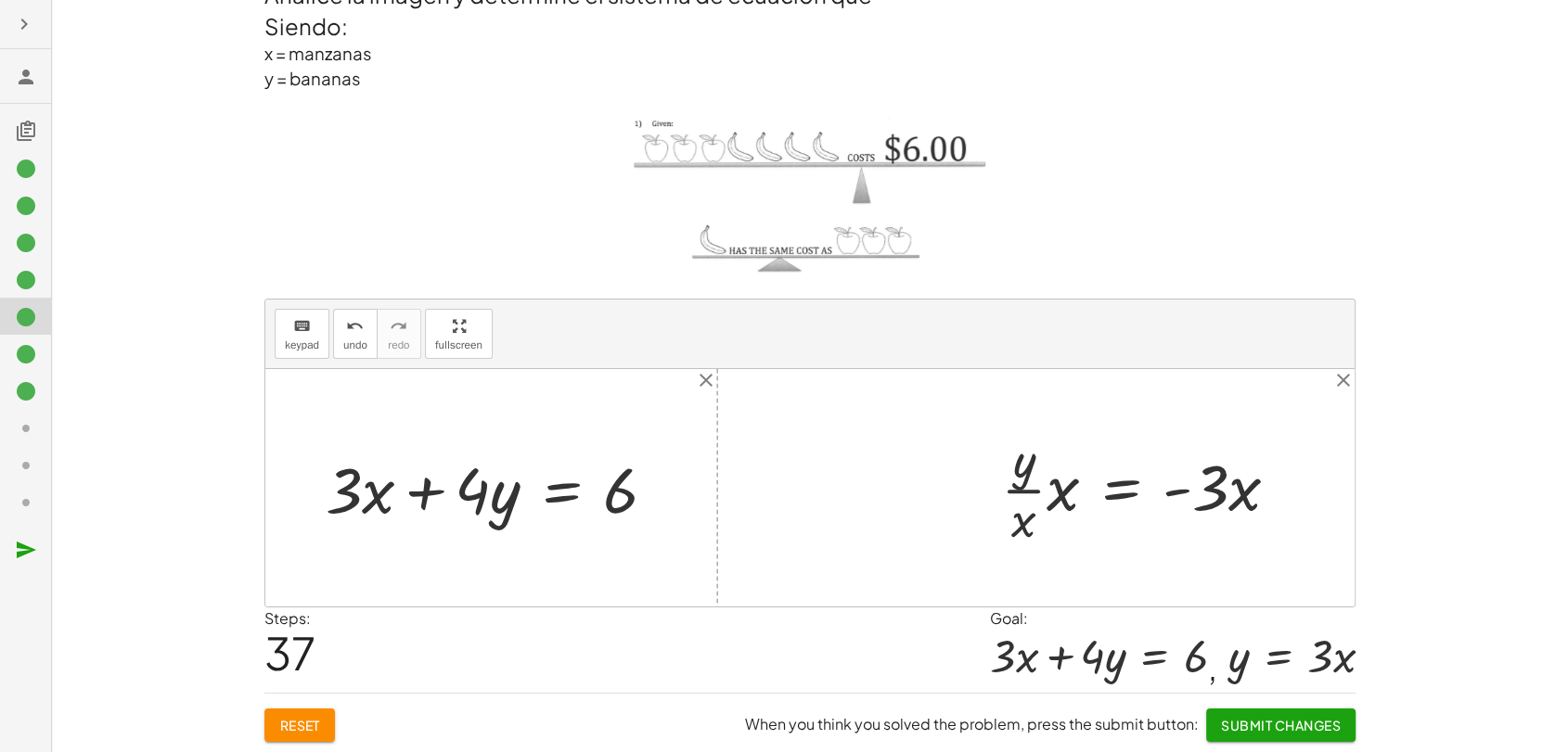 click at bounding box center (1147, 488) 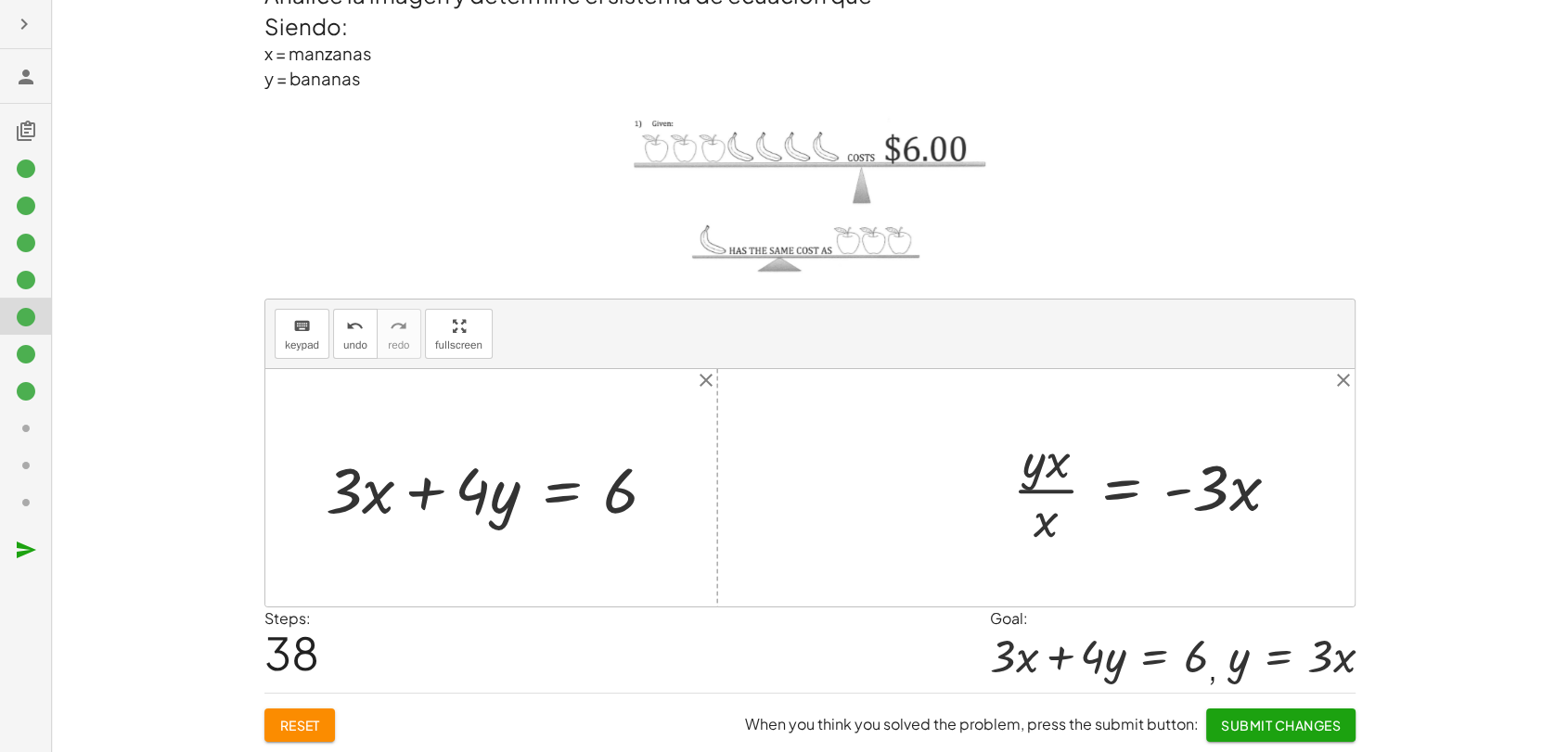 click at bounding box center [1153, 488] 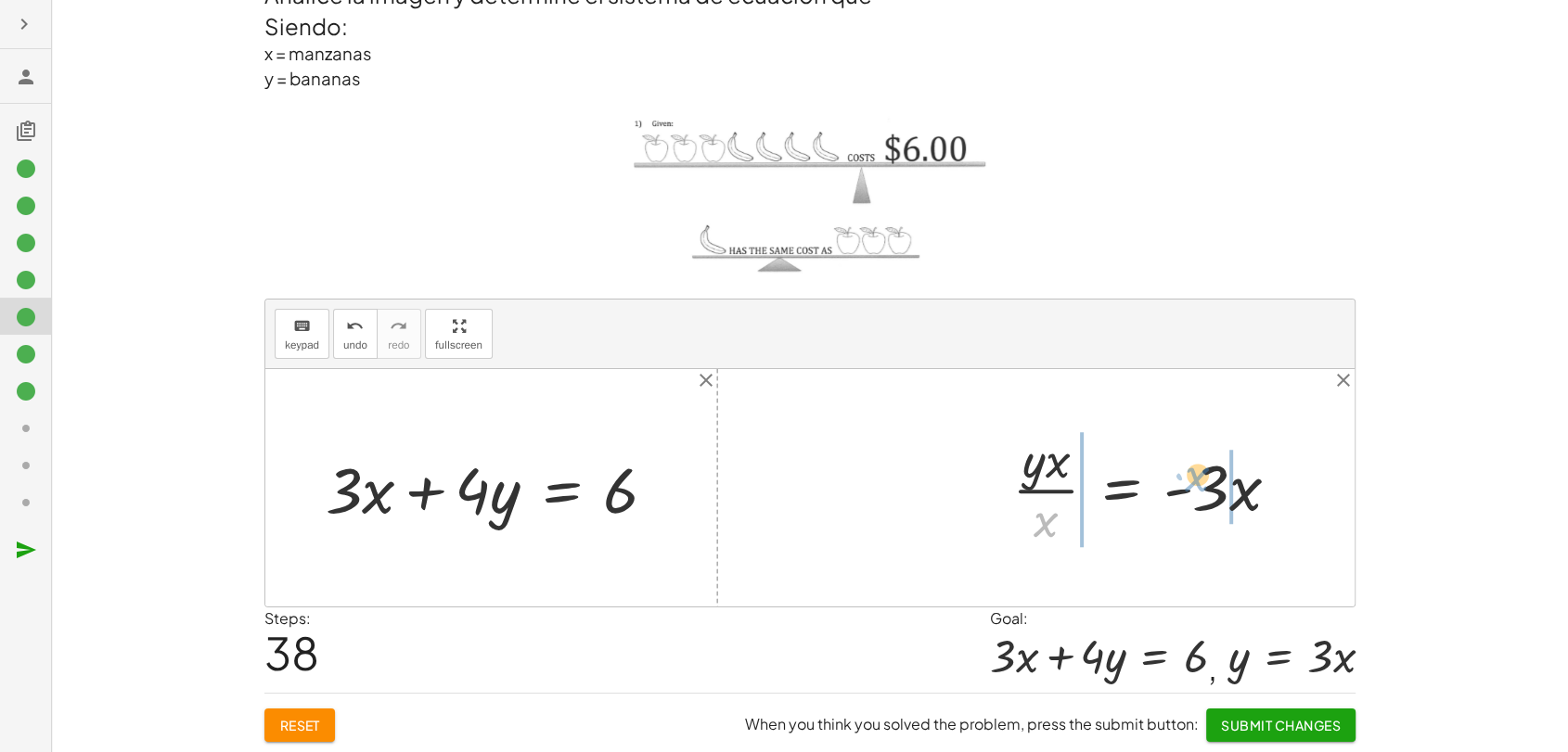 drag, startPoint x: 1045, startPoint y: 530, endPoint x: 1196, endPoint y: 485, distance: 157.56269 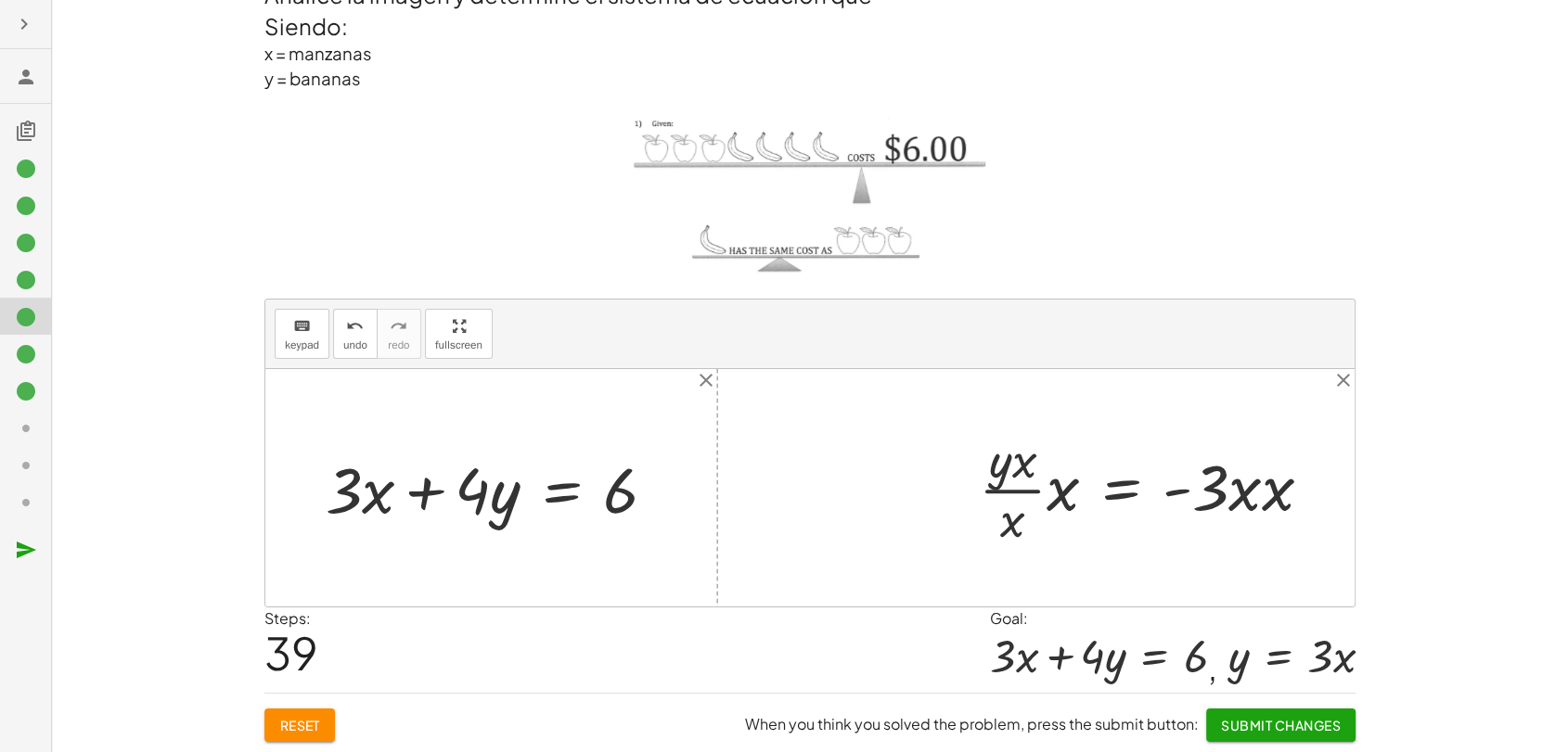click at bounding box center [1152, 488] 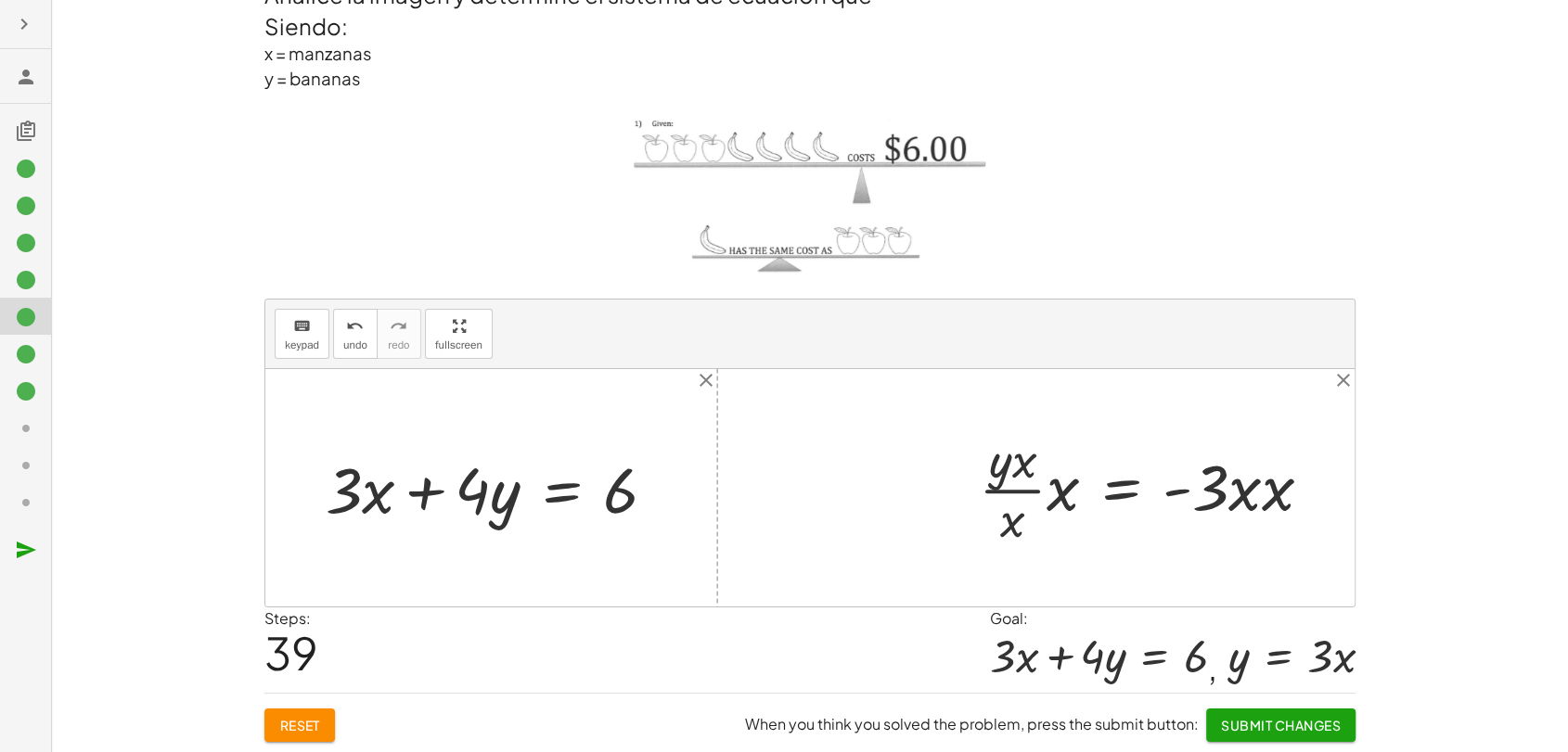 click at bounding box center [1152, 488] 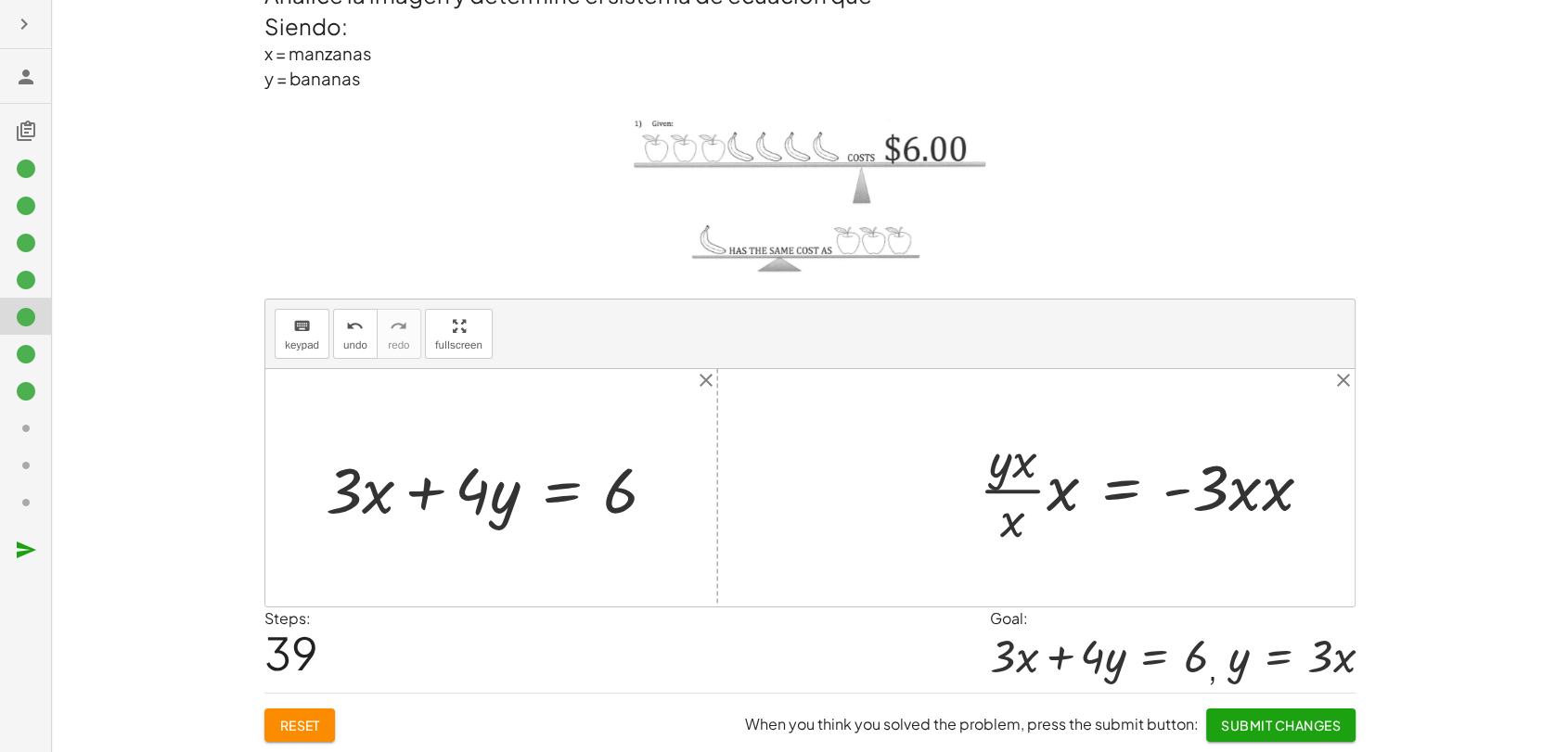 click at bounding box center [1152, 488] 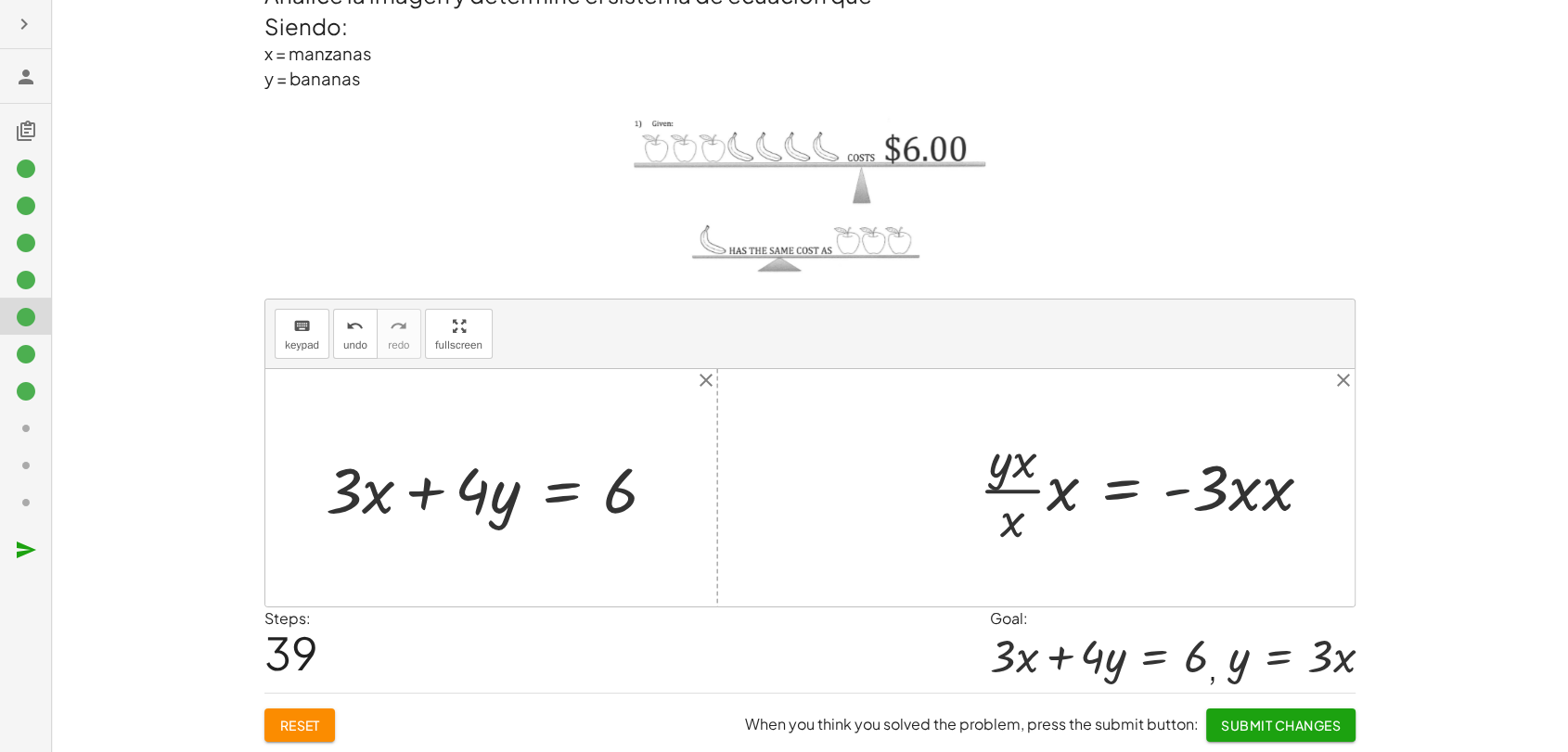 click at bounding box center (1152, 488) 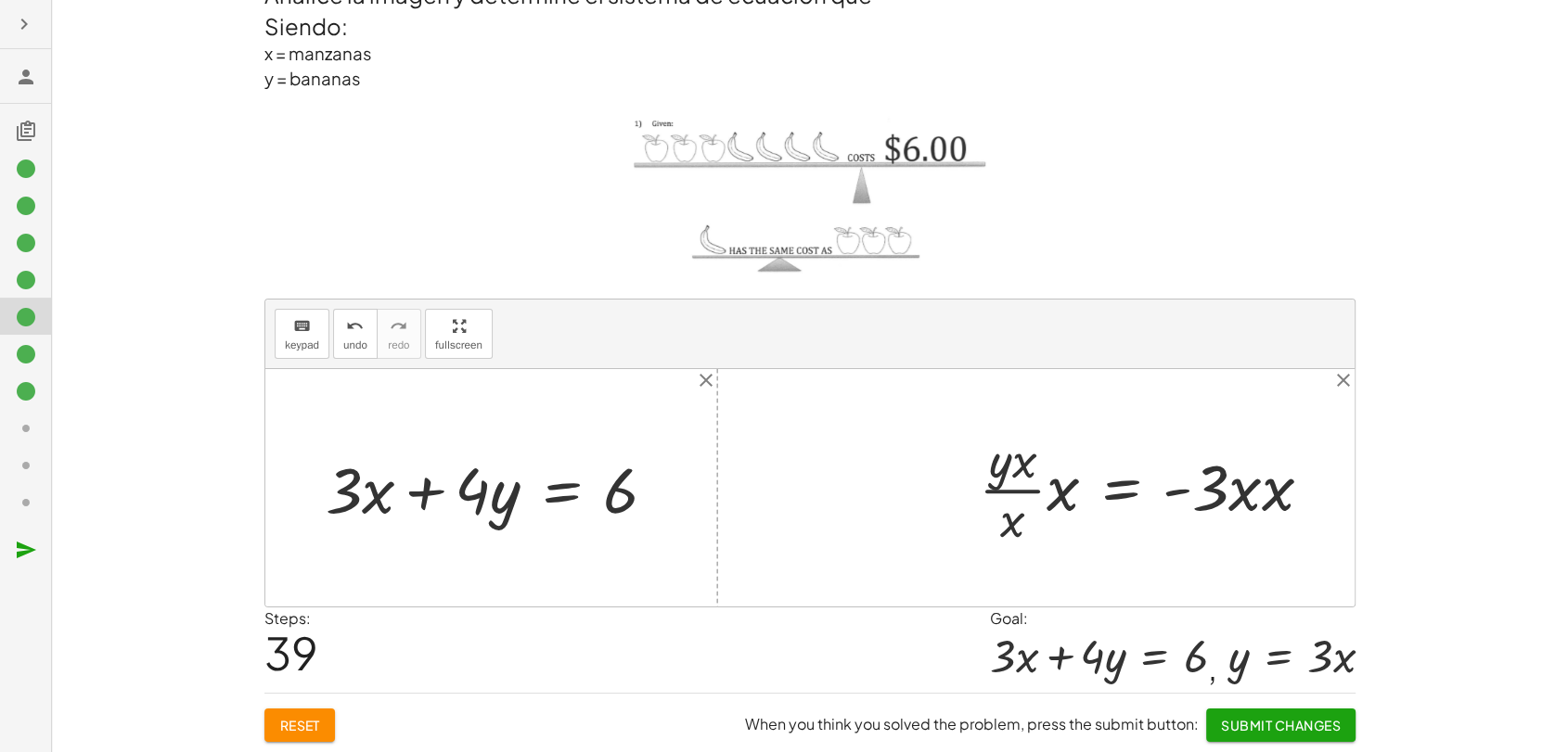click at bounding box center (1152, 488) 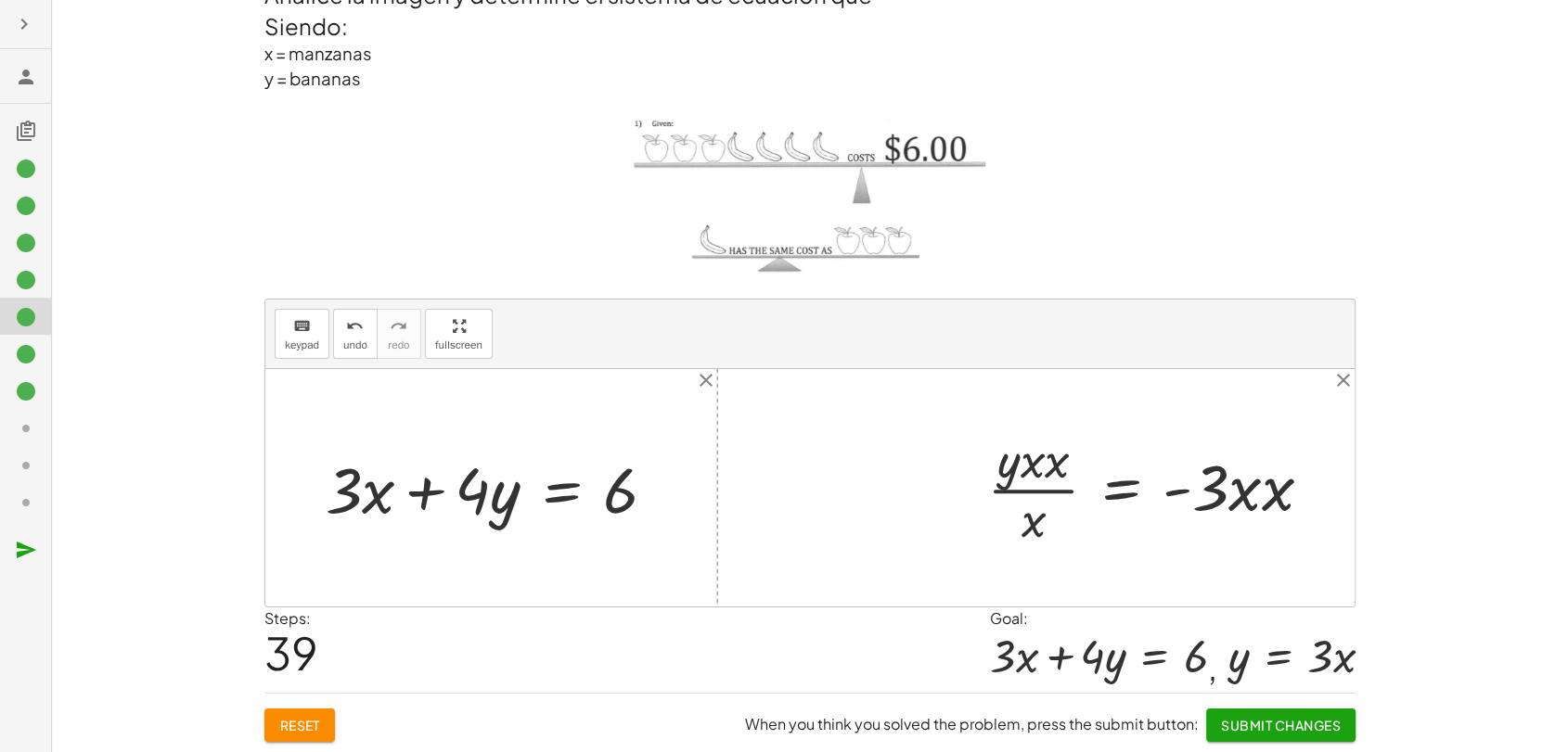 click at bounding box center [1157, 488] 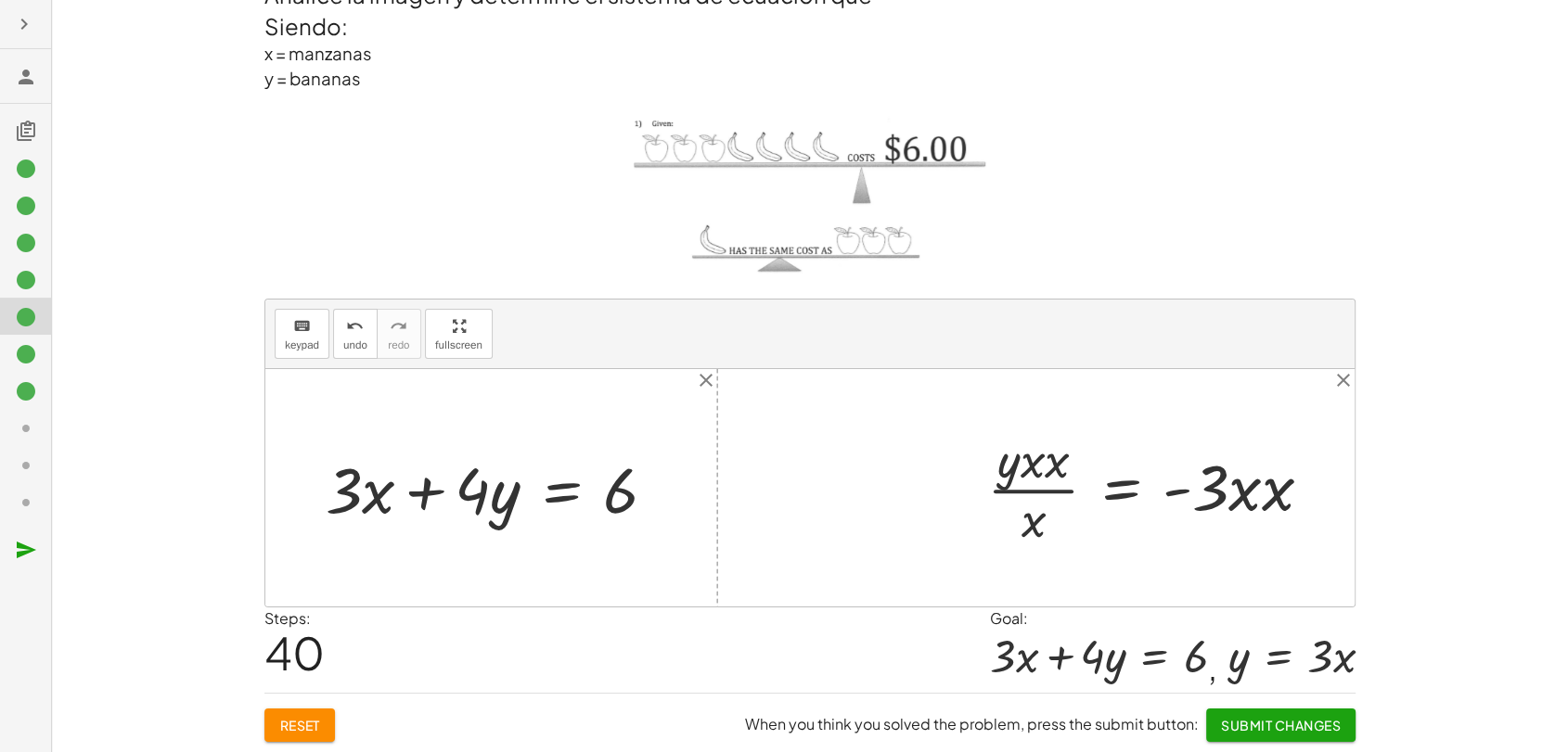 click at bounding box center (1157, 488) 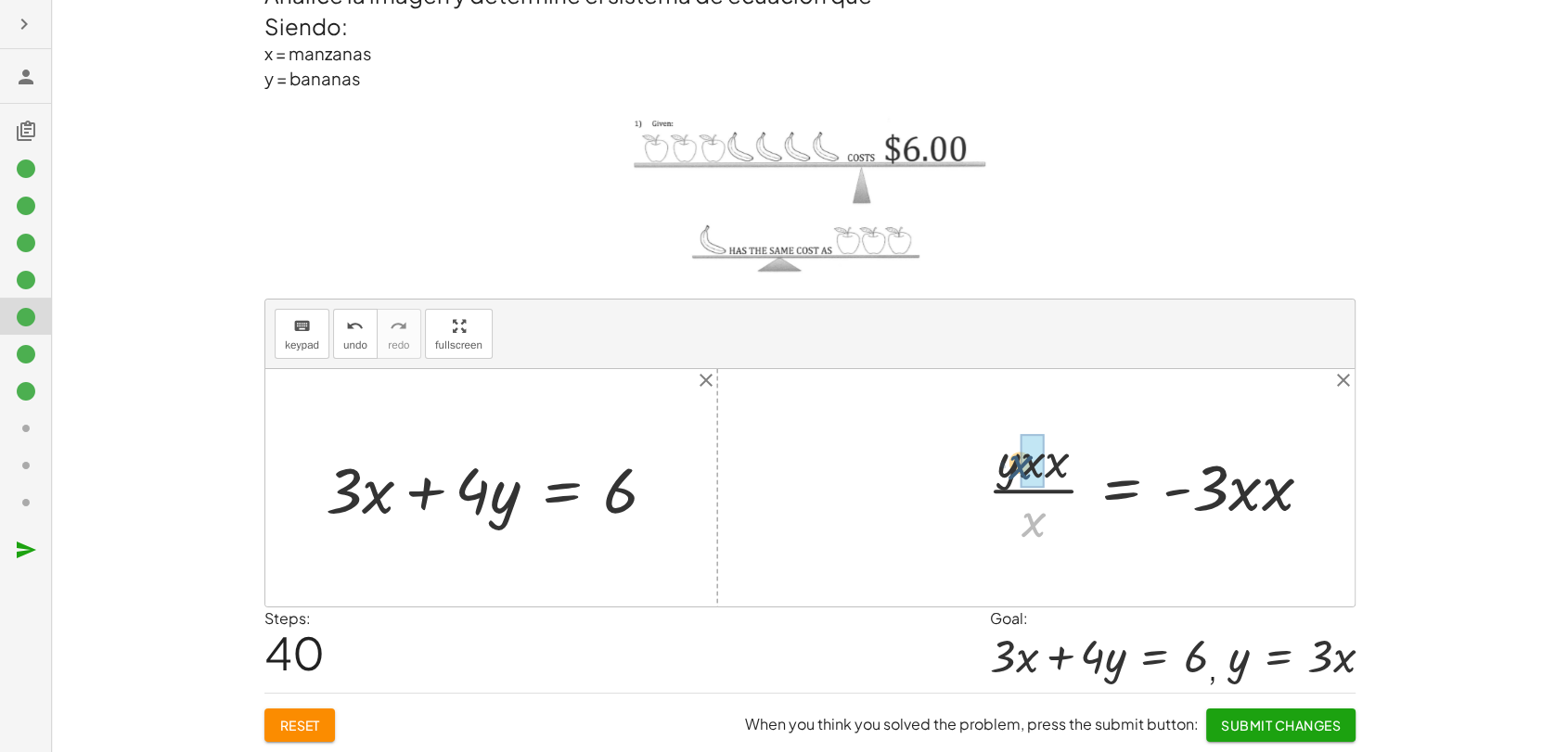 drag, startPoint x: 1035, startPoint y: 521, endPoint x: 1022, endPoint y: 461, distance: 61.392182 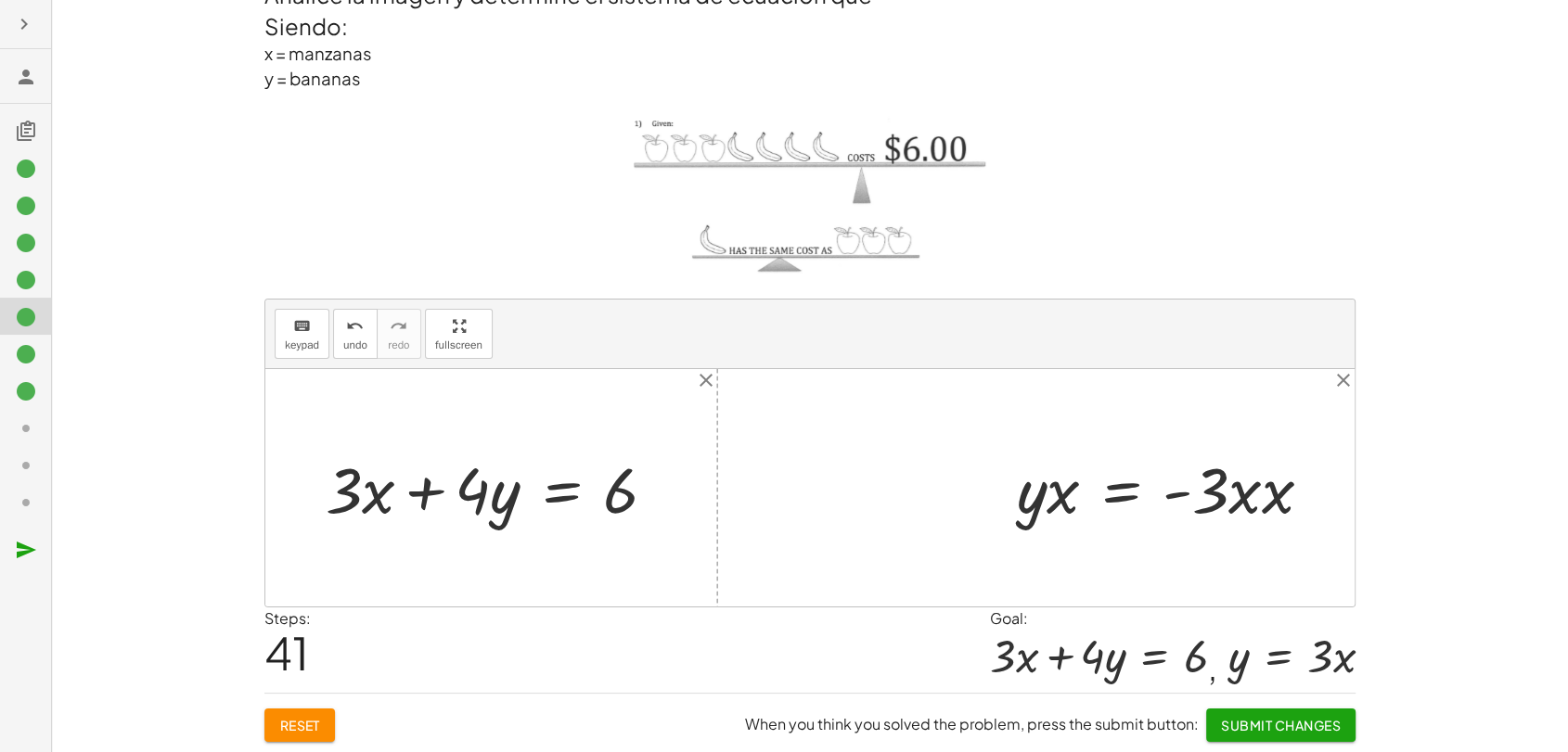 click at bounding box center [1172, 488] 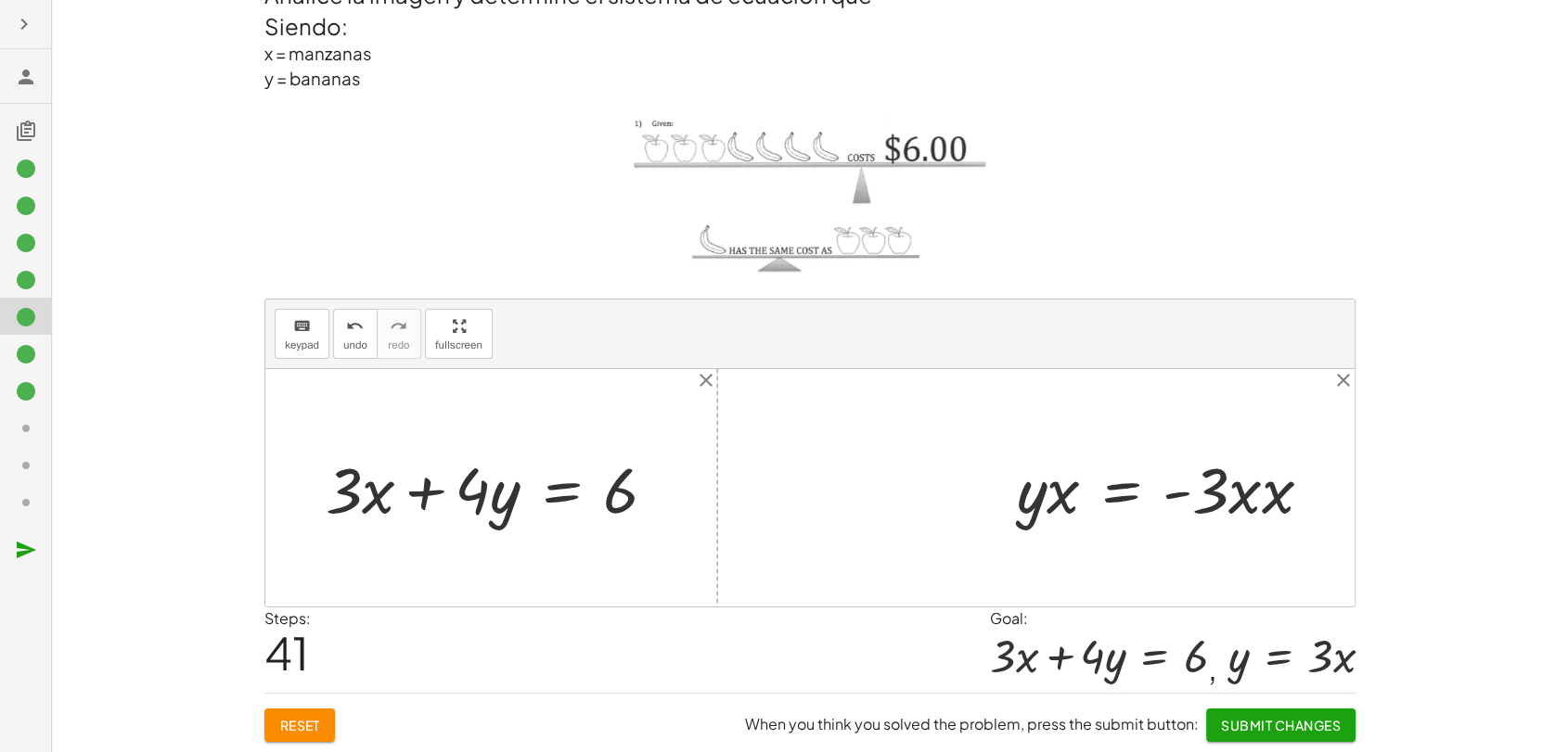 click at bounding box center (1172, 488) 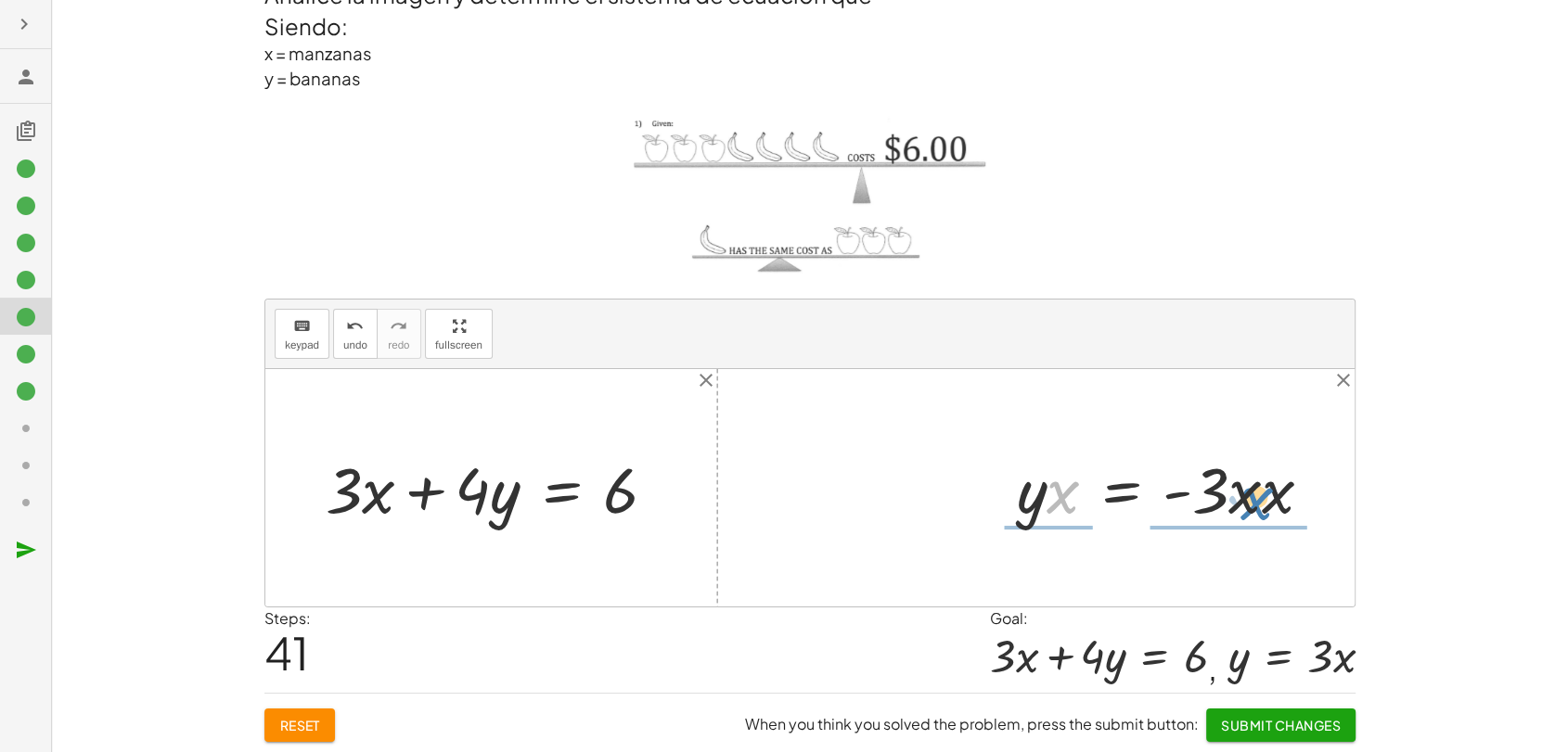 drag, startPoint x: 1058, startPoint y: 512, endPoint x: 1252, endPoint y: 517, distance: 194.0644 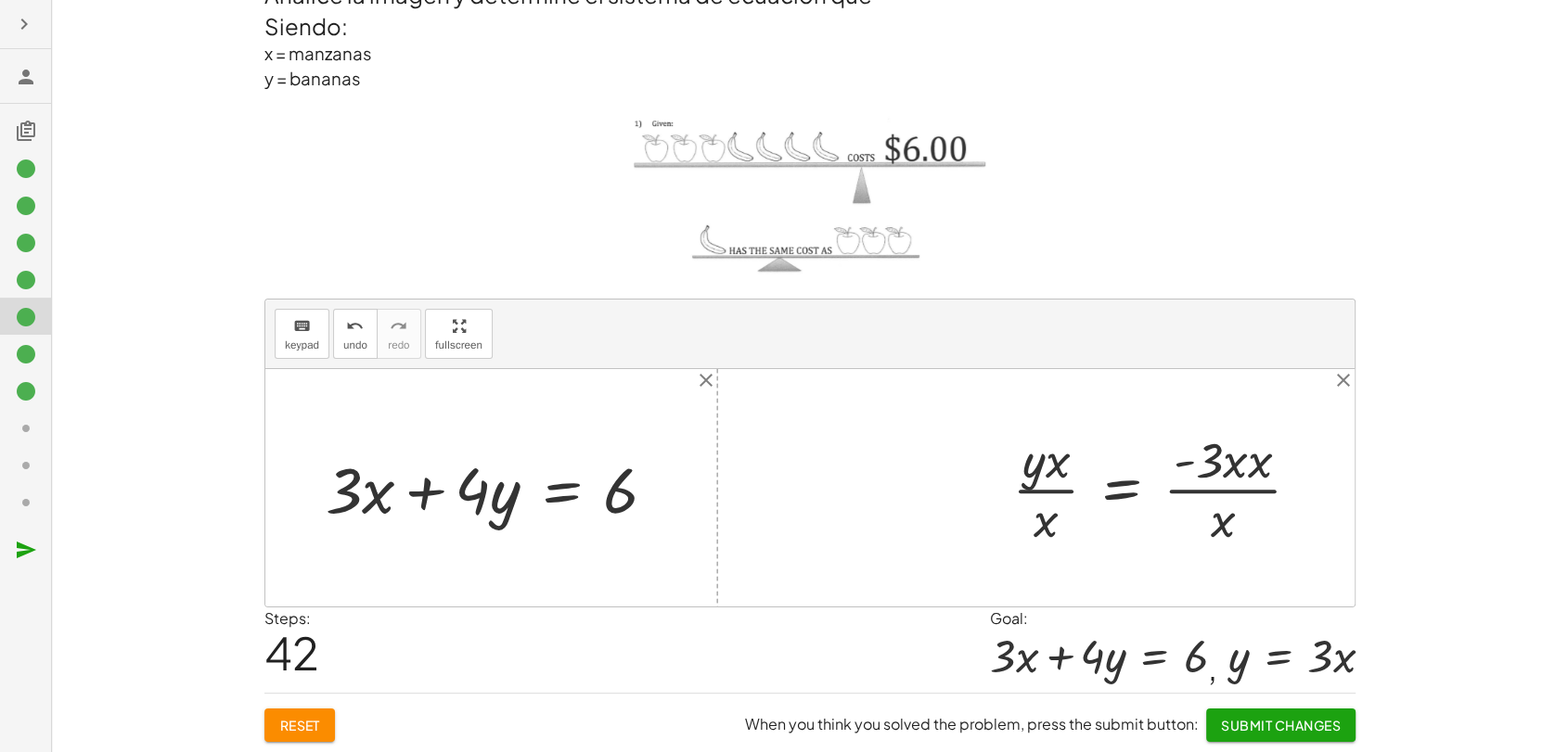 click at bounding box center (1163, 488) 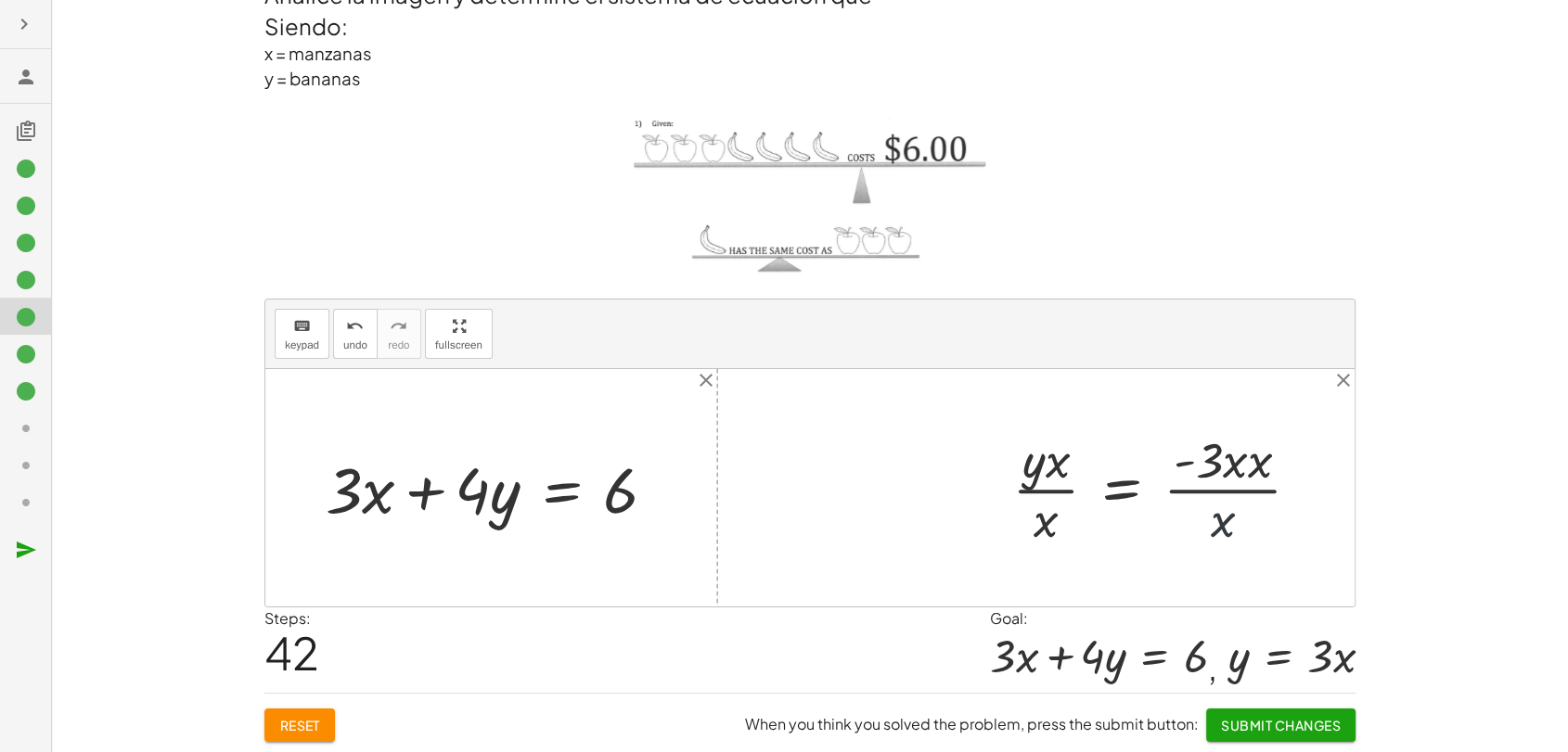 click at bounding box center (1163, 488) 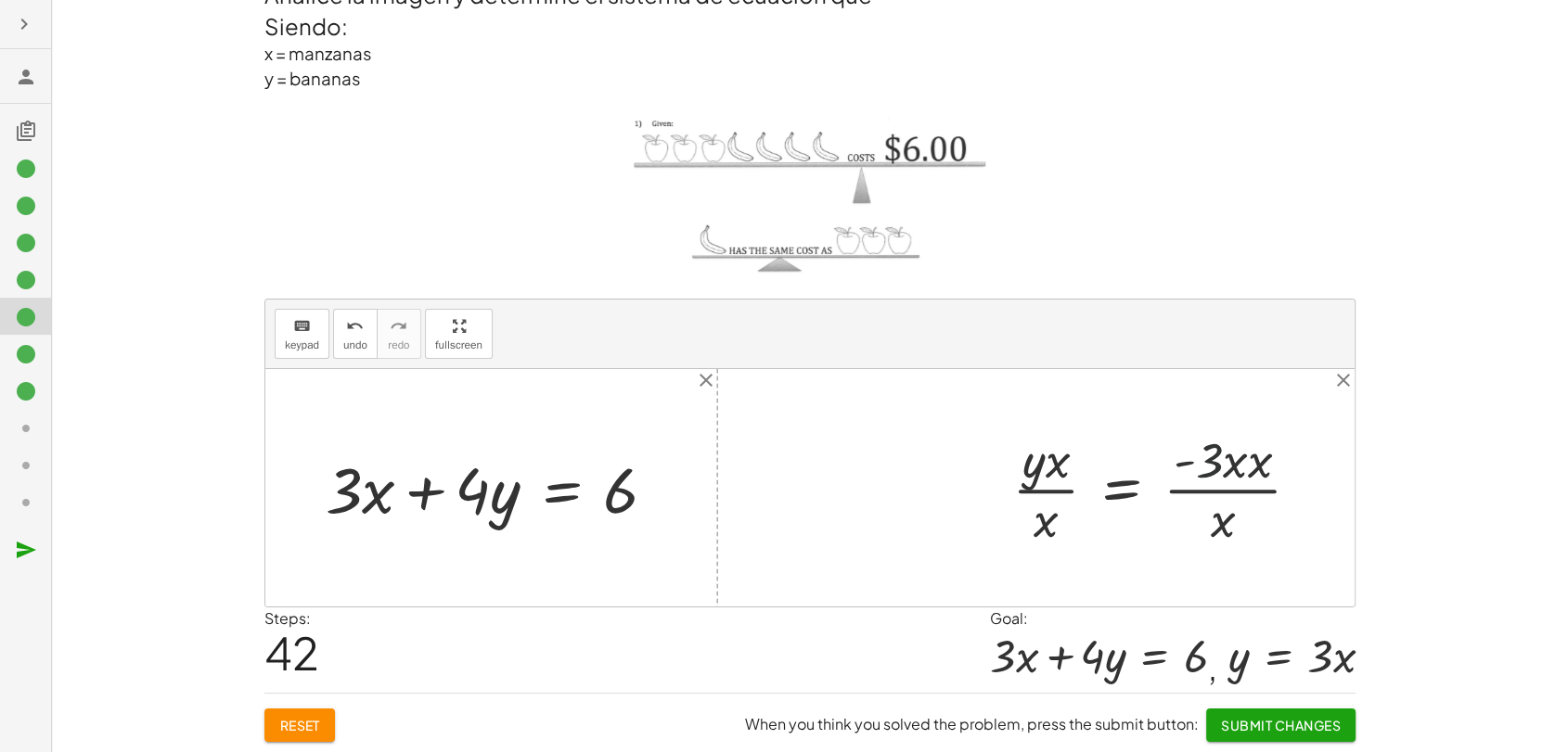 click at bounding box center (1163, 488) 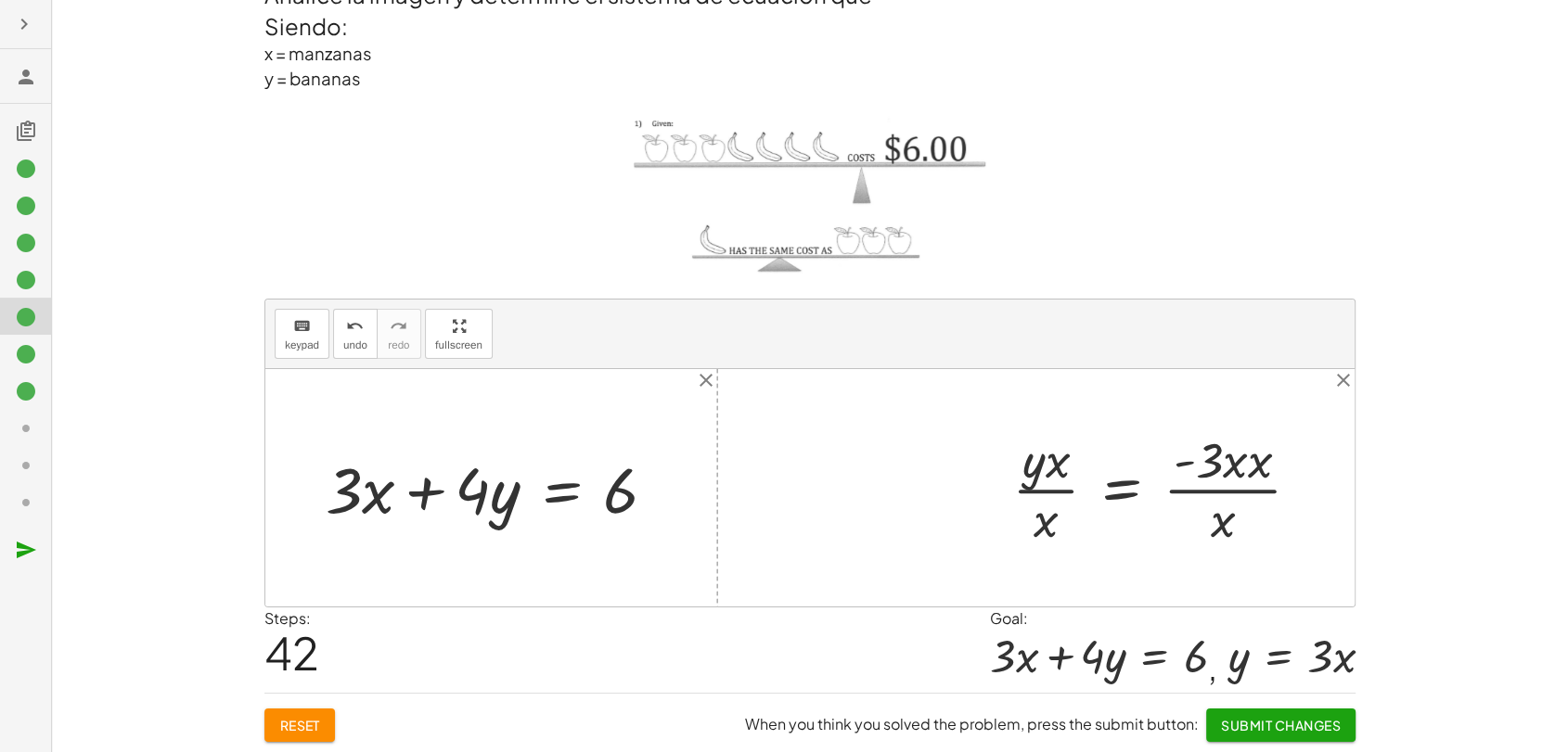 click at bounding box center (1163, 488) 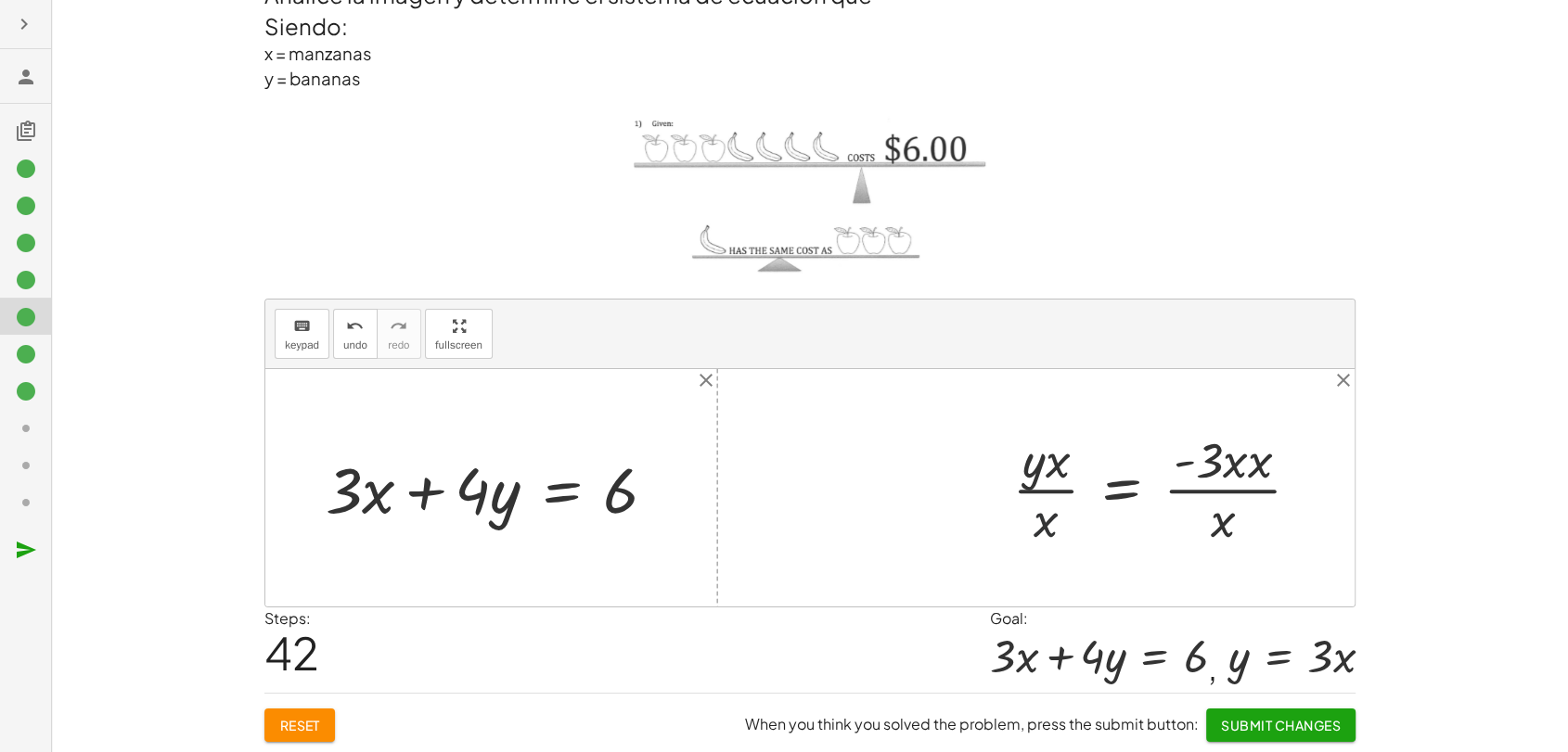 click at bounding box center [1163, 488] 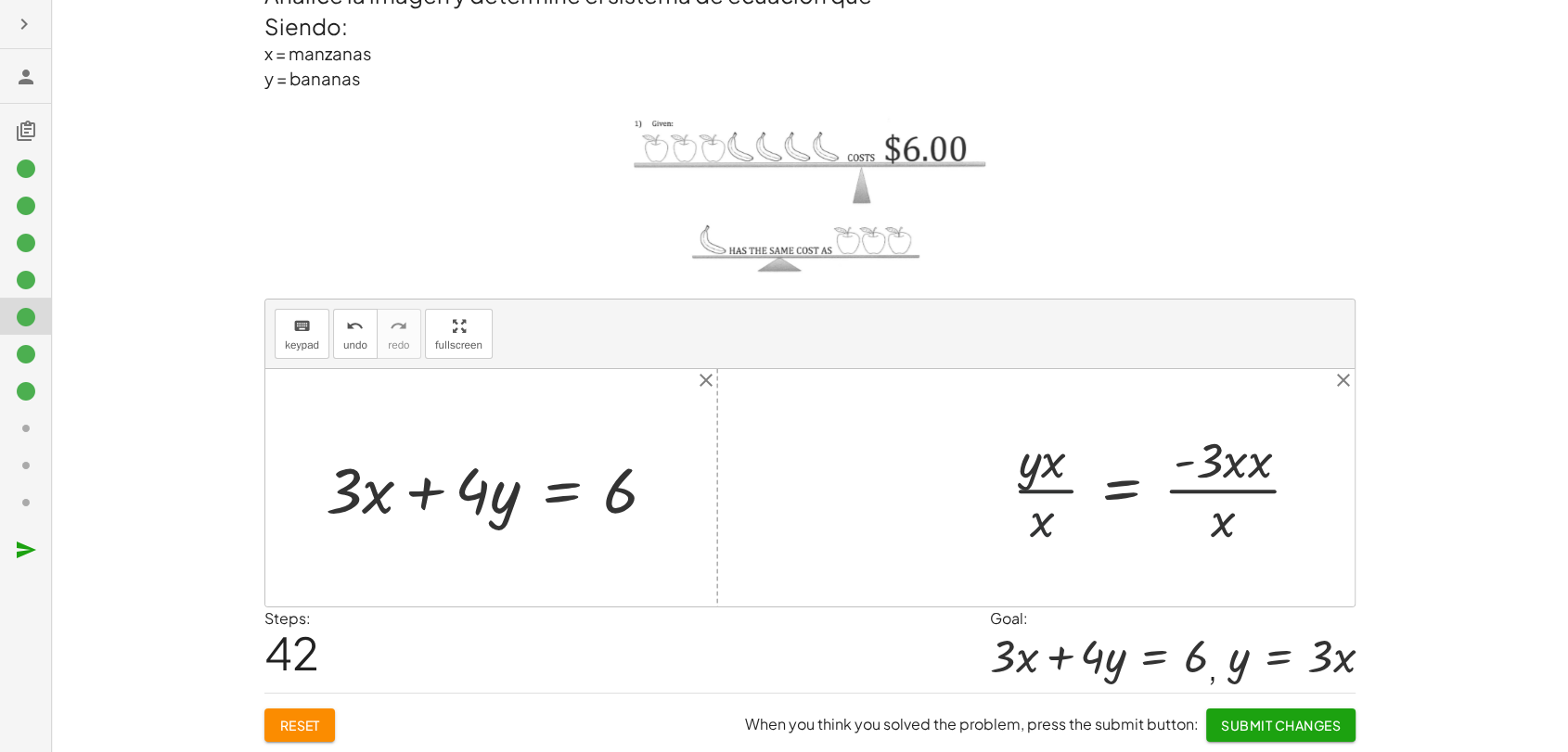 click at bounding box center (1163, 488) 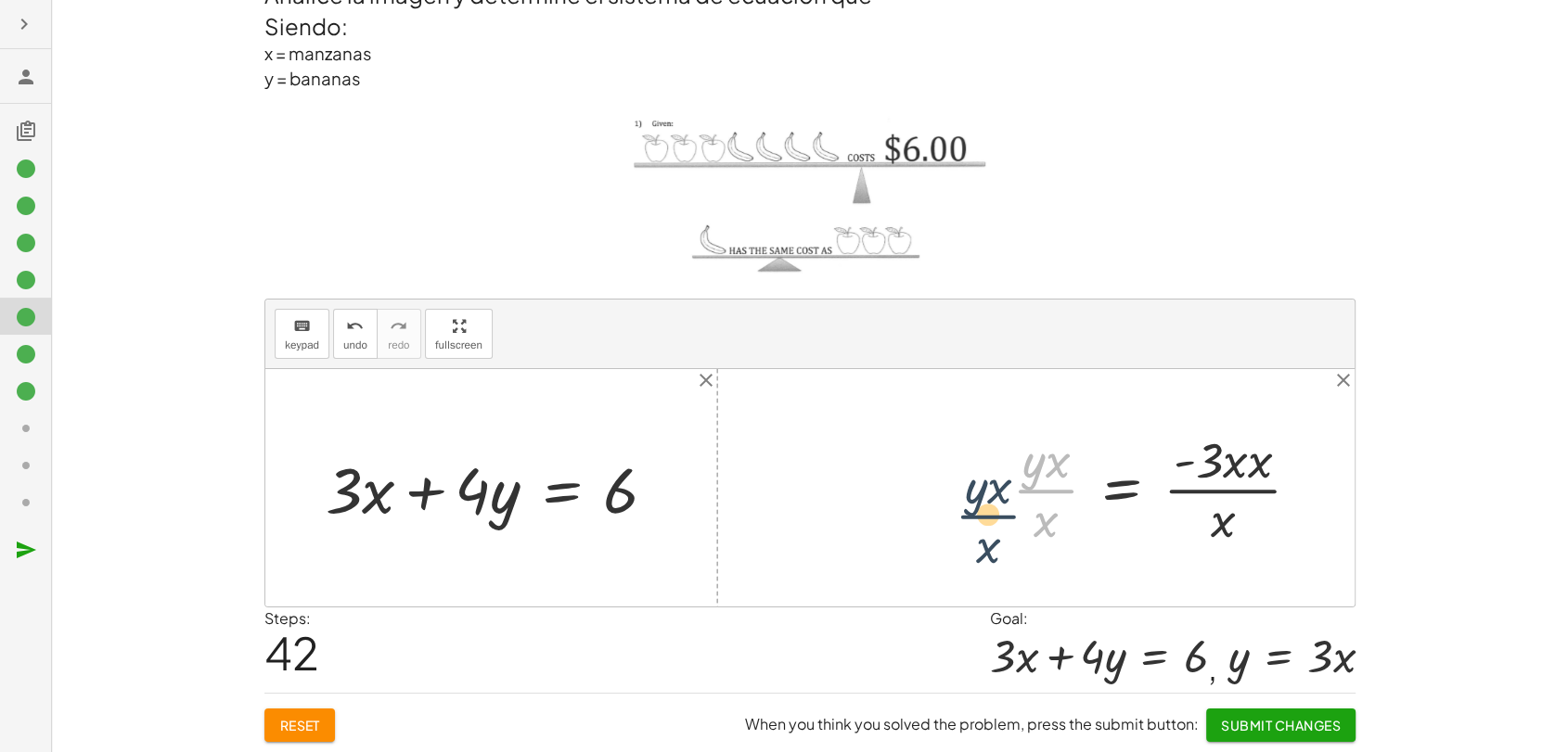 drag, startPoint x: 1060, startPoint y: 482, endPoint x: 997, endPoint y: 507, distance: 67.779053 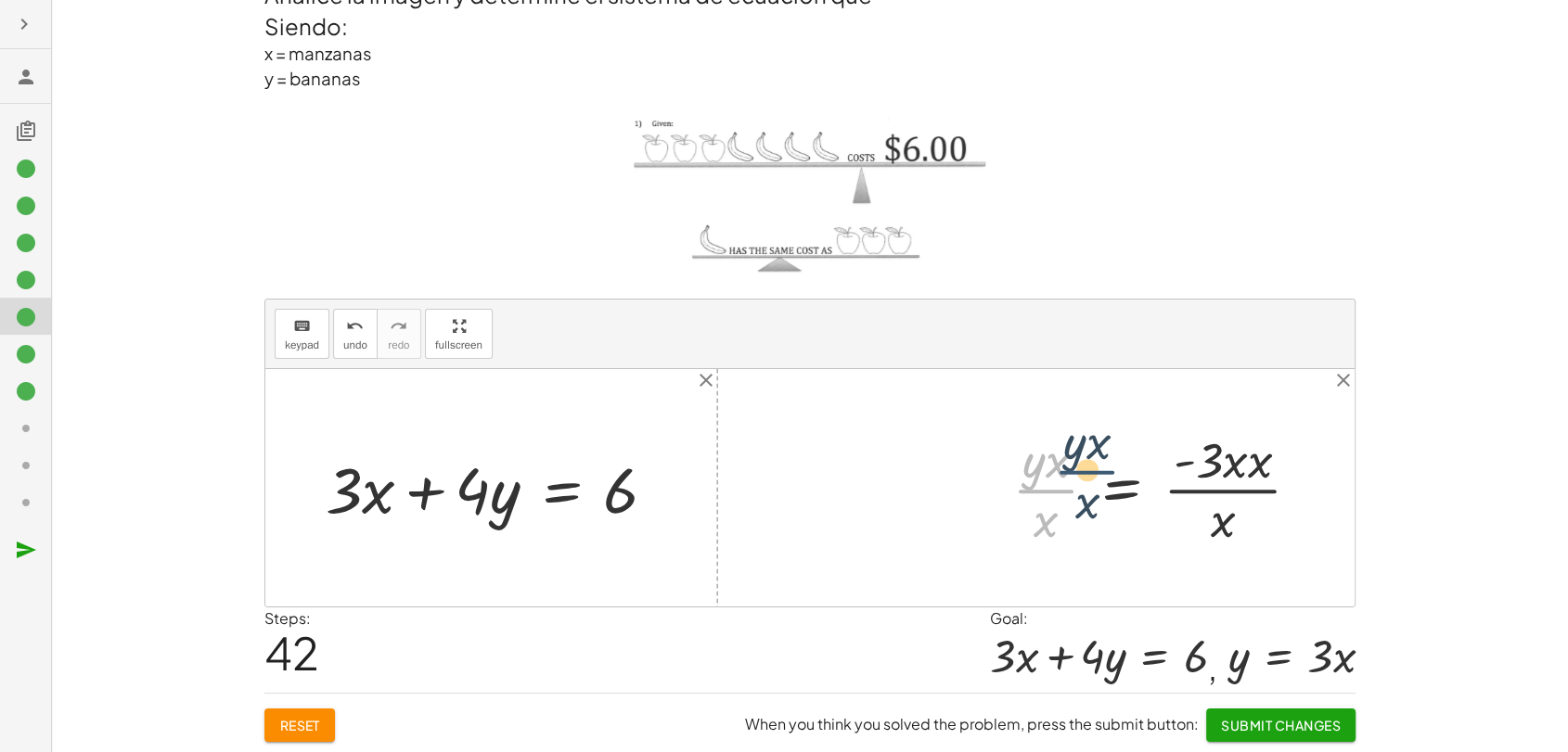 drag, startPoint x: 1055, startPoint y: 499, endPoint x: 1098, endPoint y: 479, distance: 47.423623 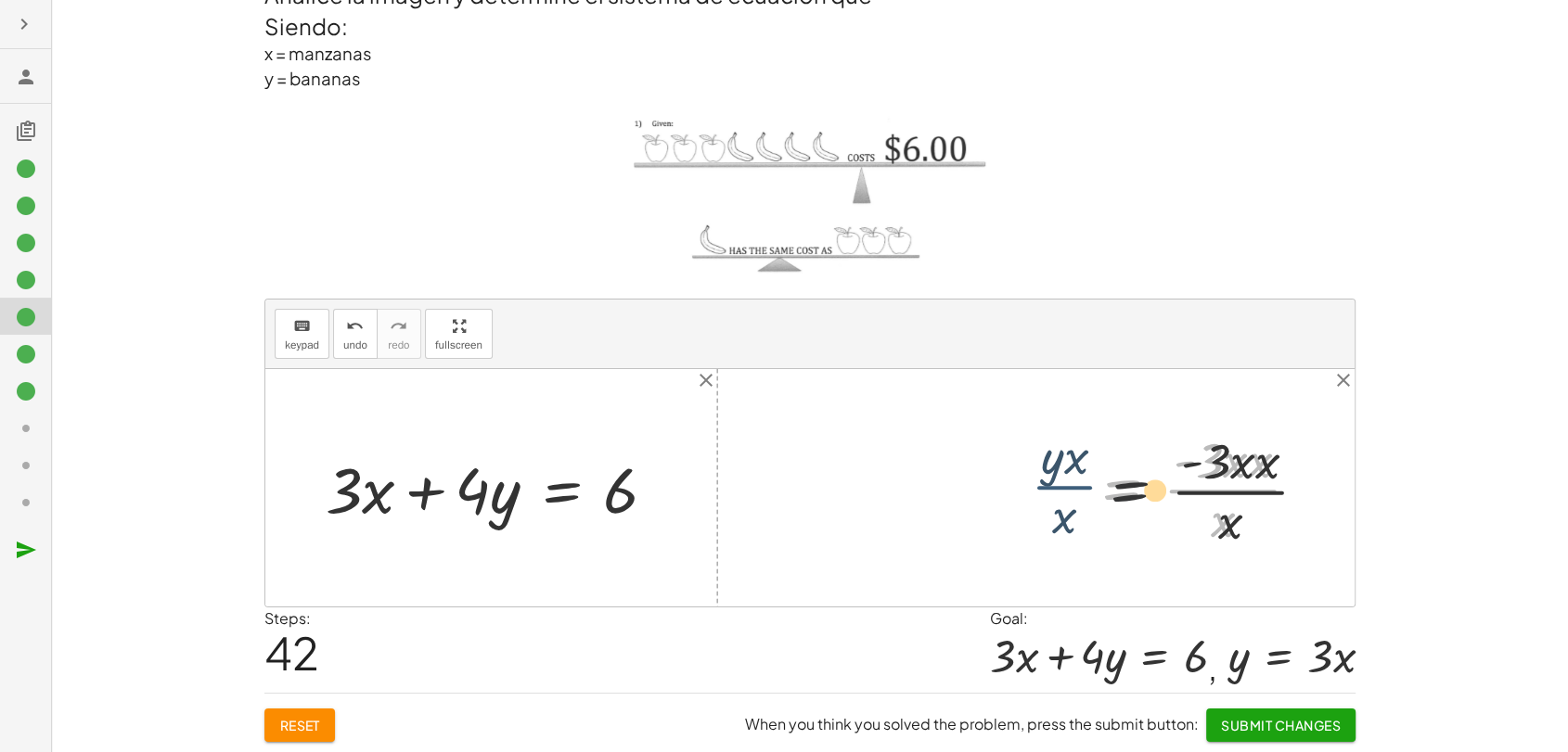 click at bounding box center (1163, 488) 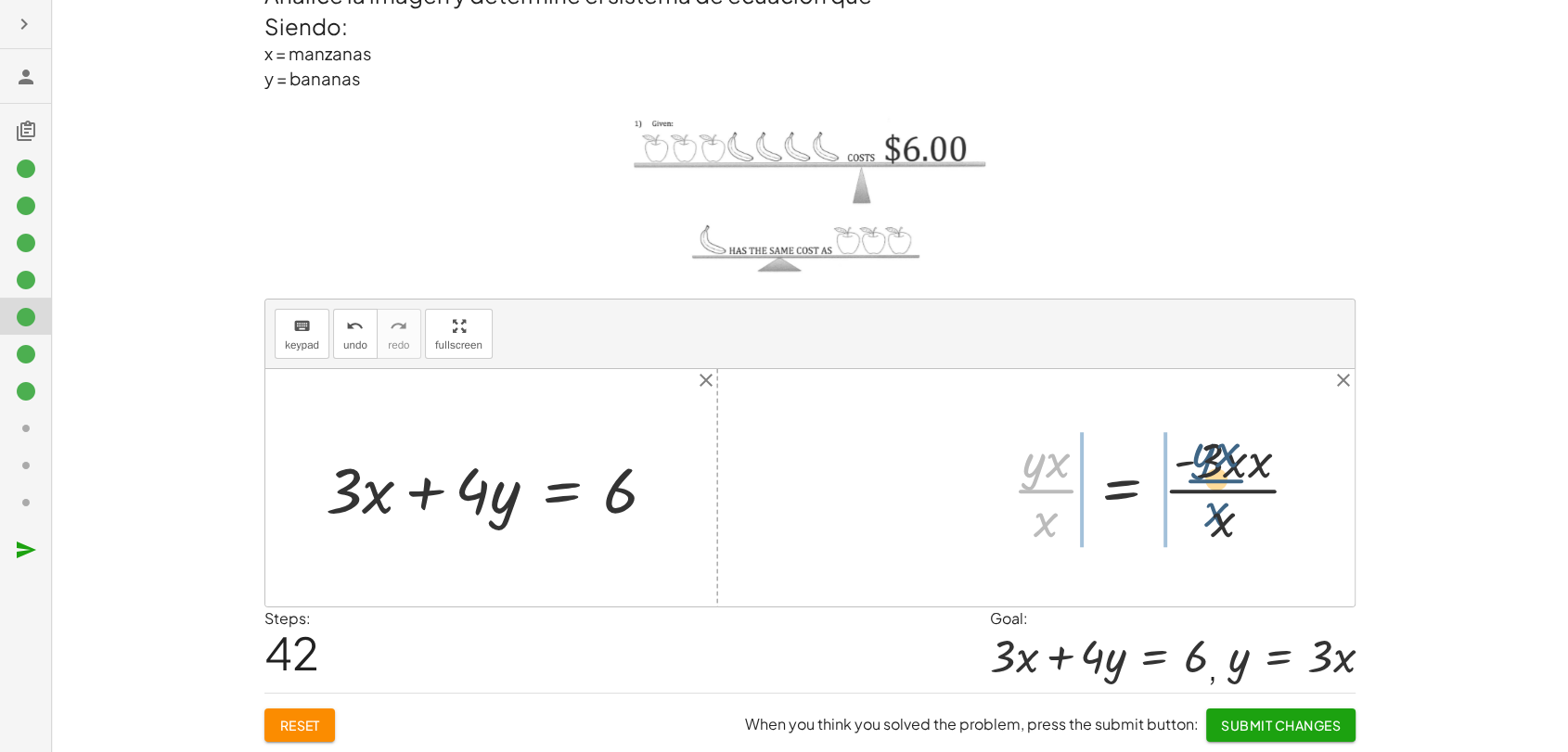 drag, startPoint x: 1049, startPoint y: 487, endPoint x: 1225, endPoint y: 477, distance: 176.28386 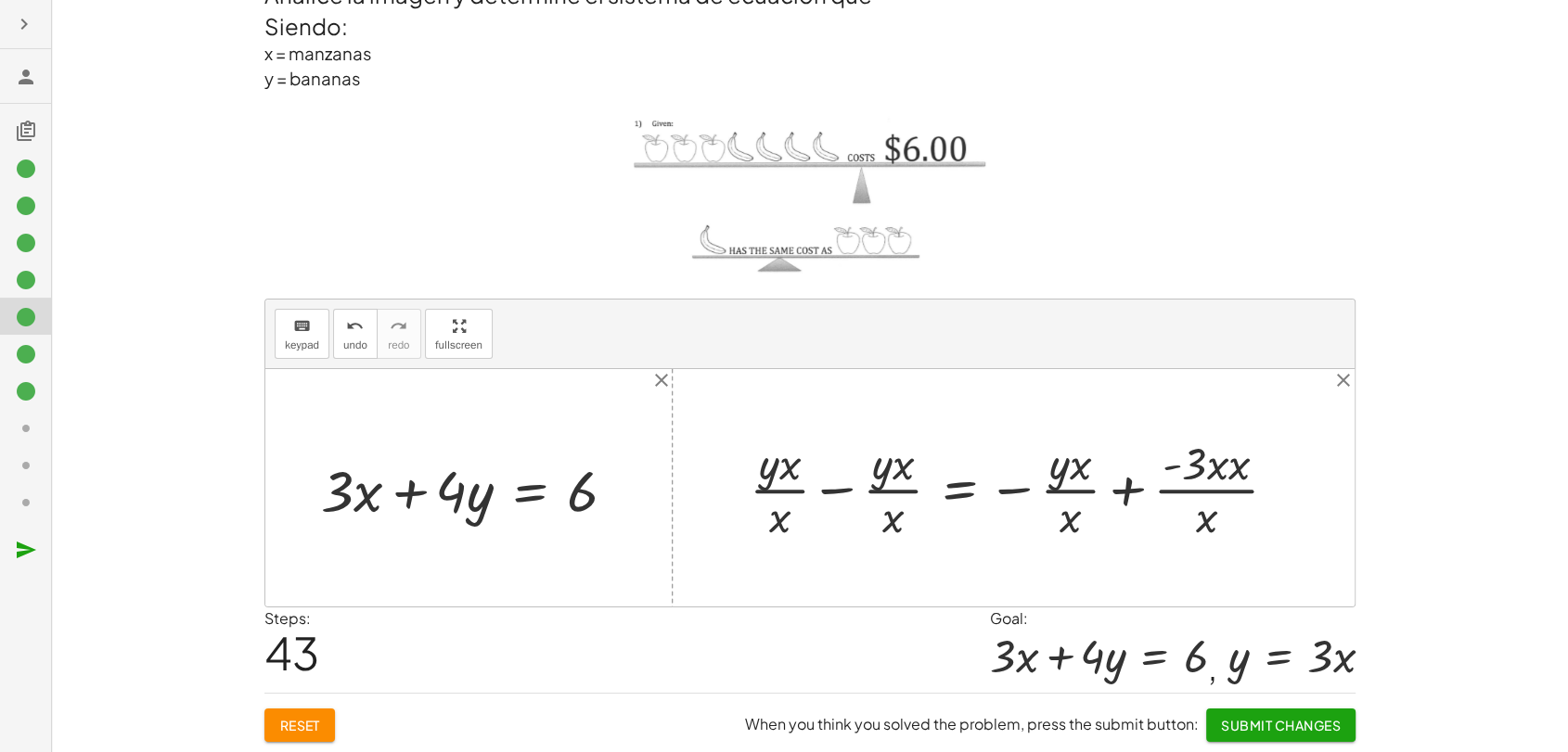 click at bounding box center (1021, 488) 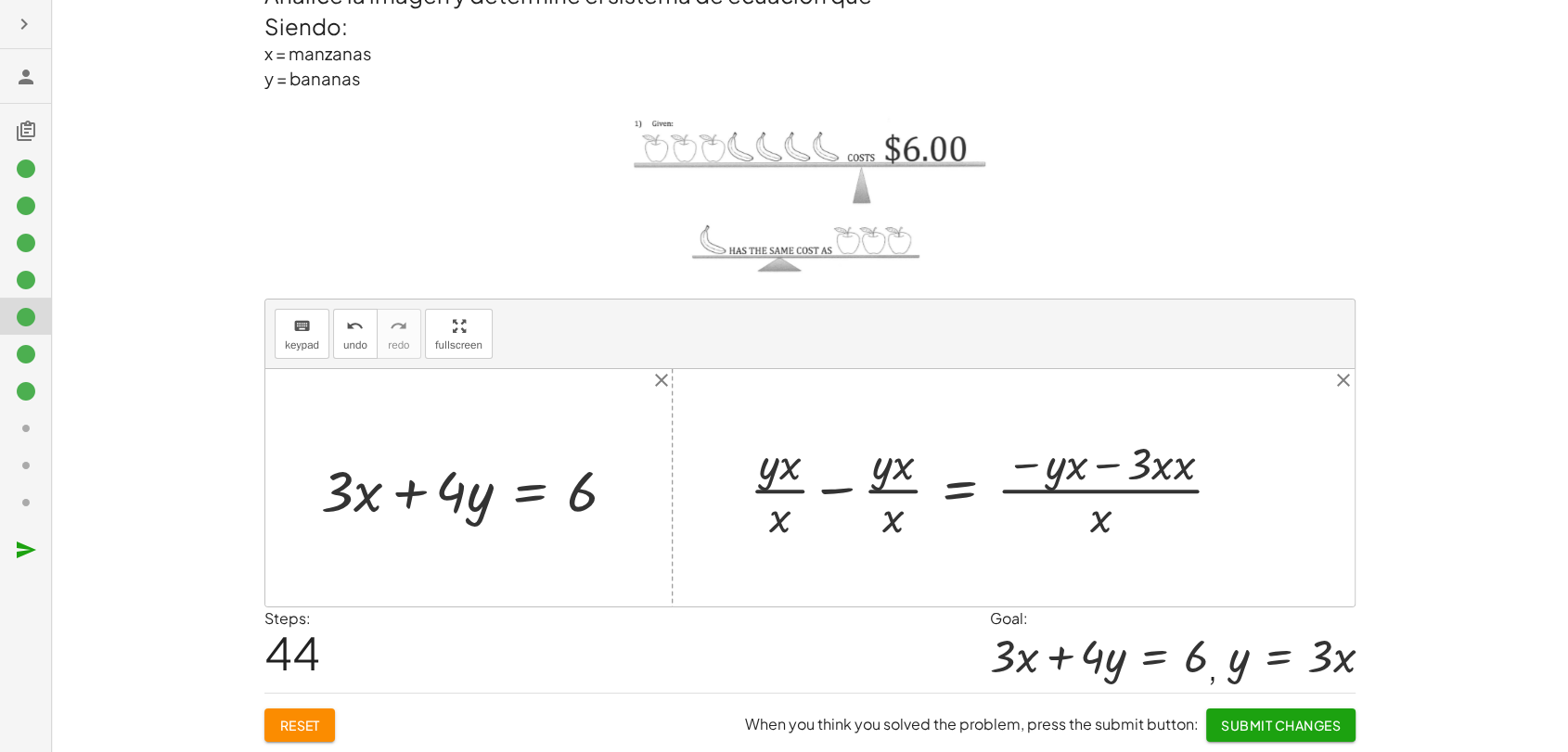 click at bounding box center (993, 488) 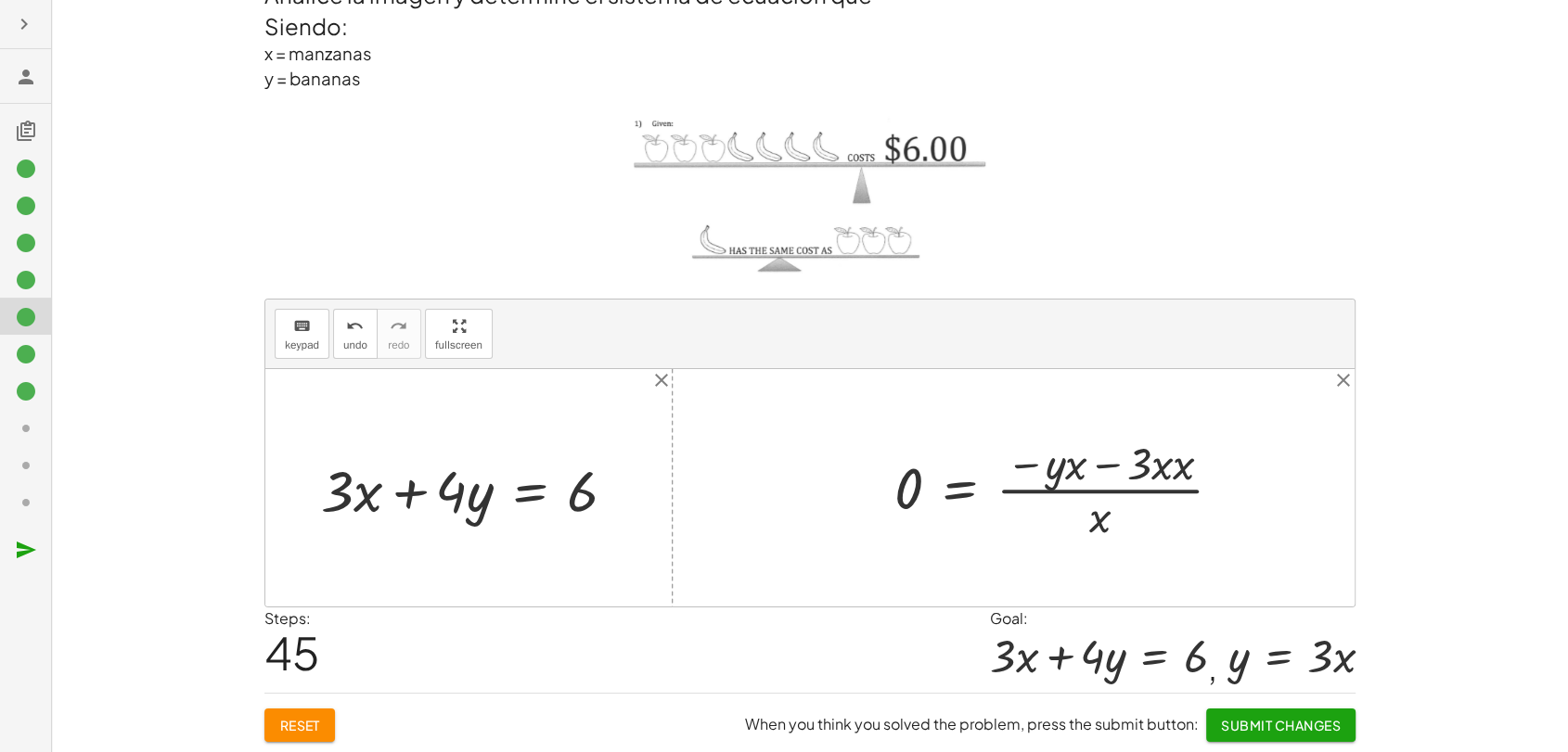 click at bounding box center (1065, 488) 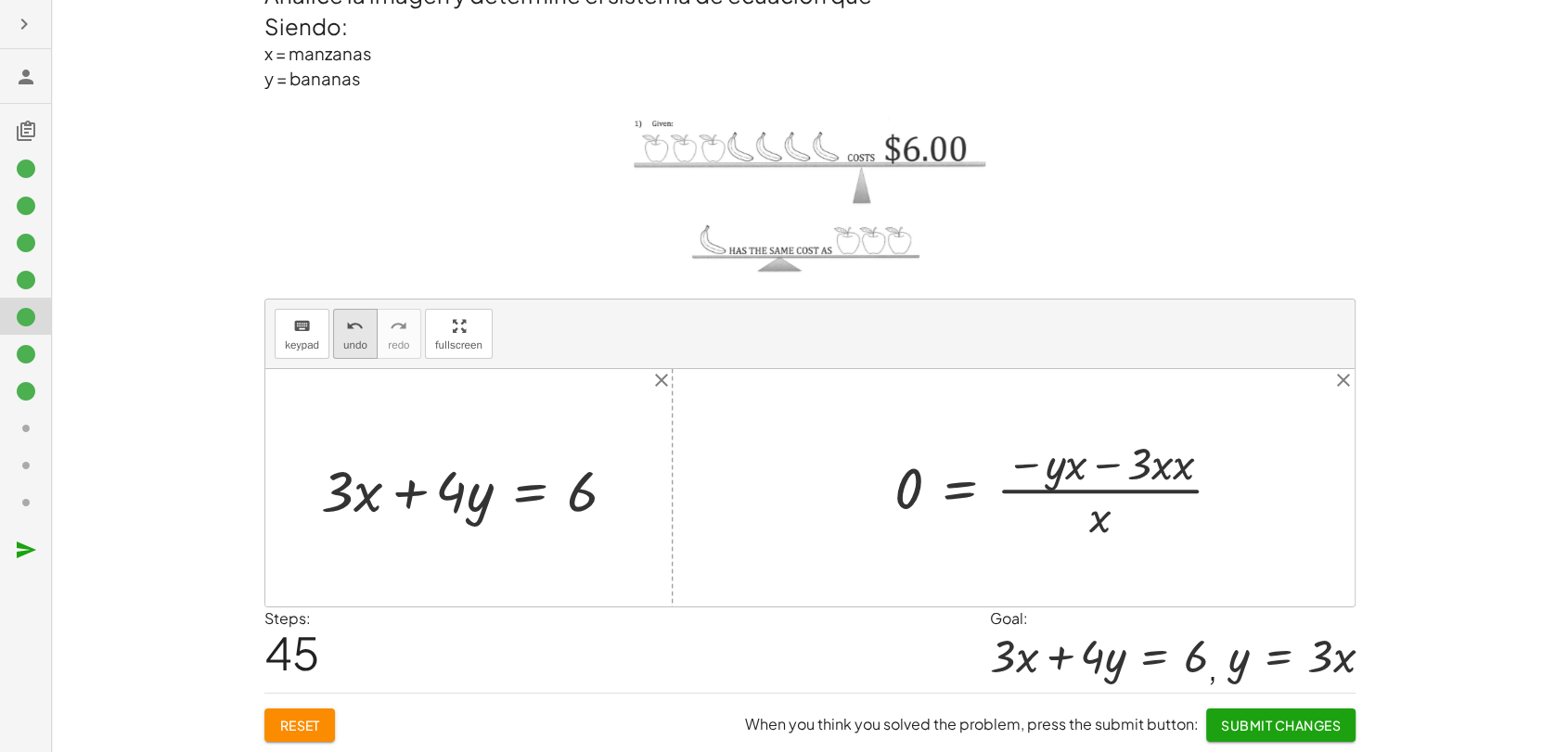 click on "undo undo" at bounding box center (355, 334) 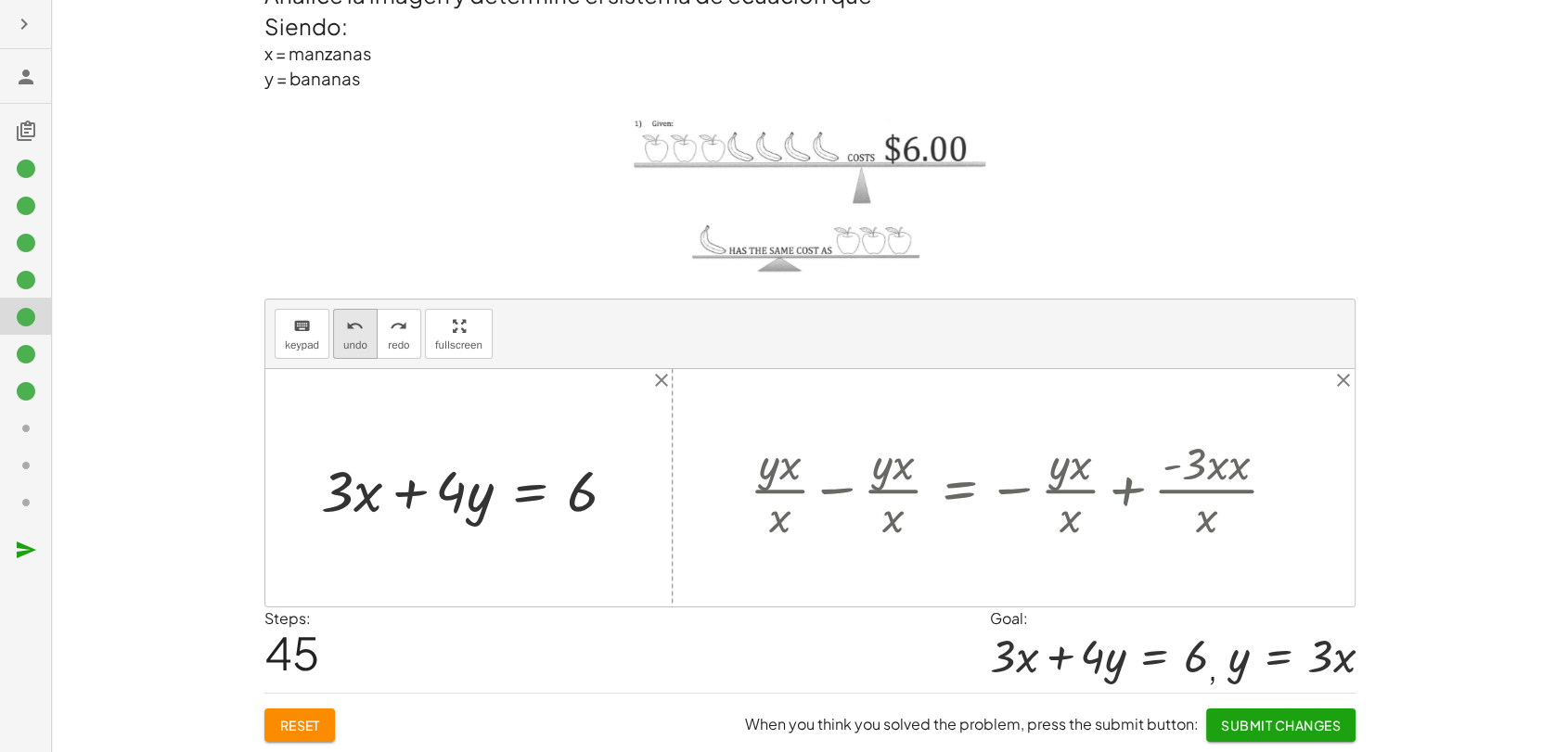 click on "undo" at bounding box center (355, 345) 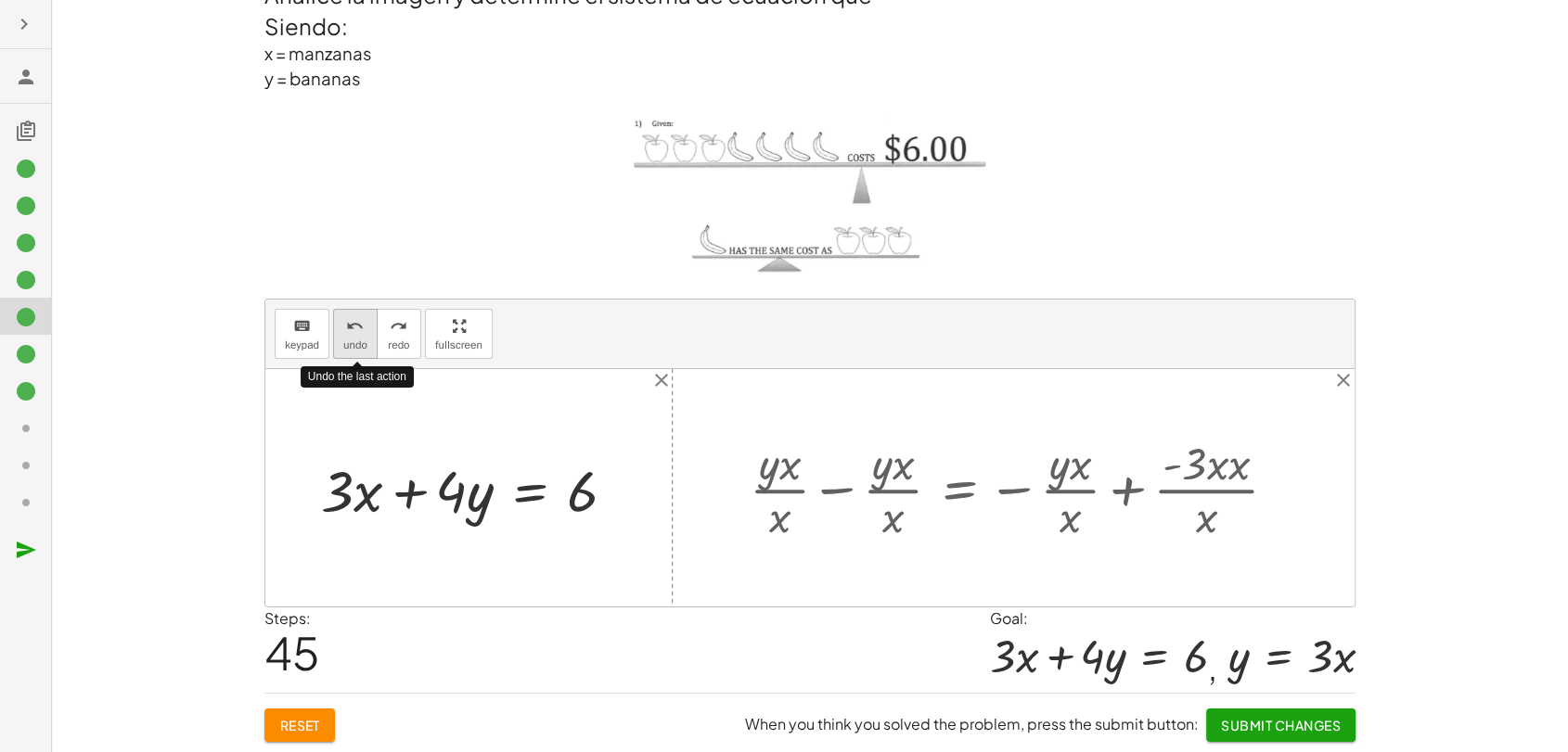 click on "undo" at bounding box center (355, 345) 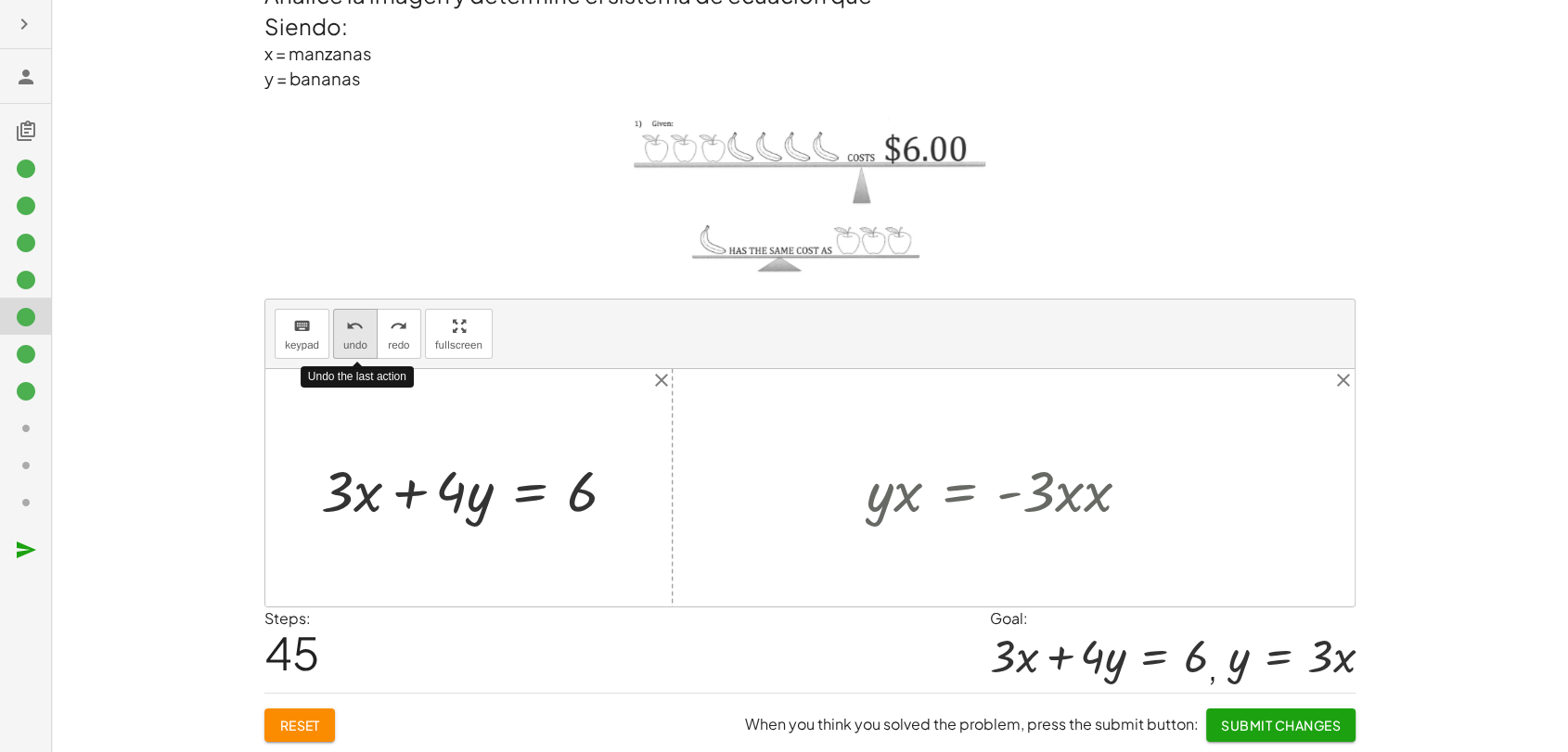 click on "undo" at bounding box center [355, 345] 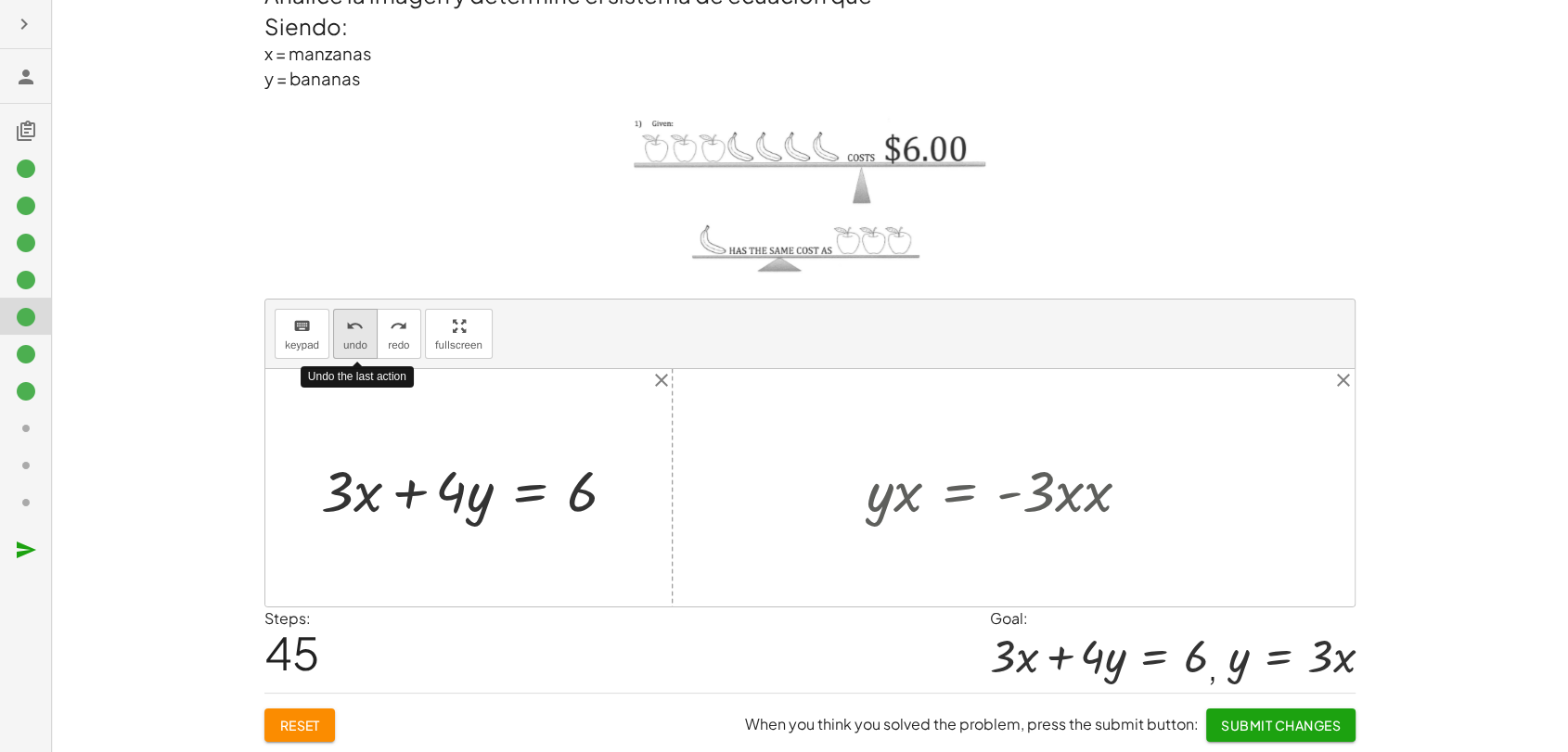 click on "undo" at bounding box center [355, 345] 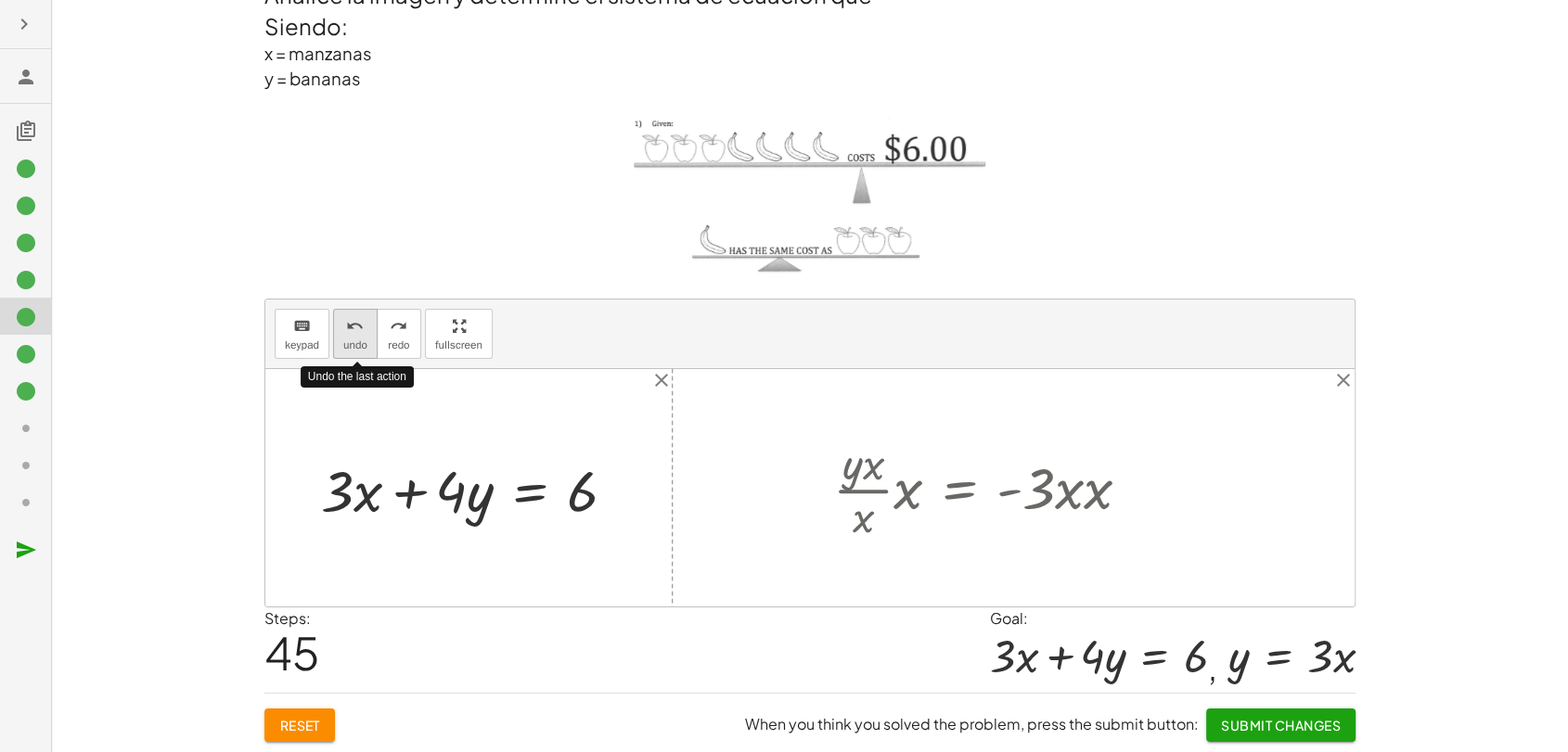click on "undo" at bounding box center (355, 345) 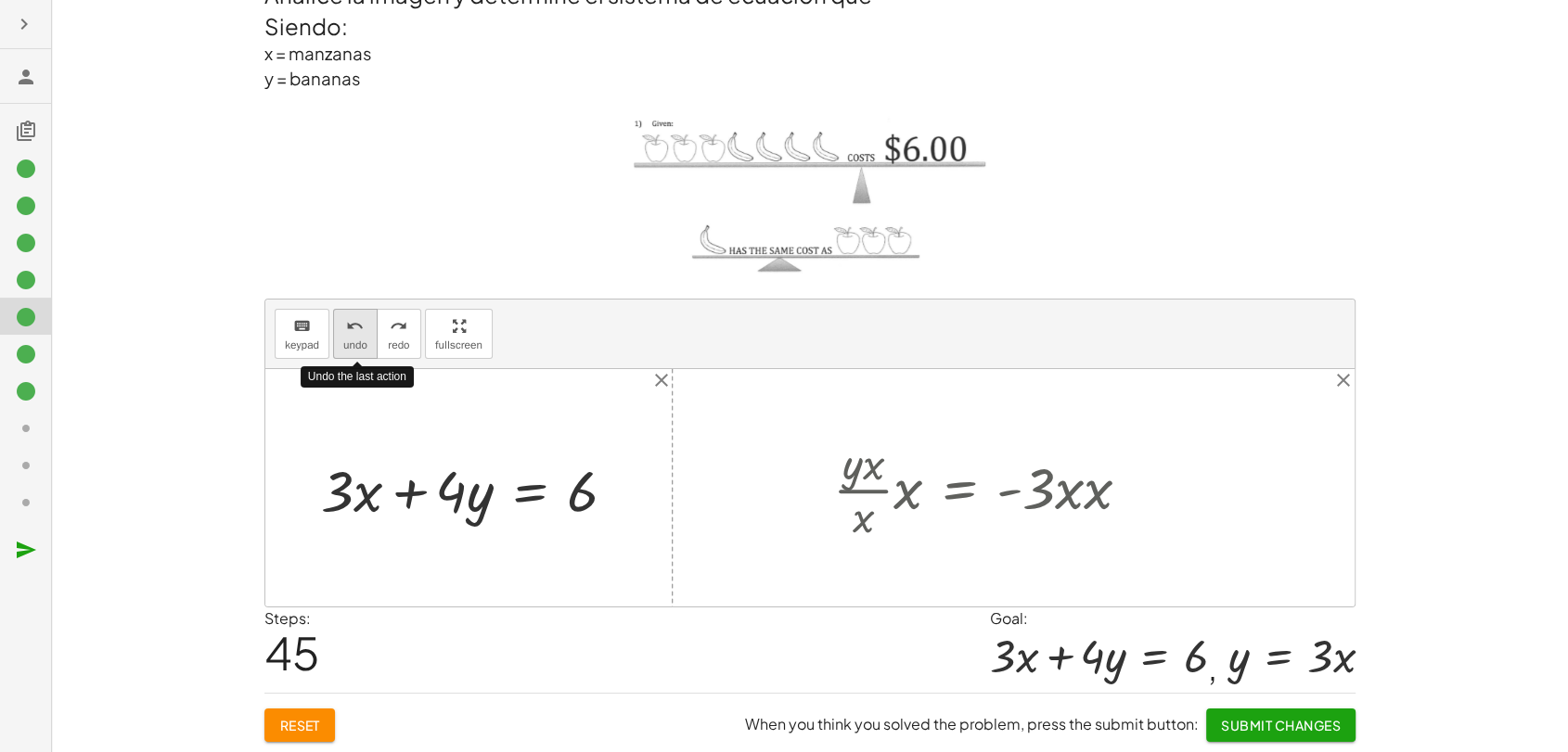 click on "undo" at bounding box center (355, 345) 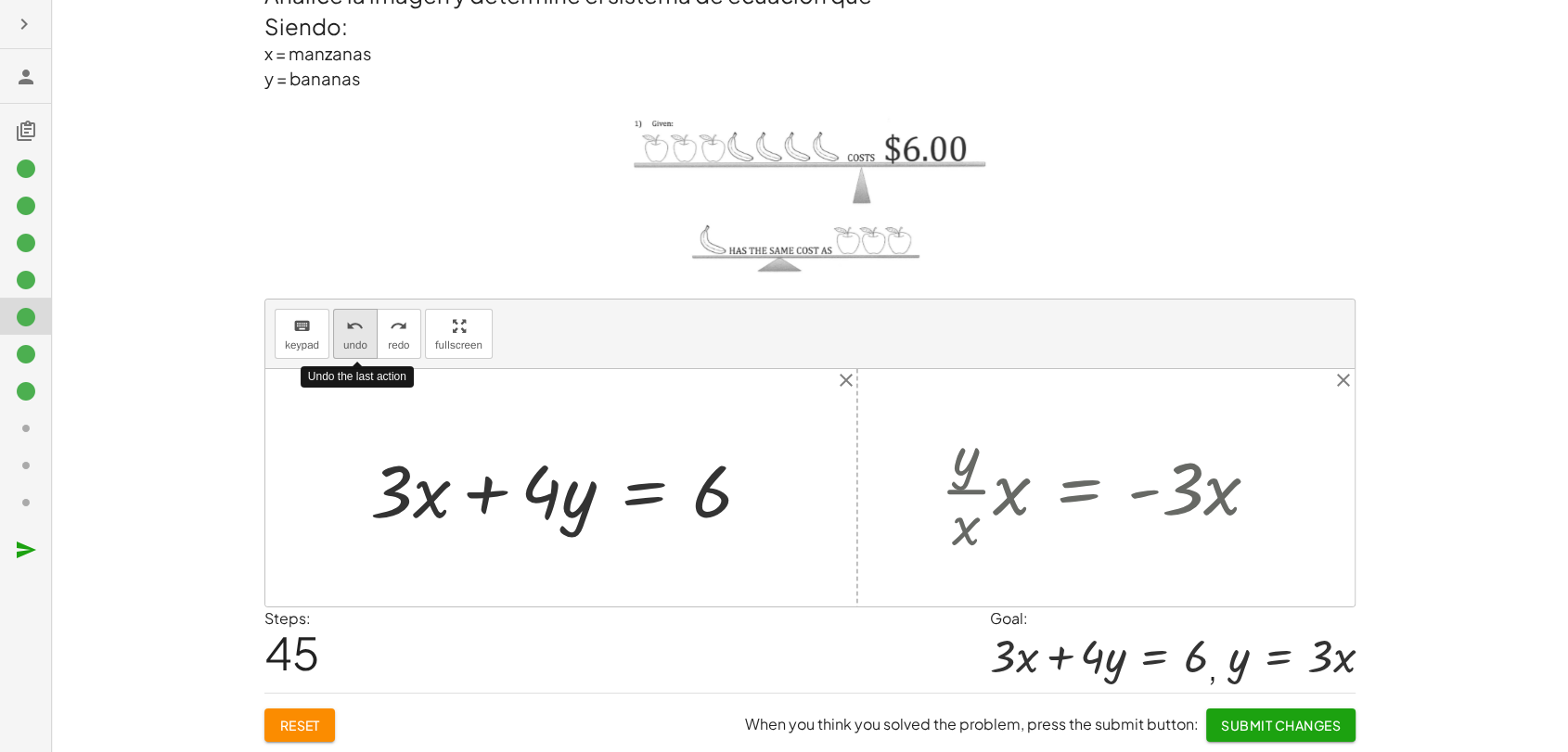 click on "undo" at bounding box center (355, 345) 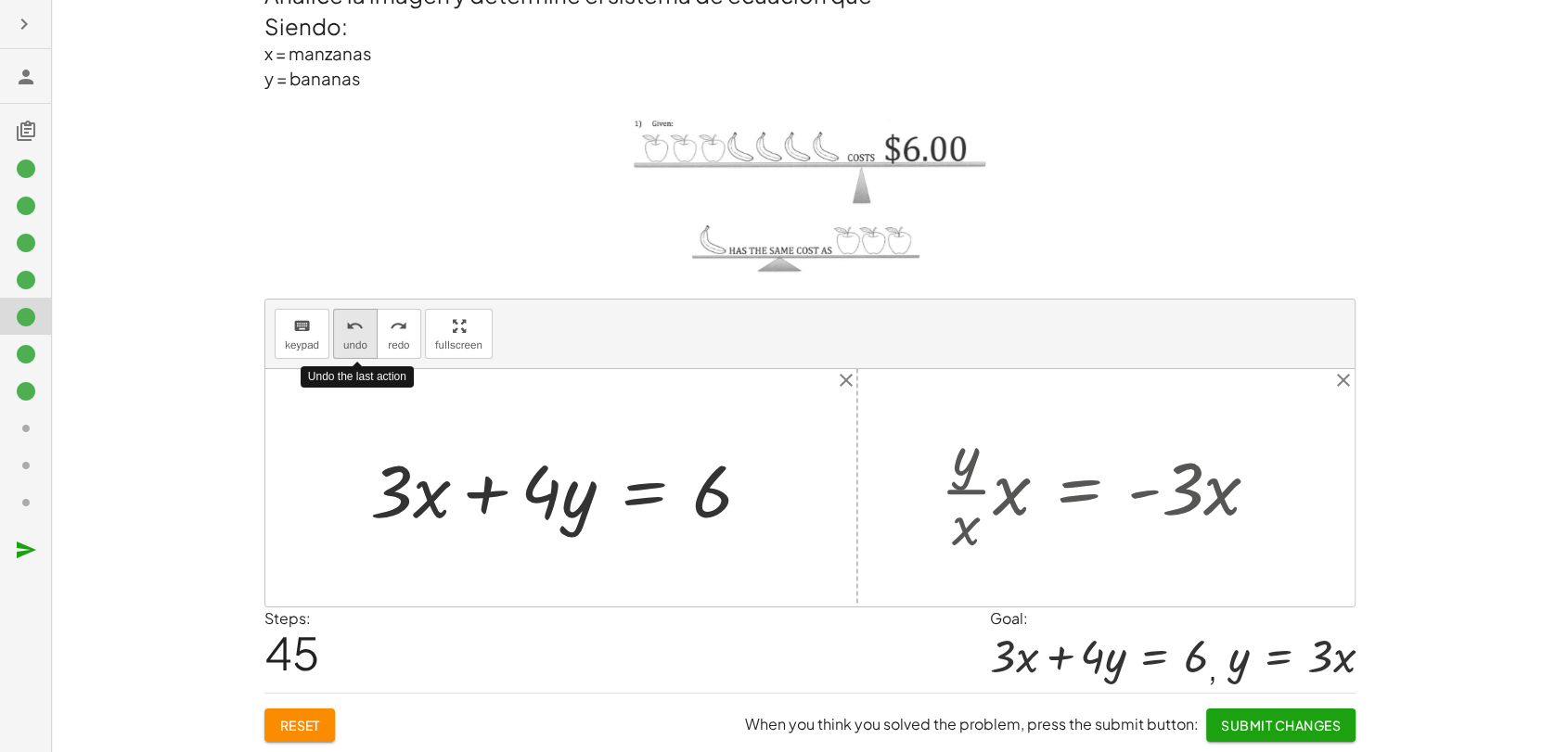 click on "undo" at bounding box center [355, 345] 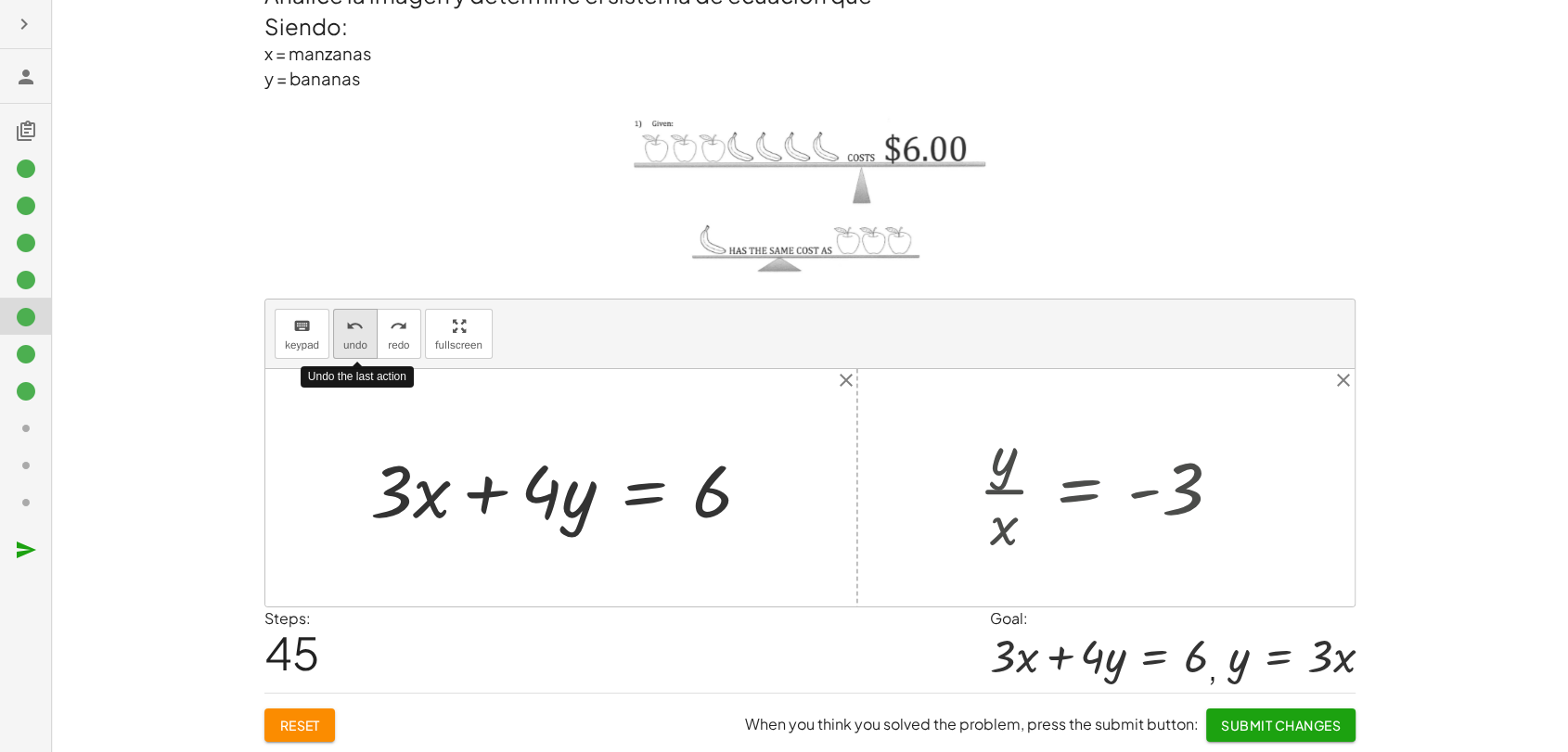 click on "undo" at bounding box center [355, 345] 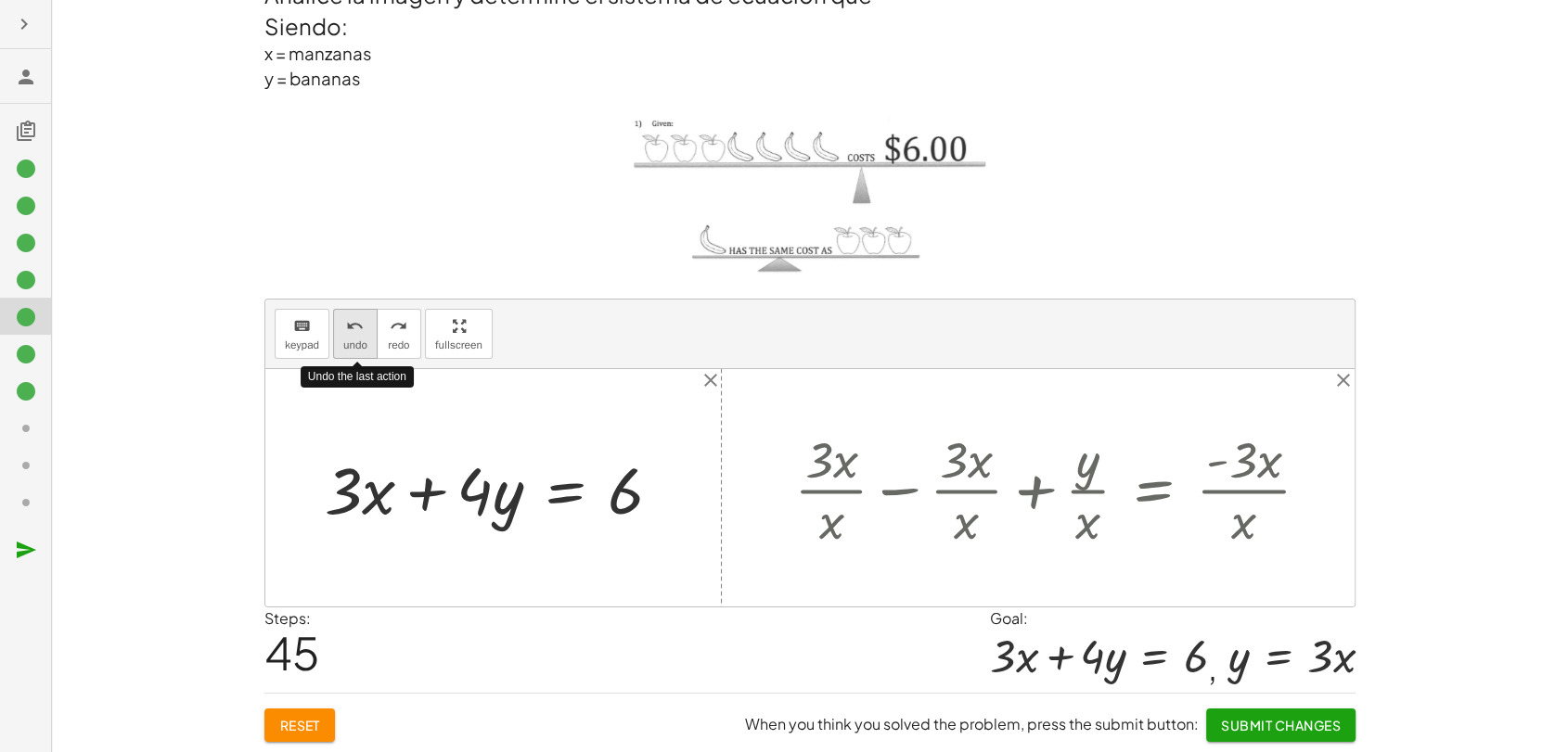 click on "undo" at bounding box center [355, 345] 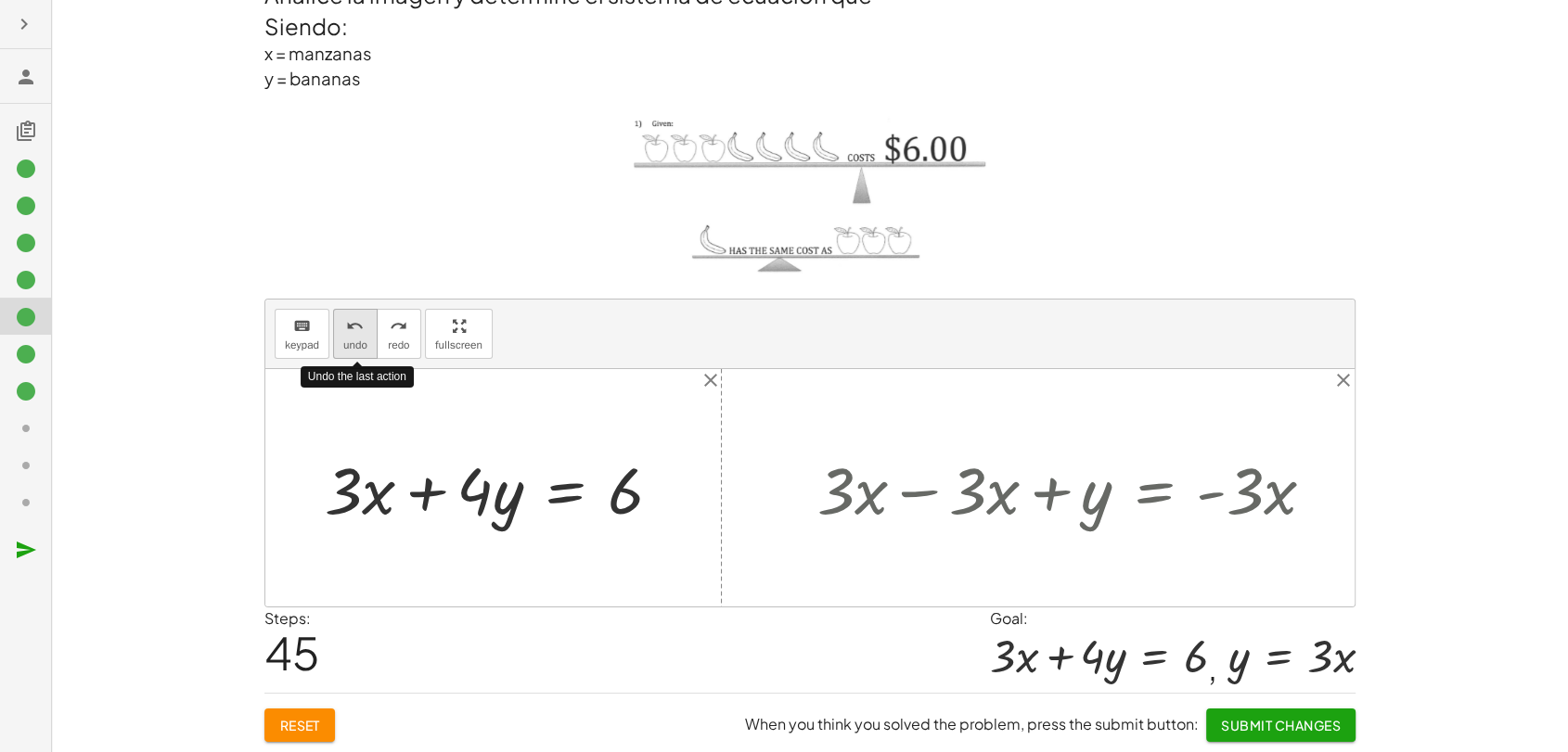 click on "undo" at bounding box center [355, 345] 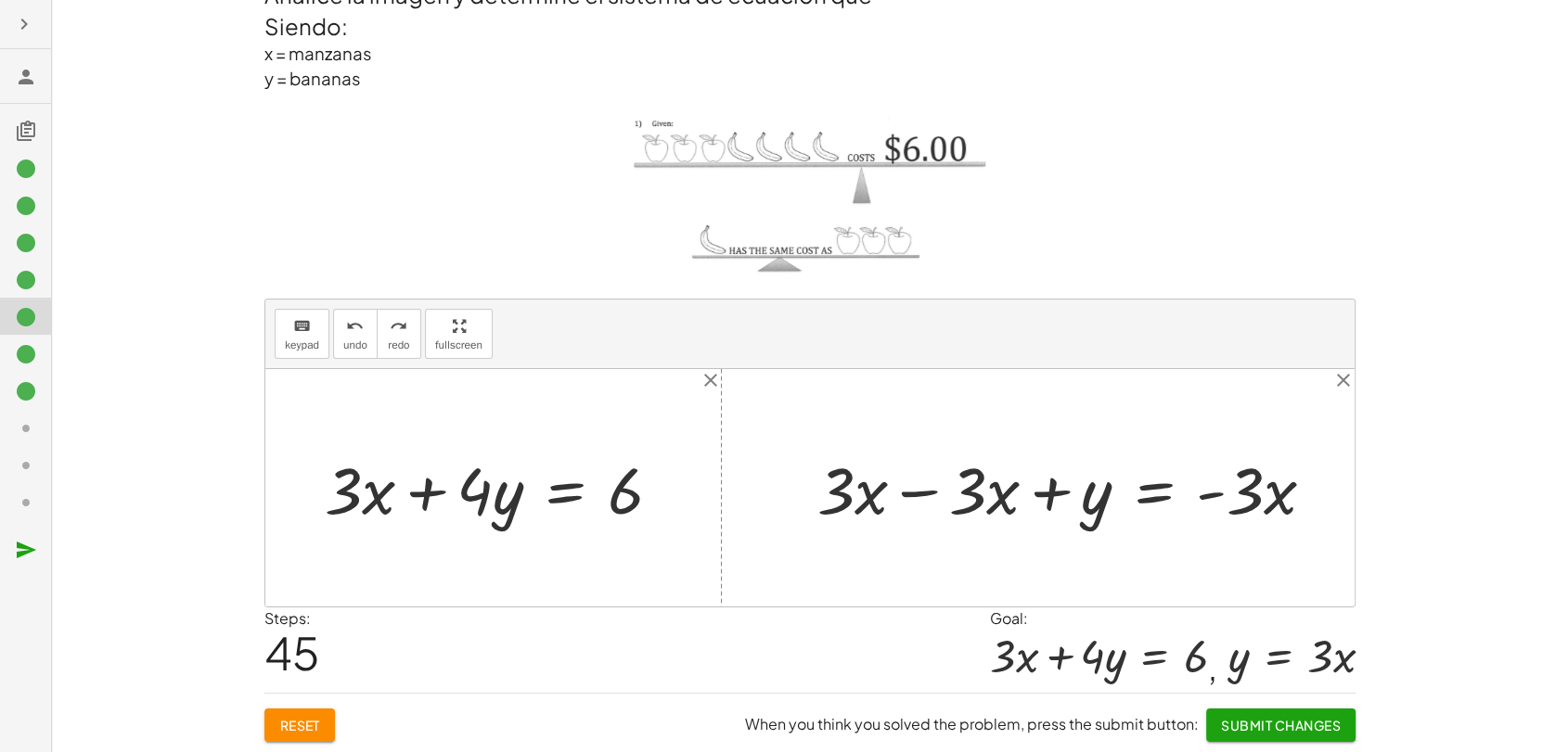 click at bounding box center (1073, 488) 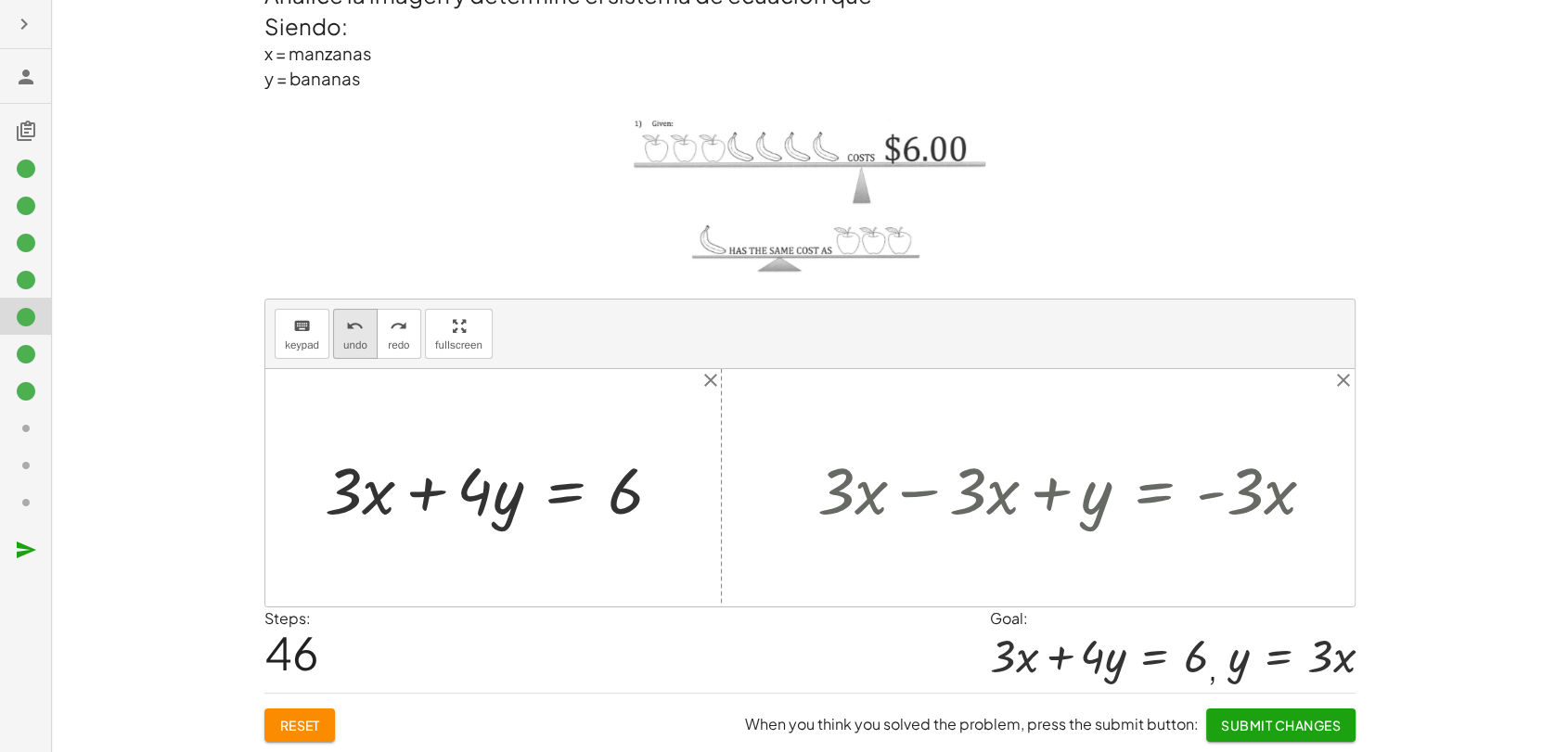 click on "undo" at bounding box center [355, 345] 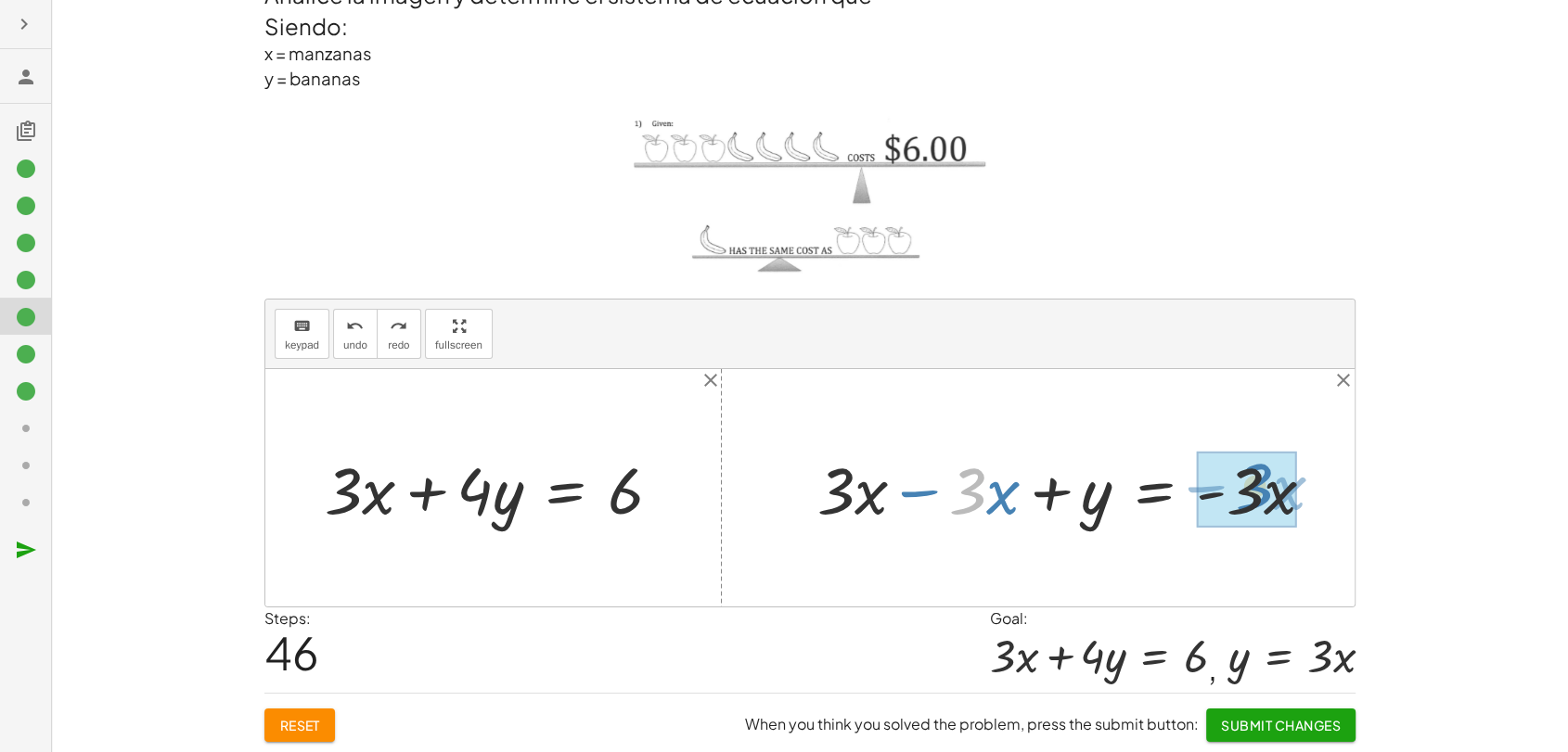 drag, startPoint x: 979, startPoint y: 495, endPoint x: 1266, endPoint y: 491, distance: 287.02787 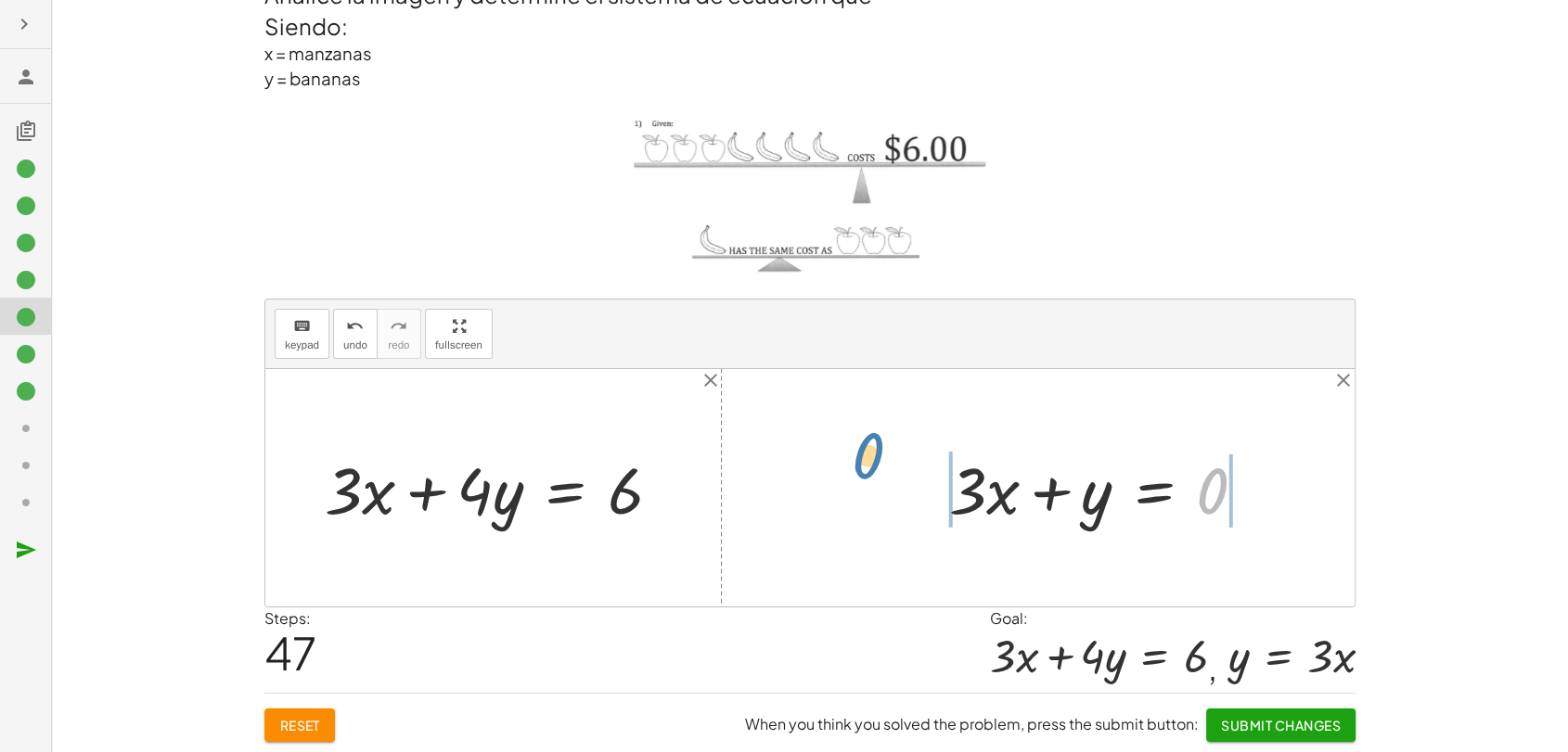 drag, startPoint x: 1224, startPoint y: 491, endPoint x: 879, endPoint y: 461, distance: 346.30189 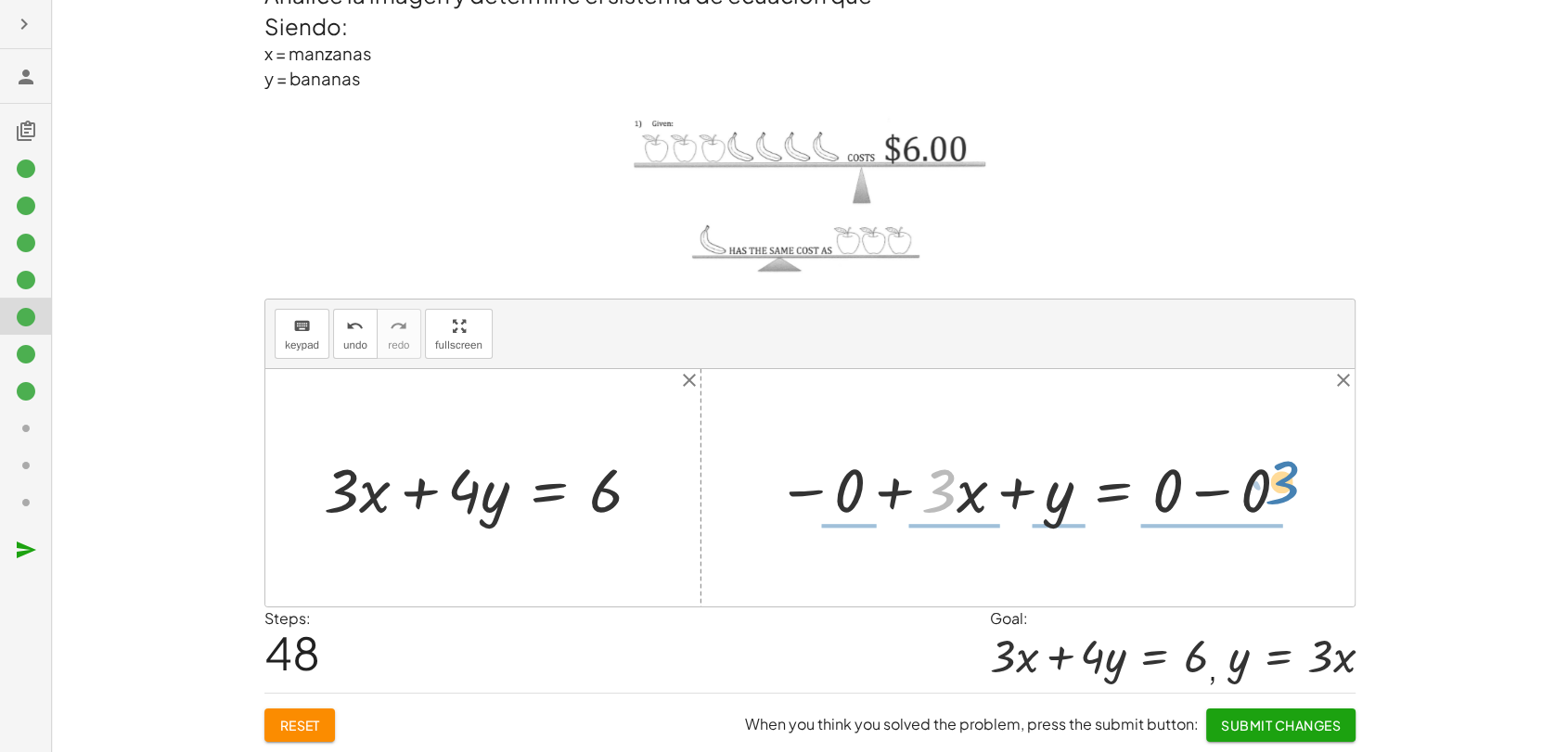 drag, startPoint x: 948, startPoint y: 484, endPoint x: 1292, endPoint y: 476, distance: 344.09301 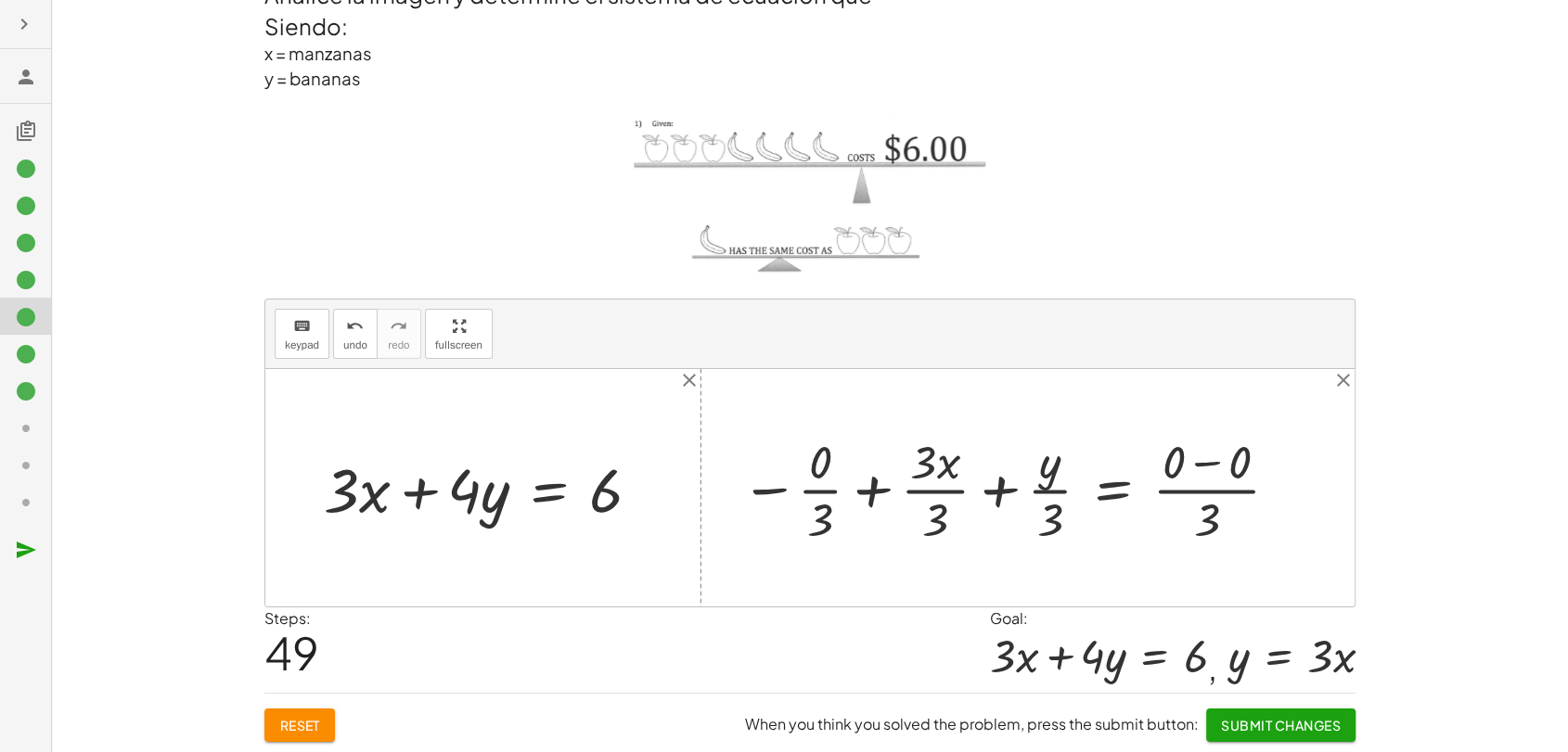 click at bounding box center [1011, 488] 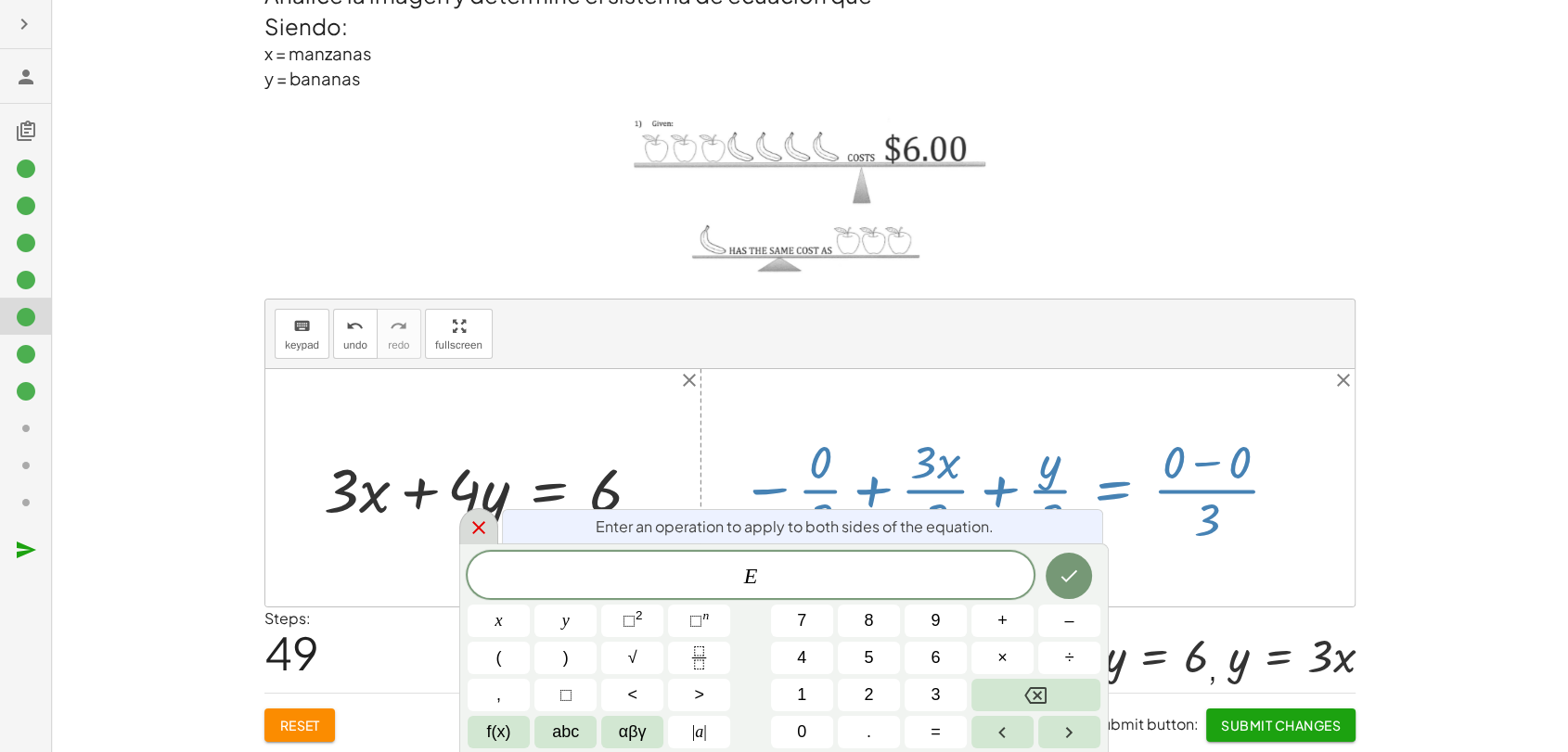 click at bounding box center [479, 526] 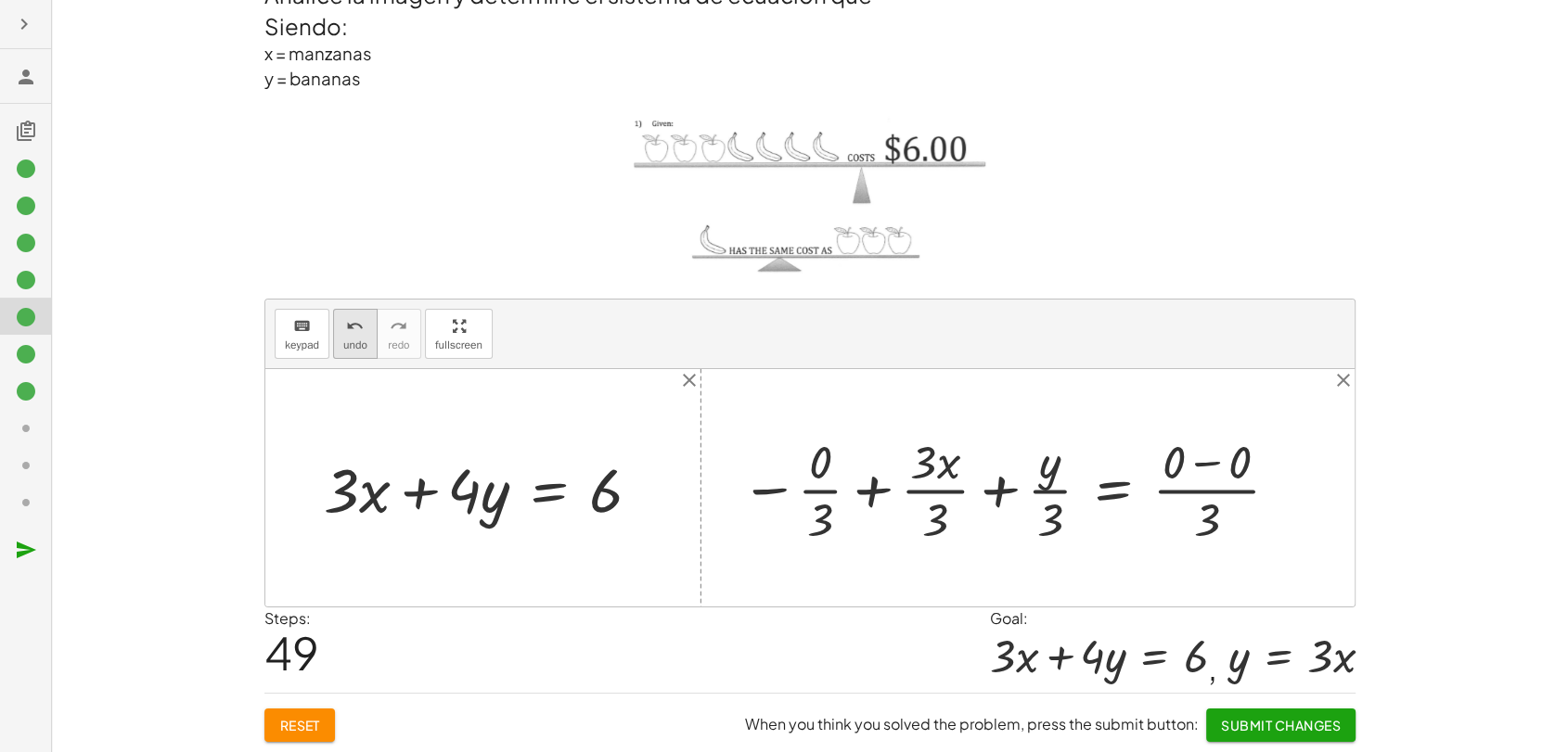 click on "undo undo" at bounding box center [355, 334] 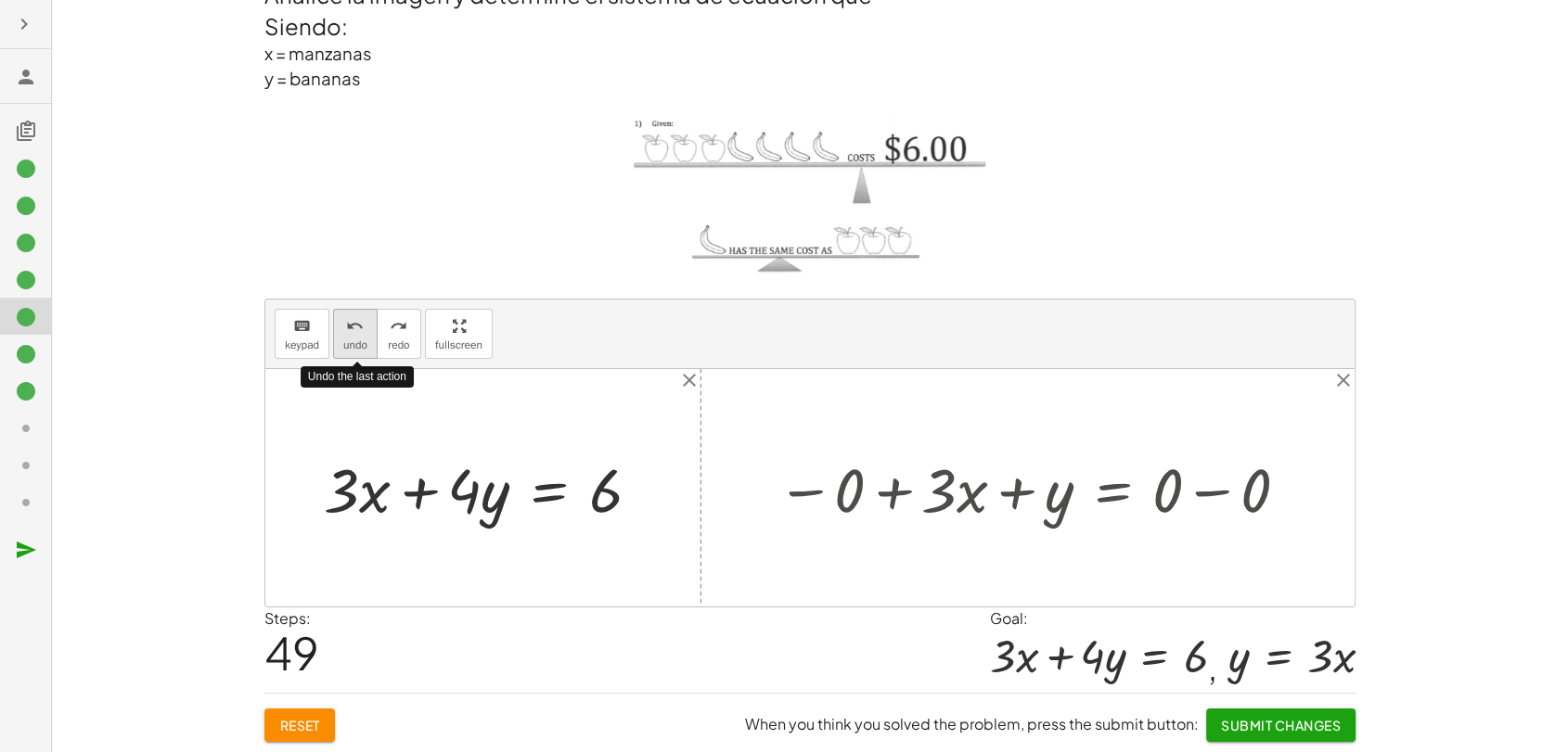 click on "undo" at bounding box center (355, 345) 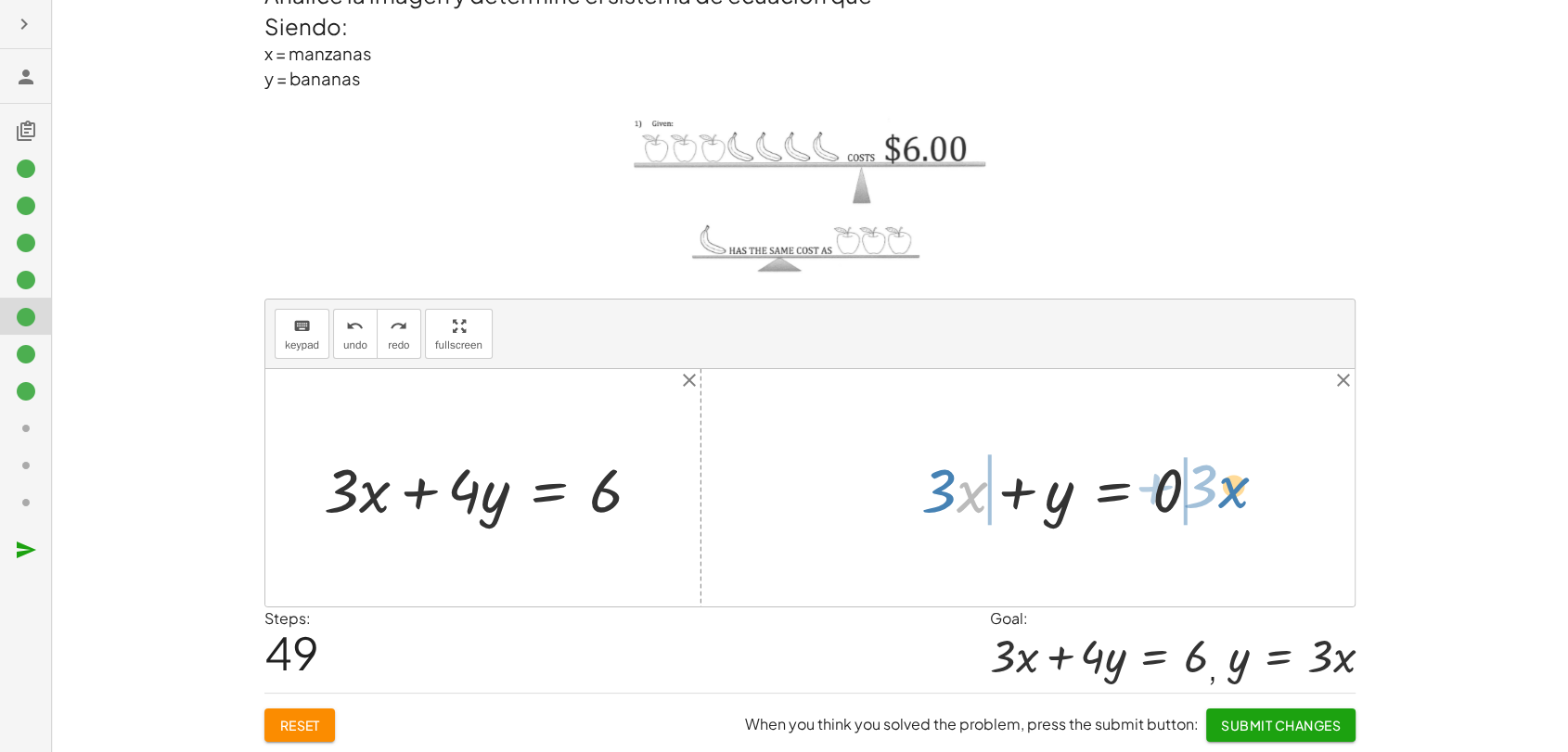 drag, startPoint x: 964, startPoint y: 497, endPoint x: 1226, endPoint y: 492, distance: 262.0477 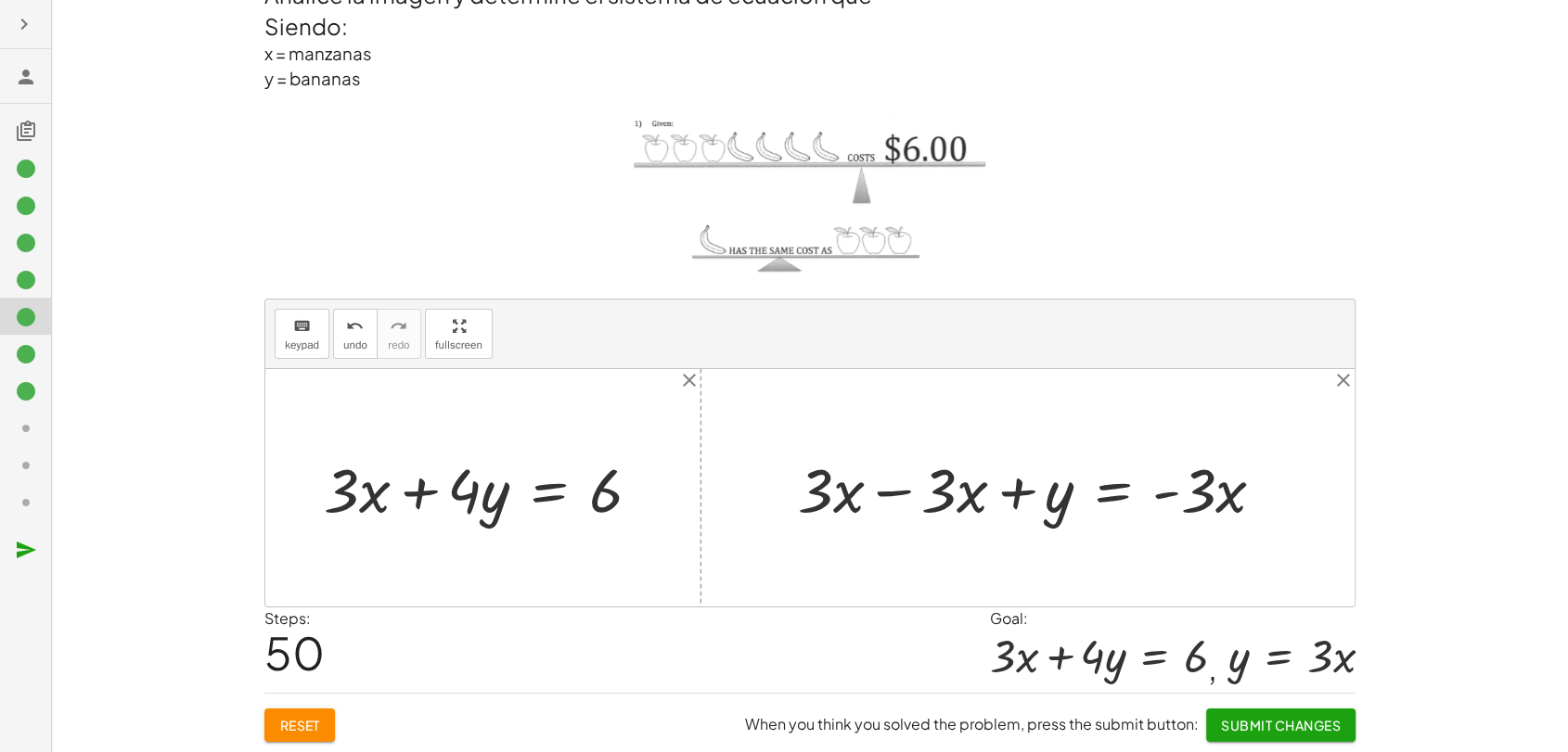 click at bounding box center (1038, 488) 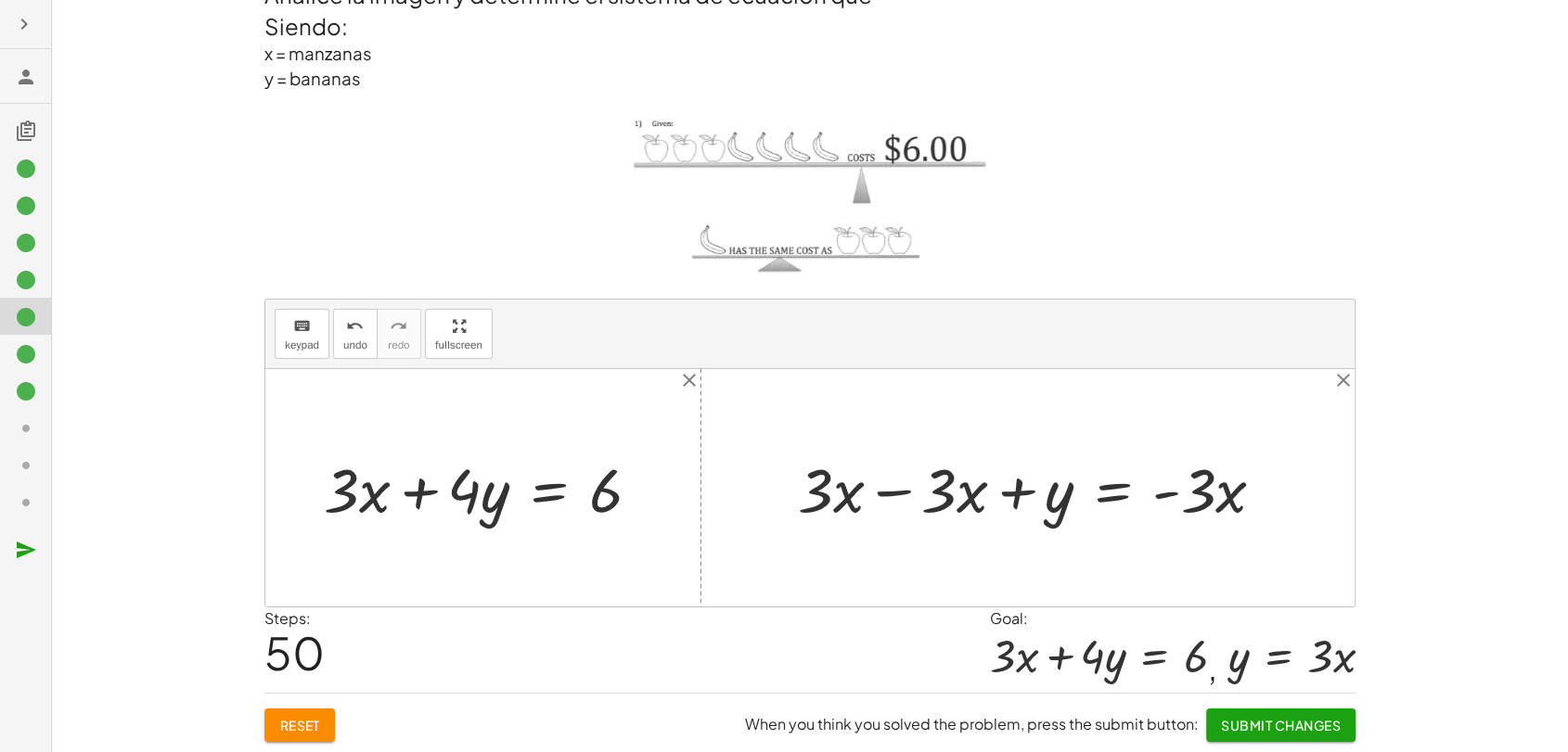 click at bounding box center (1038, 488) 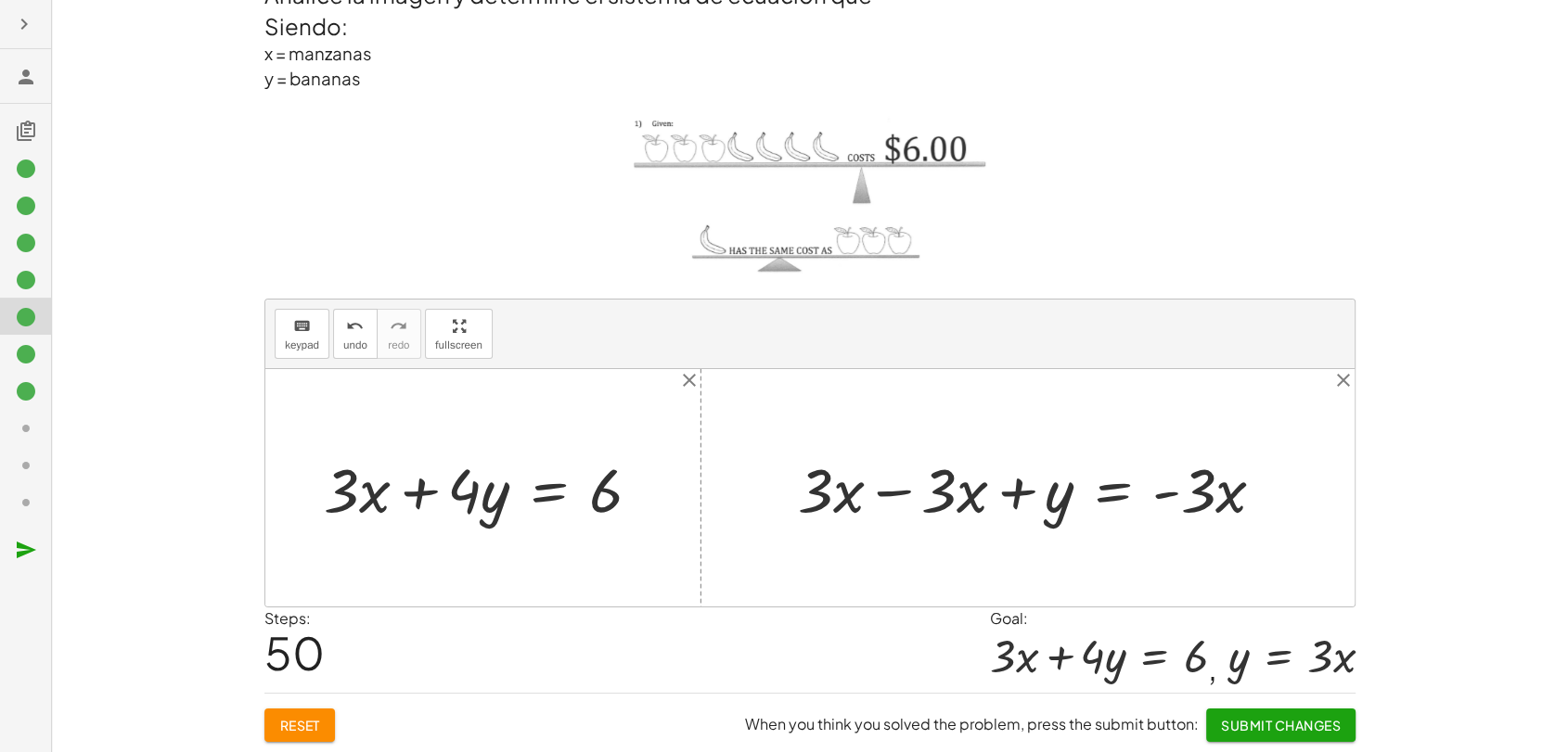 click at bounding box center [1038, 488] 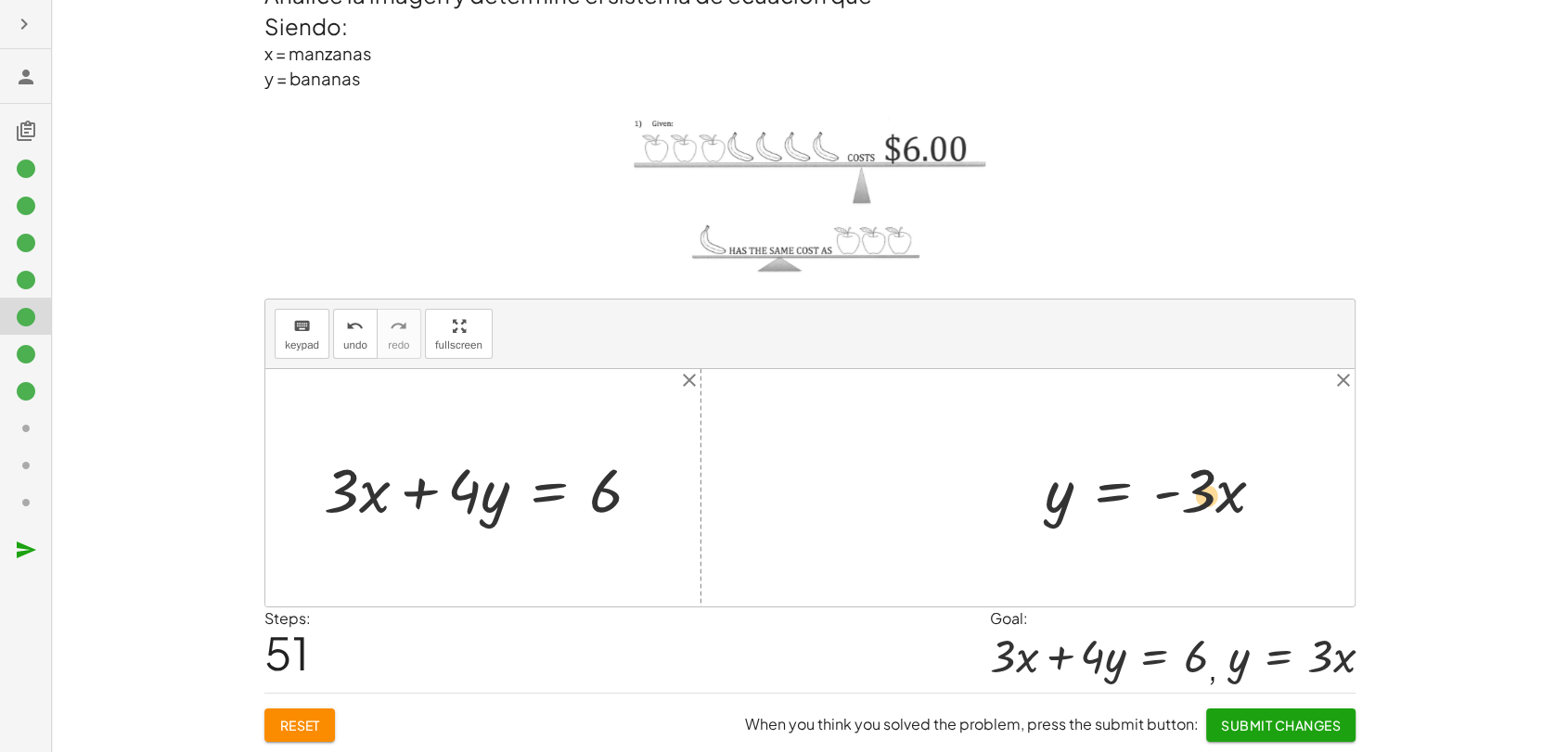 drag, startPoint x: 1180, startPoint y: 490, endPoint x: 1202, endPoint y: 493, distance: 22.2036 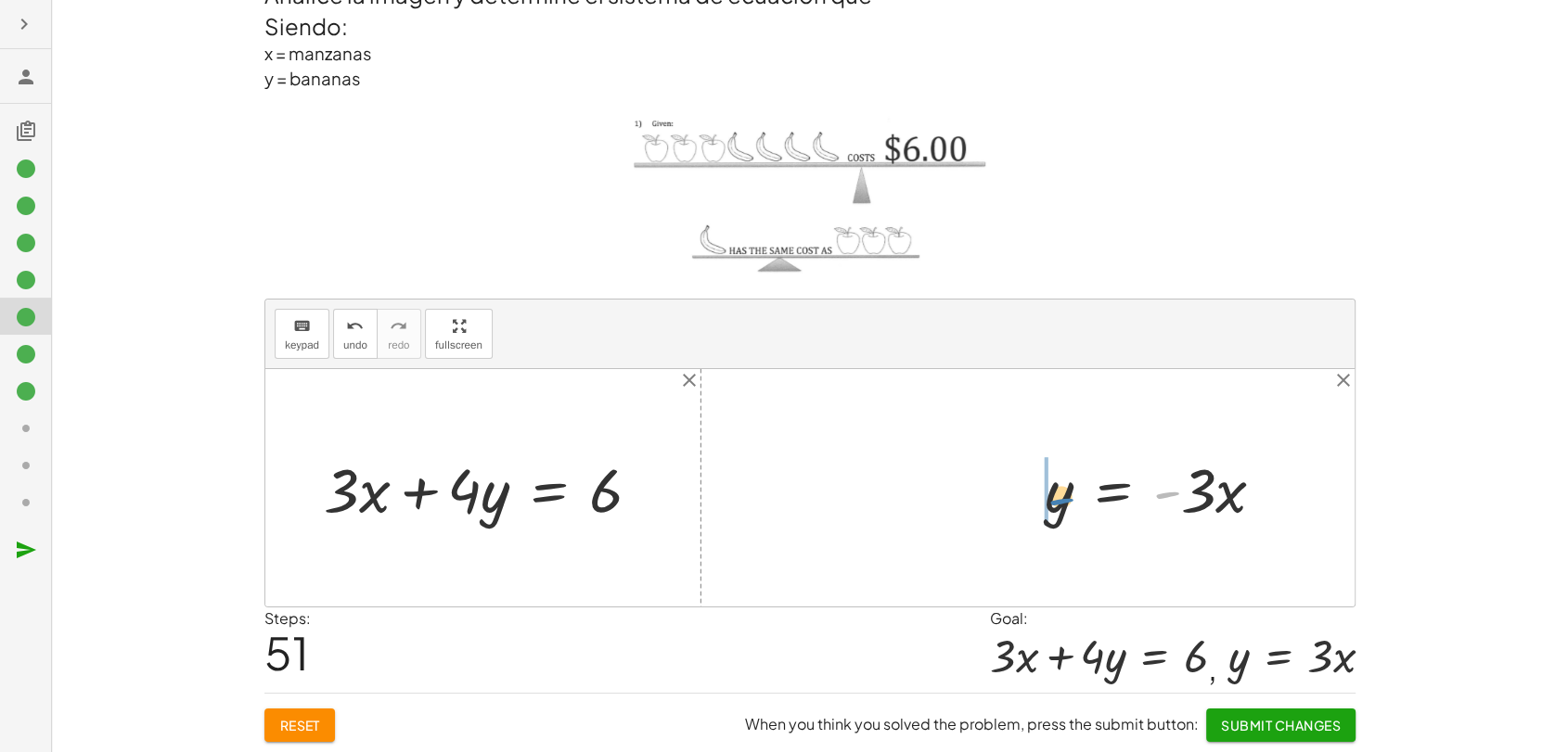 drag, startPoint x: 1176, startPoint y: 486, endPoint x: 1070, endPoint y: 492, distance: 106.16968 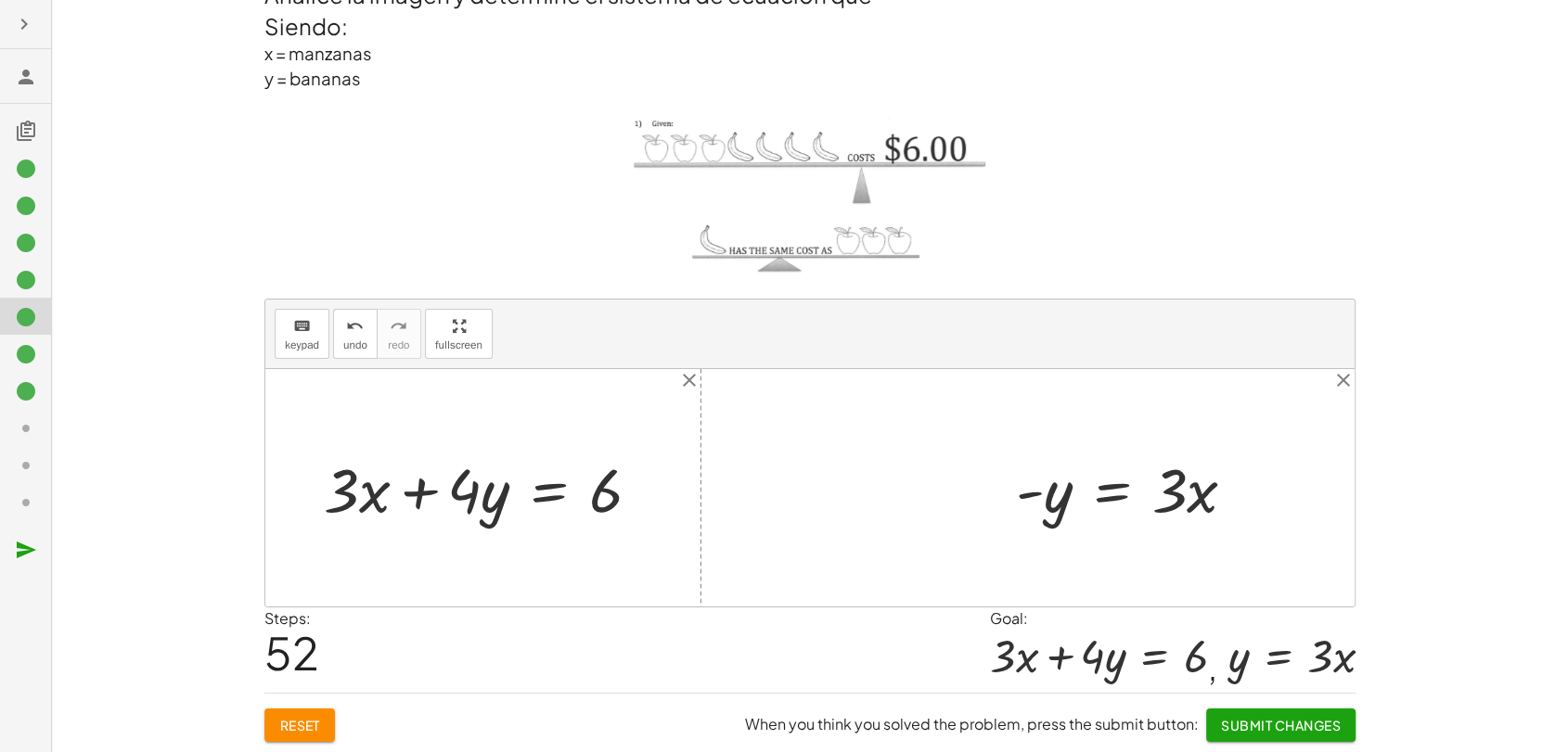 click at bounding box center [1133, 488] 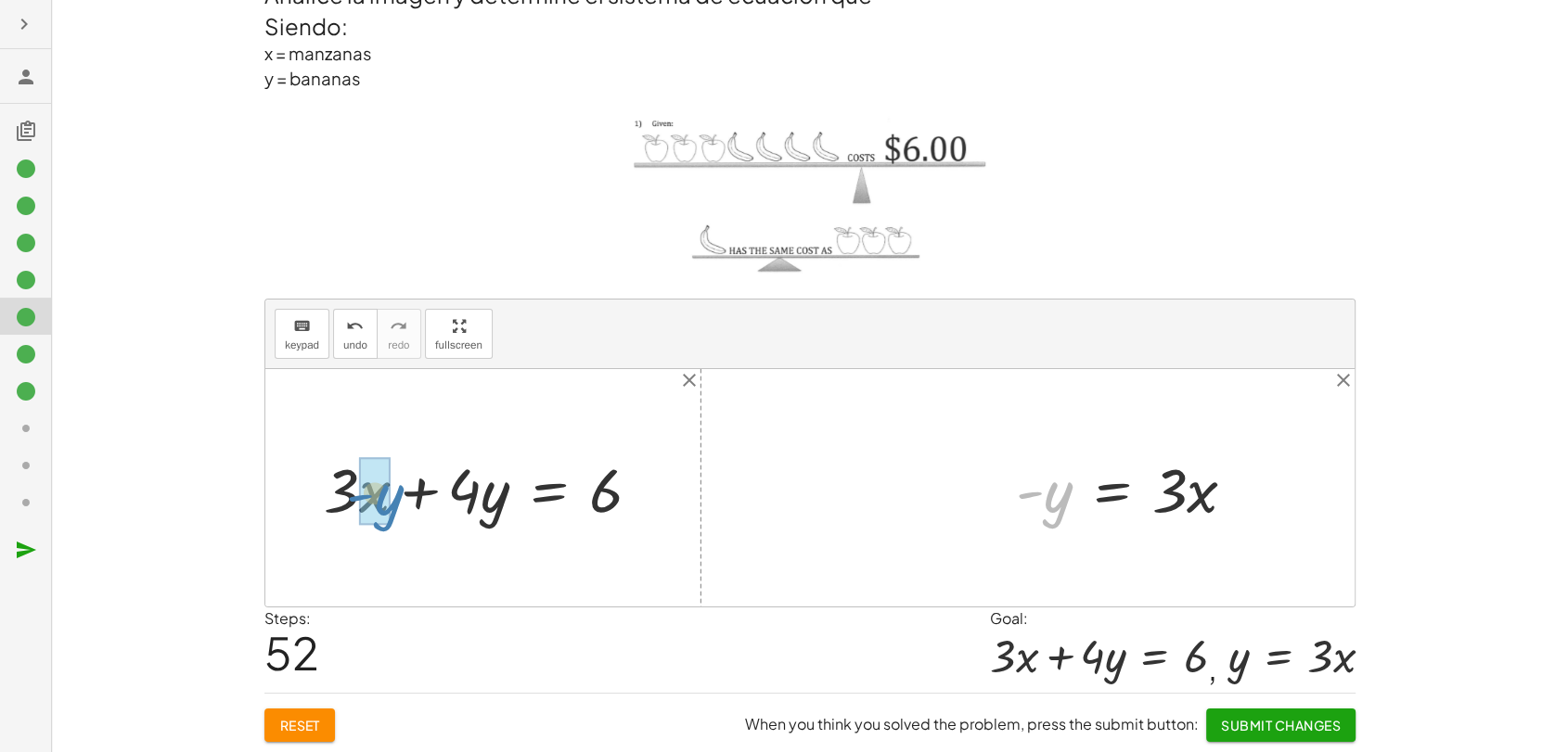 drag, startPoint x: 1025, startPoint y: 491, endPoint x: 356, endPoint y: 494, distance: 669.0067 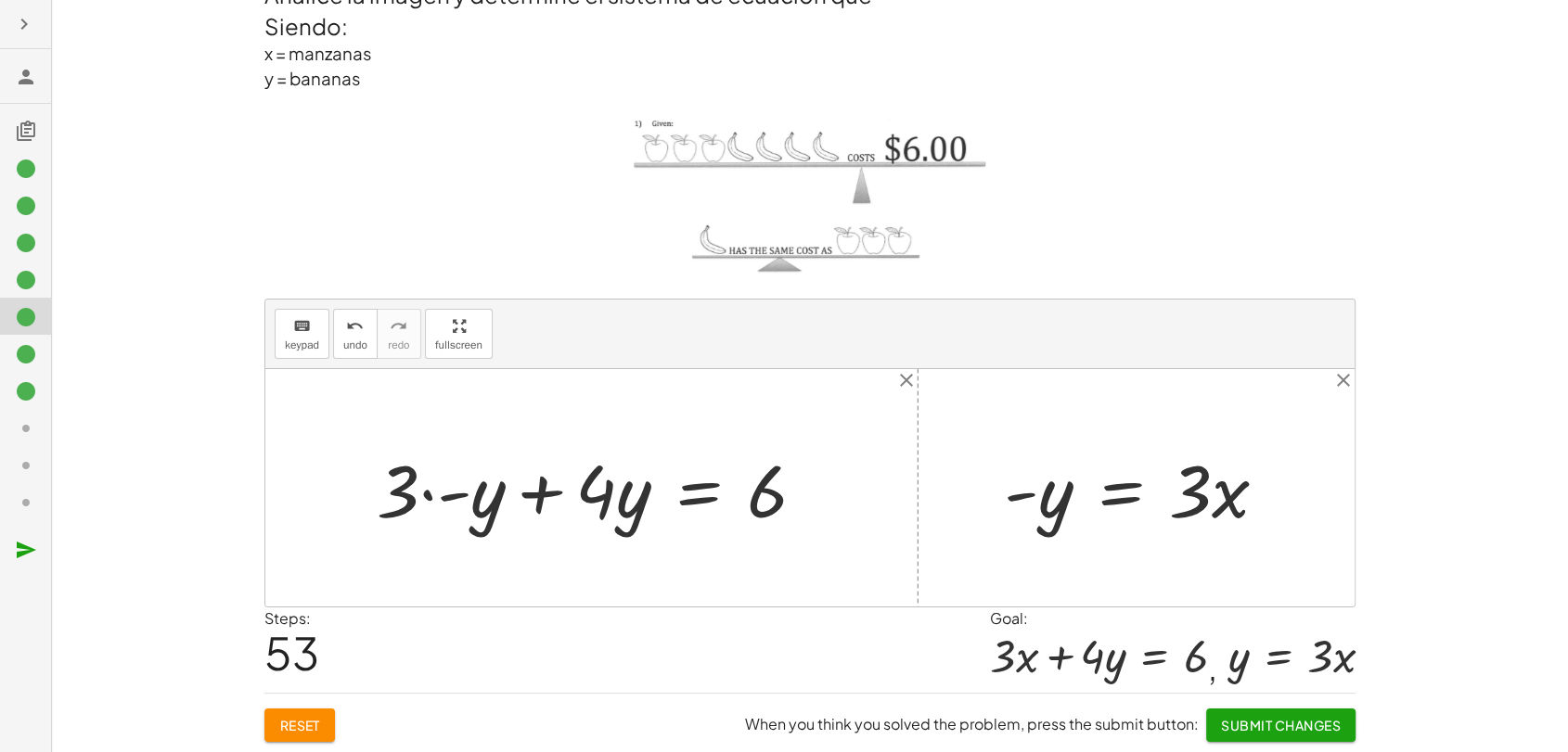 click at bounding box center [810, 488] 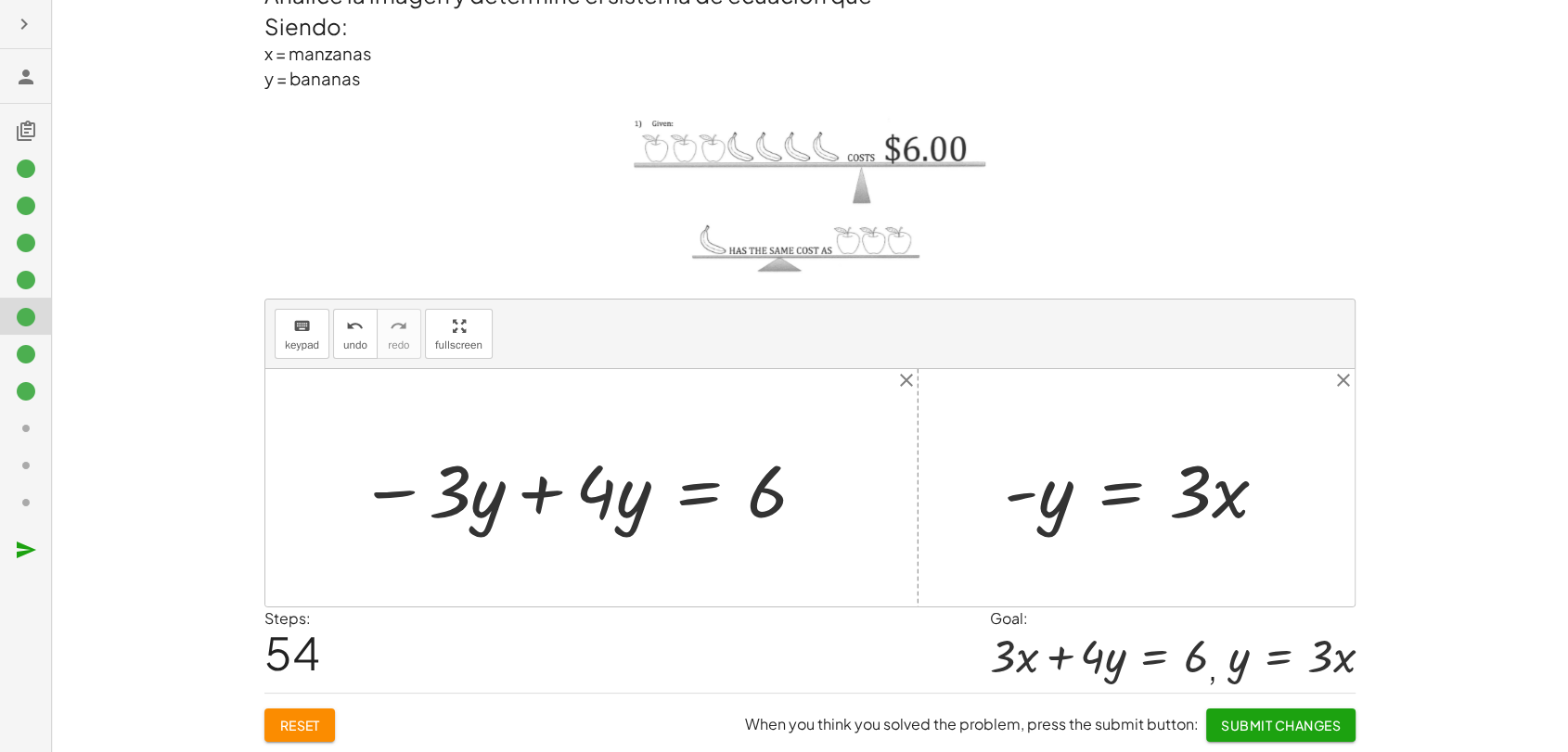 click at bounding box center (584, 488) 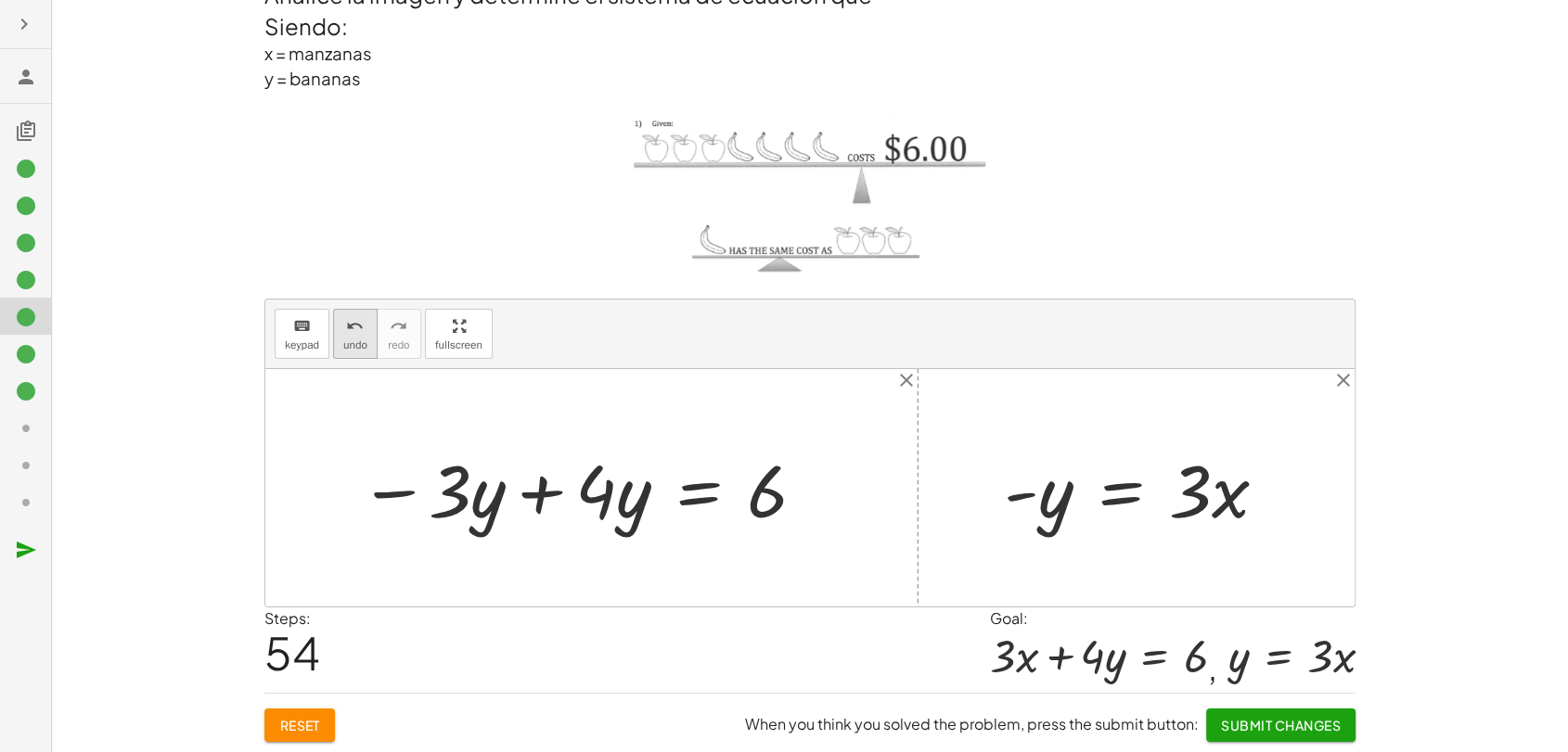 click on "undo" at bounding box center (355, 345) 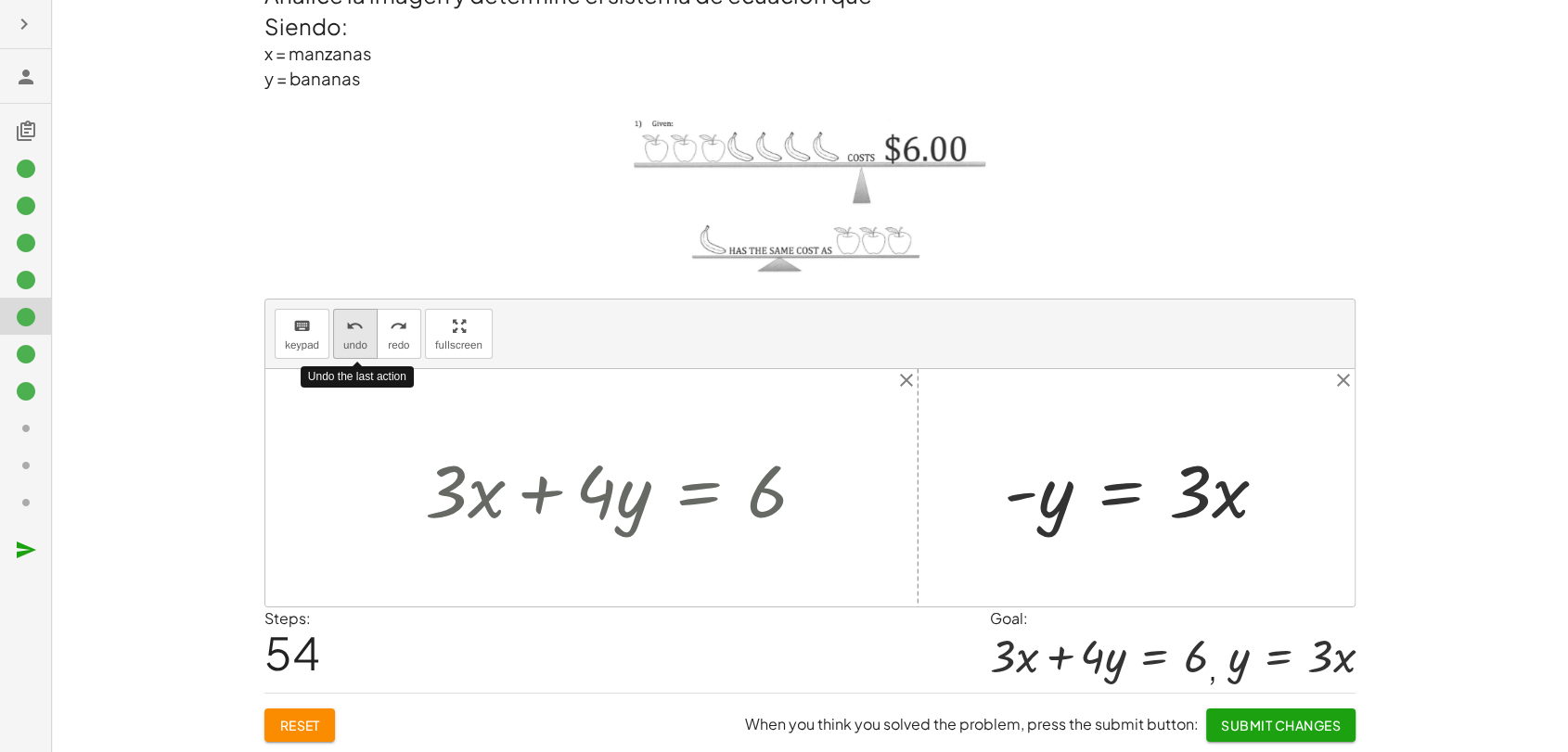 click on "undo" at bounding box center (355, 345) 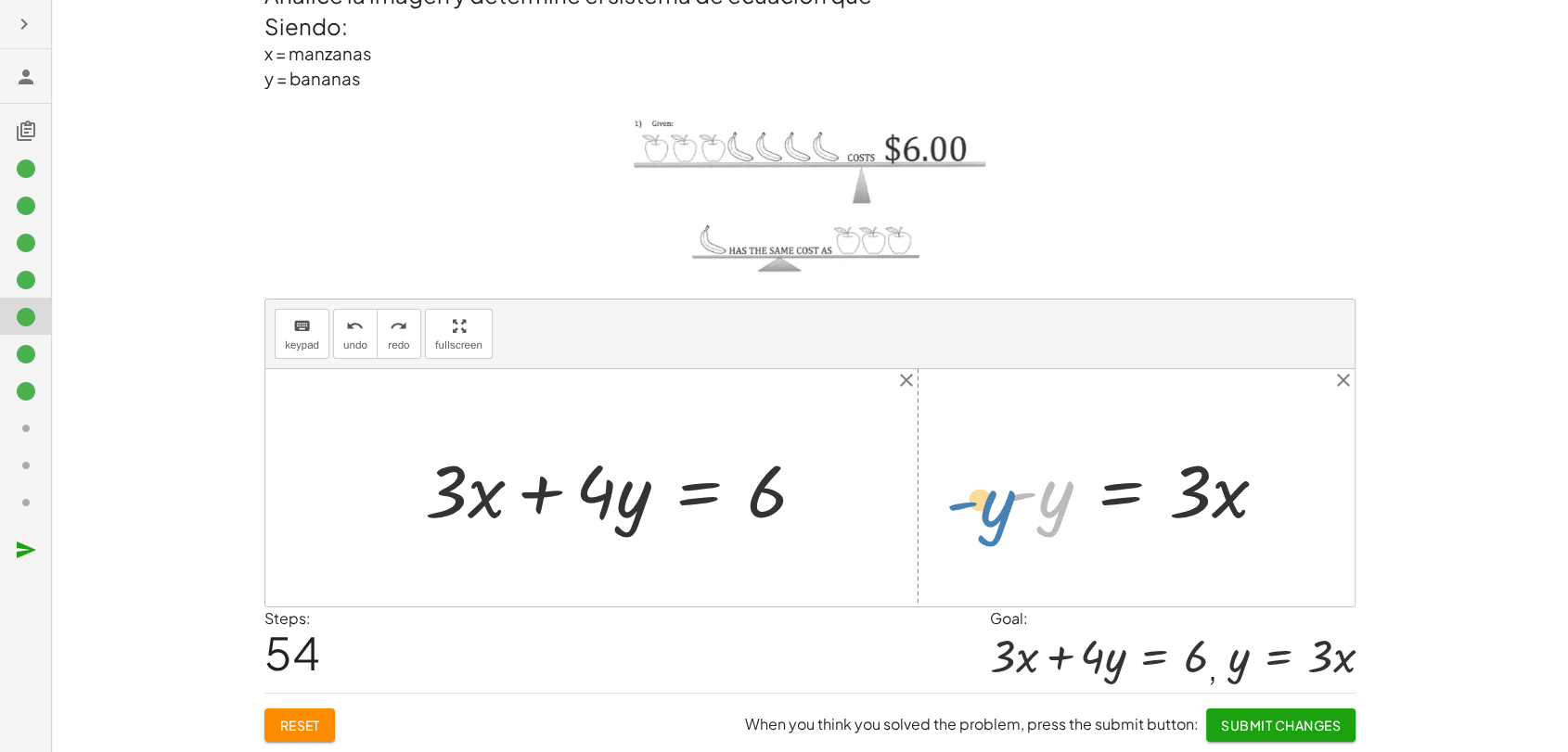 drag, startPoint x: 1020, startPoint y: 491, endPoint x: 996, endPoint y: 491, distance: 24 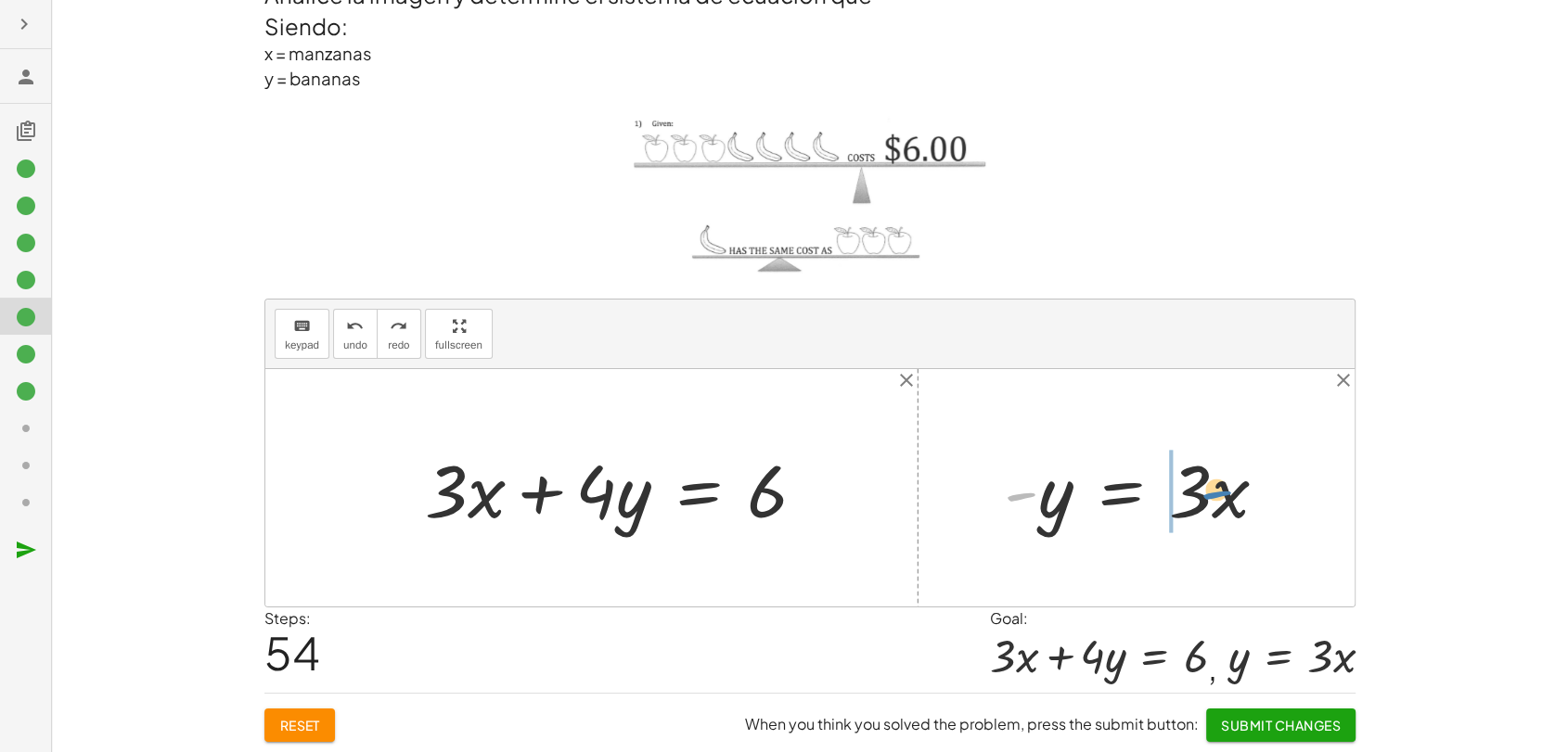 drag, startPoint x: 1018, startPoint y: 493, endPoint x: 1214, endPoint y: 491, distance: 196.0102 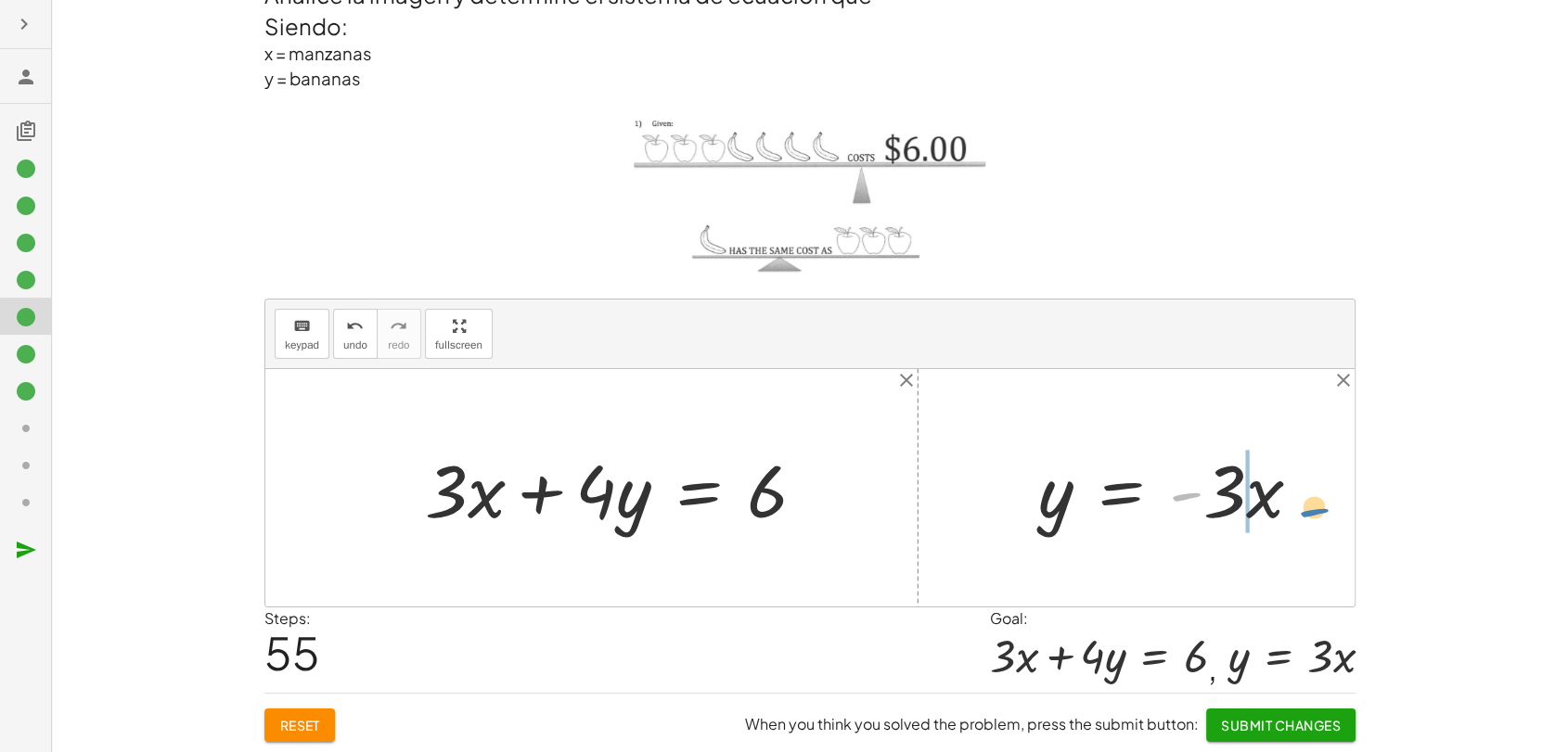 drag, startPoint x: 1176, startPoint y: 491, endPoint x: 1305, endPoint y: 507, distance: 129.98846 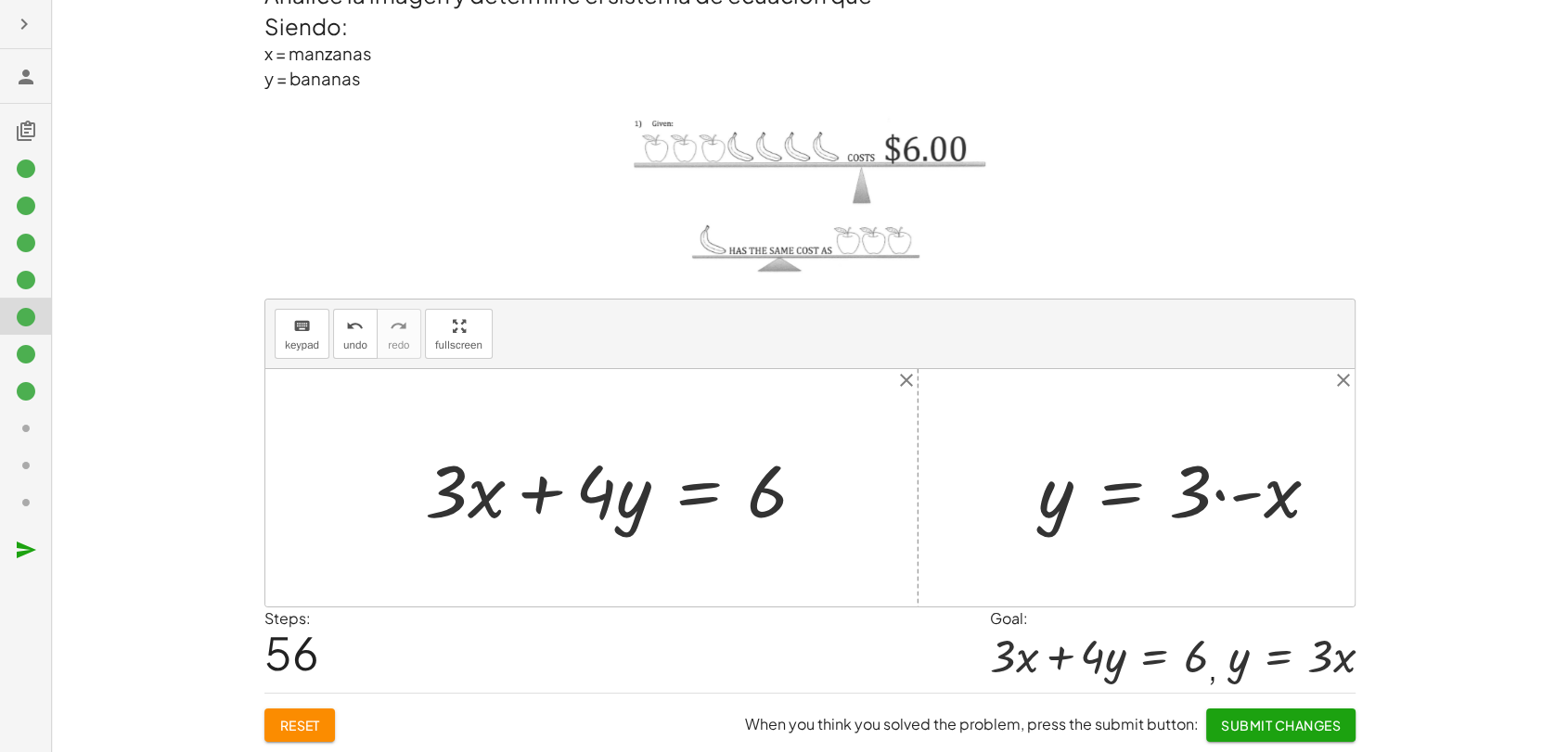 click at bounding box center [1186, 488] 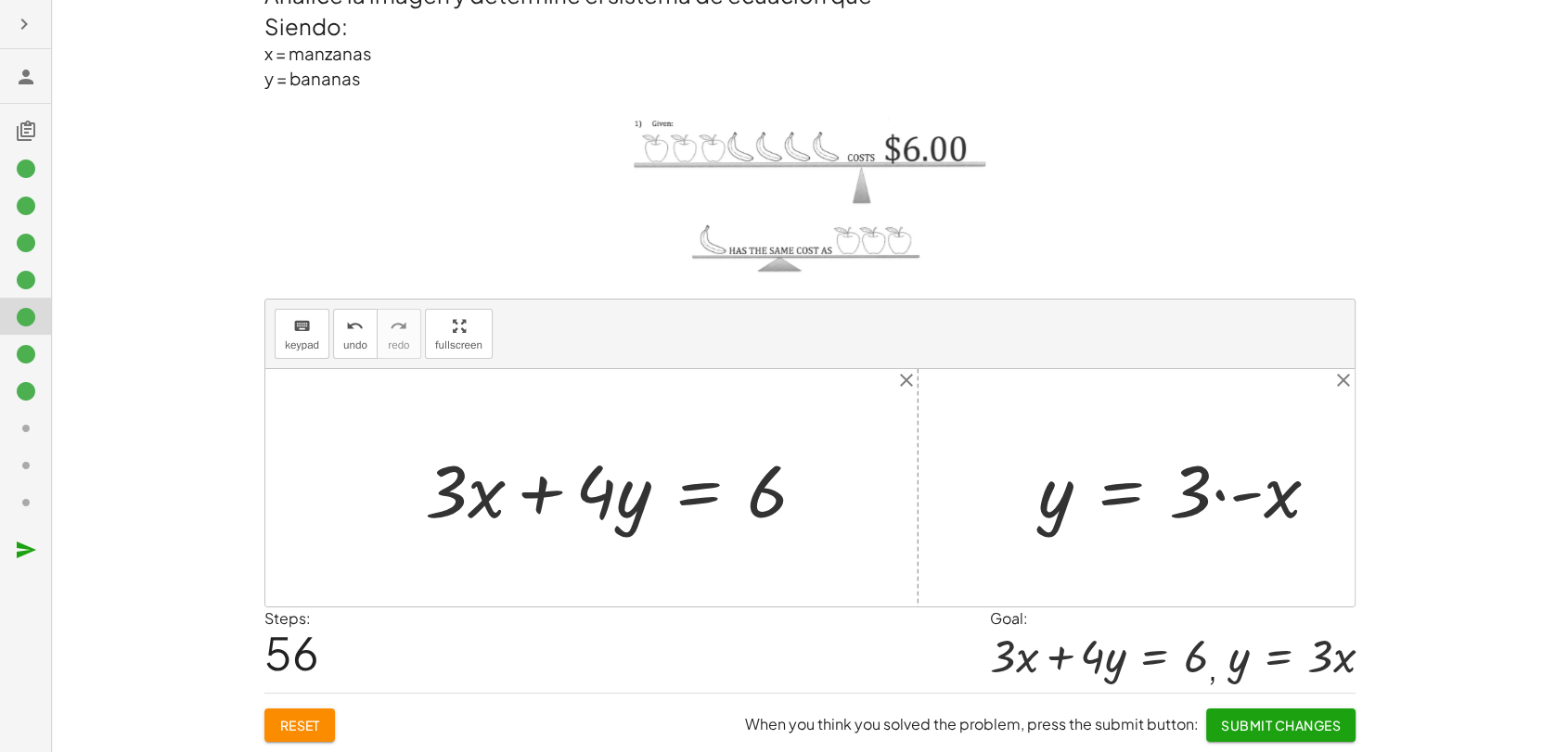 click at bounding box center [1186, 488] 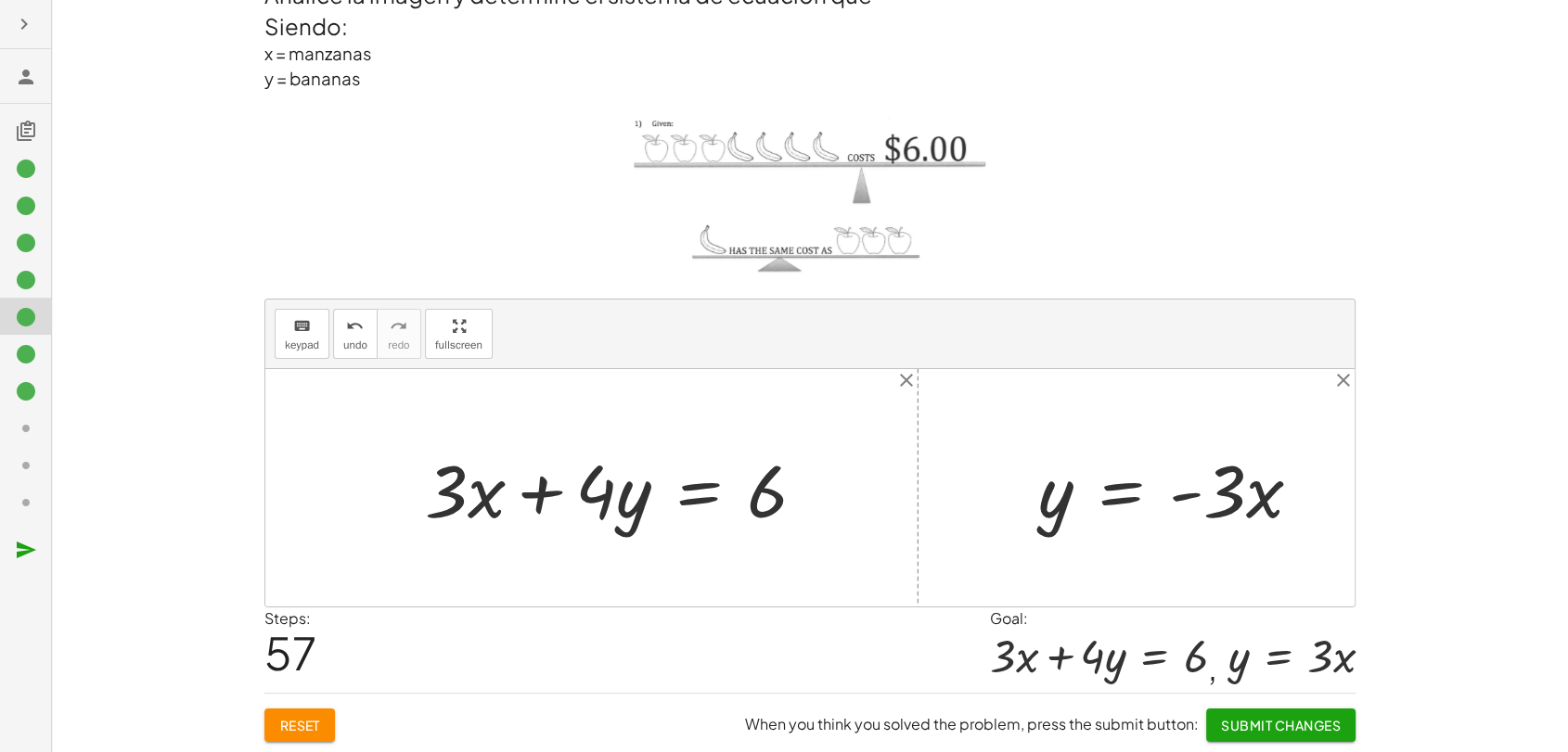 click at bounding box center (1177, 488) 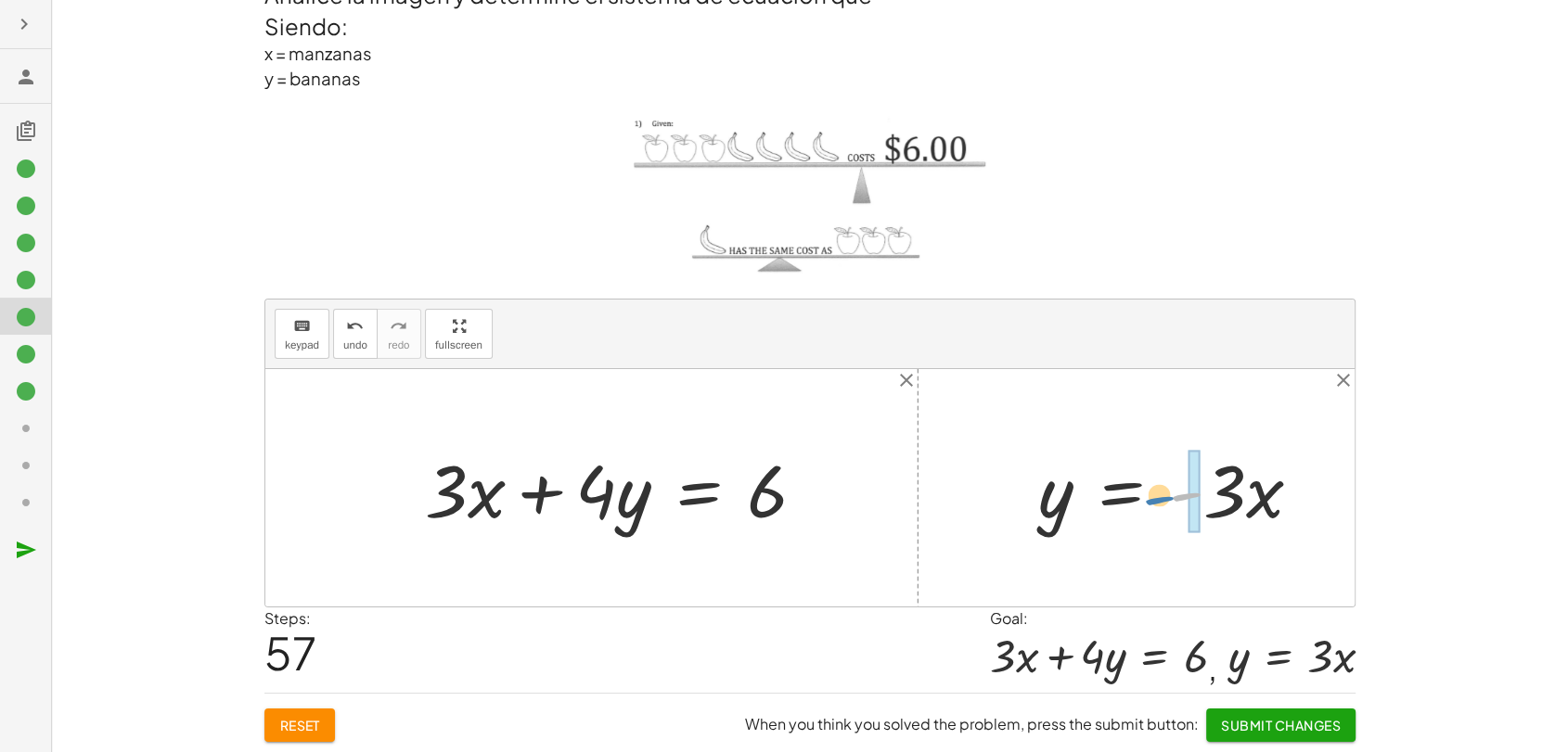 drag, startPoint x: 1195, startPoint y: 493, endPoint x: 1168, endPoint y: 497, distance: 27.294688 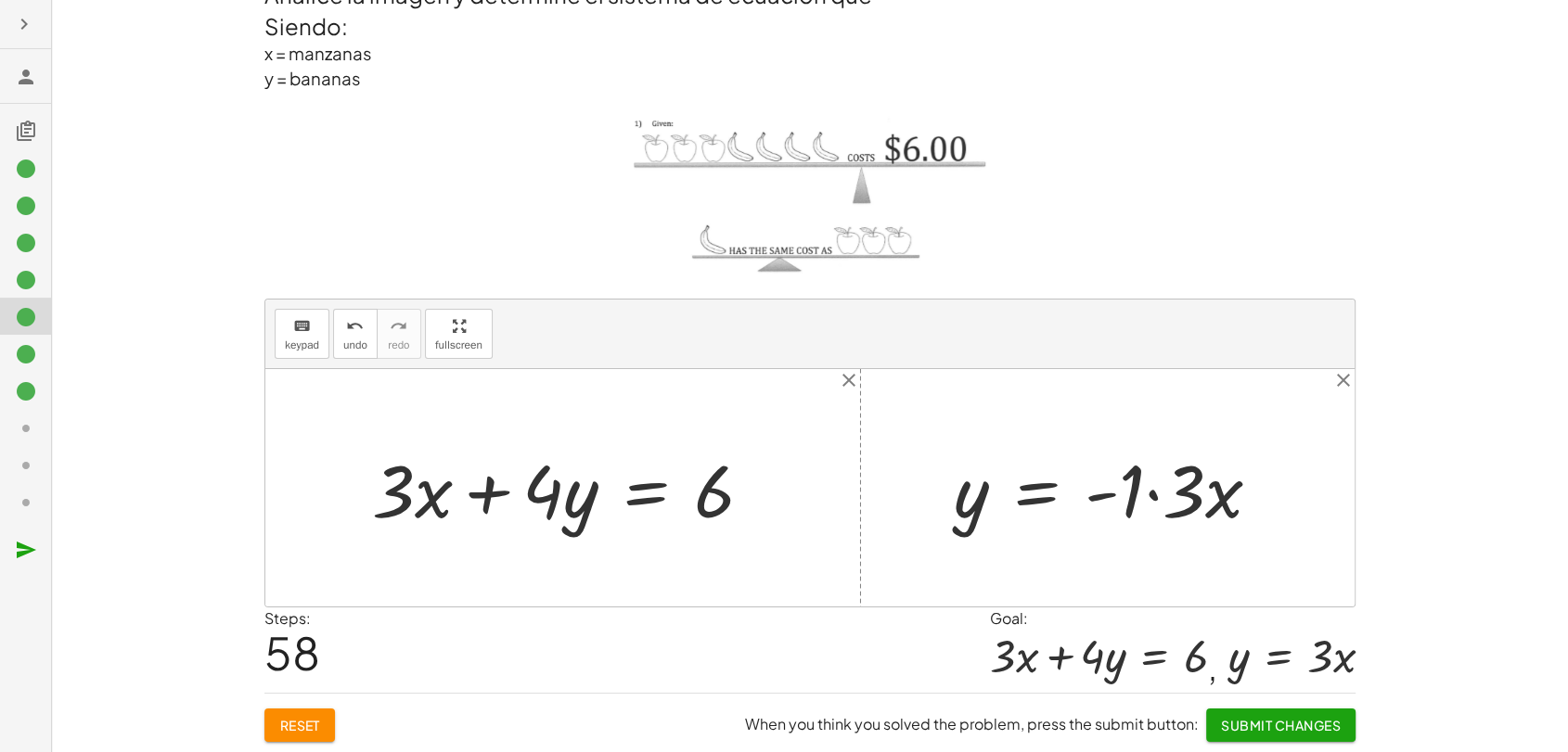 click at bounding box center [1114, 488] 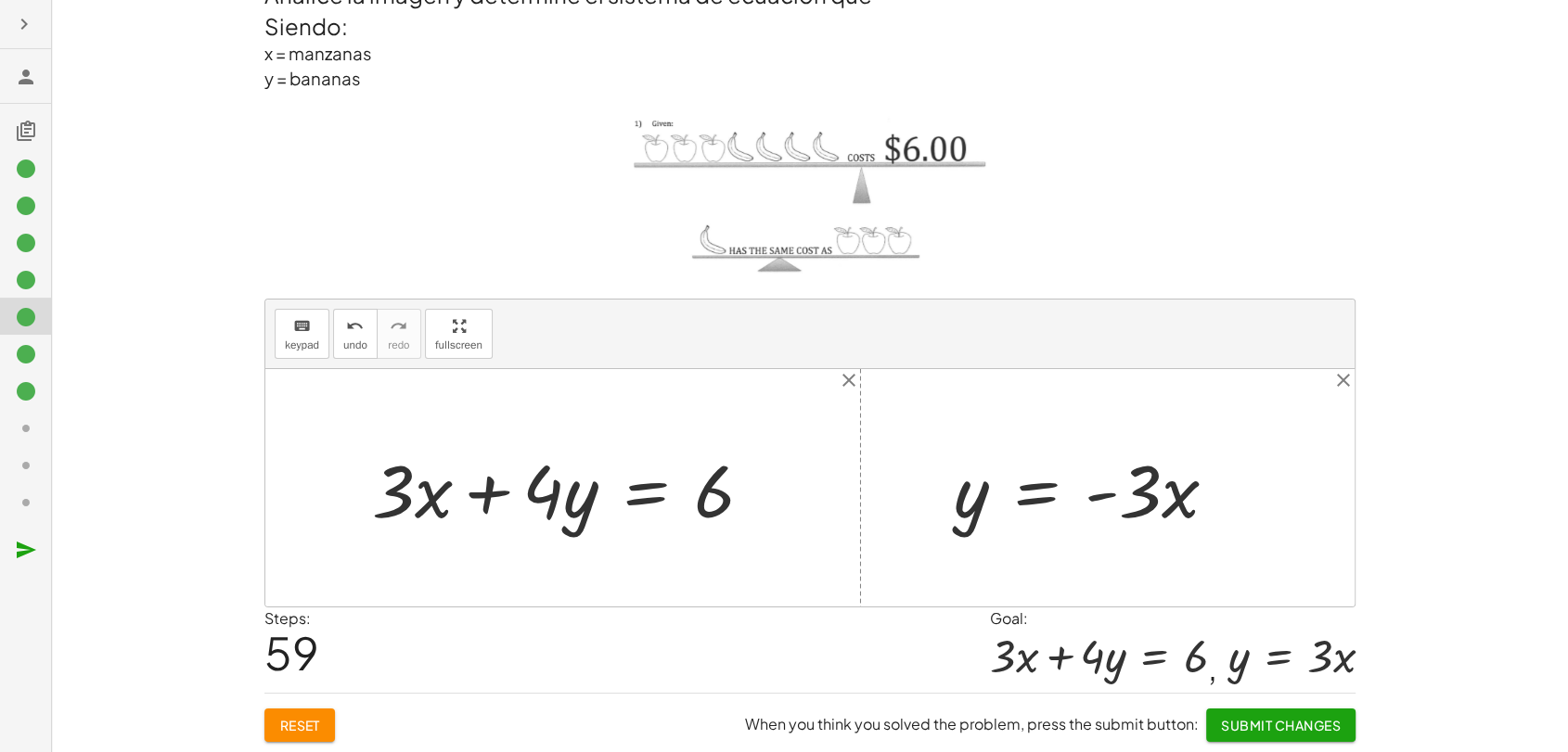 click at bounding box center (1093, 488) 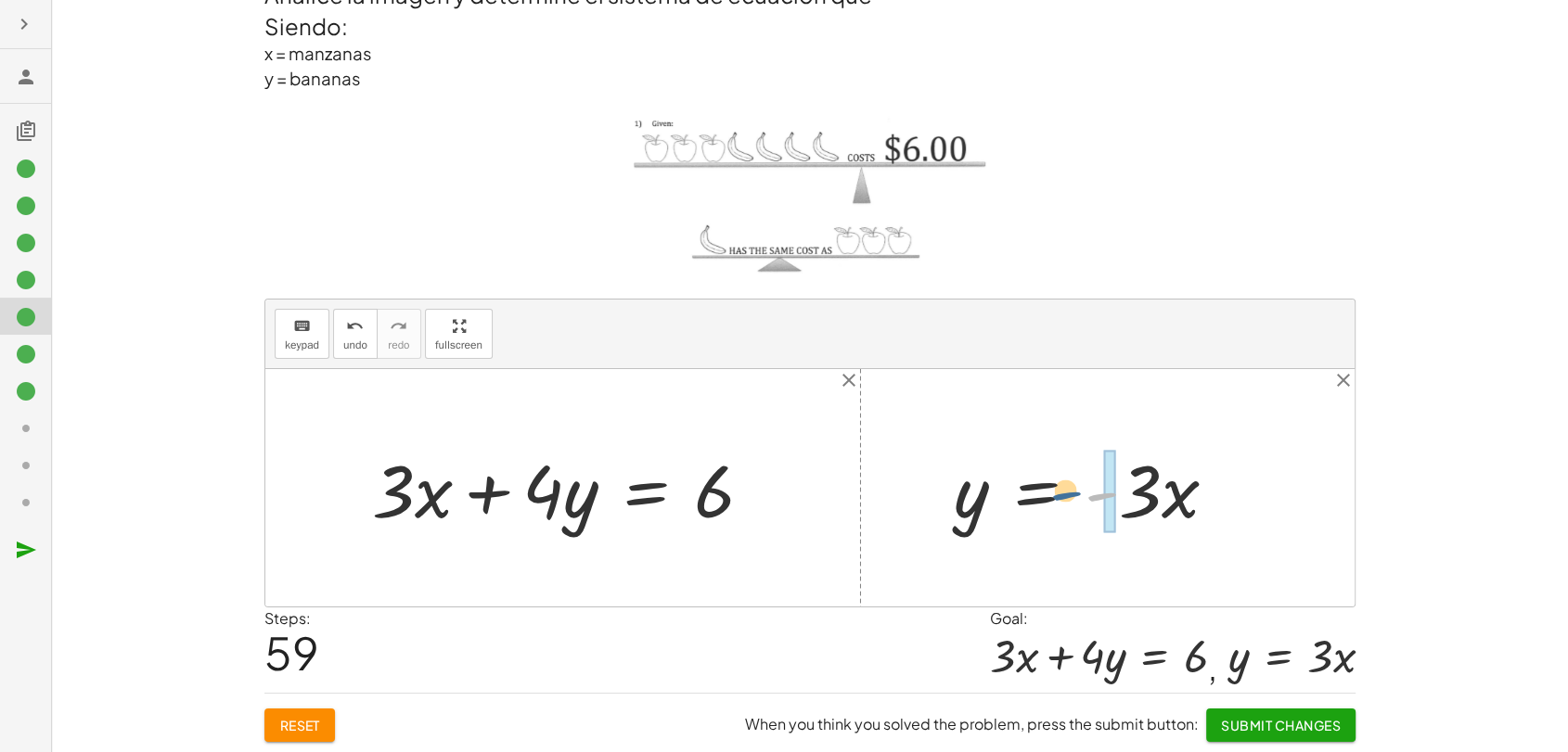 drag, startPoint x: 1113, startPoint y: 491, endPoint x: 1076, endPoint y: 490, distance: 37.013511 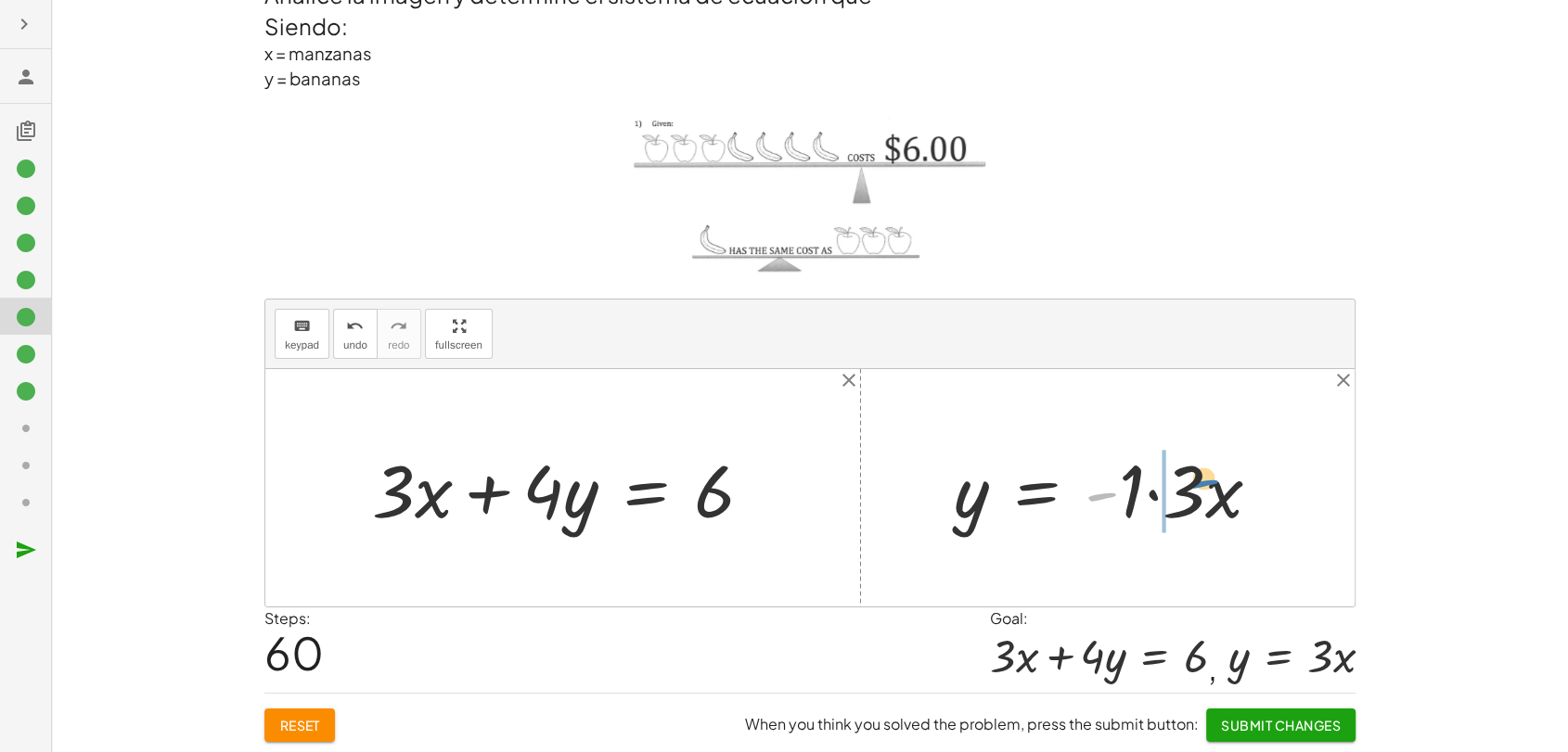 drag, startPoint x: 1100, startPoint y: 491, endPoint x: 1202, endPoint y: 478, distance: 102.82509 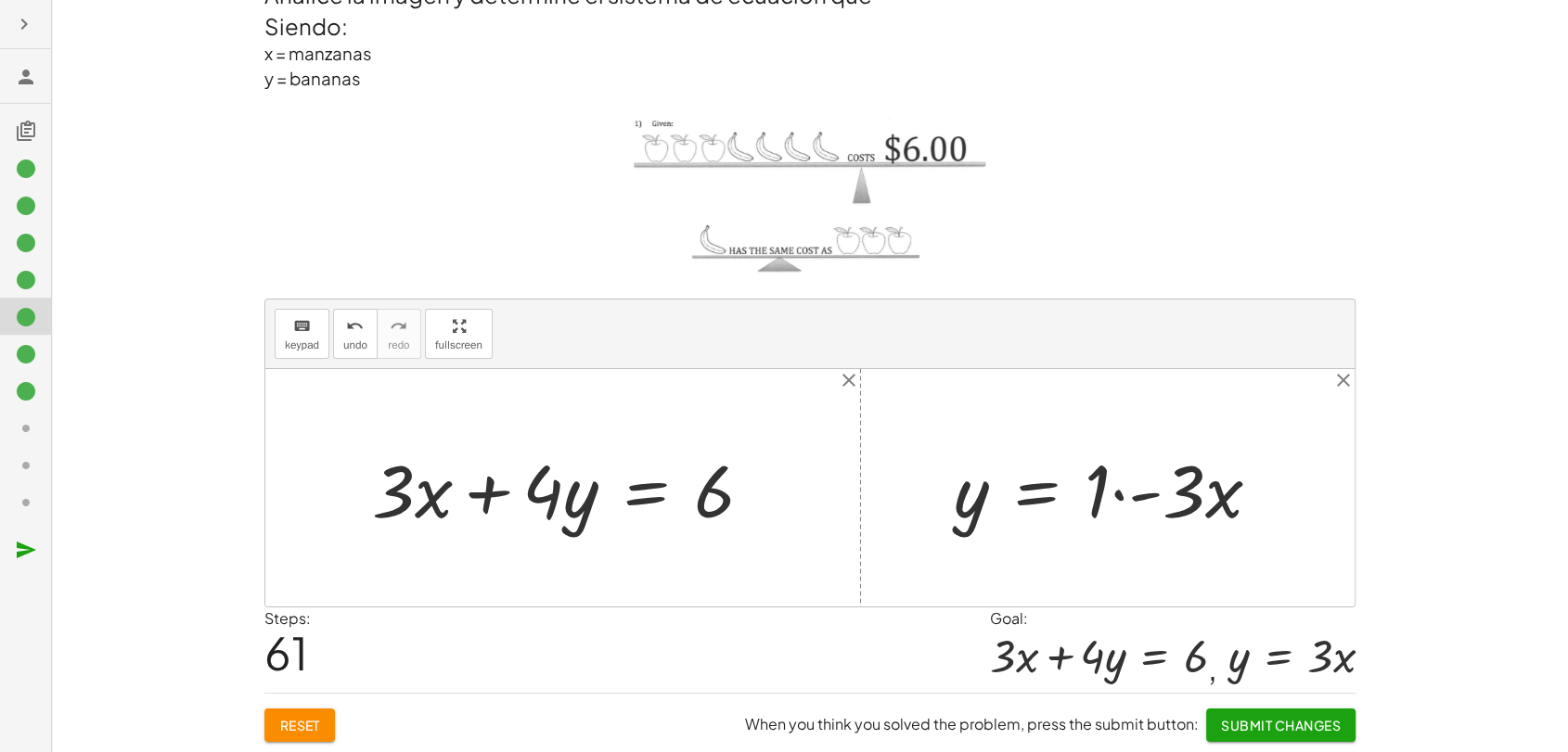 click at bounding box center [1114, 488] 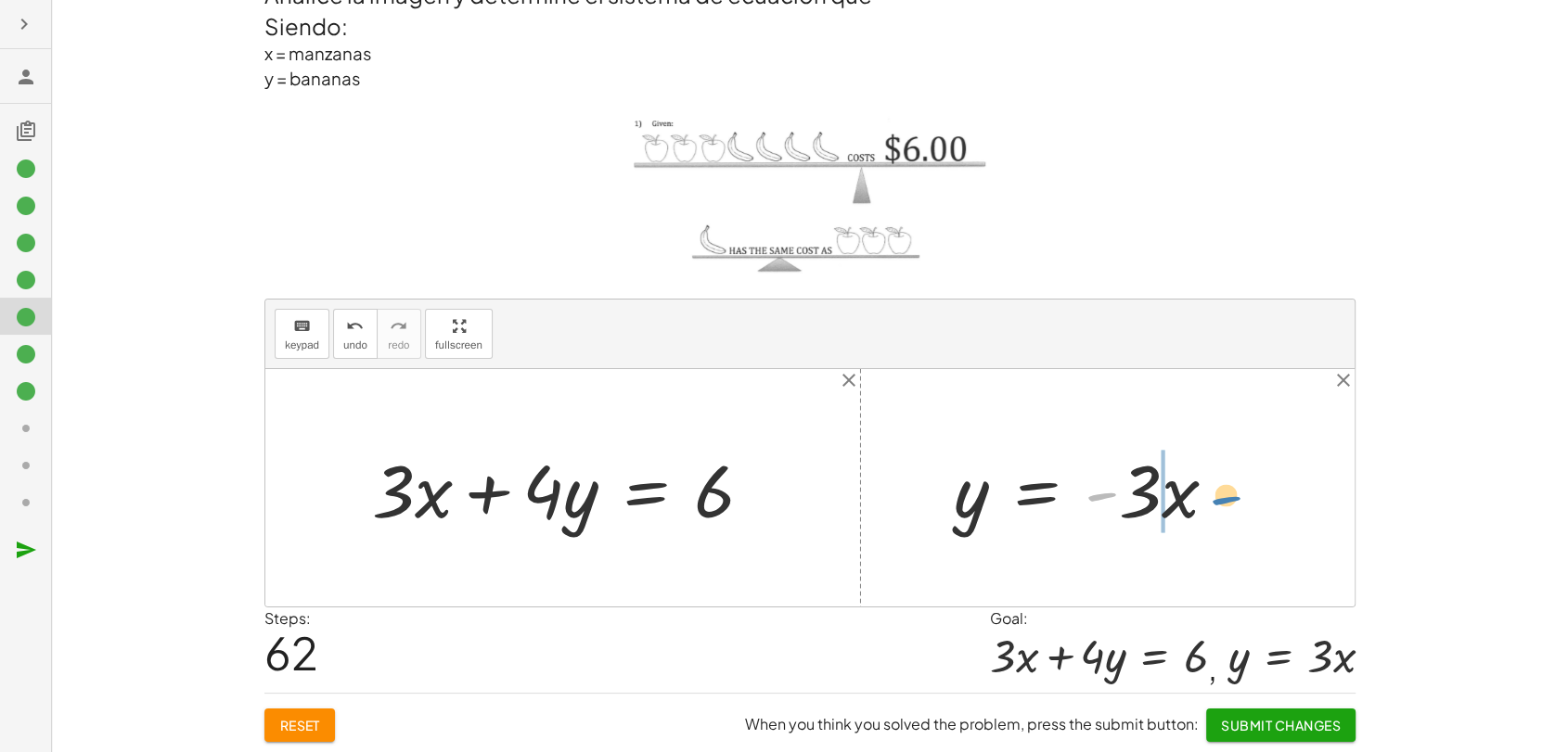 drag, startPoint x: 1100, startPoint y: 495, endPoint x: 1225, endPoint y: 499, distance: 125.064 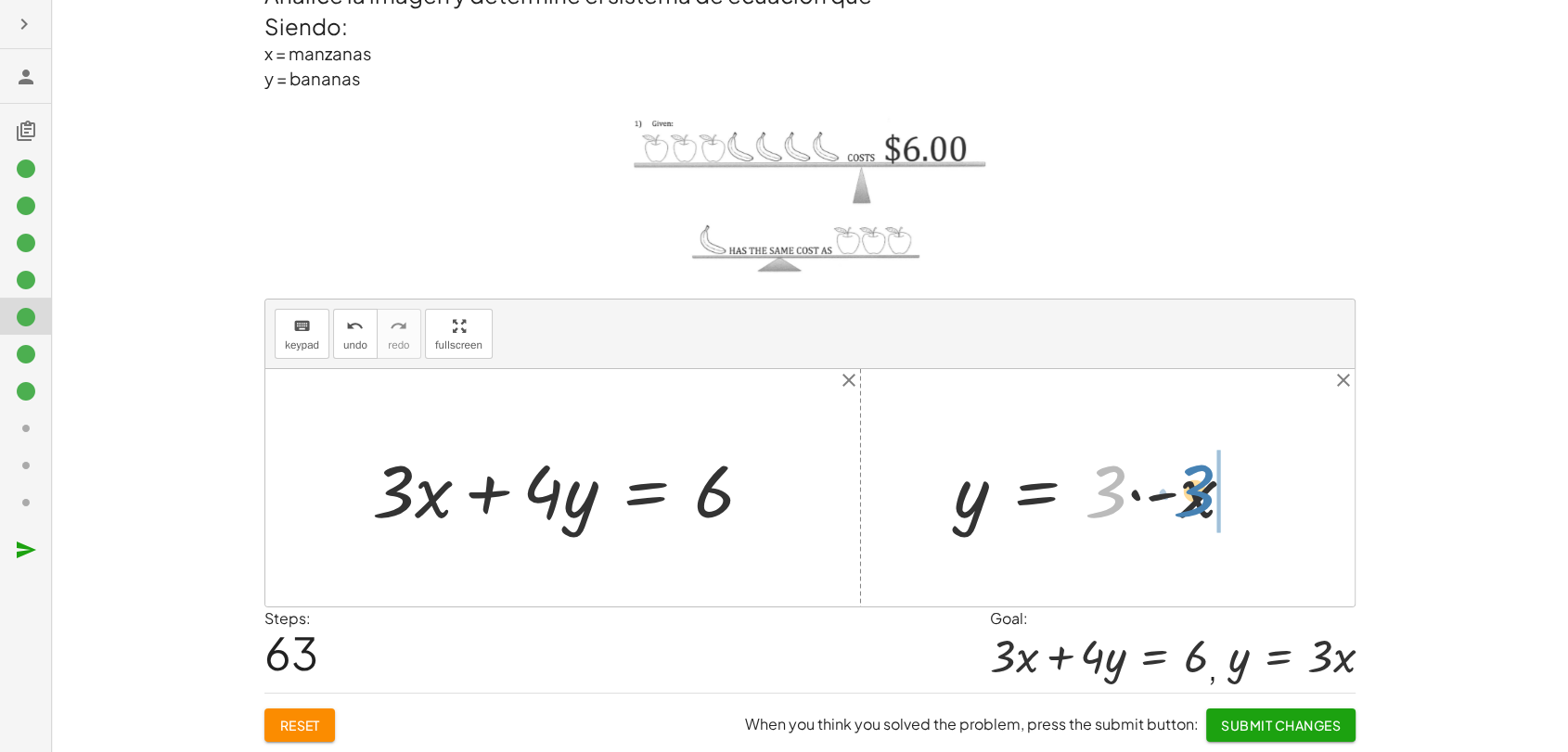 drag, startPoint x: 1092, startPoint y: 483, endPoint x: 1181, endPoint y: 482, distance: 89.00562 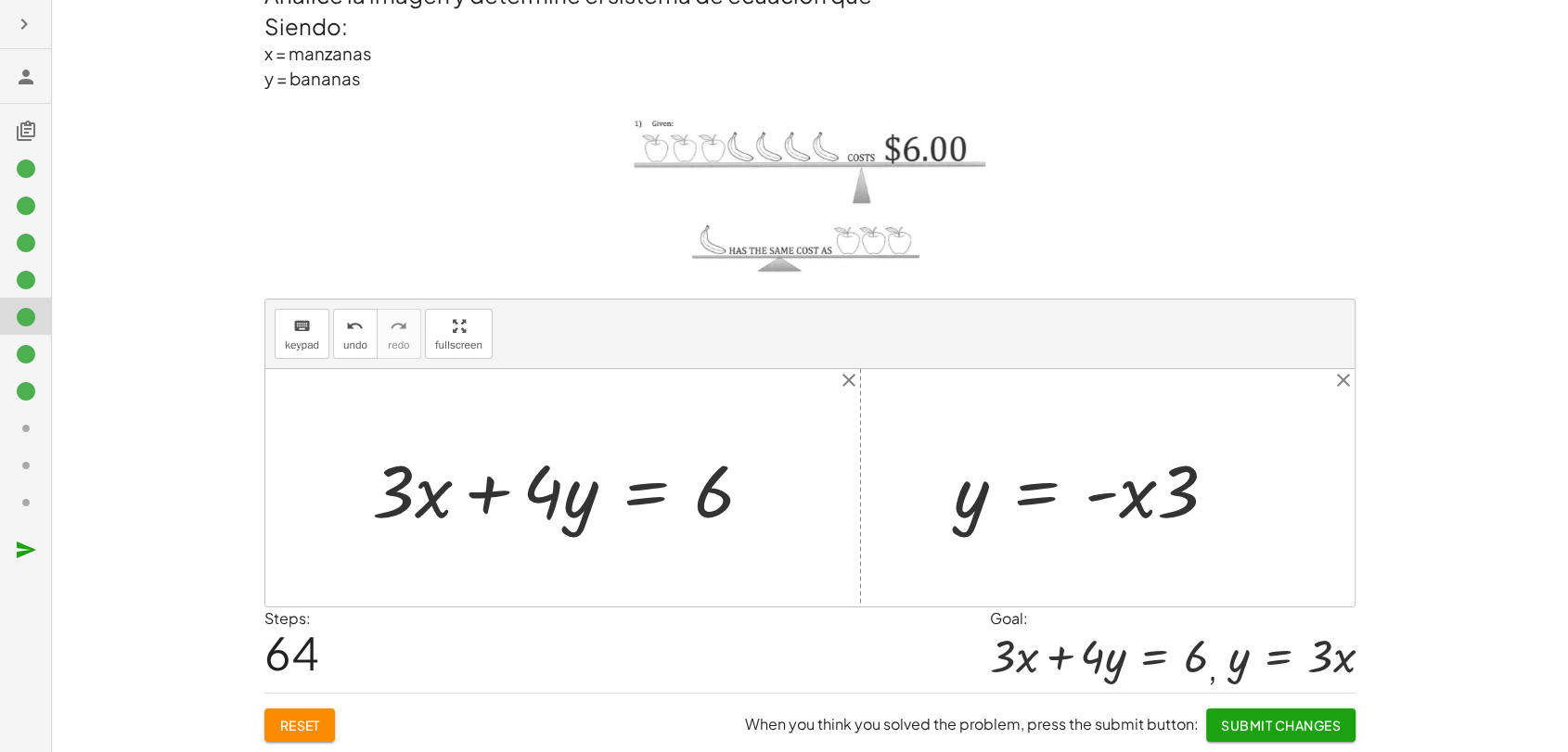 click at bounding box center (1093, 488) 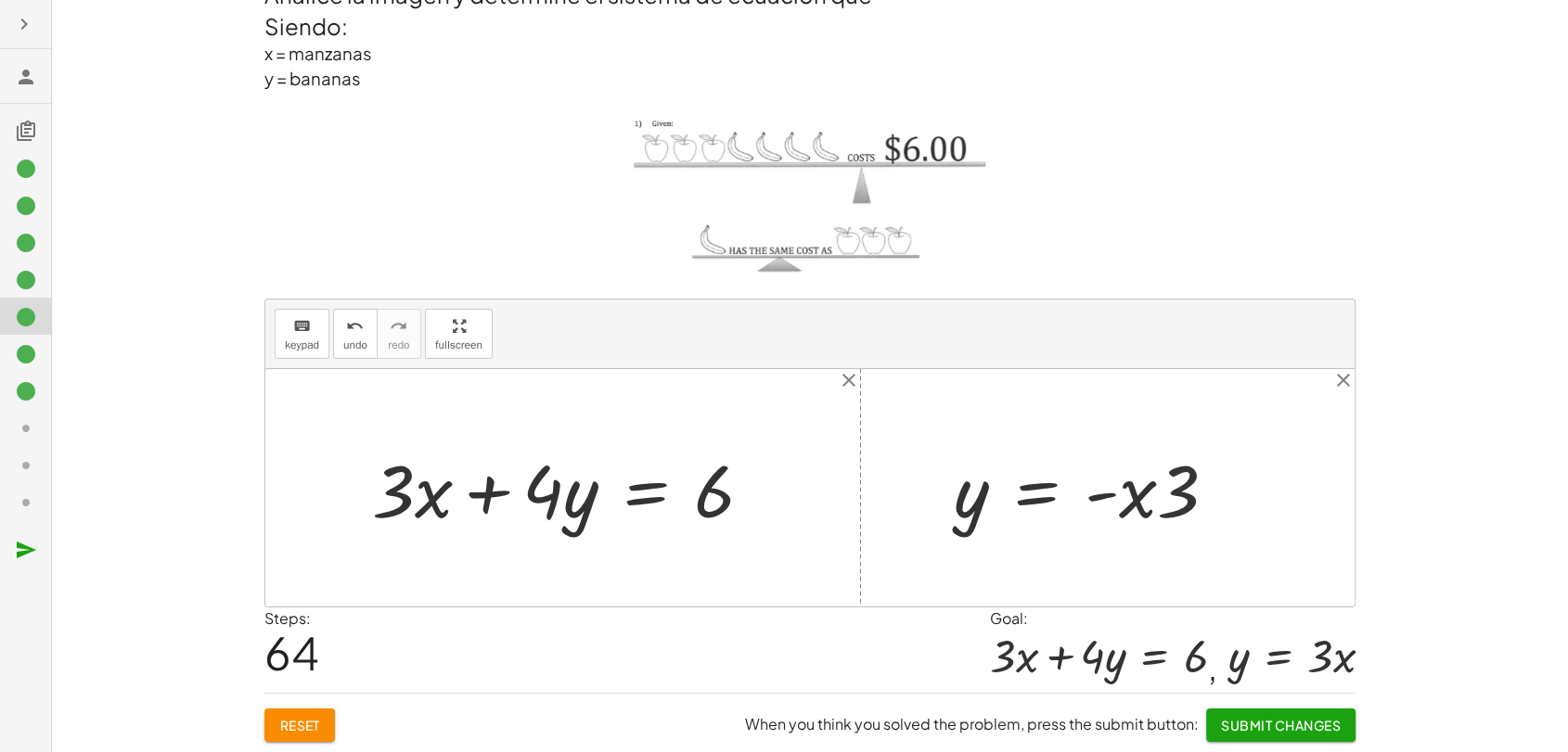 click at bounding box center (1093, 488) 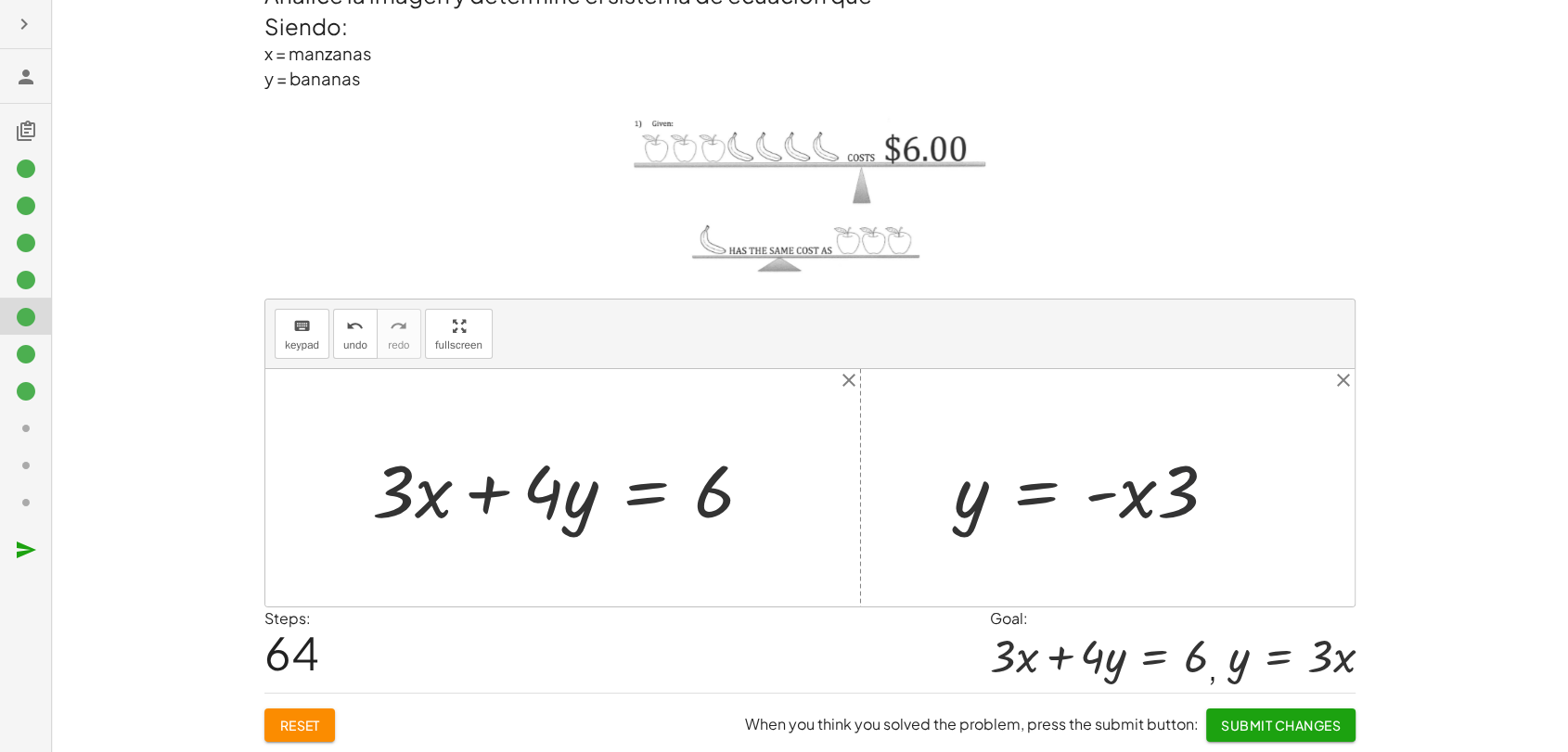 drag, startPoint x: 1110, startPoint y: 505, endPoint x: 1102, endPoint y: 497, distance: 11.3137085 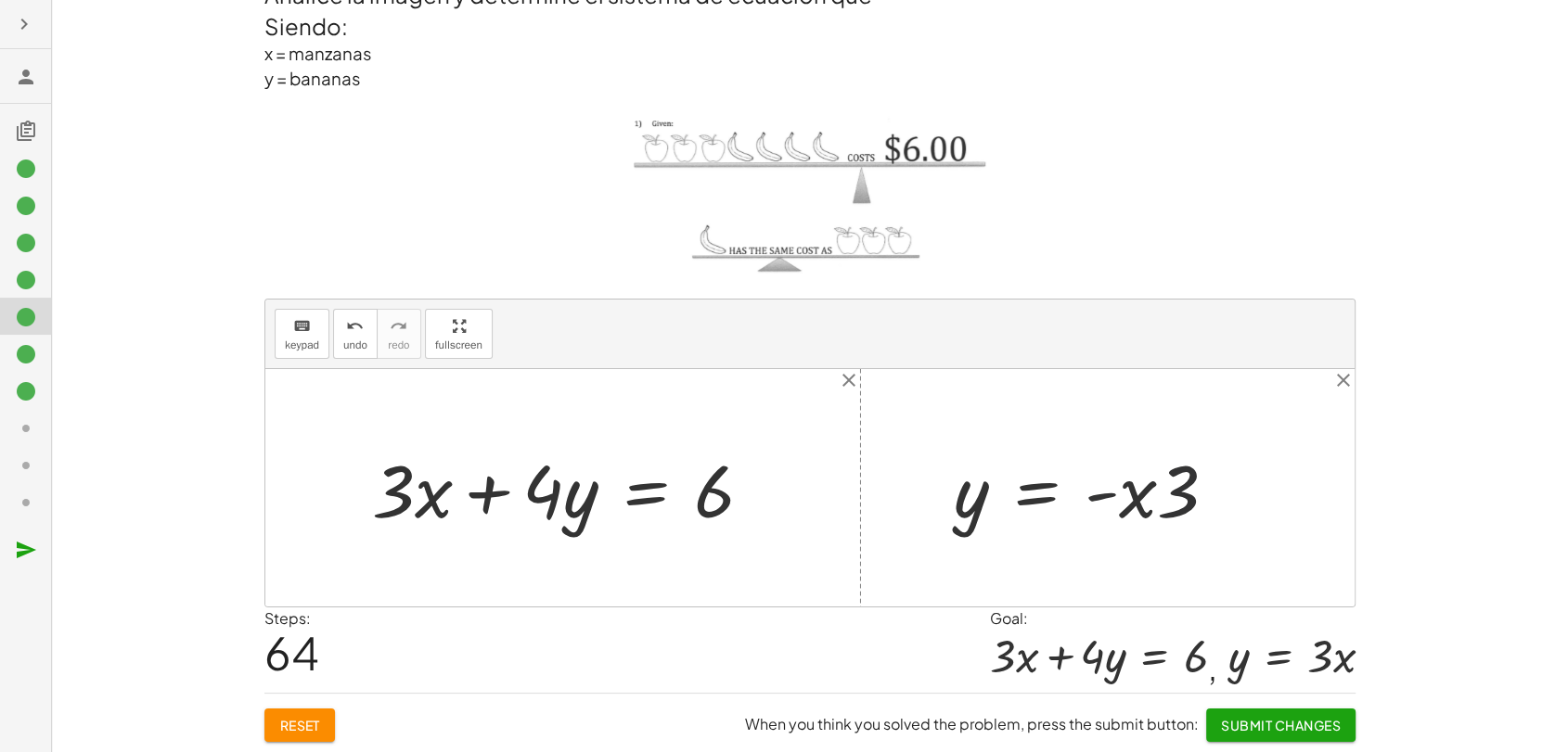 click at bounding box center (1093, 488) 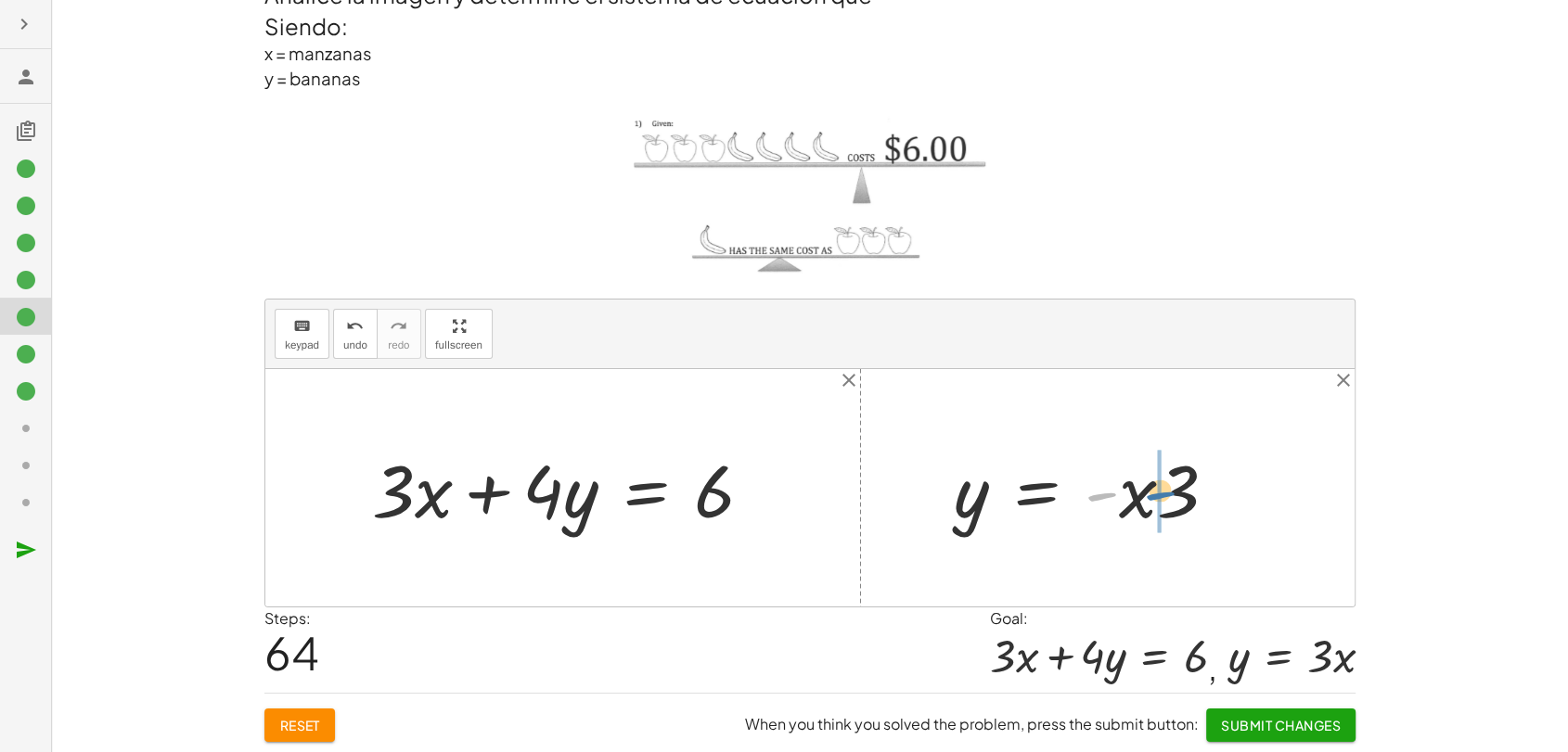 drag, startPoint x: 1112, startPoint y: 491, endPoint x: 1178, endPoint y: 491, distance: 66 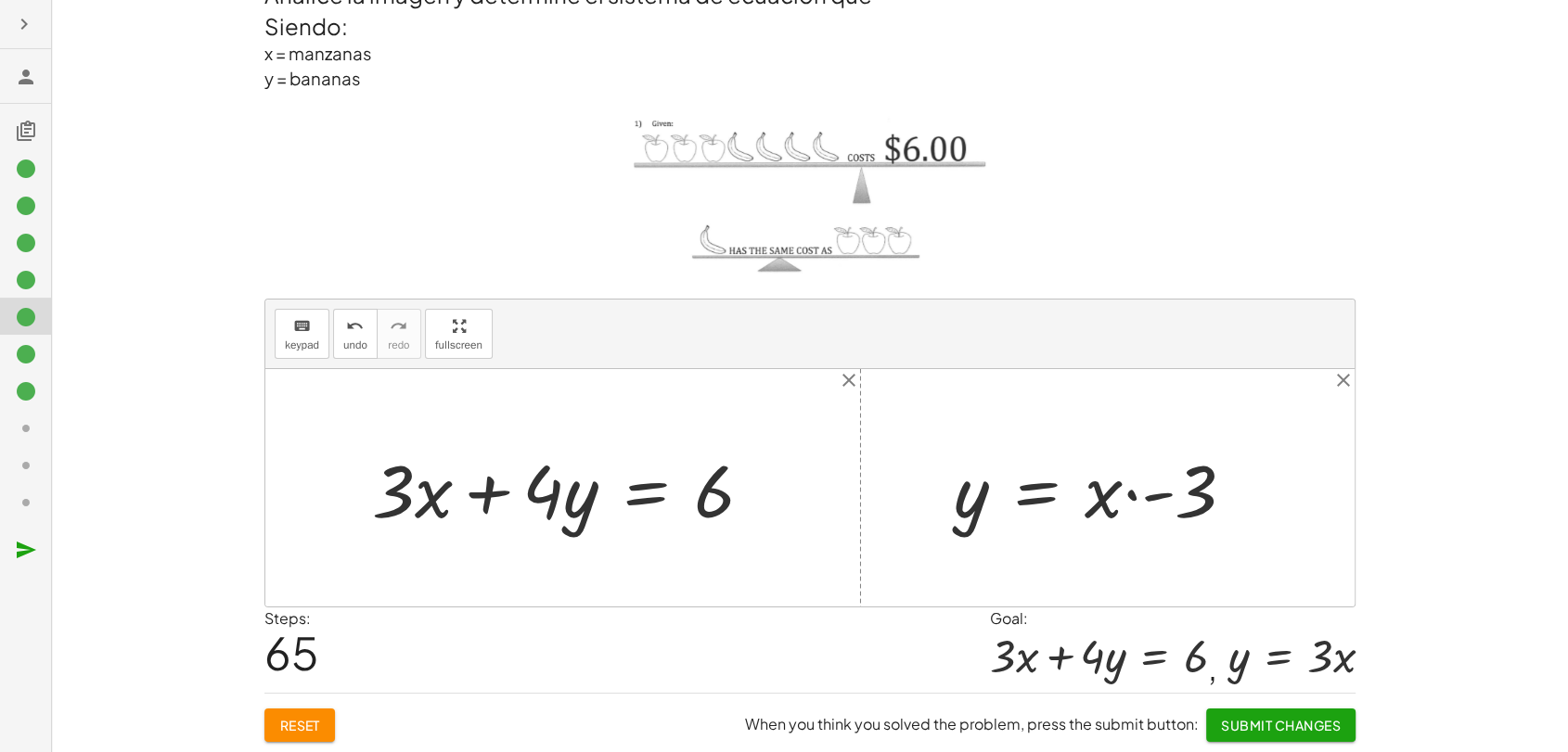 click at bounding box center (1101, 488) 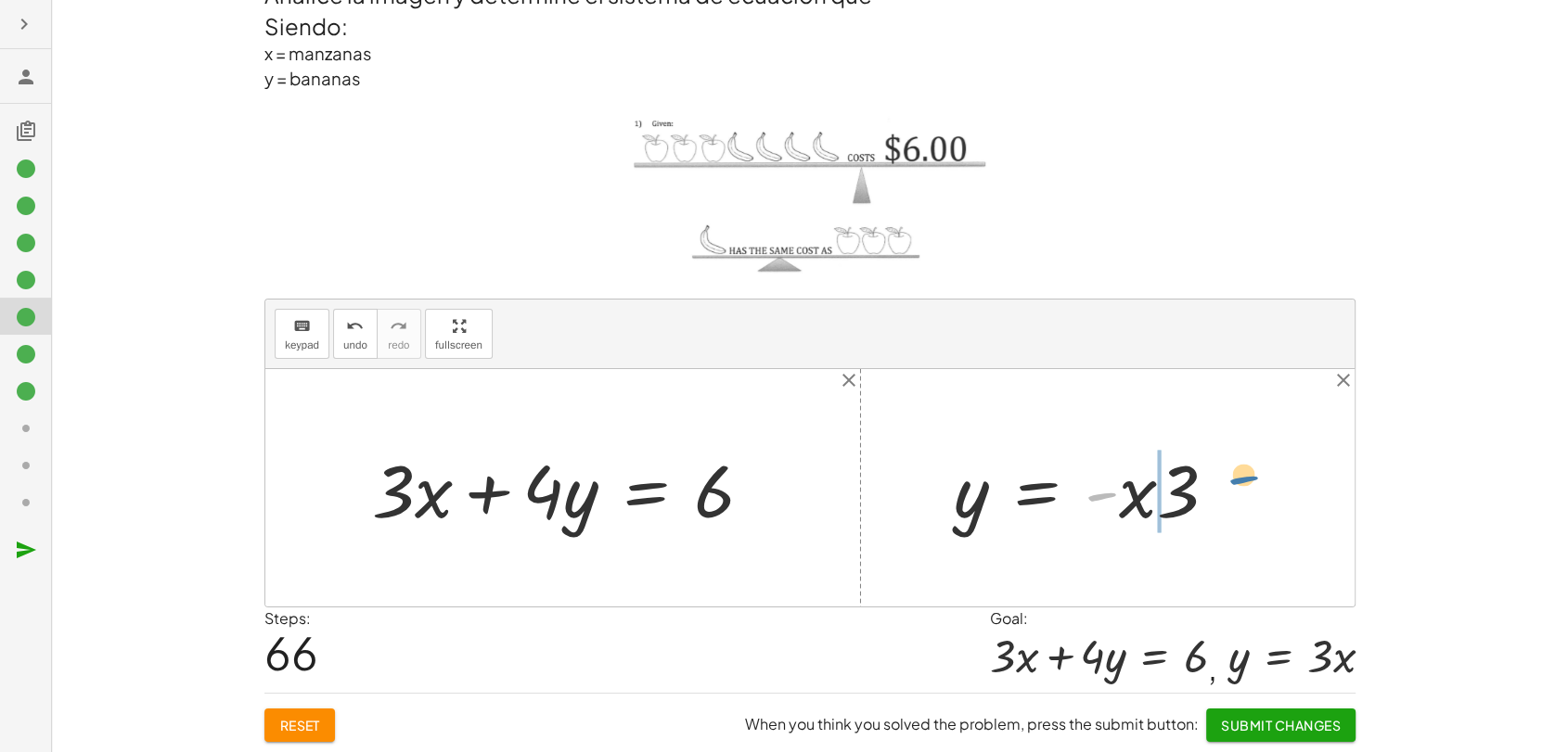 drag, startPoint x: 1099, startPoint y: 492, endPoint x: 1241, endPoint y: 476, distance: 142.89857 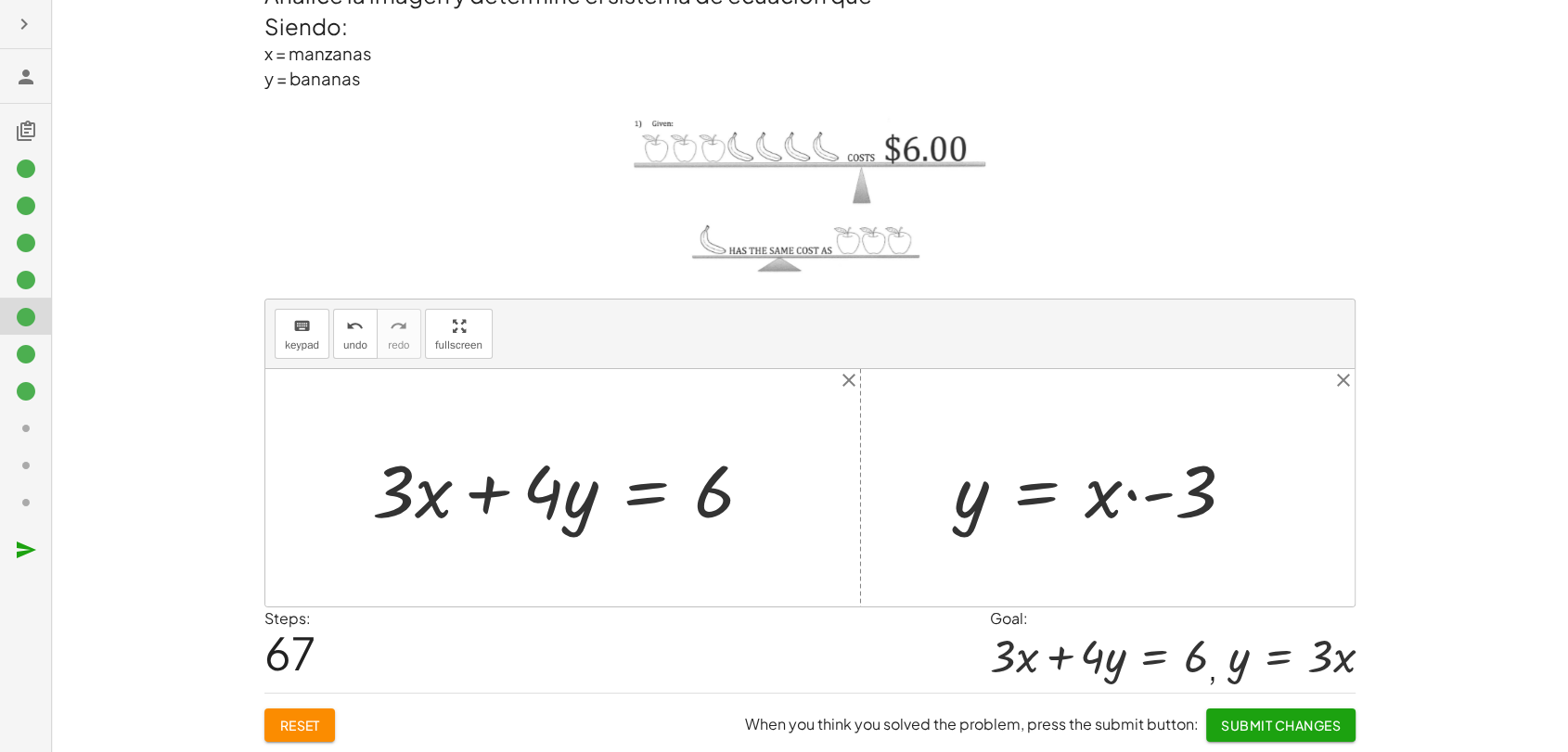drag, startPoint x: 1076, startPoint y: 499, endPoint x: 1086, endPoint y: 500, distance: 10.049876 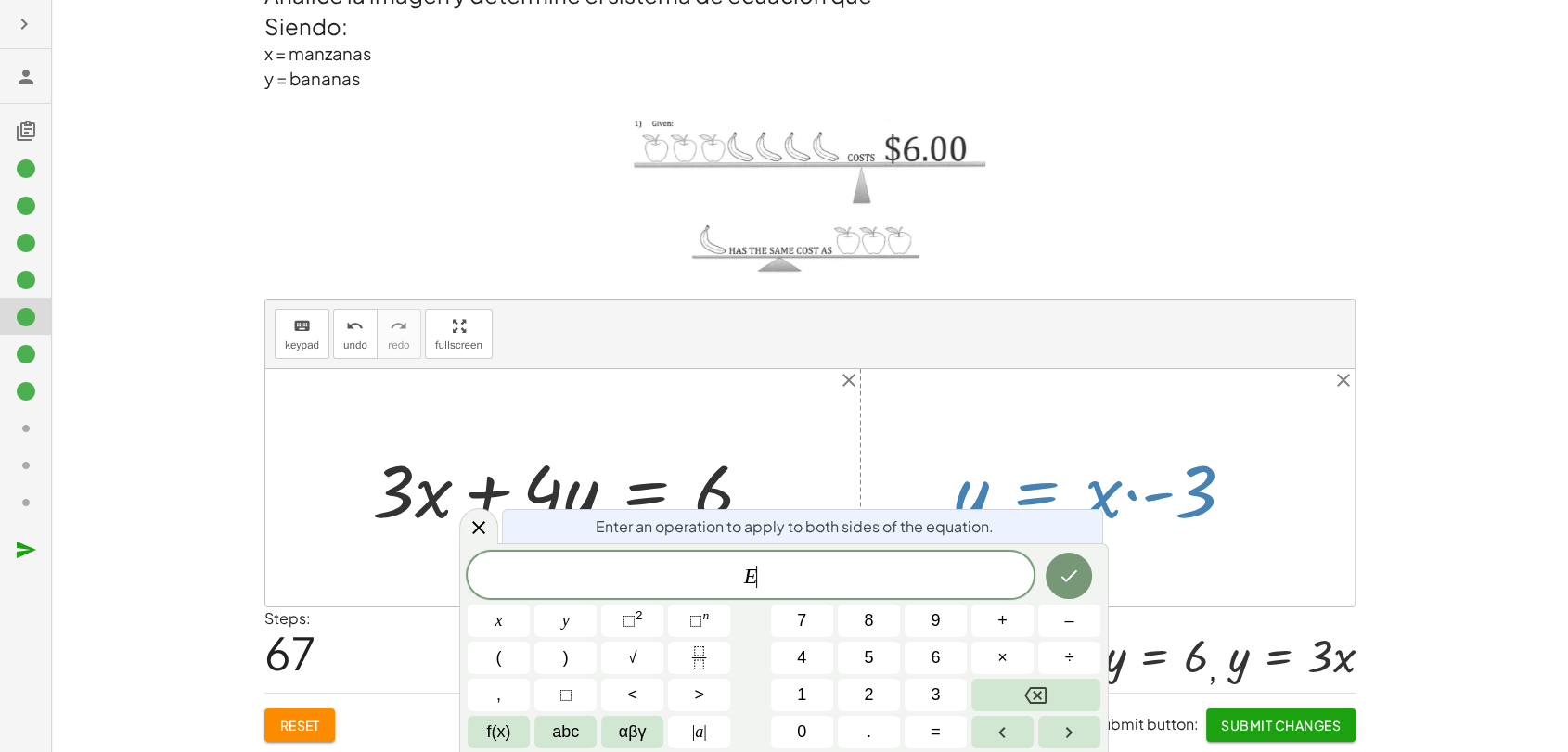 click at bounding box center [1101, 488] 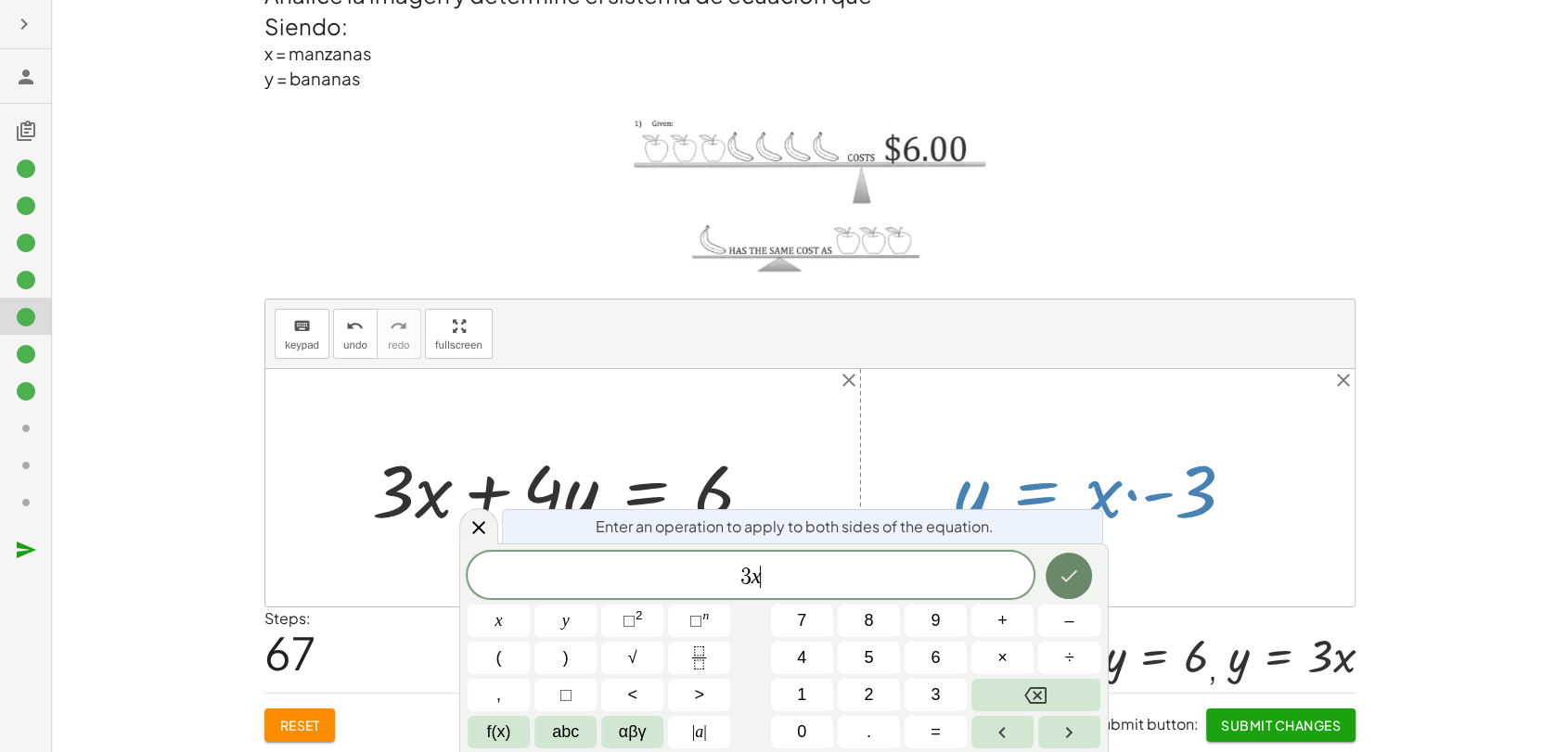 click at bounding box center (1069, 576) 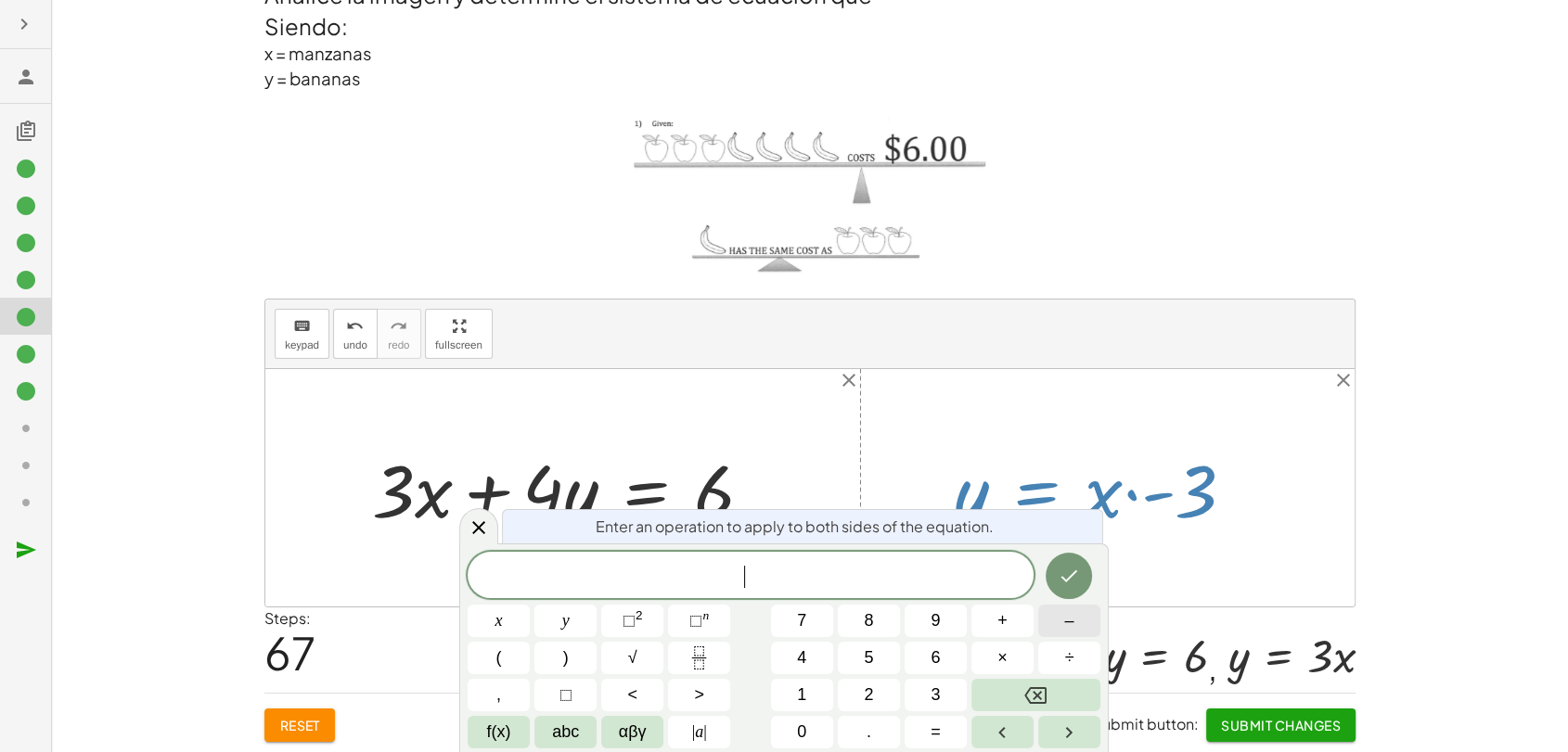 click on "–" at bounding box center (1069, 620) 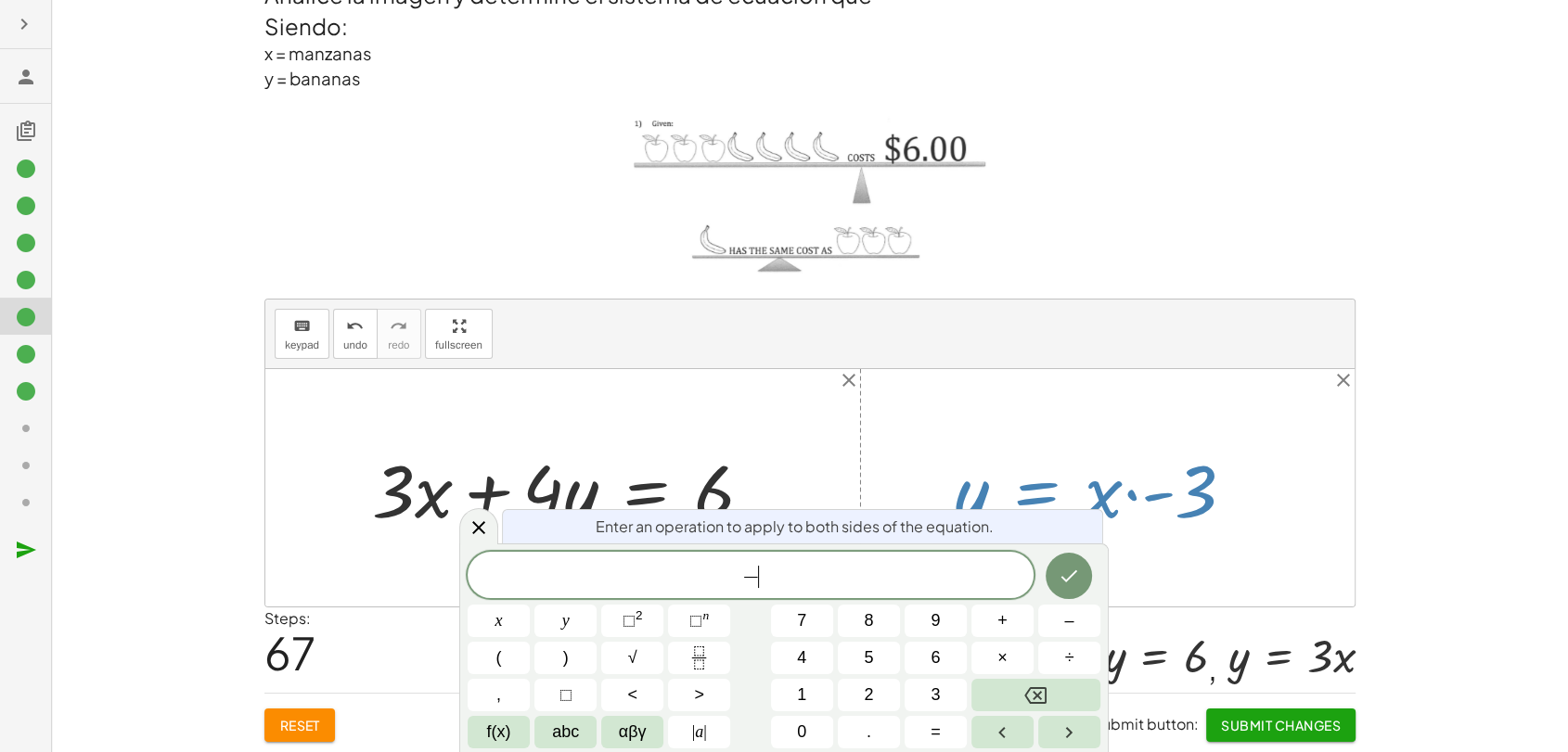click on "Enter an operation to apply to both sides of the equation. − ​ x y ⬚ 2 ⬚ n 7 8 9 + – ( ) √ 4 5 6 × ÷ , ⬚ < > 1 2 3 f(x) abc αβγ | a | 0 . =" at bounding box center [784, 647] 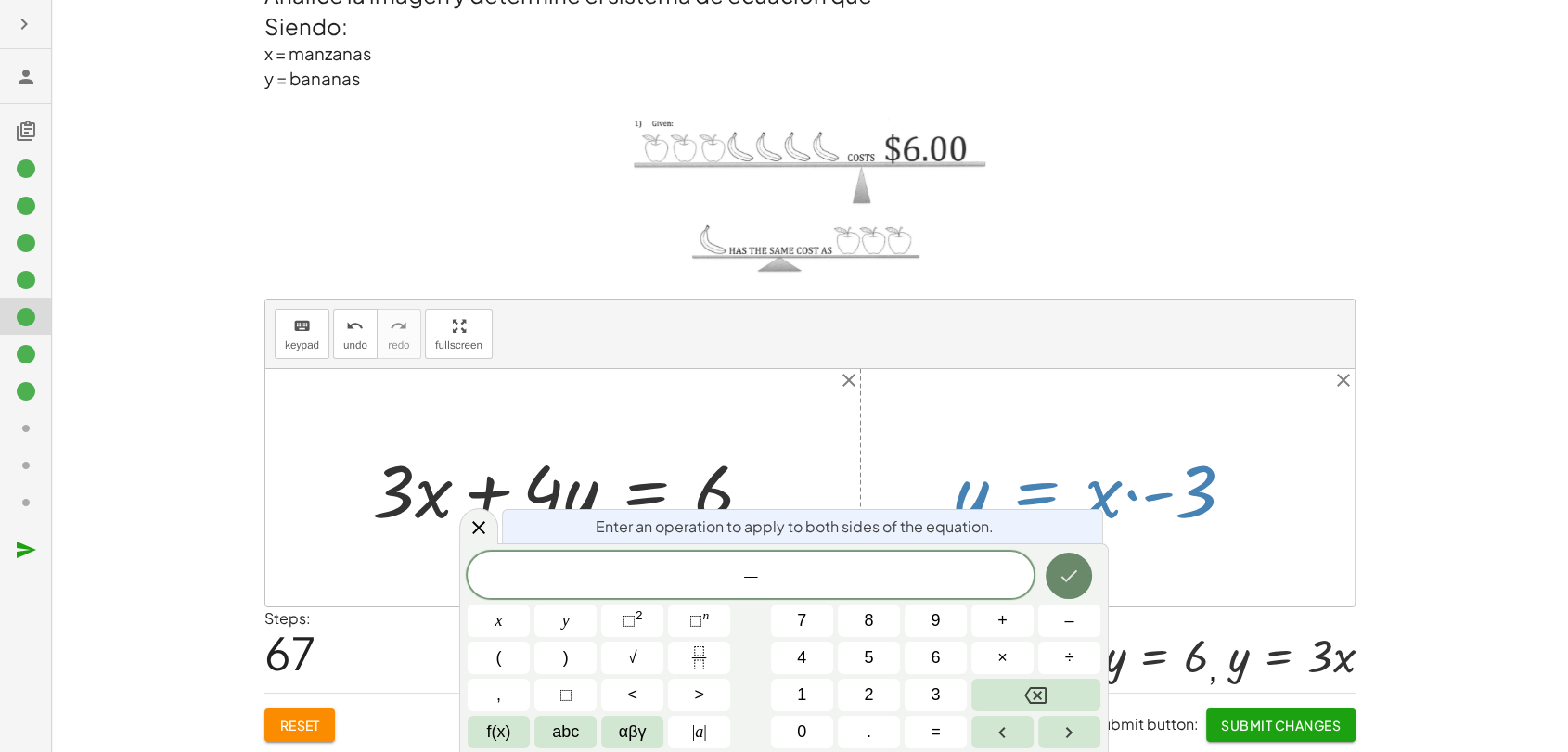 click 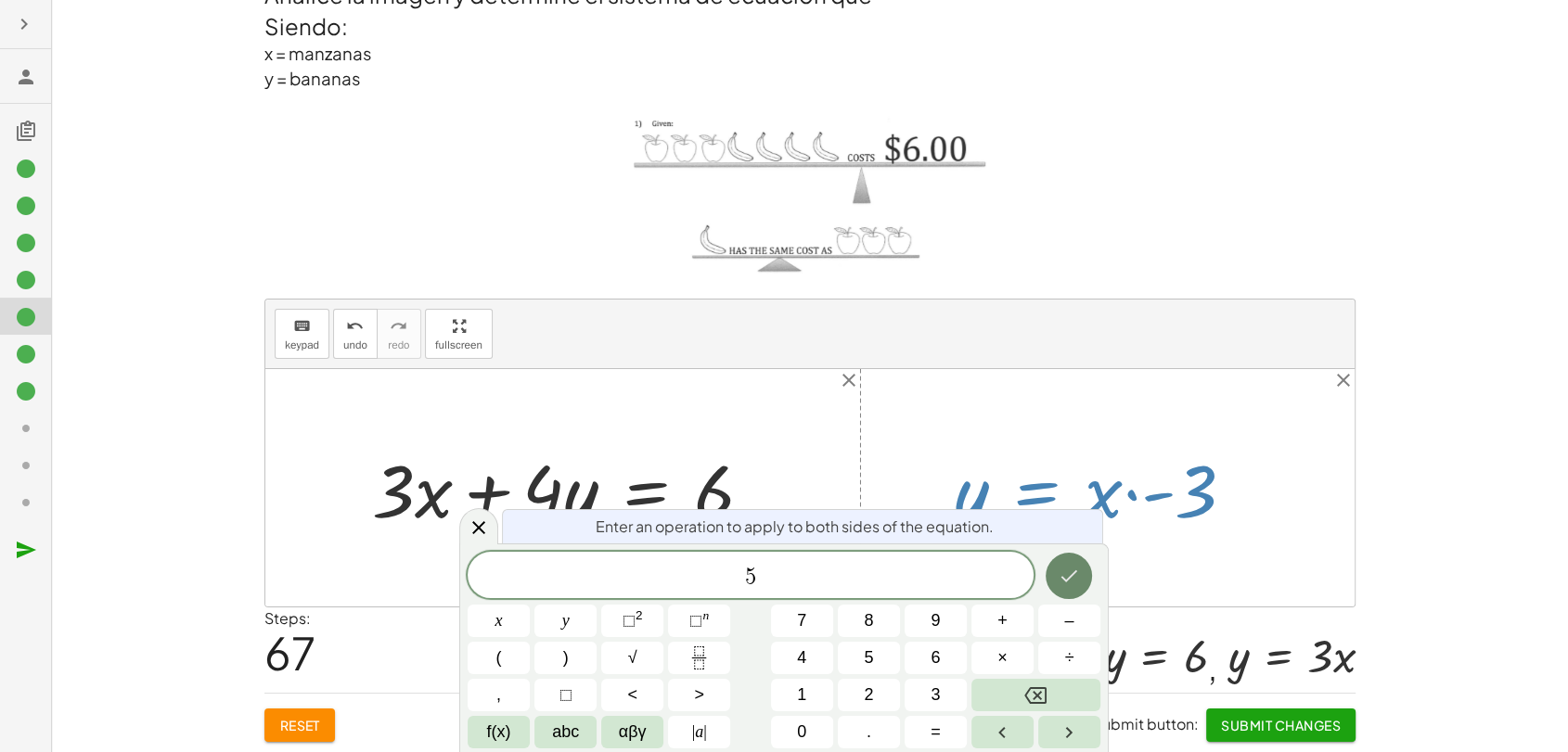 click 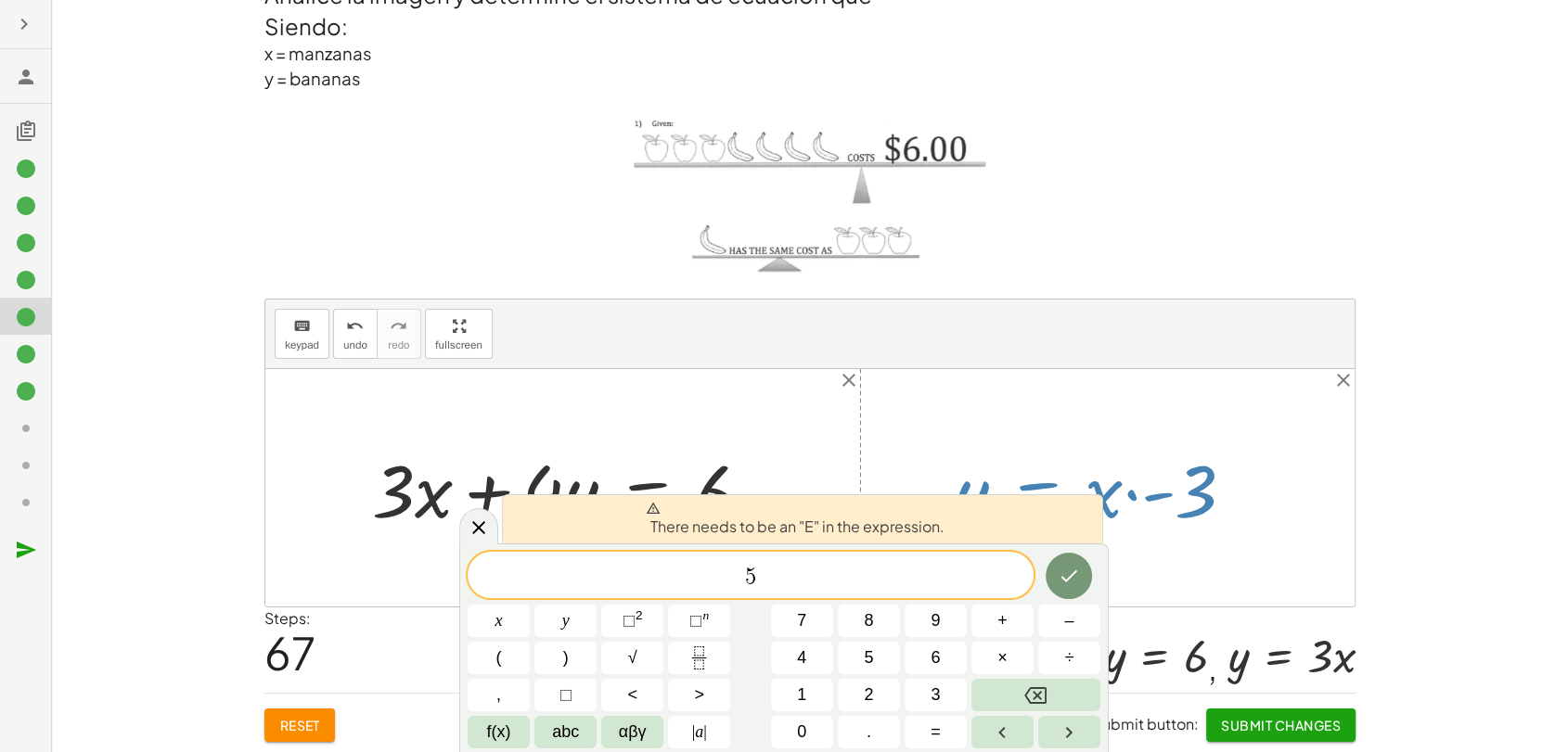 click at bounding box center [570, 488] 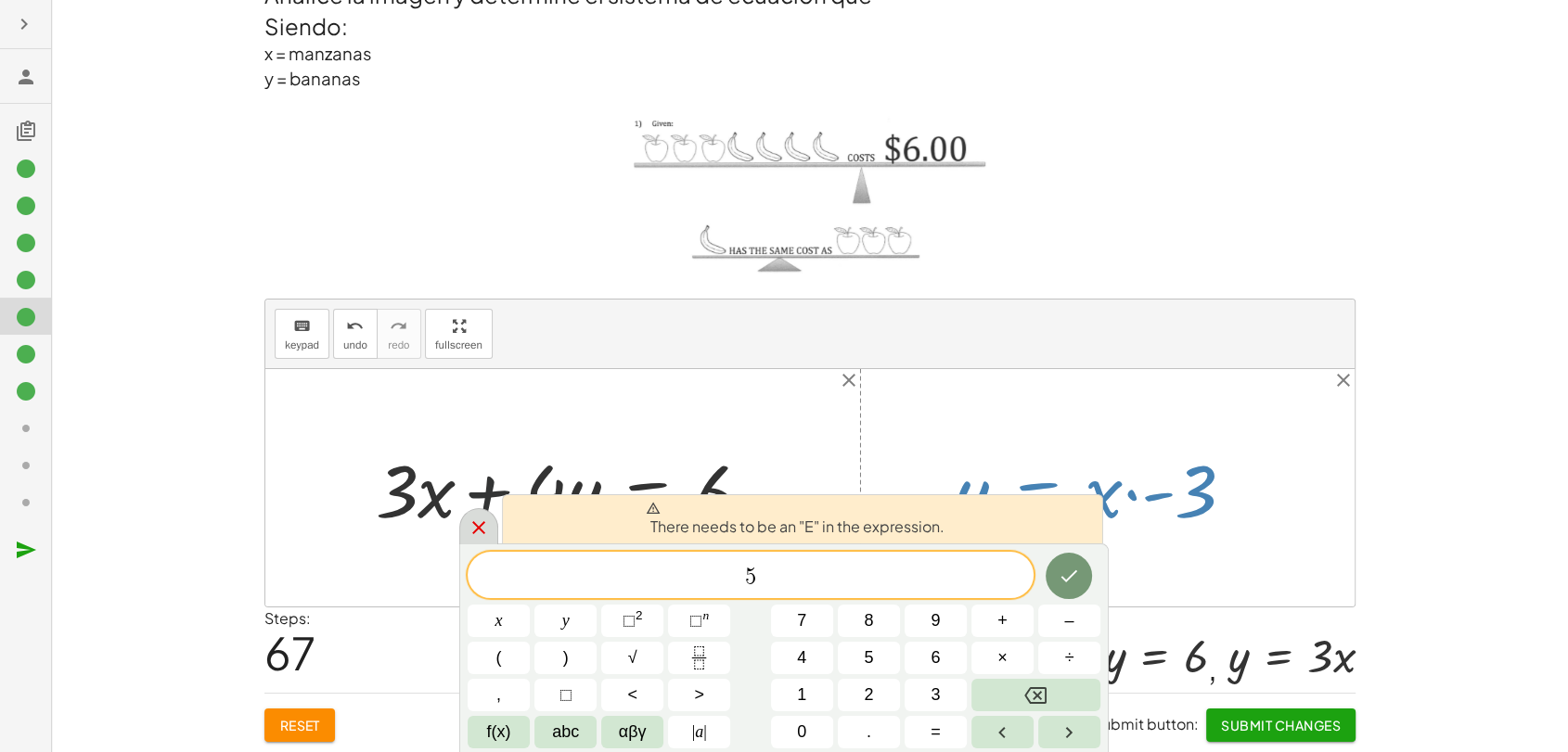 click 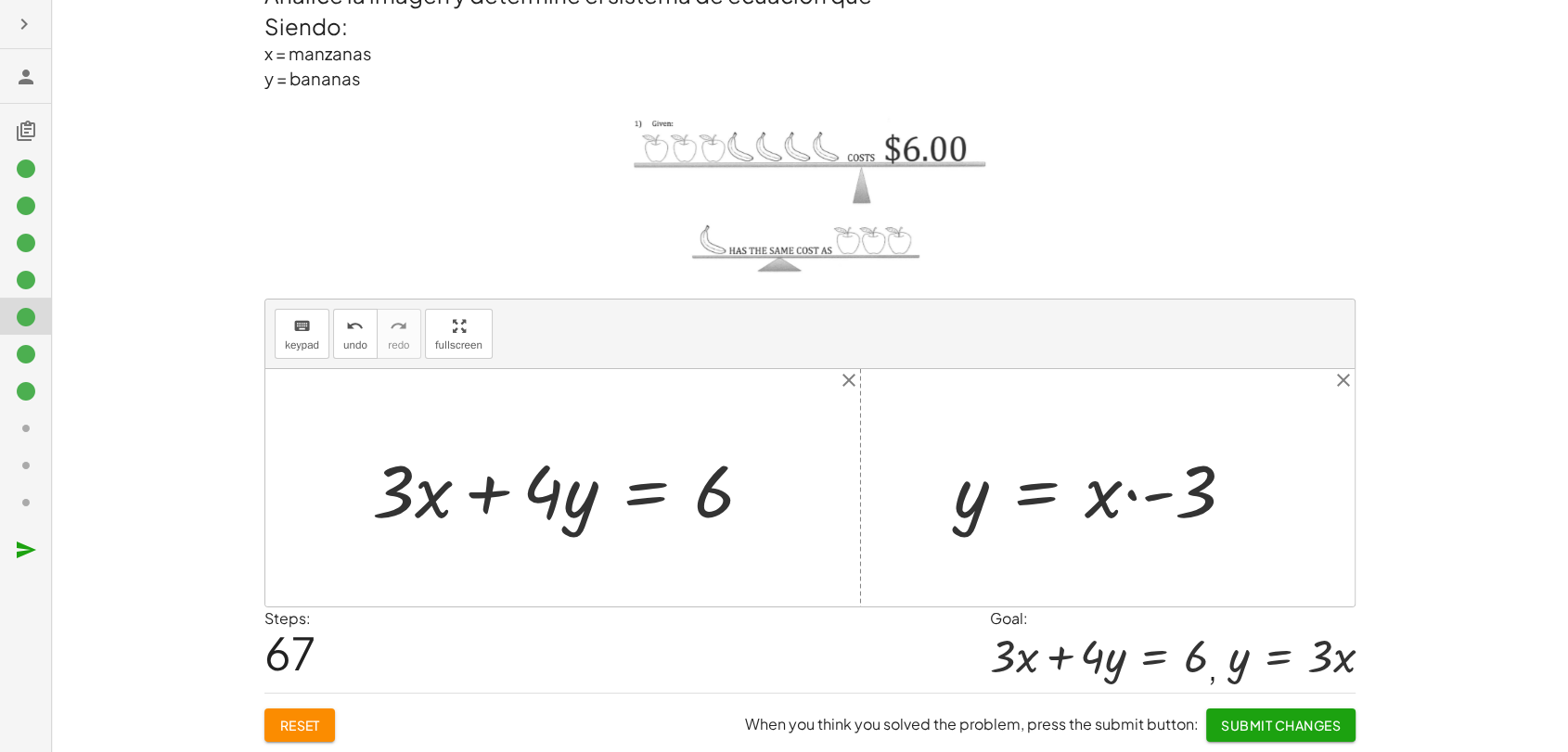 click at bounding box center (1101, 488) 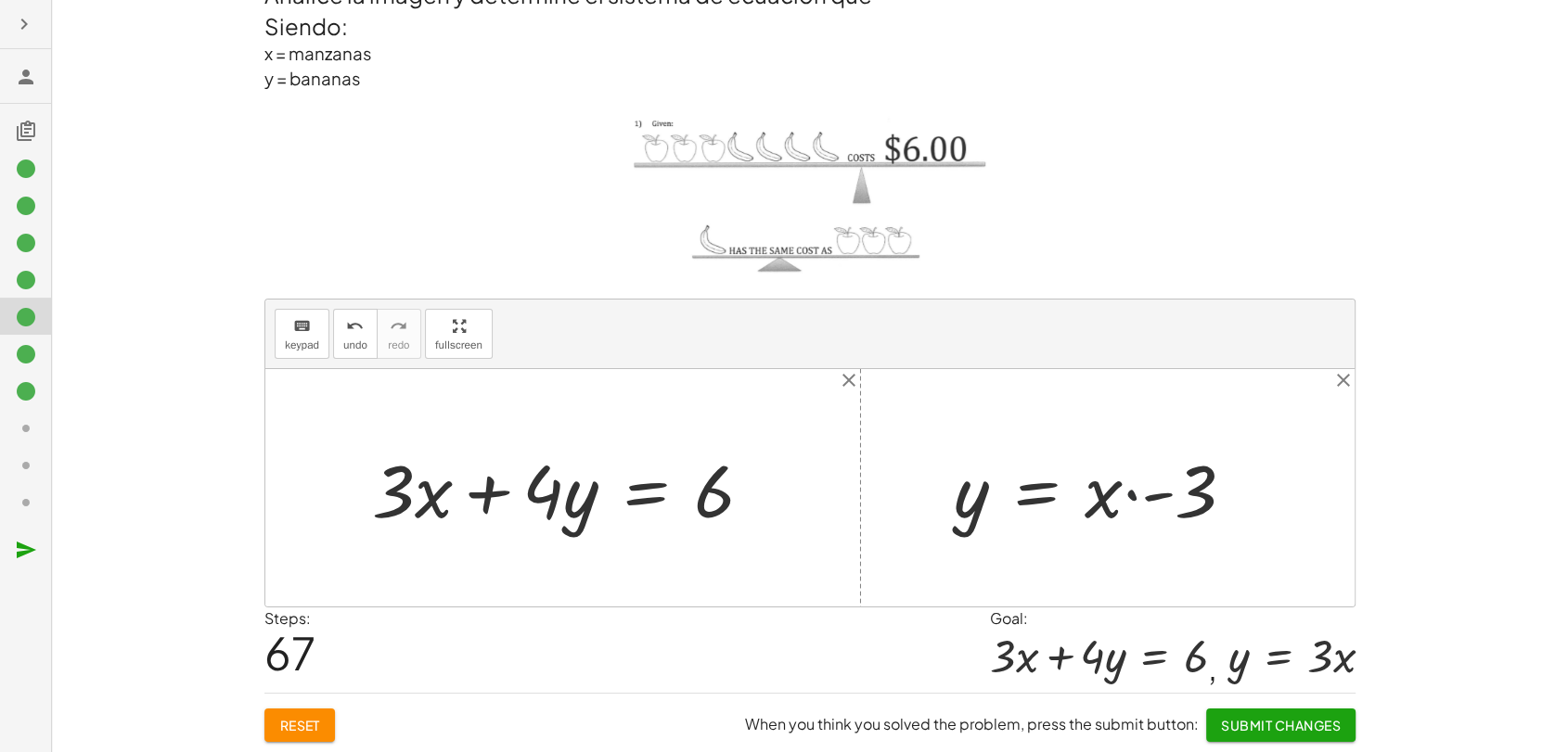 click at bounding box center [1101, 488] 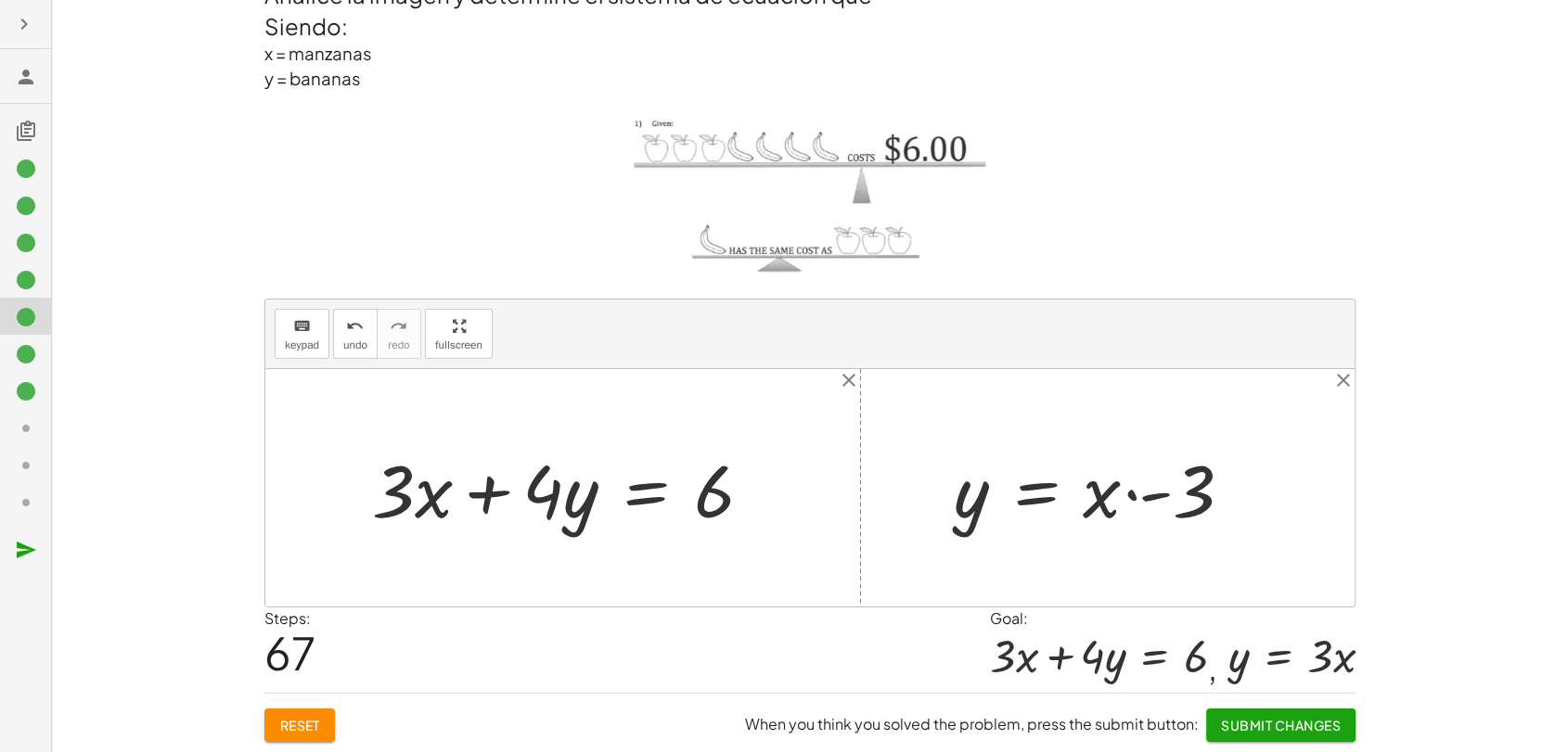 click at bounding box center (1101, 488) 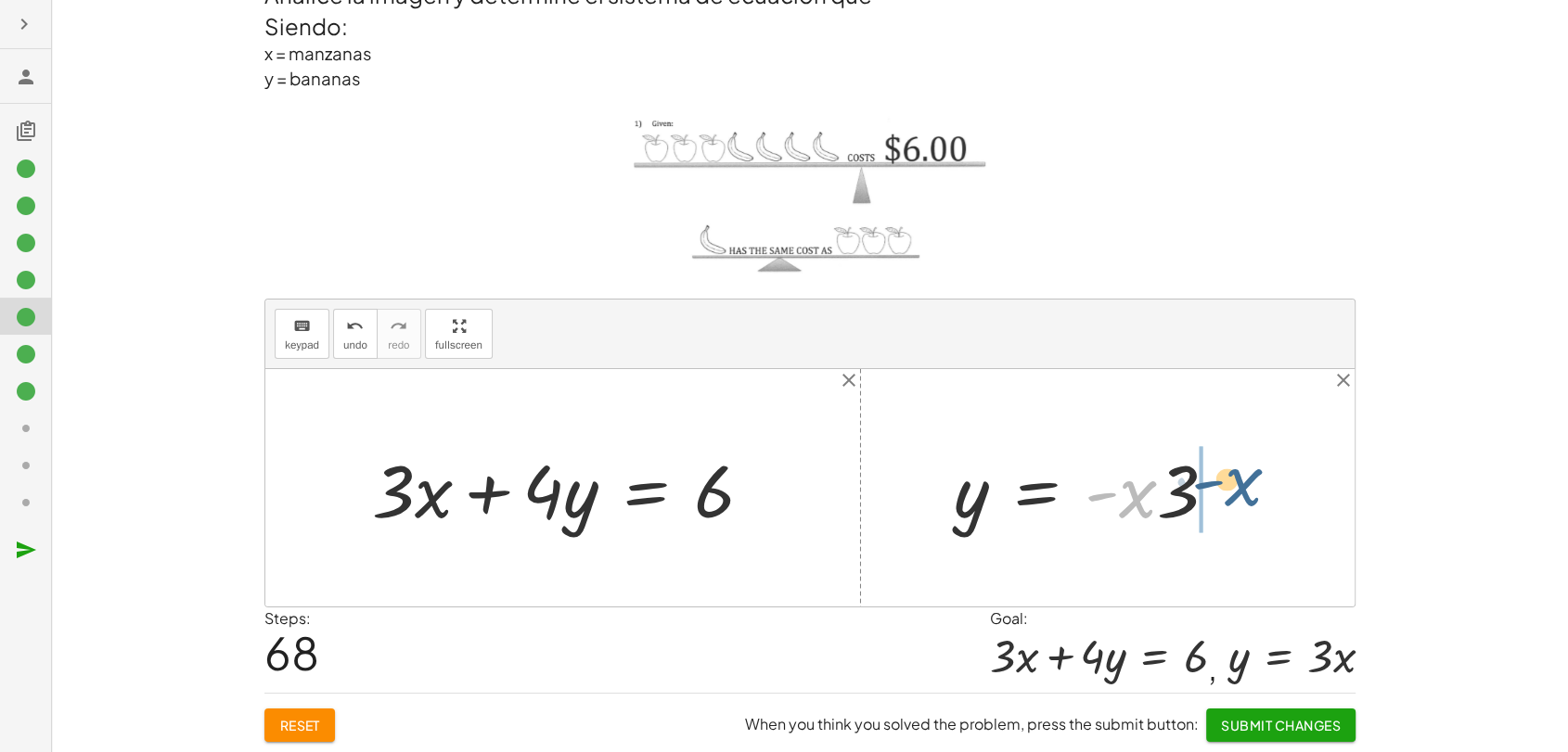 drag, startPoint x: 1139, startPoint y: 496, endPoint x: 1247, endPoint y: 484, distance: 108.66462 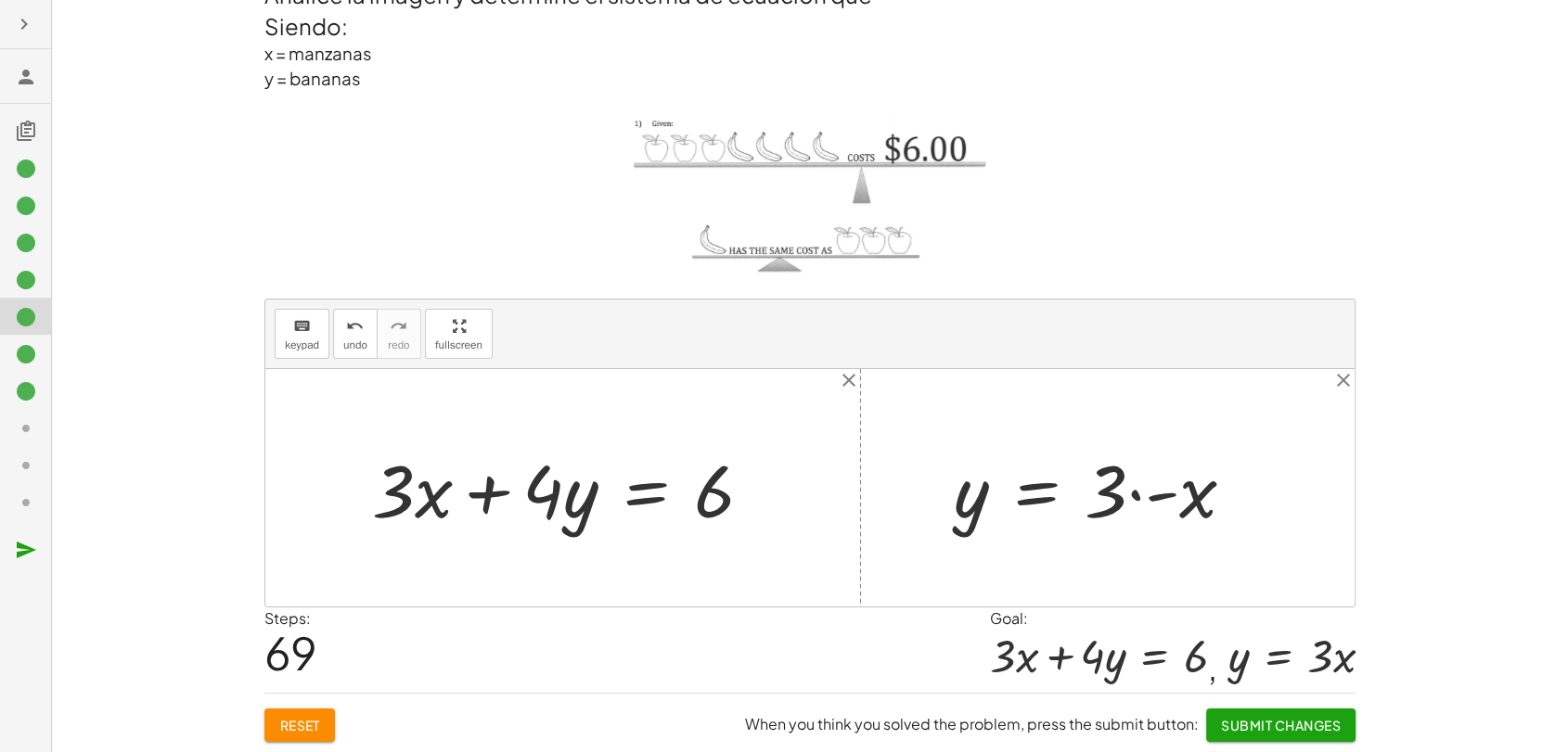 click at bounding box center (1101, 488) 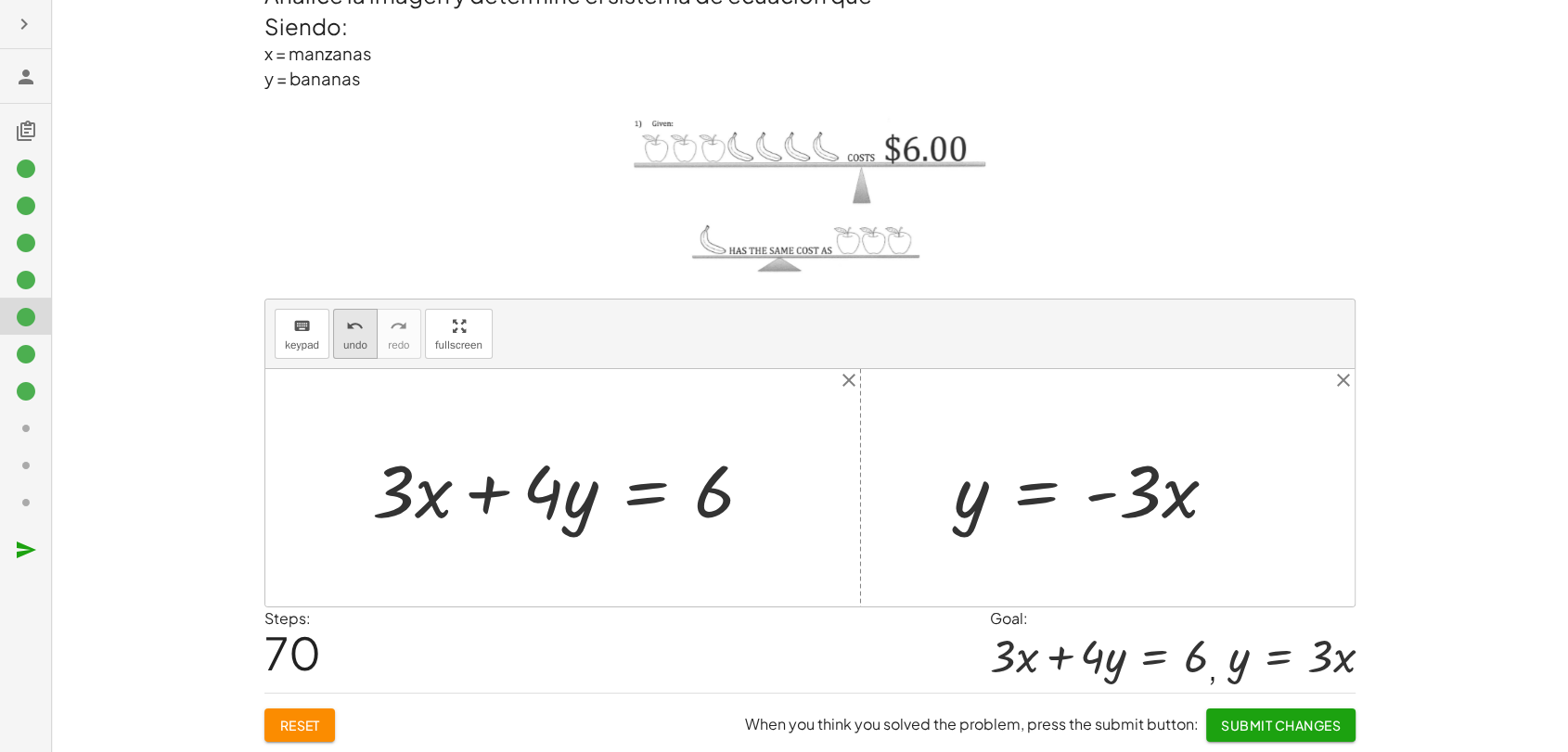 click on "undo" at bounding box center (354, 326) 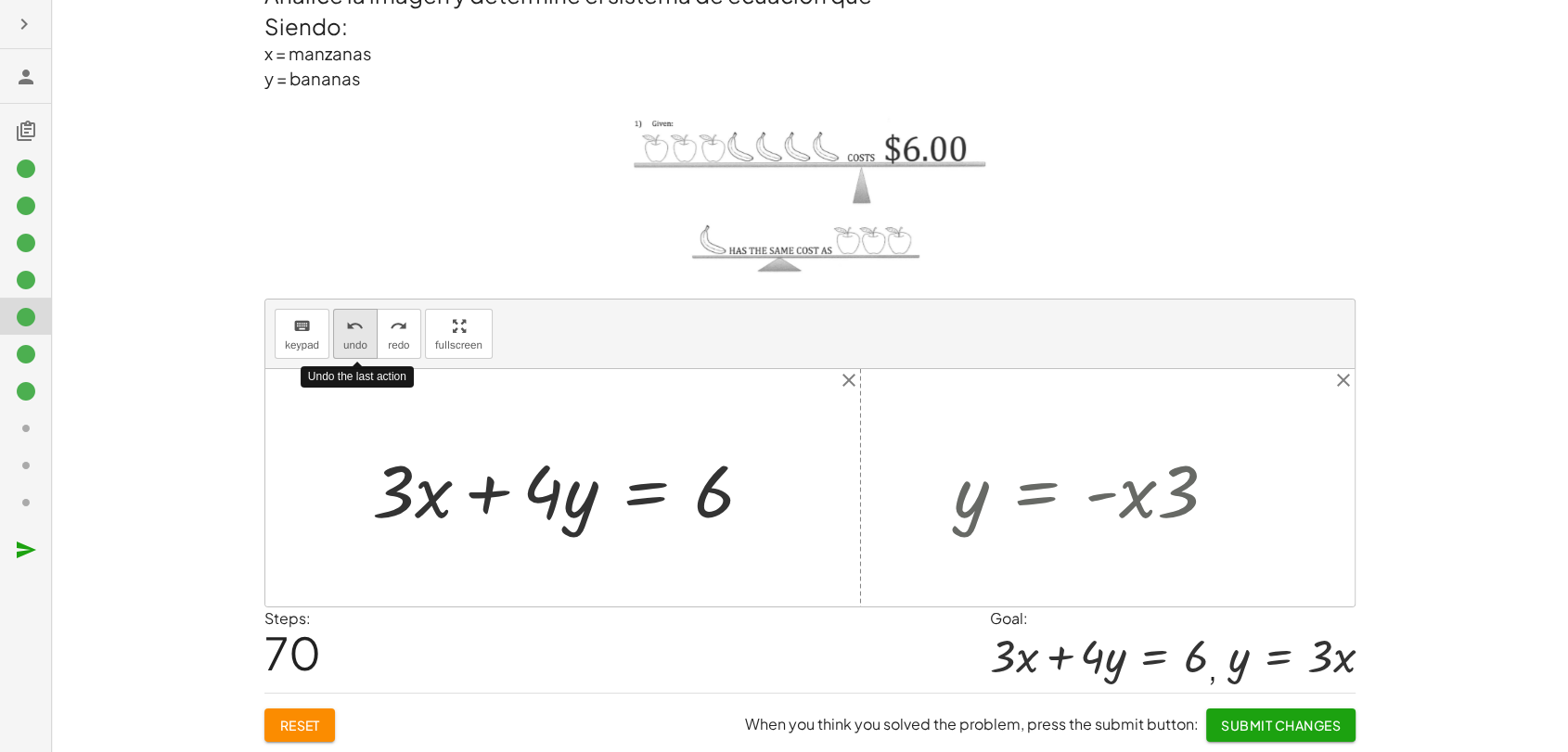 click on "undo" at bounding box center (354, 326) 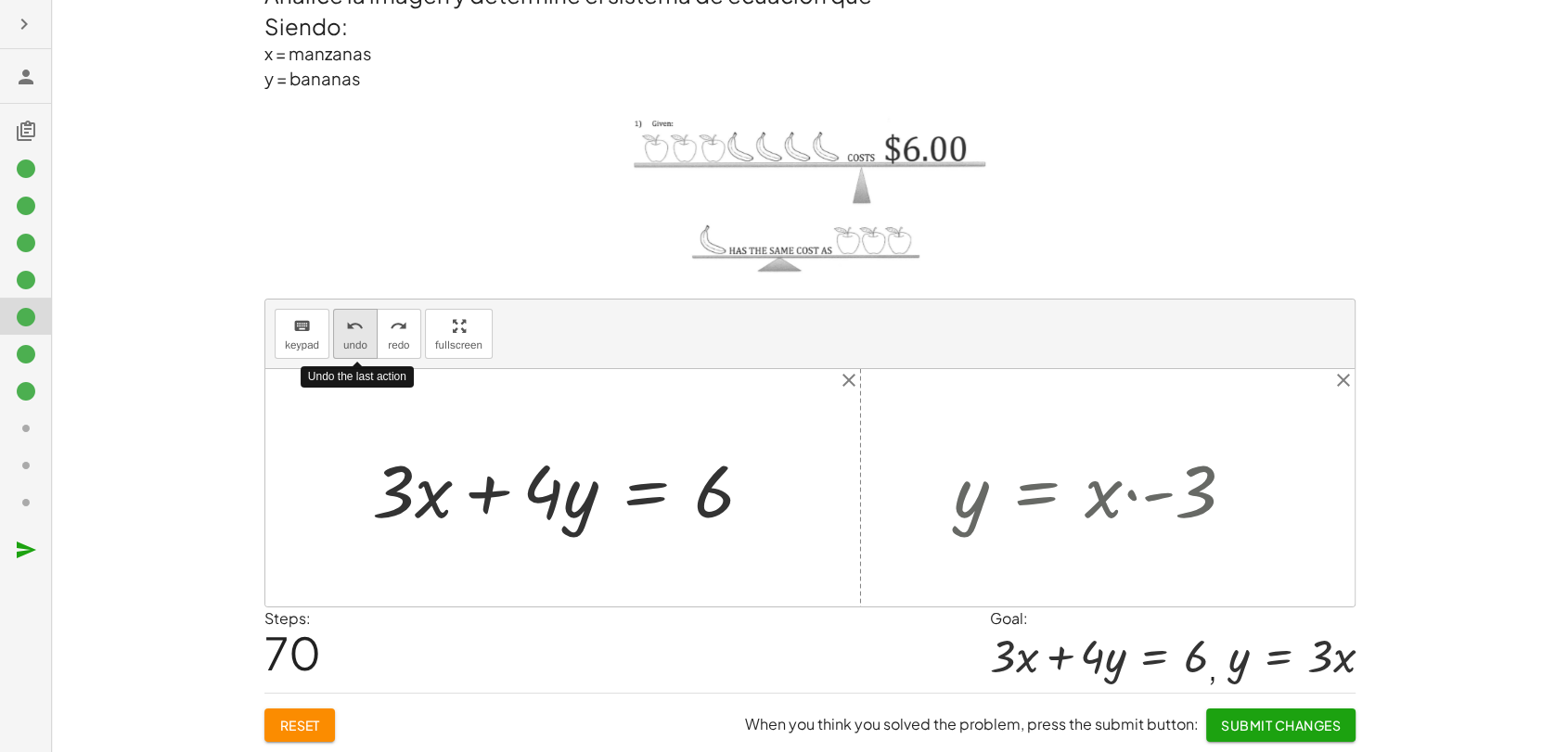 click on "undo" at bounding box center [354, 326] 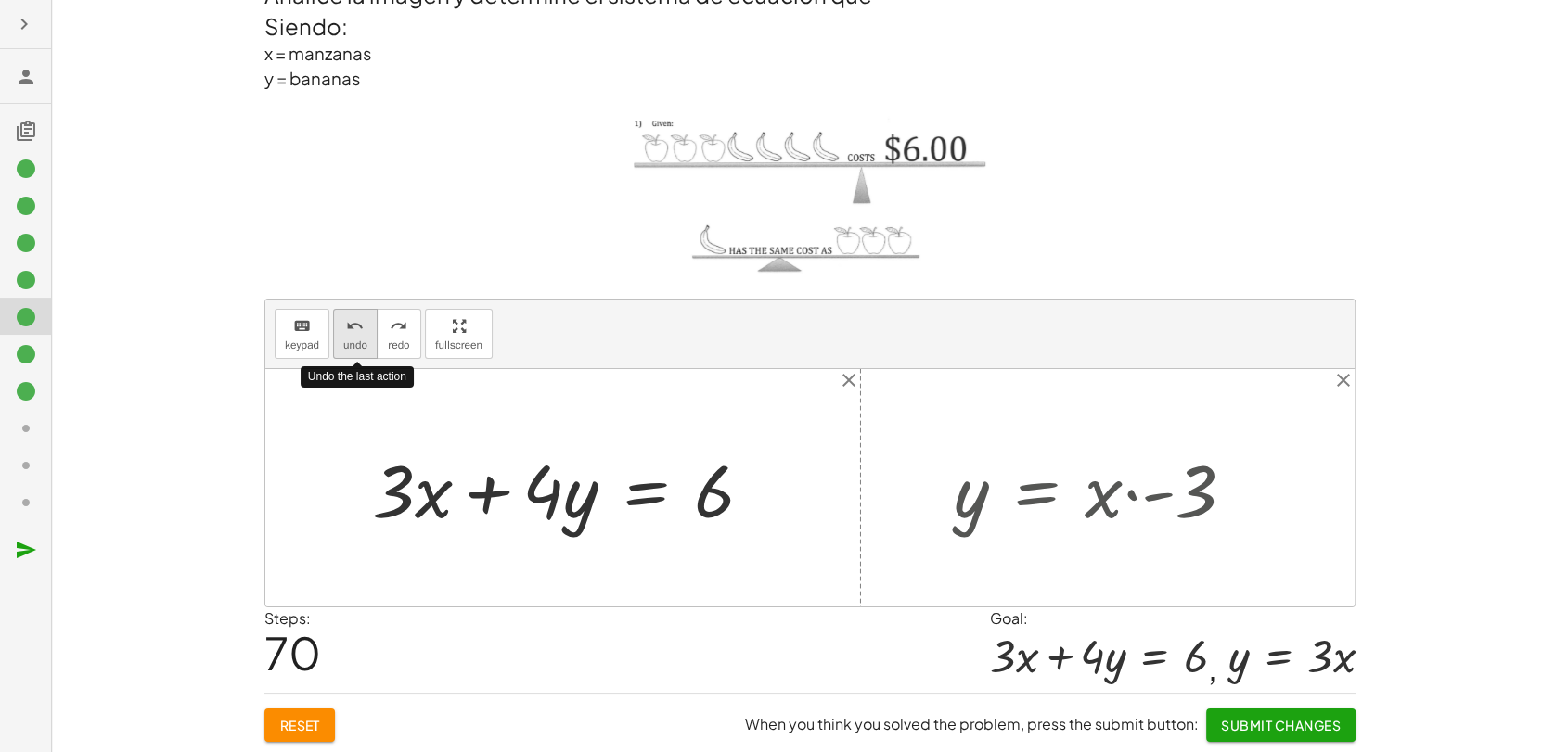 click on "undo" at bounding box center (354, 326) 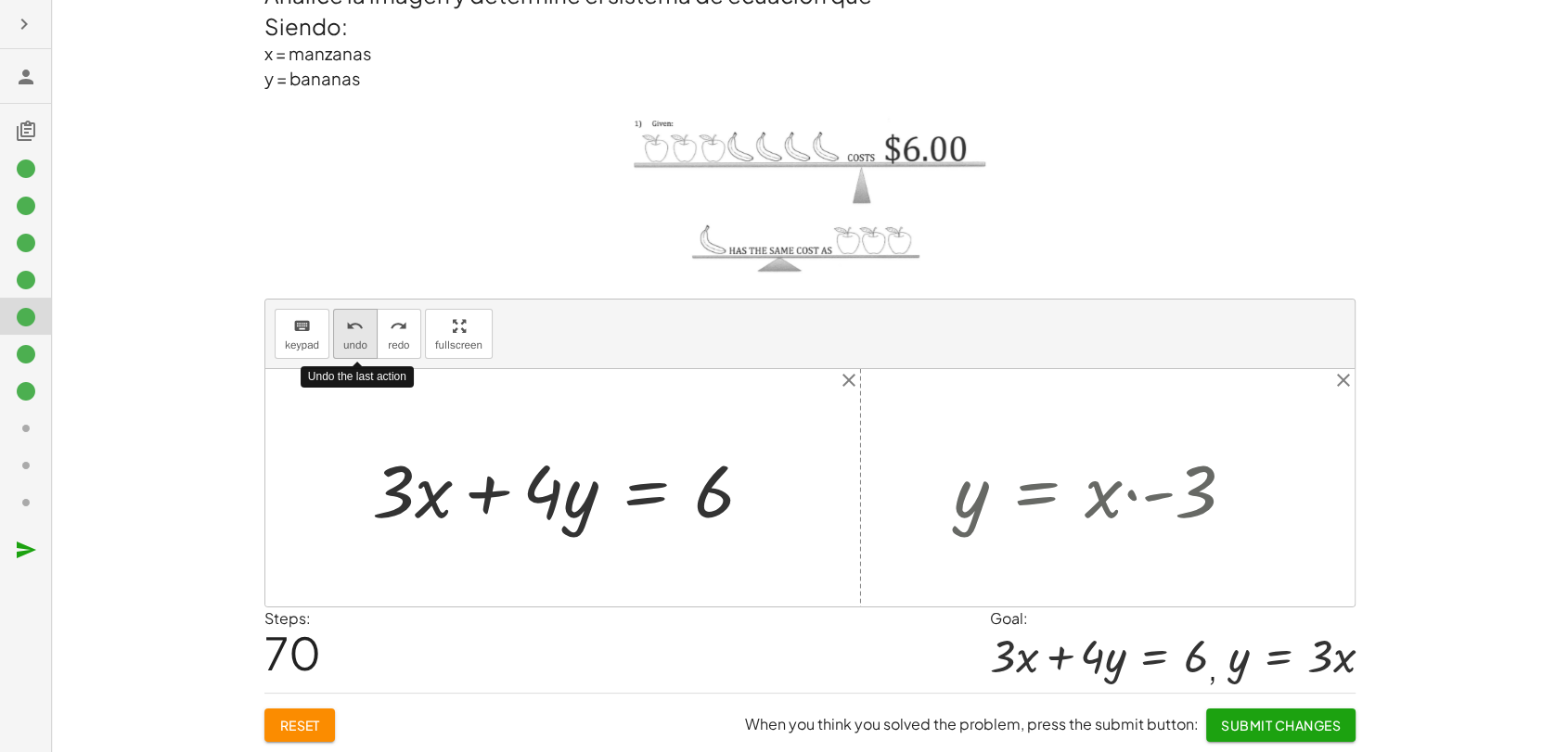 click on "undo" at bounding box center [354, 326] 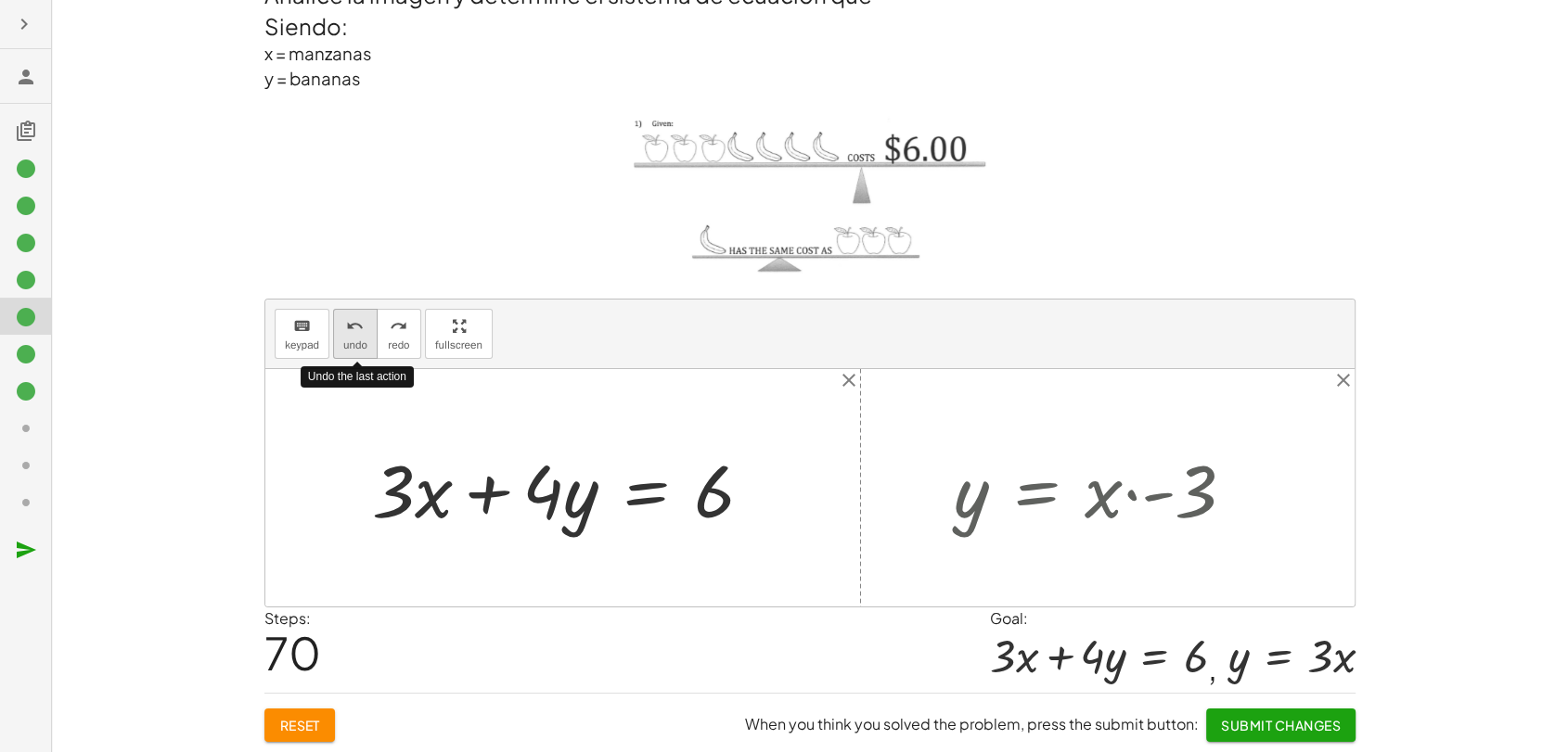 click on "undo" at bounding box center [354, 326] 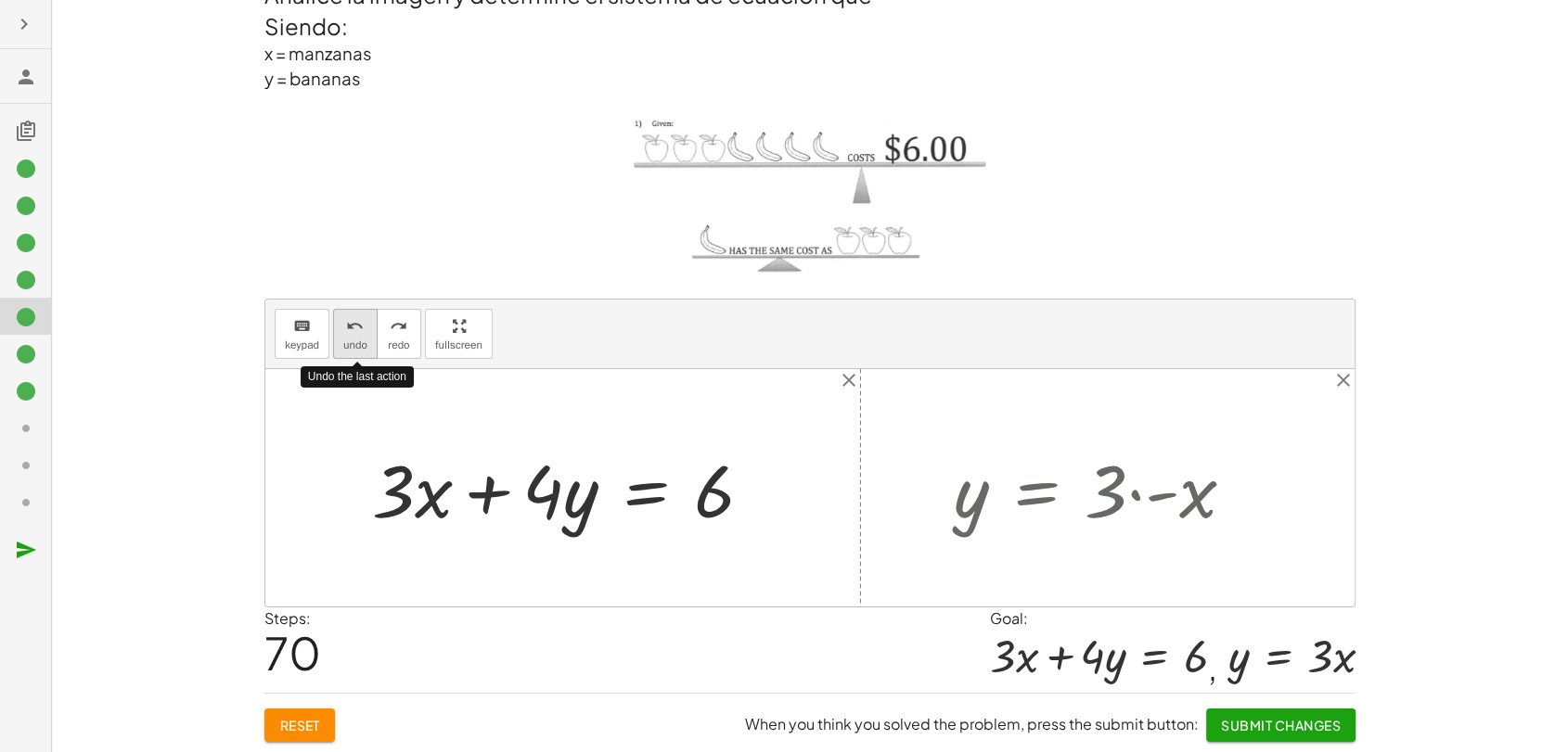 click on "undo" at bounding box center [354, 326] 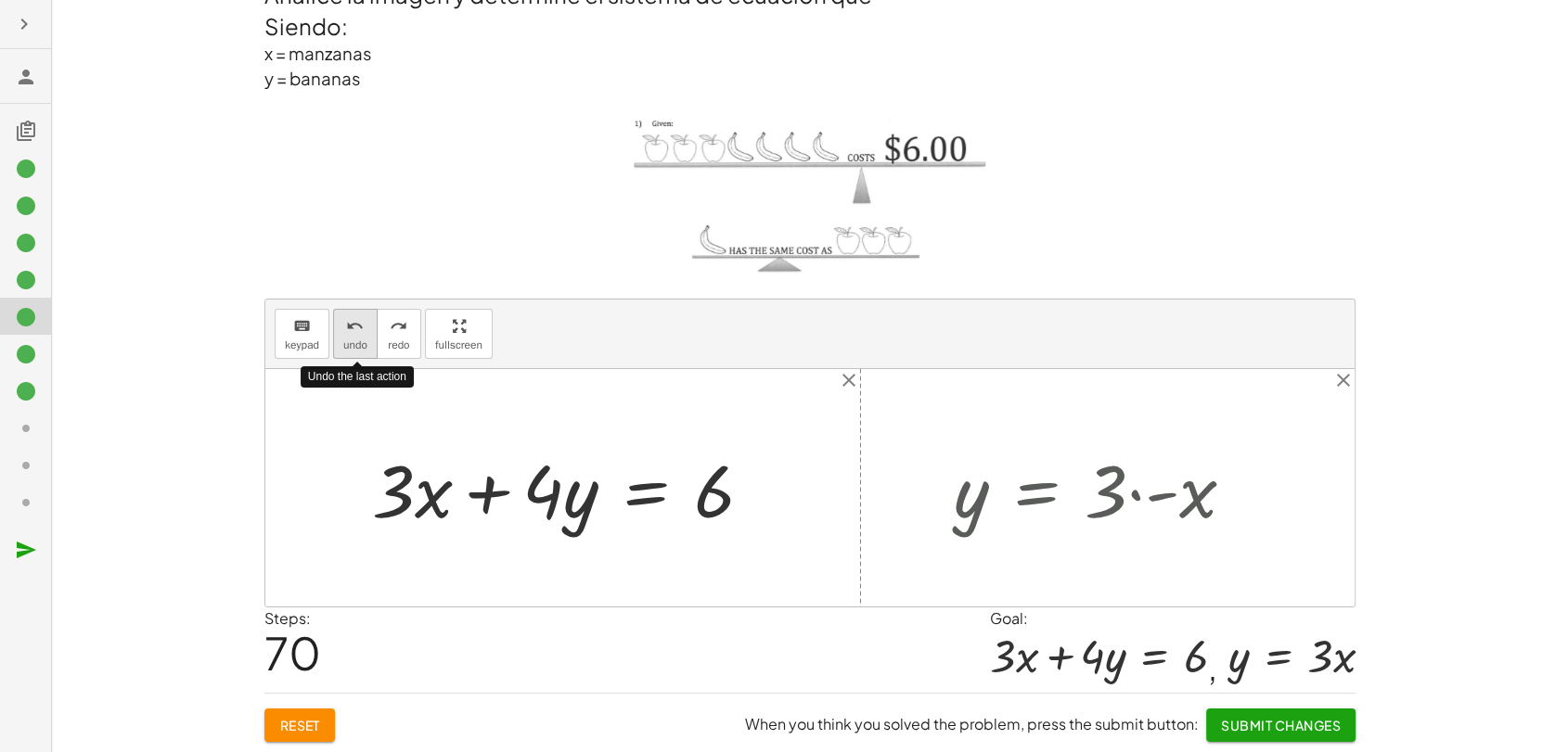 click on "undo" at bounding box center (354, 326) 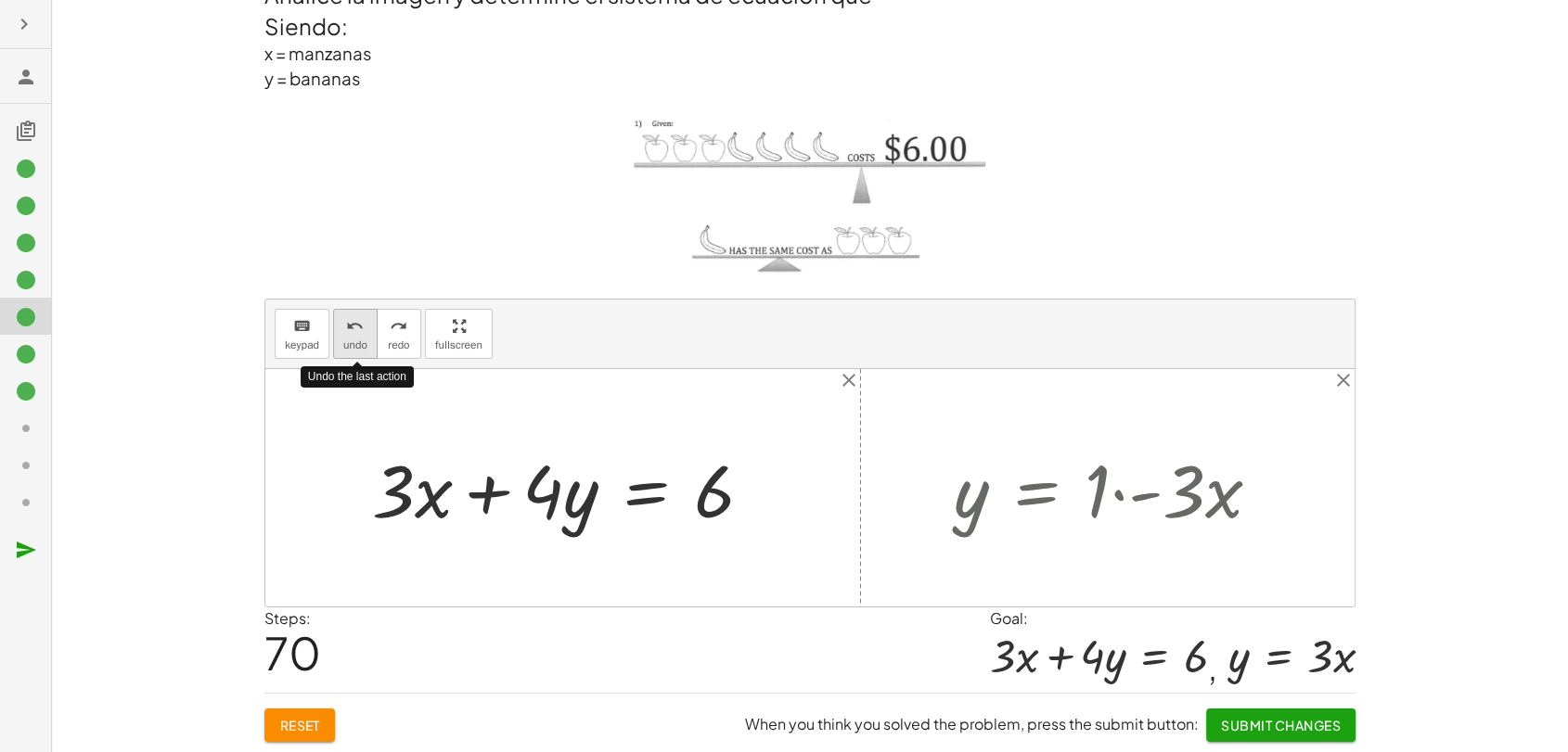 click on "undo" at bounding box center [354, 326] 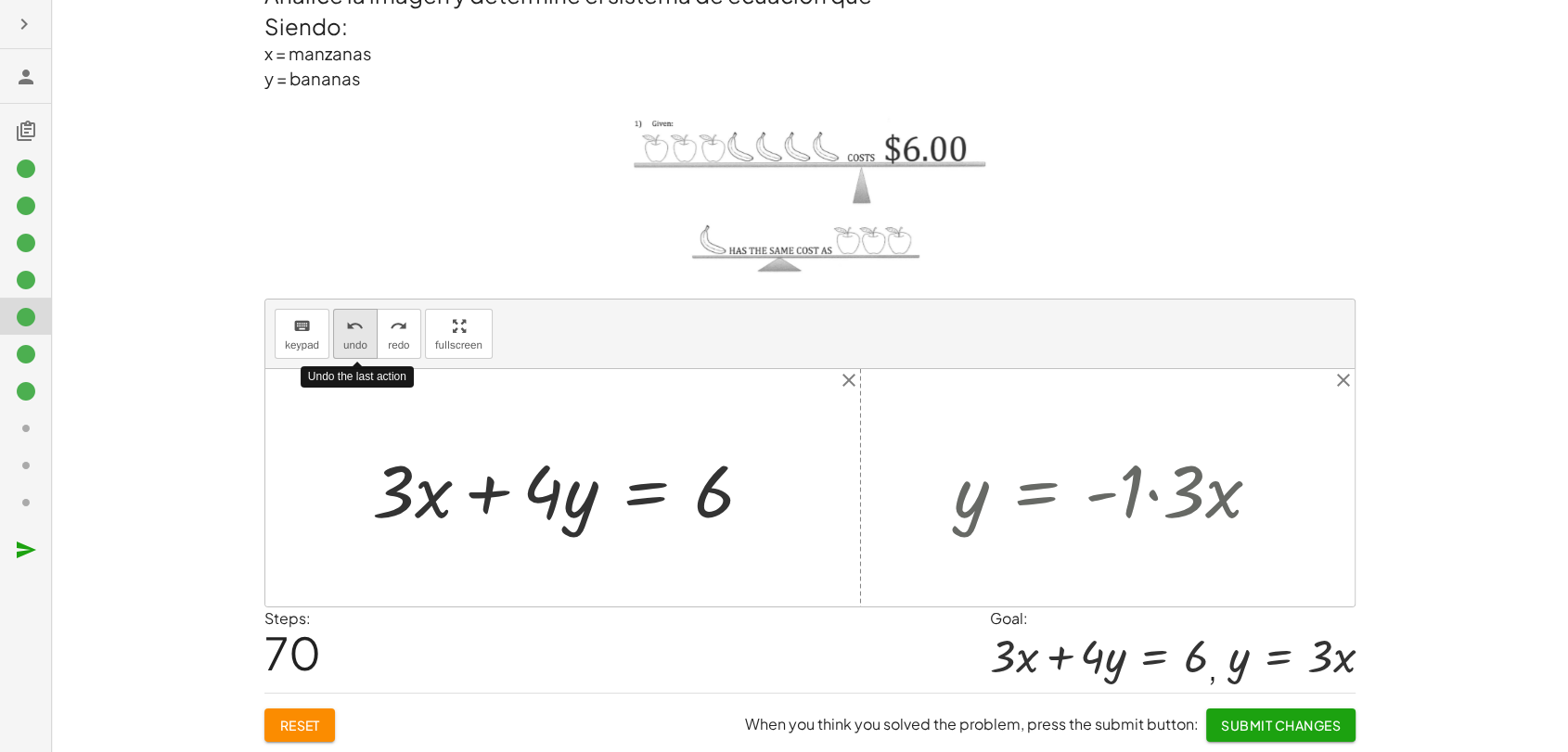 click on "undo" at bounding box center [354, 326] 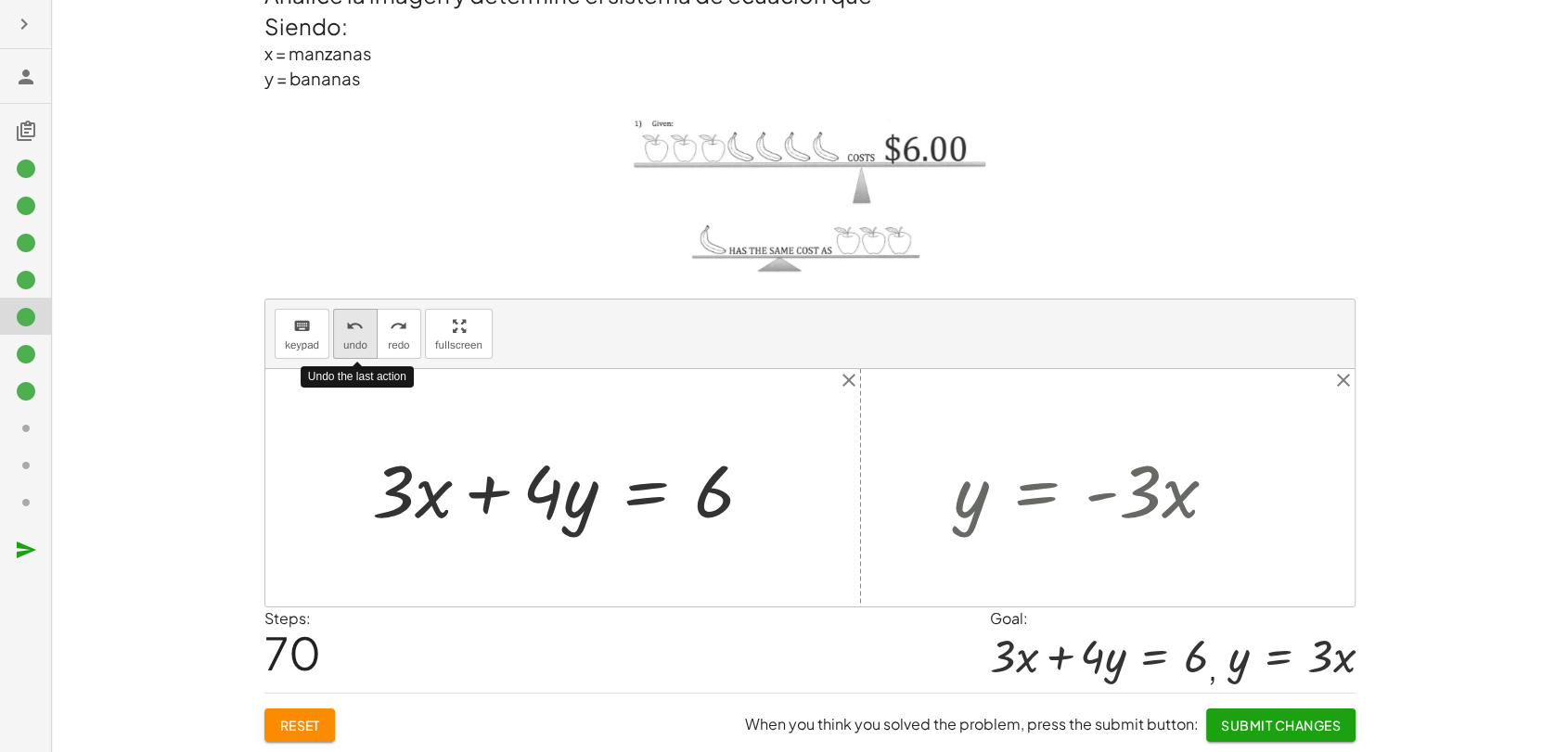 click on "undo" at bounding box center (354, 326) 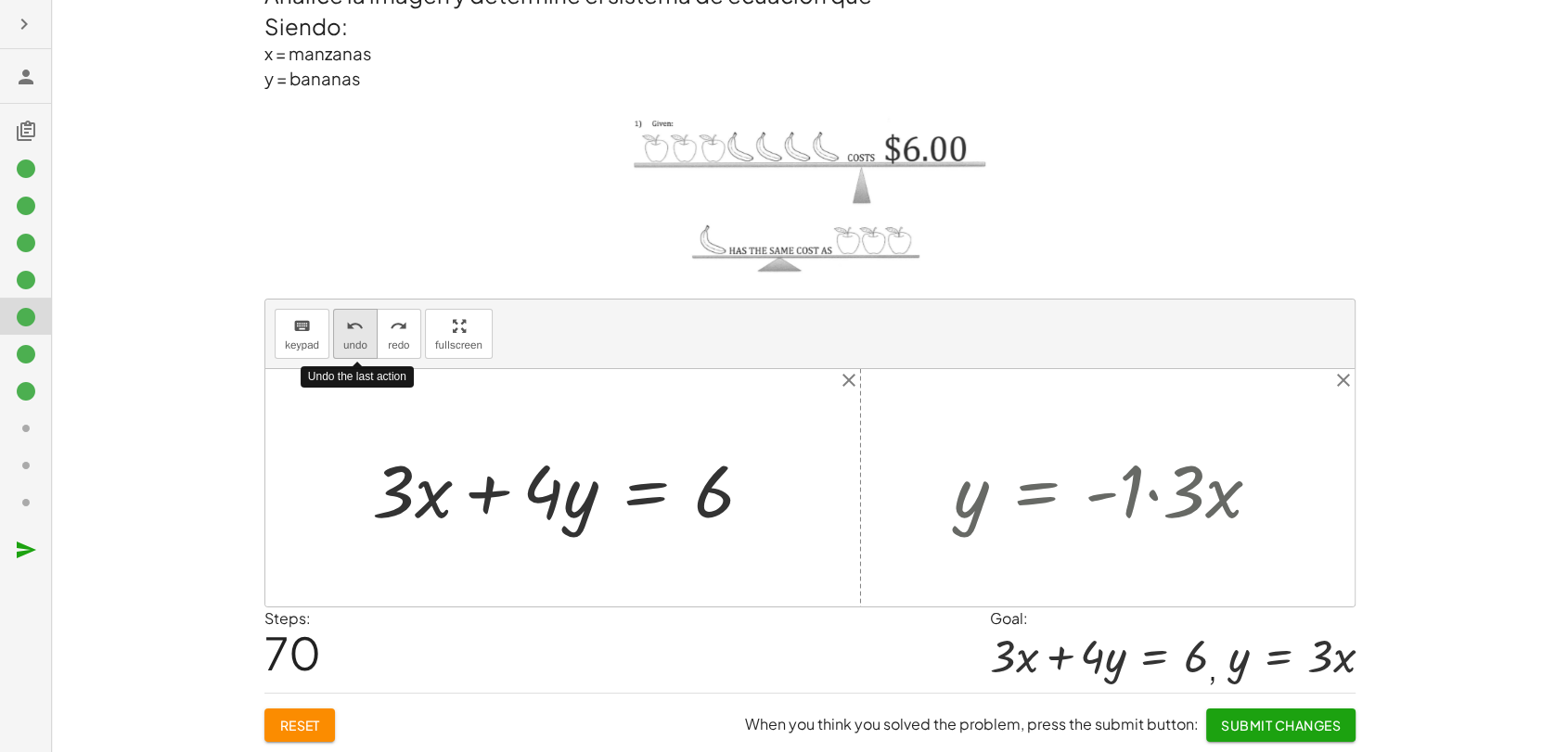 click on "undo" at bounding box center (354, 326) 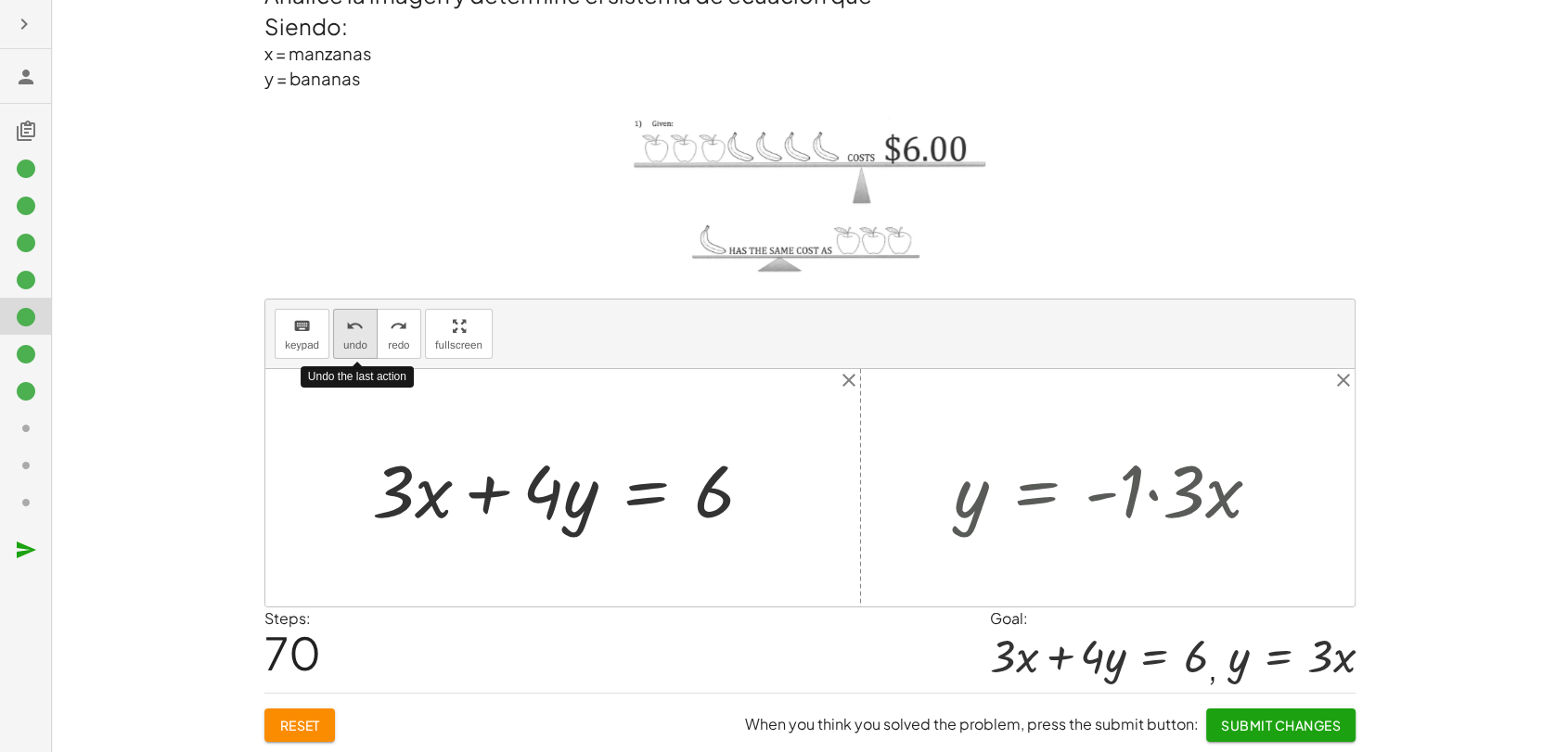 click on "undo" at bounding box center (354, 326) 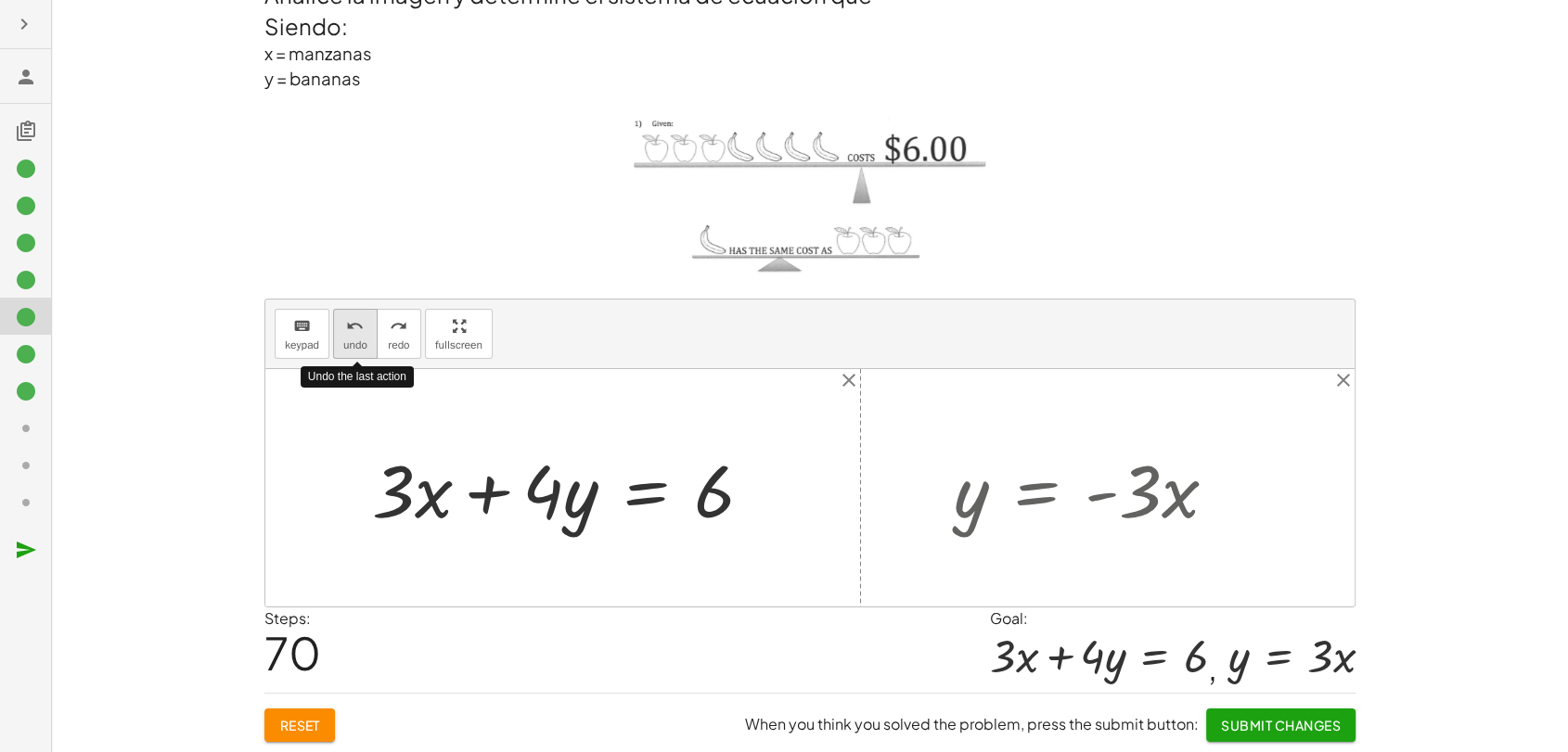 click on "undo" at bounding box center (354, 326) 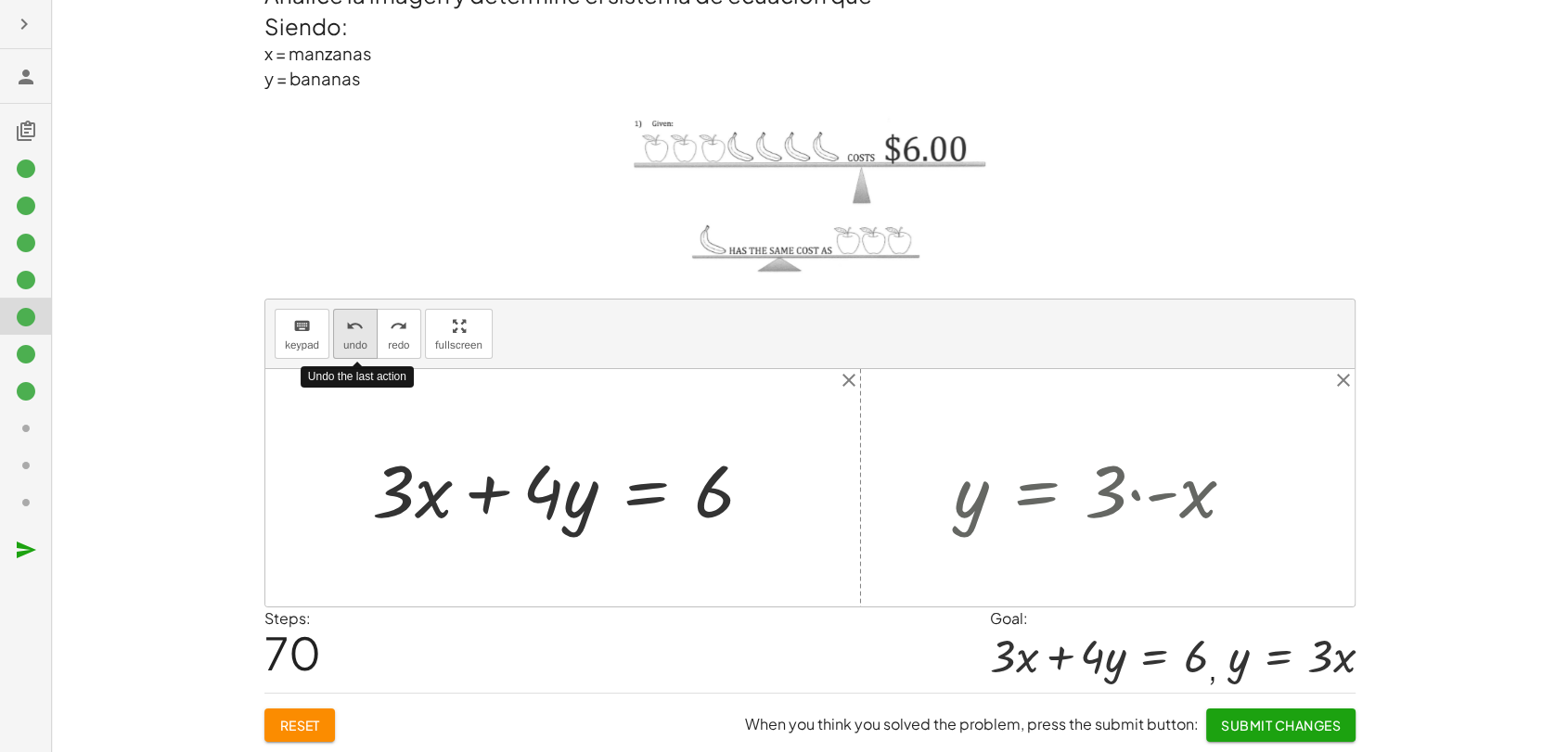 click on "undo" at bounding box center (354, 326) 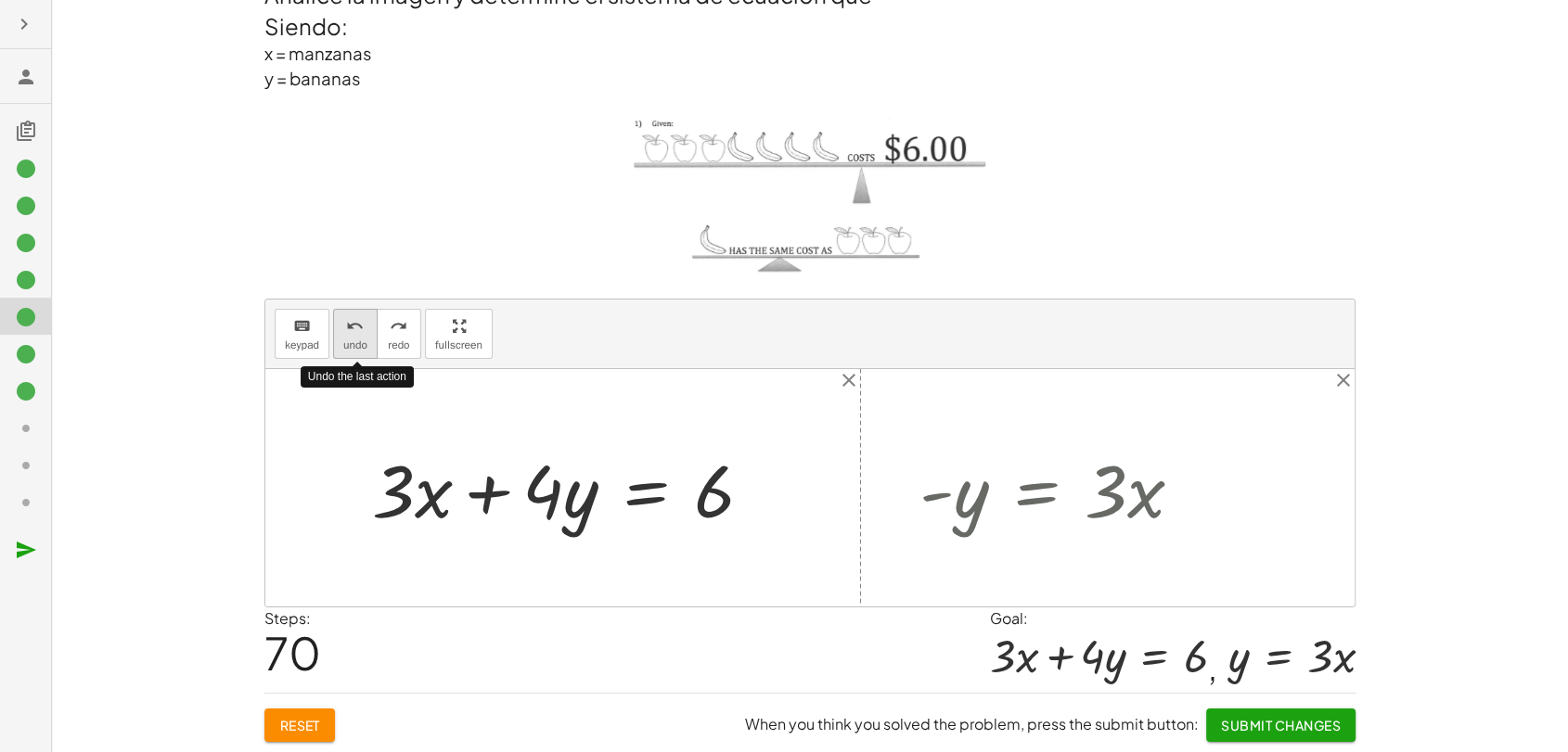click on "undo" at bounding box center (354, 326) 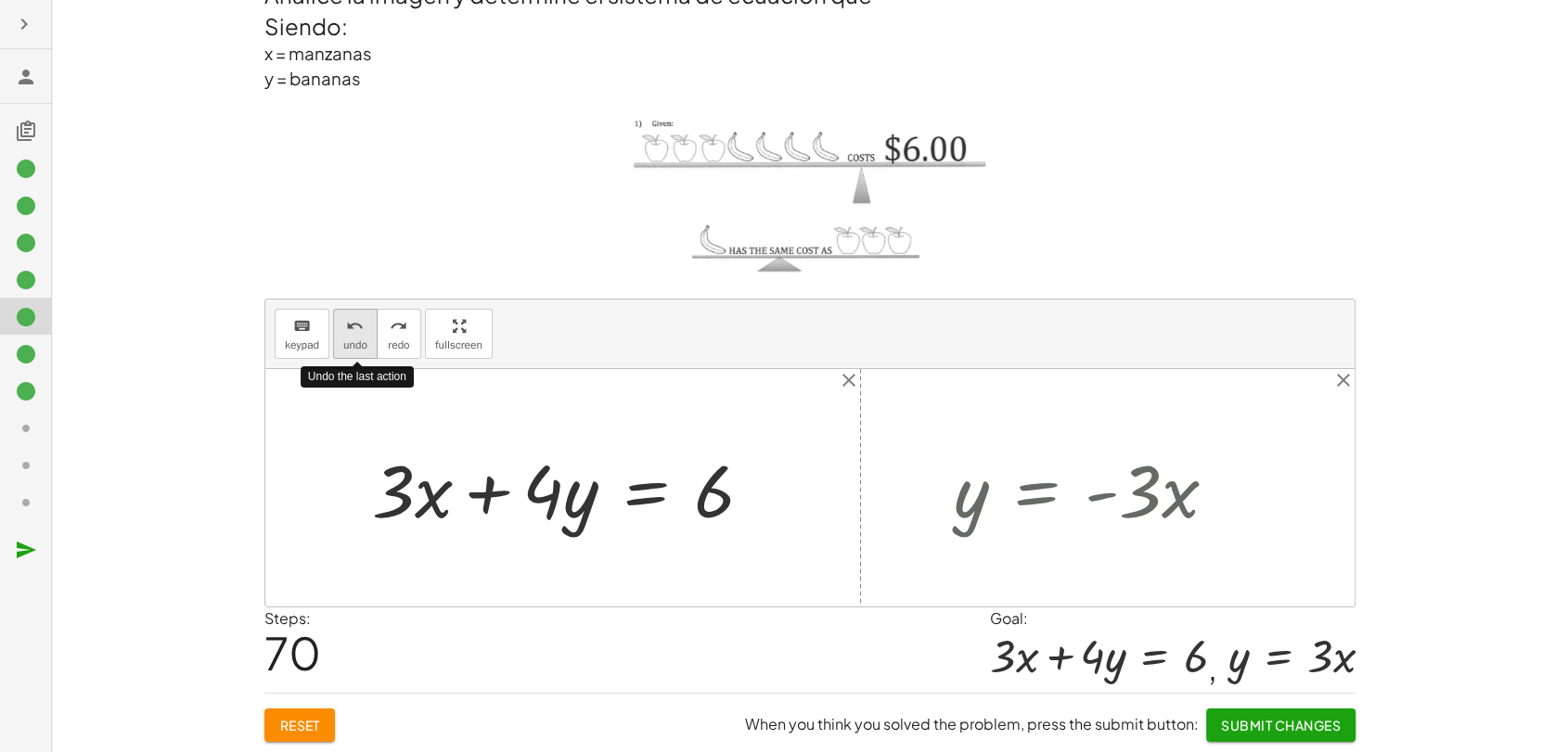 click on "undo" at bounding box center [354, 326] 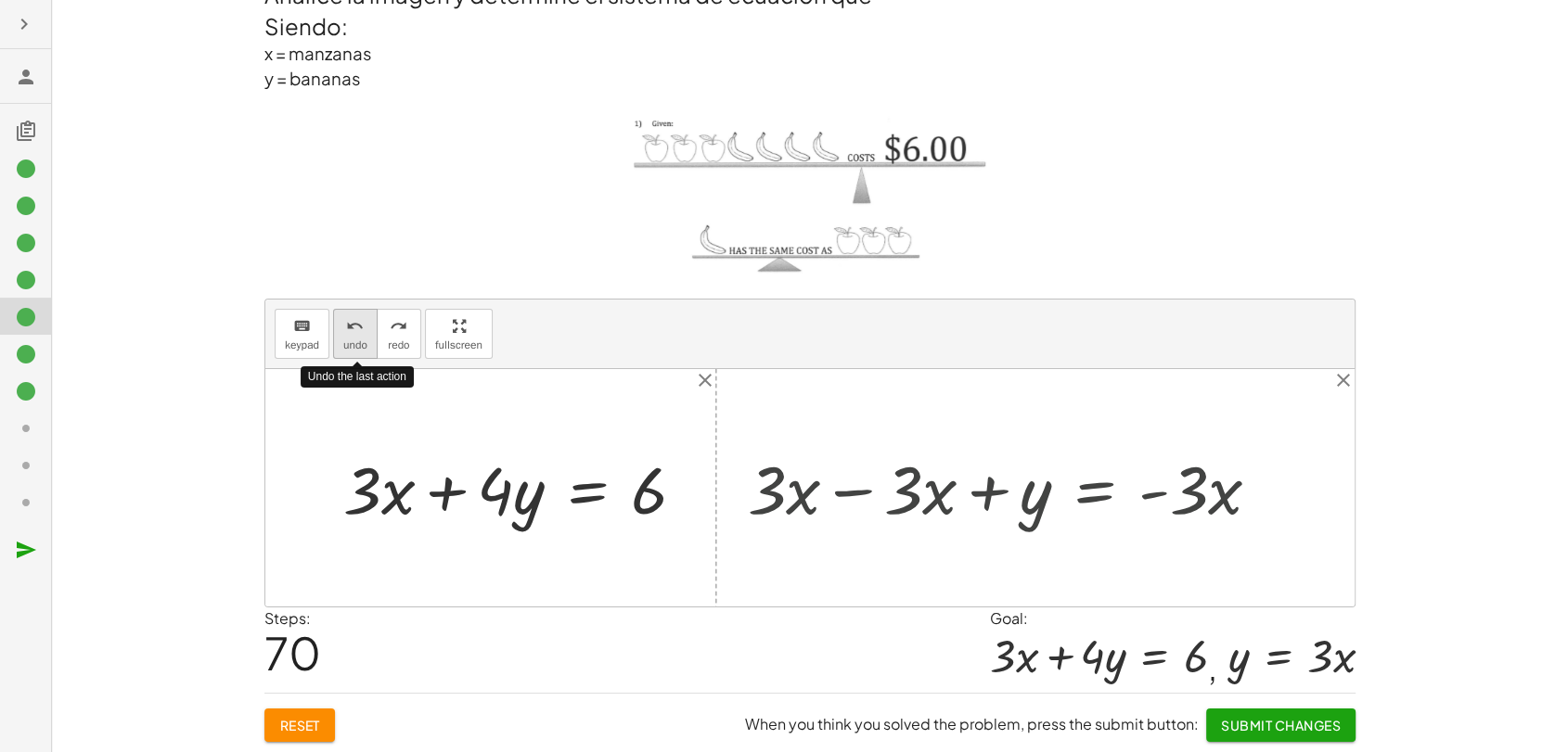 click on "undo" at bounding box center [354, 326] 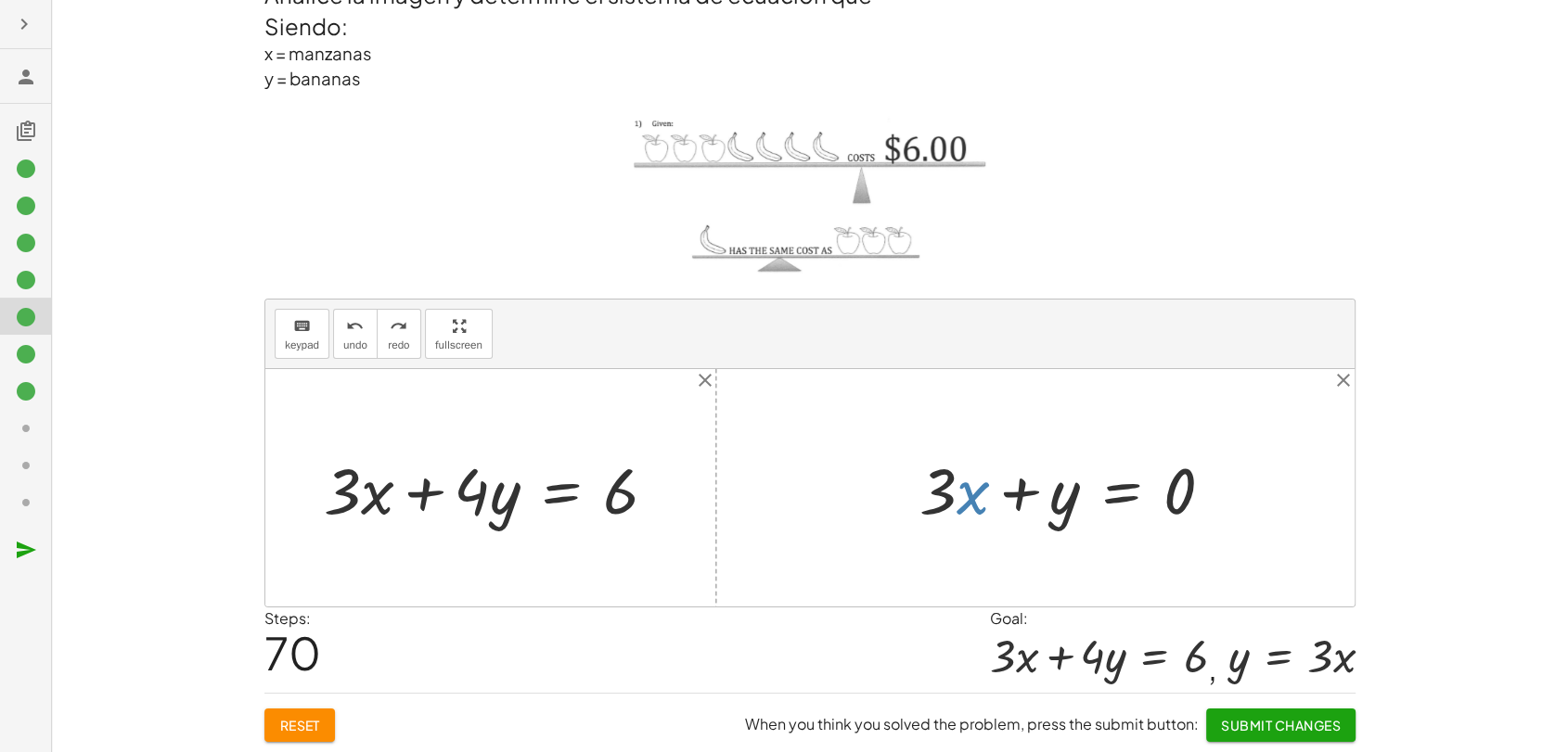 click on "Reset" 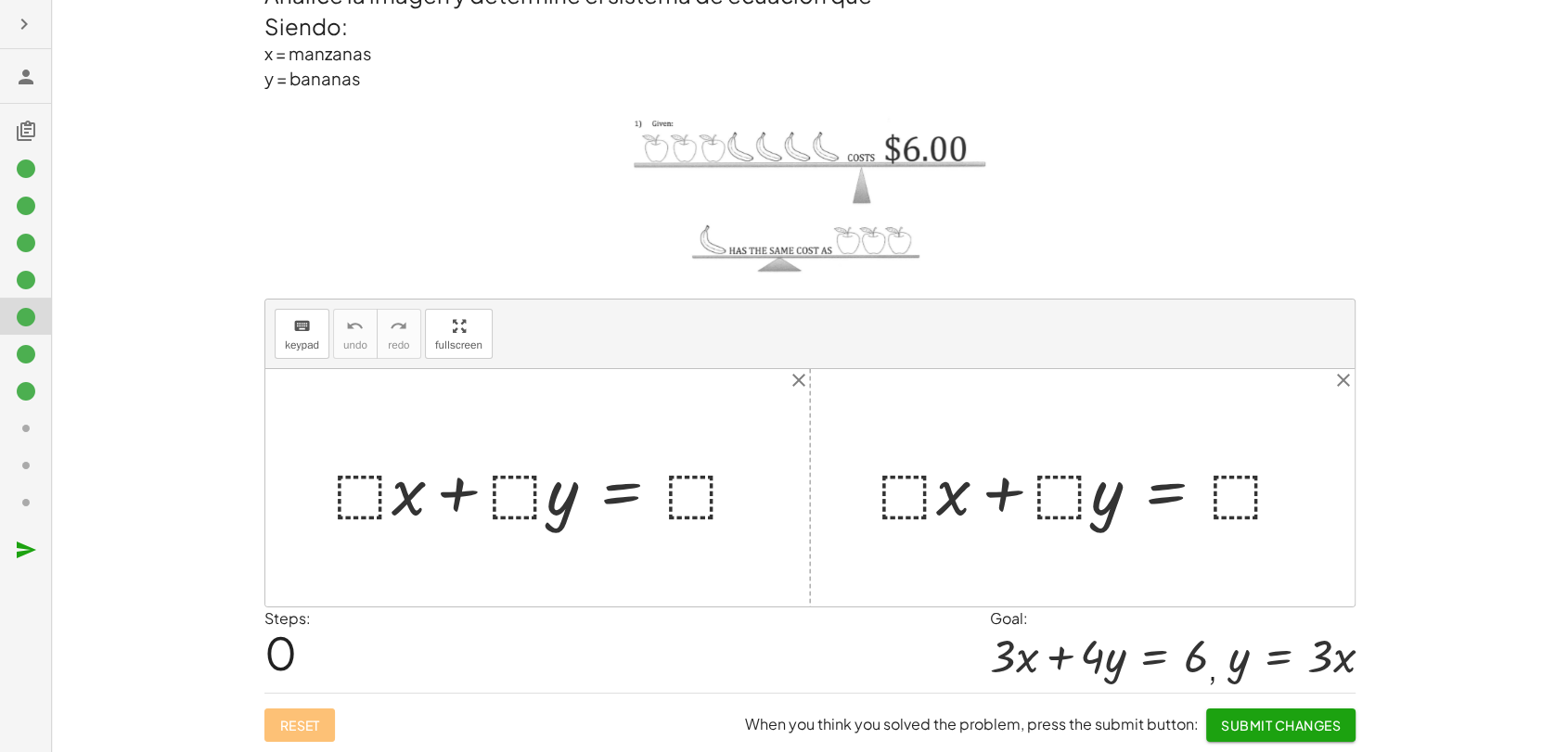 click at bounding box center [545, 488] 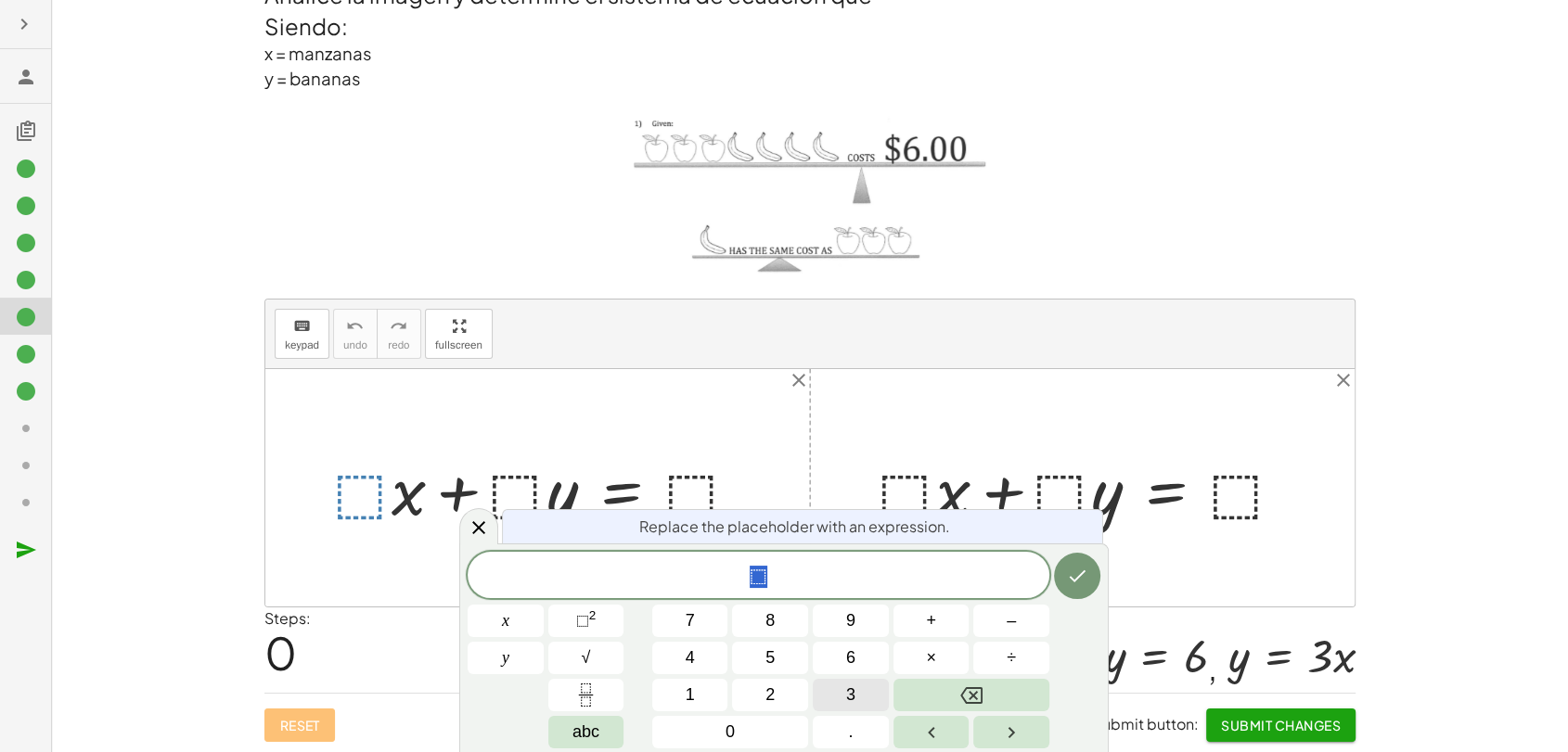 click on "3" at bounding box center (851, 695) 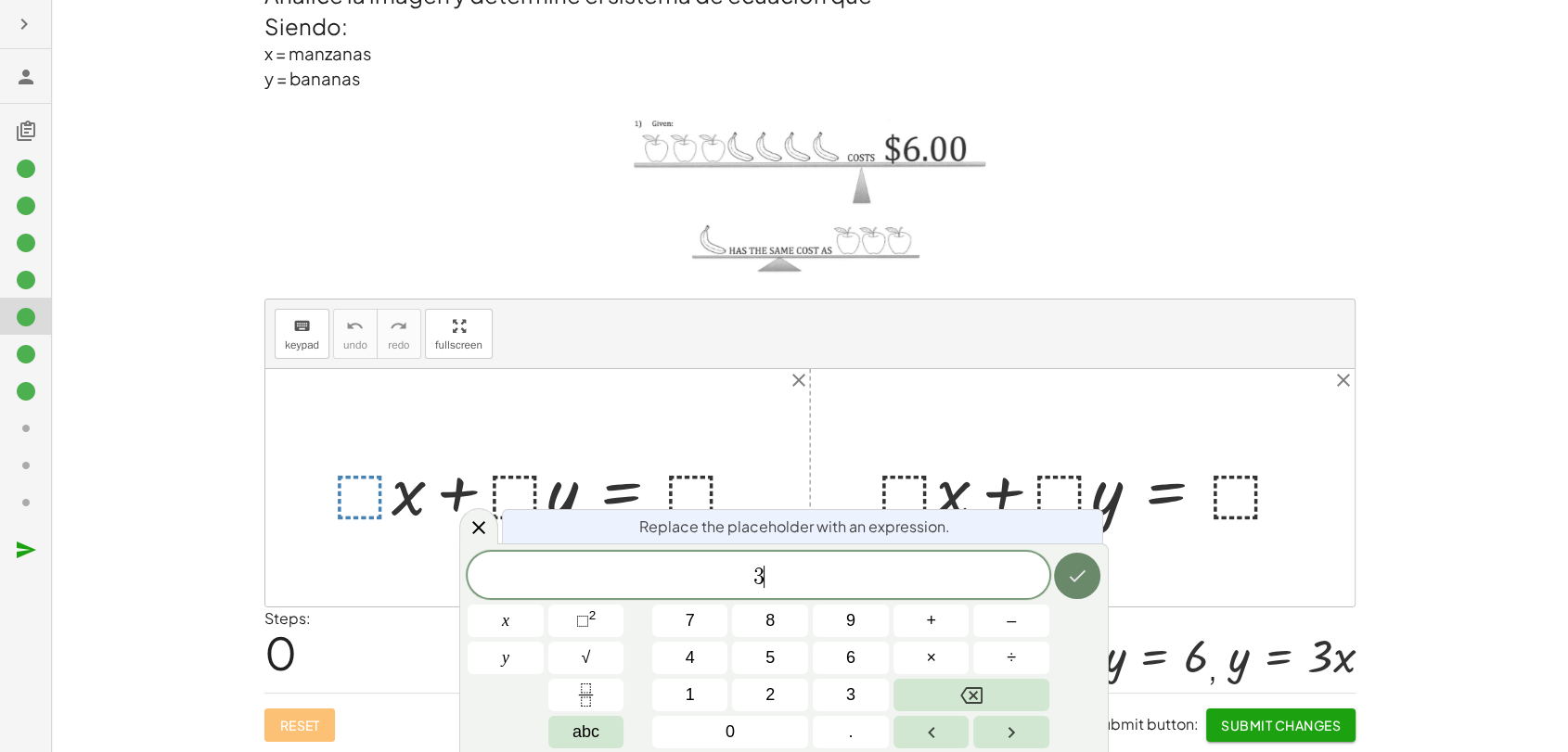 click 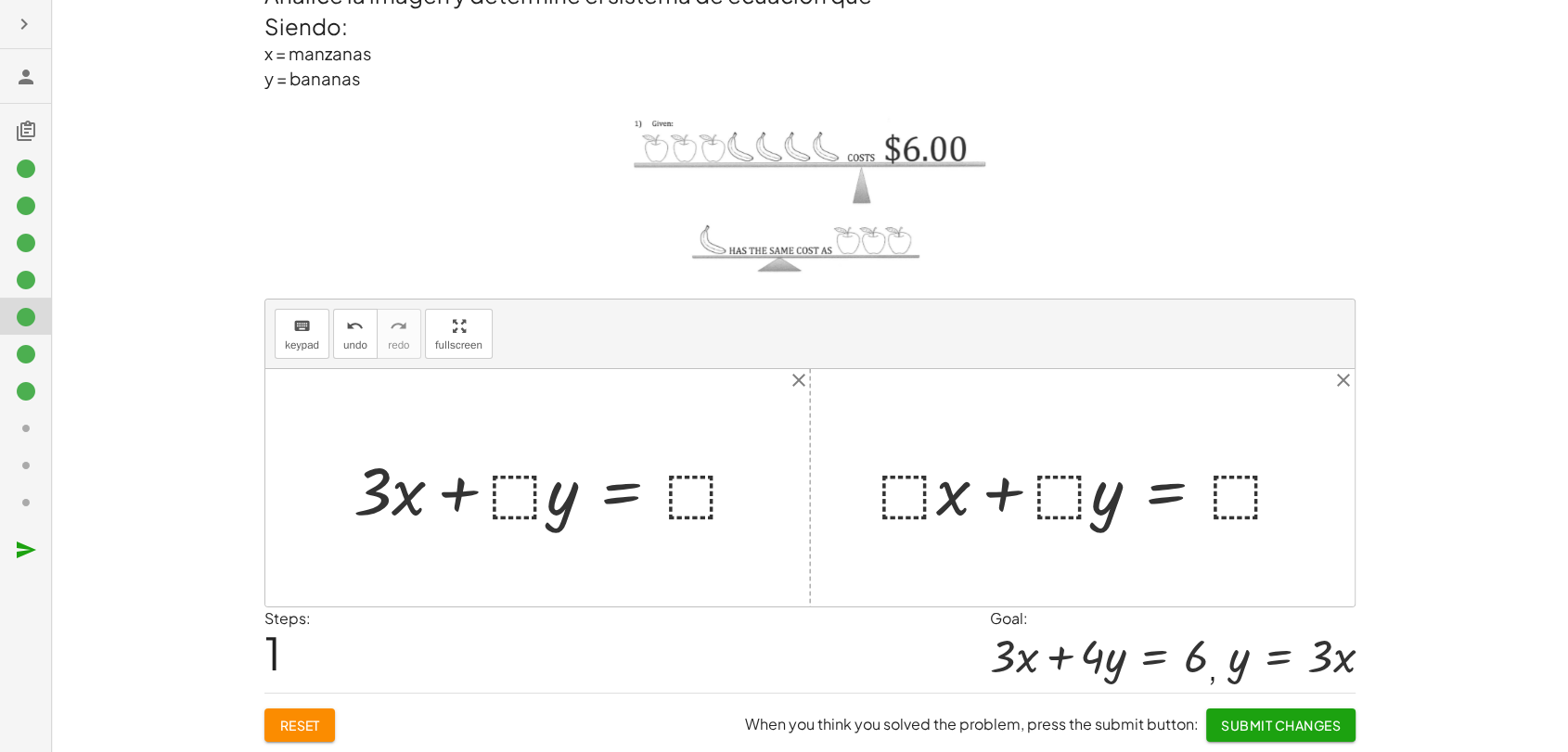 click at bounding box center (554, 488) 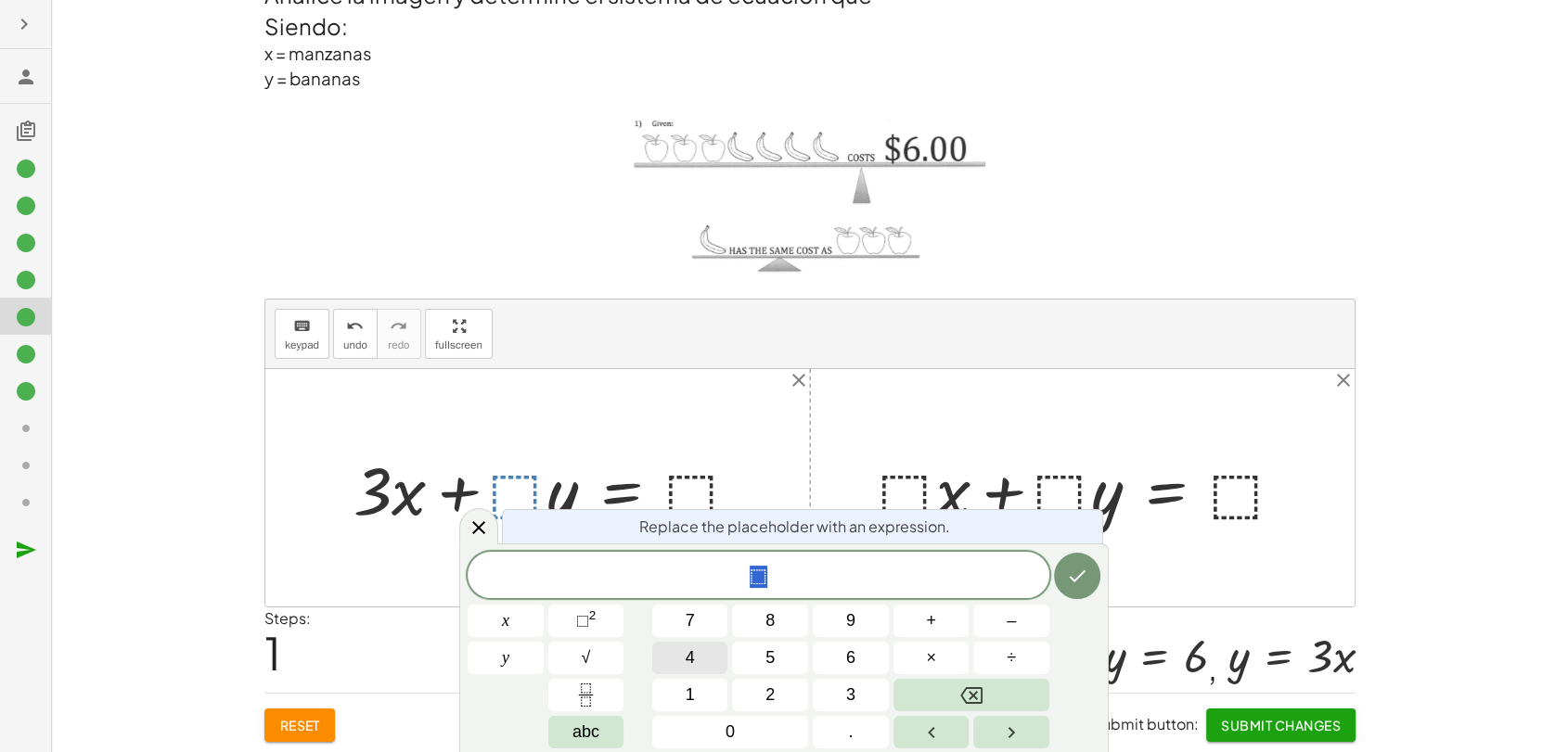 click on "4" at bounding box center (690, 657) 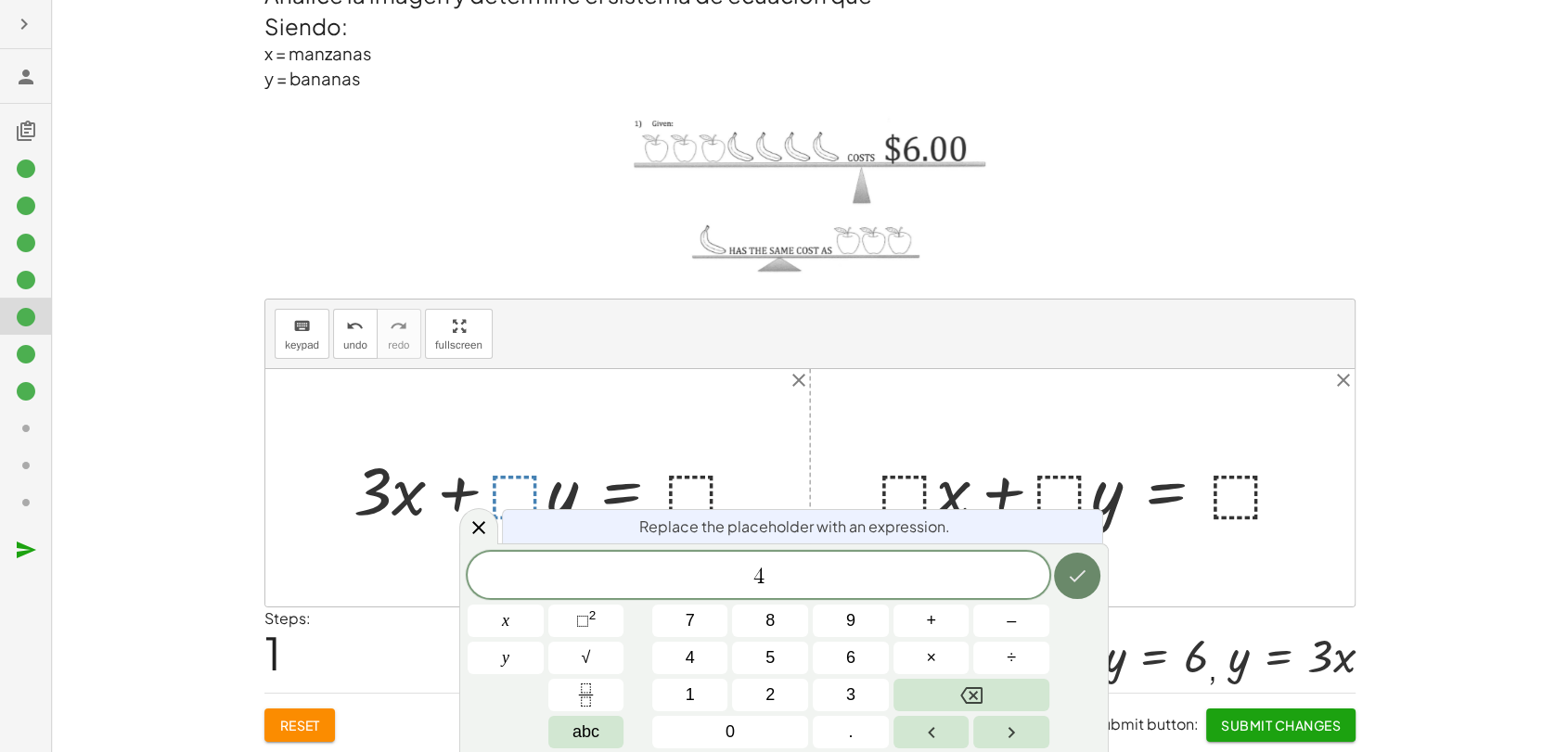 click 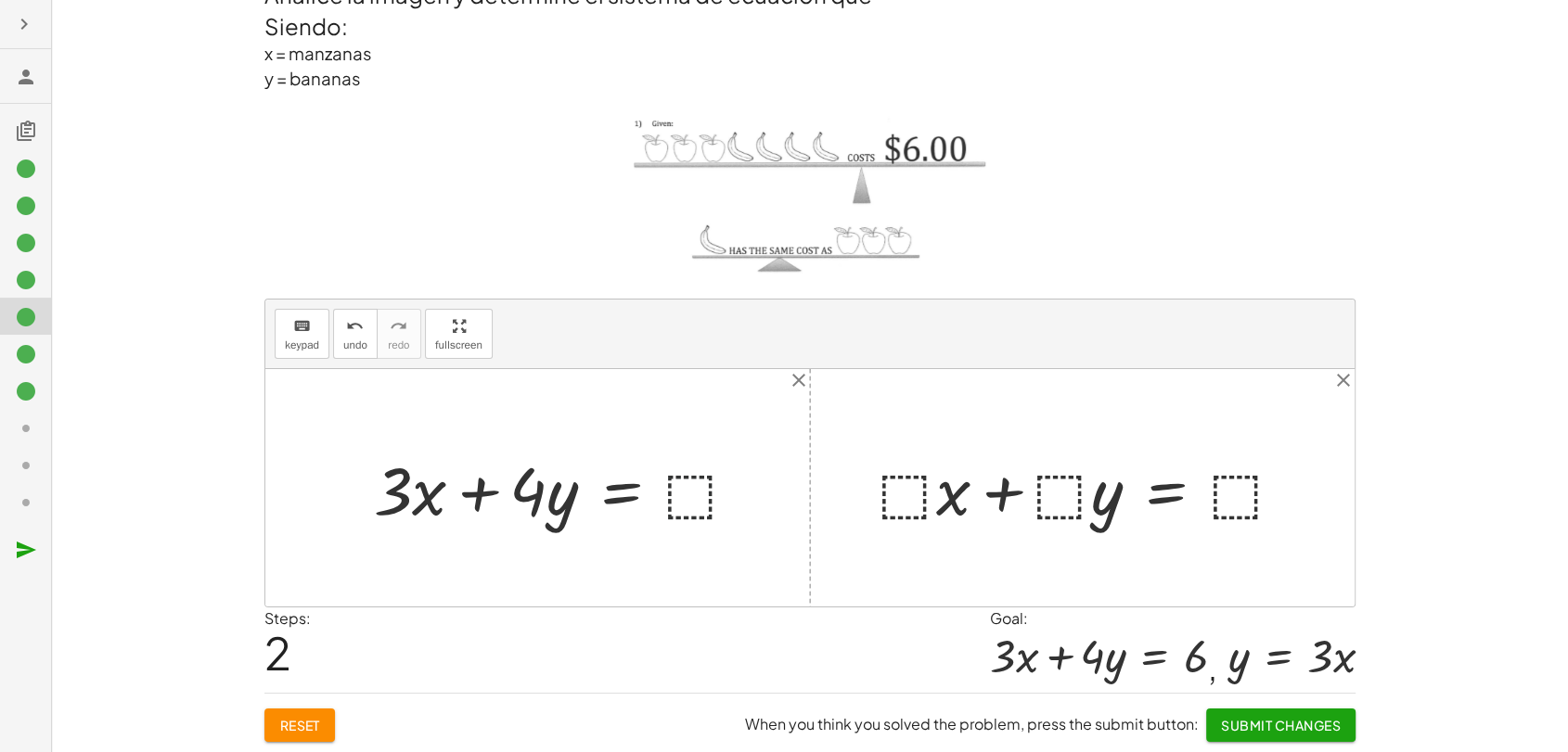 click at bounding box center [564, 488] 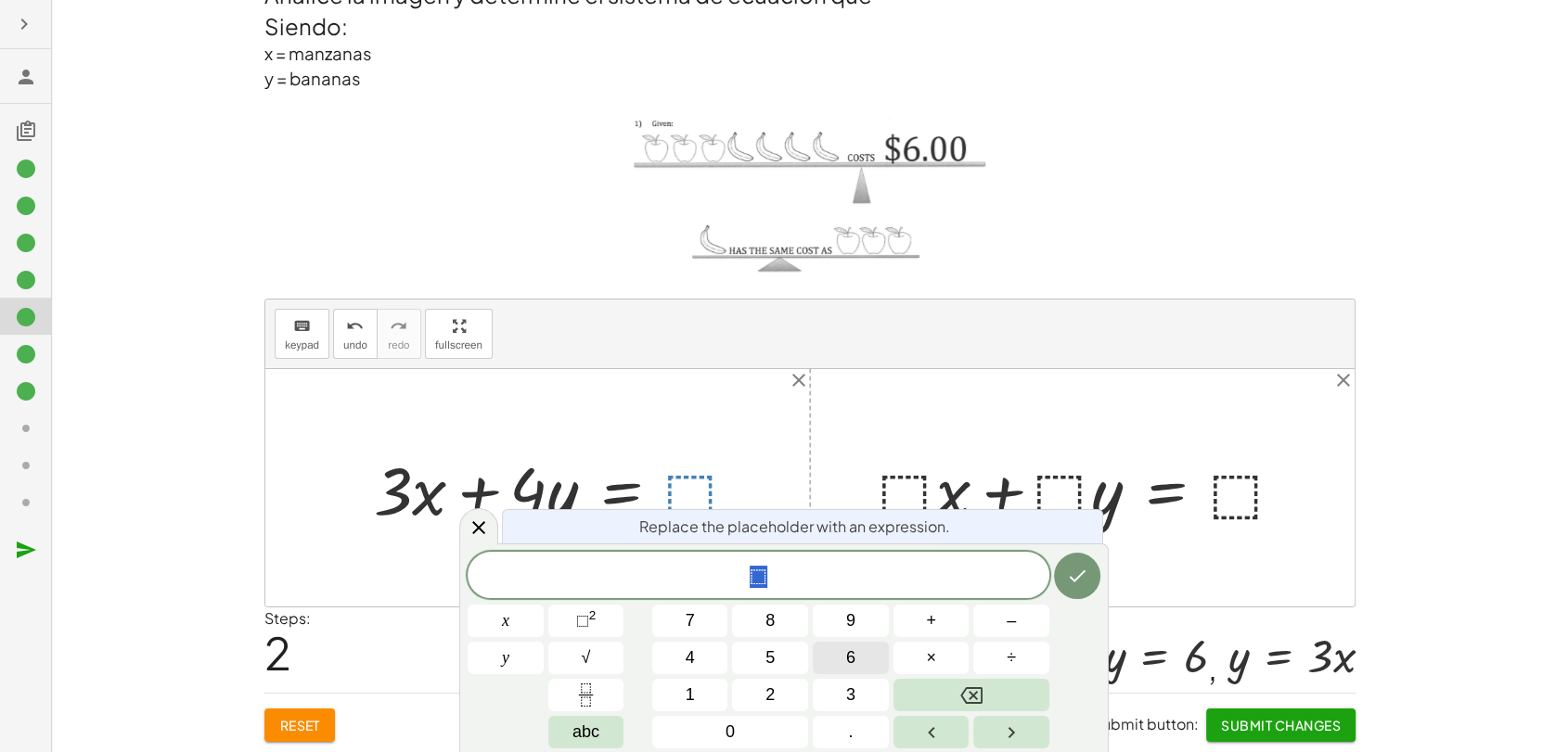 click on "6" at bounding box center (851, 657) 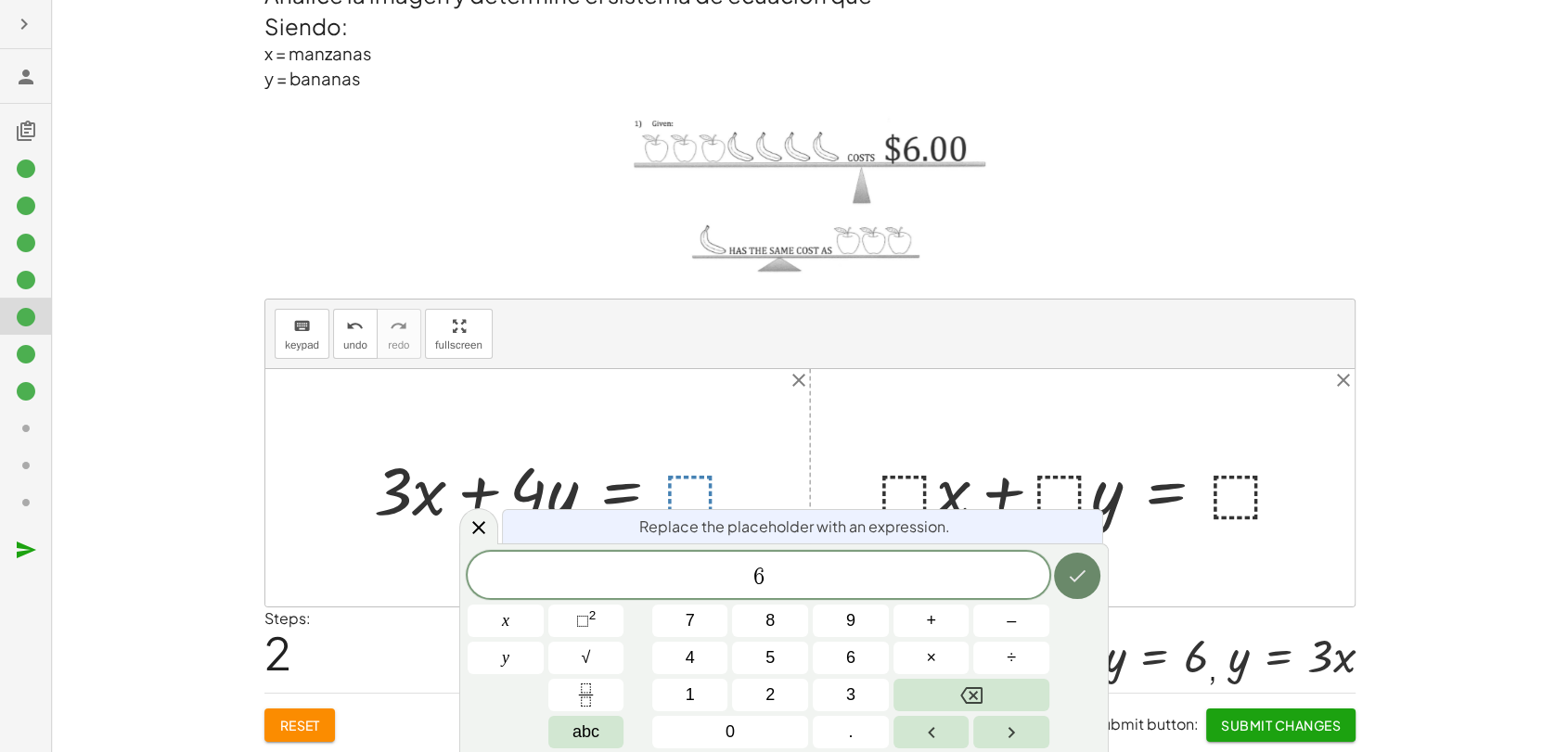 click 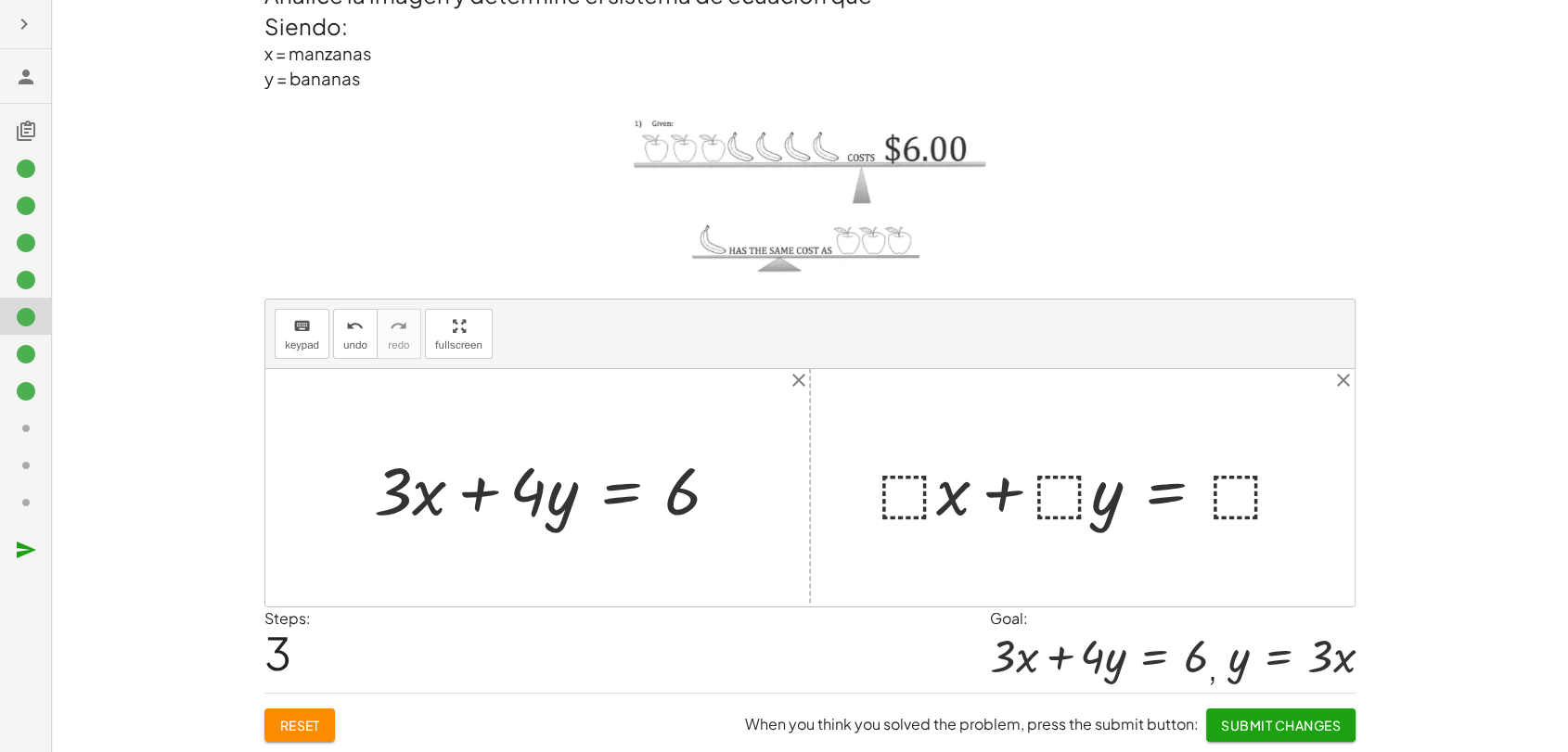click at bounding box center (1089, 488) 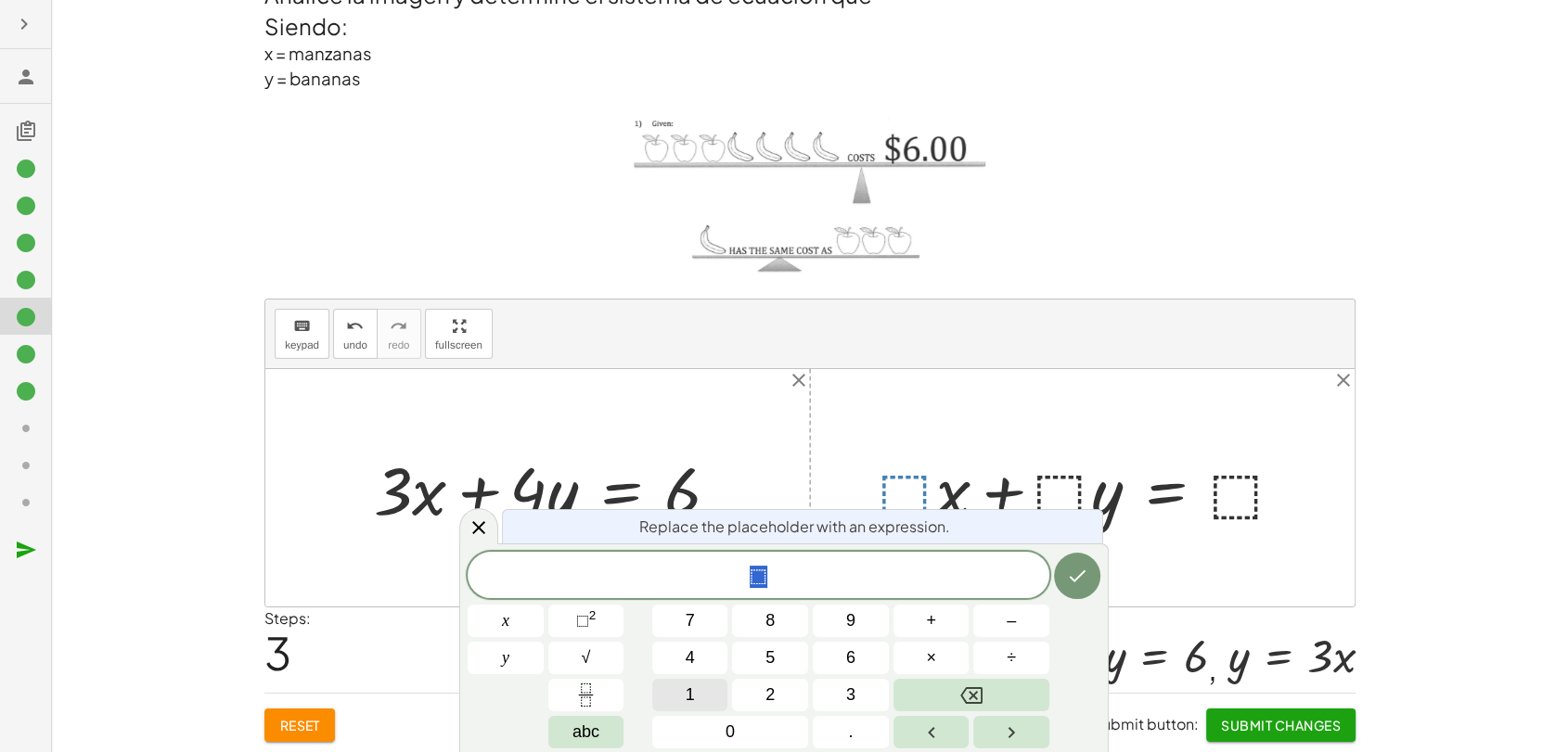 click on "1" at bounding box center [690, 695] 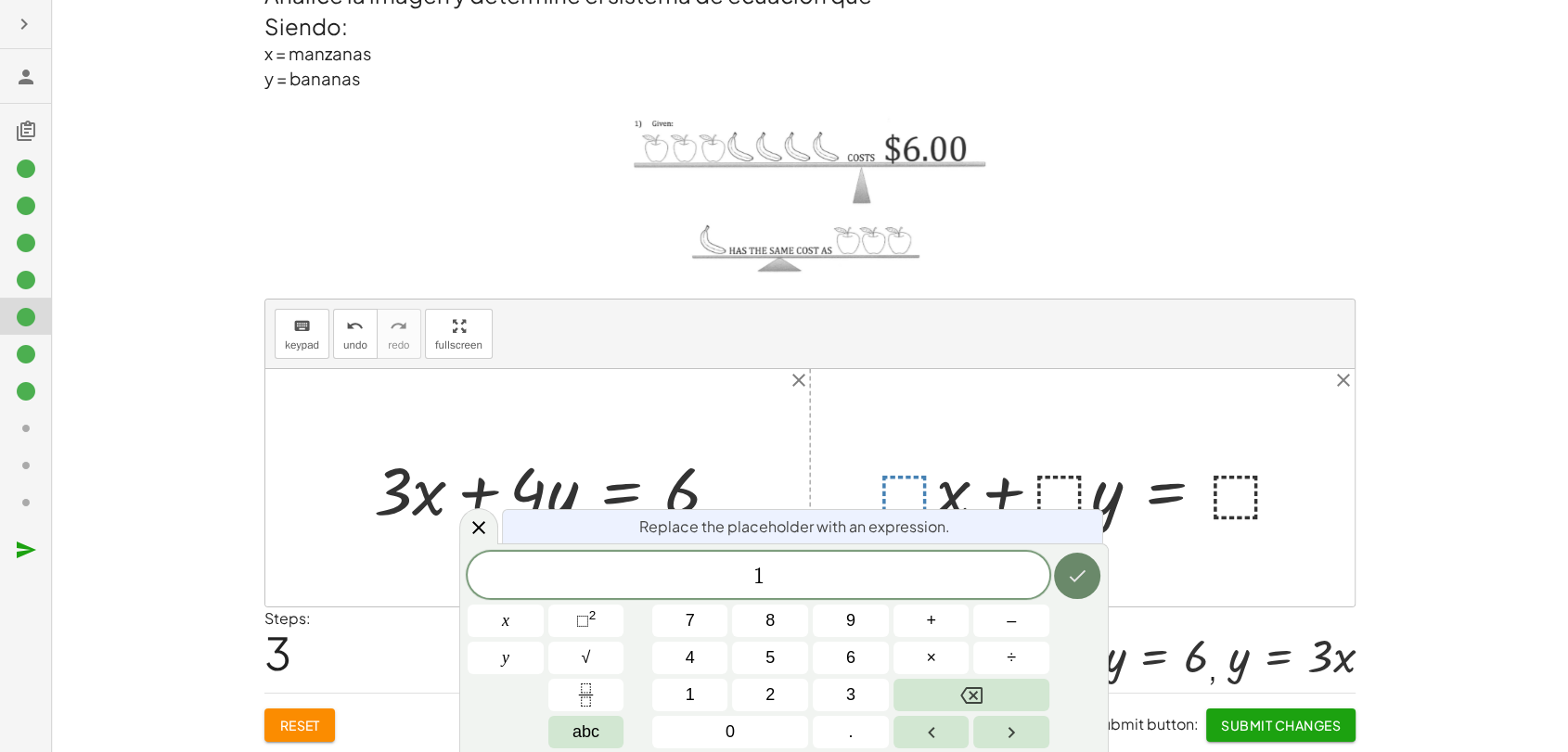 click 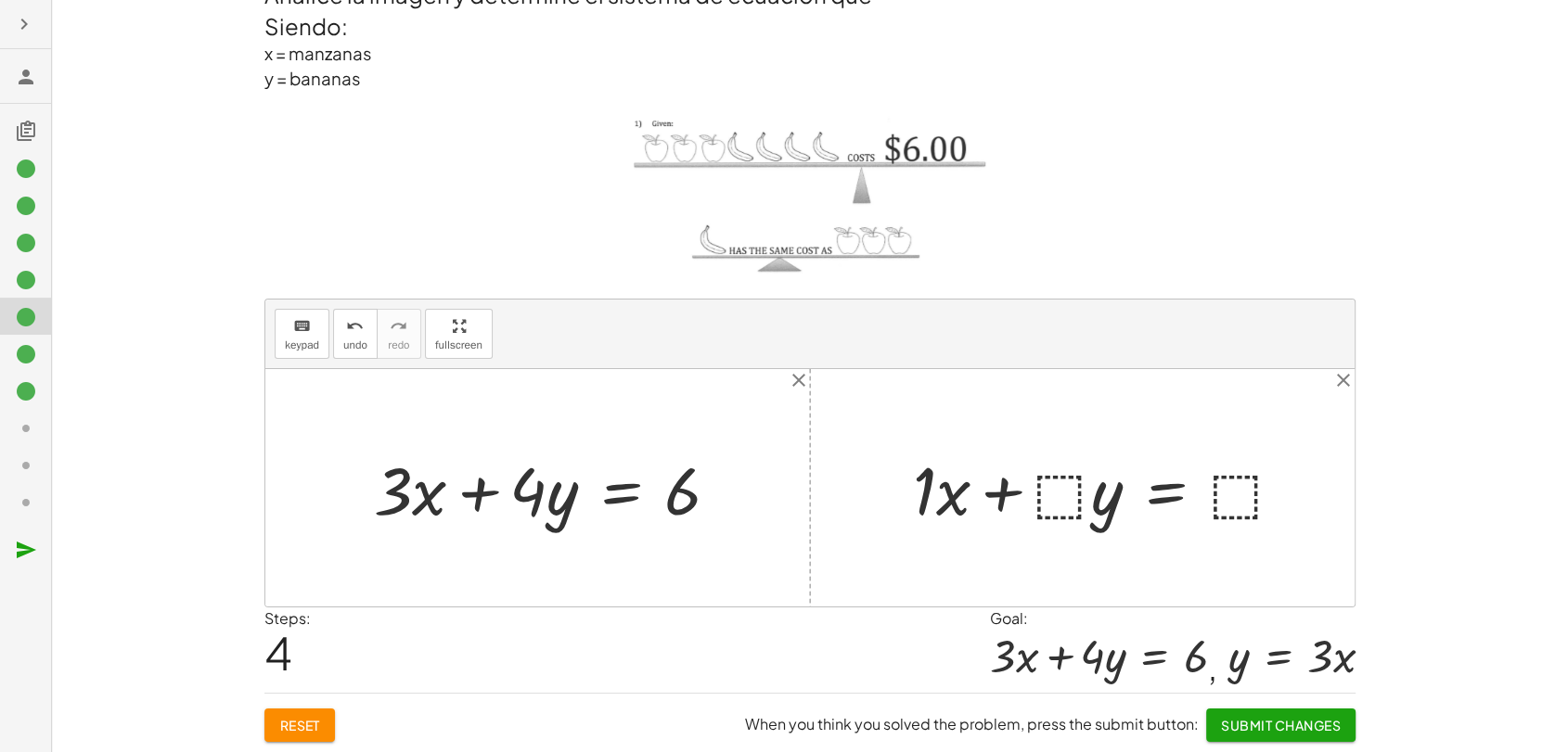 click at bounding box center (1106, 488) 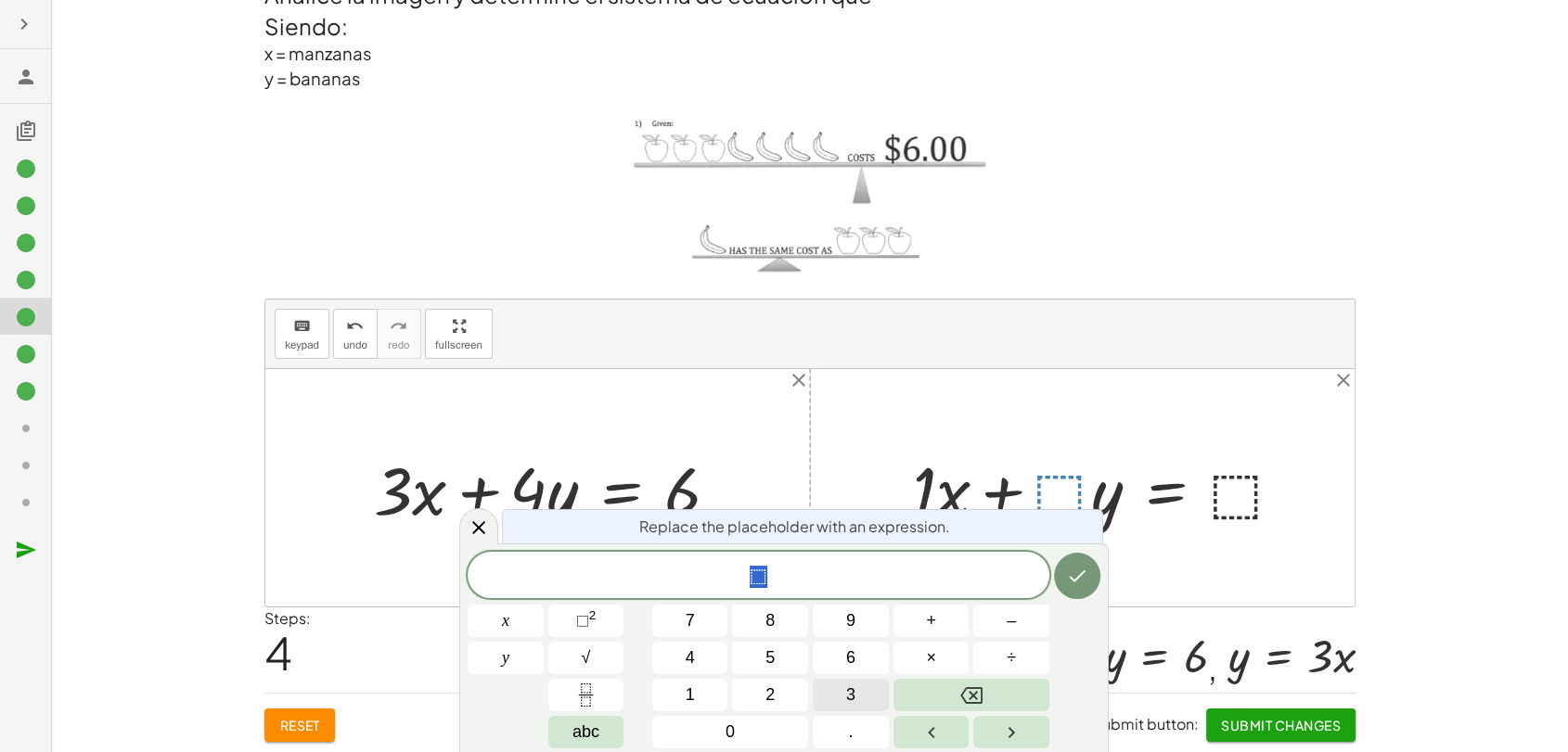 click on "3" at bounding box center [851, 695] 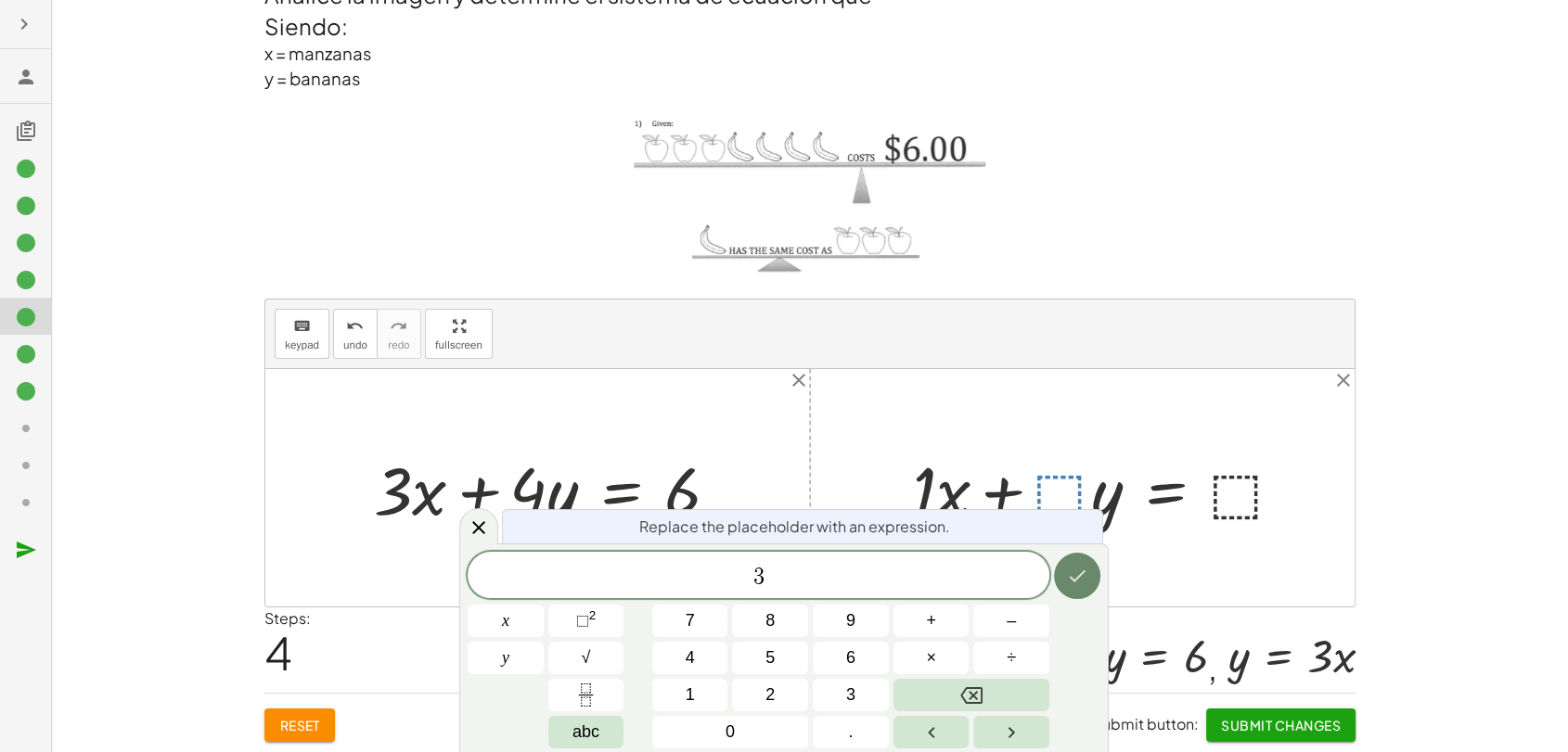 click at bounding box center [1077, 576] 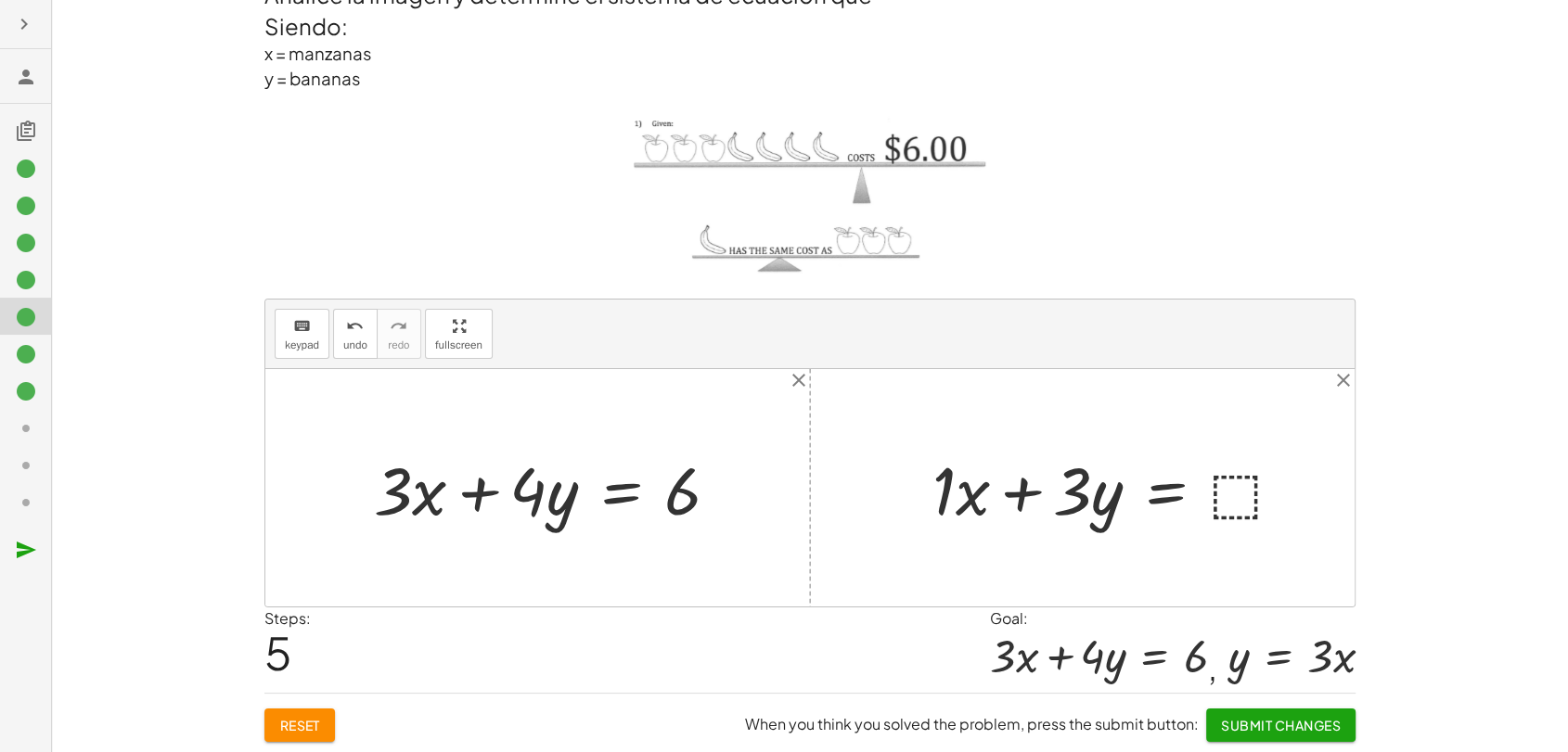 click at bounding box center [1116, 488] 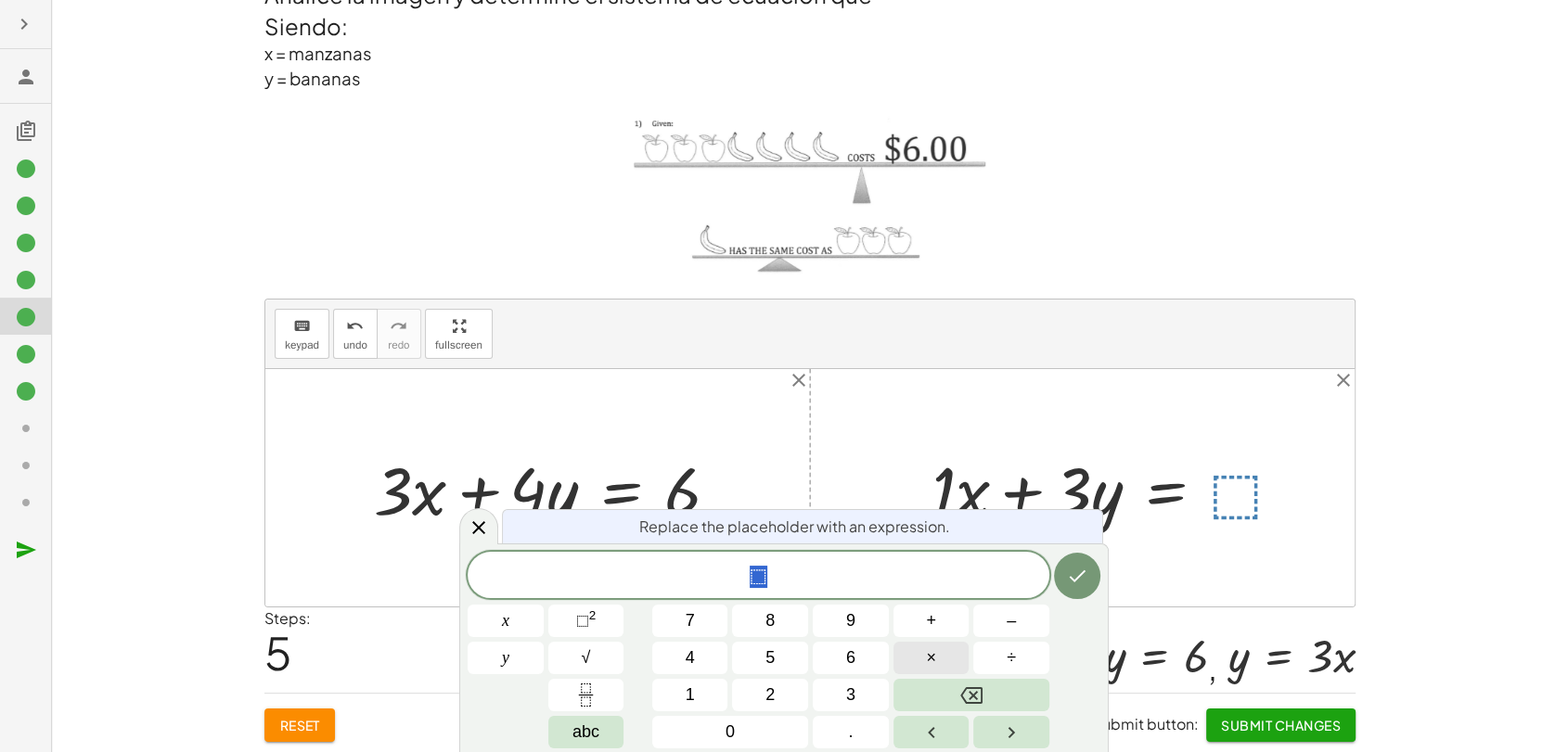 click on "×" at bounding box center (932, 657) 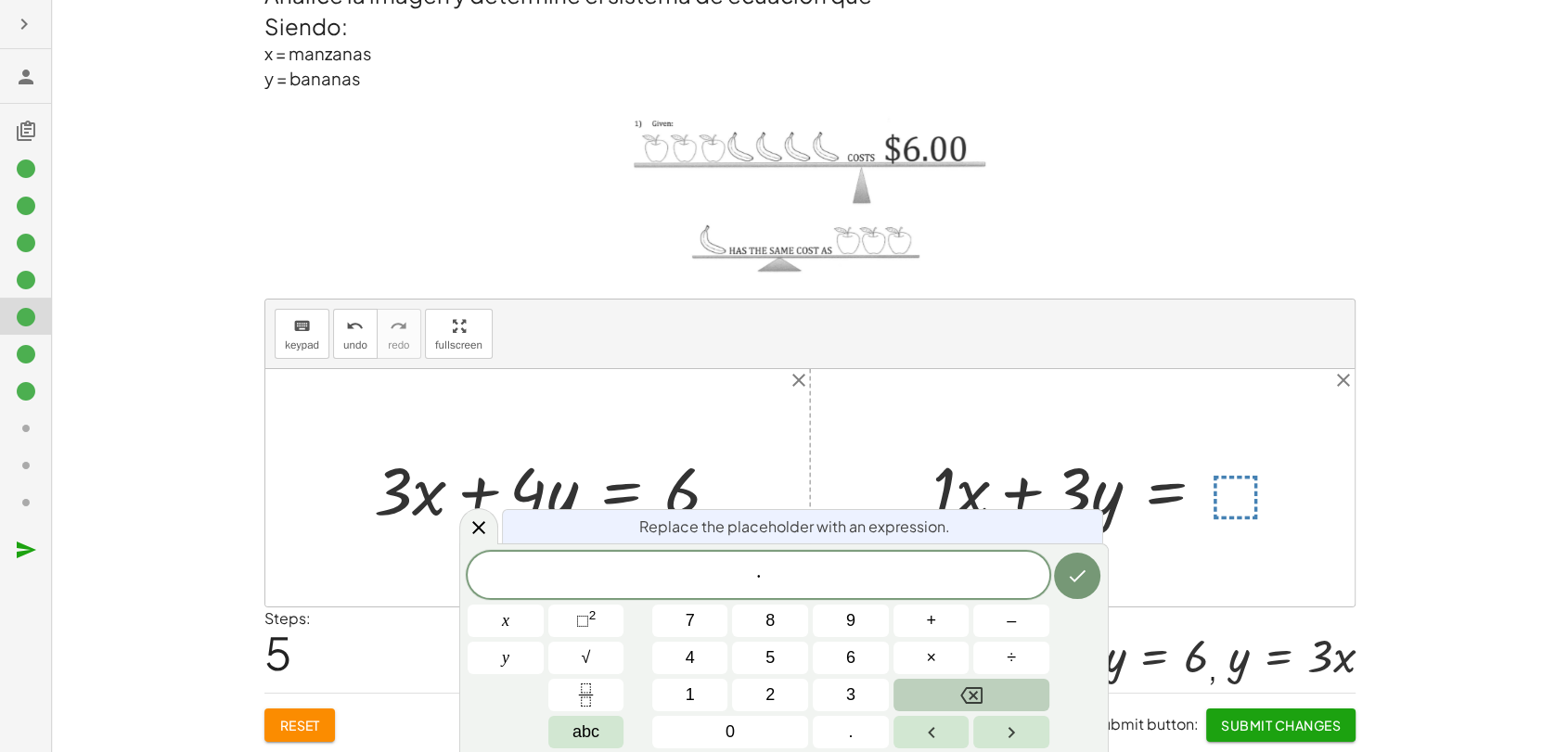 click at bounding box center [971, 695] 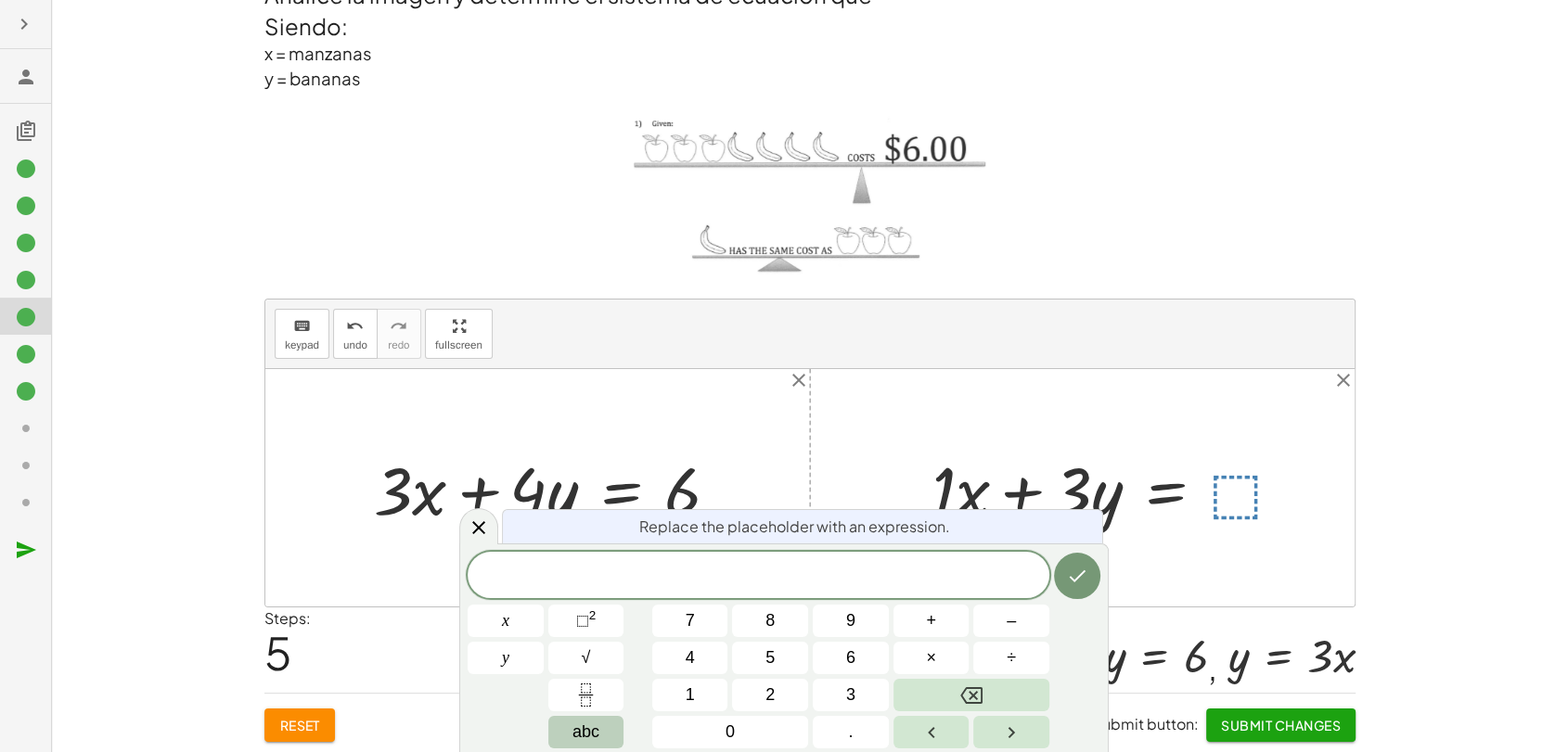 click on "abc" at bounding box center (586, 732) 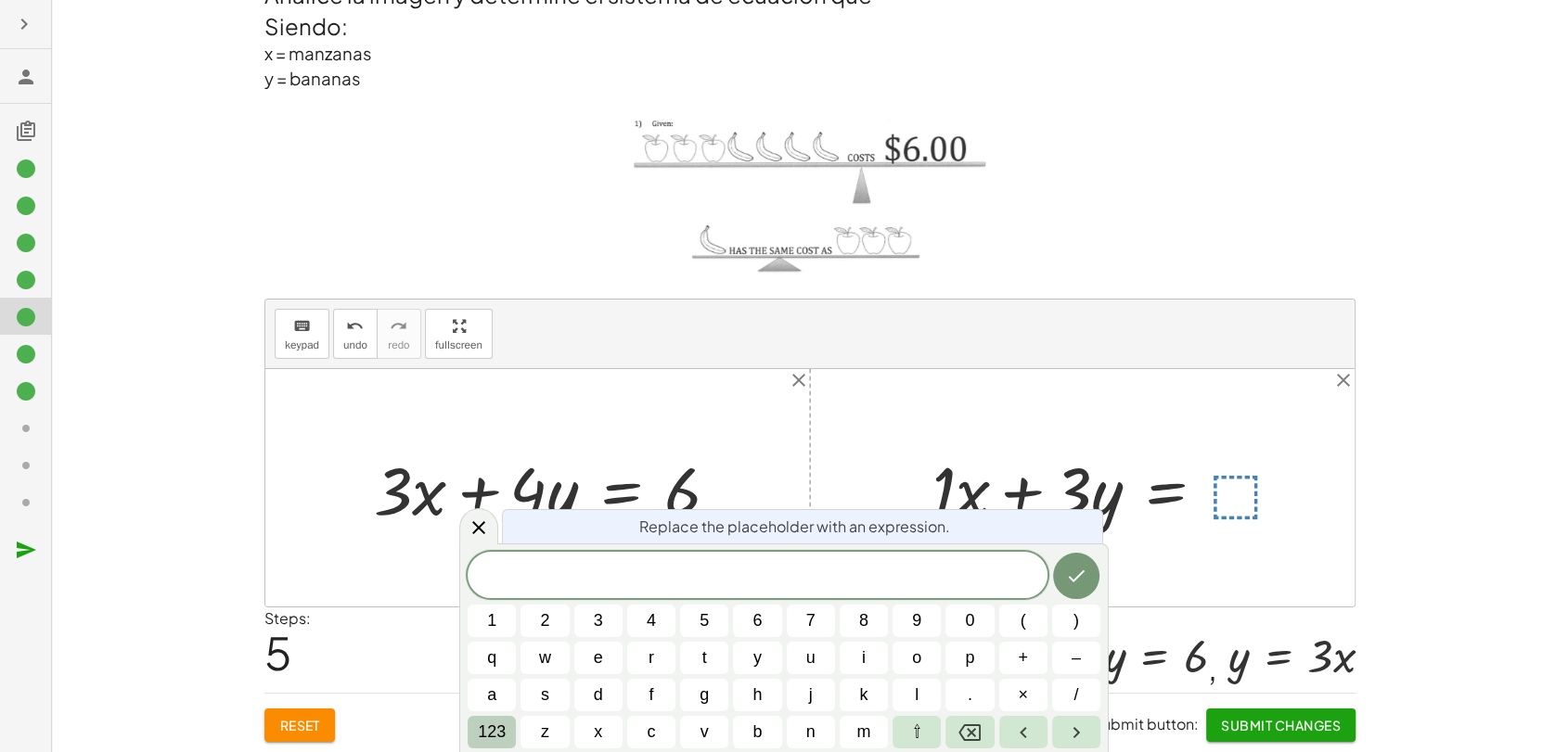 click on "123" at bounding box center [492, 732] 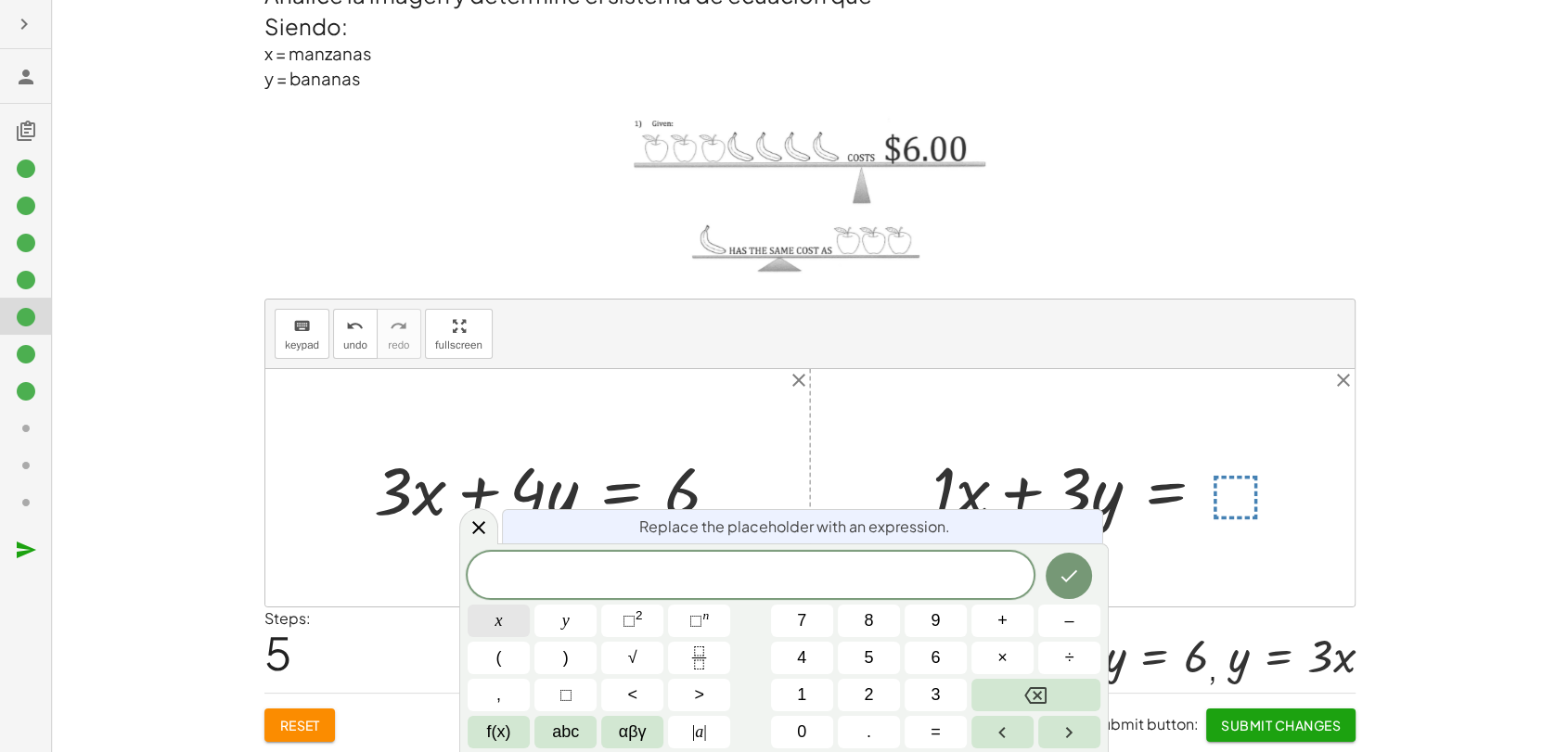click on "x" at bounding box center [498, 620] 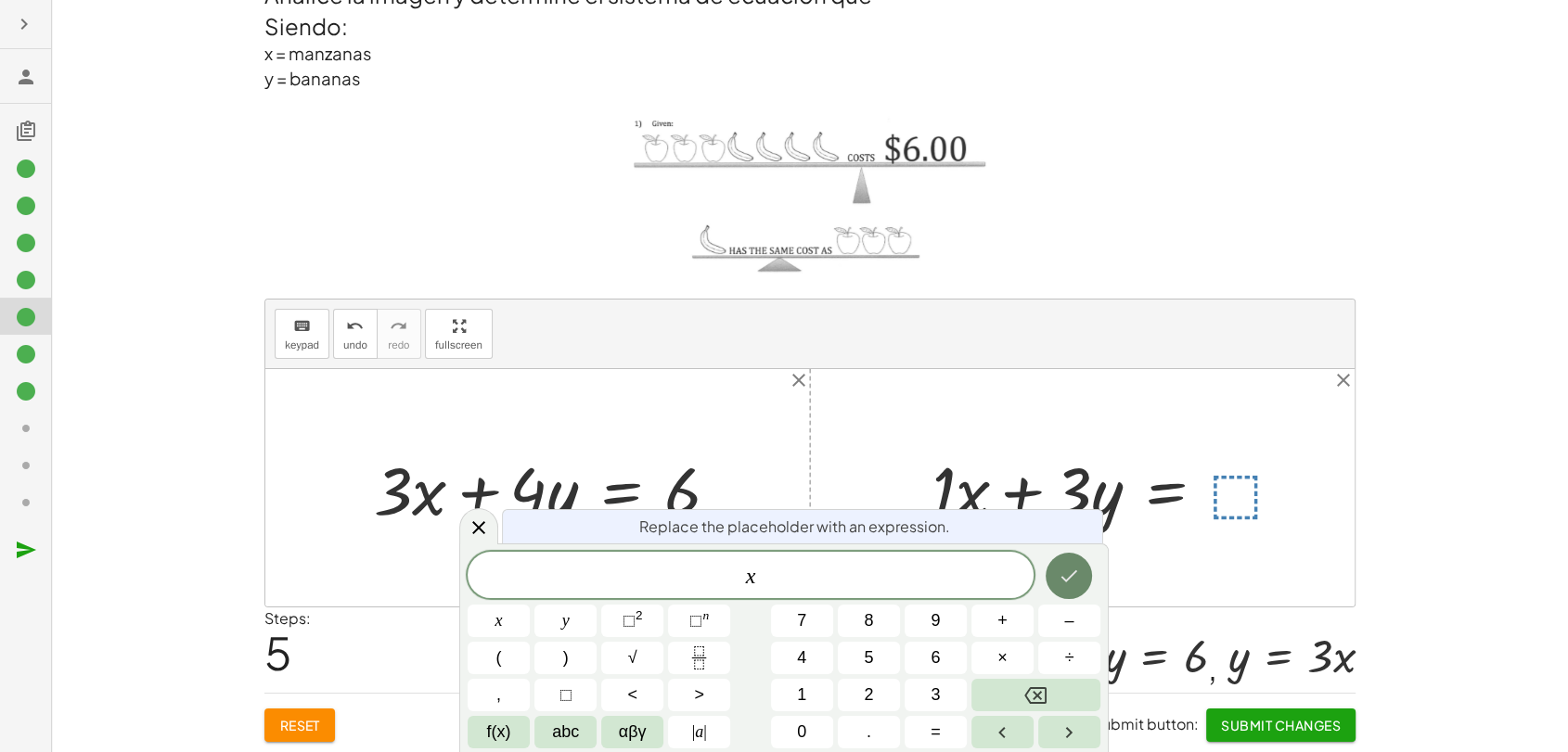 click at bounding box center [1069, 576] 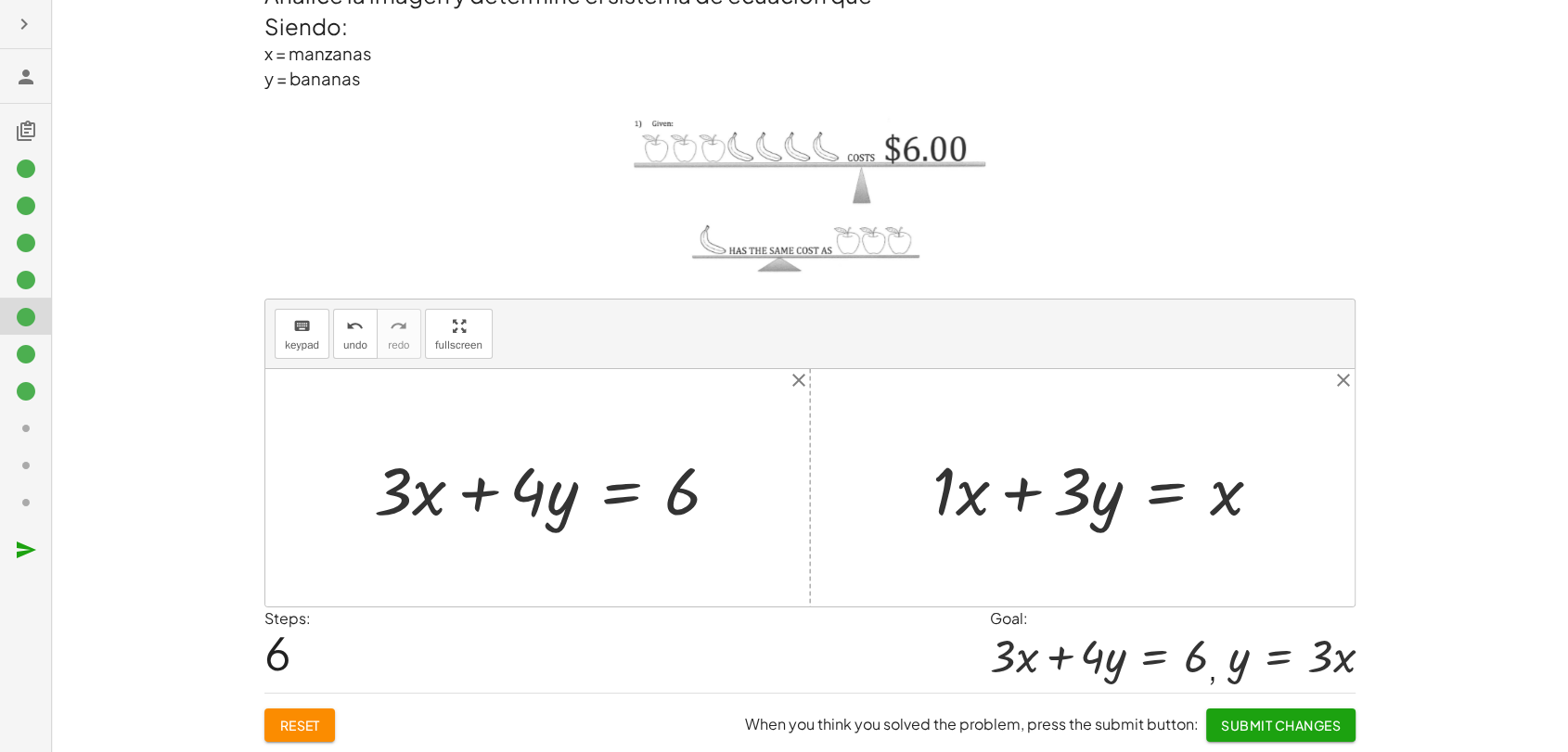 click at bounding box center [1104, 488] 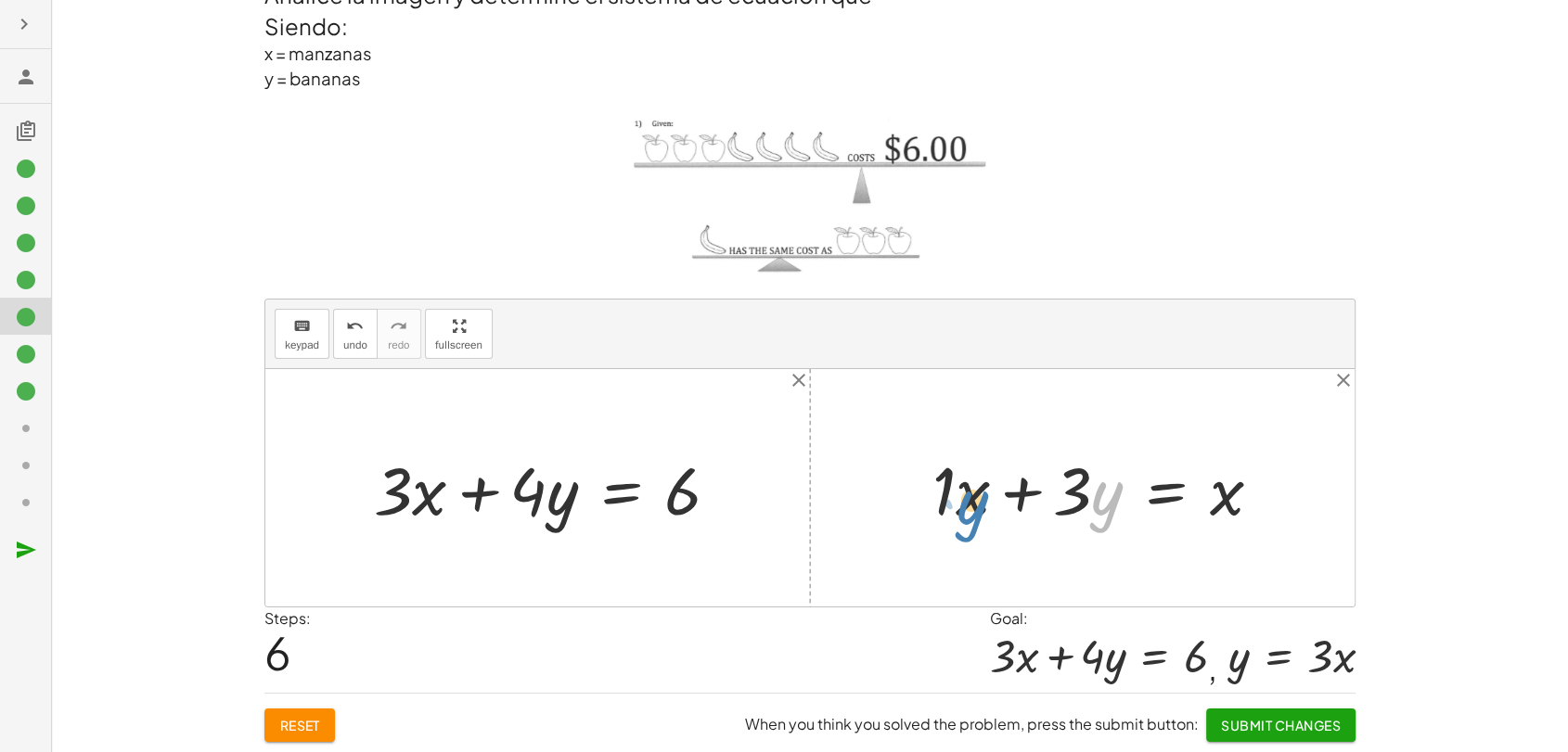 drag, startPoint x: 1103, startPoint y: 503, endPoint x: 968, endPoint y: 512, distance: 135.29967 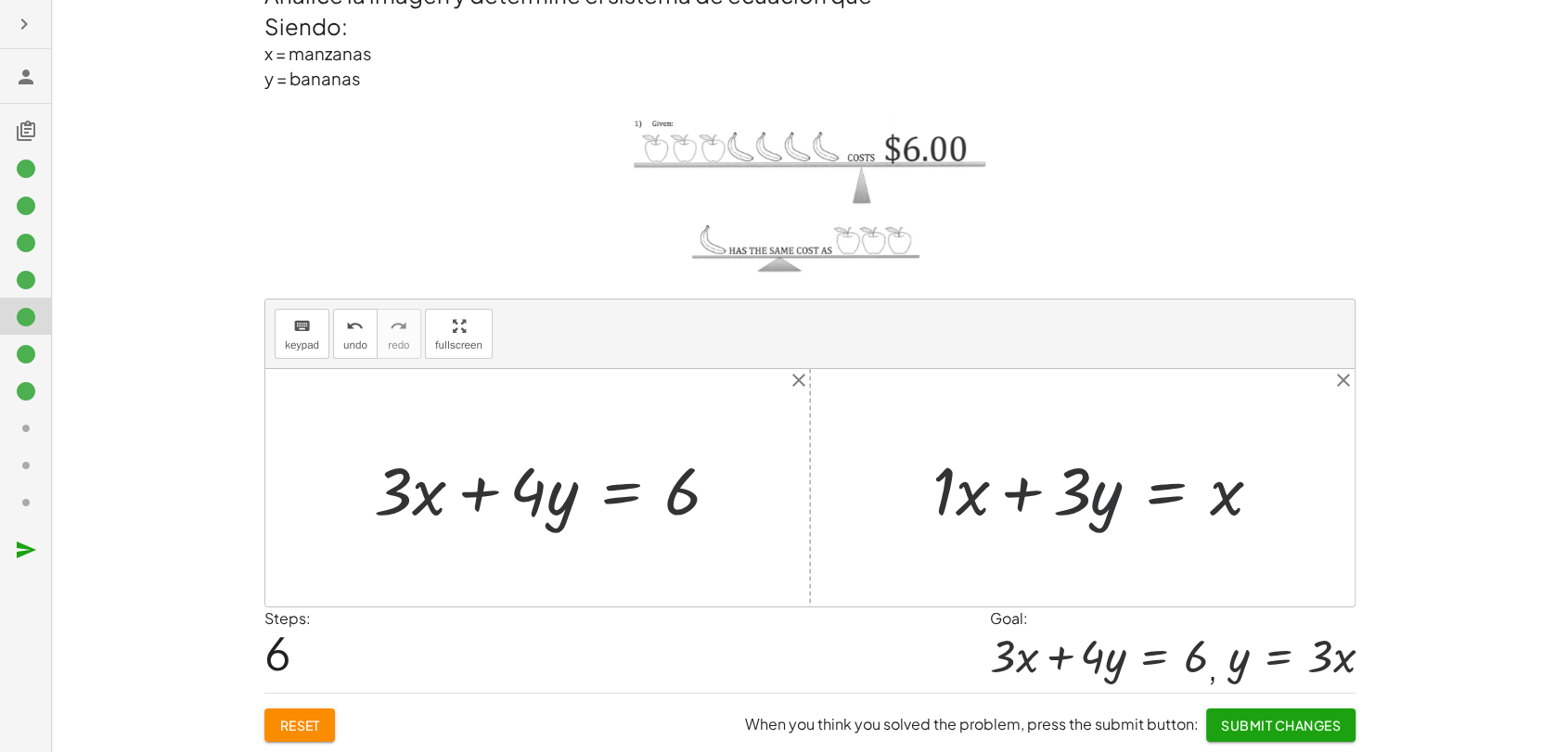 click at bounding box center (1104, 488) 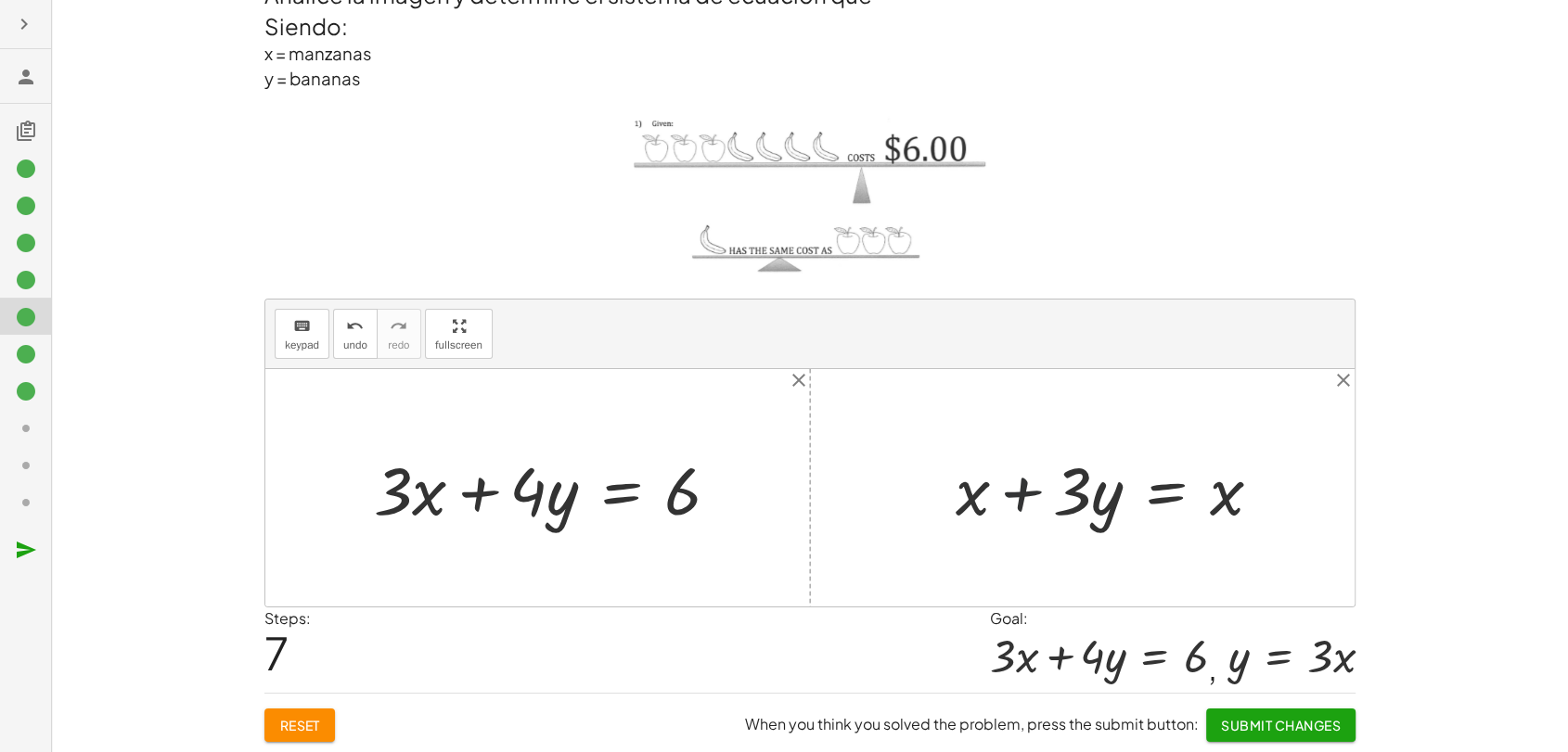 click at bounding box center [1116, 488] 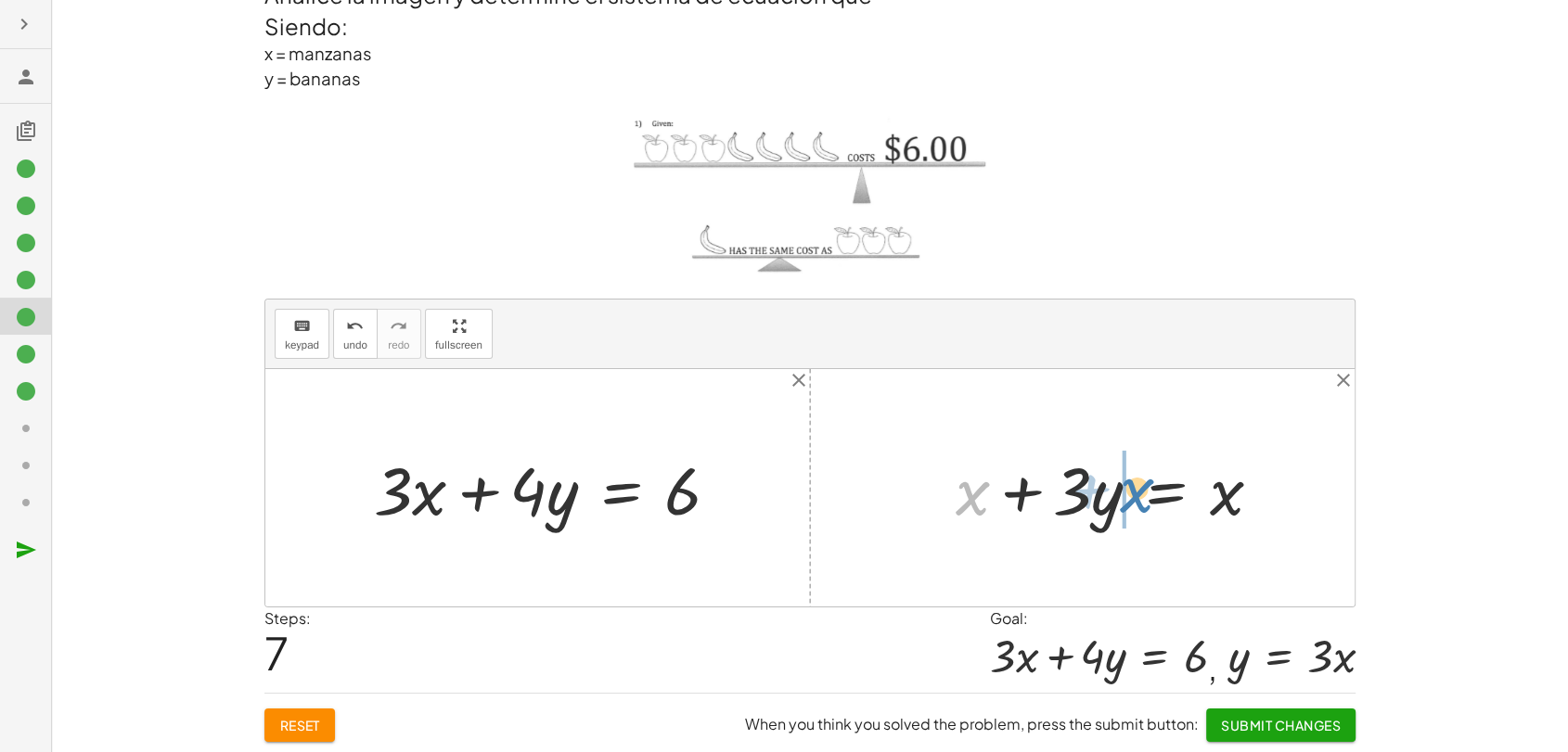 drag, startPoint x: 976, startPoint y: 499, endPoint x: 1136, endPoint y: 496, distance: 160.02812 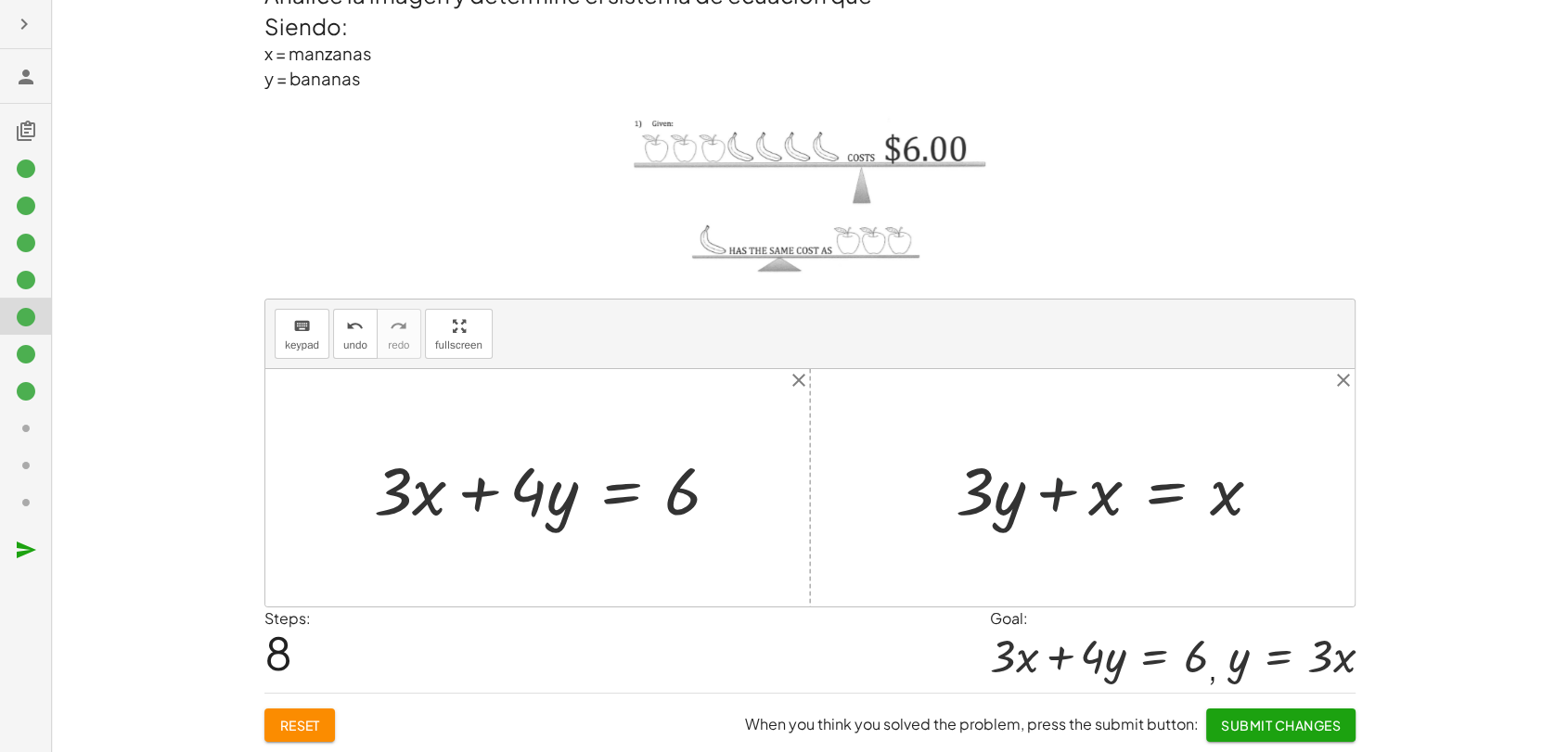 click at bounding box center [1116, 488] 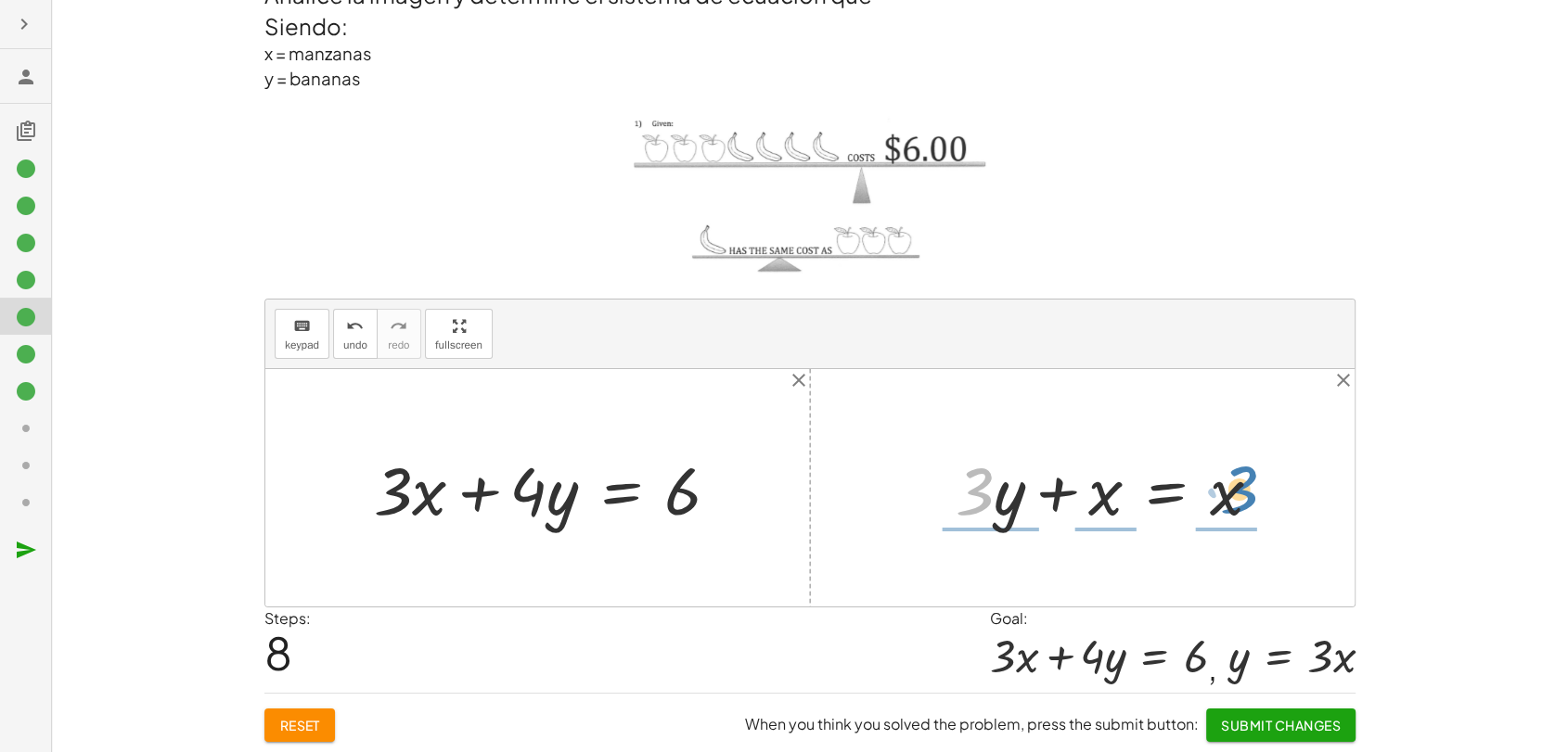 drag, startPoint x: 980, startPoint y: 491, endPoint x: 1244, endPoint y: 490, distance: 264.00189 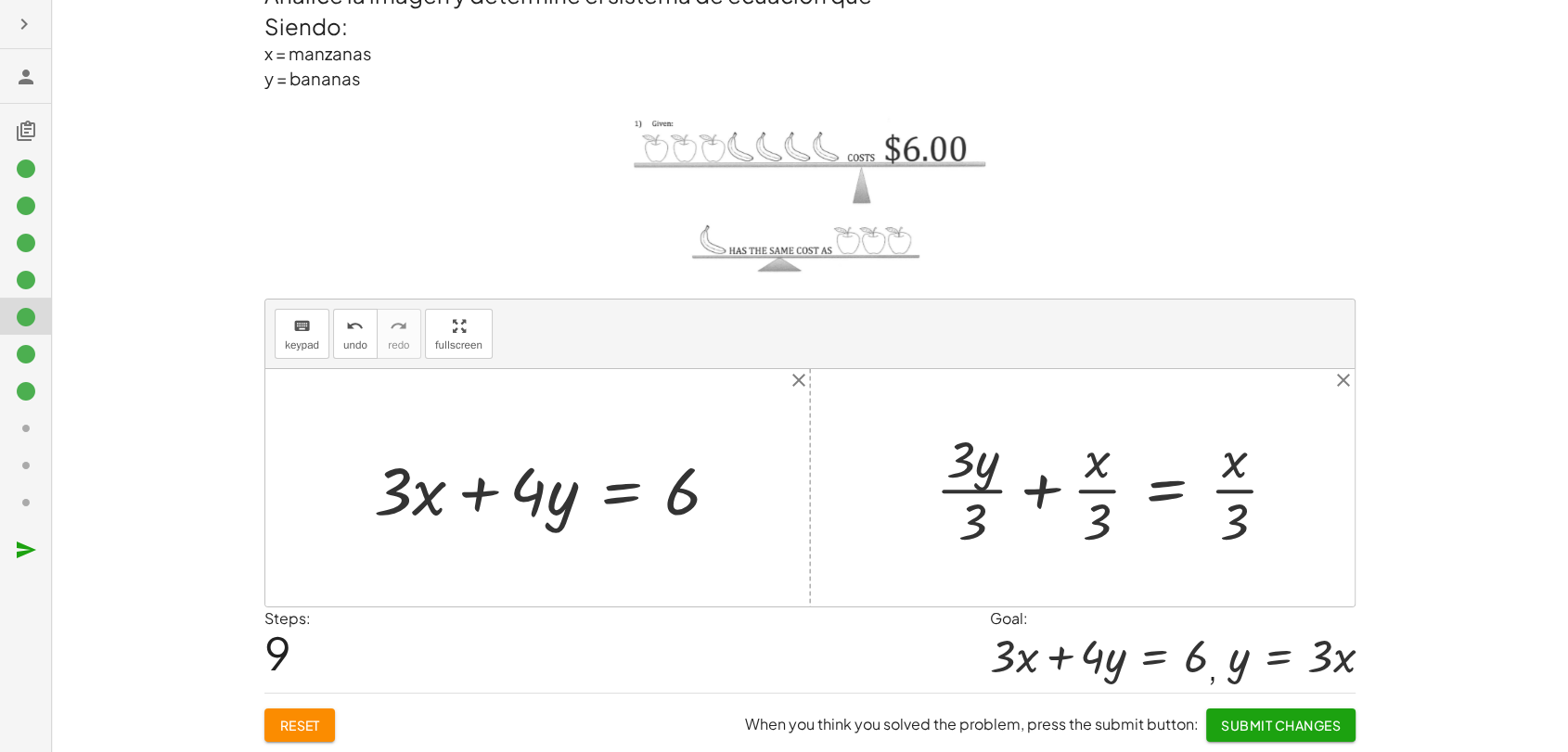 click at bounding box center [1113, 488] 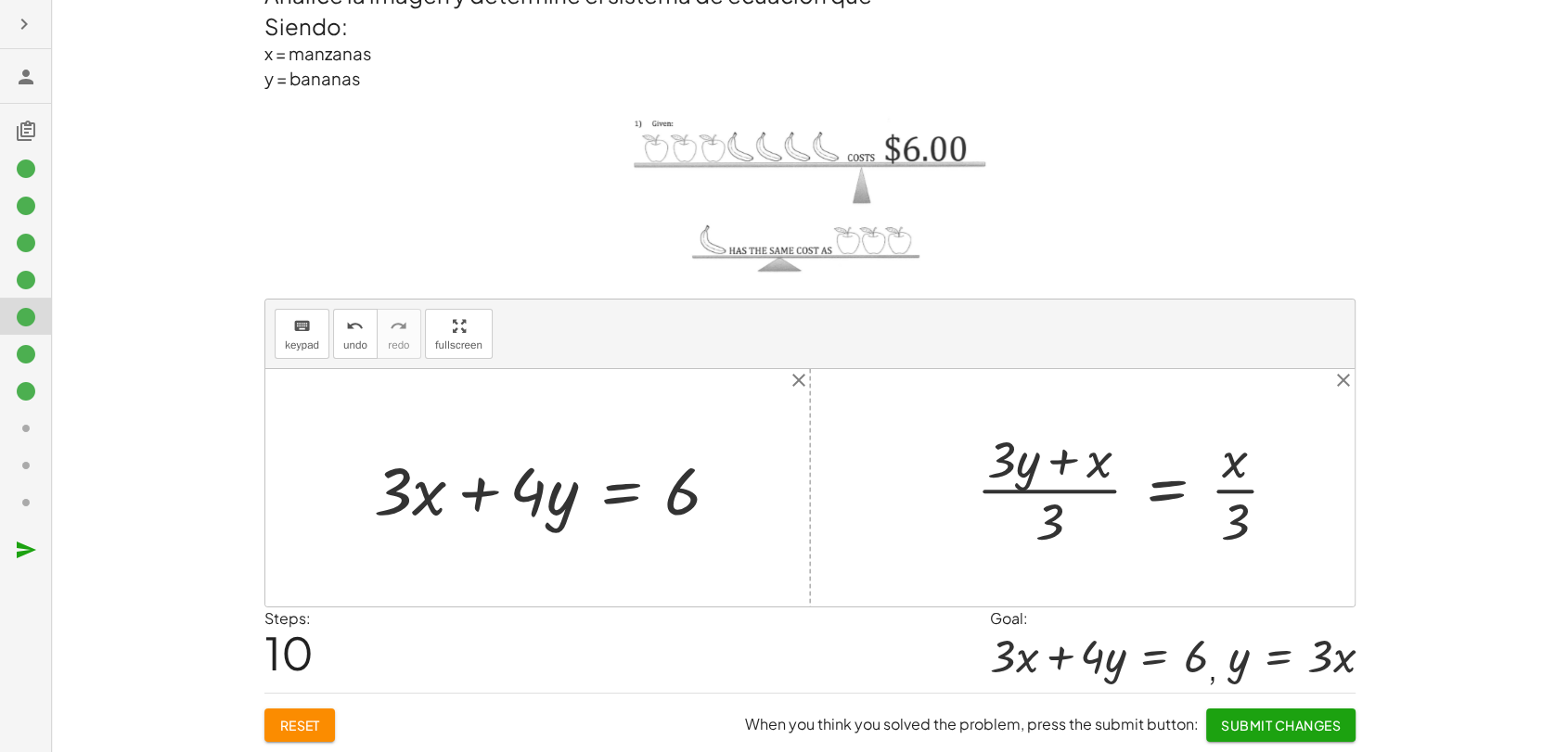 click at bounding box center (1134, 488) 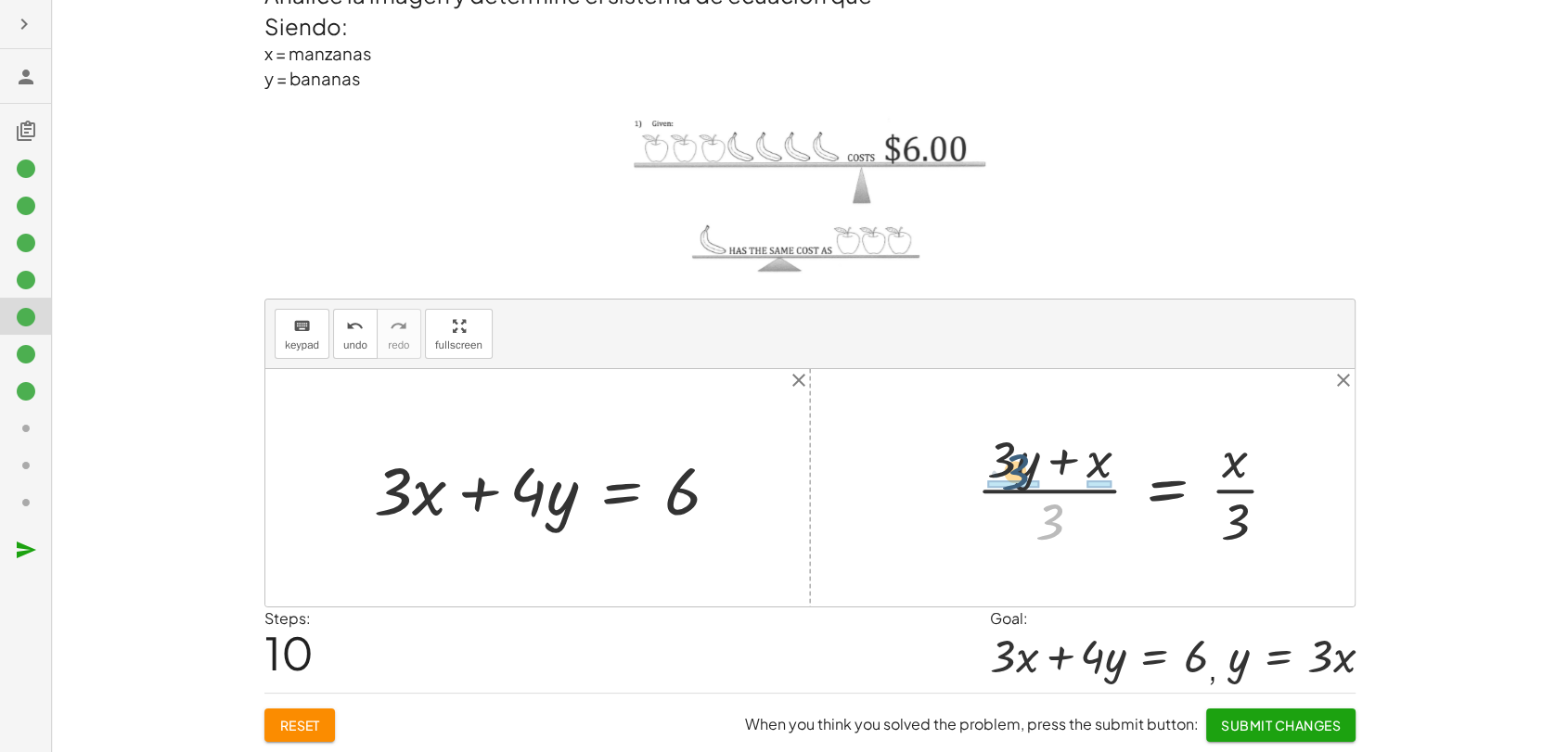 drag, startPoint x: 1056, startPoint y: 524, endPoint x: 1020, endPoint y: 474, distance: 61.61169 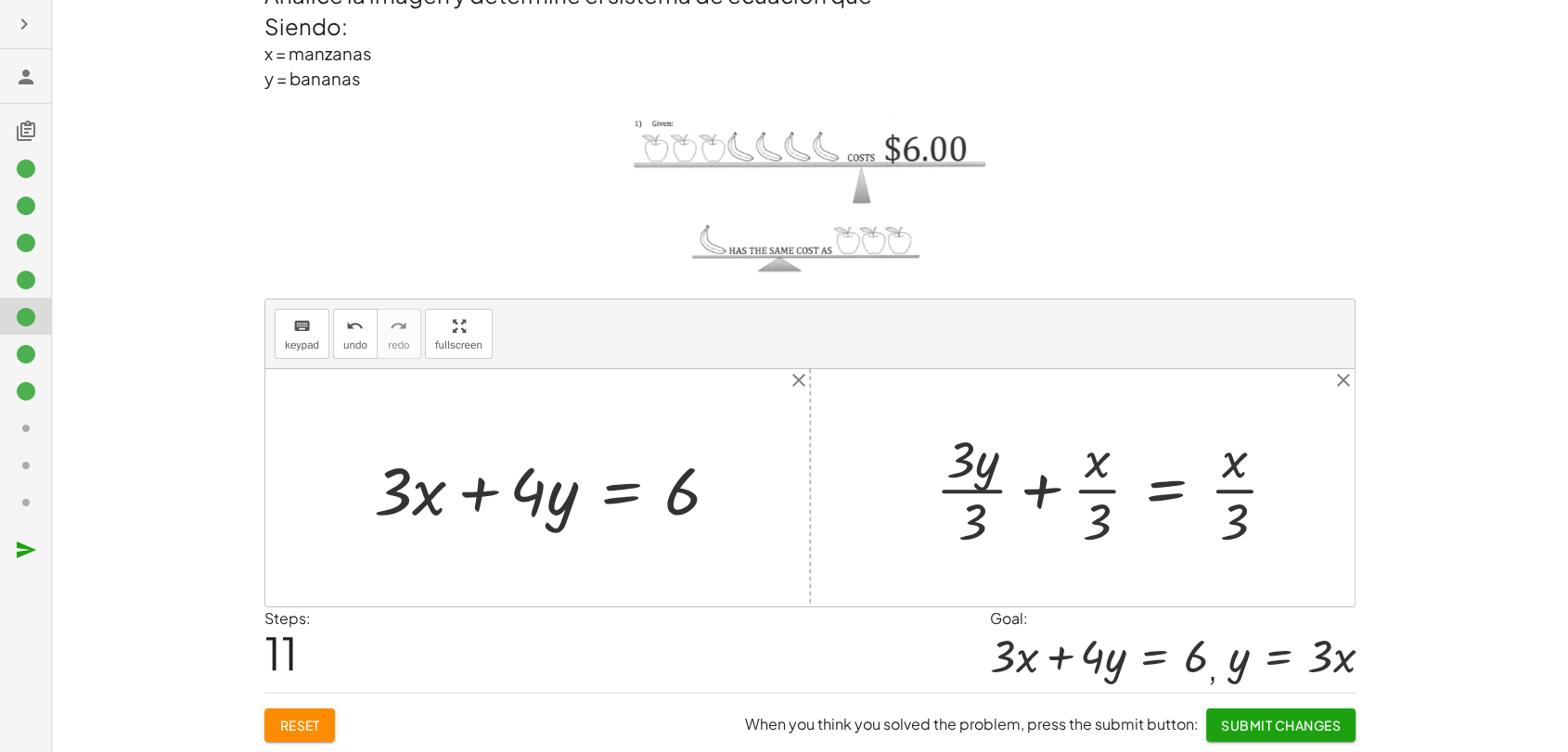 click at bounding box center [1113, 488] 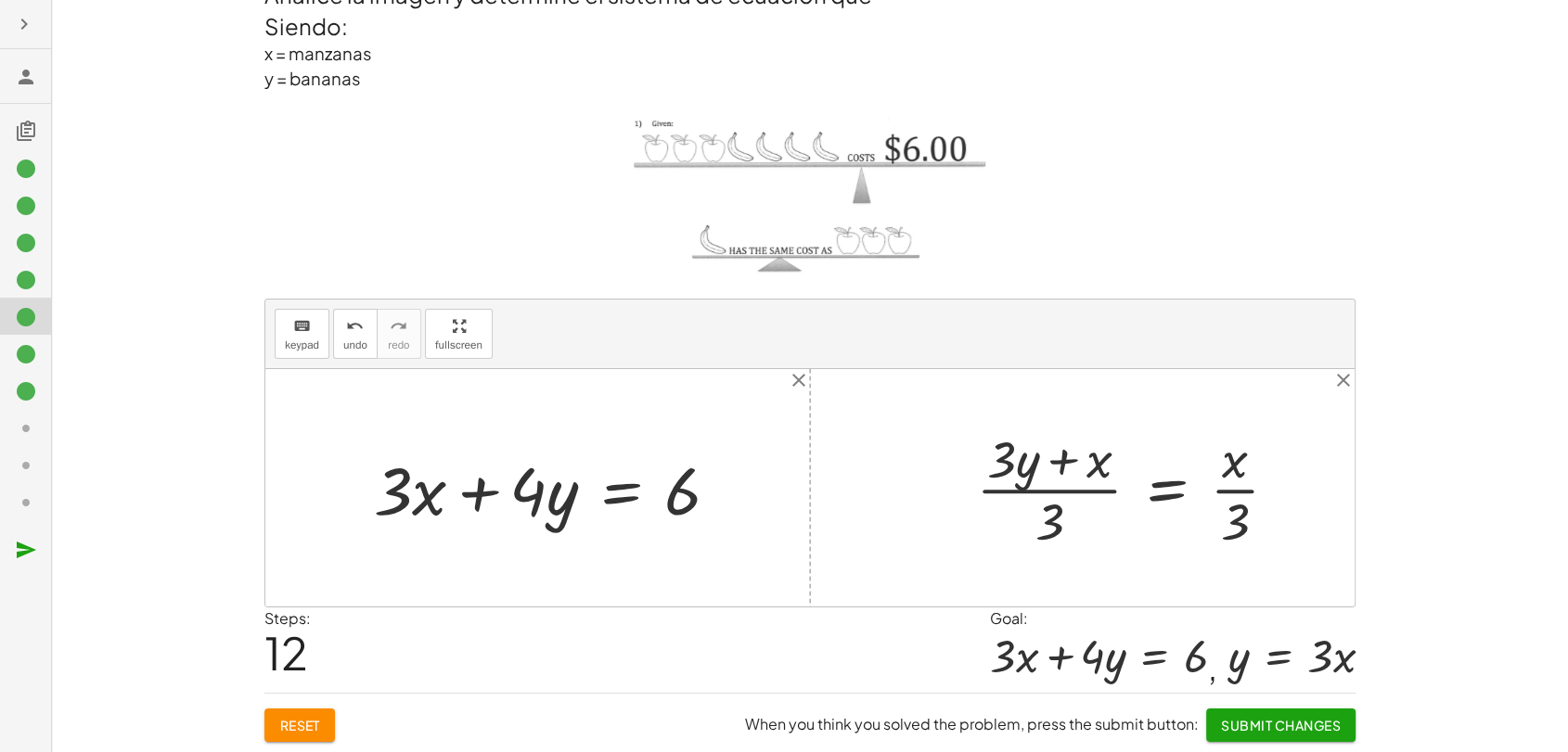 click at bounding box center [1134, 488] 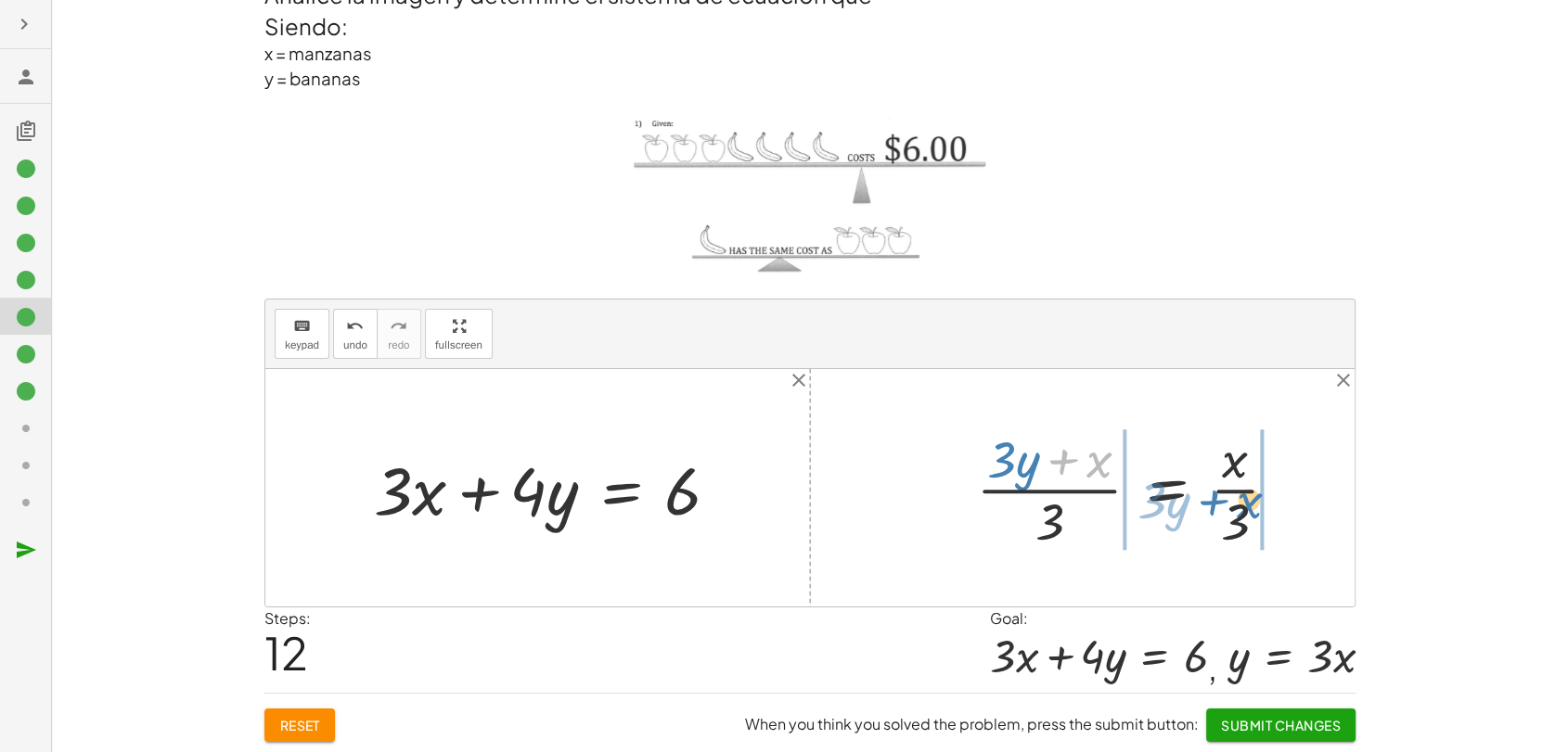 drag, startPoint x: 1097, startPoint y: 462, endPoint x: 1247, endPoint y: 503, distance: 155.502 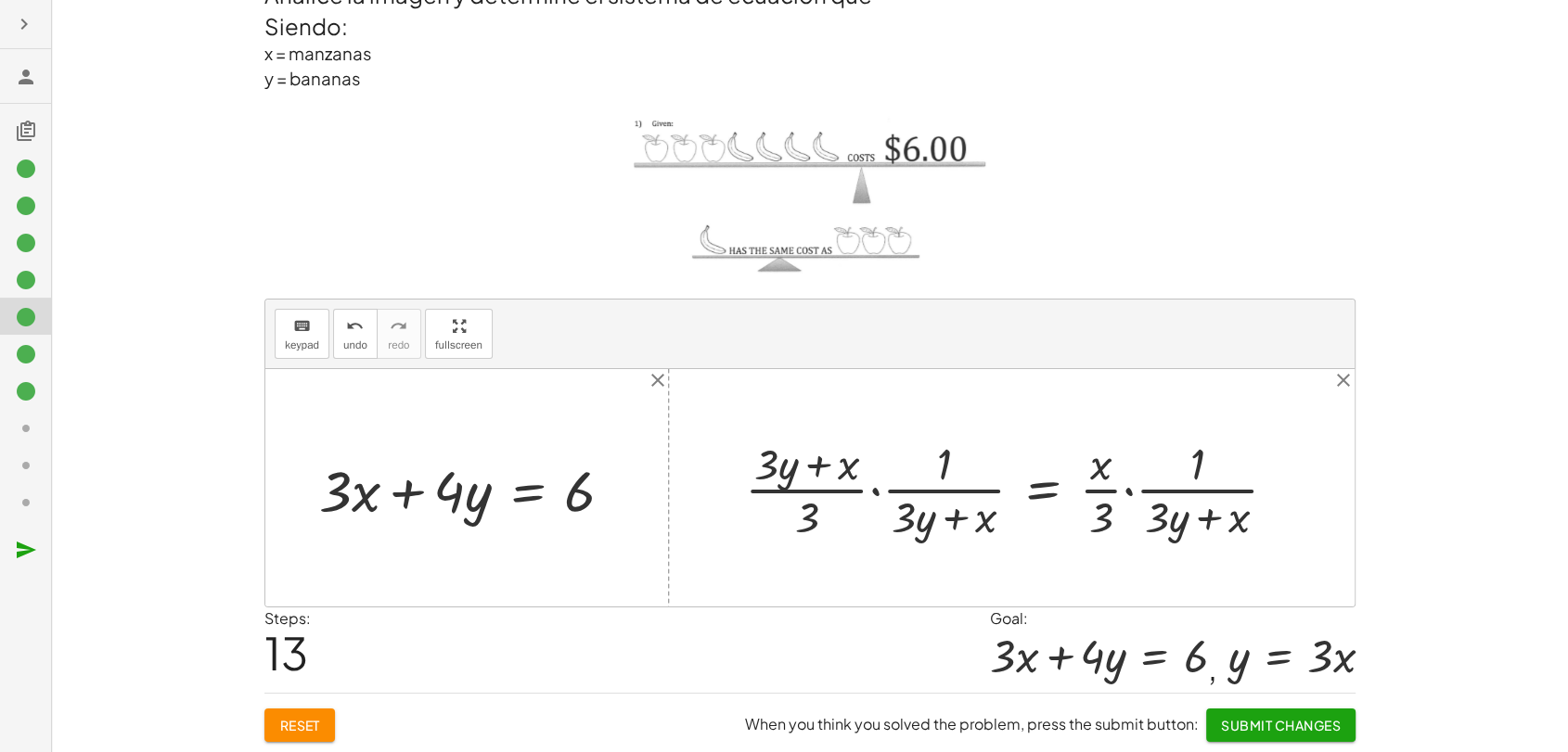 click at bounding box center [1018, 488] 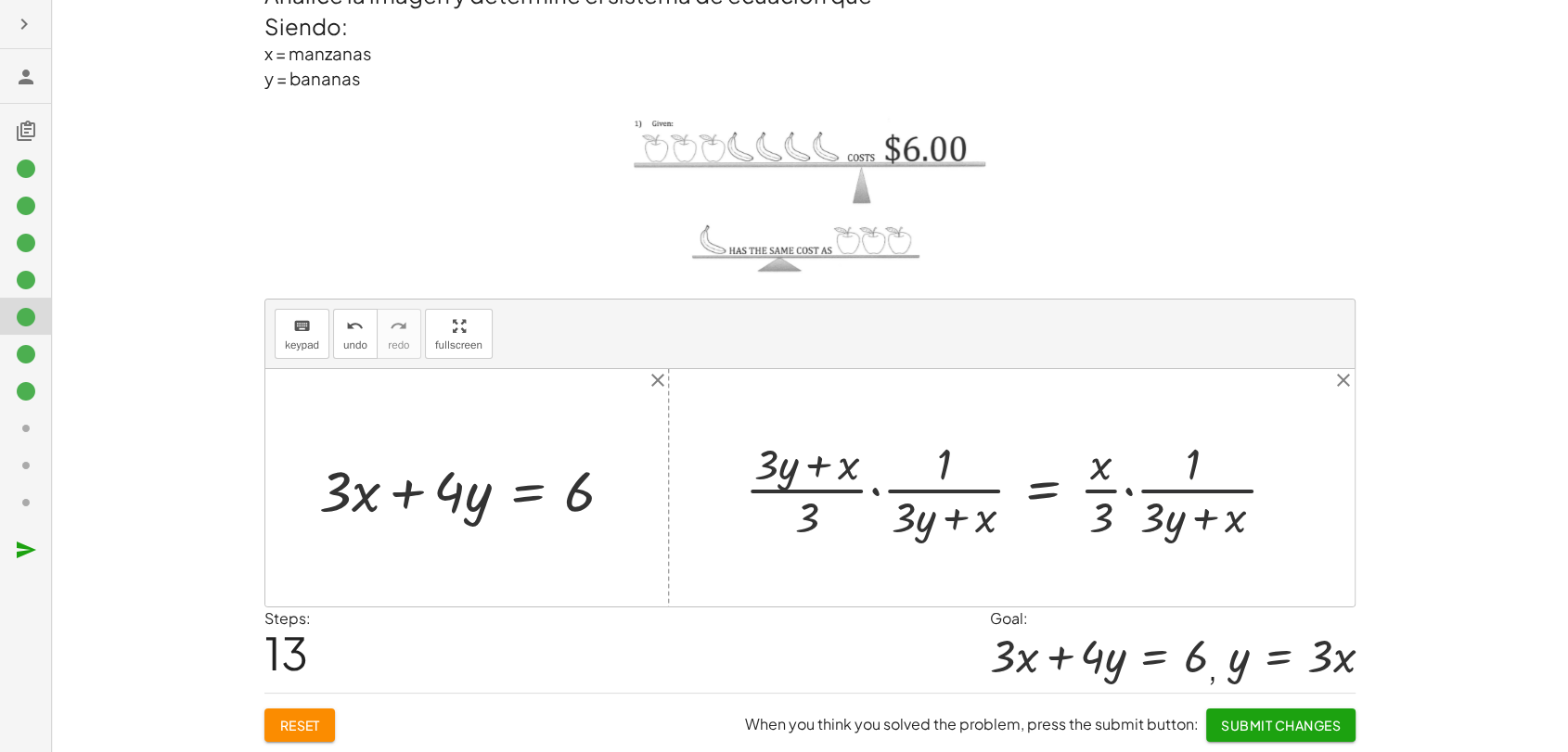 click at bounding box center (1018, 488) 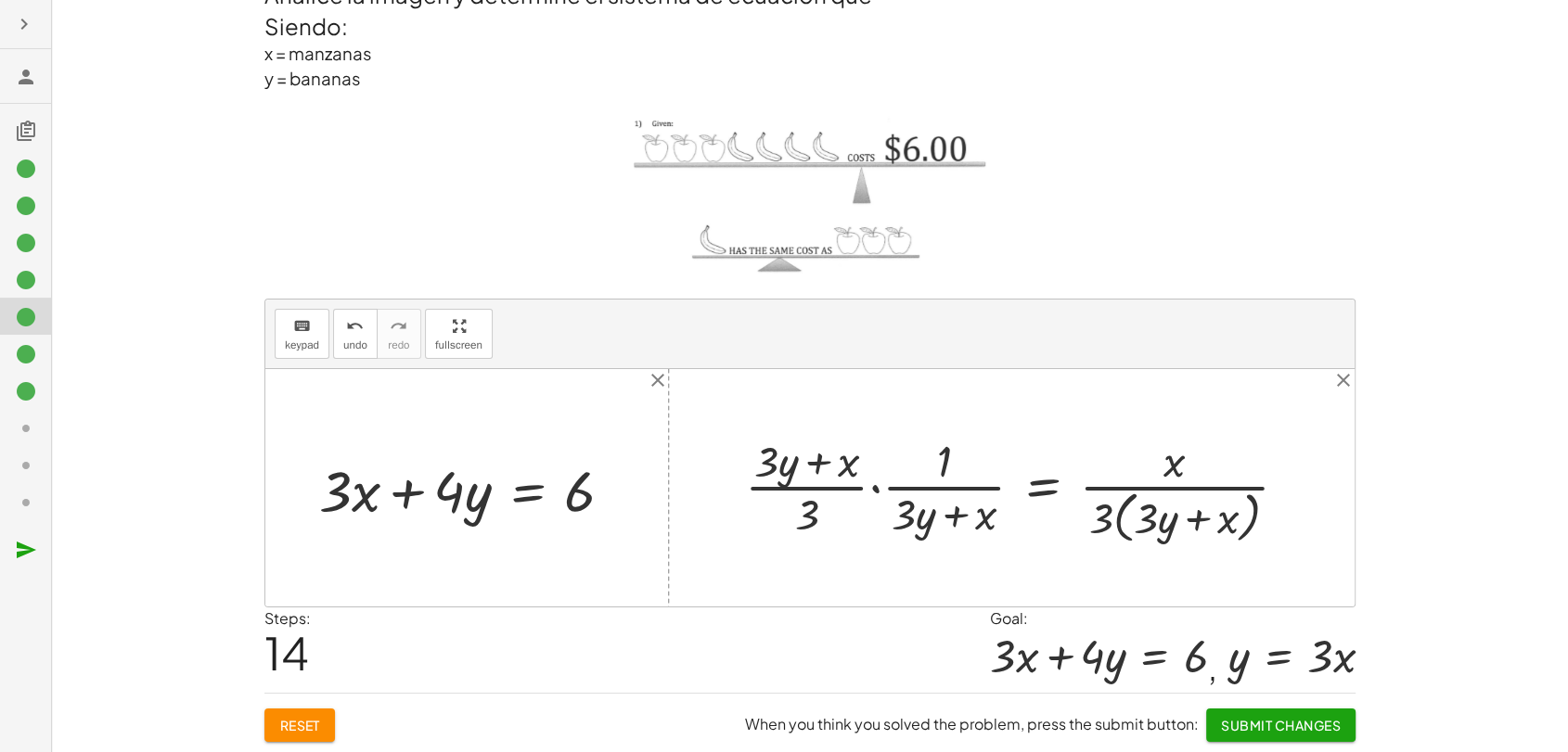 click at bounding box center [1023, 488] 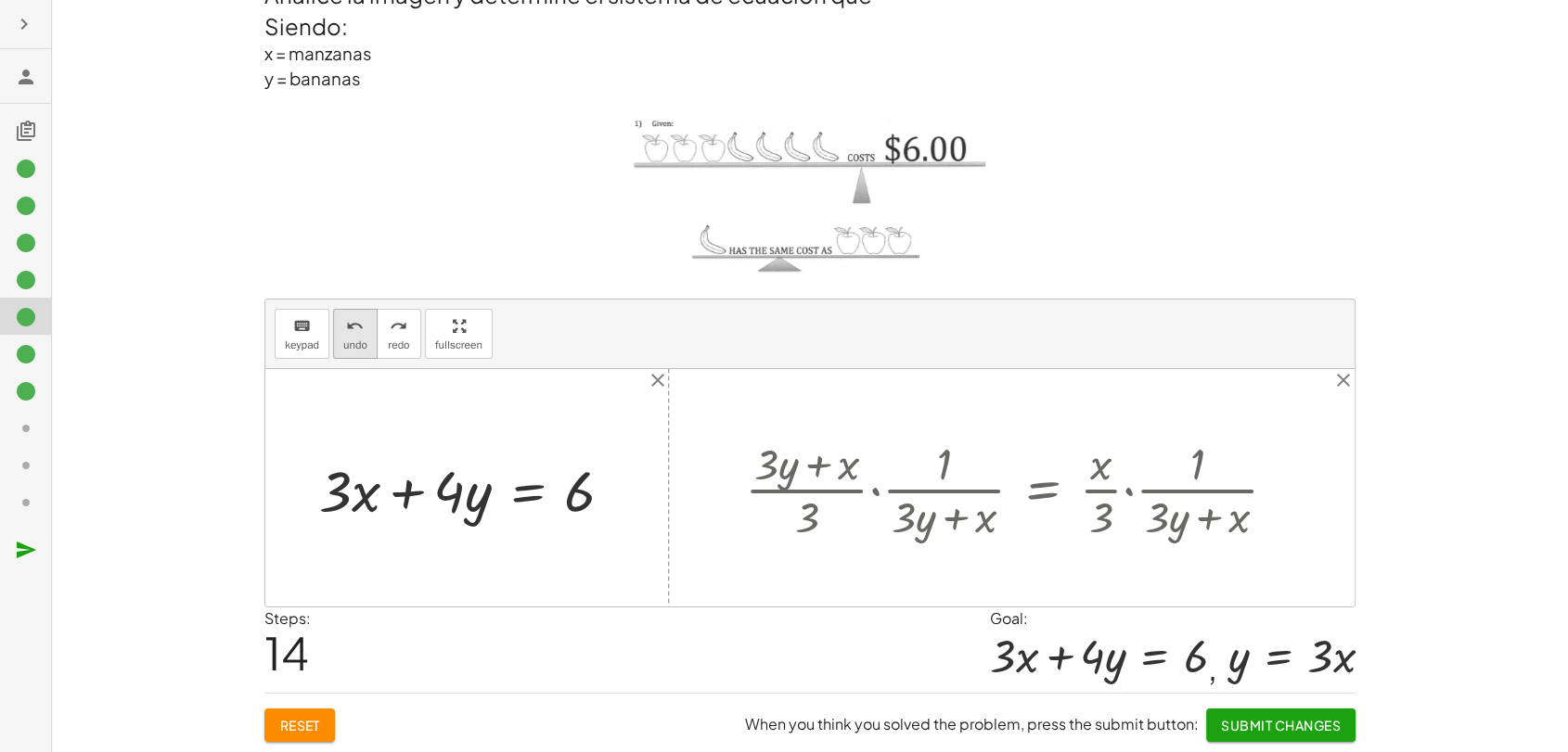 click on "undo undo" at bounding box center (355, 334) 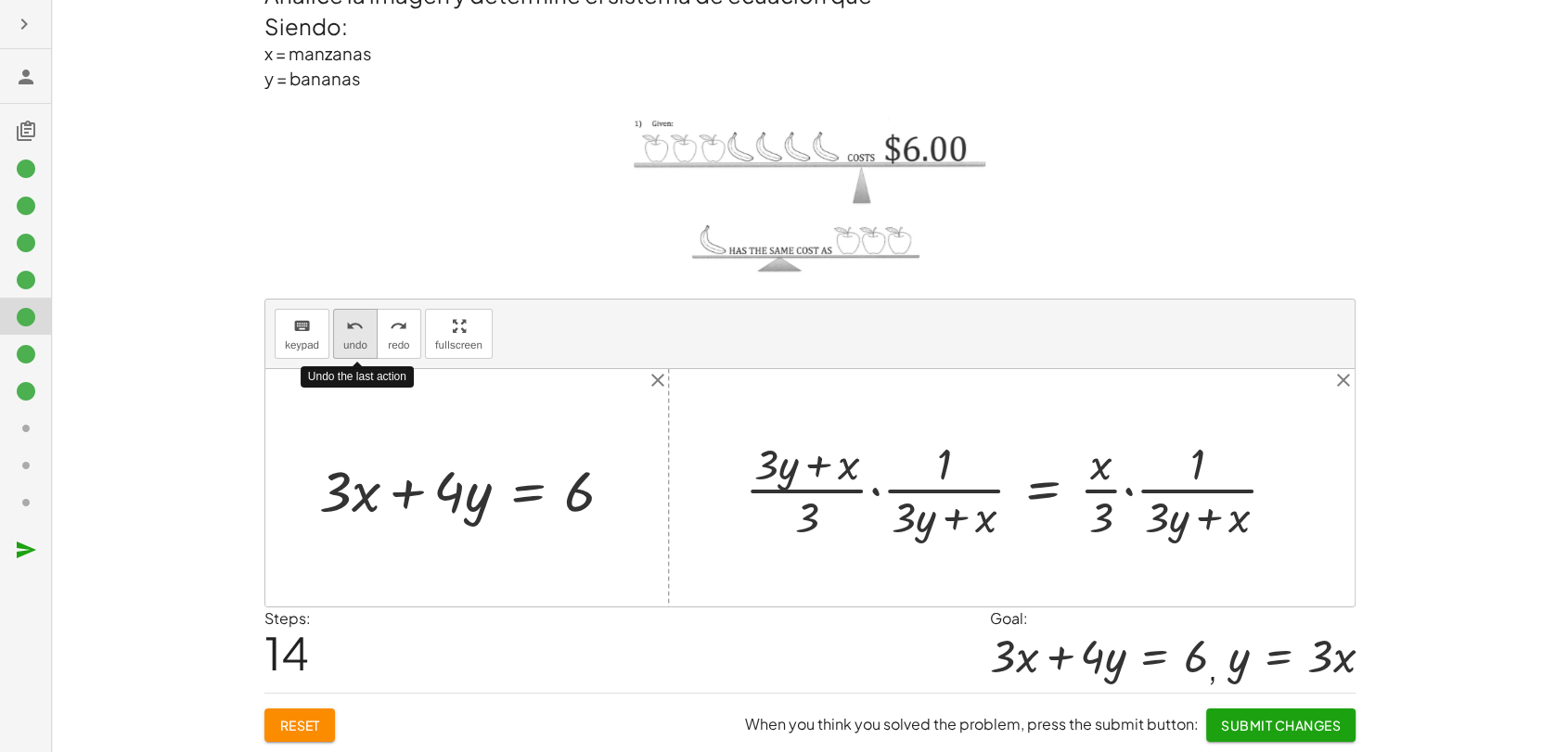 click on "undo undo" at bounding box center [355, 334] 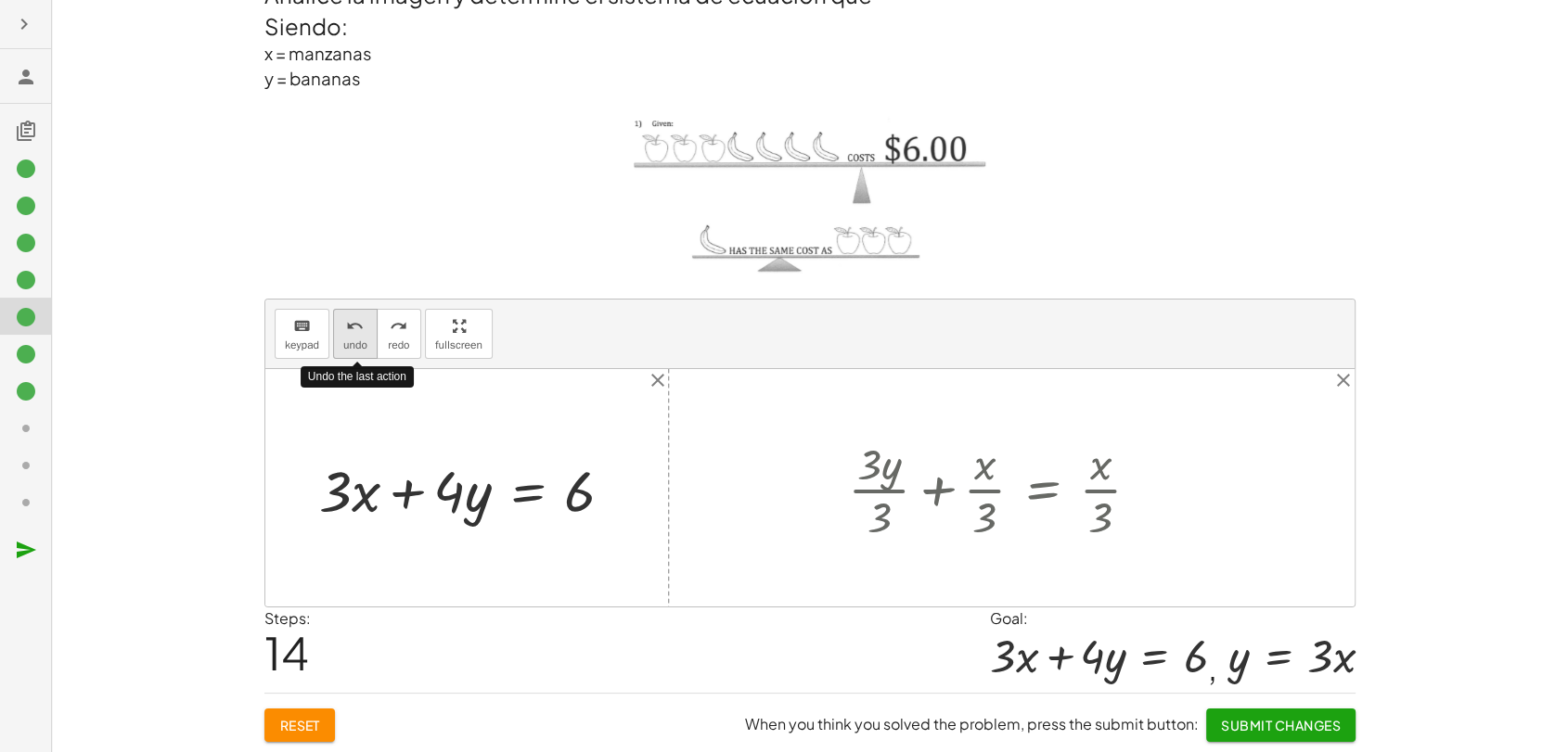 click on "undo undo" at bounding box center (355, 334) 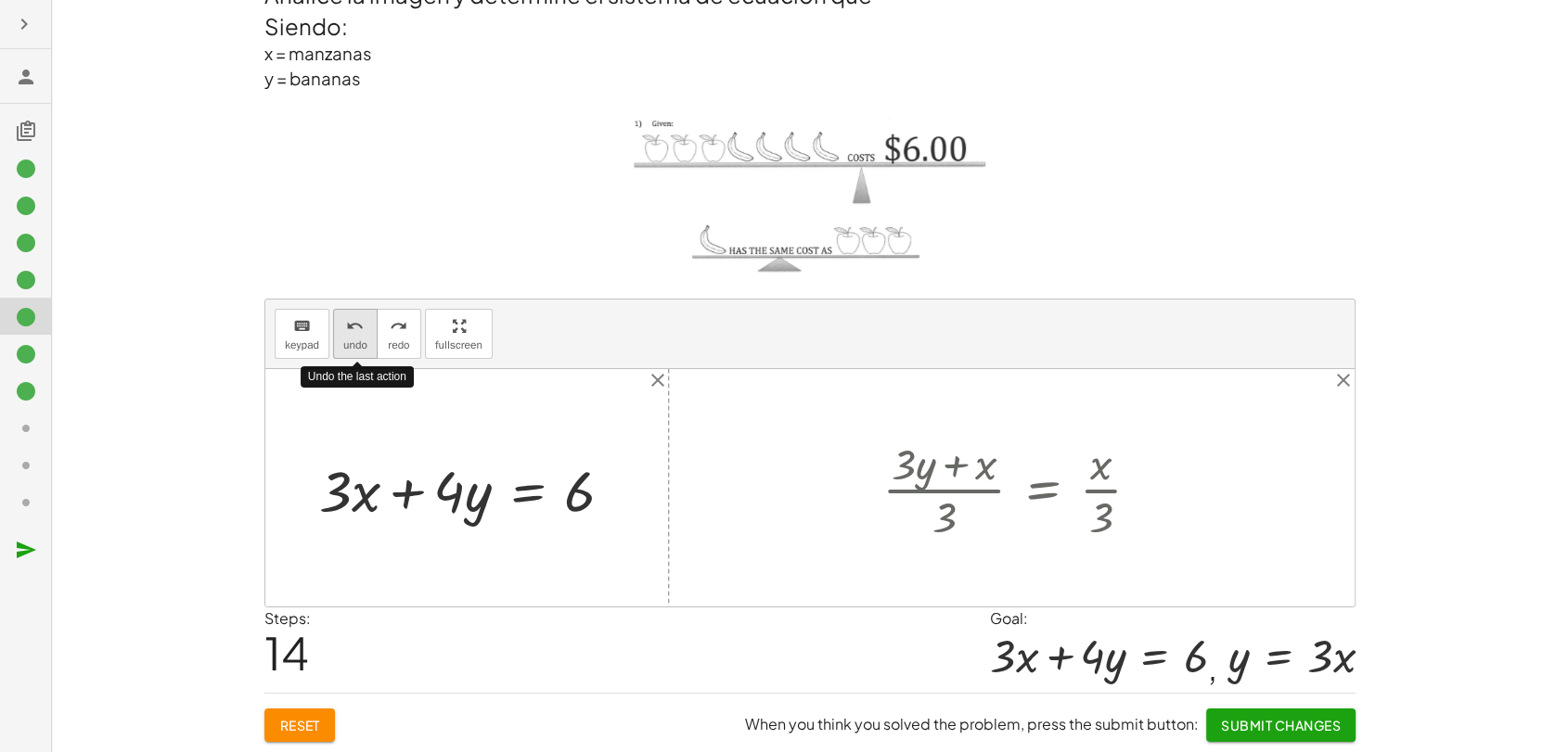 click on "undo" at bounding box center [355, 325] 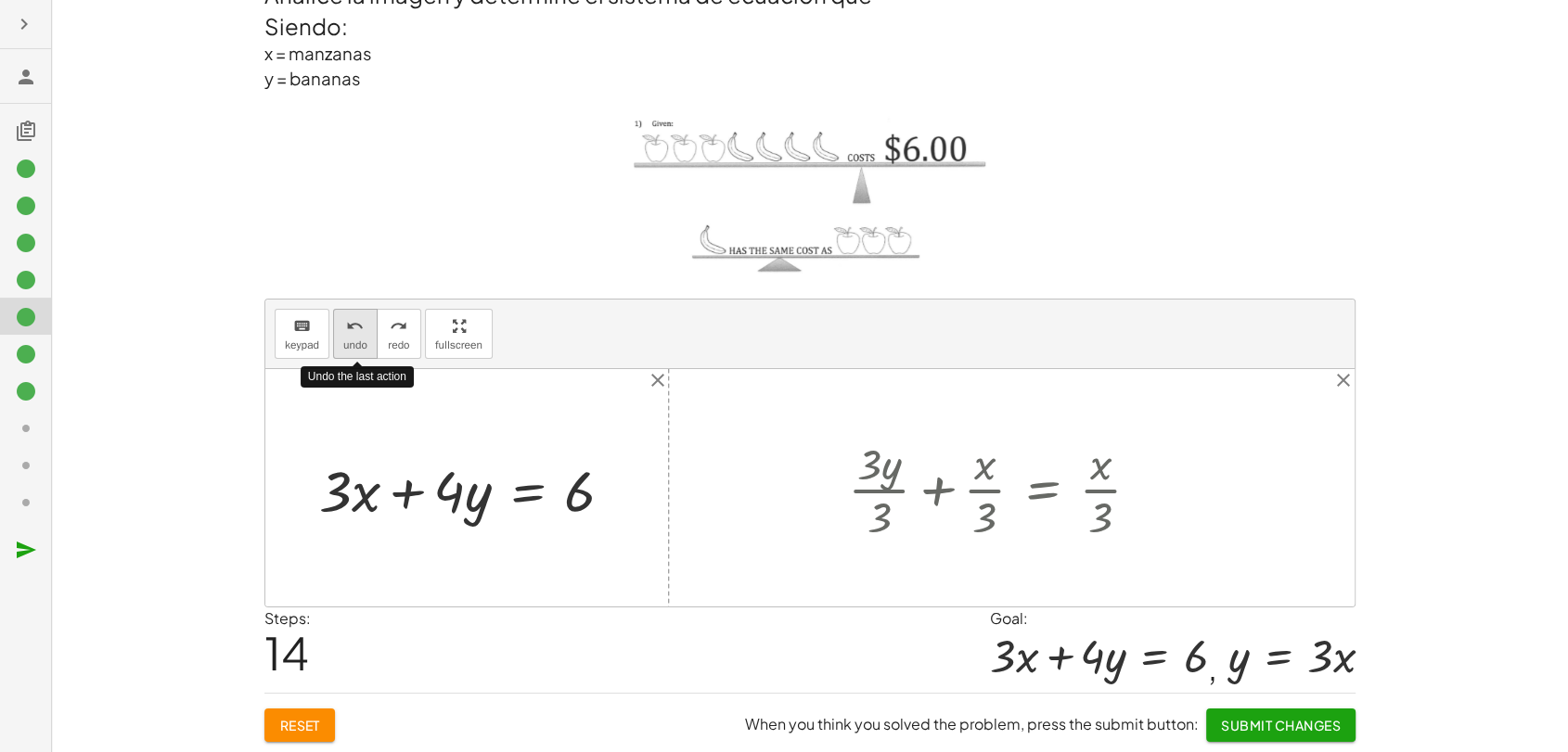 click on "undo" at bounding box center (355, 345) 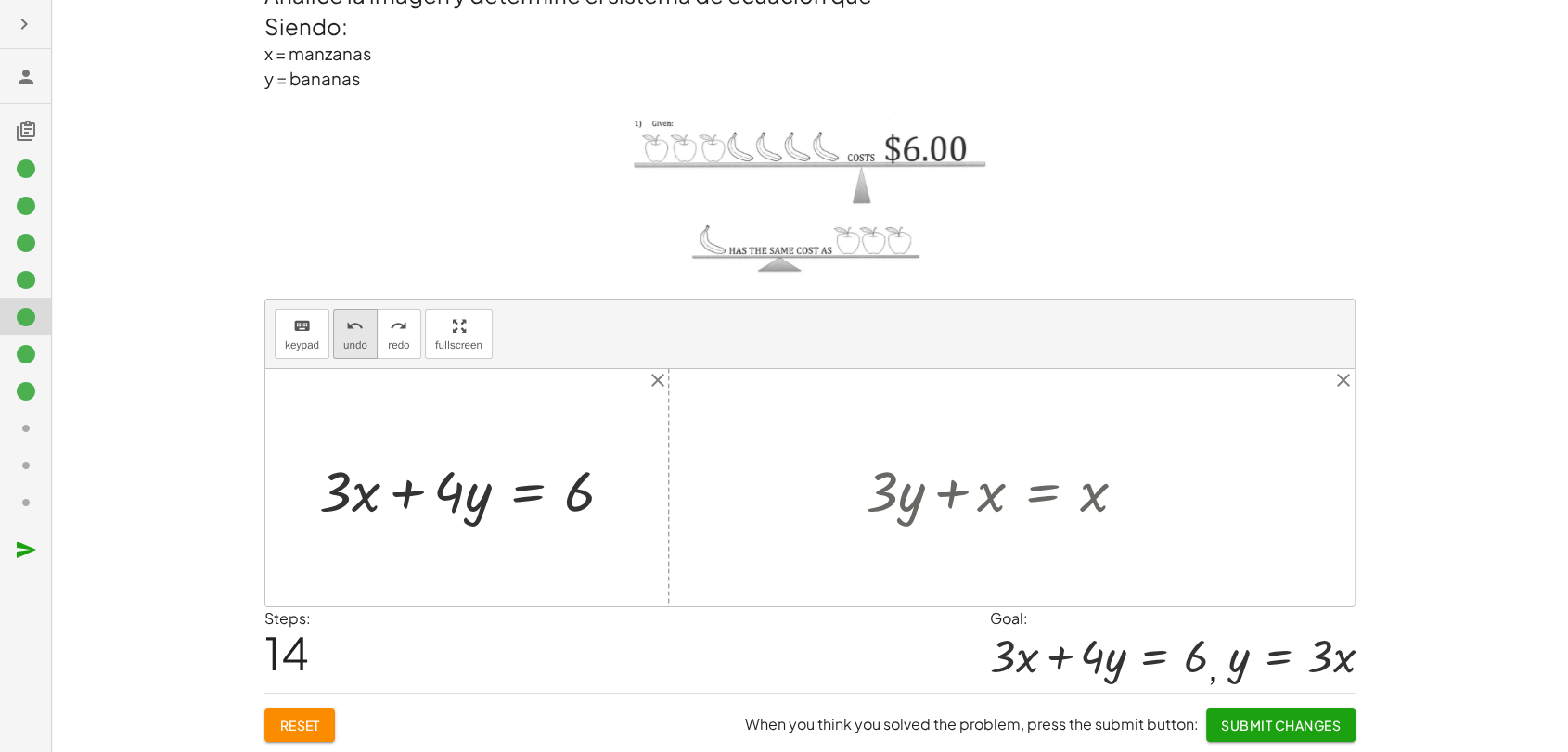 click on "undo" at bounding box center [354, 326] 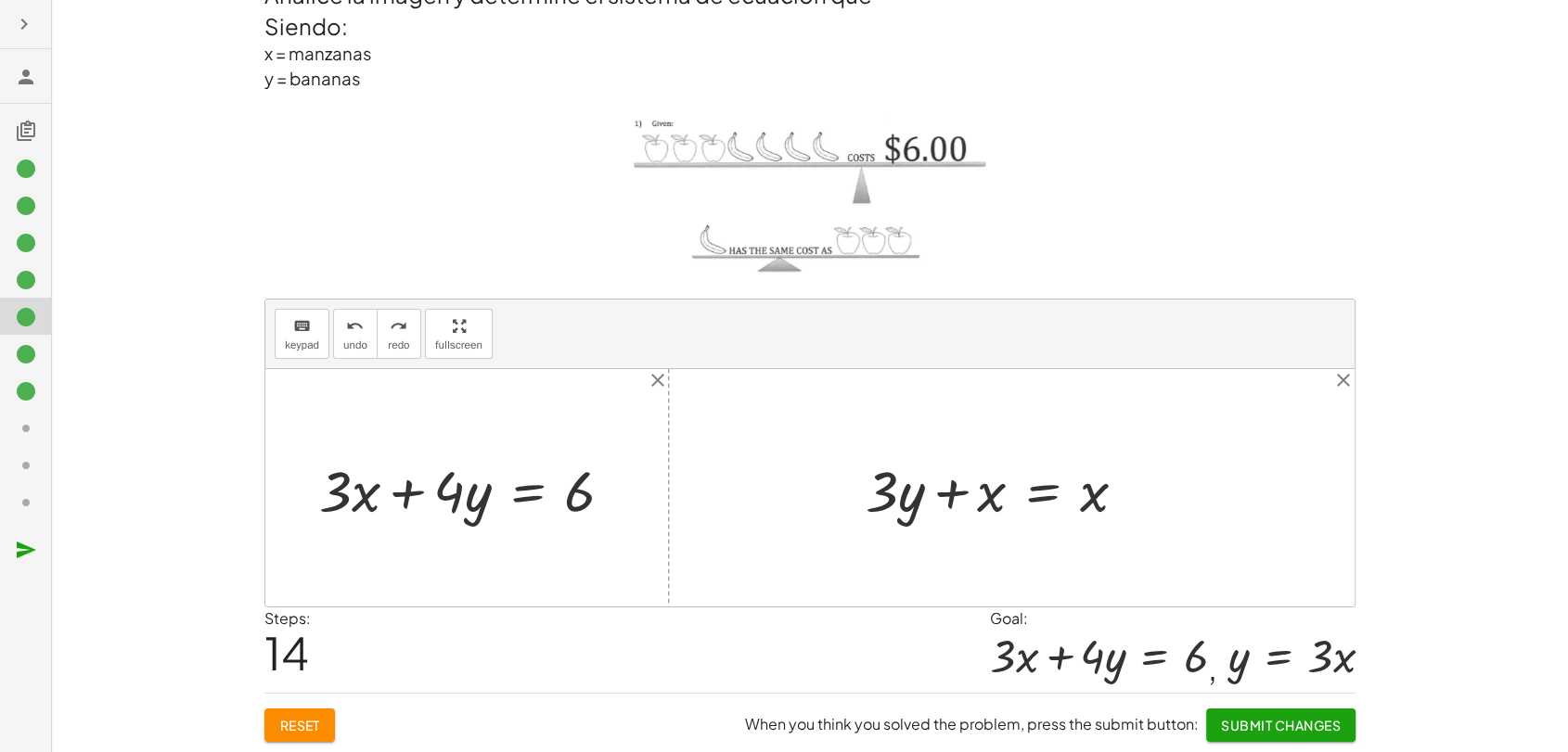 click at bounding box center [1003, 488] 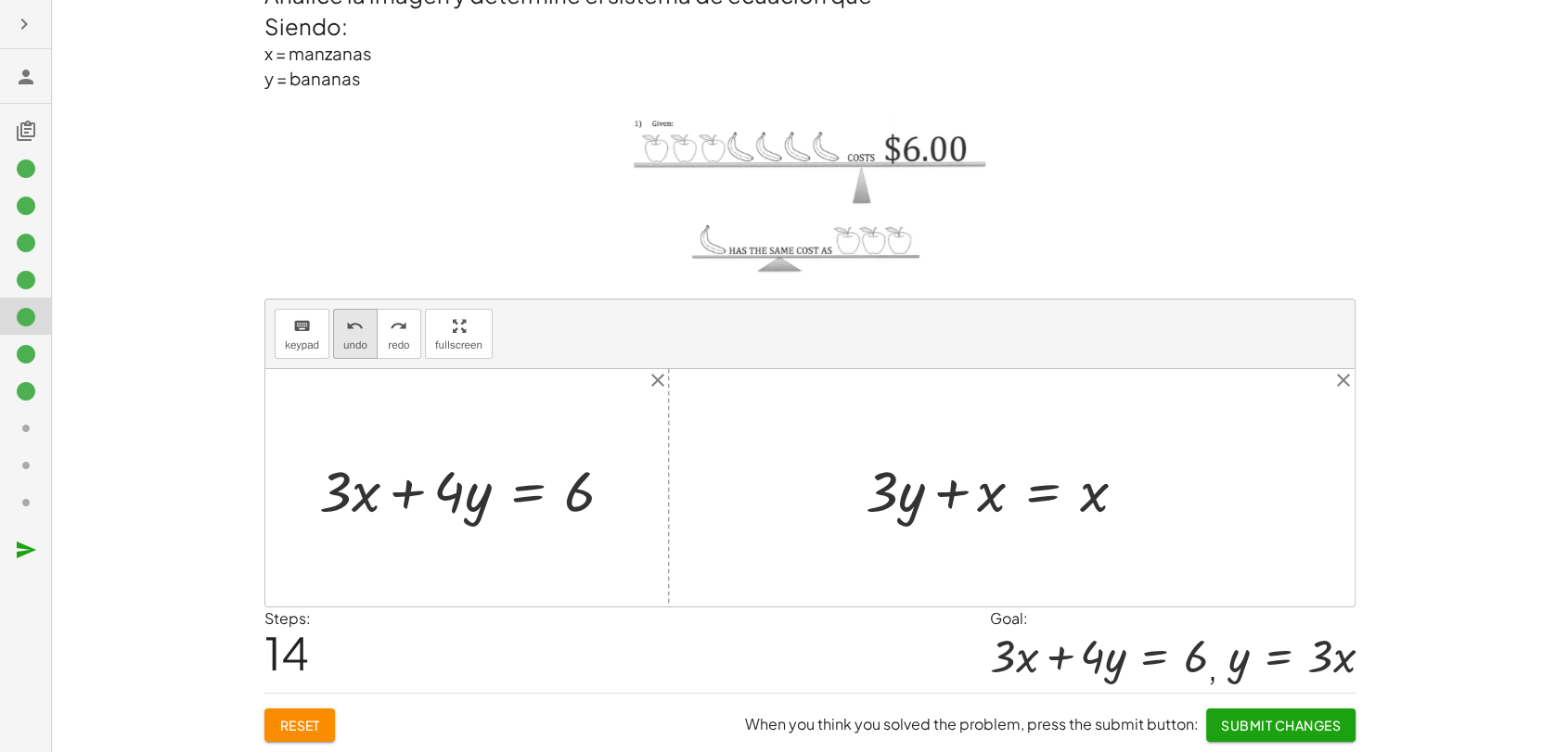click on "undo" at bounding box center (355, 345) 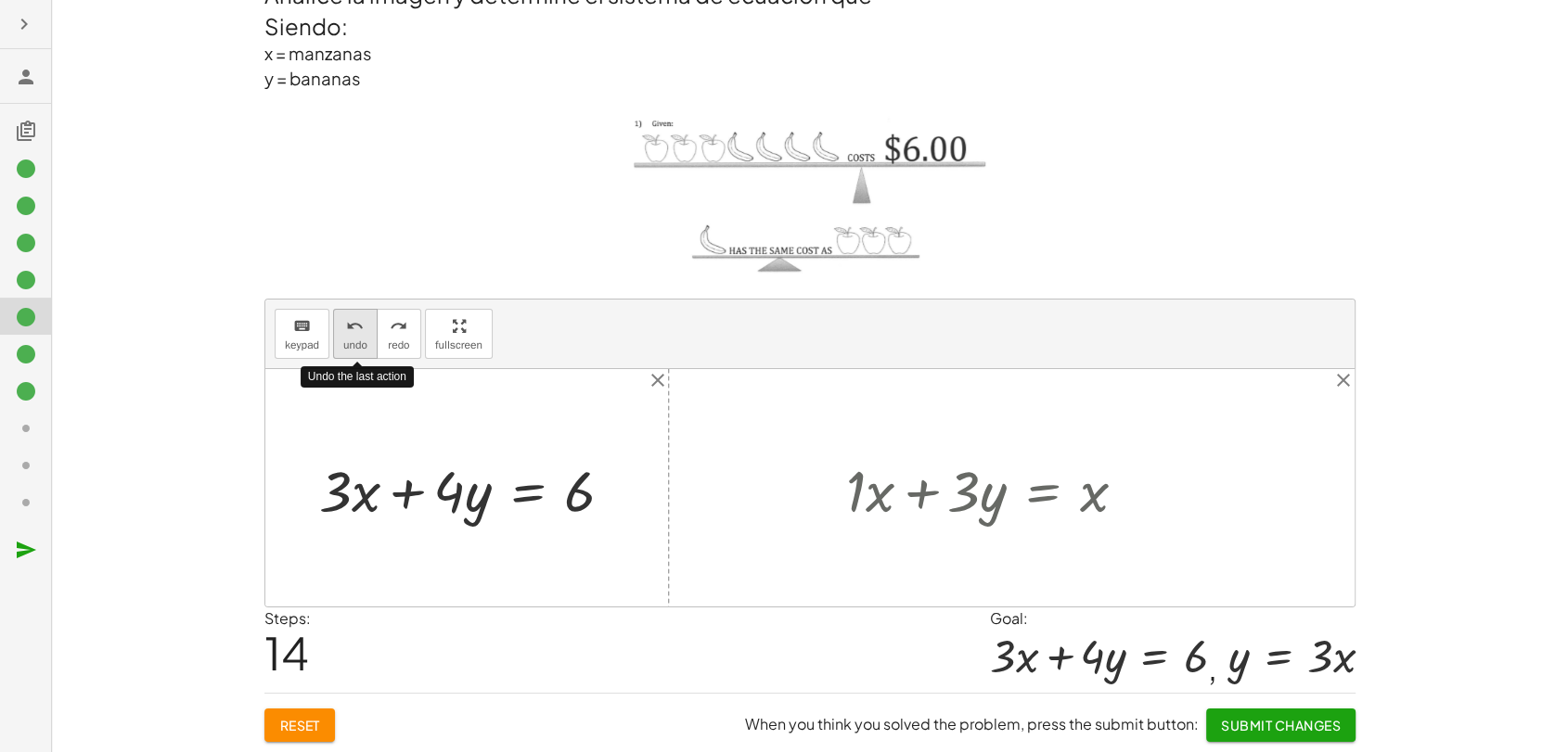 click on "undo" at bounding box center [355, 345] 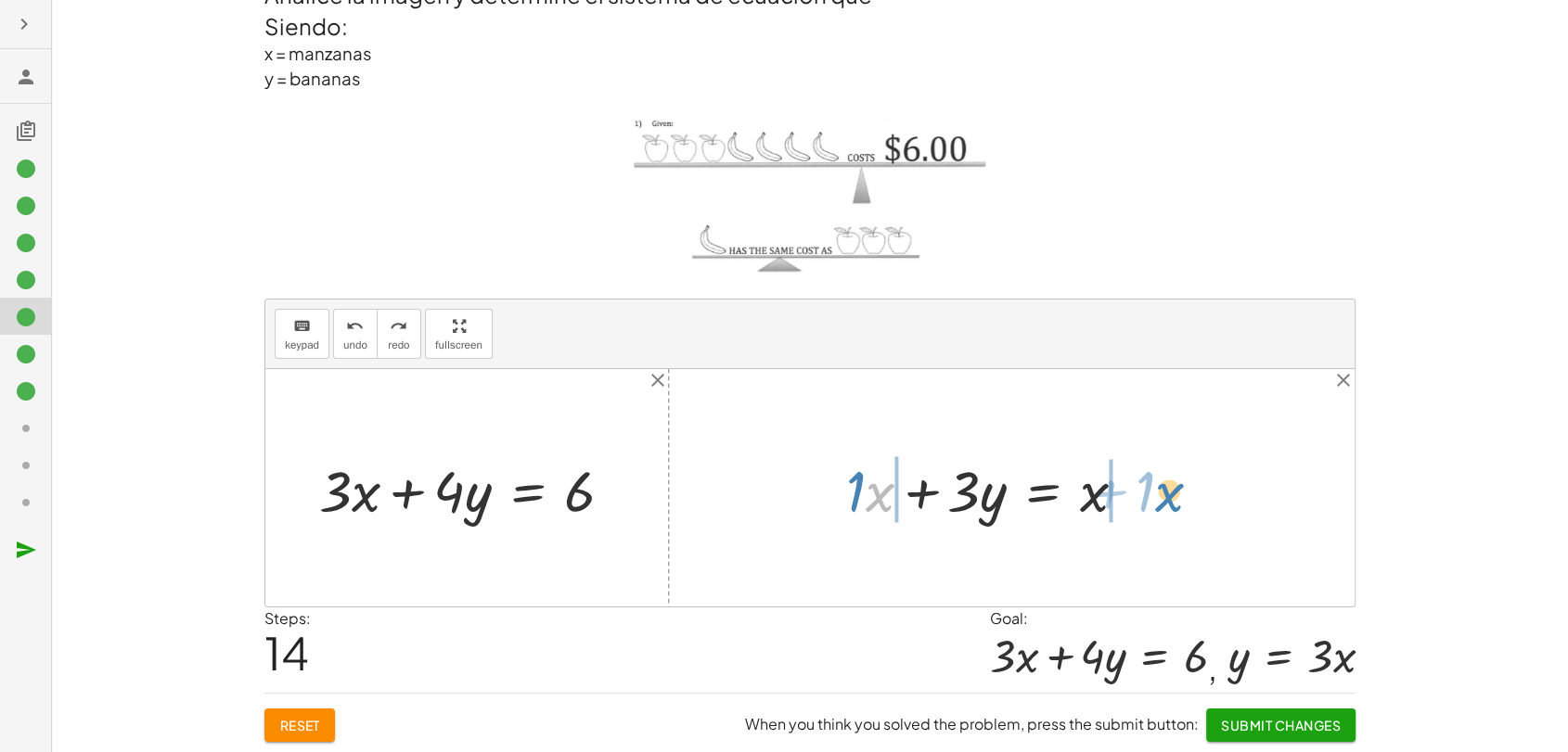 drag, startPoint x: 883, startPoint y: 499, endPoint x: 1172, endPoint y: 499, distance: 289 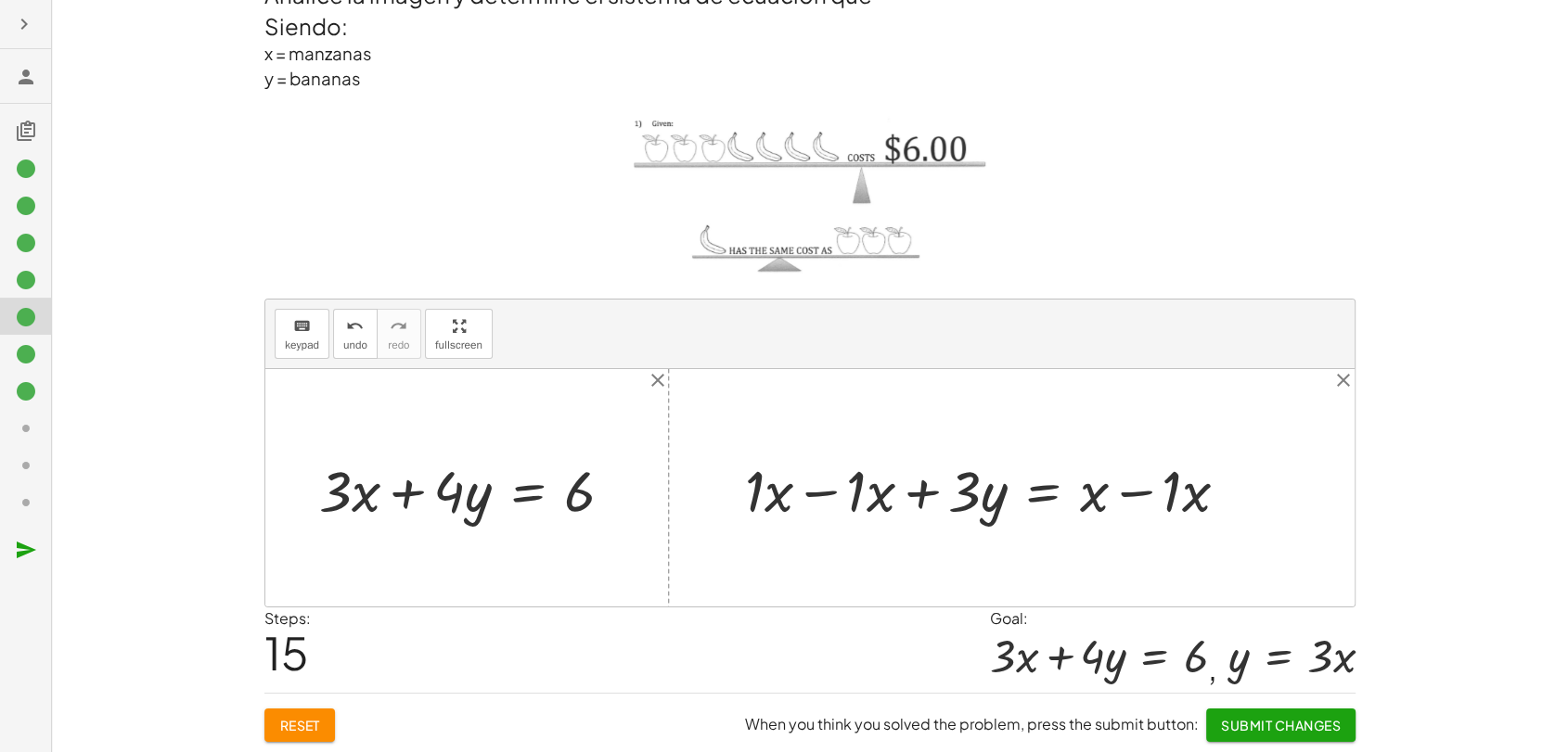 click at bounding box center [994, 488] 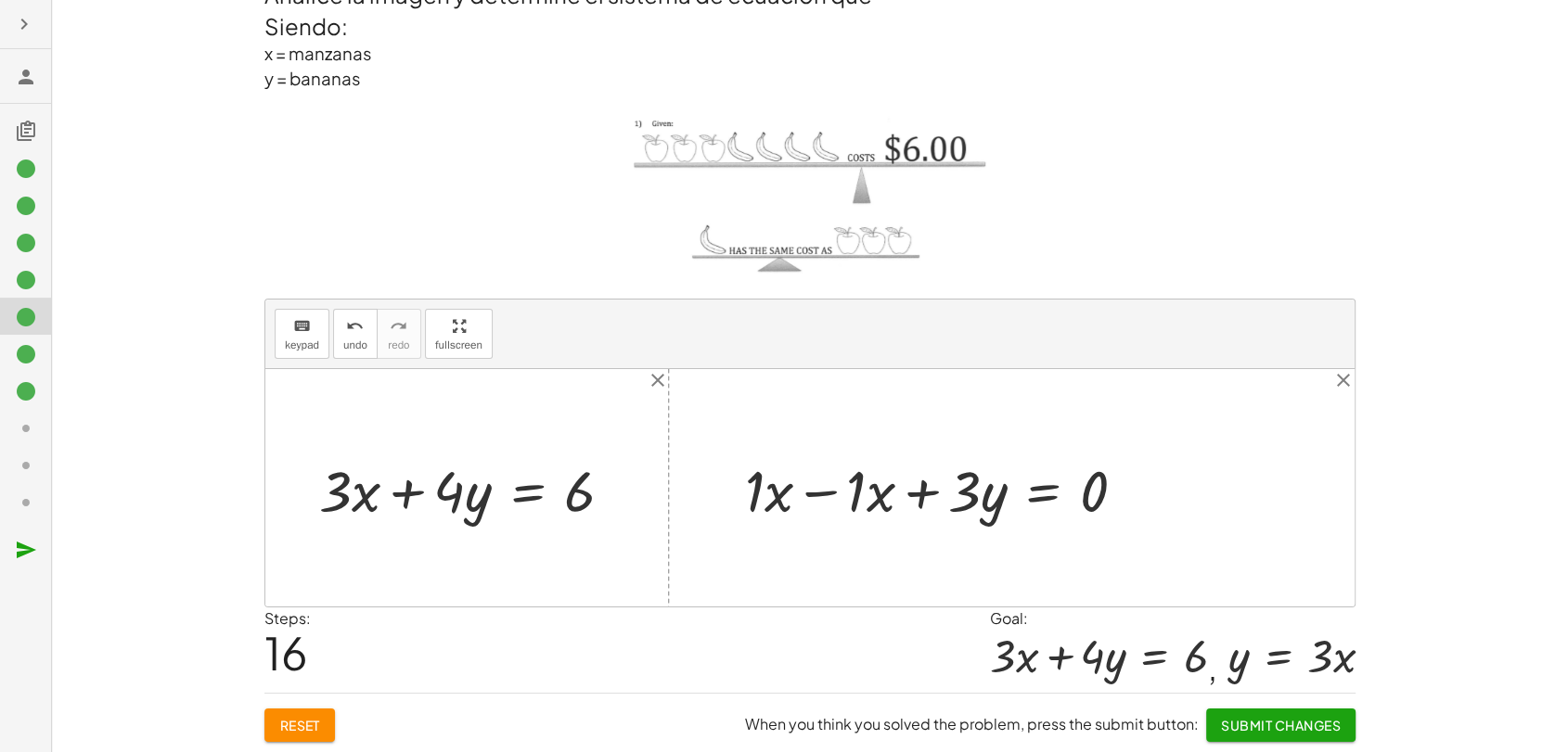 click at bounding box center [943, 488] 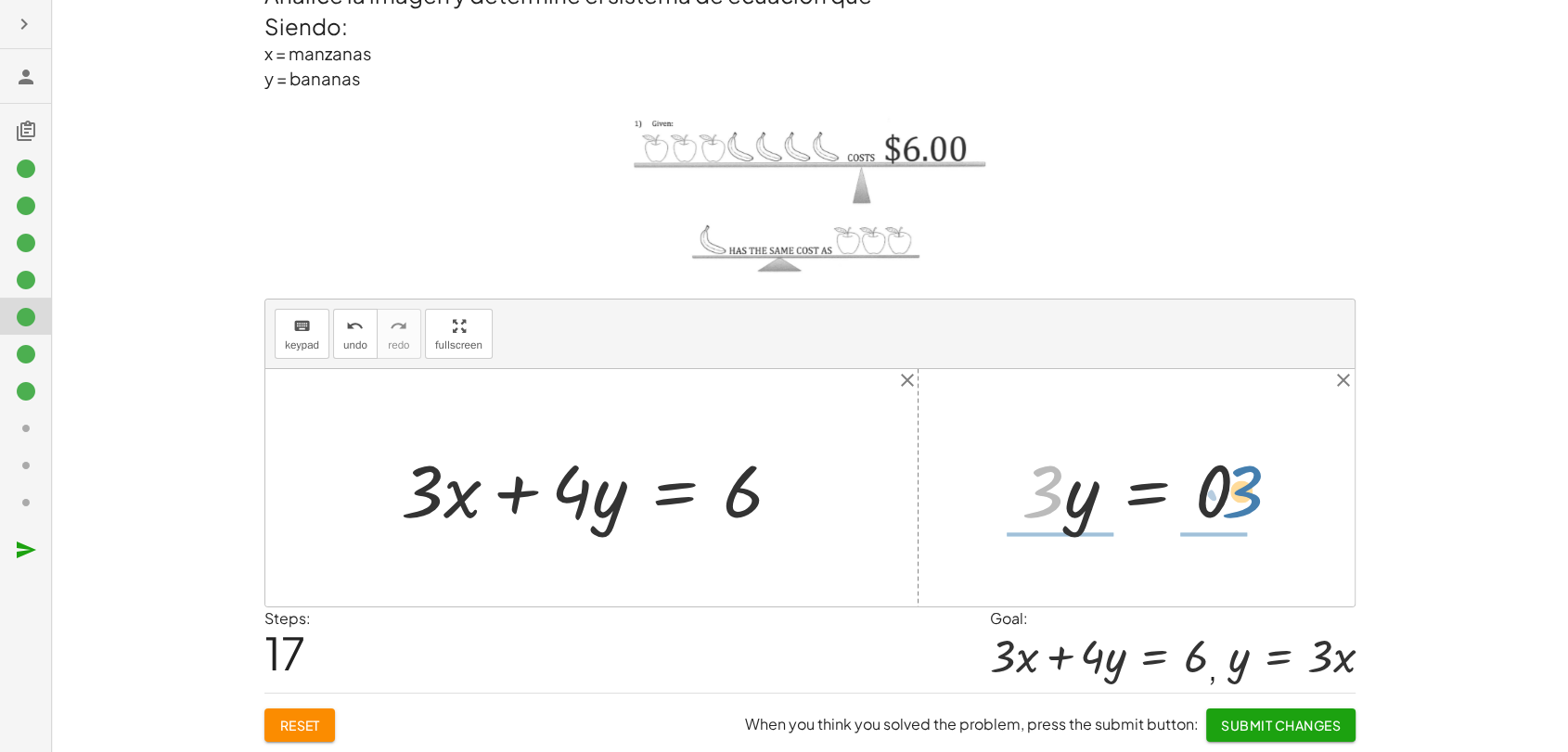 drag, startPoint x: 1042, startPoint y: 508, endPoint x: 1241, endPoint y: 508, distance: 199 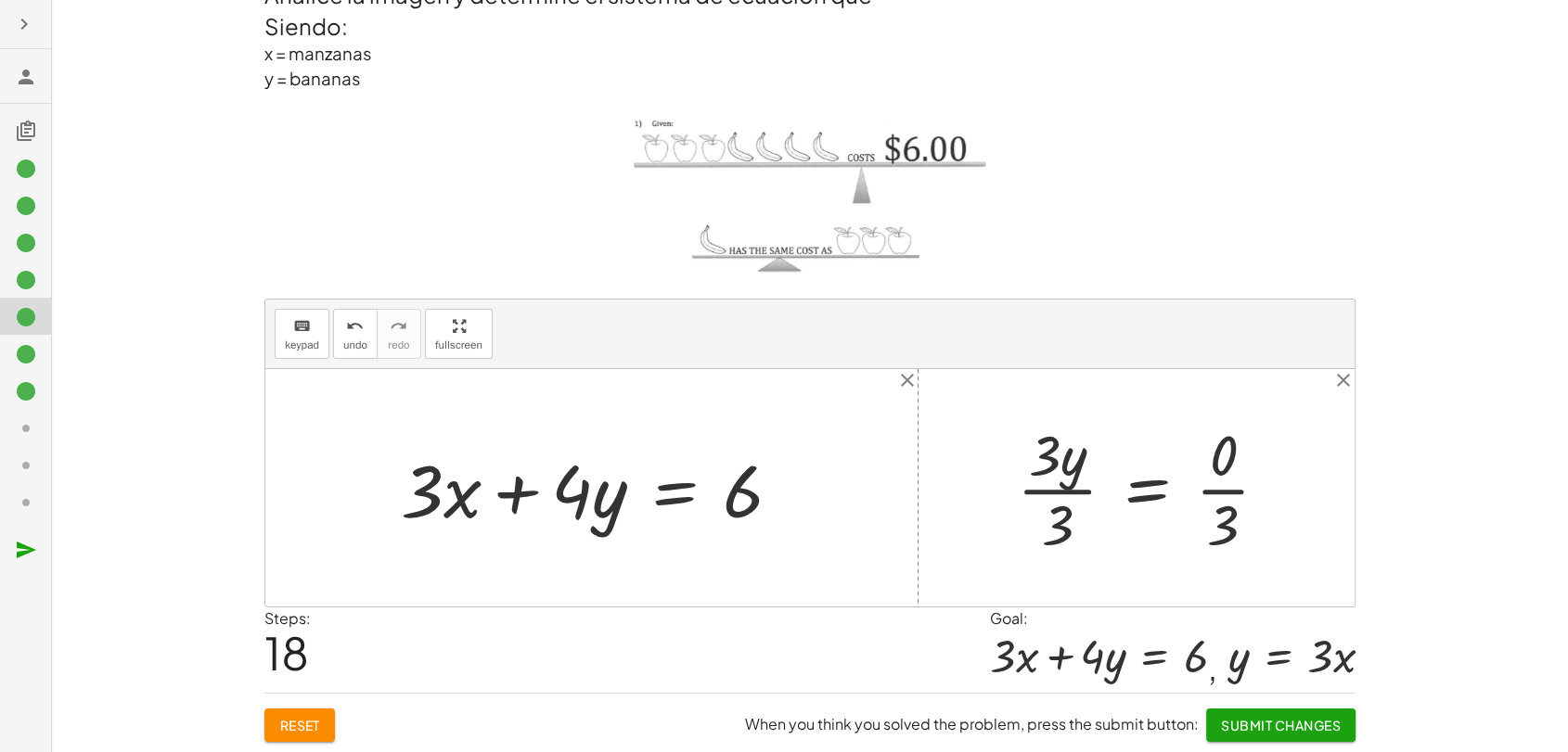 click at bounding box center (1150, 488) 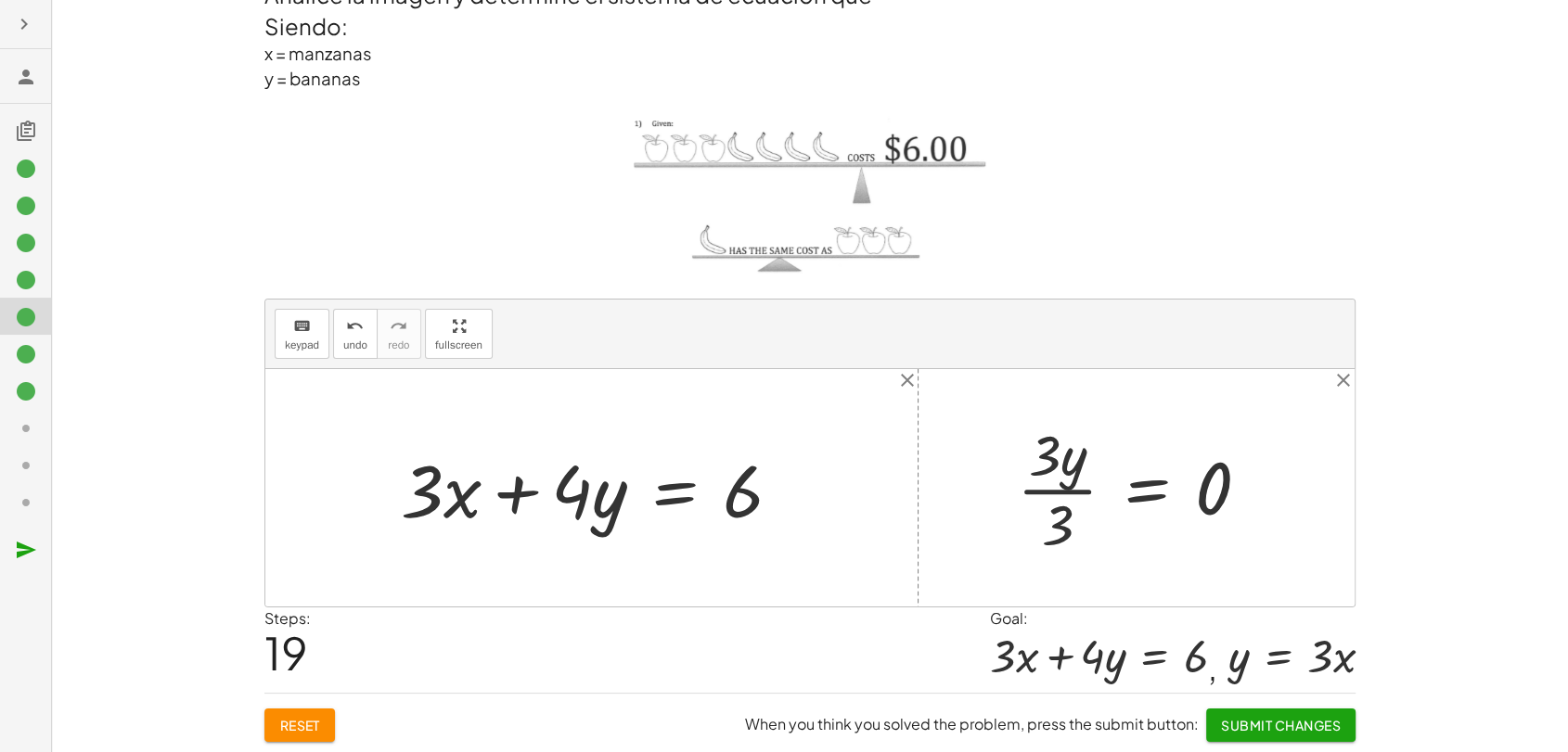click at bounding box center [1140, 488] 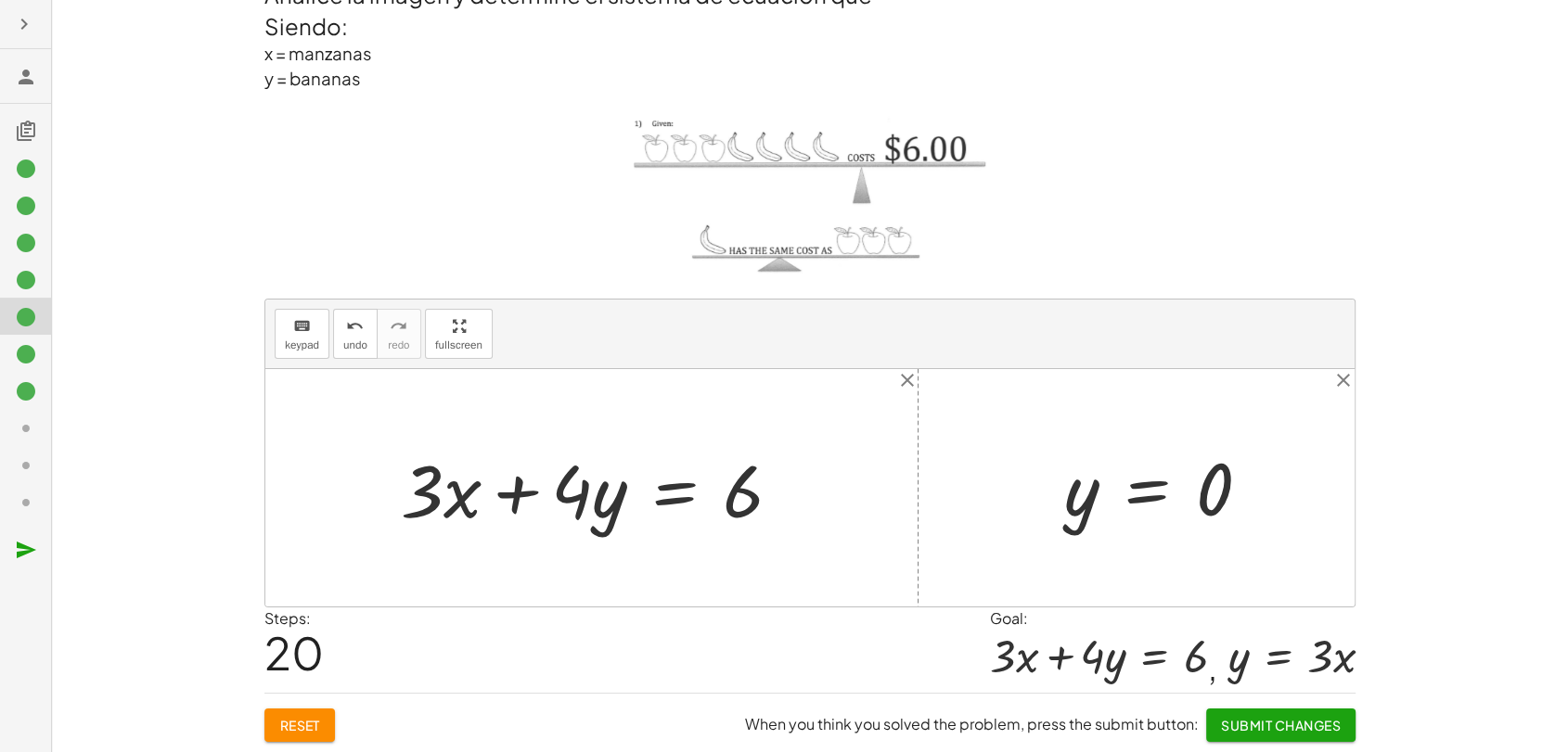 click at bounding box center (1164, 488) 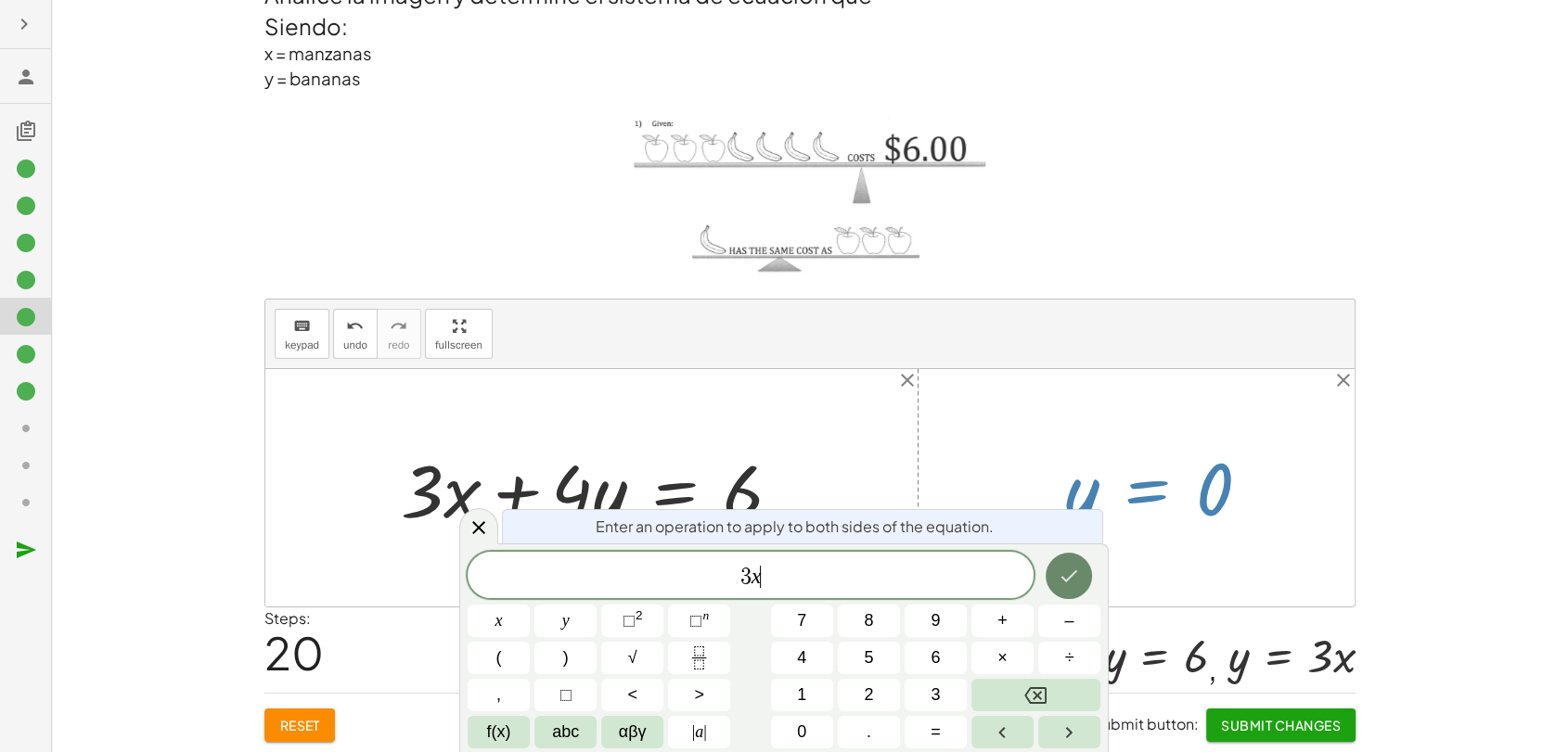 click at bounding box center (1069, 576) 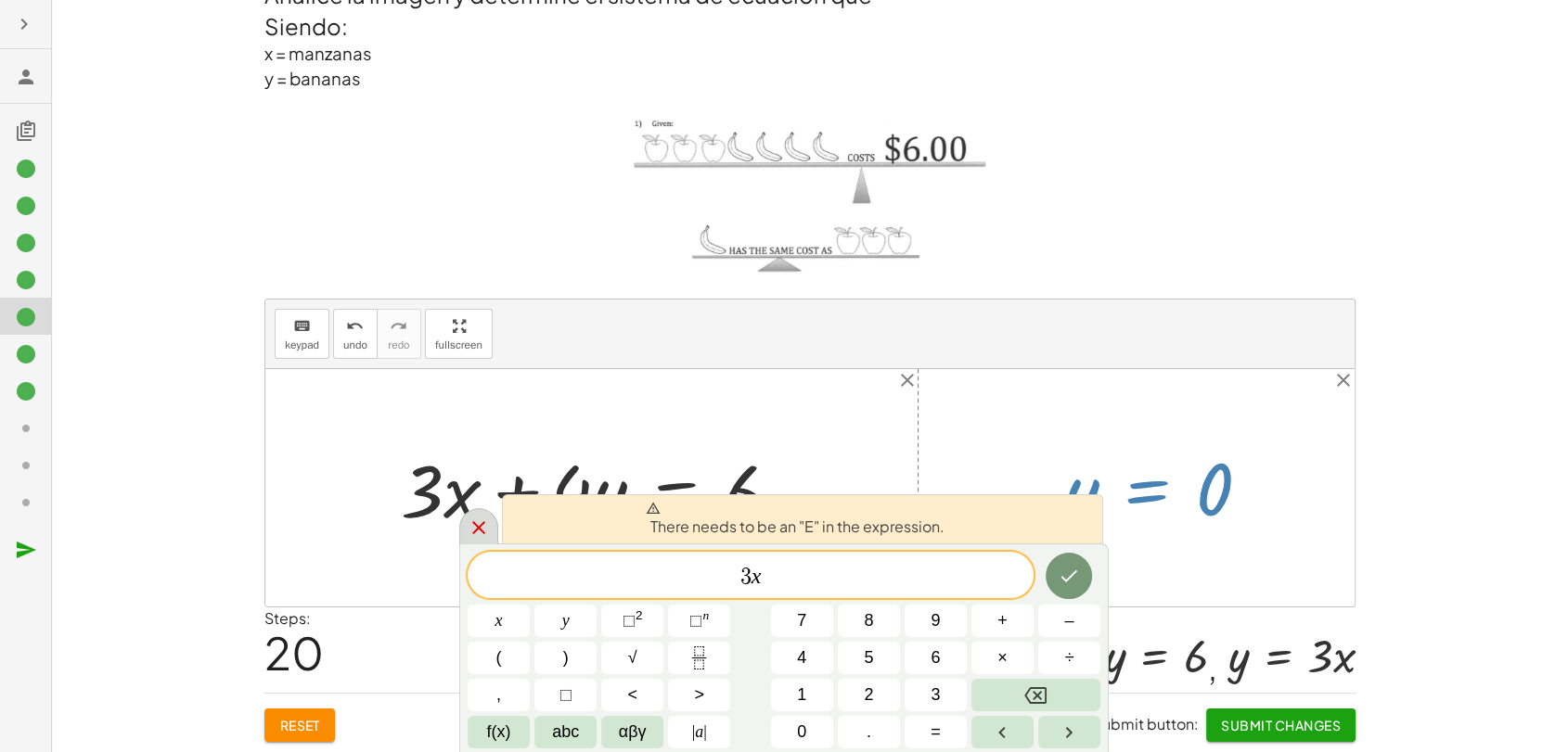 click 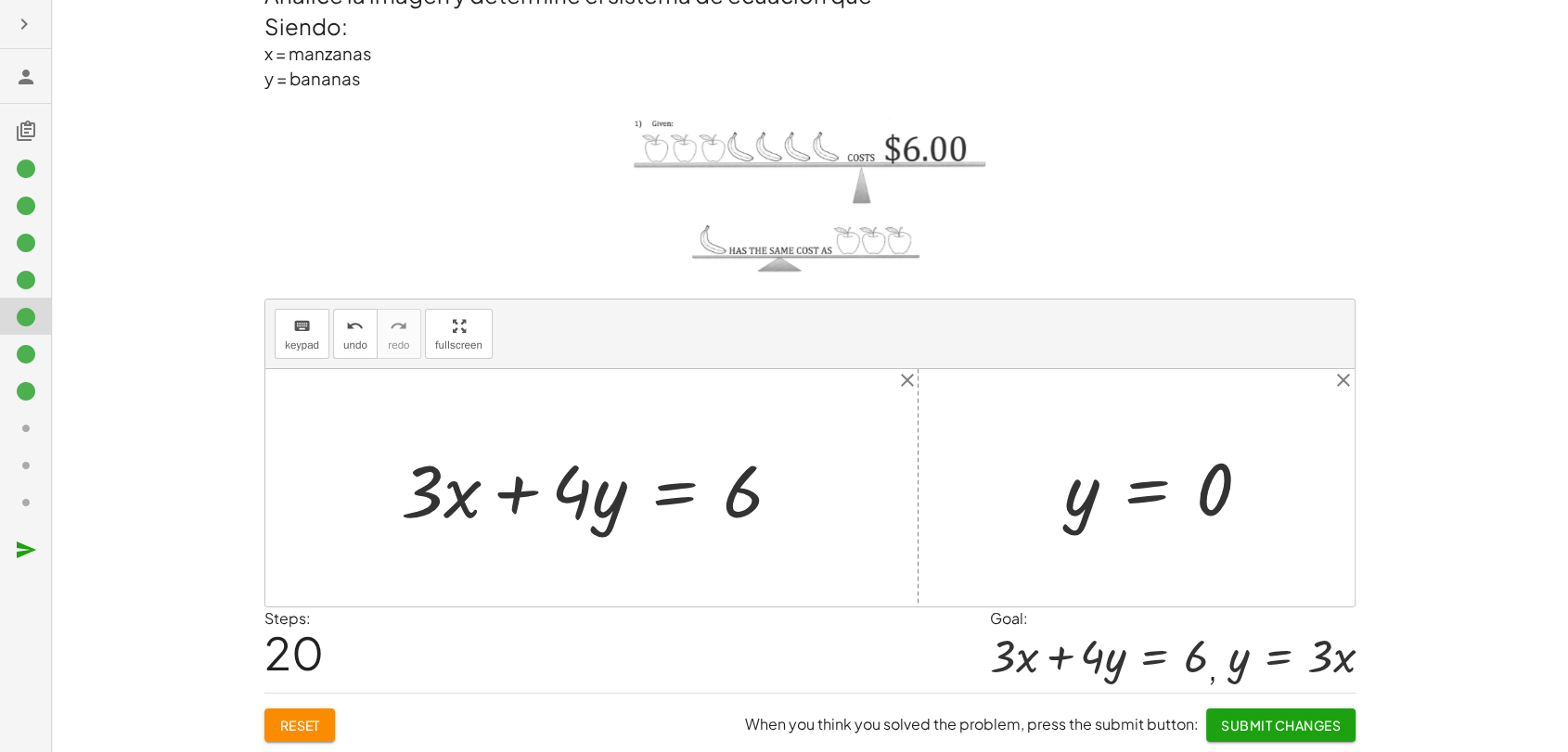 click at bounding box center [1164, 488] 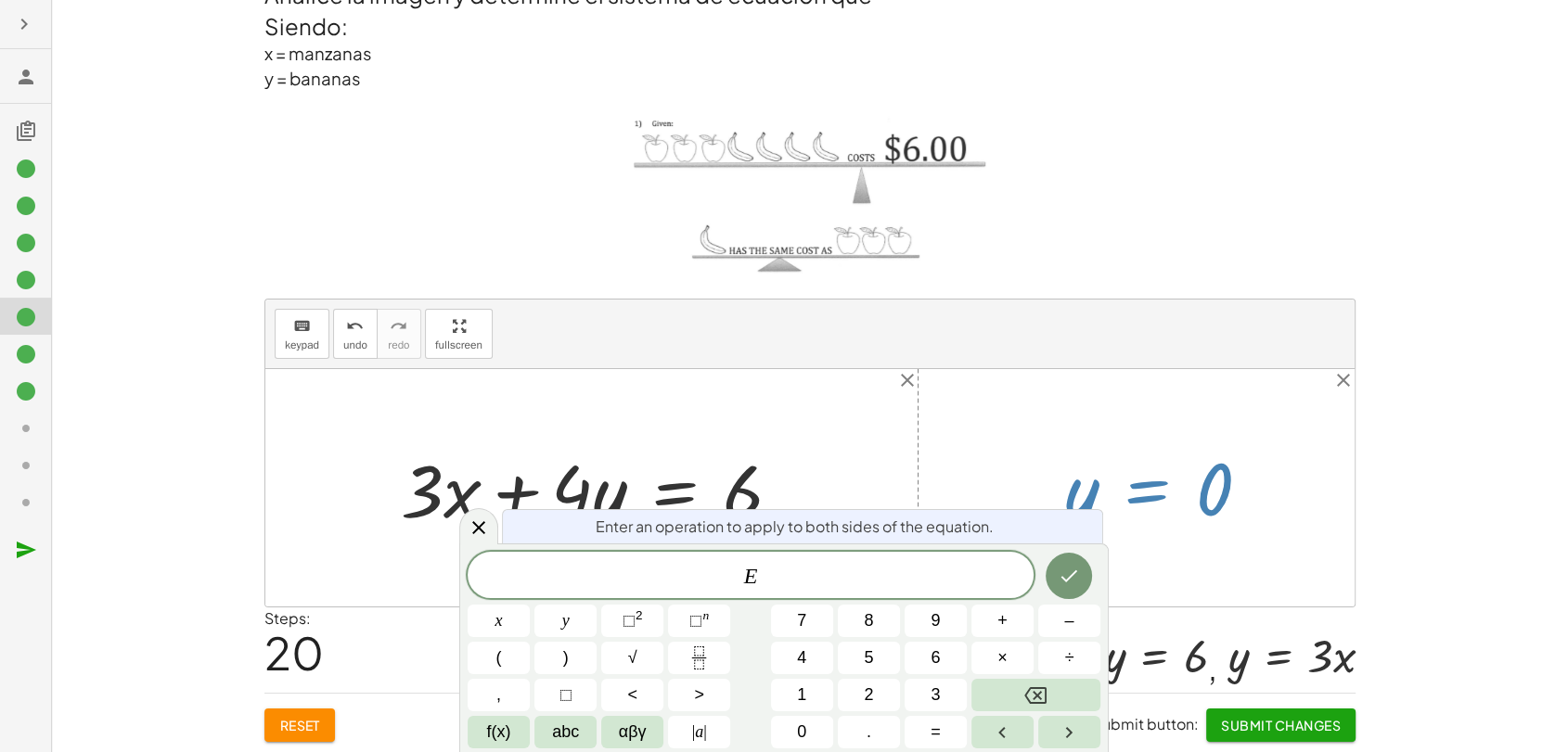 click at bounding box center [1164, 488] 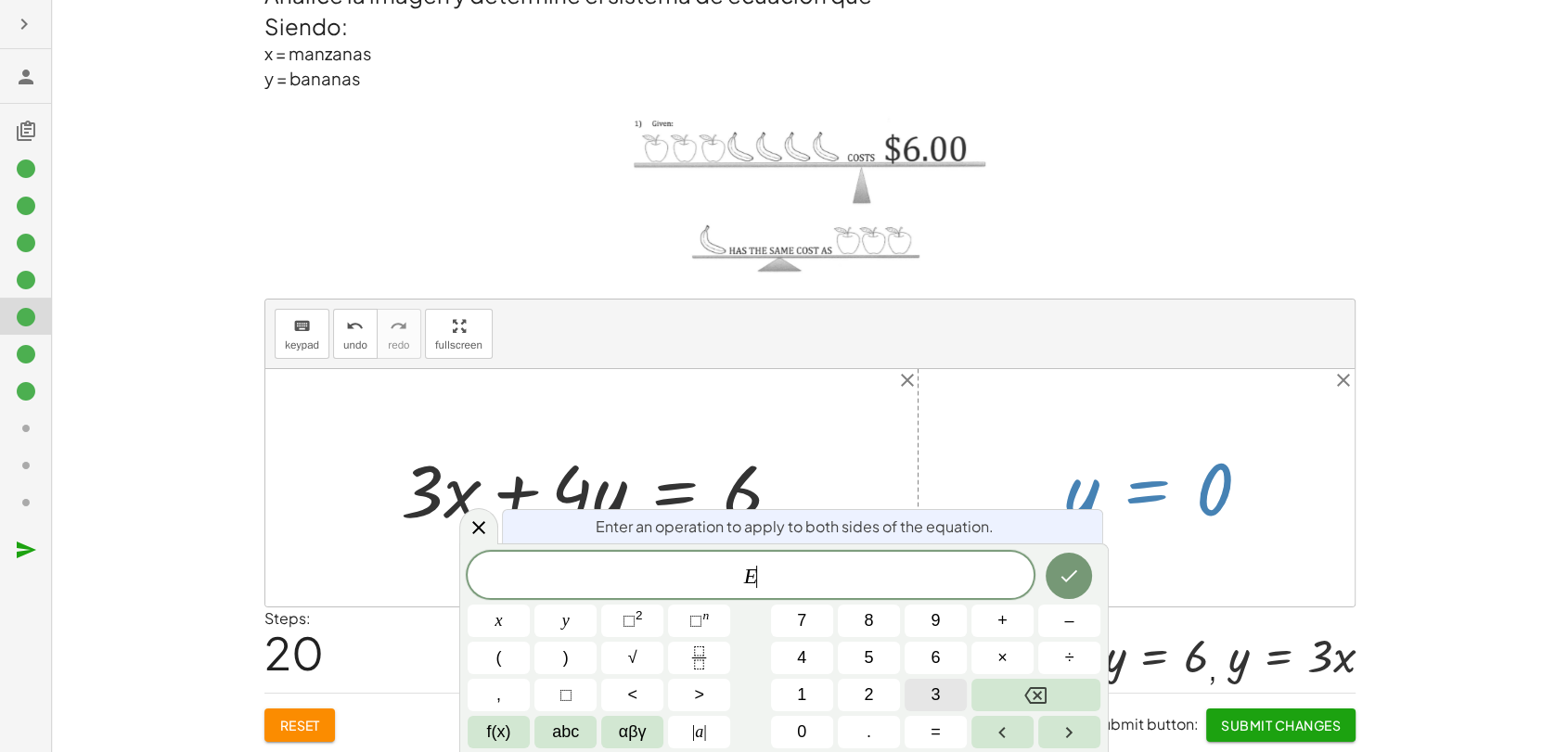 click on "3" at bounding box center [935, 695] 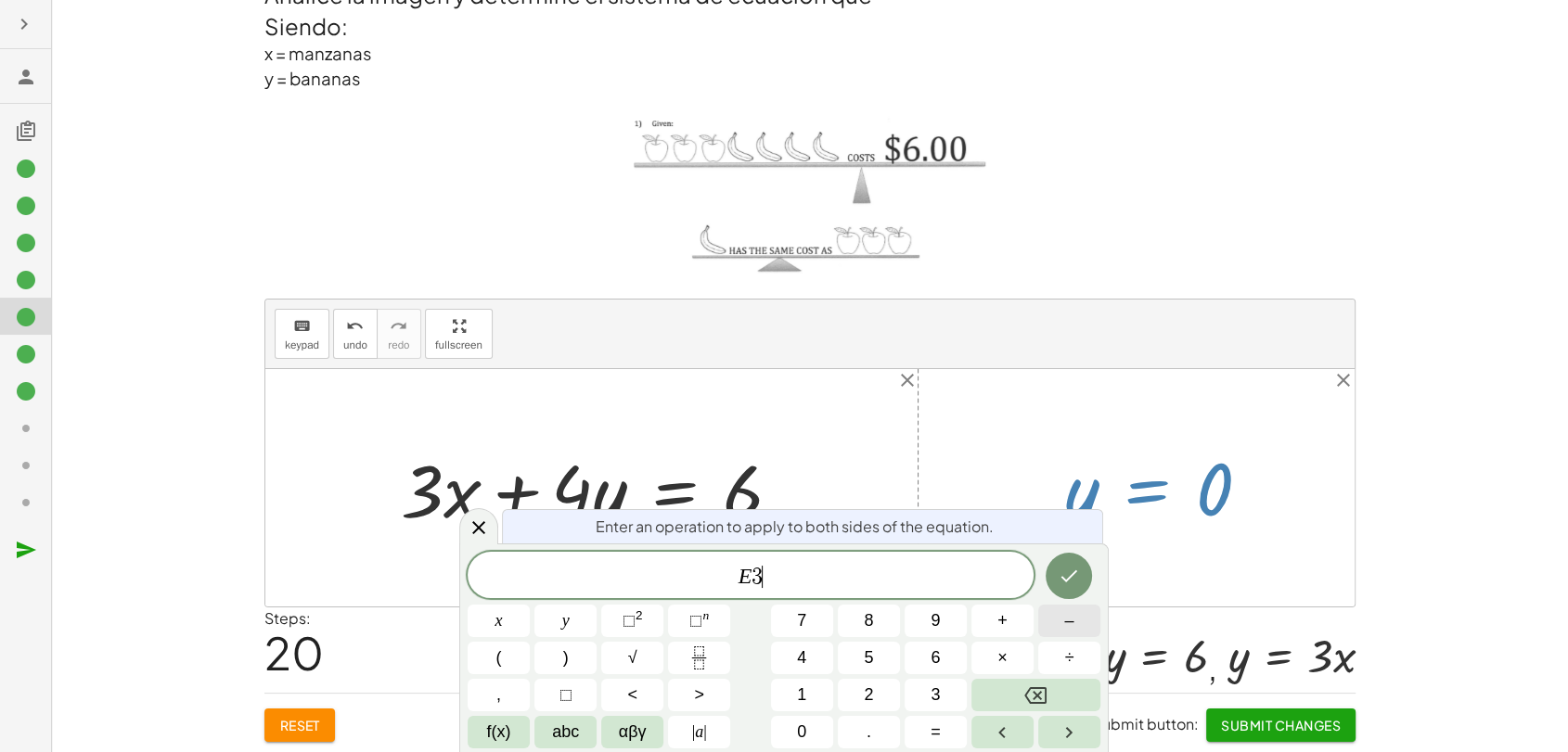 click on "E 3 ​ x y ⬚ 2 ⬚ n 7 8 9 + – ( ) √ 4 5 6 × ÷ , ⬚ < > 1 2 3 f(x) abc αβγ | a | 0 . =" at bounding box center (784, 650) 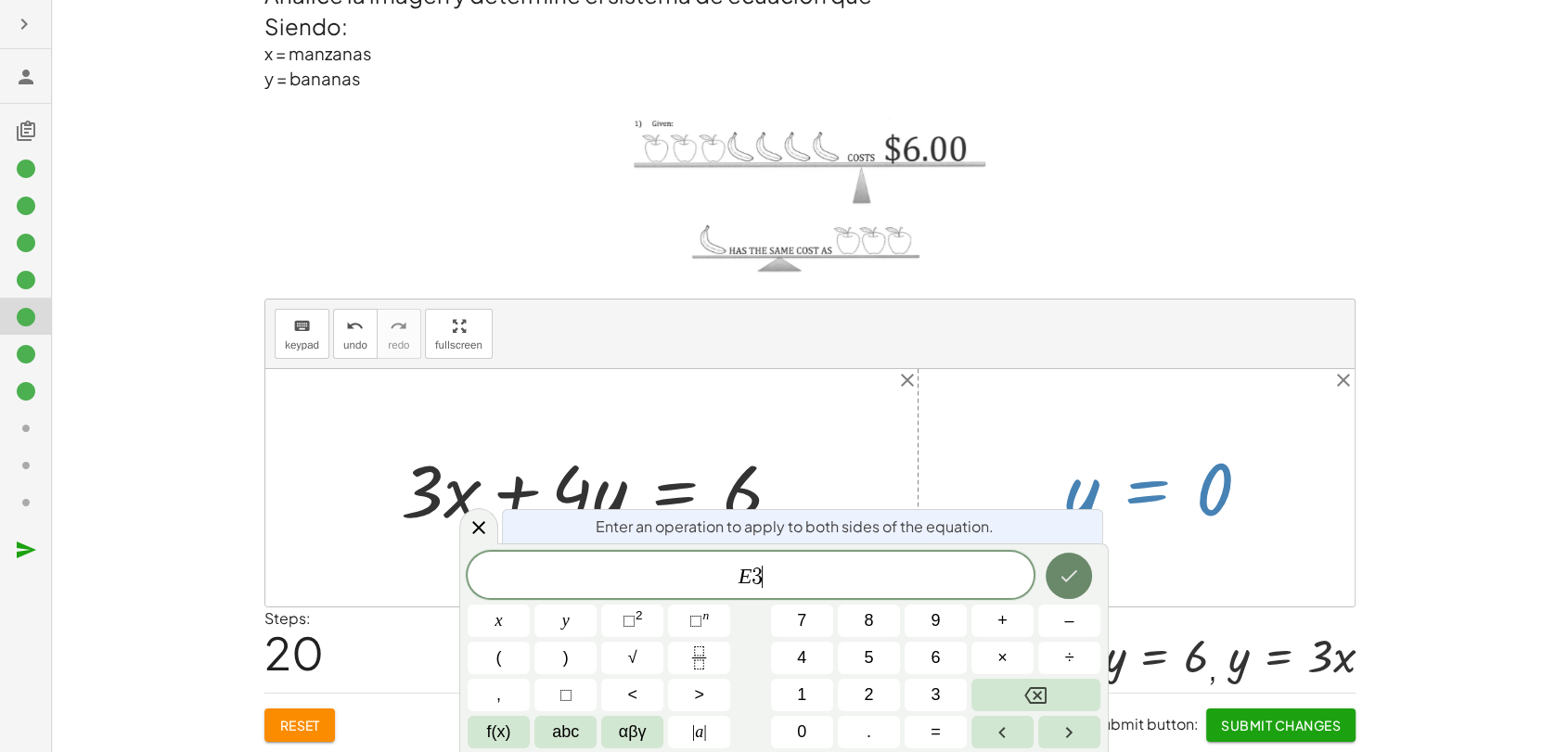 click 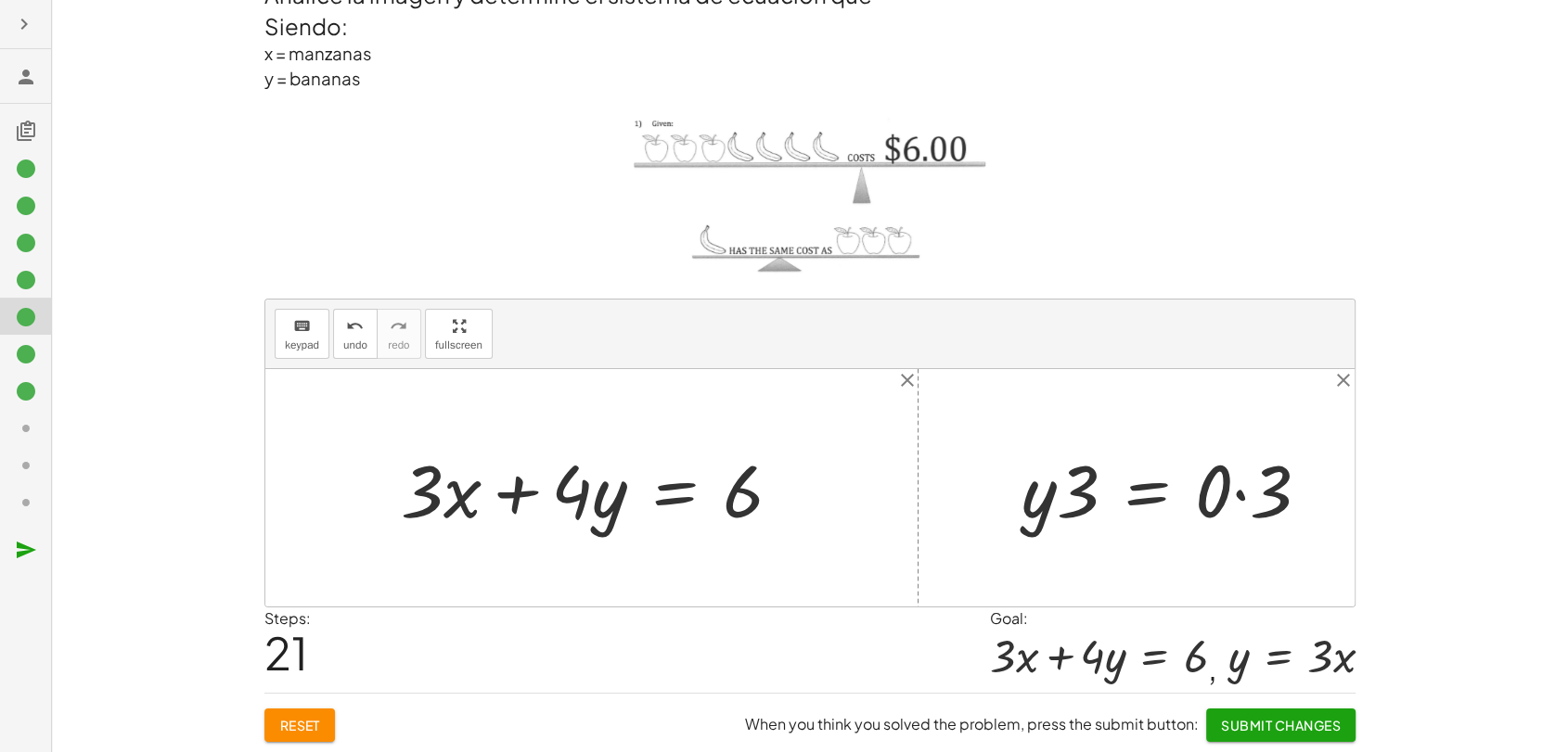drag, startPoint x: 1179, startPoint y: 491, endPoint x: 1195, endPoint y: 491, distance: 16 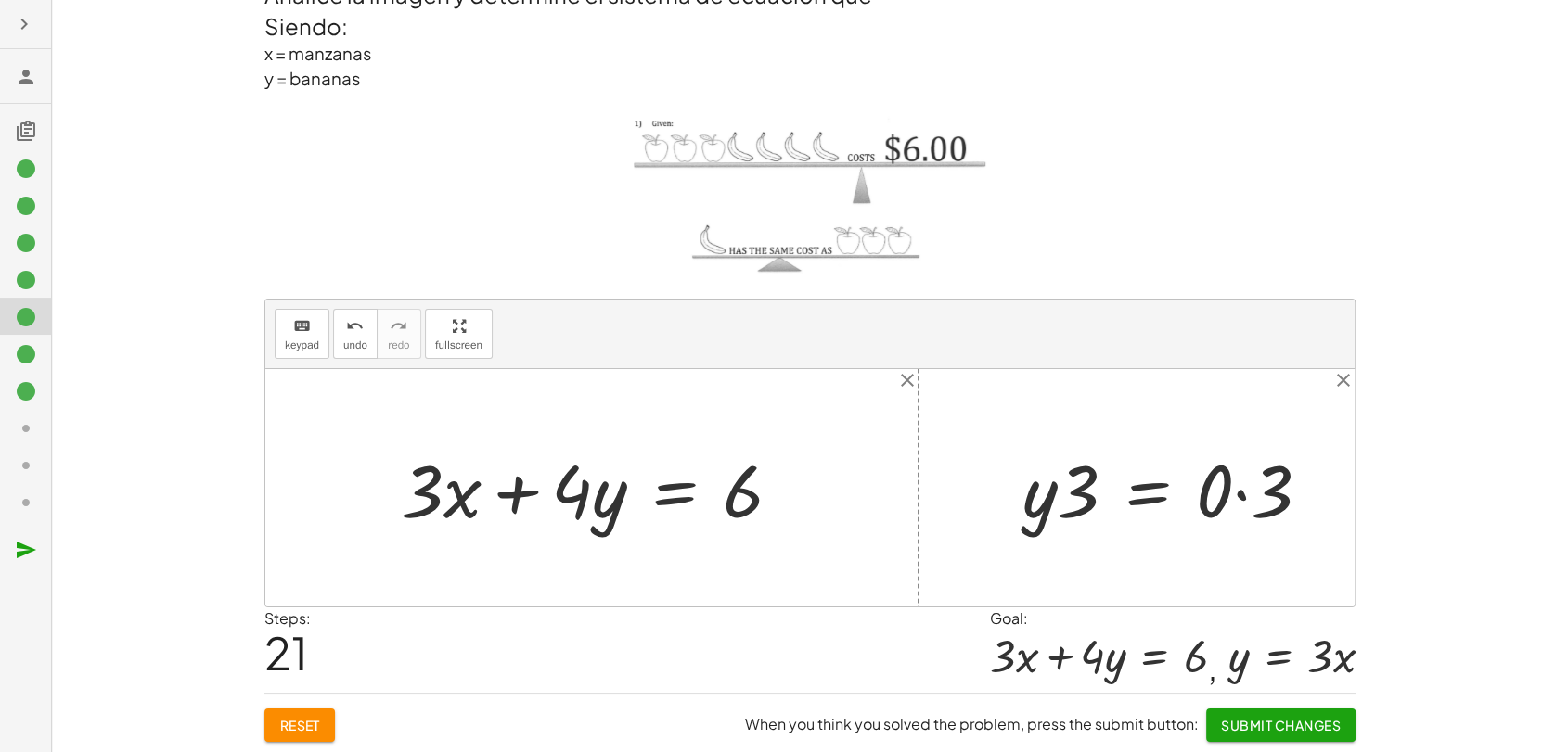 click at bounding box center (1173, 488) 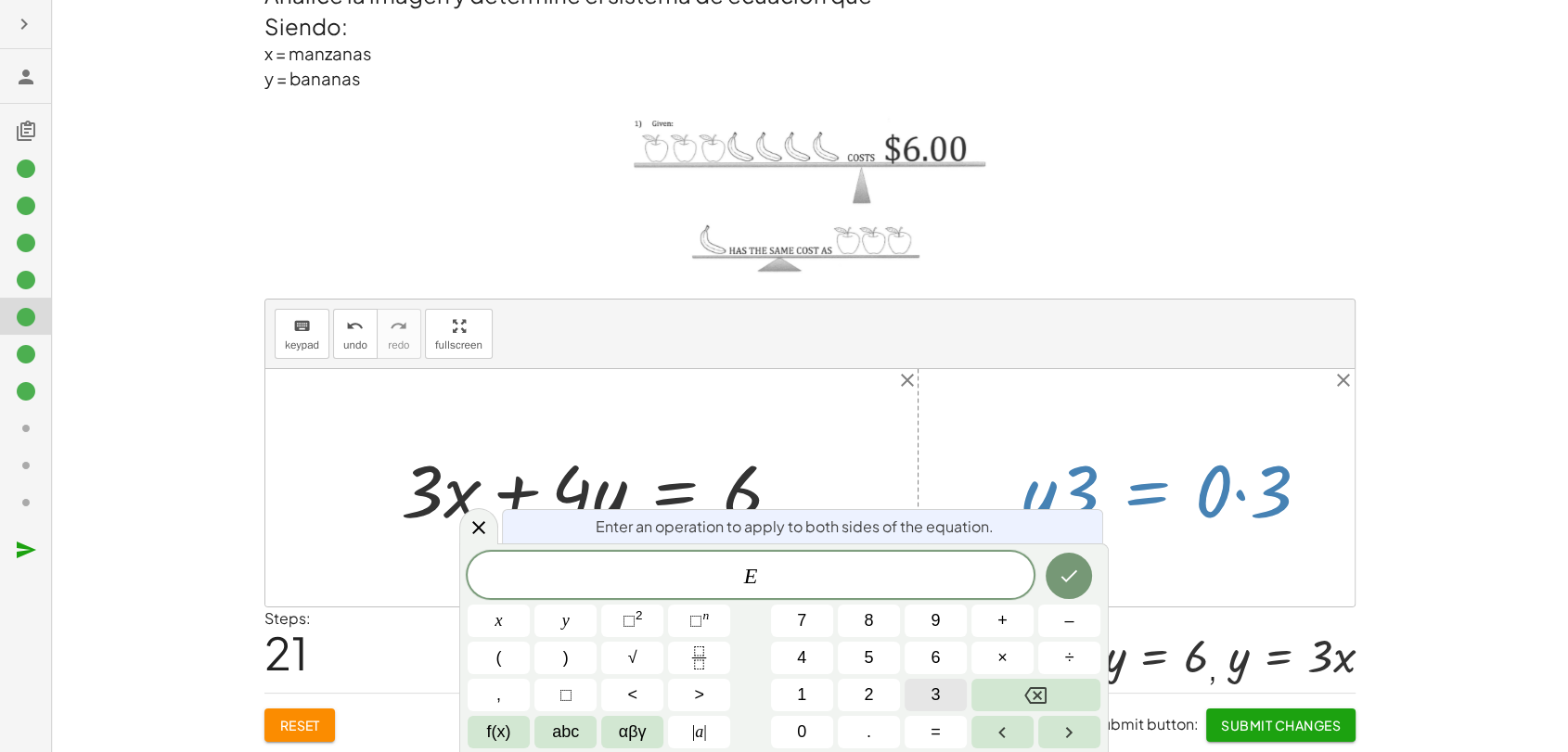 click on "3" at bounding box center (935, 695) 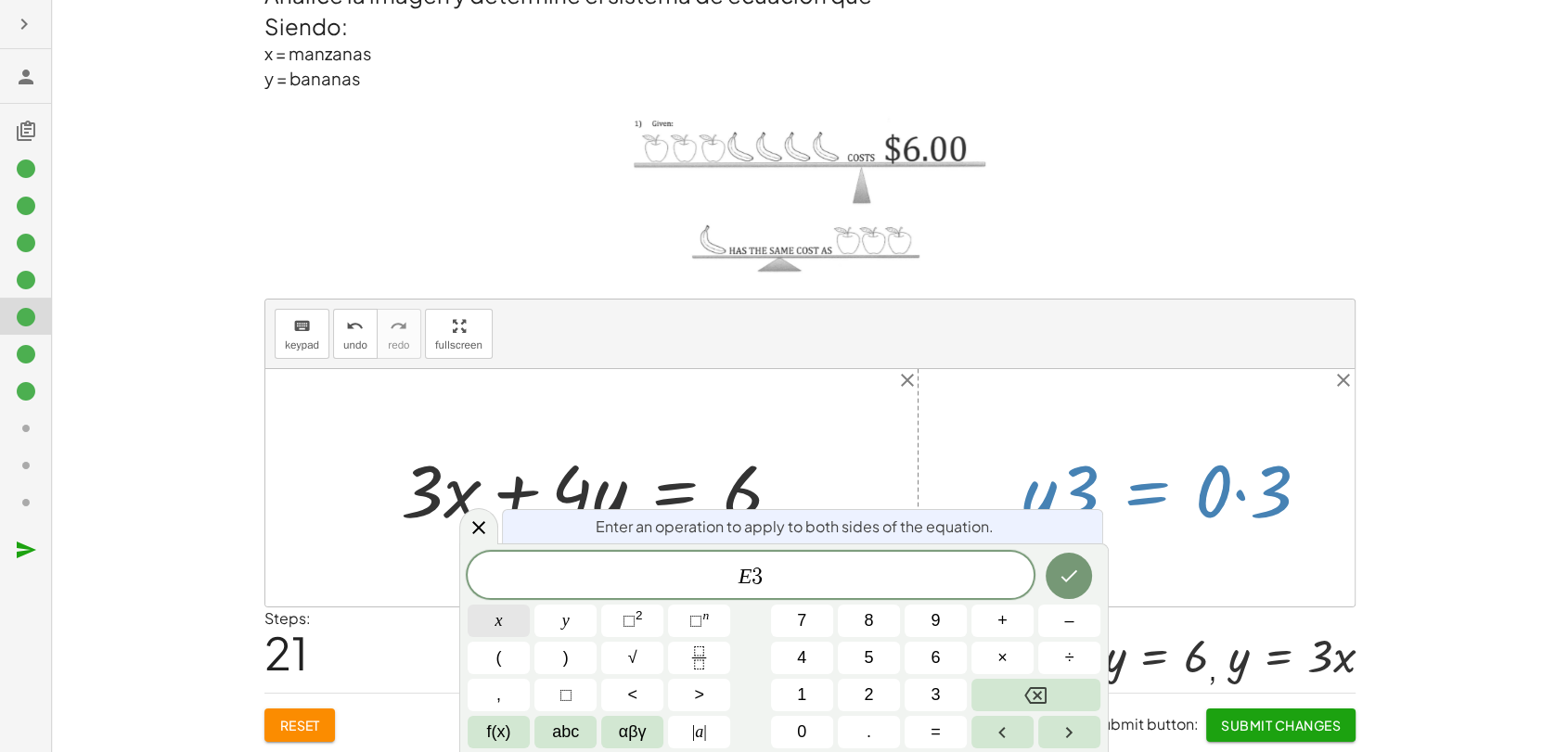 click on "x" at bounding box center [499, 620] 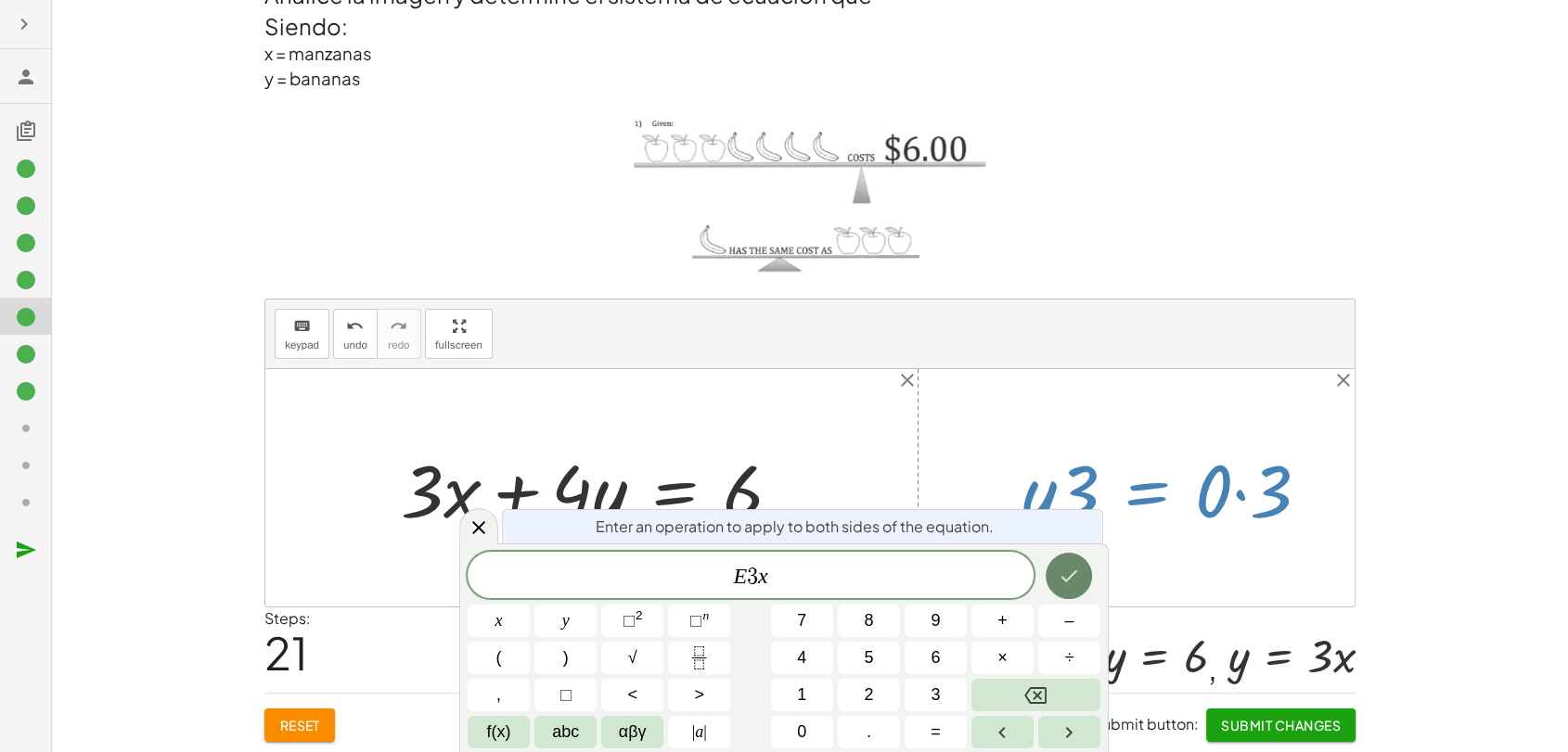 click at bounding box center [1069, 576] 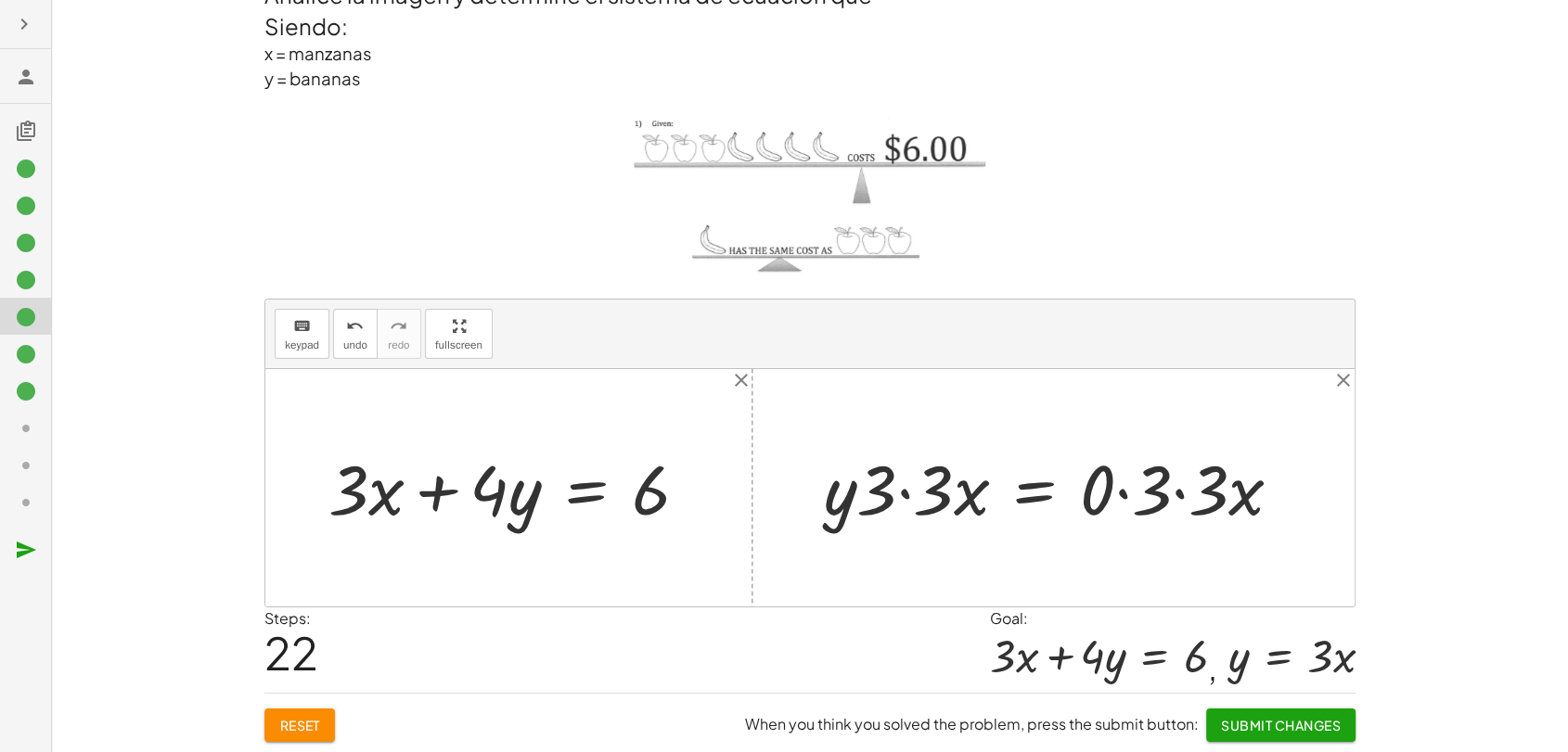 click at bounding box center (1060, 487) 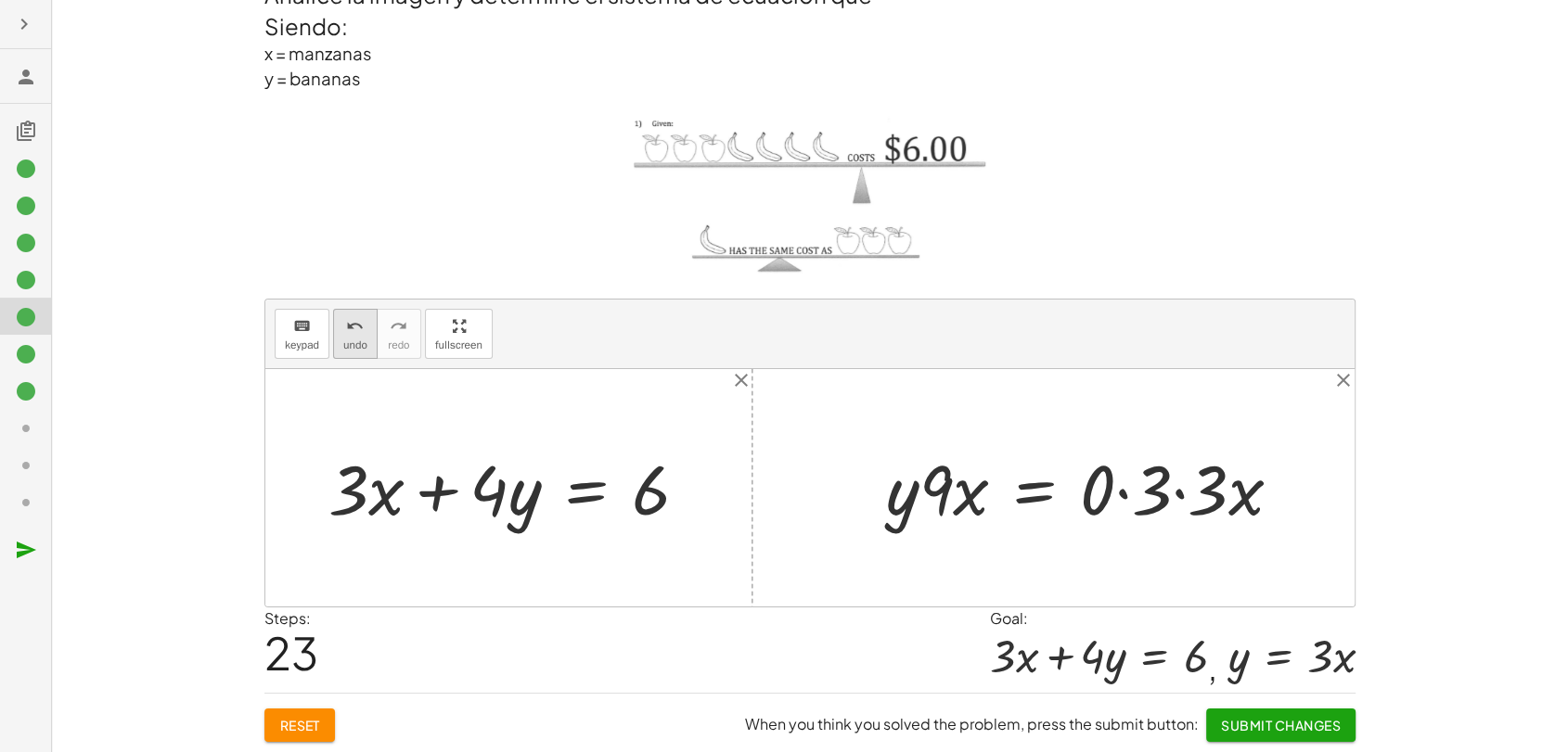 click on "undo undo" at bounding box center [355, 334] 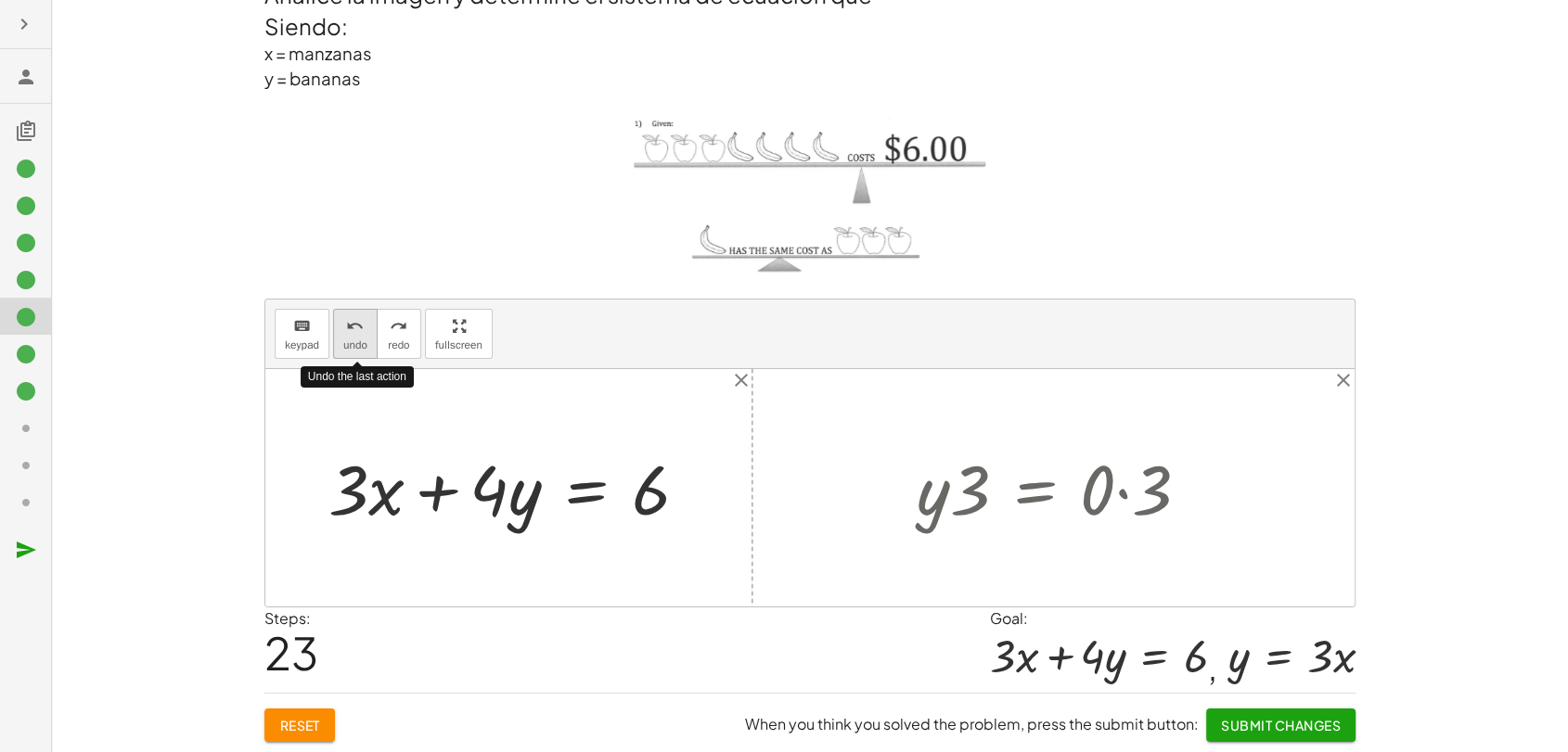 click on "undo undo" at bounding box center [355, 334] 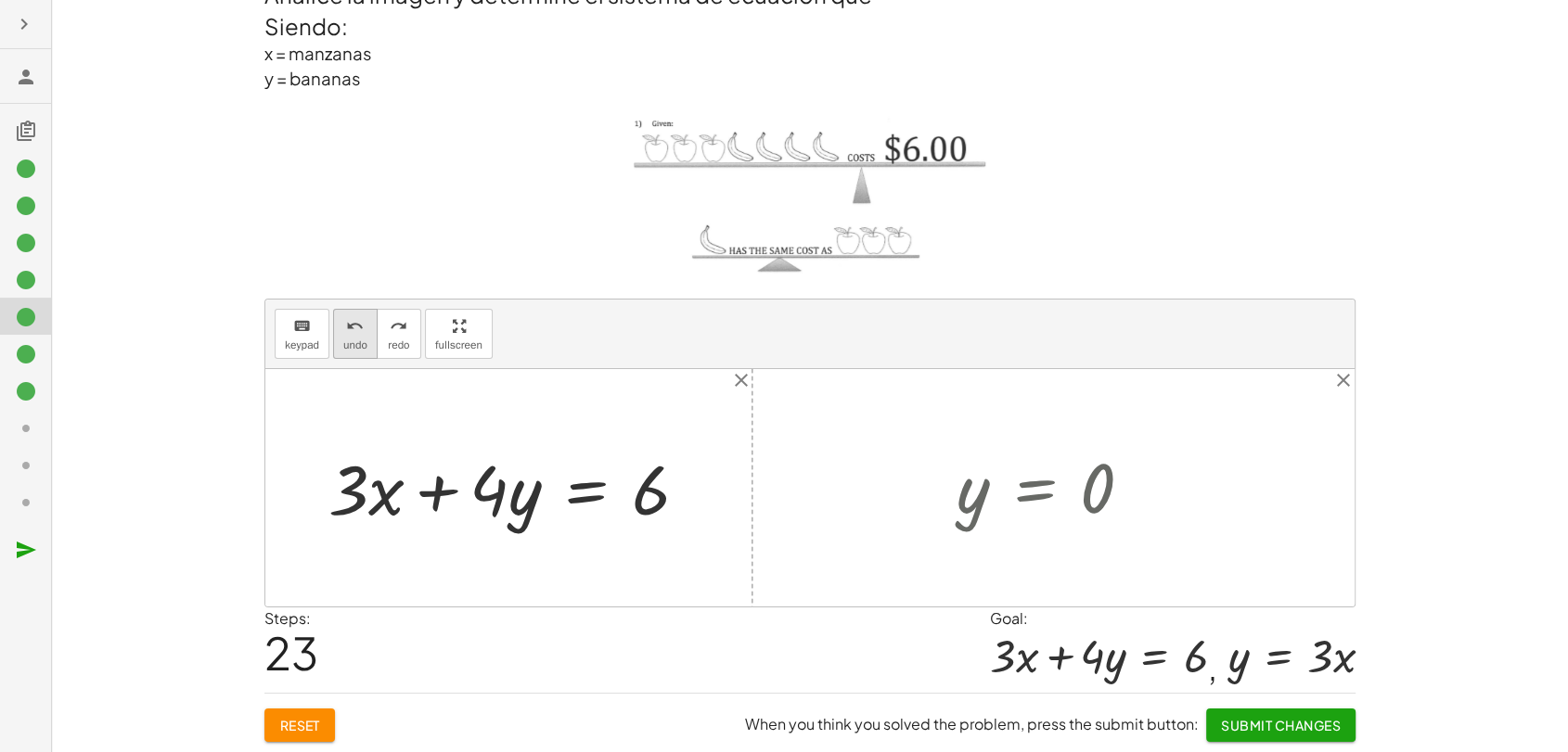 click on "undo" at bounding box center [355, 345] 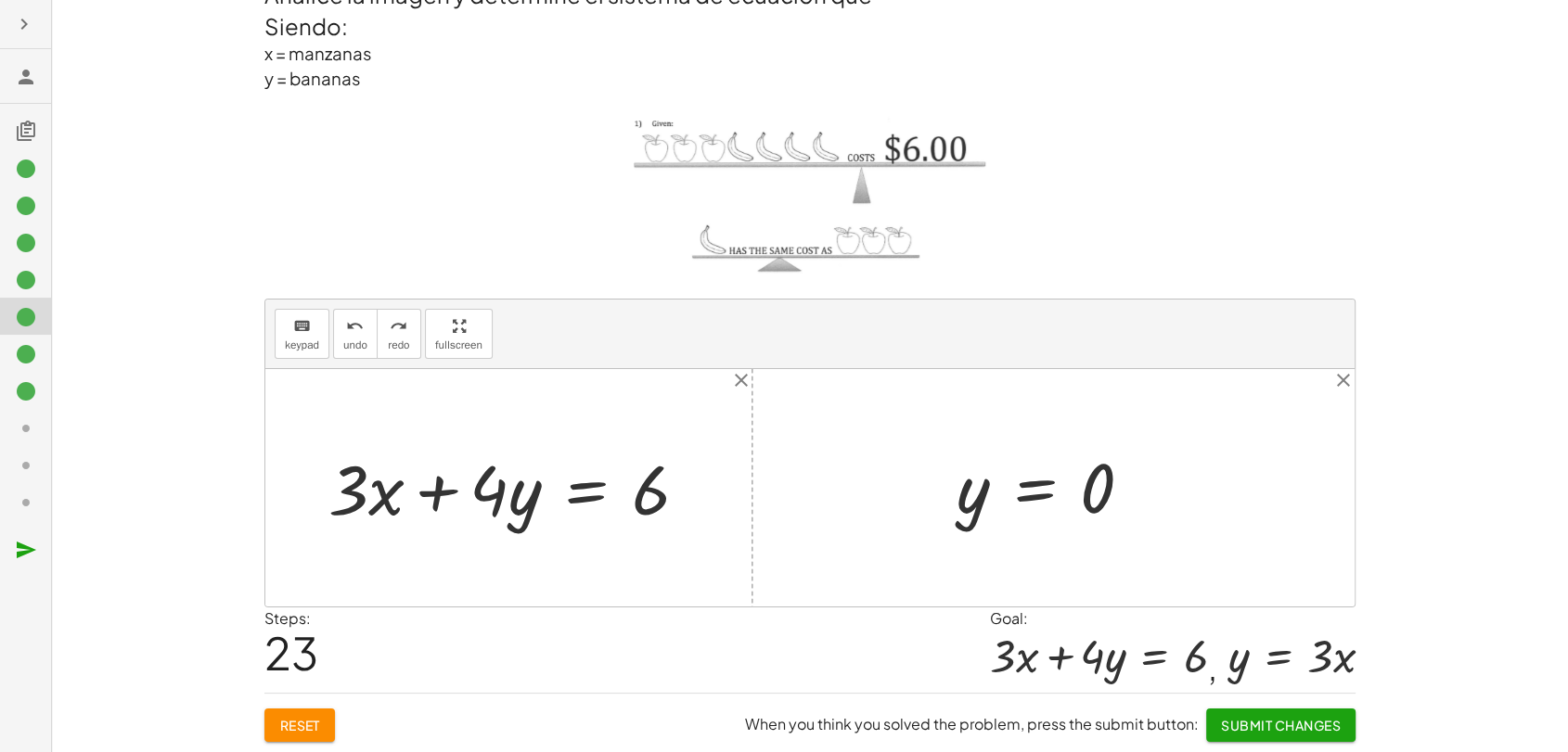 click at bounding box center (1052, 488) 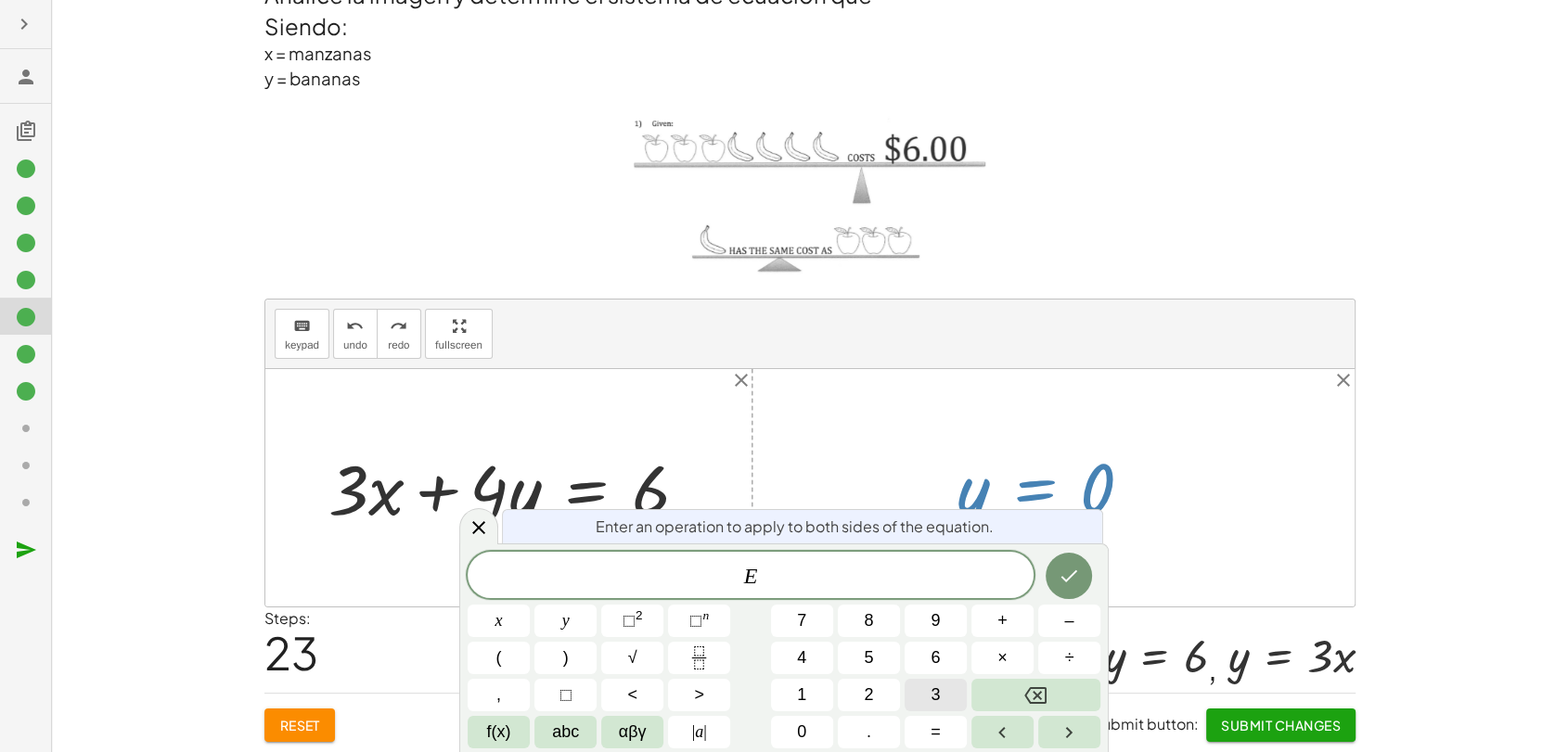 click on "3" at bounding box center [935, 695] 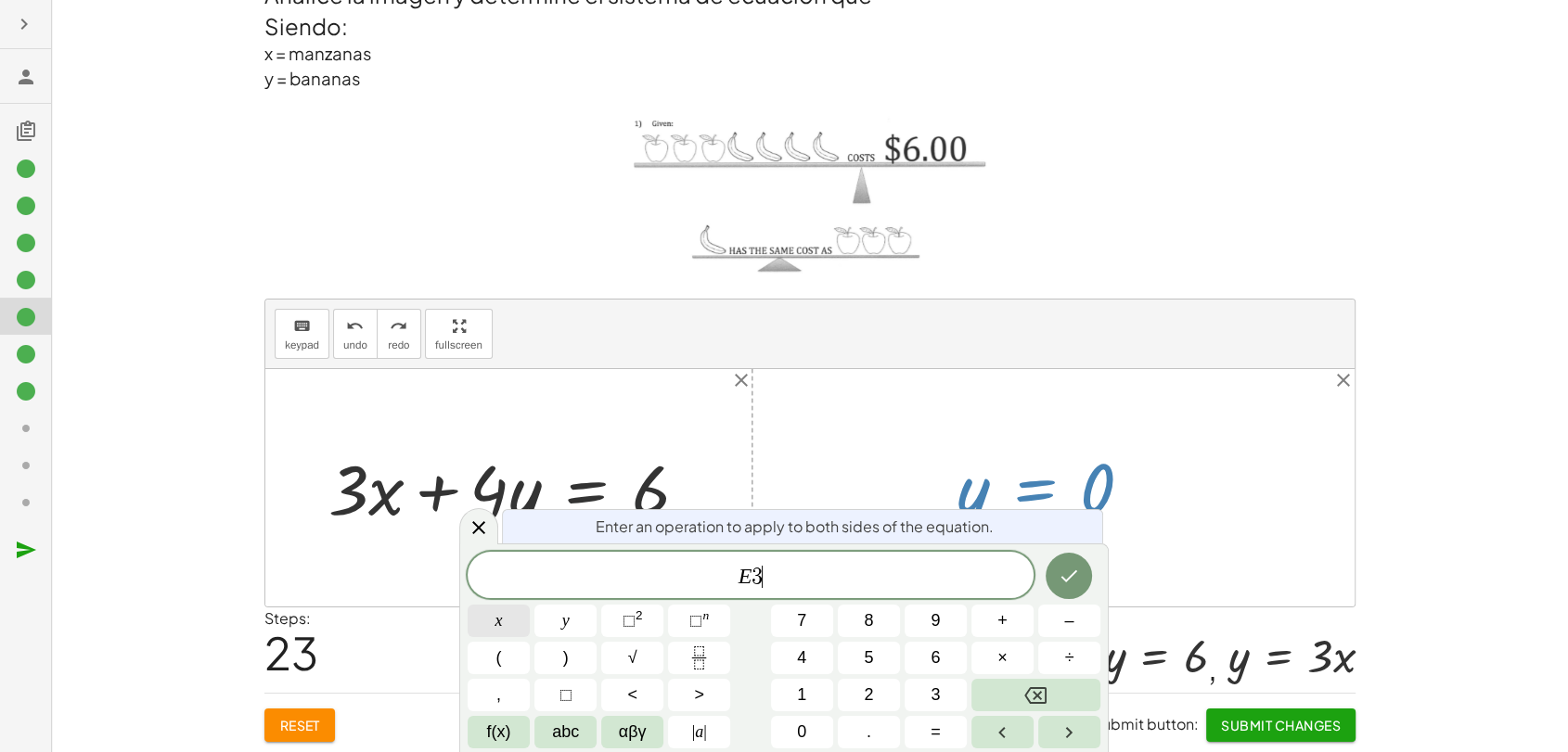 click on "x" at bounding box center (498, 620) 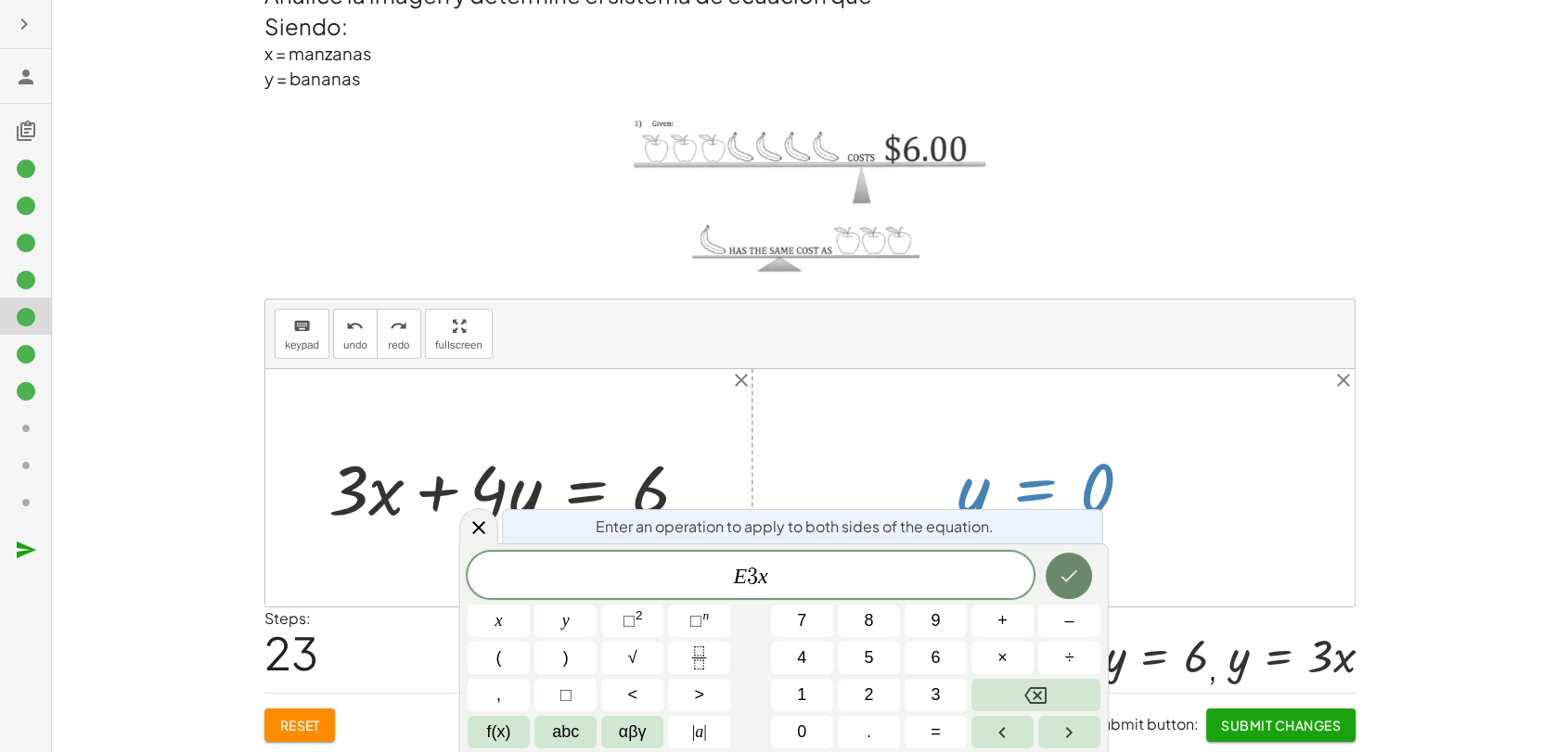 click 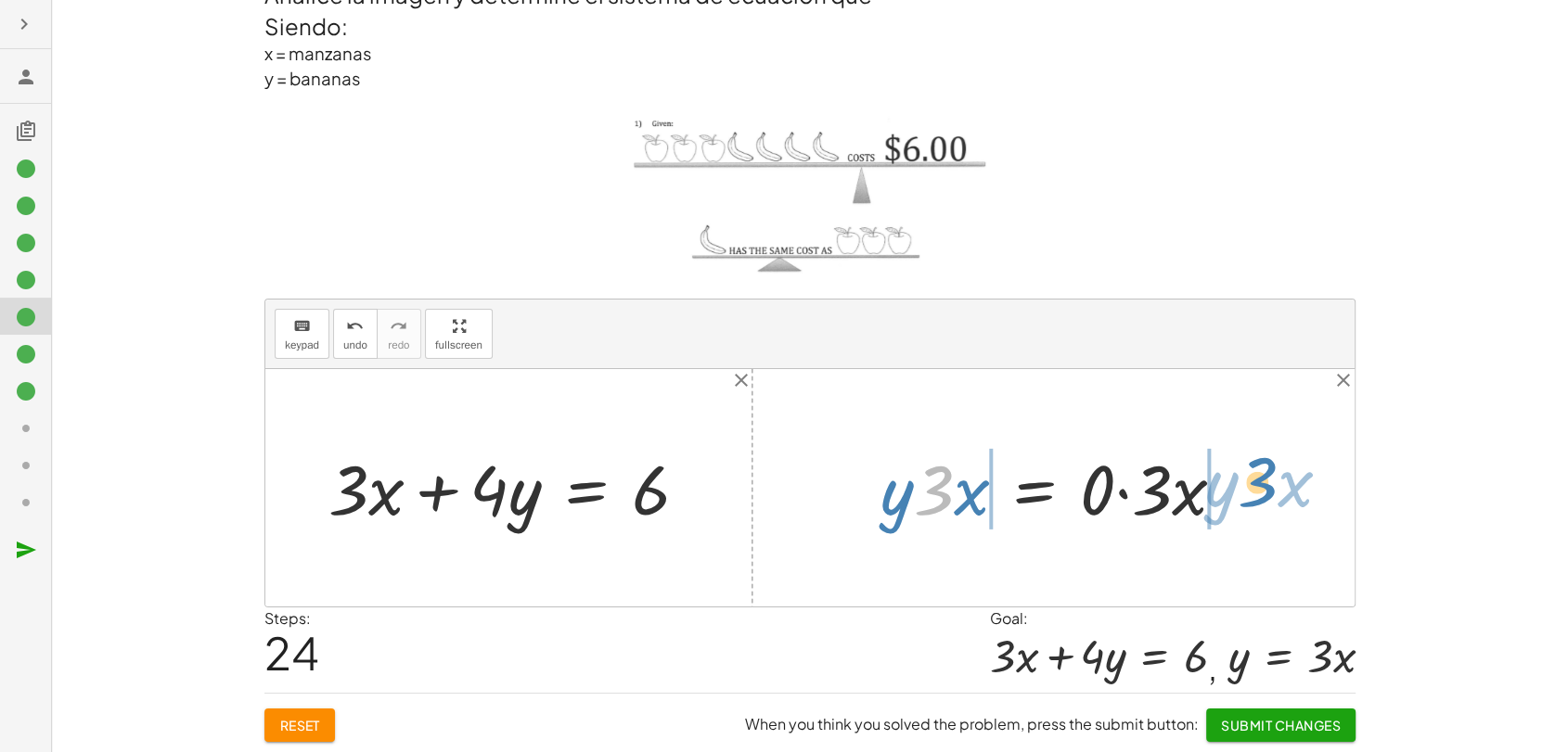 drag, startPoint x: 933, startPoint y: 502, endPoint x: 1258, endPoint y: 493, distance: 325.1246 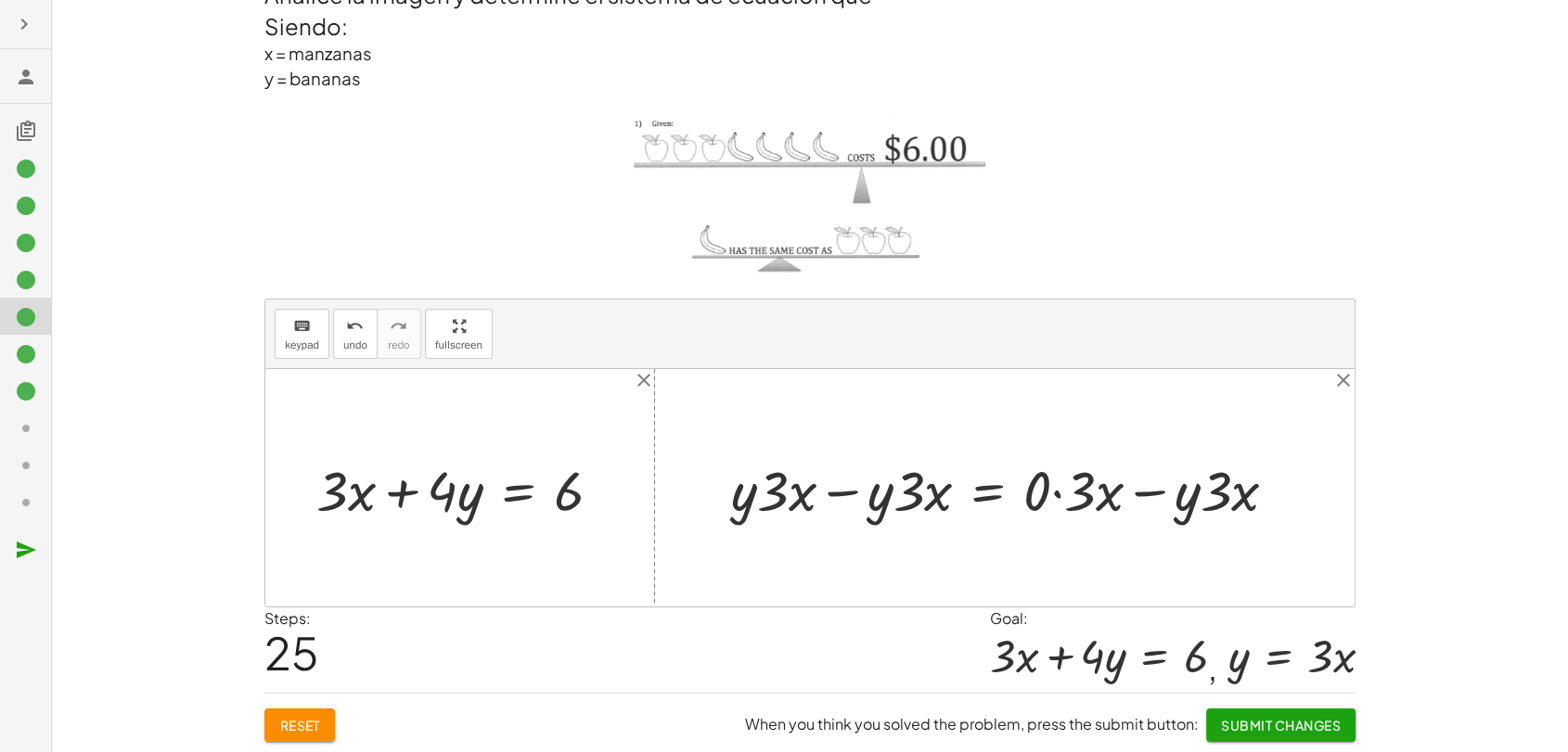 click at bounding box center [1011, 488] 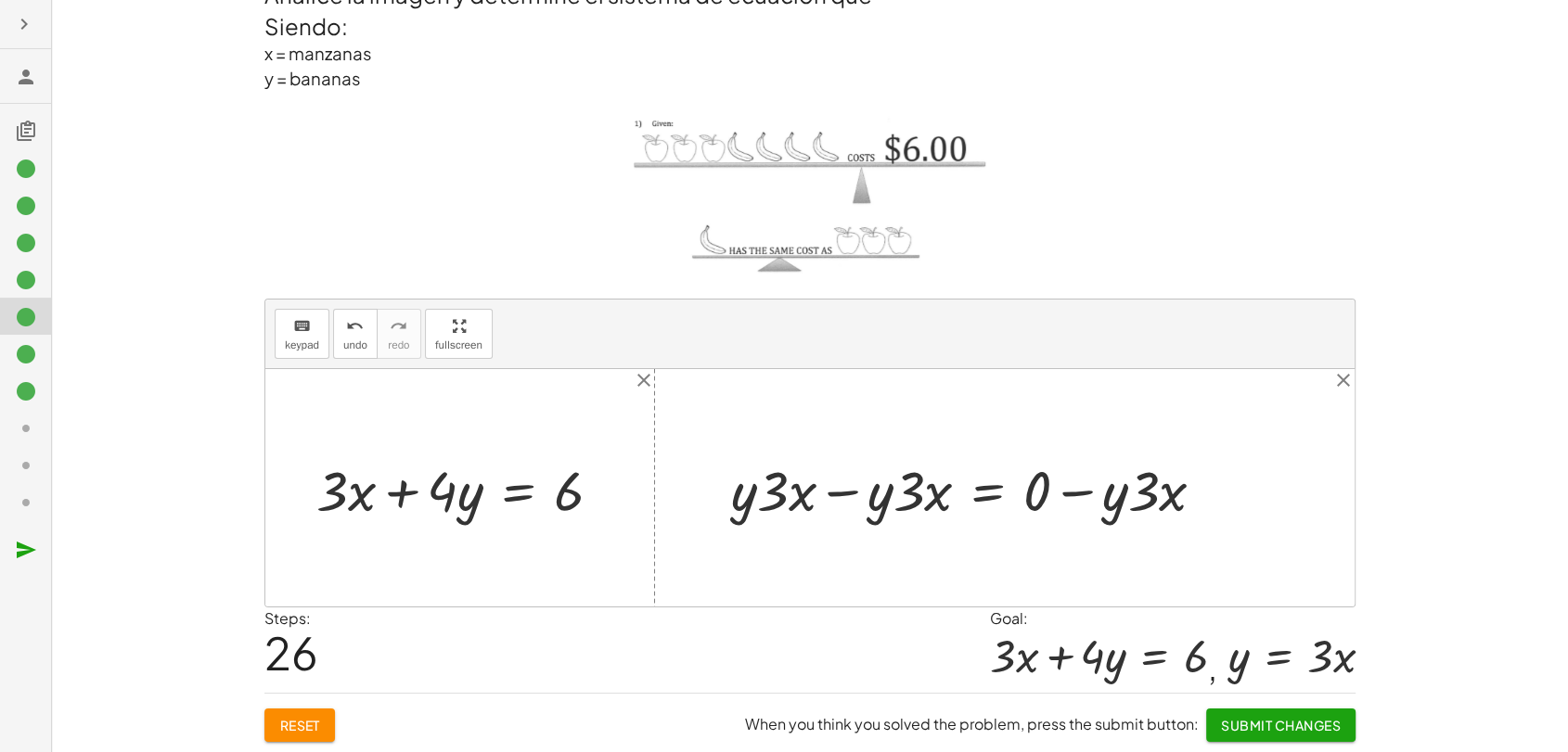 click at bounding box center (975, 488) 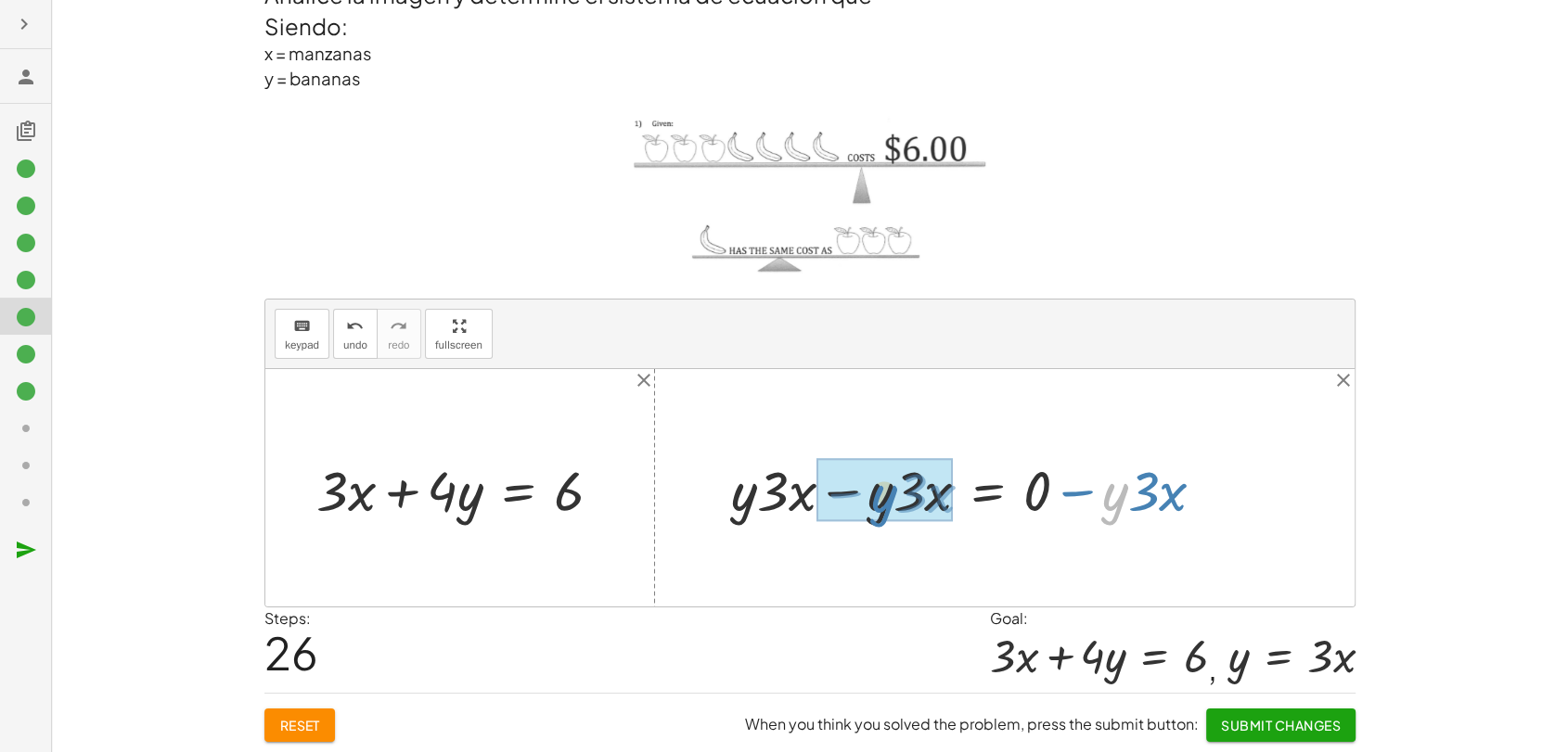 drag, startPoint x: 1113, startPoint y: 493, endPoint x: 880, endPoint y: 495, distance: 233.00858 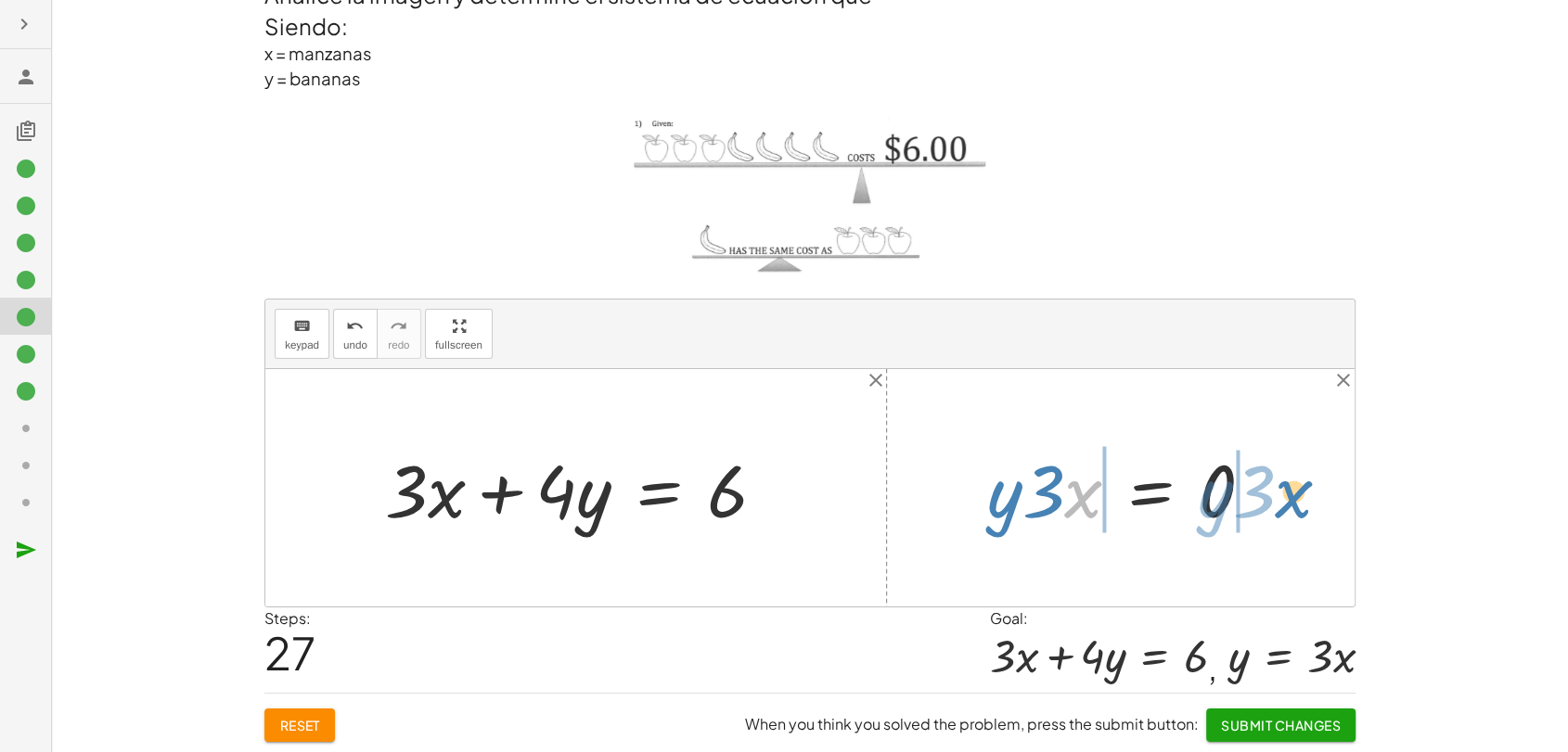 drag, startPoint x: 1074, startPoint y: 504, endPoint x: 1285, endPoint y: 504, distance: 211 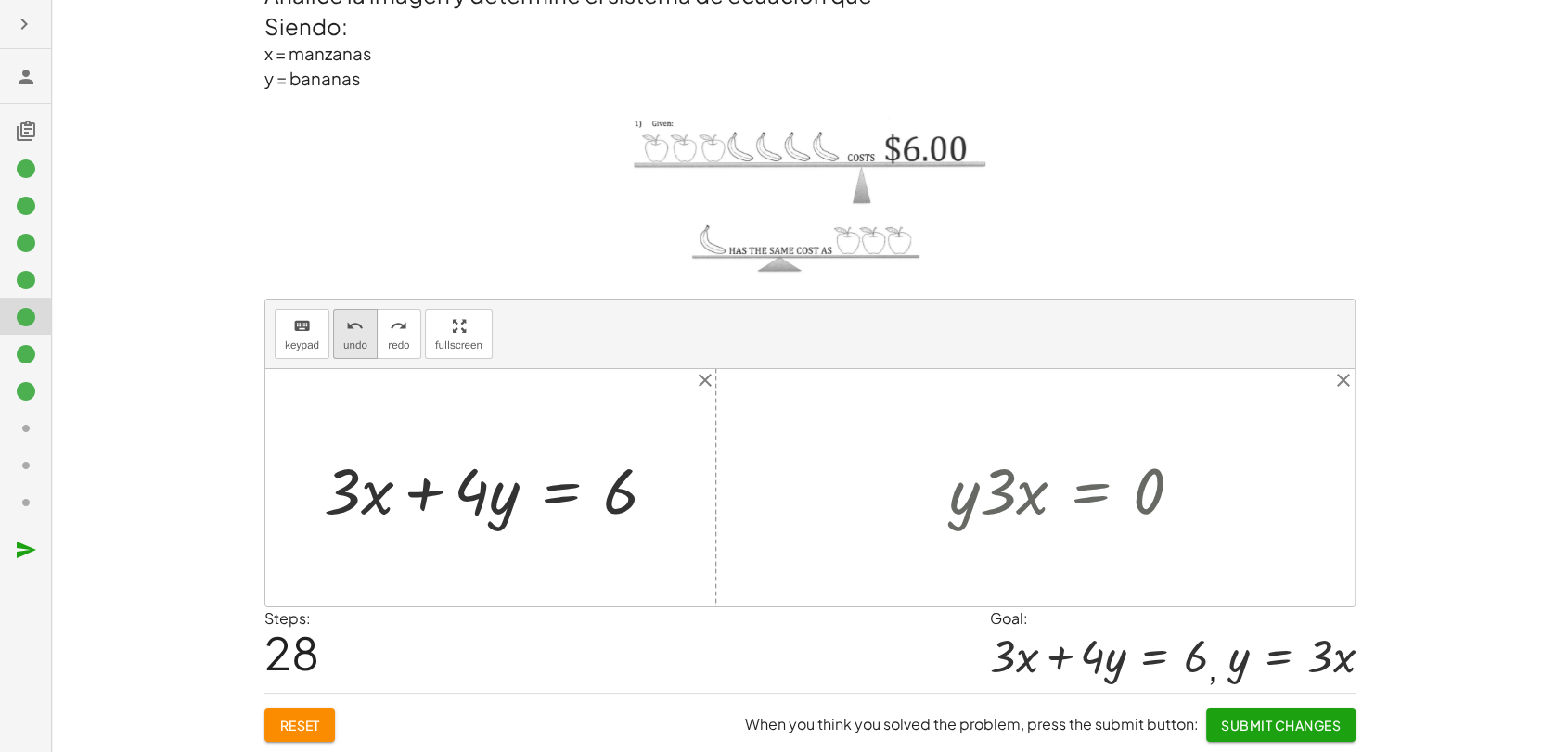 click on "undo" at bounding box center [355, 345] 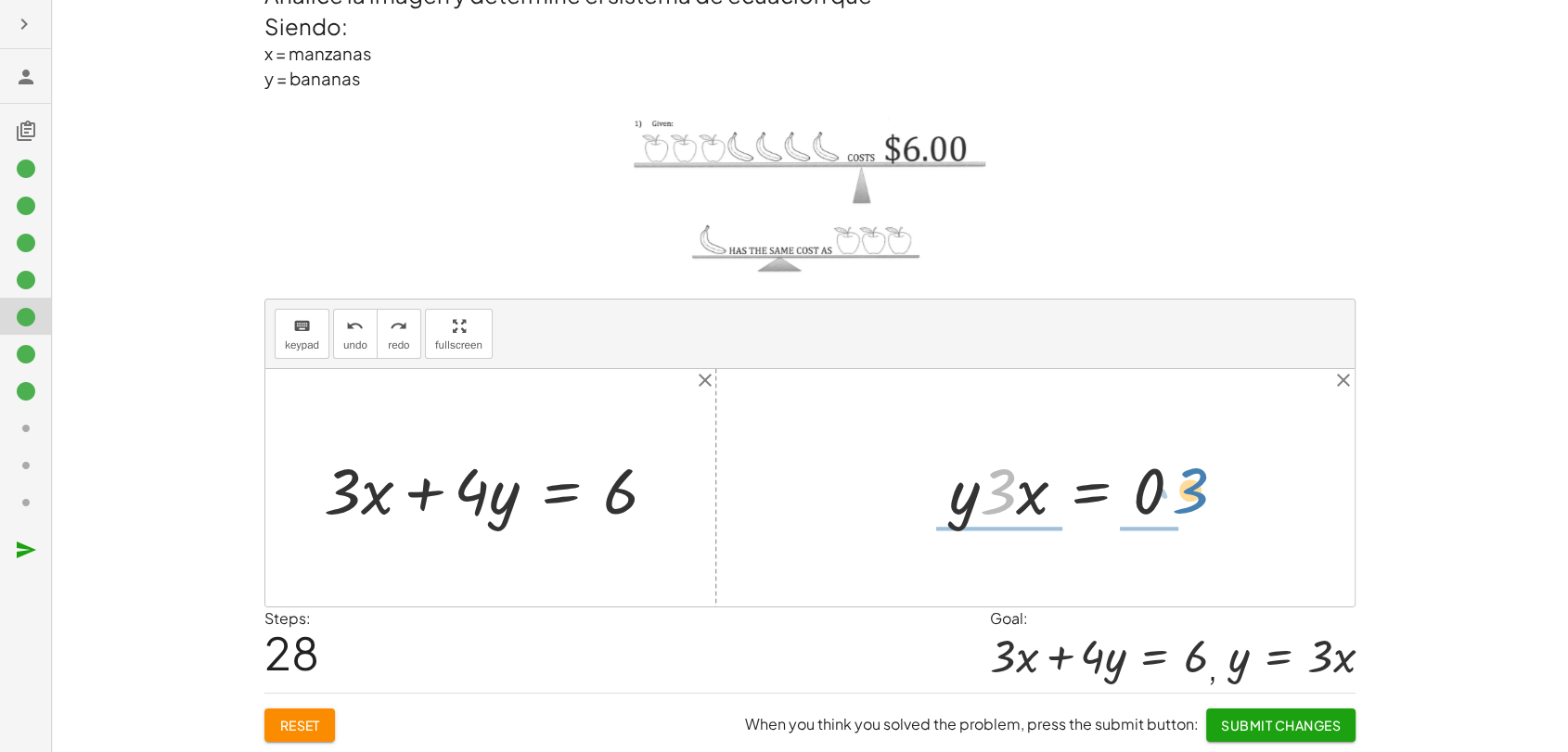 drag, startPoint x: 992, startPoint y: 503, endPoint x: 1184, endPoint y: 502, distance: 192.0026 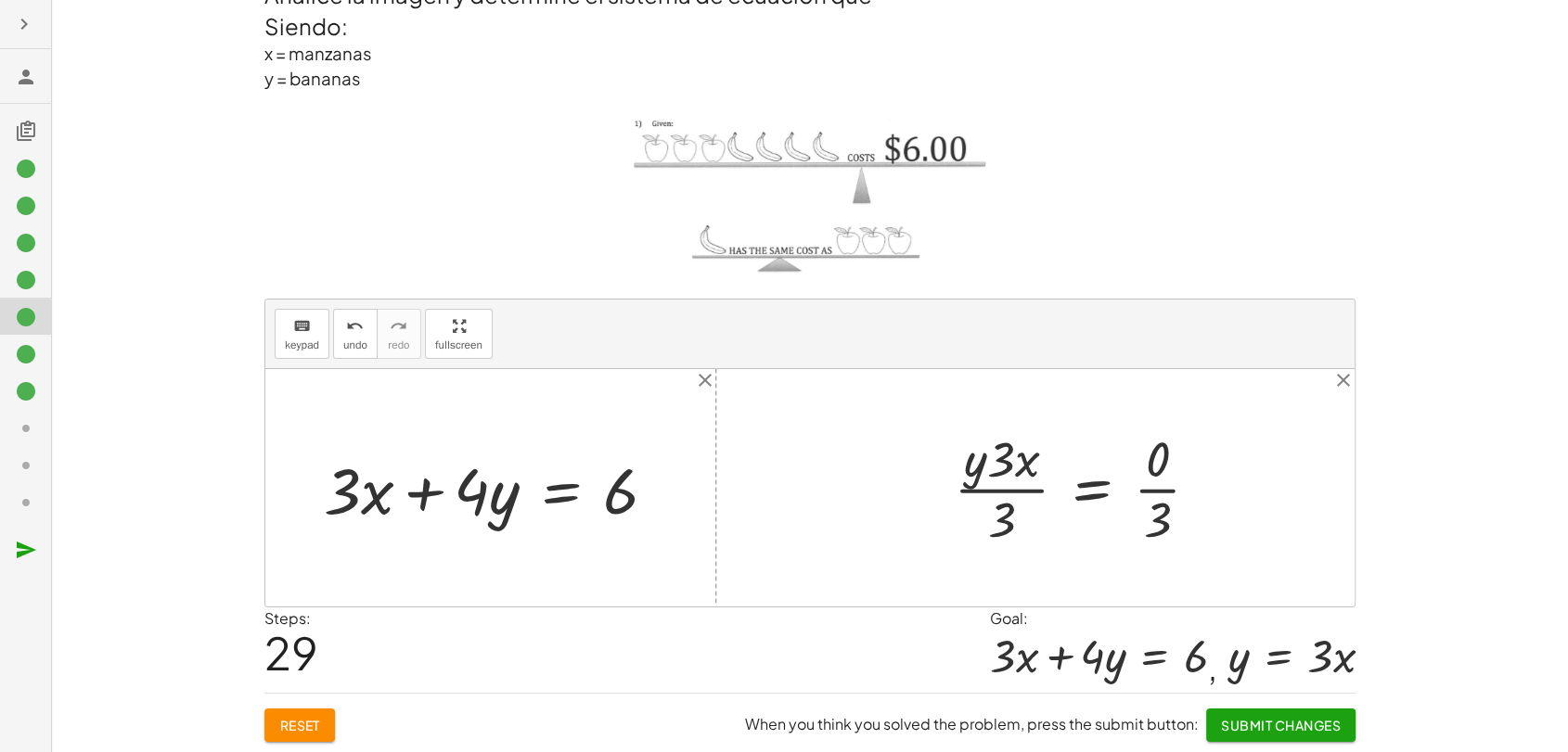 click at bounding box center [1084, 487] 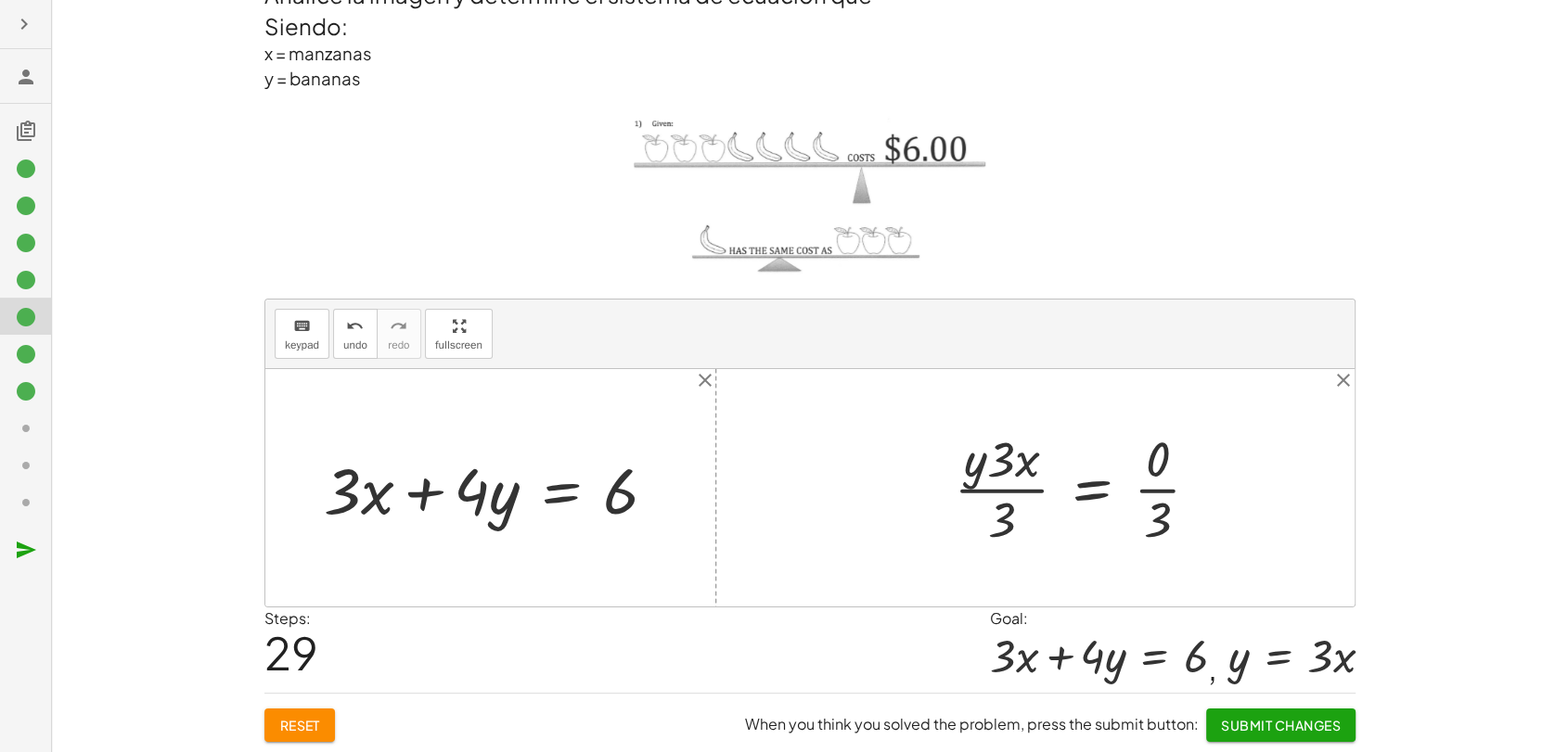 click at bounding box center [1084, 487] 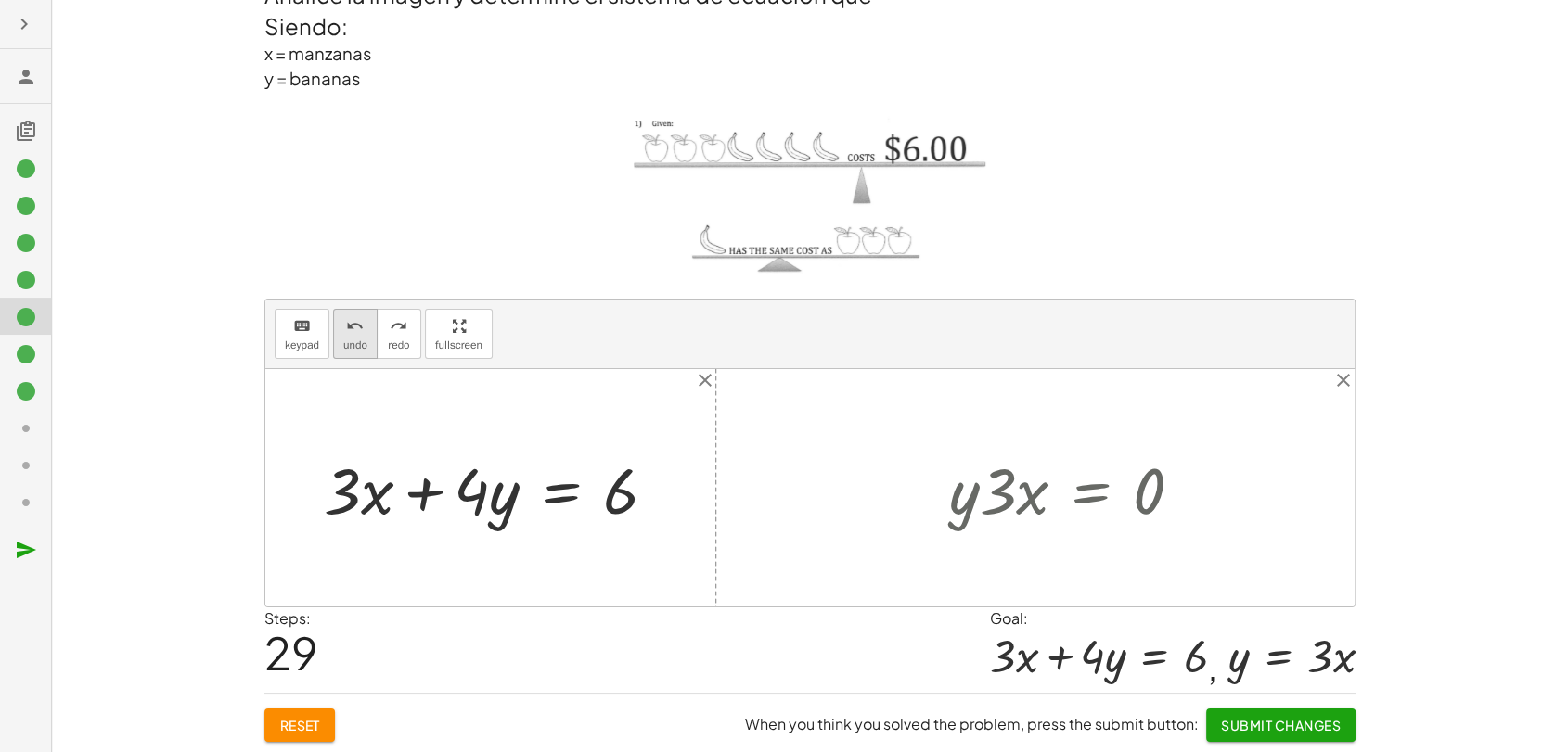 click on "undo" at bounding box center [355, 345] 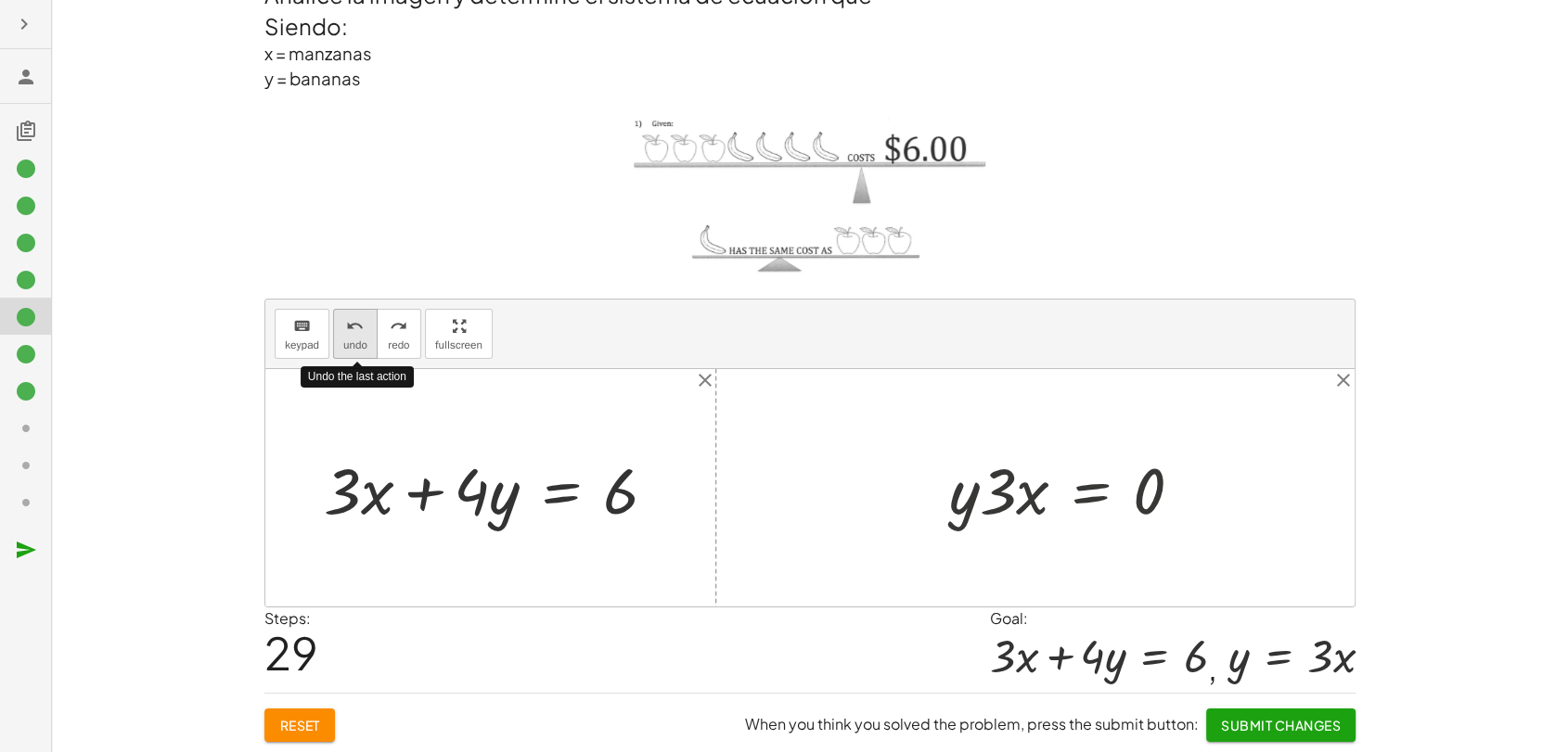 click on "undo" at bounding box center (355, 345) 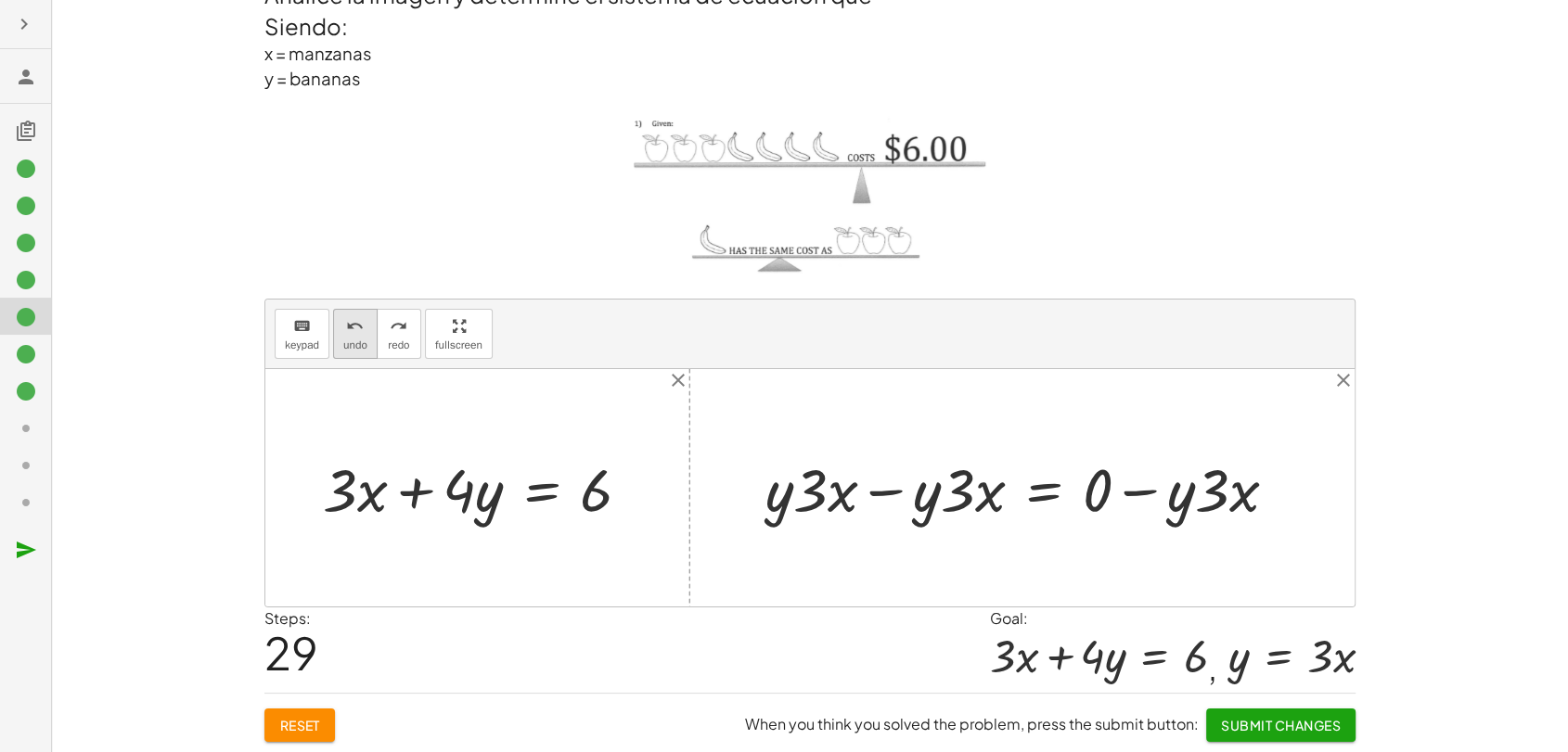 click on "undo" at bounding box center [354, 326] 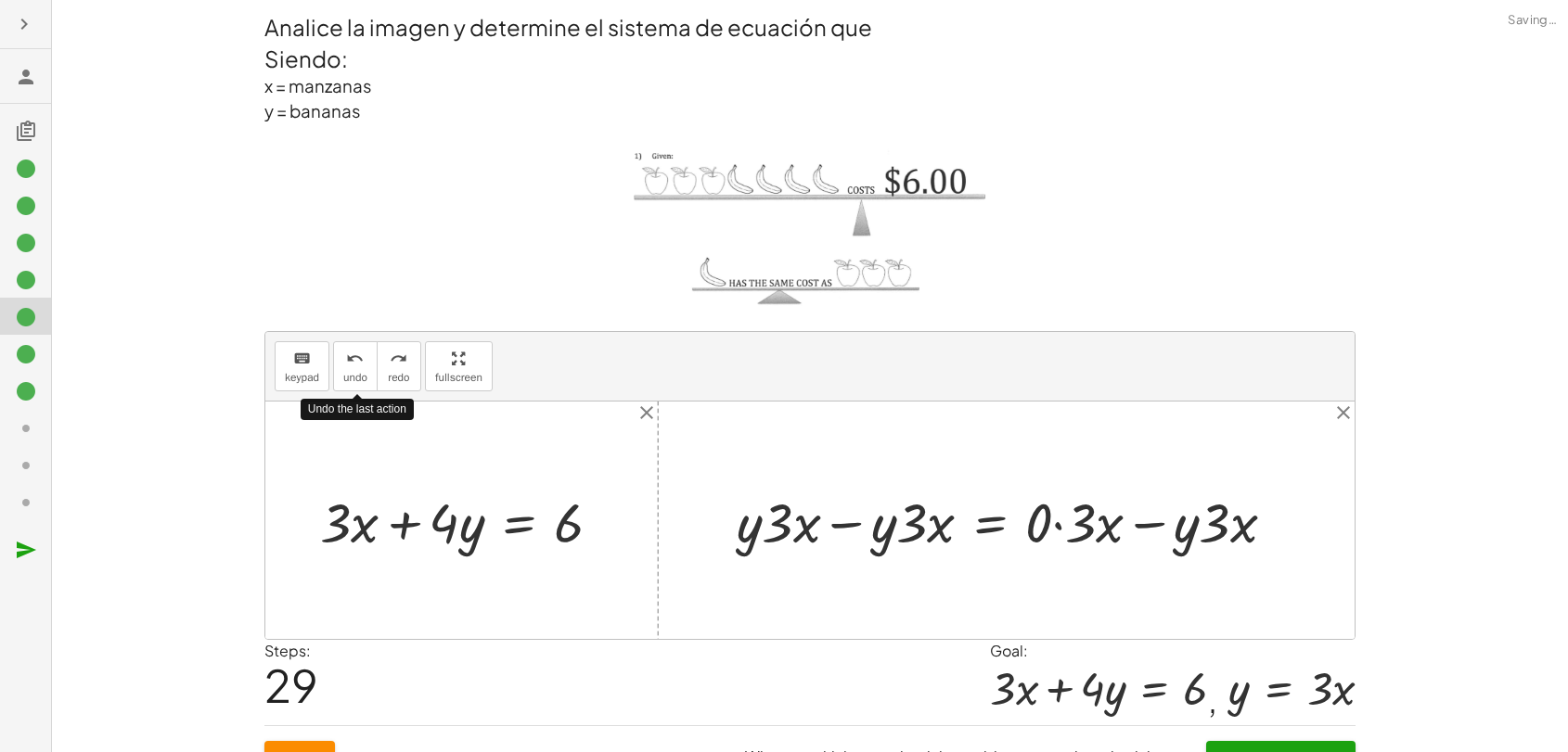 scroll, scrollTop: 32, scrollLeft: 0, axis: vertical 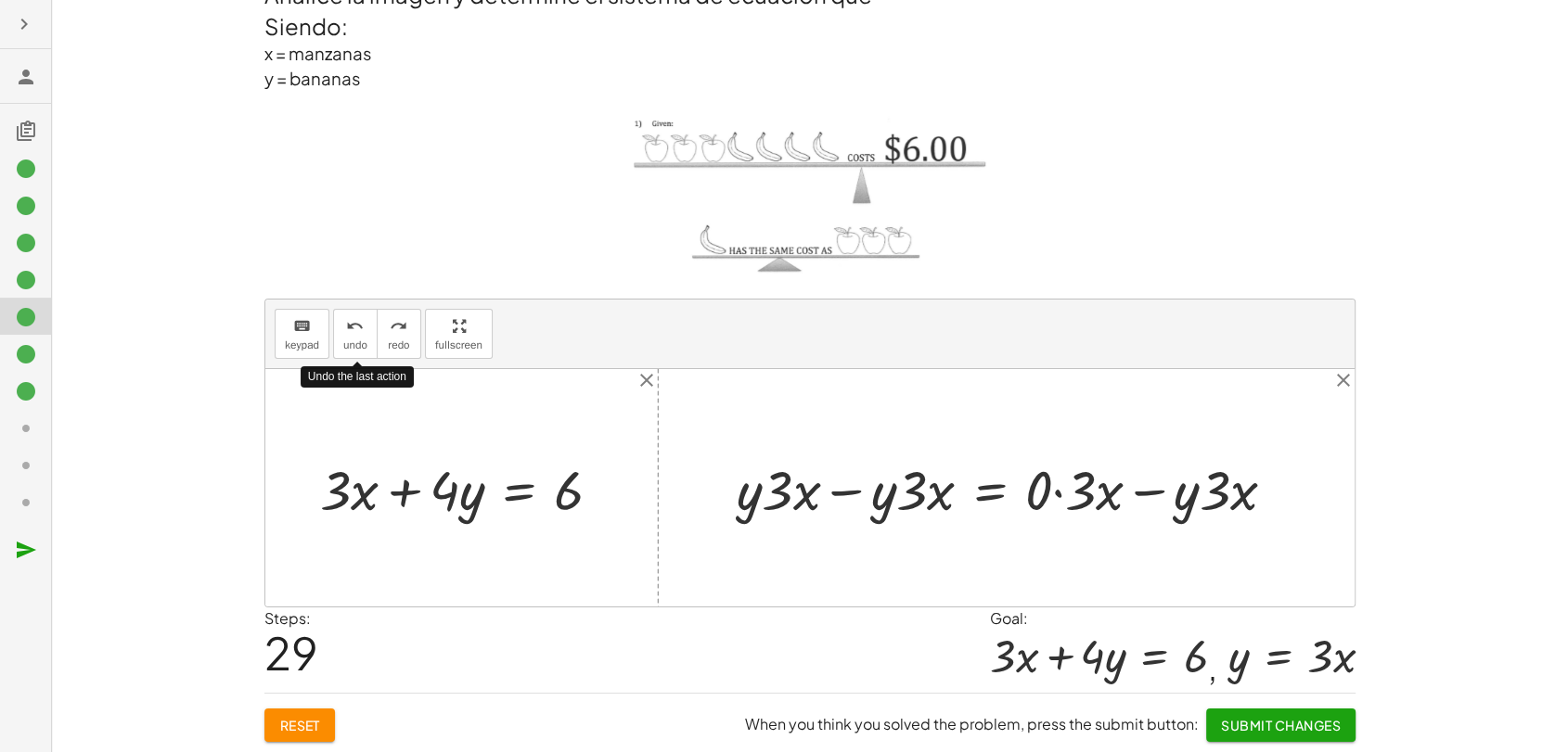 click on "undo" at bounding box center [354, 326] 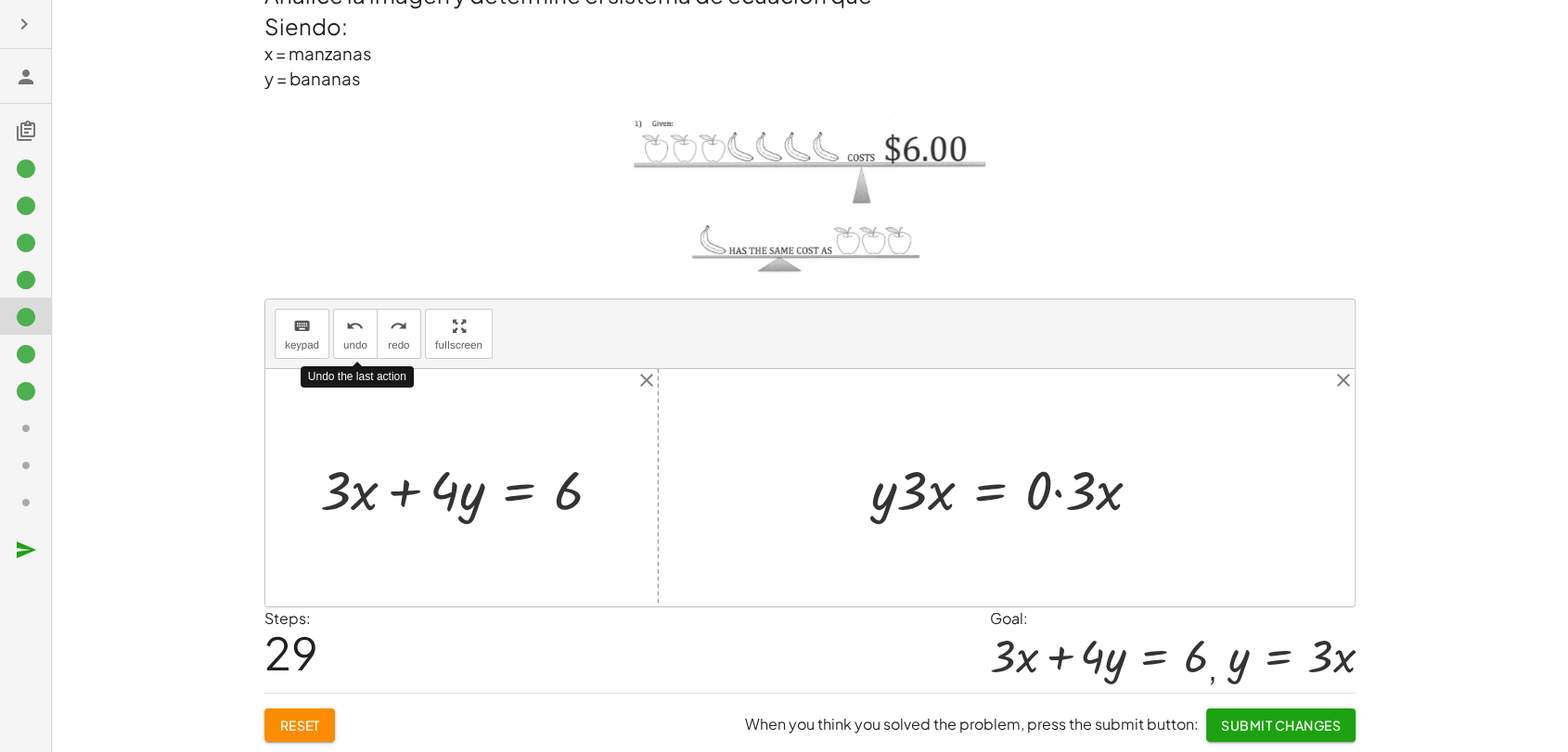click on "undo" at bounding box center (354, 326) 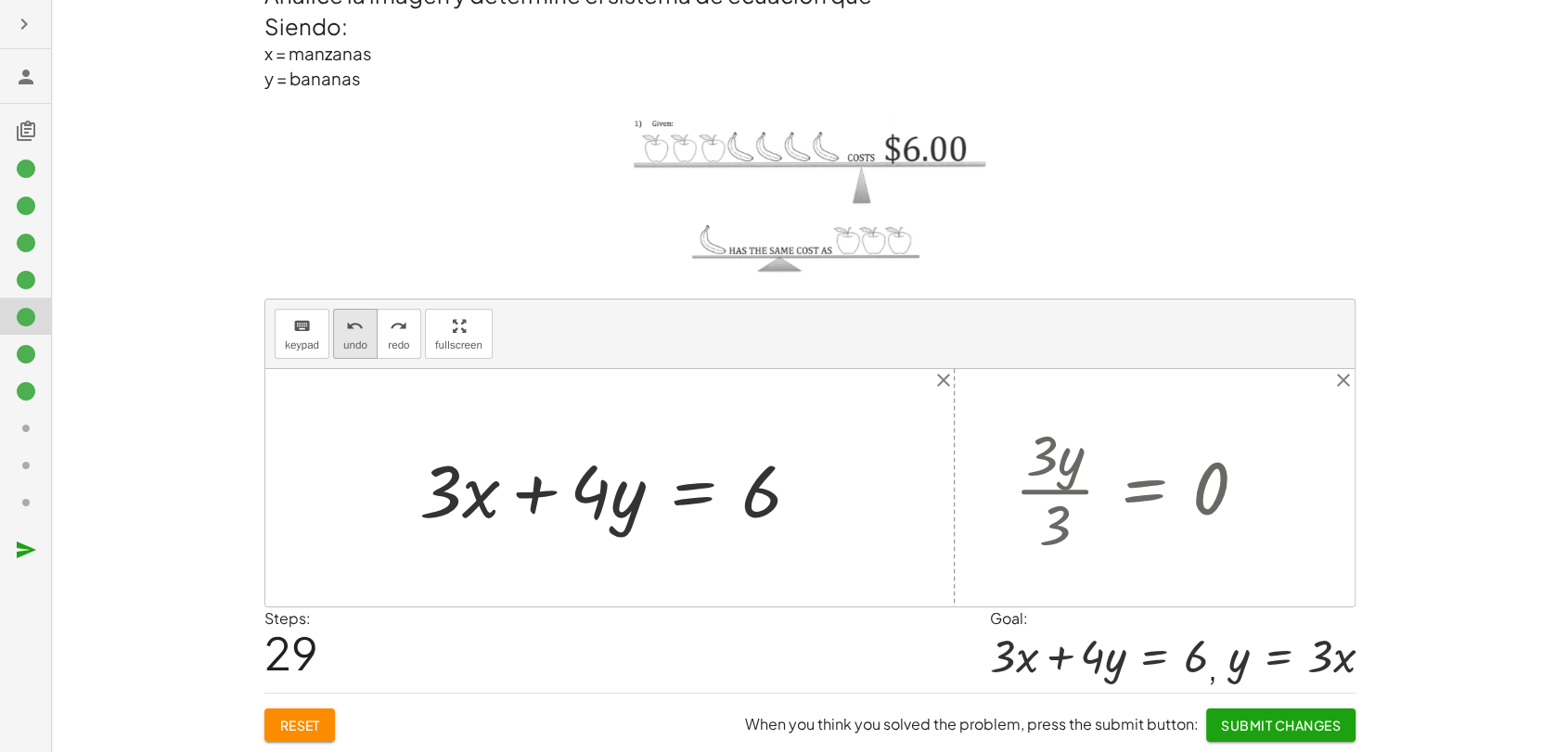 click on "undo" at bounding box center (354, 326) 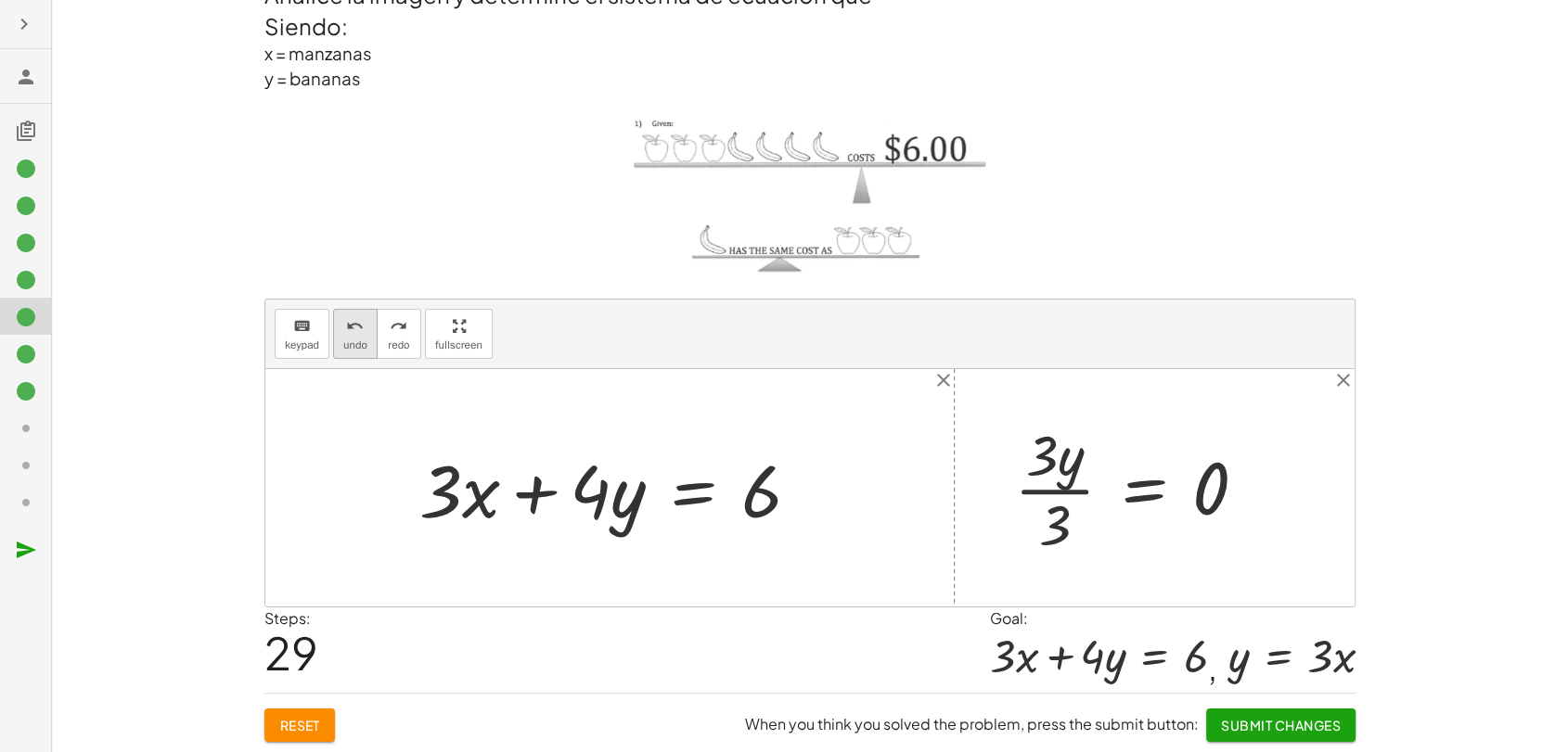 click on "undo undo" at bounding box center (355, 334) 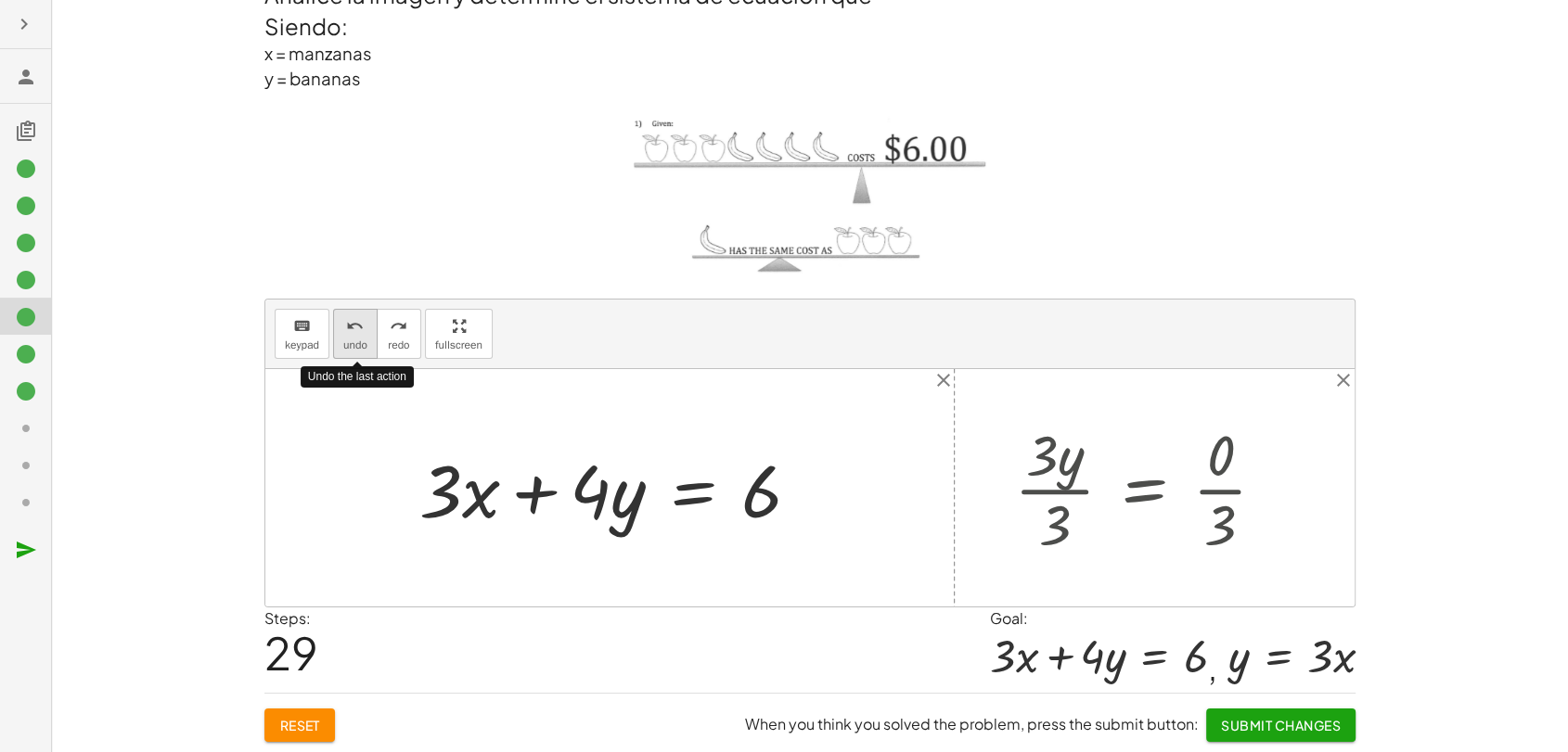 click on "undo undo" at bounding box center (355, 334) 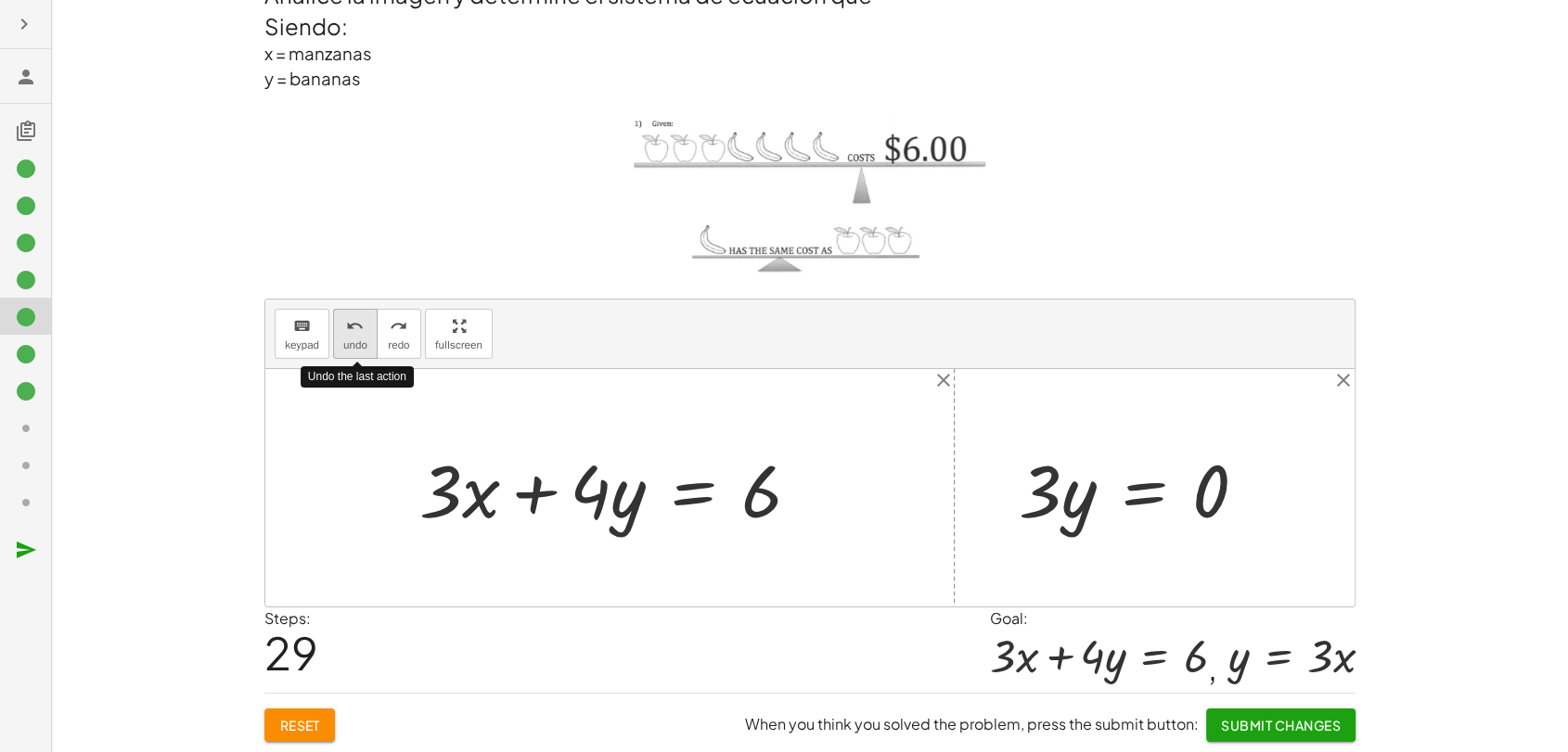 click on "undo undo" at bounding box center (355, 334) 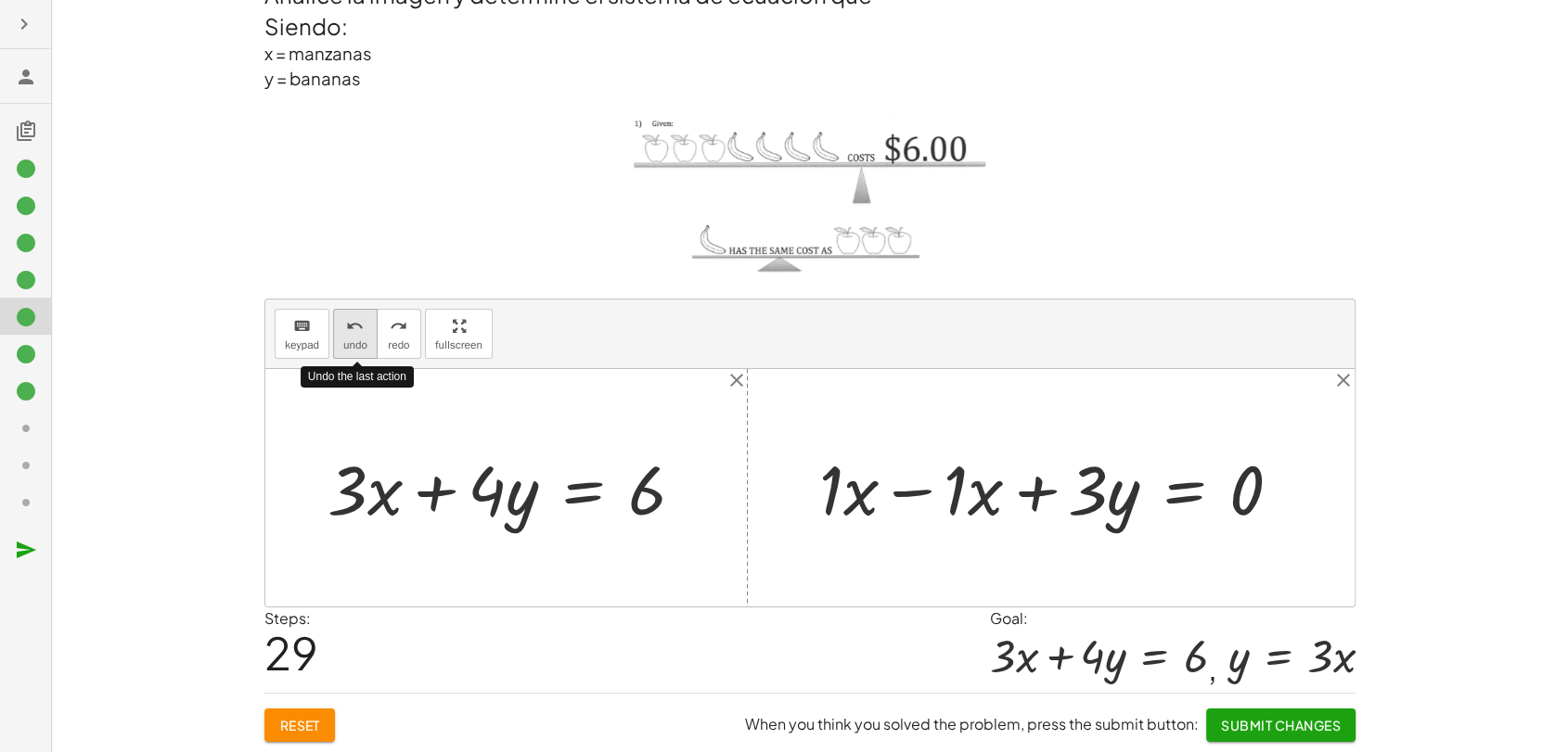 click on "undo undo" at bounding box center [355, 334] 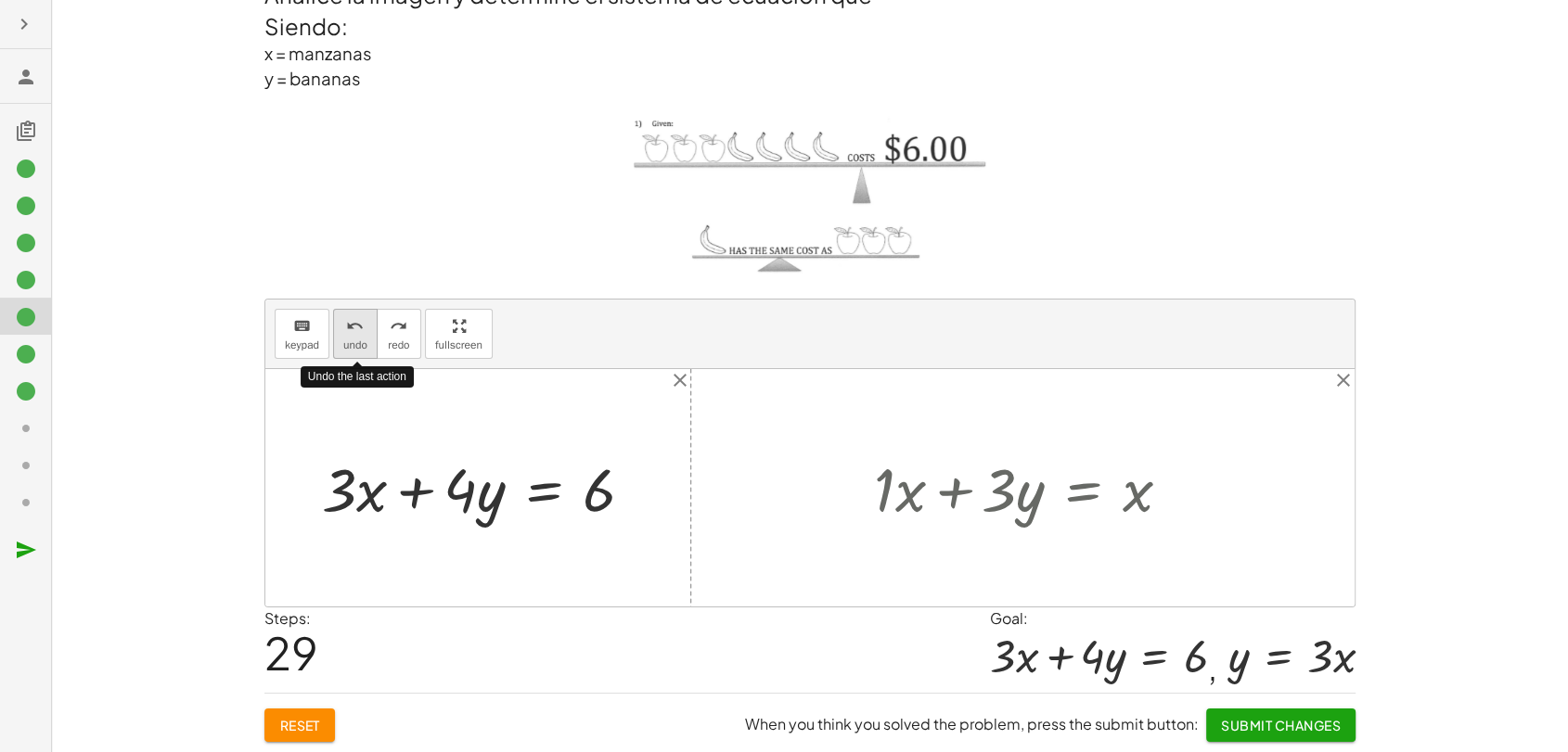 click on "undo undo" at bounding box center [355, 334] 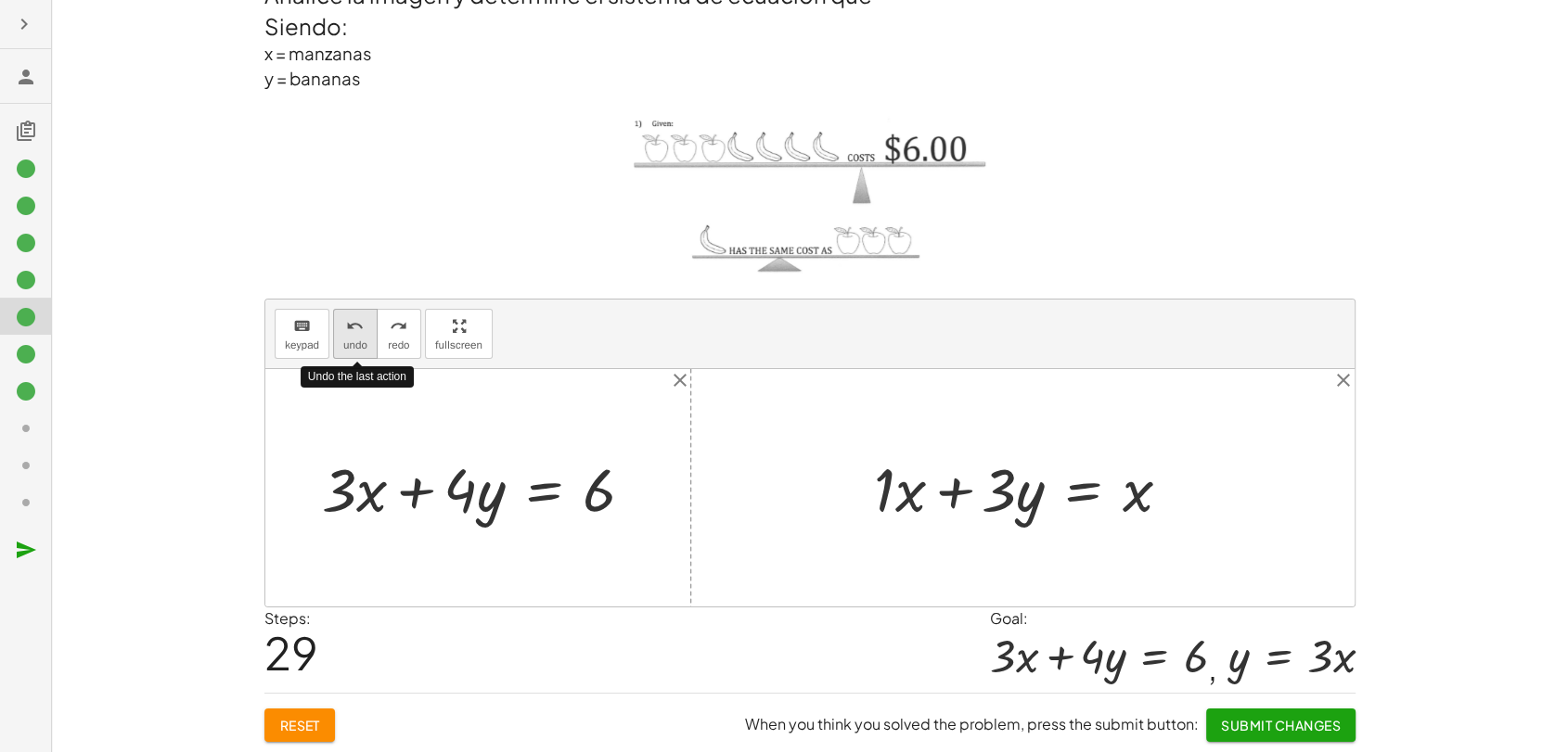 click on "undo undo" at bounding box center [355, 334] 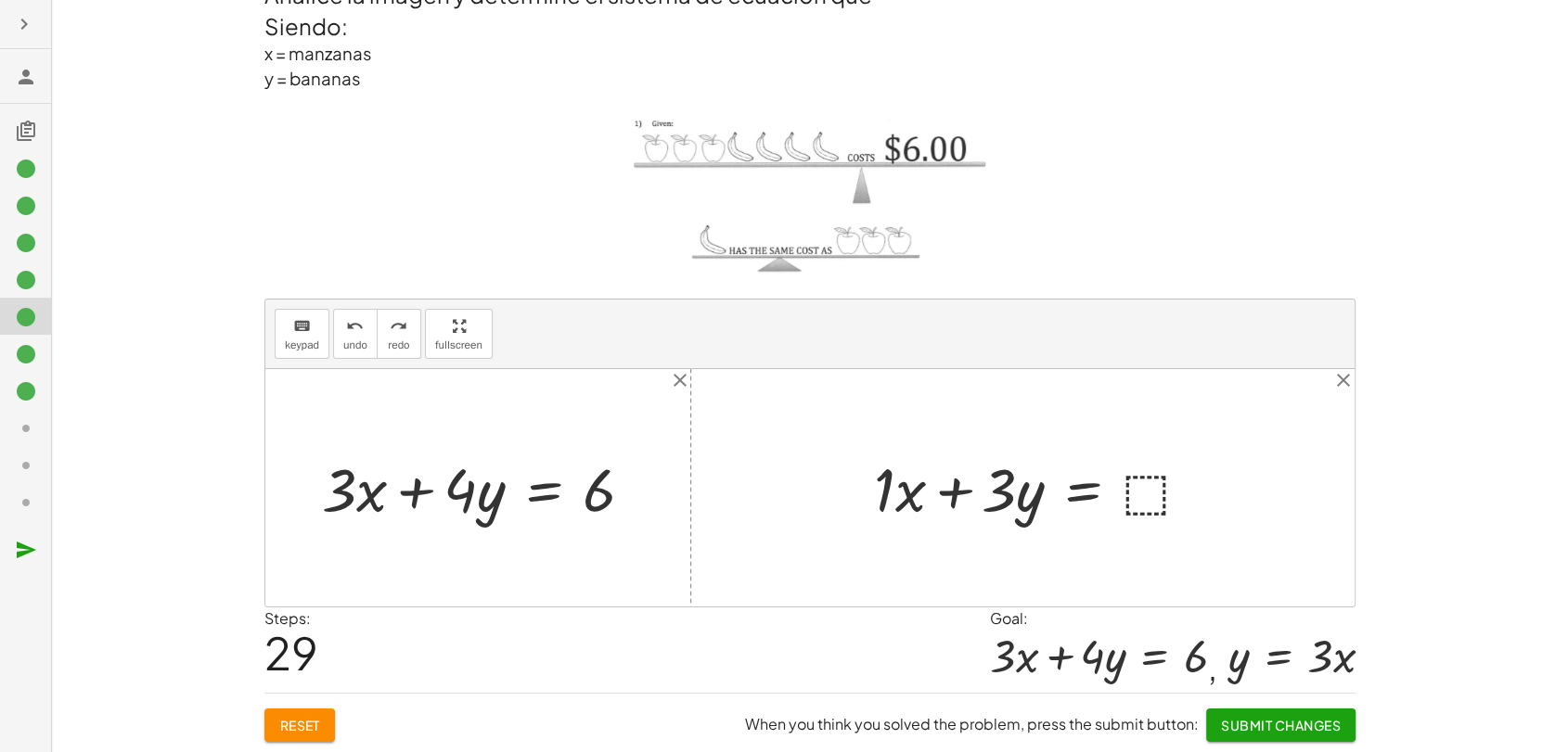 click at bounding box center [1040, 487] 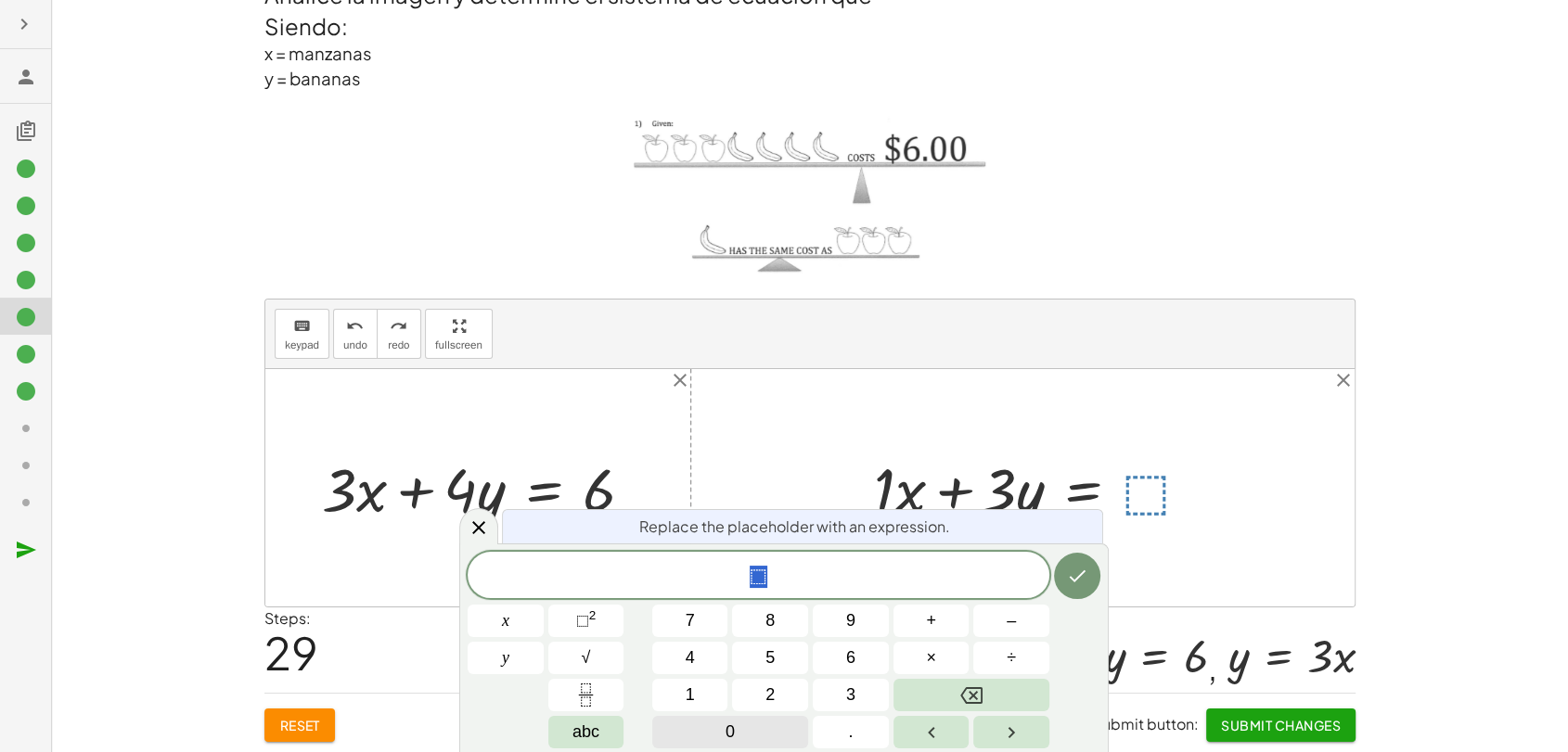 click on "0" at bounding box center [730, 732] 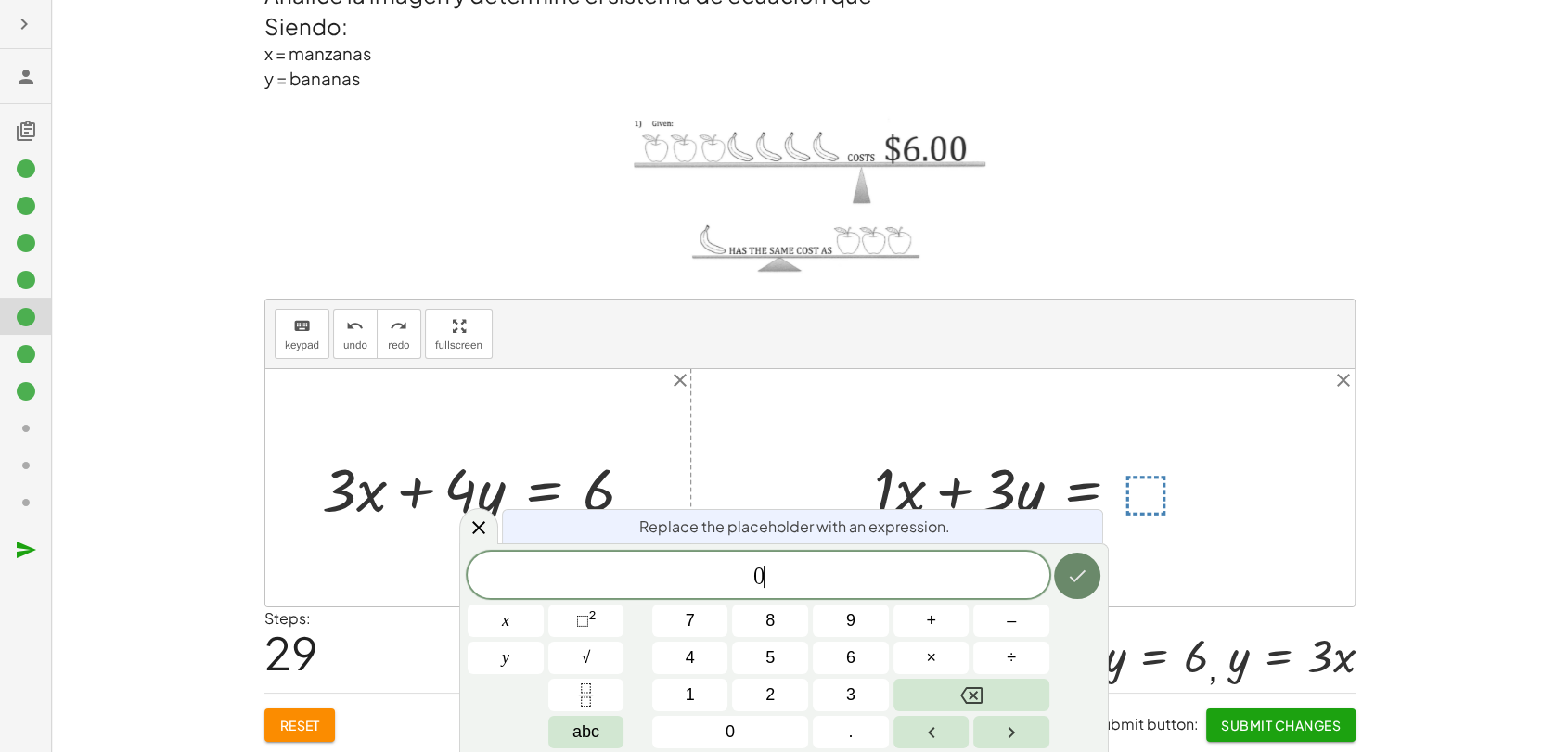 click 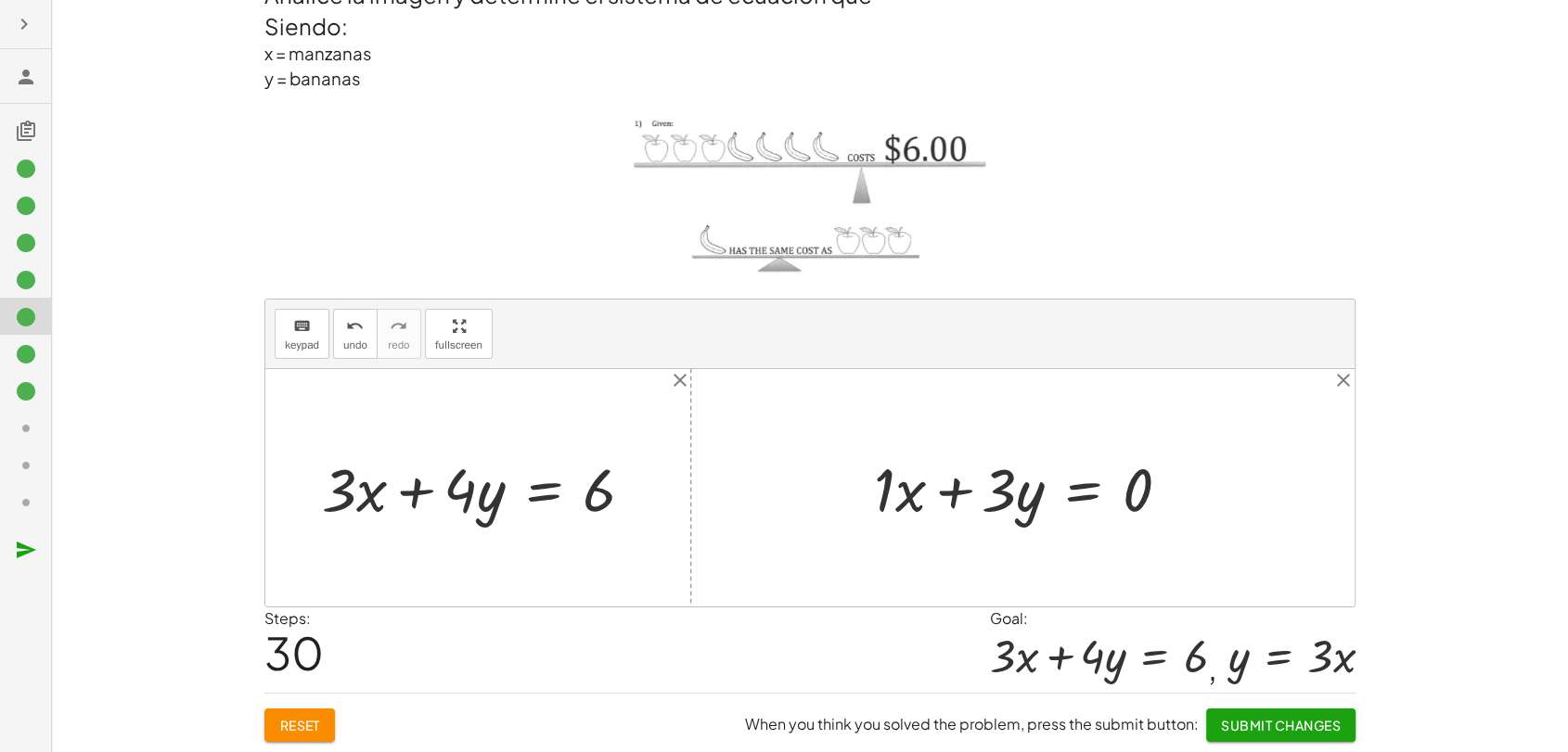 click at bounding box center (1029, 487) 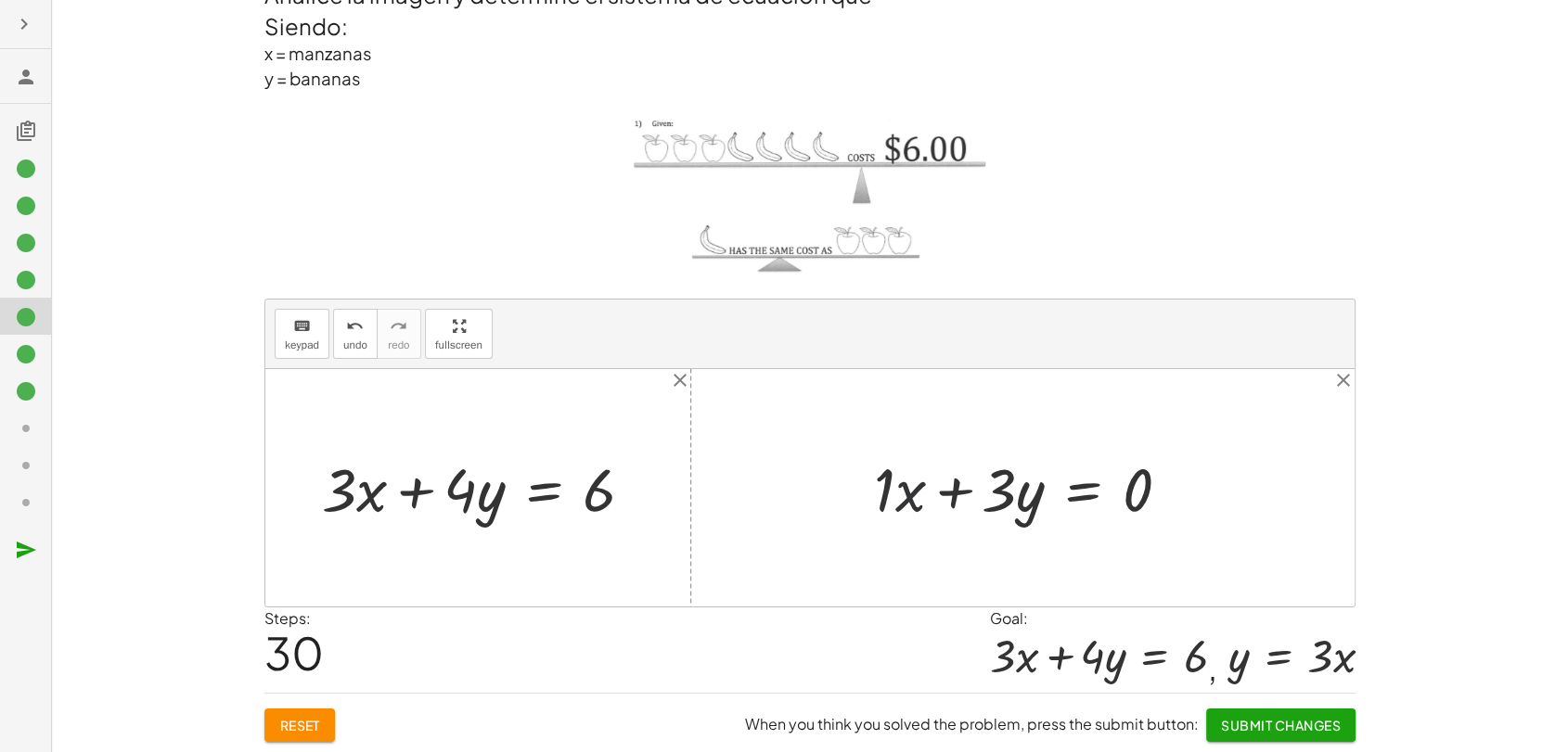click at bounding box center (1029, 487) 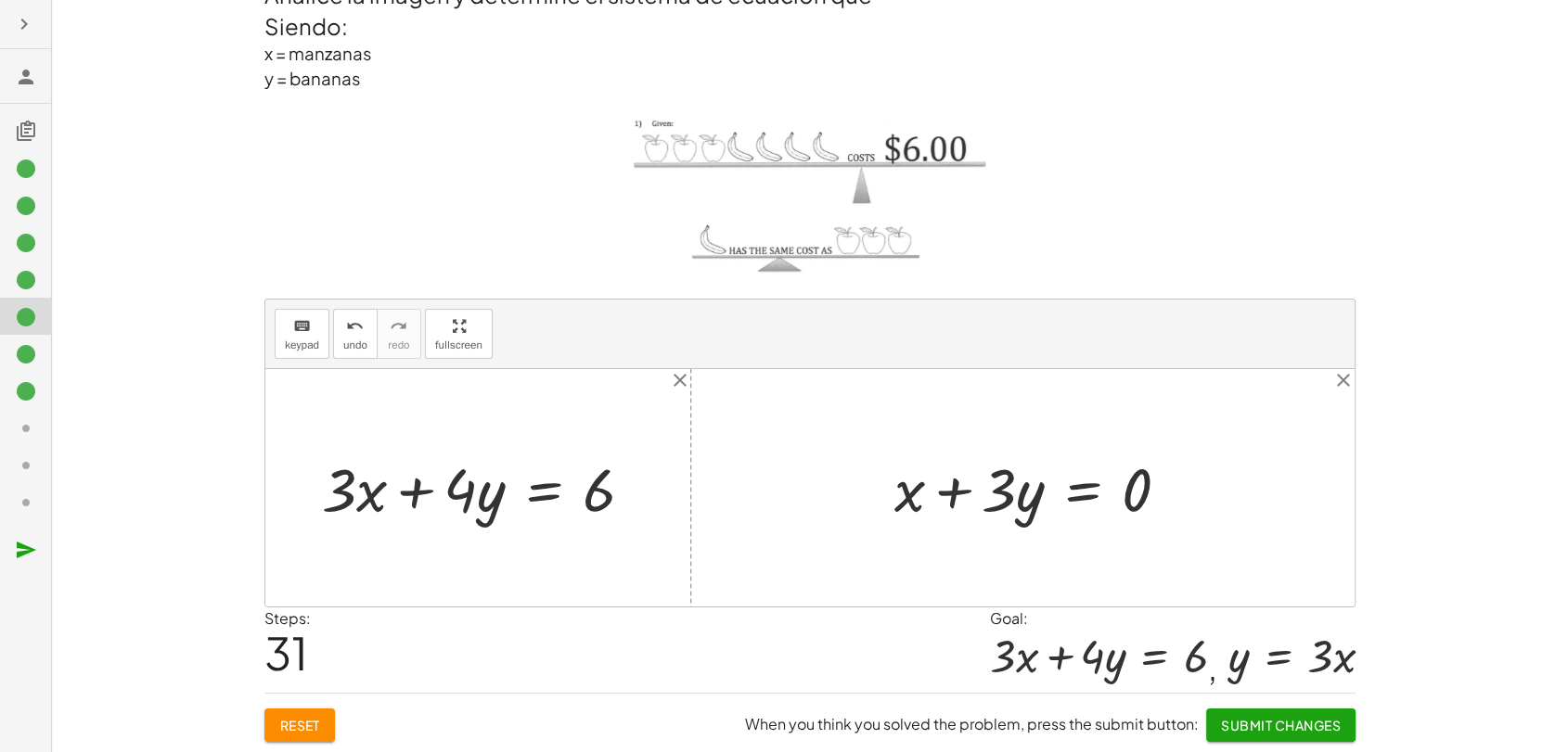 click at bounding box center [1039, 487] 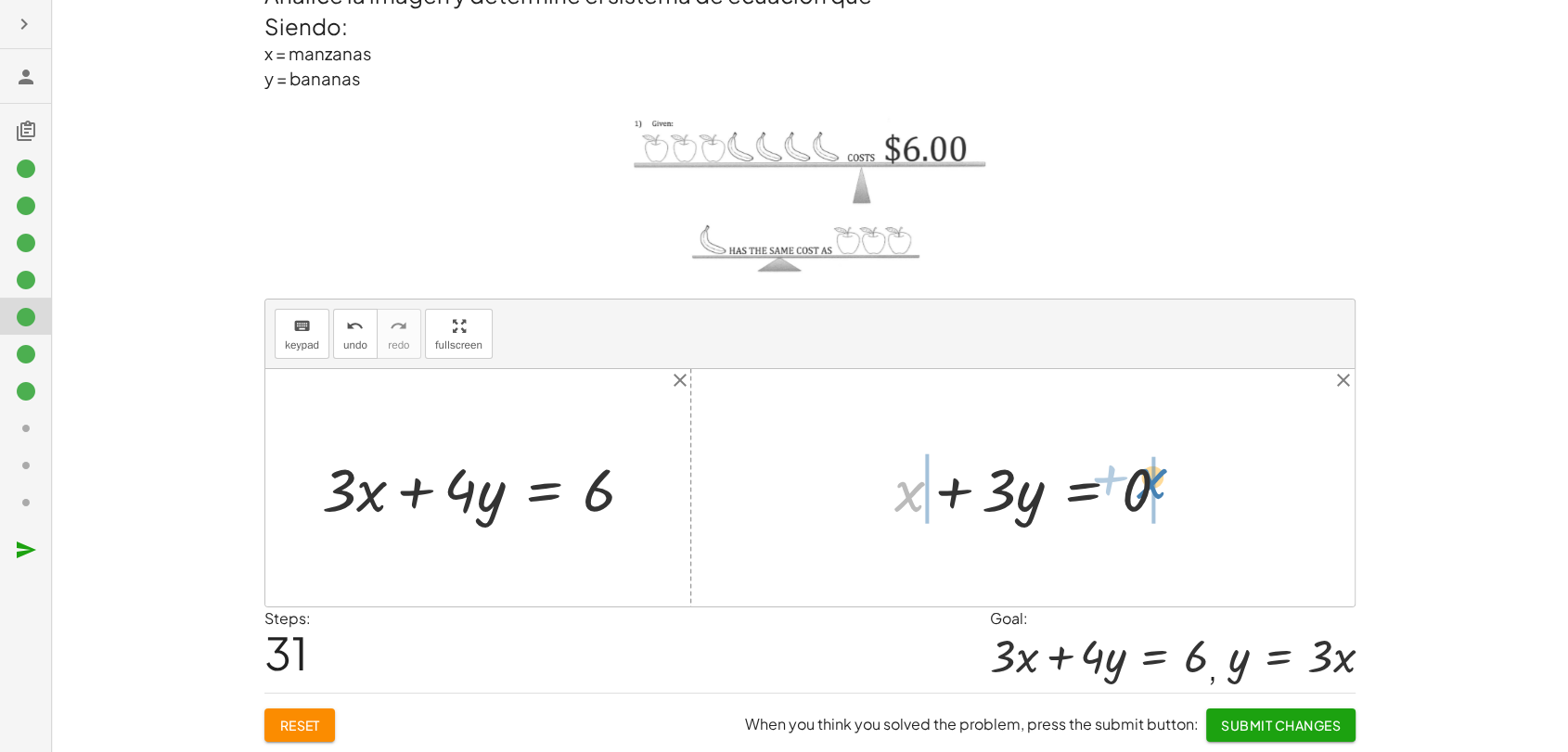 drag, startPoint x: 906, startPoint y: 488, endPoint x: 1148, endPoint y: 475, distance: 242.3489 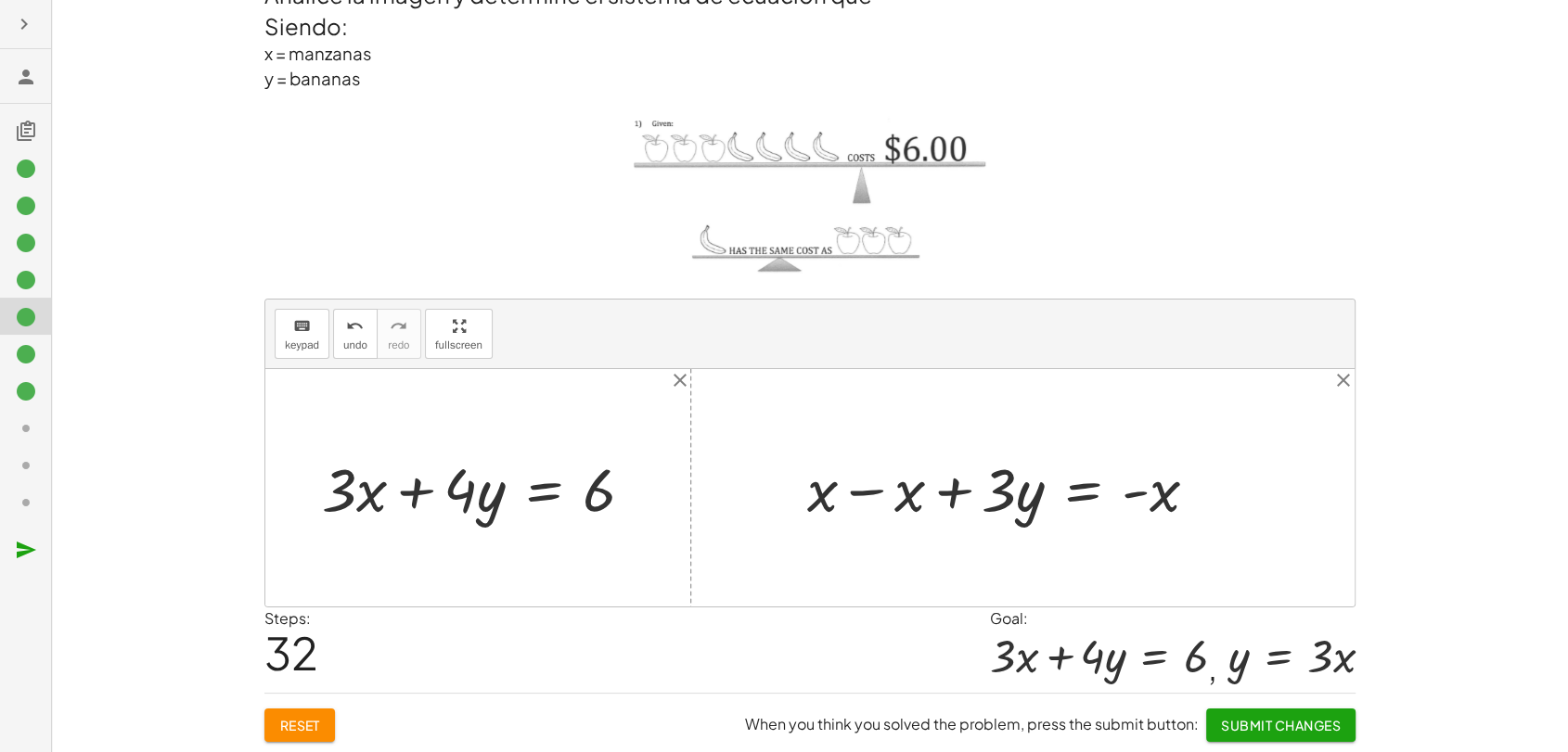 click at bounding box center [1009, 487] 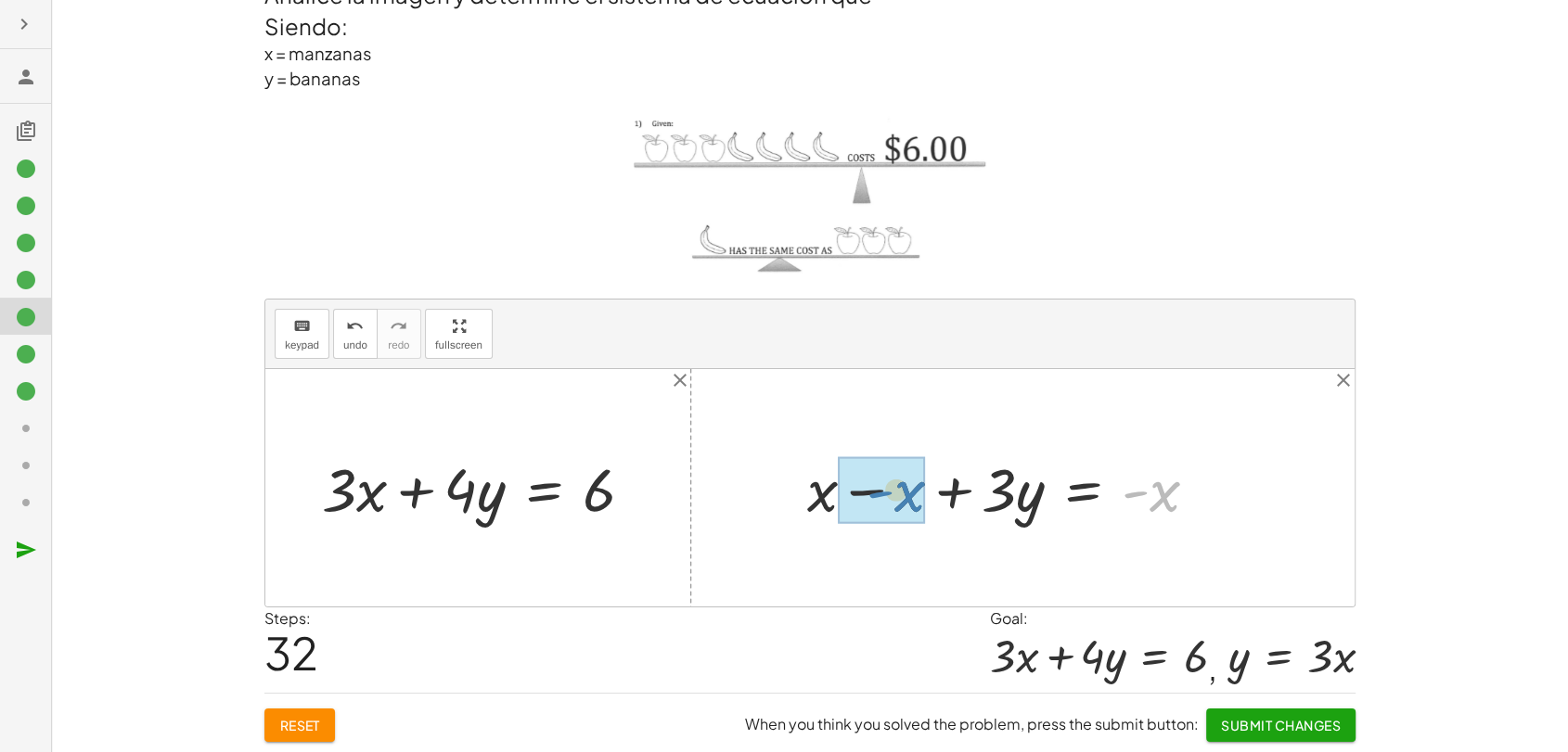 drag, startPoint x: 1174, startPoint y: 490, endPoint x: 918, endPoint y: 490, distance: 256 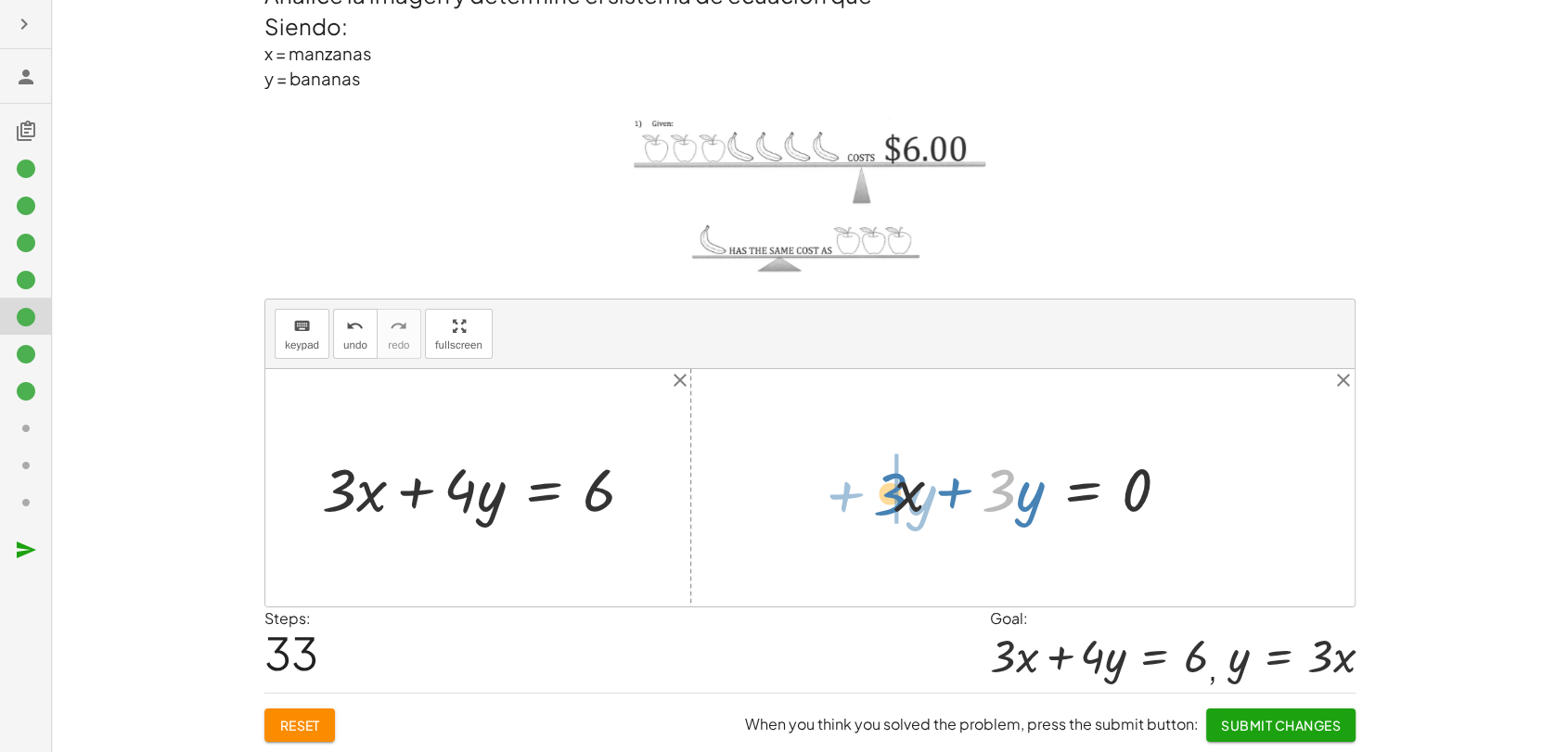 drag, startPoint x: 997, startPoint y: 488, endPoint x: 889, endPoint y: 491, distance: 108.04166 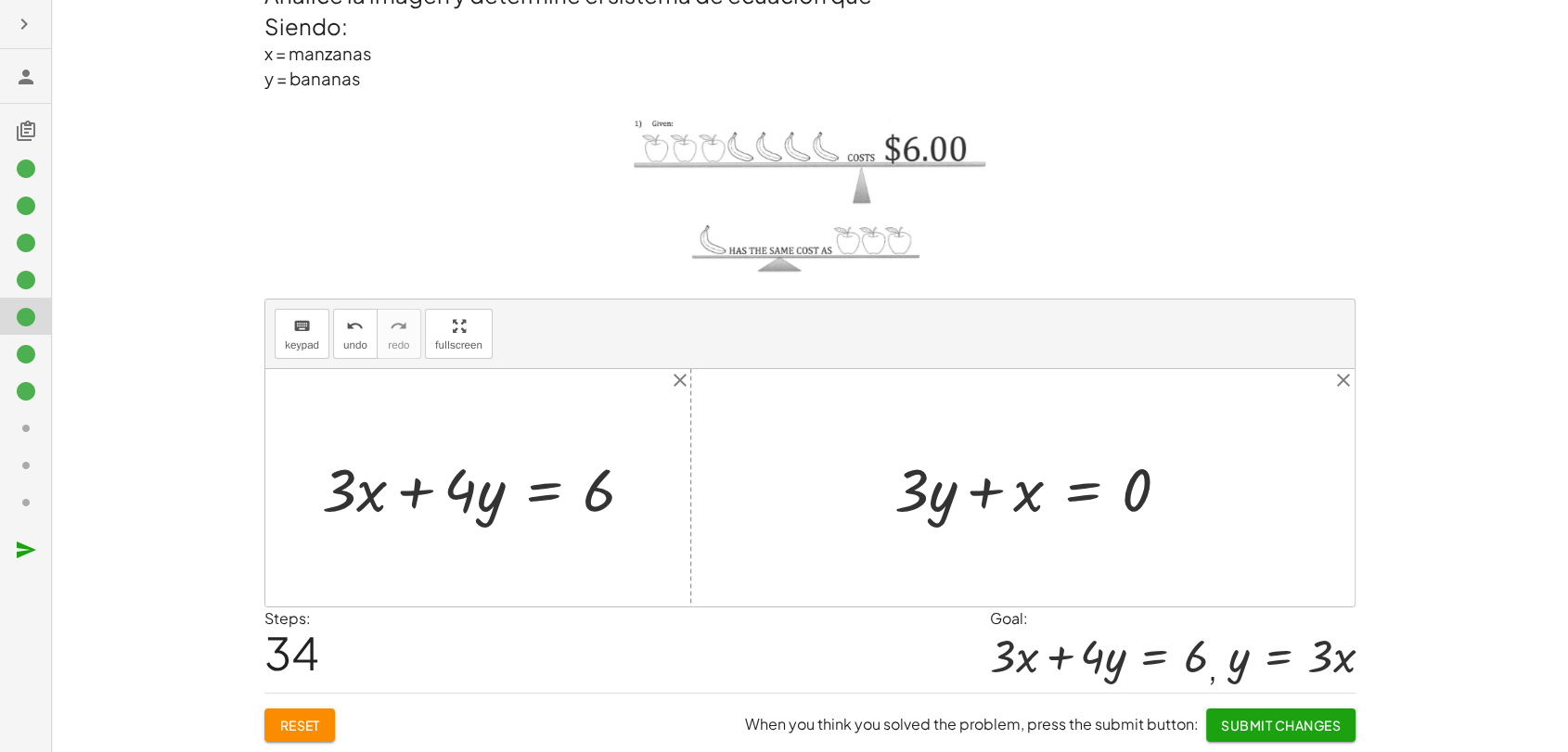 click at bounding box center [1039, 487] 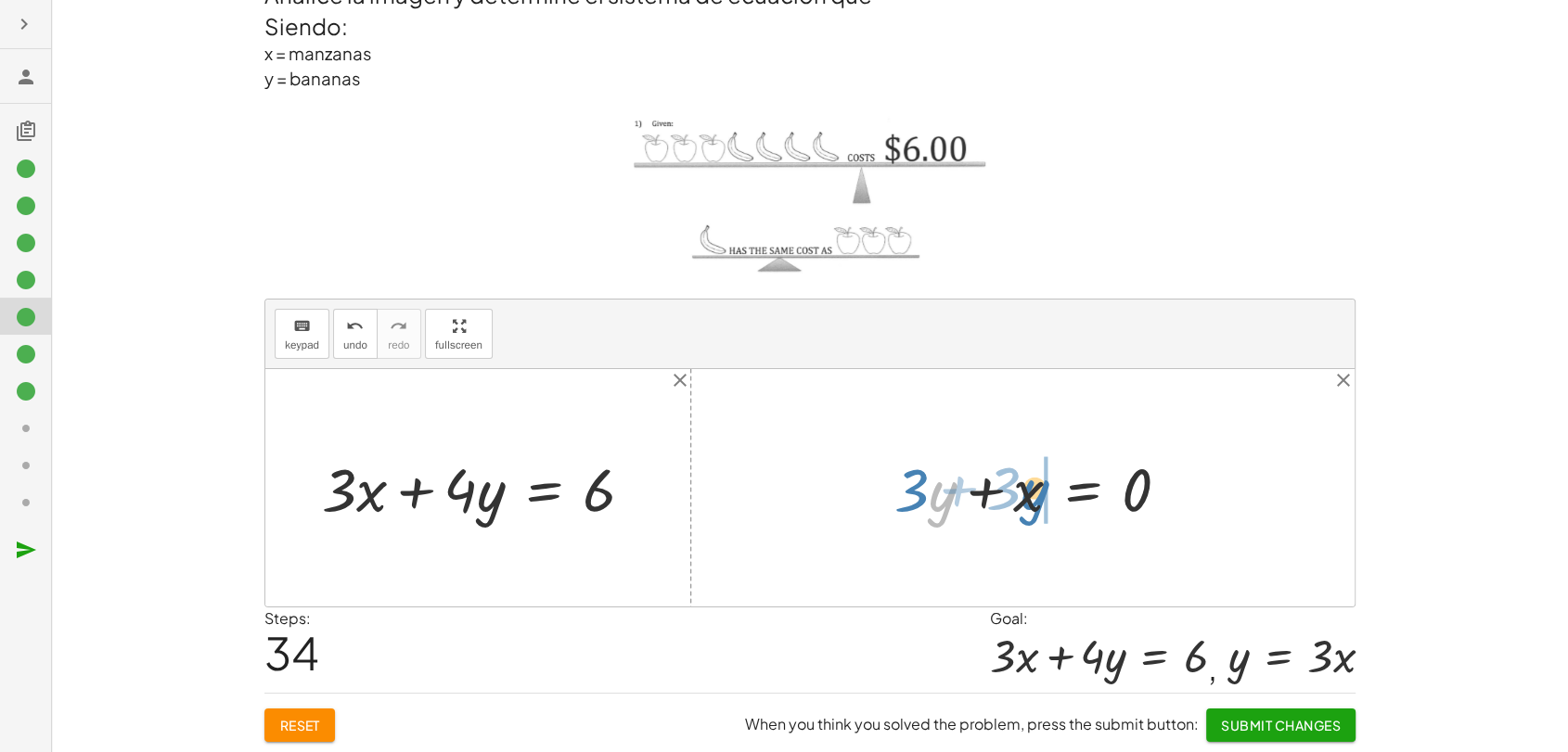 drag, startPoint x: 946, startPoint y: 491, endPoint x: 1038, endPoint y: 490, distance: 92.0054 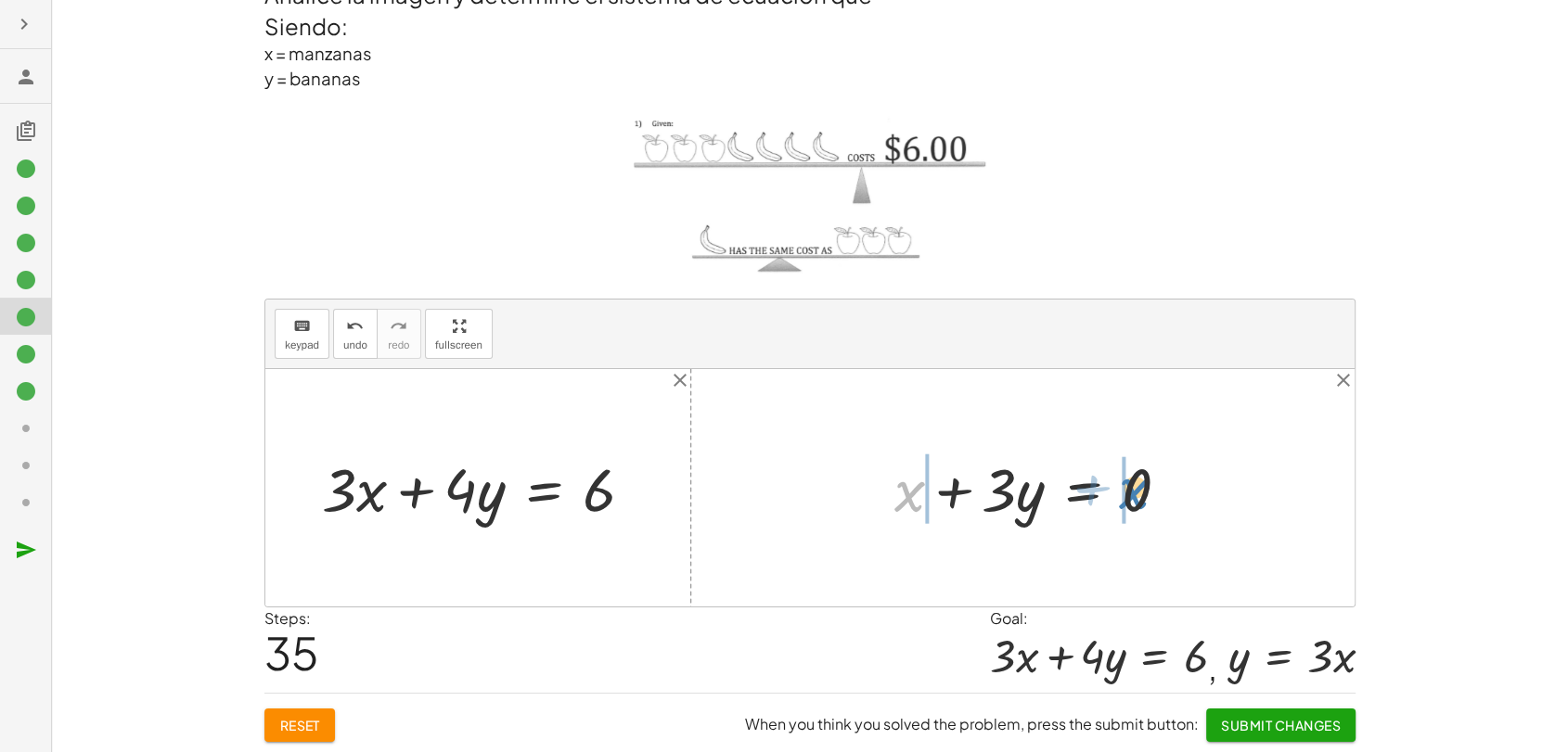 drag, startPoint x: 908, startPoint y: 491, endPoint x: 1133, endPoint y: 488, distance: 225.02 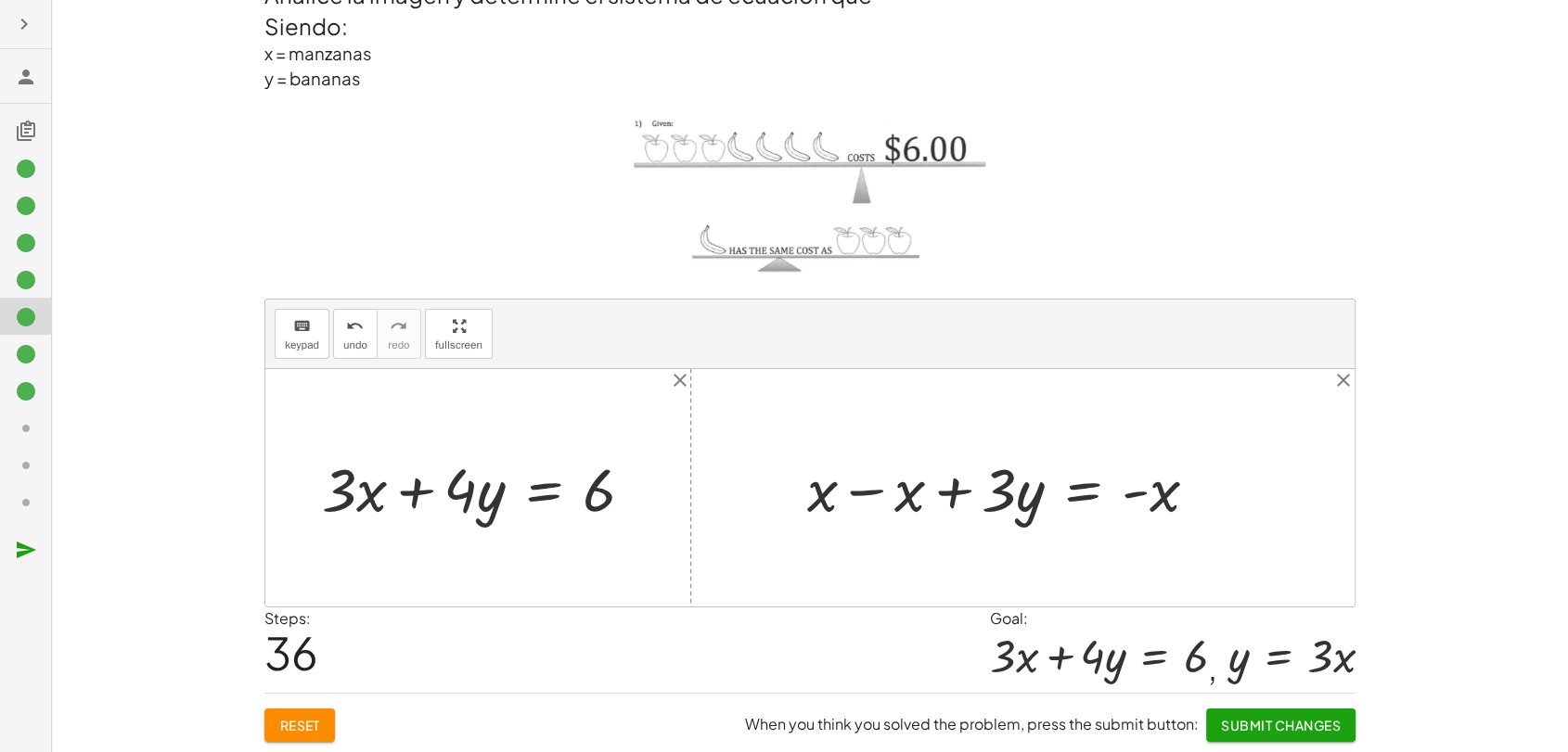 click at bounding box center [1009, 487] 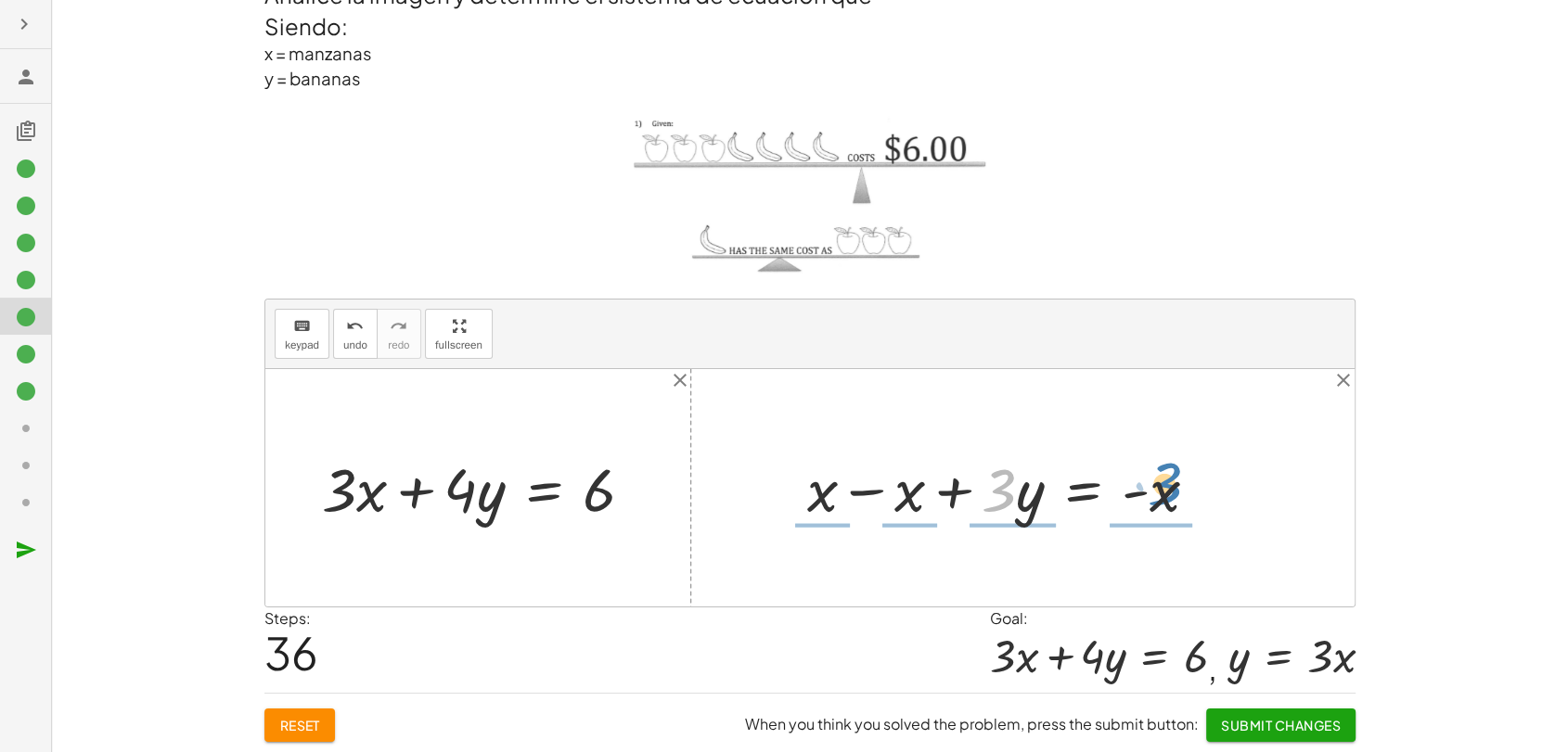 drag, startPoint x: 1001, startPoint y: 497, endPoint x: 1170, endPoint y: 491, distance: 169.10648 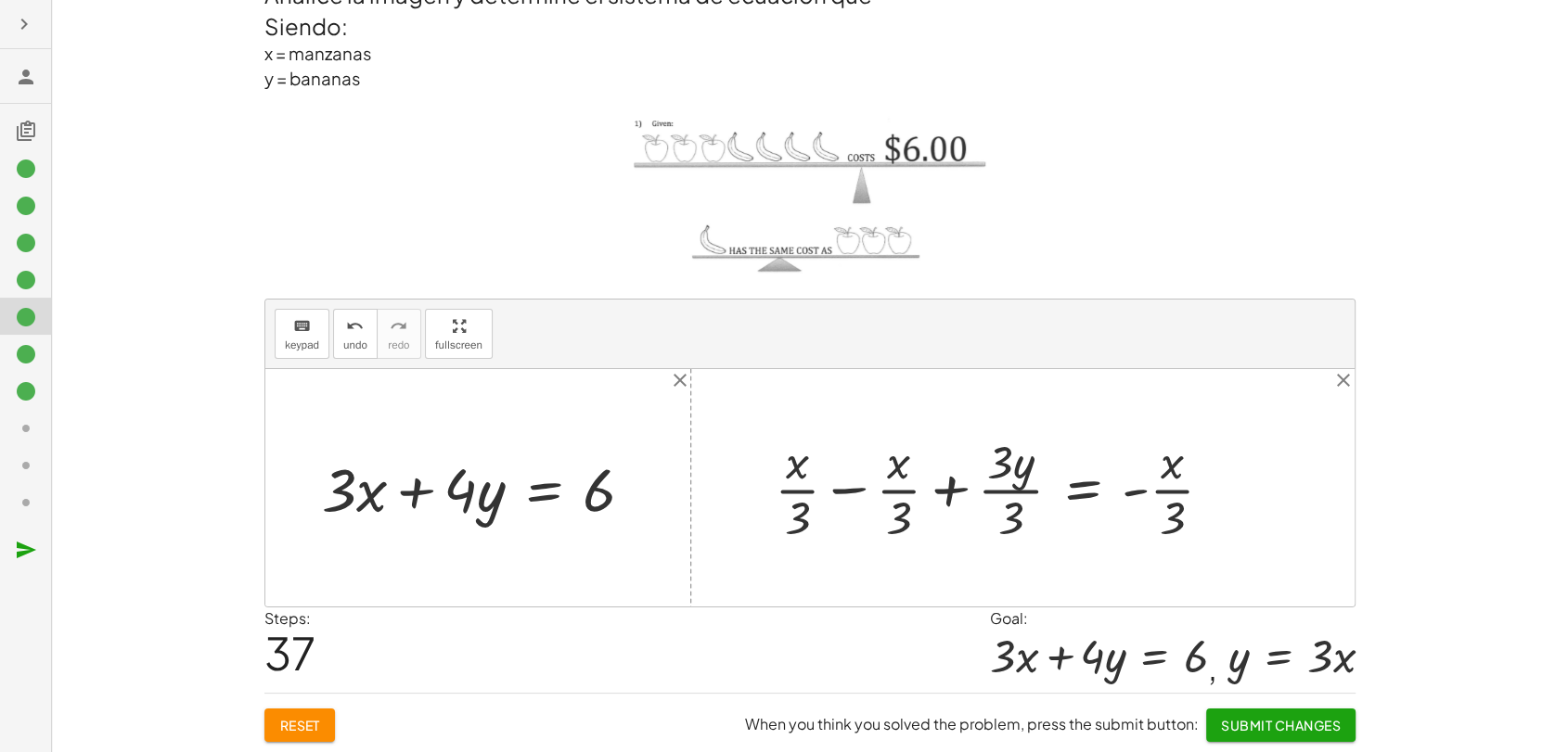 click at bounding box center [1001, 488] 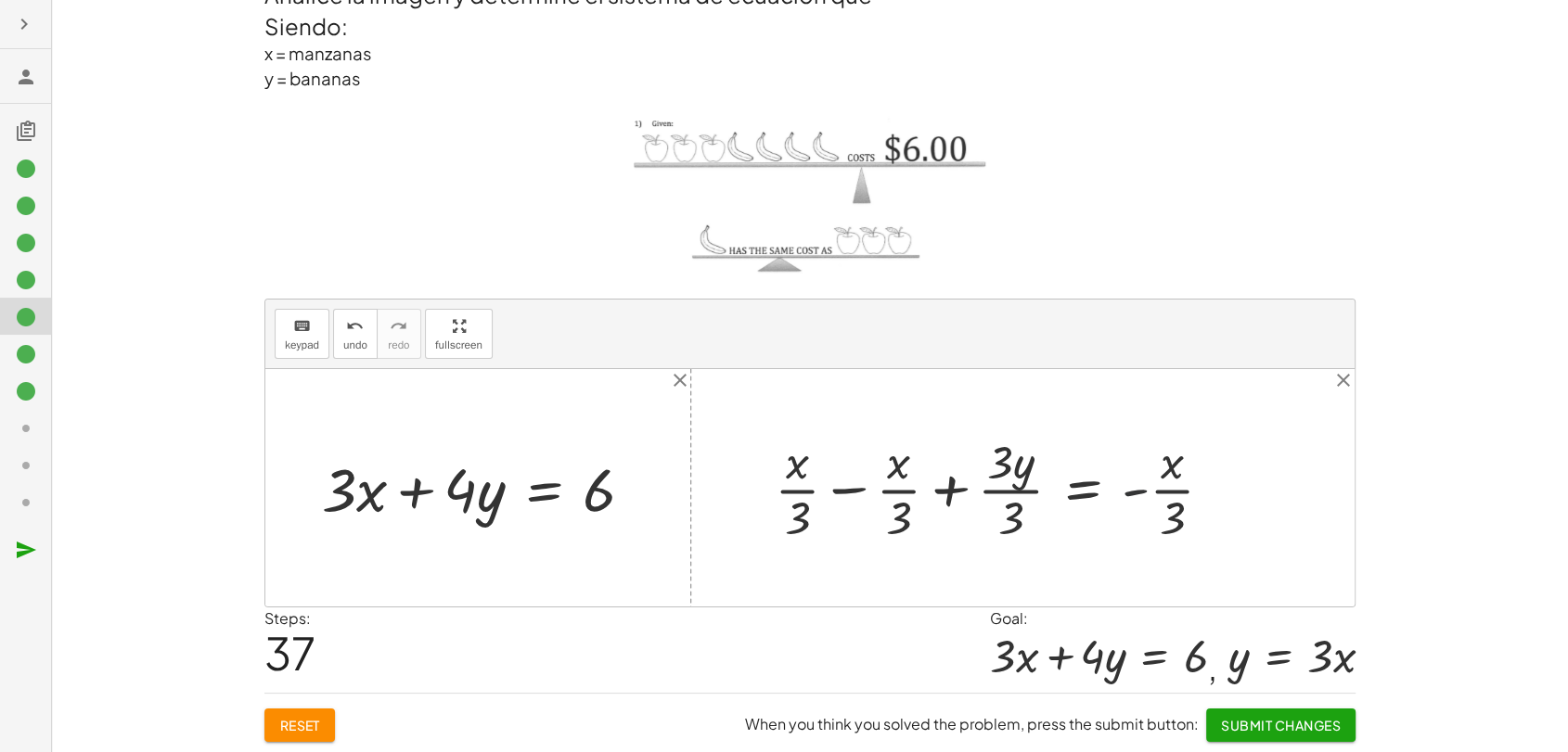 click at bounding box center (1001, 488) 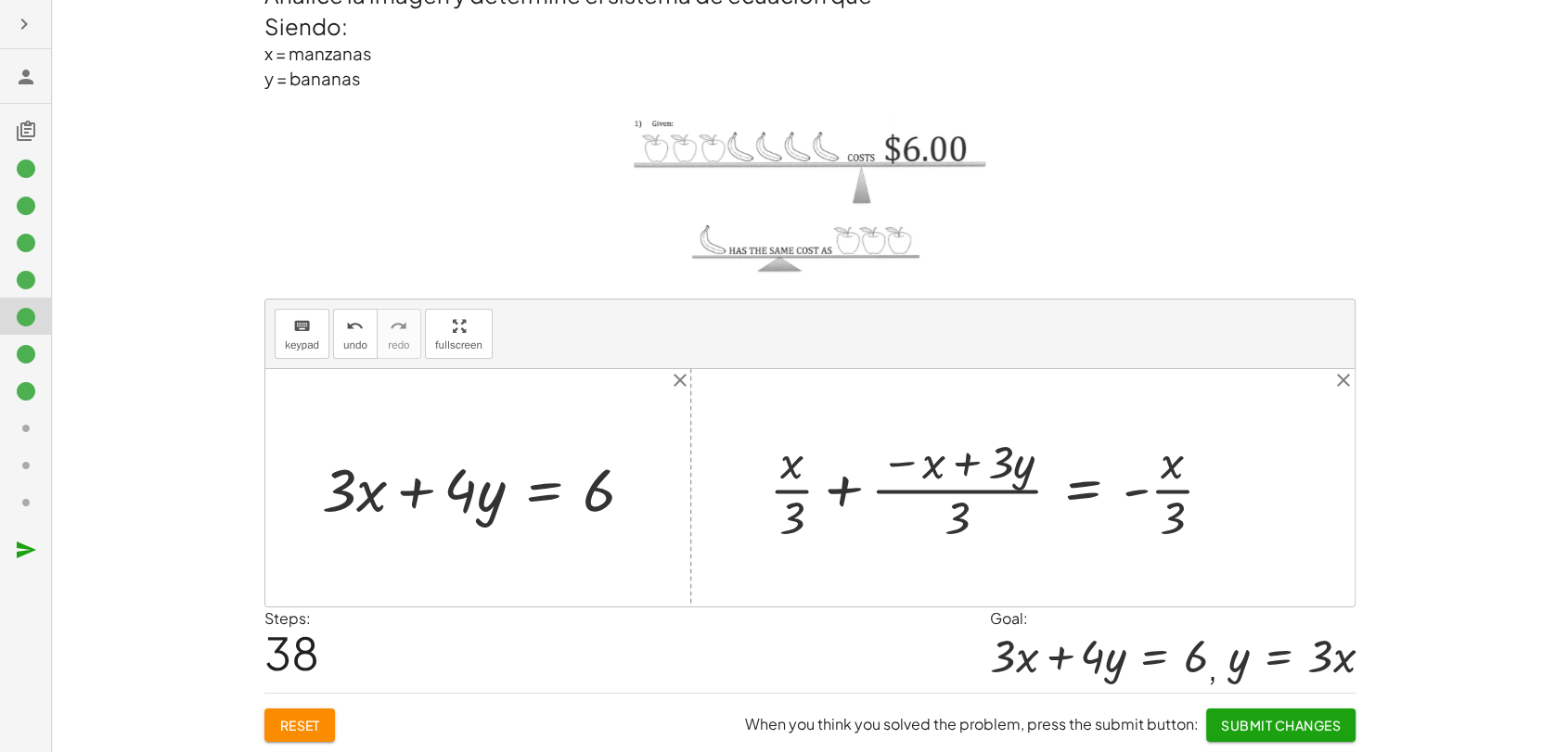 click at bounding box center (998, 488) 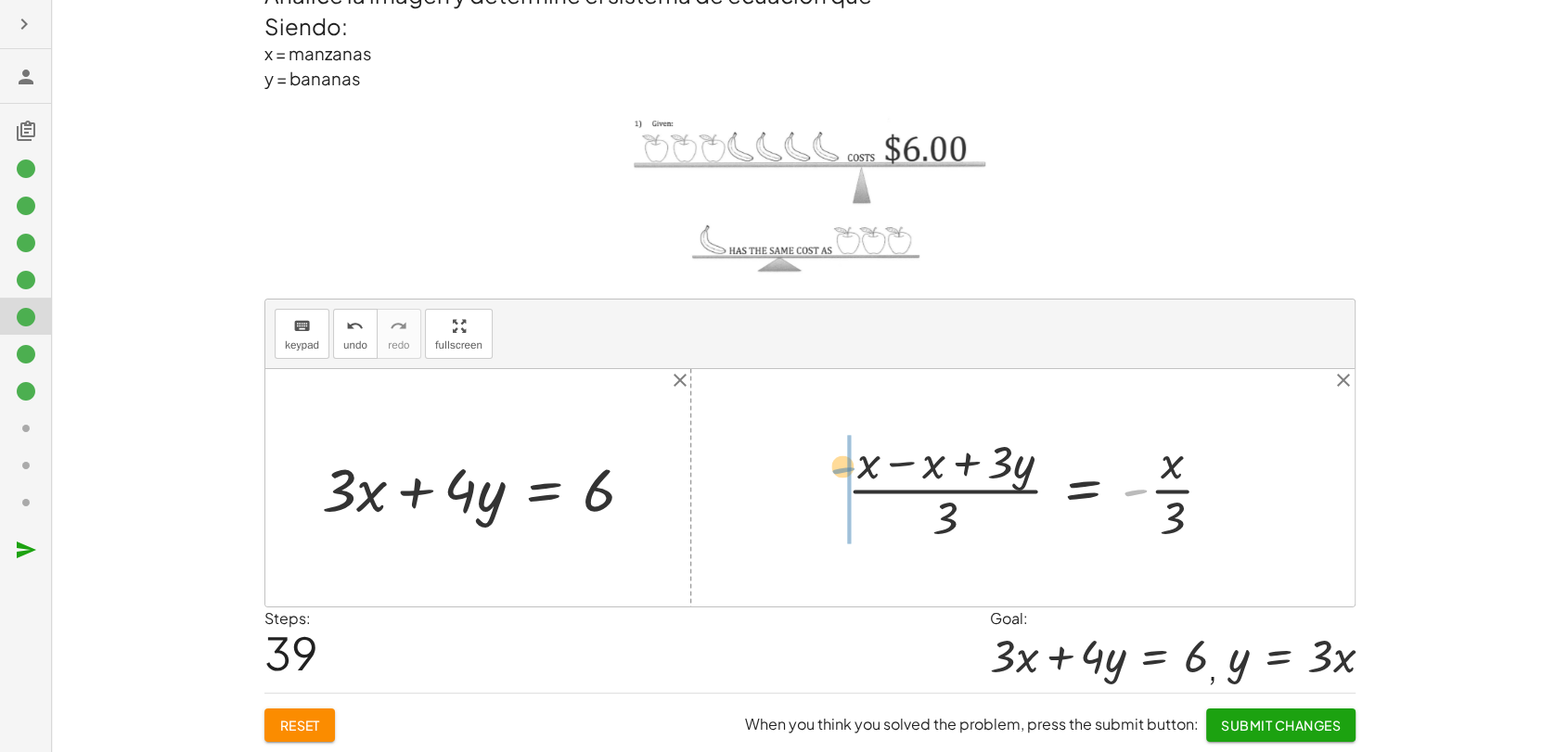 drag, startPoint x: 1129, startPoint y: 486, endPoint x: 836, endPoint y: 464, distance: 293.8248 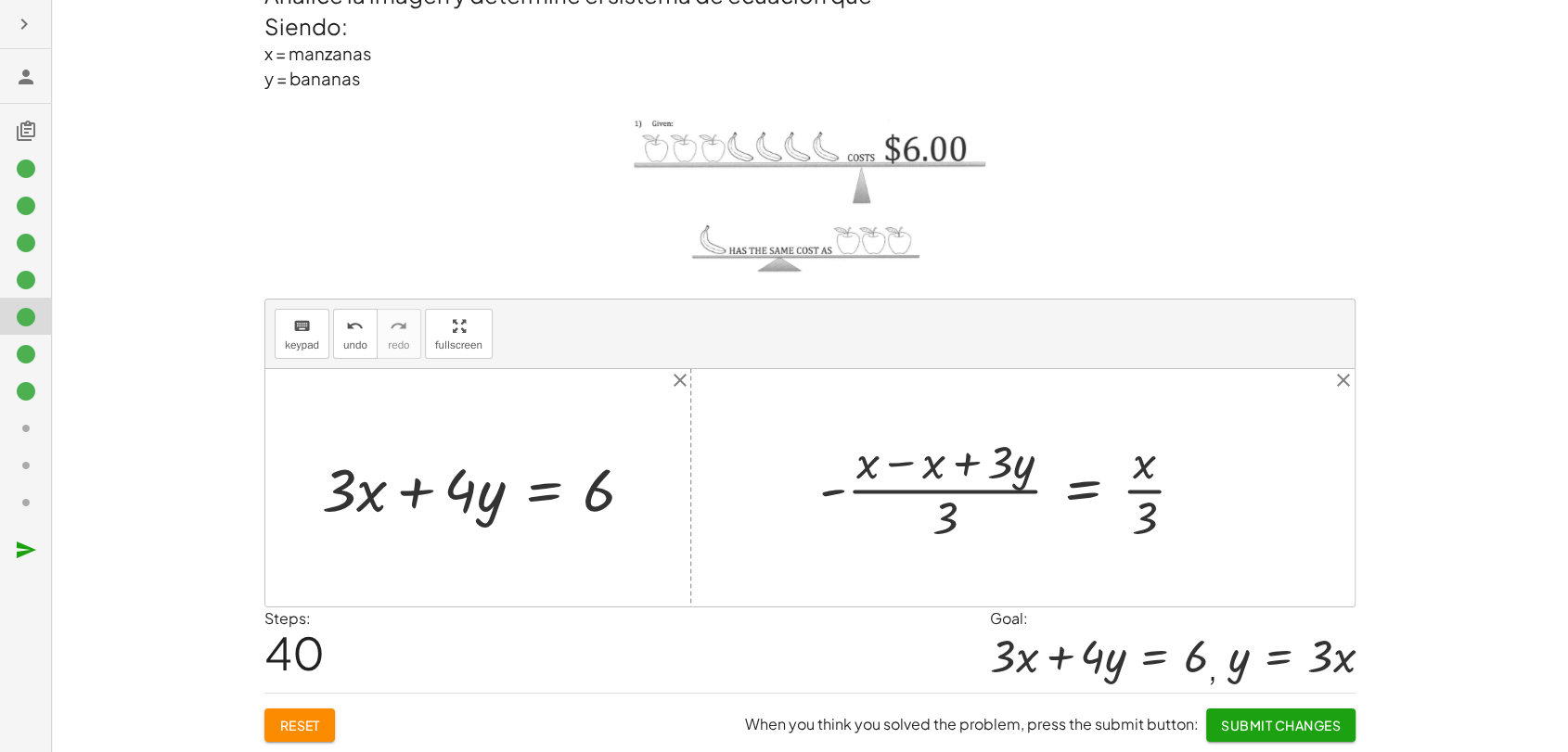 click at bounding box center (1009, 488) 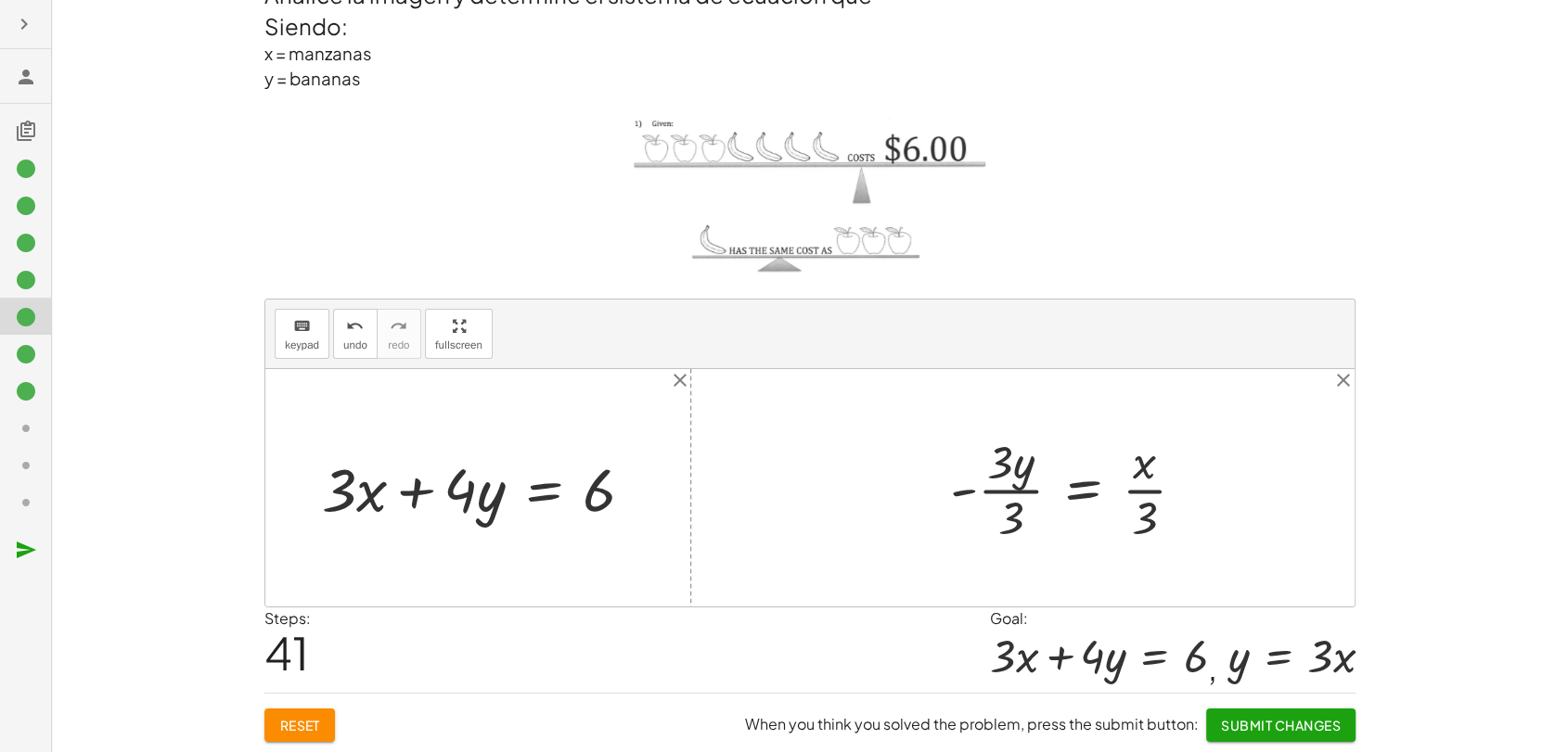 click at bounding box center (1074, 488) 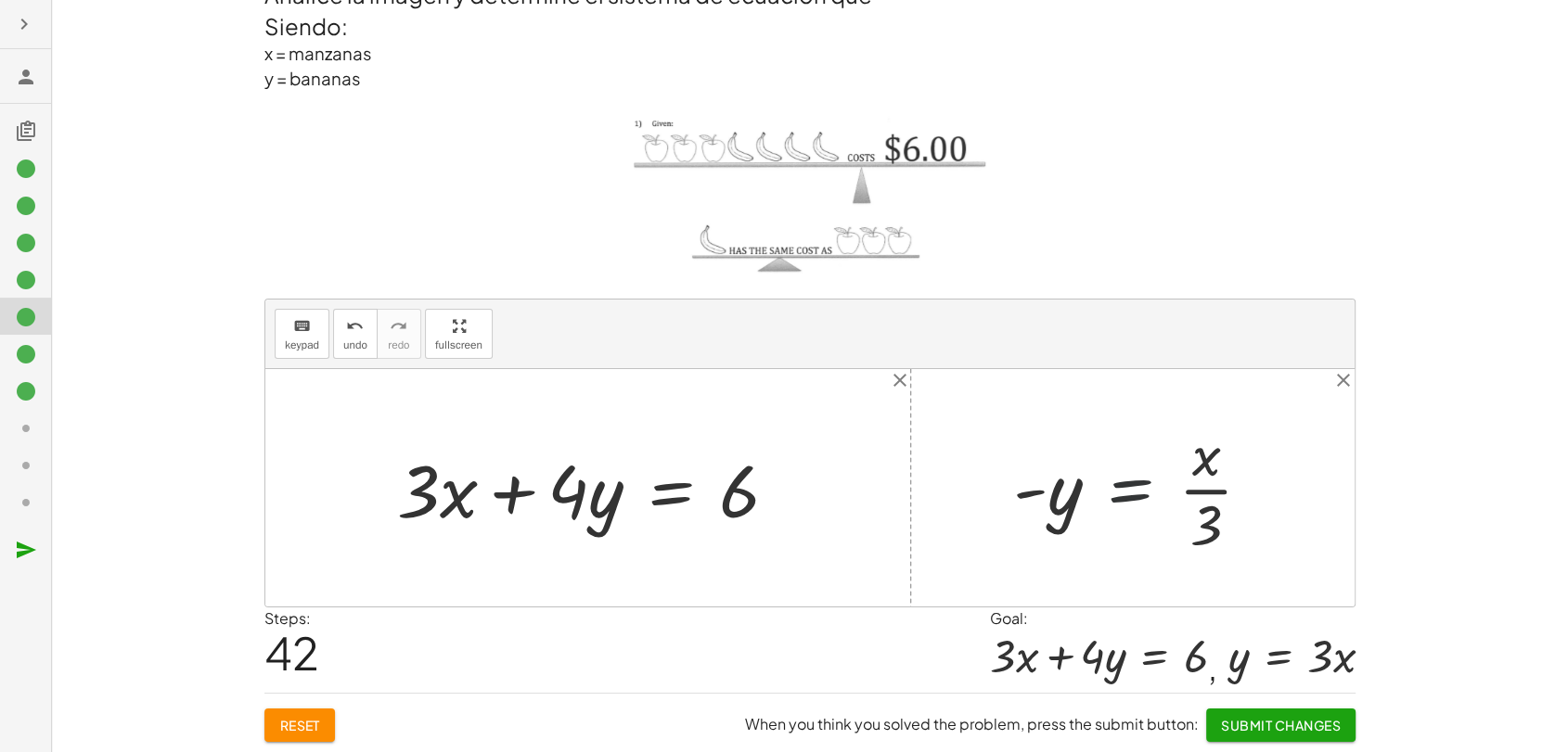click at bounding box center (1139, 488) 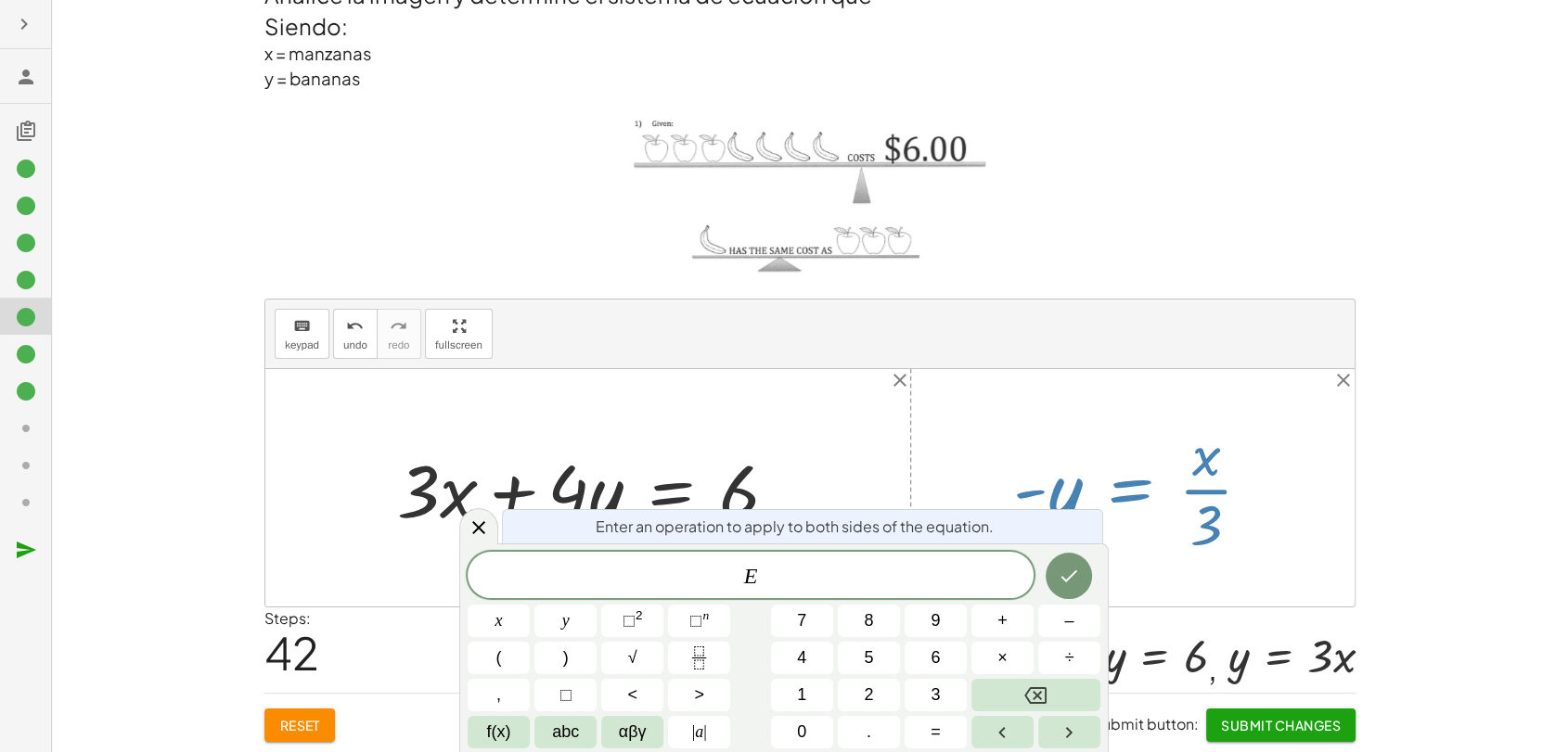 click at bounding box center [1139, 488] 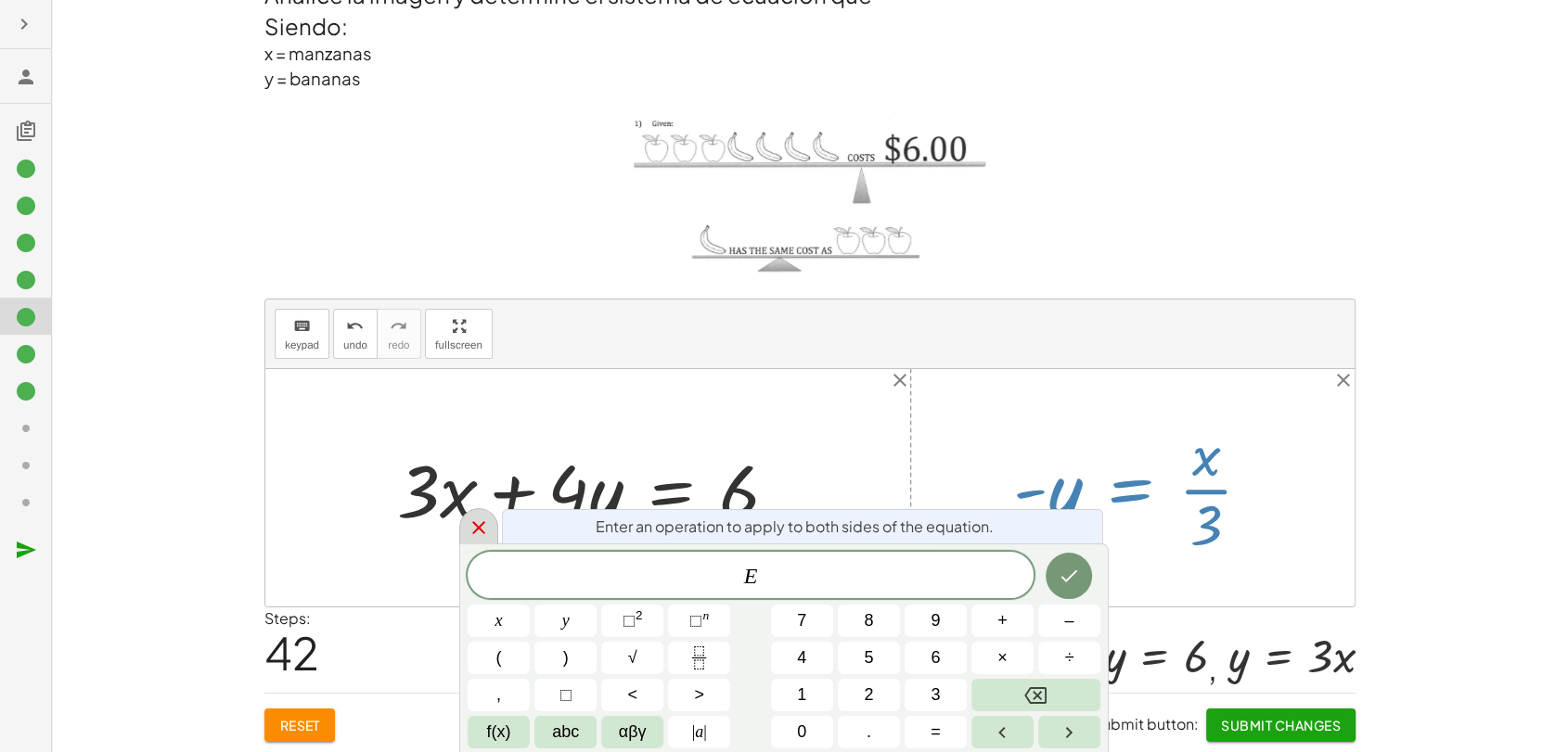 click 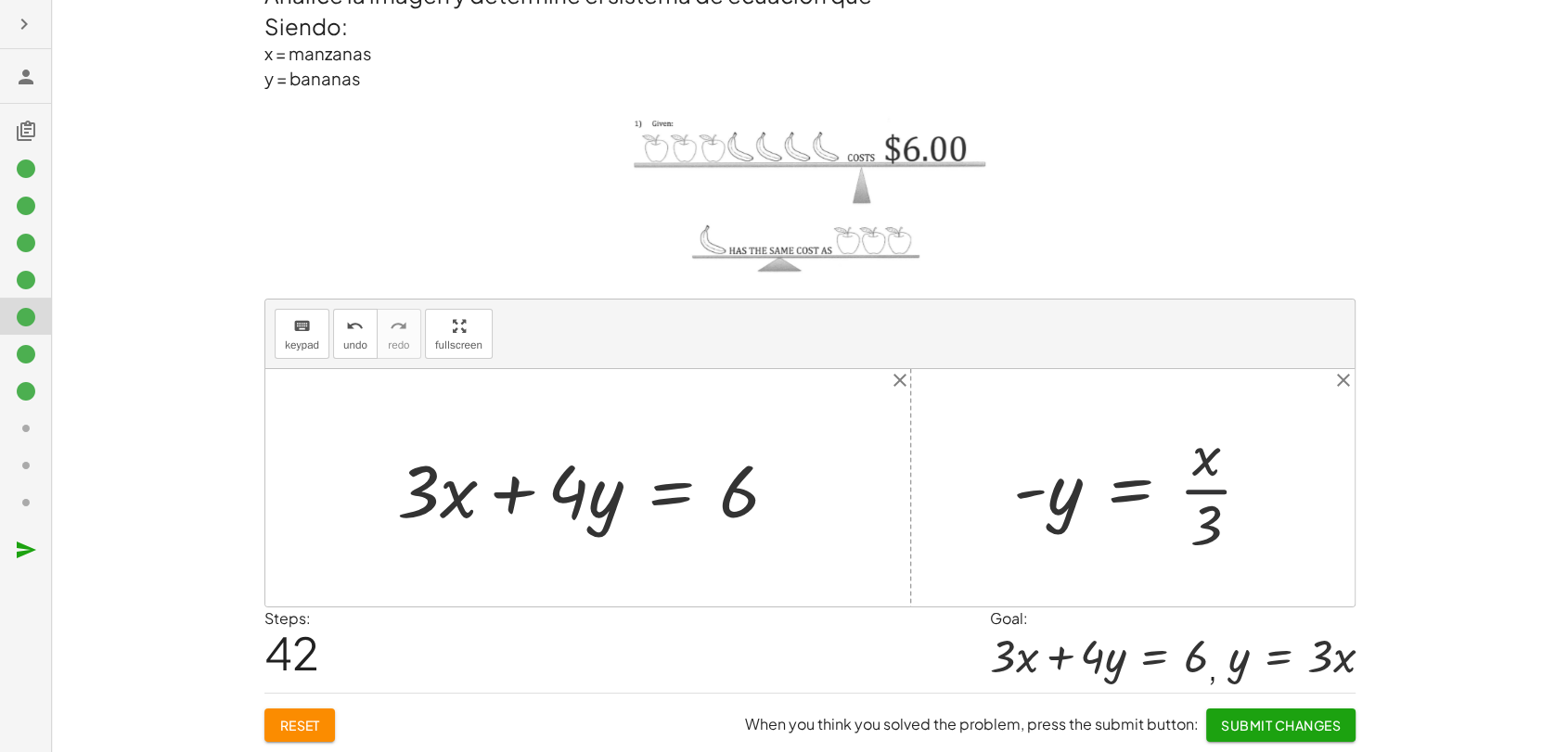 click at bounding box center [1139, 488] 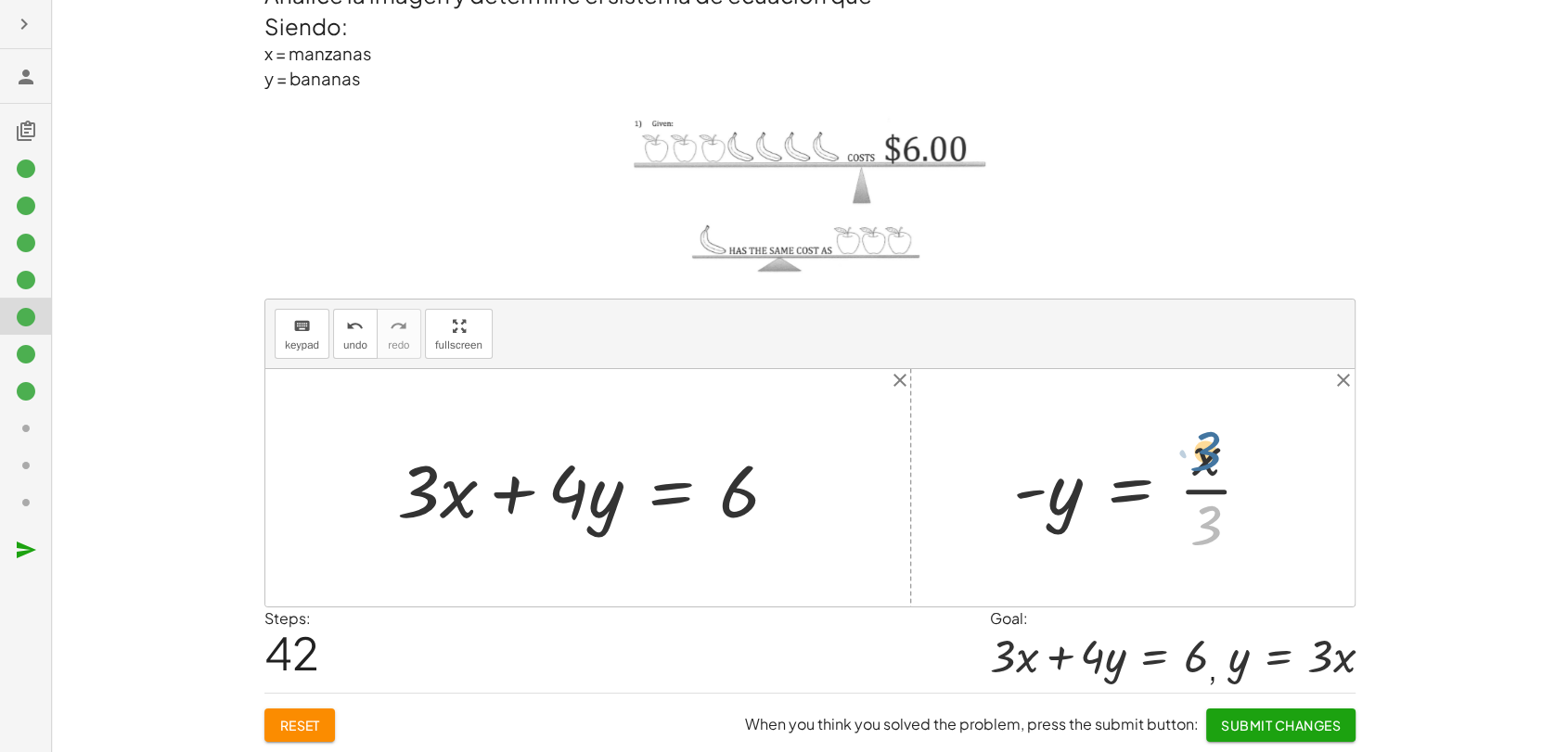 drag, startPoint x: 1216, startPoint y: 516, endPoint x: 1216, endPoint y: 441, distance: 75 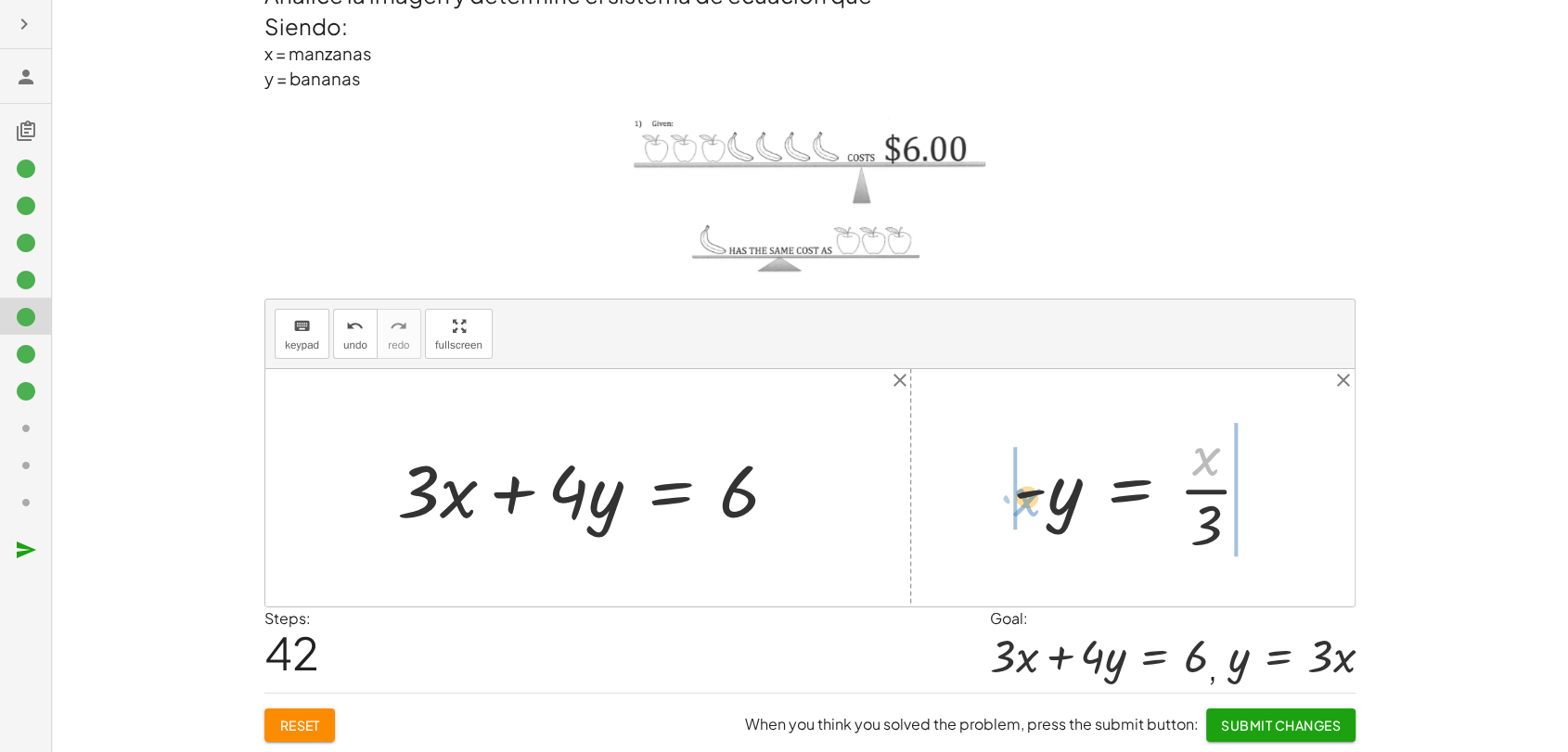 drag, startPoint x: 1193, startPoint y: 461, endPoint x: 1031, endPoint y: 503, distance: 167.35591 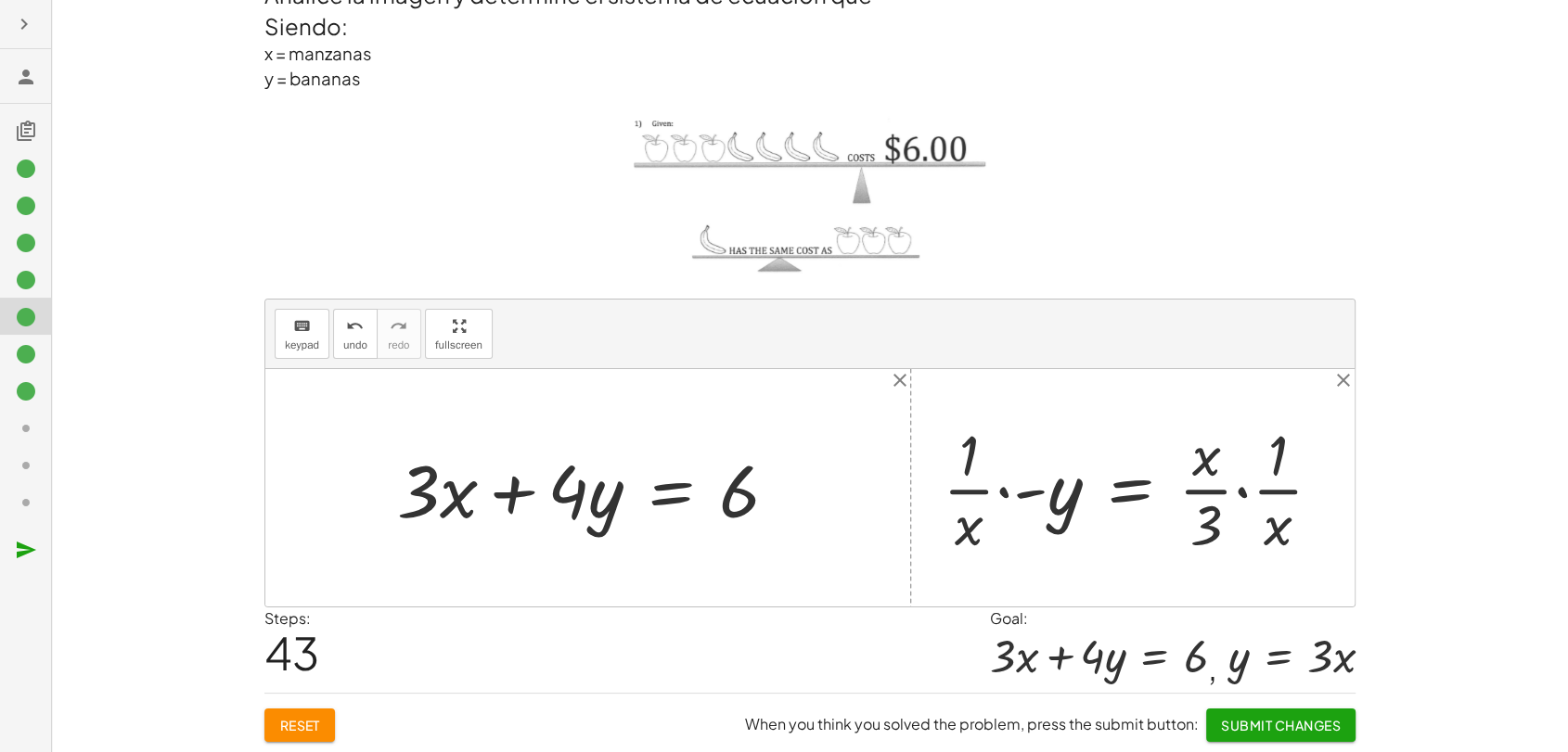 click at bounding box center [1139, 488] 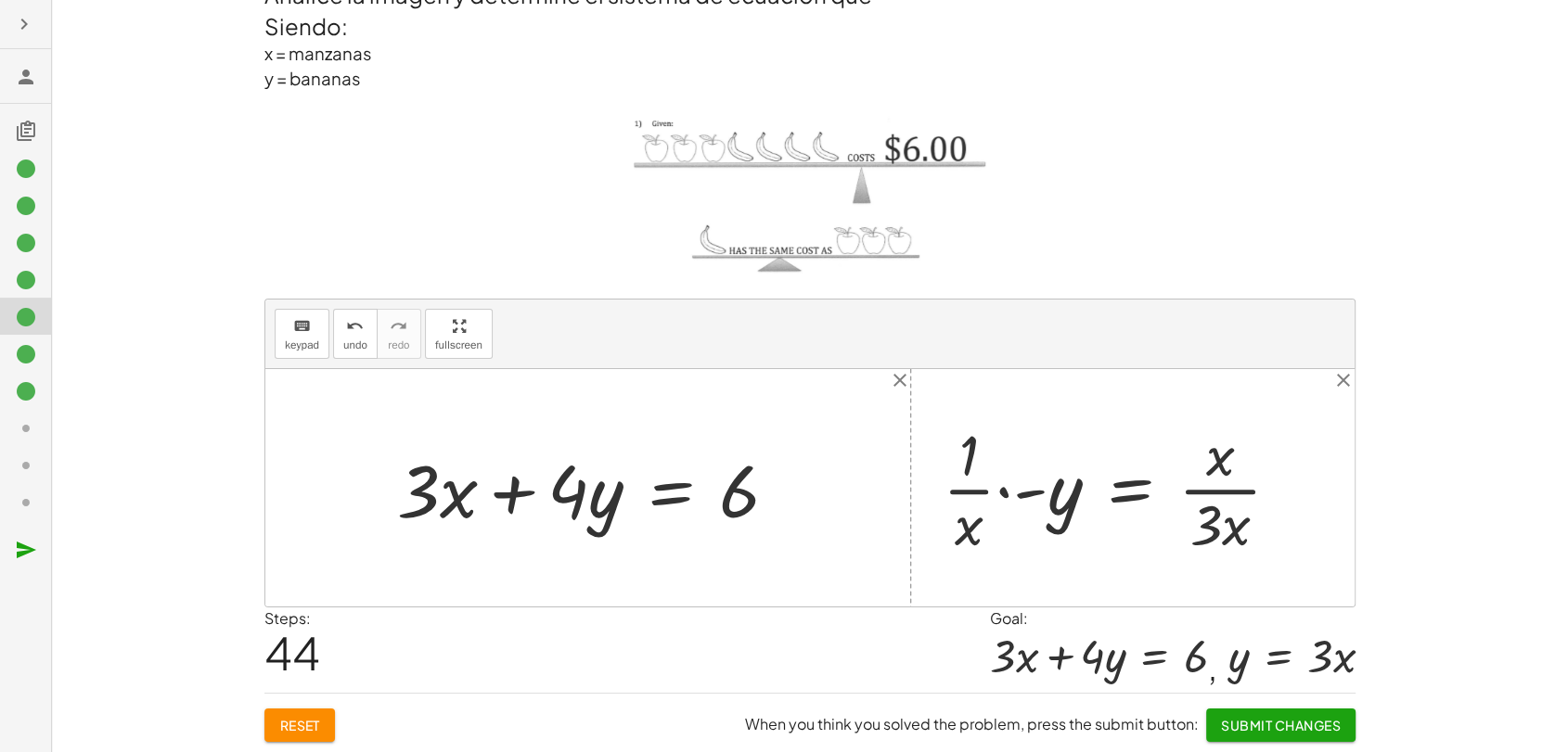 click at bounding box center [1119, 488] 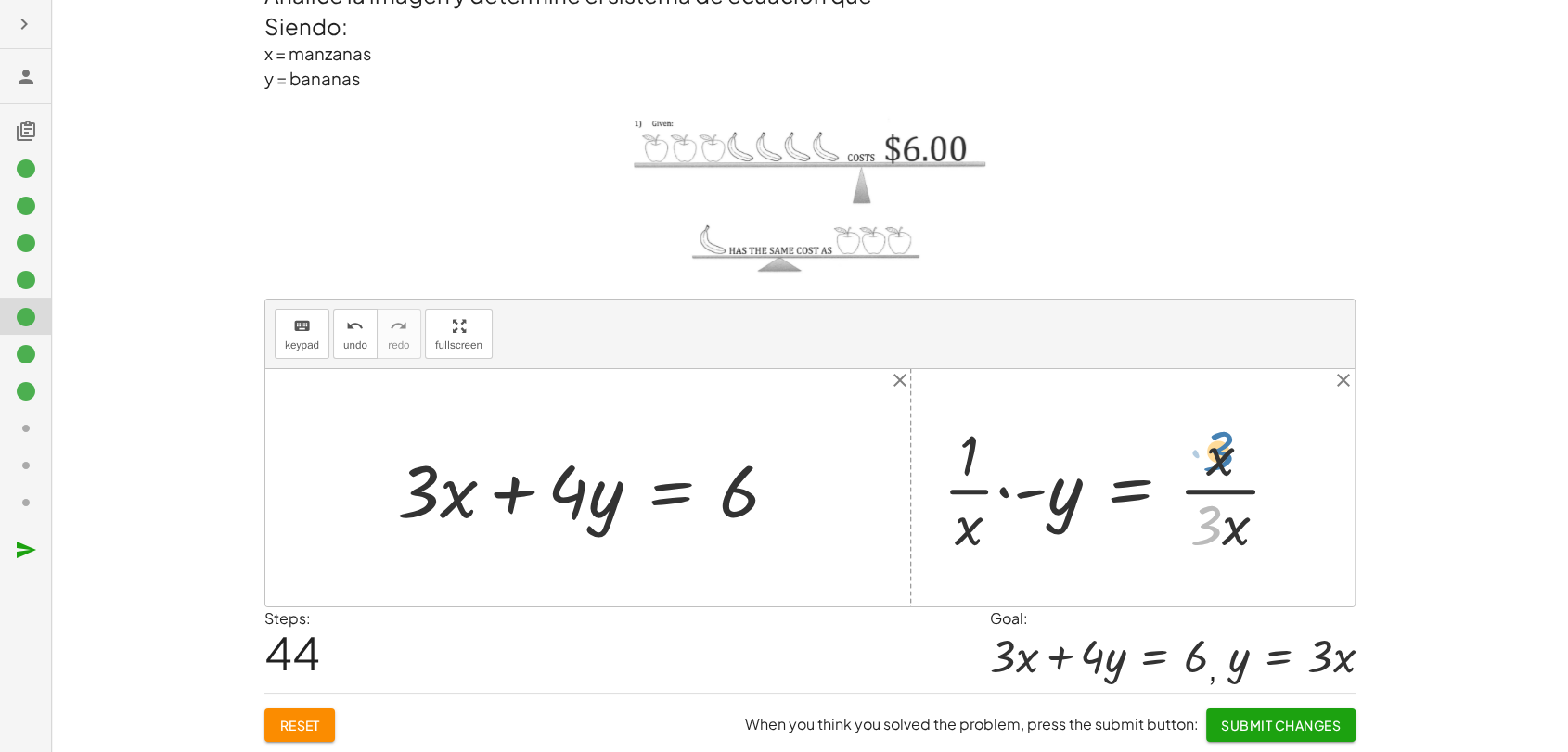 drag, startPoint x: 1212, startPoint y: 521, endPoint x: 1224, endPoint y: 447, distance: 74.96666 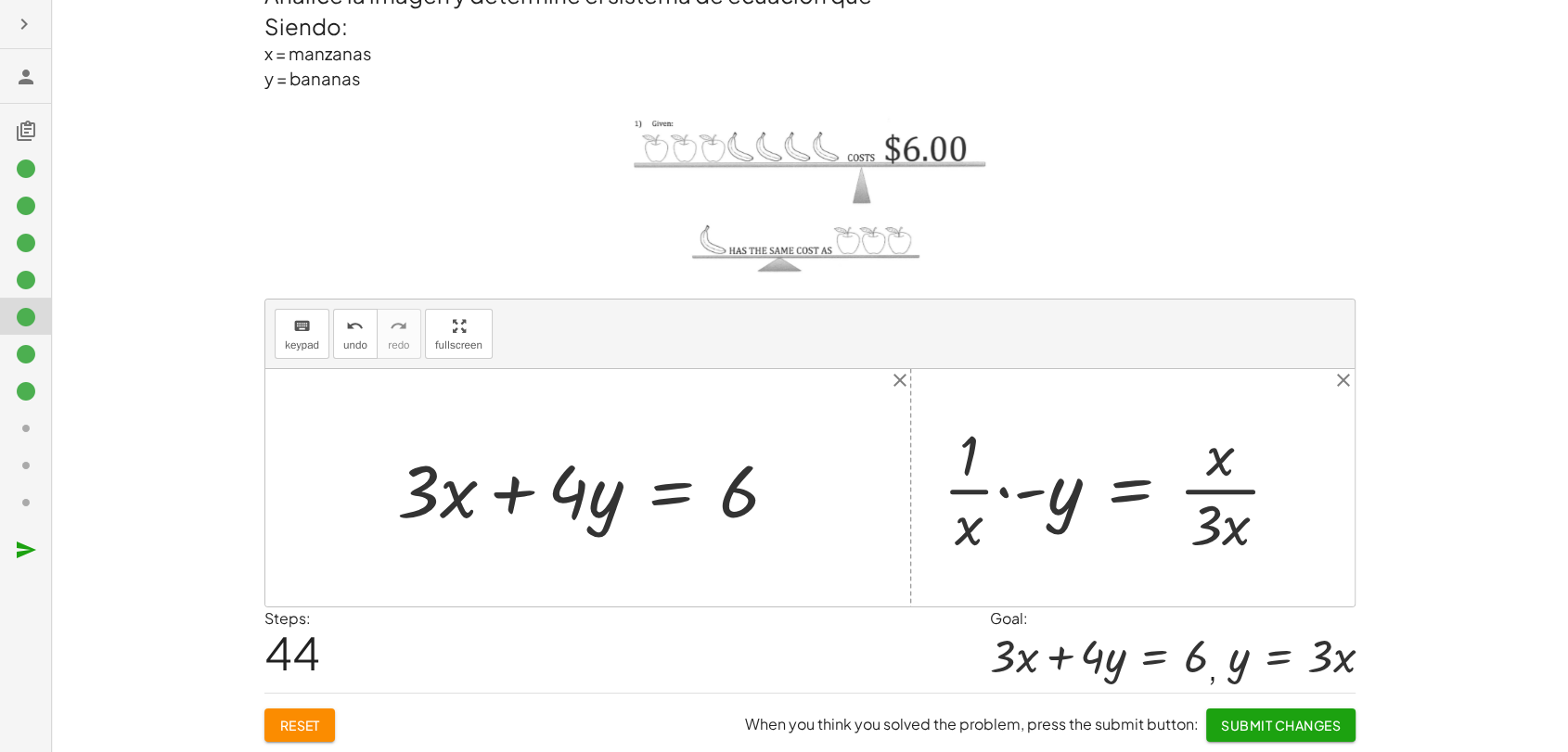 click at bounding box center (1119, 488) 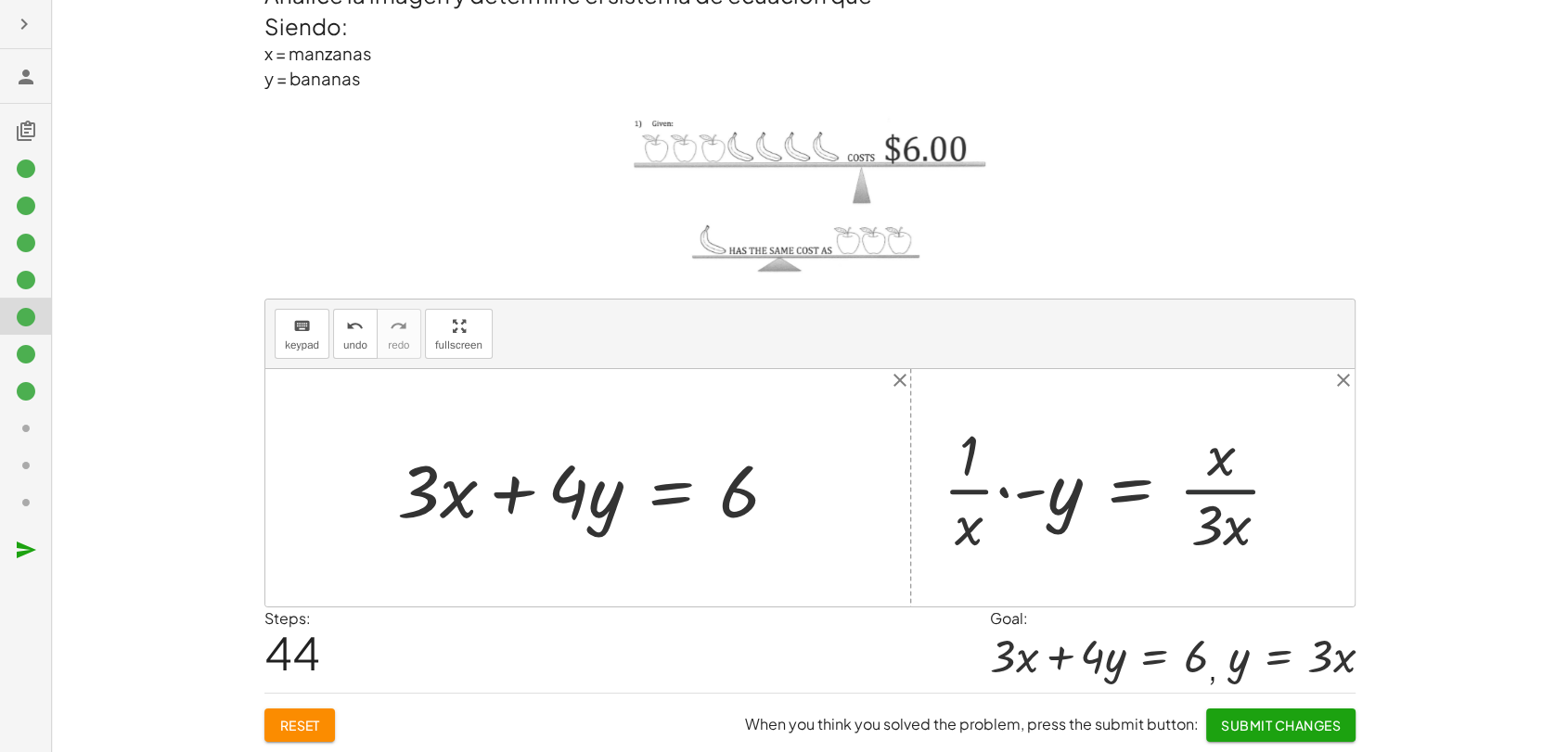 click at bounding box center [1119, 488] 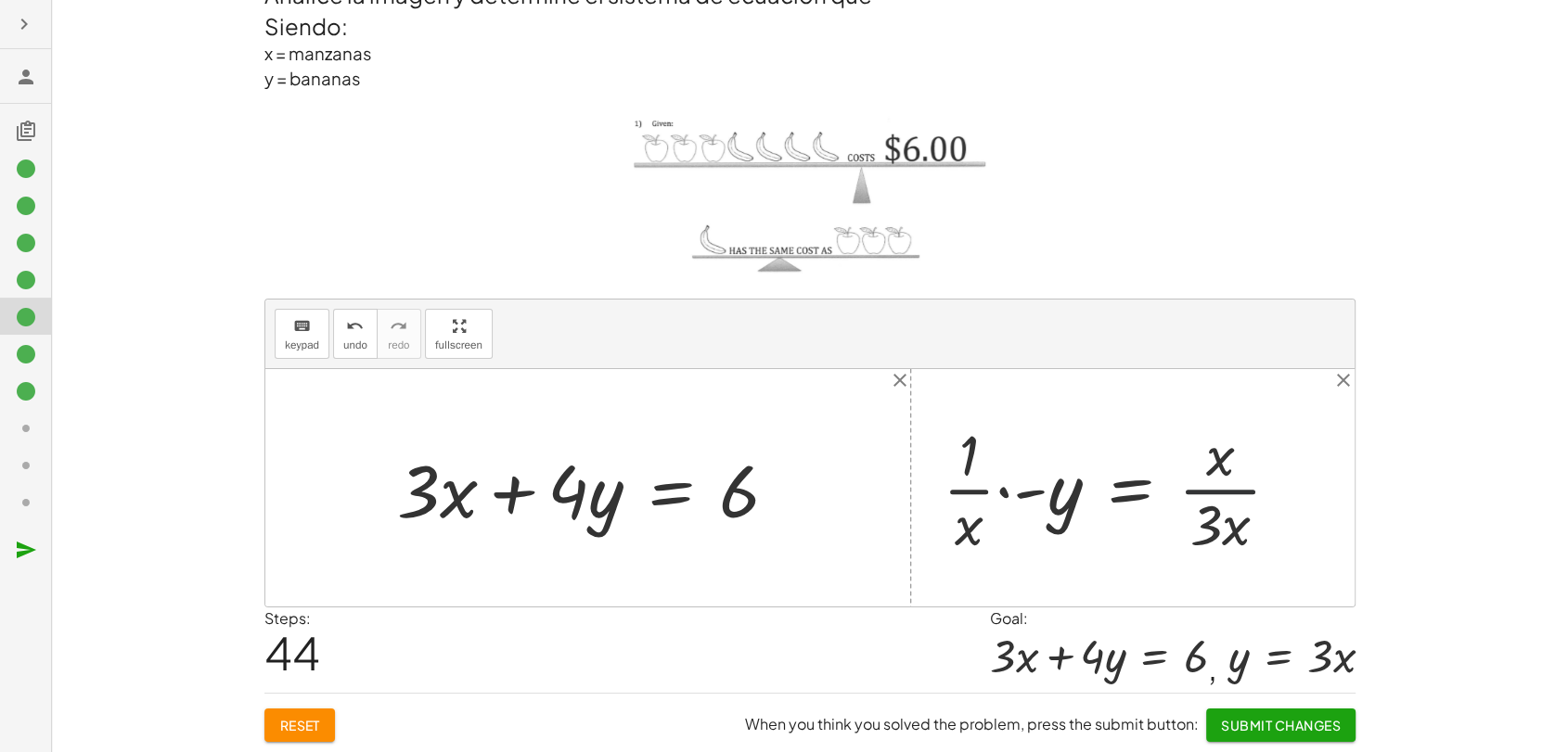 drag, startPoint x: 1234, startPoint y: 529, endPoint x: 1224, endPoint y: 503, distance: 27.856777 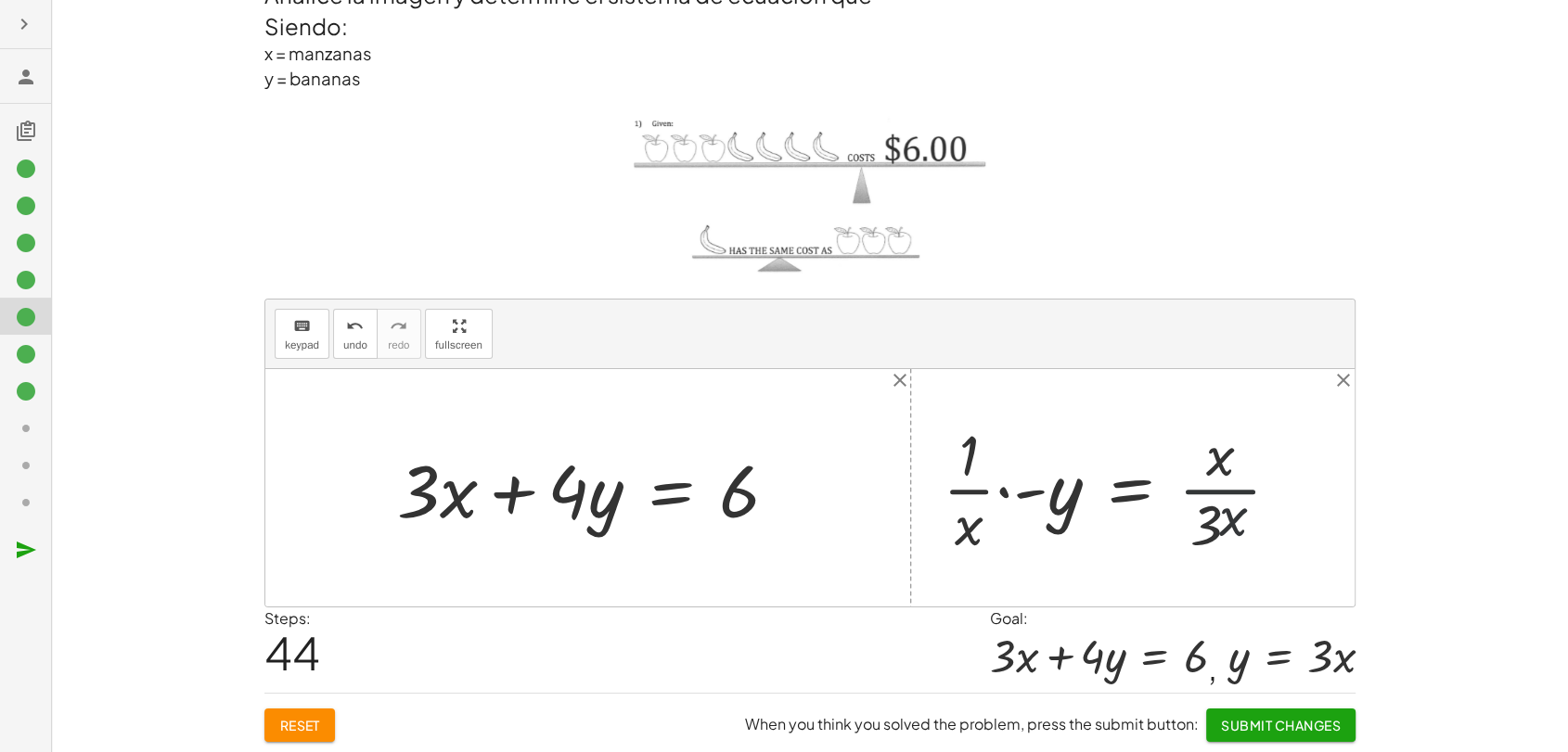 click at bounding box center (1119, 488) 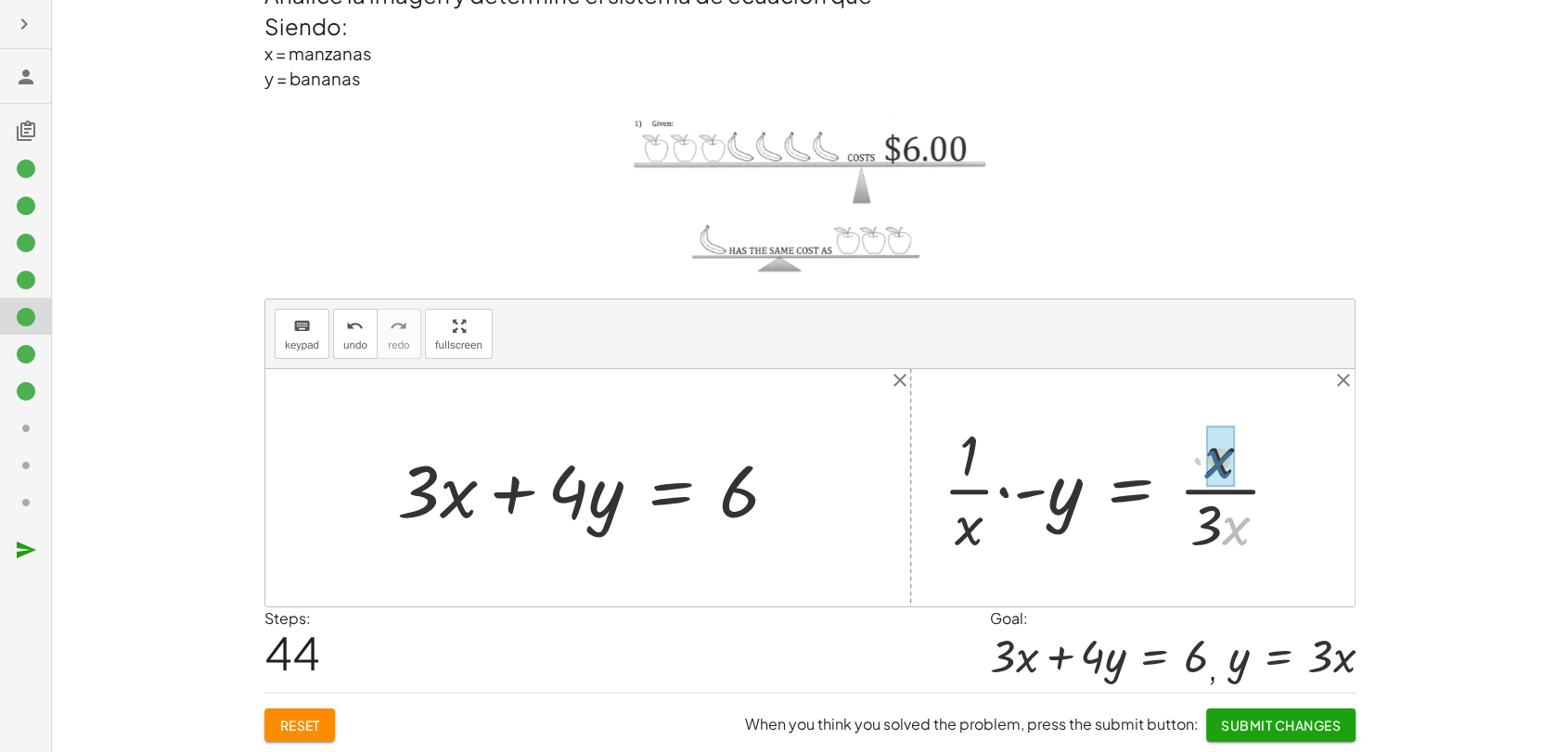 drag, startPoint x: 1232, startPoint y: 529, endPoint x: 1215, endPoint y: 462, distance: 69.12308 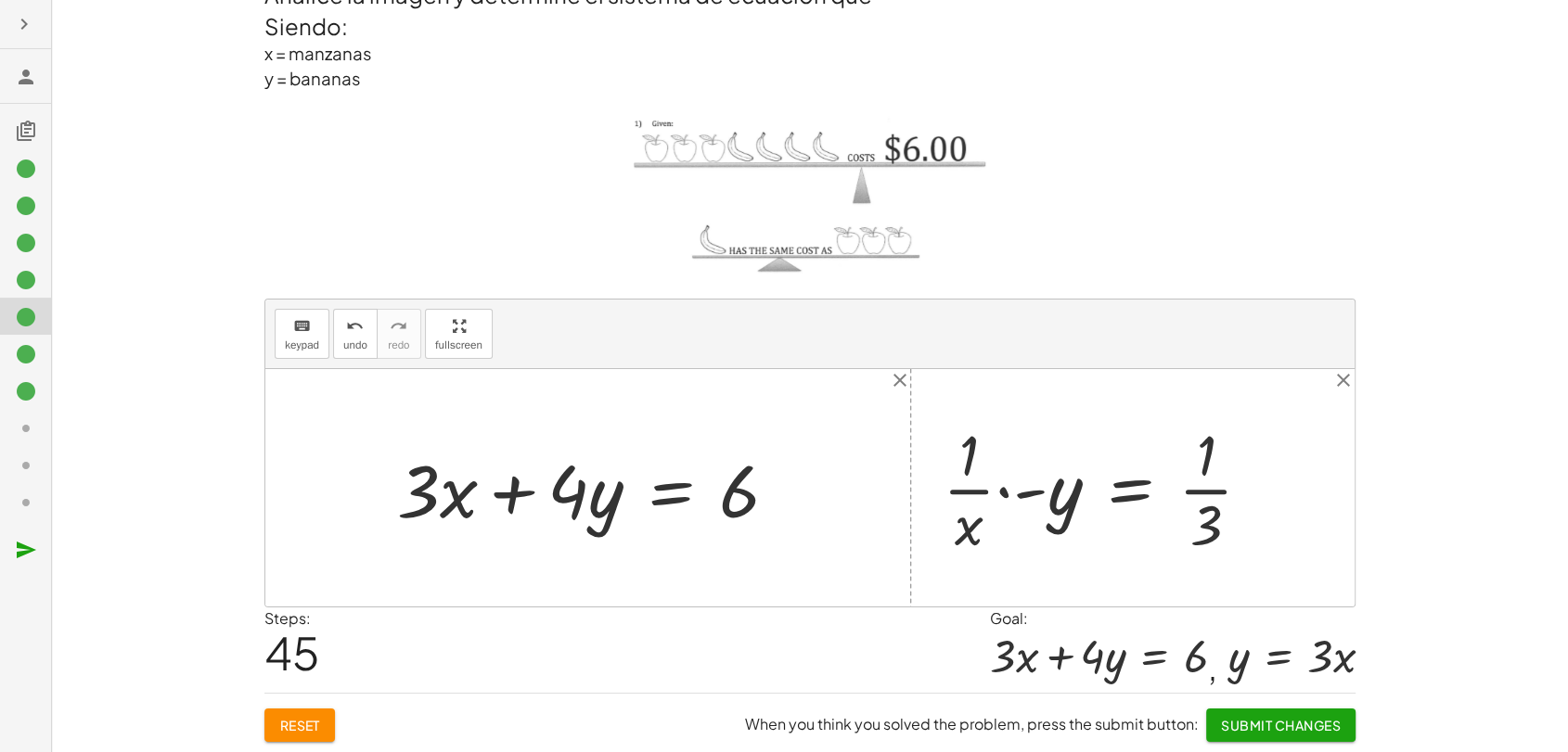 click at bounding box center (1104, 488) 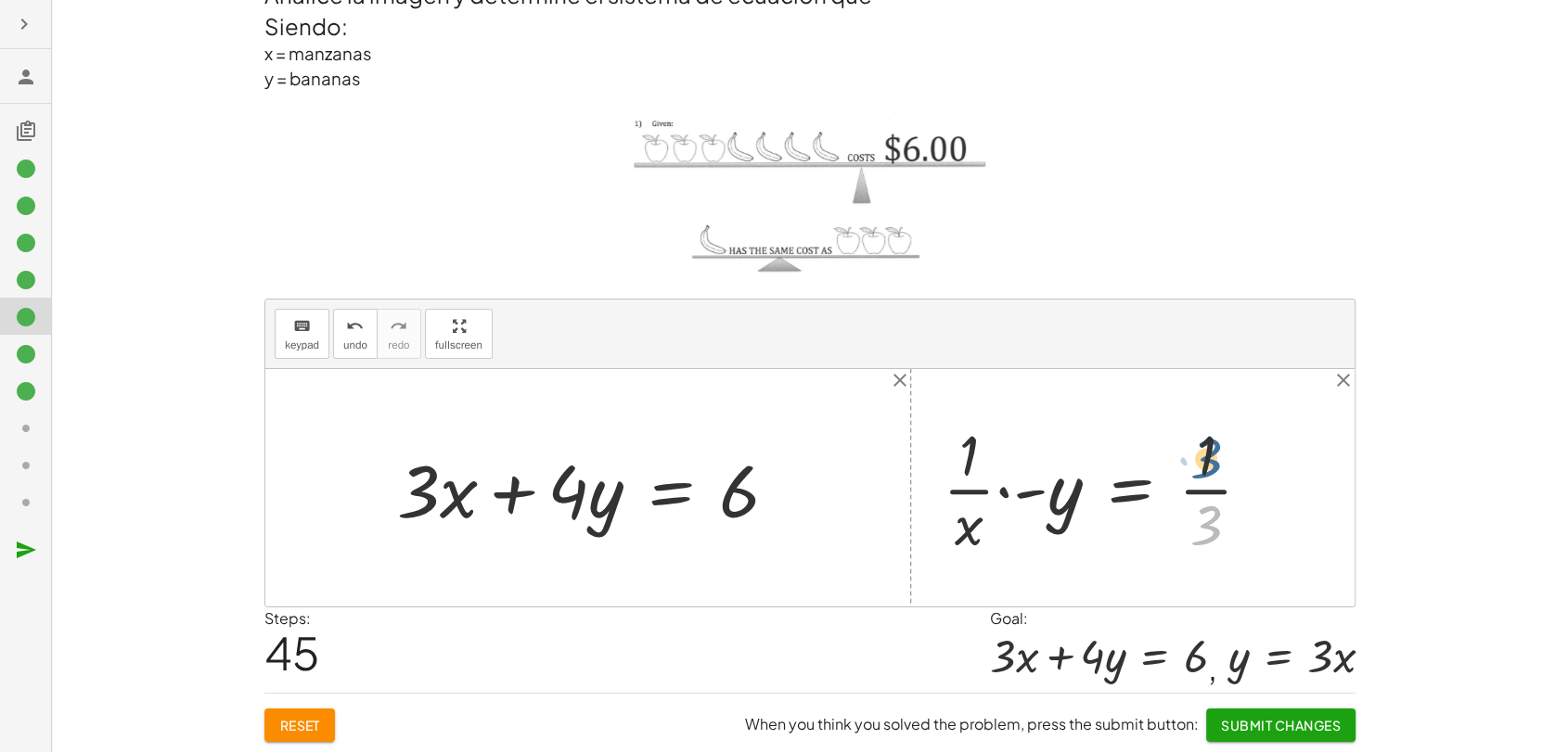 drag, startPoint x: 1204, startPoint y: 520, endPoint x: 1203, endPoint y: 448, distance: 72.00694 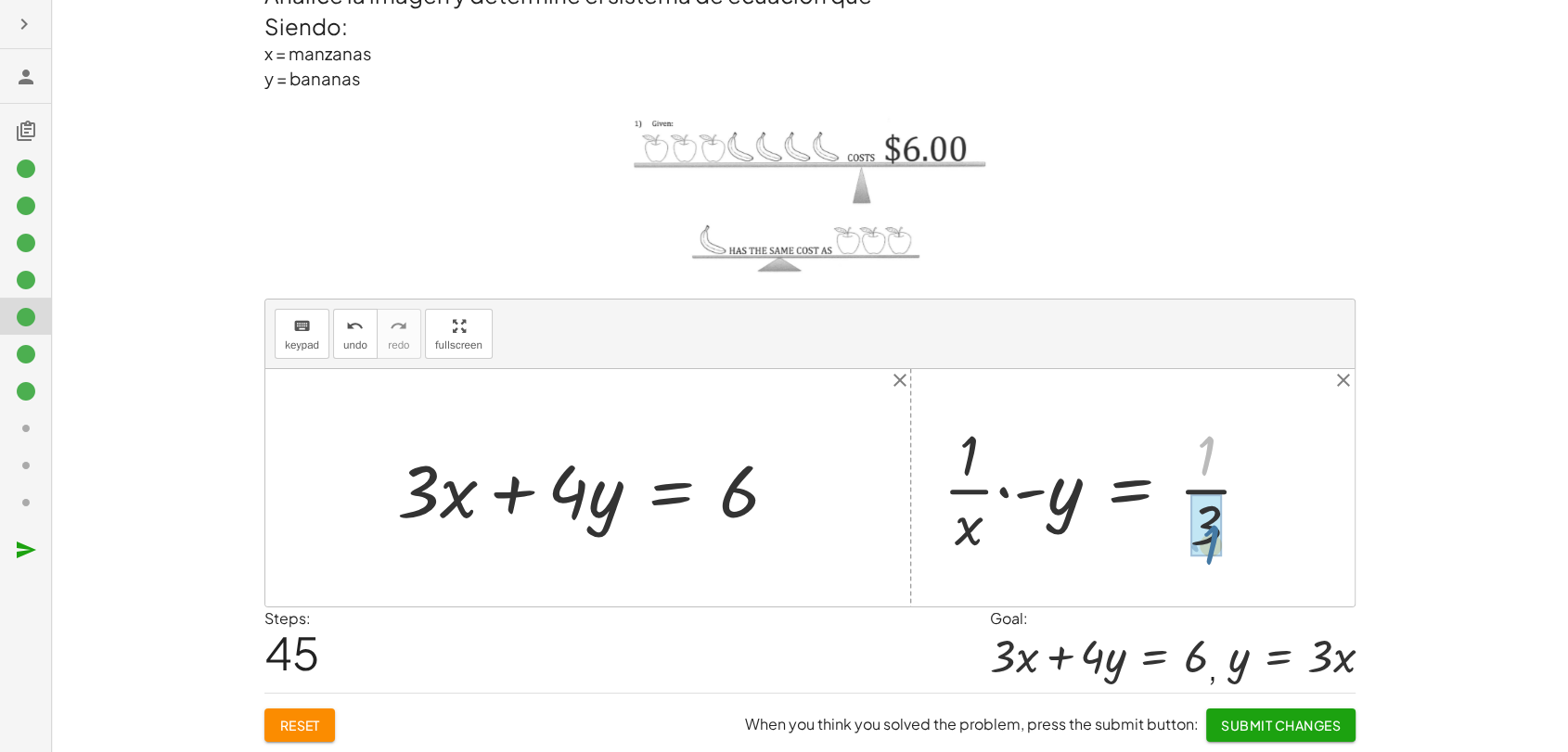drag, startPoint x: 1202, startPoint y: 452, endPoint x: 1207, endPoint y: 541, distance: 89.14034 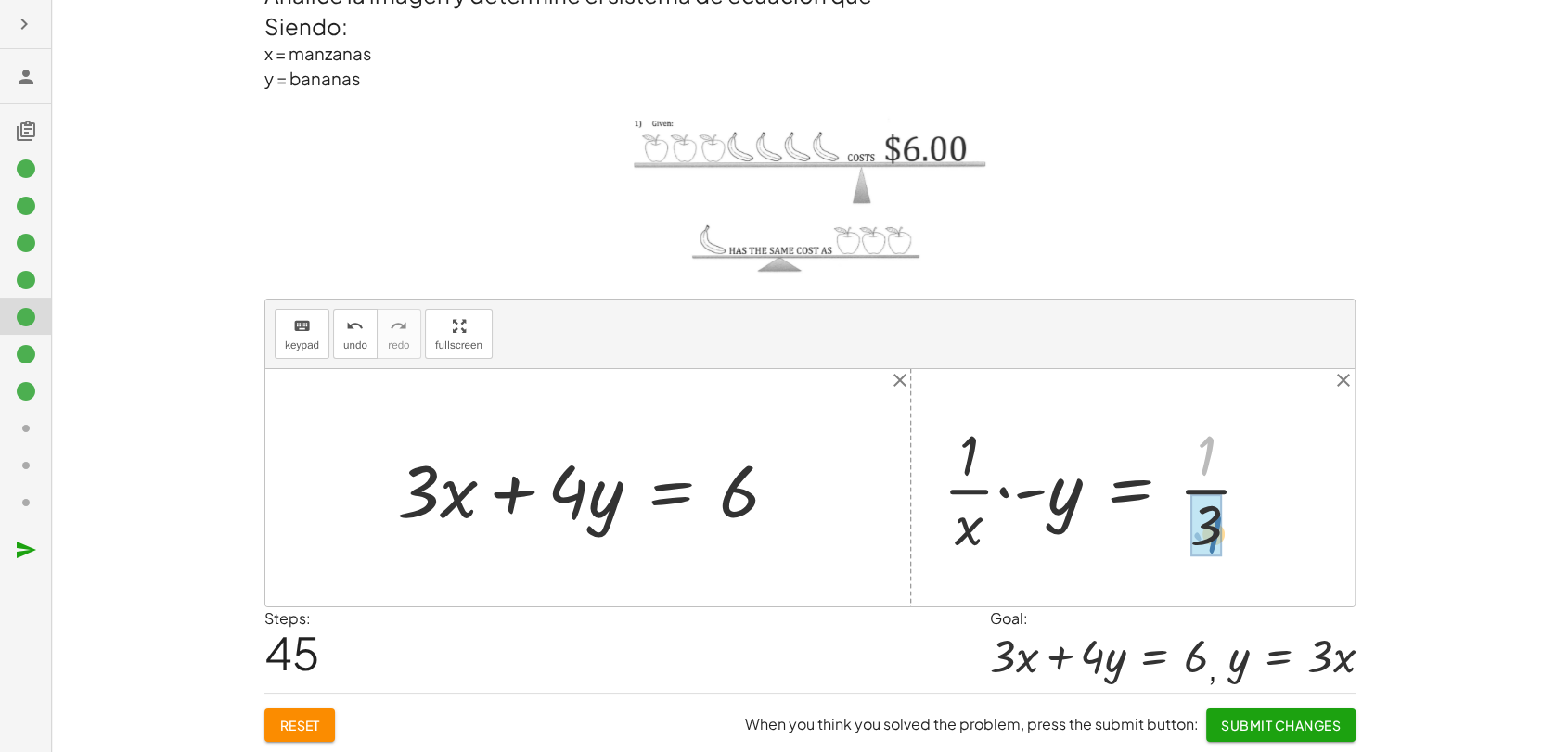 drag, startPoint x: 1202, startPoint y: 448, endPoint x: 1210, endPoint y: 526, distance: 78.40918 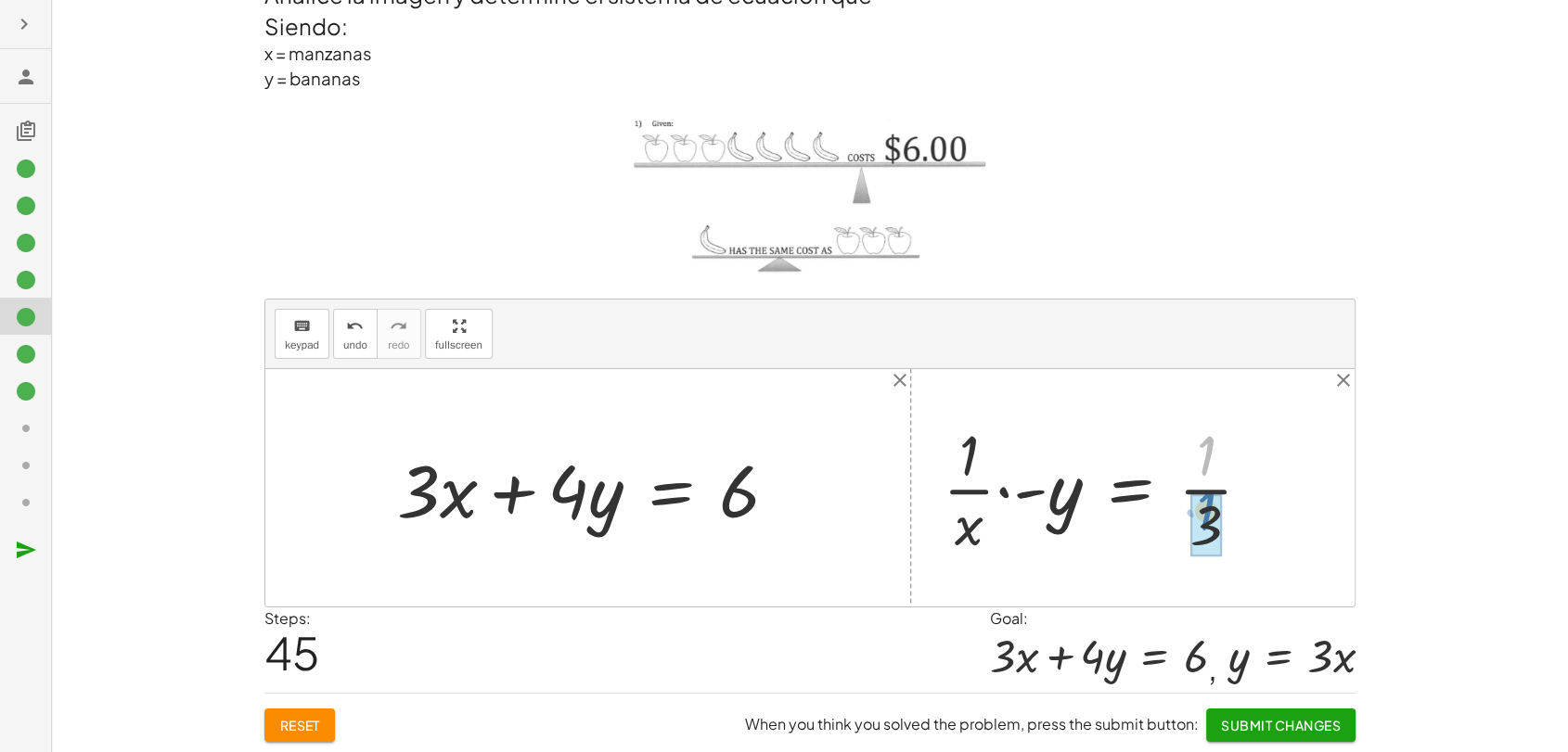 drag, startPoint x: 1202, startPoint y: 461, endPoint x: 1202, endPoint y: 516, distance: 55 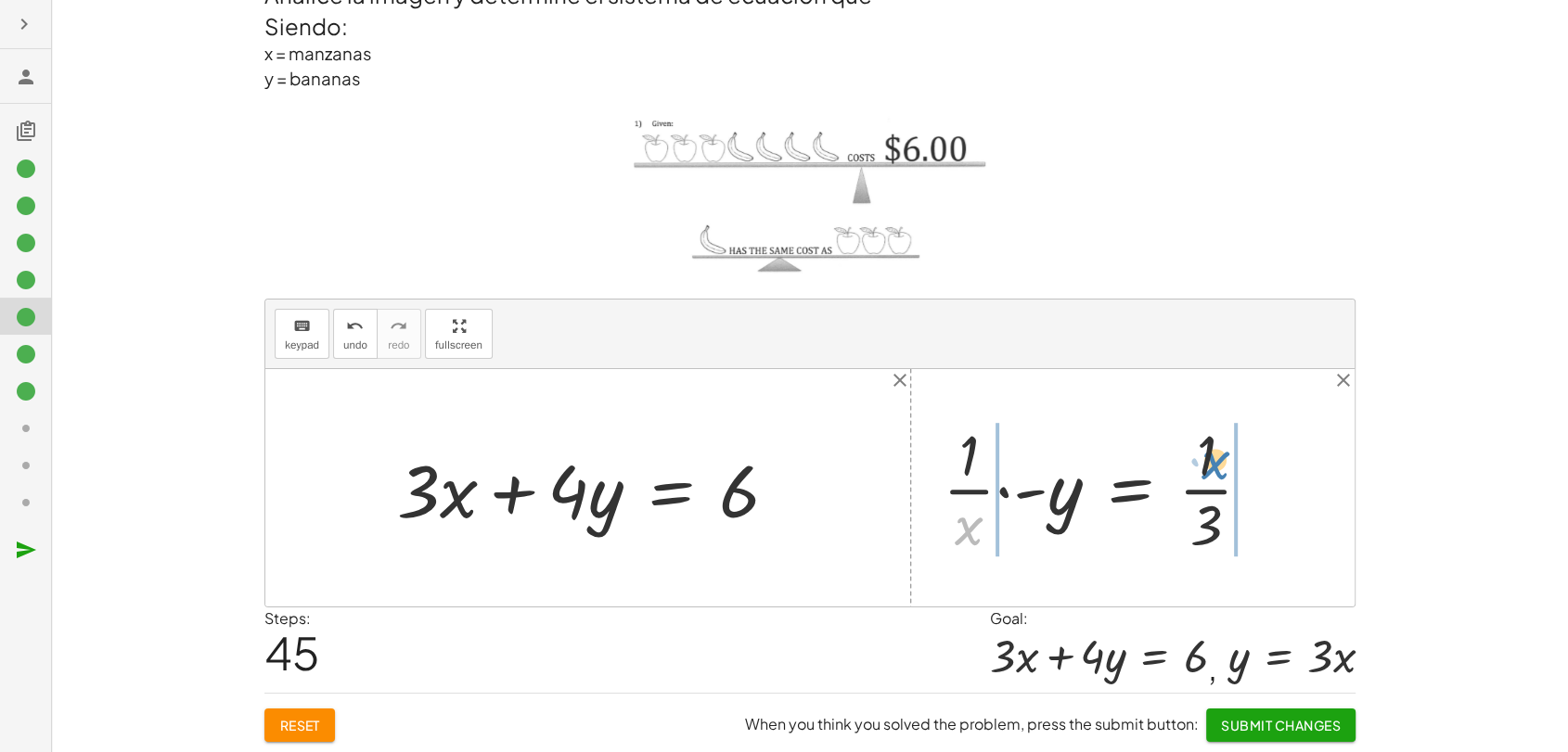 drag, startPoint x: 978, startPoint y: 524, endPoint x: 1224, endPoint y: 458, distance: 254.6998 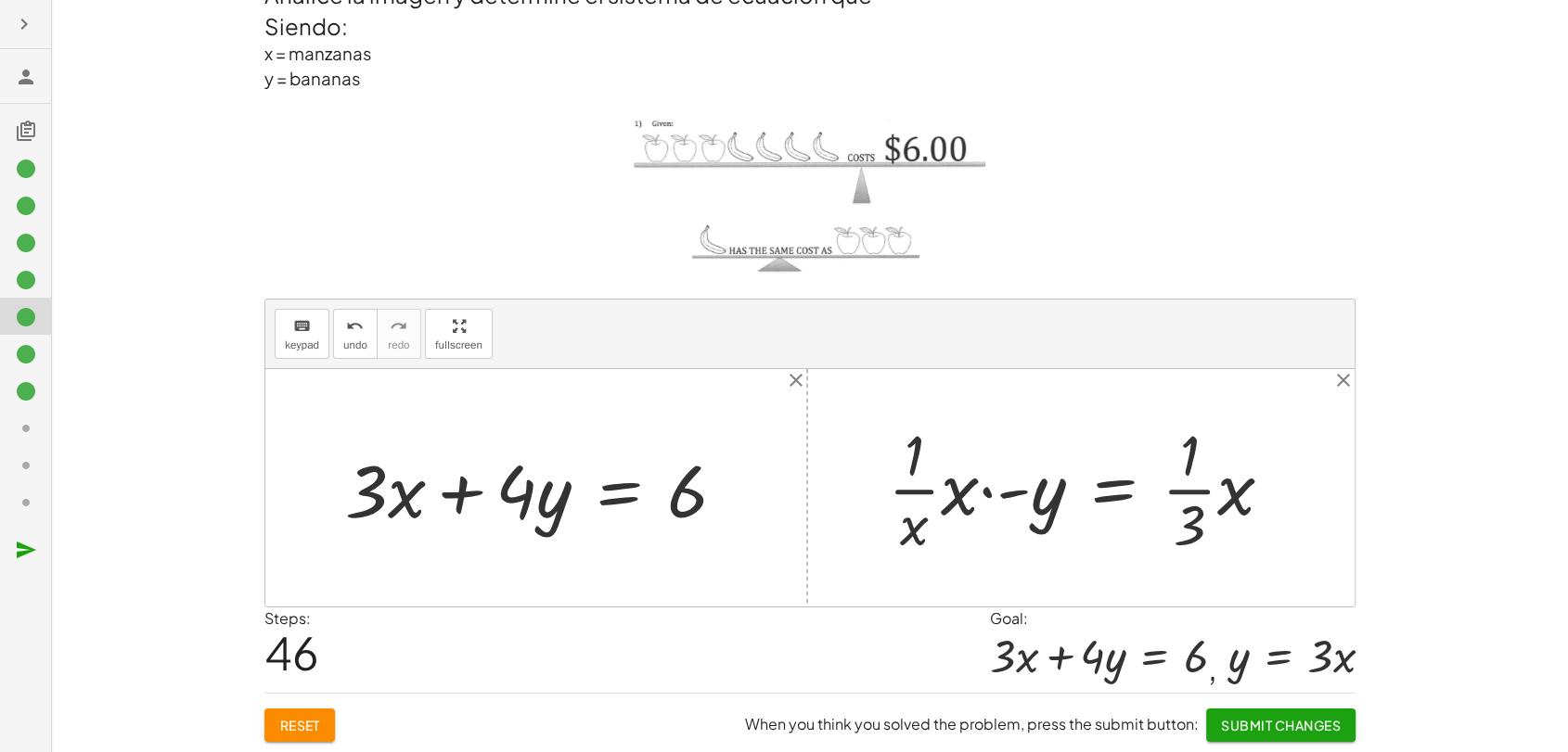 click at bounding box center [1087, 488] 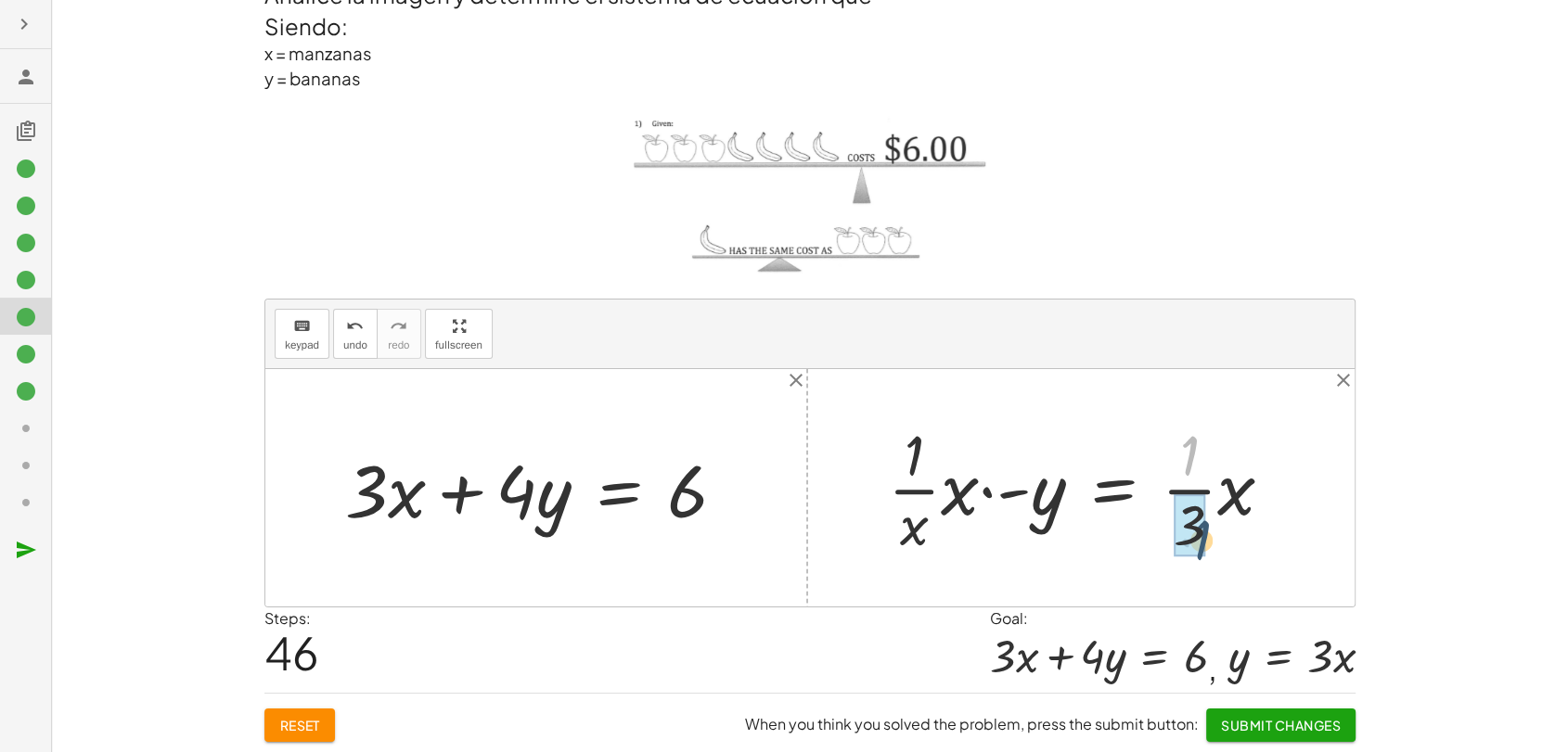 drag, startPoint x: 1188, startPoint y: 456, endPoint x: 1200, endPoint y: 542, distance: 86.833173 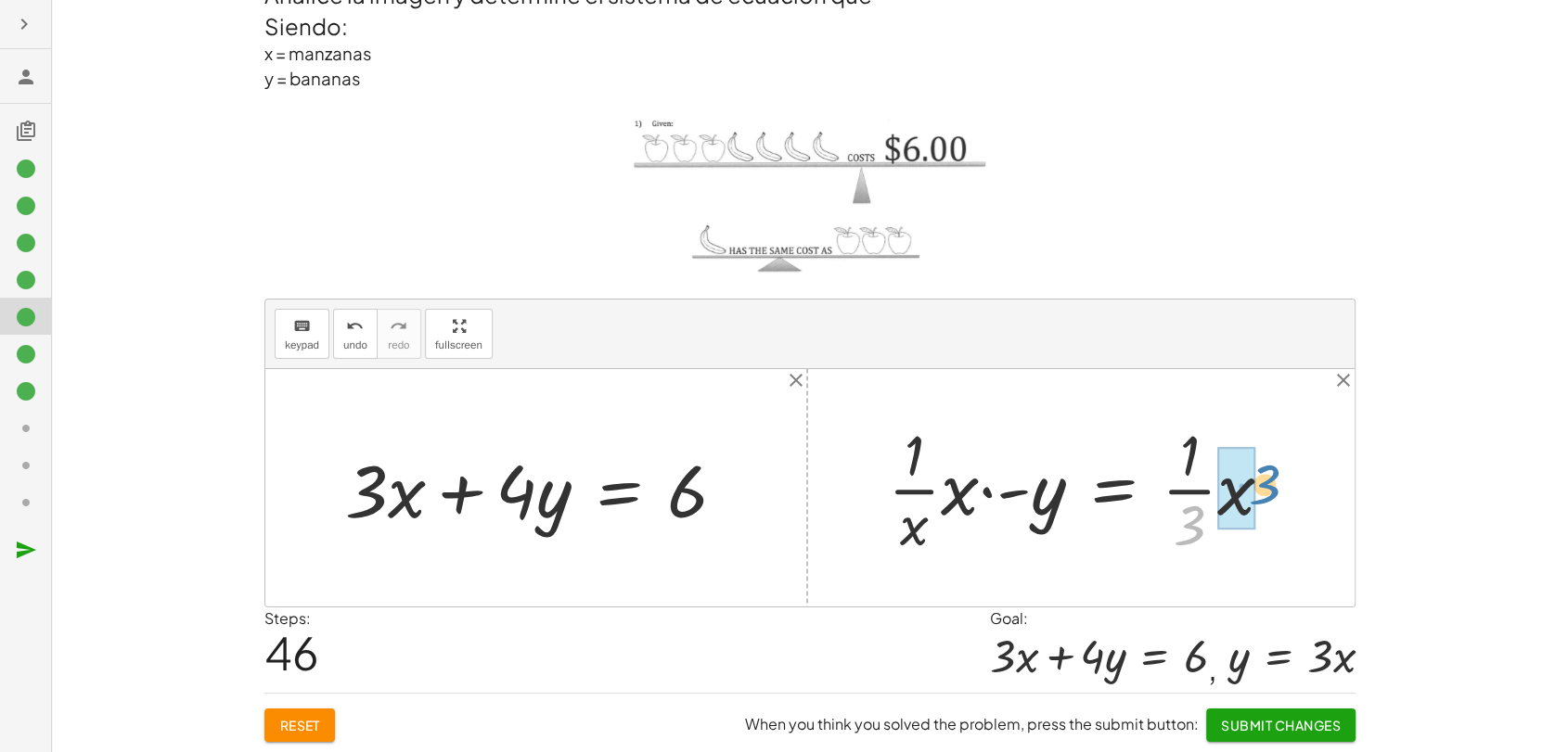 drag, startPoint x: 1202, startPoint y: 529, endPoint x: 1277, endPoint y: 491, distance: 84.07735 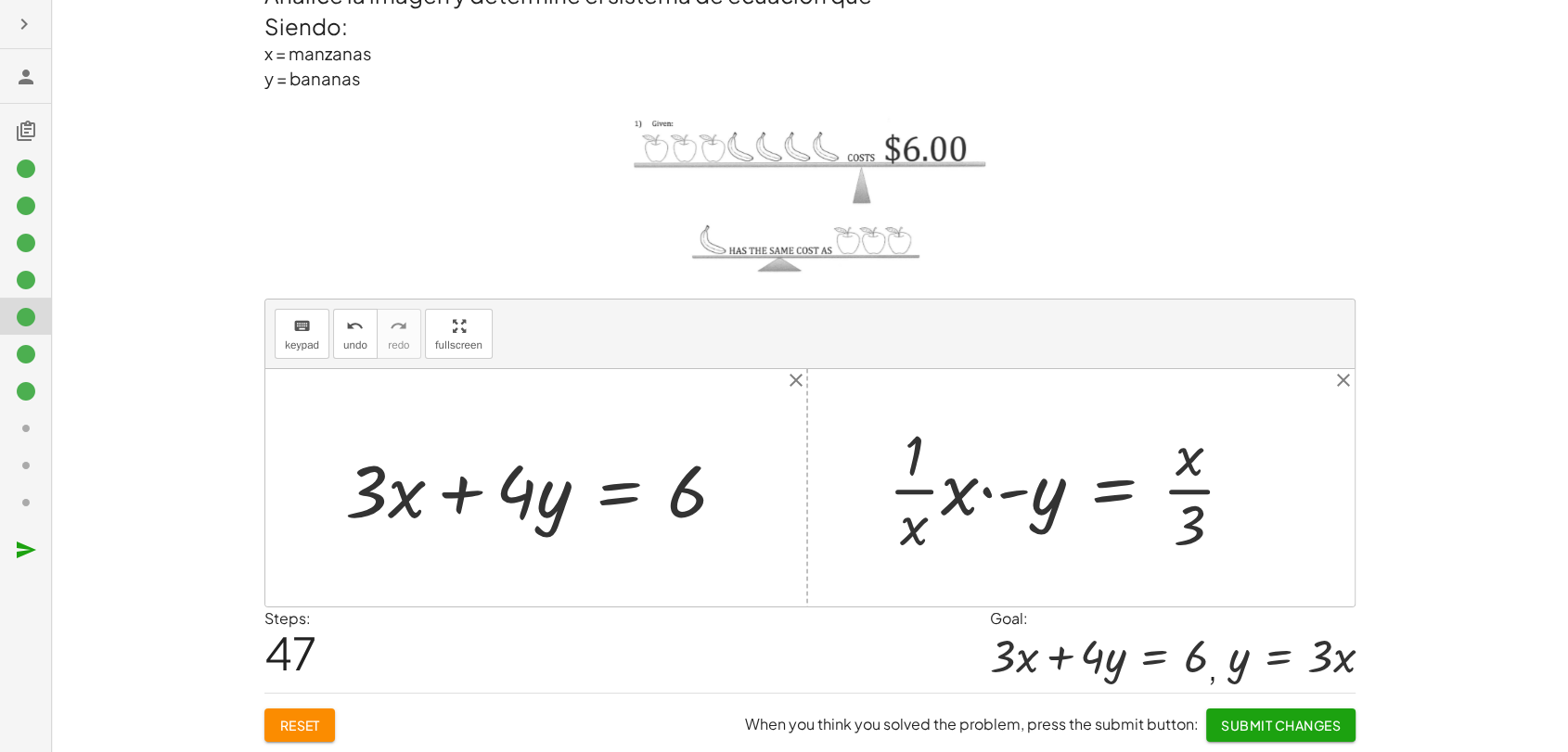 click at bounding box center [1069, 488] 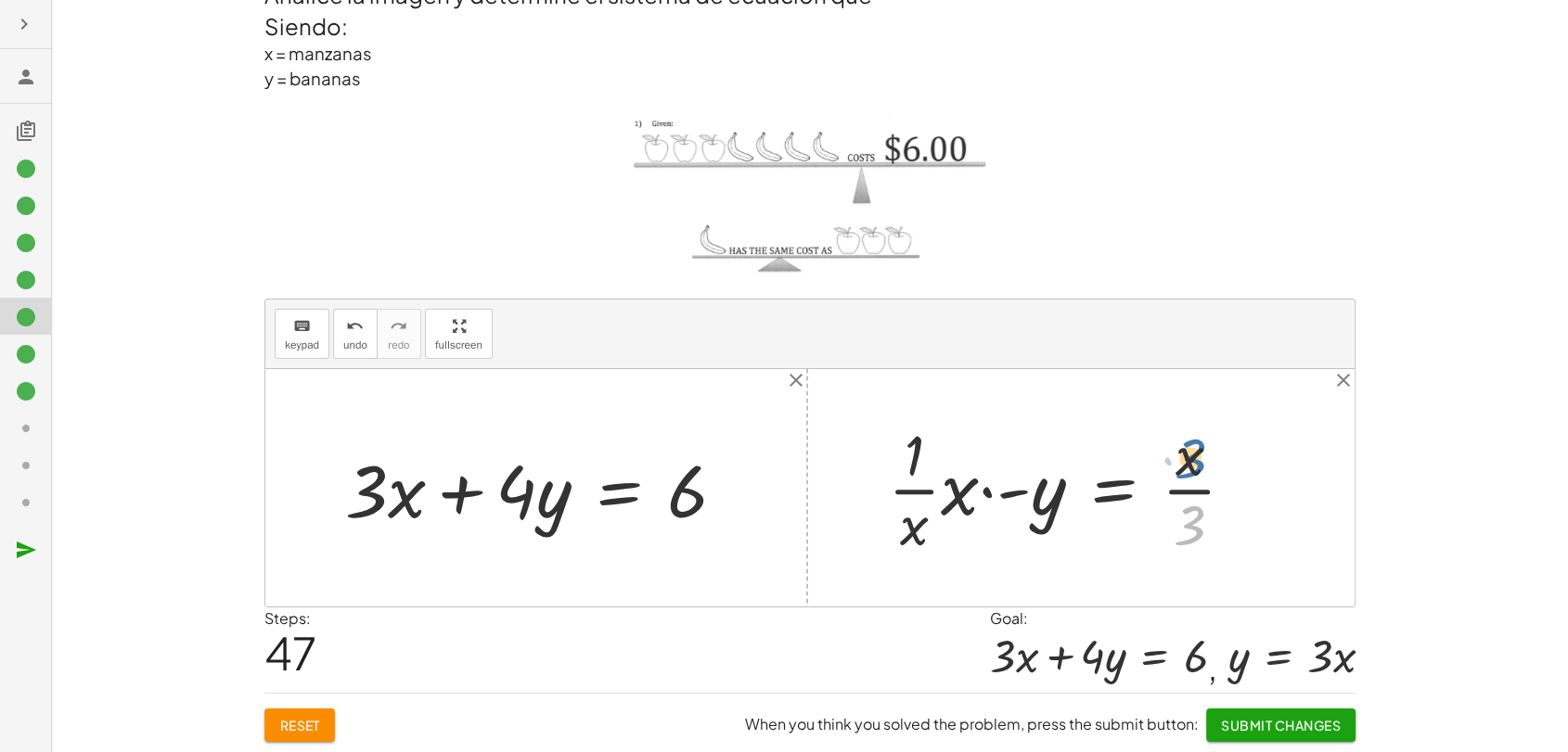 drag, startPoint x: 1191, startPoint y: 522, endPoint x: 1193, endPoint y: 454, distance: 68.02941 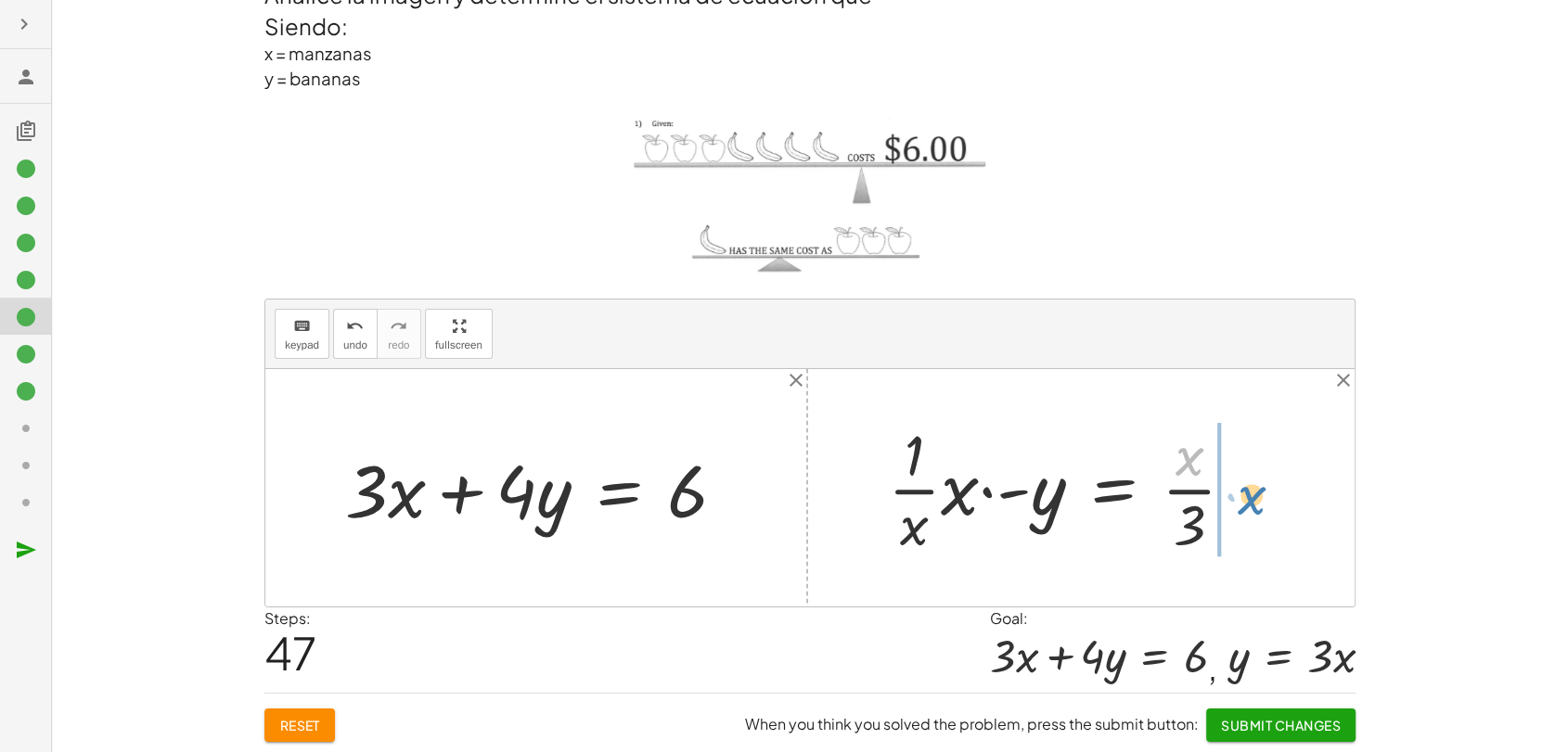 drag, startPoint x: 1190, startPoint y: 457, endPoint x: 1254, endPoint y: 493, distance: 73.43024 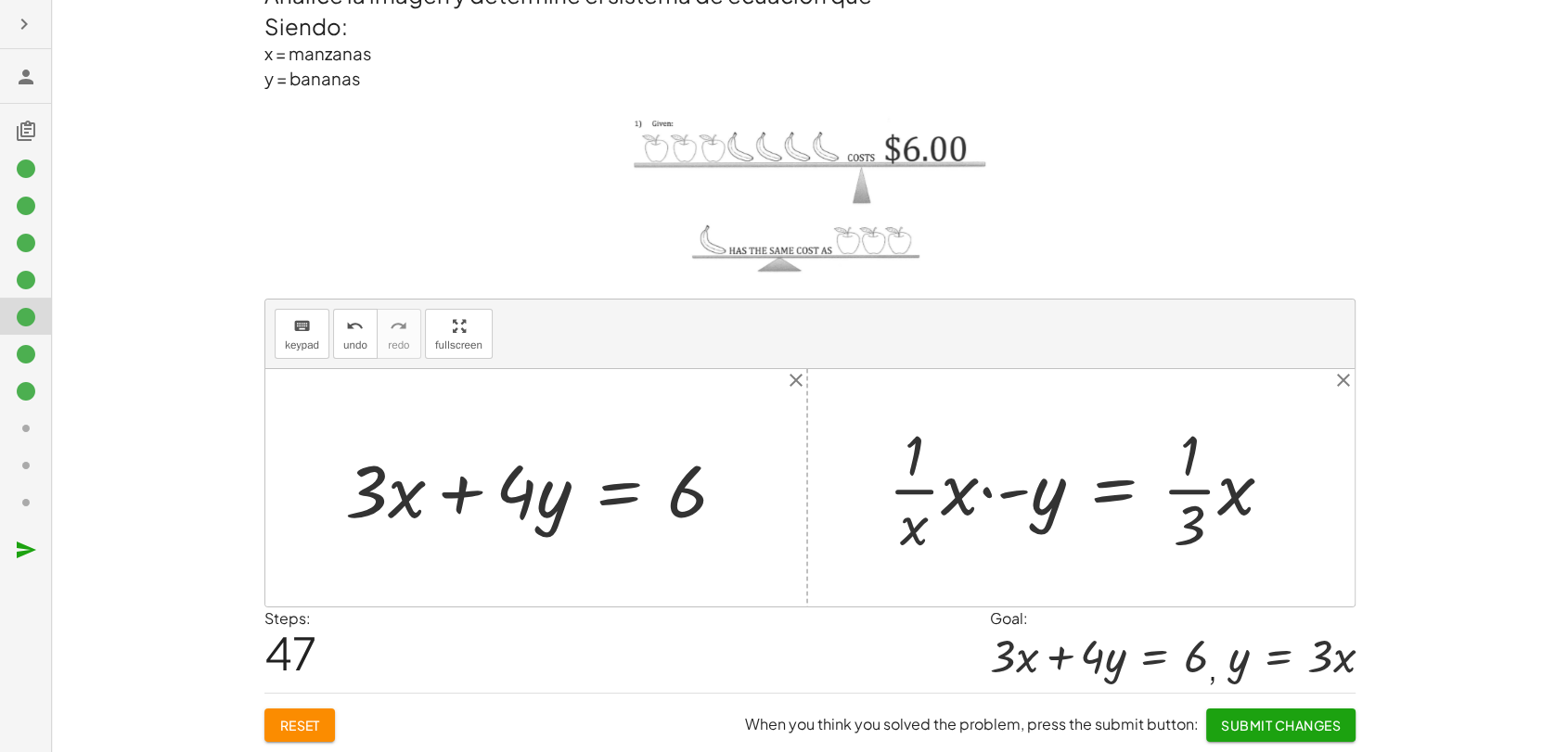 click at bounding box center [1087, 488] 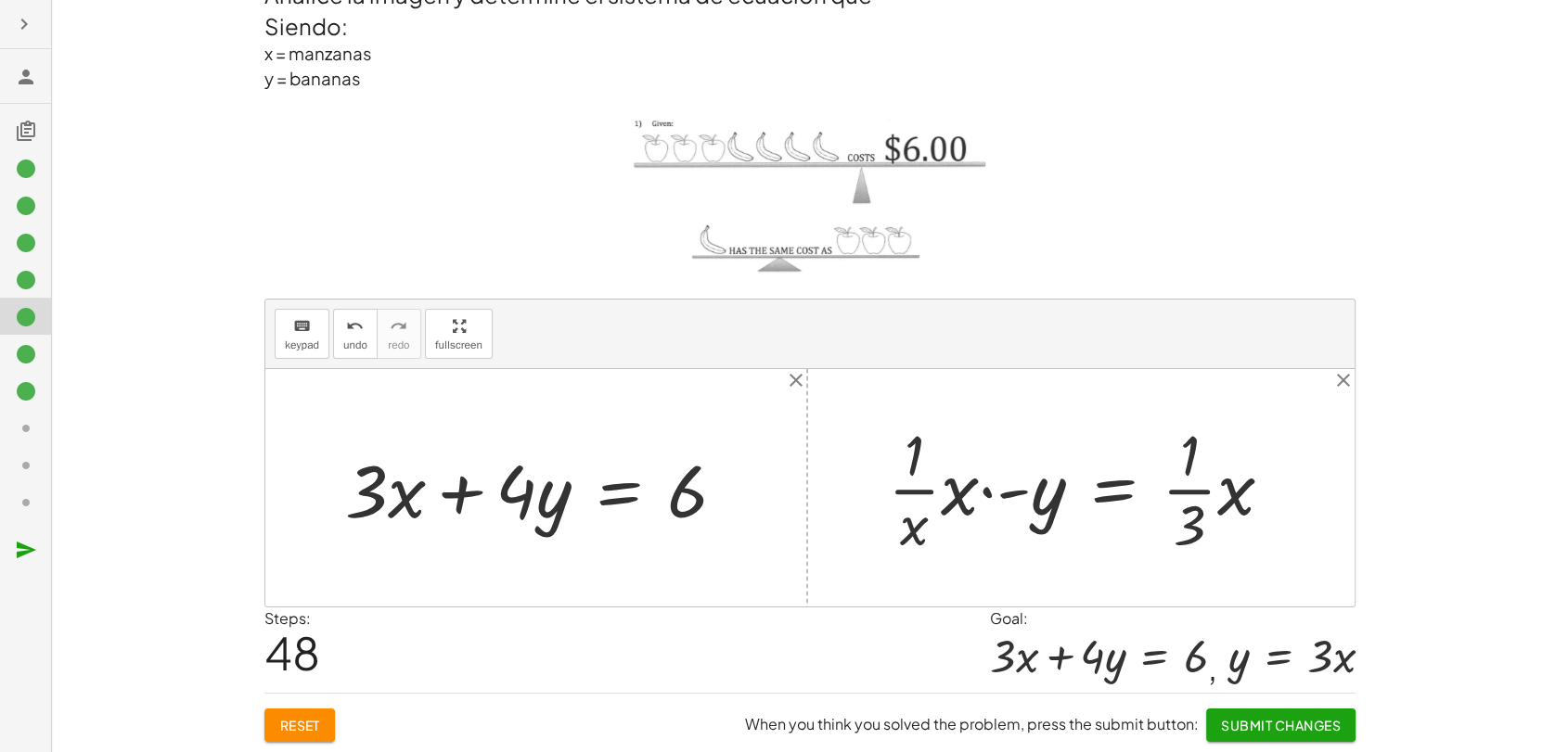 click at bounding box center [1087, 488] 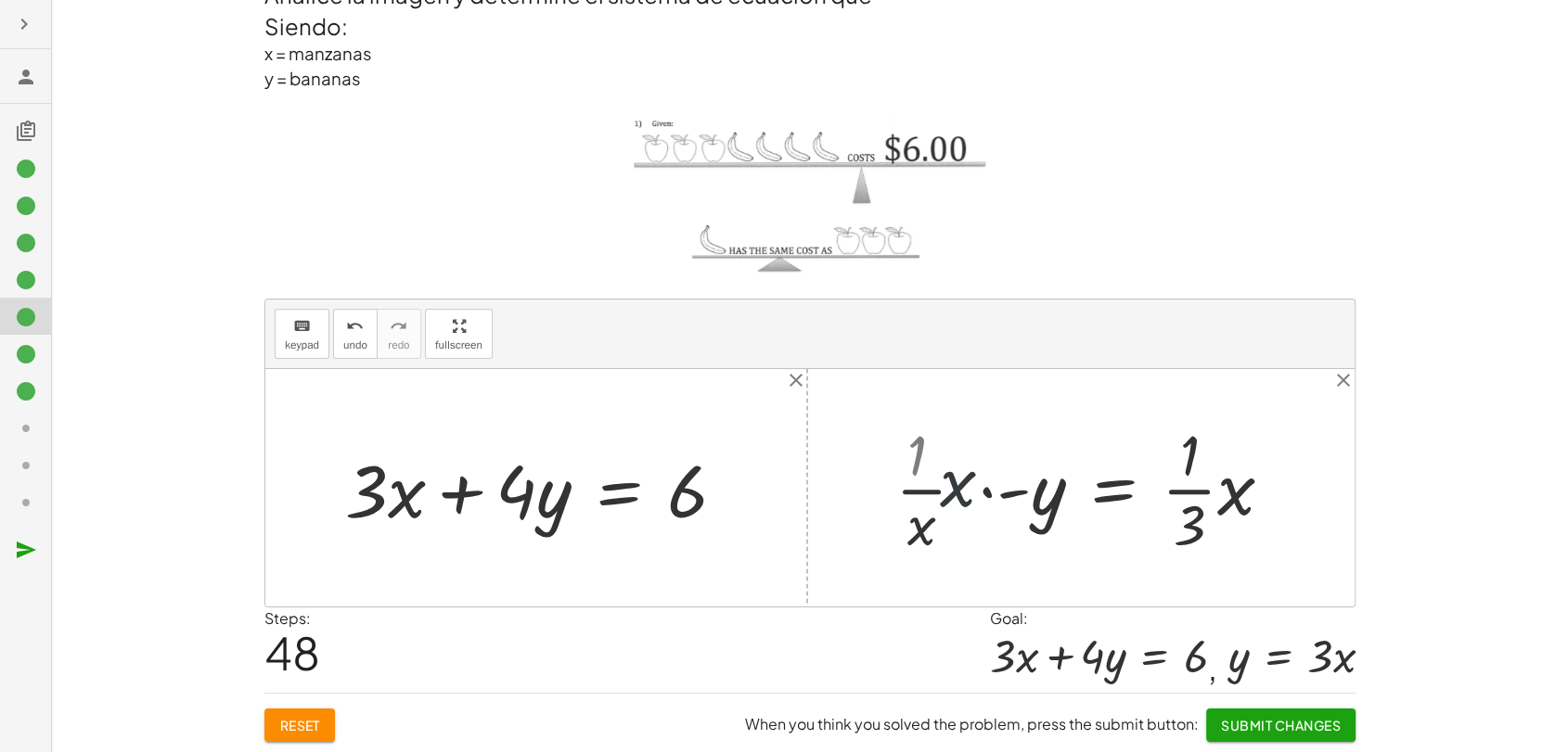 click at bounding box center (1107, 488) 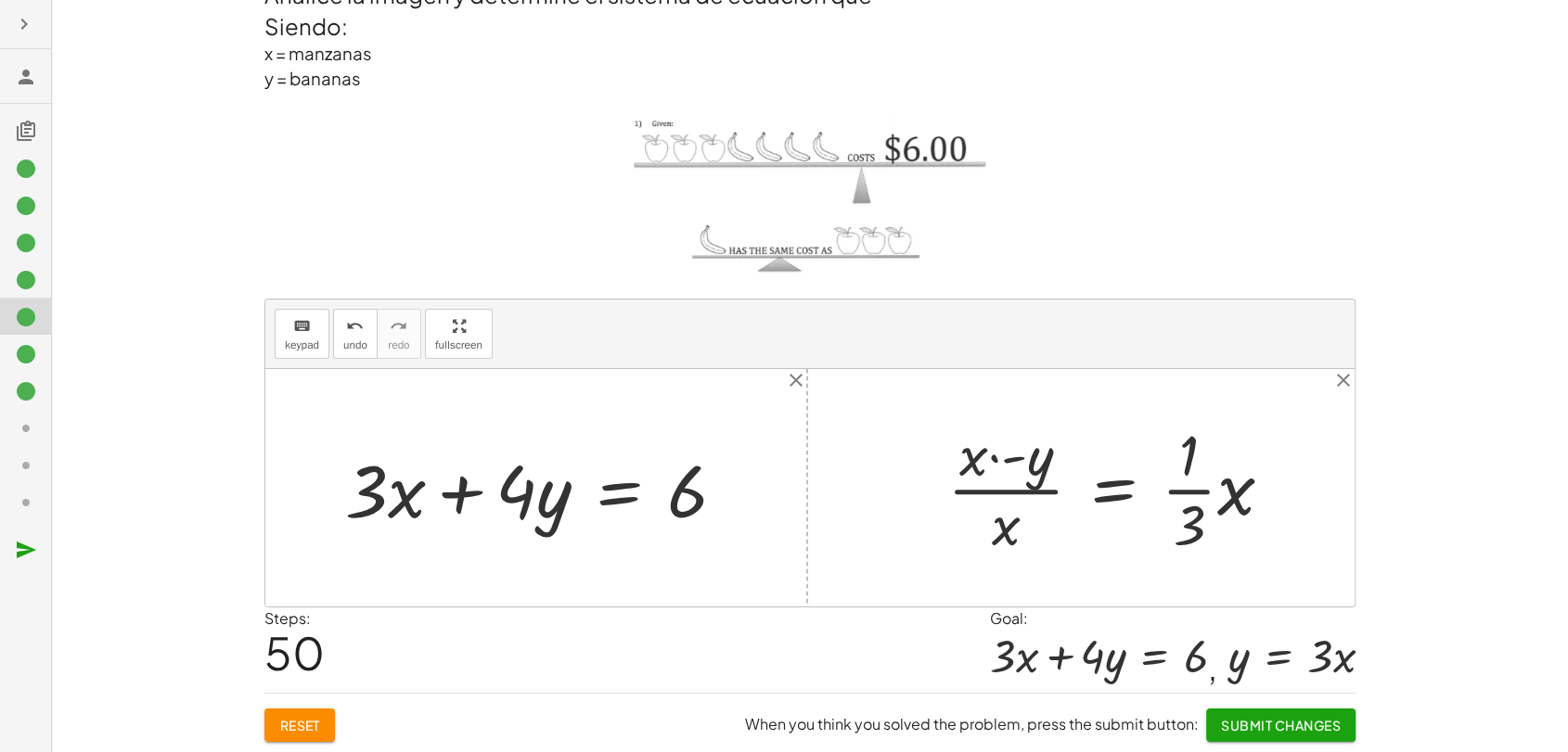 click at bounding box center [1117, 488] 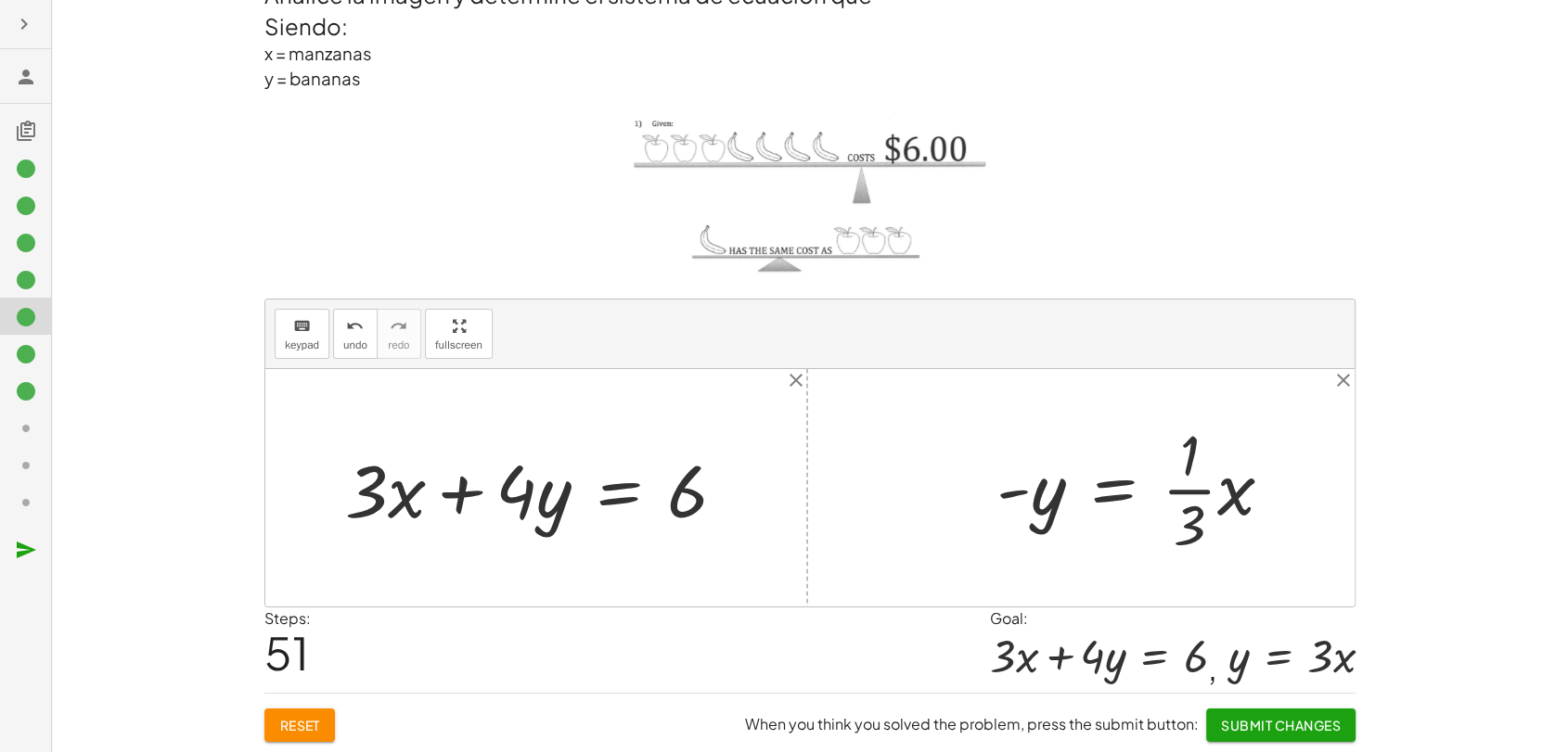 click at bounding box center [1142, 488] 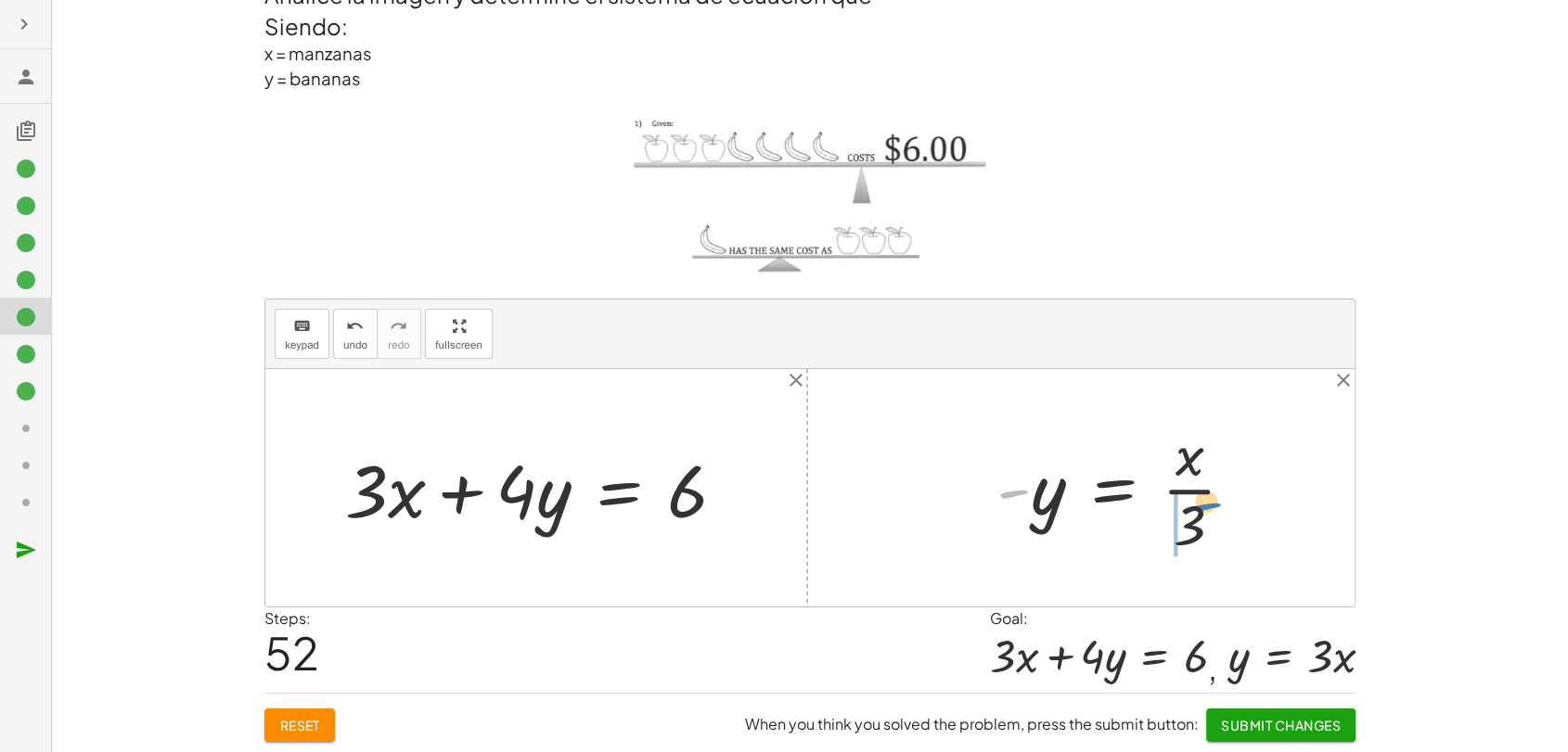 drag, startPoint x: 1013, startPoint y: 484, endPoint x: 1206, endPoint y: 496, distance: 193.3727 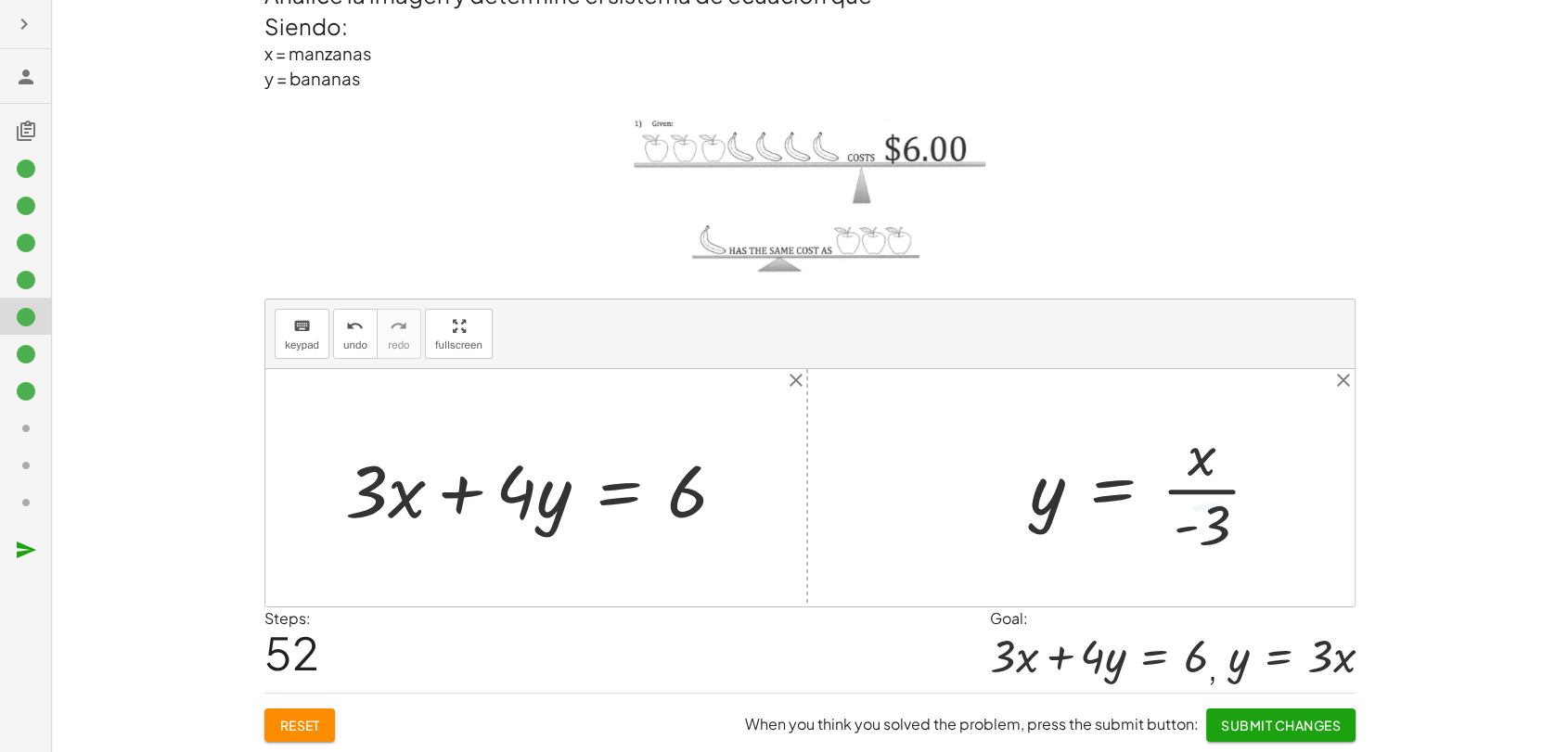 click at bounding box center [1152, 488] 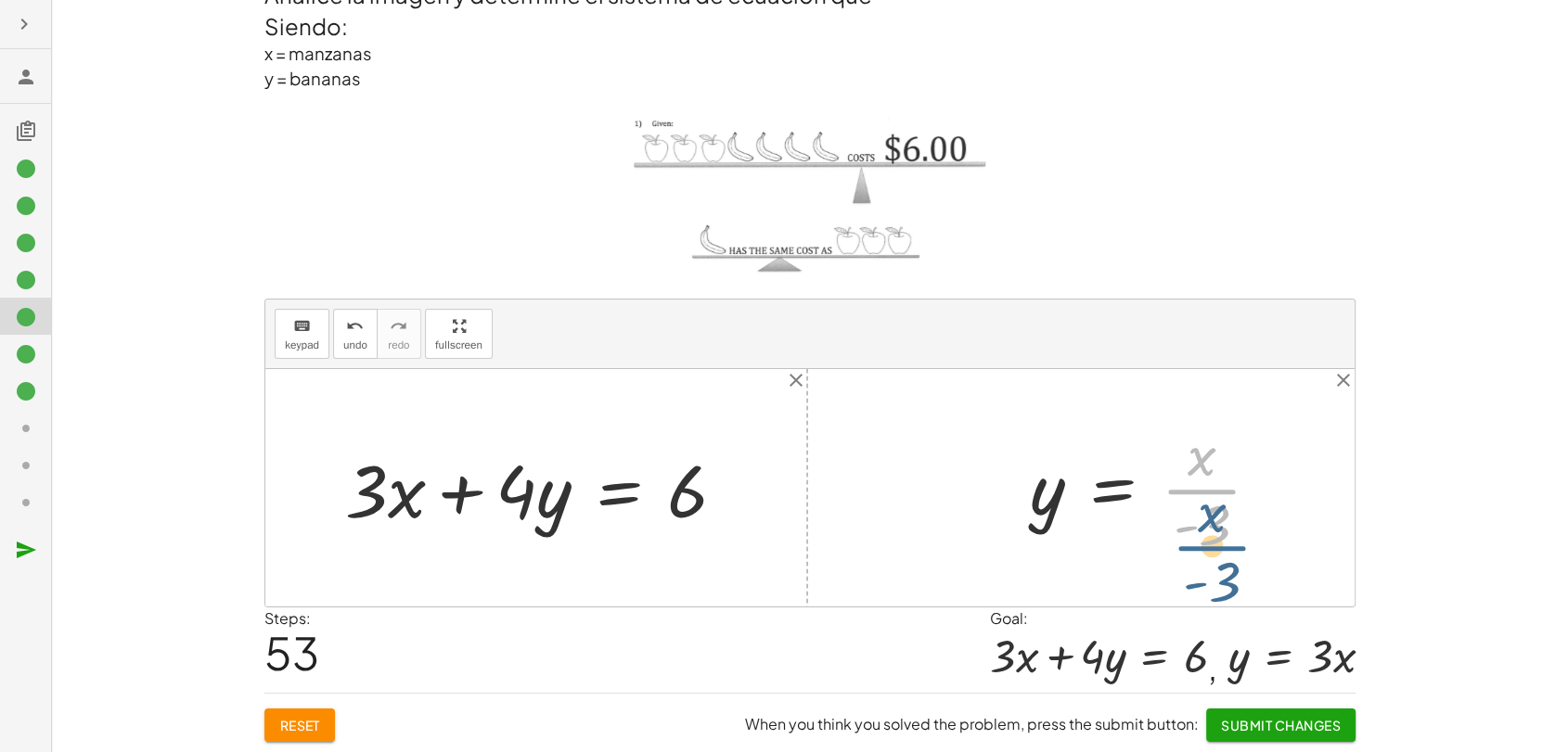 drag, startPoint x: 1187, startPoint y: 487, endPoint x: 1197, endPoint y: 543, distance: 56.885851 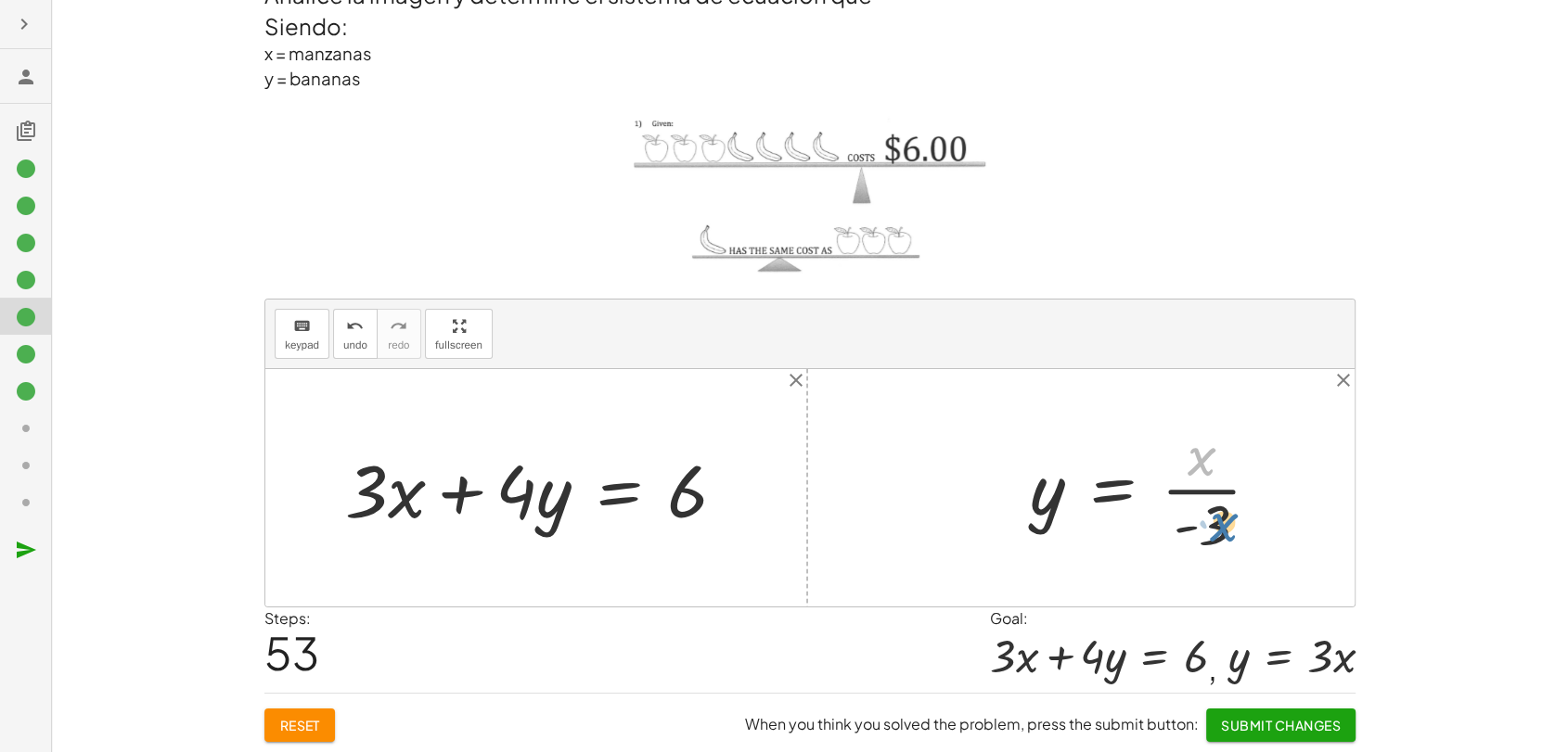 drag, startPoint x: 1195, startPoint y: 467, endPoint x: 1218, endPoint y: 533, distance: 69.892775 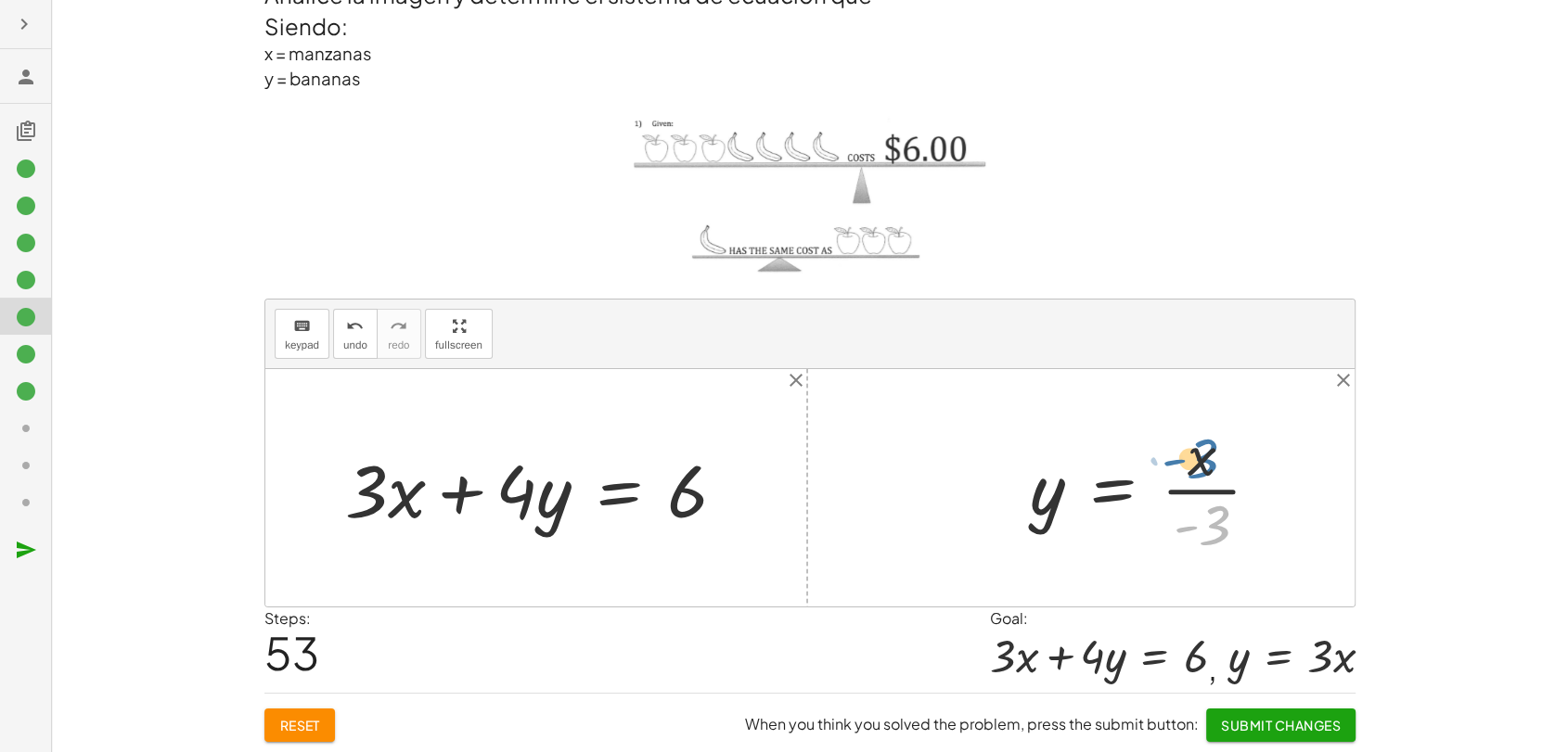 drag, startPoint x: 1218, startPoint y: 533, endPoint x: 1206, endPoint y: 466, distance: 68.0661 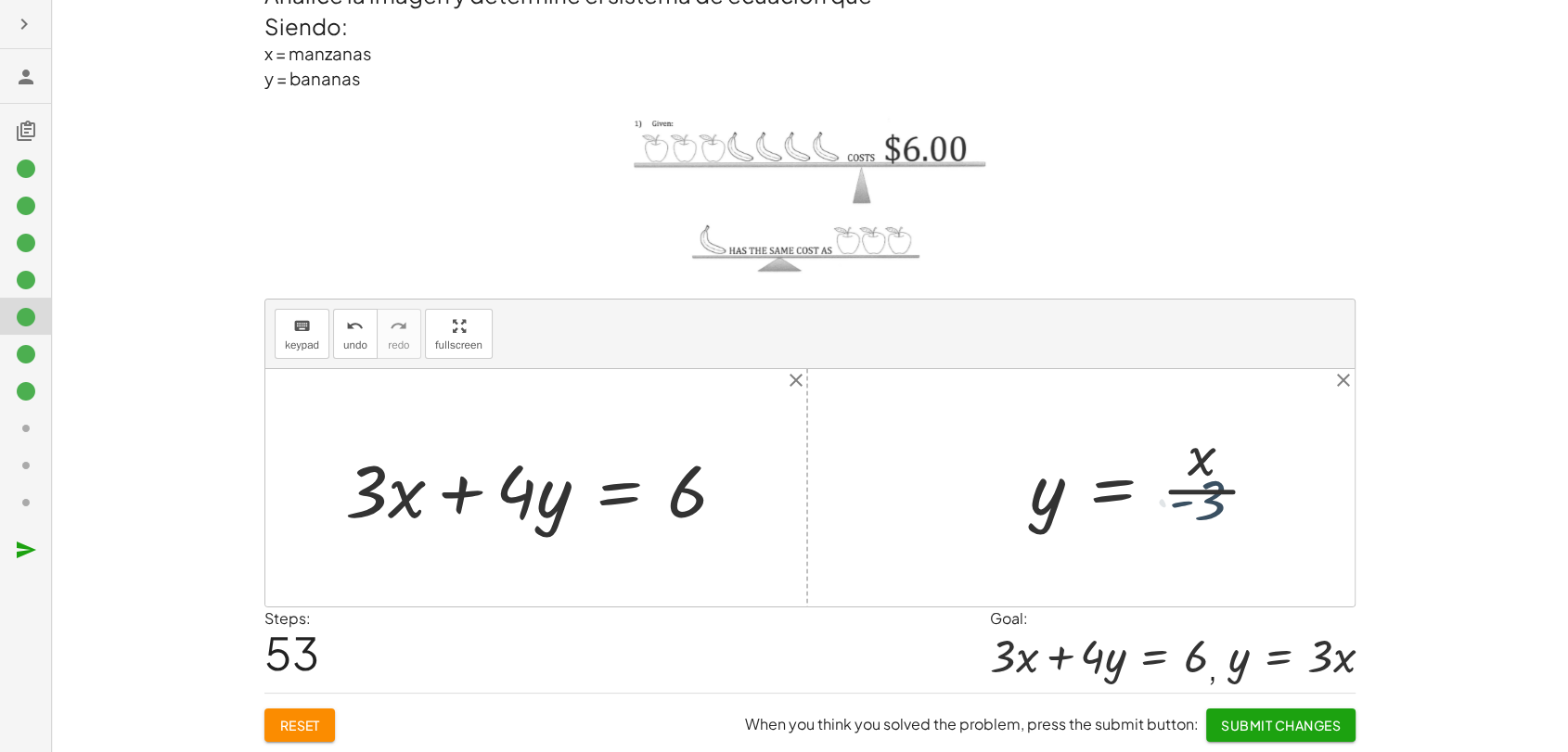click at bounding box center (1152, 488) 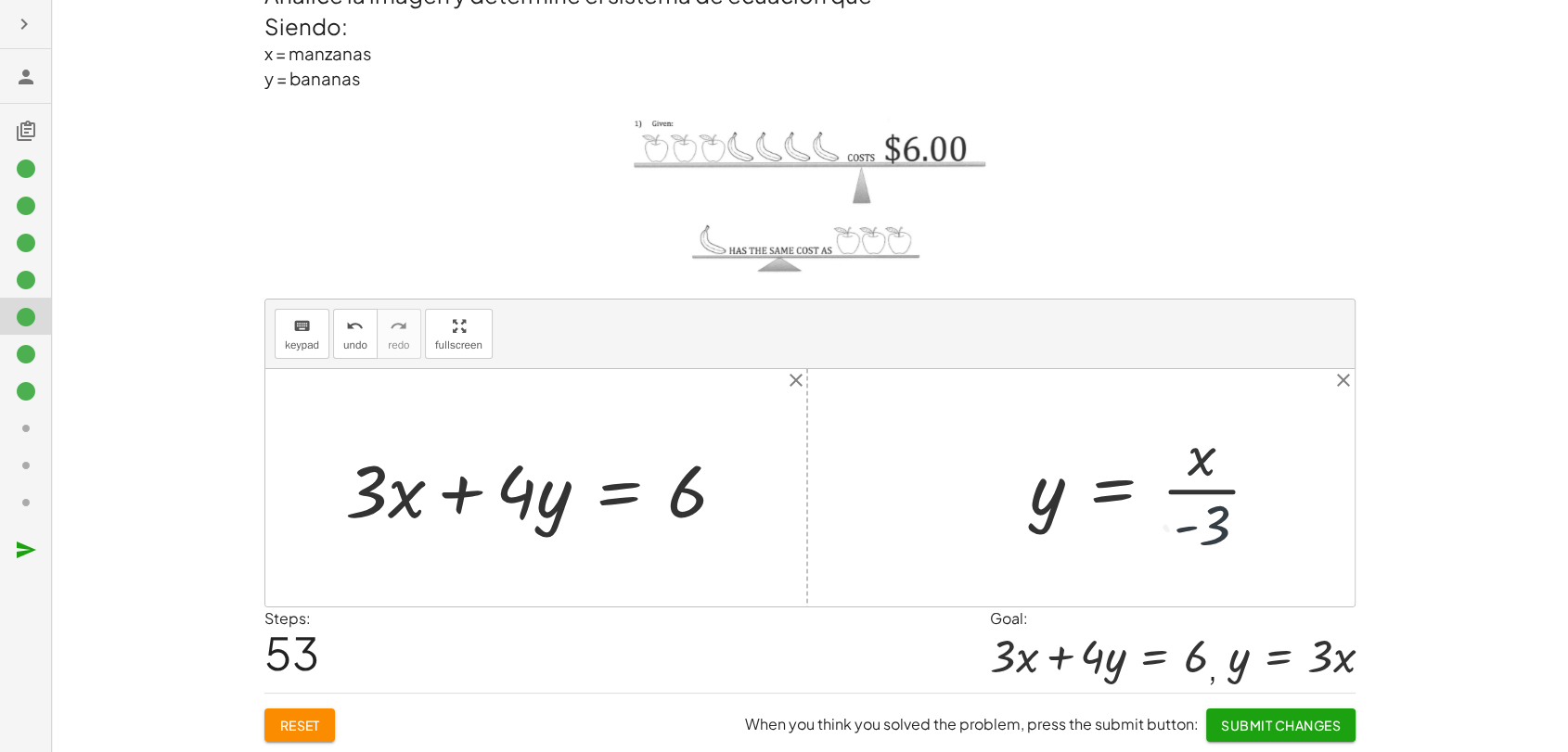 click at bounding box center (1152, 488) 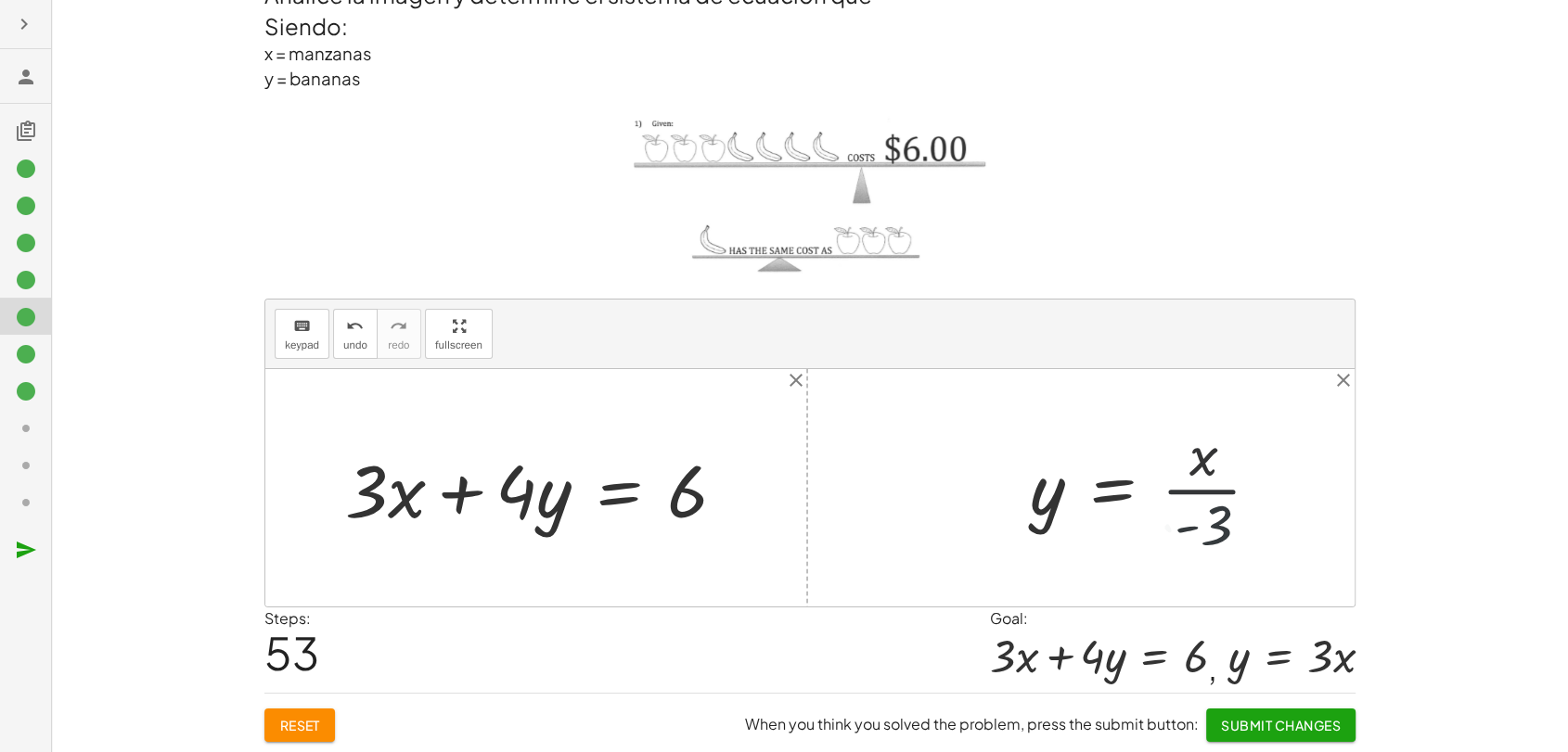 click at bounding box center (1152, 488) 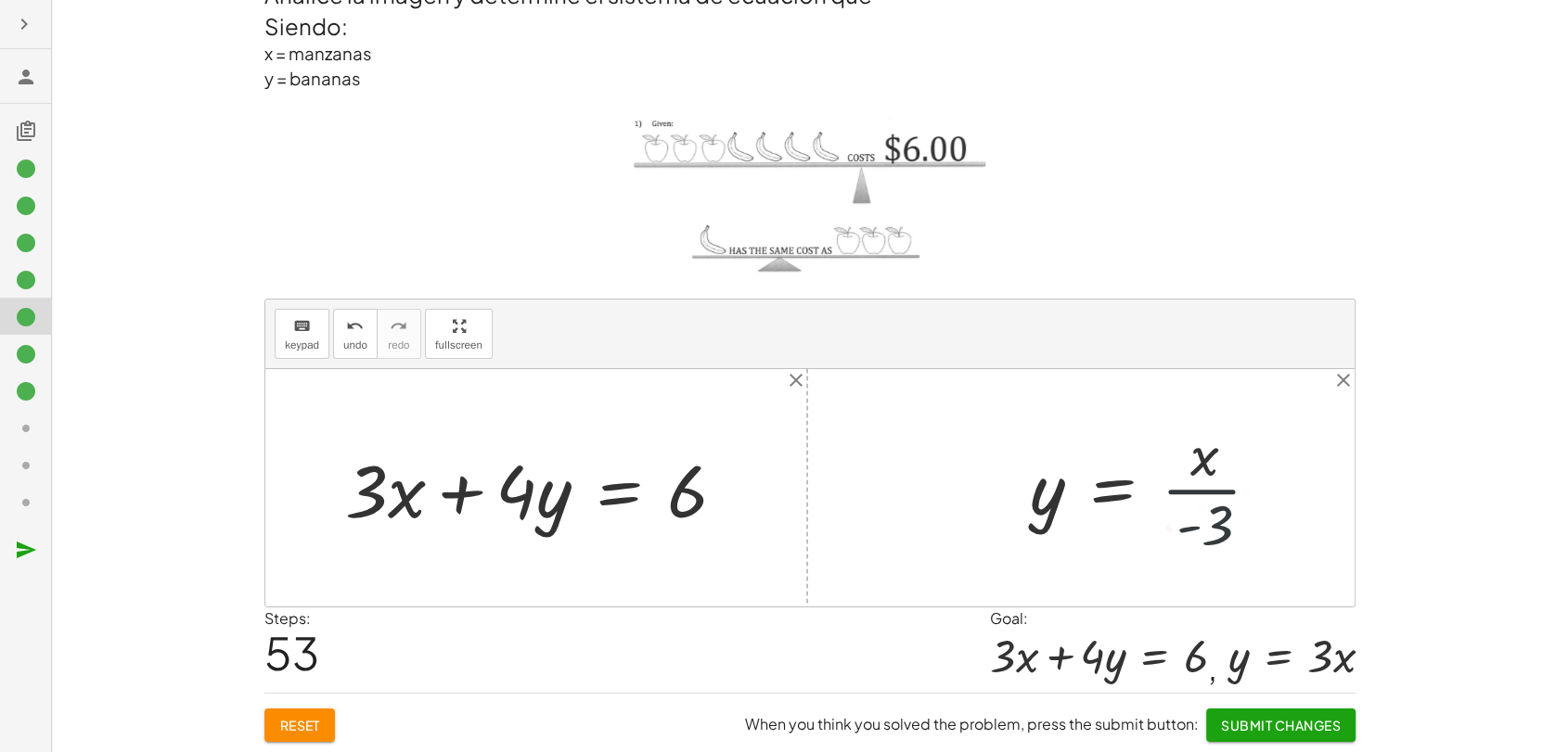 click at bounding box center [1152, 488] 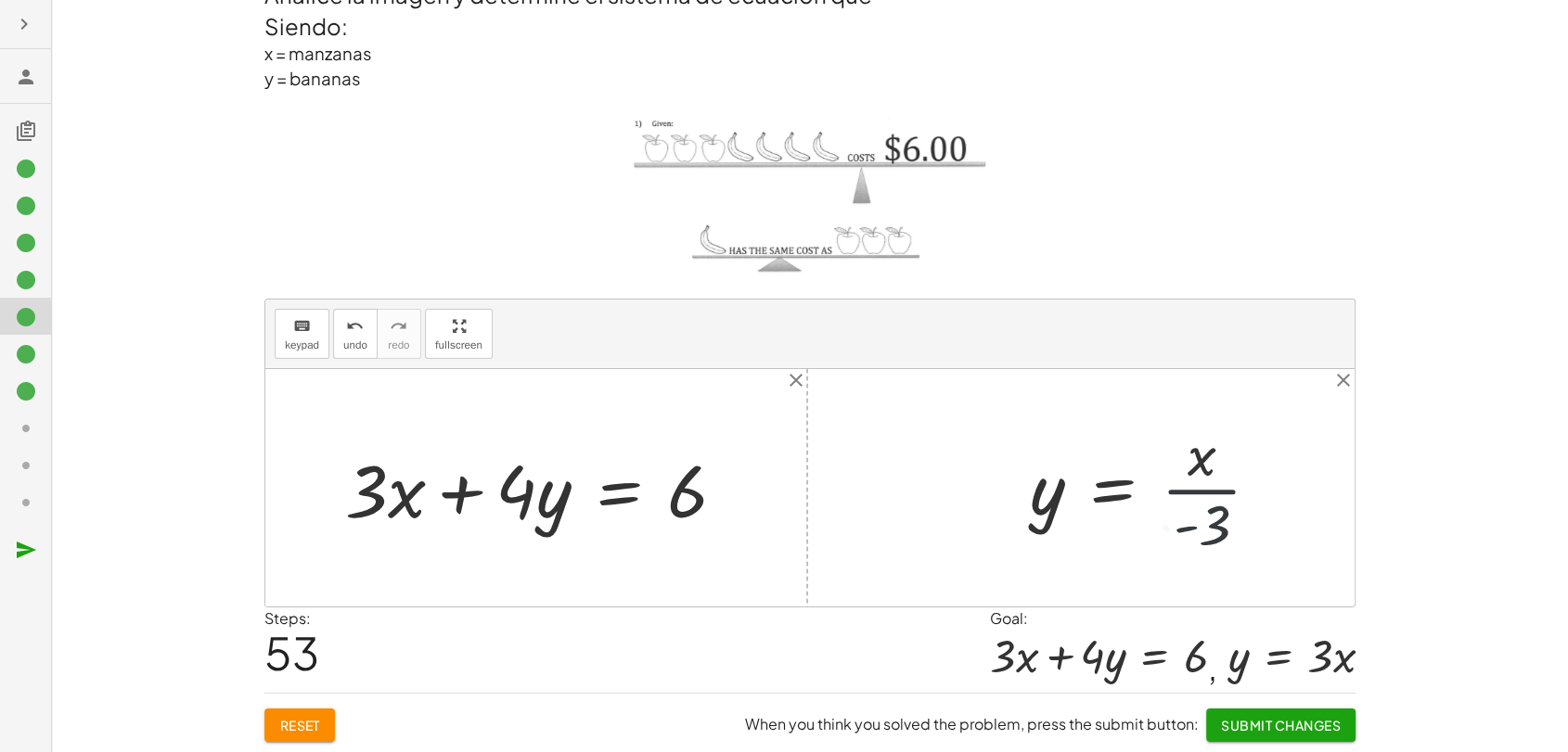 drag, startPoint x: 1138, startPoint y: 493, endPoint x: 1104, endPoint y: 483, distance: 35.44009 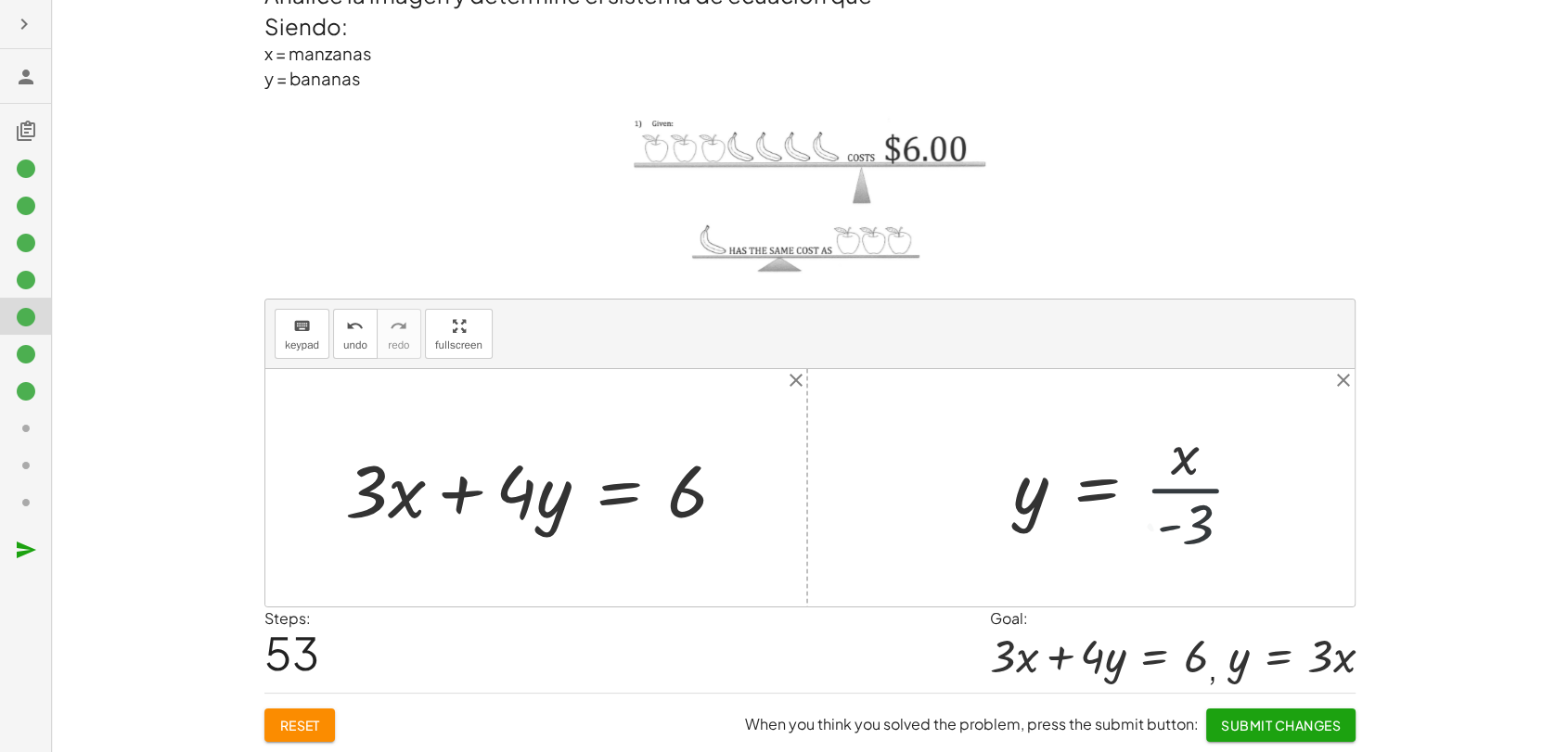 click at bounding box center (1152, 488) 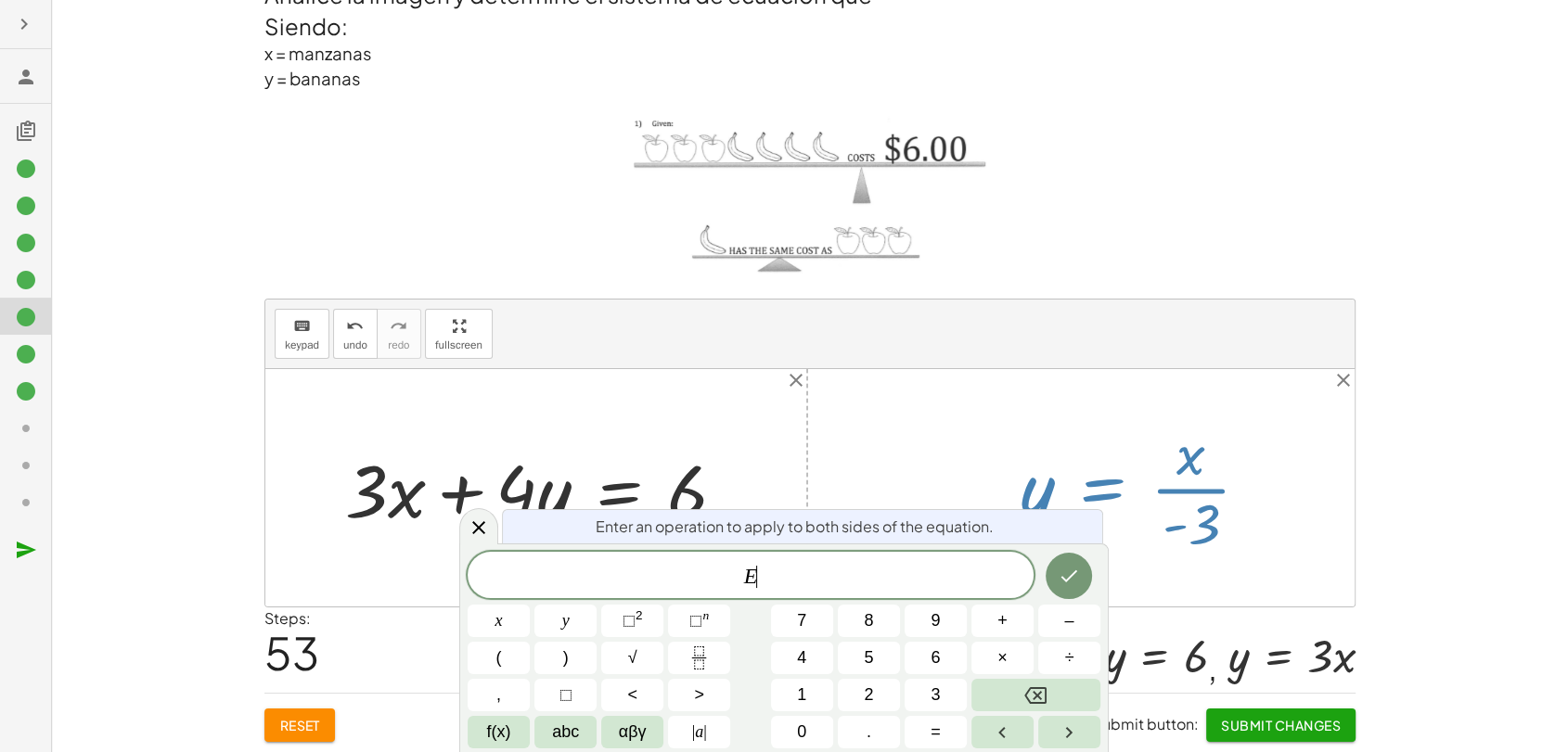 drag, startPoint x: 1096, startPoint y: 483, endPoint x: 1086, endPoint y: 484, distance: 10.049876 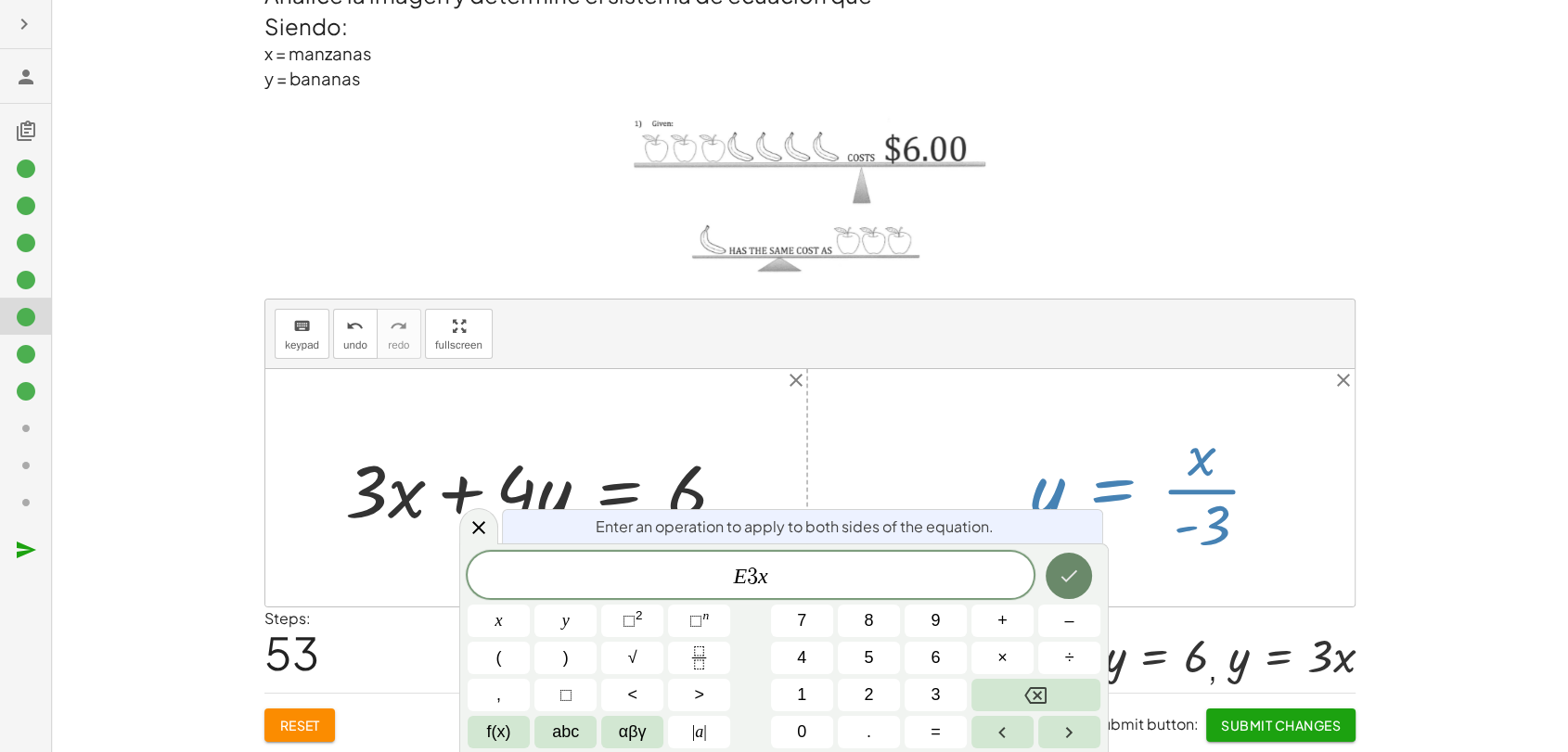 click at bounding box center (1069, 576) 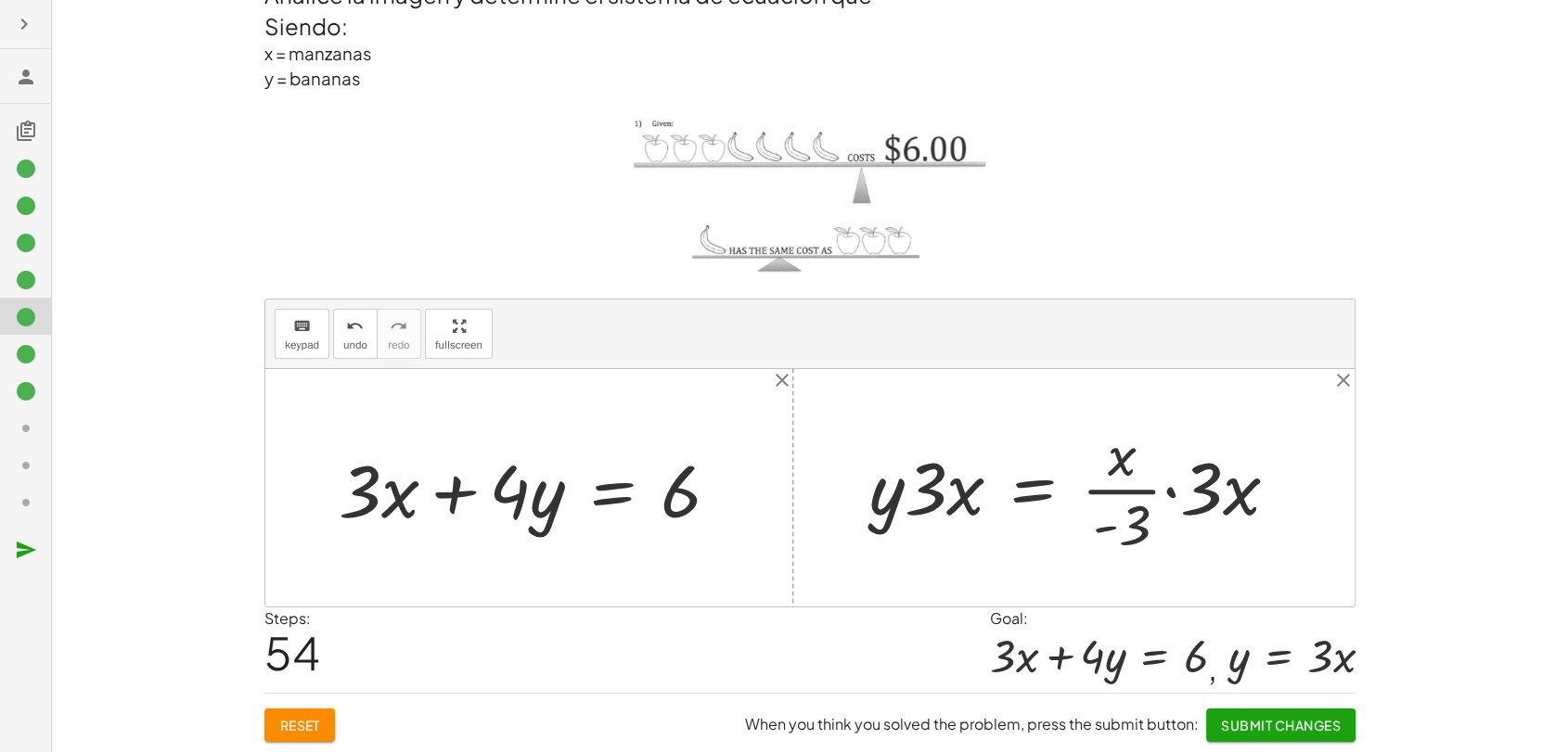click at bounding box center [1081, 488] 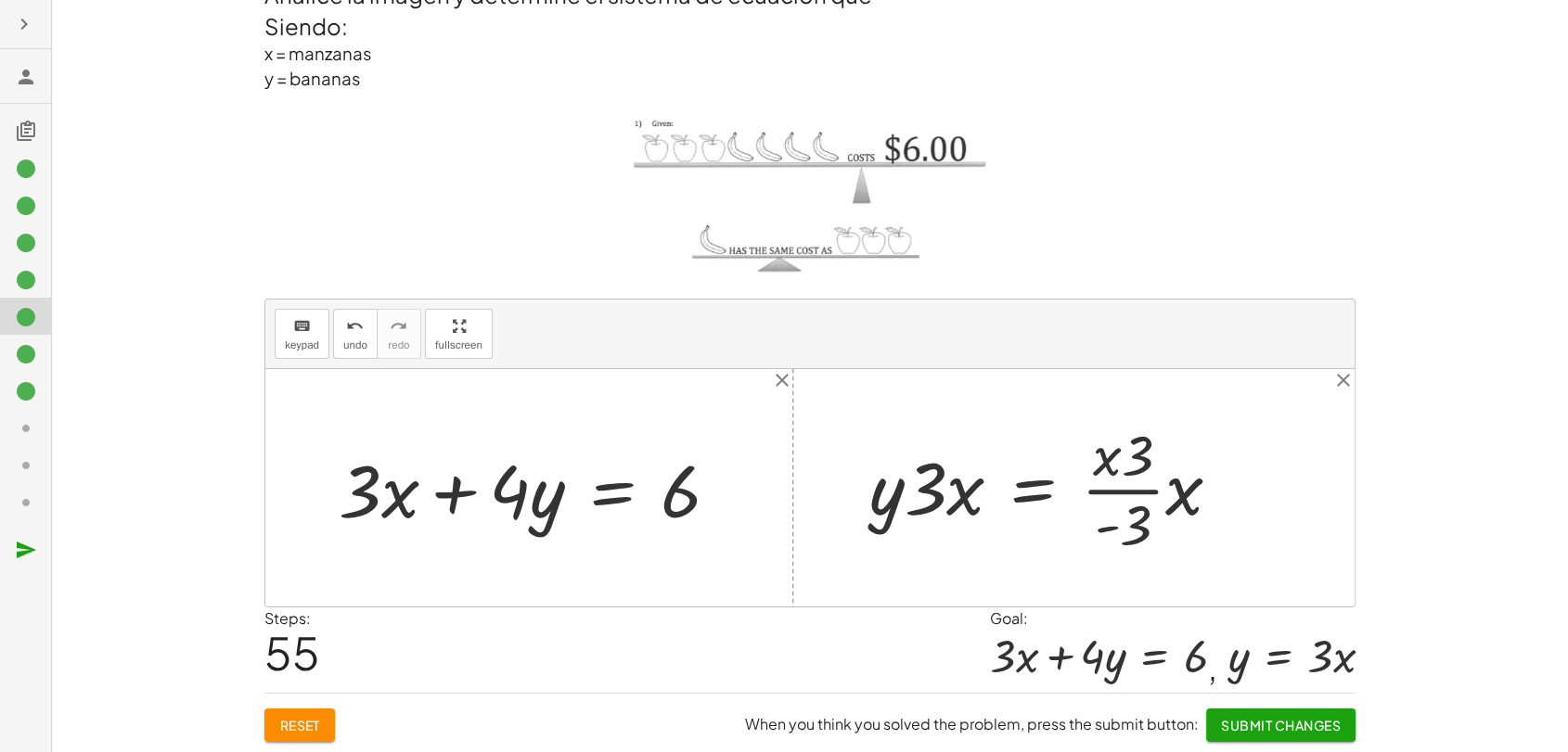 click at bounding box center (1052, 488) 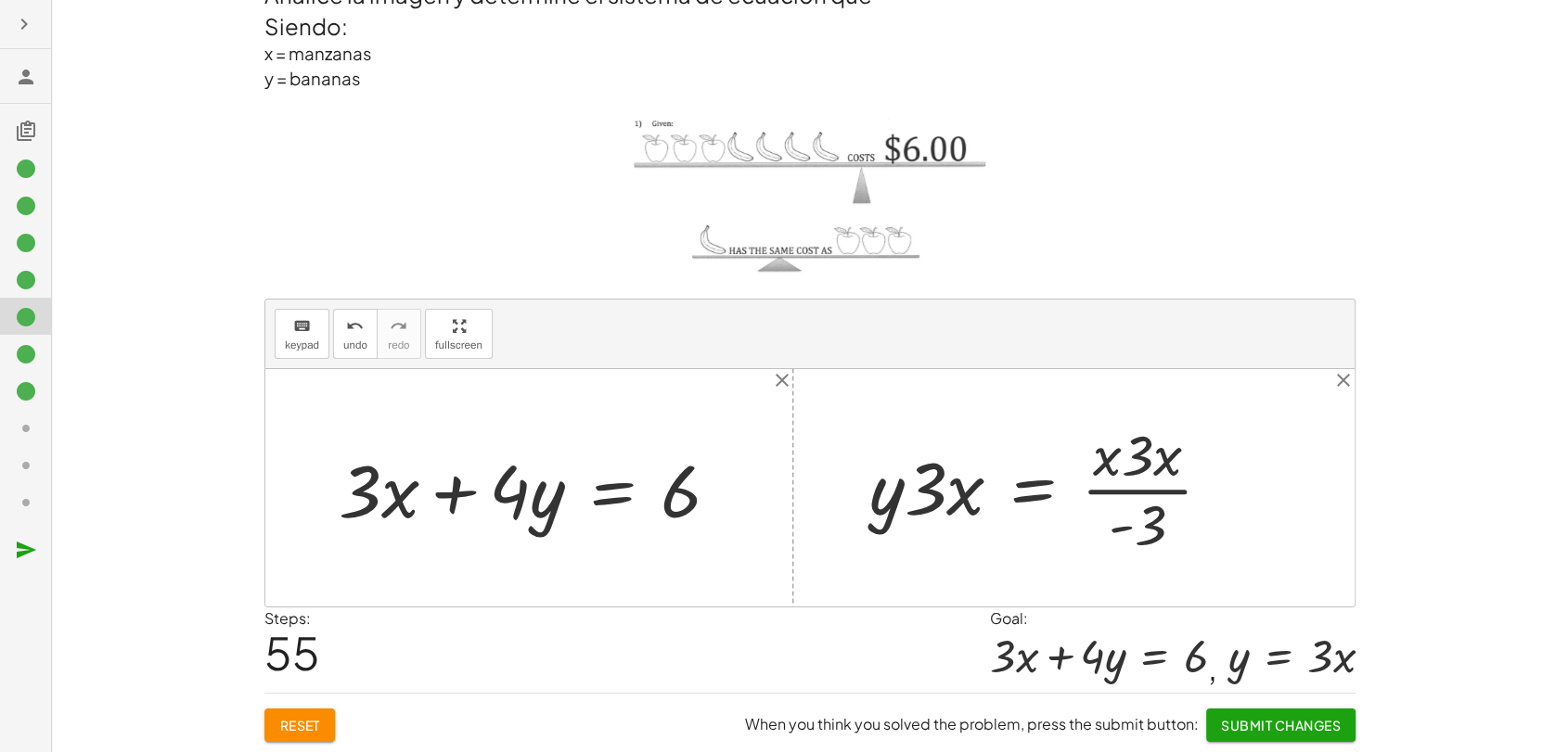 click at bounding box center [1047, 488] 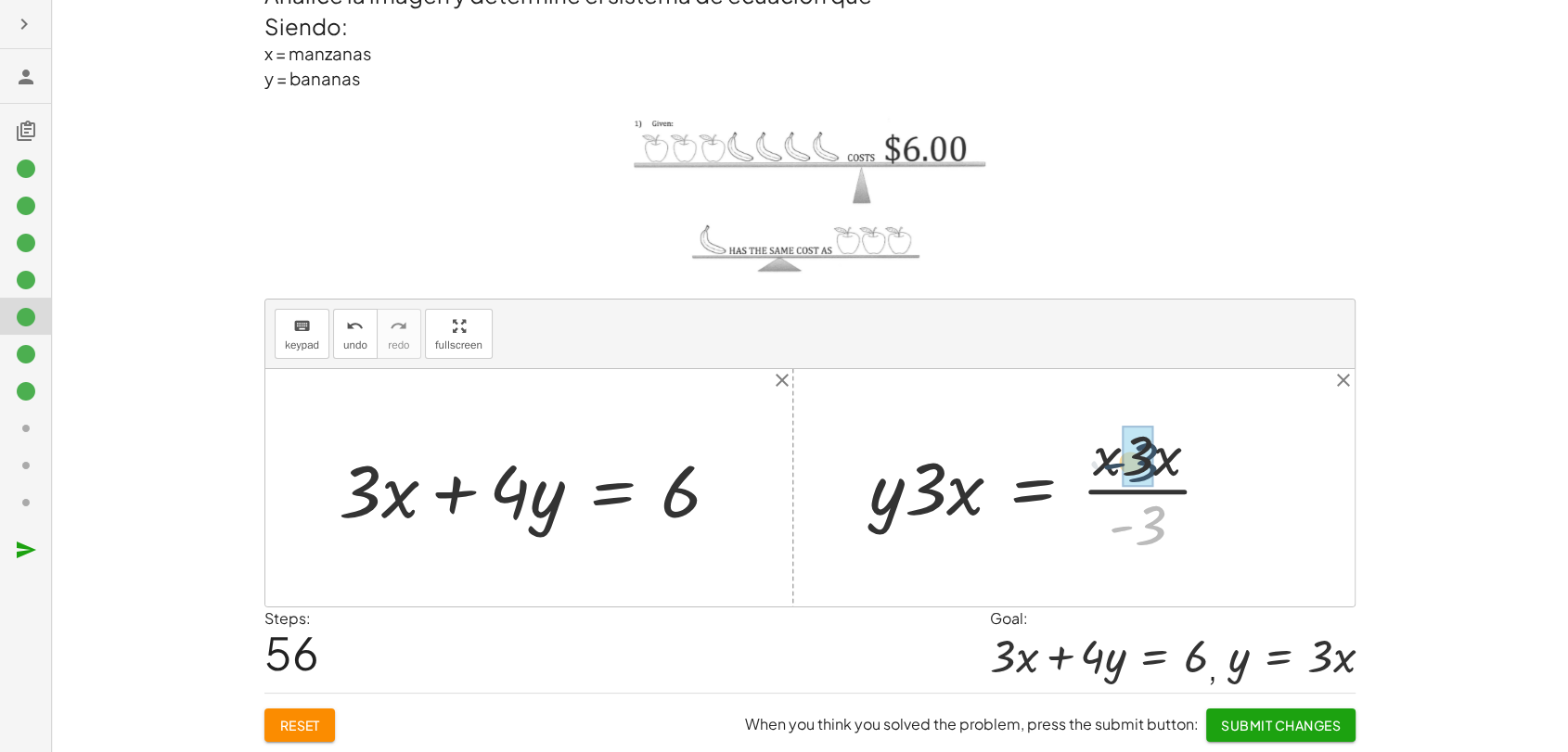 drag, startPoint x: 1150, startPoint y: 522, endPoint x: 1143, endPoint y: 457, distance: 65.37584 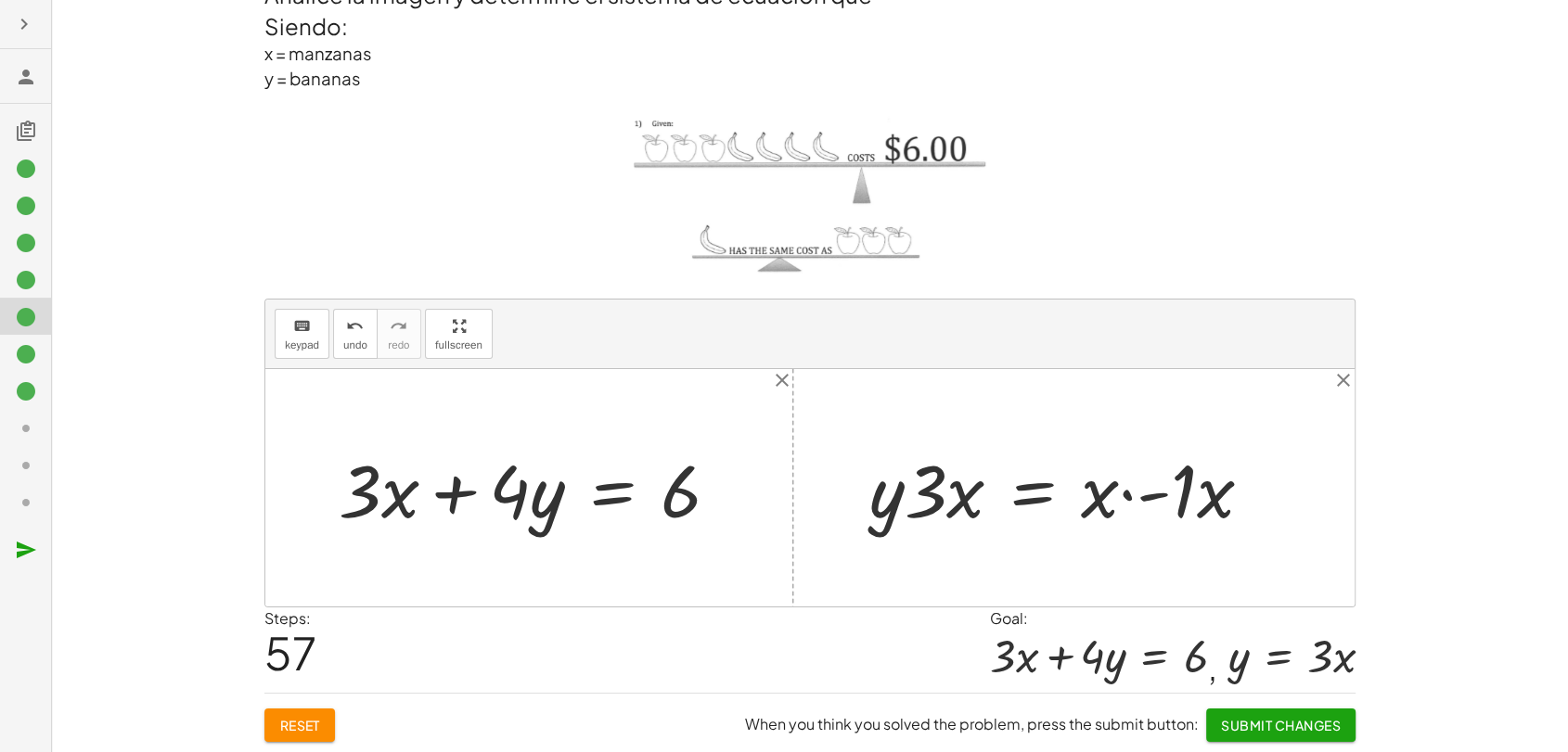 click at bounding box center [1068, 488] 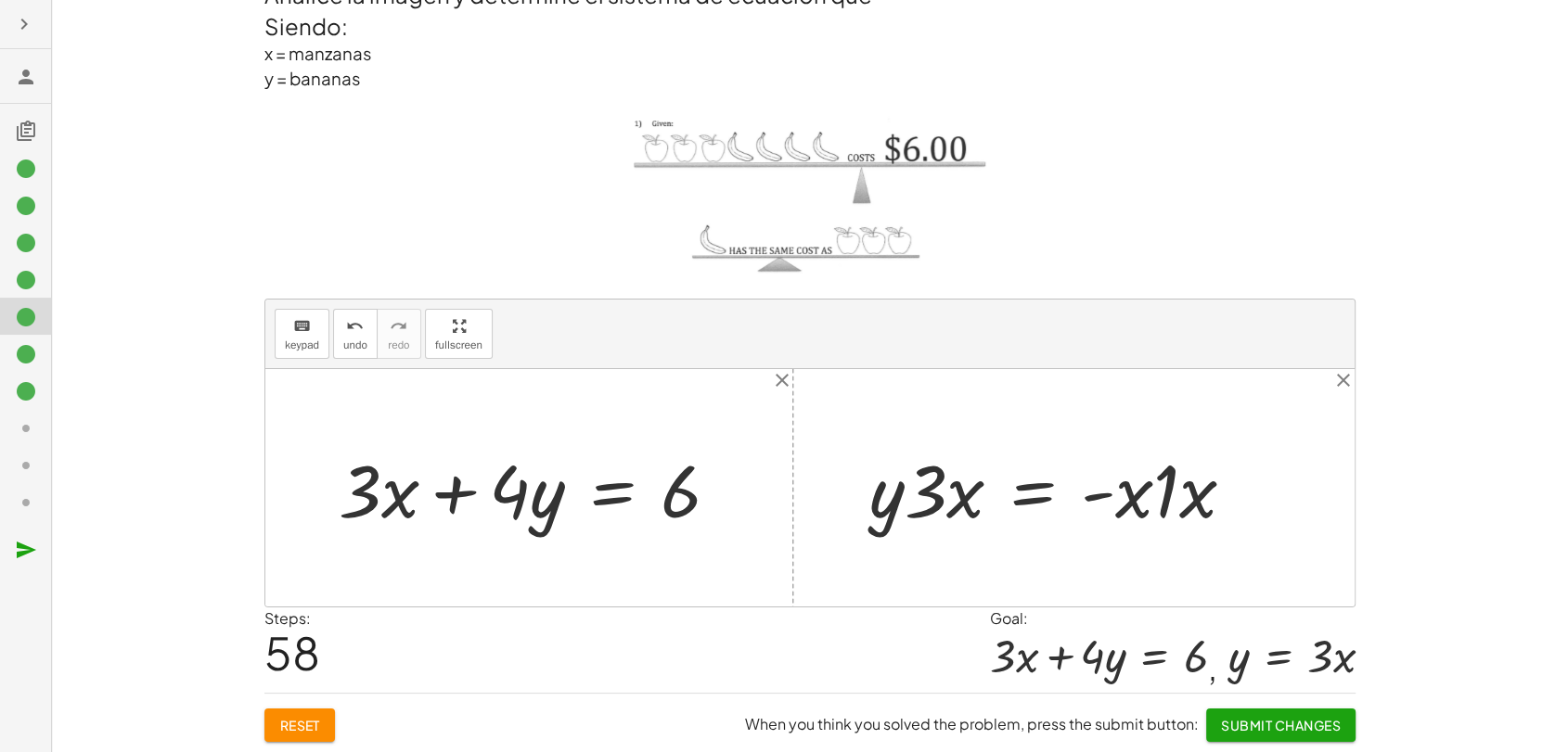 click at bounding box center [1060, 488] 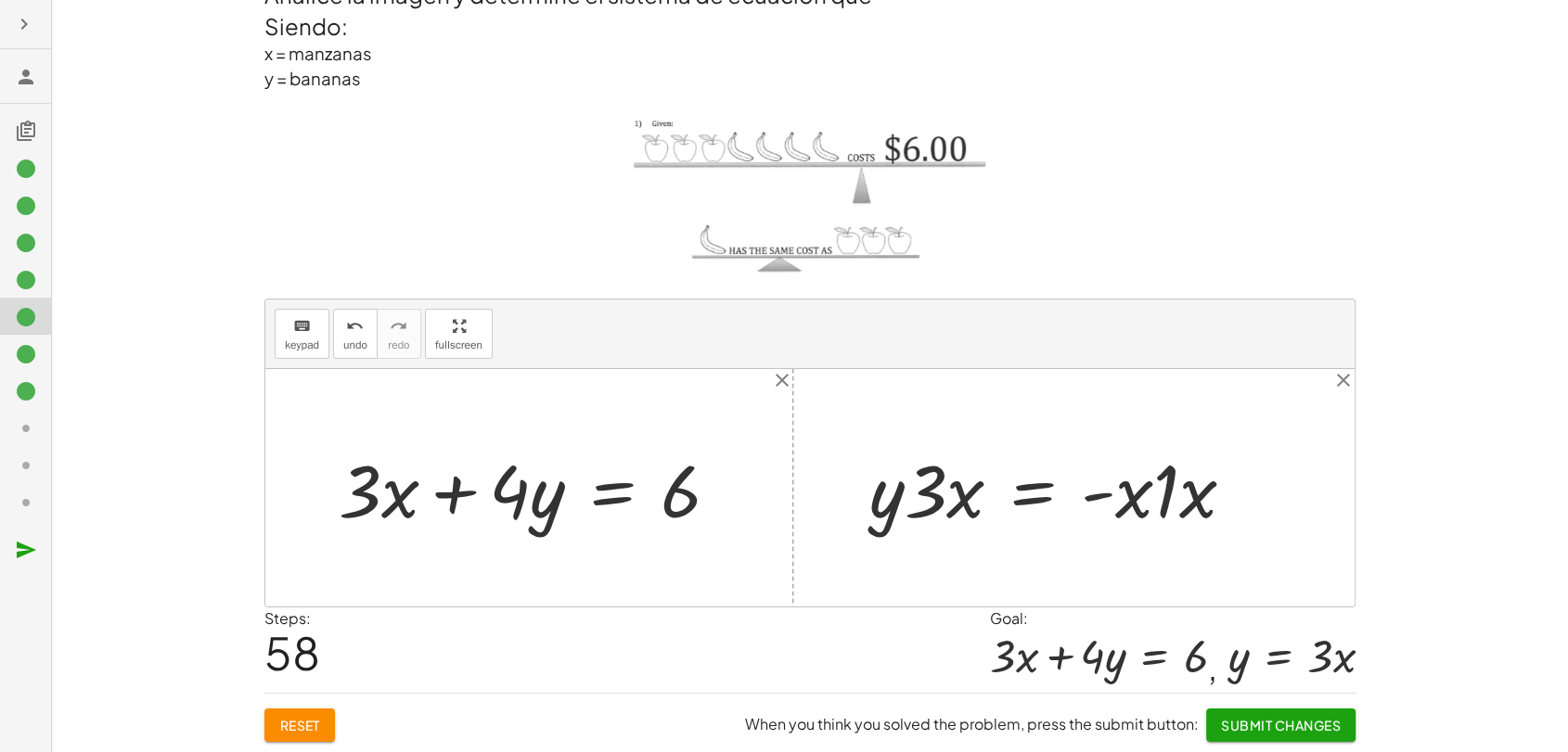 click at bounding box center [1060, 488] 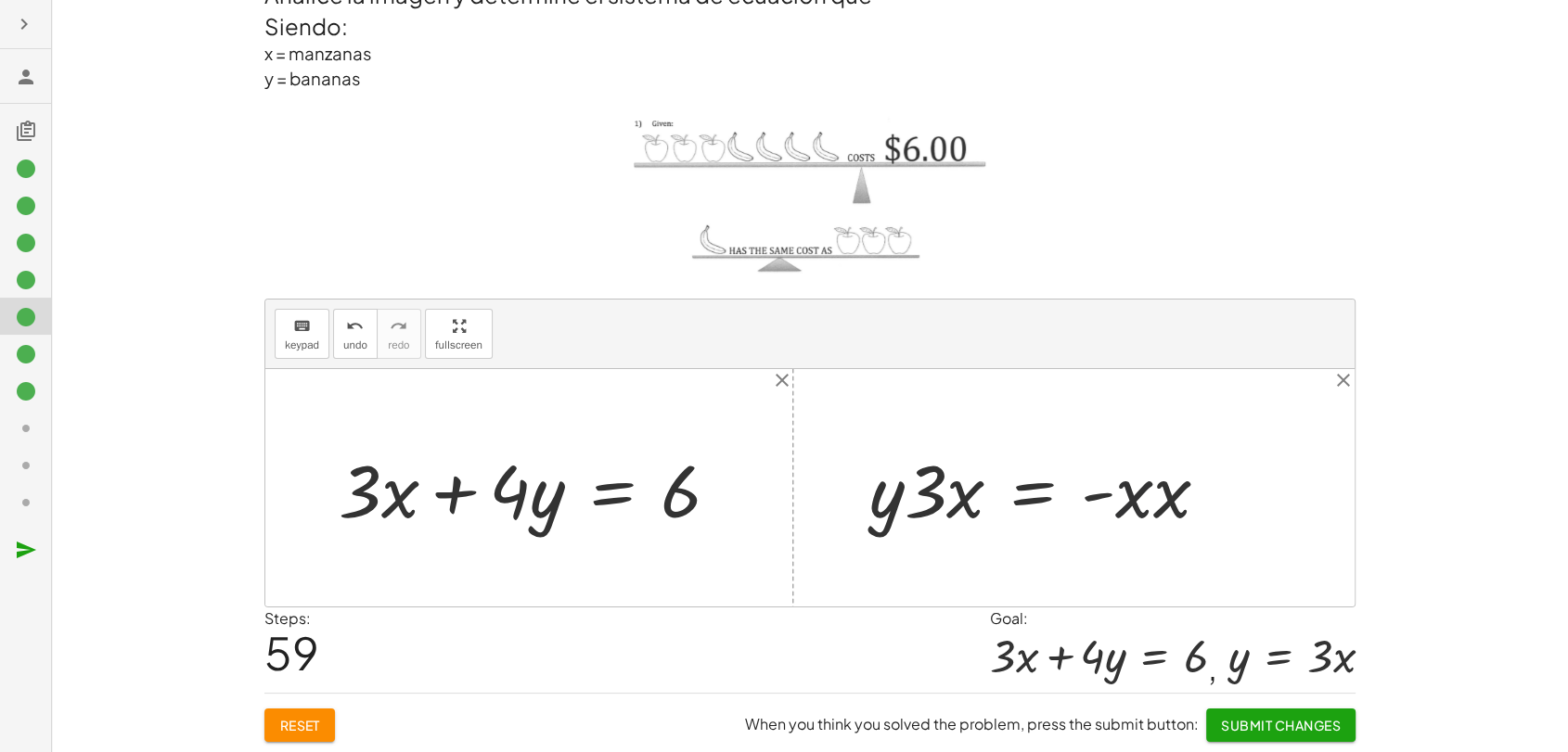 click at bounding box center (1047, 488) 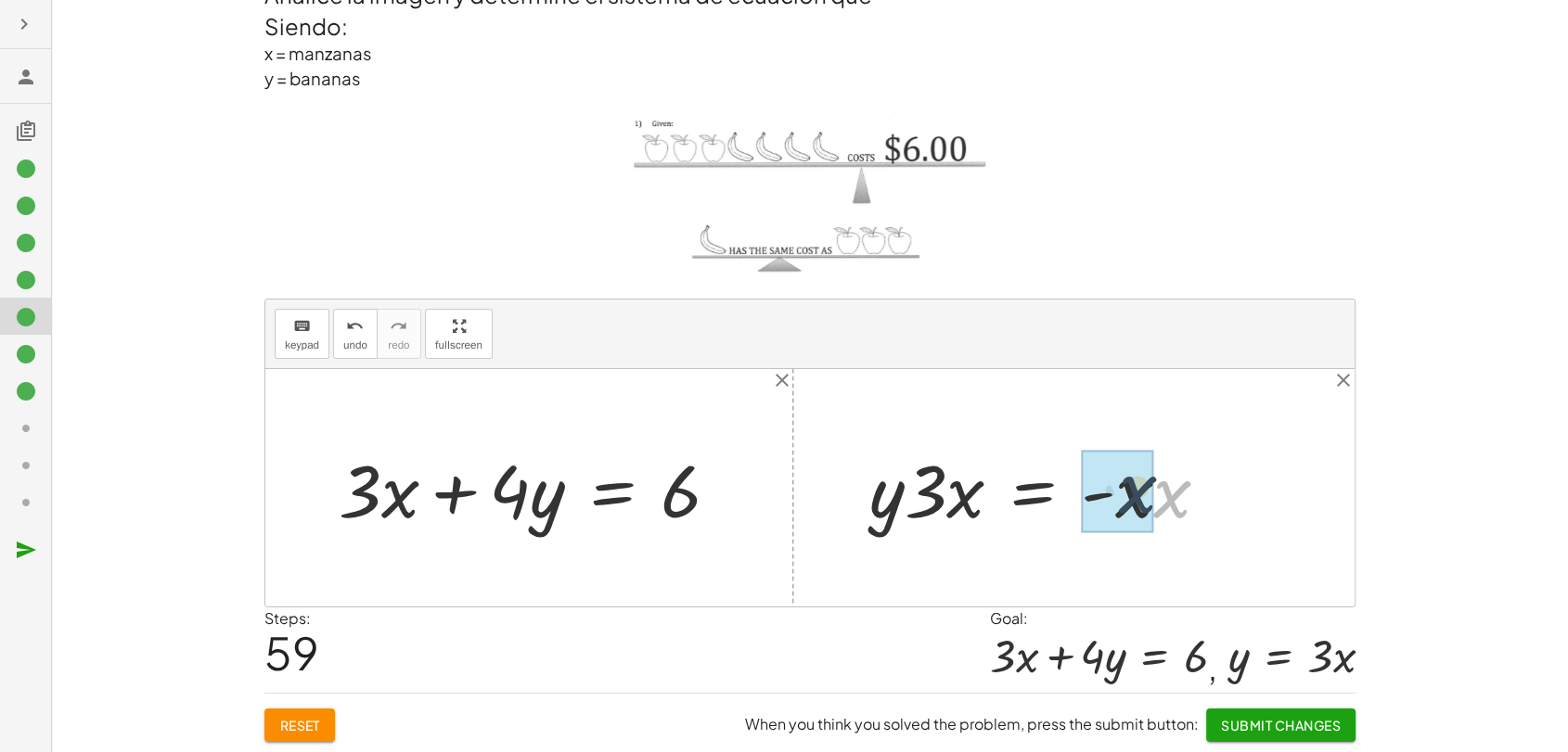 drag, startPoint x: 1173, startPoint y: 504, endPoint x: 1134, endPoint y: 501, distance: 39.115214 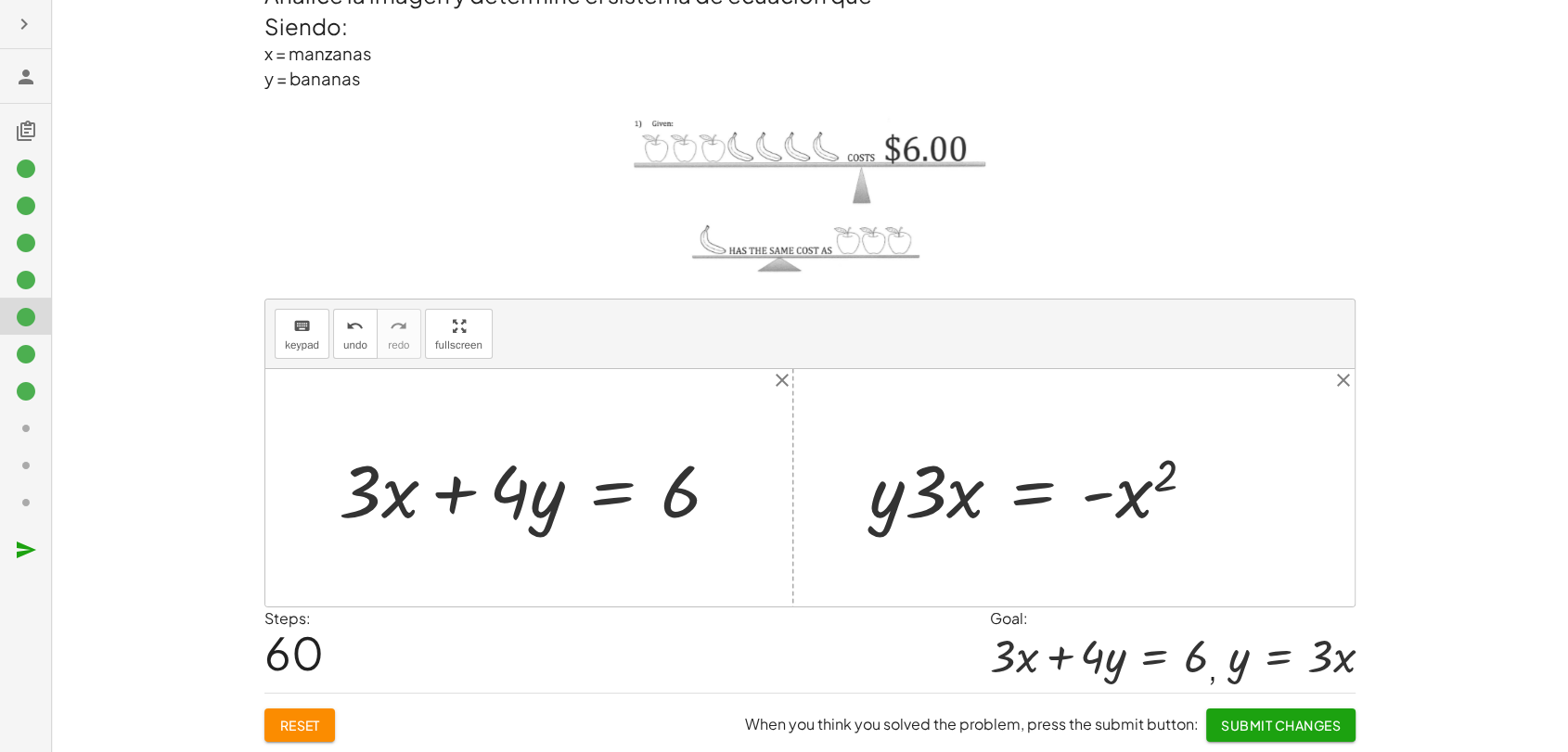 click at bounding box center [1039, 488] 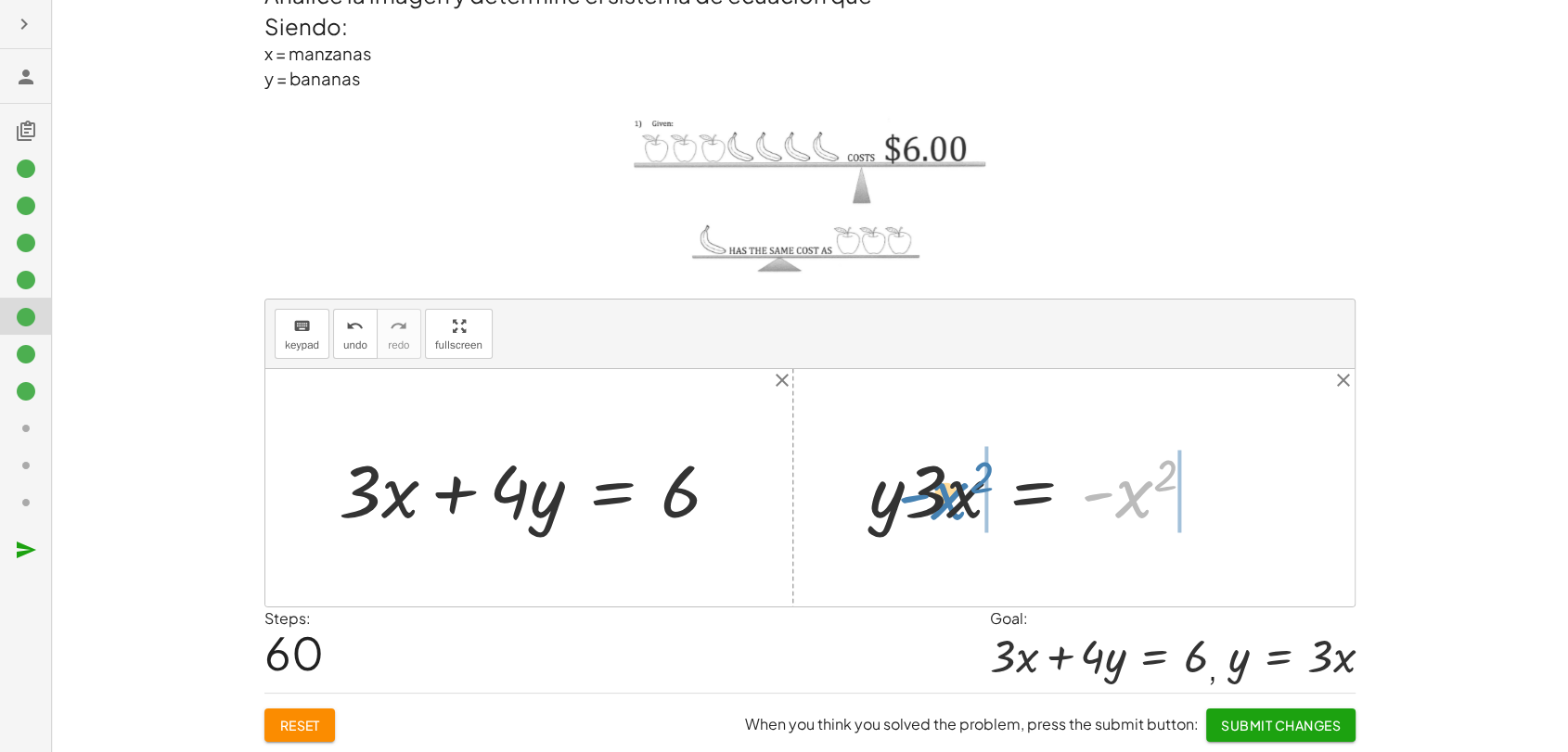 drag, startPoint x: 1130, startPoint y: 497, endPoint x: 945, endPoint y: 499, distance: 185.01081 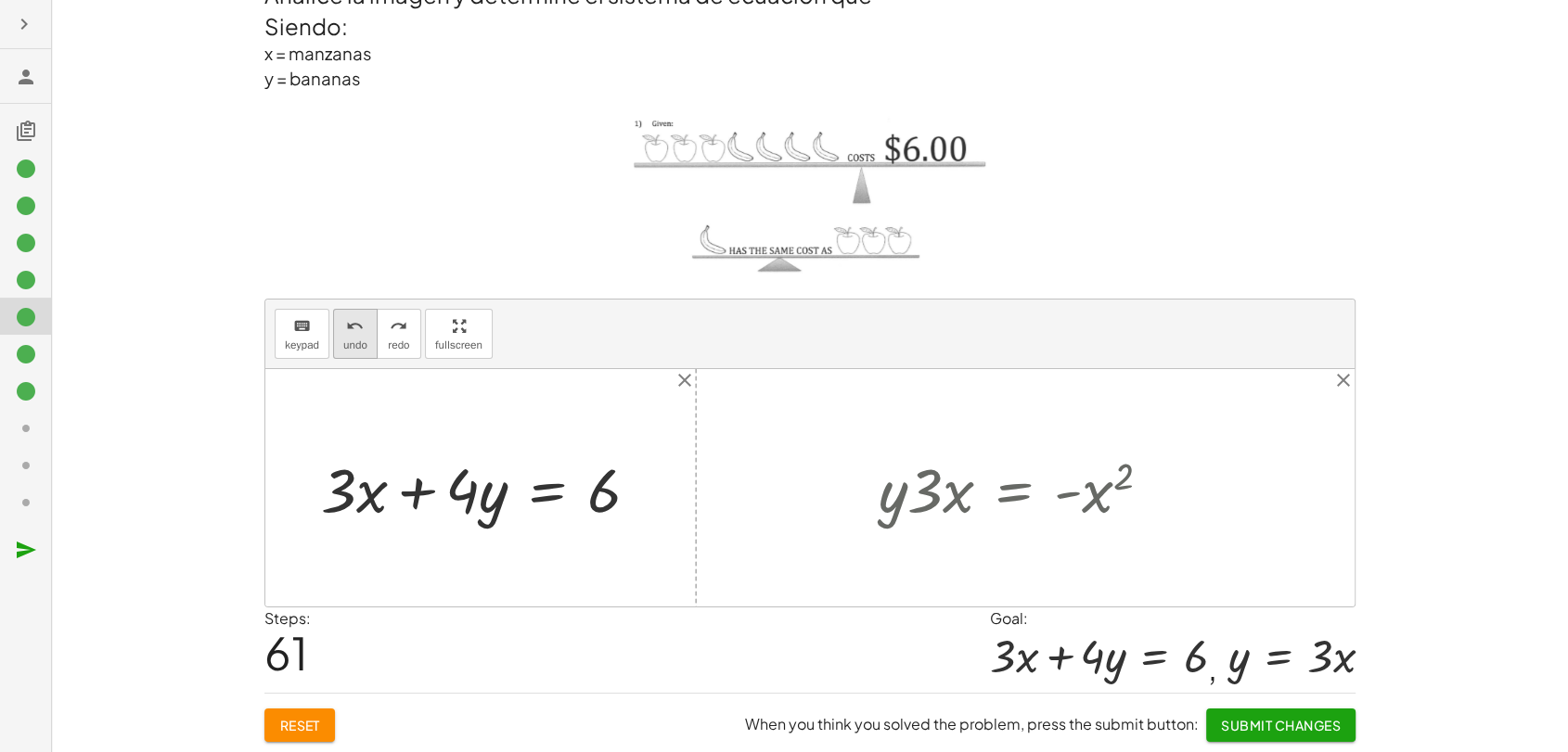 click on "undo undo" at bounding box center (355, 334) 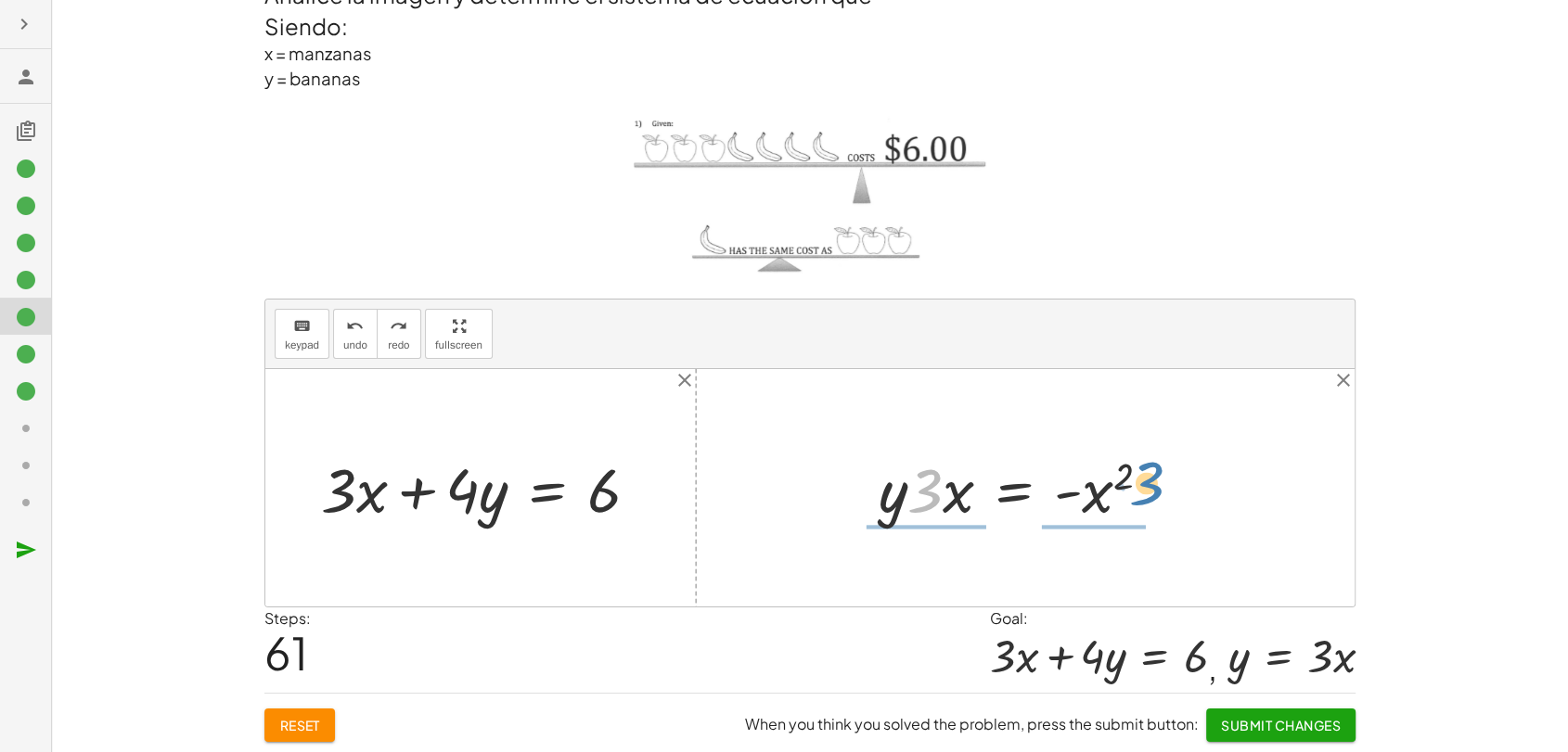 drag, startPoint x: 934, startPoint y: 491, endPoint x: 1156, endPoint y: 484, distance: 222.11033 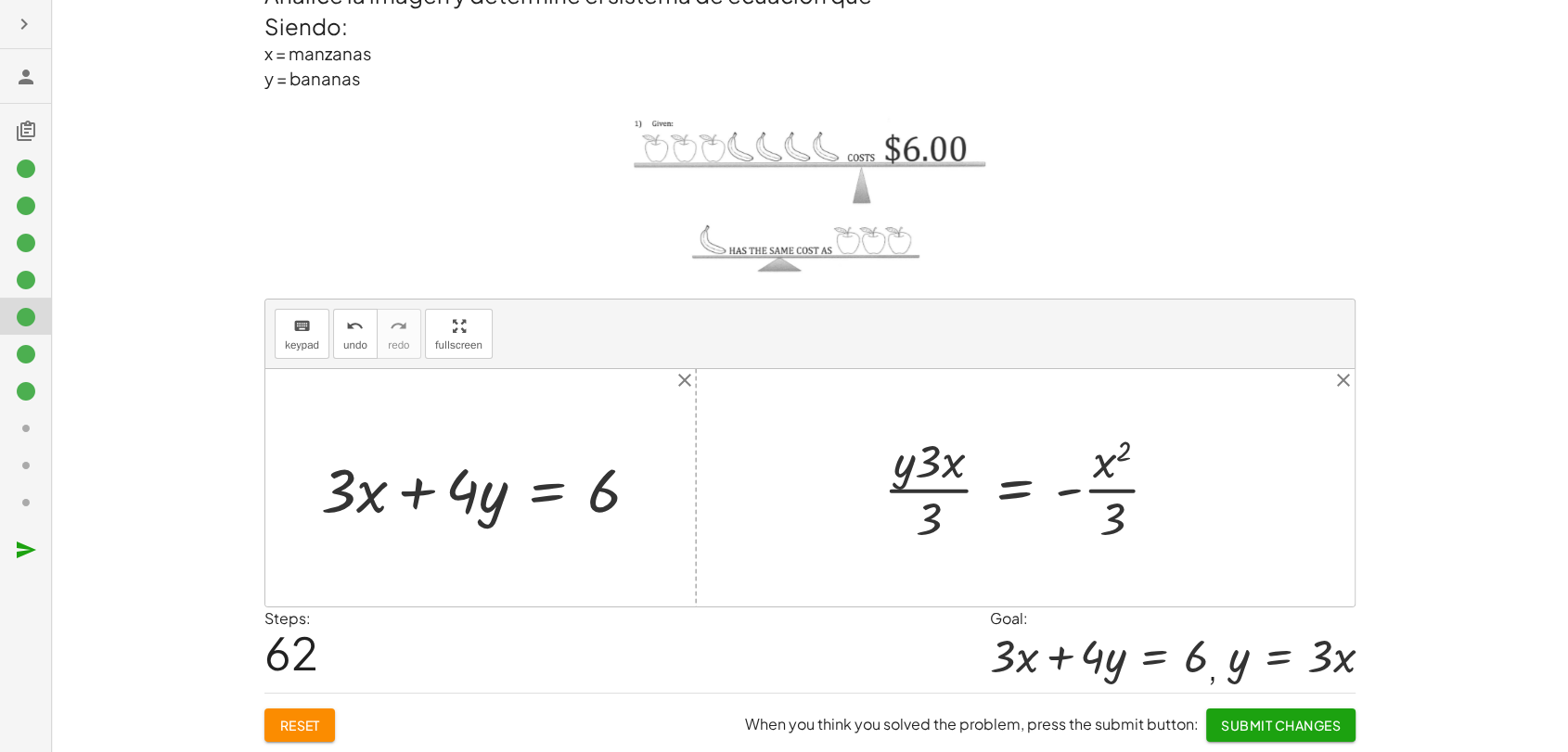 click at bounding box center (1028, 487) 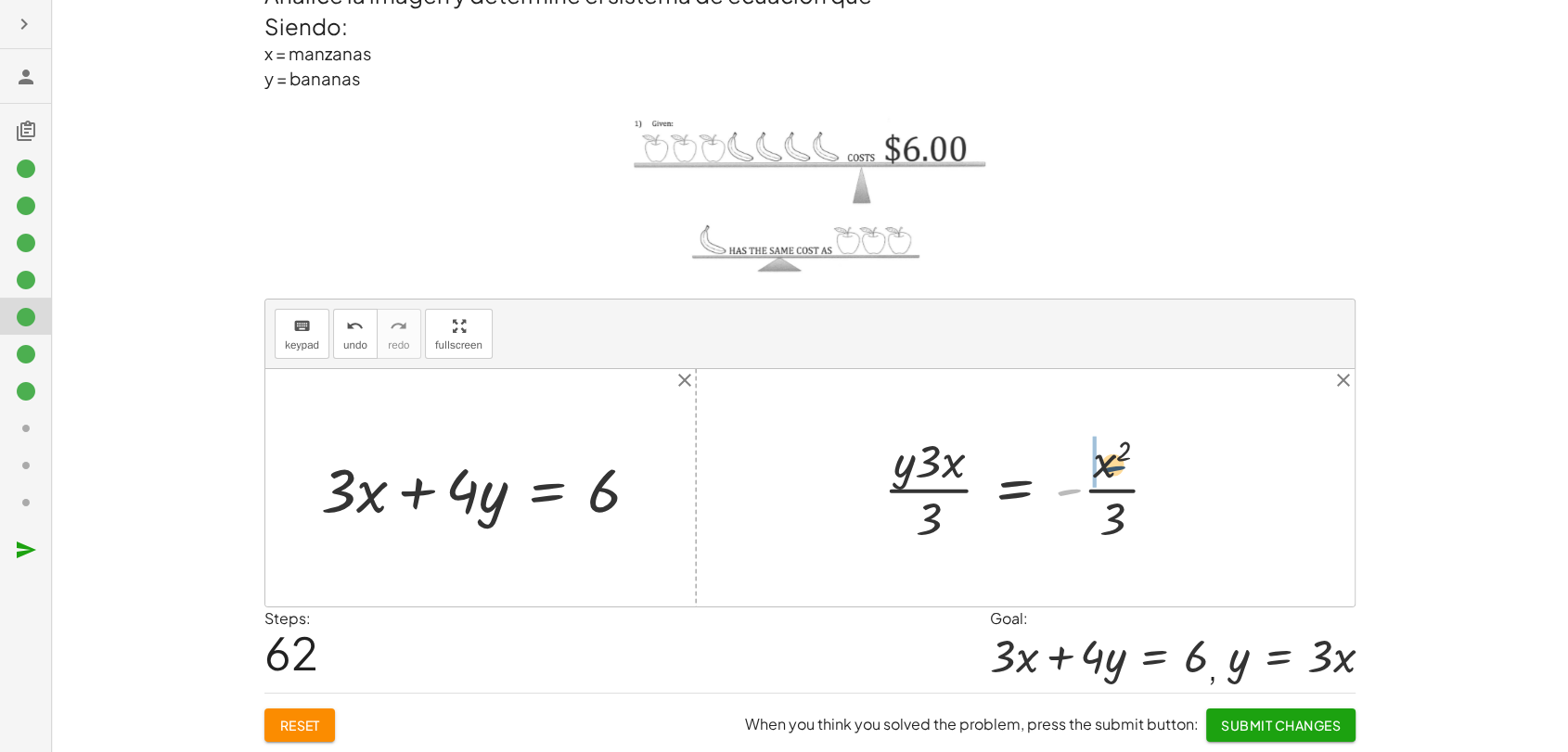 drag, startPoint x: 1077, startPoint y: 486, endPoint x: 1126, endPoint y: 458, distance: 56.4358 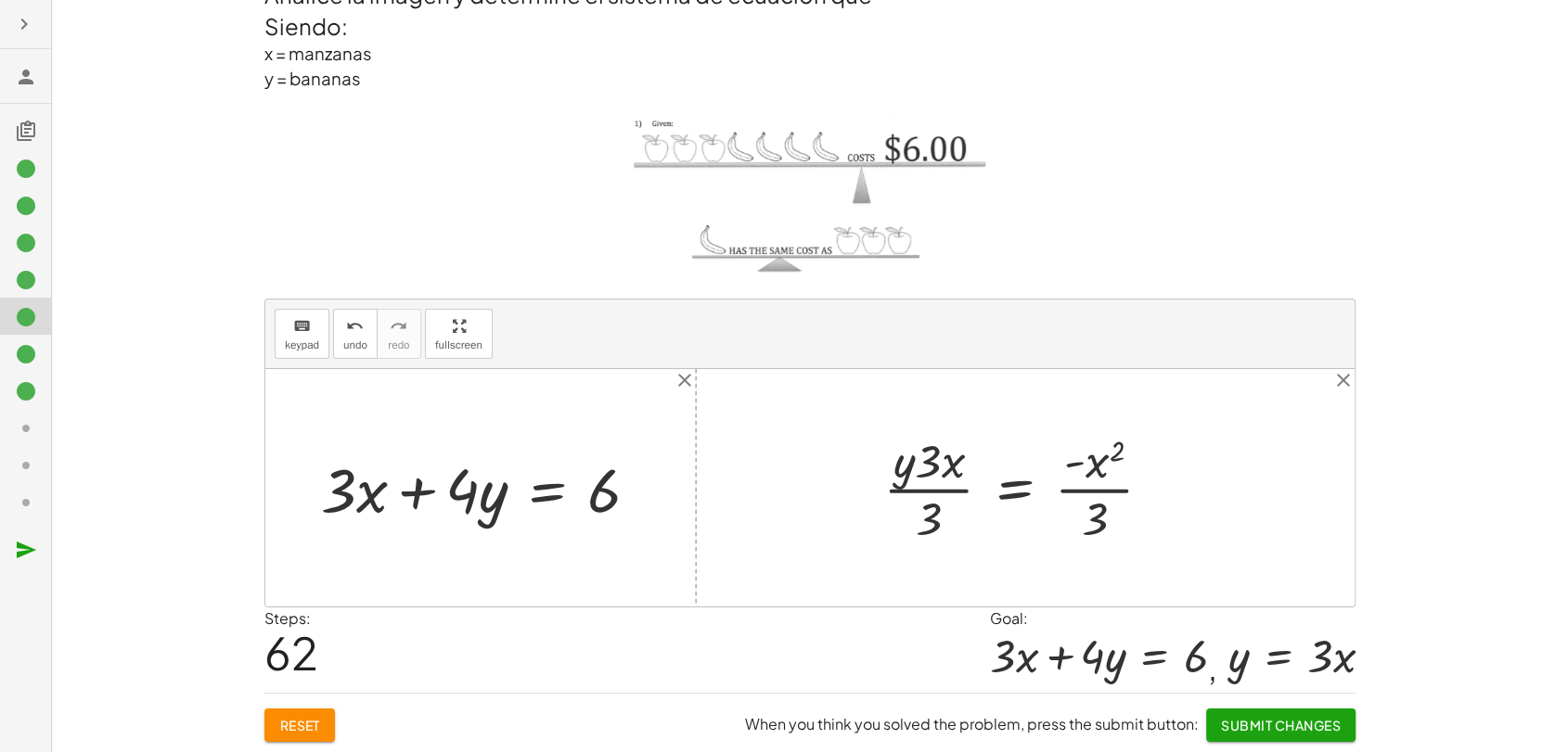 click at bounding box center [1025, 487] 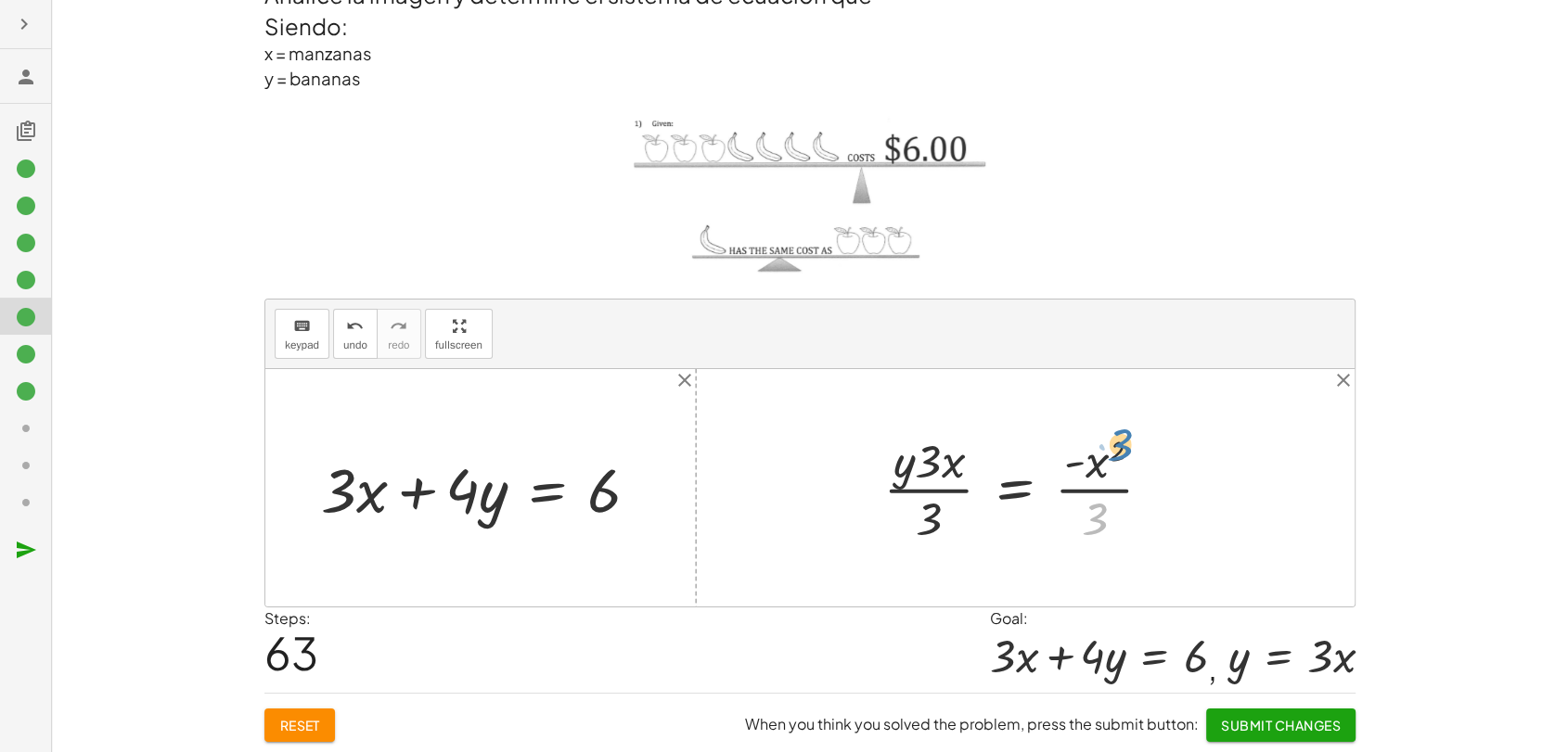 drag, startPoint x: 1090, startPoint y: 520, endPoint x: 1118, endPoint y: 445, distance: 80.05623 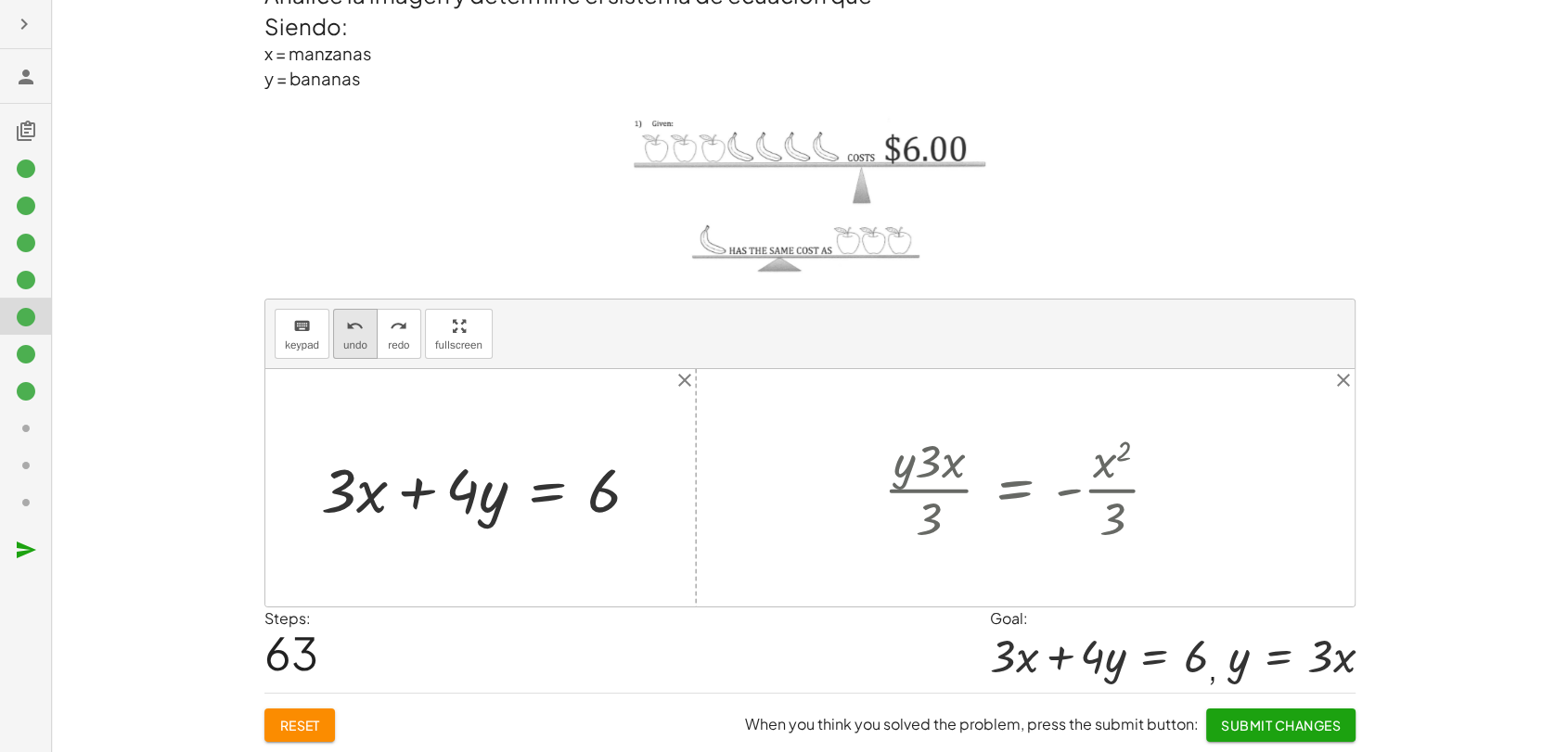 click on "undo undo" at bounding box center (355, 334) 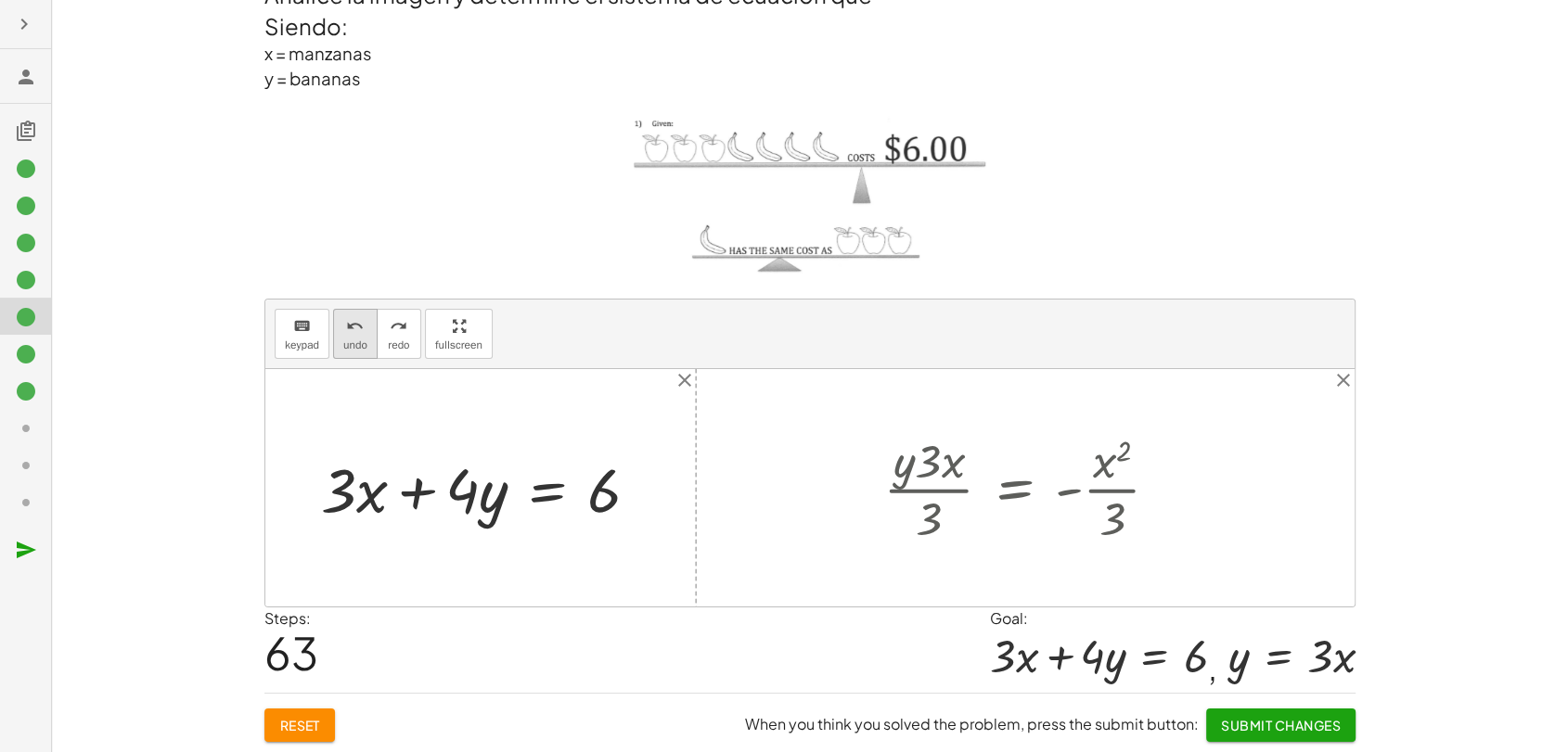 click on "undo" at bounding box center [355, 345] 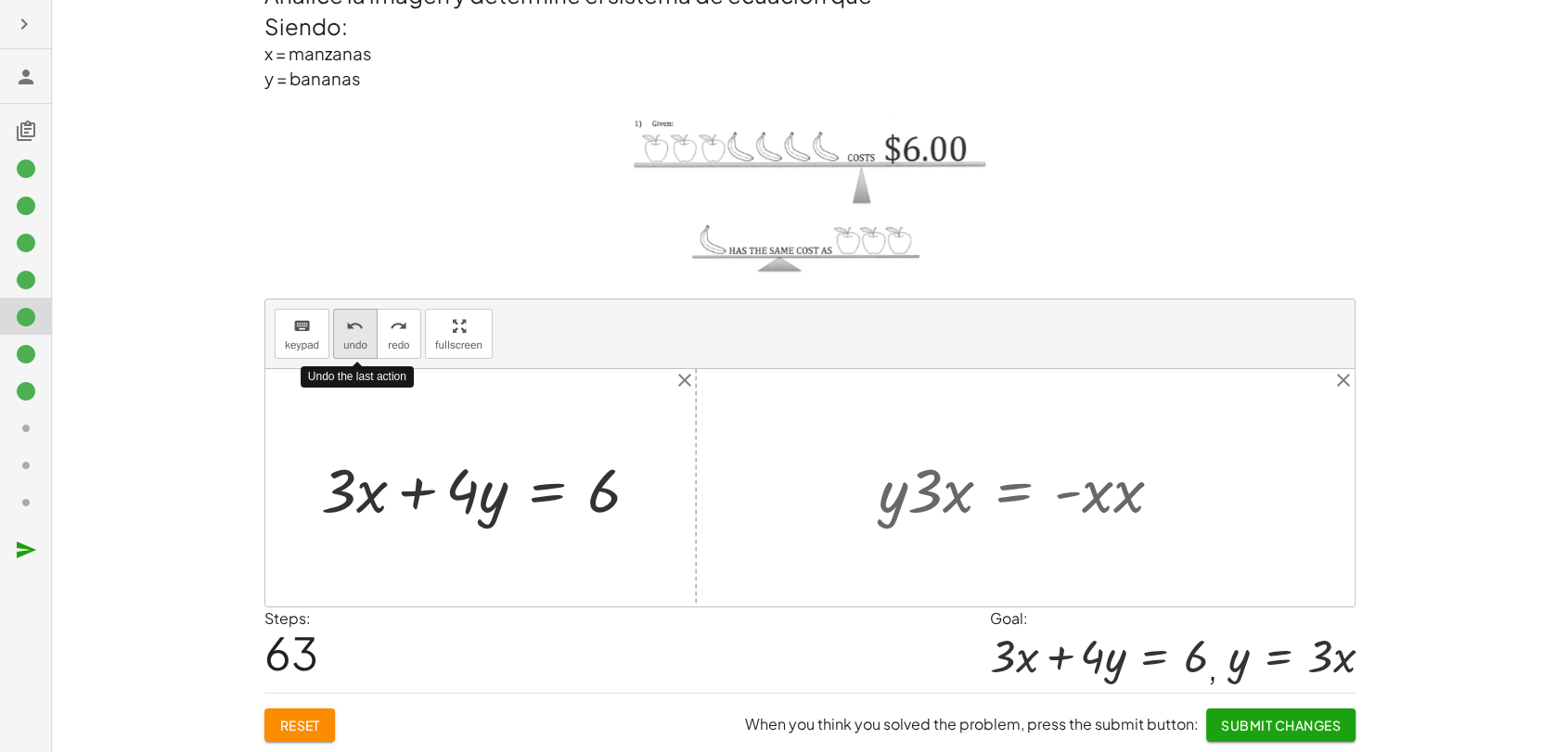 click on "undo" at bounding box center [355, 345] 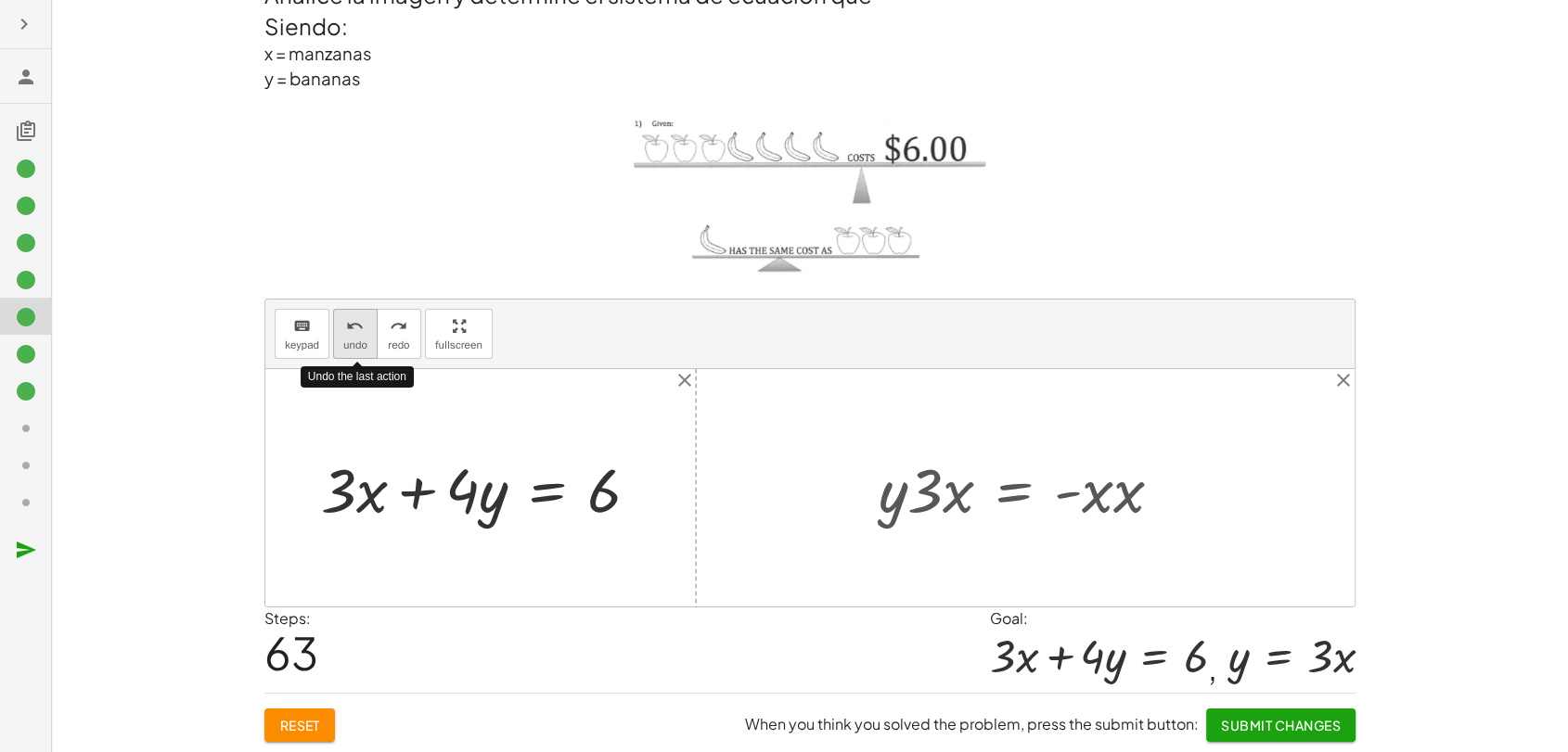 click on "undo" at bounding box center [355, 345] 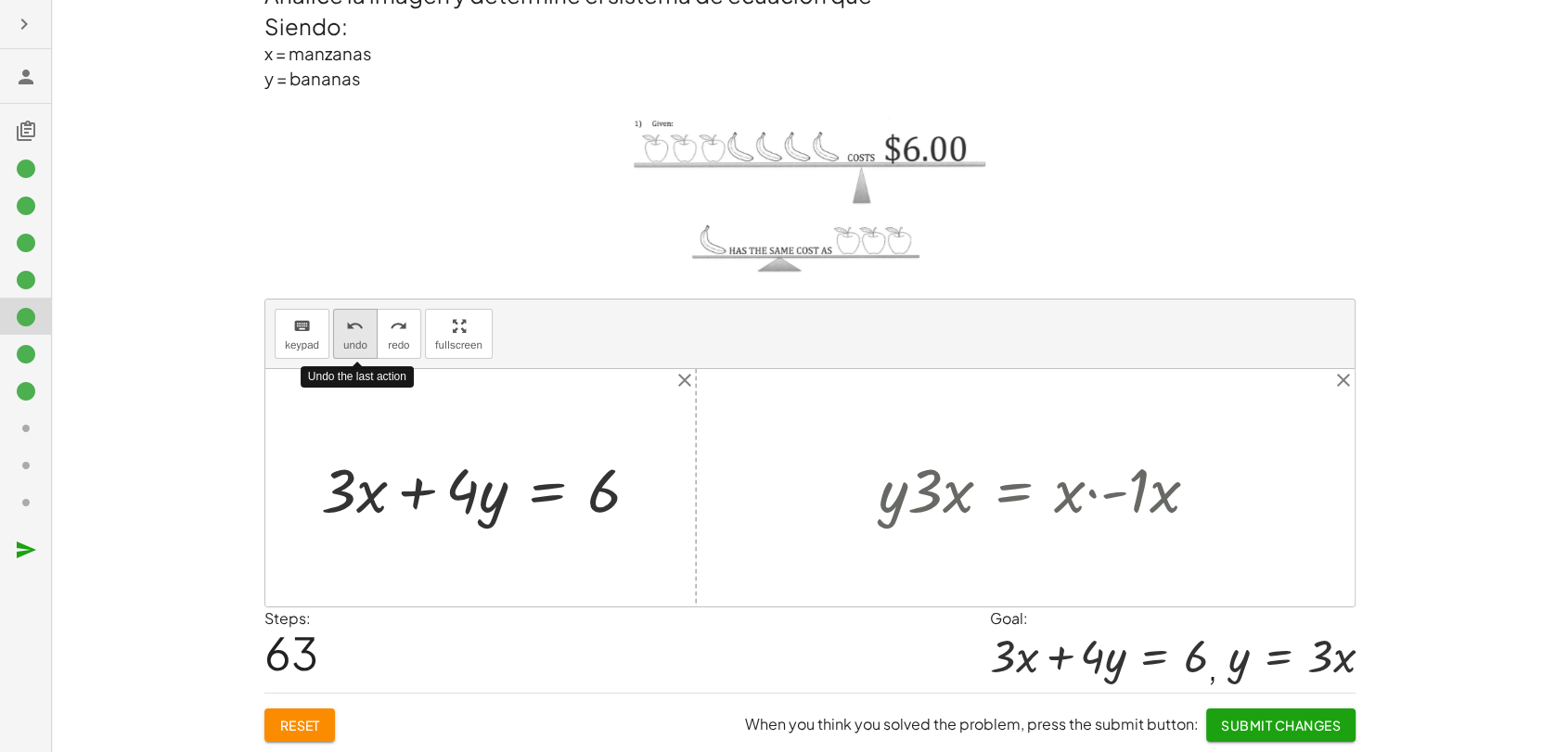 click on "undo" at bounding box center (355, 345) 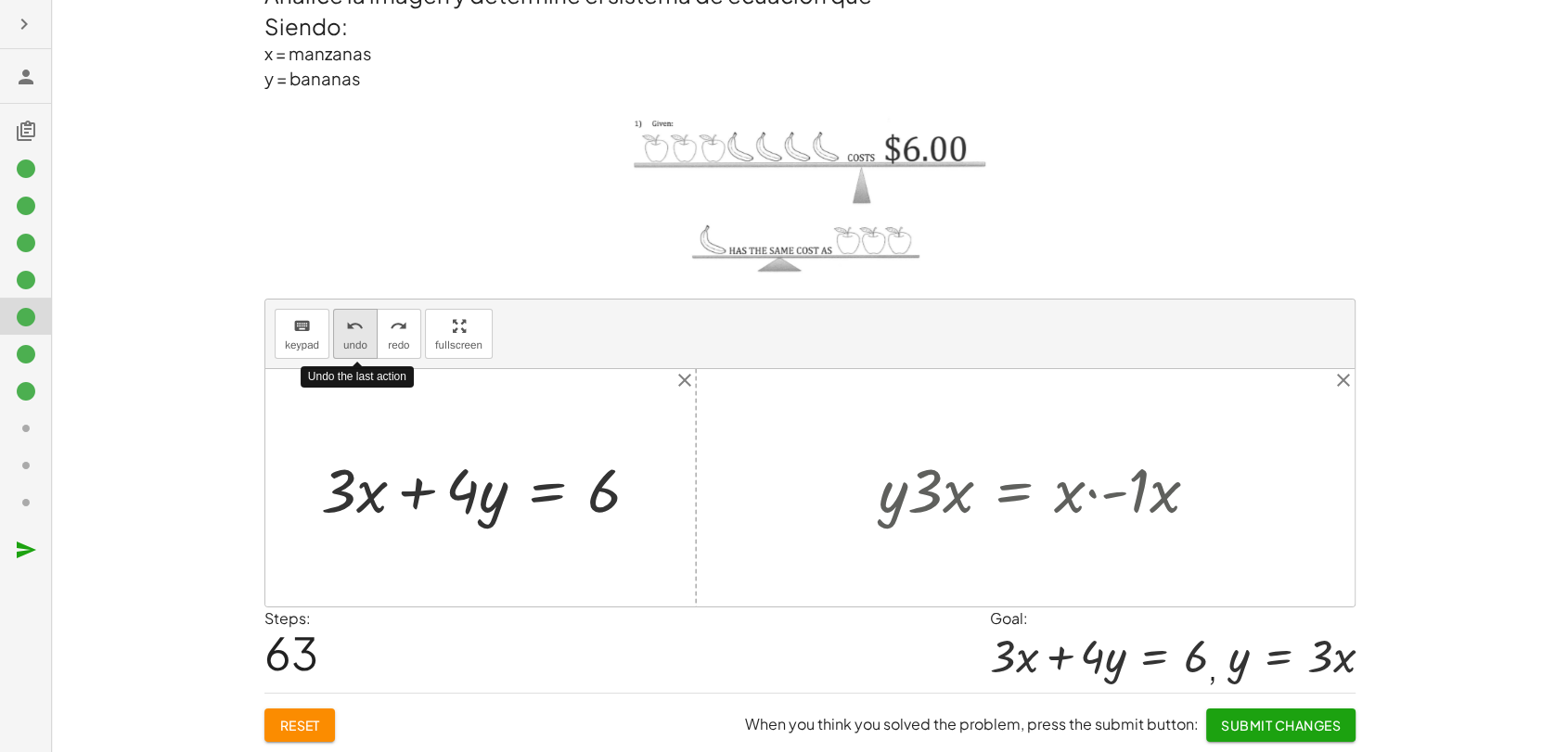 click on "undo" at bounding box center [355, 345] 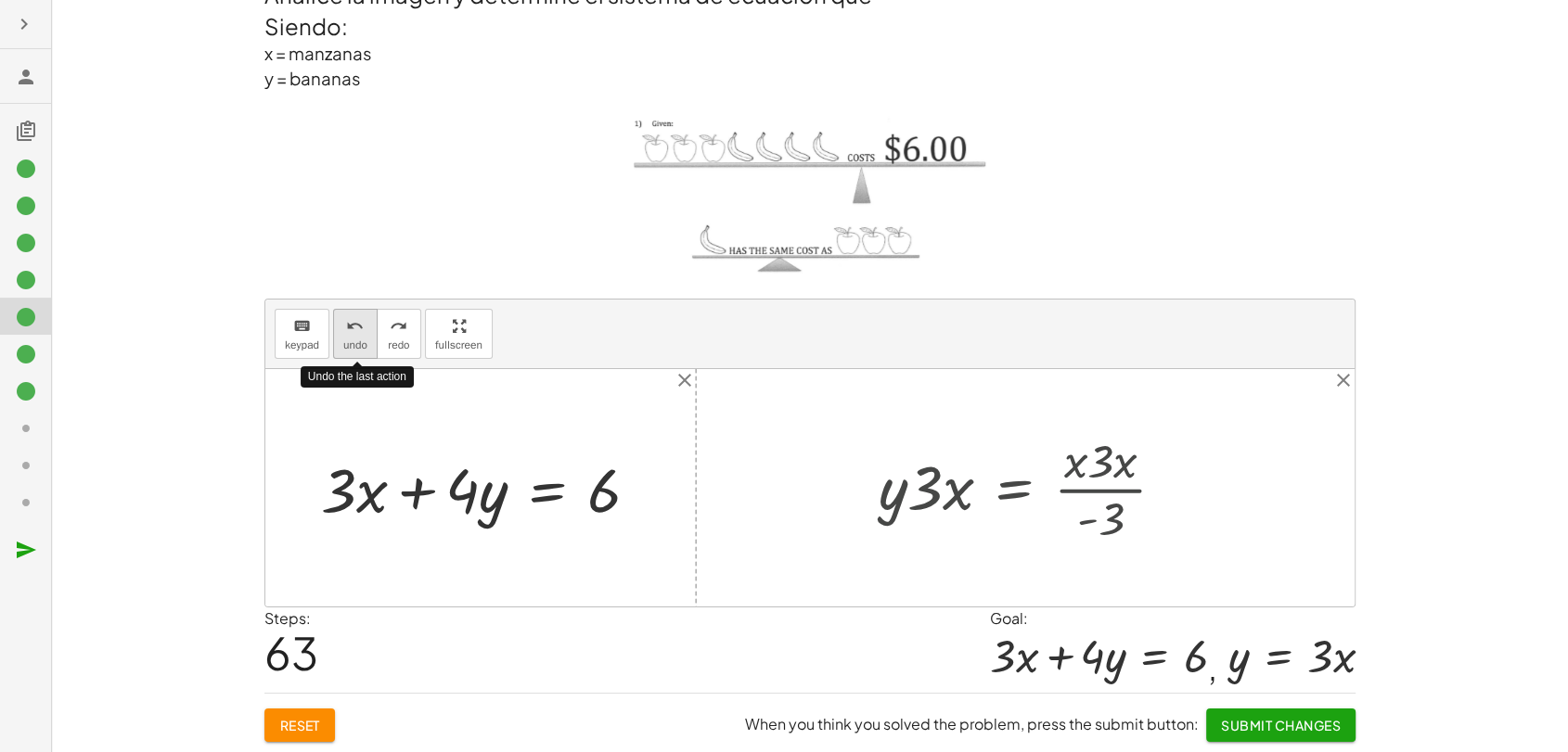 click on "undo" at bounding box center [355, 345] 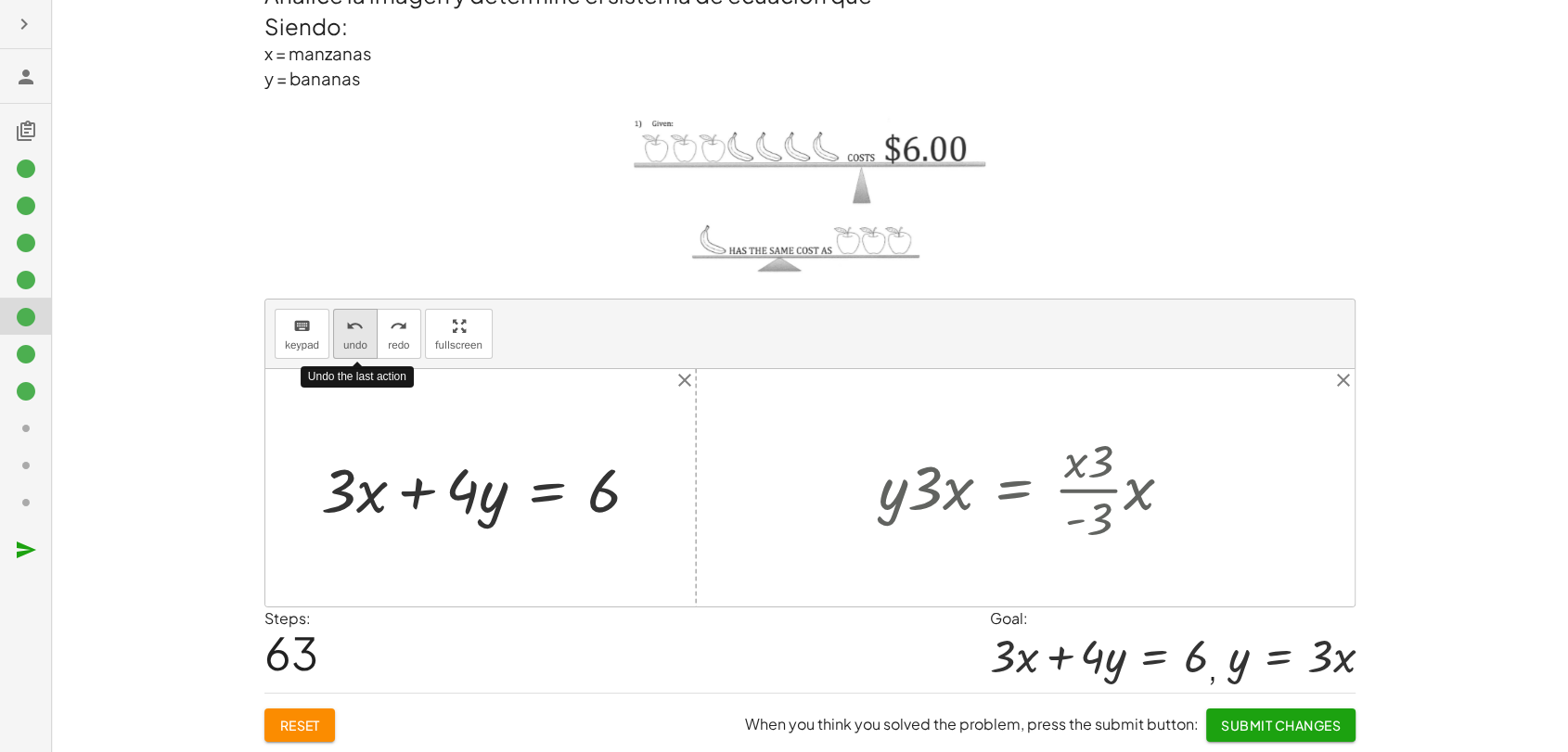 click on "undo" at bounding box center (355, 345) 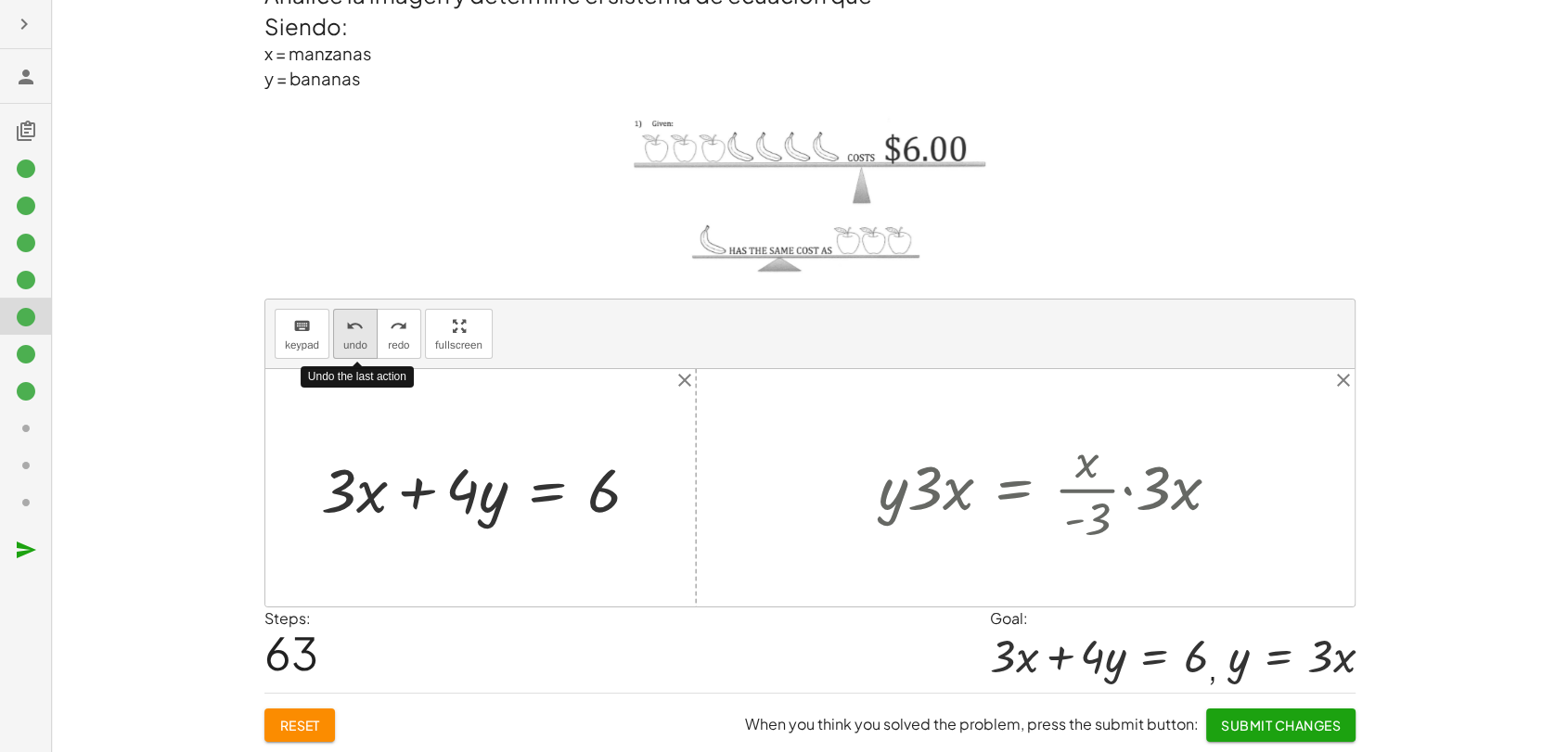 click on "undo" at bounding box center (355, 345) 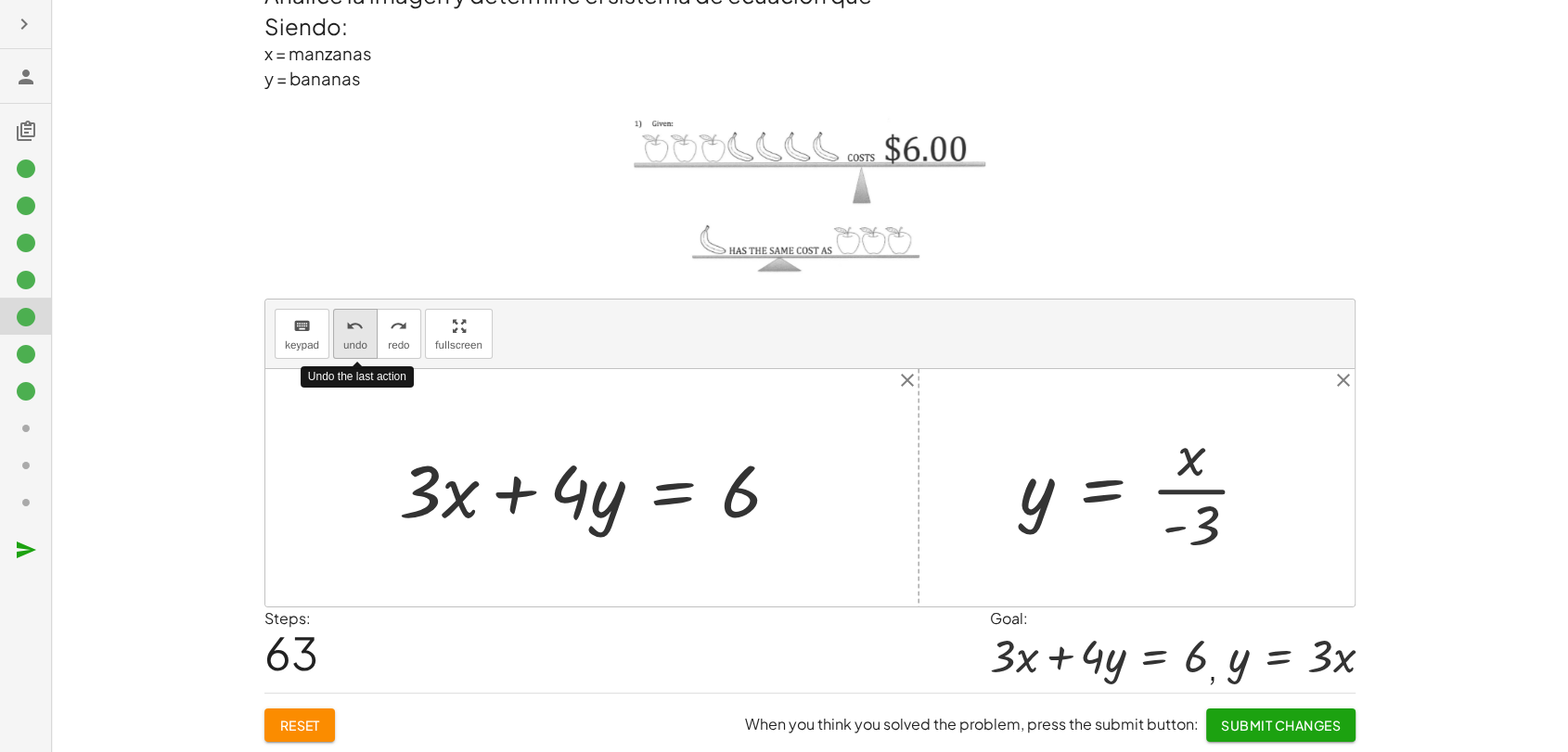 click on "undo" at bounding box center [355, 345] 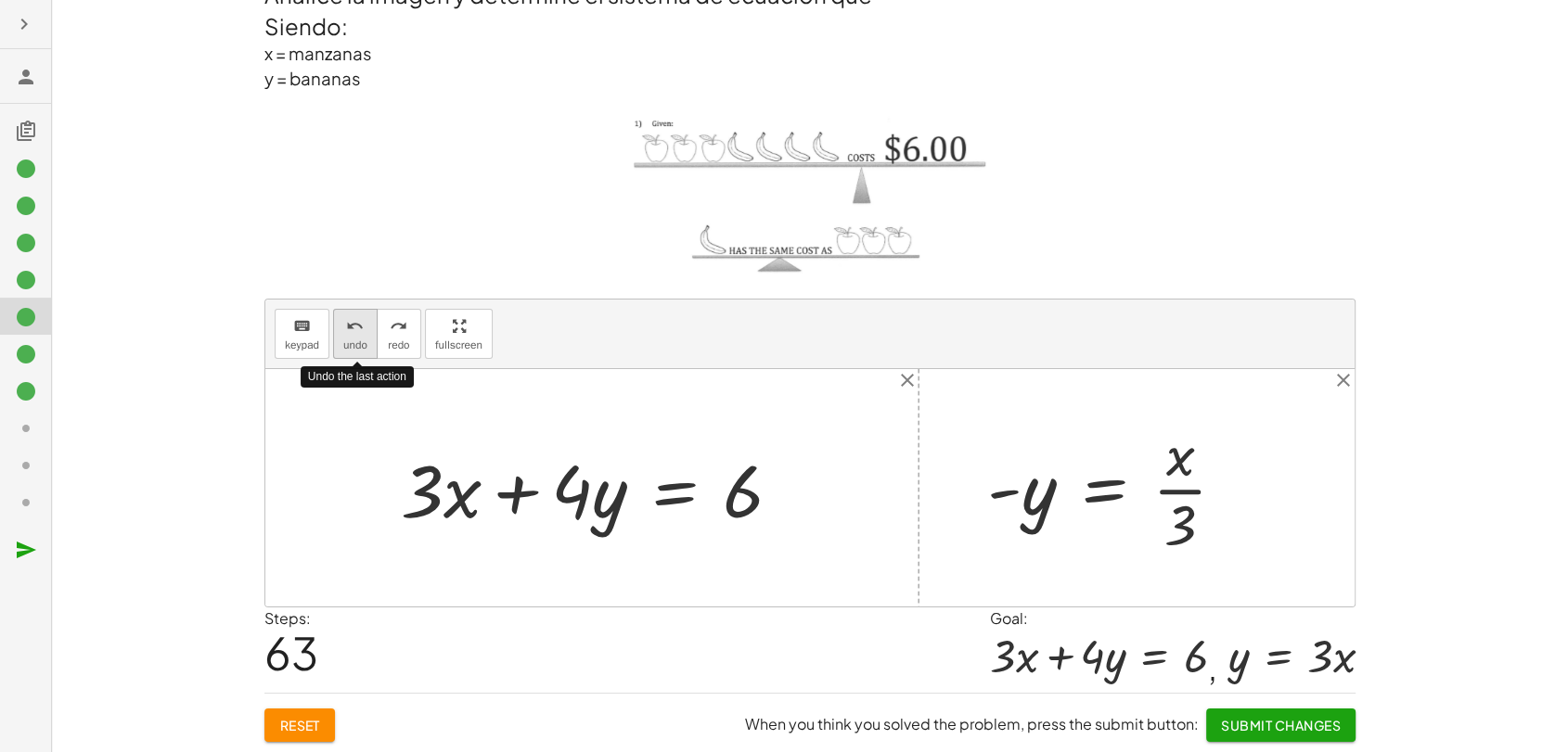 click on "undo" at bounding box center [355, 345] 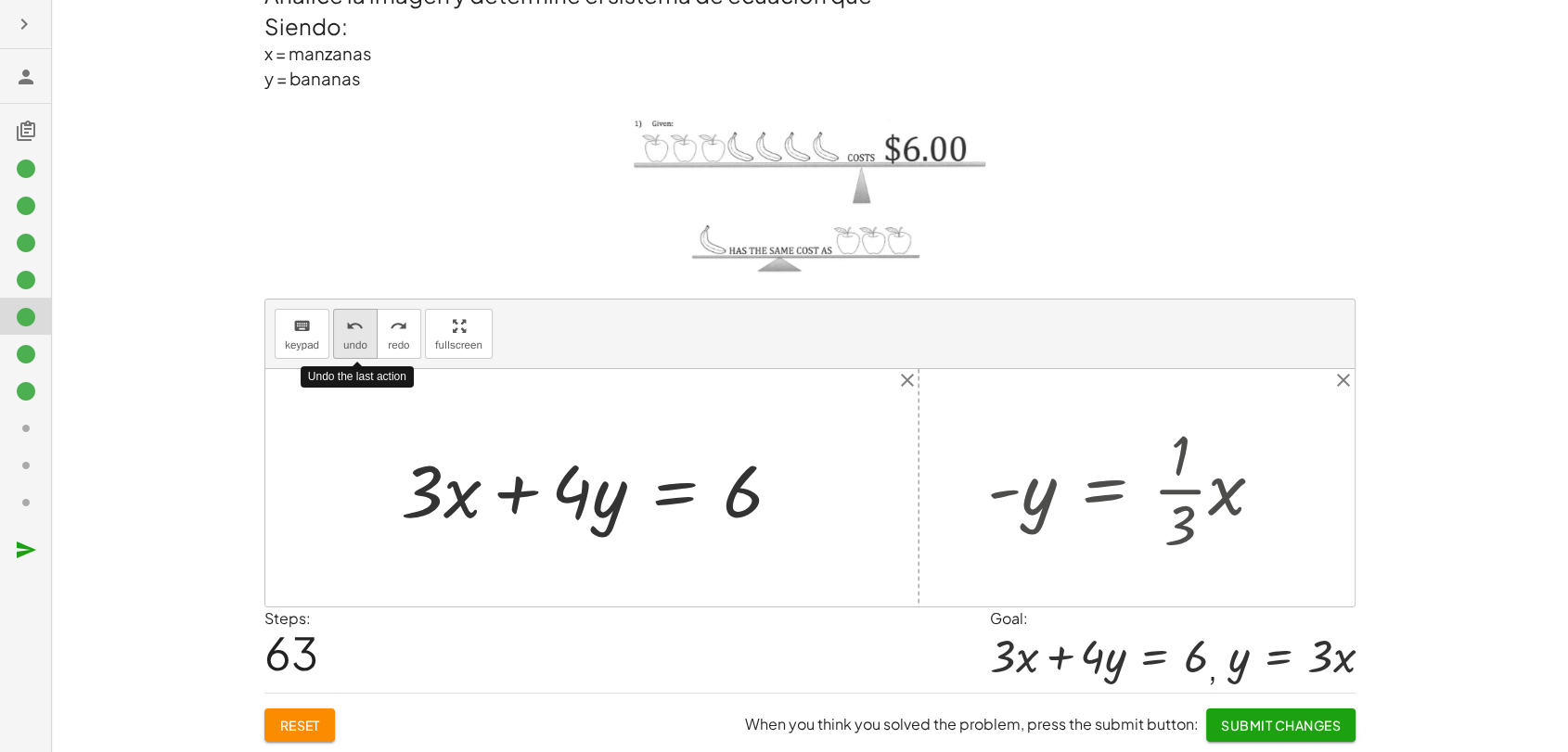 click on "undo" at bounding box center [355, 345] 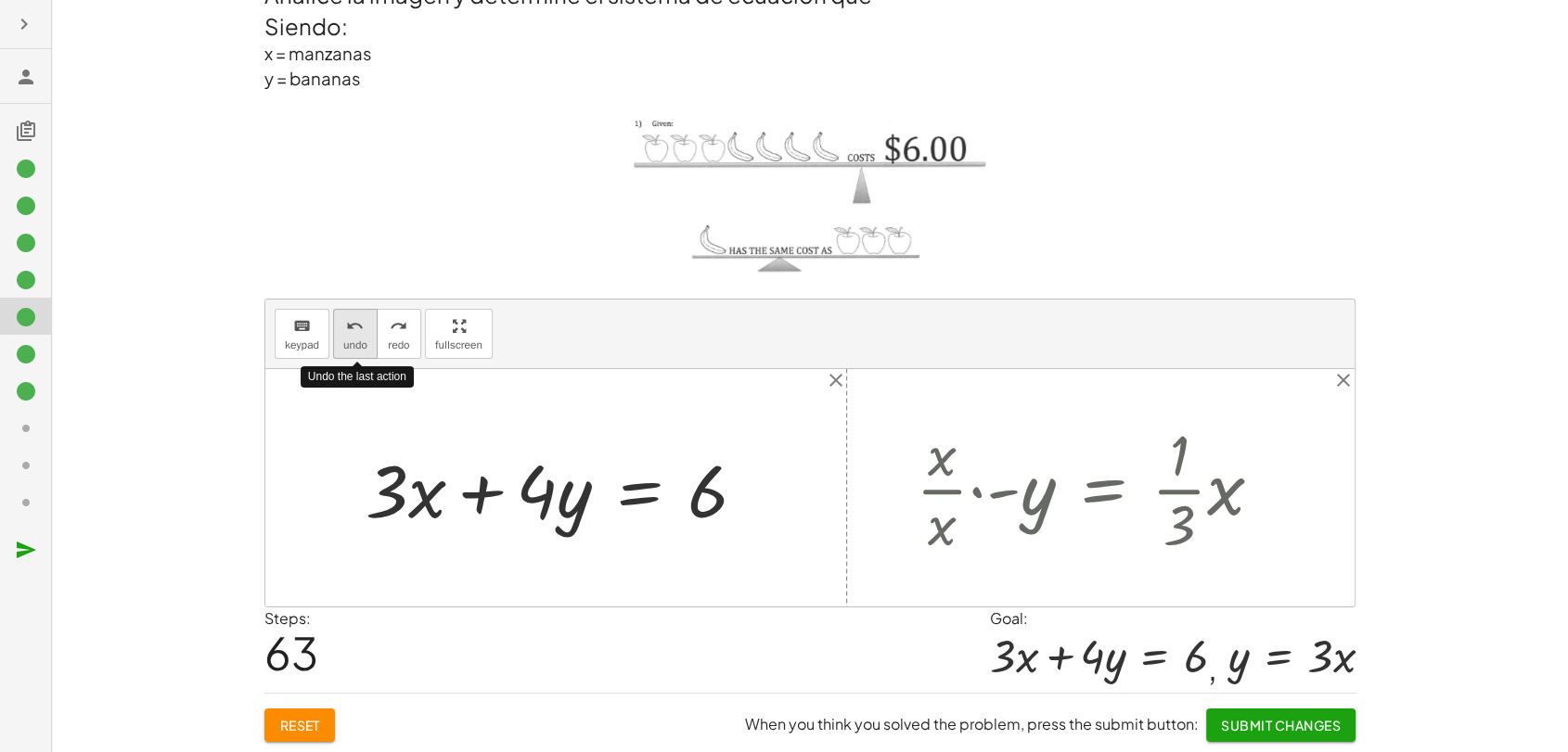 click on "undo" at bounding box center (355, 345) 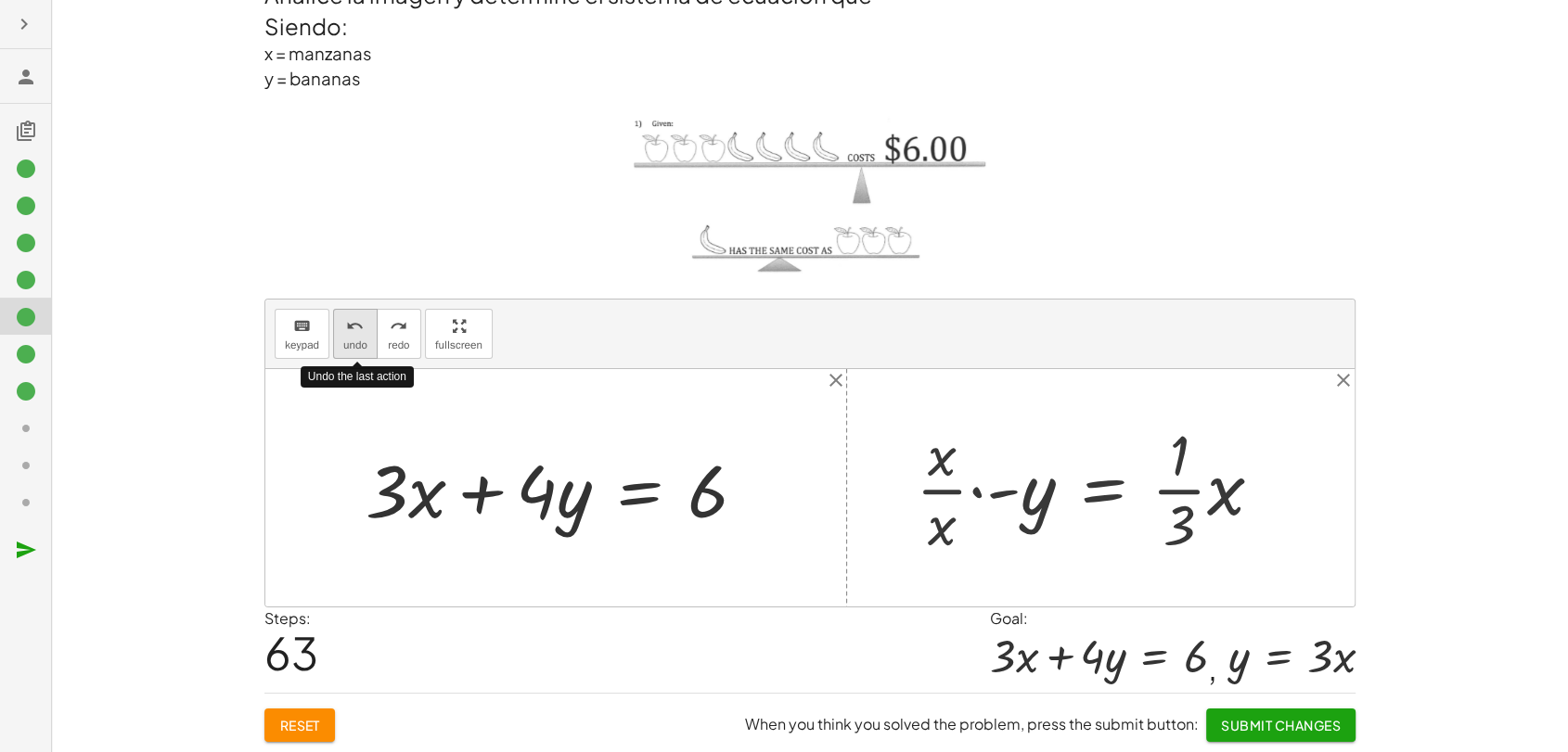click on "undo" at bounding box center [355, 345] 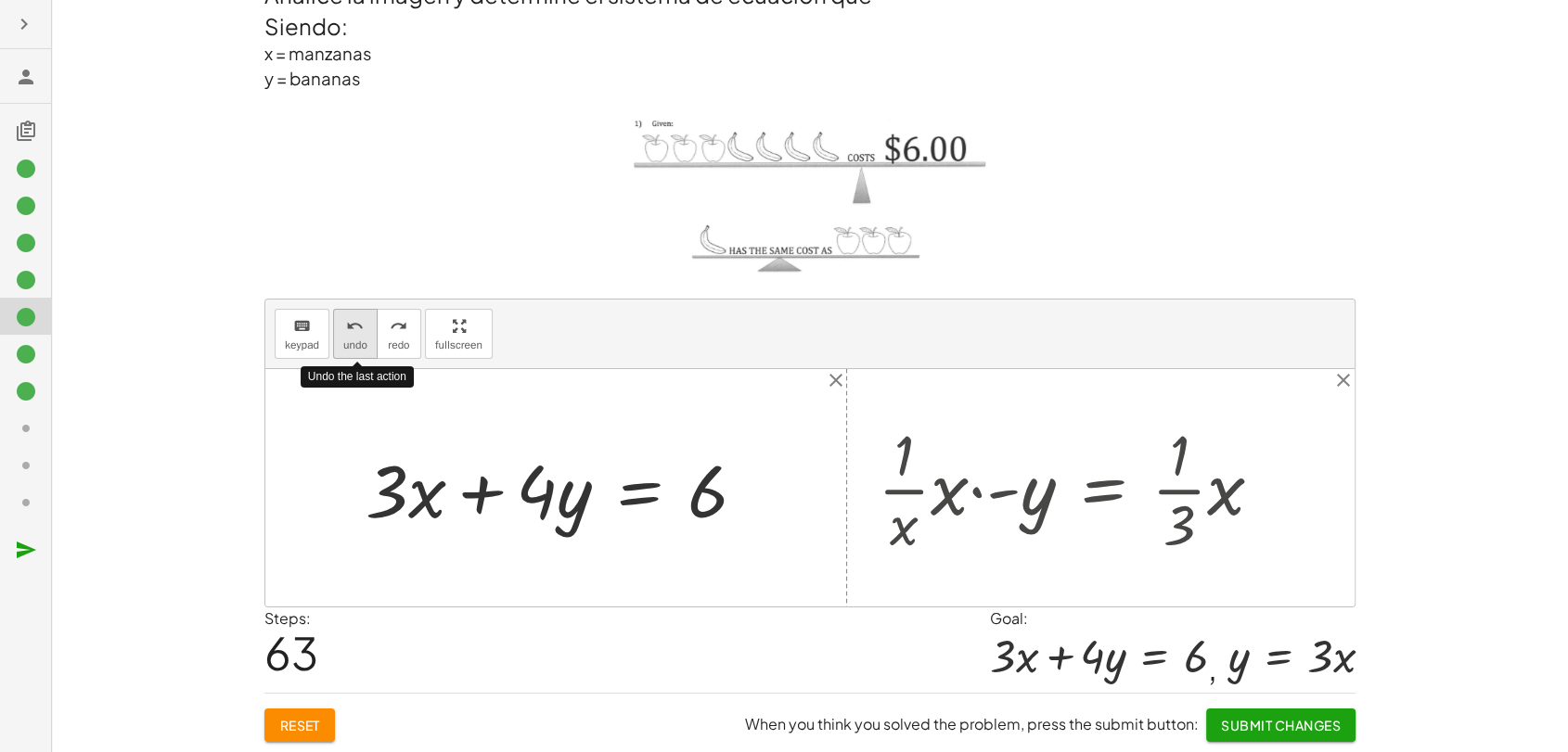 click on "undo" at bounding box center [355, 345] 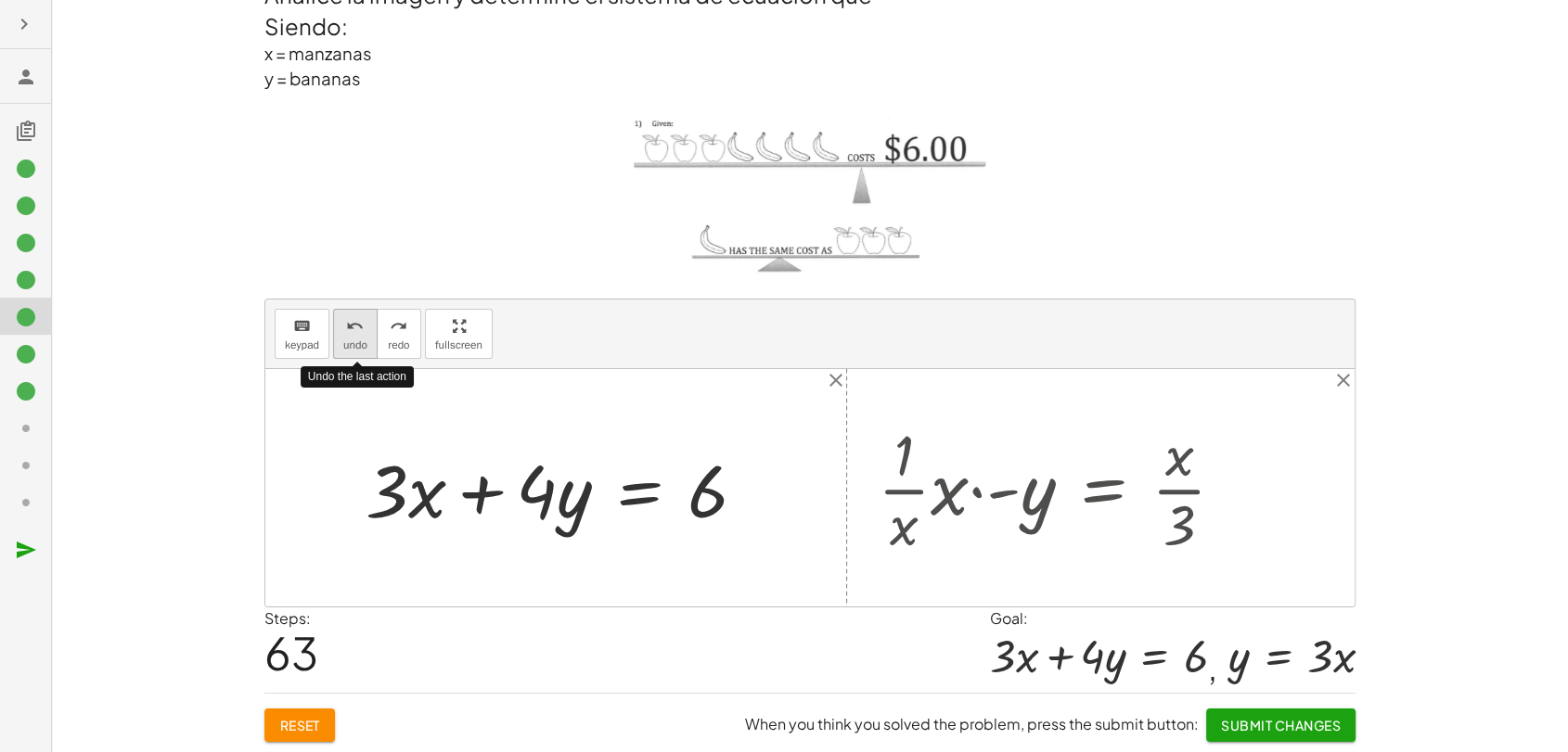 click on "undo" at bounding box center [355, 345] 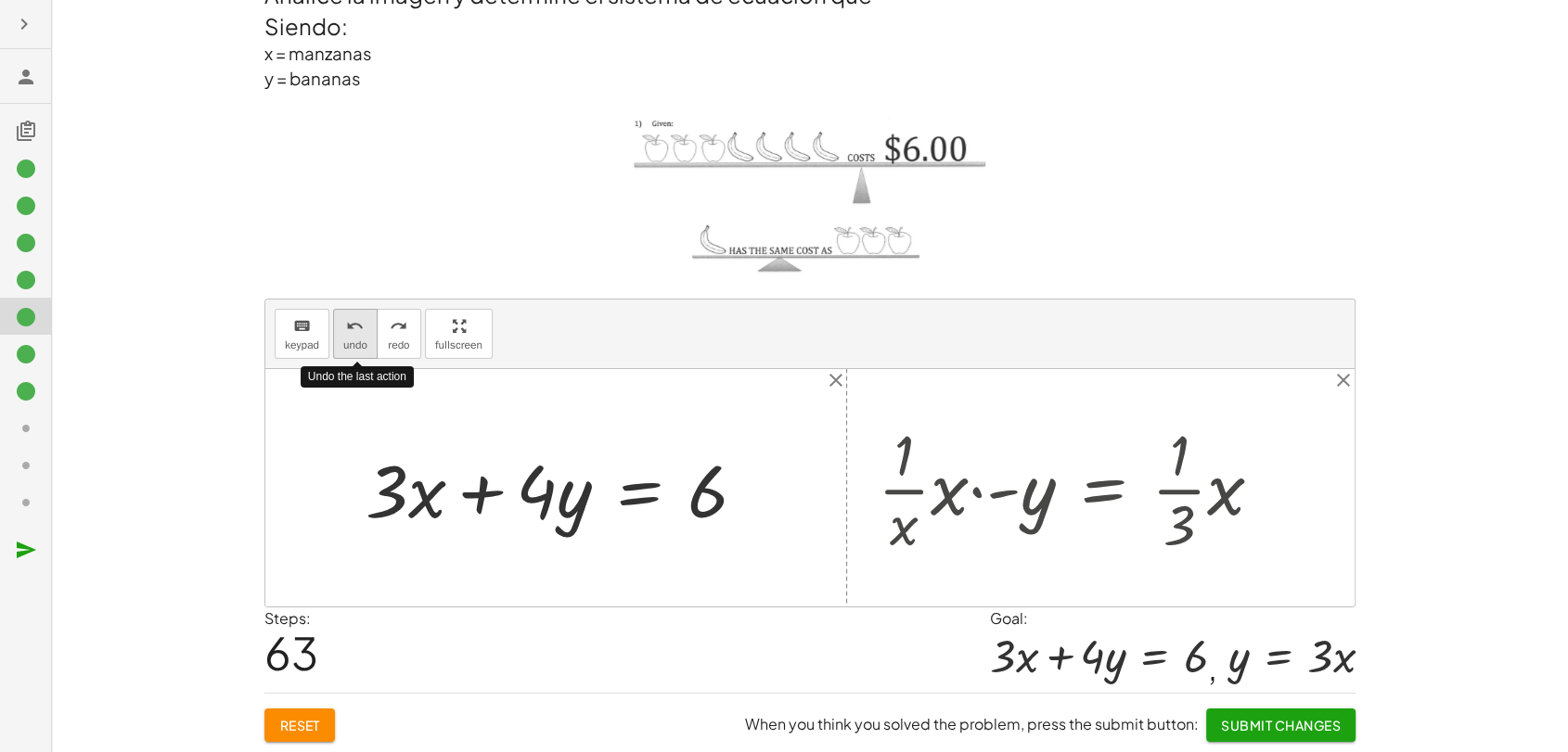 click on "undo" at bounding box center [355, 345] 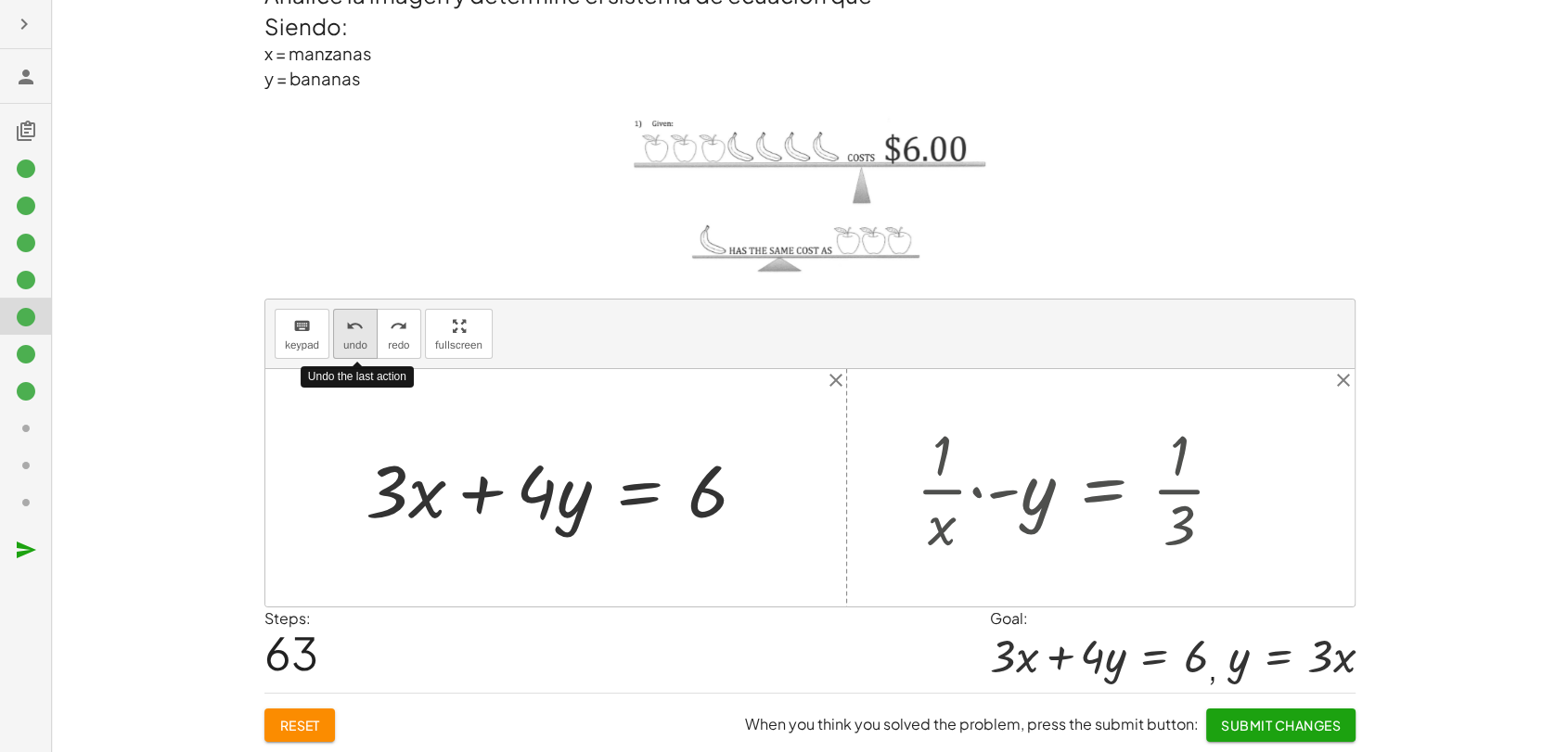 click on "undo" at bounding box center [355, 345] 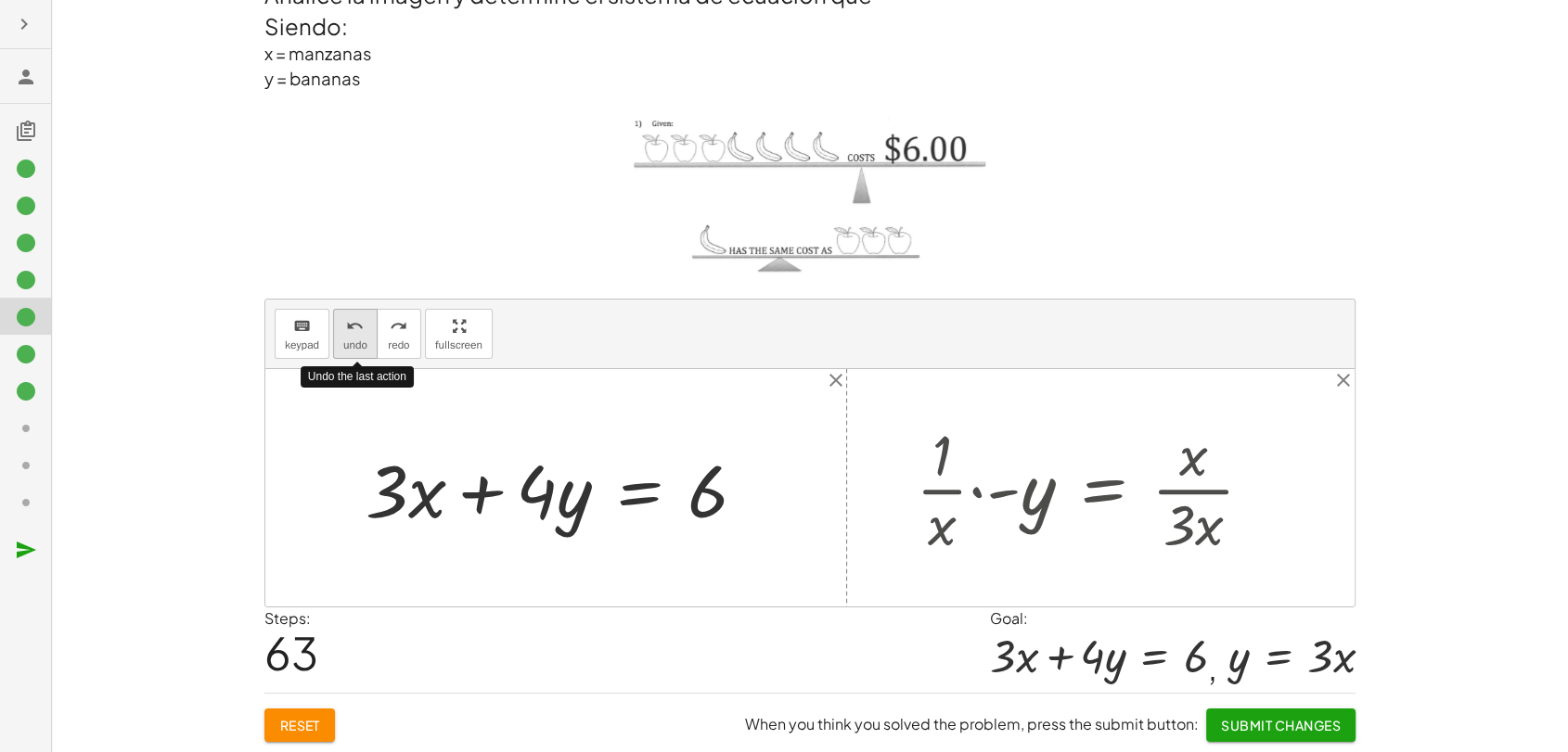 click on "undo" at bounding box center (355, 345) 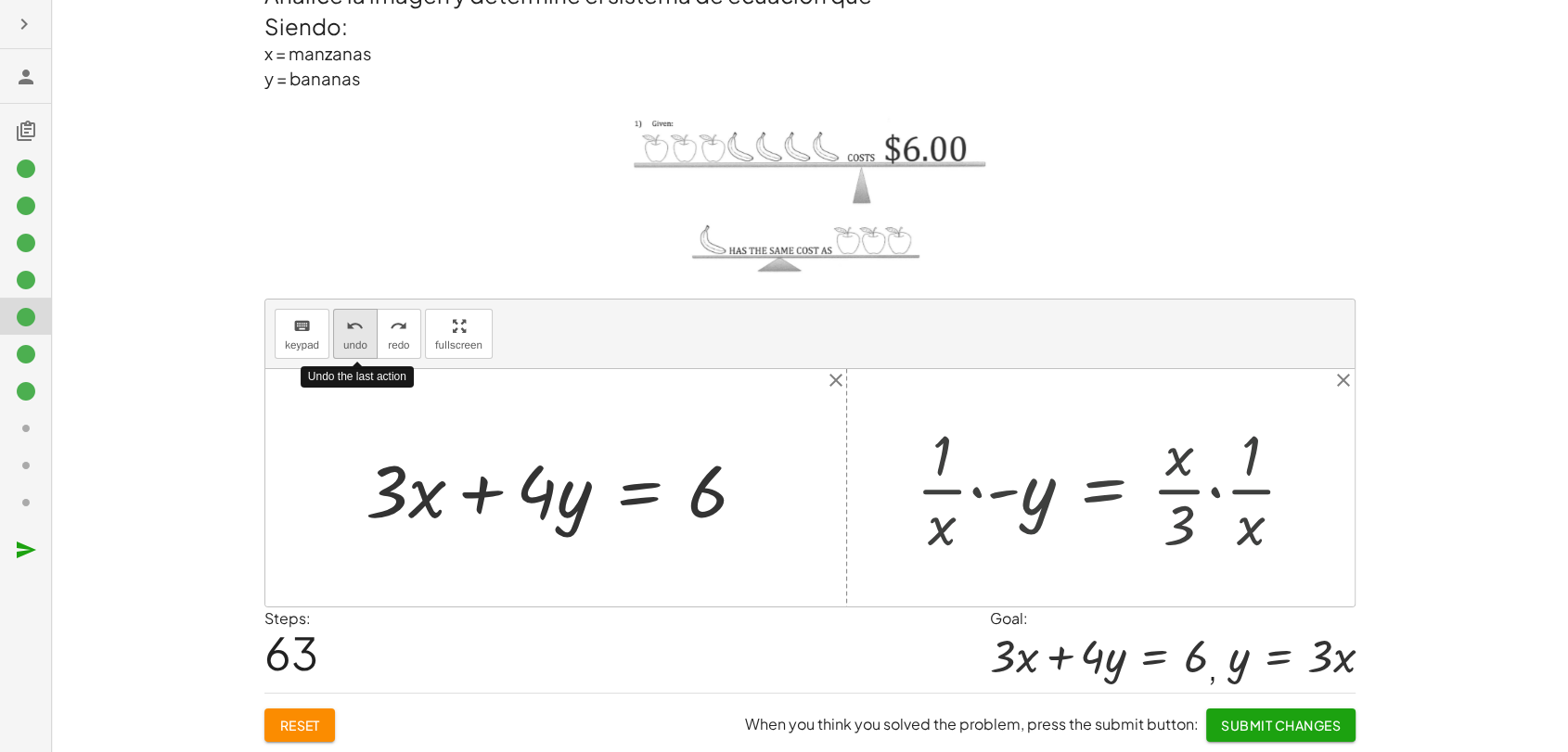 click on "undo" at bounding box center (355, 345) 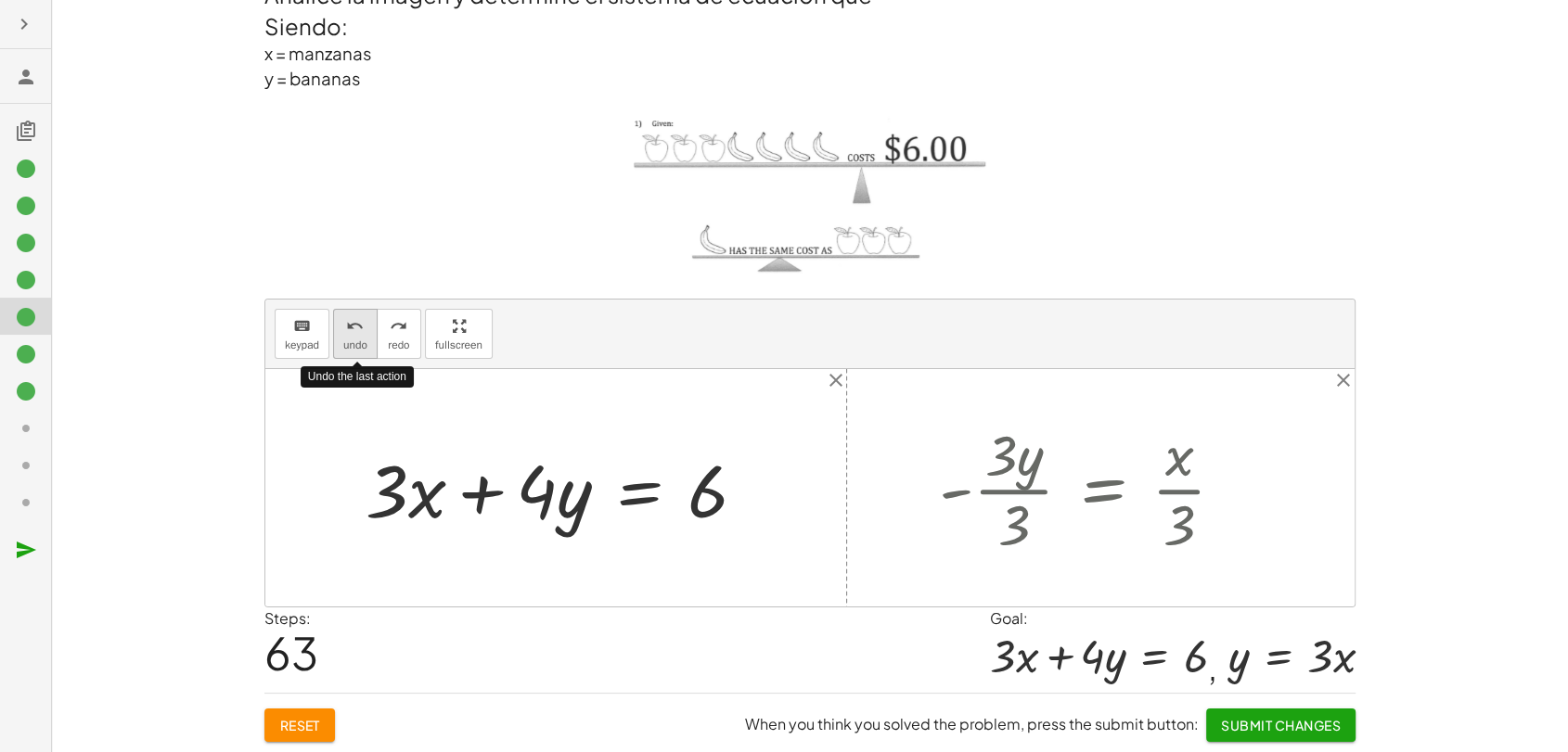 click on "undo" at bounding box center (355, 345) 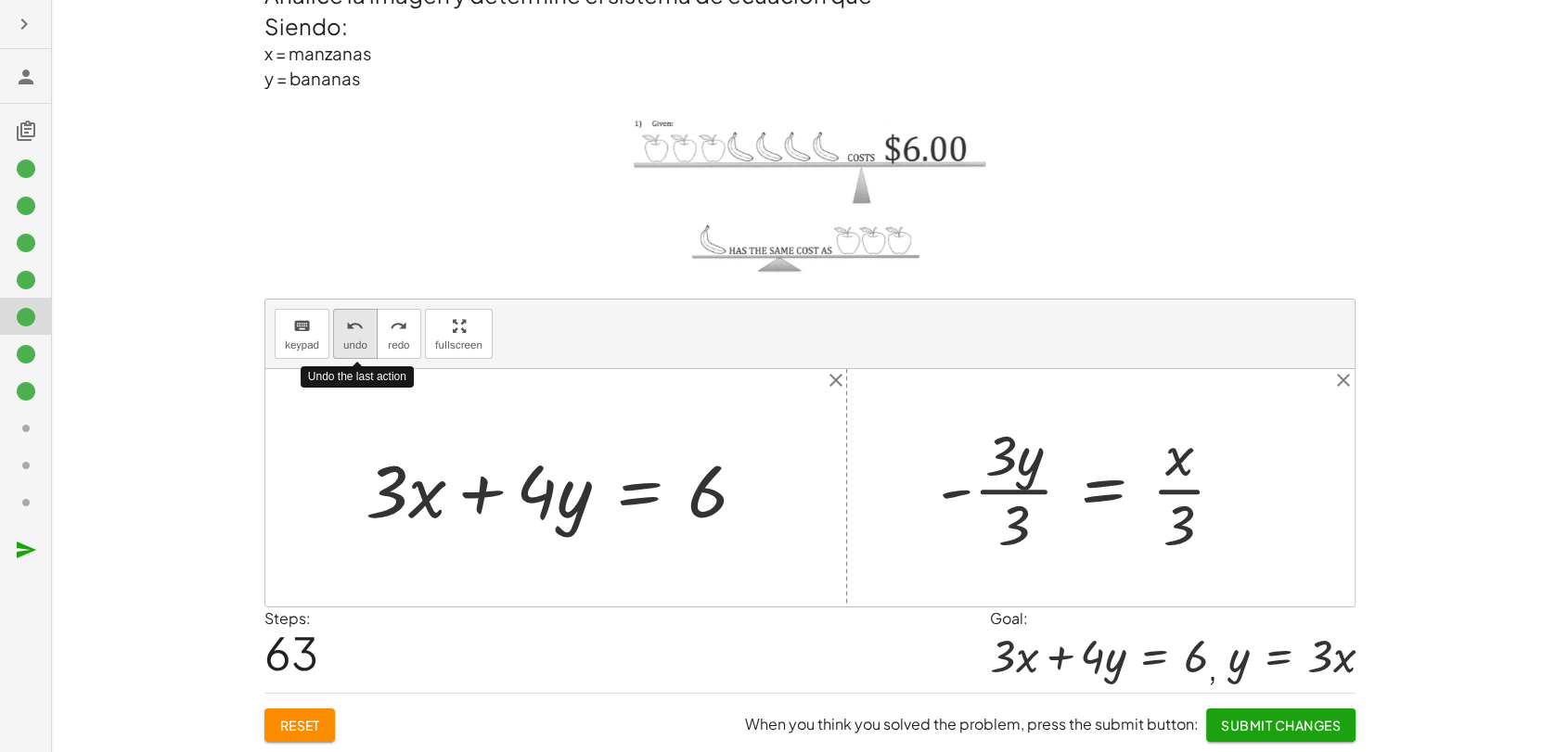 click on "undo" at bounding box center [355, 345] 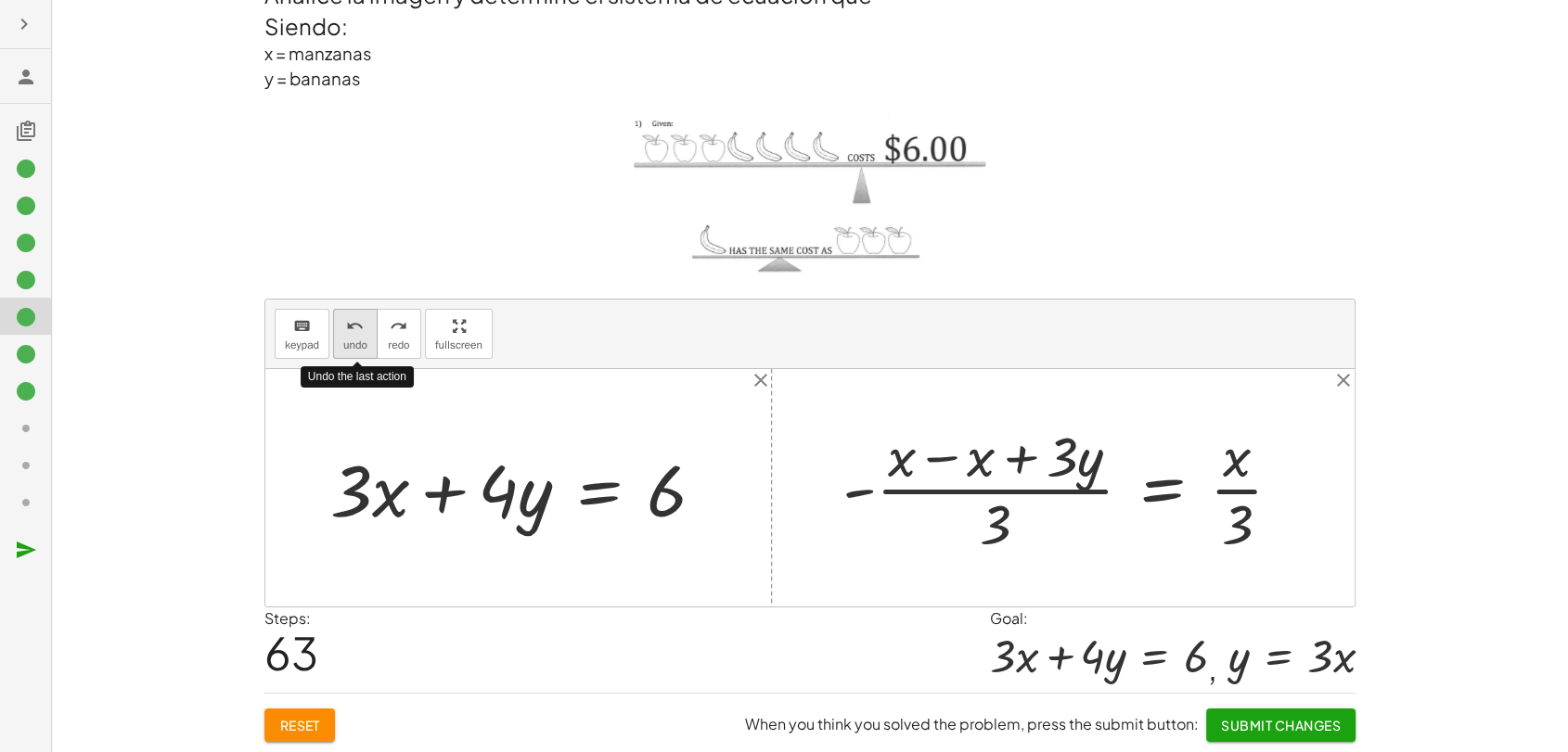 click on "undo" at bounding box center (355, 345) 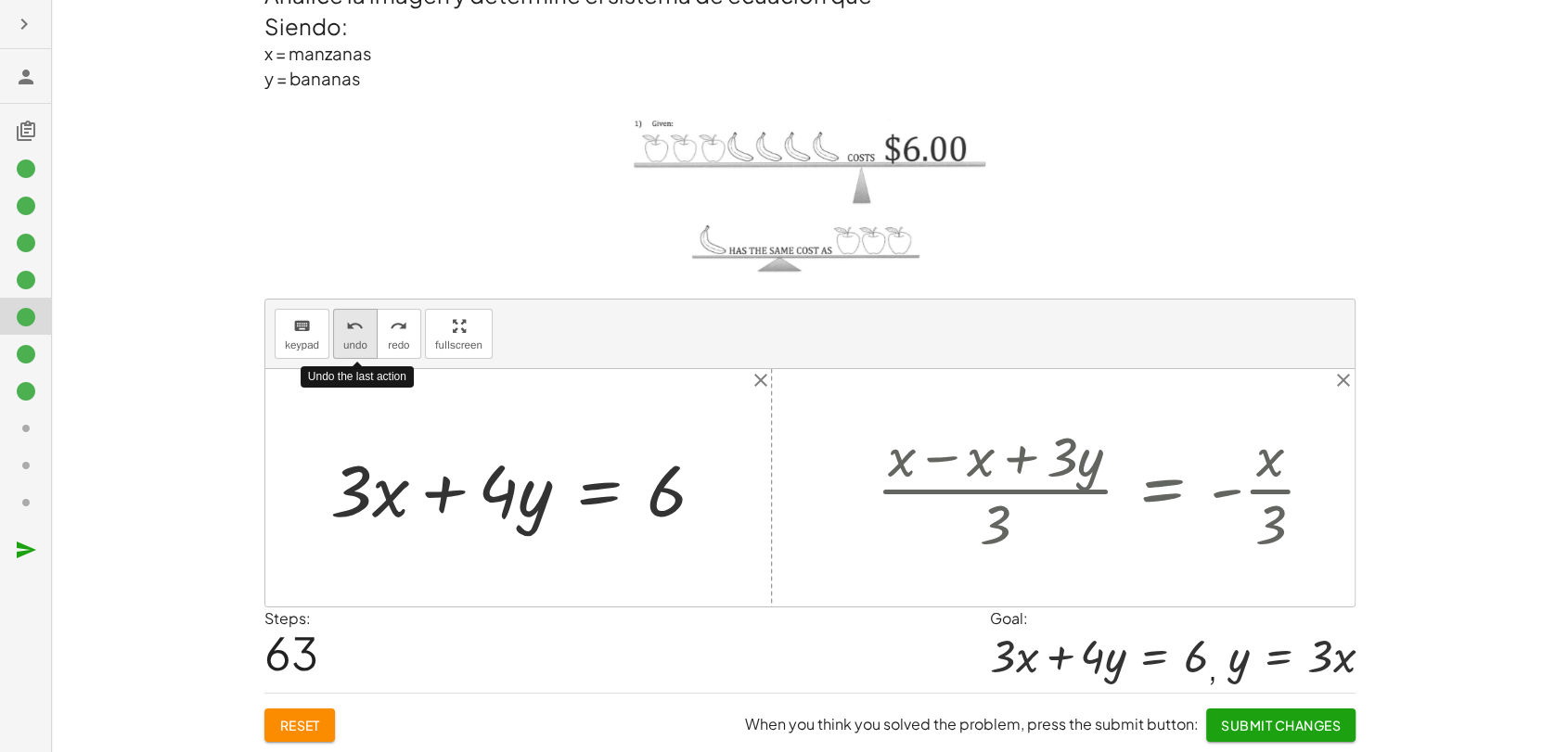 click on "undo" at bounding box center [355, 345] 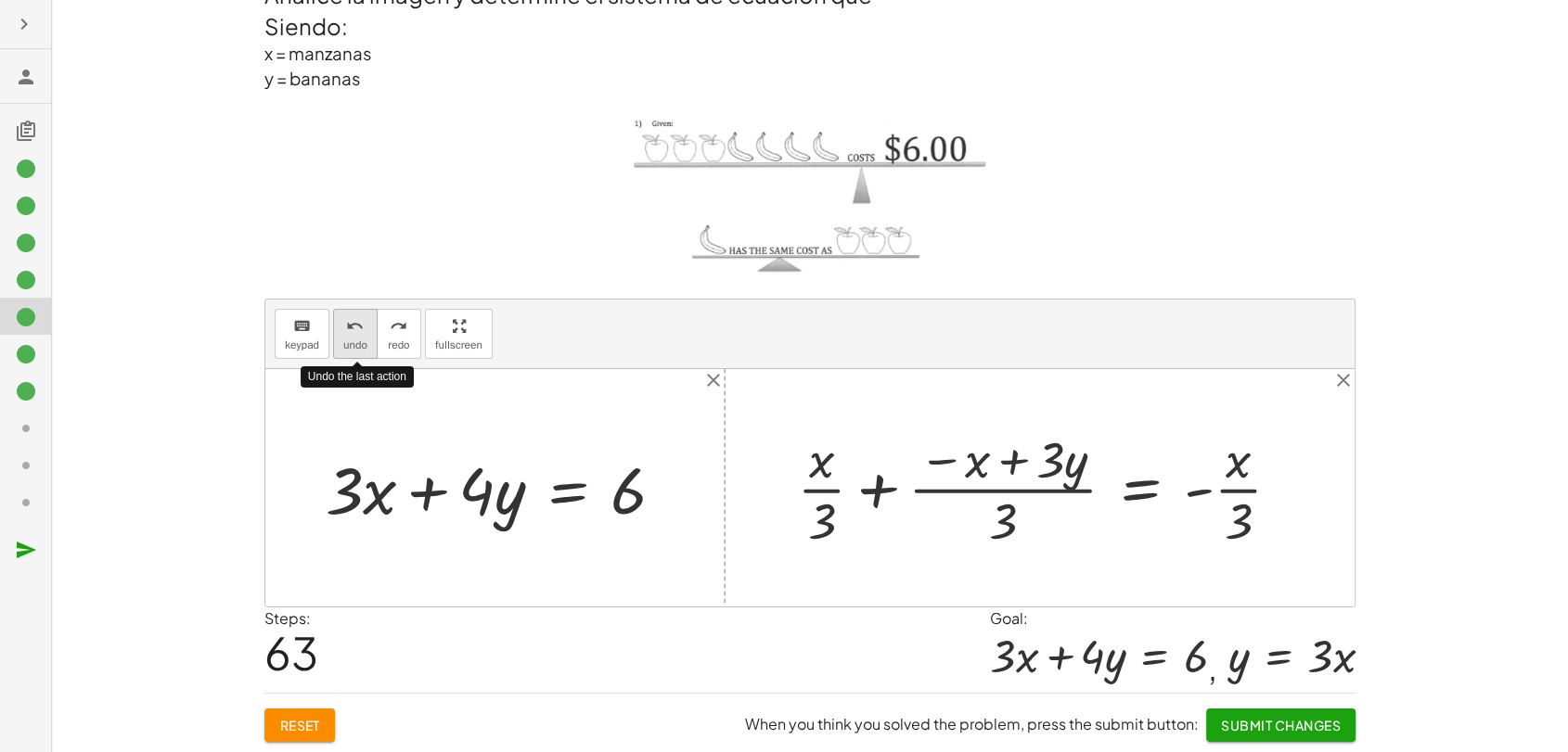 click on "undo" at bounding box center (355, 345) 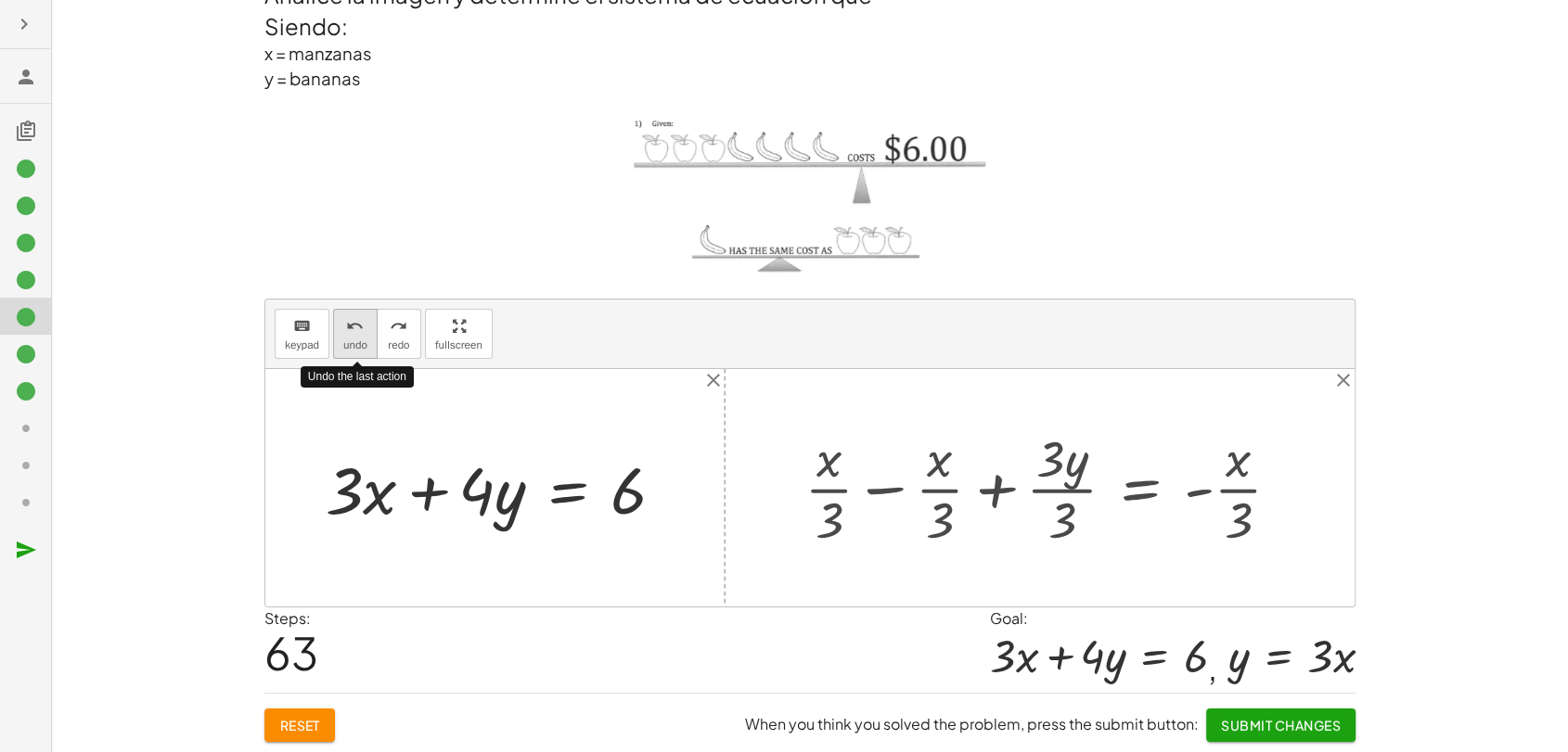 click on "undo" at bounding box center (355, 345) 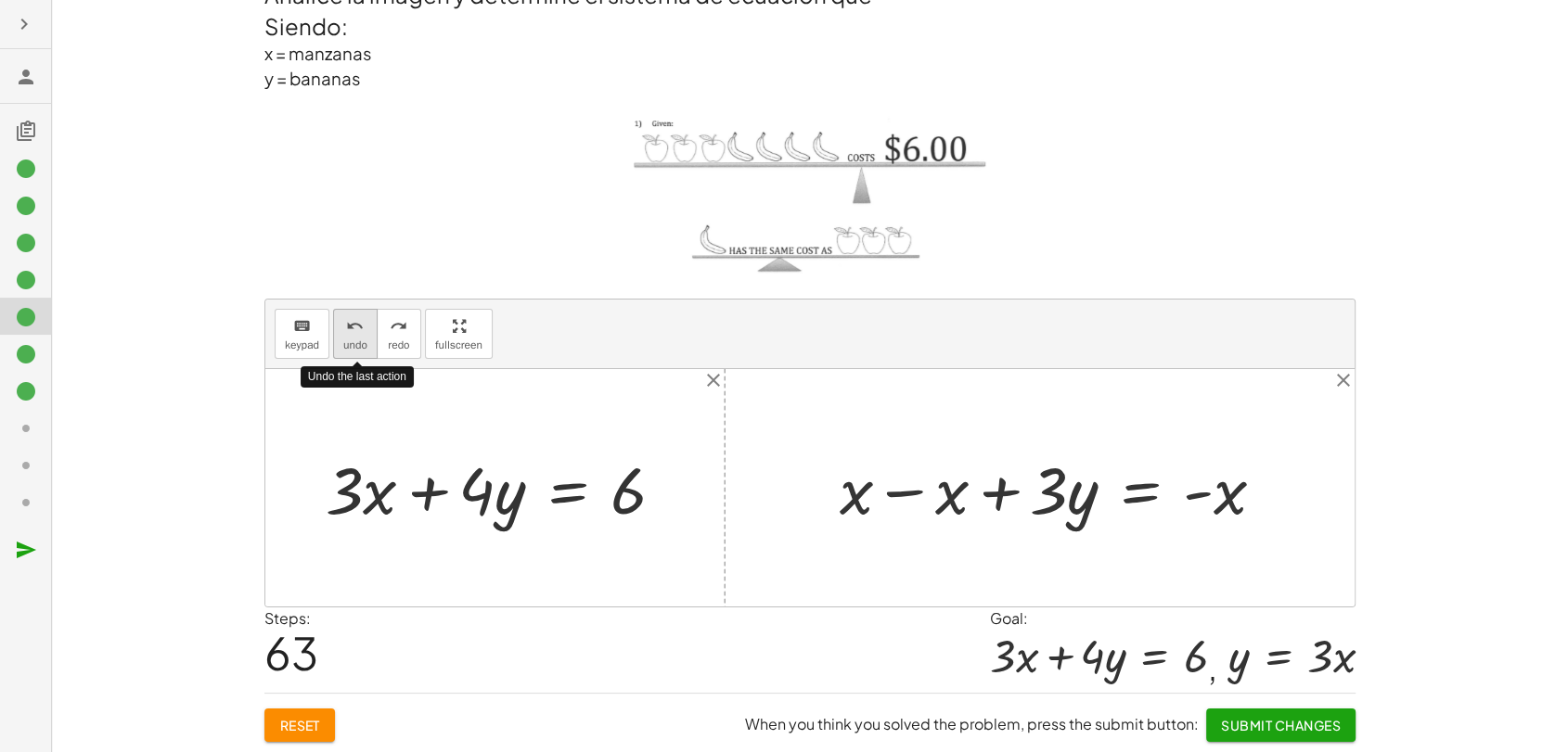 click on "undo" at bounding box center [355, 345] 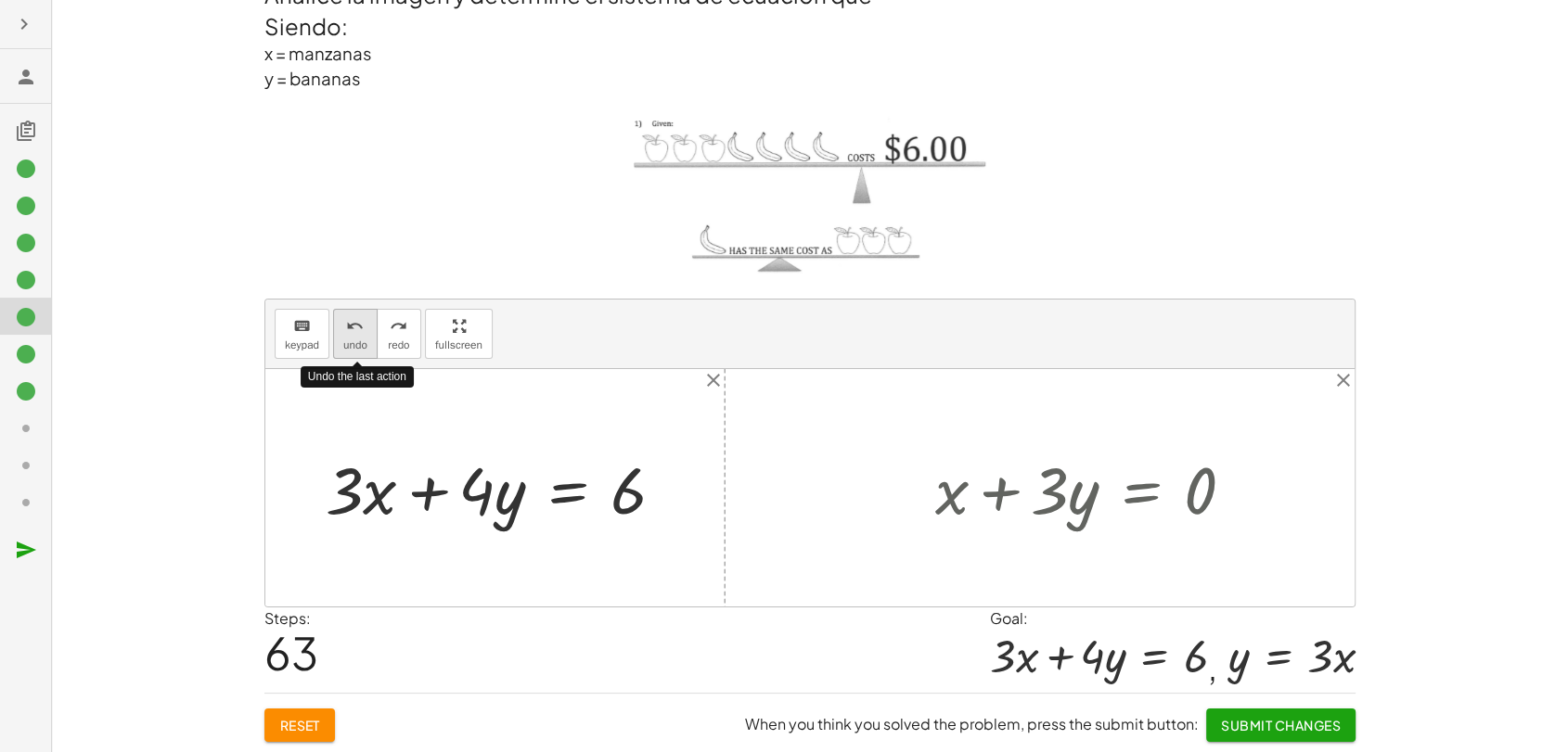 click on "undo" at bounding box center [355, 345] 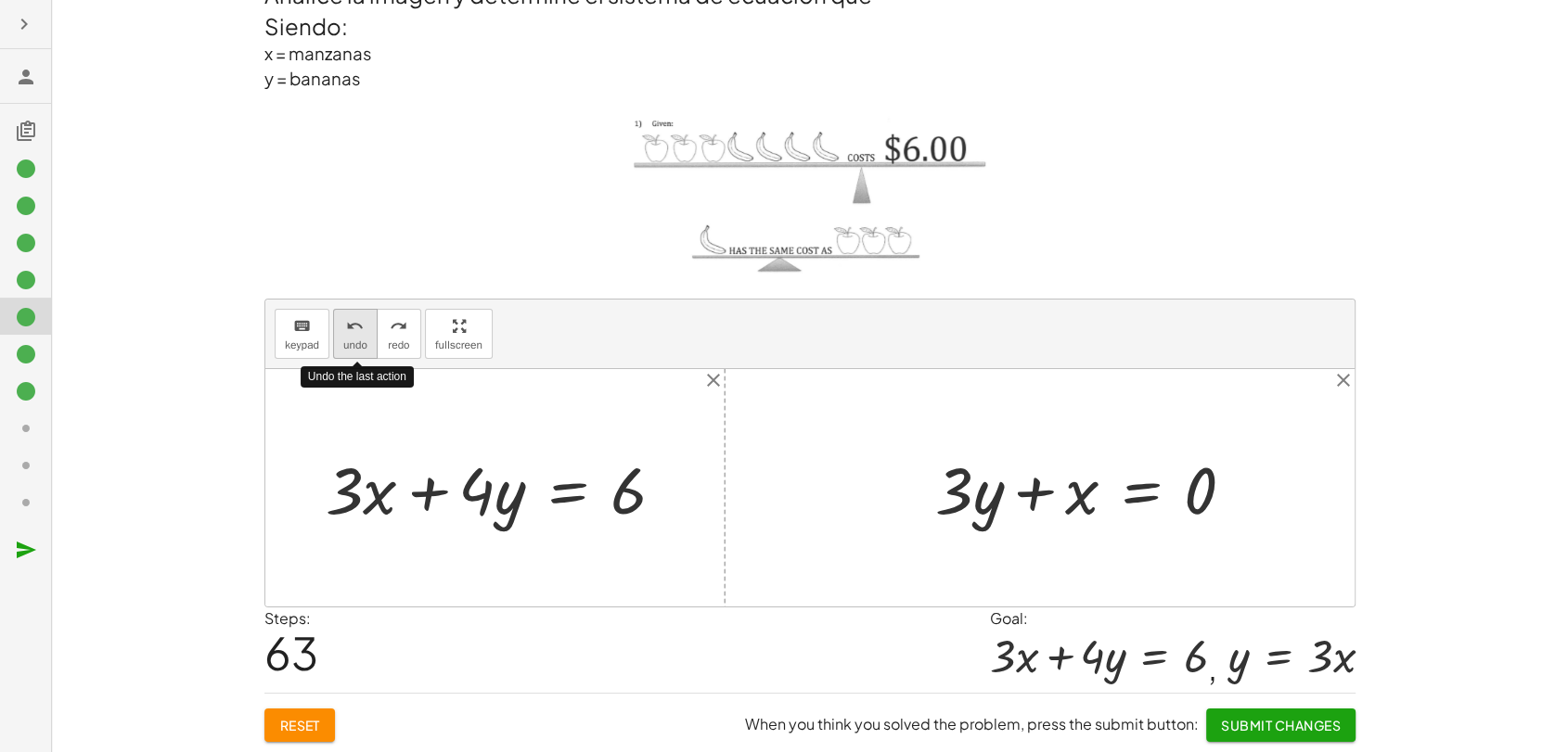 click on "undo" at bounding box center [355, 345] 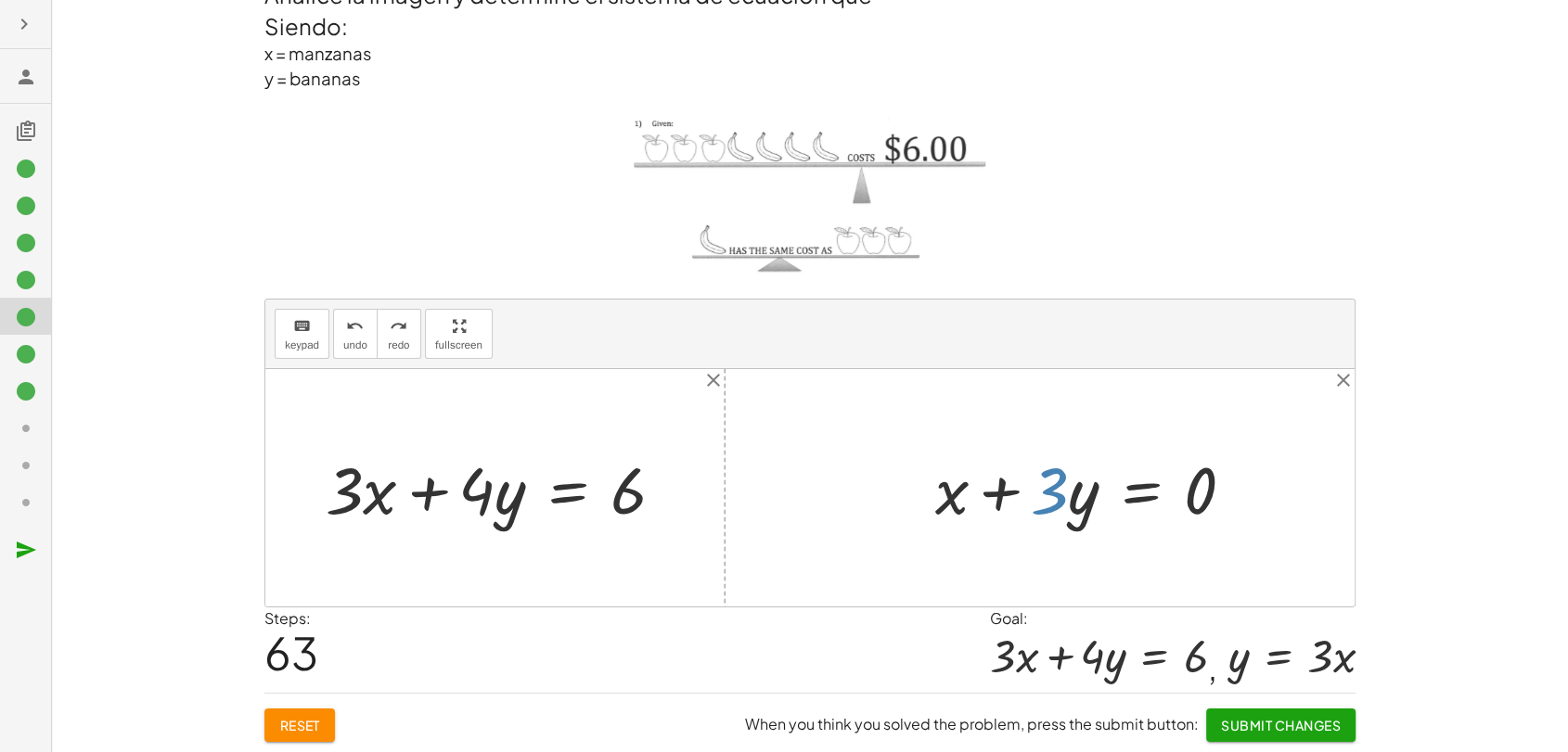 click at bounding box center (1092, 488) 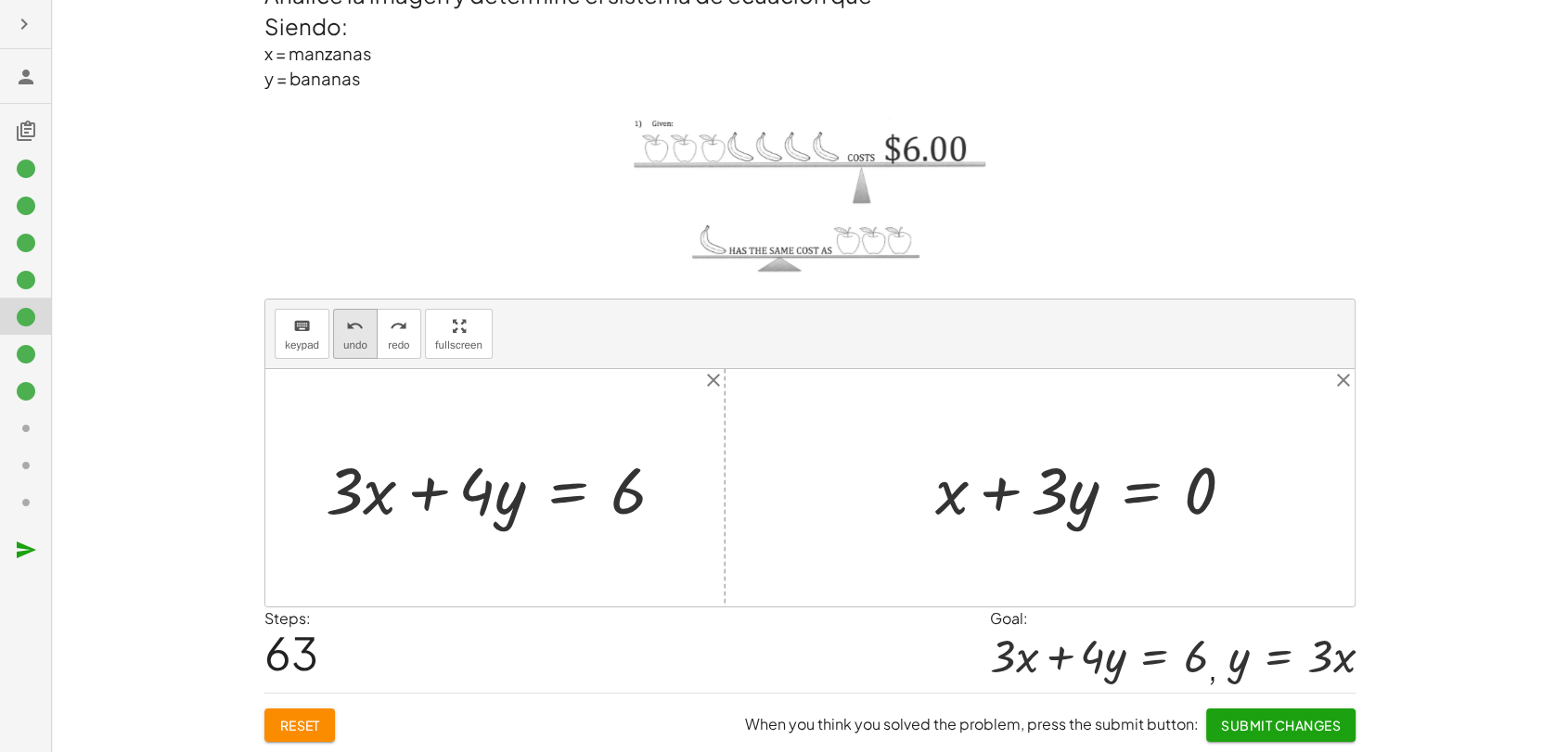 click on "undo" at bounding box center [354, 326] 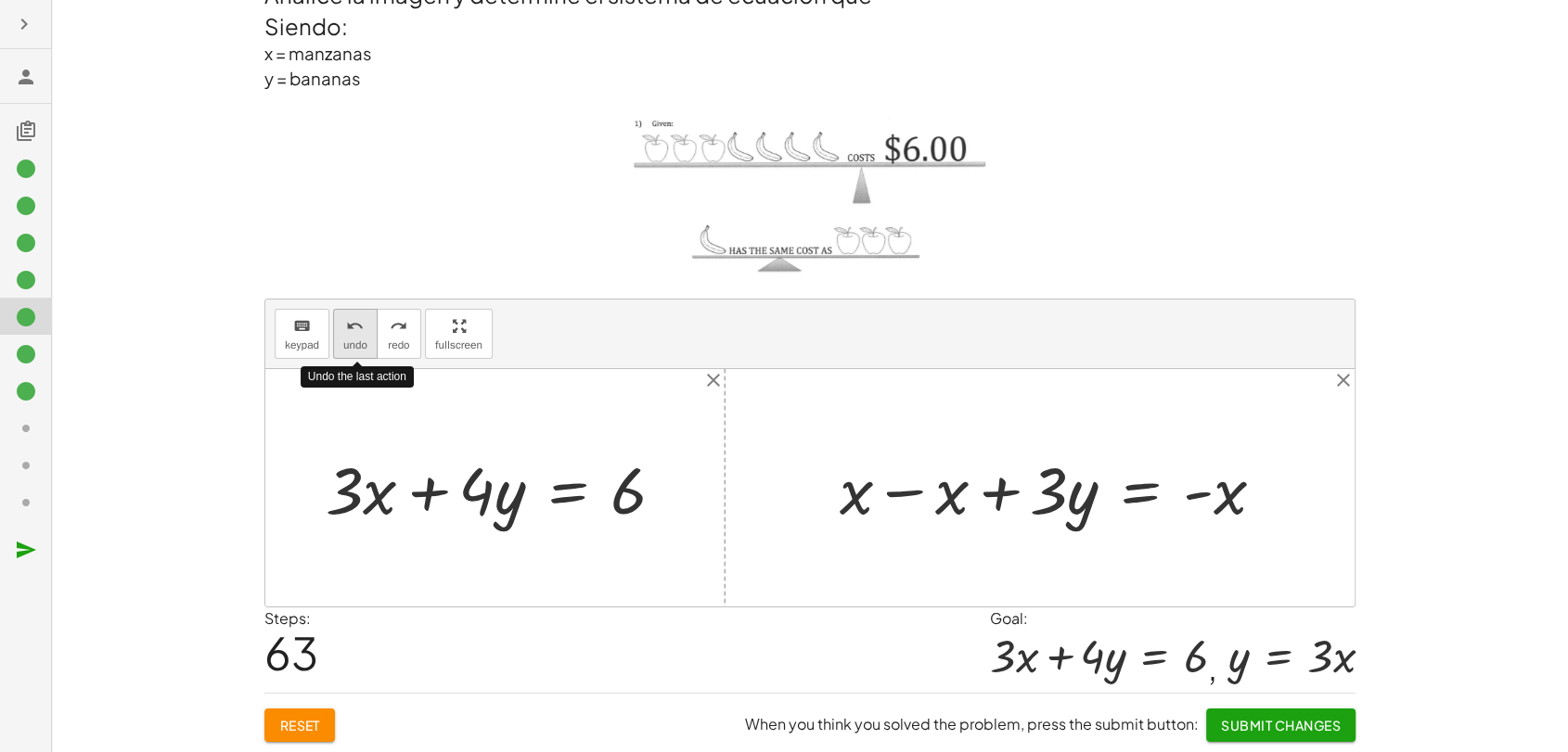 click on "undo" at bounding box center (354, 326) 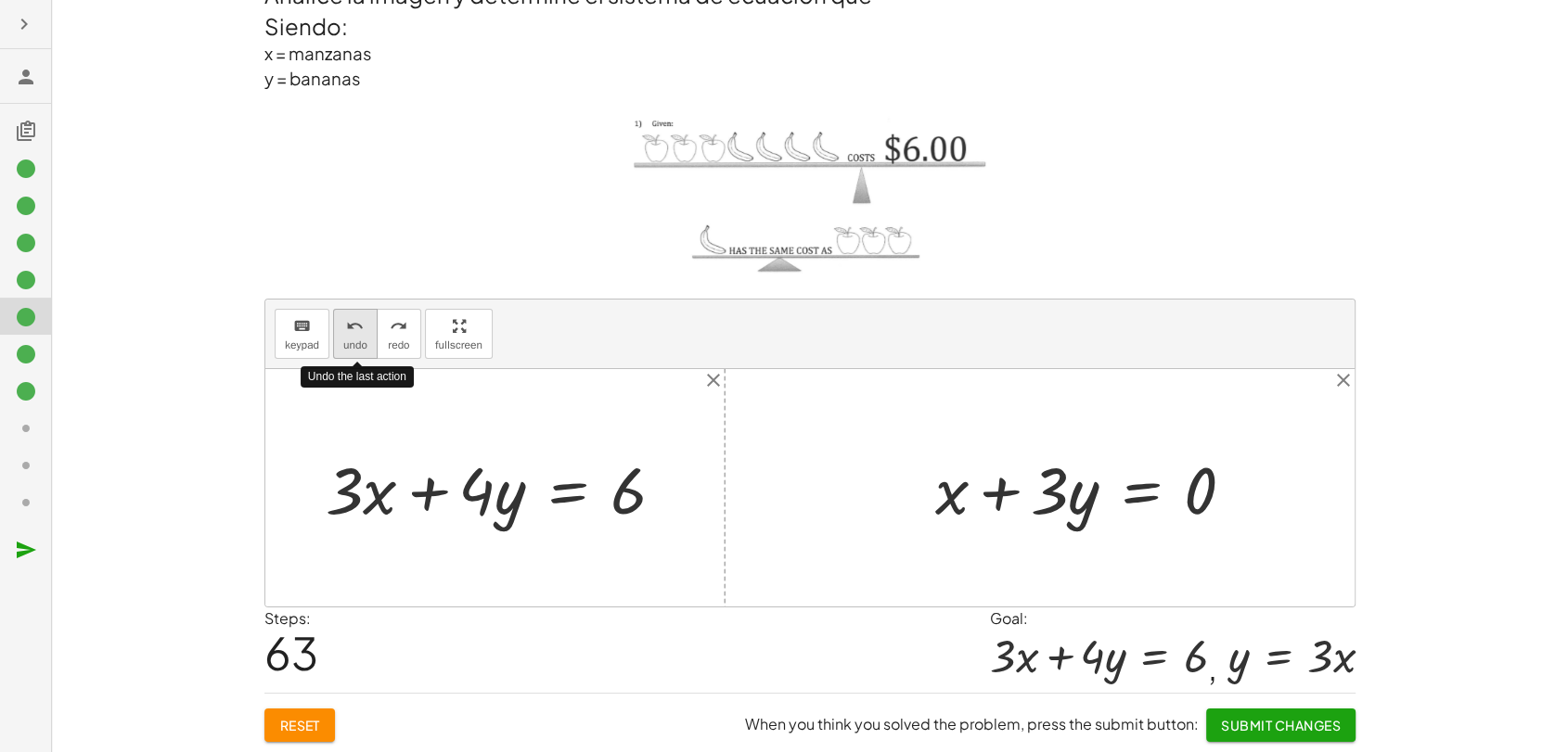 click on "undo" at bounding box center [354, 326] 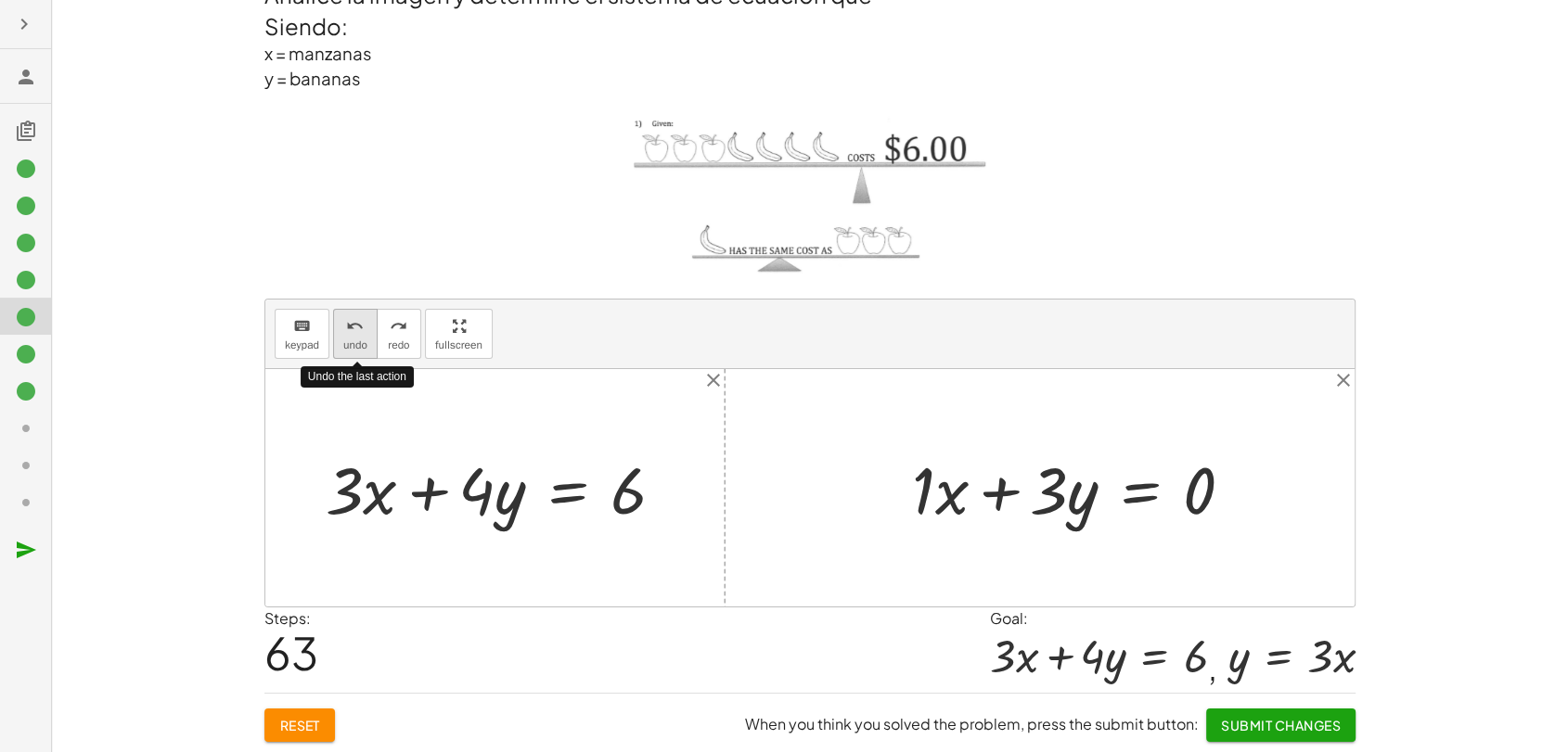 click on "undo" at bounding box center [354, 326] 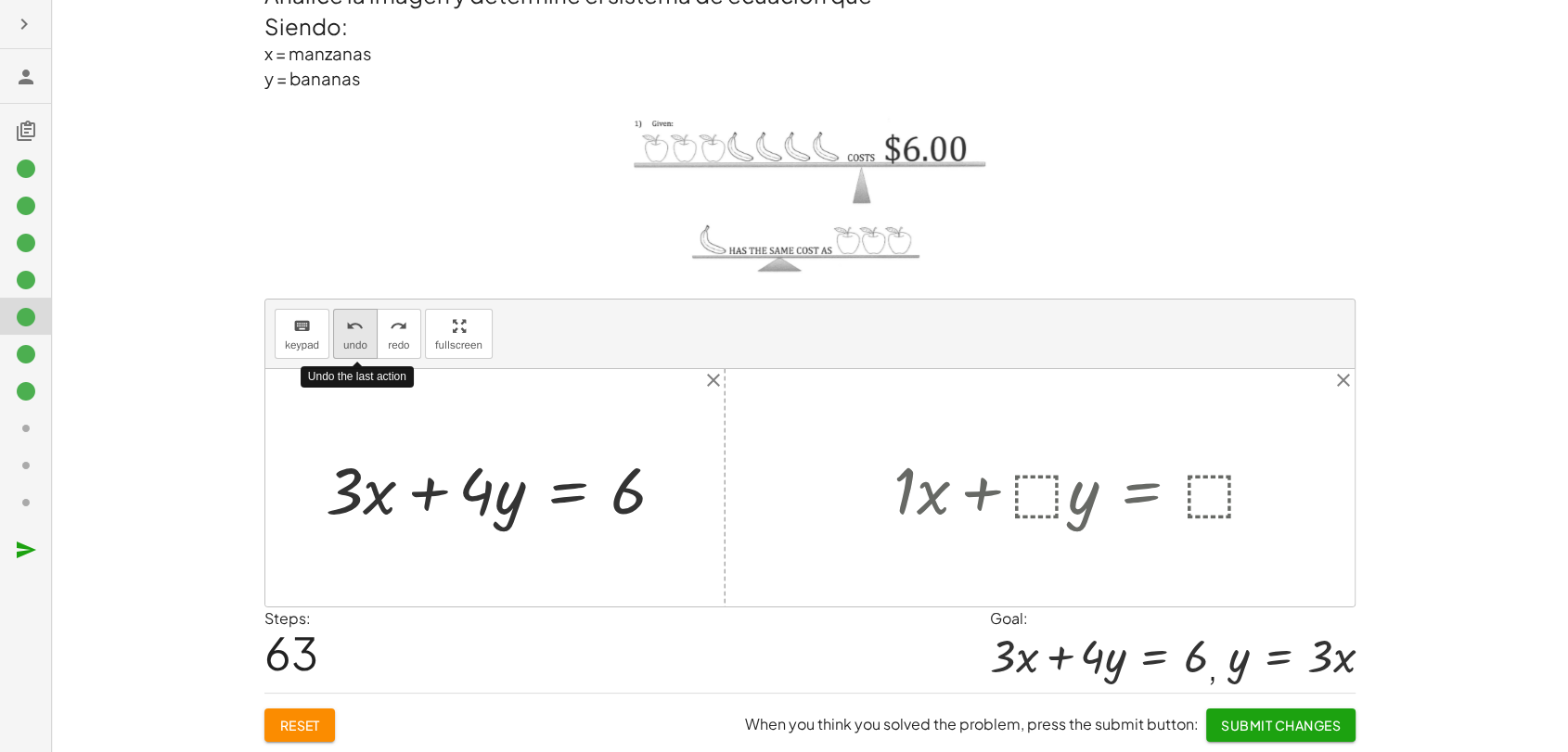 click on "undo" at bounding box center [354, 326] 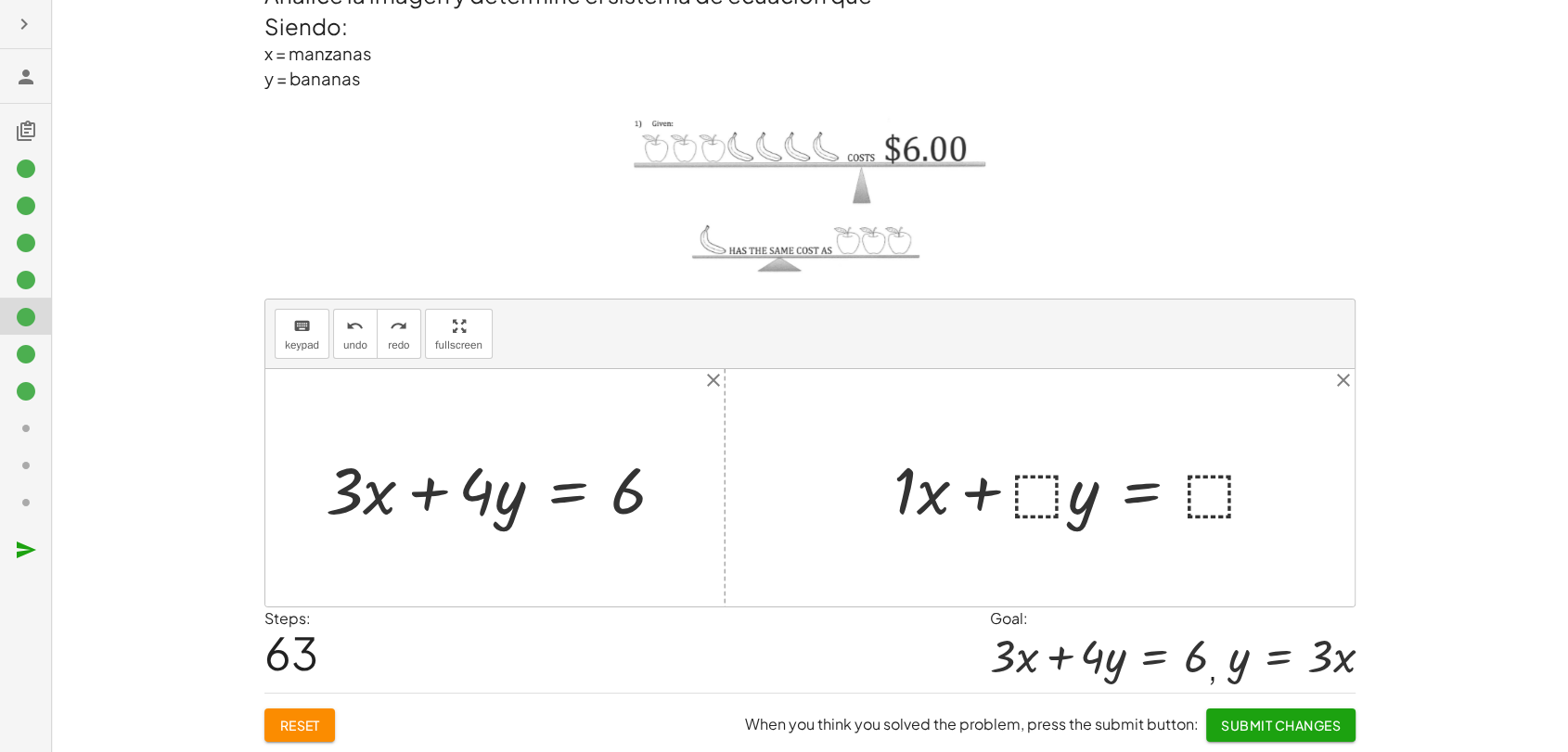 scroll, scrollTop: 0, scrollLeft: 0, axis: both 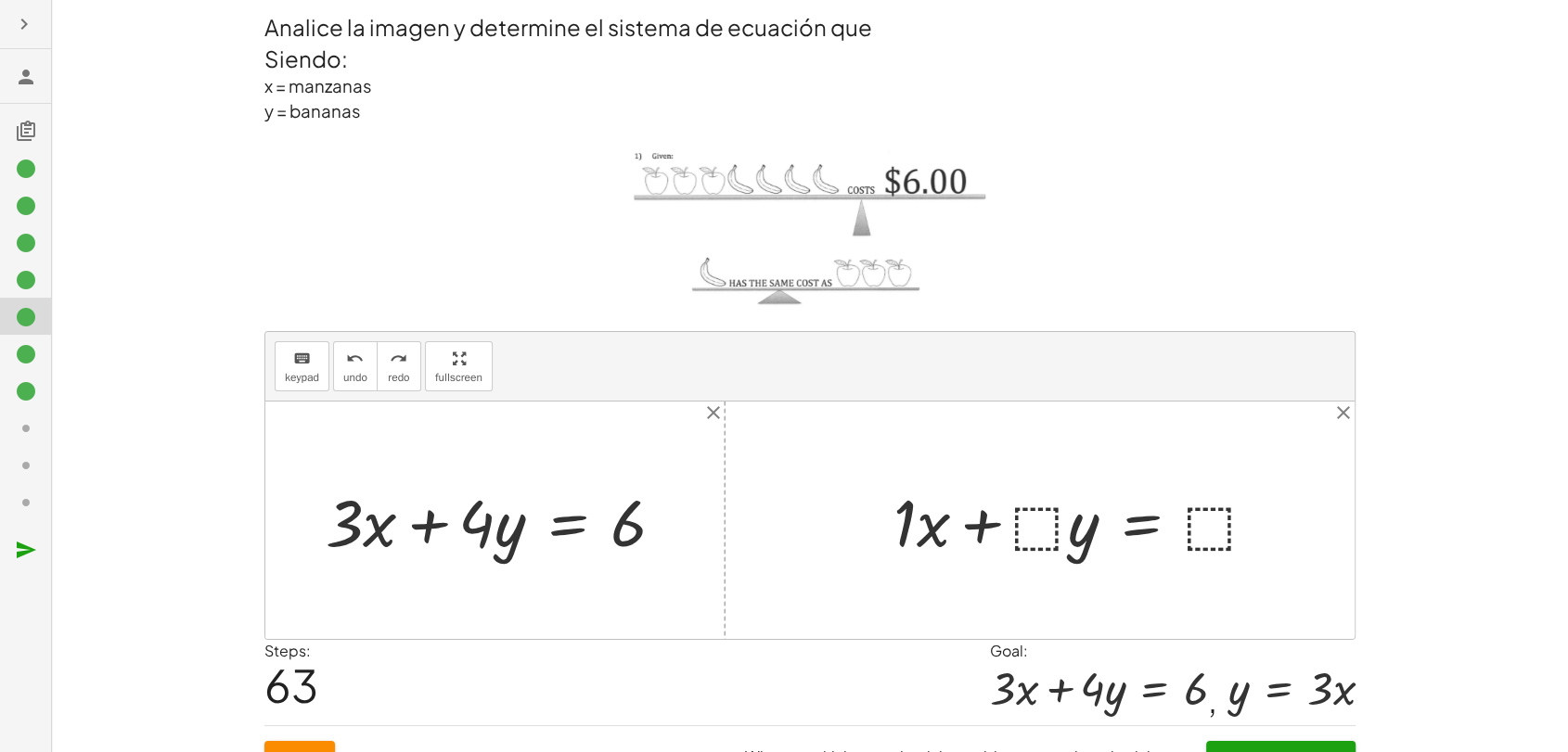 click at bounding box center (1083, 520) 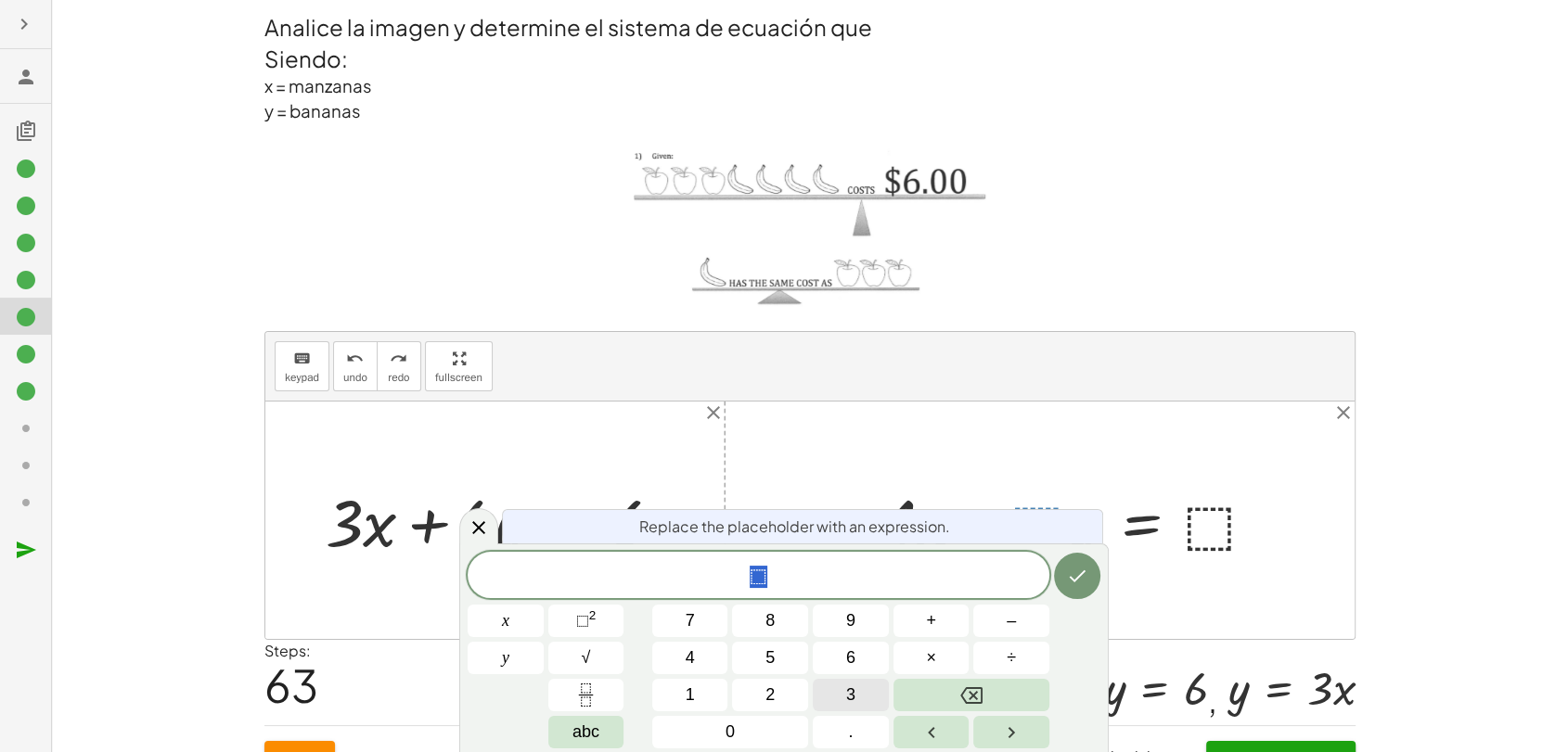 click on "3" at bounding box center [851, 695] 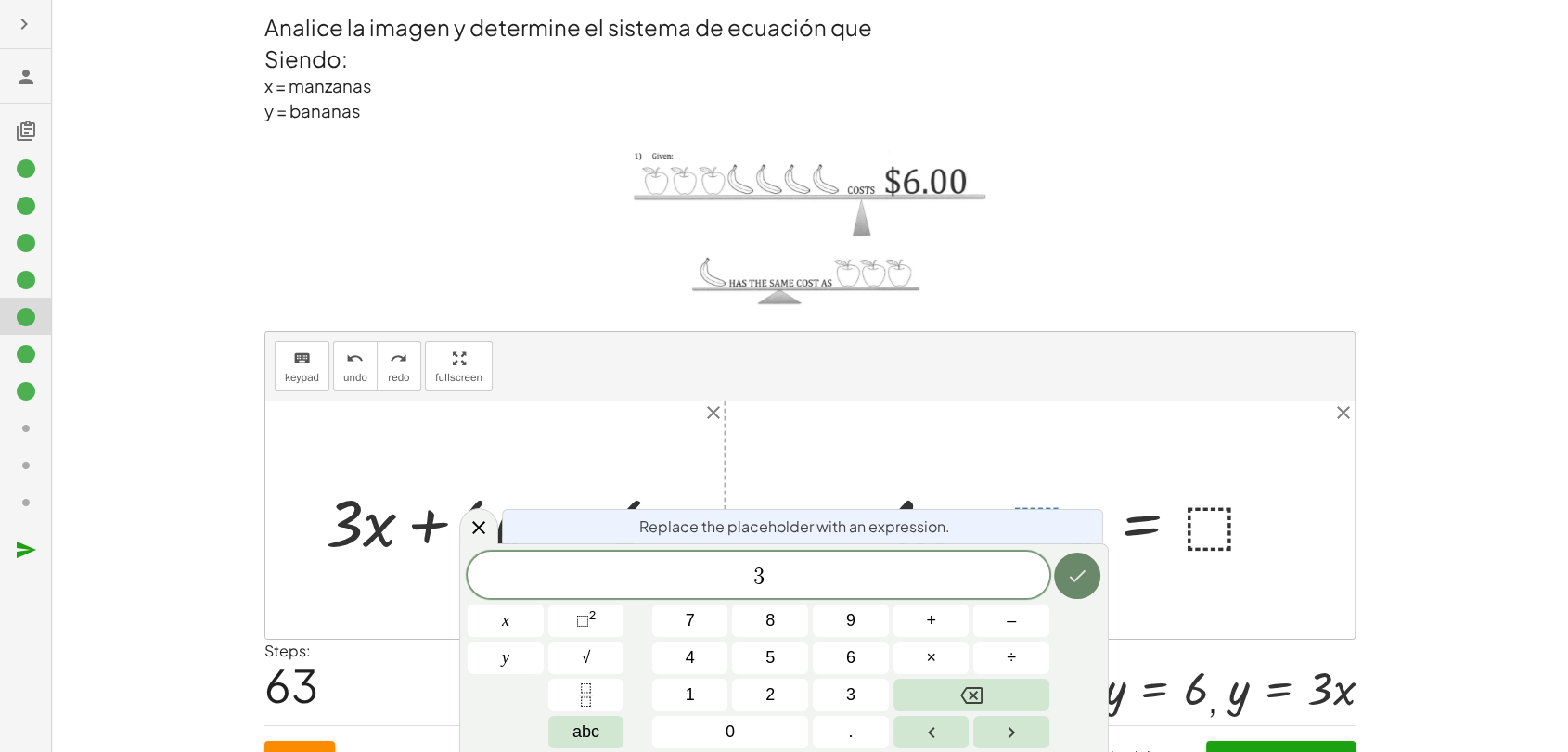 click 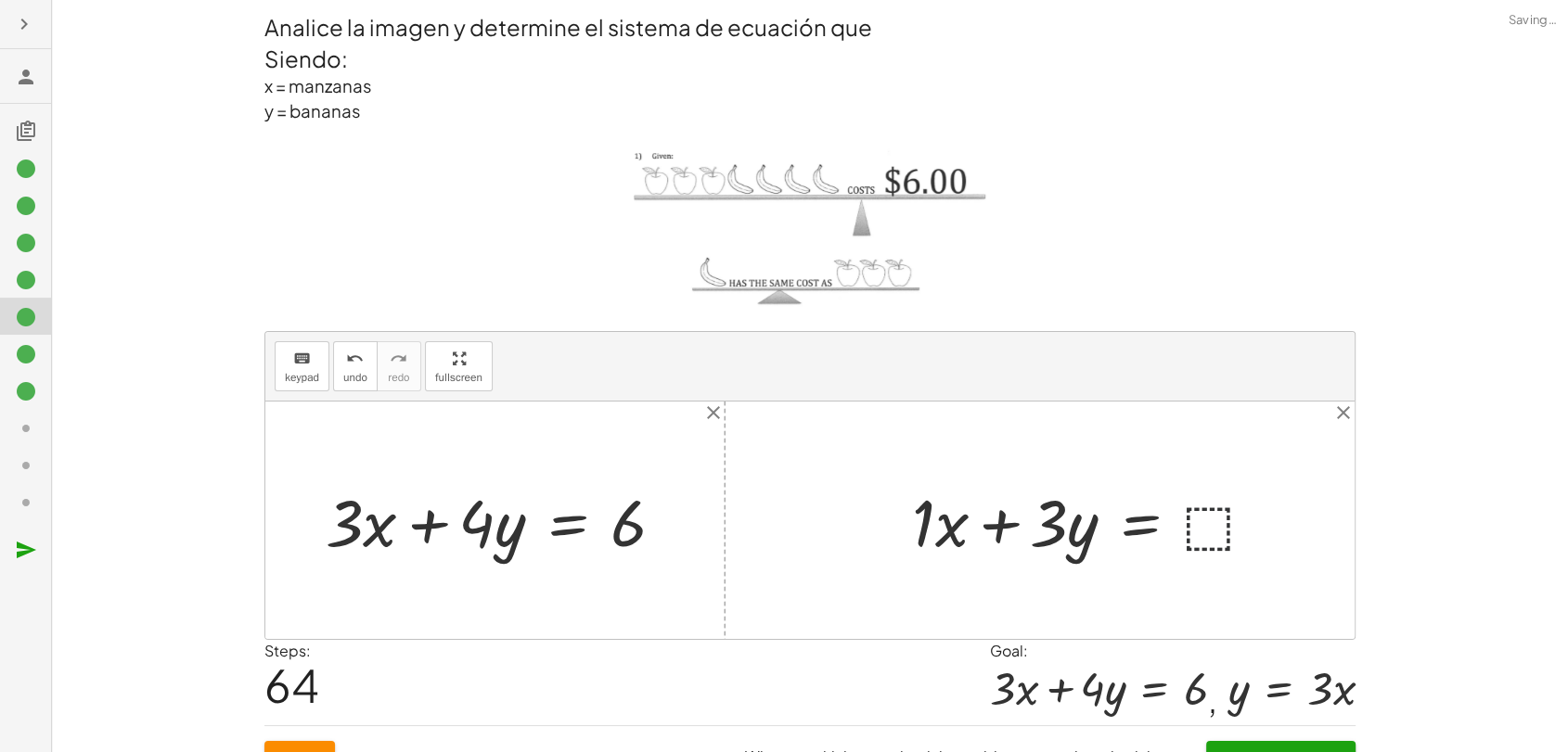 click at bounding box center [1092, 520] 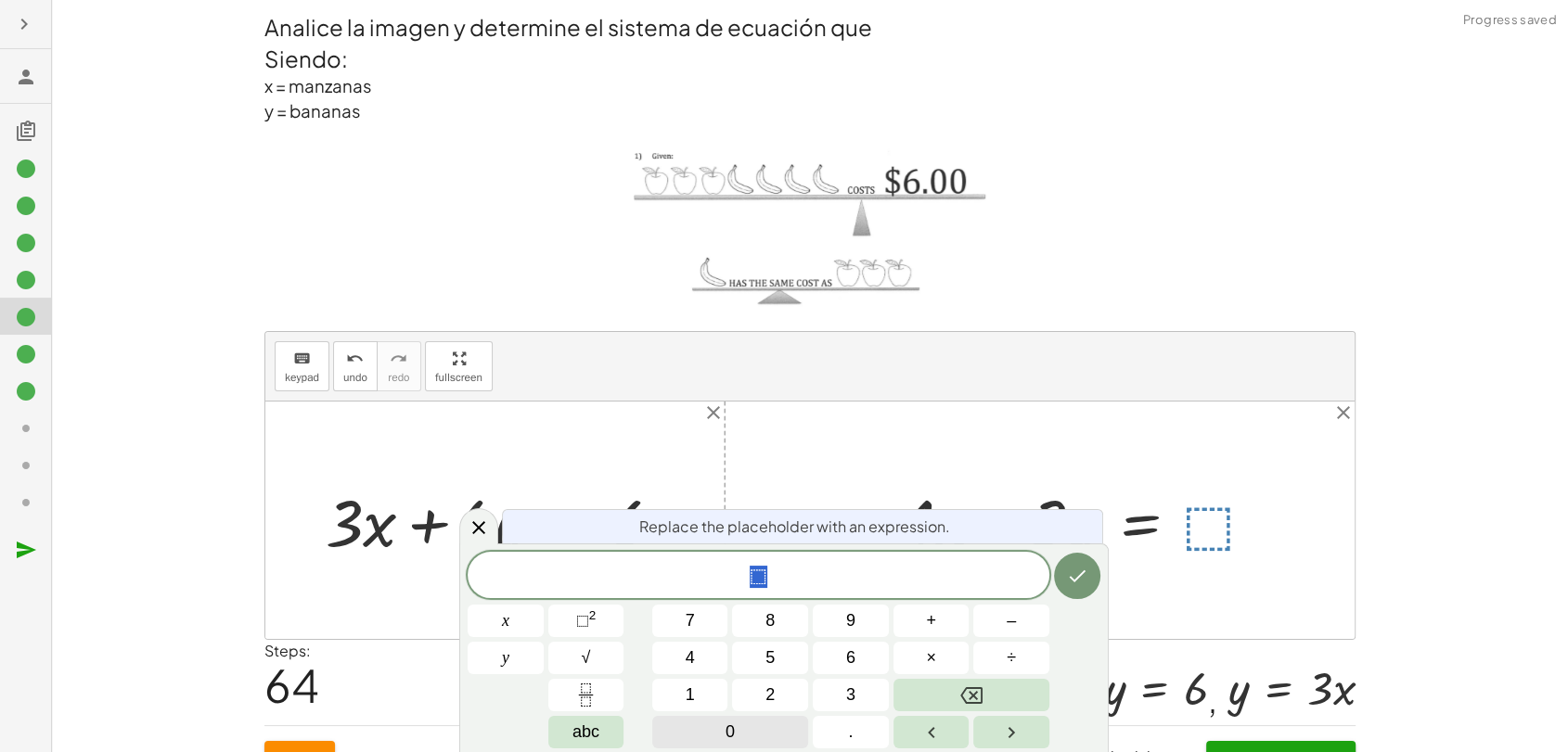 click on "0" at bounding box center [730, 732] 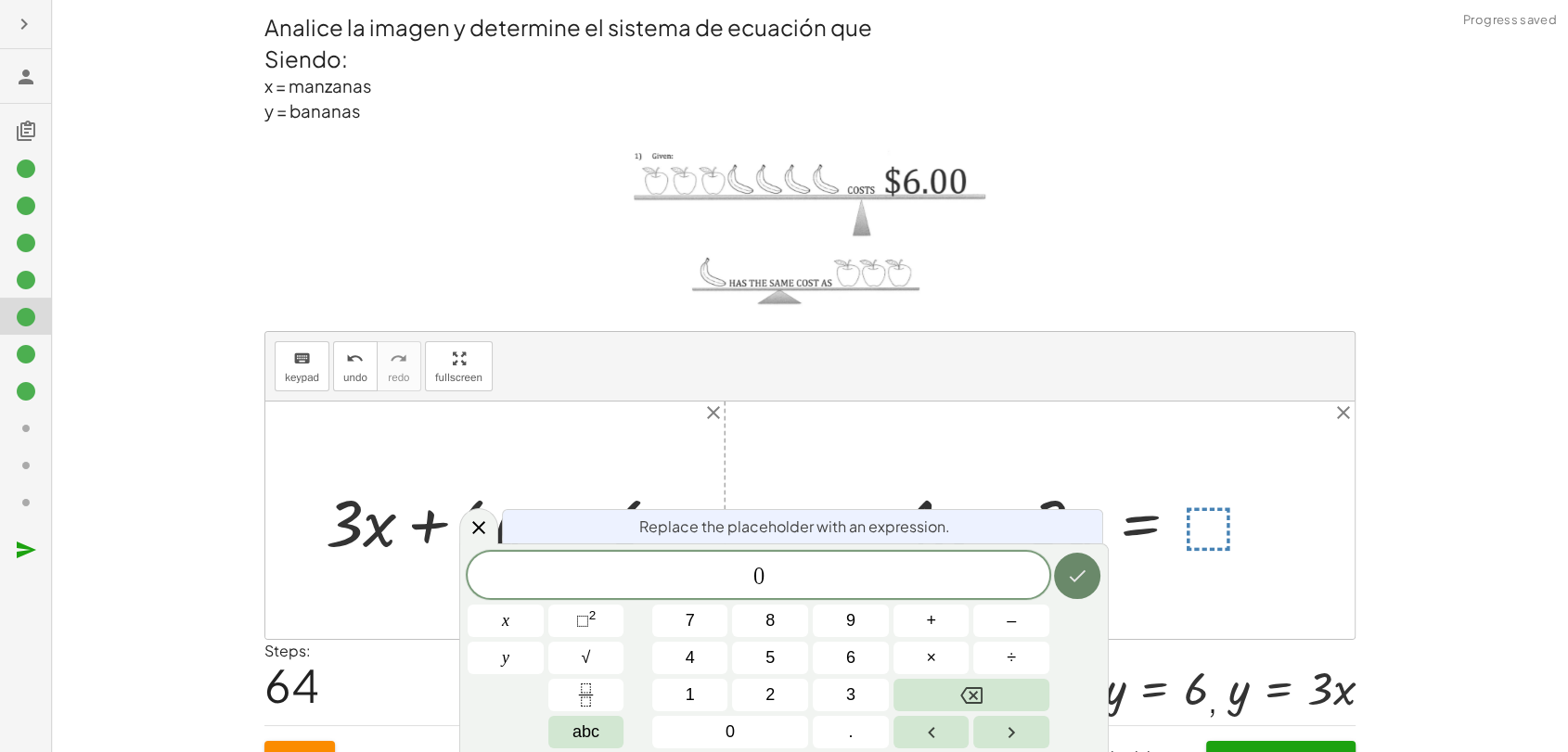 click 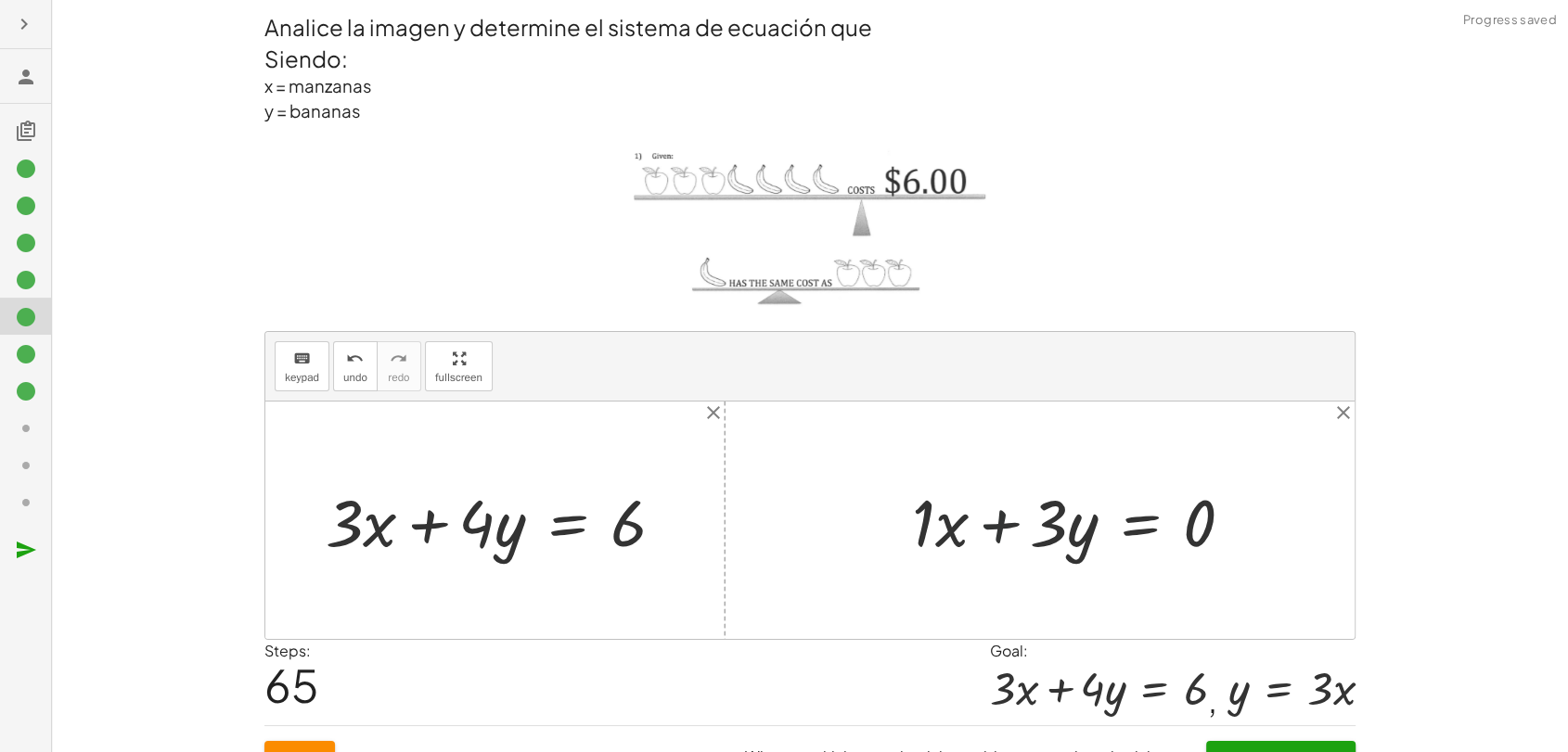 click at bounding box center [1080, 520] 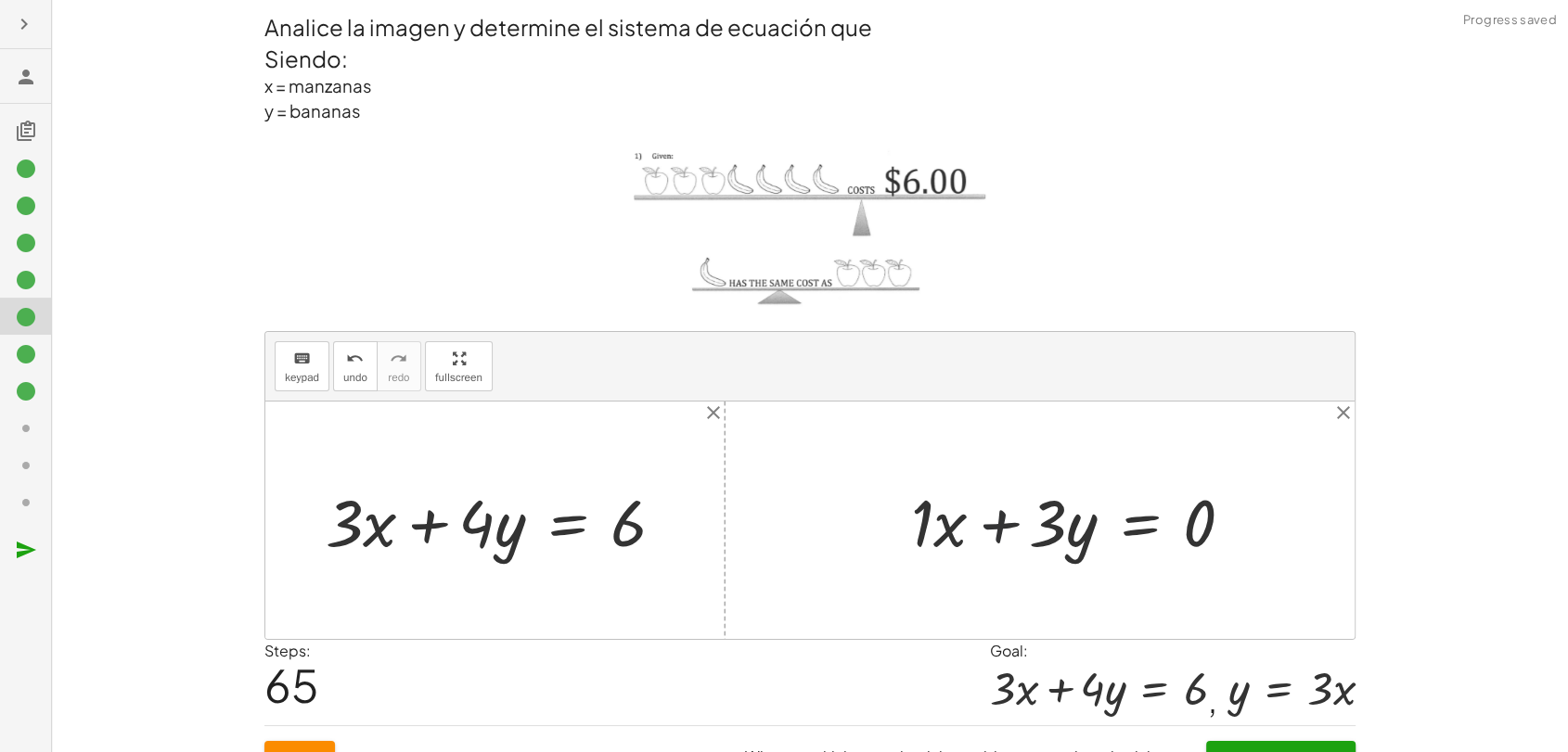 click at bounding box center [1080, 520] 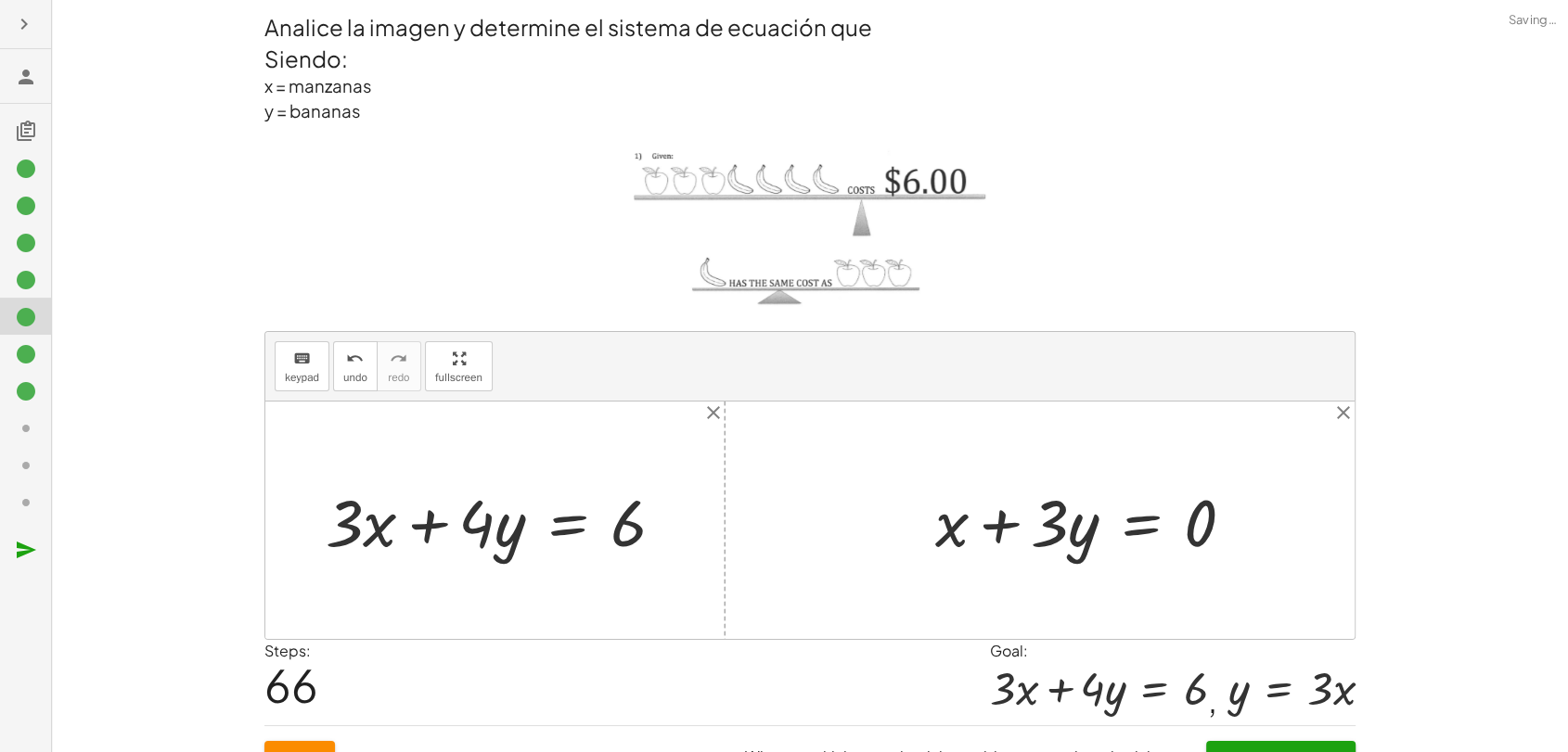 click at bounding box center (1092, 520) 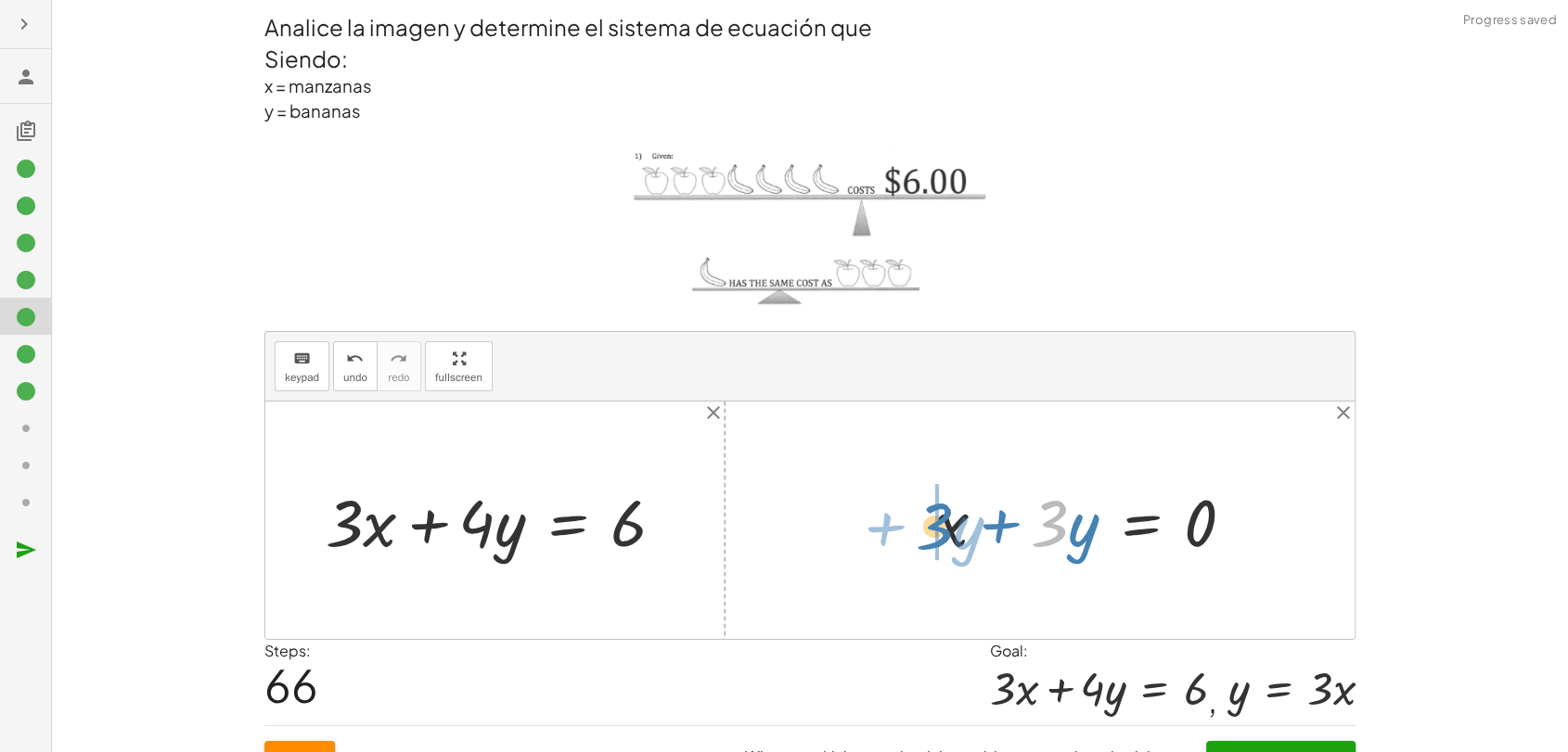 drag, startPoint x: 1062, startPoint y: 525, endPoint x: 947, endPoint y: 528, distance: 115.039124 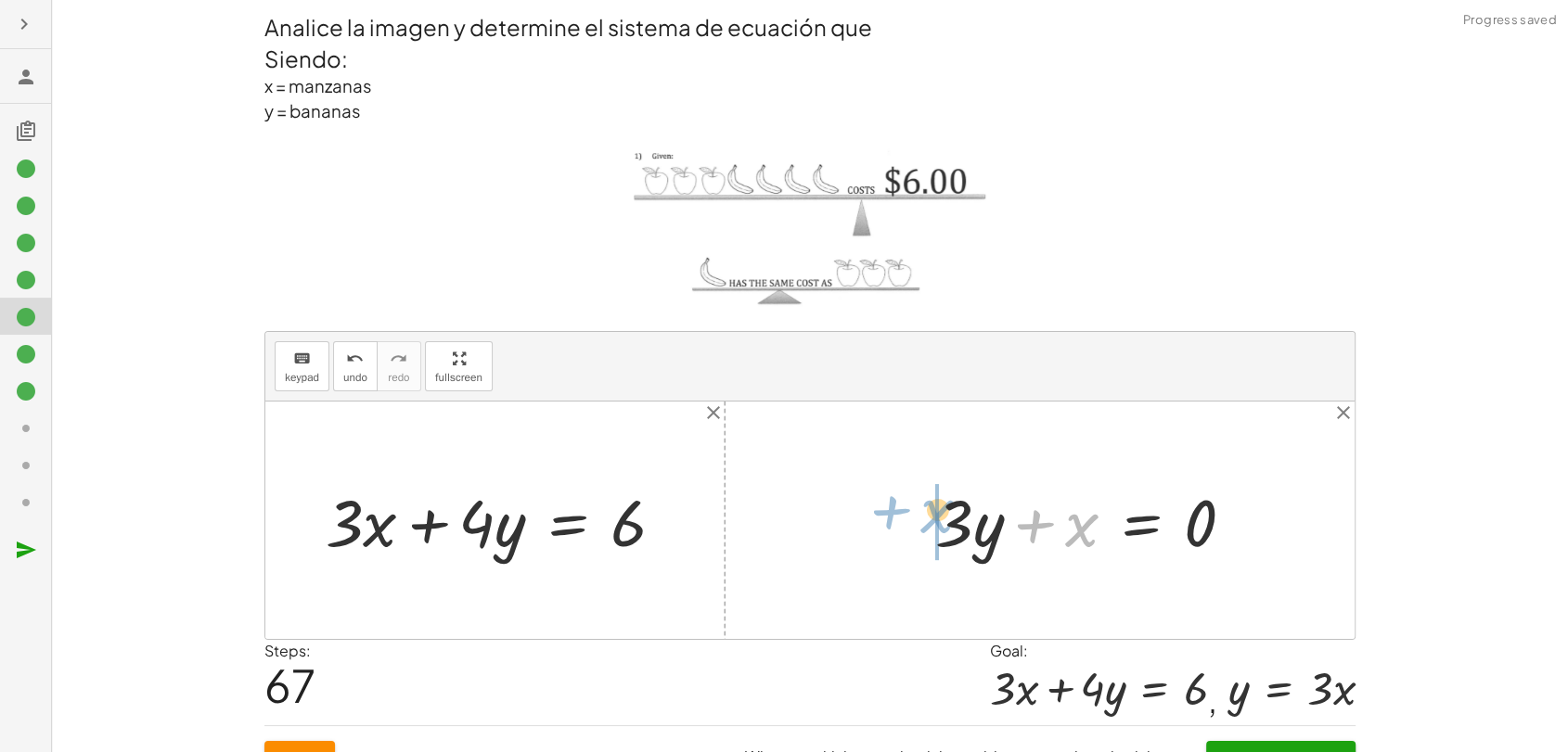 drag, startPoint x: 1035, startPoint y: 528, endPoint x: 951, endPoint y: 523, distance: 84.14868 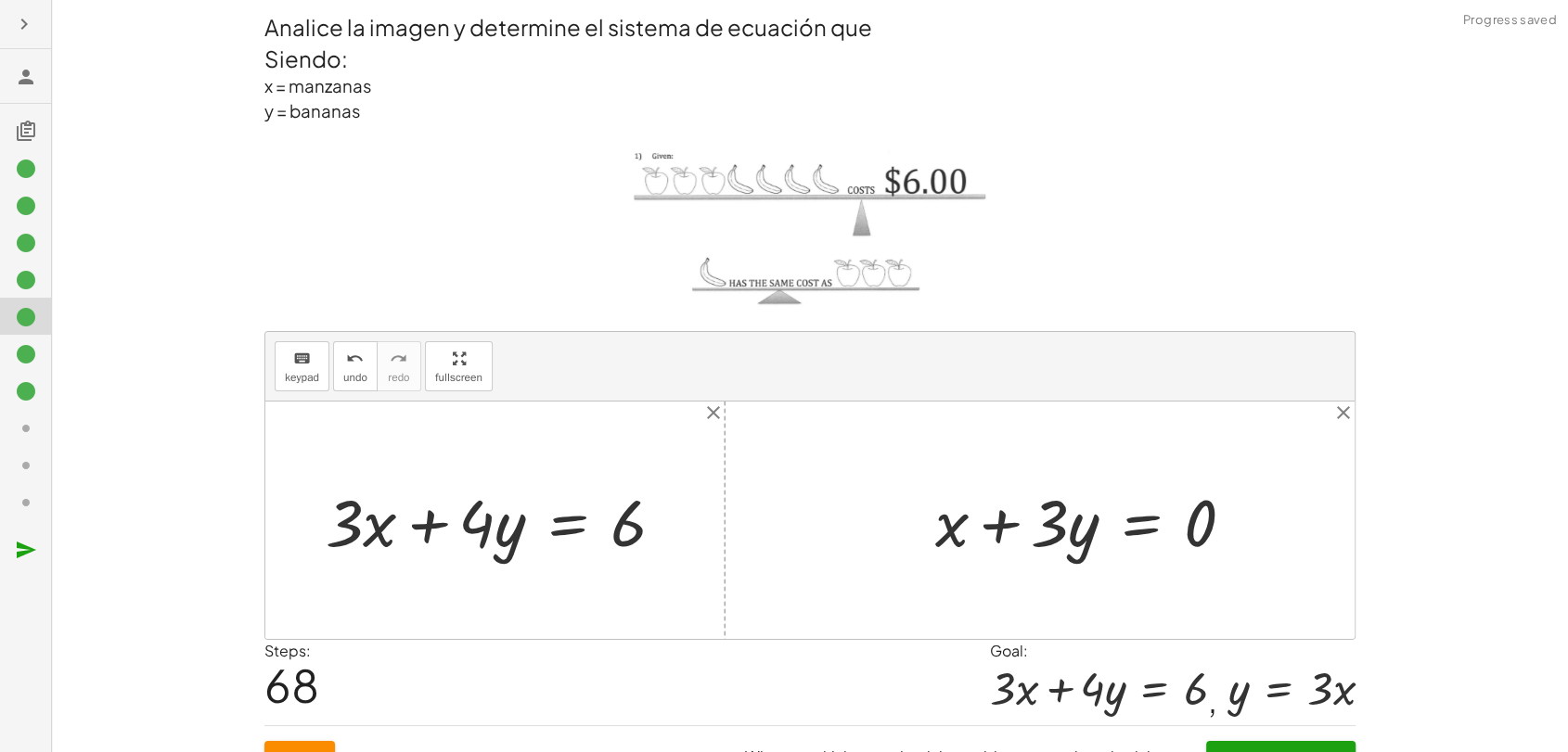 click at bounding box center [1092, 520] 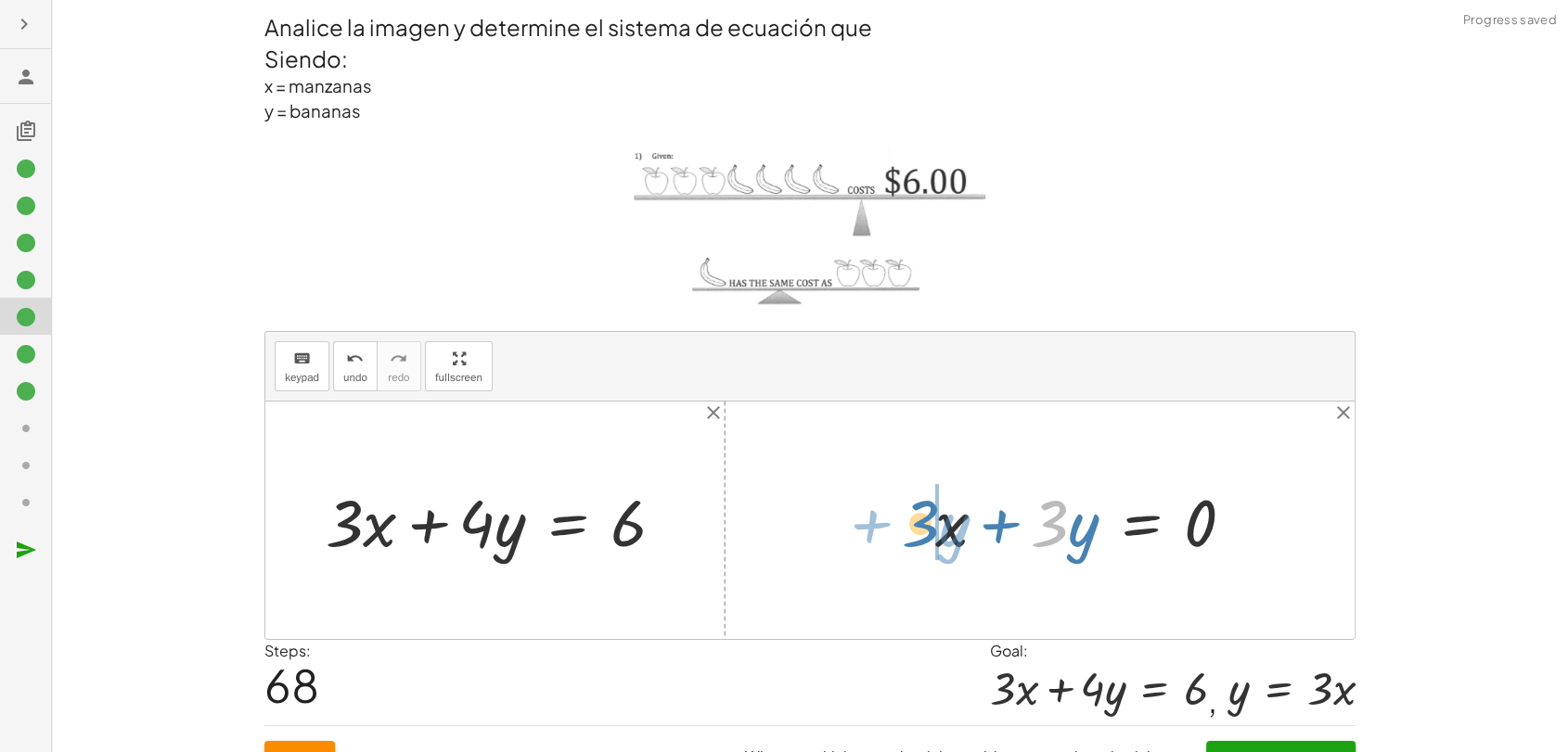 drag, startPoint x: 1046, startPoint y: 520, endPoint x: 917, endPoint y: 520, distance: 129 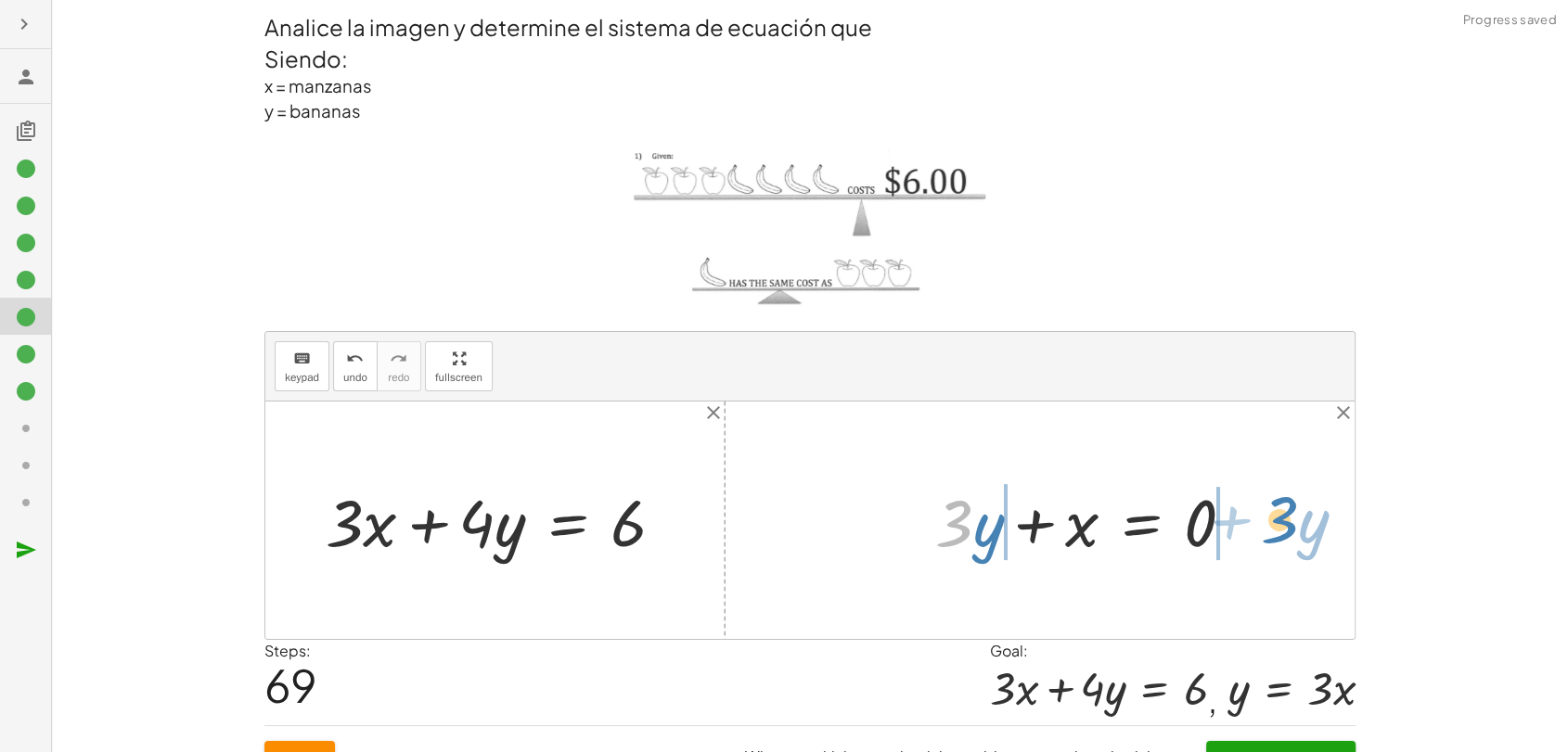 drag, startPoint x: 960, startPoint y: 513, endPoint x: 1286, endPoint y: 509, distance: 326.0245 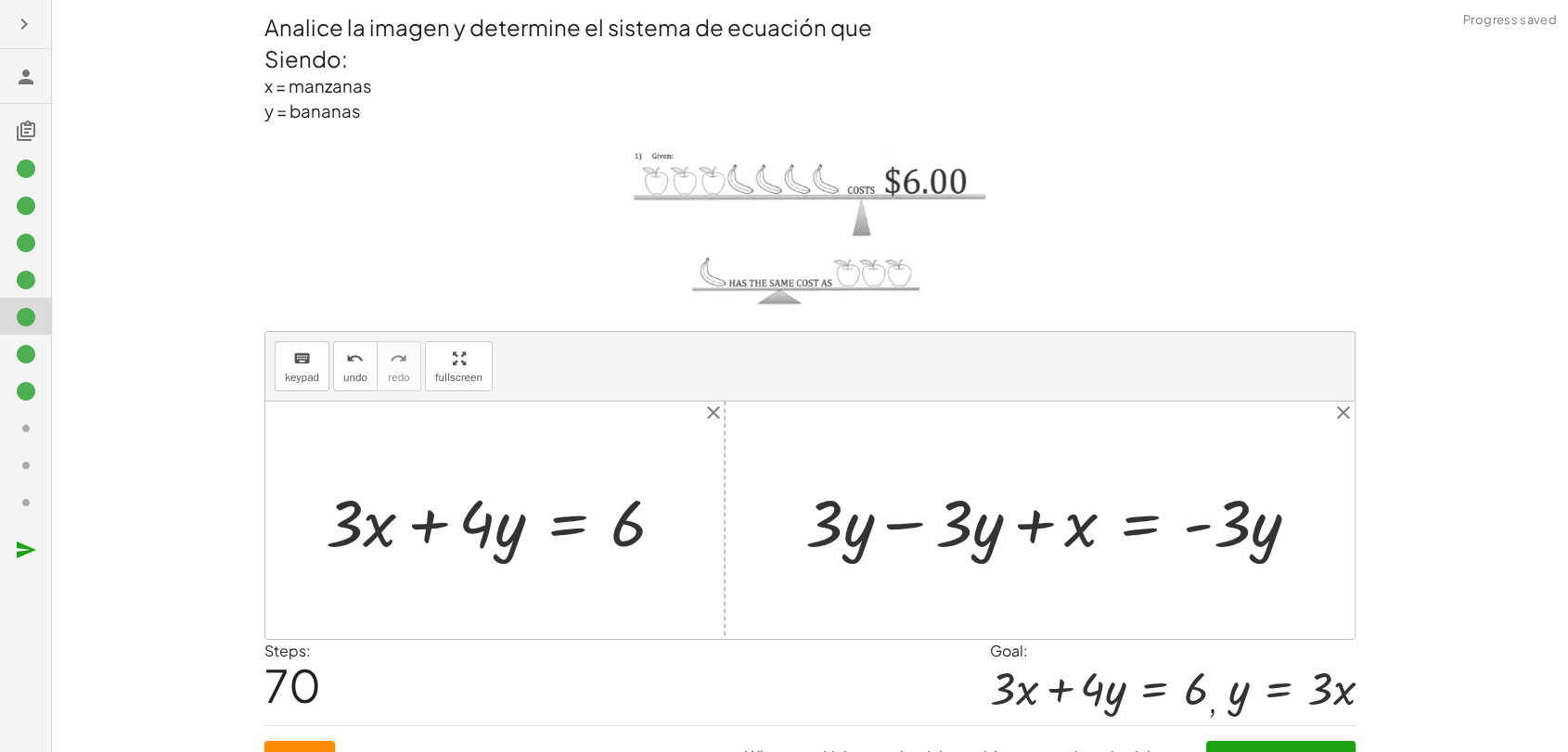 click at bounding box center (1060, 520) 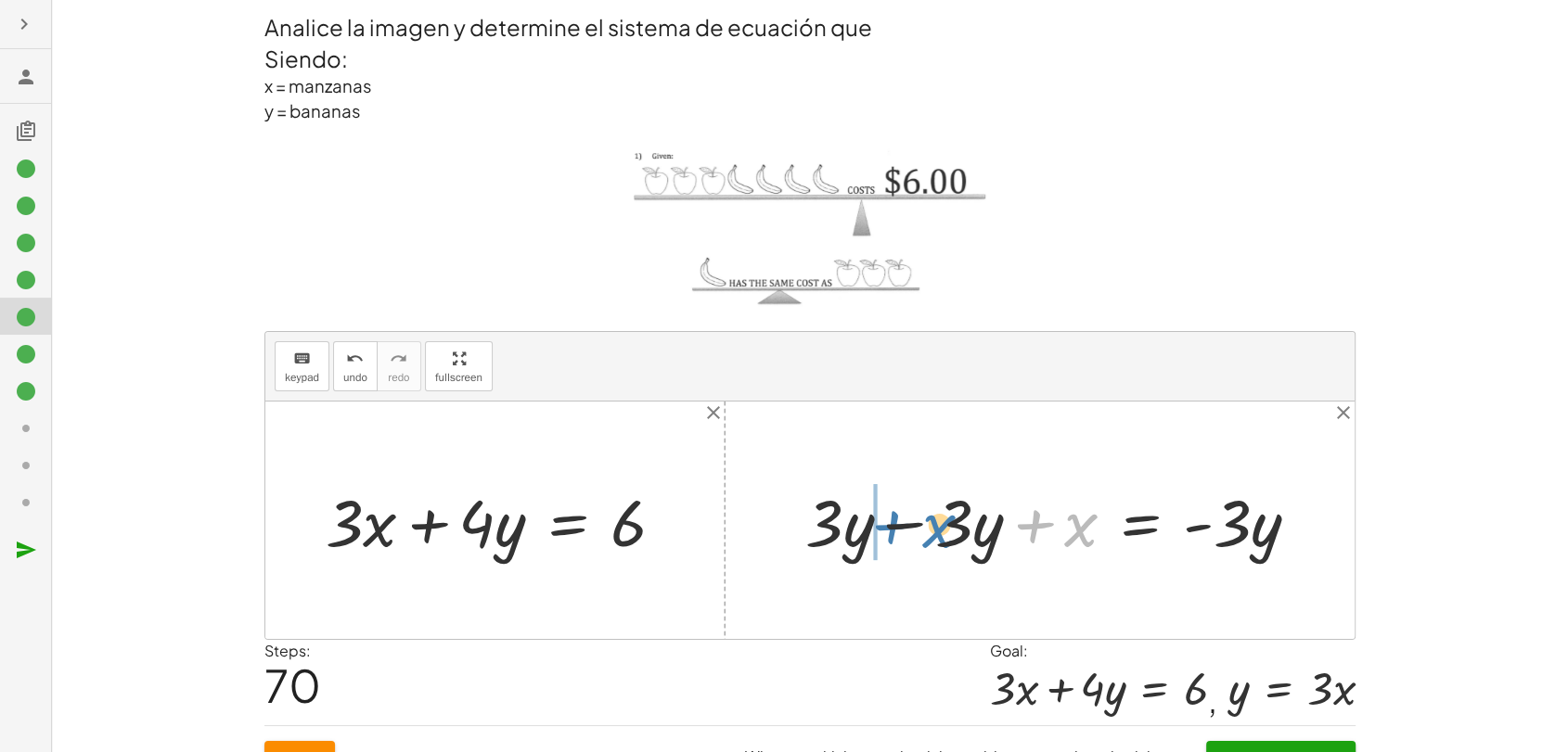 drag, startPoint x: 994, startPoint y: 521, endPoint x: 945, endPoint y: 521, distance: 49 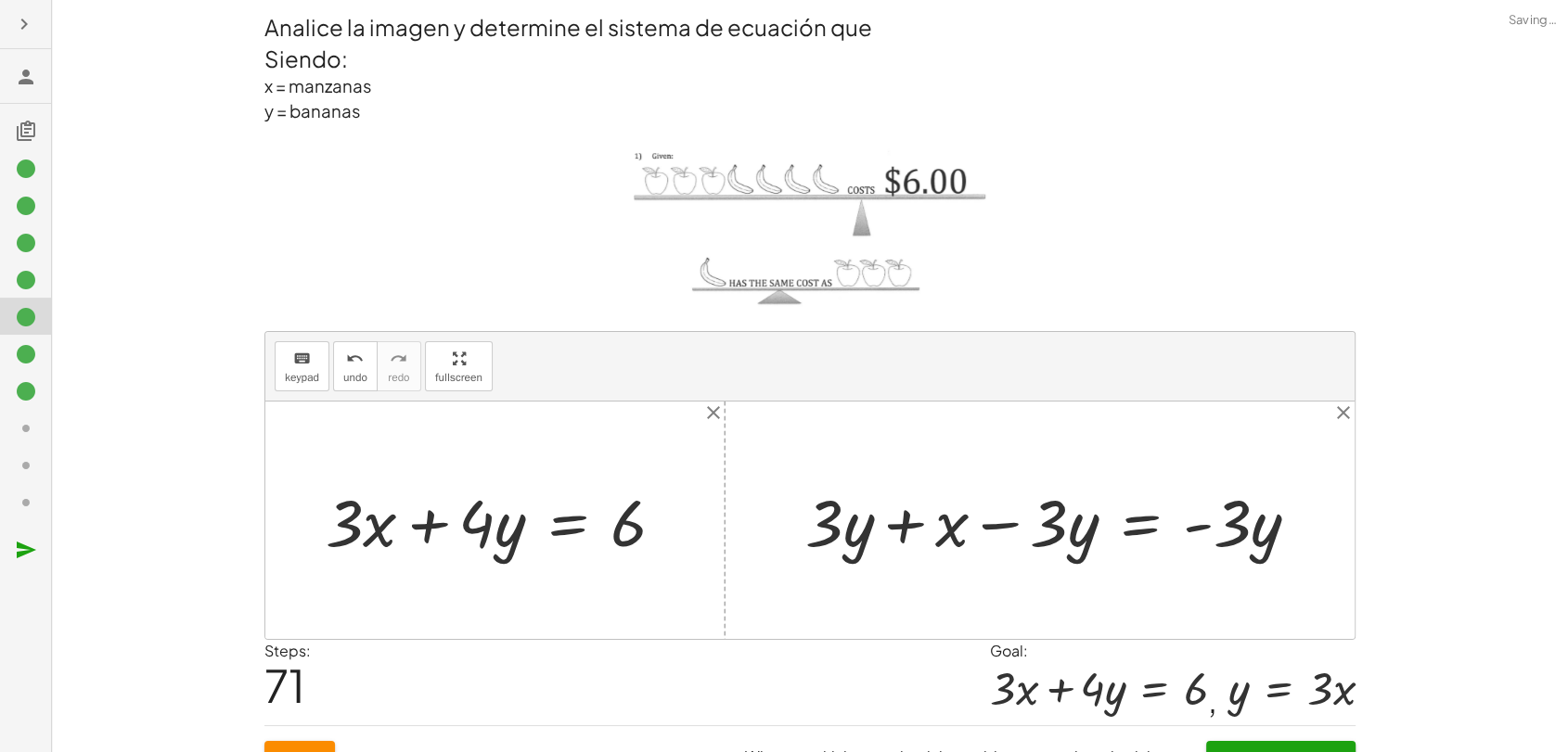 click at bounding box center (1060, 520) 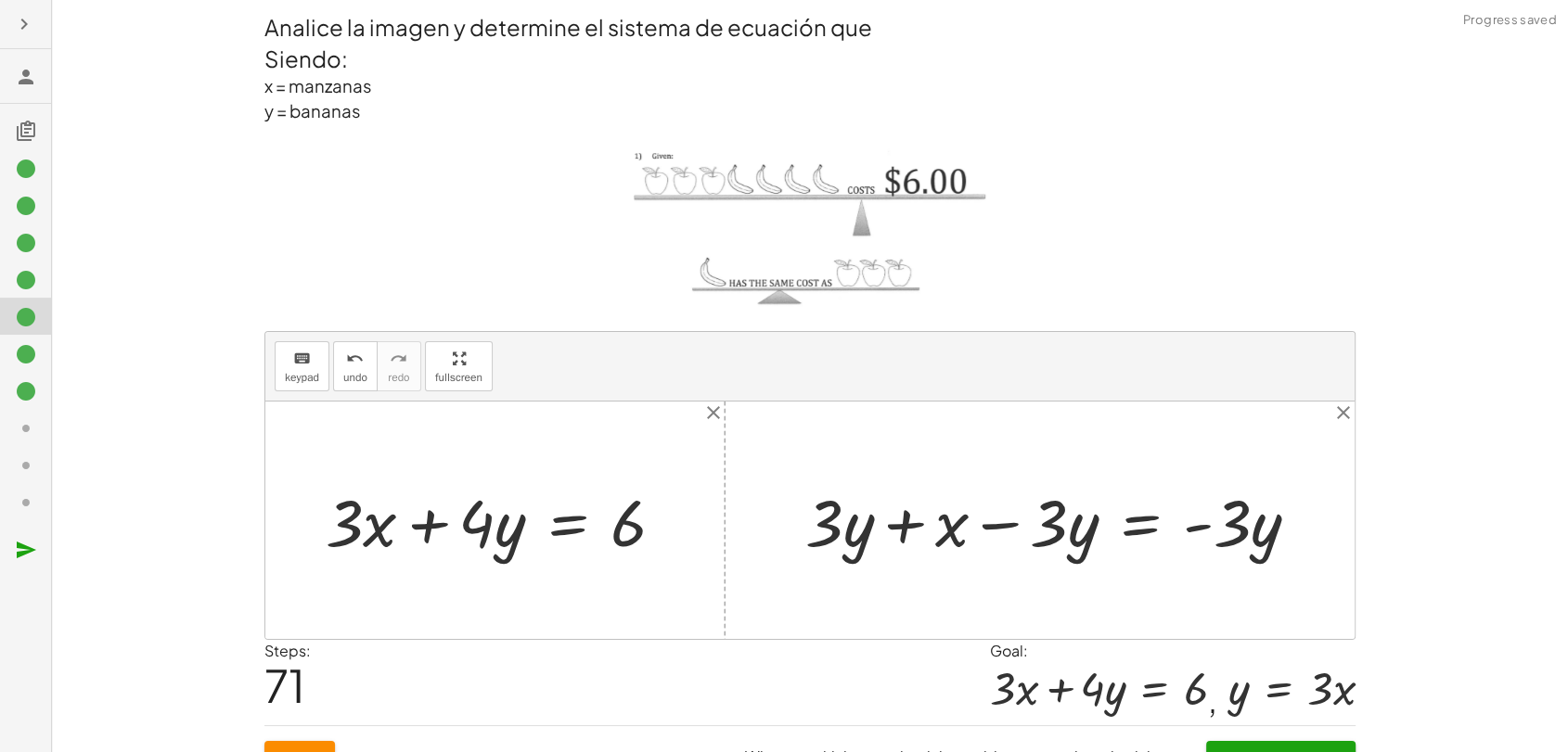 click at bounding box center [1060, 520] 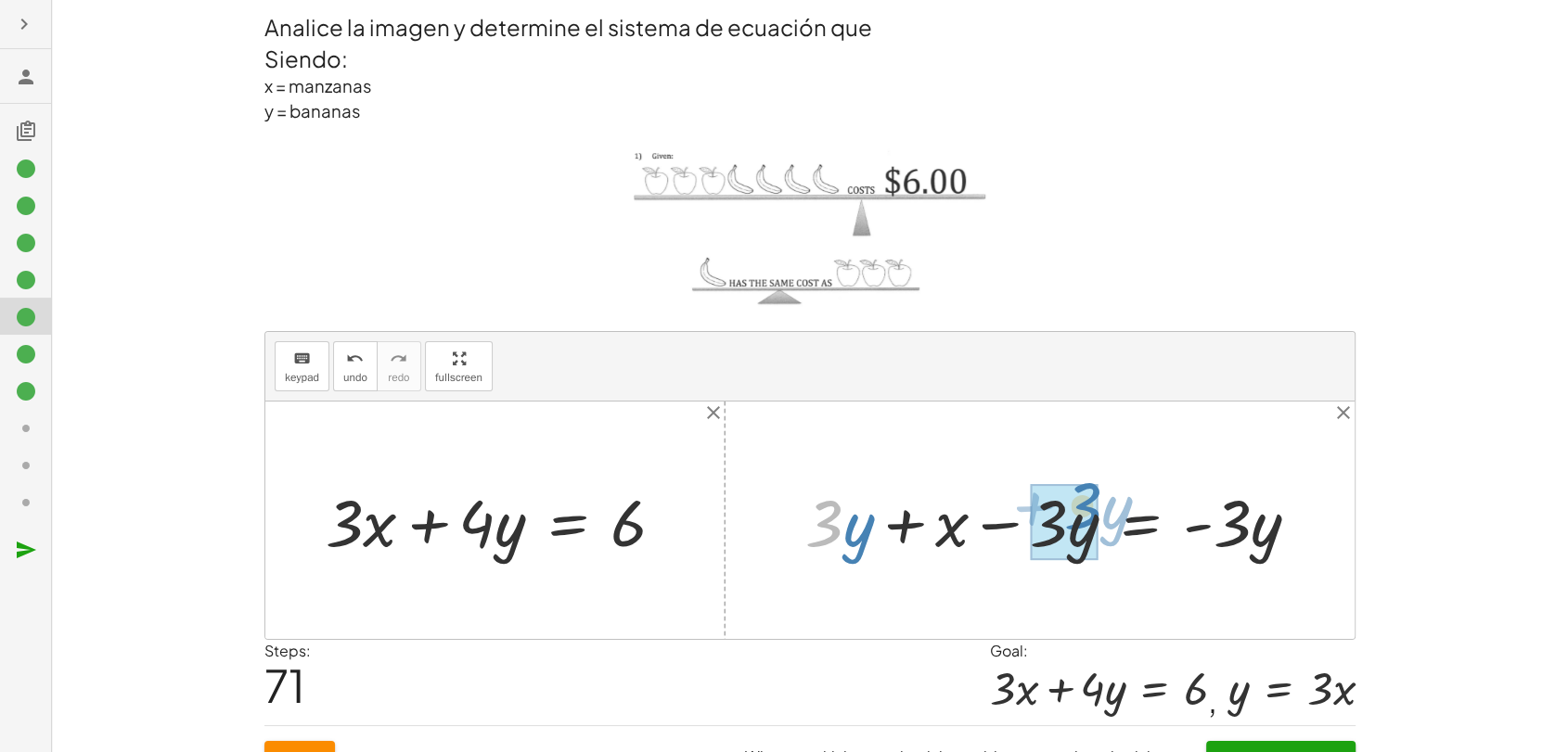 drag, startPoint x: 834, startPoint y: 522, endPoint x: 1093, endPoint y: 504, distance: 259.6247 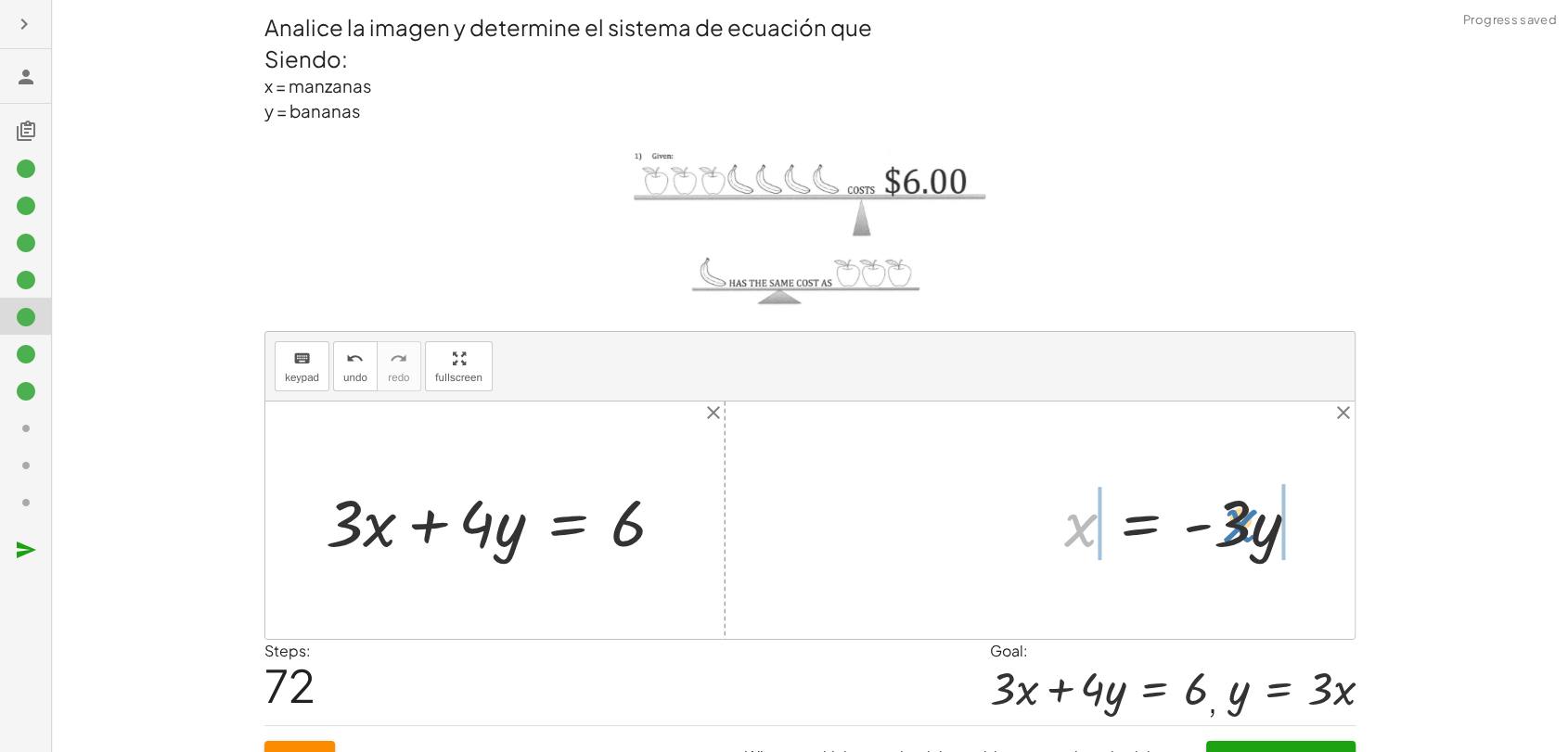 drag, startPoint x: 1067, startPoint y: 520, endPoint x: 1227, endPoint y: 516, distance: 160.04999 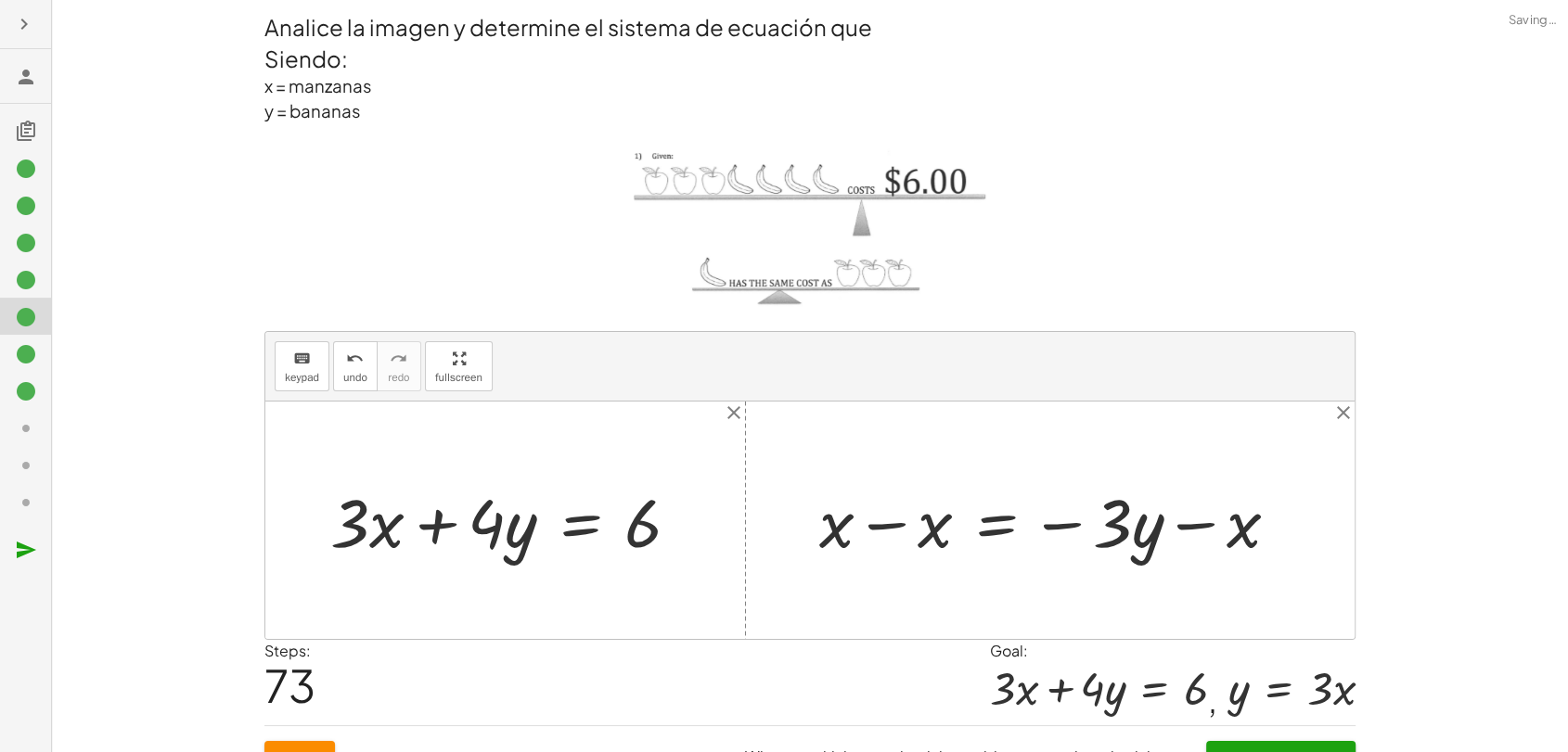click at bounding box center [1057, 520] 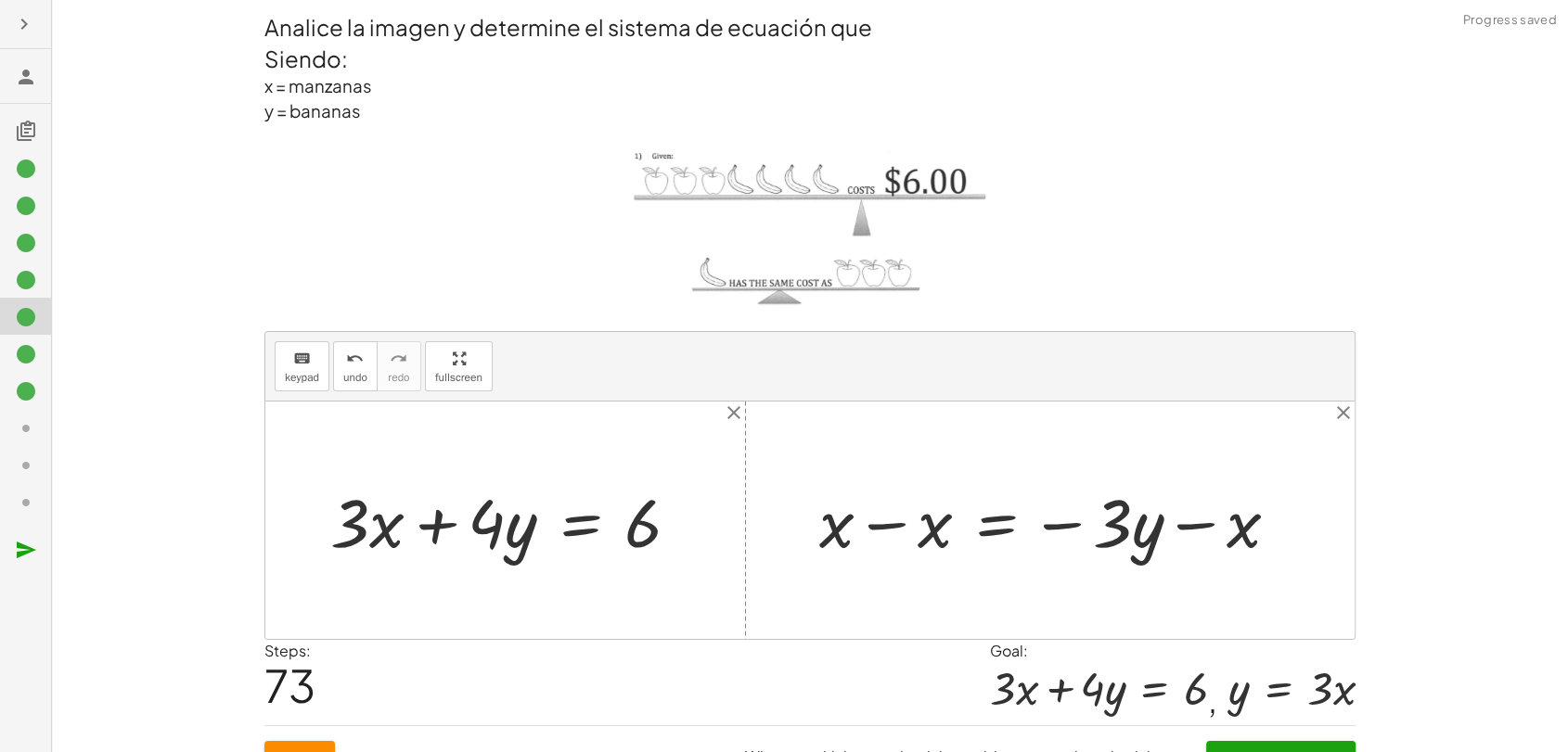 click at bounding box center [1057, 520] 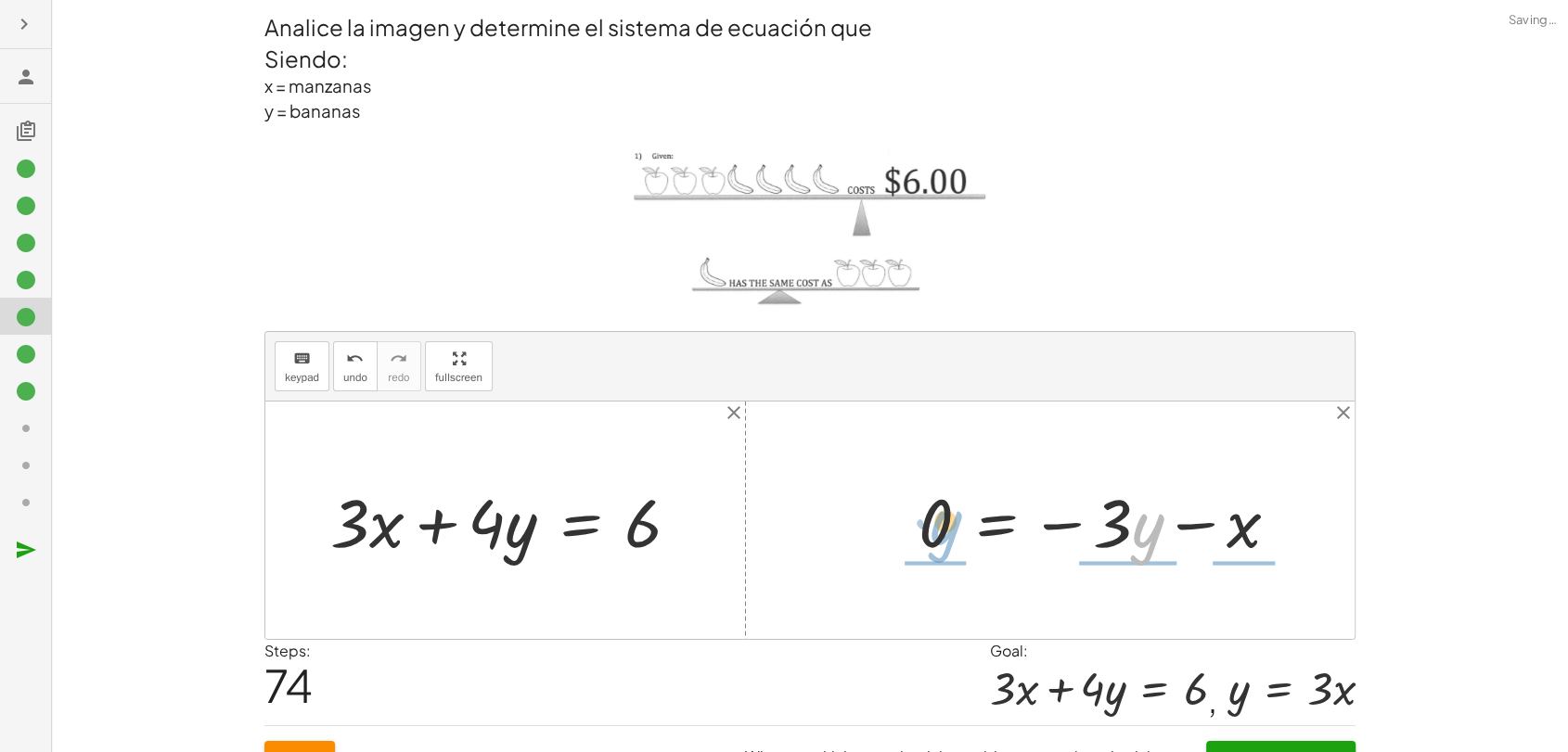 drag, startPoint x: 1155, startPoint y: 534, endPoint x: 954, endPoint y: 531, distance: 201.02239 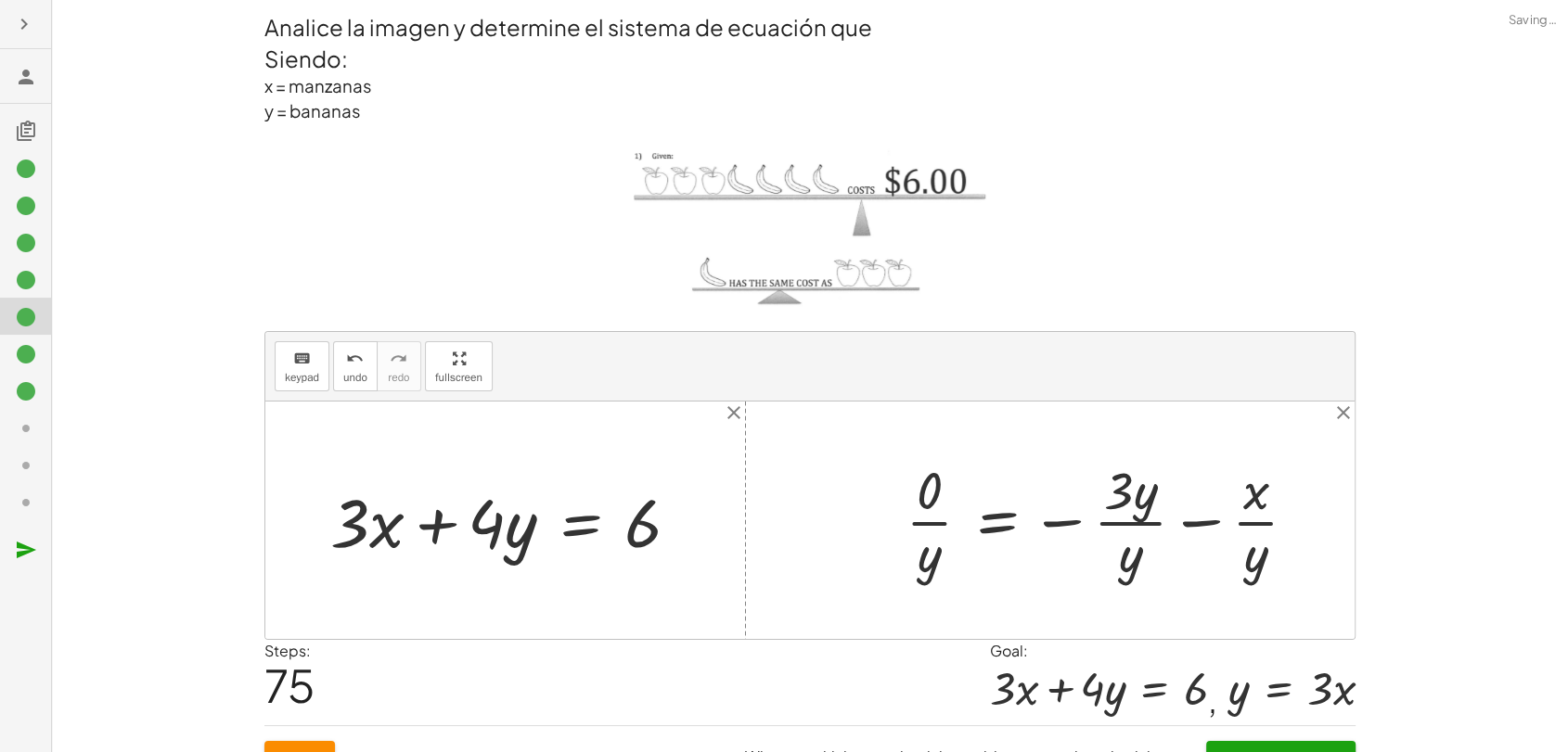 click at bounding box center [1109, 520] 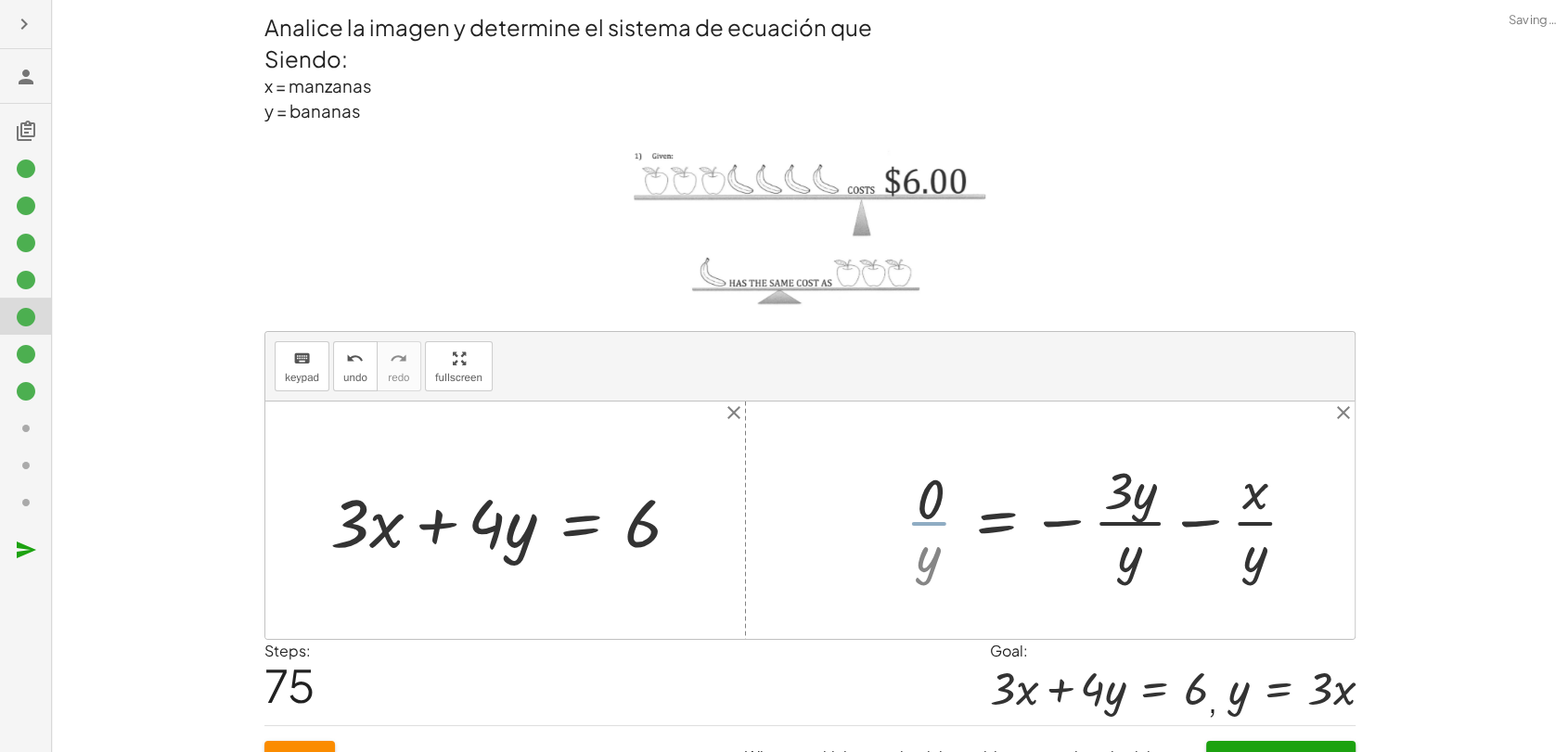 click at bounding box center [1115, 520] 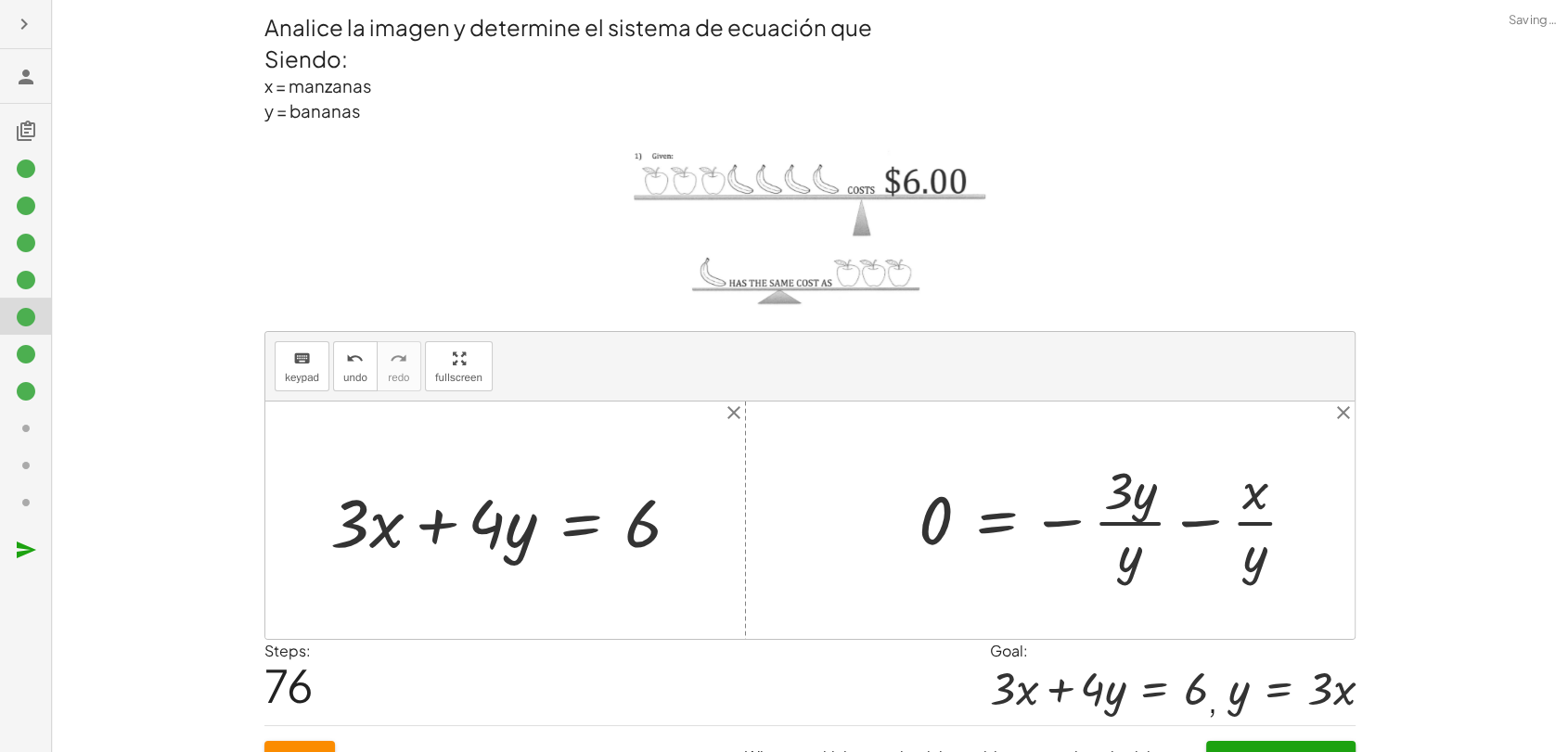 click at bounding box center (1115, 520) 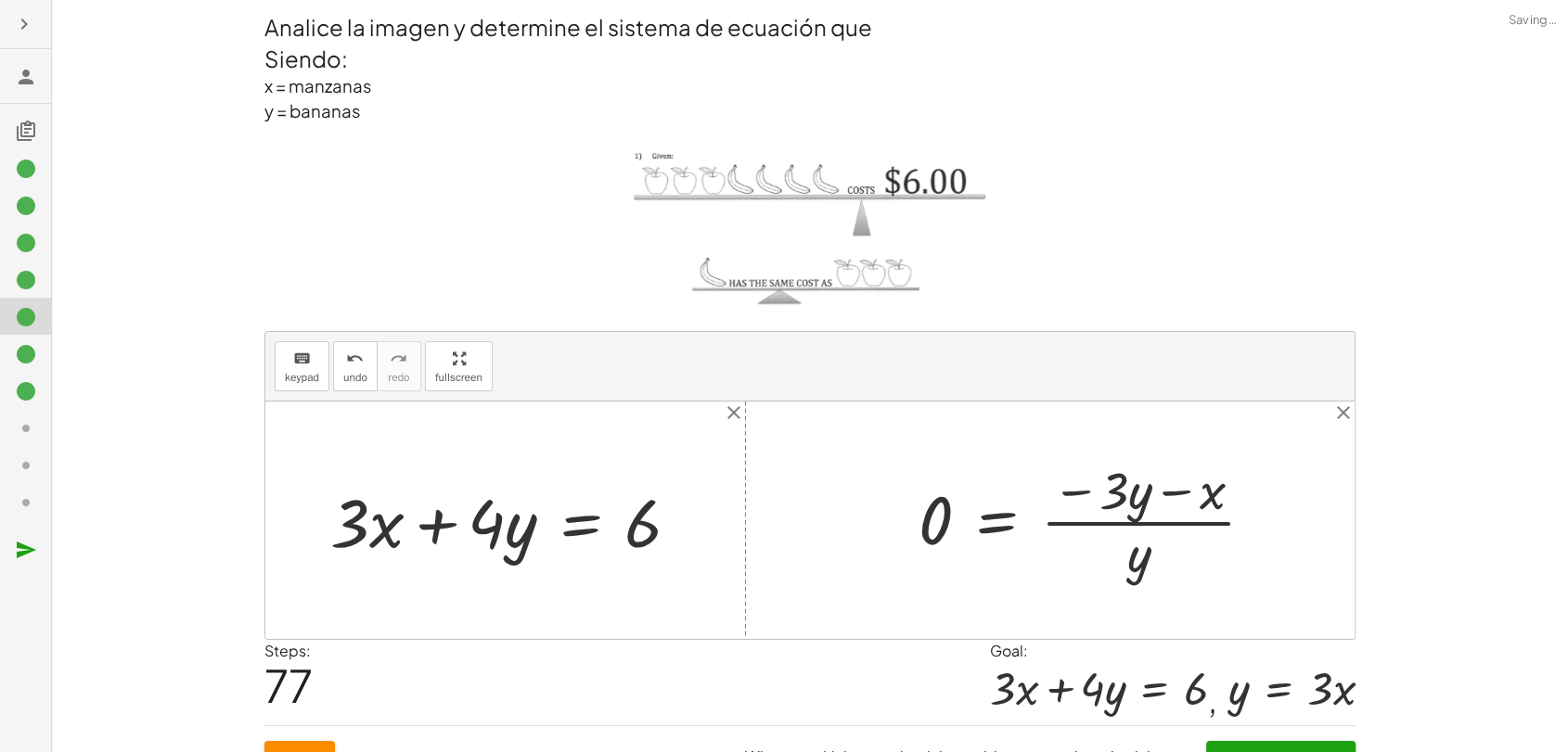 click at bounding box center [1094, 520] 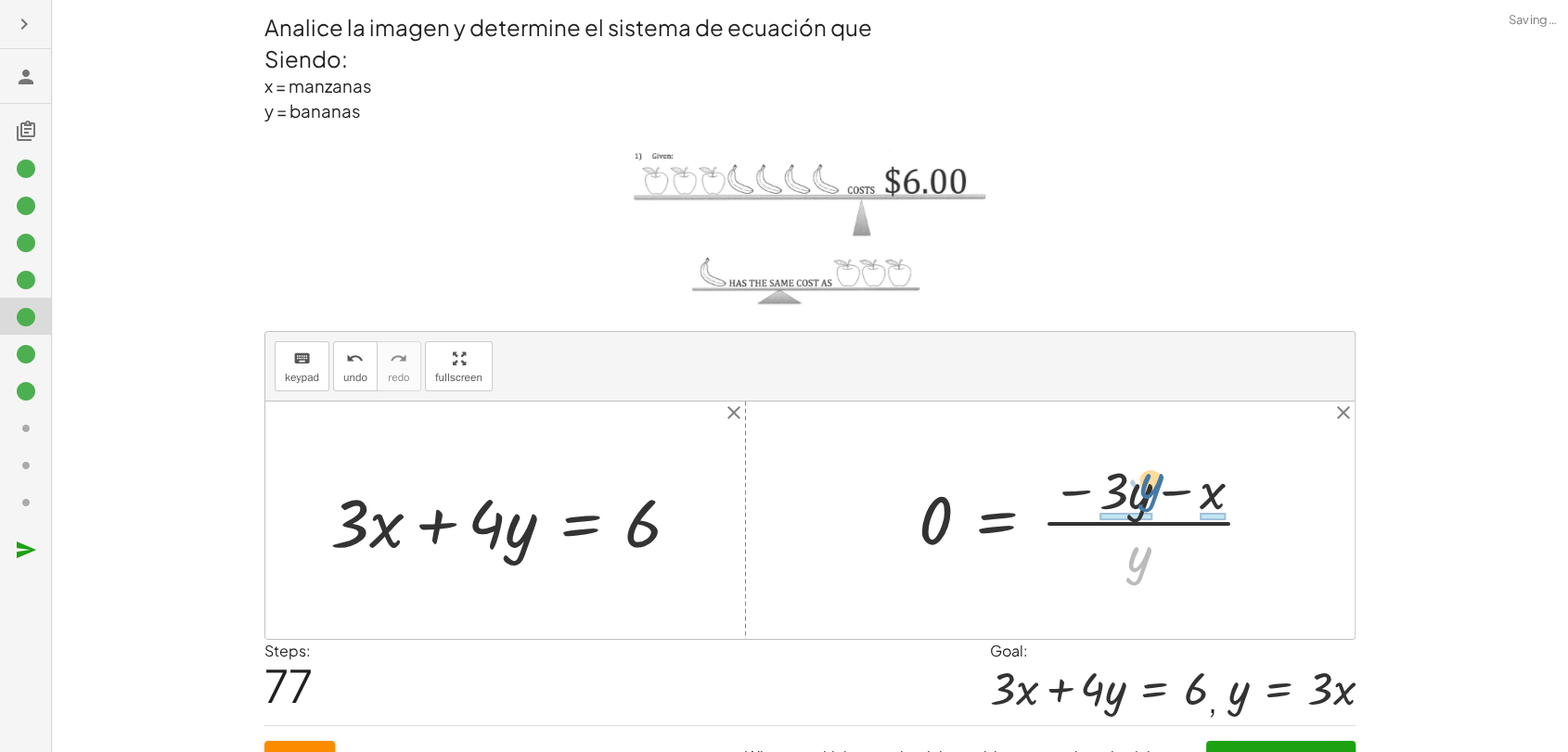 drag, startPoint x: 1137, startPoint y: 561, endPoint x: 1149, endPoint y: 488, distance: 73.97973 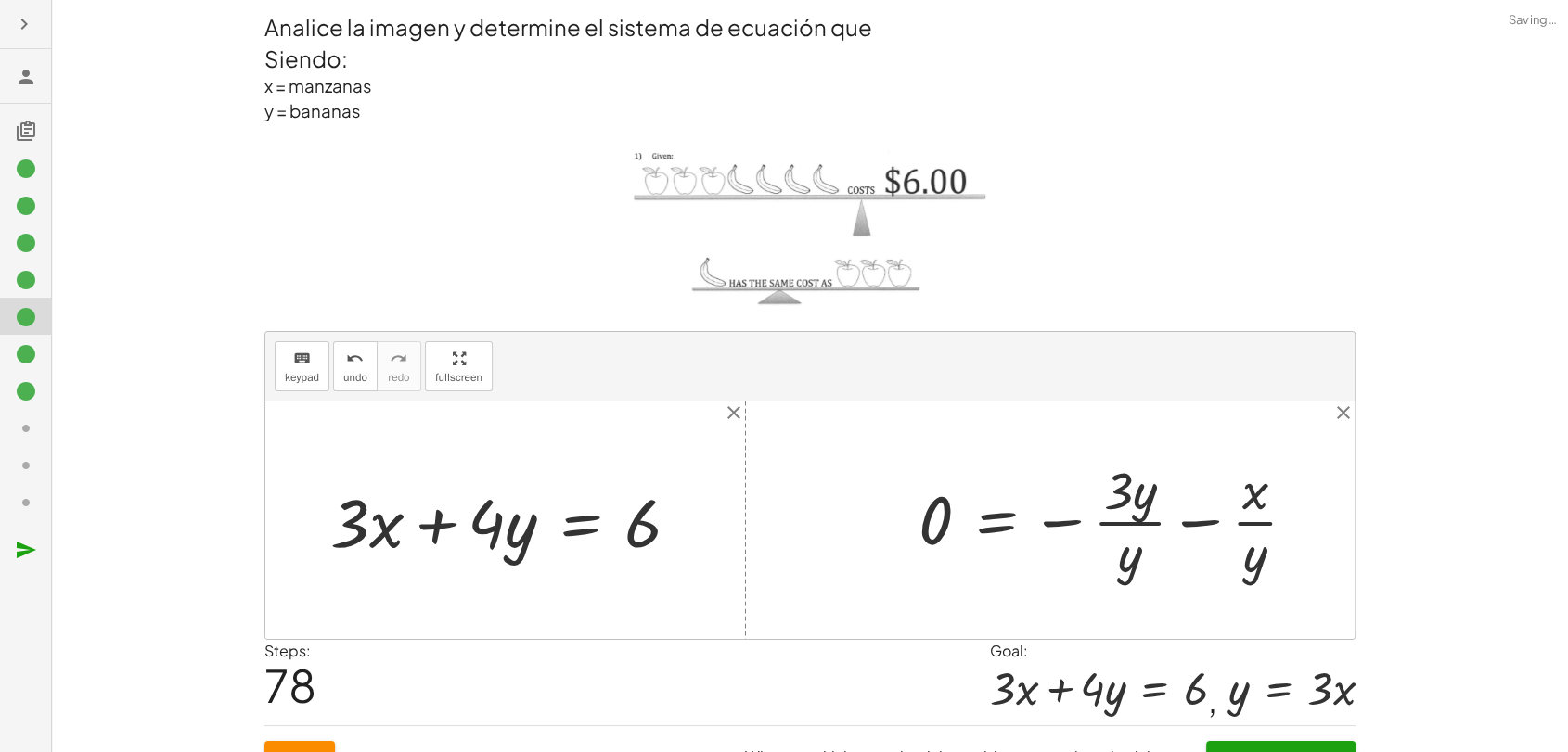 click at bounding box center (1115, 520) 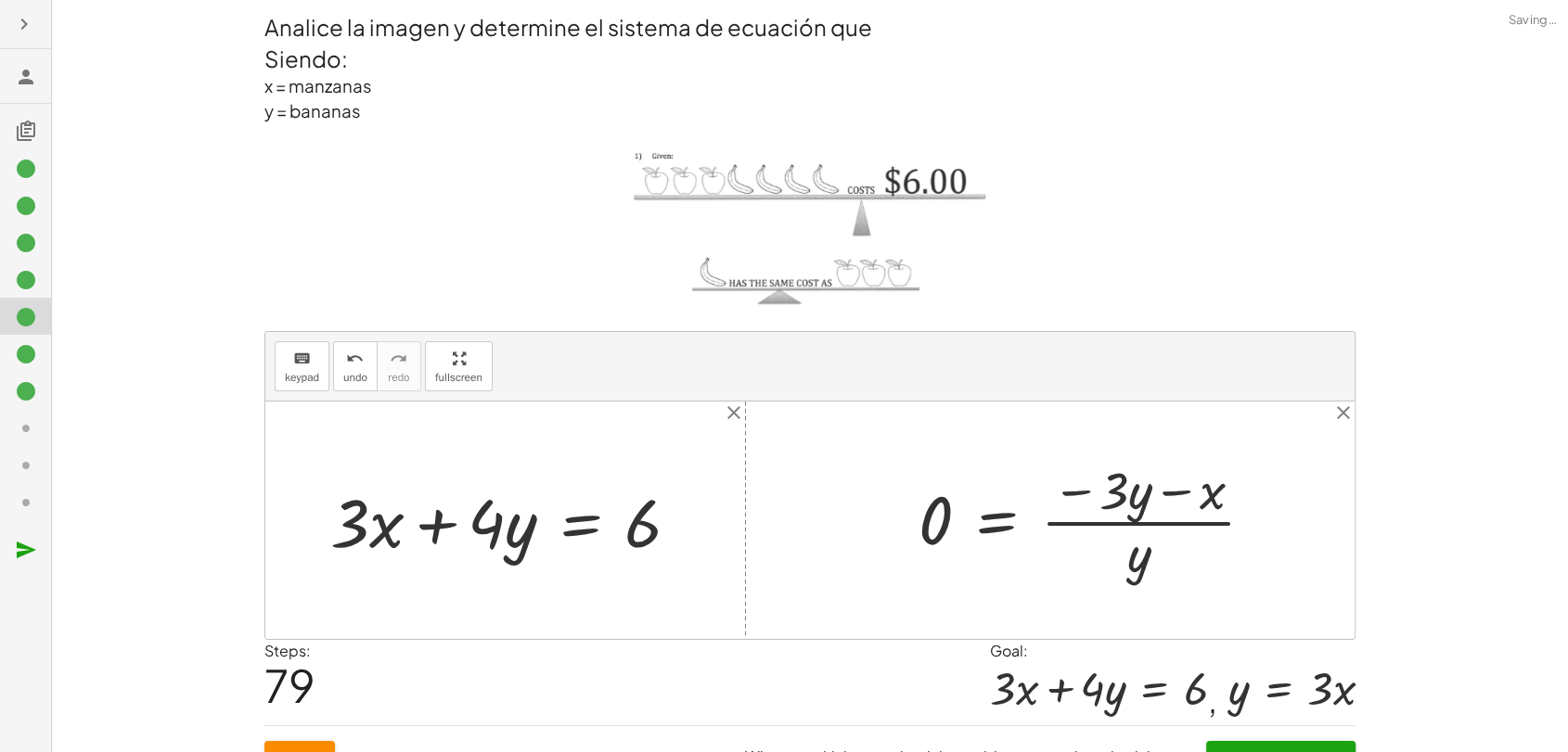 click at bounding box center [1094, 520] 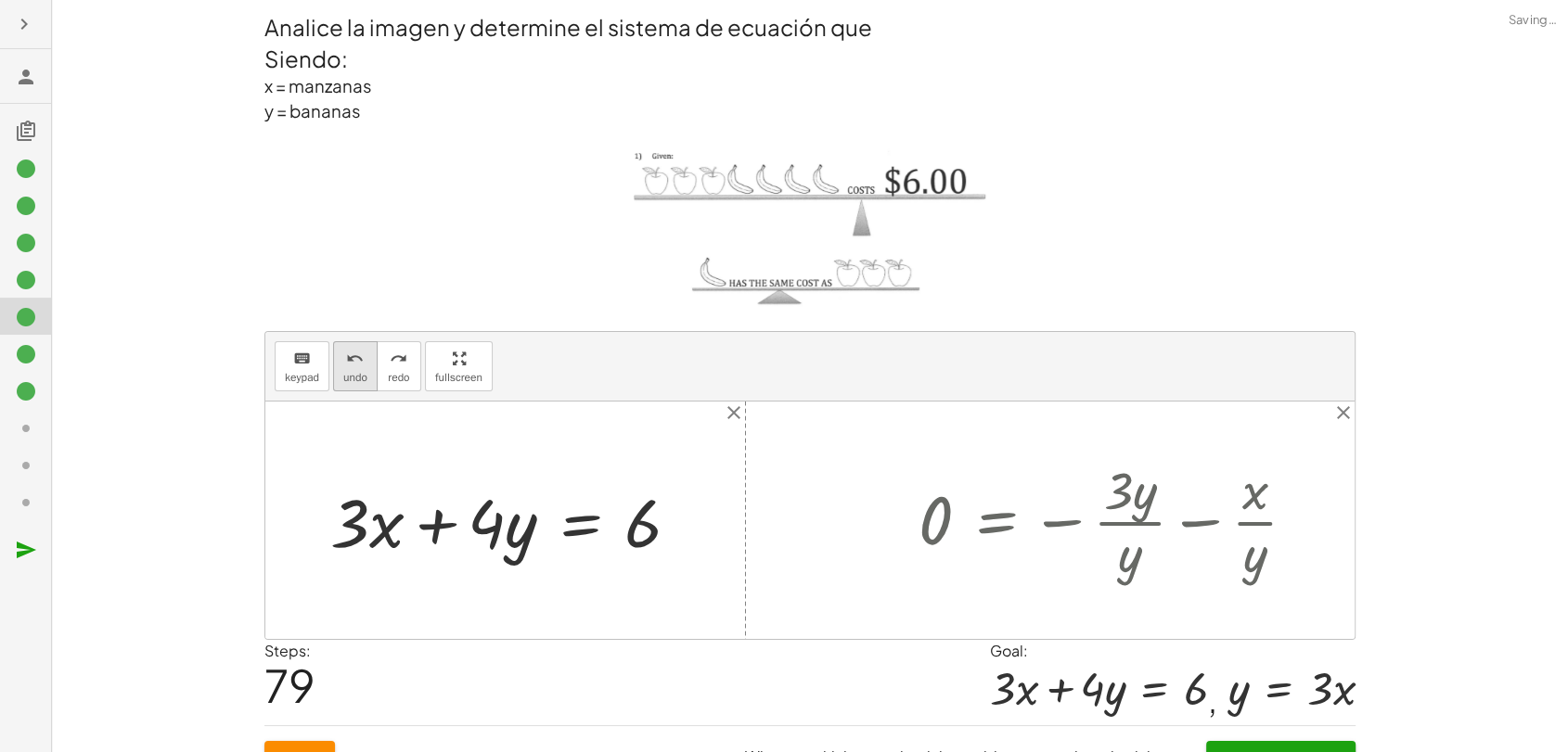 click on "undo" at bounding box center [355, 377] 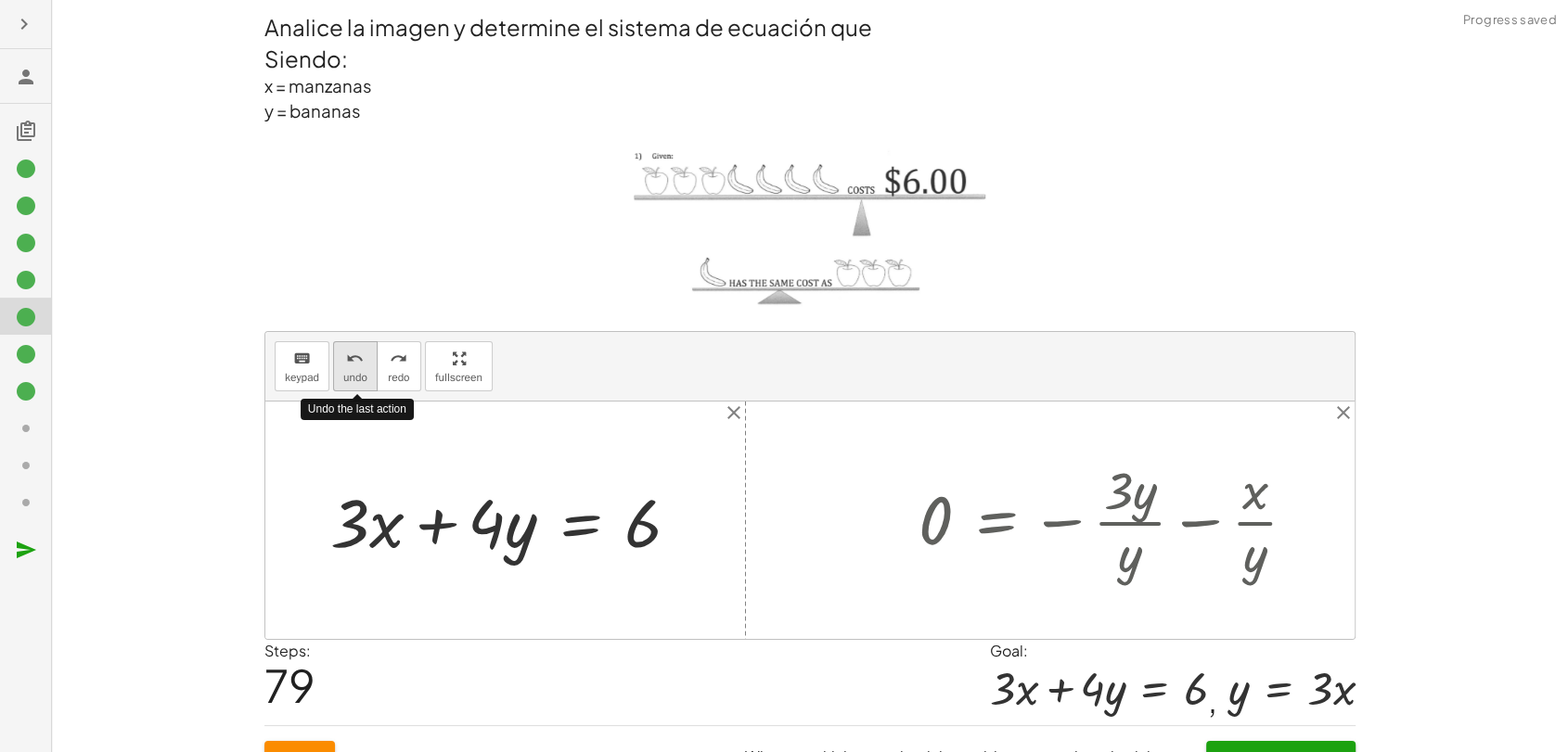 click on "undo" at bounding box center [355, 377] 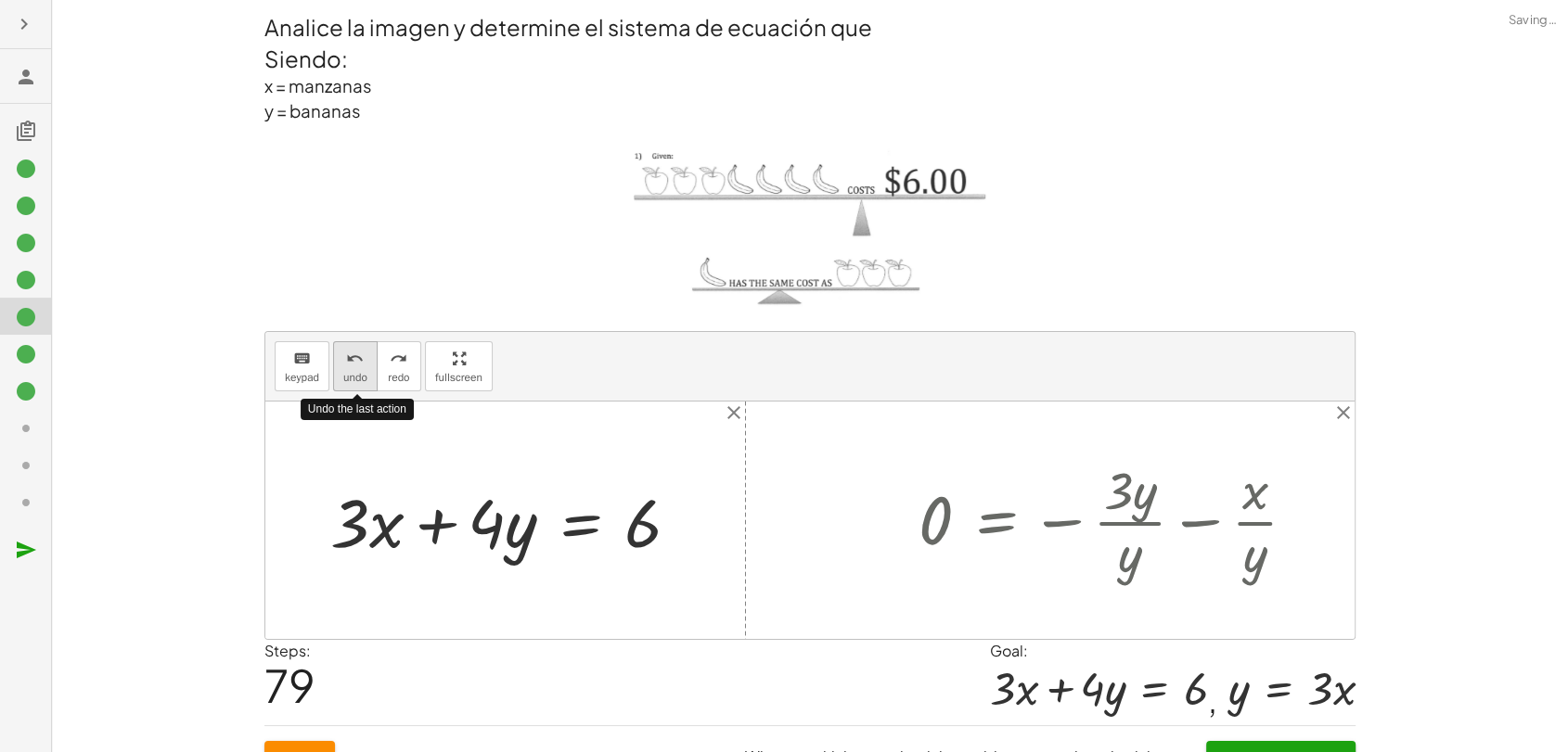 click on "undo" at bounding box center [355, 377] 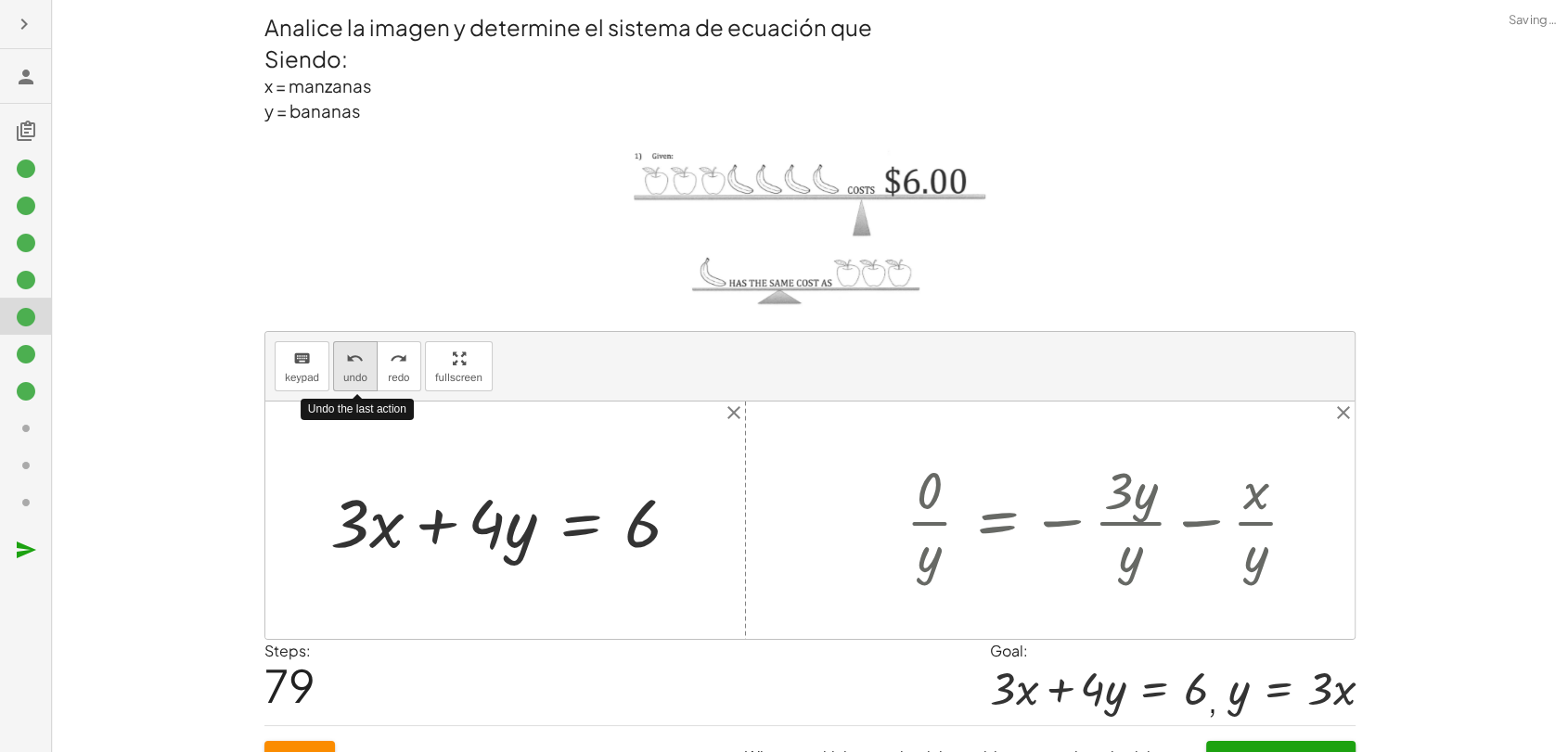 click on "undo" at bounding box center (355, 377) 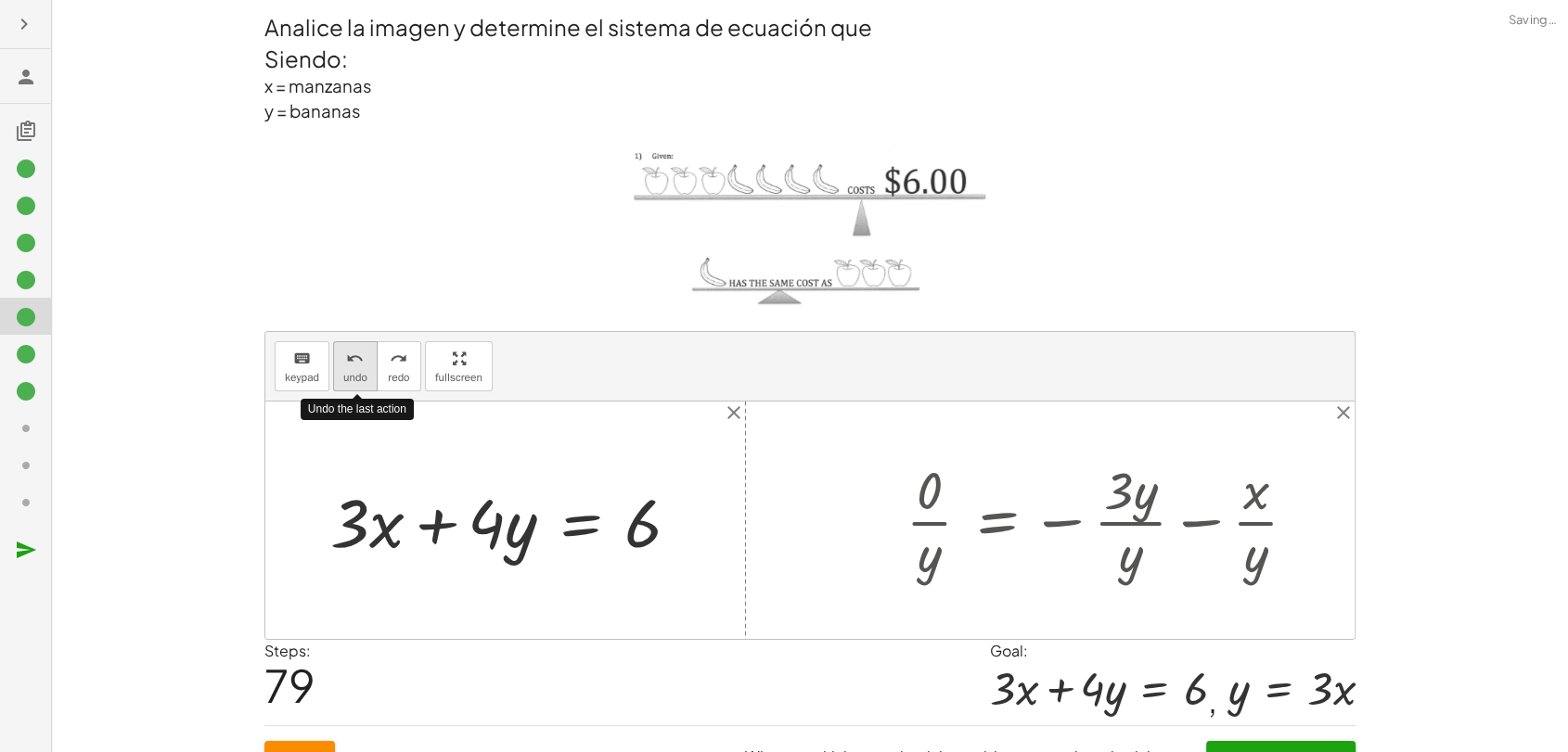 click on "undo" at bounding box center [355, 377] 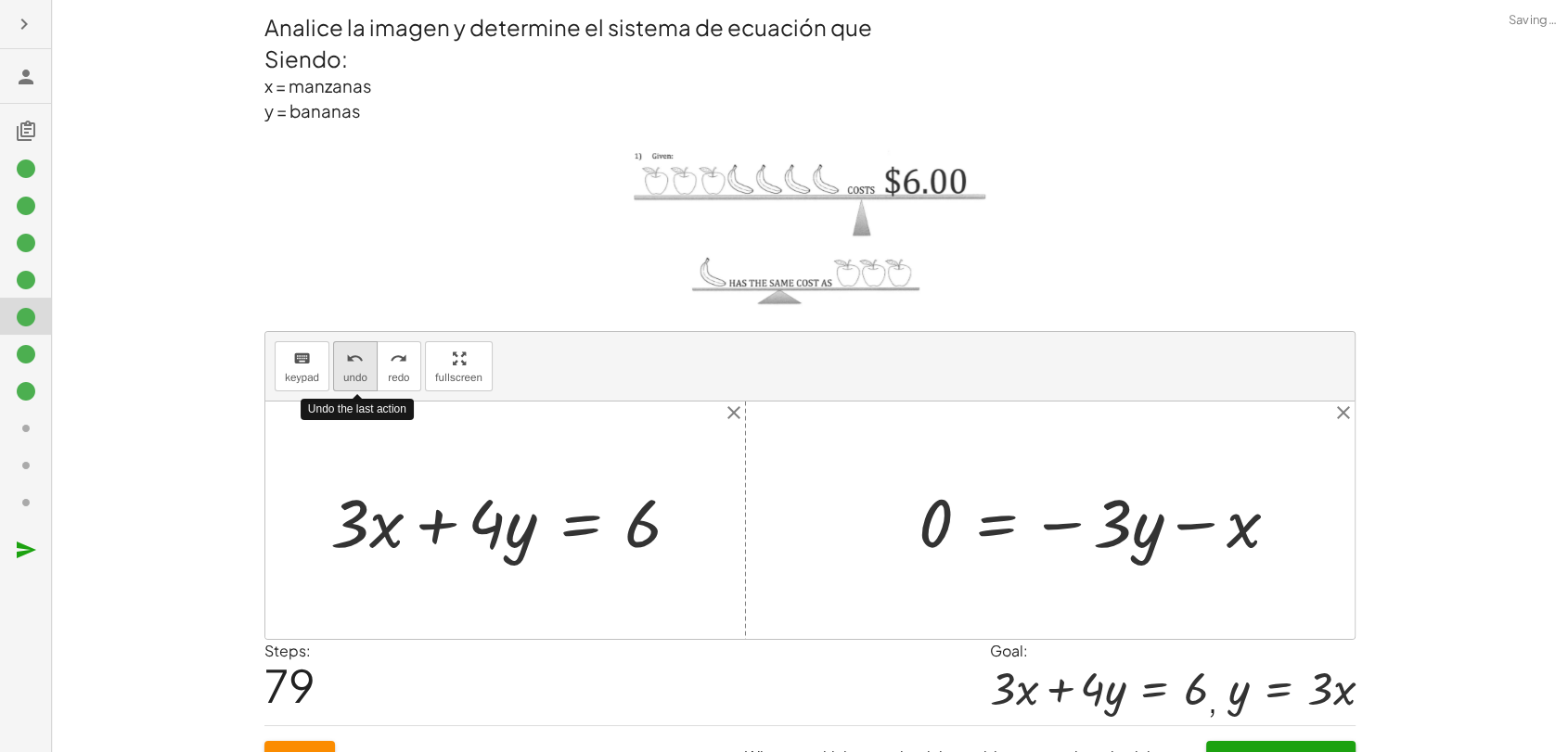 click on "undo" at bounding box center [355, 377] 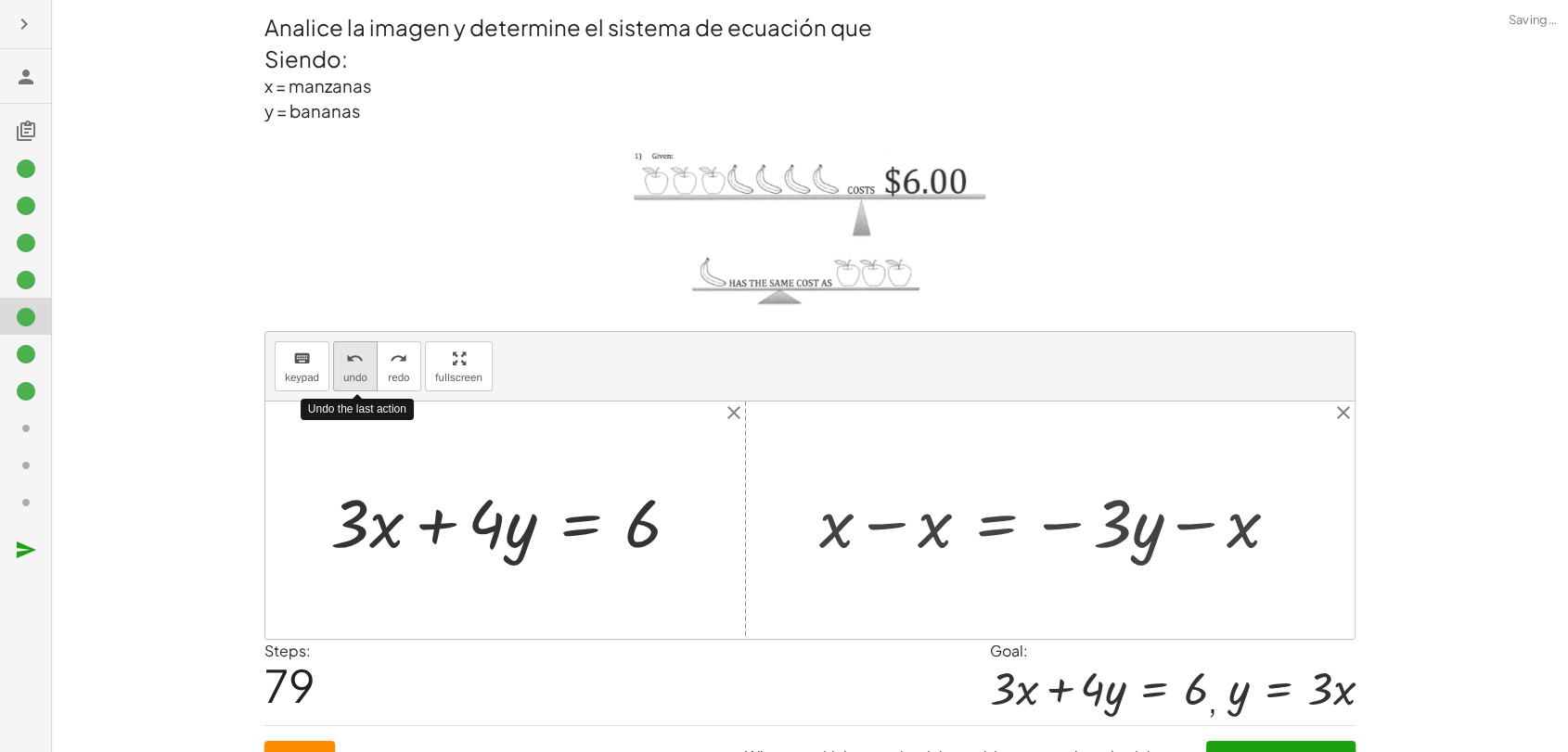 click on "undo" at bounding box center [355, 377] 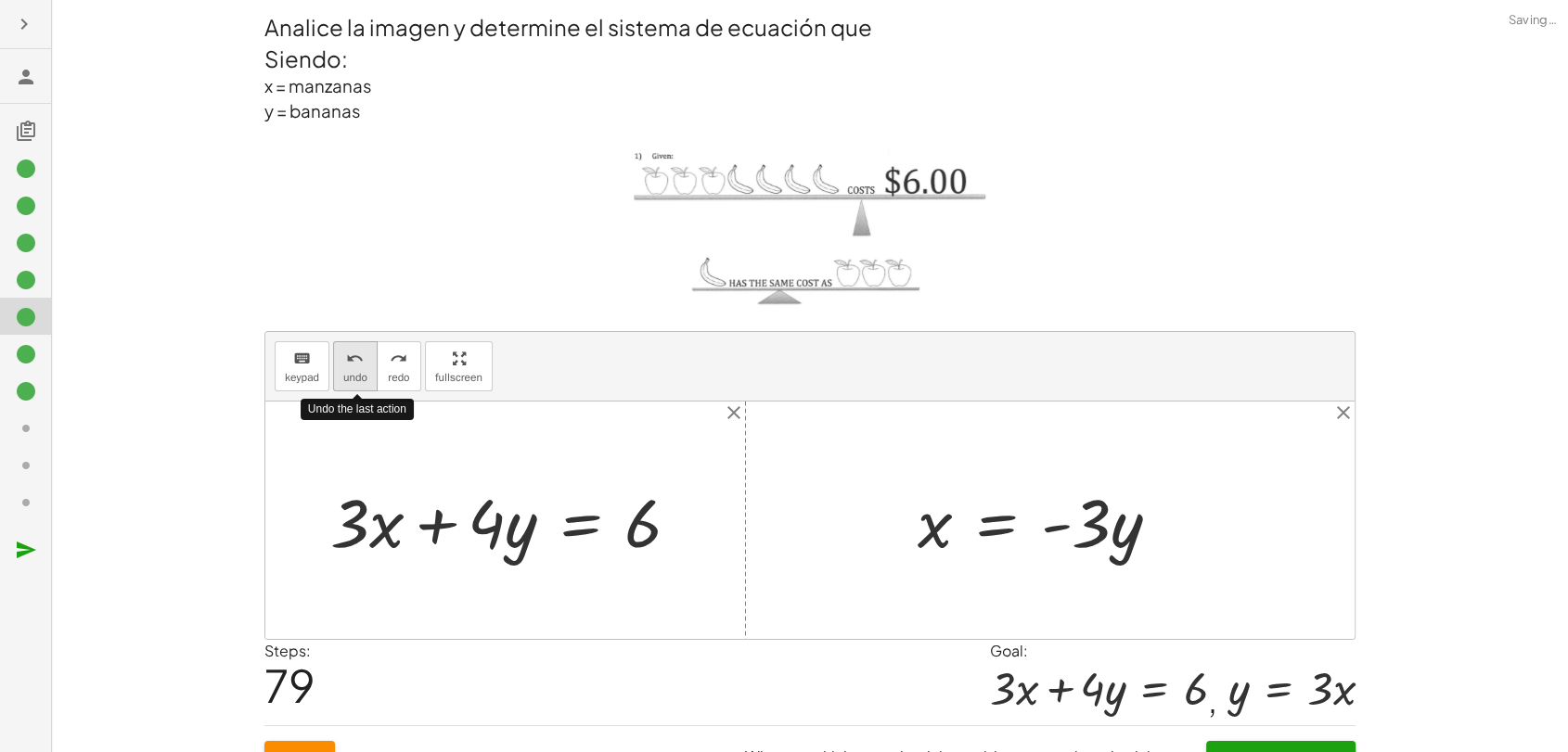 click on "undo" at bounding box center [355, 377] 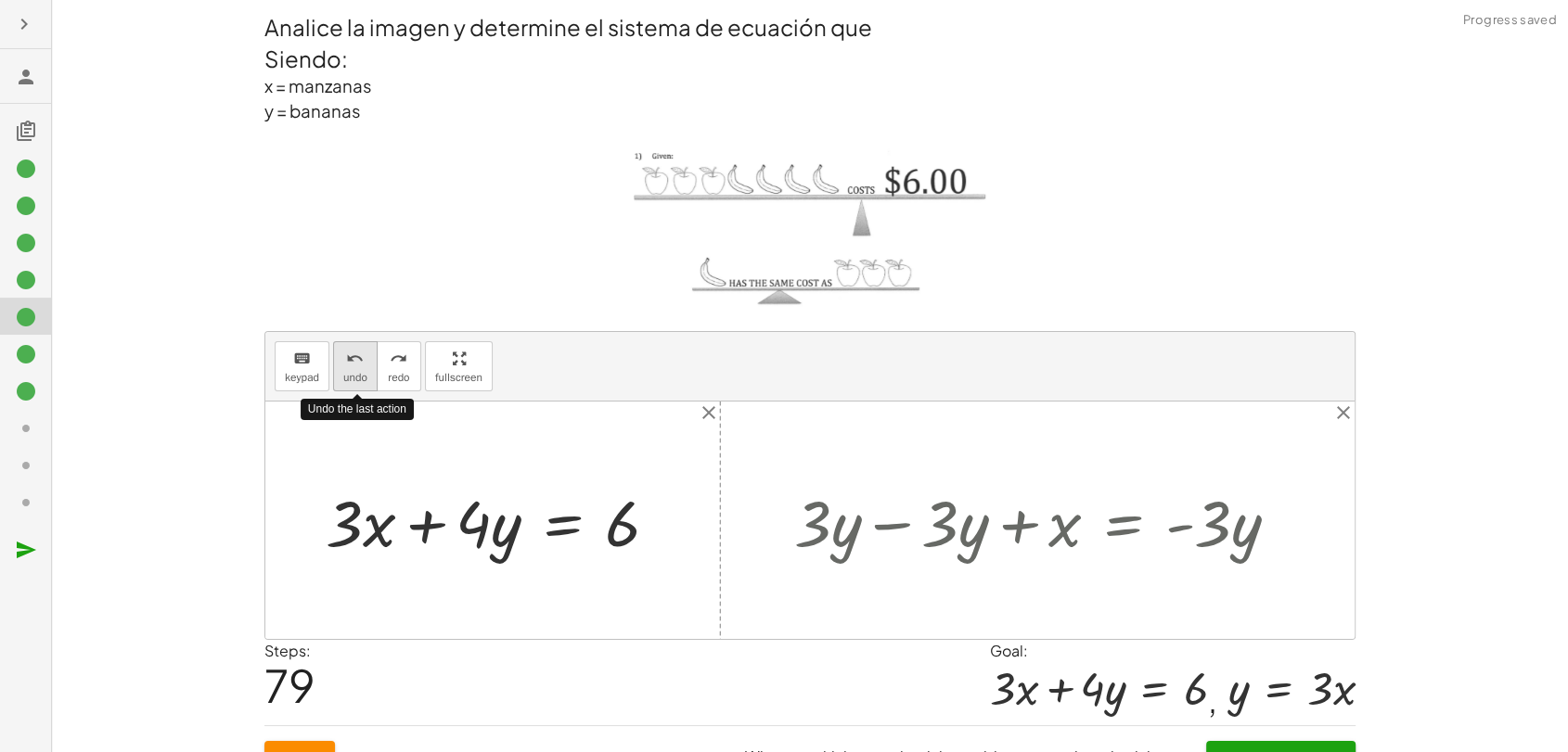 click on "undo" at bounding box center [355, 377] 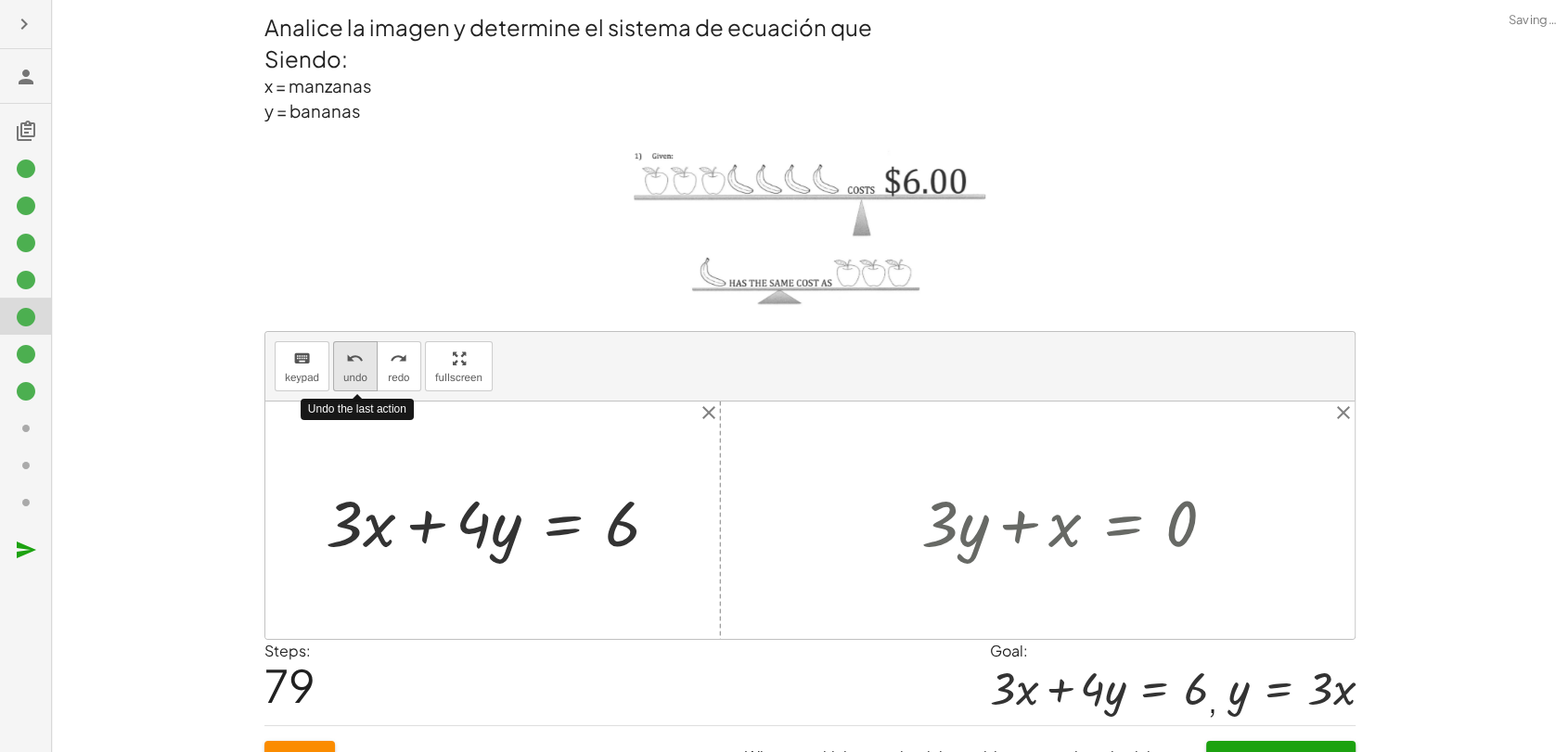 click on "undo" at bounding box center [355, 377] 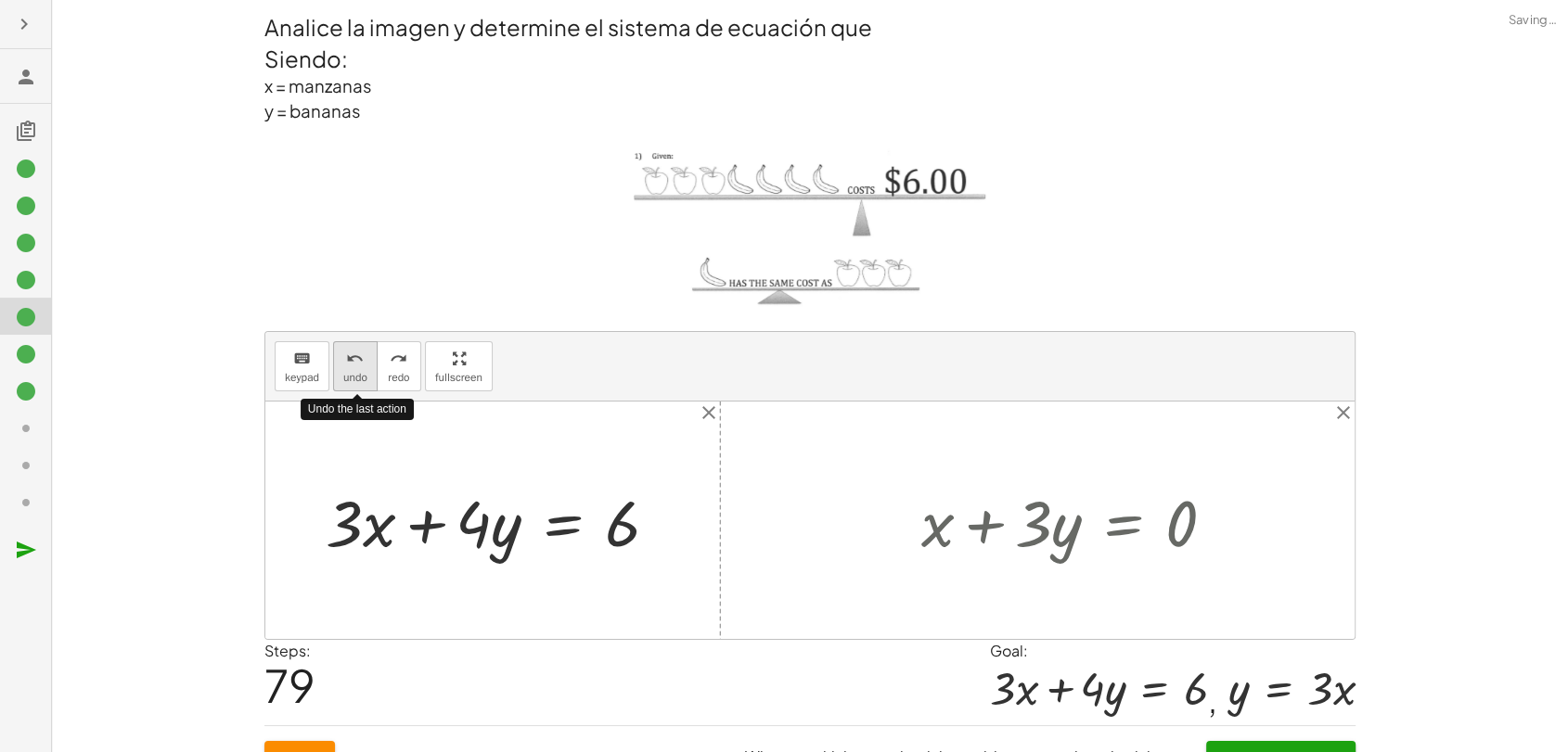 click on "undo" at bounding box center [355, 377] 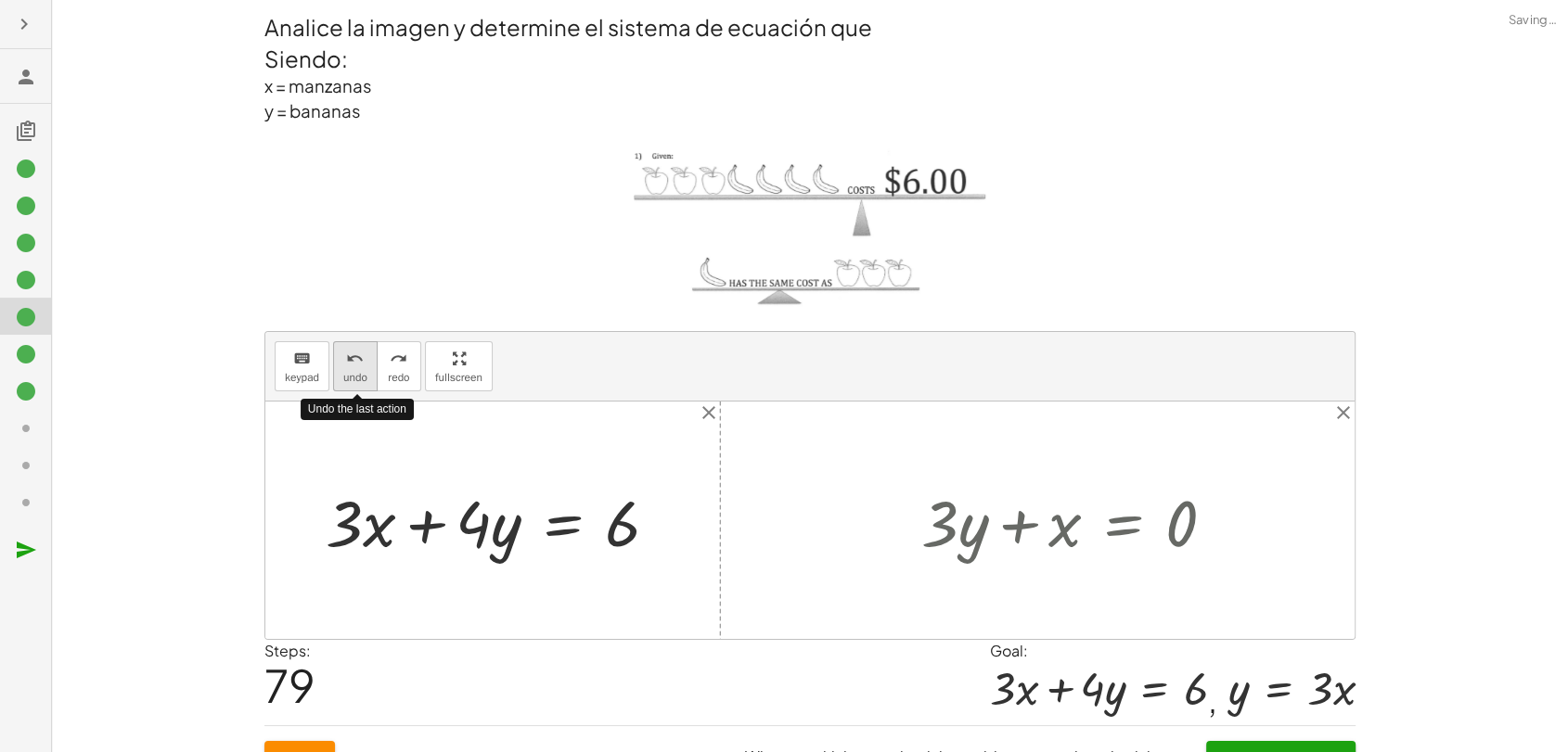 click on "undo" at bounding box center (355, 377) 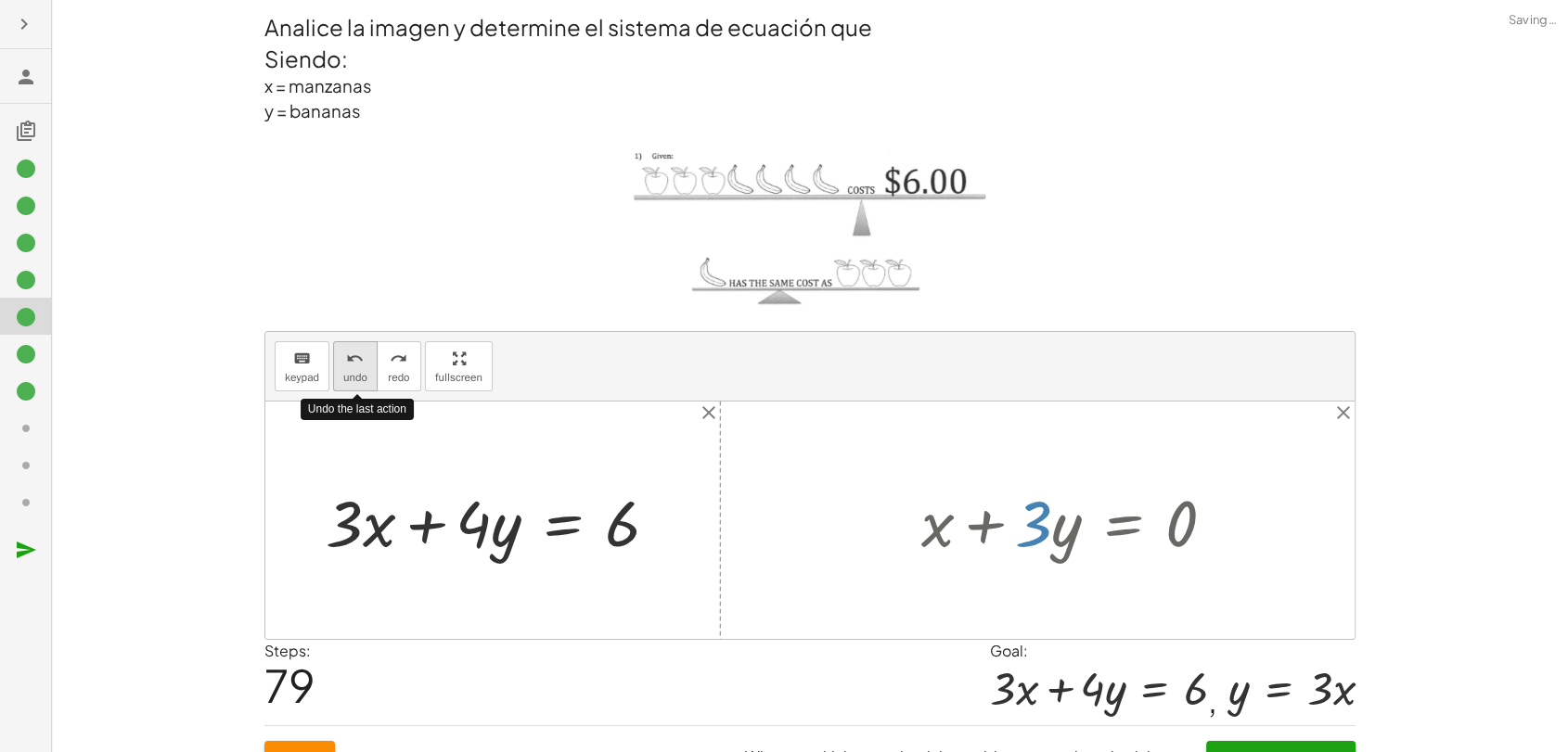 click on "undo" at bounding box center [355, 377] 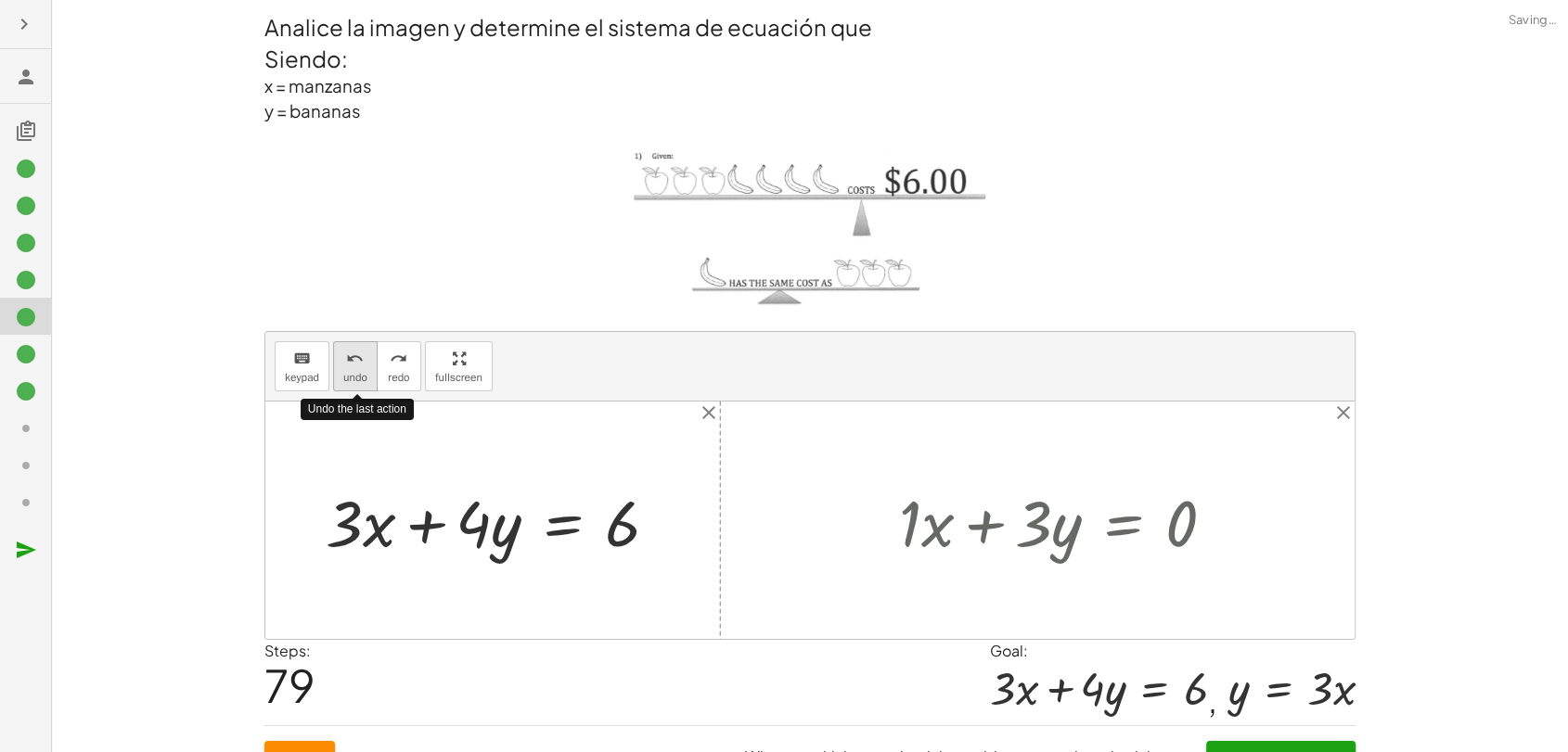 click on "undo" at bounding box center (354, 359) 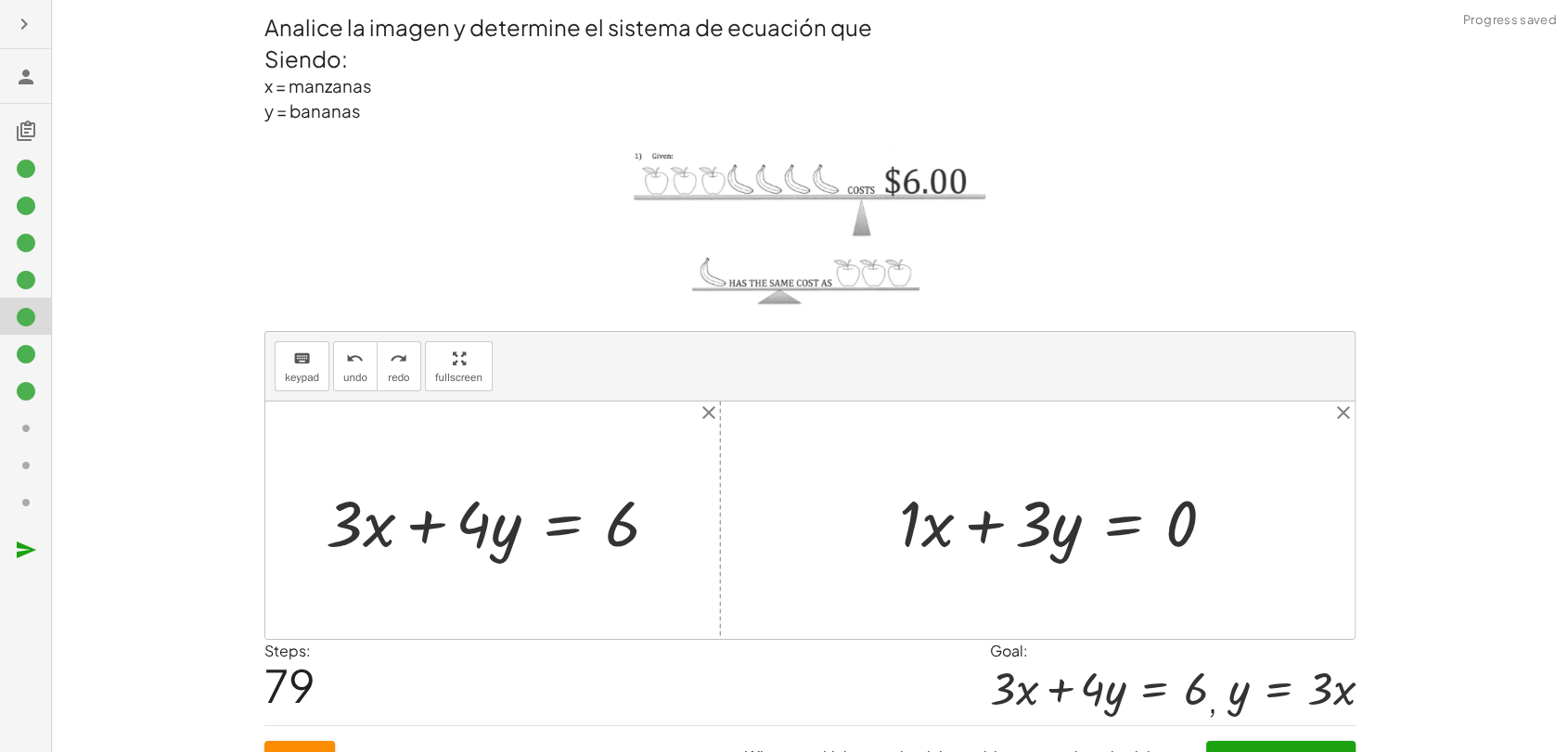 click at bounding box center (1064, 520) 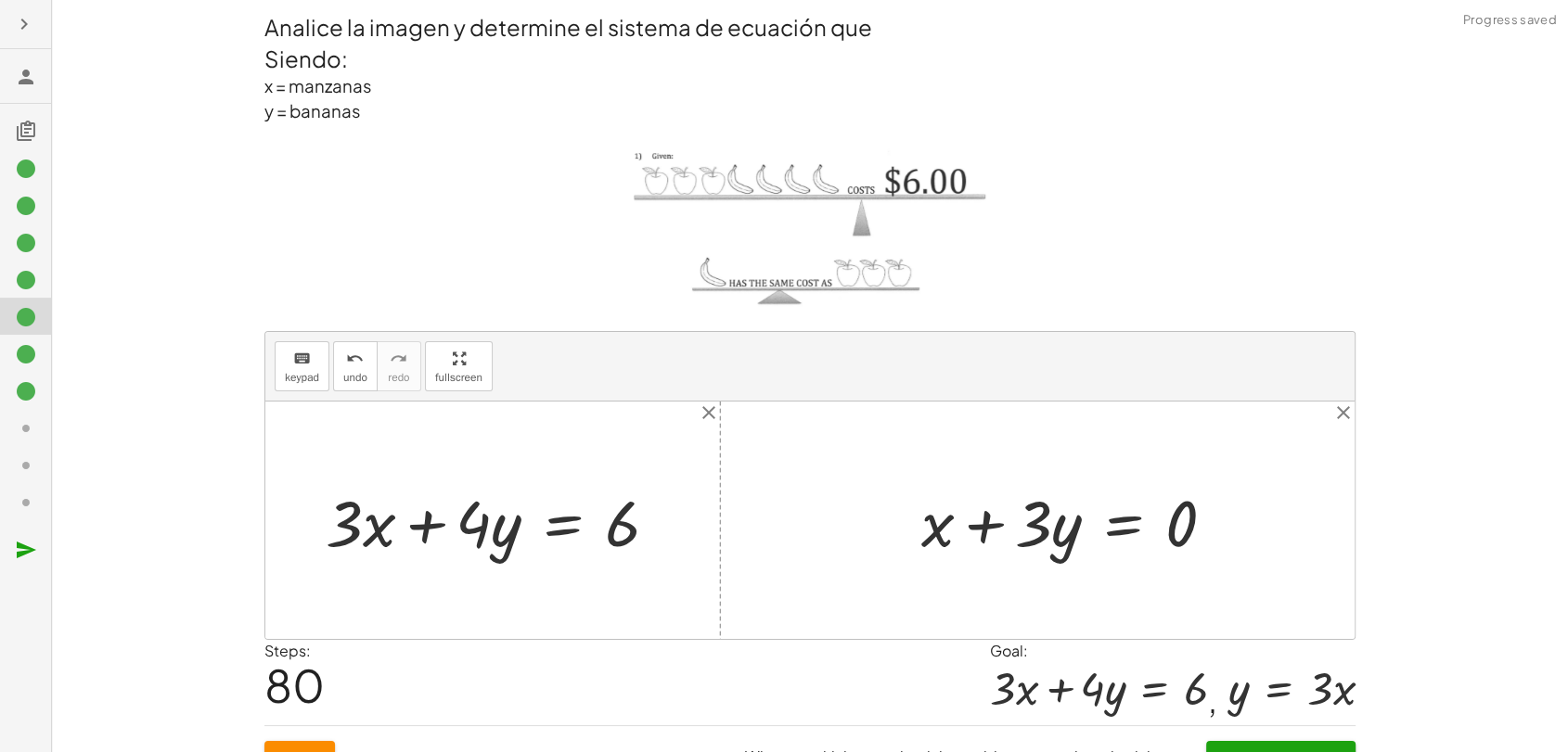 click at bounding box center (1075, 520) 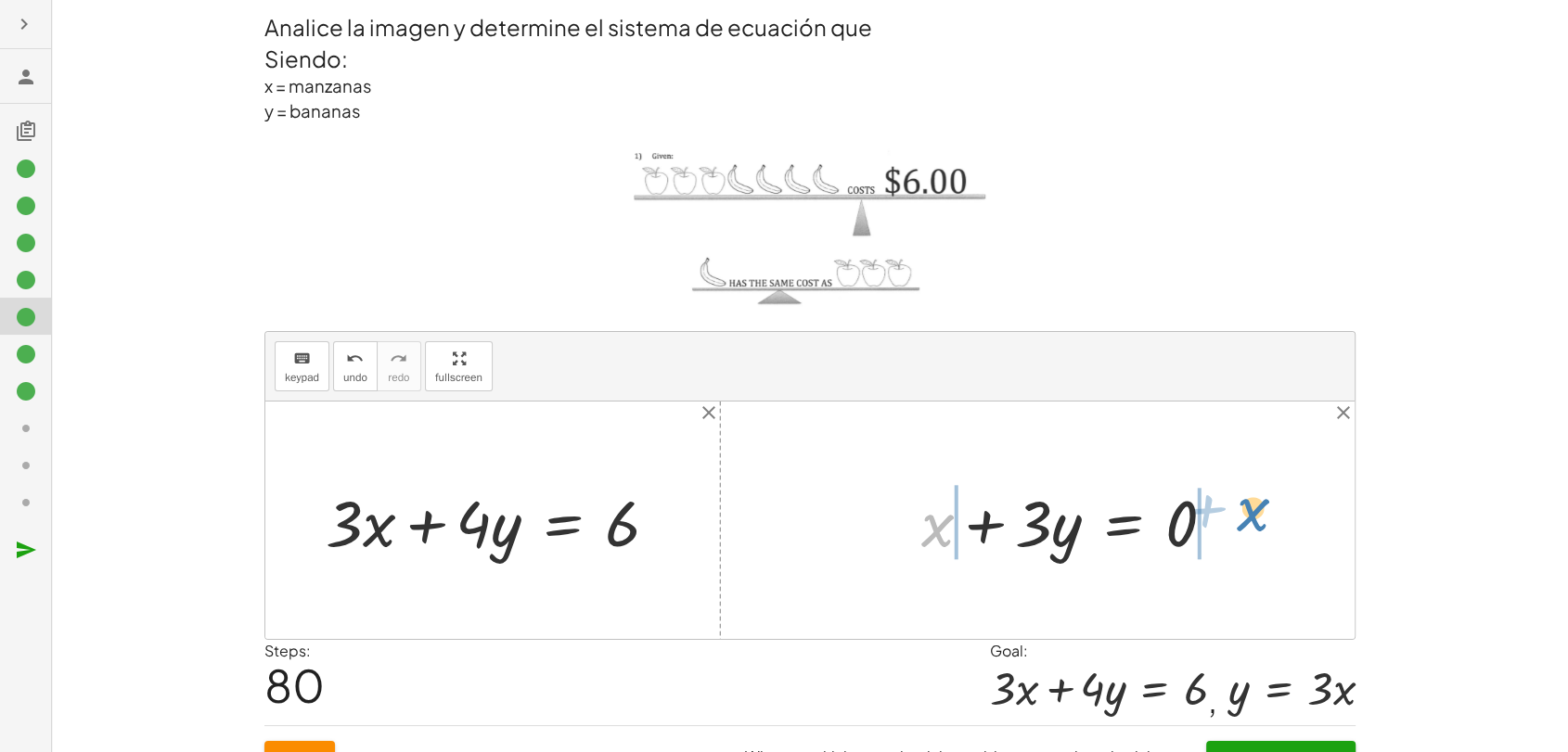 drag, startPoint x: 939, startPoint y: 534, endPoint x: 1260, endPoint y: 518, distance: 321.3985 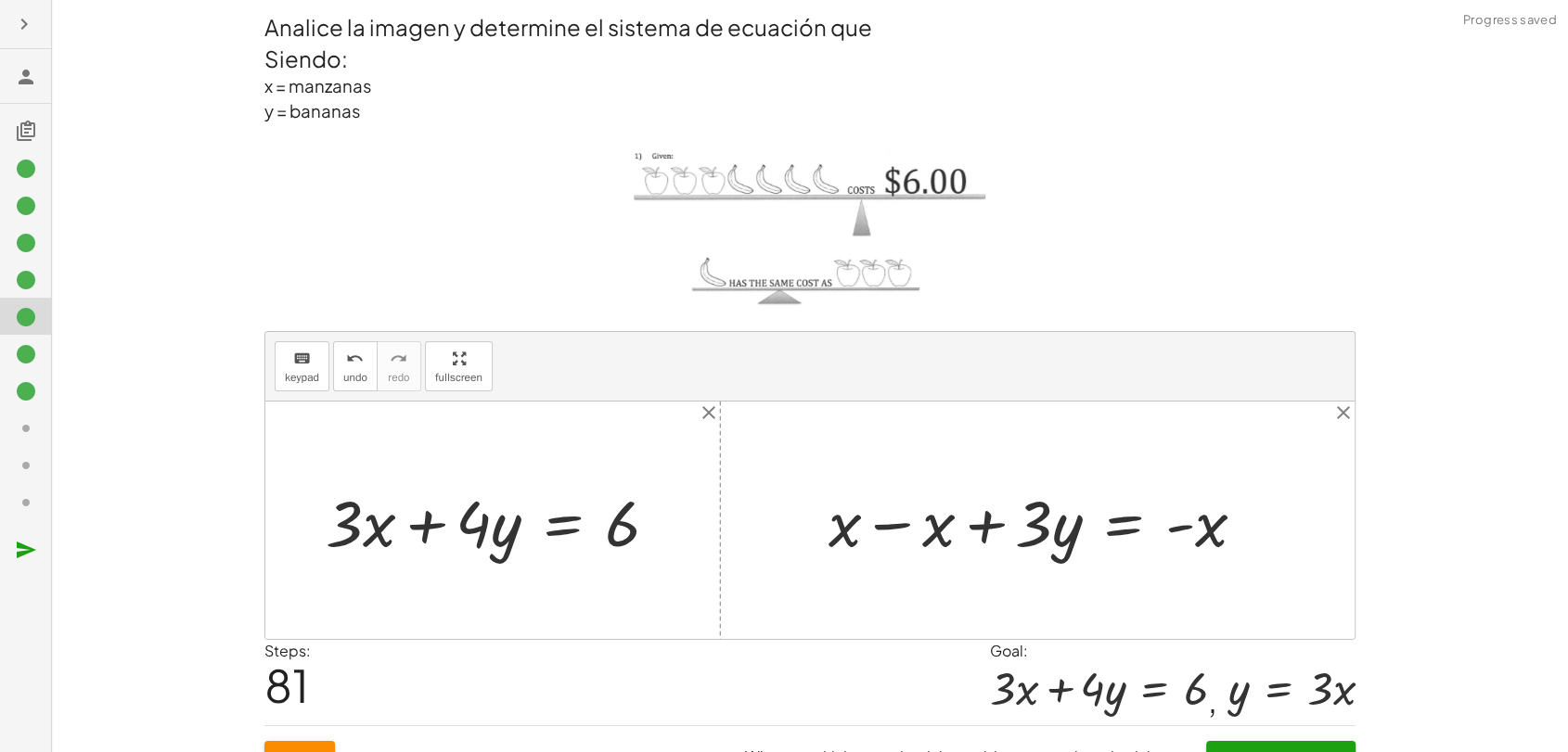 click at bounding box center [1044, 520] 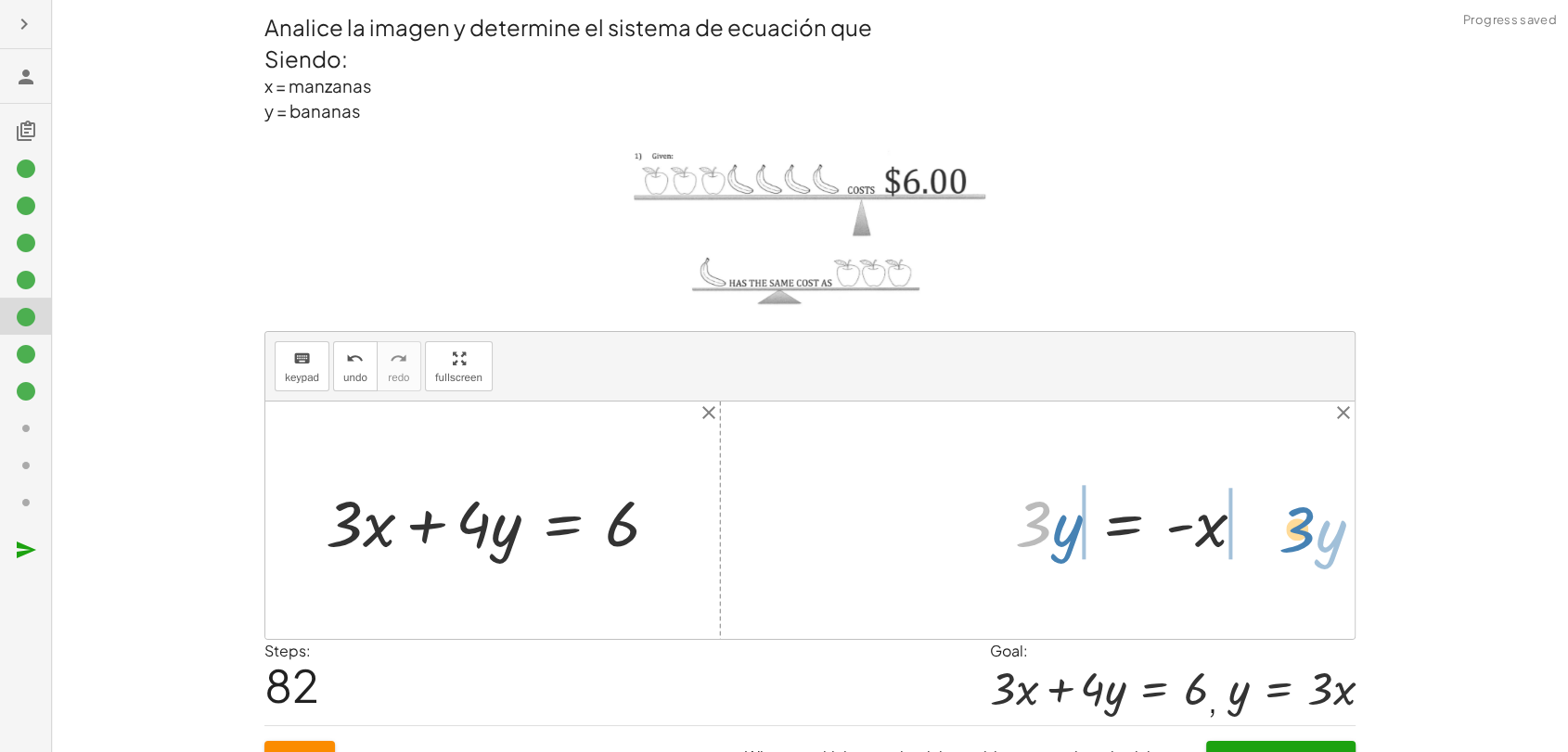 drag, startPoint x: 1035, startPoint y: 519, endPoint x: 1299, endPoint y: 525, distance: 264.0682 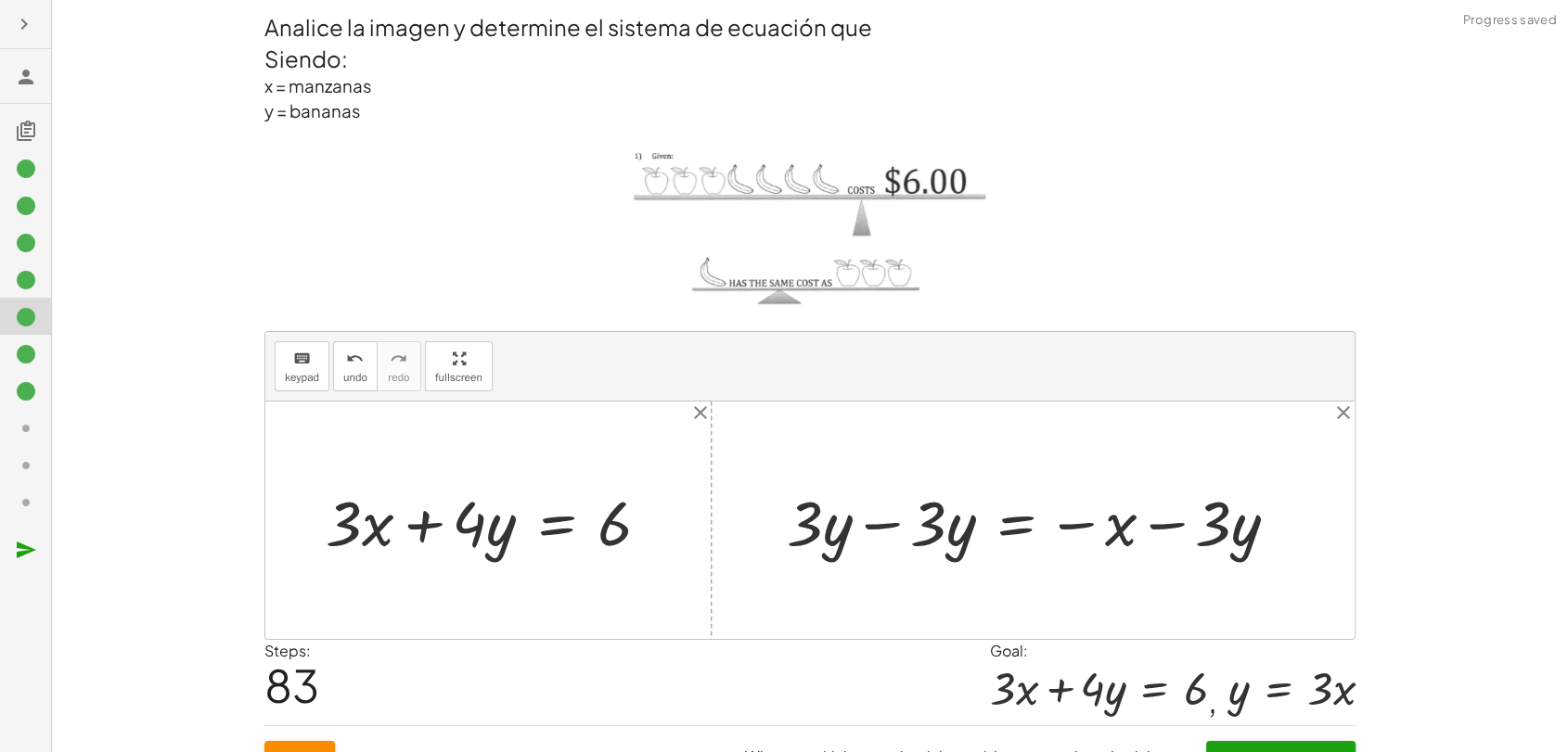 click on "keyboard keypad undo undo redo redo fullscreen" at bounding box center [810, 366] 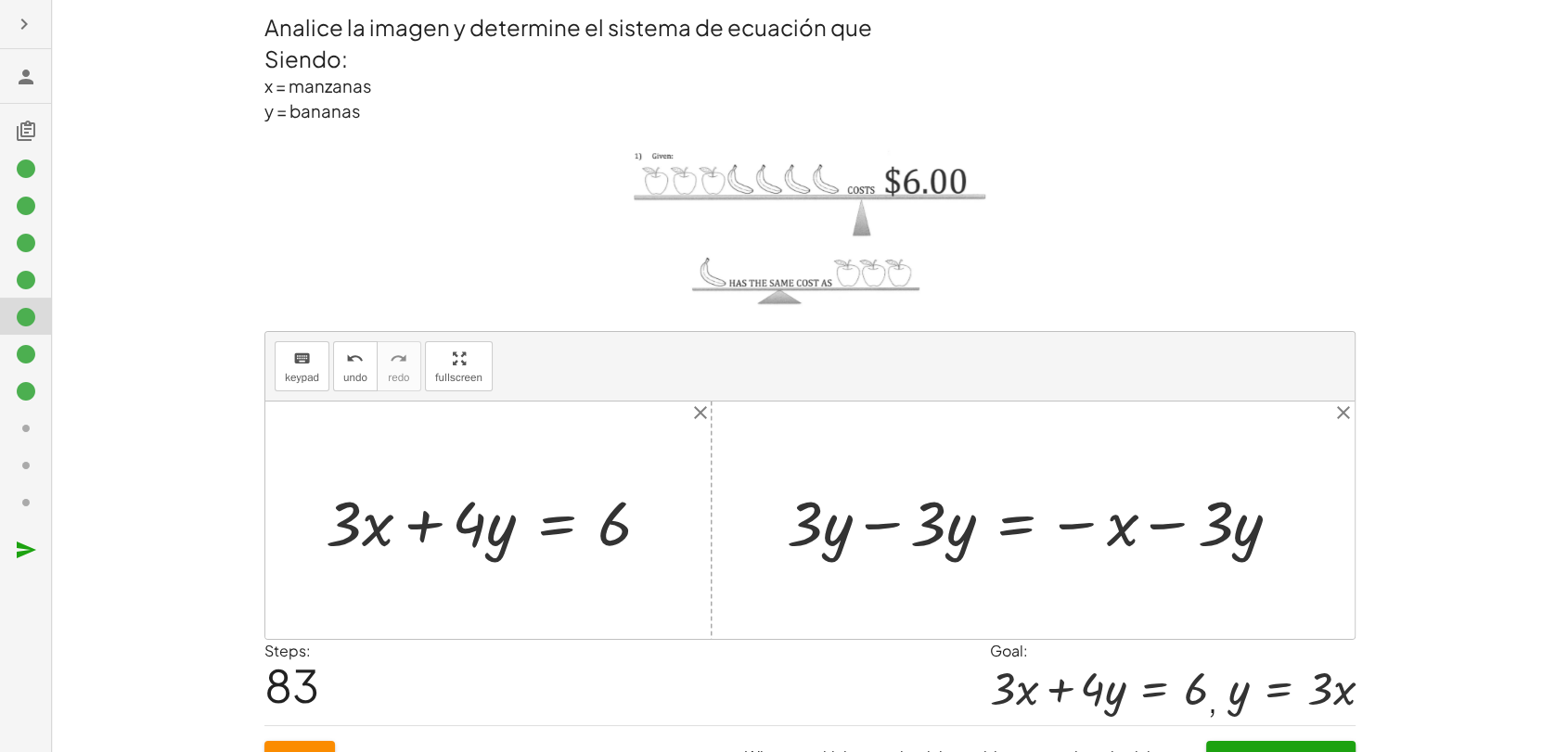 click at bounding box center [1039, 520] 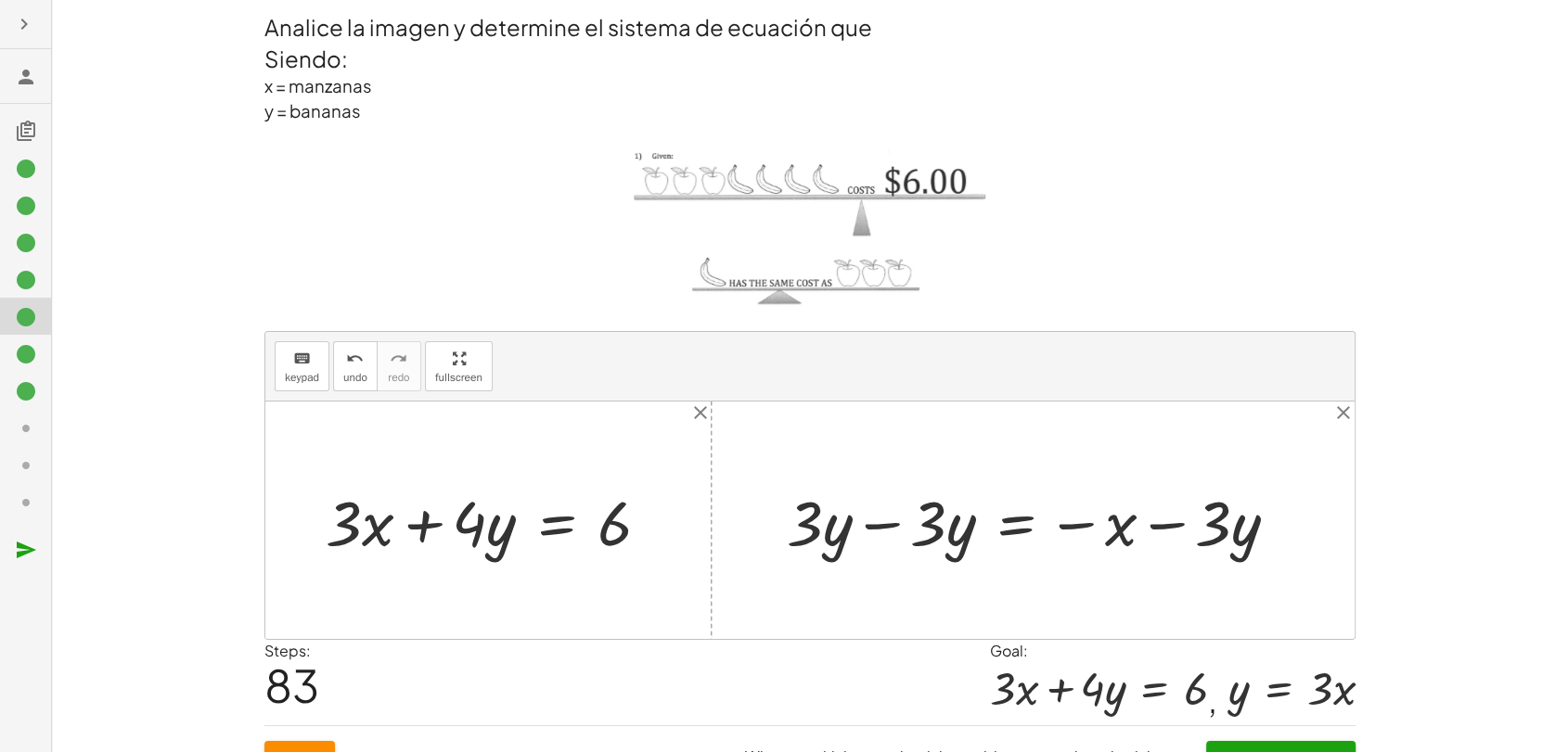 click at bounding box center [1039, 520] 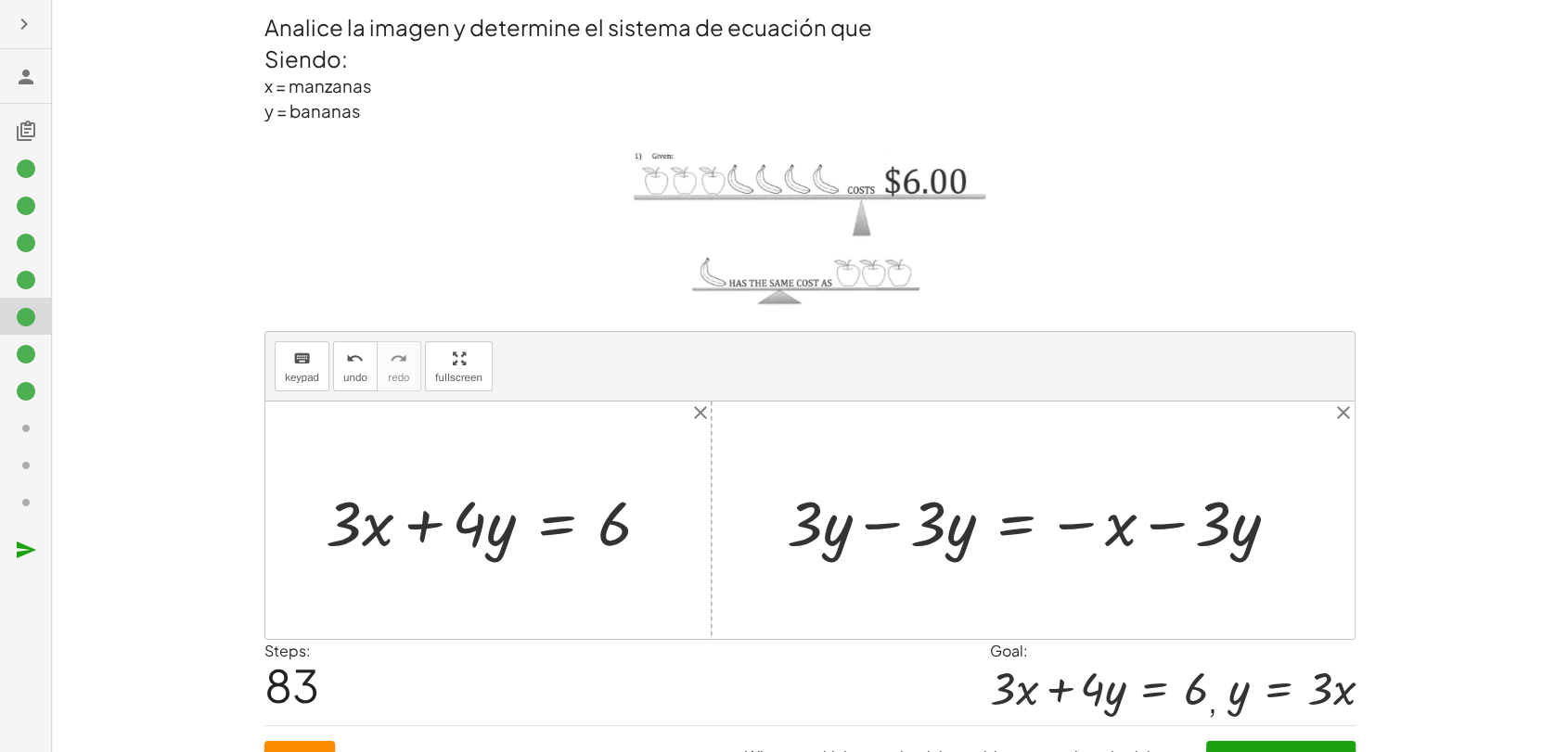click at bounding box center [1039, 520] 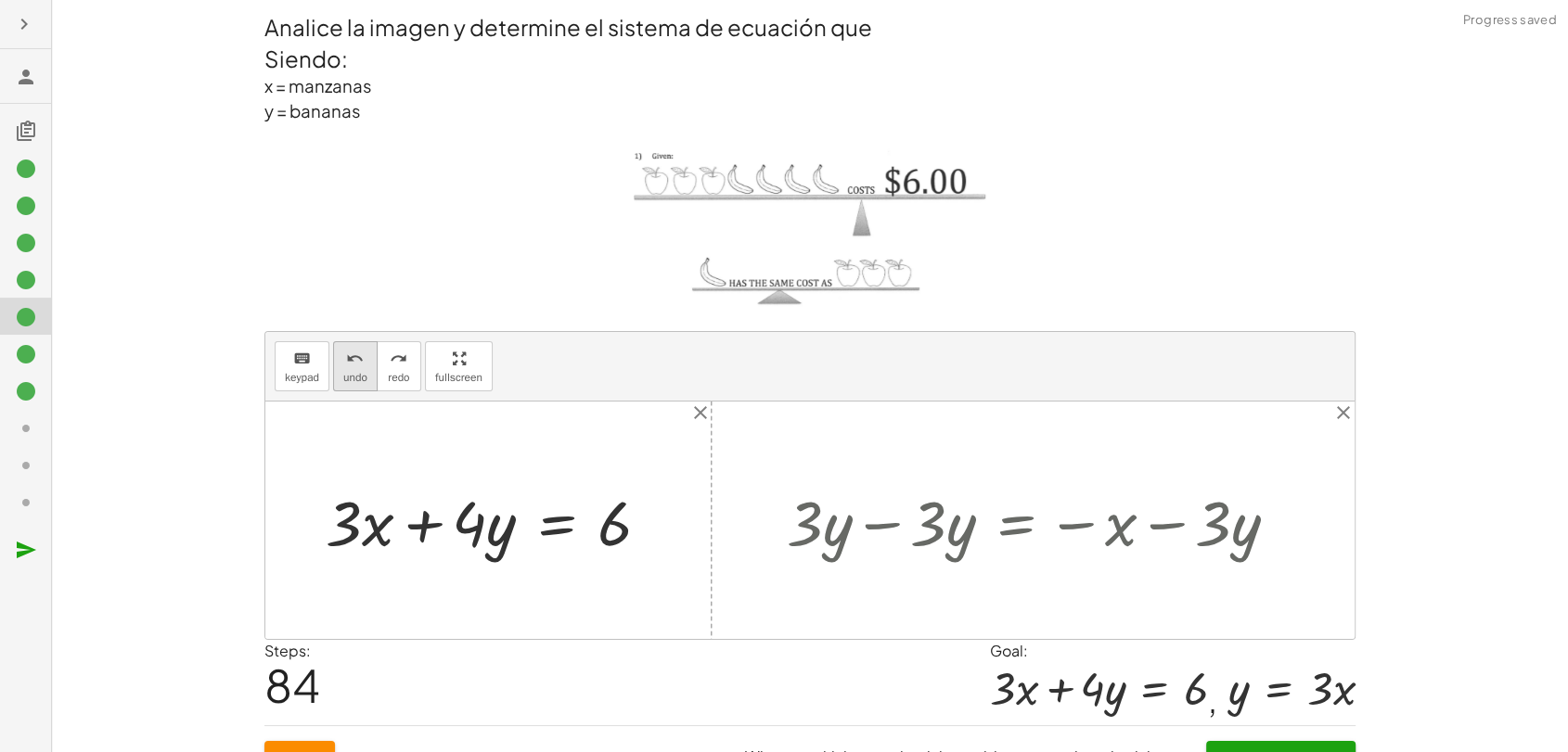 click on "undo" at bounding box center [354, 359] 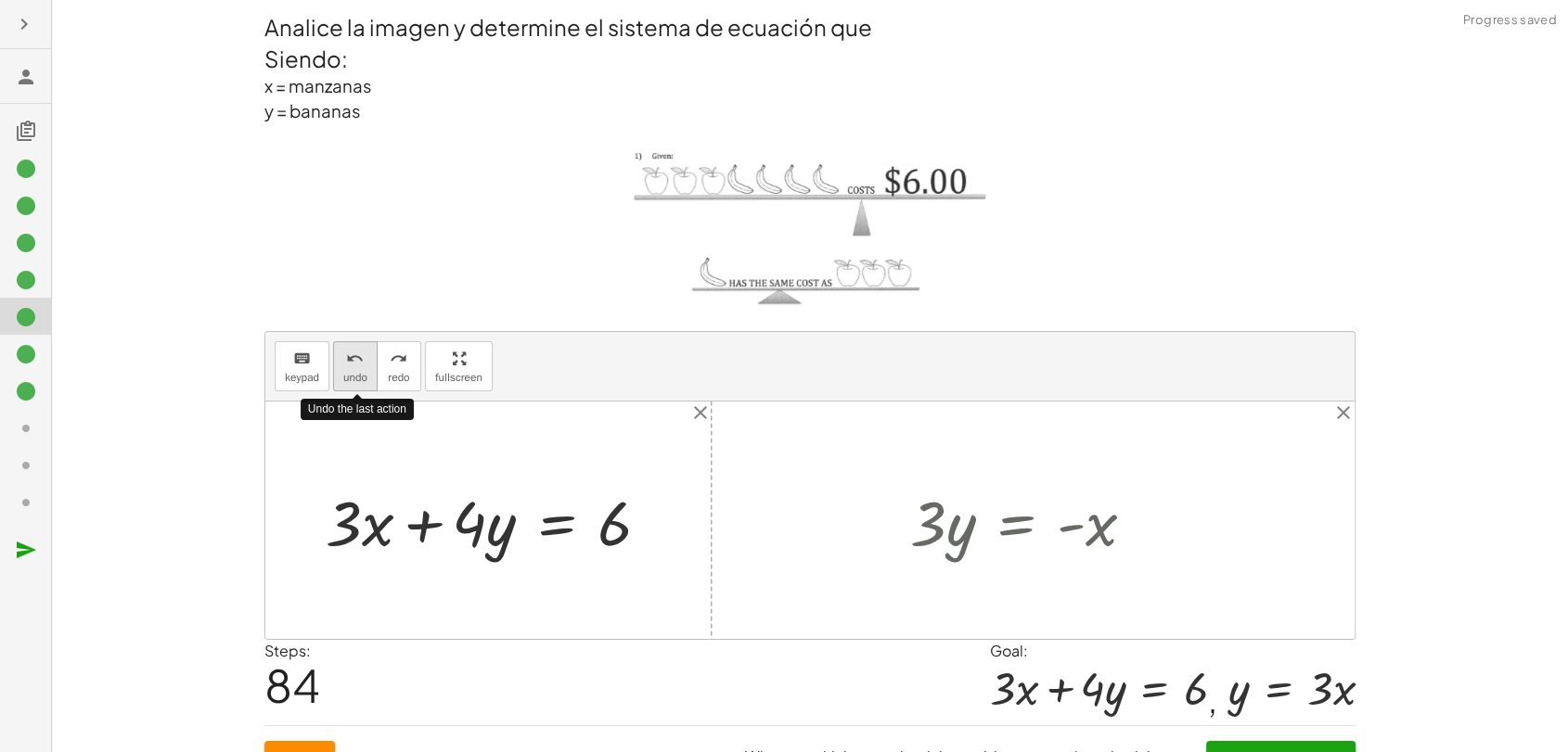 click on "undo" at bounding box center [354, 359] 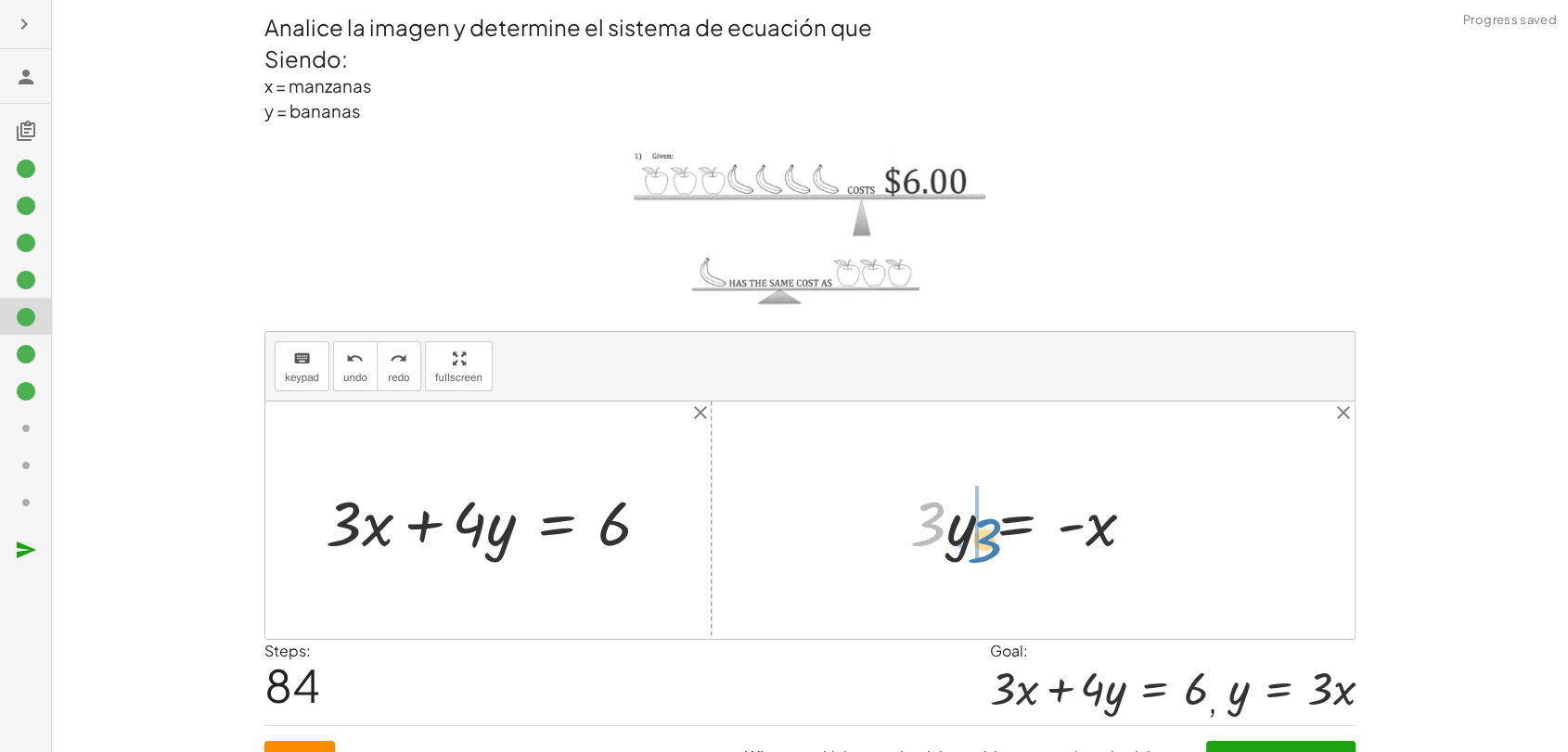 drag, startPoint x: 927, startPoint y: 529, endPoint x: 983, endPoint y: 546, distance: 58.5235 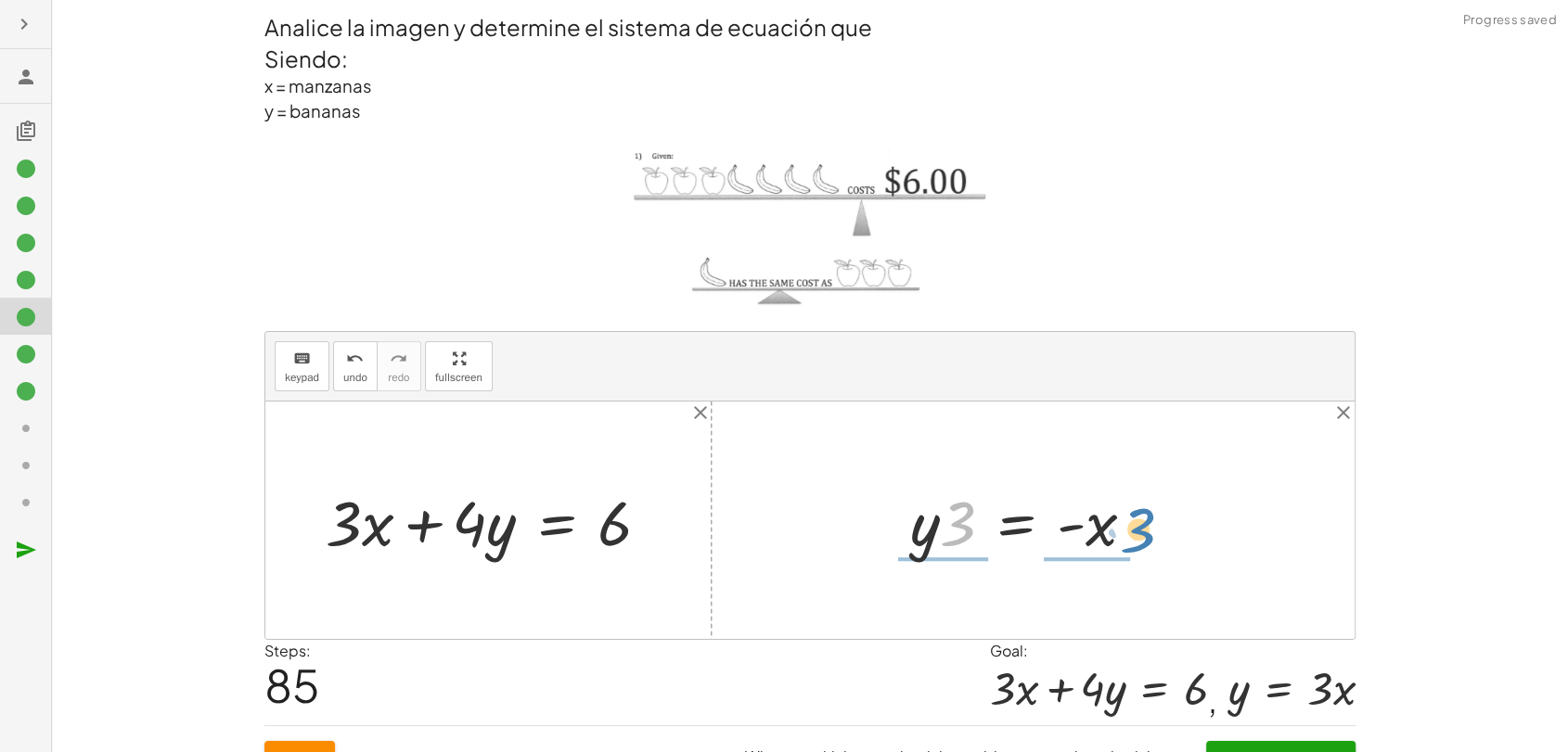 drag, startPoint x: 965, startPoint y: 531, endPoint x: 1143, endPoint y: 538, distance: 178.13759 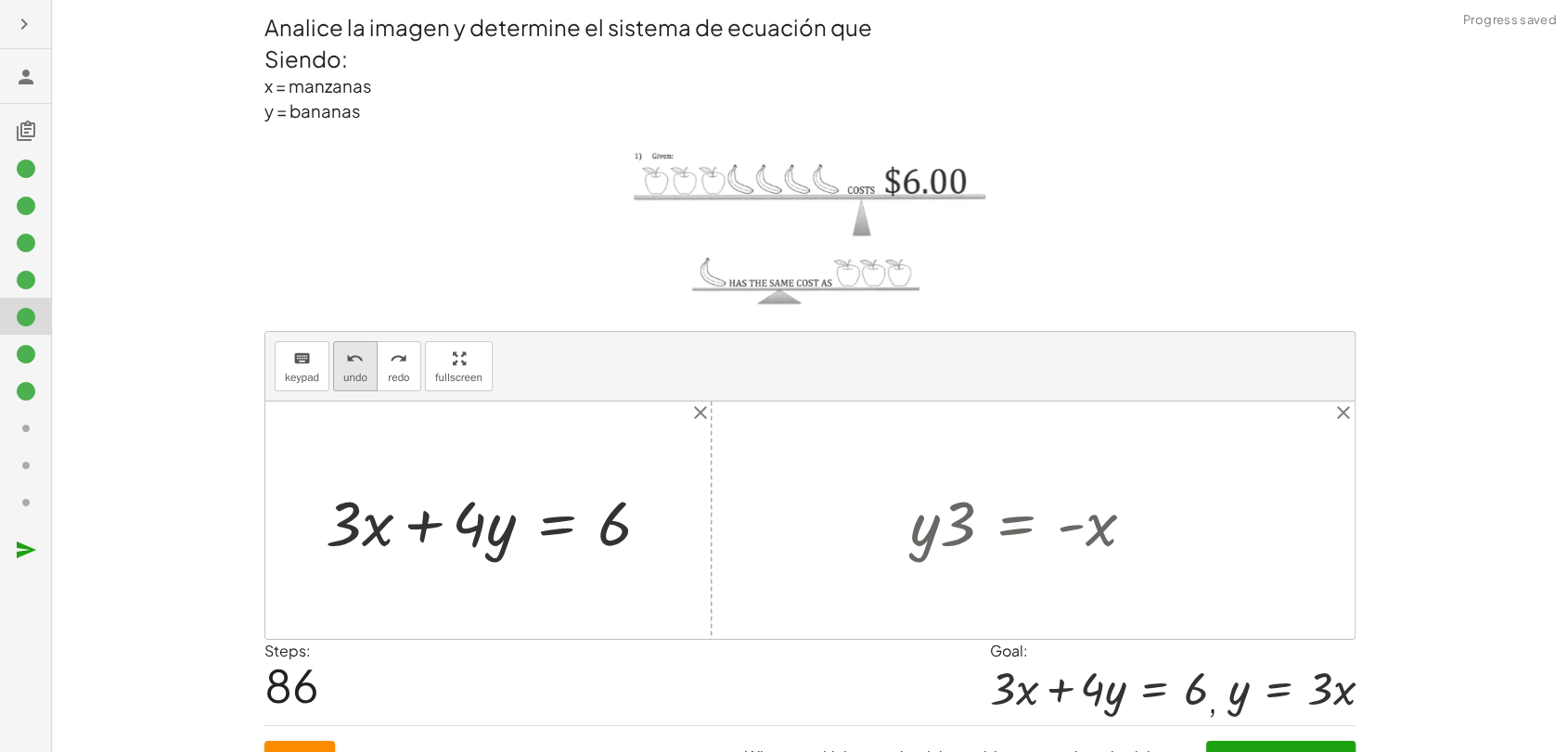 click on "undo" at bounding box center [355, 377] 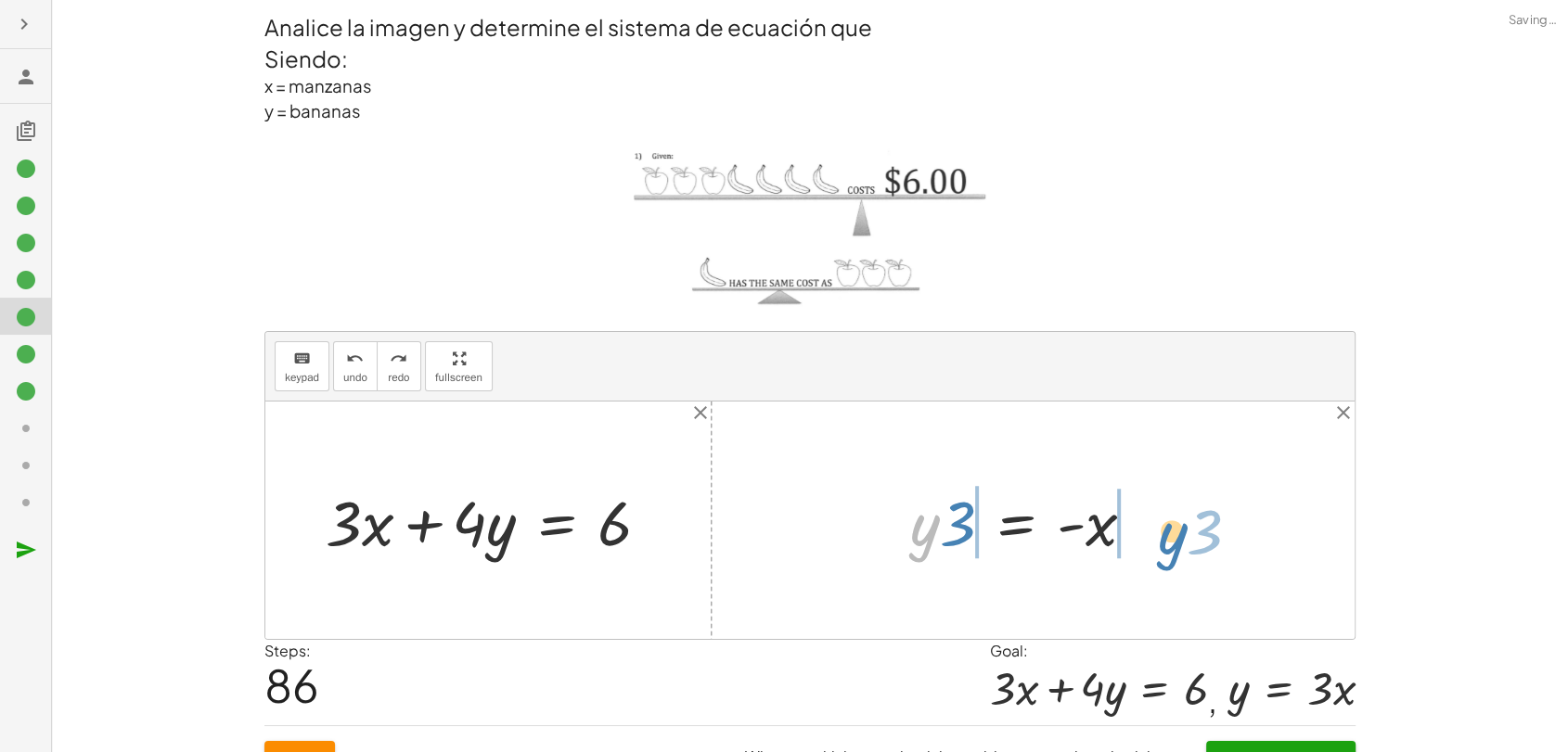 drag, startPoint x: 928, startPoint y: 531, endPoint x: 1176, endPoint y: 540, distance: 248.16325 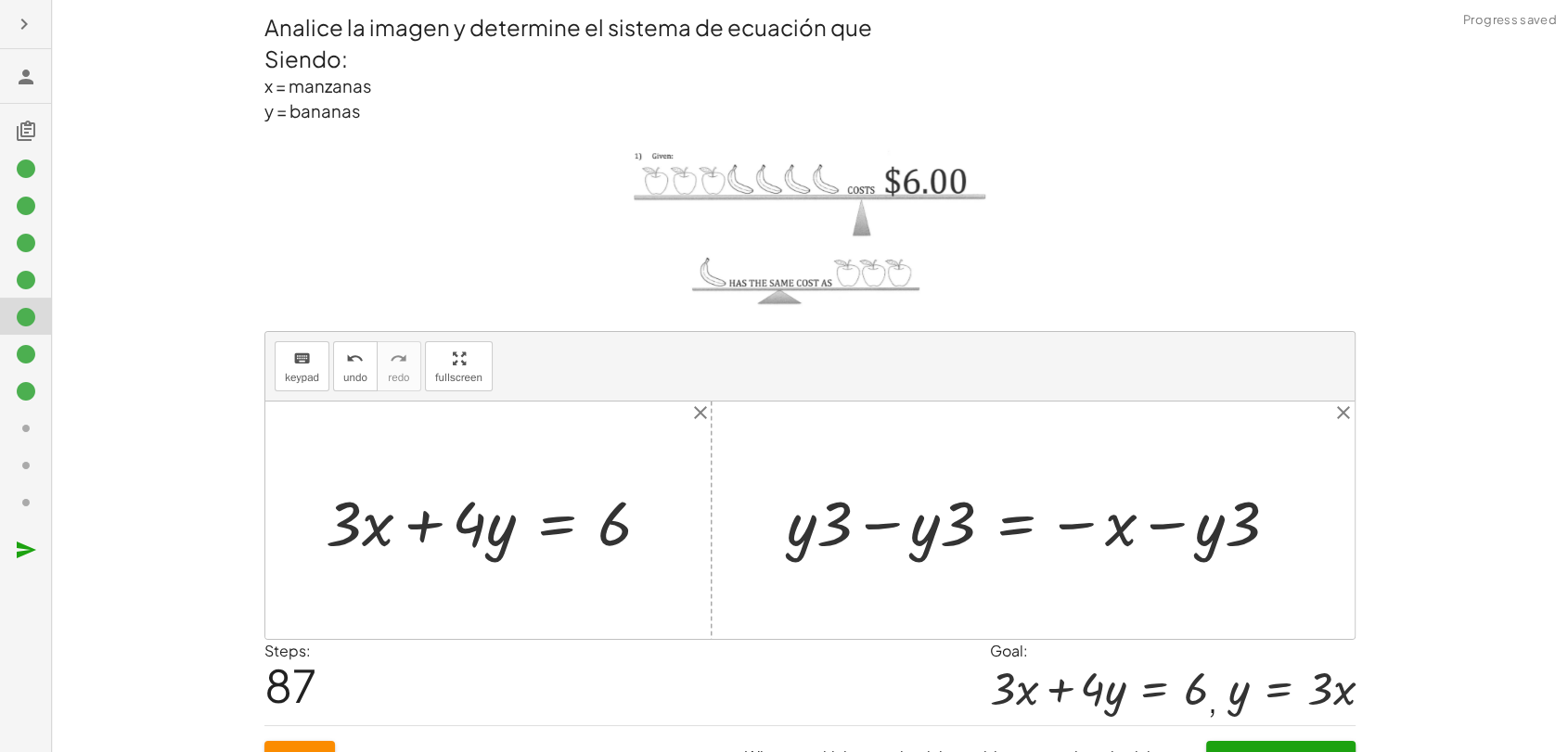 click at bounding box center [1039, 520] 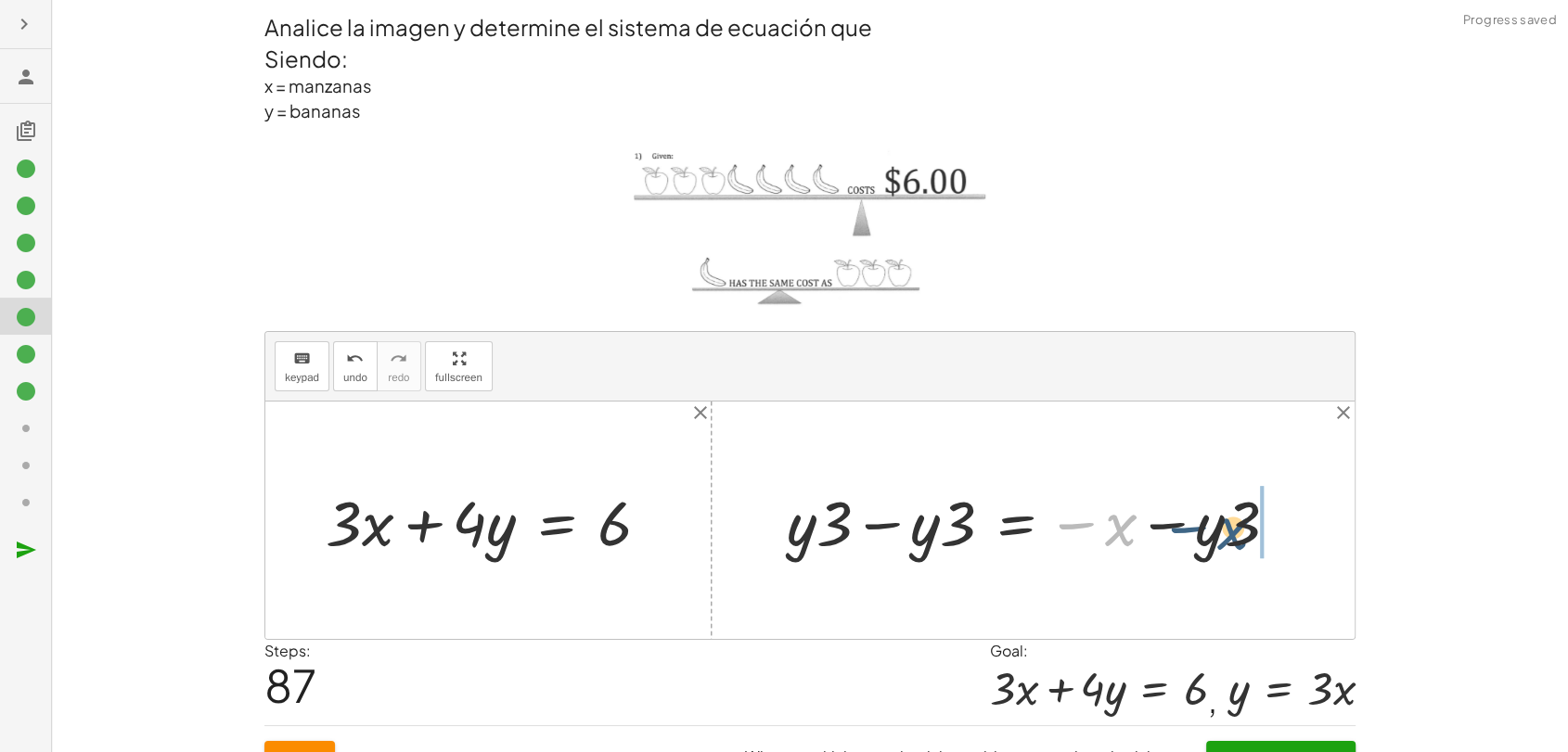 drag, startPoint x: 1118, startPoint y: 522, endPoint x: 1232, endPoint y: 526, distance: 114.070154 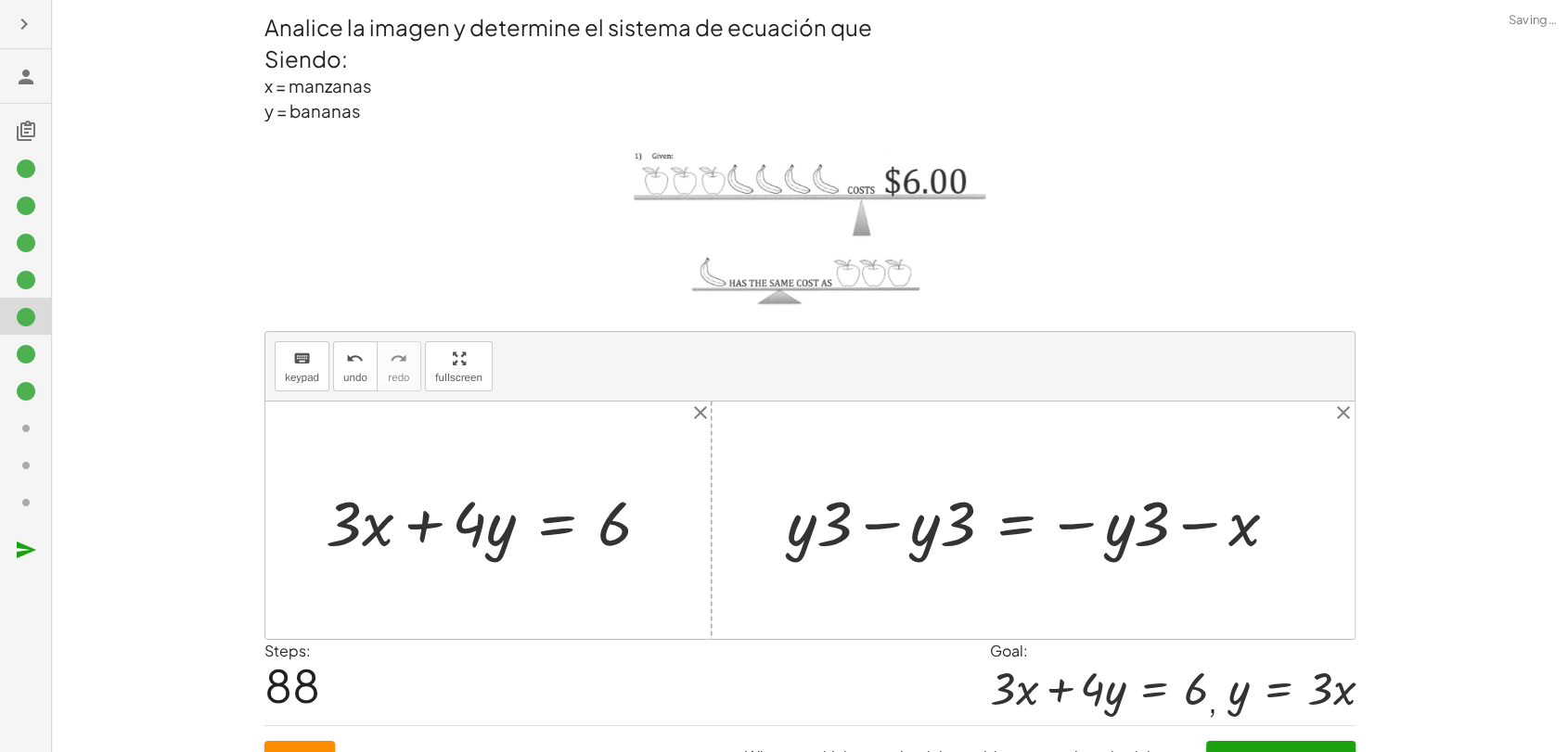 click at bounding box center [1039, 520] 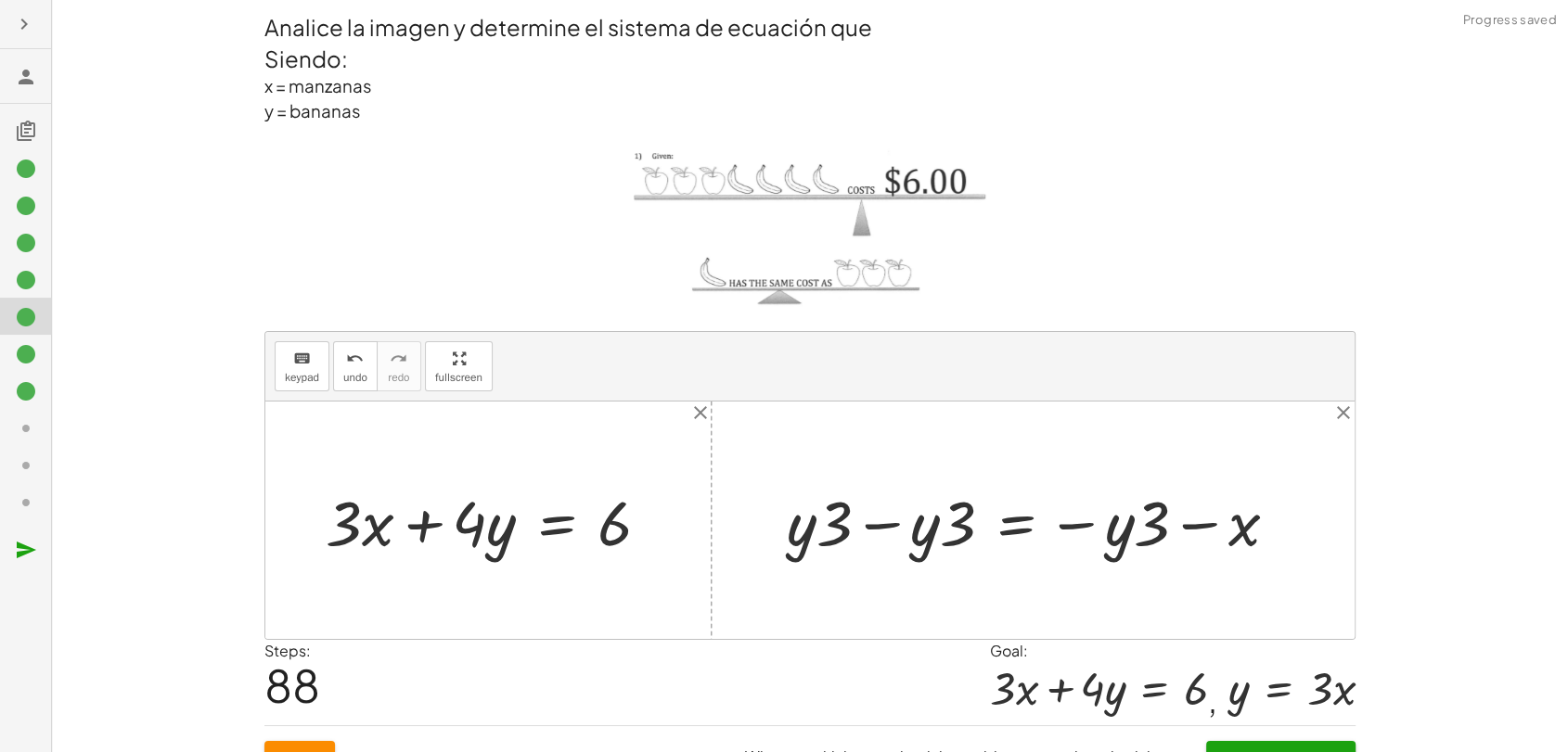 click at bounding box center [1039, 520] 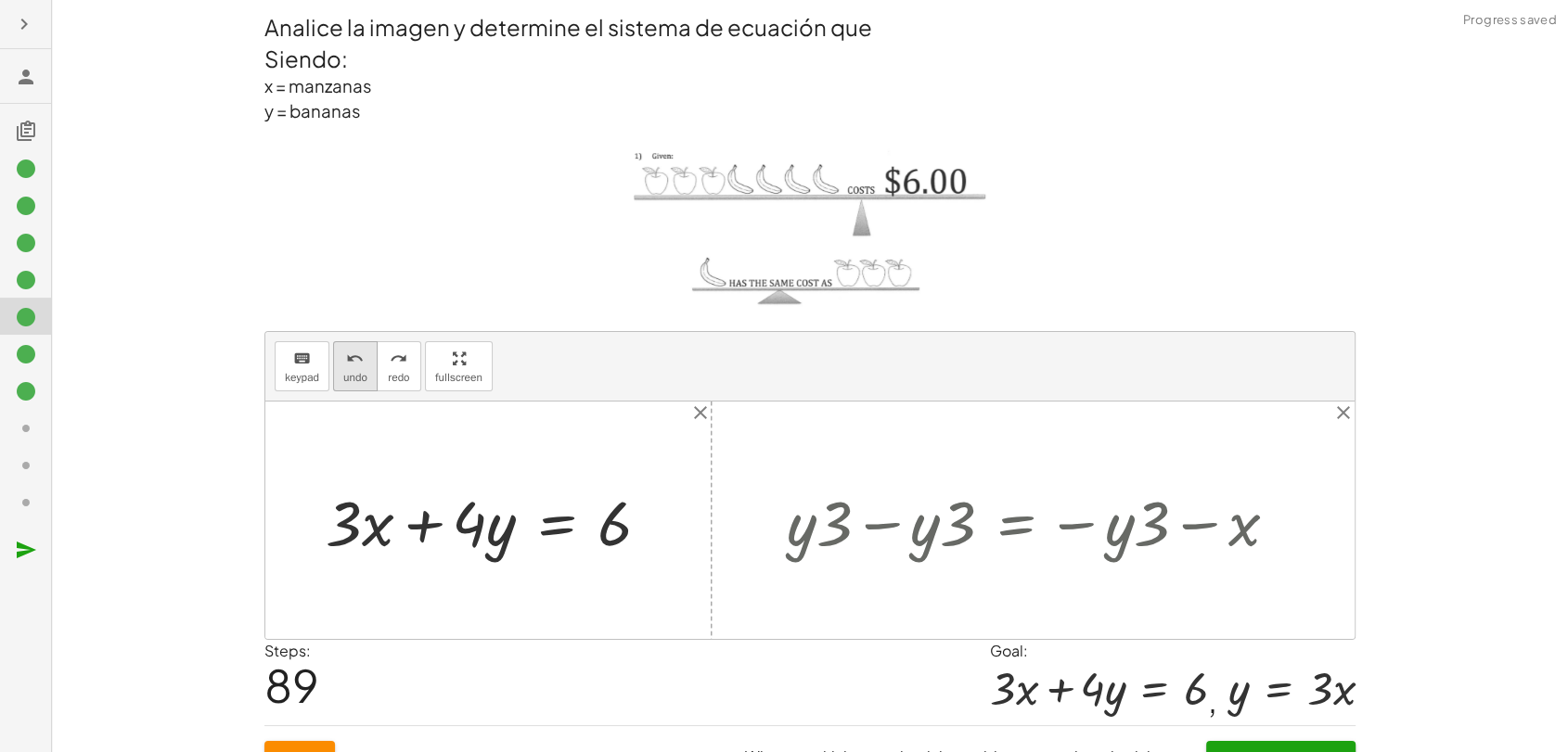 click on "undo undo" at bounding box center [355, 366] 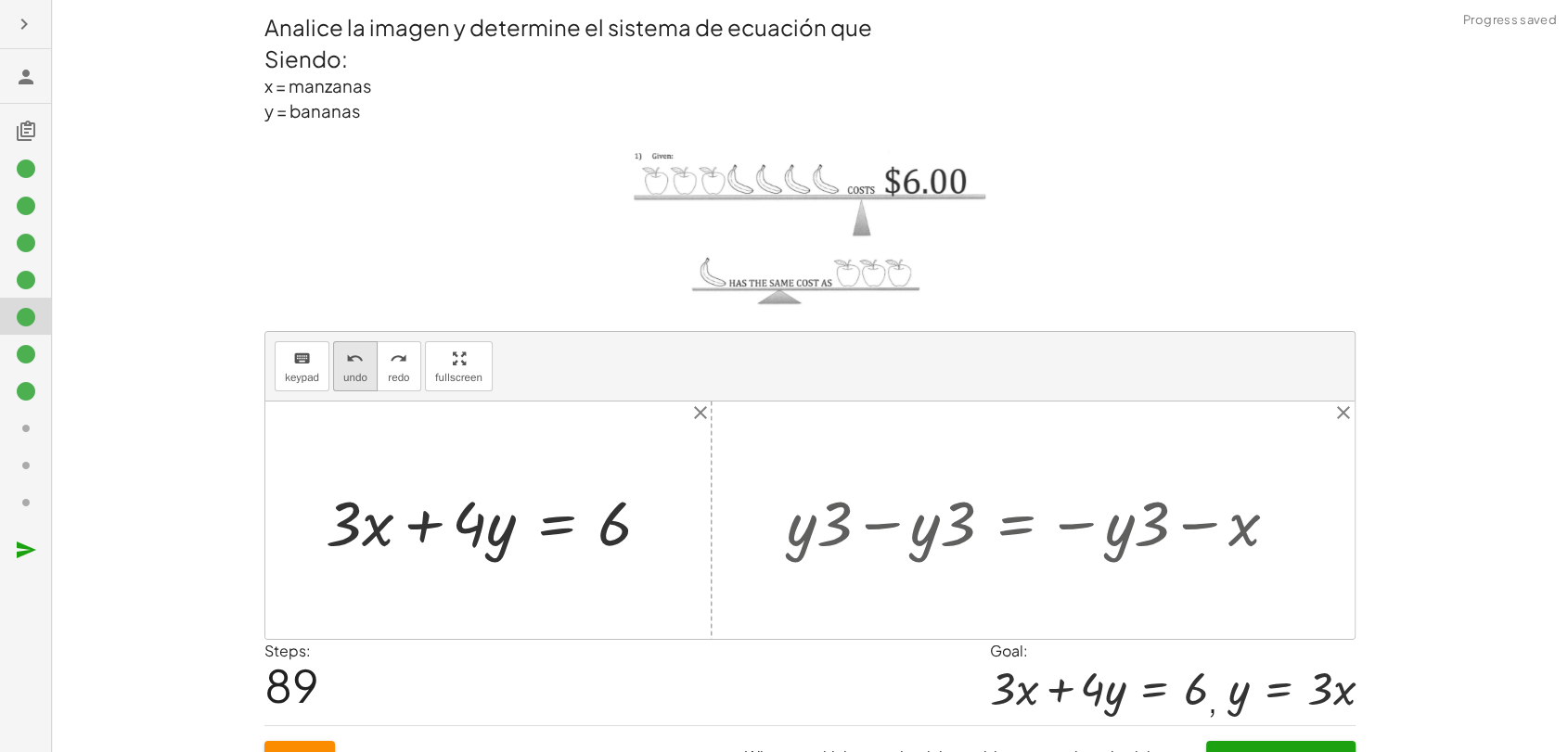 click on "undo undo" at bounding box center (355, 366) 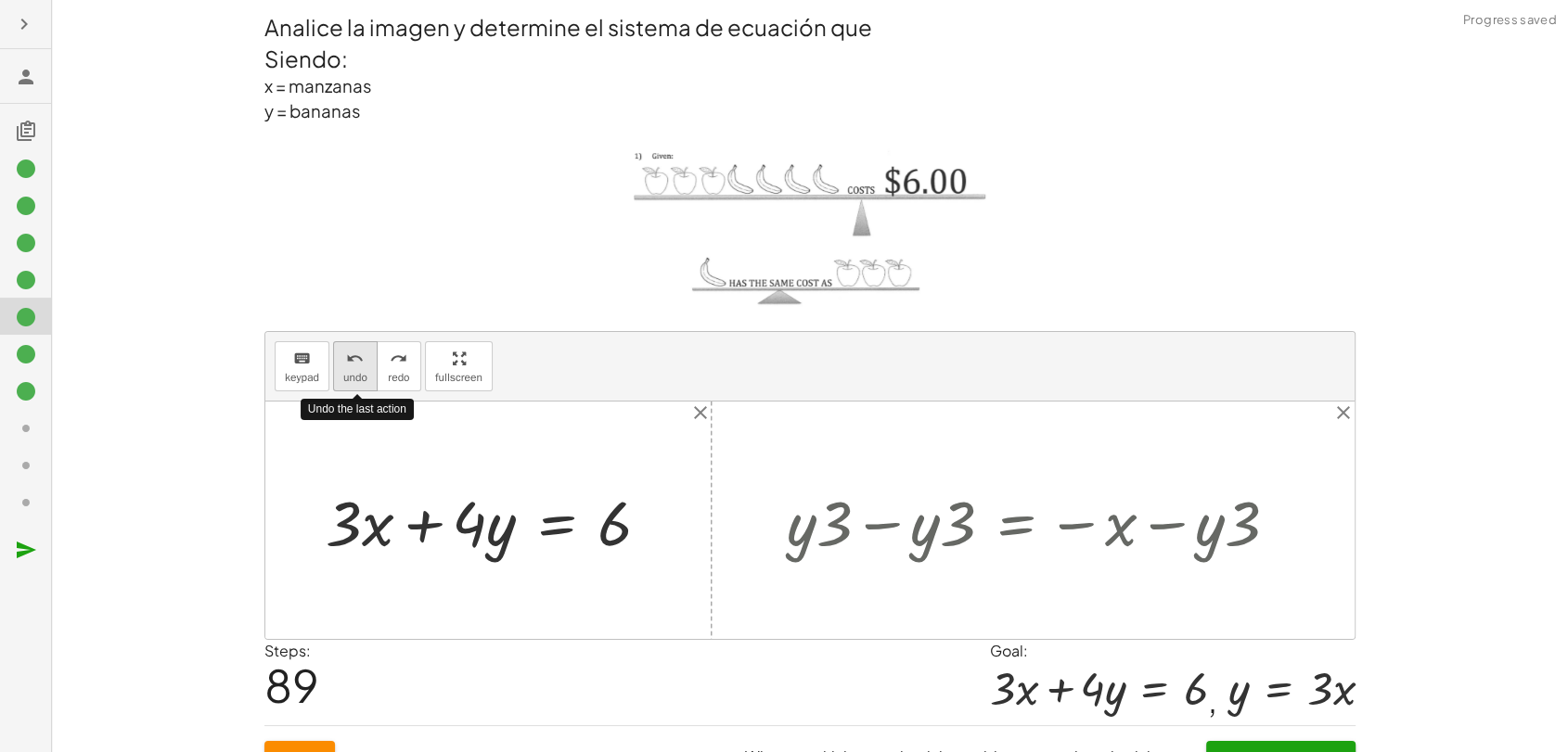 click on "undo undo" at bounding box center [355, 366] 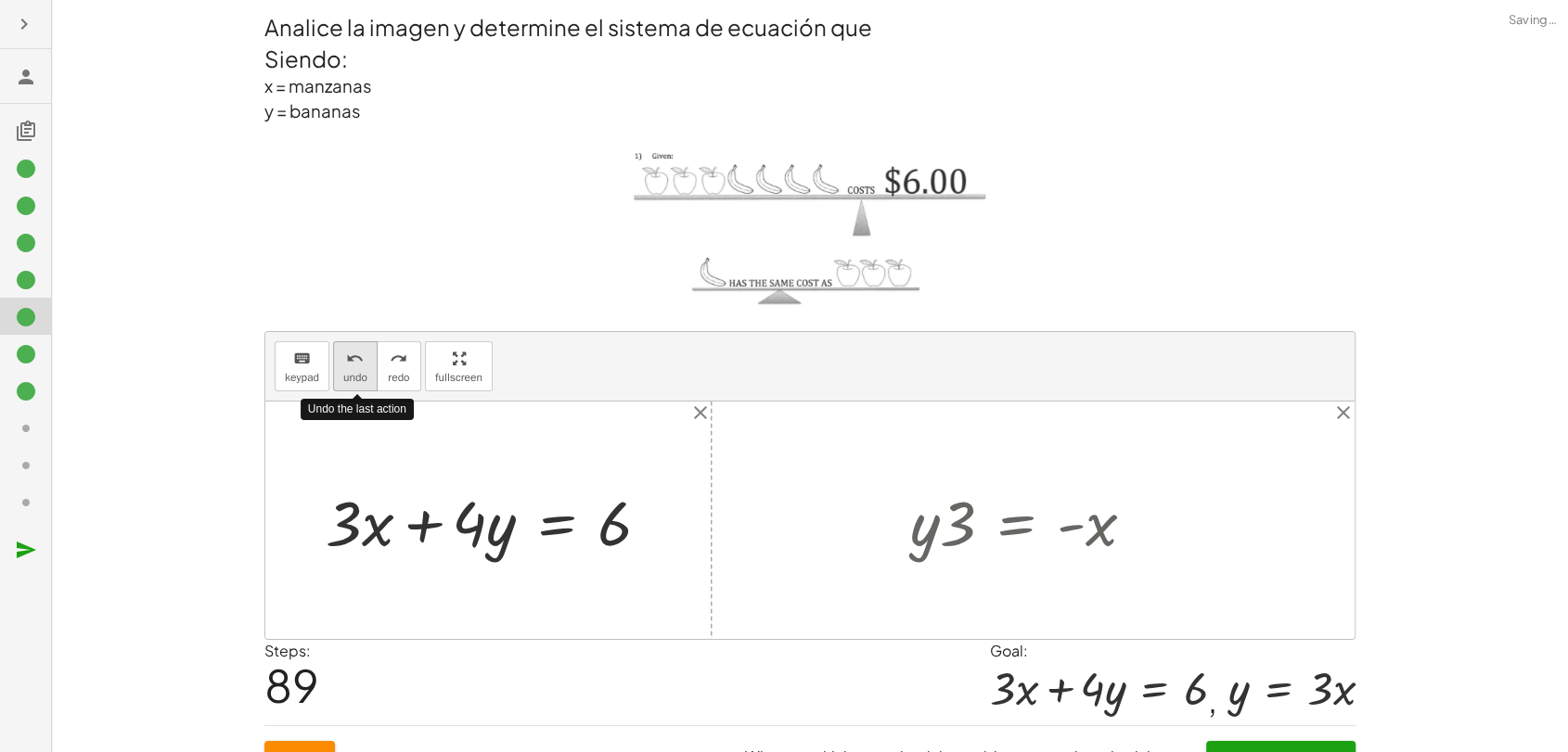 click on "undo undo" at bounding box center [355, 366] 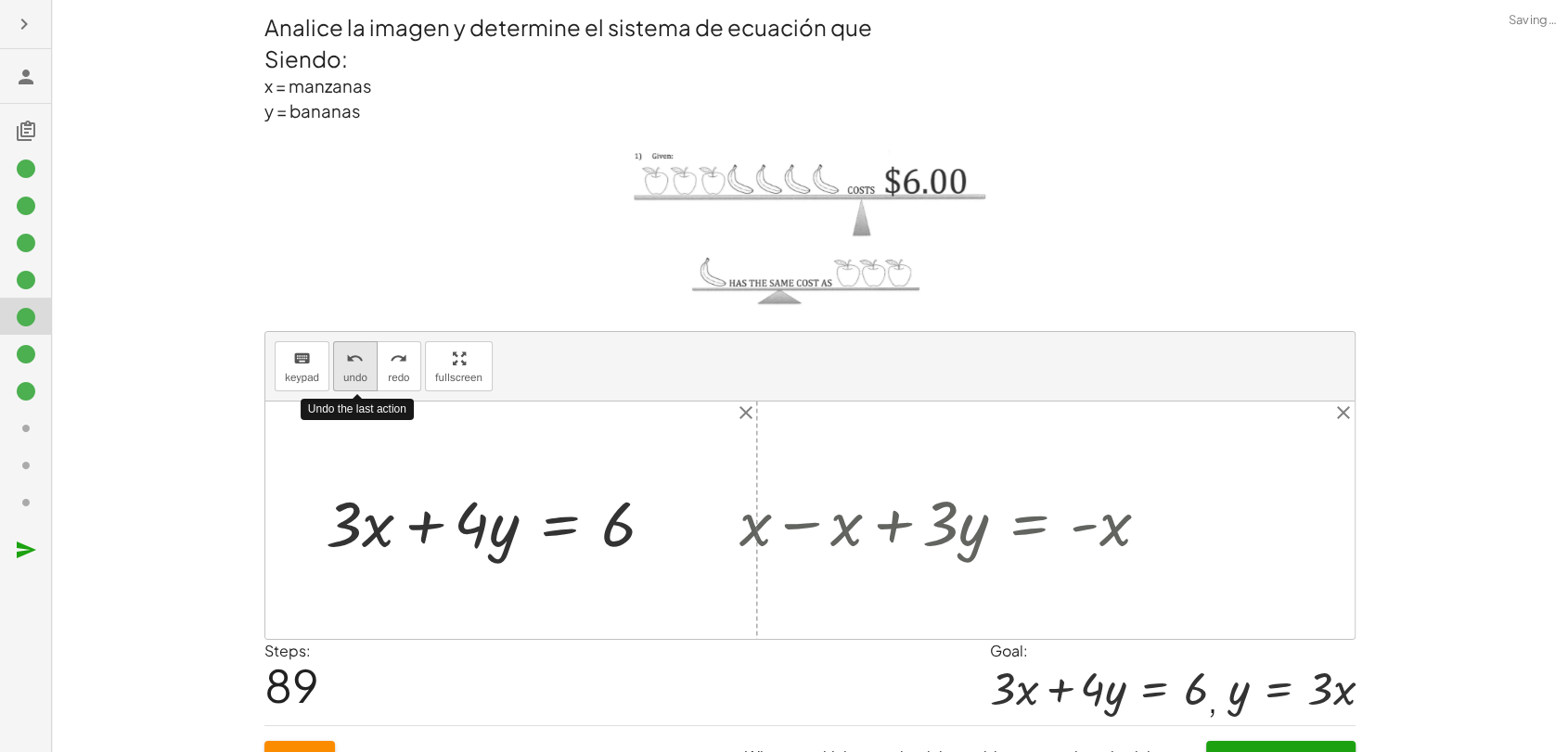 click on "undo undo" at bounding box center (355, 366) 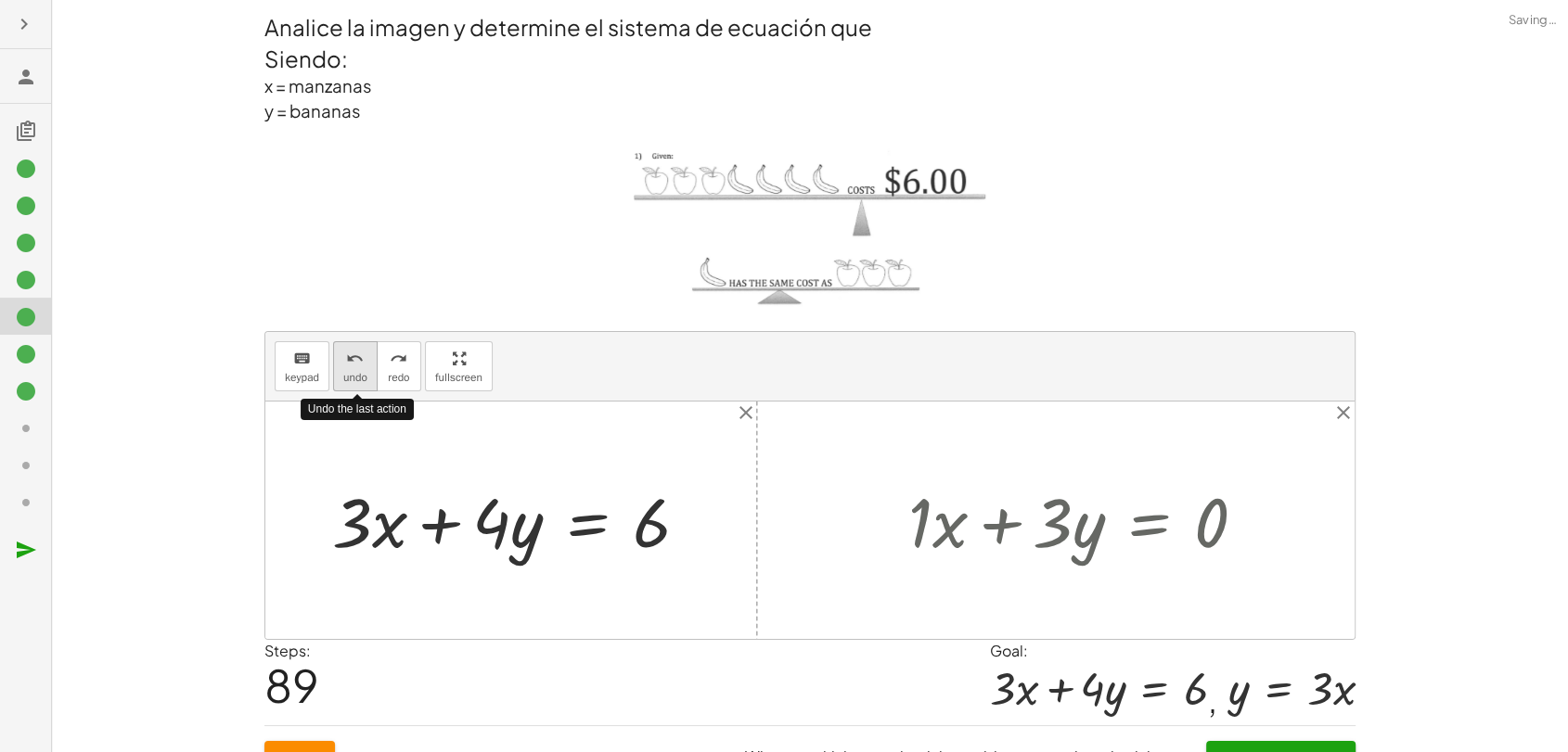 click on "undo undo" at bounding box center [355, 366] 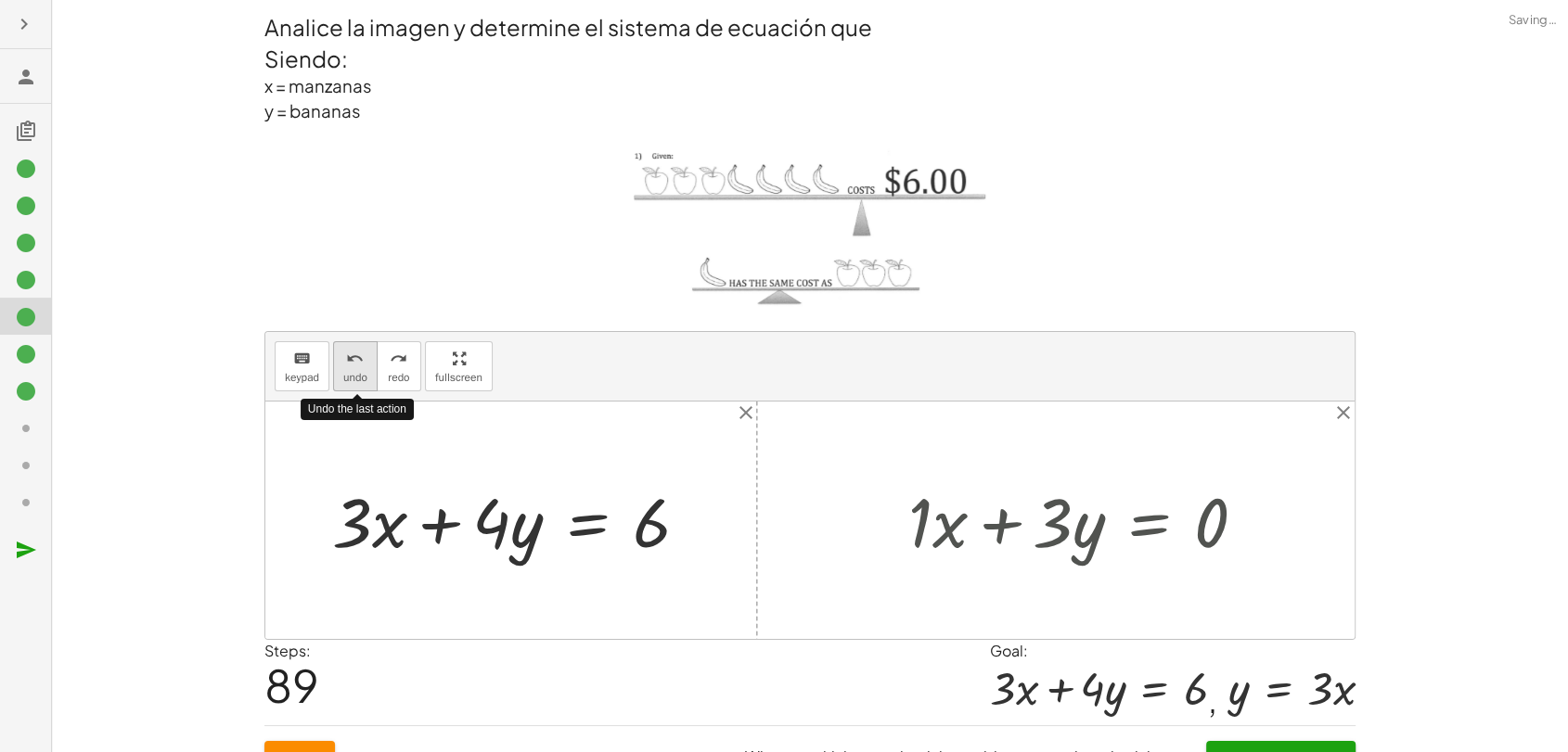 click on "undo undo" at bounding box center (355, 366) 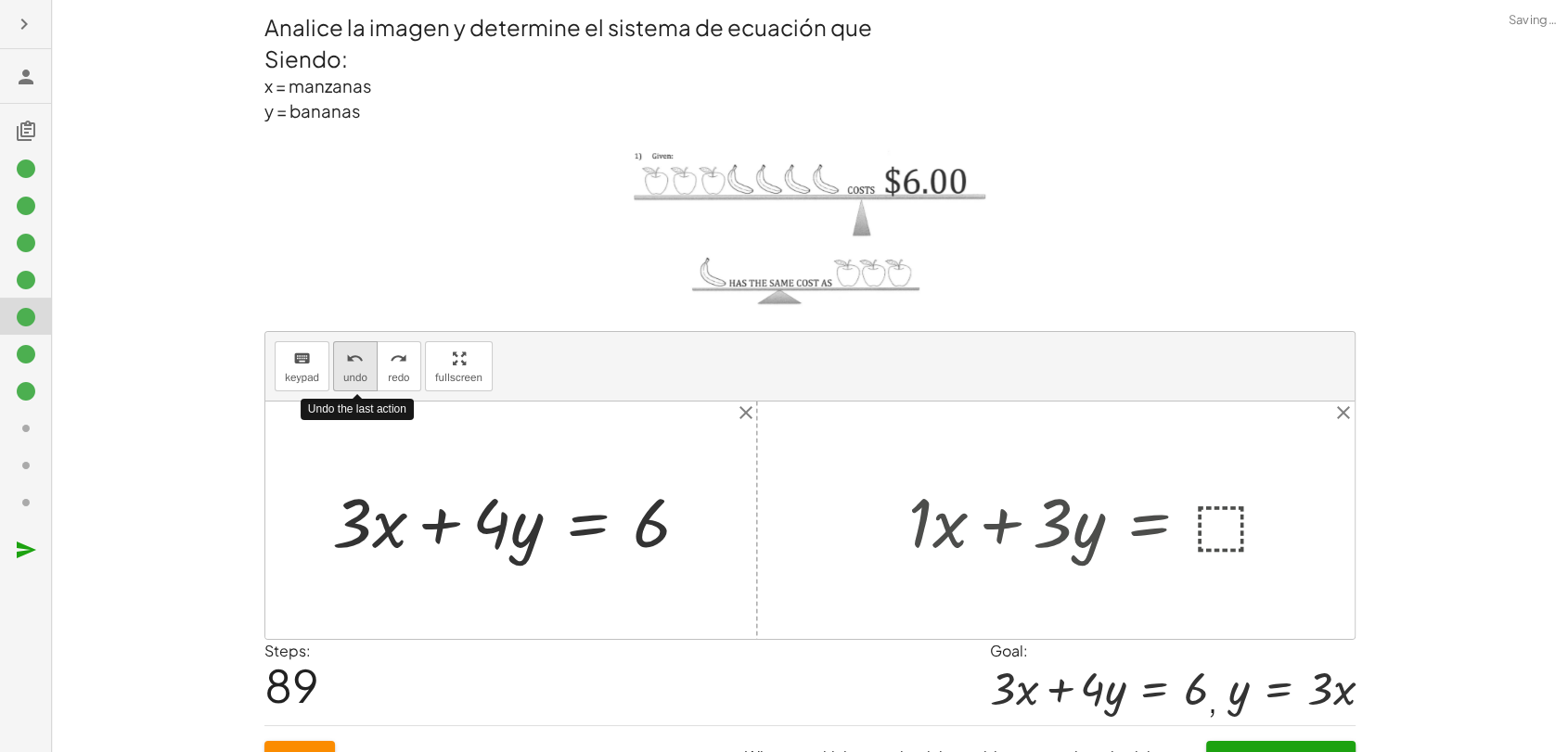 click on "undo undo" at bounding box center [355, 366] 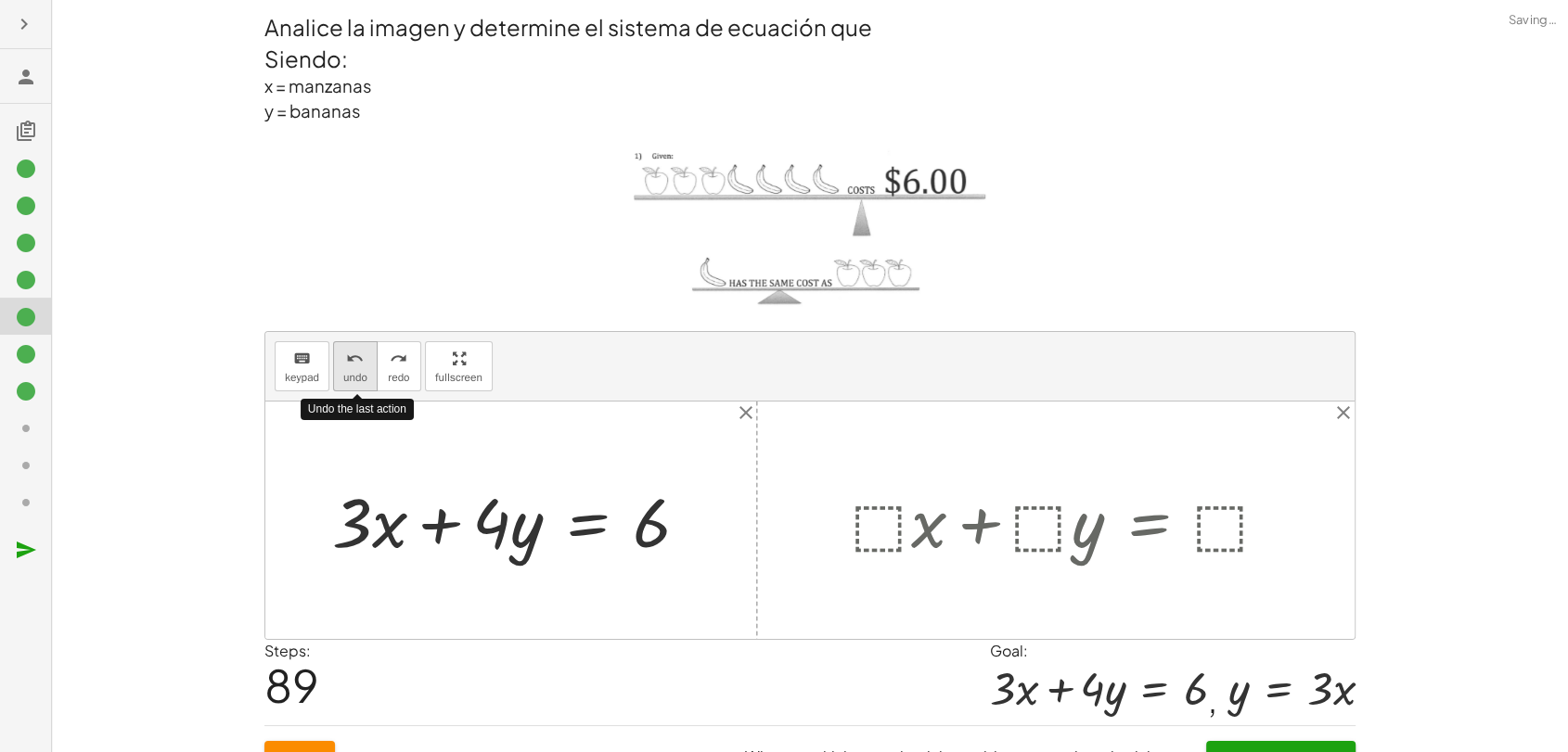 click on "undo undo" at bounding box center (355, 366) 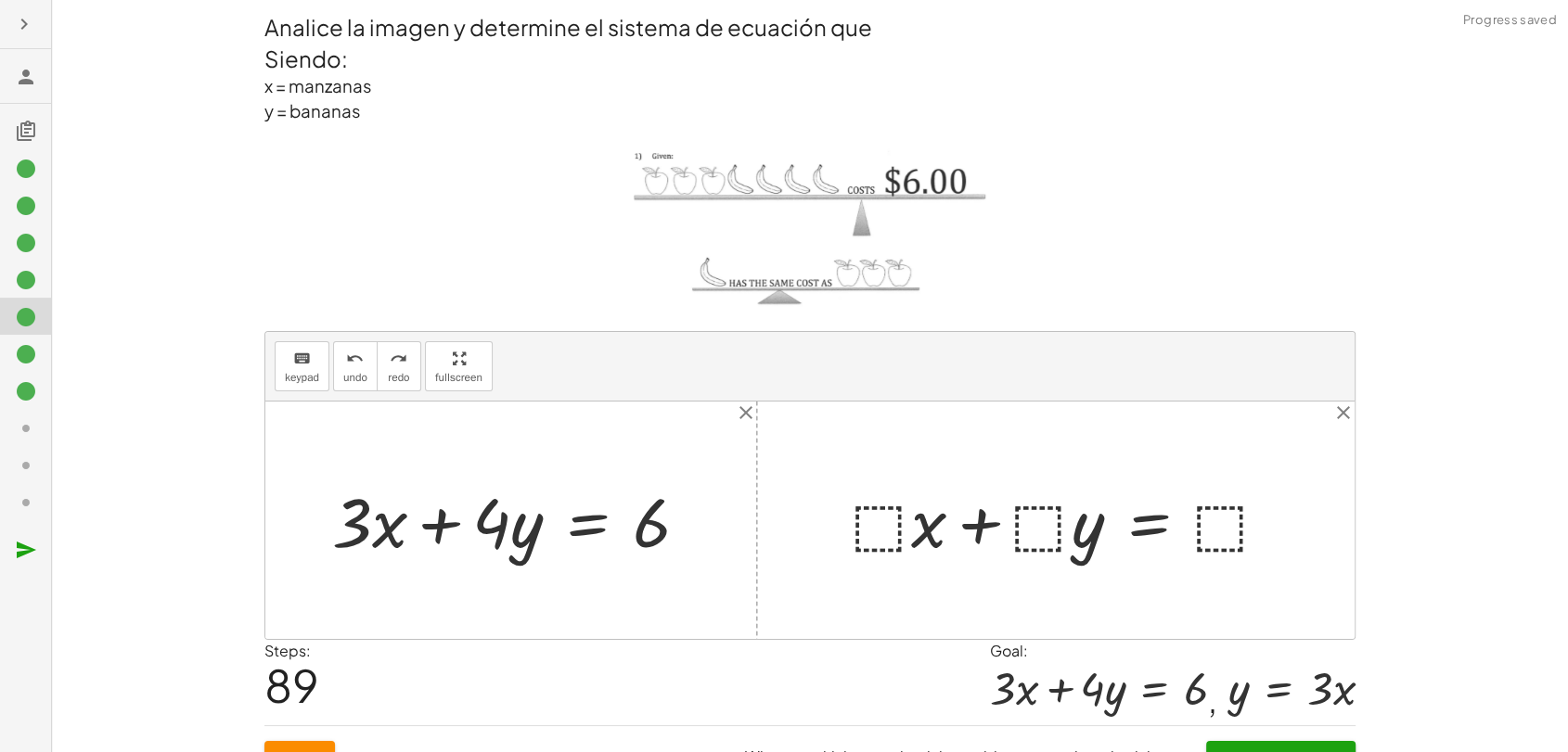 click at bounding box center (1069, 520) 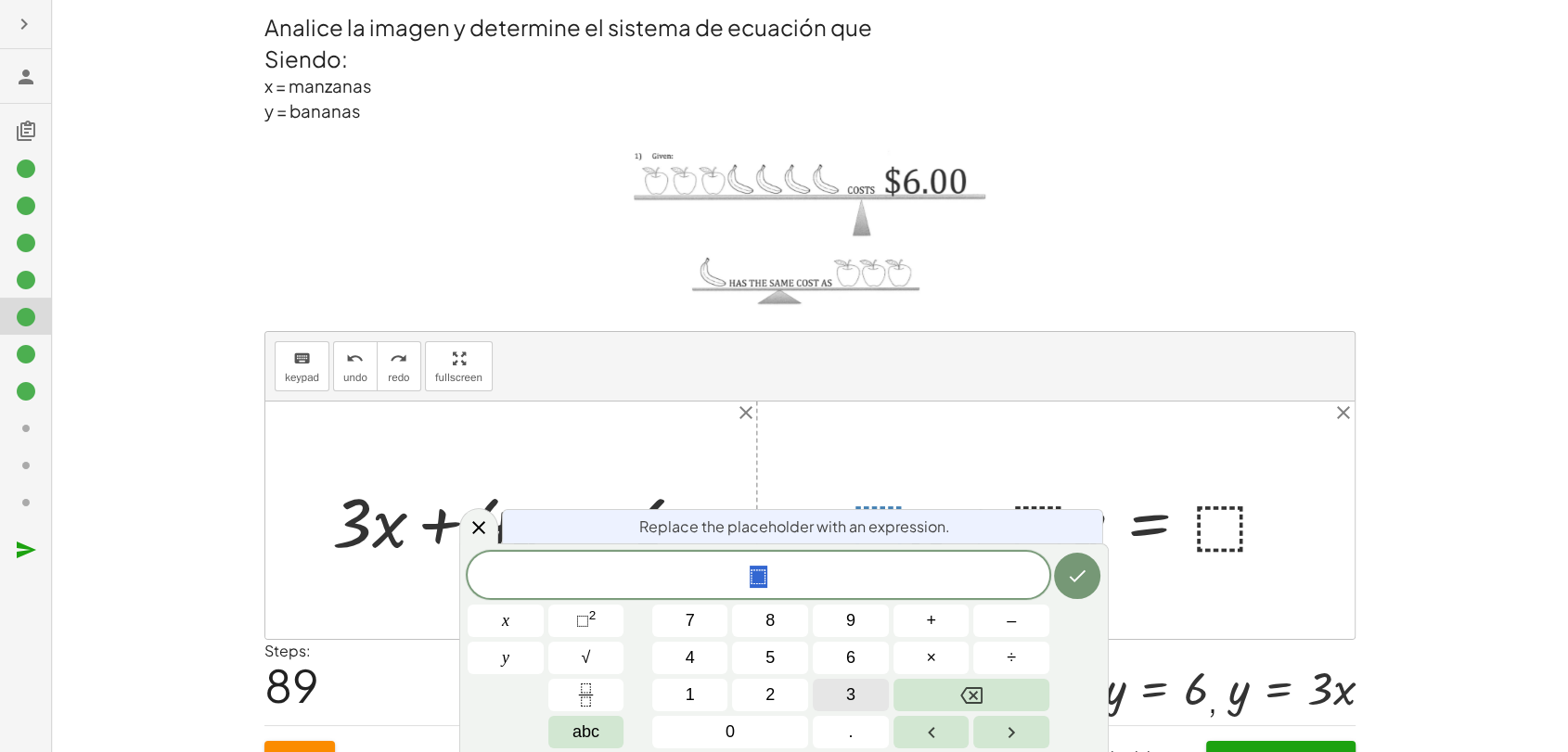 click on "3" at bounding box center [851, 695] 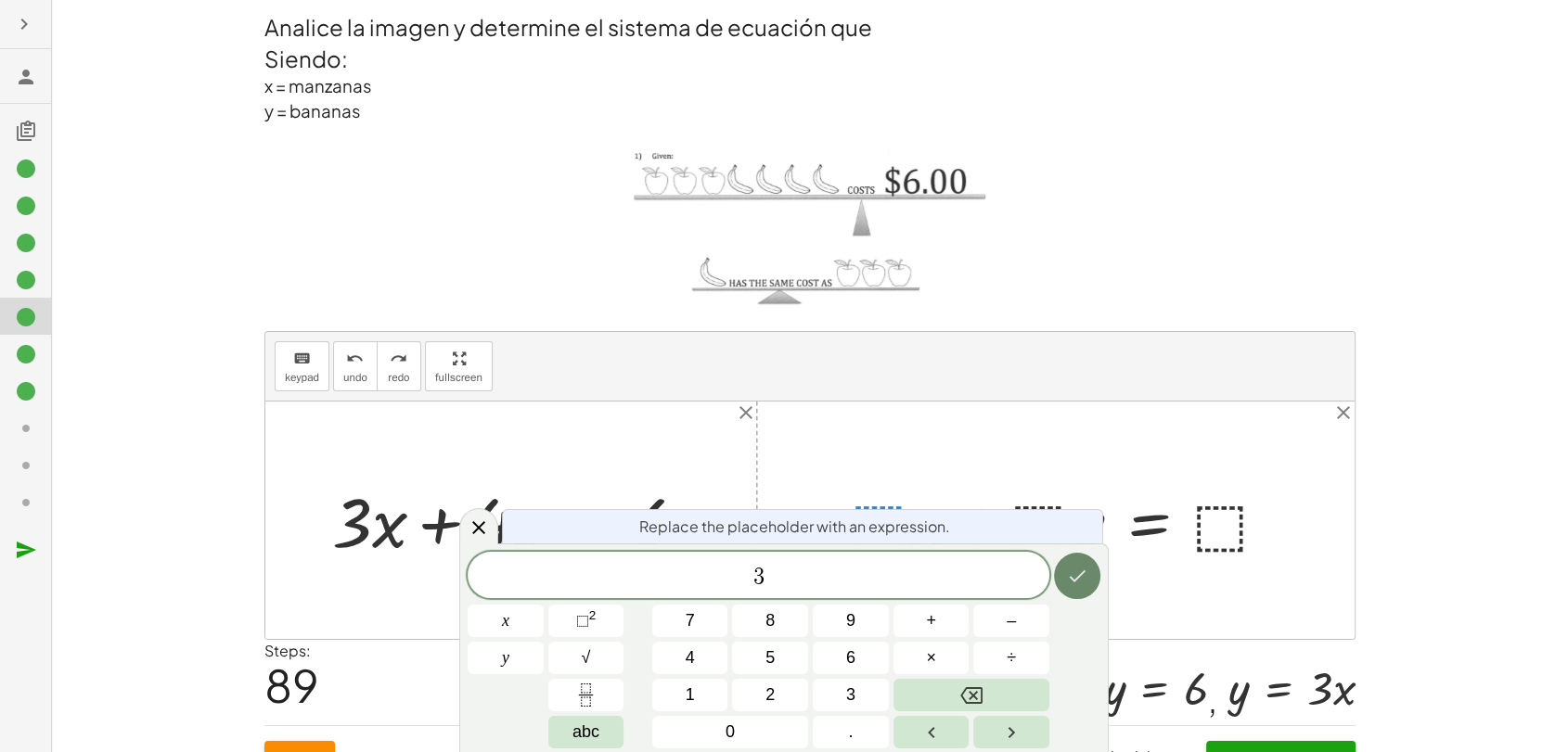 click 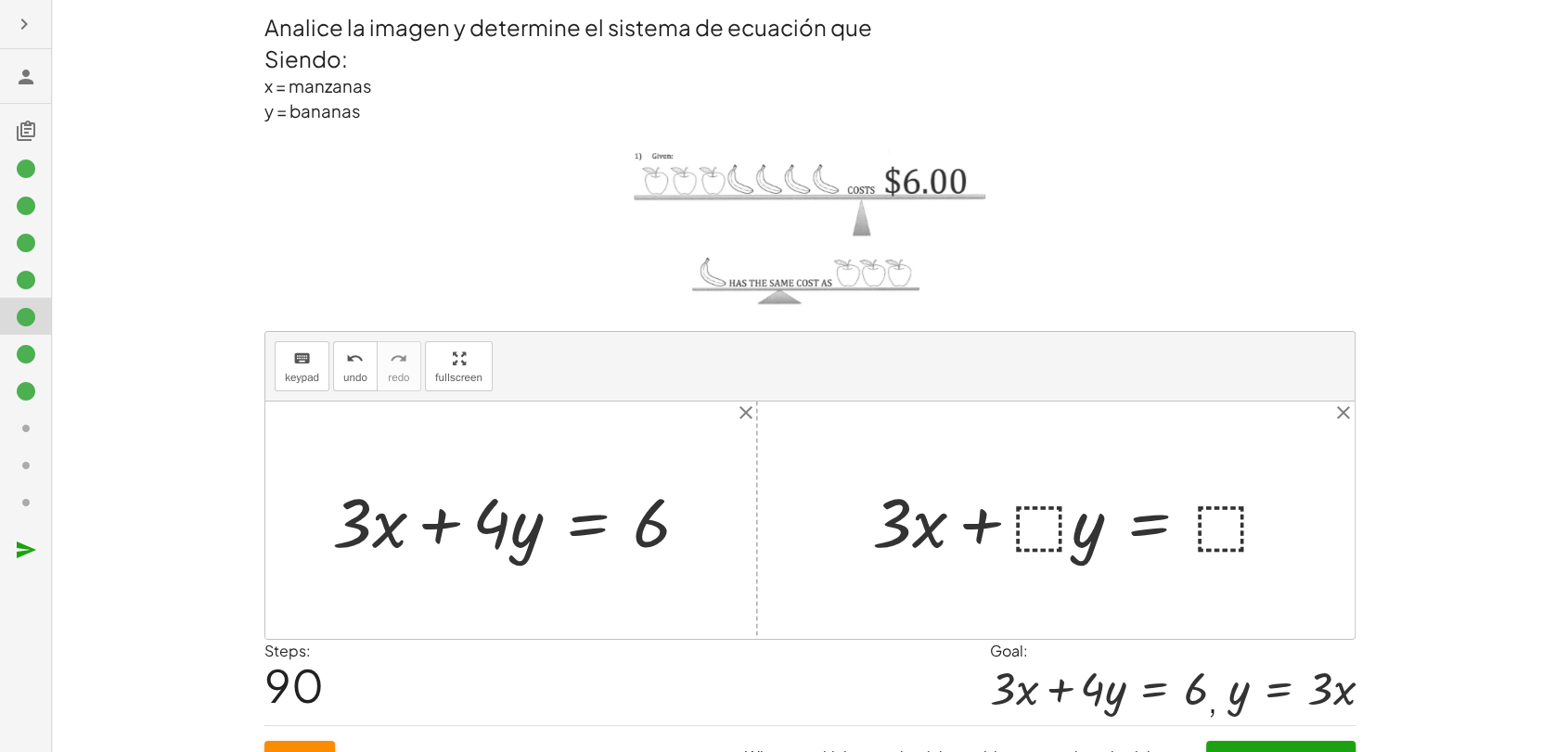 click at bounding box center (1079, 520) 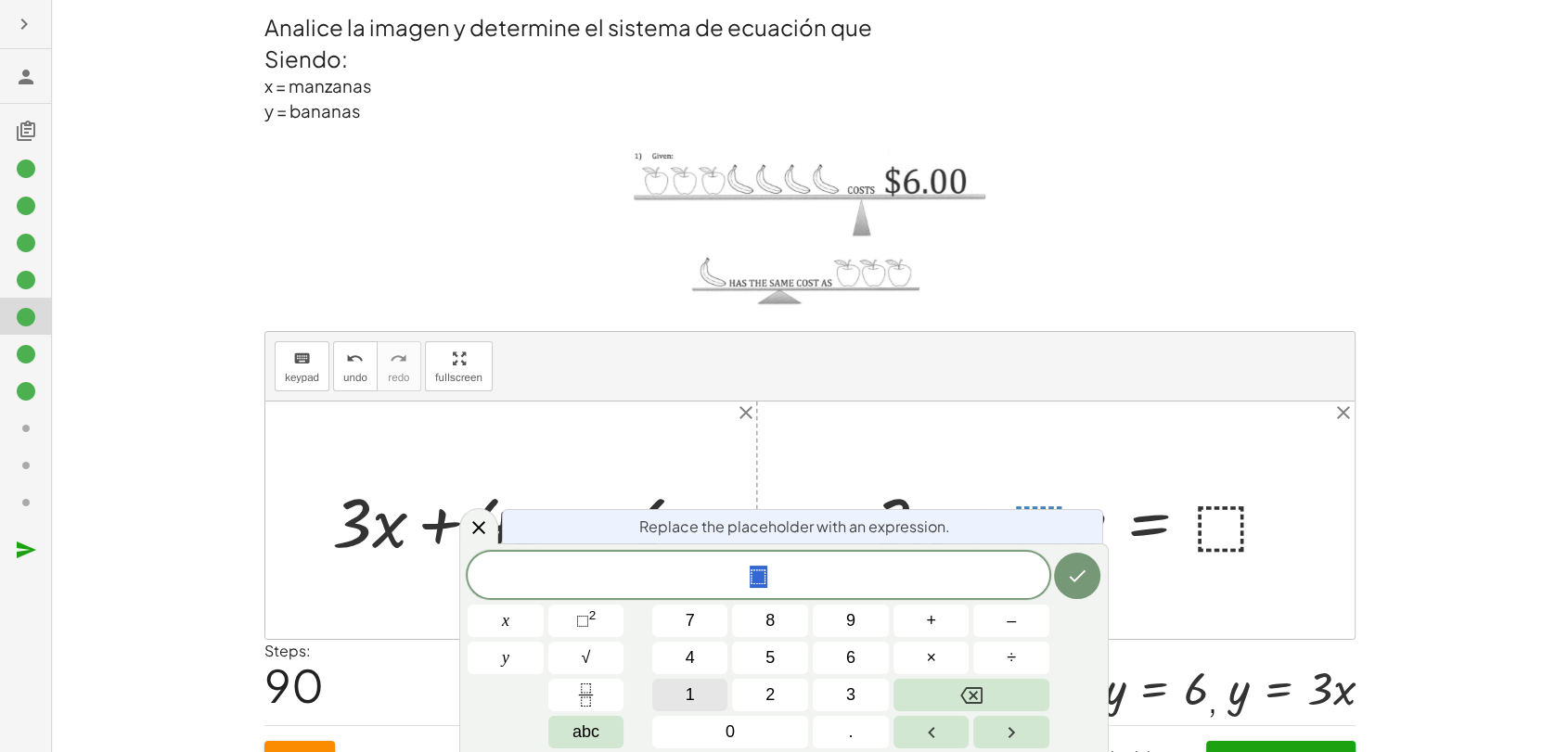 click on "1" at bounding box center [690, 695] 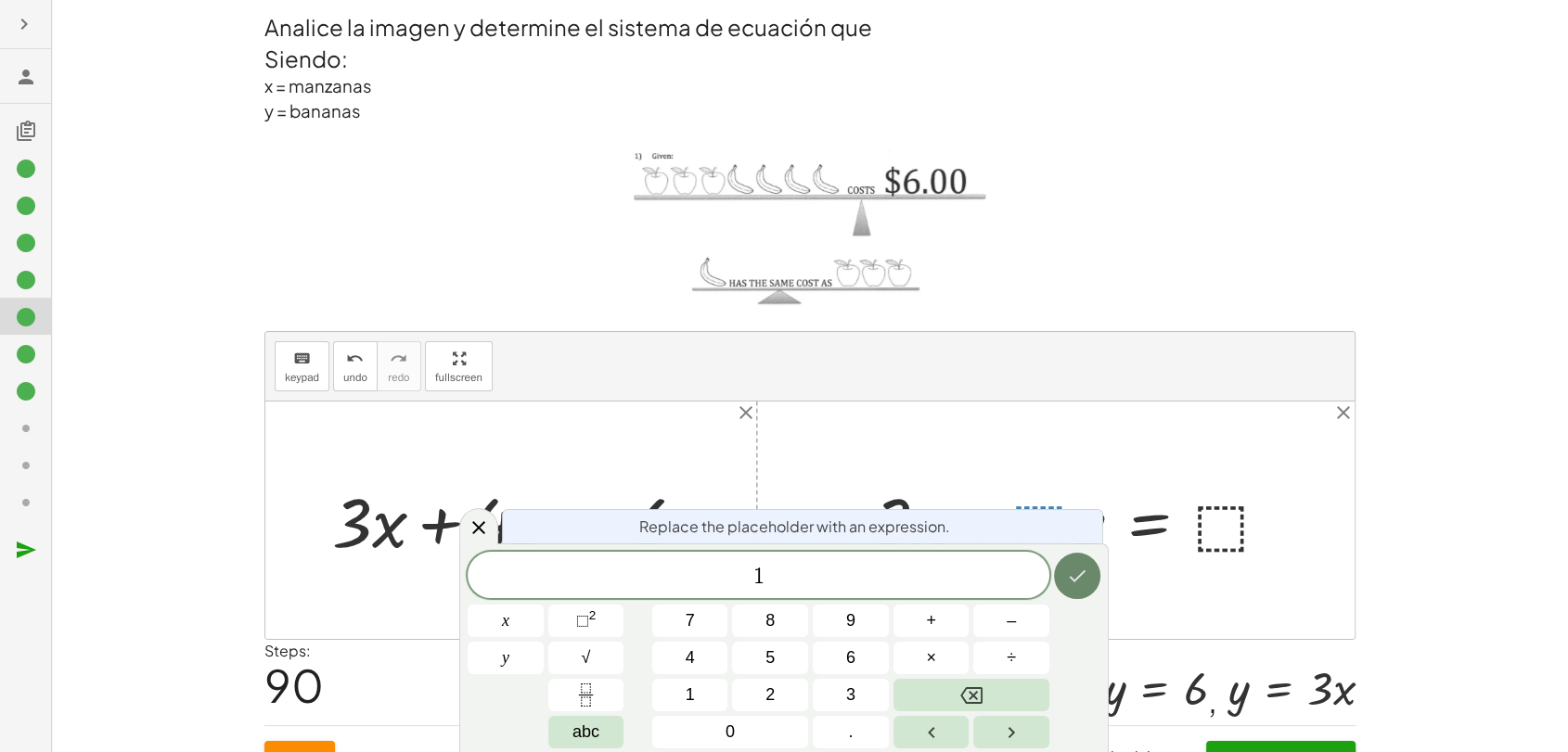 click 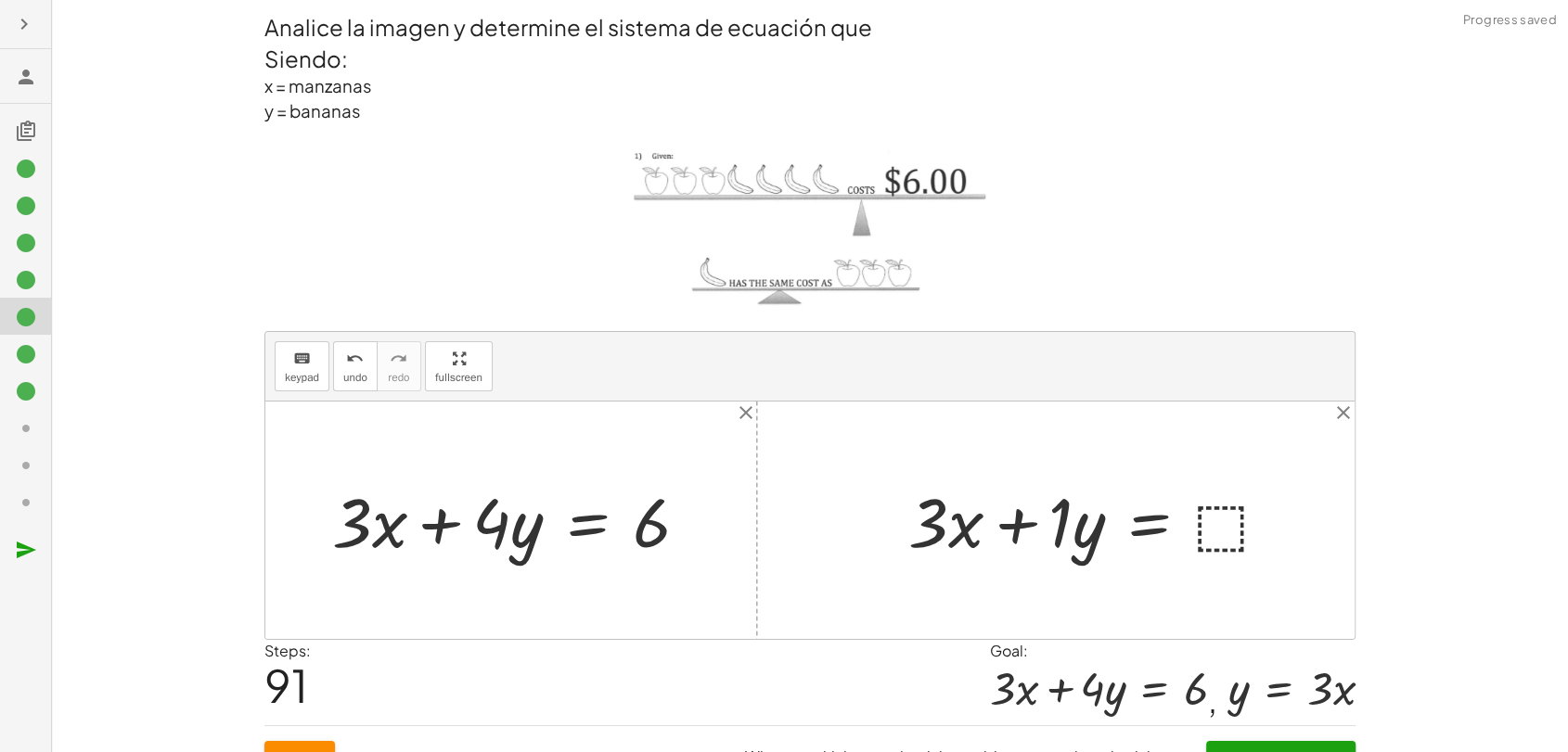 click at bounding box center (1097, 520) 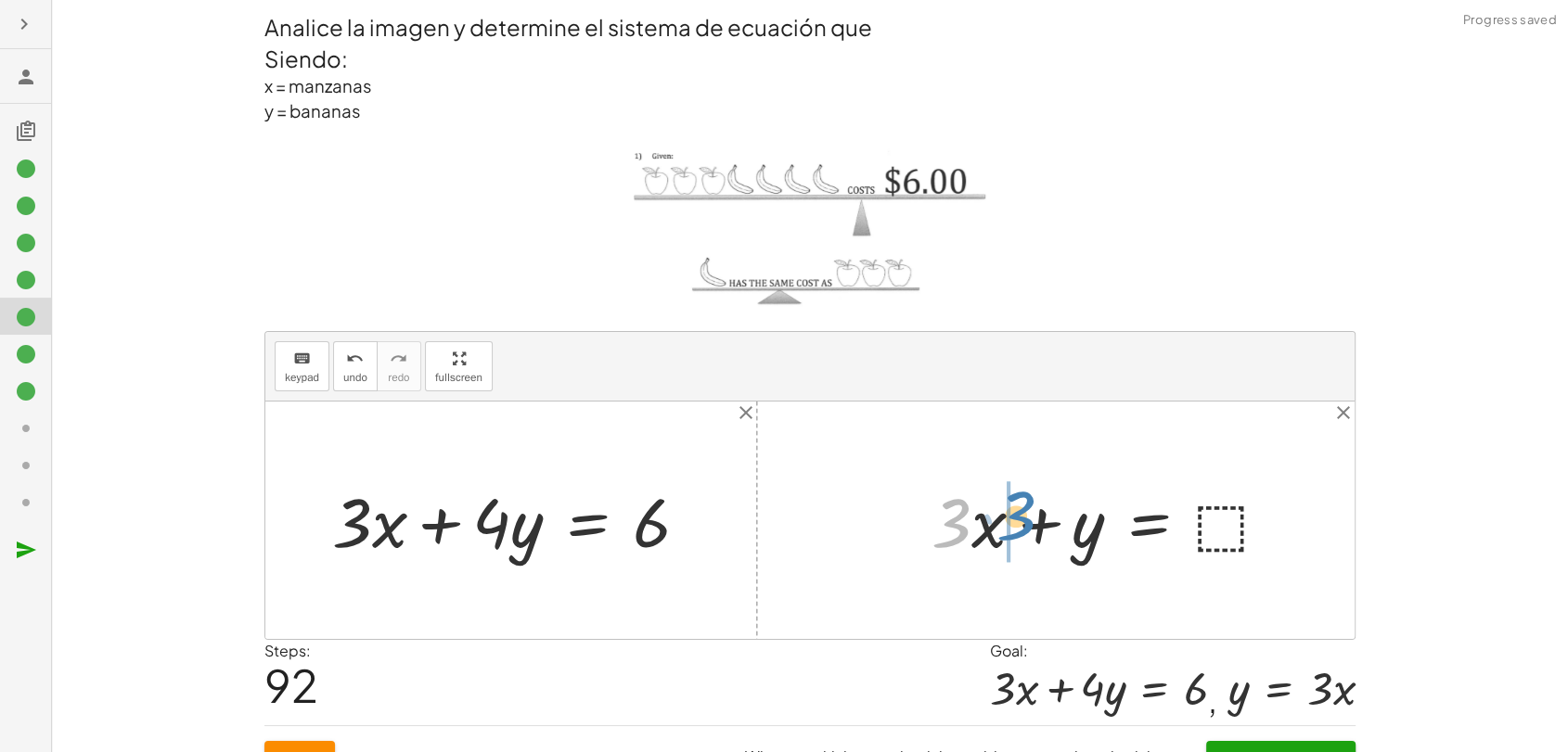 drag, startPoint x: 958, startPoint y: 526, endPoint x: 1002, endPoint y: 519, distance: 44.553339 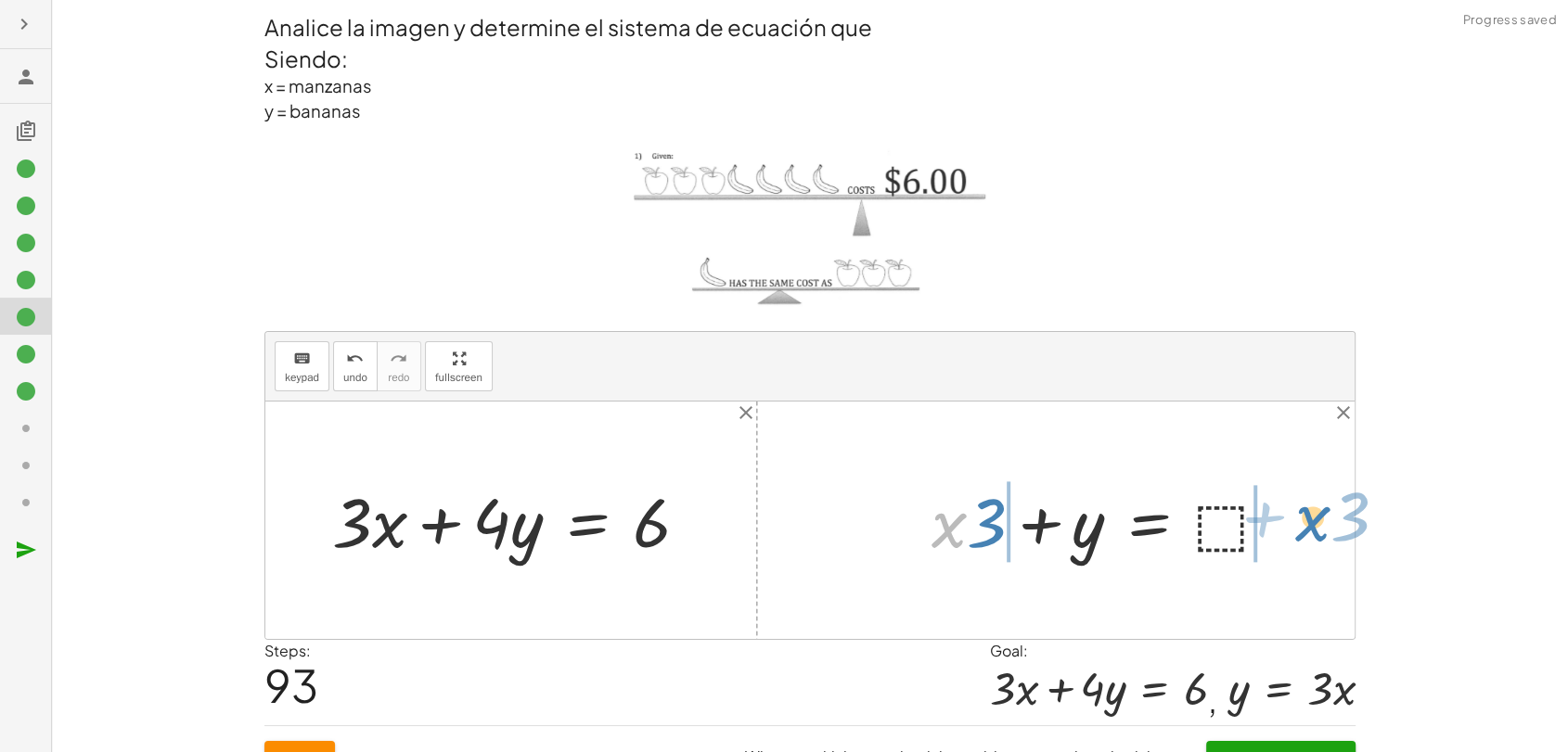 drag, startPoint x: 939, startPoint y: 527, endPoint x: 1303, endPoint y: 520, distance: 364.0673 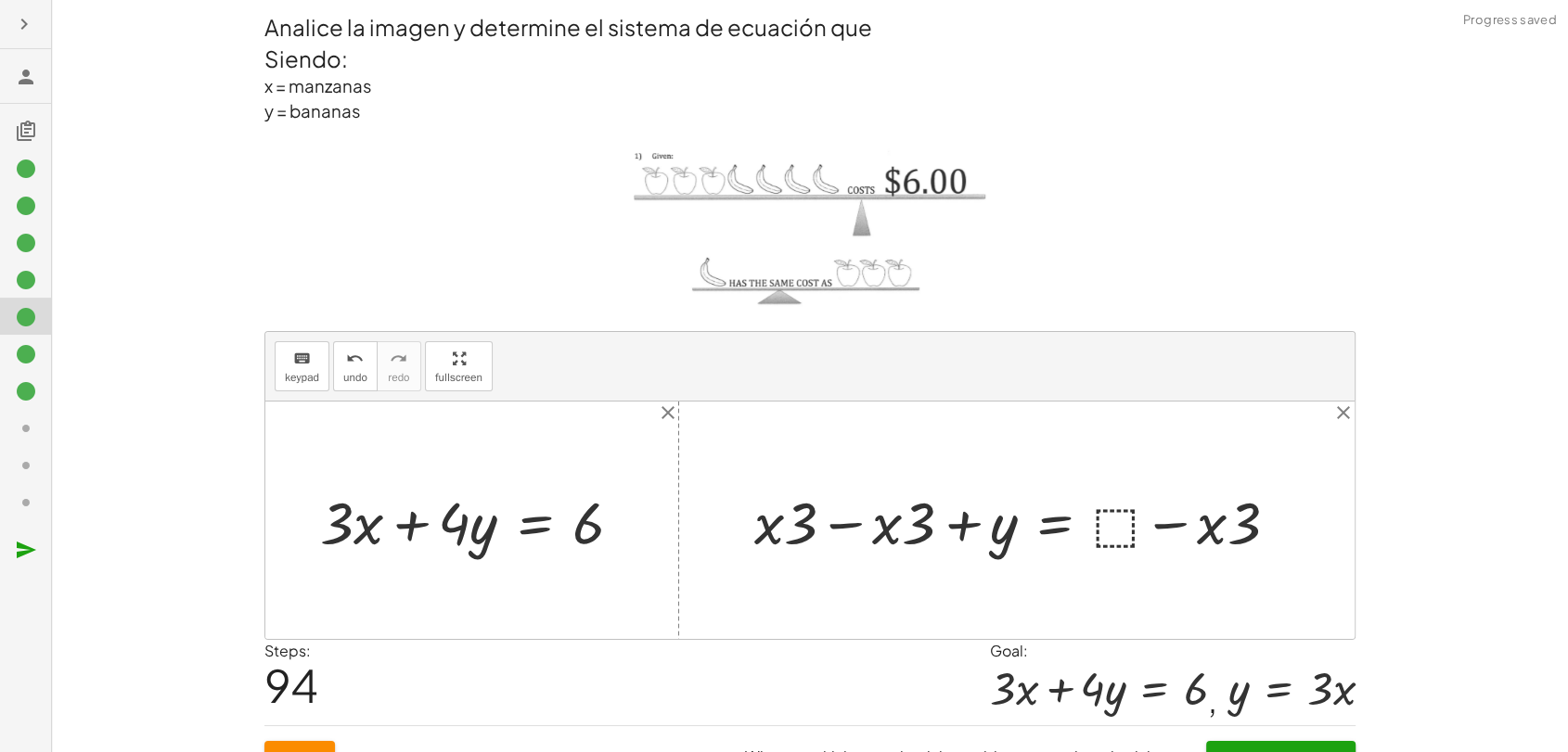 click at bounding box center [1023, 520] 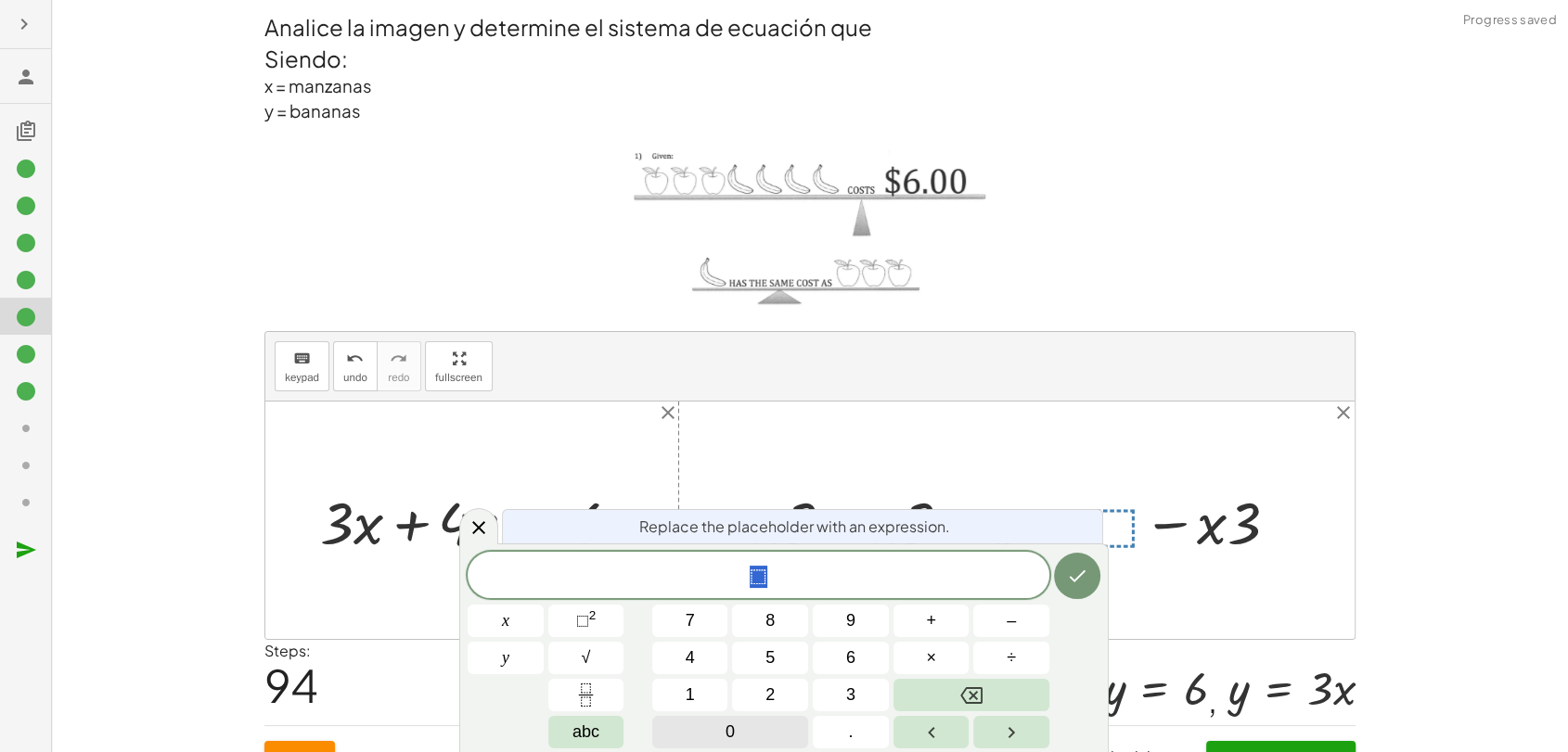 click on "0" at bounding box center [730, 732] 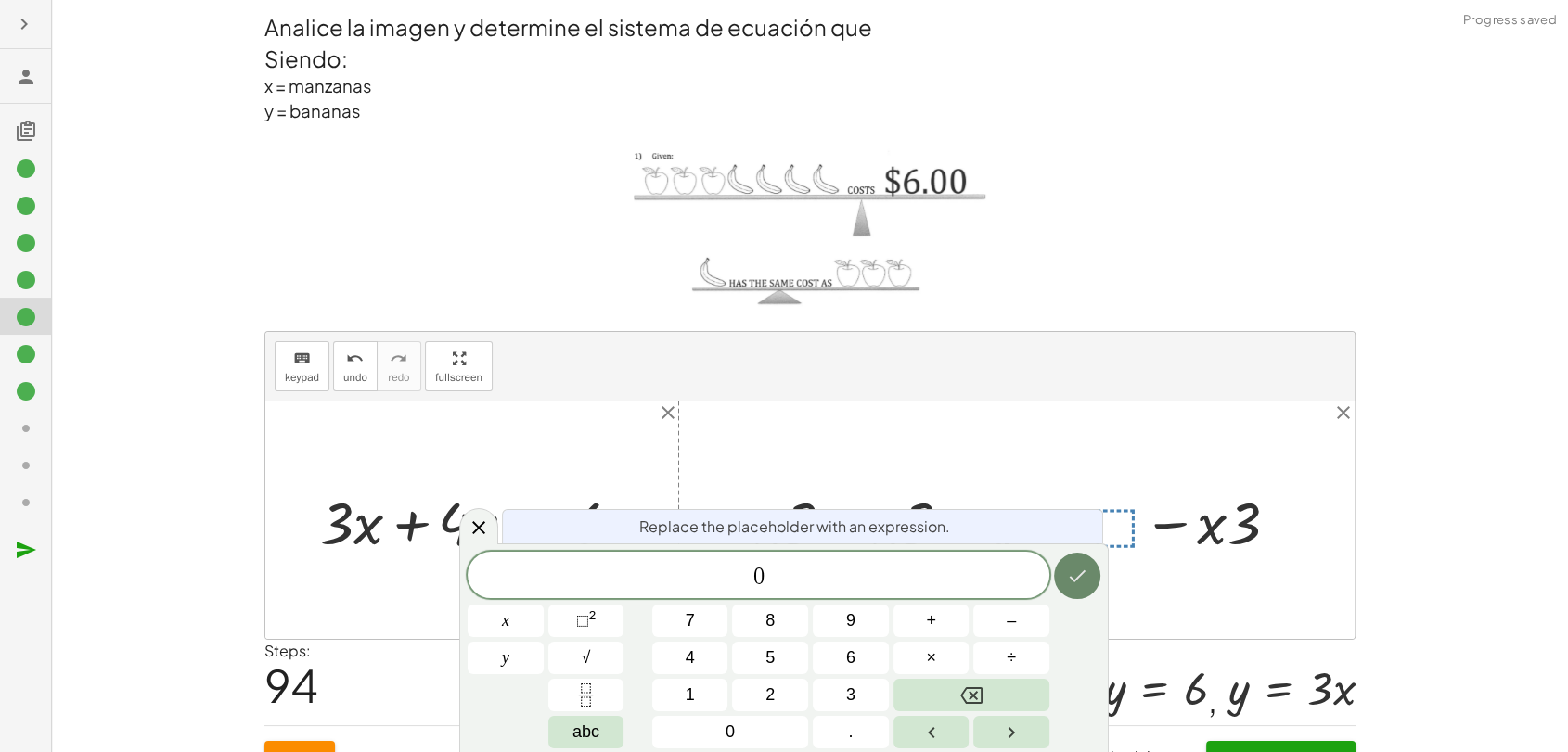 click at bounding box center (1077, 576) 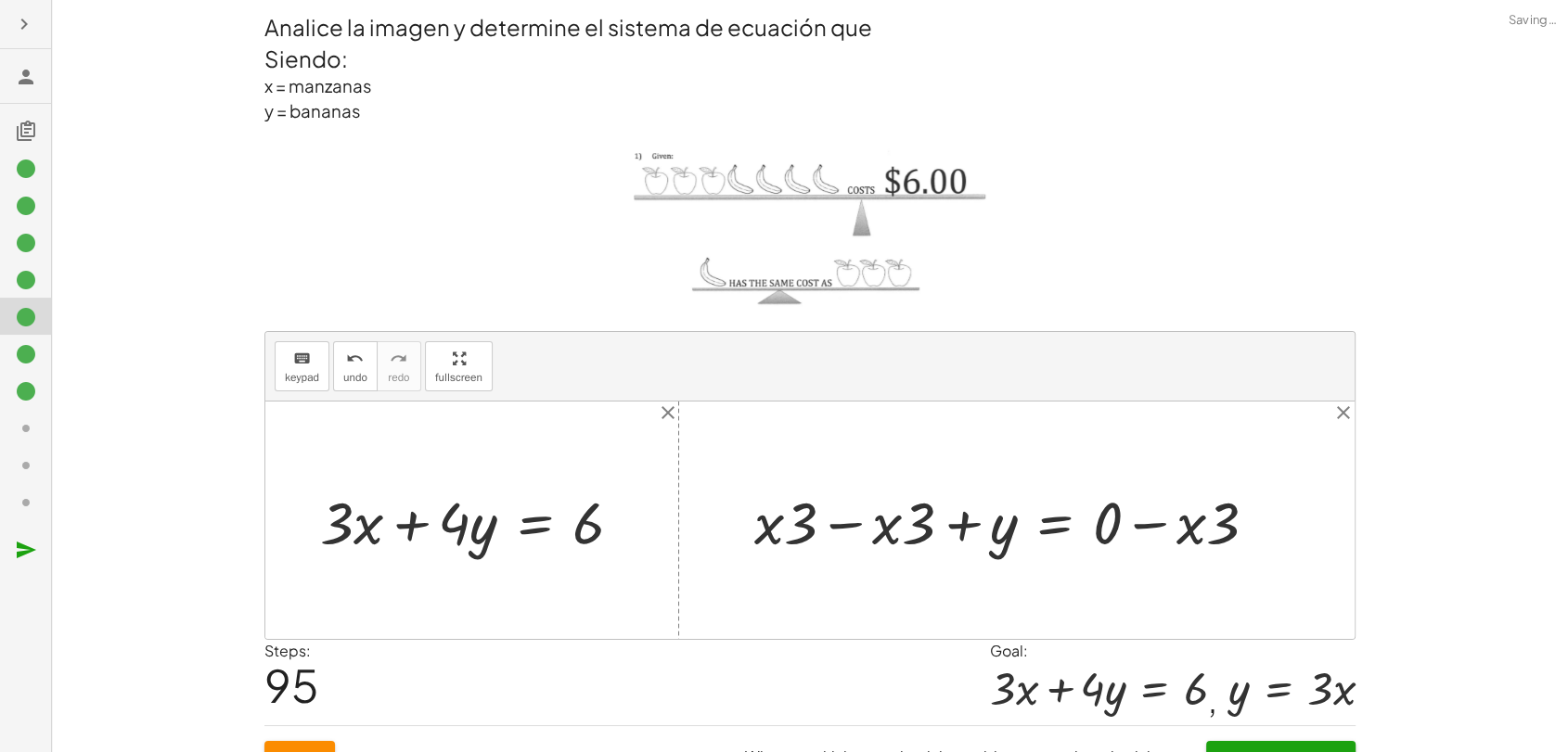 click at bounding box center [1013, 520] 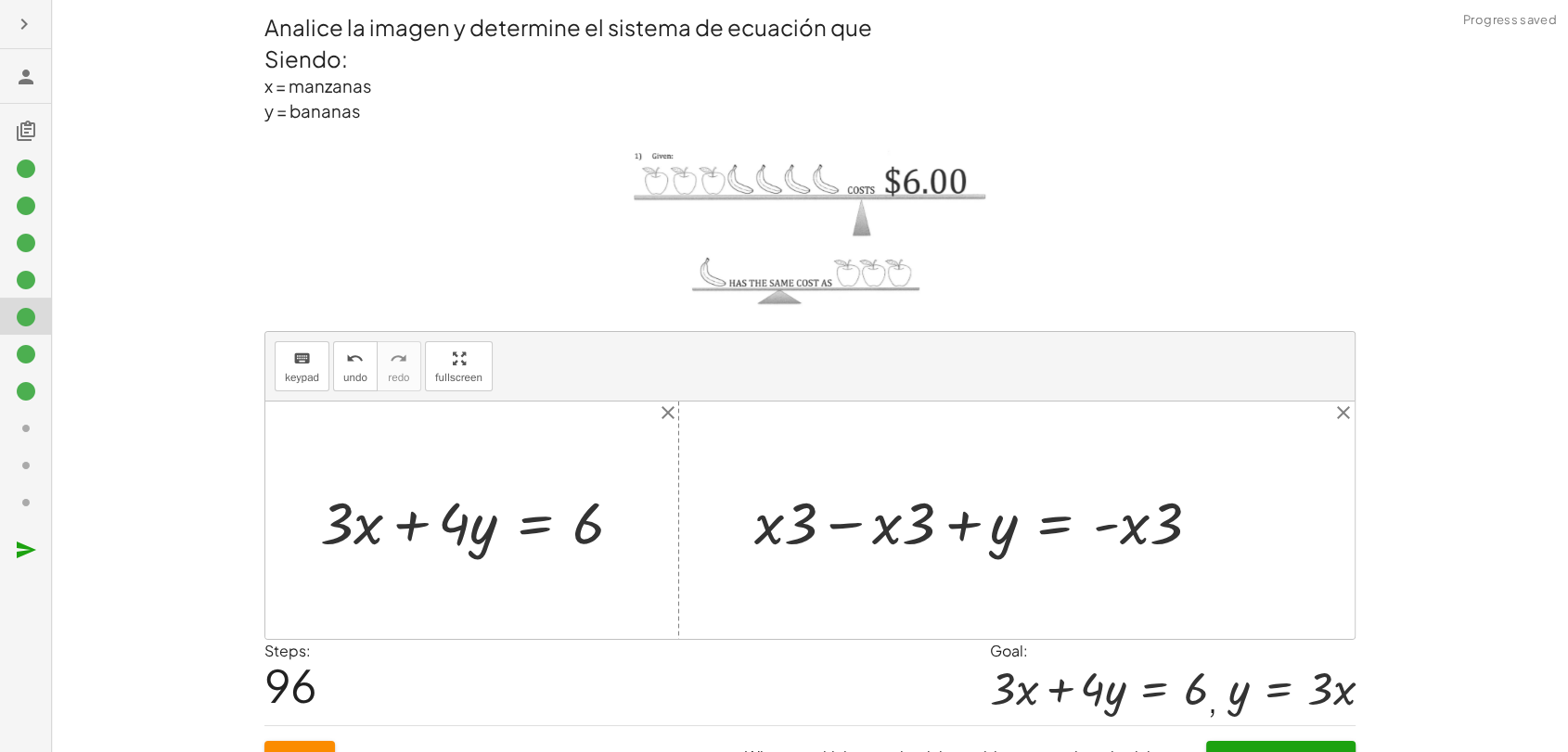 click at bounding box center [984, 520] 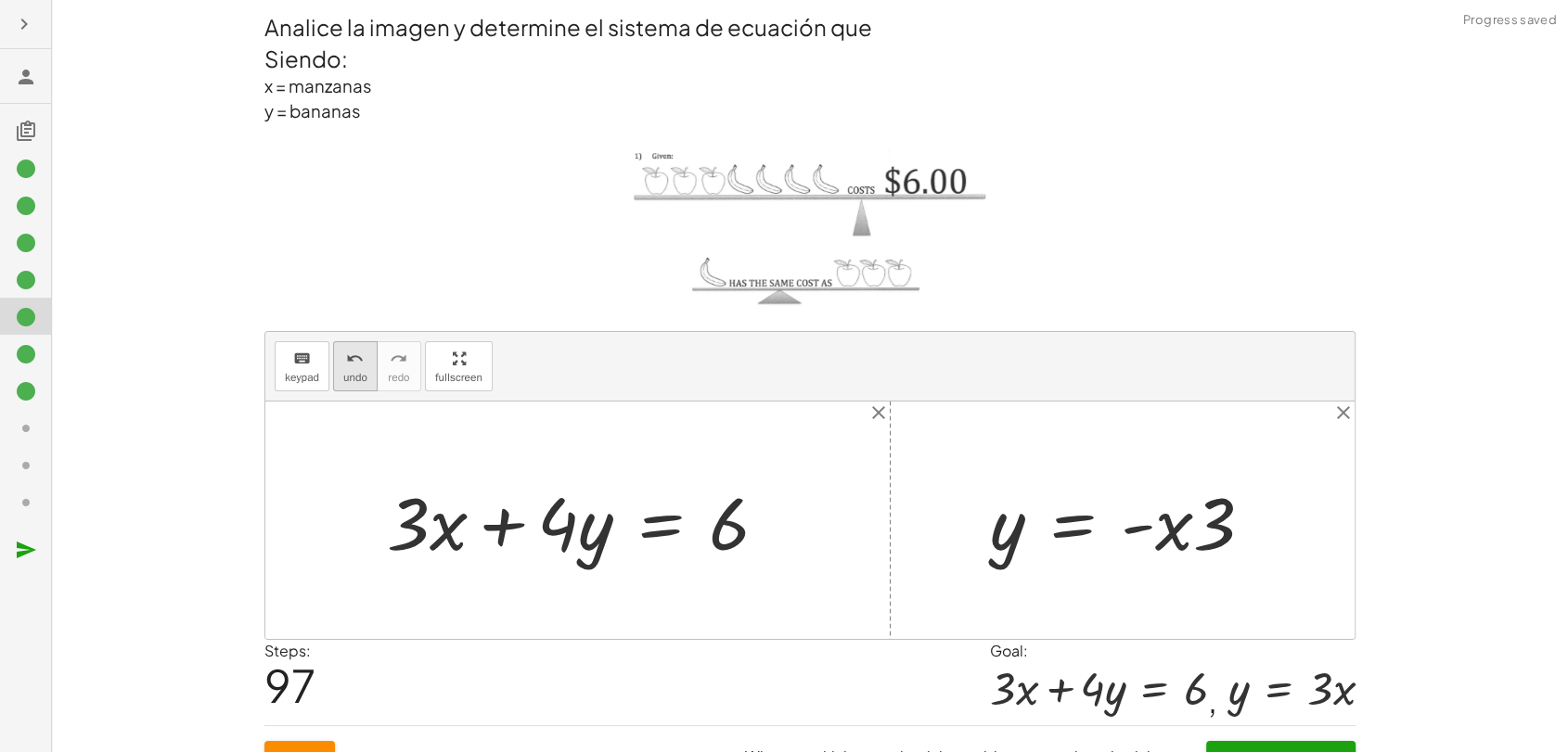 click on "undo" at bounding box center [355, 377] 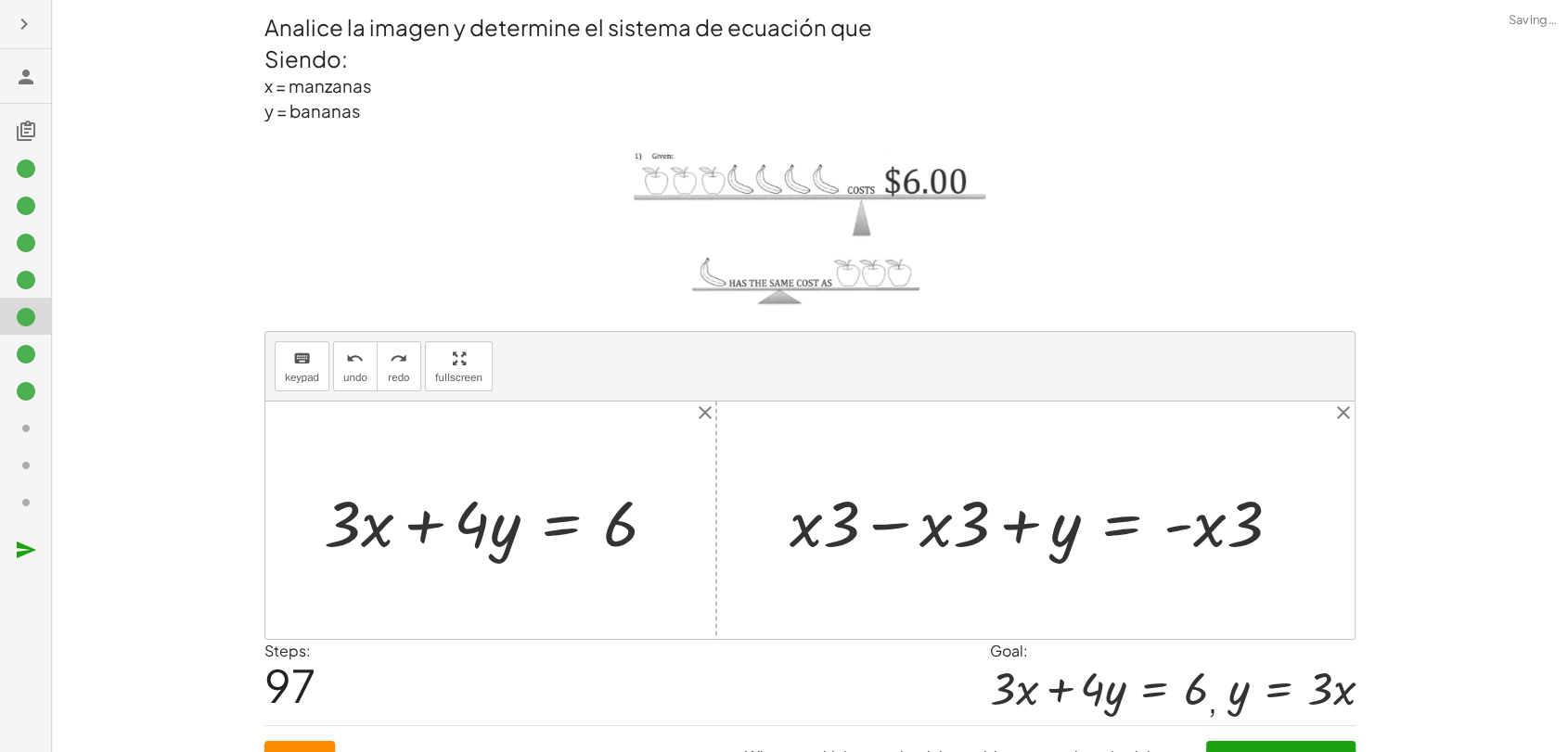 click at bounding box center [1042, 520] 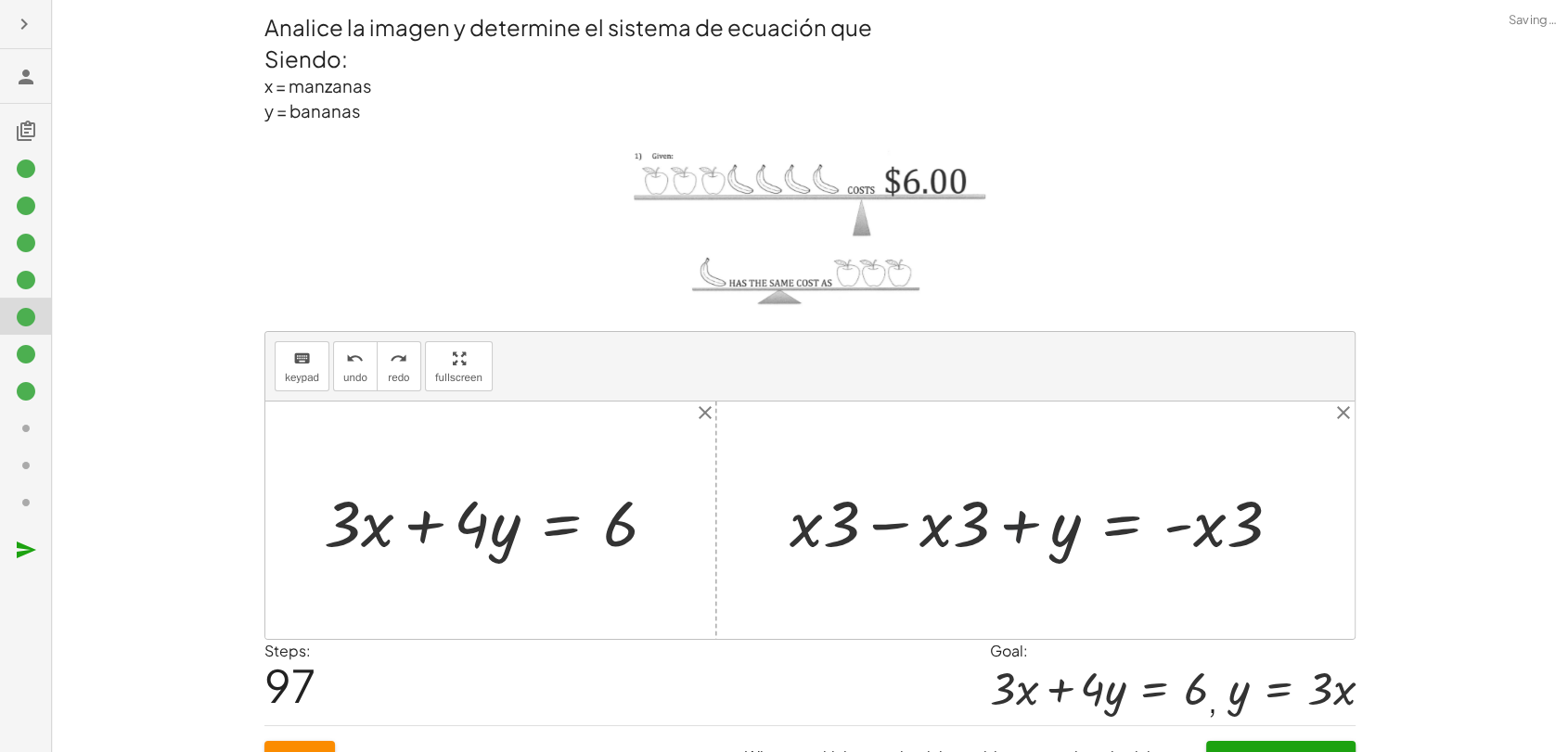 click at bounding box center [1042, 520] 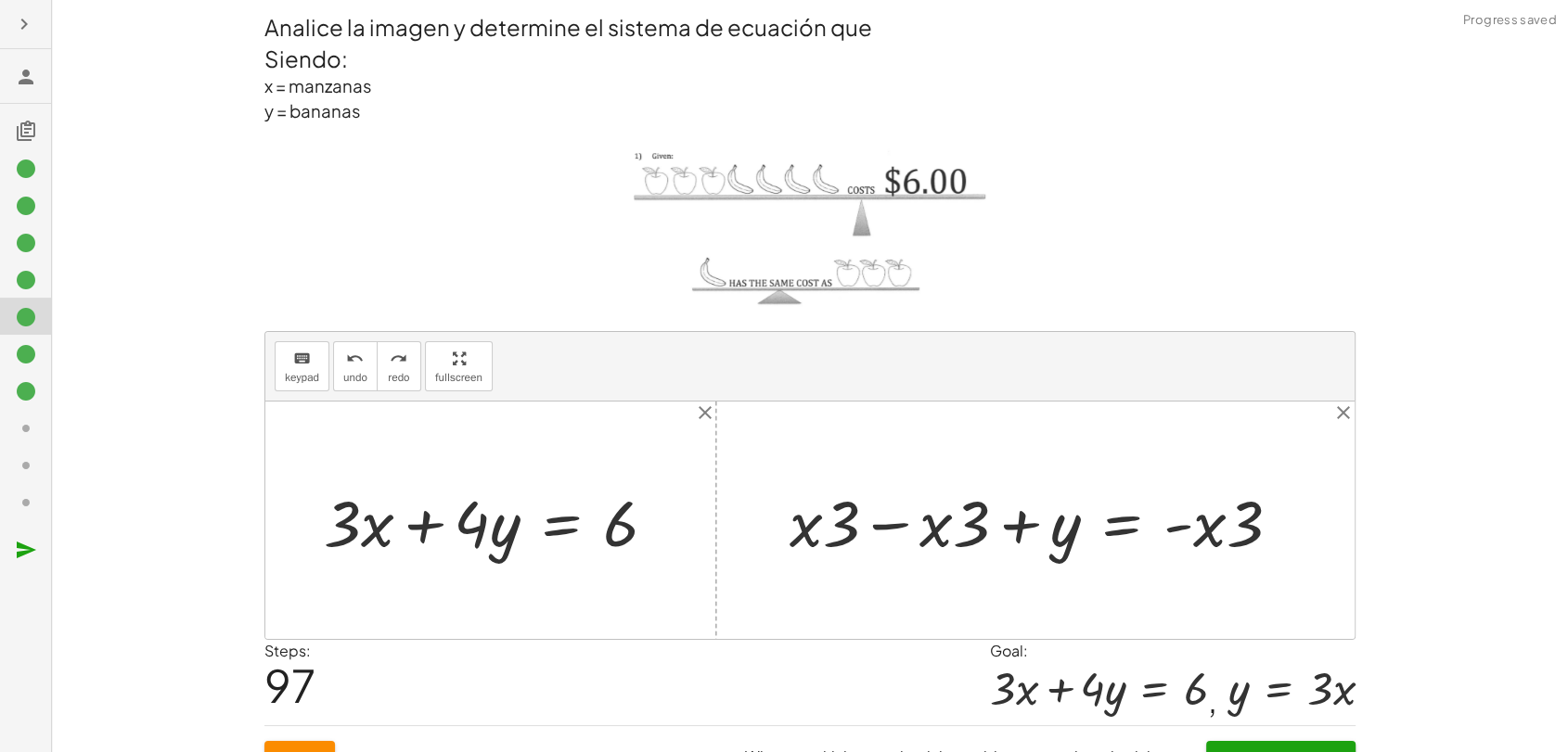 click at bounding box center [1042, 520] 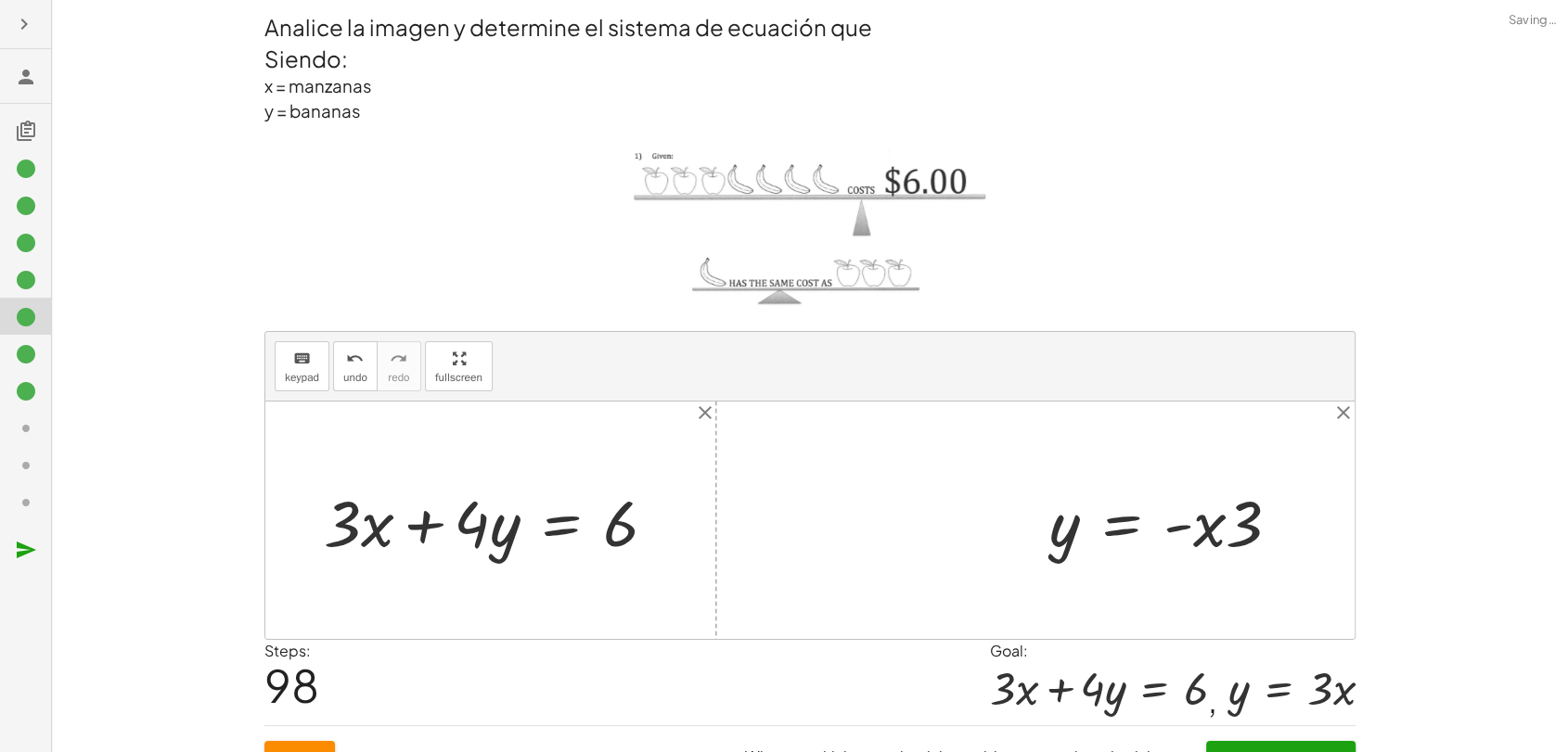 scroll, scrollTop: 32, scrollLeft: 0, axis: vertical 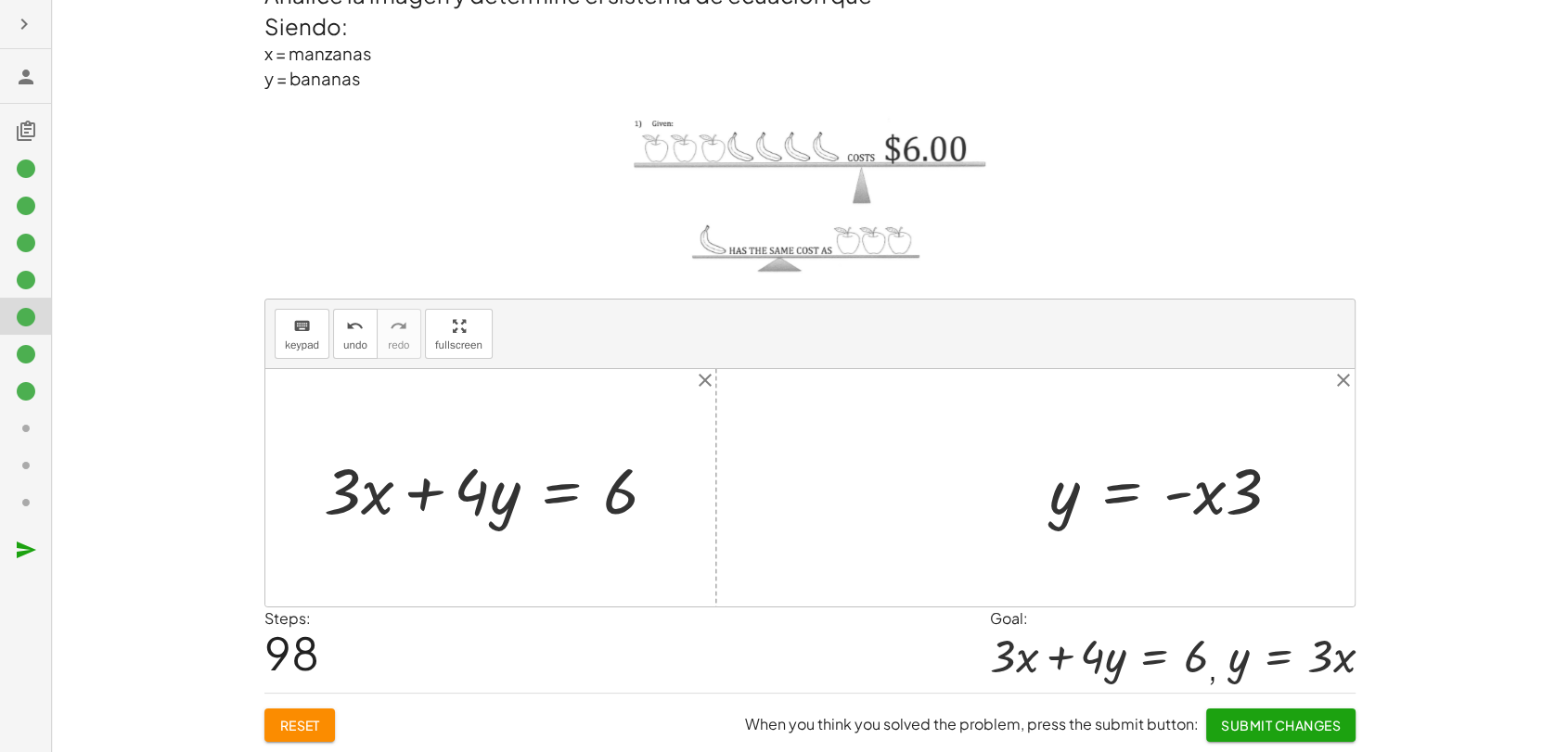click at bounding box center (1172, 488) 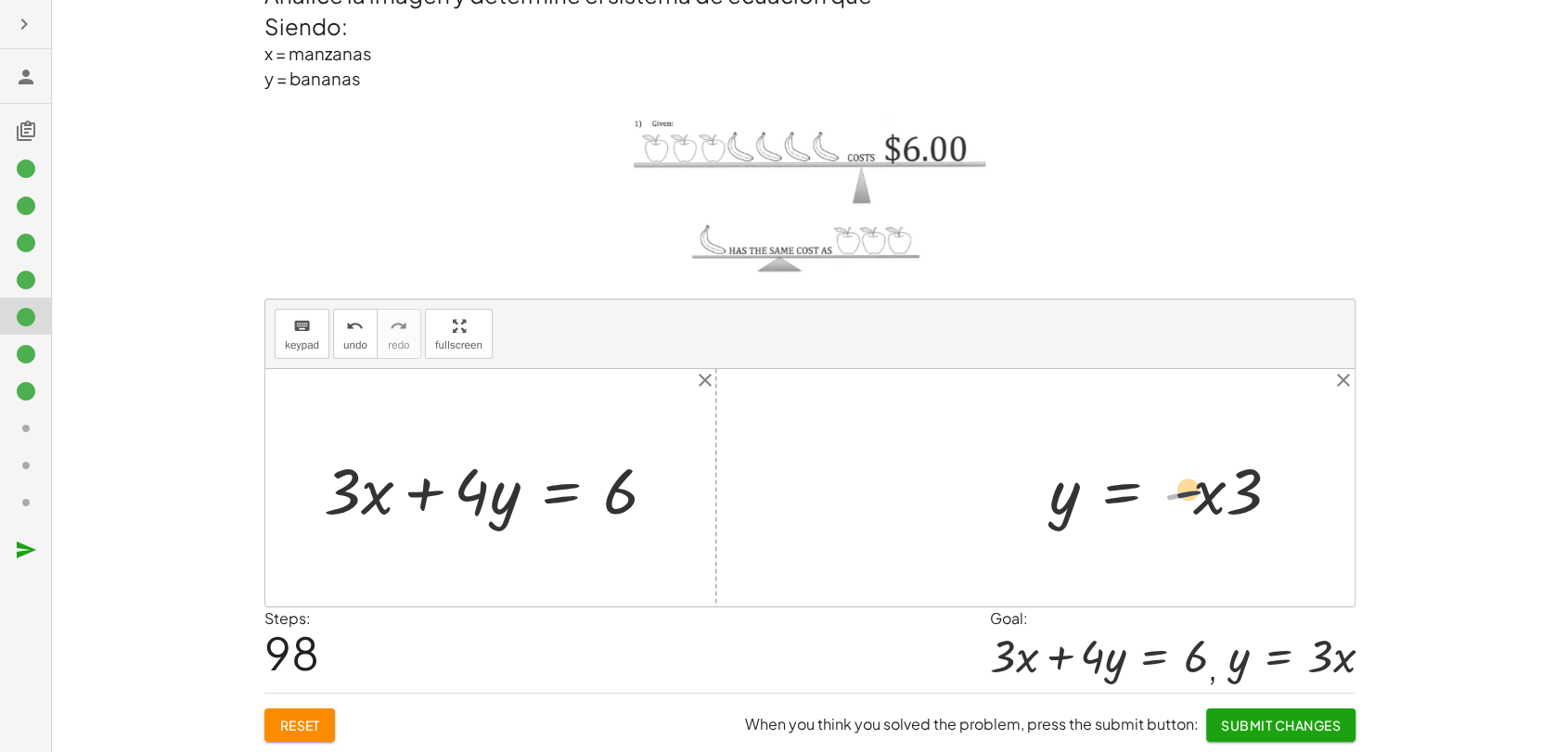 drag, startPoint x: 1170, startPoint y: 491, endPoint x: 1187, endPoint y: 490, distance: 17.029386 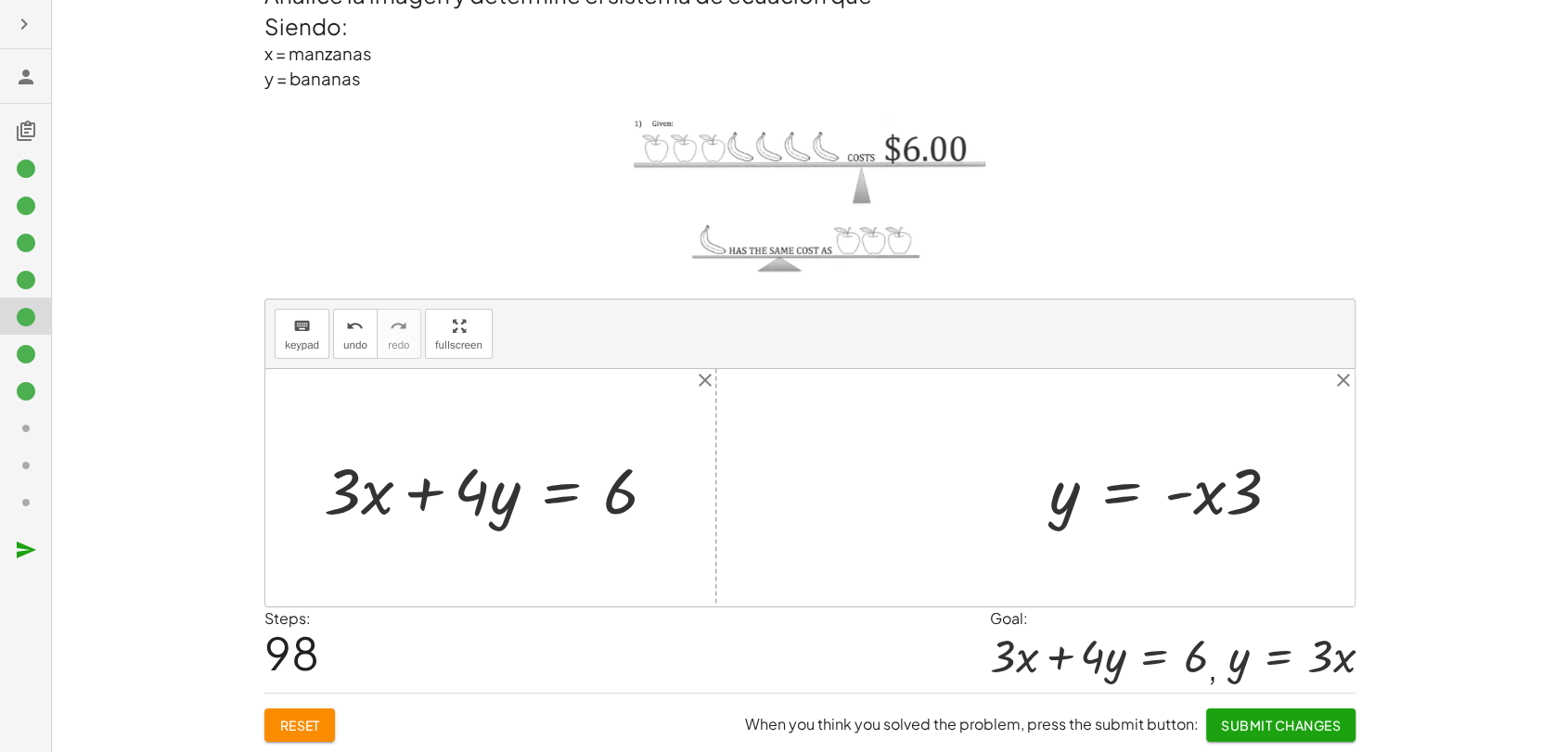 click at bounding box center (1172, 488) 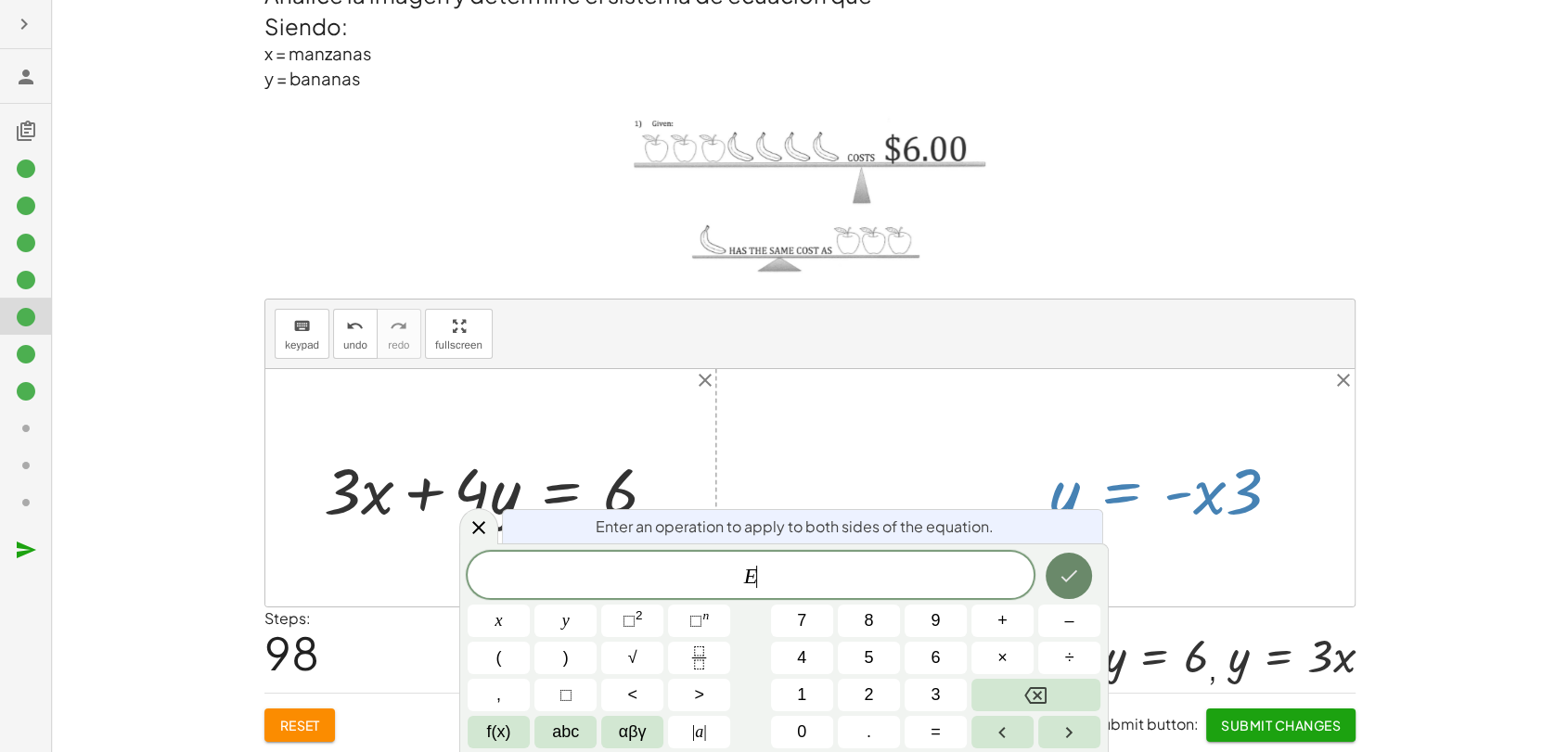 click 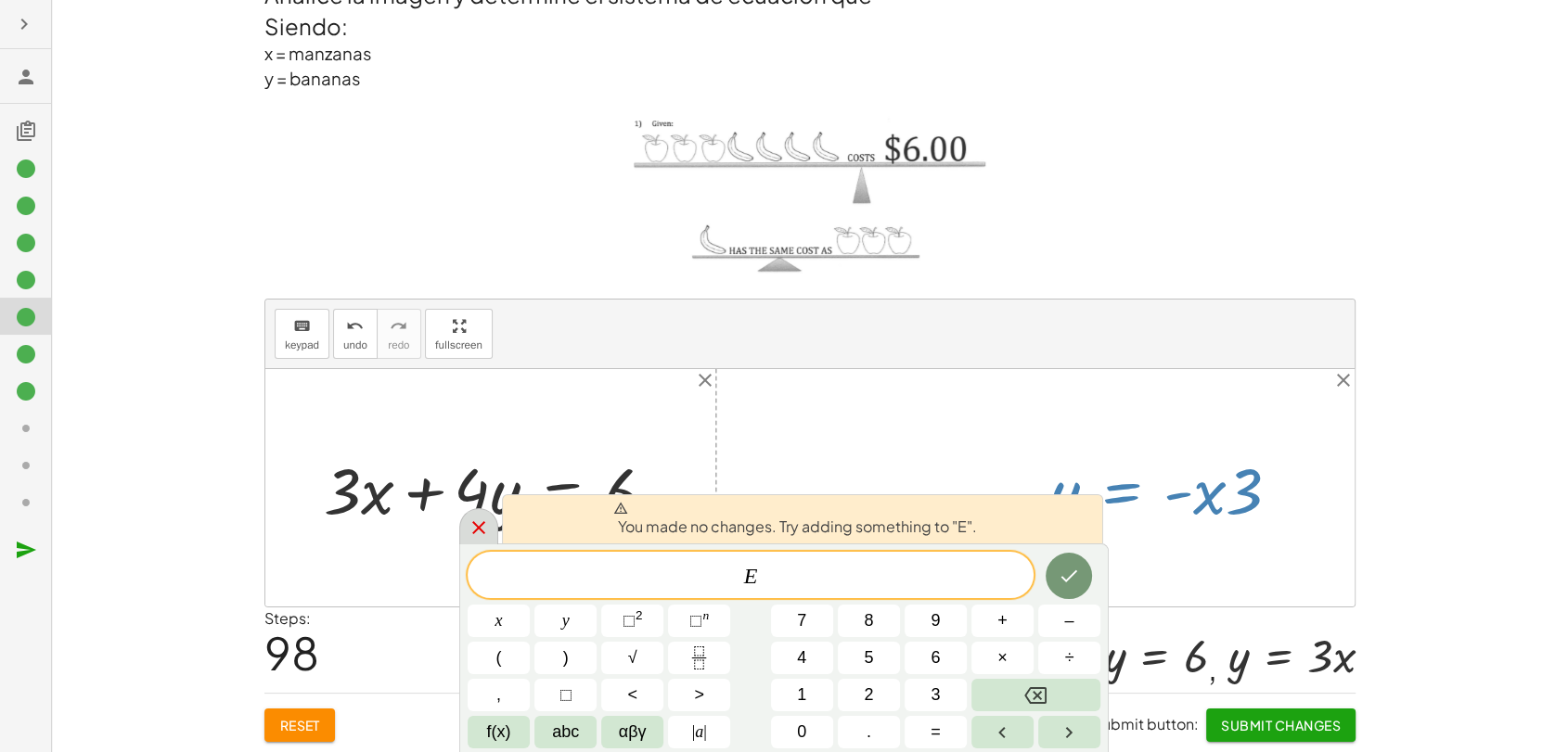 click 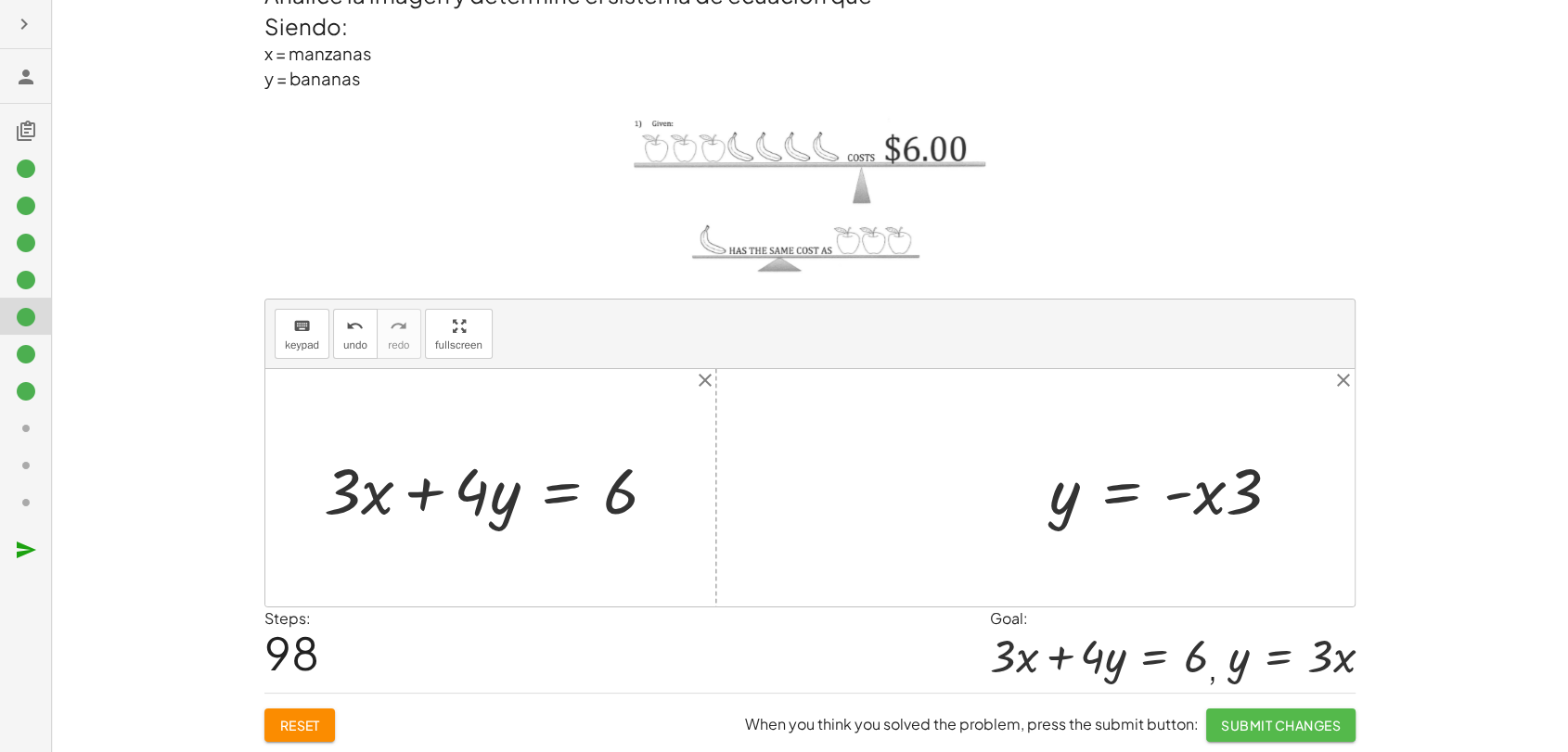 click on "Submit Changes" 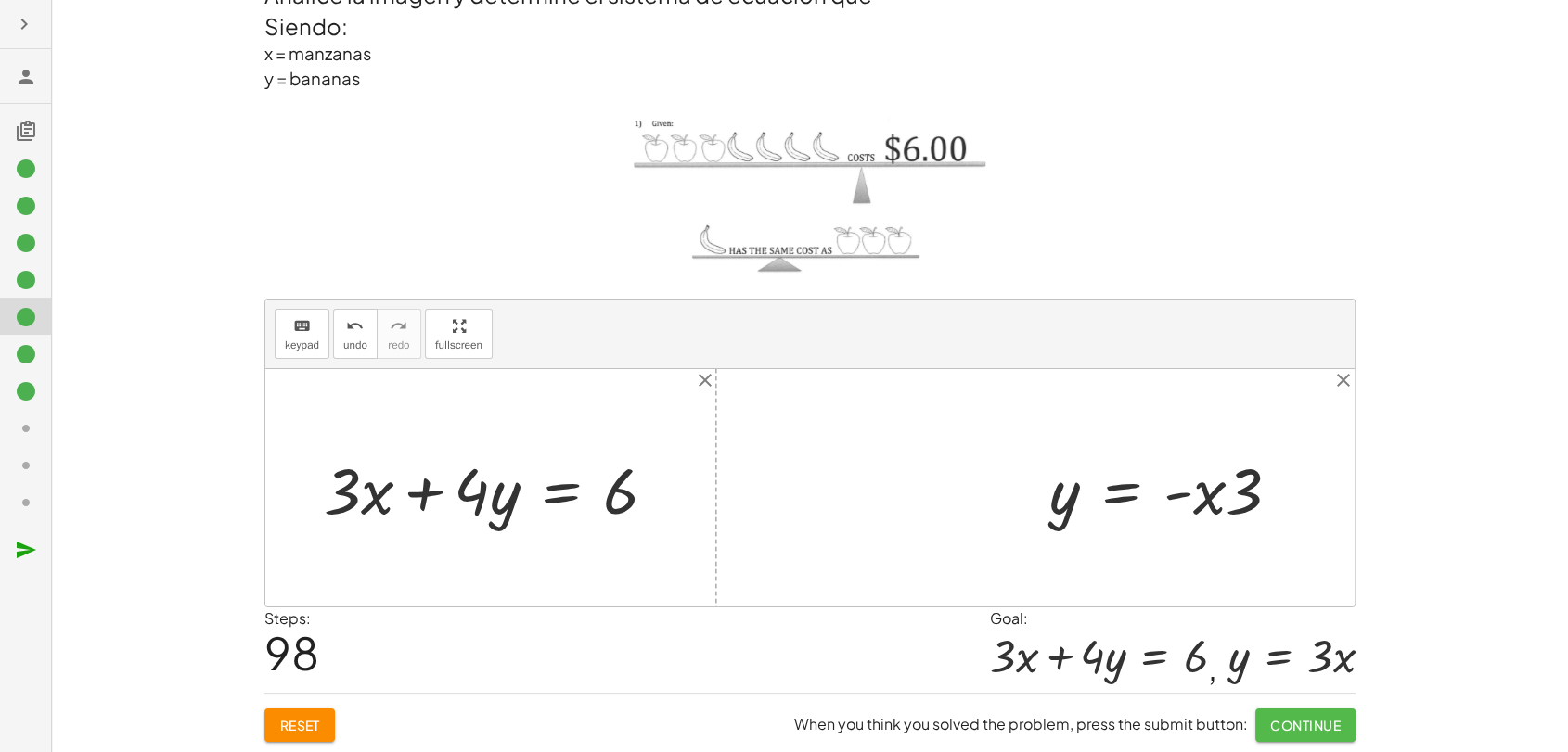 click on "Continue" 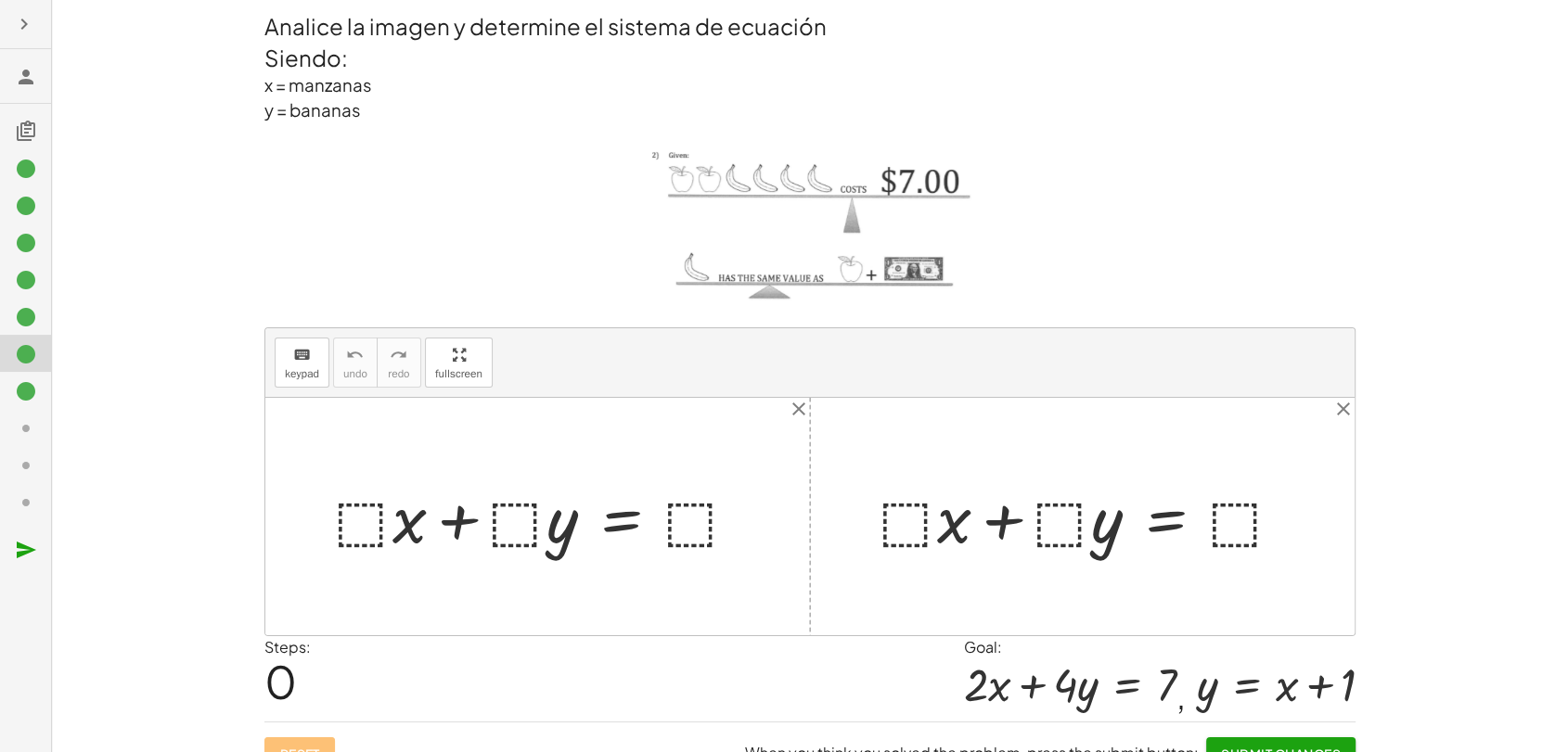 scroll, scrollTop: 0, scrollLeft: 0, axis: both 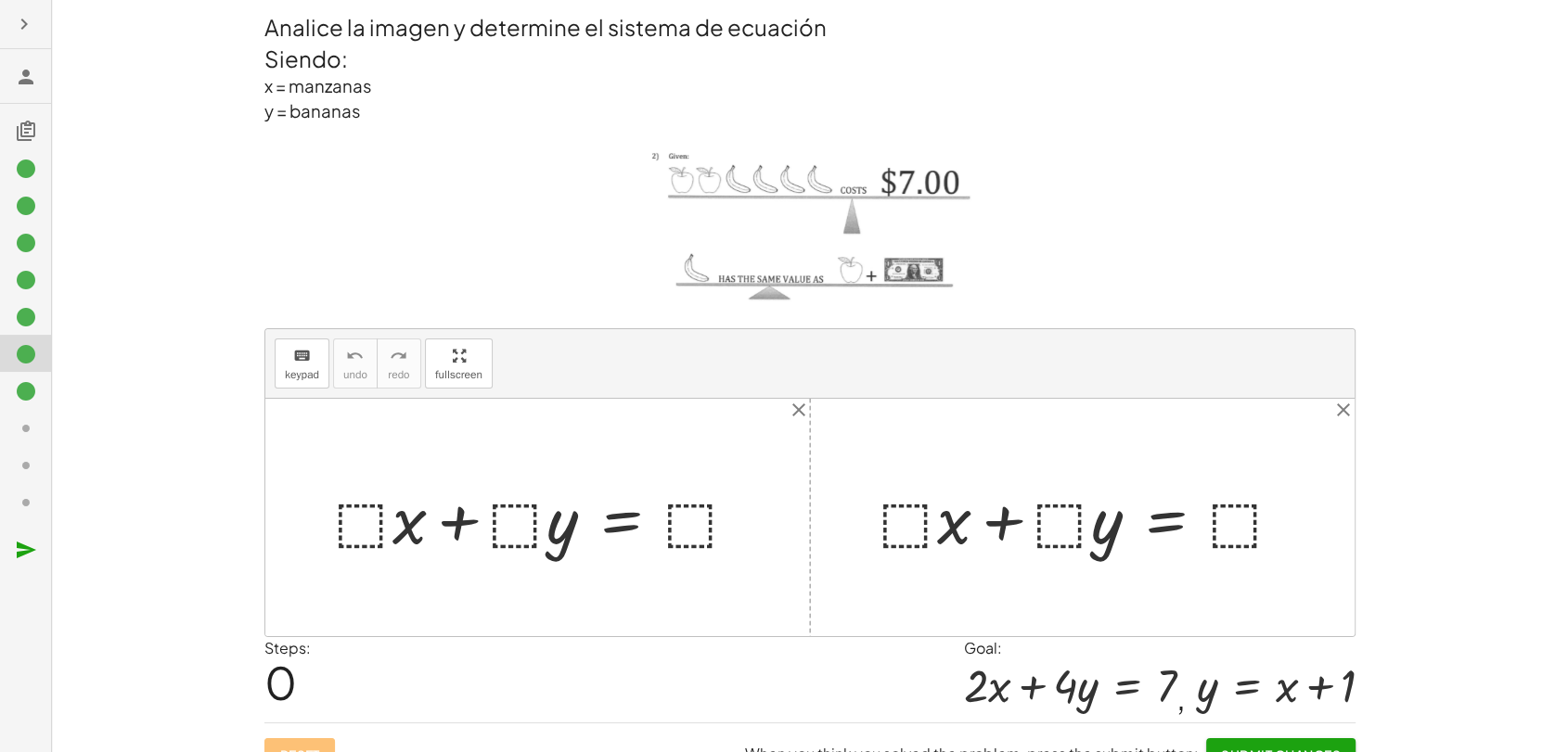 click at bounding box center [545, 516] 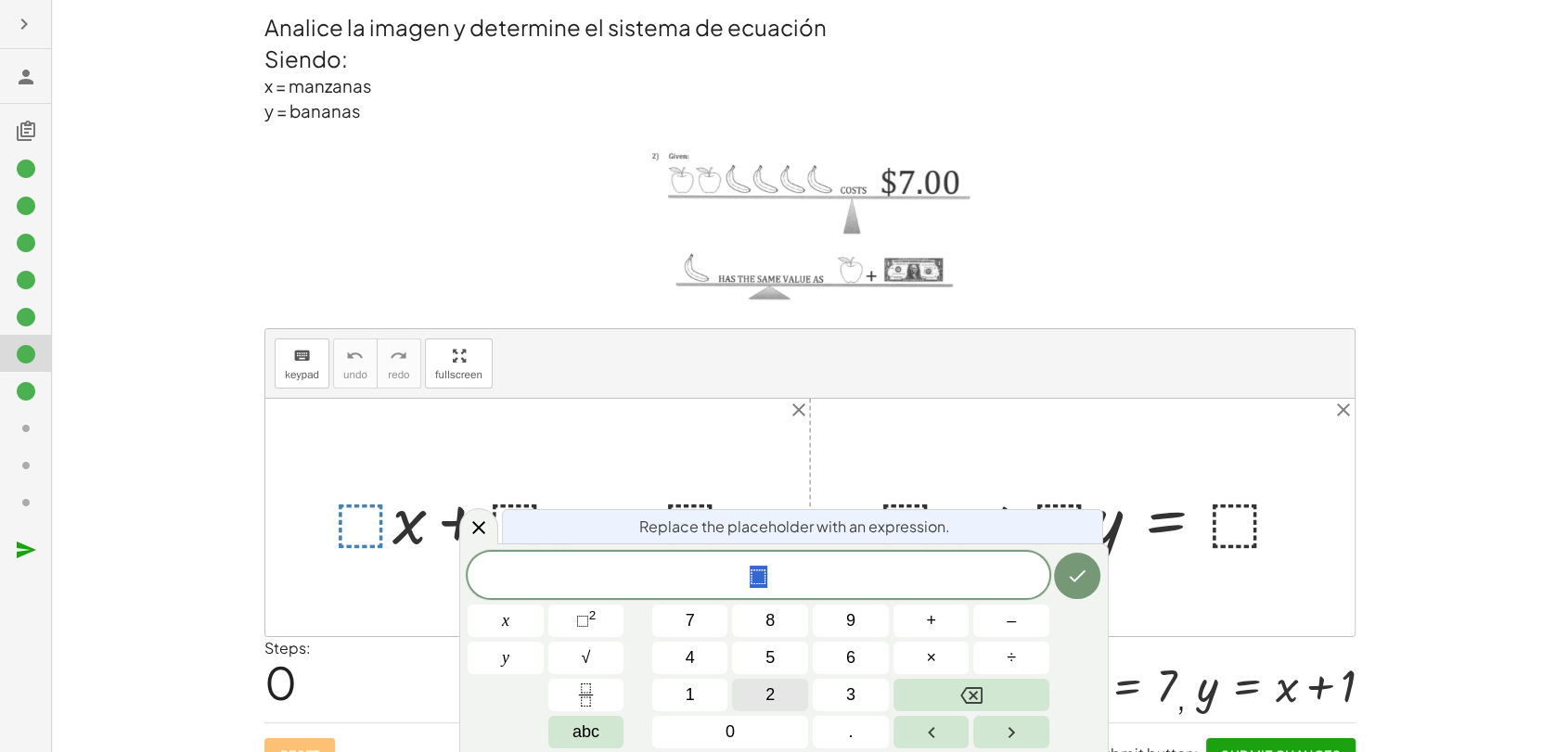 click on "2" at bounding box center (770, 695) 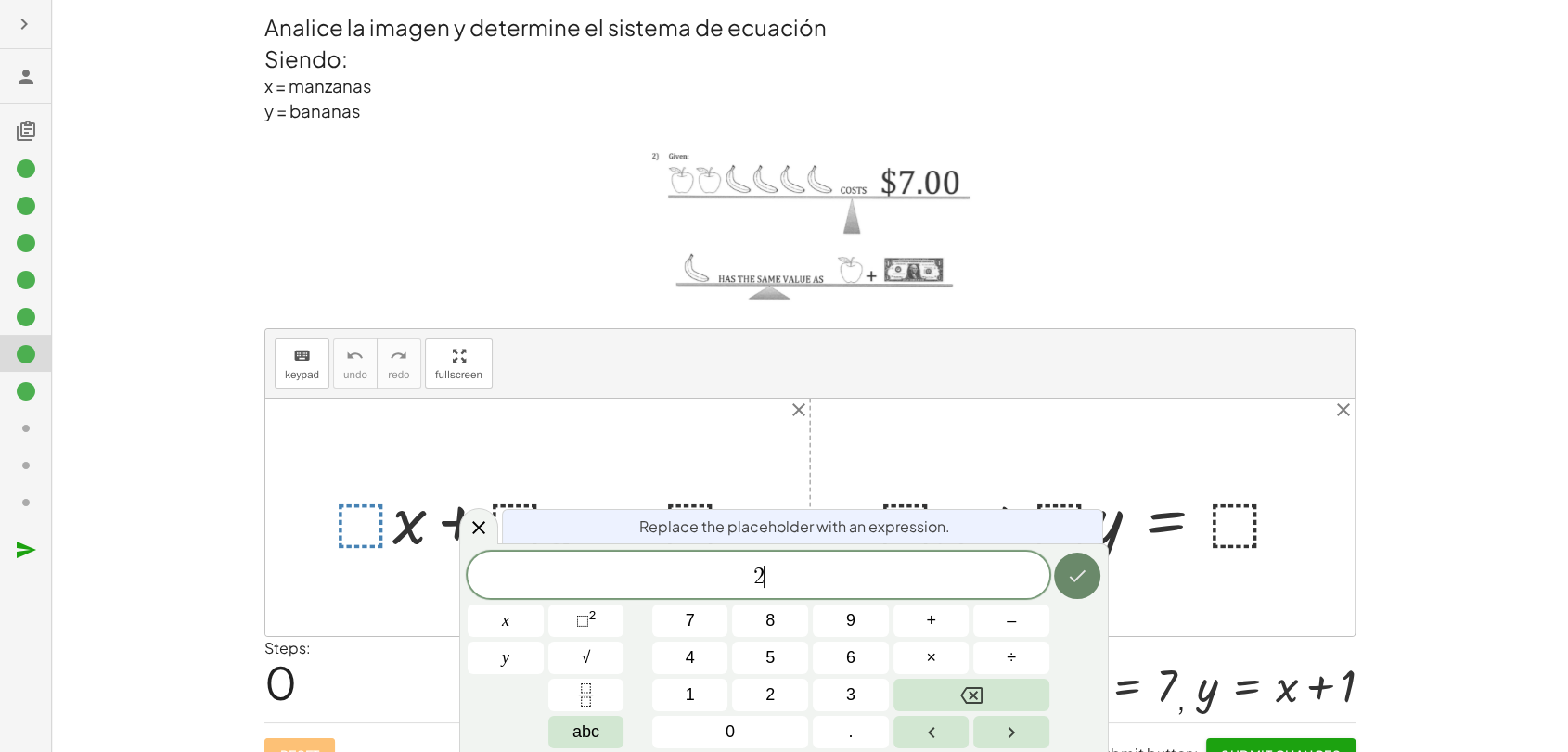 click 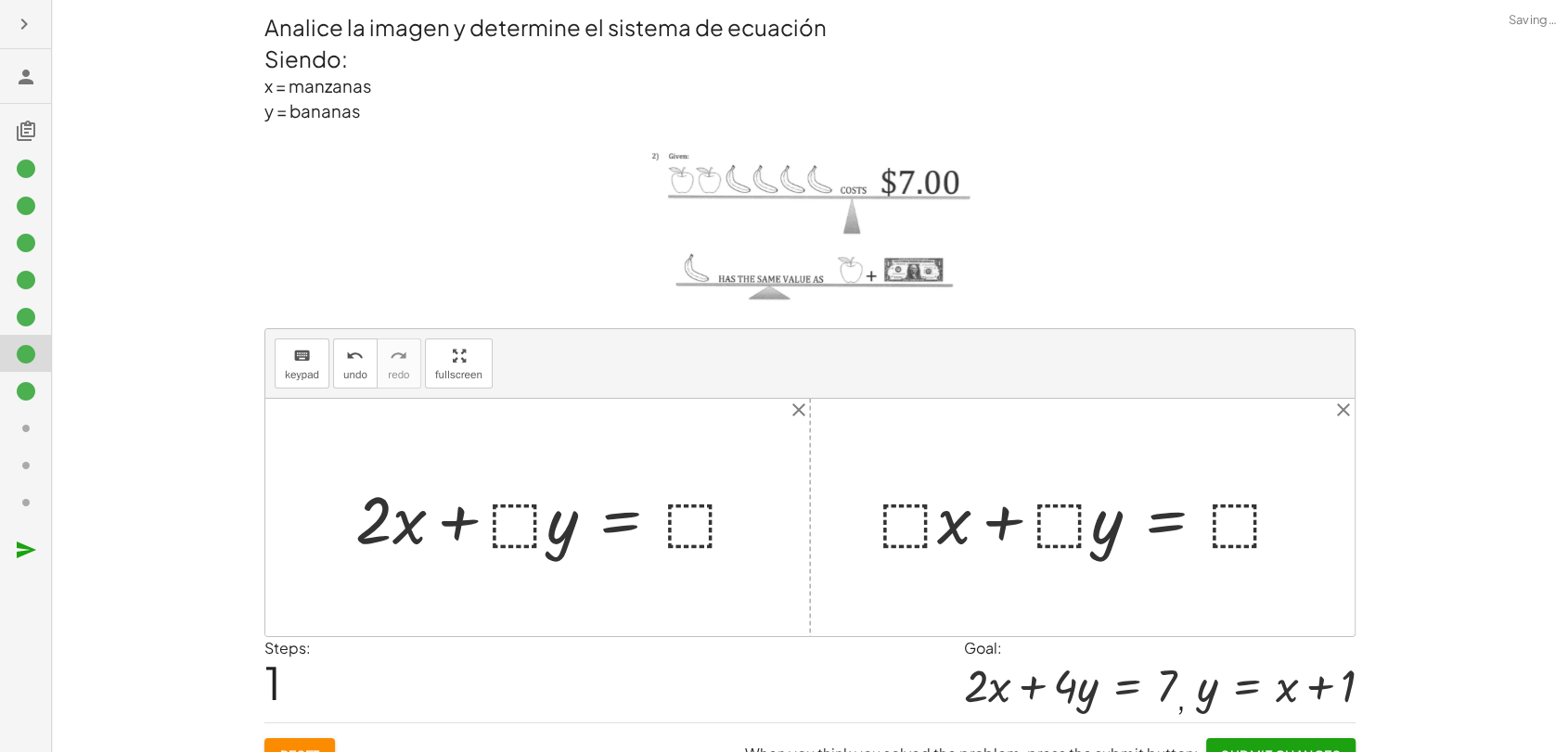 click at bounding box center [555, 516] 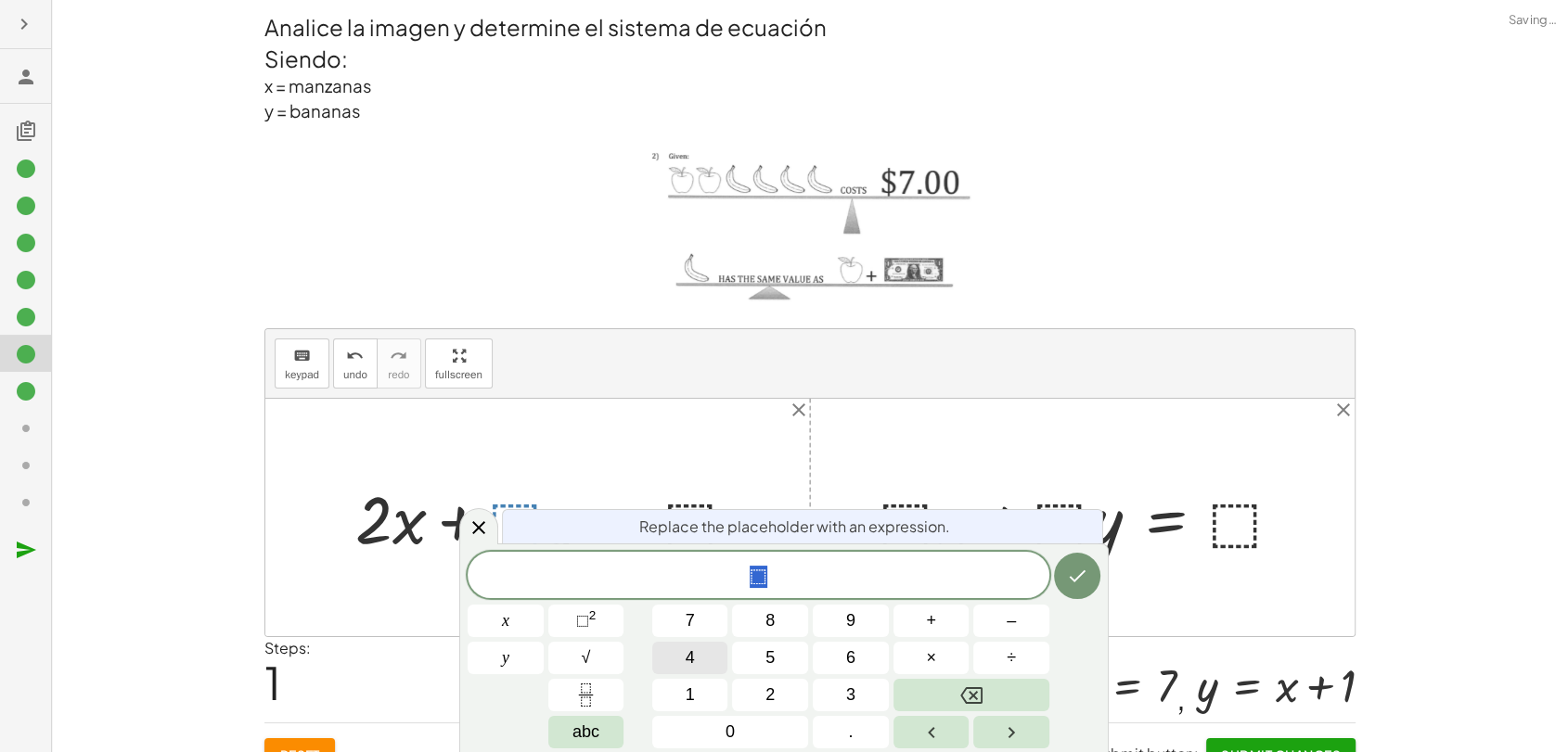 click on "4" at bounding box center [690, 657] 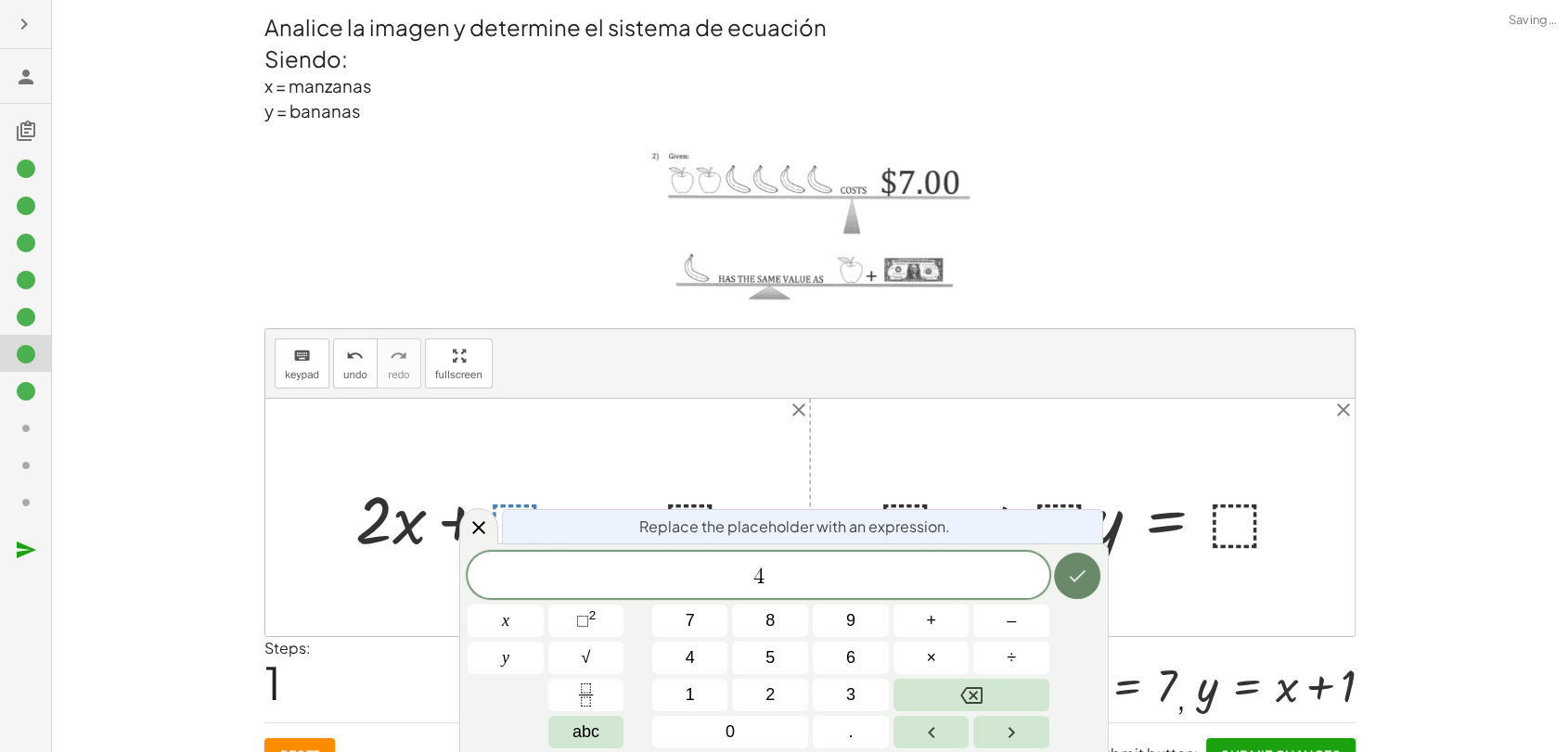 click 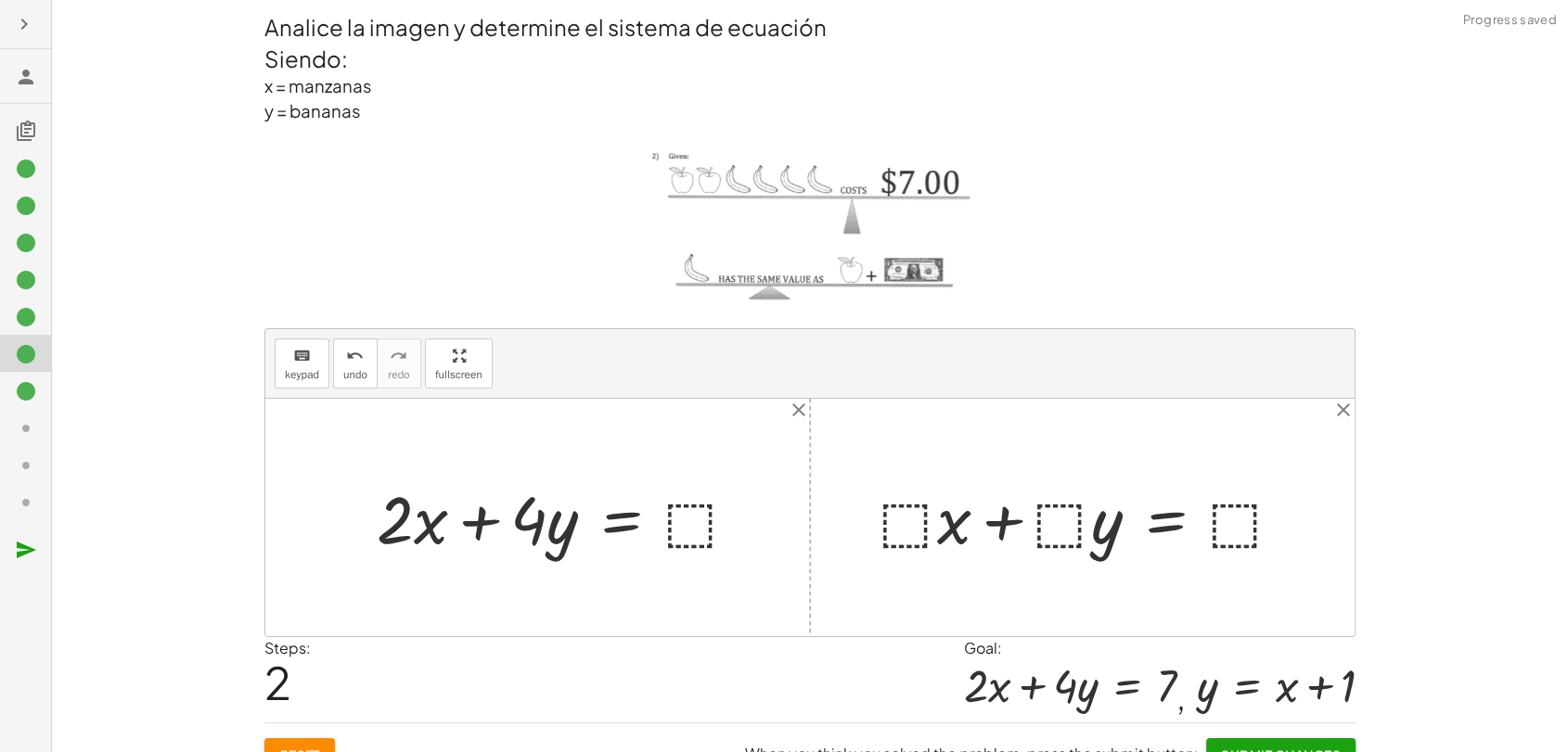 click at bounding box center (565, 516) 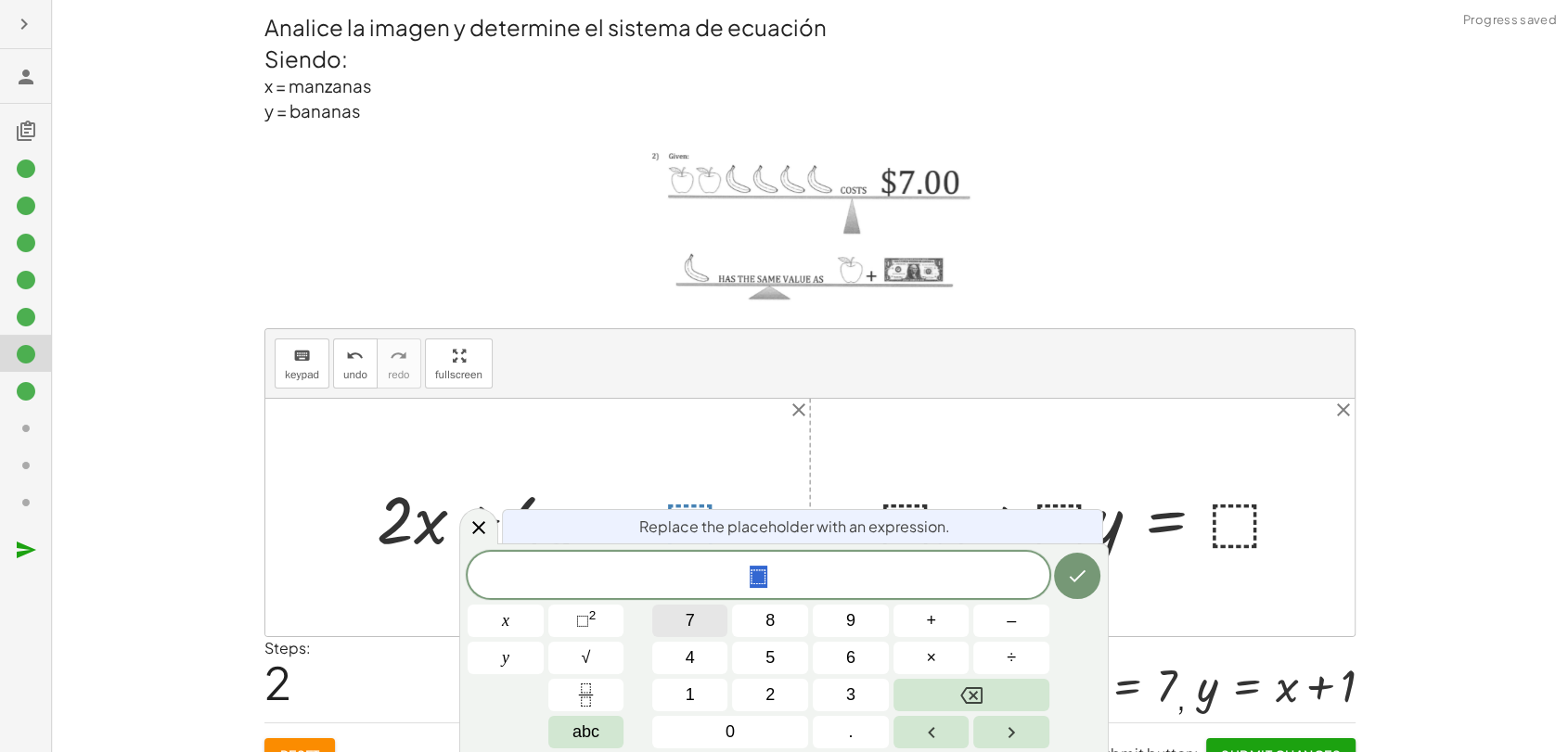 click on "7" at bounding box center [690, 620] 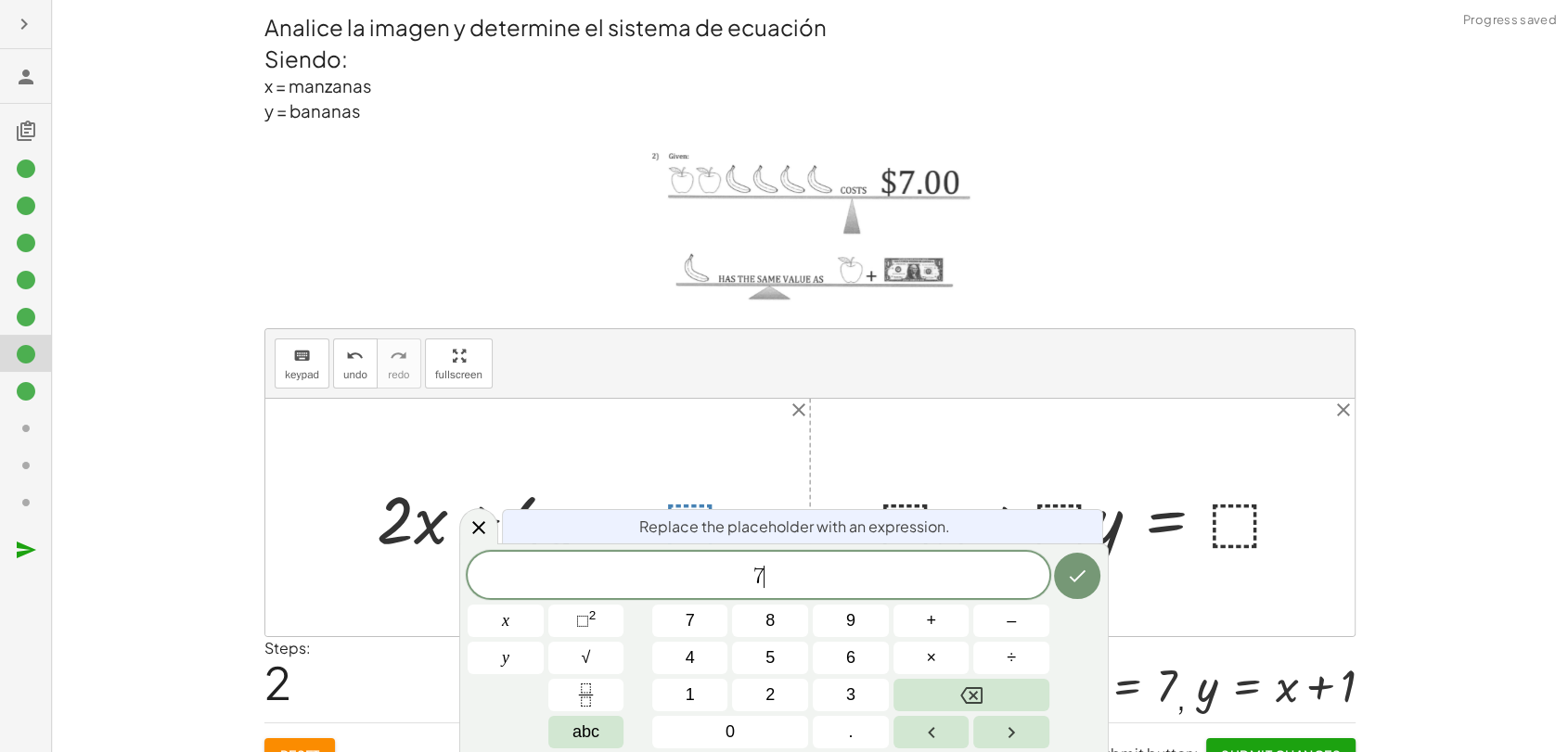 click on "7 ​ x y 7 8 9 + – 4 5 6 × ÷ ⬚ 2 √ abc 1 2 3 0 ." at bounding box center (784, 650) 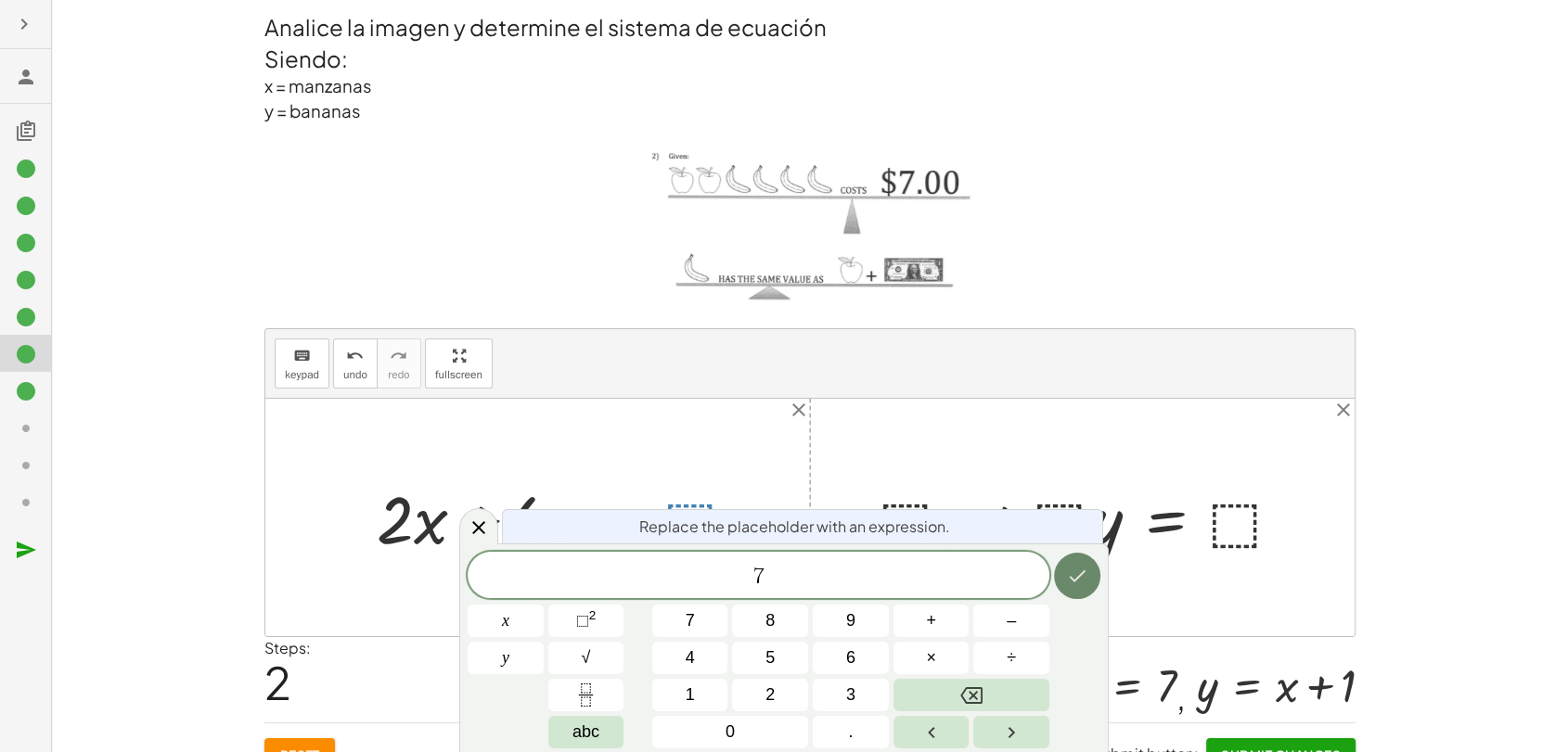 click 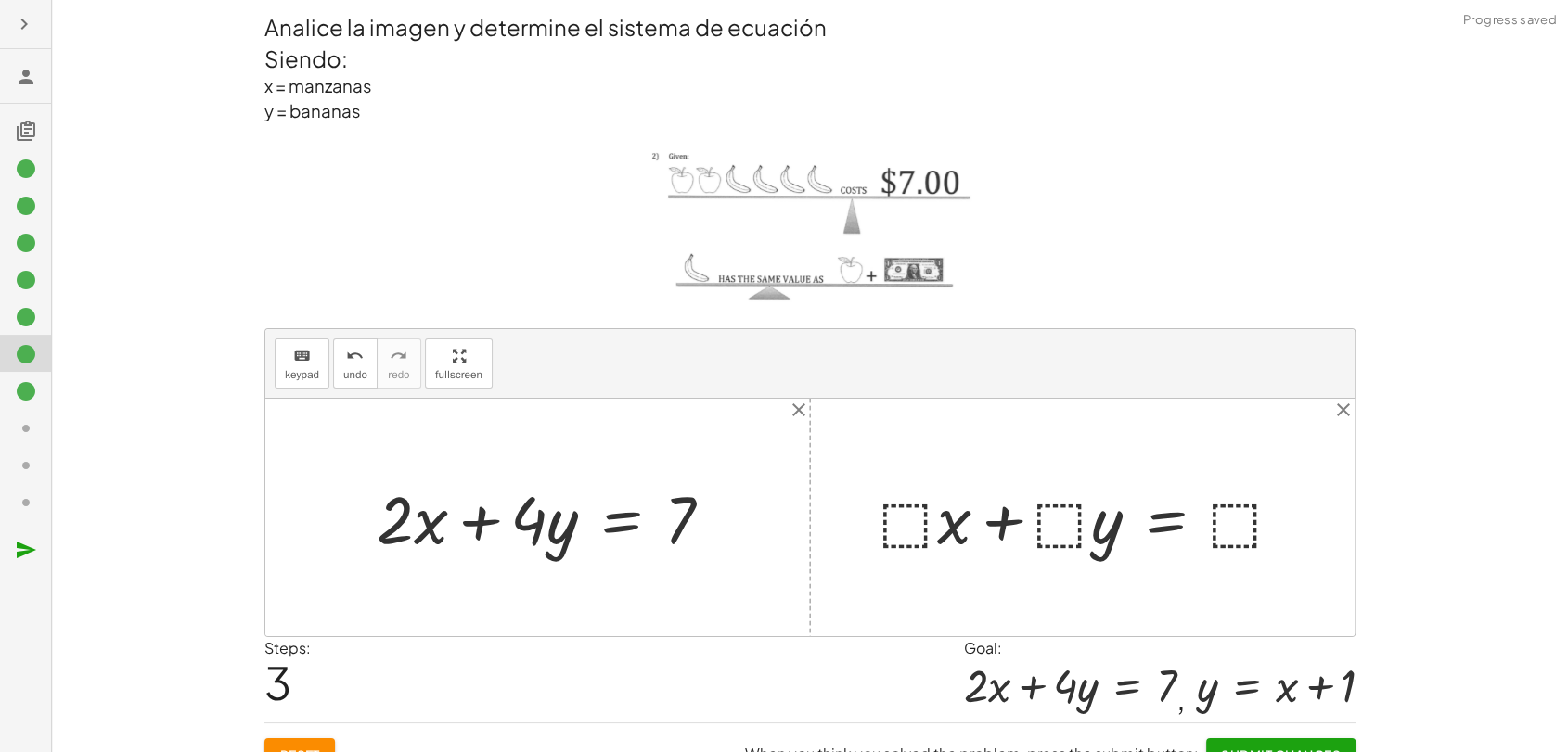 click at bounding box center (1089, 516) 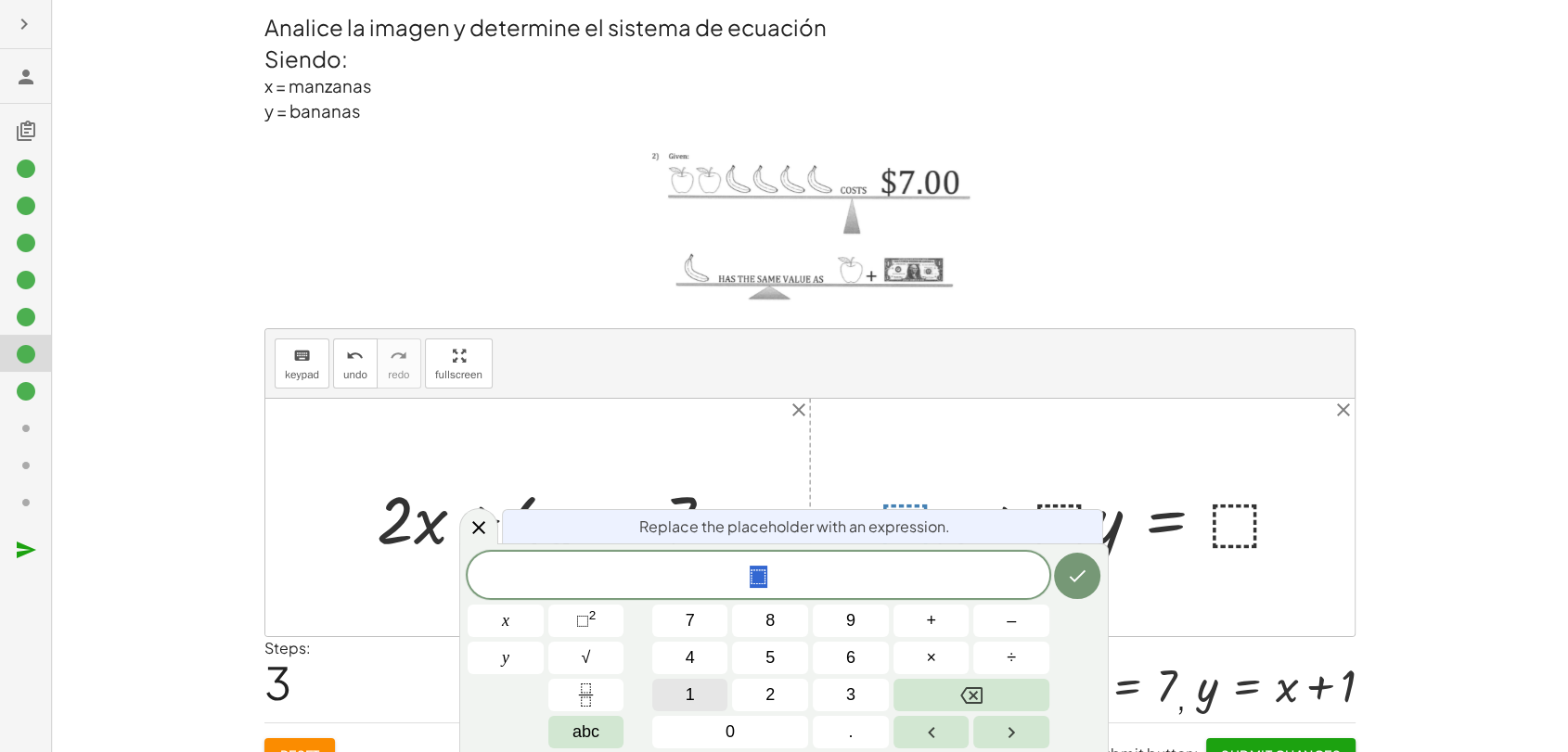 click on "1" at bounding box center [690, 695] 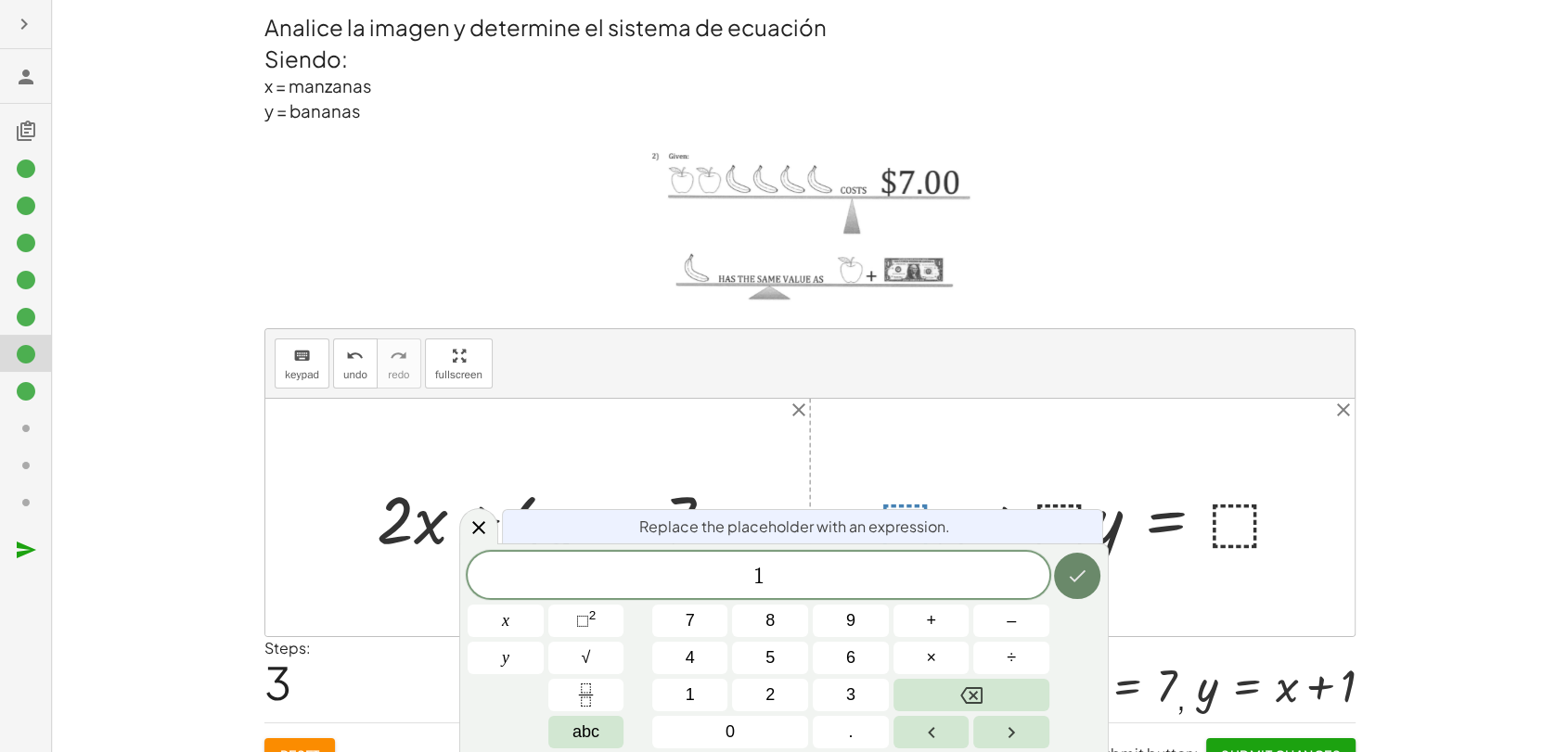click at bounding box center [1077, 576] 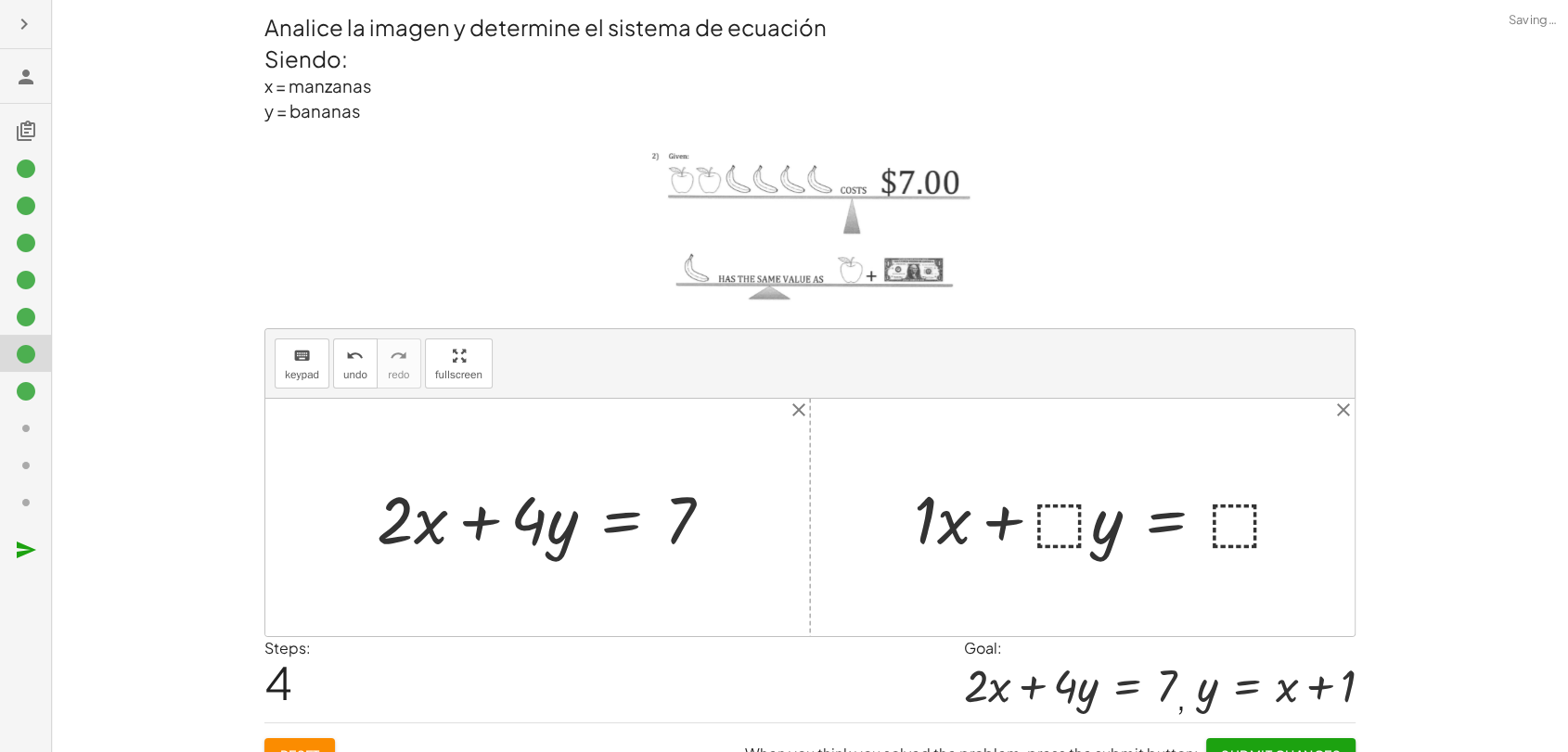 click at bounding box center (1106, 516) 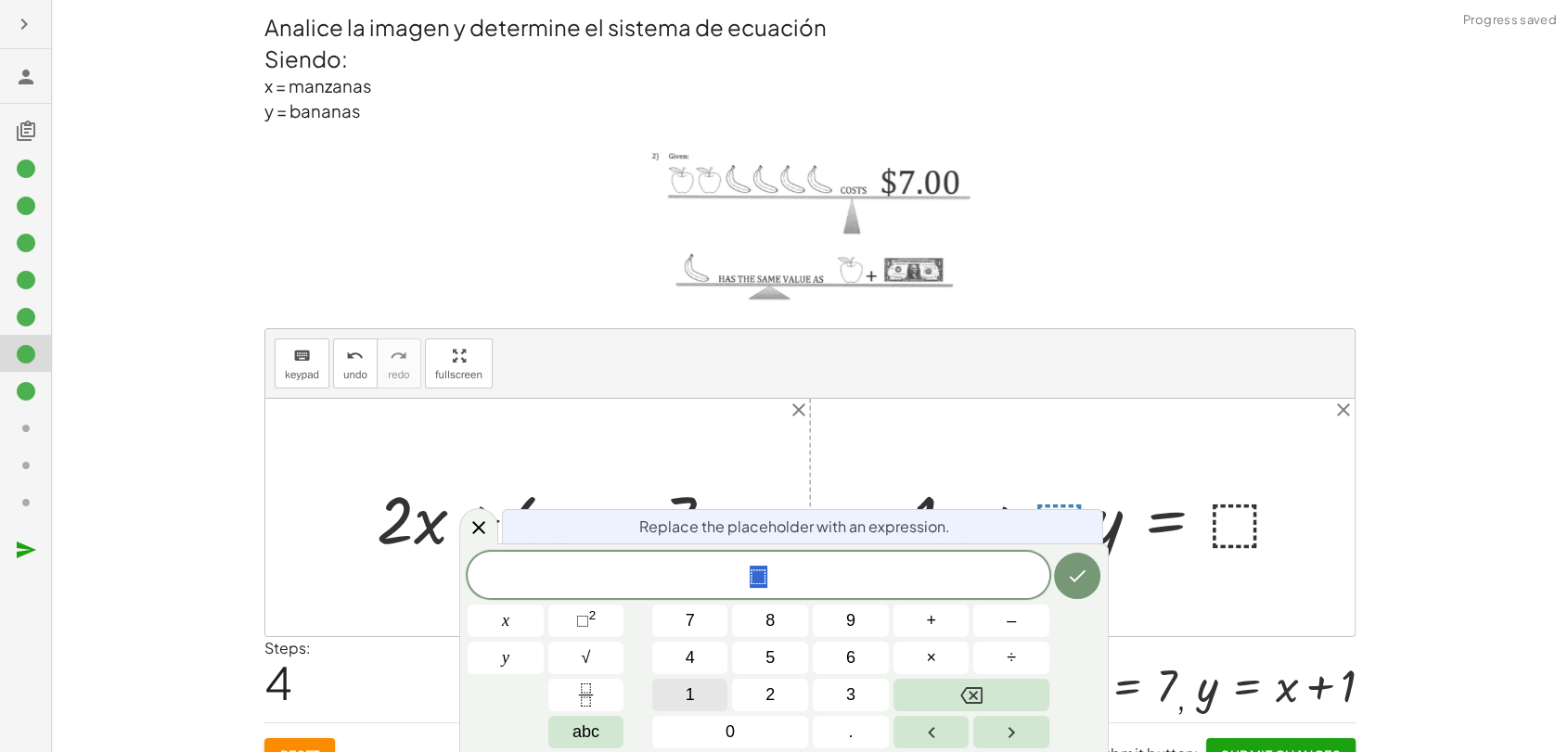 click on "1" at bounding box center (690, 695) 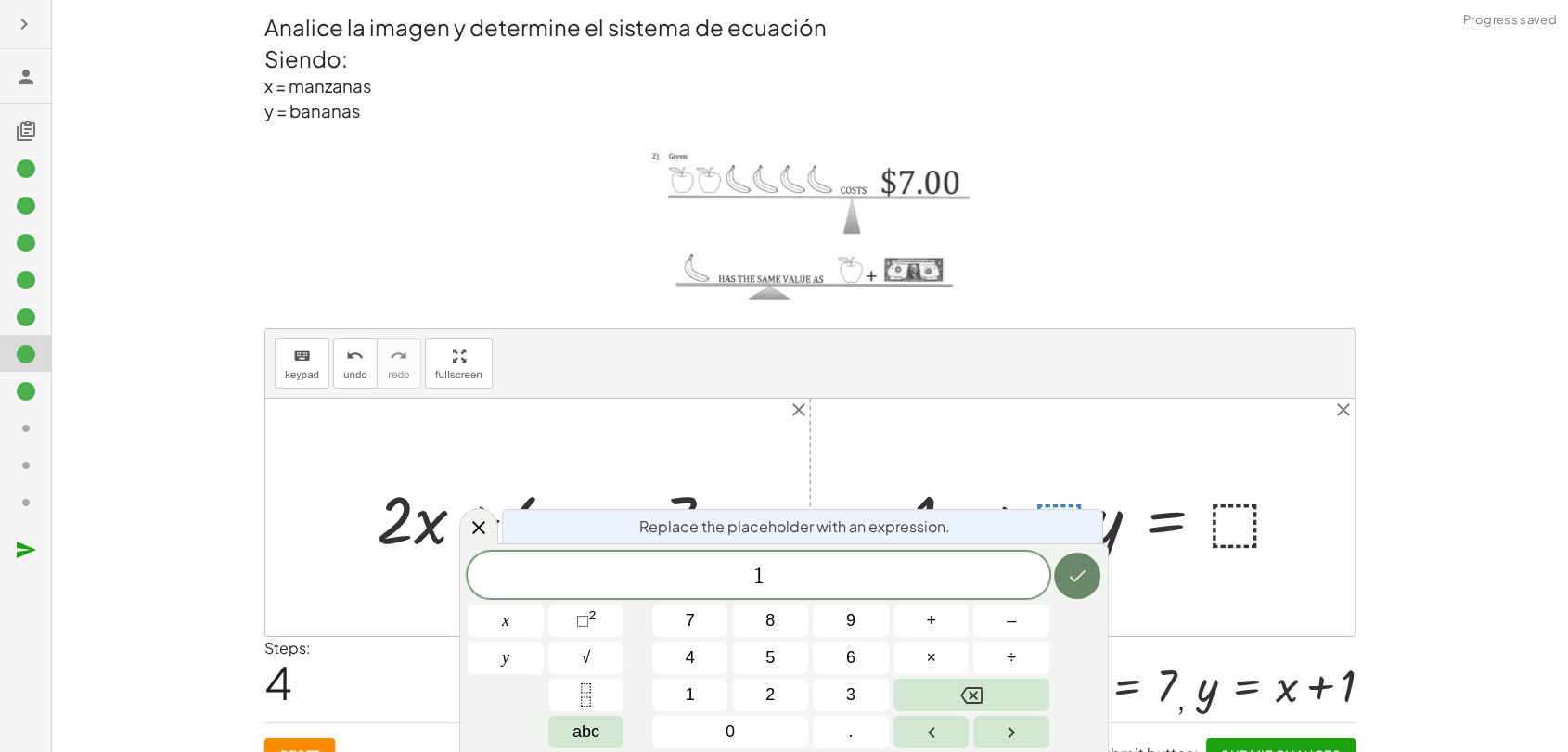click 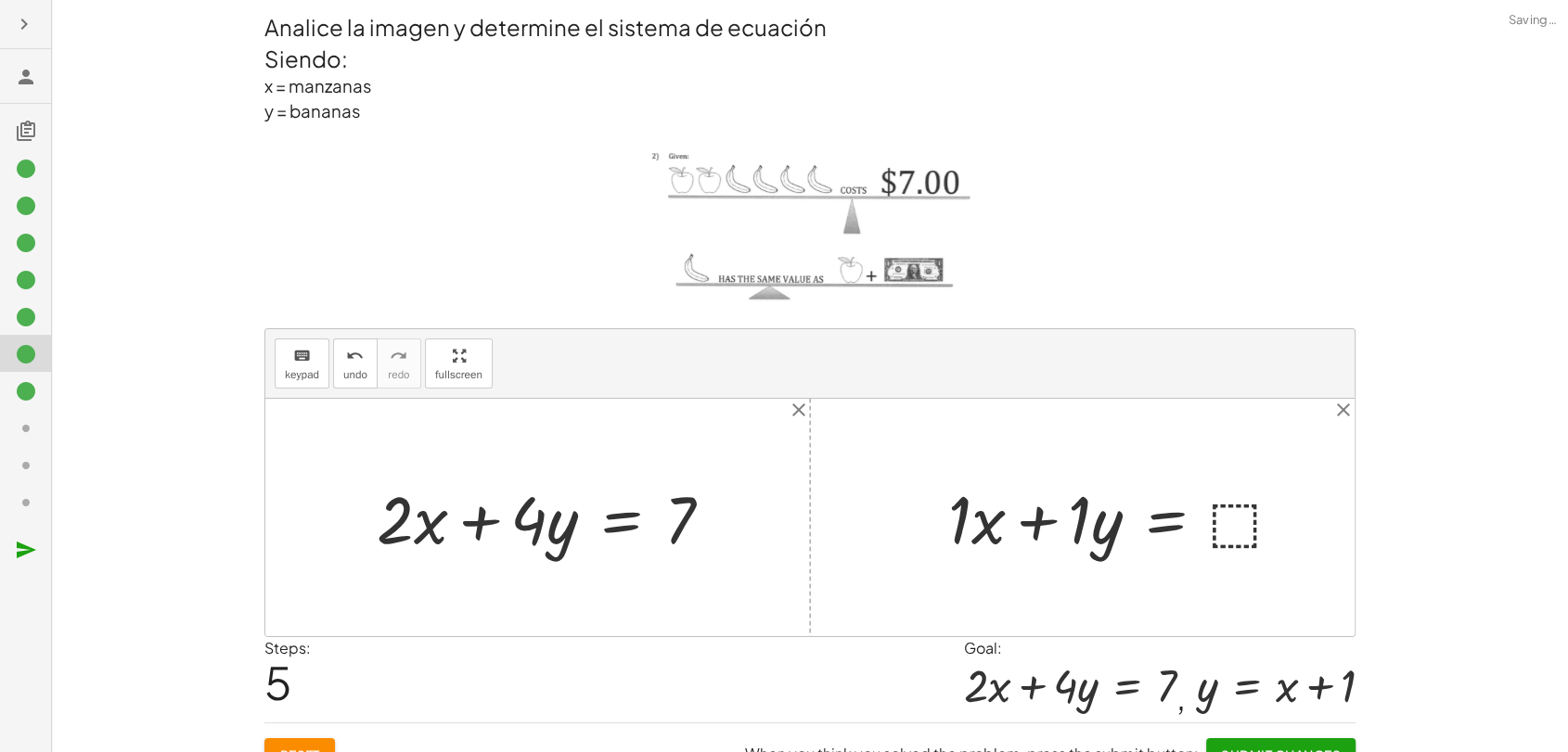 click at bounding box center [1124, 516] 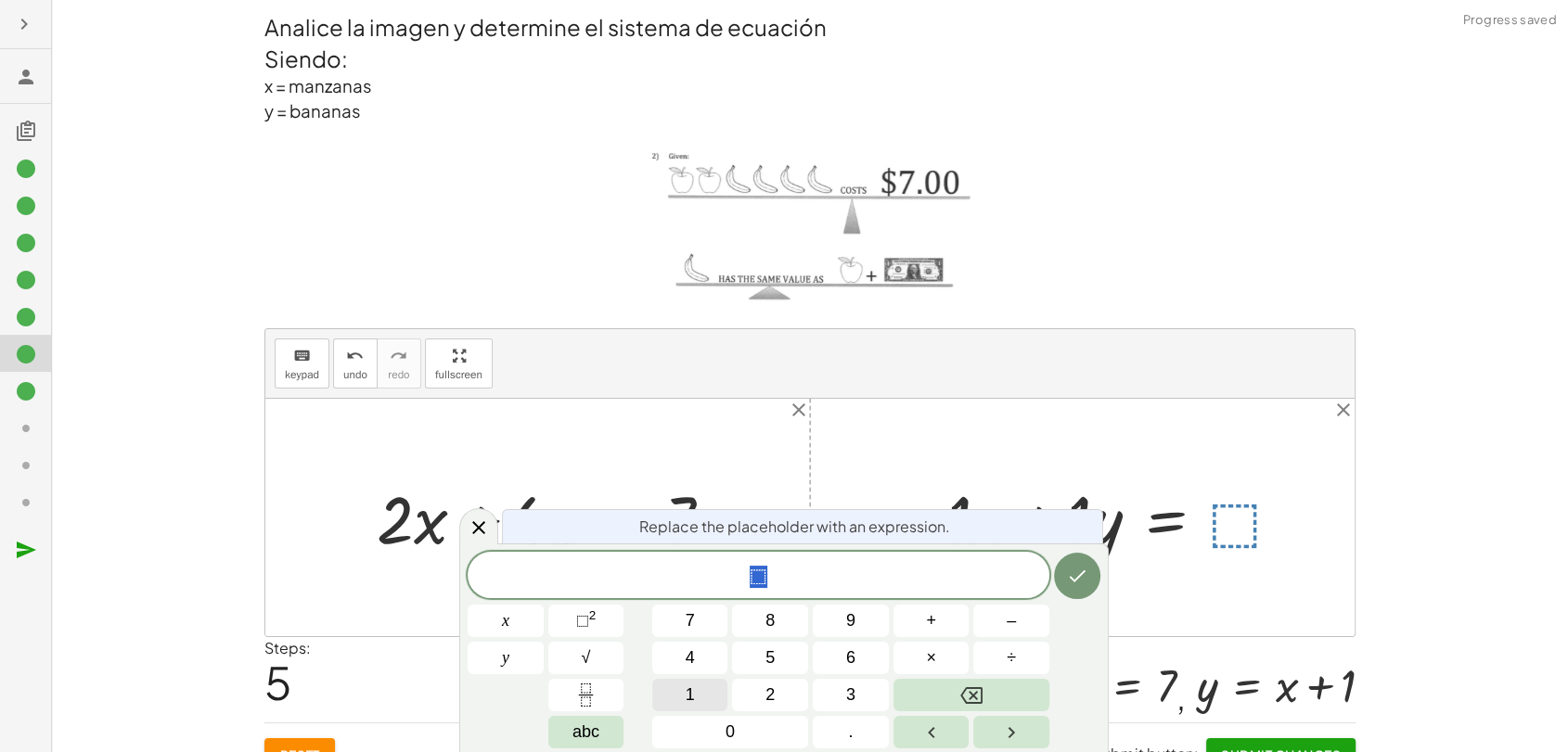click on "1" at bounding box center [690, 695] 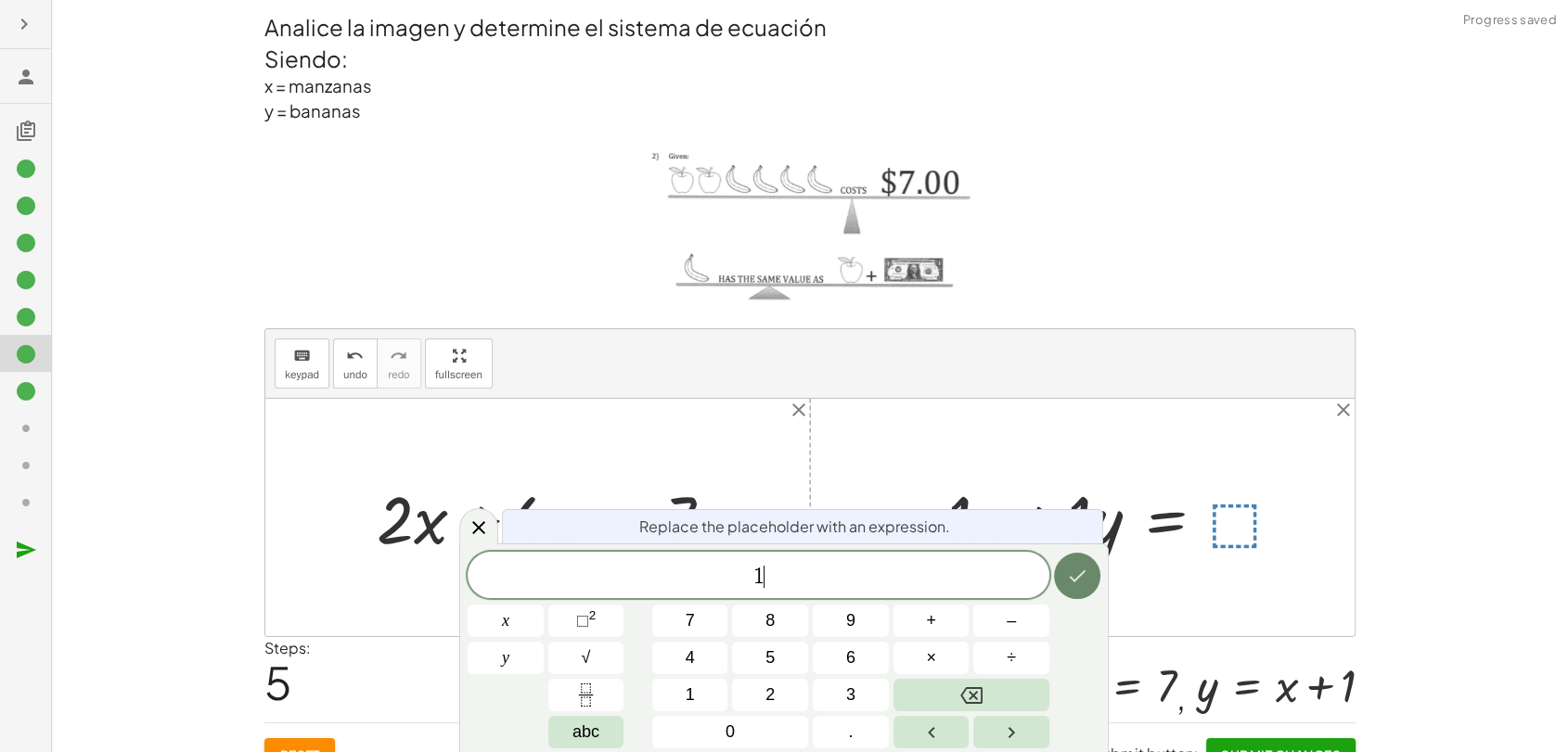 click 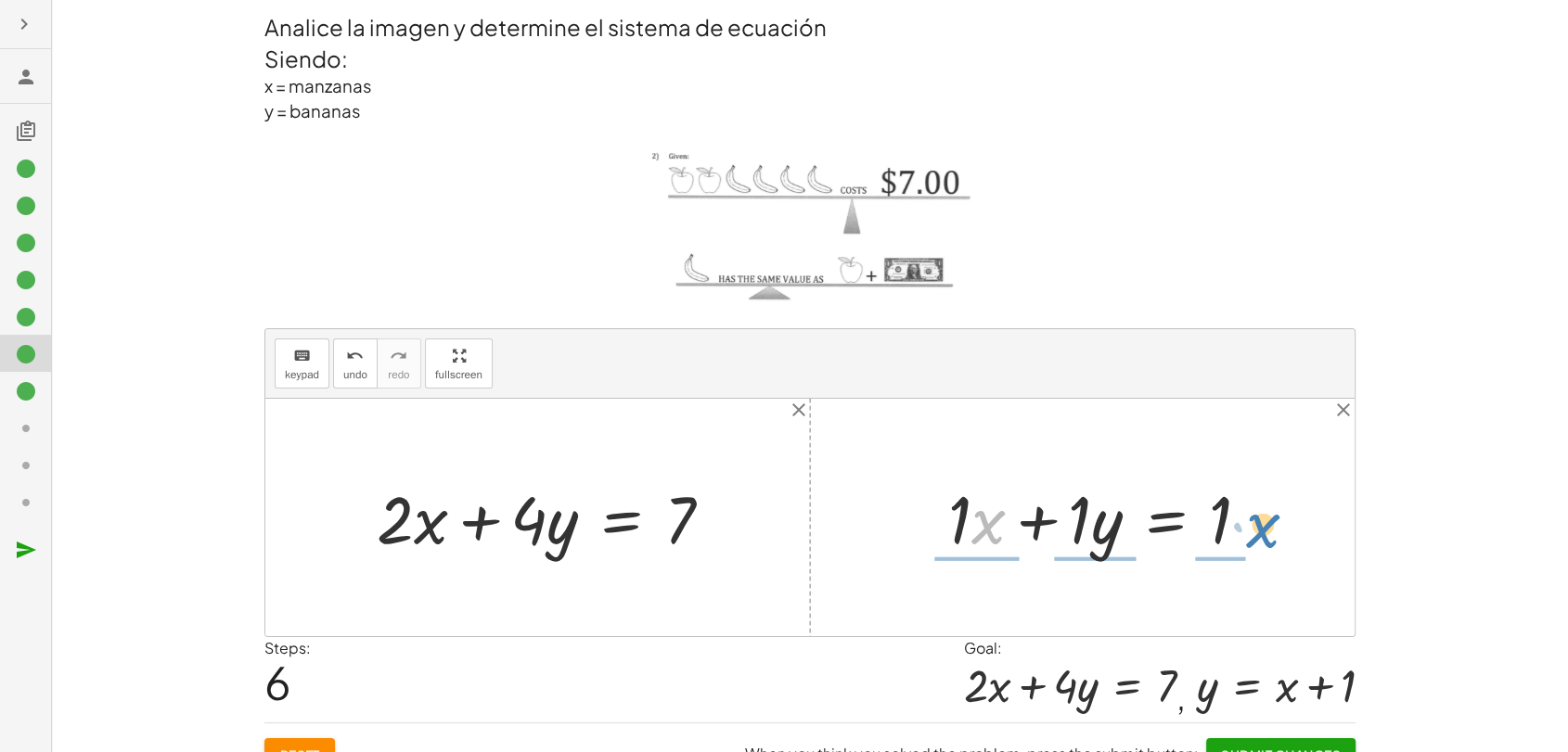 drag, startPoint x: 991, startPoint y: 526, endPoint x: 1266, endPoint y: 529, distance: 275.01636 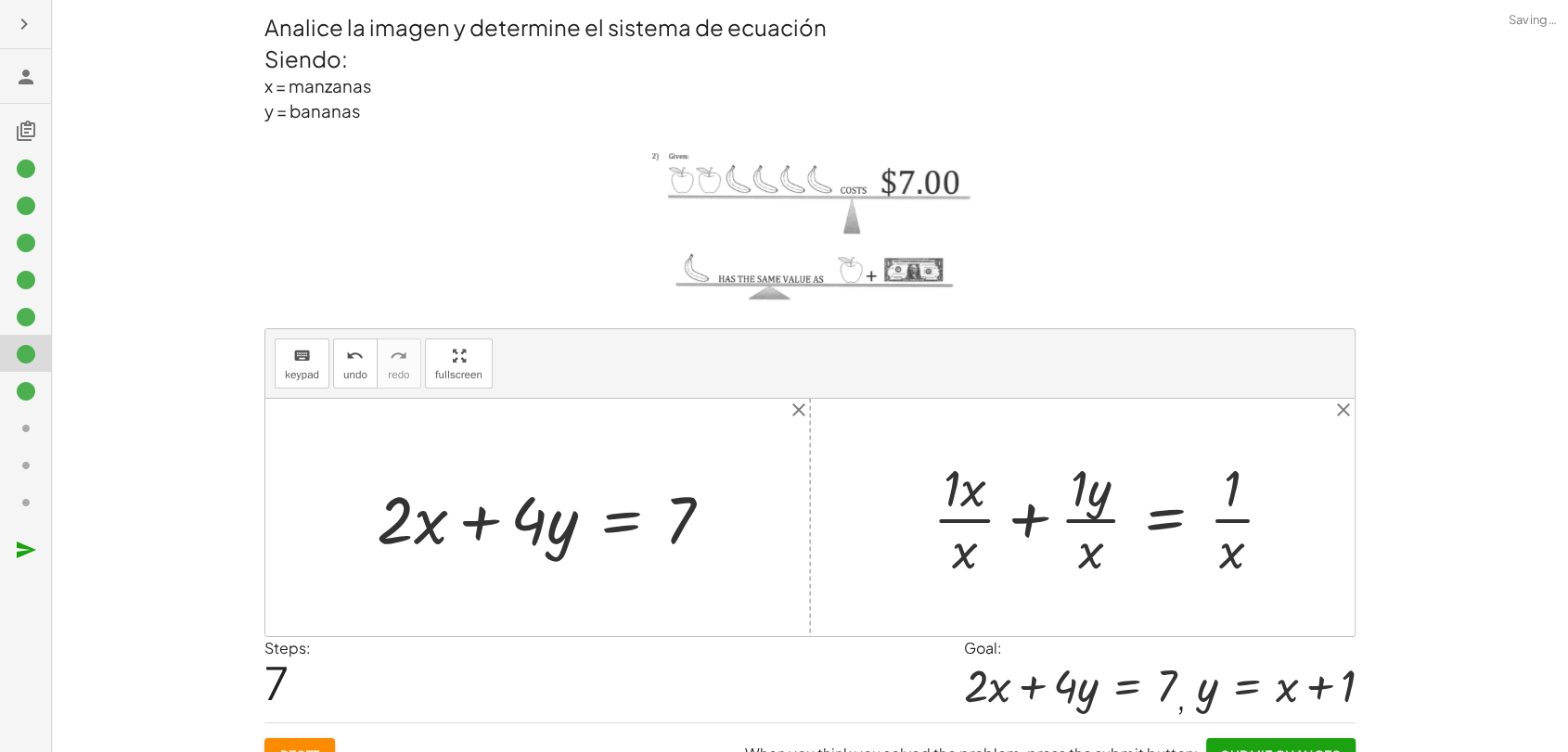 click at bounding box center [1111, 517] 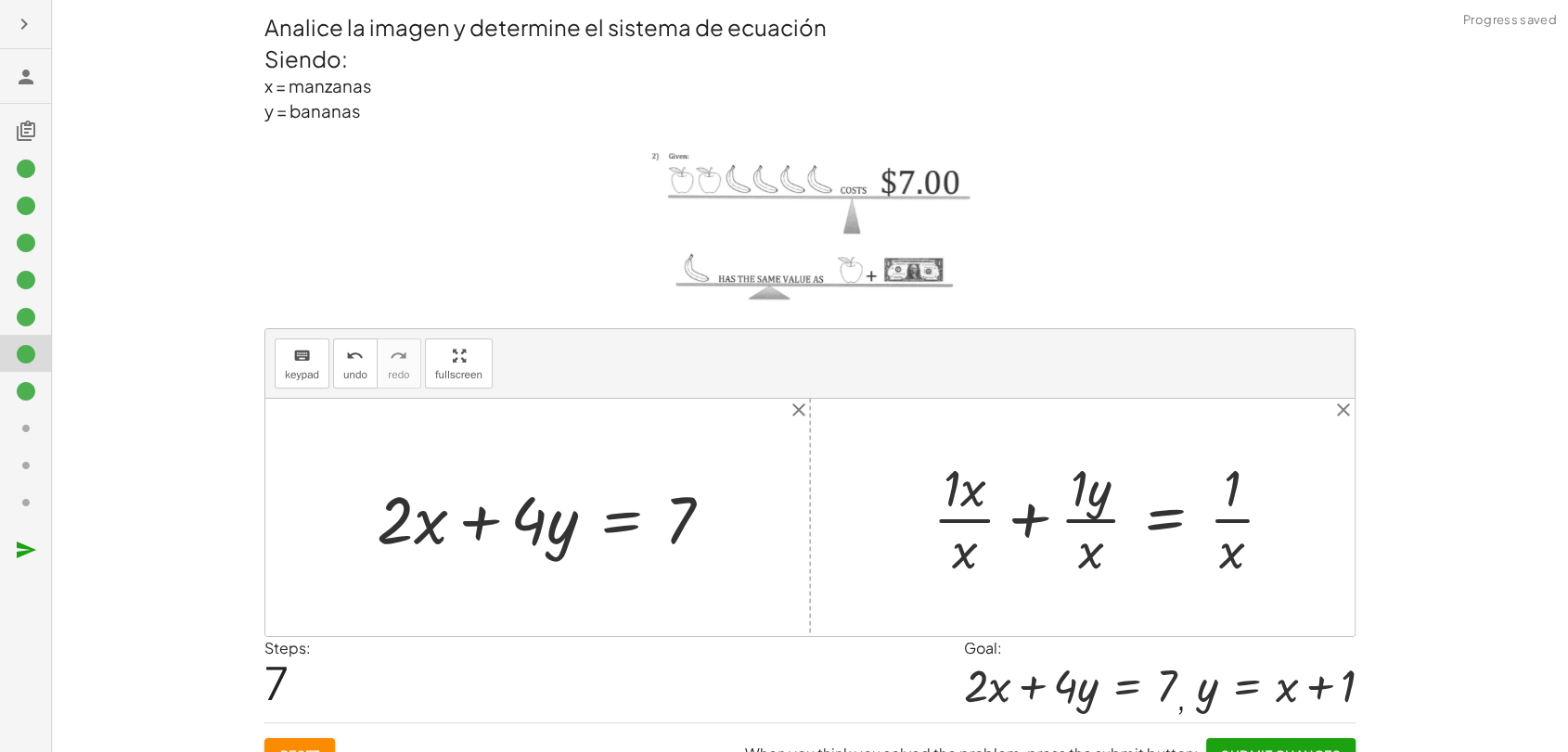 click at bounding box center (1111, 517) 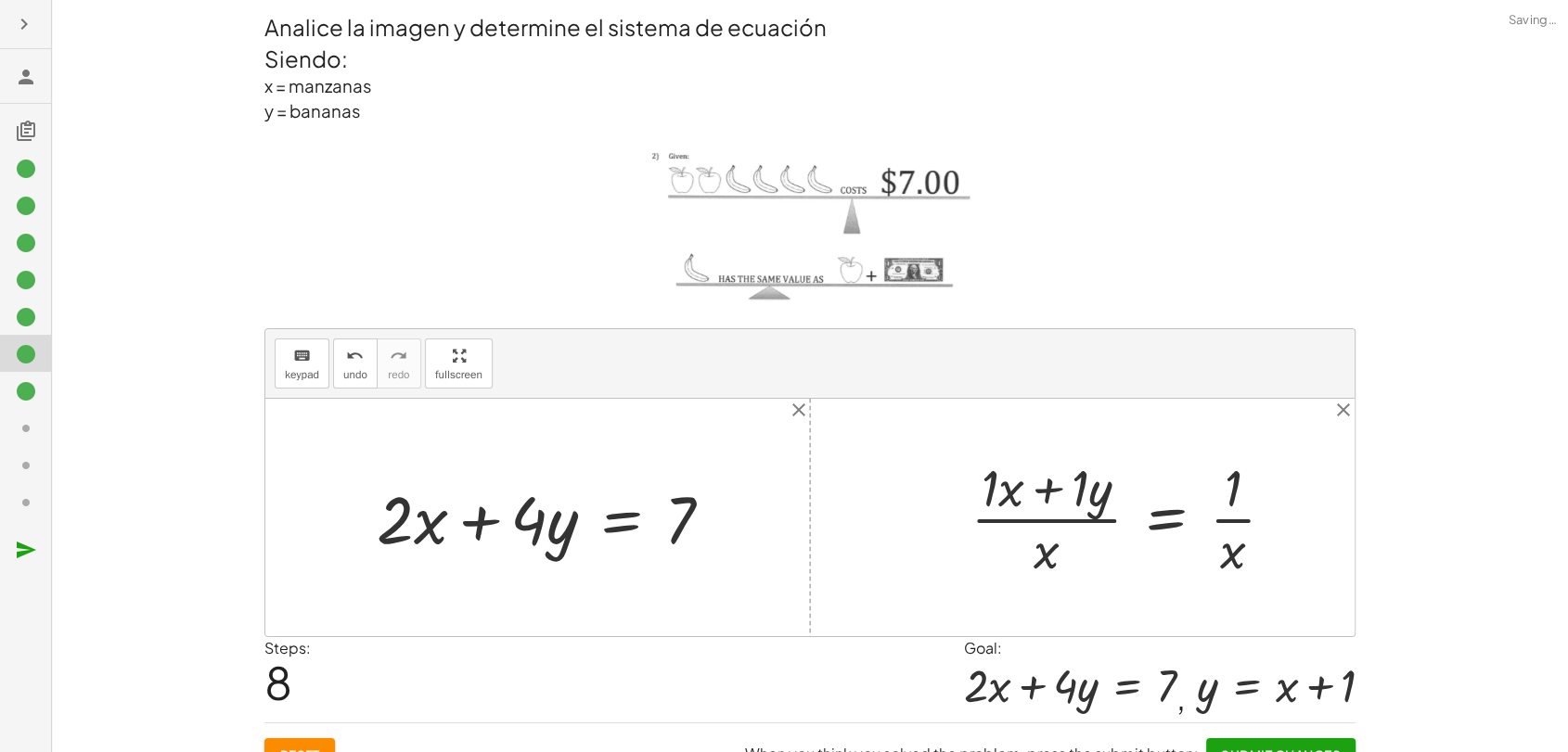 click at bounding box center (1130, 517) 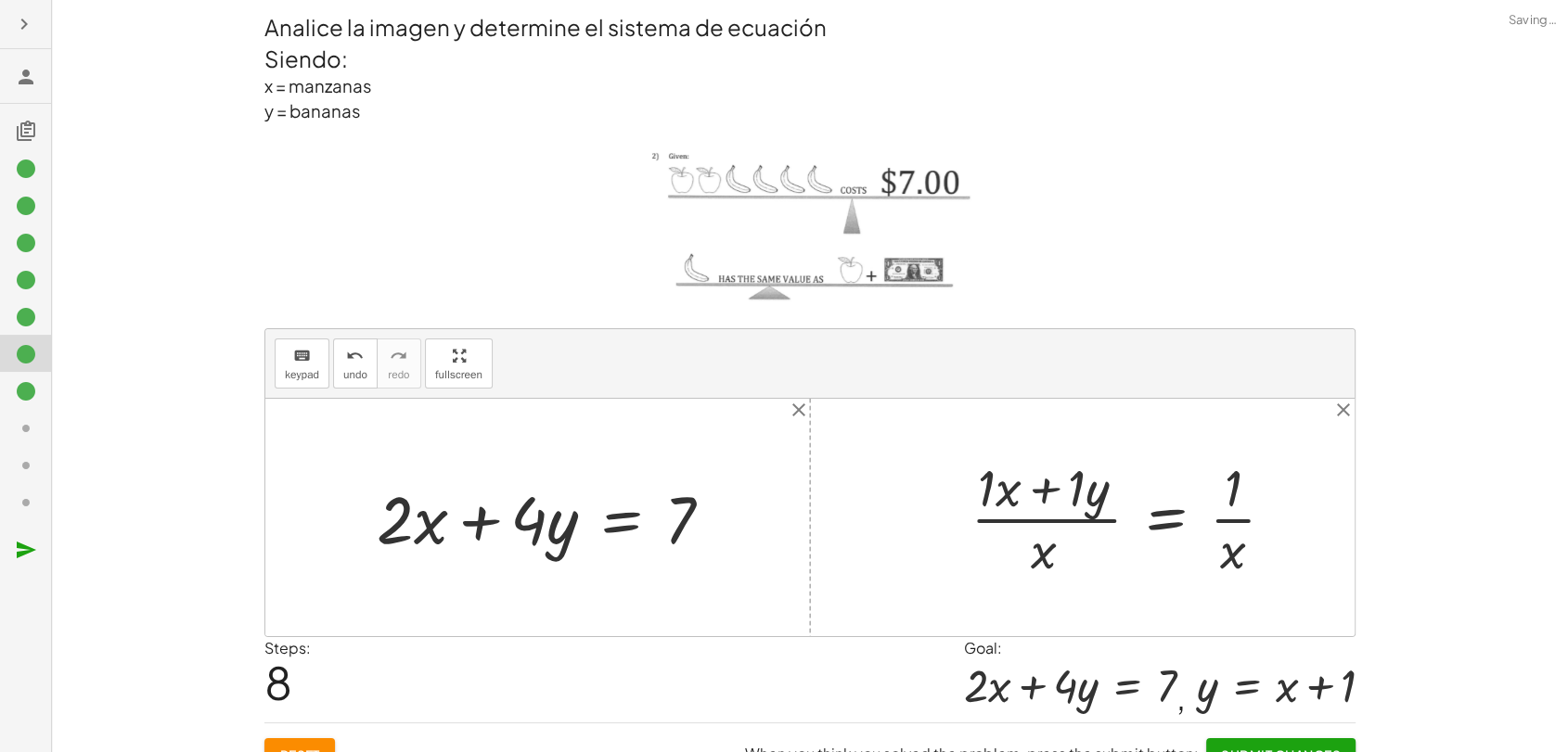 click at bounding box center (1130, 517) 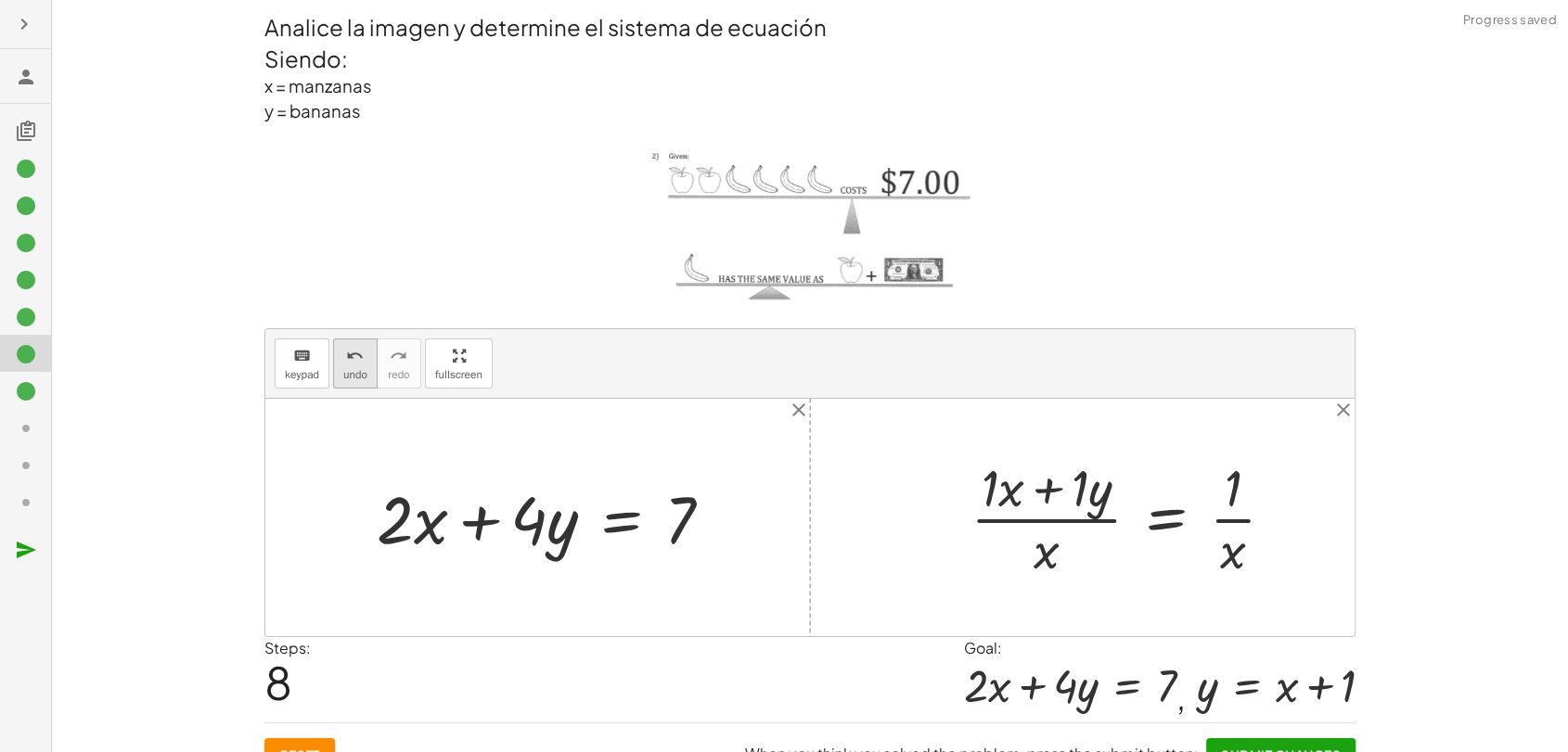 click on "undo undo" at bounding box center [355, 363] 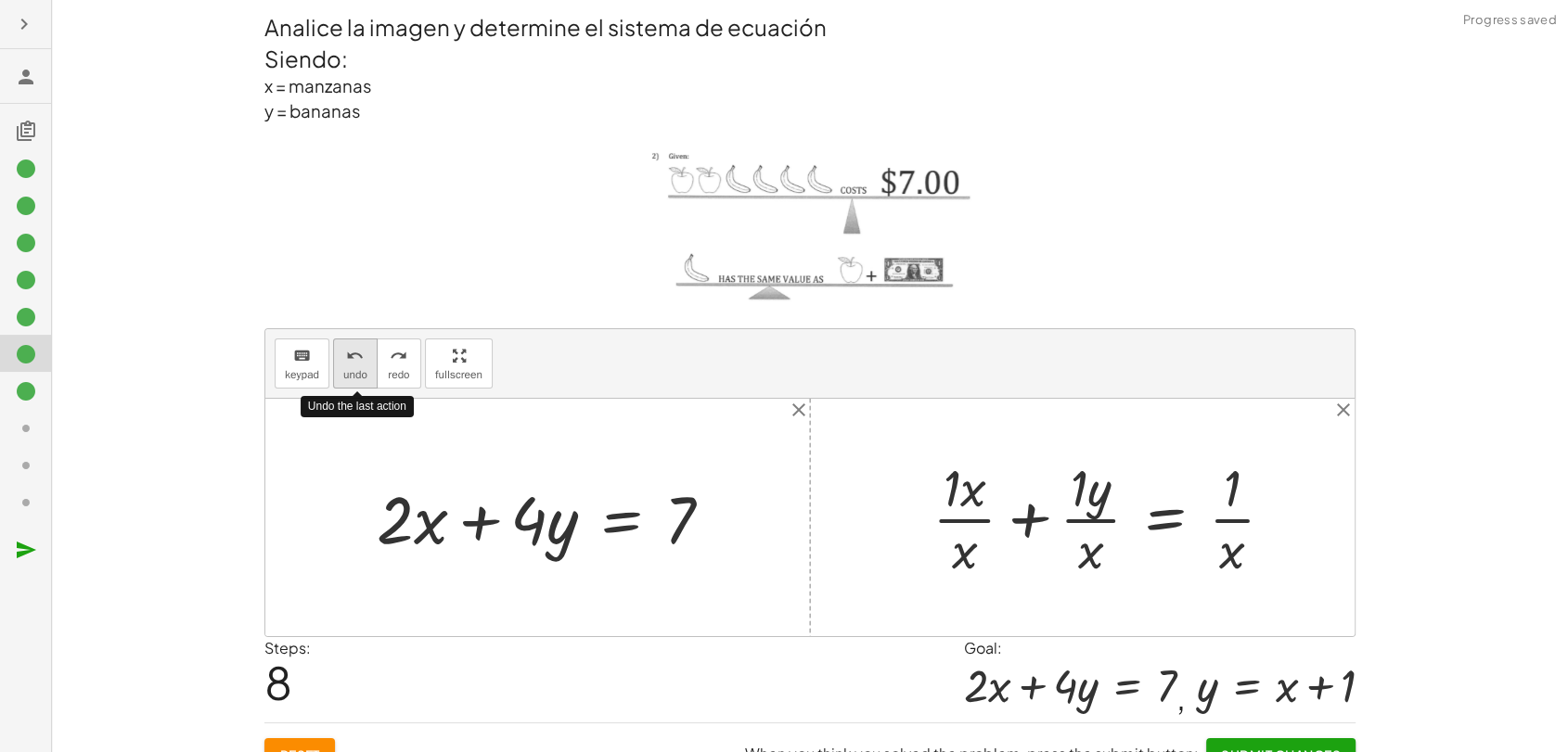 click on "undo" at bounding box center [354, 356] 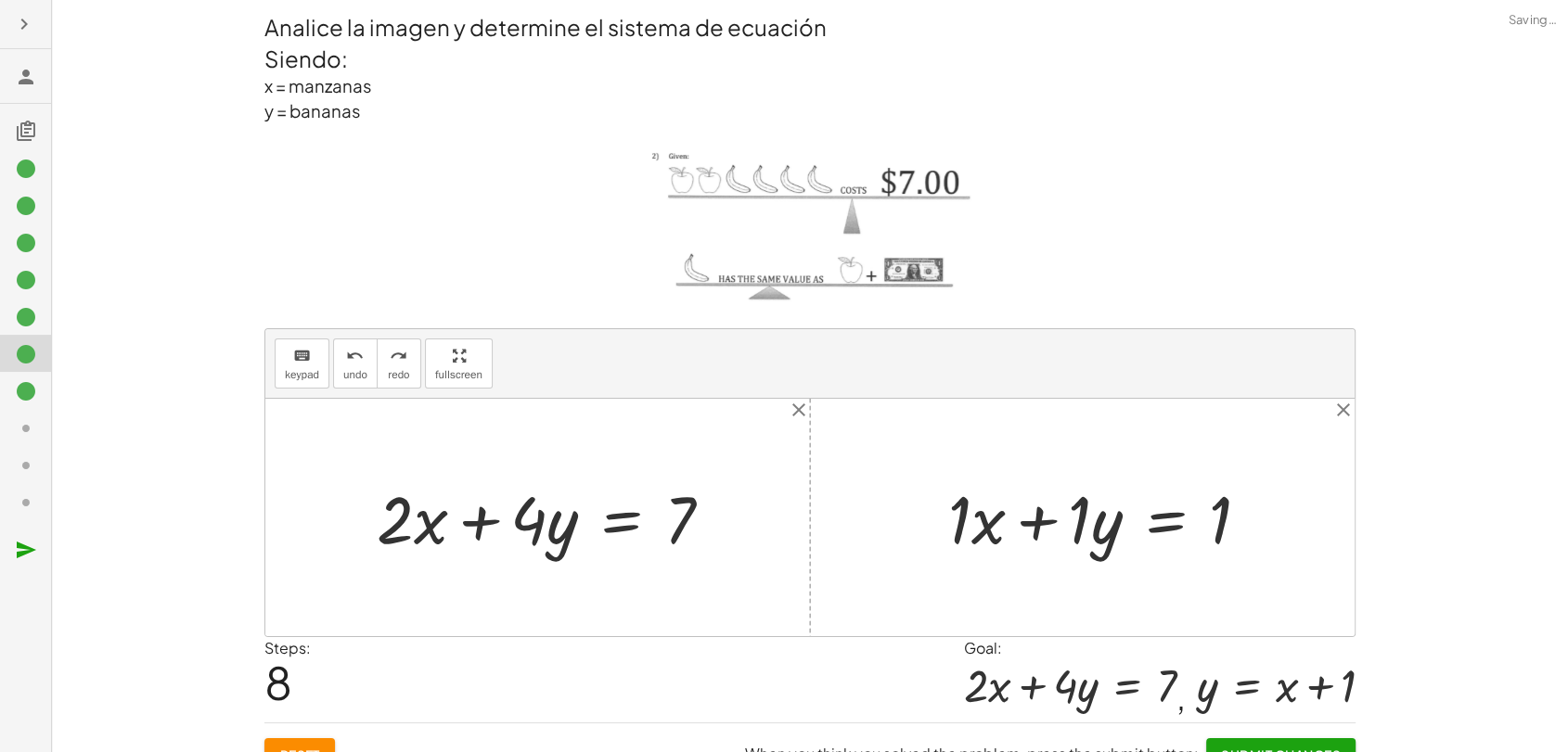 click at bounding box center [1106, 516] 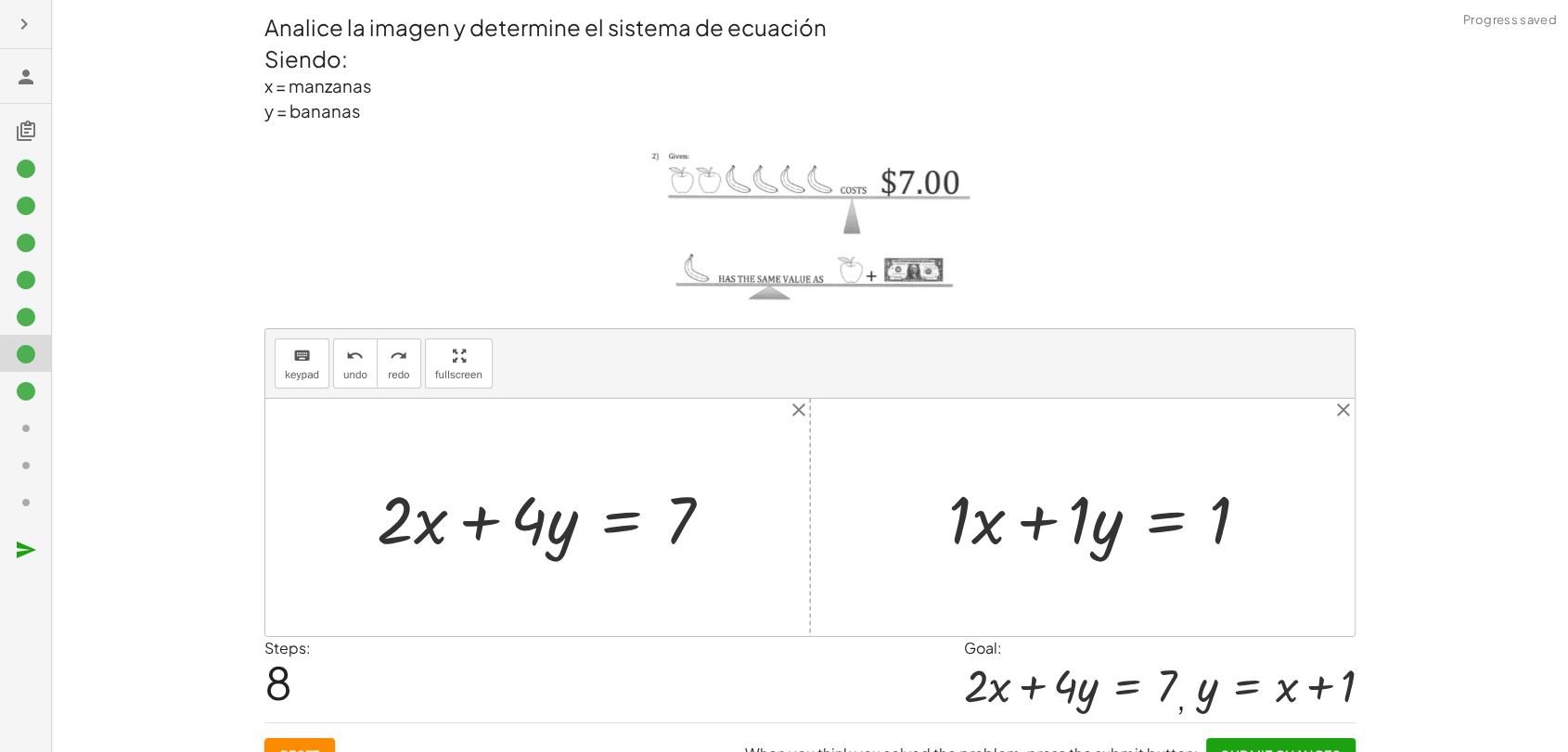 click at bounding box center (1106, 516) 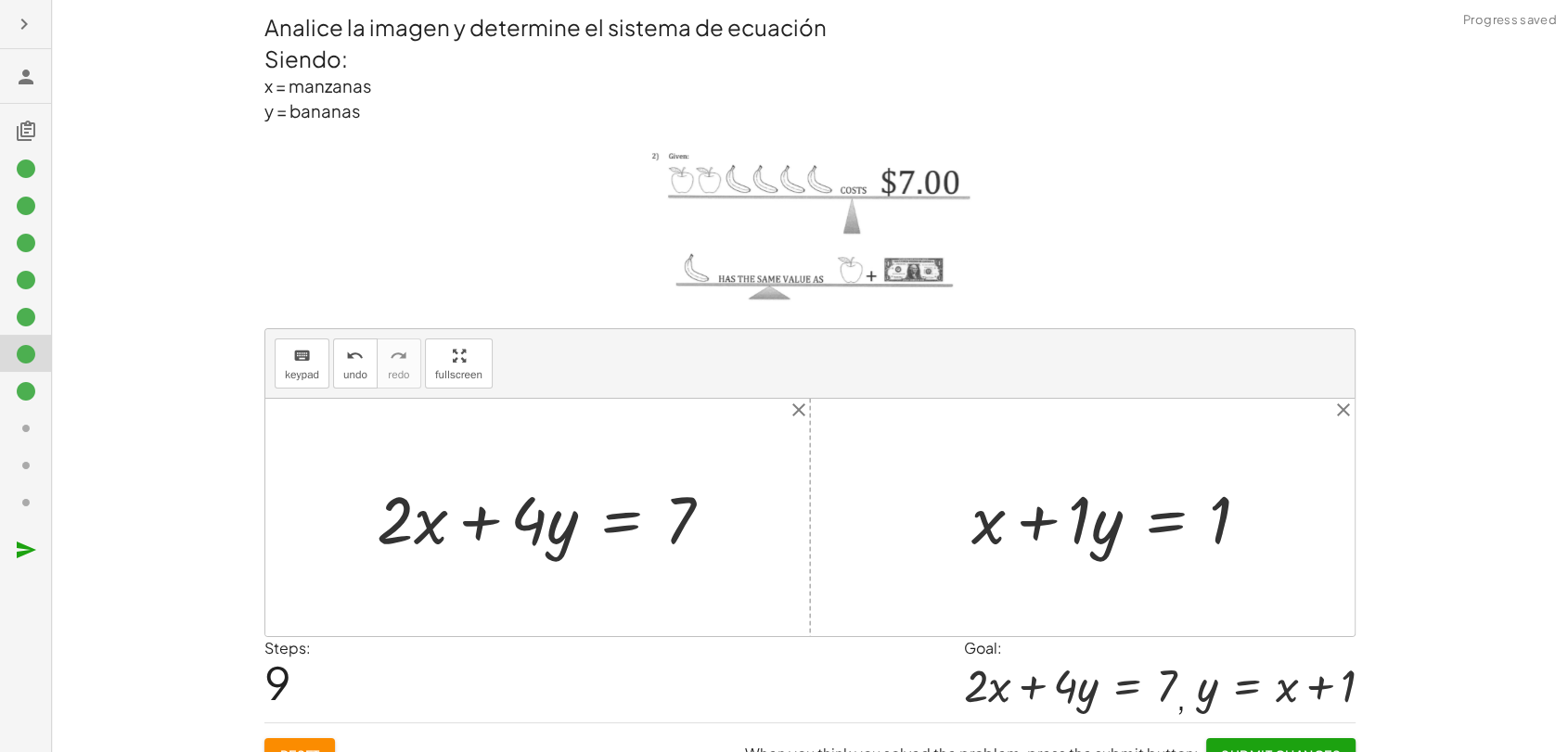 click at bounding box center (1118, 516) 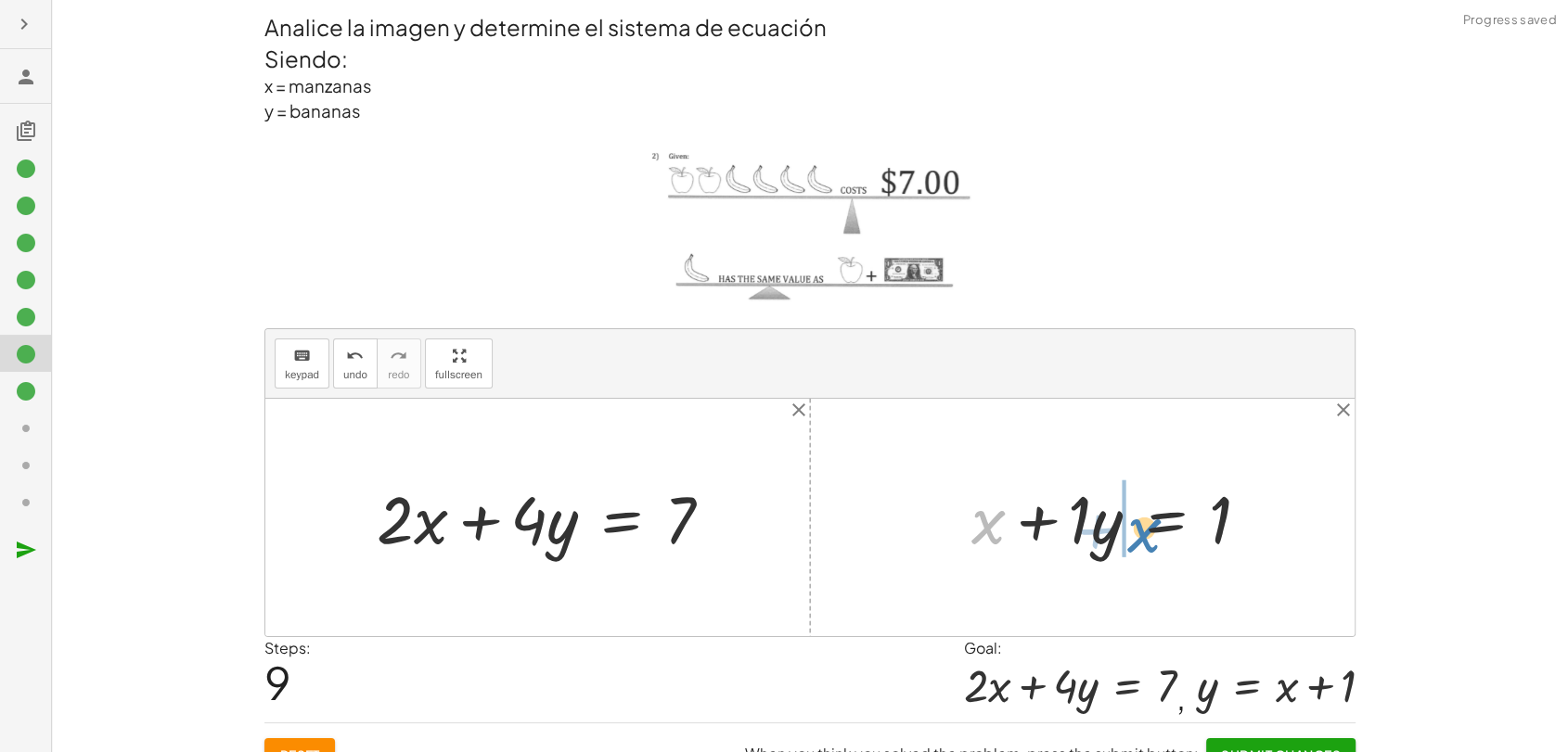 drag, startPoint x: 994, startPoint y: 524, endPoint x: 1150, endPoint y: 532, distance: 156.20499 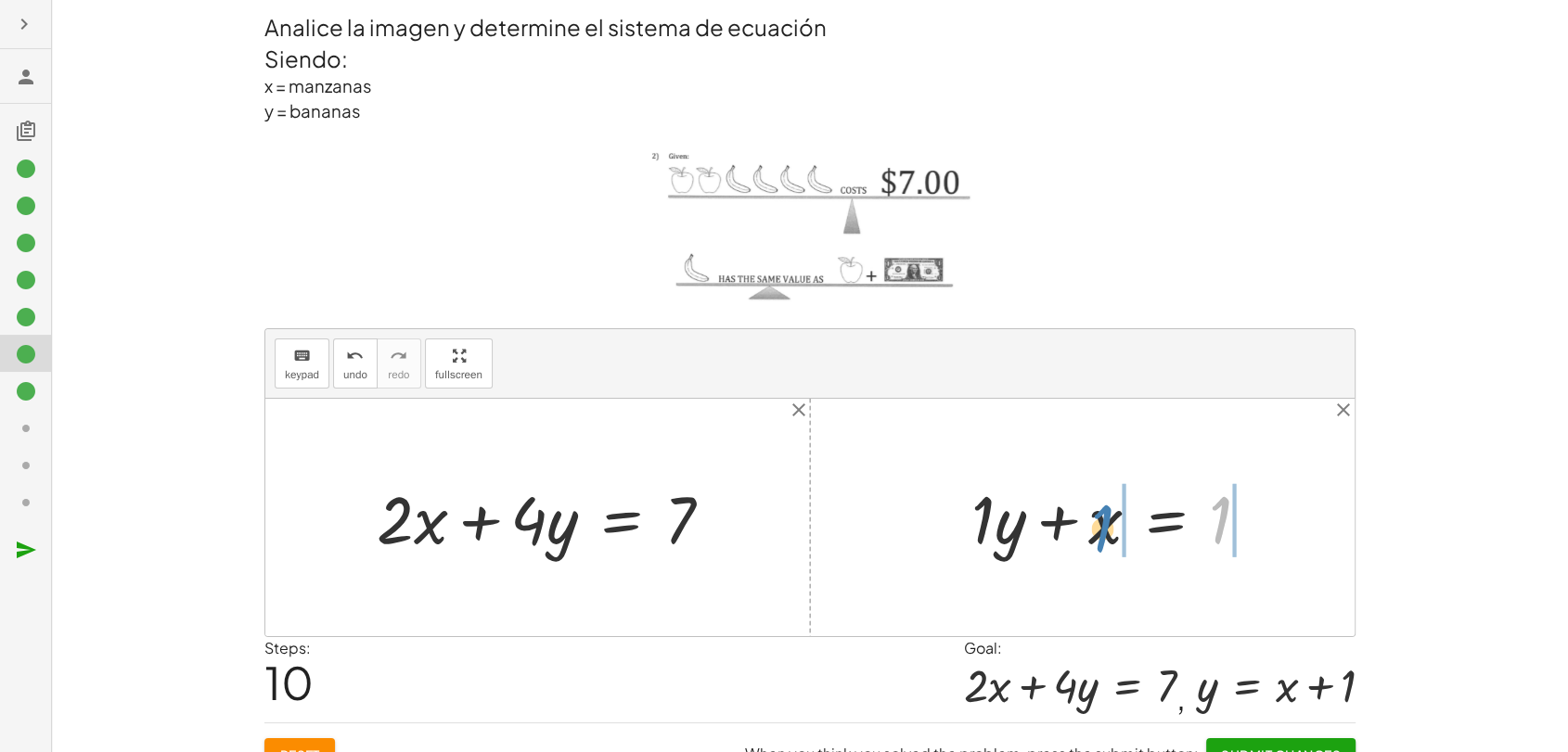 drag, startPoint x: 1220, startPoint y: 527, endPoint x: 1103, endPoint y: 535, distance: 117.27319 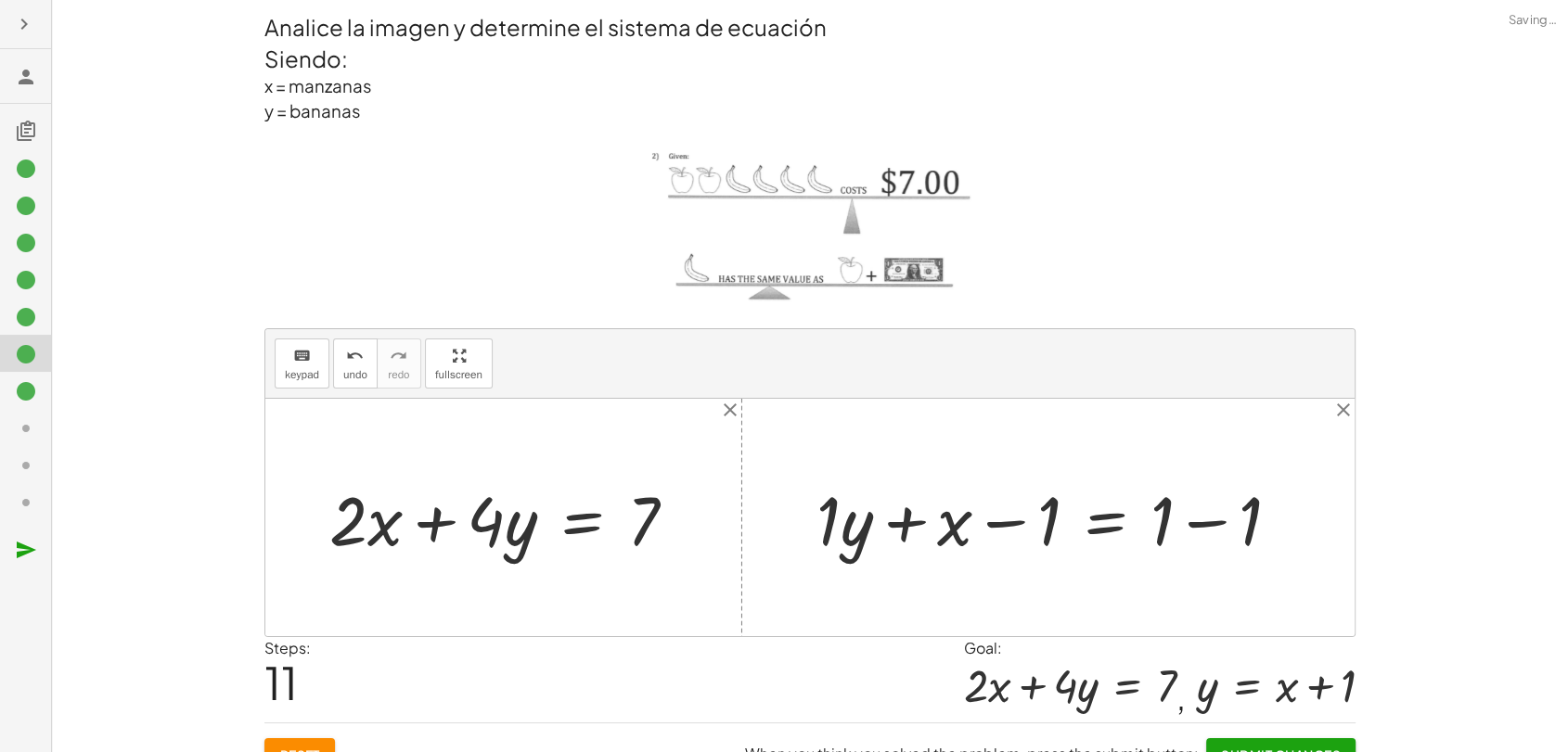 click at bounding box center [1055, 517] 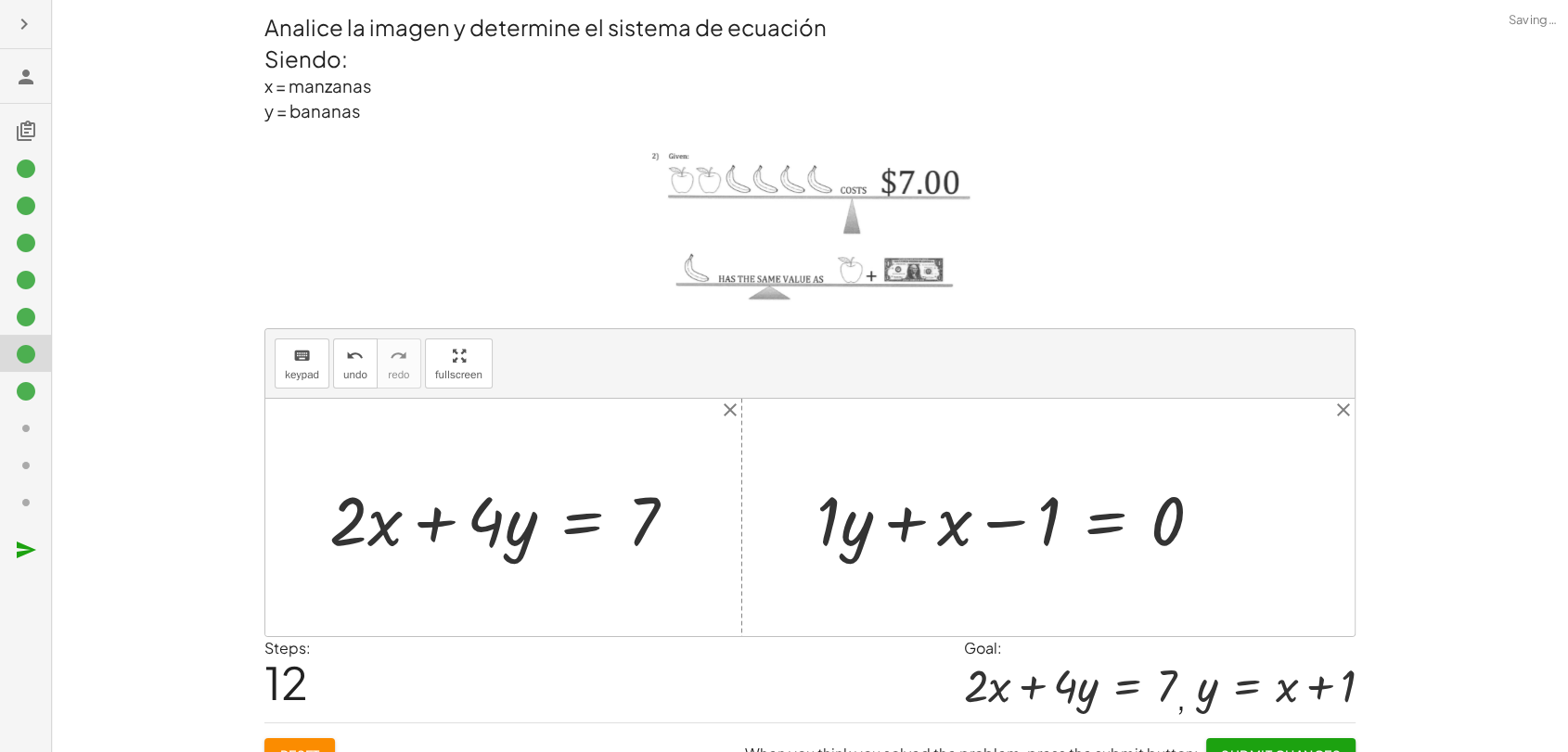 click at bounding box center (1017, 517) 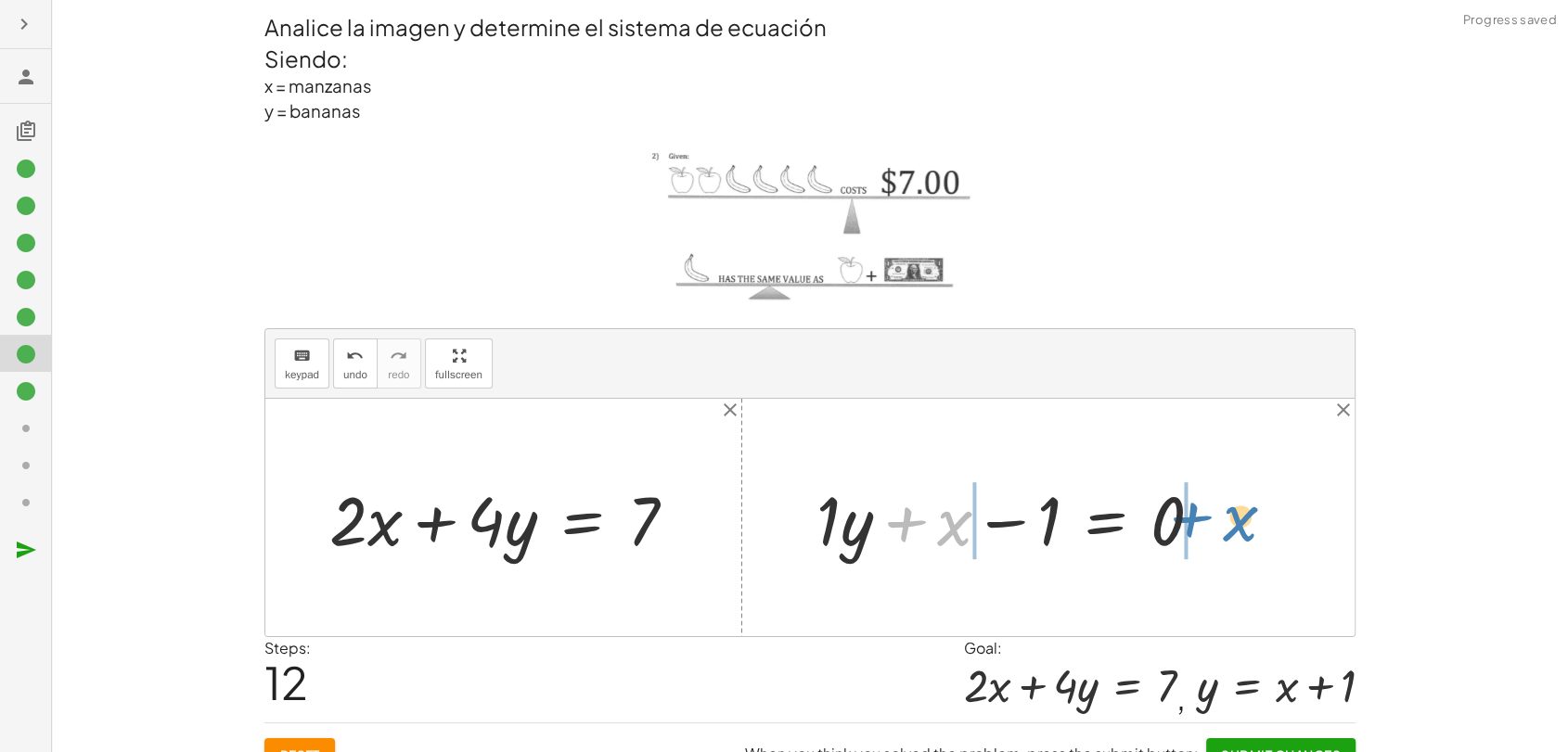 drag, startPoint x: 907, startPoint y: 528, endPoint x: 1195, endPoint y: 523, distance: 288.0434 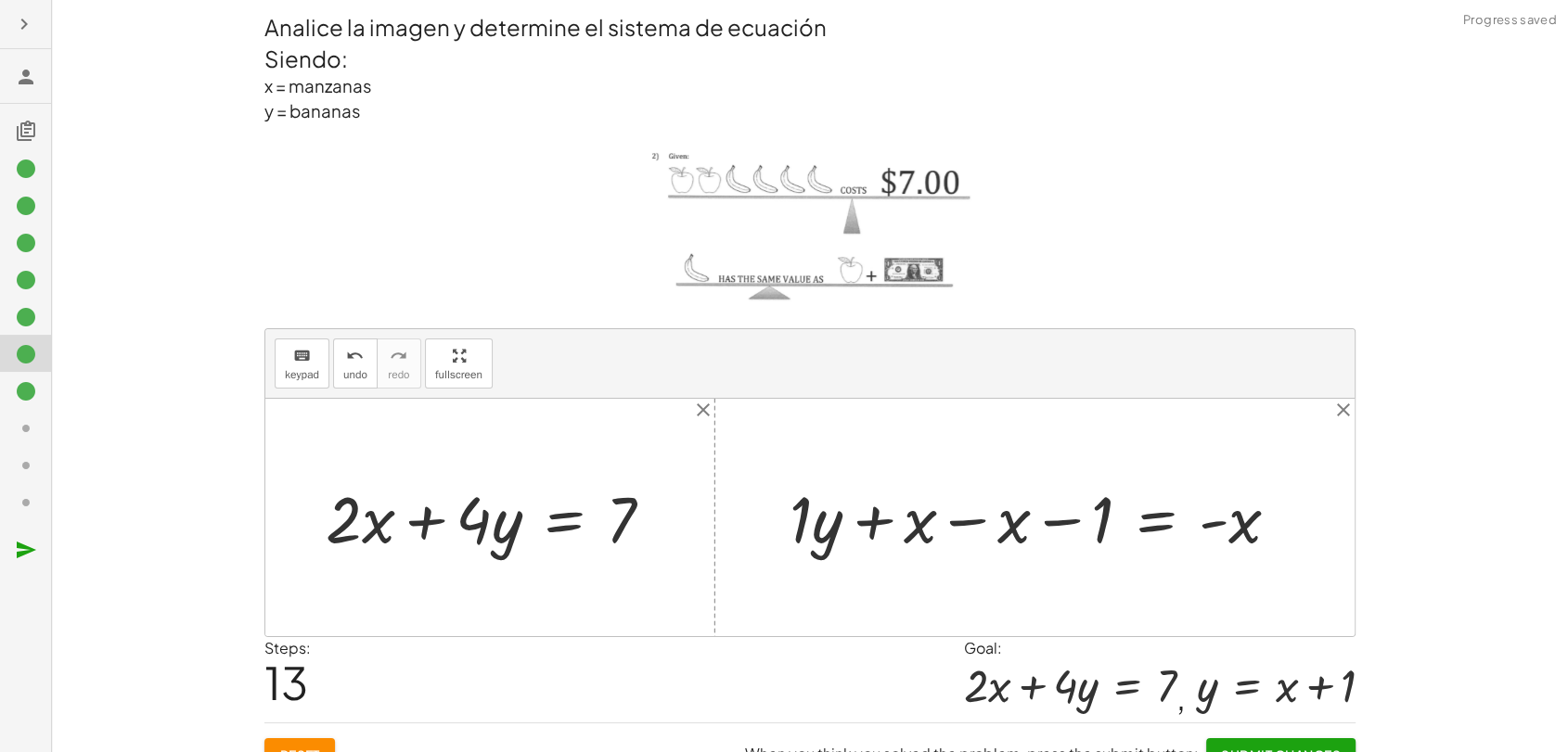 click at bounding box center (1042, 516) 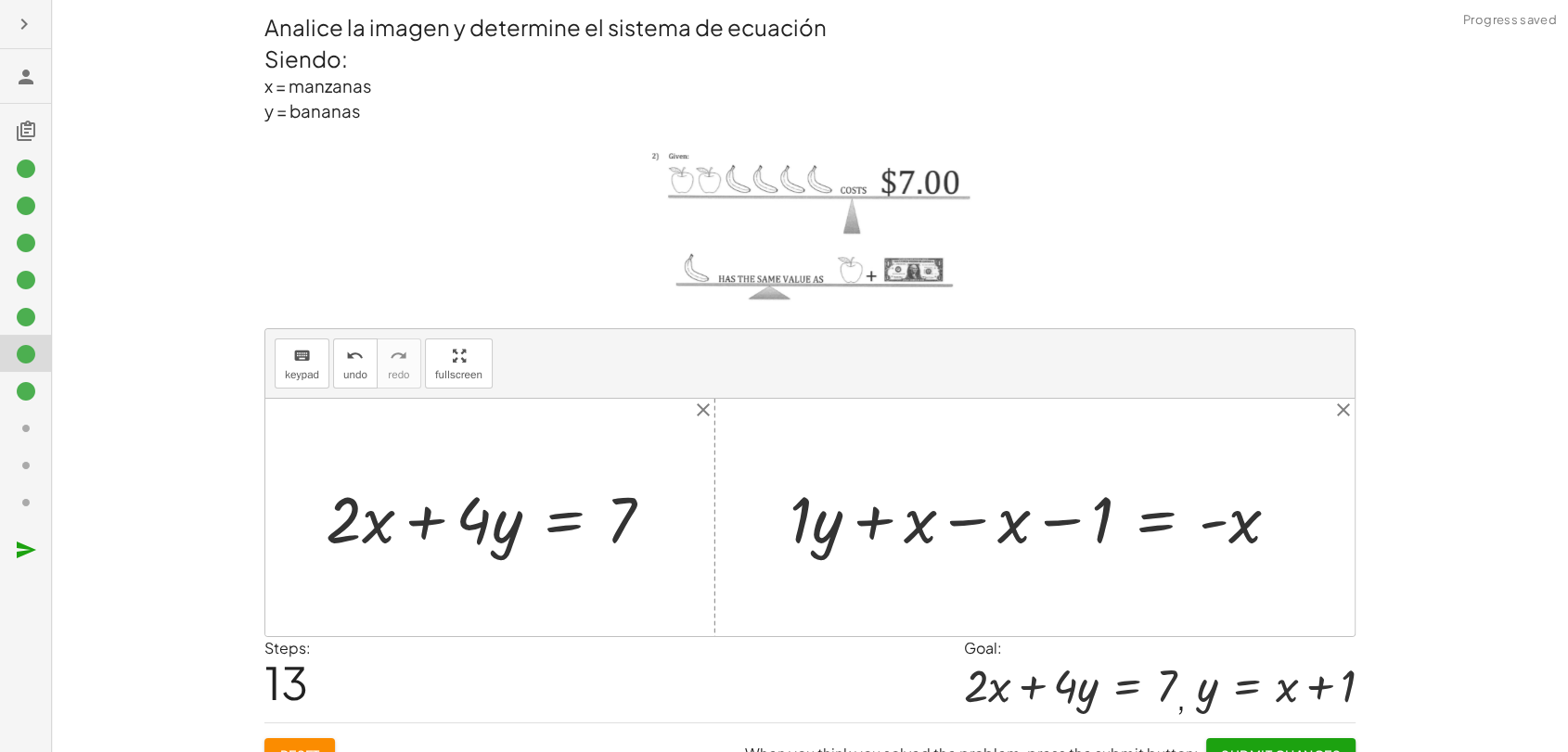 click at bounding box center (1042, 516) 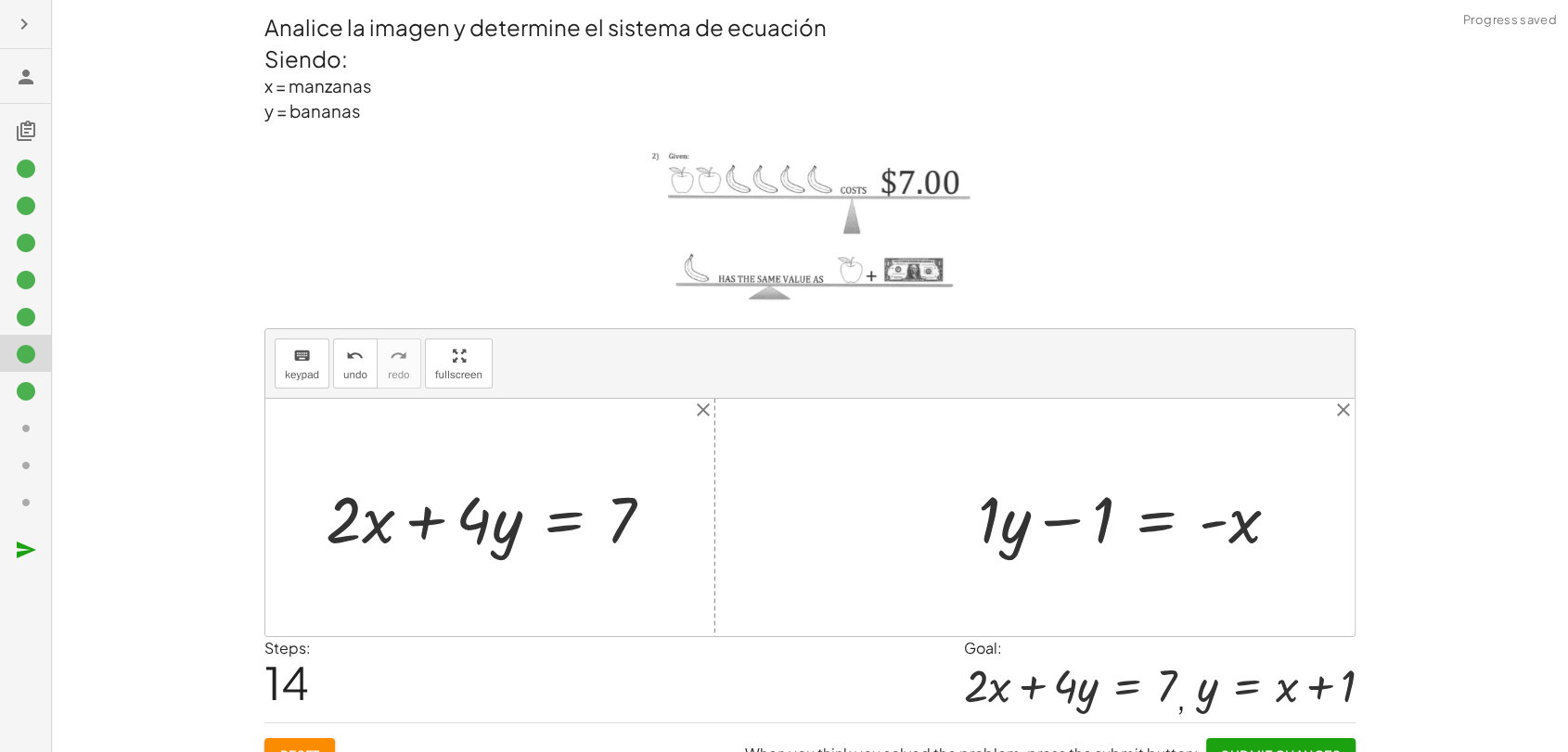 click at bounding box center (1136, 516) 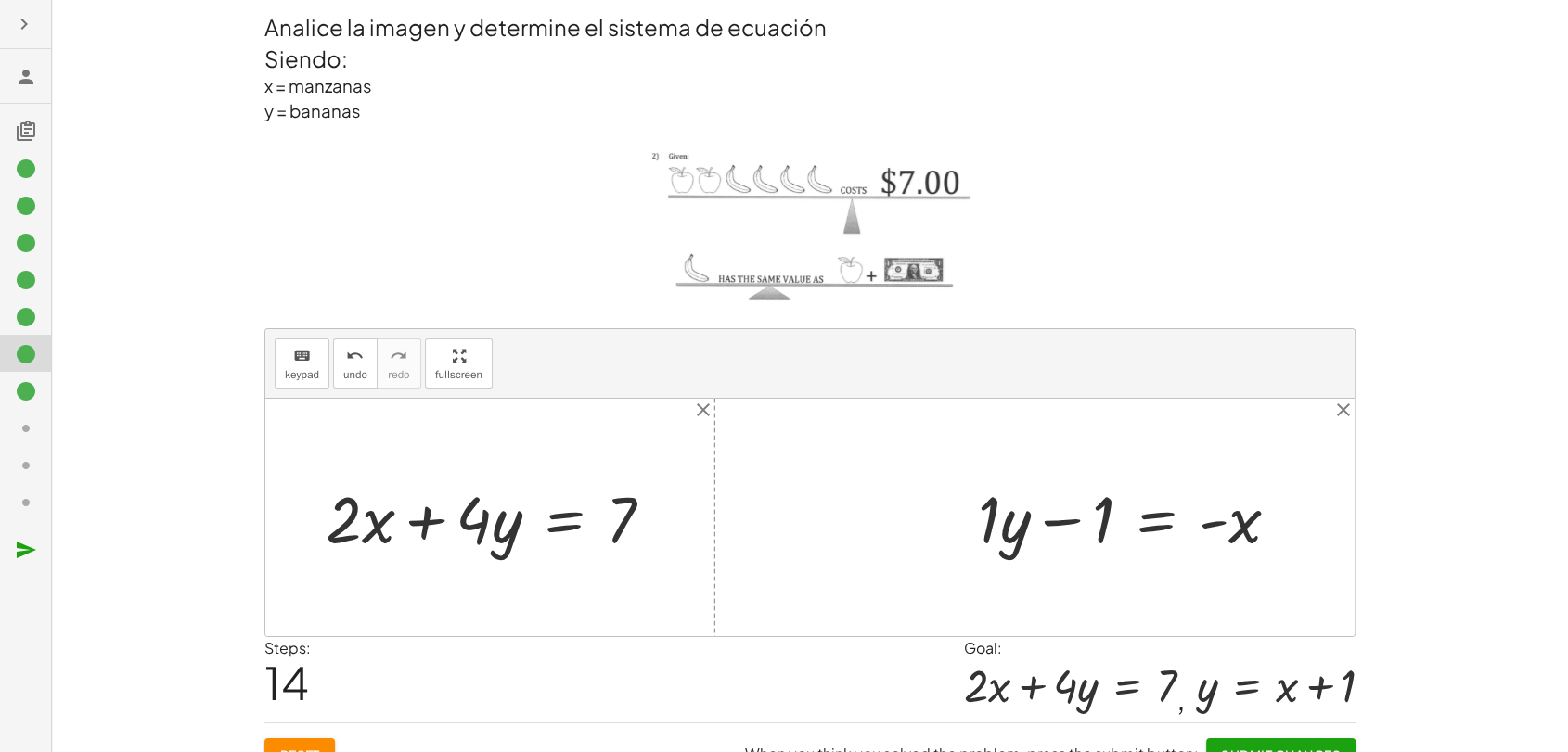 click at bounding box center (1136, 516) 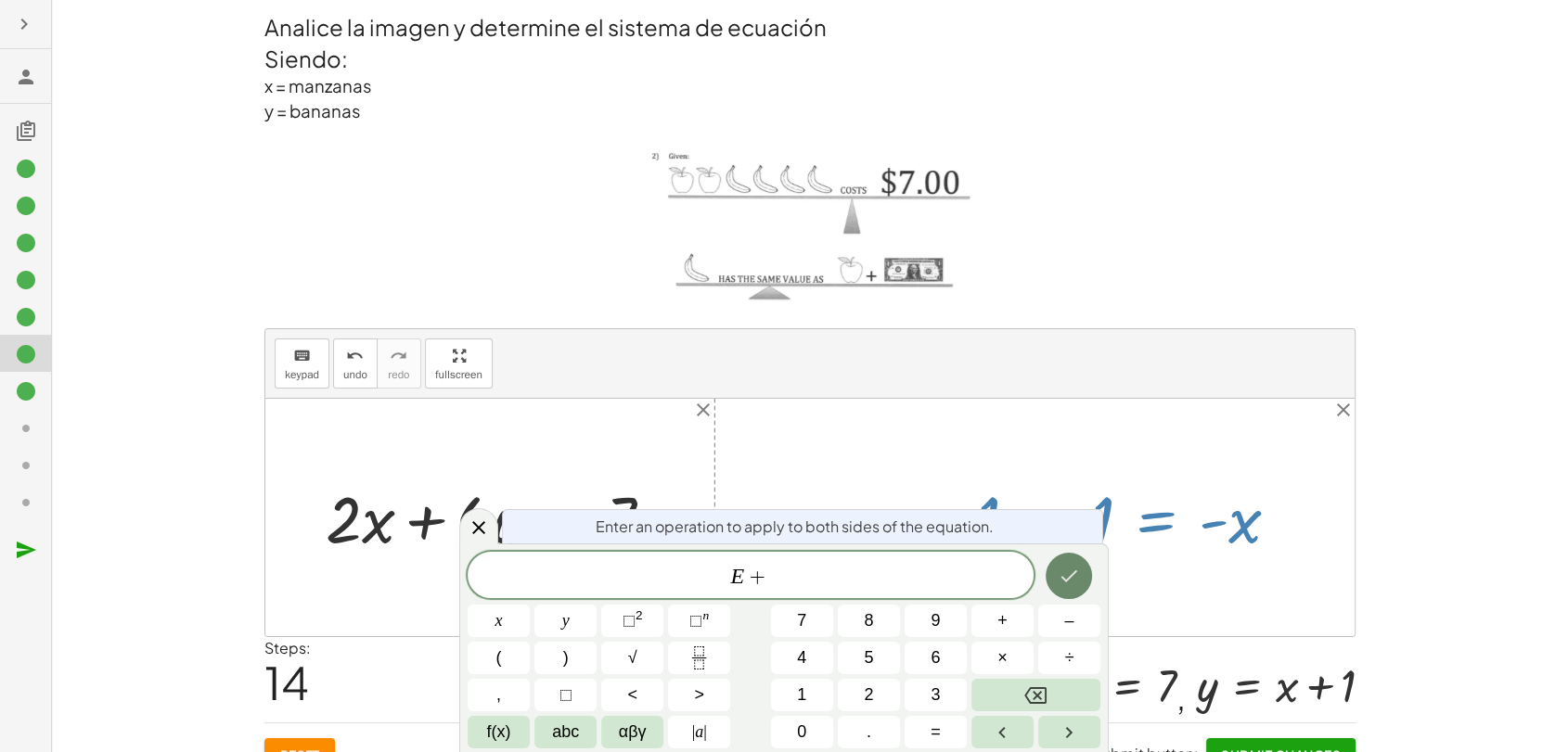 click 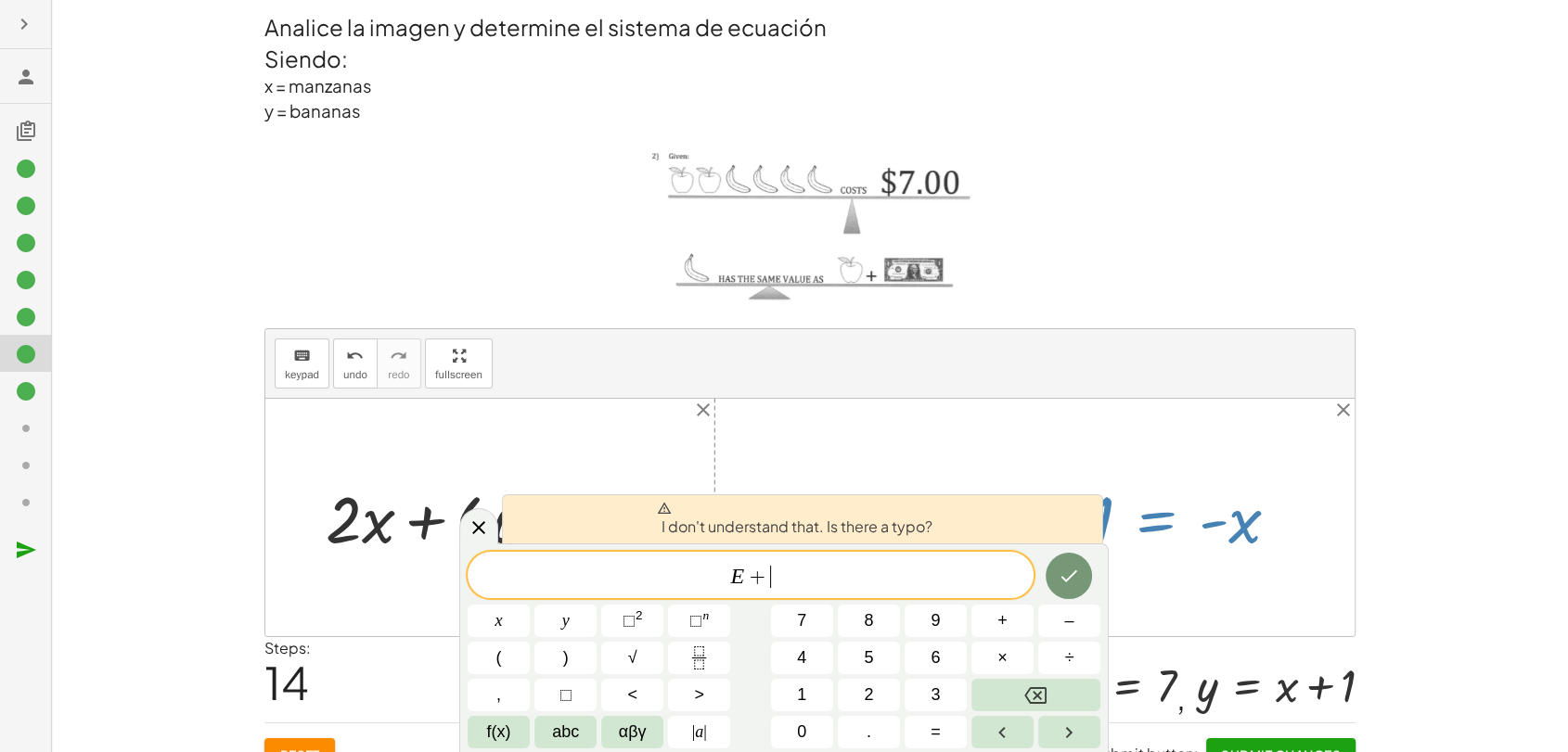 click on "E + ​" at bounding box center (751, 577) 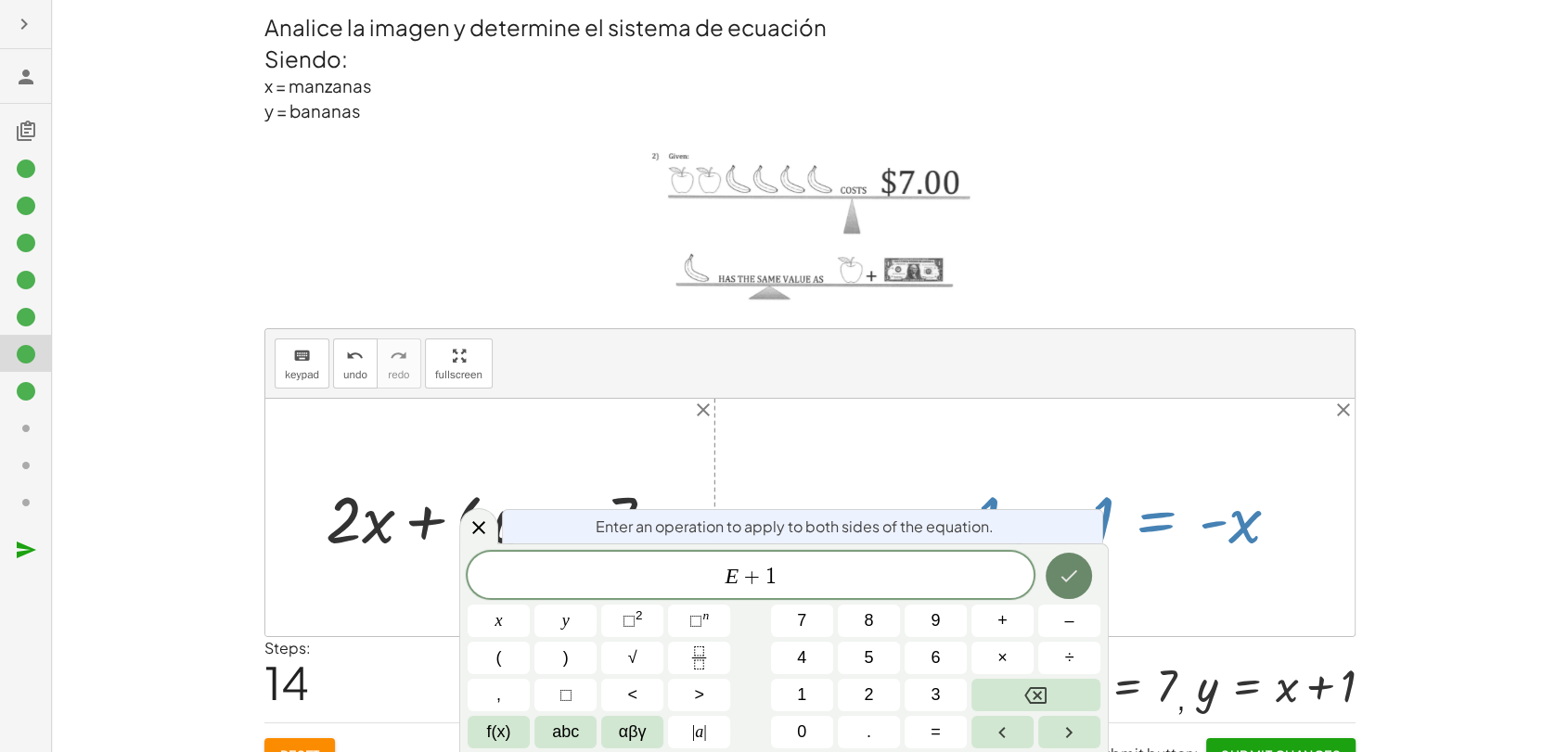 click at bounding box center (1069, 576) 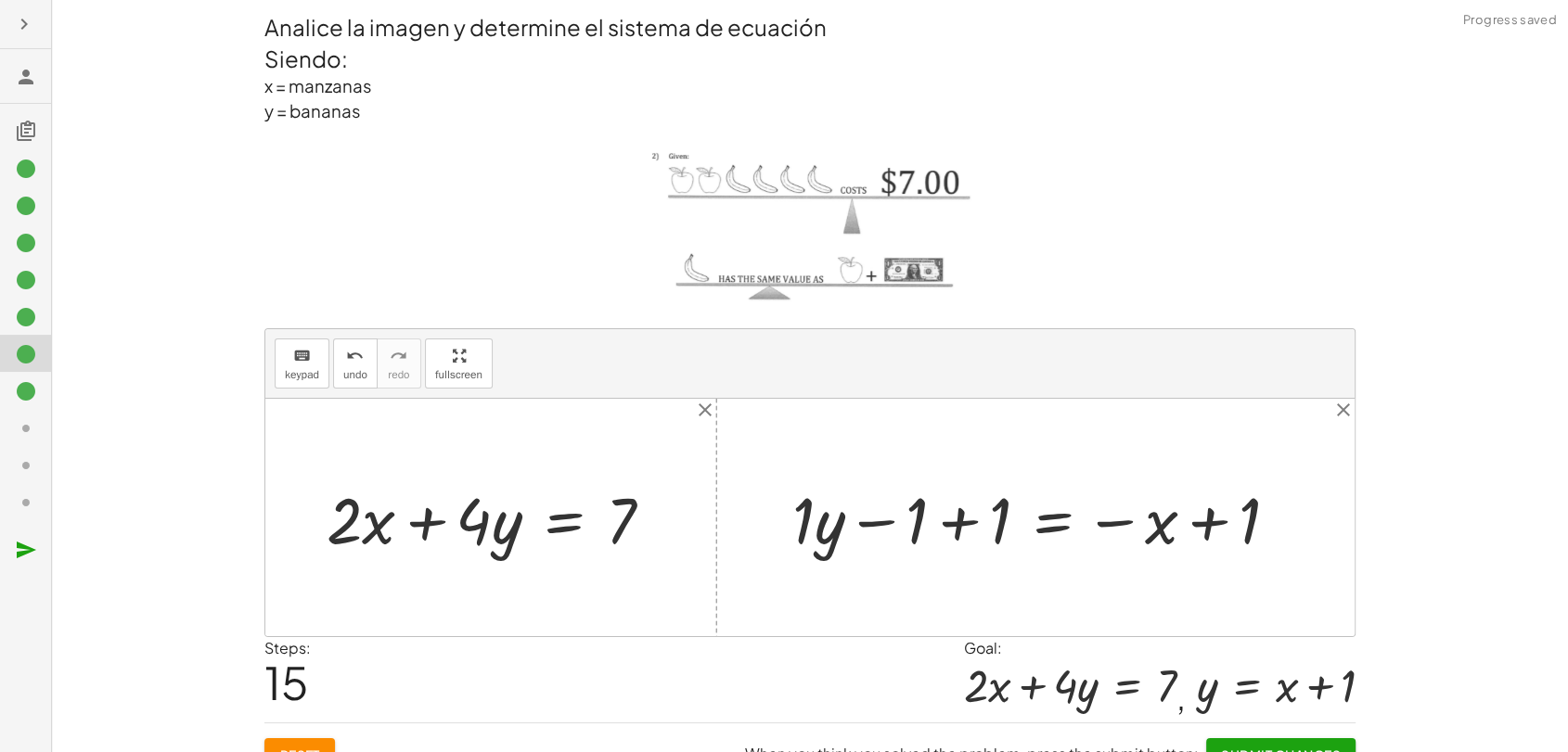 click at bounding box center [1043, 517] 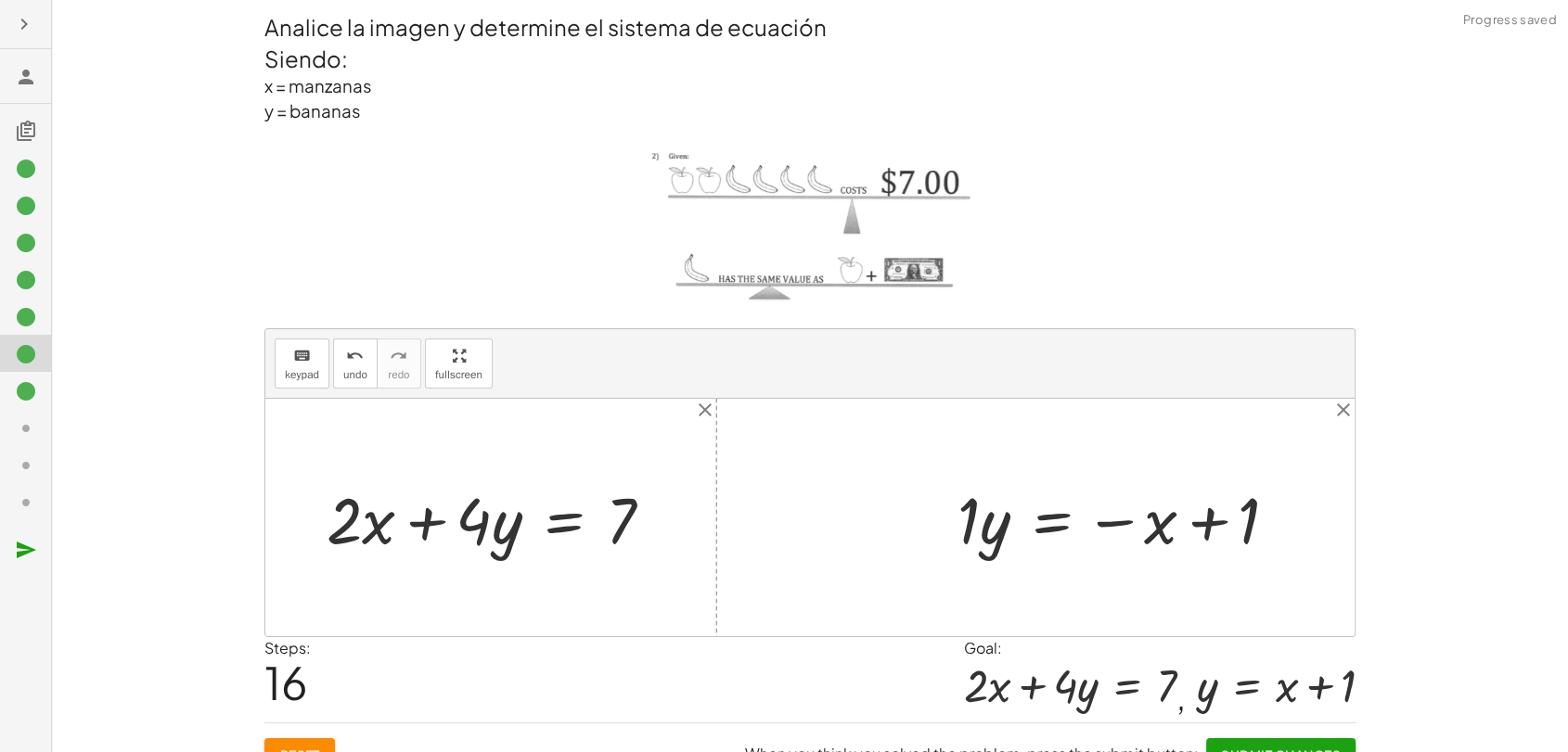 click at bounding box center [1125, 517] 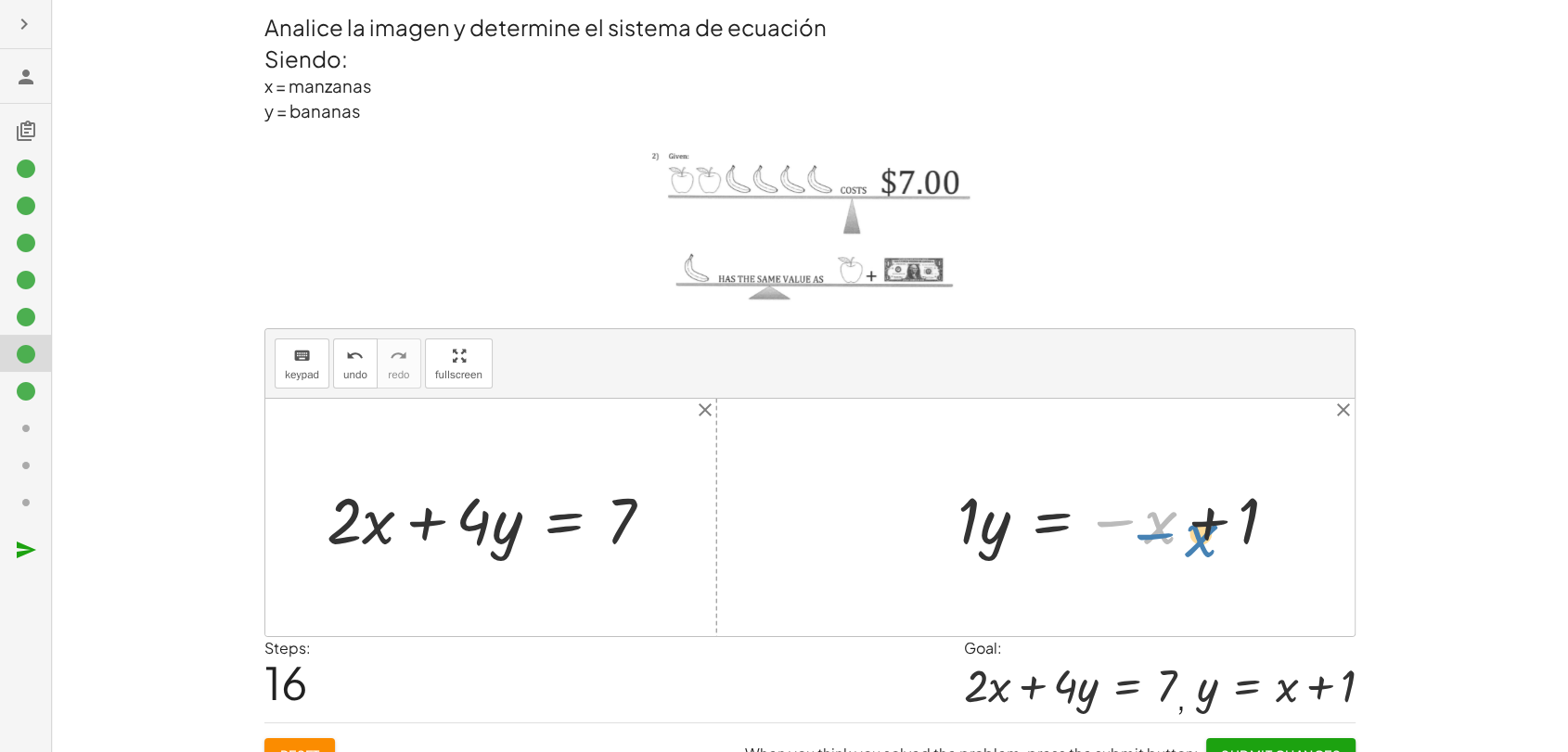 drag, startPoint x: 1125, startPoint y: 521, endPoint x: 1165, endPoint y: 533, distance: 41.76123 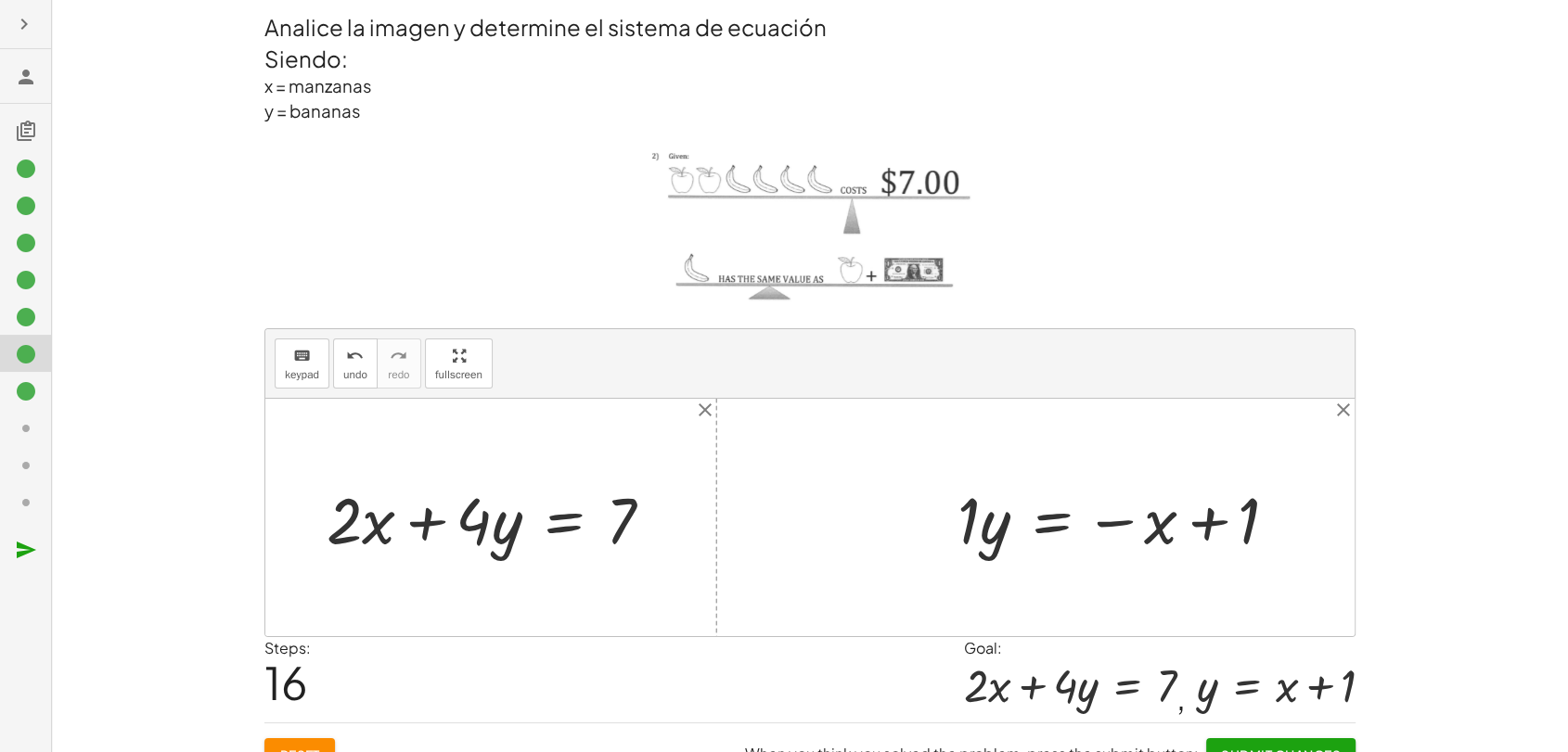 scroll, scrollTop: 30, scrollLeft: 0, axis: vertical 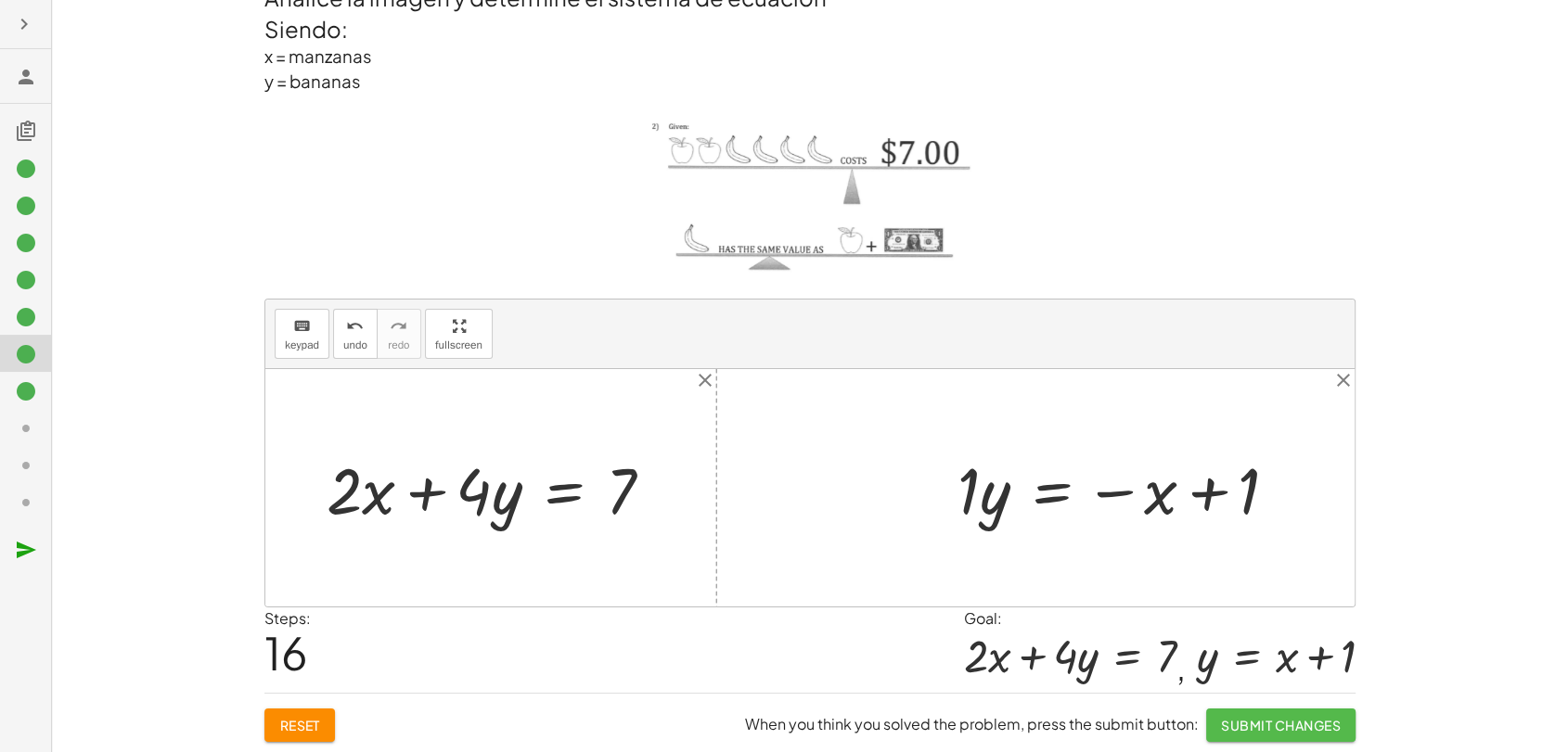 click on "Submit Changes" 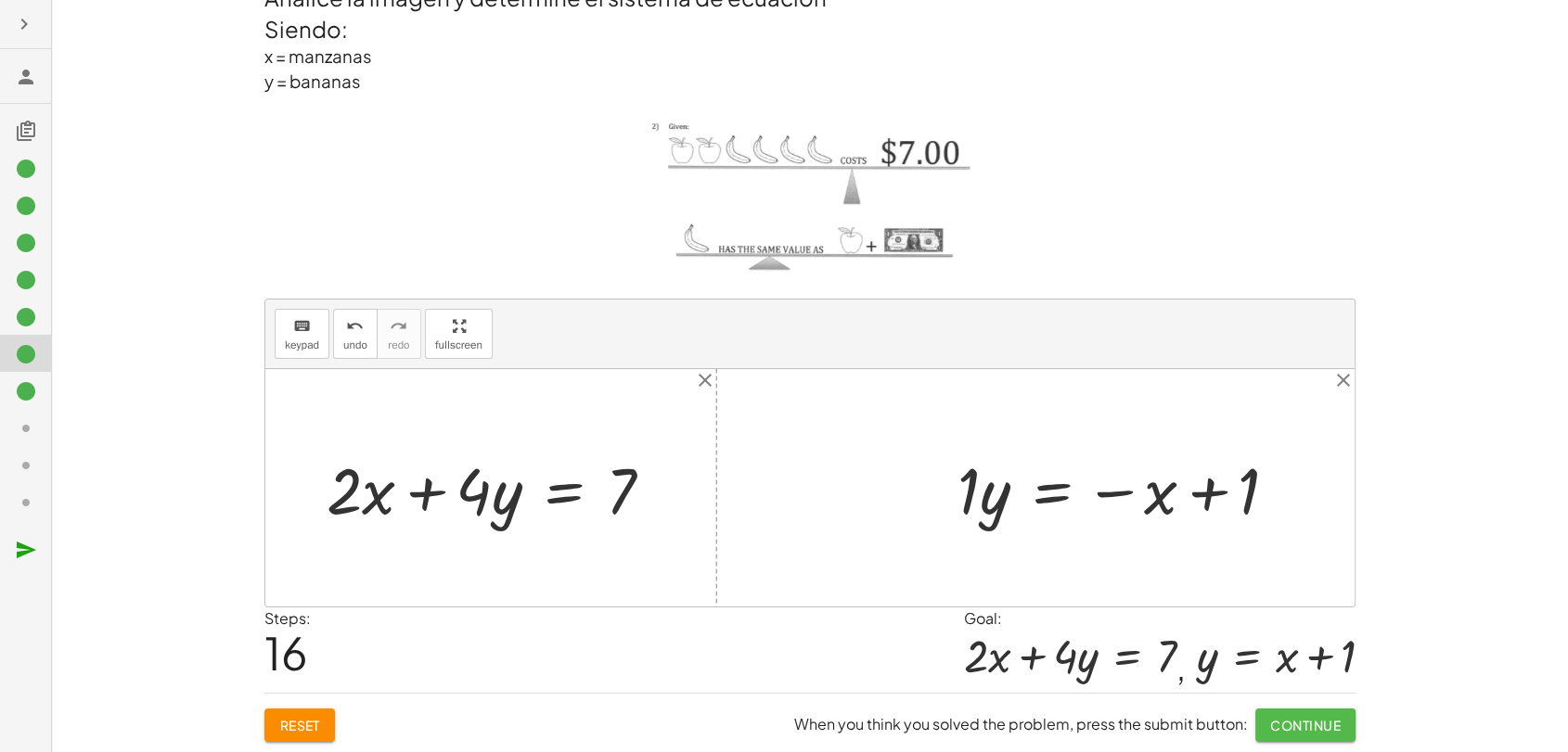 click on "Continue" at bounding box center [1305, 725] 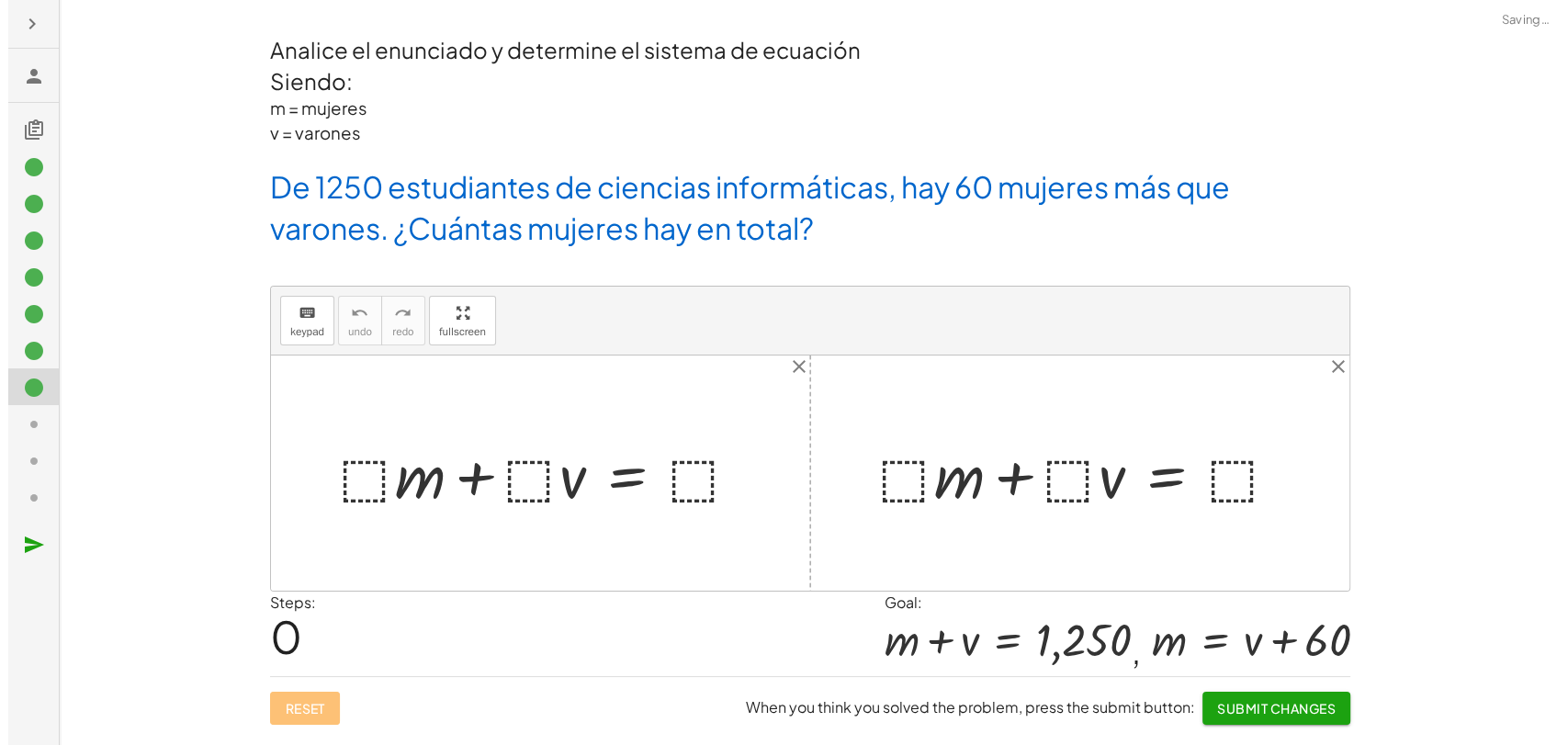 scroll, scrollTop: 0, scrollLeft: 0, axis: both 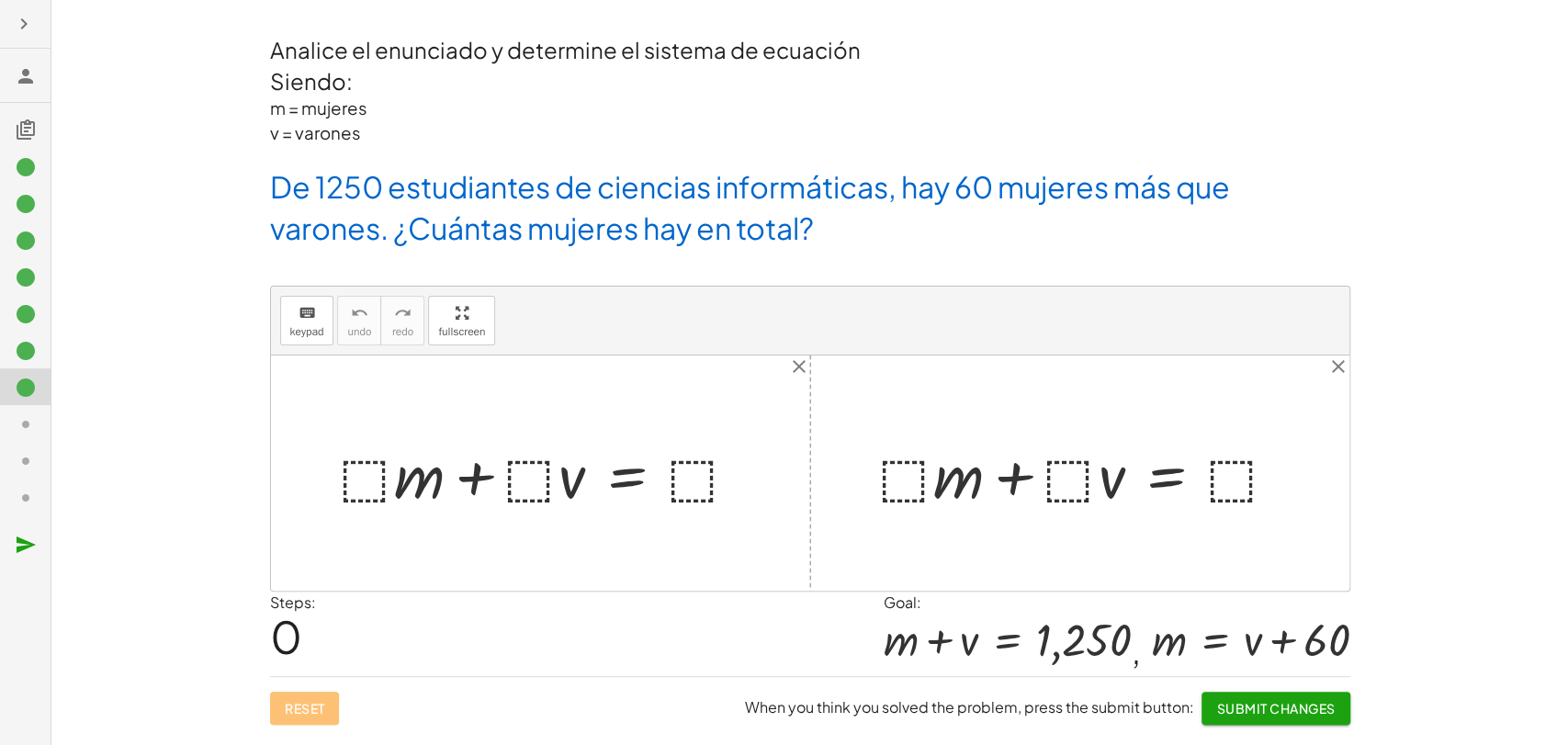 click at bounding box center (547, 473) 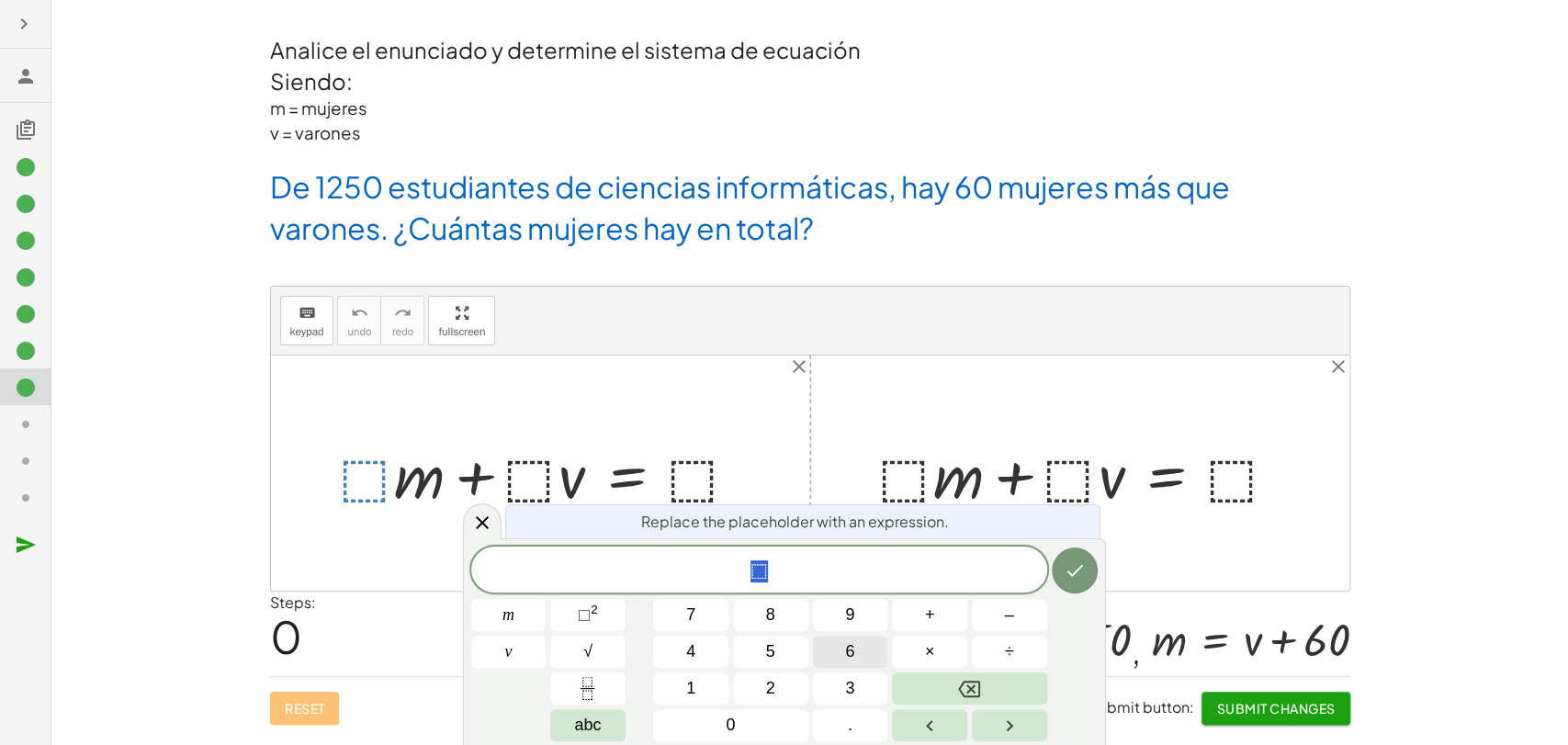 click on "6" at bounding box center [851, 651] 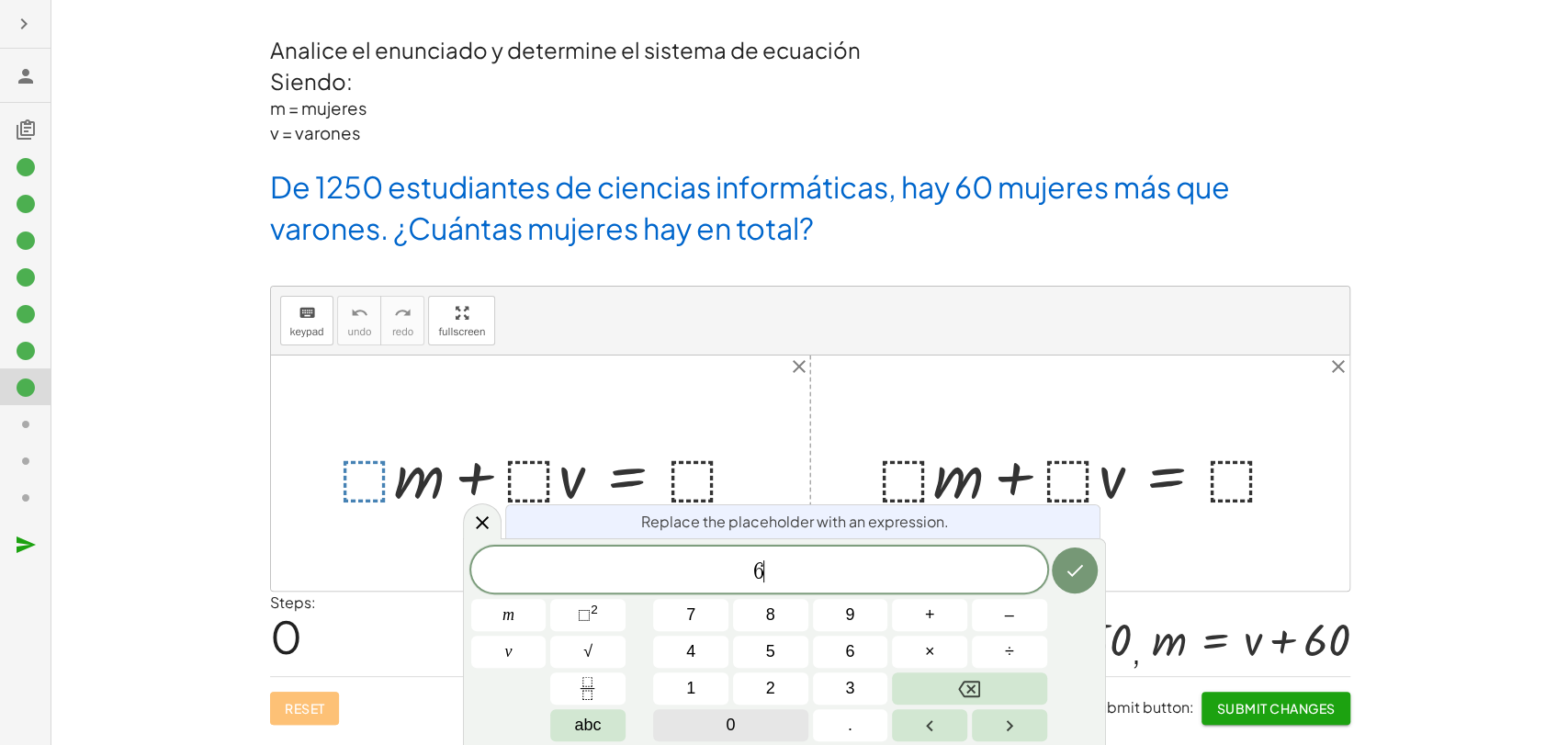 click on "0" at bounding box center (730, 725) 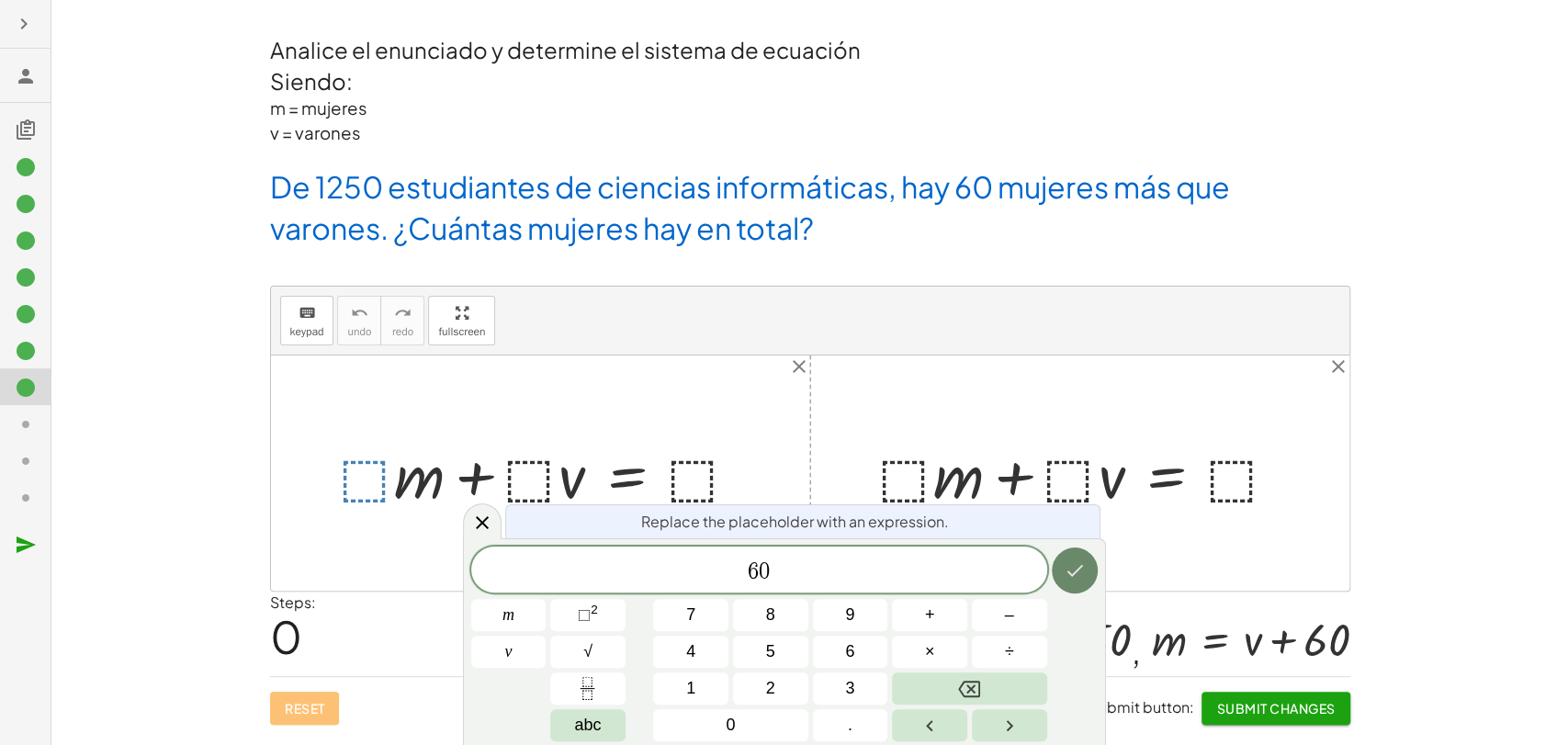 click 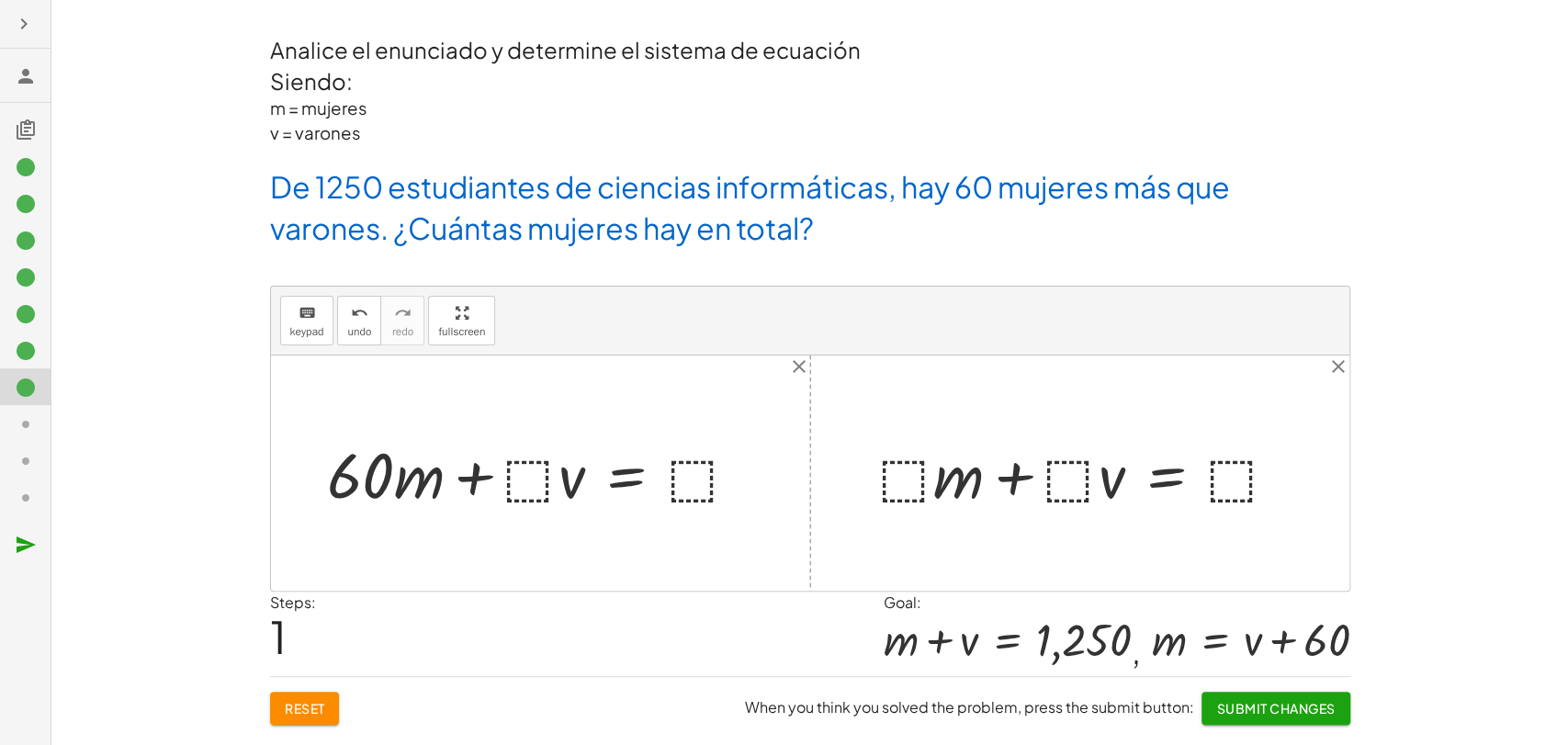 click at bounding box center (541, 473) 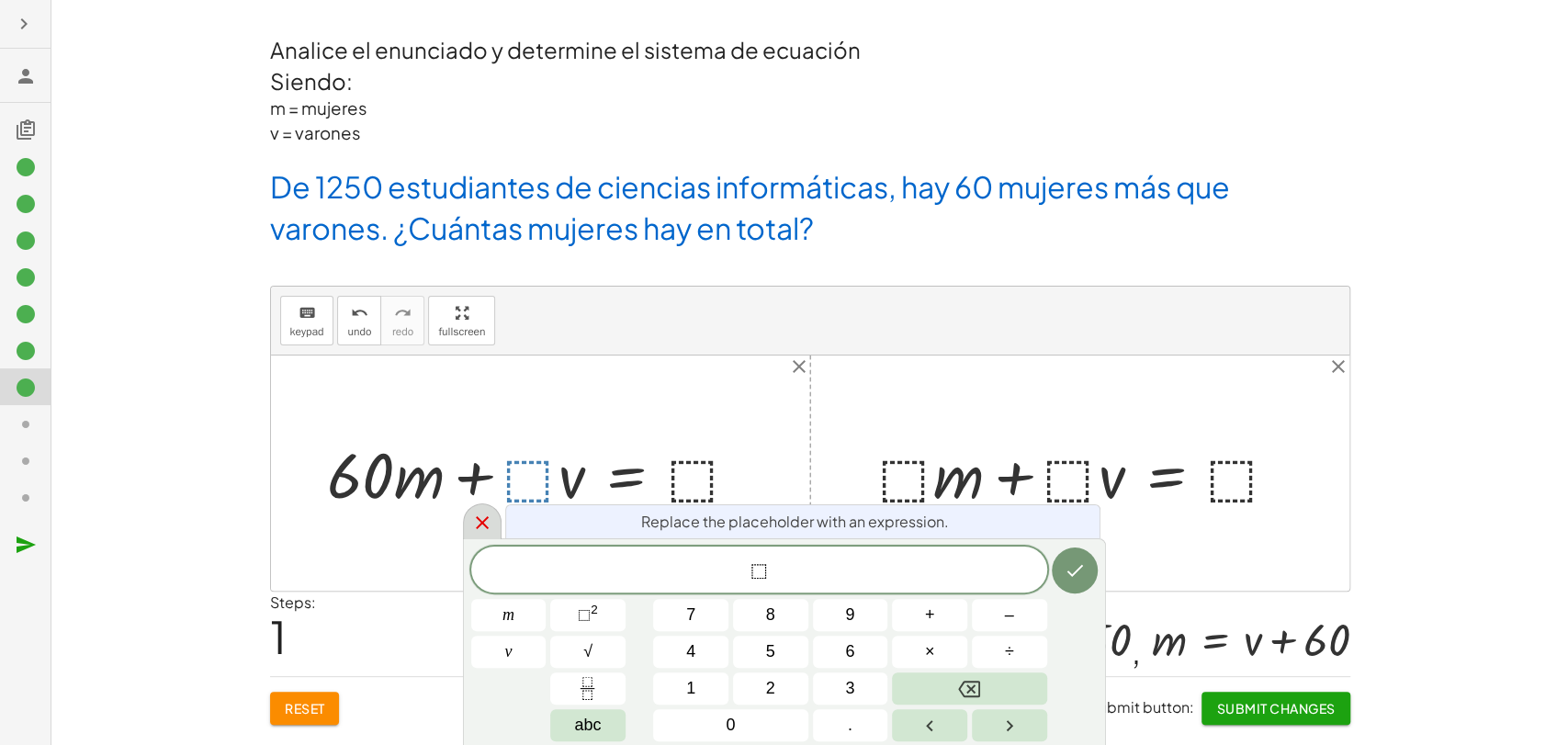 click 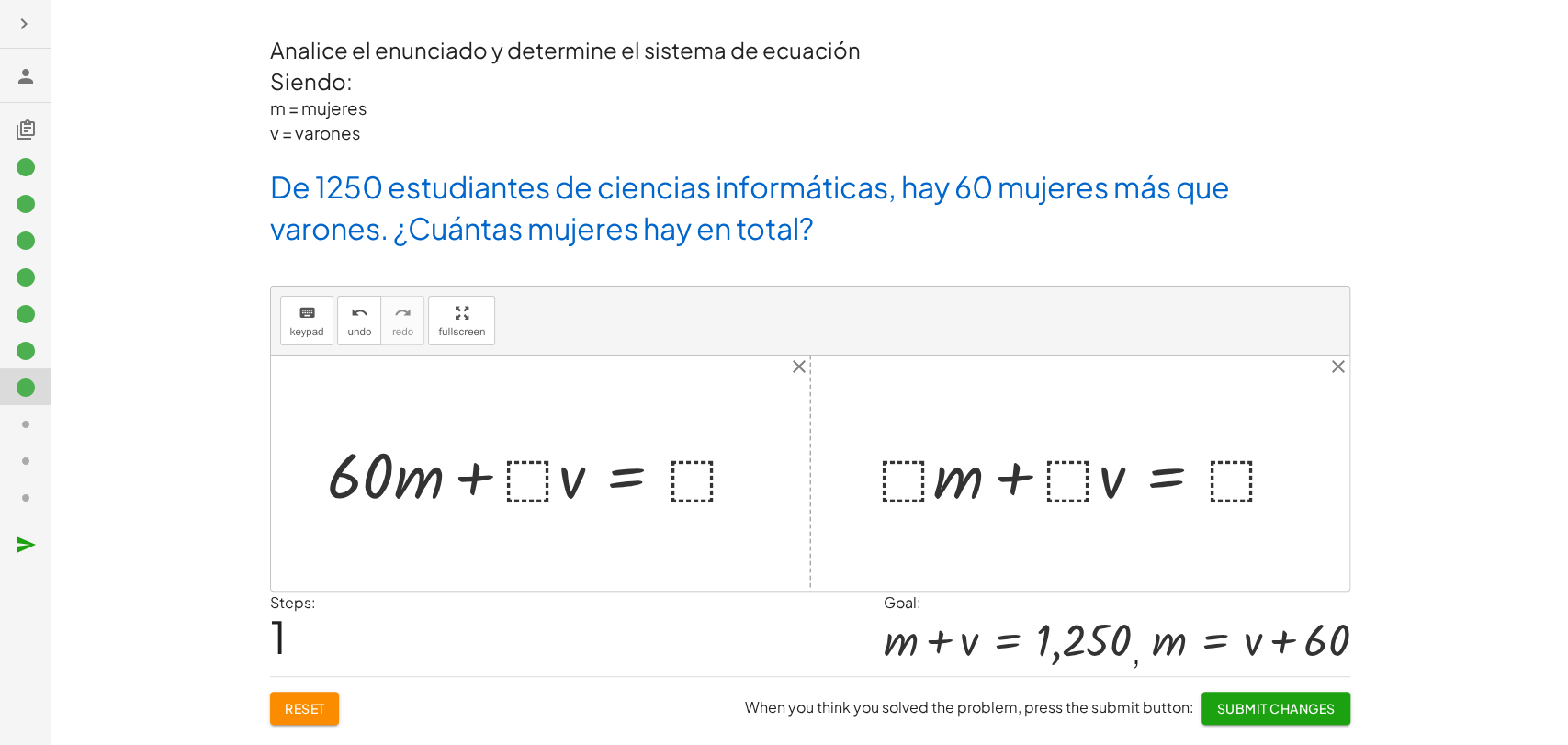 click on "Reset  When you think you solved the problem, press the submit button: Submit Changes" at bounding box center (810, 700) 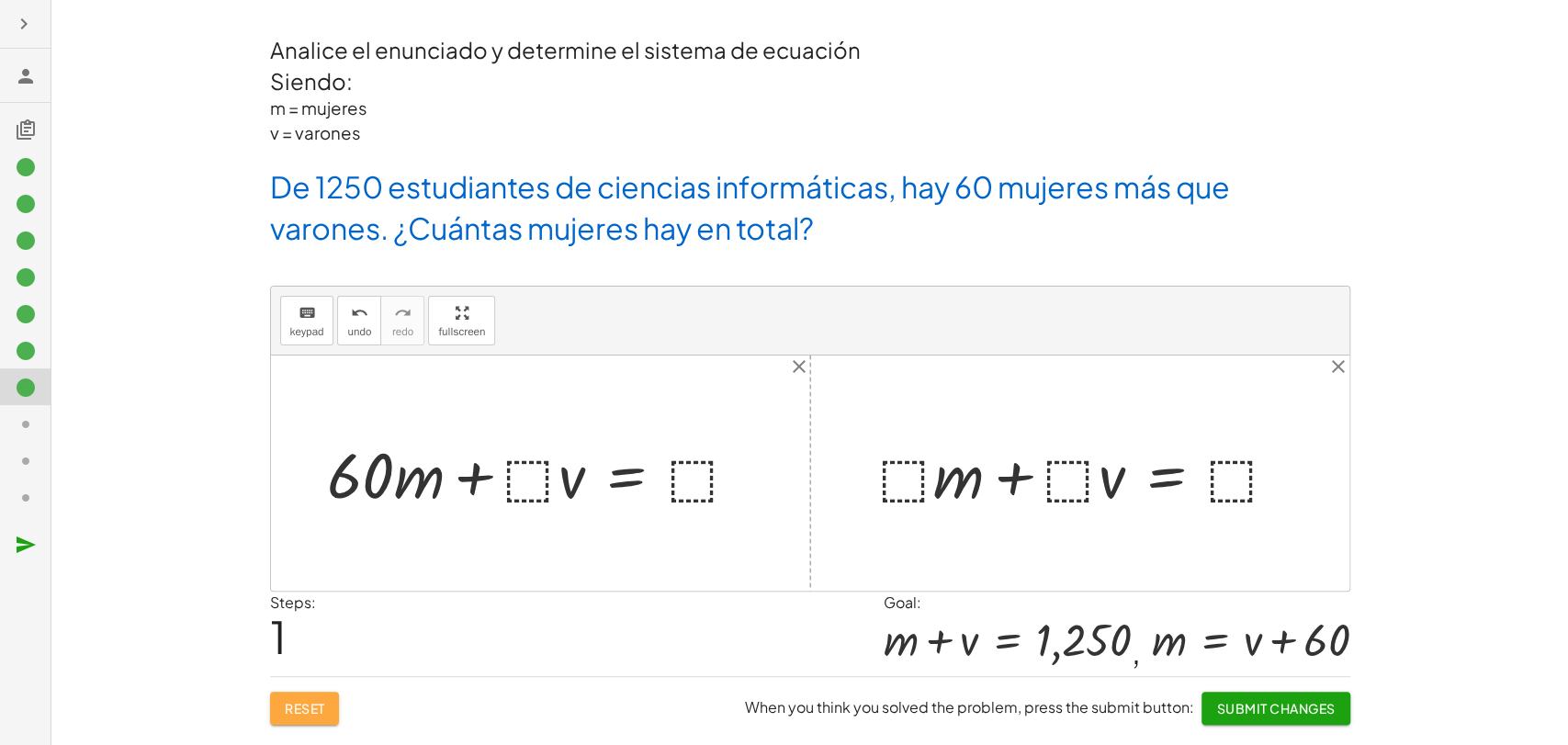 click on "Reset" 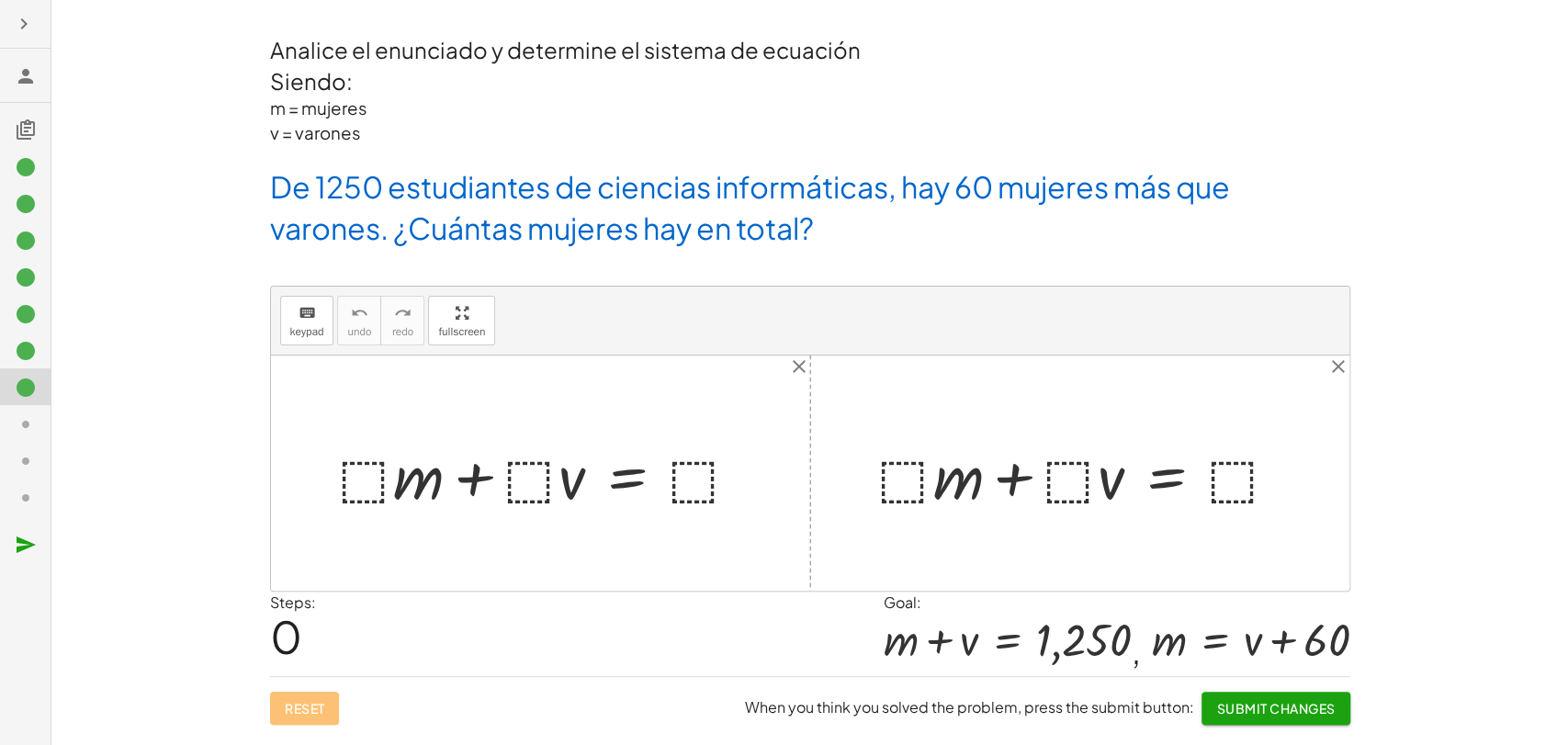click at bounding box center (547, 473) 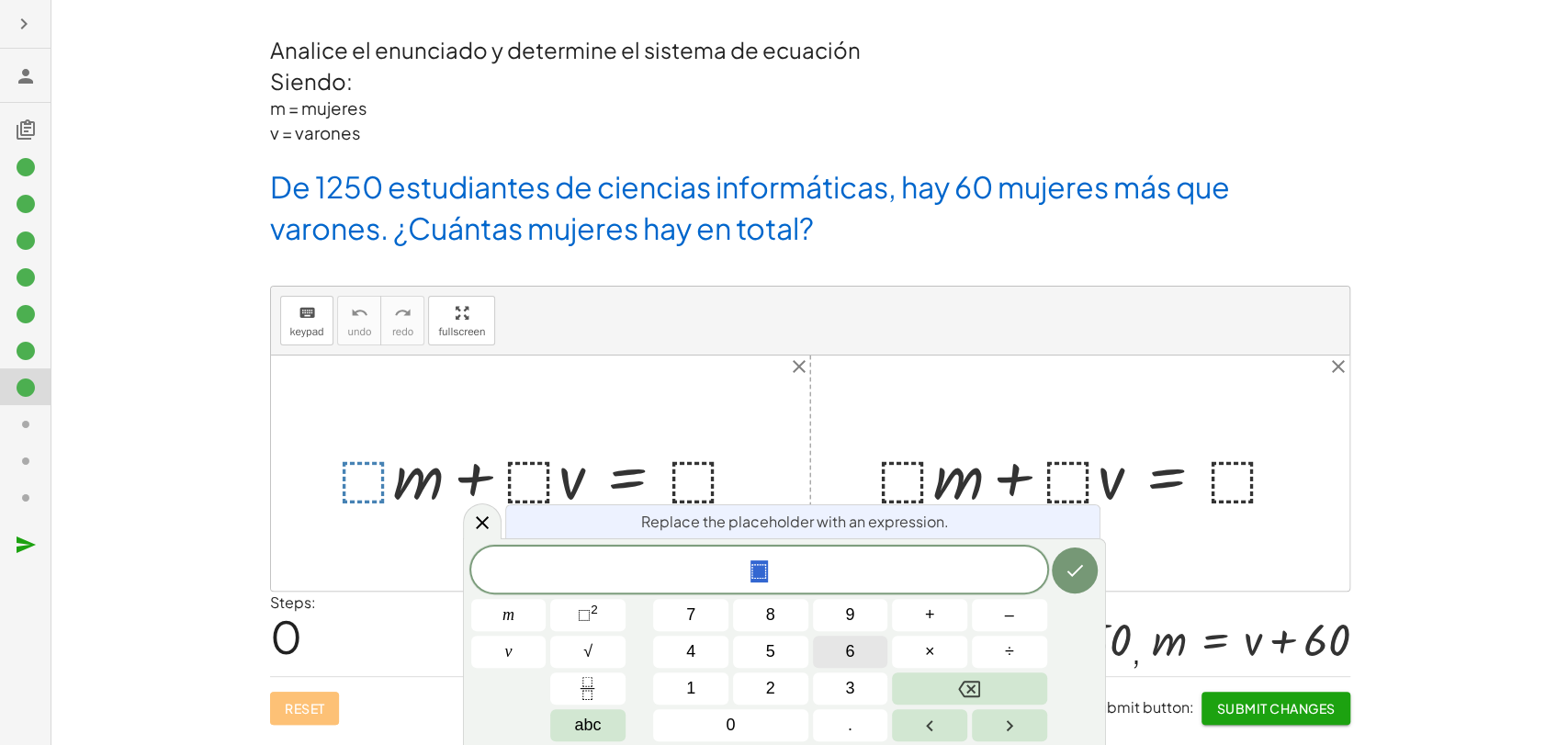 click on "6" at bounding box center (851, 651) 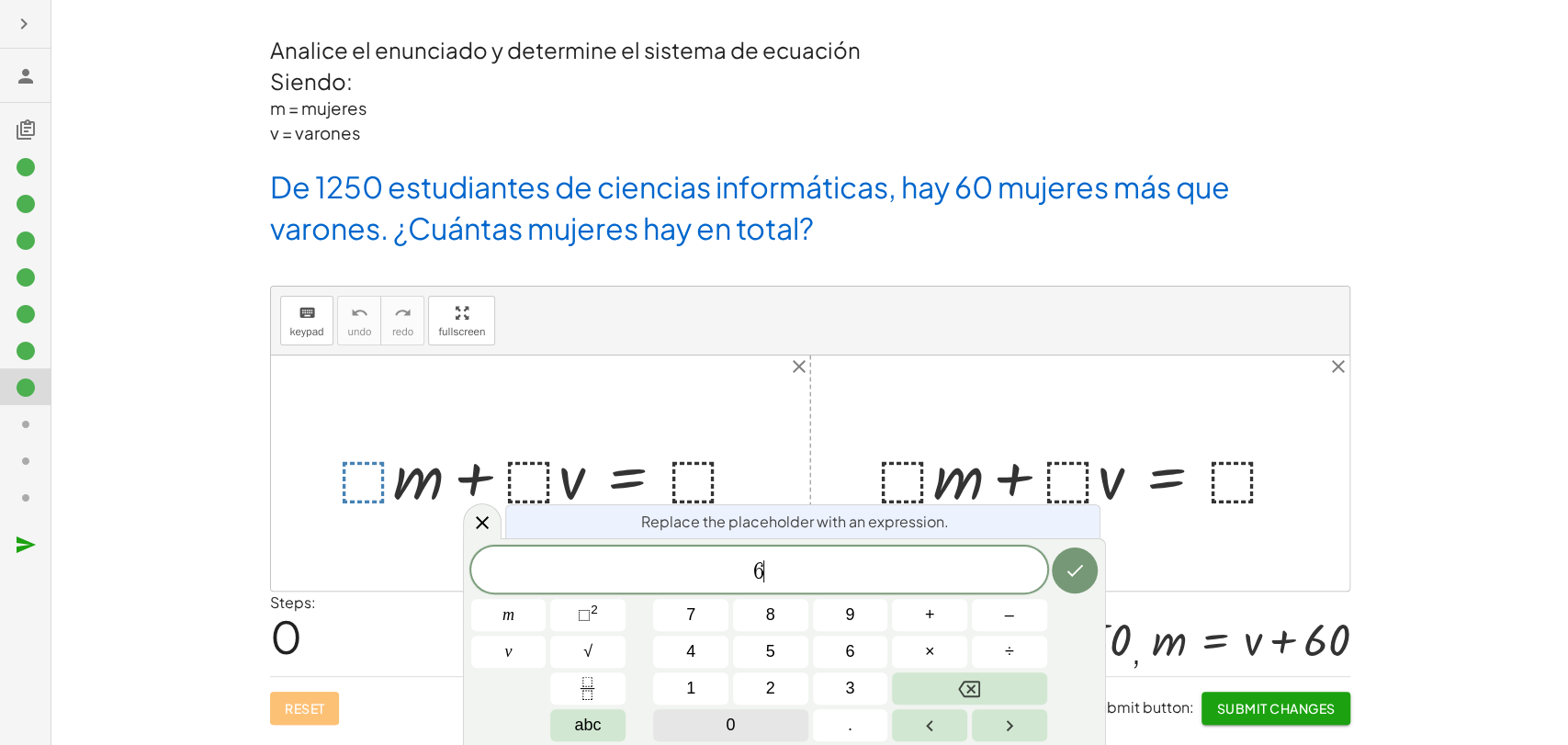 click on "0" at bounding box center [730, 725] 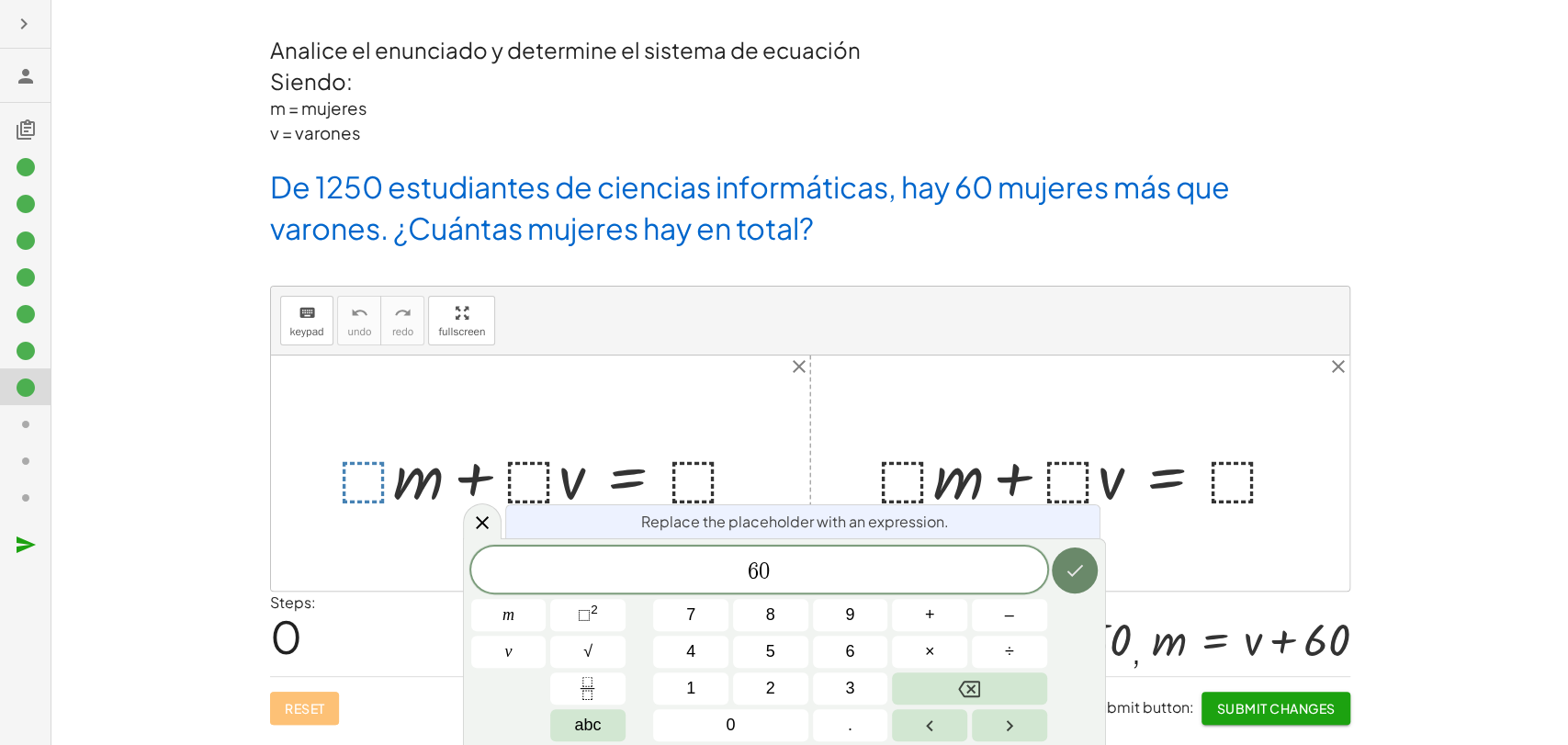 click at bounding box center [1075, 570] 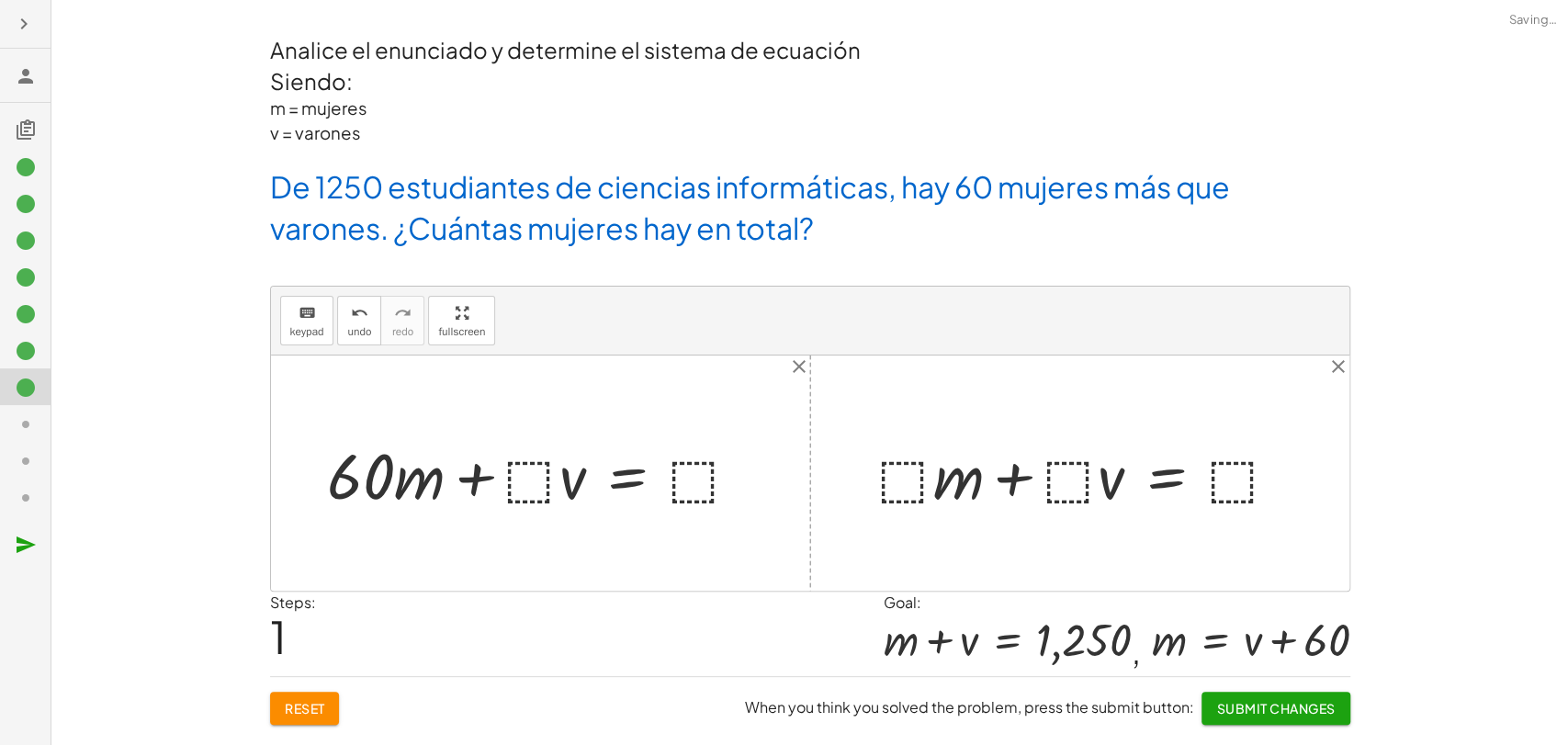 click at bounding box center [541, 473] 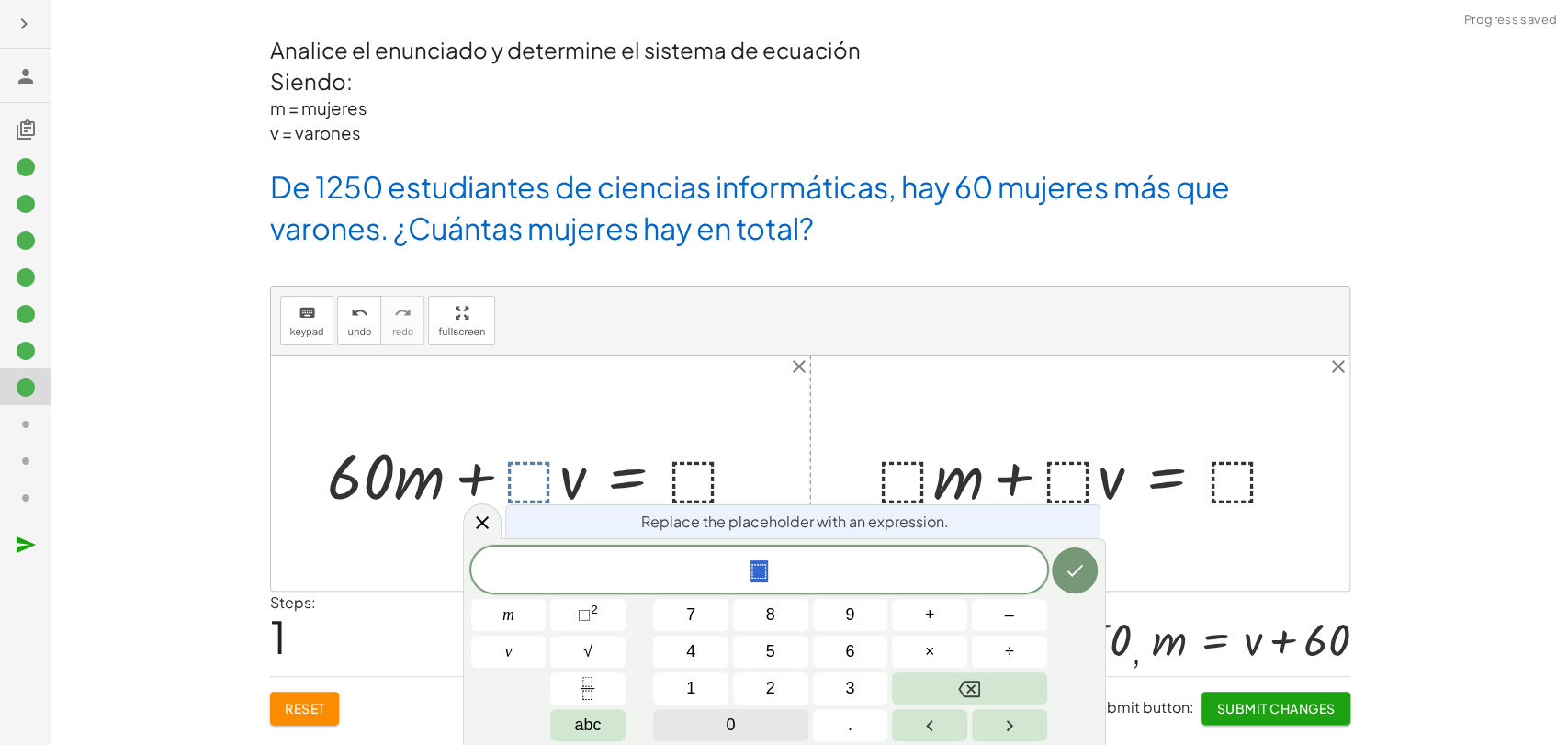 click on "0" at bounding box center (730, 725) 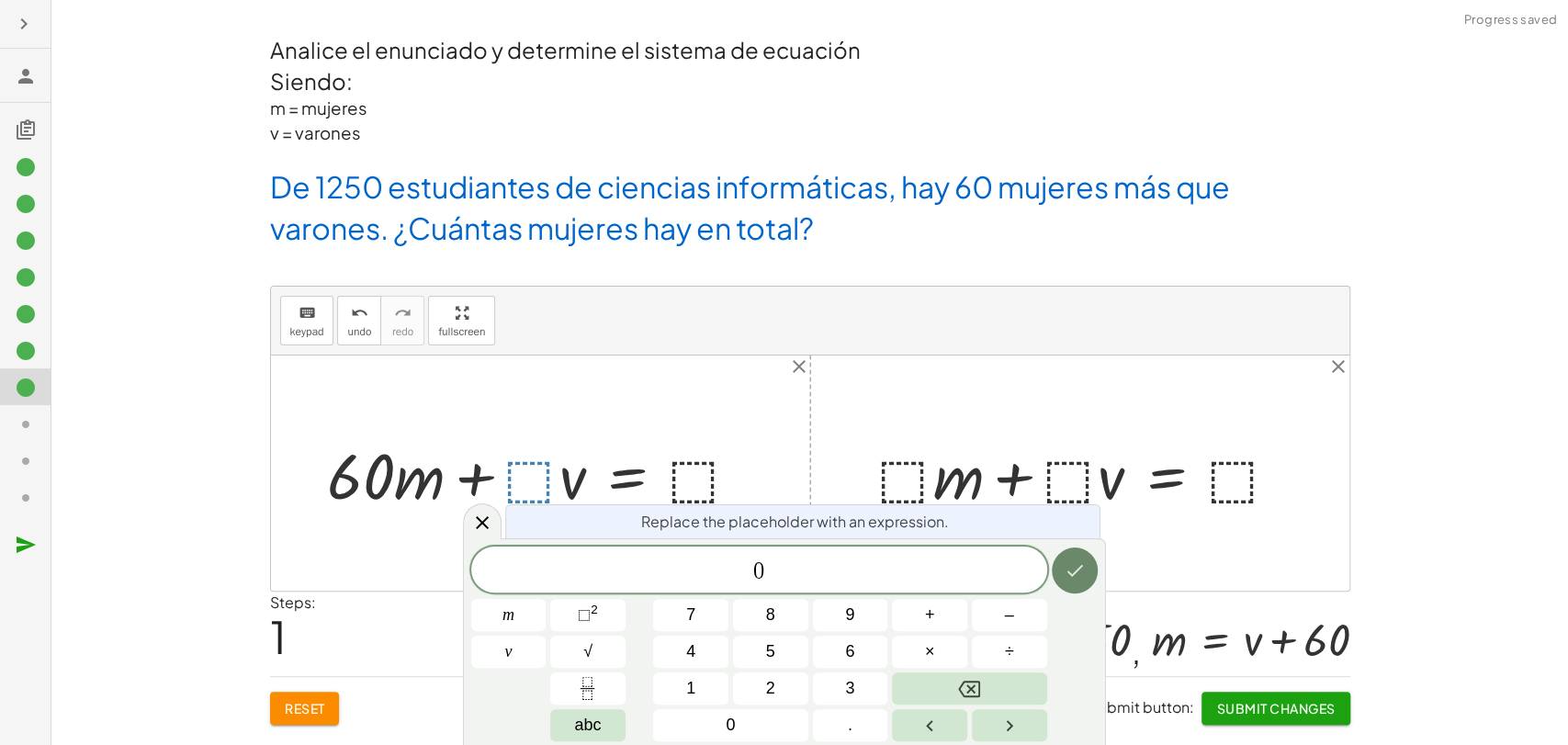 click 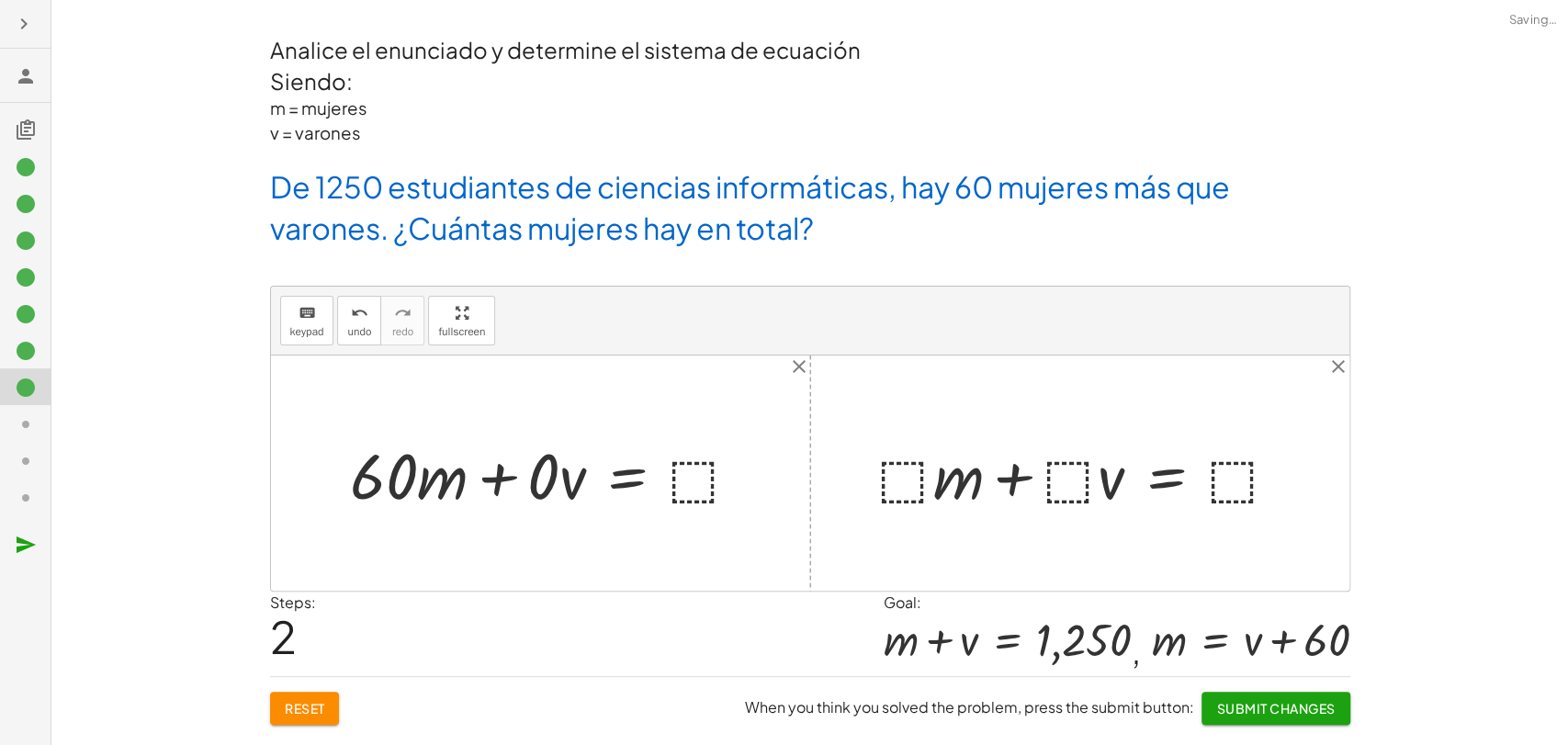 click at bounding box center [553, 473] 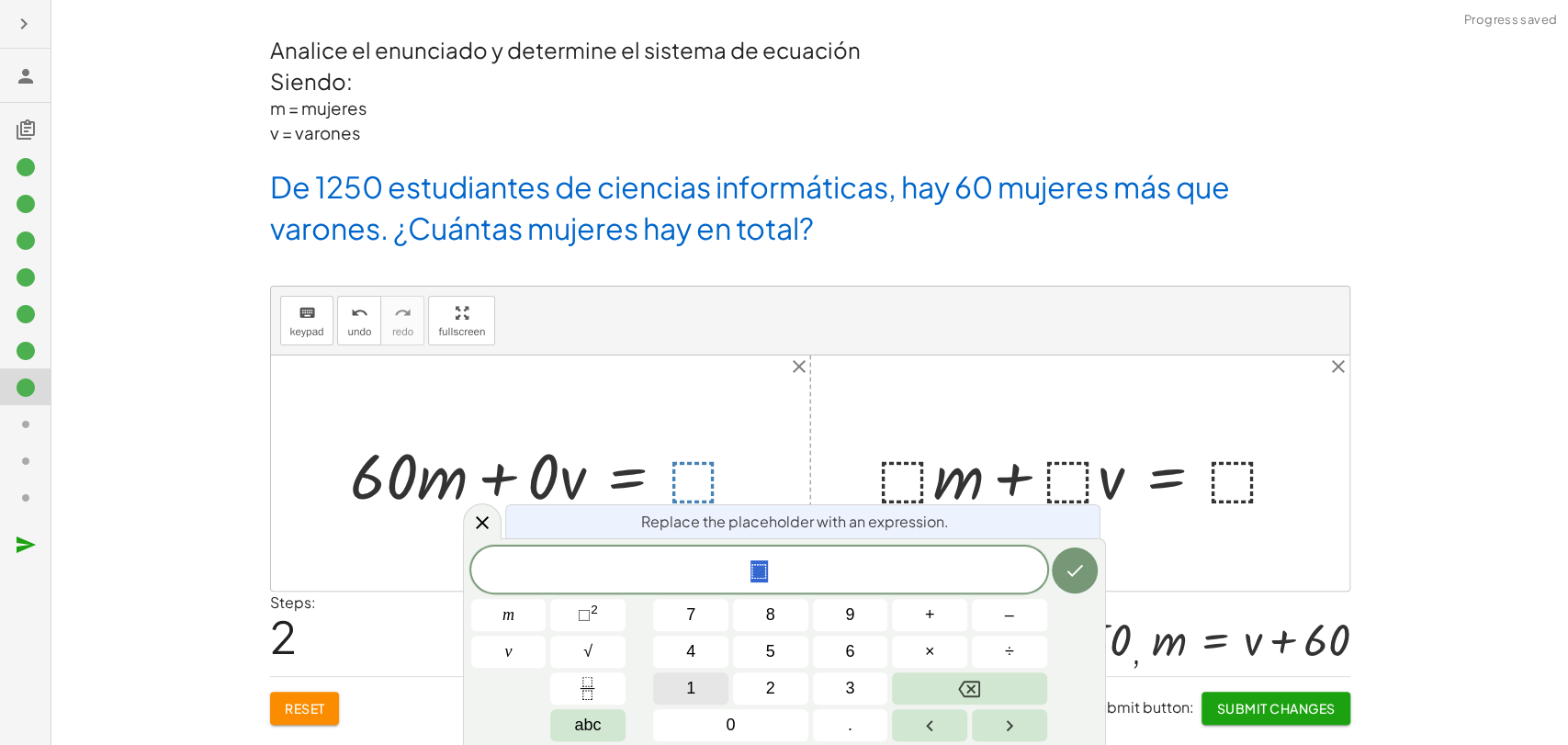 click on "1" at bounding box center [691, 688] 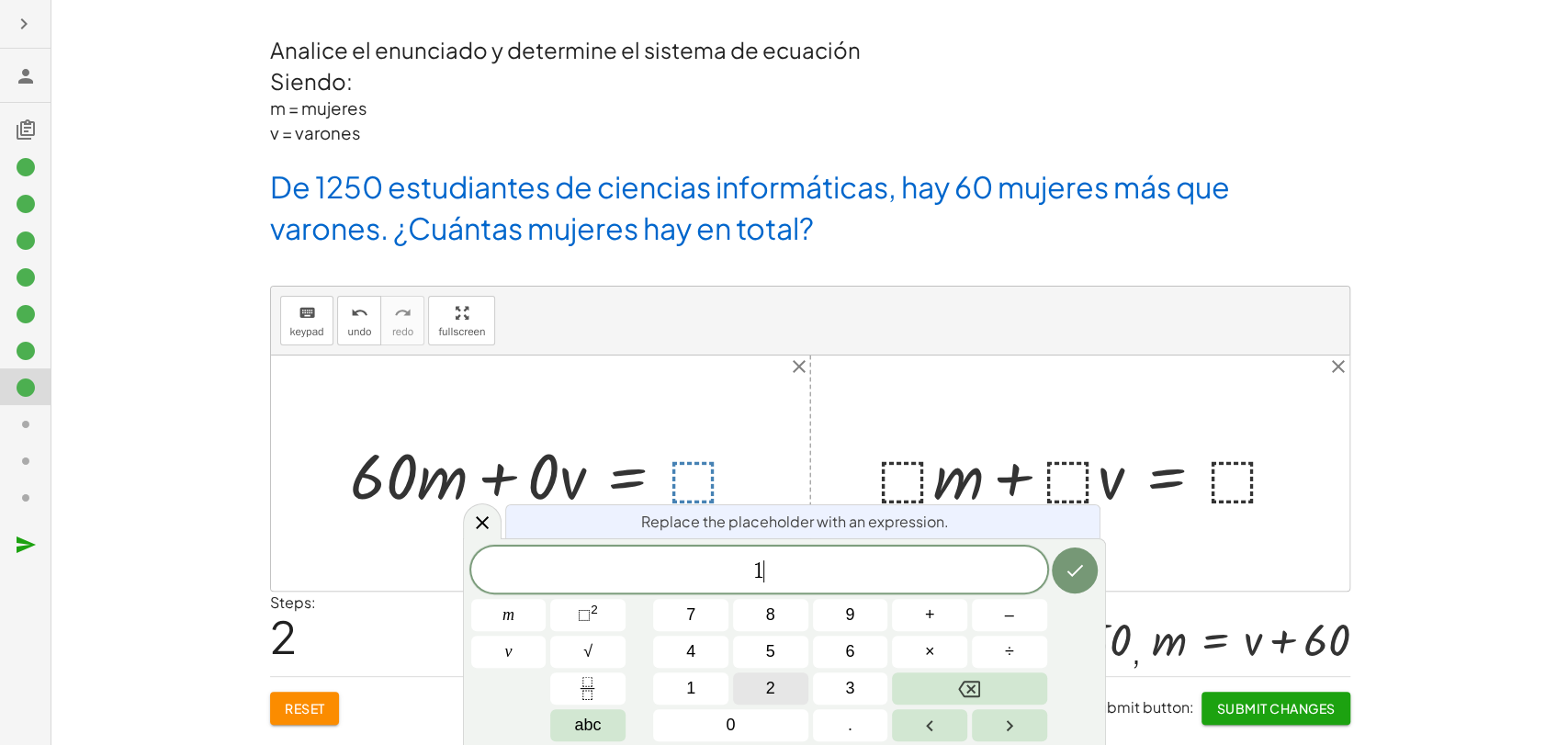 click on "2" at bounding box center [771, 688] 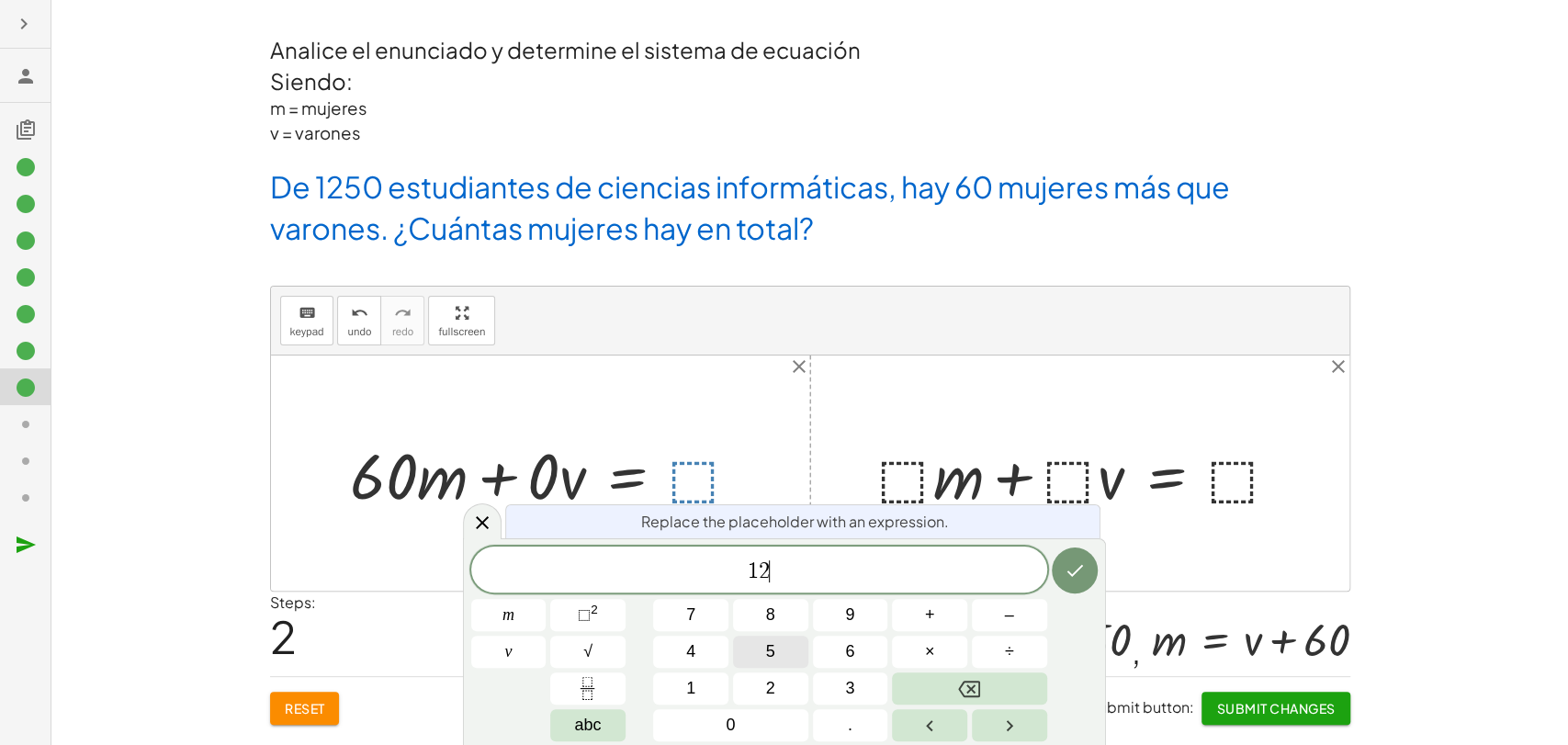 click on "5" at bounding box center (771, 651) 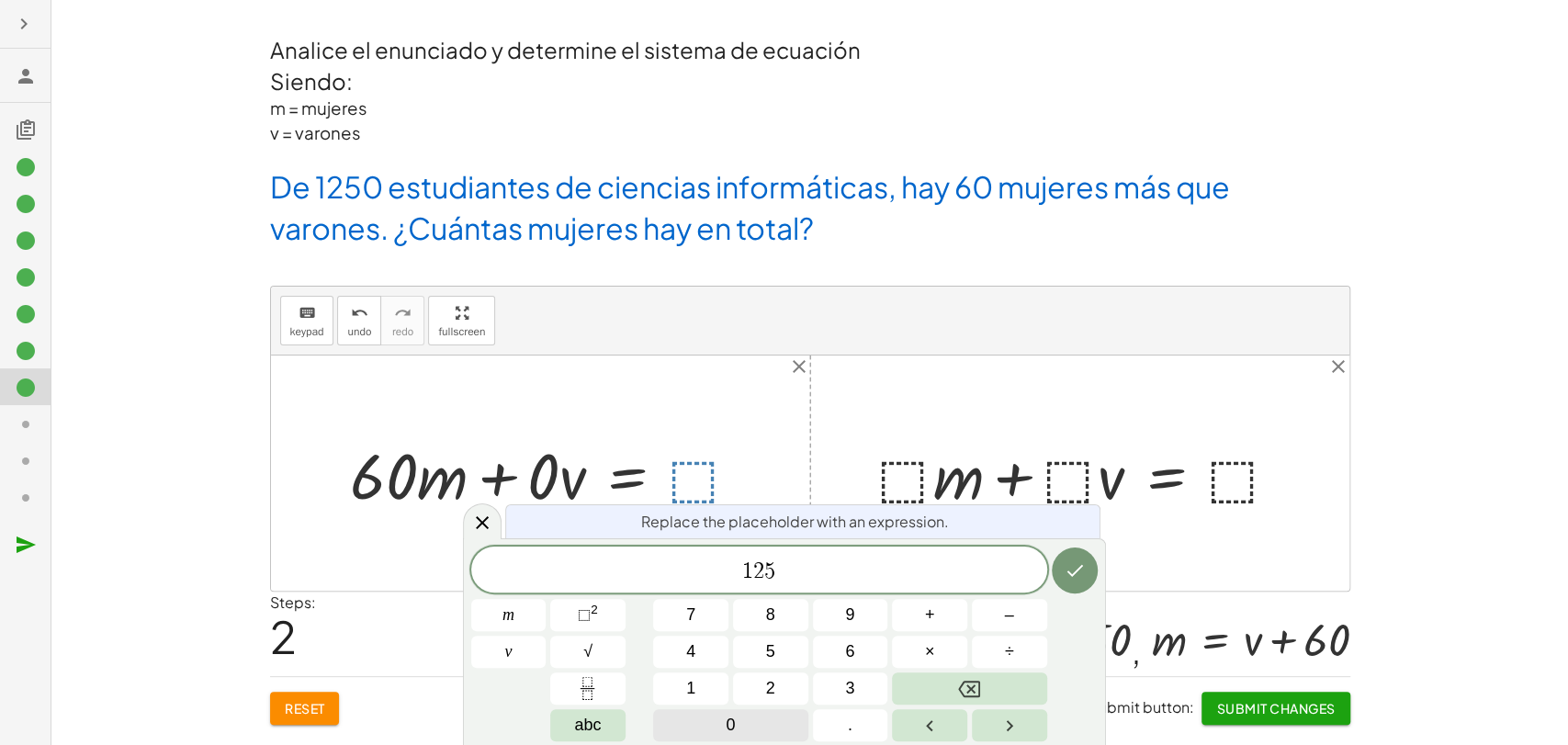 click on "0" at bounding box center (730, 725) 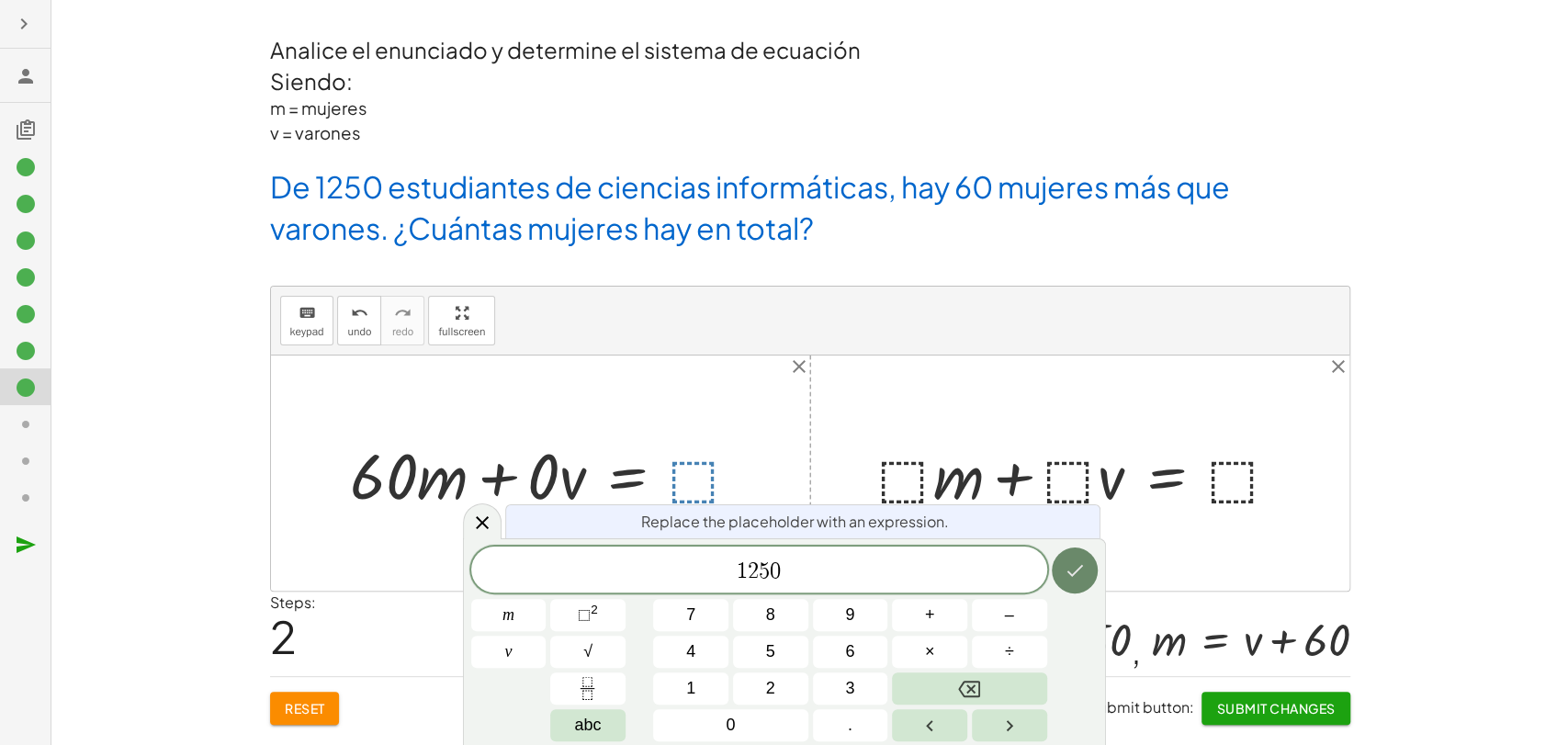 click 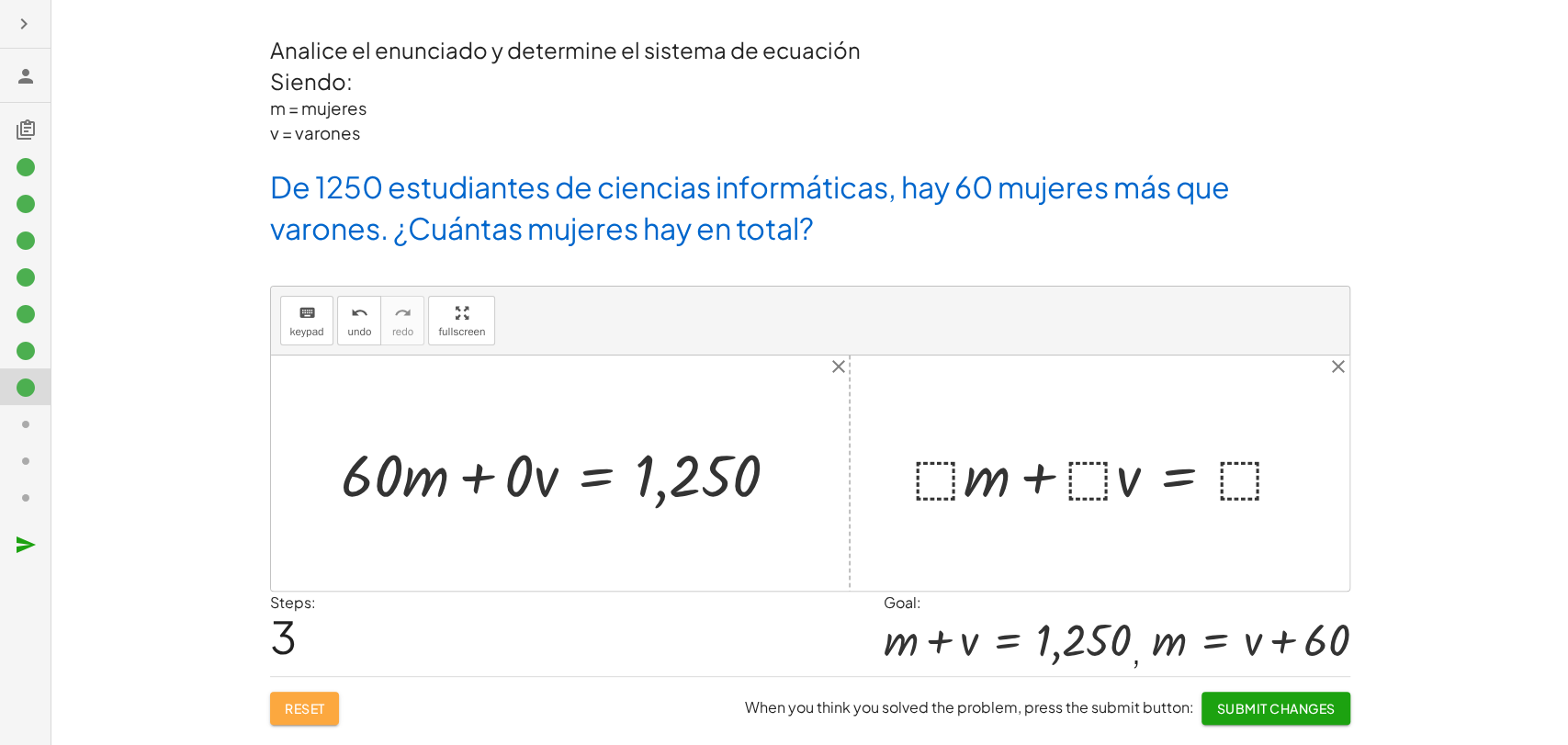 click on "Reset" 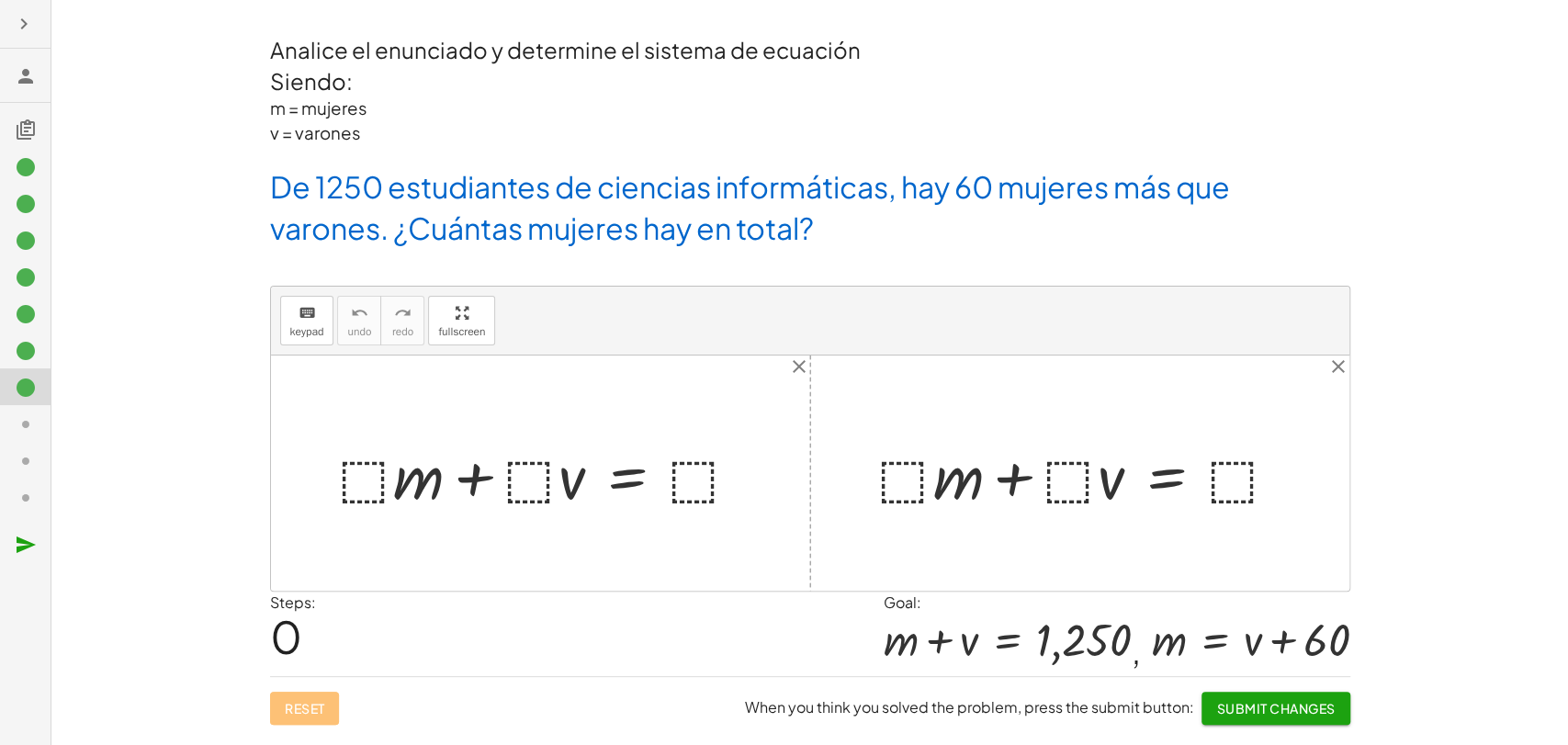 click at bounding box center [547, 473] 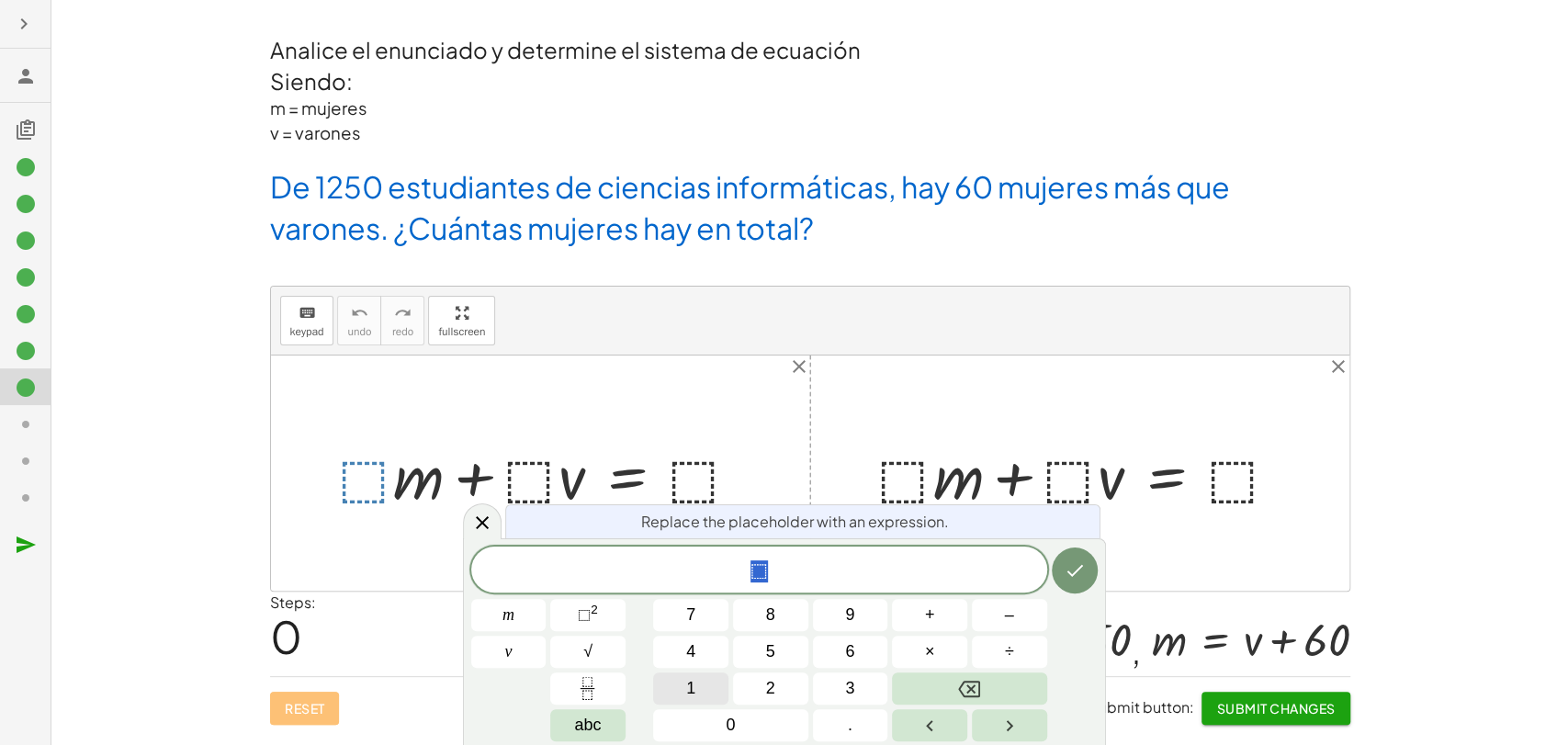 click on "1" at bounding box center (691, 688) 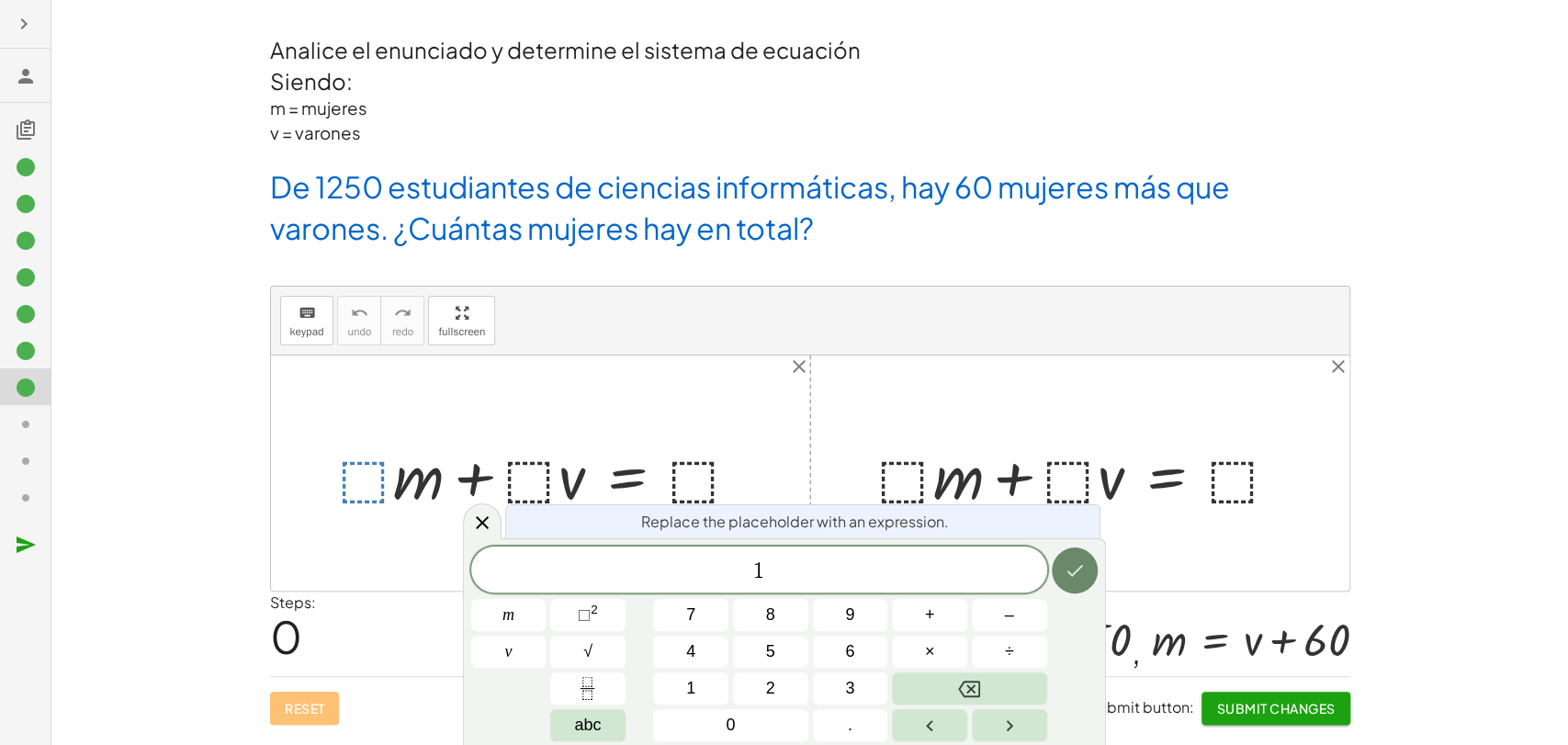 click 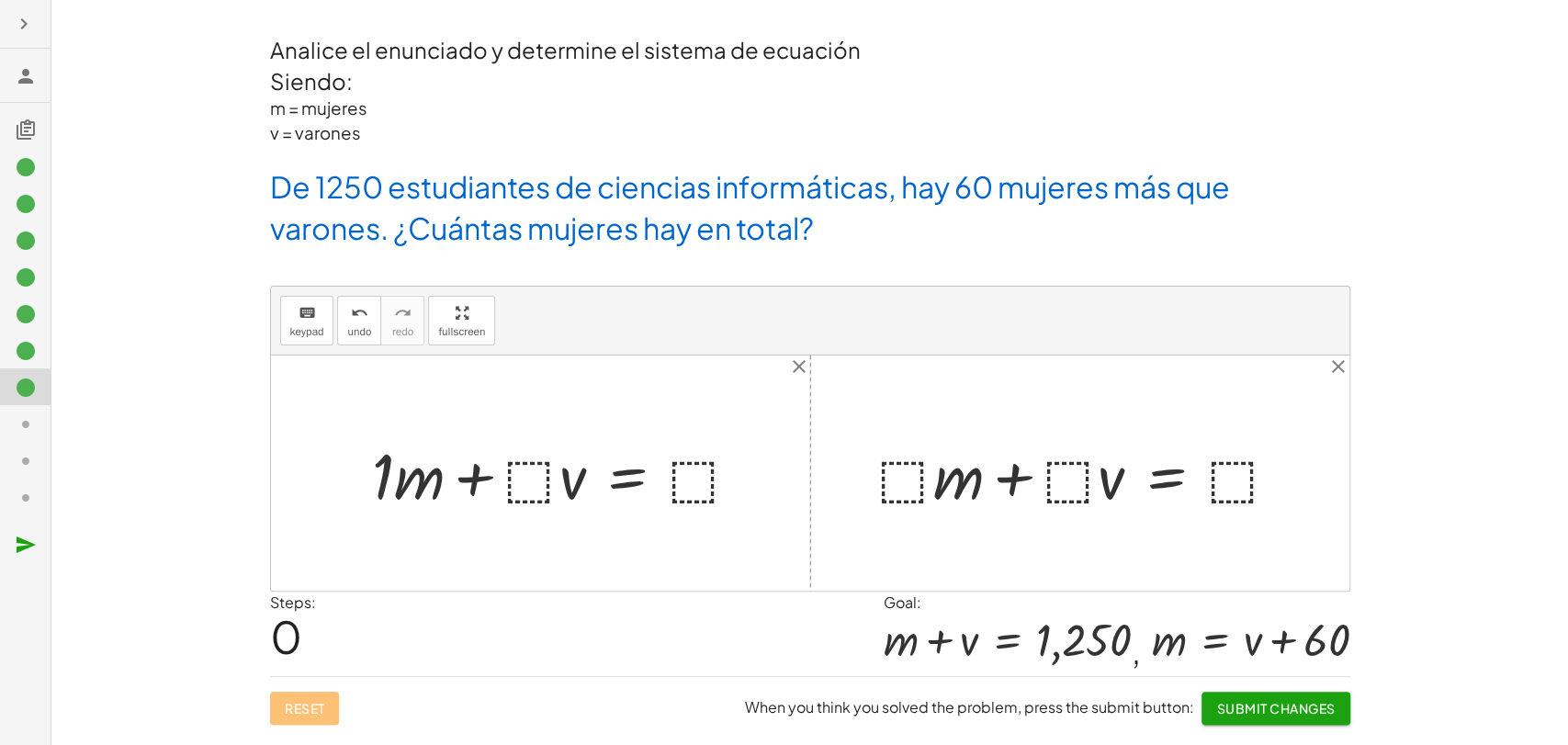 click at bounding box center [564, 473] 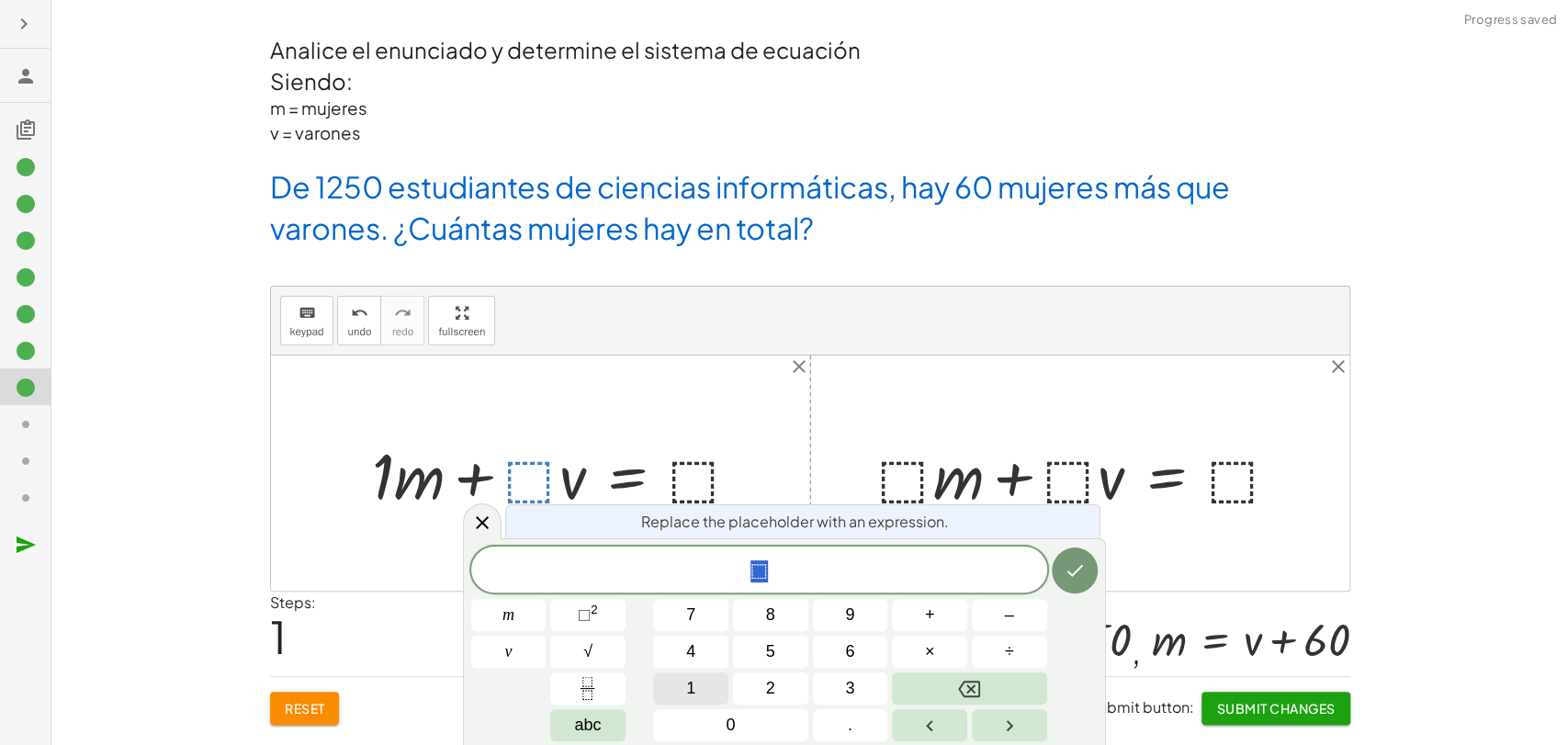 click on "1" at bounding box center (691, 688) 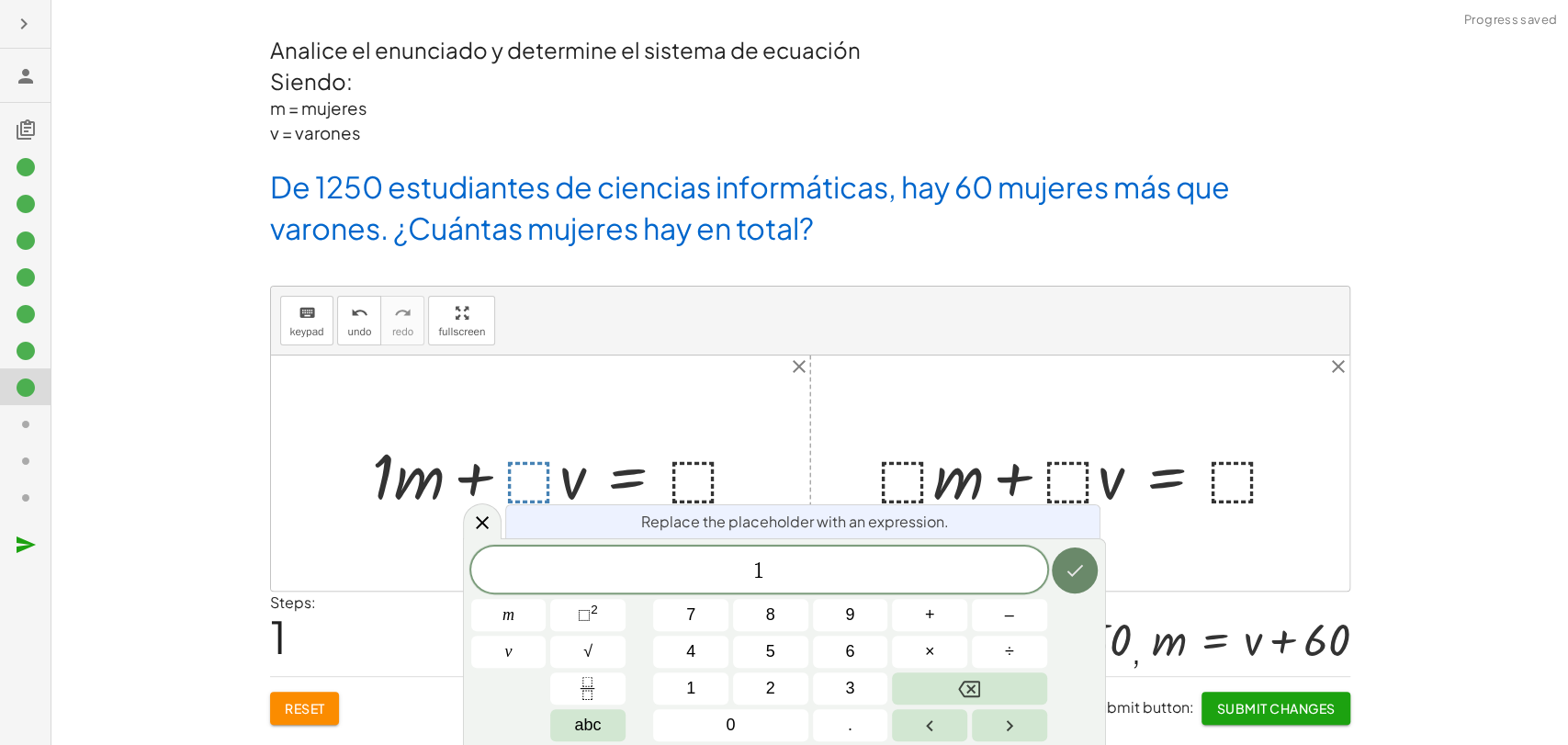 click at bounding box center (1075, 570) 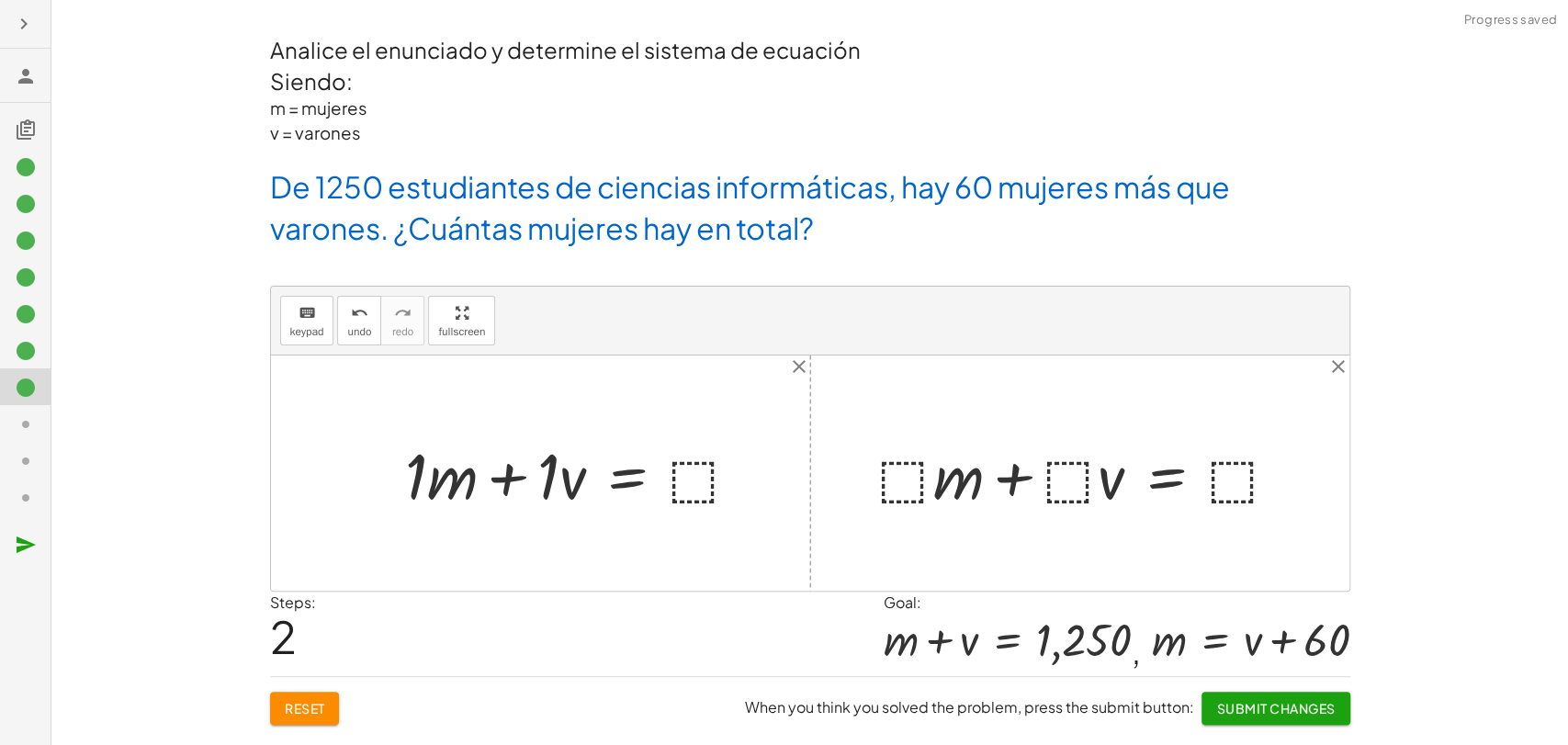click at bounding box center [581, 473] 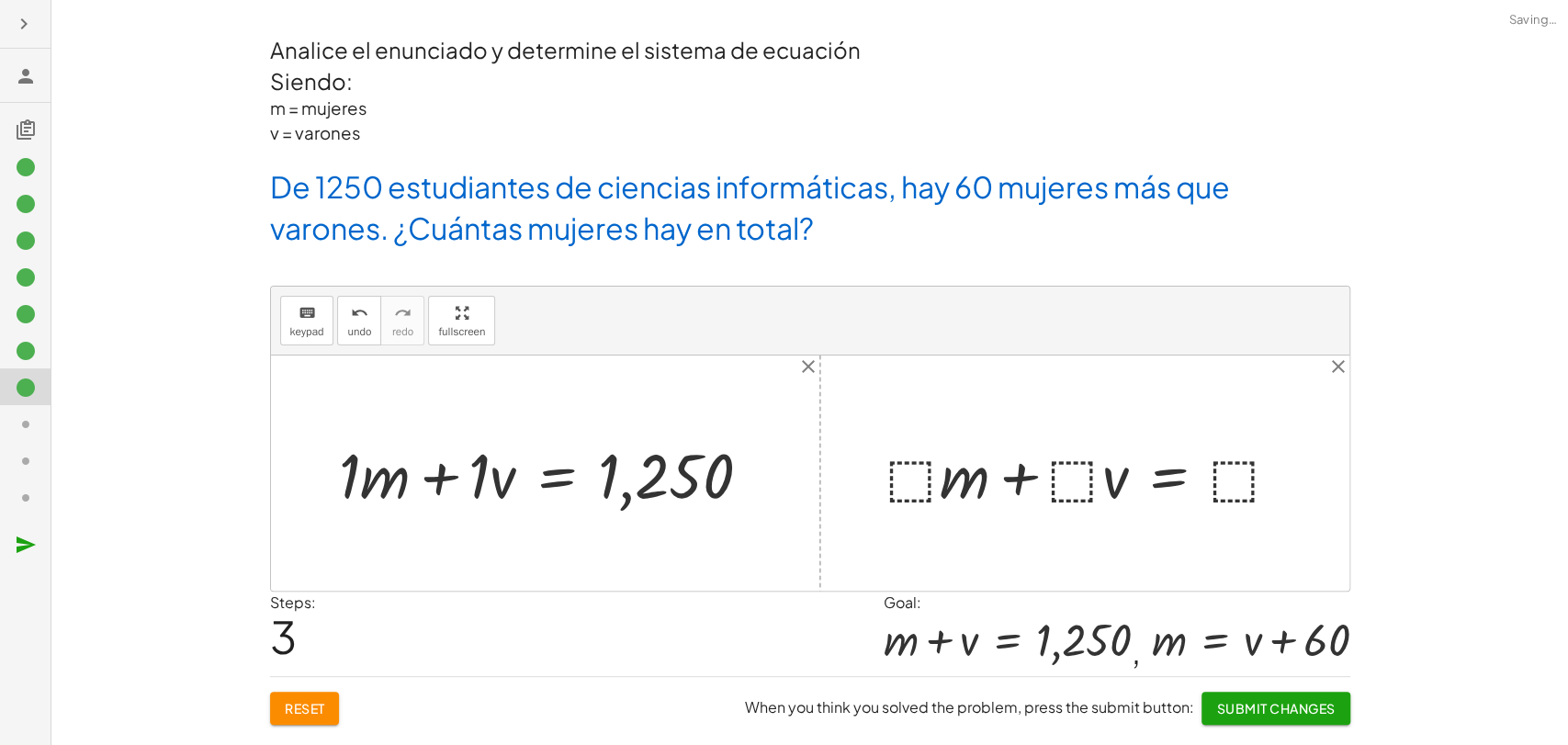 click at bounding box center [1091, 473] 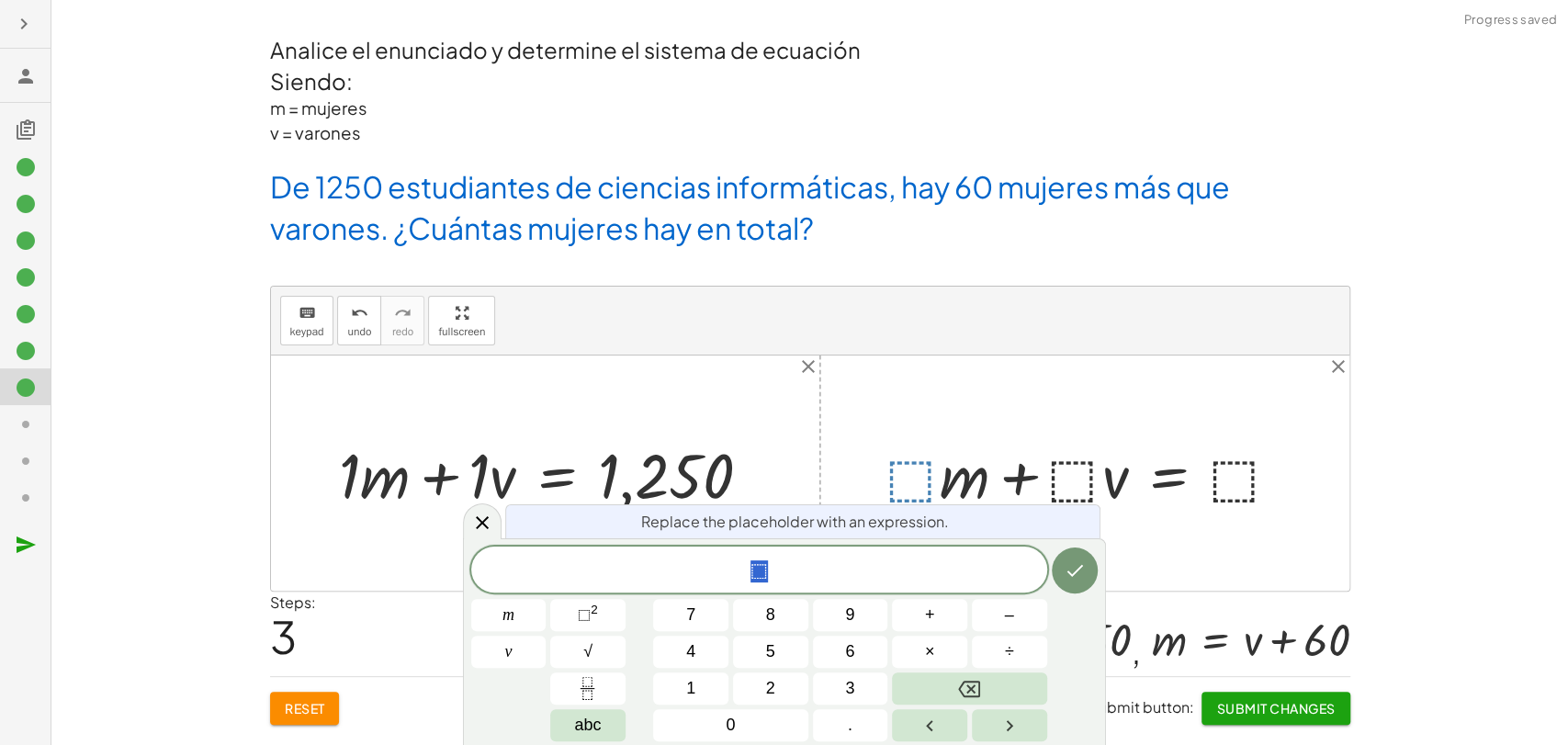 click at bounding box center [809, 11] 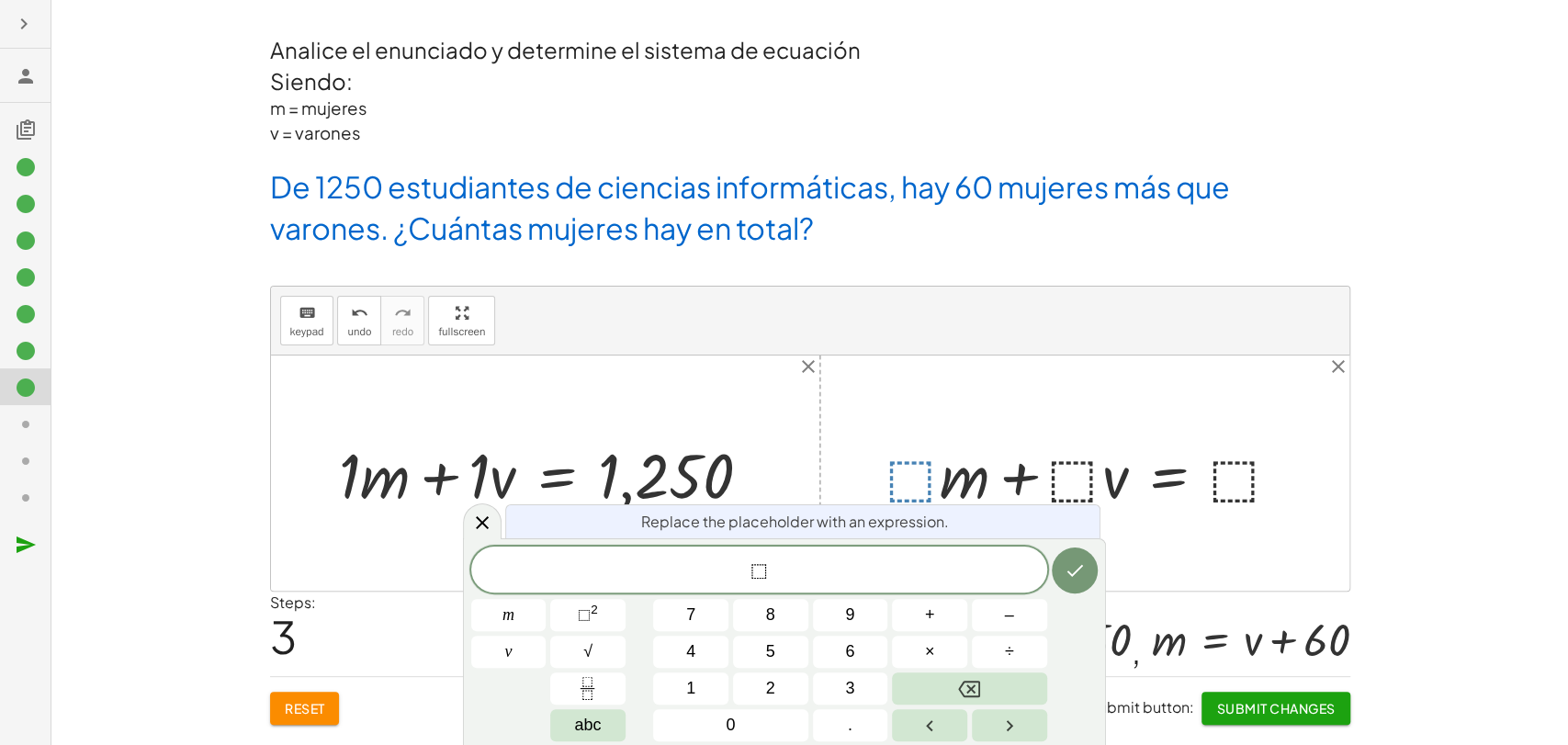 click on "⬚" at bounding box center [759, 571] 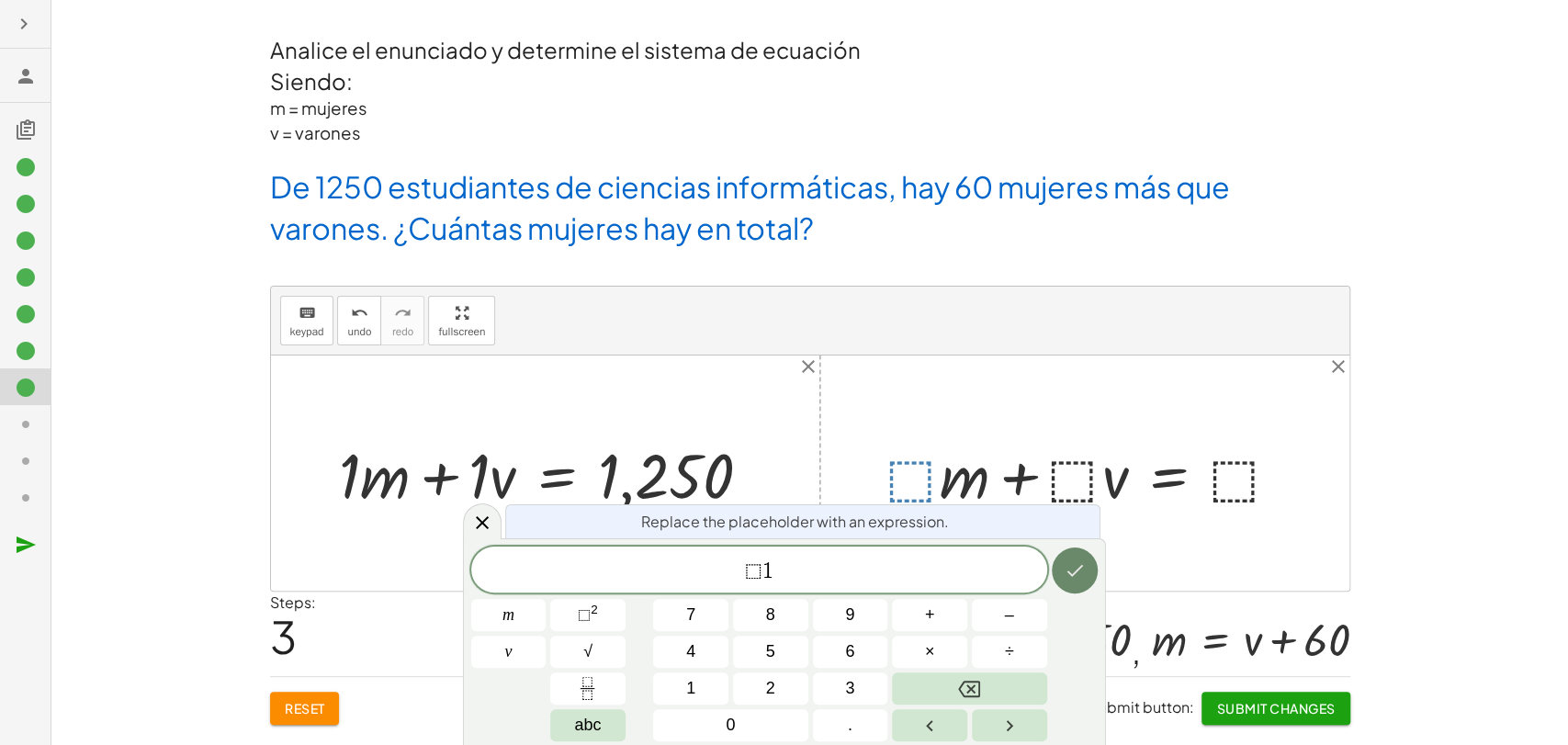 click at bounding box center (1075, 570) 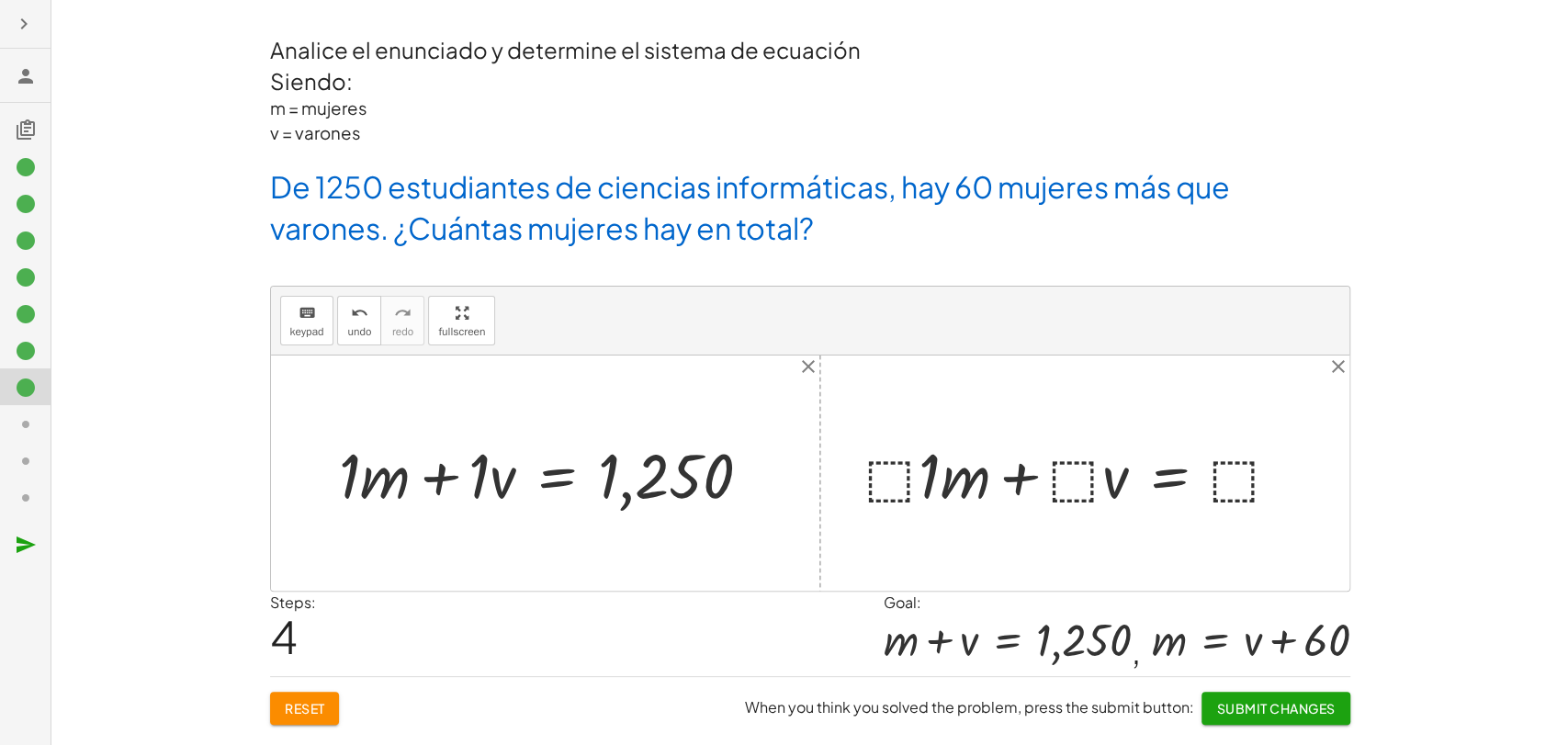 click at bounding box center [1080, 473] 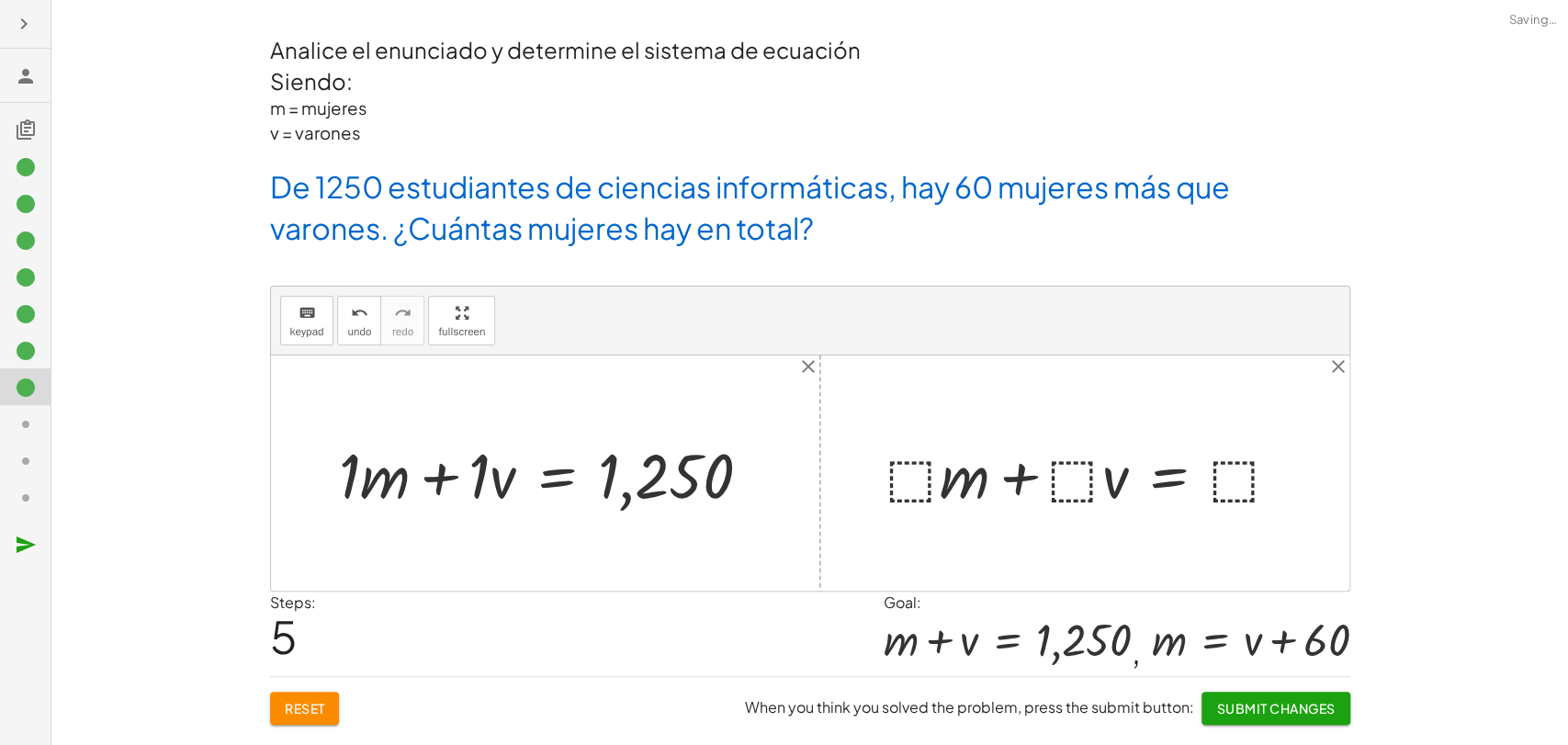 click at bounding box center [1091, 473] 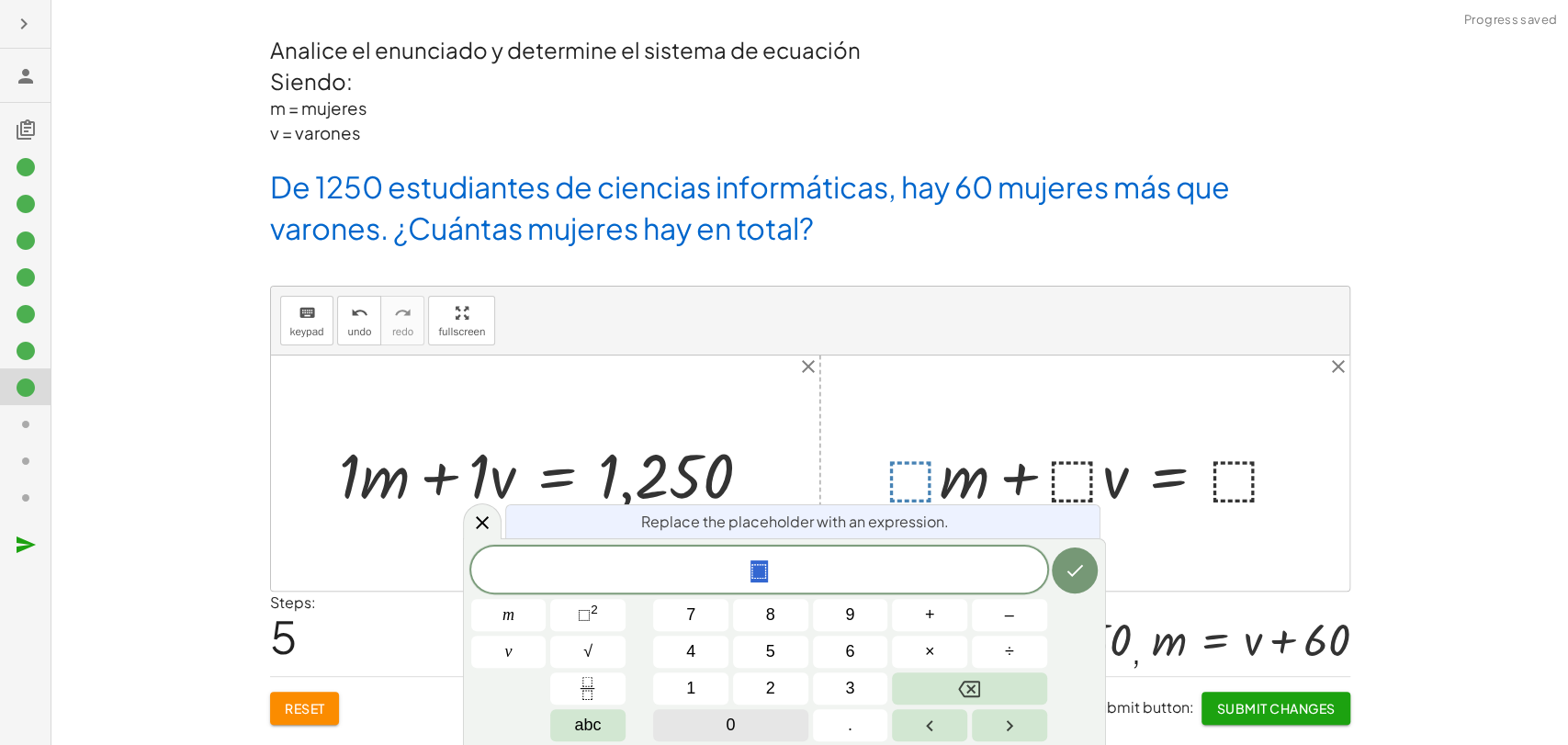 click on "0" at bounding box center (730, 725) 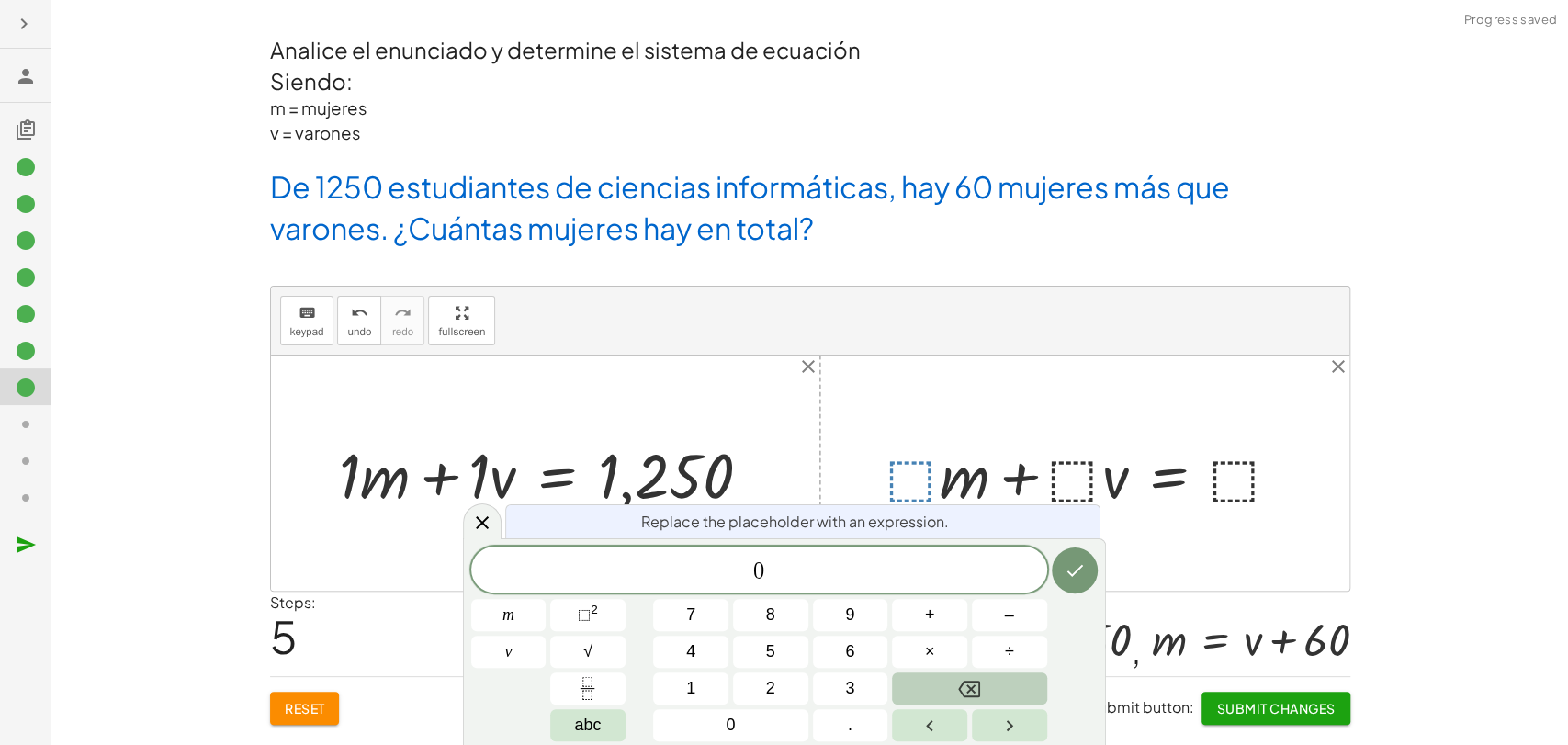 click at bounding box center [969, 688] 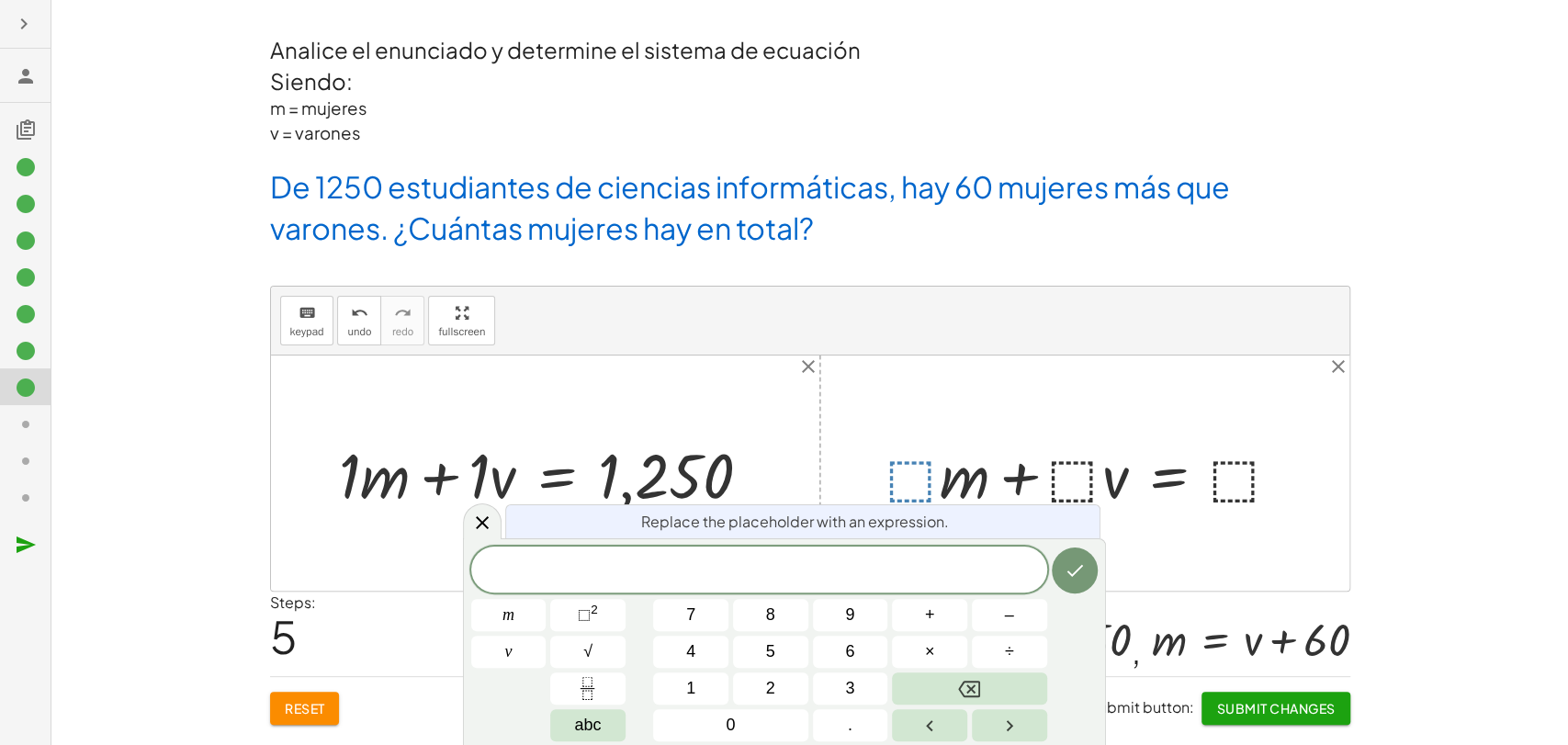 click on "​ m v 7 8 9 + – 4 5 6 × ÷ ⬚ 2 √ abc 1 2 3 0 ." at bounding box center (784, 644) 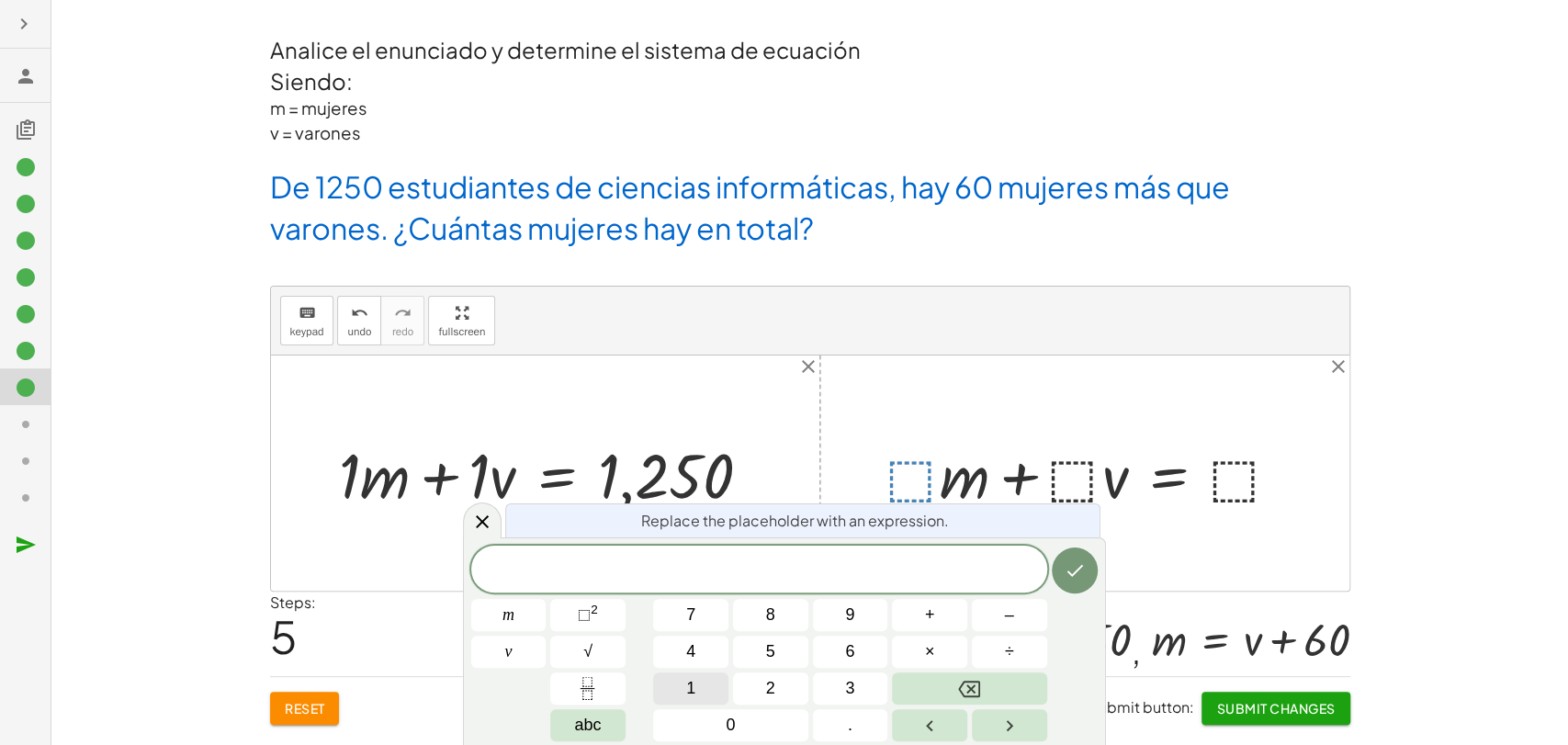 click on "1" at bounding box center (691, 688) 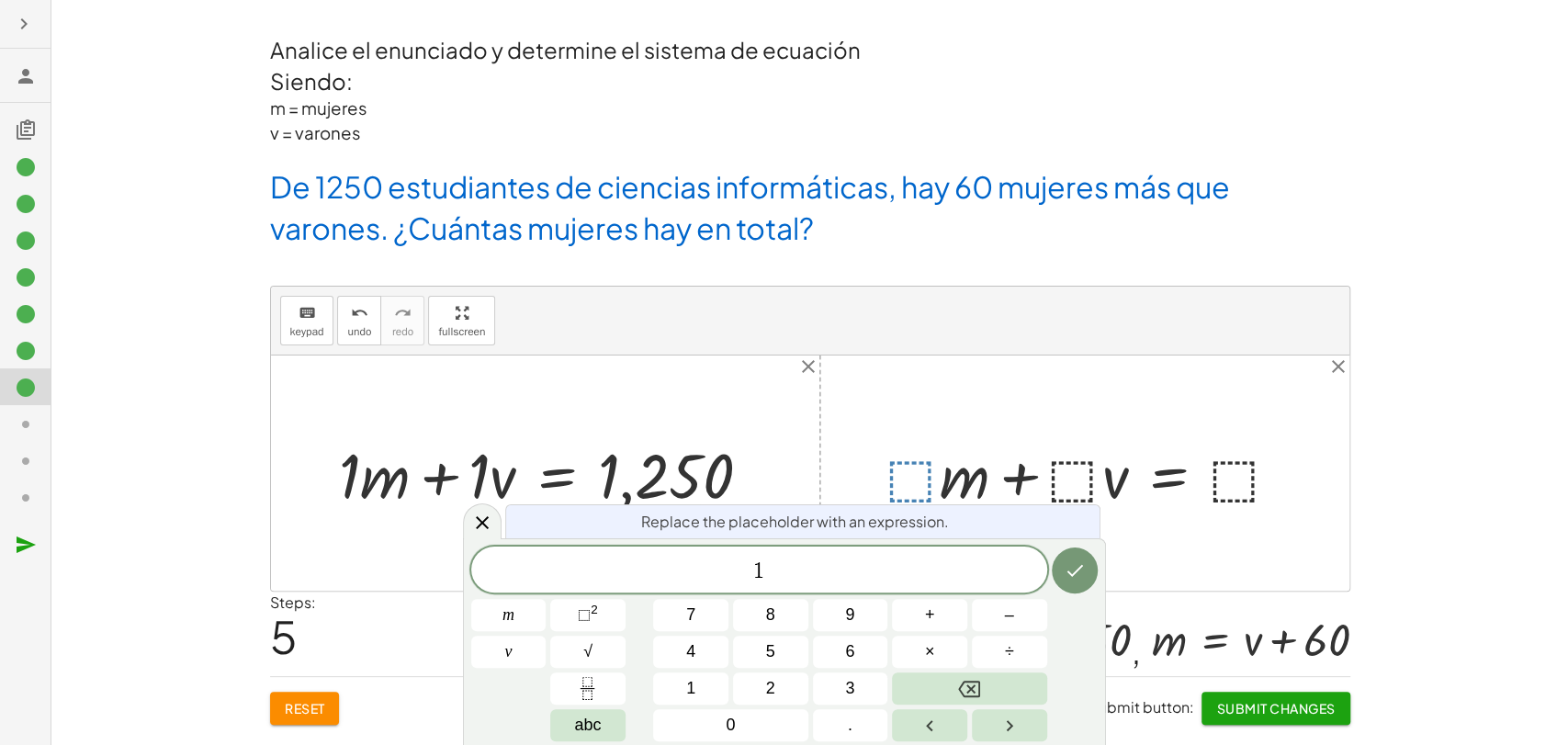 click on "1 m v 7 8 9 + – 4 5 6 × ÷ ⬚ 2 √ abc 1 2 3 0 ." at bounding box center (784, 644) 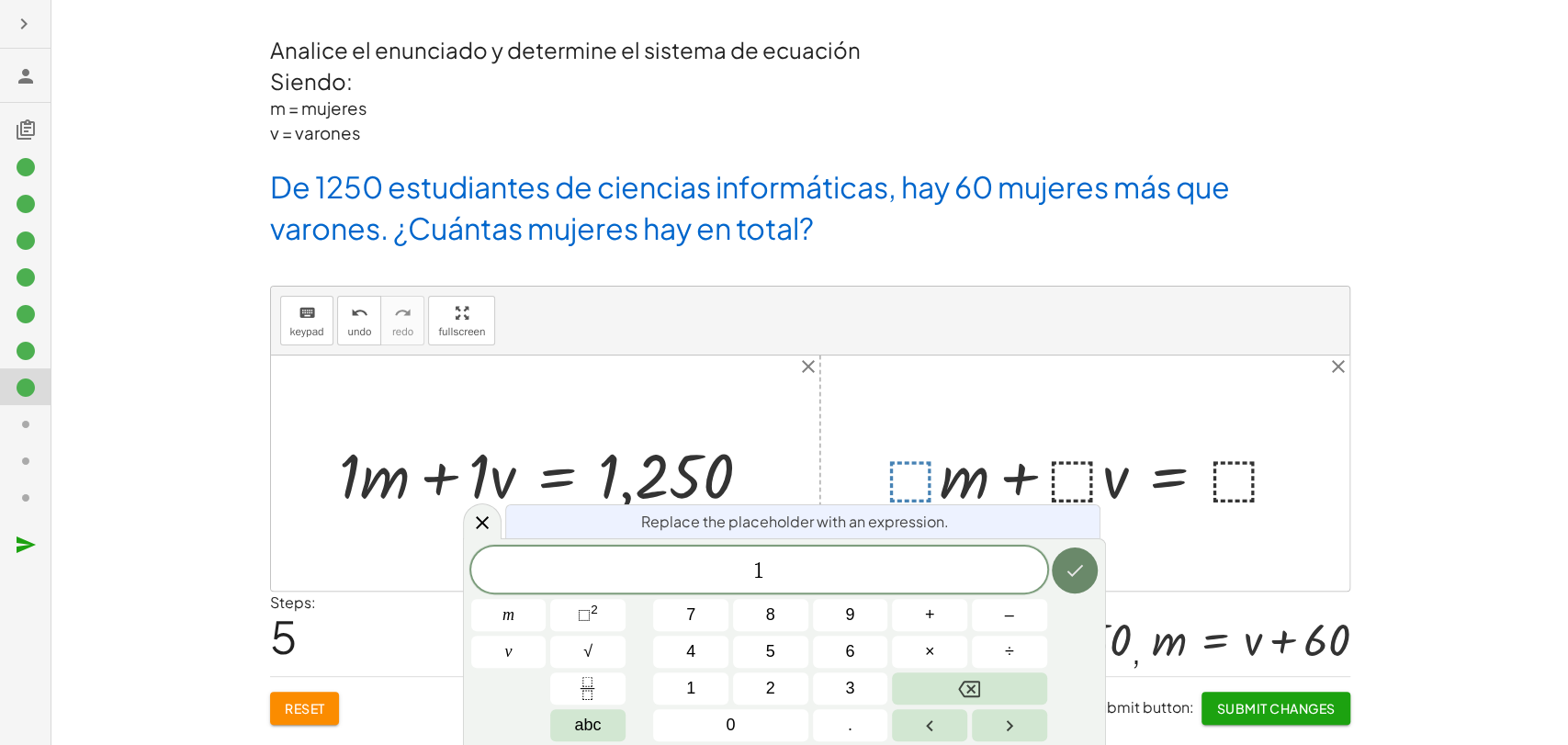 click 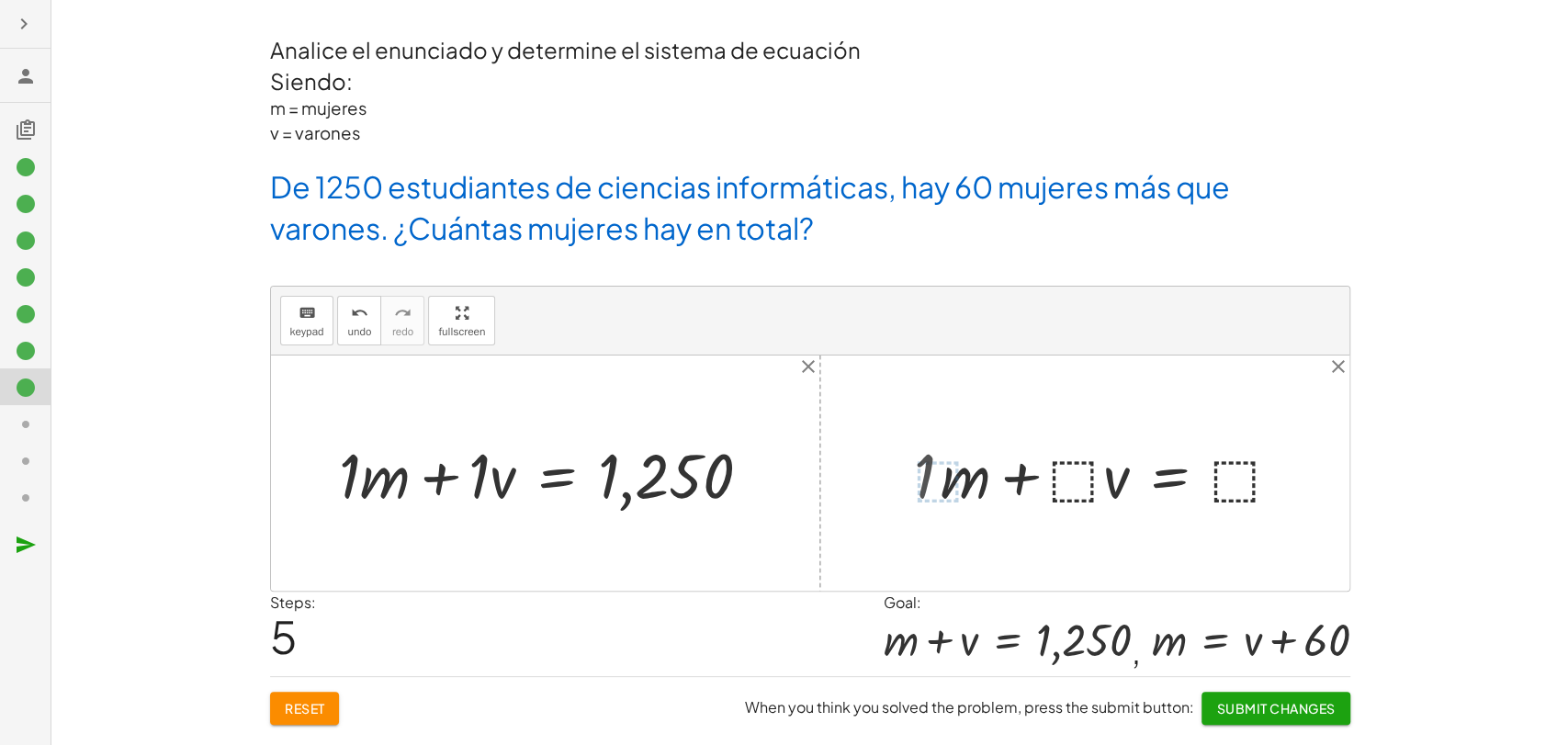click at bounding box center (1108, 473) 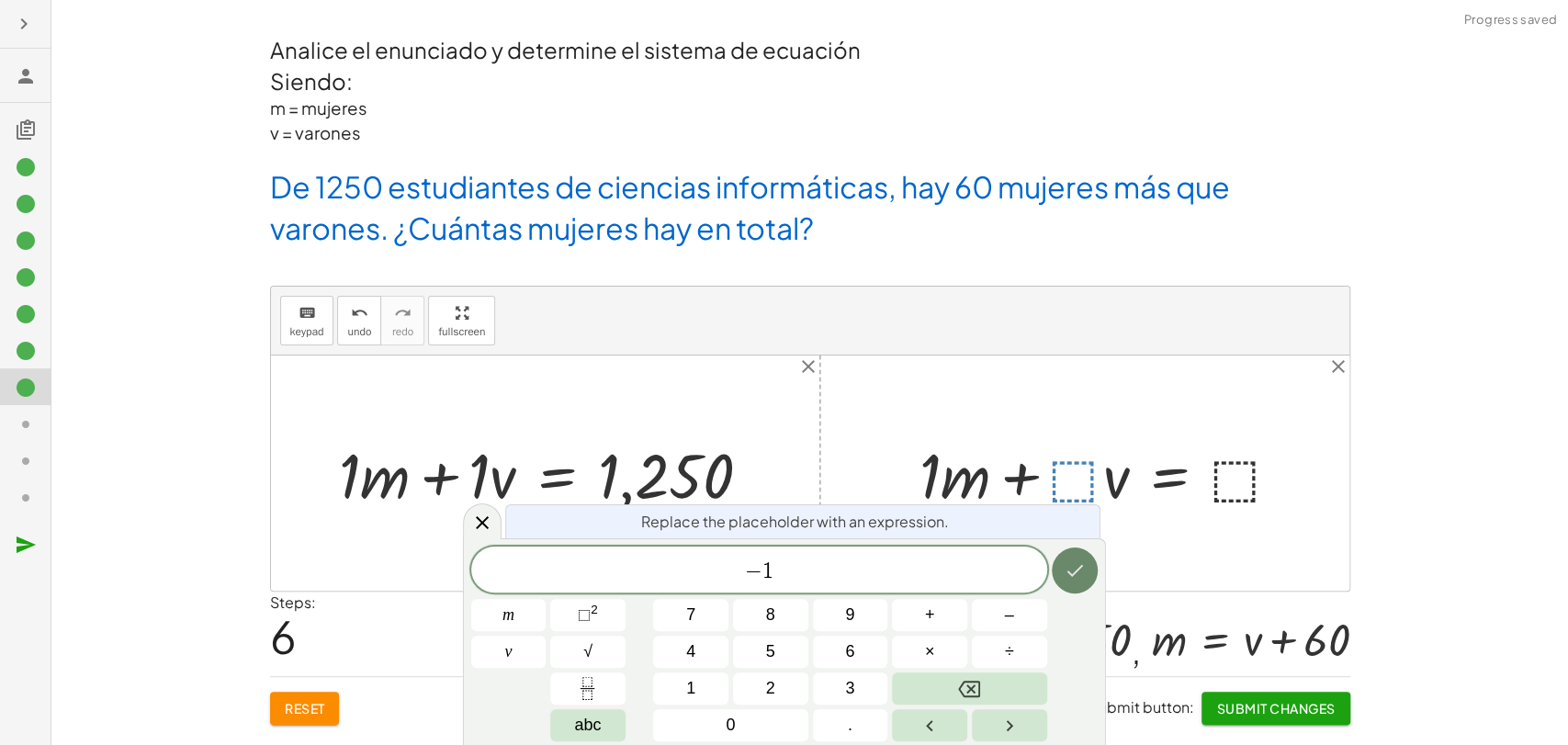 click 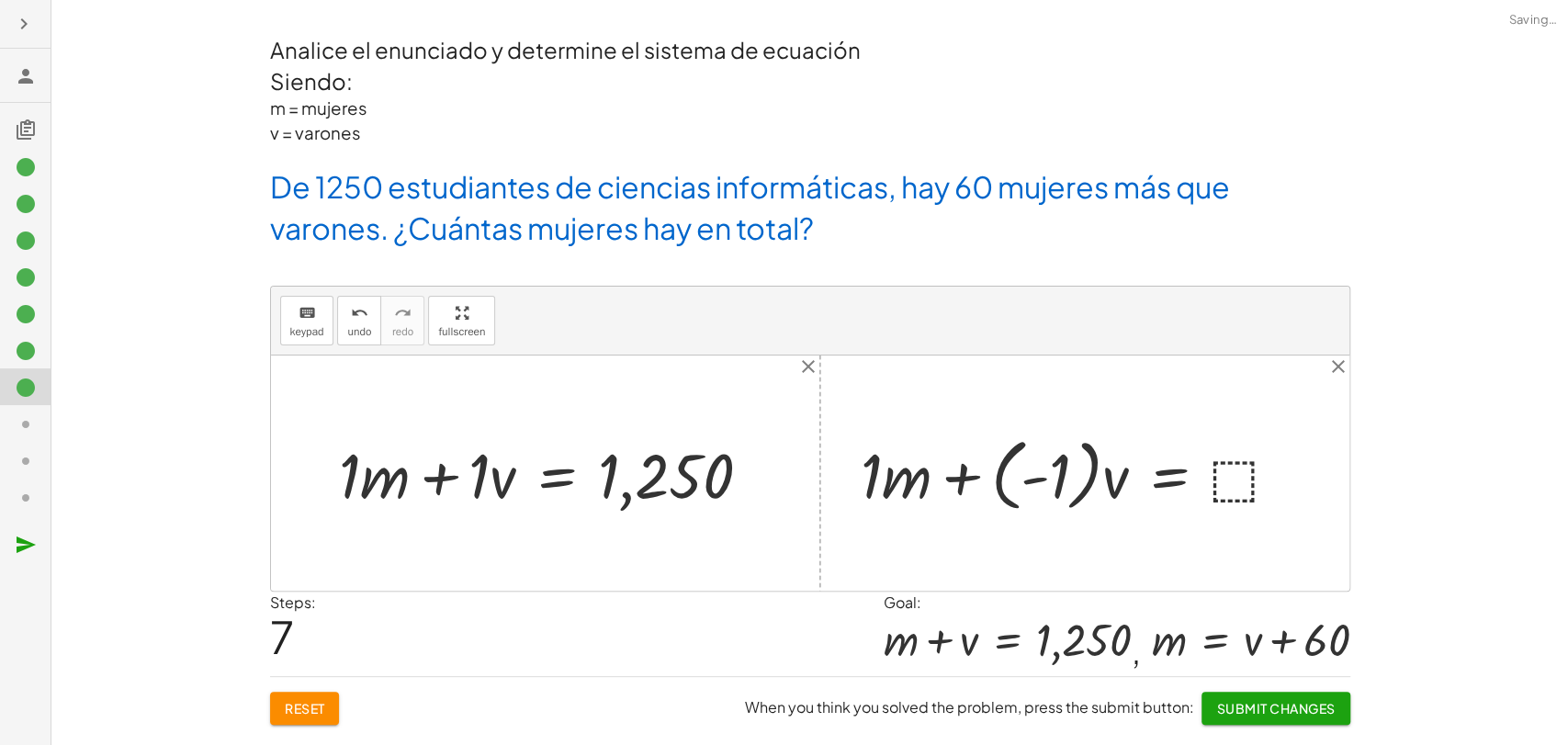 click at bounding box center [1078, 473] 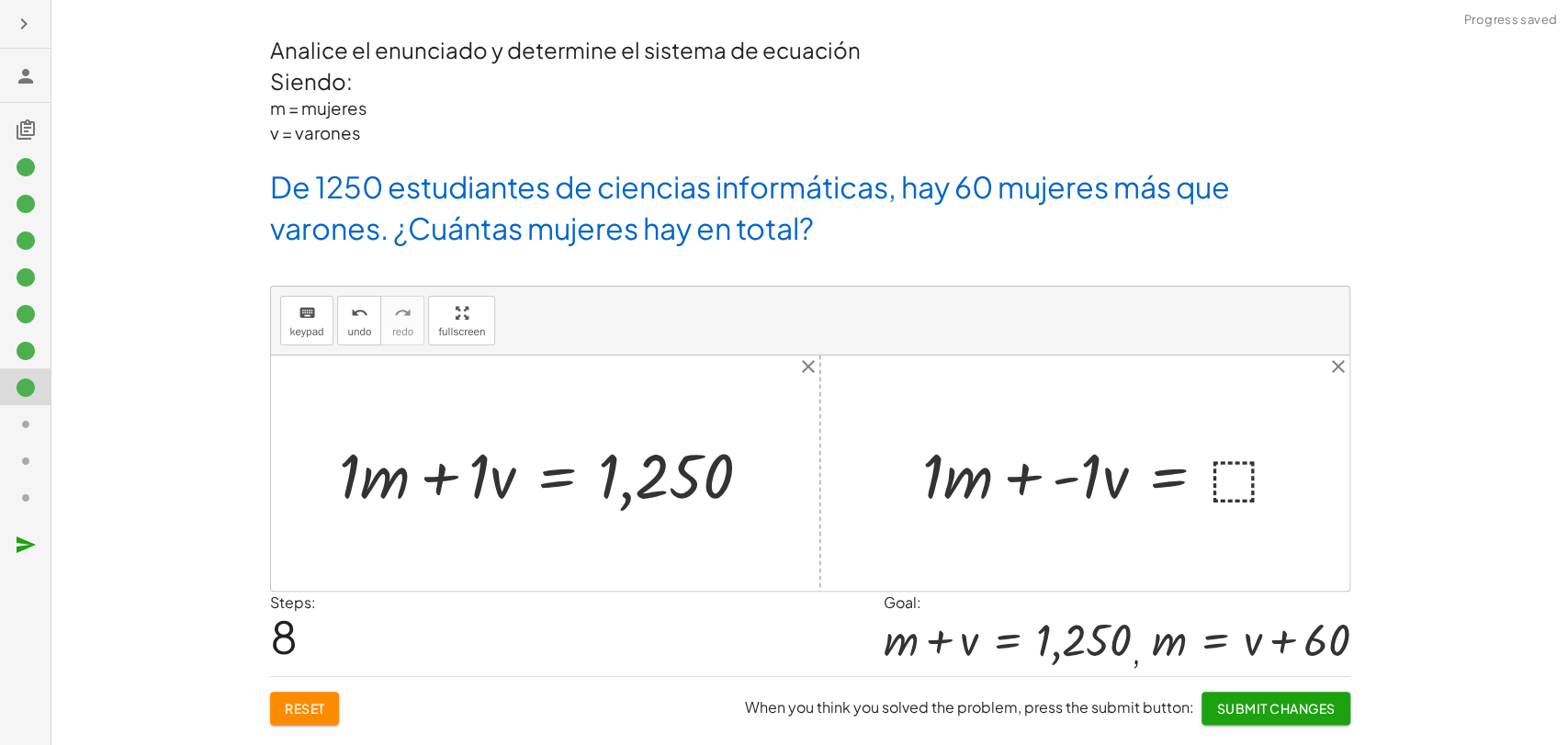 click at bounding box center [1109, 473] 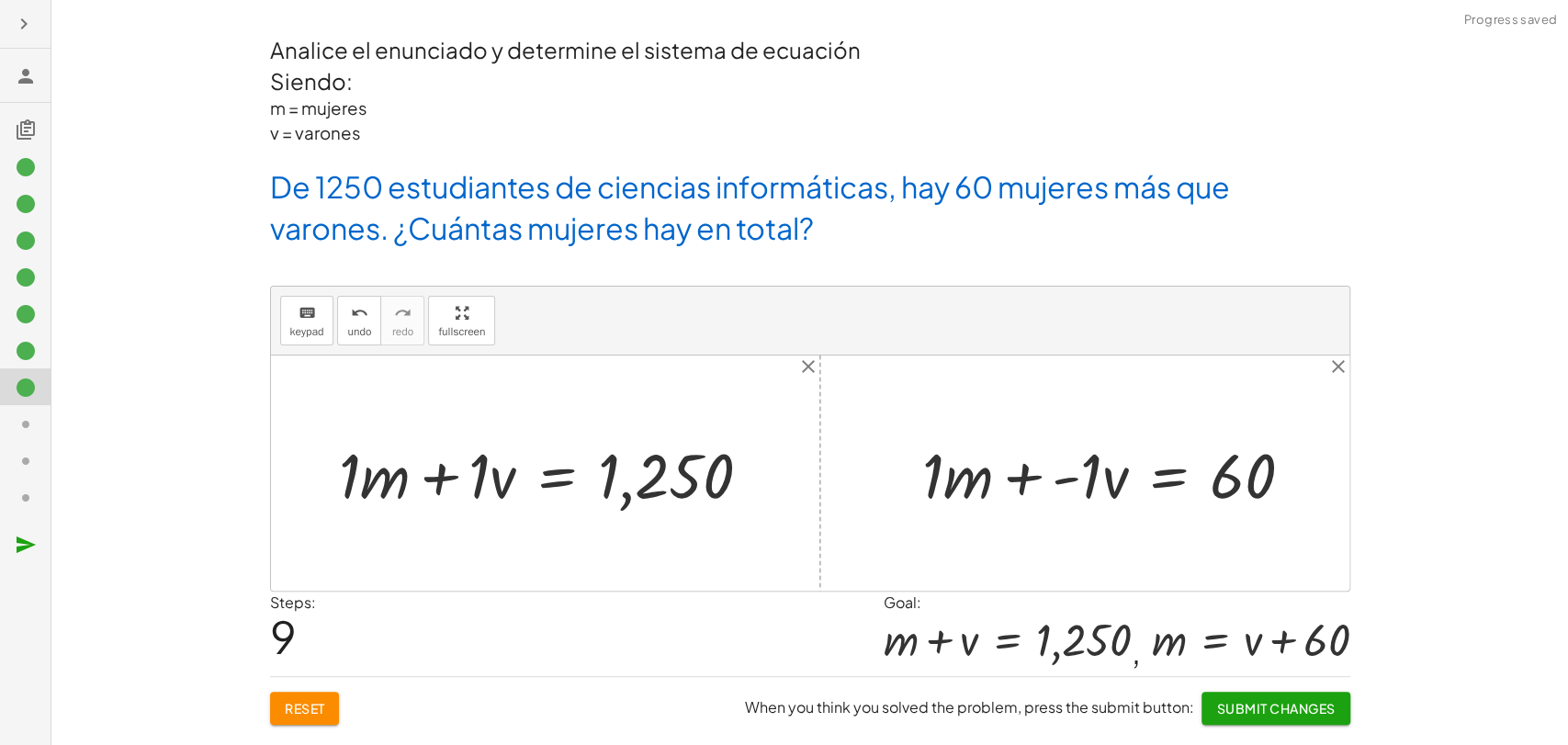 click at bounding box center (552, 473) 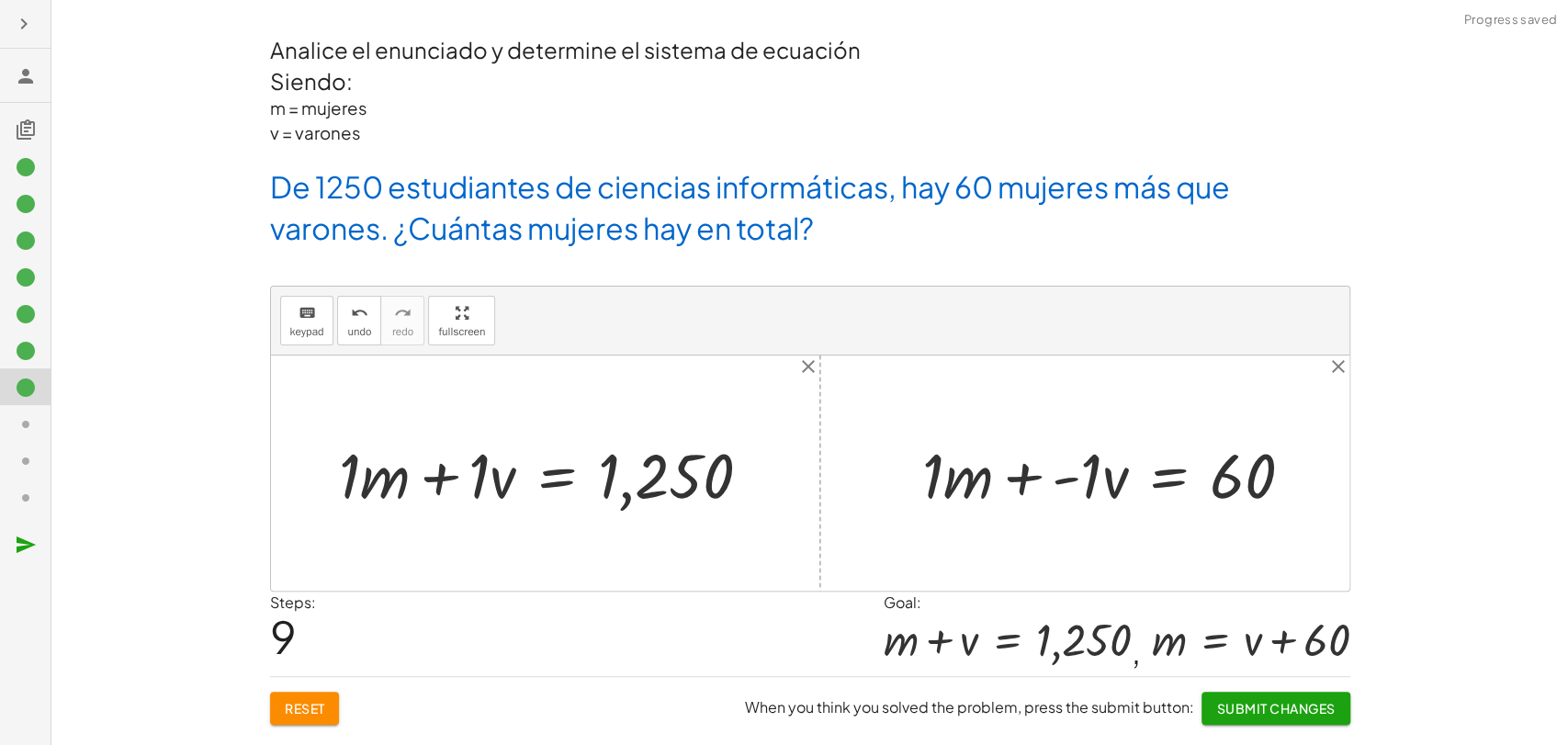 click at bounding box center [552, 473] 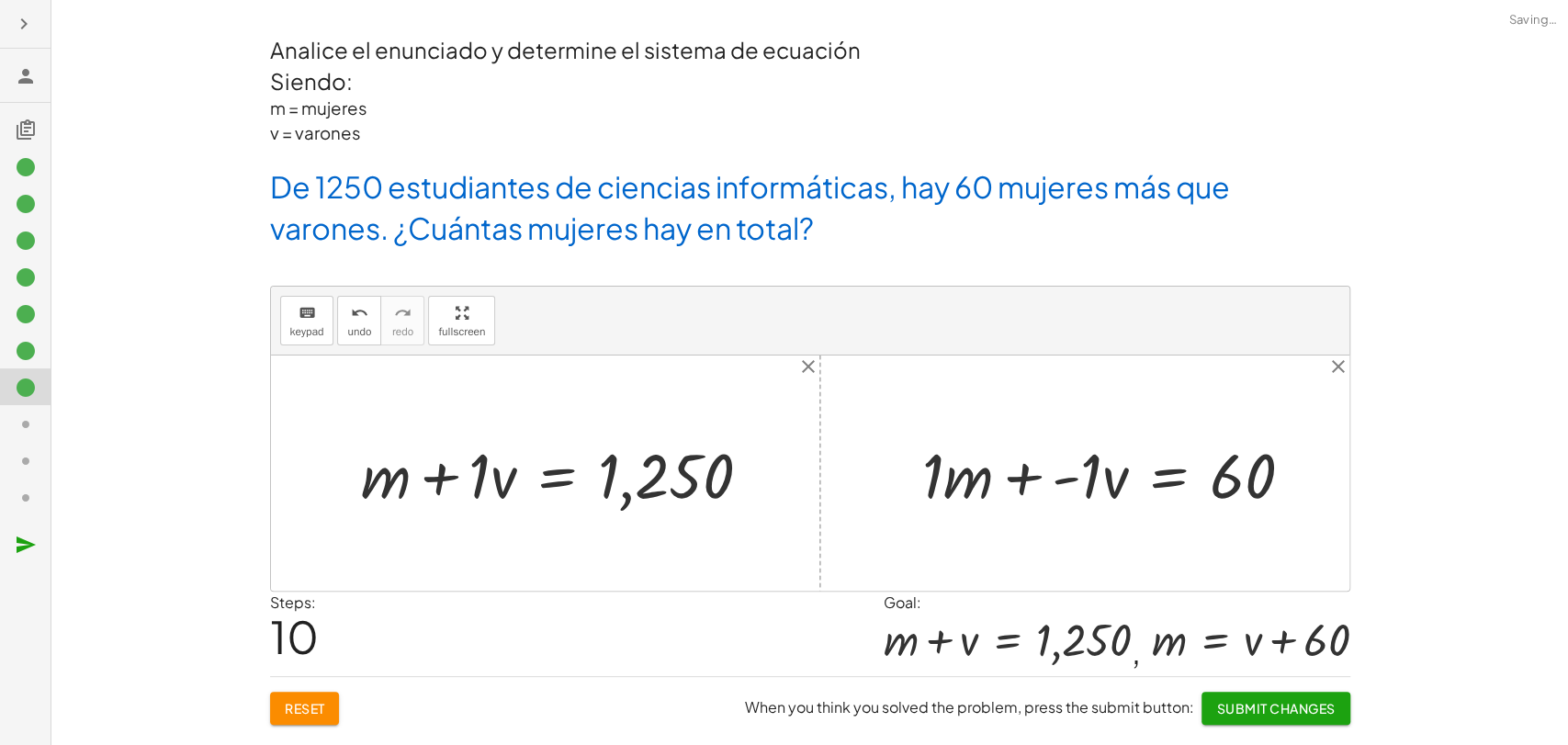 click at bounding box center (563, 473) 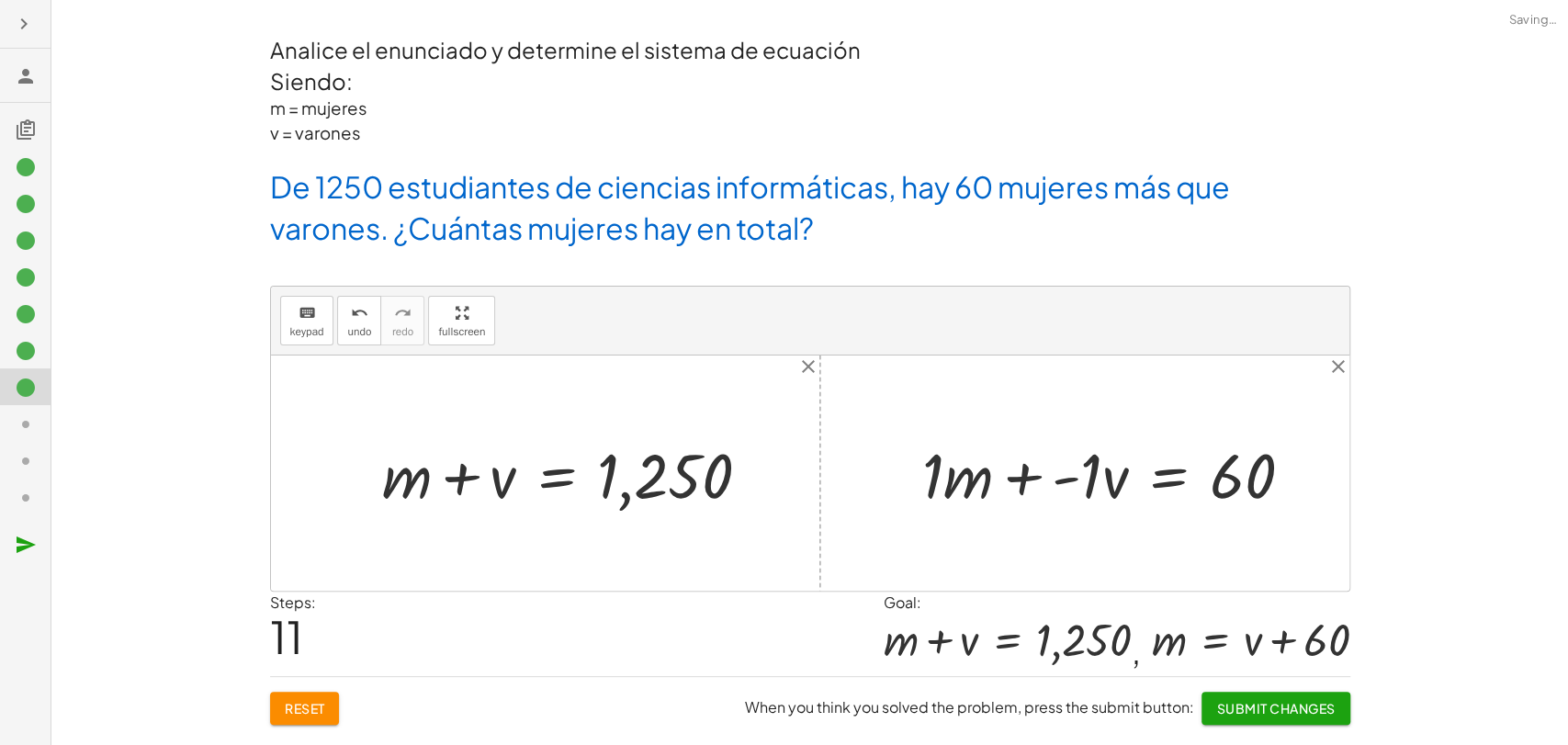 click at bounding box center (1115, 473) 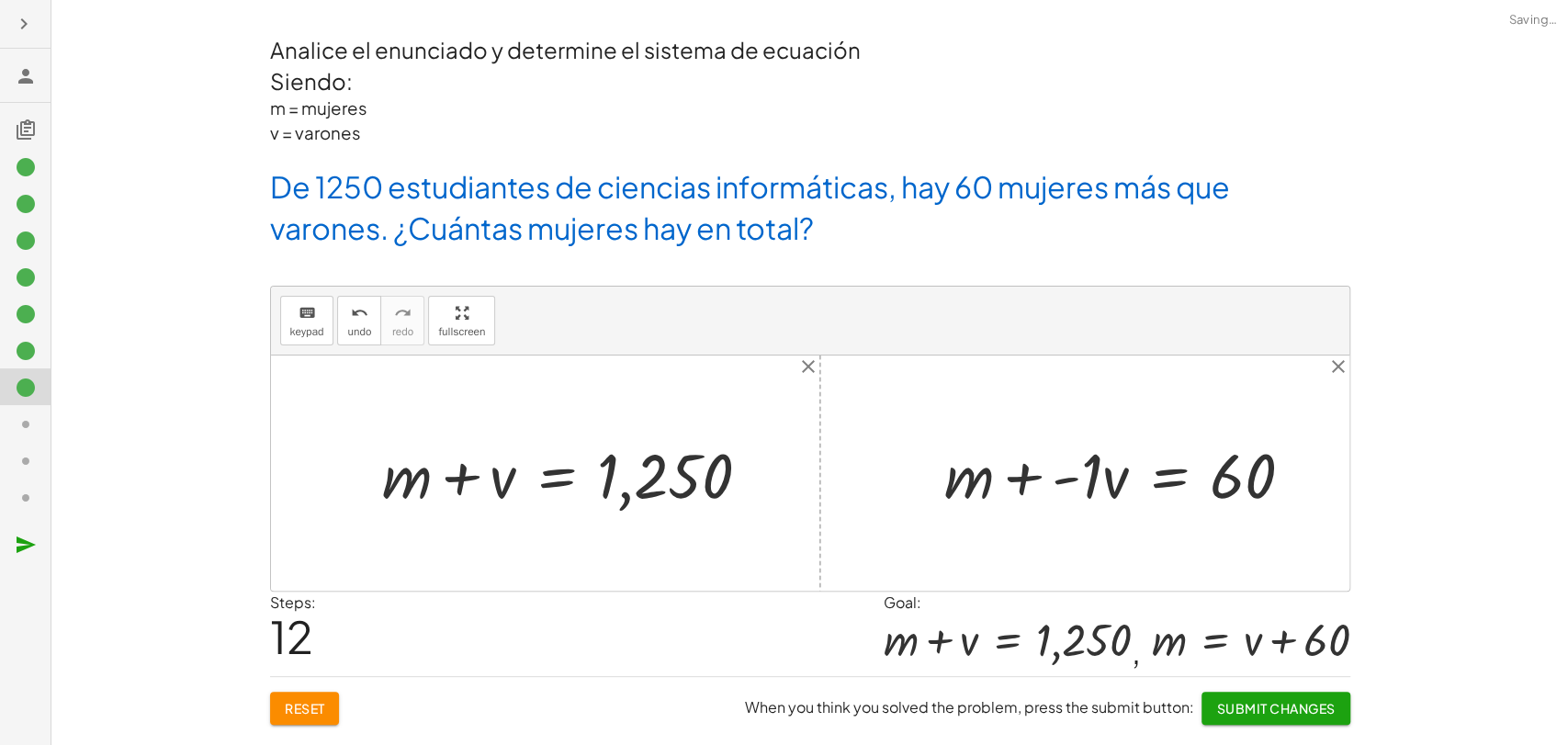 click at bounding box center [1126, 473] 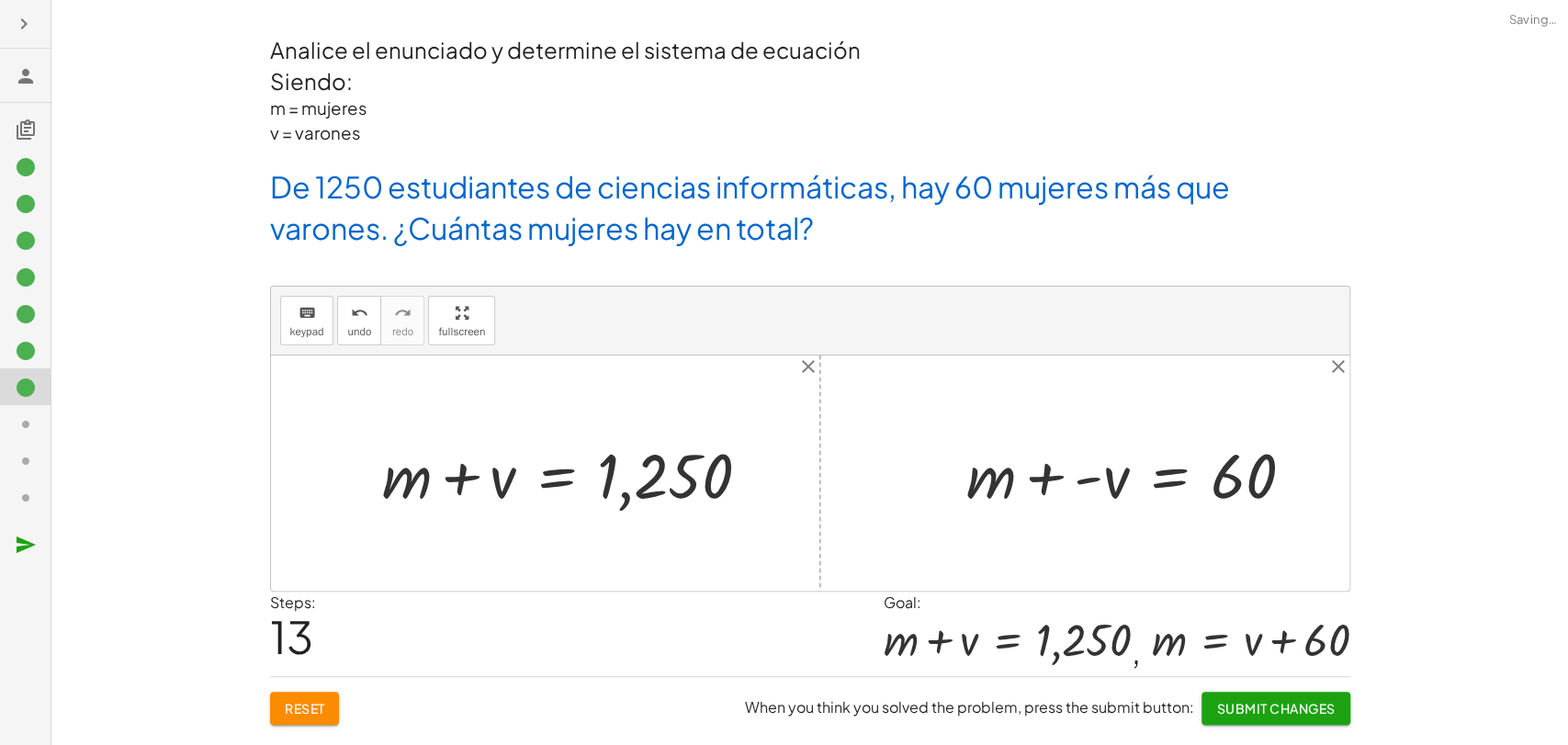 click at bounding box center (1137, 473) 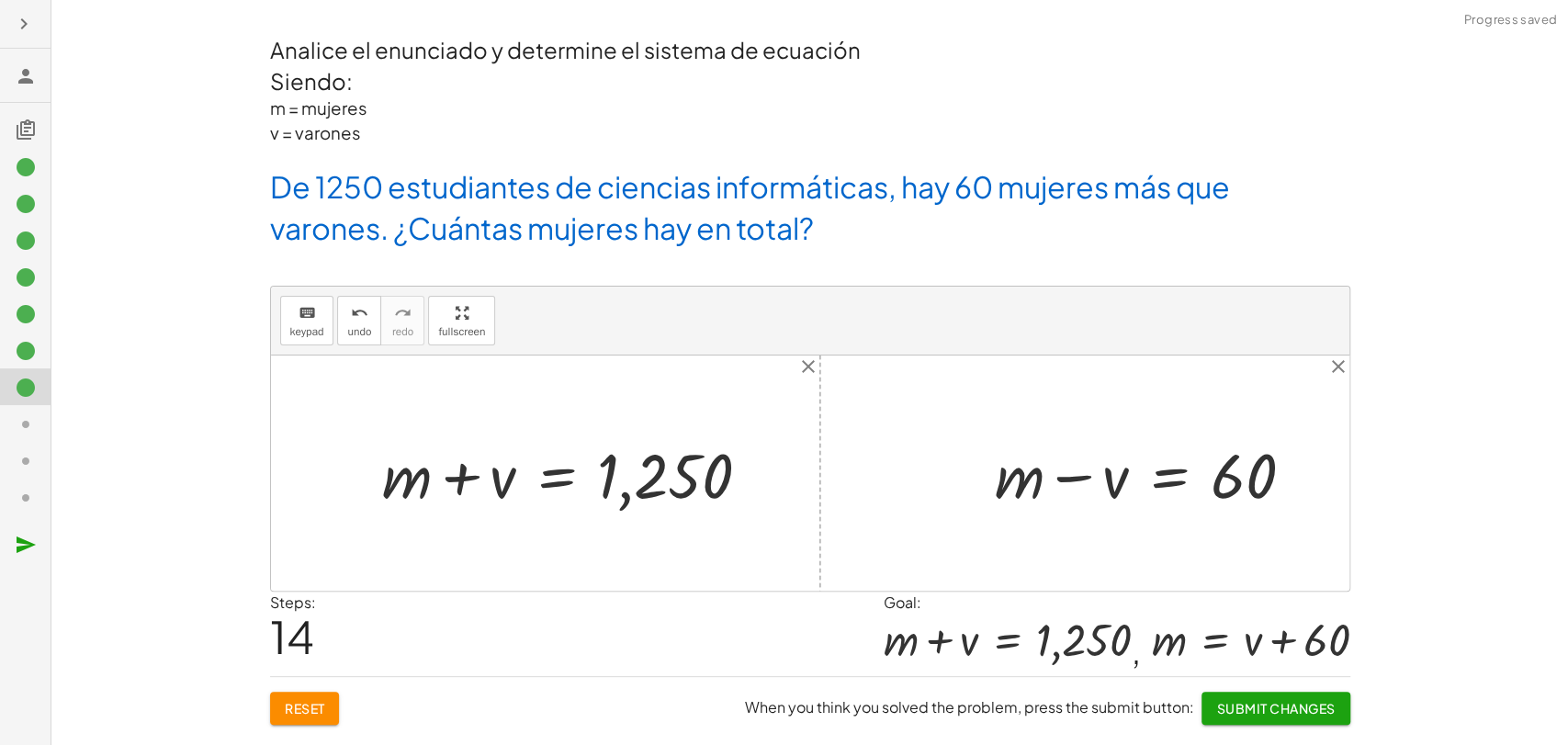 click at bounding box center (1152, 473) 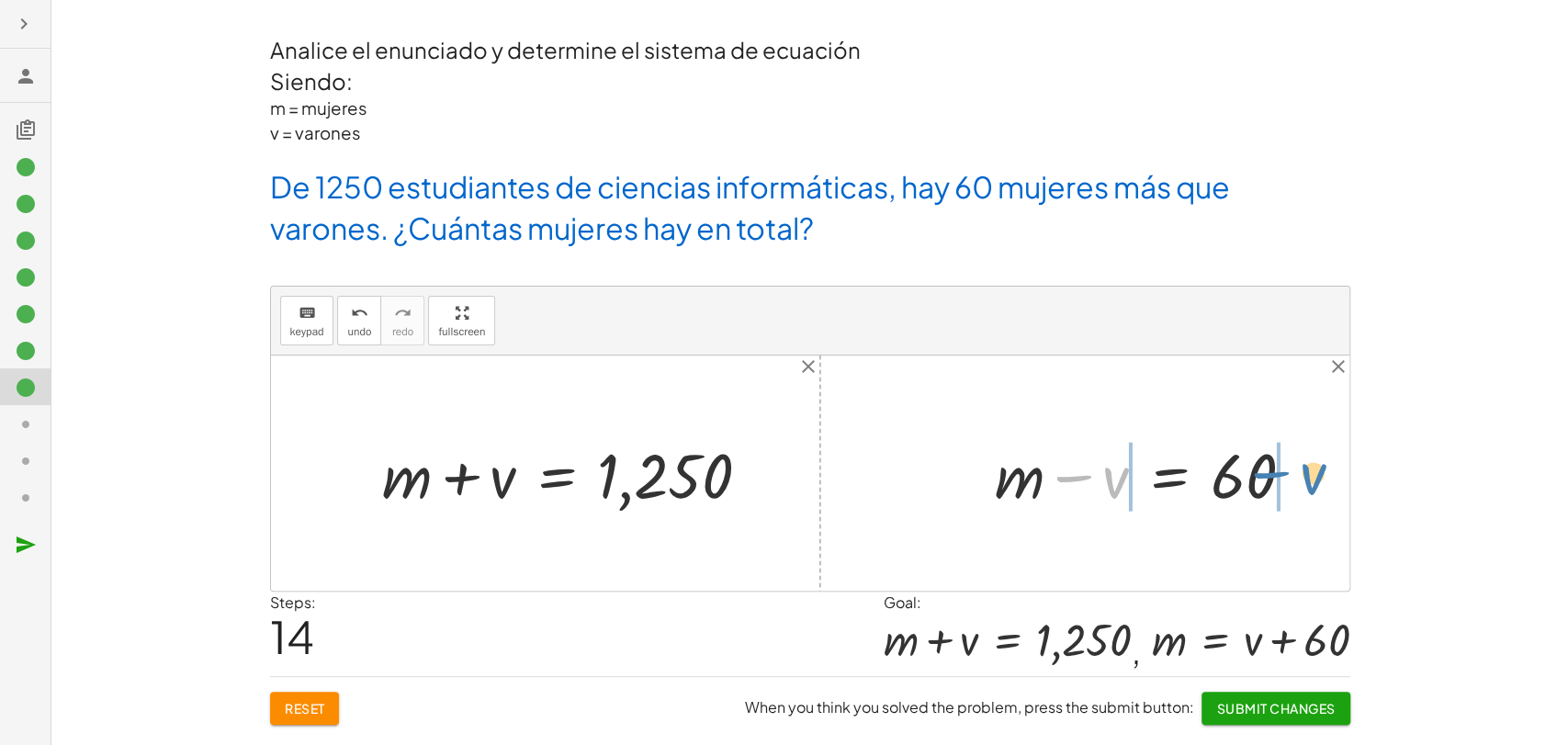 drag, startPoint x: 1118, startPoint y: 480, endPoint x: 1317, endPoint y: 476, distance: 199.0402 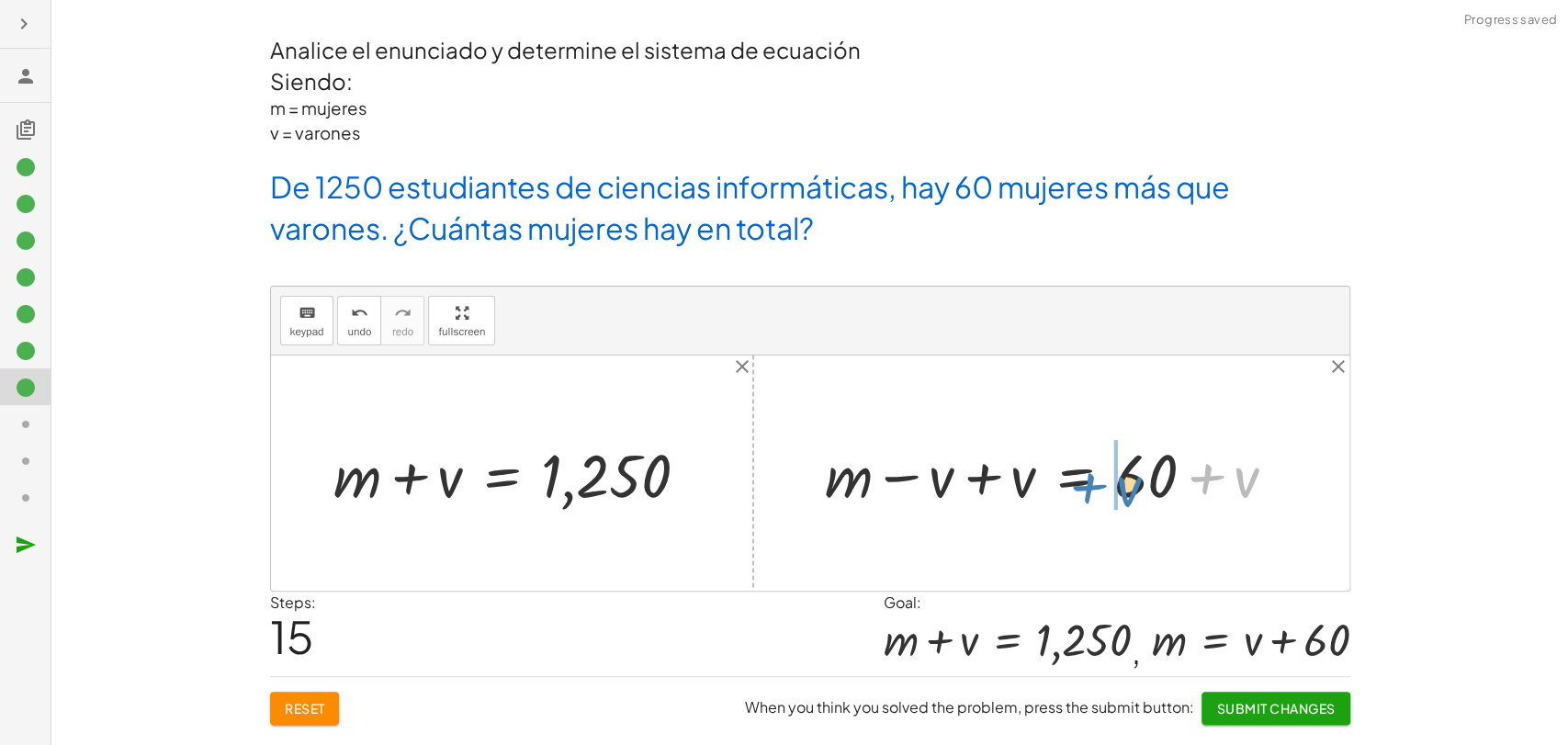 drag, startPoint x: 1241, startPoint y: 470, endPoint x: 1124, endPoint y: 480, distance: 117.42657 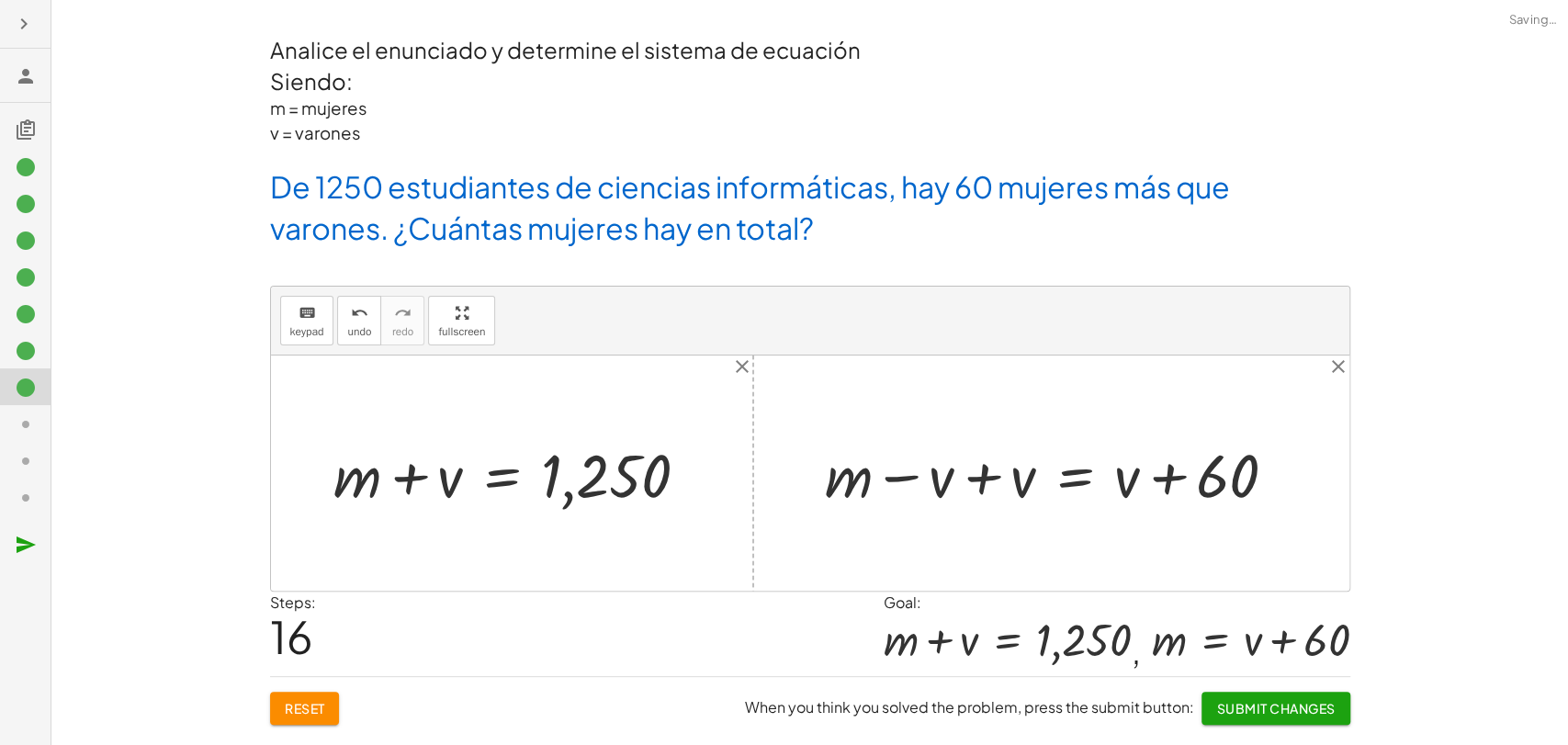 click at bounding box center [1058, 473] 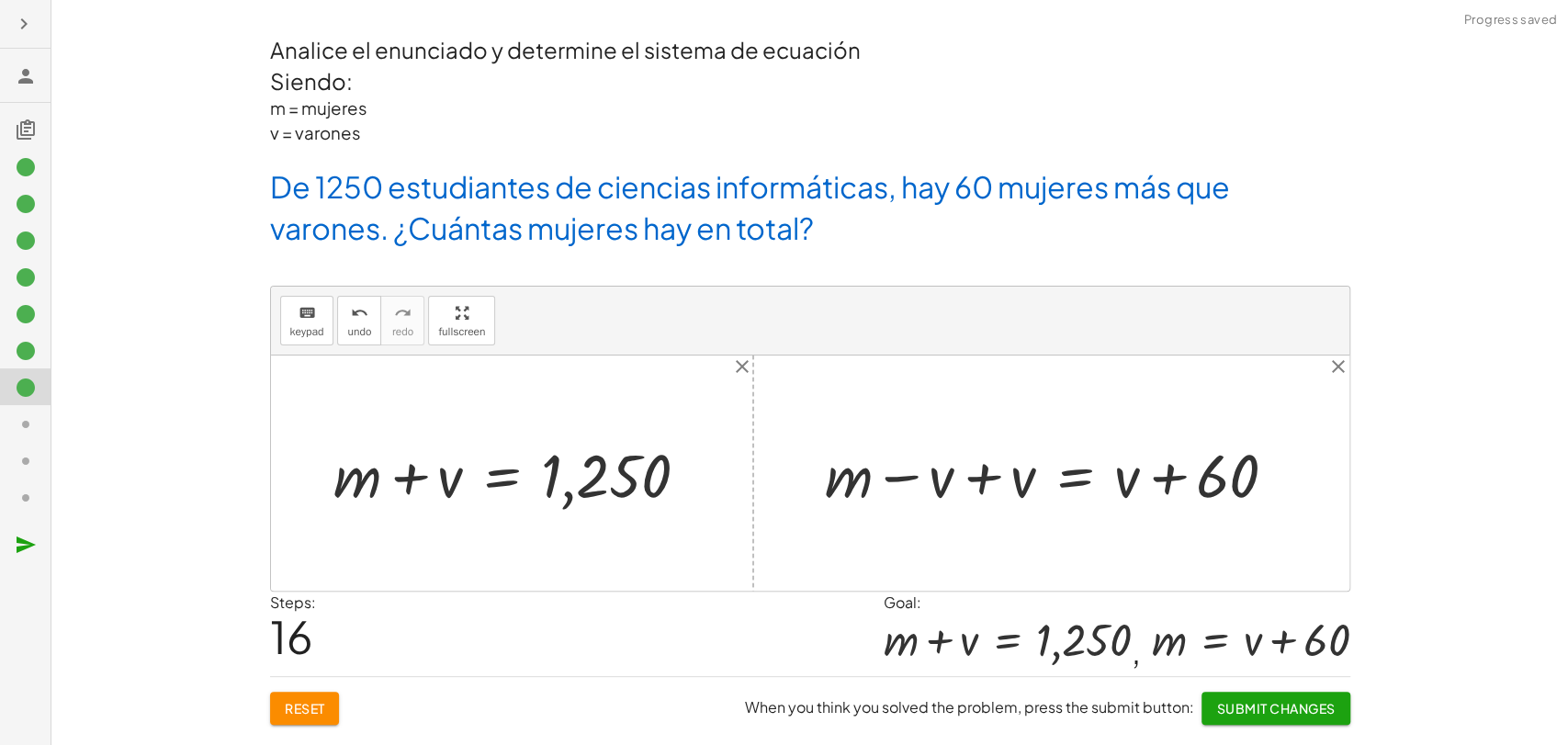 click at bounding box center [1058, 473] 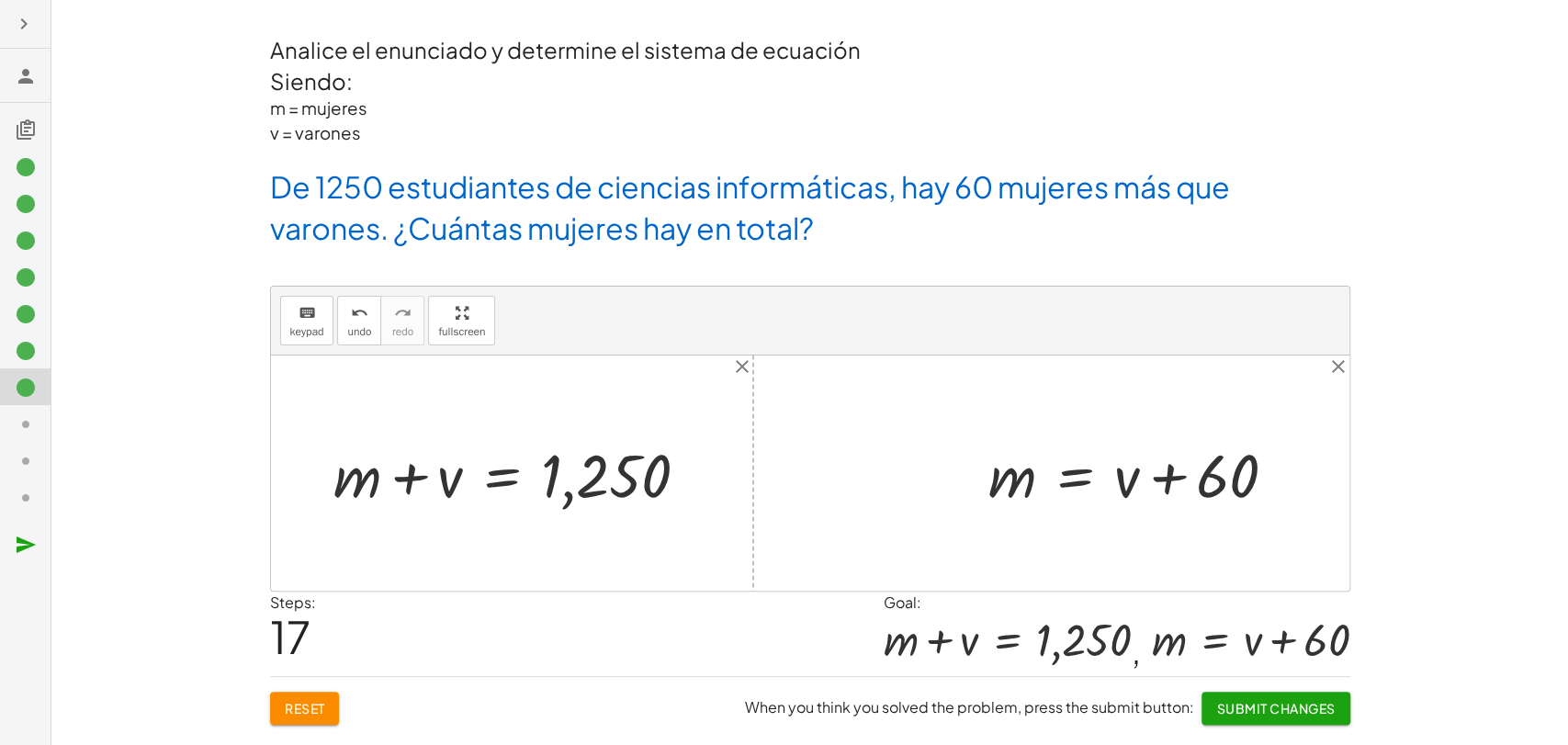 click on "Submit Changes" 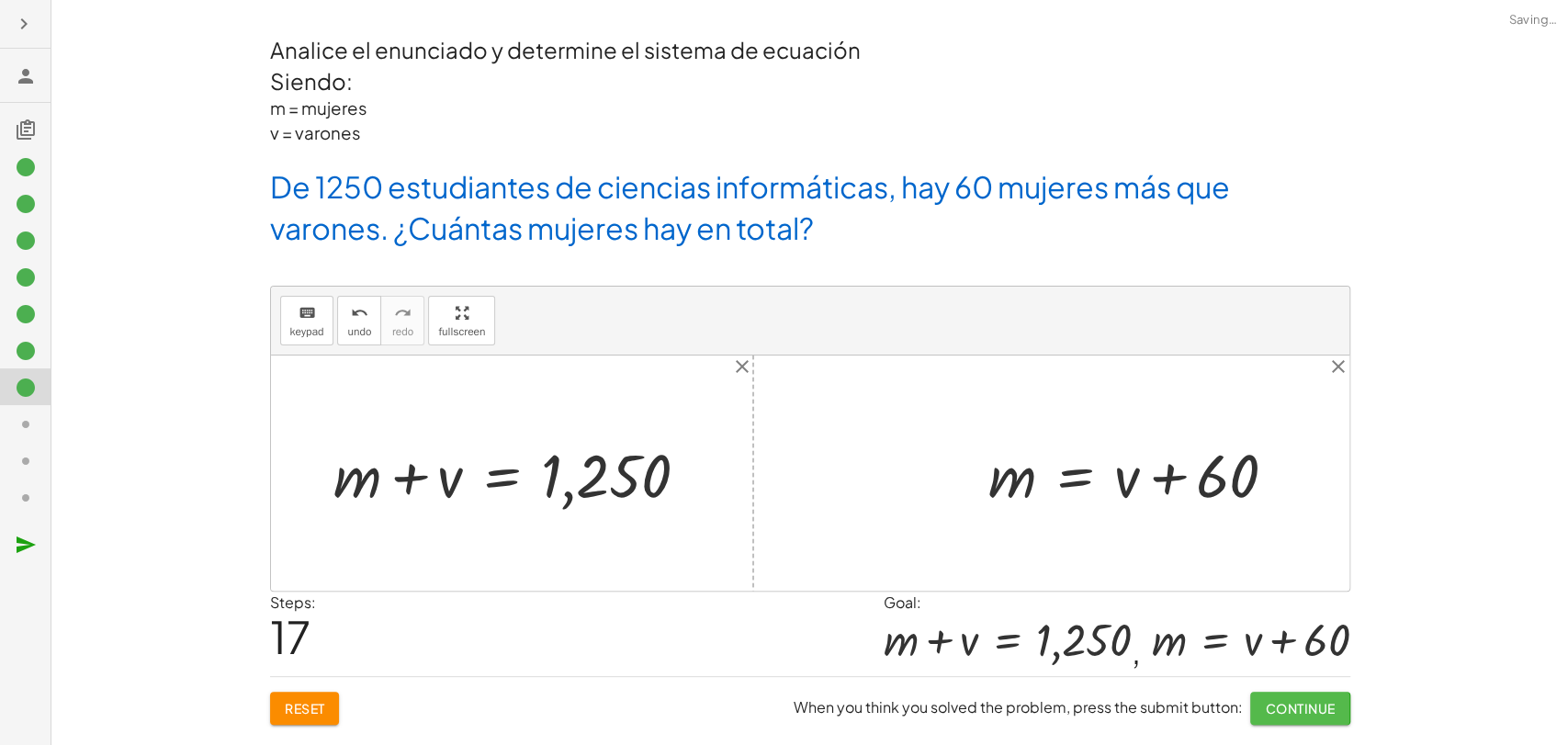 click on "Continue" 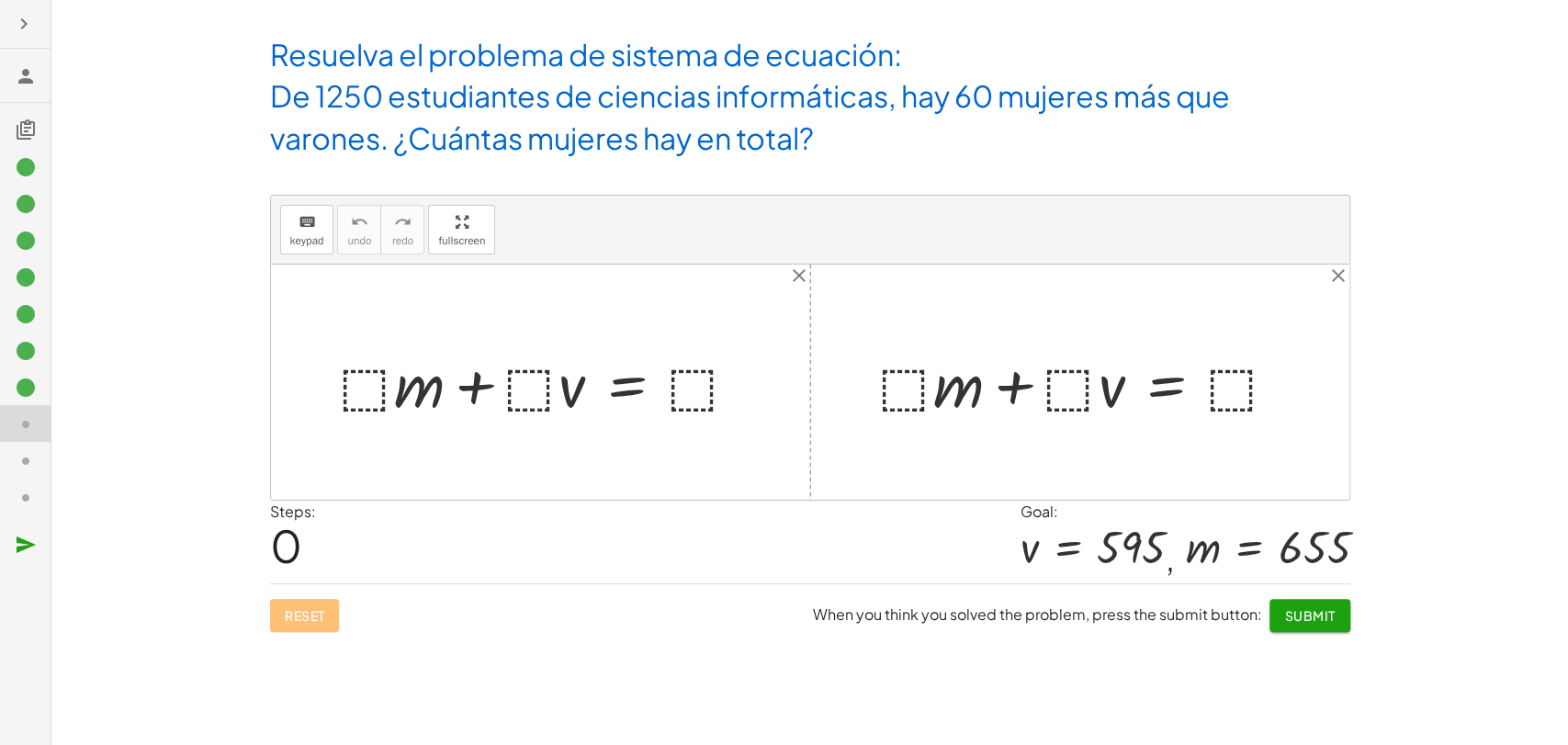 click at bounding box center (547, 382) 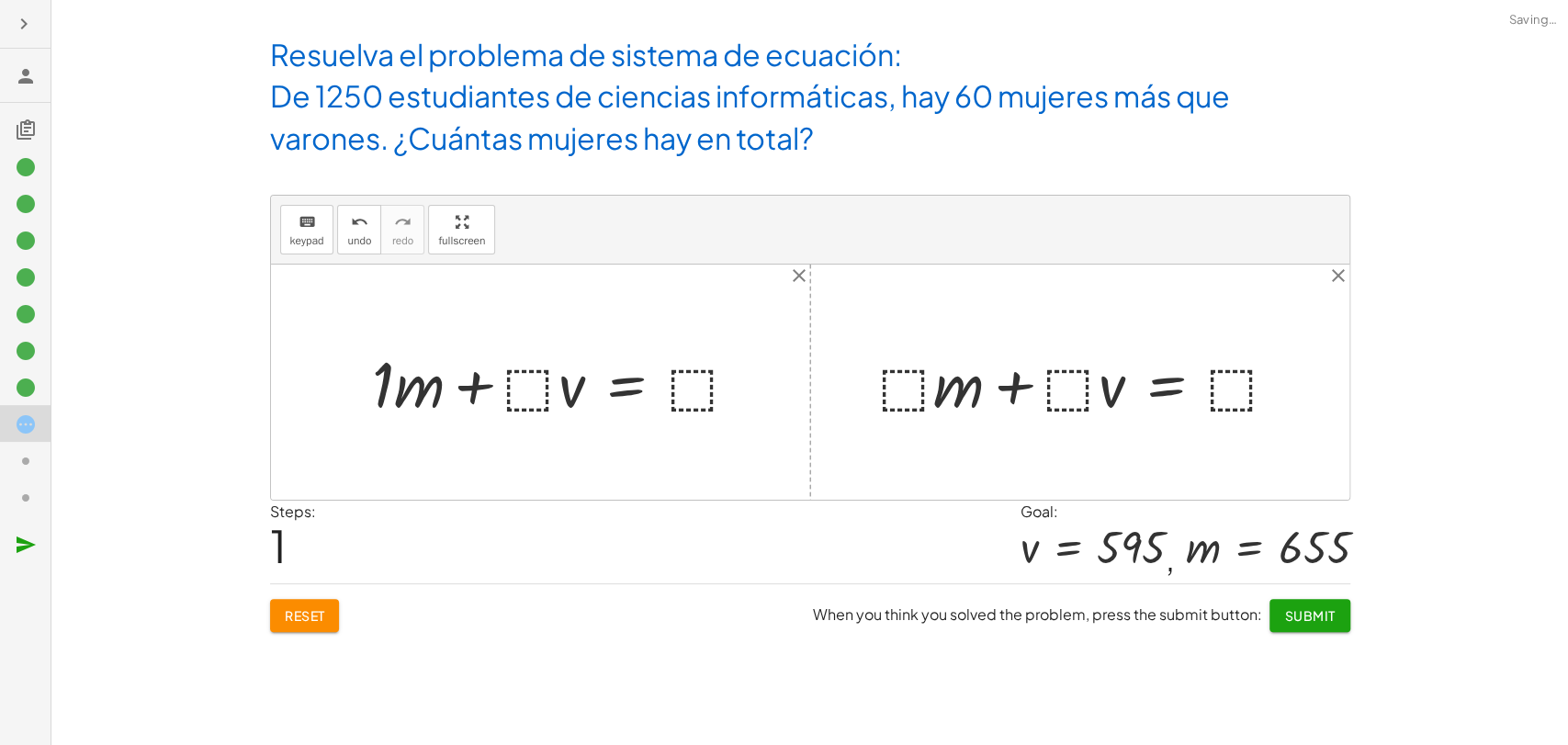 click at bounding box center (563, 382) 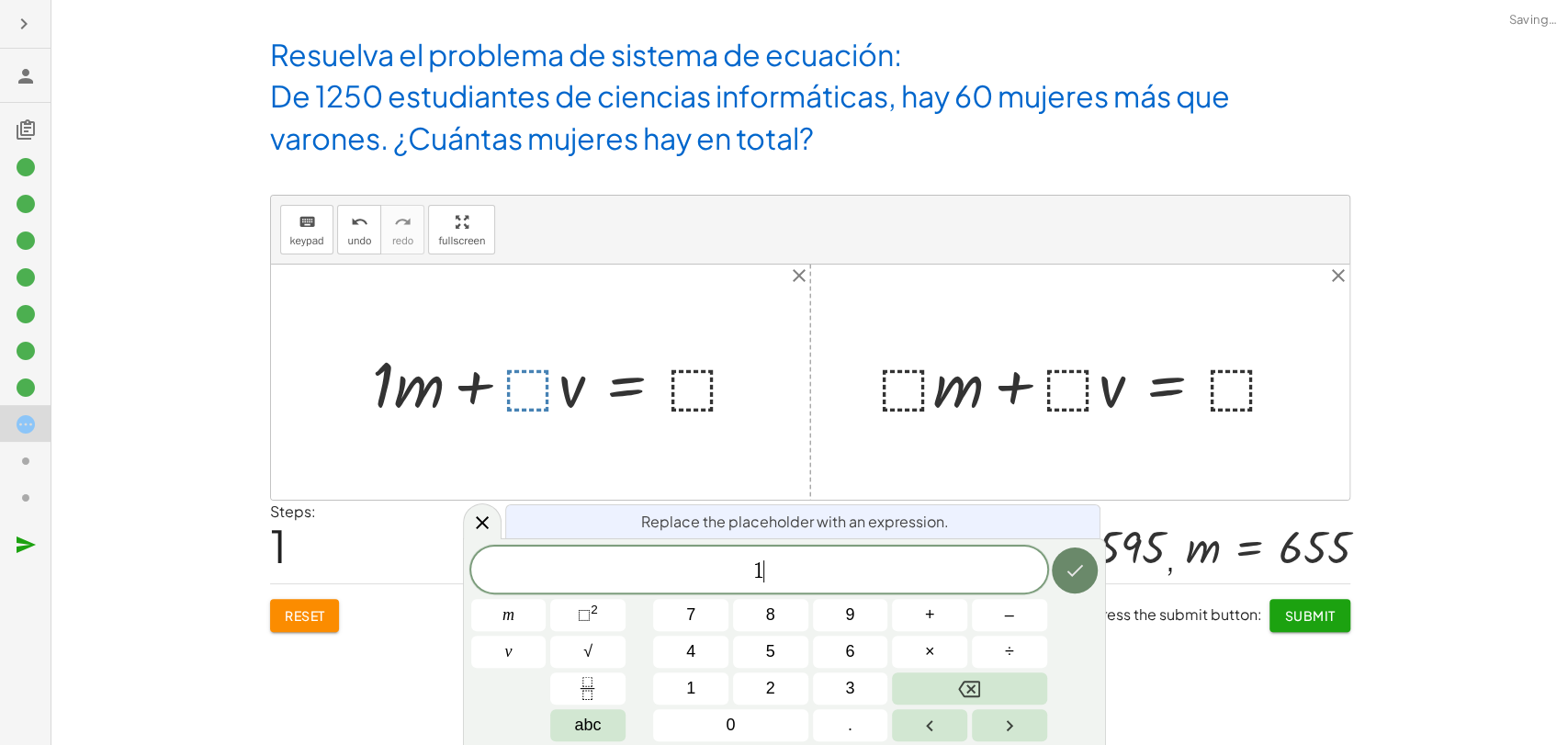 click 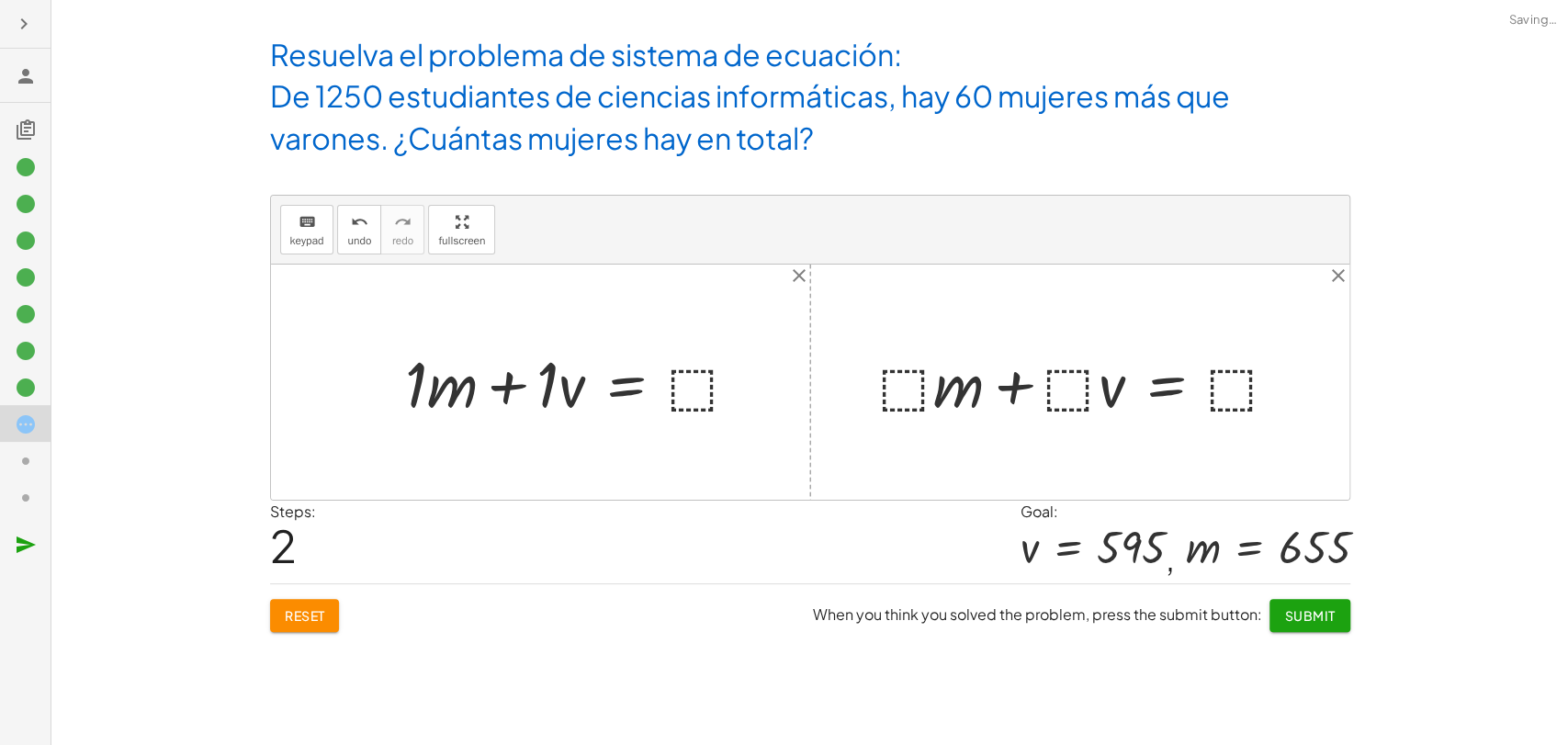 click at bounding box center [580, 382] 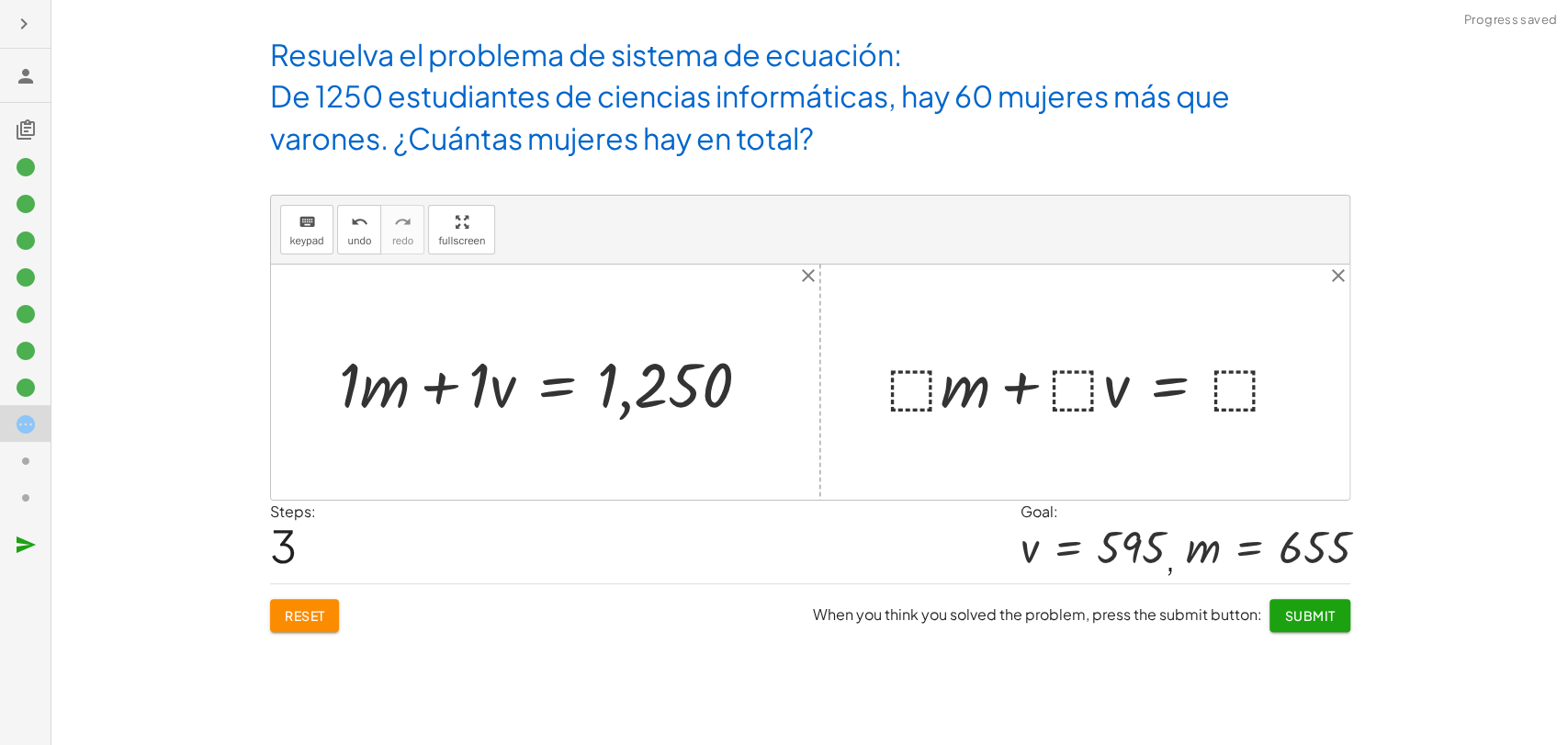 click at bounding box center (1092, 382) 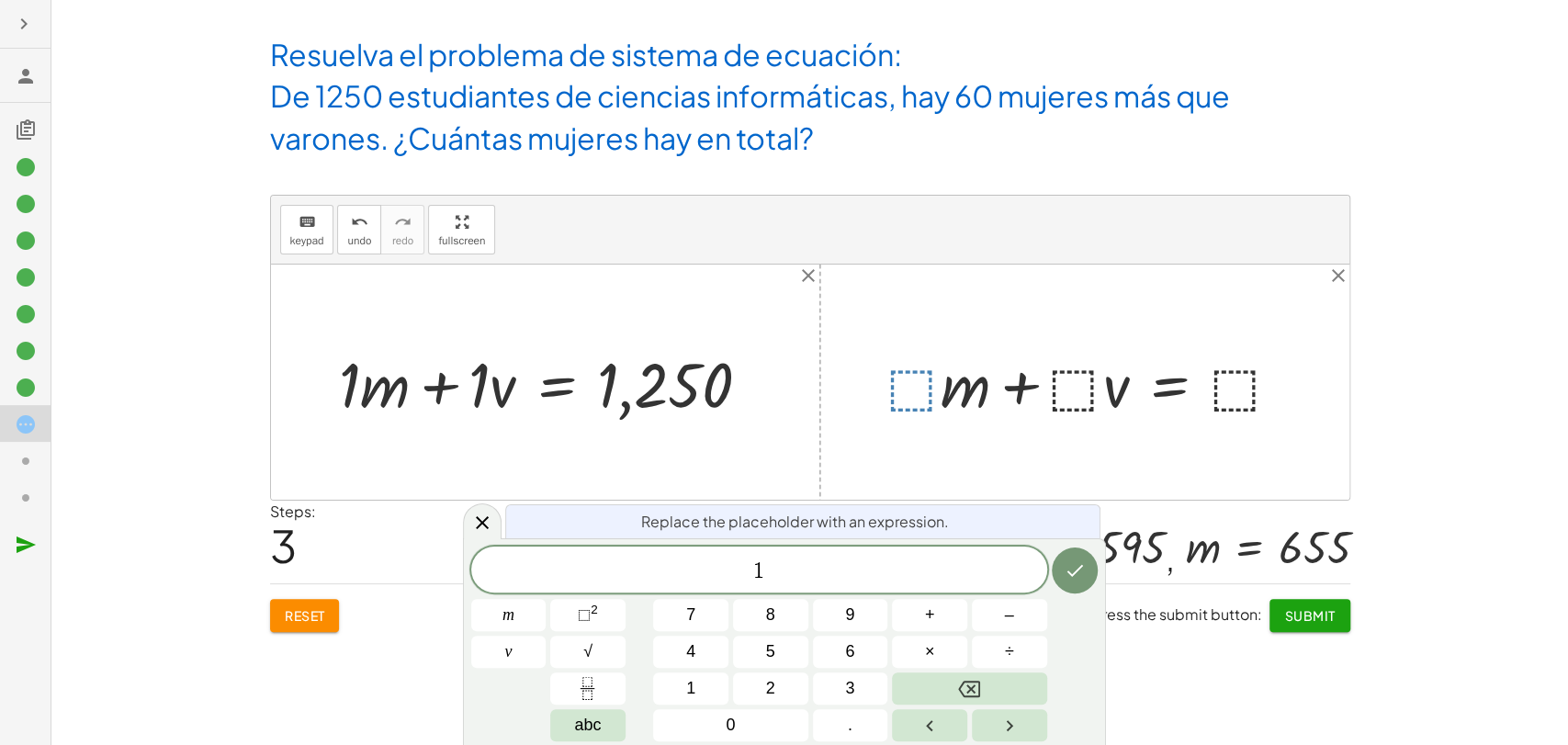 click 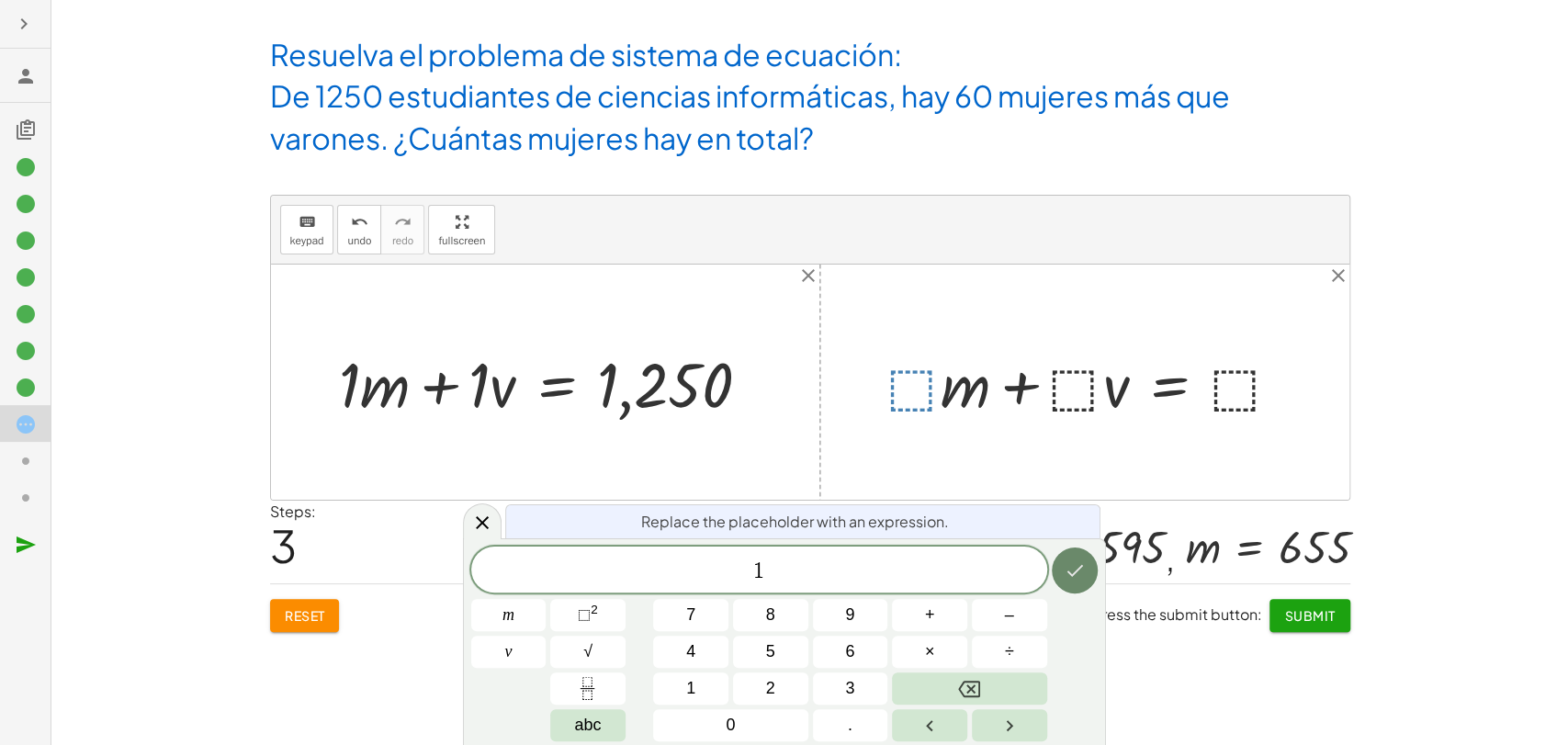 click 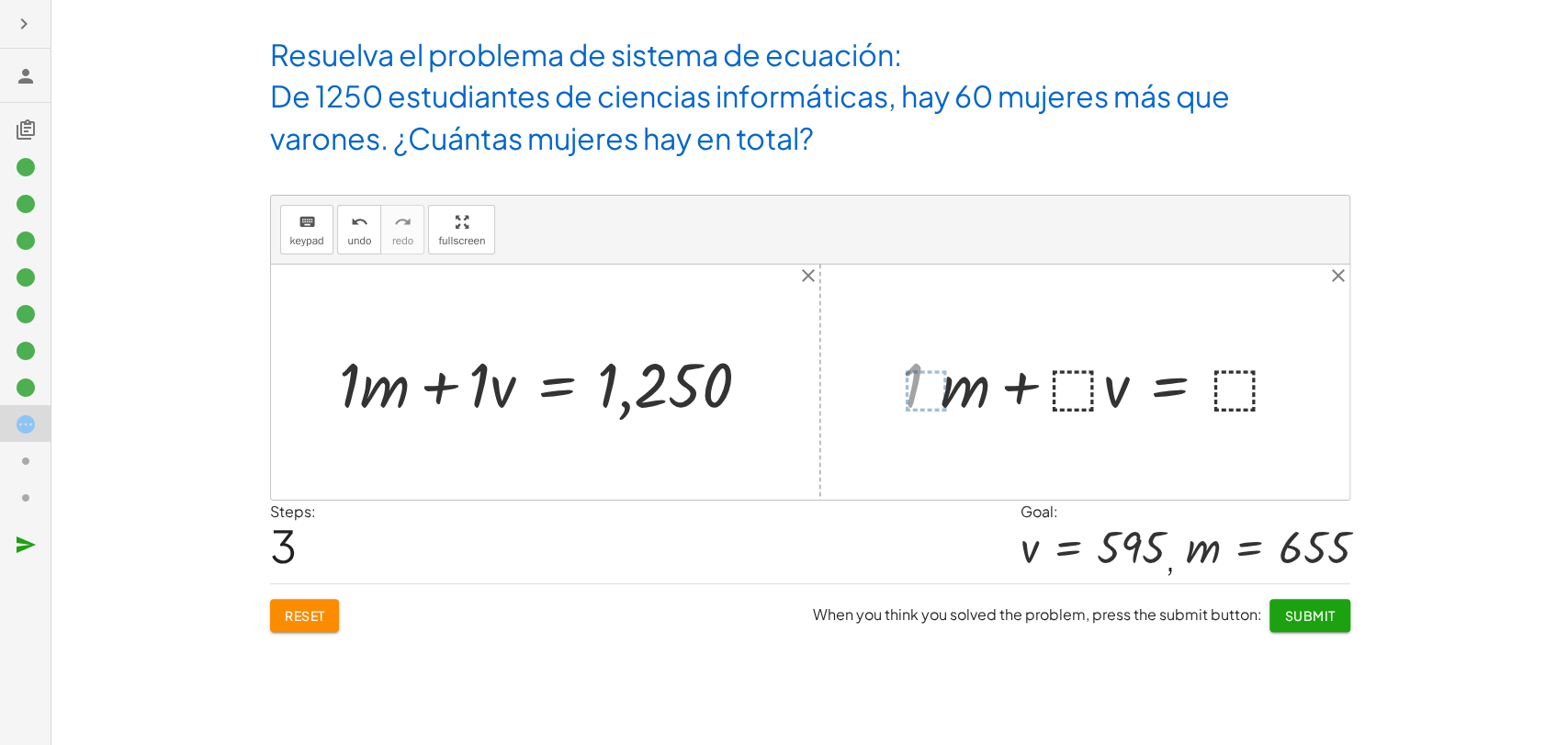 click at bounding box center [1108, 382] 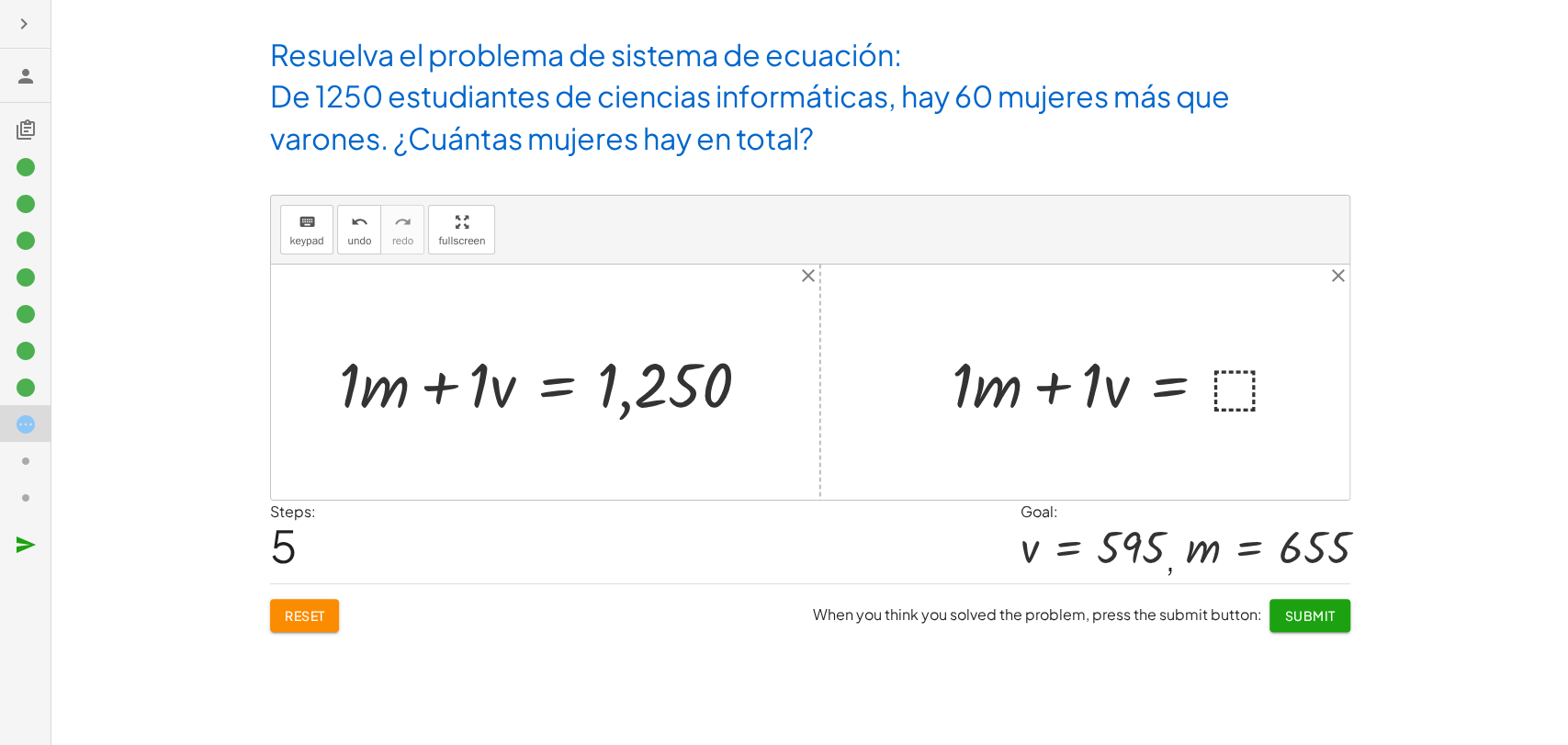 click at bounding box center (1123, 382) 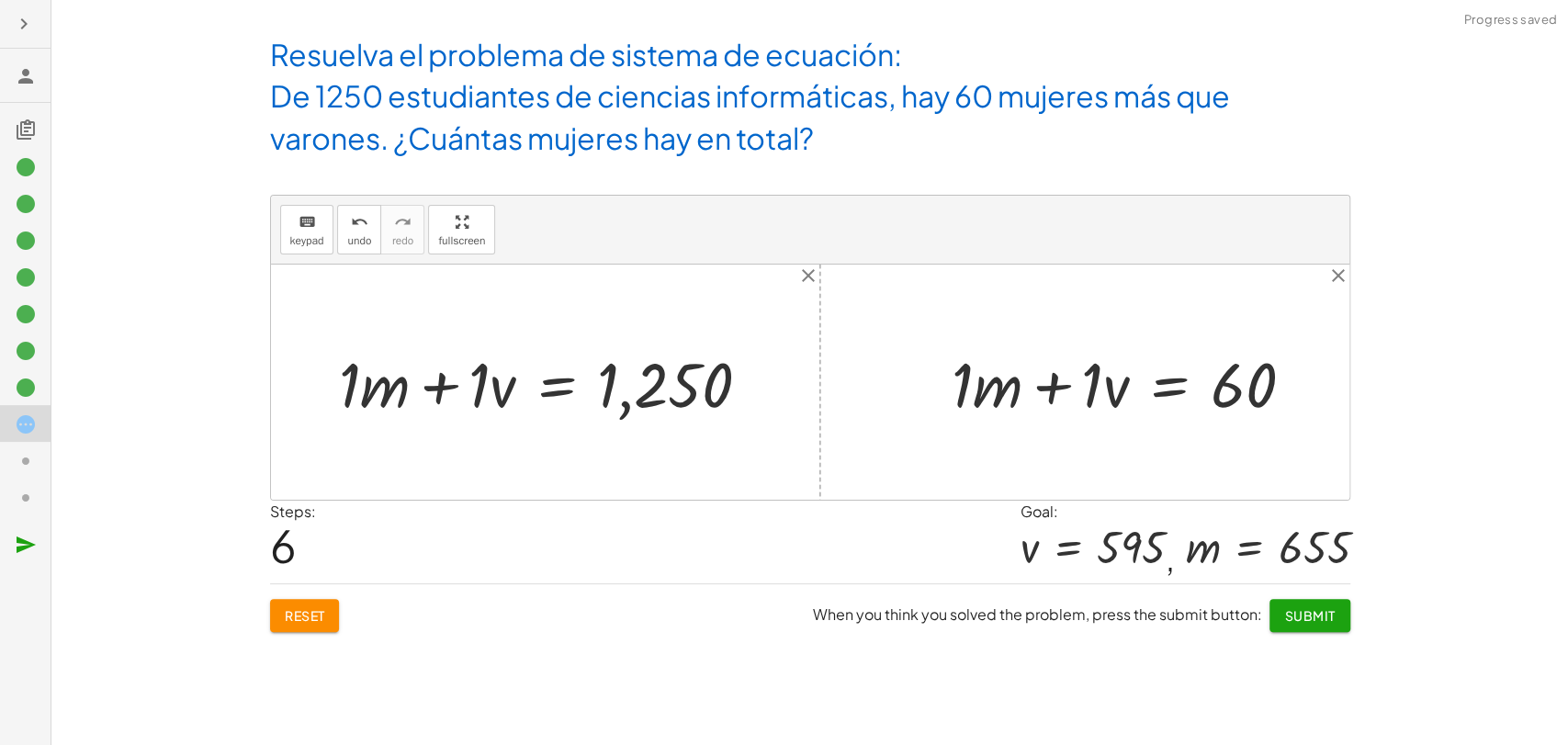 click at bounding box center (552, 382) 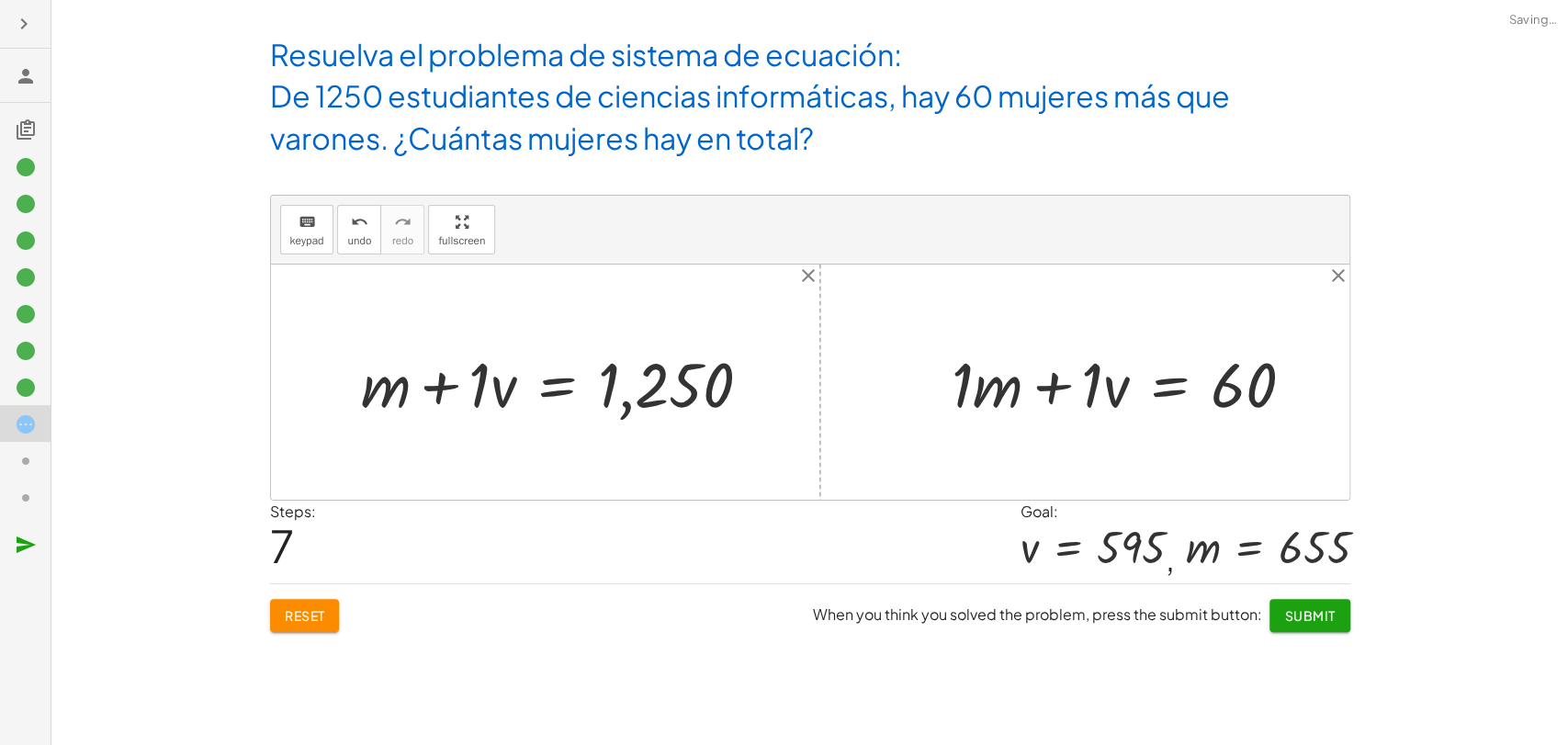 click at bounding box center (563, 382) 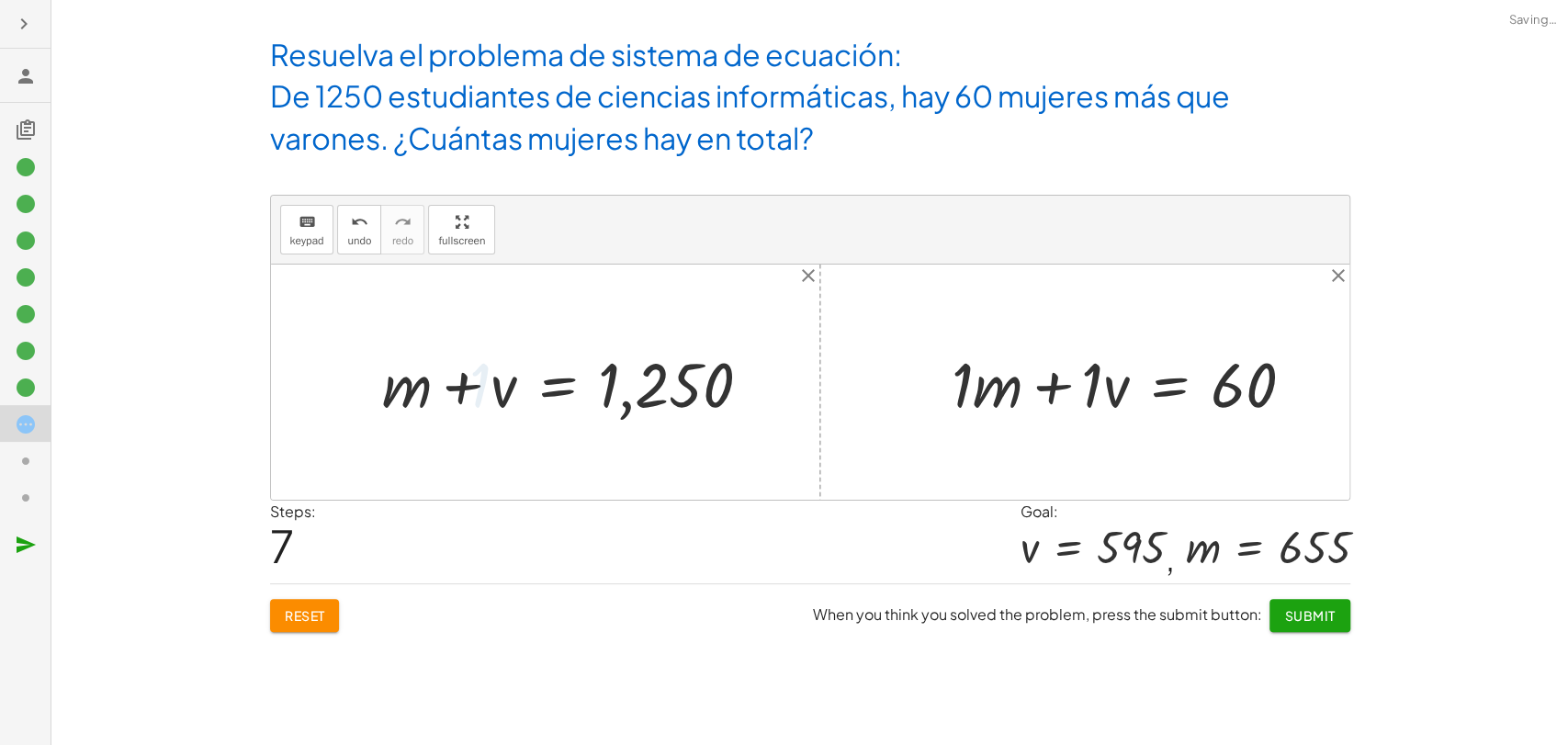 click at bounding box center (574, 382) 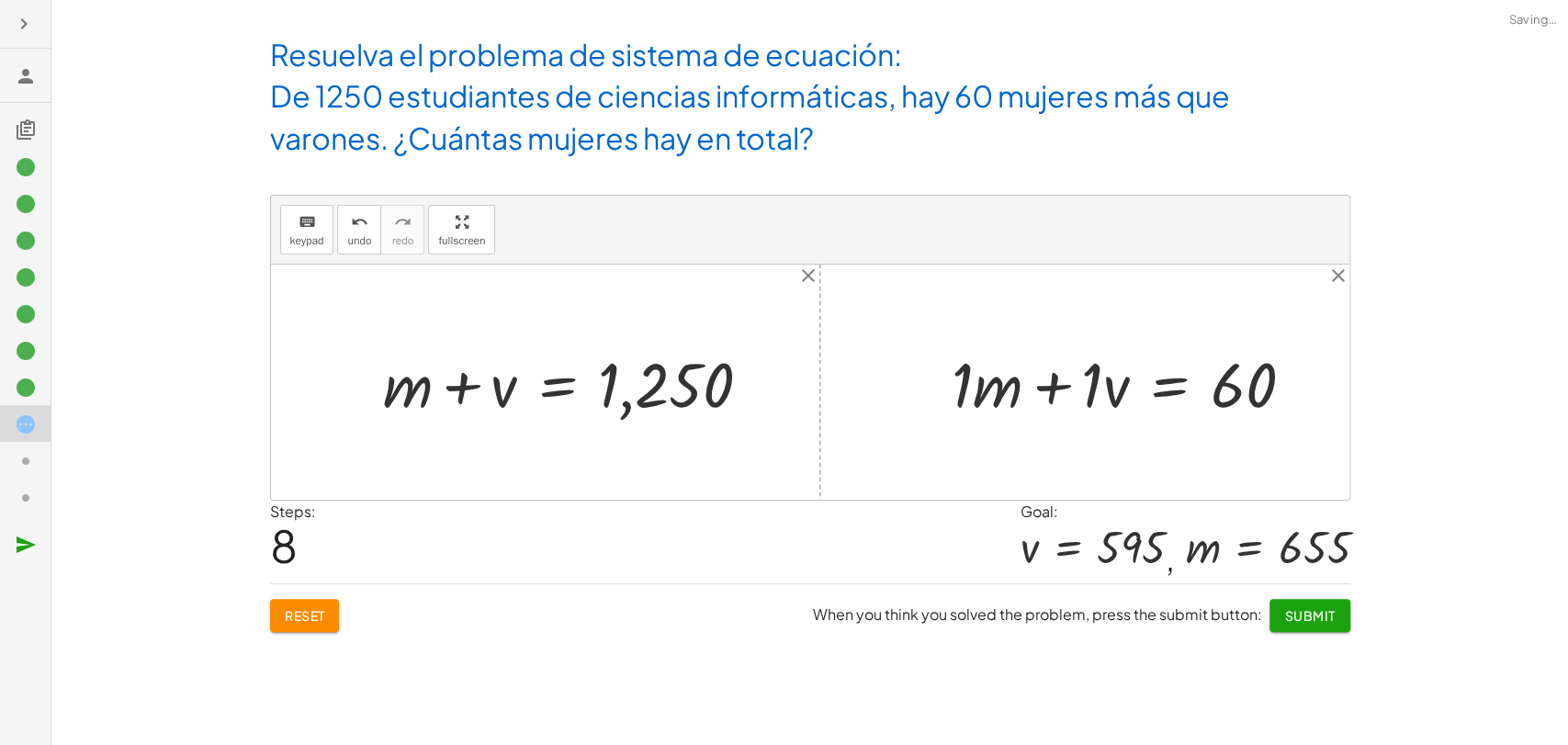 click at bounding box center [574, 382] 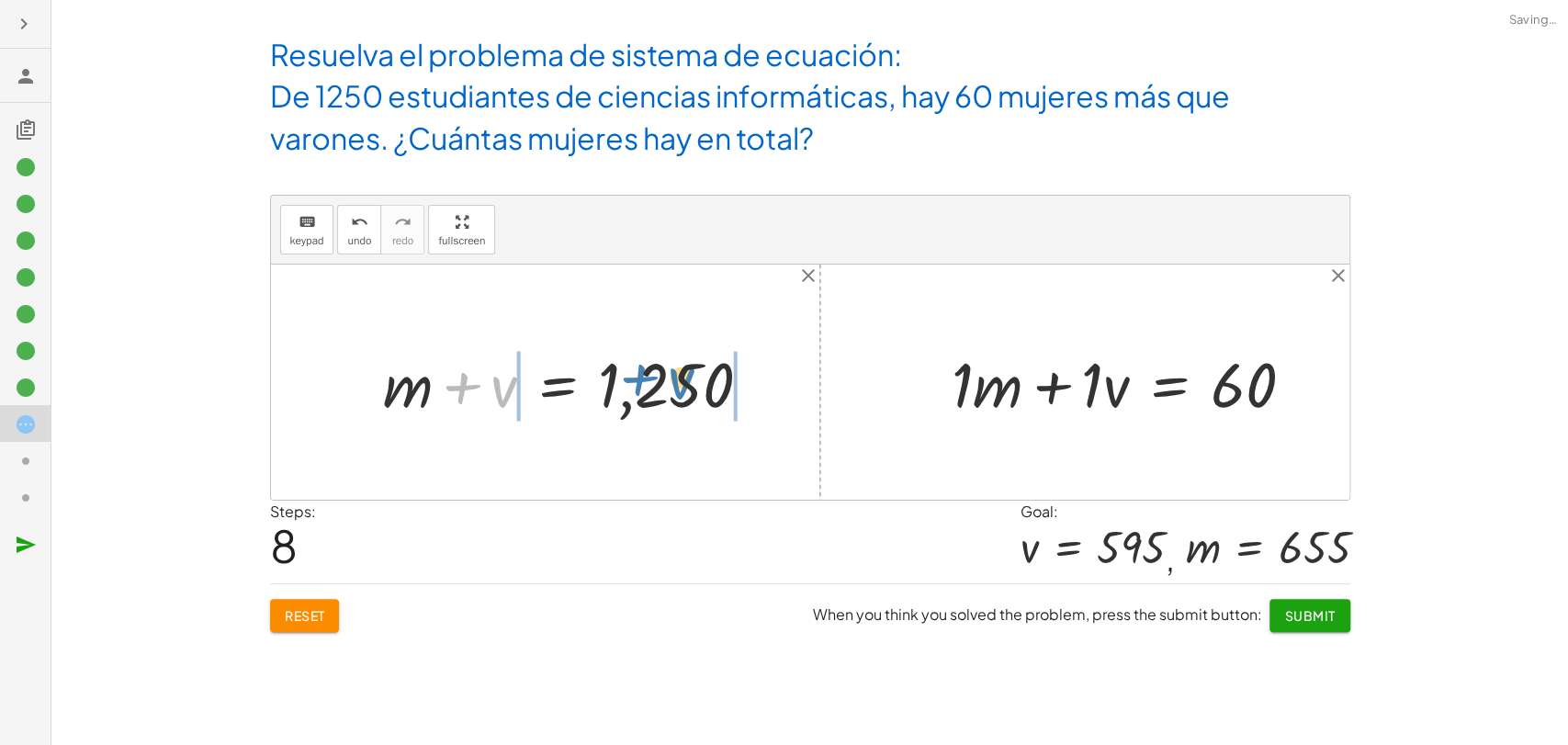 drag, startPoint x: 490, startPoint y: 392, endPoint x: 669, endPoint y: 384, distance: 179.17868 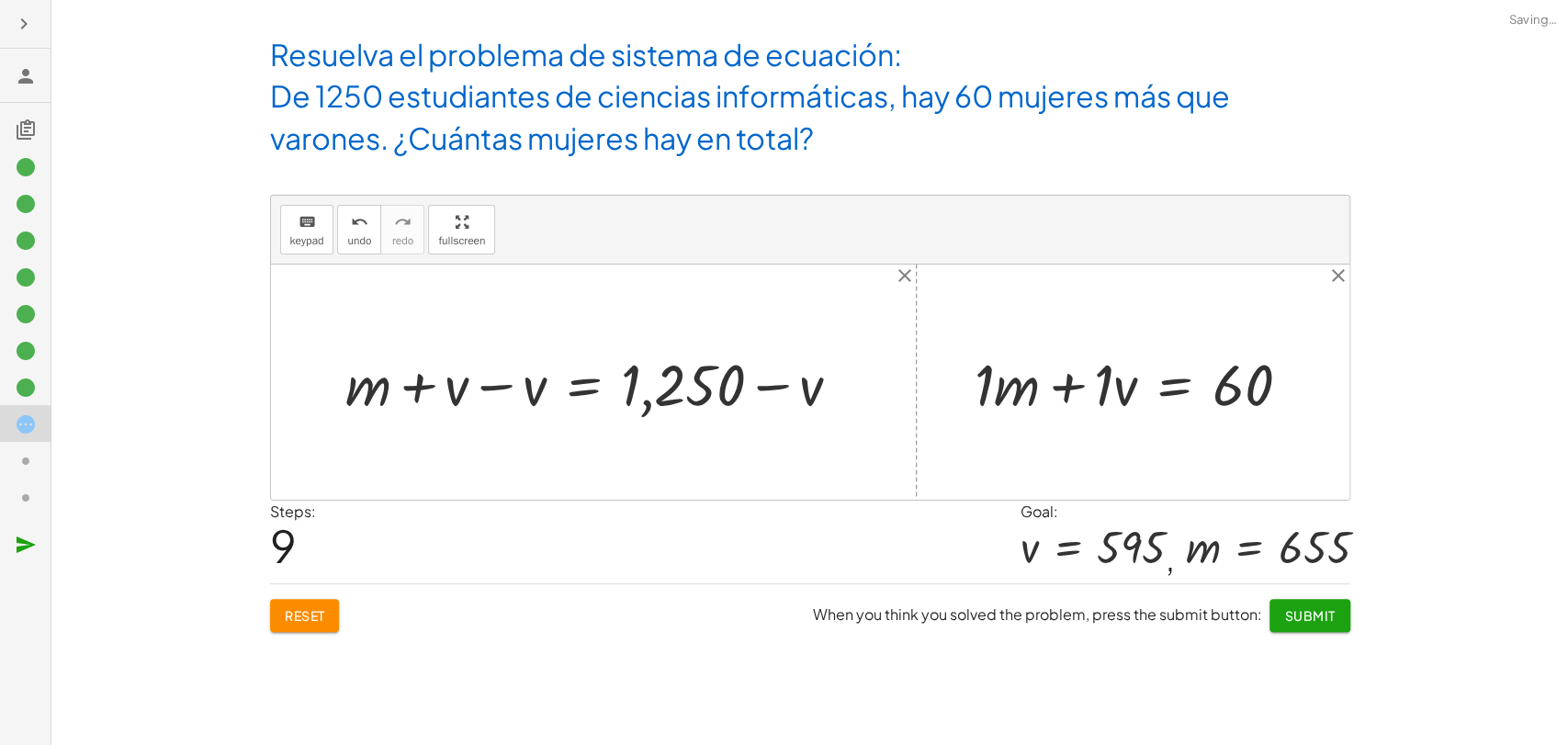 click at bounding box center [600, 382] 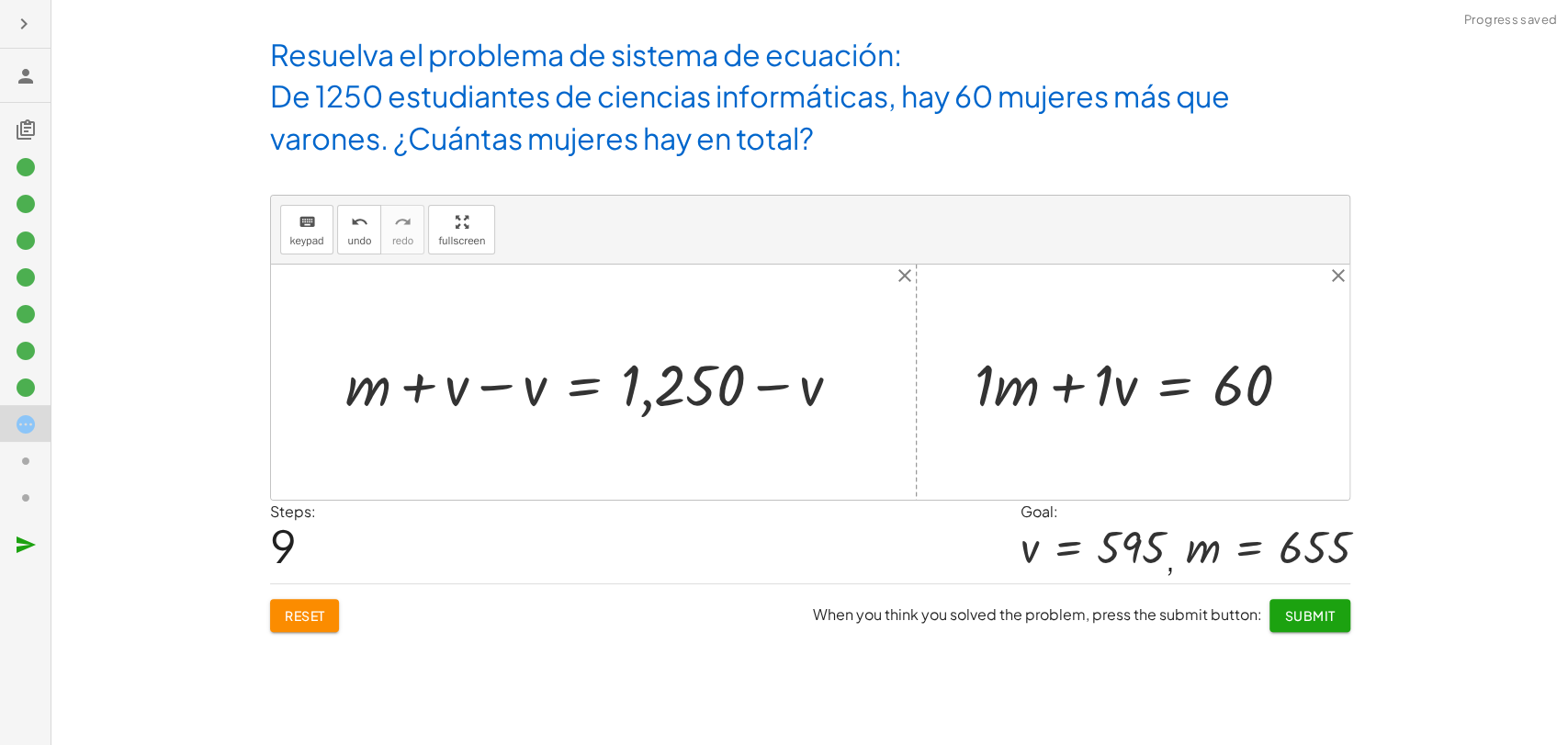 click at bounding box center [600, 382] 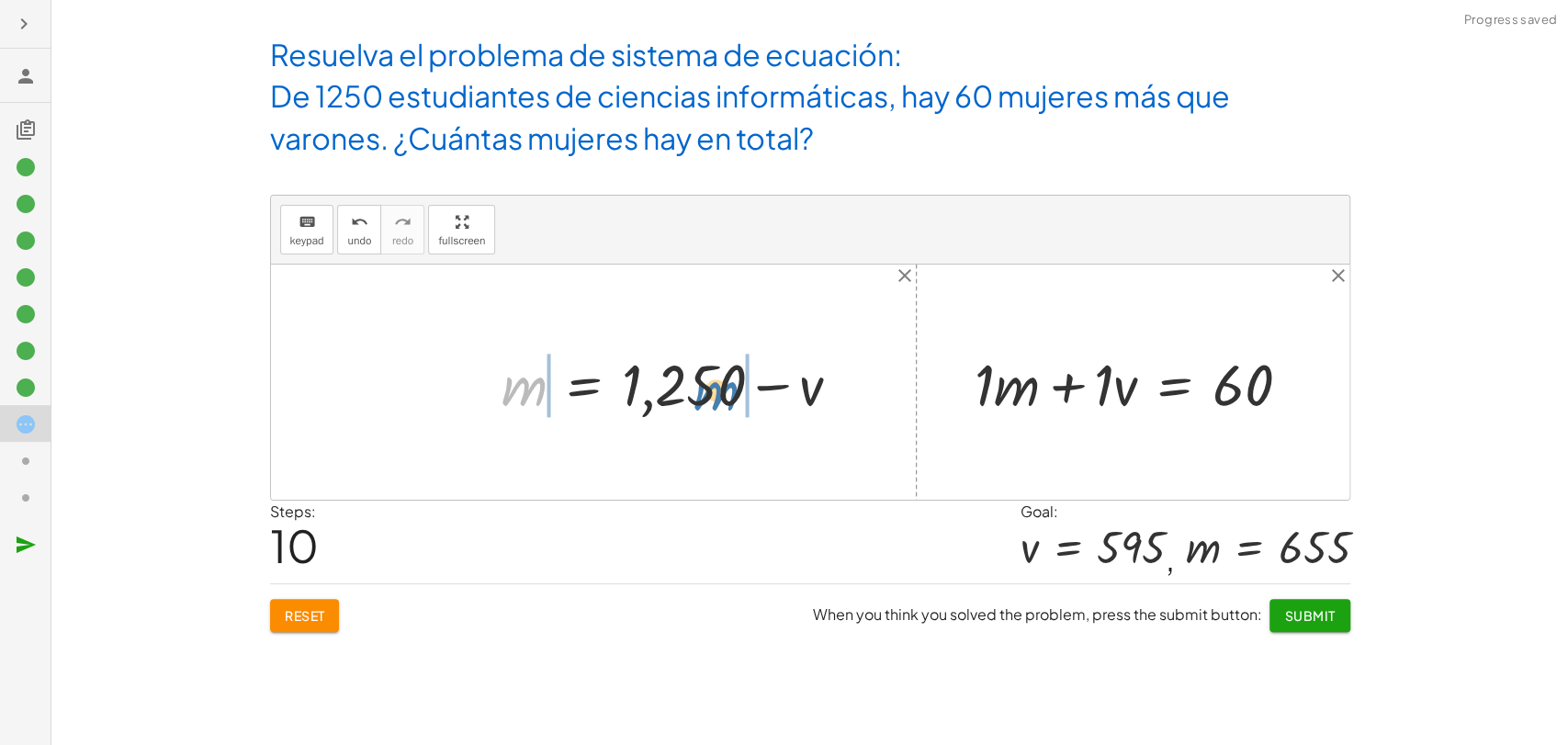 drag, startPoint x: 531, startPoint y: 392, endPoint x: 724, endPoint y: 396, distance: 193.04145 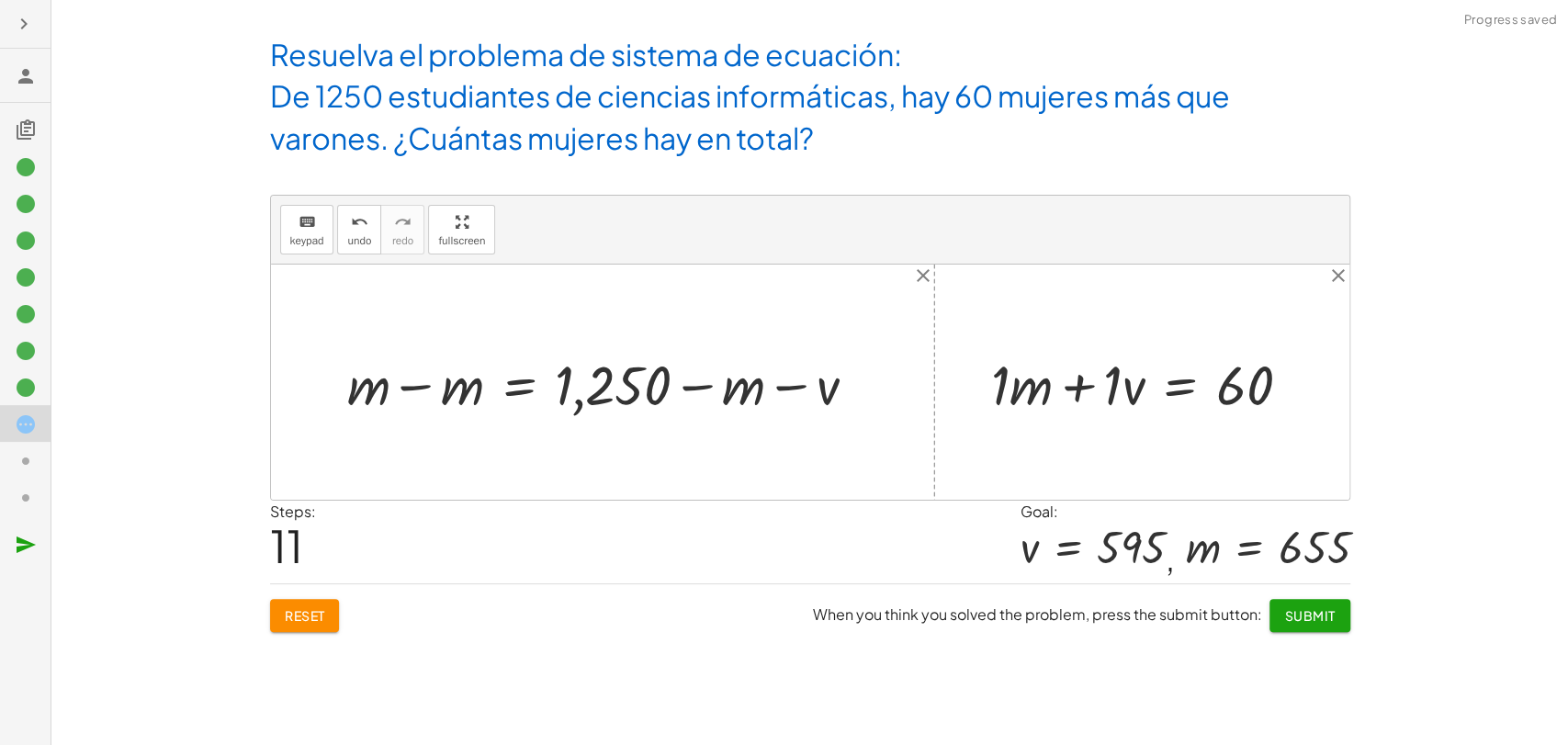 click at bounding box center (609, 382) 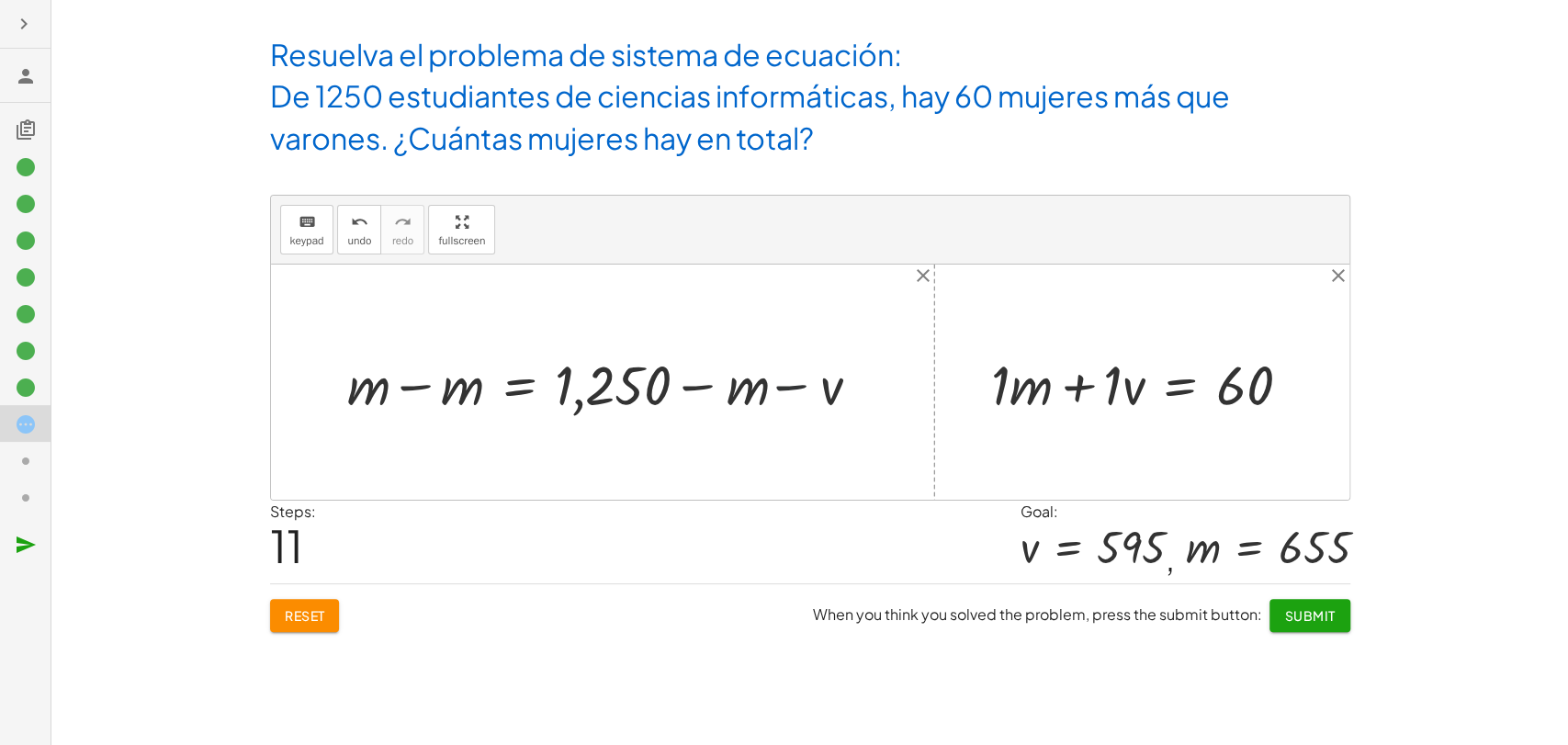 click at bounding box center (609, 382) 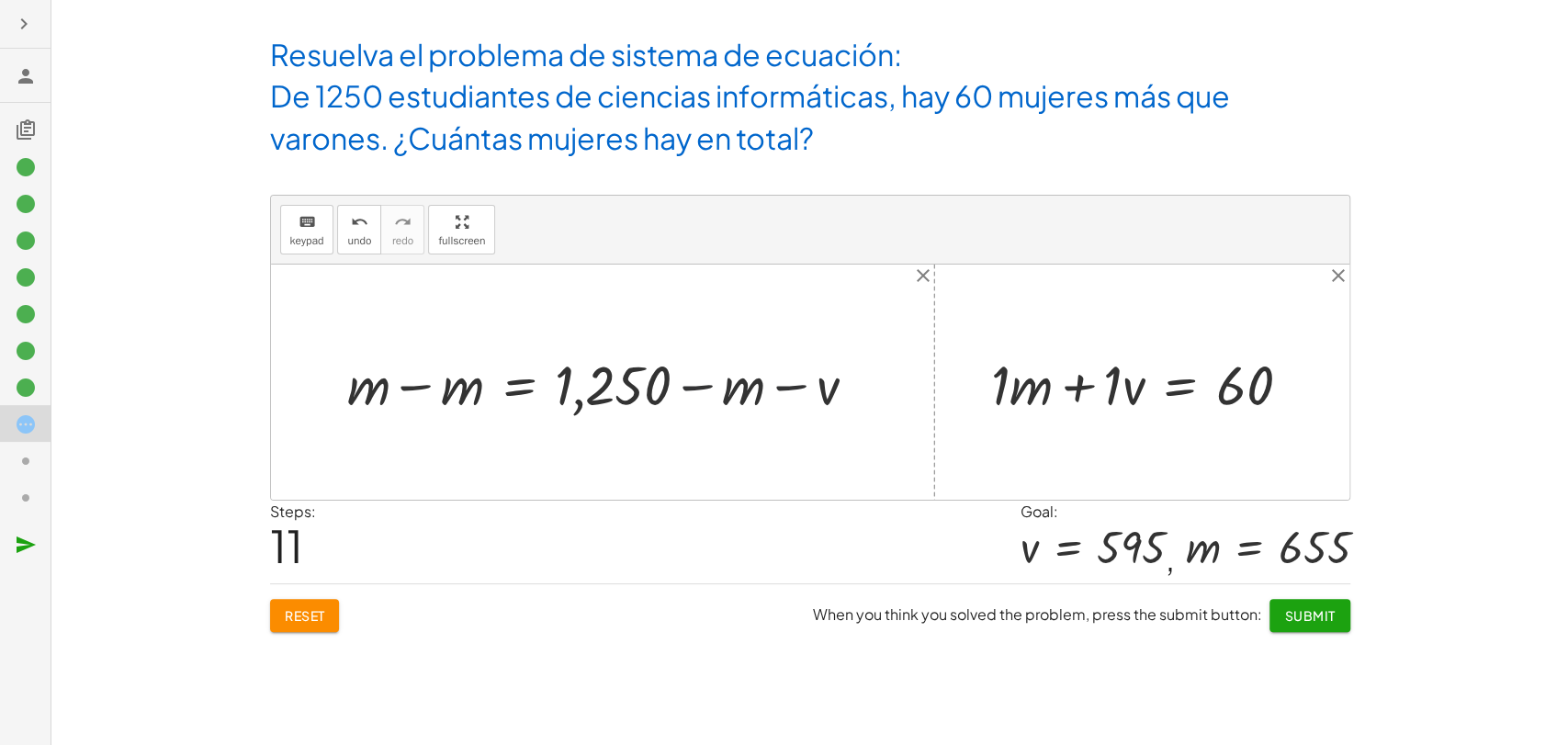 click at bounding box center [609, 382] 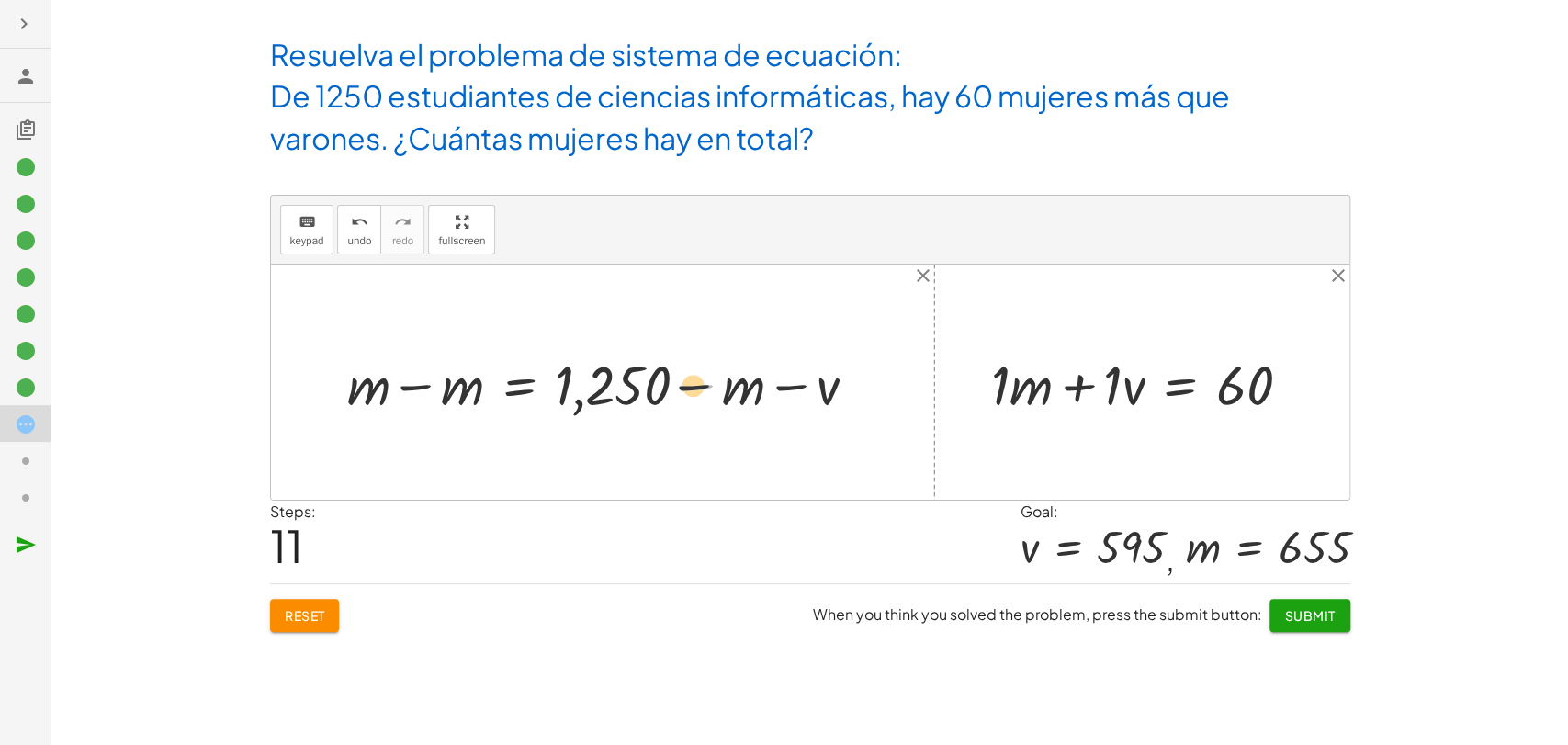 drag, startPoint x: 680, startPoint y: 385, endPoint x: 626, endPoint y: 382, distance: 54.083269 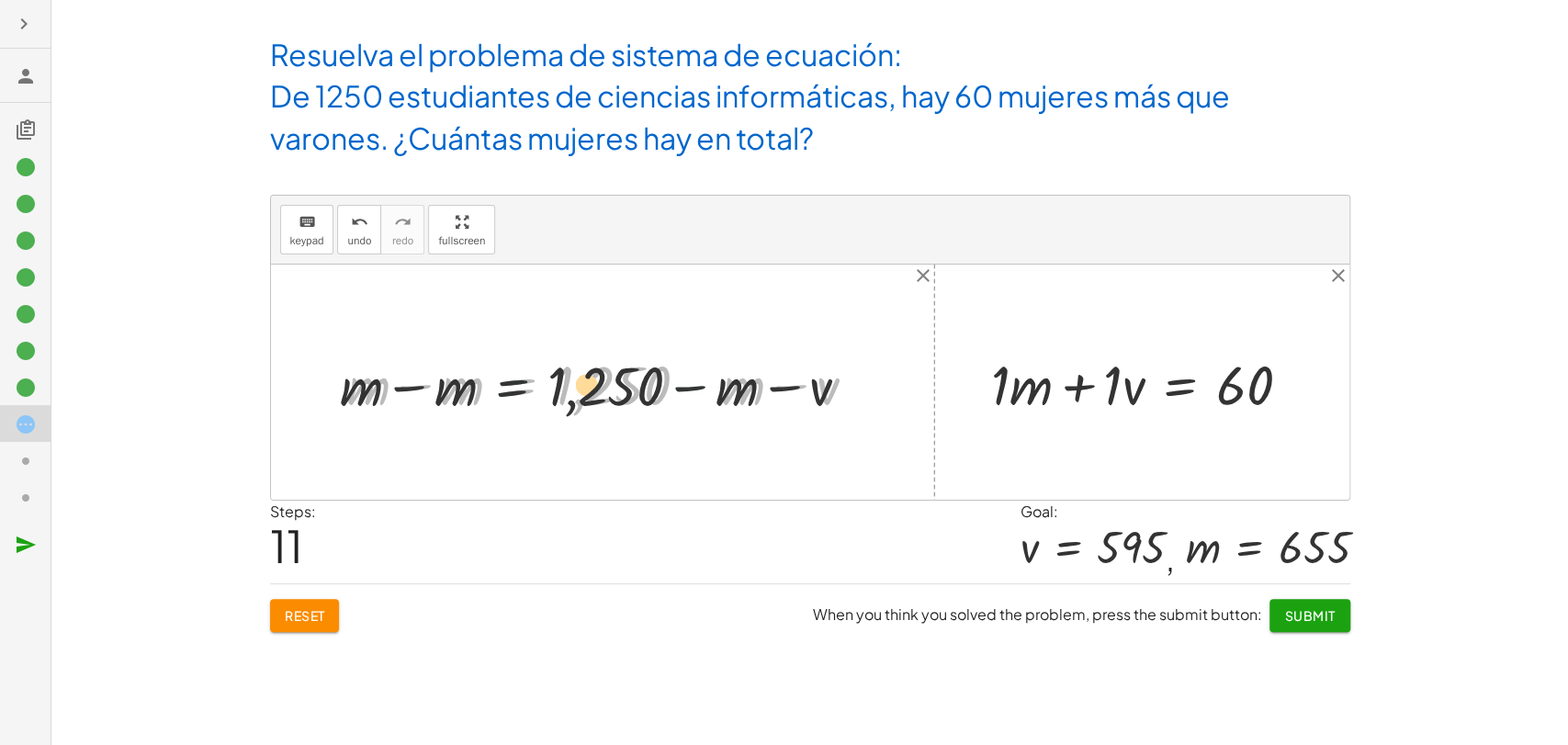 drag, startPoint x: 524, startPoint y: 389, endPoint x: 500, endPoint y: 389, distance: 24 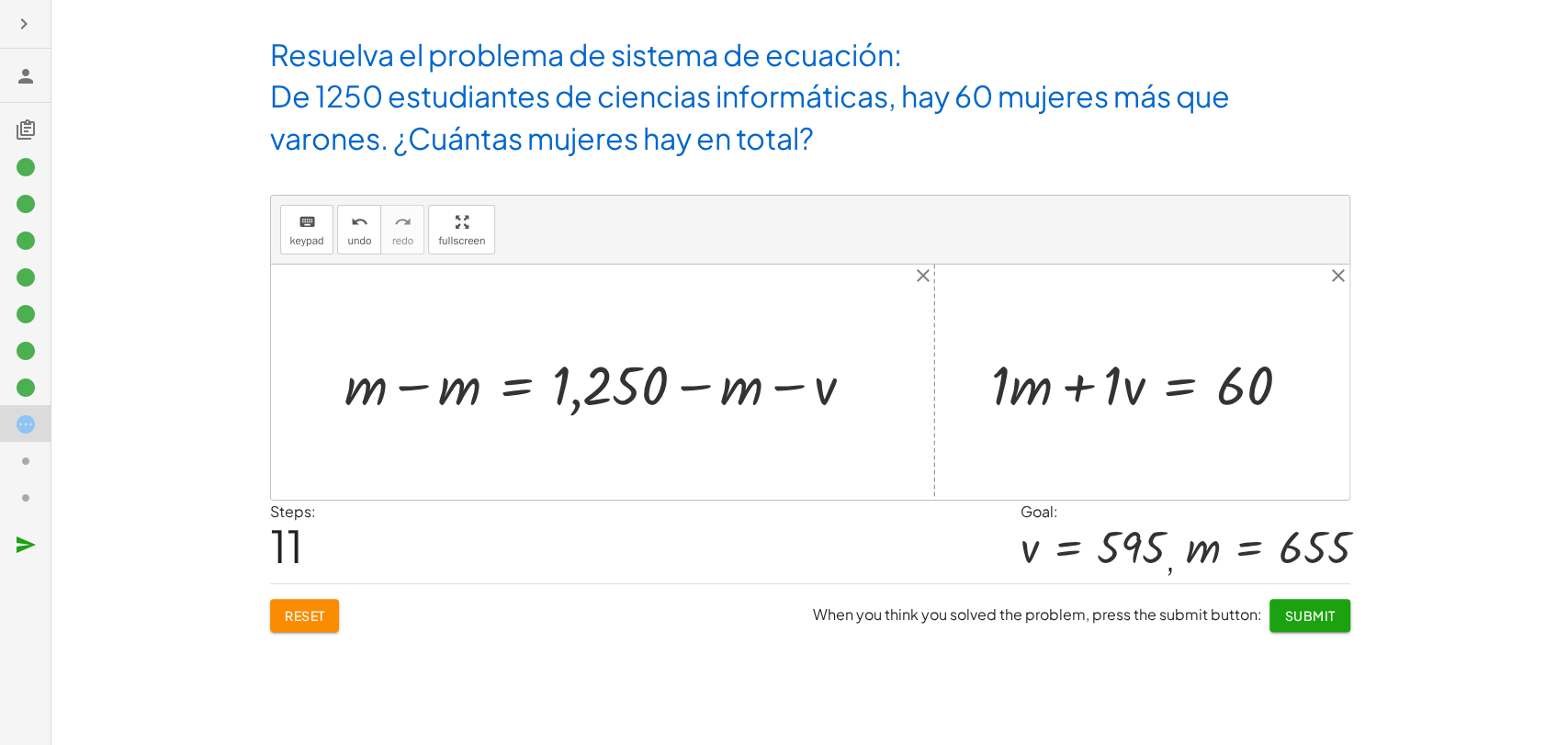 click at bounding box center [609, 382] 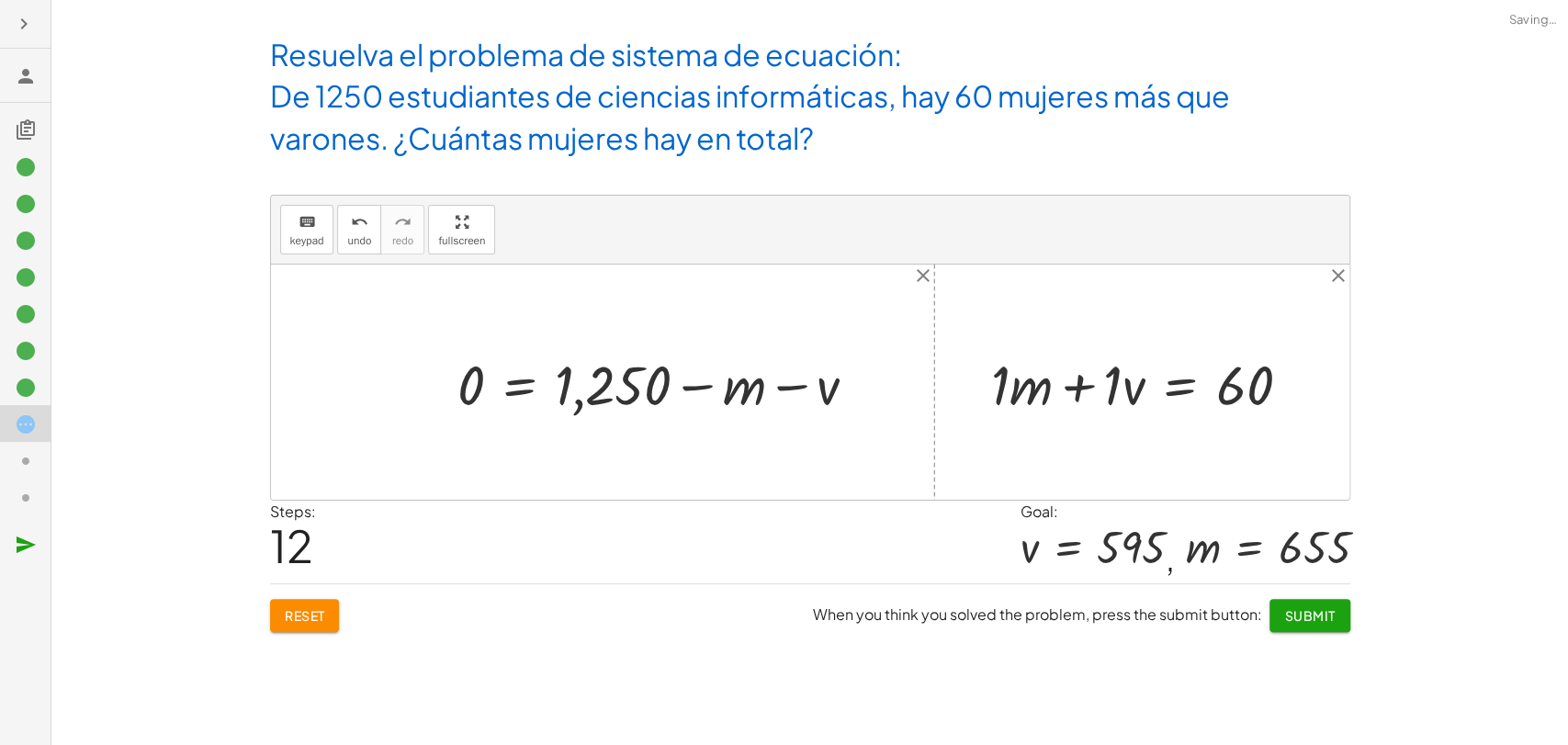 click at bounding box center [664, 382] 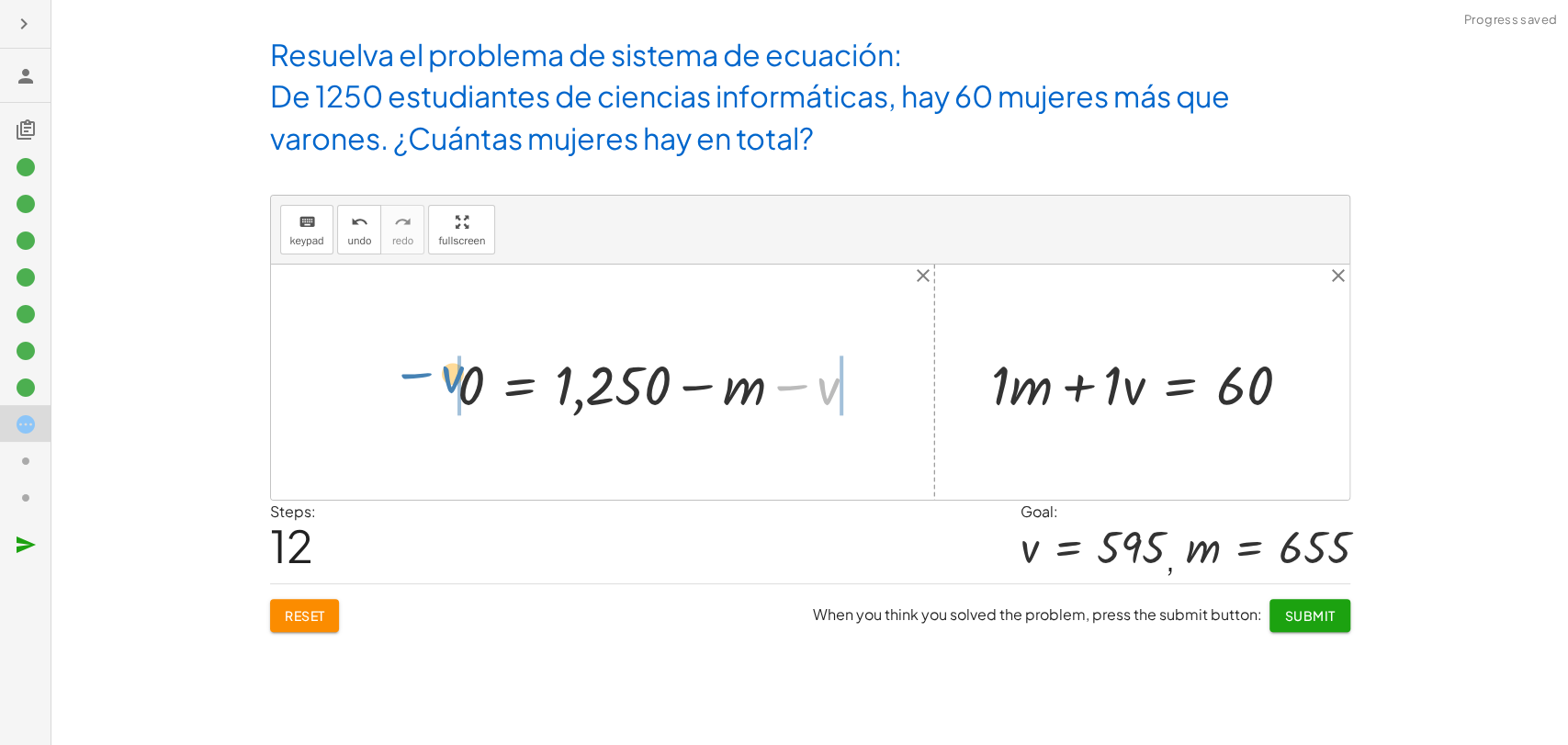 drag, startPoint x: 839, startPoint y: 389, endPoint x: 463, endPoint y: 377, distance: 376.19144 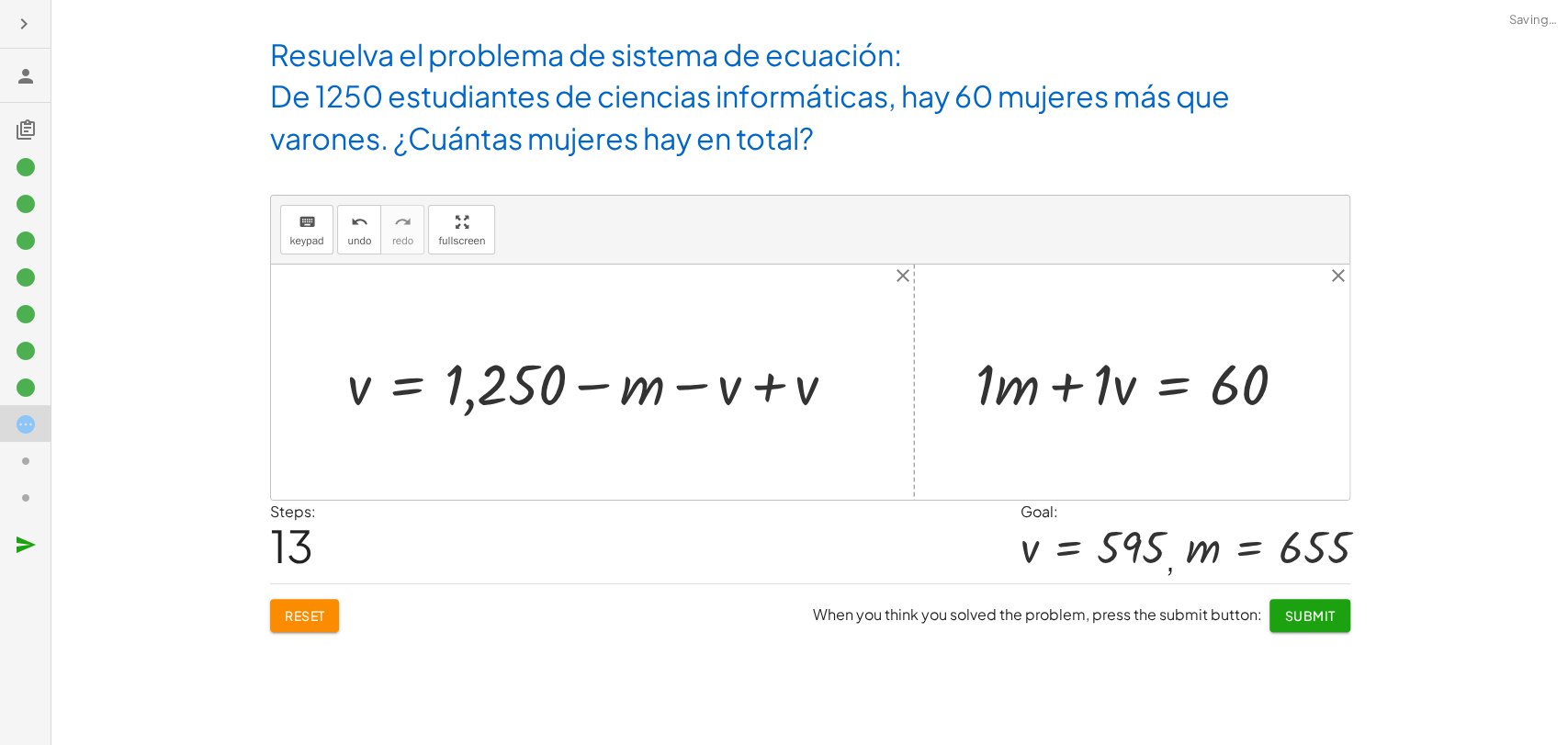 click at bounding box center [599, 382] 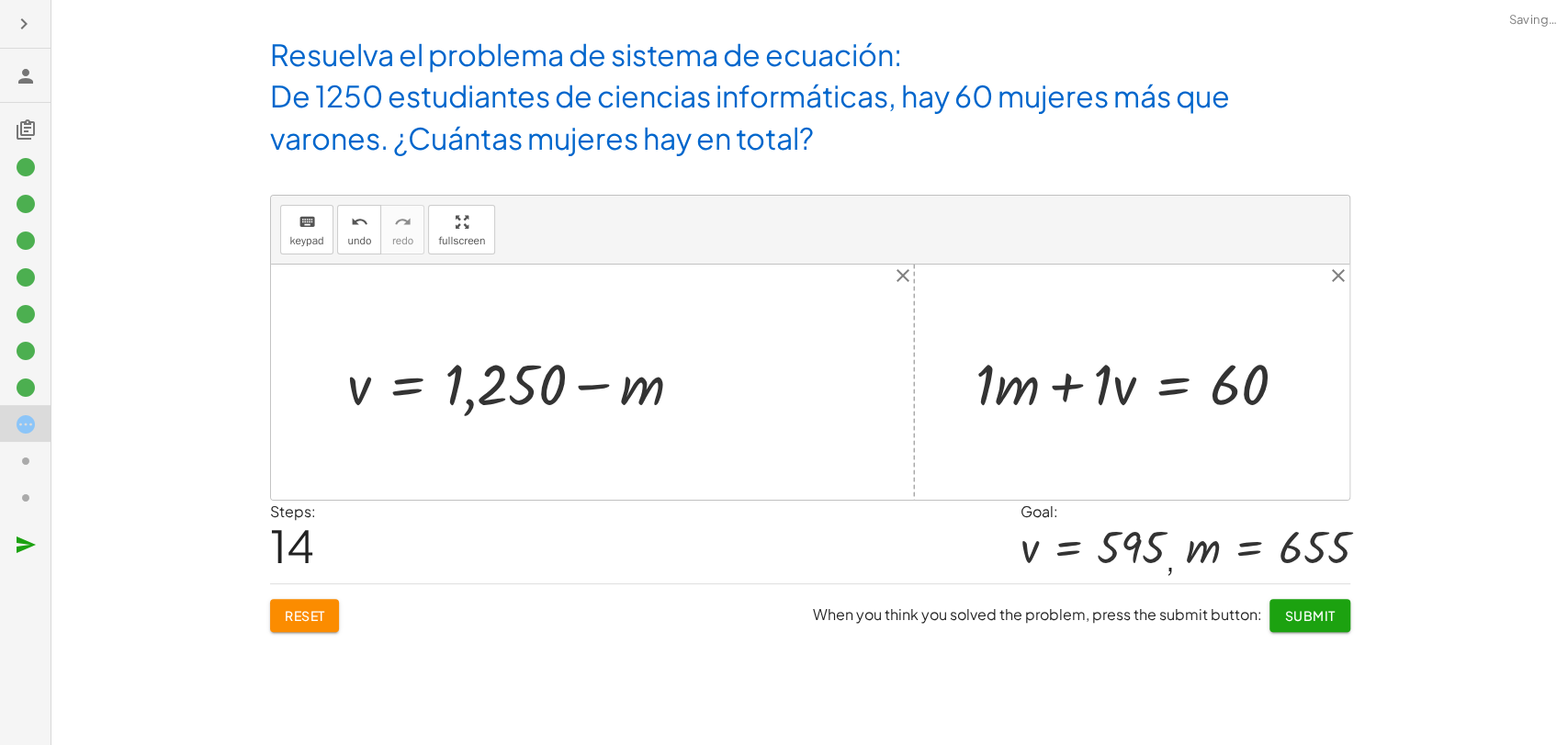 click at bounding box center [522, 382] 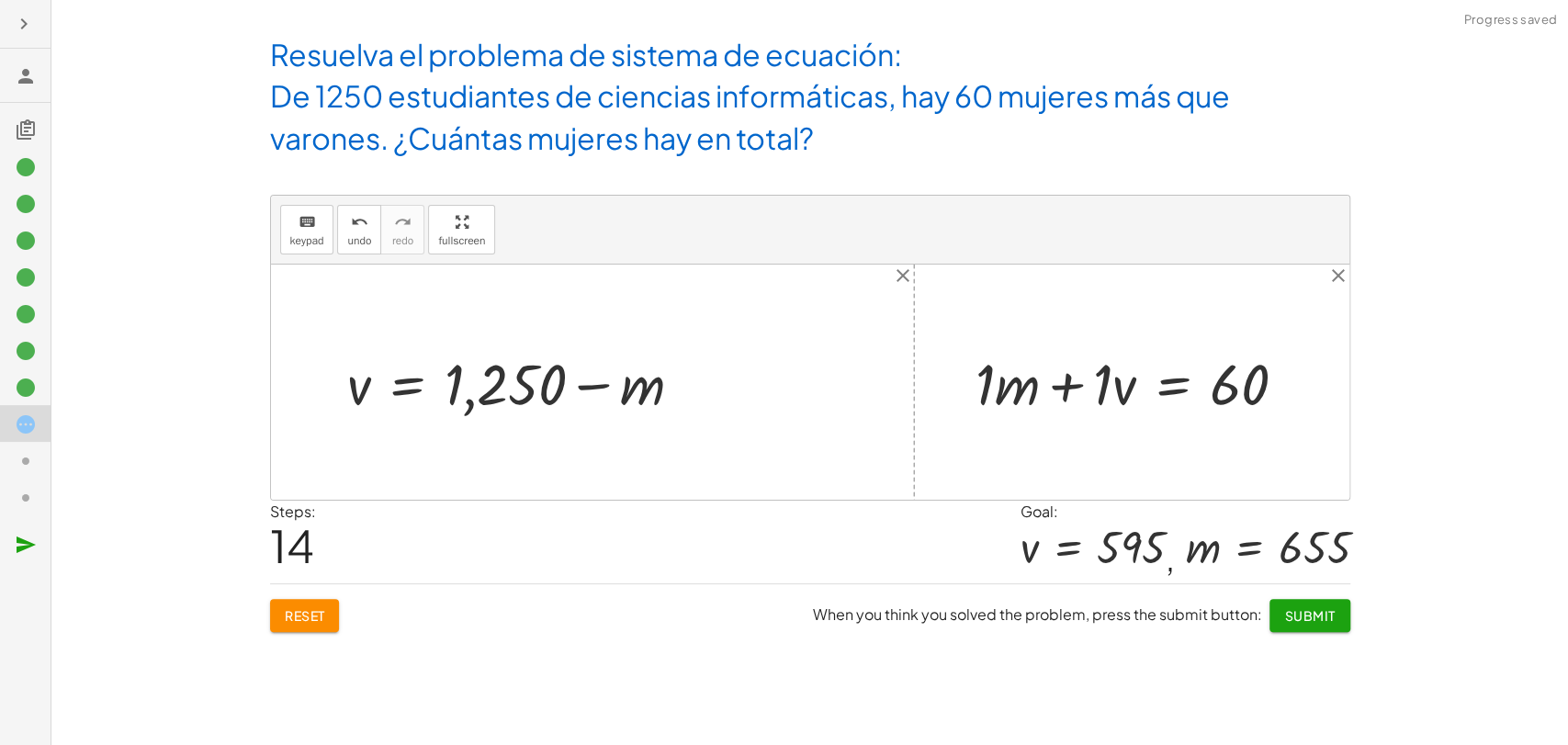 click at bounding box center (1139, 382) 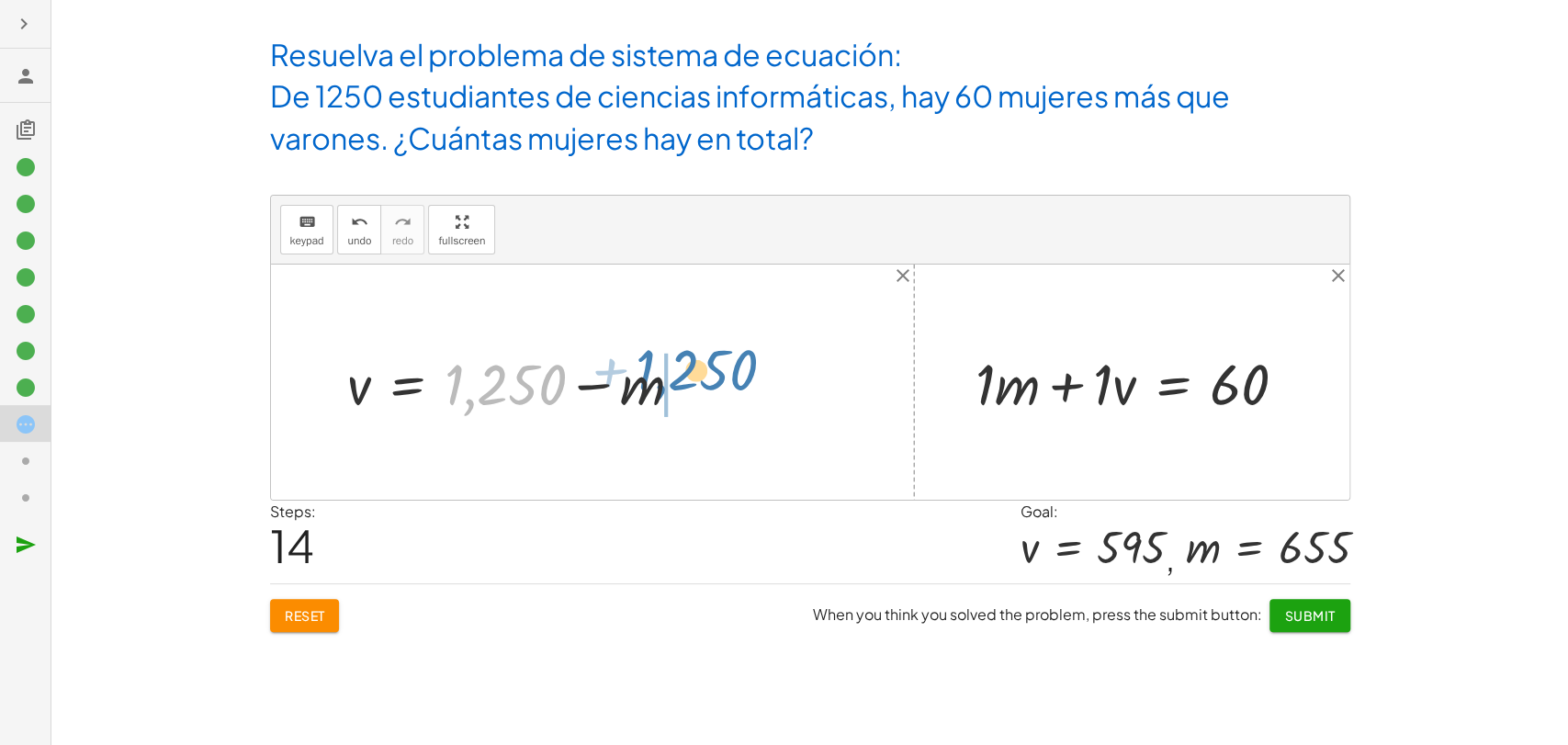 drag, startPoint x: 529, startPoint y: 390, endPoint x: 721, endPoint y: 376, distance: 192.50974 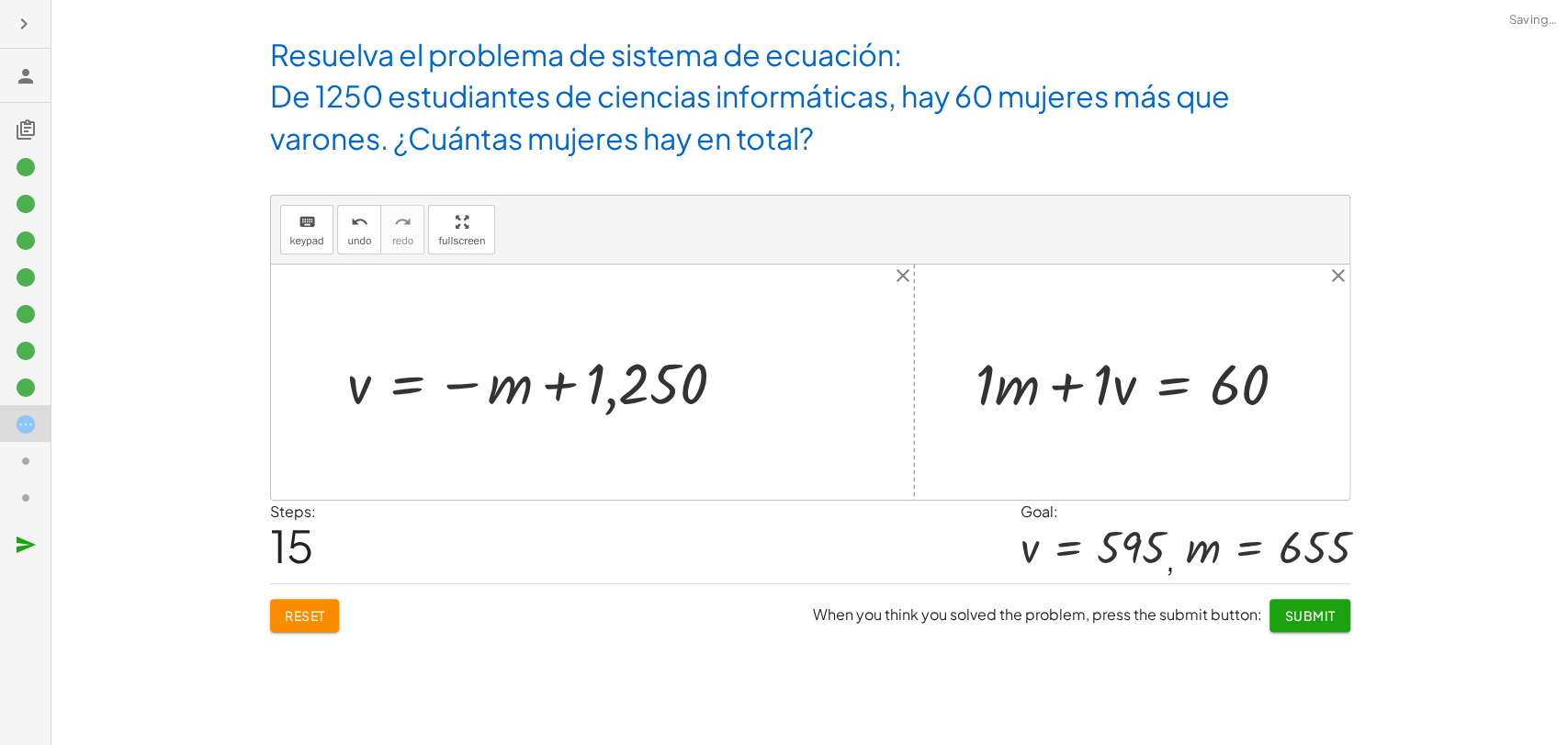 click at bounding box center [544, 382] 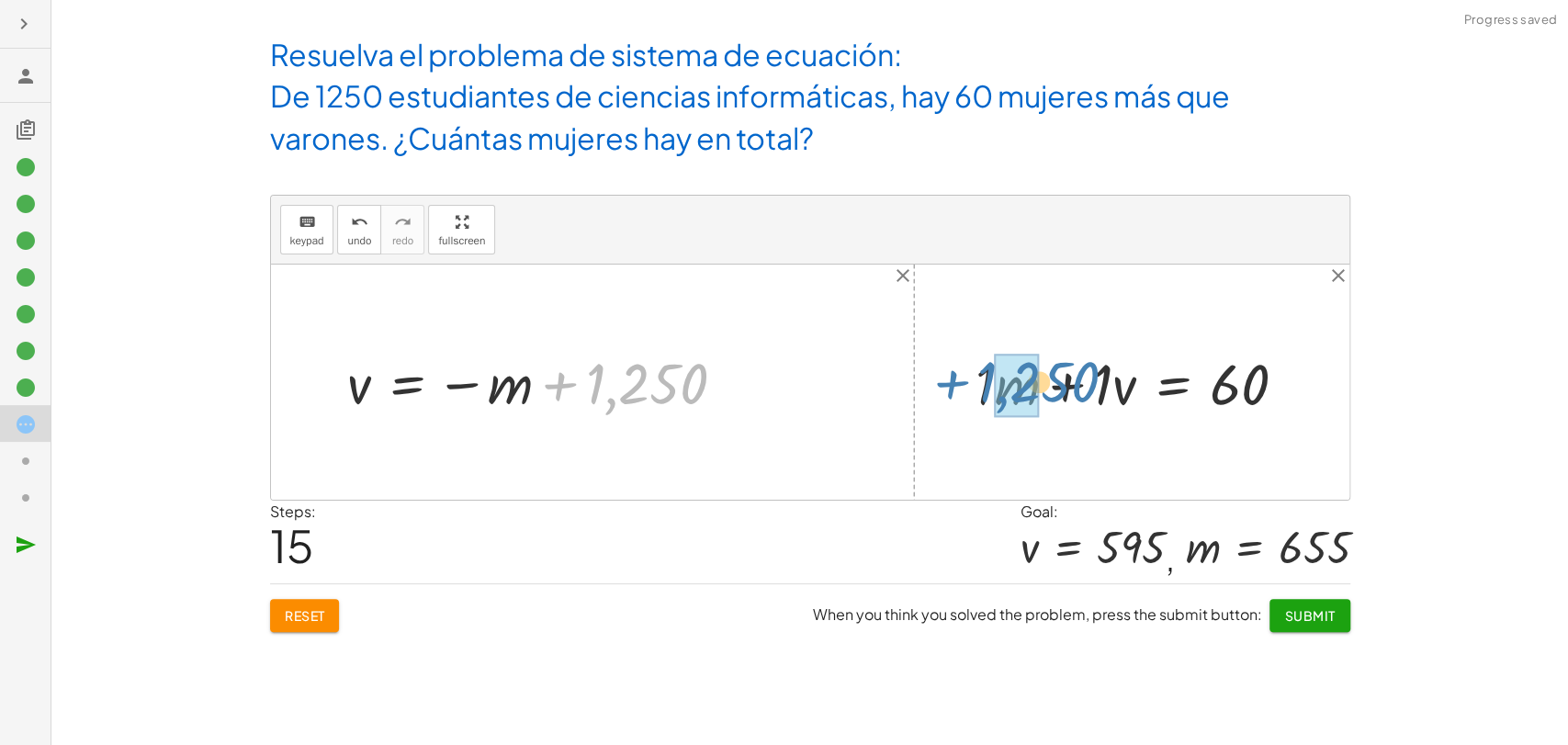 drag, startPoint x: 649, startPoint y: 390, endPoint x: 1037, endPoint y: 389, distance: 388.00129 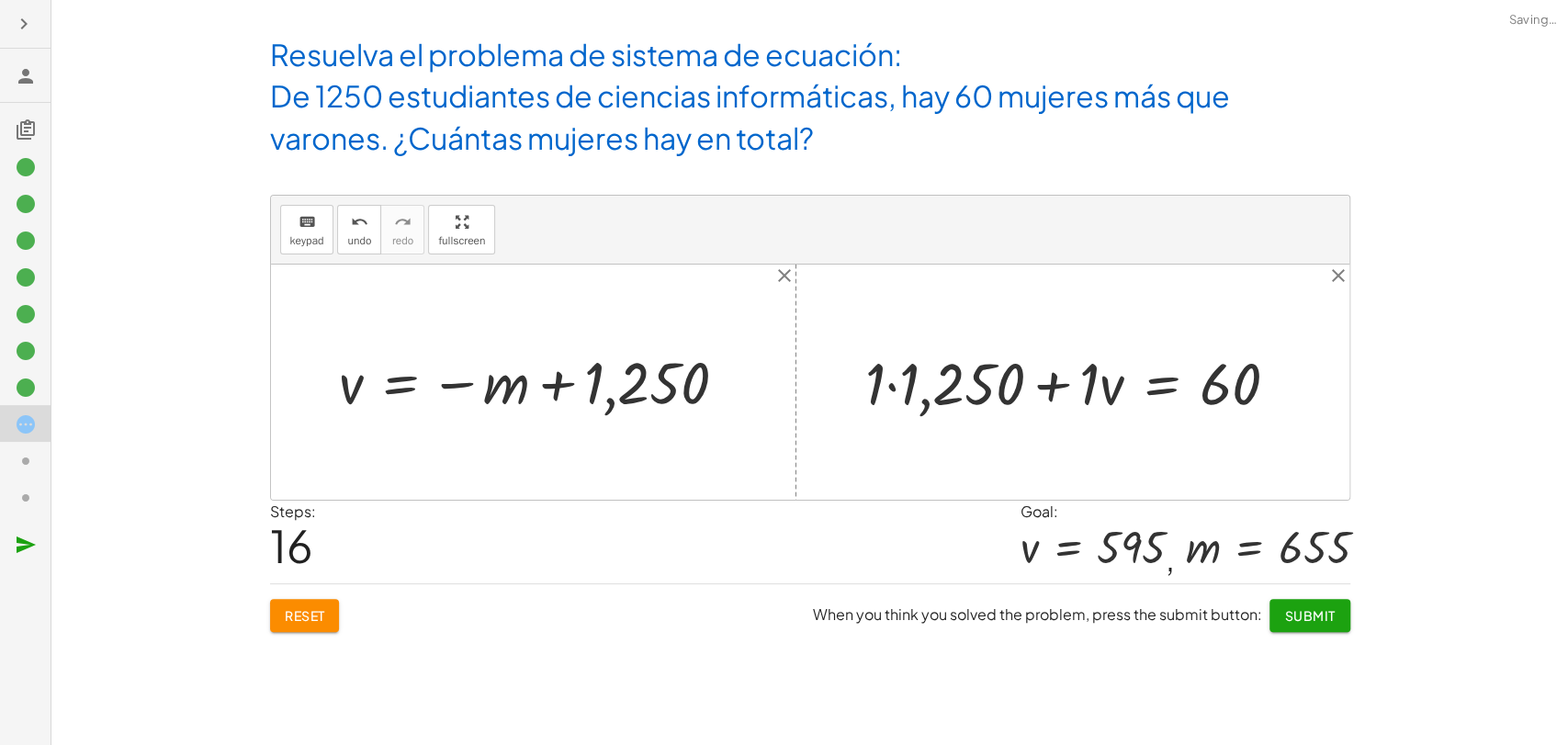 click at bounding box center (1079, 382) 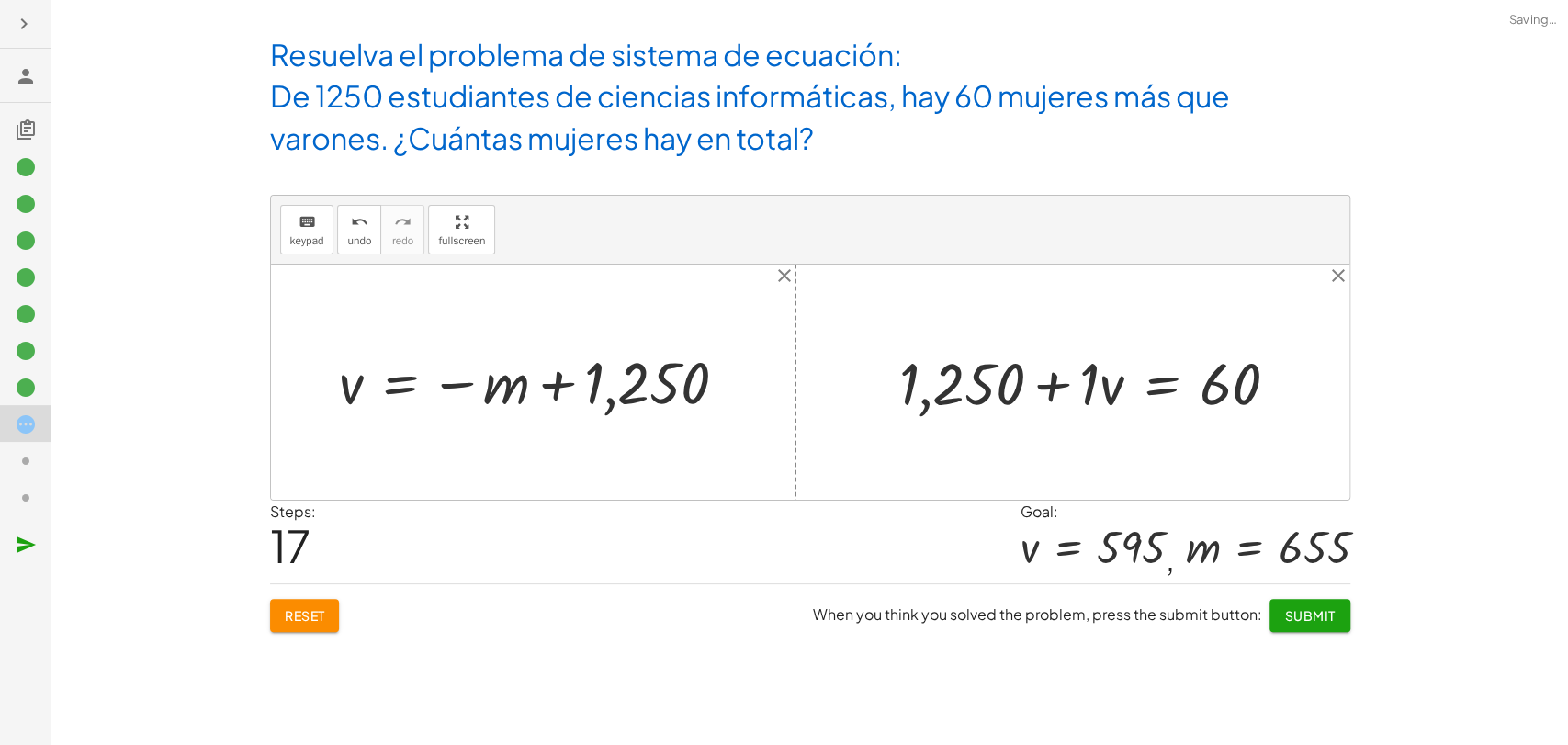 click at bounding box center [1096, 382] 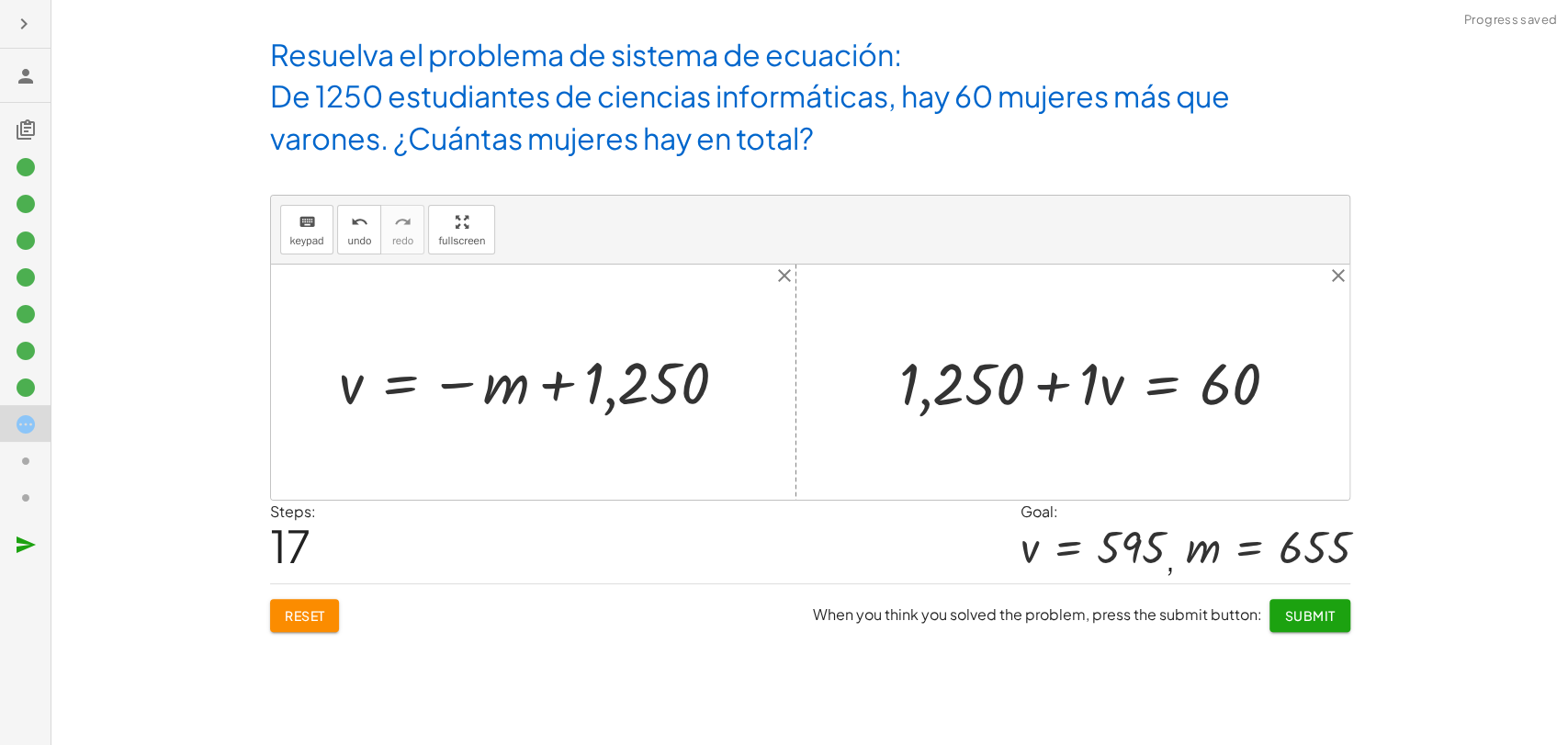 click at bounding box center (1096, 382) 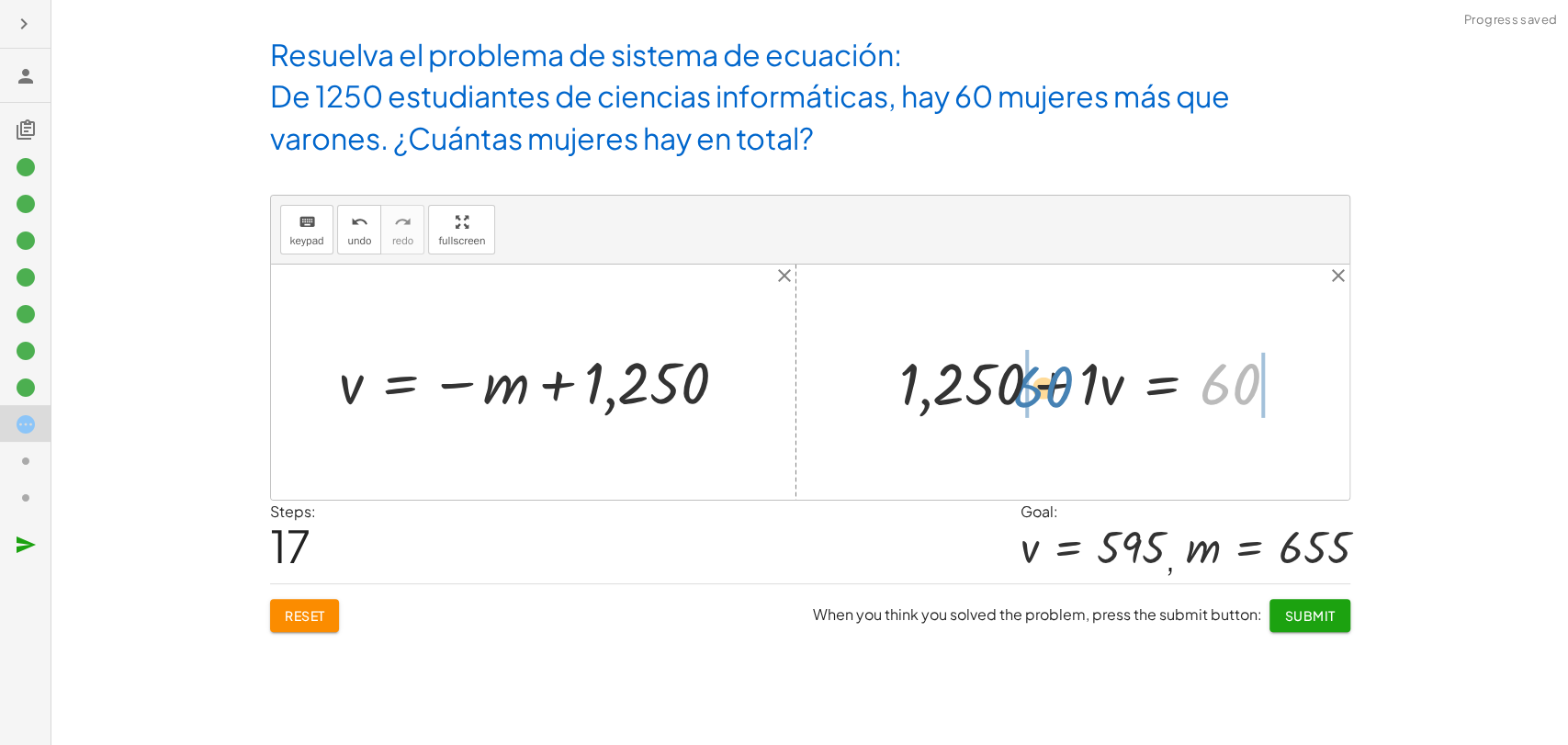 drag, startPoint x: 1219, startPoint y: 392, endPoint x: 1032, endPoint y: 396, distance: 187.0428 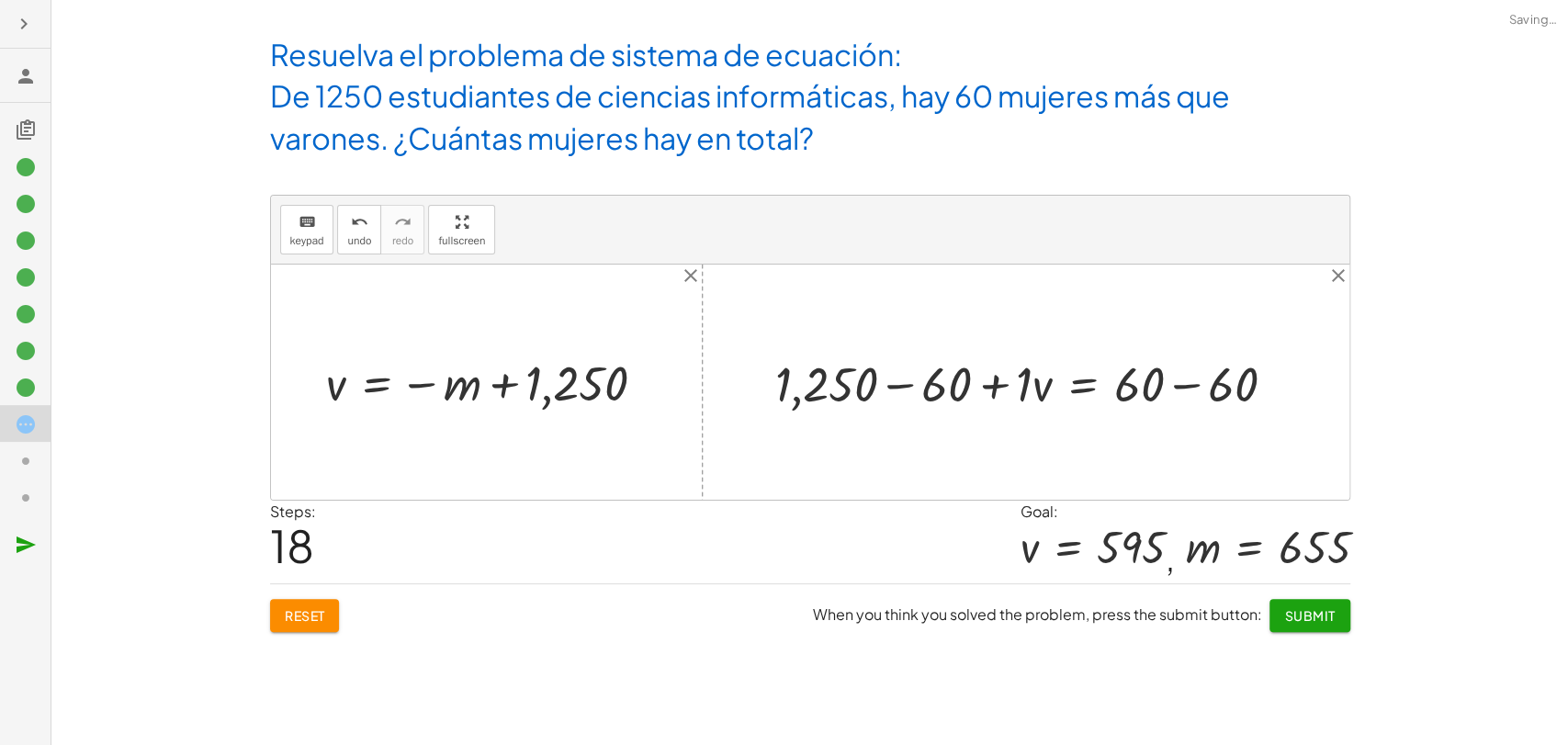 click at bounding box center (1032, 382) 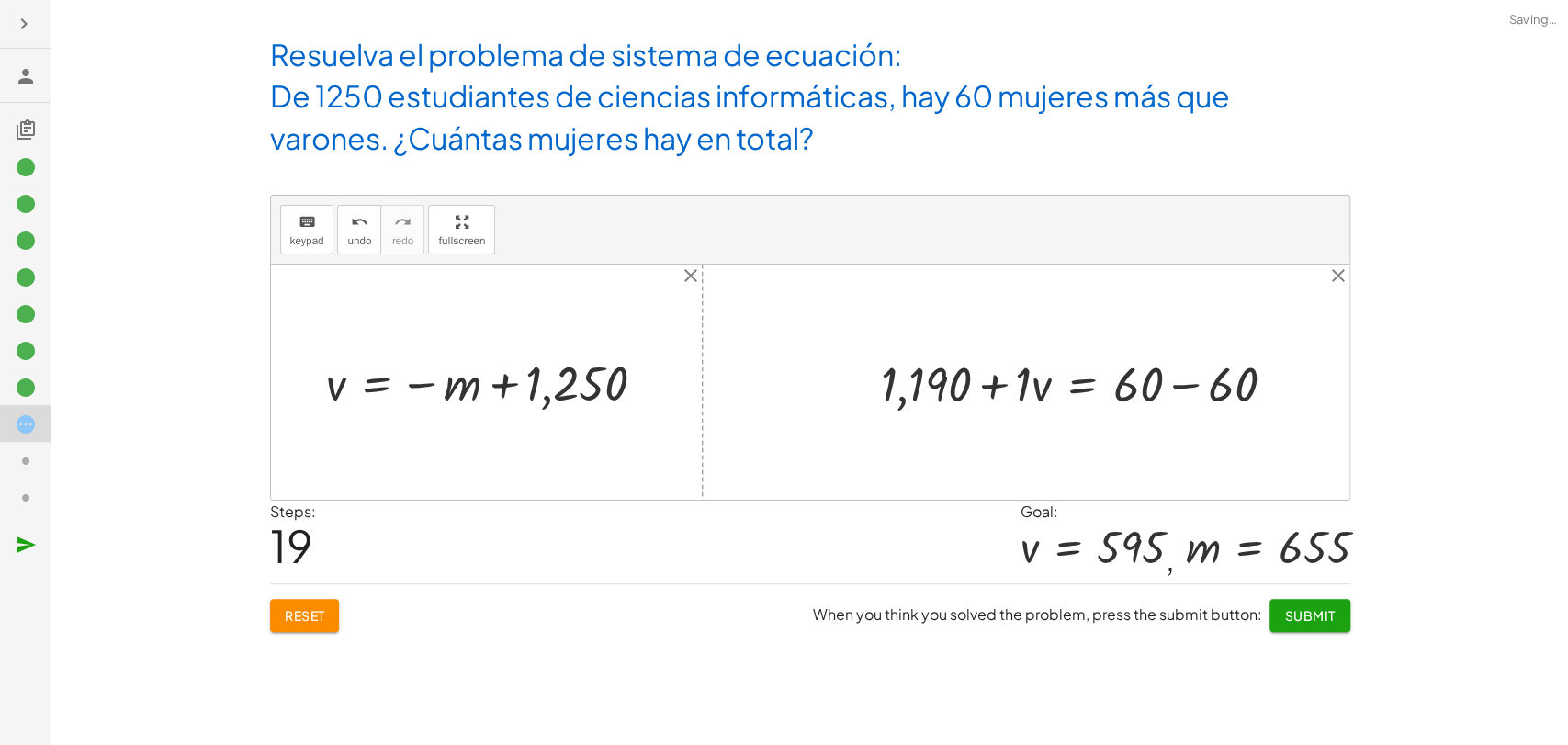 click at bounding box center [1086, 382] 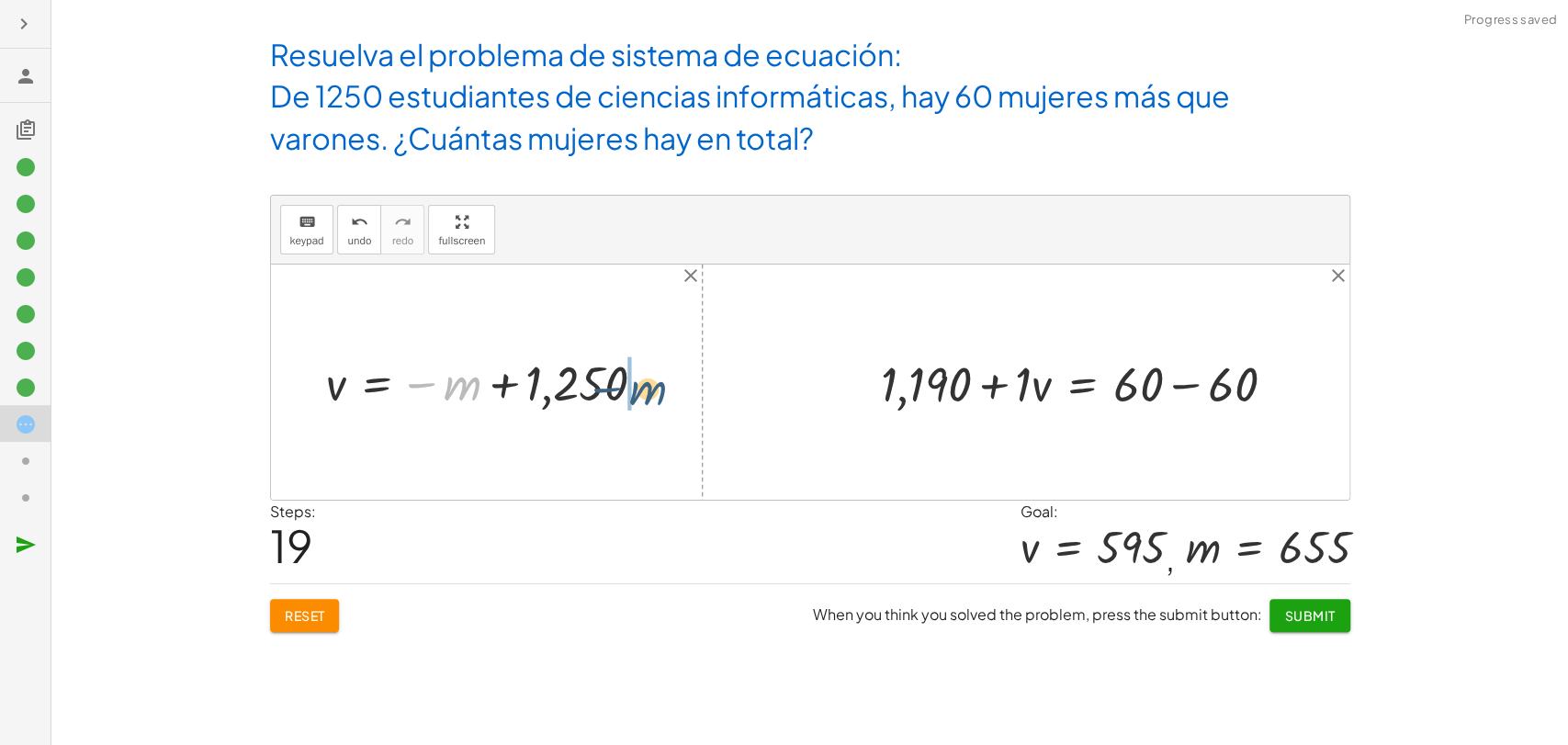 drag, startPoint x: 409, startPoint y: 380, endPoint x: 595, endPoint y: 385, distance: 186.06719 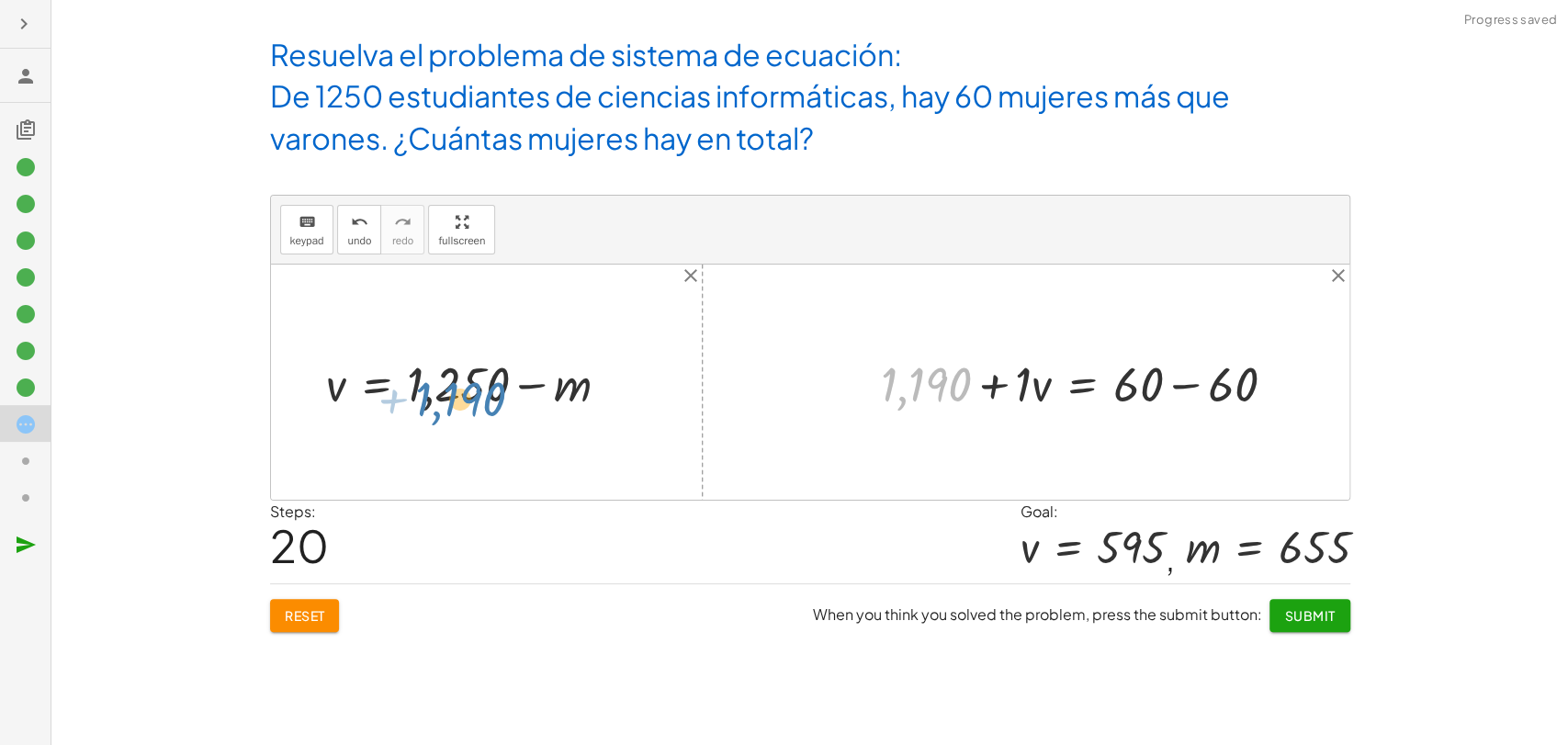 drag, startPoint x: 928, startPoint y: 384, endPoint x: 466, endPoint y: 396, distance: 462.15582 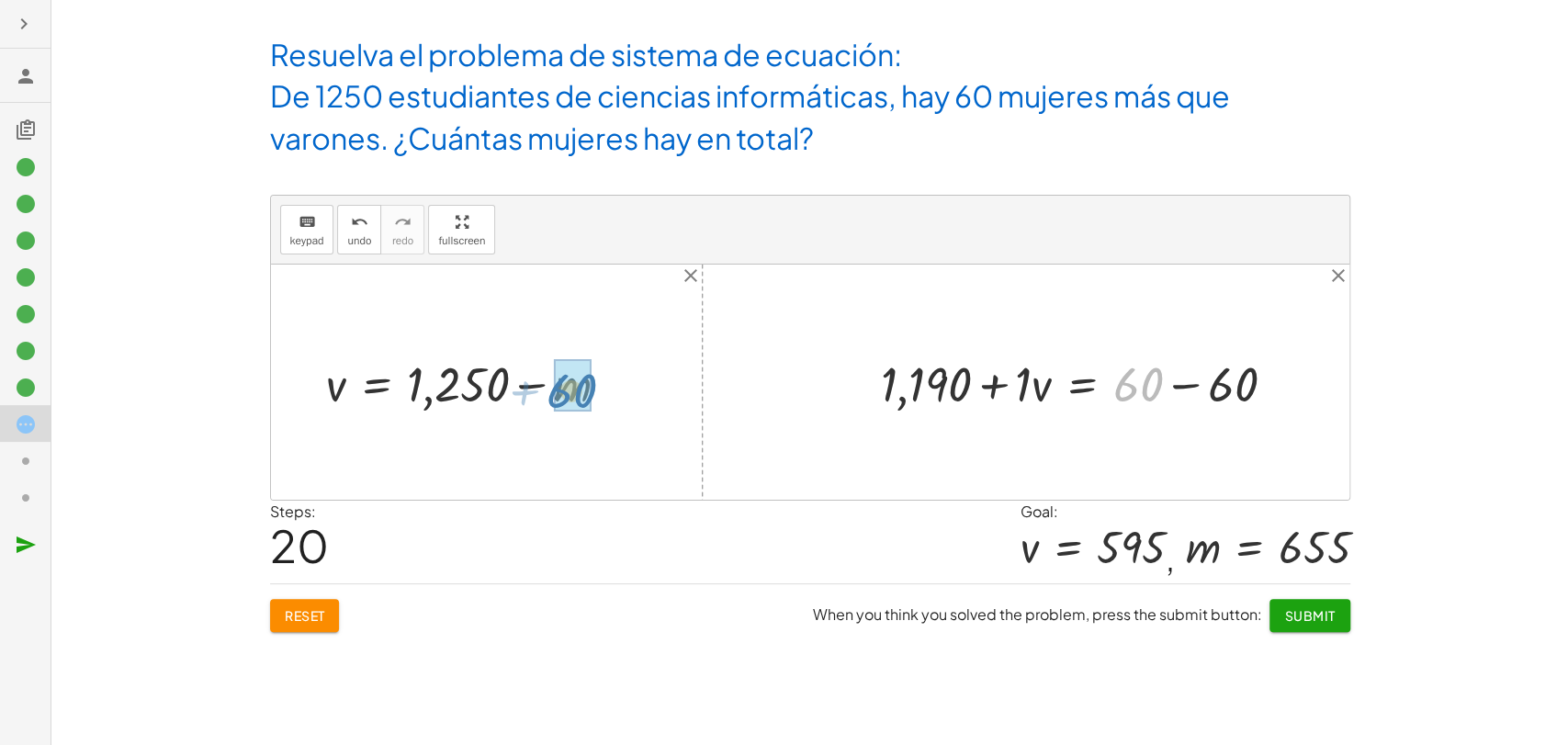 drag, startPoint x: 1124, startPoint y: 372, endPoint x: 551, endPoint y: 378, distance: 573.03141 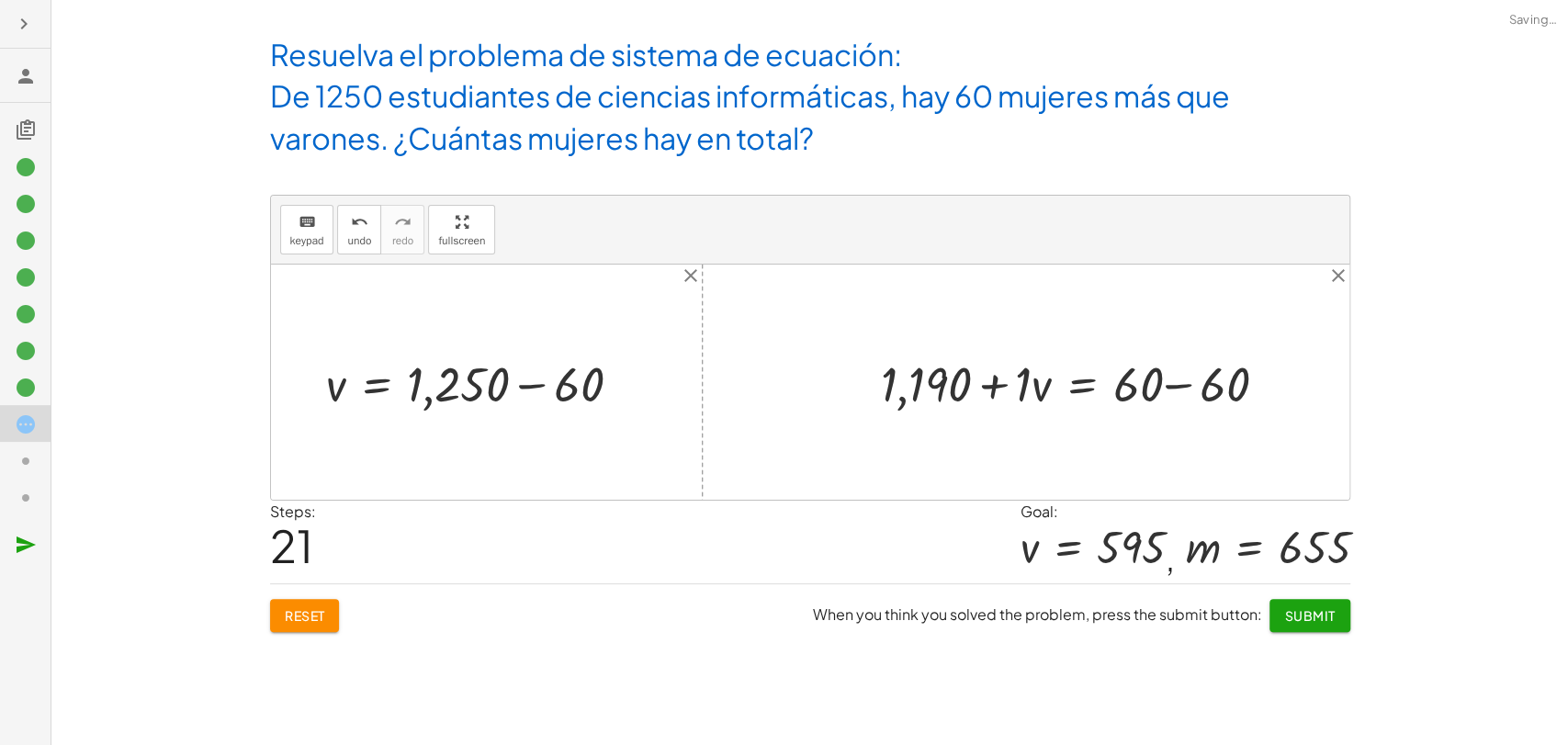 click at bounding box center [481, 382] 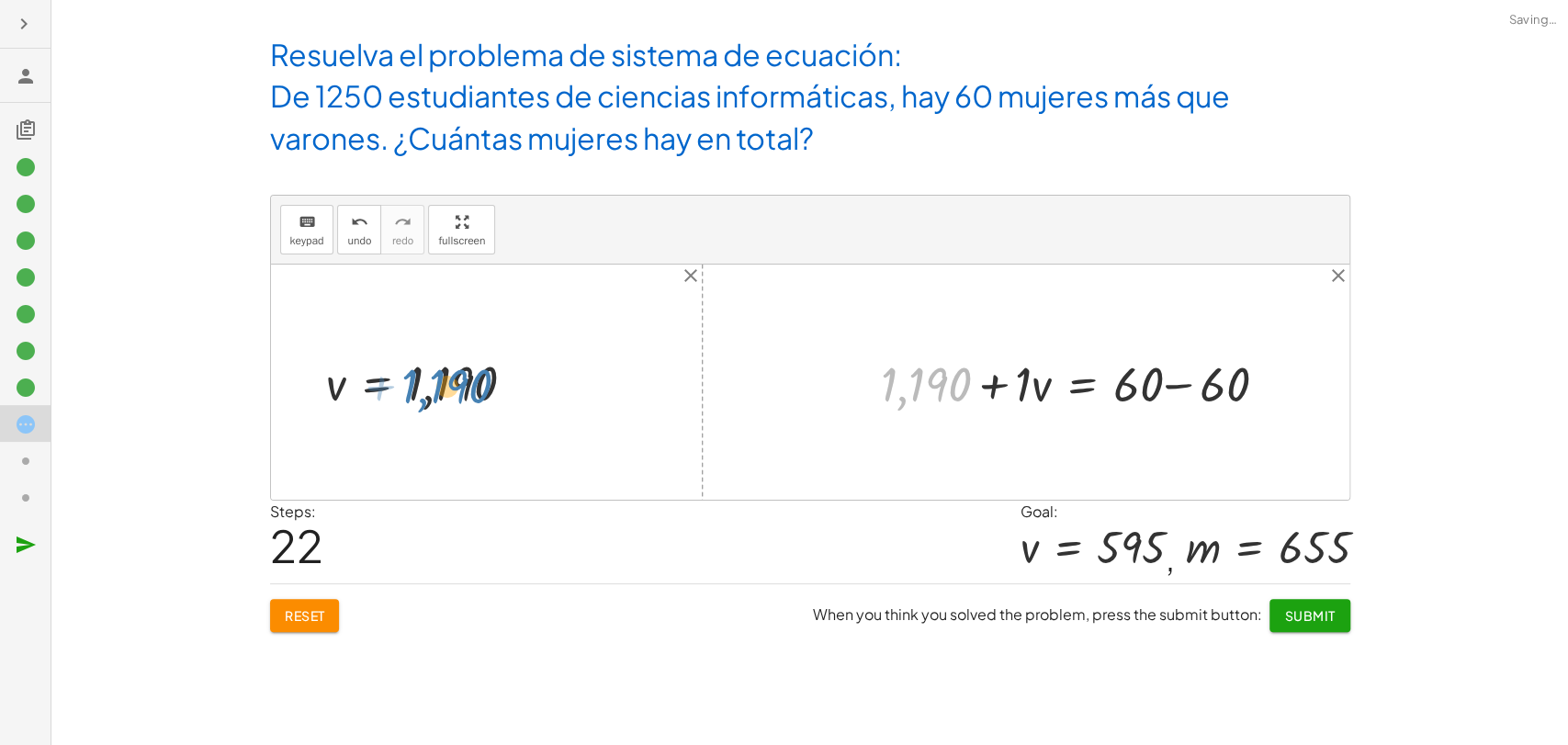 drag, startPoint x: 933, startPoint y: 389, endPoint x: 459, endPoint y: 389, distance: 474 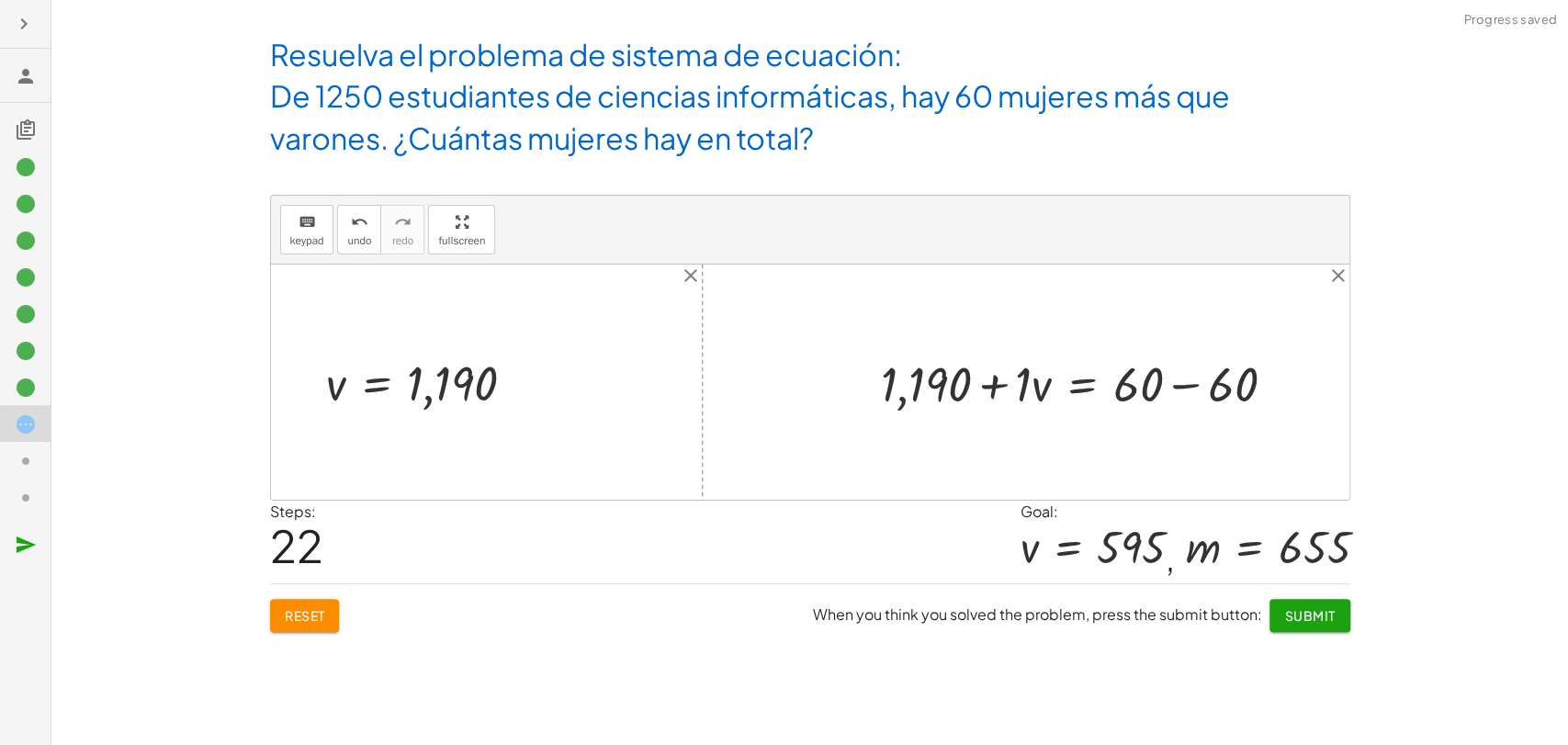 click at bounding box center (1086, 382) 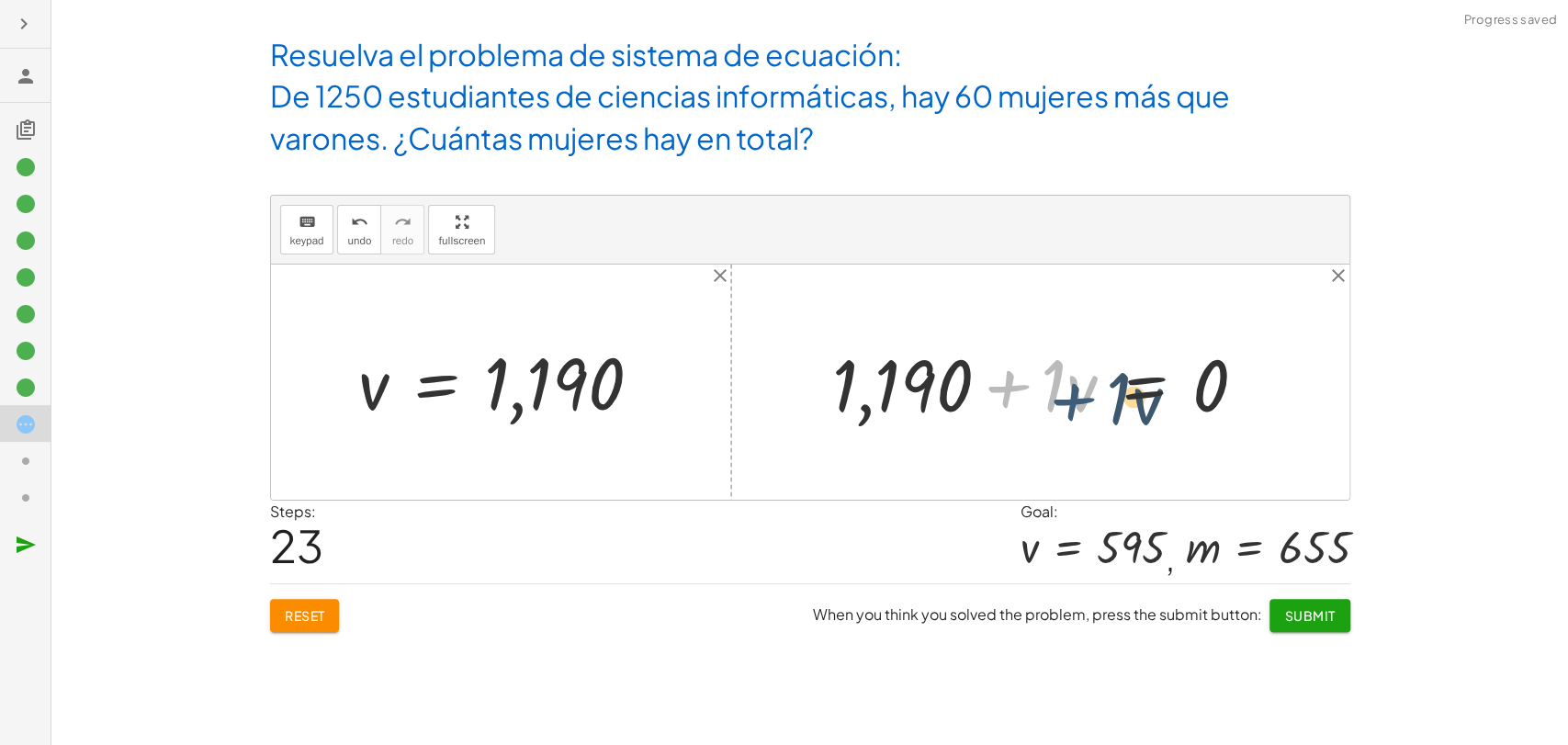drag, startPoint x: 1014, startPoint y: 384, endPoint x: 1081, endPoint y: 397, distance: 68.249542 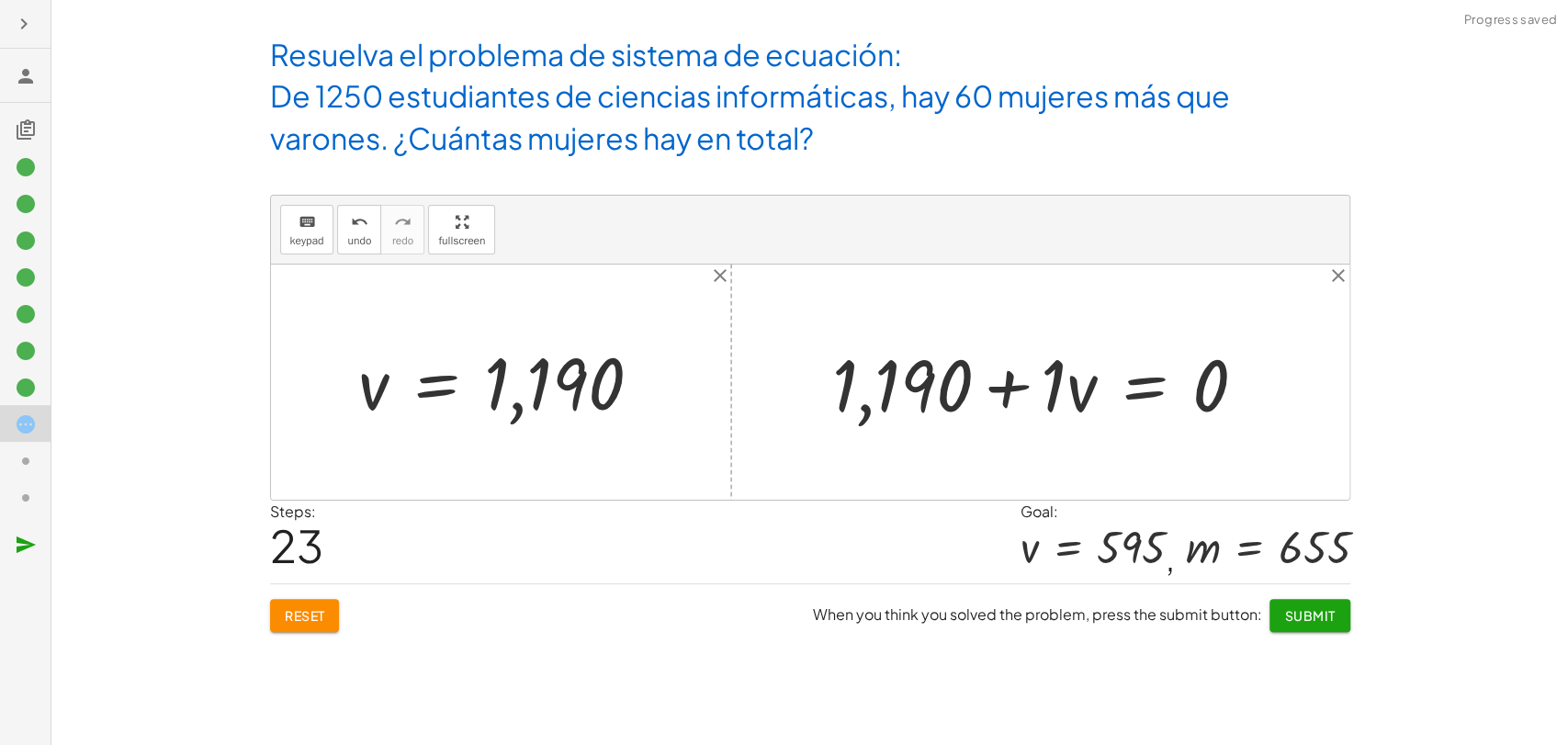 click at bounding box center (1047, 382) 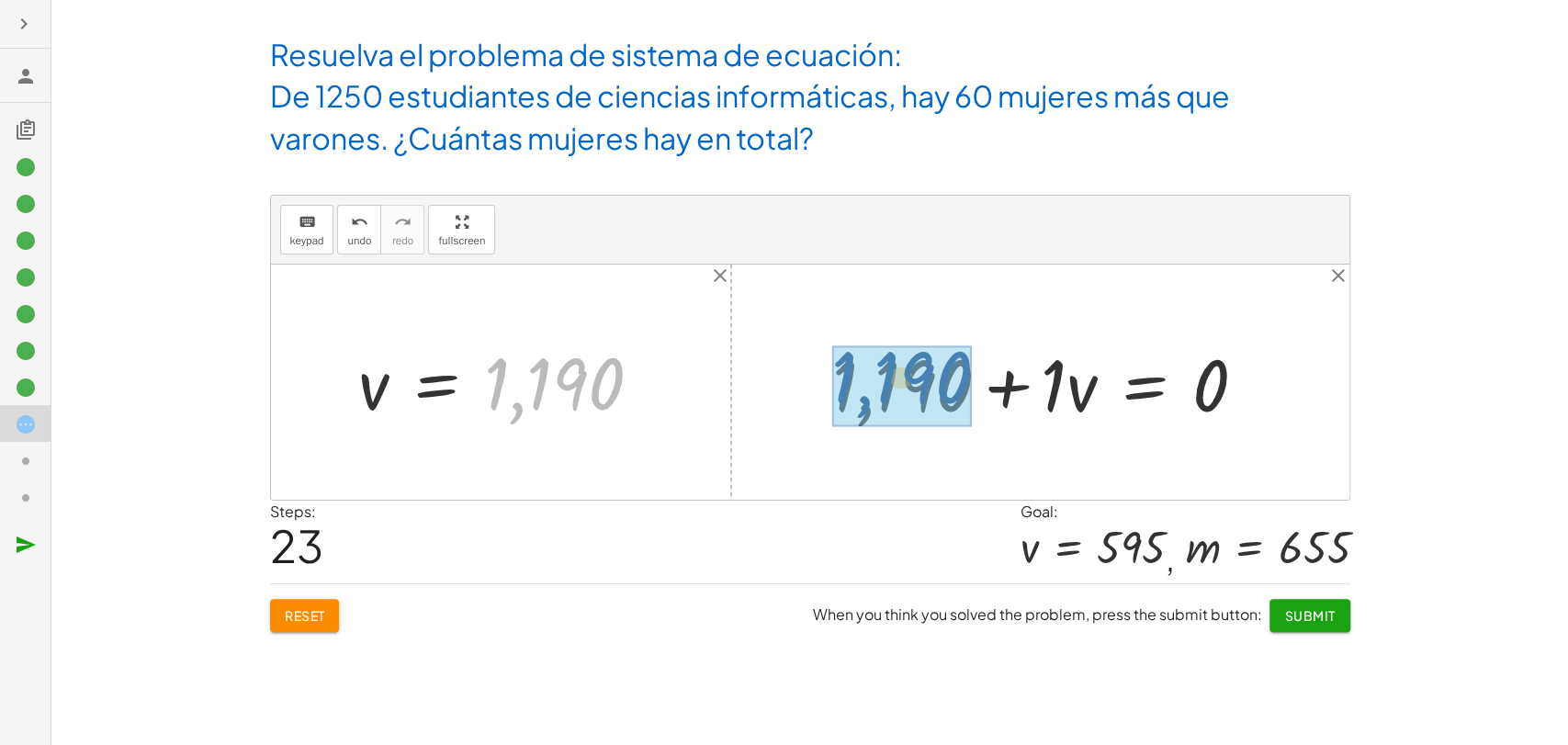 drag, startPoint x: 581, startPoint y: 398, endPoint x: 929, endPoint y: 391, distance: 348.0704 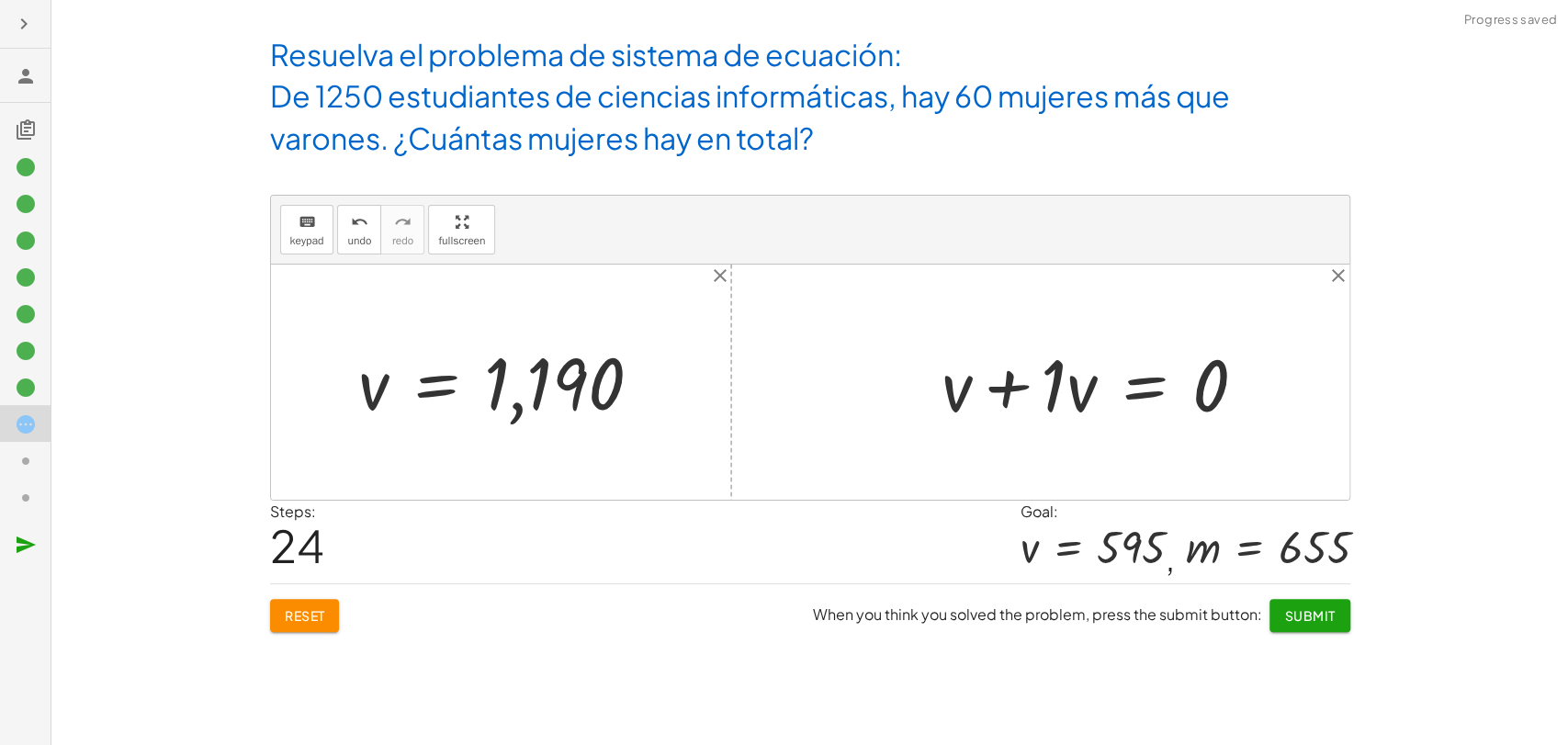 click at bounding box center (1101, 382) 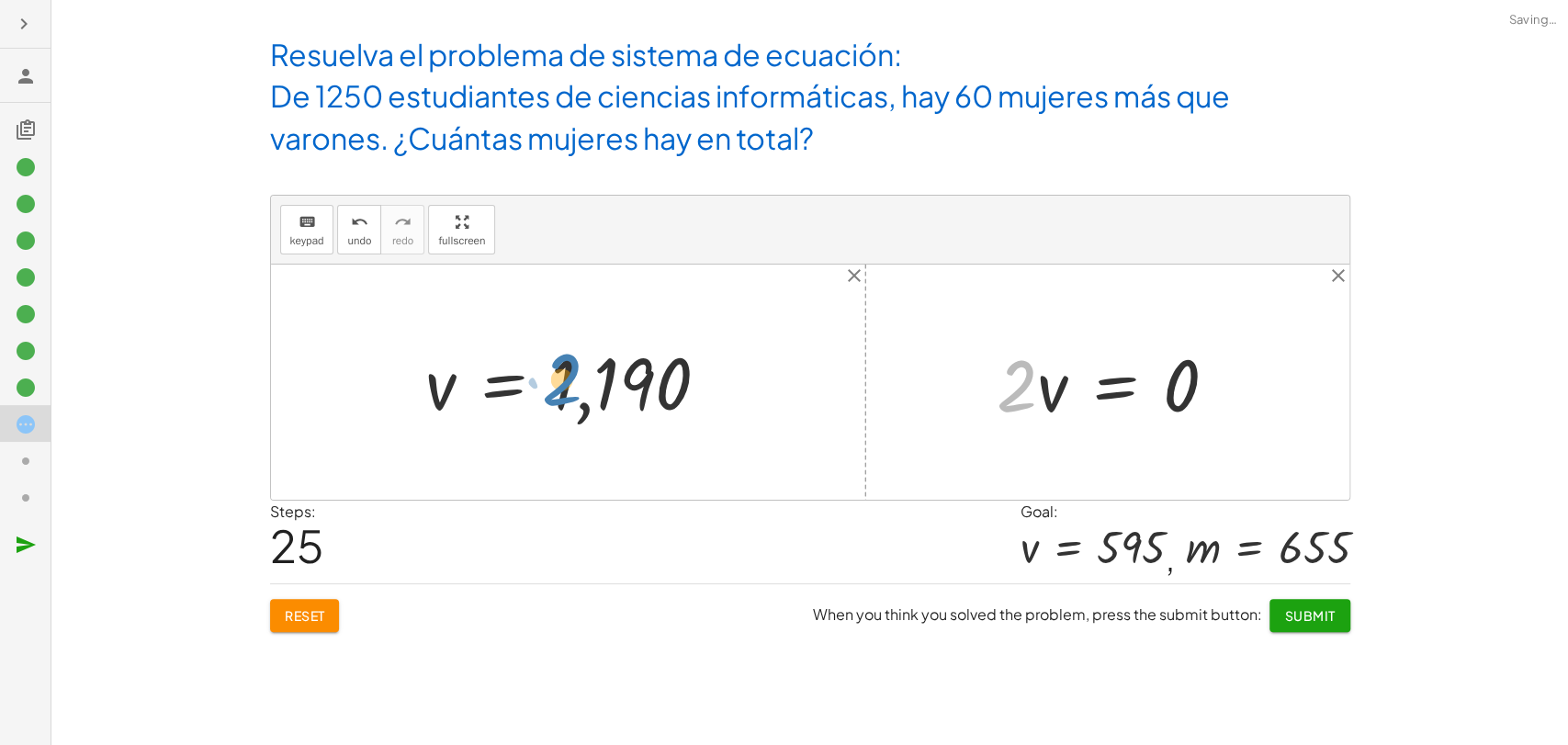 drag, startPoint x: 1032, startPoint y: 392, endPoint x: 576, endPoint y: 386, distance: 456.0395 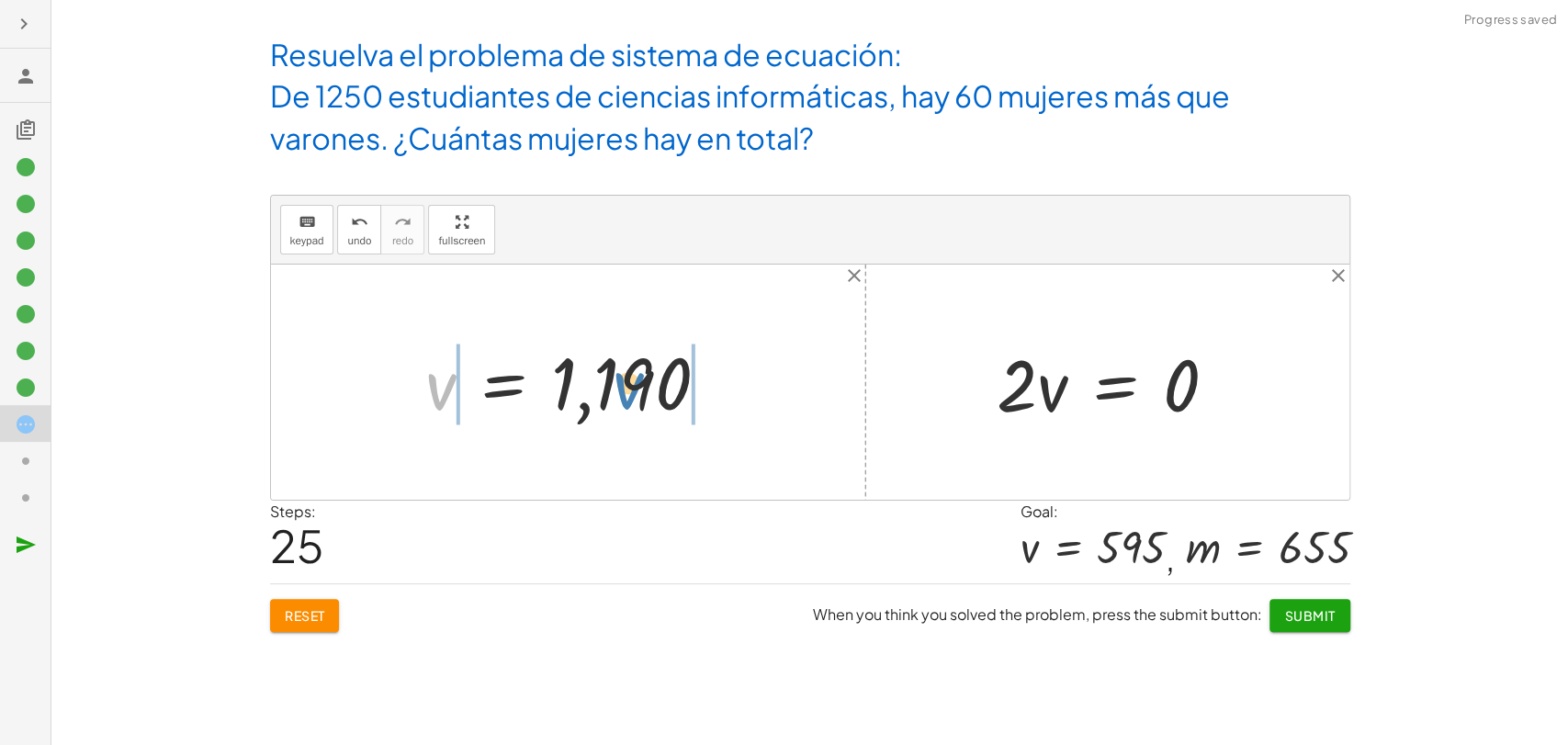 drag, startPoint x: 448, startPoint y: 389, endPoint x: 637, endPoint y: 389, distance: 189 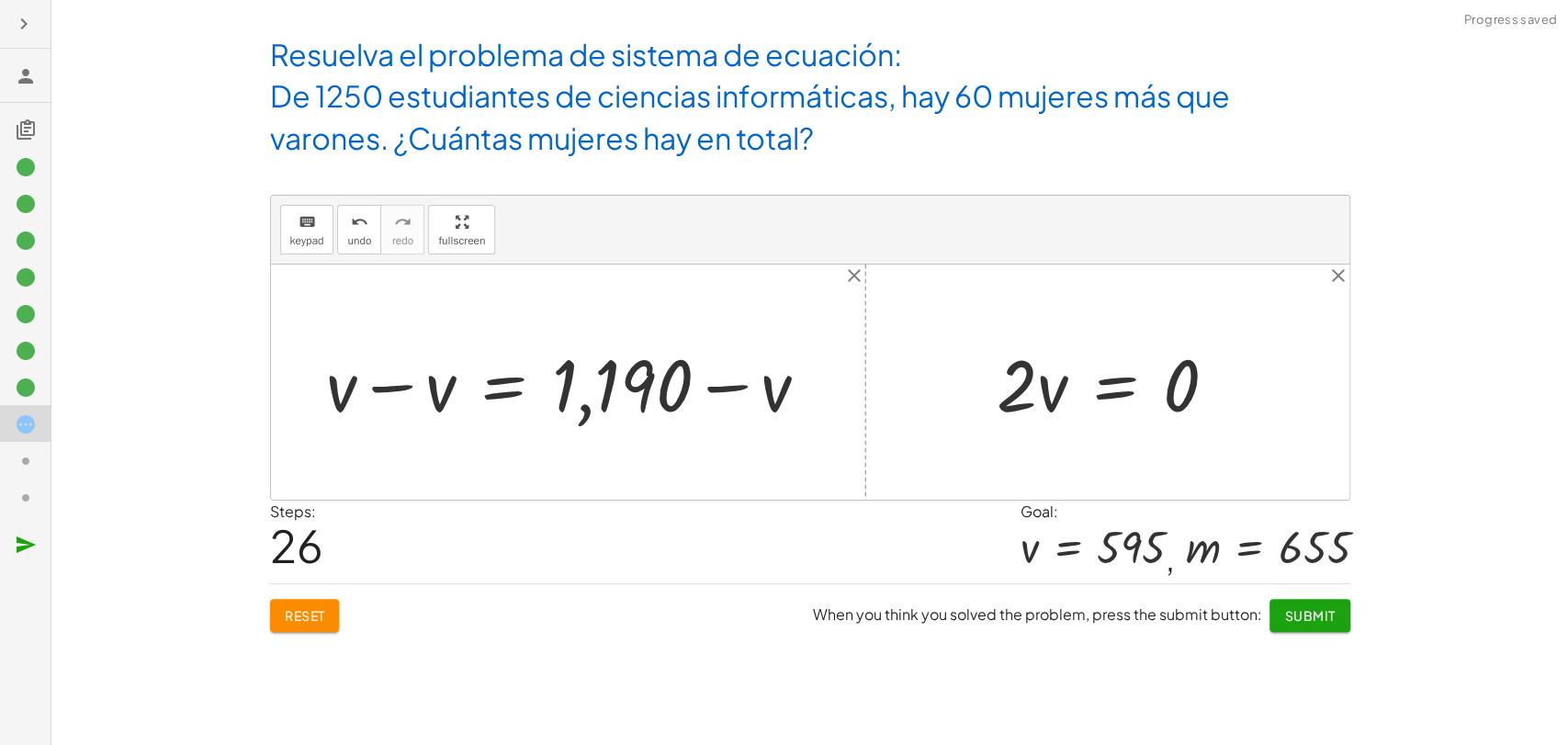 click at bounding box center (1114, 382) 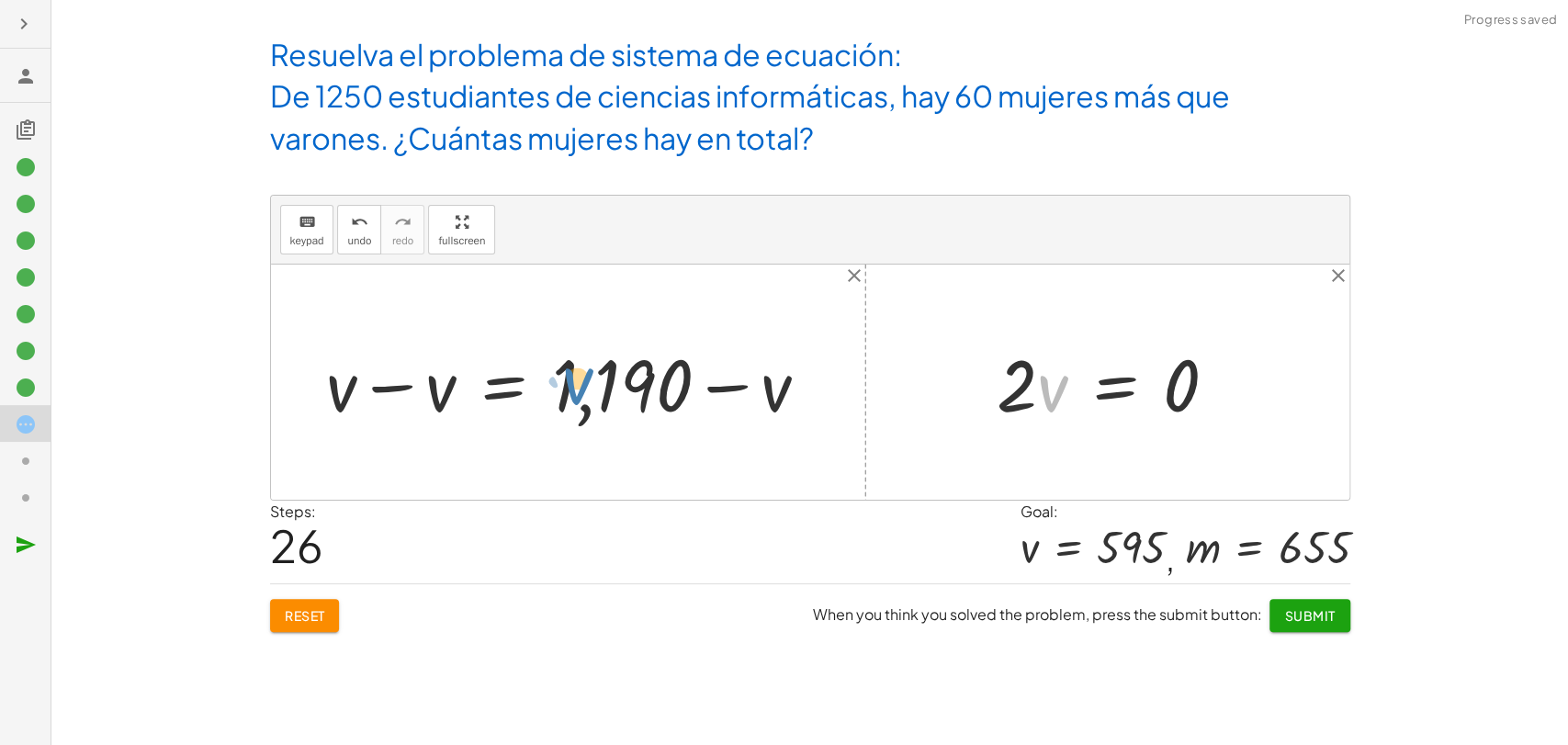 drag, startPoint x: 1048, startPoint y: 403, endPoint x: 572, endPoint y: 396, distance: 476.05147 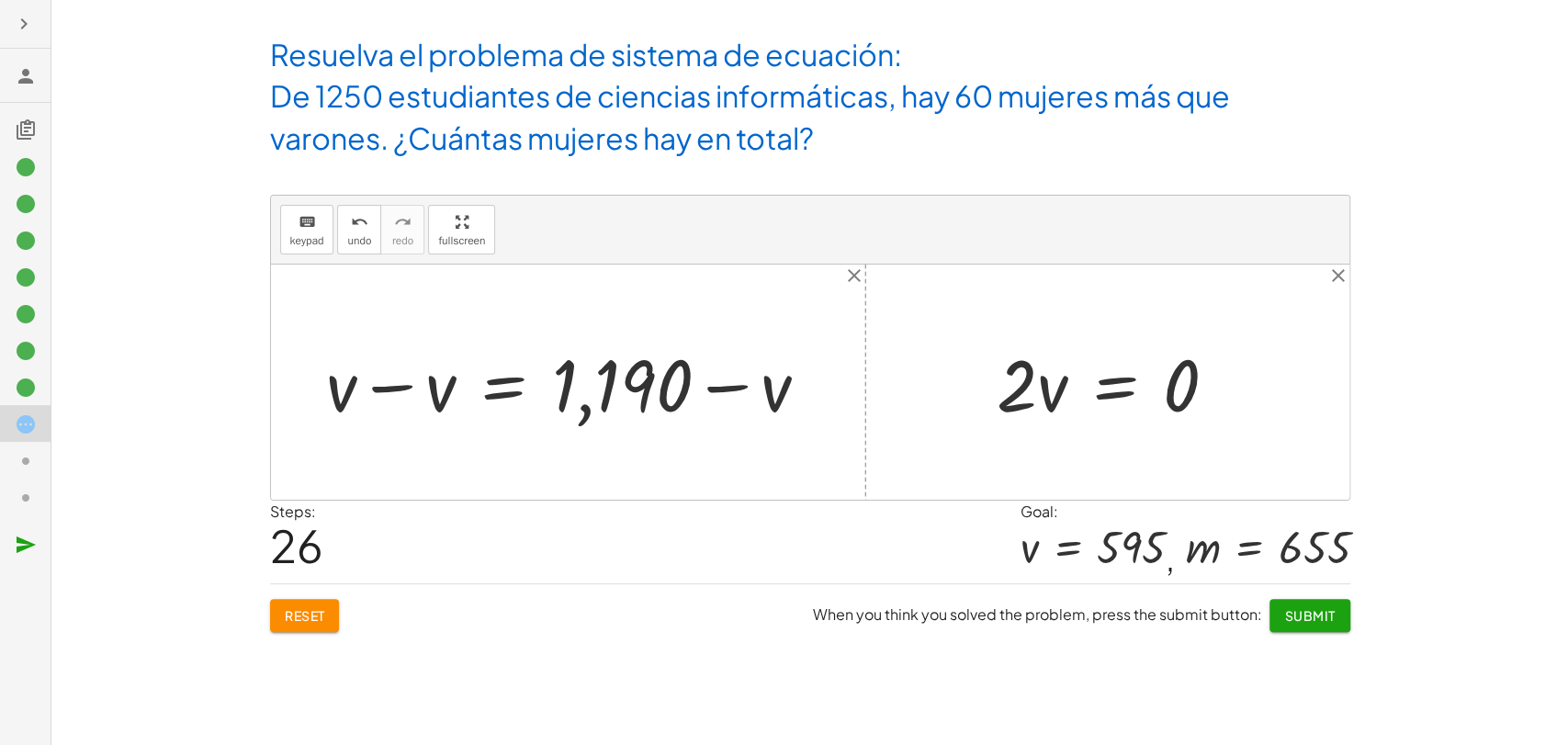 click on "Reset" 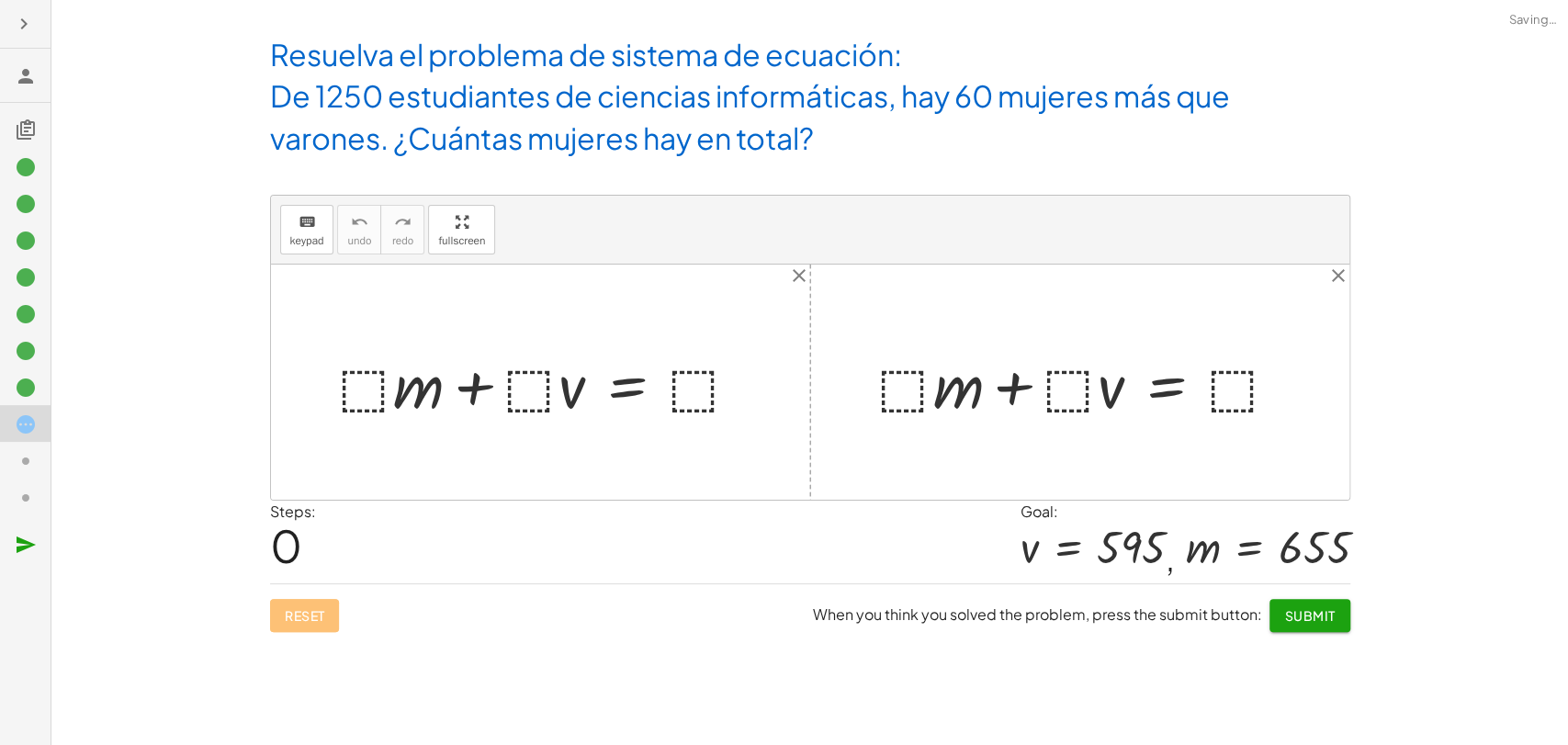click at bounding box center (547, 382) 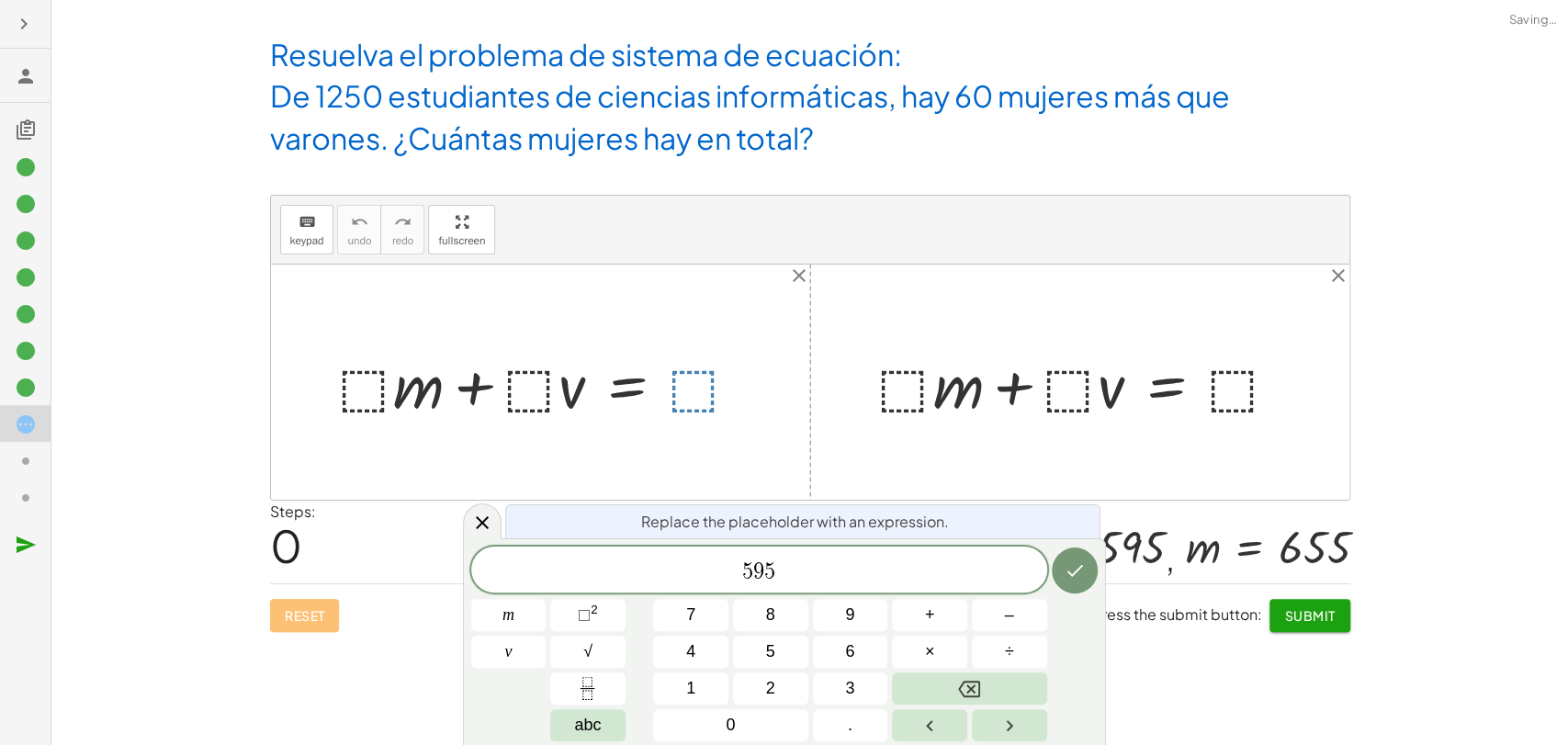 click on "v = 595 ," 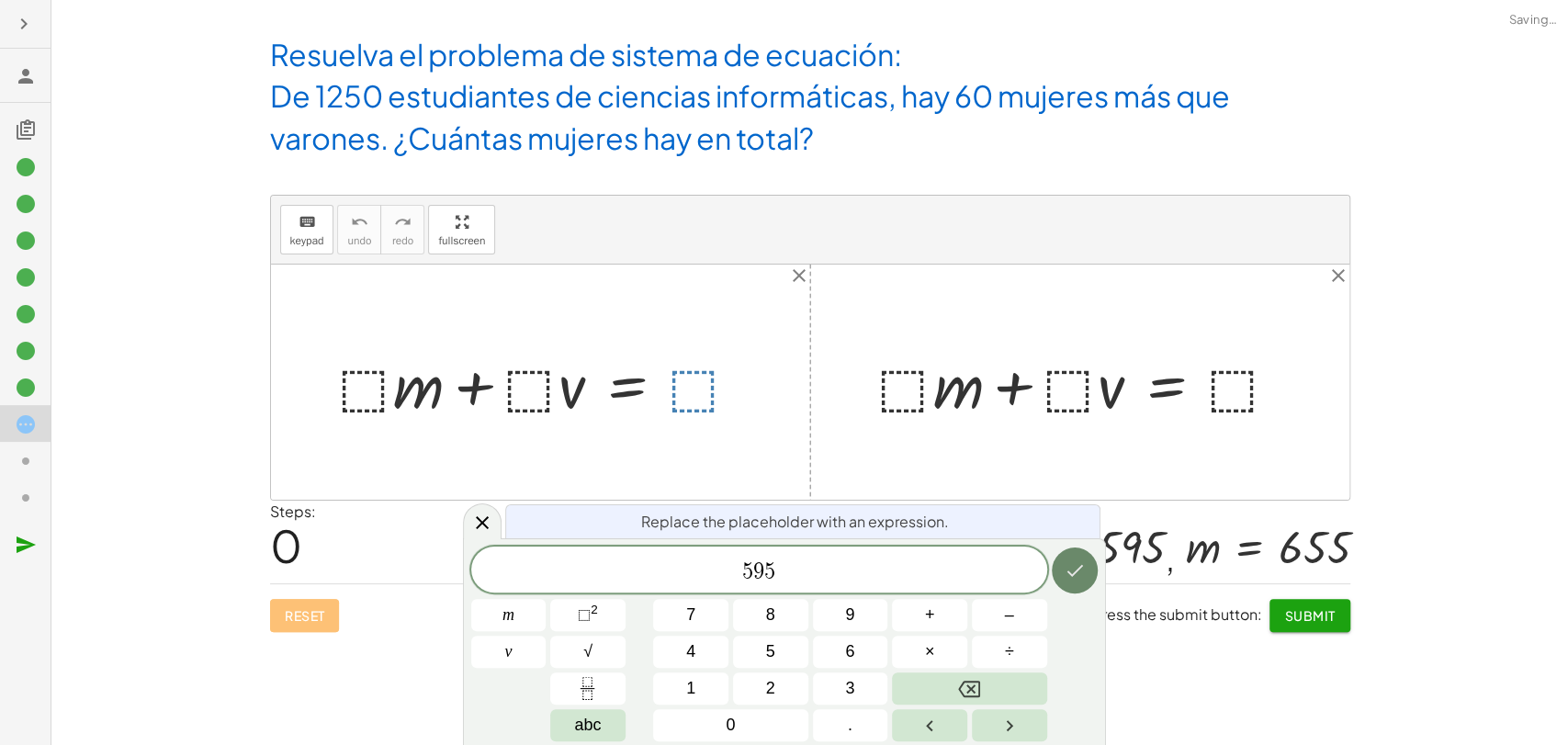 click at bounding box center [1075, 570] 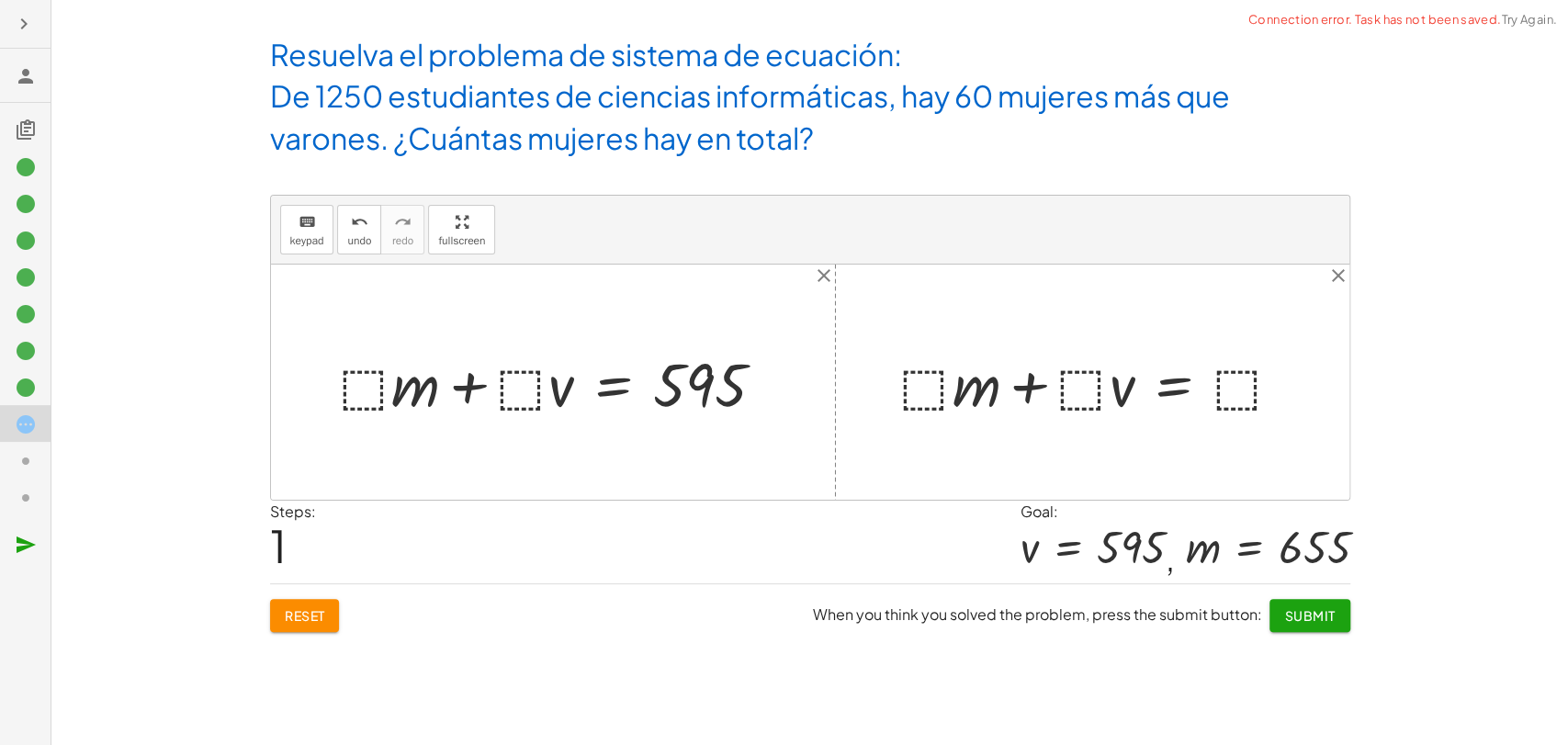 click at bounding box center [1099, 382] 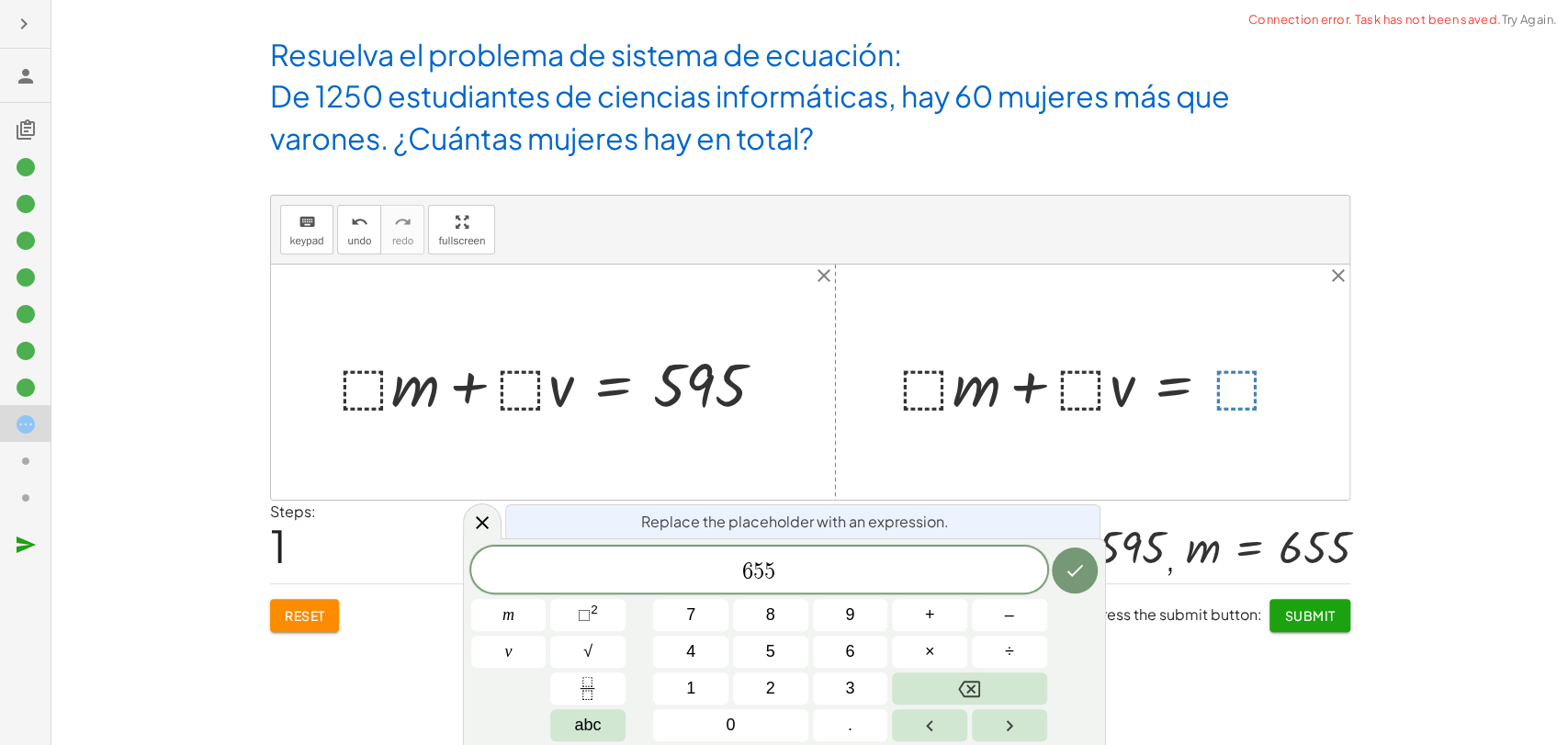 click on "Submit" at bounding box center [1309, 615] 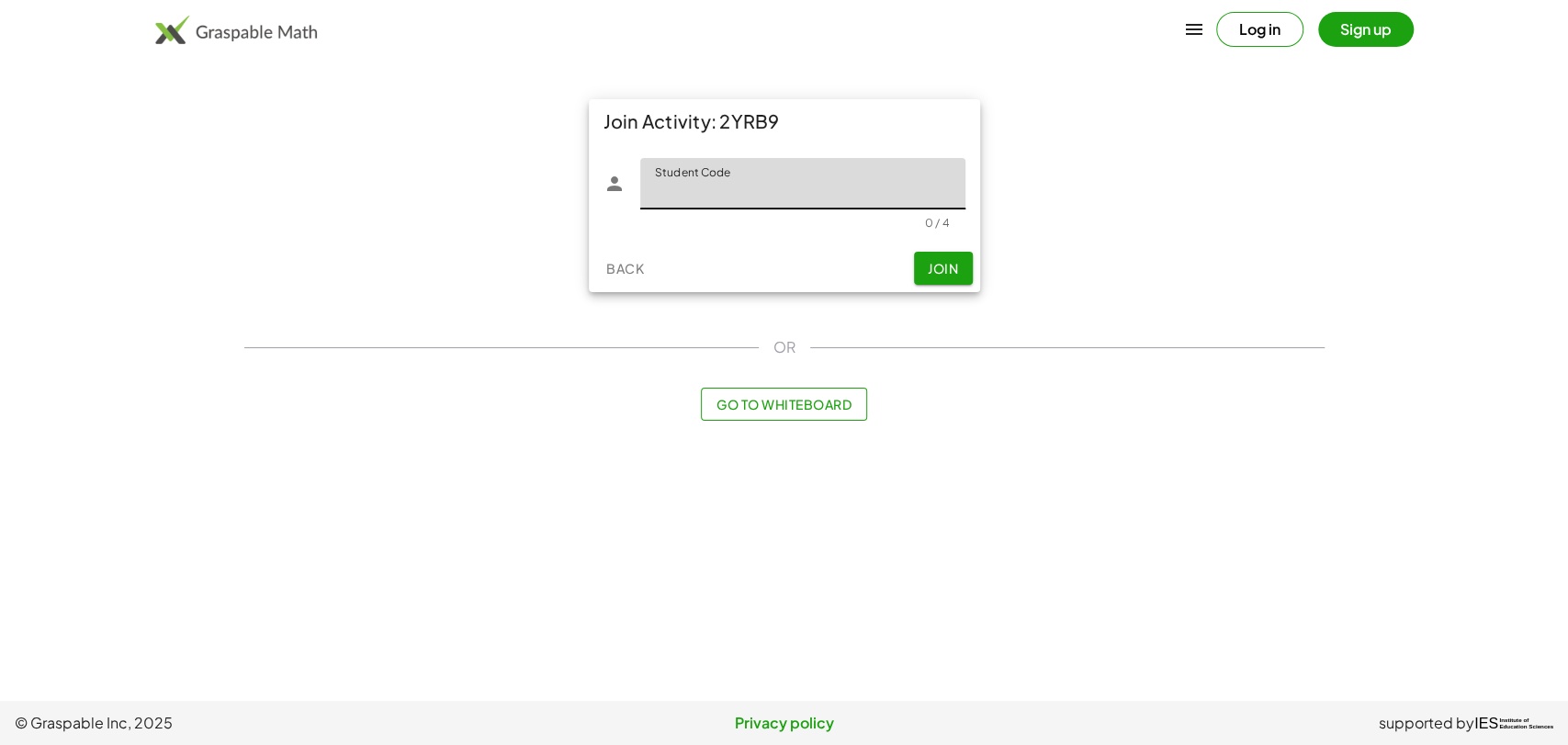 click on "Student Code" 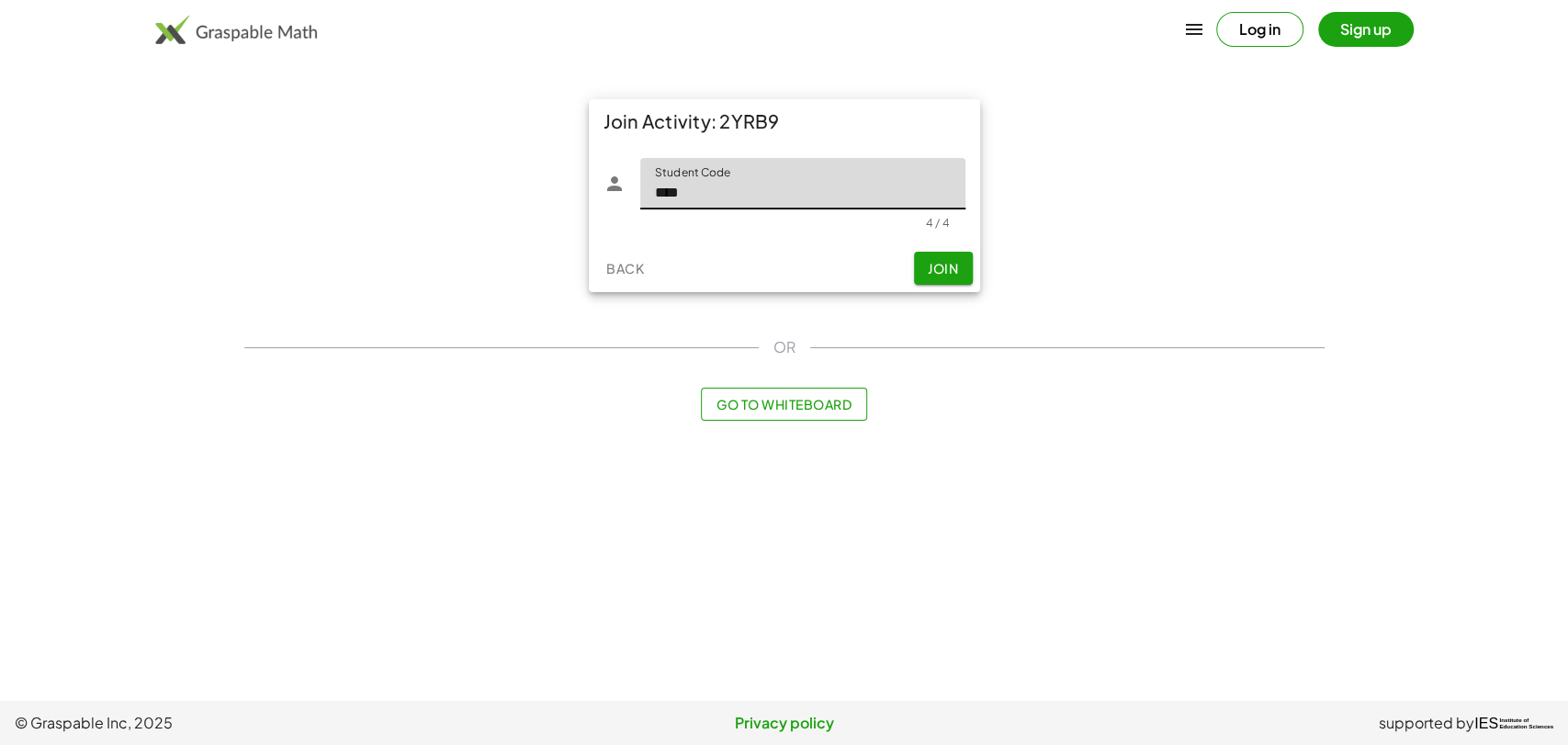 click on "Back  Join" 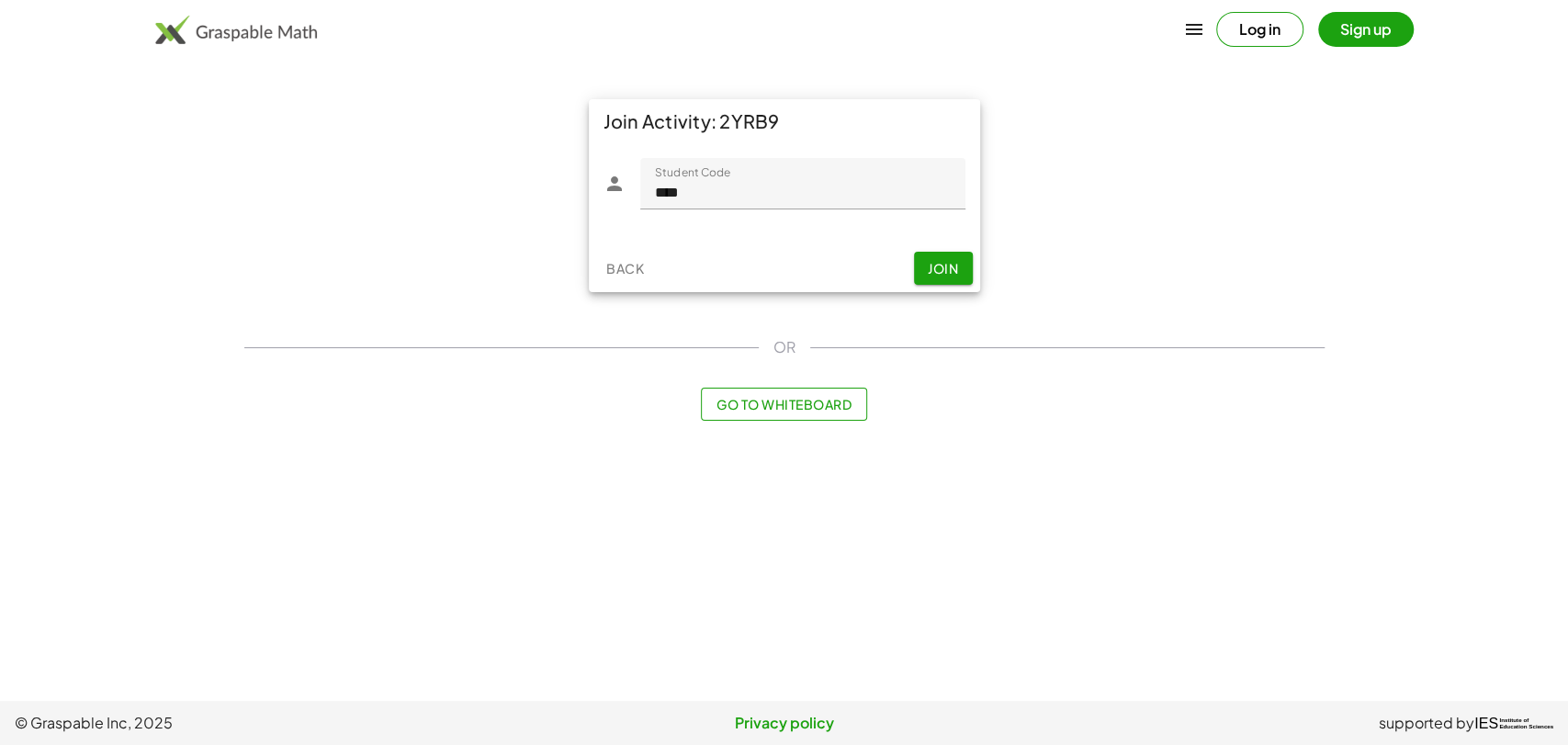 click on "Join" 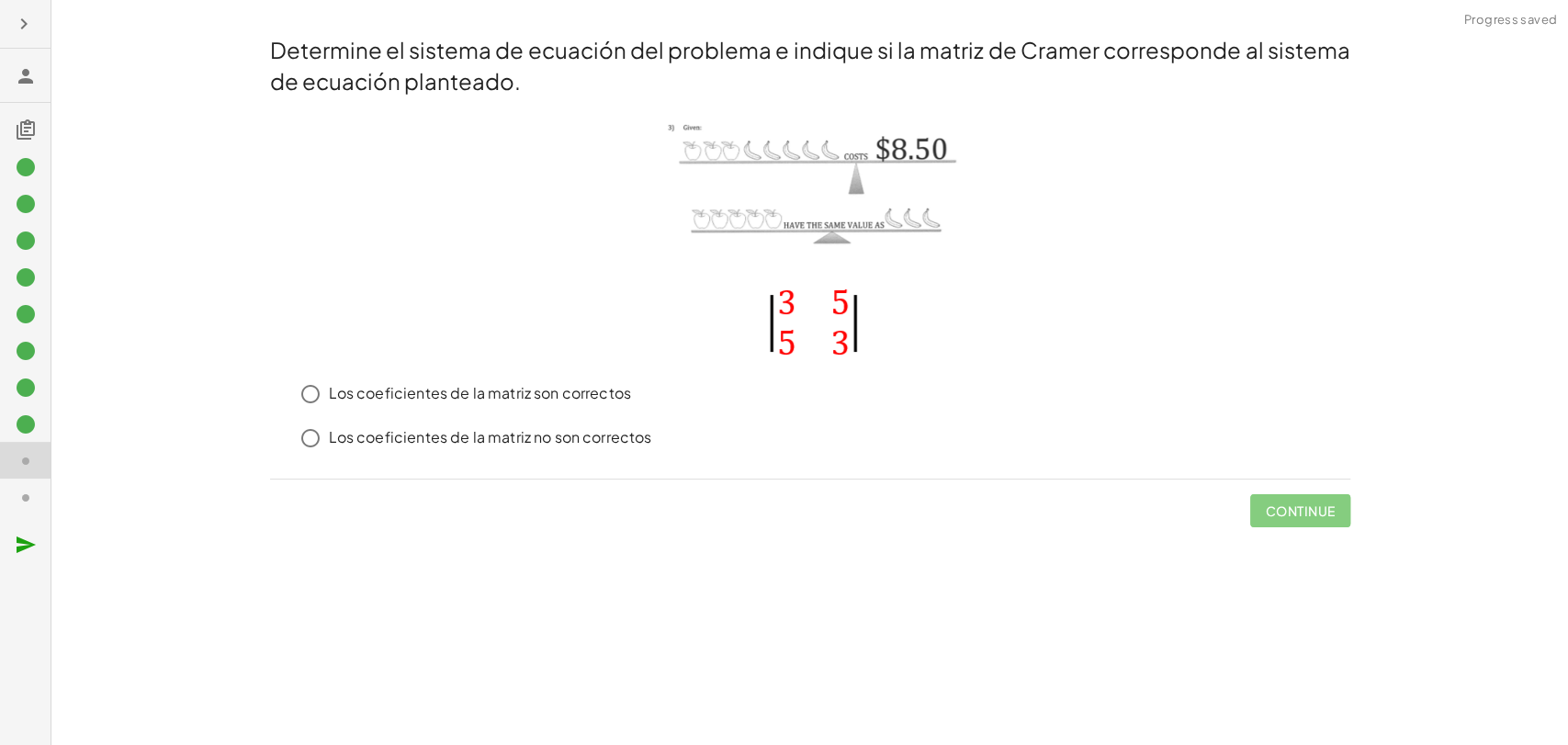 click 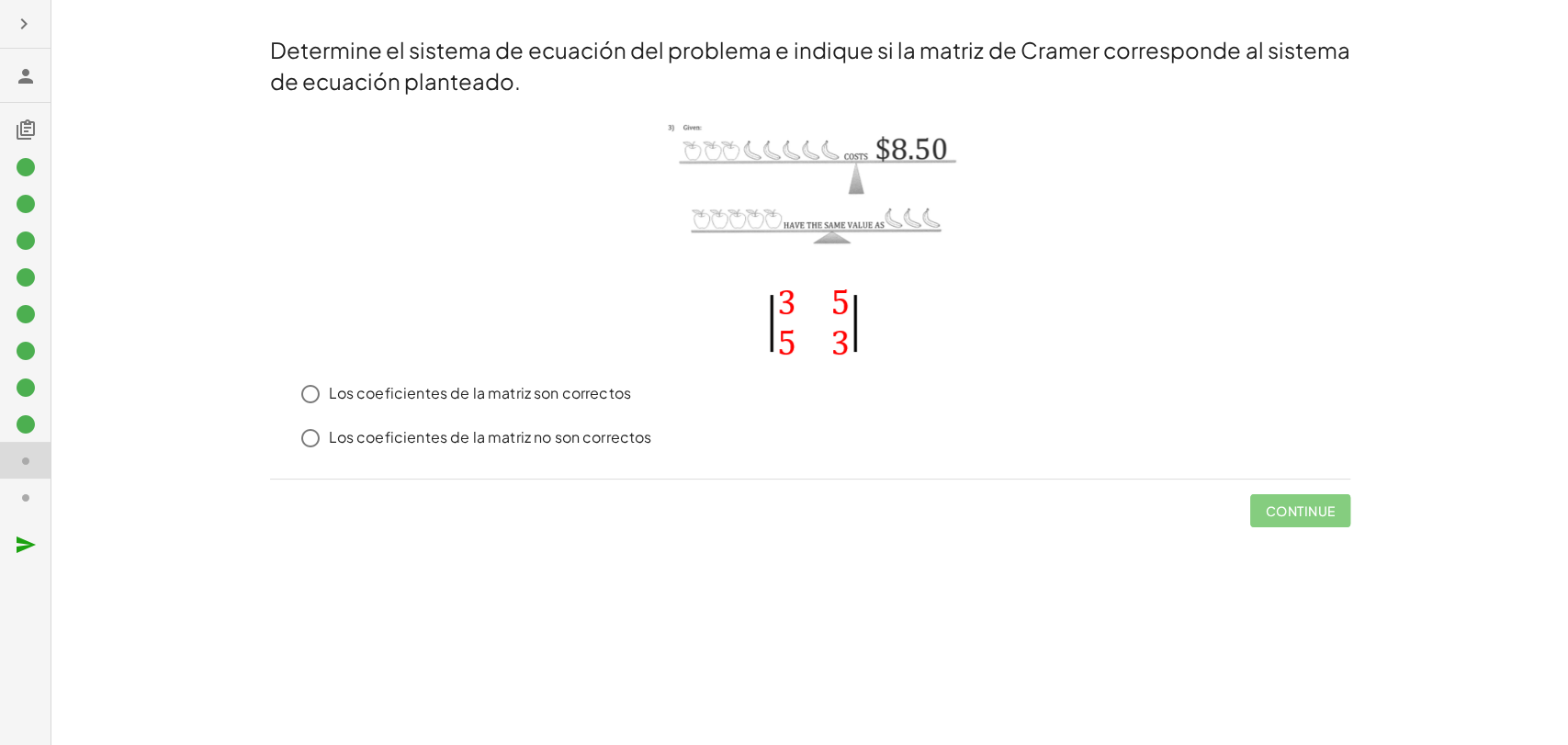 click 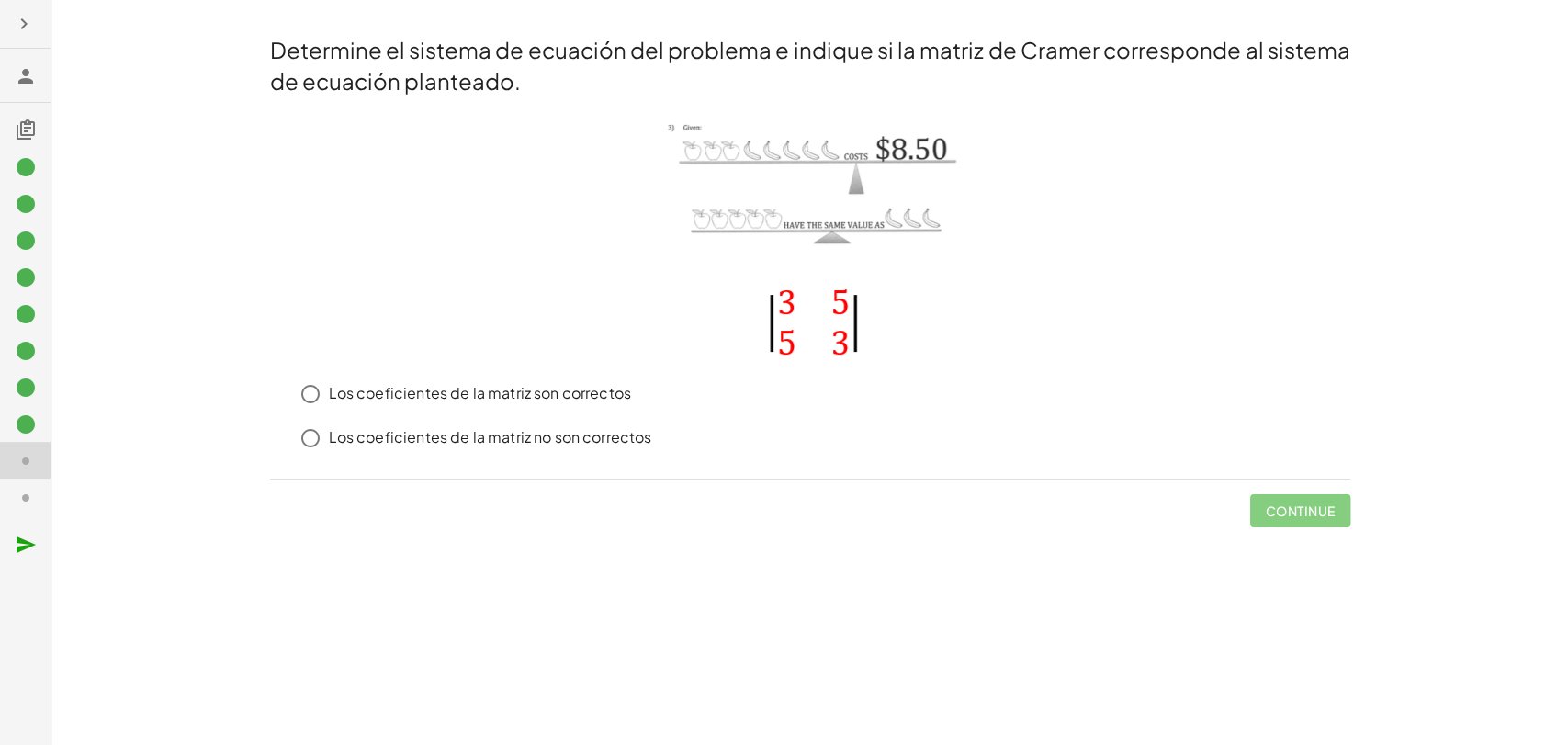 click 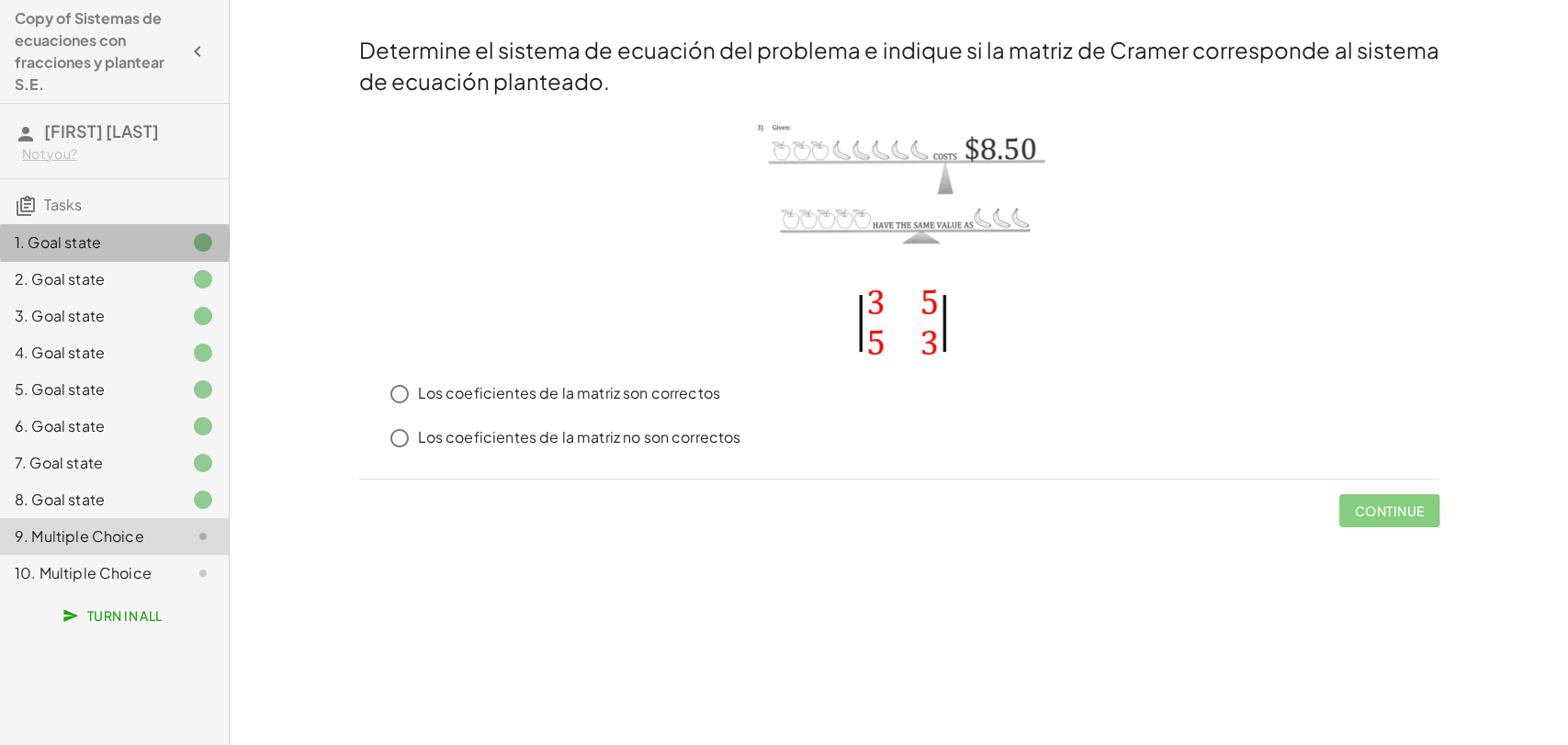 click on "1. Goal state" 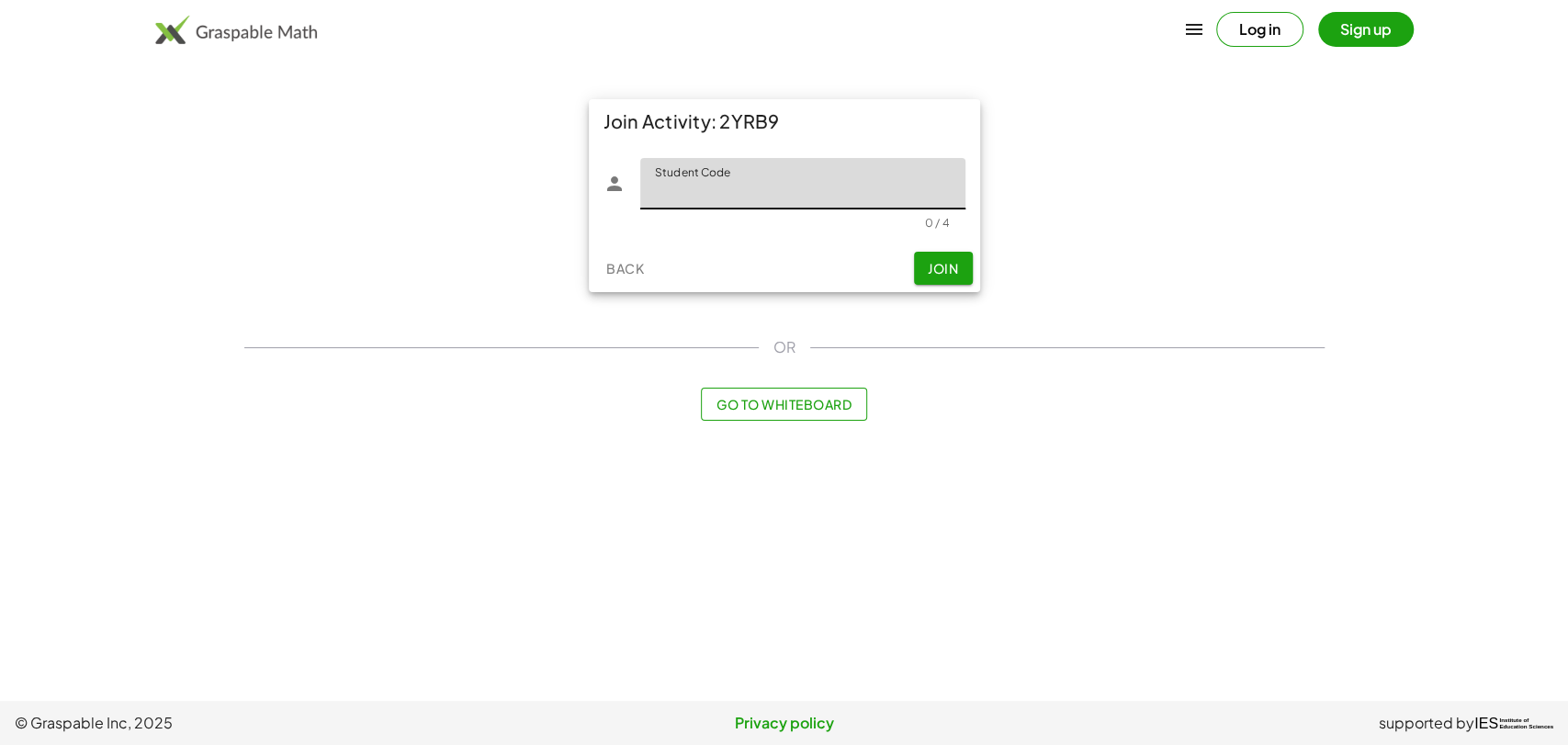 click on "Student Code" 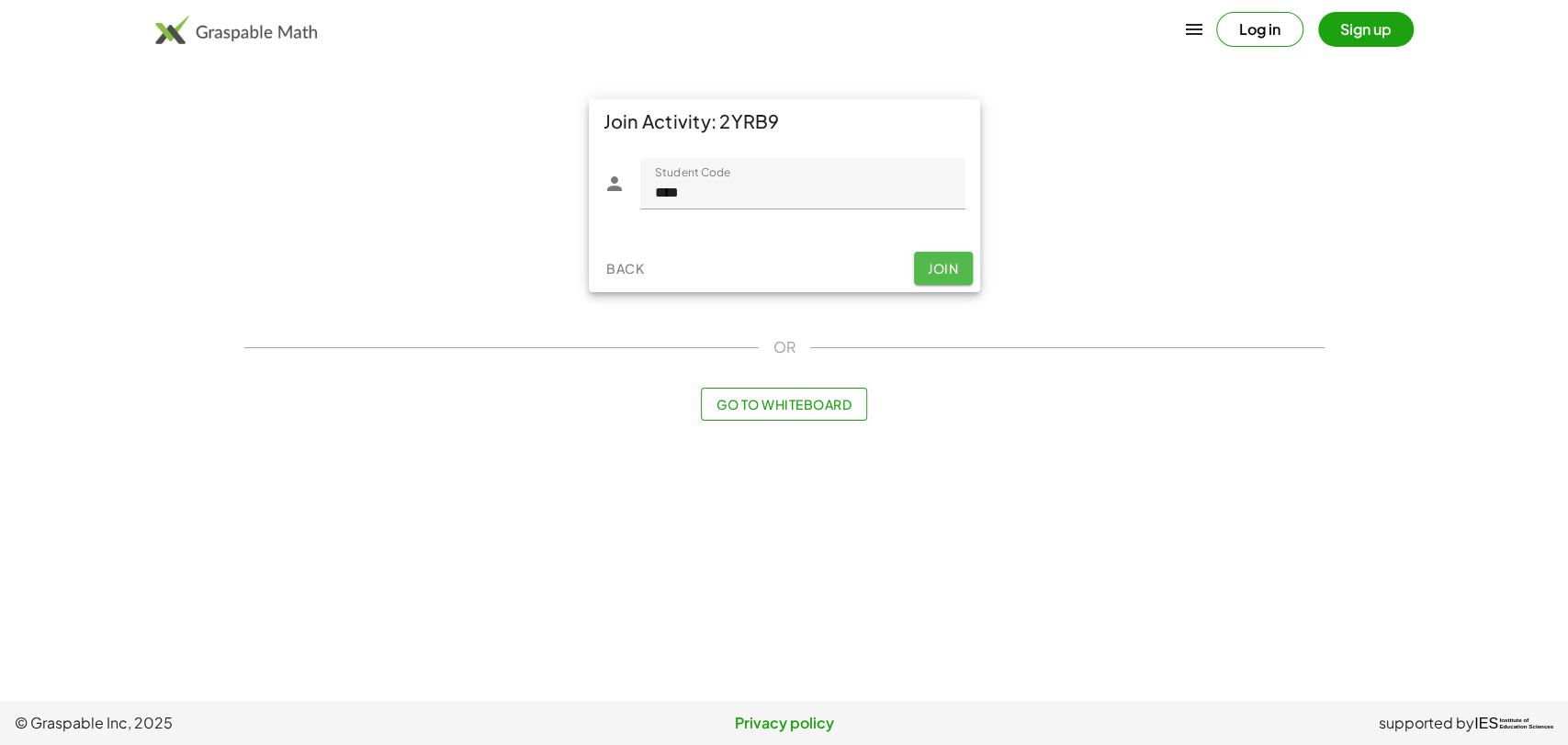 click on "Join" 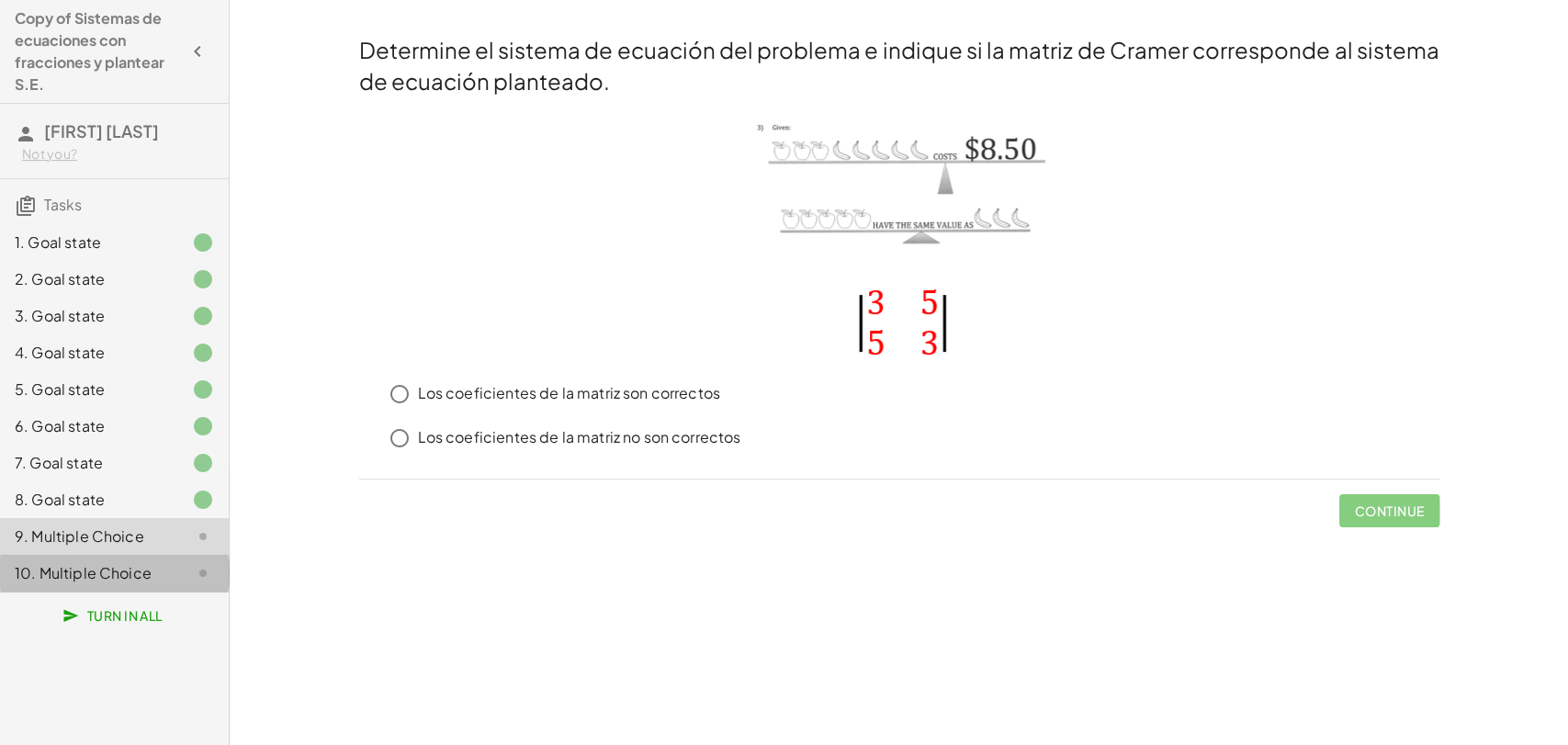 click on "10. Multiple Choice" 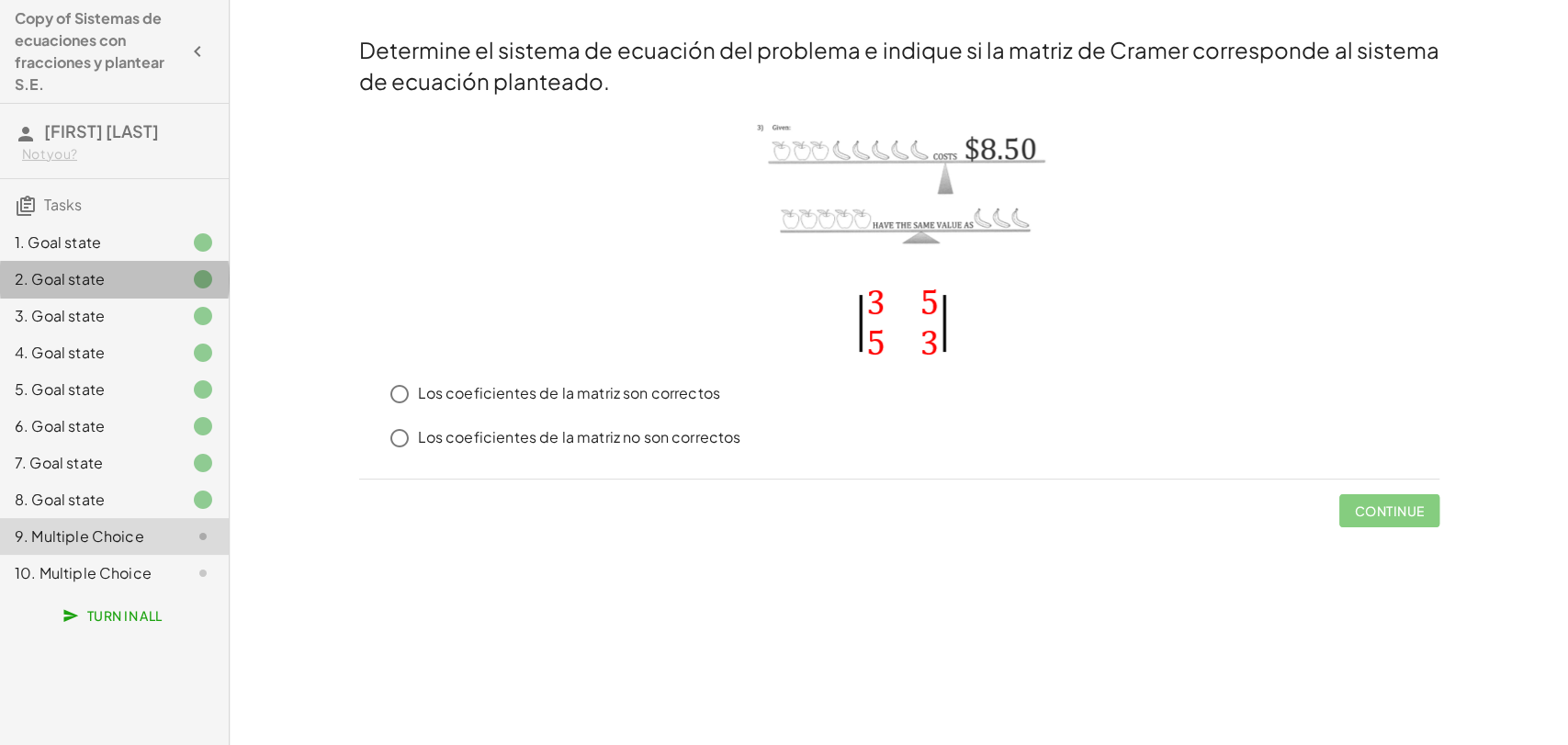 click on "2. Goal state" 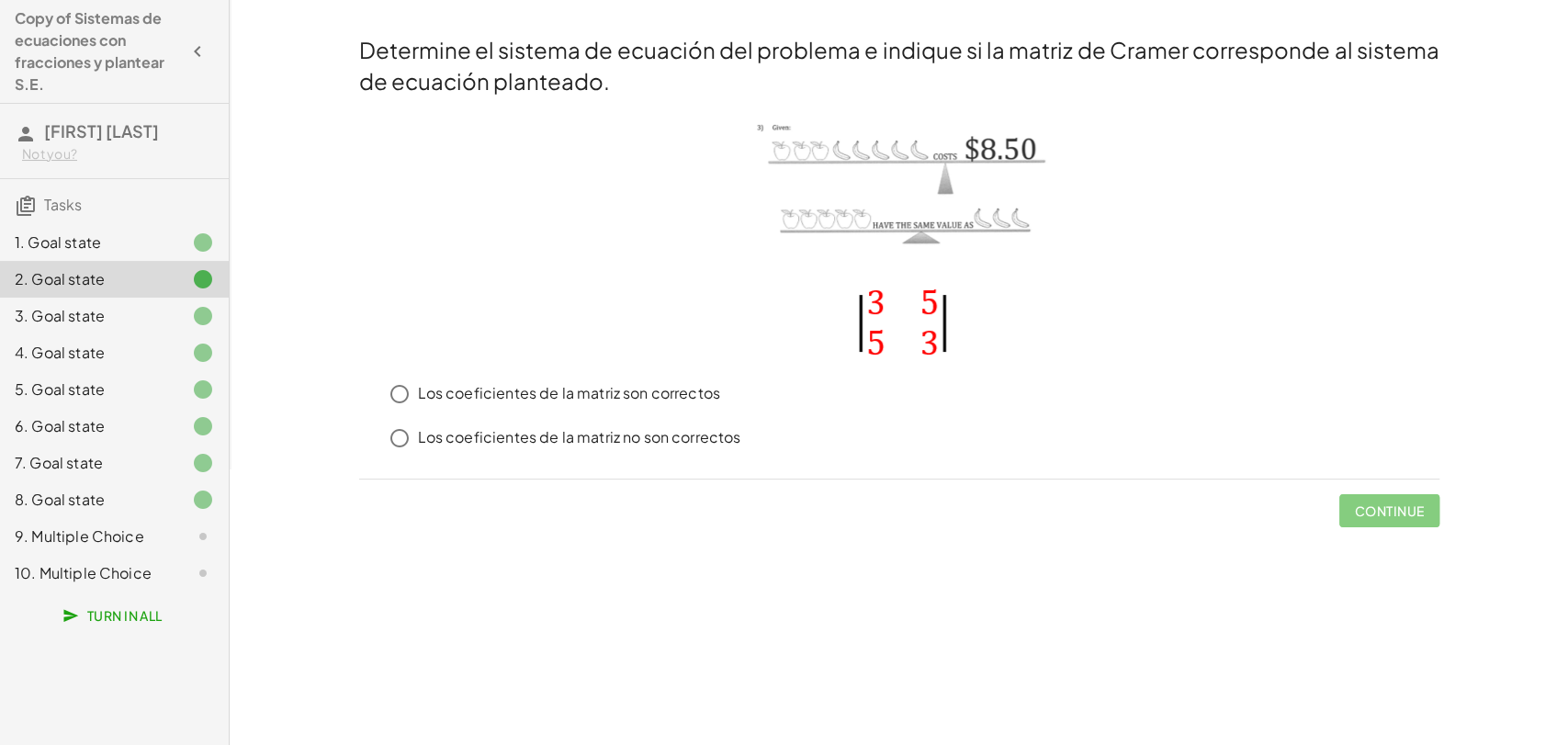 click on "1. Goal state" 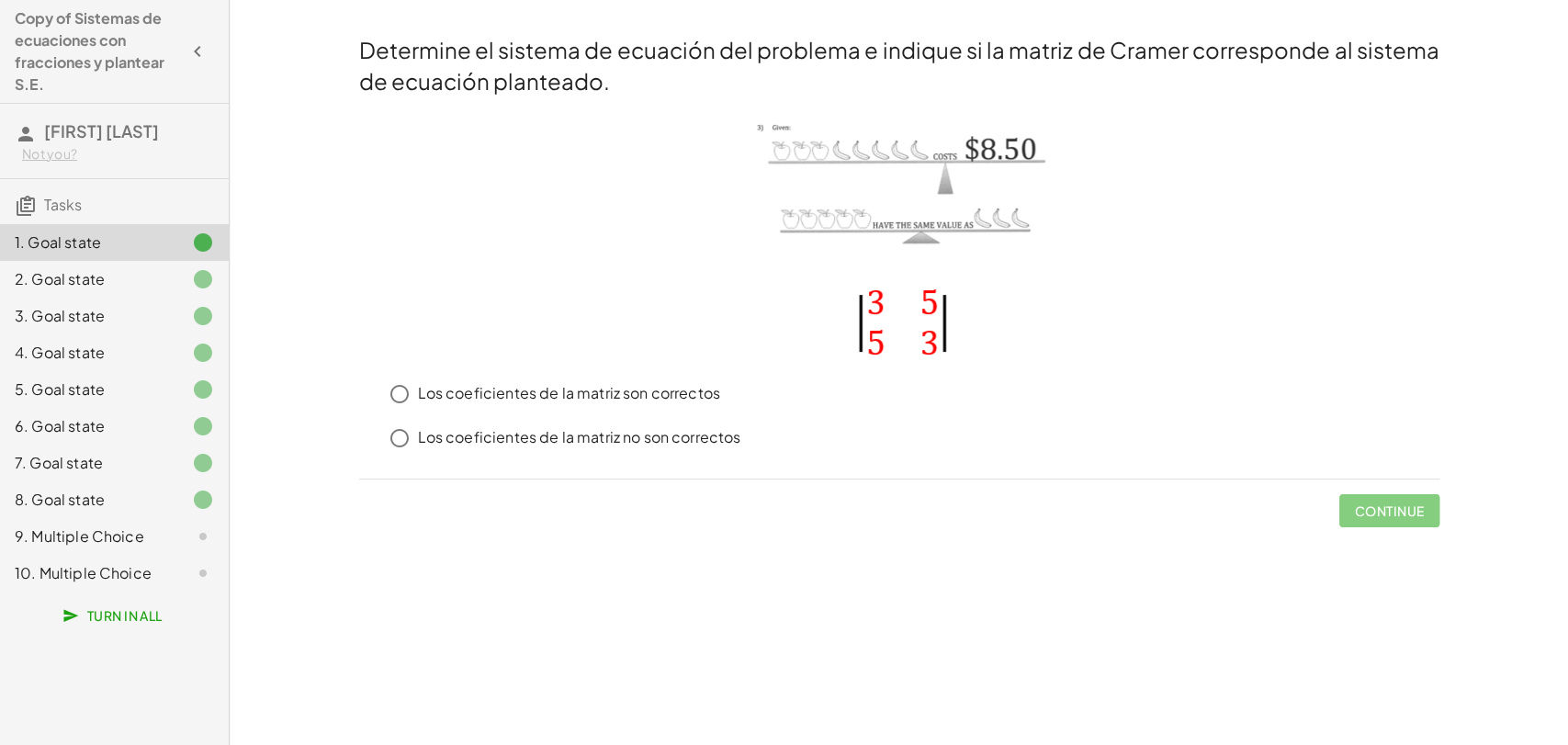 click on "4. Goal state" 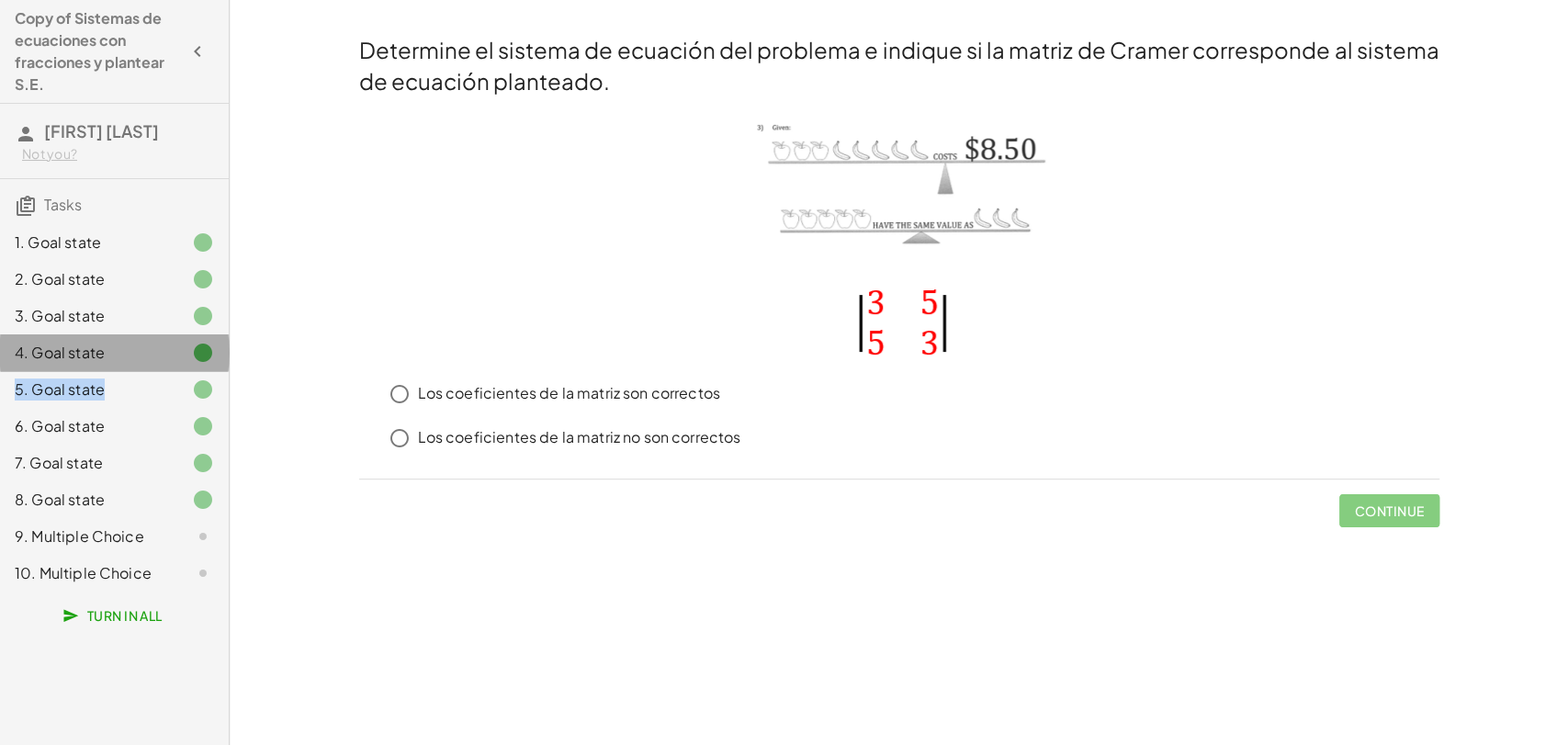 drag, startPoint x: 127, startPoint y: 375, endPoint x: 126, endPoint y: 395, distance: 20.024984 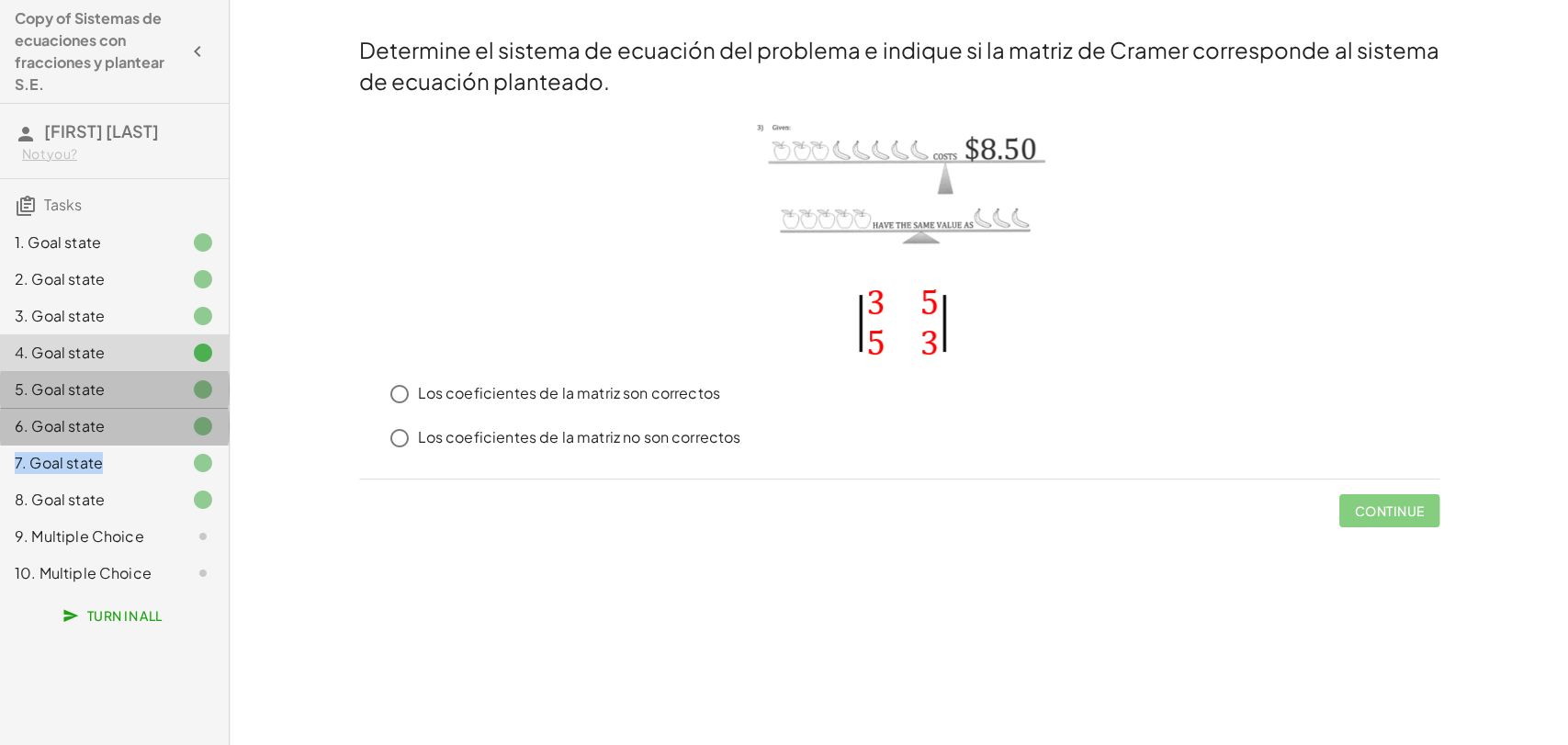 drag, startPoint x: 116, startPoint y: 443, endPoint x: 113, endPoint y: 464, distance: 21.213203 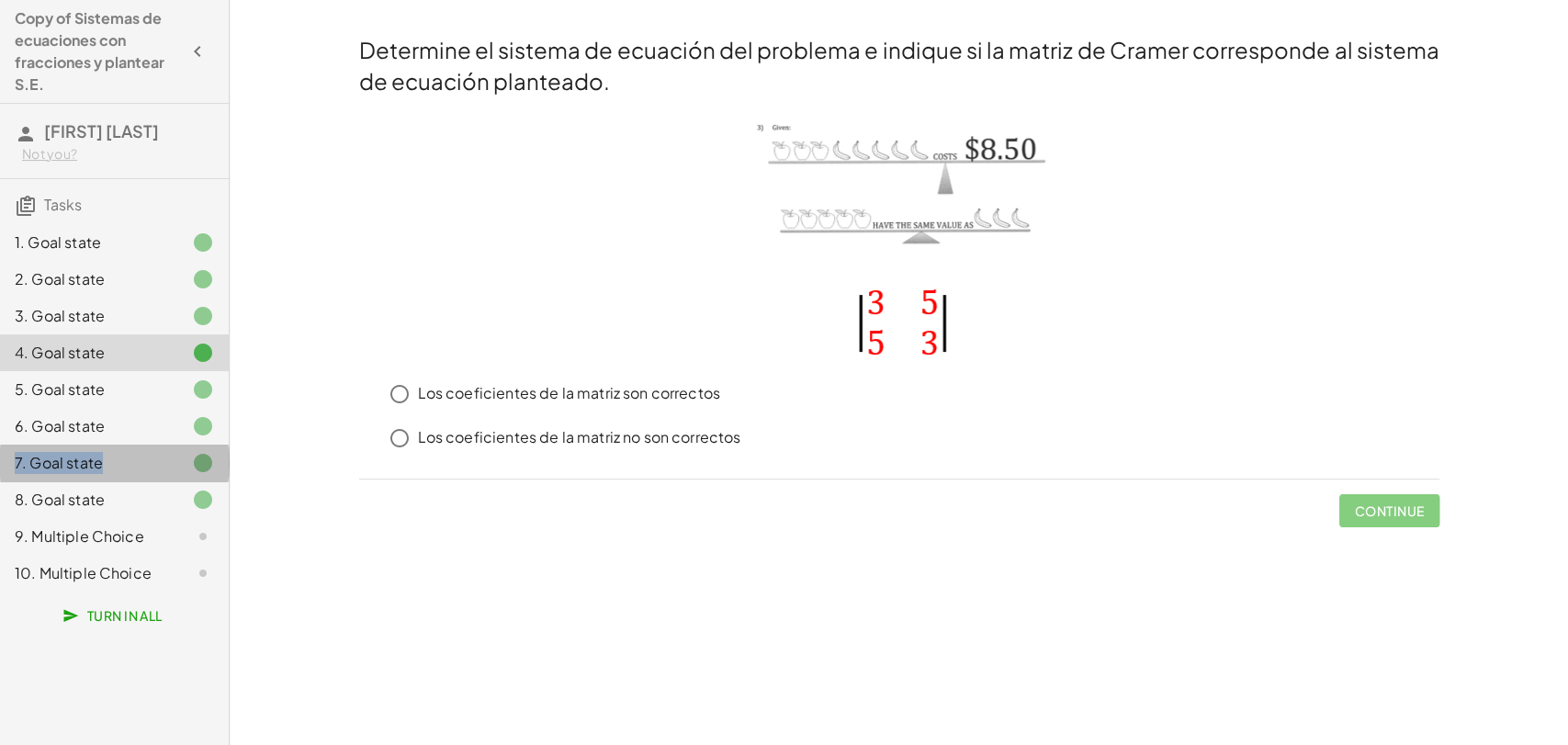 click on "7. Goal state" 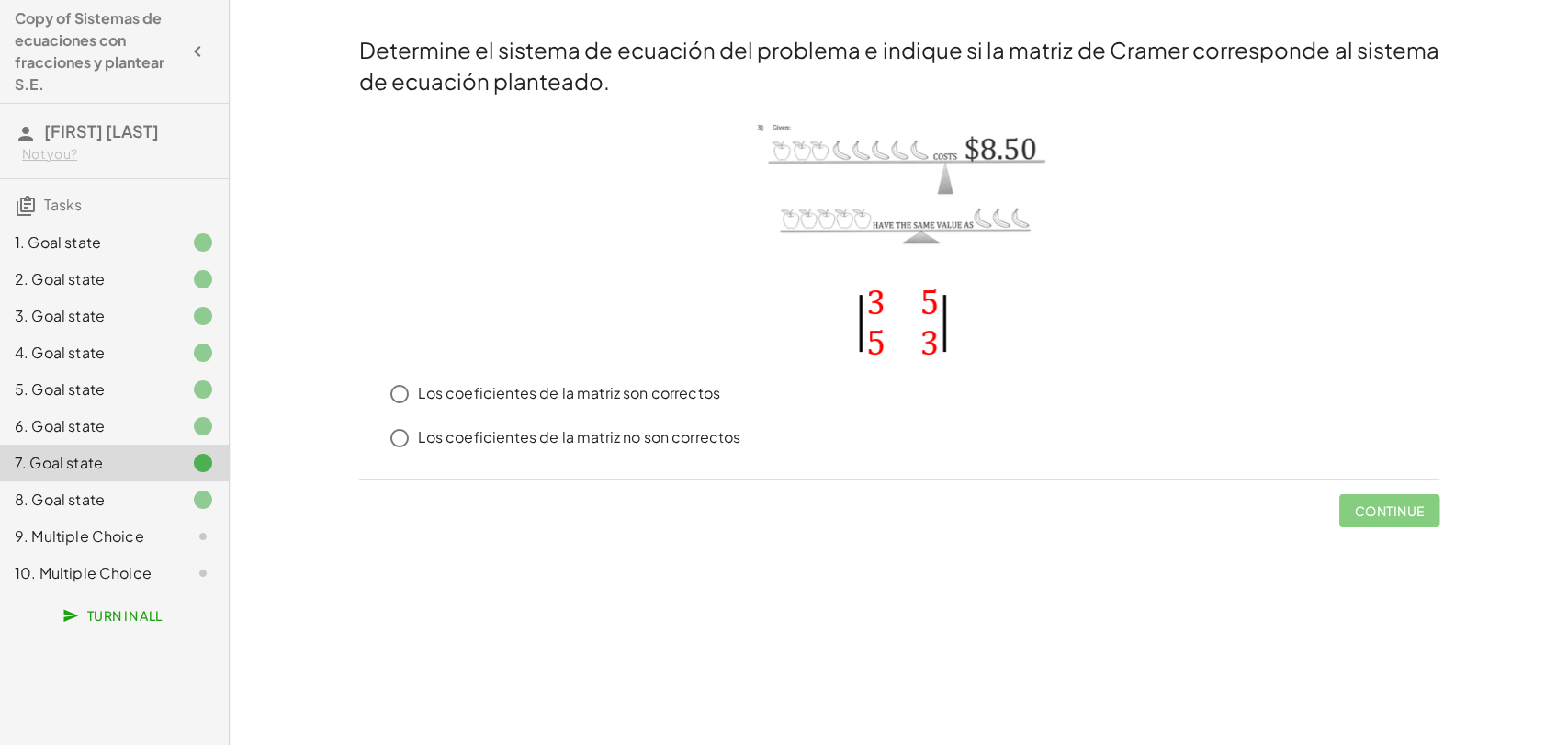 click on "Tasks" 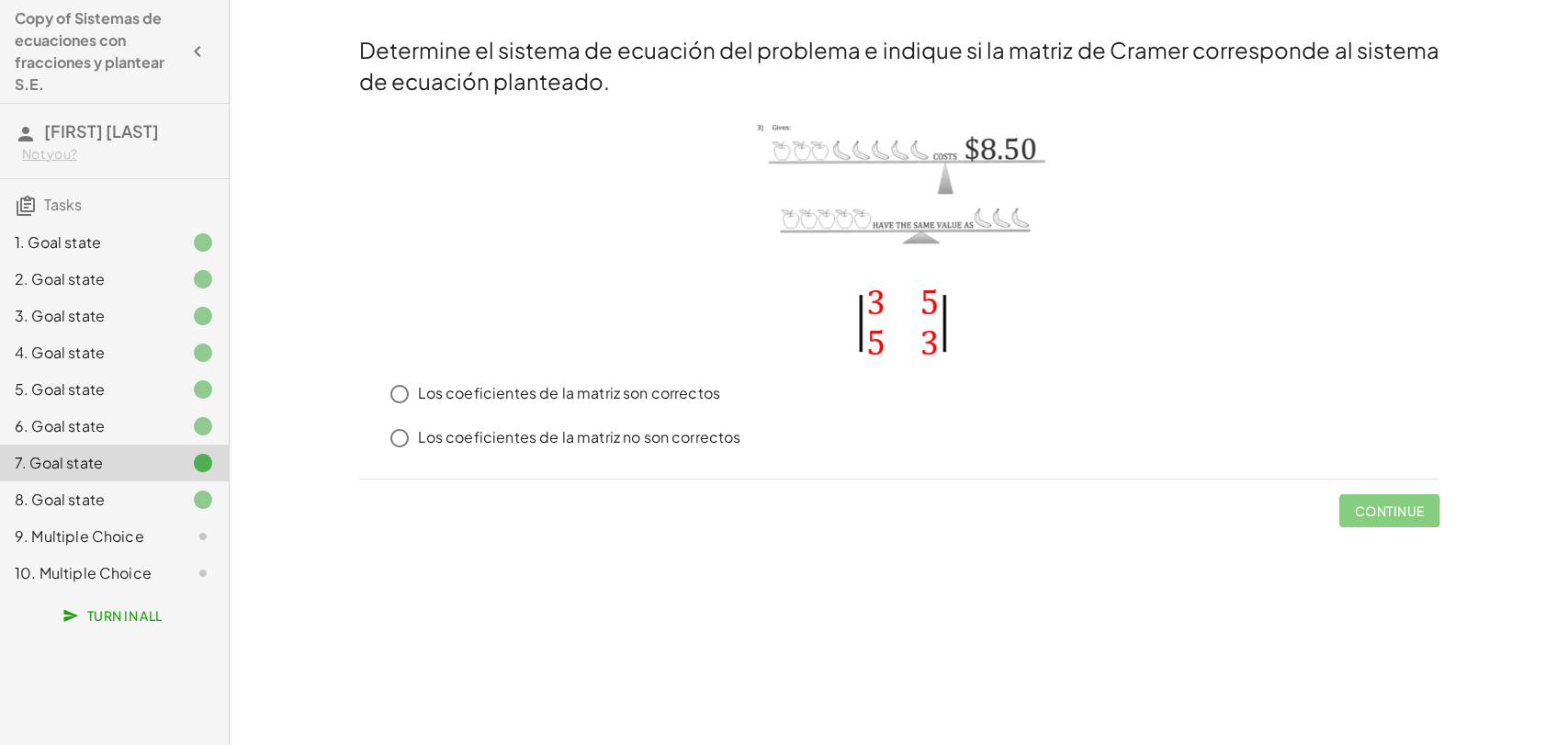 click 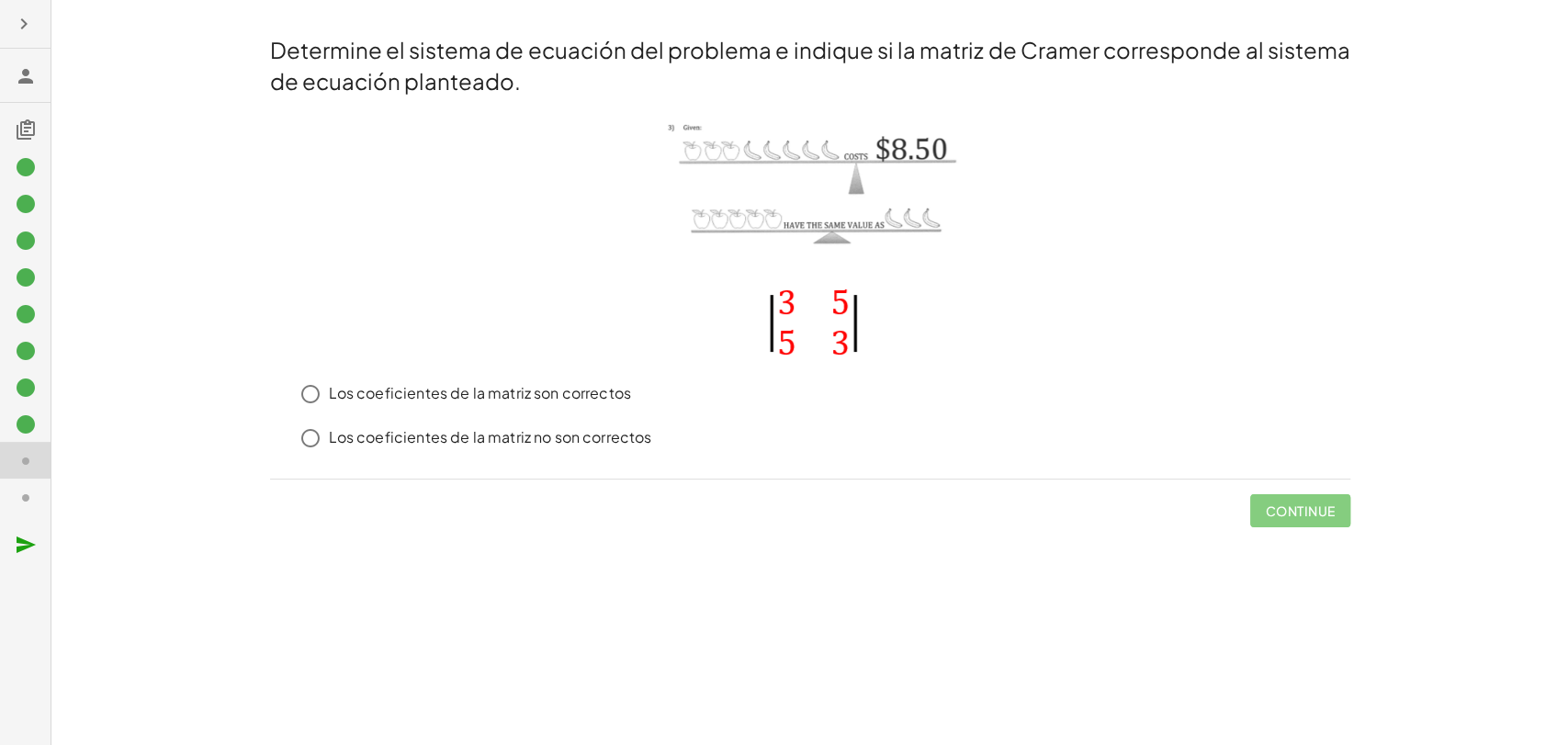 click at bounding box center (28, 24) 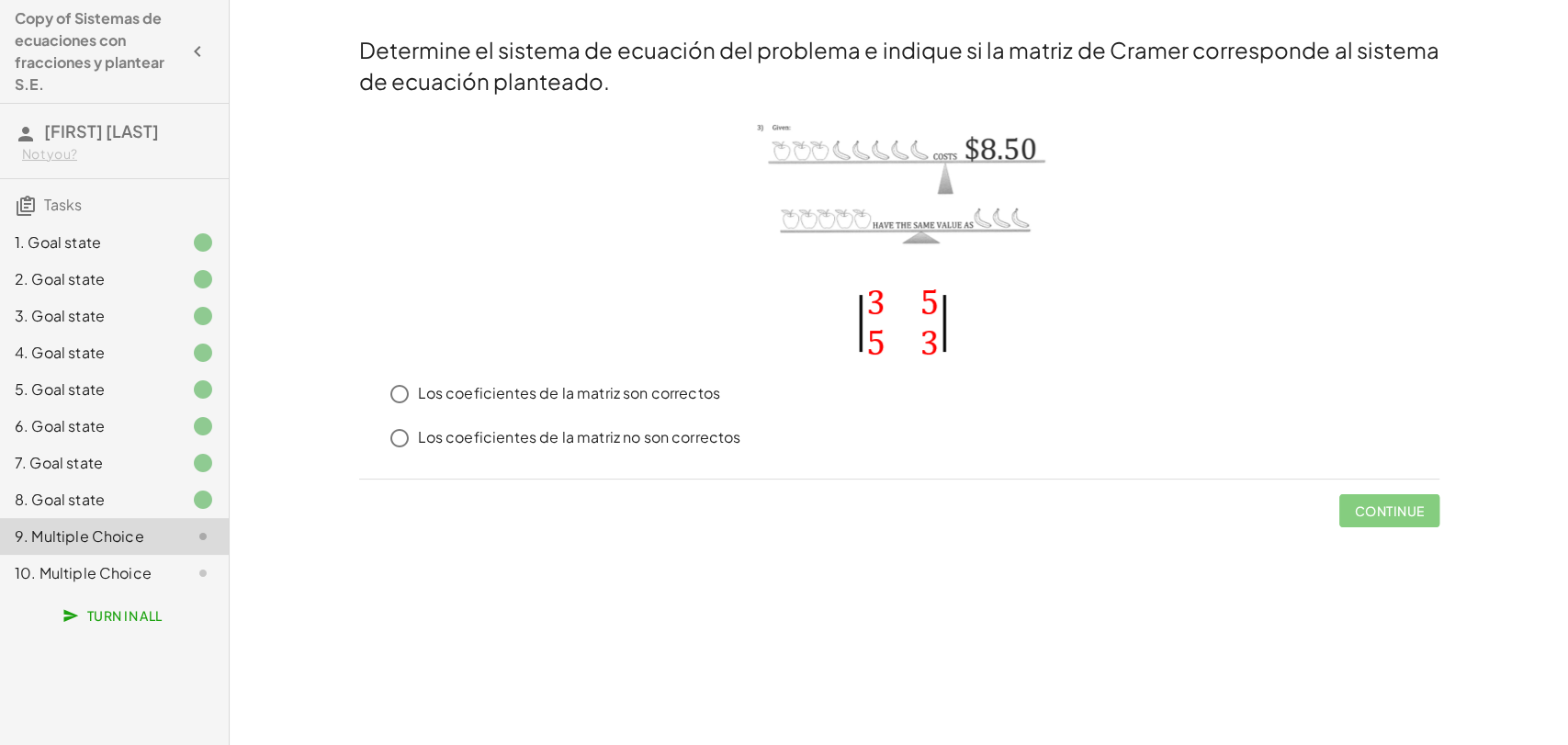 click on "6. Goal state" 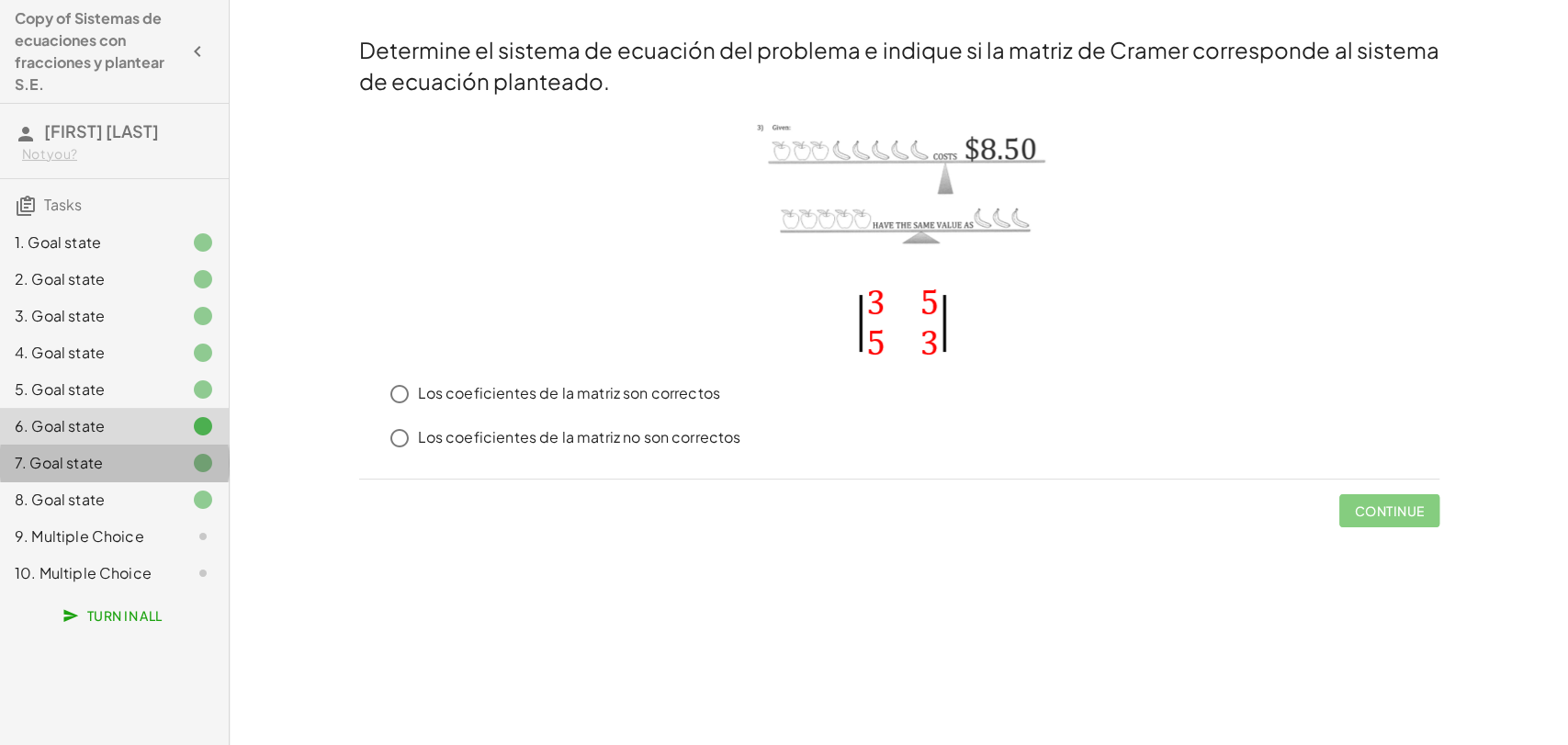 click on "7. Goal state" 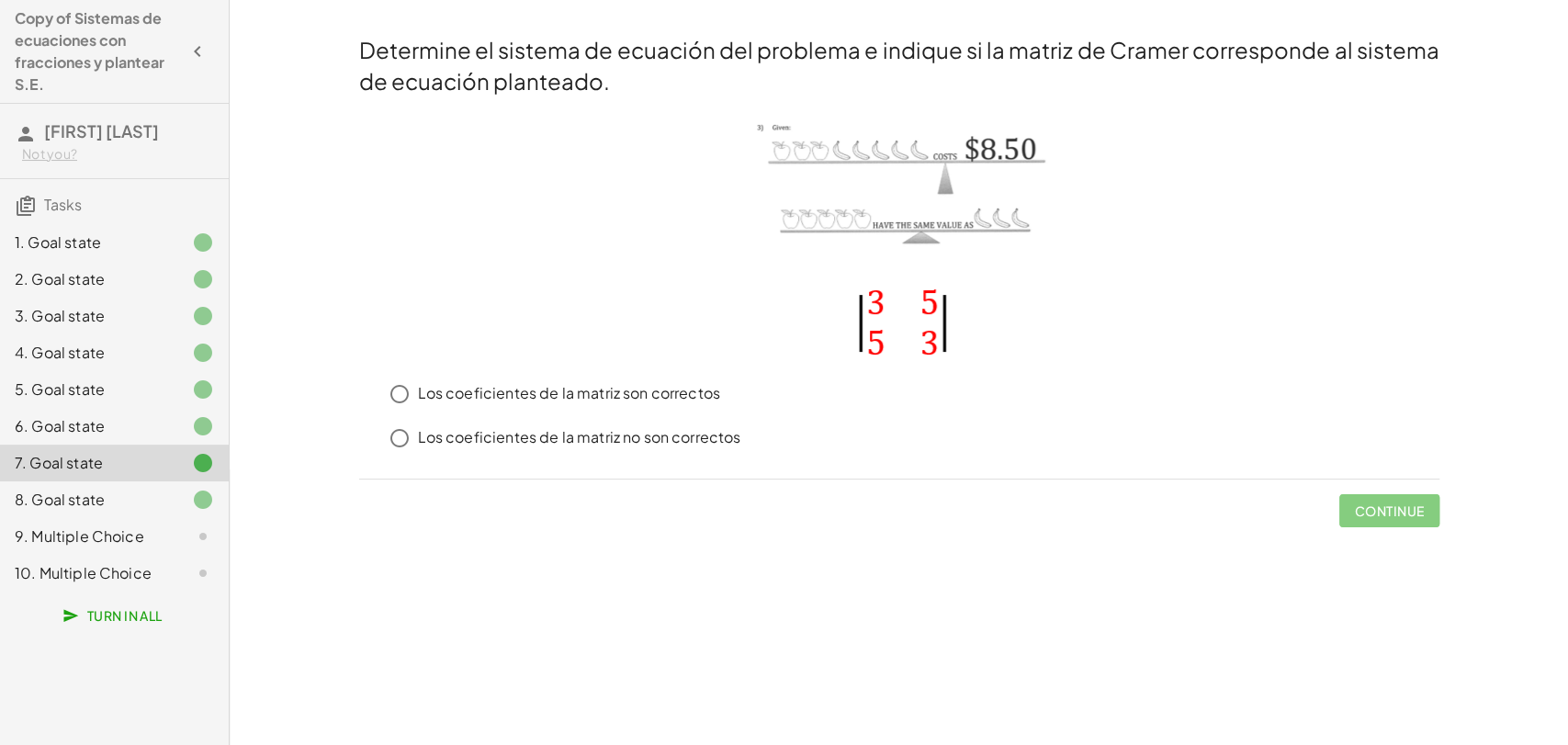 click on "8. Goal state" 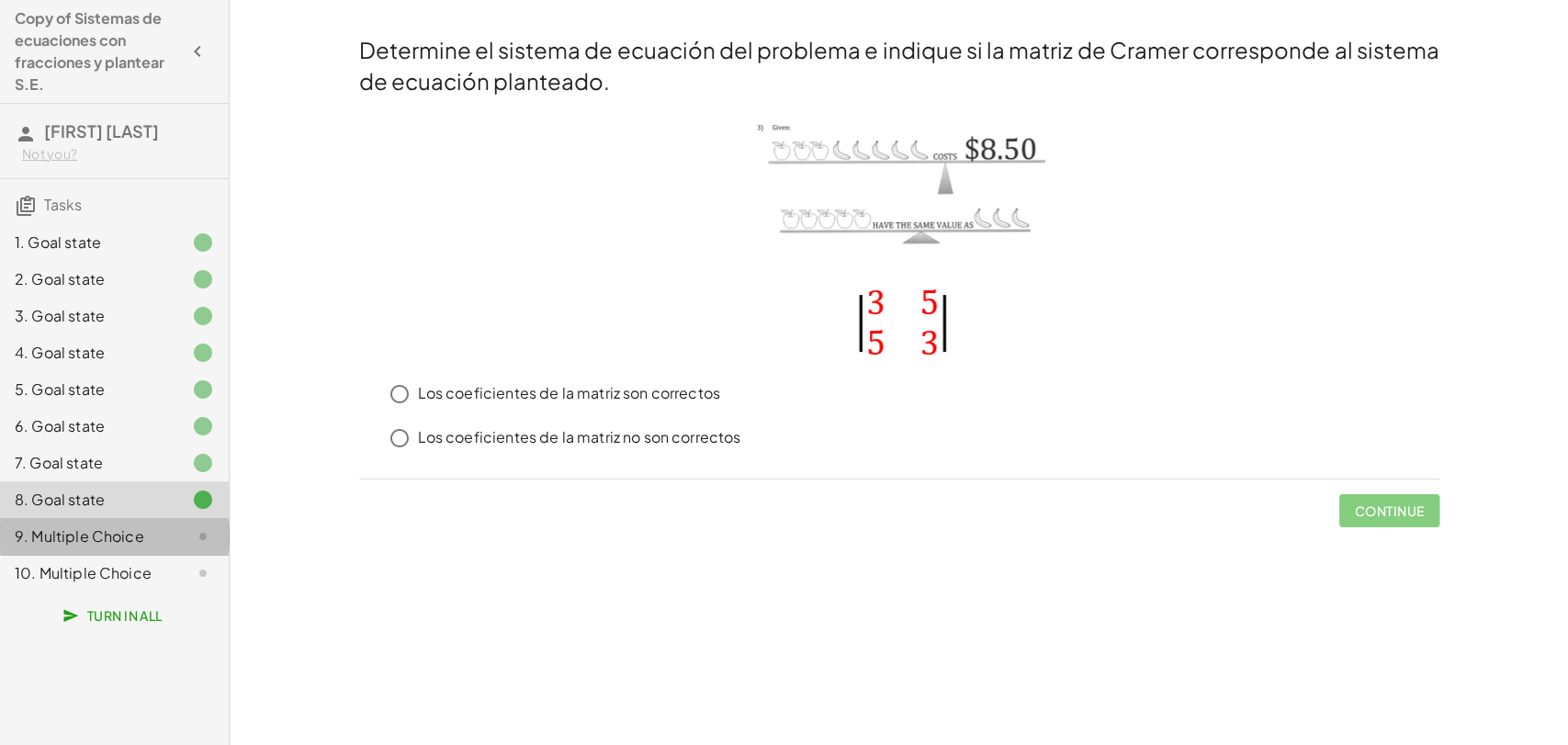 click on "9. Multiple Choice" 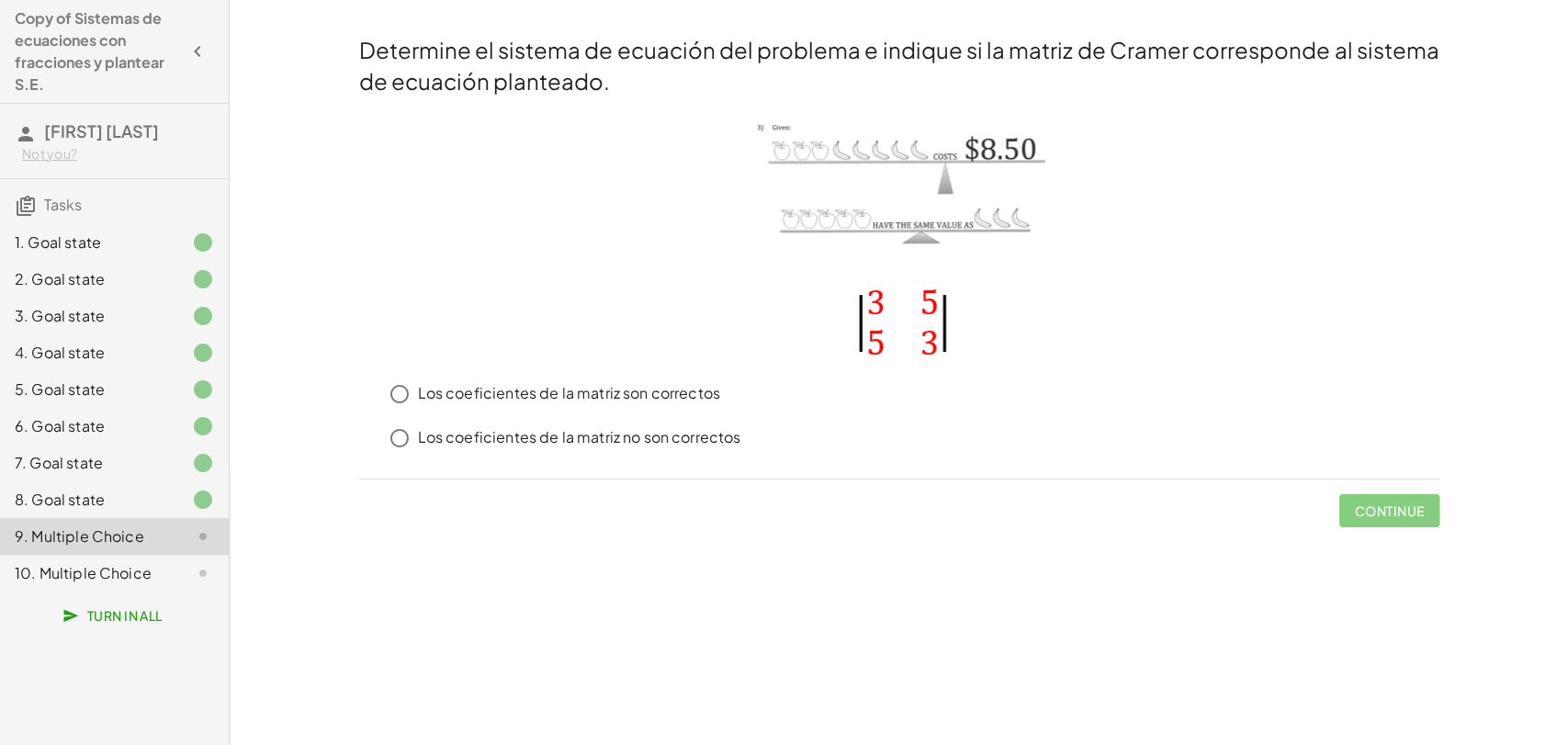 click on "10. Multiple Choice" 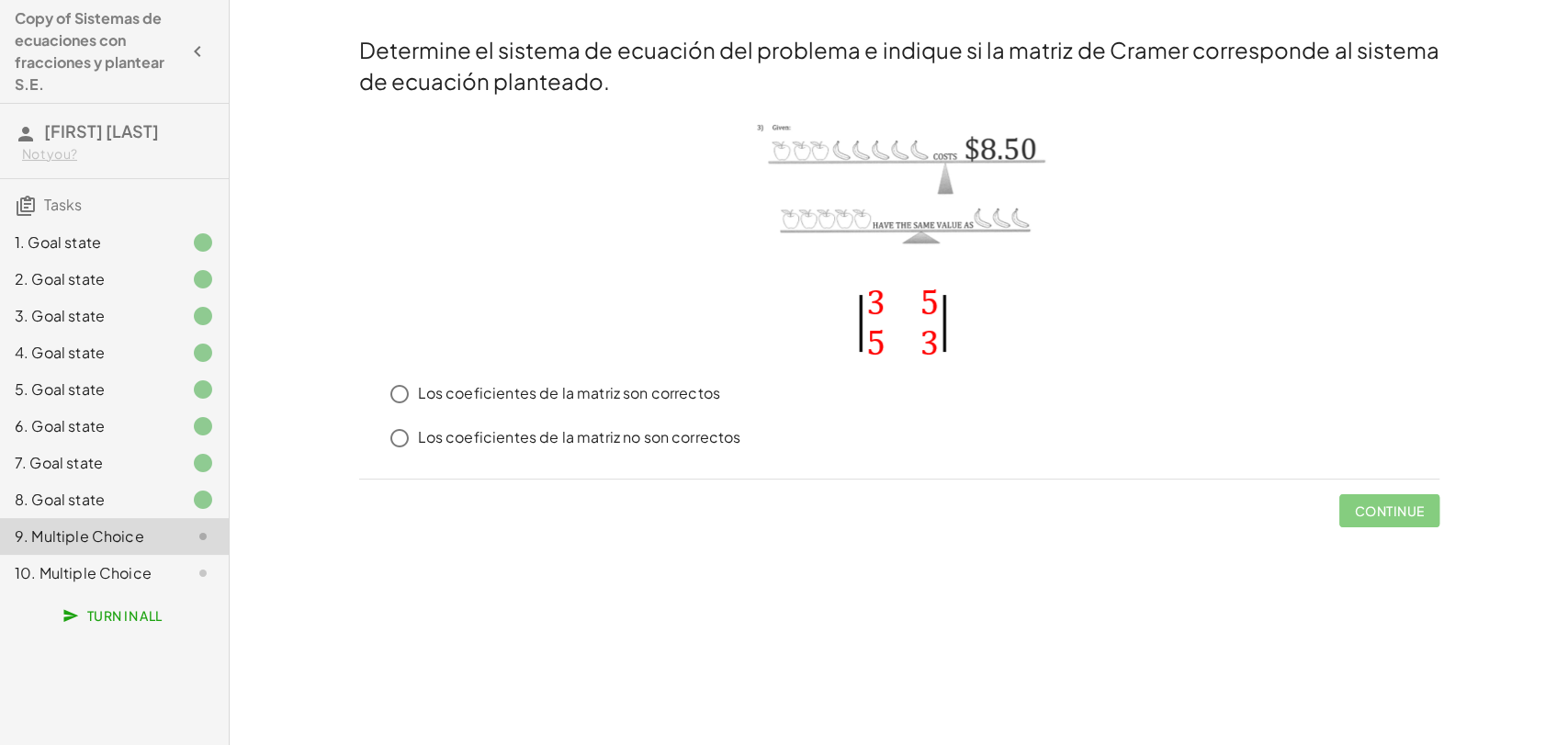 click on "Los coeficientes de la matriz no son correctos" at bounding box center [580, 437] 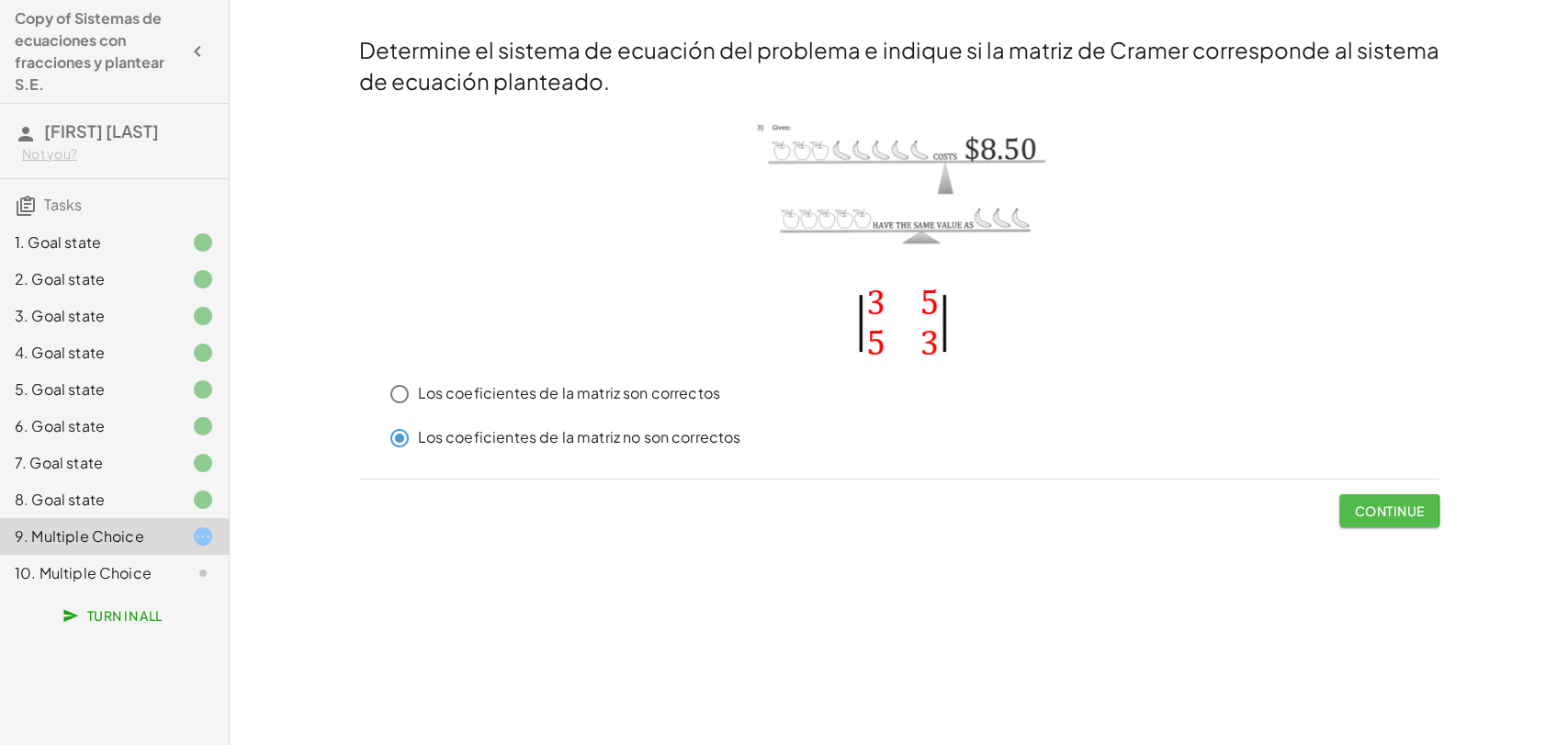click on "Continue" 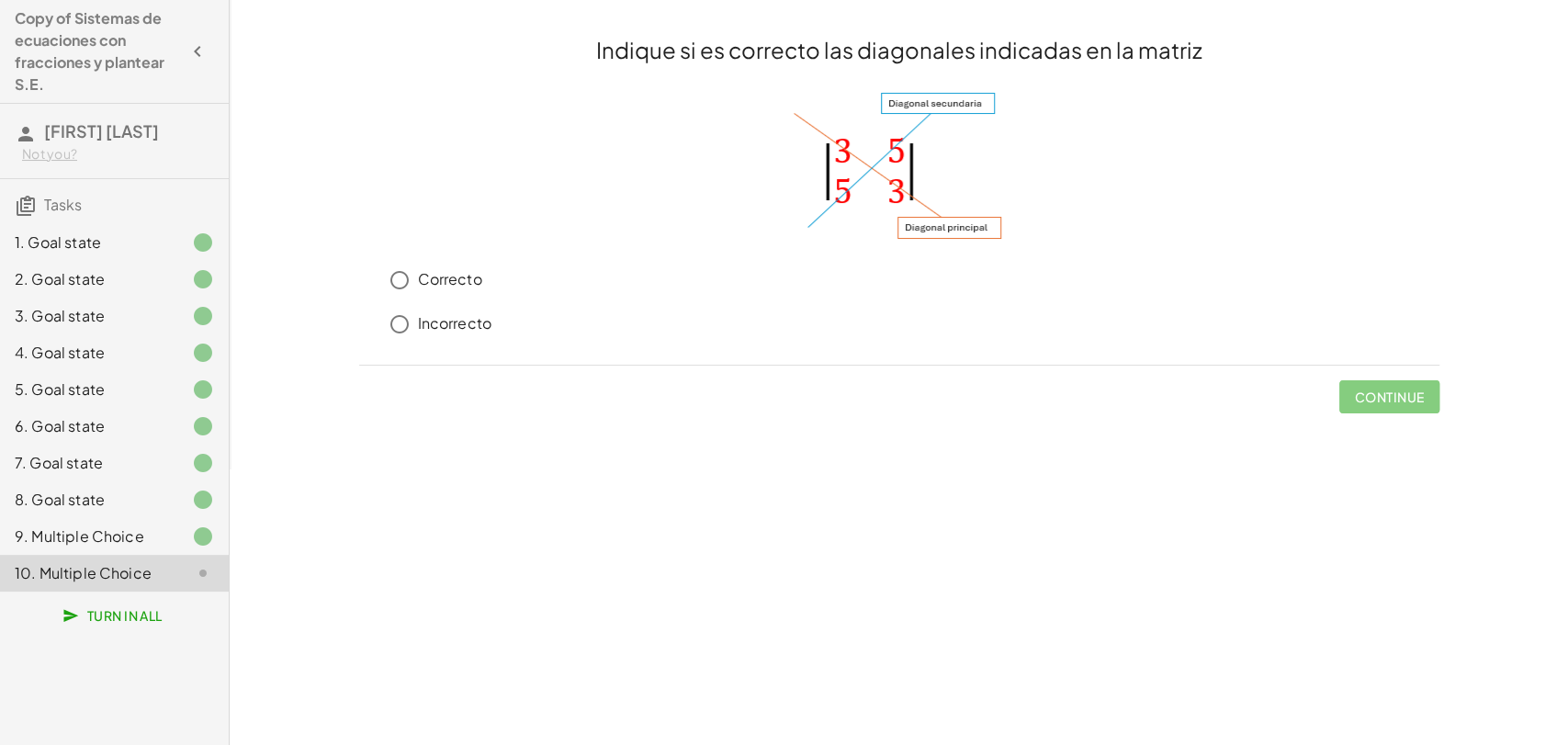 click on "Correcto" at bounding box center [450, 279] 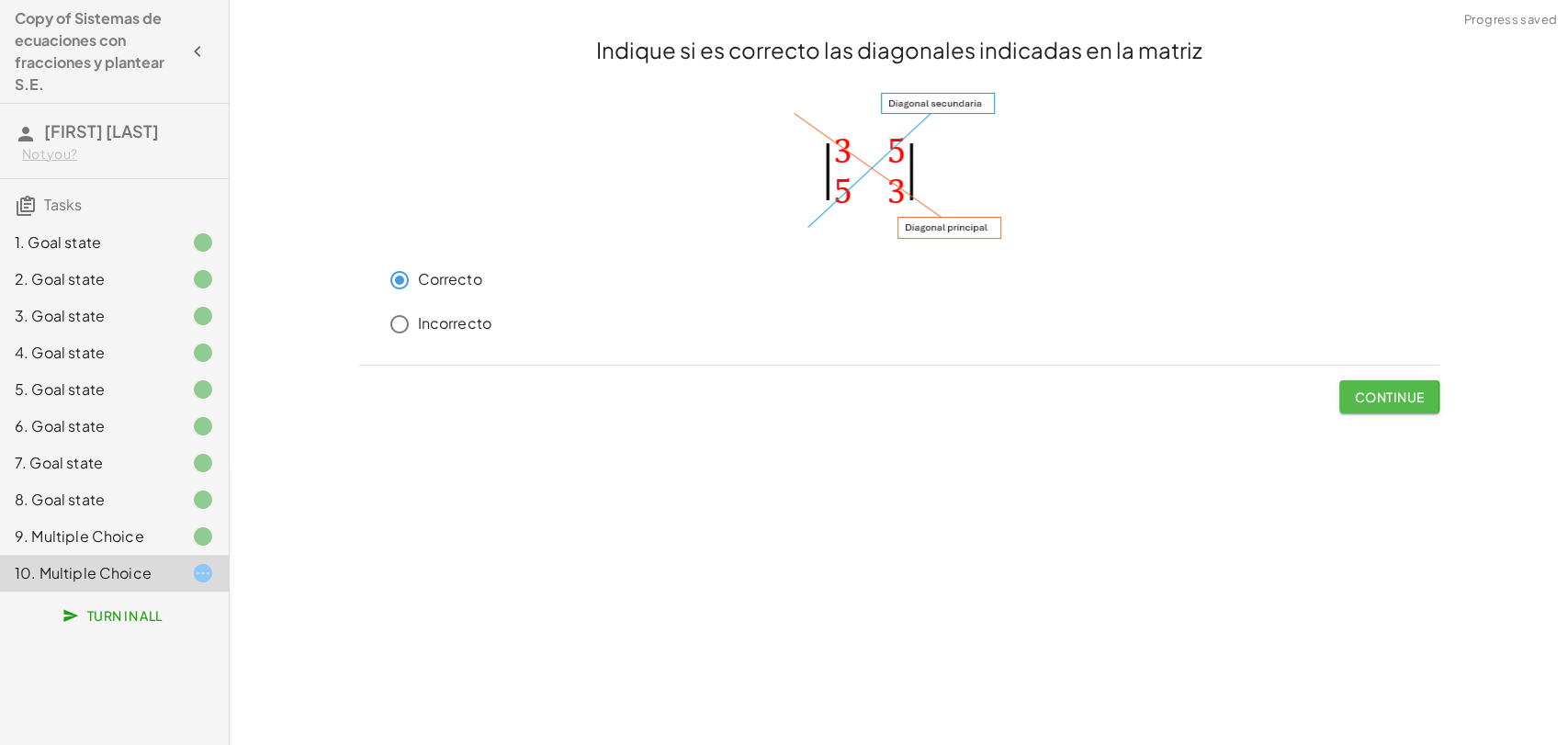 click on "Continue" 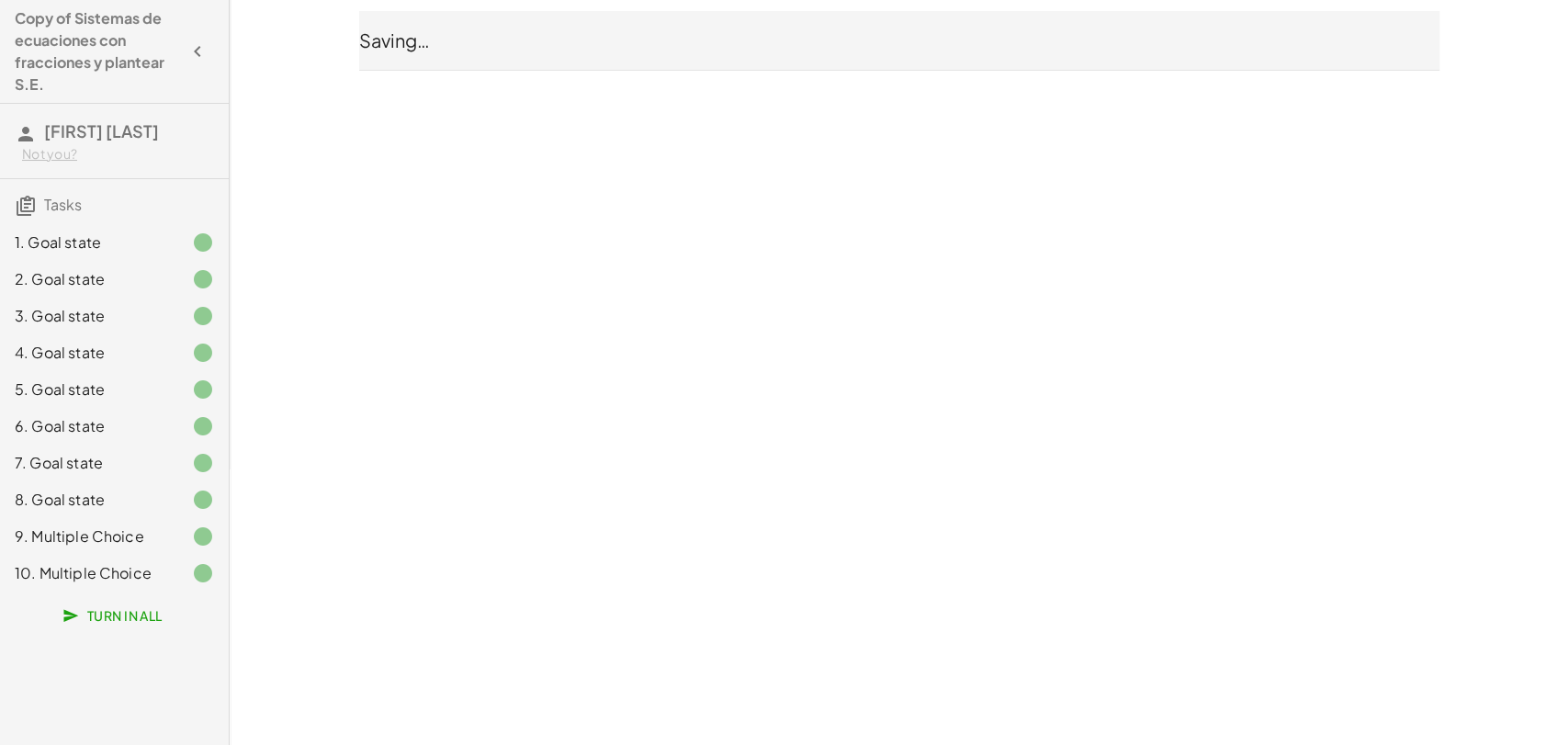 drag, startPoint x: 56, startPoint y: 315, endPoint x: 71, endPoint y: 250, distance: 66.70832 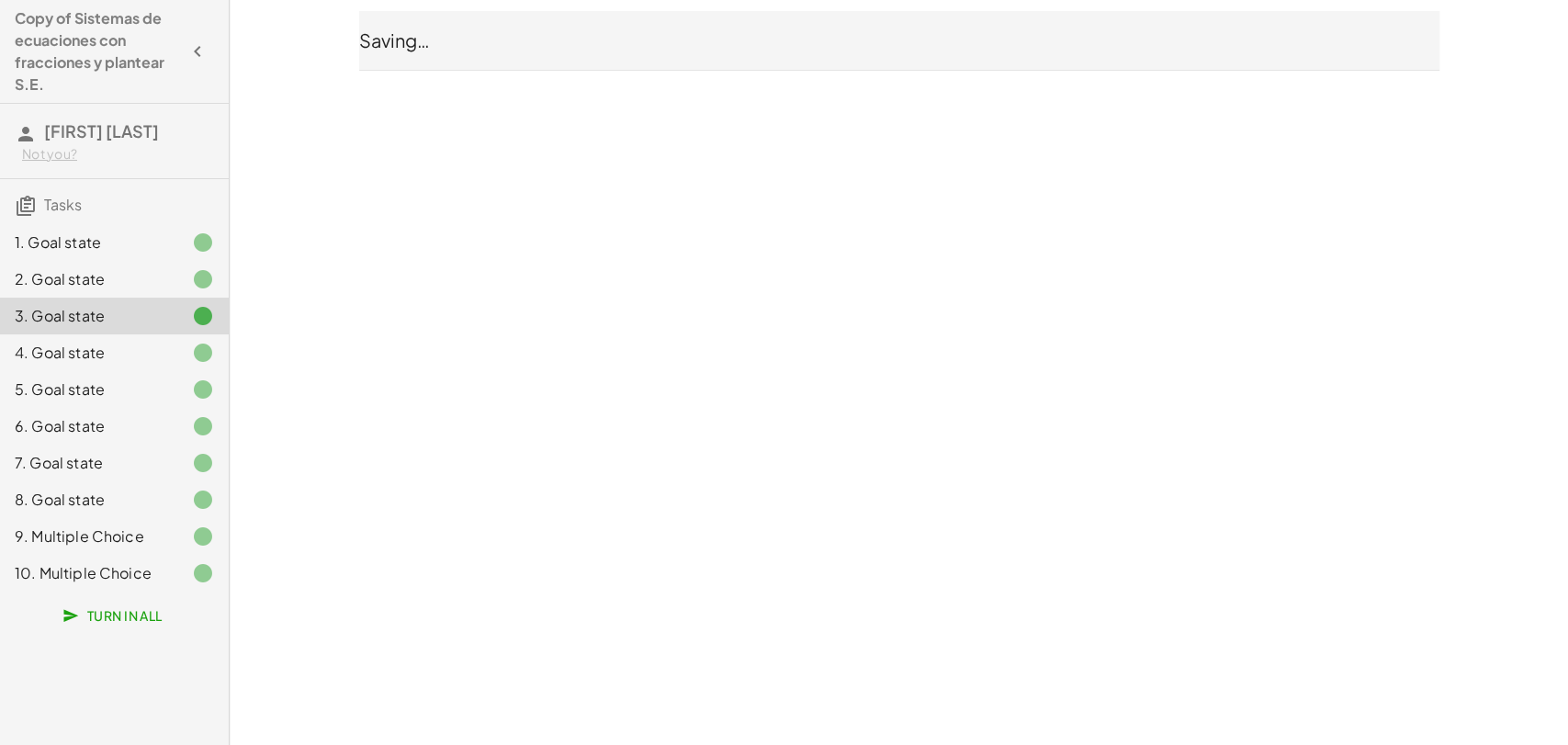 click on "Tasks" 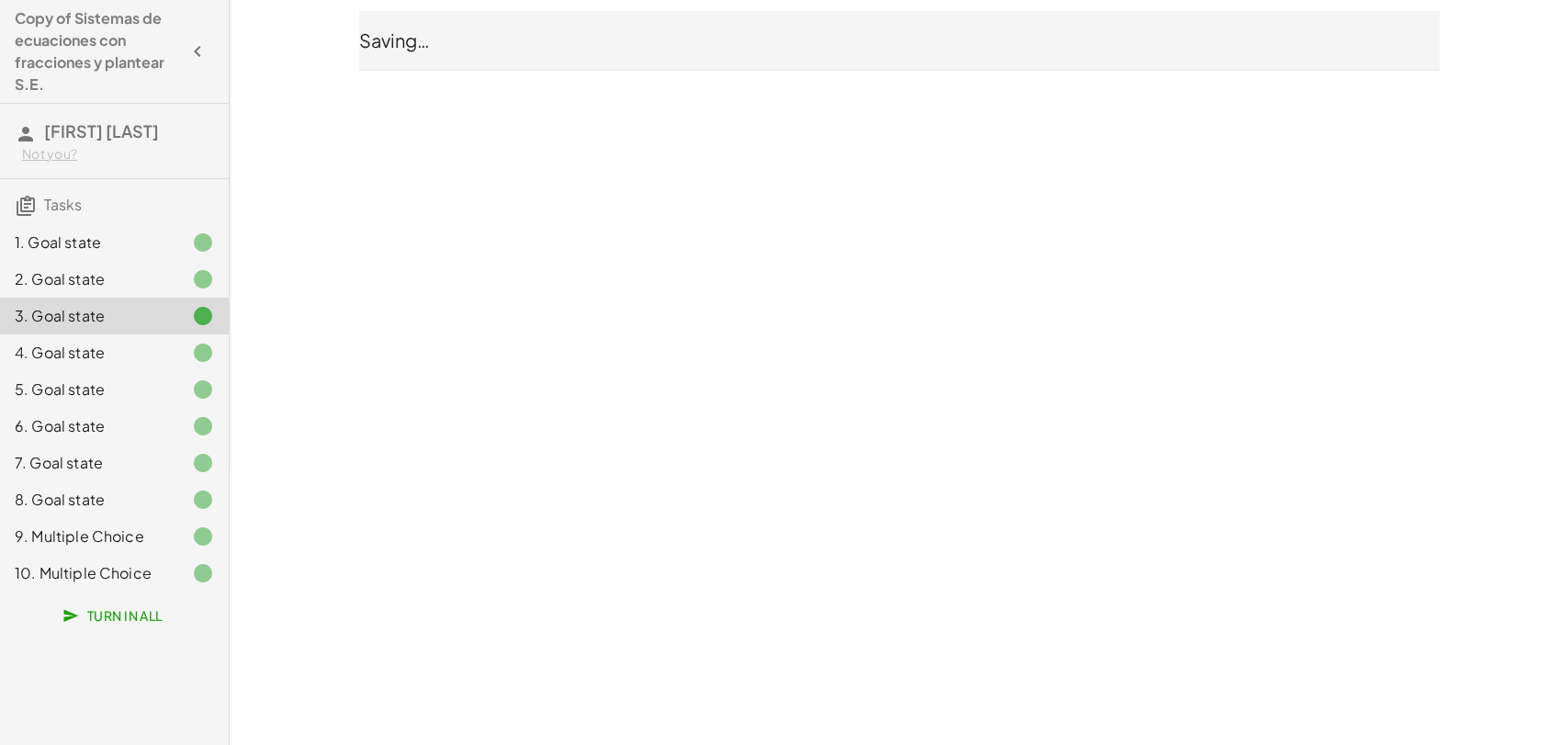 click on "VLADIMIR REYES Not you?" 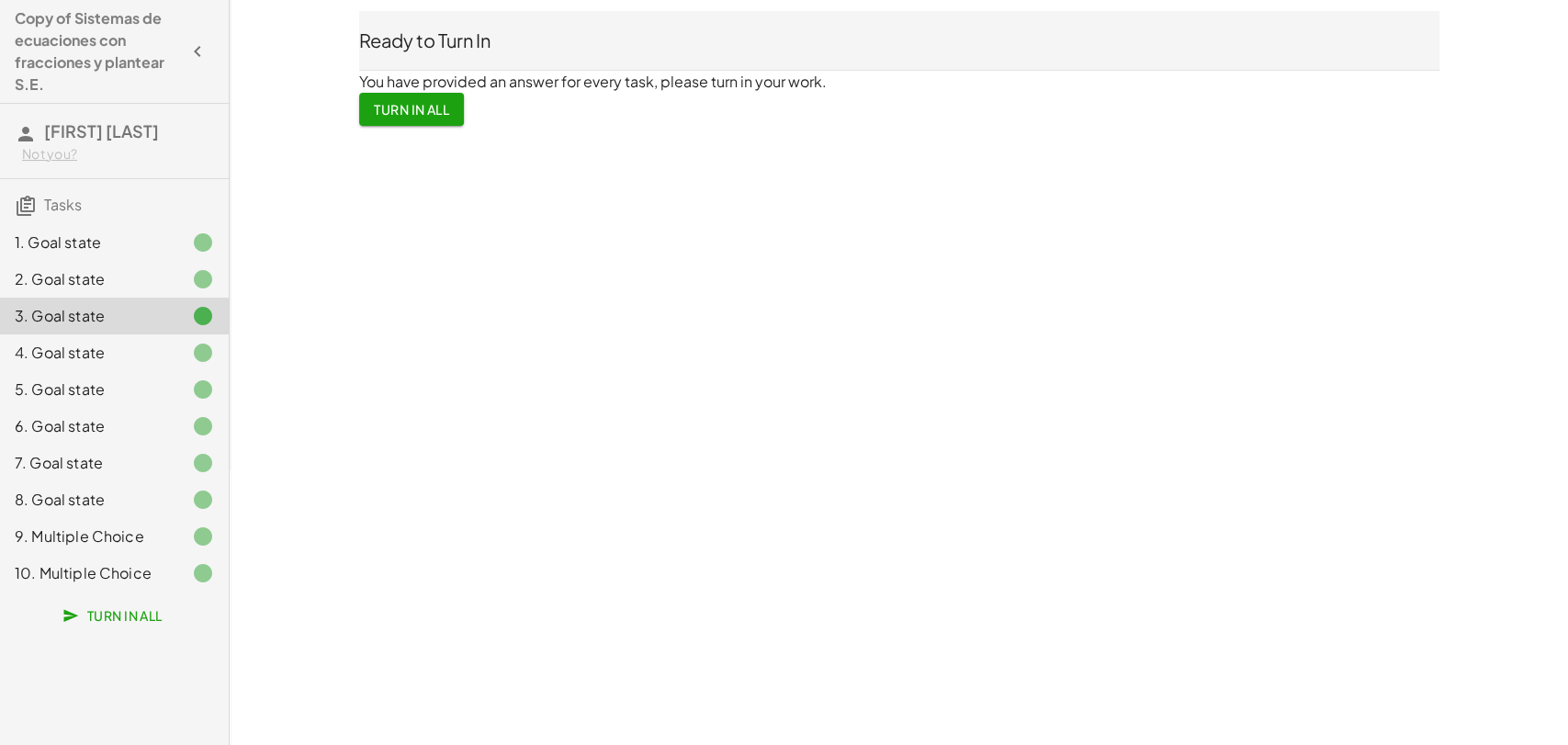 click on "Not you?" 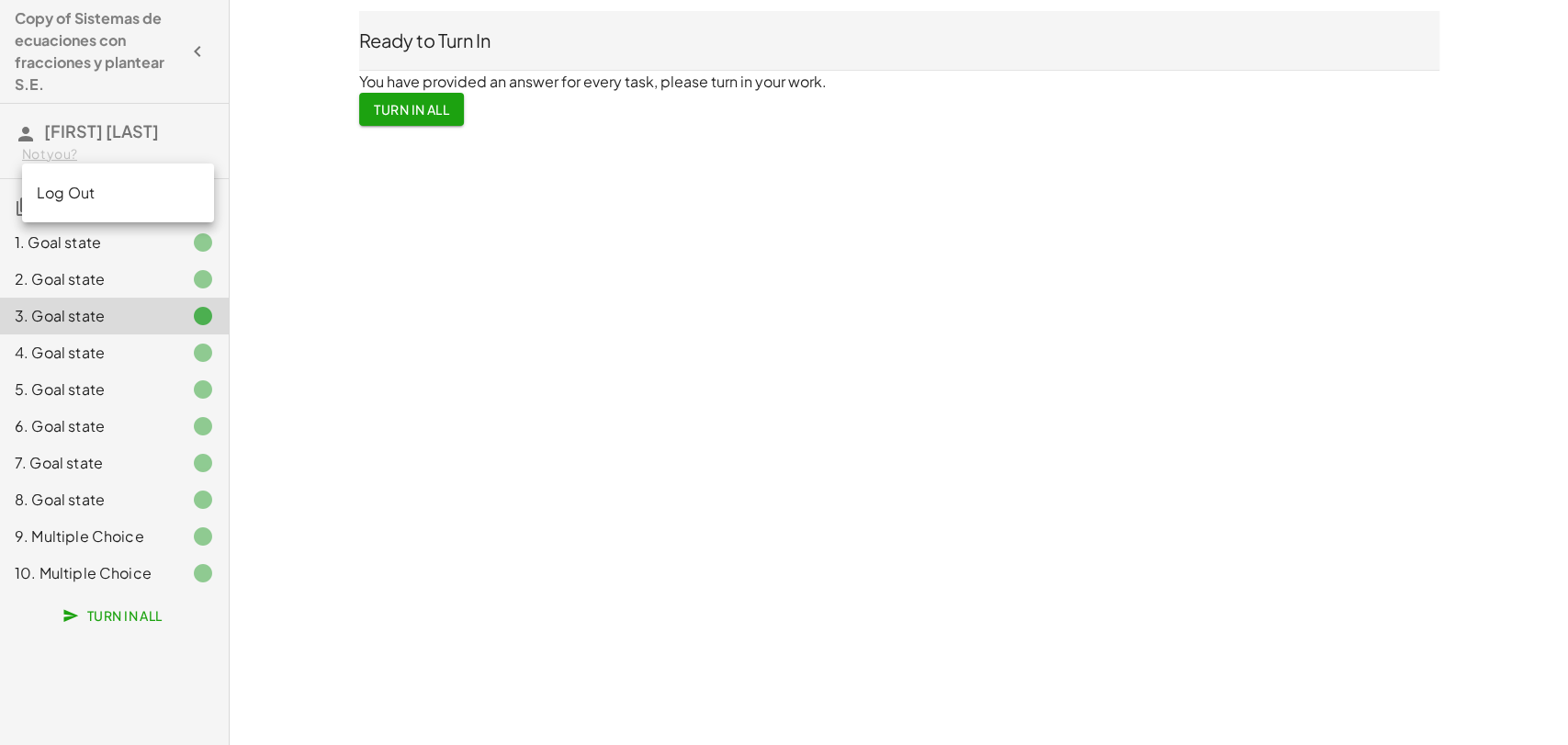 click on "Copy of Sistemas de ecuaciones con fracciones y plantear S.E. VLADIMIR REYES Not you? Tasks 1. Goal state 2. Goal state 3. Goal state 4. Goal state 5. Goal state 6. Goal state 7. Goal state 8. Goal state 9. Multiple Choice 10. Multiple Choice Turn In All  Ready to Turn In   You have provided an answer for every task, please turn in your work.  Turn In All  Progress saved" 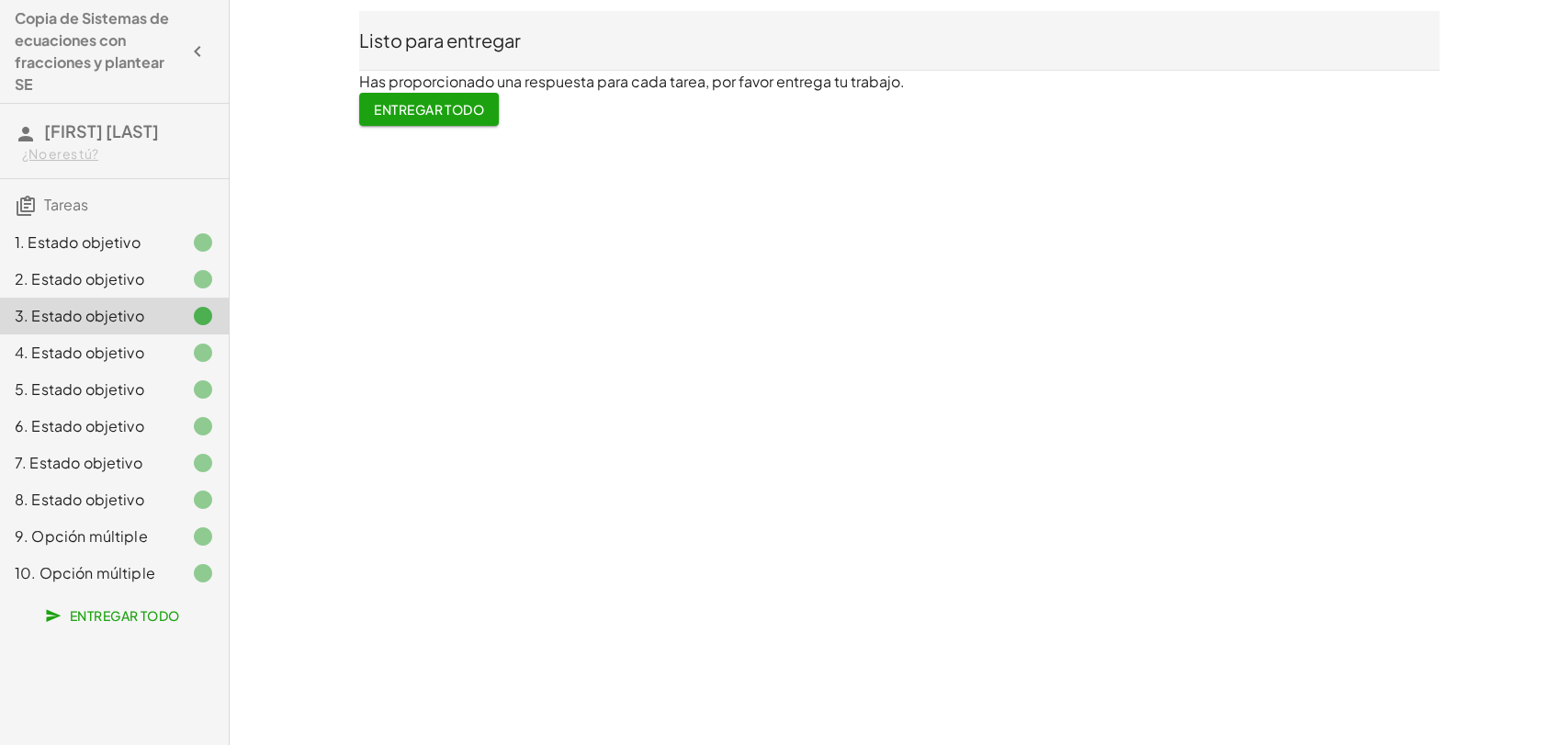 click on "Copia de Sistemas de ecuaciones con fracciones y plantear SE VLADIMIR REYES ¿No eres tú? Tareas 1. Estado objetivo 2. Estado objetivo 3. Estado objetivo 4. Estado objetivo 5. Estado objetivo 6. Estado objetivo 7. Estado objetivo 8. Estado objetivo 9. Opción múltiple 10. Opción múltiple Entregar todo Listo para entregar Has proporcionado una respuesta para cada tarea, por favor entrega tu trabajo. Entregar todo Progreso guardado" 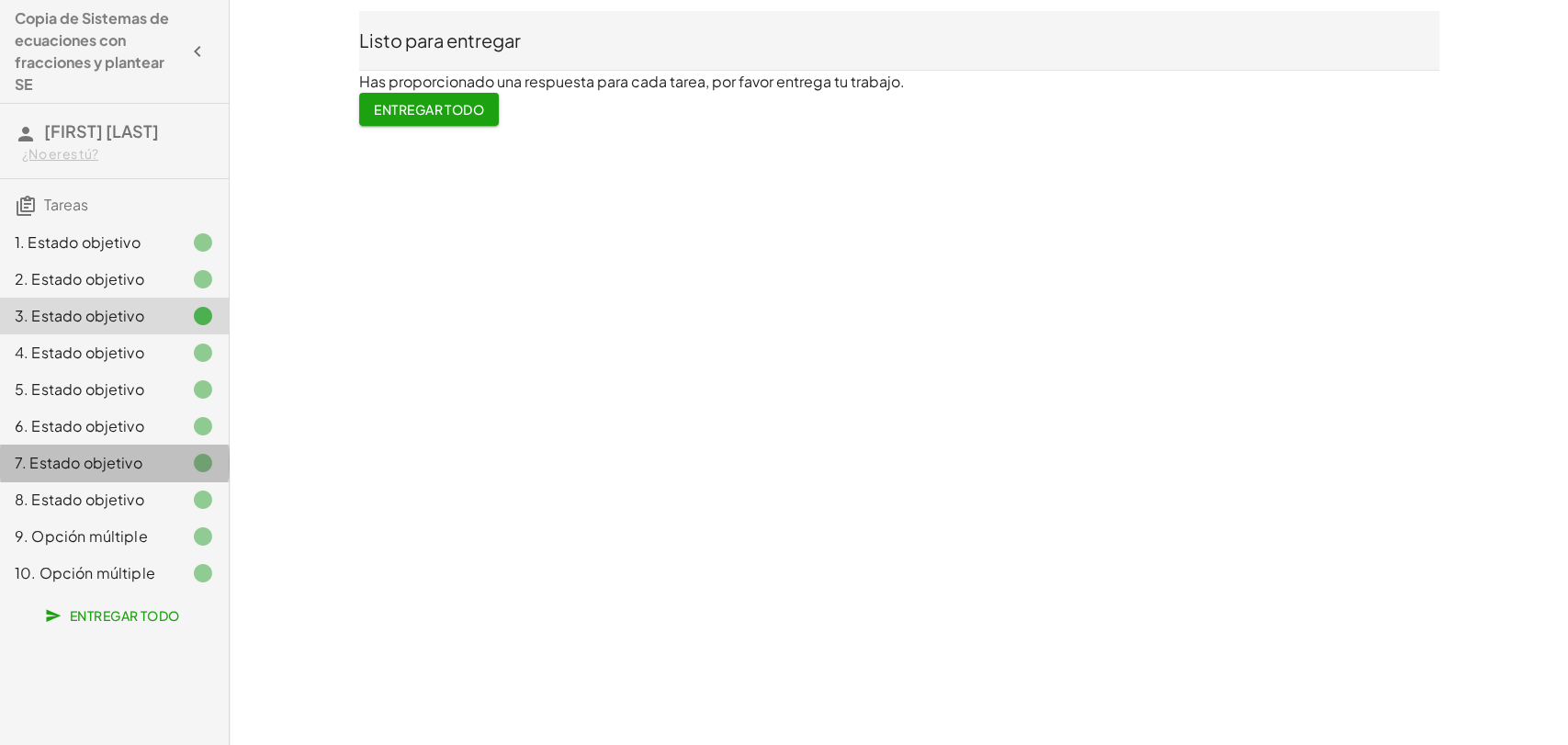 click on "7. Estado objetivo" 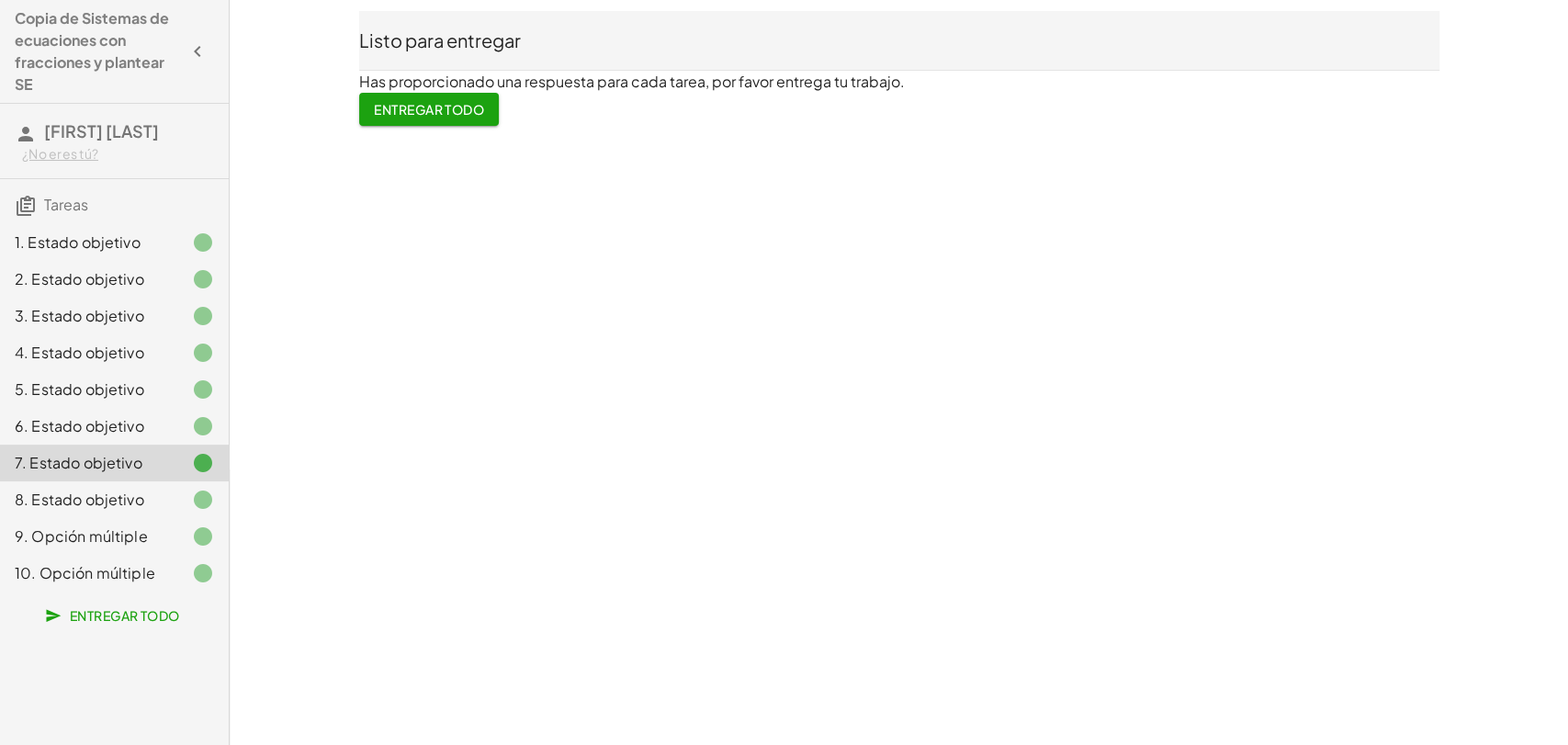 click on "8. Estado objetivo" at bounding box center [79, 499] 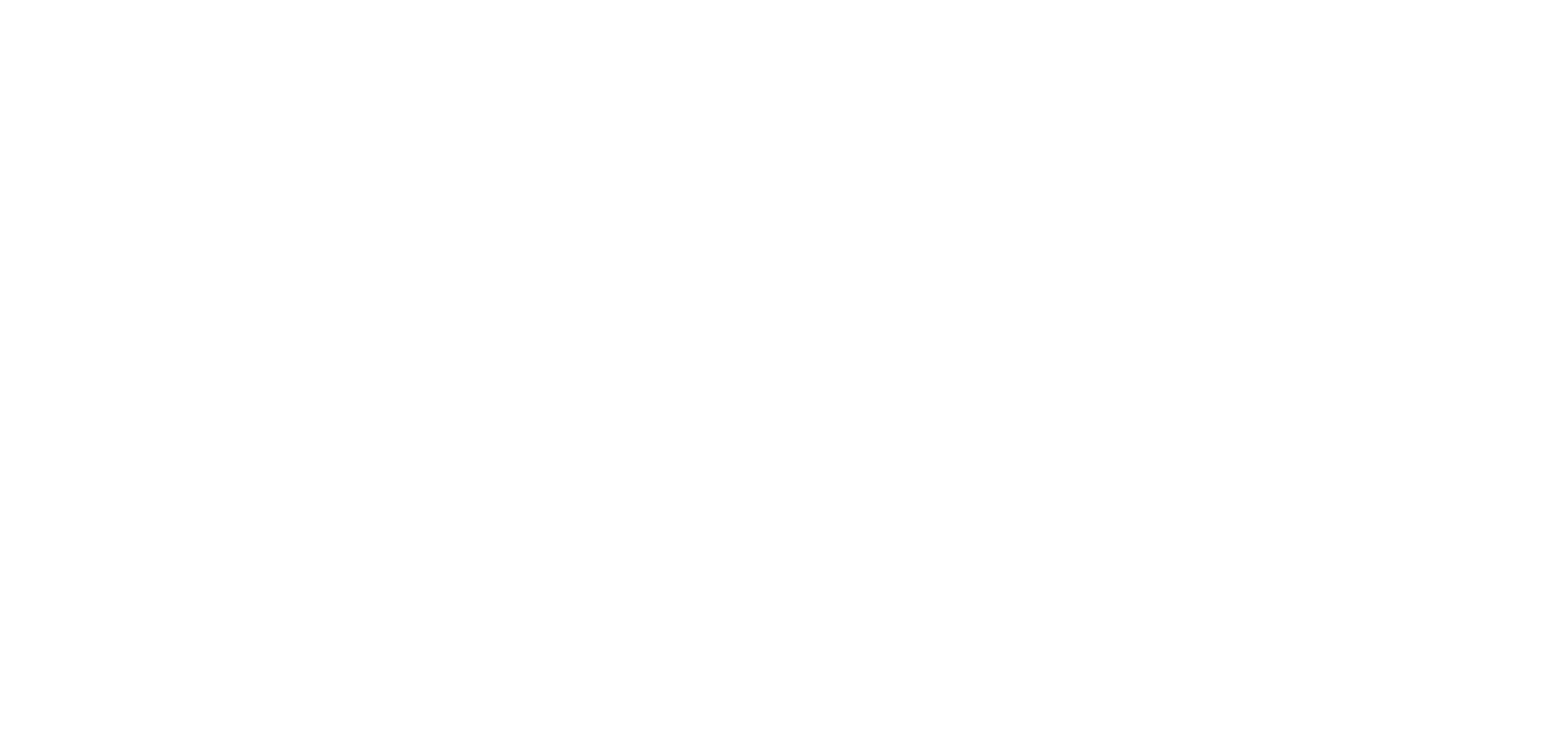 scroll, scrollTop: 0, scrollLeft: 0, axis: both 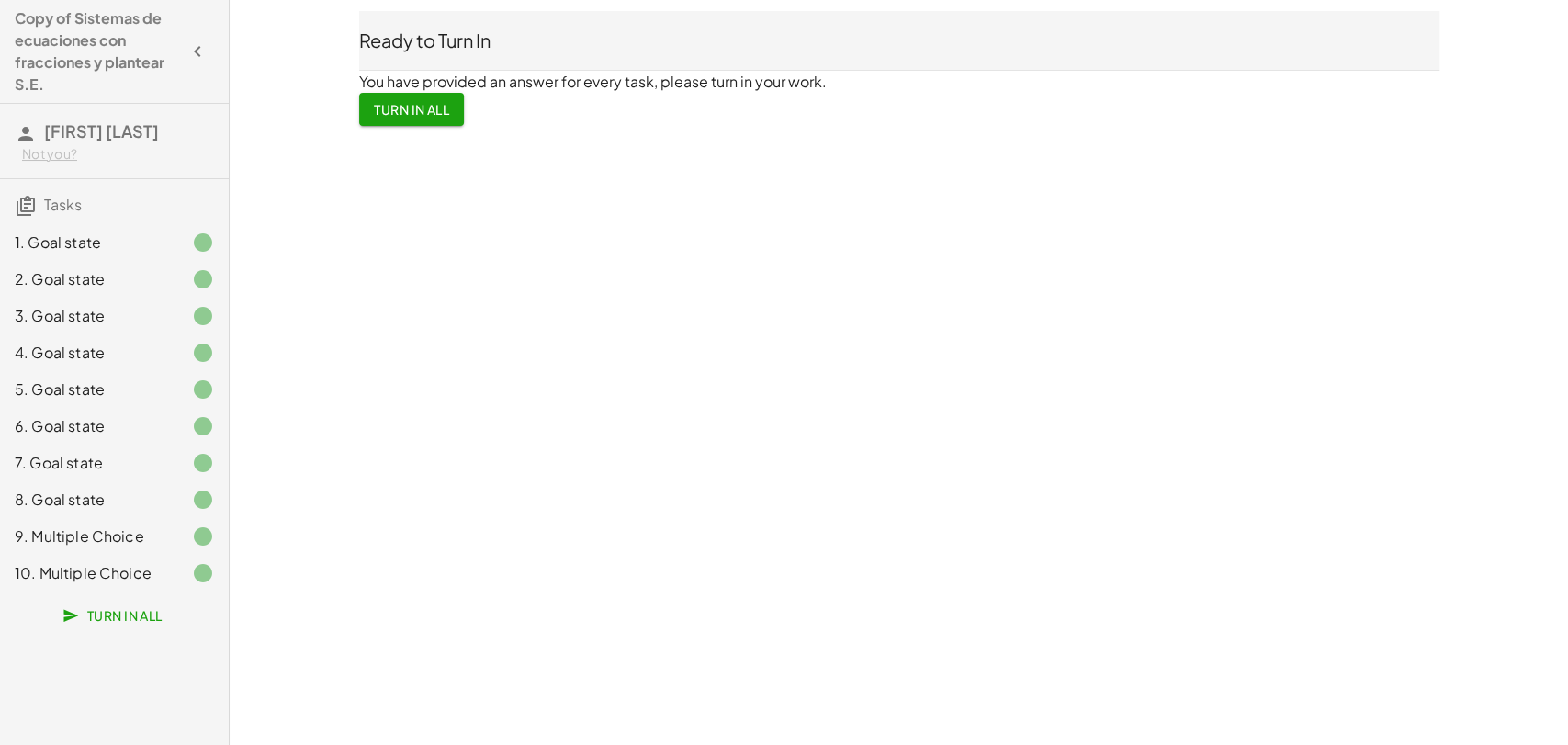 click on "10. Multiple Choice" 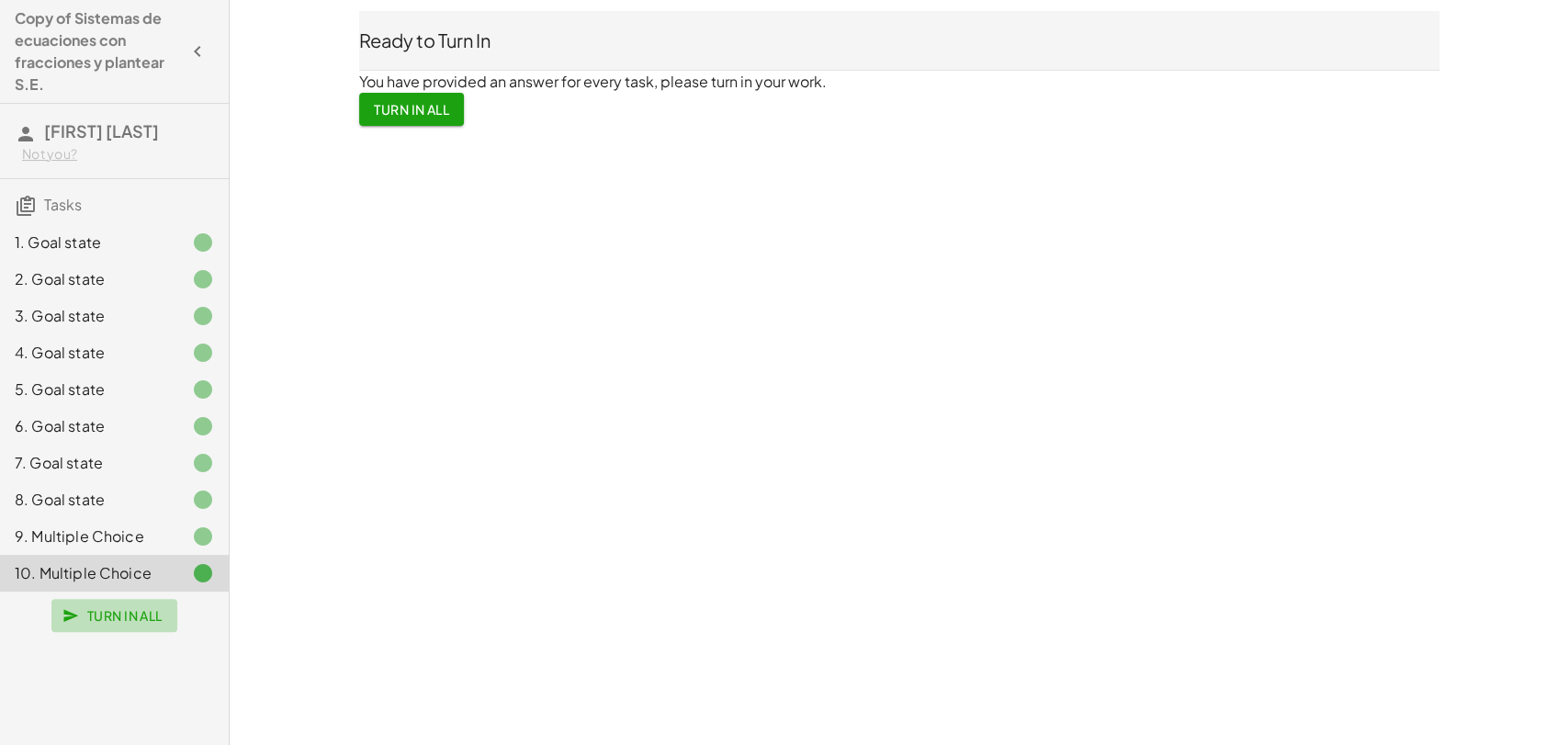 click on "Turn In All" 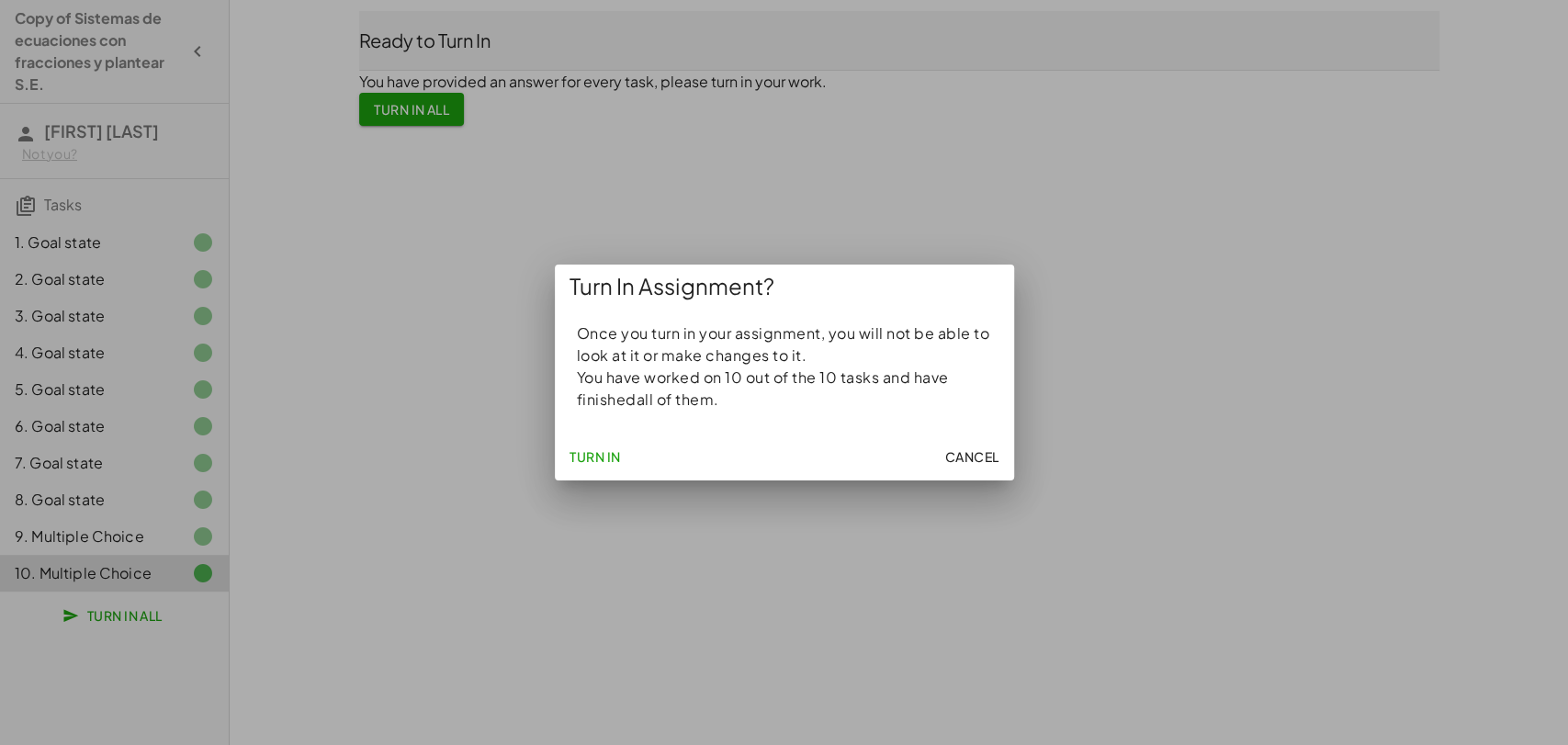 click at bounding box center (784, 372) 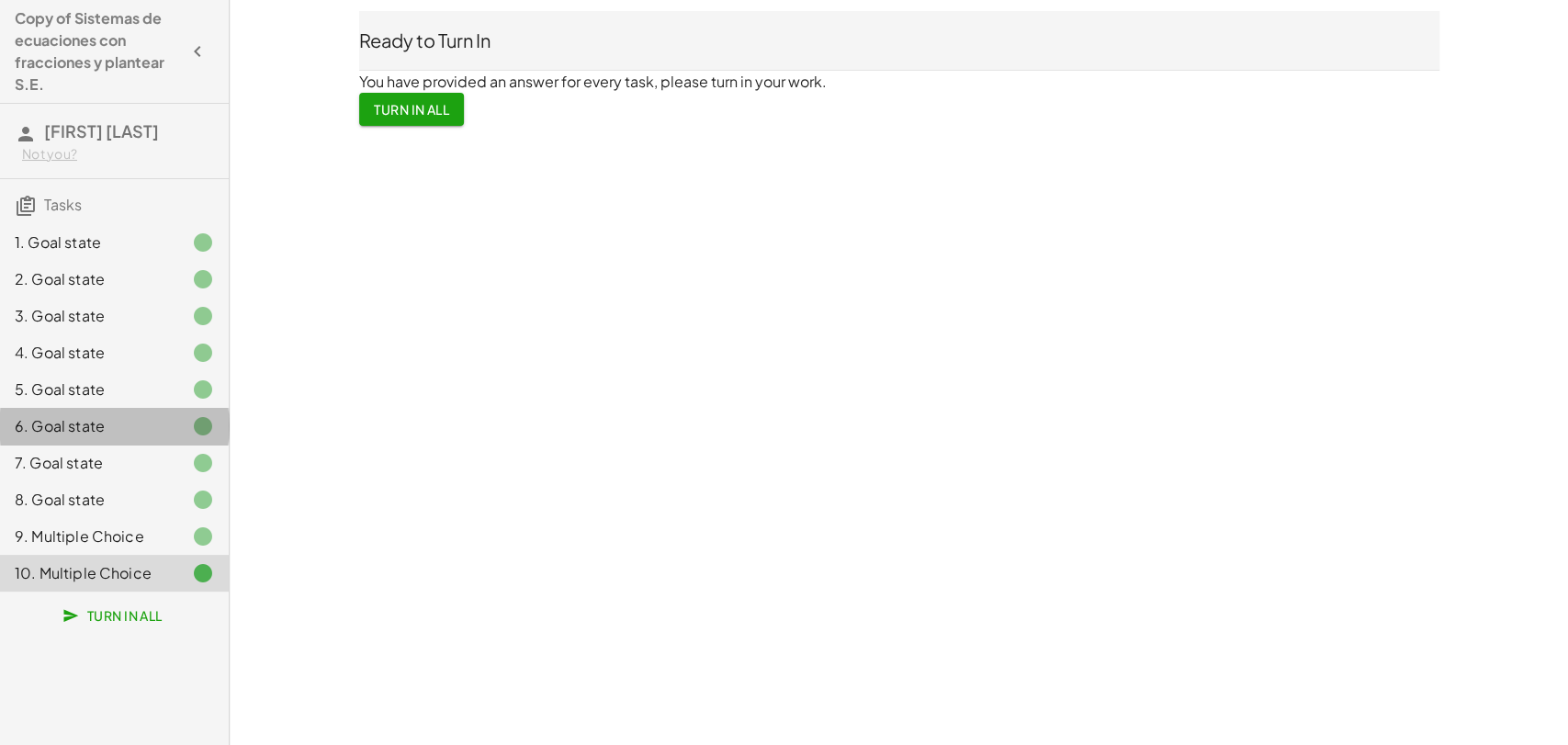 click on "6. Goal state" 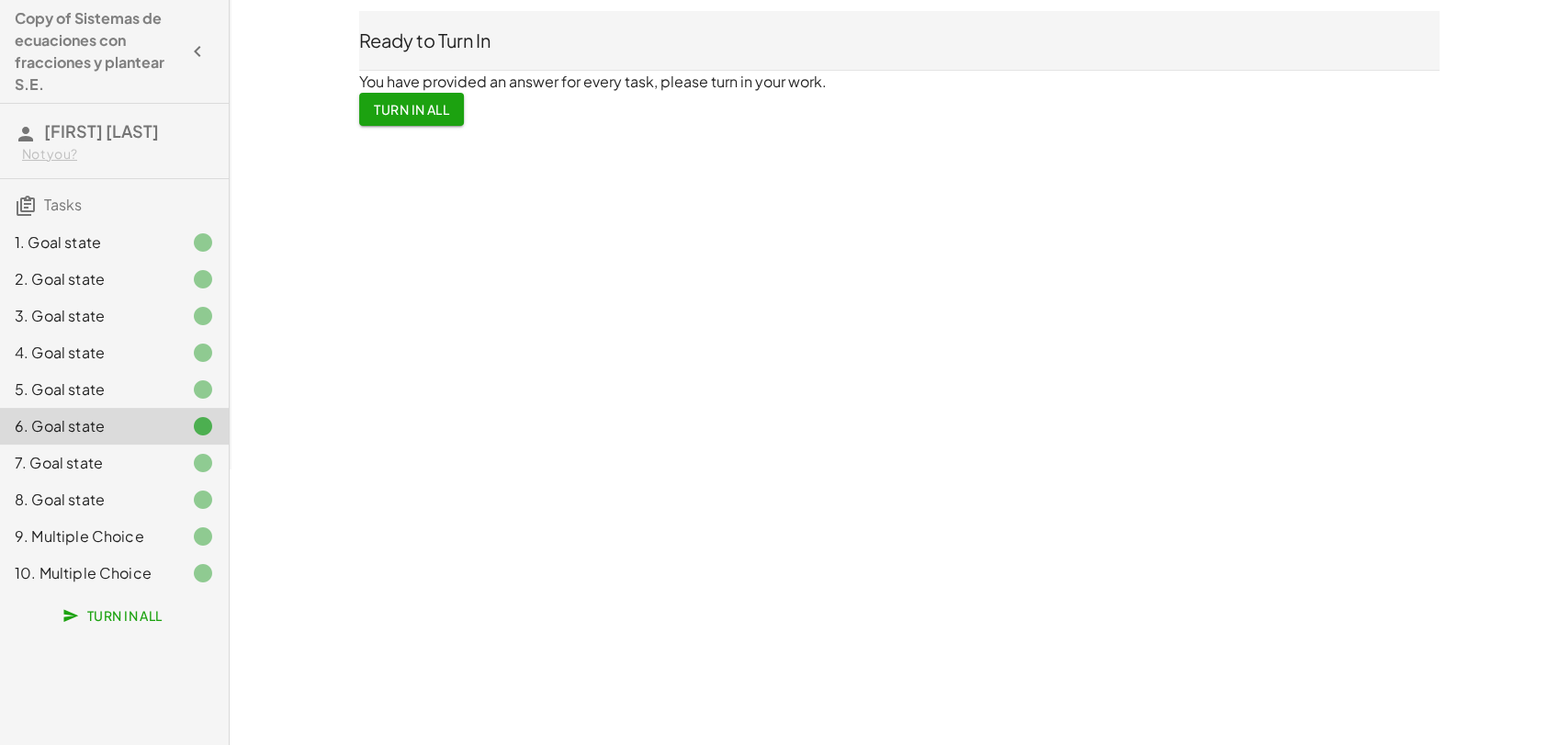 click on "5. Goal state" 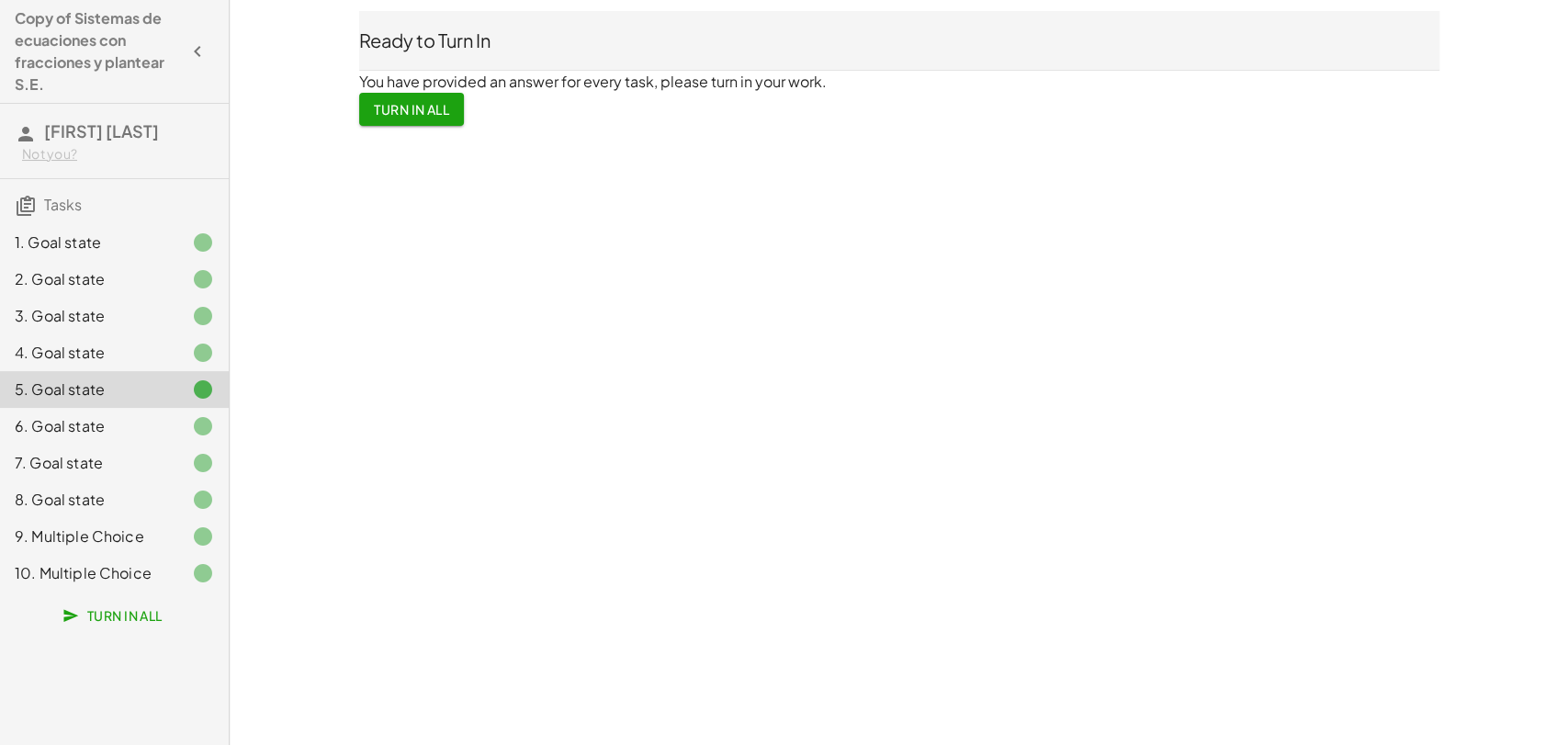 click on "4. Goal state" 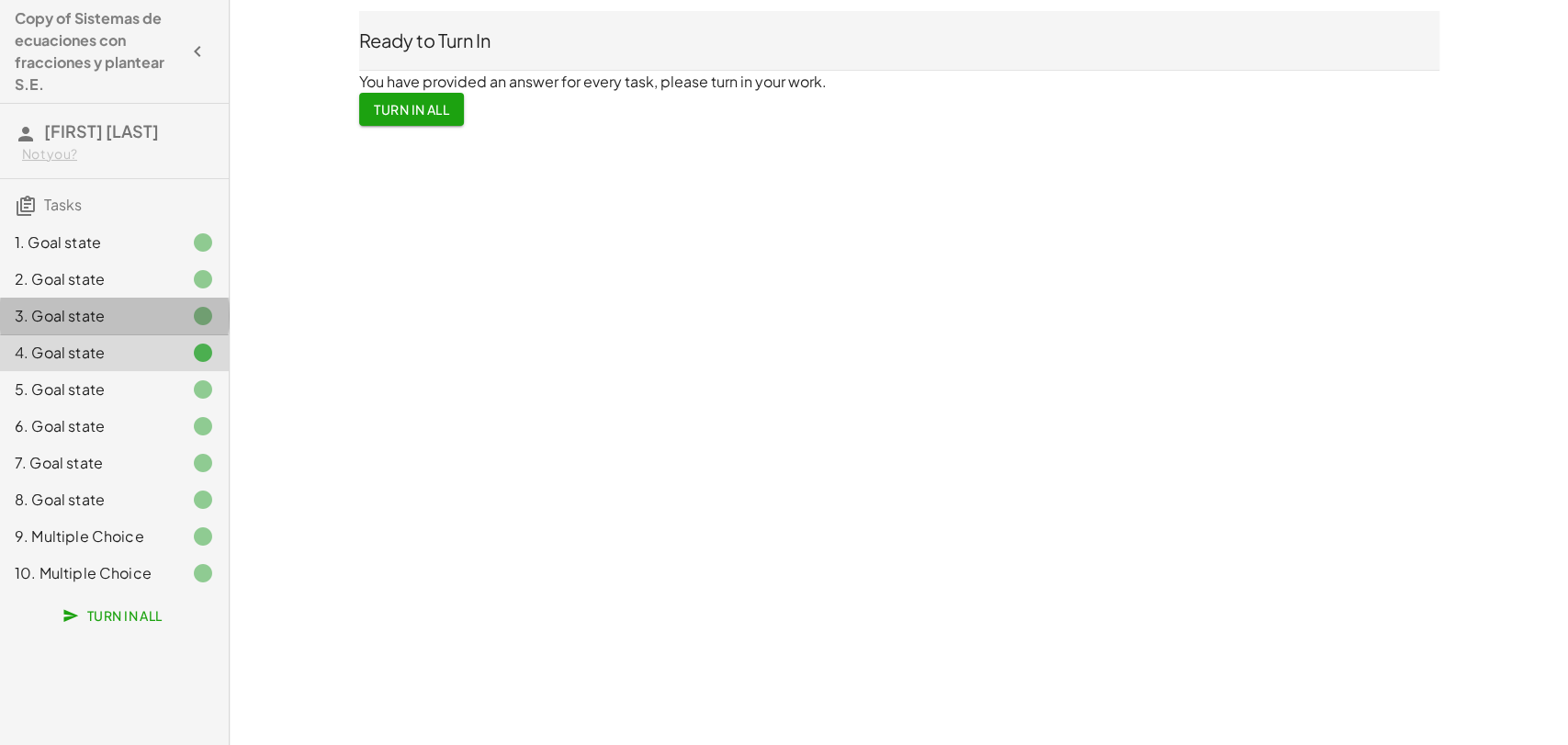 click on "3. Goal state" 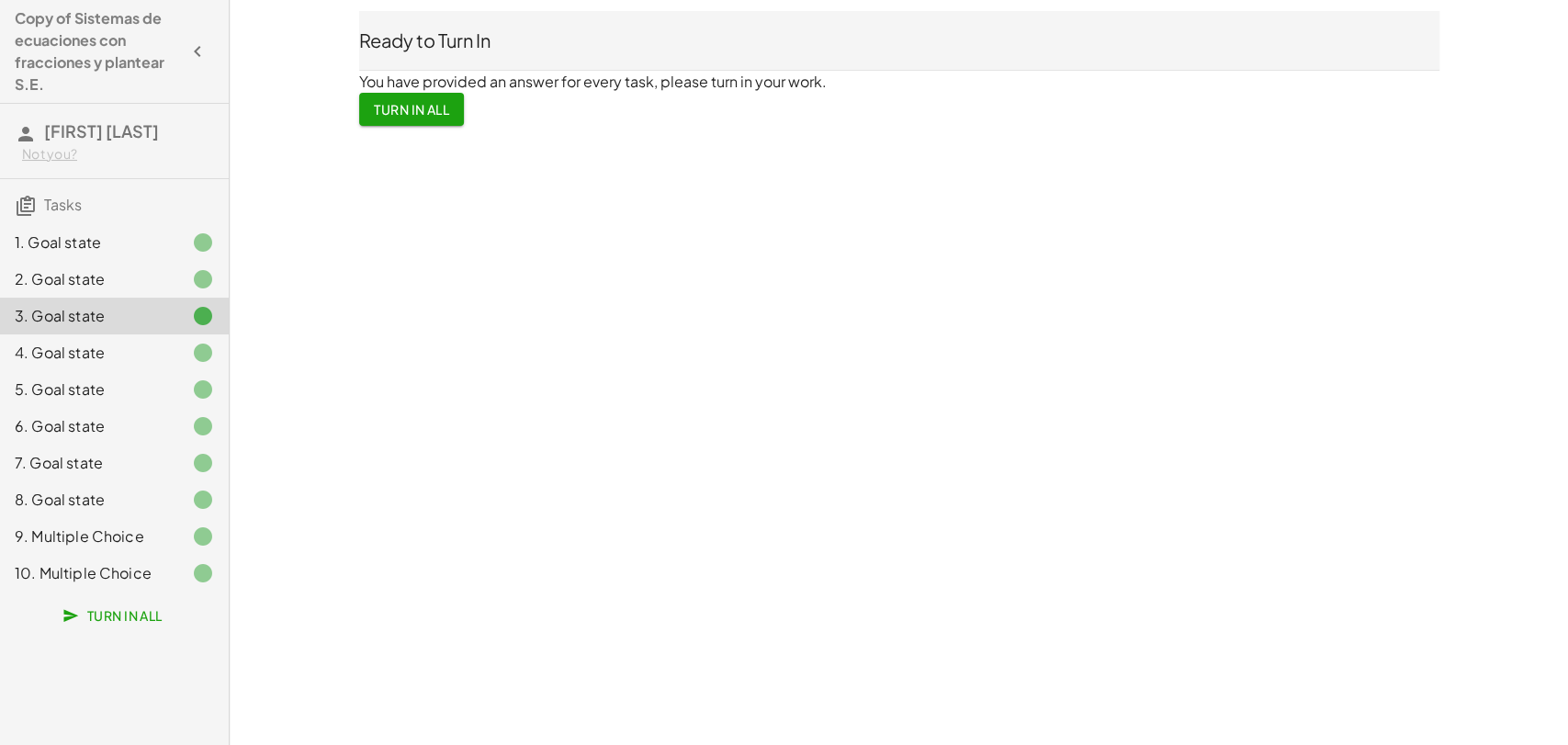 click on "2. Goal state" 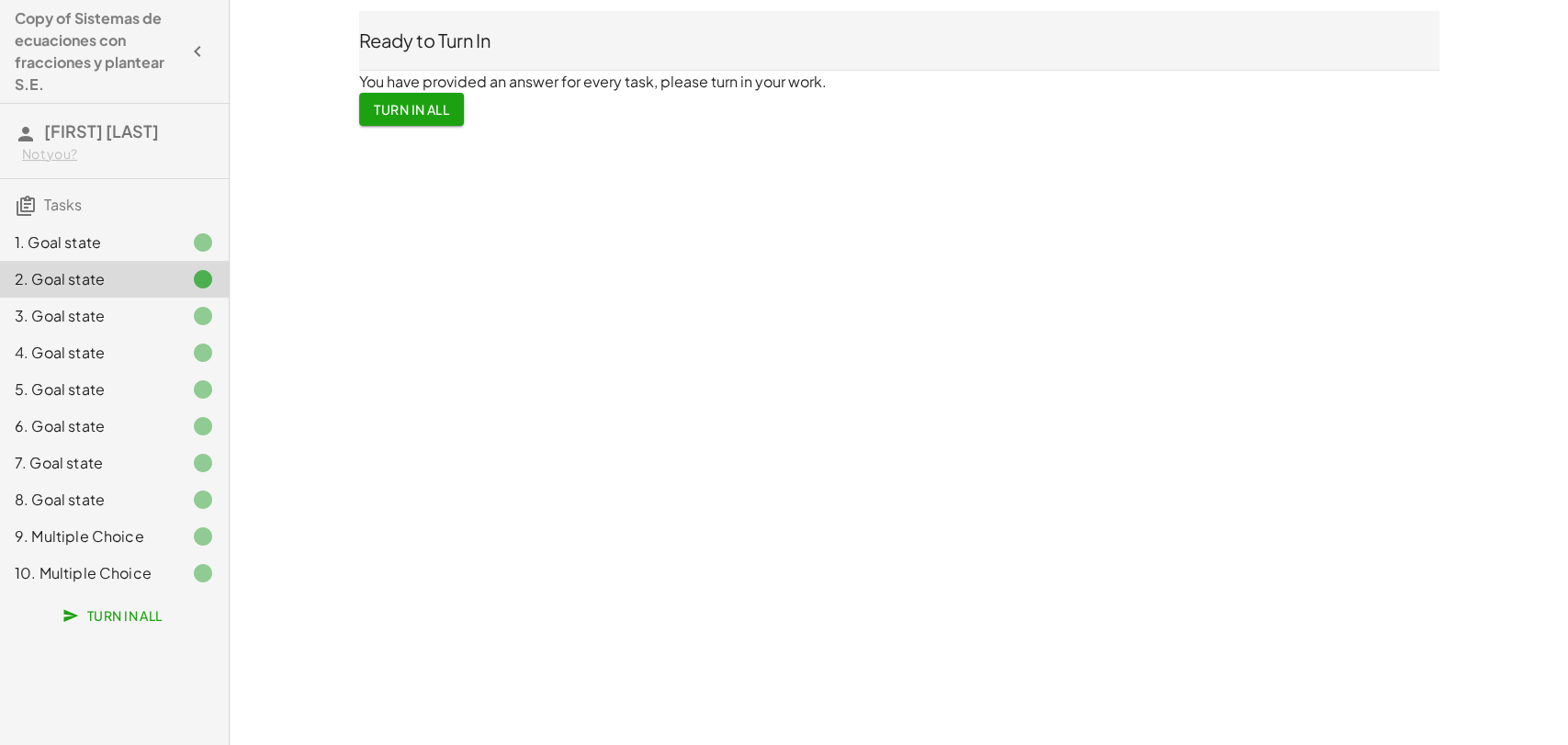 click on "1. Goal state" 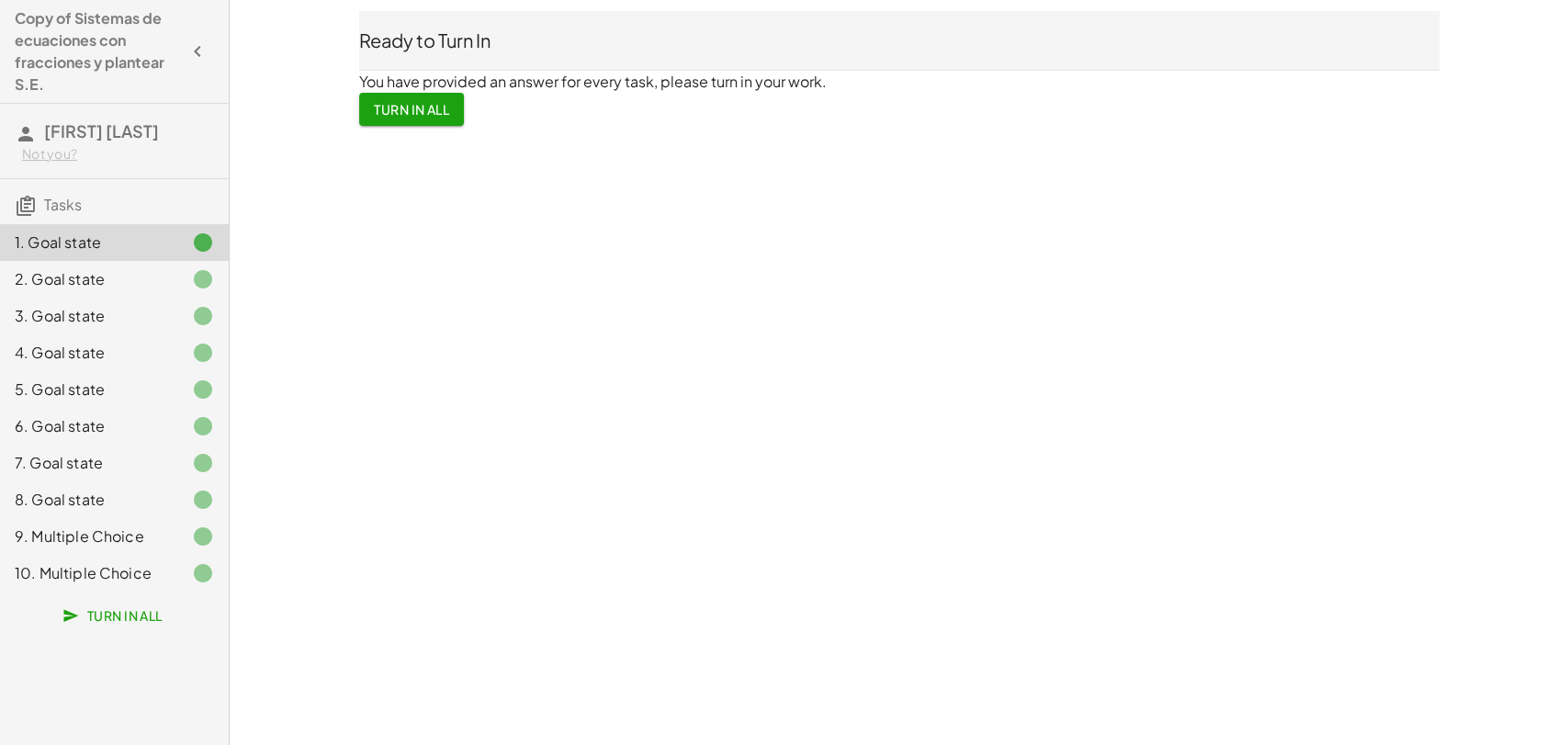 click on "Tasks" 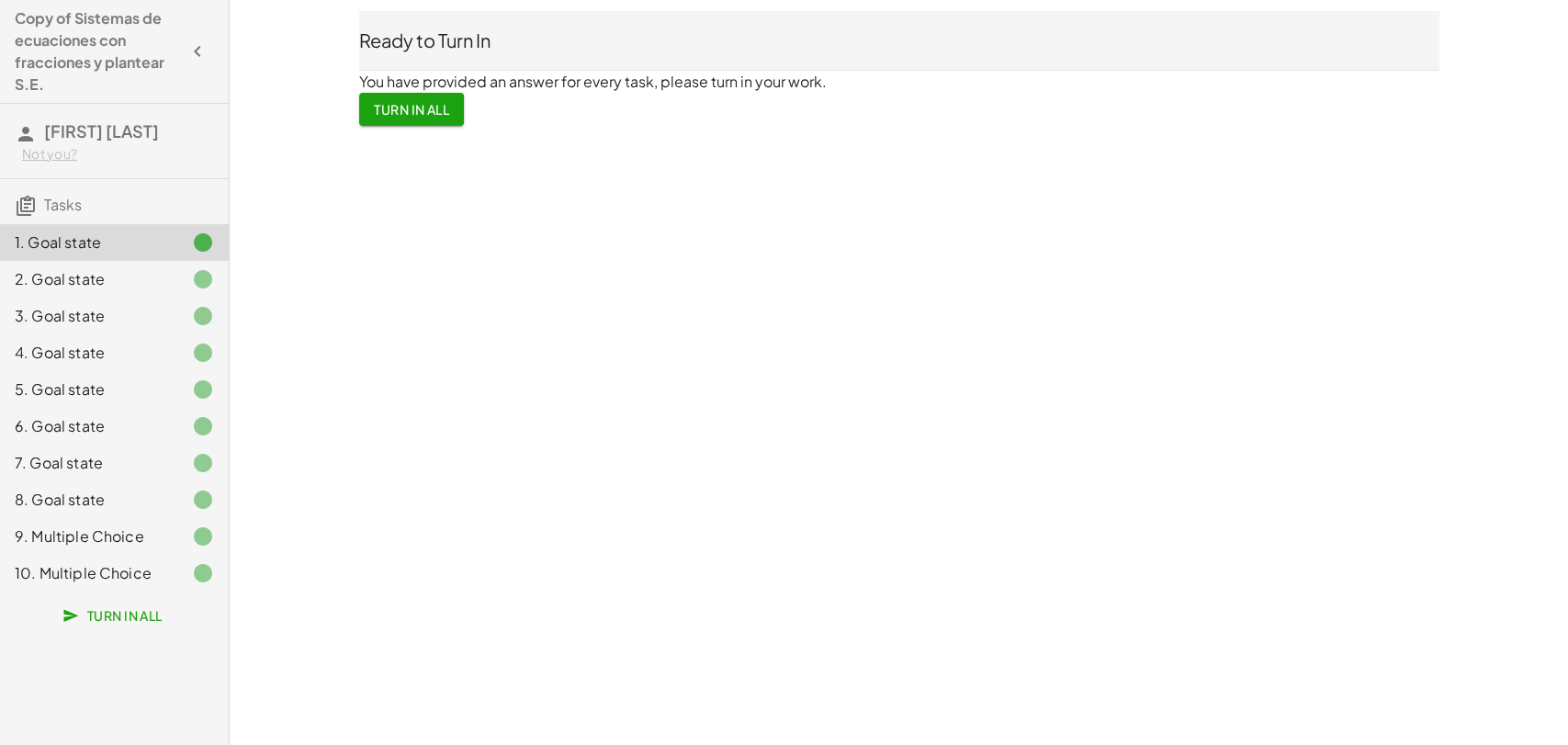 click on "Turn In All" 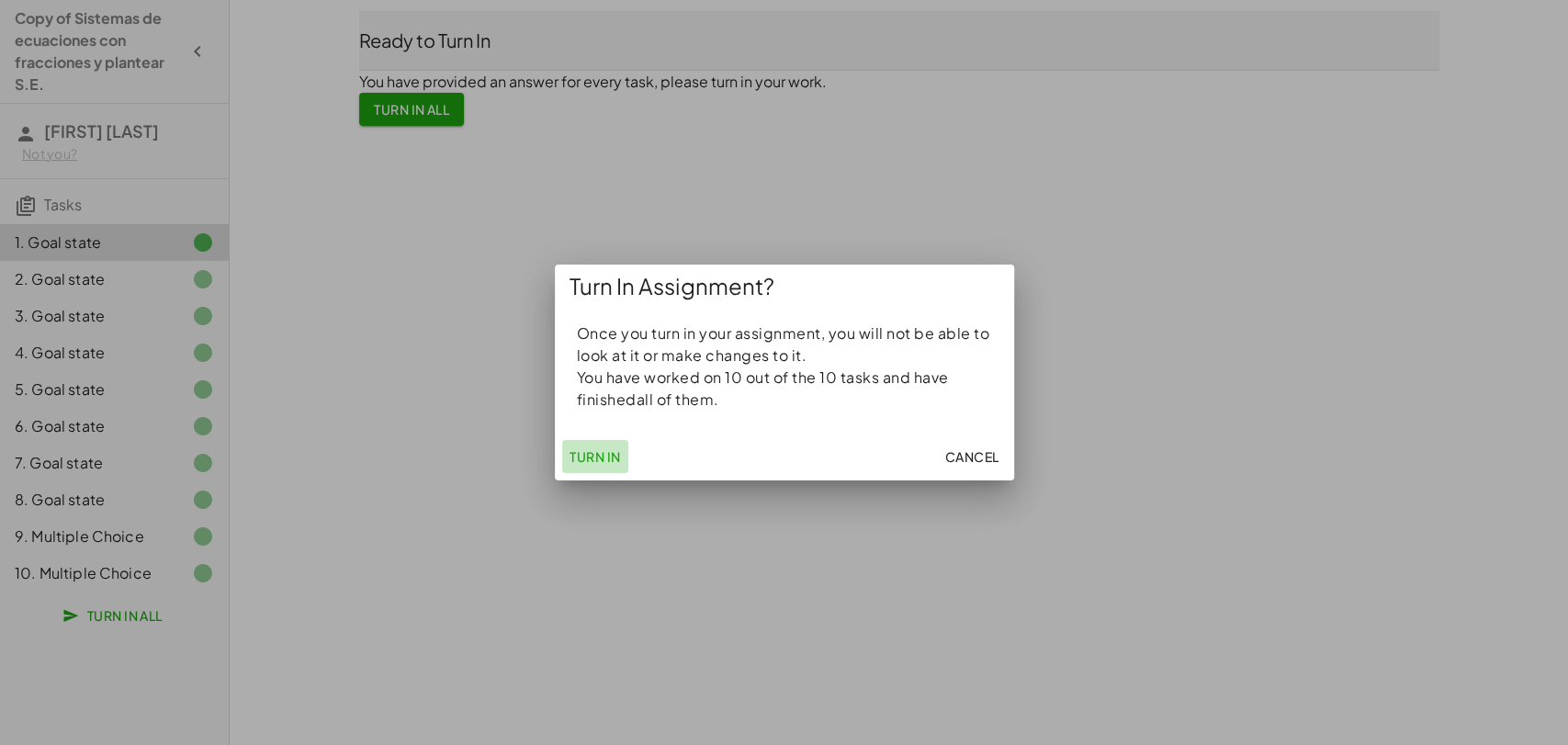 click on "Turn In" 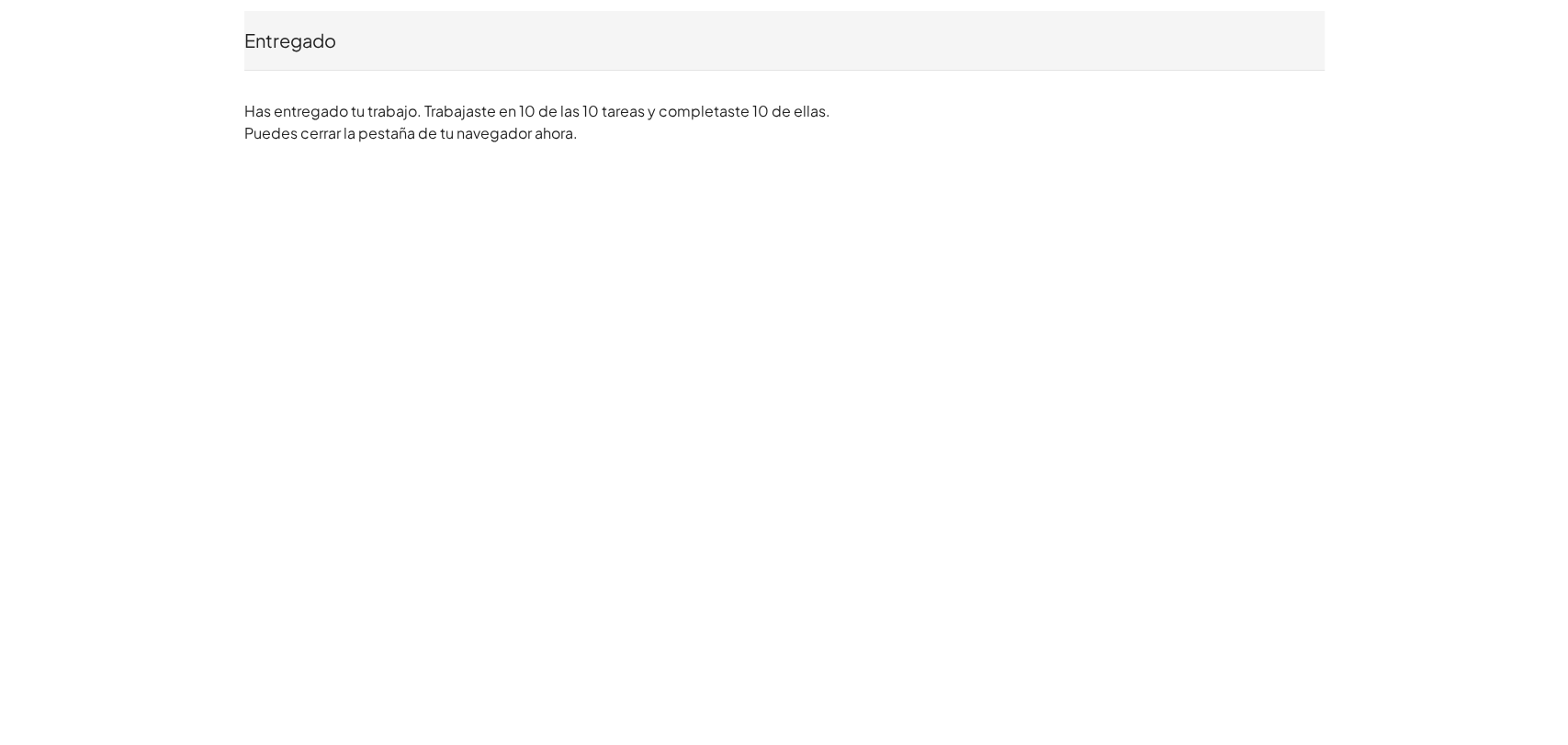 click on "Entregado [FIRST] [LAST] ¿No eres tú? Has entregado tu trabajo. Trabajaste en 10 de las 10 tareas y completaste 10 de ellas. Puedes cerrar la pestaña de tu navegador ahora." 